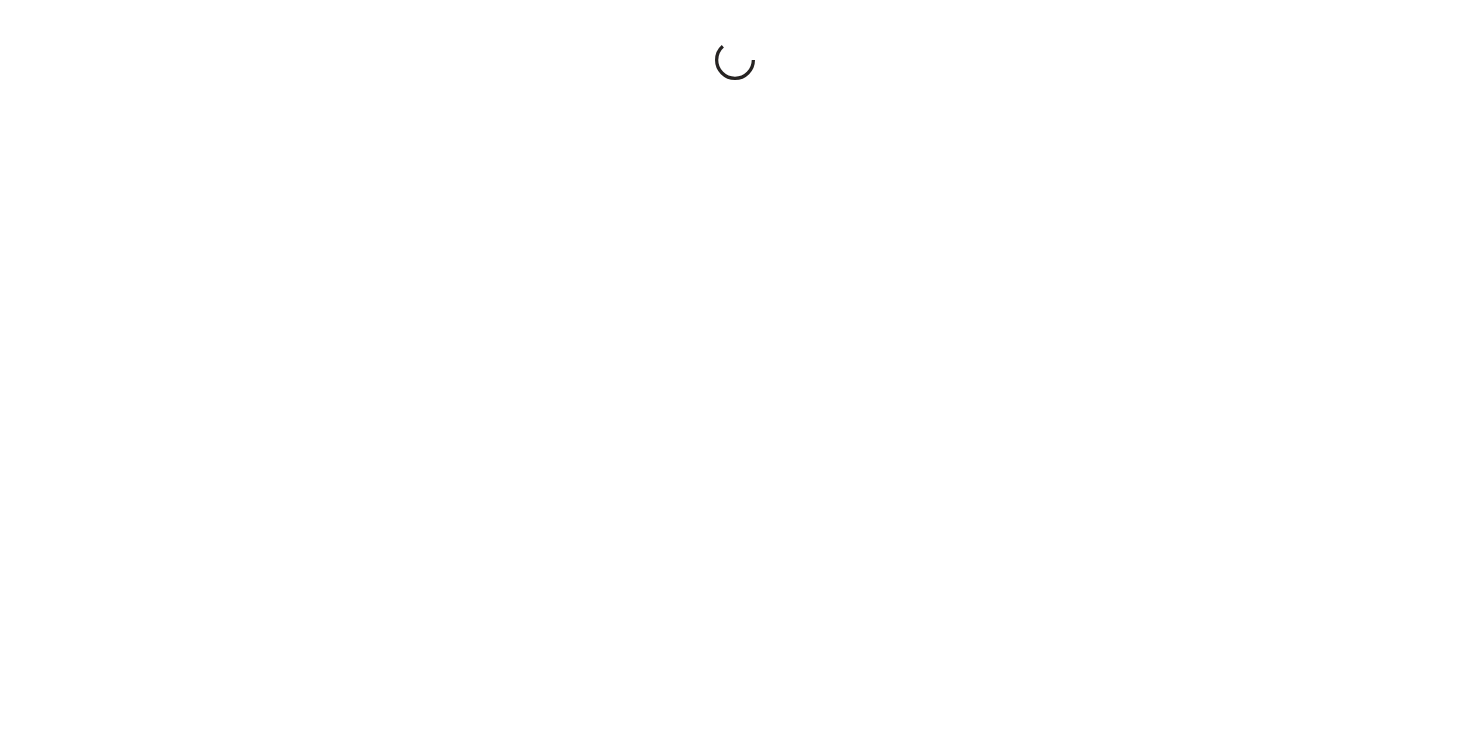 scroll, scrollTop: 0, scrollLeft: 0, axis: both 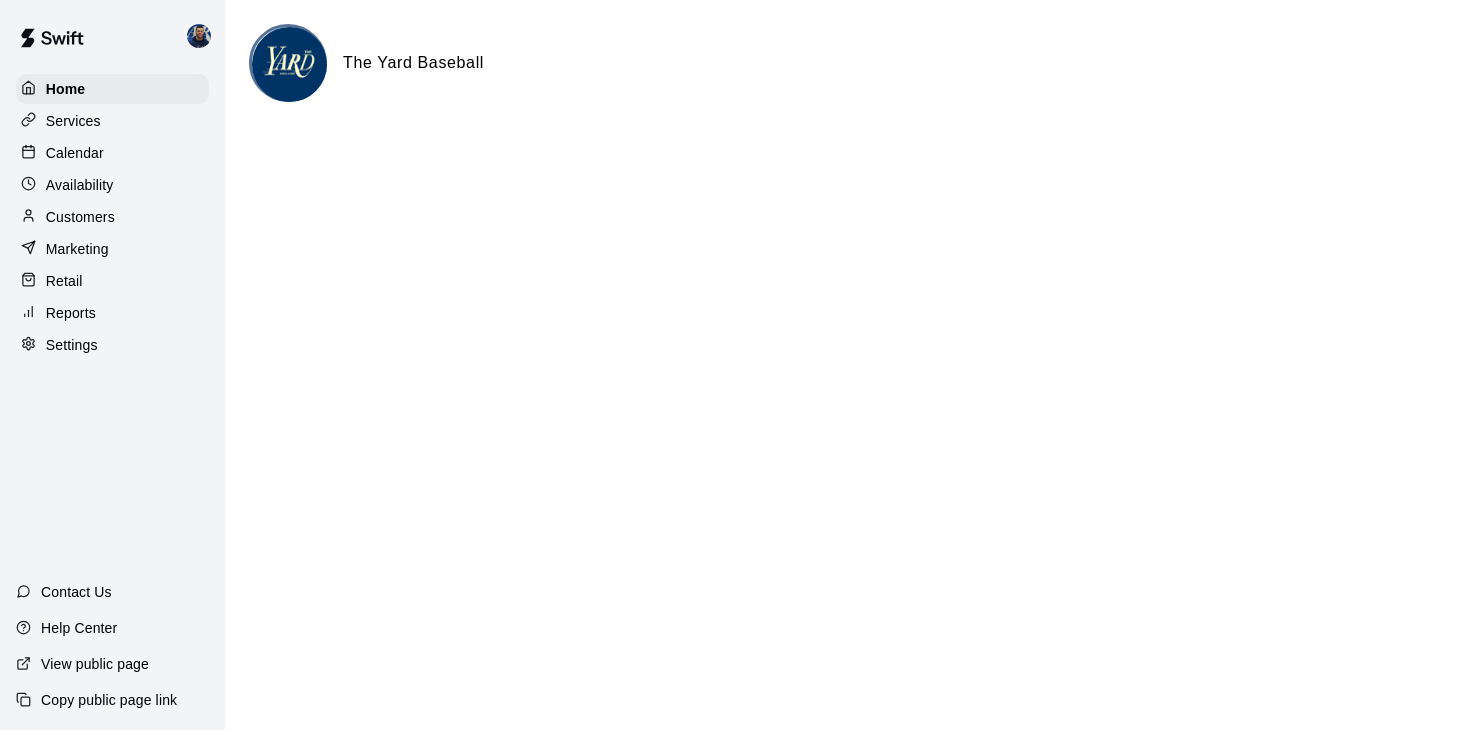 click on "Availability" at bounding box center [80, 185] 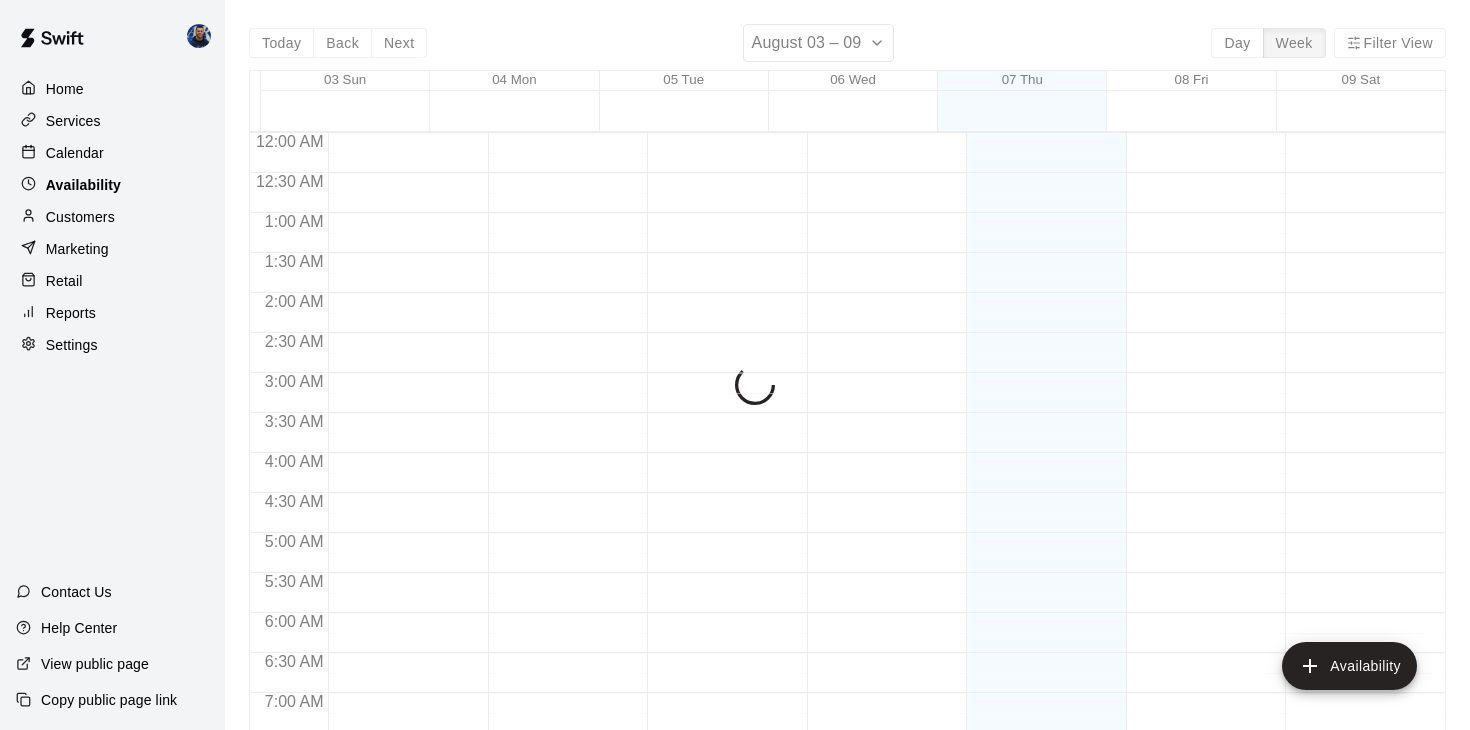 scroll, scrollTop: 1037, scrollLeft: 0, axis: vertical 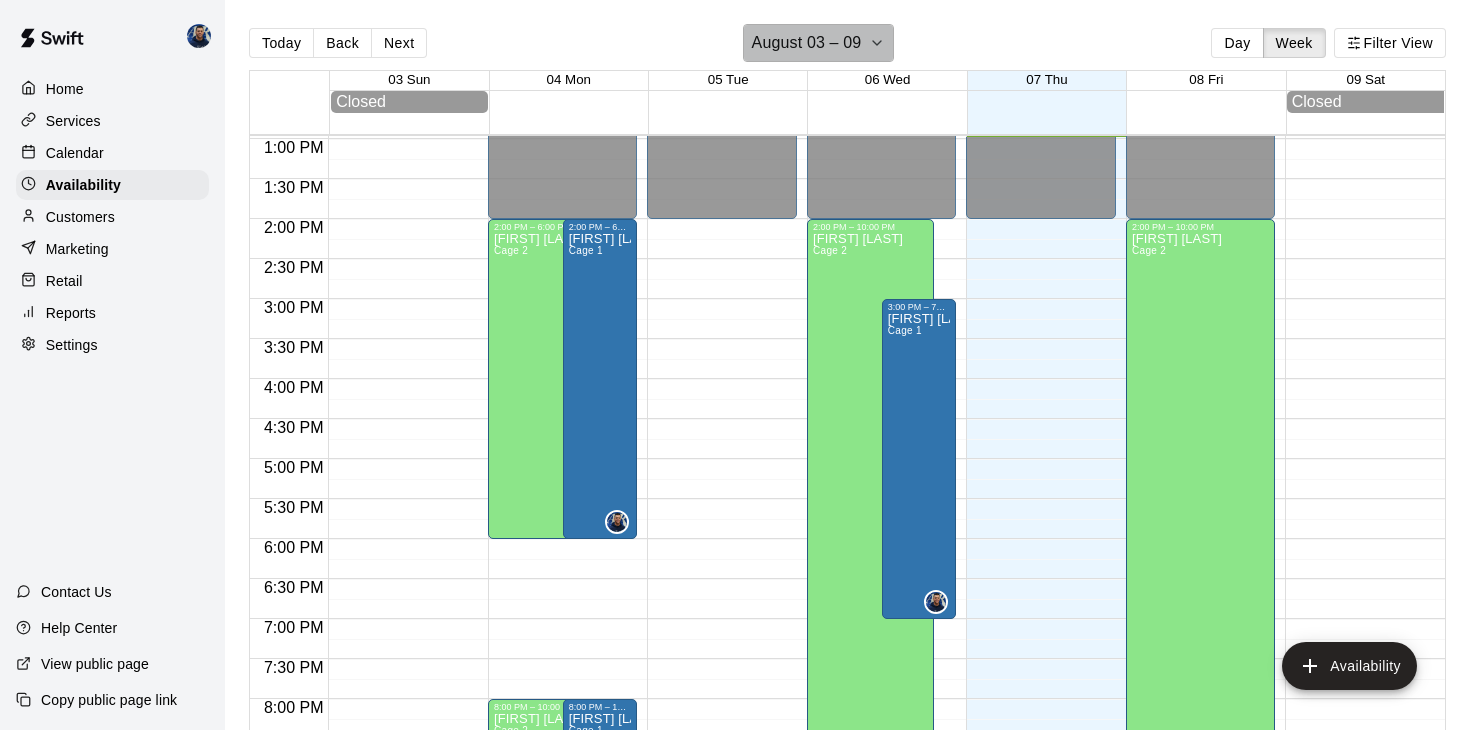 click on "August 03 – 09" at bounding box center (807, 43) 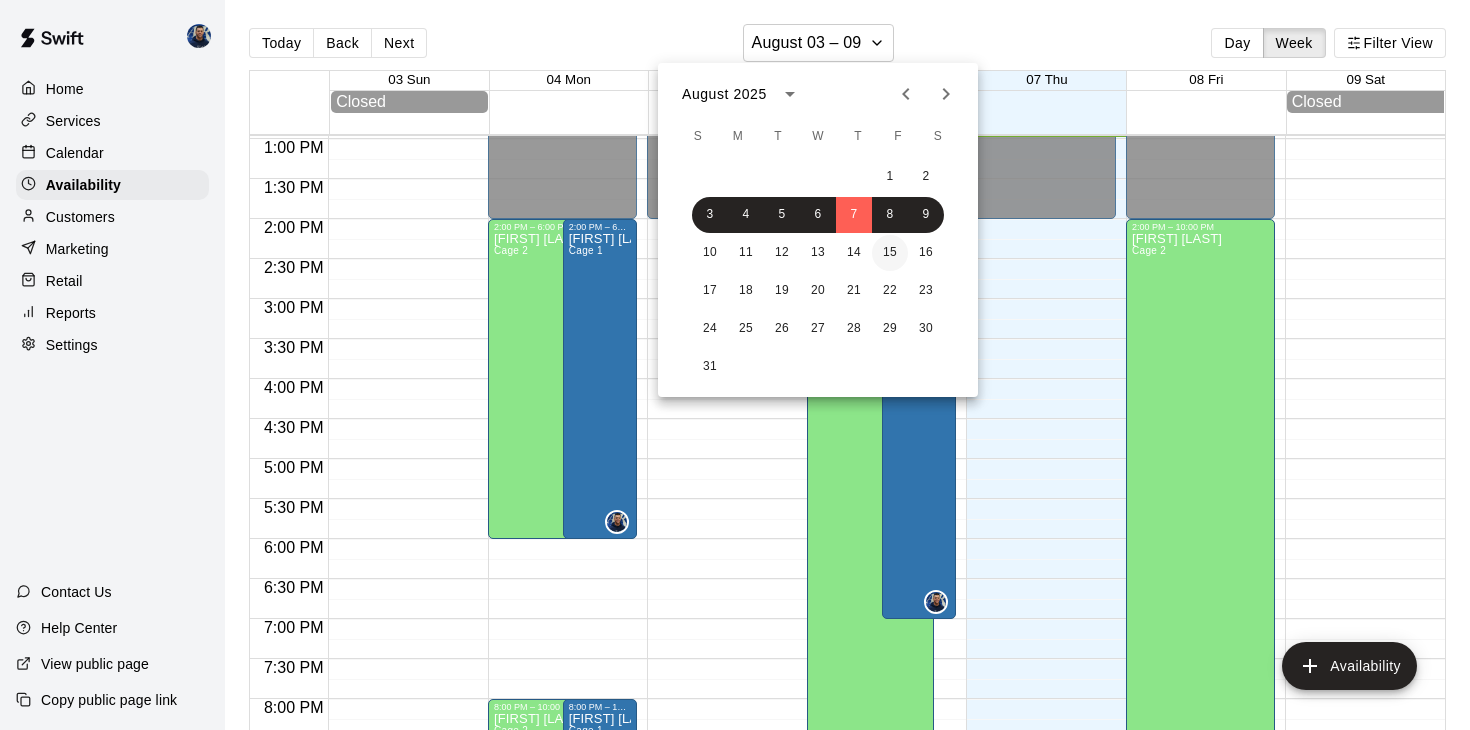 click on "15" at bounding box center (890, 253) 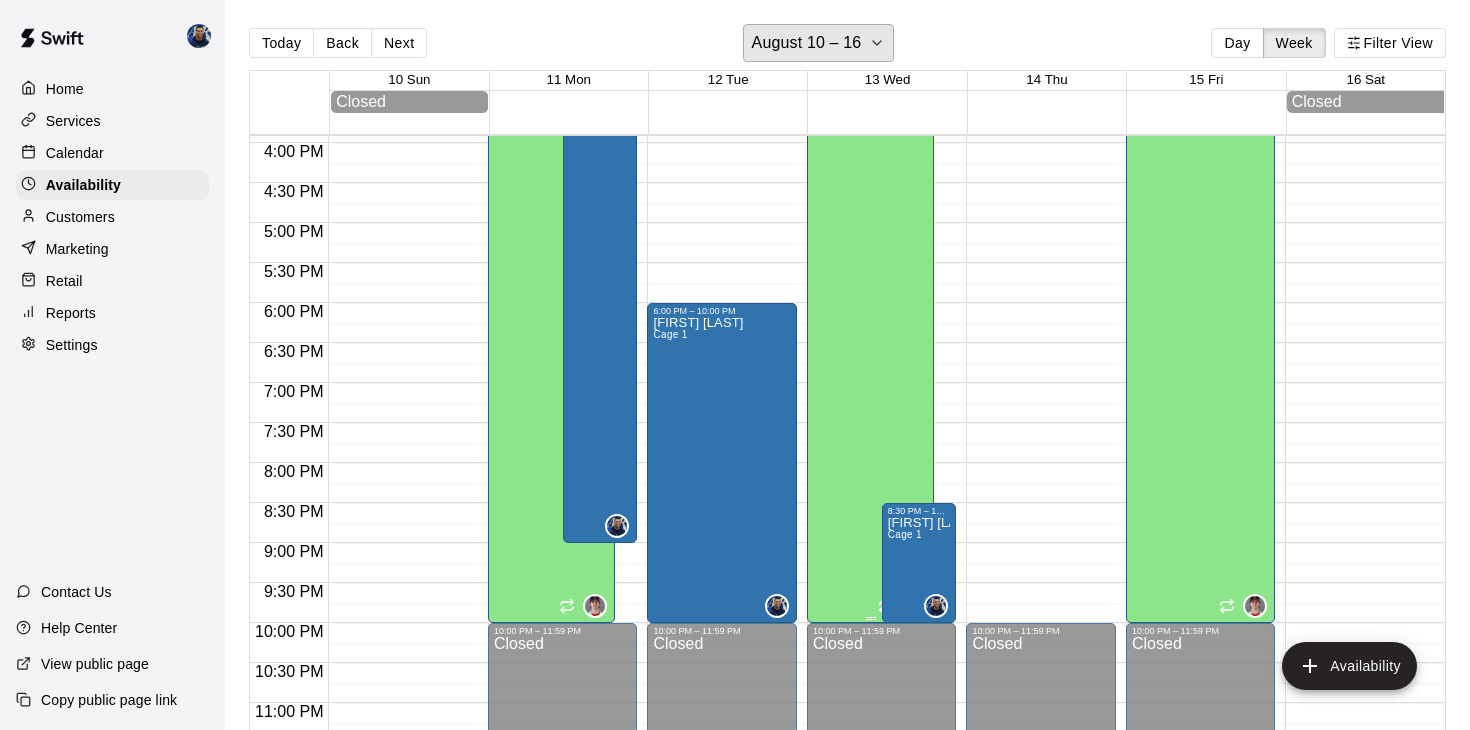 scroll, scrollTop: 1271, scrollLeft: 0, axis: vertical 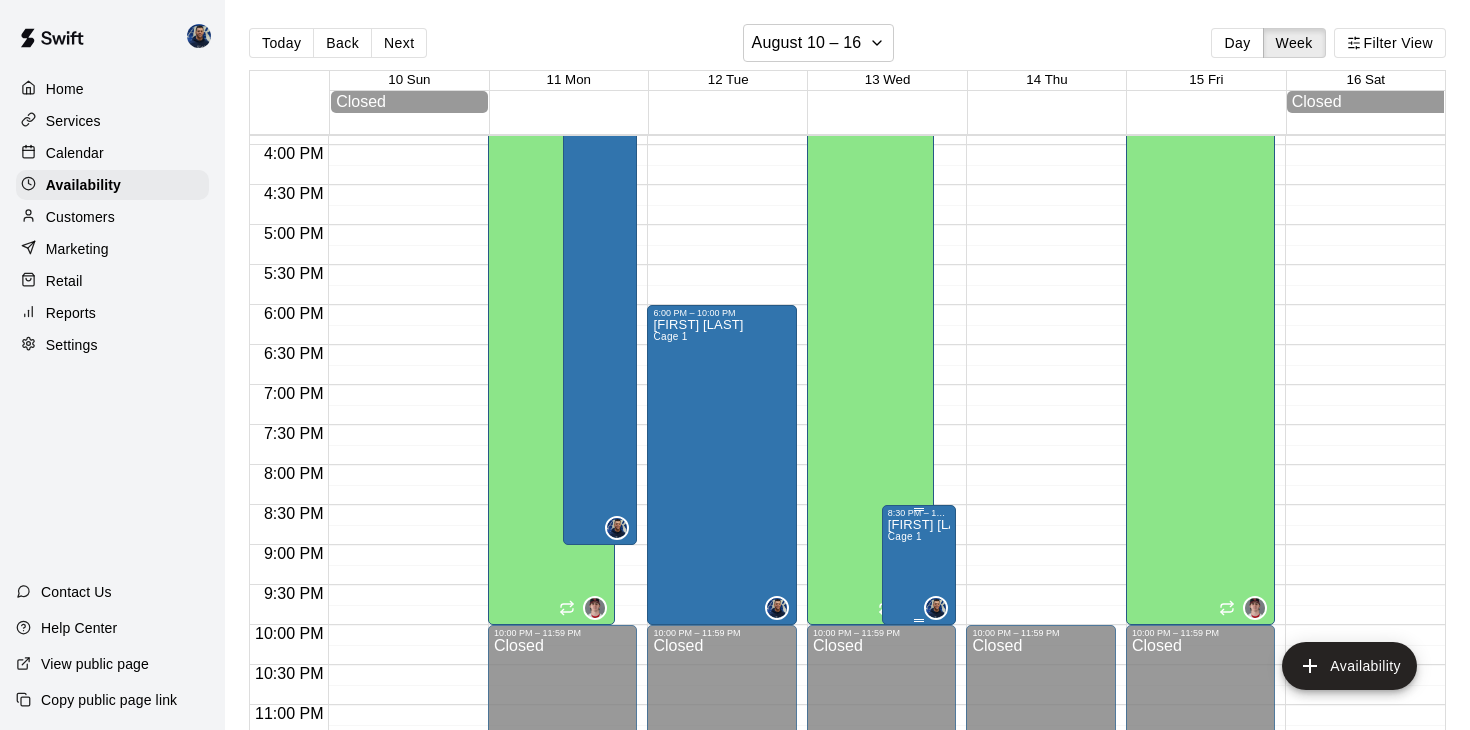 click on "[FIRST] [LAST] Cage 1" at bounding box center (919, 883) 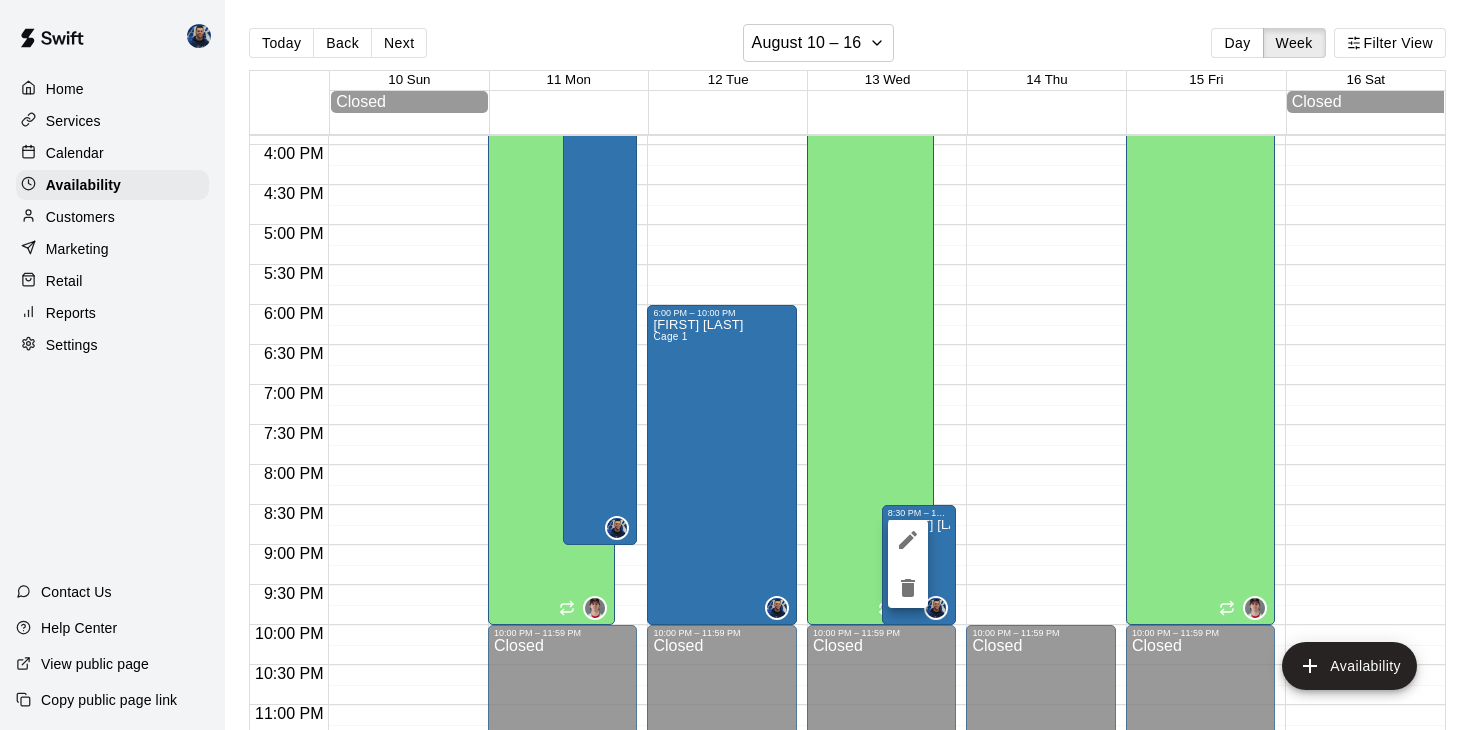 click at bounding box center [735, 365] 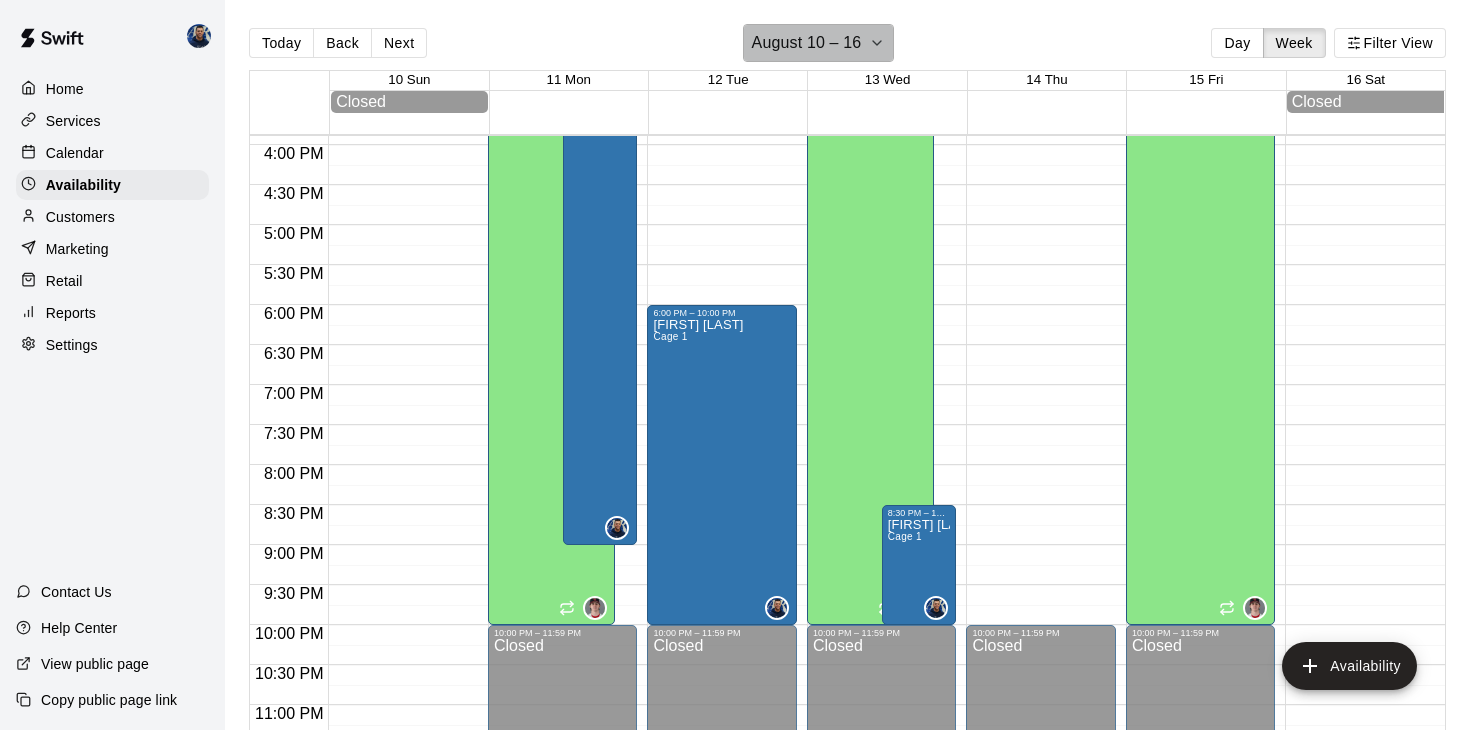 click on "August 10 – 16" at bounding box center (807, 43) 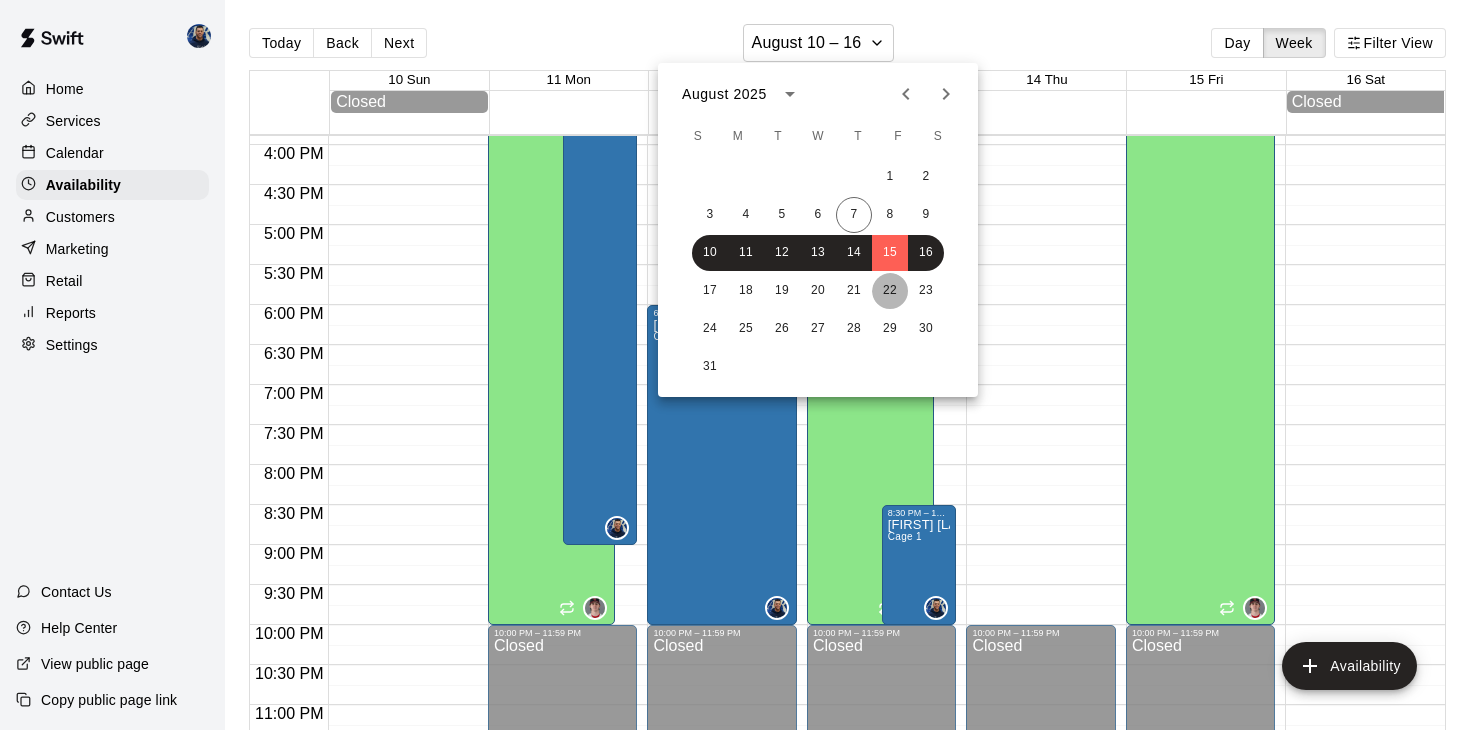 click on "22" at bounding box center (890, 291) 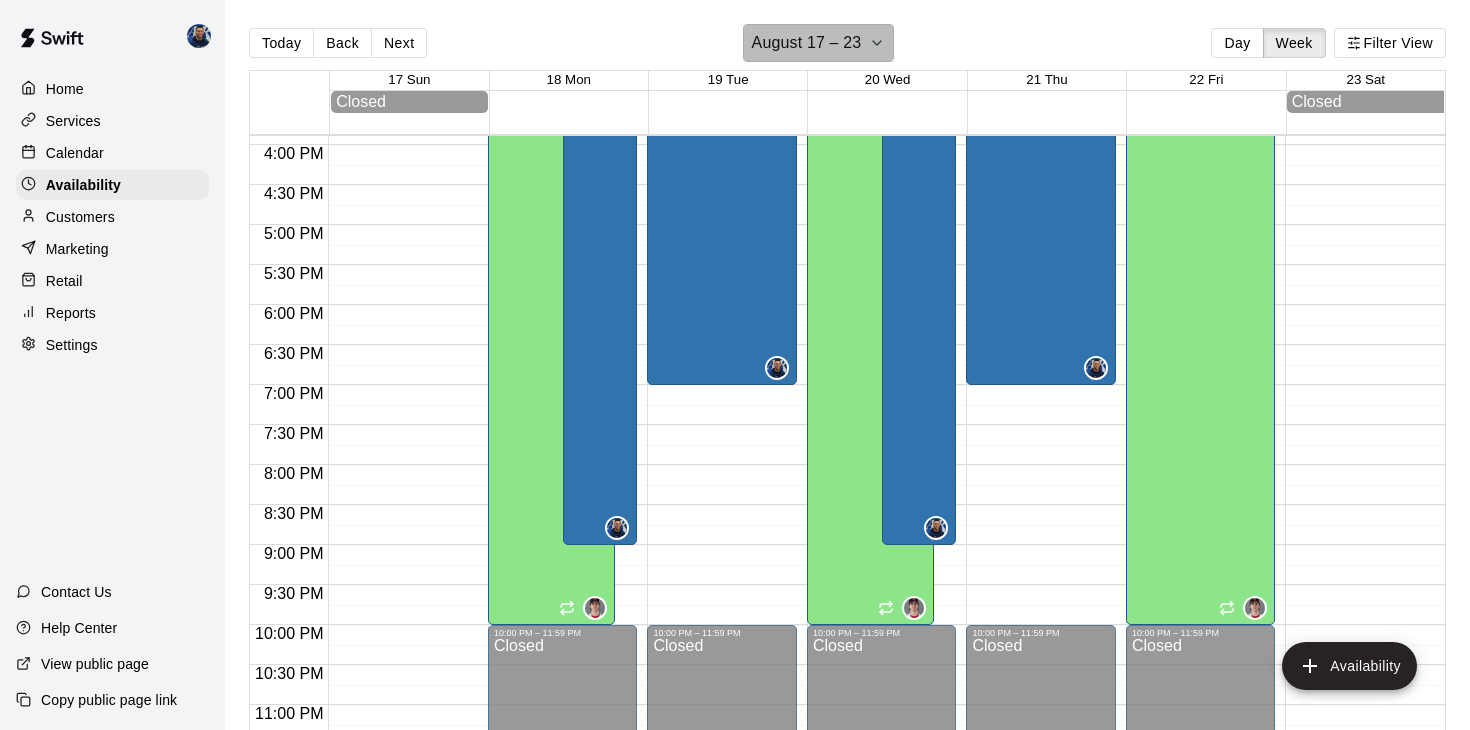 click on "August 17 – 23" at bounding box center [807, 43] 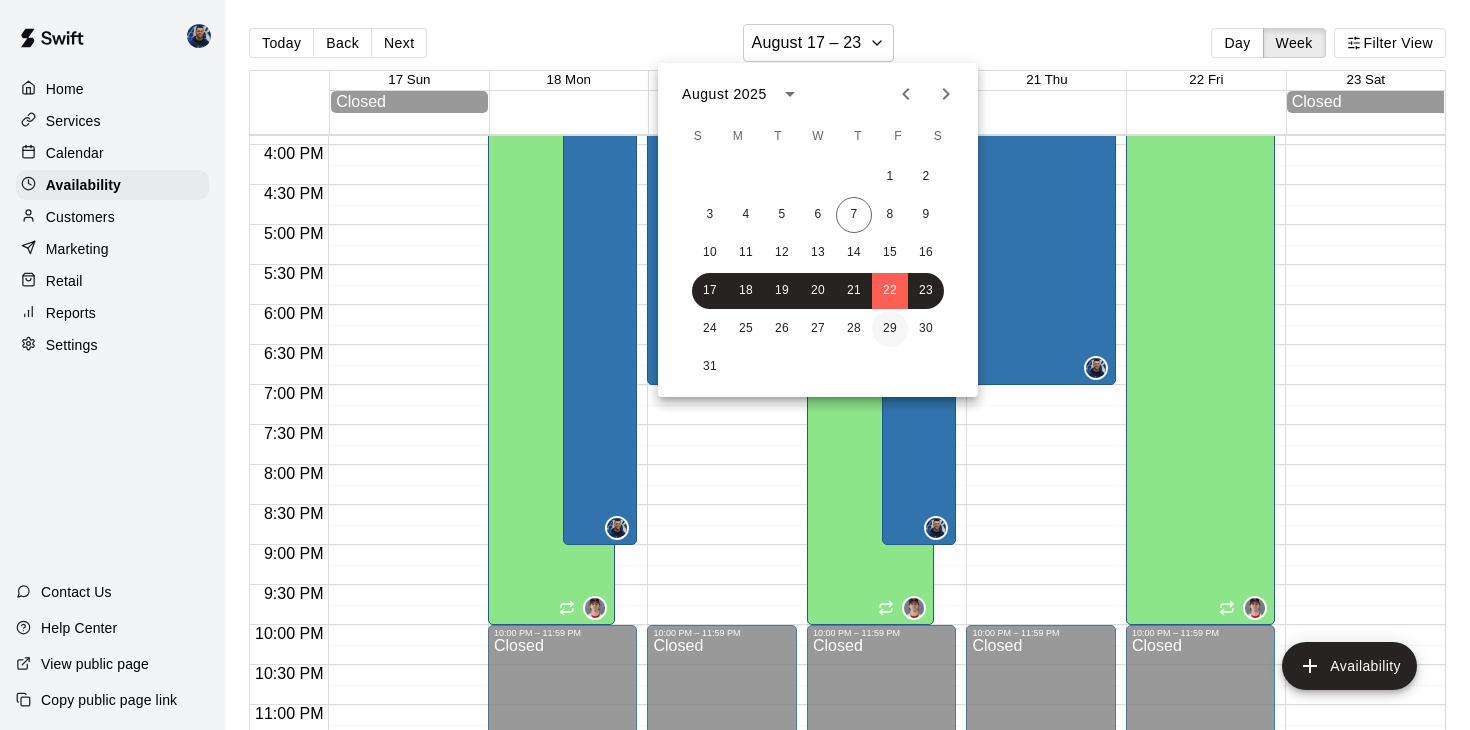 click on "29" at bounding box center [890, 329] 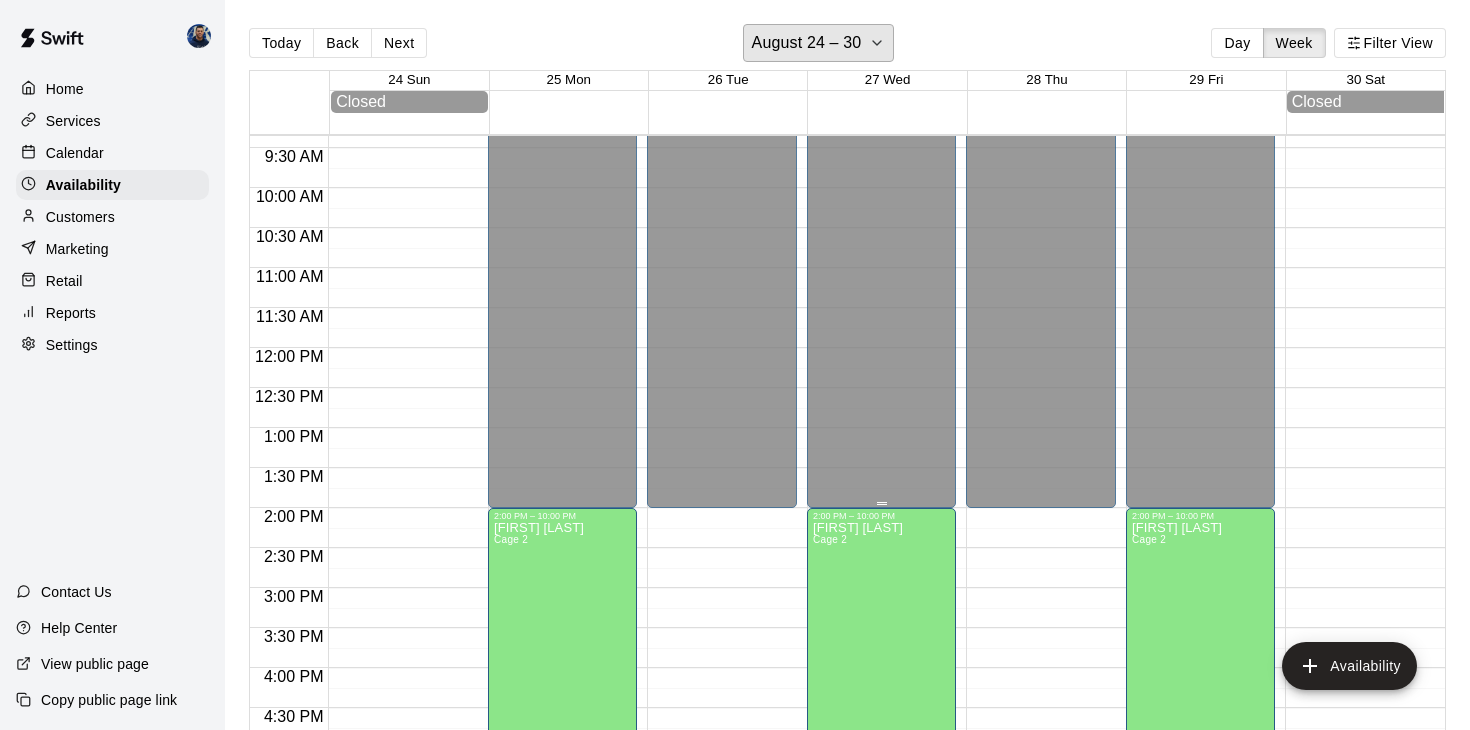 scroll, scrollTop: 746, scrollLeft: 0, axis: vertical 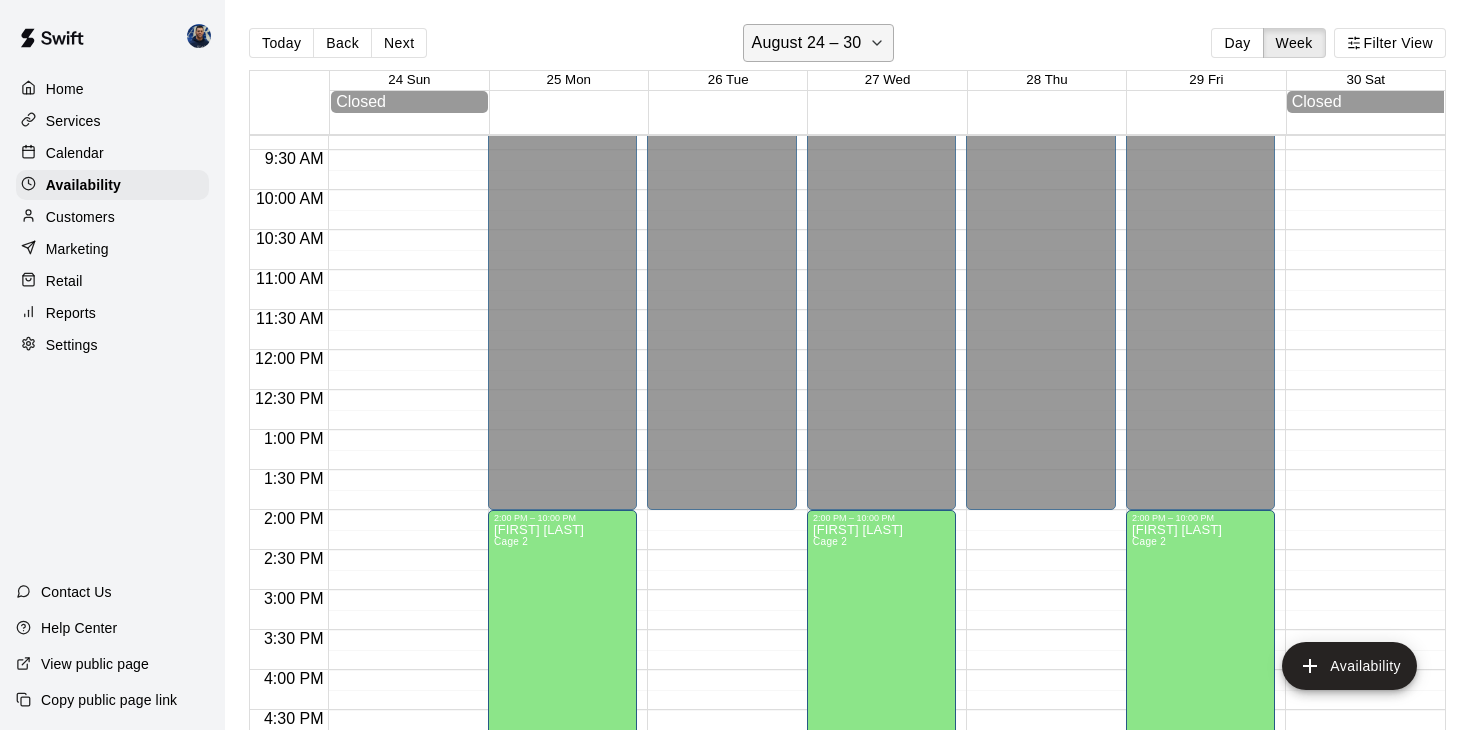 click on "August 24 – 30" at bounding box center [807, 43] 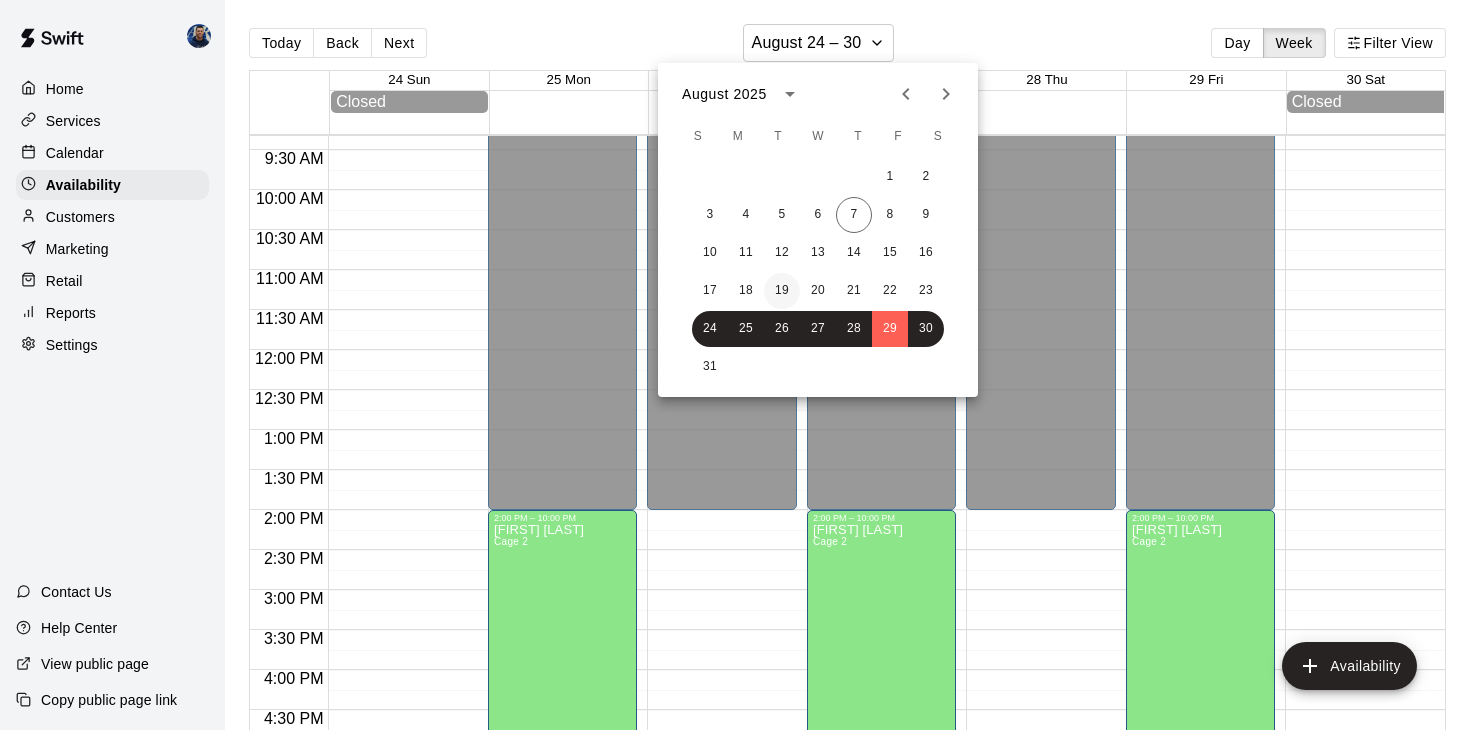 click on "19" at bounding box center [782, 291] 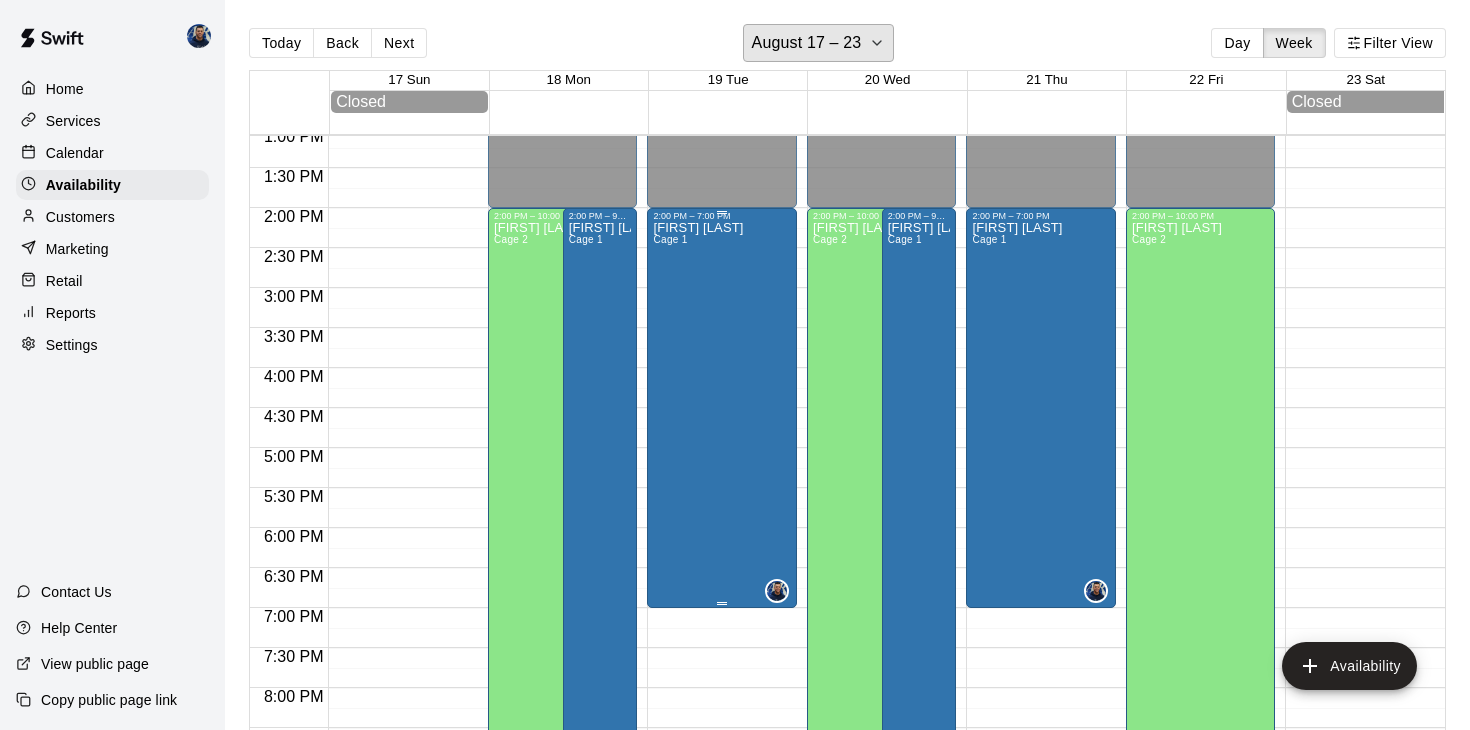 scroll, scrollTop: 1049, scrollLeft: 0, axis: vertical 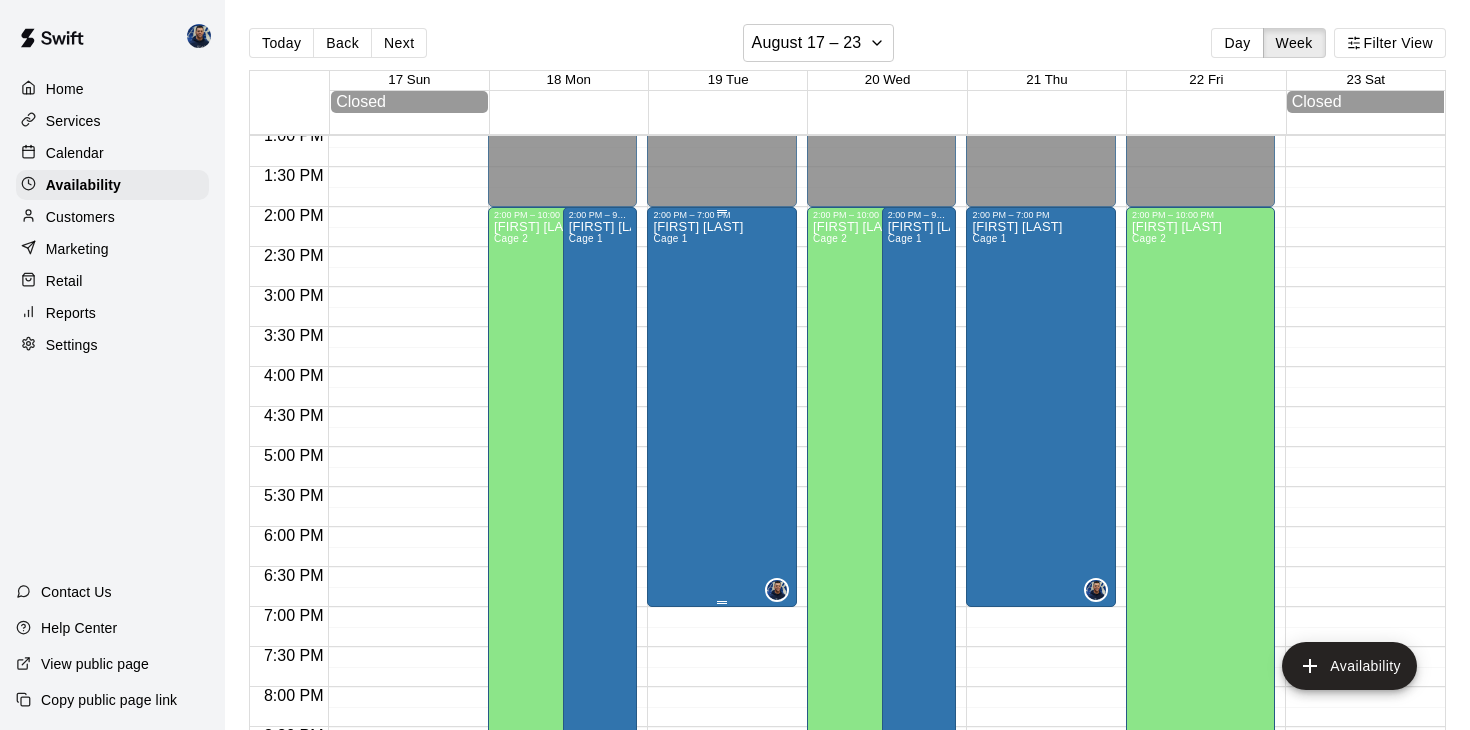 click on "[FIRST] [LAST] Cage 1" at bounding box center [698, 585] 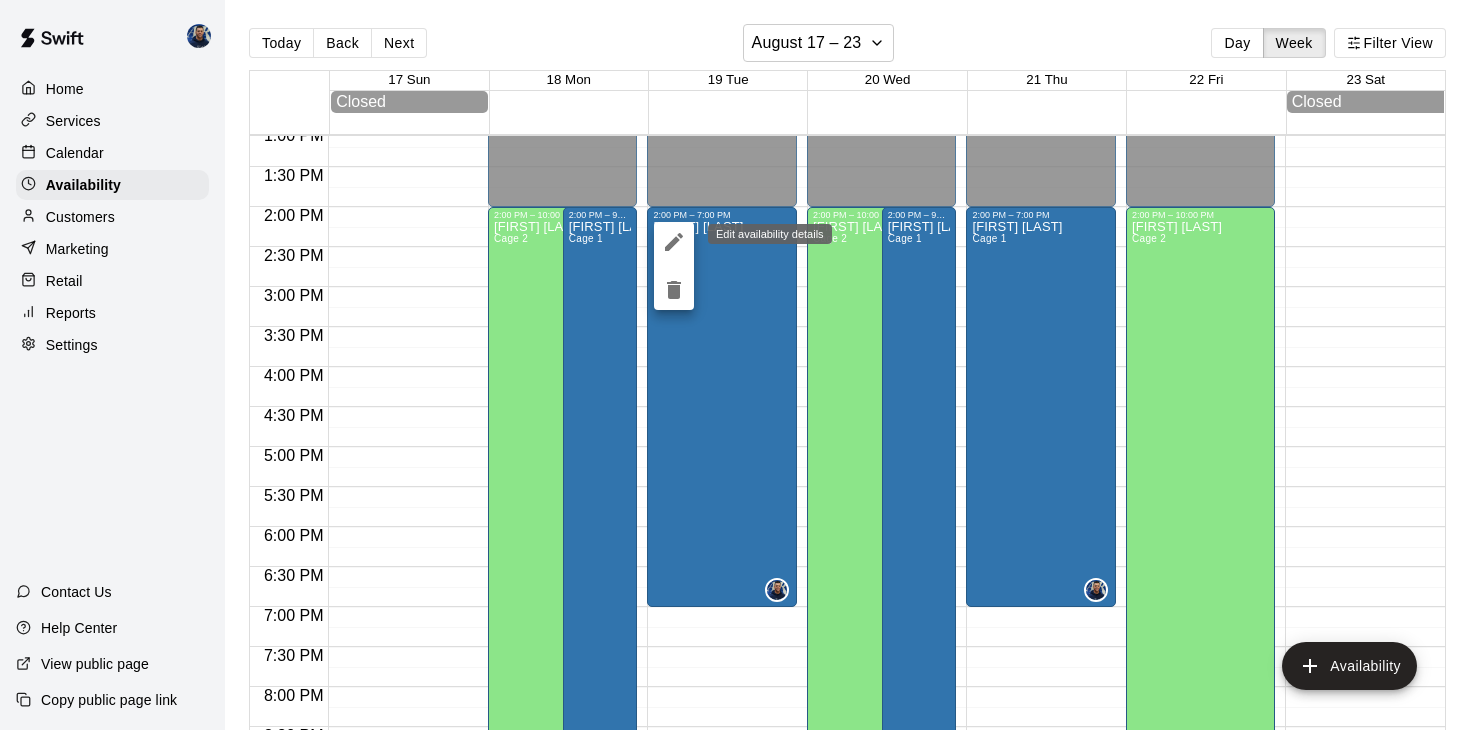 click 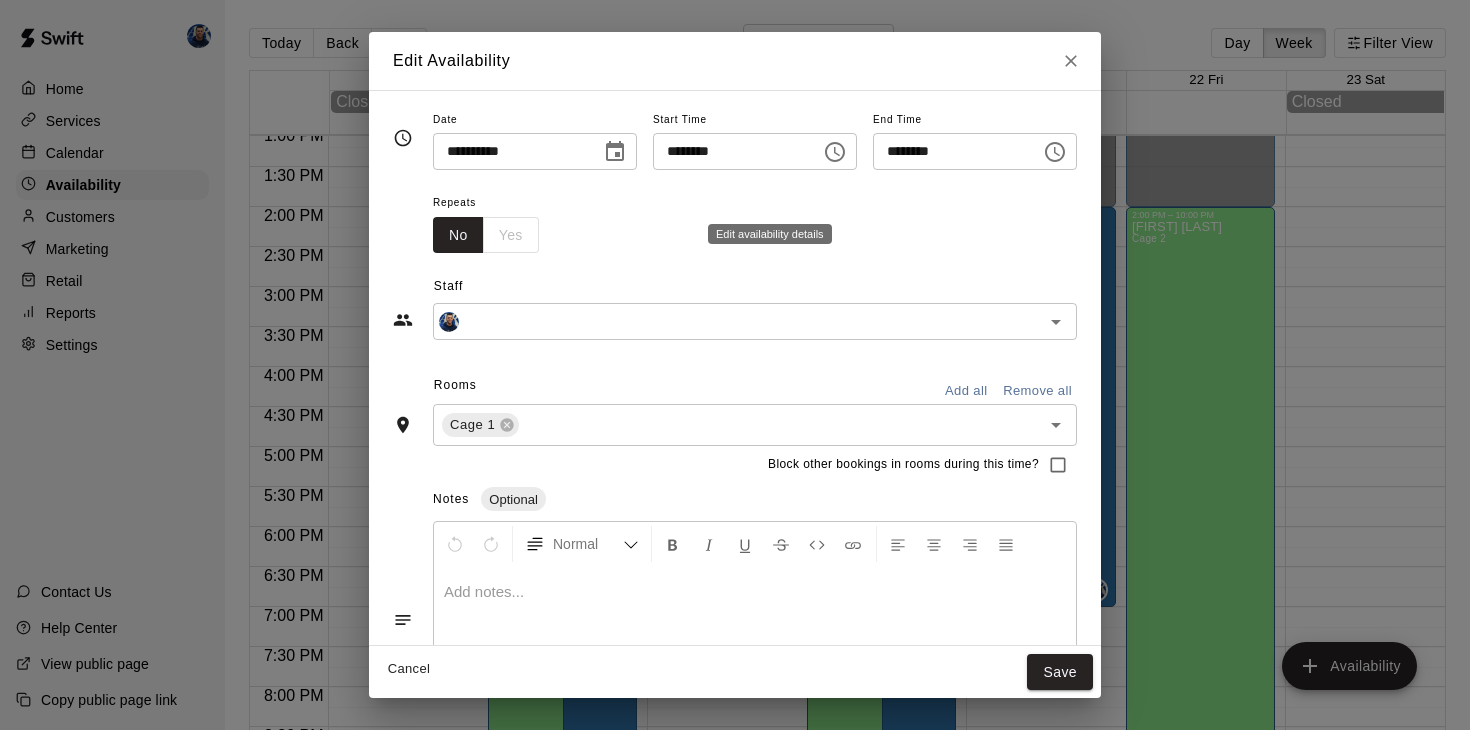 type on "**********" 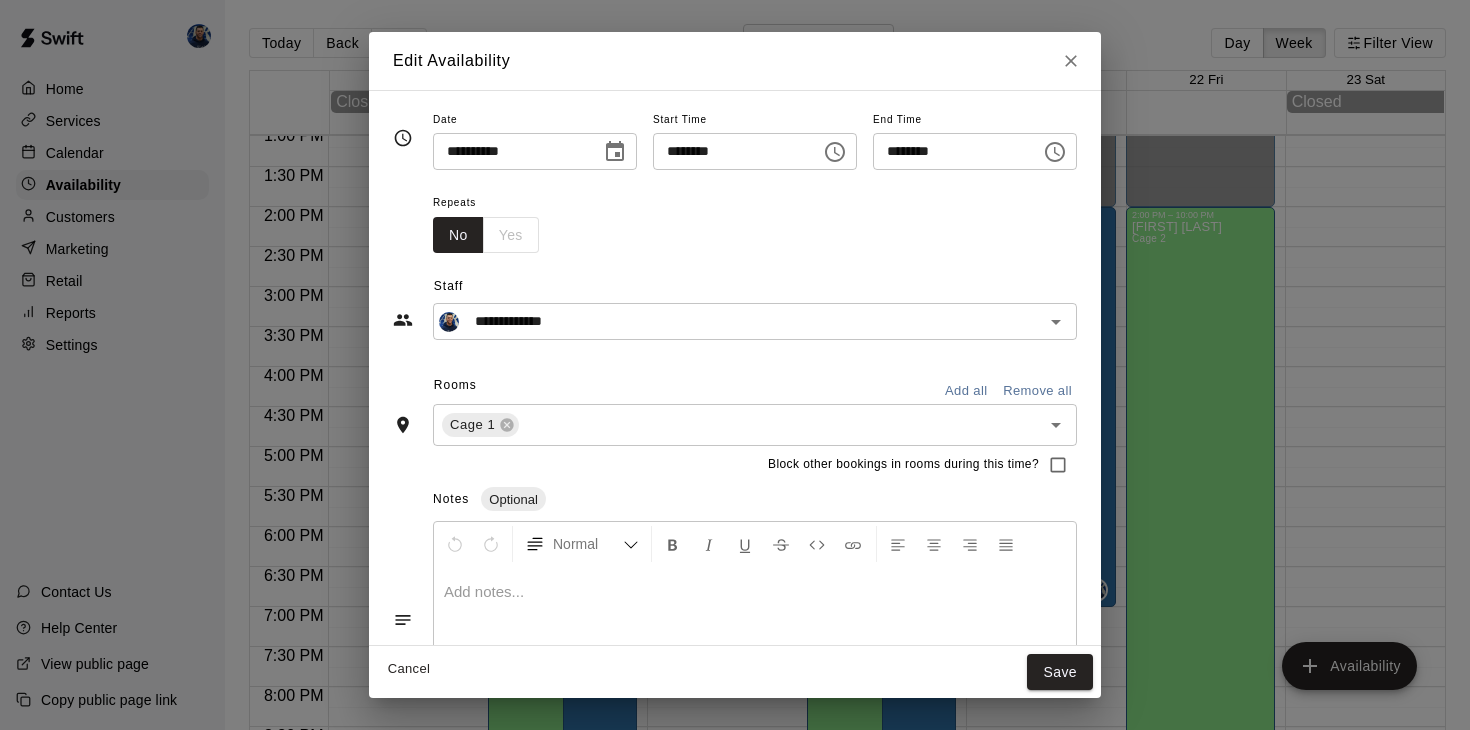 click on "Cancel" at bounding box center [409, 669] 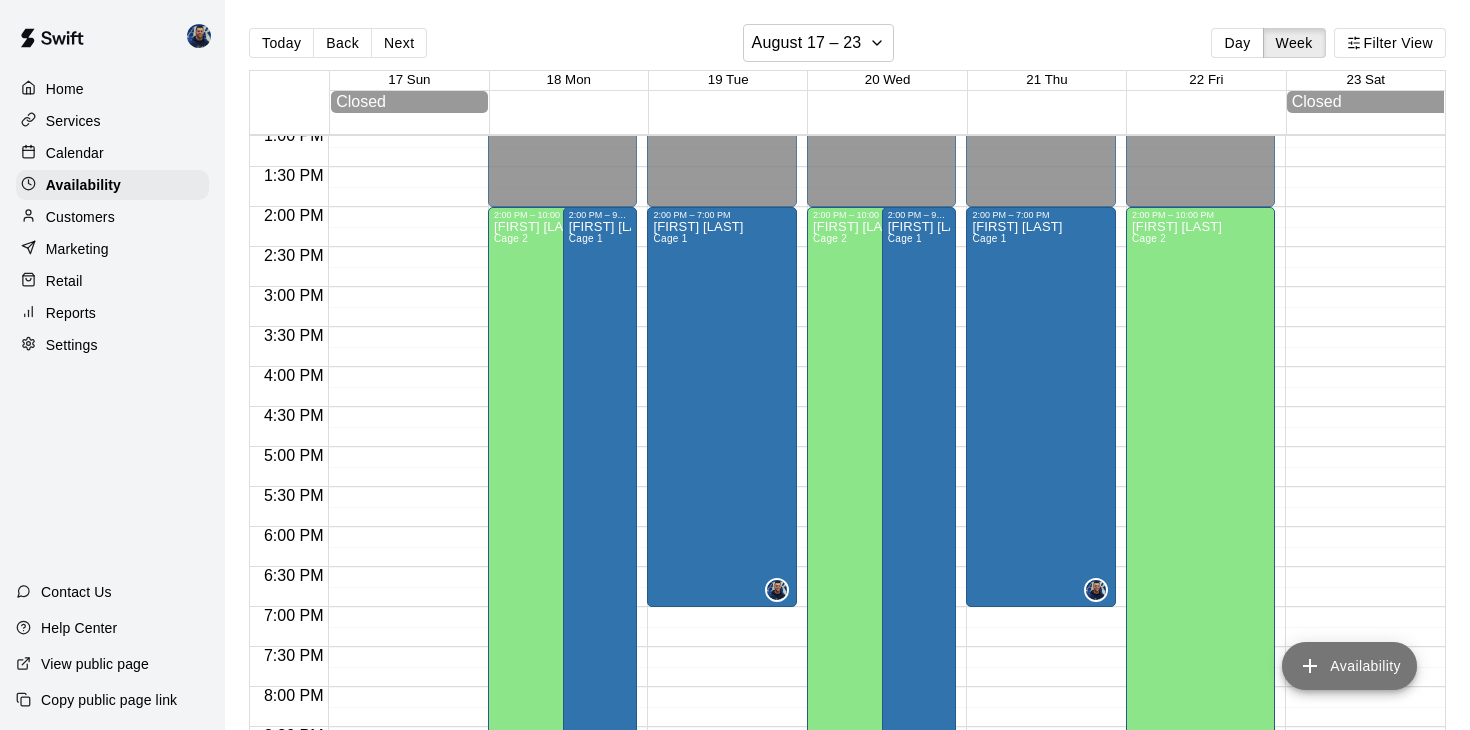 click 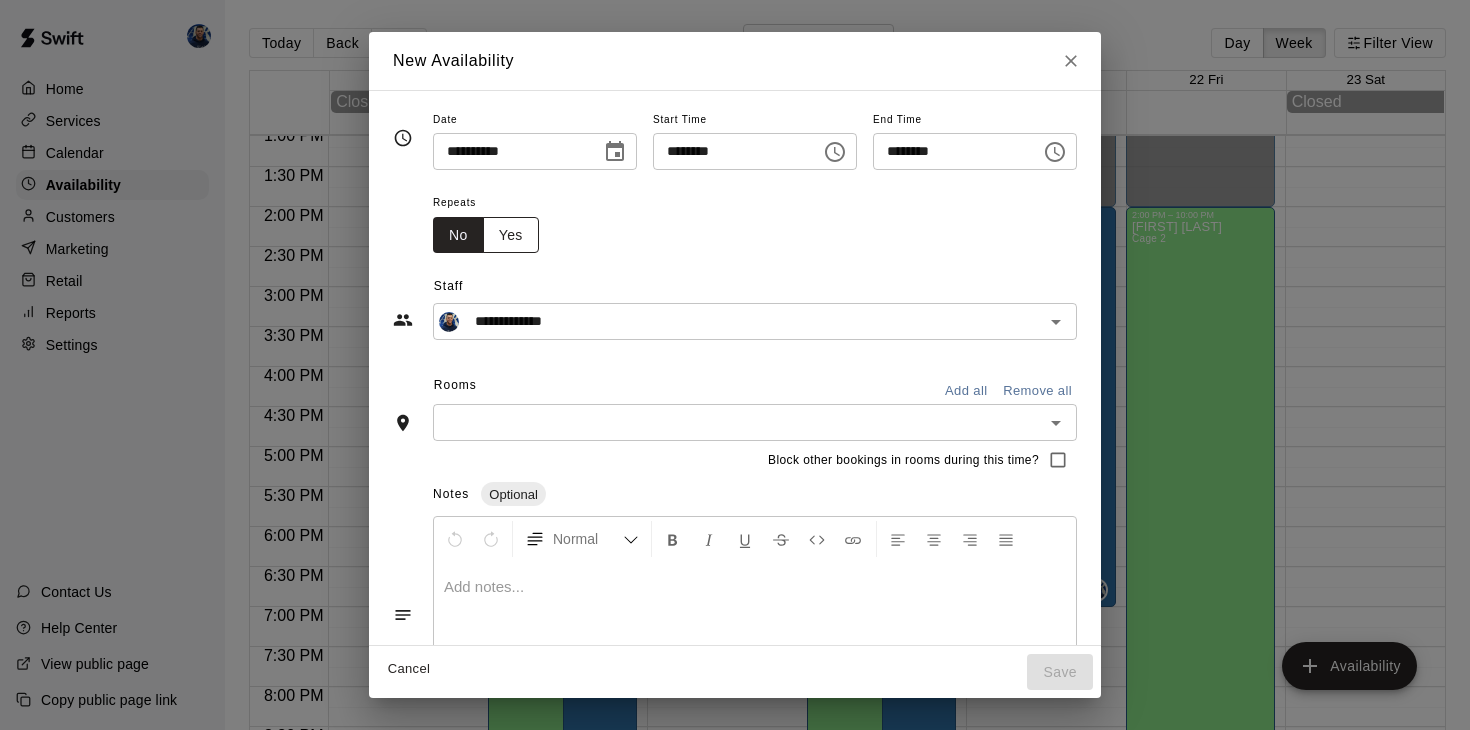 click on "Yes" at bounding box center (511, 235) 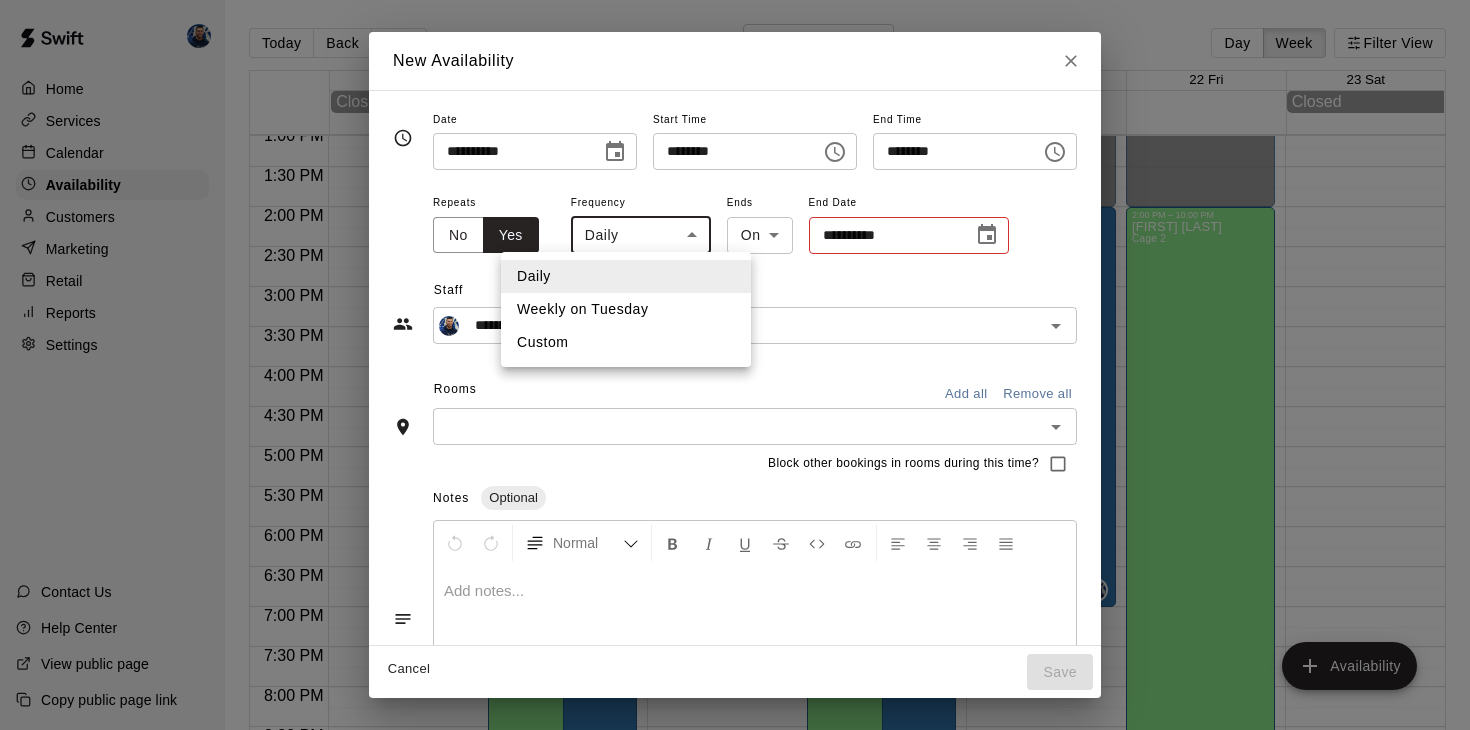 click on "Home Services Calendar Availability Customers Marketing Retail Reports Settings Contact Us Help Center View public page Copy public page link Today Back Next August 17 – 23 Day Week Filter View 17 Sun 18 Mon 19 Tue 20 Wed 21 Thu 22 Fri 23 Sat Closed   Closed 12:00 AM 12:30 AM 1:00 AM 1:30 AM 2:00 AM 2:30 AM 3:00 AM 3:30 AM 4:00 AM 4:30 AM 5:00 AM 5:30 AM 6:00 AM 6:30 AM 7:00 AM 7:30 AM 8:00 AM 8:30 AM 9:00 AM 9:30 AM 10:00 AM 10:30 AM 11:00 AM 11:30 AM 12:00 PM 12:30 PM 1:00 PM 1:30 PM 2:00 PM 2:30 PM 3:00 PM 3:30 PM 4:00 PM 4:30 PM 5:00 PM 5:30 PM 6:00 PM 6:30 PM 7:00 PM 7:30 PM 8:00 PM 8:30 PM 9:00 PM 9:30 PM 10:00 PM 10:30 PM 11:00 PM 11:30 PM 12:00 AM – 2:00 PM Closed 2:00 PM – 10:00 PM [FIRST] [LAST] Cage 2 10:00 PM – 11:59 PM Closed 2:00 PM – 9:00 PM [FIRST] [LAST] Cage 1 12:00 AM – 2:00 PM Closed 2:00 PM – 7:00 PM [FIRST] [LAST] Cage 1 10:00 PM – 11:59 PM Closed 12:00 AM – 2:00 PM Closed 2:00 PM – 10:00 PM [FIRST] [LAST] Cage 2 10:00 PM – 11:59 PM Closed 2:00 PM – 9:00 PM Cage 1" at bounding box center [735, 381] 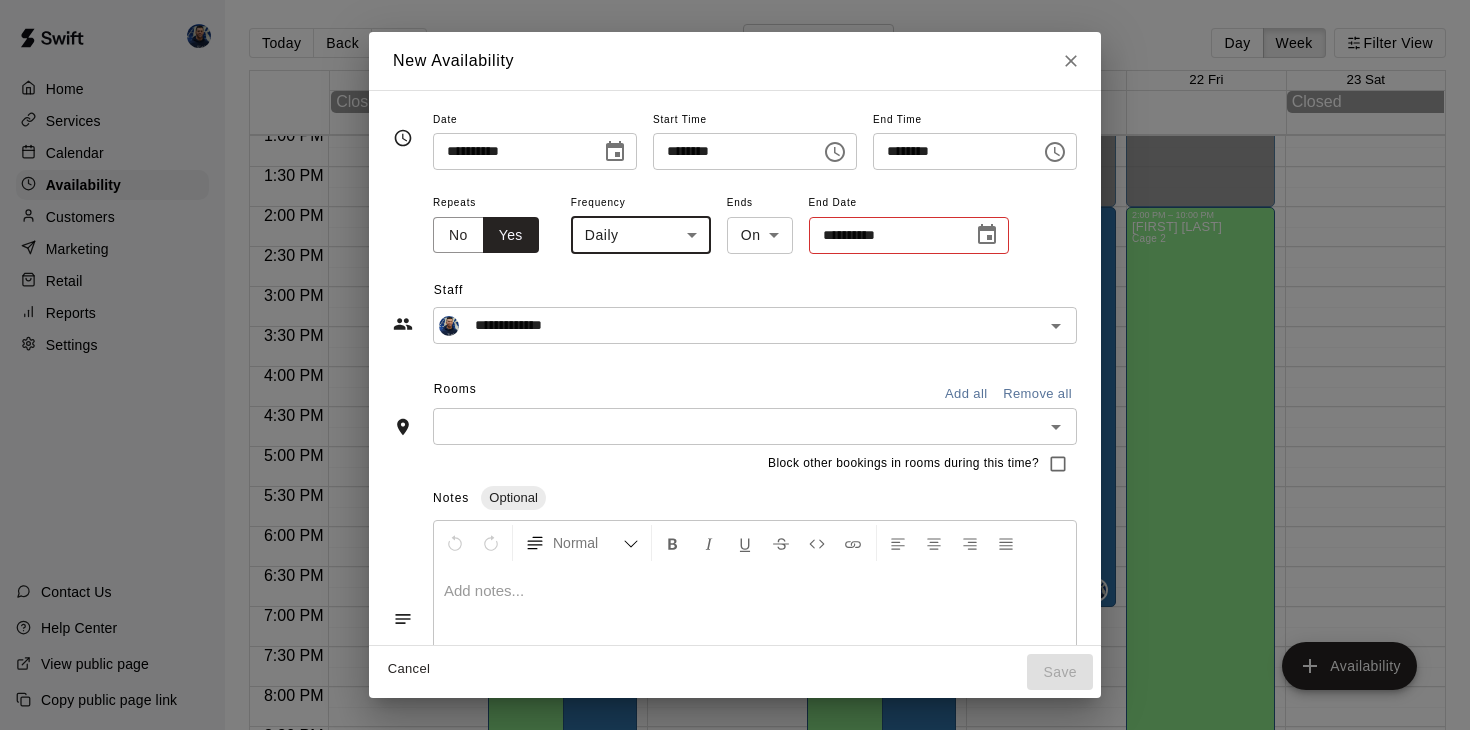 click 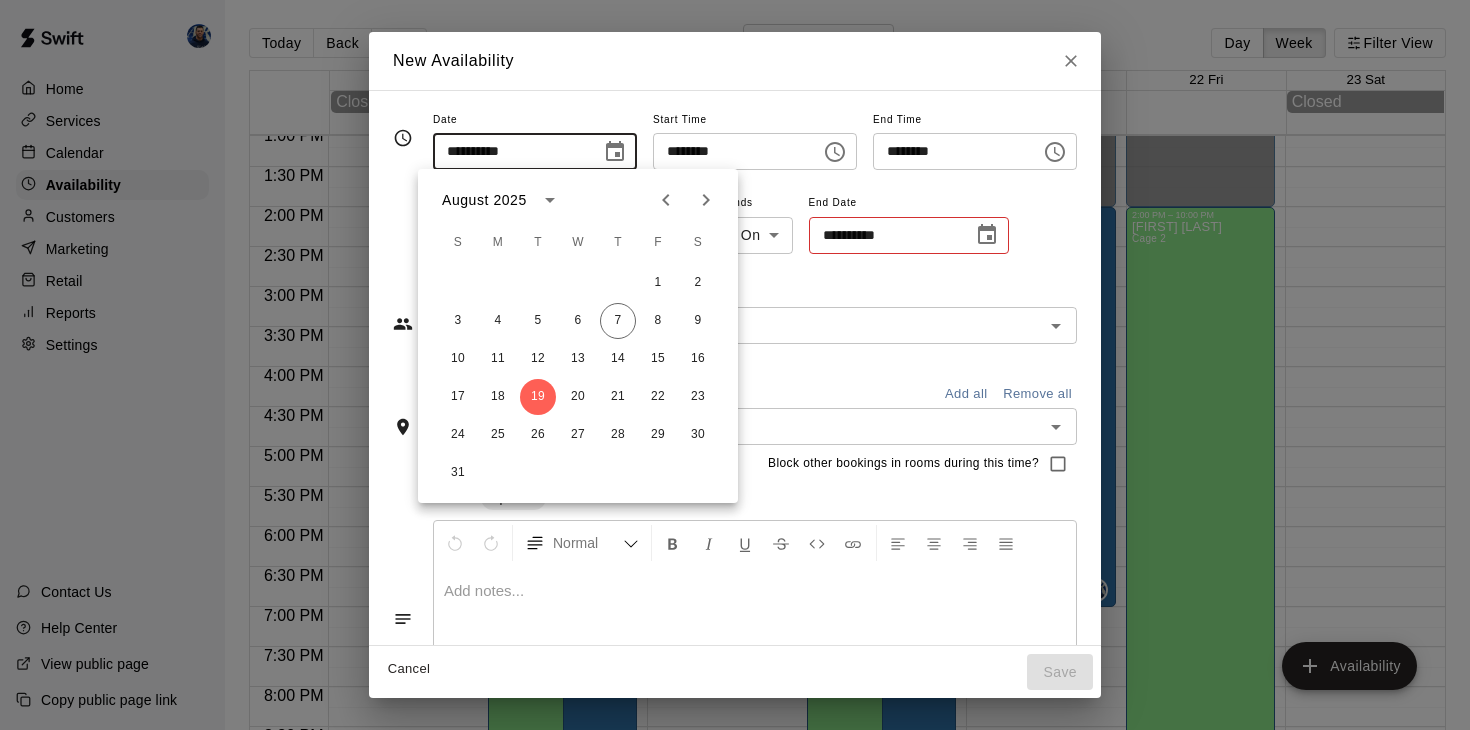 click 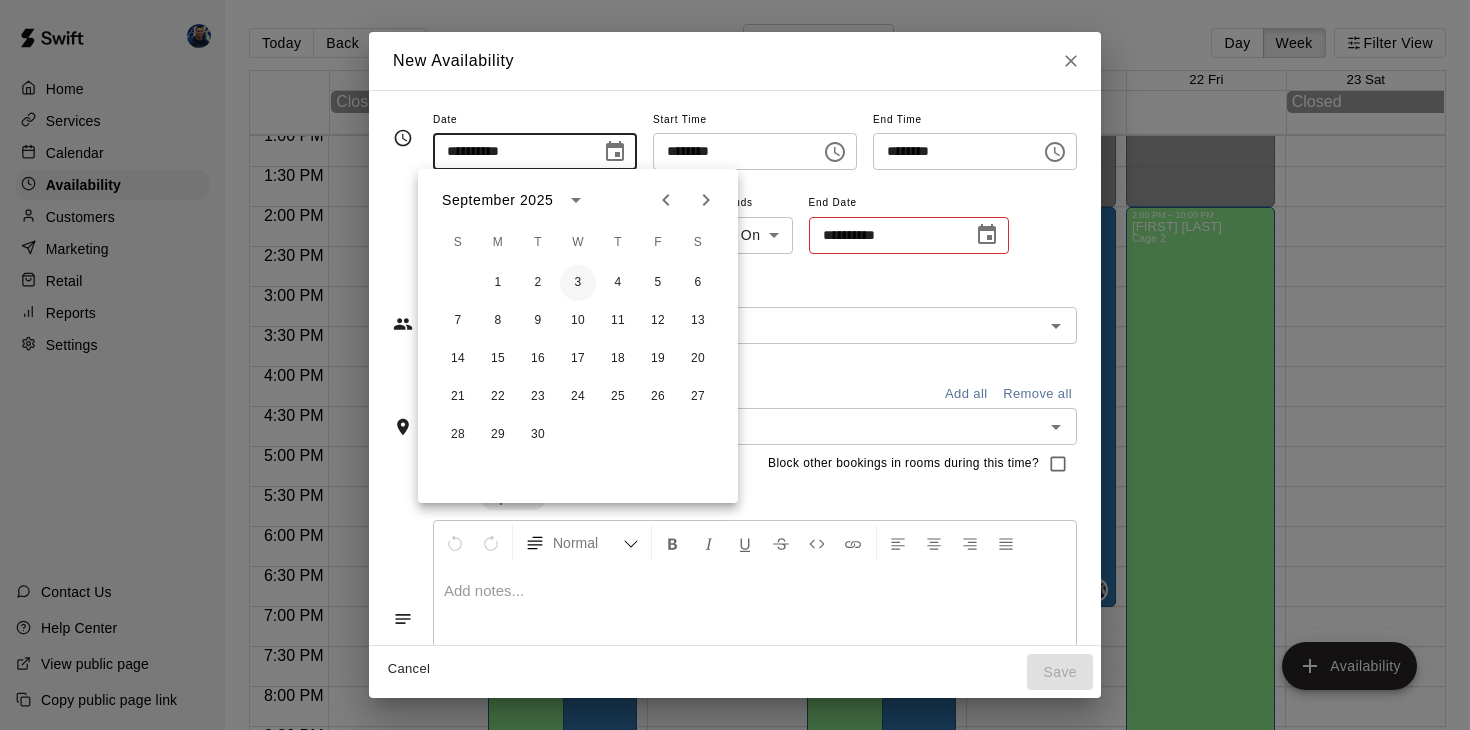 click on "3" at bounding box center [578, 283] 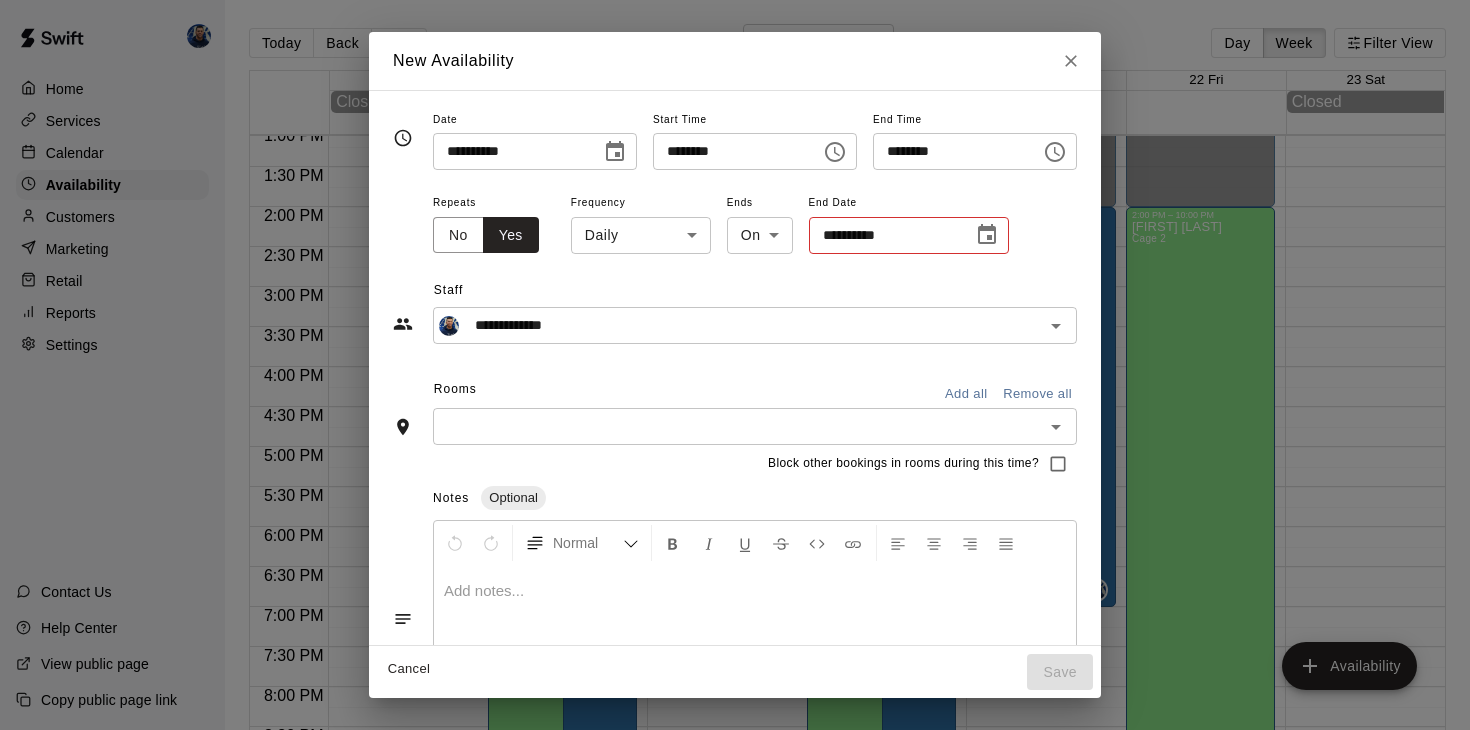 click on "Home Services Calendar Availability Customers Marketing Retail Reports Settings Contact Us Help Center View public page Copy public page link Today Back Next August 17 – 23 Day Week Filter View 17 Sun 18 Mon 19 Tue 20 Wed 21 Thu 22 Fri 23 Sat Closed   Closed 12:00 AM 12:30 AM 1:00 AM 1:30 AM 2:00 AM 2:30 AM 3:00 AM 3:30 AM 4:00 AM 4:30 AM 5:00 AM 5:30 AM 6:00 AM 6:30 AM 7:00 AM 7:30 AM 8:00 AM 8:30 AM 9:00 AM 9:30 AM 10:00 AM 10:30 AM 11:00 AM 11:30 AM 12:00 PM 12:30 PM 1:00 PM 1:30 PM 2:00 PM 2:30 PM 3:00 PM 3:30 PM 4:00 PM 4:30 PM 5:00 PM 5:30 PM 6:00 PM 6:30 PM 7:00 PM 7:30 PM 8:00 PM 8:30 PM 9:00 PM 9:30 PM 10:00 PM 10:30 PM 11:00 PM 11:30 PM 12:00 AM – 2:00 PM Closed 2:00 PM – 10:00 PM [FIRST] [LAST] Cage 2 10:00 PM – 11:59 PM Closed 2:00 PM – 9:00 PM [FIRST] [LAST] Cage 1 12:00 AM – 2:00 PM Closed 2:00 PM – 7:00 PM [FIRST] [LAST] Cage 1 10:00 PM – 11:59 PM Closed 12:00 AM – 2:00 PM Closed 2:00 PM – 10:00 PM [FIRST] [LAST] Cage 2 10:00 PM – 11:59 PM Closed 2:00 PM – 9:00 PM Cage 1" at bounding box center [735, 381] 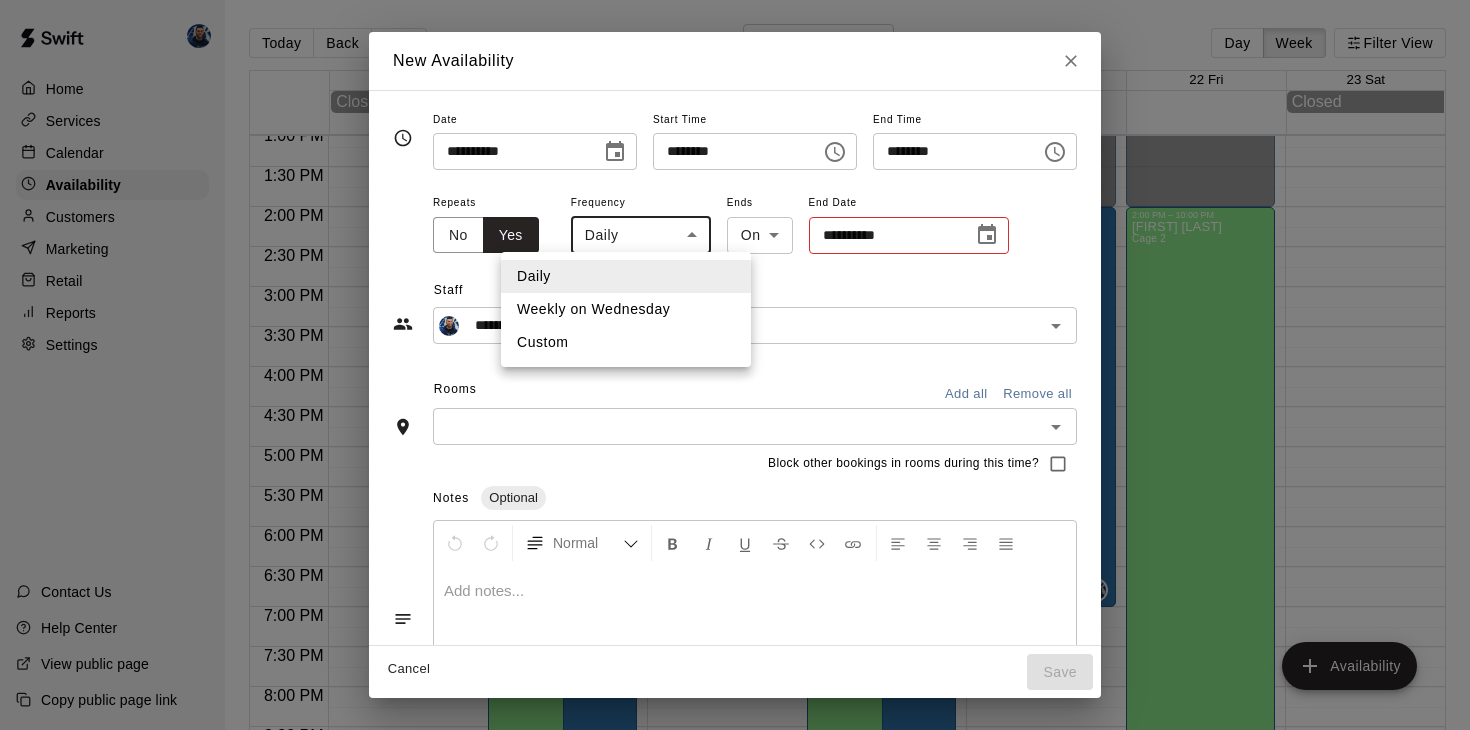 click on "Weekly on Wednesday" at bounding box center (626, 309) 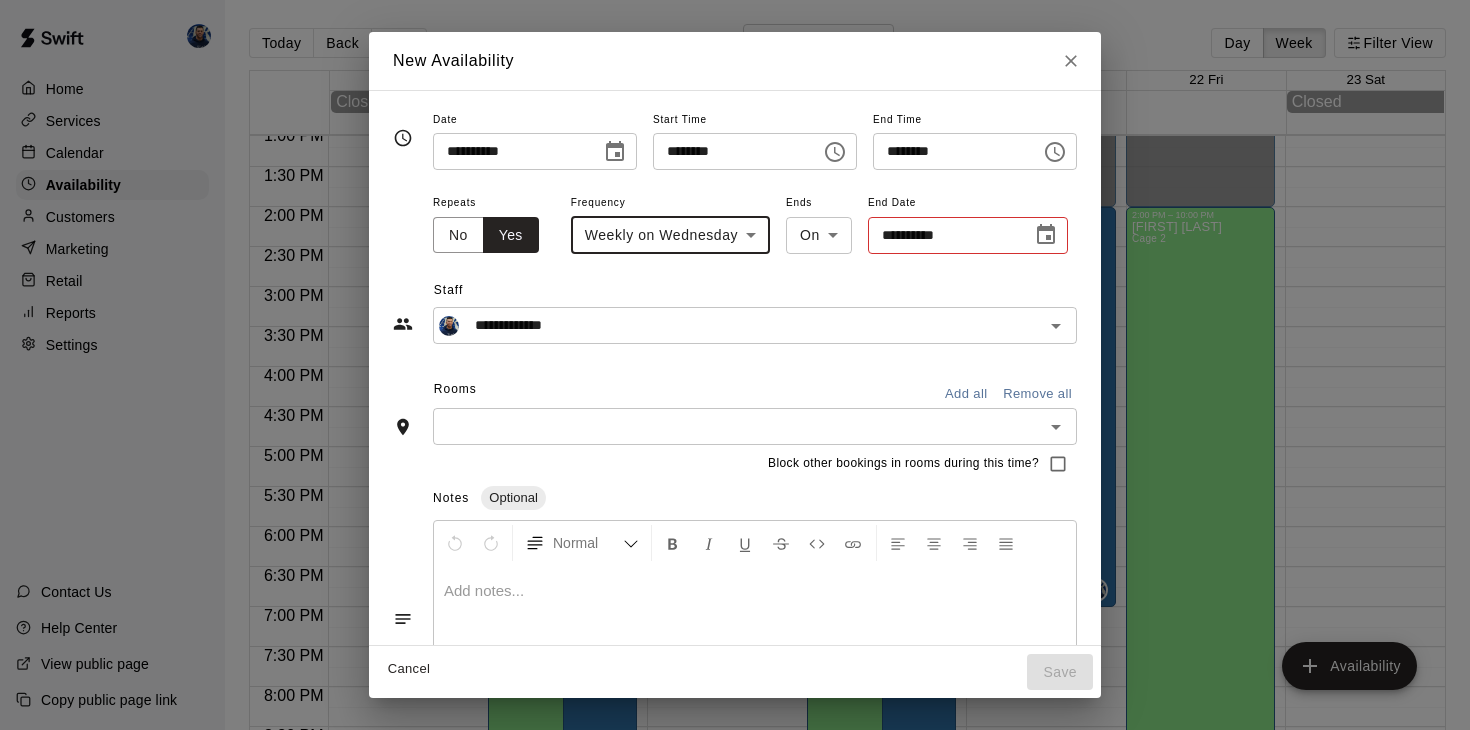 click on "**********" at bounding box center [943, 235] 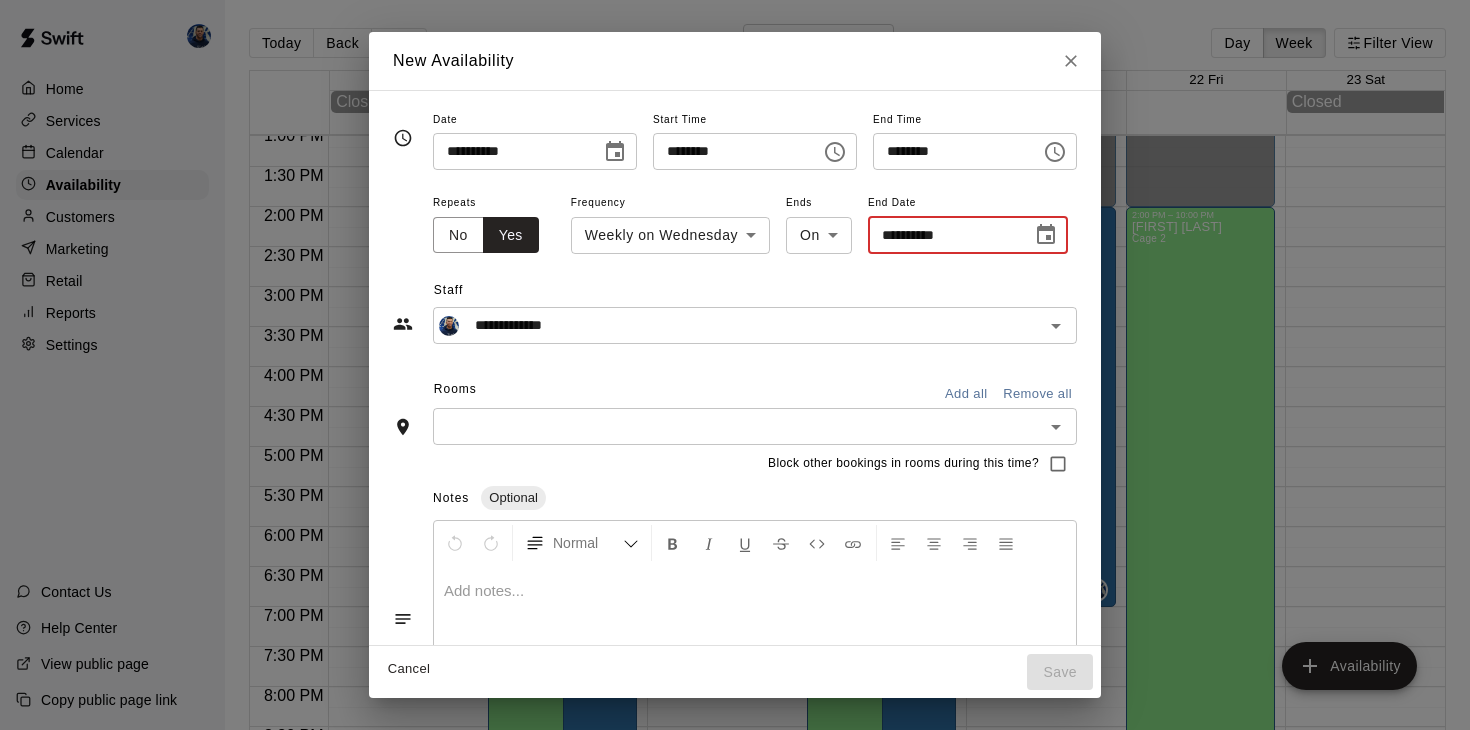 click 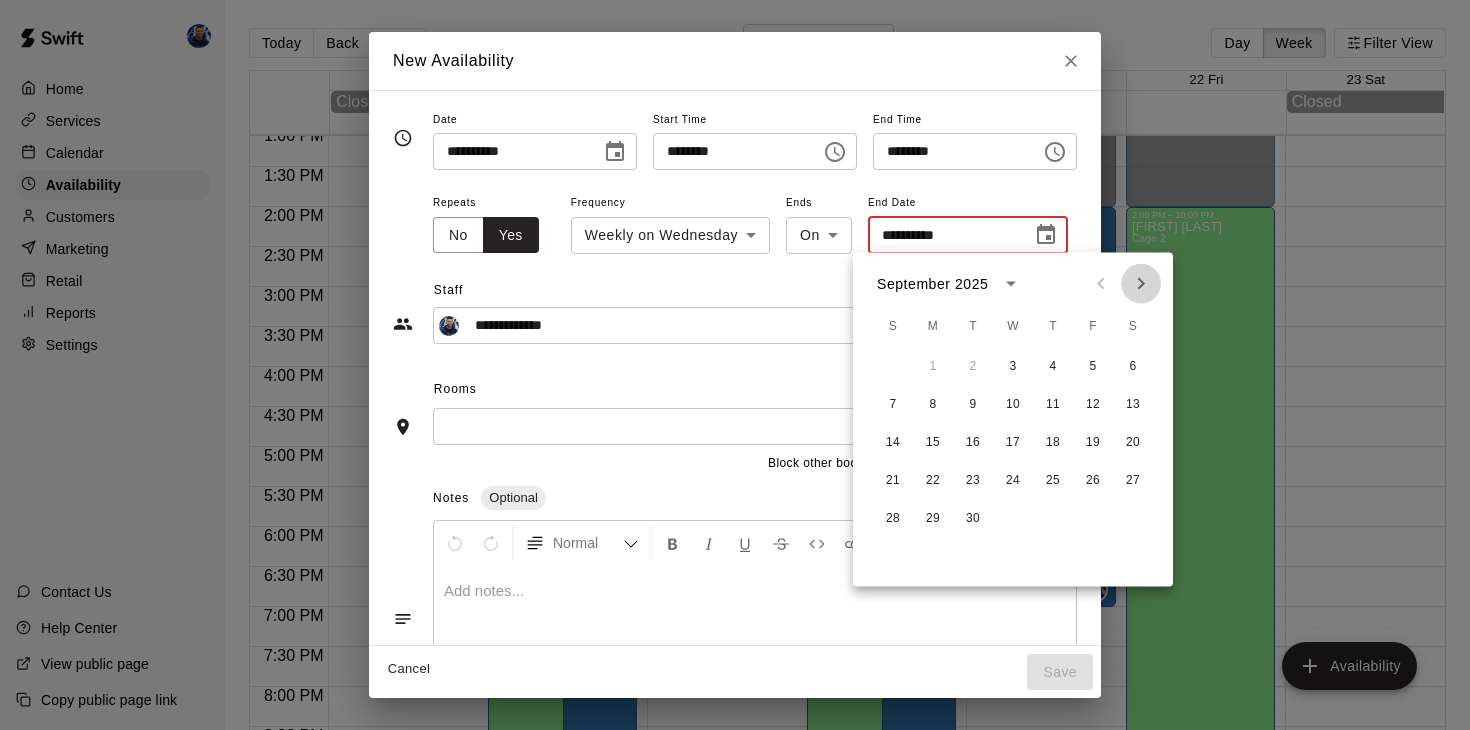 click 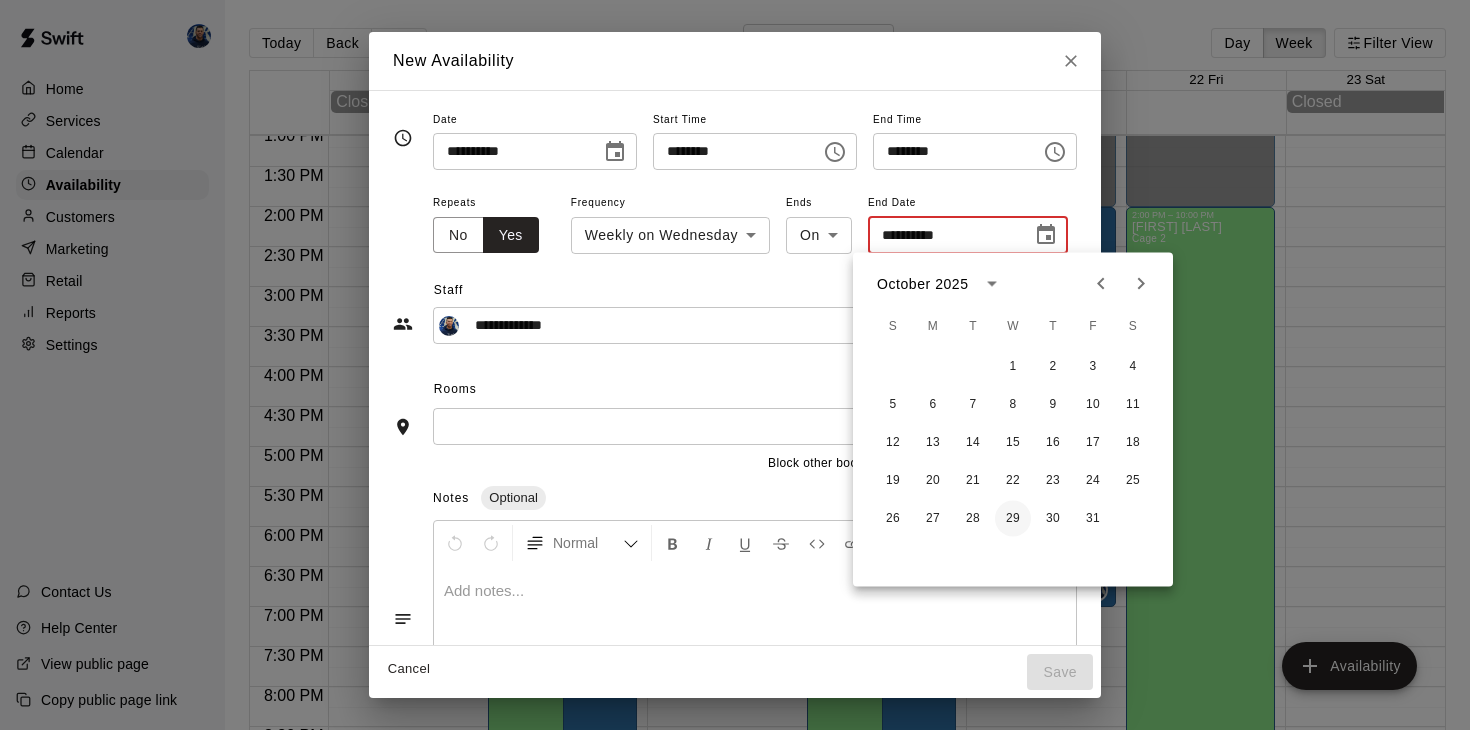 click on "29" at bounding box center [1013, 519] 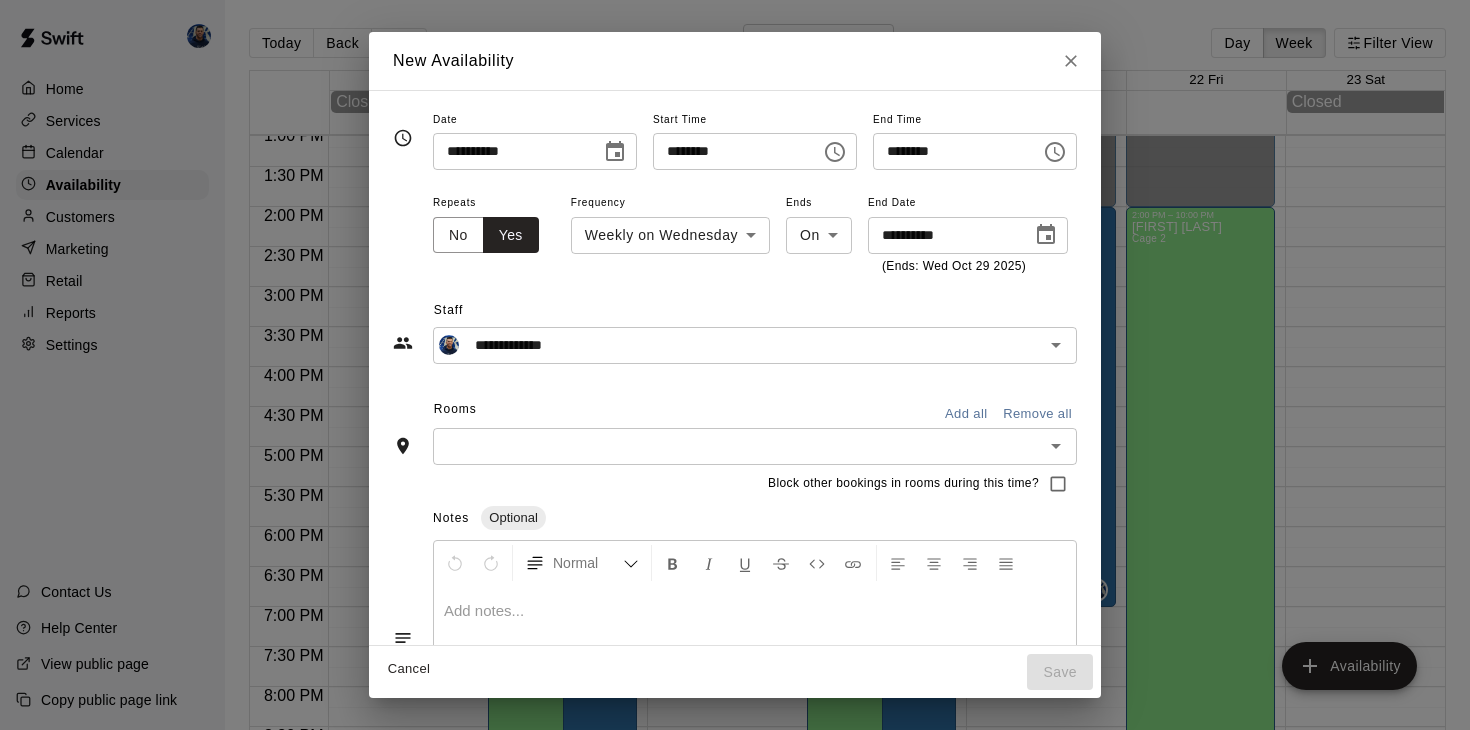 type on "**********" 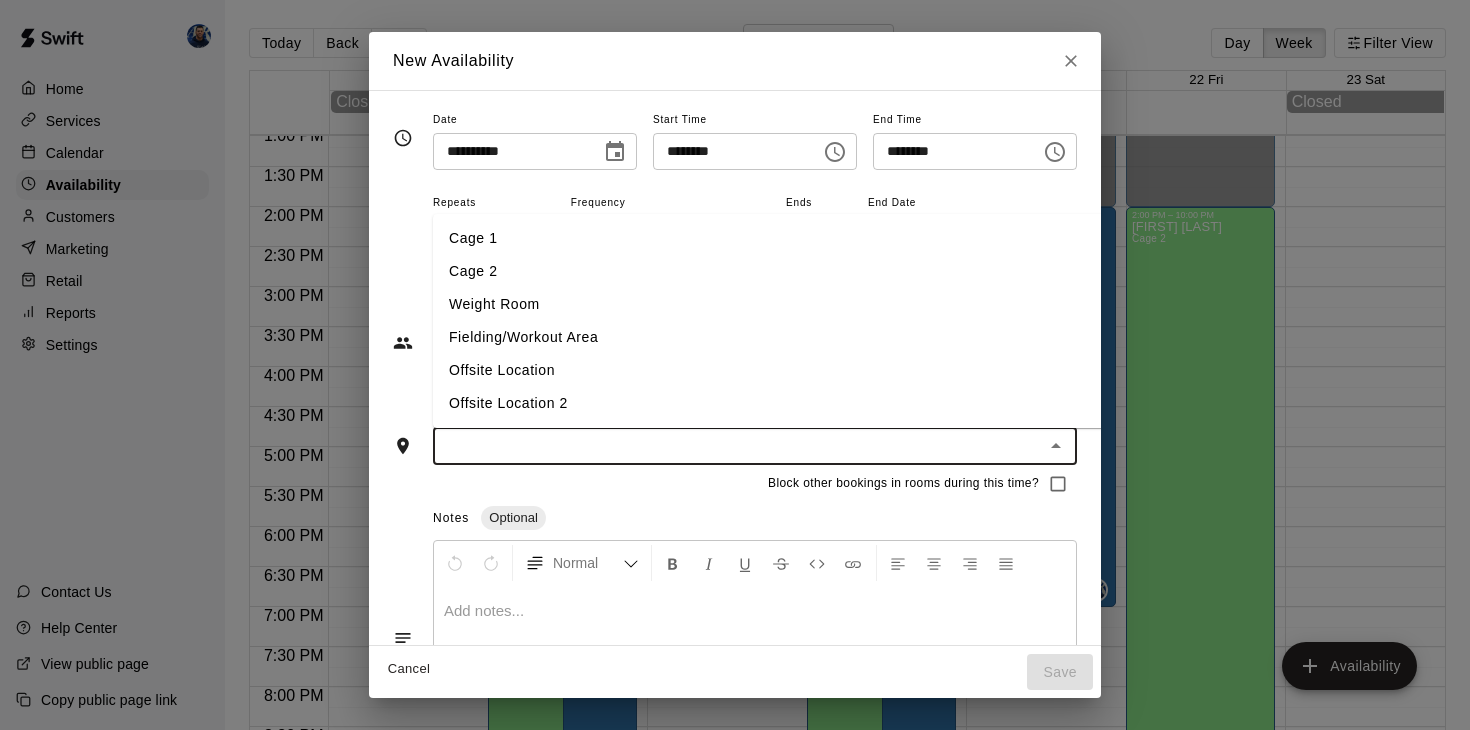 click on "Cage 1" at bounding box center (770, 238) 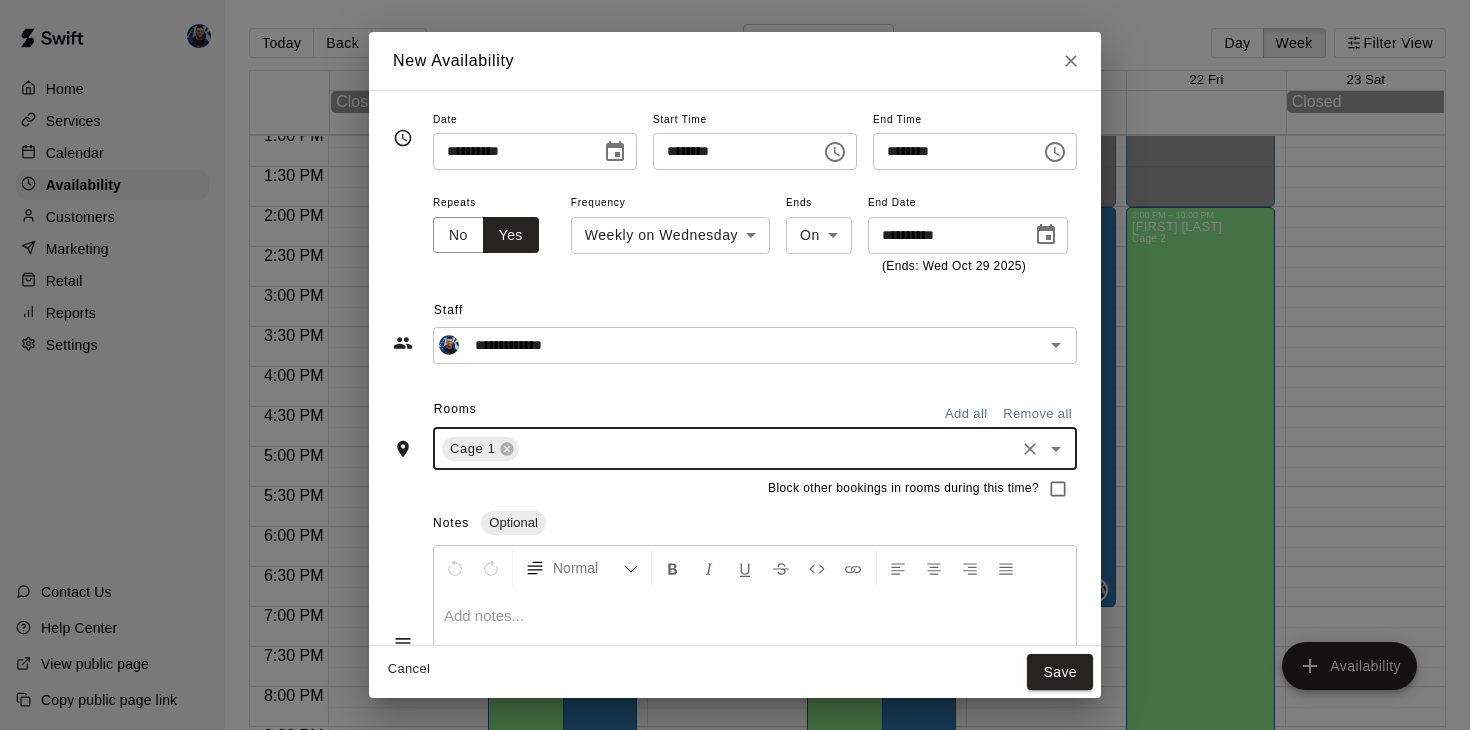 click 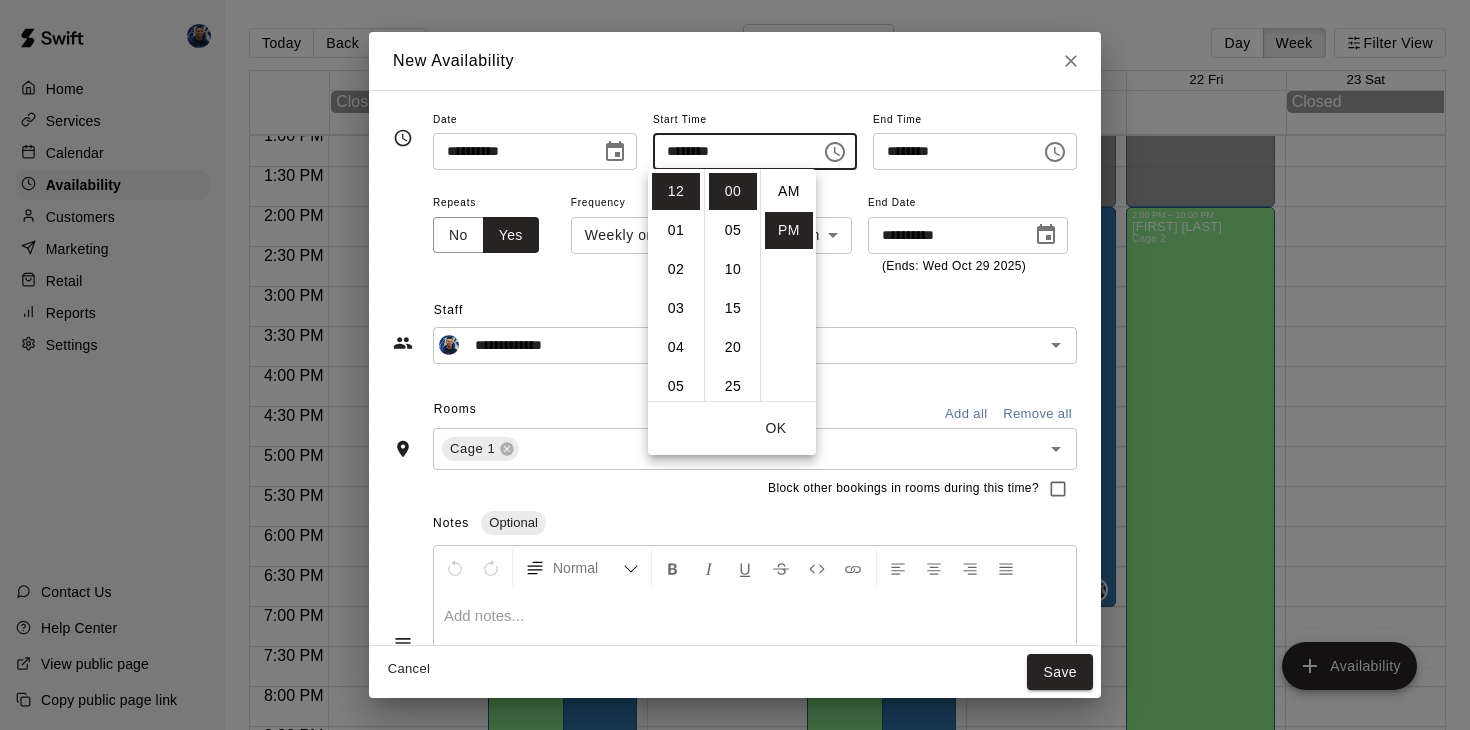 scroll, scrollTop: 36, scrollLeft: 0, axis: vertical 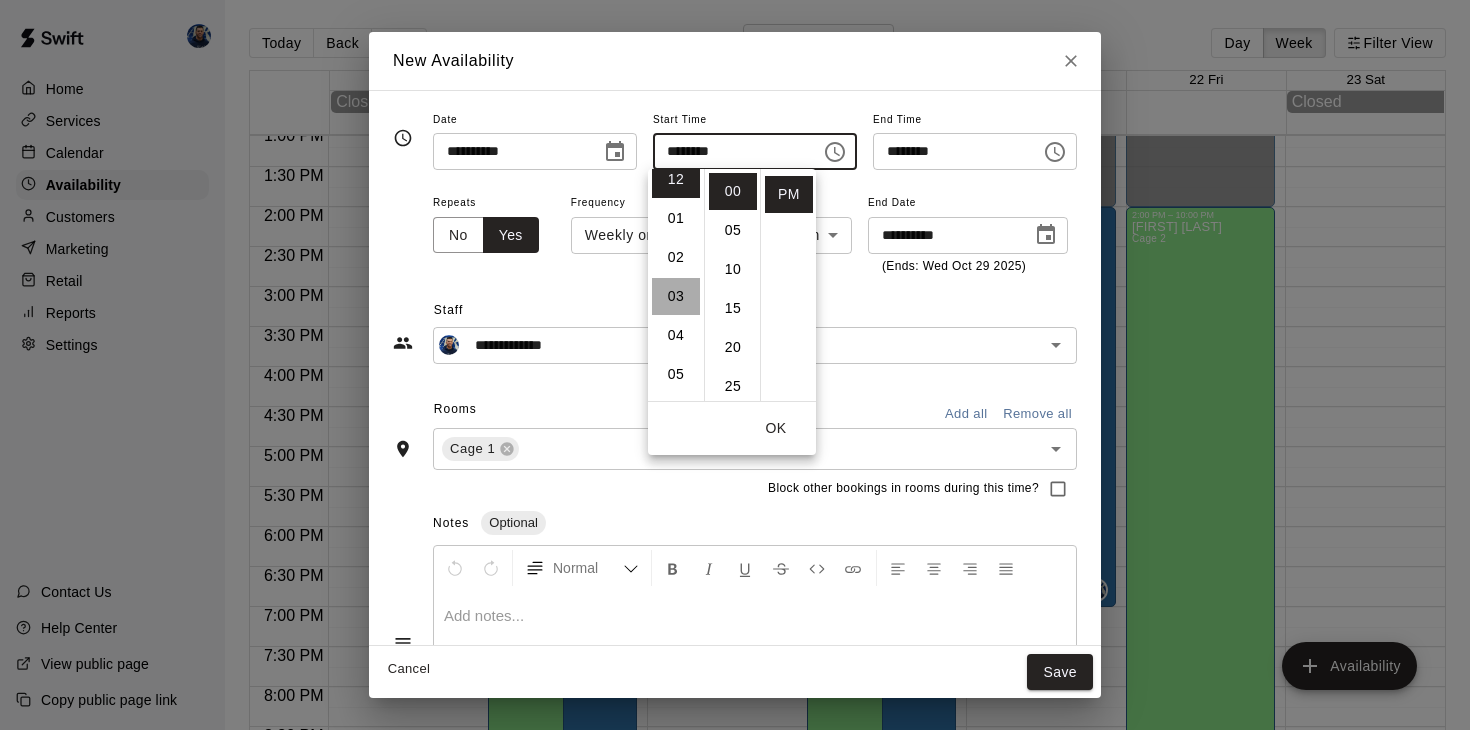 click on "03" at bounding box center [676, 296] 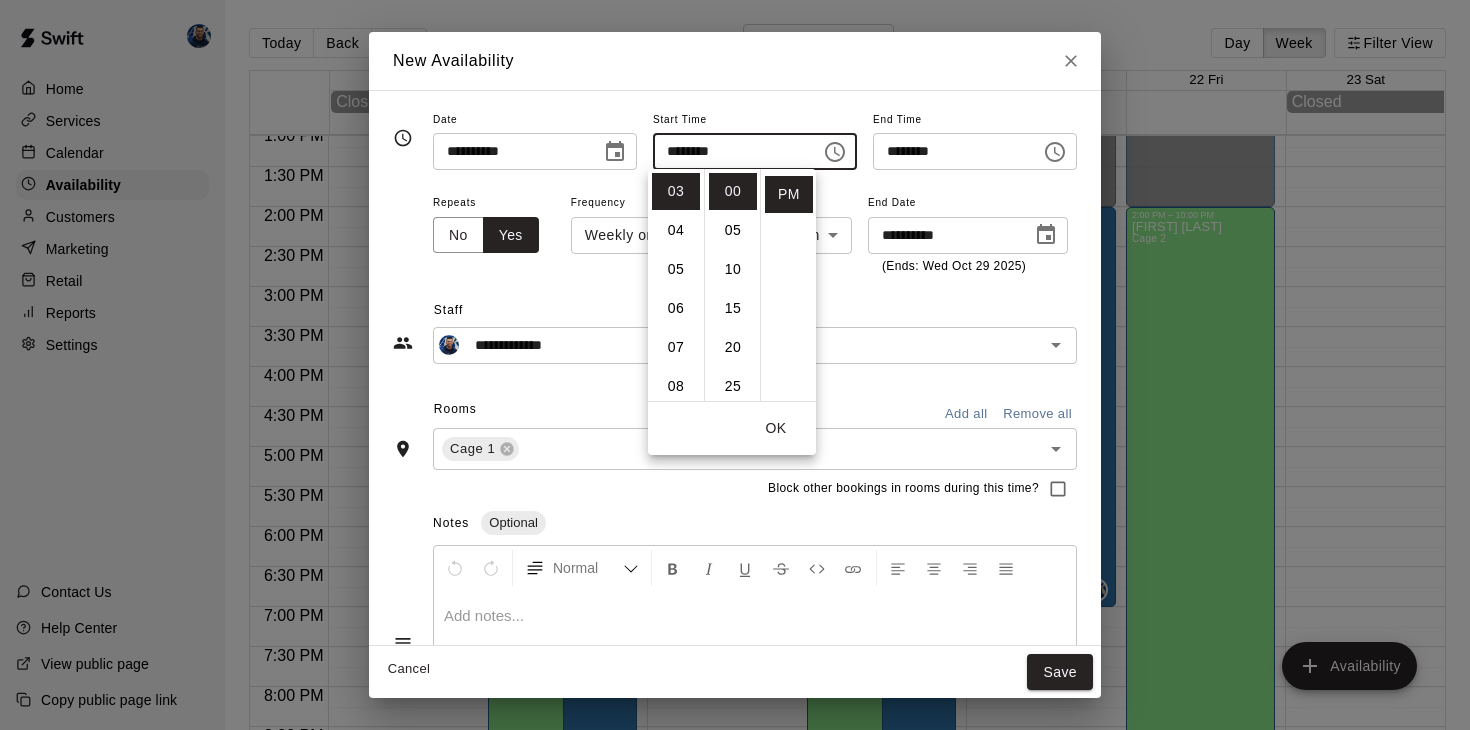 click on "OK" at bounding box center (776, 428) 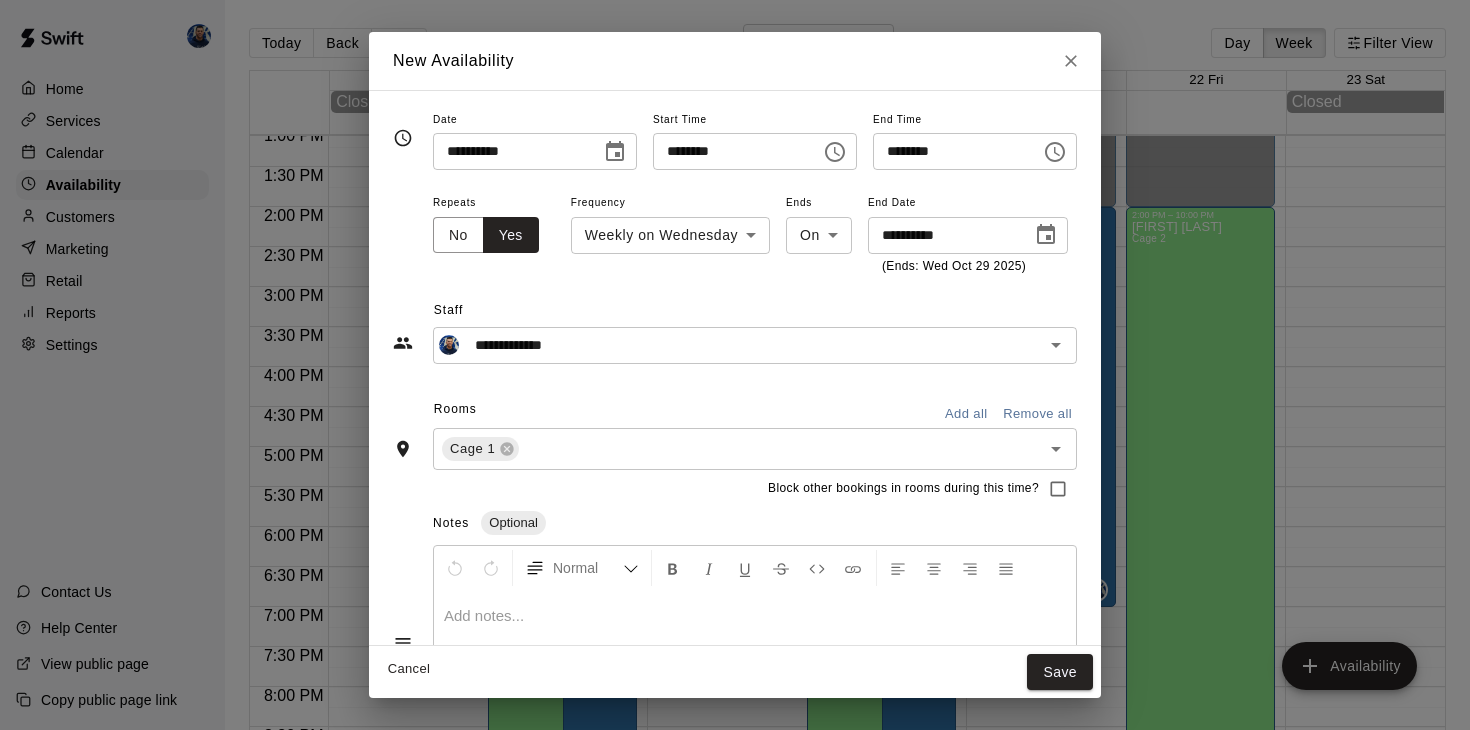 click 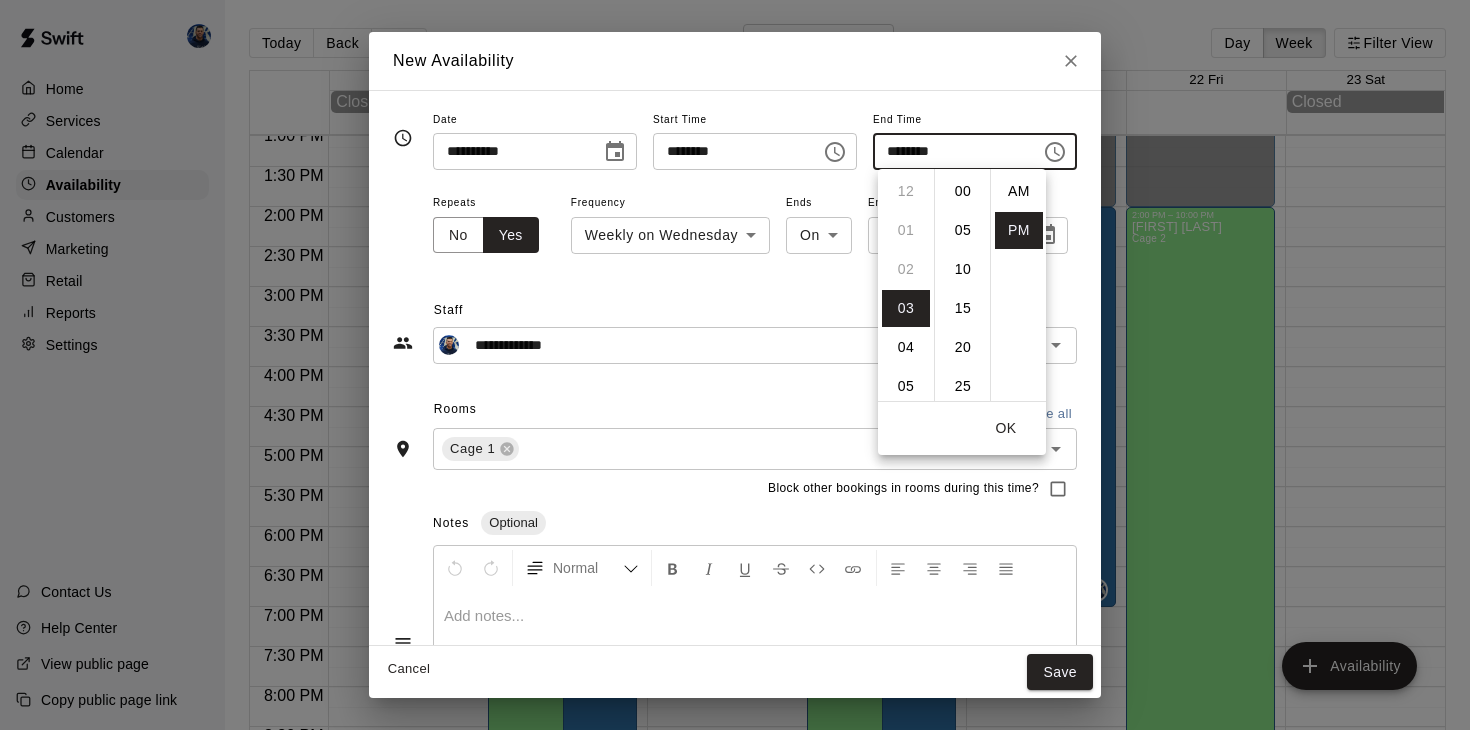 scroll, scrollTop: 117, scrollLeft: 0, axis: vertical 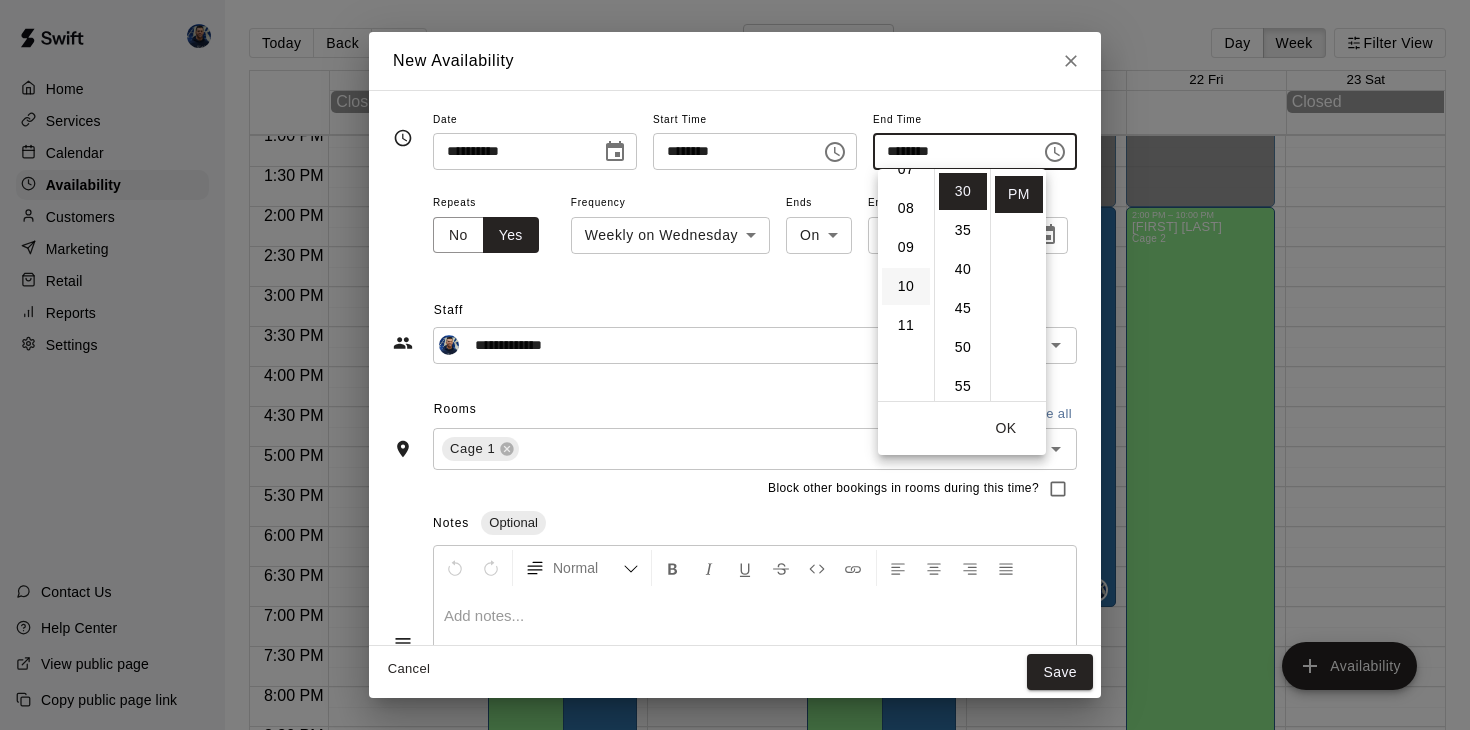 click on "10" at bounding box center (906, 286) 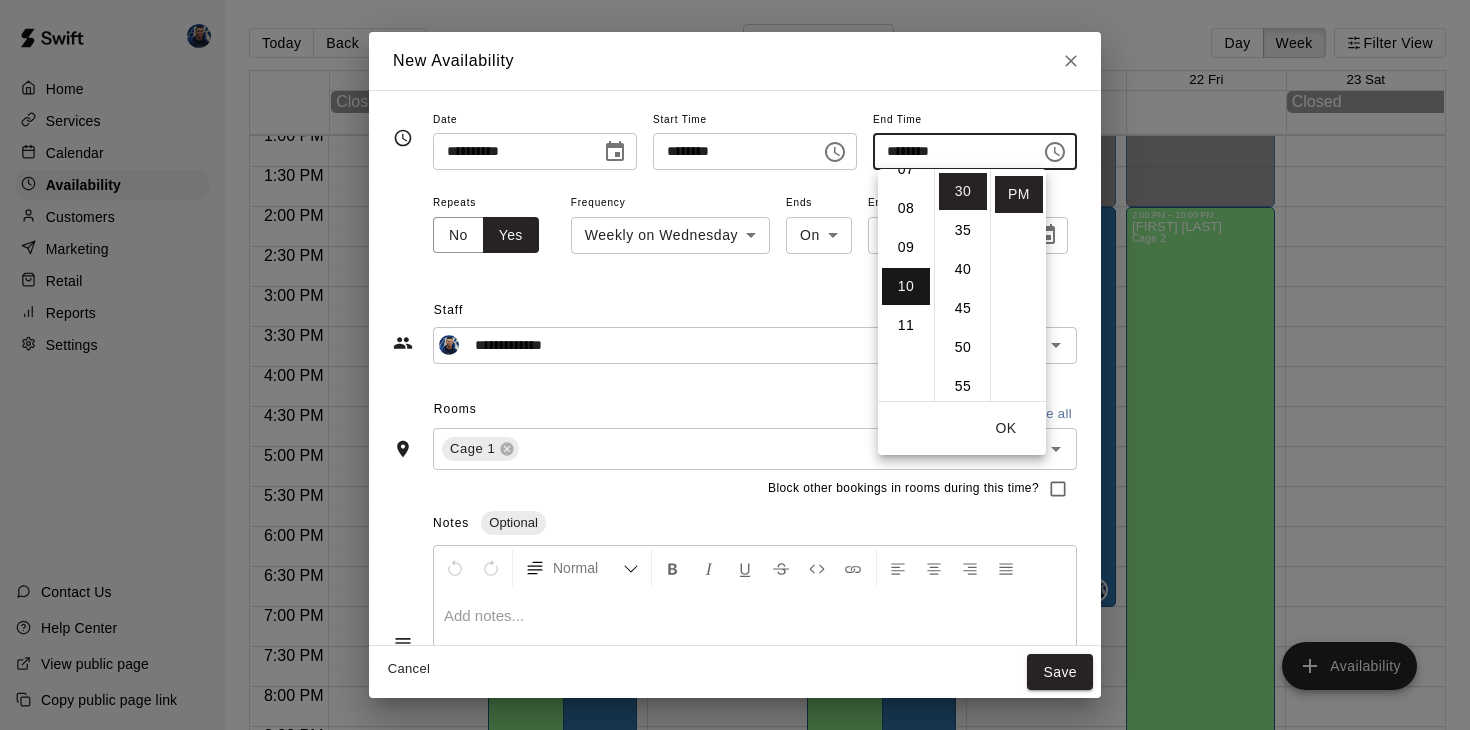 scroll, scrollTop: 390, scrollLeft: 0, axis: vertical 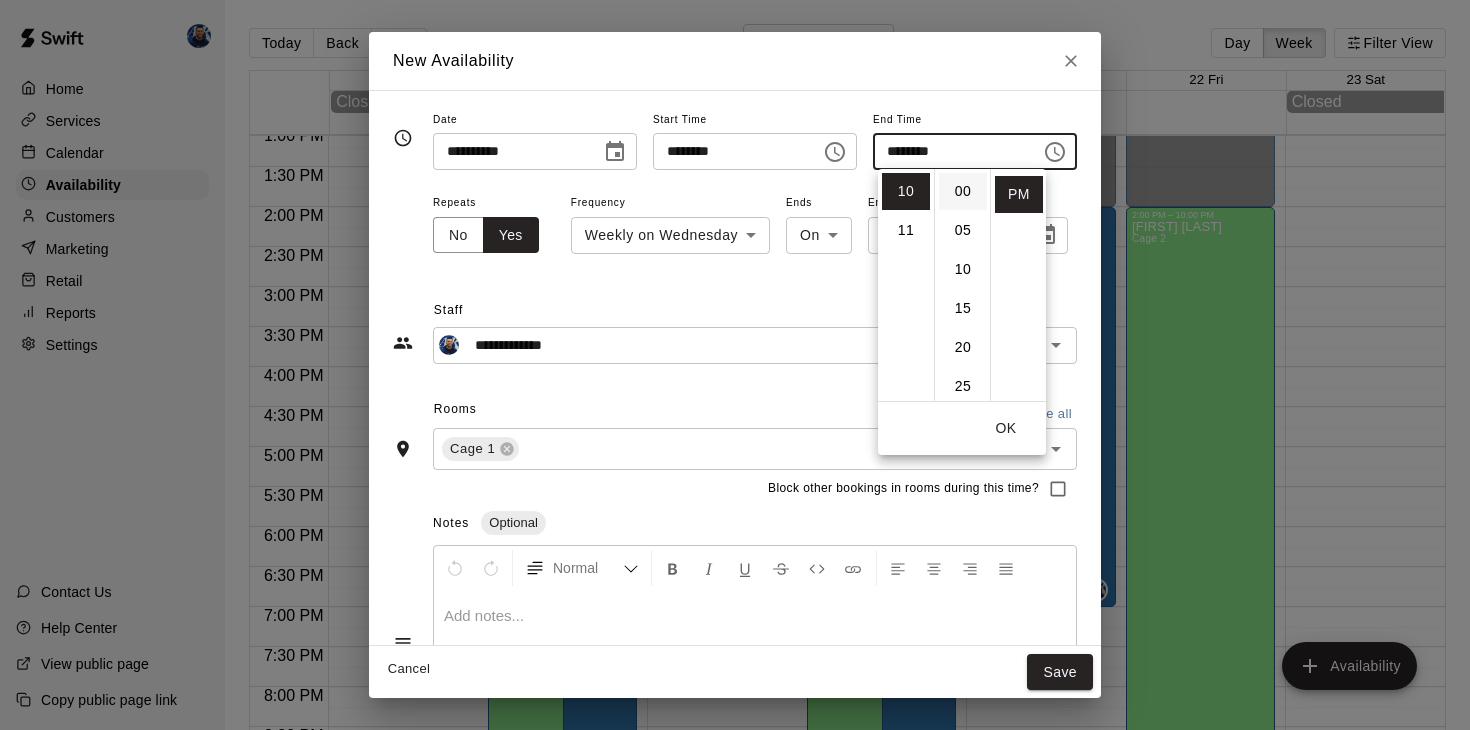 click on "00" at bounding box center [963, 191] 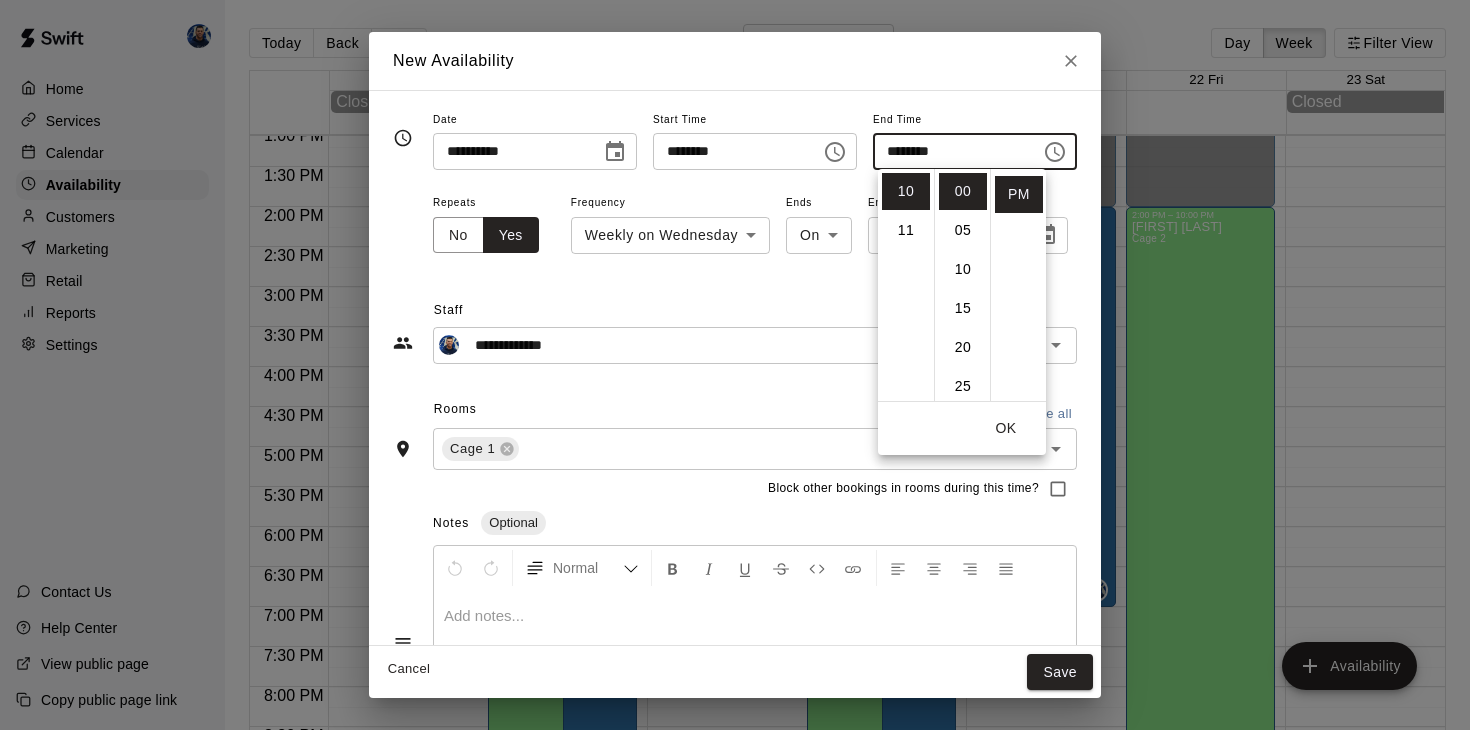 click on "OK" at bounding box center (1006, 428) 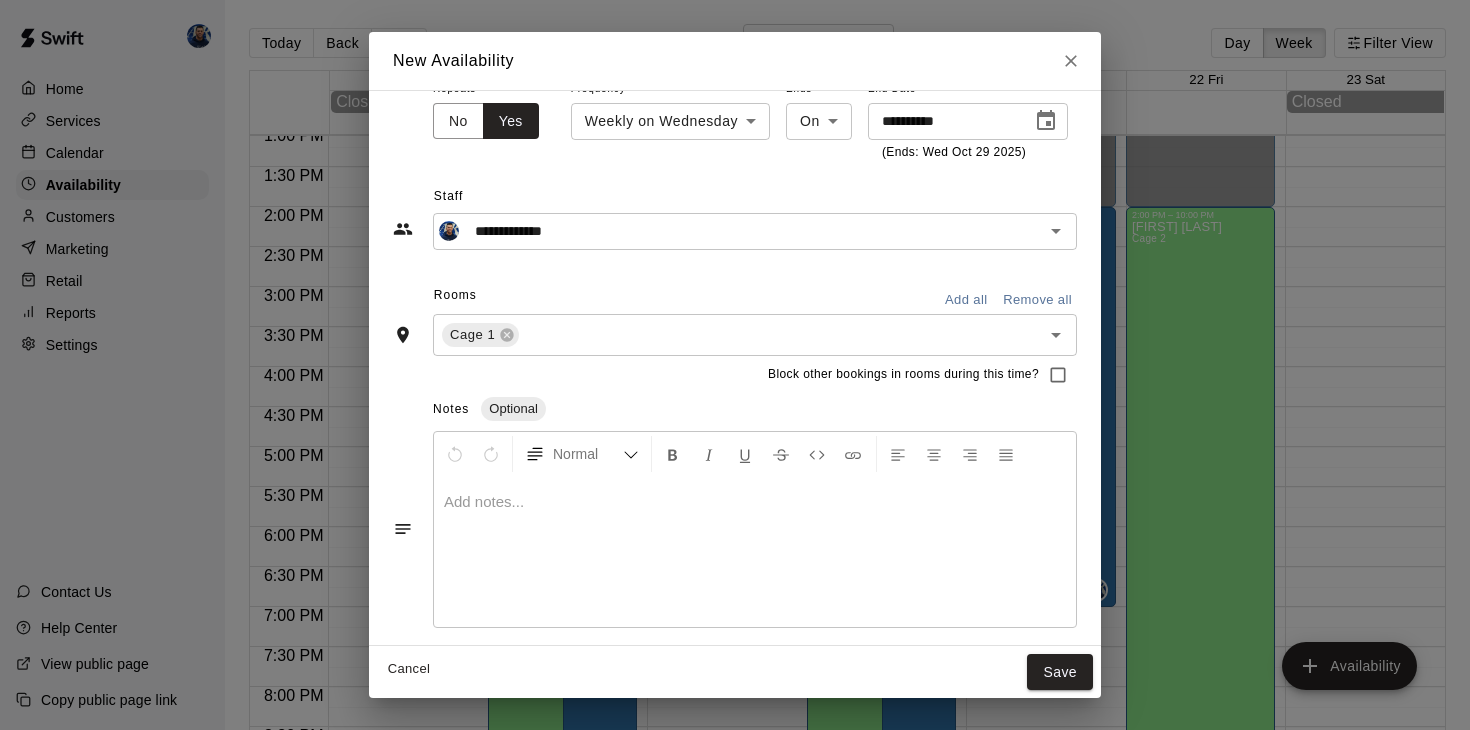 scroll, scrollTop: 112, scrollLeft: 0, axis: vertical 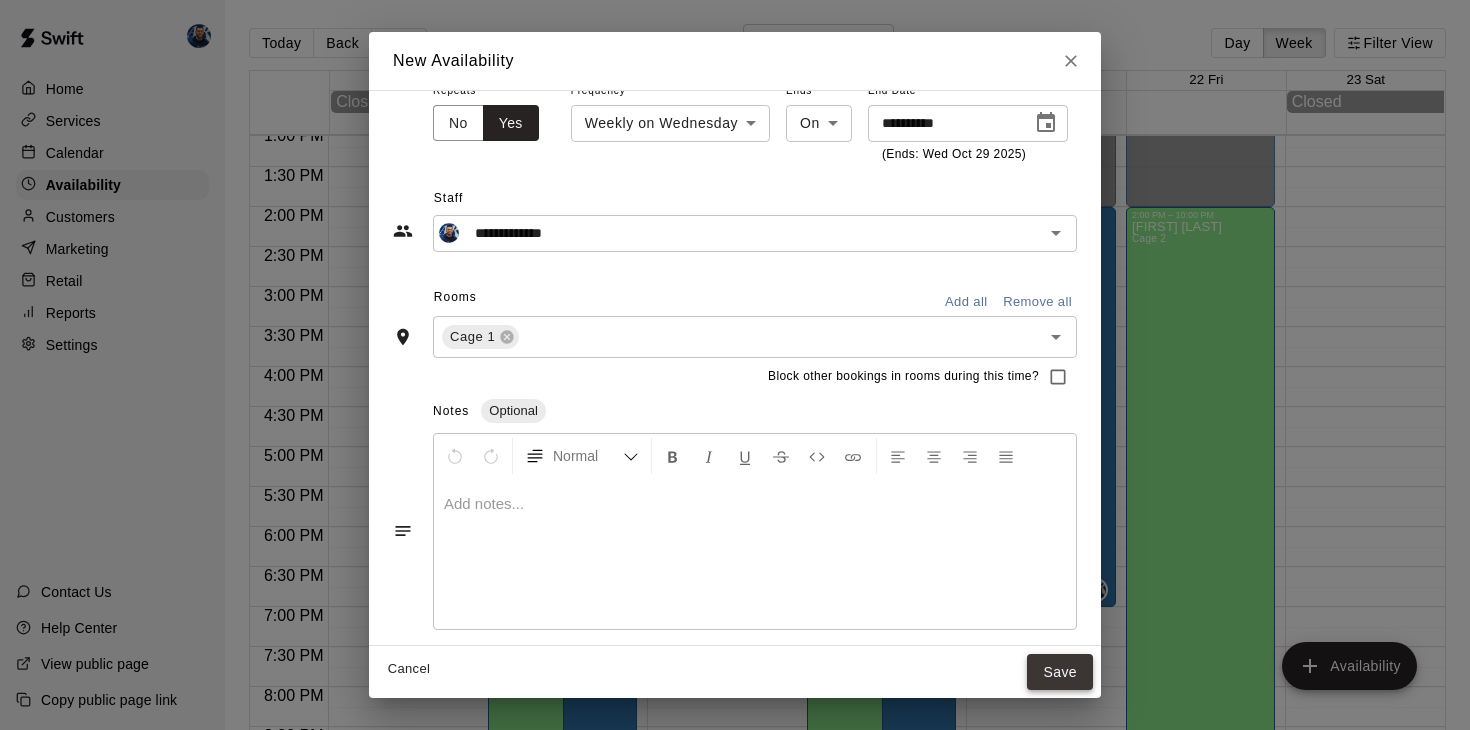 click on "Save" at bounding box center (1060, 672) 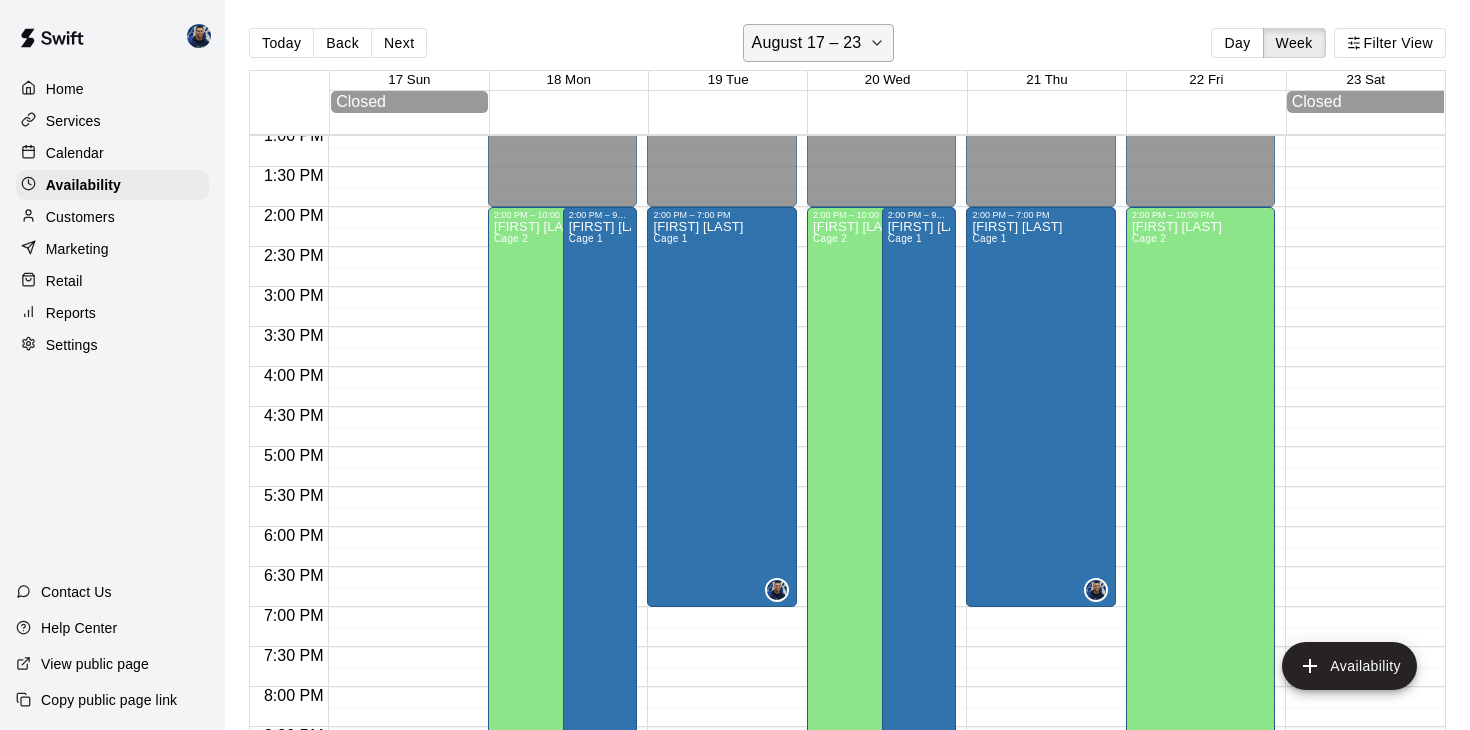 click 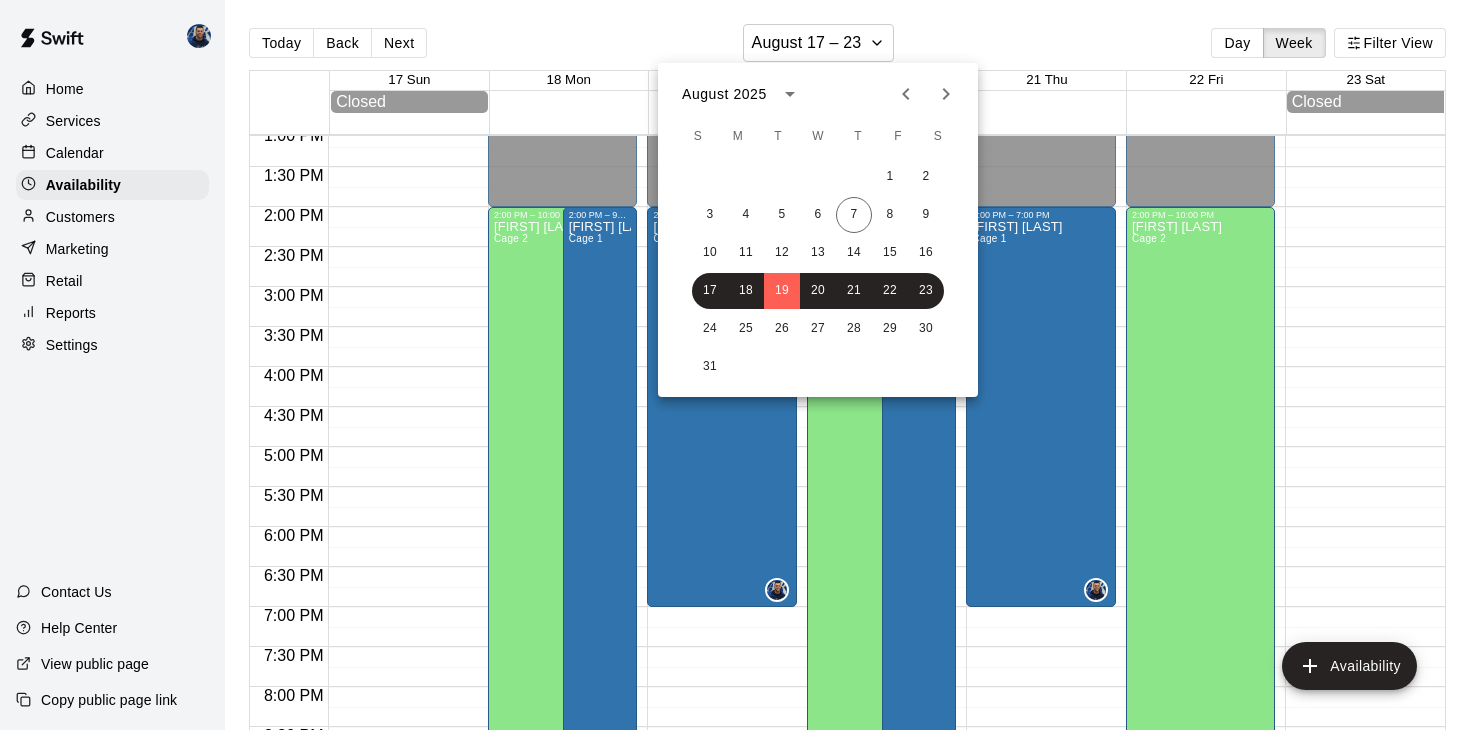click 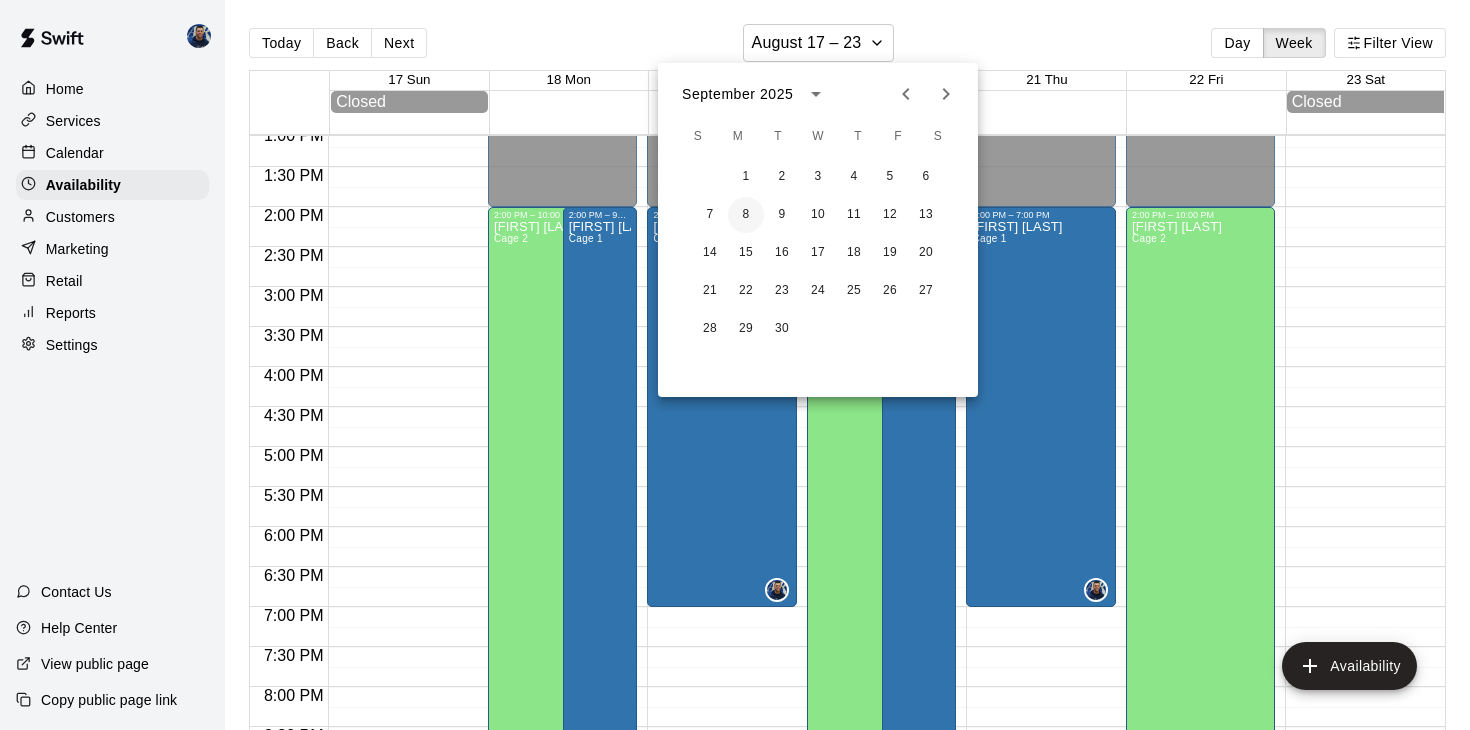 click on "8" at bounding box center [746, 215] 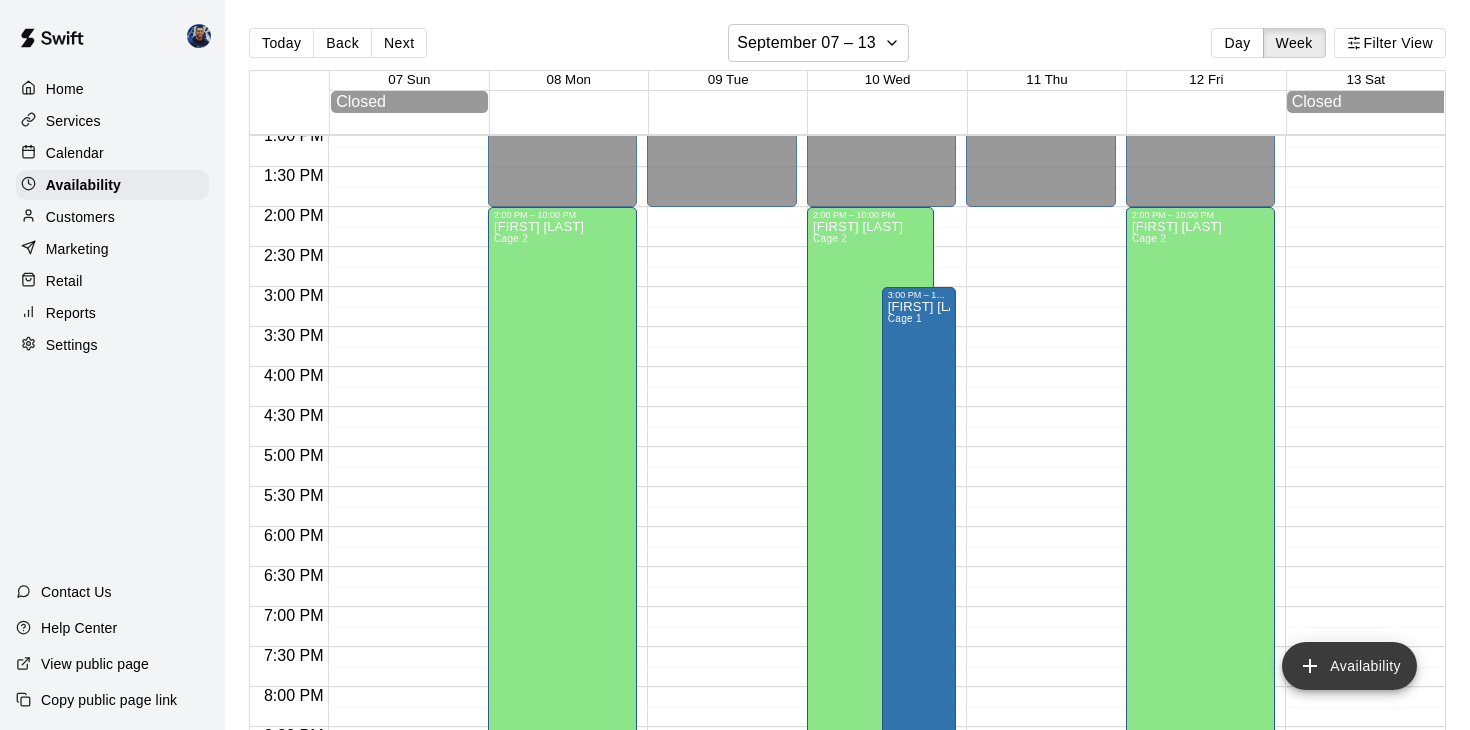 click 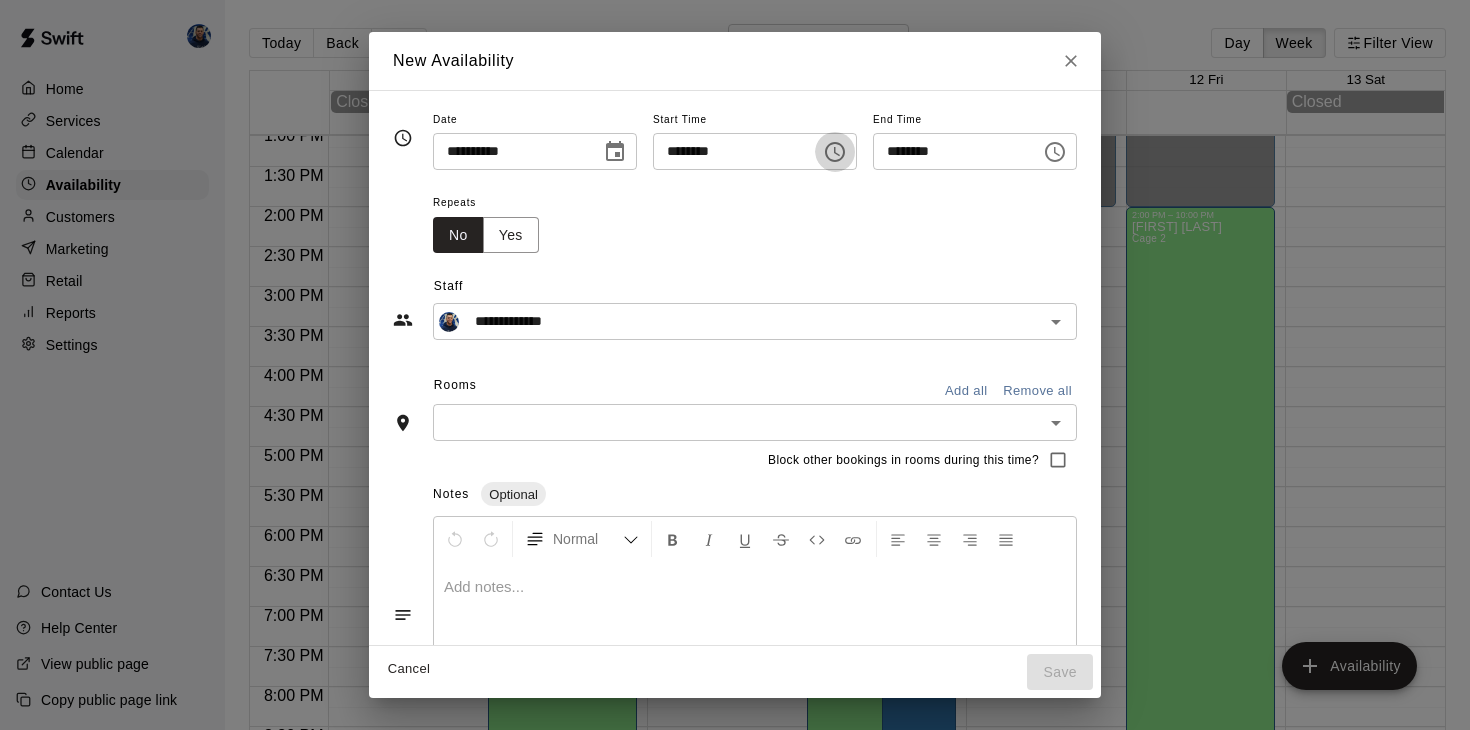 click 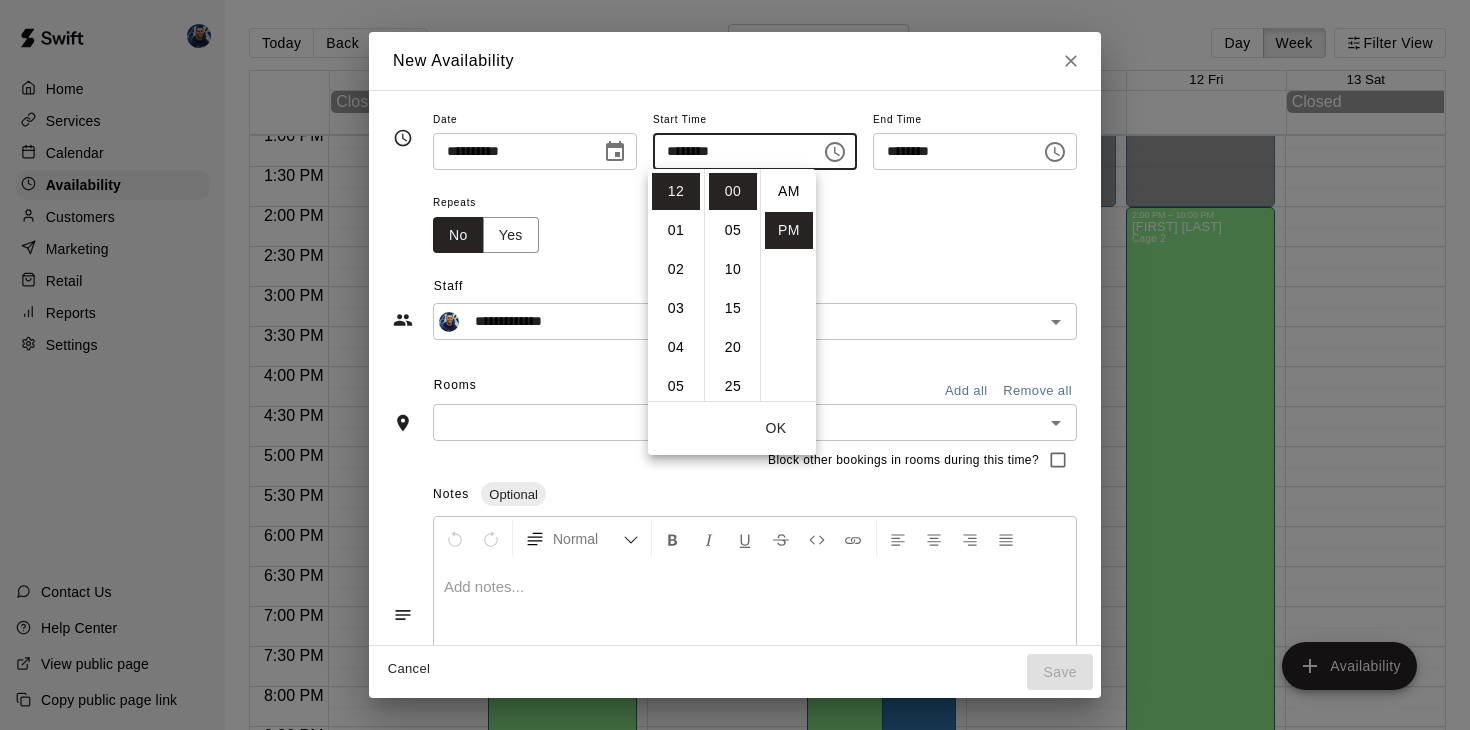 scroll, scrollTop: 36, scrollLeft: 0, axis: vertical 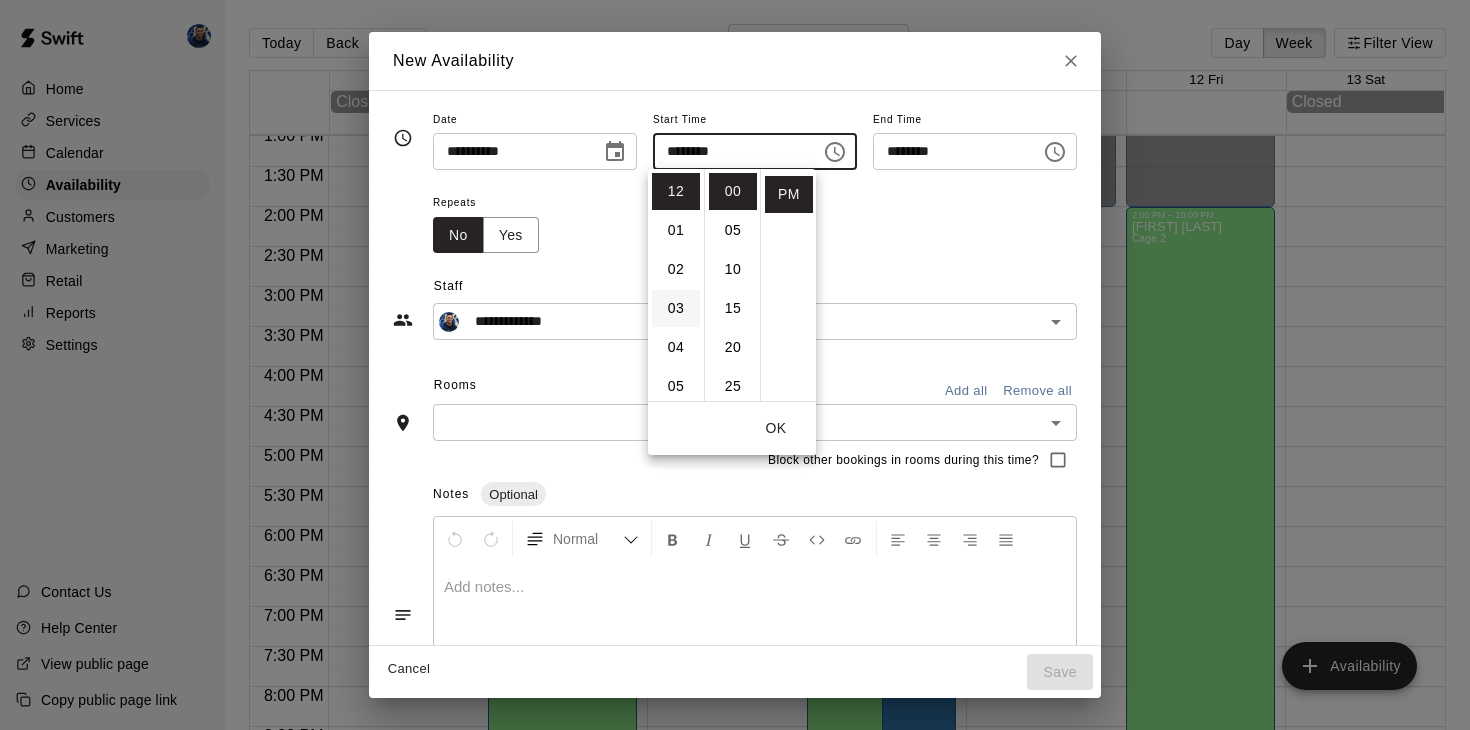 click on "03" at bounding box center (676, 308) 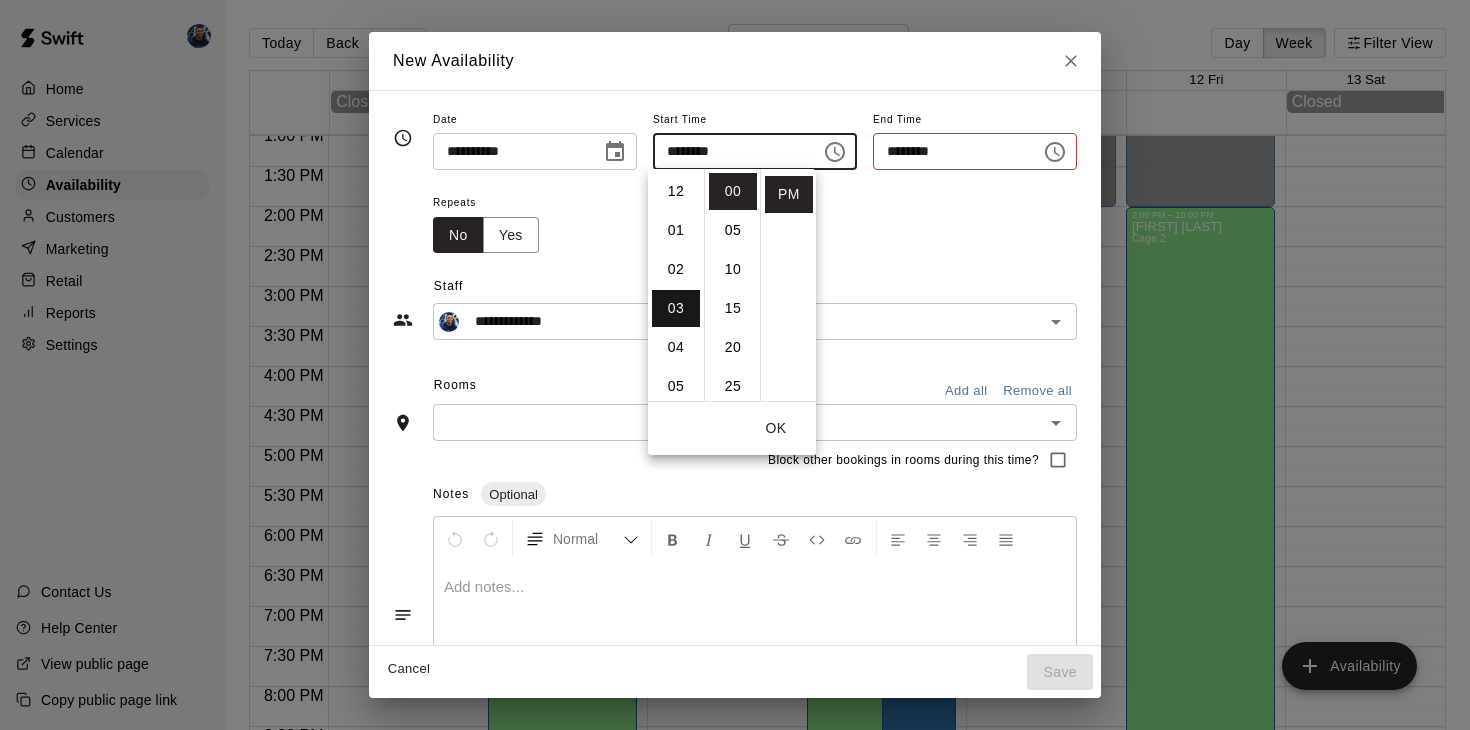 type on "********" 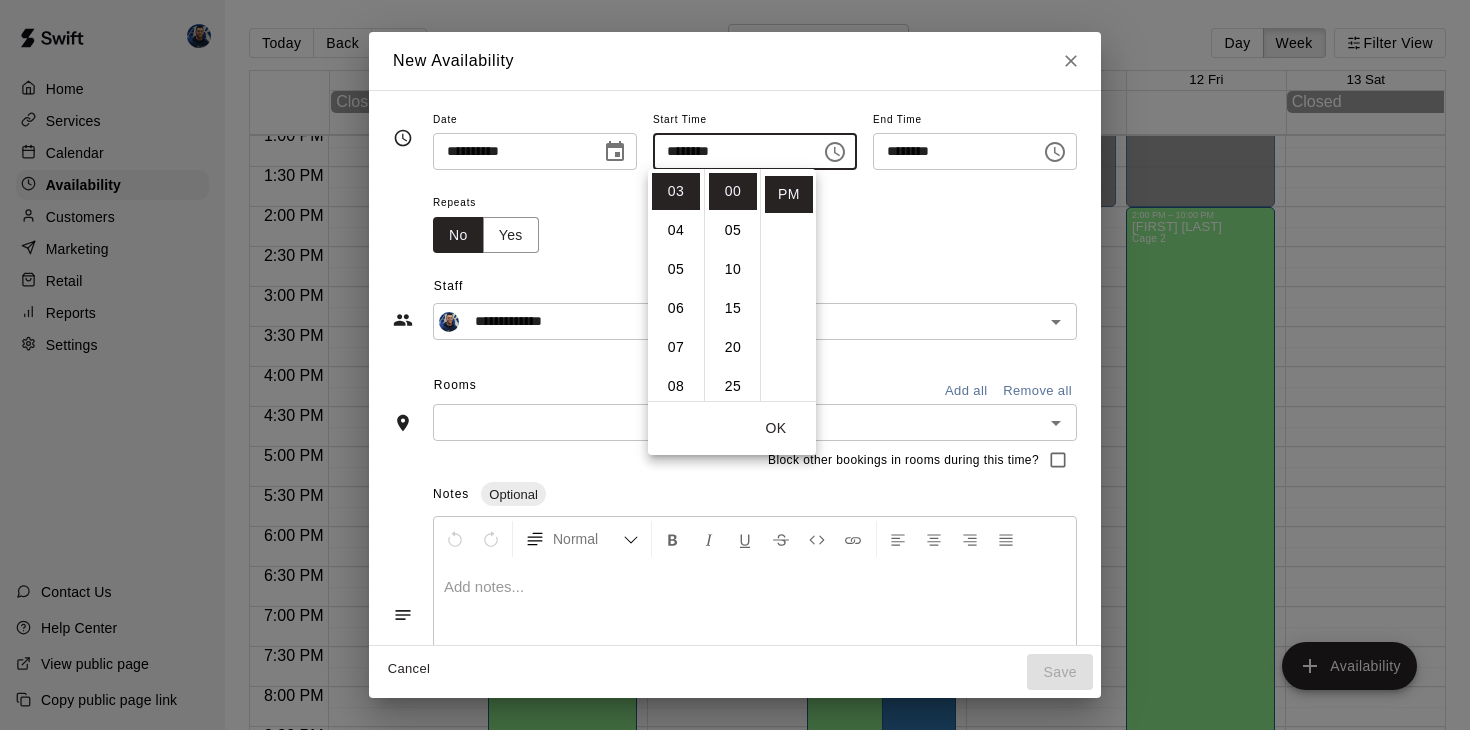 click 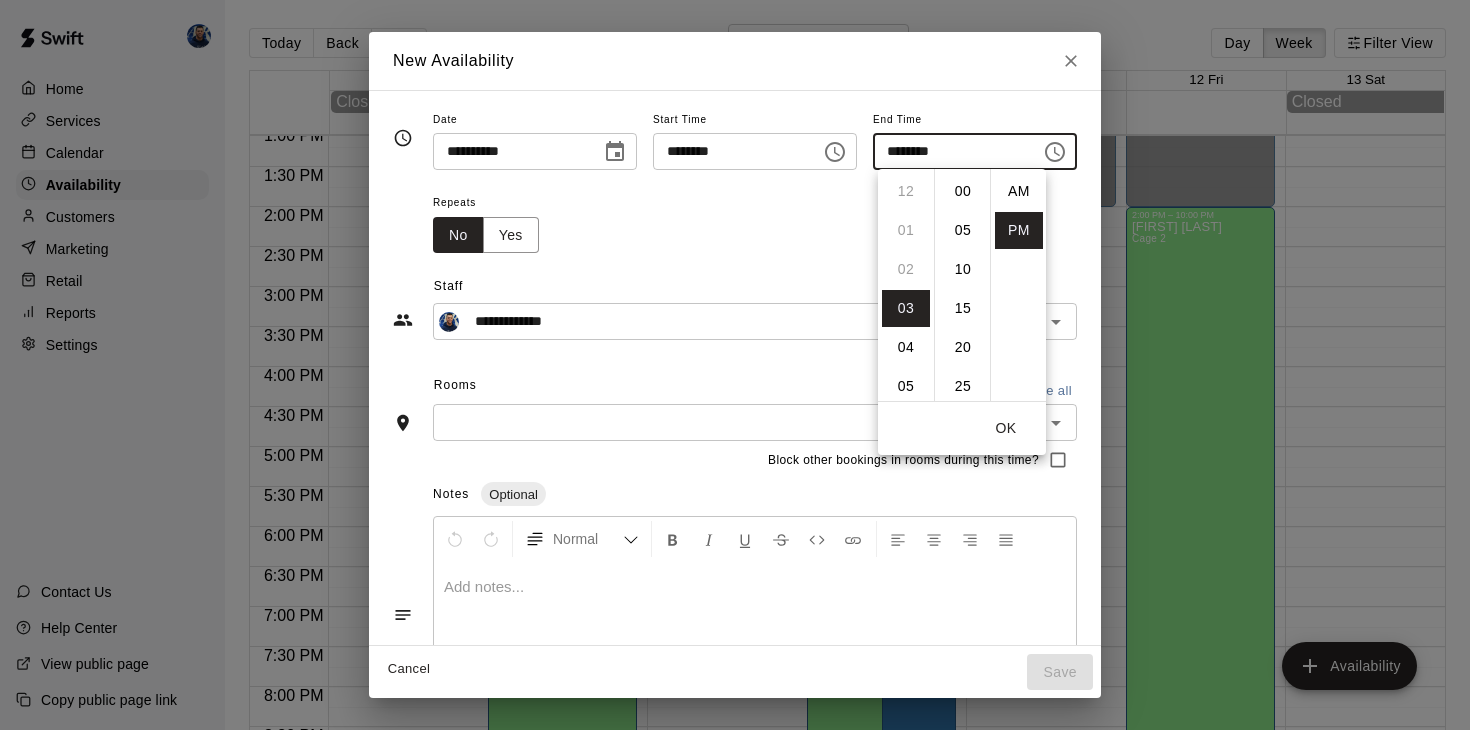 scroll, scrollTop: 117, scrollLeft: 0, axis: vertical 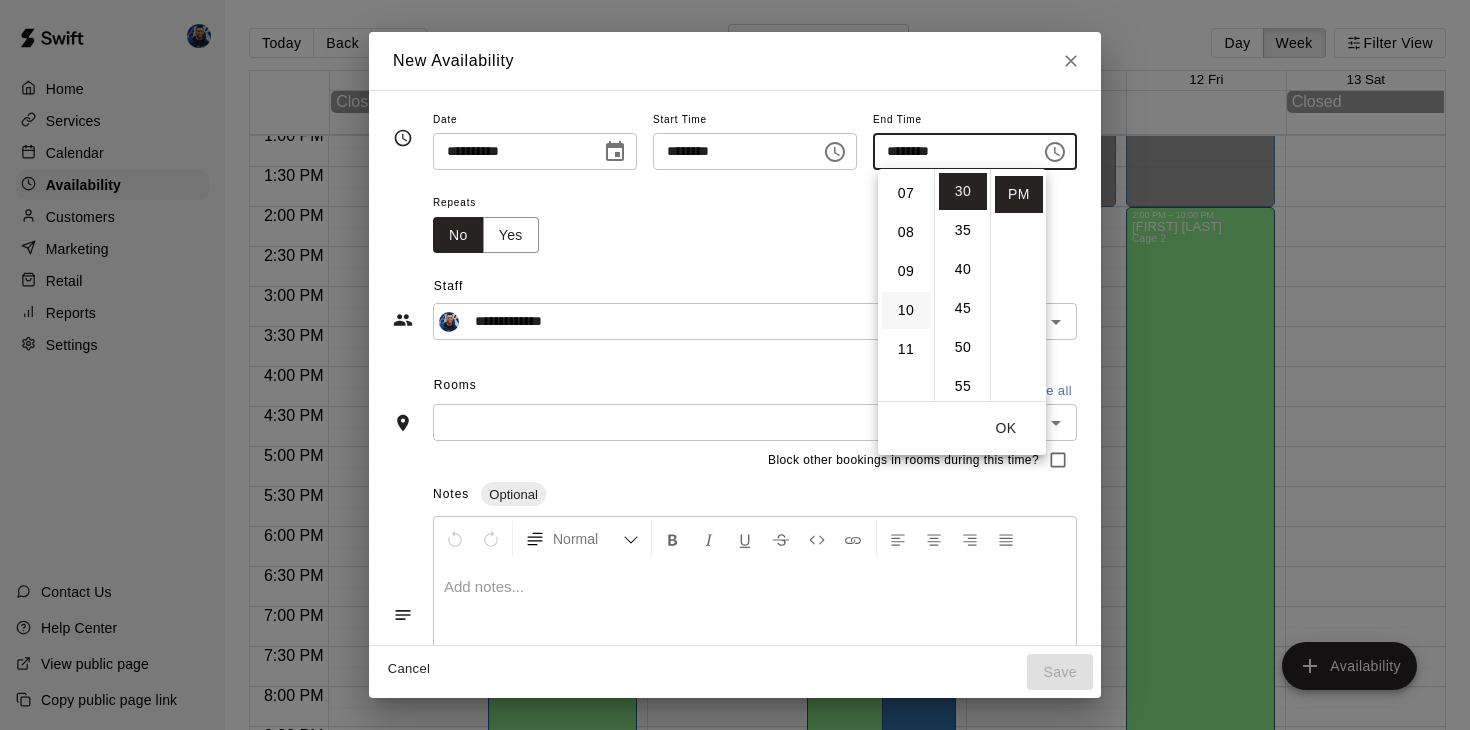 click on "10" at bounding box center (906, 310) 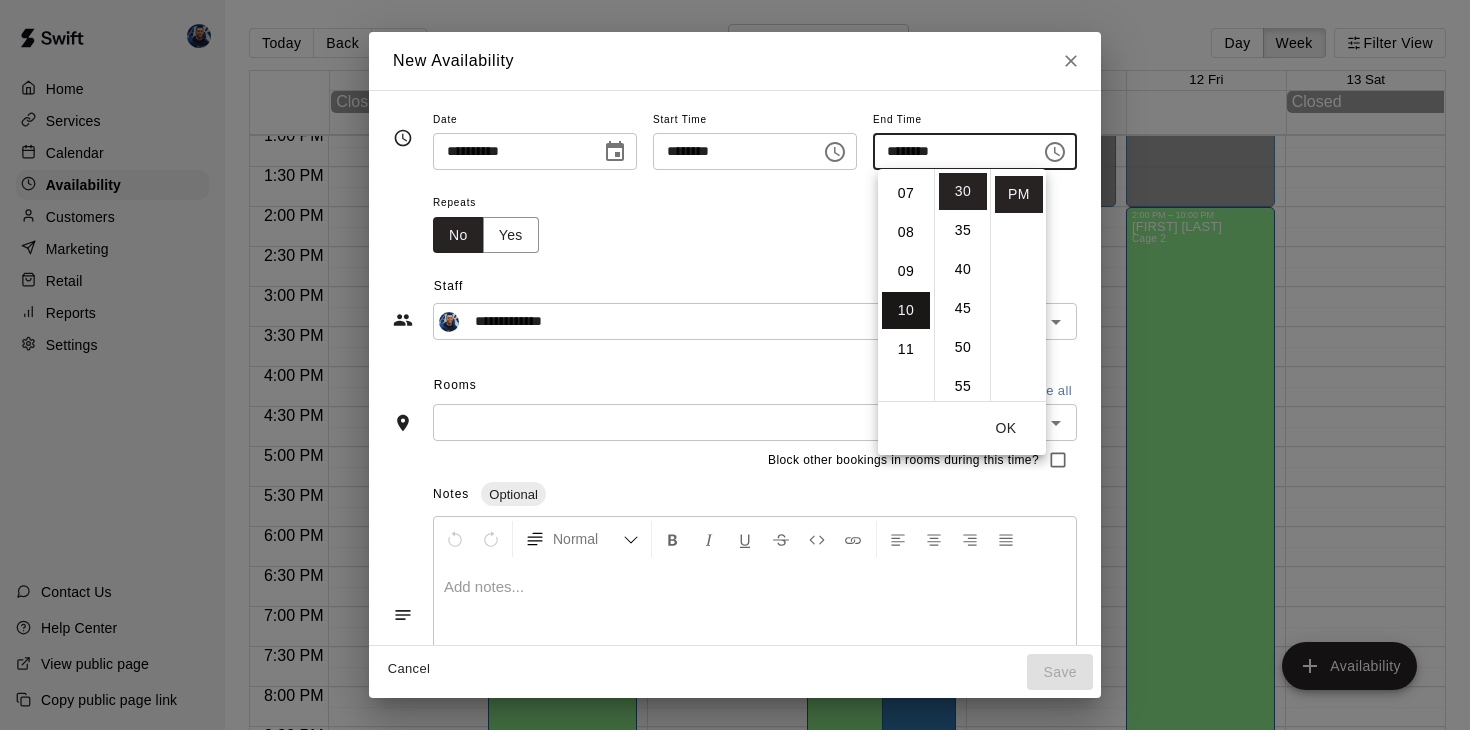 scroll, scrollTop: 390, scrollLeft: 0, axis: vertical 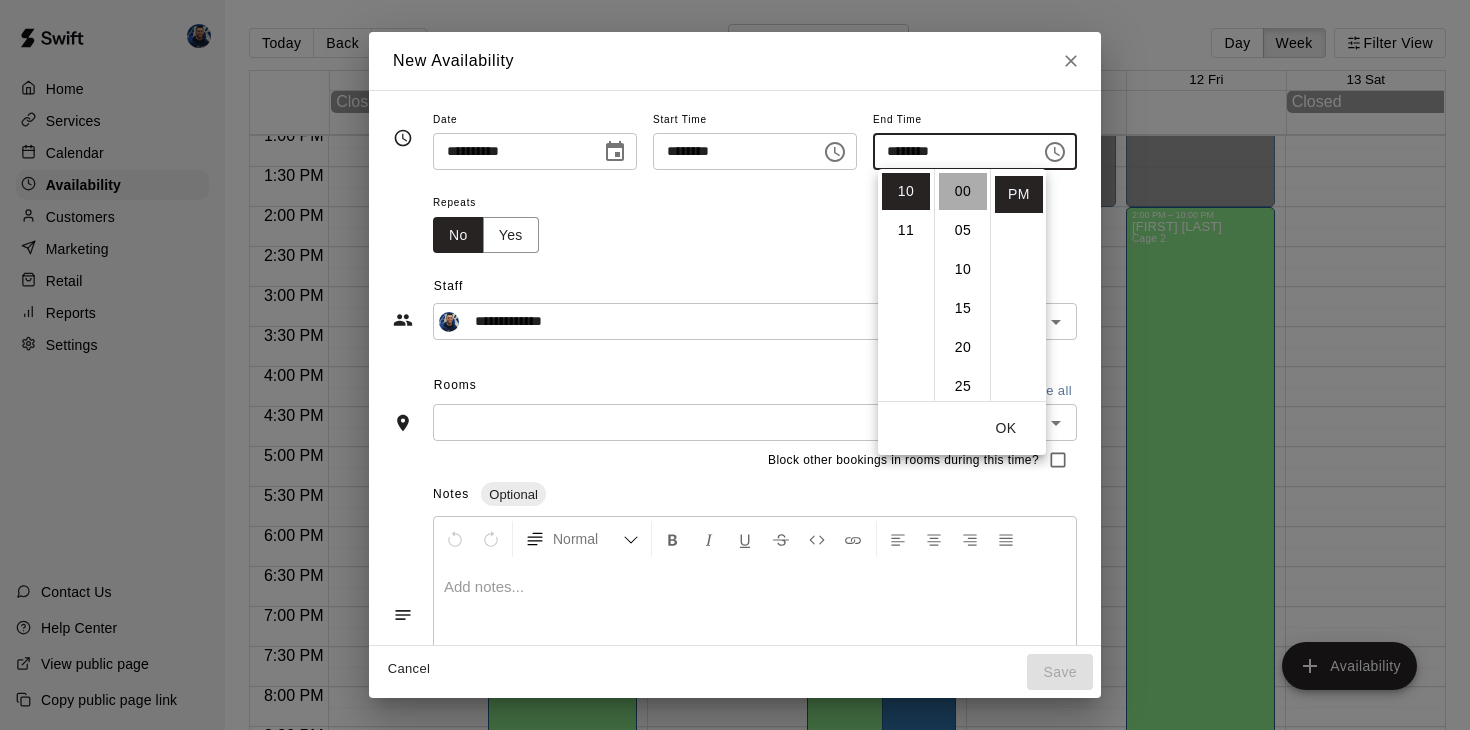 click on "00" at bounding box center [963, 191] 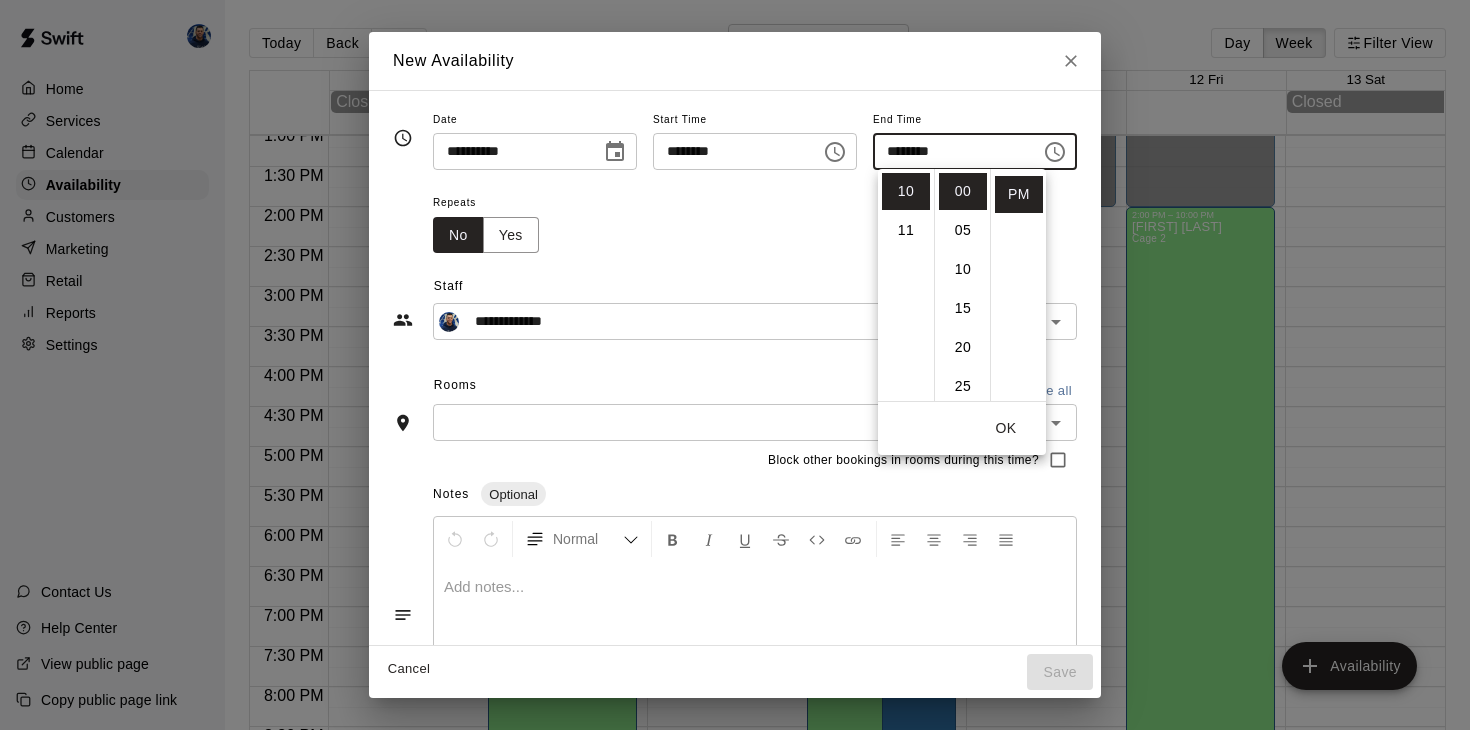 click on "**********" at bounding box center [735, 413] 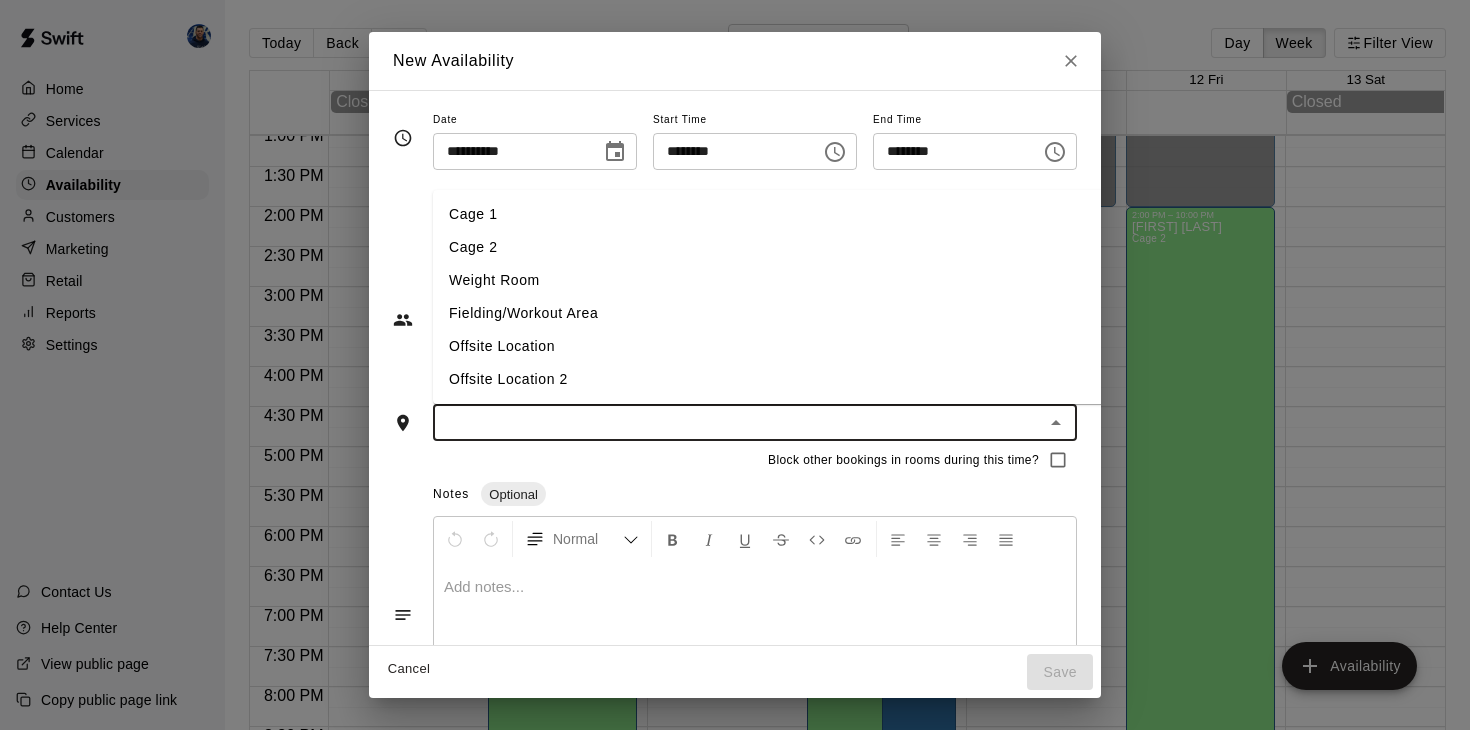 click at bounding box center (738, 422) 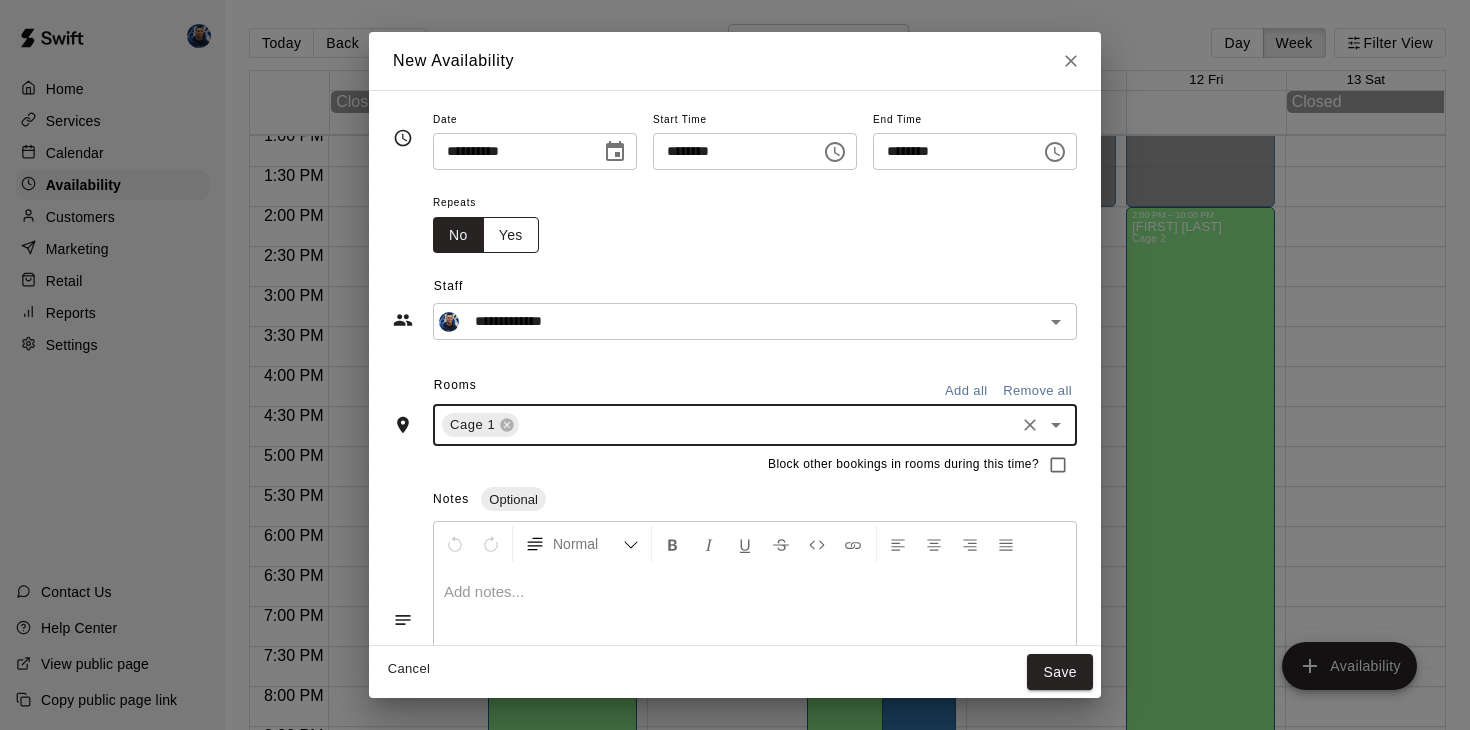 click on "Yes" at bounding box center [511, 235] 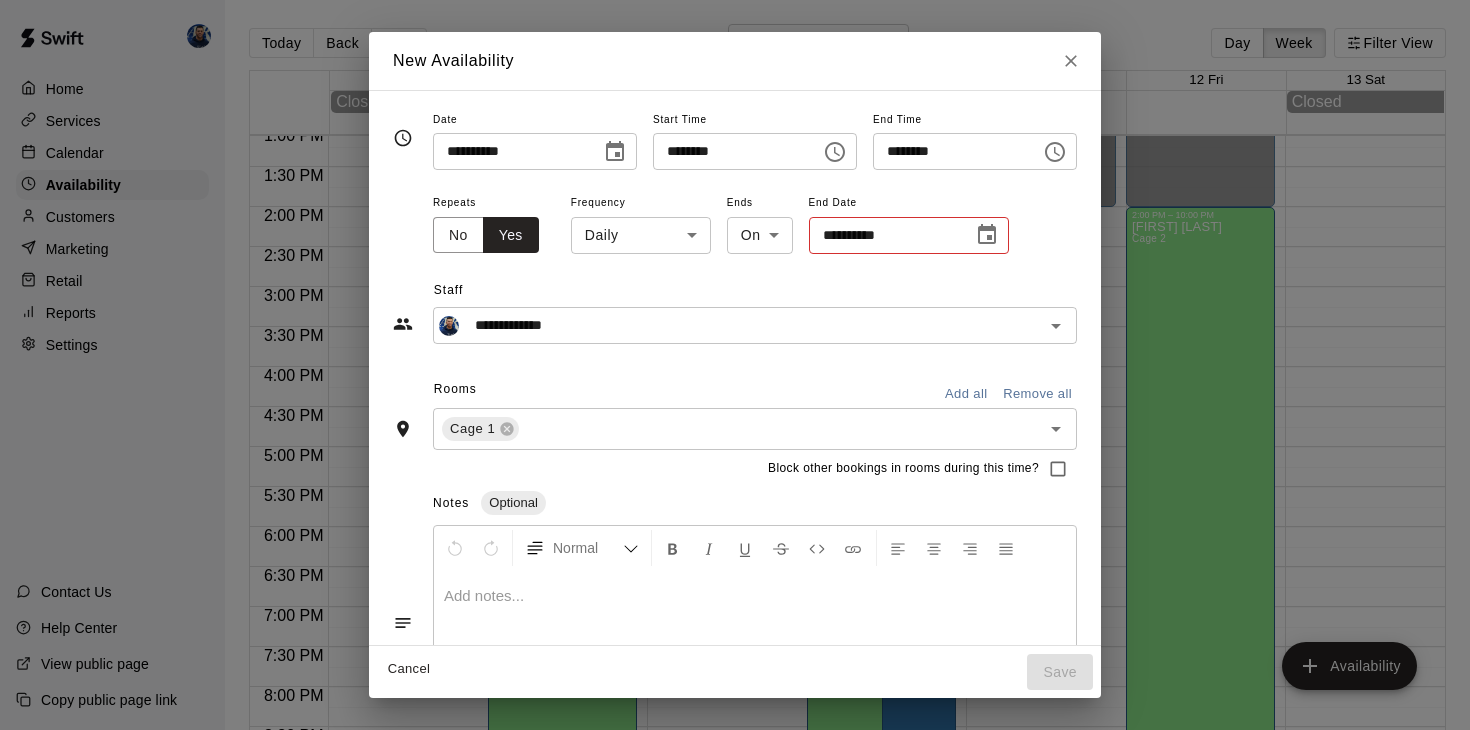 click on "Home Services Calendar Availability Customers Marketing Retail Reports Settings Contact Us Help Center View public page Copy public page link Today Back Next September 07 – 13 Day Week Filter View 07 Sun 08 Mon 09 Tue 10 Wed 11 Thu 12 Fri 13 Sat Closed   Closed 12:00 AM 12:30 AM 1:00 AM 1:30 AM 2:00 AM 2:30 AM 3:00 AM 3:30 AM 4:00 AM 4:30 AM 5:00 AM 5:30 AM 6:00 AM 6:30 AM 7:00 AM 7:30 AM 8:00 AM 8:30 AM 9:00 AM 9:30 AM 10:00 AM 10:30 AM 11:00 AM 11:30 AM 12:00 PM 12:30 PM 1:00 PM 1:30 PM 2:00 PM 2:30 PM 3:00 PM 3:30 PM 4:00 PM 4:30 PM 5:00 PM 5:30 PM 6:00 PM 6:30 PM 7:00 PM 7:30 PM 8:00 PM 8:30 PM 9:00 PM 9:30 PM 10:00 PM 10:30 PM 11:00 PM 11:30 PM 12:00 AM – 2:00 PM Closed 2:00 PM – 10:00 PM [FIRST] [LAST] Cage 2 10:00 PM – 11:59 PM Closed 12:00 AM – 2:00 PM Closed 10:00 PM – 11:59 PM Closed 12:00 AM – 2:00 PM Closed 2:00 PM – 10:00 PM [FIRST] [LAST] Cage 2 10:00 PM – 11:59 PM Closed 3:00 PM – 10:00 PM [FIRST] [LAST] Cage 1 12:00 AM – 2:00 PM Closed 10:00 PM – 11:59 PM Closed" at bounding box center [735, 381] 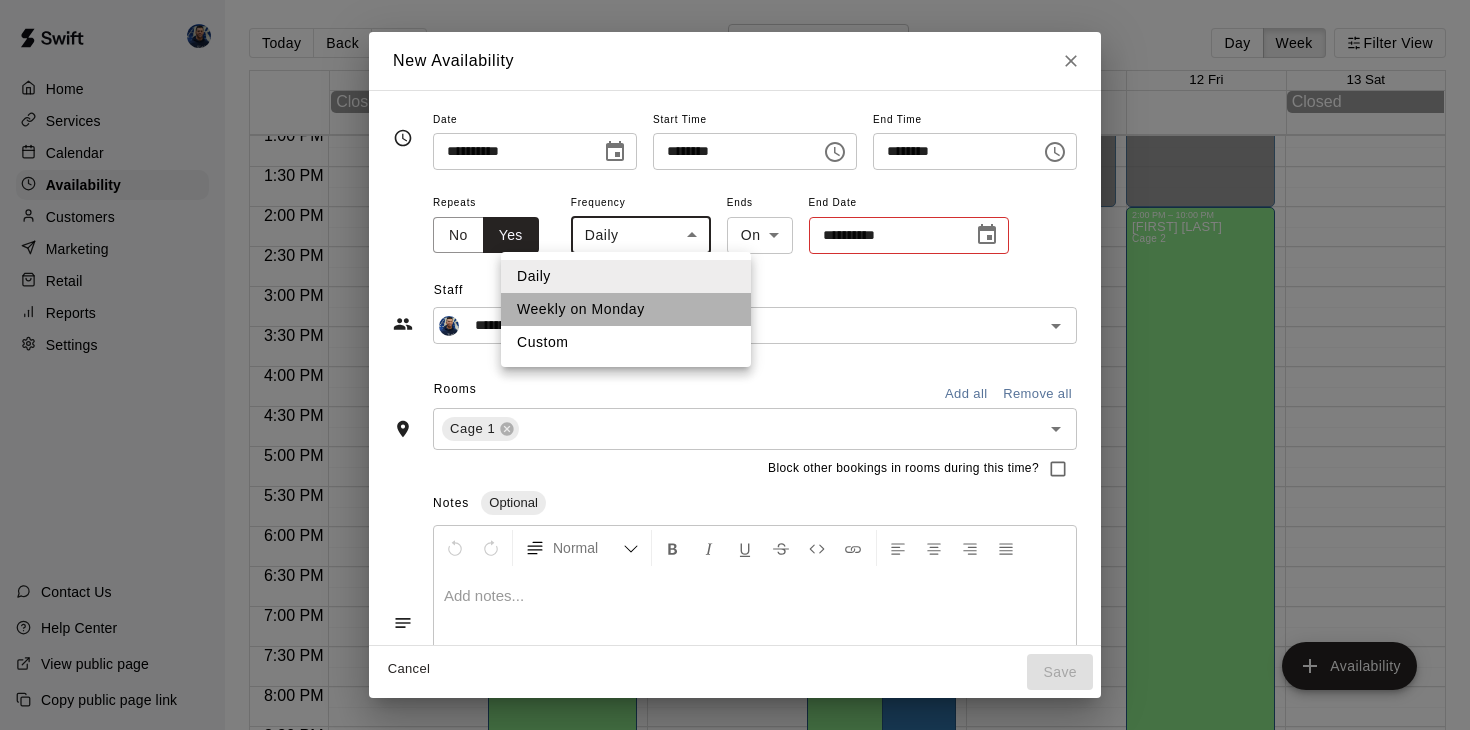 click on "Weekly on Monday" at bounding box center (626, 309) 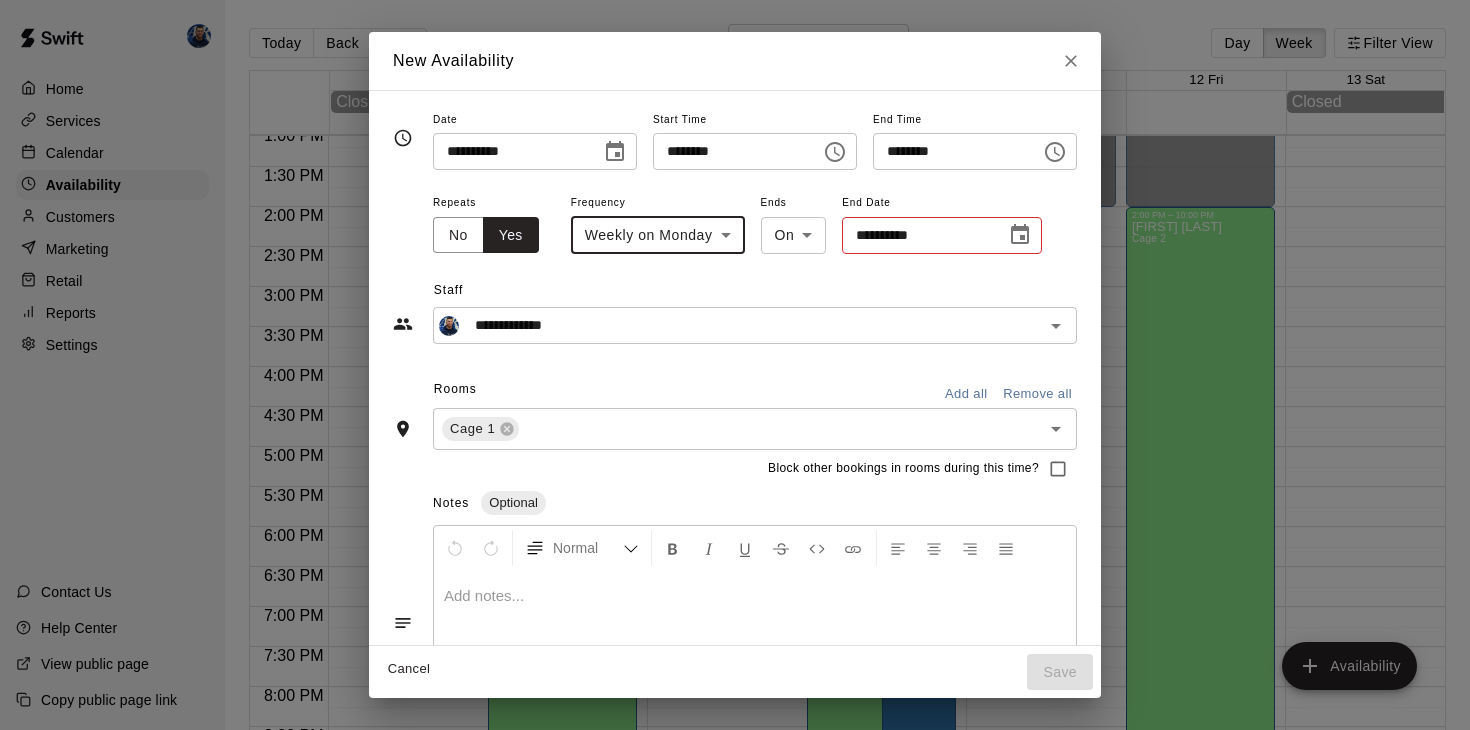 click on "**********" at bounding box center [917, 235] 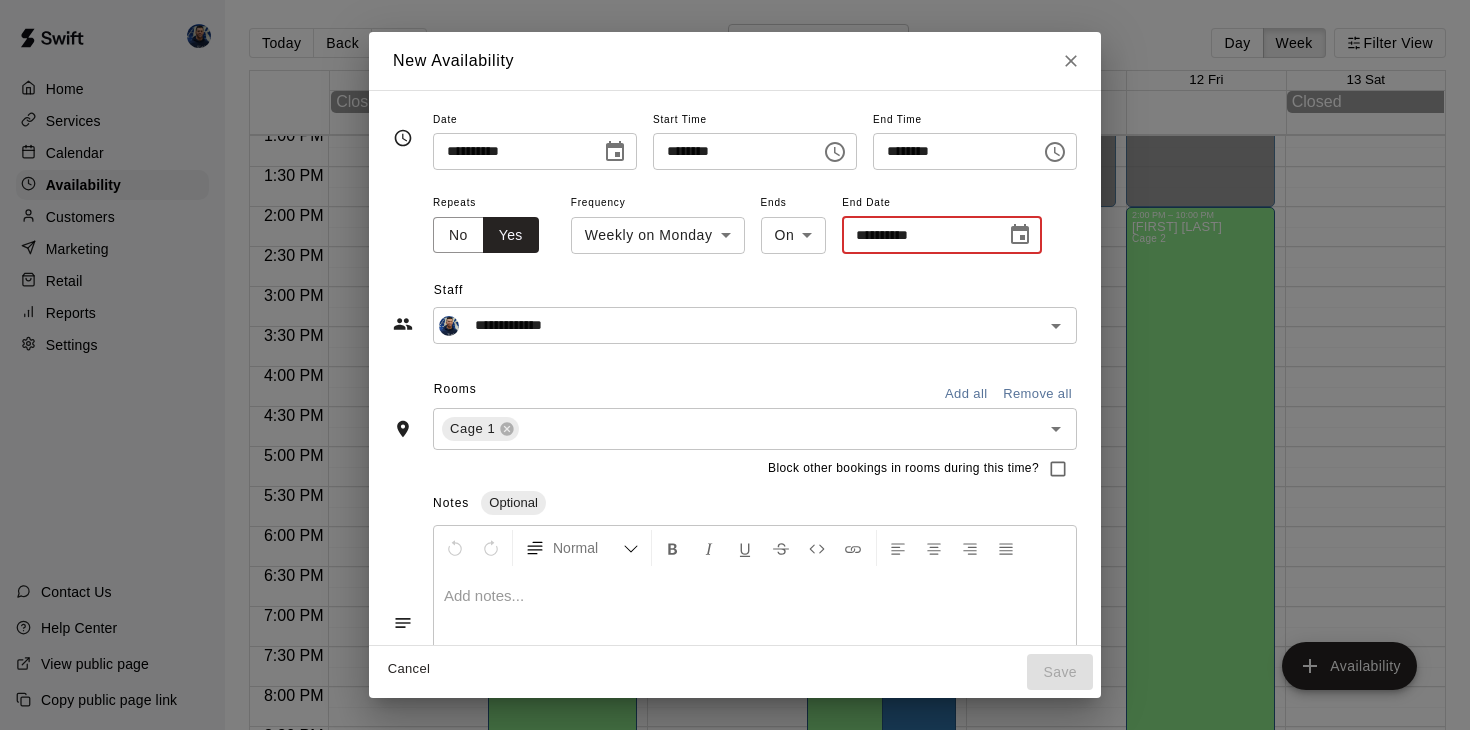 click 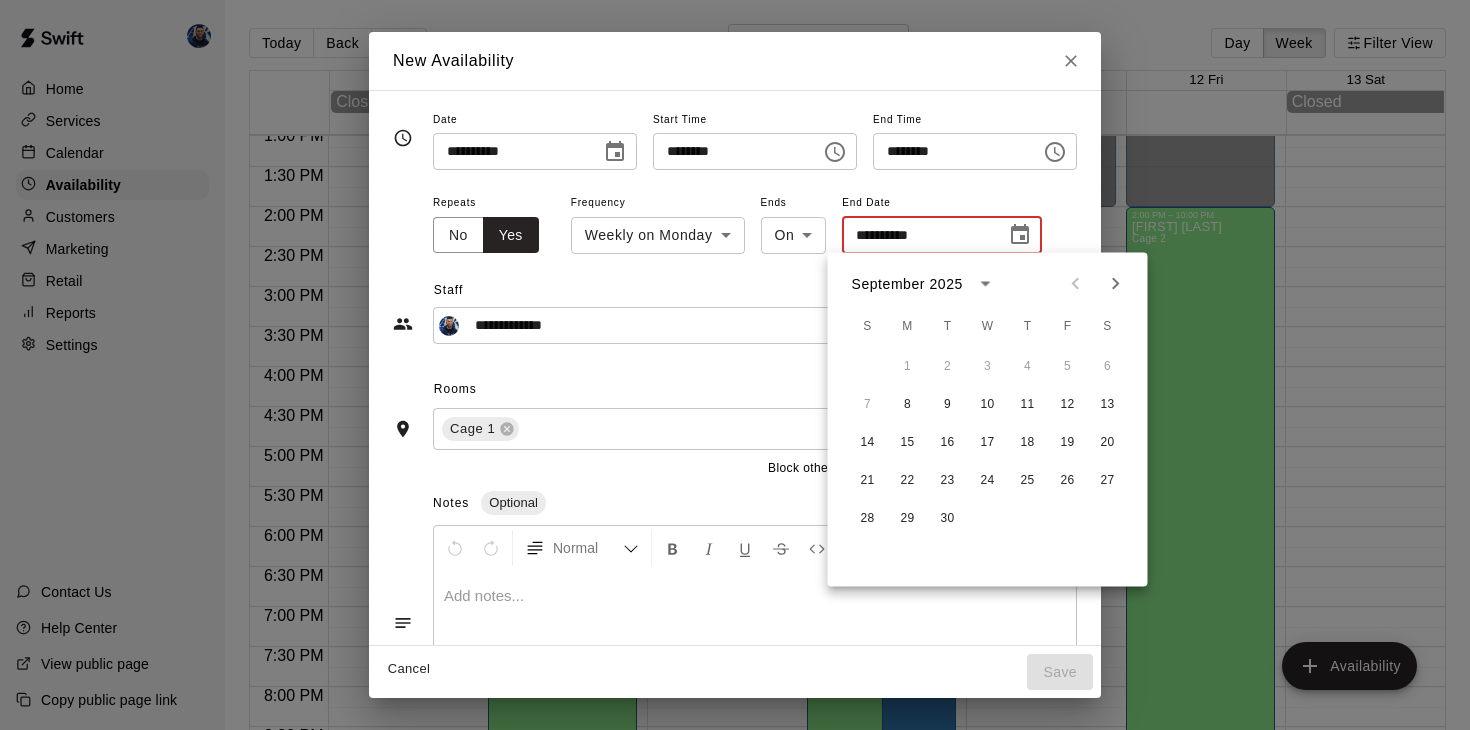 click 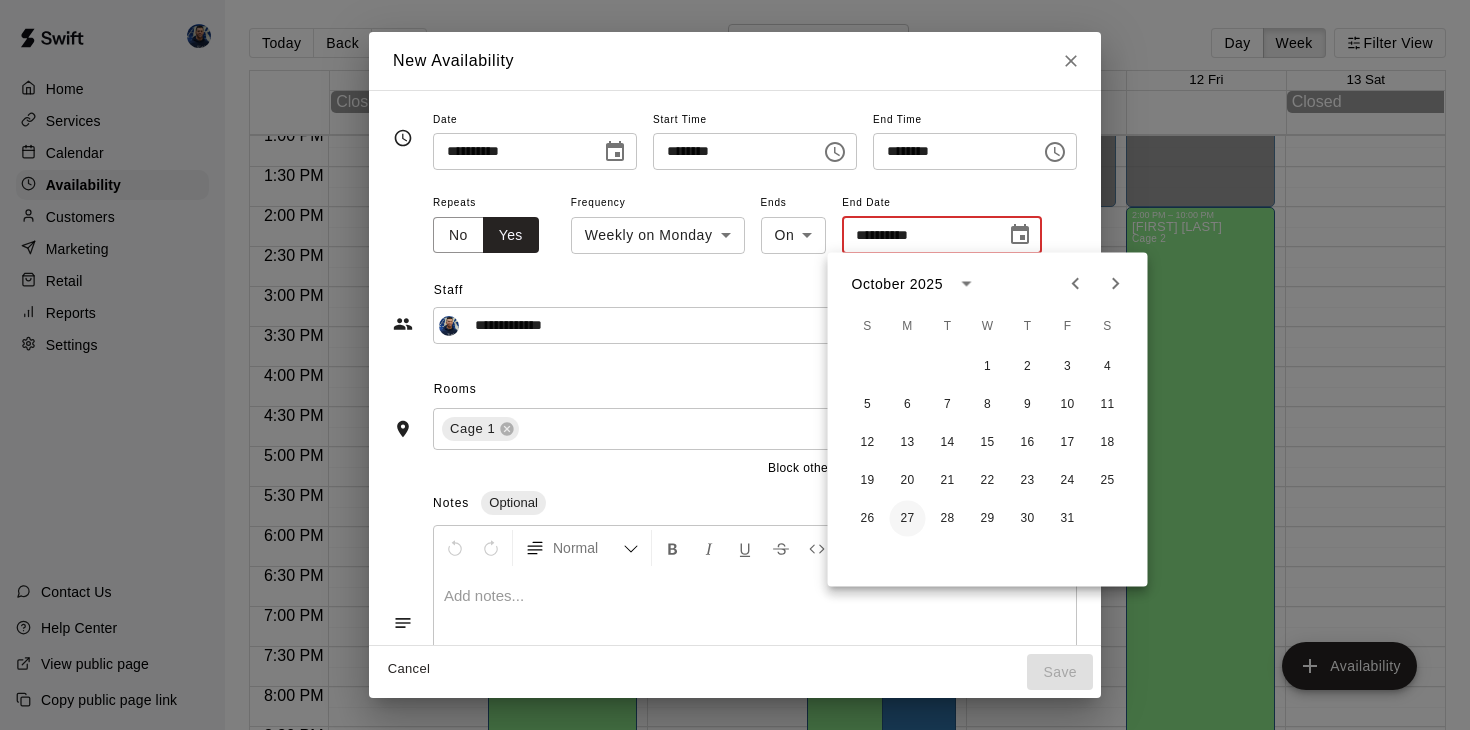click on "27" at bounding box center [908, 519] 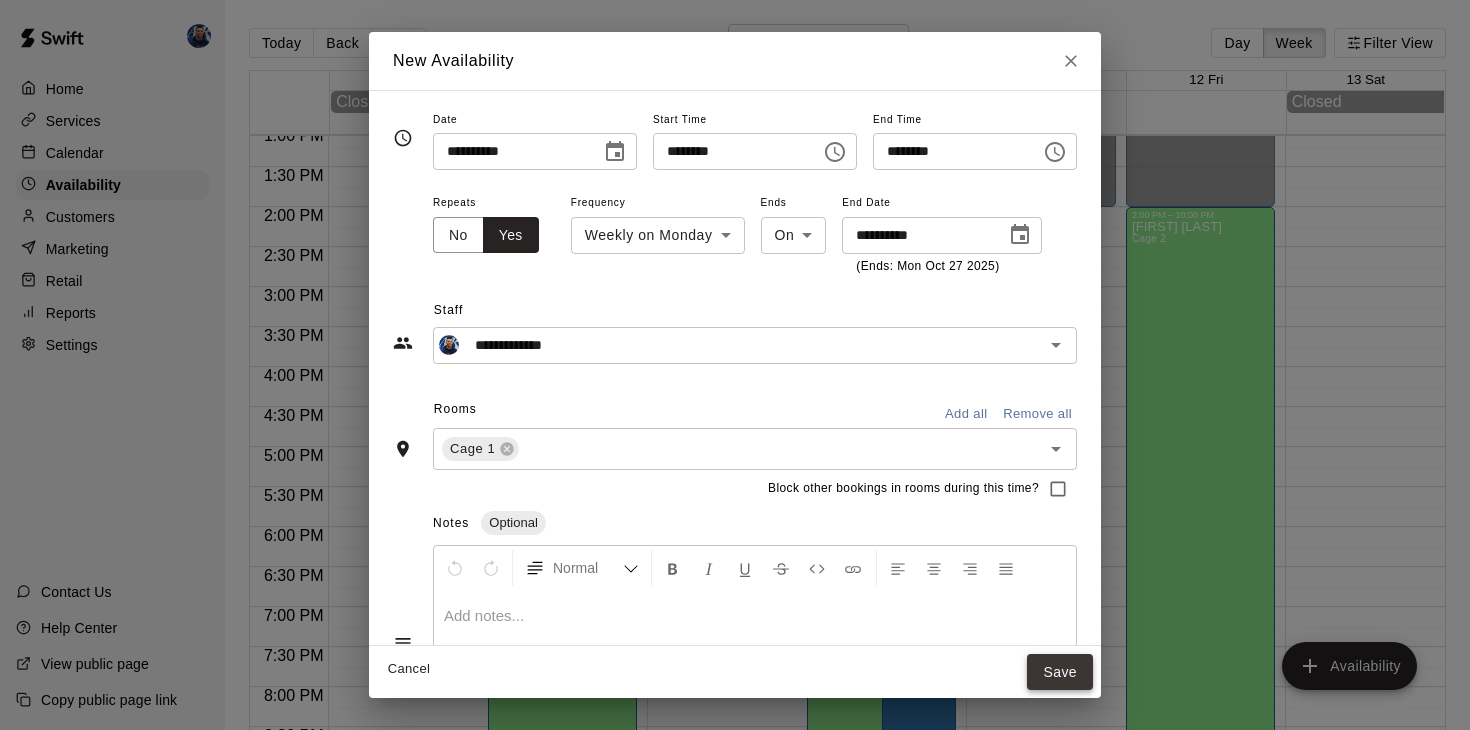 click on "Save" at bounding box center (1060, 672) 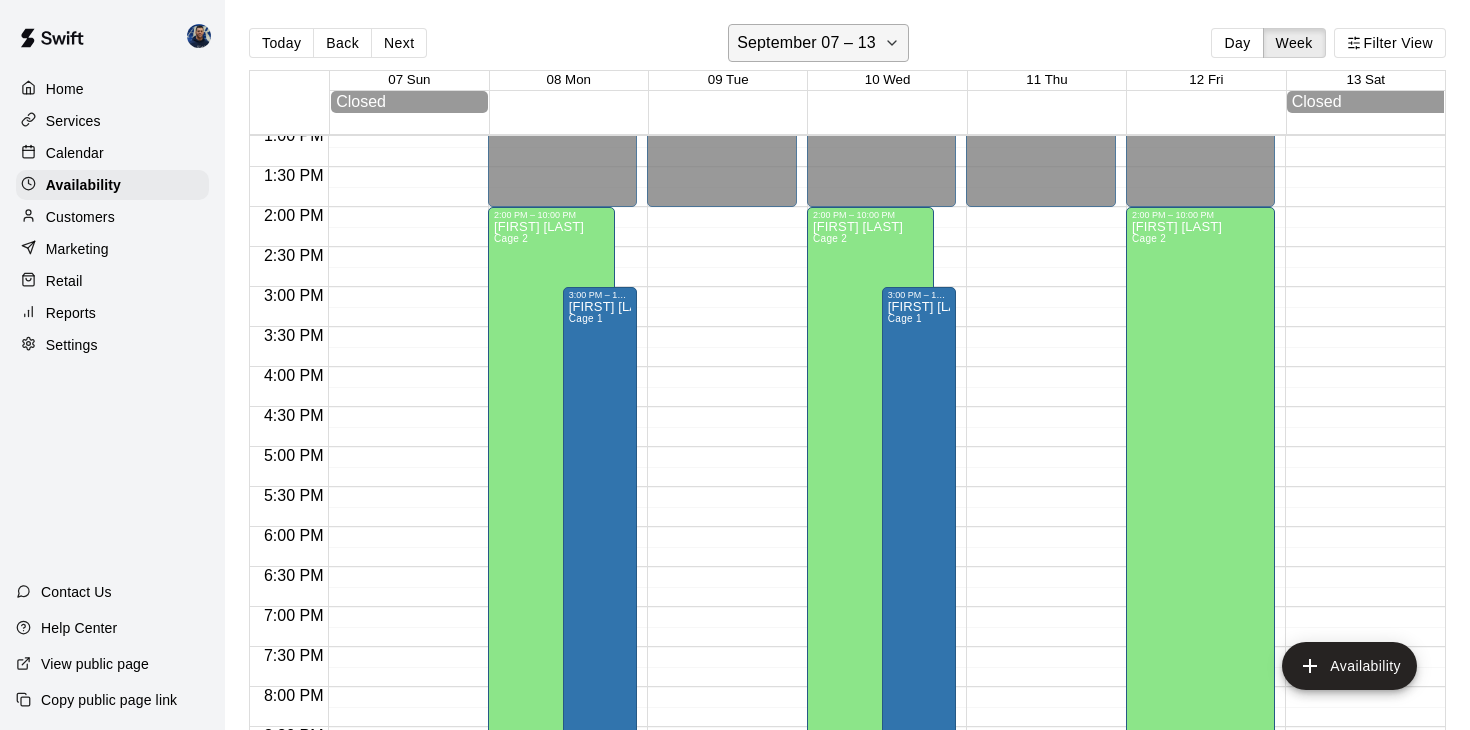 click on "September 07 – 13" at bounding box center [806, 43] 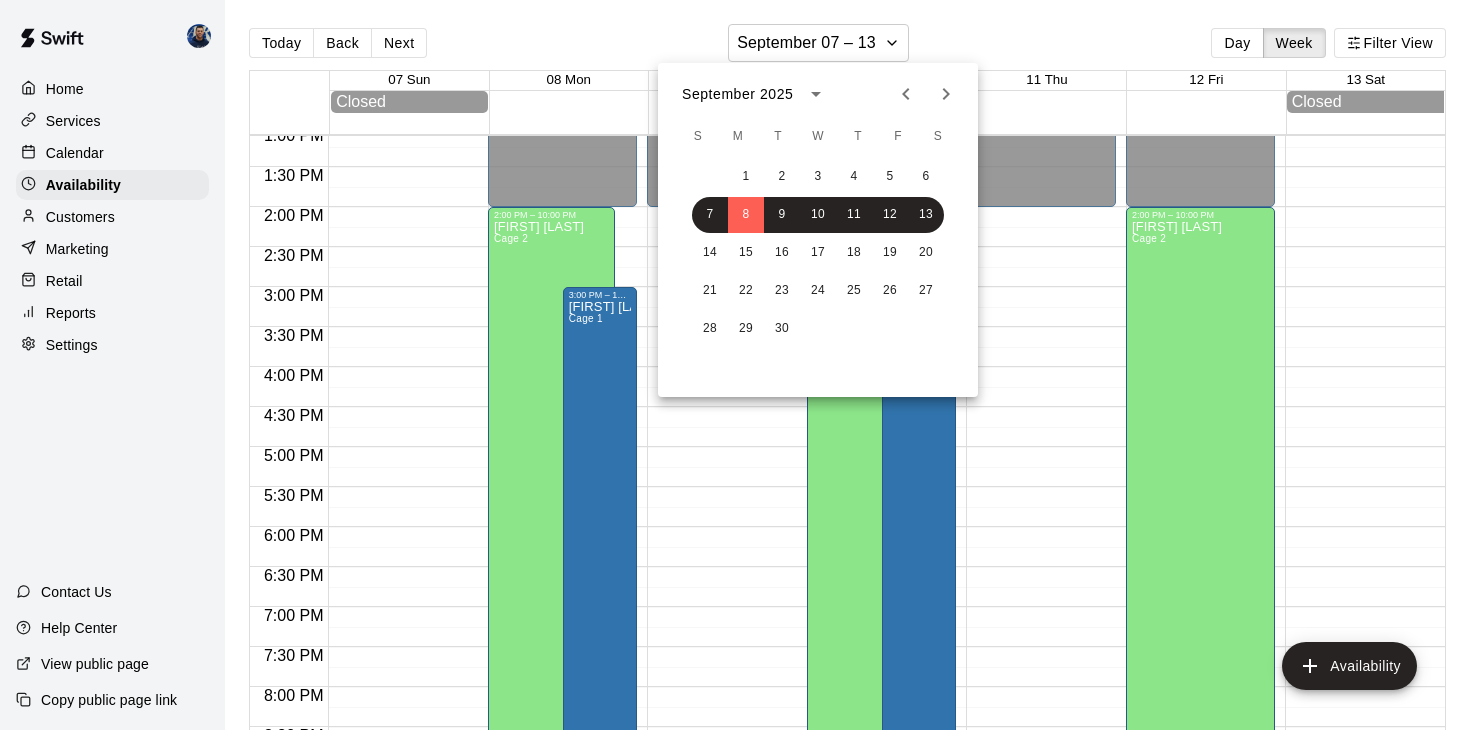 click 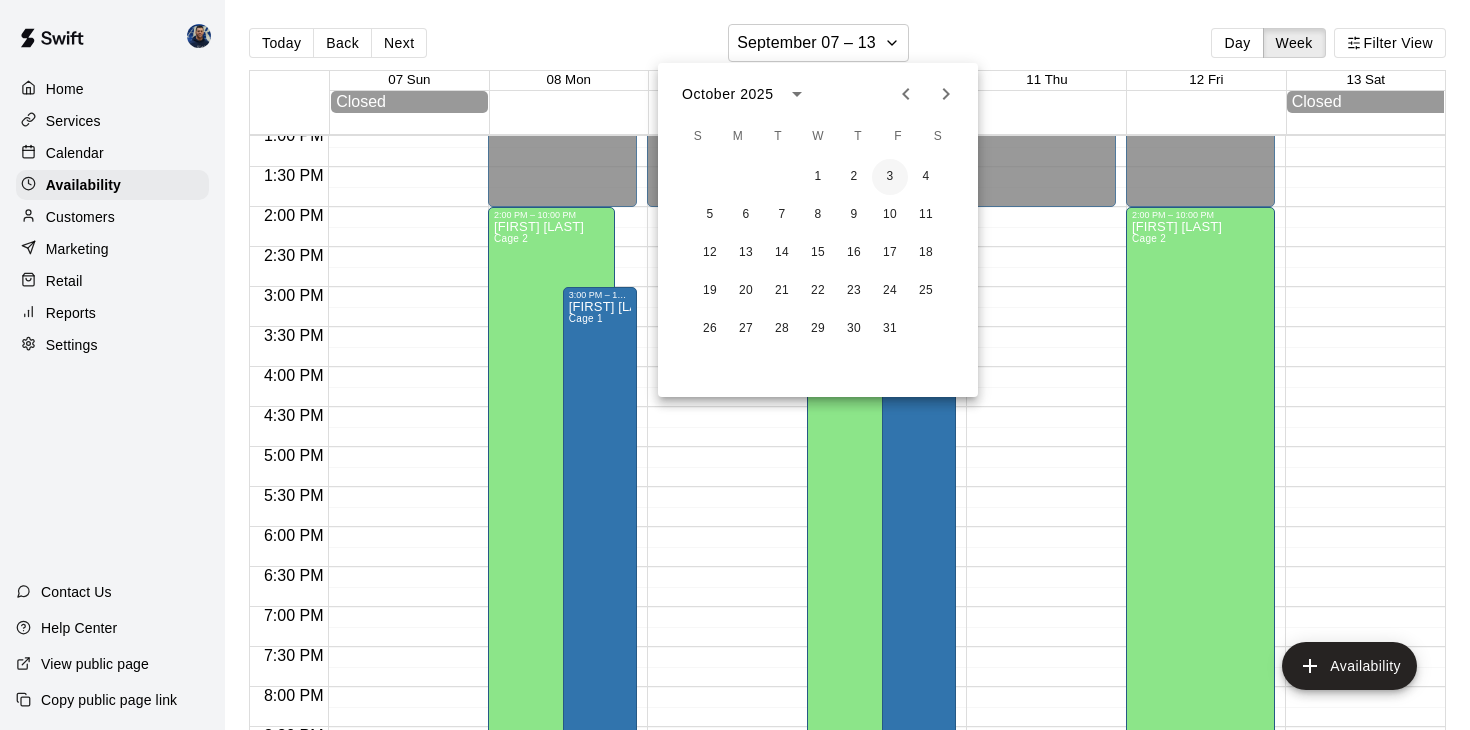 click on "3" at bounding box center [890, 177] 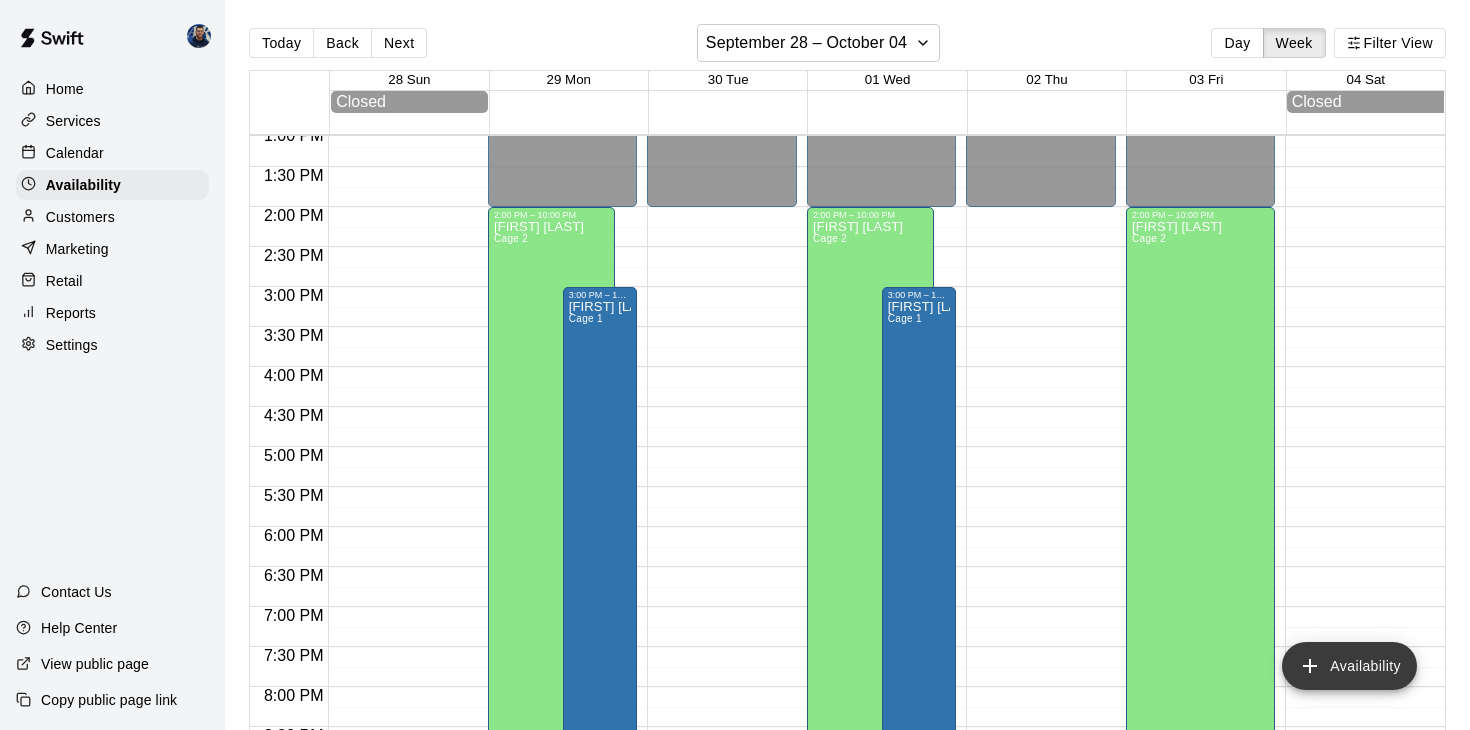 click on "Availability" at bounding box center [1349, 666] 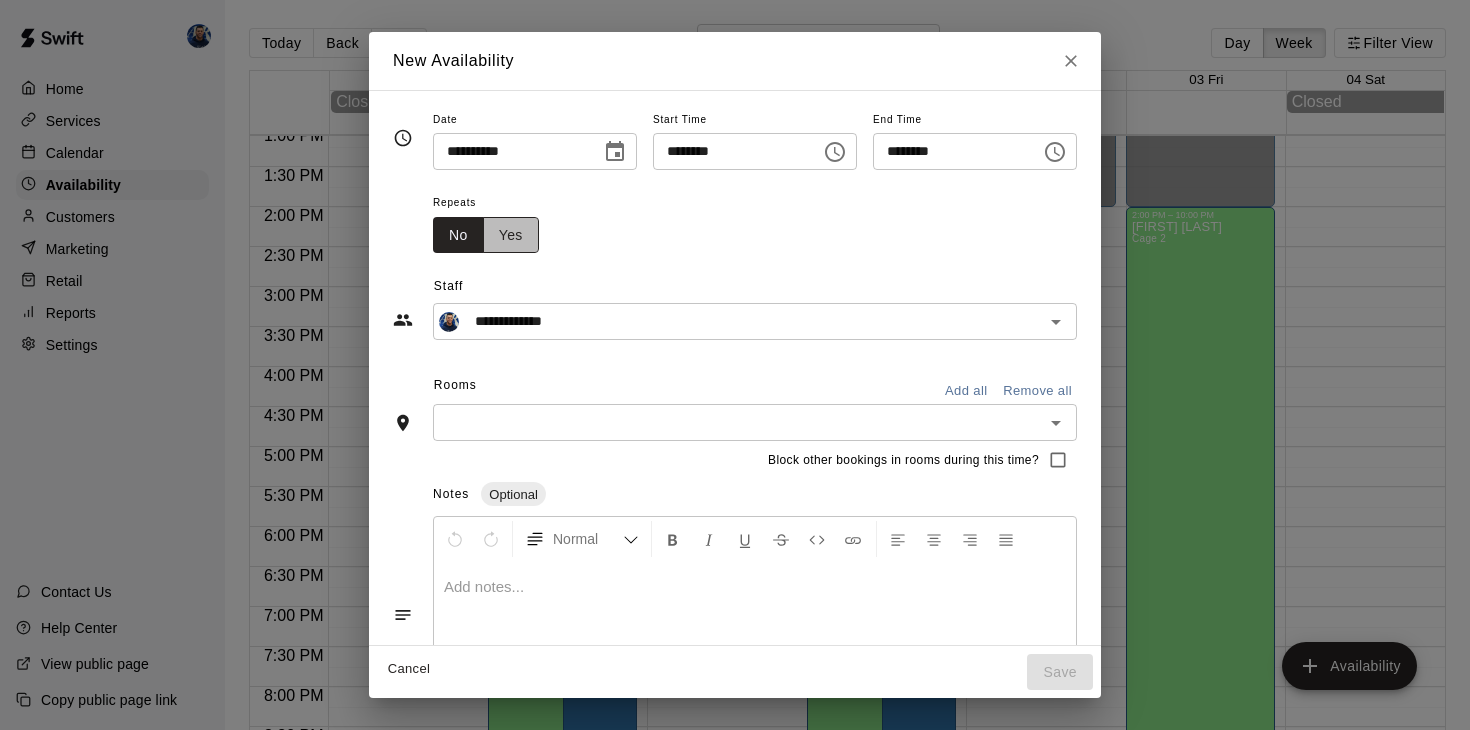 click on "Yes" at bounding box center [511, 235] 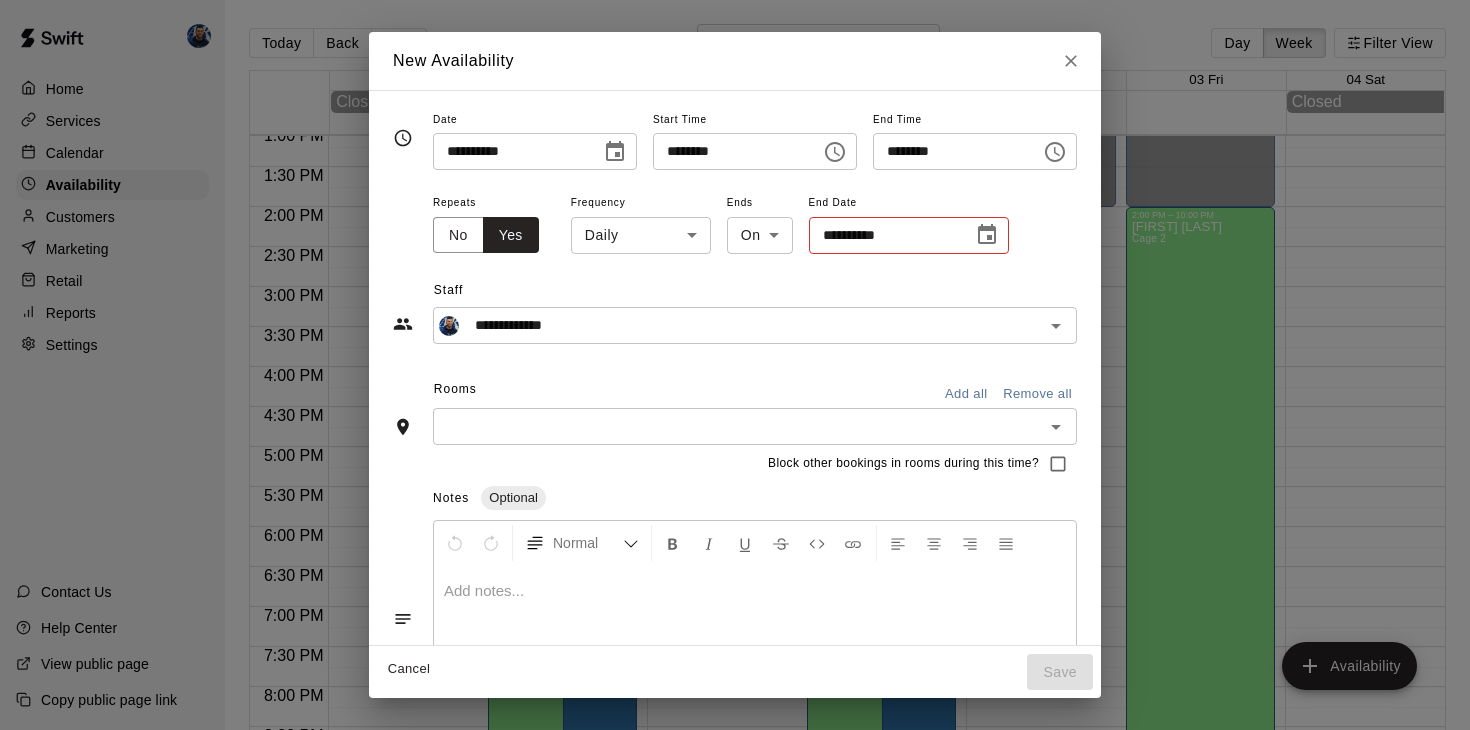 click on "Home Services Calendar Availability Customers Marketing Retail Reports Settings Contact Us Help Center View public page Copy public page link Today Back Next September 28 – October 04 Day Week Filter View 28 Sun 29 Mon 30 Tue 01 Wed 02 Thu 03 Fri 04 Sat Closed   Closed 12:00 AM 12:30 AM 1:00 AM 1:30 AM 2:00 AM 2:30 AM 3:00 AM 3:30 AM 4:00 AM 4:30 AM 5:00 AM 5:30 AM 6:00 AM 6:30 AM 7:00 AM 7:30 AM 8:00 AM 8:30 AM 9:00 AM 9:30 AM 10:00 AM 10:30 AM 11:00 AM 11:30 AM 12:00 PM 12:30 PM 1:00 PM 1:30 PM 2:00 PM 2:30 PM 3:00 PM 3:30 PM 4:00 PM 4:30 PM 5:00 PM 5:30 PM 6:00 PM 6:30 PM 7:00 PM 7:30 PM 8:00 PM 8:30 PM 9:00 PM 9:30 PM 10:00 PM 10:30 PM 11:00 PM 11:30 PM 12:00 AM – 2:00 PM Closed 2:00 PM – 10:00 PM [FIRST] [LAST] Cage 2 10:00 PM – 11:59 PM Closed 3:00 PM – 10:00 PM [FIRST] [LAST] Cage 1 12:00 AM – 2:00 PM Closed 10:00 PM – 11:59 PM Closed 12:00 AM – 2:00 PM Closed 2:00 PM – 10:00 PM [FIRST] [LAST] Cage 2 10:00 PM – 11:59 PM Closed 3:00 PM – 10:00 PM [FIRST] [LAST] Closed Closed" at bounding box center [735, 381] 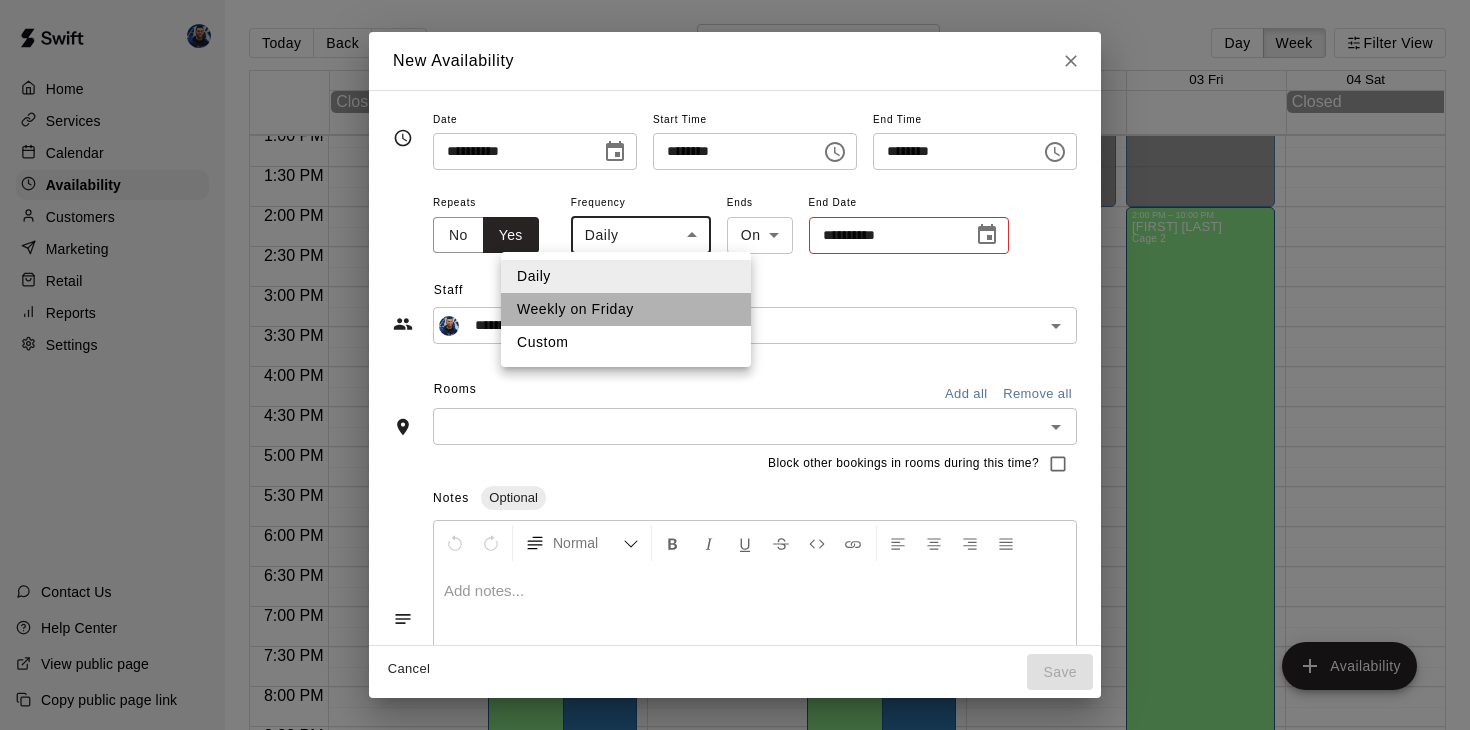 click on "Weekly on Friday" at bounding box center (626, 309) 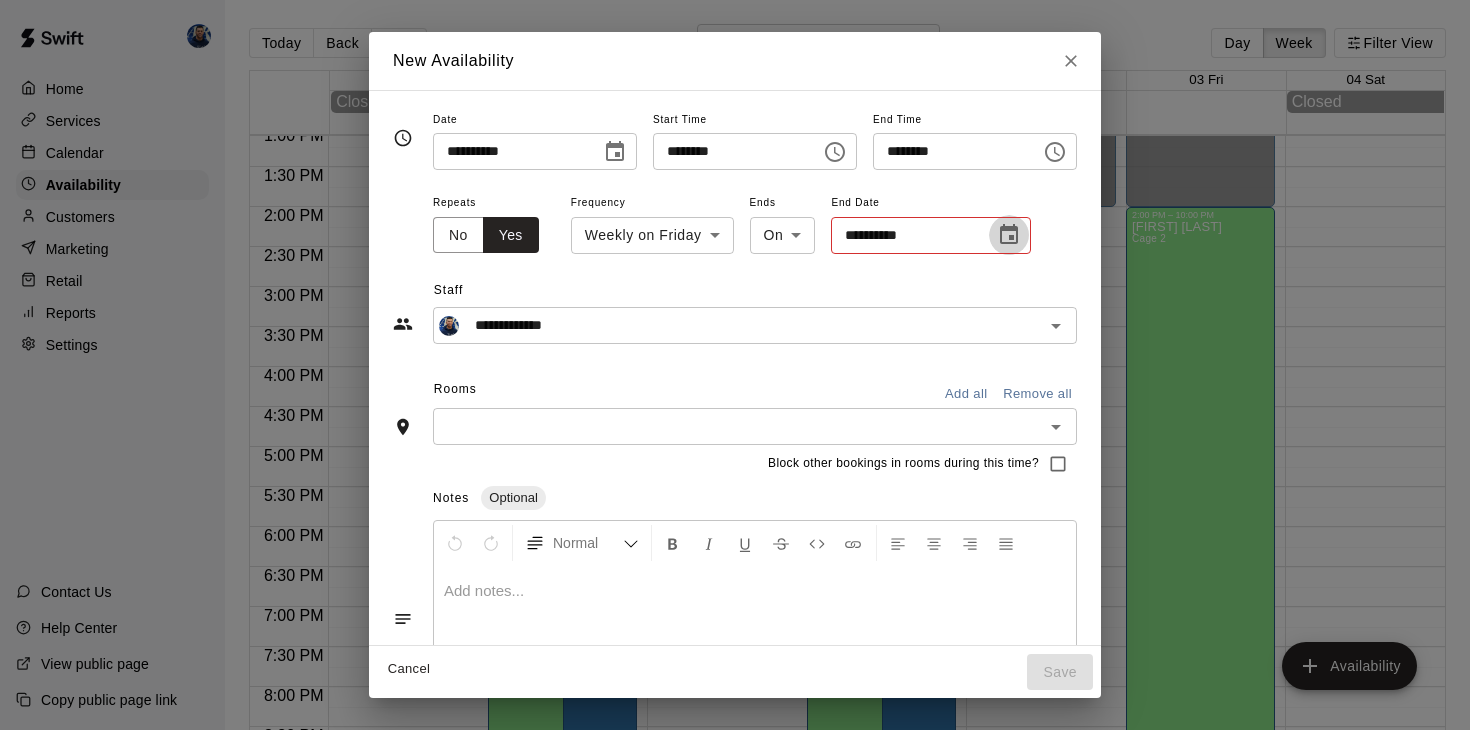 click 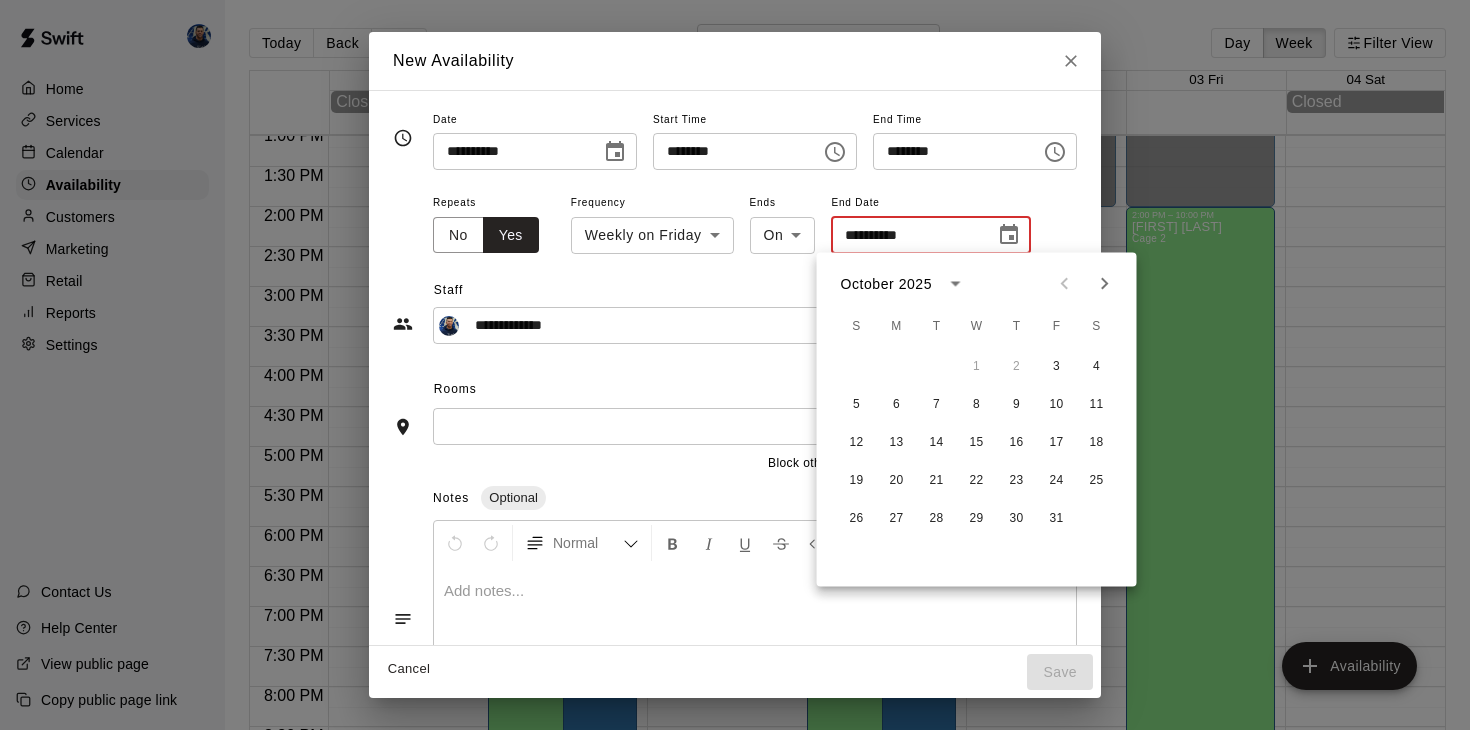 click 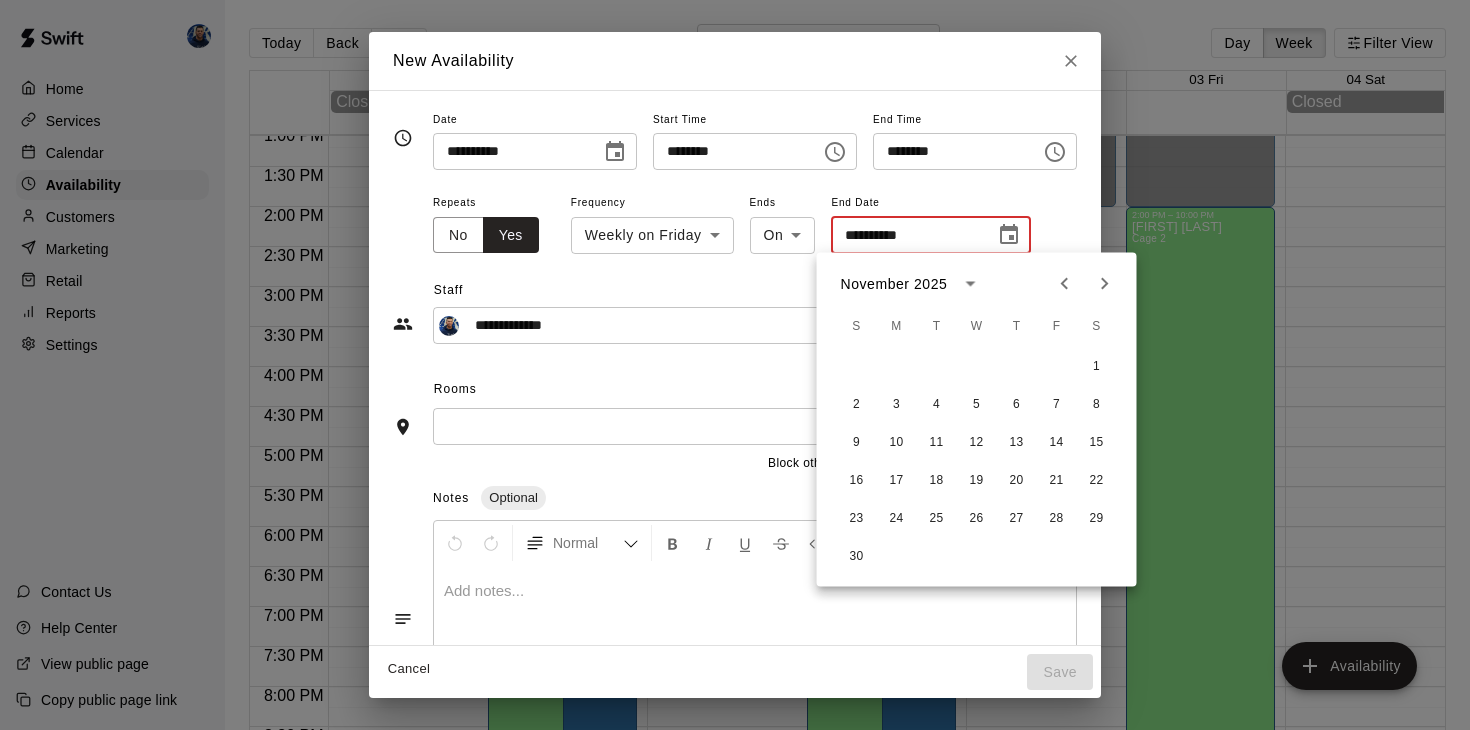 click 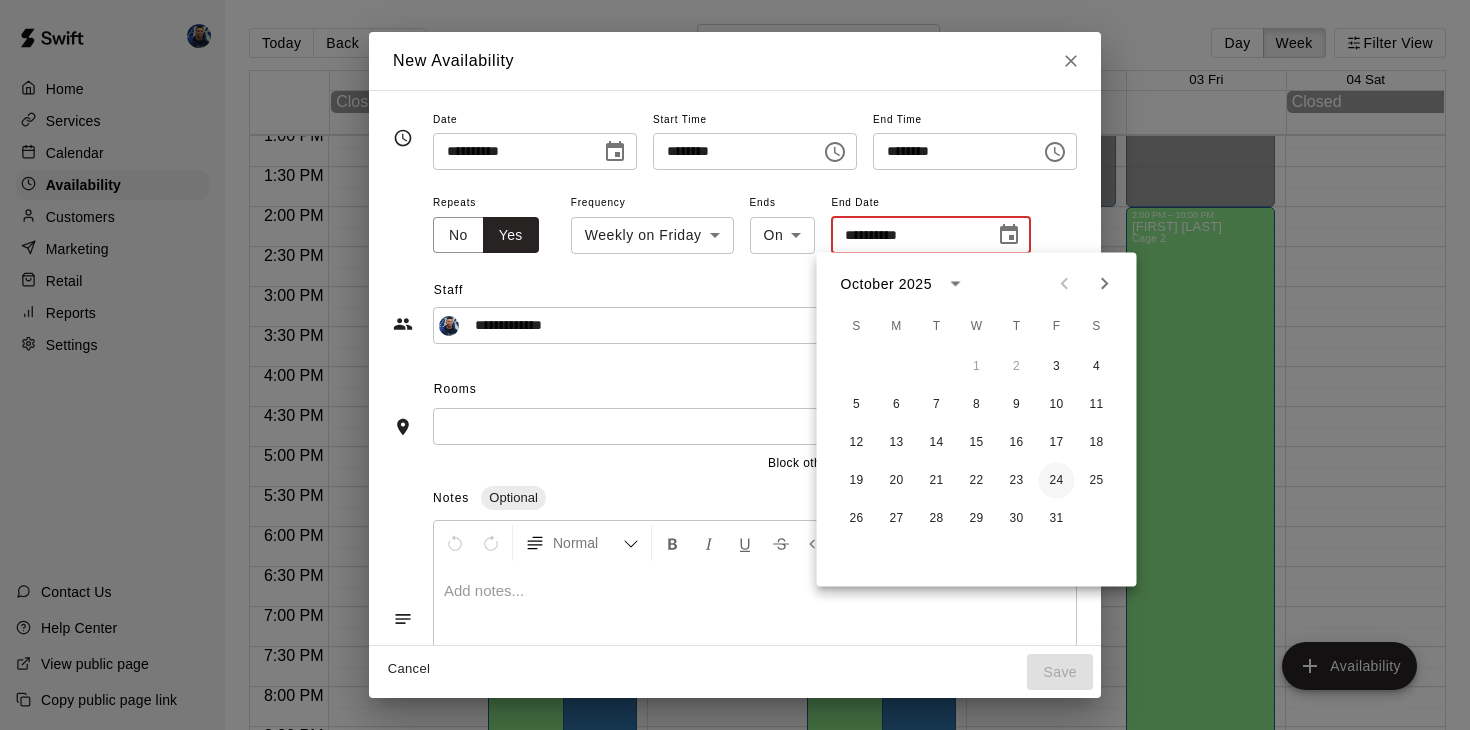 click on "24" at bounding box center (1057, 481) 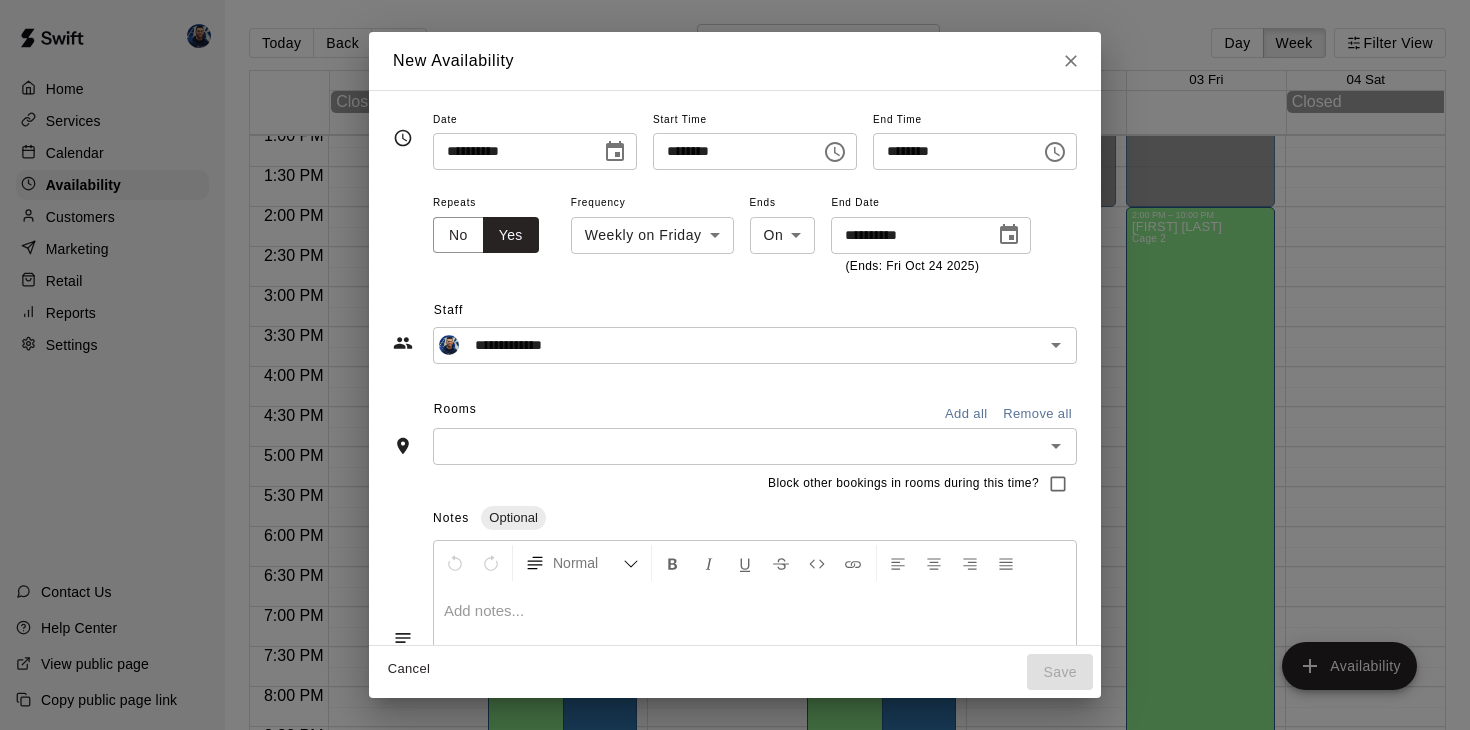 click at bounding box center (738, 446) 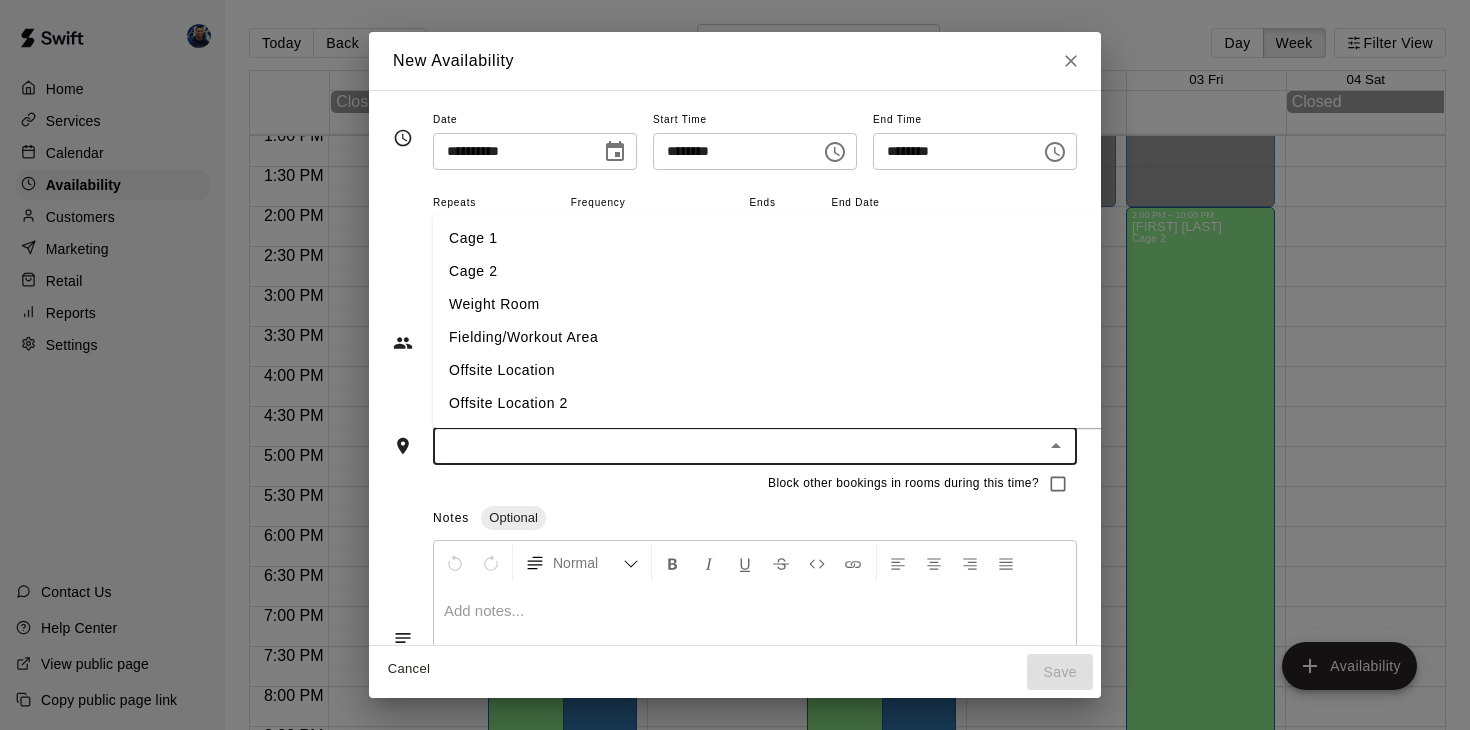click on "Cage 1" at bounding box center [770, 238] 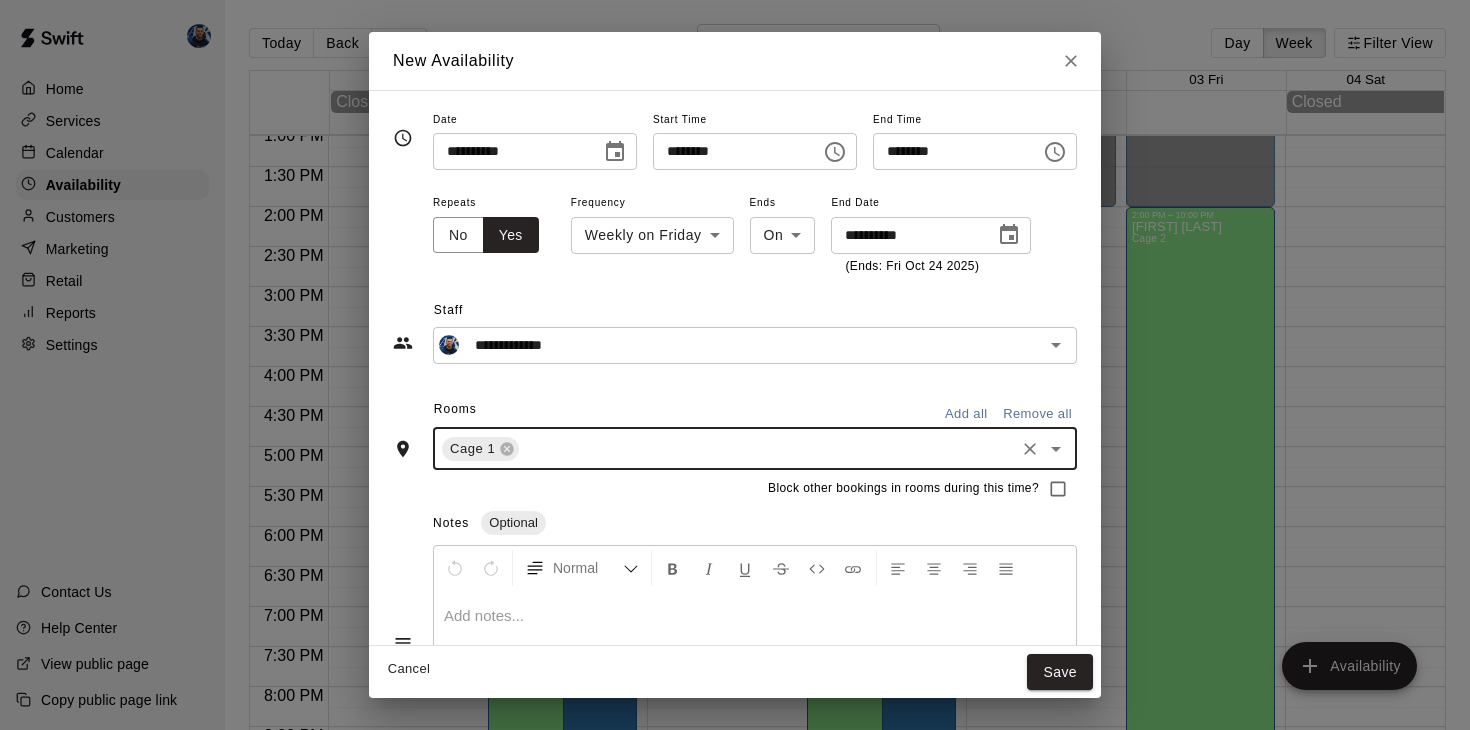 click 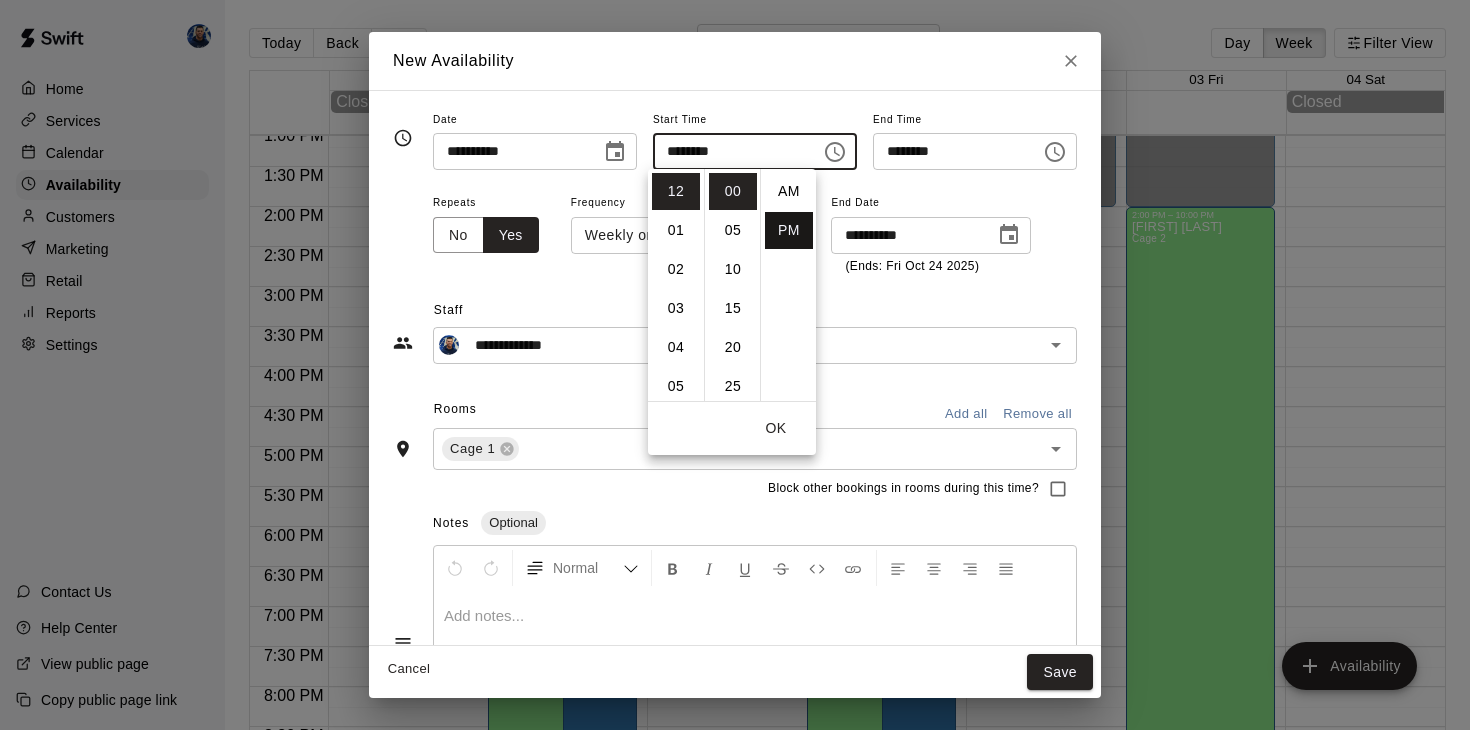 scroll, scrollTop: 36, scrollLeft: 0, axis: vertical 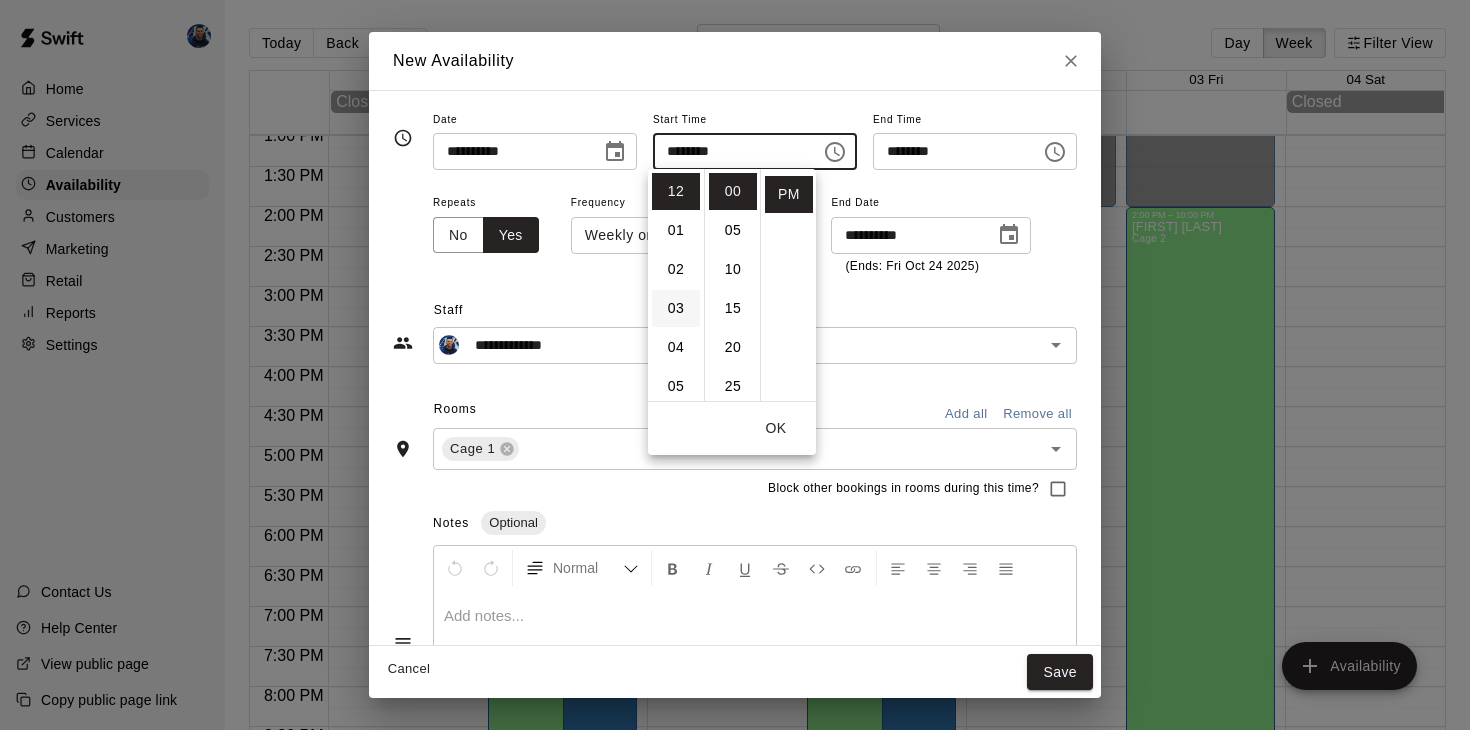 click on "03" at bounding box center [676, 308] 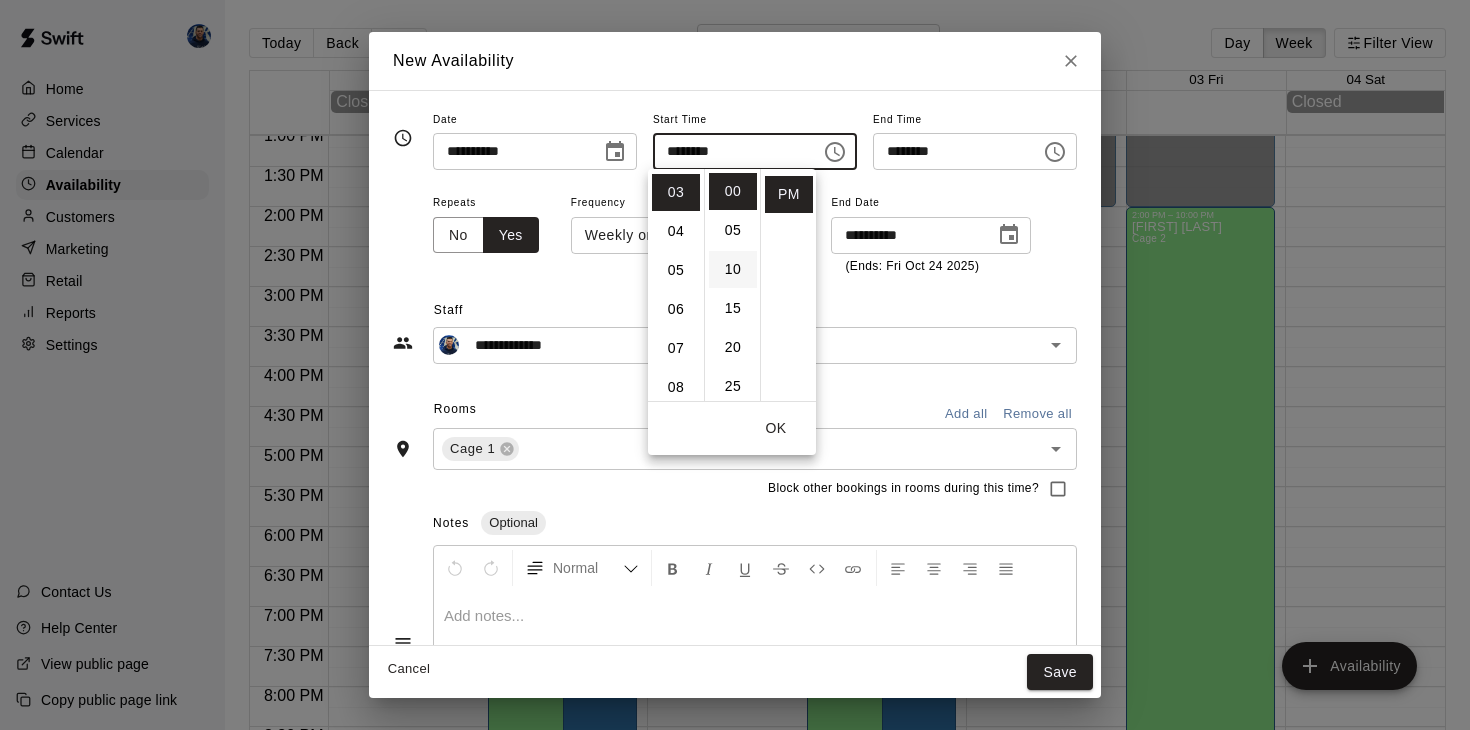 scroll, scrollTop: 117, scrollLeft: 0, axis: vertical 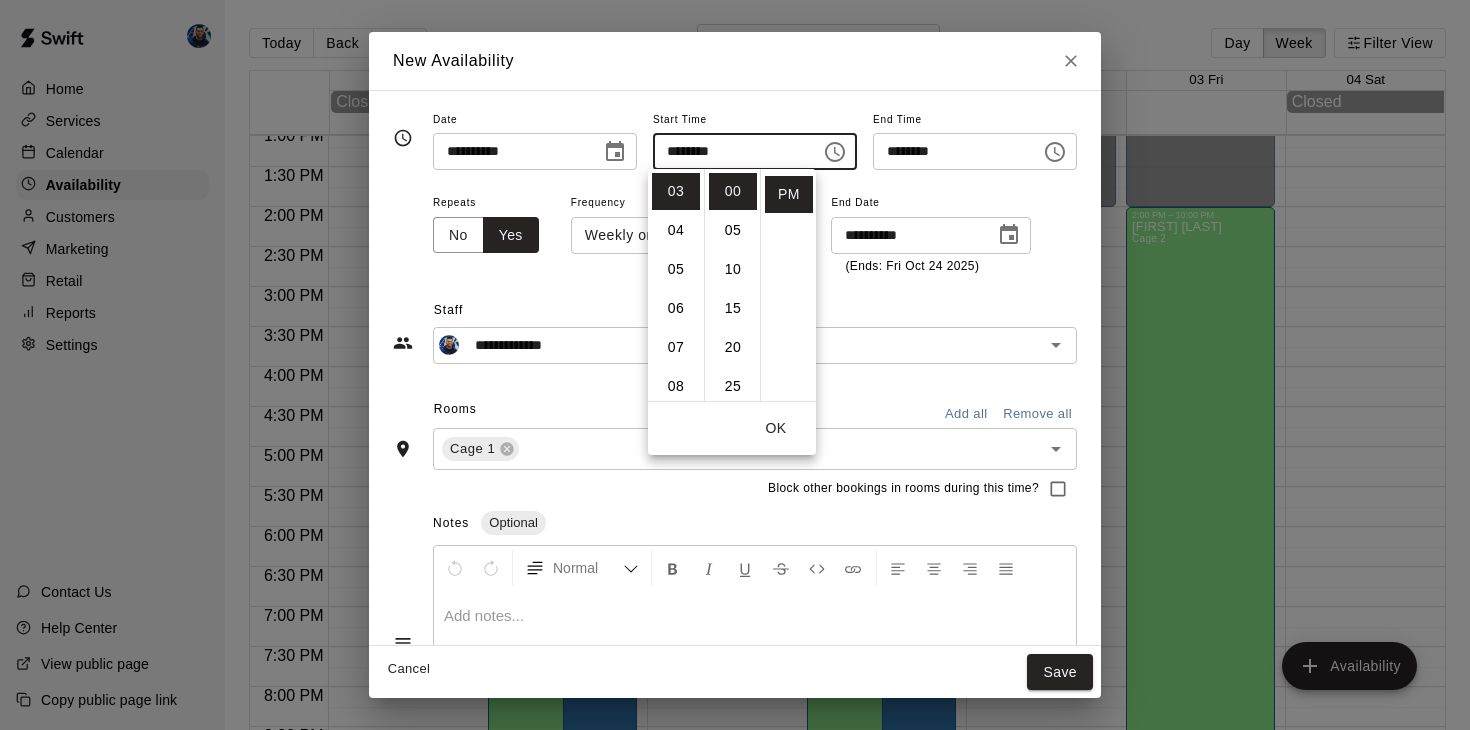 click 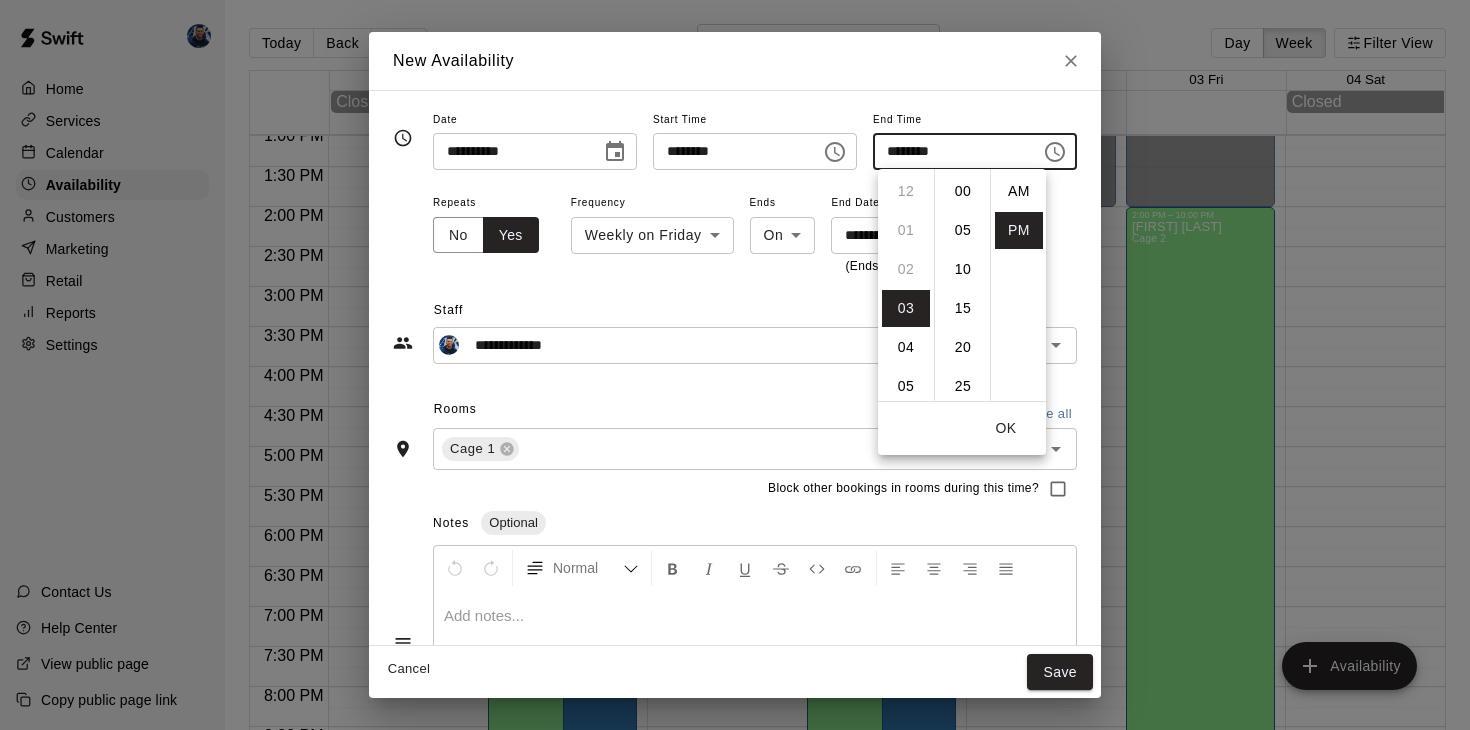 scroll, scrollTop: 117, scrollLeft: 0, axis: vertical 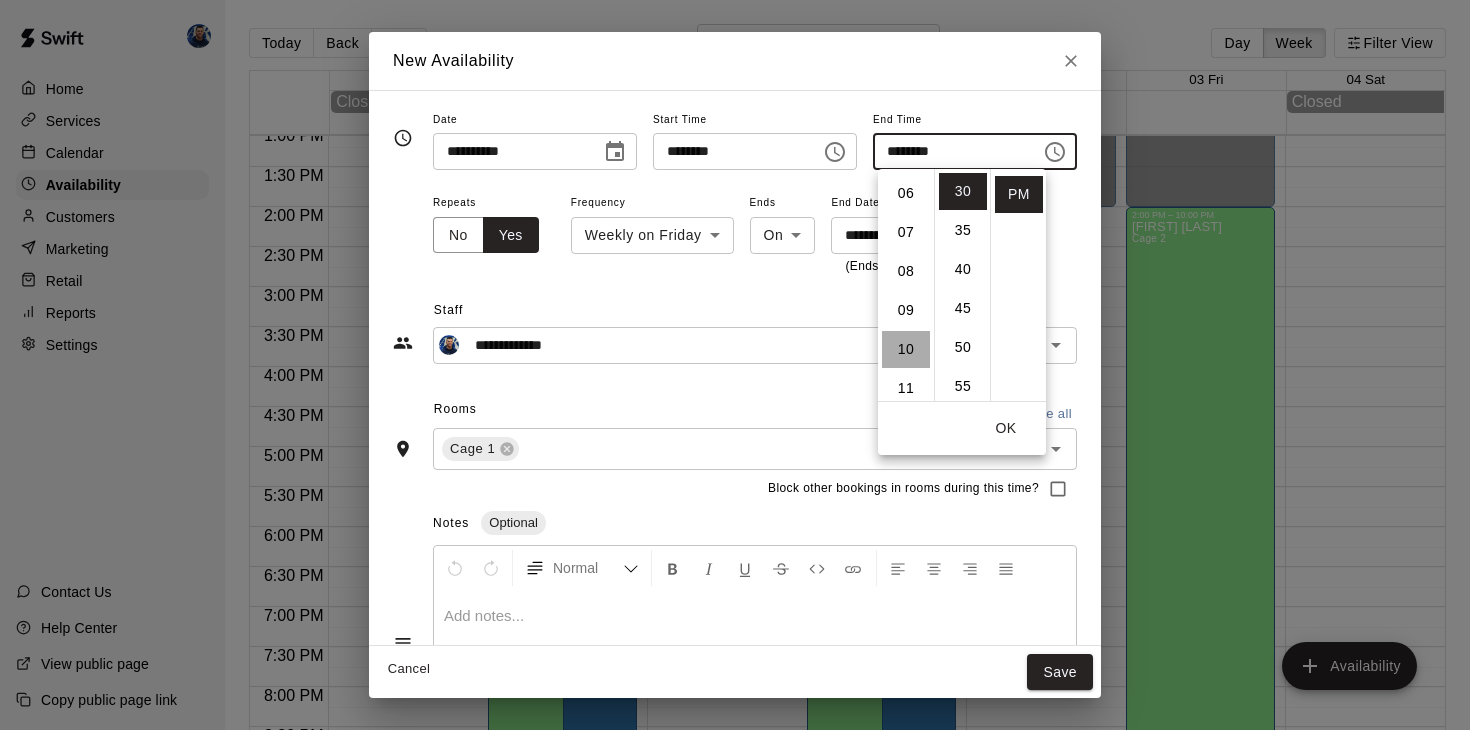click on "10" at bounding box center [906, 349] 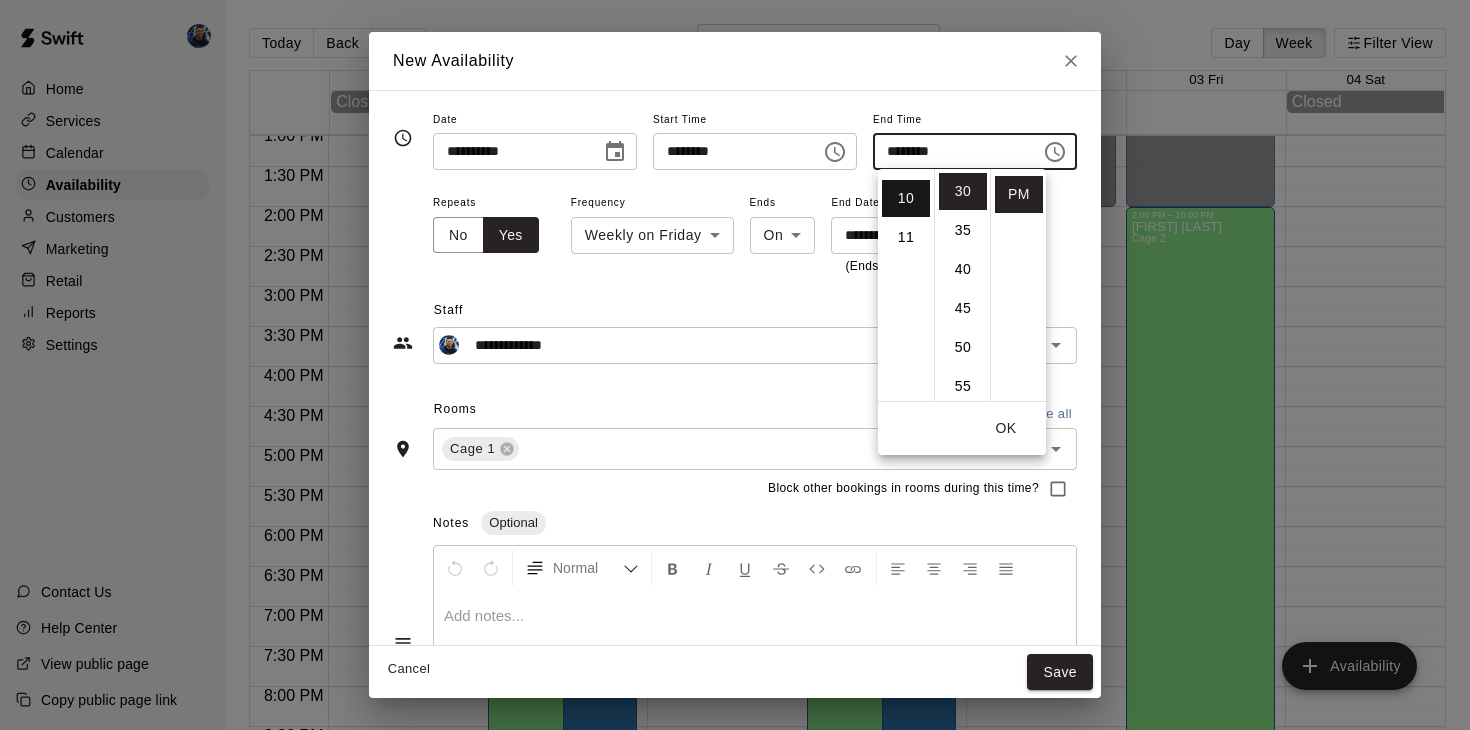 scroll, scrollTop: 390, scrollLeft: 0, axis: vertical 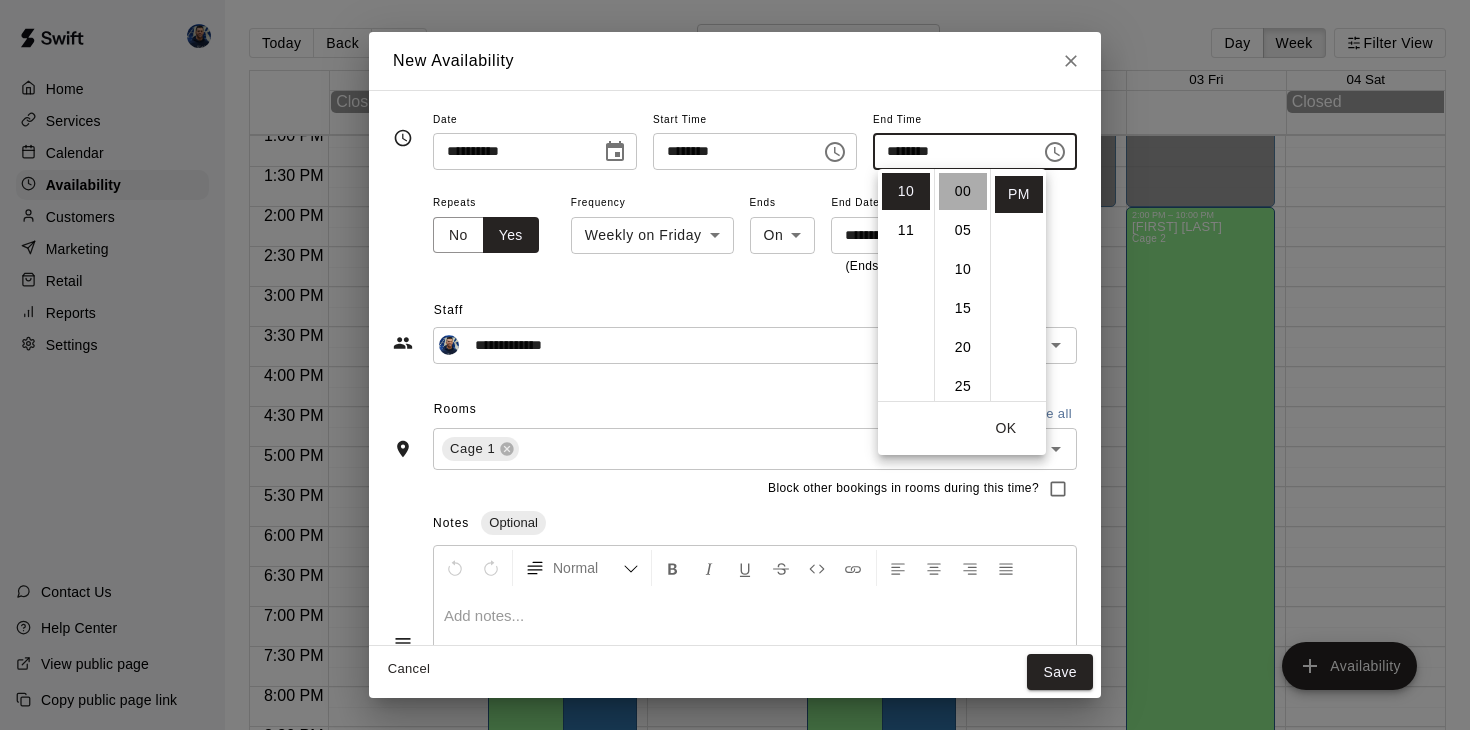 click on "00" at bounding box center (963, 191) 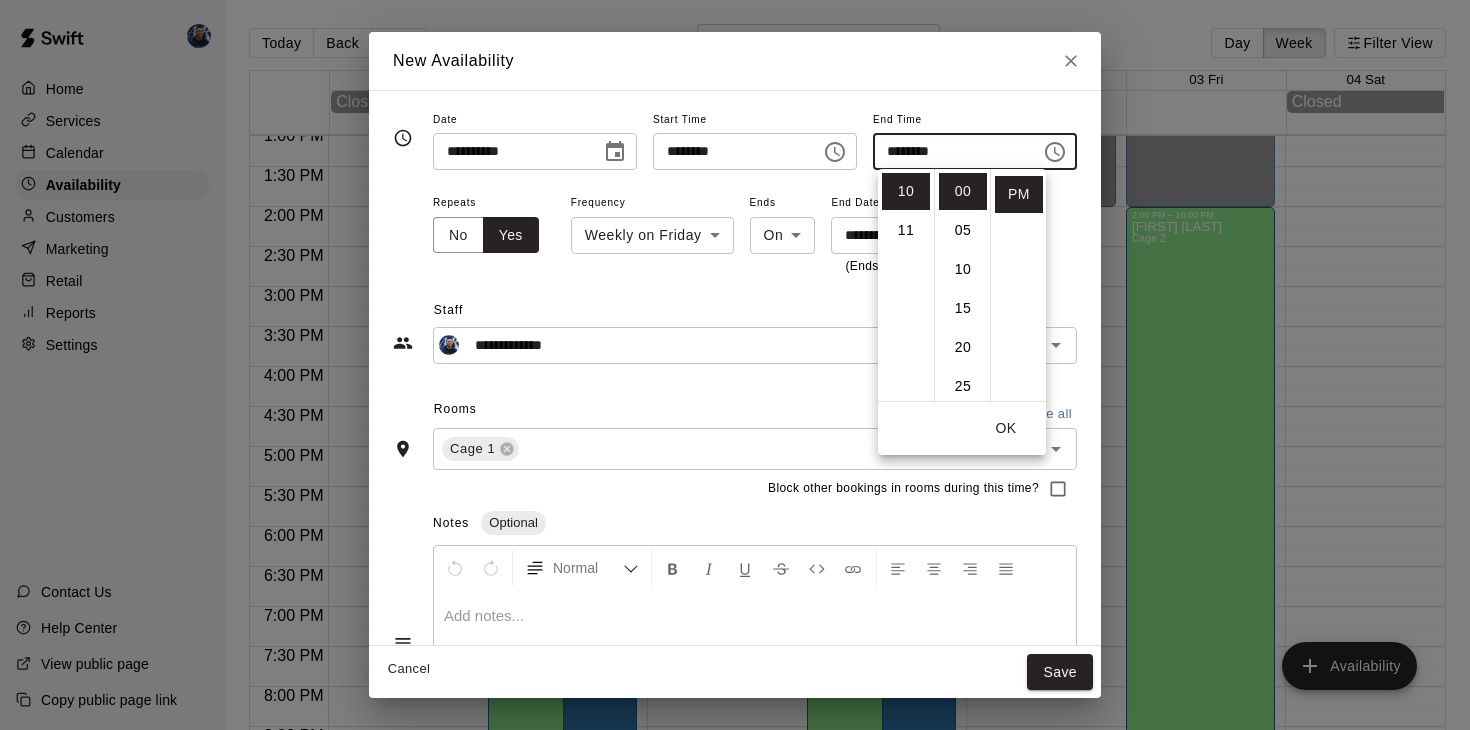 click on "OK" at bounding box center [1006, 428] 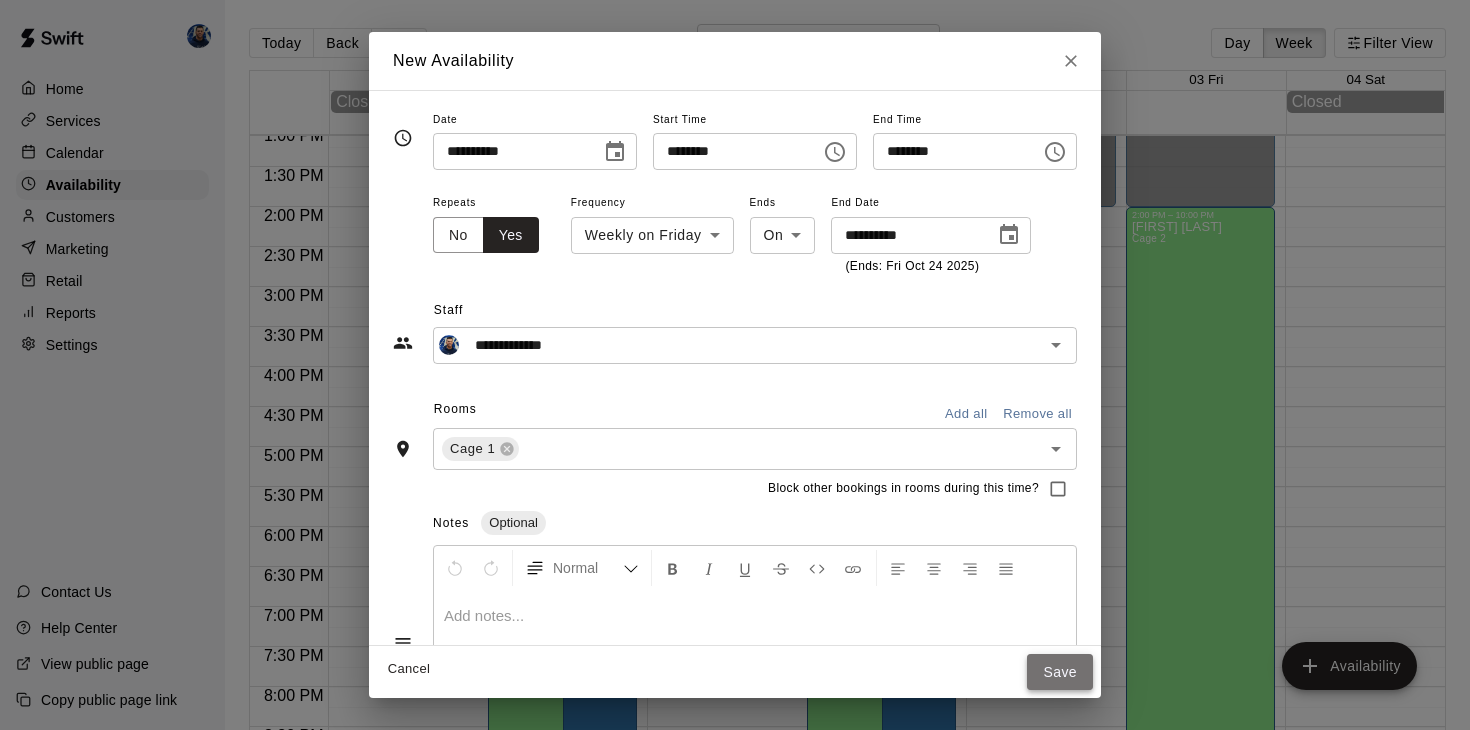 click on "Save" at bounding box center (1060, 672) 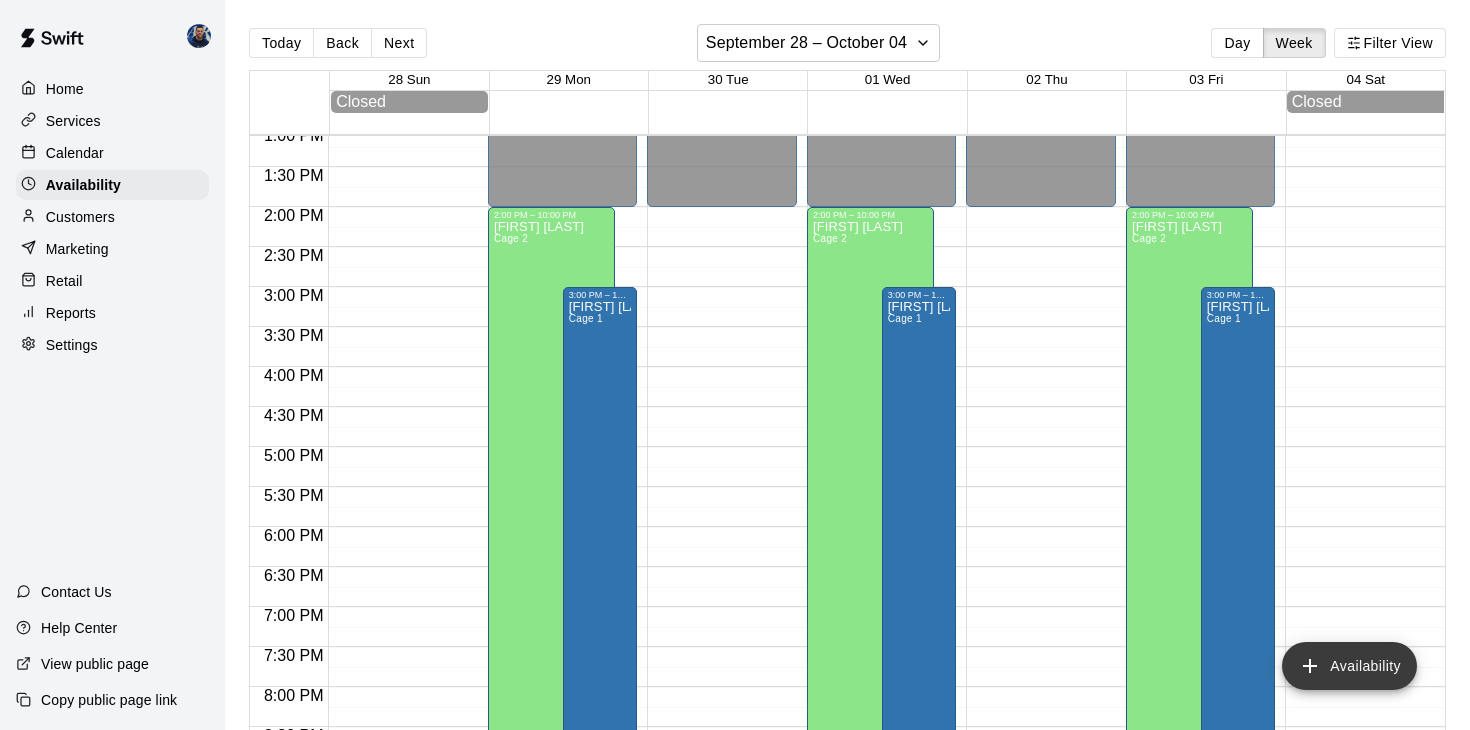 click on "Availability" at bounding box center [1349, 666] 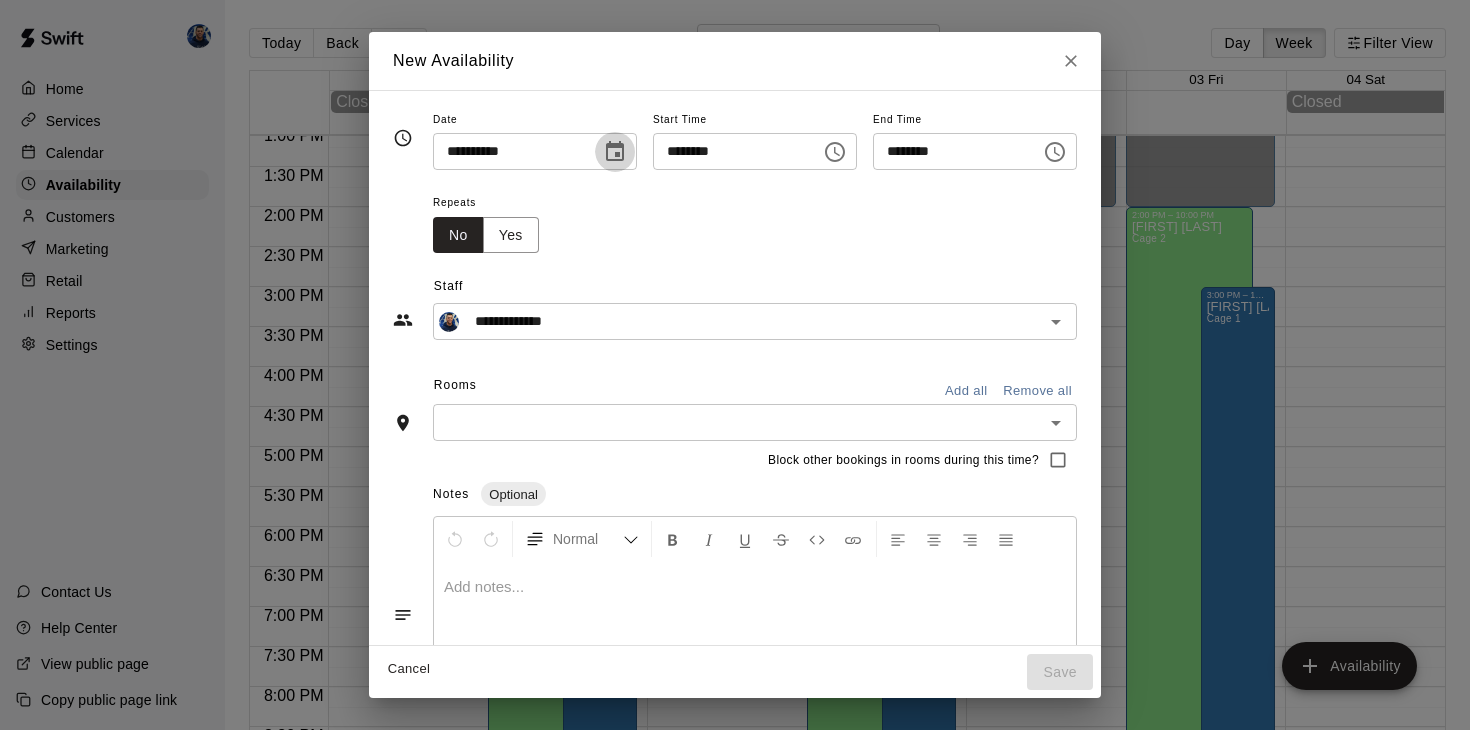 click 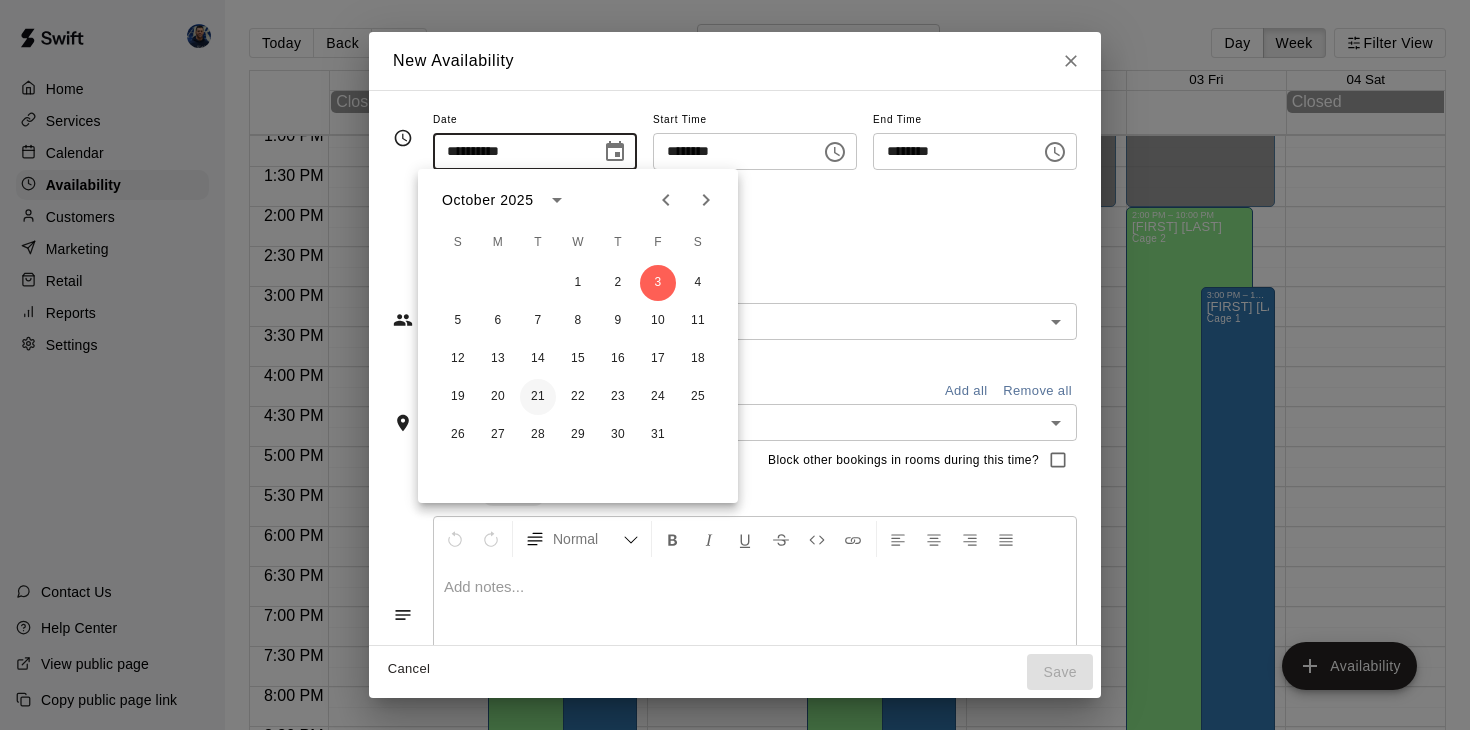 click on "21" at bounding box center (538, 397) 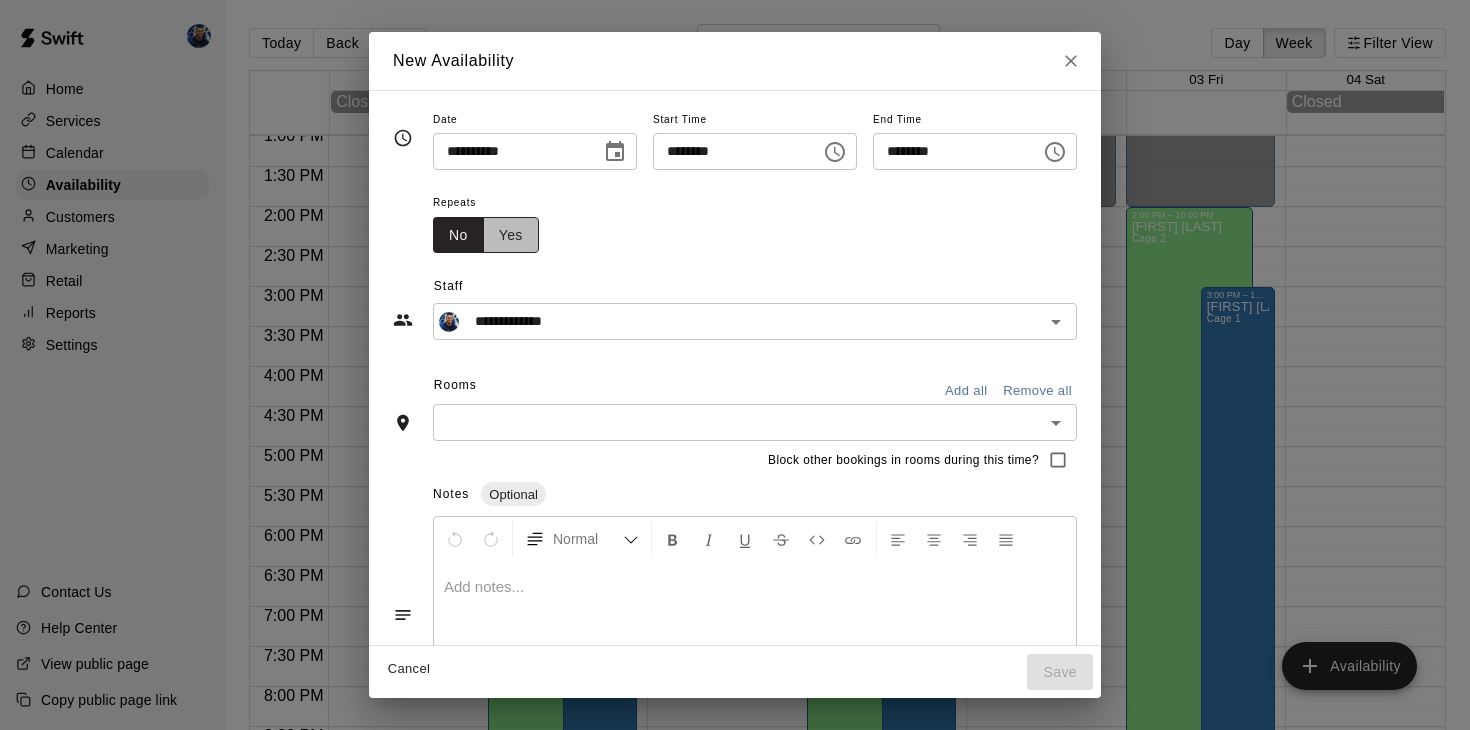 click on "Yes" at bounding box center [511, 235] 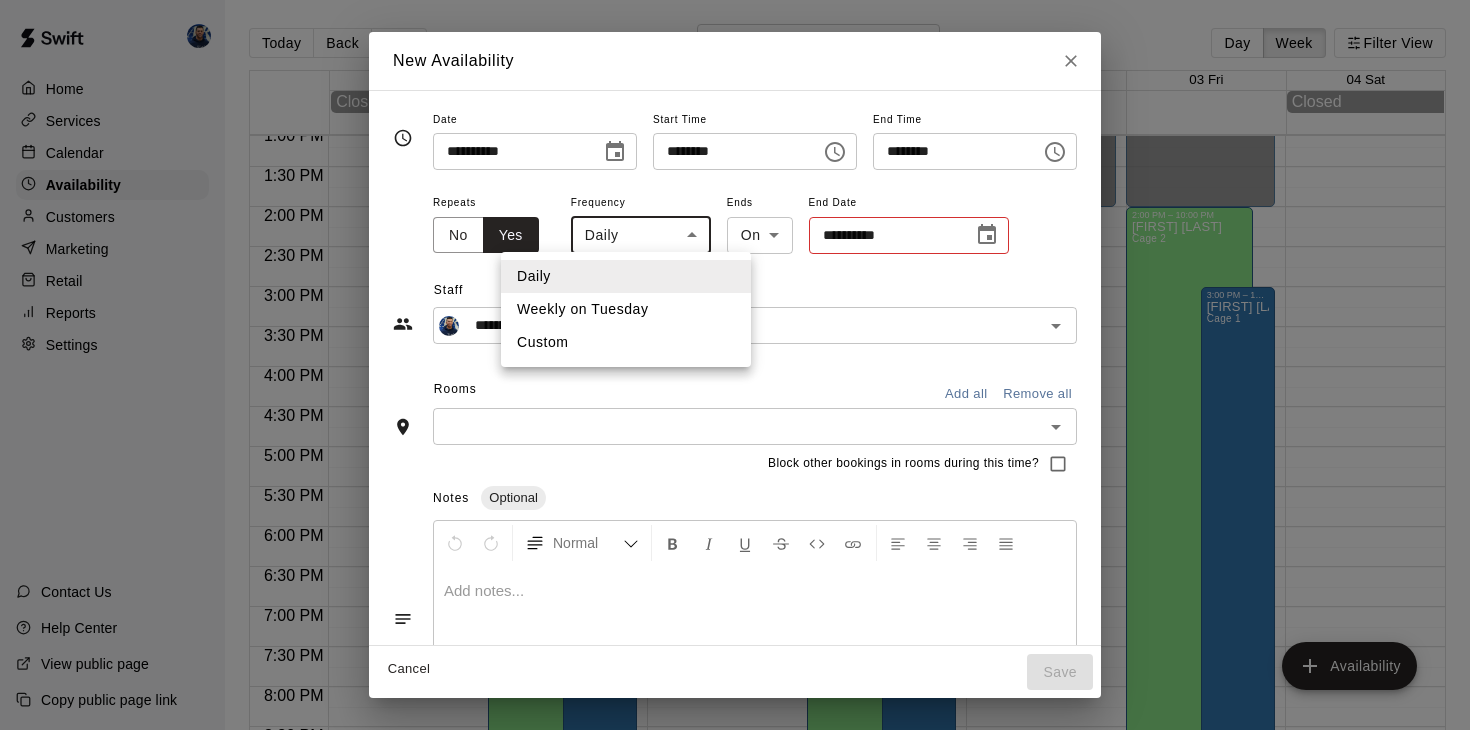 click on "Home Services Calendar Availability Customers Marketing Retail Reports Settings Contact Us Help Center View public page Copy public page link Today Back Next September 28 – October 04 Day Week Filter View 28 Sun 29 Mon 30 Tue 01 Wed 02 Thu 03 Fri 04 Sat Closed   Closed 12:00 AM 12:30 AM 1:00 AM 1:30 AM 2:00 AM 2:30 AM 3:00 AM 3:30 AM 4:00 AM 4:30 AM 5:00 AM 5:30 AM 6:00 AM 6:30 AM 7:00 AM 7:30 AM 8:00 AM 8:30 AM 9:00 AM 9:30 AM 10:00 AM 10:30 AM 11:00 AM 11:30 AM 12:00 PM 12:30 PM 1:00 PM 1:30 PM 2:00 PM 2:30 PM 3:00 PM 3:30 PM 4:00 PM 4:30 PM 5:00 PM 5:30 PM 6:00 PM 6:30 PM 7:00 PM 7:30 PM 8:00 PM 8:30 PM 9:00 PM 9:30 PM 10:00 PM 10:30 PM 11:00 PM 11:30 PM 12:00 AM – 2:00 PM Closed 2:00 PM – 10:00 PM [FIRST] [LAST] Cage 2 10:00 PM – 11:59 PM Closed 3:00 PM – 10:00 PM [FIRST] [LAST] Cage 1 12:00 AM – 2:00 PM Closed 10:00 PM – 11:59 PM Closed 12:00 AM – 2:00 PM Closed 2:00 PM – 10:00 PM [FIRST] [LAST] Cage 2 10:00 PM – 11:59 PM Closed 3:00 PM – 10:00 PM [FIRST] [LAST] Closed Closed" at bounding box center (735, 381) 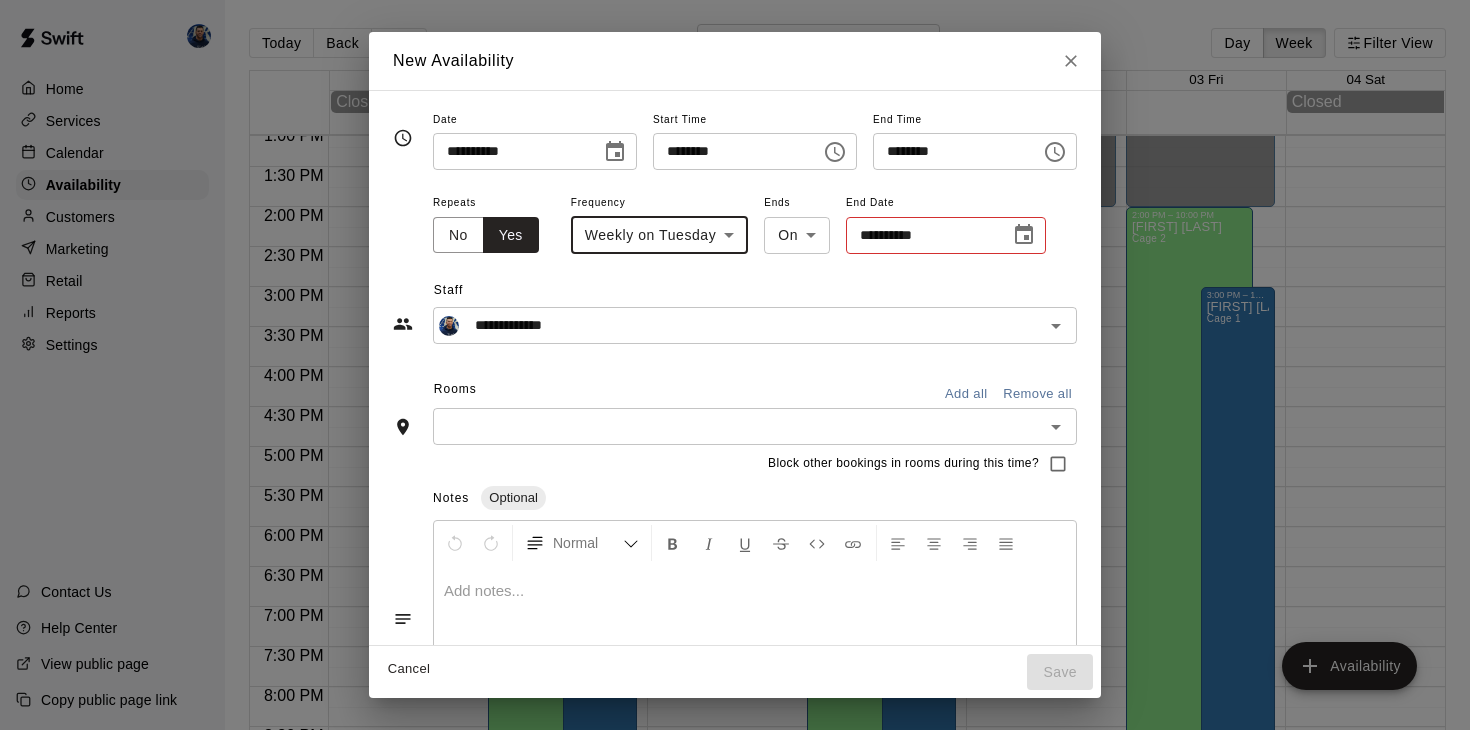 type on "******" 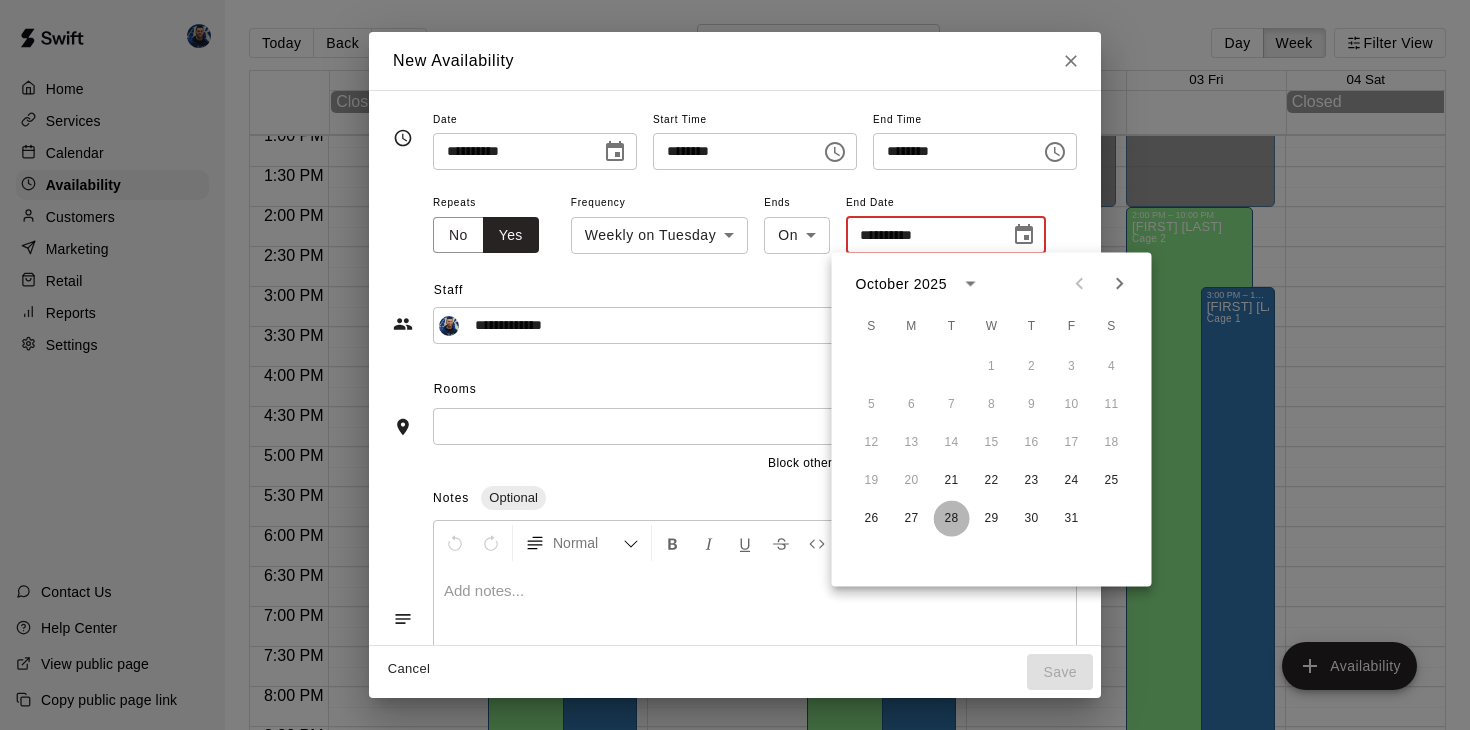 click on "28" at bounding box center (952, 519) 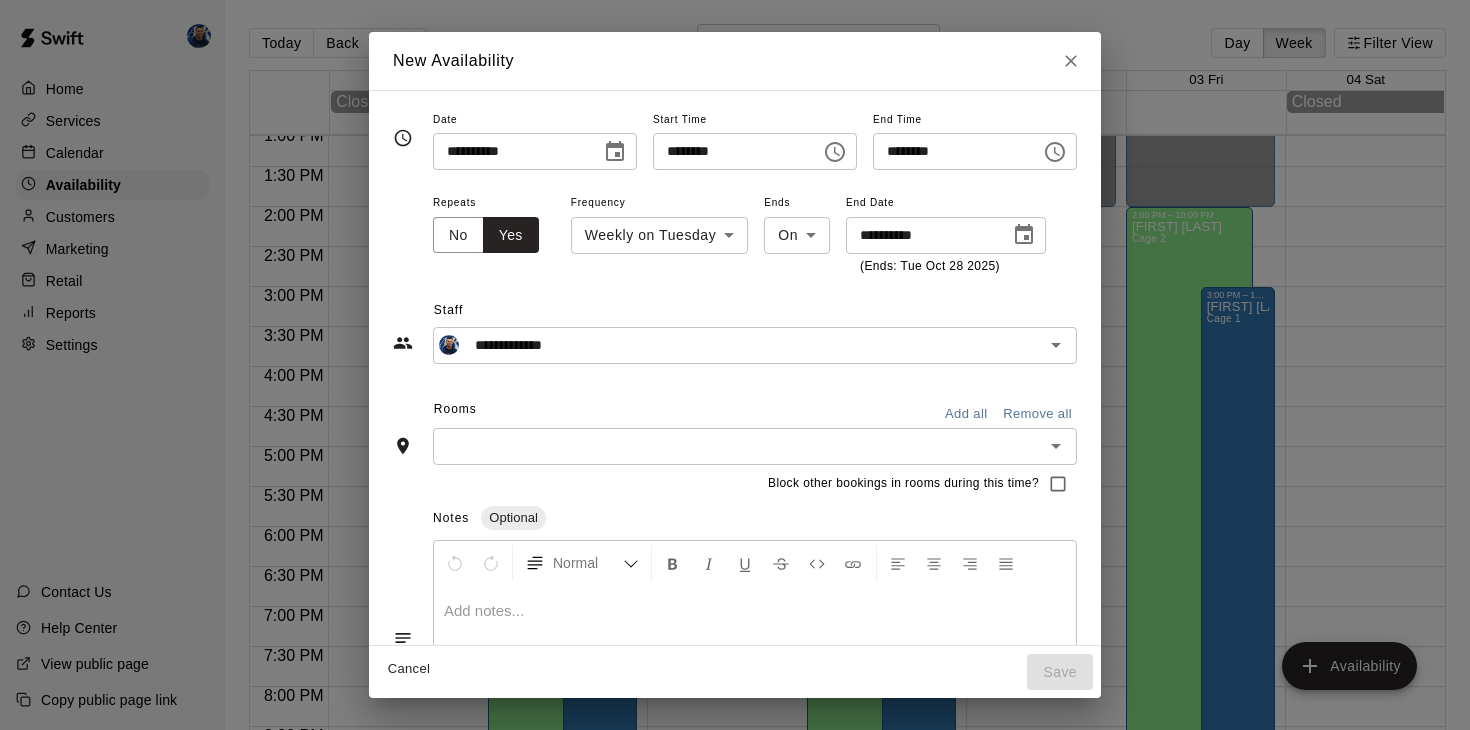 click on "Add all" at bounding box center [966, 414] 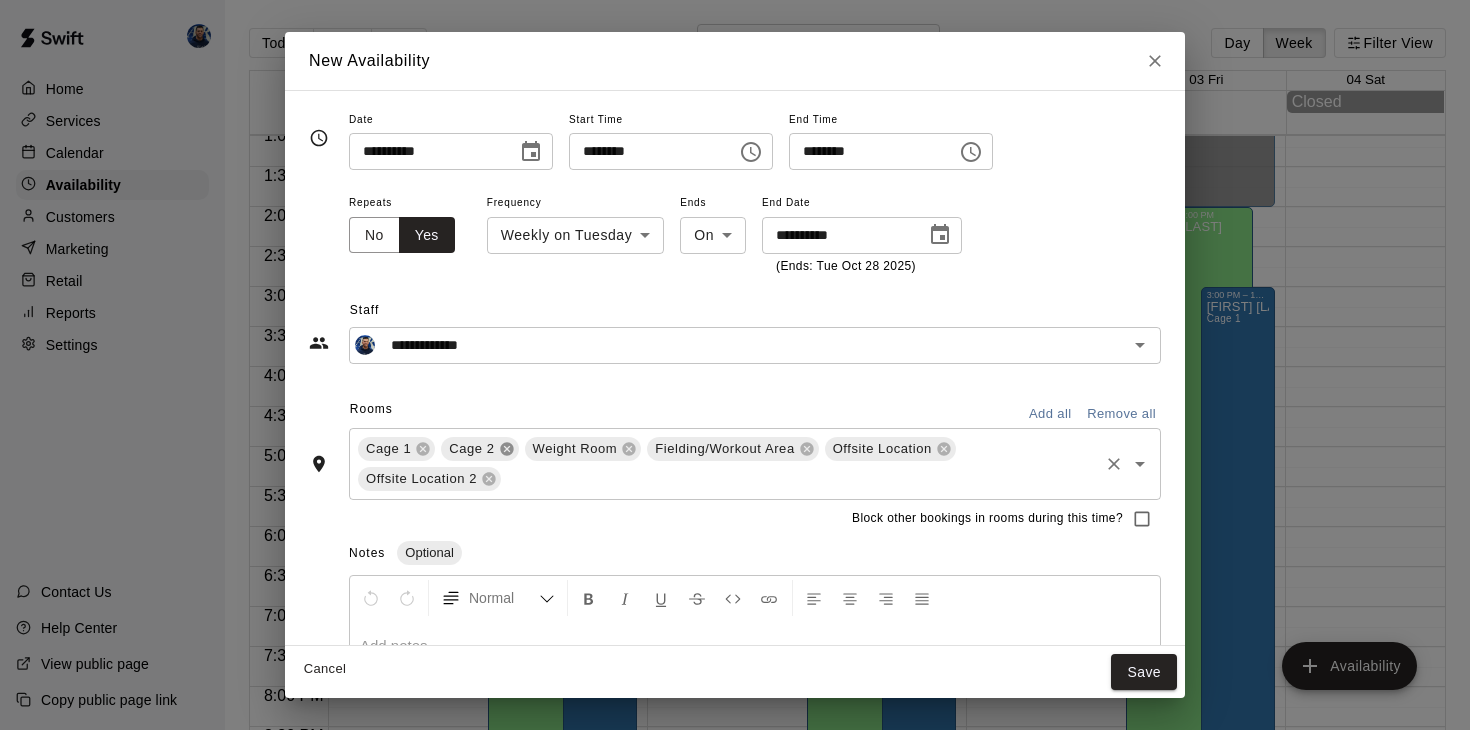 click 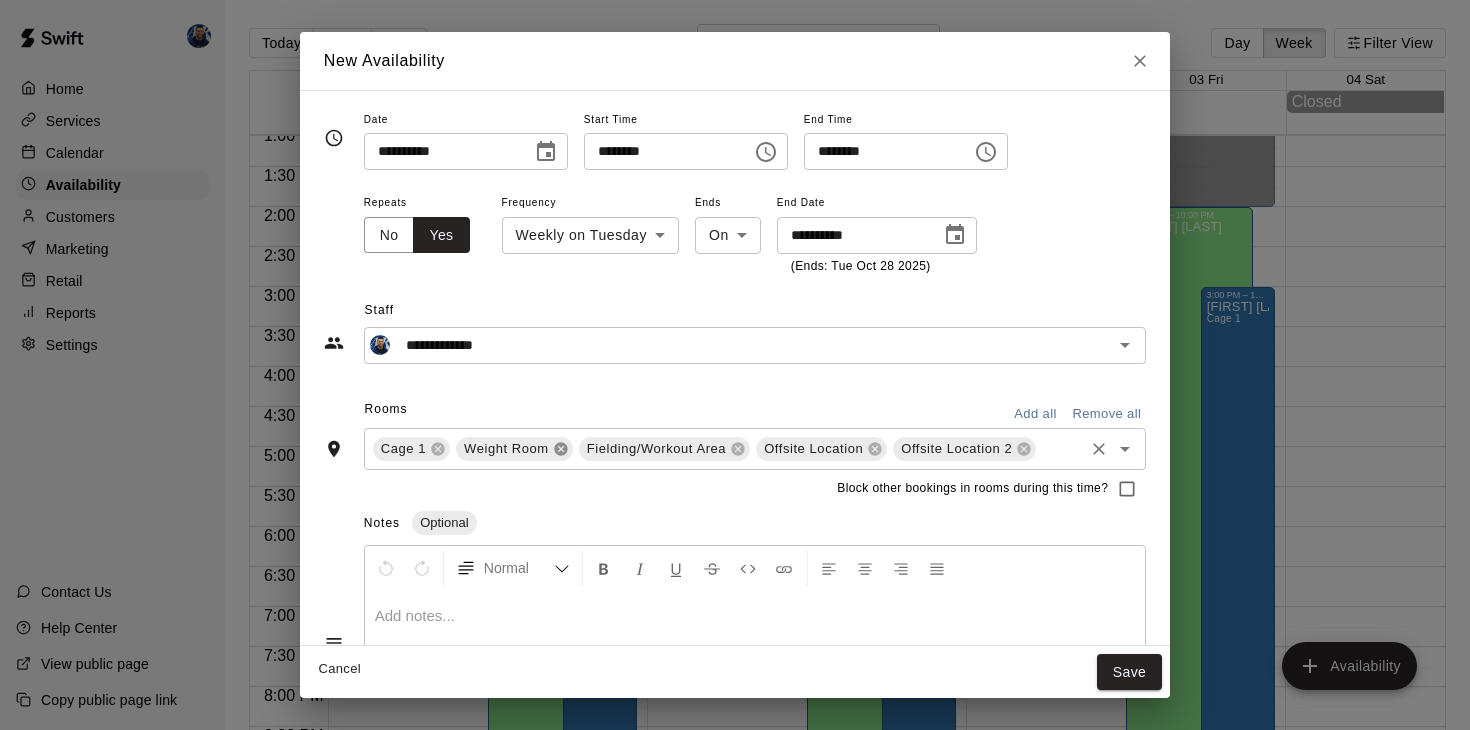 click 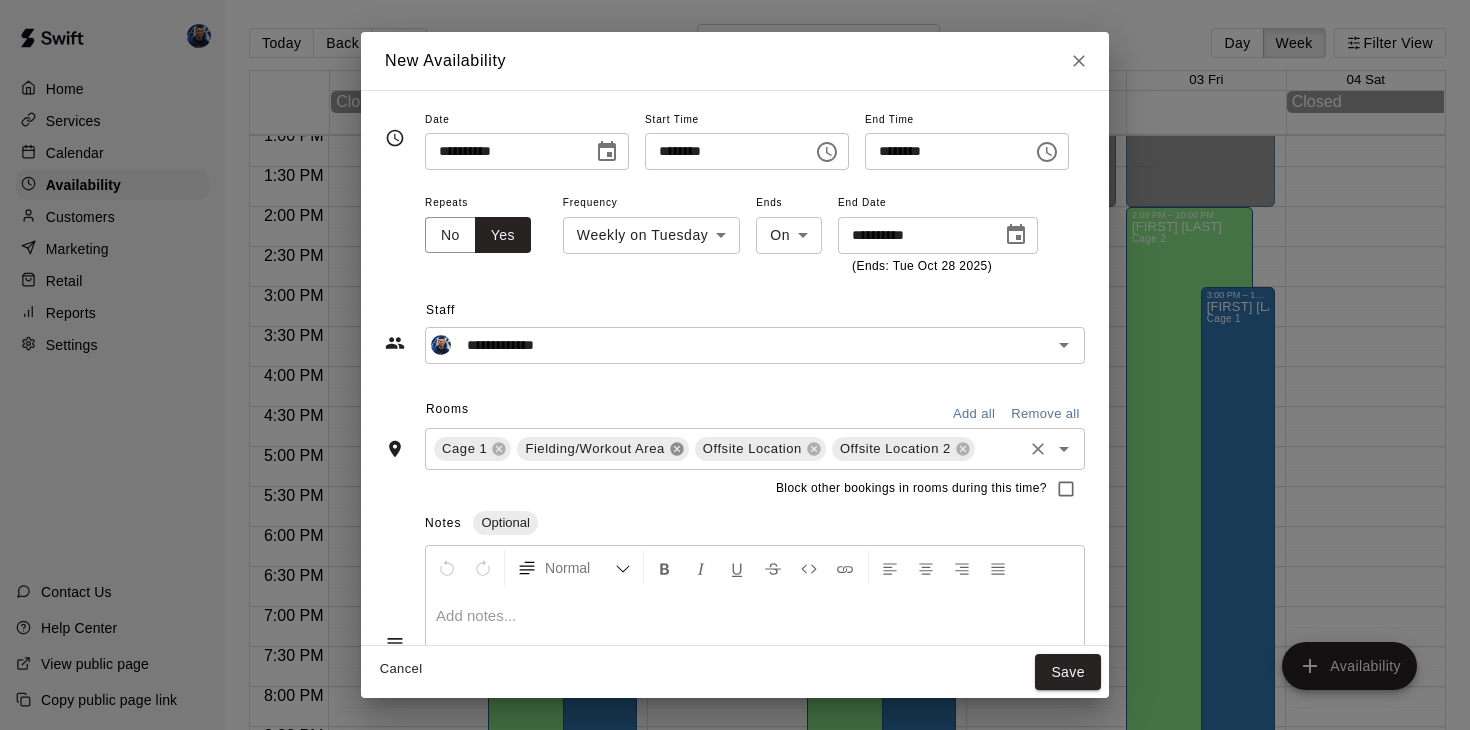 click 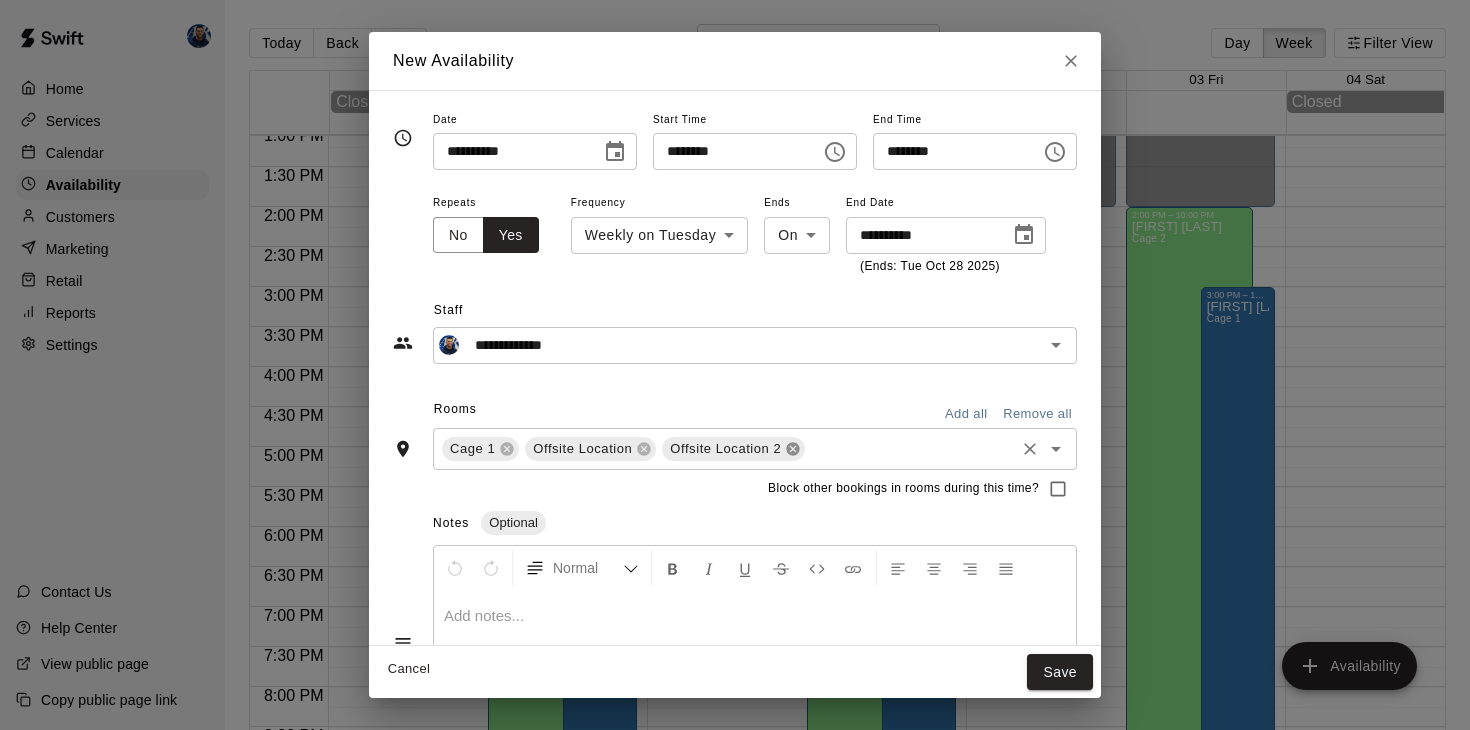 click 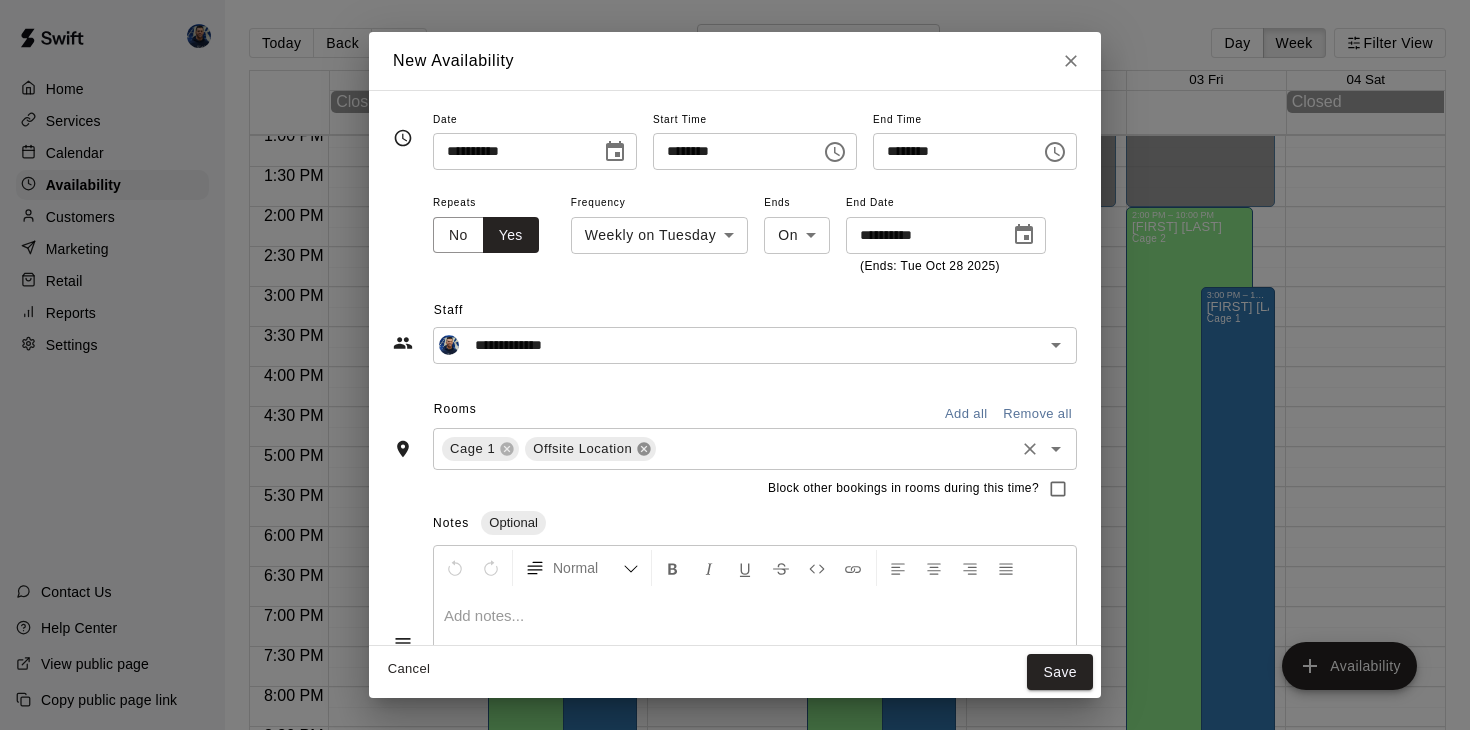 click 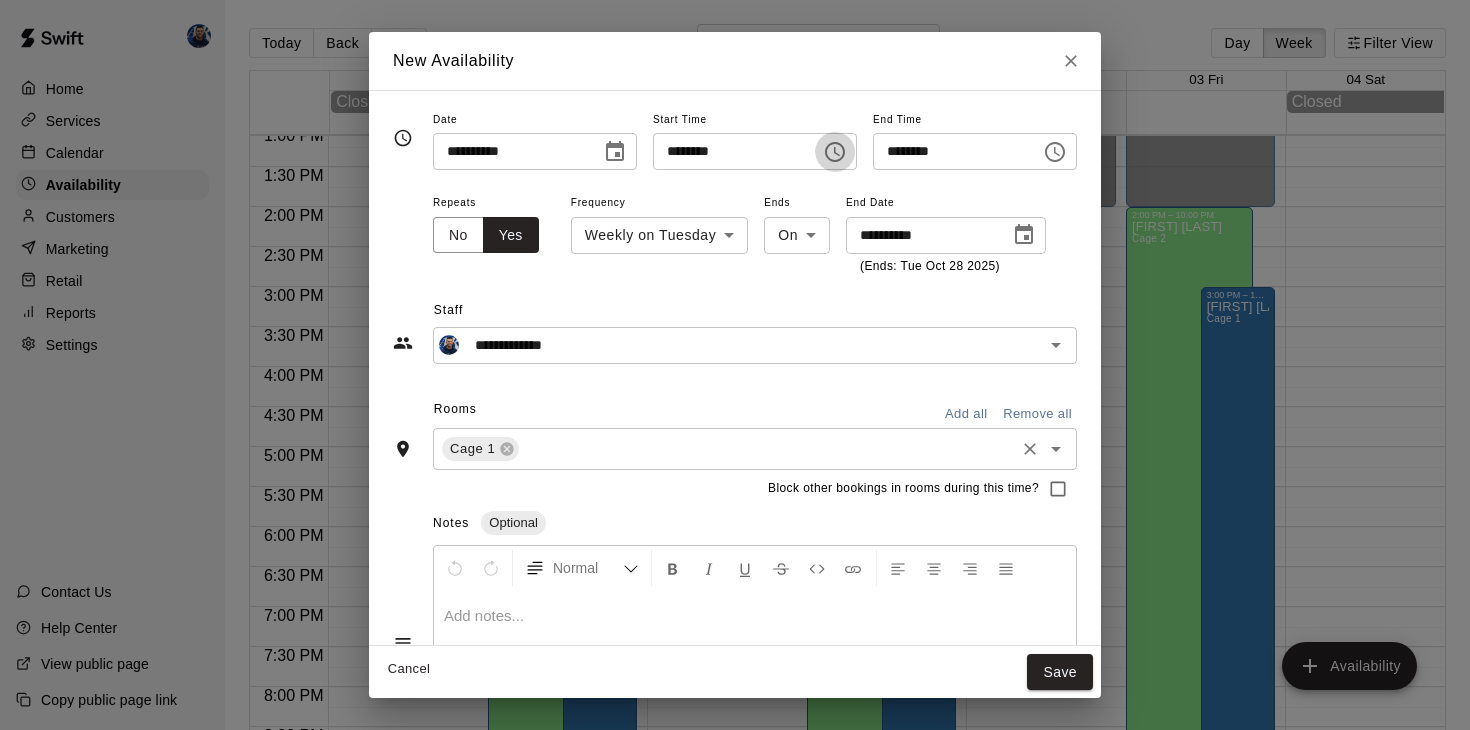 click 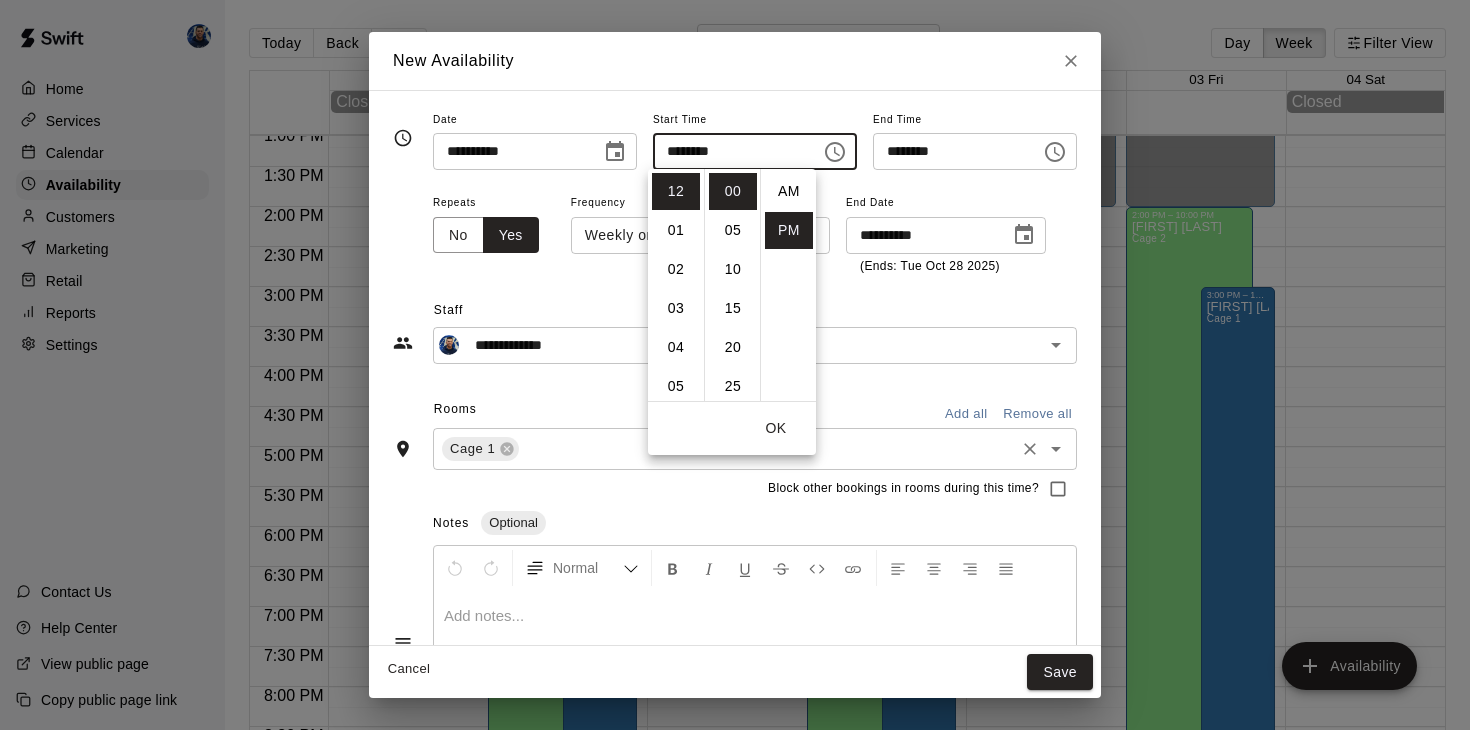scroll, scrollTop: 36, scrollLeft: 0, axis: vertical 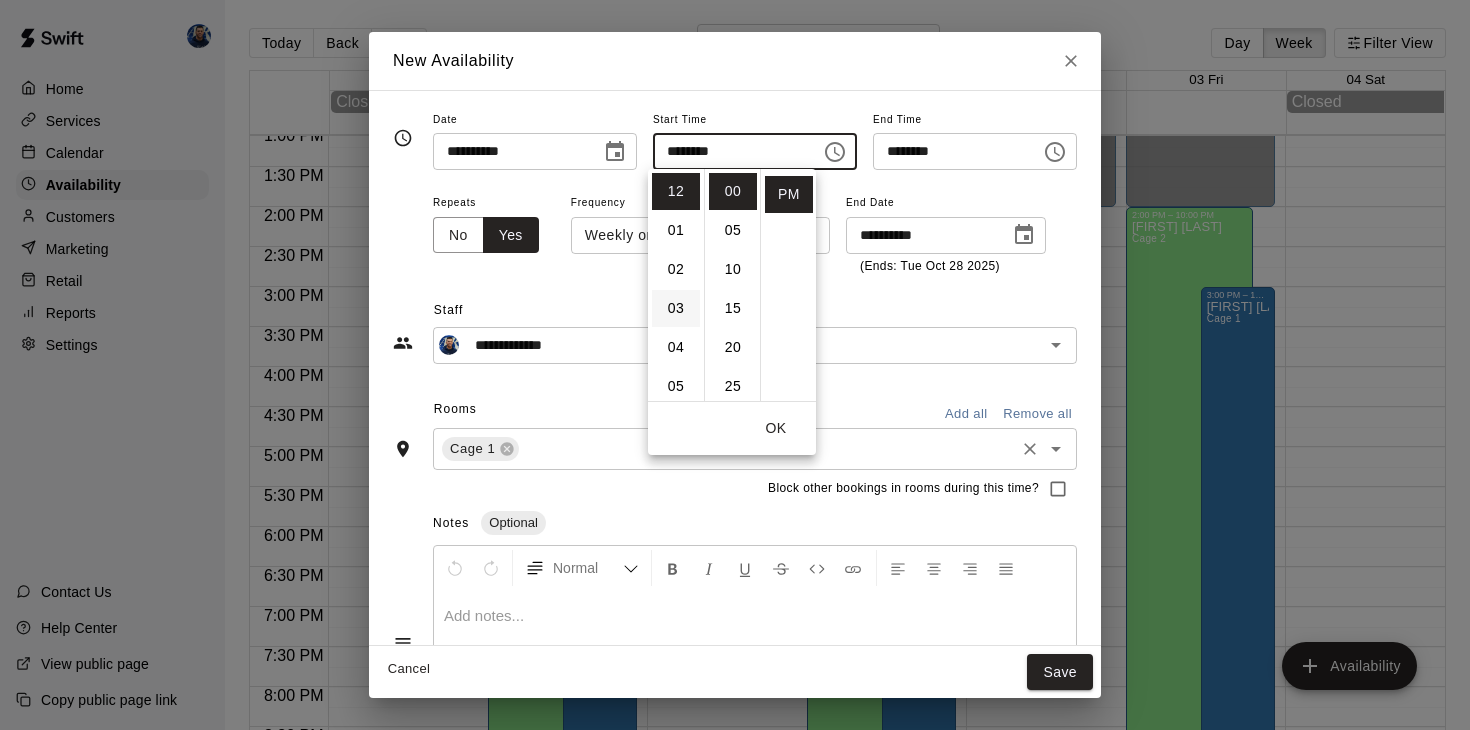 click on "03" at bounding box center [676, 308] 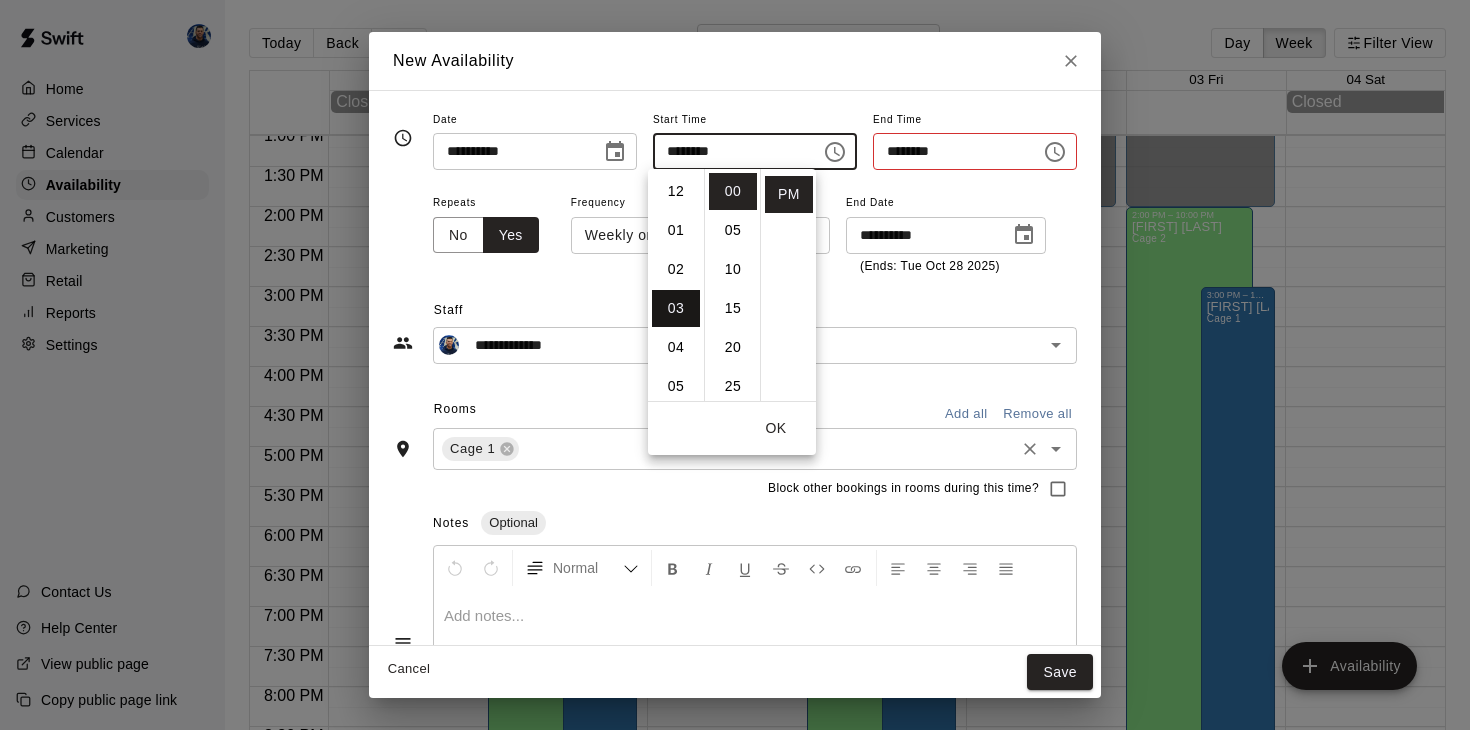 scroll, scrollTop: 117, scrollLeft: 0, axis: vertical 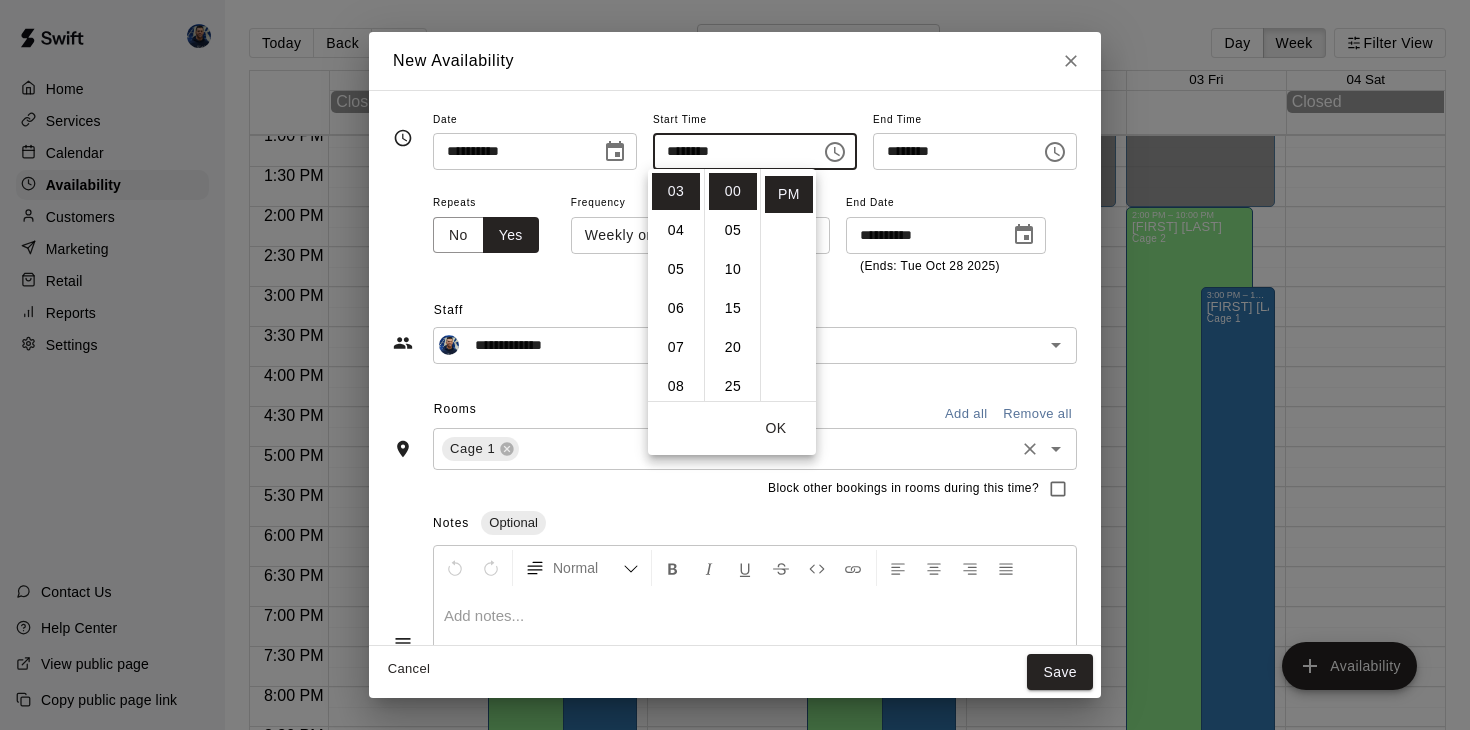 click 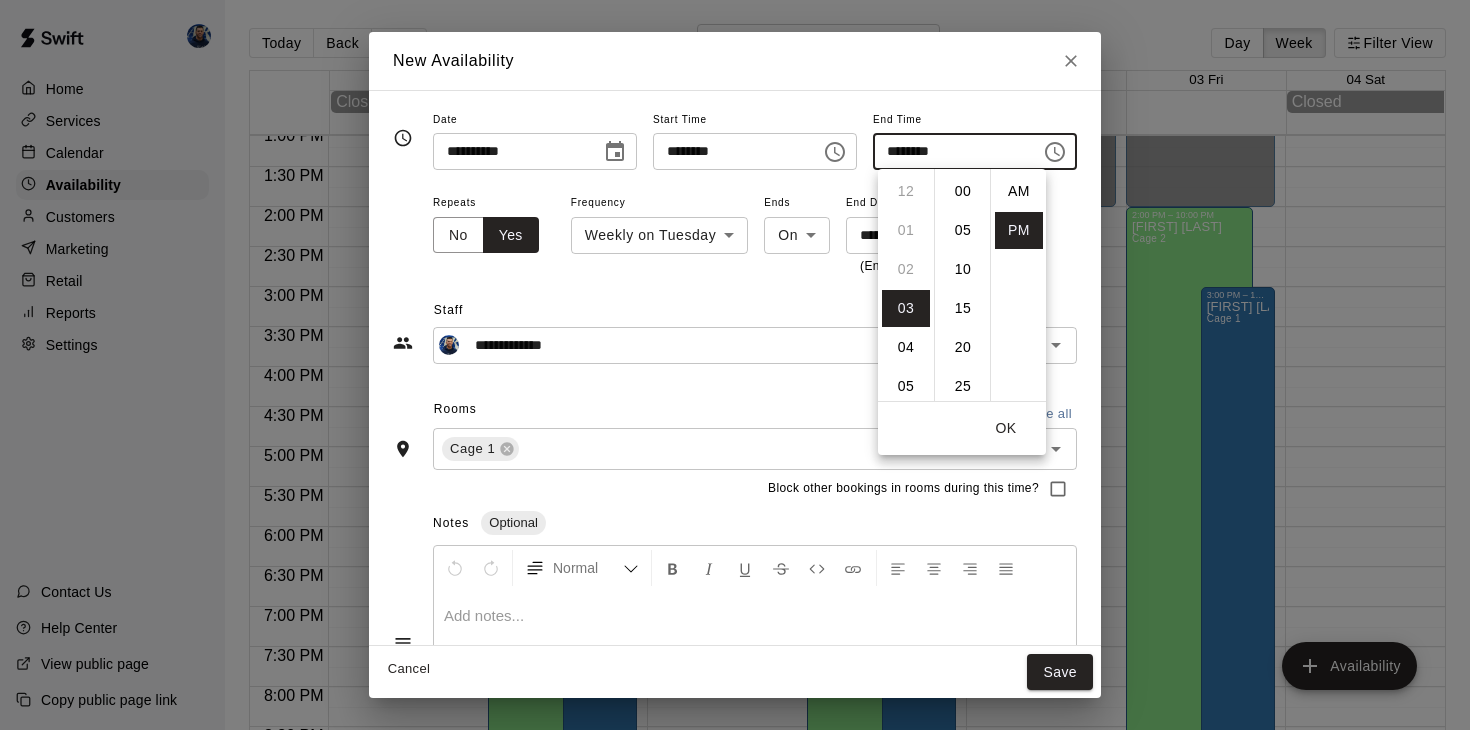scroll, scrollTop: 117, scrollLeft: 0, axis: vertical 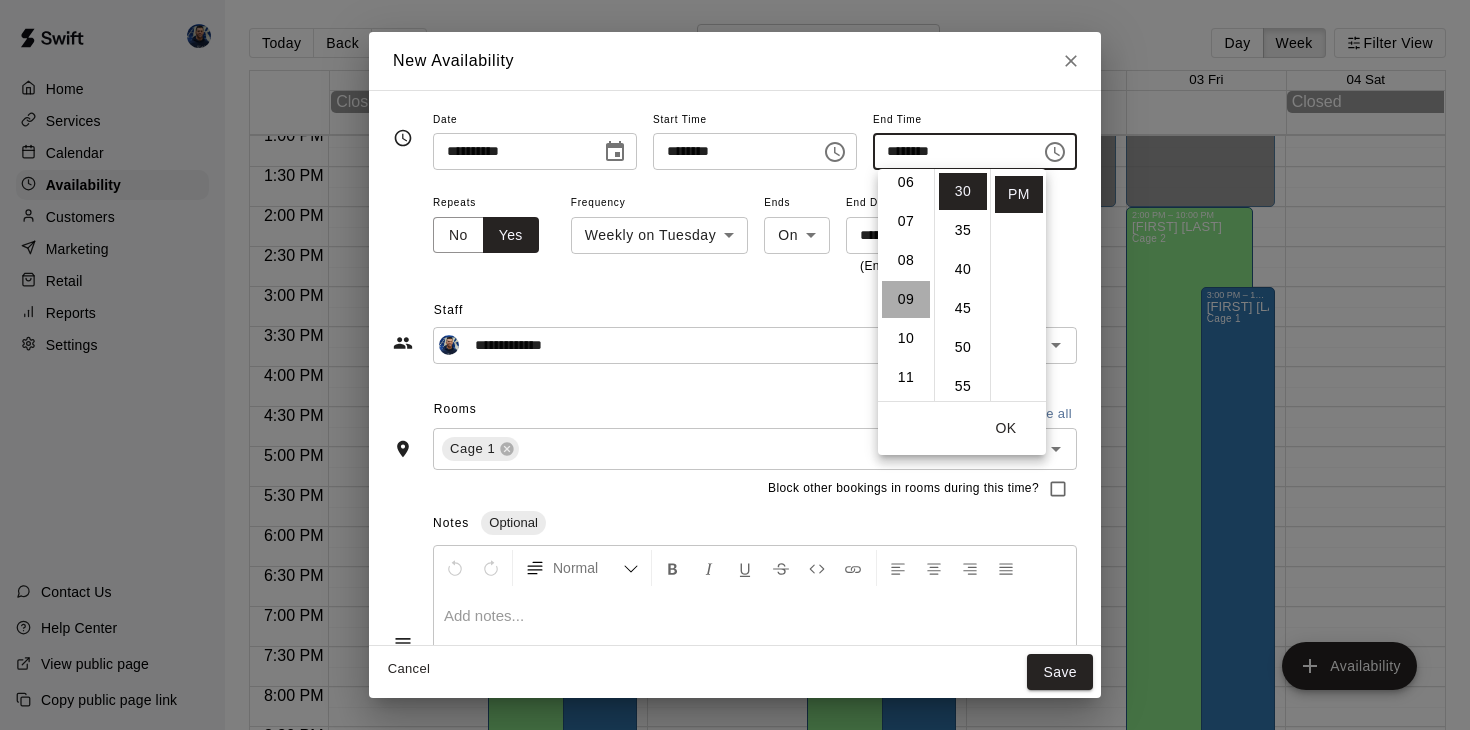 click on "09" at bounding box center (906, 299) 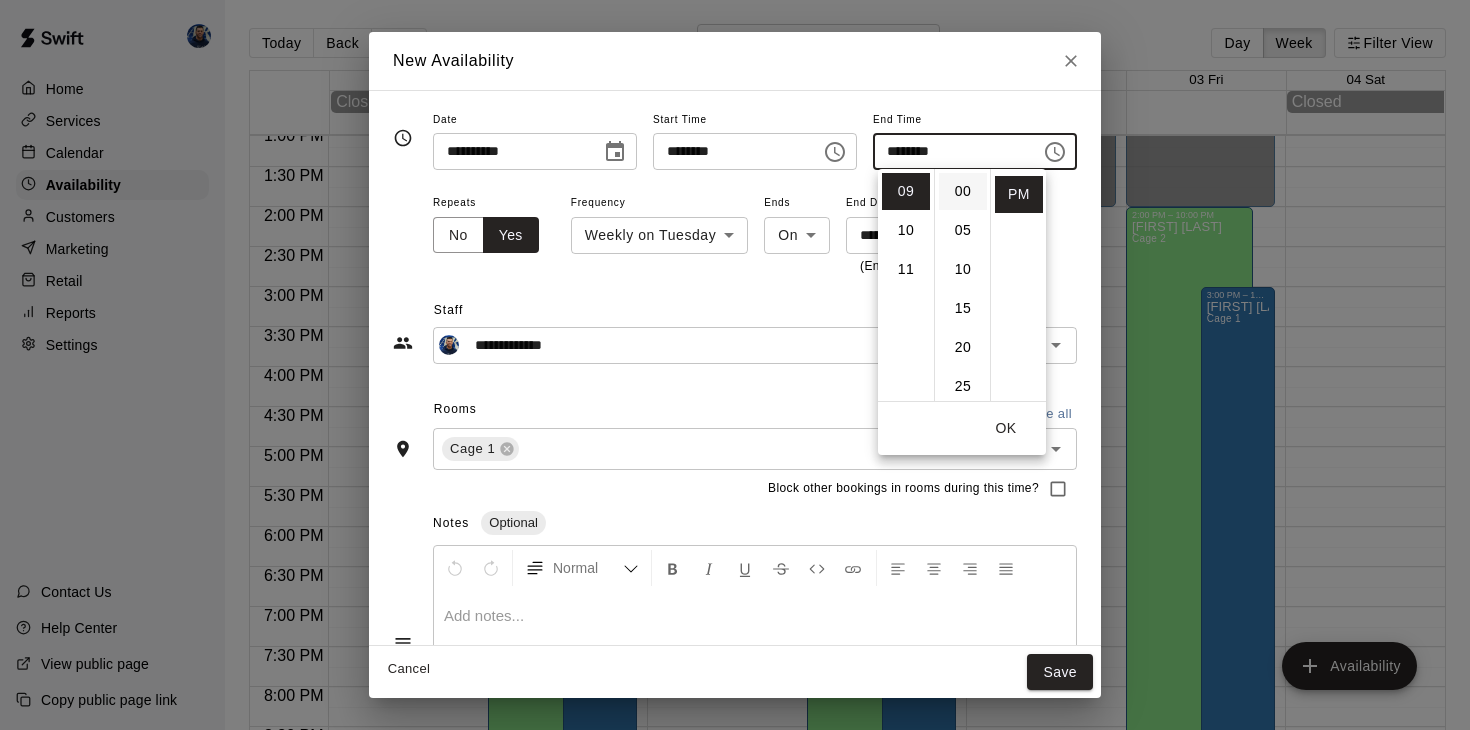 scroll, scrollTop: 0, scrollLeft: 0, axis: both 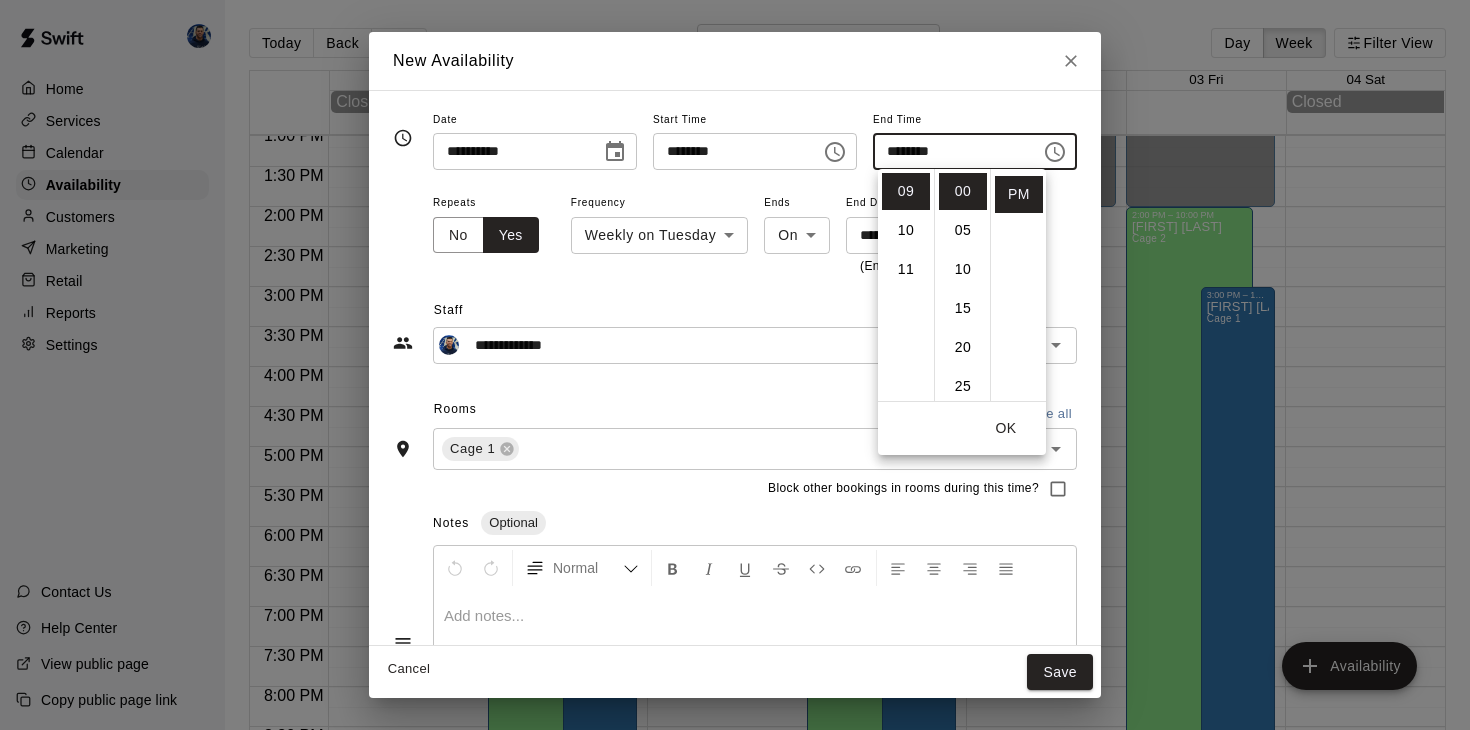 click on "OK" at bounding box center [1006, 428] 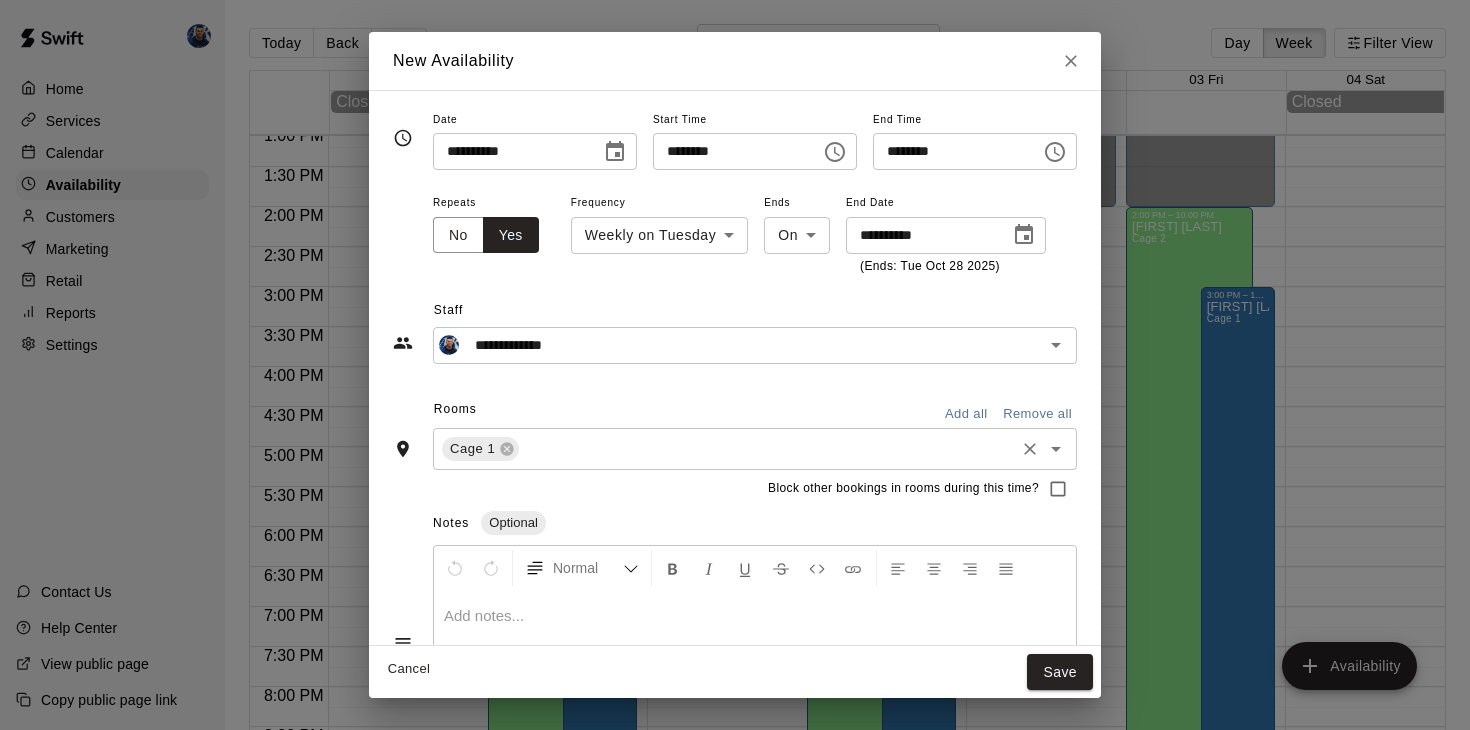 click 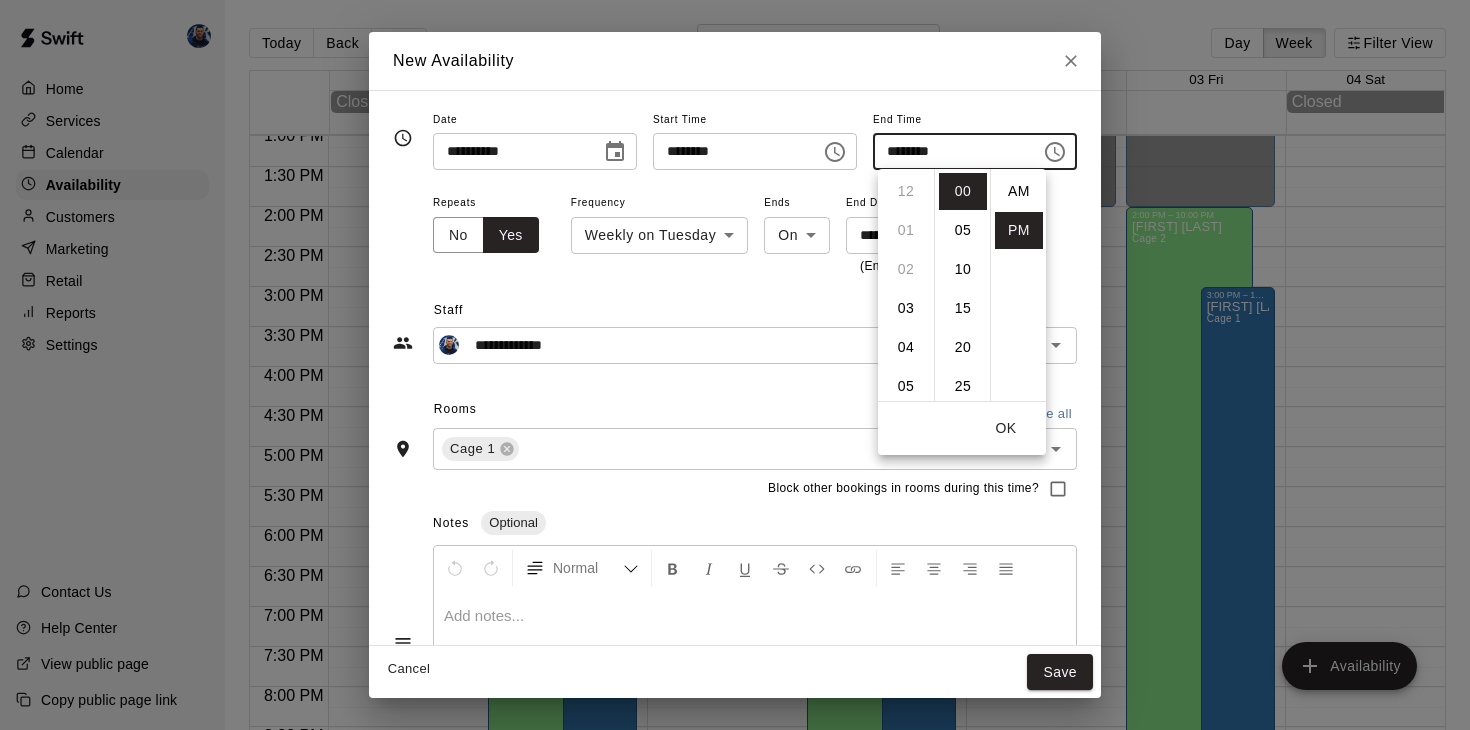 scroll, scrollTop: 351, scrollLeft: 0, axis: vertical 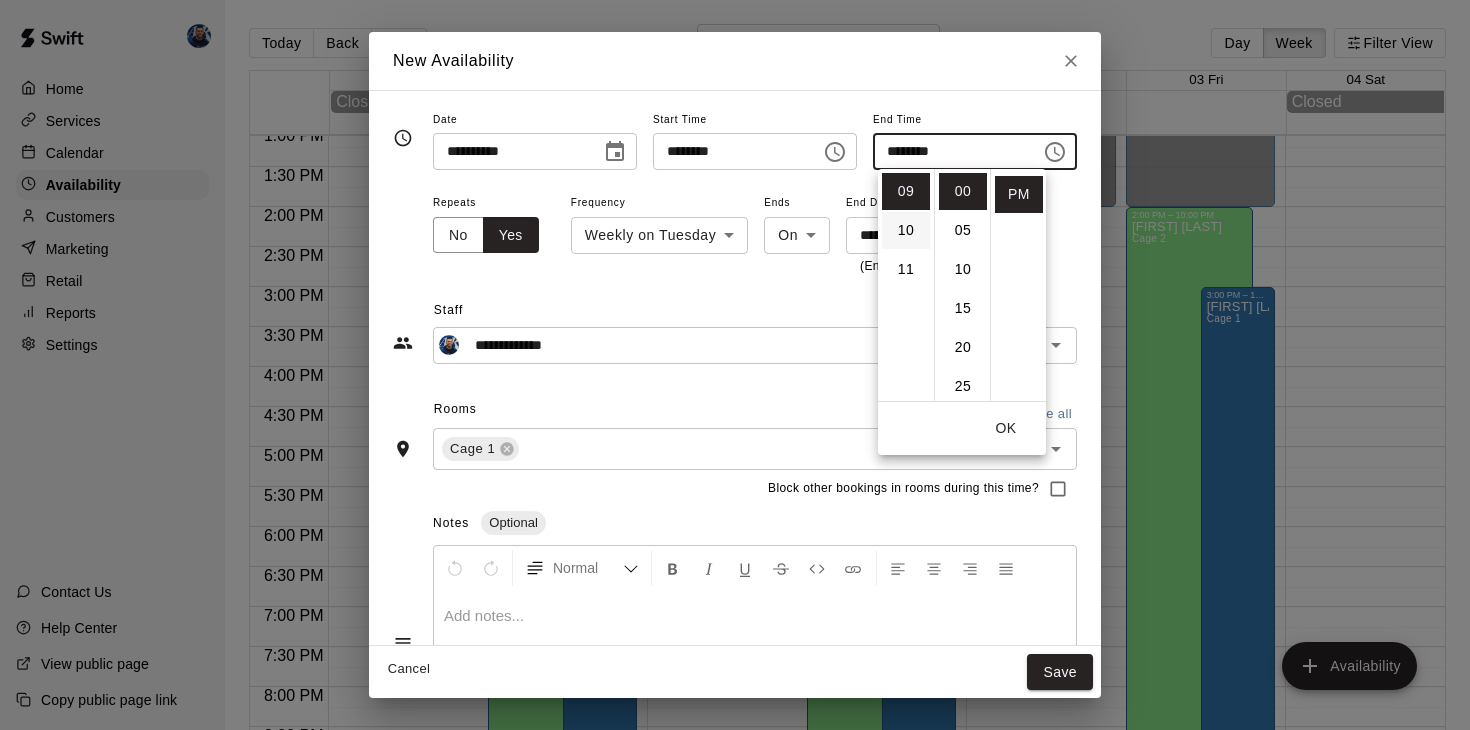 click on "10" at bounding box center [906, 230] 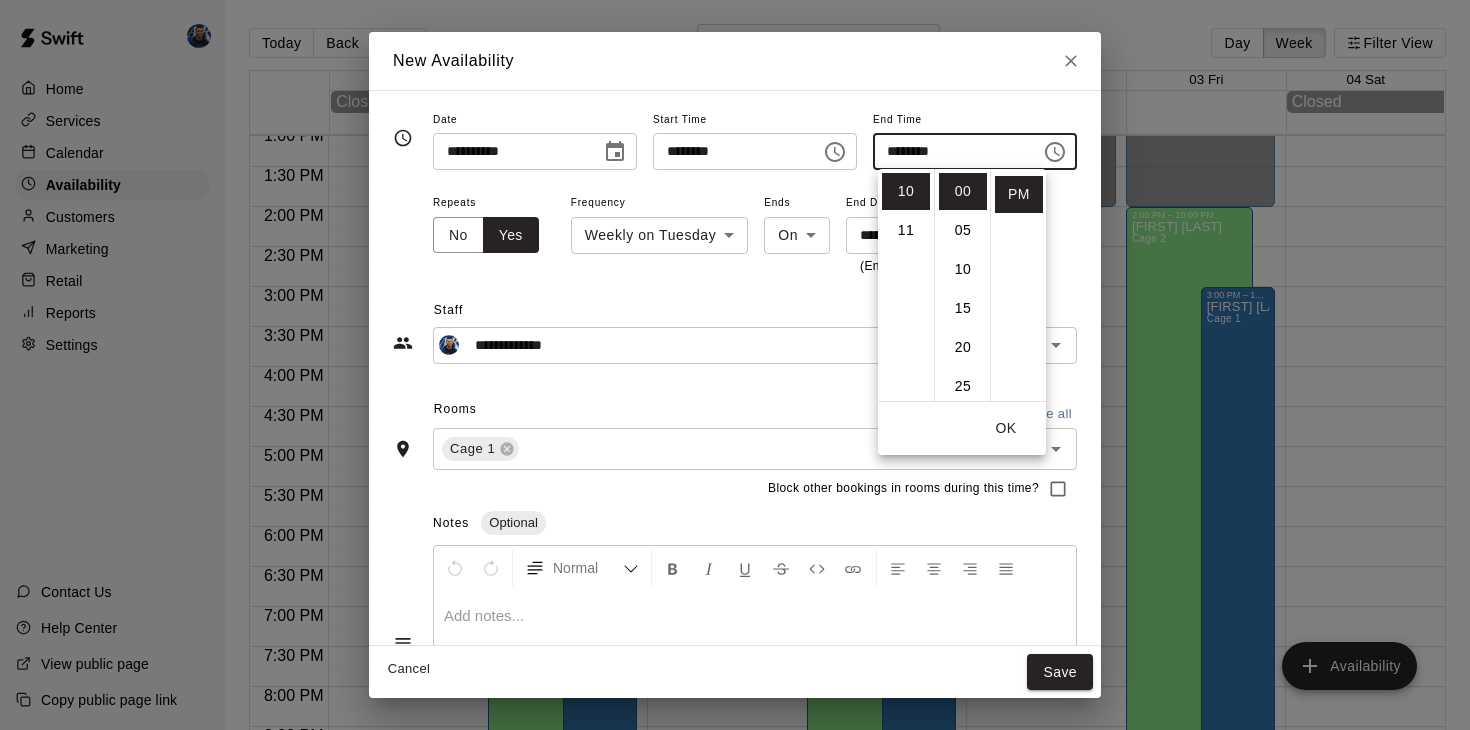 click on "Rooms Add all Remove all" at bounding box center (735, 411) 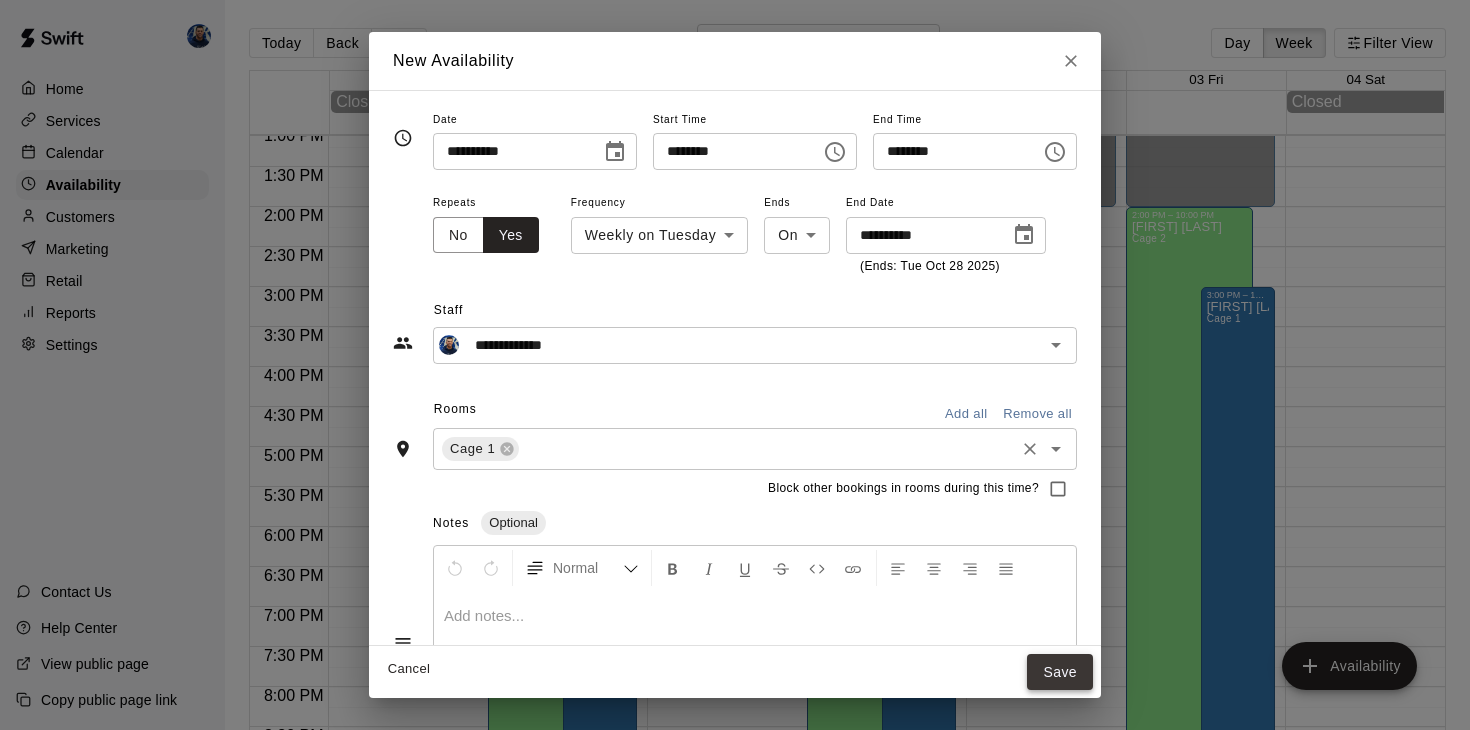 click on "Save" at bounding box center (1060, 672) 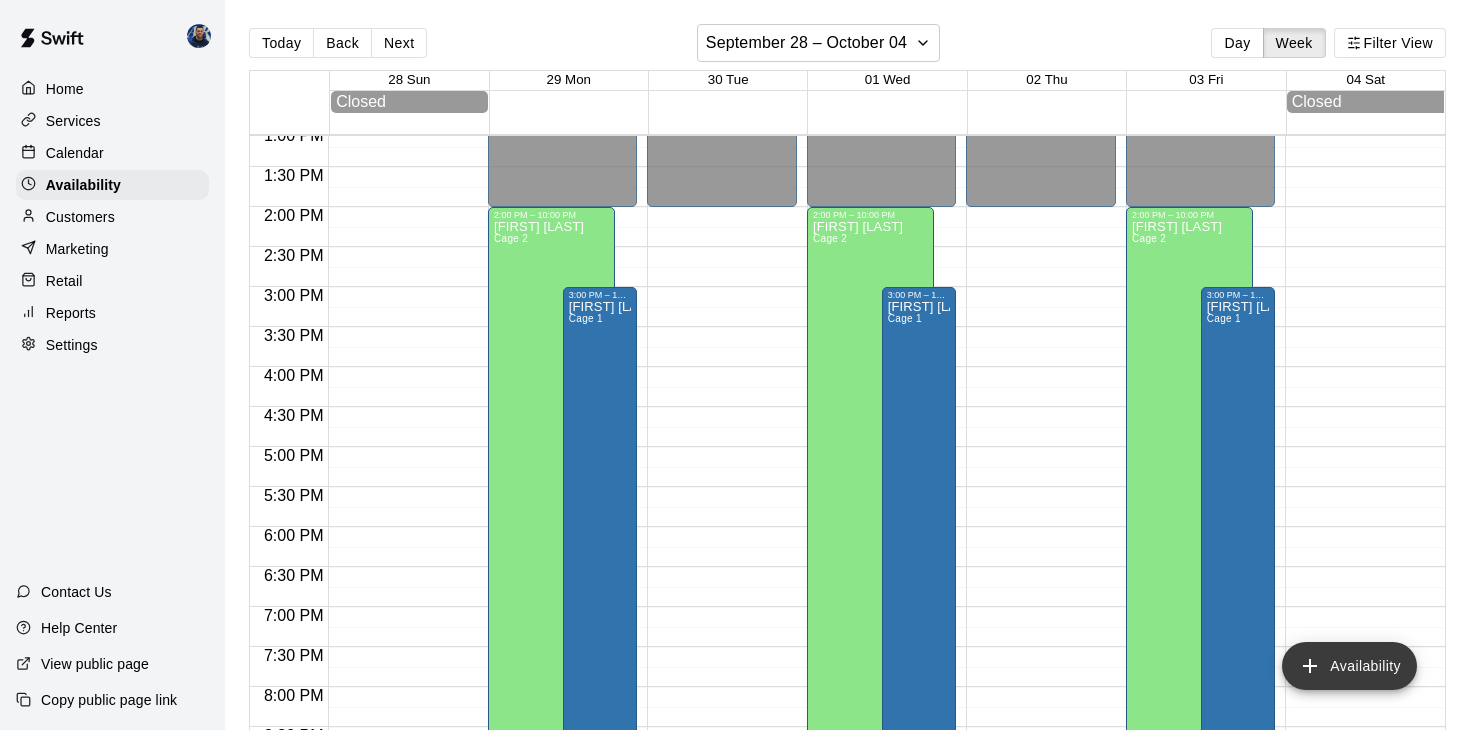click on "Availability" at bounding box center [1349, 666] 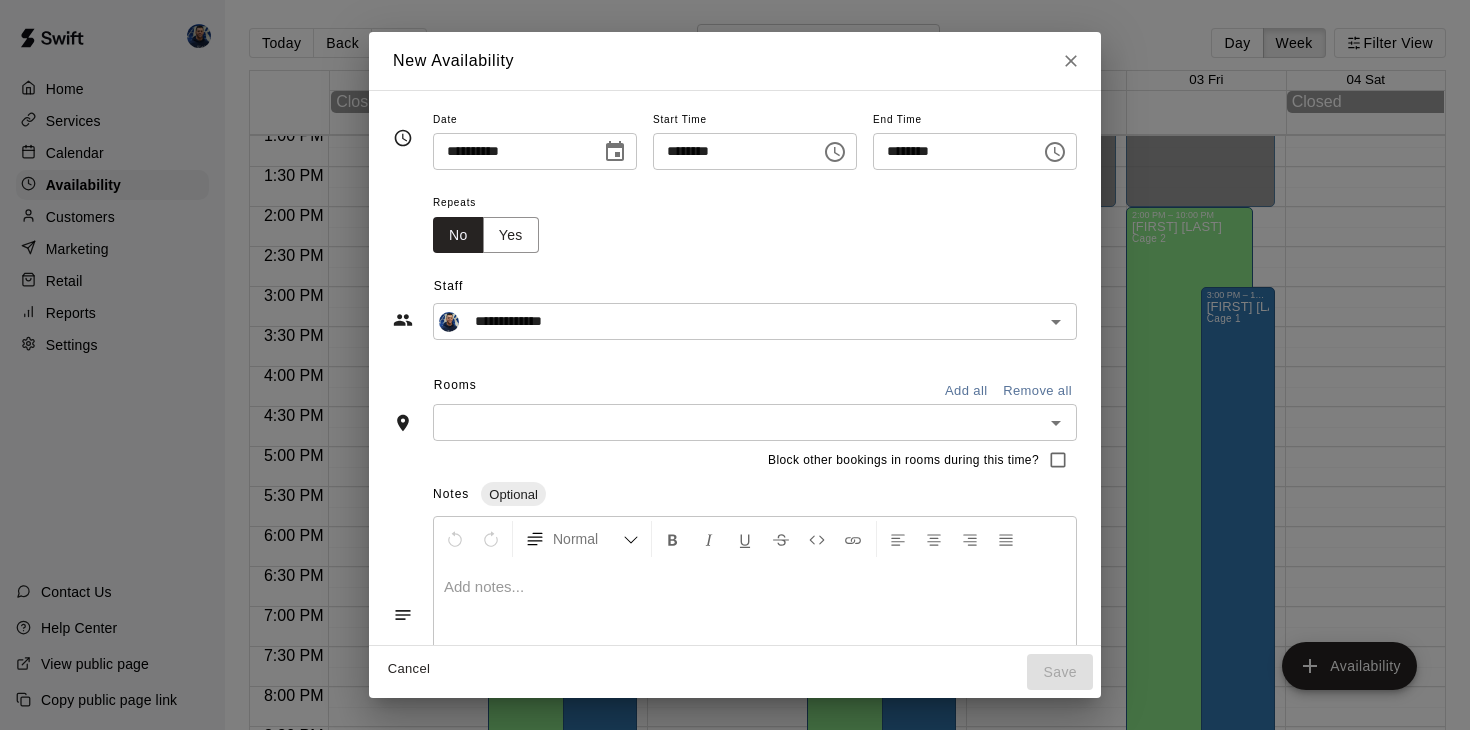 click 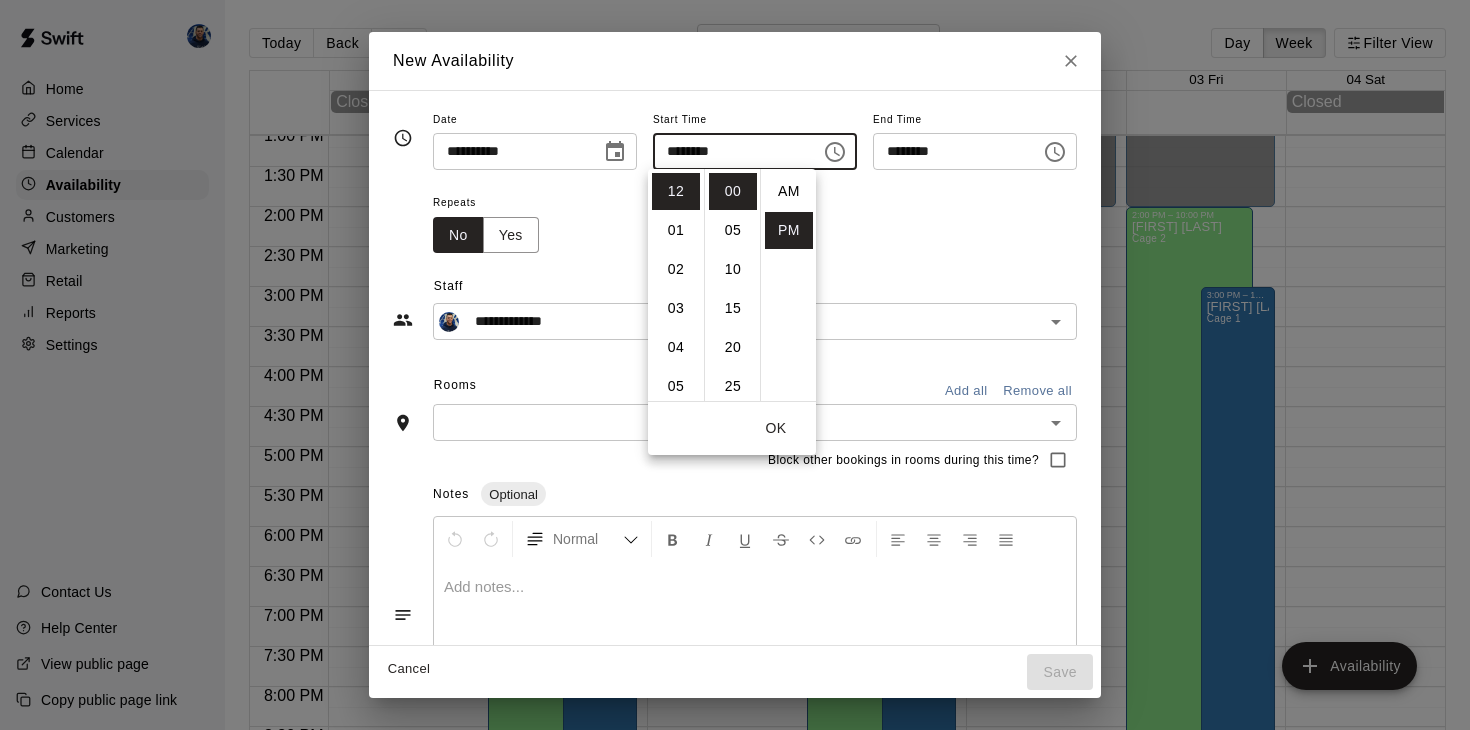 scroll, scrollTop: 36, scrollLeft: 0, axis: vertical 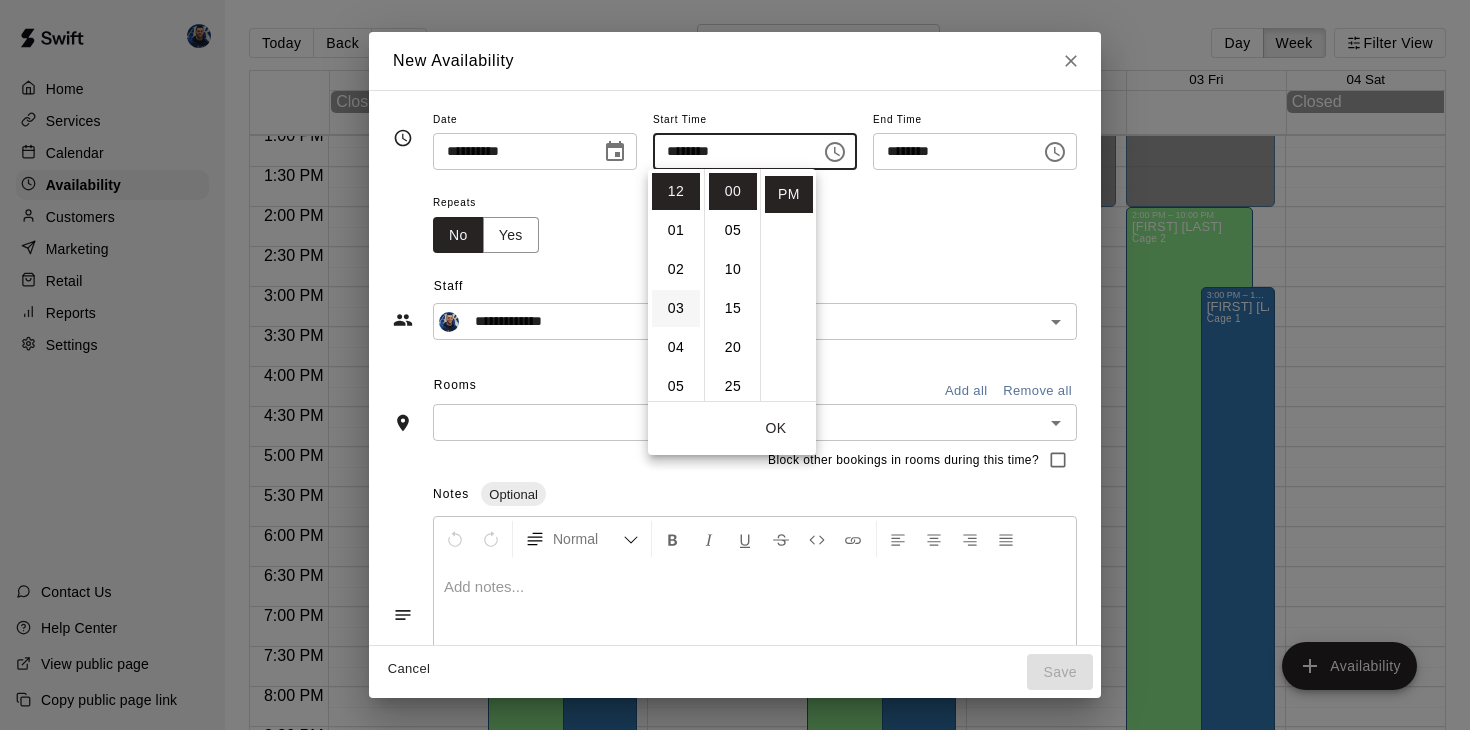 click on "03" at bounding box center (676, 308) 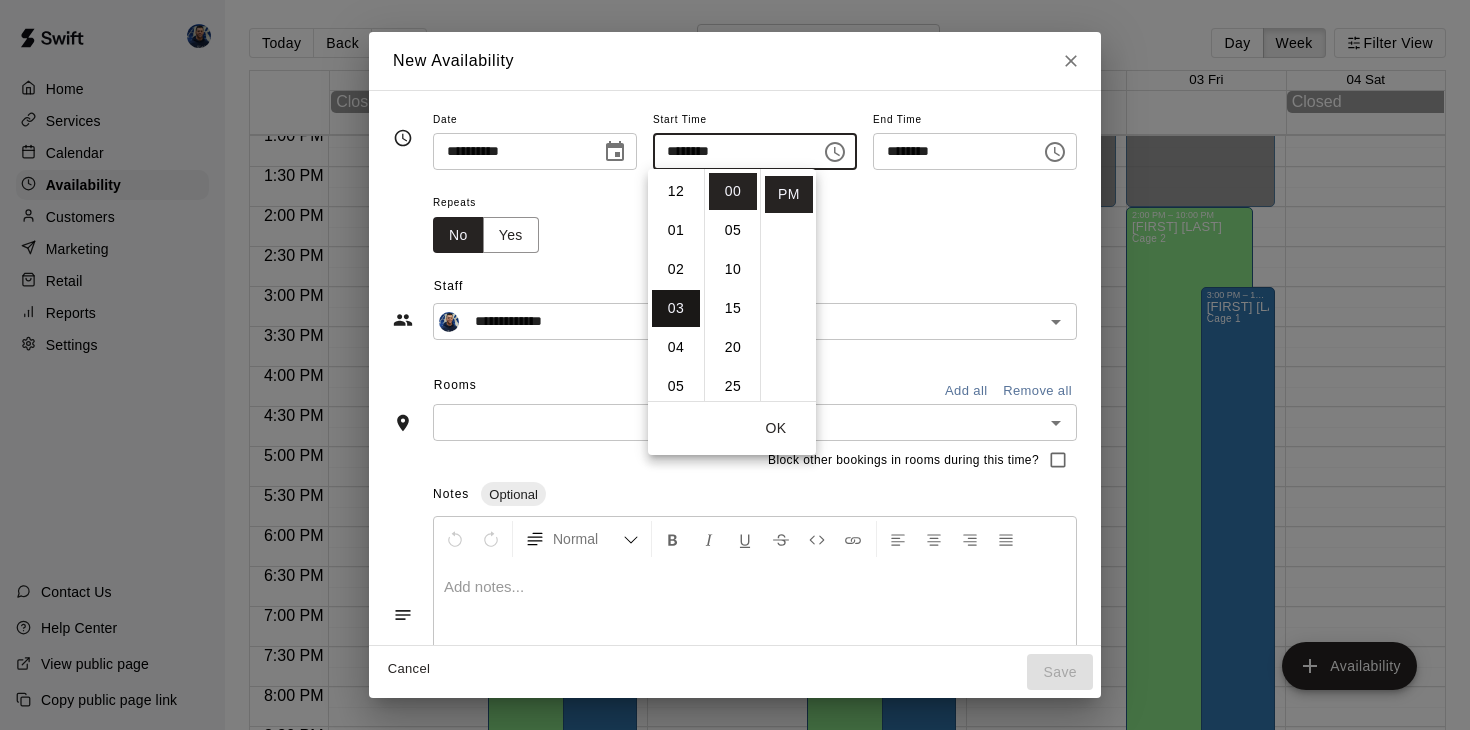 scroll, scrollTop: 117, scrollLeft: 0, axis: vertical 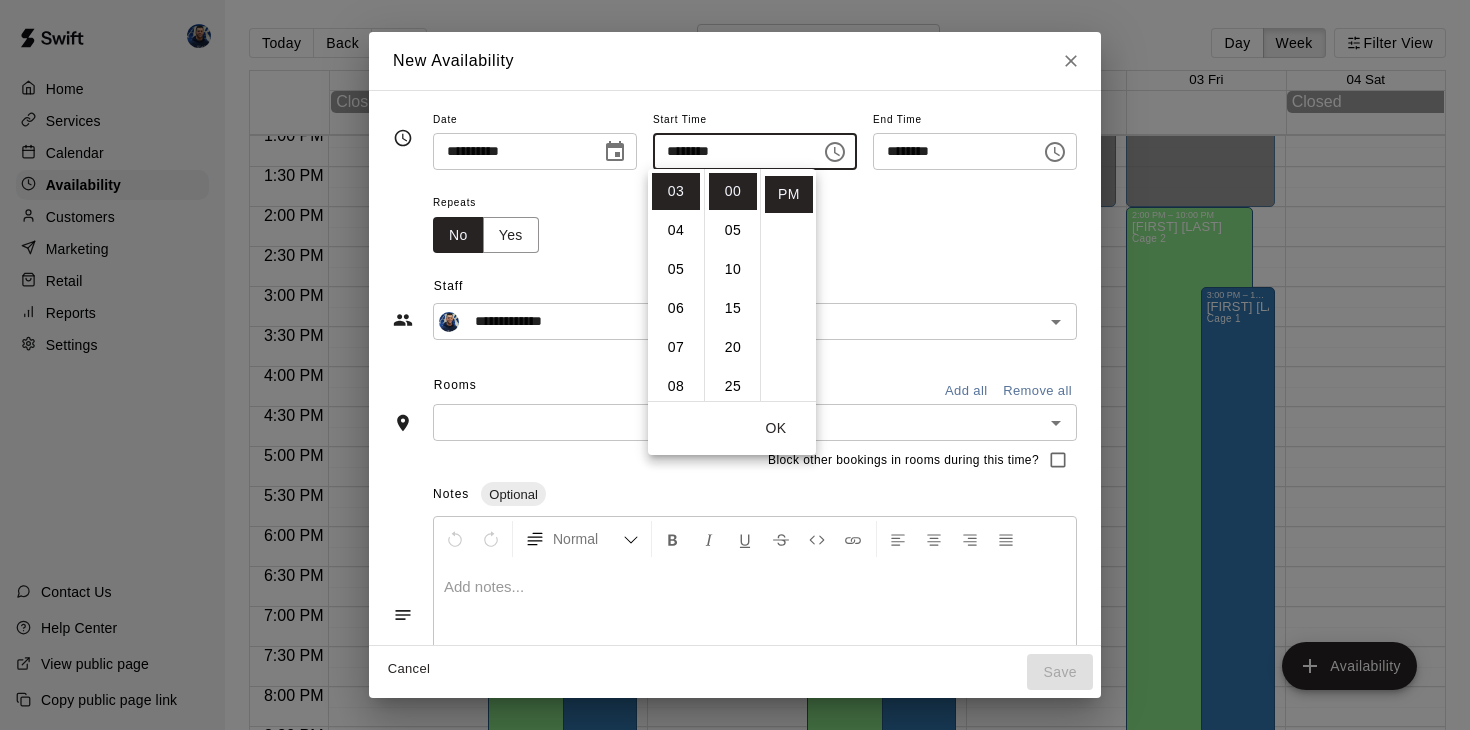 click 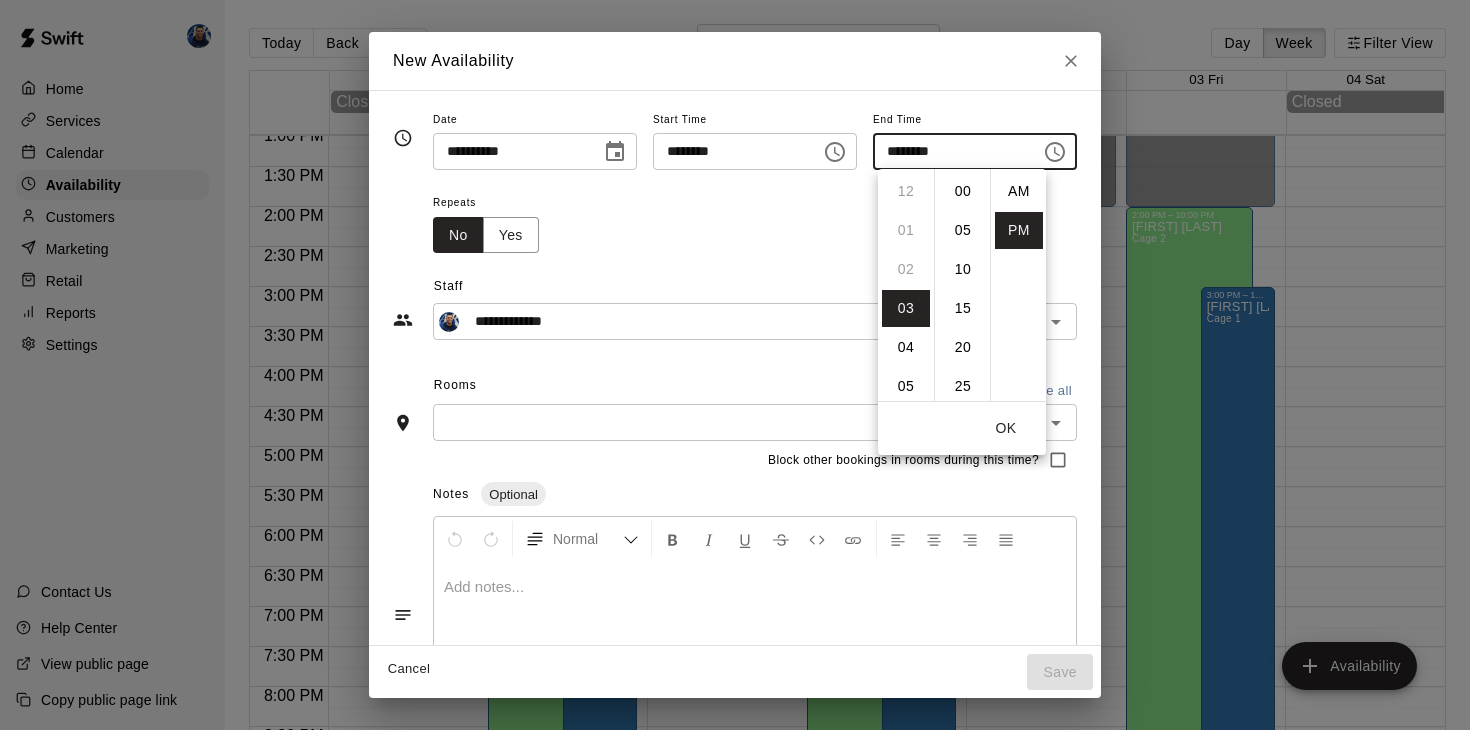scroll, scrollTop: 117, scrollLeft: 0, axis: vertical 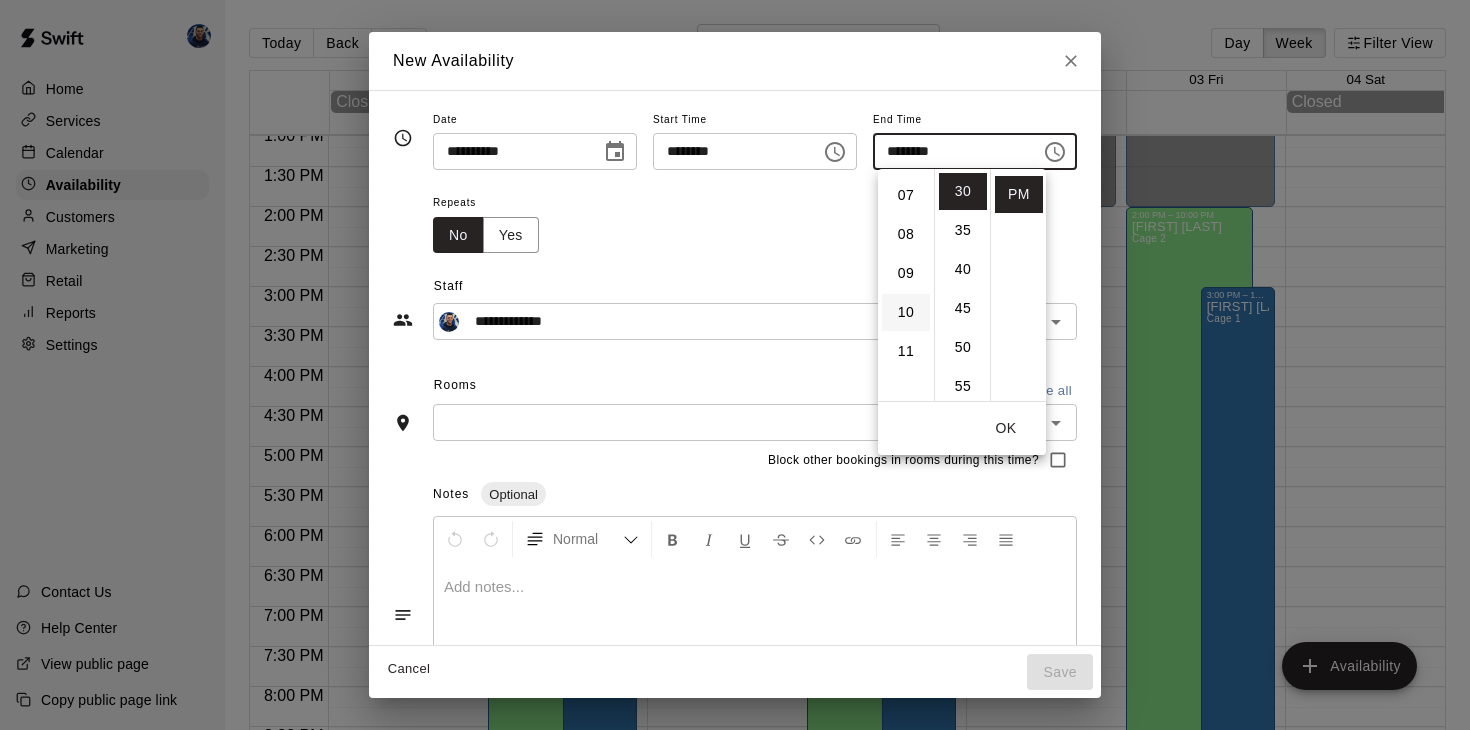 click on "10" at bounding box center (906, 312) 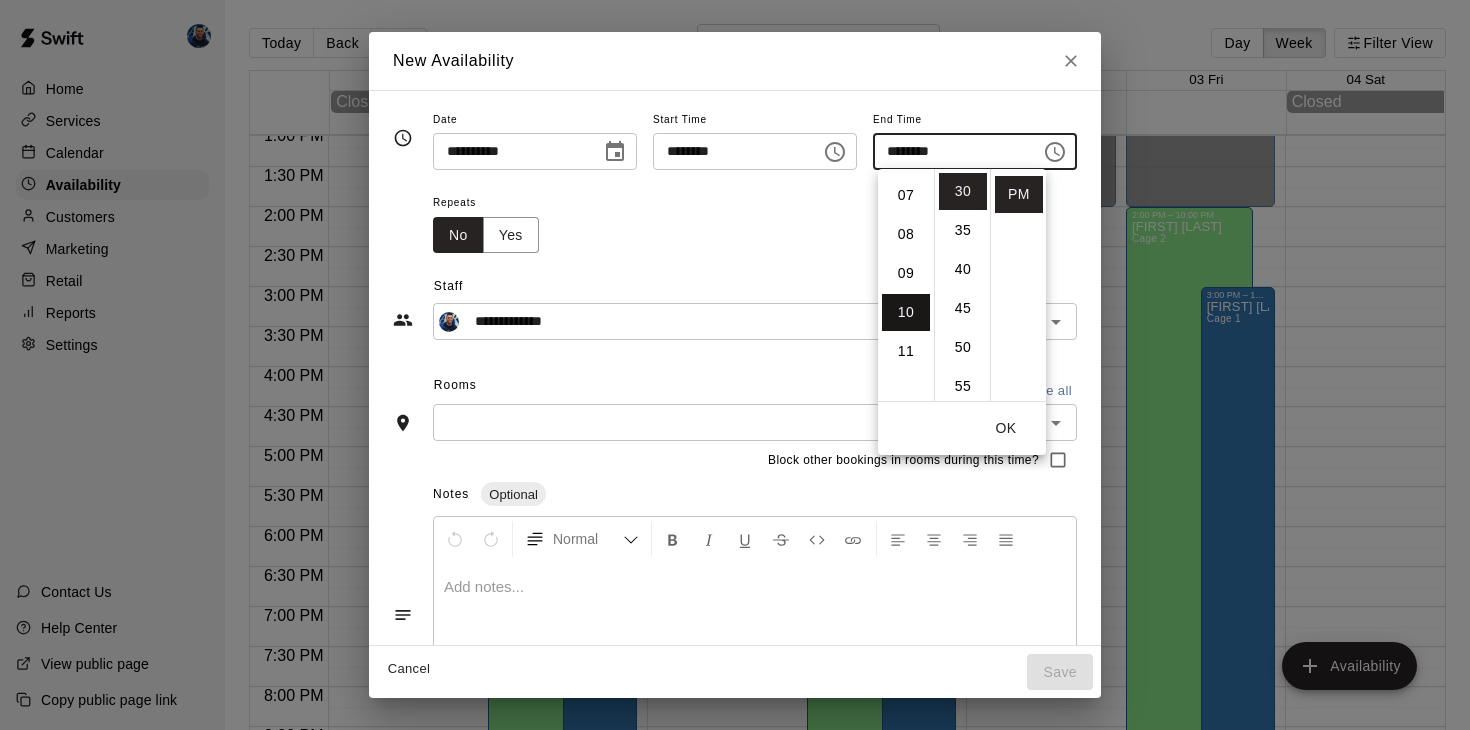 scroll, scrollTop: 390, scrollLeft: 0, axis: vertical 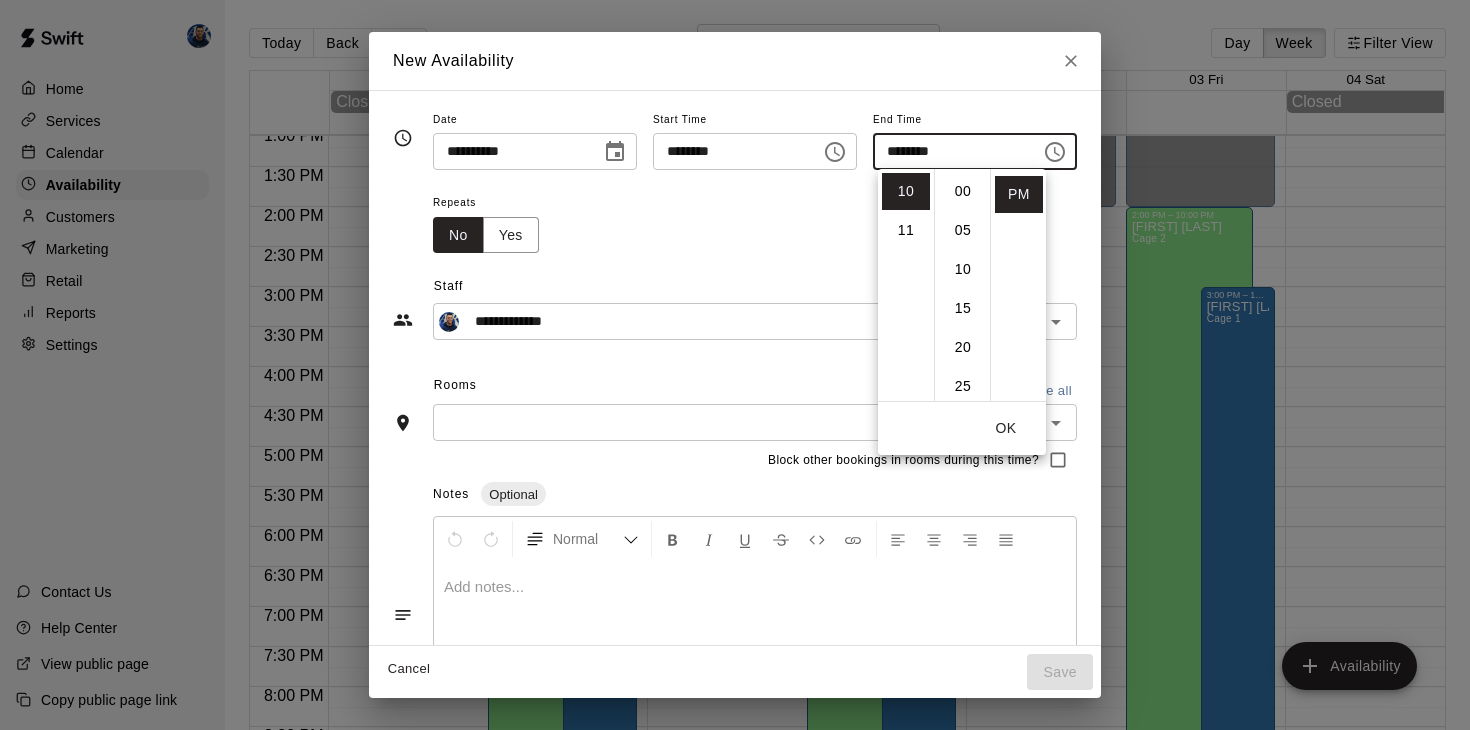 click on "00" at bounding box center [963, 191] 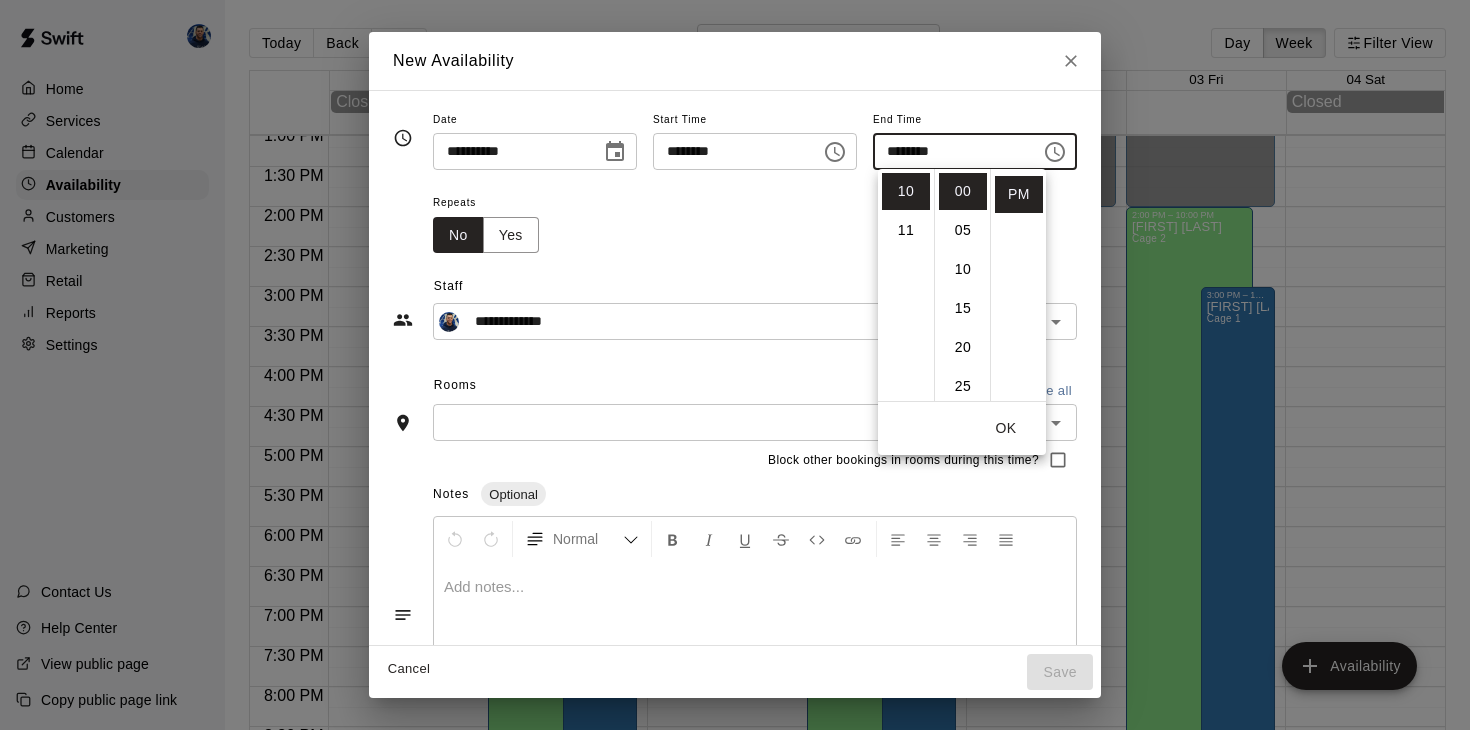click on "OK" at bounding box center [1006, 428] 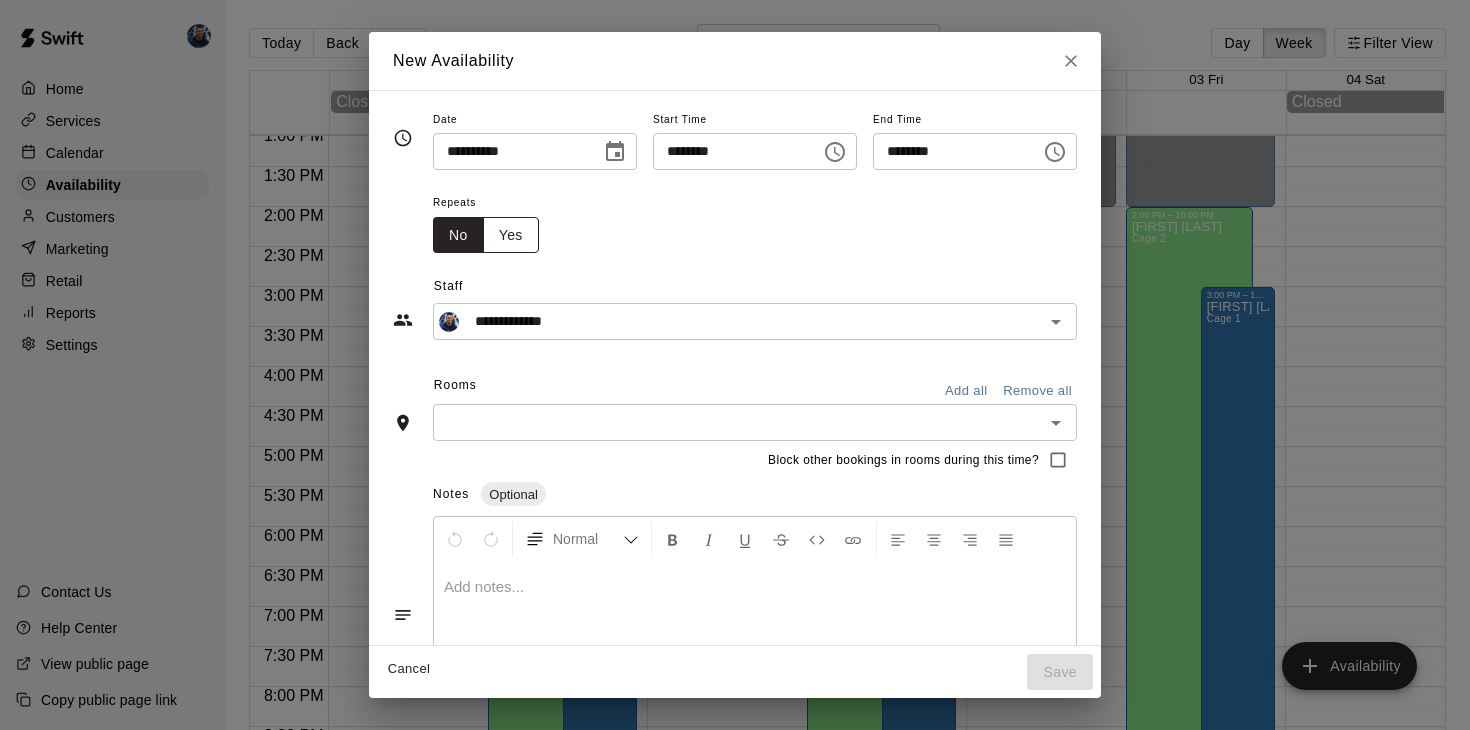 click on "Yes" at bounding box center (511, 235) 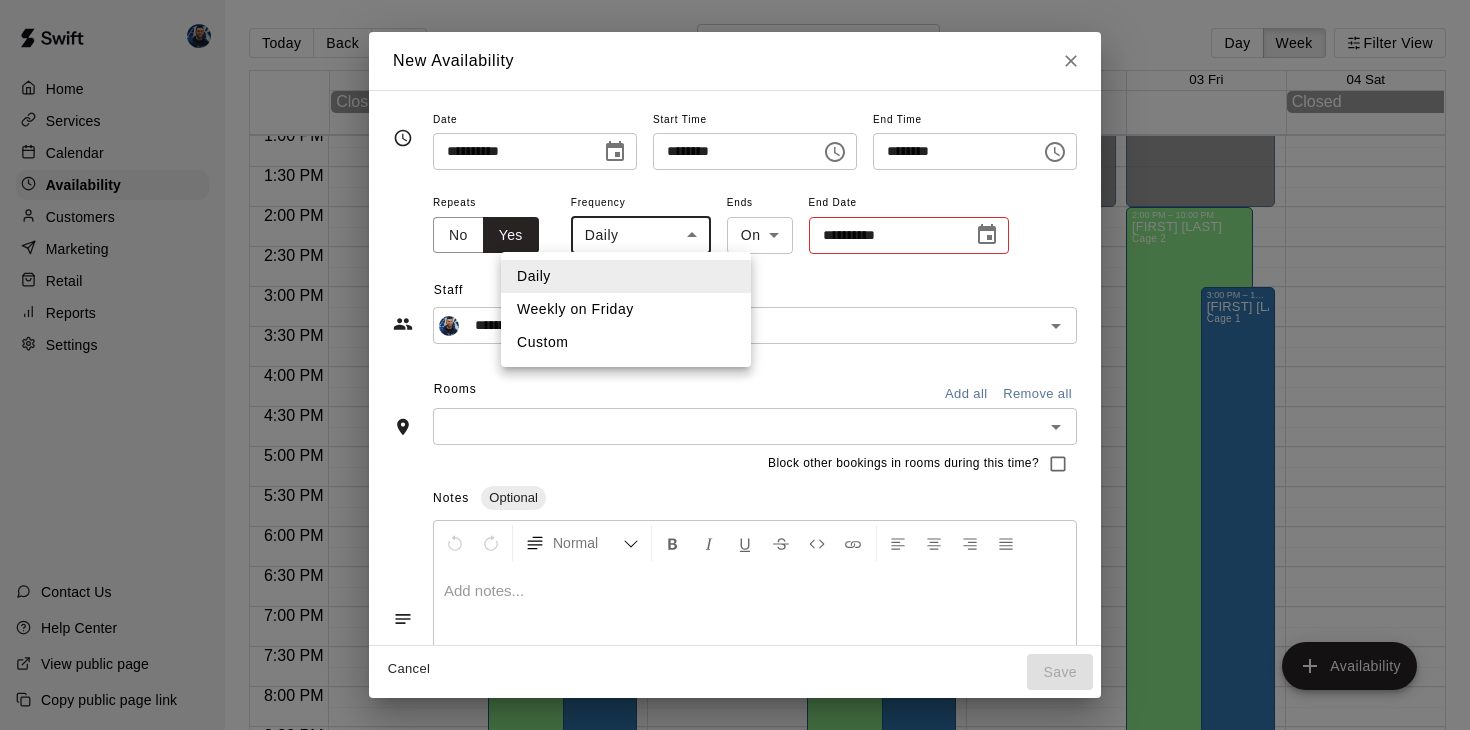 click on "Home Services Calendar Availability Customers Marketing Retail Reports Settings Contact Us Help Center View public page Copy public page link Today Back Next September 28 – October 04 Day Week Filter View 28 Sun 29 Mon 30 Tue 01 Wed 02 Thu 03 Fri 04 Sat Closed   Closed 12:00 AM 12:30 AM 1:00 AM 1:30 AM 2:00 AM 2:30 AM 3:00 AM 3:30 AM 4:00 AM 4:30 AM 5:00 AM 5:30 AM 6:00 AM 6:30 AM 7:00 AM 7:30 AM 8:00 AM 8:30 AM 9:00 AM 9:30 AM 10:00 AM 10:30 AM 11:00 AM 11:30 AM 12:00 PM 12:30 PM 1:00 PM 1:30 PM 2:00 PM 2:30 PM 3:00 PM 3:30 PM 4:00 PM 4:30 PM 5:00 PM 5:30 PM 6:00 PM 6:30 PM 7:00 PM 7:30 PM 8:00 PM 8:30 PM 9:00 PM 9:30 PM 10:00 PM 10:30 PM 11:00 PM 11:30 PM 12:00 AM – 2:00 PM Closed 2:00 PM – 10:00 PM [FIRST] [LAST] Cage 2 10:00 PM – 11:59 PM Closed 3:00 PM – 10:00 PM [FIRST] [LAST] Cage 1 12:00 AM – 2:00 PM Closed 10:00 PM – 11:59 PM Closed 12:00 AM – 2:00 PM Closed 2:00 PM – 10:00 PM [FIRST] [LAST] Cage 2 10:00 PM – 11:59 PM Closed 3:00 PM – 10:00 PM [FIRST] [LAST] Closed Closed" at bounding box center (735, 381) 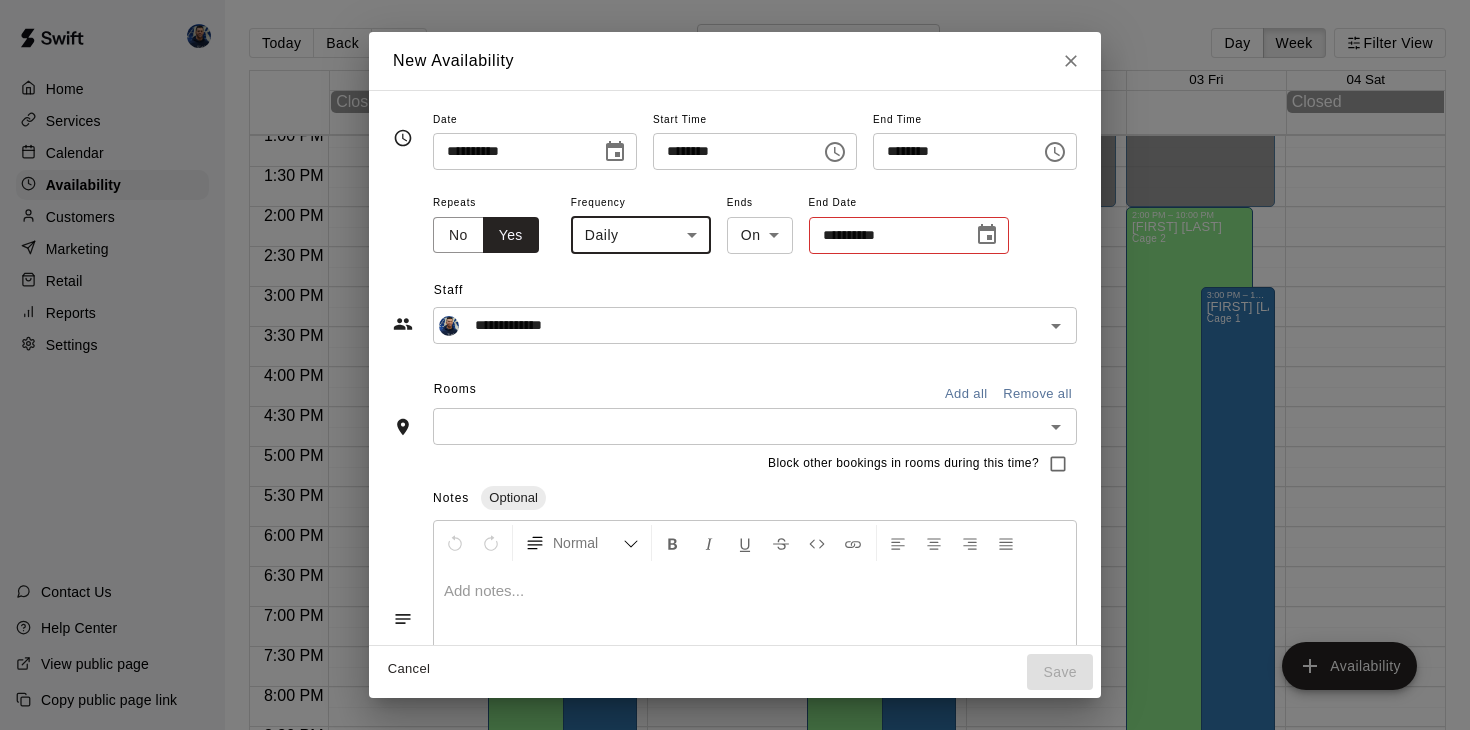 click 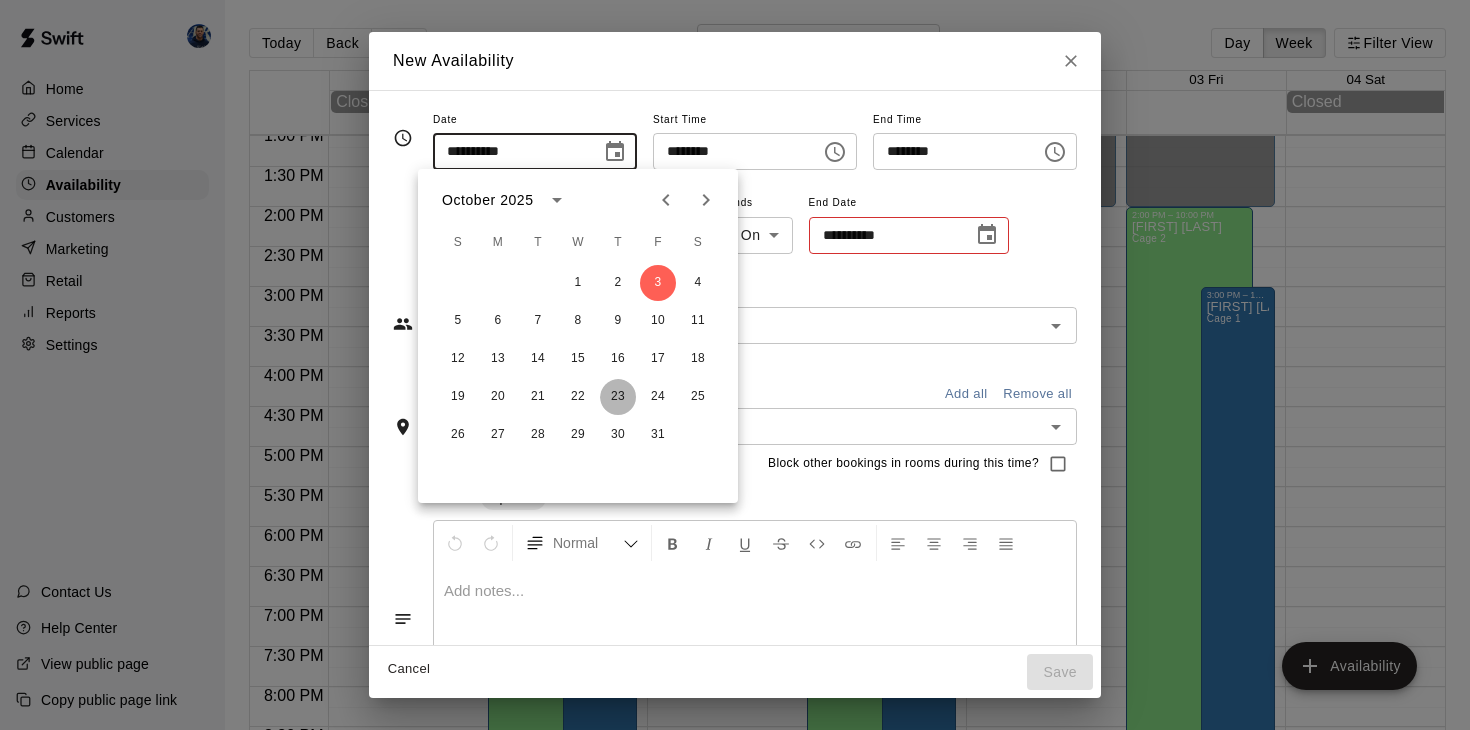 click on "23" at bounding box center (618, 397) 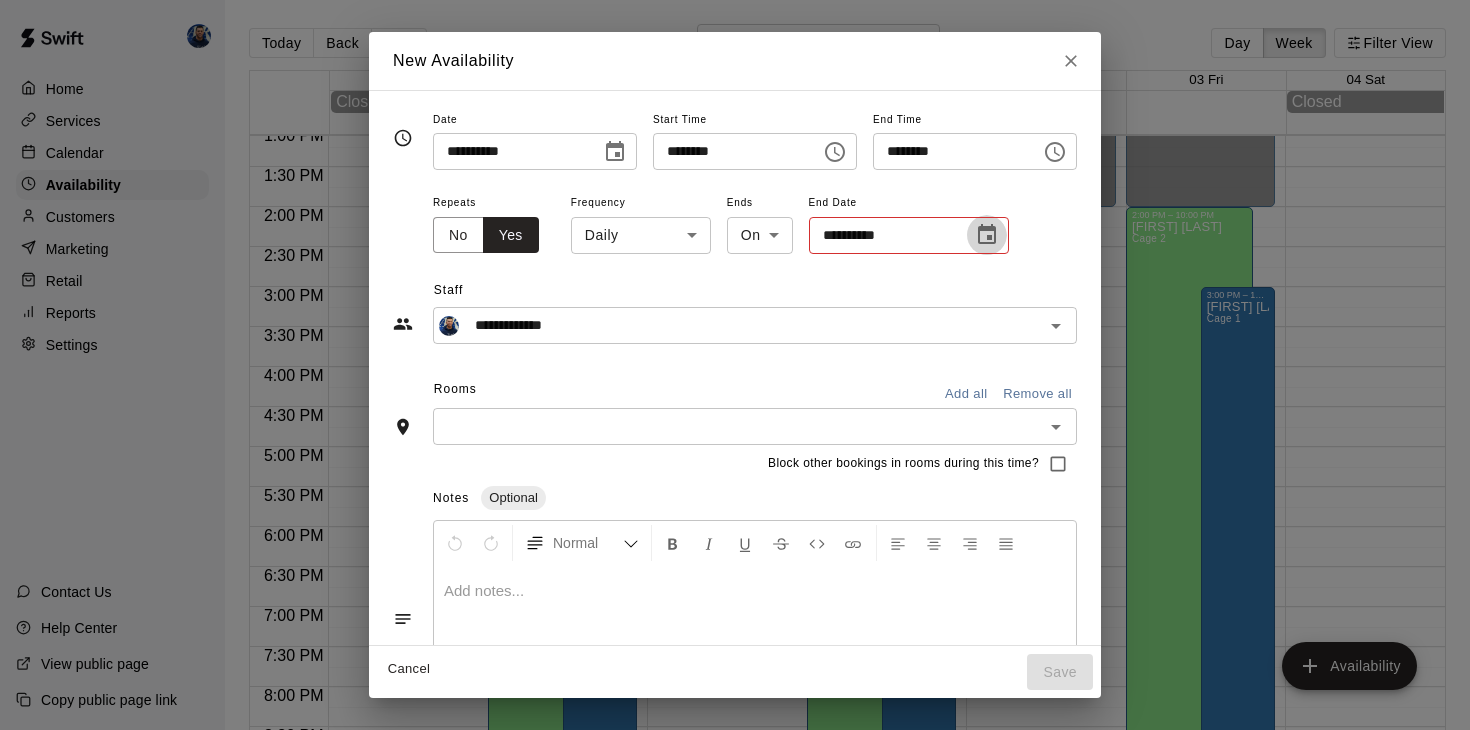 click 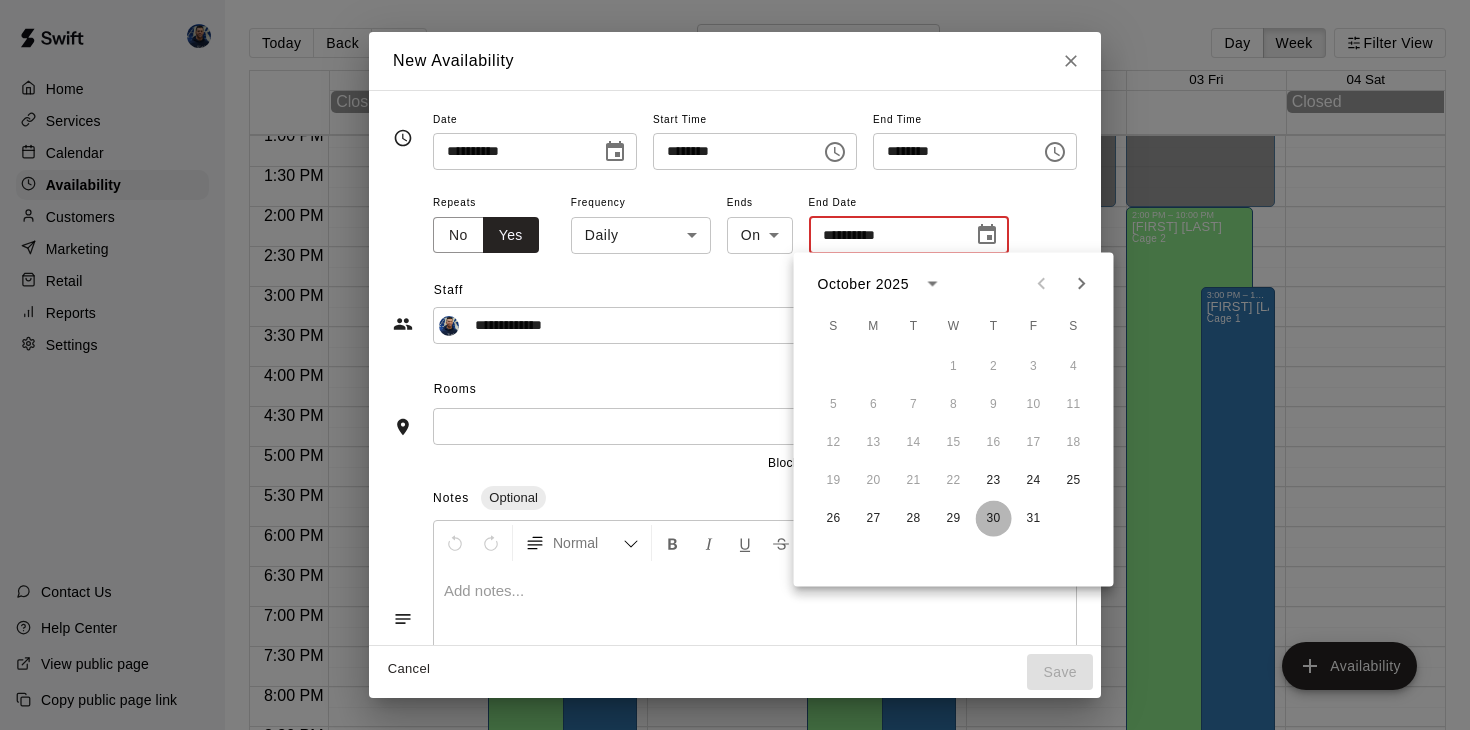 click on "30" at bounding box center (994, 519) 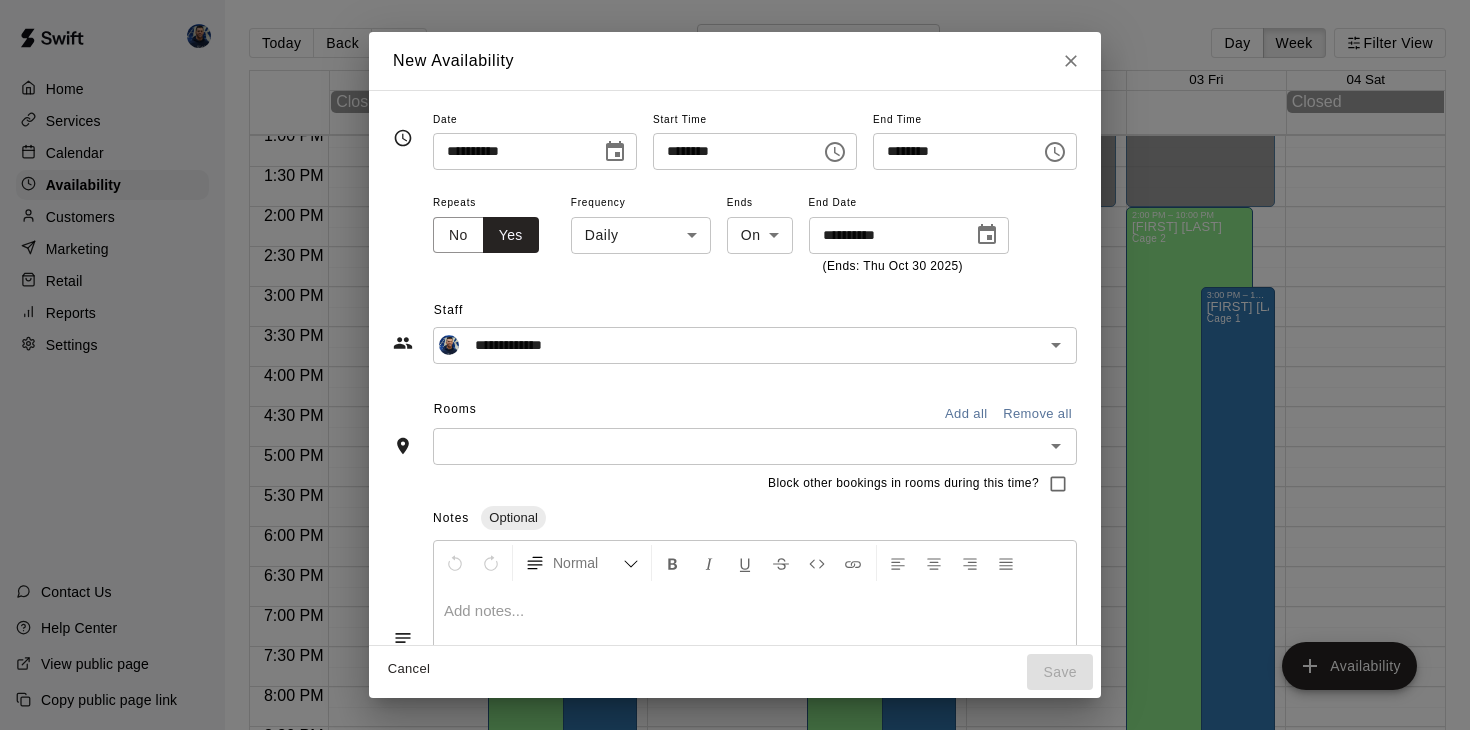 click on "Home Services Calendar Availability Customers Marketing Retail Reports Settings Contact Us Help Center View public page Copy public page link Today Back Next September 28 – October 04 Day Week Filter View 28 Sun 29 Mon 30 Tue 01 Wed 02 Thu 03 Fri 04 Sat Closed   Closed 12:00 AM 12:30 AM 1:00 AM 1:30 AM 2:00 AM 2:30 AM 3:00 AM 3:30 AM 4:00 AM 4:30 AM 5:00 AM 5:30 AM 6:00 AM 6:30 AM 7:00 AM 7:30 AM 8:00 AM 8:30 AM 9:00 AM 9:30 AM 10:00 AM 10:30 AM 11:00 AM 11:30 AM 12:00 PM 12:30 PM 1:00 PM 1:30 PM 2:00 PM 2:30 PM 3:00 PM 3:30 PM 4:00 PM 4:30 PM 5:00 PM 5:30 PM 6:00 PM 6:30 PM 7:00 PM 7:30 PM 8:00 PM 8:30 PM 9:00 PM 9:30 PM 10:00 PM 10:30 PM 11:00 PM 11:30 PM 12:00 AM – 2:00 PM Closed 2:00 PM – 10:00 PM [FIRST] [LAST] Cage 2 10:00 PM – 11:59 PM Closed 3:00 PM – 10:00 PM [FIRST] [LAST] Cage 1 12:00 AM – 2:00 PM Closed 10:00 PM – 11:59 PM Closed 12:00 AM – 2:00 PM Closed 2:00 PM – 10:00 PM [FIRST] [LAST] Cage 2 10:00 PM – 11:59 PM Closed 3:00 PM – 10:00 PM [FIRST] [LAST] Closed Closed" at bounding box center (735, 381) 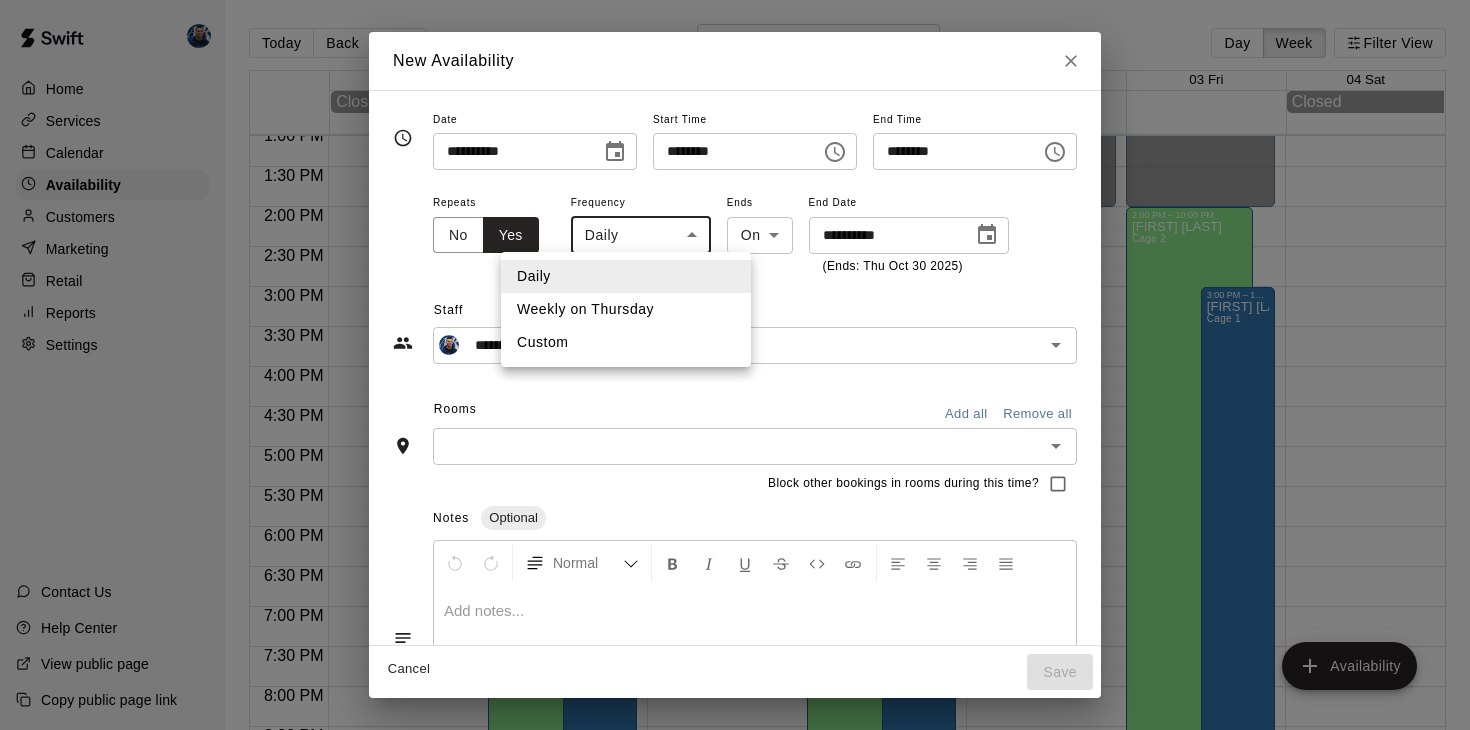 click on "Weekly on Thursday" at bounding box center (626, 309) 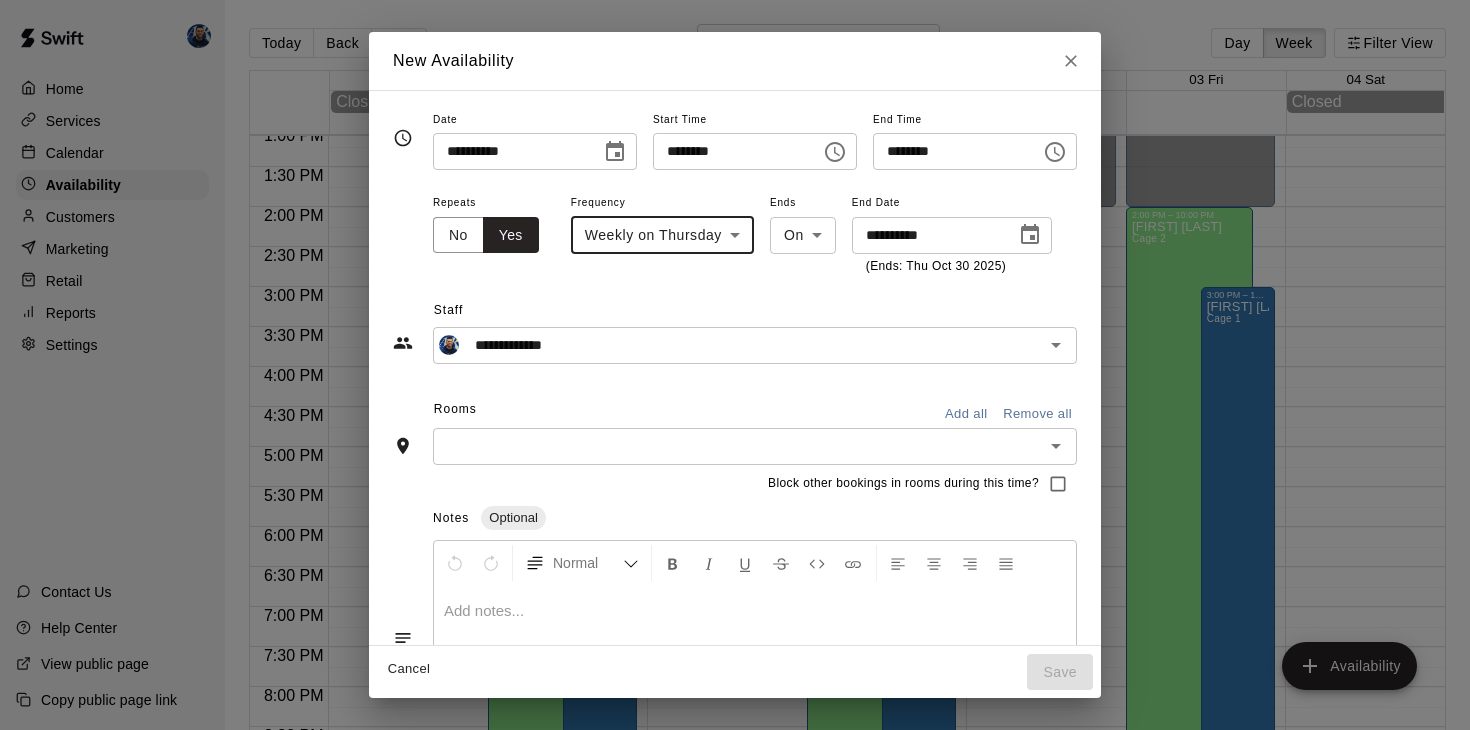 click at bounding box center (738, 446) 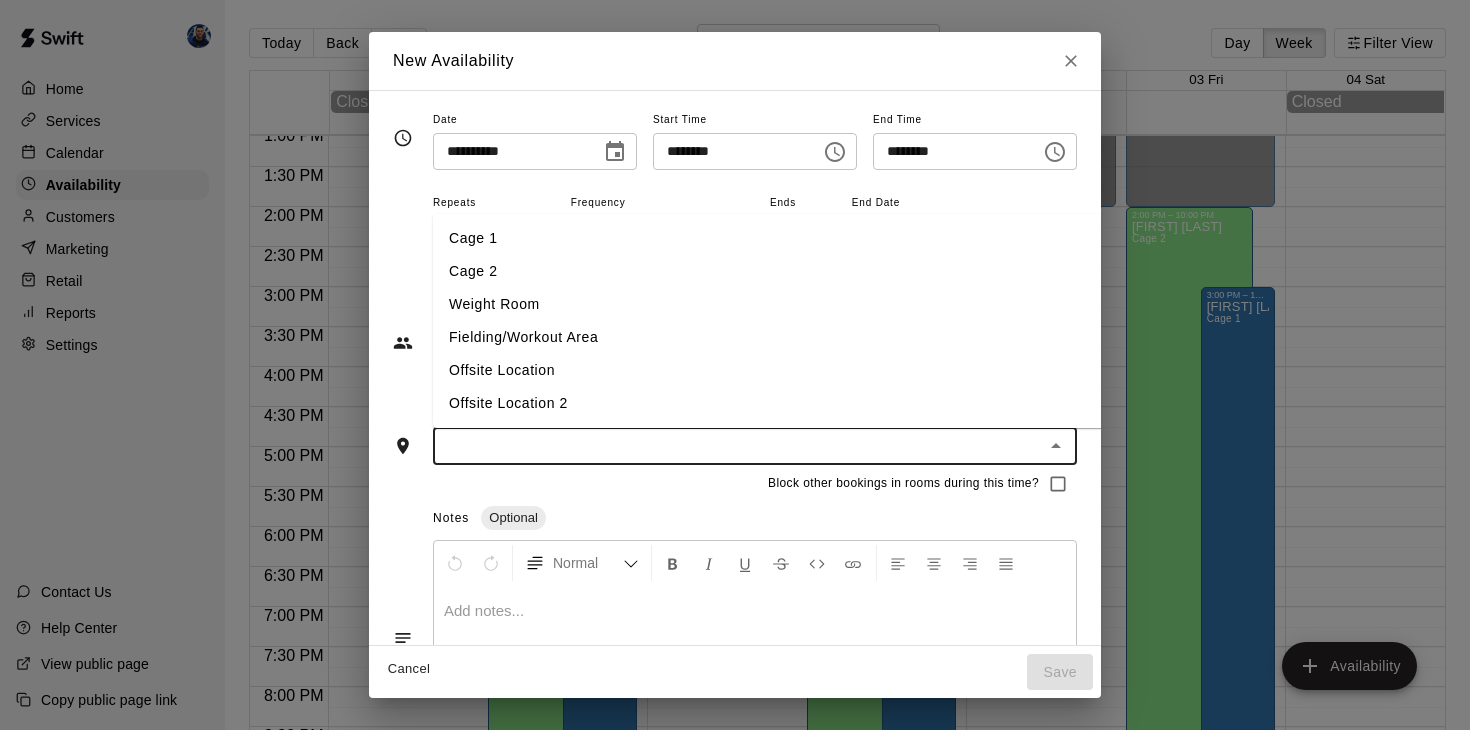 click on "Cage 1" at bounding box center (770, 238) 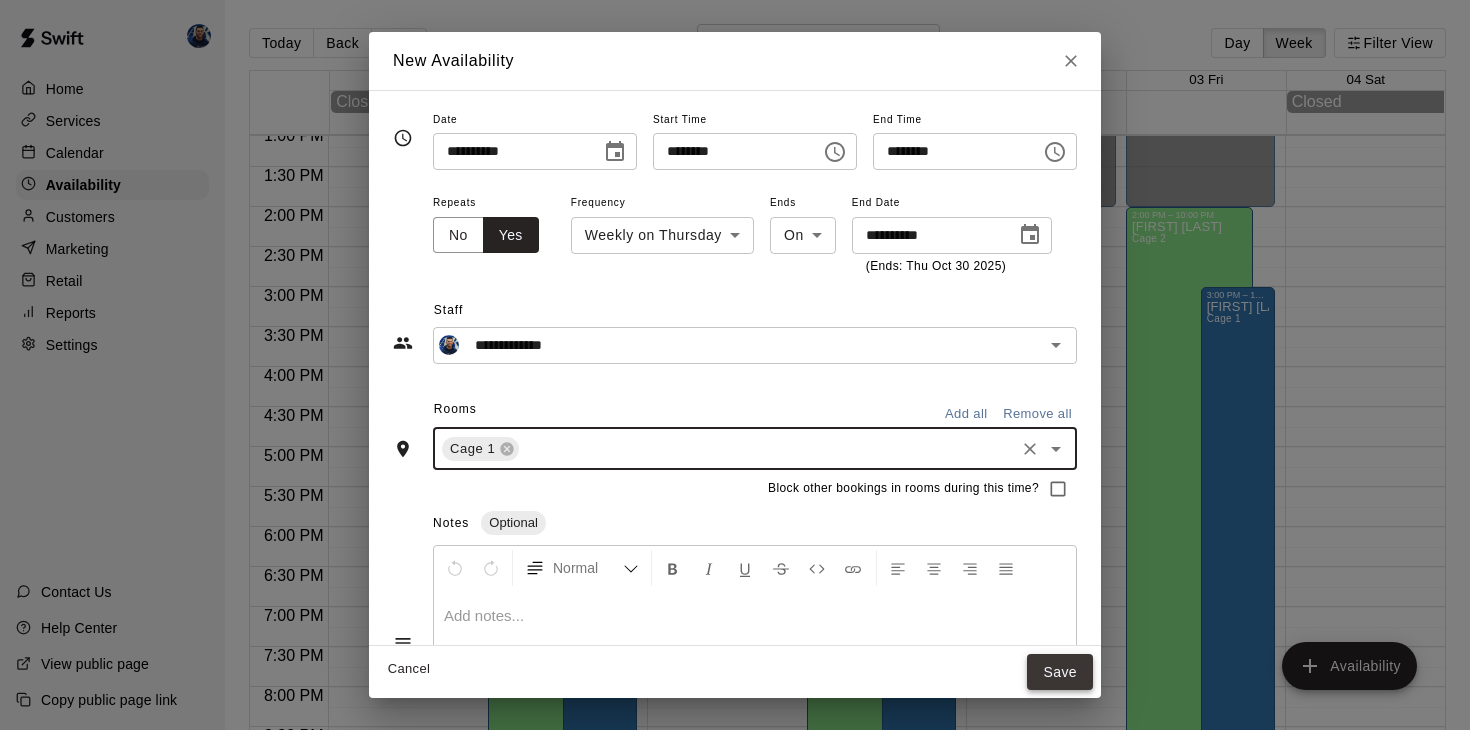 click on "Save" at bounding box center [1060, 672] 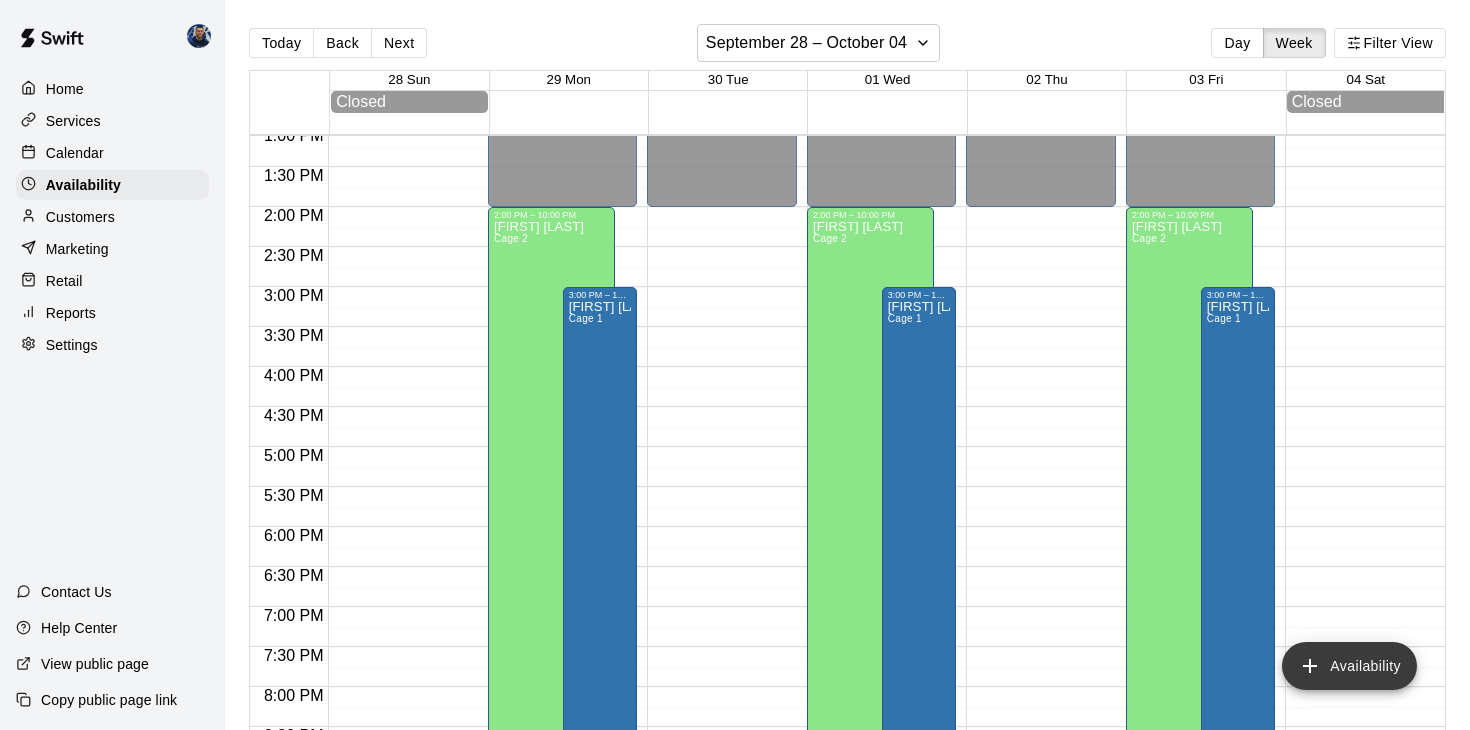 click on "Availability" at bounding box center (1349, 666) 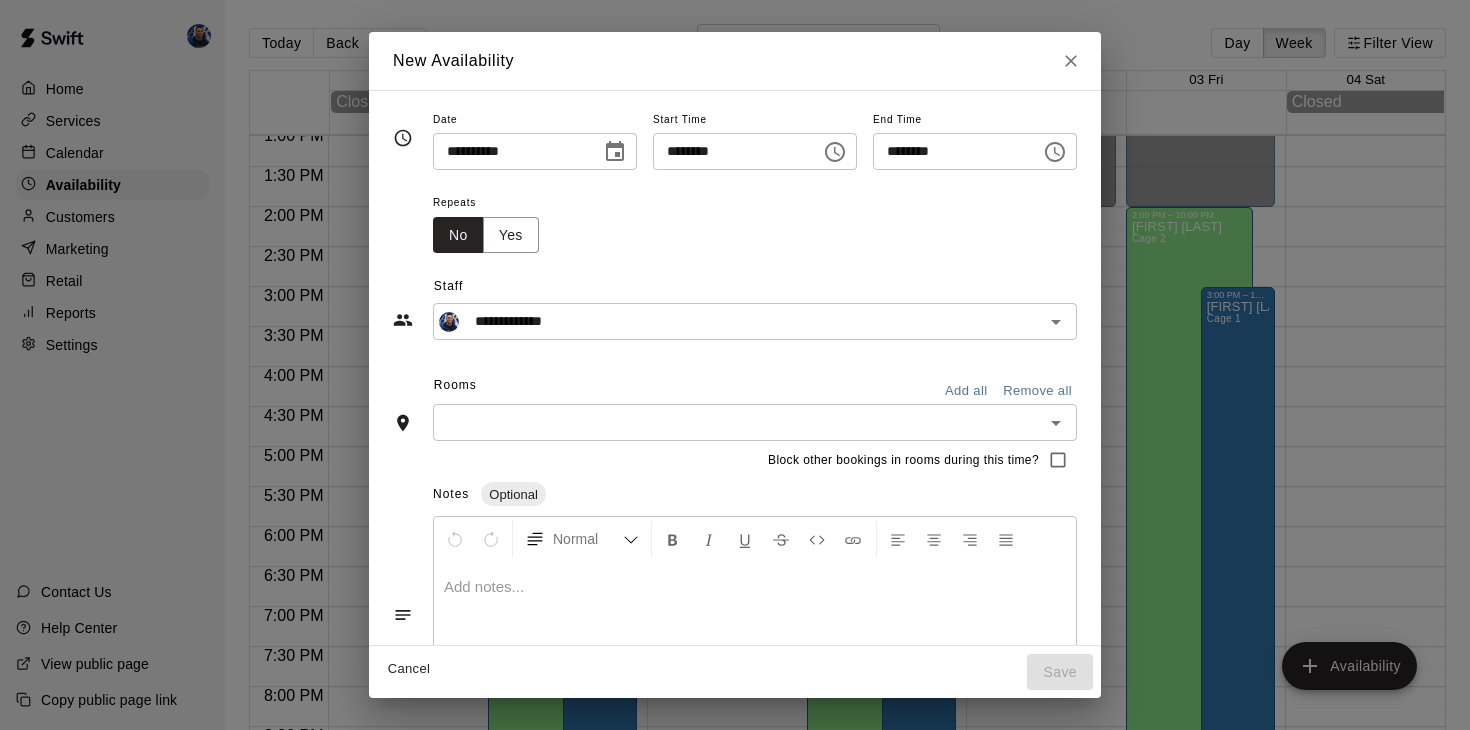 click at bounding box center (615, 152) 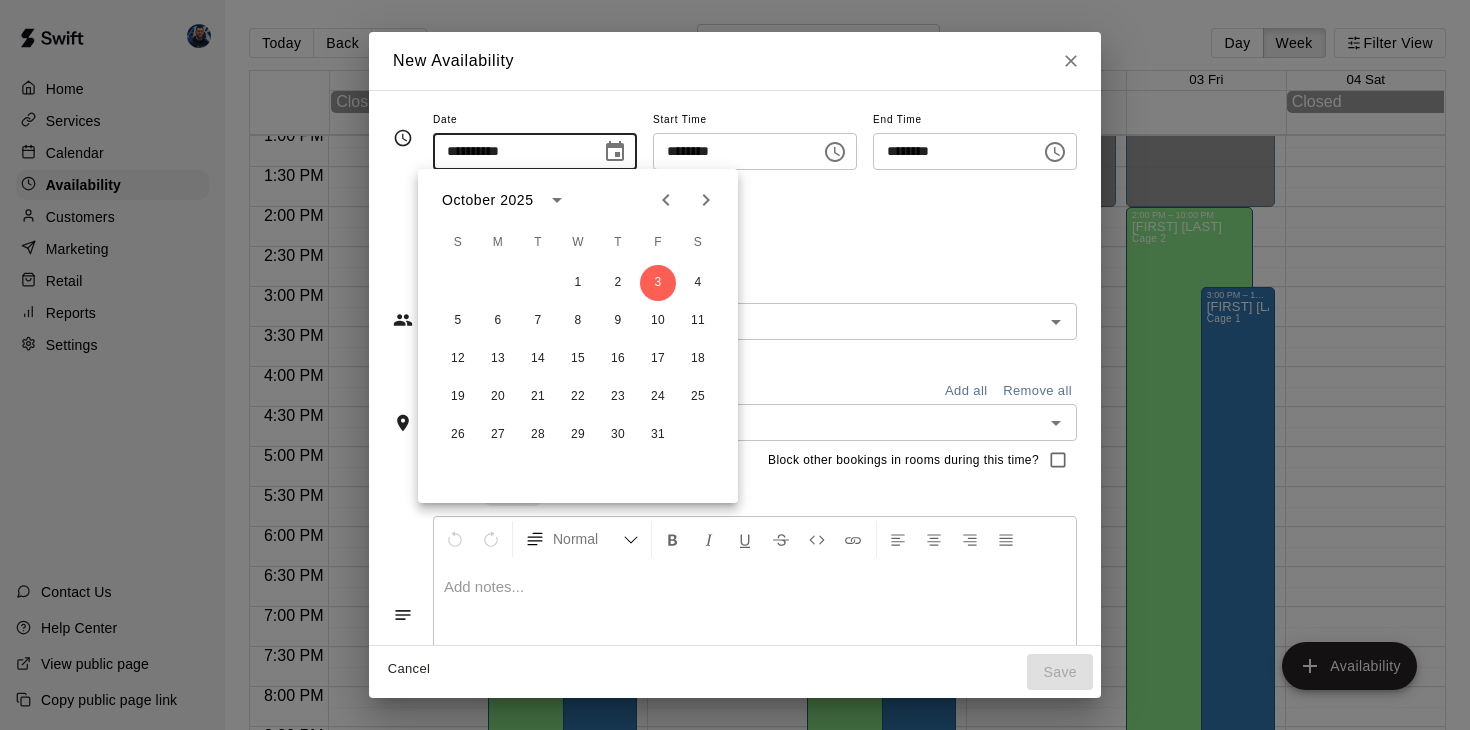 click 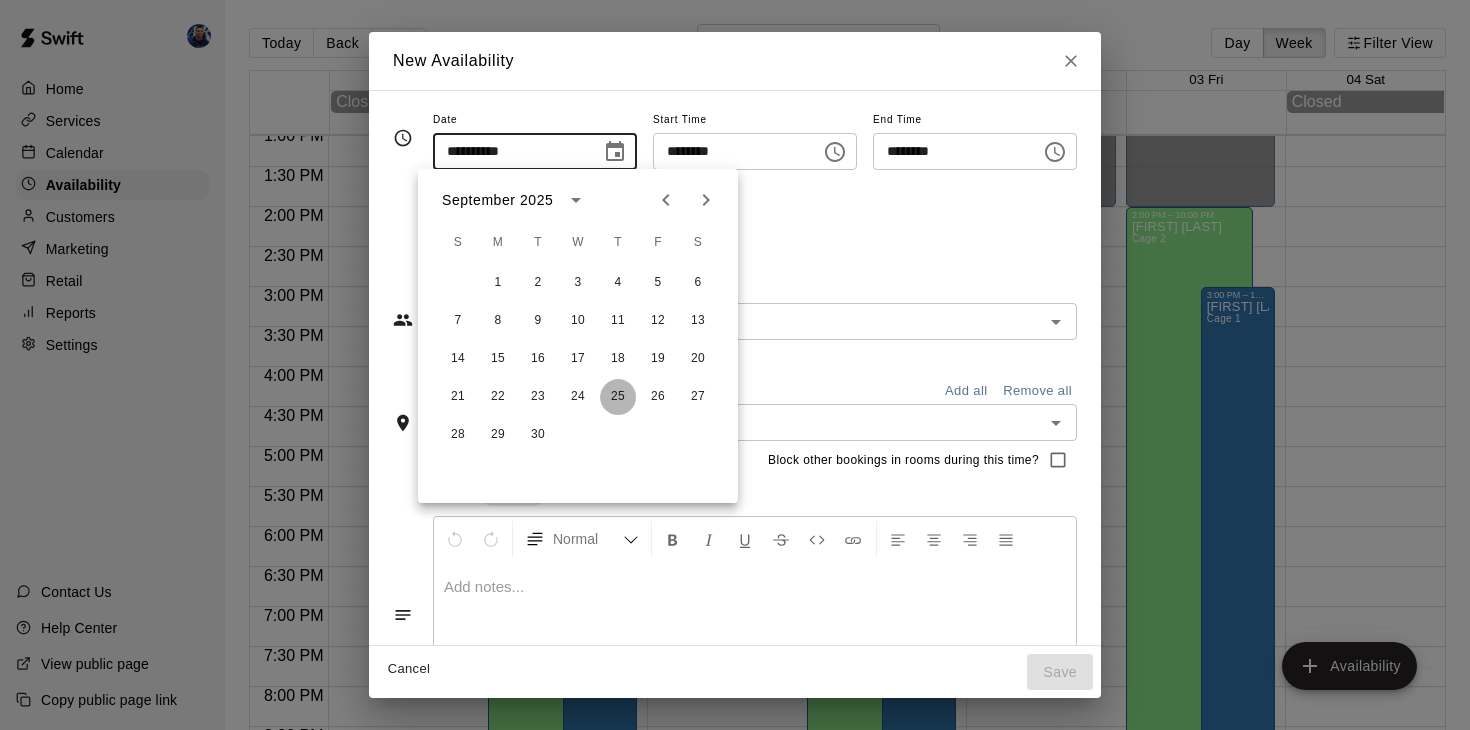 click on "25" at bounding box center [618, 397] 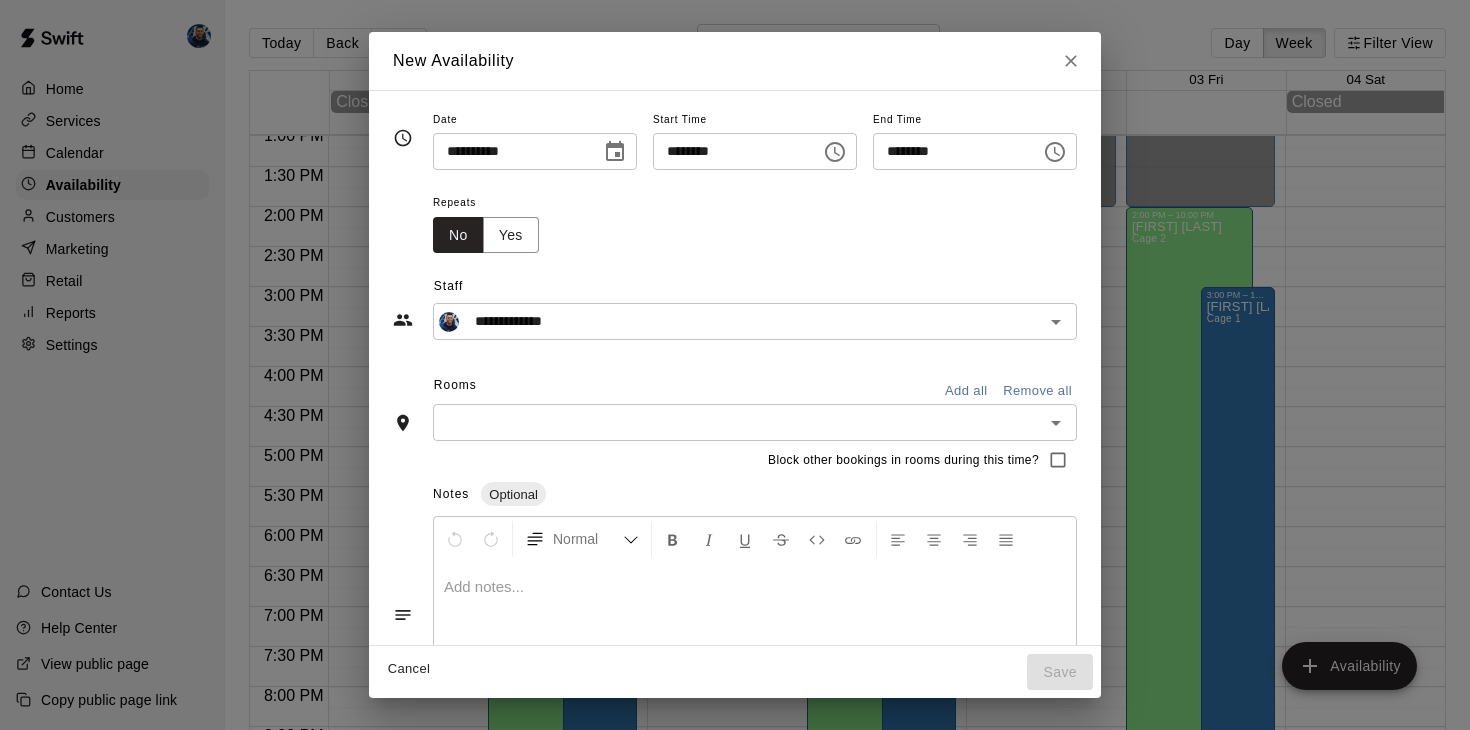 click 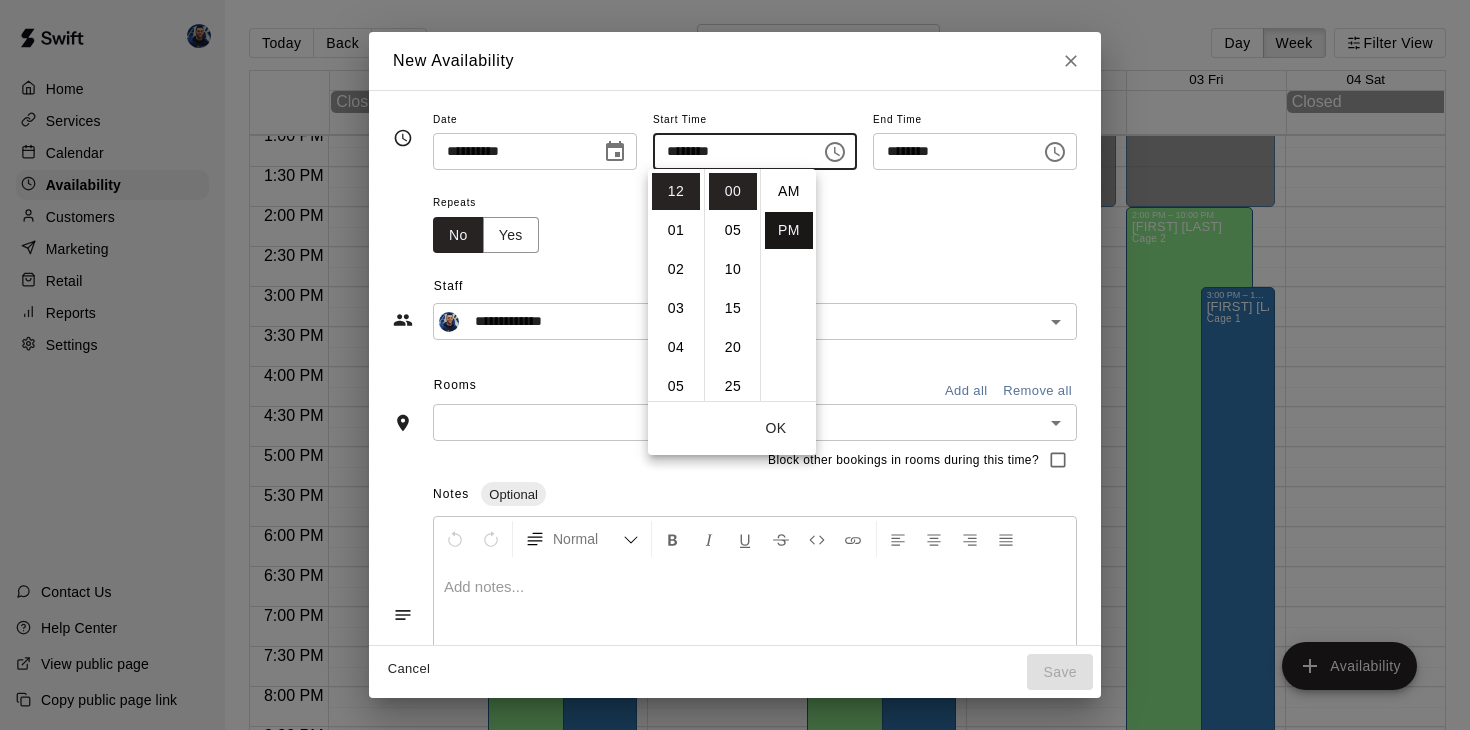 scroll, scrollTop: 36, scrollLeft: 0, axis: vertical 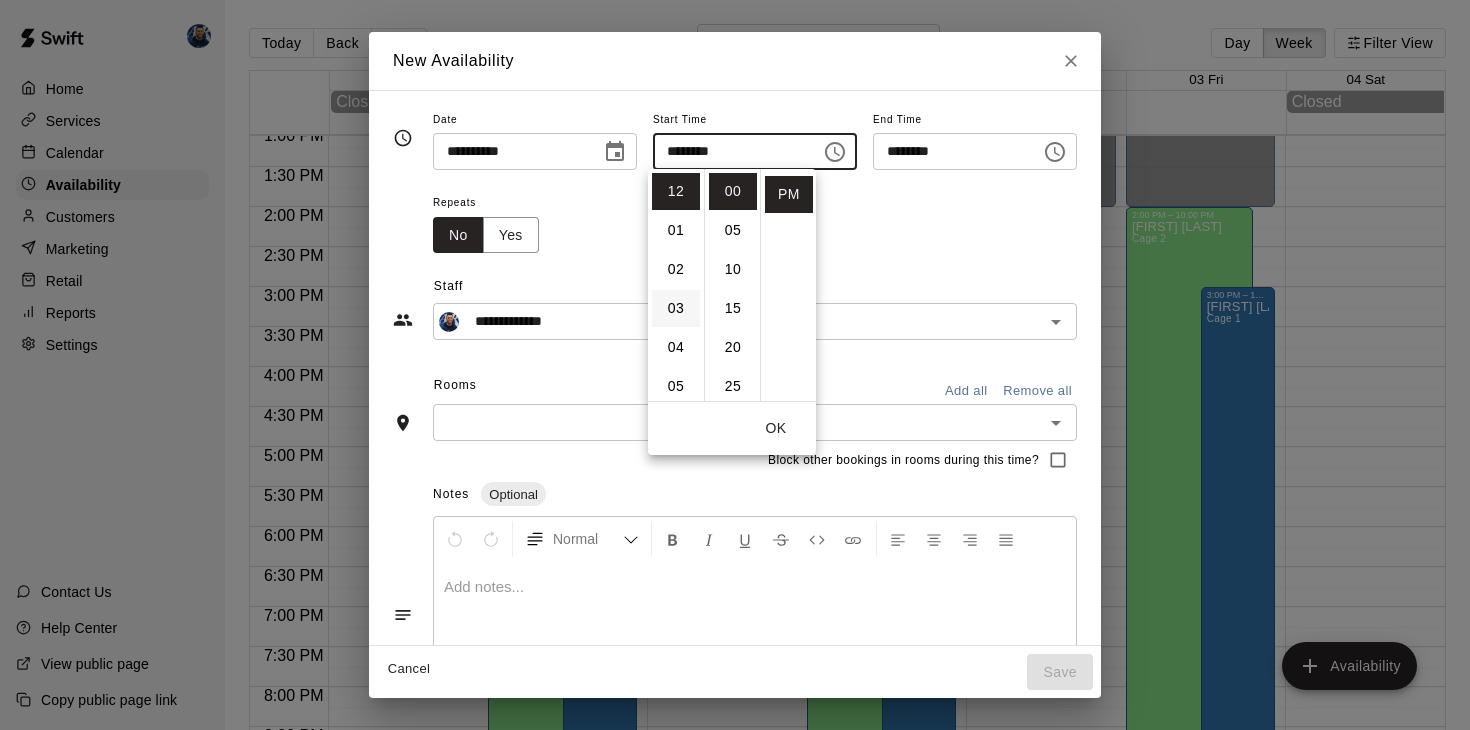 click on "03" at bounding box center (676, 308) 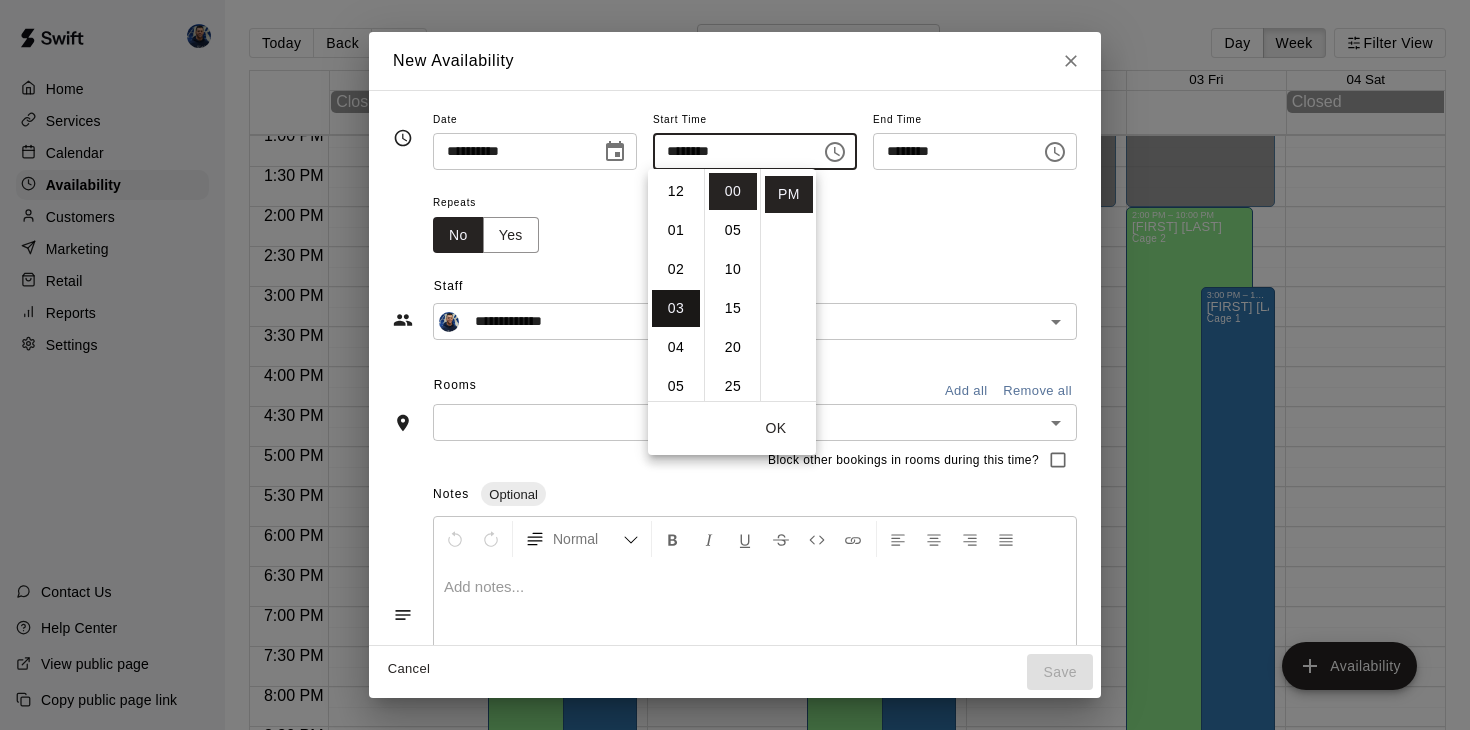 scroll, scrollTop: 117, scrollLeft: 0, axis: vertical 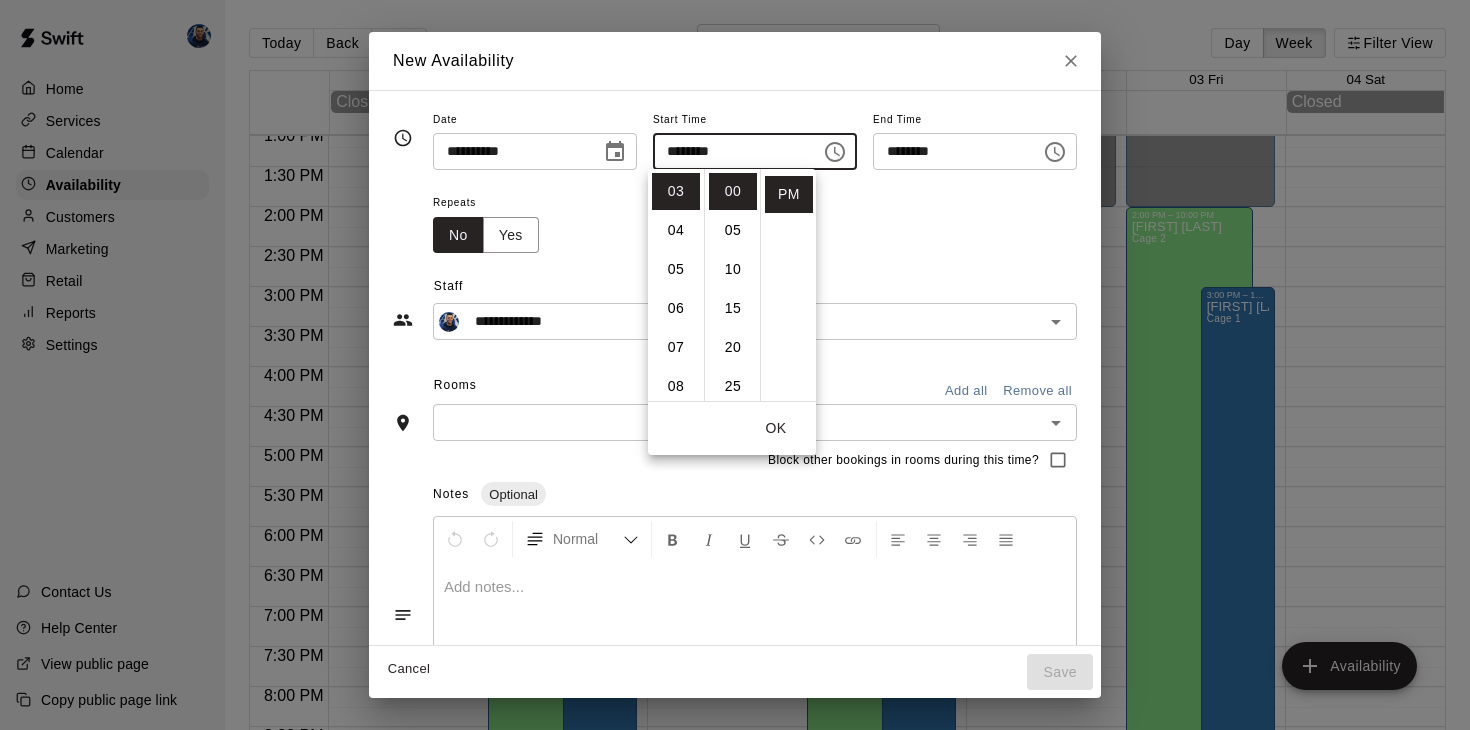 click 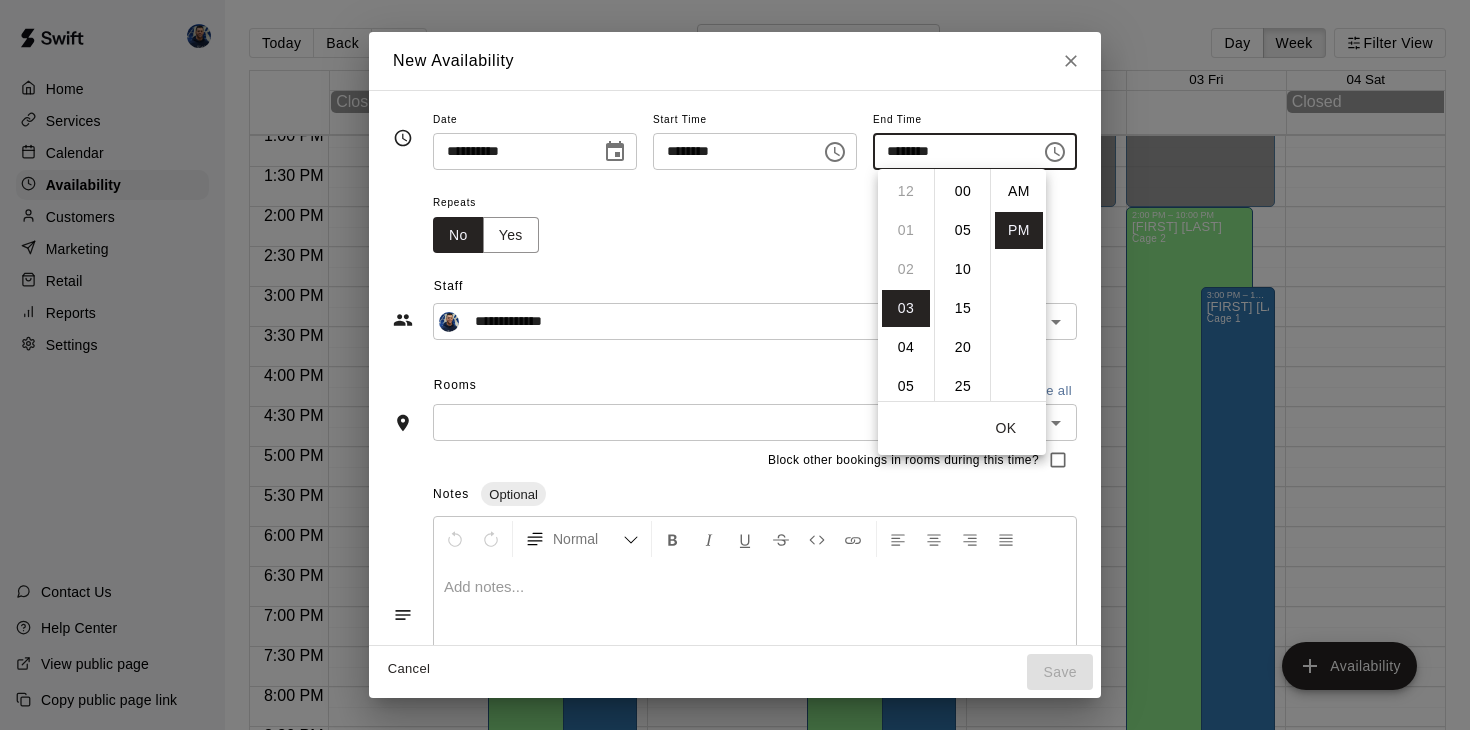 scroll, scrollTop: 117, scrollLeft: 0, axis: vertical 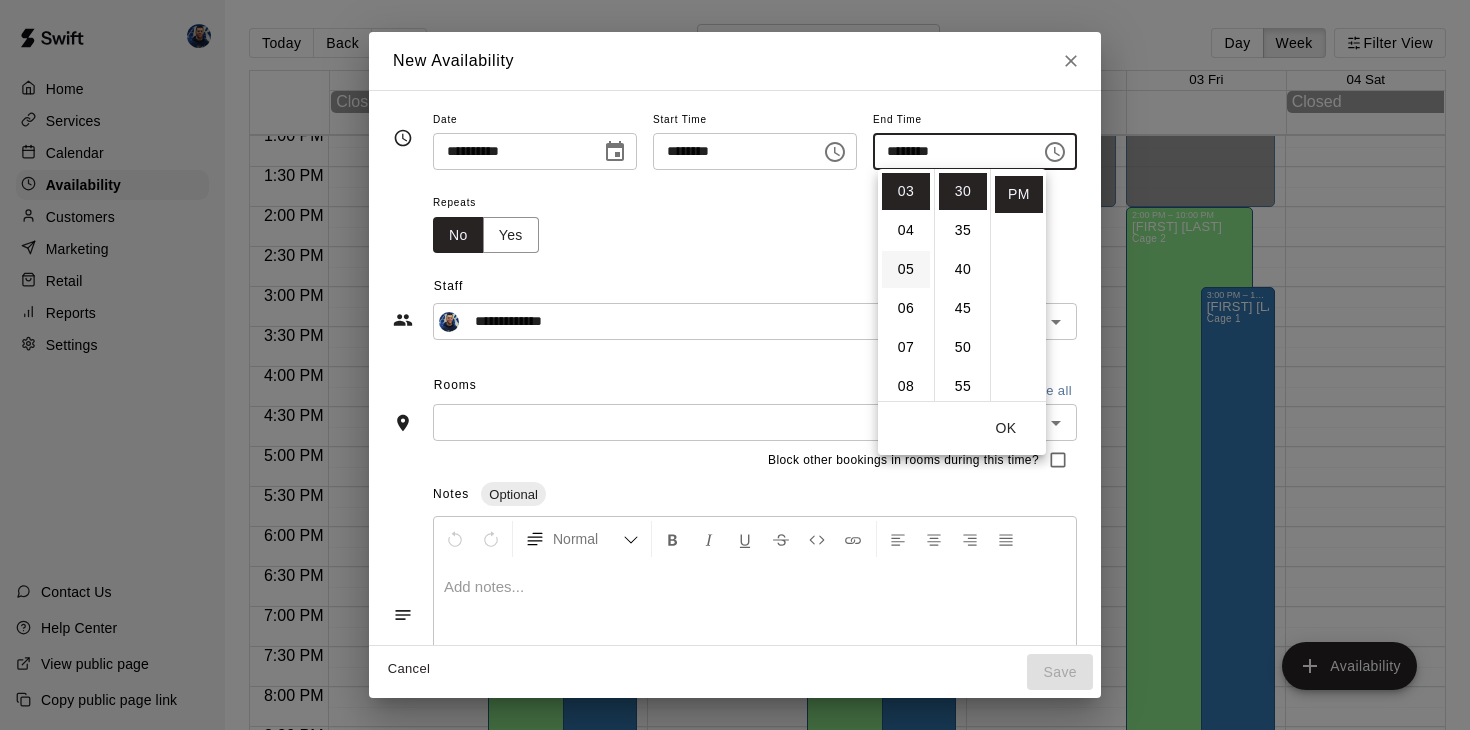 click on "05" at bounding box center (906, 269) 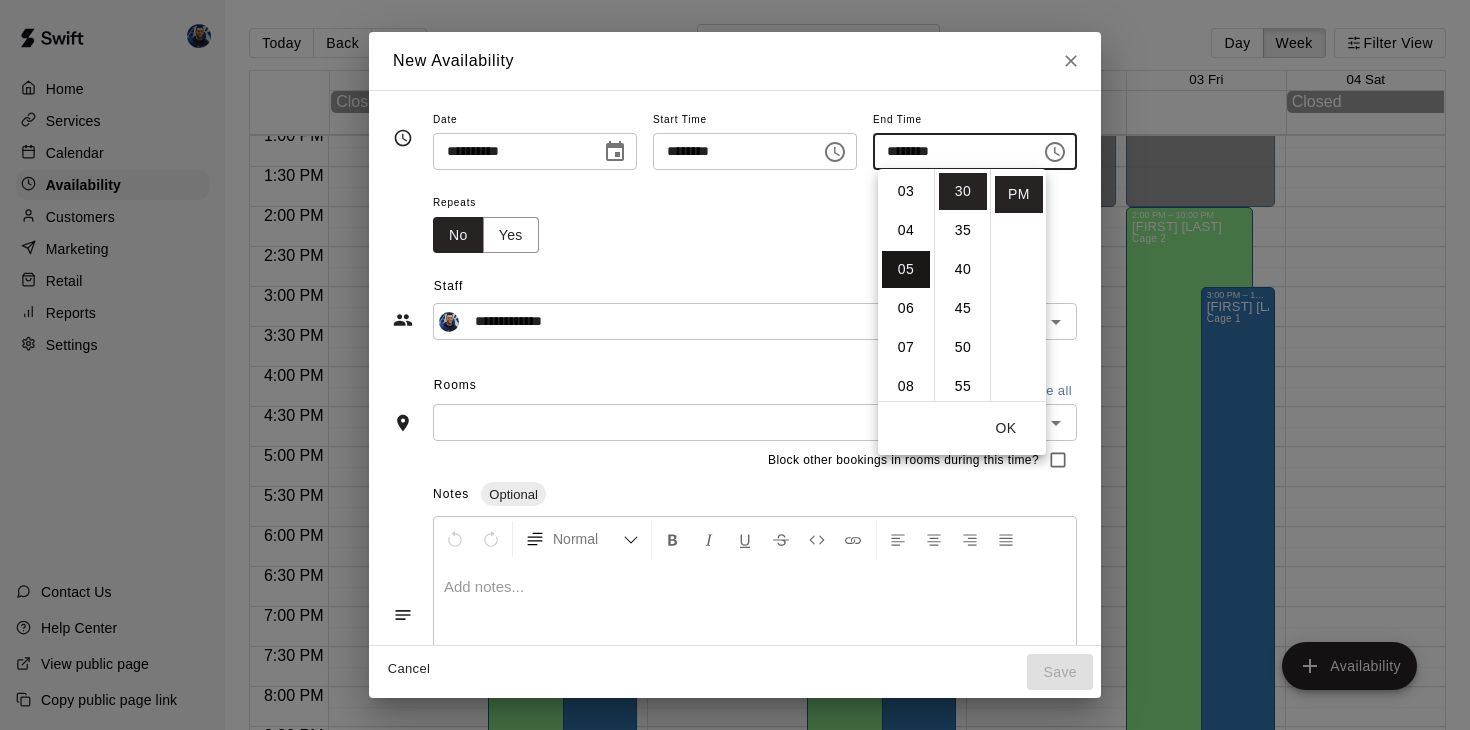 scroll, scrollTop: 195, scrollLeft: 0, axis: vertical 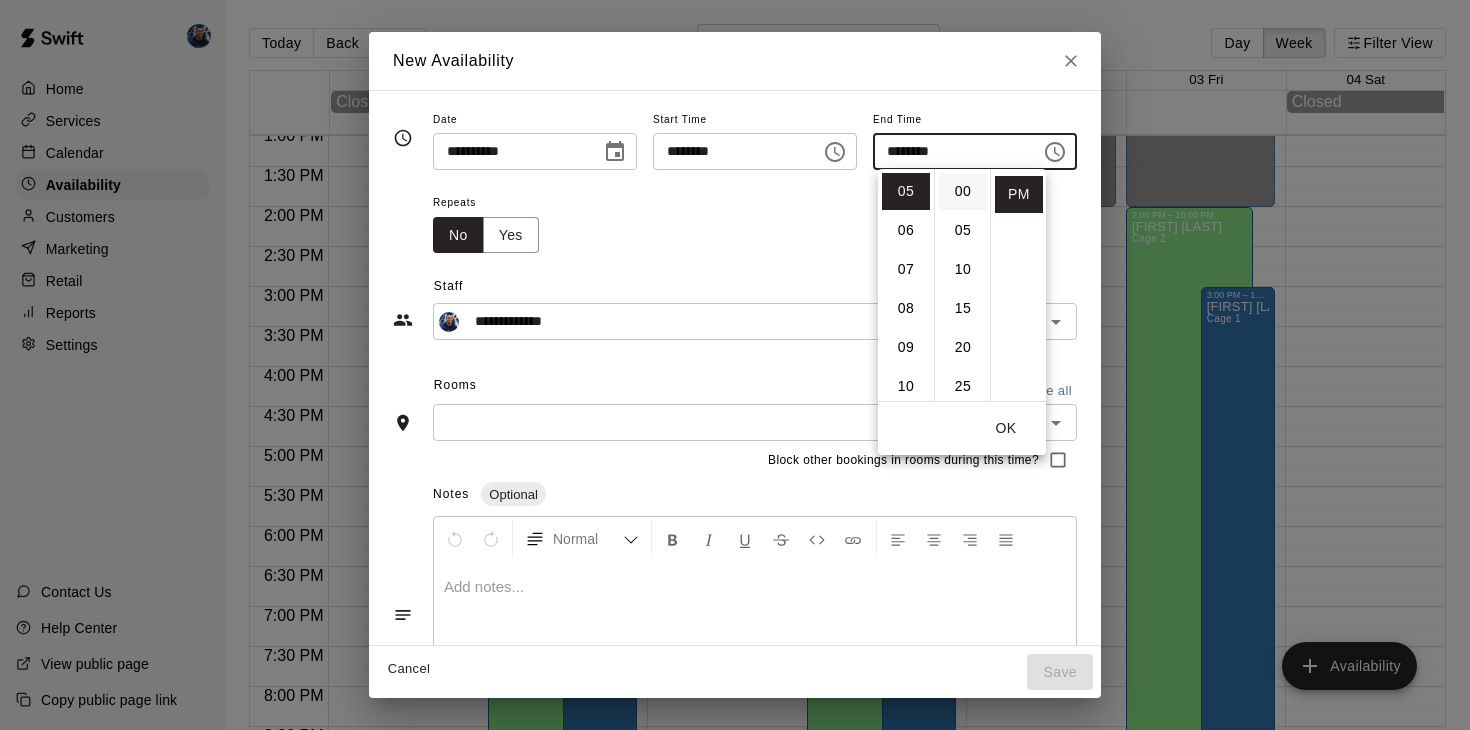 click on "00" at bounding box center [963, 191] 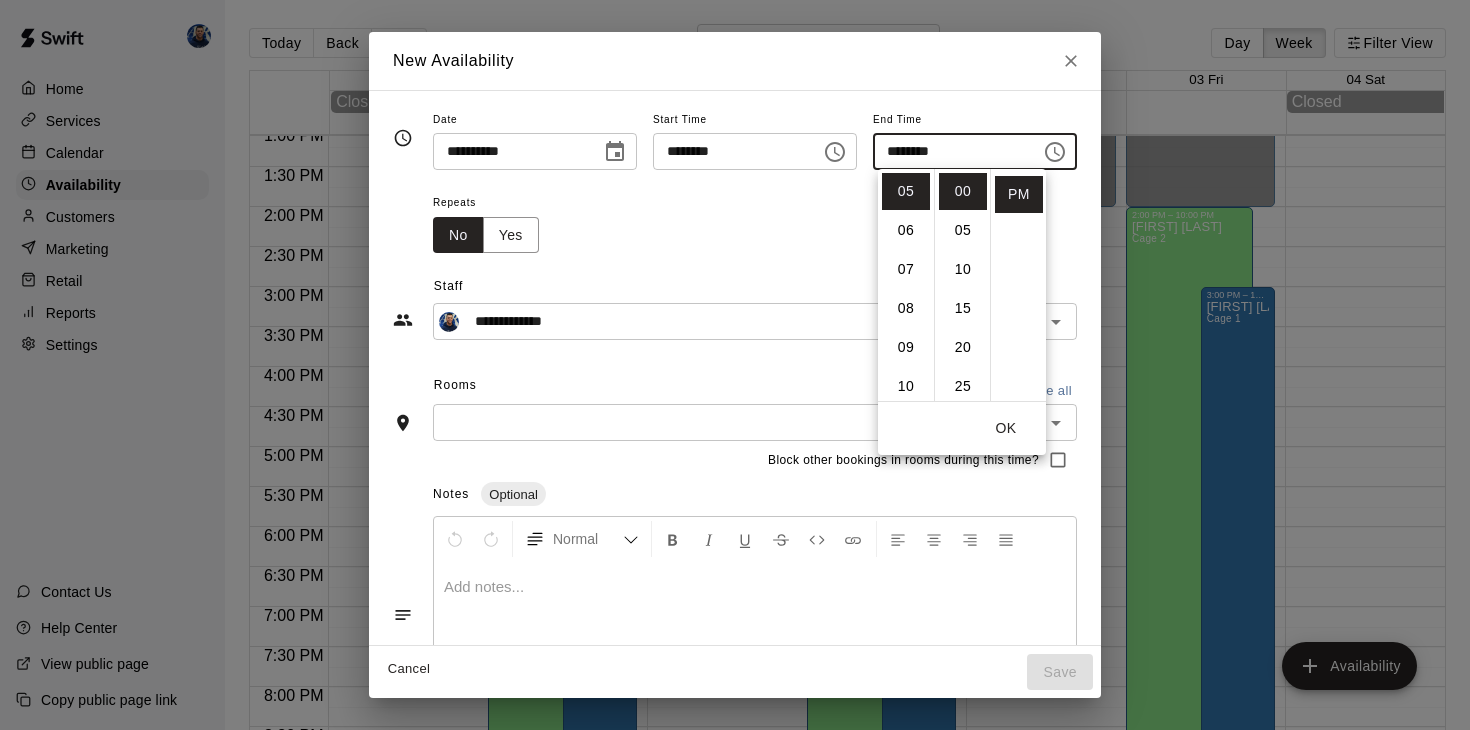 click on "OK" at bounding box center [1006, 428] 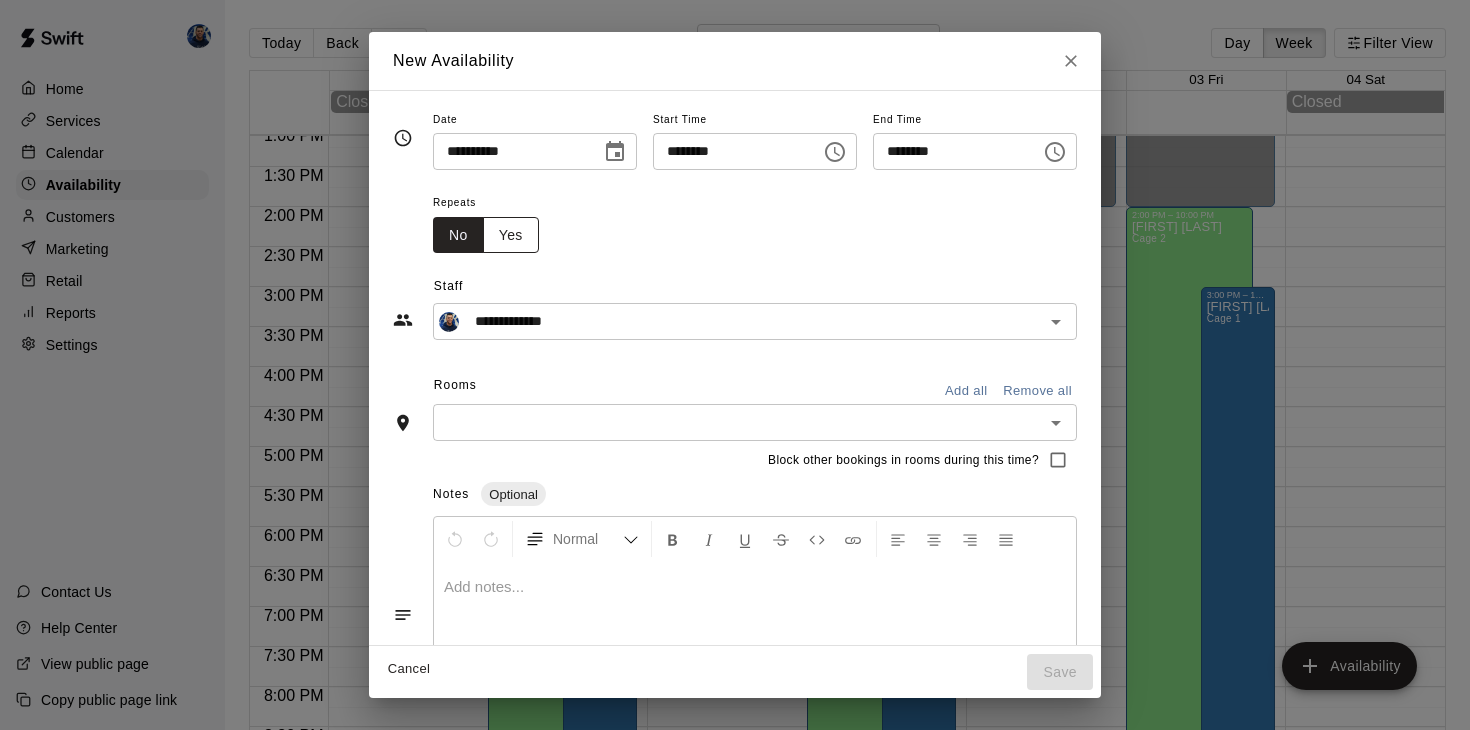 click on "Yes" at bounding box center (511, 235) 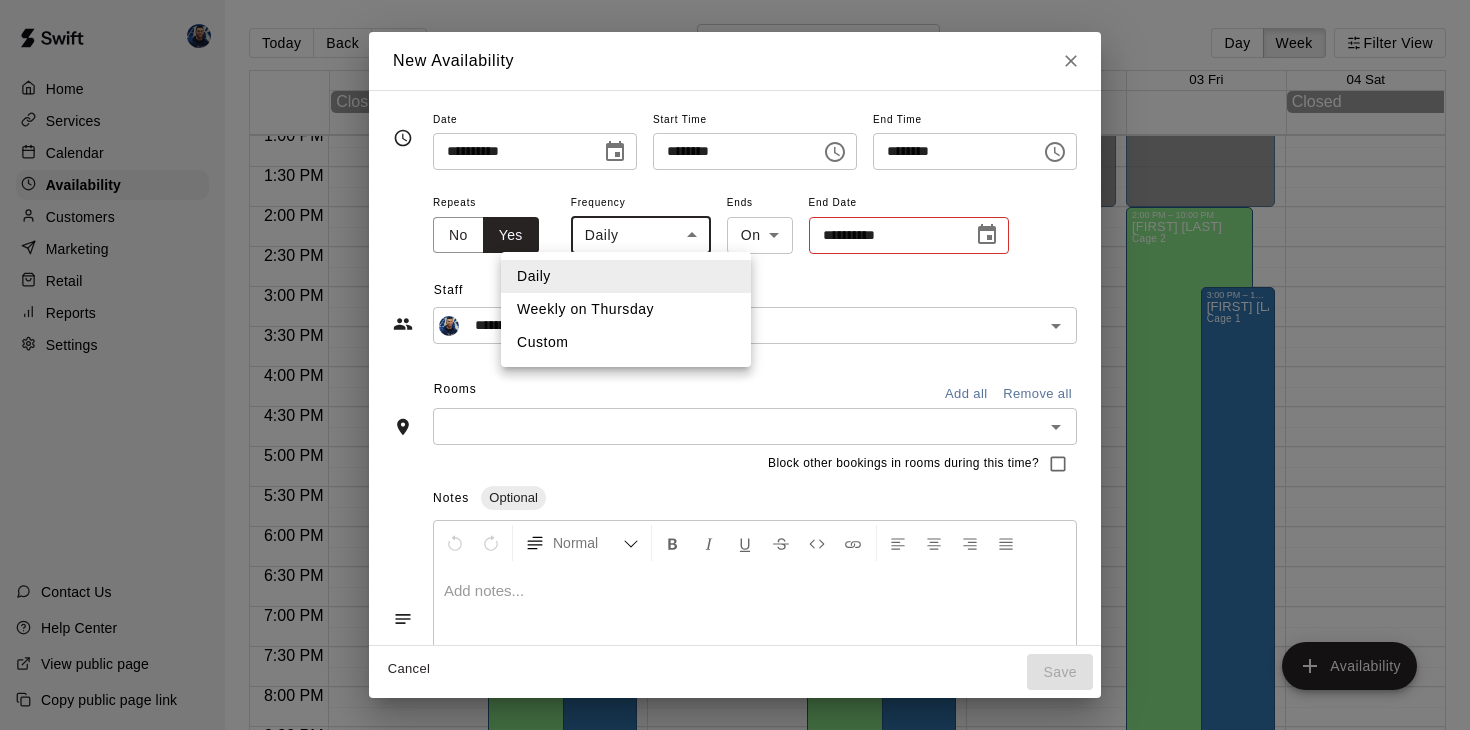 click on "Home Services Calendar Availability Customers Marketing Retail Reports Settings Contact Us Help Center View public page Copy public page link Today Back Next September 28 – October 04 Day Week Filter View 28 Sun 29 Mon 30 Tue 01 Wed 02 Thu 03 Fri 04 Sat Closed   Closed 12:00 AM 12:30 AM 1:00 AM 1:30 AM 2:00 AM 2:30 AM 3:00 AM 3:30 AM 4:00 AM 4:30 AM 5:00 AM 5:30 AM 6:00 AM 6:30 AM 7:00 AM 7:30 AM 8:00 AM 8:30 AM 9:00 AM 9:30 AM 10:00 AM 10:30 AM 11:00 AM 11:30 AM 12:00 PM 12:30 PM 1:00 PM 1:30 PM 2:00 PM 2:30 PM 3:00 PM 3:30 PM 4:00 PM 4:30 PM 5:00 PM 5:30 PM 6:00 PM 6:30 PM 7:00 PM 7:30 PM 8:00 PM 8:30 PM 9:00 PM 9:30 PM 10:00 PM 10:30 PM 11:00 PM 11:30 PM 12:00 AM – 2:00 PM Closed 2:00 PM – 10:00 PM [FIRST] [LAST] Cage 2 10:00 PM – 11:59 PM Closed 3:00 PM – 10:00 PM [FIRST] [LAST] Cage 1 12:00 AM – 2:00 PM Closed 10:00 PM – 11:59 PM Closed 12:00 AM – 2:00 PM Closed 2:00 PM – 10:00 PM [FIRST] [LAST] Cage 2 10:00 PM – 11:59 PM Closed 3:00 PM – 10:00 PM [FIRST] [LAST] Closed Closed" at bounding box center [735, 381] 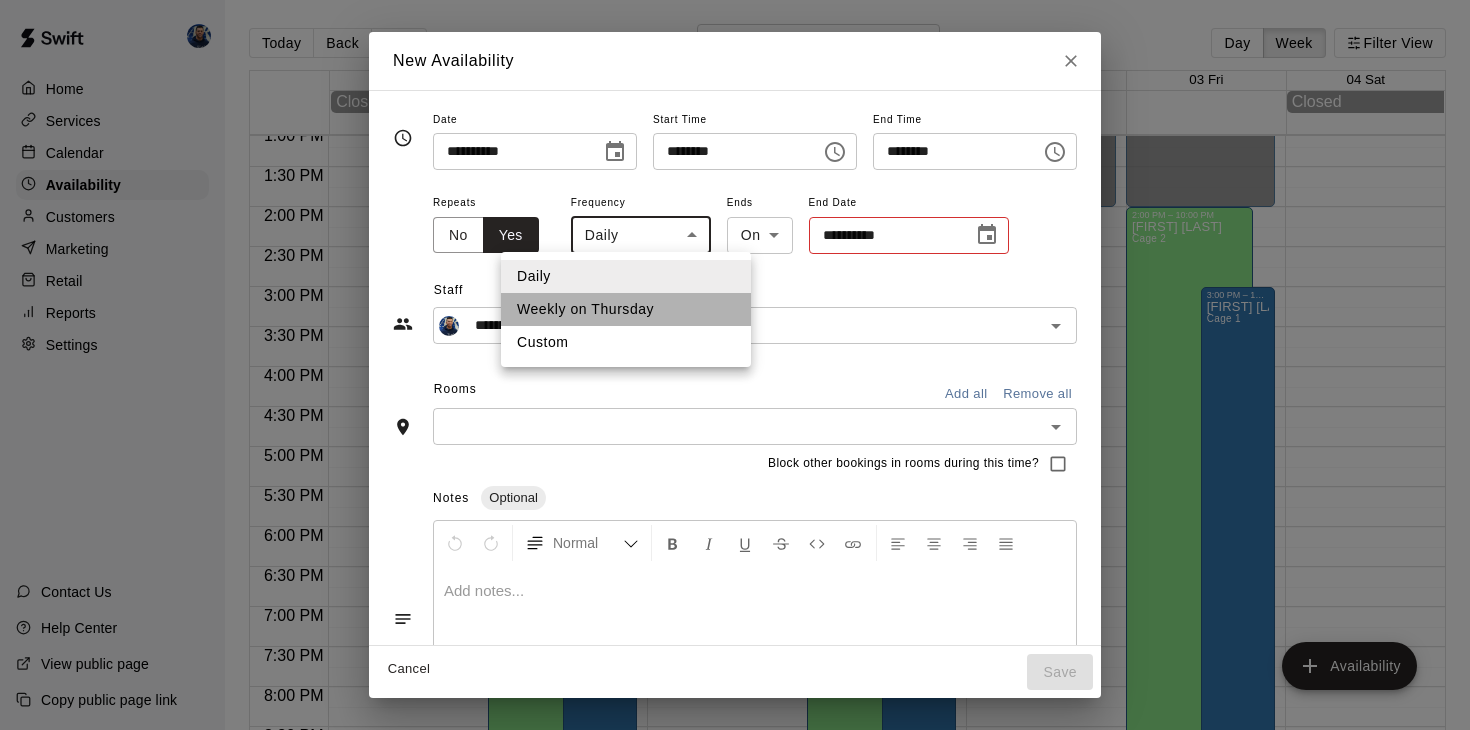 click on "Weekly on Thursday" at bounding box center [626, 309] 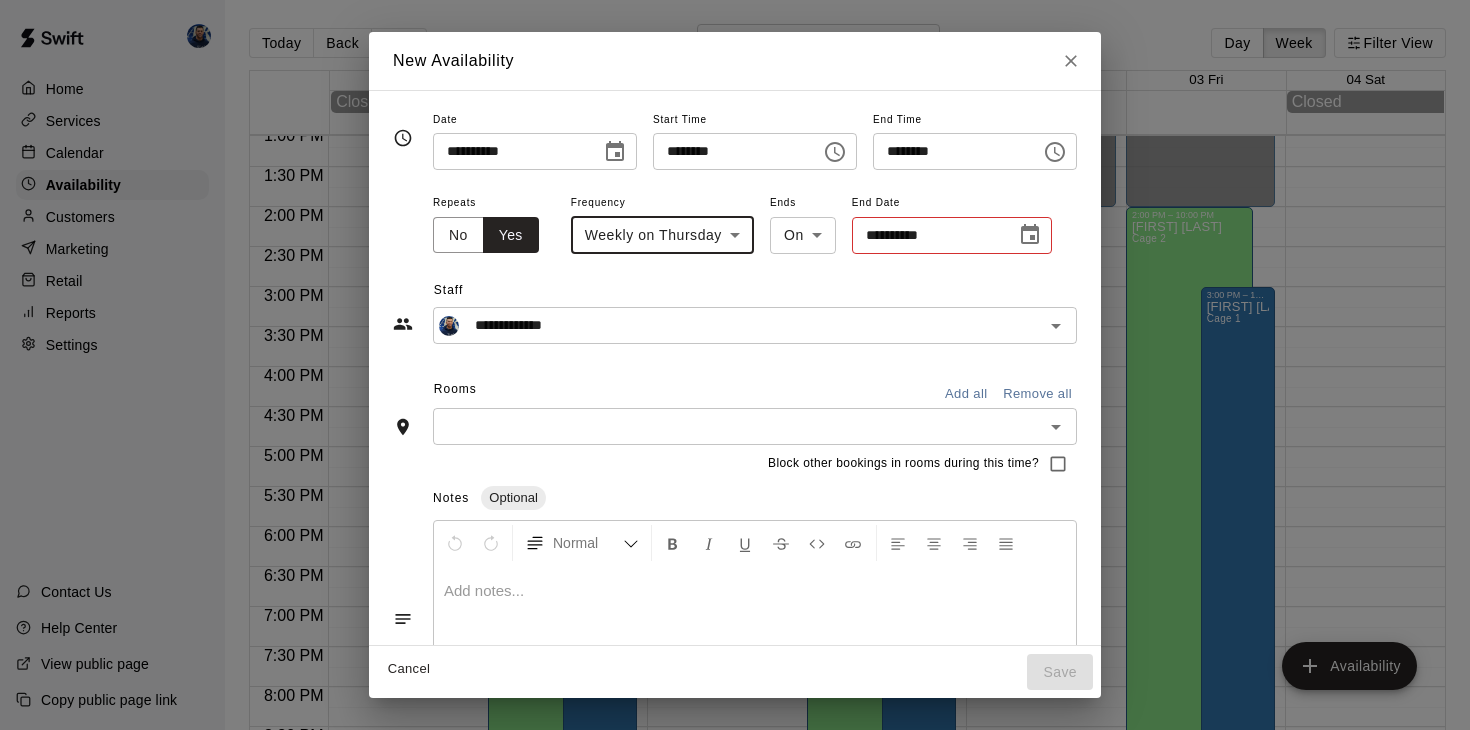click 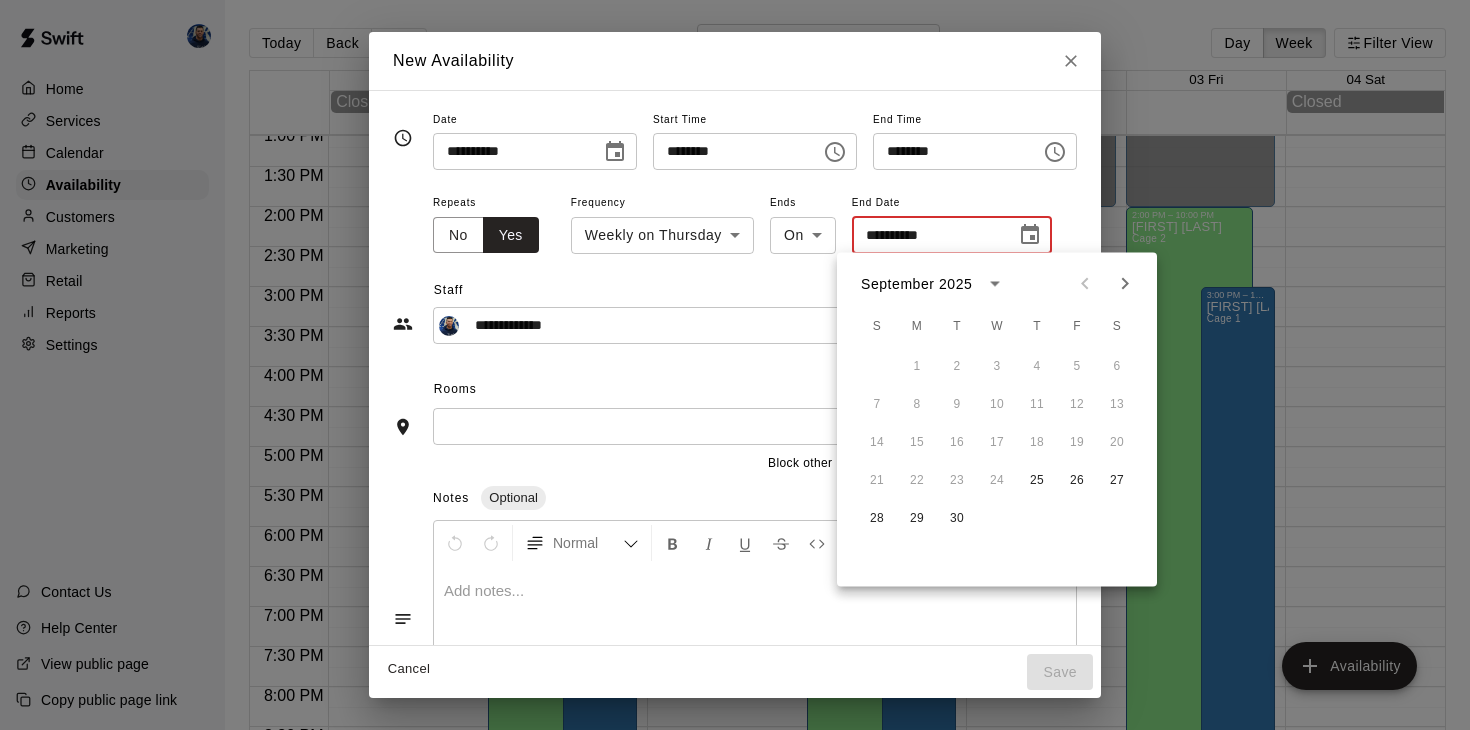 click 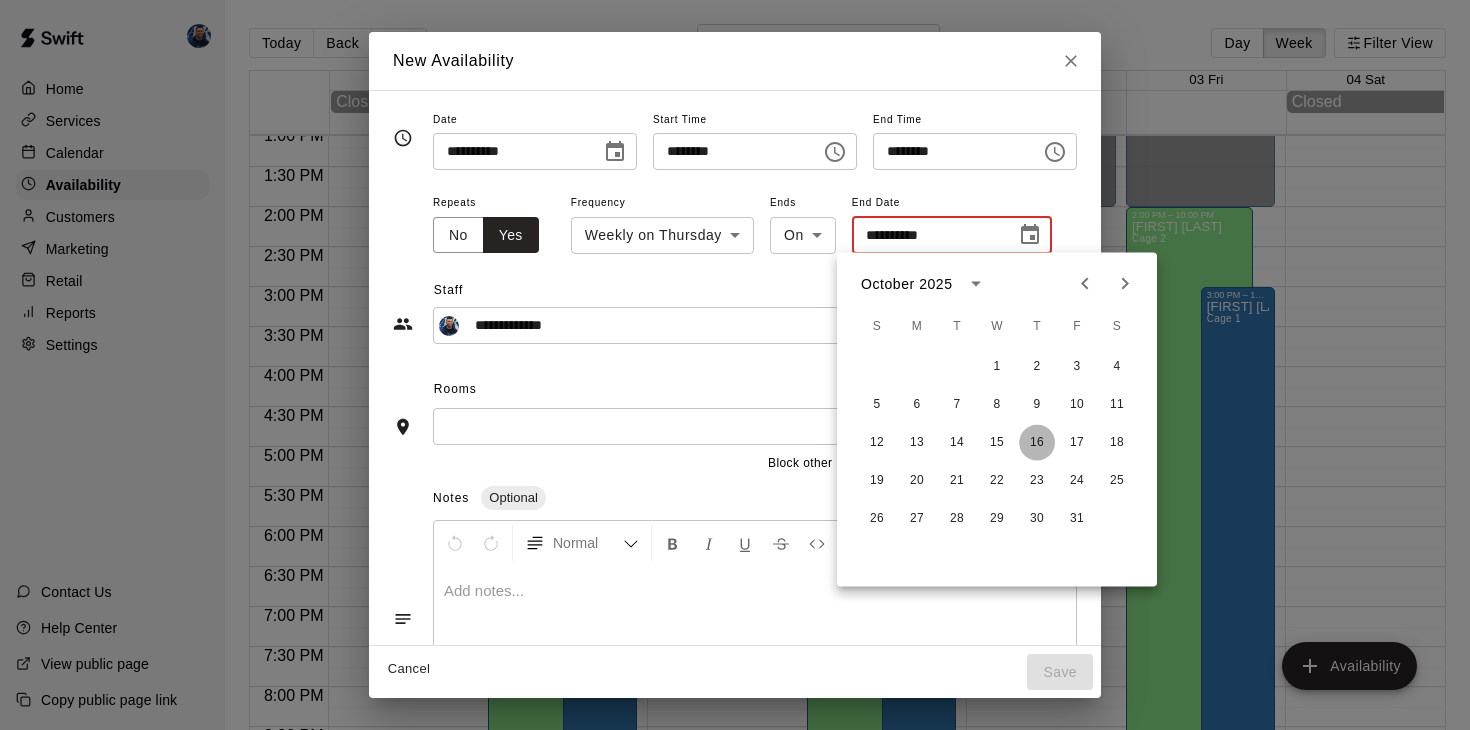click on "16" at bounding box center (1037, 443) 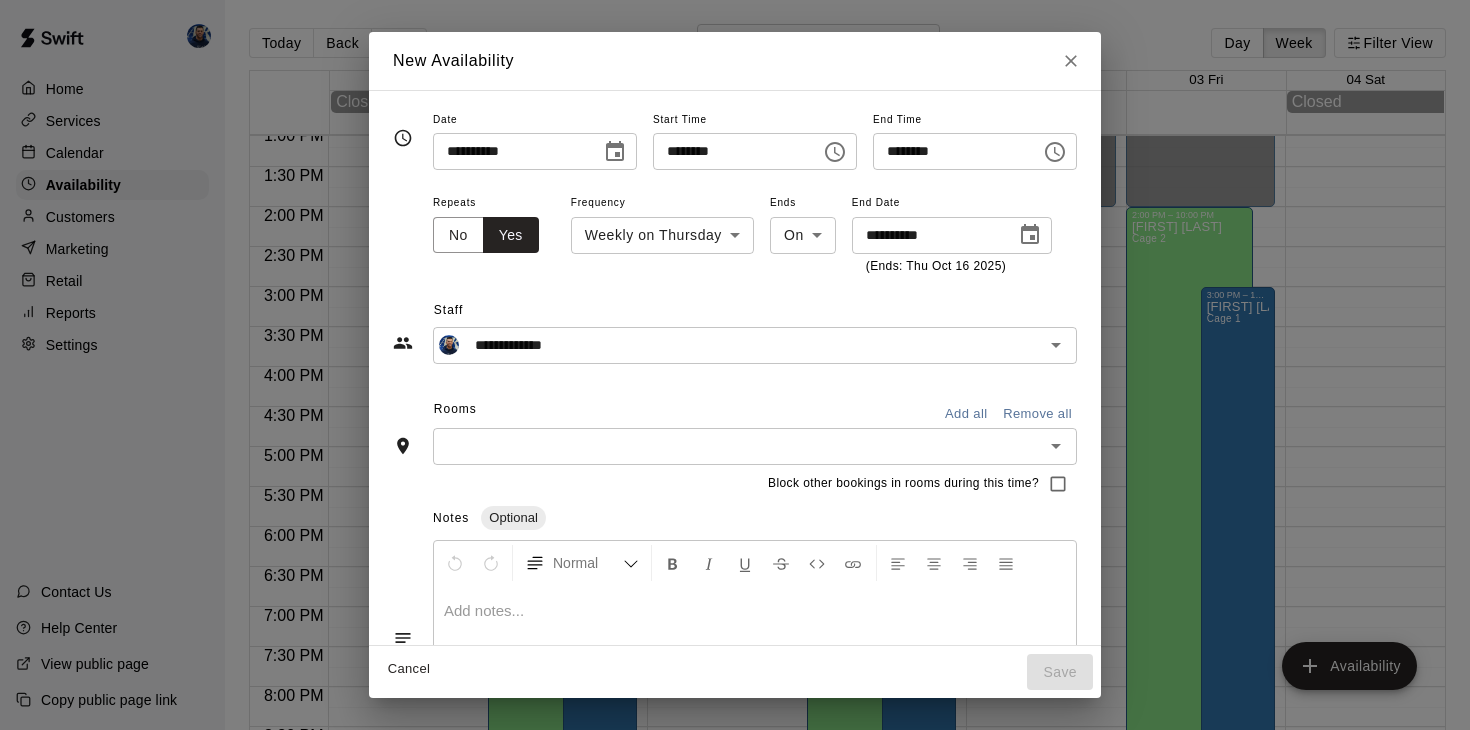 click at bounding box center (738, 446) 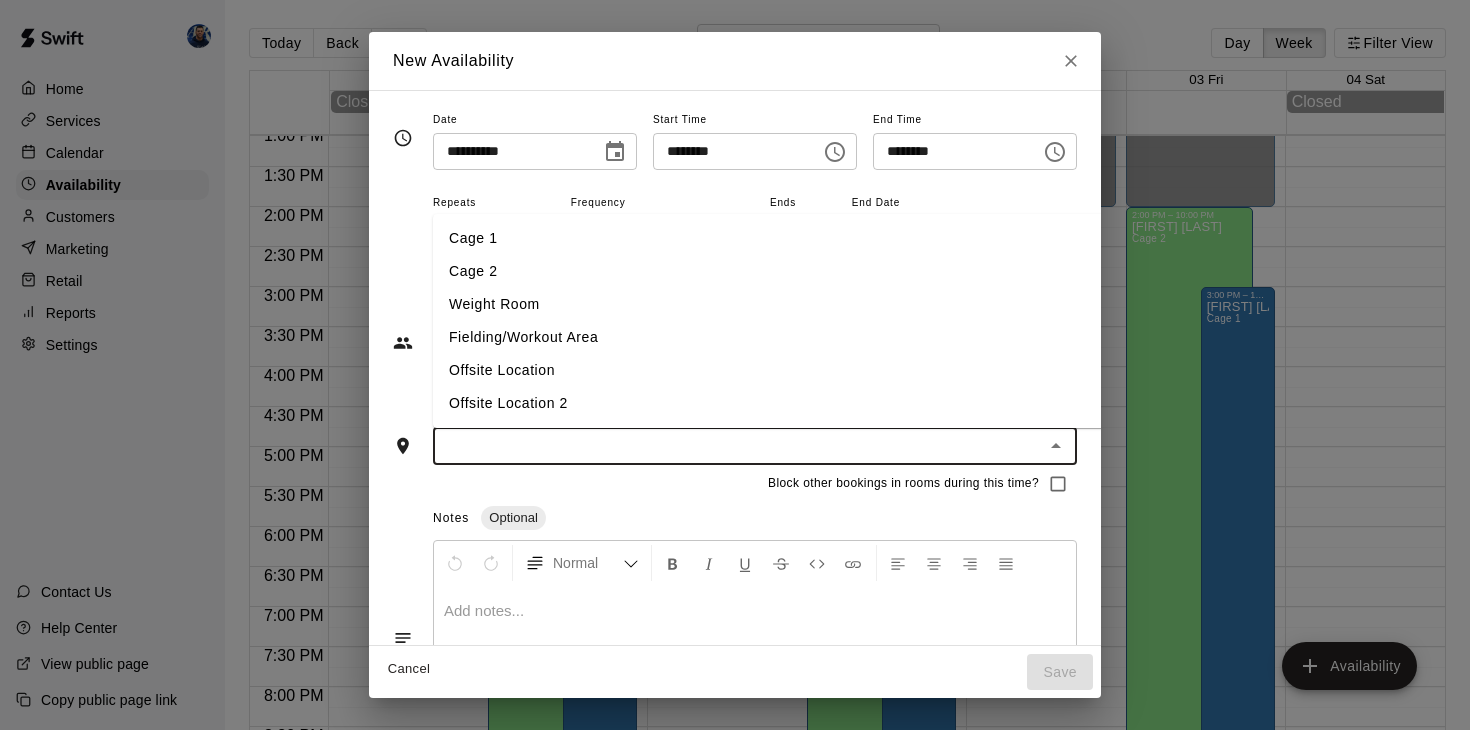 click on "Cage 1" at bounding box center [770, 238] 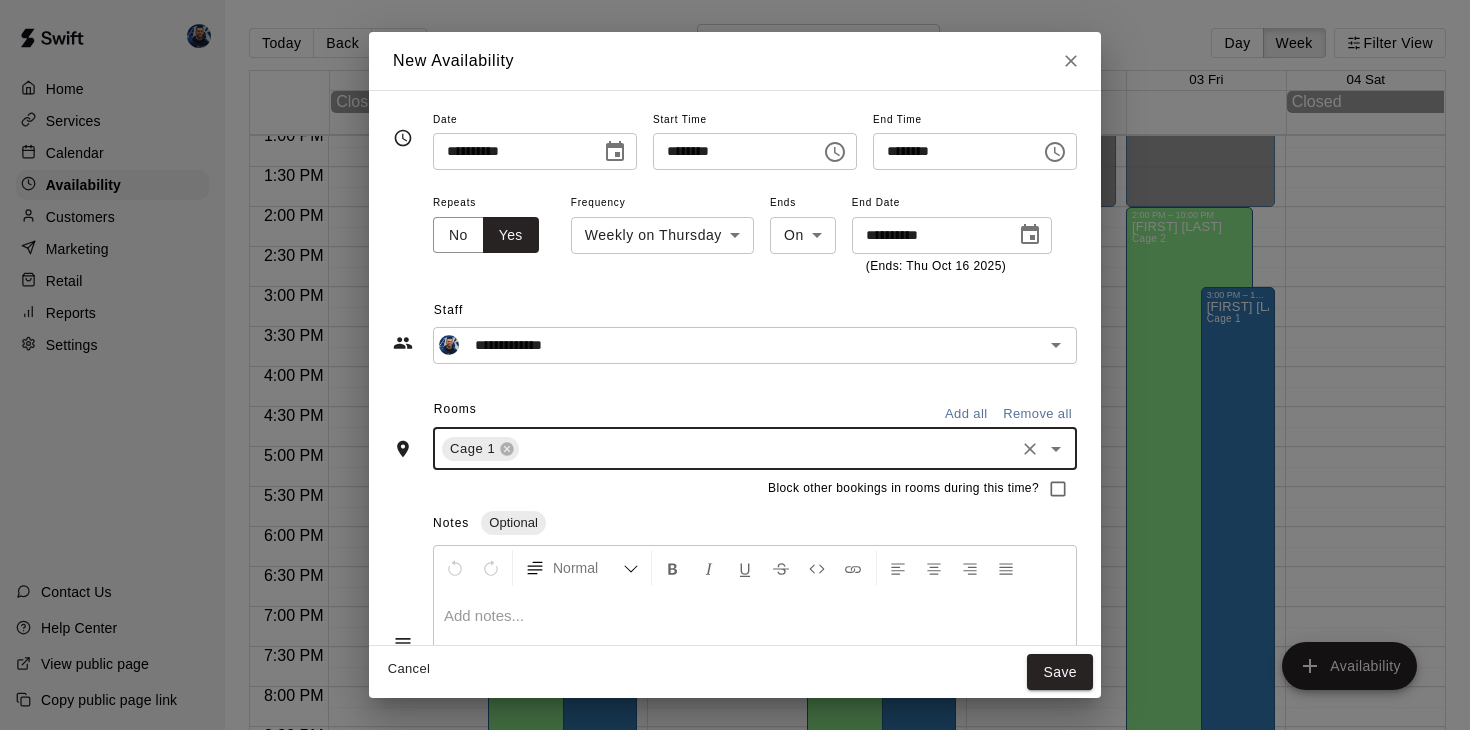scroll, scrollTop: 0, scrollLeft: 0, axis: both 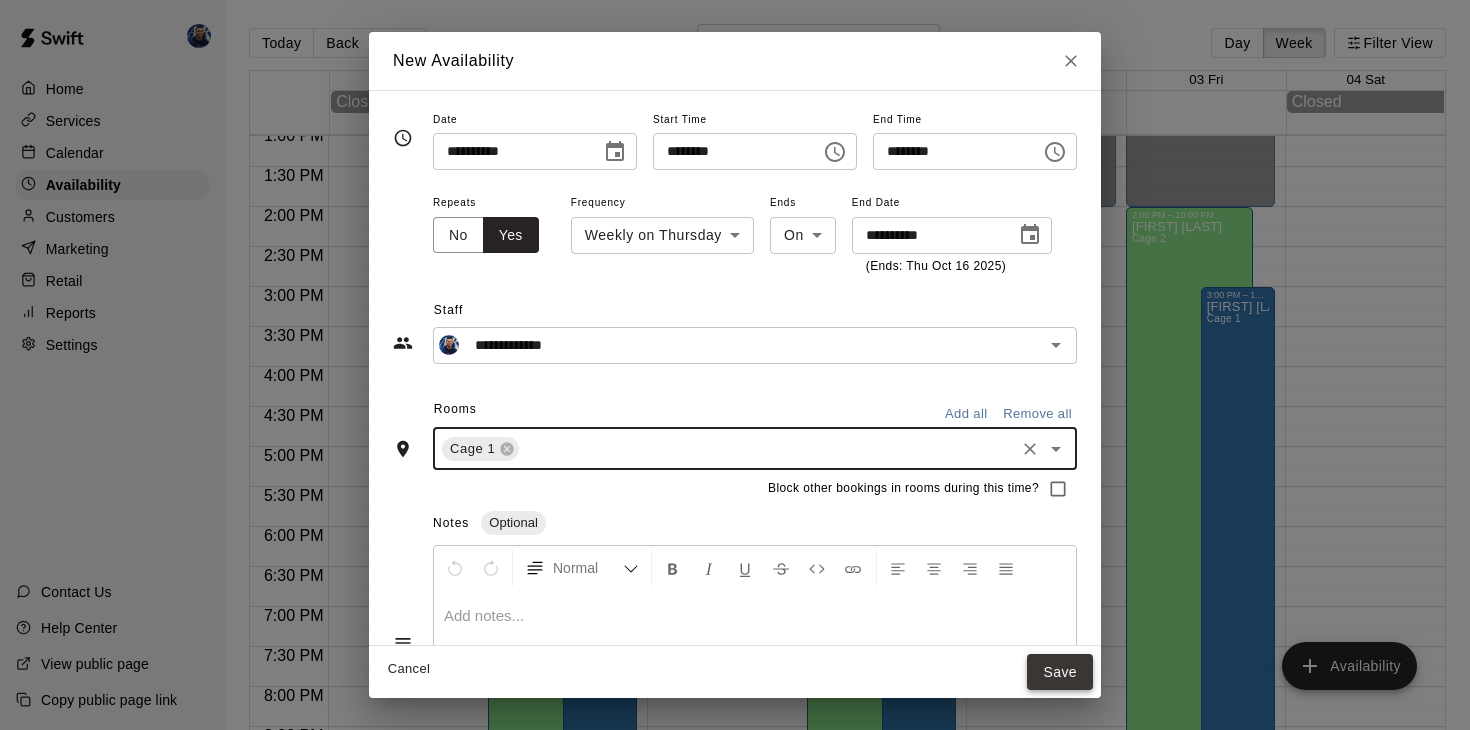 click on "Save" at bounding box center [1060, 672] 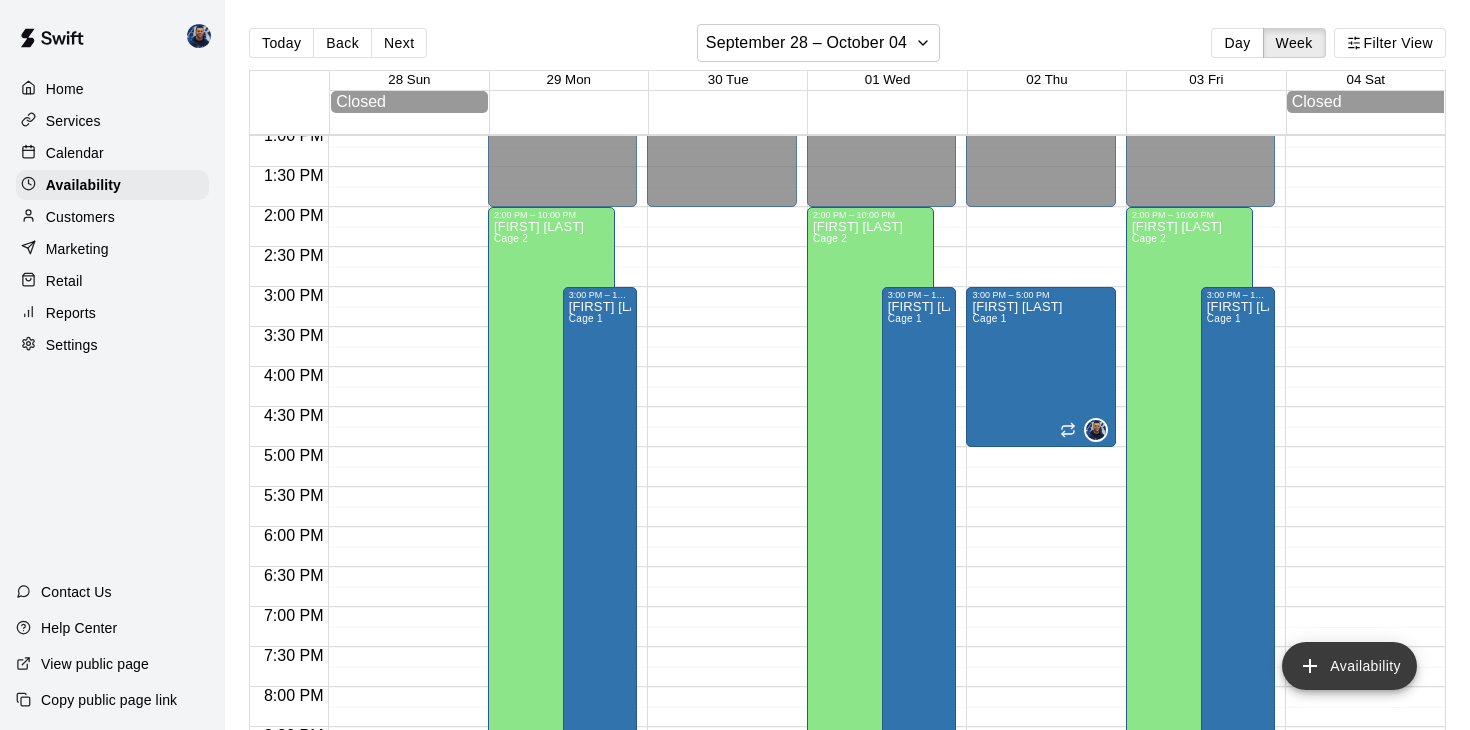 click 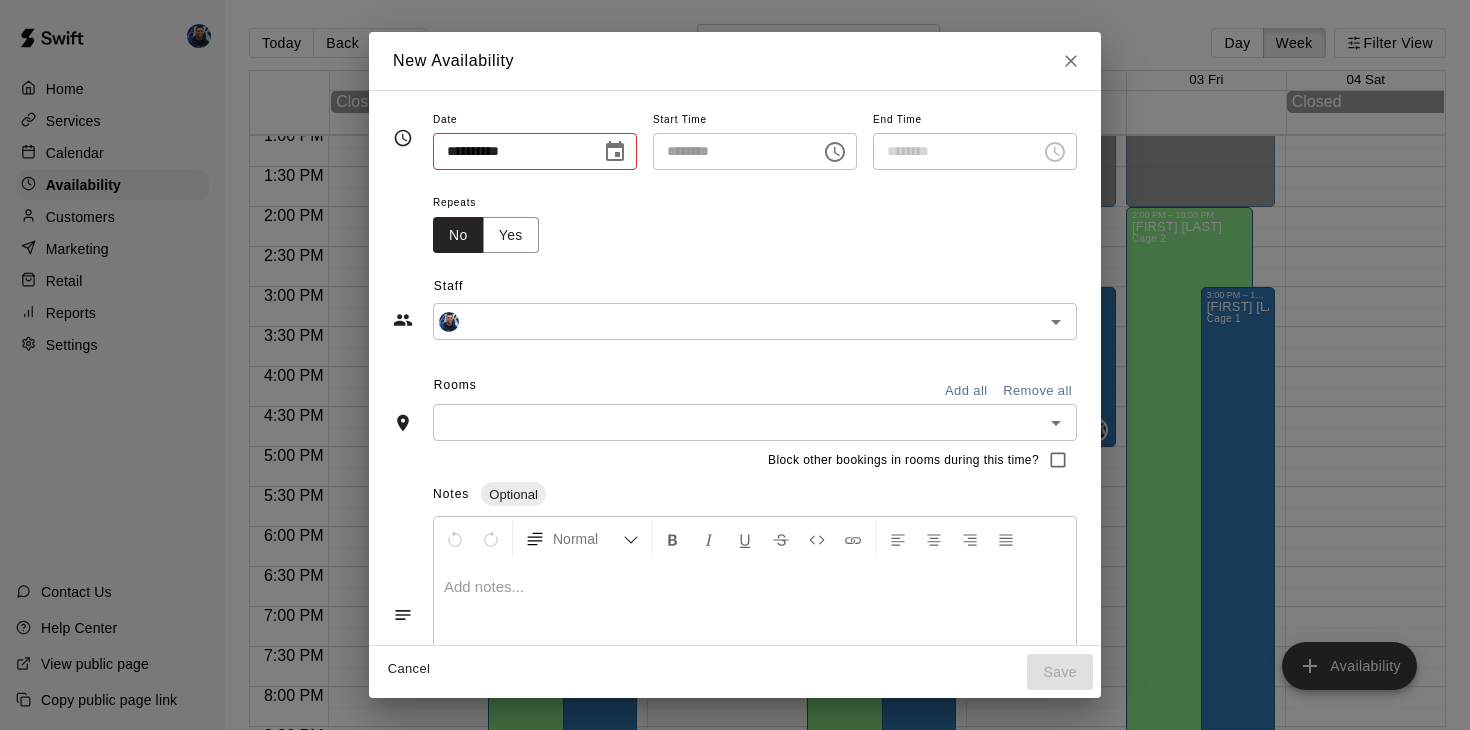 type on "**********" 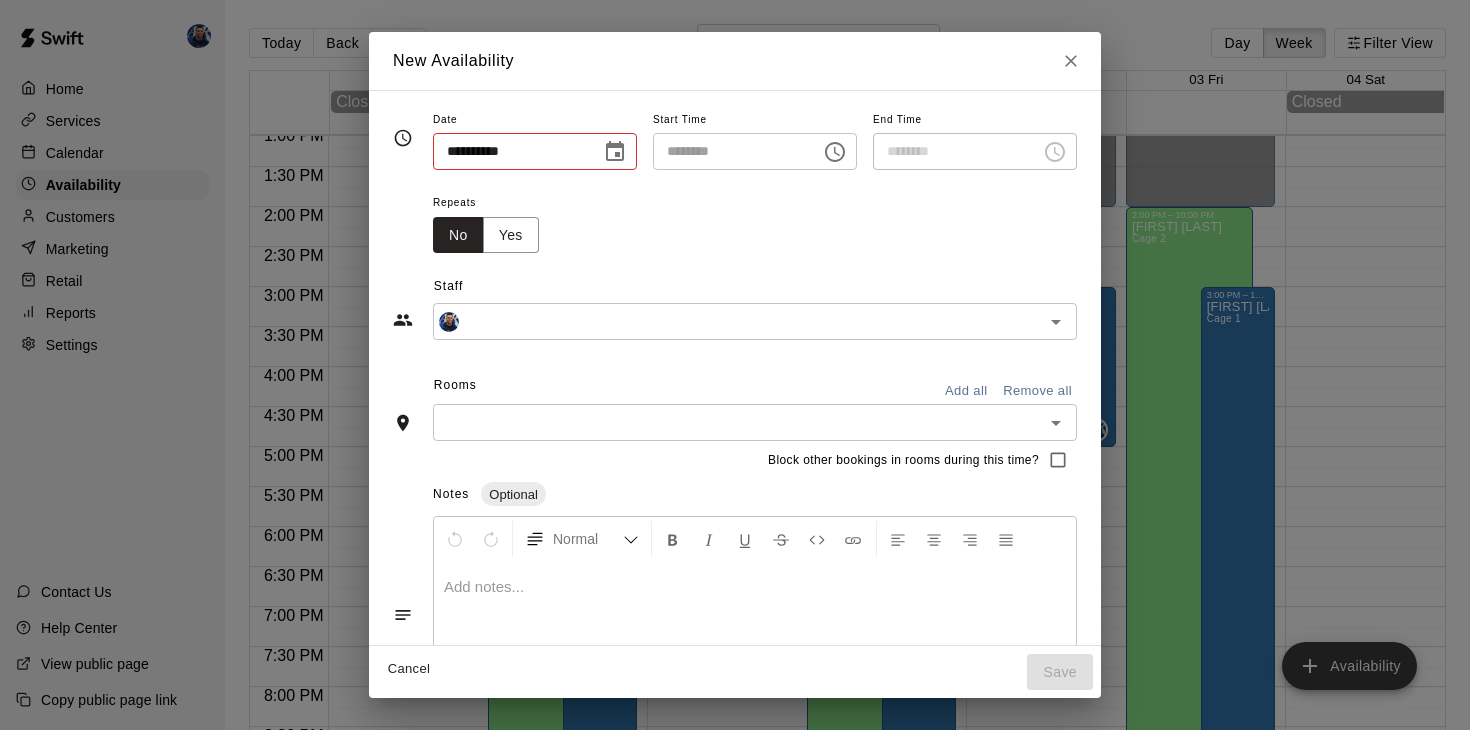 type on "********" 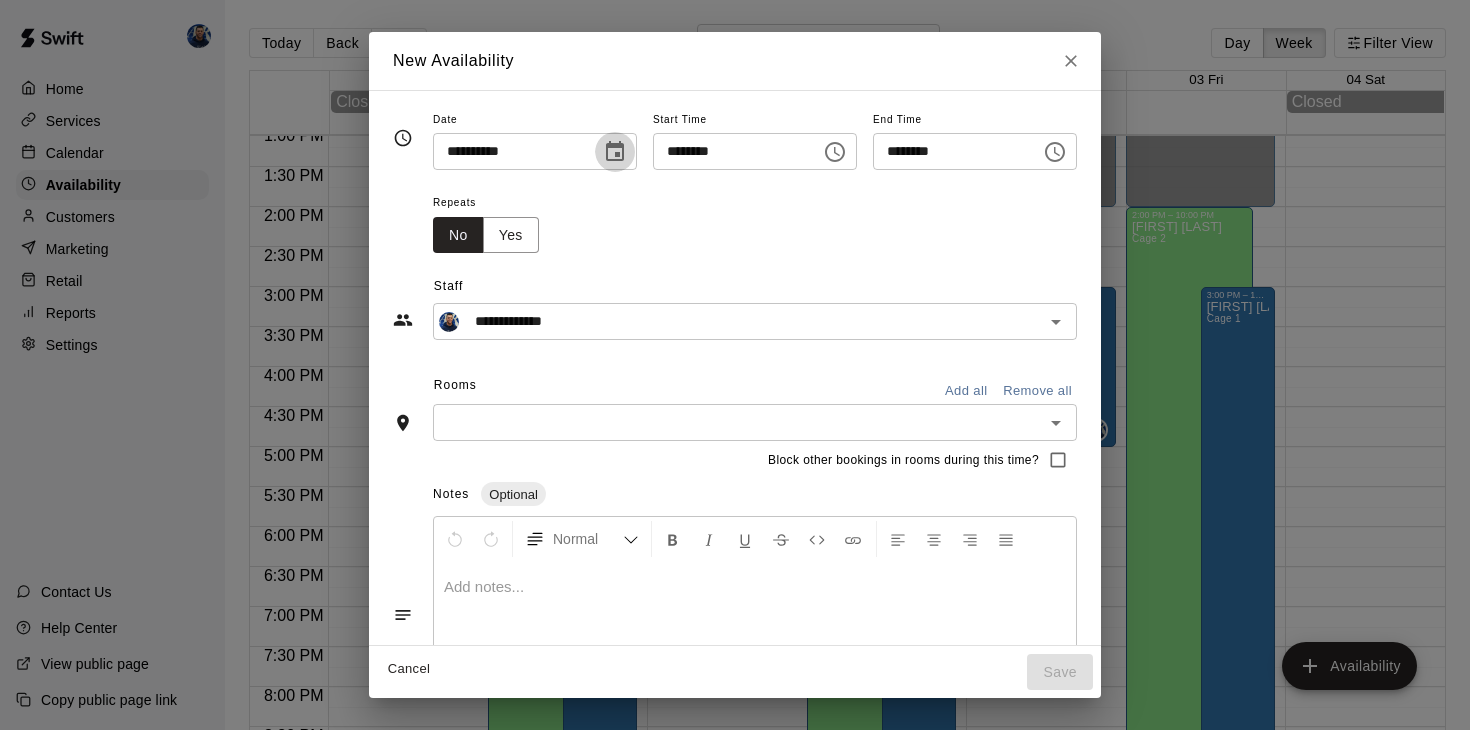 click 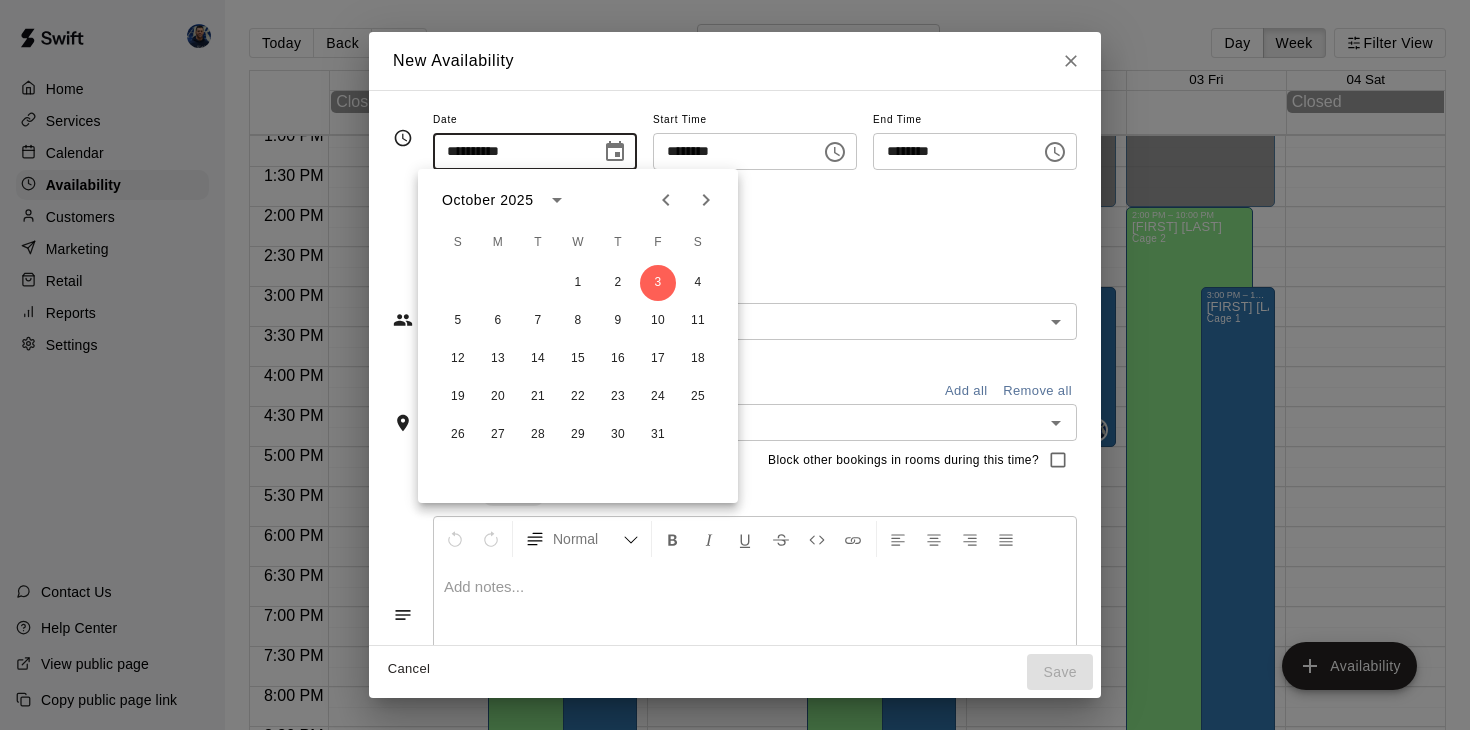 click 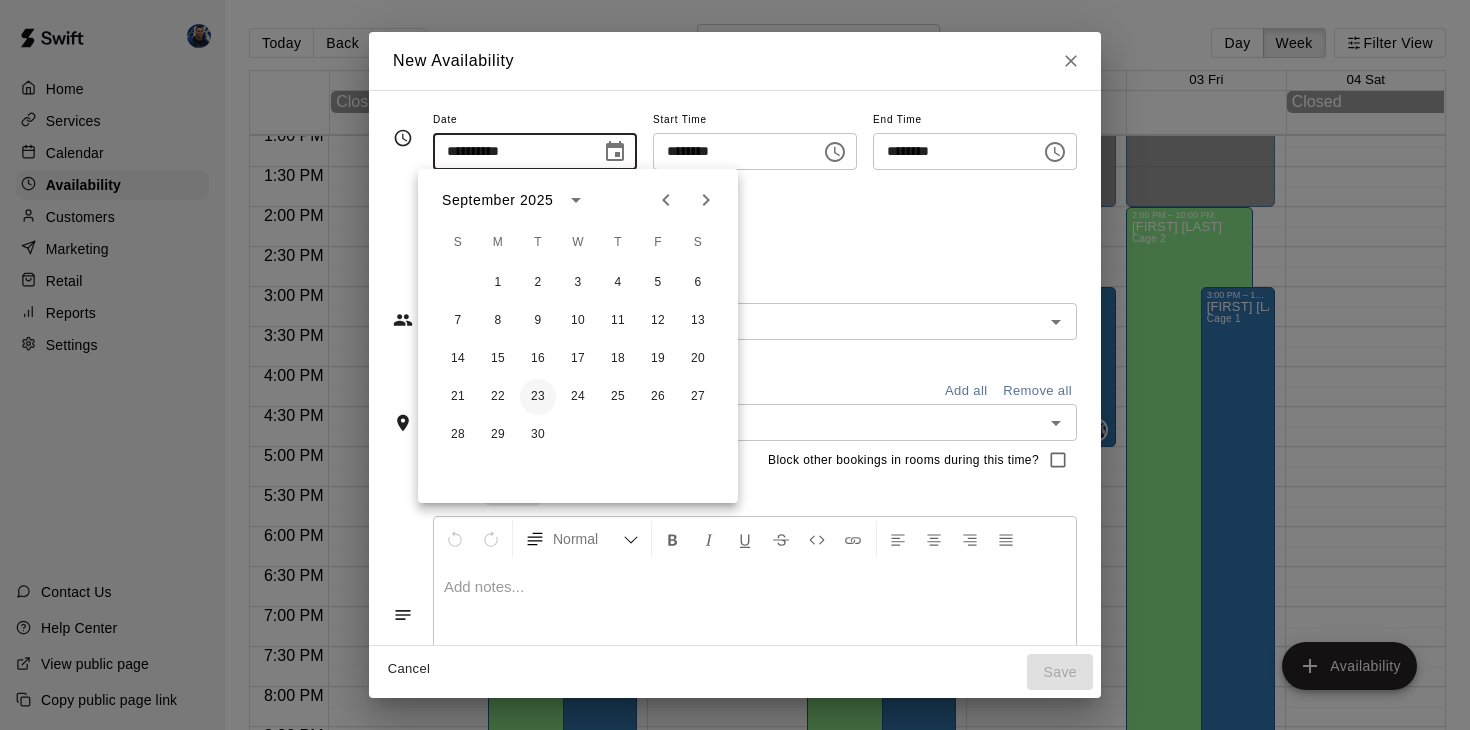 click on "23" at bounding box center [538, 397] 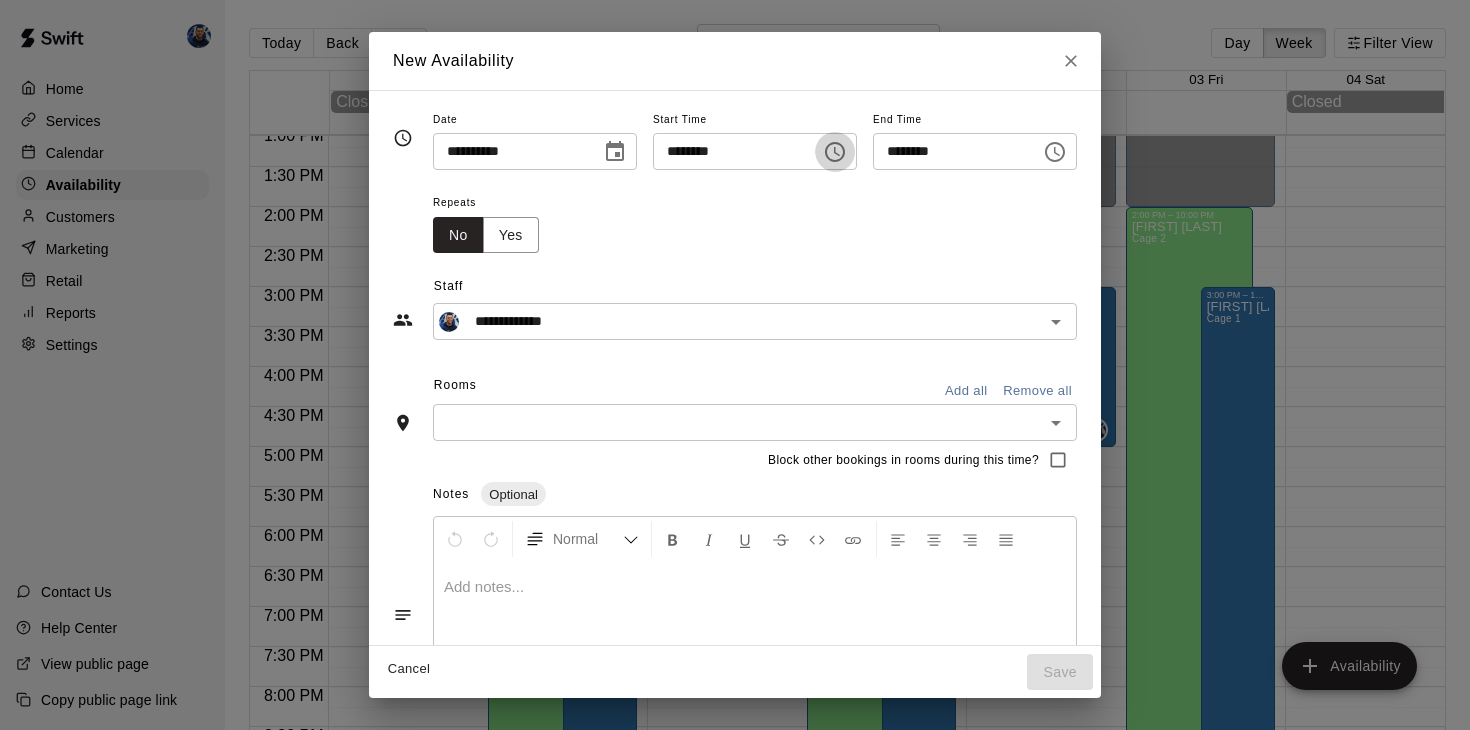 click 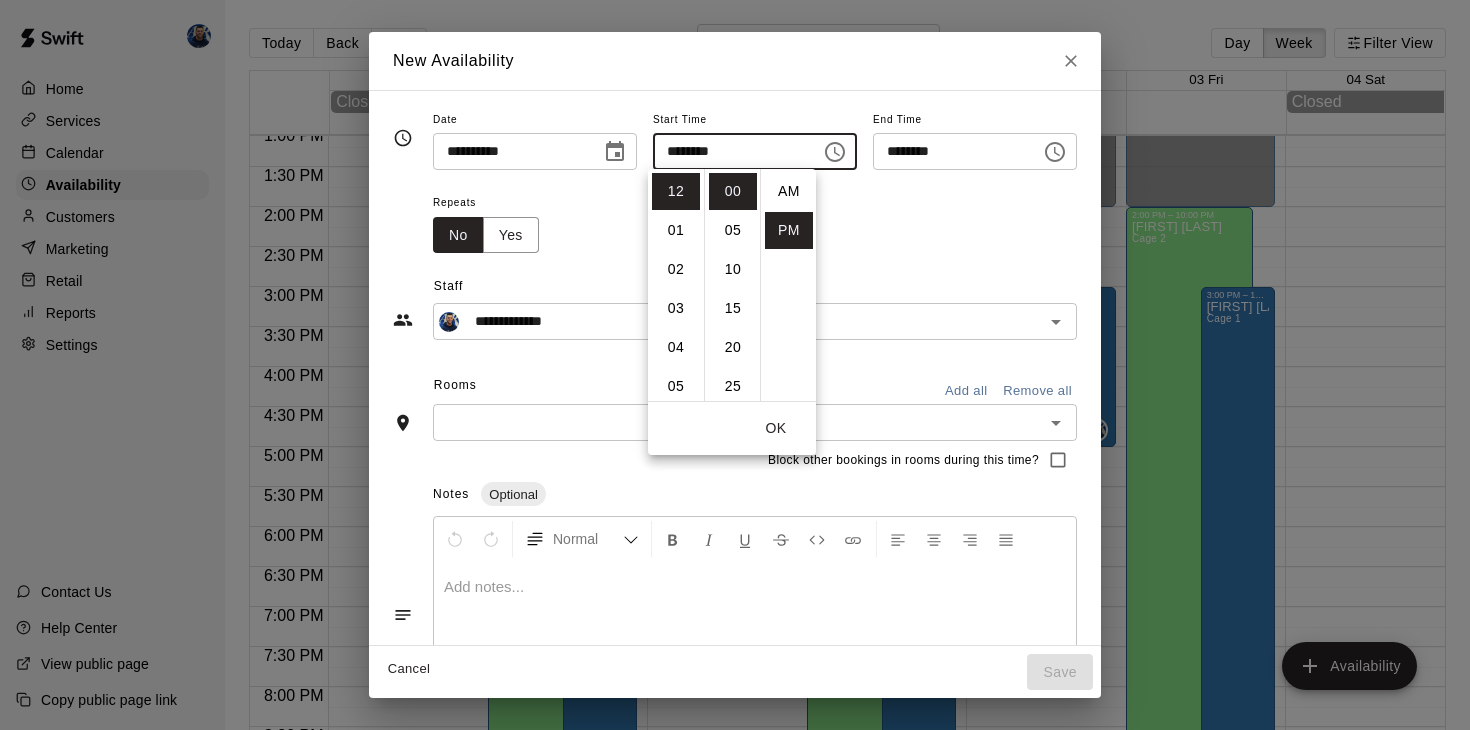 scroll, scrollTop: 36, scrollLeft: 0, axis: vertical 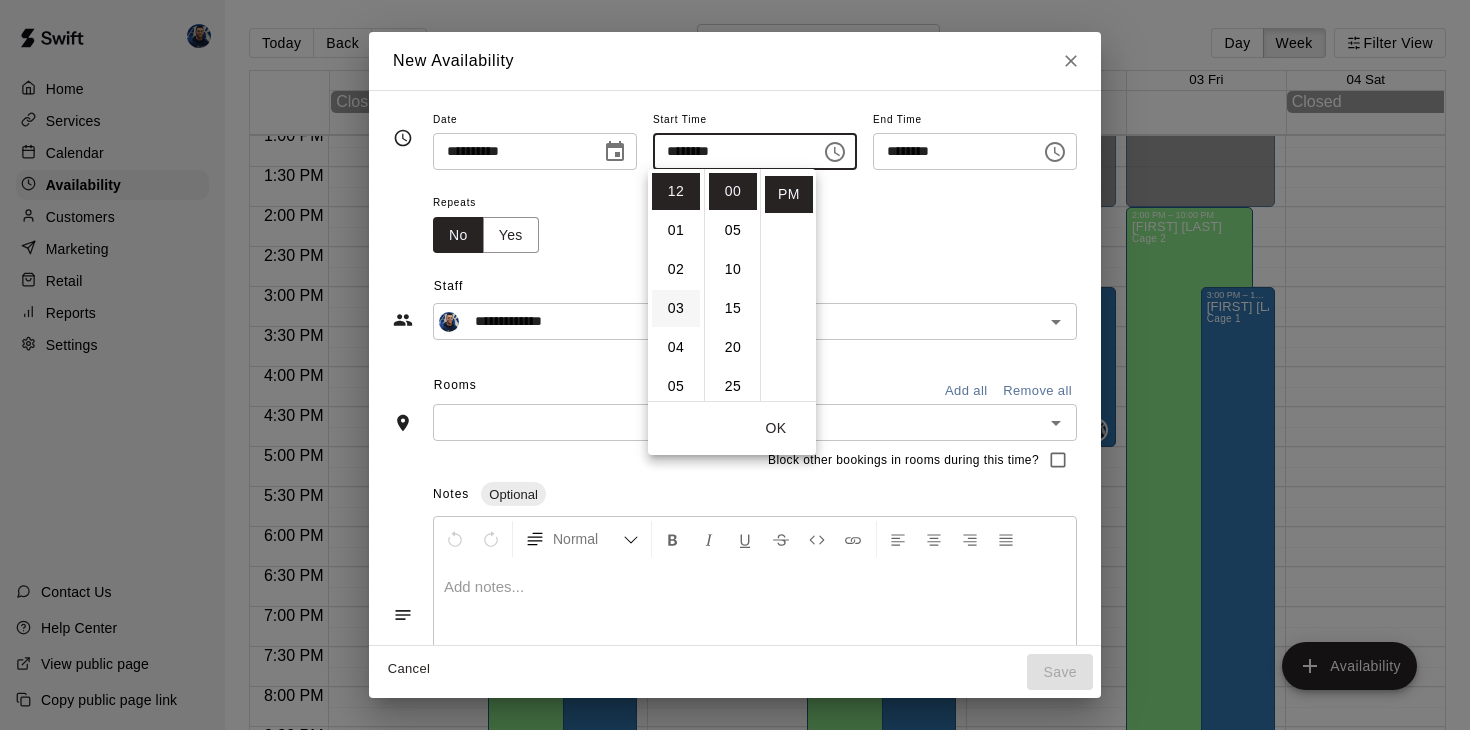 click on "03" at bounding box center (676, 308) 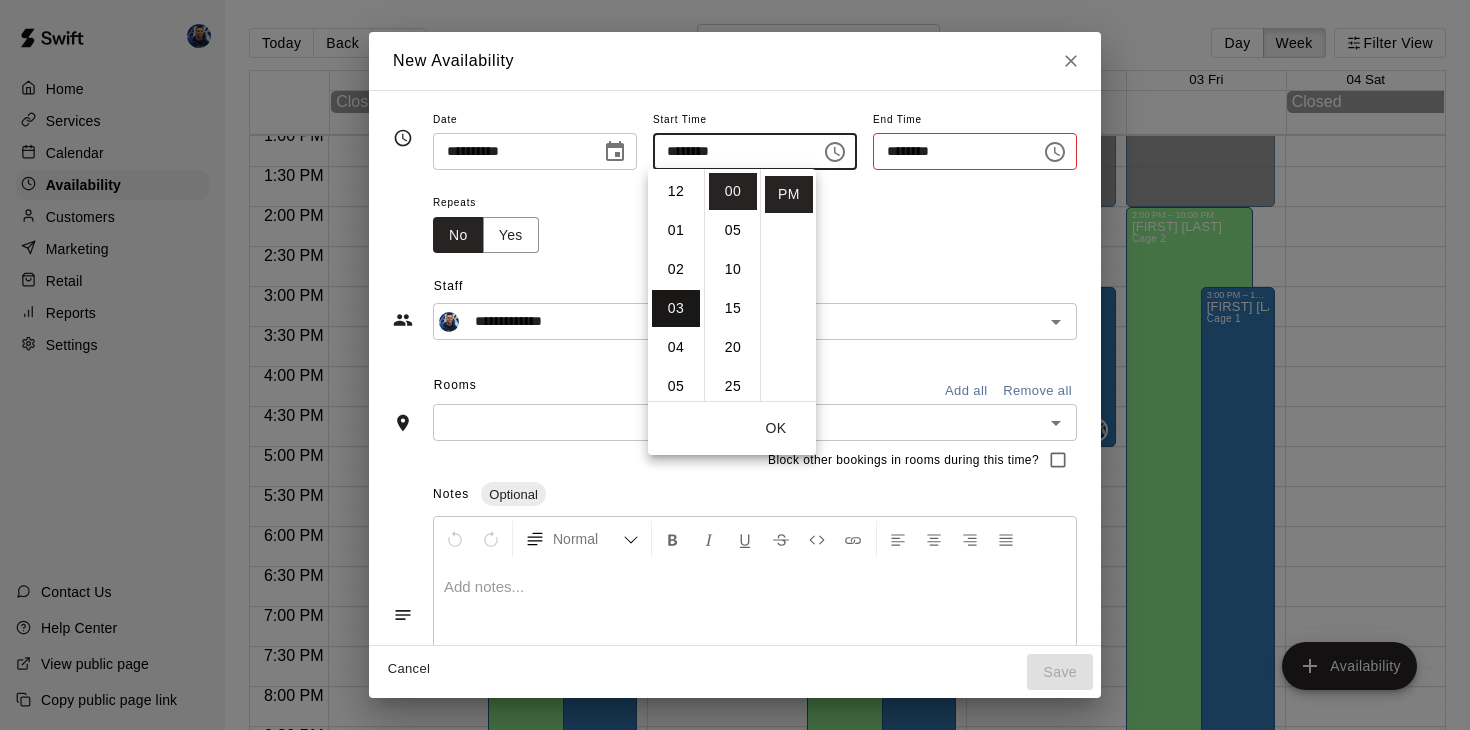 type on "********" 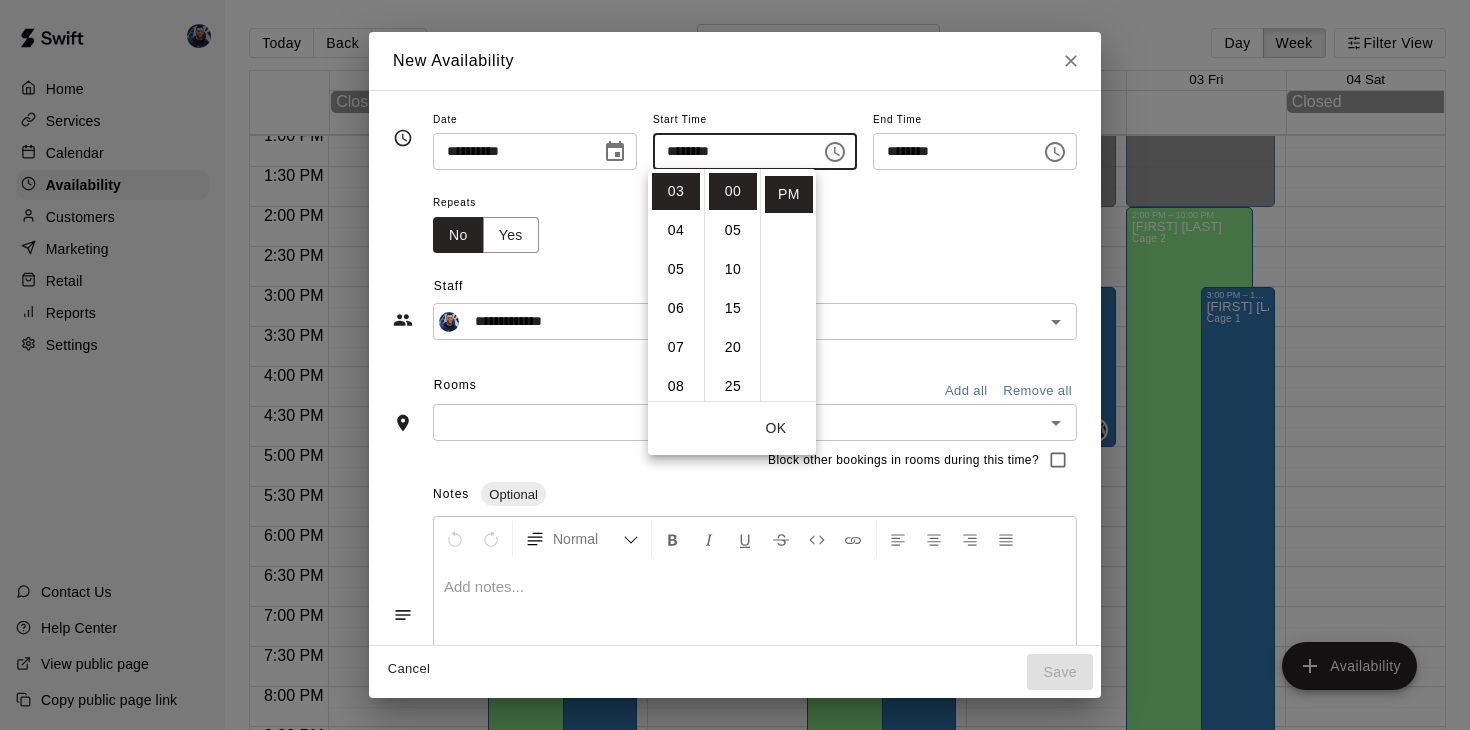 click 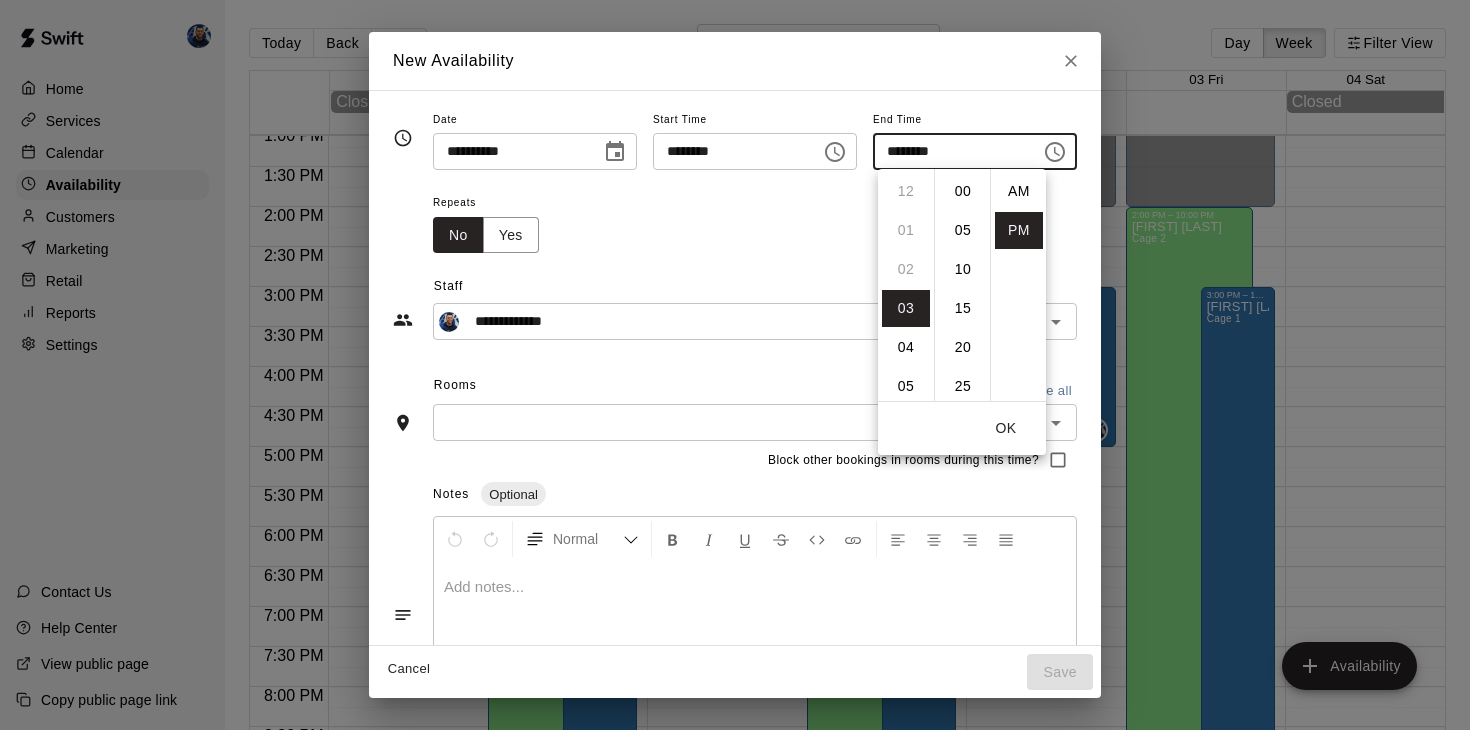 scroll, scrollTop: 117, scrollLeft: 0, axis: vertical 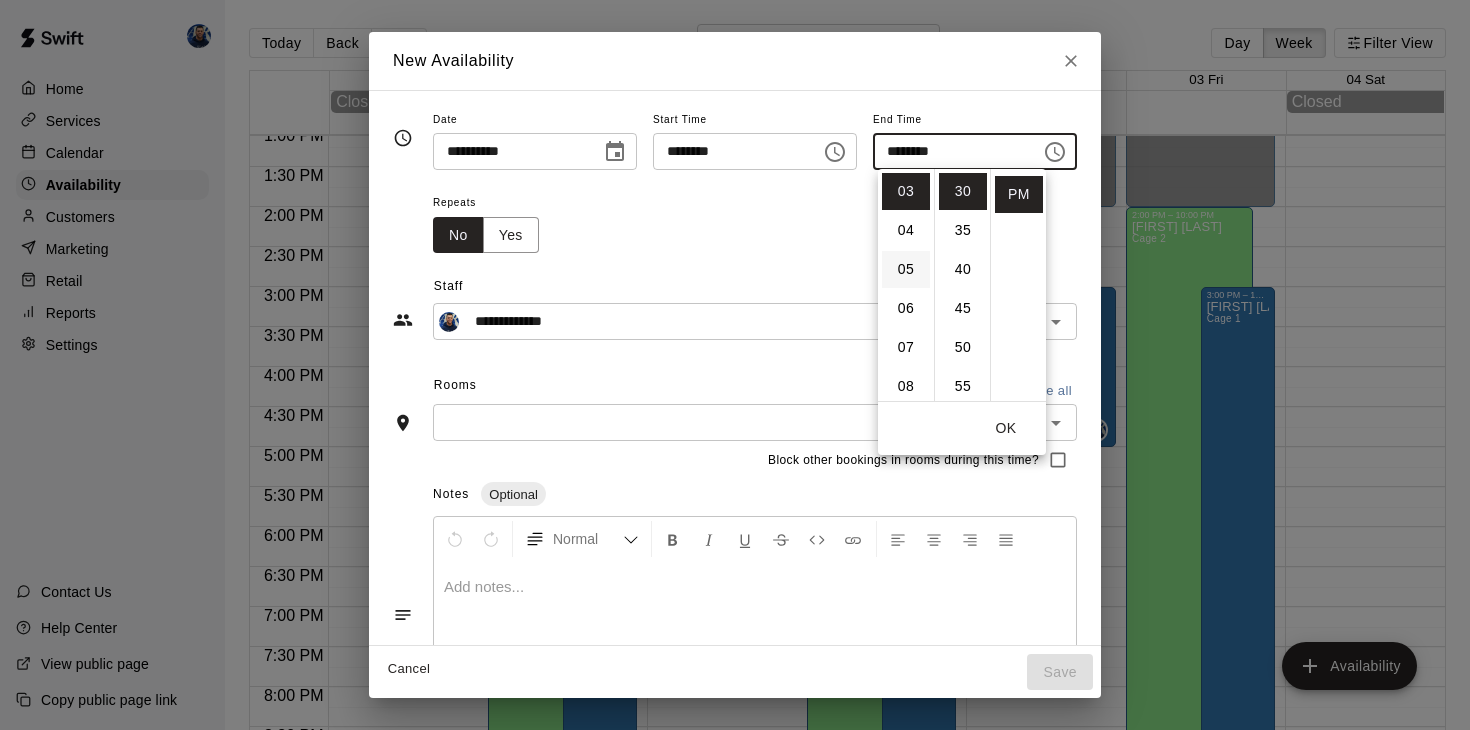 click on "05" at bounding box center (906, 269) 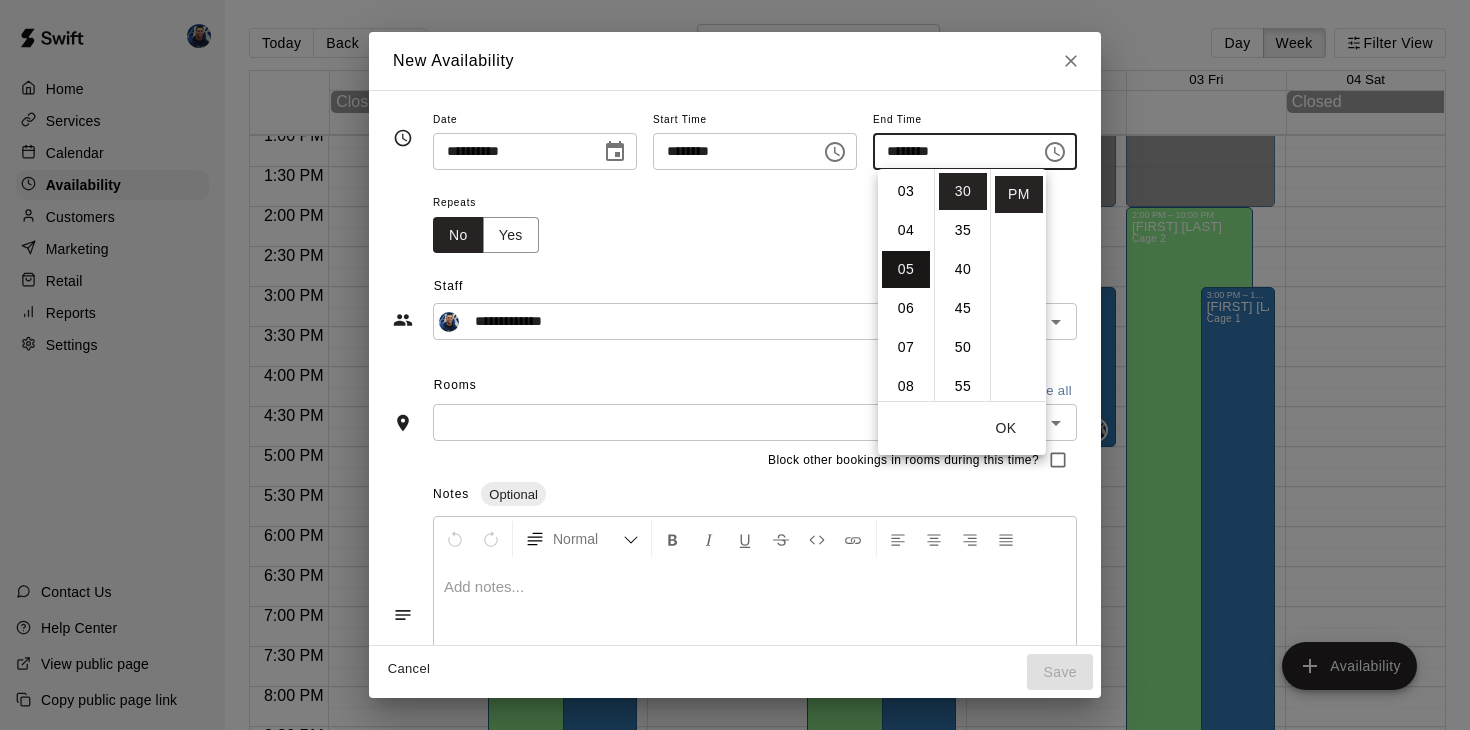 scroll, scrollTop: 195, scrollLeft: 0, axis: vertical 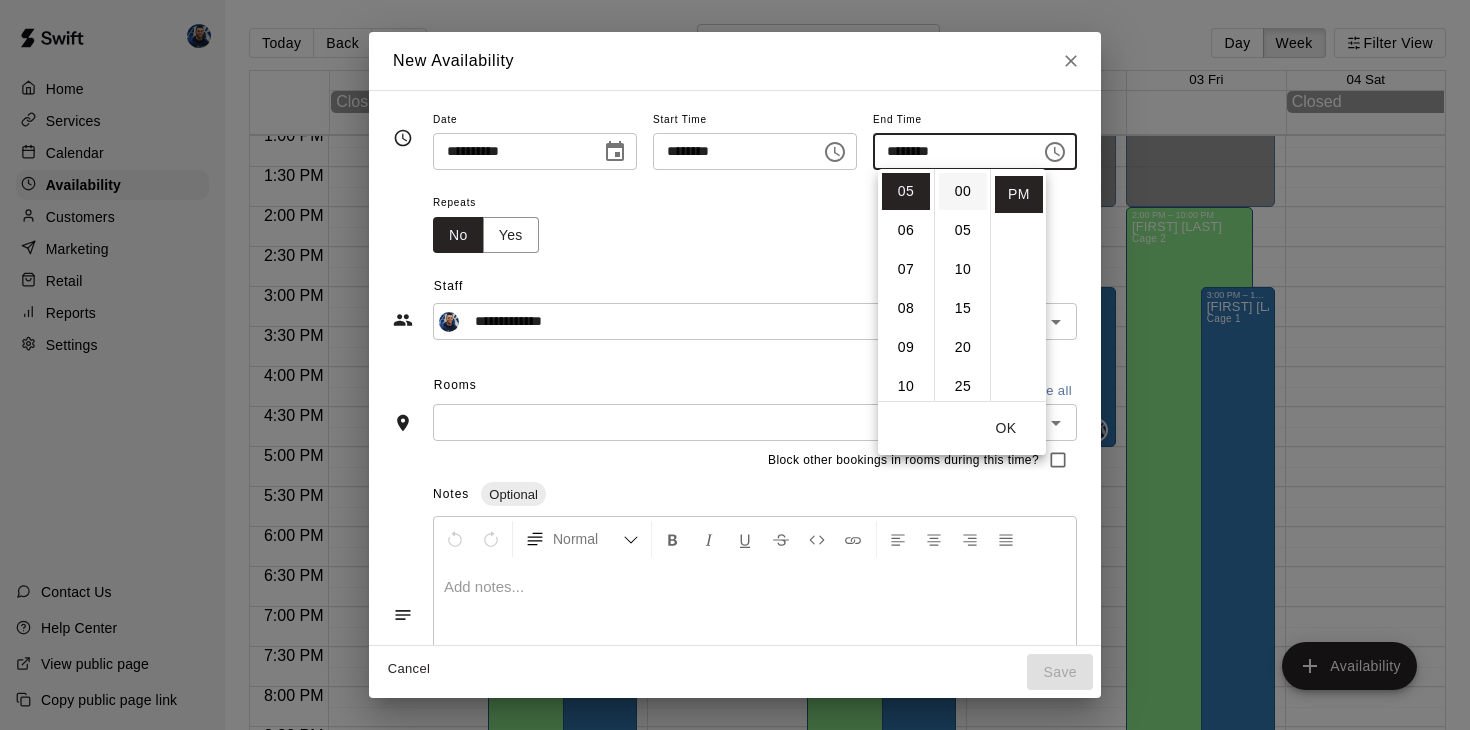 click on "00" at bounding box center (963, 191) 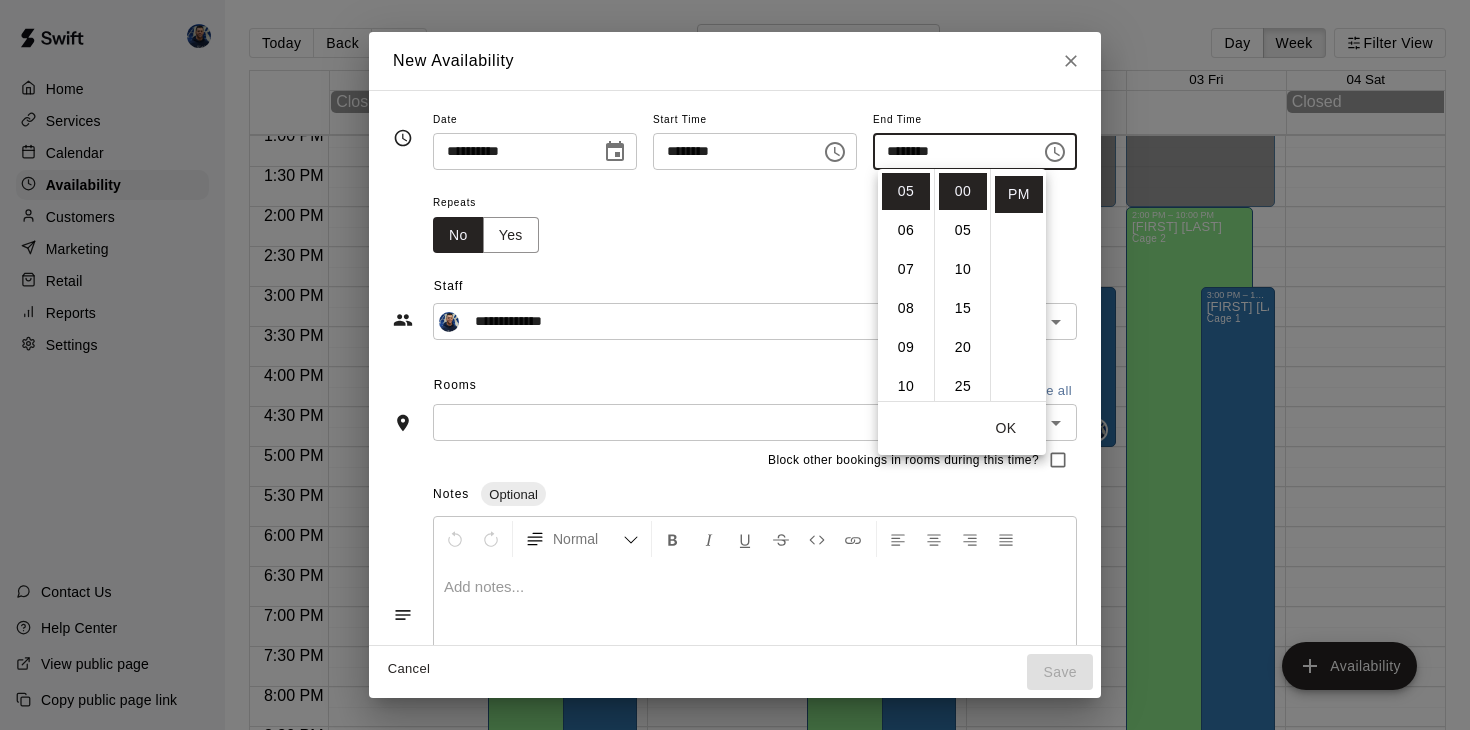 click on "Repeats No Yes" at bounding box center [755, 221] 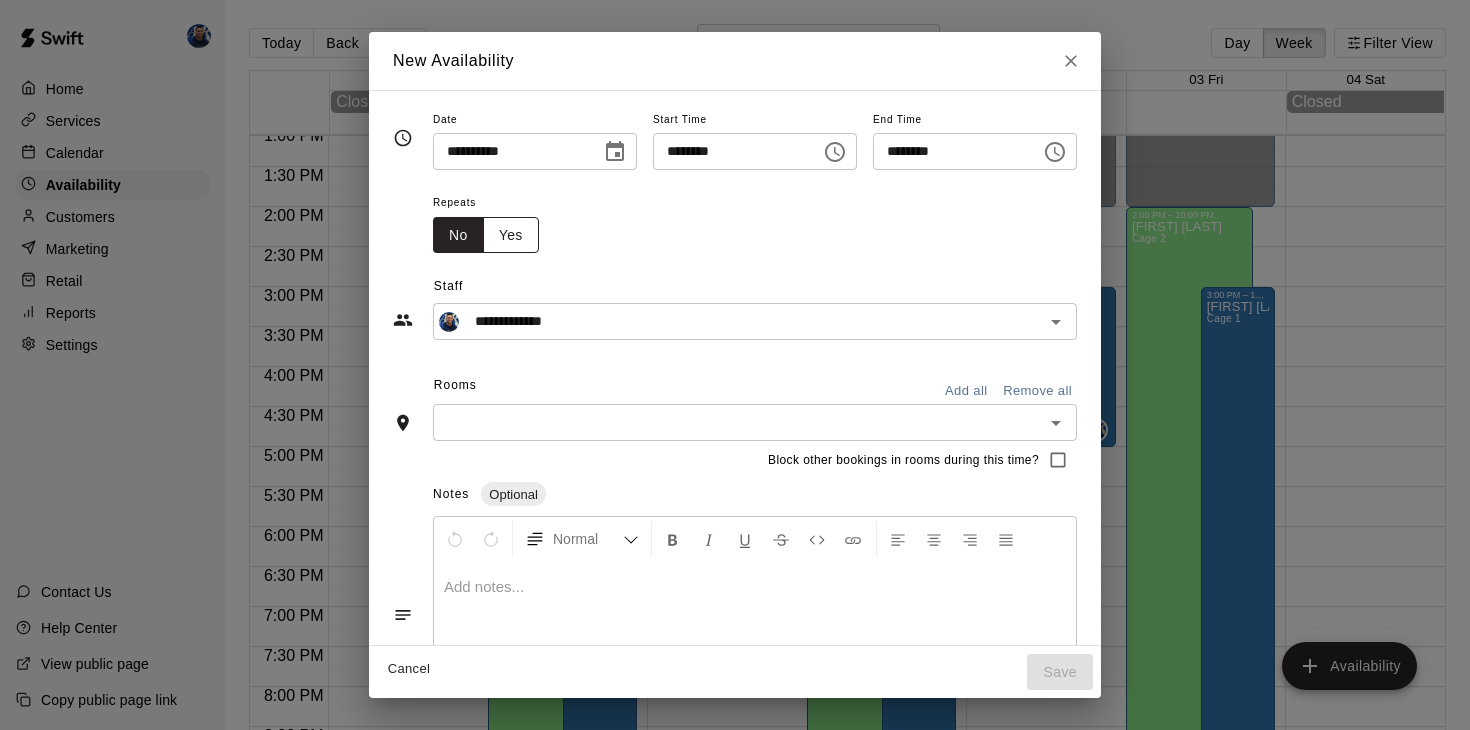 click on "Yes" at bounding box center (511, 235) 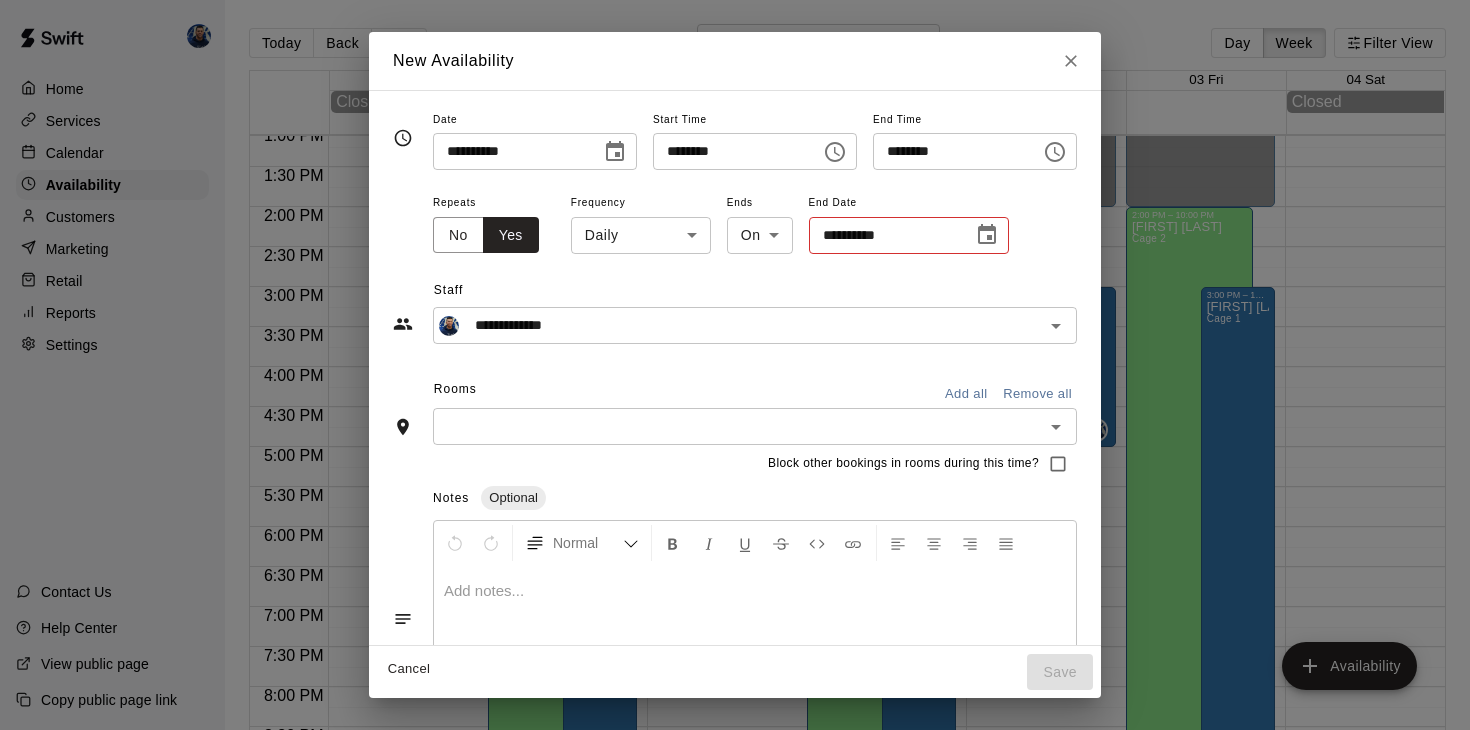 click on "Home Services Calendar Availability Customers Marketing Retail Reports Settings Contact Us Help Center View public page Copy public page link Today Back Next September 28 – October 04 Day Week Filter View 28 Sun 29 Mon 30 Tue 01 Wed 02 Thu 03 Fri 04 Sat Closed   Closed 12:00 AM 12:30 AM 1:00 AM 1:30 AM 2:00 AM 2:30 AM 3:00 AM 3:30 AM 4:00 AM 4:30 AM 5:00 AM 5:30 AM 6:00 AM 6:30 AM 7:00 AM 7:30 AM 8:00 AM 8:30 AM 9:00 AM 9:30 AM 10:00 AM 10:30 AM 11:00 AM 11:30 AM 12:00 PM 12:30 PM 1:00 PM 1:30 PM 2:00 PM 2:30 PM 3:00 PM 3:30 PM 4:00 PM 4:30 PM 5:00 PM 5:30 PM 6:00 PM 6:30 PM 7:00 PM 7:30 PM 8:00 PM 8:30 PM 9:00 PM 9:30 PM 10:00 PM 10:30 PM 11:00 PM 11:30 PM 12:00 AM – 2:00 PM Closed 2:00 PM – 10:00 PM [FIRST] [LAST] Cage 2 10:00 PM – 11:59 PM Closed 3:00 PM – 10:00 PM [FIRST] [LAST] Cage 1 12:00 AM – 2:00 PM Closed 10:00 PM – 11:59 PM Closed 12:00 AM – 2:00 PM Closed 2:00 PM – 10:00 PM [FIRST] [LAST] Cage 2 10:00 PM – 11:59 PM Closed 3:00 PM – 10:00 PM [FIRST] [LAST] Closed Closed" at bounding box center (735, 381) 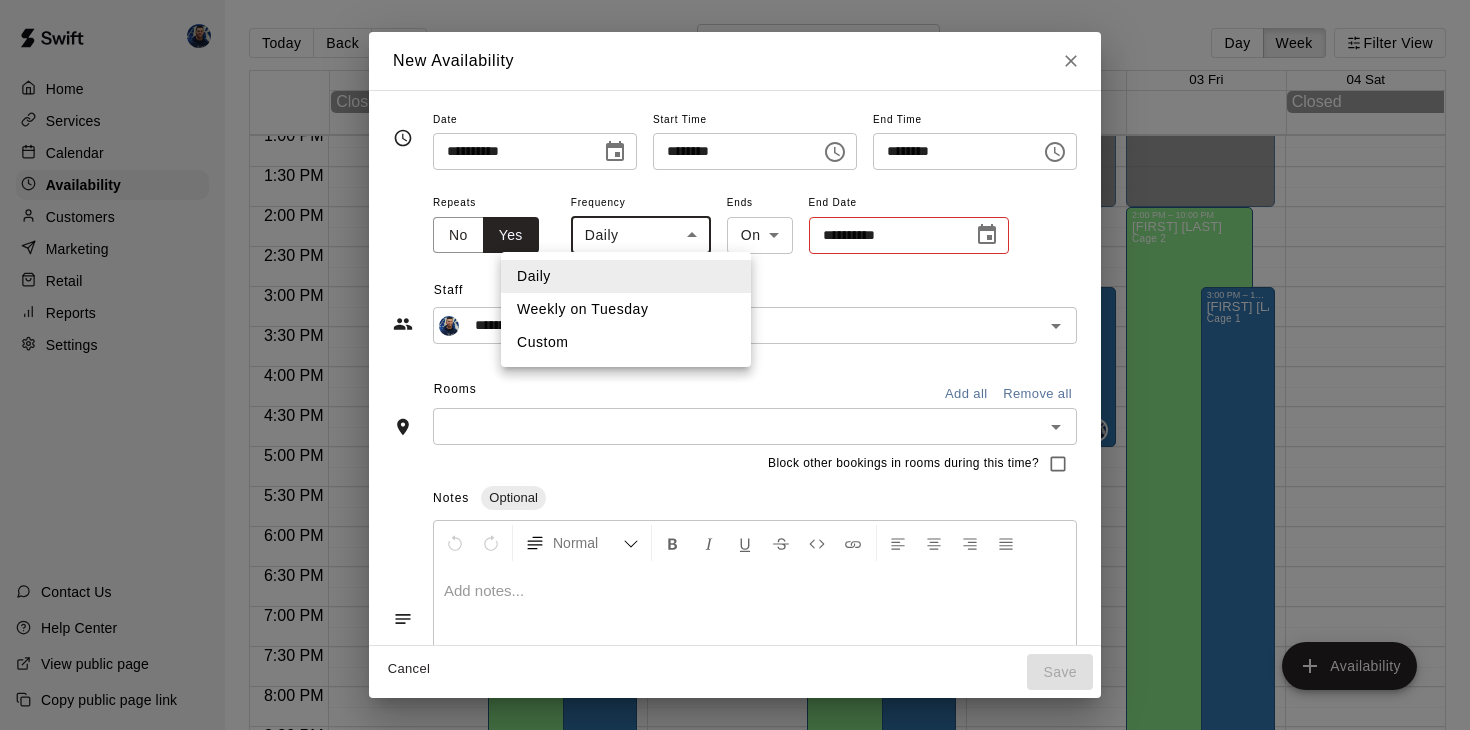 click on "Weekly on Tuesday" at bounding box center (626, 309) 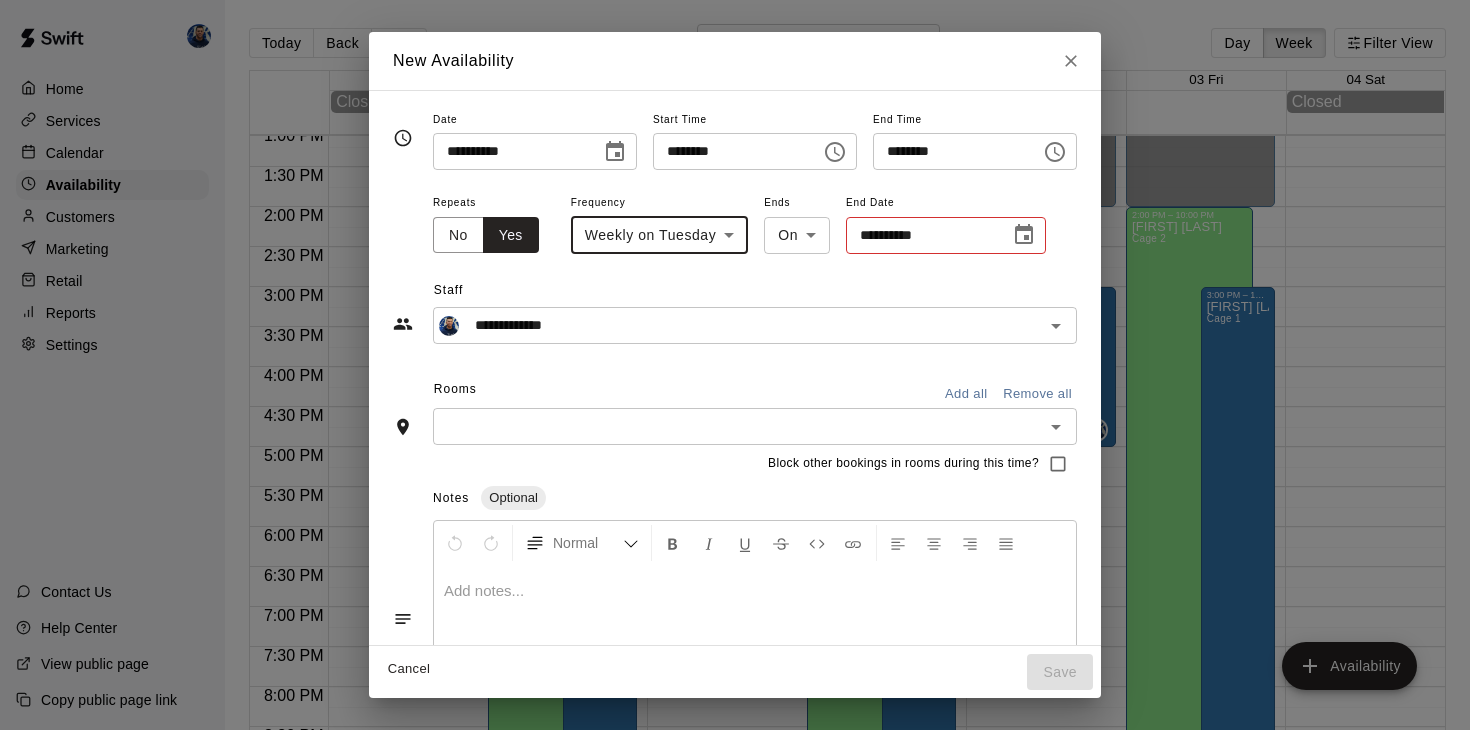 click 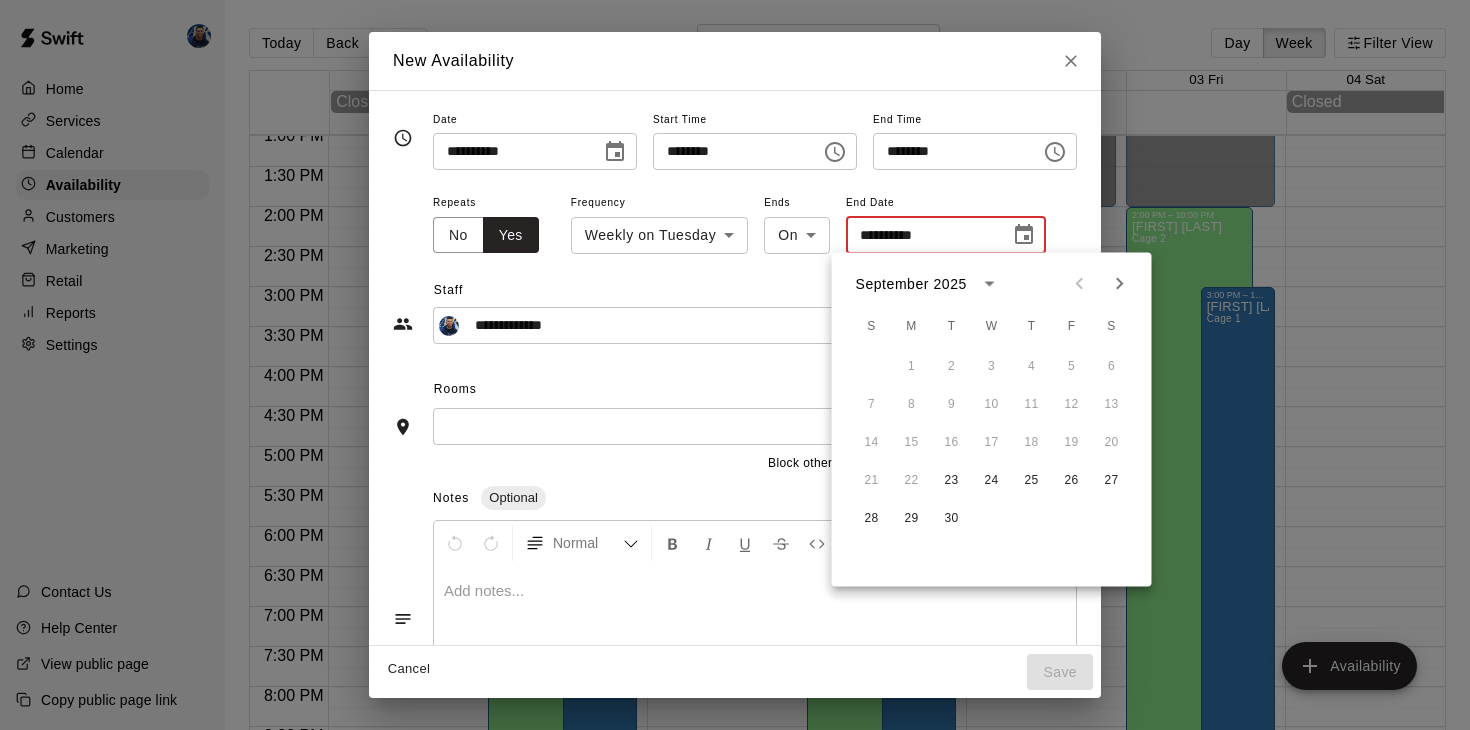 click 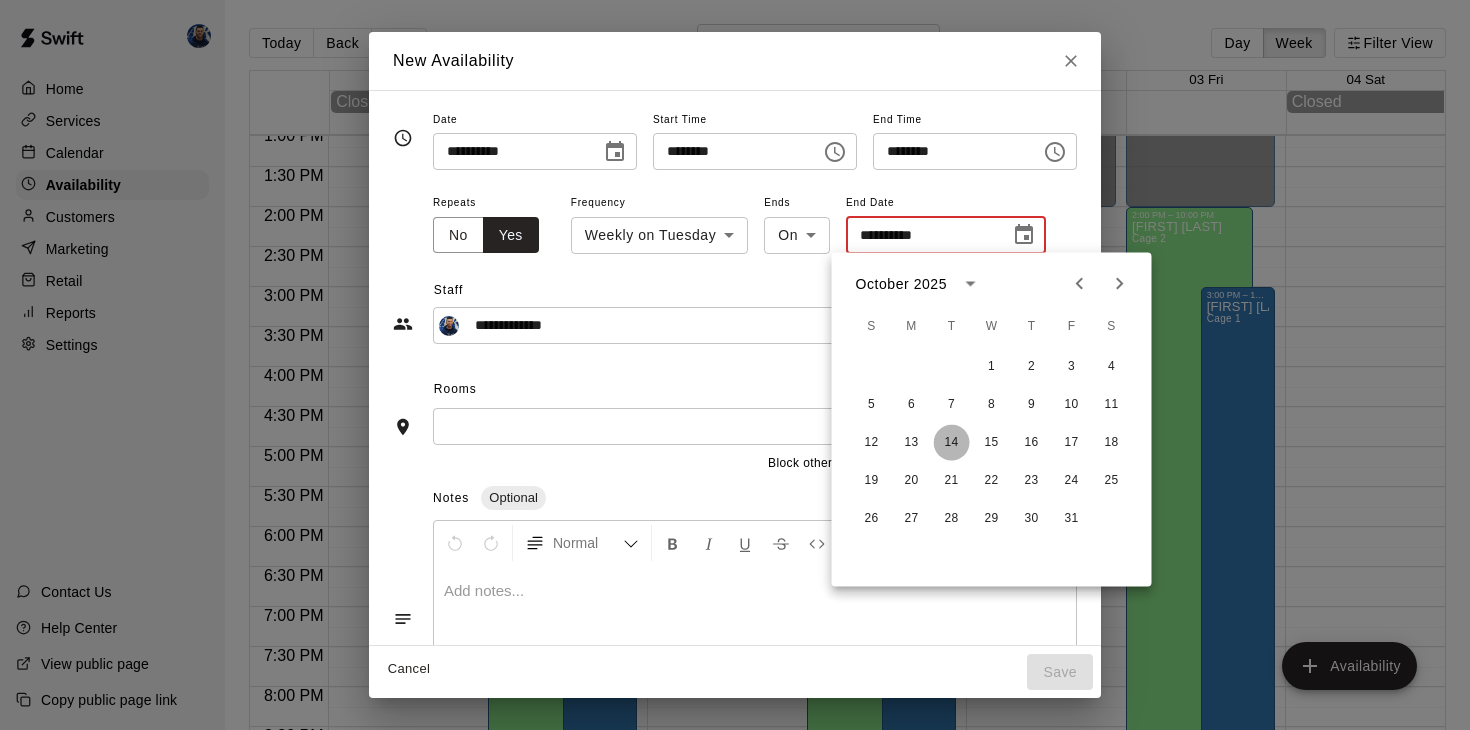 click on "14" at bounding box center (952, 443) 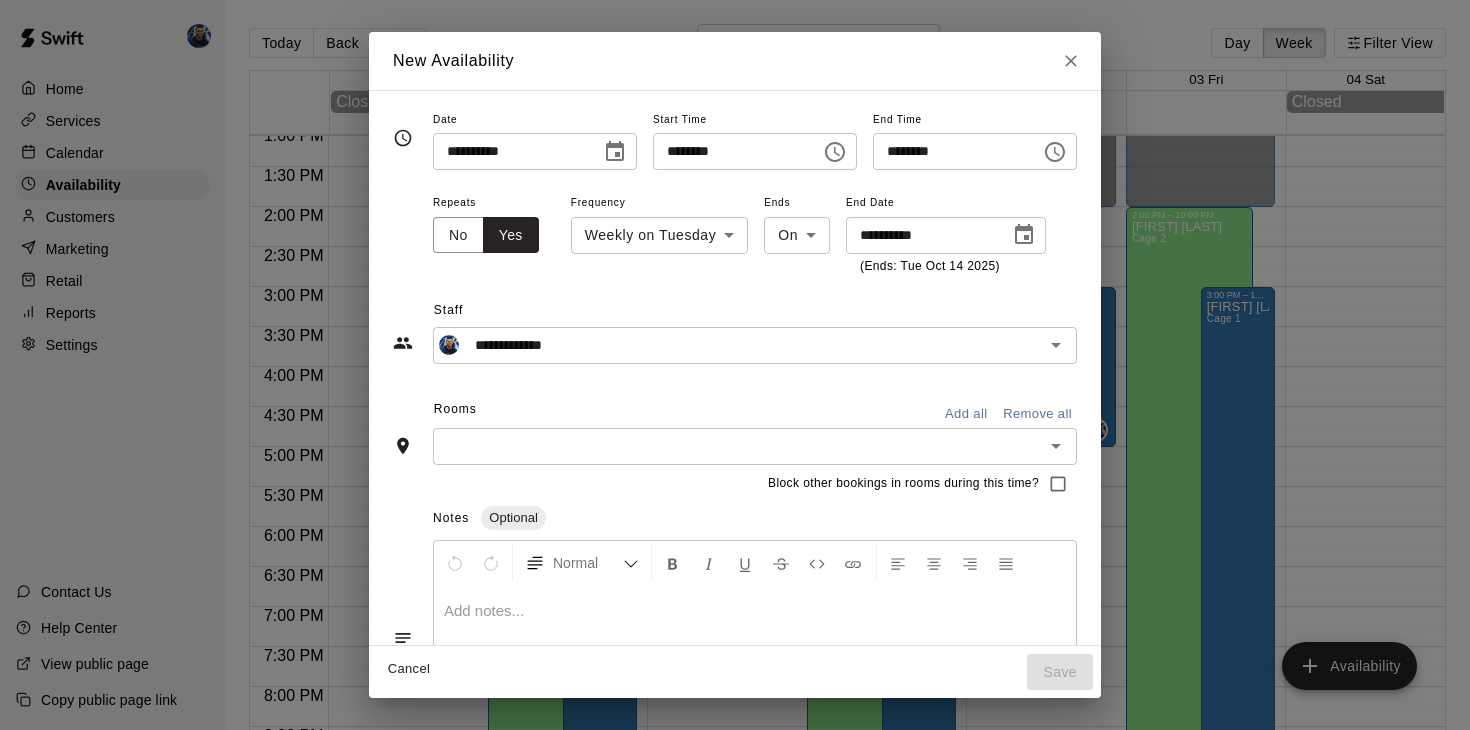 click at bounding box center [738, 446] 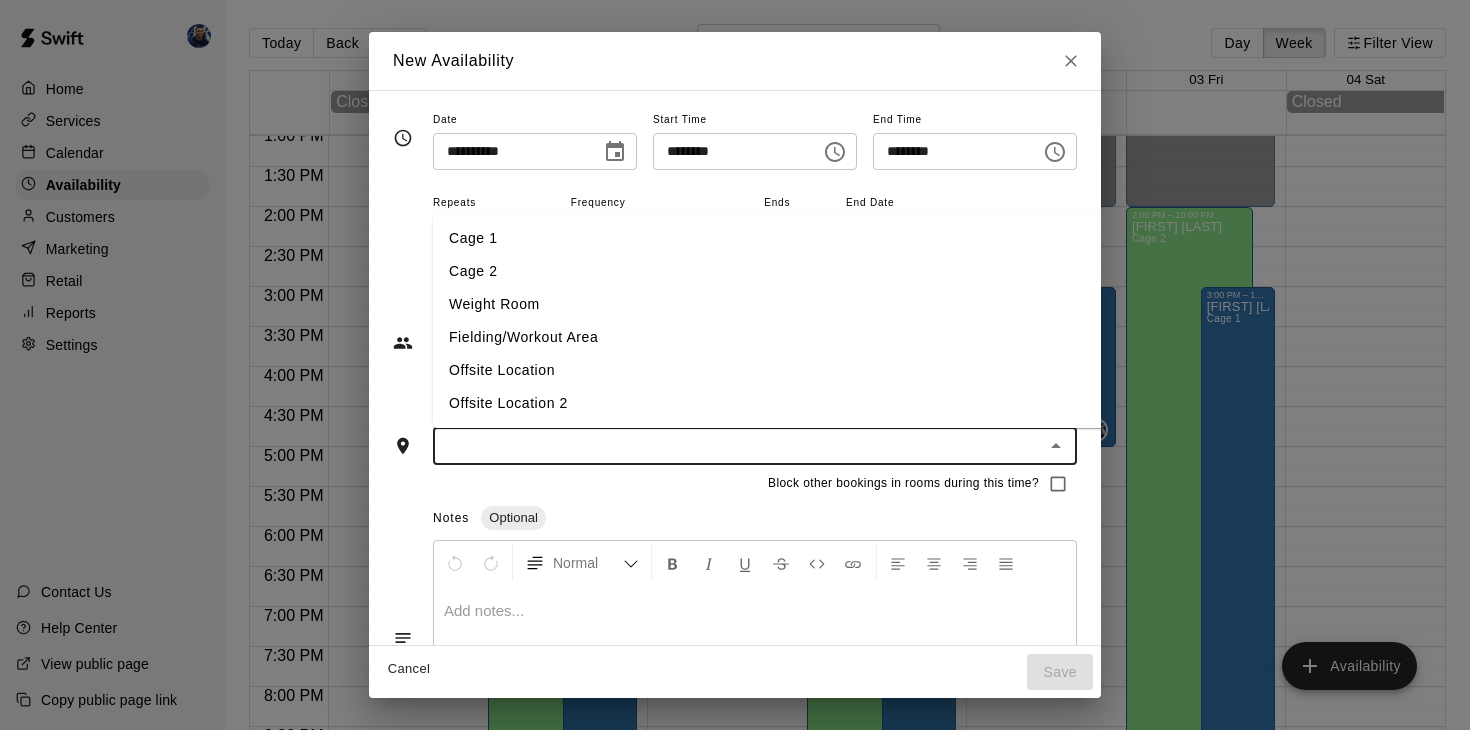 click on "Cage 1" at bounding box center [770, 238] 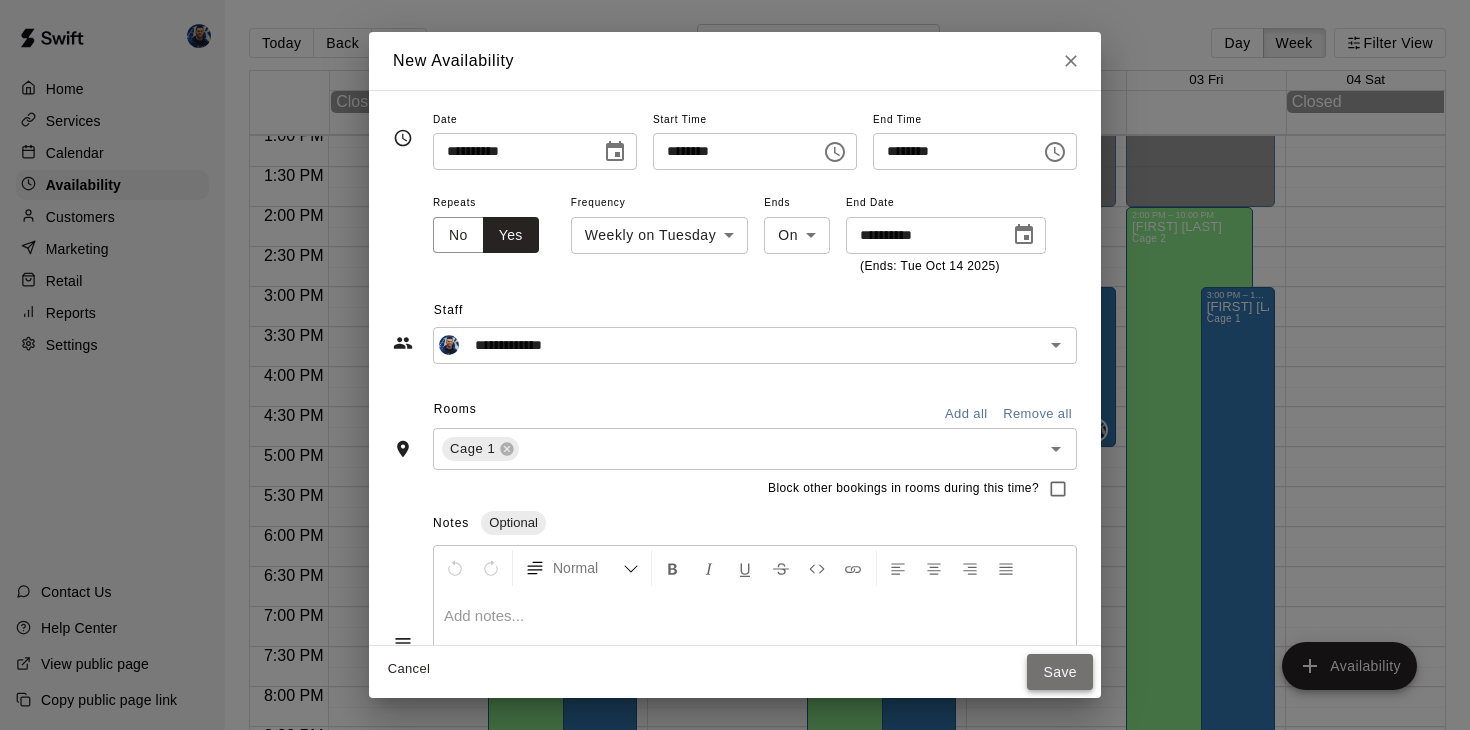 click on "Save" at bounding box center [1060, 672] 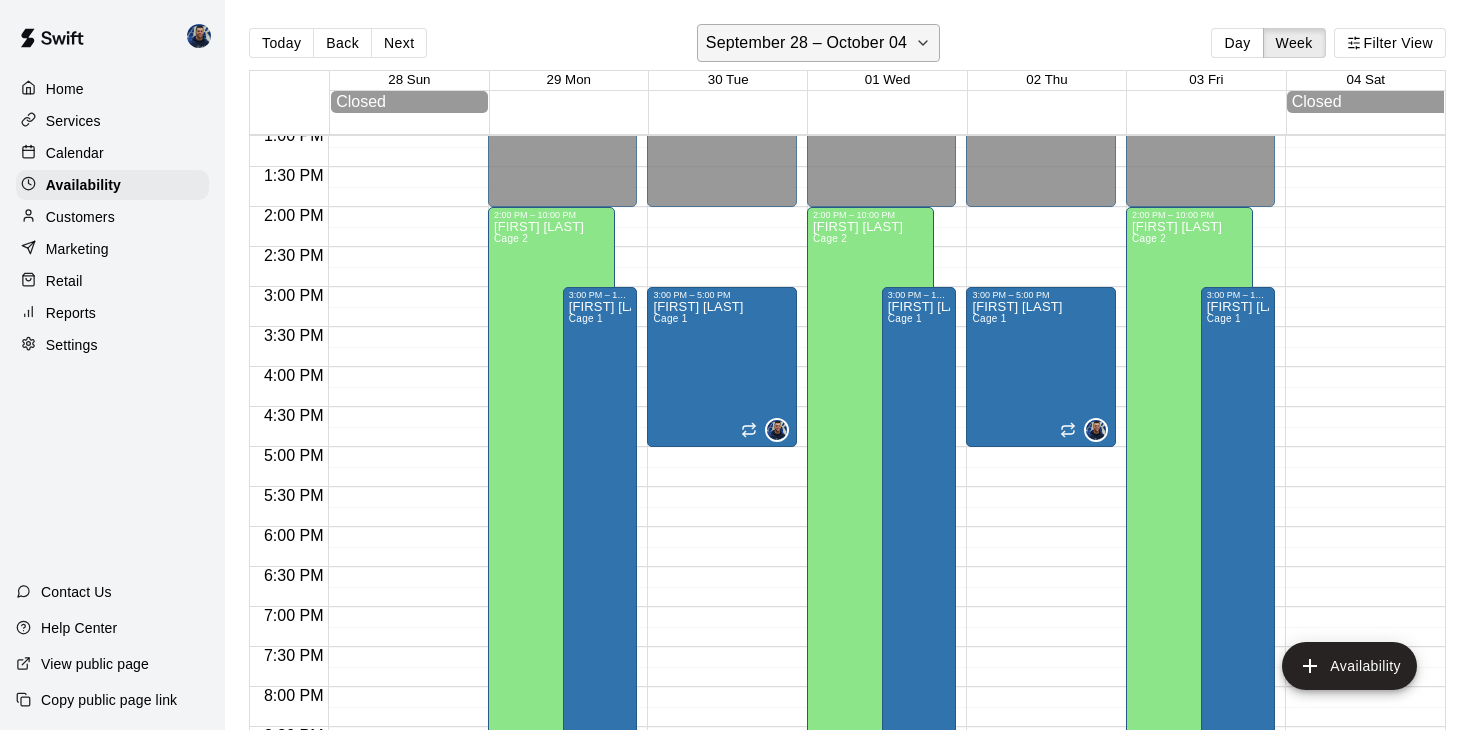 click on "September 28 – October 04" at bounding box center [806, 43] 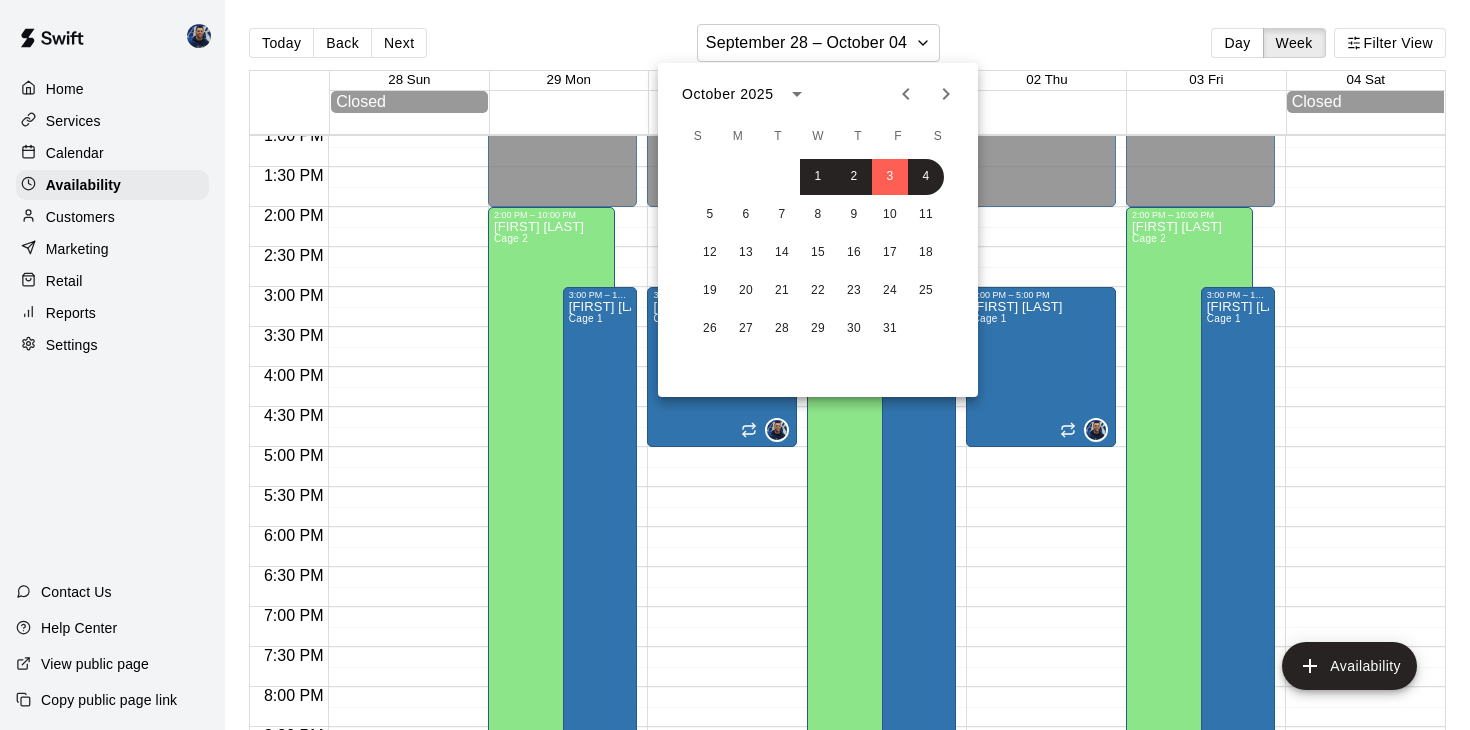 click 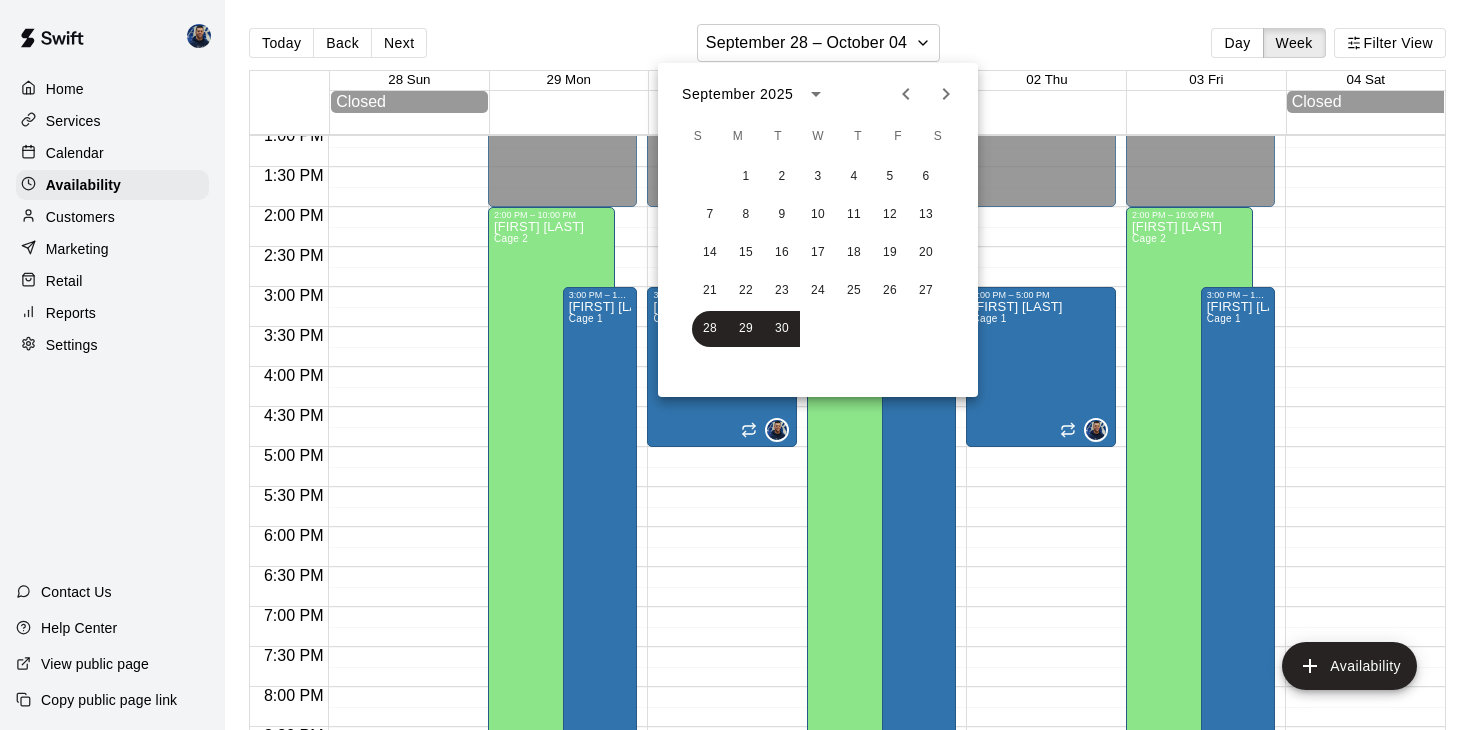 click 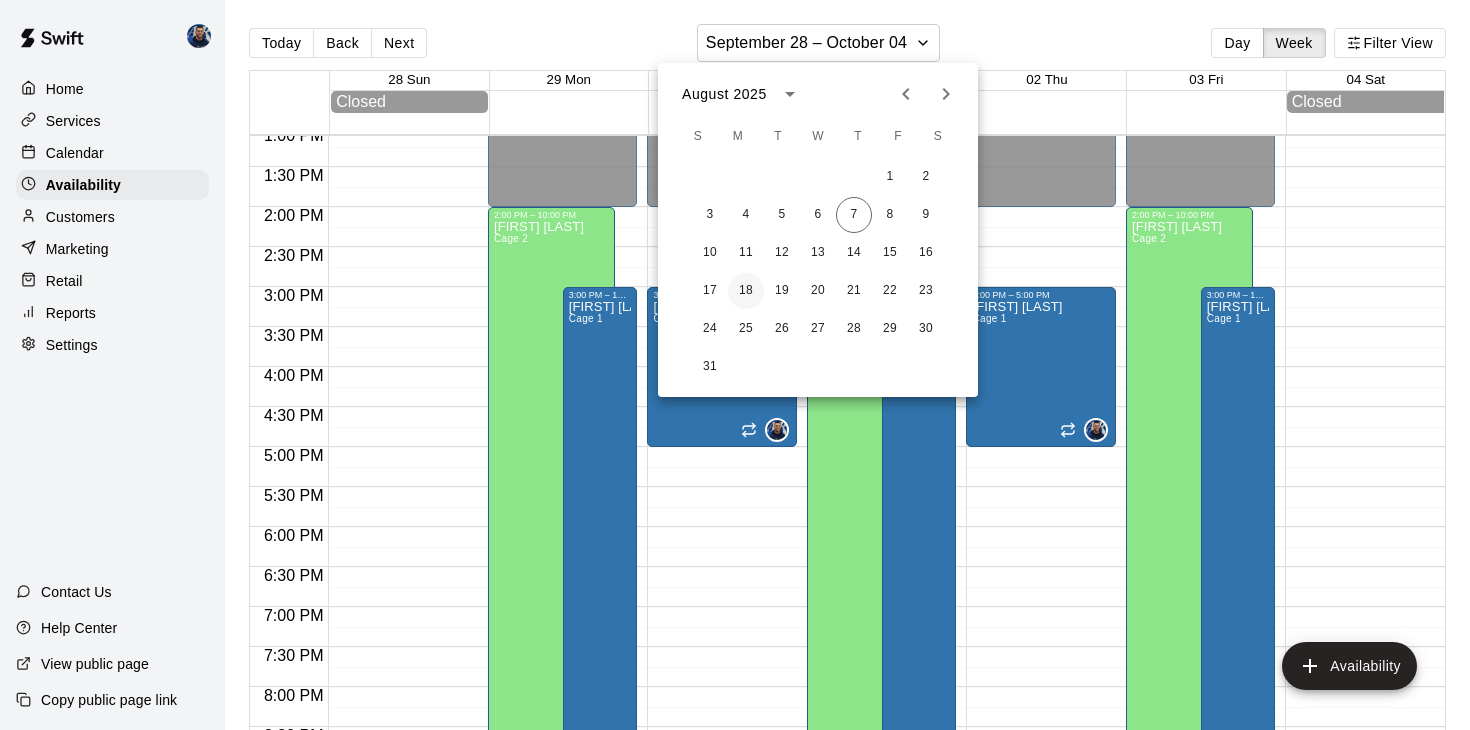click on "18" at bounding box center (746, 291) 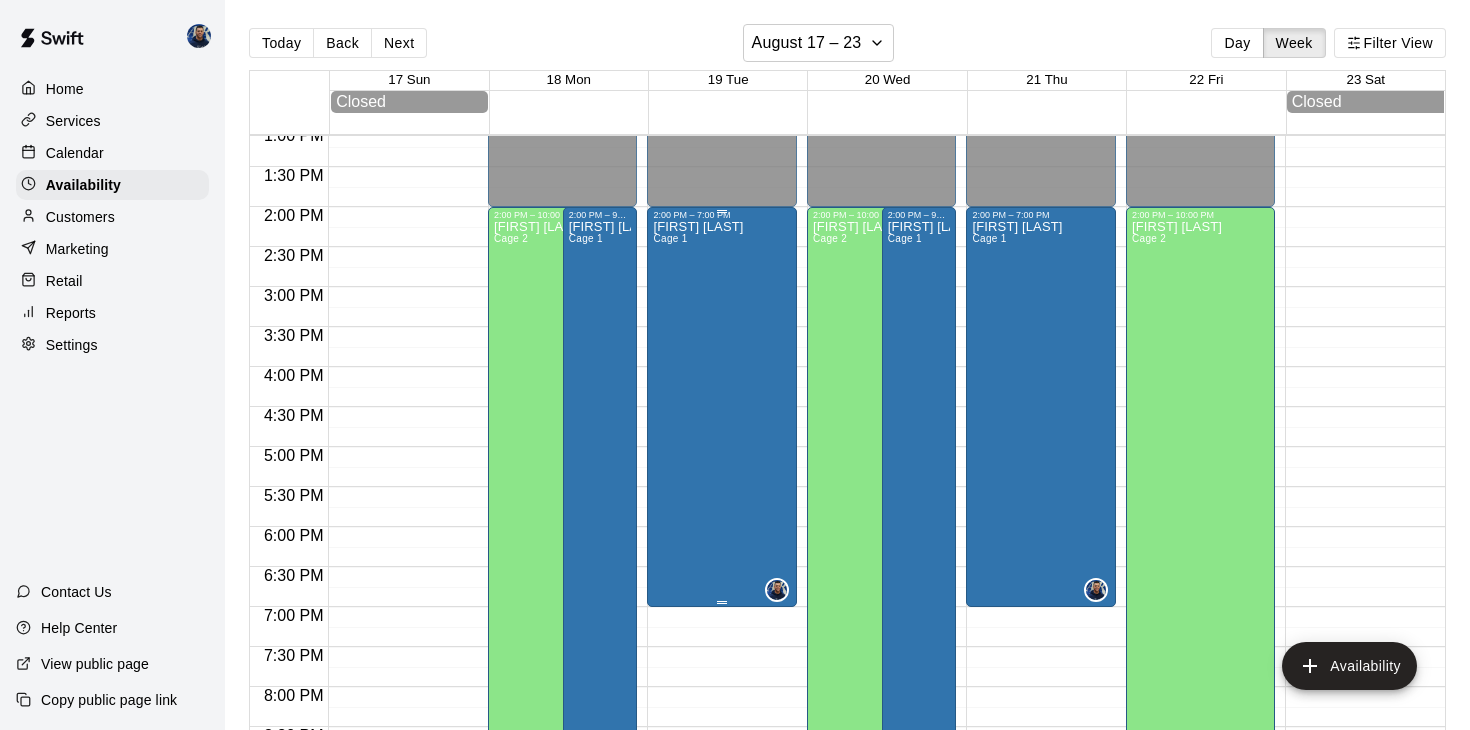 click on "2:00 PM – 7:00 PM" at bounding box center (722, 215) 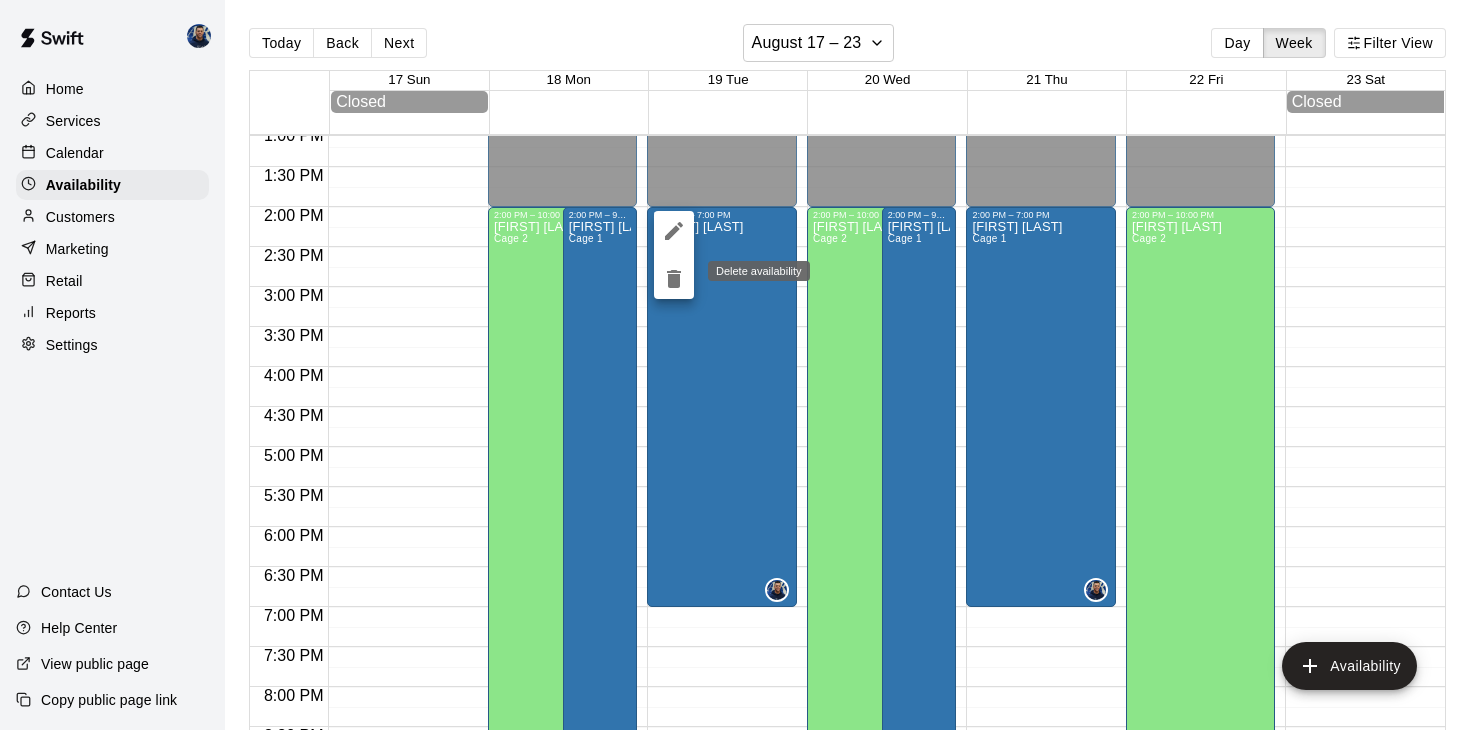 click 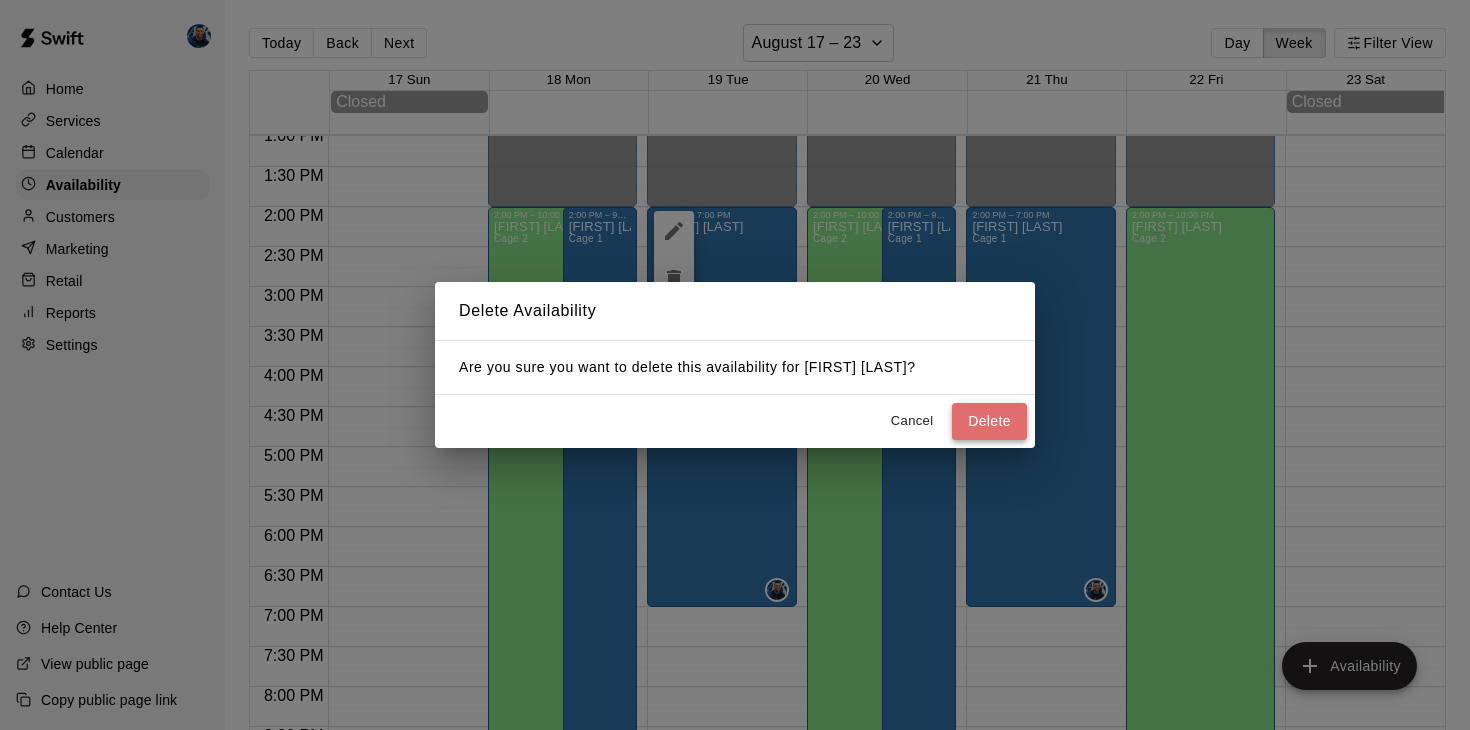 click on "Delete" at bounding box center [989, 421] 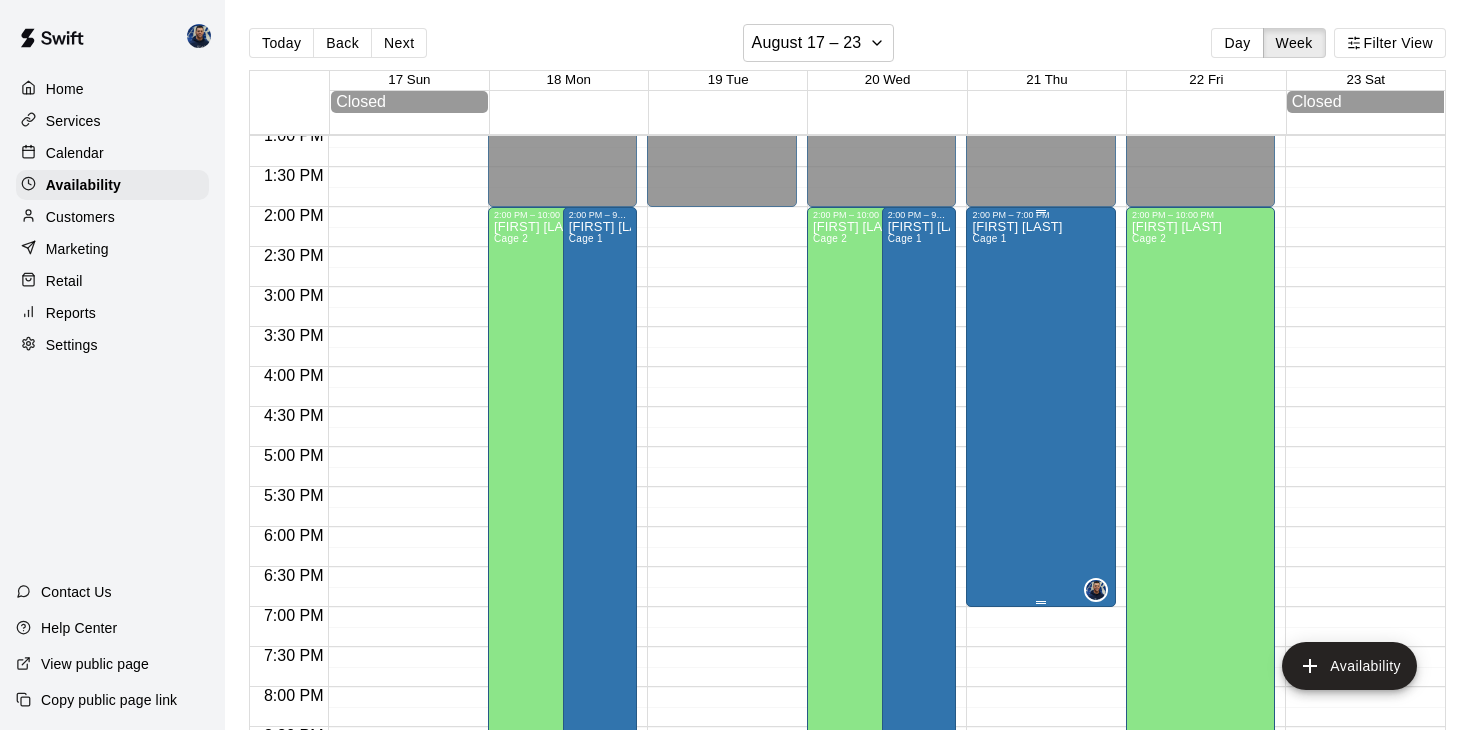 click on "[FIRST] [LAST]" at bounding box center [1017, 227] 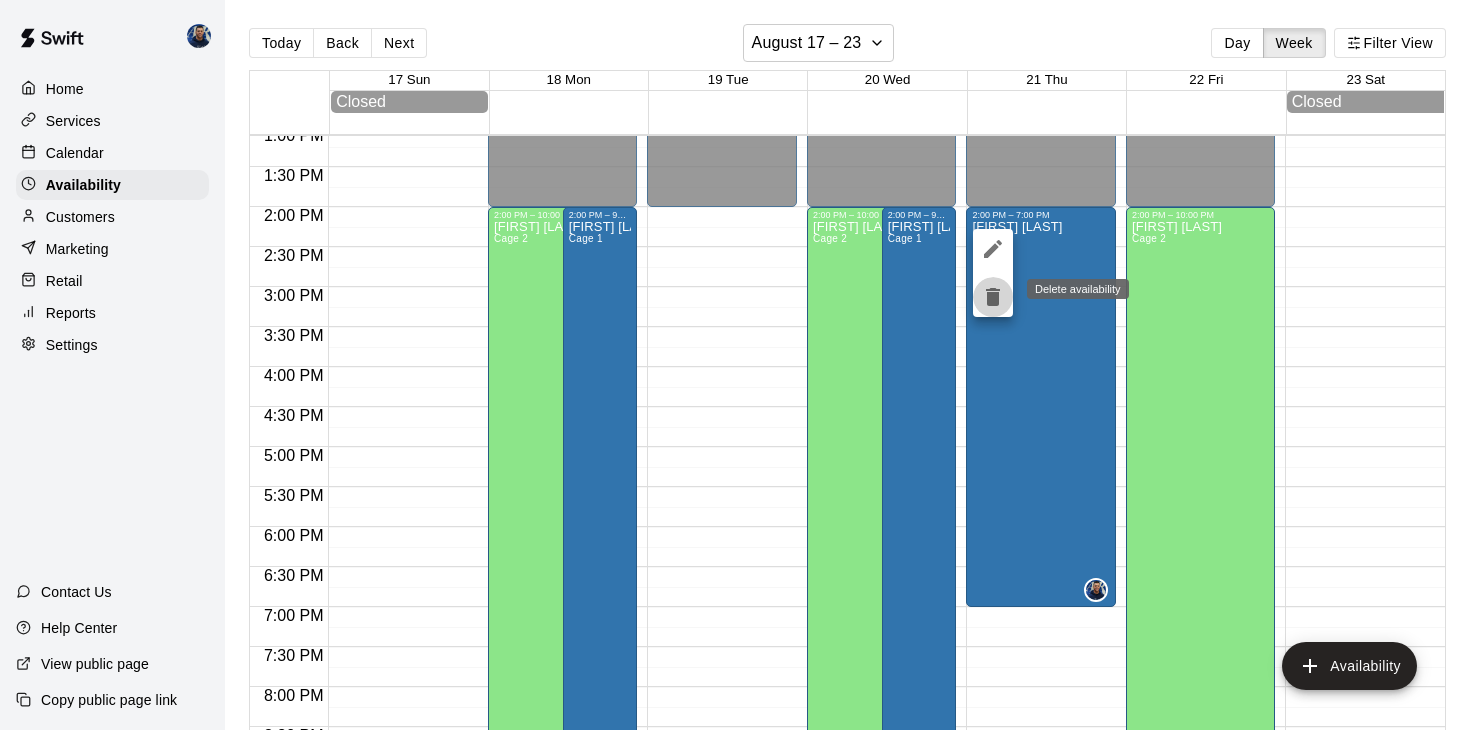 click 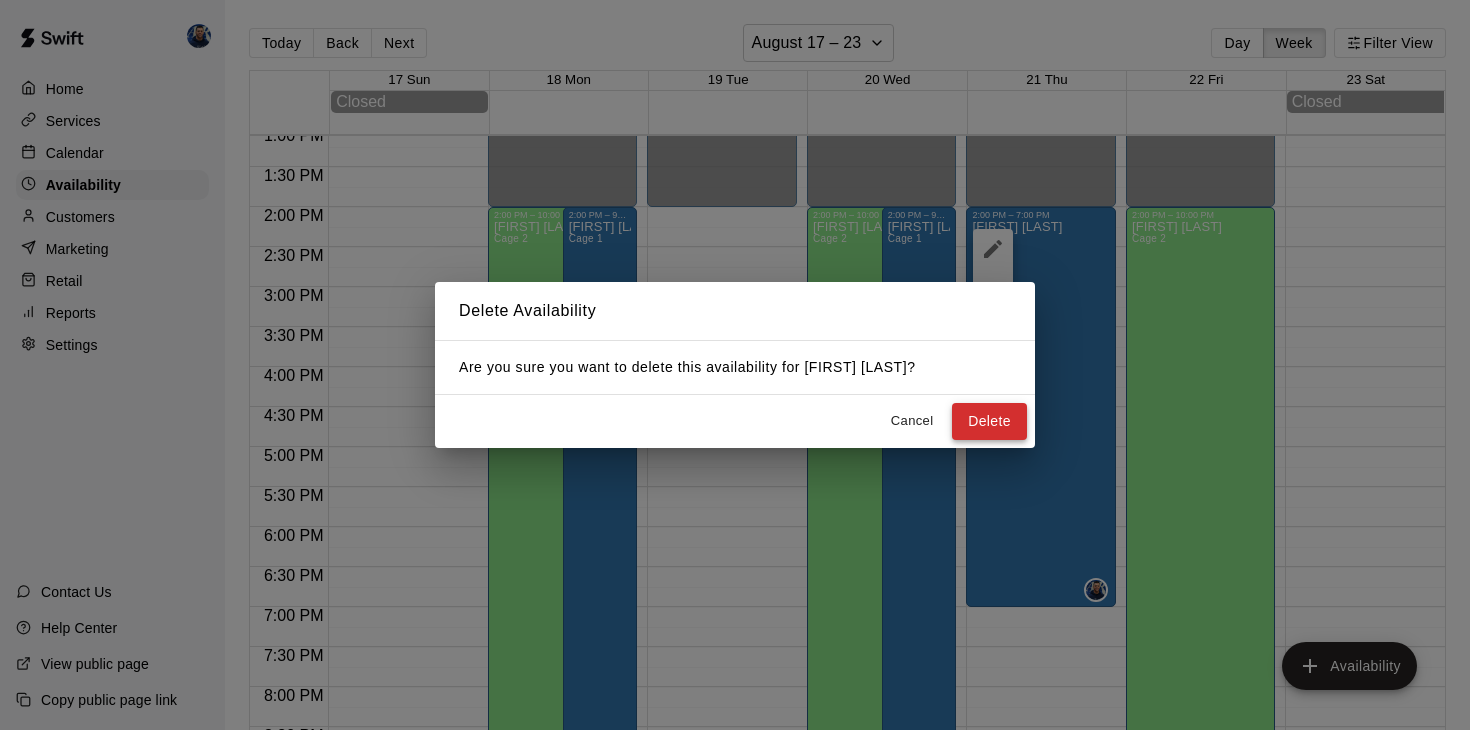 click on "Delete" at bounding box center (989, 421) 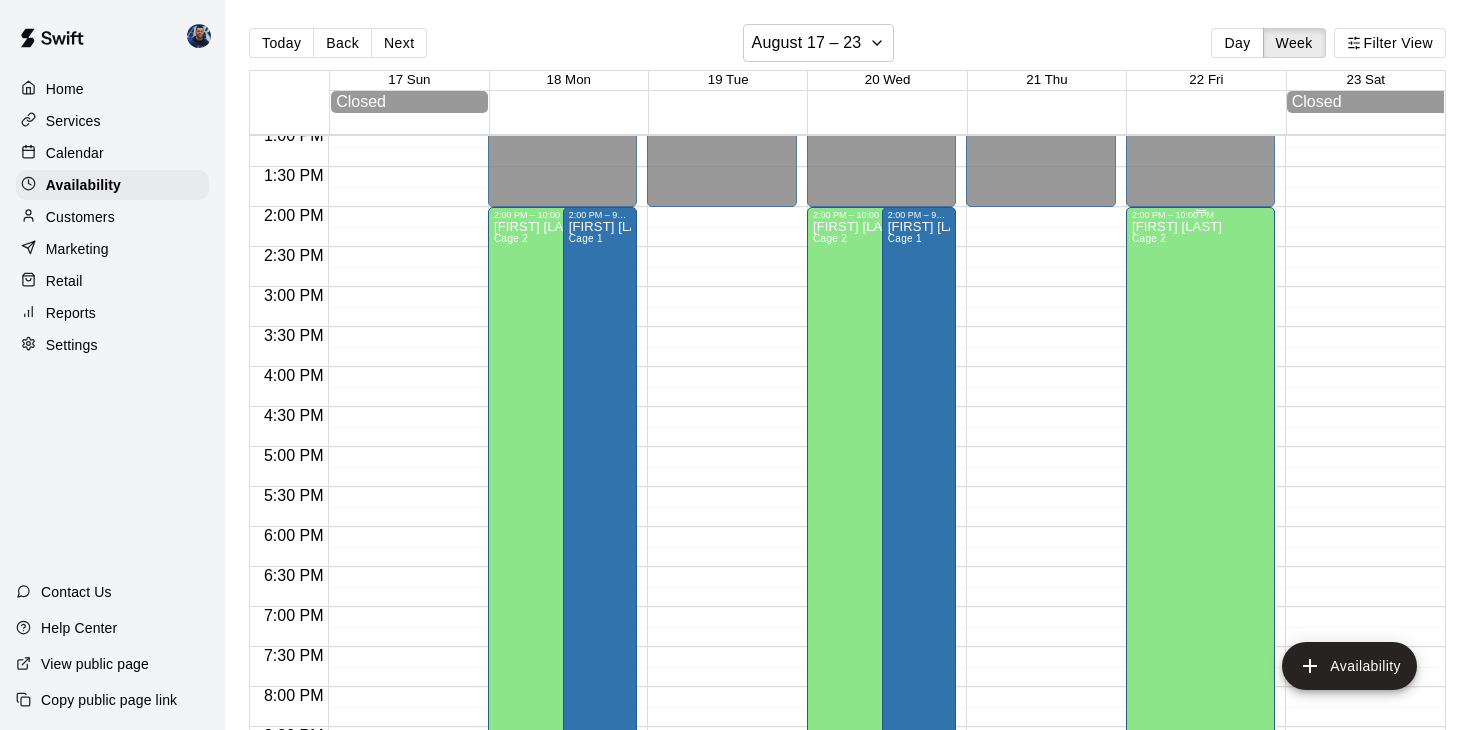 click on "[FIRST] [LAST] Cage 2" at bounding box center (1201, 585) 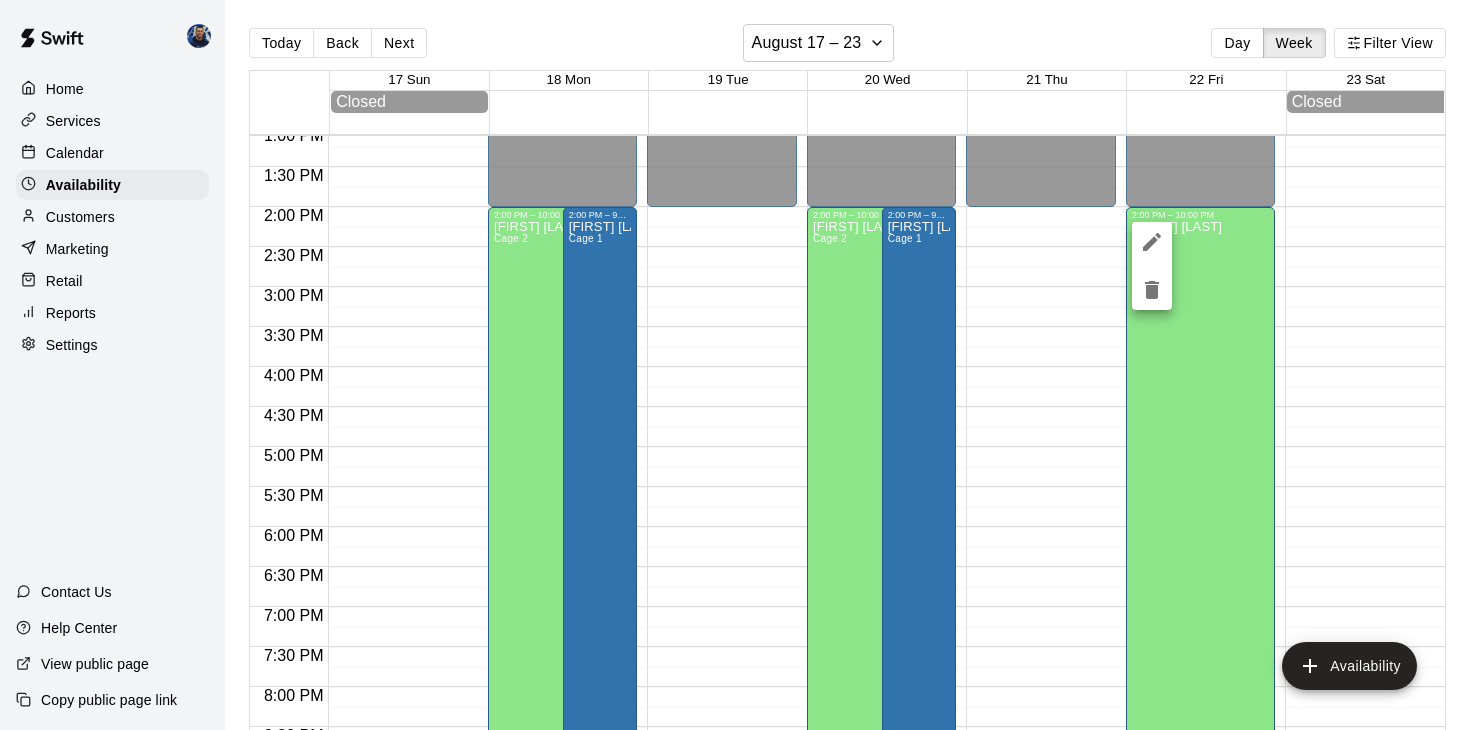 click 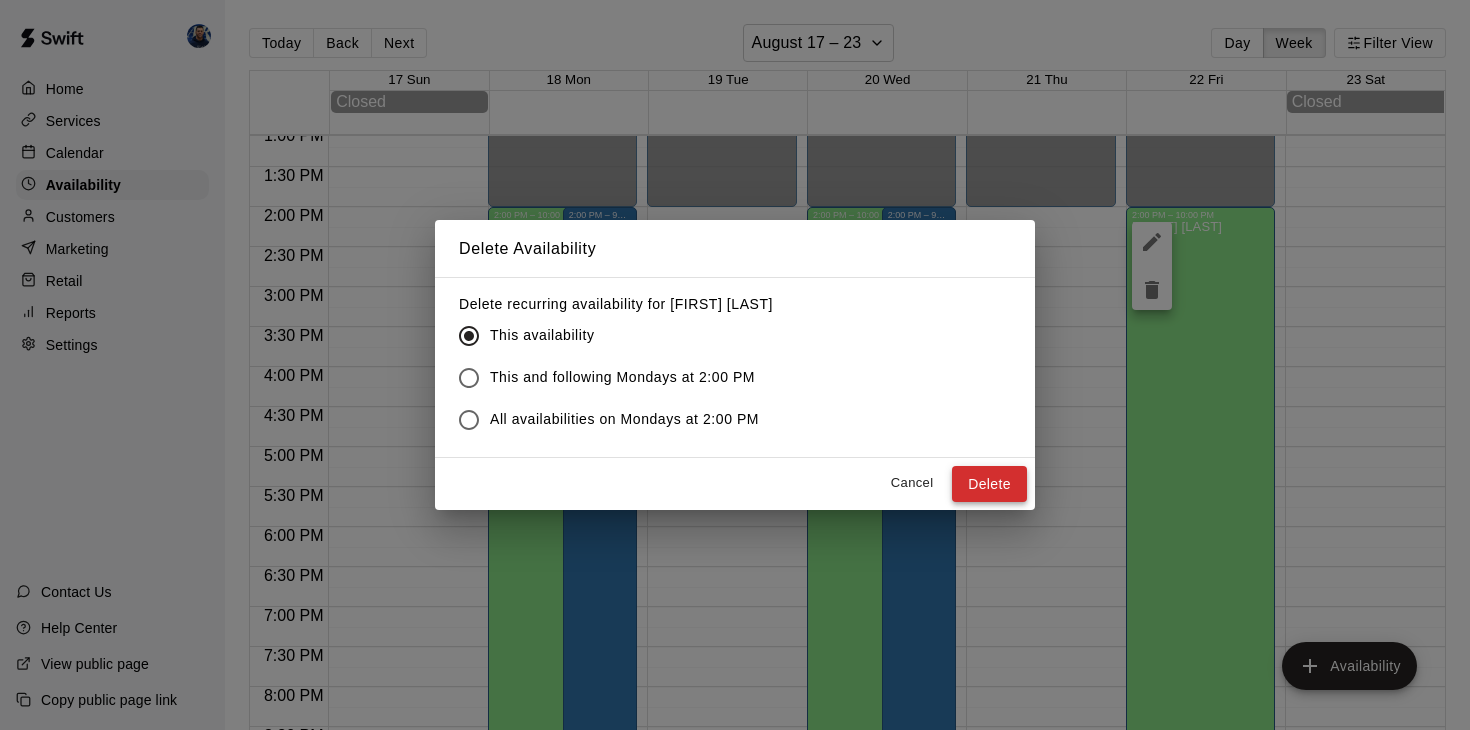 click on "Delete" at bounding box center [989, 484] 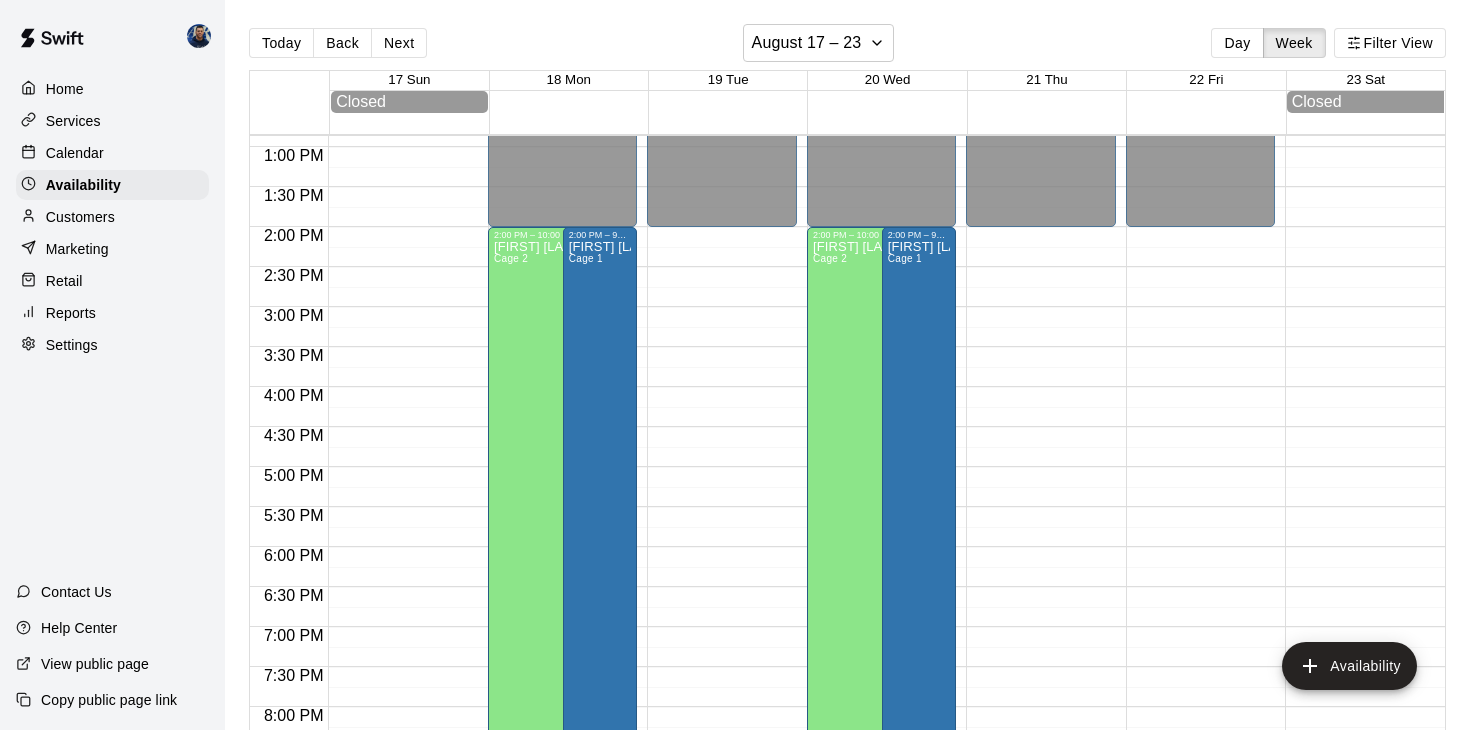 scroll, scrollTop: 1020, scrollLeft: 0, axis: vertical 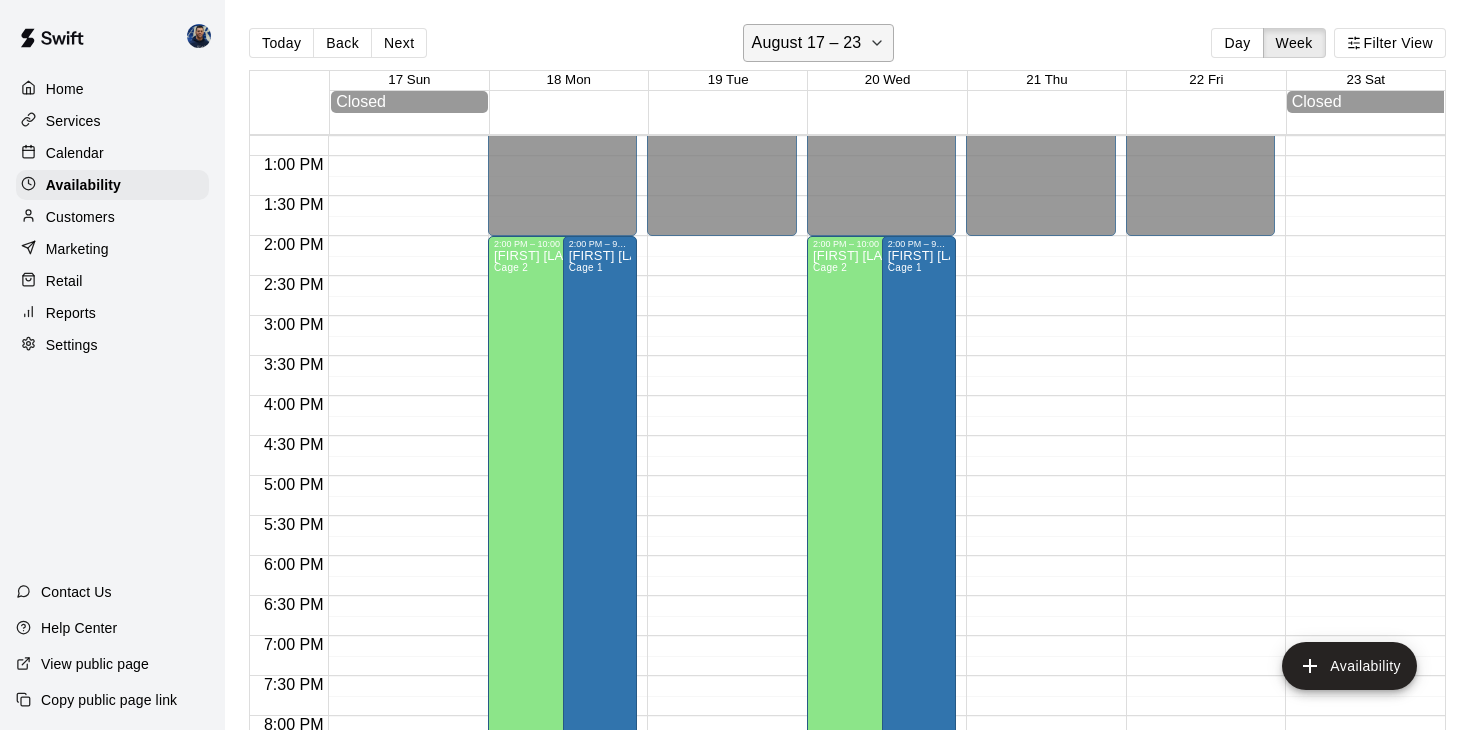 click on "August 17 – 23" at bounding box center [807, 43] 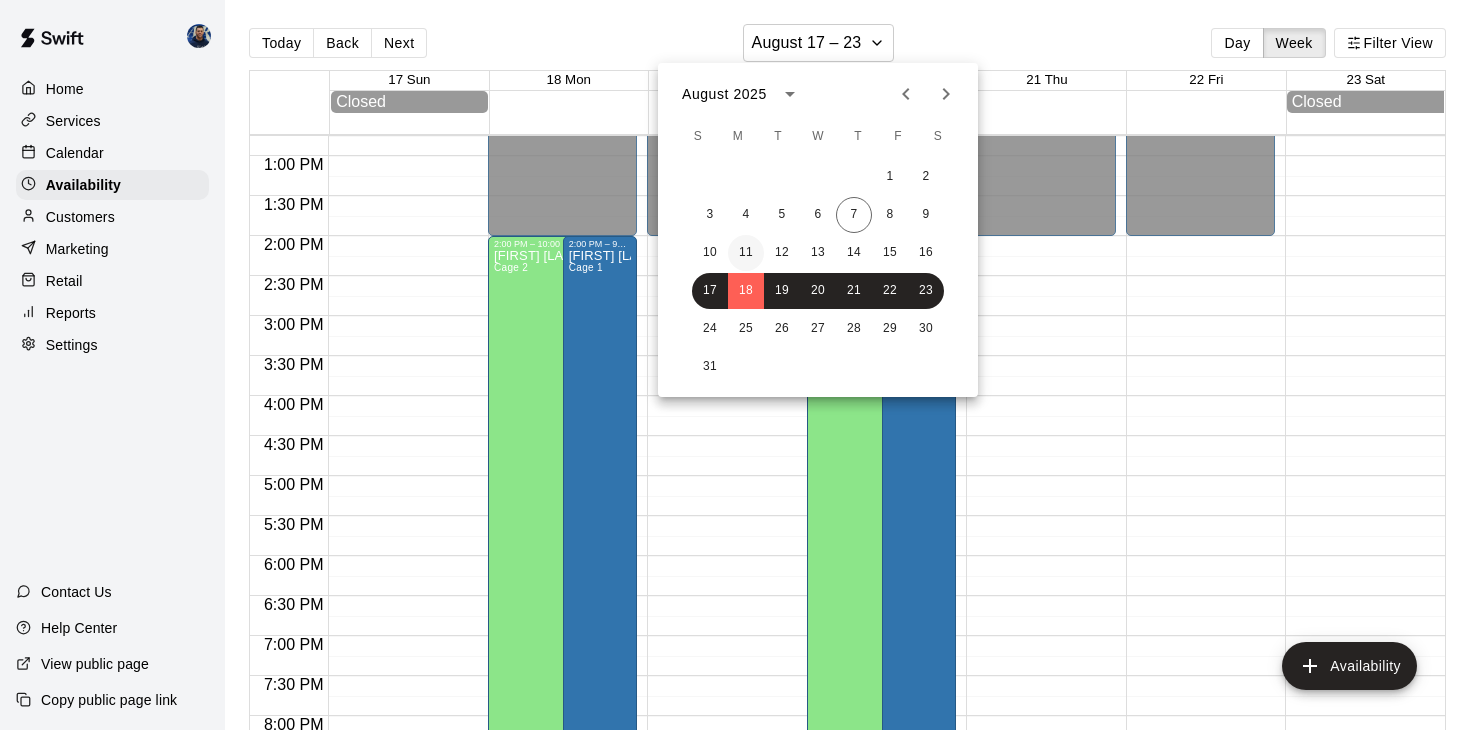 click on "11" at bounding box center [746, 253] 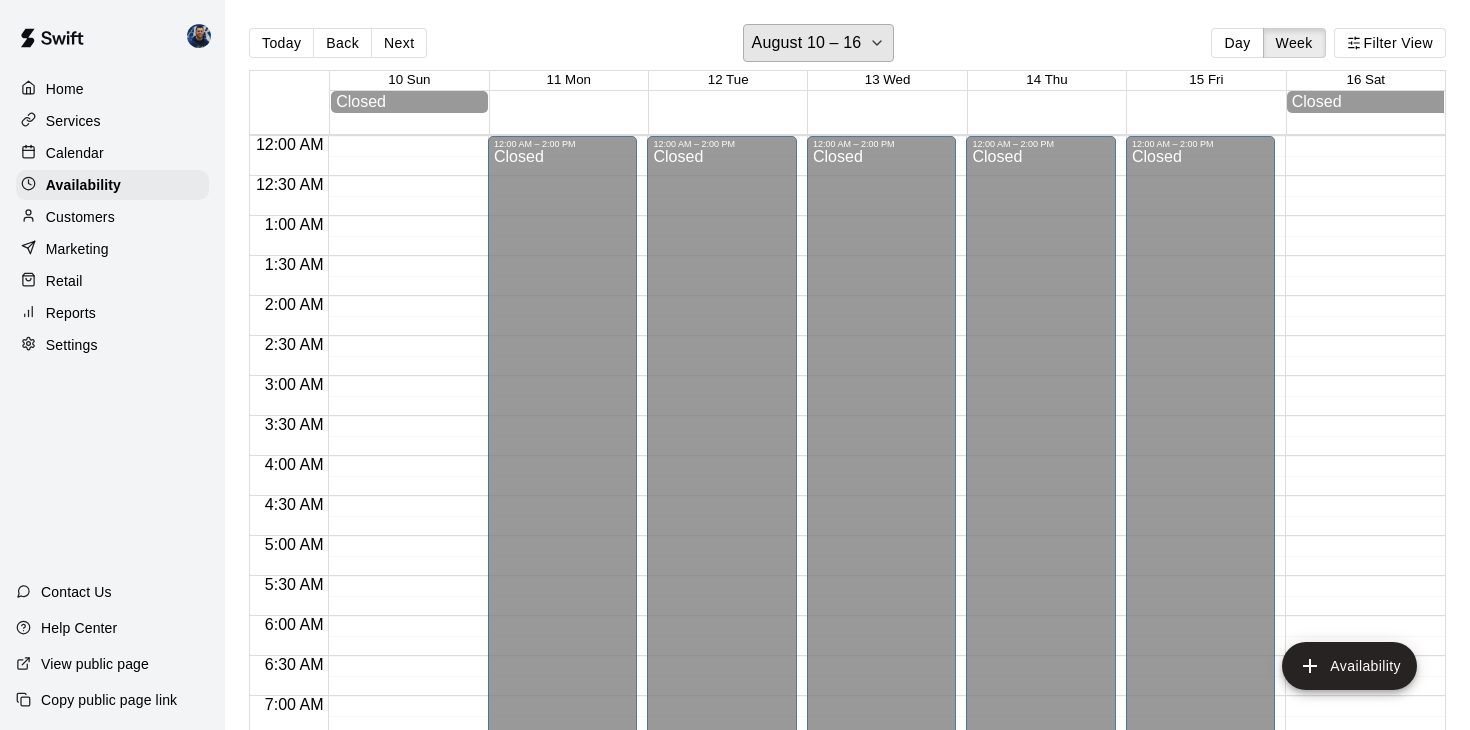 scroll, scrollTop: 0, scrollLeft: 0, axis: both 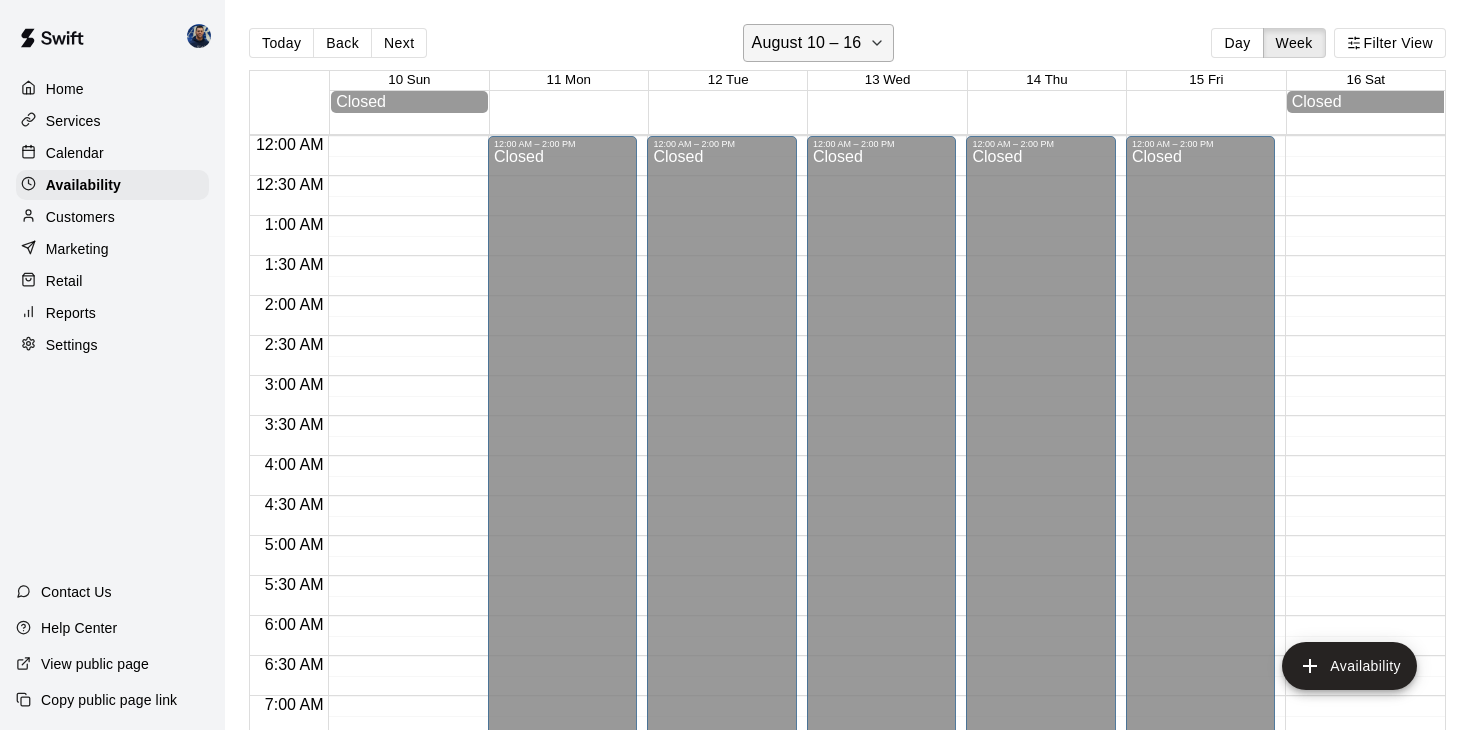 click on "August 10 – 16" at bounding box center (807, 43) 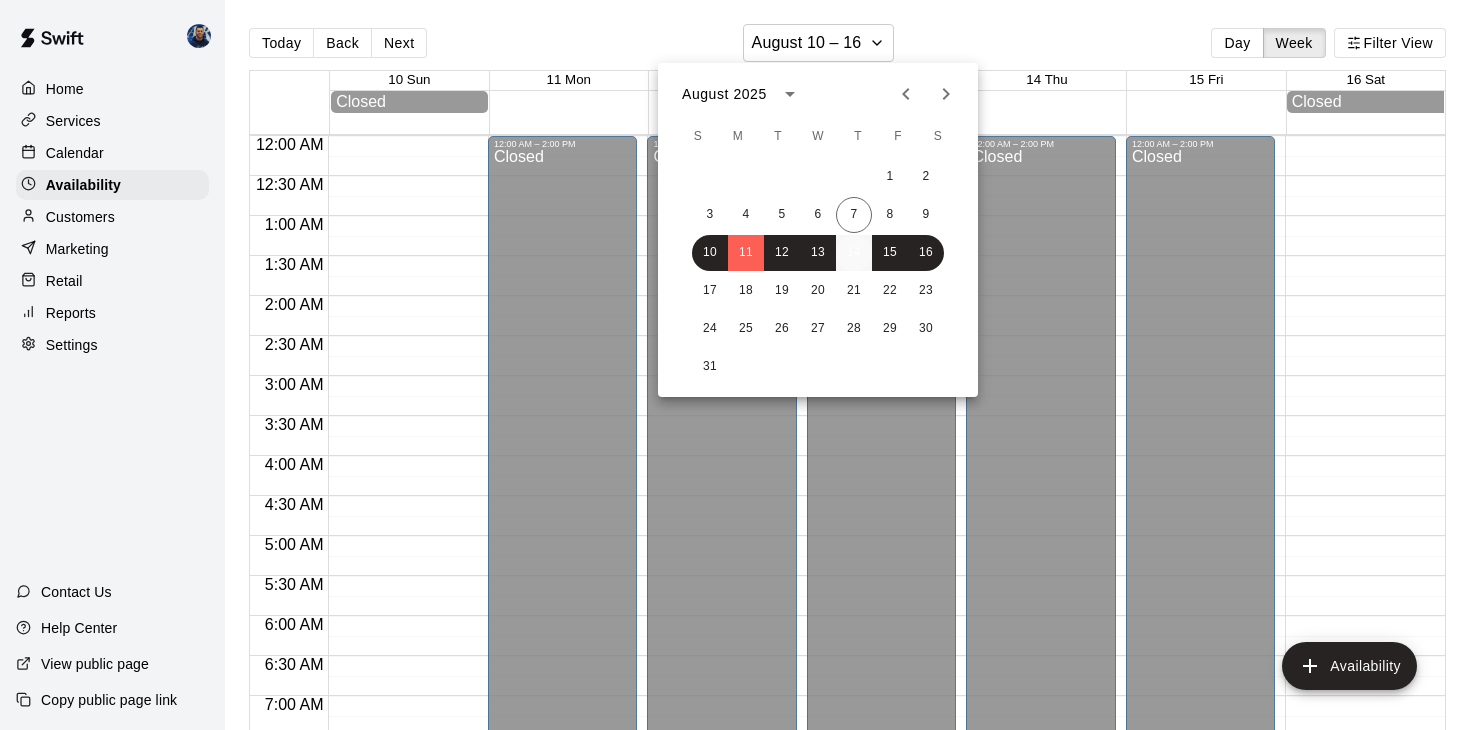click on "14" at bounding box center (854, 253) 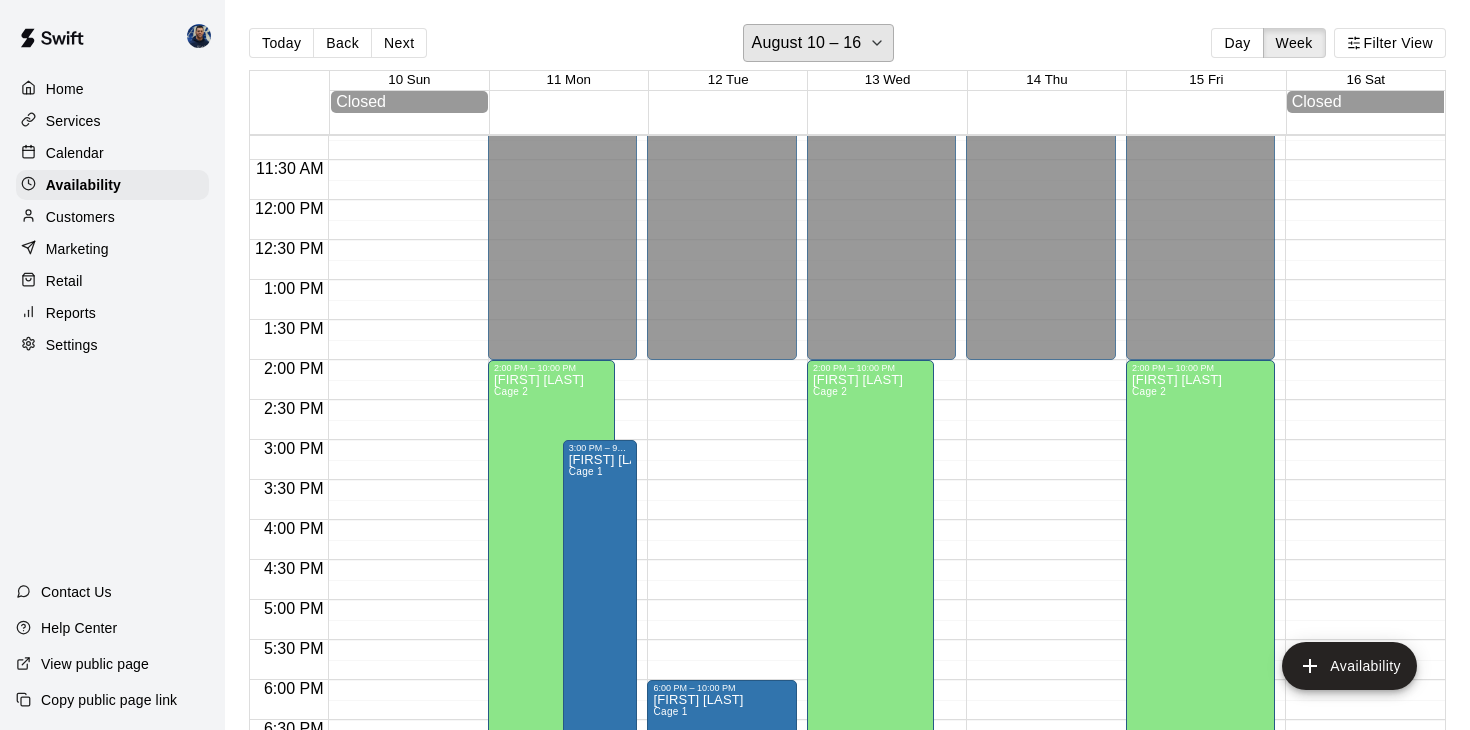 scroll, scrollTop: 915, scrollLeft: 0, axis: vertical 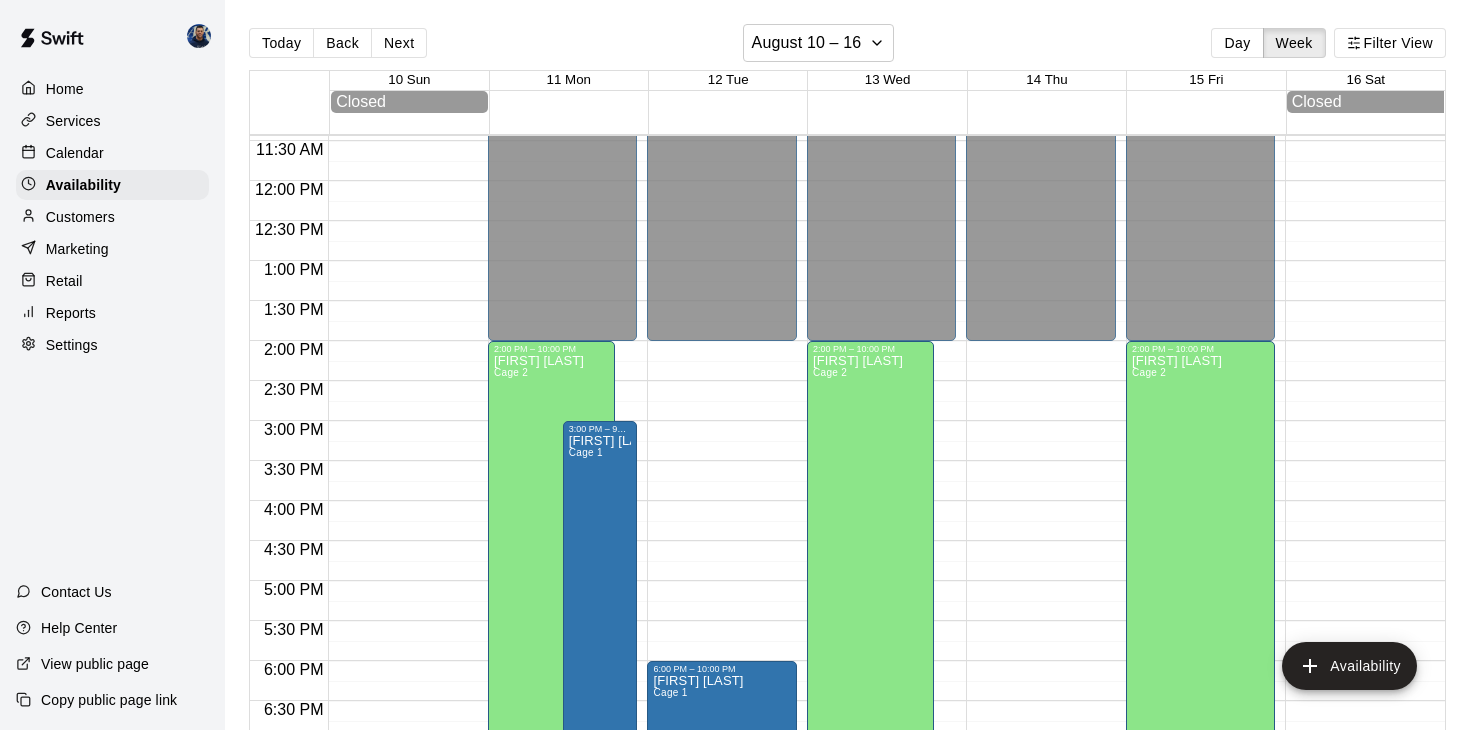 click on "Calendar" at bounding box center (75, 153) 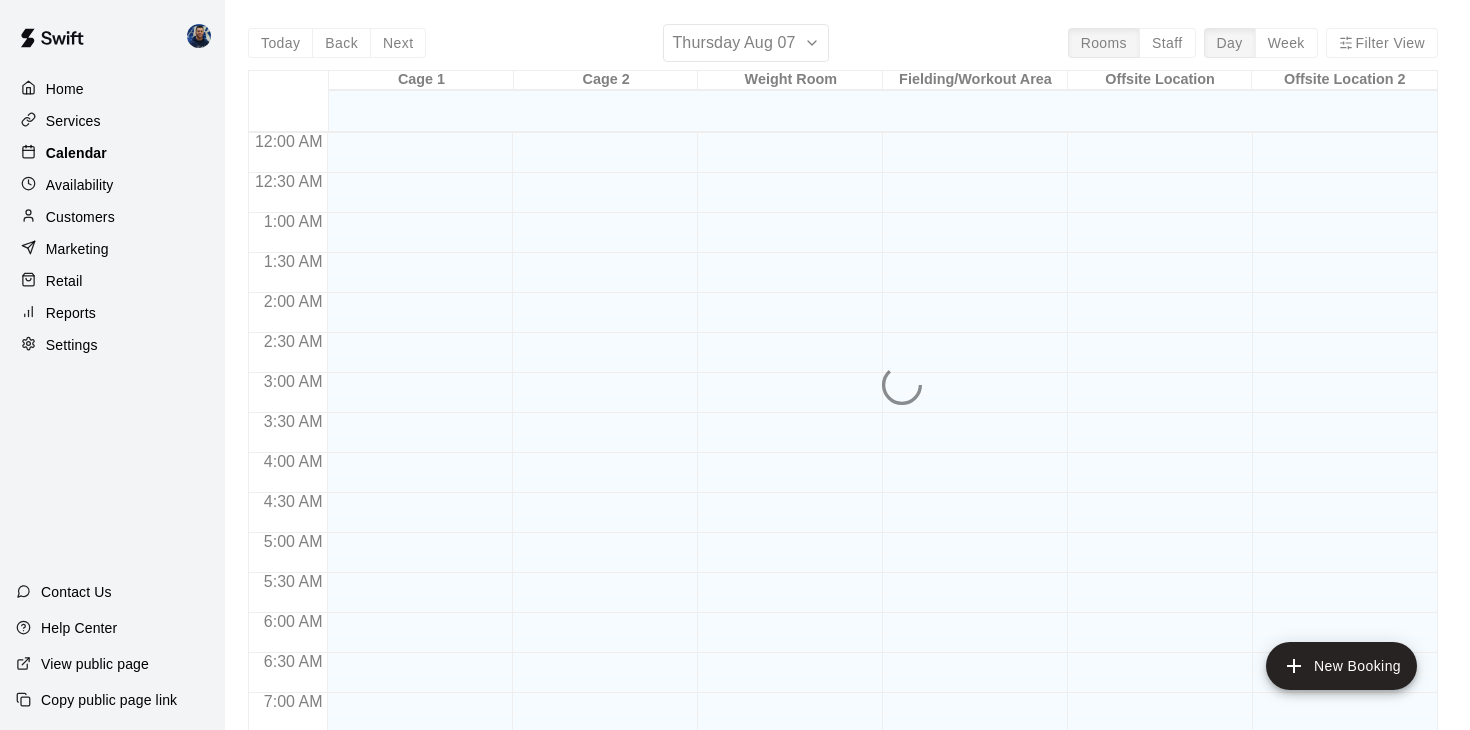 scroll, scrollTop: 1062, scrollLeft: 0, axis: vertical 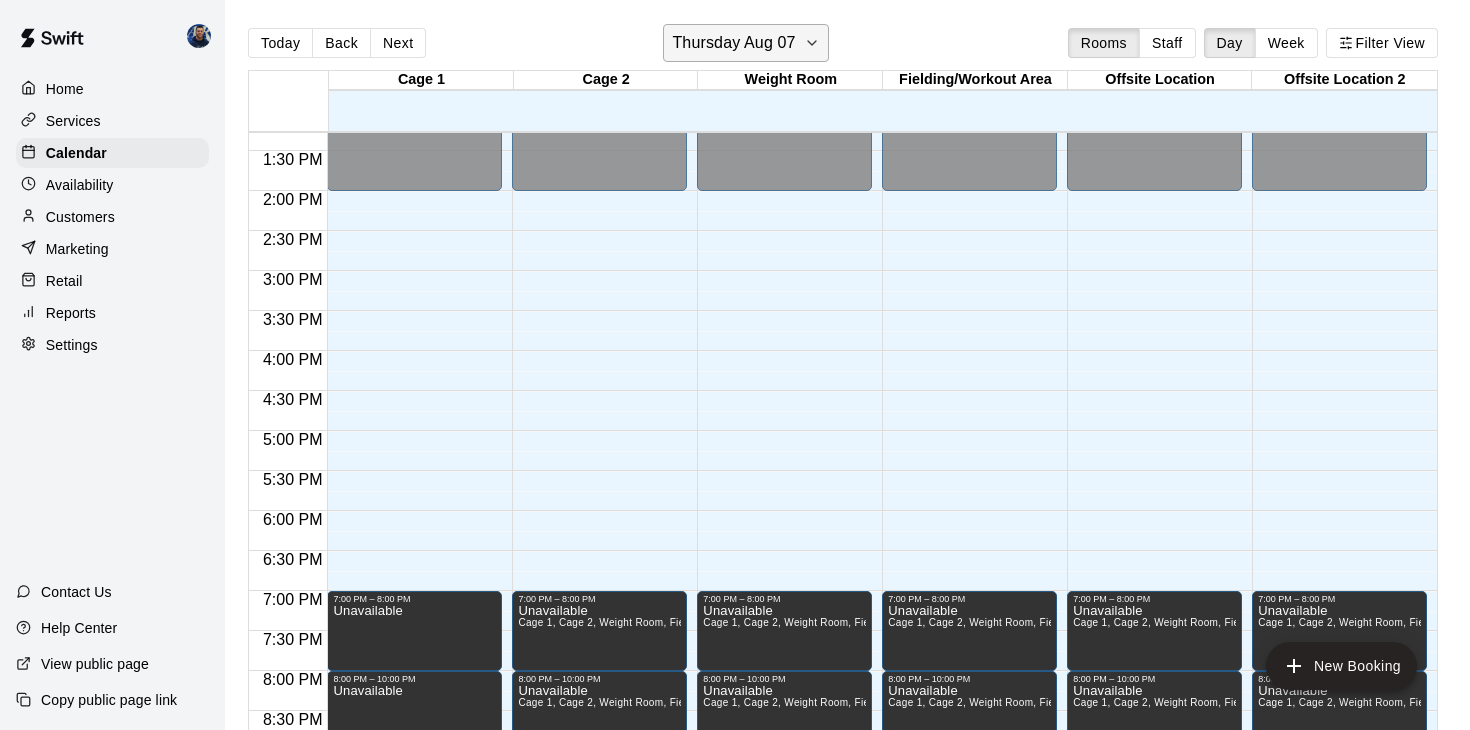 click on "Thursday Aug 07" at bounding box center (745, 43) 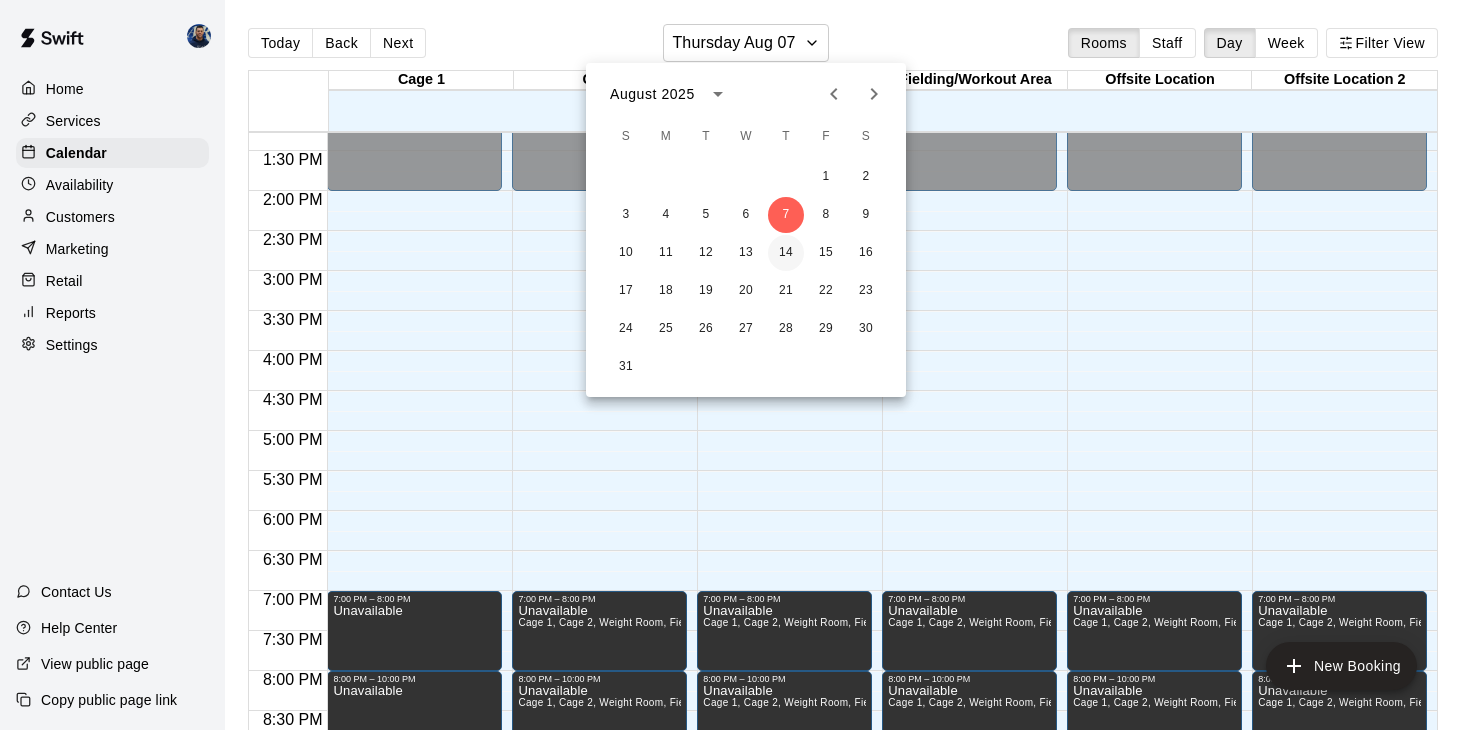 click on "14" at bounding box center [786, 253] 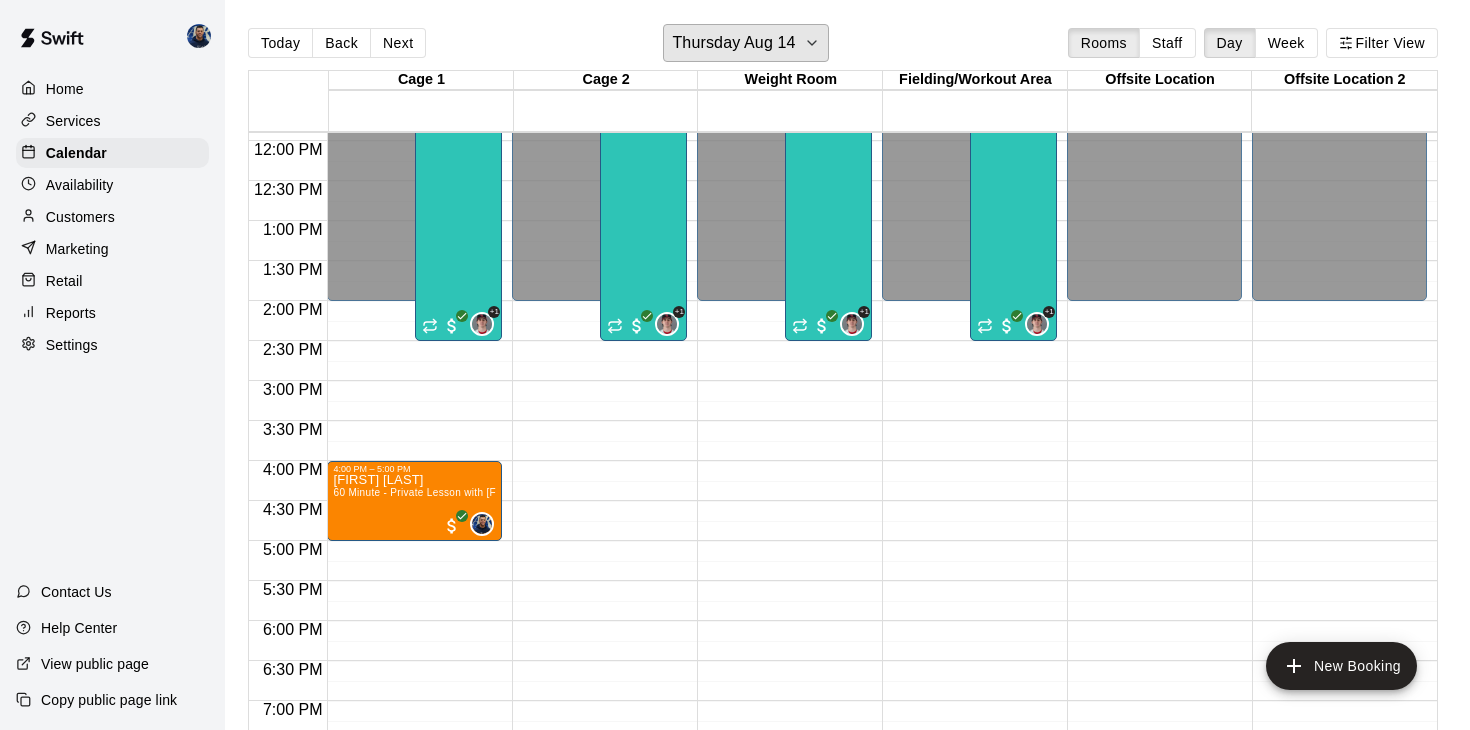 scroll, scrollTop: 922, scrollLeft: 0, axis: vertical 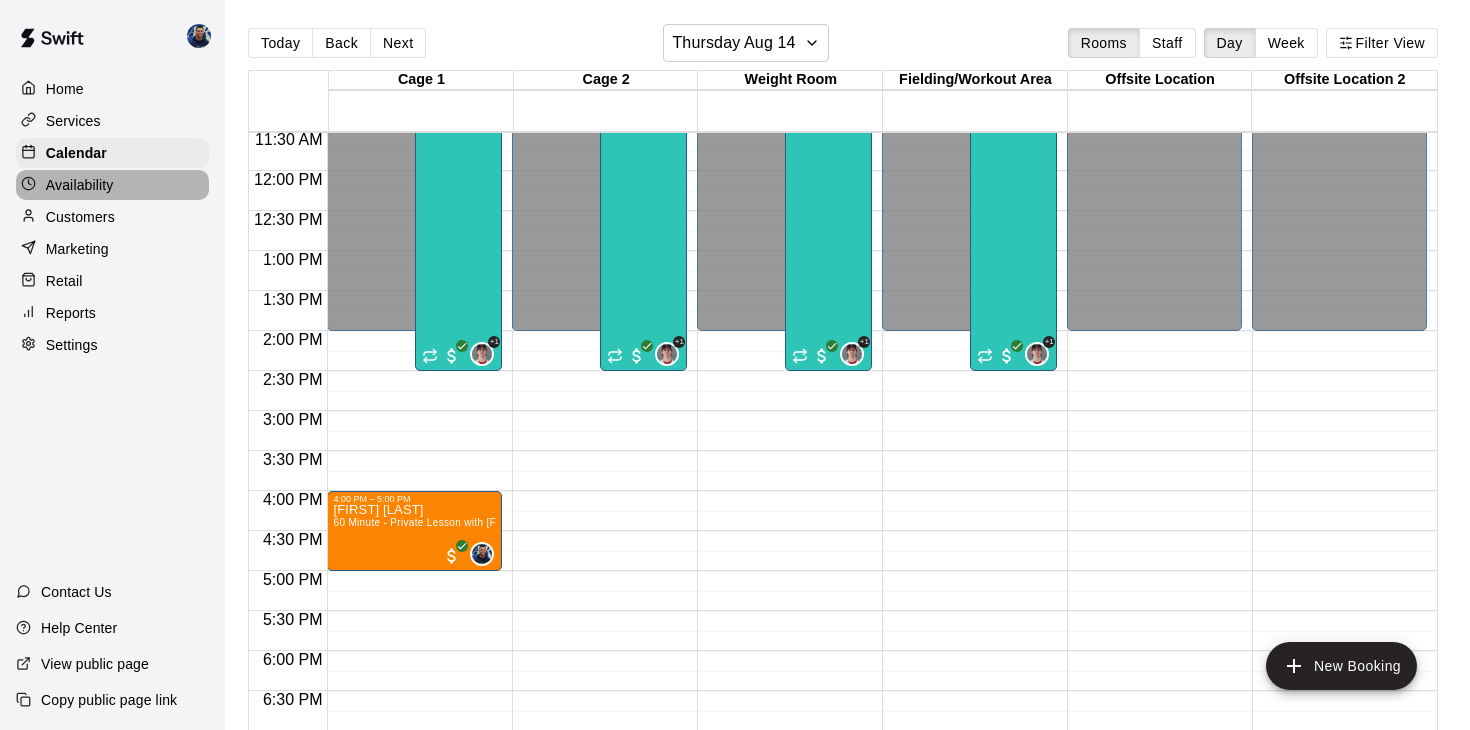 click on "Availability" at bounding box center [80, 185] 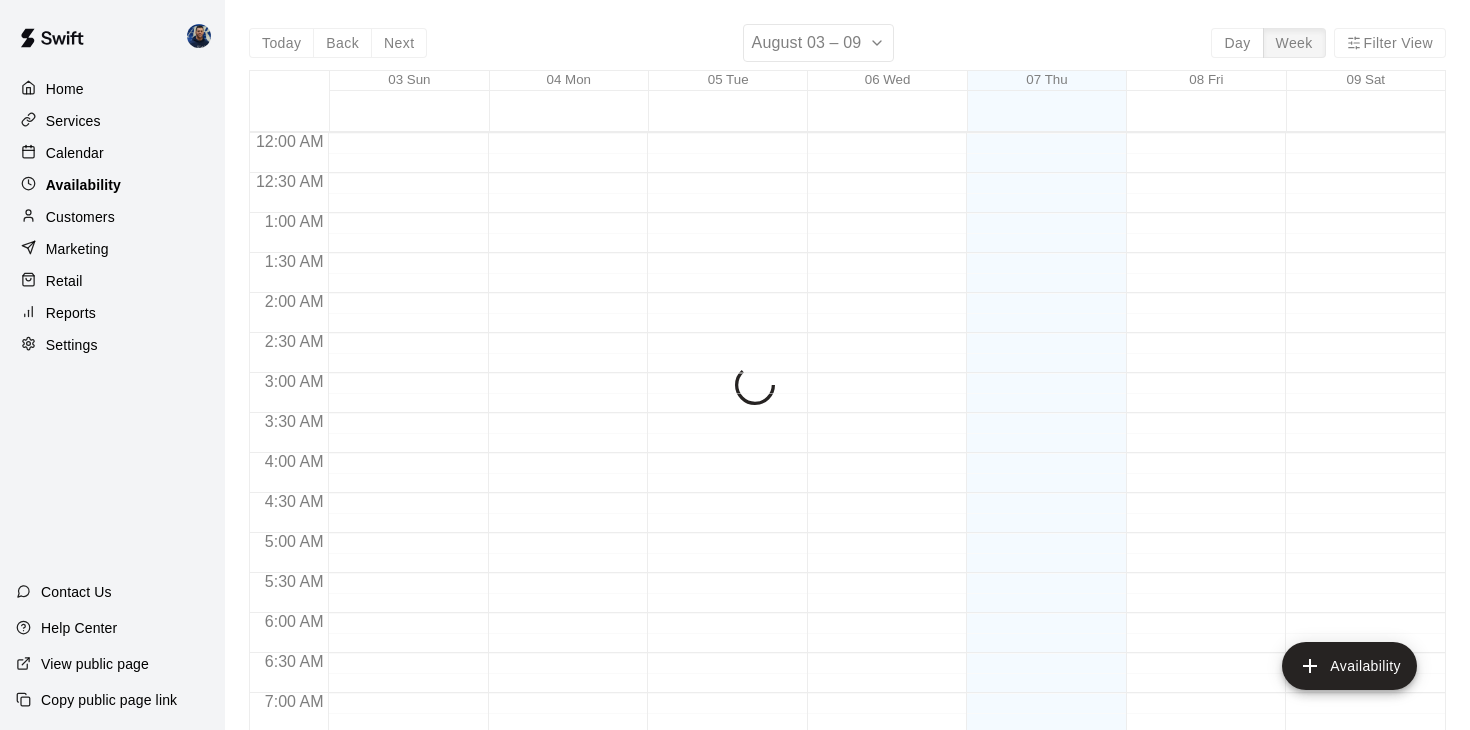 scroll, scrollTop: 1063, scrollLeft: 0, axis: vertical 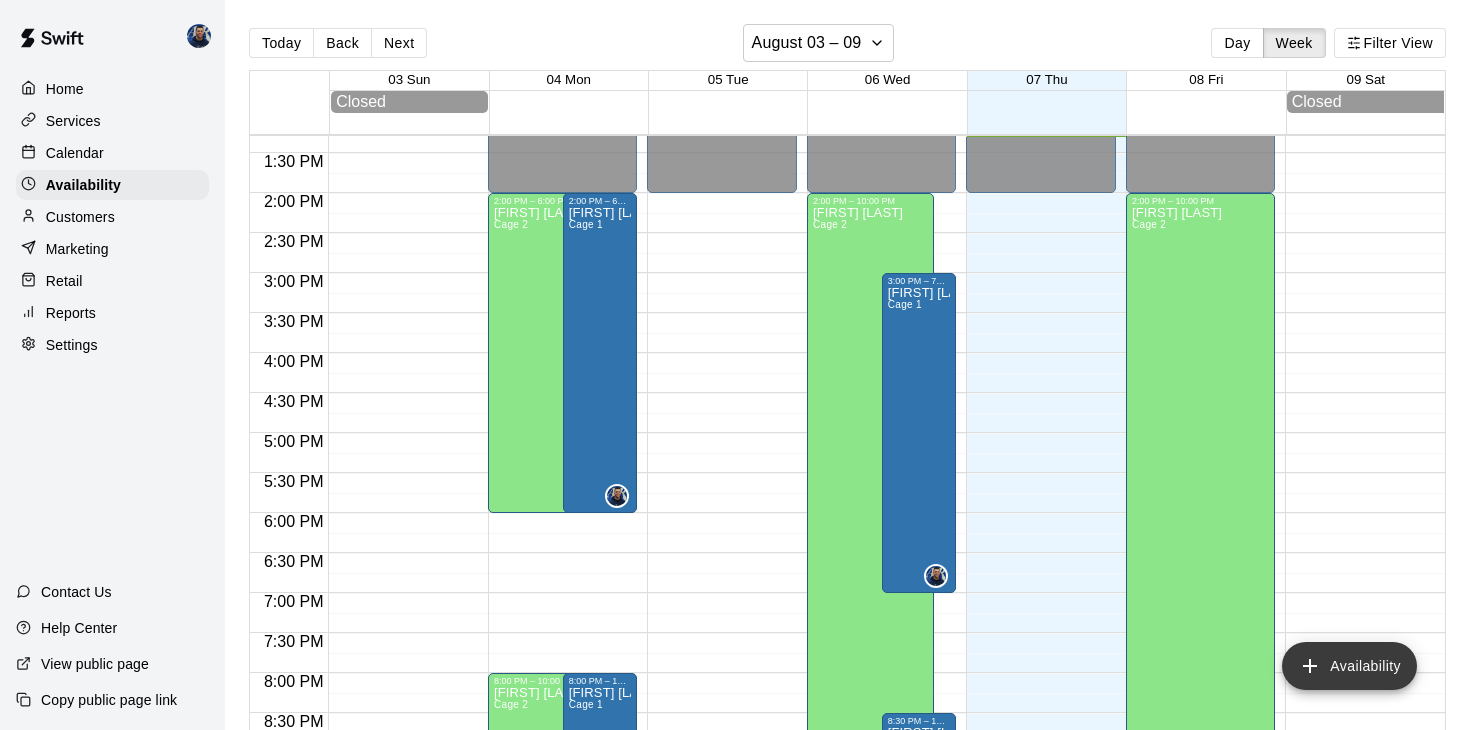 click on "Availability" at bounding box center (1349, 666) 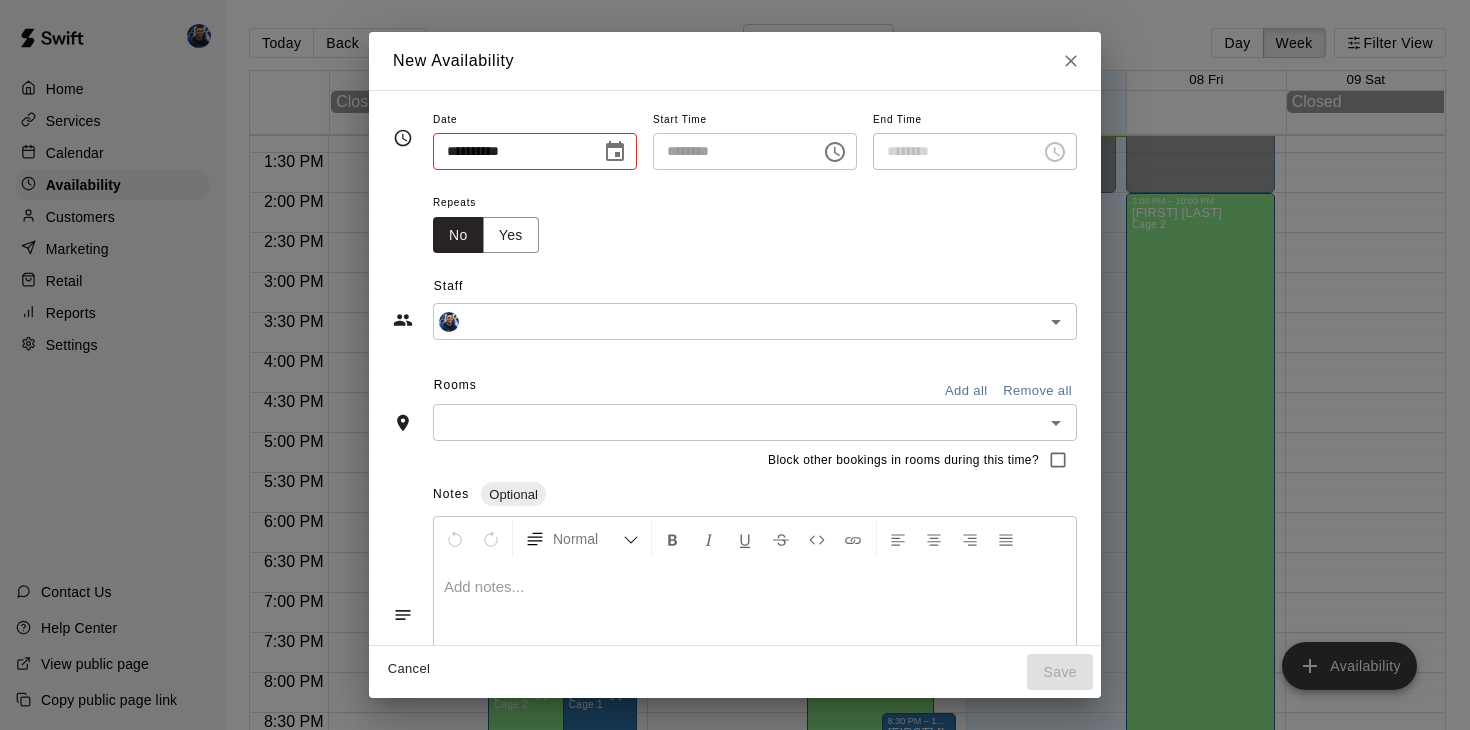 type on "**********" 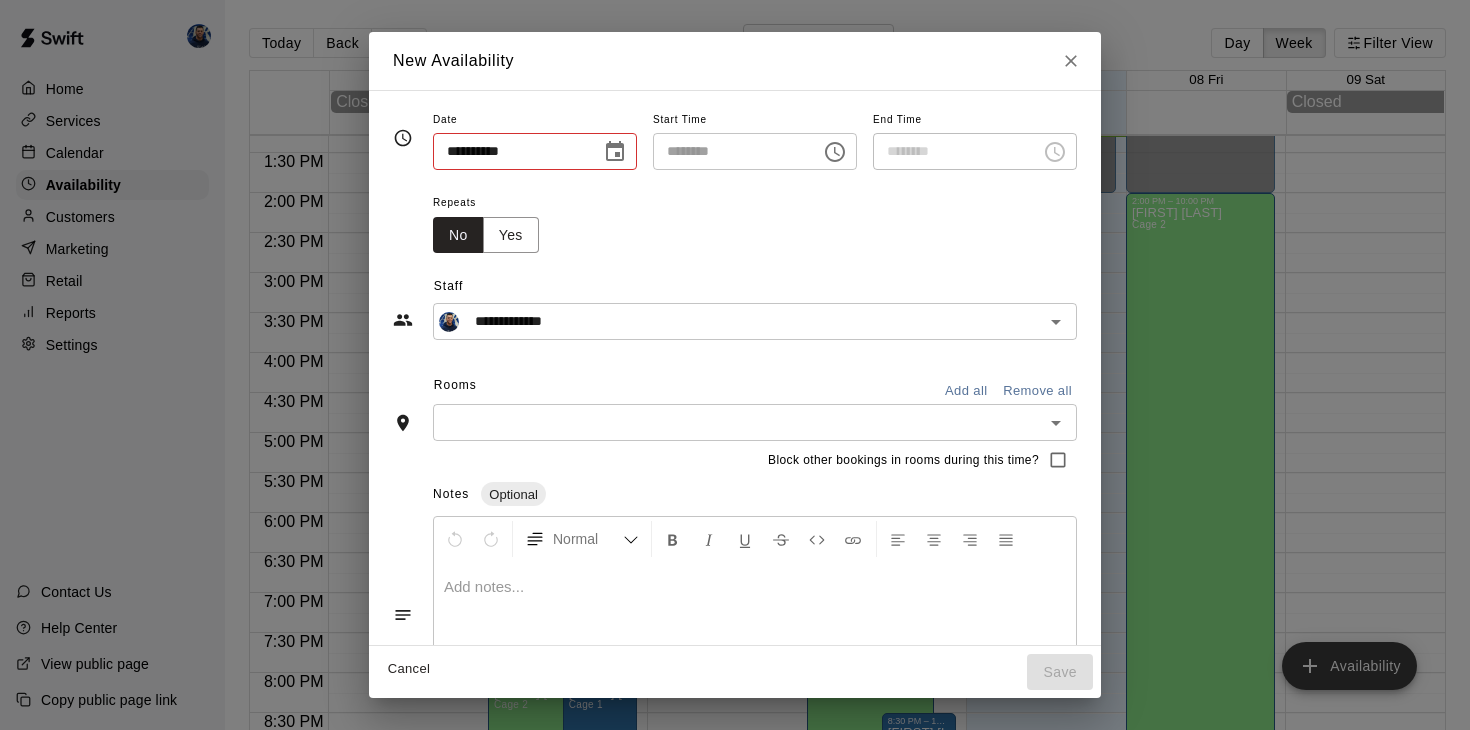 type on "**********" 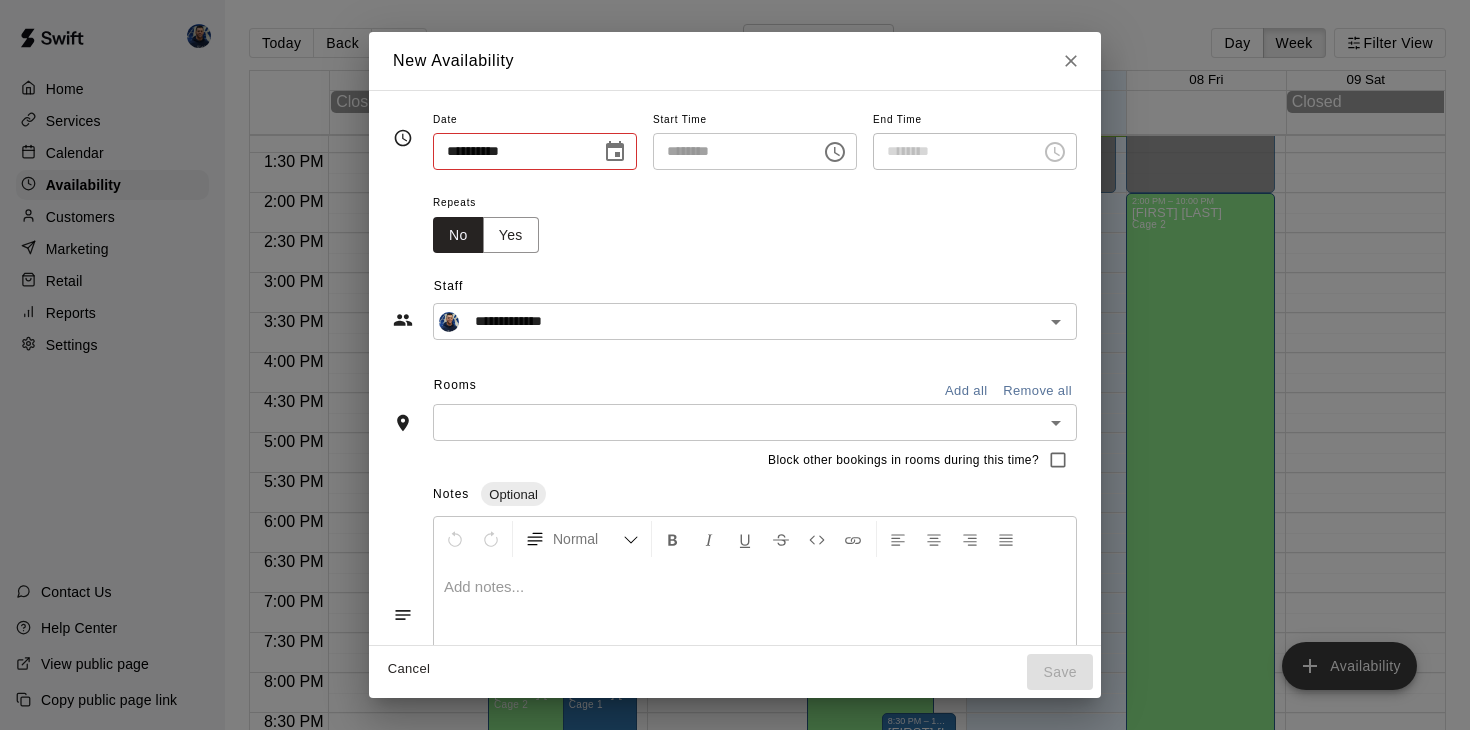 type on "********" 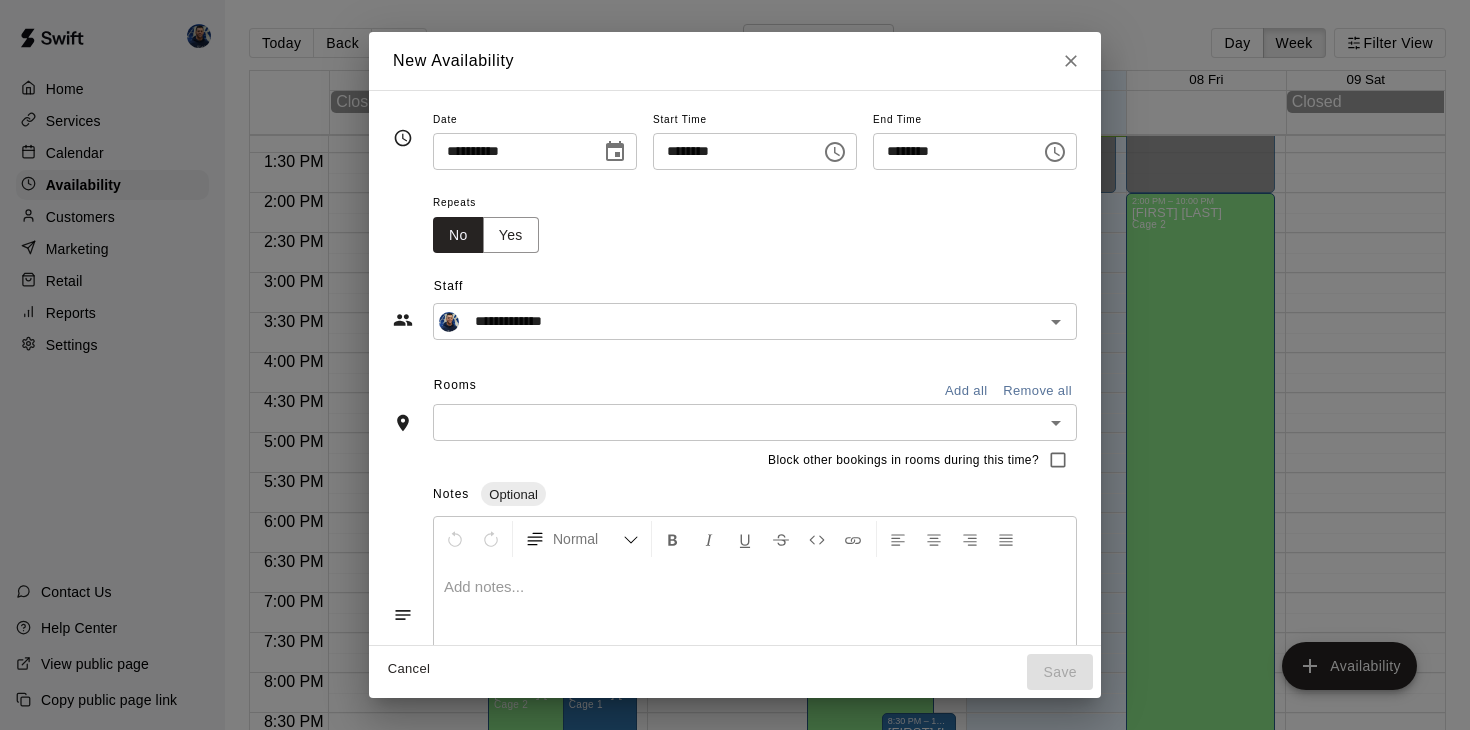 click 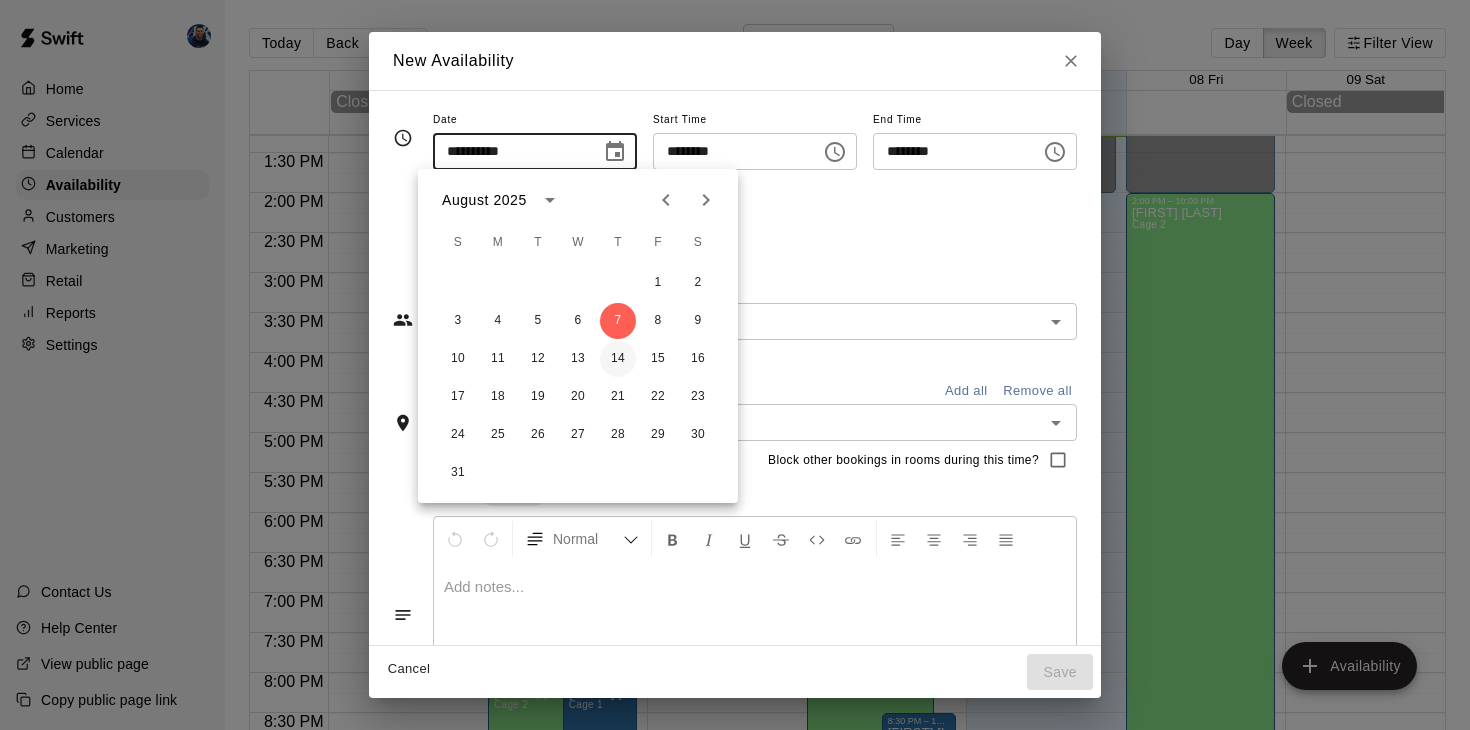 click on "14" at bounding box center (618, 359) 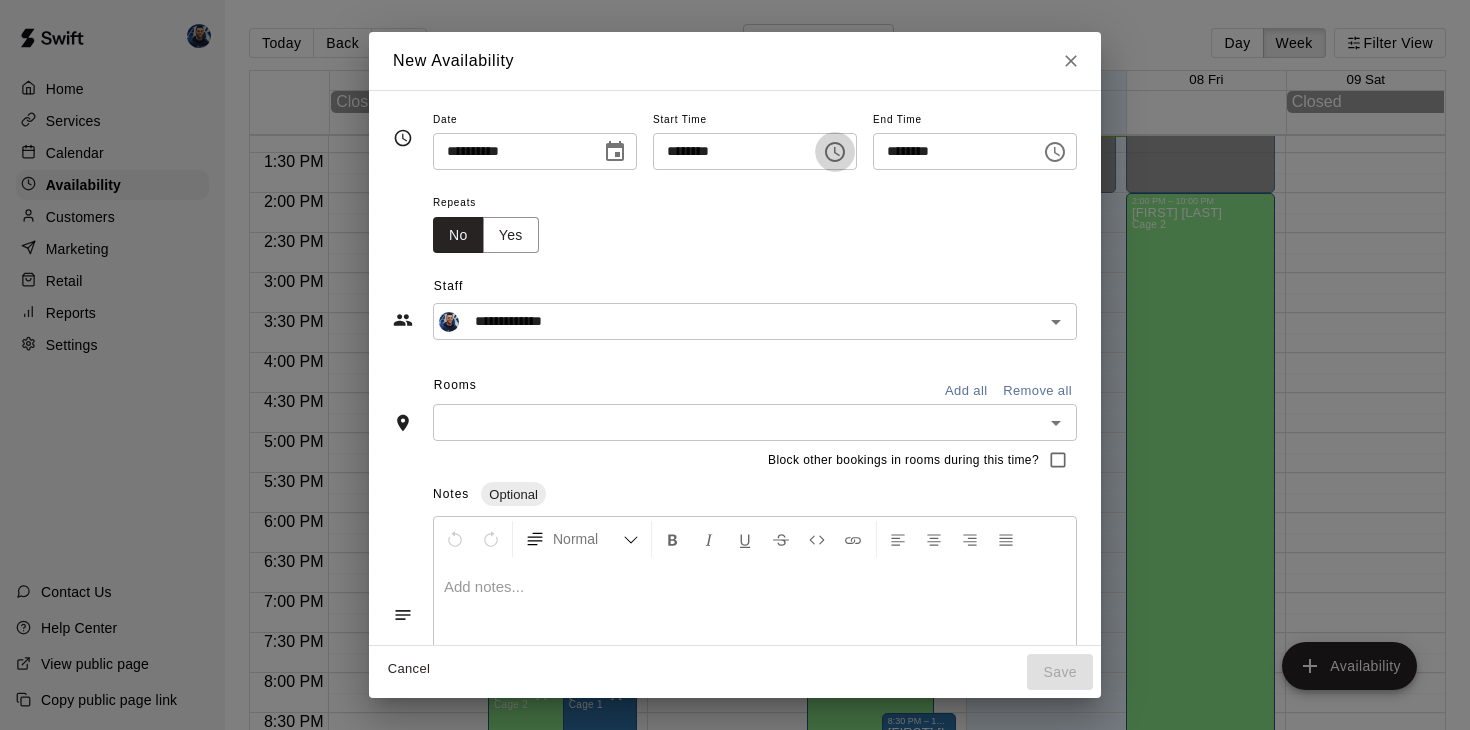 click 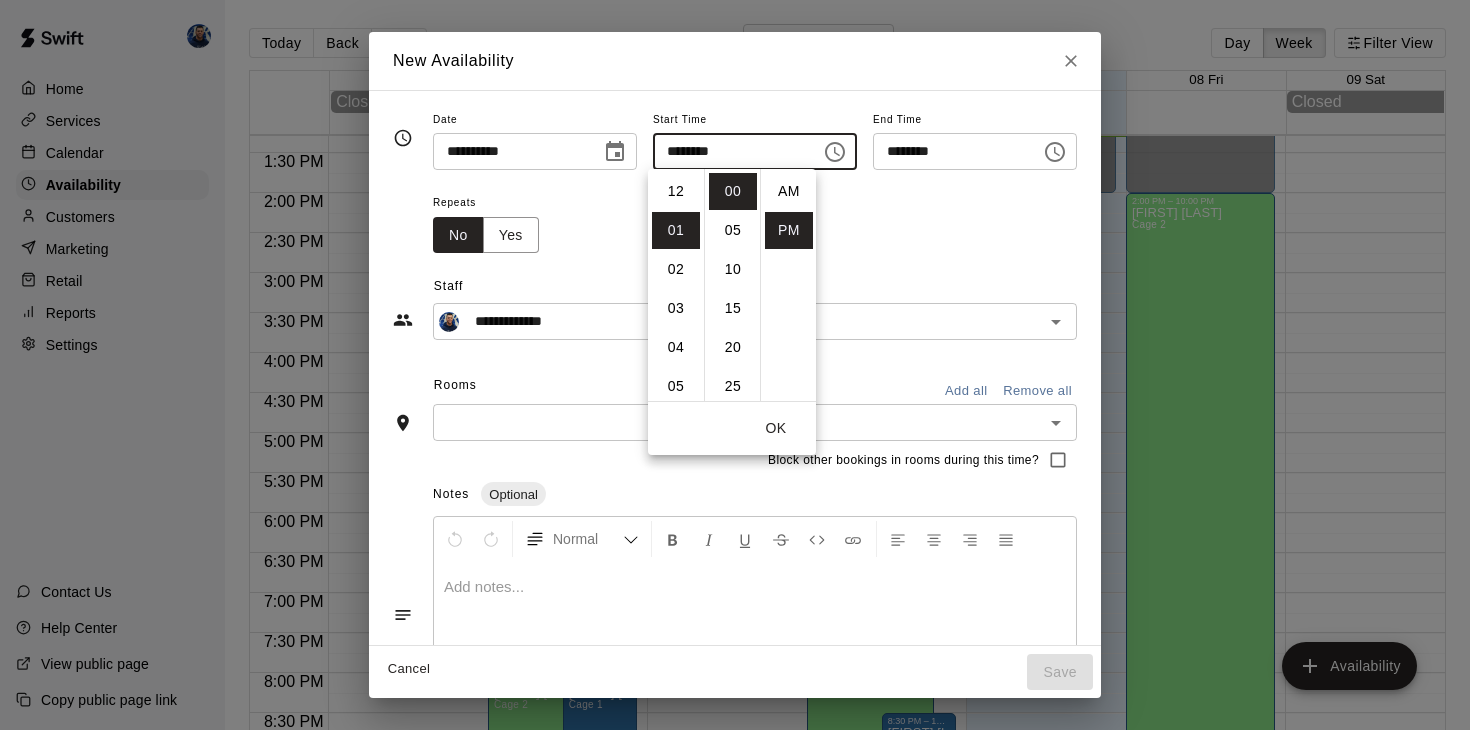 scroll, scrollTop: 39, scrollLeft: 0, axis: vertical 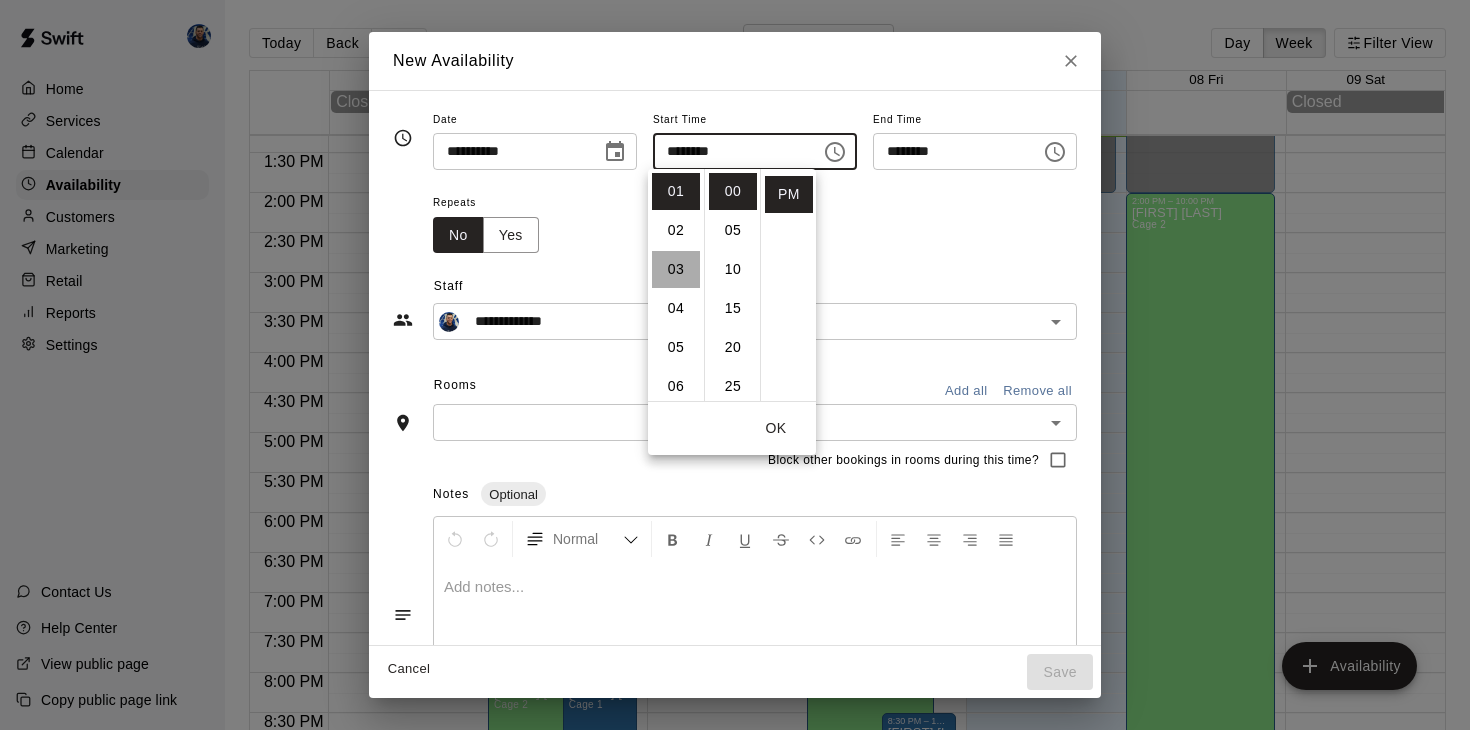click on "03" at bounding box center [676, 269] 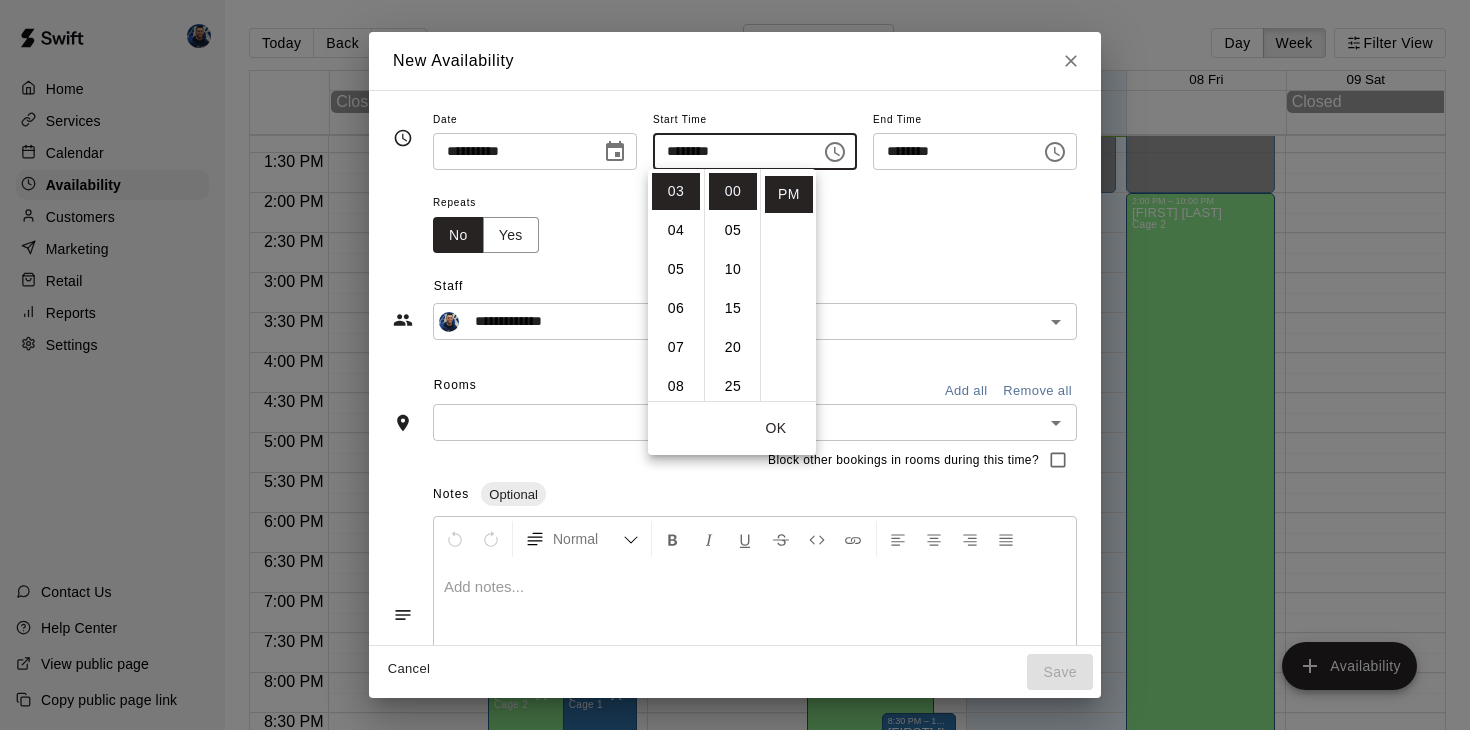 click 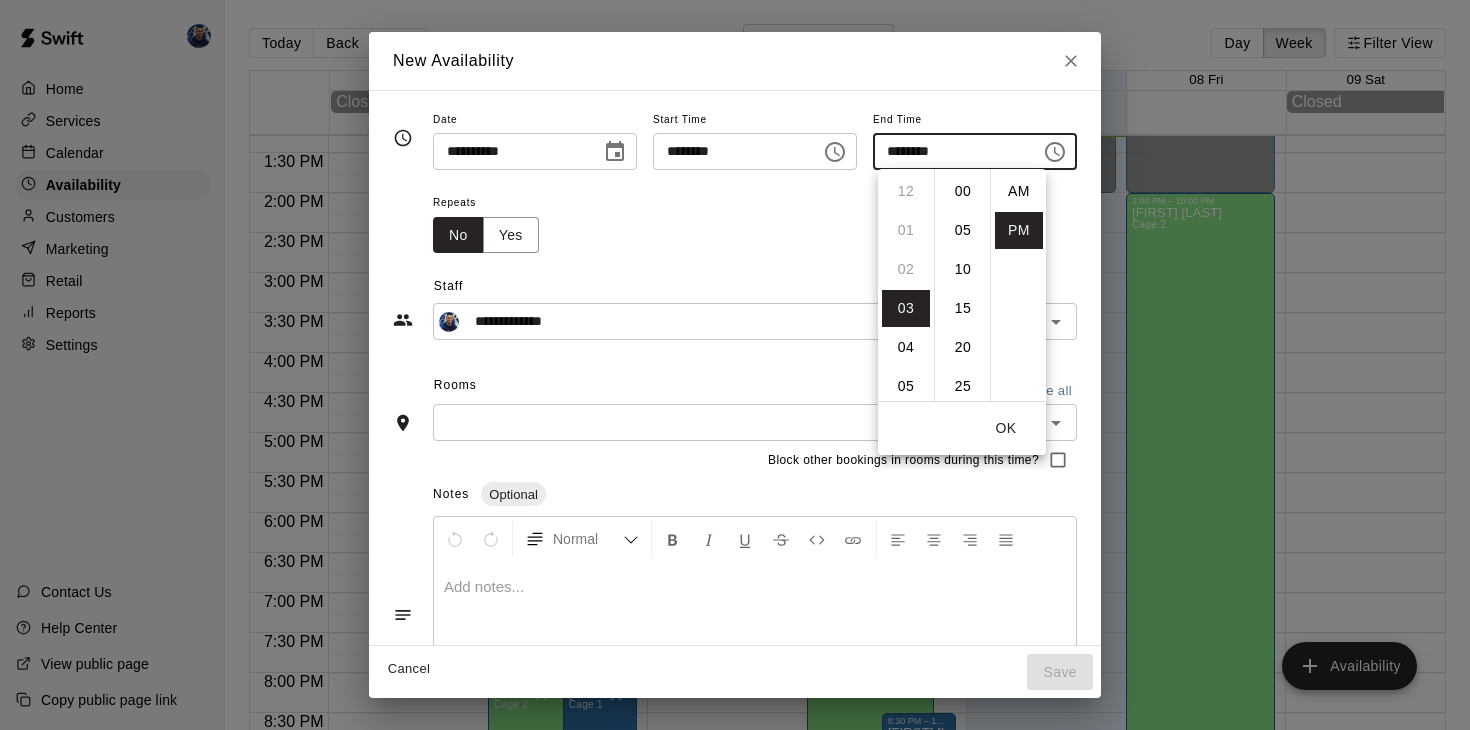 scroll, scrollTop: 117, scrollLeft: 0, axis: vertical 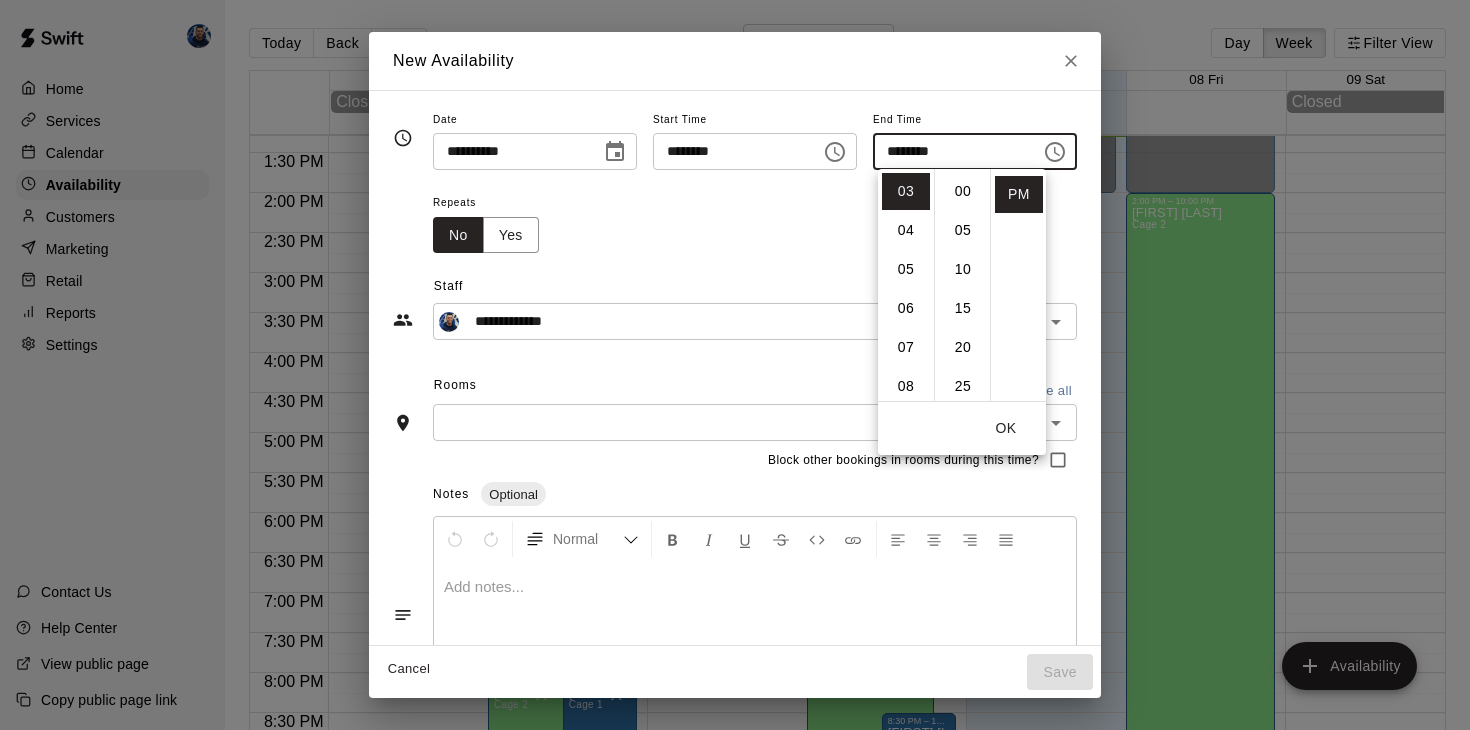 click on "00" at bounding box center (963, 191) 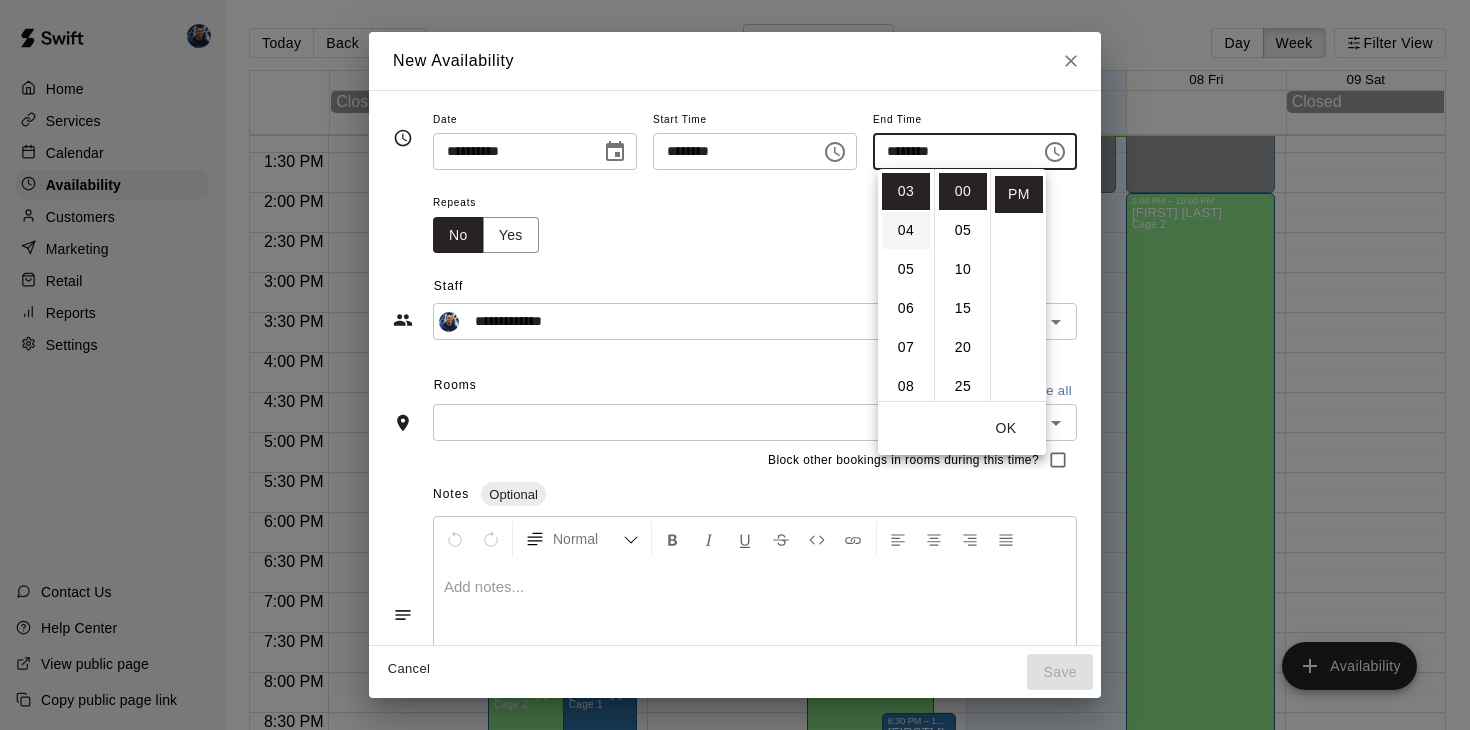 click on "04" at bounding box center (906, 230) 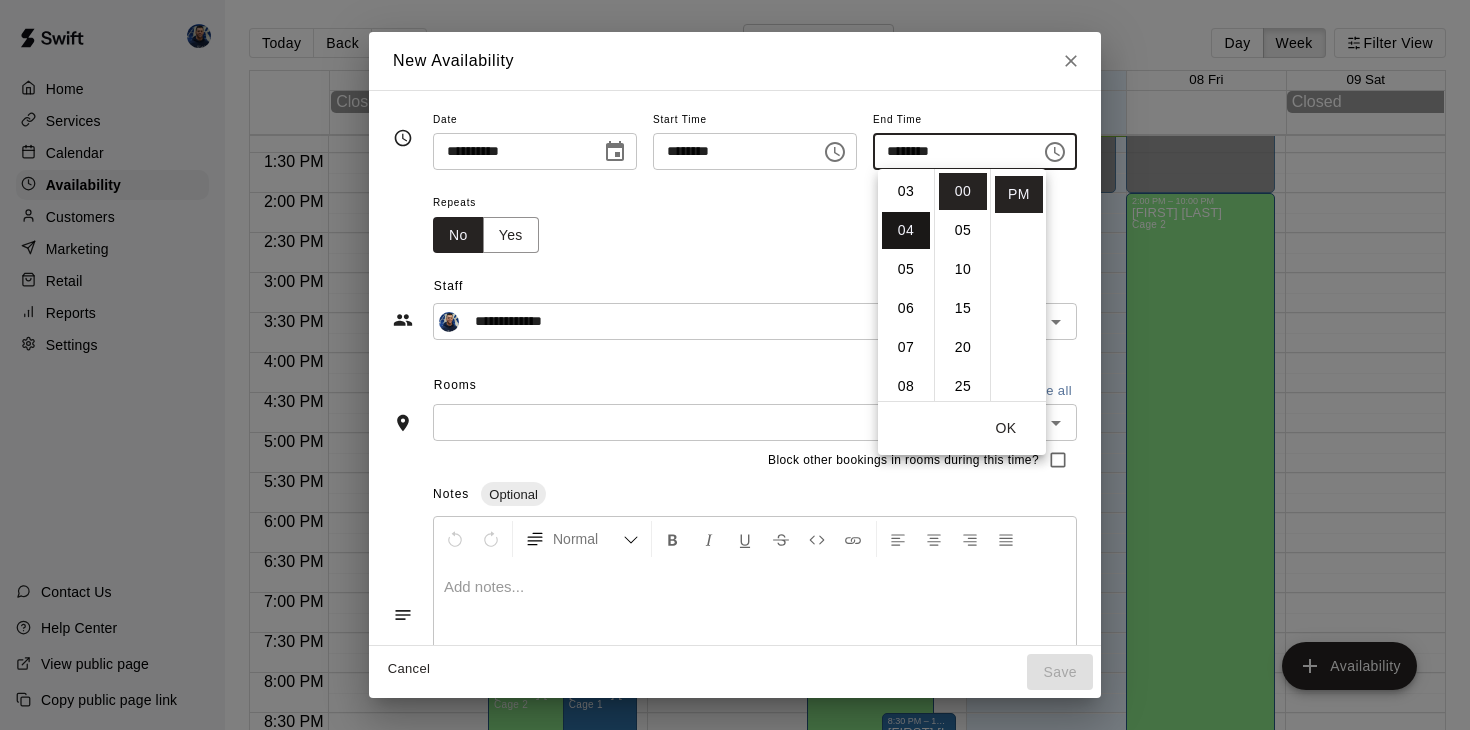 scroll, scrollTop: 156, scrollLeft: 0, axis: vertical 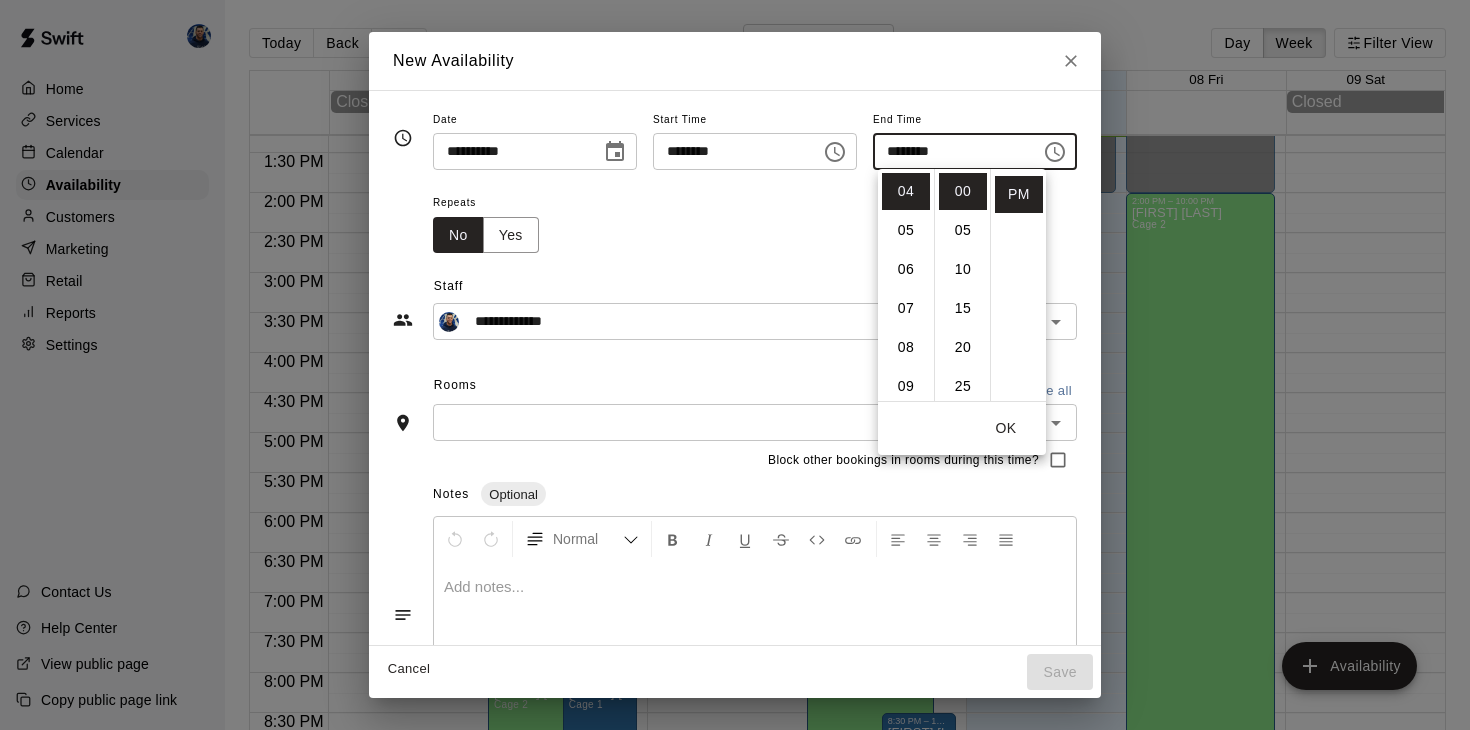click on "OK" at bounding box center [1006, 428] 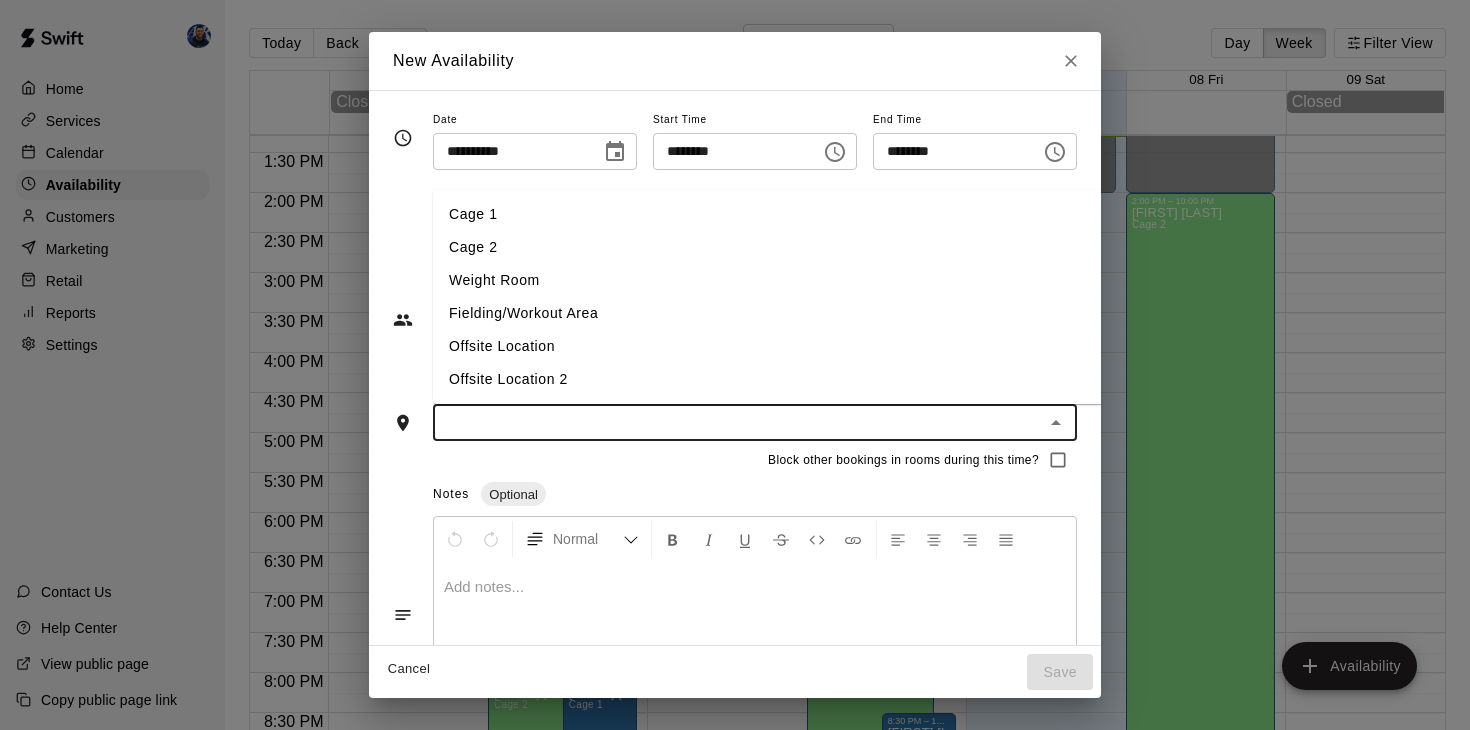 click at bounding box center (738, 422) 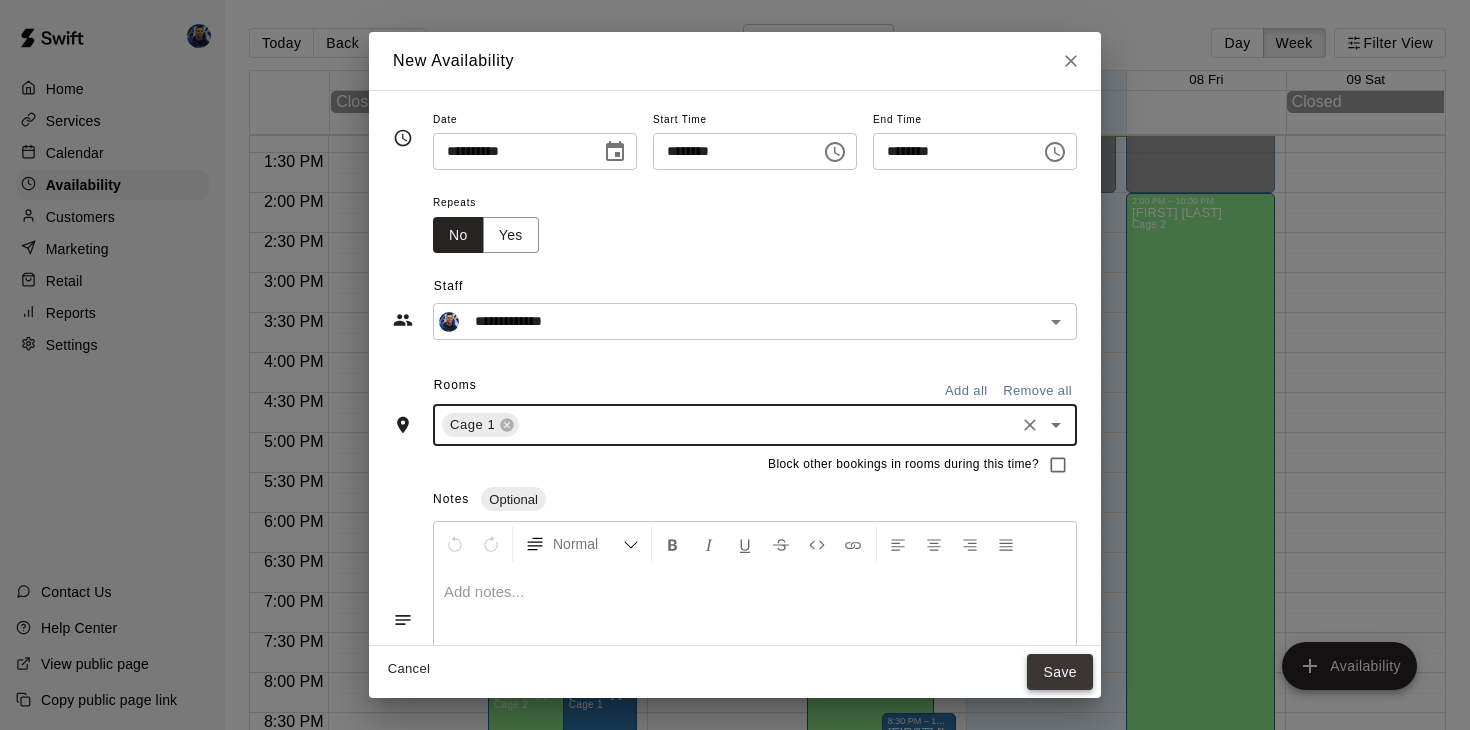 click on "Save" at bounding box center [1060, 672] 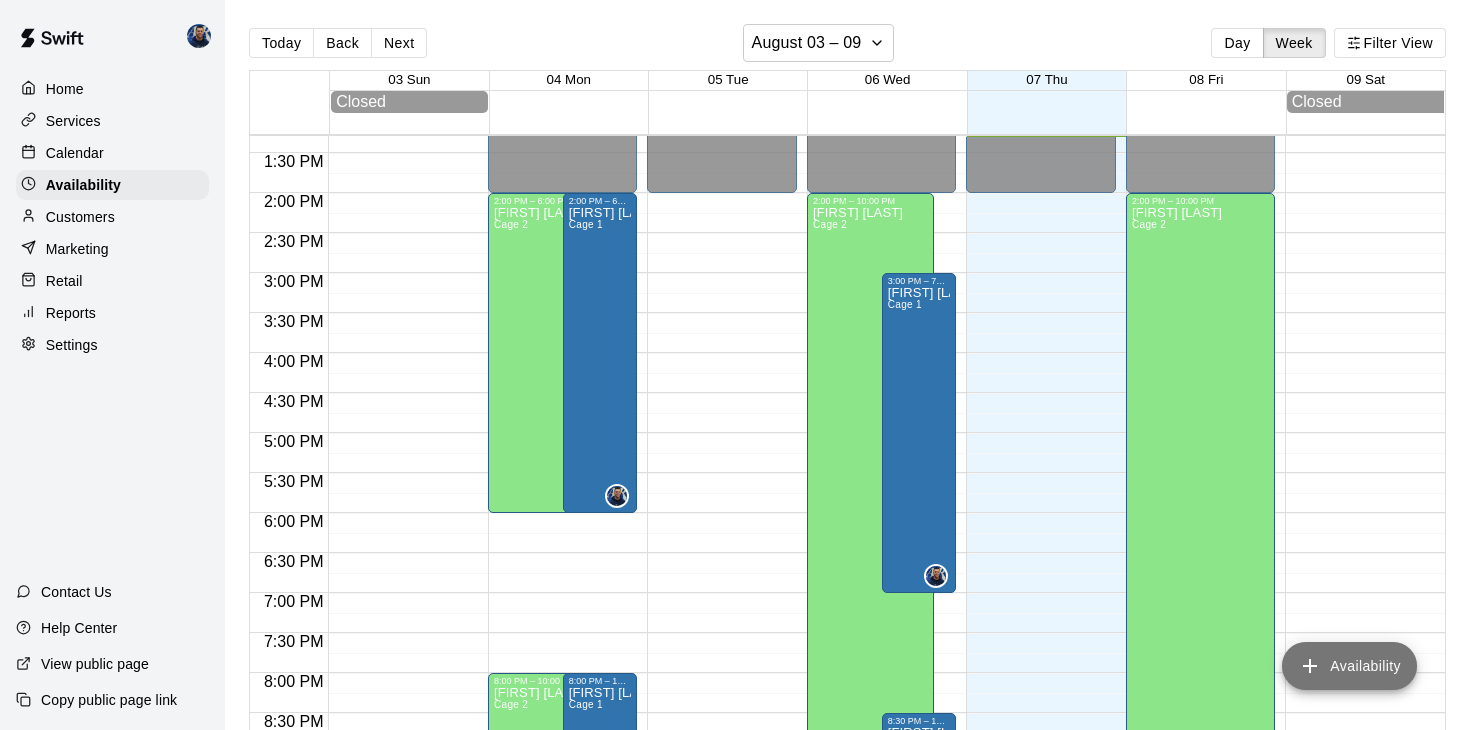 click on "Availability" at bounding box center [1349, 666] 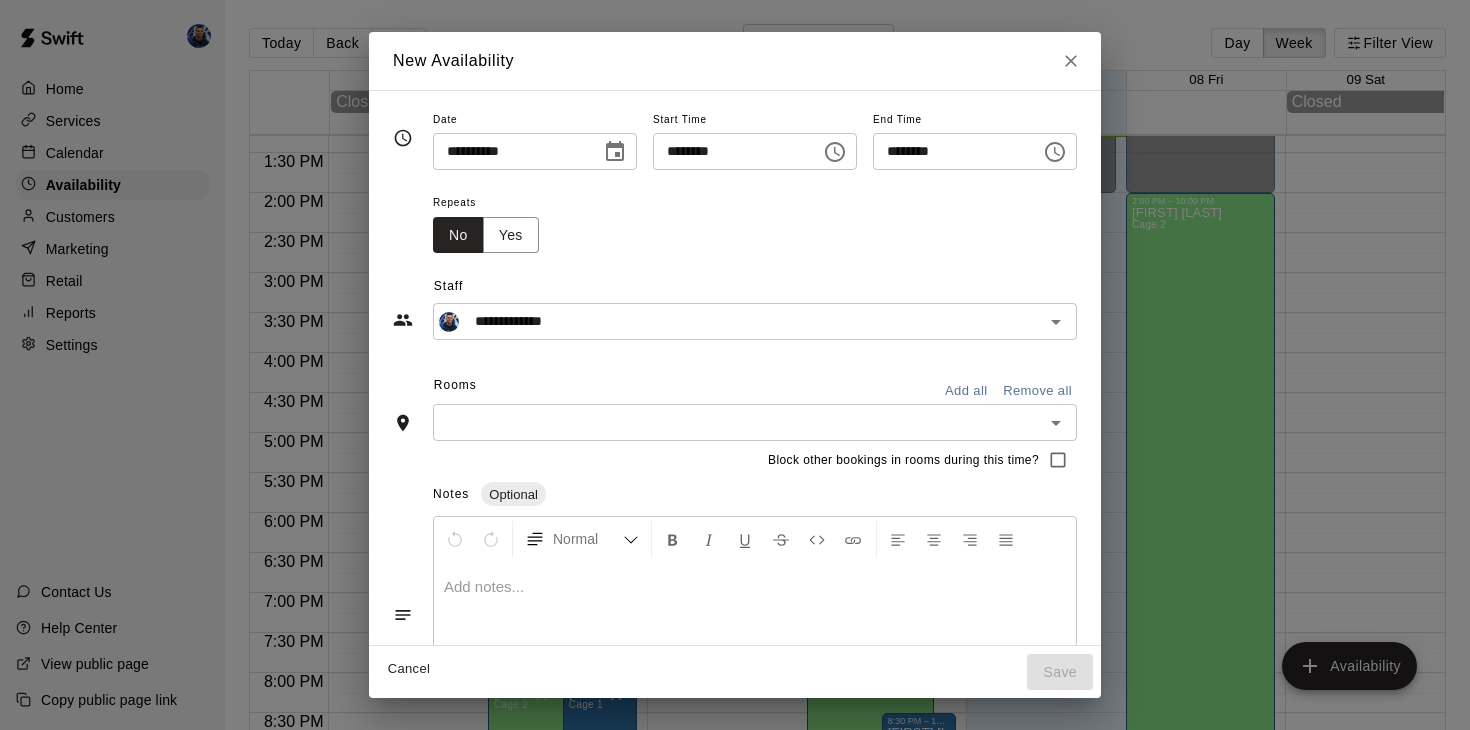 click 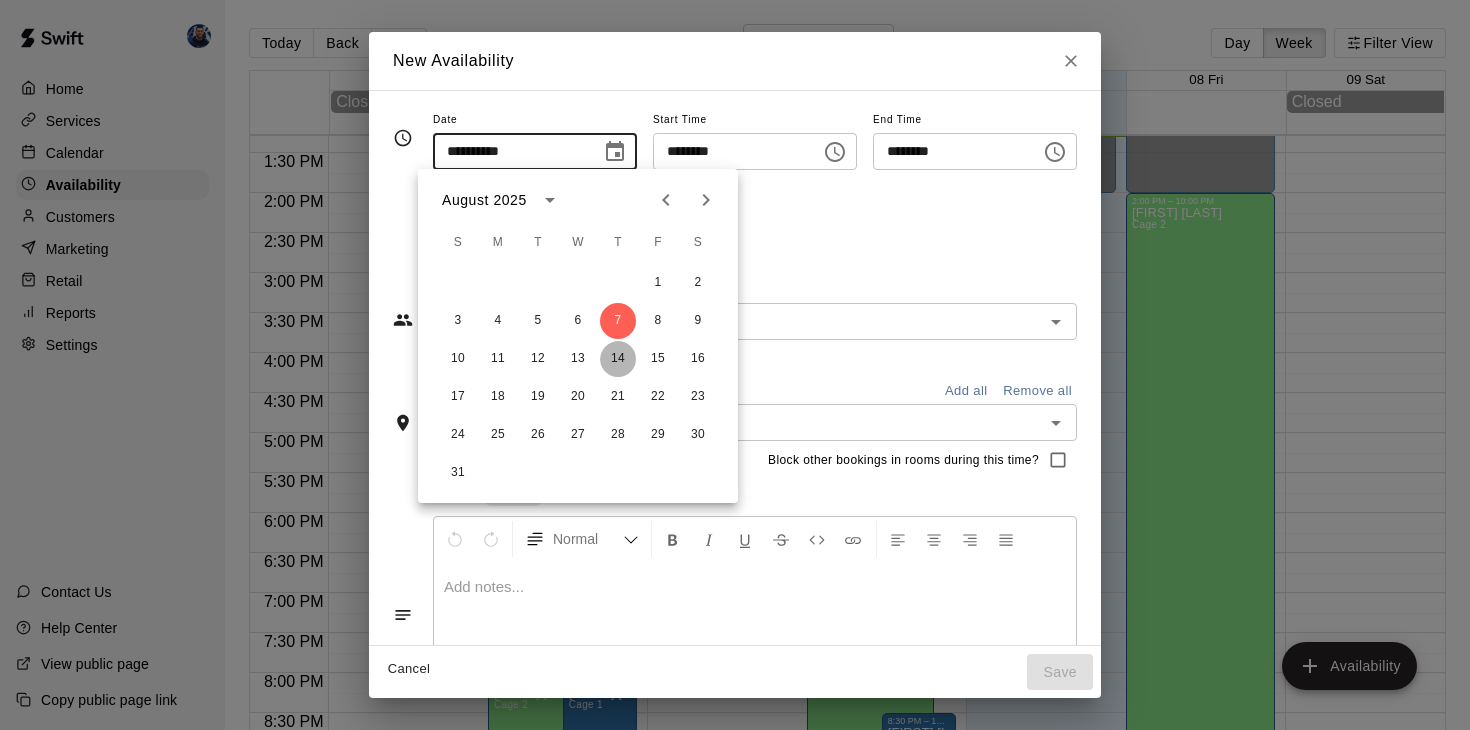 click on "14" at bounding box center [618, 359] 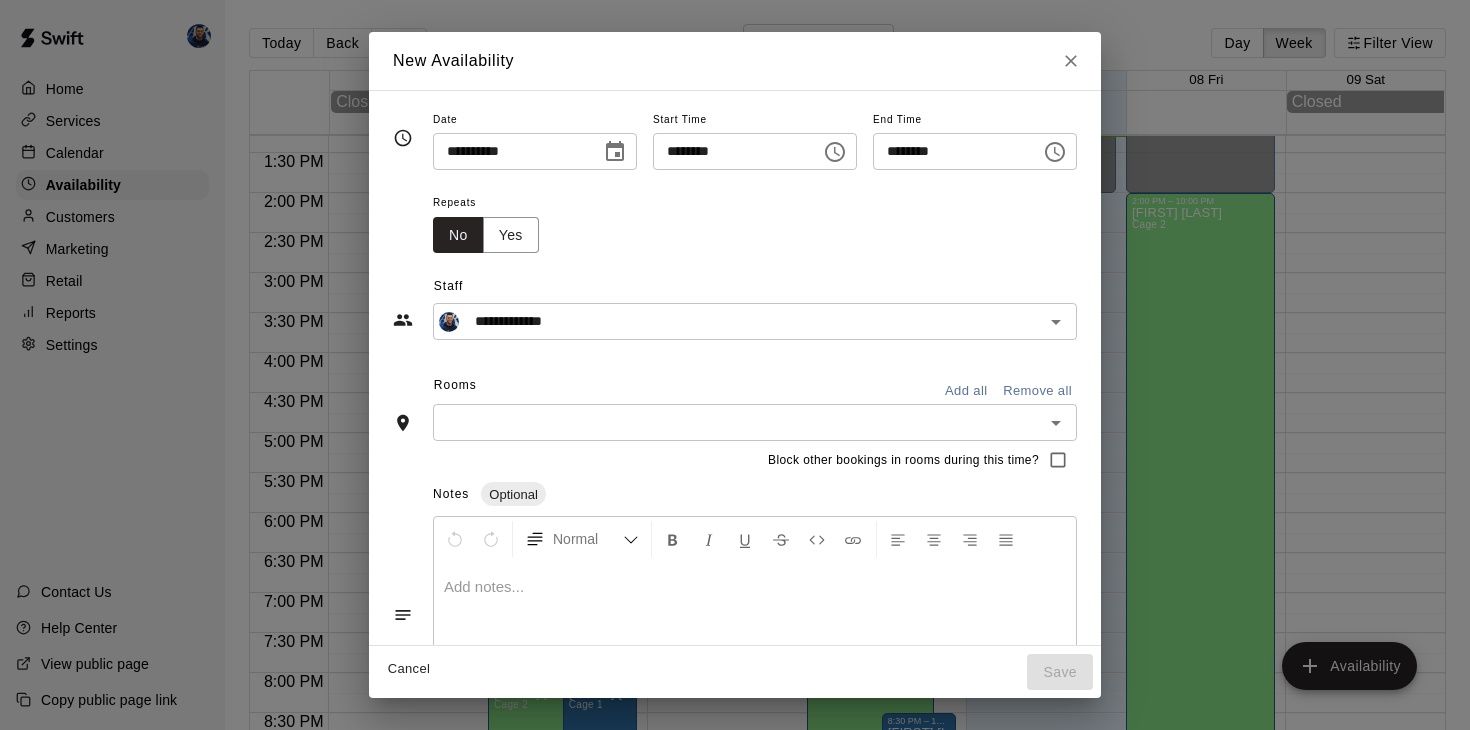 click 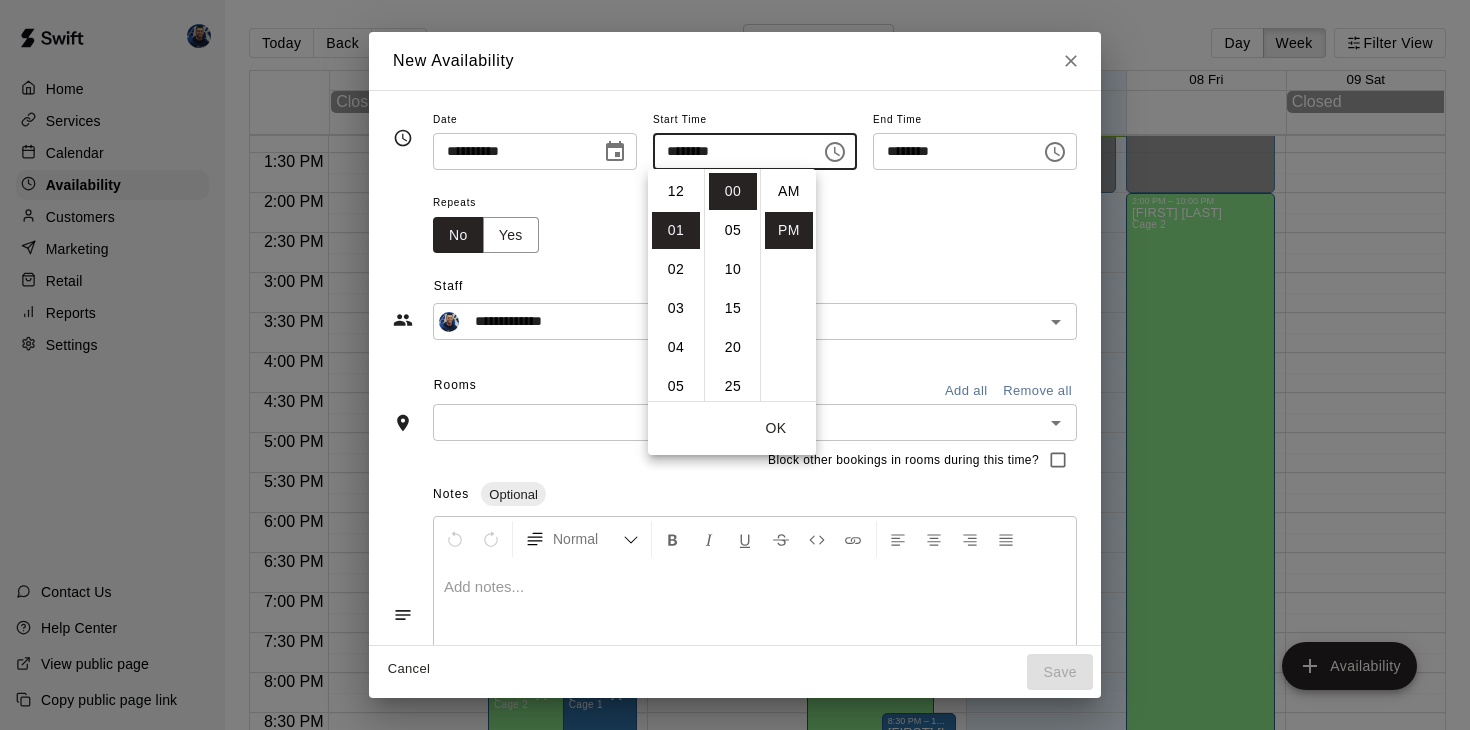 scroll, scrollTop: 39, scrollLeft: 0, axis: vertical 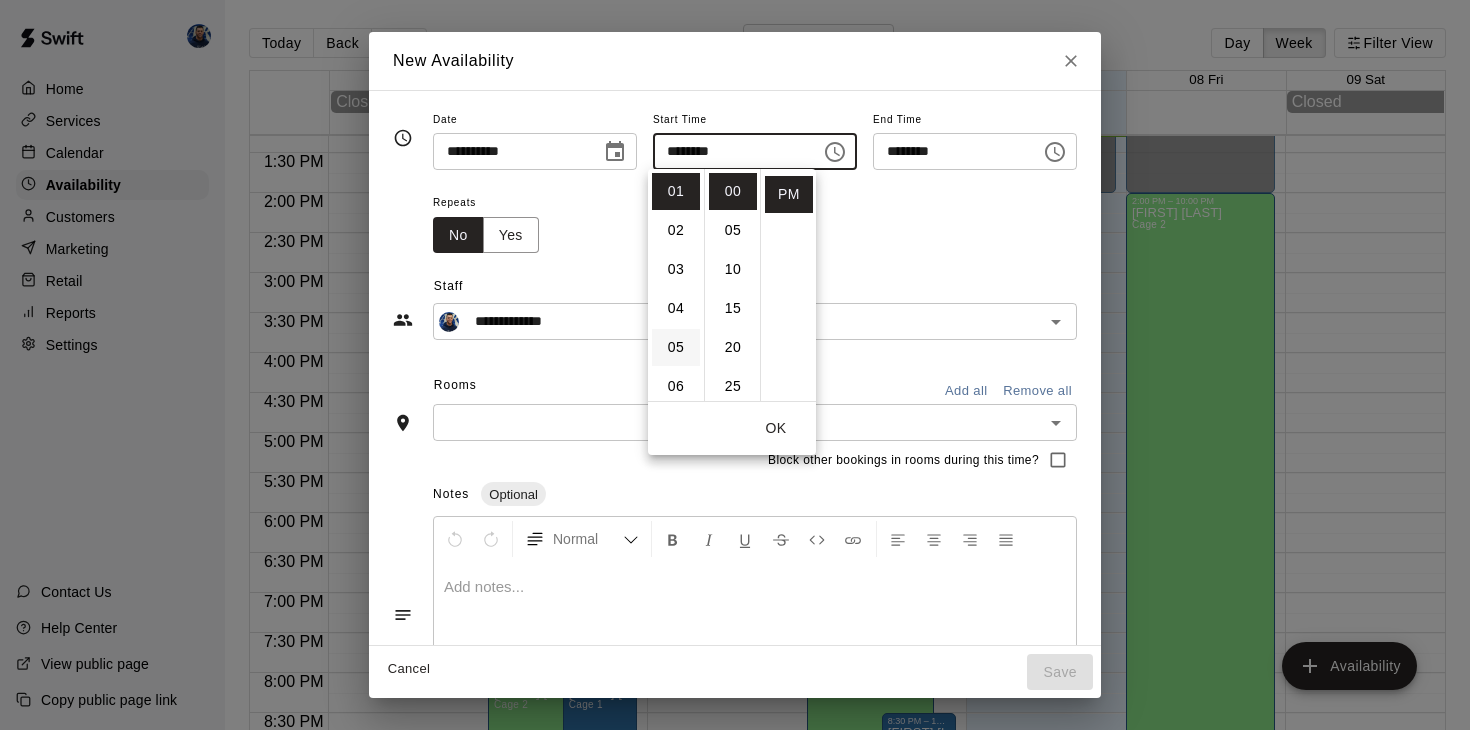 click on "05" at bounding box center [676, 347] 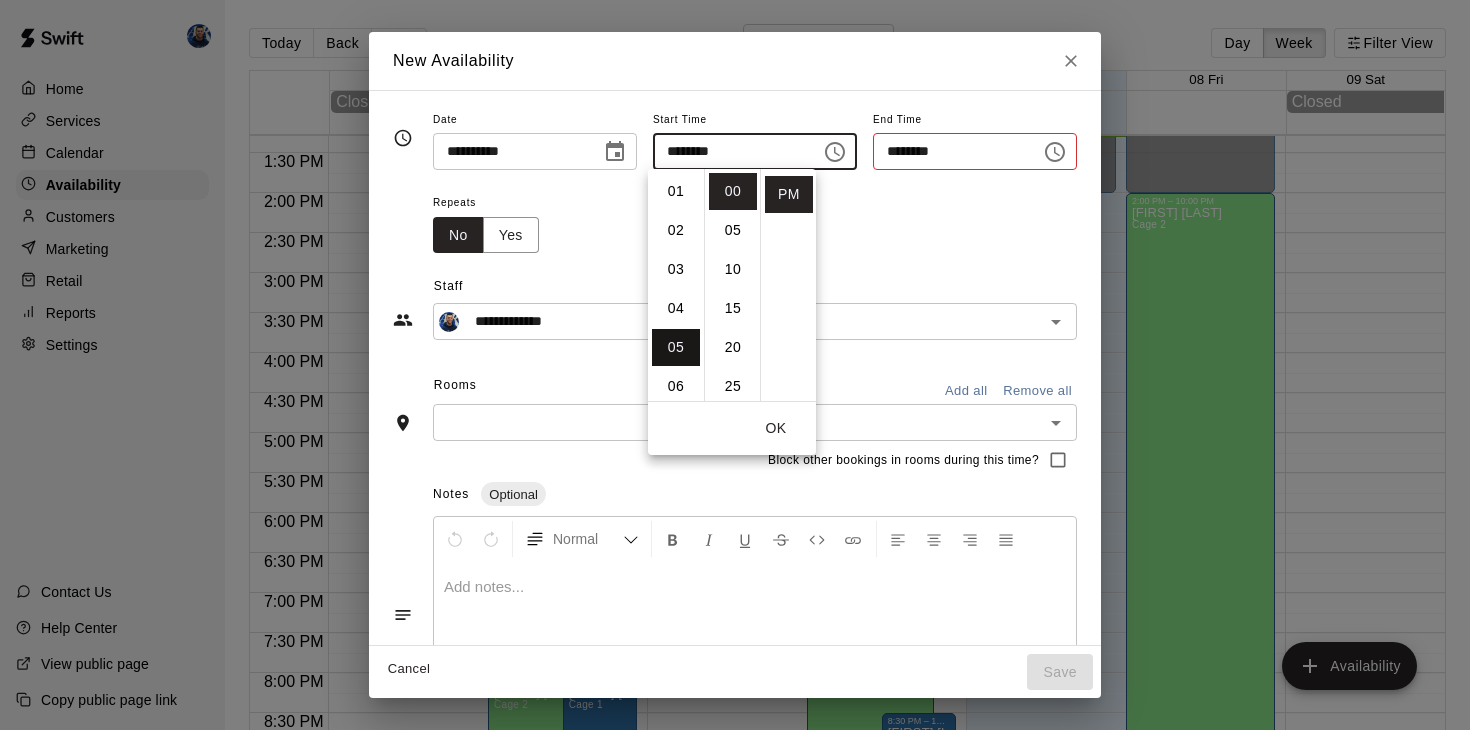 type on "********" 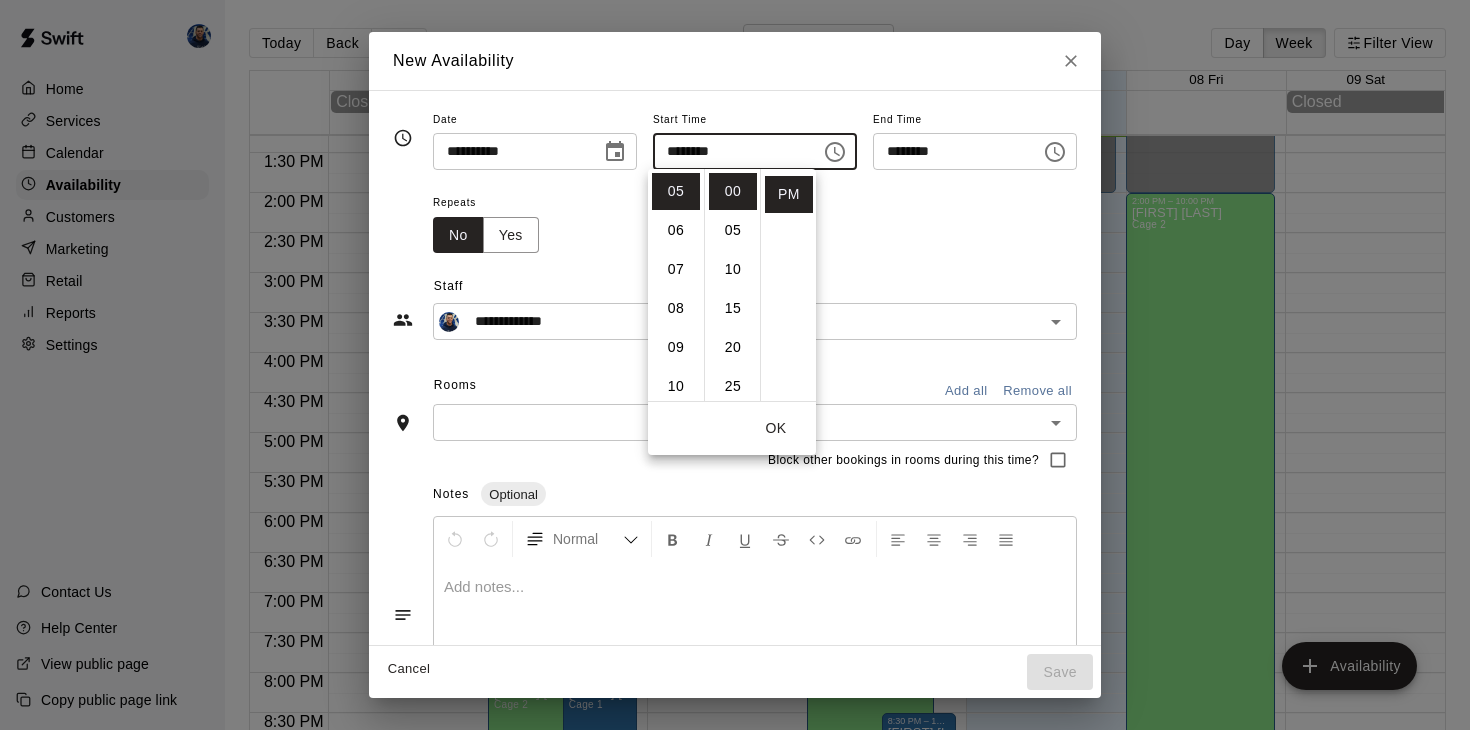 click 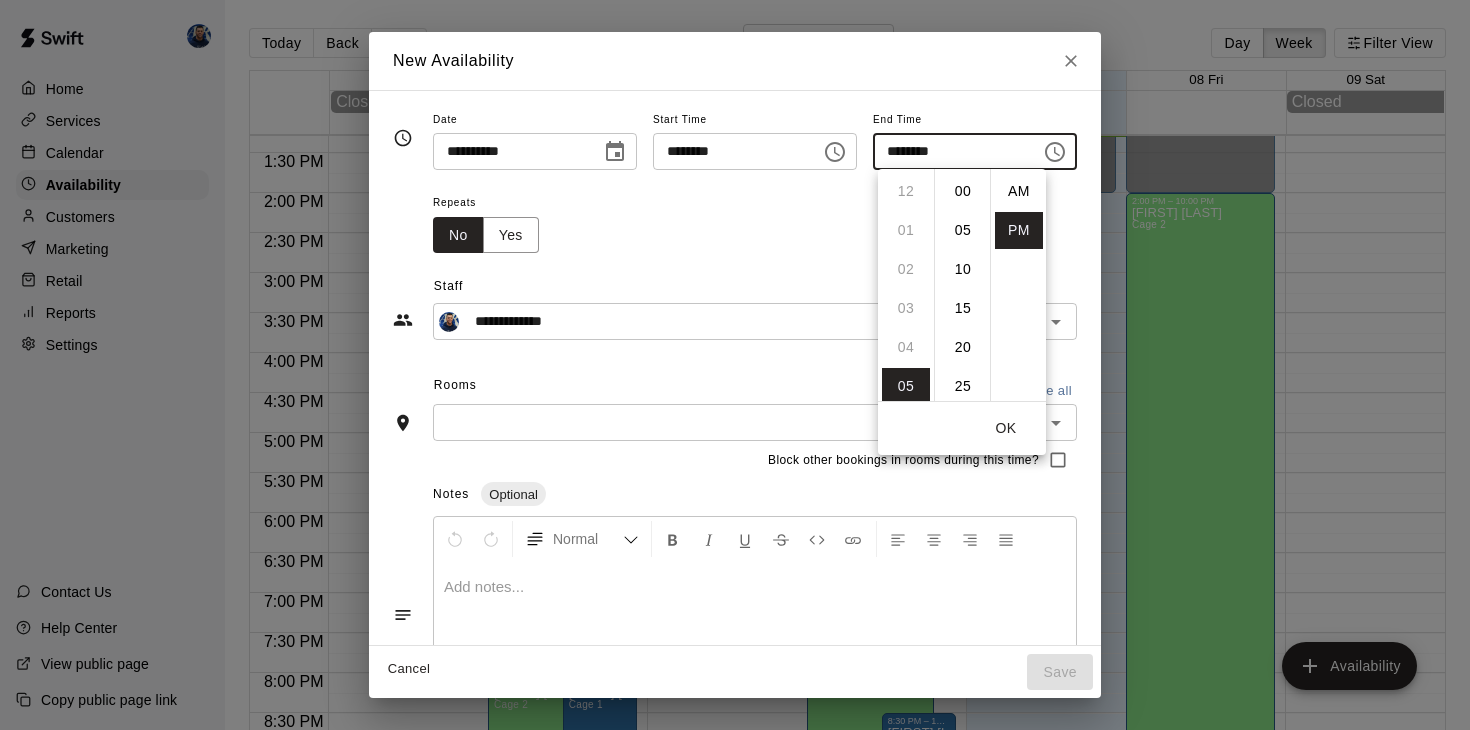scroll, scrollTop: 195, scrollLeft: 0, axis: vertical 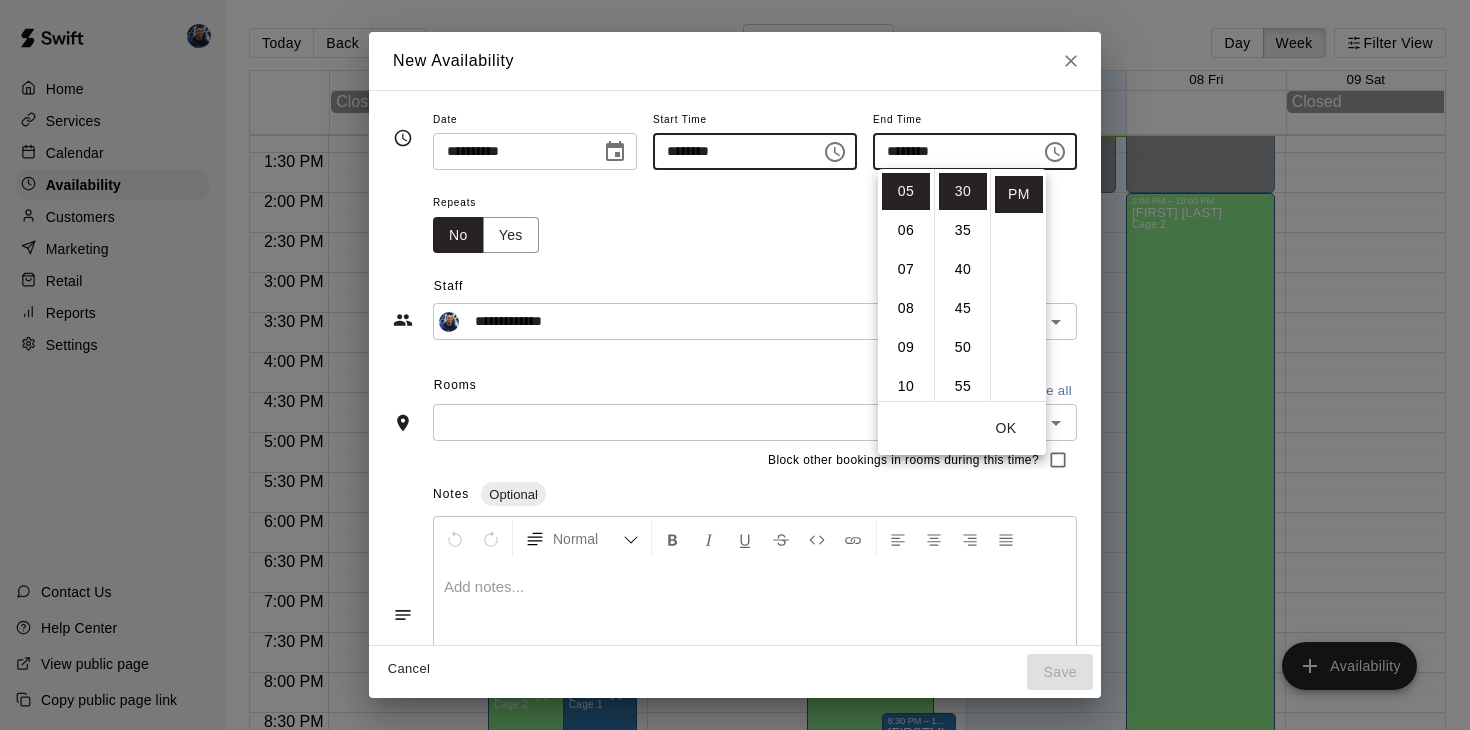 click on "********" at bounding box center (730, 151) 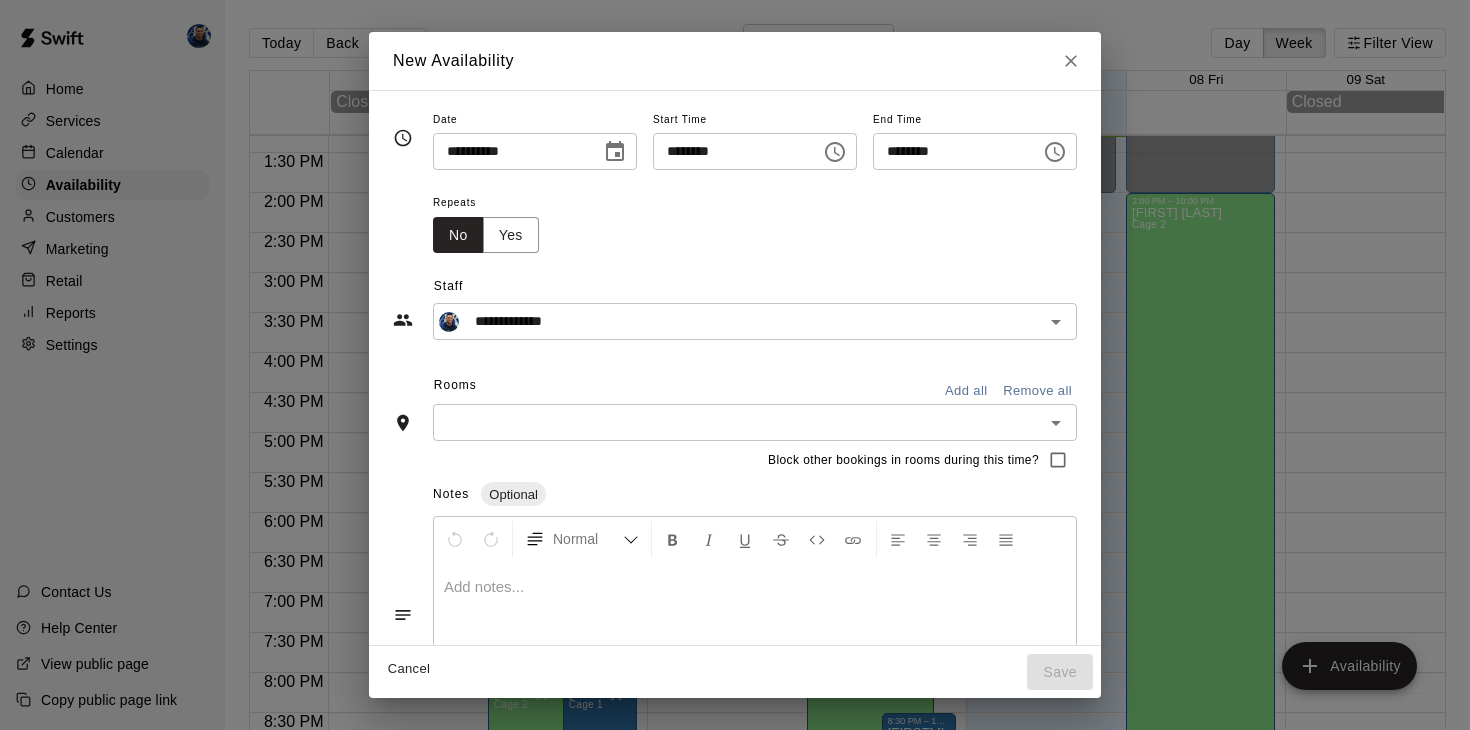 click 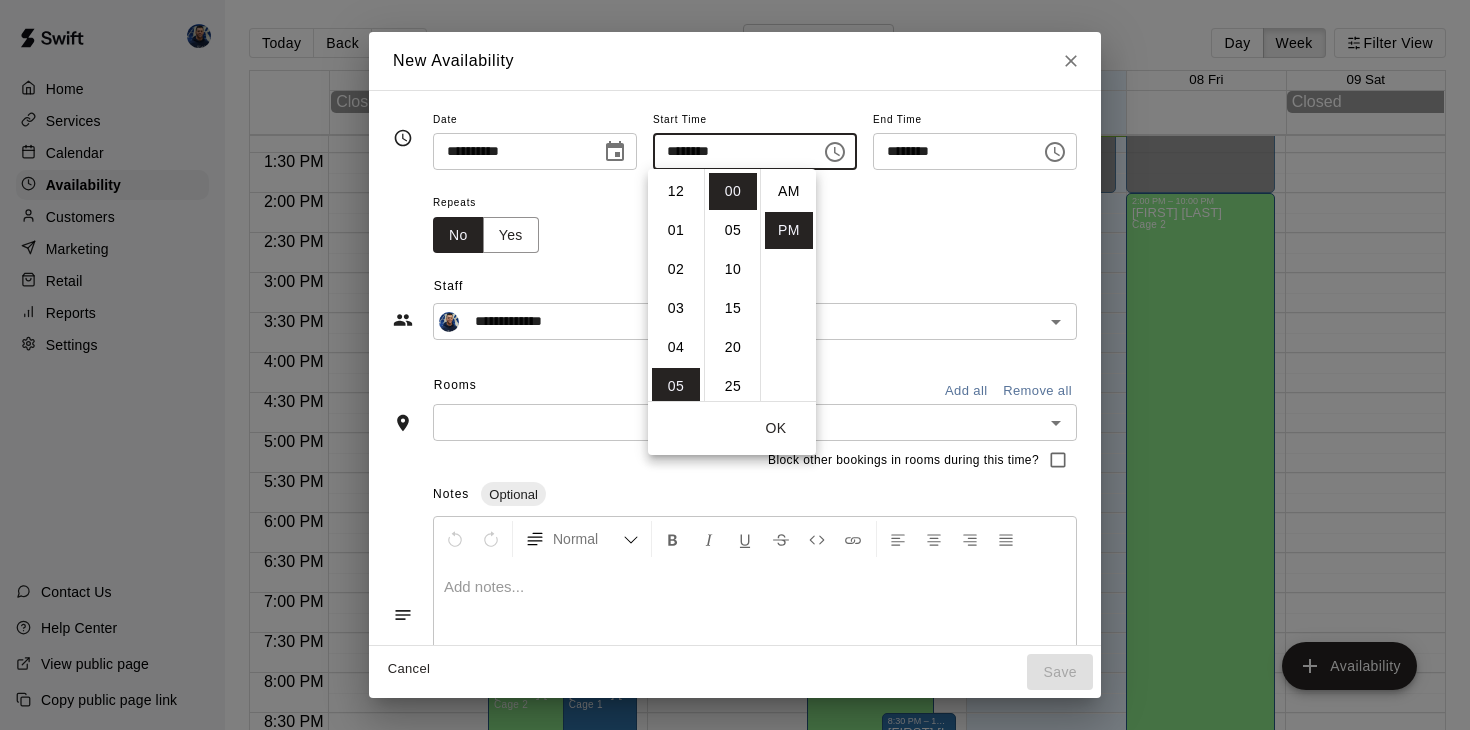 scroll, scrollTop: 195, scrollLeft: 0, axis: vertical 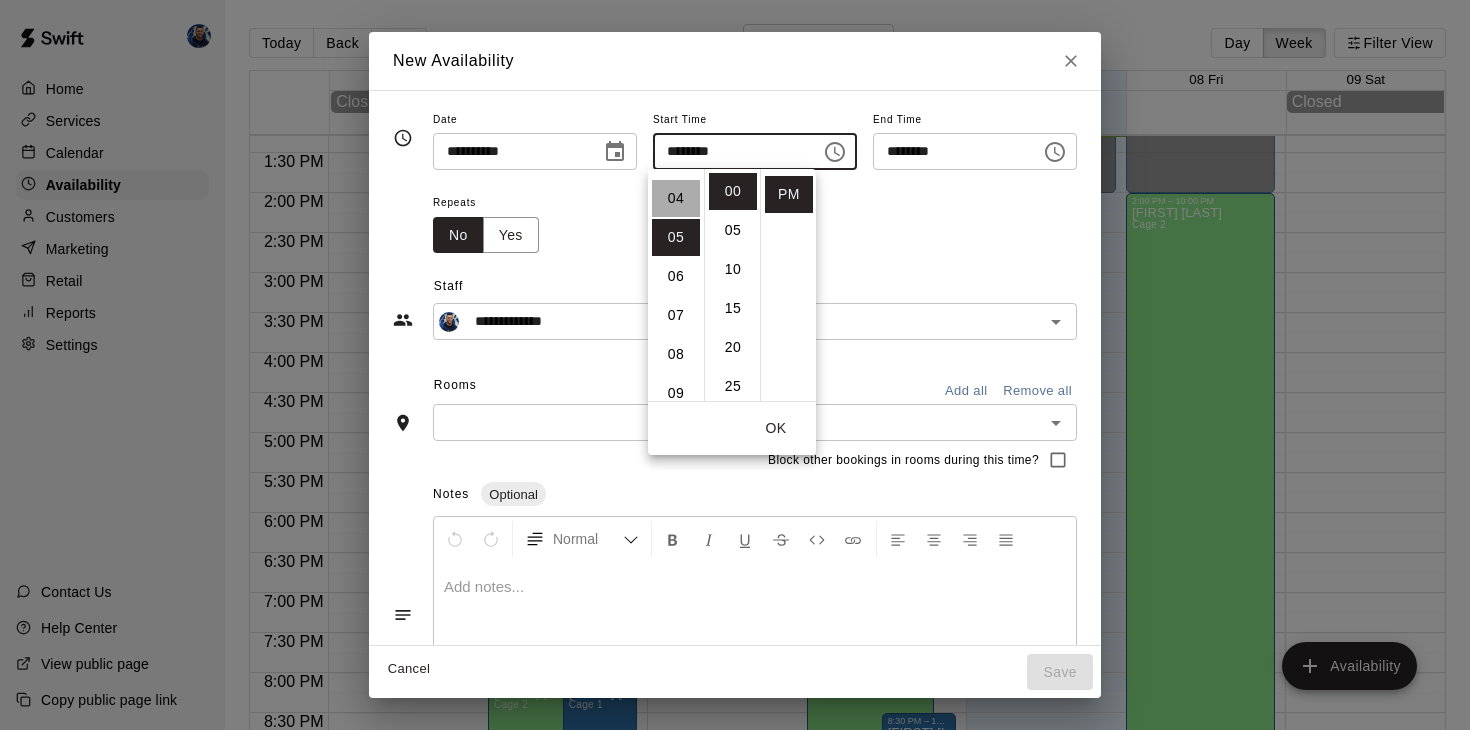 click on "04" at bounding box center (676, 198) 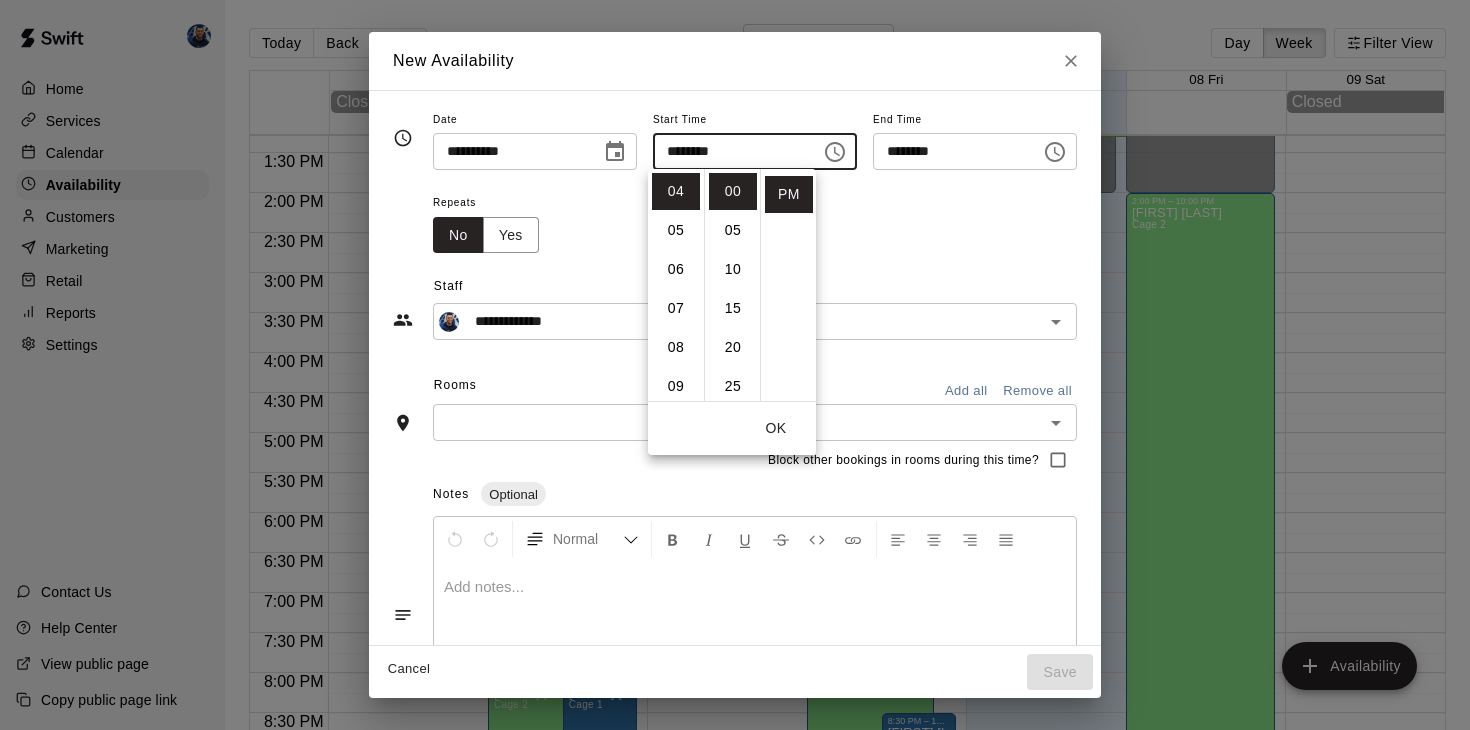 click 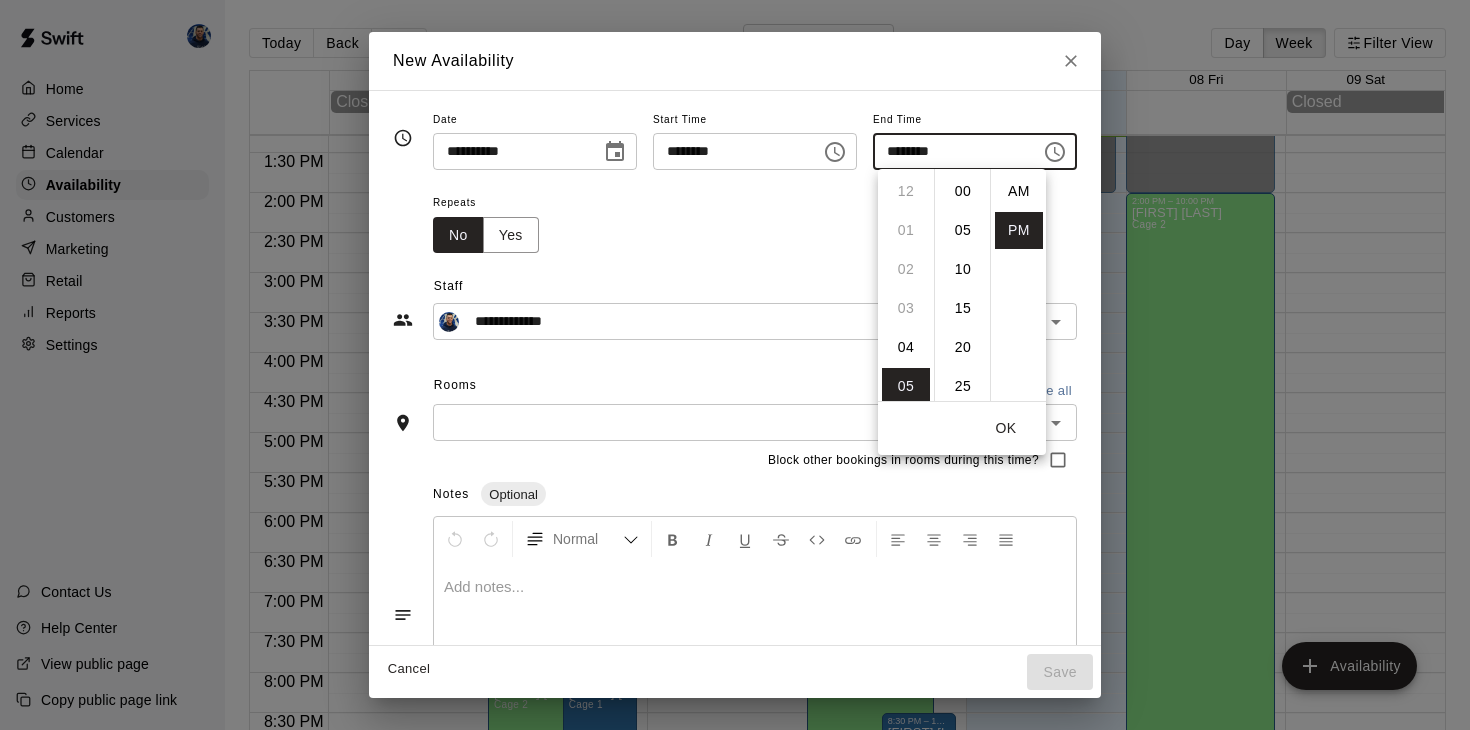 scroll, scrollTop: 195, scrollLeft: 0, axis: vertical 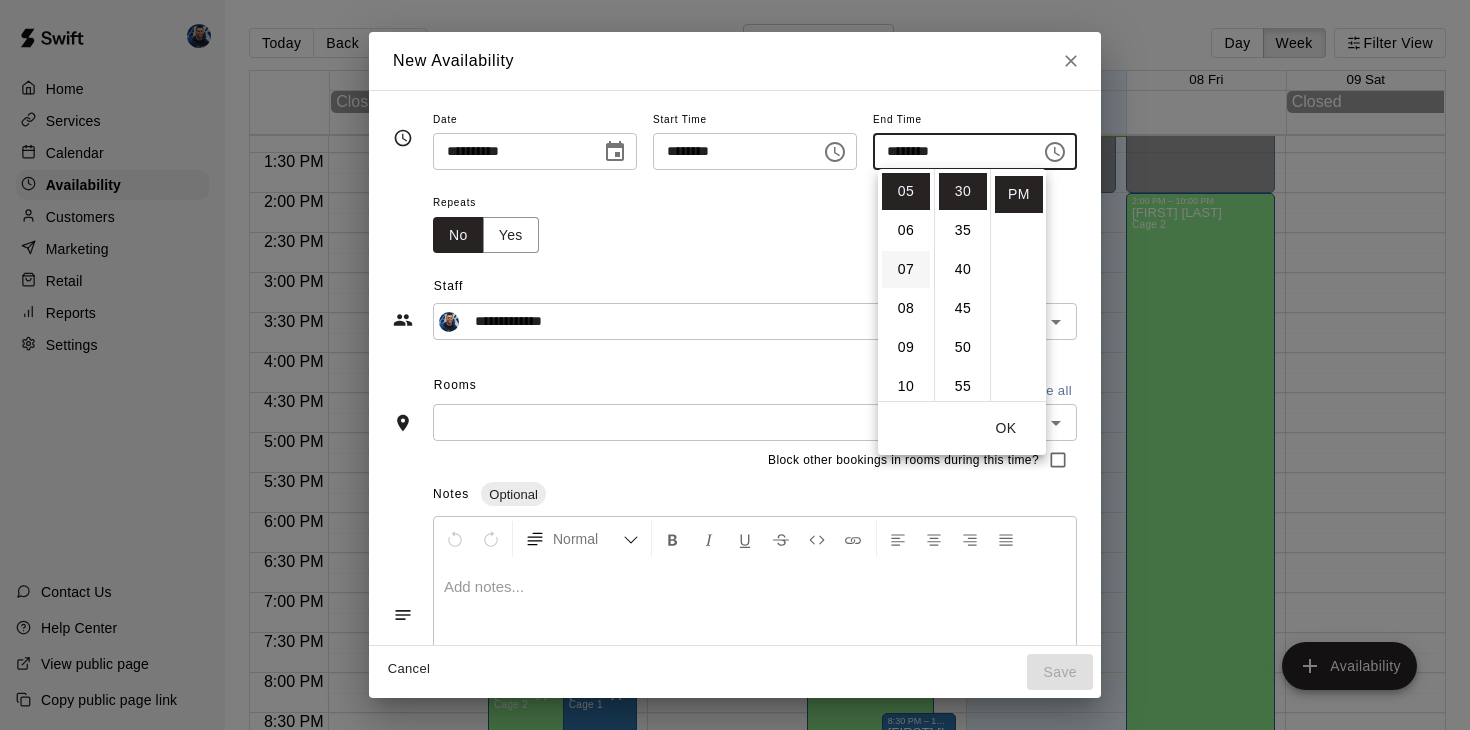 click on "07" at bounding box center [906, 269] 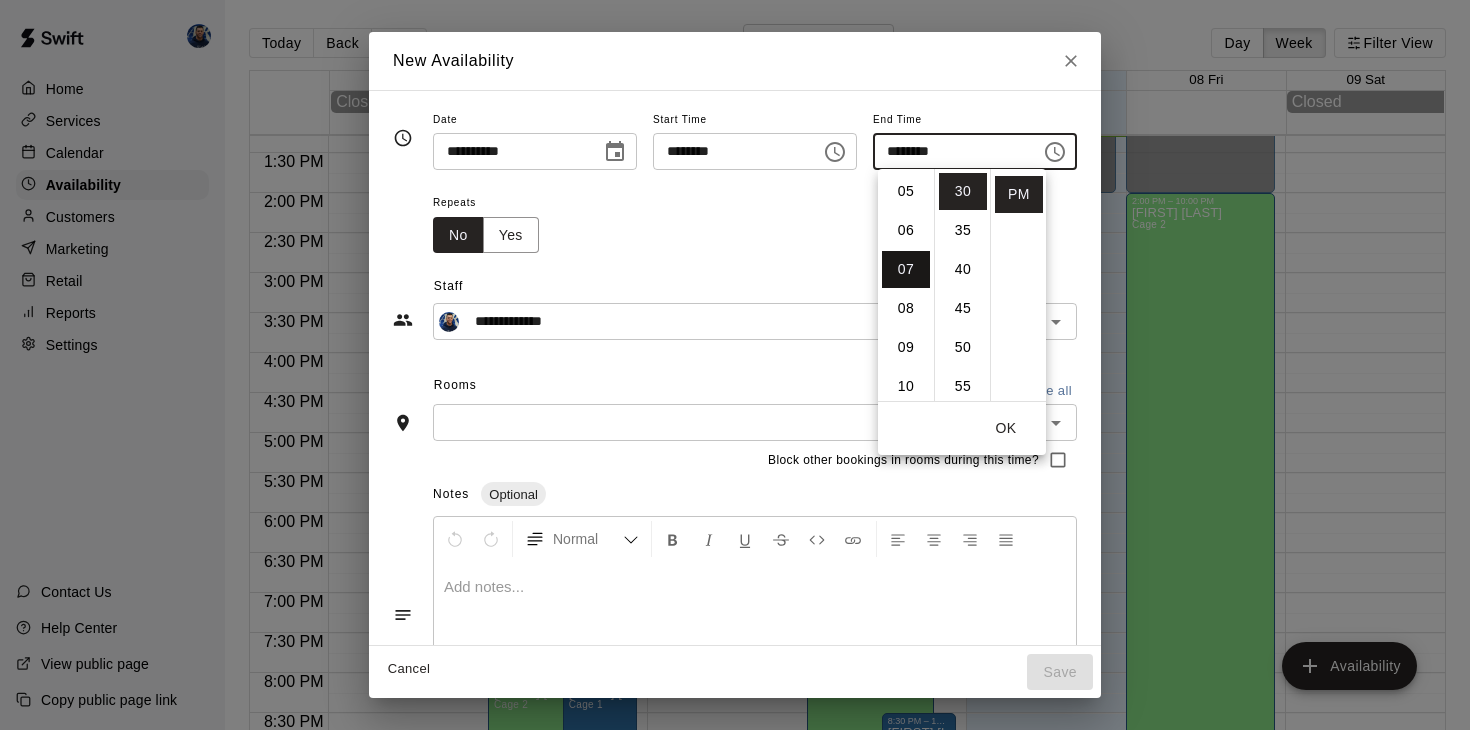 scroll, scrollTop: 273, scrollLeft: 0, axis: vertical 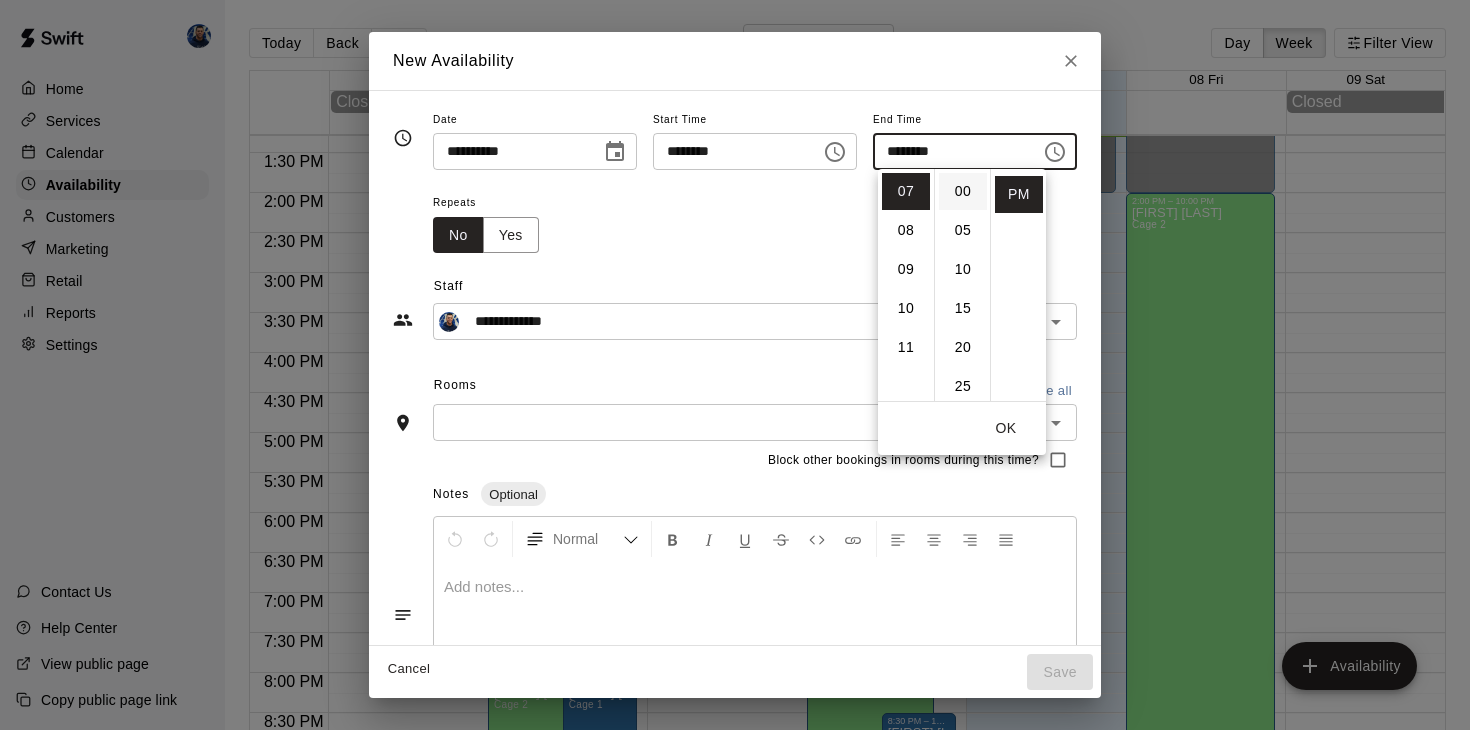 click on "00" at bounding box center (963, 191) 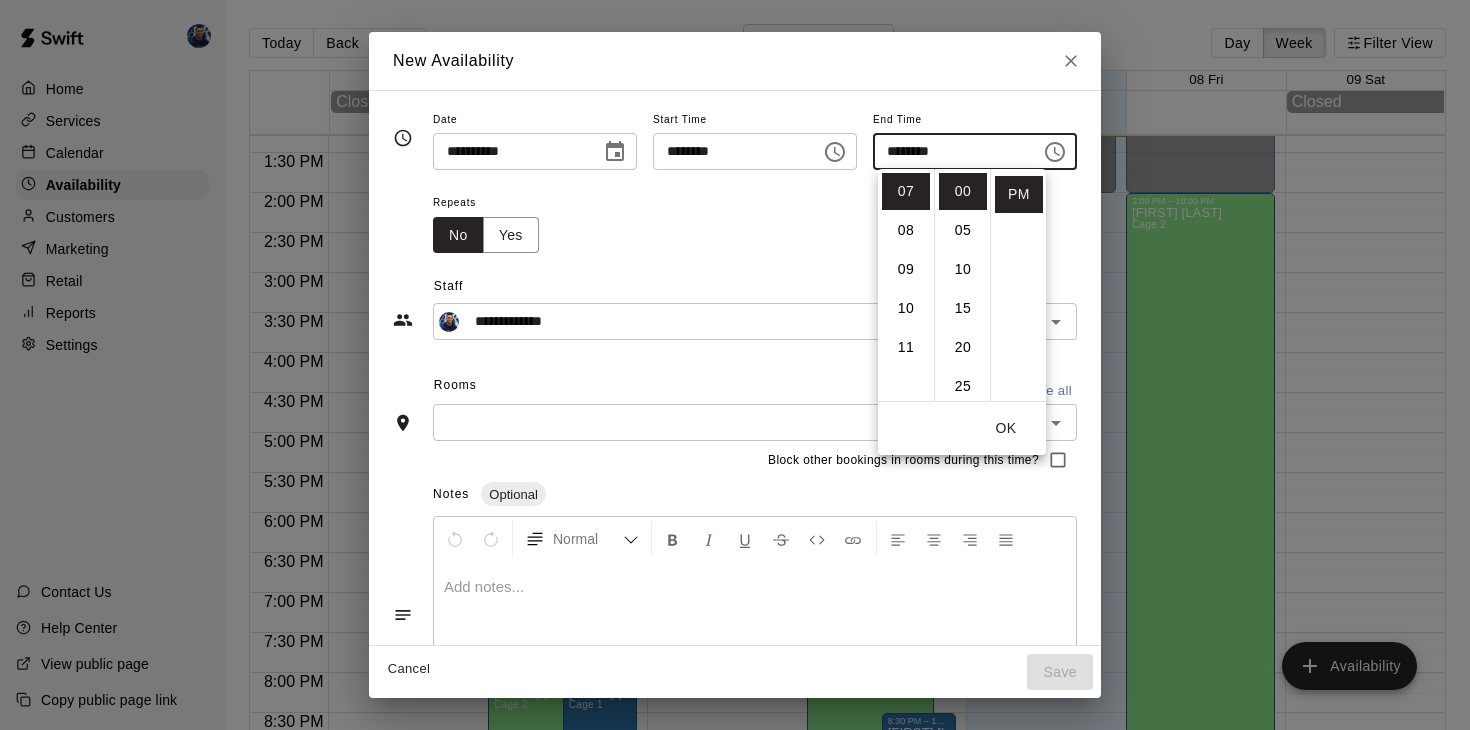 click on "OK" at bounding box center (1006, 428) 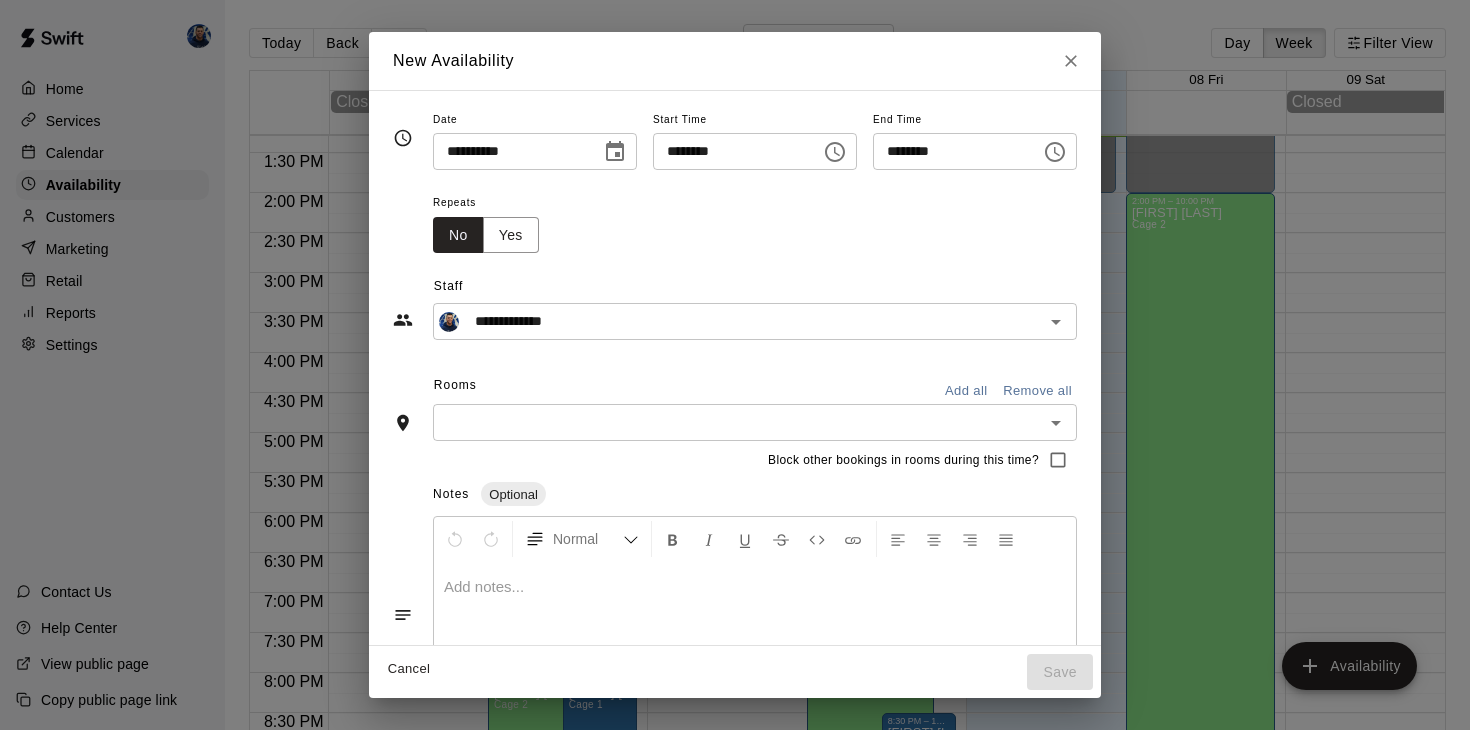 click at bounding box center [738, 422] 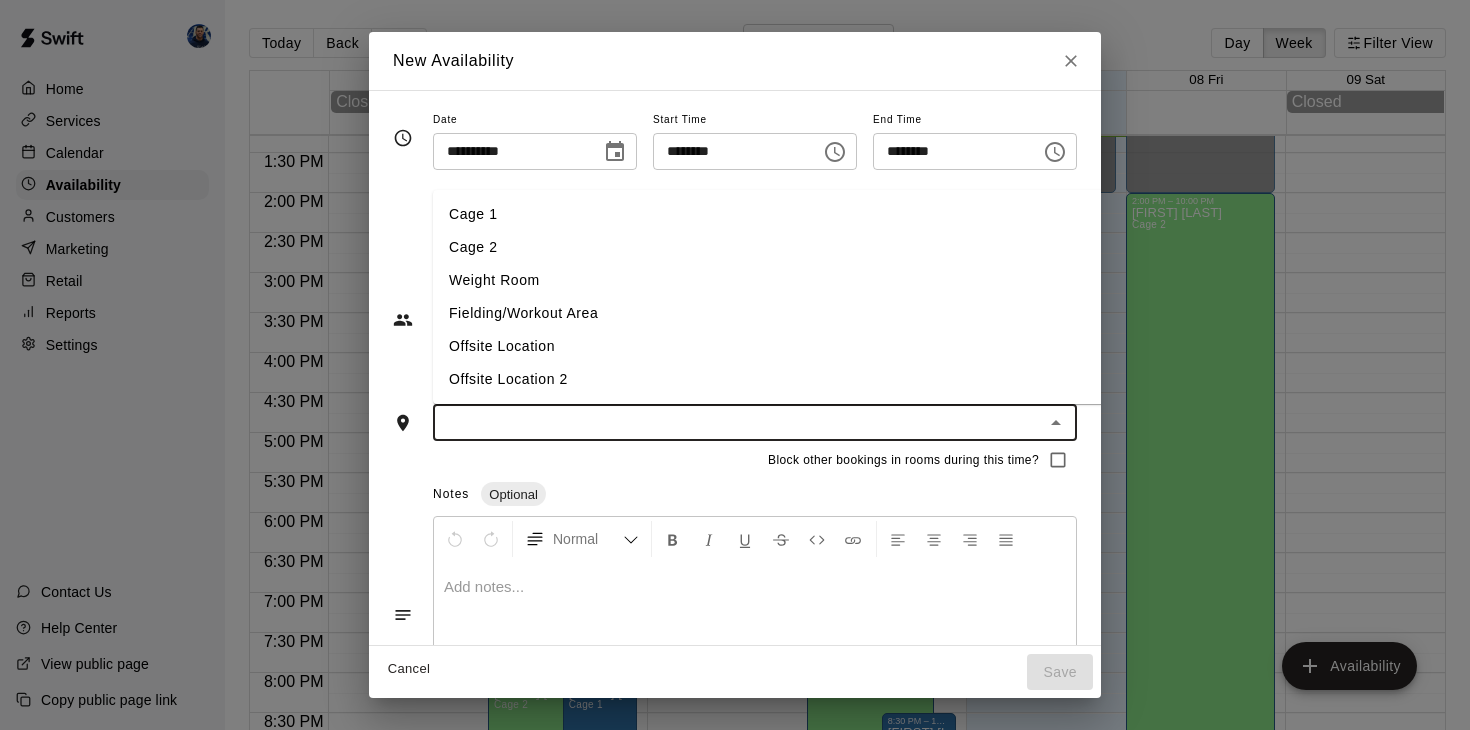click on "Cage 1" at bounding box center [770, 214] 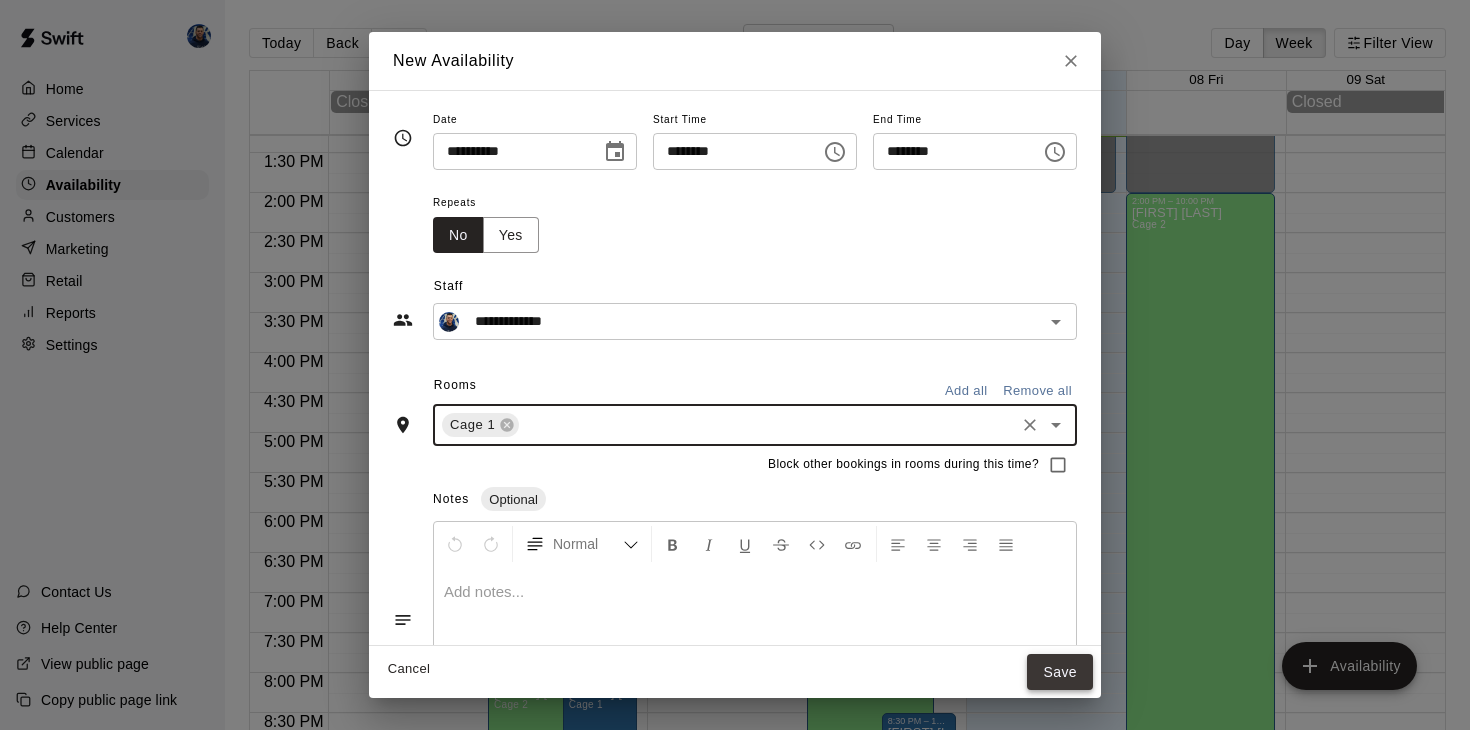 click on "Save" at bounding box center (1060, 672) 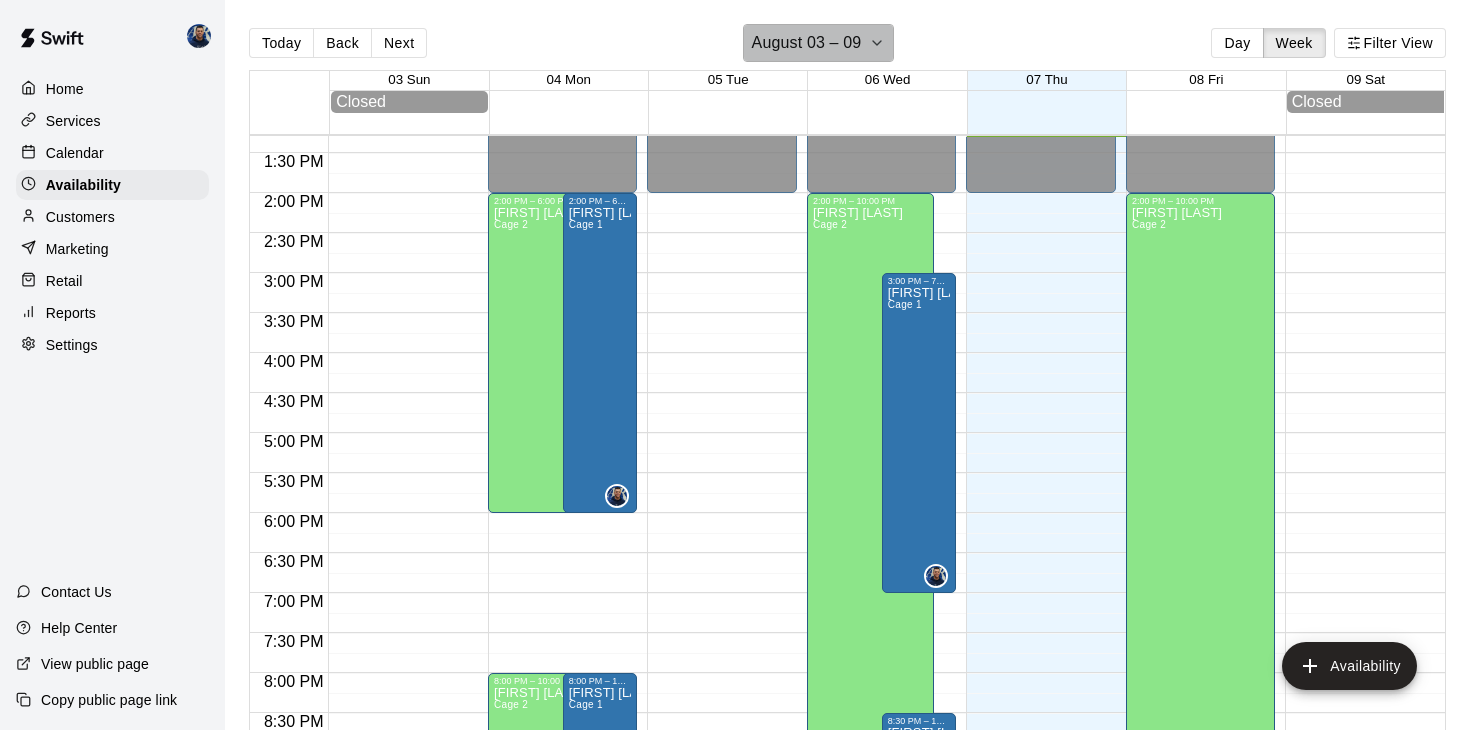 click on "August 03 – 09" at bounding box center (807, 43) 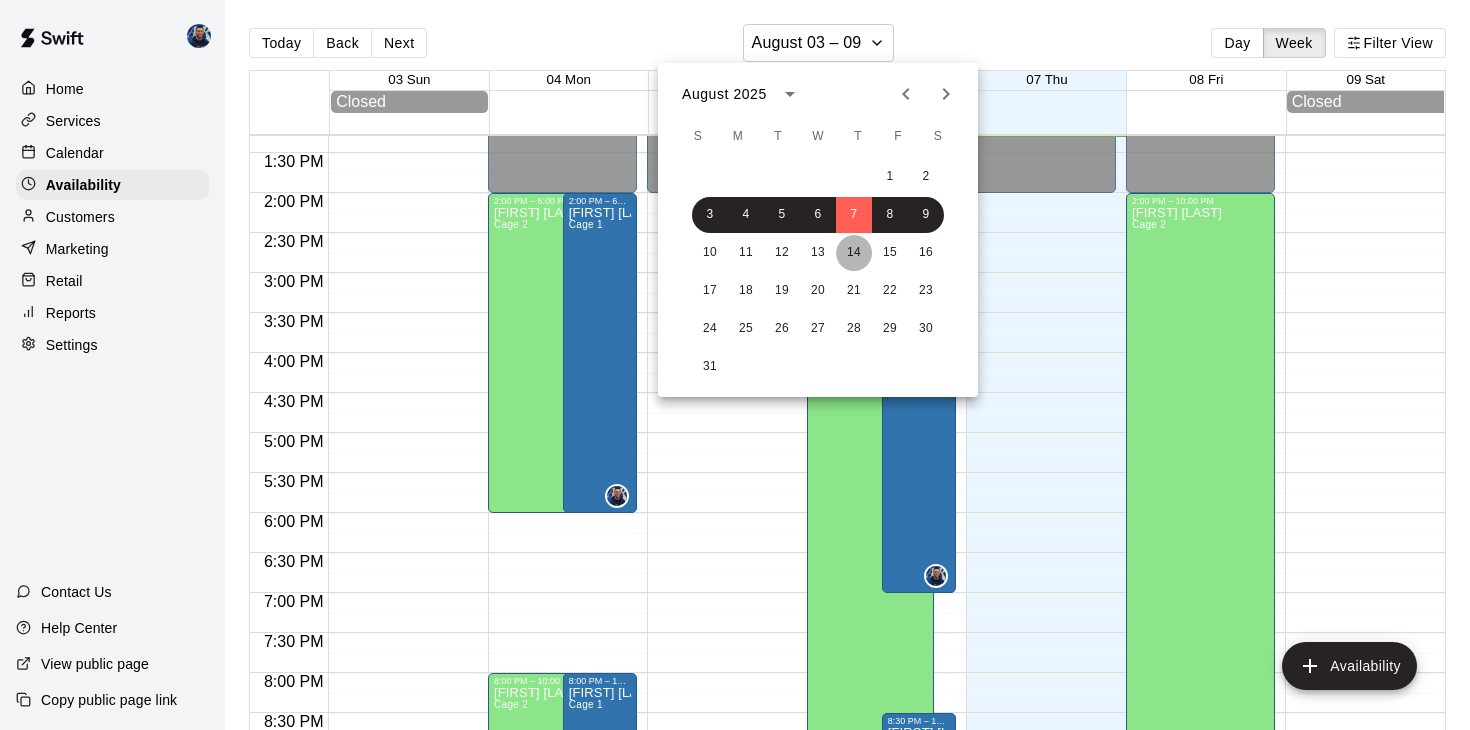 click on "14" at bounding box center [854, 253] 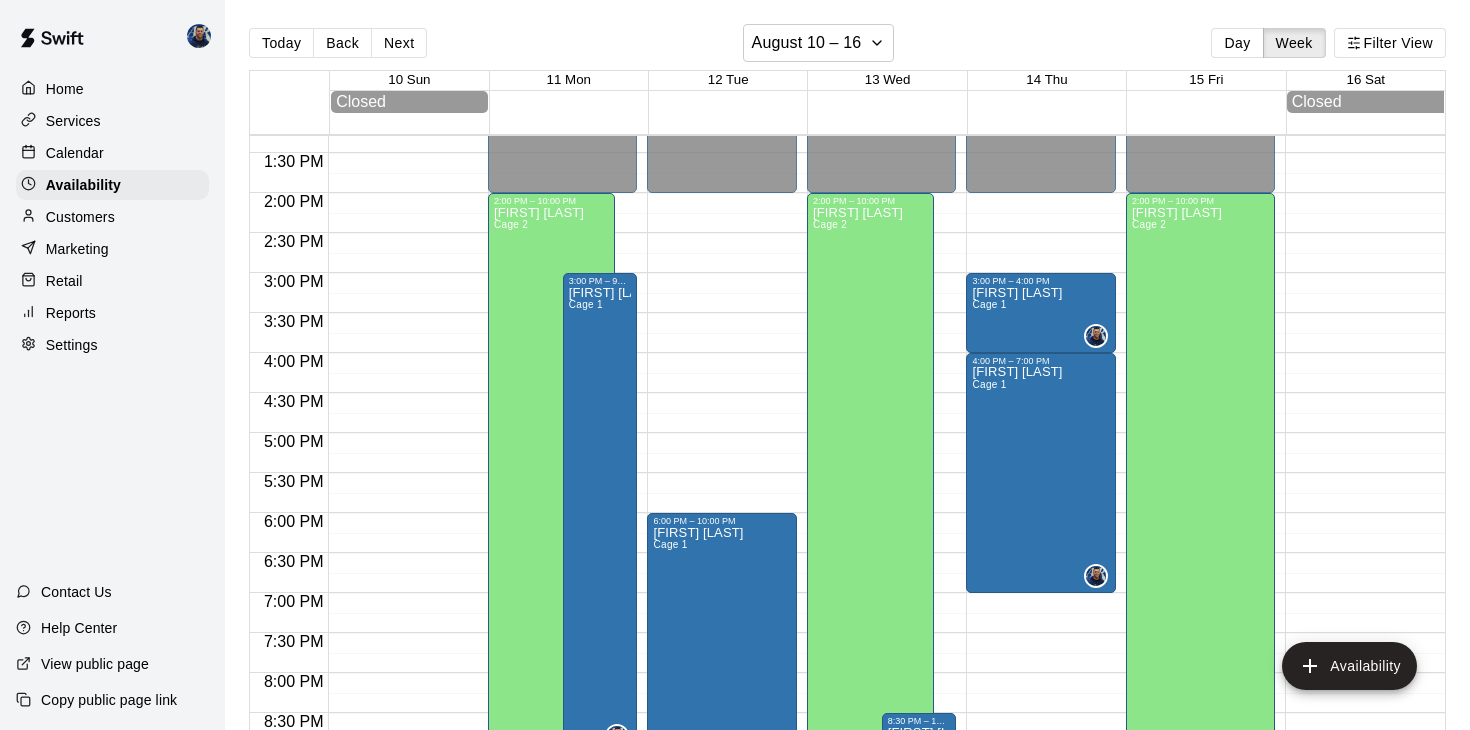 click on "Calendar" at bounding box center [112, 153] 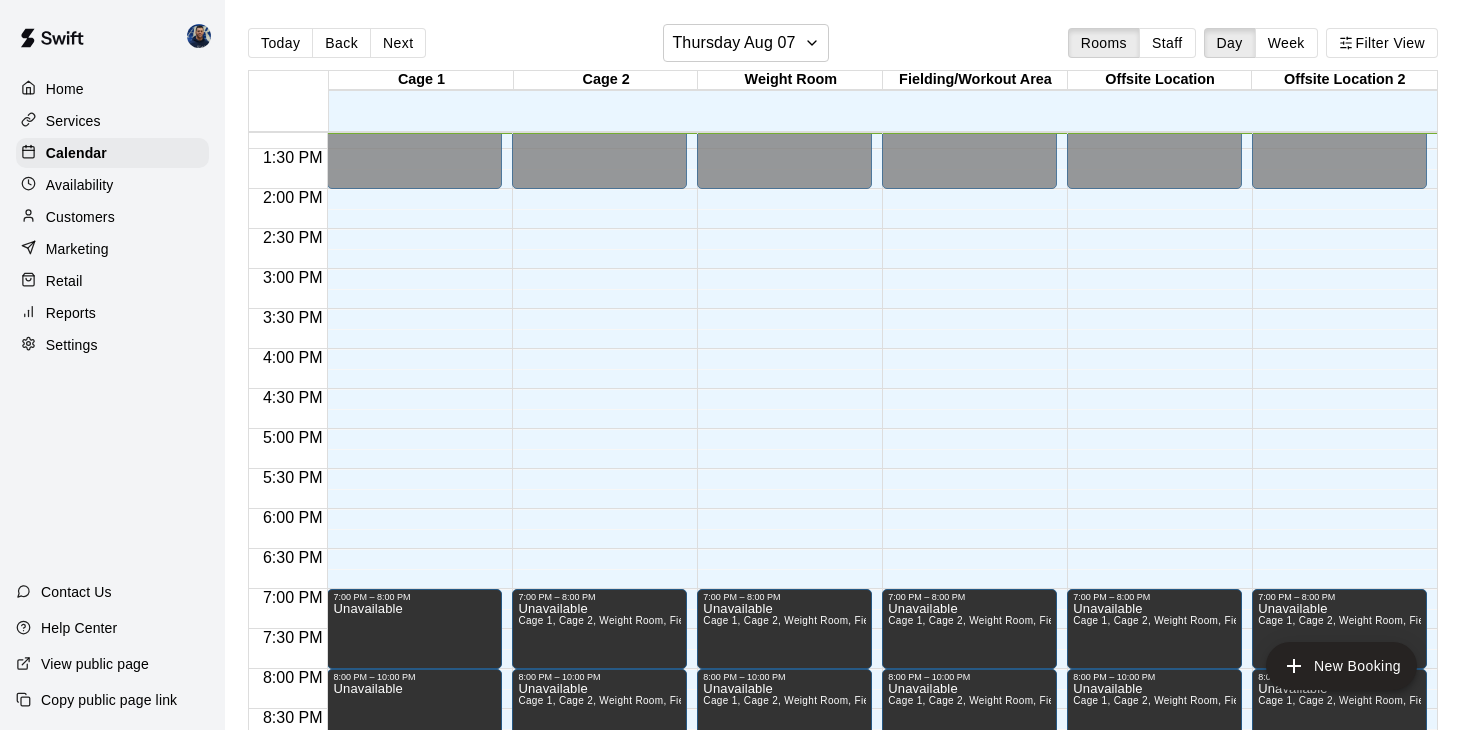 click on "Availability" at bounding box center [80, 185] 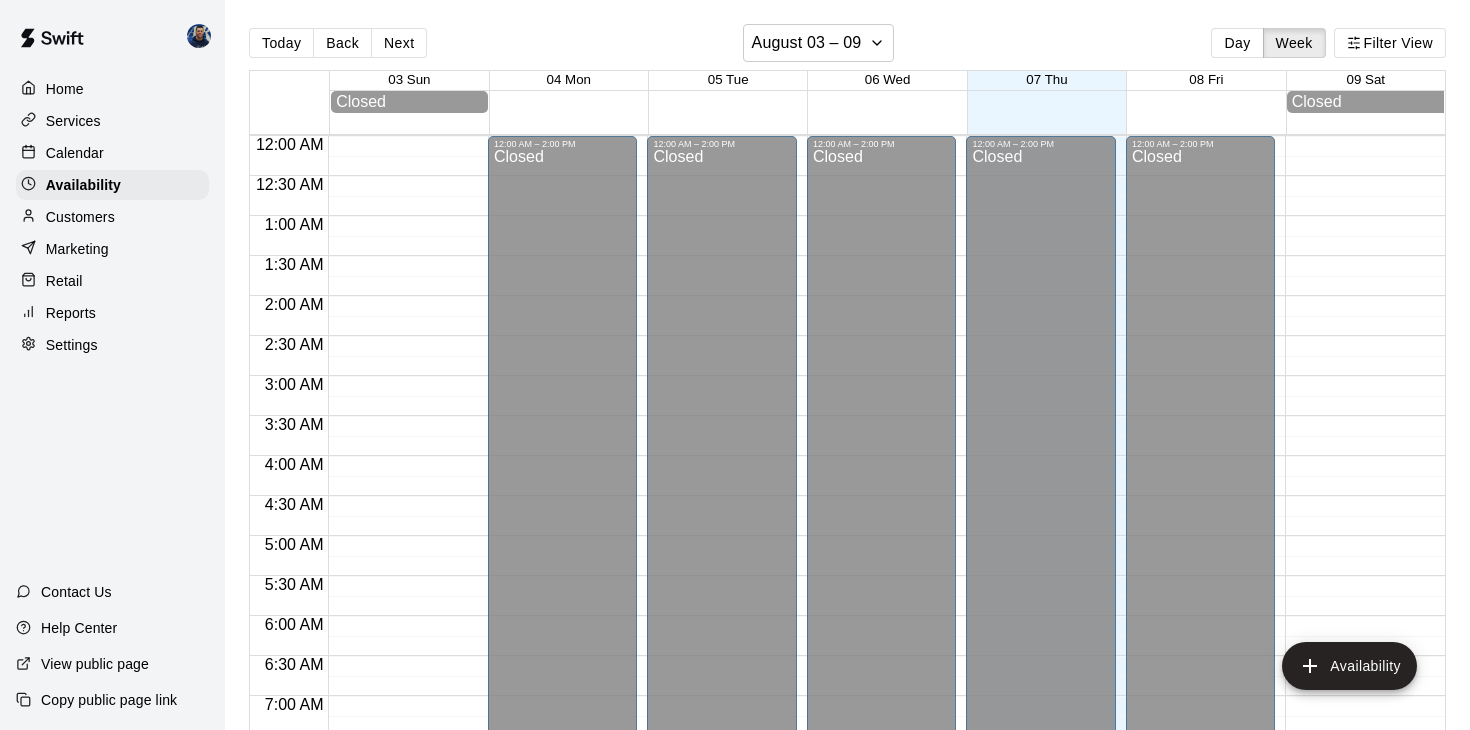 scroll, scrollTop: 1064, scrollLeft: 0, axis: vertical 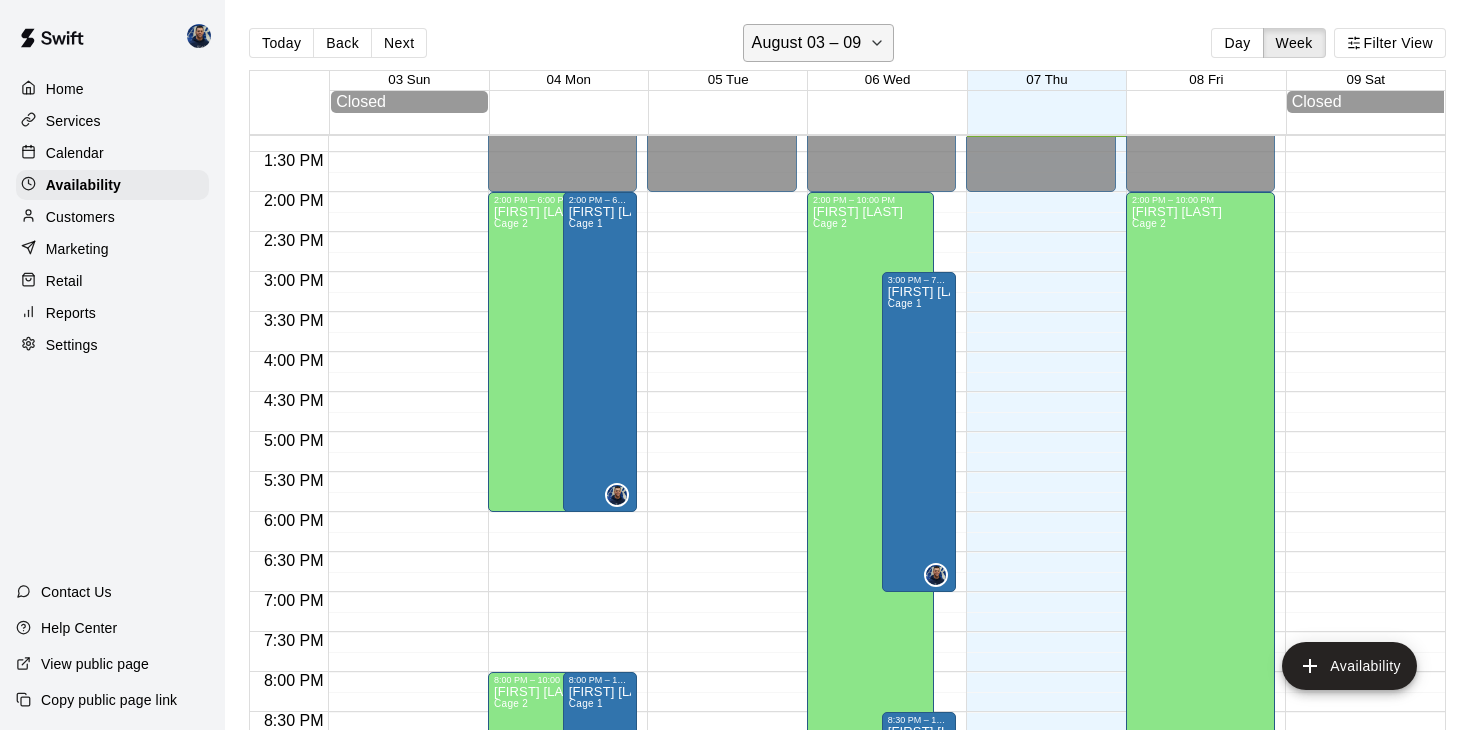 click on "August 03 – 09" at bounding box center (807, 43) 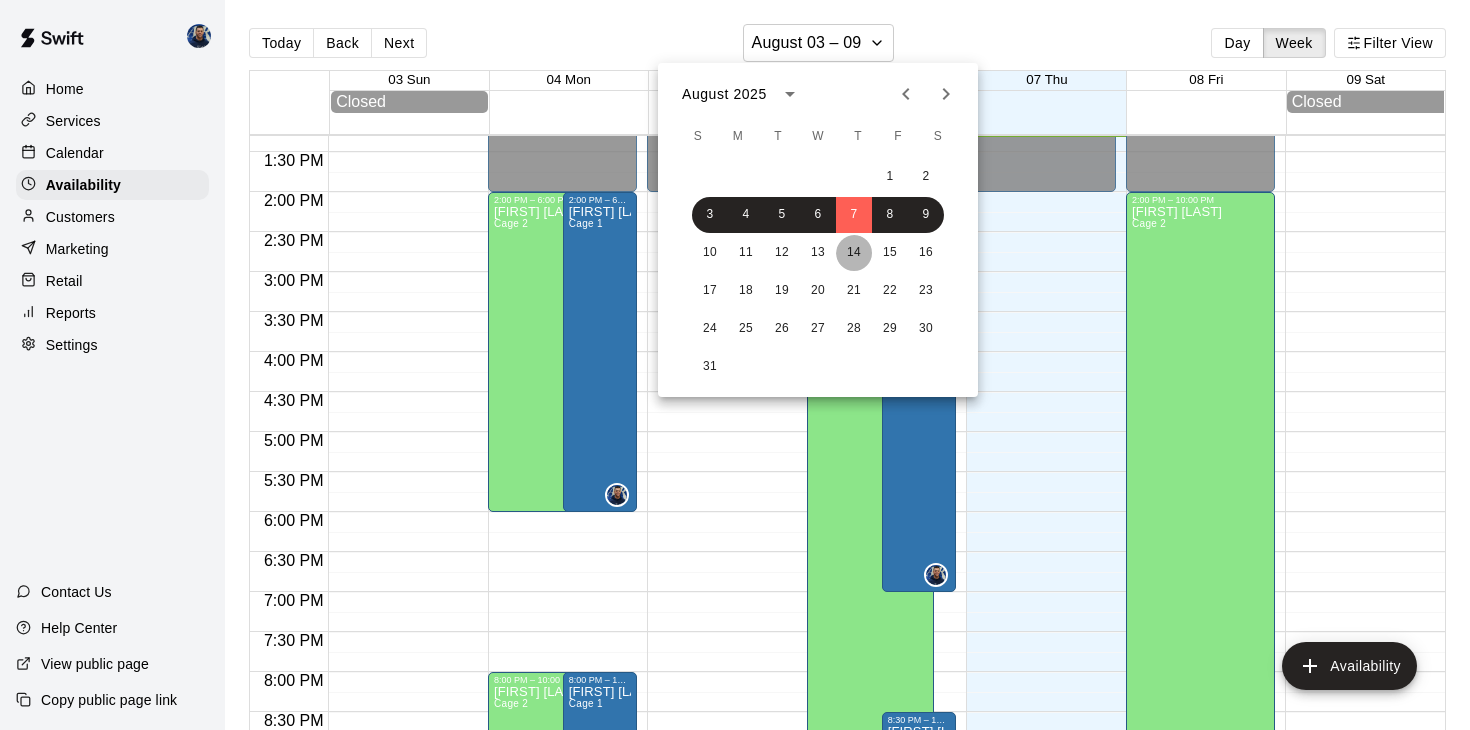 click on "14" at bounding box center (854, 253) 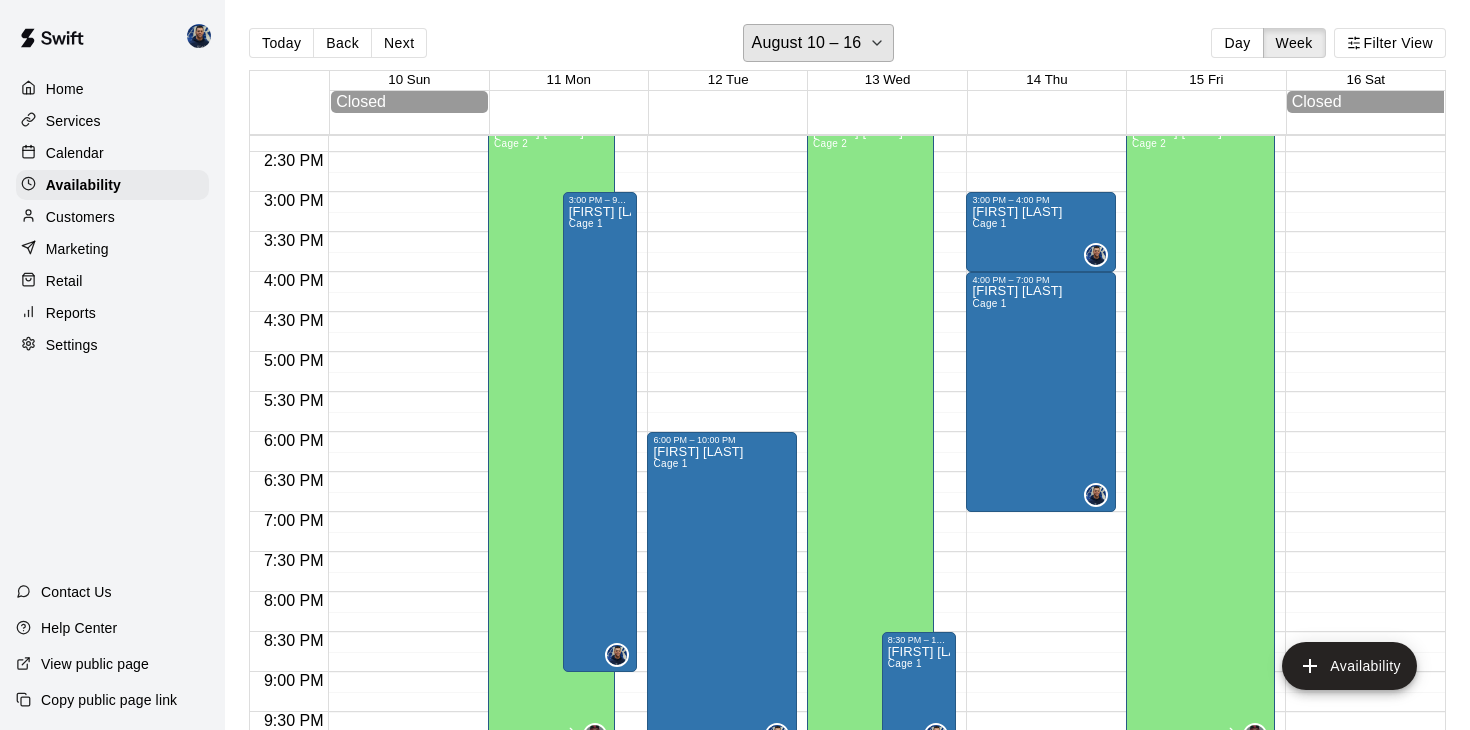 scroll, scrollTop: 1139, scrollLeft: 0, axis: vertical 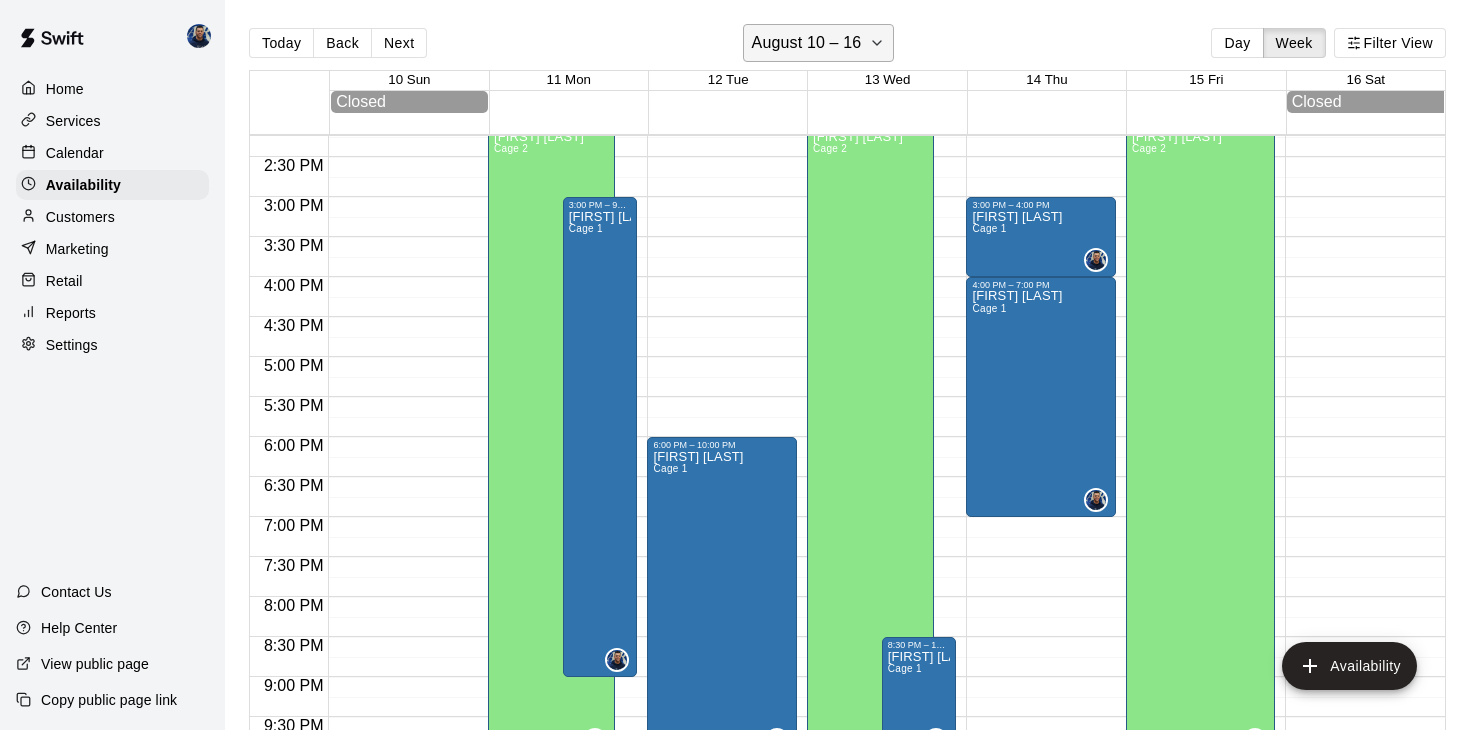 click on "August 10 – 16" at bounding box center (807, 43) 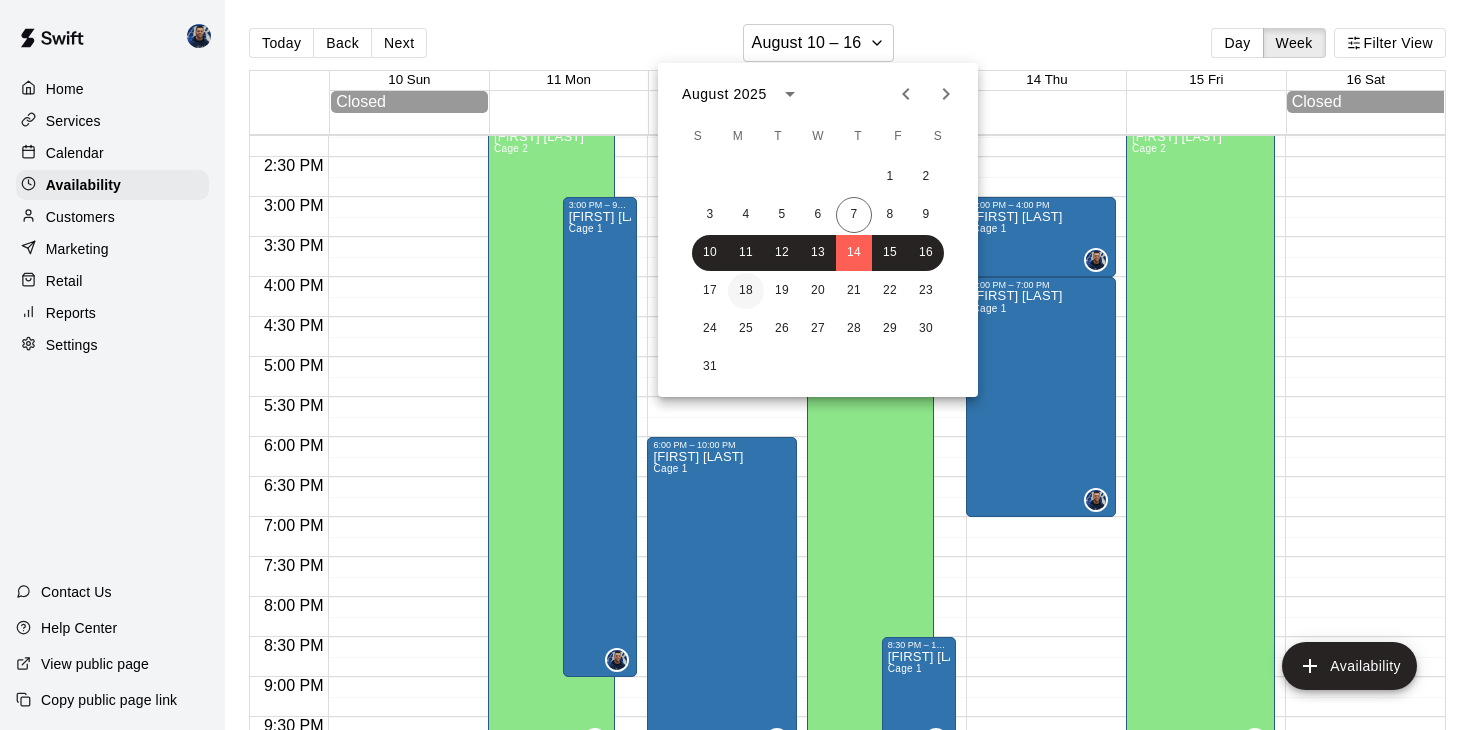 click on "18" at bounding box center (746, 291) 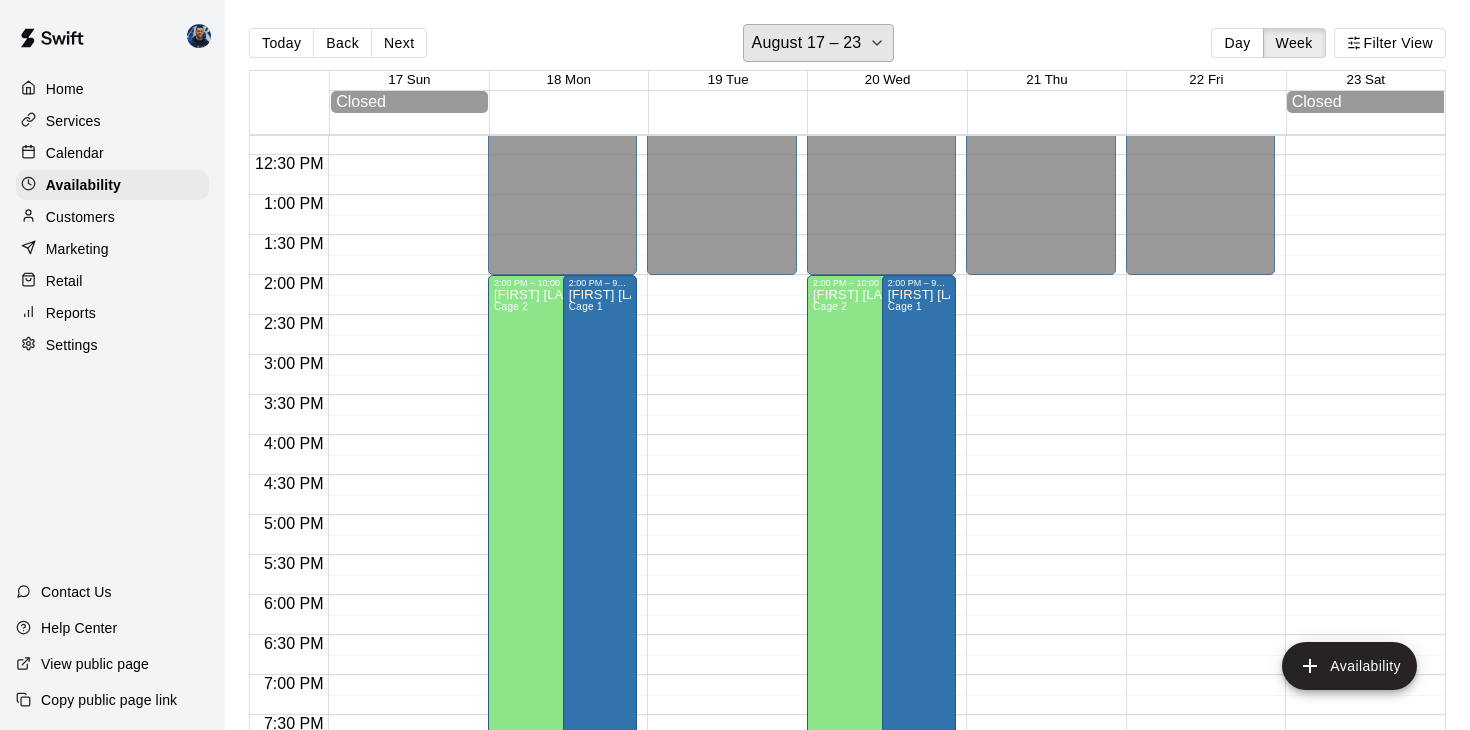 scroll, scrollTop: 974, scrollLeft: 0, axis: vertical 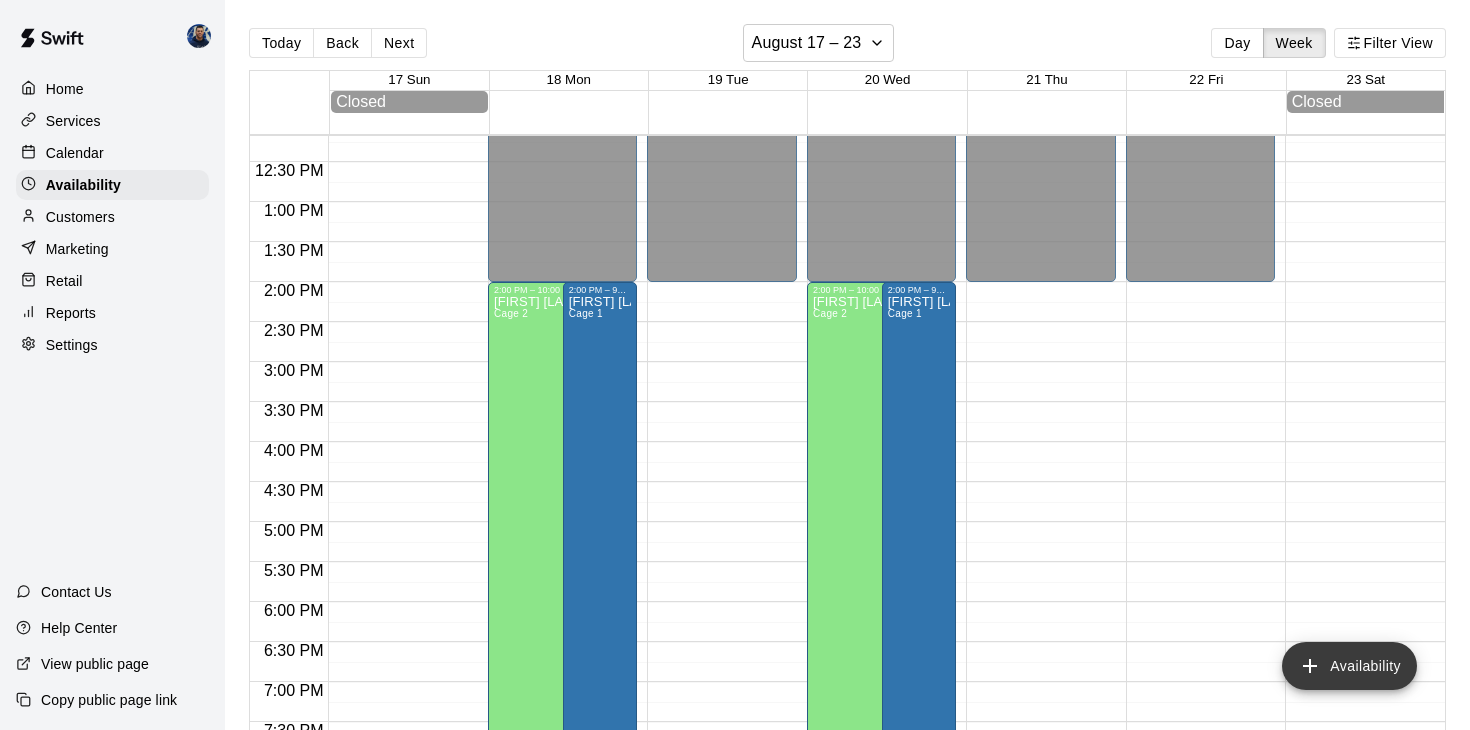 click on "Availability" at bounding box center [1349, 666] 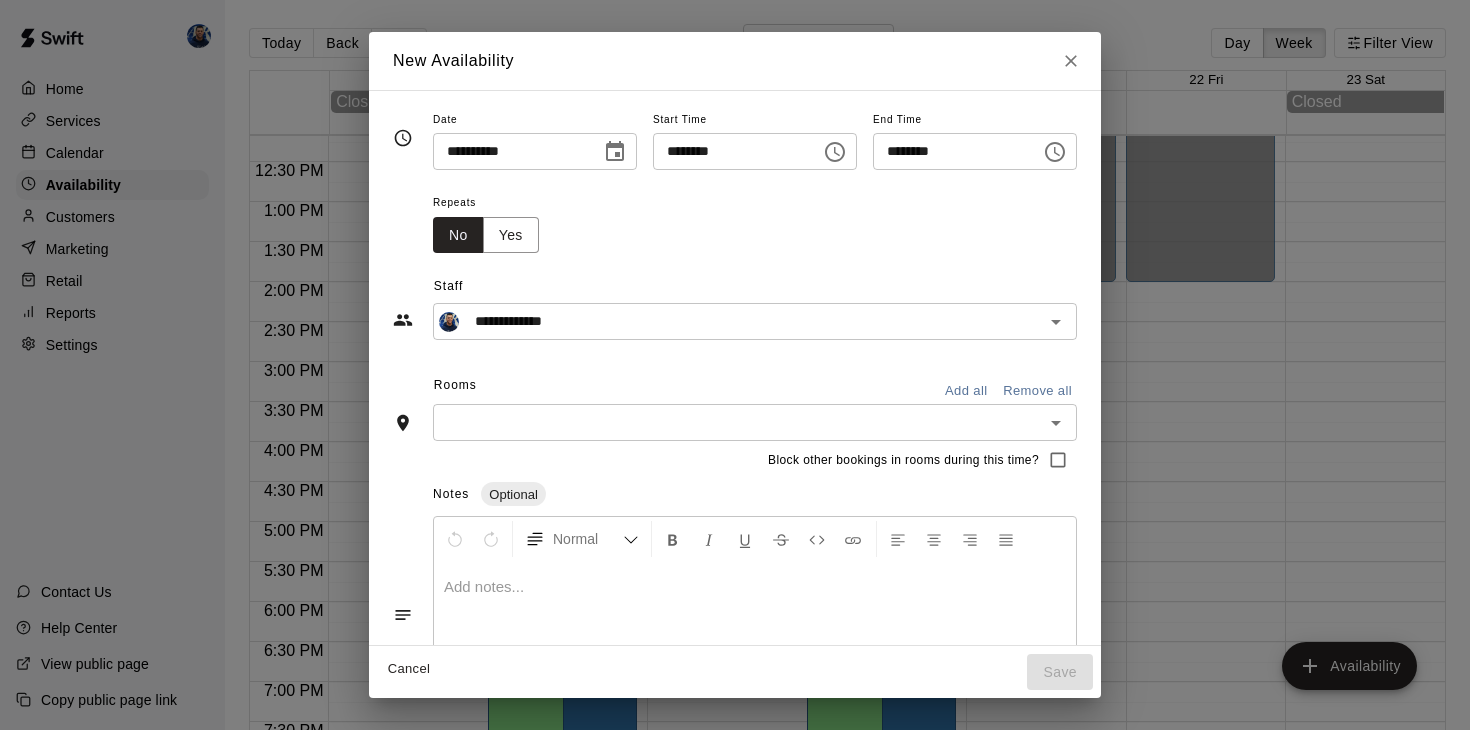 click 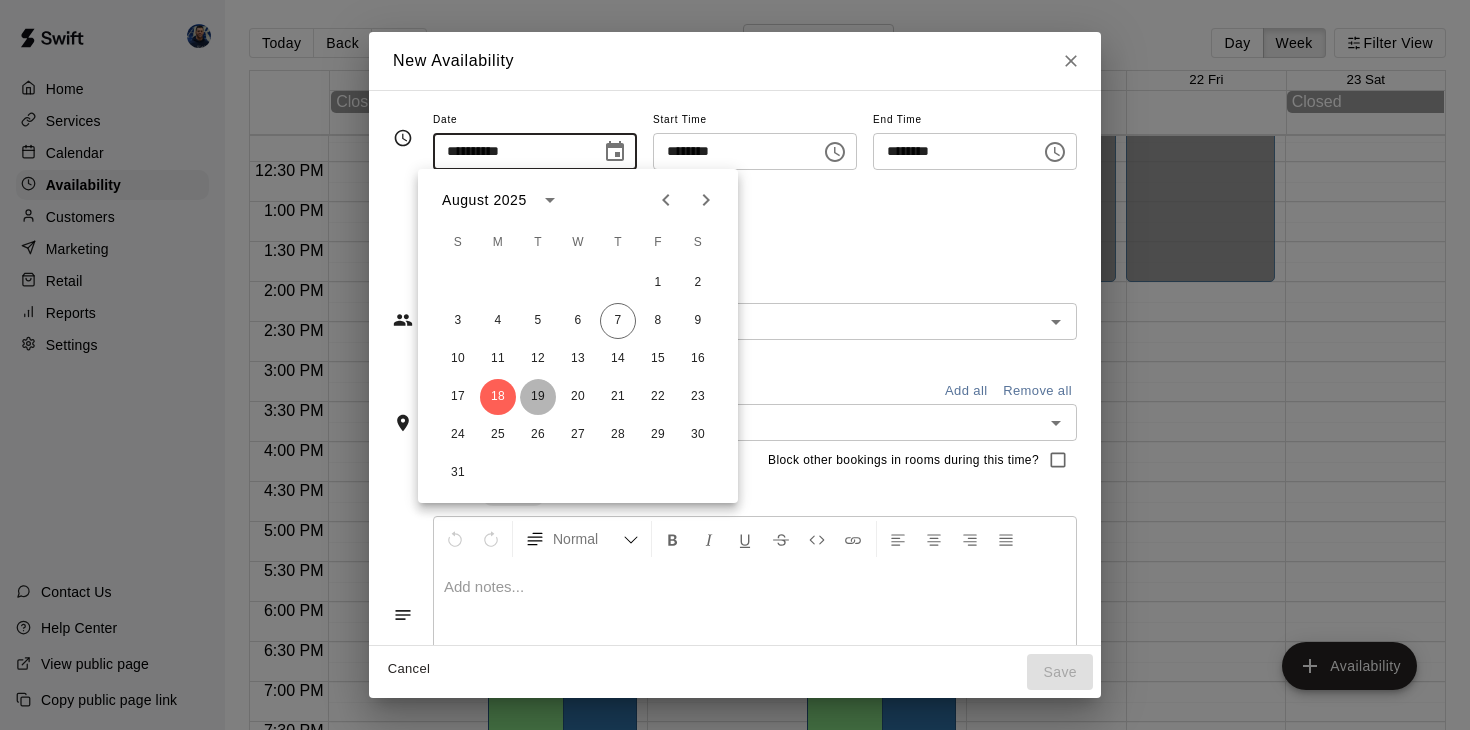 click on "19" at bounding box center [538, 397] 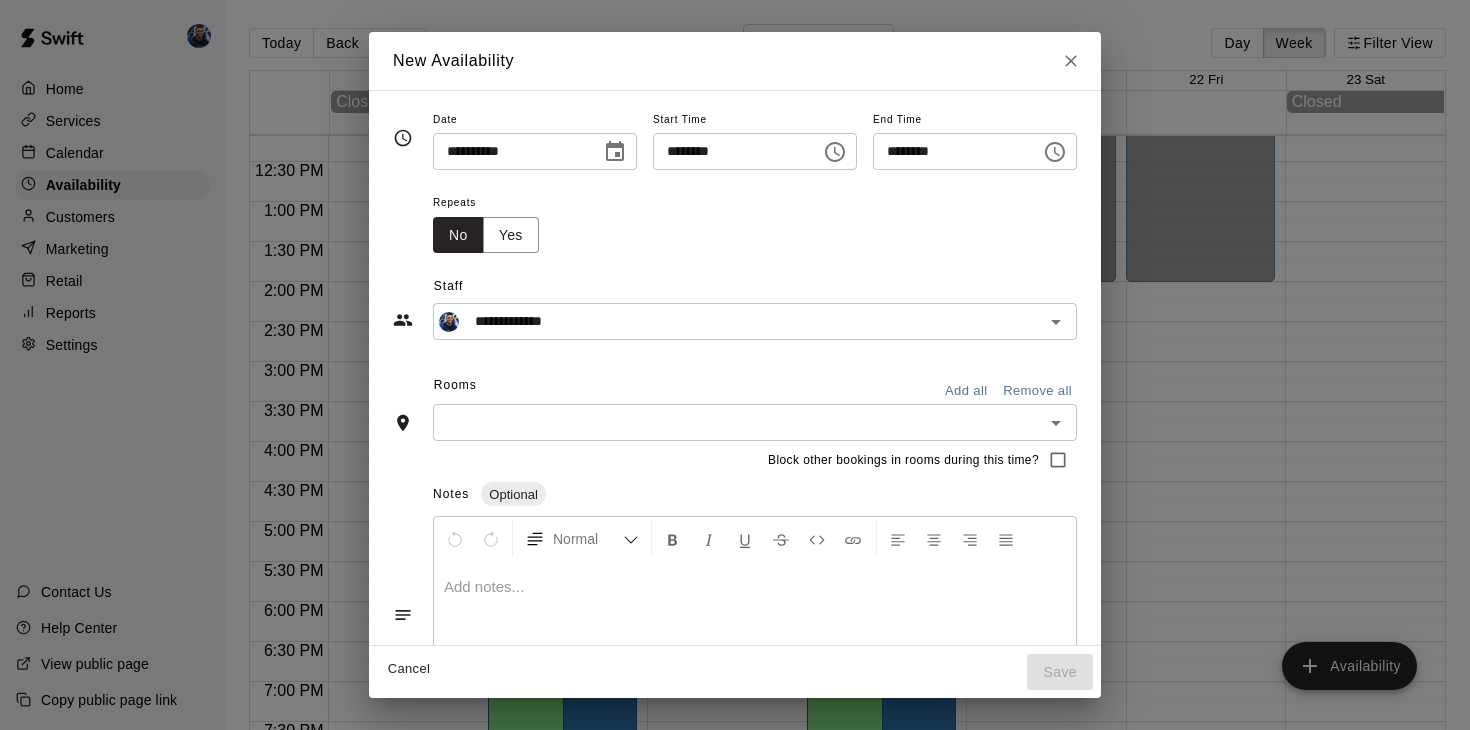 click 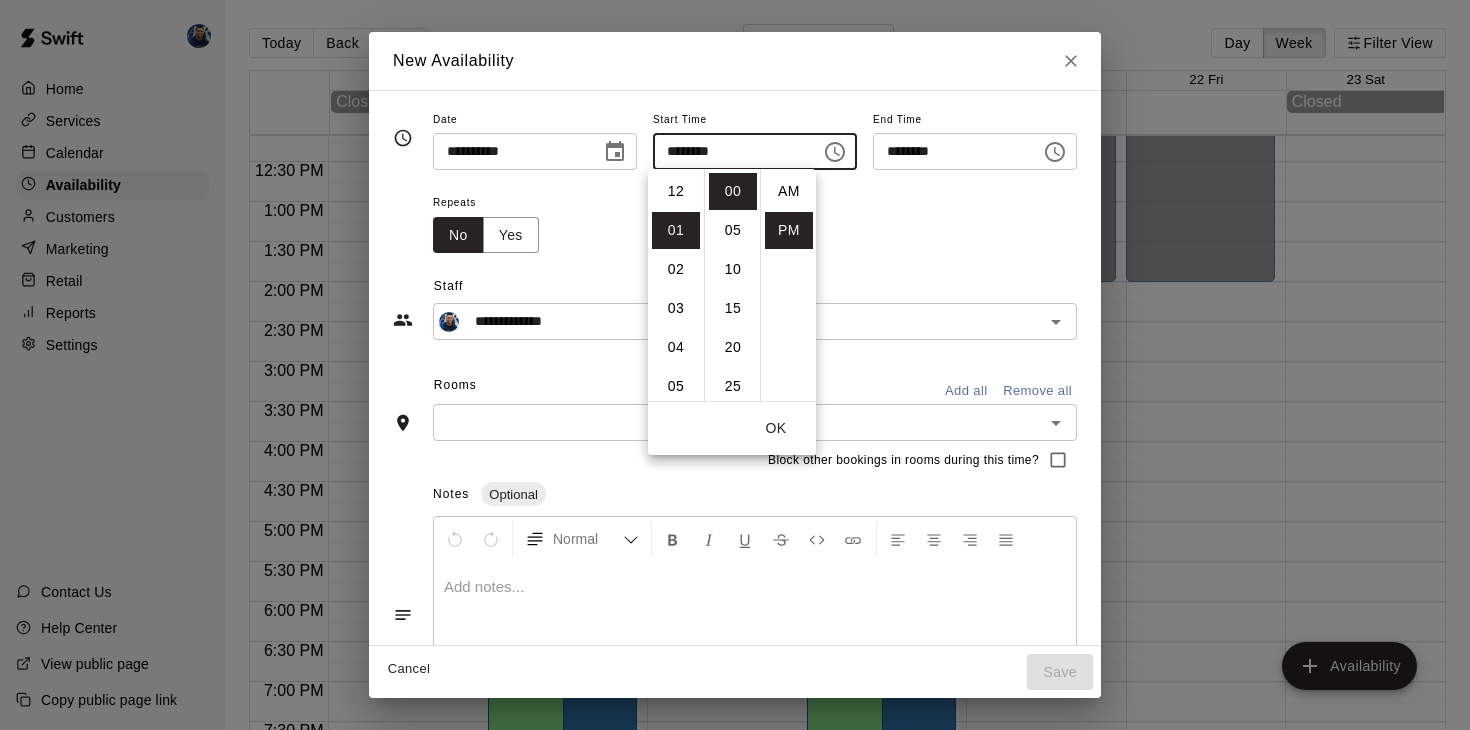 scroll, scrollTop: 39, scrollLeft: 0, axis: vertical 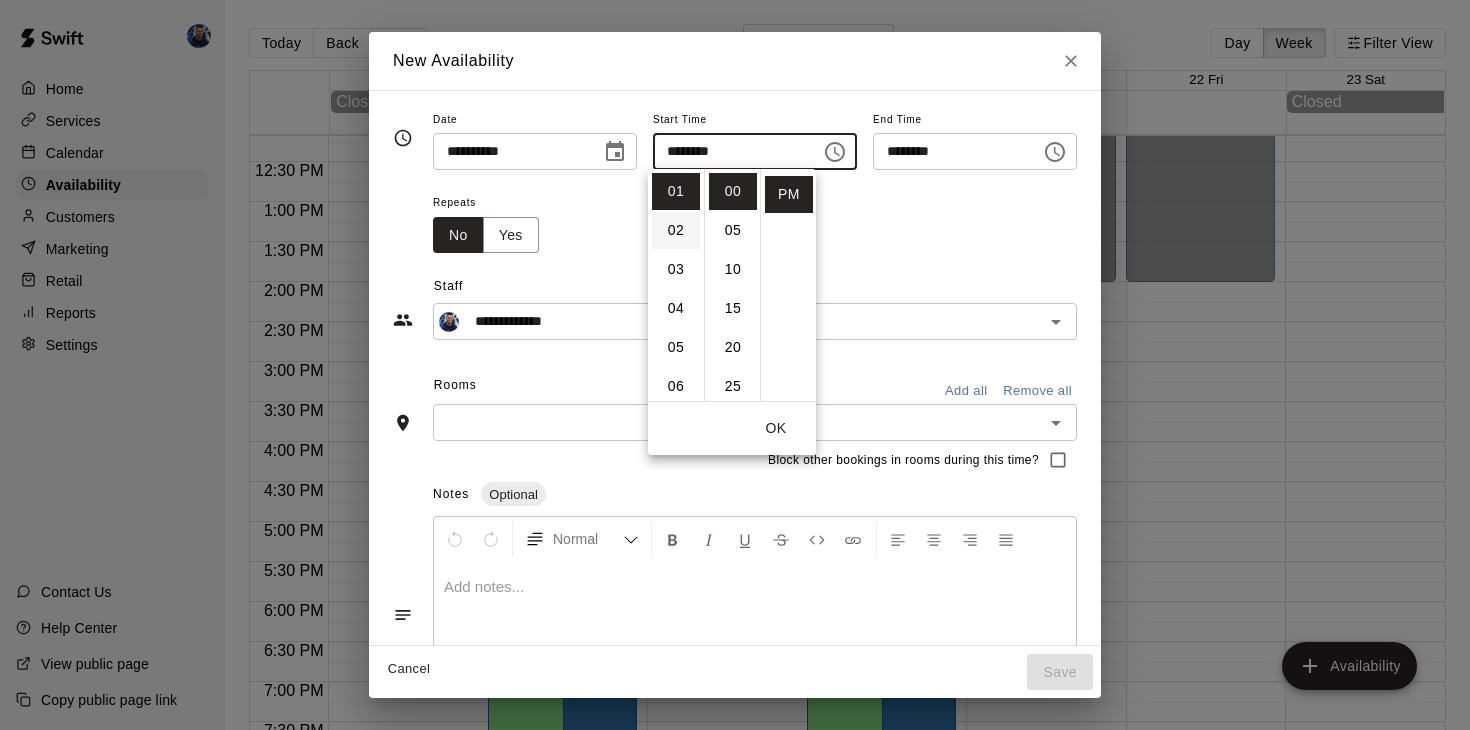 click on "02" at bounding box center (676, 230) 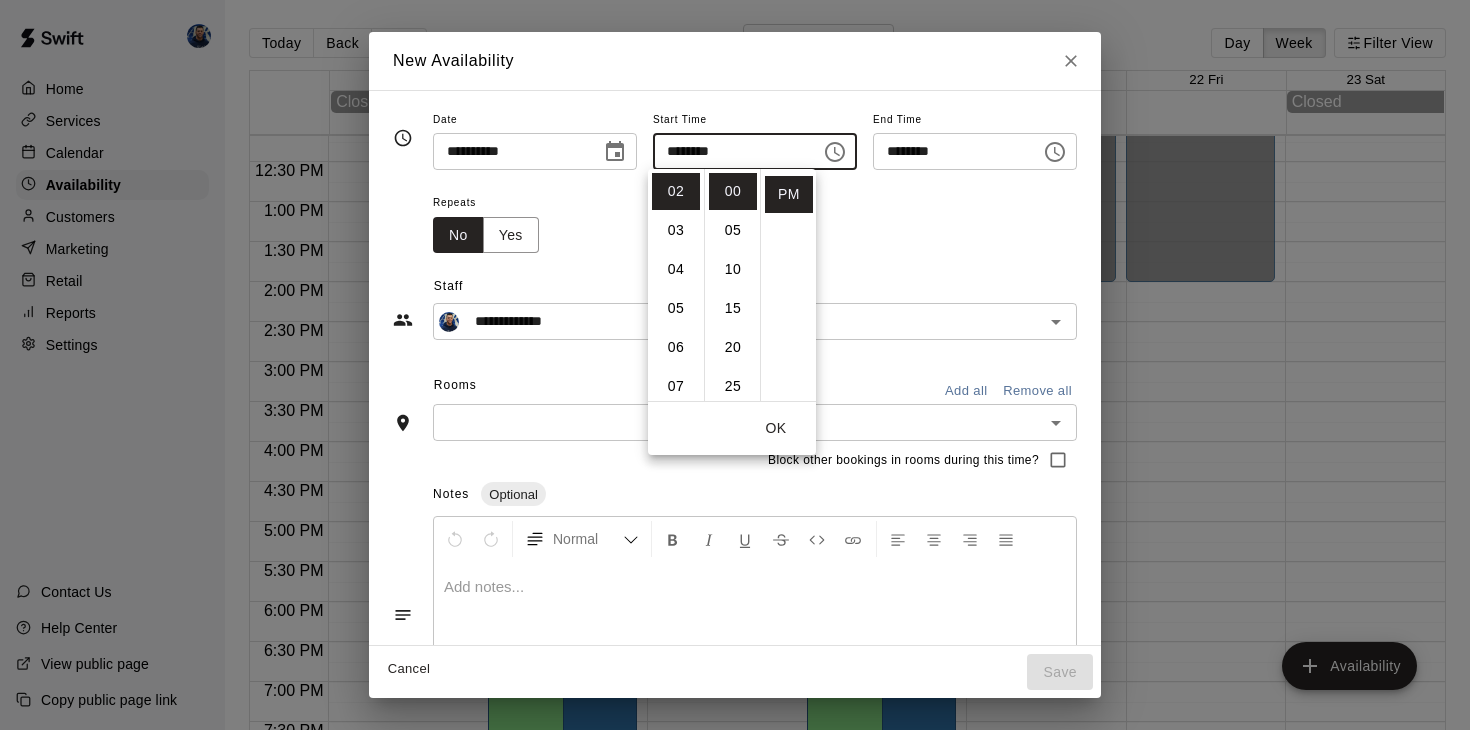 click 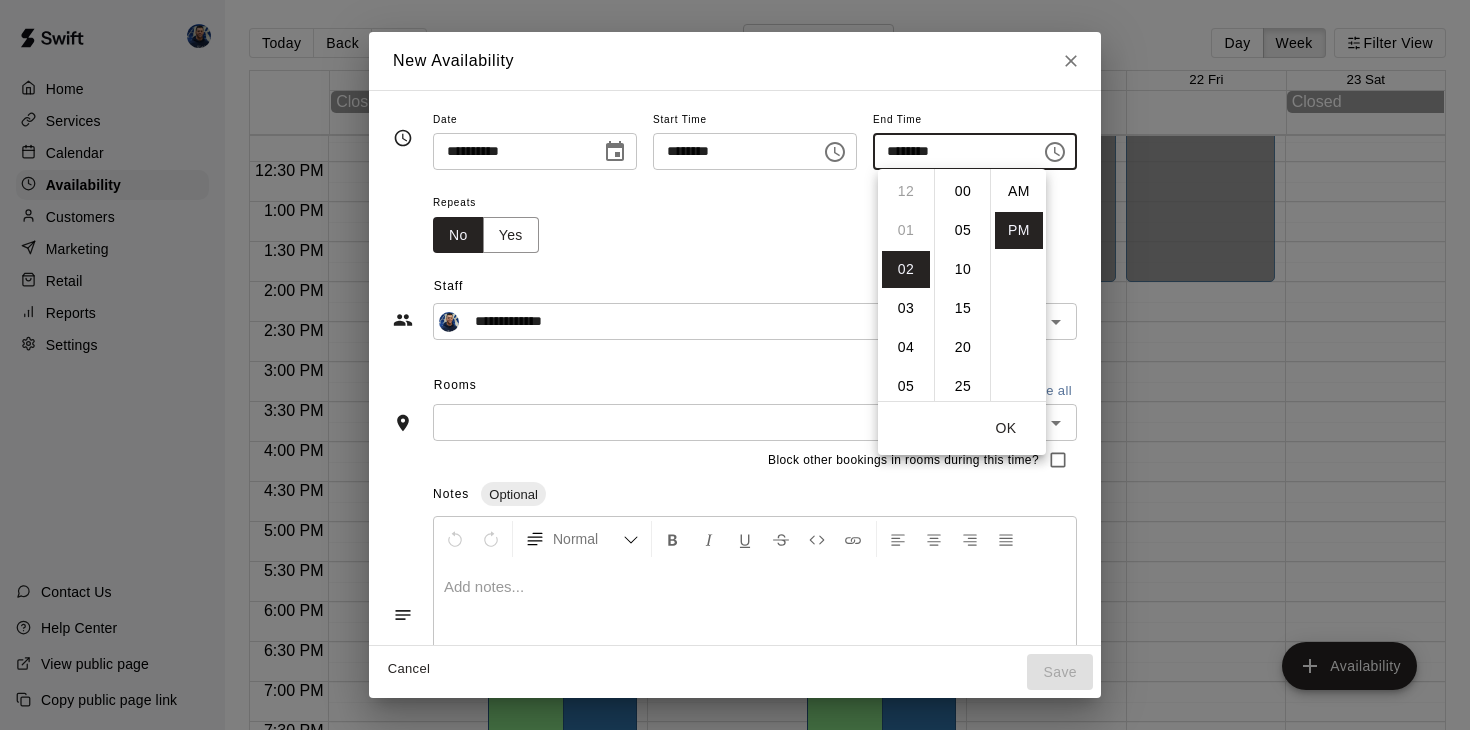 scroll, scrollTop: 78, scrollLeft: 0, axis: vertical 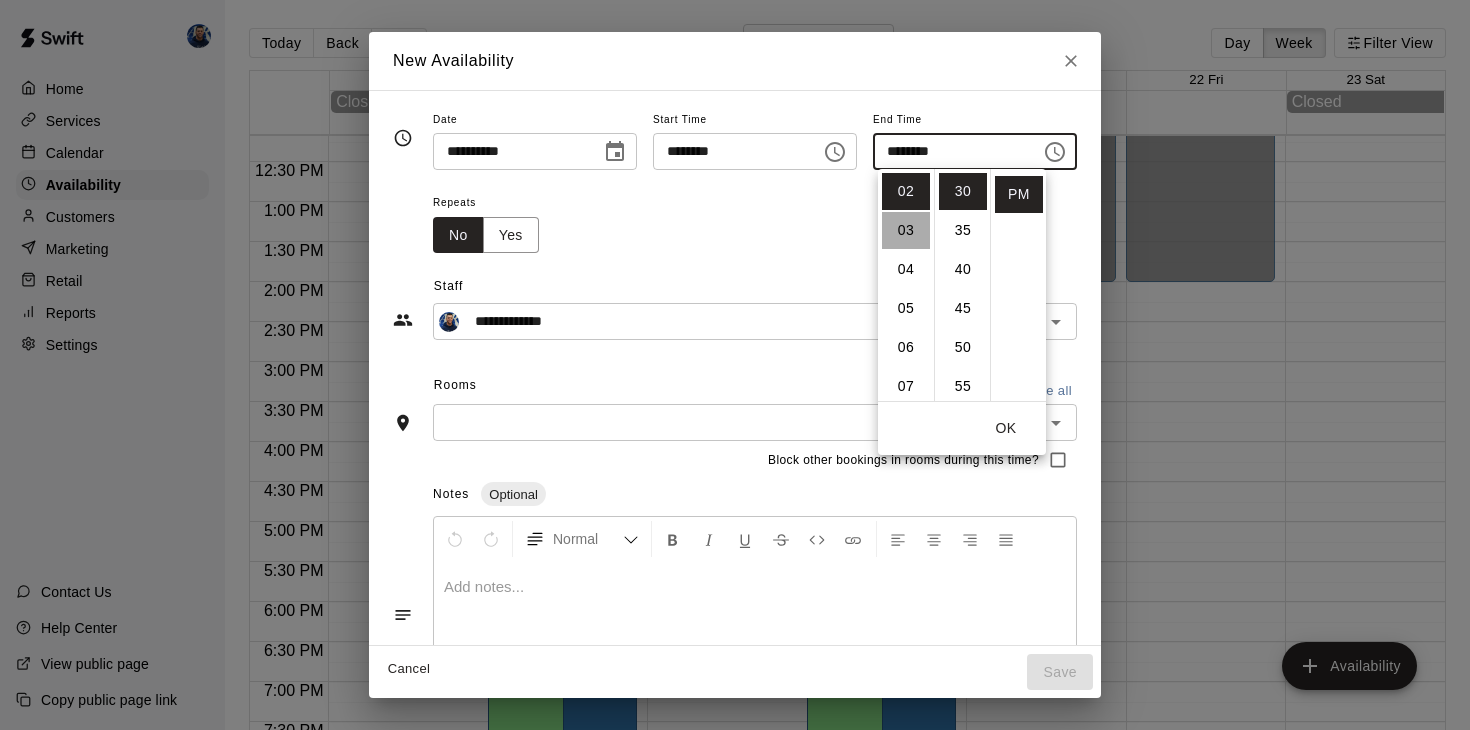 click on "03" at bounding box center [906, 230] 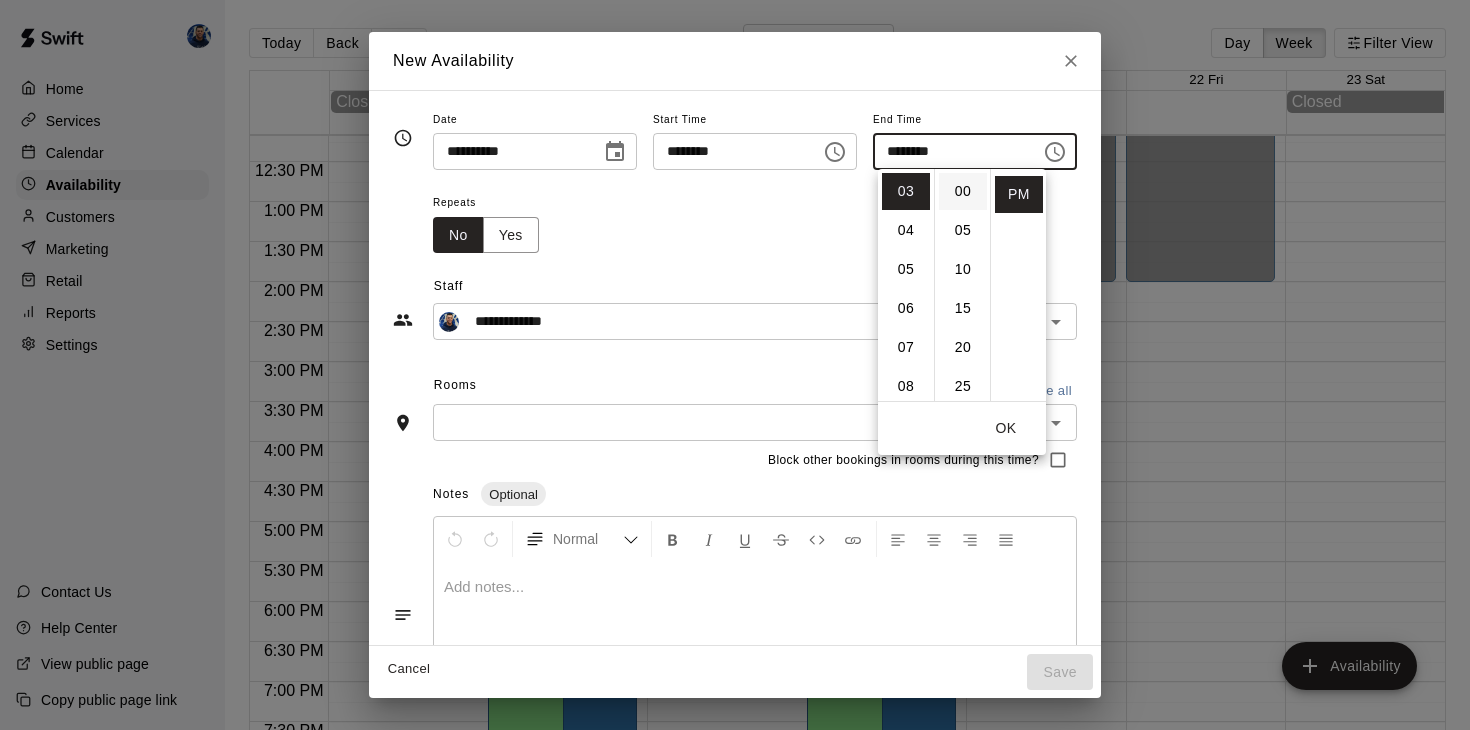 scroll, scrollTop: 0, scrollLeft: 0, axis: both 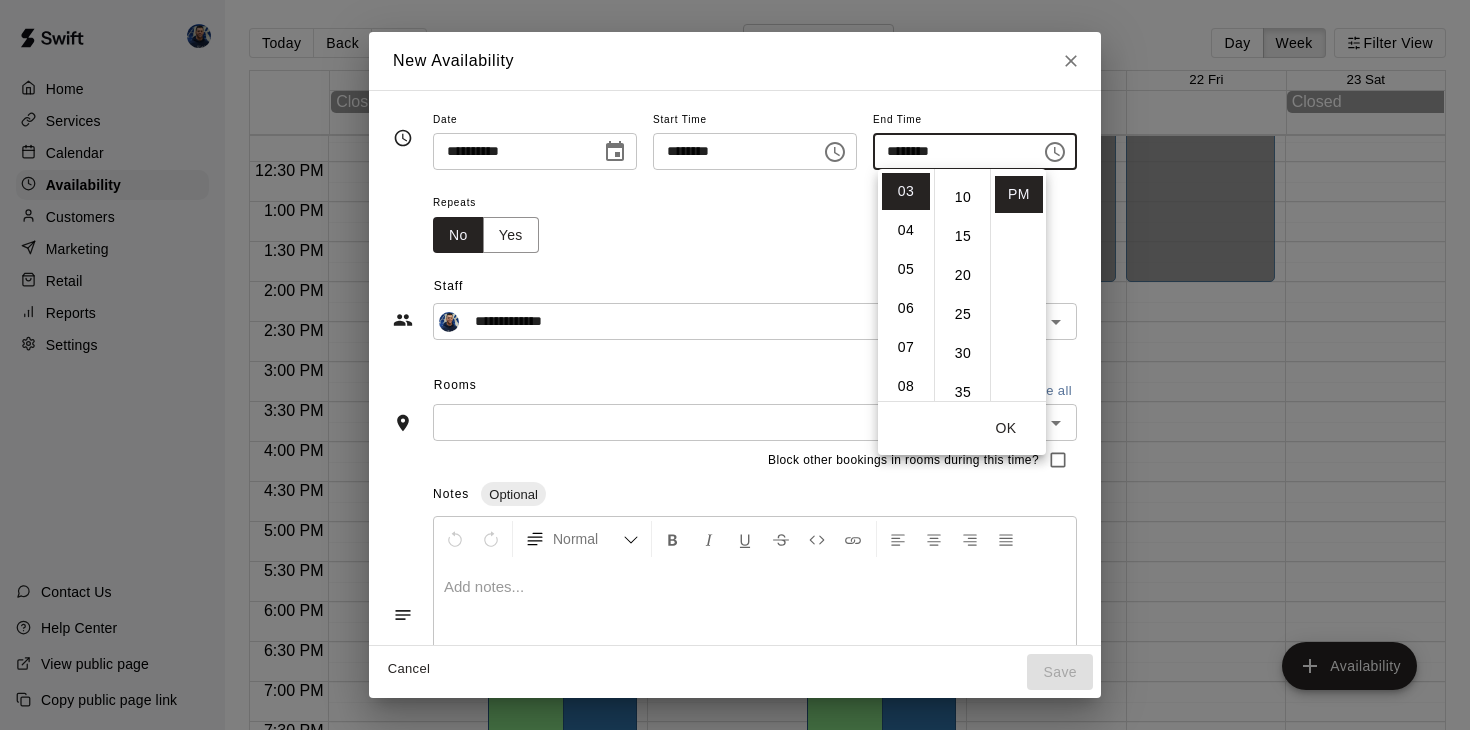 click on "OK" at bounding box center (1006, 428) 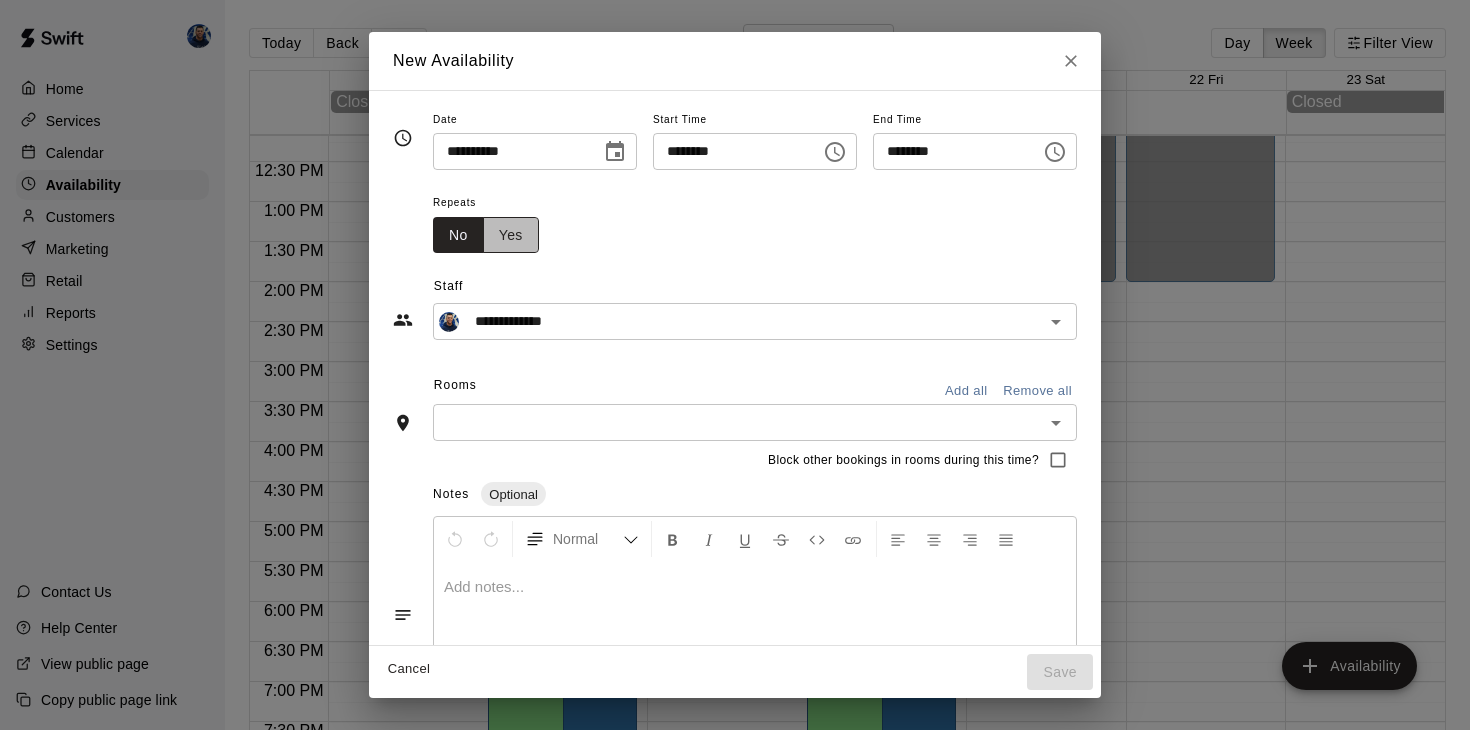 click on "Yes" at bounding box center [511, 235] 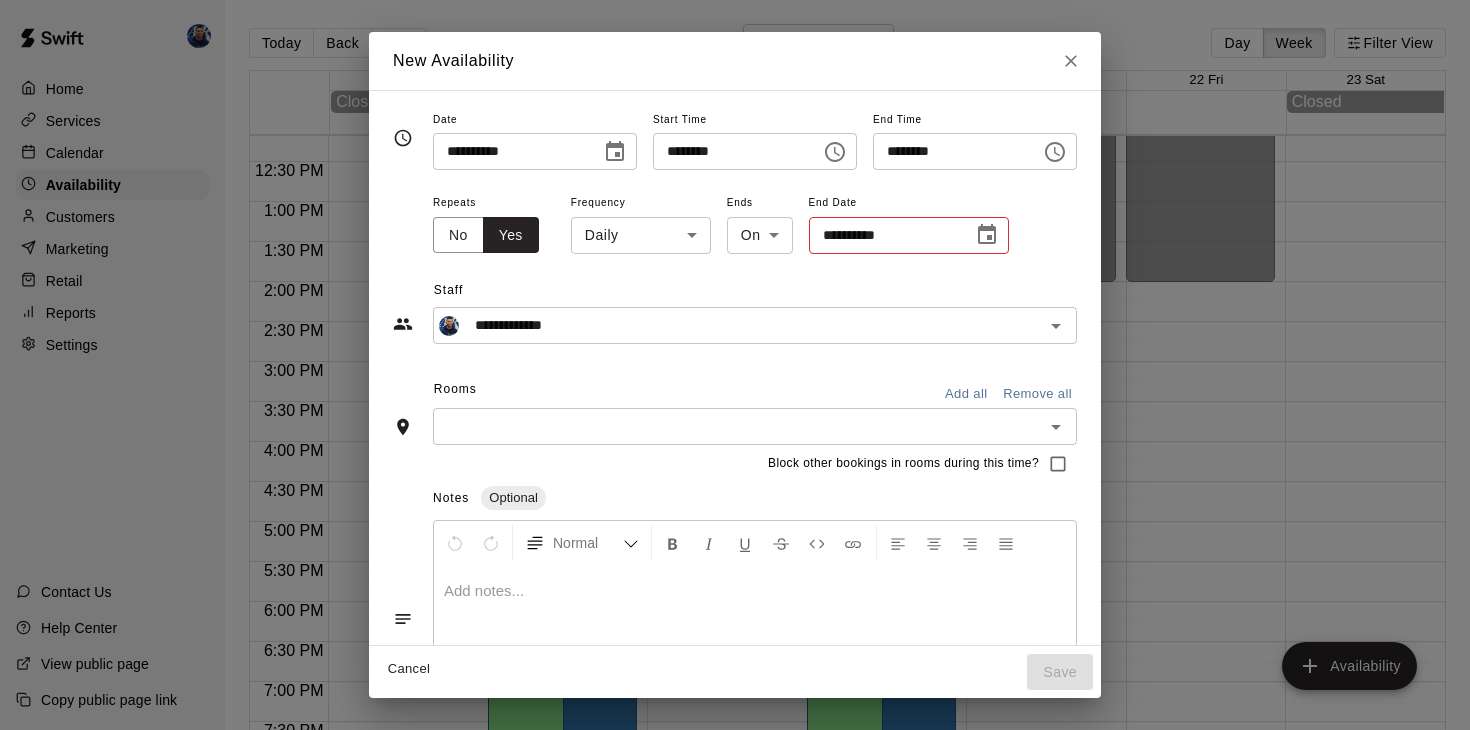 click on "Home Services Calendar Availability Customers Marketing Retail Reports Settings Contact Us Help Center View public page Copy public page link Today Back Next August 17 – 23 Day Week Filter View 17 Sun 18 Mon 19 Tue 20 Wed 21 Thu 22 Fri 23 Sat Closed   Closed 12:00 AM 12:30 AM 1:00 AM 1:30 AM 2:00 AM 2:30 AM 3:00 AM 3:30 AM 4:00 AM 4:30 AM 5:00 AM 5:30 AM 6:00 AM 6:30 AM 7:00 AM 7:30 AM 8:00 AM 8:30 AM 9:00 AM 9:30 AM 10:00 AM 10:30 AM 11:00 AM 11:30 AM 12:00 PM 12:30 PM 1:00 PM 1:30 PM 2:00 PM 2:30 PM 3:00 PM 3:30 PM 4:00 PM 4:30 PM 5:00 PM 5:30 PM 6:00 PM 6:30 PM 7:00 PM 7:30 PM 8:00 PM 8:30 PM 9:00 PM 9:30 PM 10:00 PM 10:30 PM 11:00 PM 11:30 PM 12:00 AM – 2:00 PM Closed 2:00 PM – 10:00 PM [FIRST] [LAST] Cage 2 10:00 PM – 11:59 PM Closed 2:00 PM – 9:00 PM [FIRST] [LAST] Cage 1 12:00 AM – 2:00 PM Closed 10:00 PM – 11:59 PM Closed 12:00 AM – 2:00 PM Closed 2:00 PM – 10:00 PM [FIRST] [LAST] Cage 2 10:00 PM – 11:59 PM Closed 2:00 PM – 9:00 PM [FIRST] [LAST] 12:00 AM – 2:00 PM Closed" at bounding box center (735, 381) 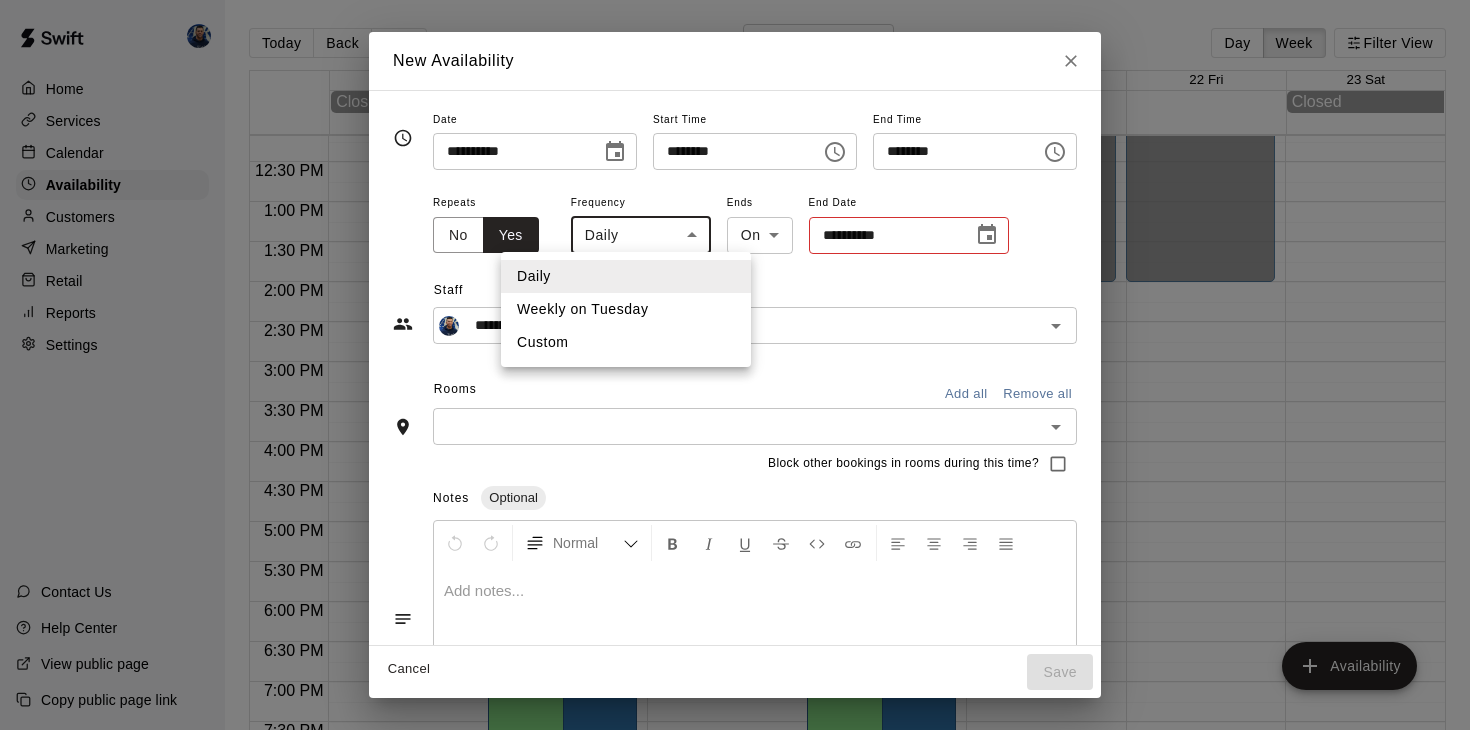 click on "Weekly on Tuesday" at bounding box center (626, 309) 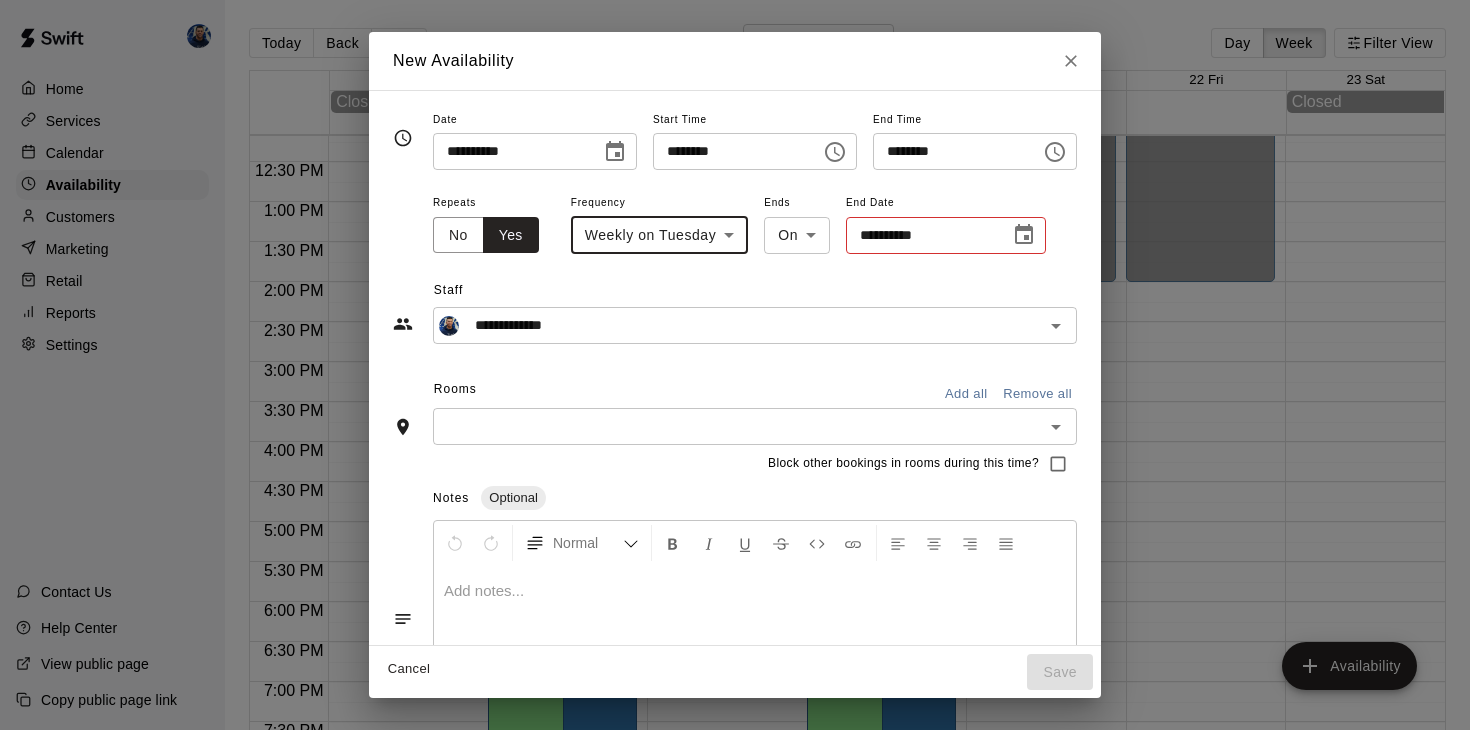click 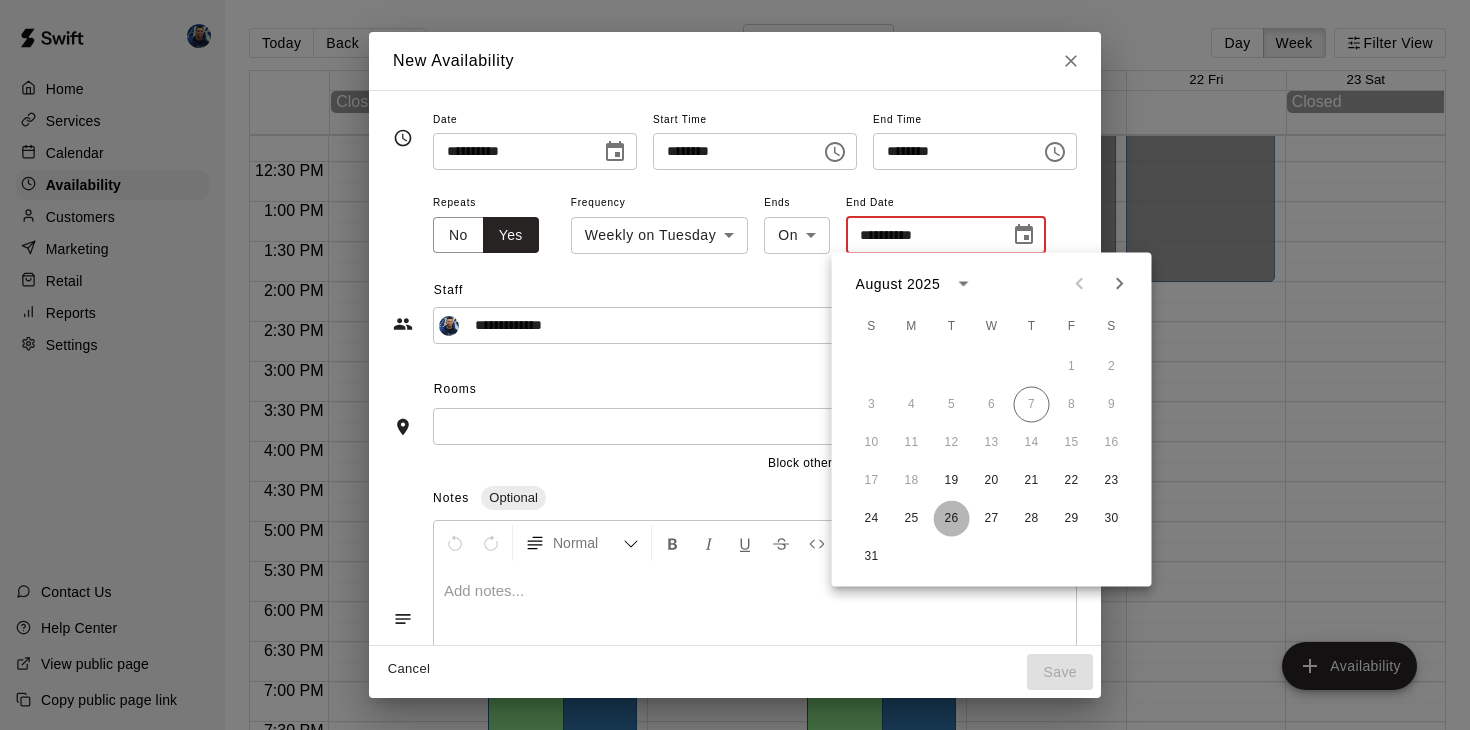 click on "26" at bounding box center (952, 519) 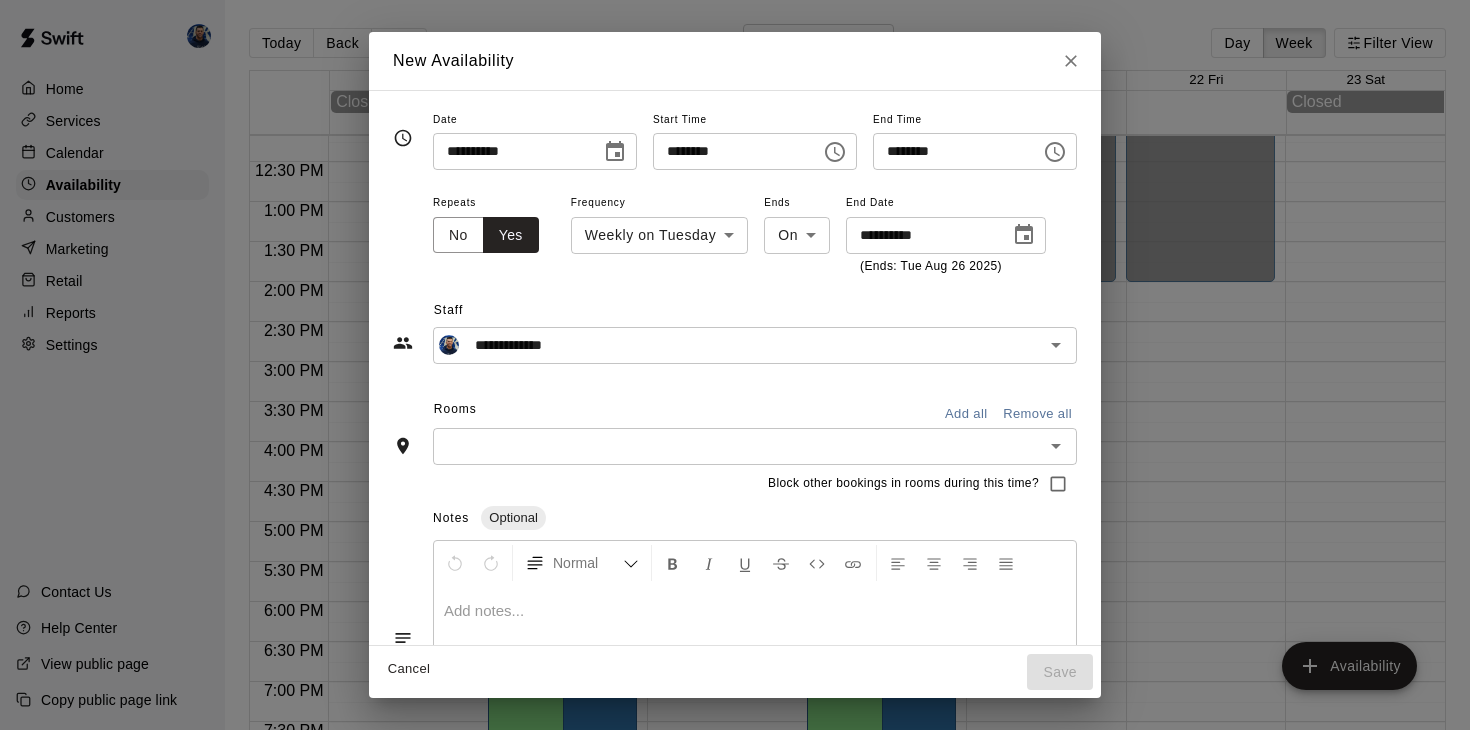 click at bounding box center (738, 446) 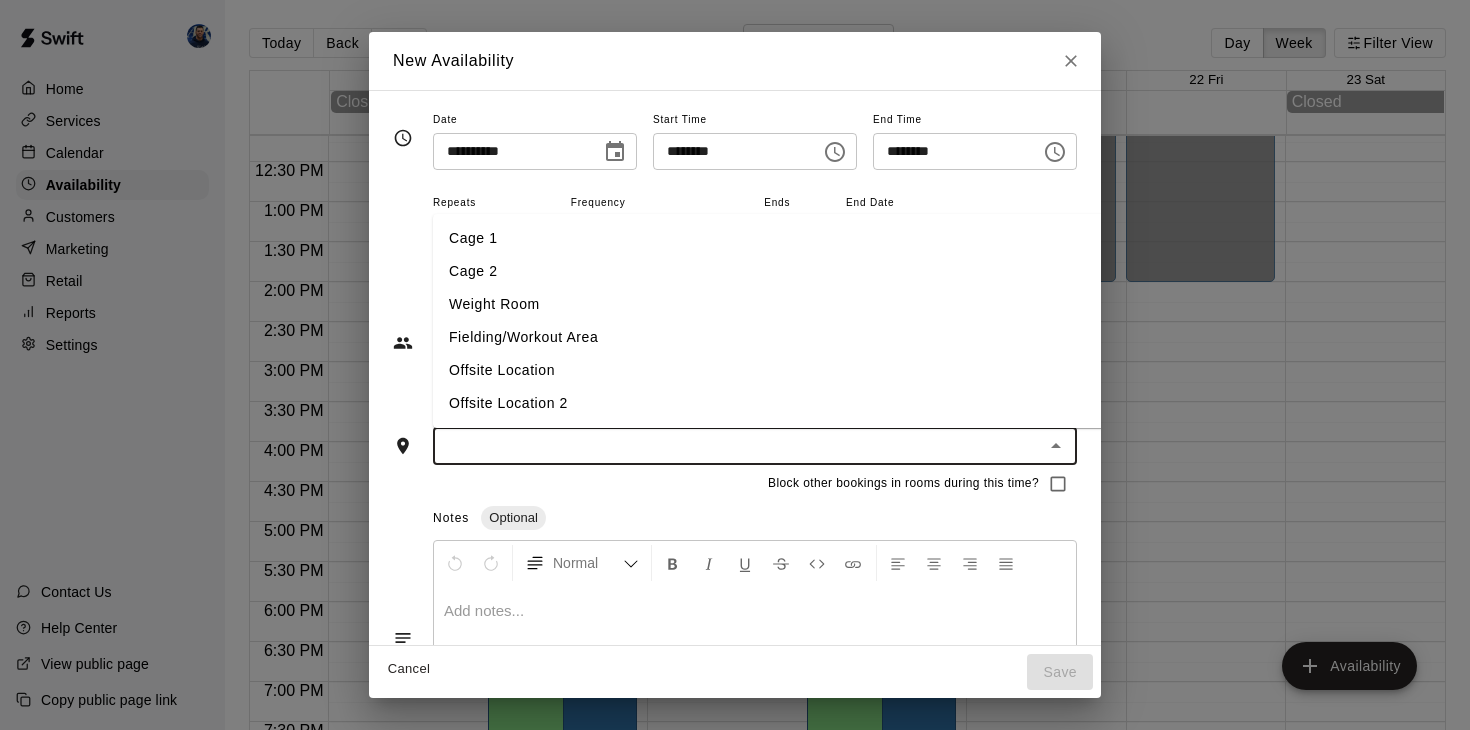 click on "Cage 1" at bounding box center (770, 238) 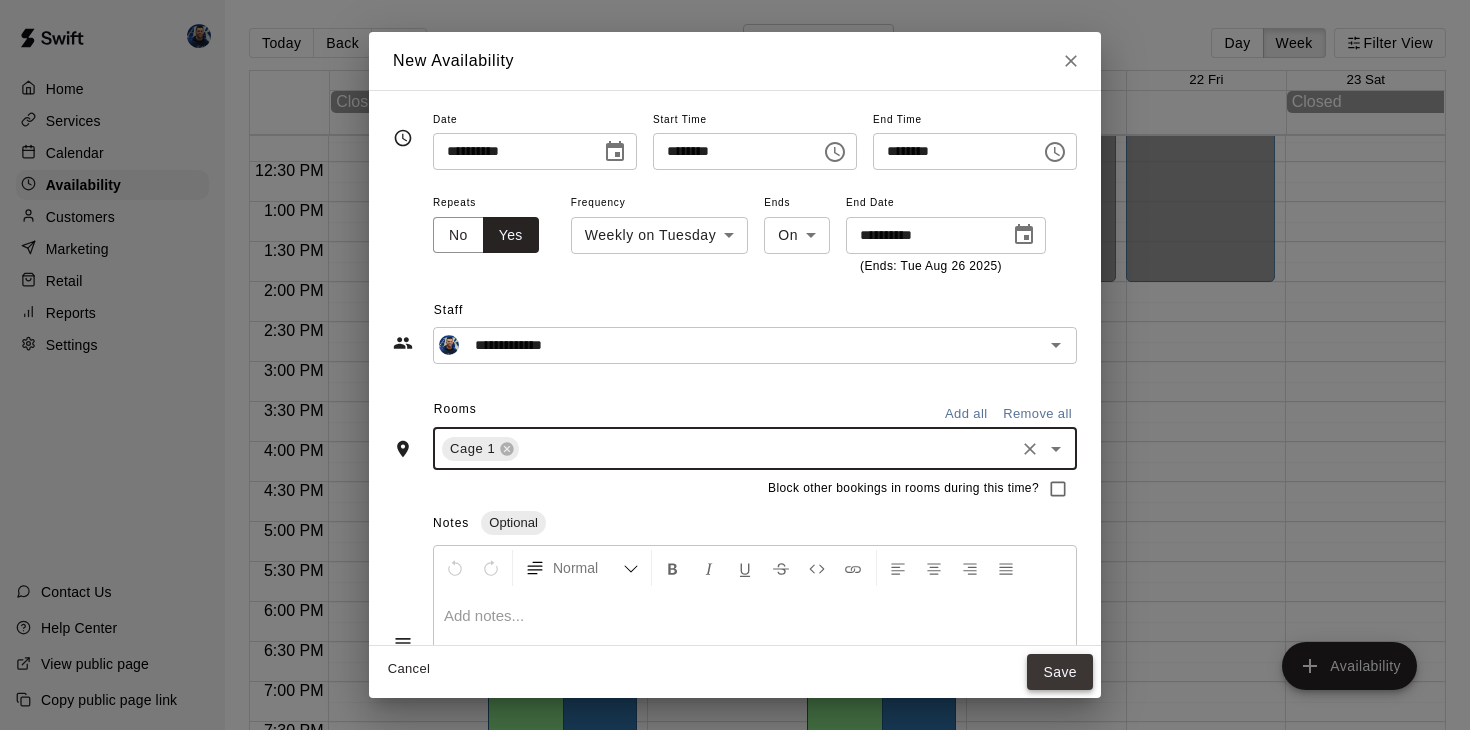 click on "Save" at bounding box center (1060, 672) 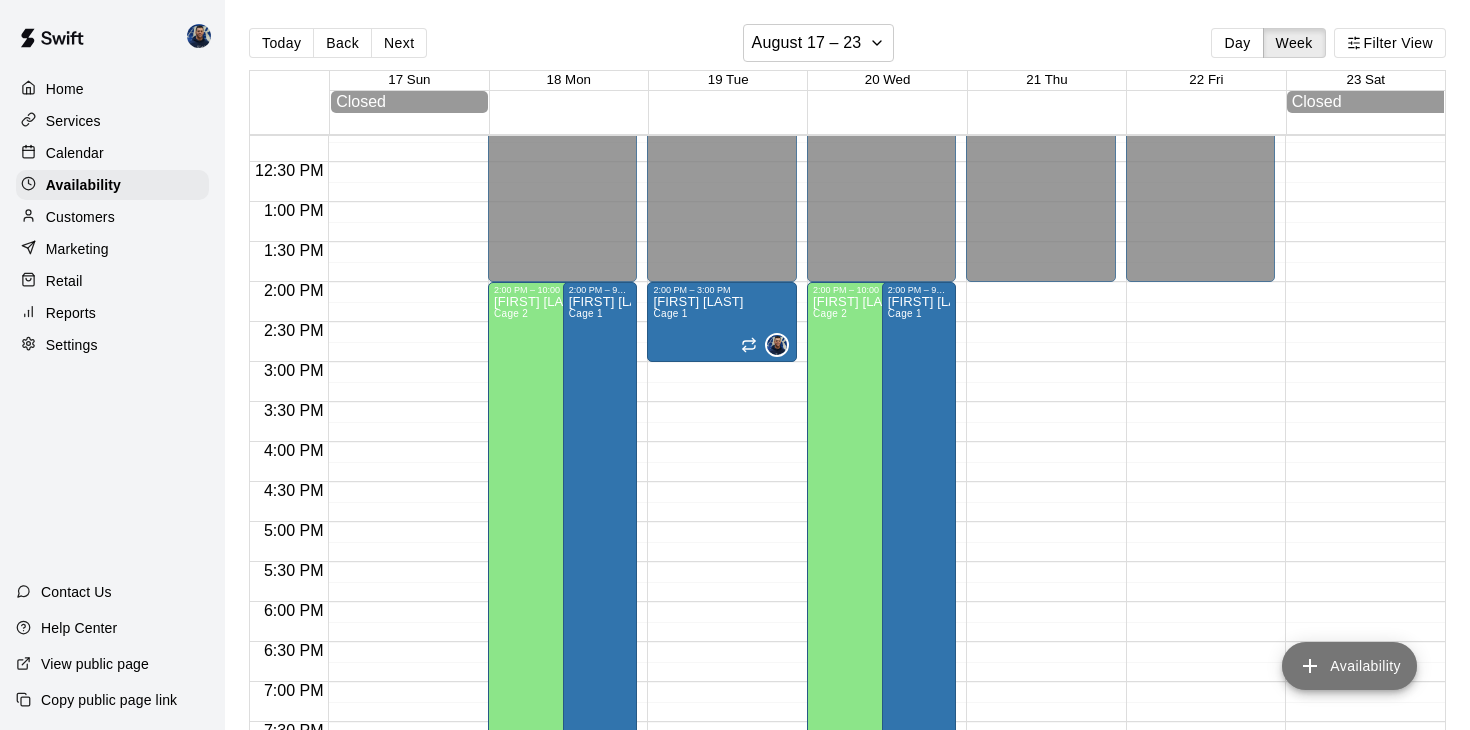 click on "Availability" at bounding box center [1349, 666] 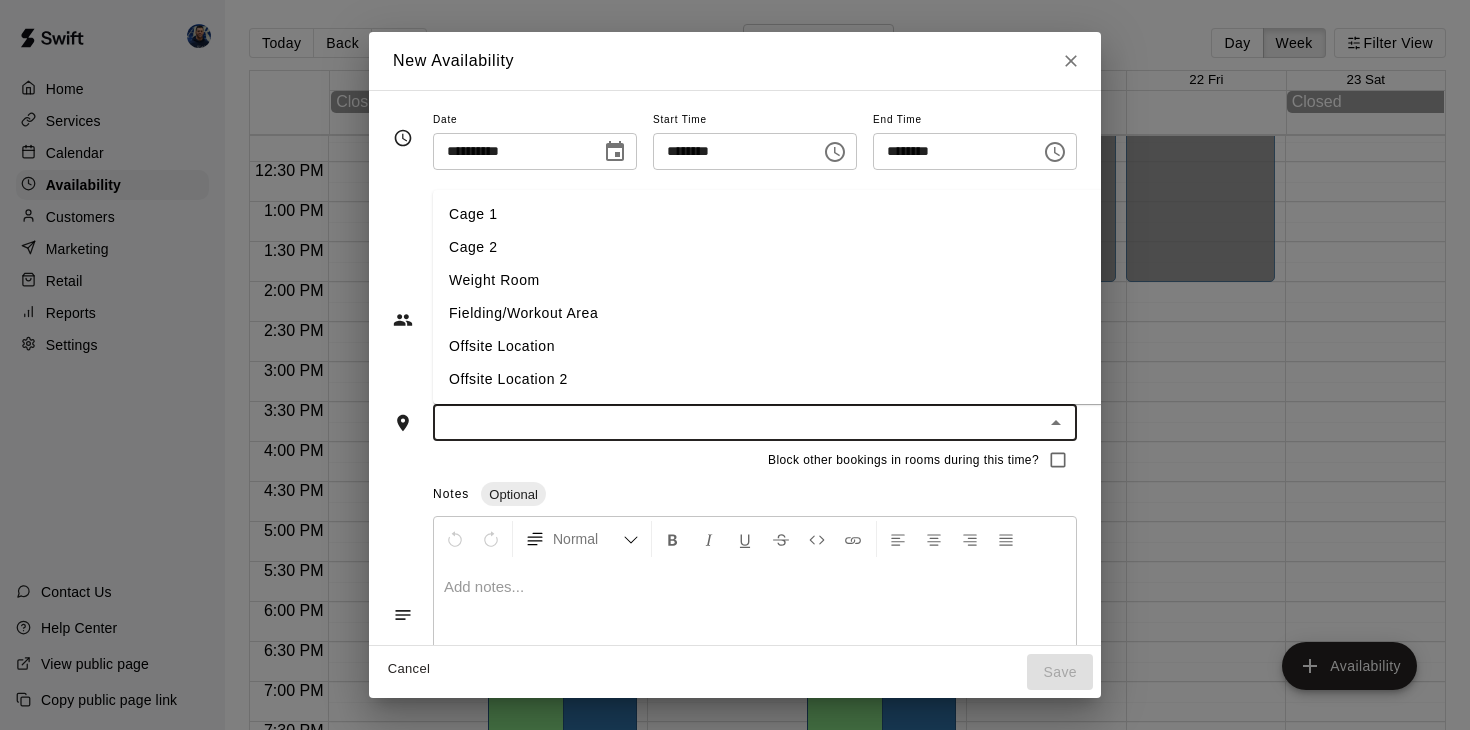 click at bounding box center [738, 422] 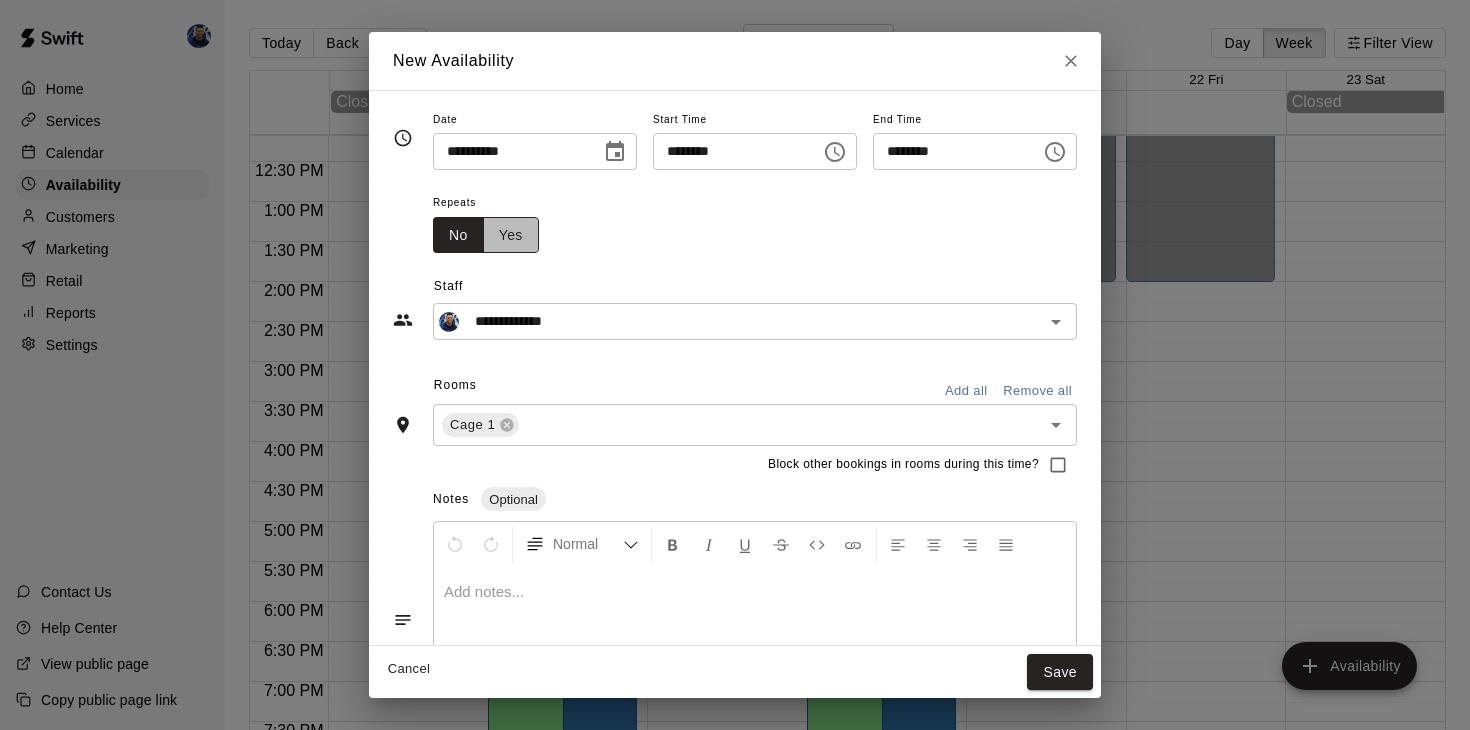 click on "Yes" at bounding box center [511, 235] 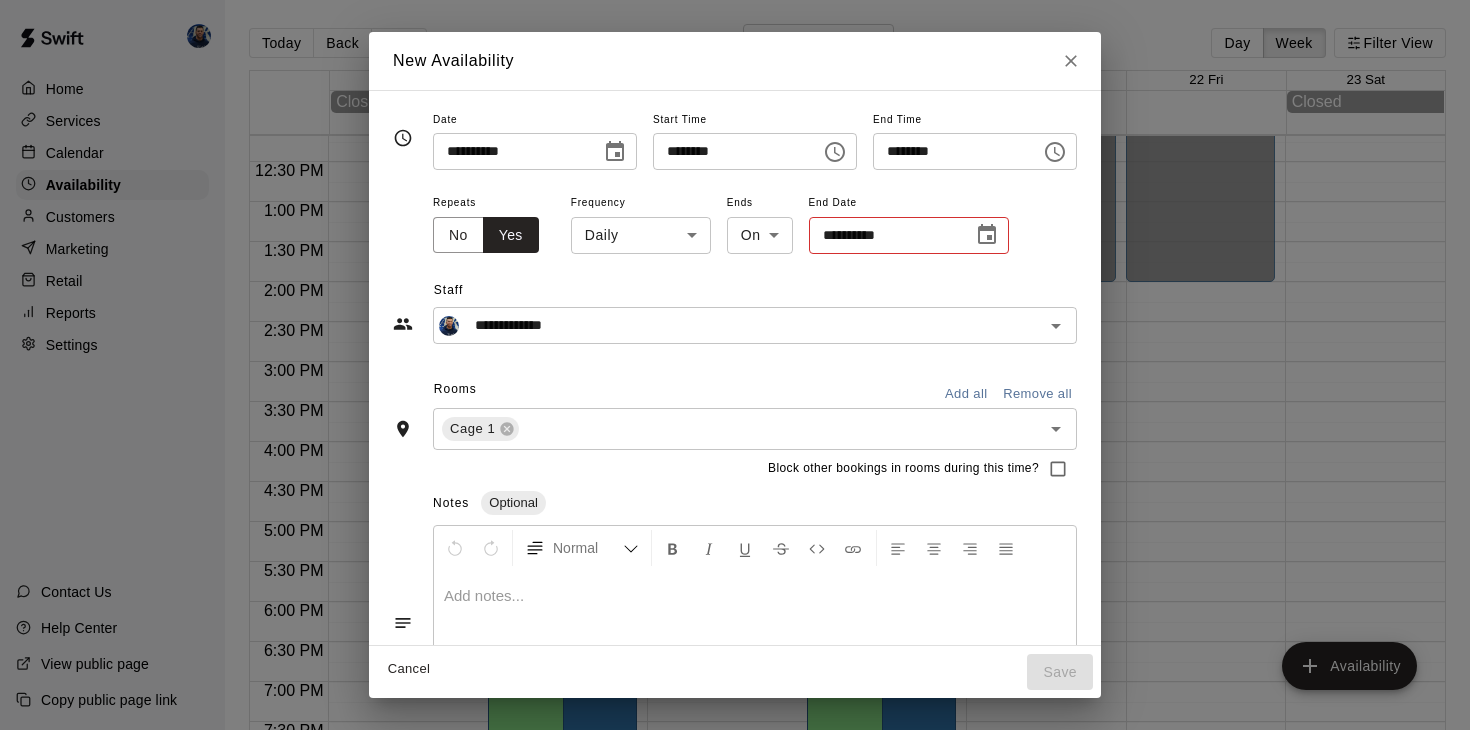 click on "Home Services Calendar Availability Customers Marketing Retail Reports Settings Contact Us Help Center View public page Copy public page link Today Back Next August 17 – 23 Day Week Filter View 17 Sun 18 Mon 19 Tue 20 Wed 21 Thu 22 Fri 23 Sat Closed   Closed 12:00 AM 12:30 AM 1:00 AM 1:30 AM 2:00 AM 2:30 AM 3:00 AM 3:30 AM 4:00 AM 4:30 AM 5:00 AM 5:30 AM 6:00 AM 6:30 AM 7:00 AM 7:30 AM 8:00 AM 8:30 AM 9:00 AM 9:30 AM 10:00 AM 10:30 AM 11:00 AM 11:30 AM 12:00 PM 12:30 PM 1:00 PM 1:30 PM 2:00 PM 2:30 PM 3:00 PM 3:30 PM 4:00 PM 4:30 PM 5:00 PM 5:30 PM 6:00 PM 6:30 PM 7:00 PM 7:30 PM 8:00 PM 8:30 PM 9:00 PM 9:30 PM 10:00 PM 10:30 PM 11:00 PM 11:30 PM 12:00 AM – 2:00 PM Closed 2:00 PM – 10:00 PM [FIRST] [LAST] Cage 2 10:00 PM – 11:59 PM Closed 2:00 PM – 9:00 PM [FIRST] [LAST] Cage 1 12:00 AM – 2:00 PM Closed 2:00 PM – 3:00 PM [FIRST] [LAST] Cage 1 10:00 PM – 11:59 PM Closed 12:00 AM – 2:00 PM Closed 2:00 PM – 10:00 PM [FIRST] [LAST] Cage 2 10:00 PM – 11:59 PM Closed 2:00 PM – 9:00 PM Cage 1" at bounding box center [735, 381] 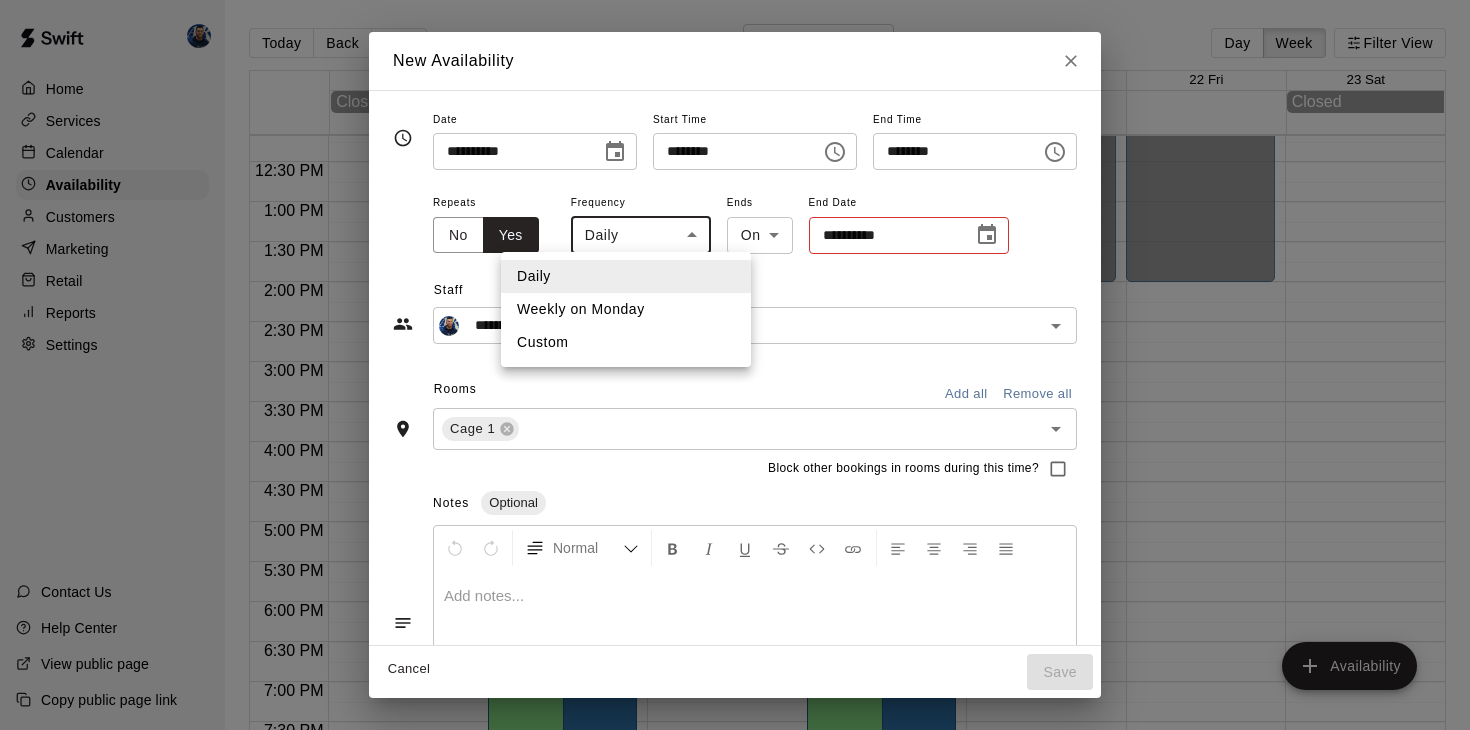 click at bounding box center (735, 365) 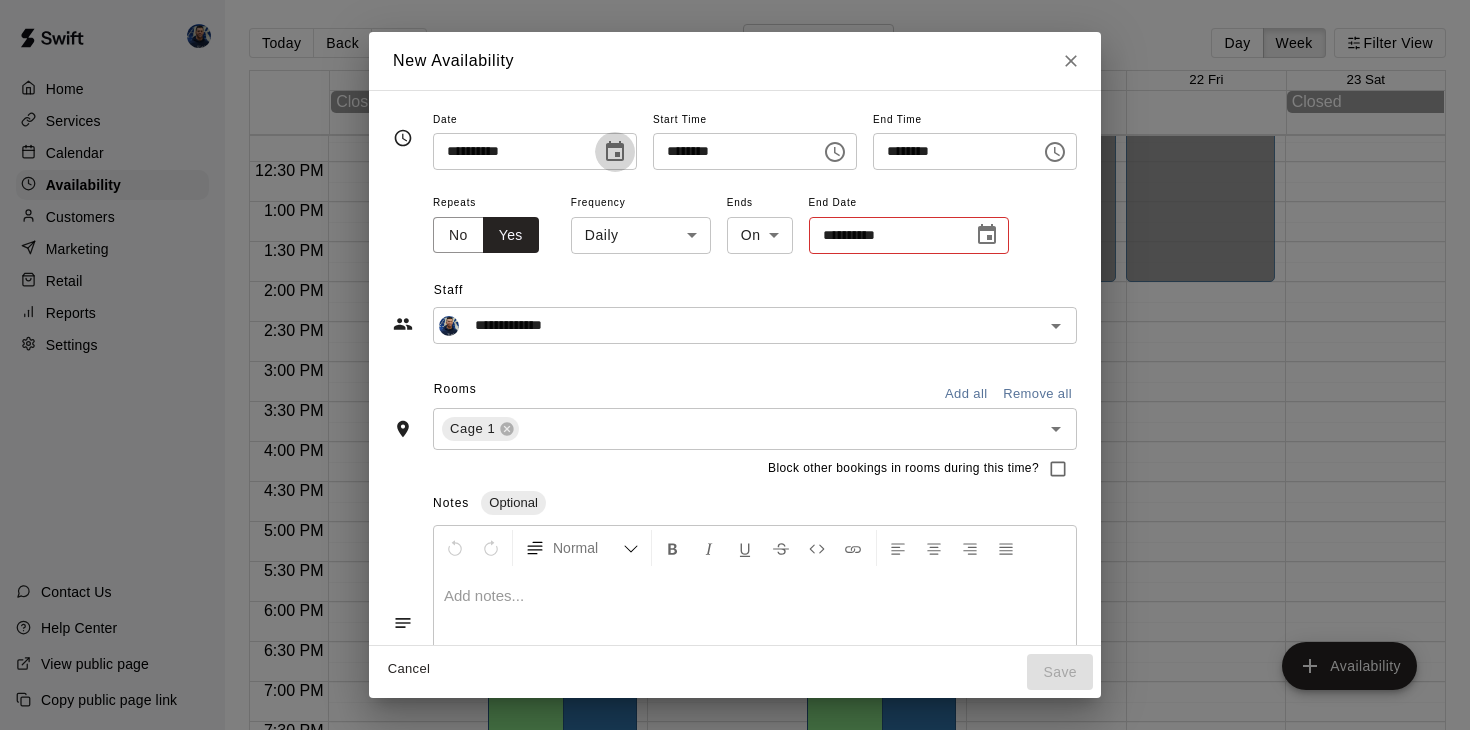 click 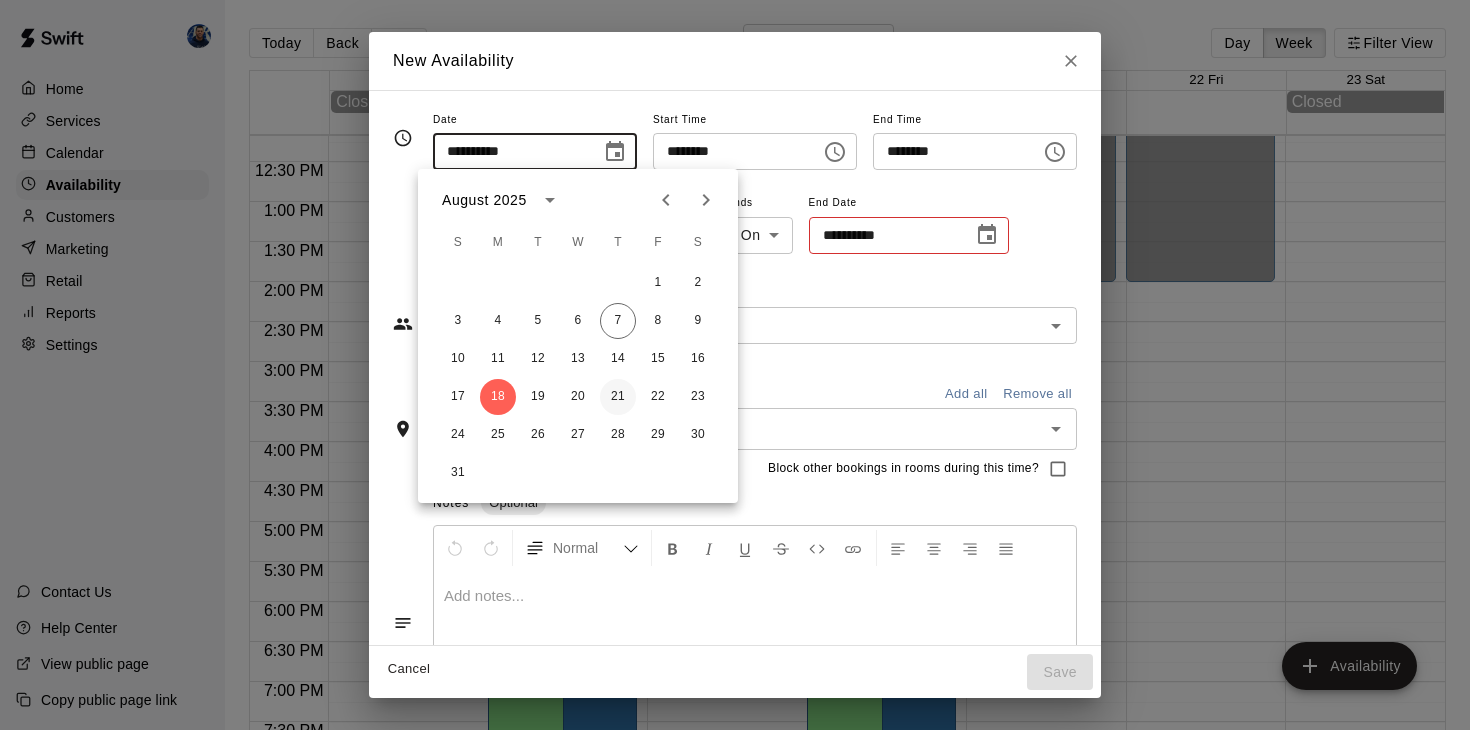 click on "21" at bounding box center (618, 397) 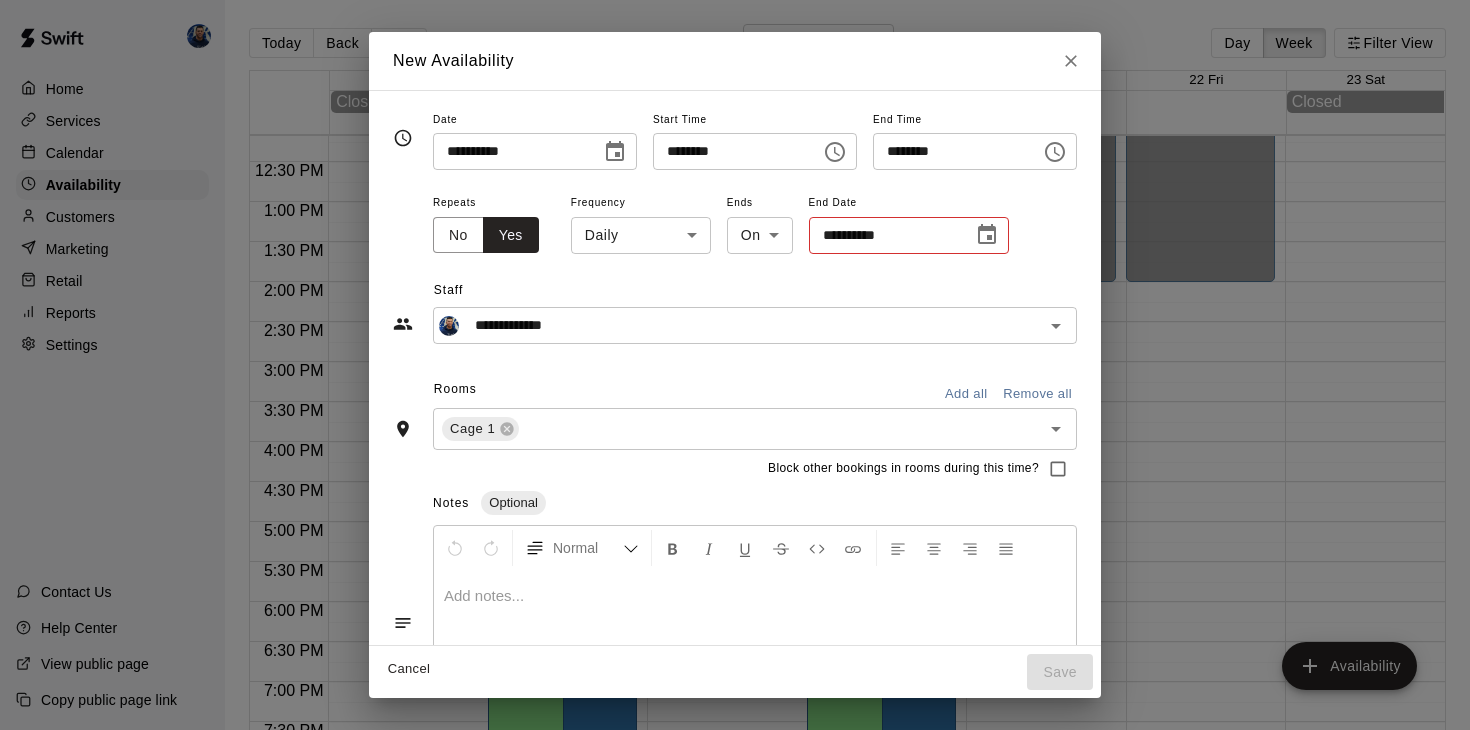 click on "Home Services Calendar Availability Customers Marketing Retail Reports Settings Contact Us Help Center View public page Copy public page link Today Back Next August 17 – 23 Day Week Filter View 17 Sun 18 Mon 19 Tue 20 Wed 21 Thu 22 Fri 23 Sat Closed   Closed 12:00 AM 12:30 AM 1:00 AM 1:30 AM 2:00 AM 2:30 AM 3:00 AM 3:30 AM 4:00 AM 4:30 AM 5:00 AM 5:30 AM 6:00 AM 6:30 AM 7:00 AM 7:30 AM 8:00 AM 8:30 AM 9:00 AM 9:30 AM 10:00 AM 10:30 AM 11:00 AM 11:30 AM 12:00 PM 12:30 PM 1:00 PM 1:30 PM 2:00 PM 2:30 PM 3:00 PM 3:30 PM 4:00 PM 4:30 PM 5:00 PM 5:30 PM 6:00 PM 6:30 PM 7:00 PM 7:30 PM 8:00 PM 8:30 PM 9:00 PM 9:30 PM 10:00 PM 10:30 PM 11:00 PM 11:30 PM 12:00 AM – 2:00 PM Closed 2:00 PM – 10:00 PM [FIRST] [LAST] Cage 2 10:00 PM – 11:59 PM Closed 2:00 PM – 9:00 PM [FIRST] [LAST] Cage 1 12:00 AM – 2:00 PM Closed 2:00 PM – 3:00 PM [FIRST] [LAST] Cage 1 10:00 PM – 11:59 PM Closed 12:00 AM – 2:00 PM Closed 2:00 PM – 10:00 PM [FIRST] [LAST] Cage 2 10:00 PM – 11:59 PM Closed 2:00 PM – 9:00 PM Cage 1" at bounding box center [735, 381] 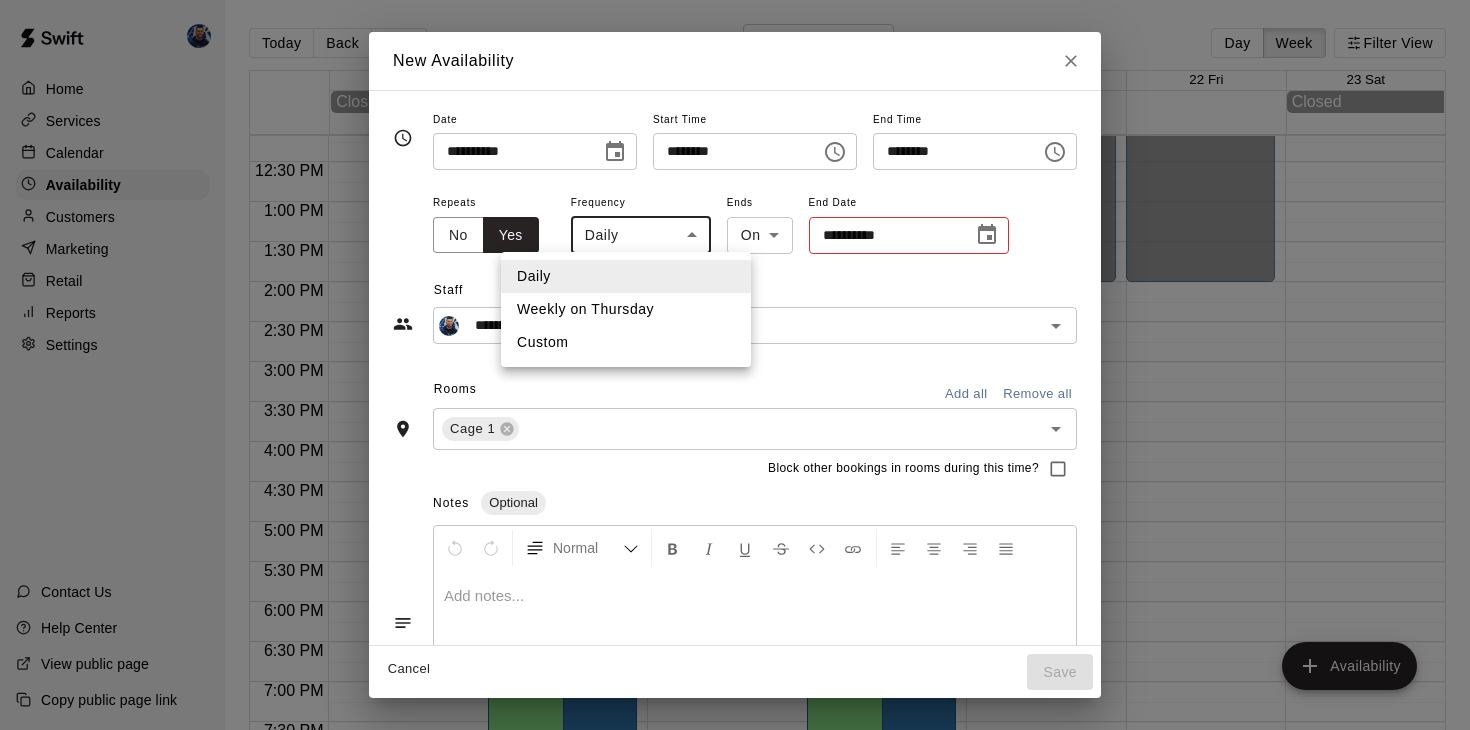 click on "Weekly on Thursday" at bounding box center (626, 309) 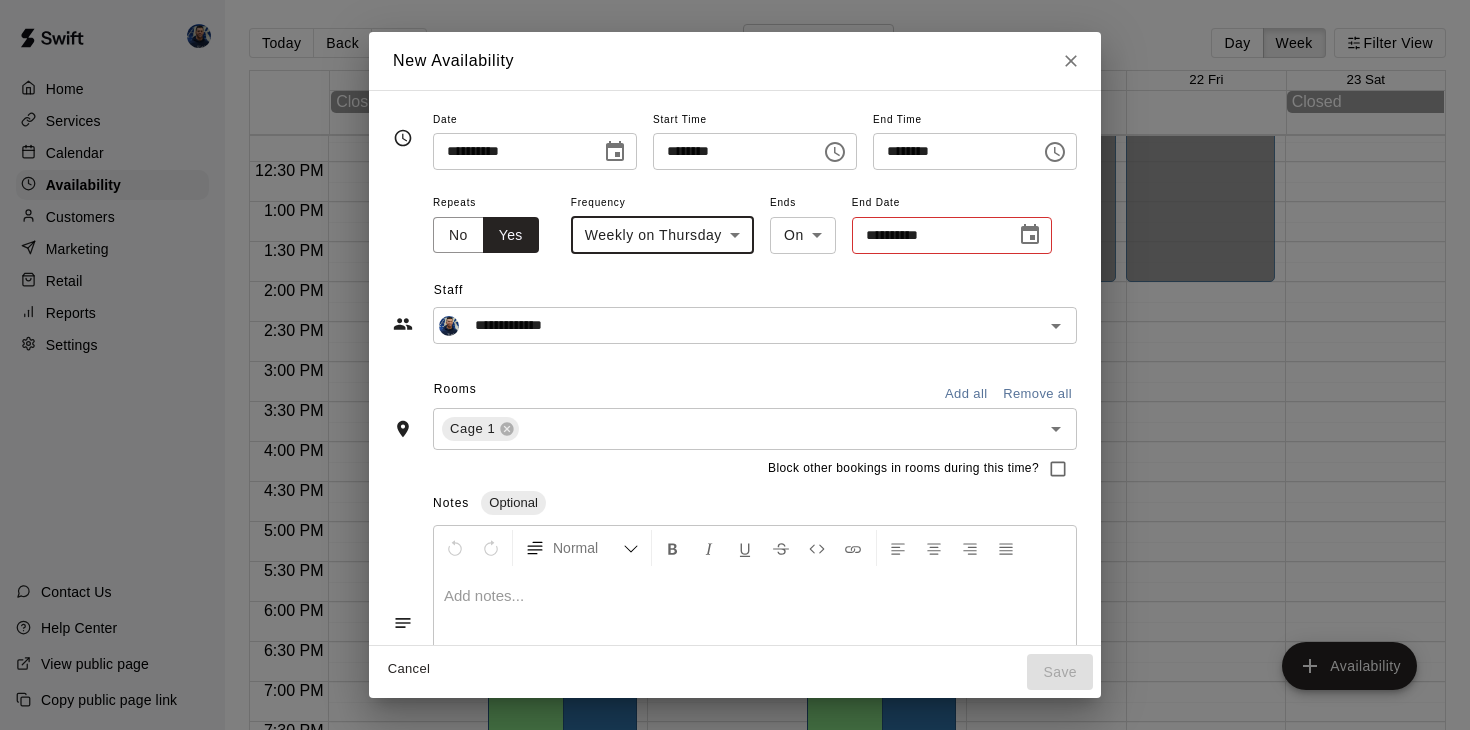 click 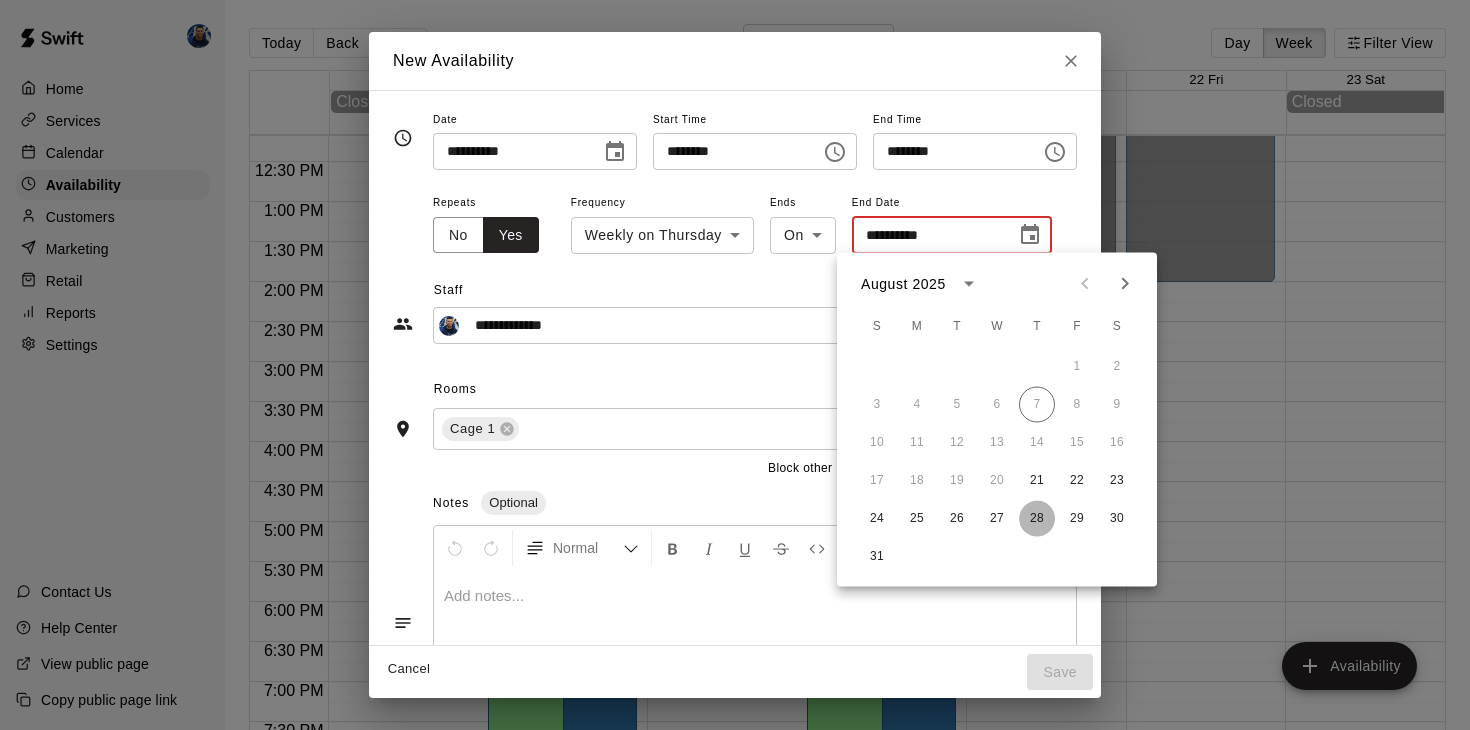 click on "28" at bounding box center (1037, 519) 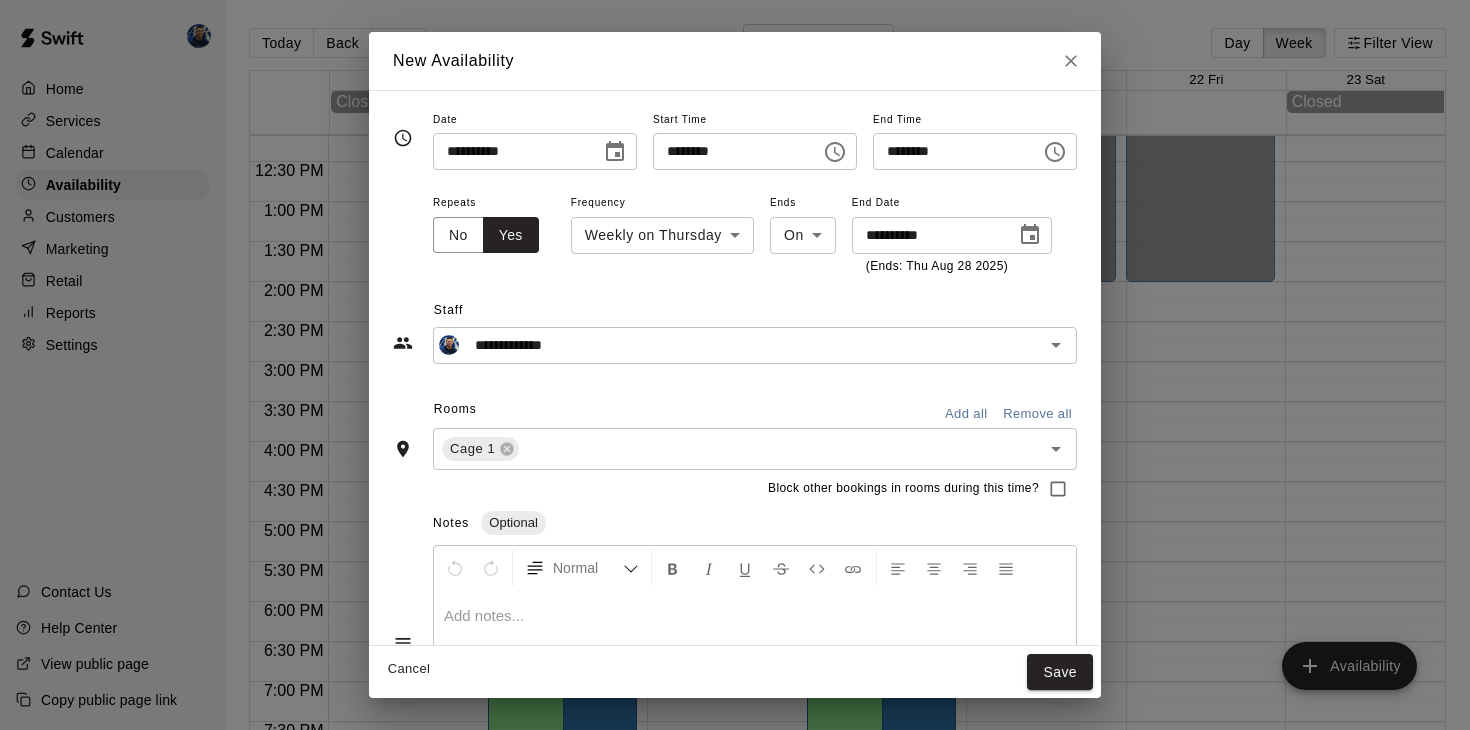 click 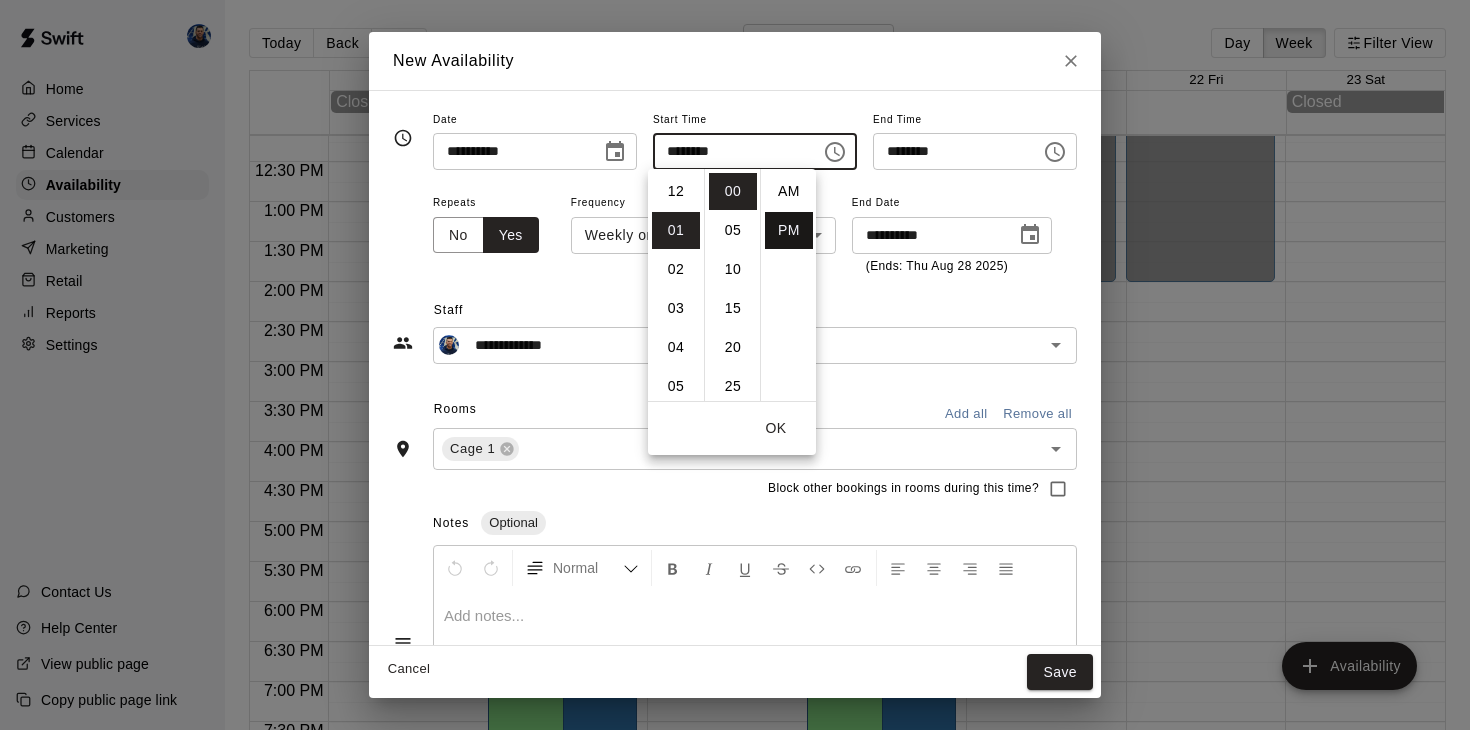 scroll, scrollTop: 39, scrollLeft: 0, axis: vertical 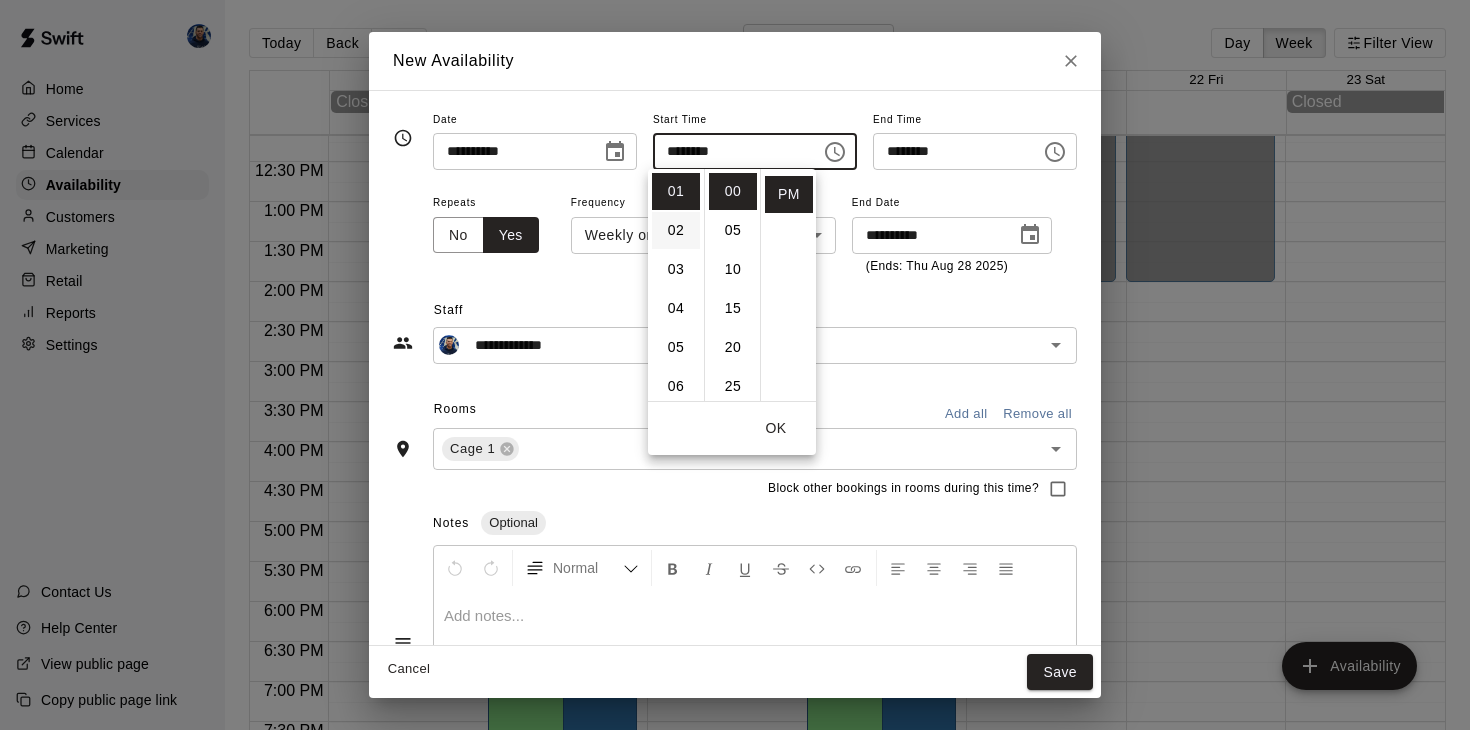 click on "02" at bounding box center [676, 230] 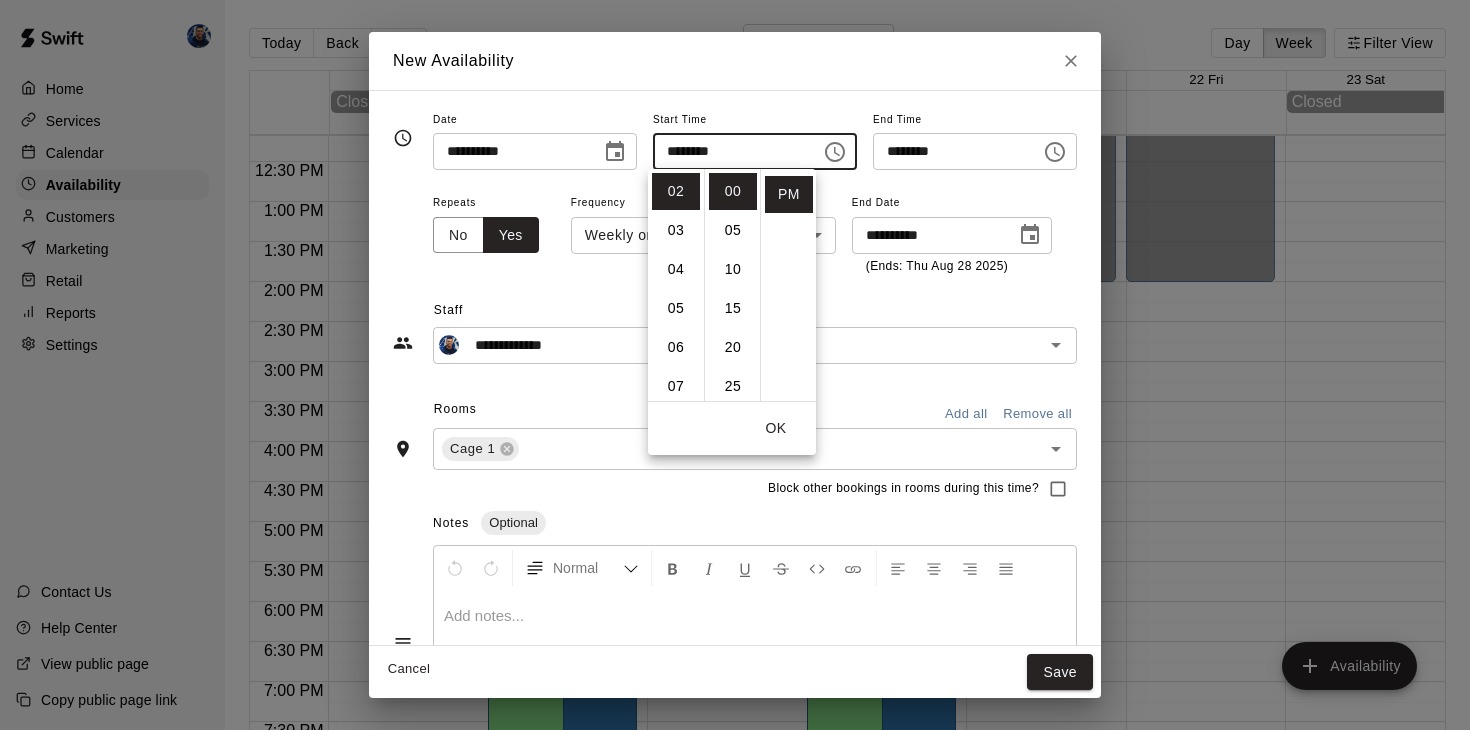 click 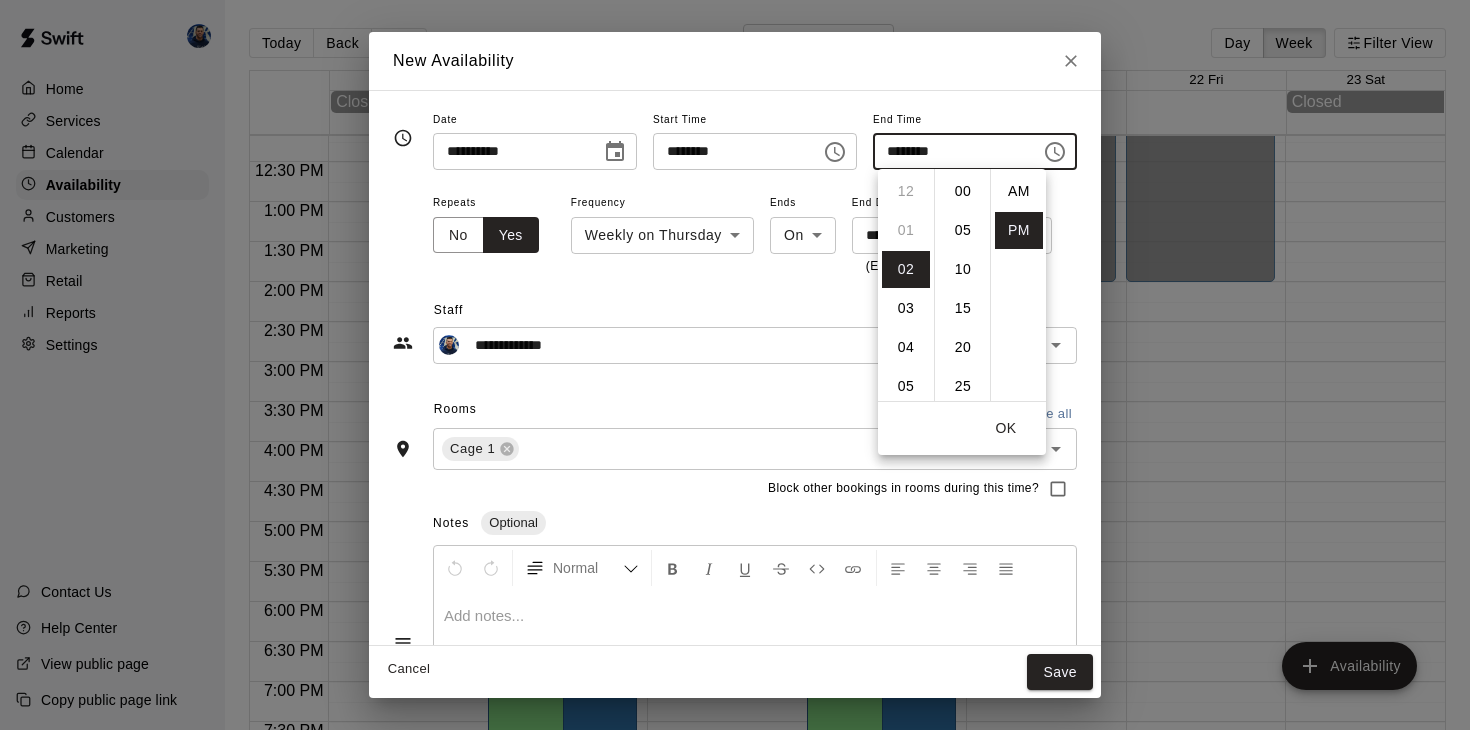 scroll, scrollTop: 78, scrollLeft: 0, axis: vertical 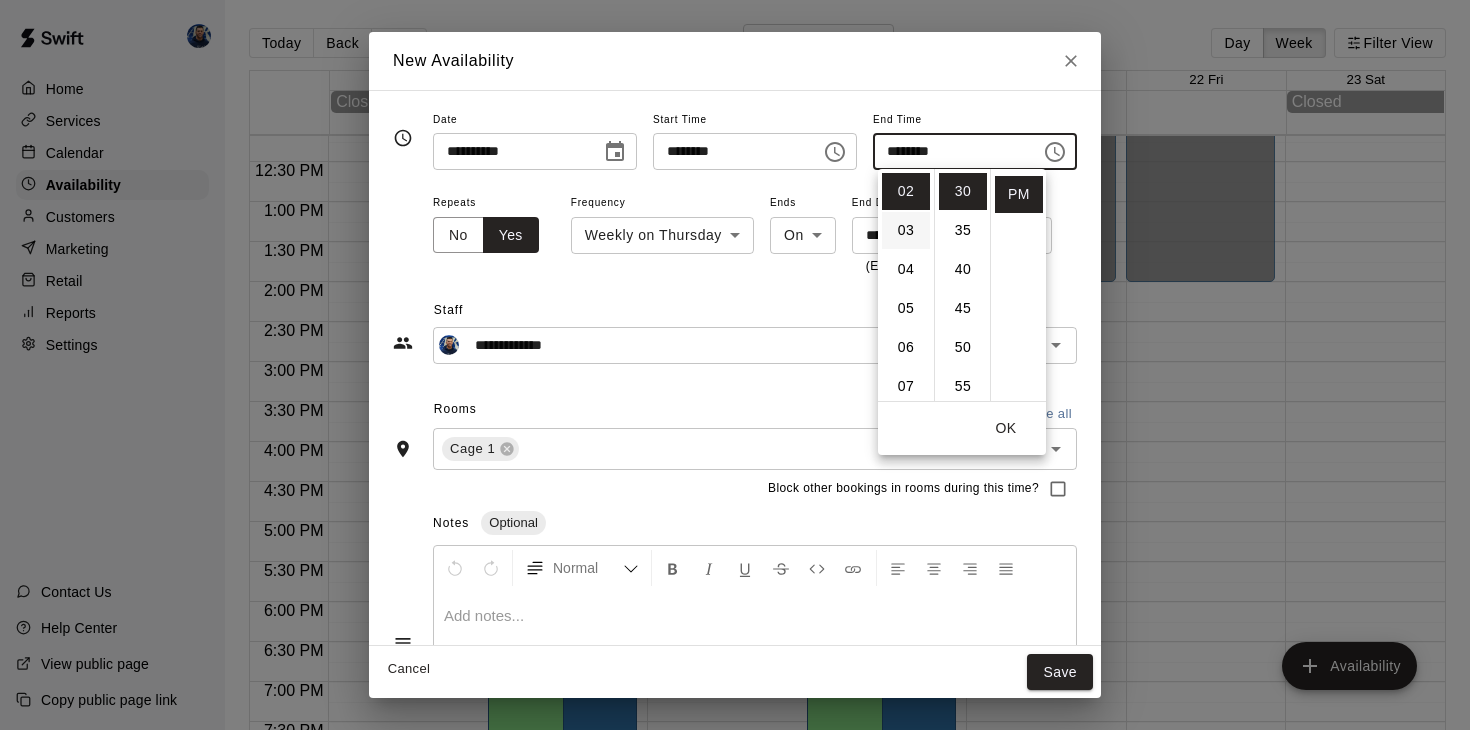 click on "03" at bounding box center (906, 230) 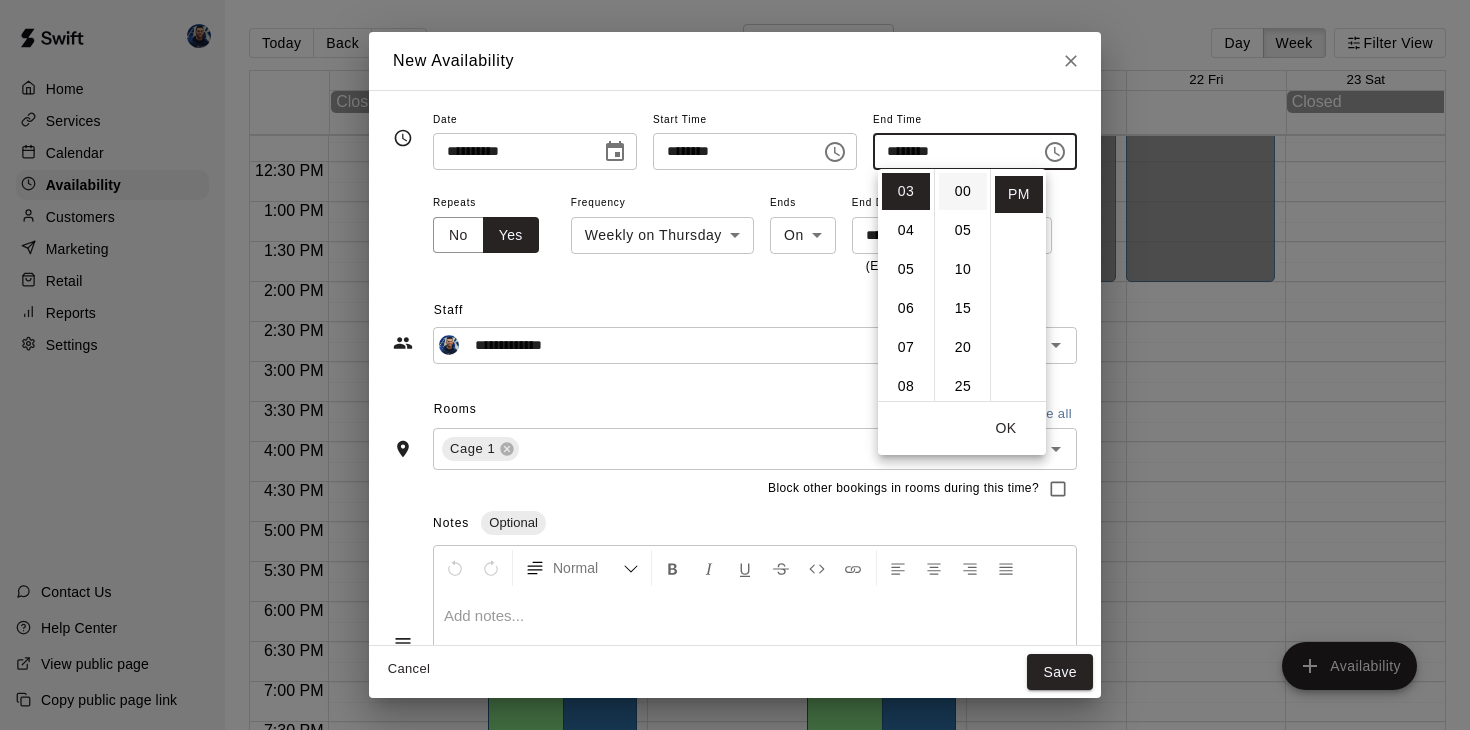 scroll, scrollTop: 0, scrollLeft: 0, axis: both 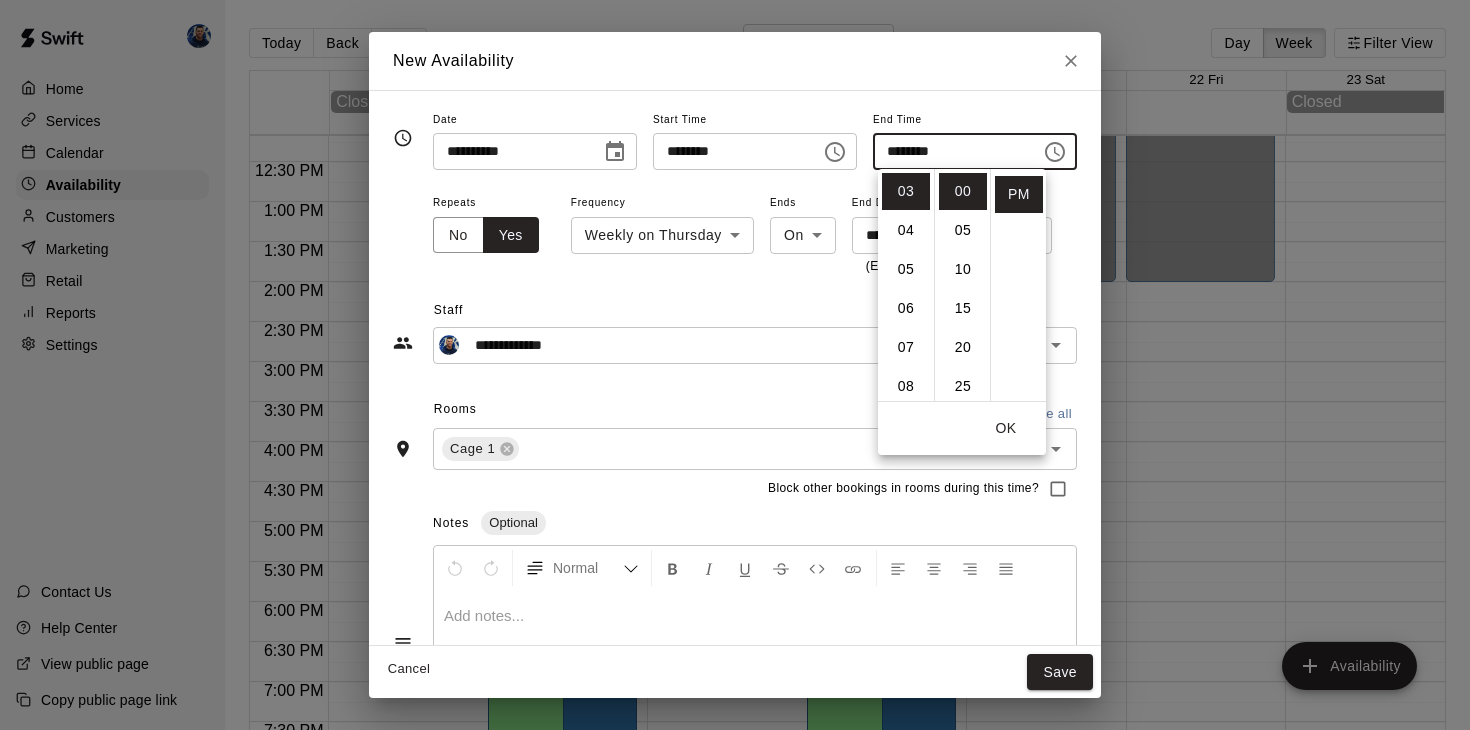 click on "OK" at bounding box center (1006, 428) 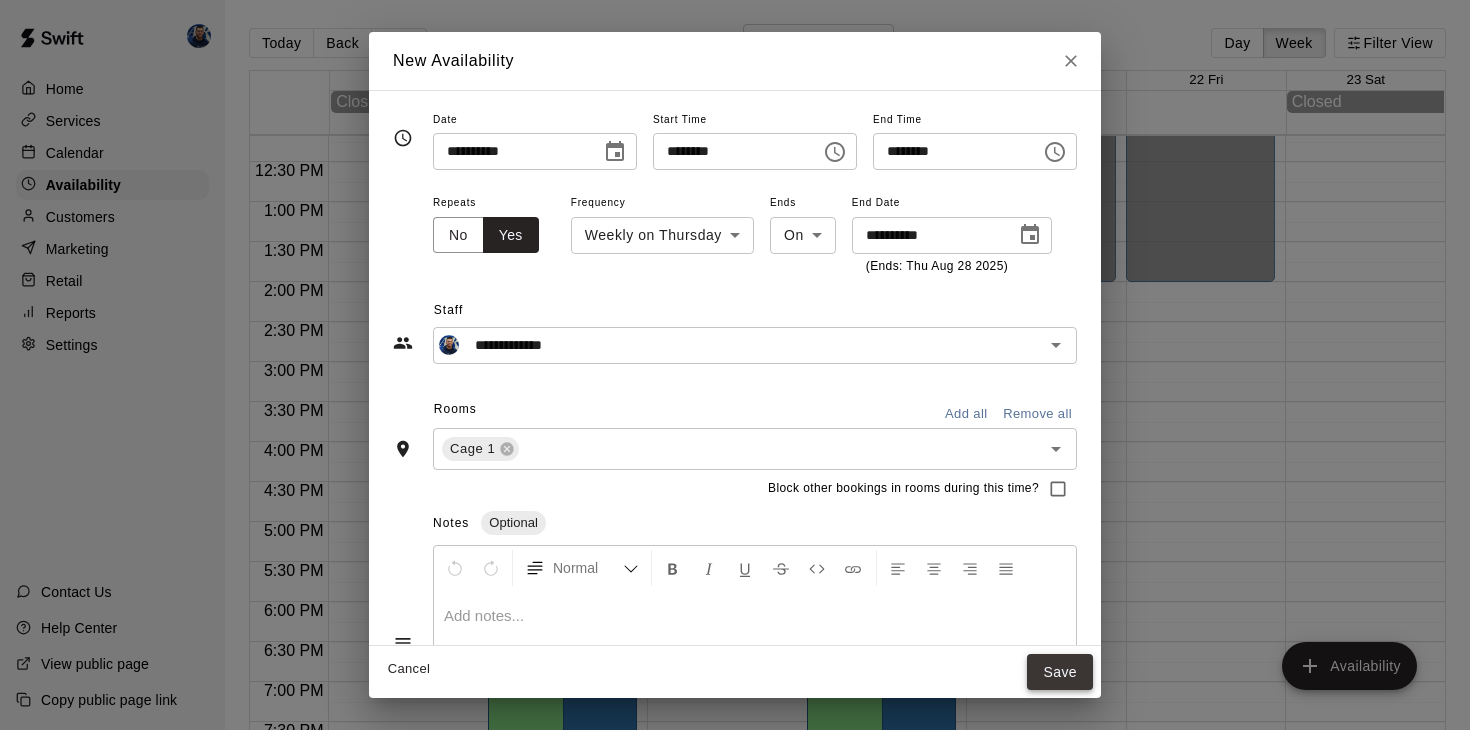 click on "Save" at bounding box center [1060, 672] 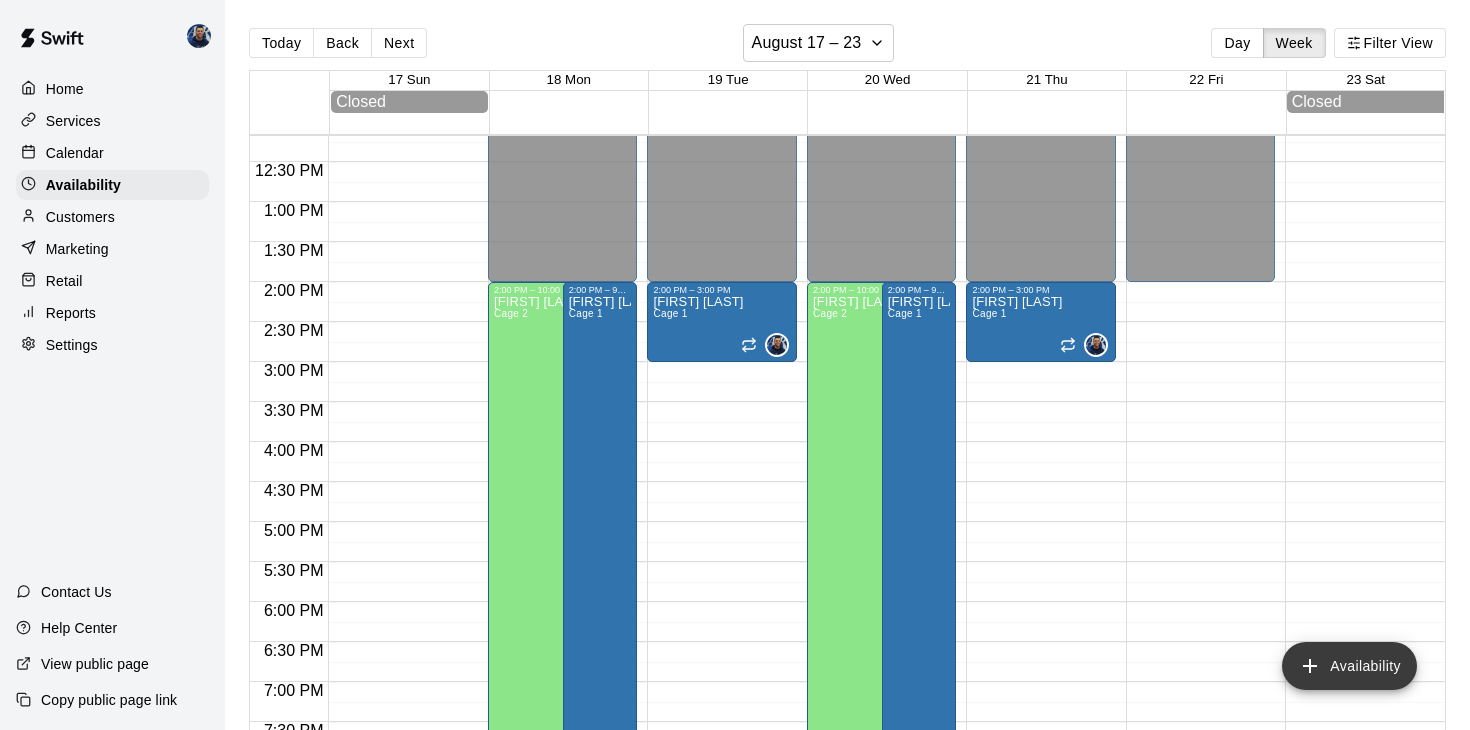 click 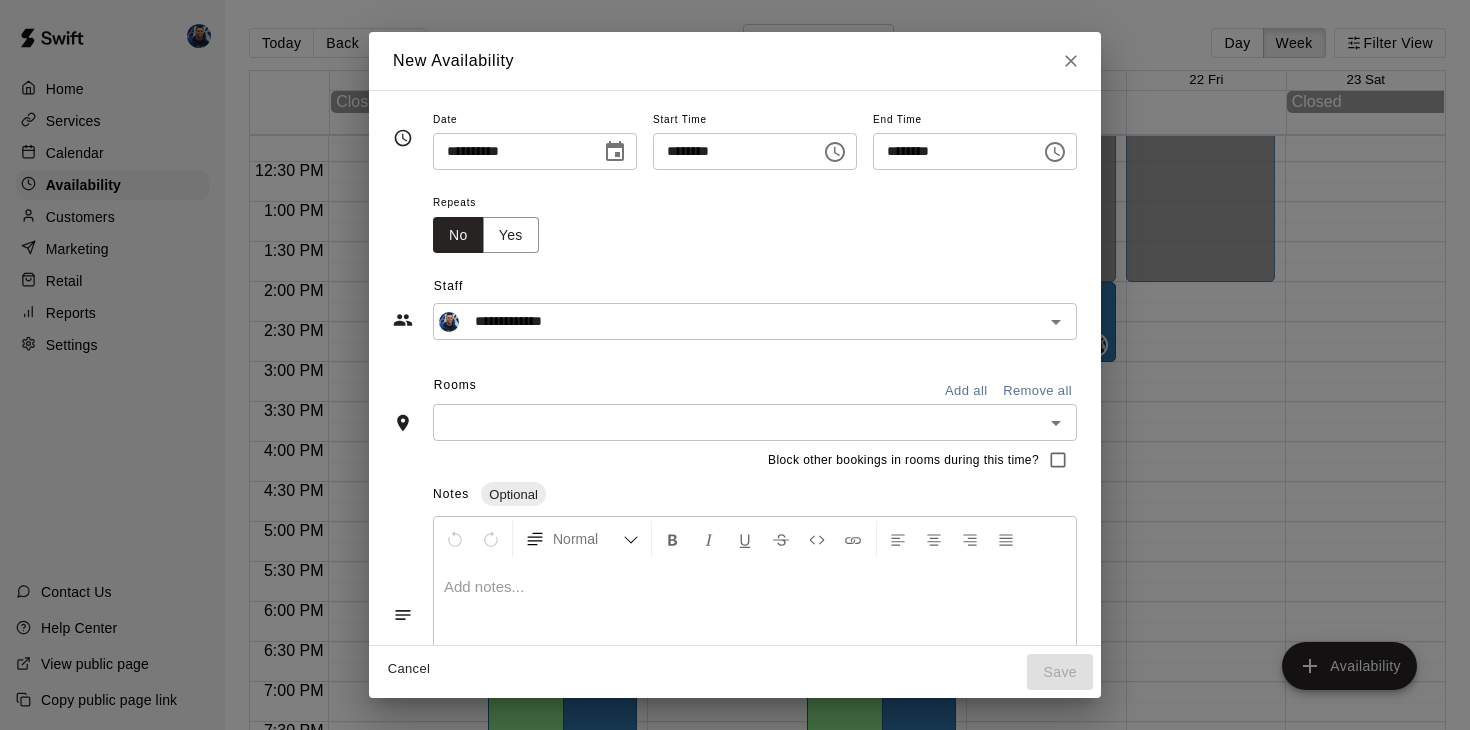 click 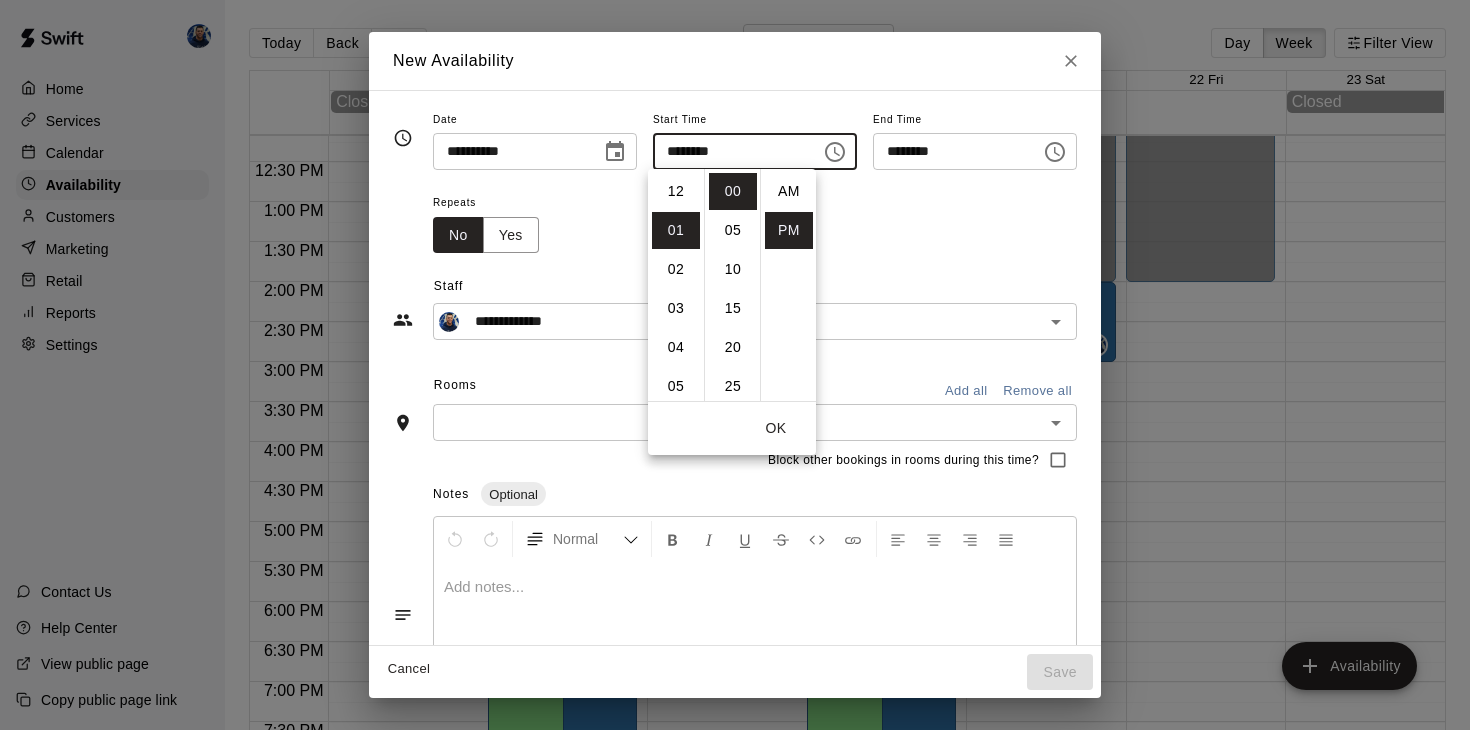 scroll, scrollTop: 39, scrollLeft: 0, axis: vertical 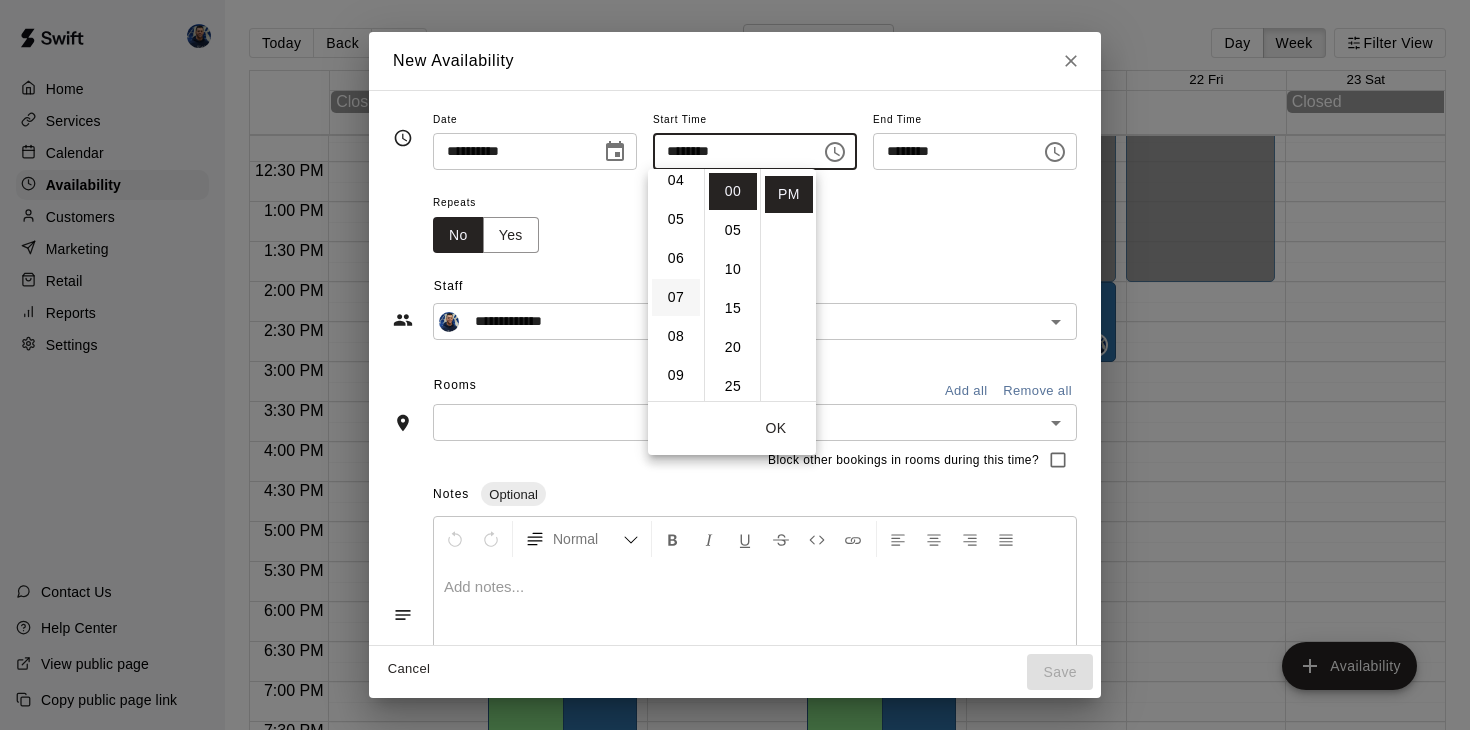 click on "07" at bounding box center (676, 297) 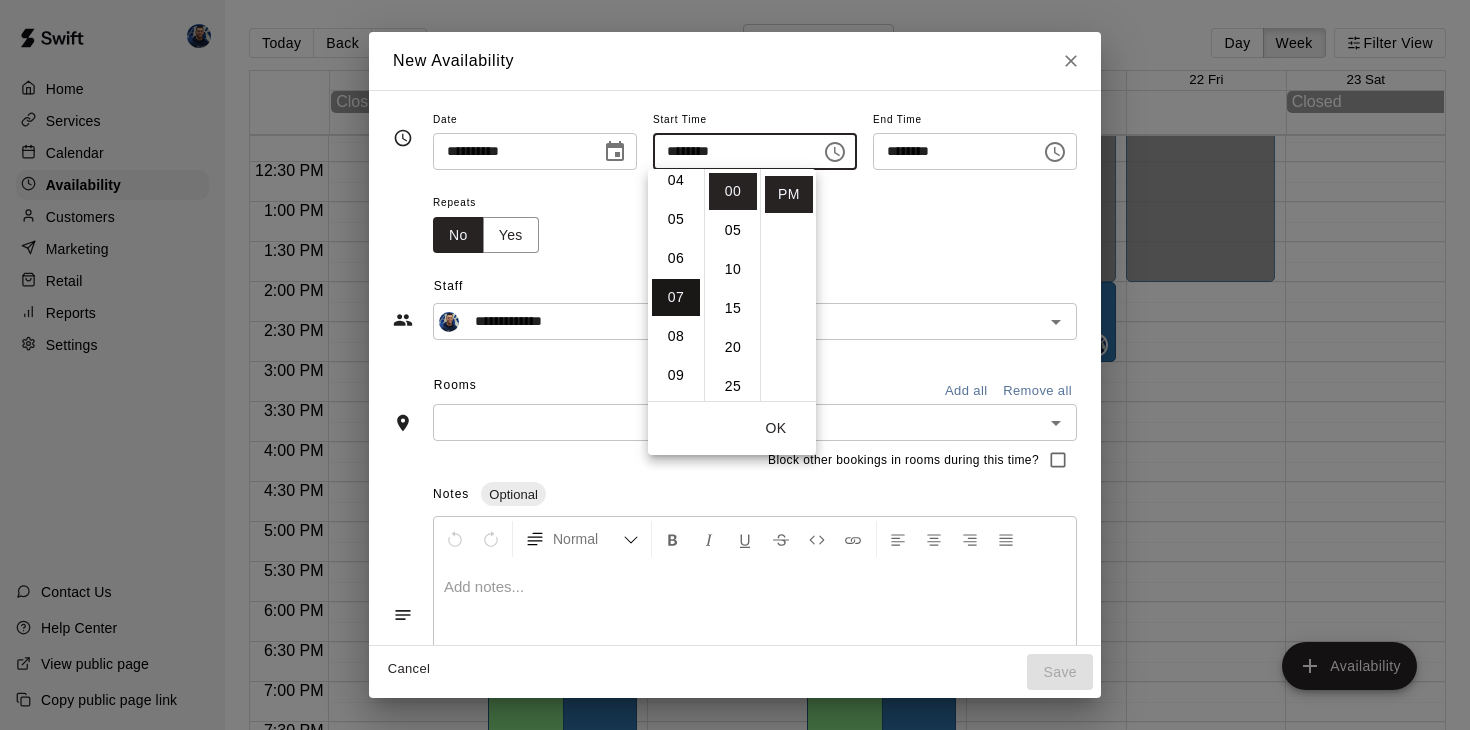 scroll, scrollTop: 273, scrollLeft: 0, axis: vertical 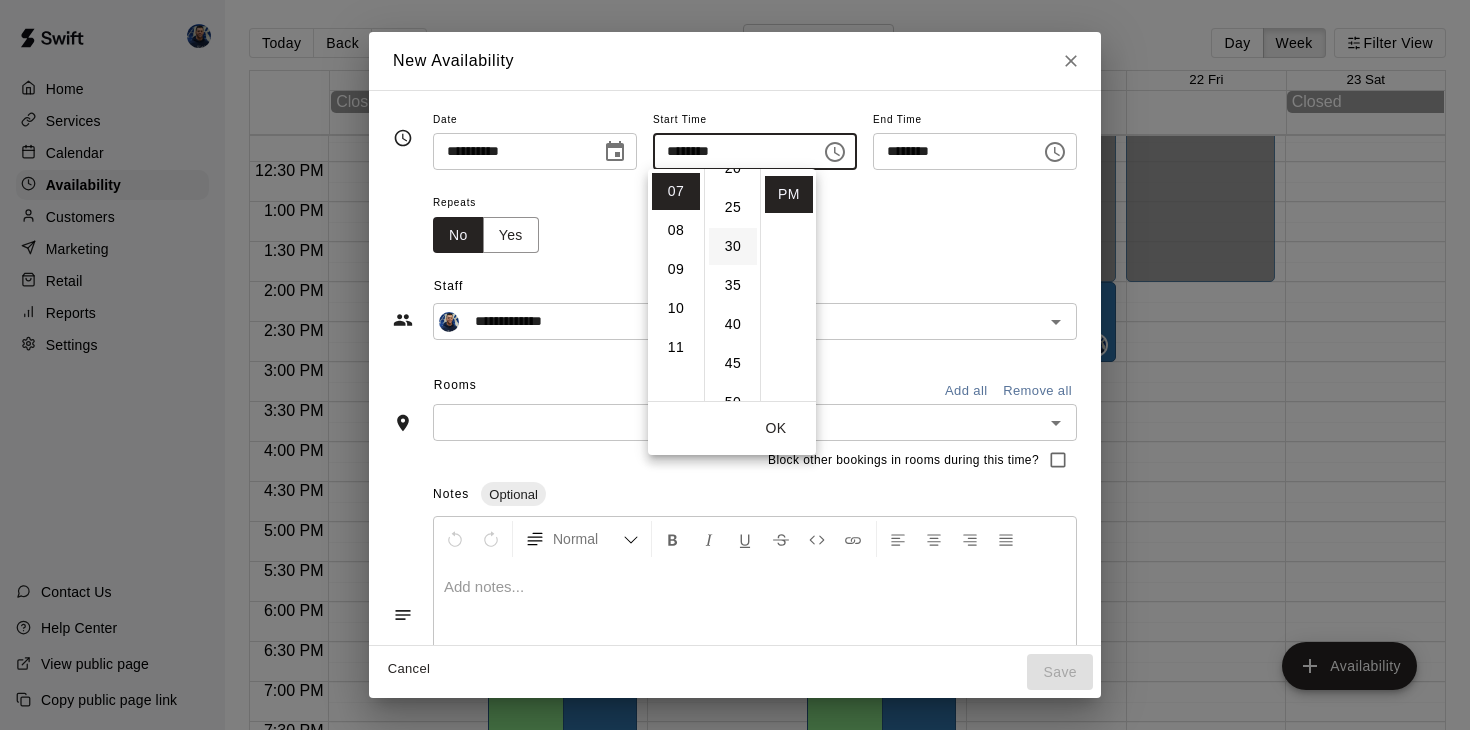 click on "30" at bounding box center (733, 246) 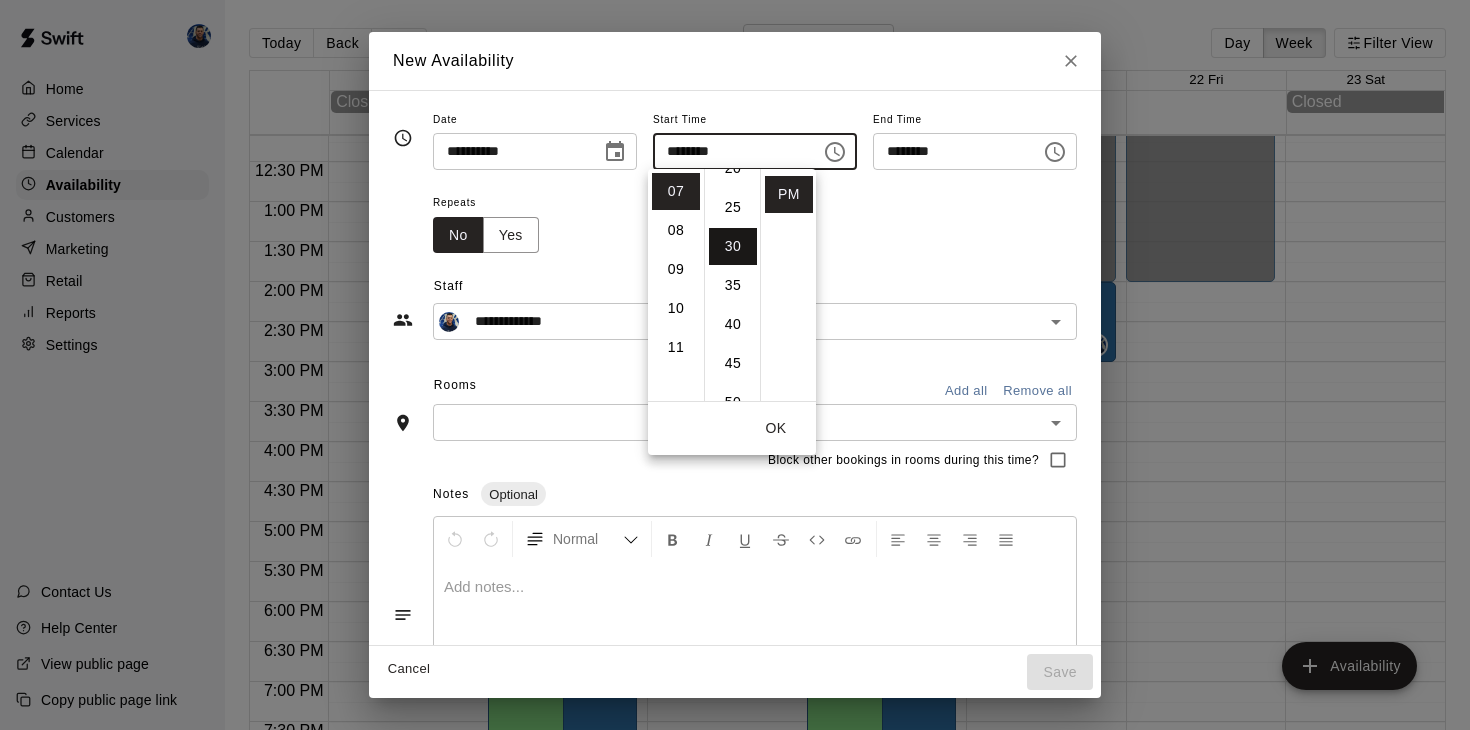 scroll, scrollTop: 234, scrollLeft: 0, axis: vertical 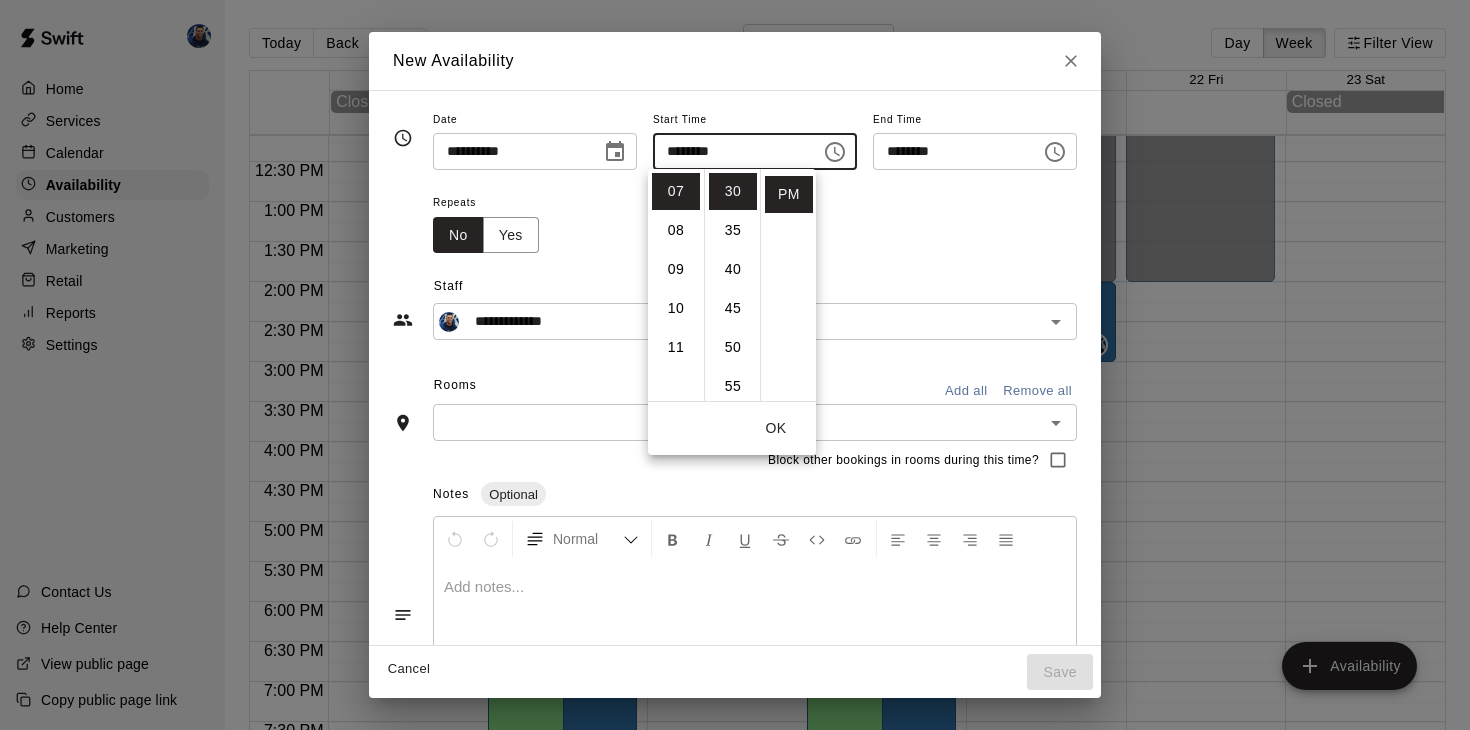 click 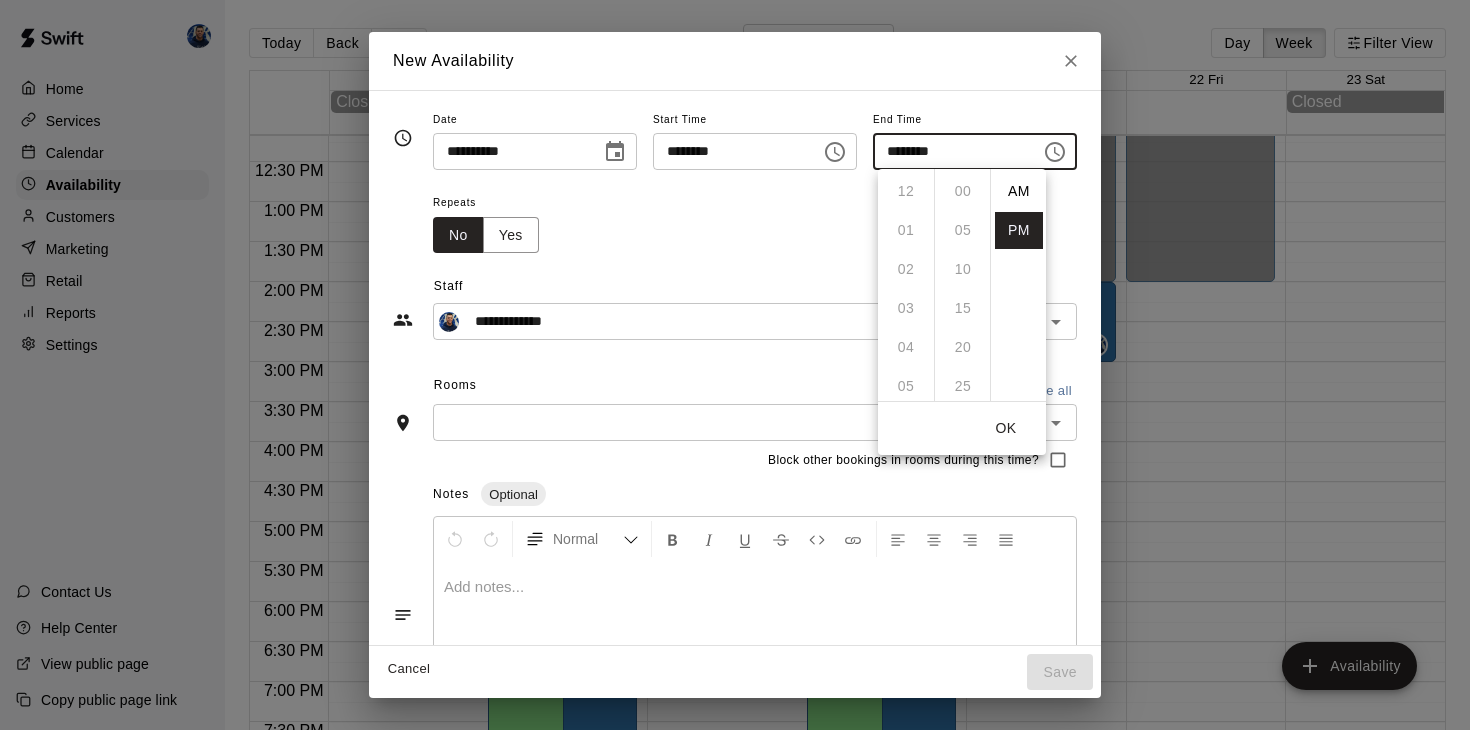 scroll, scrollTop: 273, scrollLeft: 0, axis: vertical 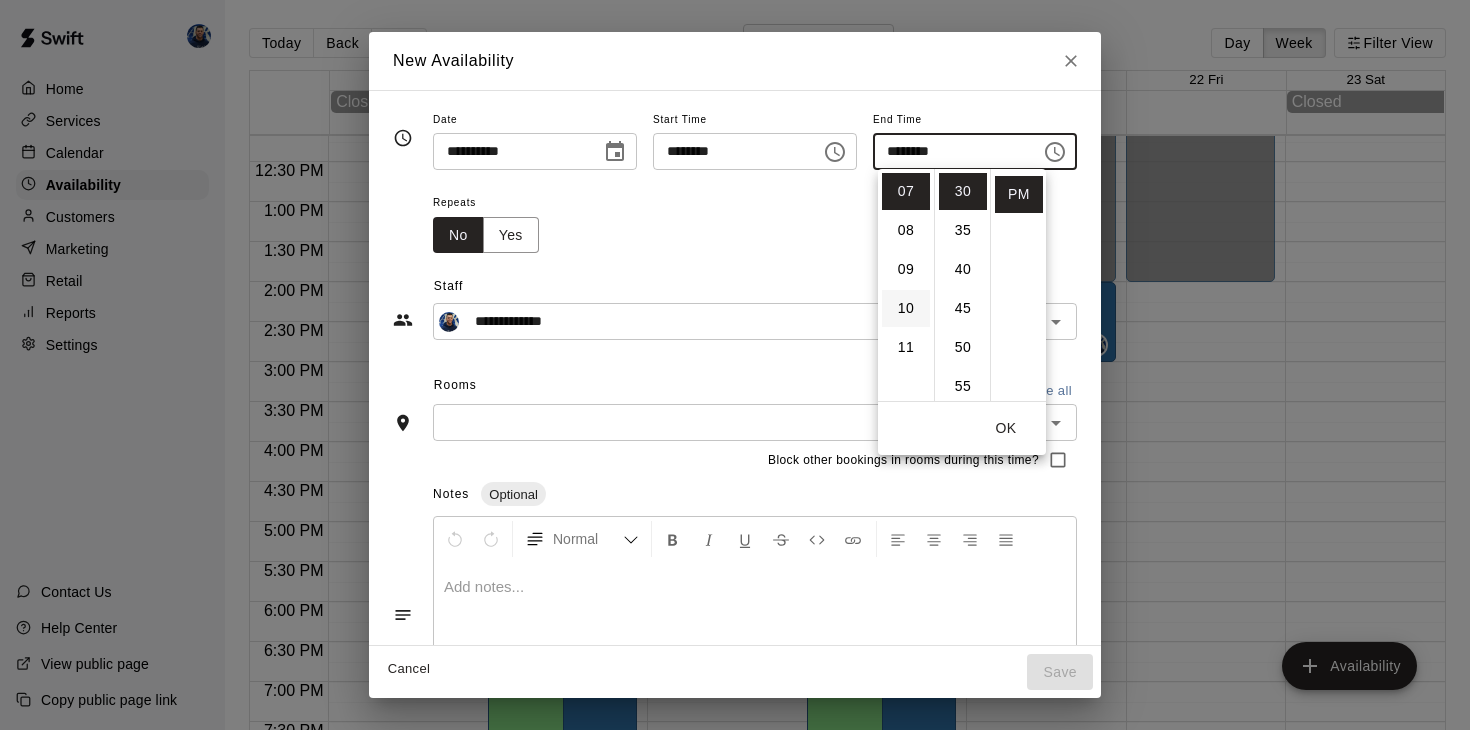 click on "10" at bounding box center [906, 308] 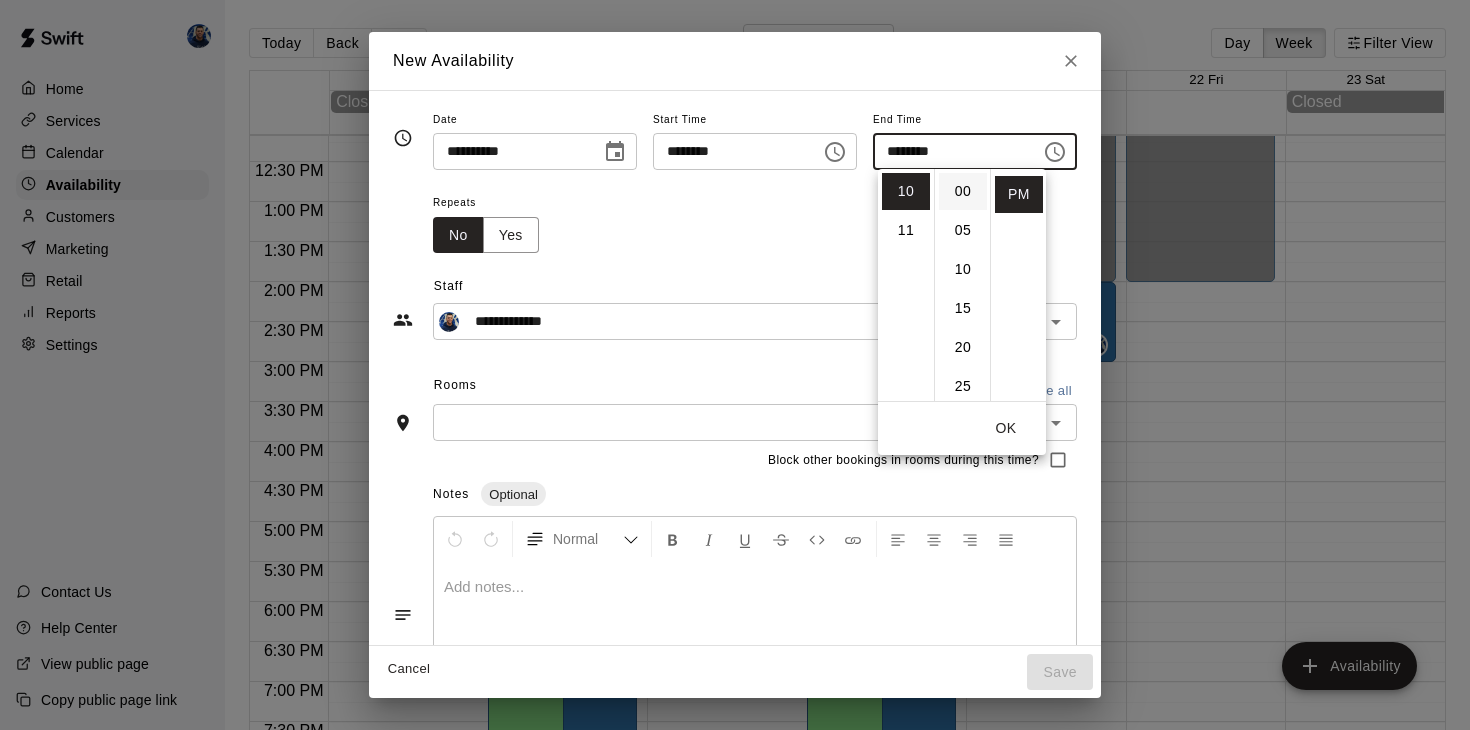 scroll, scrollTop: 0, scrollLeft: 0, axis: both 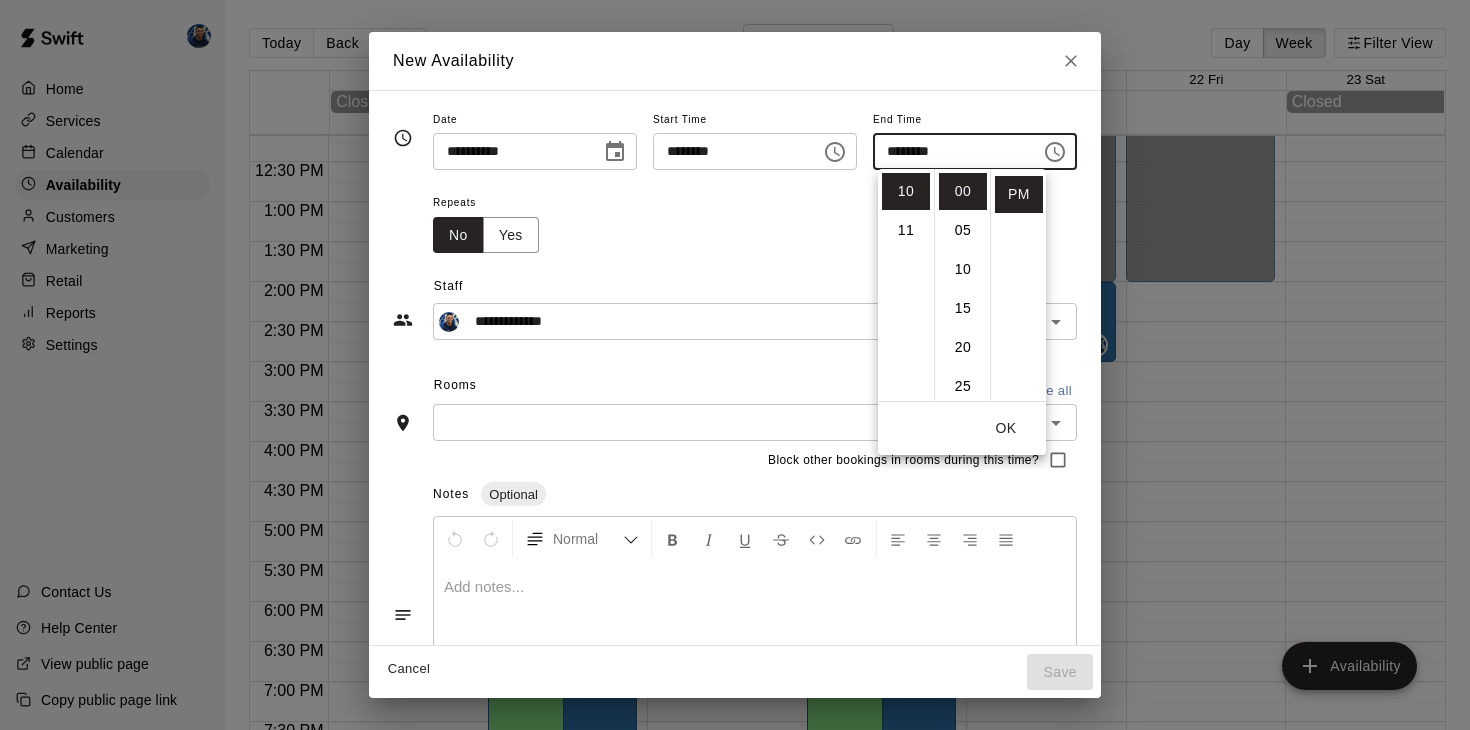 click on "OK" at bounding box center [1006, 428] 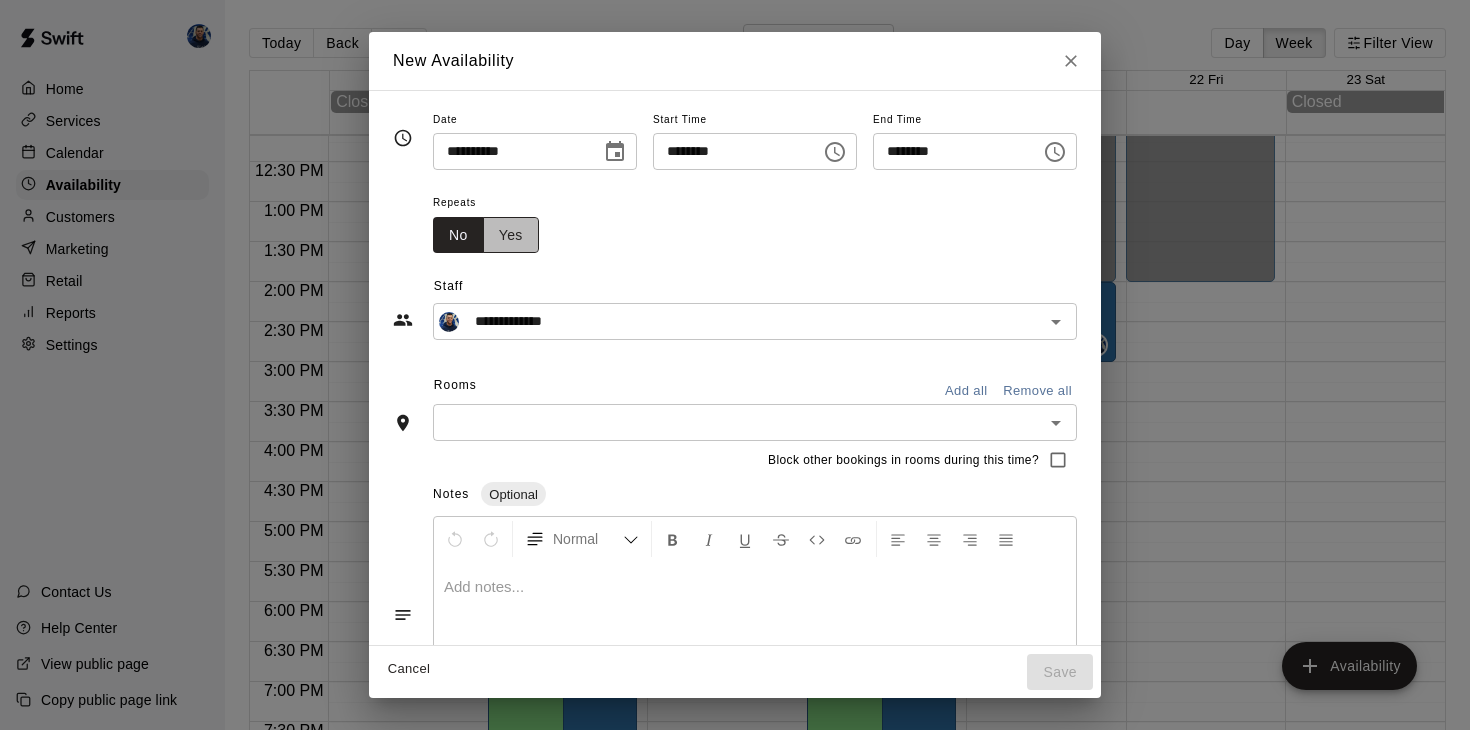 click on "Yes" at bounding box center [511, 235] 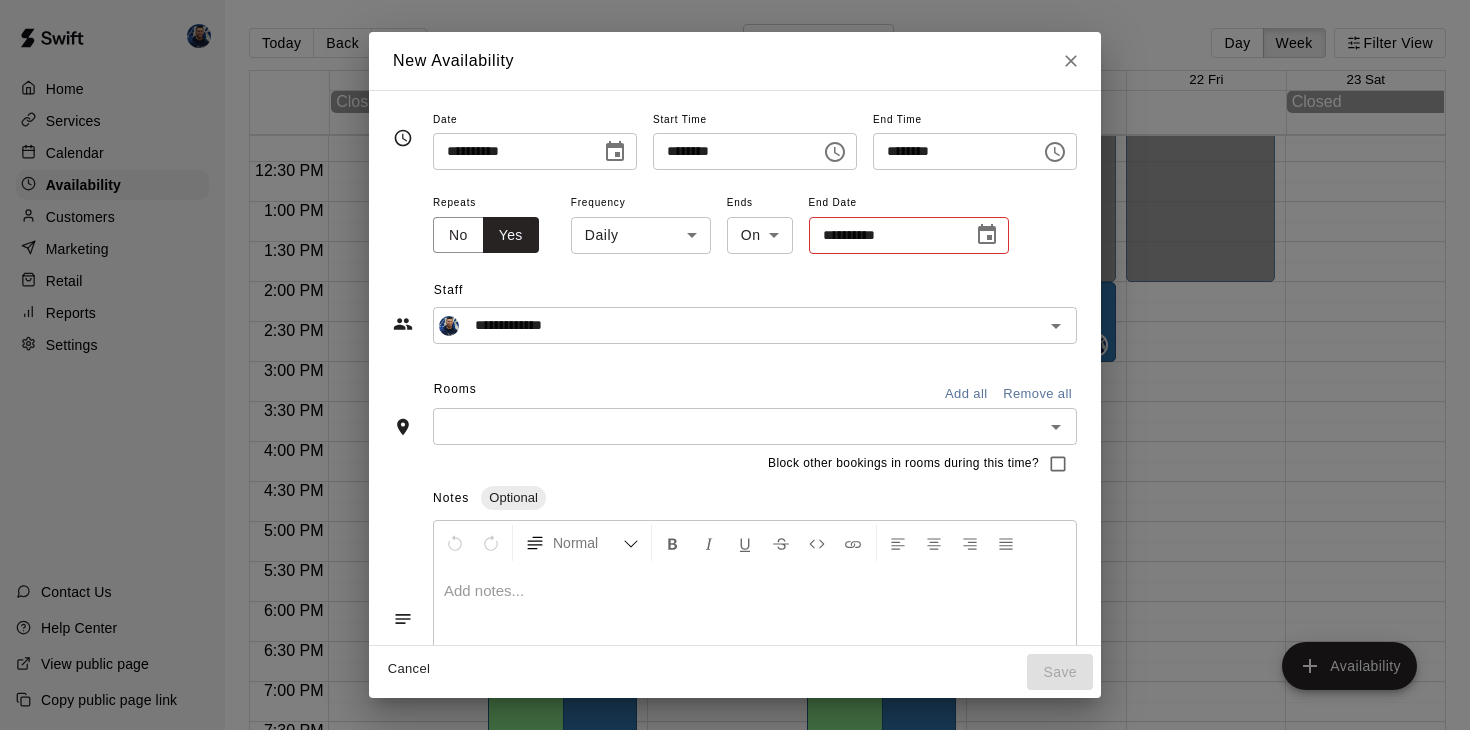 click on "Home Services Calendar Availability Customers Marketing Retail Reports Settings Contact Us Help Center View public page Copy public page link Today Back Next August 17 – 23 Day Week Filter View 17 Sun 18 Mon 19 Tue 20 Wed 21 Thu 22 Fri 23 Sat Closed   Closed 12:00 AM 12:30 AM 1:00 AM 1:30 AM 2:00 AM 2:30 AM 3:00 AM 3:30 AM 4:00 AM 4:30 AM 5:00 AM 5:30 AM 6:00 AM 6:30 AM 7:00 AM 7:30 AM 8:00 AM 8:30 AM 9:00 AM 9:30 AM 10:00 AM 10:30 AM 11:00 AM 11:30 AM 12:00 PM 12:30 PM 1:00 PM 1:30 PM 2:00 PM 2:30 PM 3:00 PM 3:30 PM 4:00 PM 4:30 PM 5:00 PM 5:30 PM 6:00 PM 6:30 PM 7:00 PM 7:30 PM 8:00 PM 8:30 PM 9:00 PM 9:30 PM 10:00 PM 10:30 PM 11:00 PM 11:30 PM 12:00 AM – 2:00 PM Closed 2:00 PM – 10:00 PM [FIRST] [LAST] Cage 2 10:00 PM – 11:59 PM Closed 2:00 PM – 9:00 PM [FIRST] [LAST] Cage 1 12:00 AM – 2:00 PM Closed 2:00 PM – 3:00 PM [FIRST] [LAST] Cage 1 10:00 PM – 11:59 PM Closed 12:00 AM – 2:00 PM Closed 2:00 PM – 10:00 PM [FIRST] [LAST] Cage 2 10:00 PM – 11:59 PM Closed 2:00 PM – 9:00 PM Cage 1" at bounding box center (735, 381) 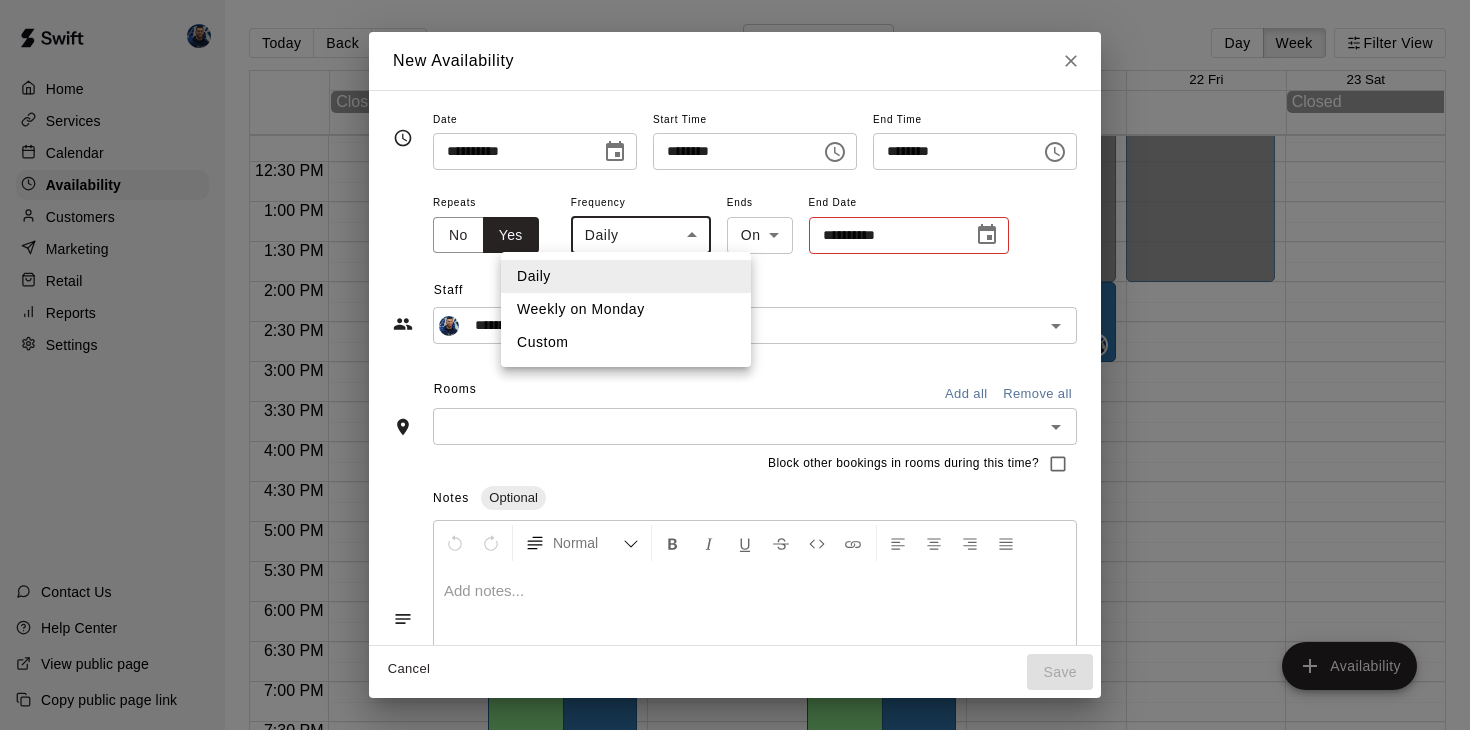 click at bounding box center [735, 365] 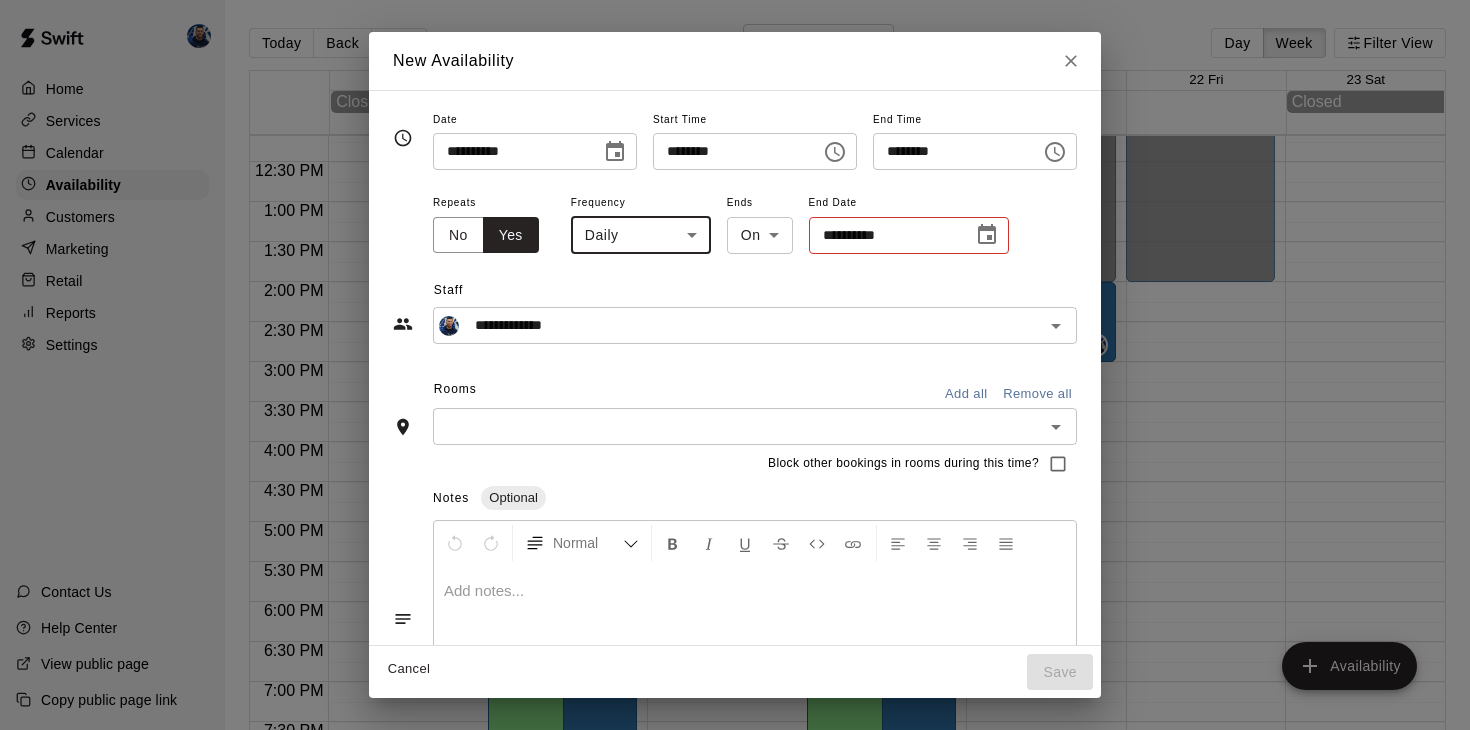 click at bounding box center [735, 365] 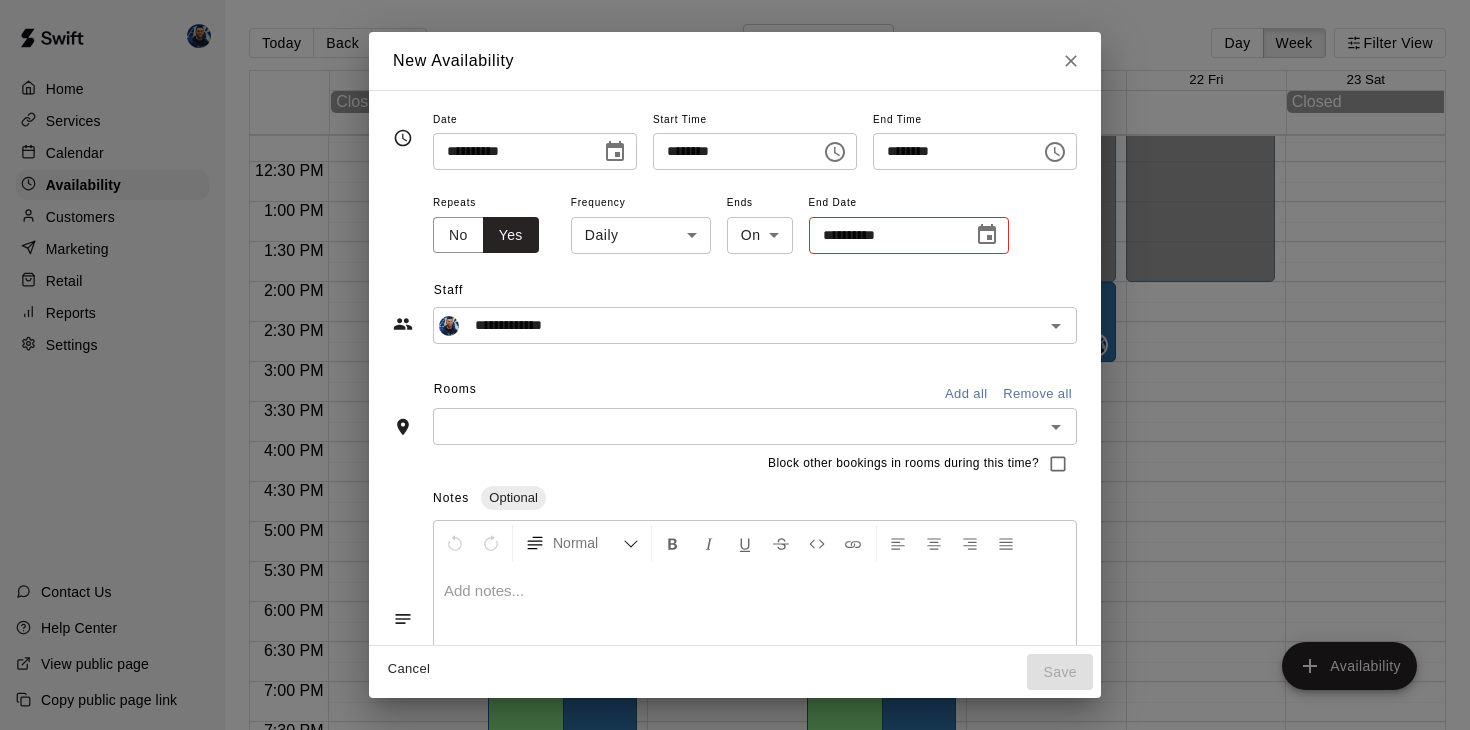 click 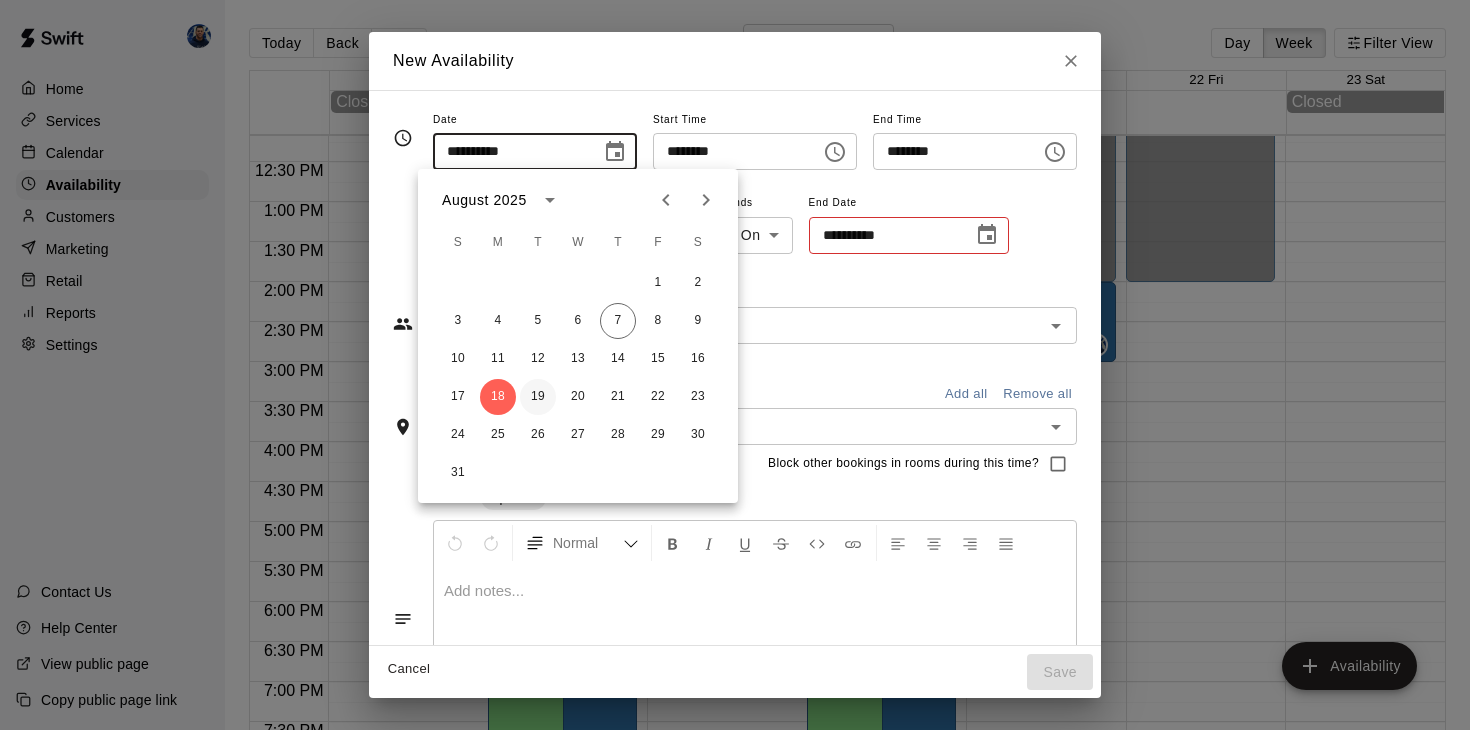 click on "19" at bounding box center (538, 397) 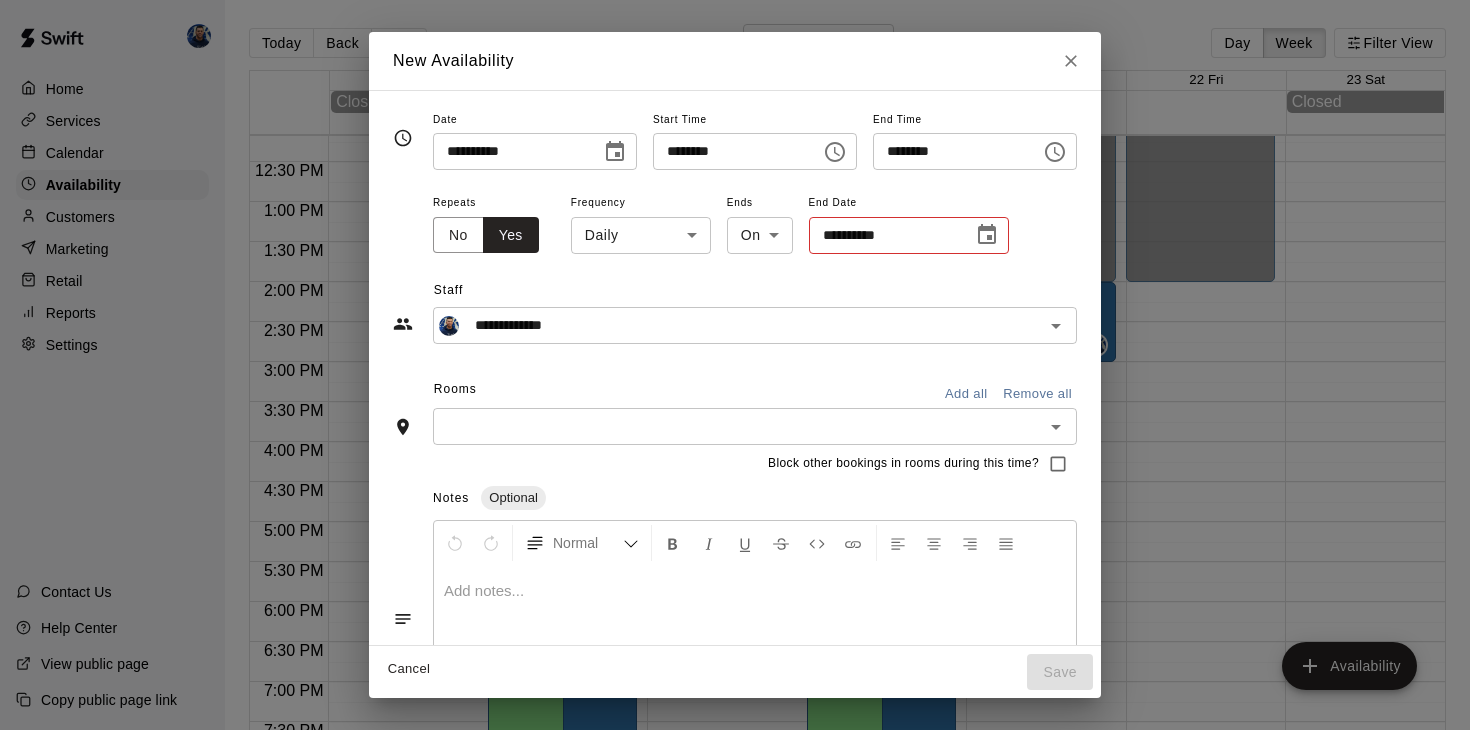 type on "**********" 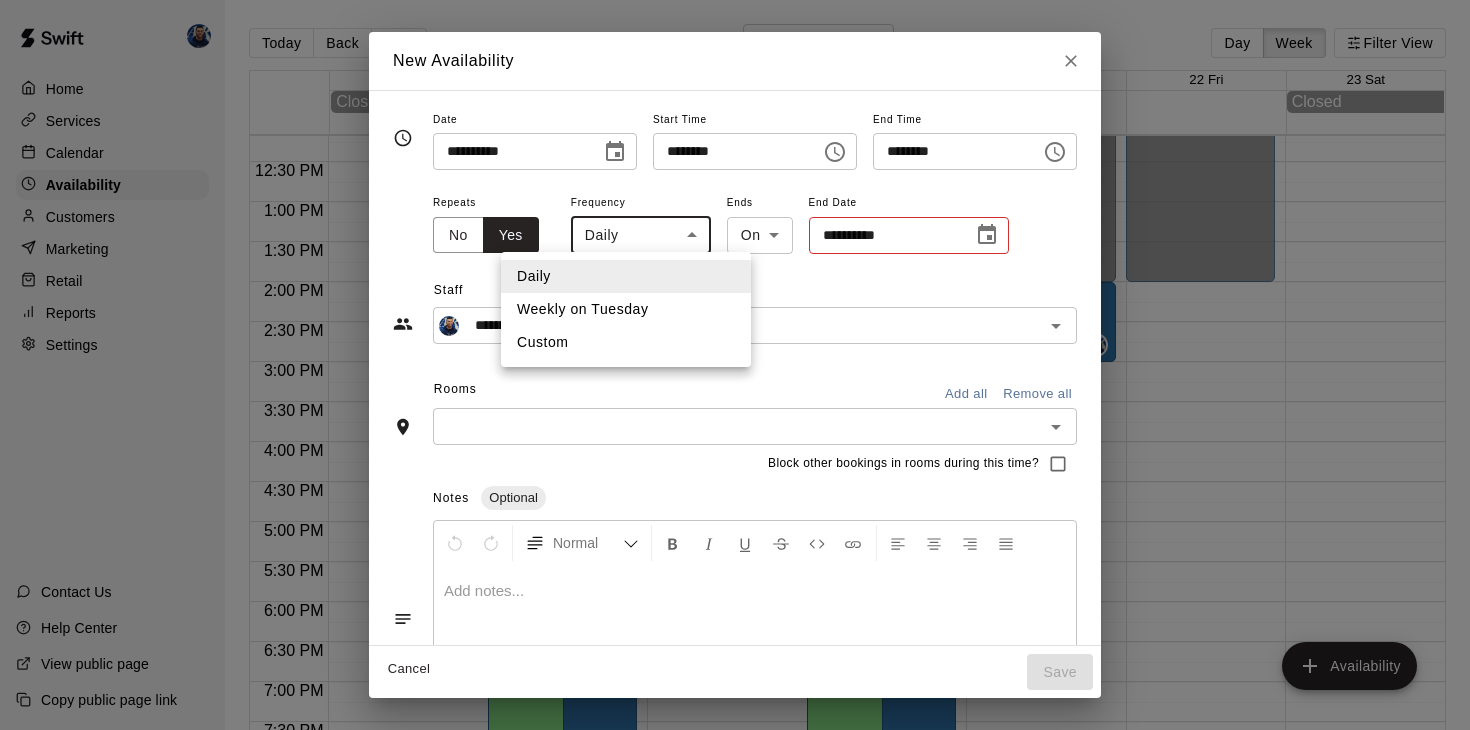 click on "Home Services Calendar Availability Customers Marketing Retail Reports Settings Contact Us Help Center View public page Copy public page link Today Back Next August 17 – 23 Day Week Filter View 17 Sun 18 Mon 19 Tue 20 Wed 21 Thu 22 Fri 23 Sat Closed   Closed 12:00 AM 12:30 AM 1:00 AM 1:30 AM 2:00 AM 2:30 AM 3:00 AM 3:30 AM 4:00 AM 4:30 AM 5:00 AM 5:30 AM 6:00 AM 6:30 AM 7:00 AM 7:30 AM 8:00 AM 8:30 AM 9:00 AM 9:30 AM 10:00 AM 10:30 AM 11:00 AM 11:30 AM 12:00 PM 12:30 PM 1:00 PM 1:30 PM 2:00 PM 2:30 PM 3:00 PM 3:30 PM 4:00 PM 4:30 PM 5:00 PM 5:30 PM 6:00 PM 6:30 PM 7:00 PM 7:30 PM 8:00 PM 8:30 PM 9:00 PM 9:30 PM 10:00 PM 10:30 PM 11:00 PM 11:30 PM 12:00 AM – 2:00 PM Closed 2:00 PM – 10:00 PM [FIRST] [LAST] Cage 2 10:00 PM – 11:59 PM Closed 2:00 PM – 9:00 PM [FIRST] [LAST] Cage 1 12:00 AM – 2:00 PM Closed 2:00 PM – 3:00 PM [FIRST] [LAST] Cage 1 10:00 PM – 11:59 PM Closed 12:00 AM – 2:00 PM Closed 2:00 PM – 10:00 PM [FIRST] [LAST] Cage 2 10:00 PM – 11:59 PM Closed 2:00 PM – 9:00 PM Cage 1" at bounding box center (735, 381) 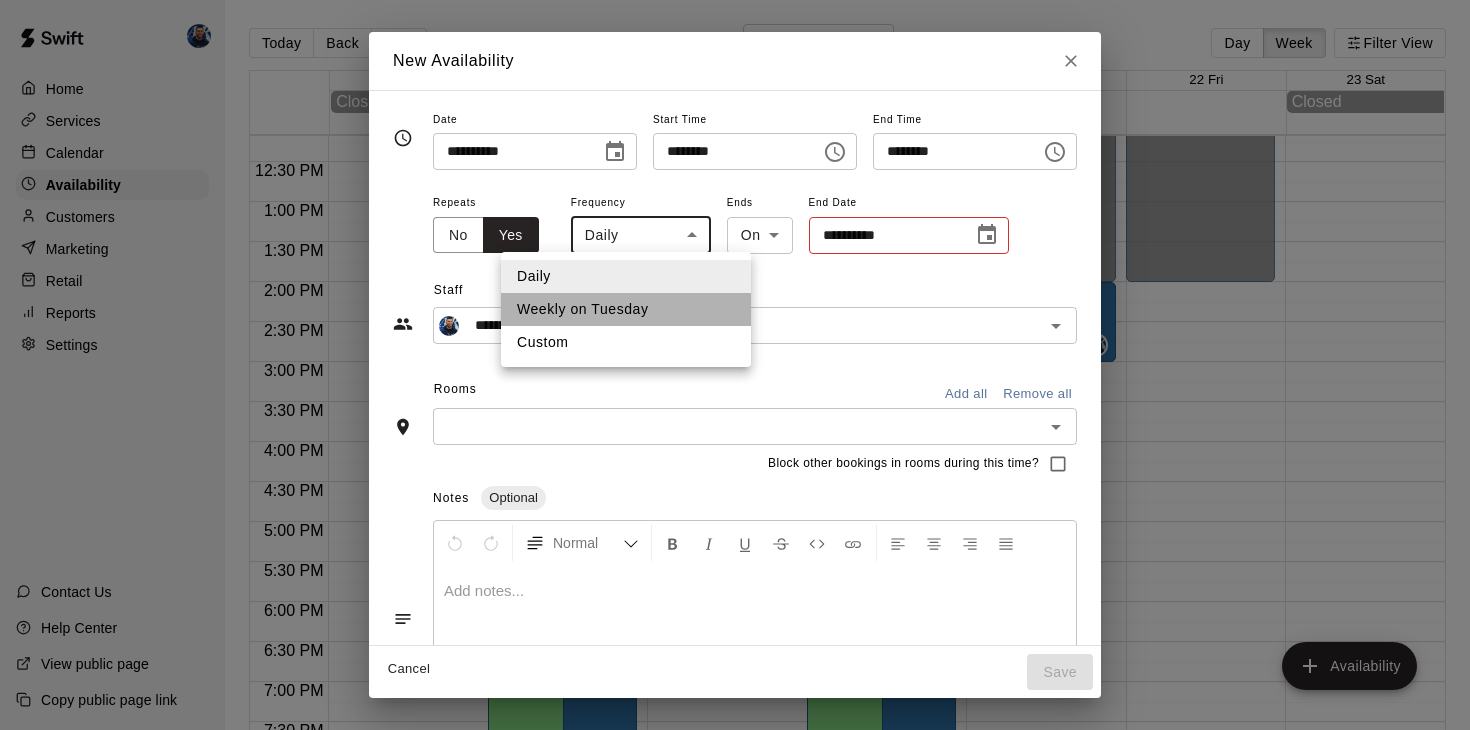 click on "Weekly on Tuesday" at bounding box center [626, 309] 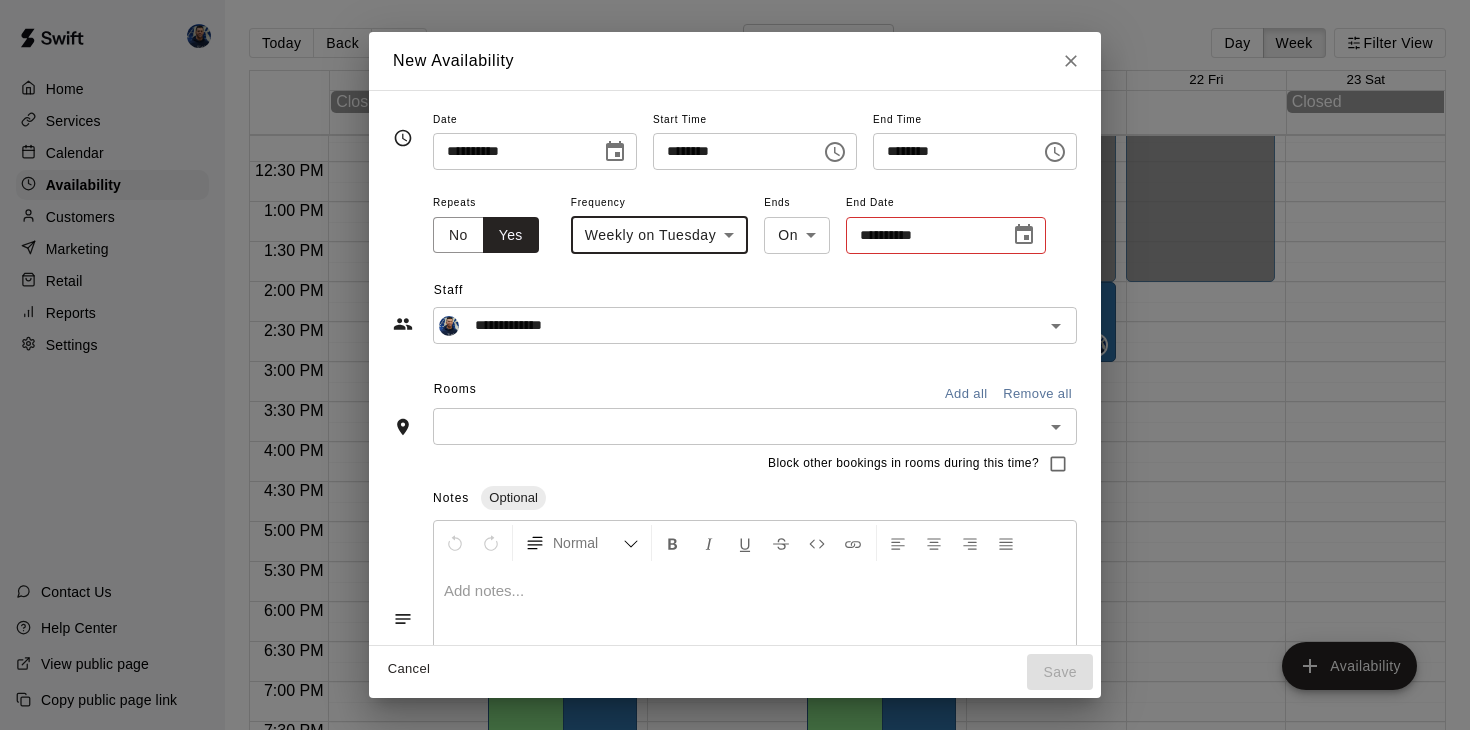 click 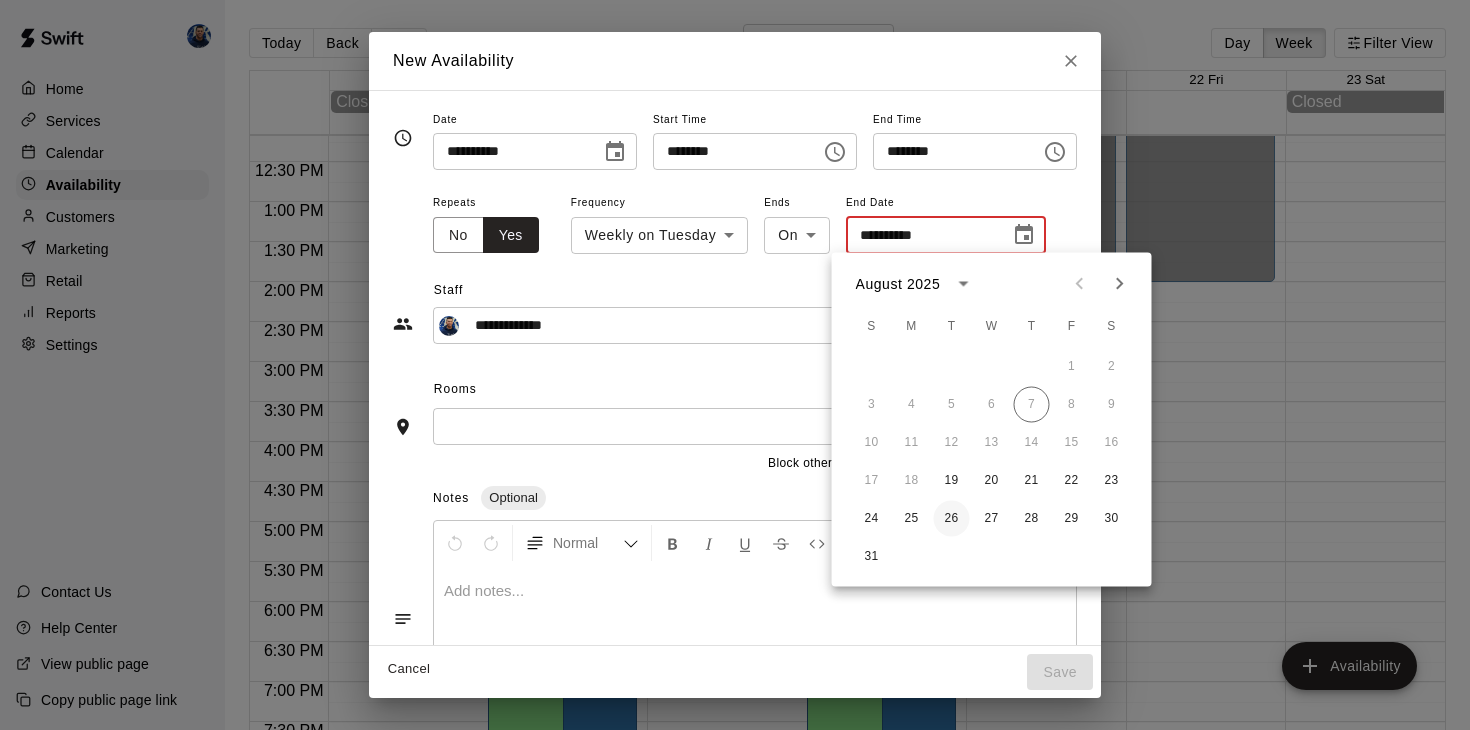 click on "26" at bounding box center (952, 519) 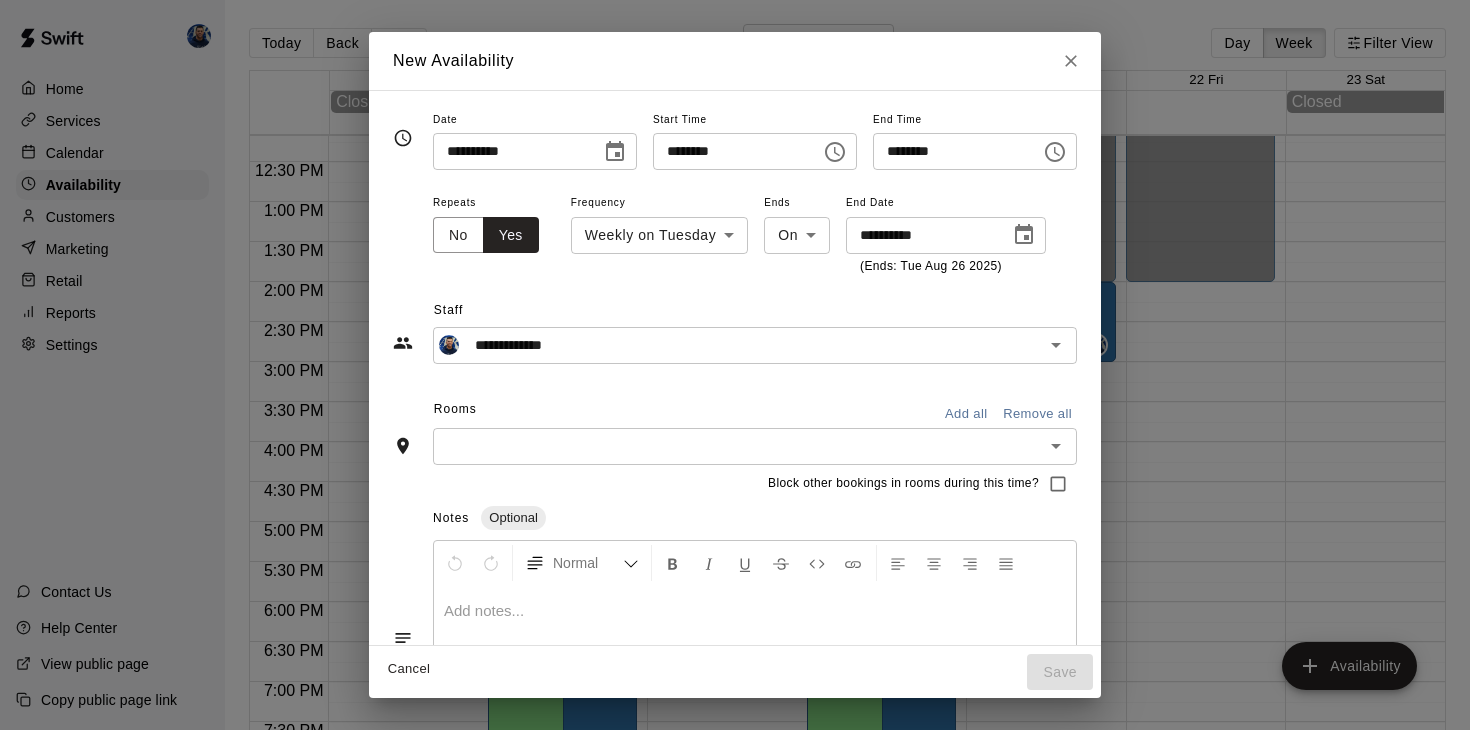 click at bounding box center (738, 446) 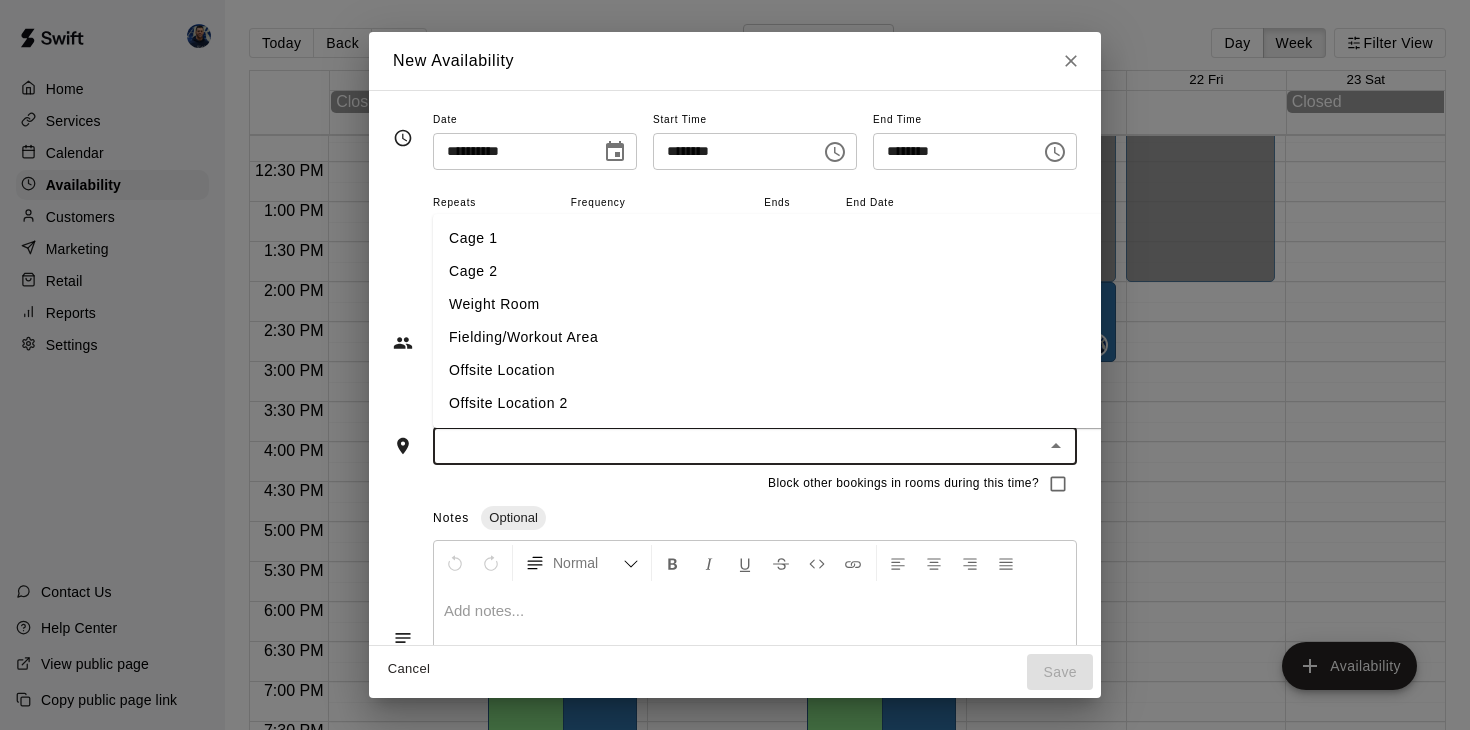 click on "Cage 1" at bounding box center [770, 238] 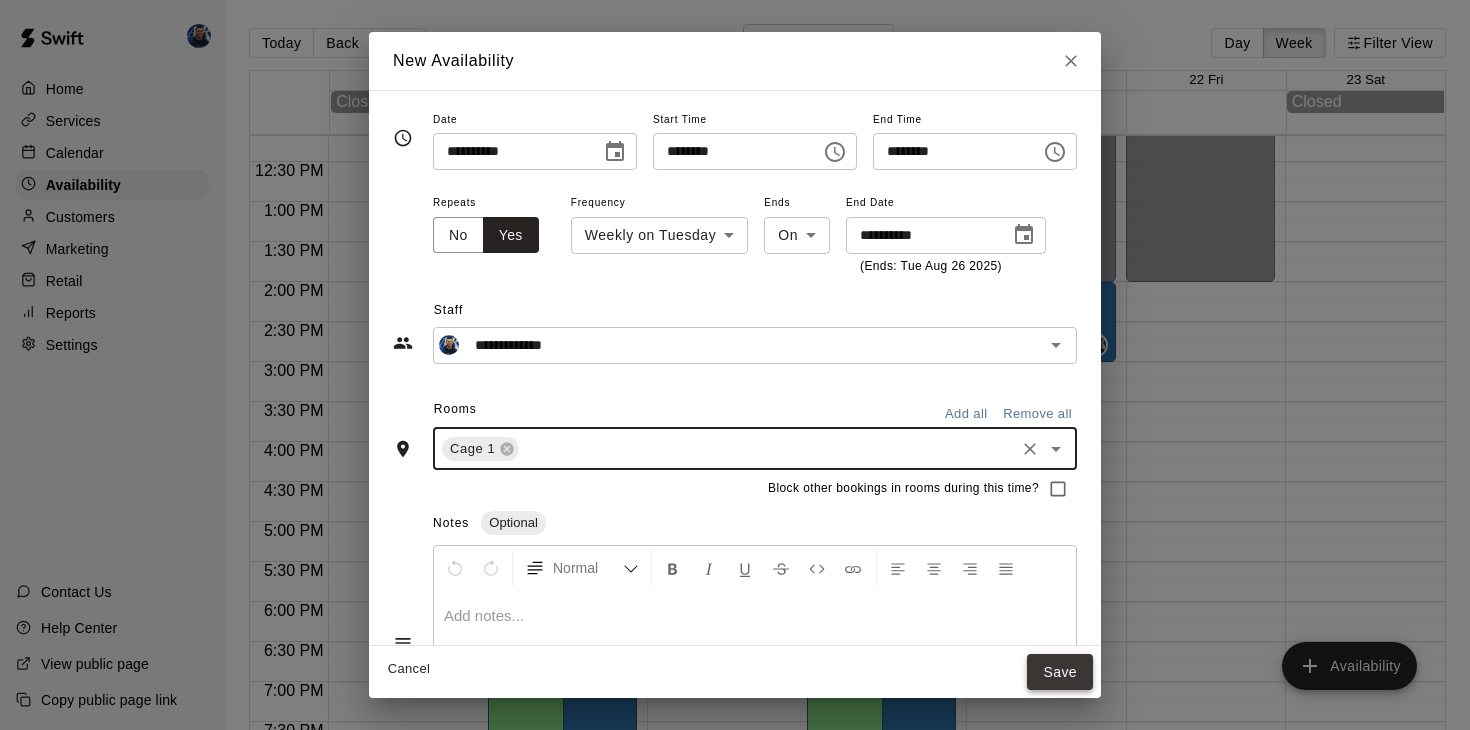click on "Save" at bounding box center (1060, 672) 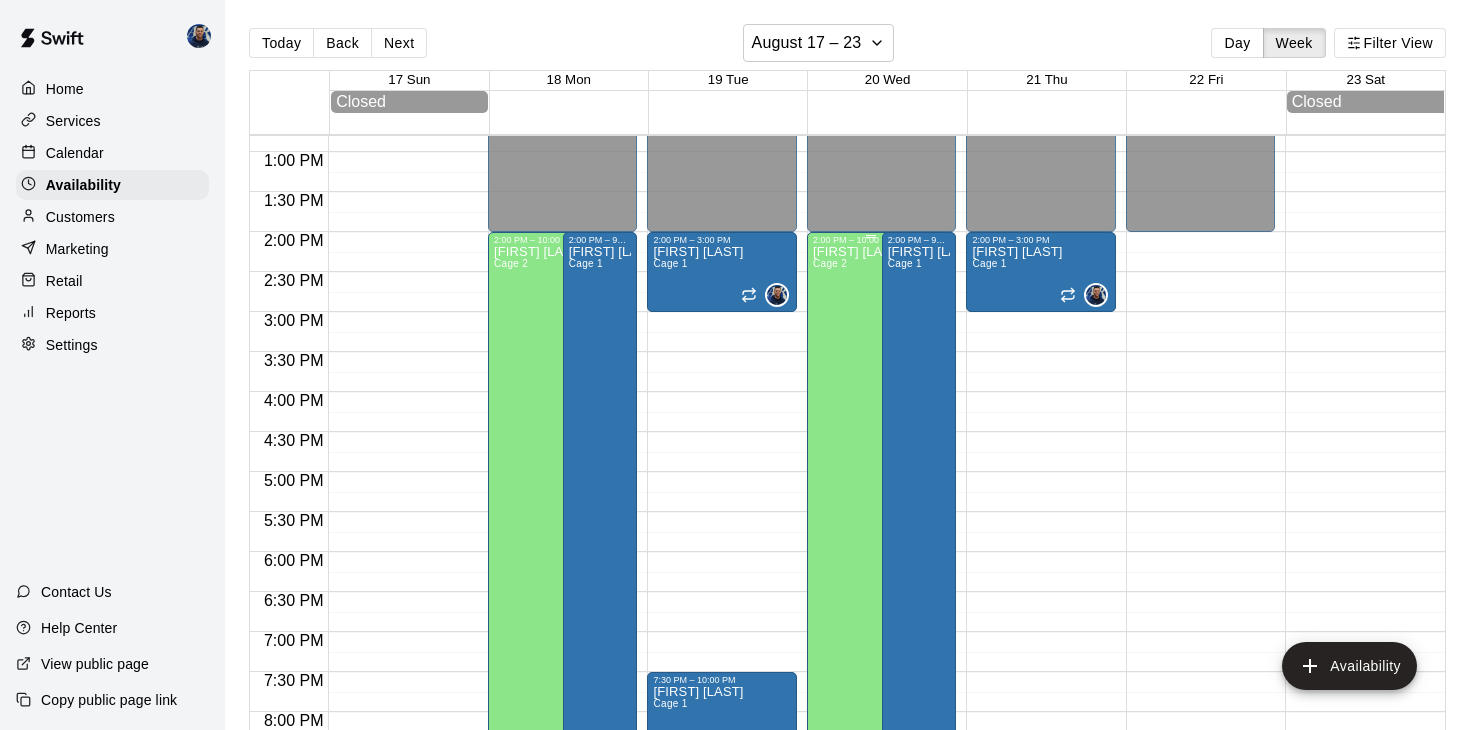 scroll, scrollTop: 991, scrollLeft: 0, axis: vertical 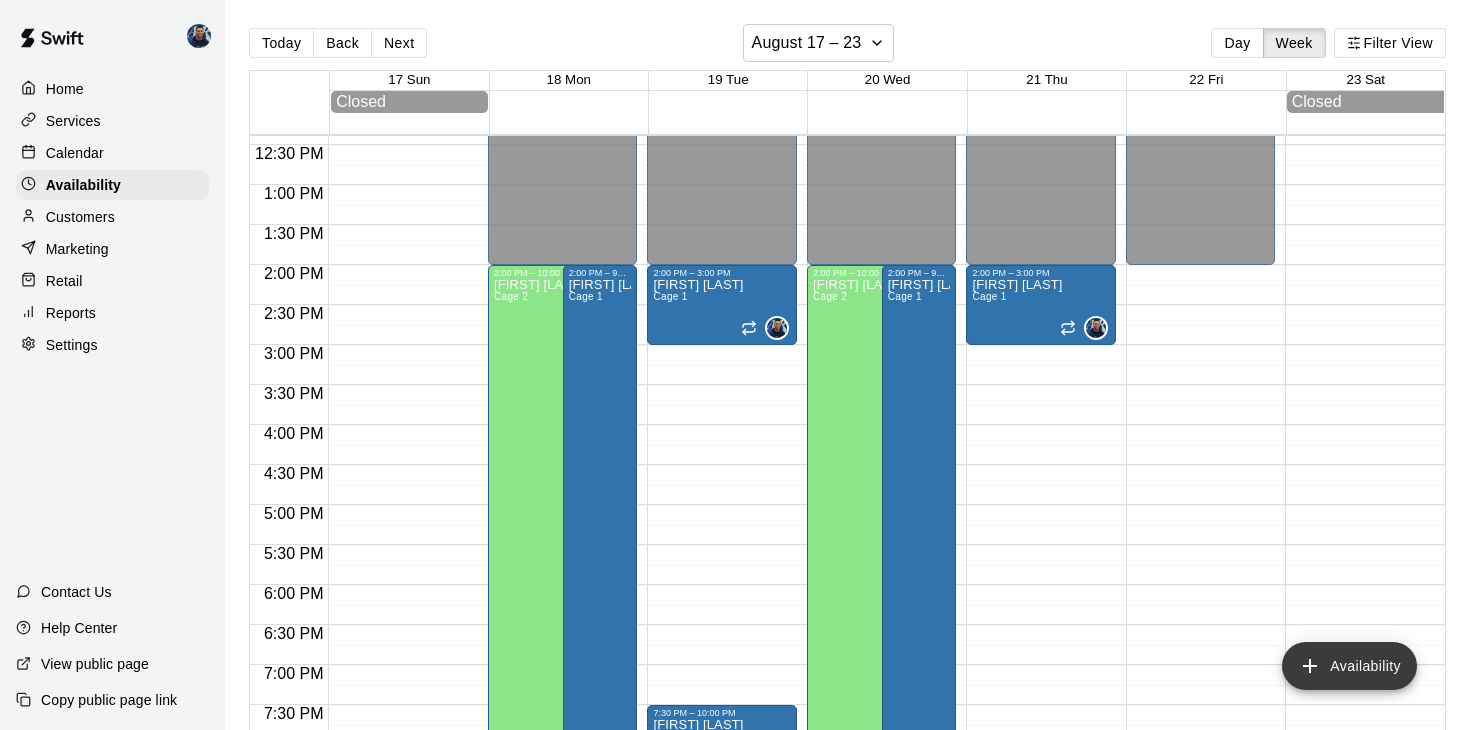 click on "Availability" at bounding box center [1349, 666] 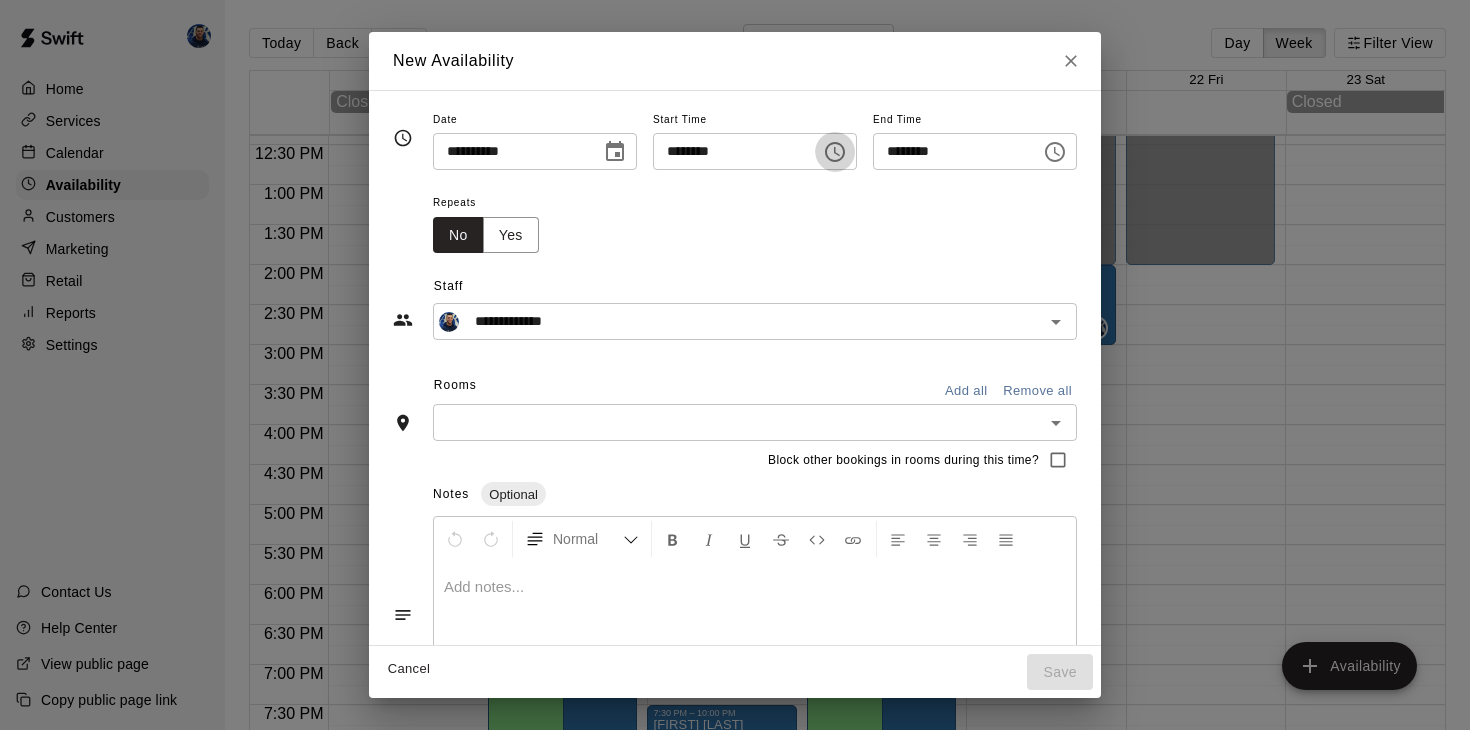 click 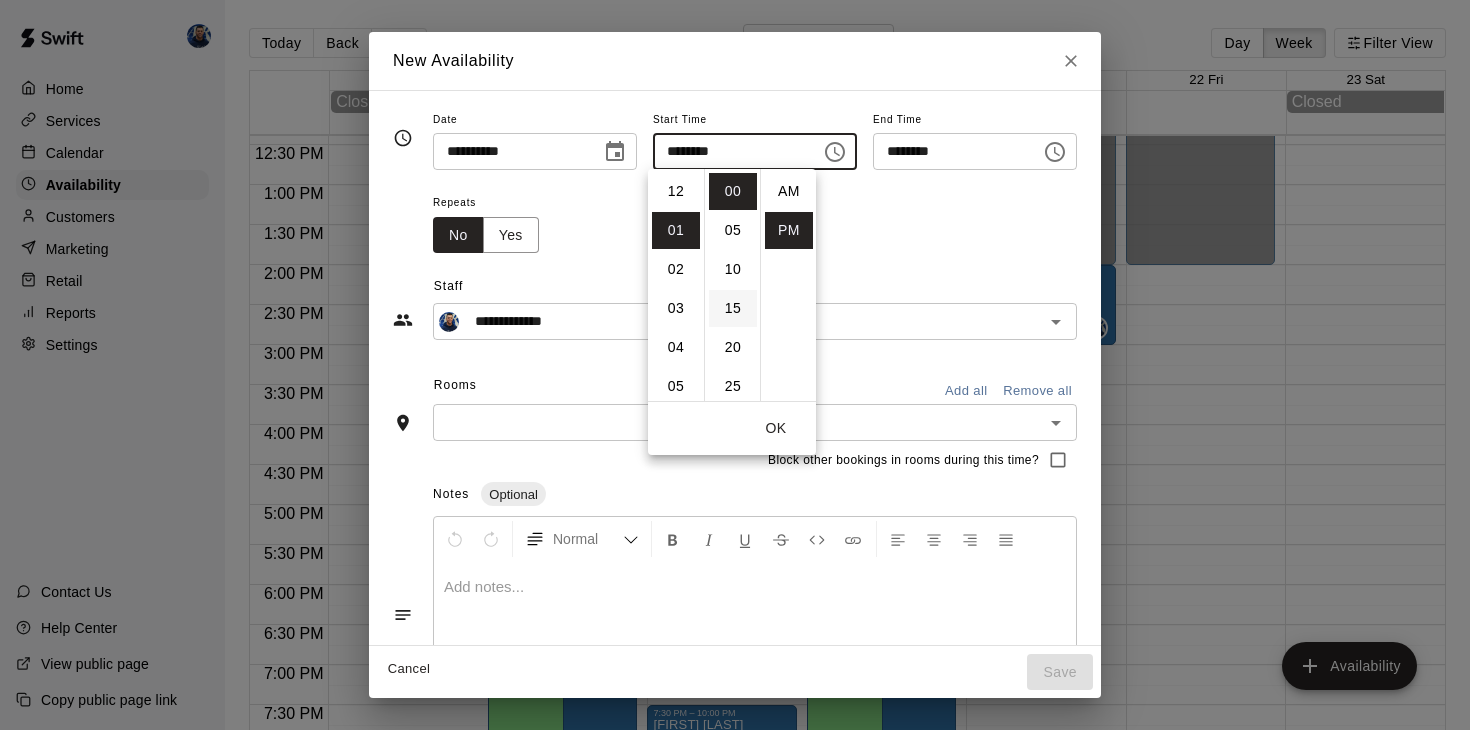 scroll, scrollTop: 39, scrollLeft: 0, axis: vertical 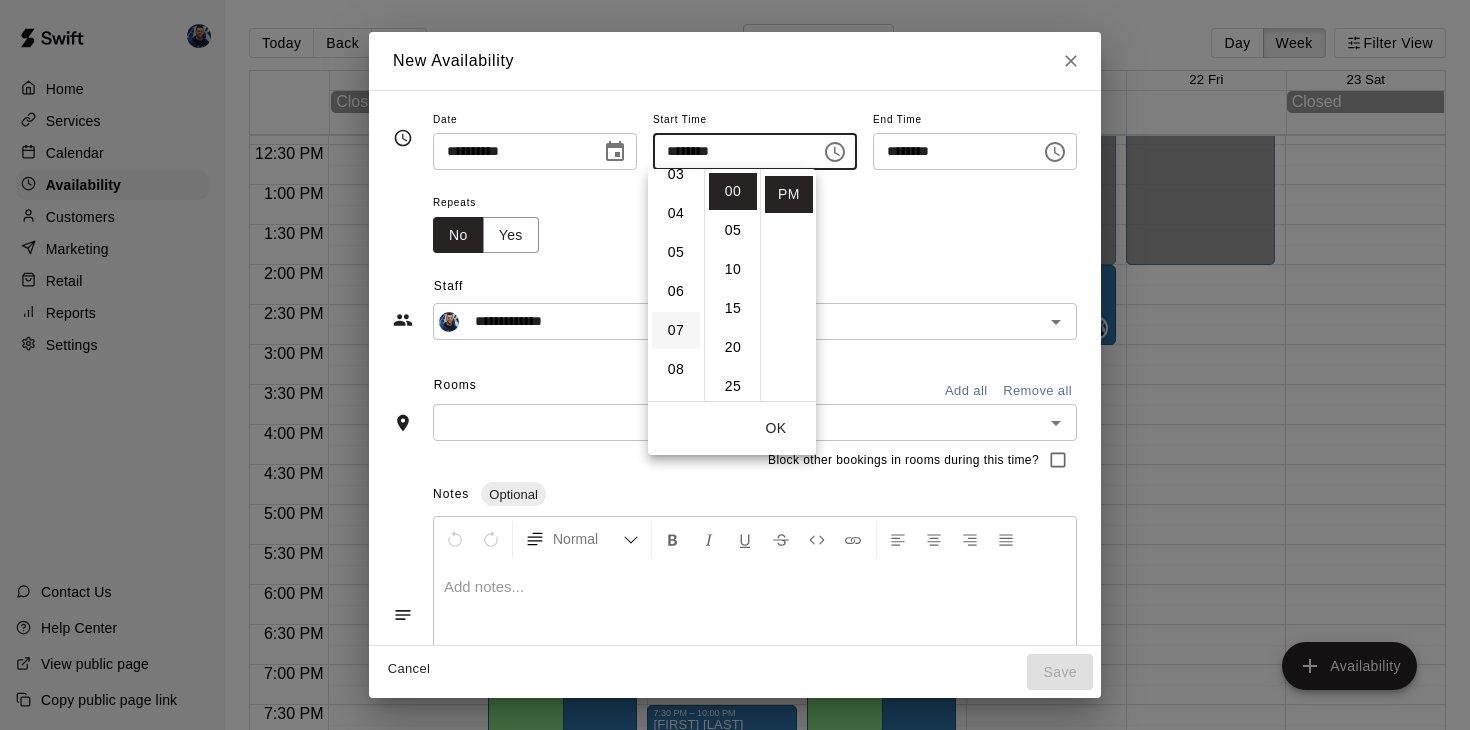 click on "07" at bounding box center [676, 330] 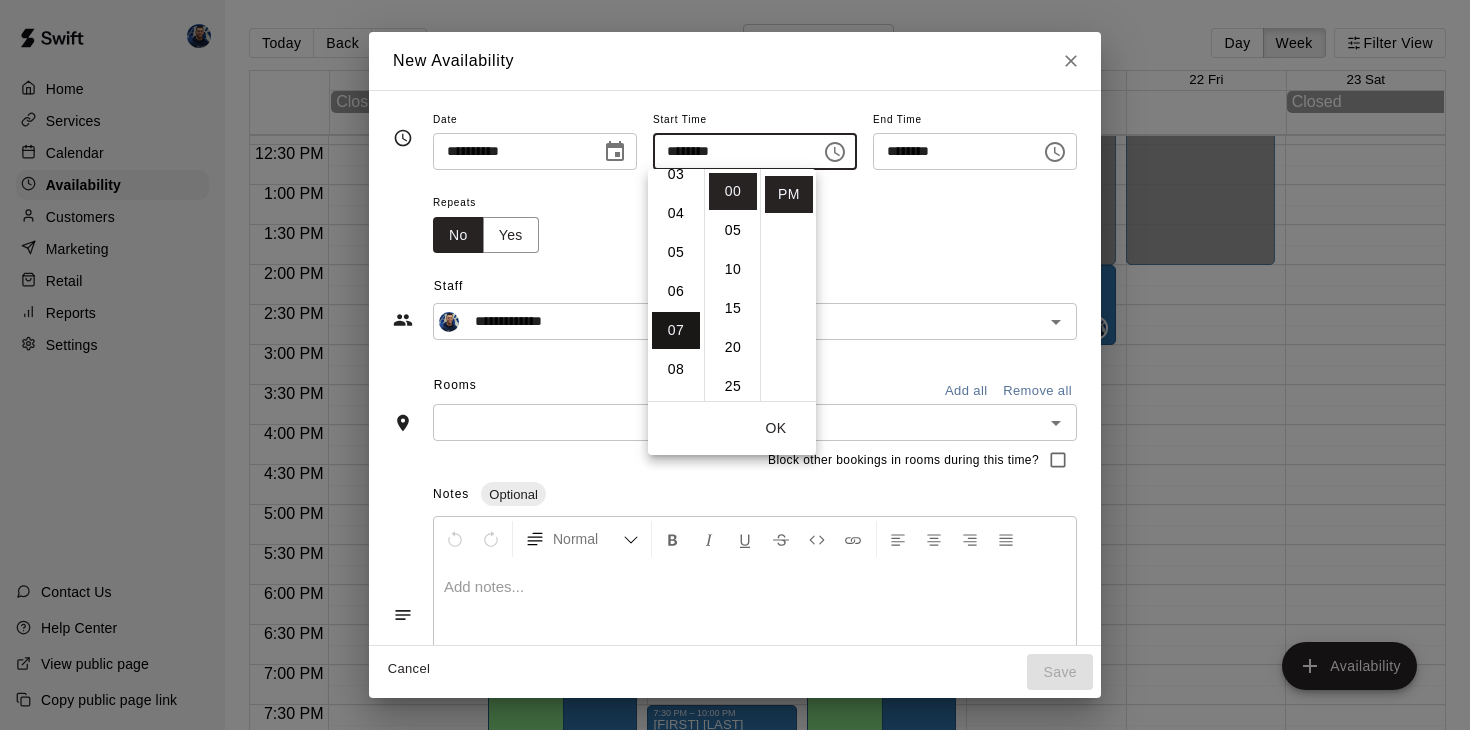 scroll, scrollTop: 273, scrollLeft: 0, axis: vertical 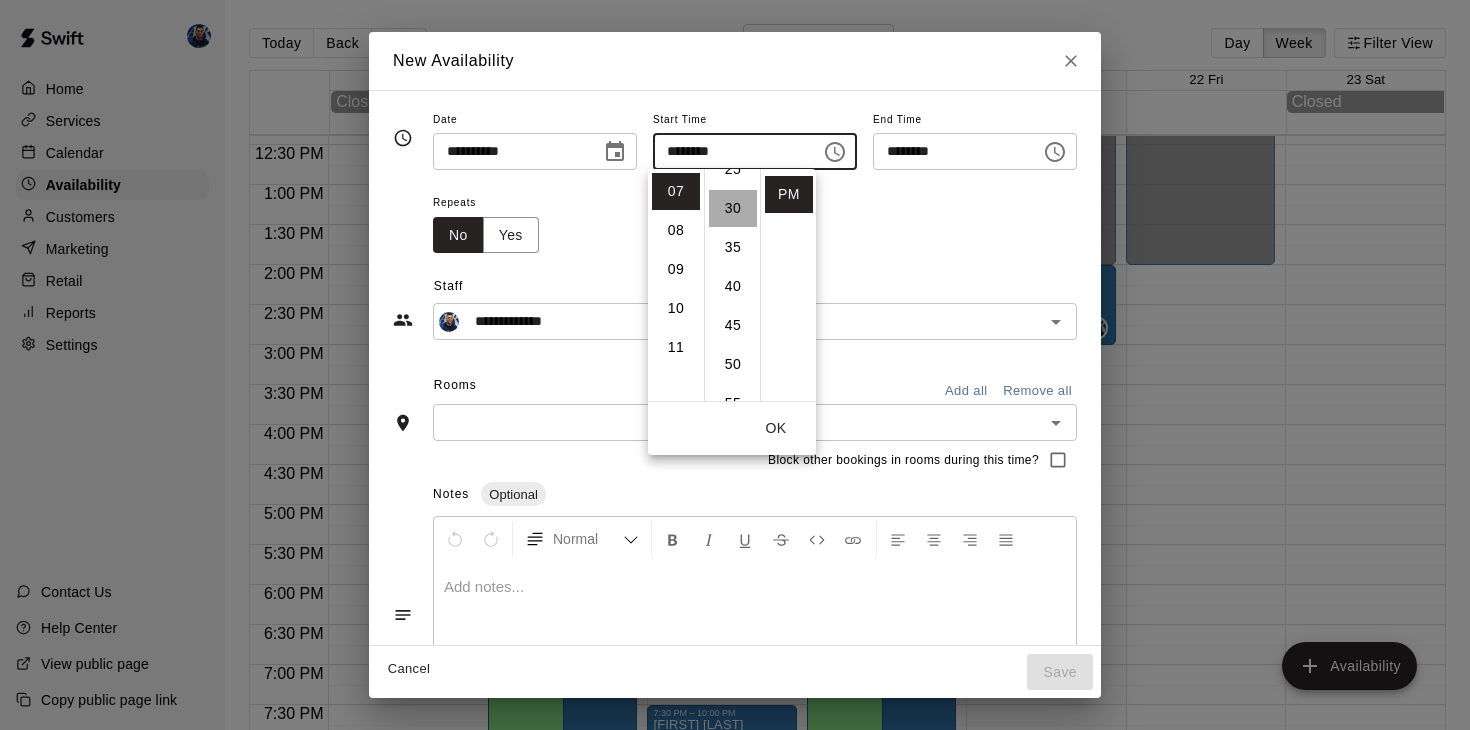 click on "30" at bounding box center (733, 208) 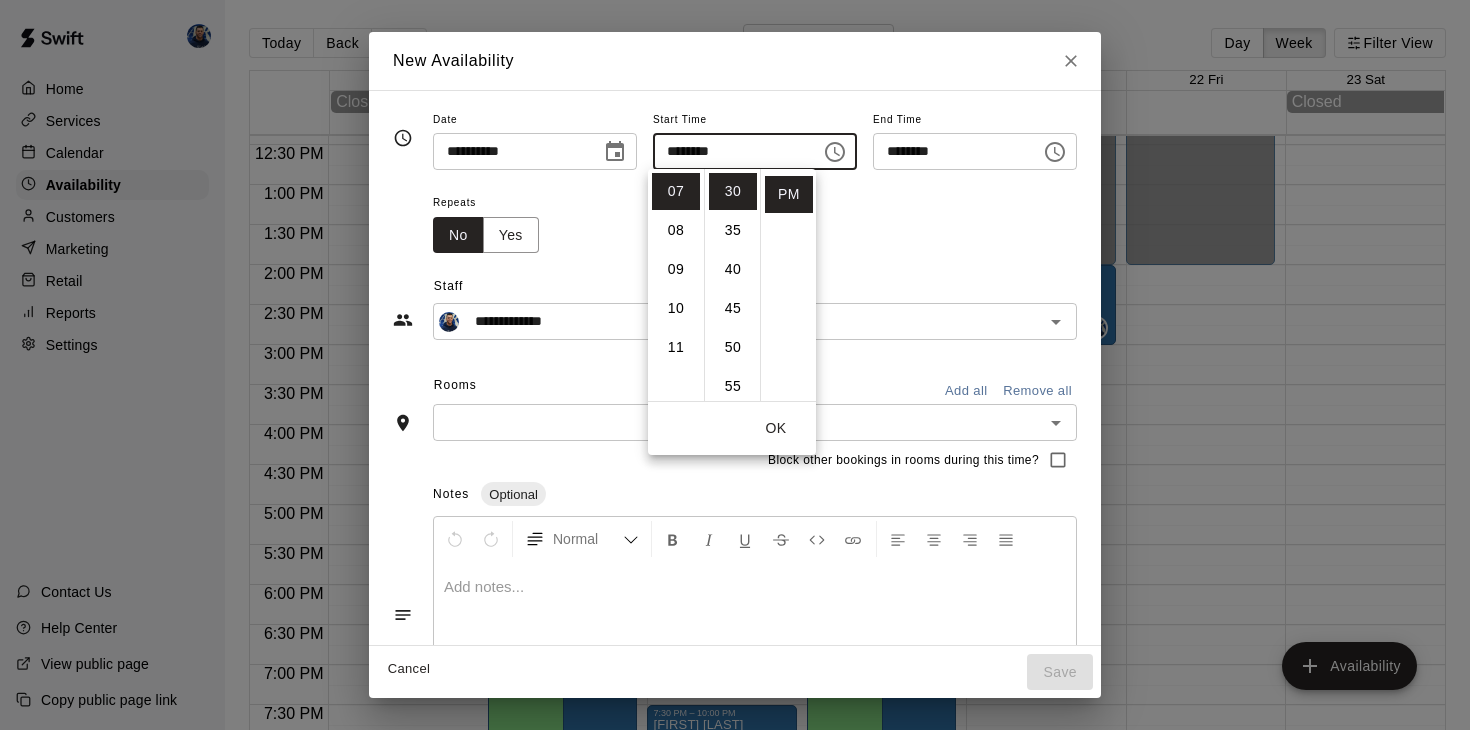 click on "Repeats No Yes" at bounding box center [755, 221] 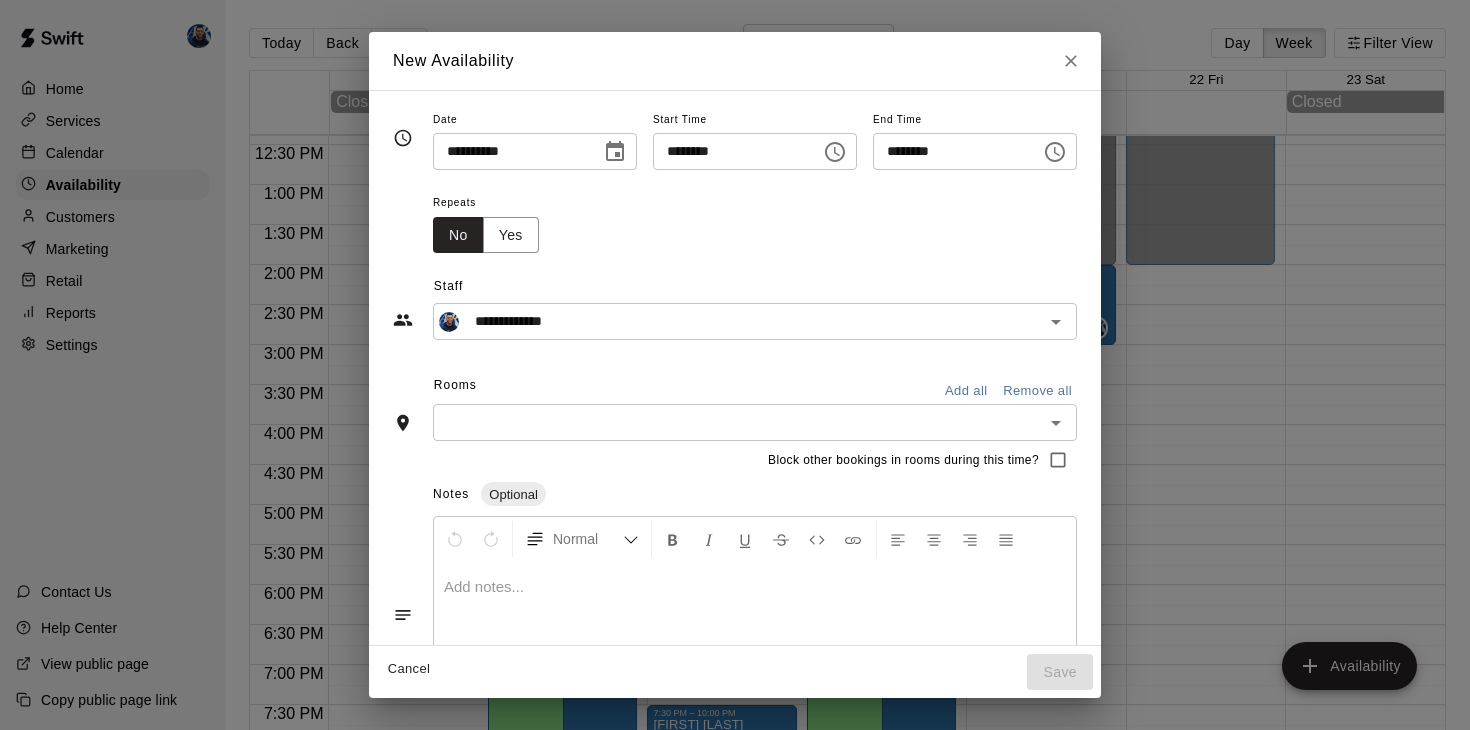 click 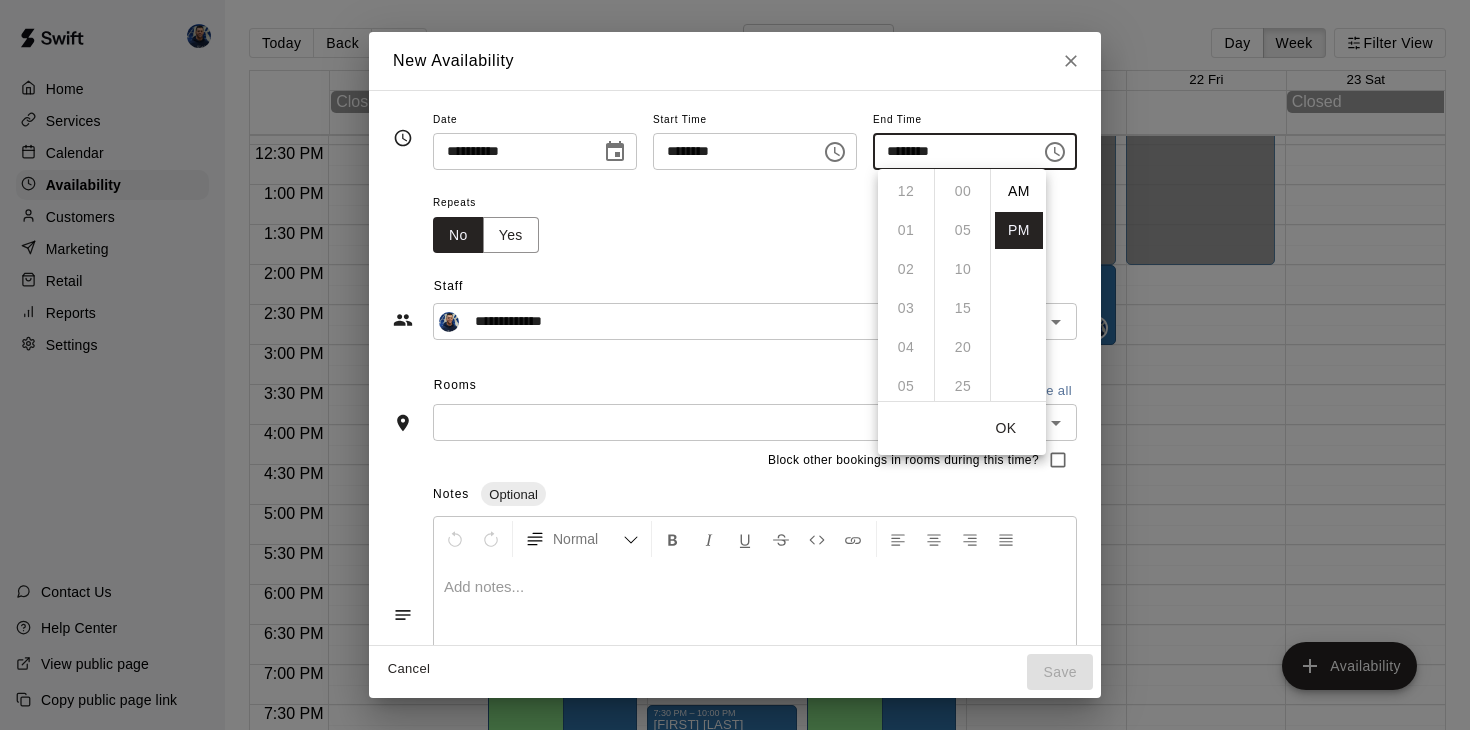 scroll, scrollTop: 273, scrollLeft: 0, axis: vertical 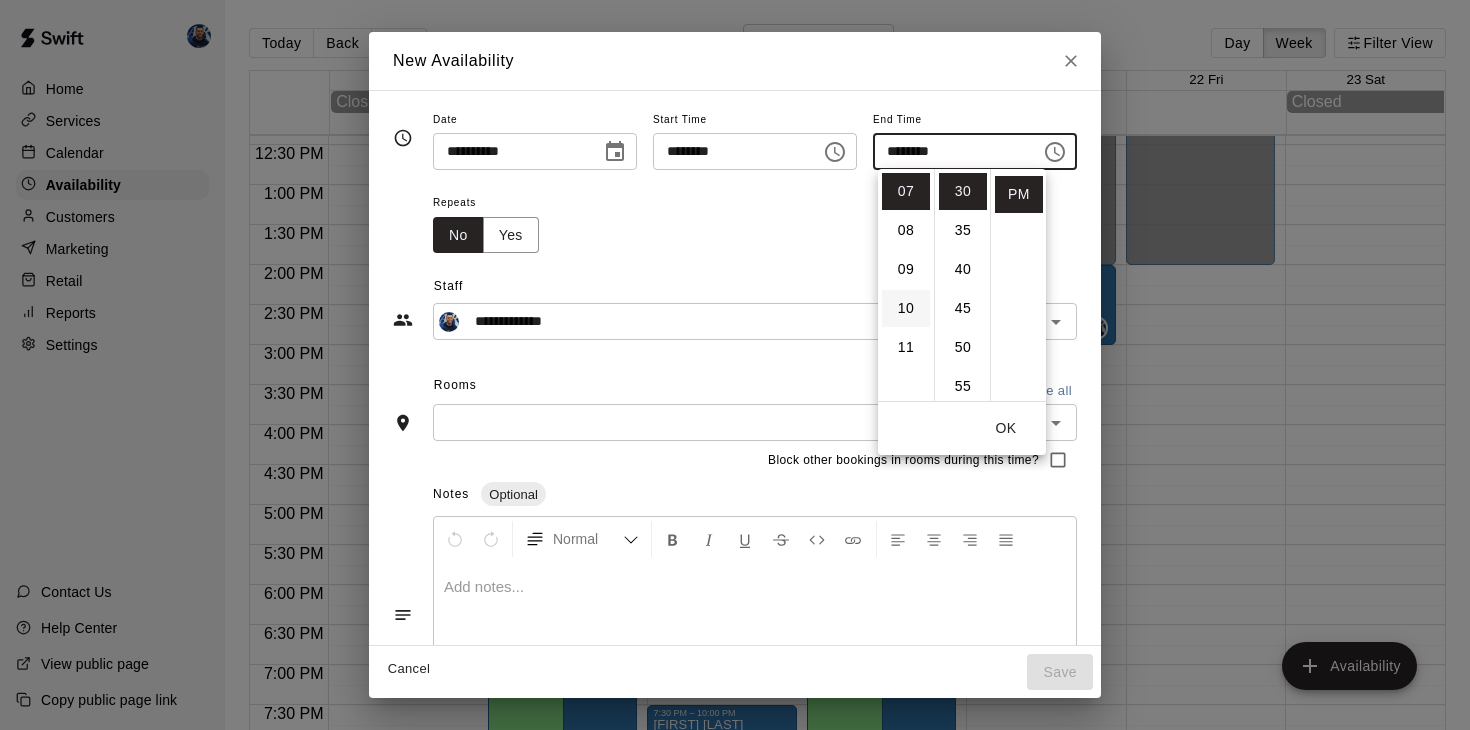 click on "10" at bounding box center [906, 308] 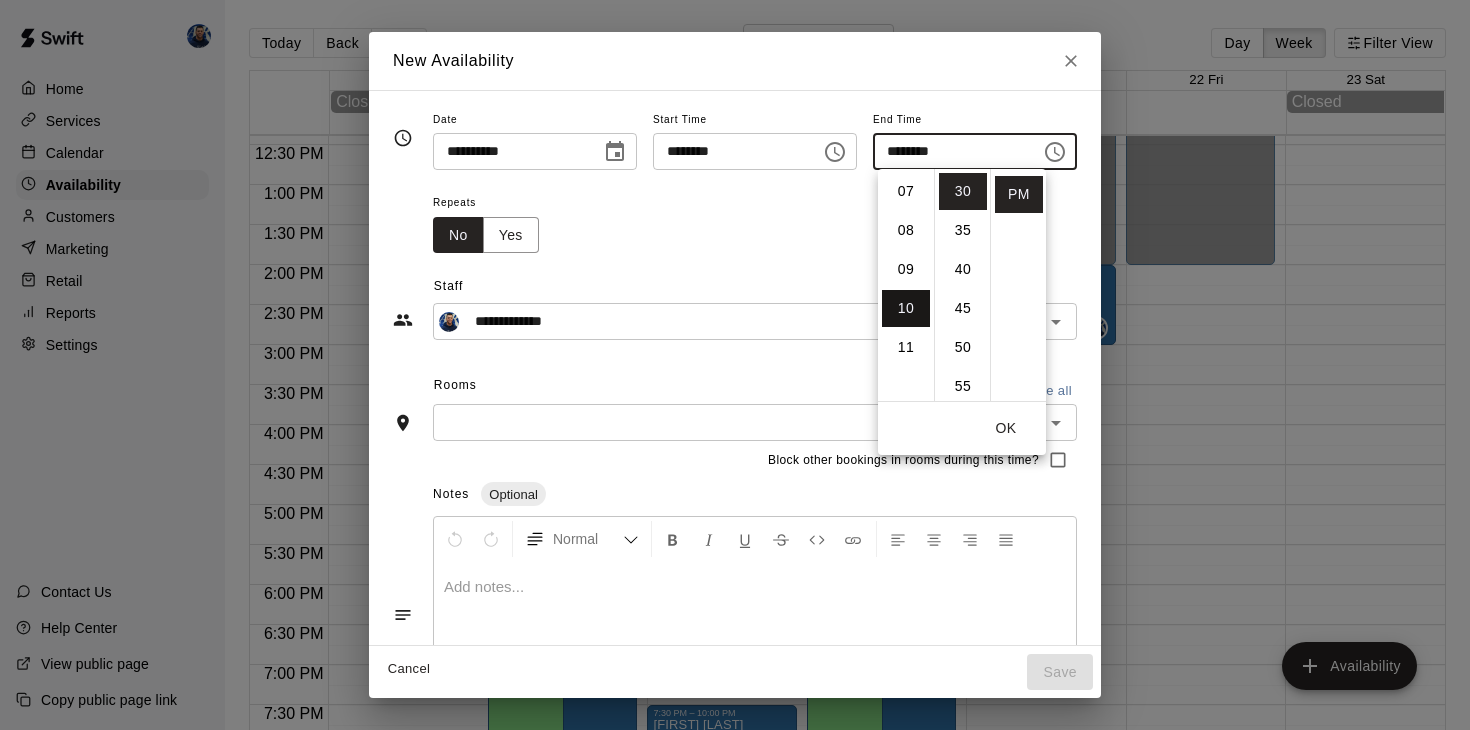 scroll, scrollTop: 390, scrollLeft: 0, axis: vertical 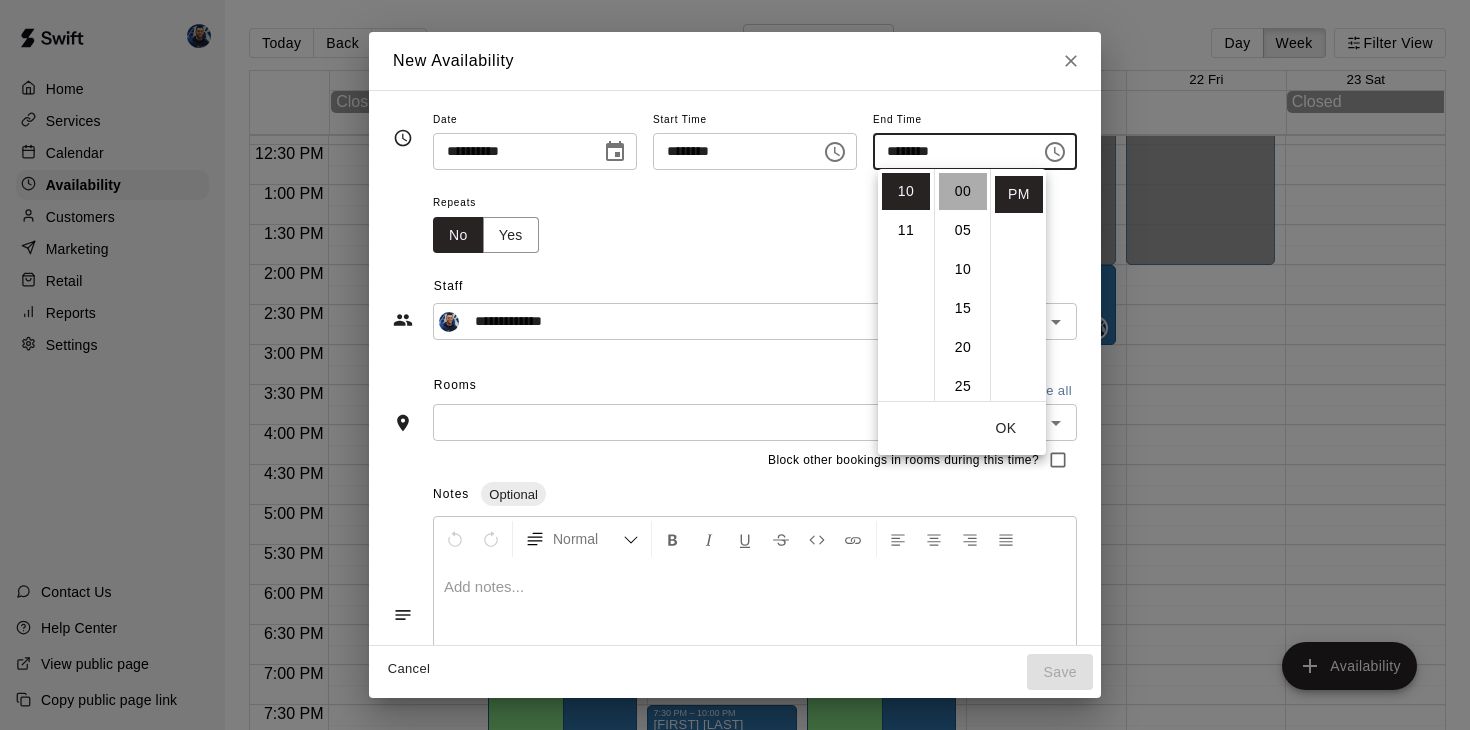 click on "00" at bounding box center [963, 191] 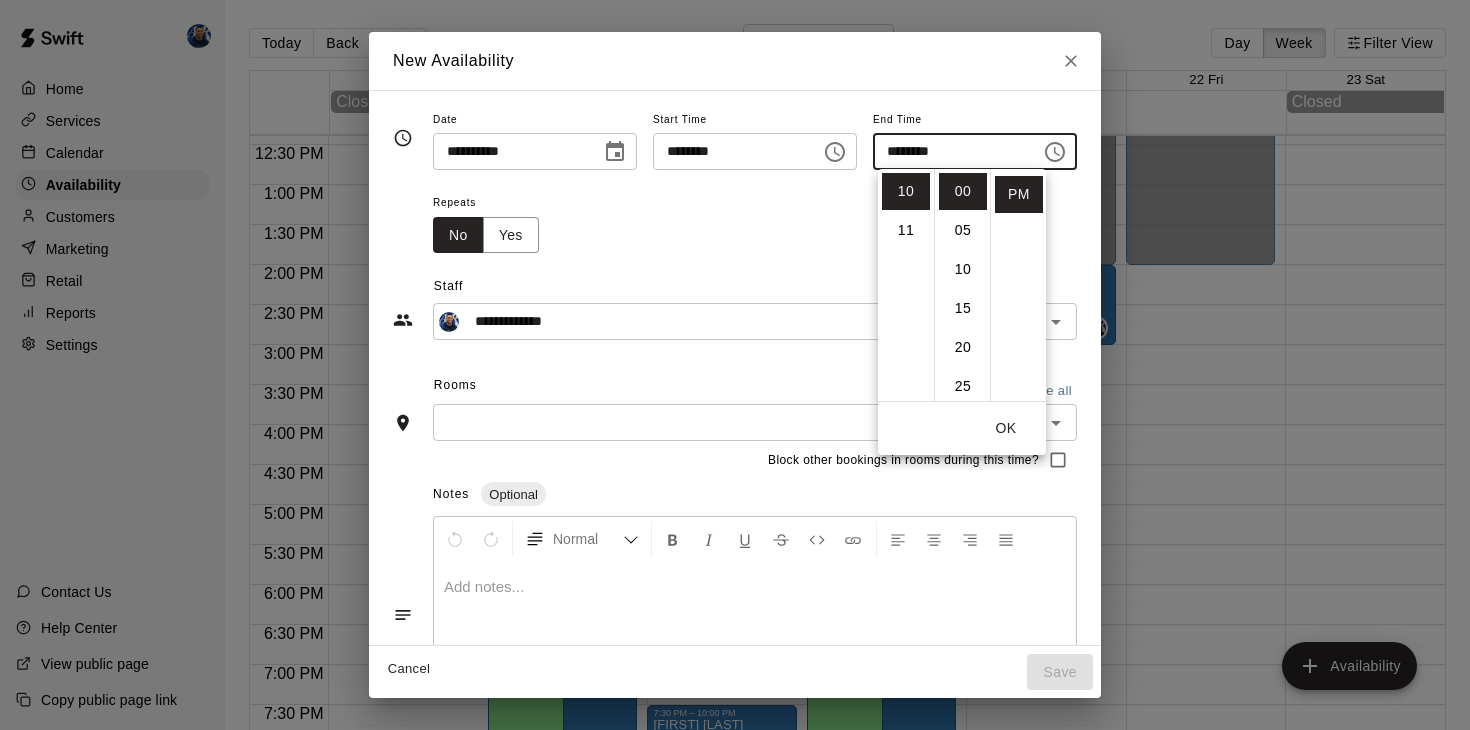 click on "**********" at bounding box center (735, 296) 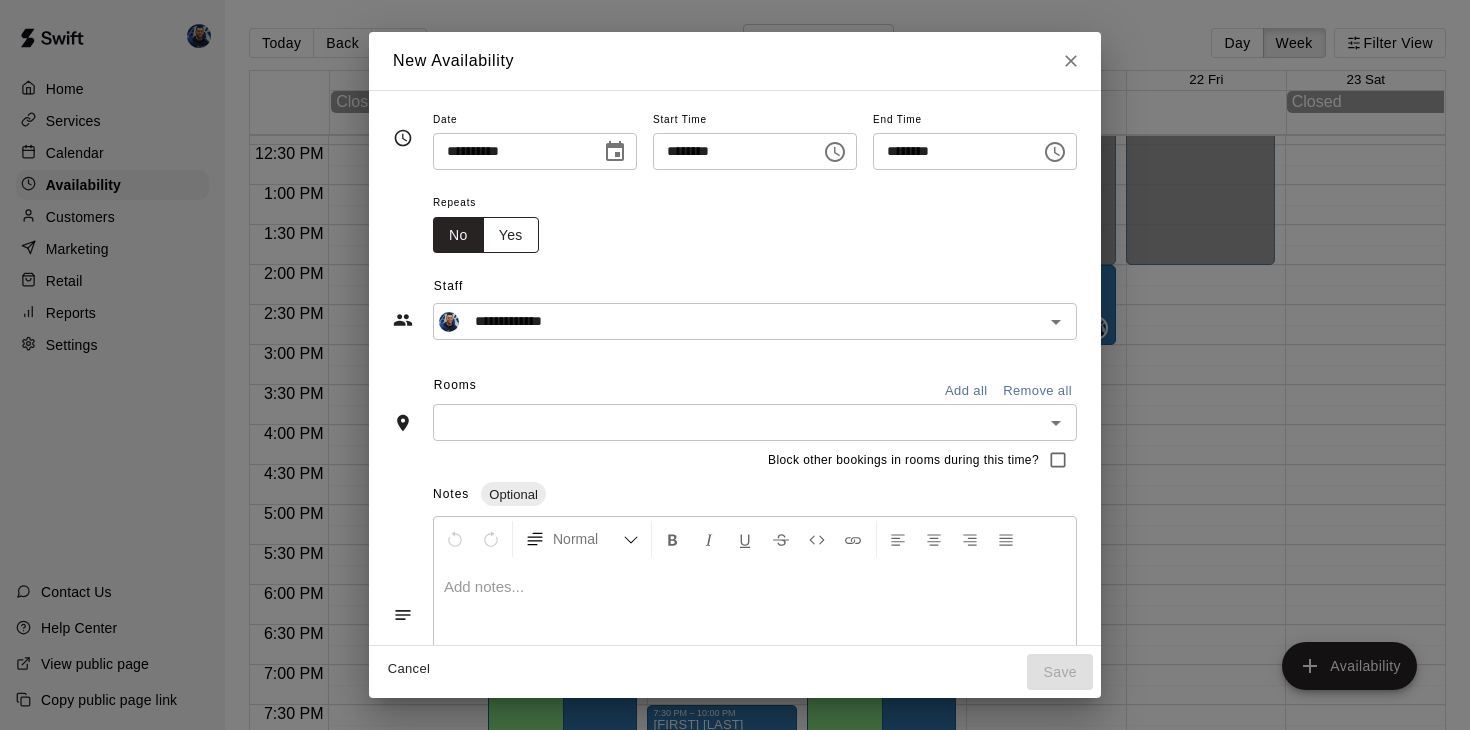 click on "Yes" at bounding box center (511, 235) 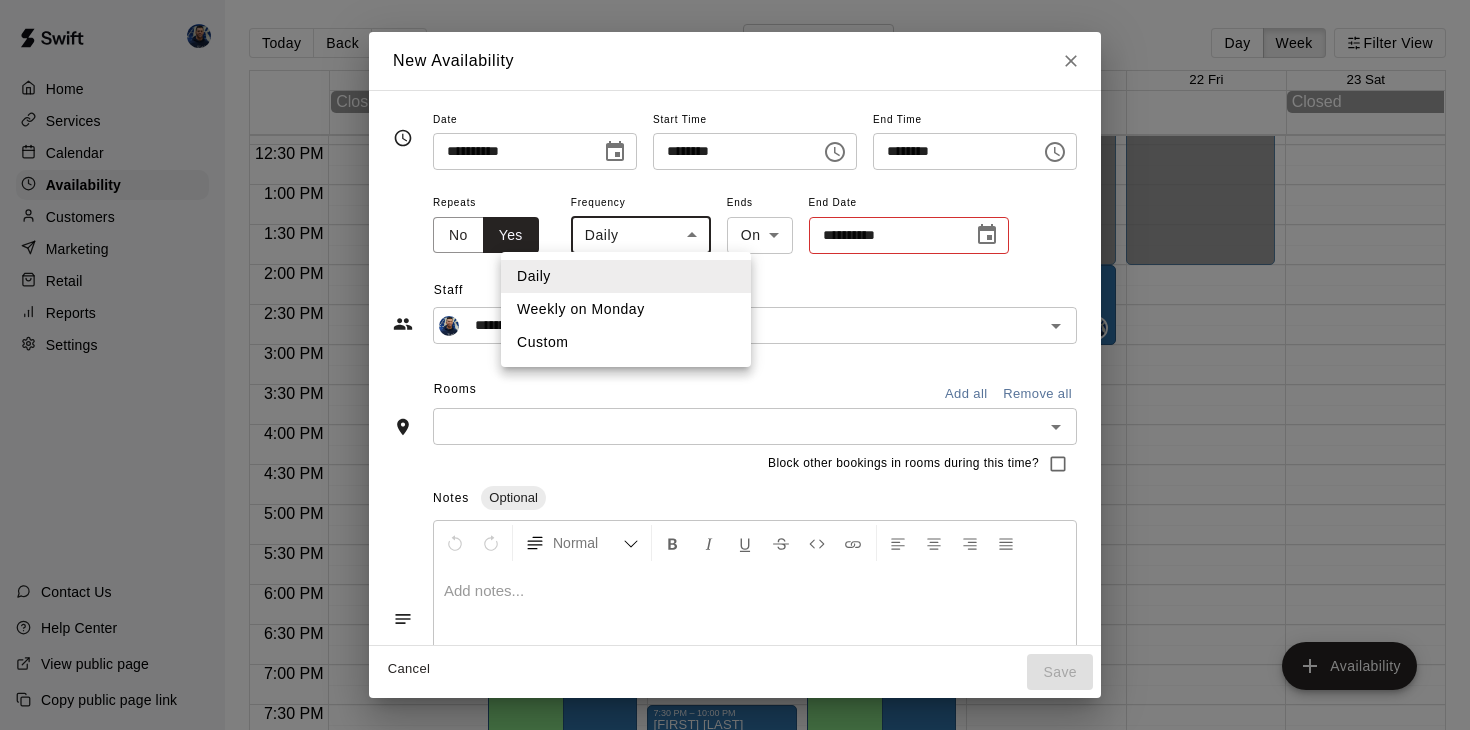 click on "Home Services Calendar Availability Customers Marketing Retail Reports Settings Contact Us Help Center View public page Copy public page link Today Back Next August 17 – 23 Day Week Filter View 17 Sun 18 Mon 19 Tue 20 Wed 21 Thu 22 Fri 23 Sat Closed   Closed 12:00 AM 12:30 AM 1:00 AM 1:30 AM 2:00 AM 2:30 AM 3:00 AM 3:30 AM 4:00 AM 4:30 AM 5:00 AM 5:30 AM 6:00 AM 6:30 AM 7:00 AM 7:30 AM 8:00 AM 8:30 AM 9:00 AM 9:30 AM 10:00 AM 10:30 AM 11:00 AM 11:30 AM 12:00 PM 12:30 PM 1:00 PM 1:30 PM 2:00 PM 2:30 PM 3:00 PM 3:30 PM 4:00 PM 4:30 PM 5:00 PM 5:30 PM 6:00 PM 6:30 PM 7:00 PM 7:30 PM 8:00 PM 8:30 PM 9:00 PM 9:30 PM 10:00 PM 10:30 PM 11:00 PM 11:30 PM 12:00 AM – 2:00 PM Closed 2:00 PM – 10:00 PM [FIRST] [LAST] Cage 2 10:00 PM – 11:59 PM Closed 2:00 PM – 9:00 PM [FIRST] [LAST] Cage 1 12:00 AM – 2:00 PM Closed 2:00 PM – 7:00 PM [FIRST] [LAST] Cage 1 10:00 PM – 11:59 PM Closed 12:00 AM – 2:00 PM Closed 2:00 PM – 10:00 PM [FIRST] [LAST] Cage 2 10:00 PM – 11:59 PM Closed 2:00 PM – 9:00 PM Cage 1" at bounding box center [735, 381] 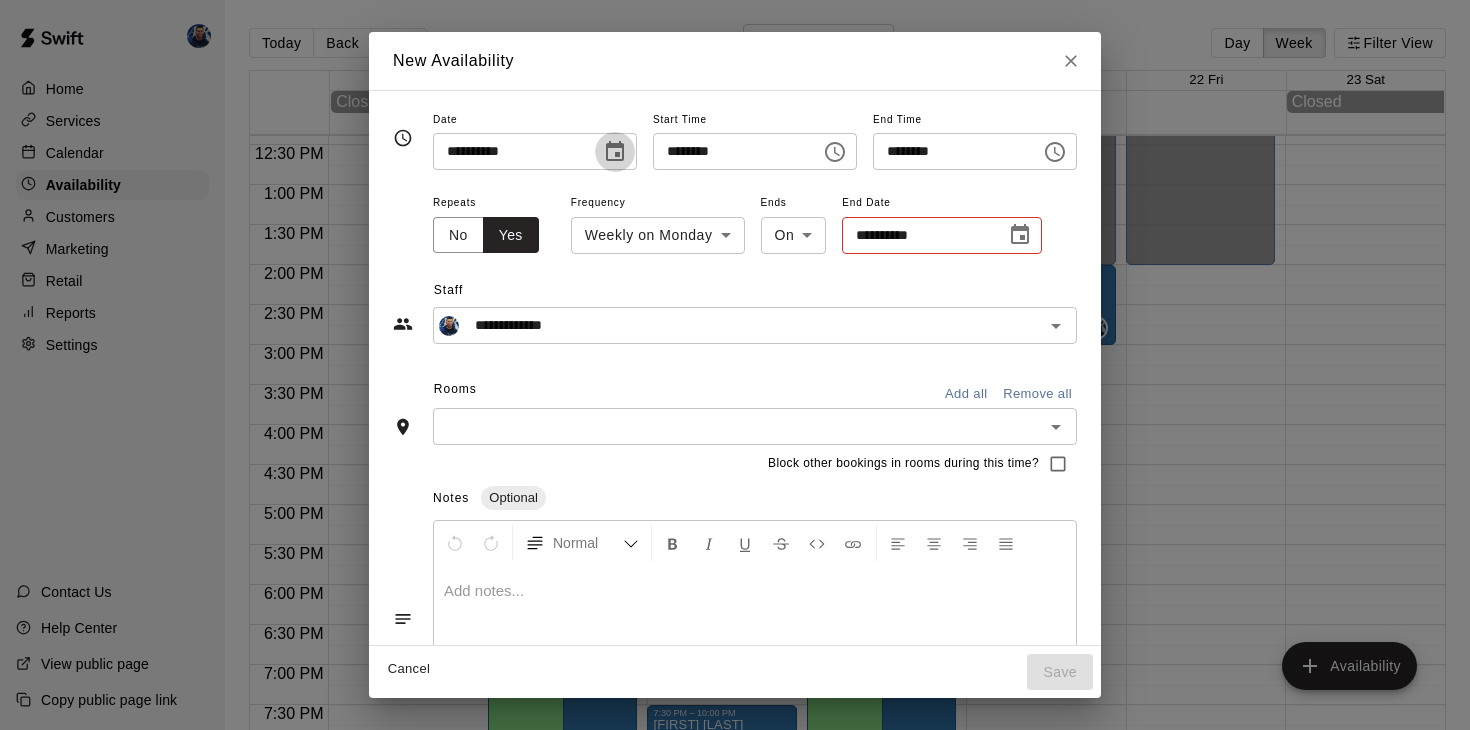 click 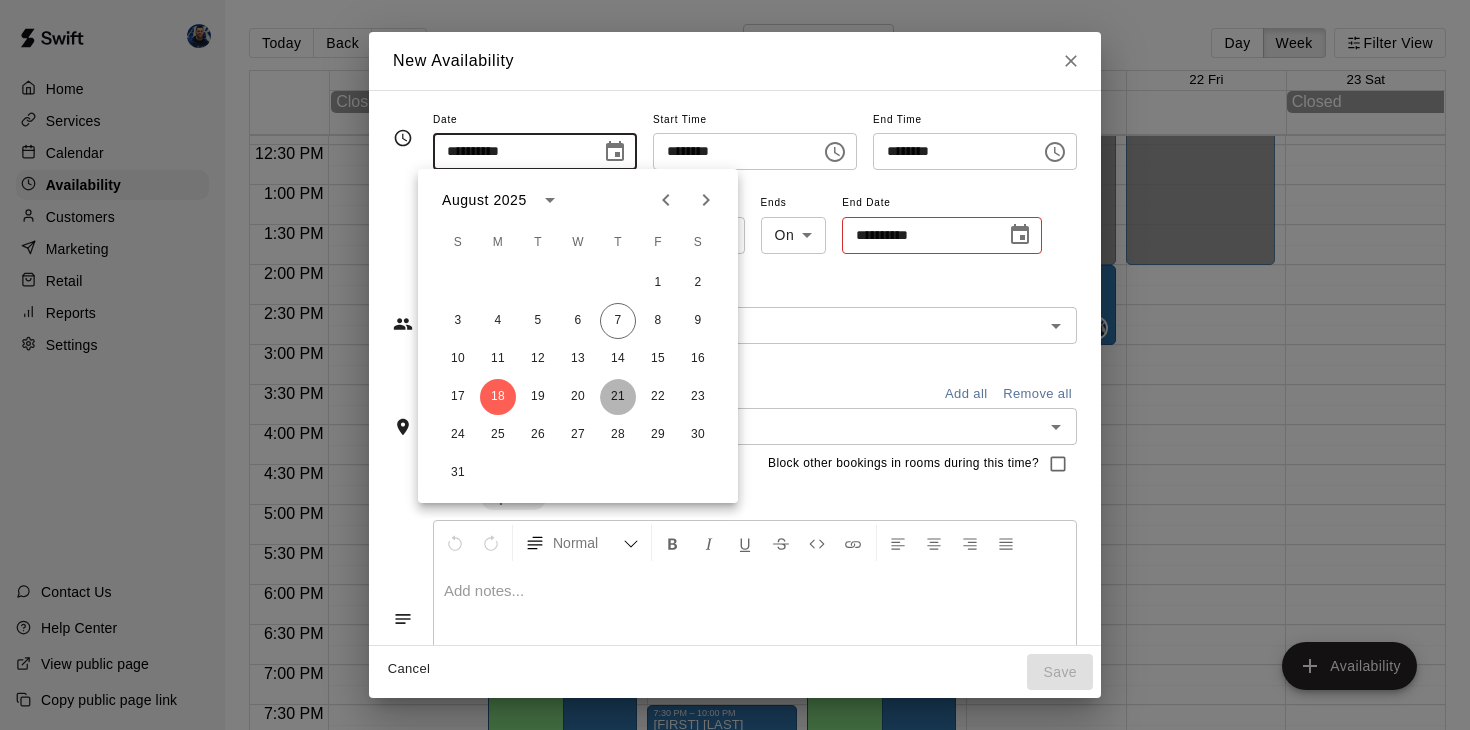 click on "21" at bounding box center [618, 397] 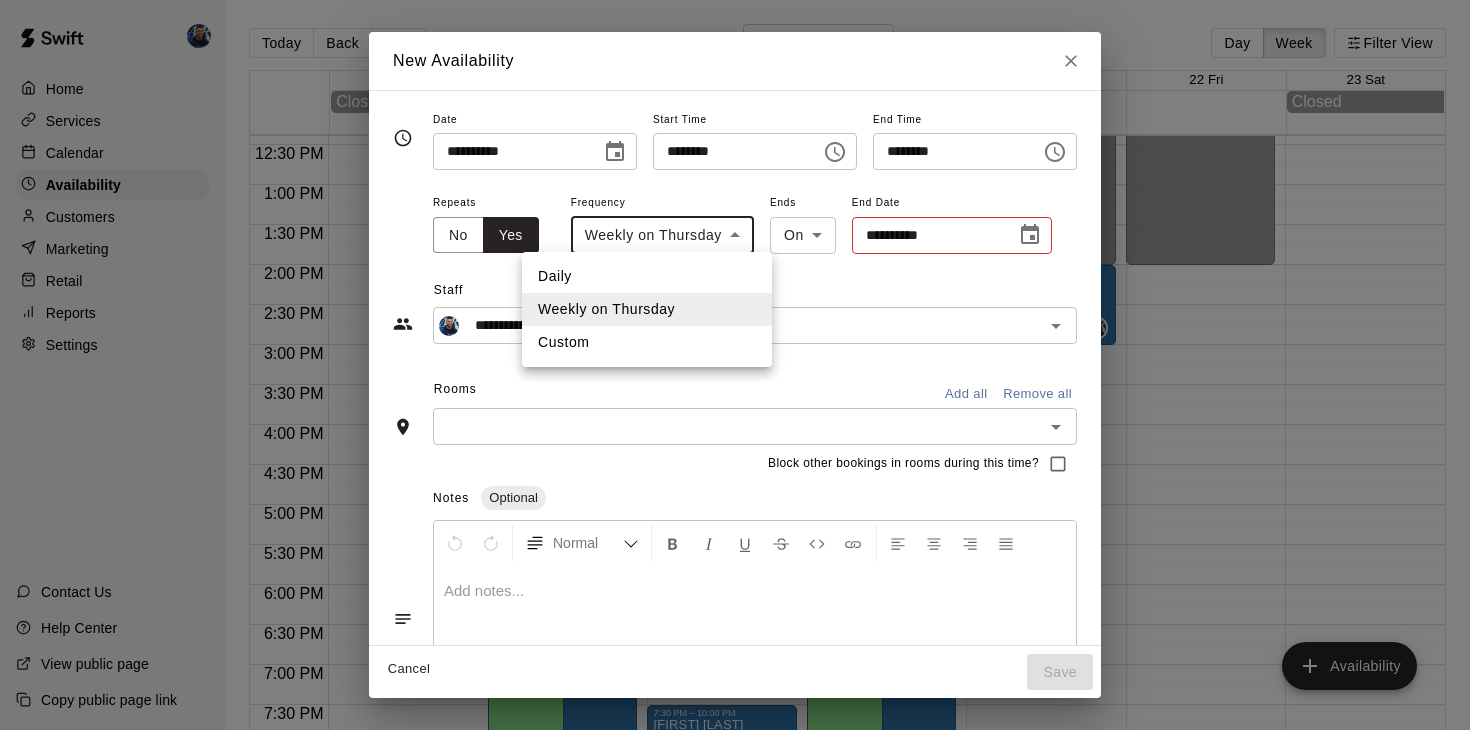 click on "Home Services Calendar Availability Customers Marketing Retail Reports Settings Contact Us Help Center View public page Copy public page link Today Back Next August 17 – 23 Day Week Filter View 17 Sun 18 Mon 19 Tue 20 Wed 21 Thu 22 Fri 23 Sat Closed   Closed 12:00 AM 12:30 AM 1:00 AM 1:30 AM 2:00 AM 2:30 AM 3:00 AM 3:30 AM 4:00 AM 4:30 AM 5:00 AM 5:30 AM 6:00 AM 6:30 AM 7:00 AM 7:30 AM 8:00 AM 8:30 AM 9:00 AM 9:30 AM 10:00 AM 10:30 AM 11:00 AM 11:30 AM 12:00 PM 12:30 PM 1:00 PM 1:30 PM 2:00 PM 2:30 PM 3:00 PM 3:30 PM 4:00 PM 4:30 PM 5:00 PM 5:30 PM 6:00 PM 6:30 PM 7:00 PM 7:30 PM 8:00 PM 8:30 PM 9:00 PM 9:30 PM 10:00 PM 10:30 PM 11:00 PM 11:30 PM 12:00 AM – 2:00 PM Closed 2:00 PM – 10:00 PM [FIRST] [LAST] Cage 2 10:00 PM – 11:59 PM Closed 2:00 PM – 9:00 PM [FIRST] [LAST] Cage 1 12:00 AM – 2:00 PM Closed 2:00 PM – 7:00 PM [FIRST] [LAST] Cage 1 10:00 PM – 11:59 PM Closed 12:00 AM – 2:00 PM Closed 2:00 PM – 10:00 PM [FIRST] [LAST] Cage 2 10:00 PM – 11:59 PM Closed 2:00 PM – 9:00 PM Cage 1" at bounding box center [735, 381] 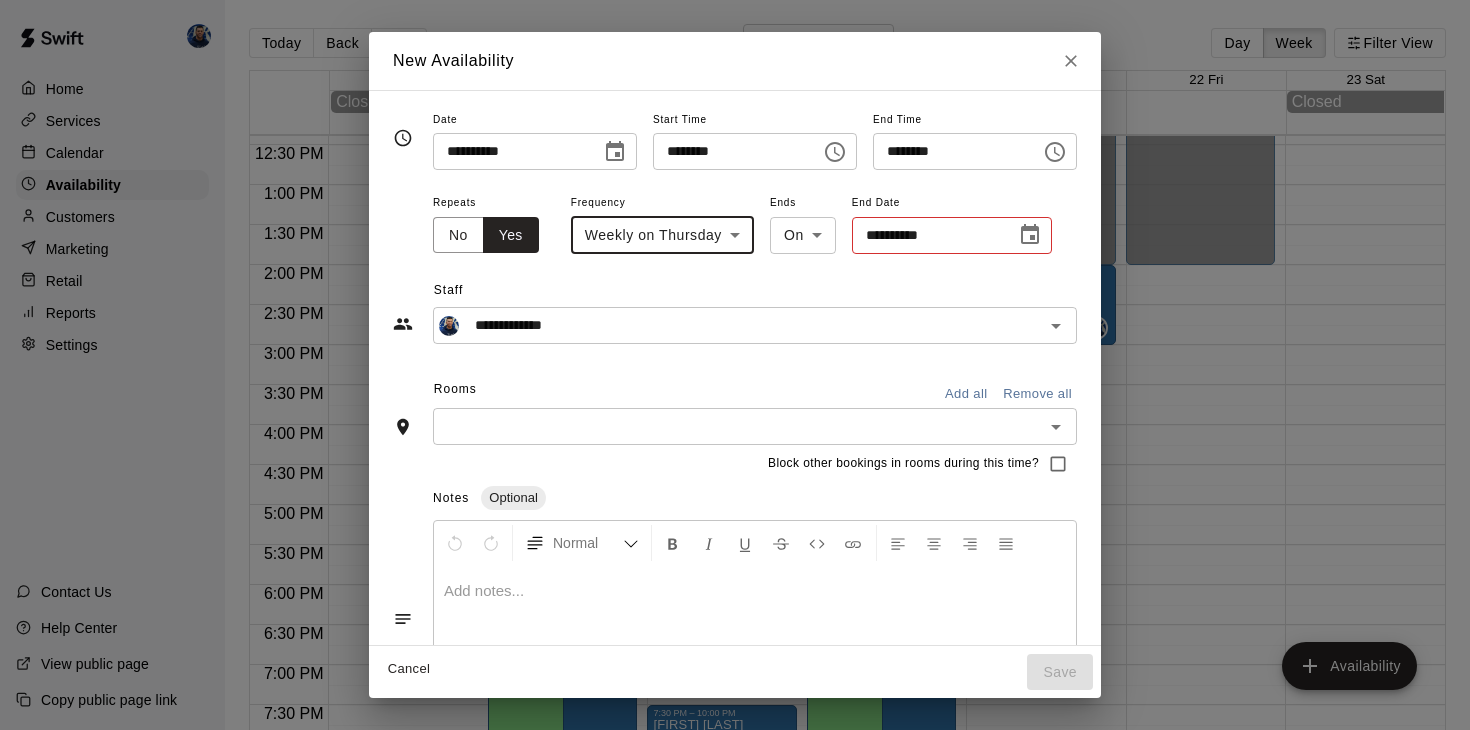 click 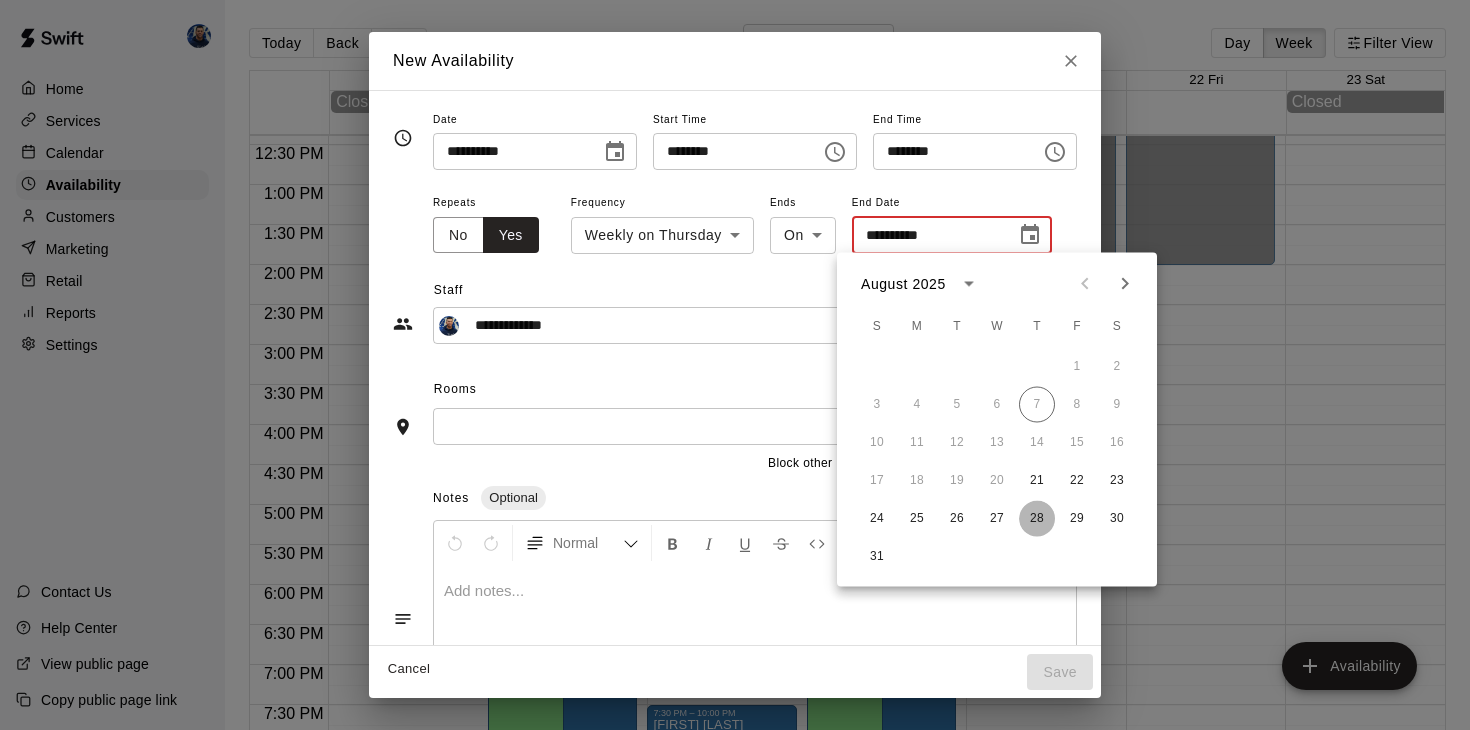 click on "28" at bounding box center [1037, 519] 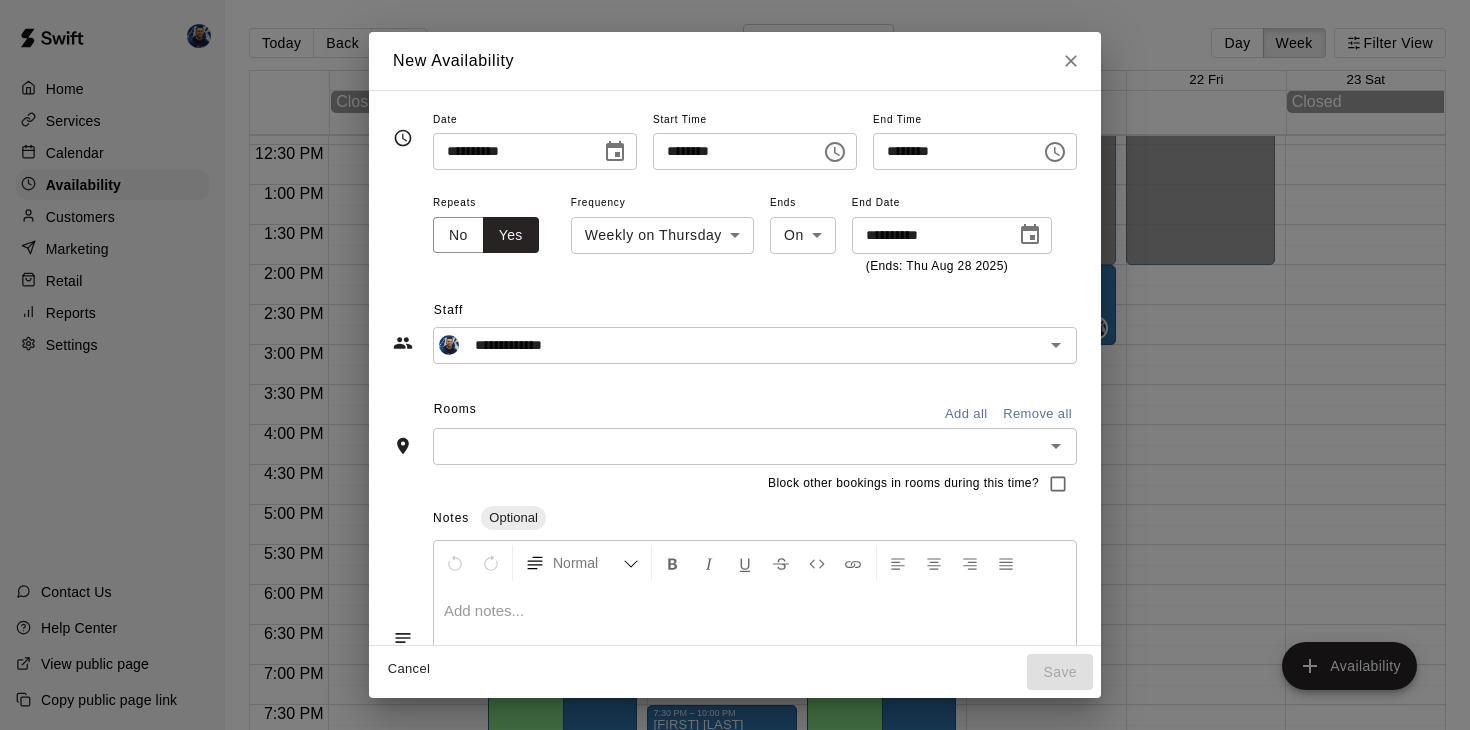 click on "​" at bounding box center (755, 446) 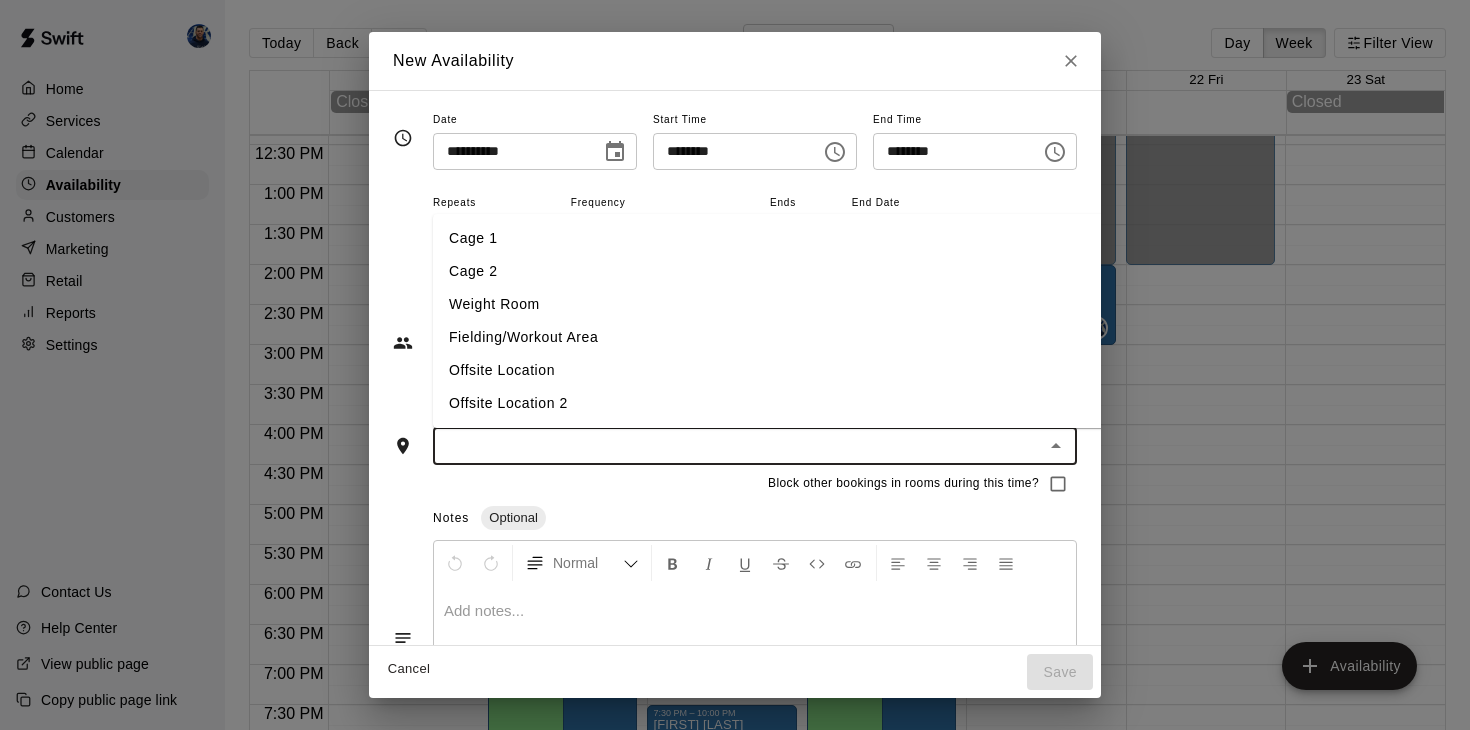 click on "Cage 1" at bounding box center (770, 238) 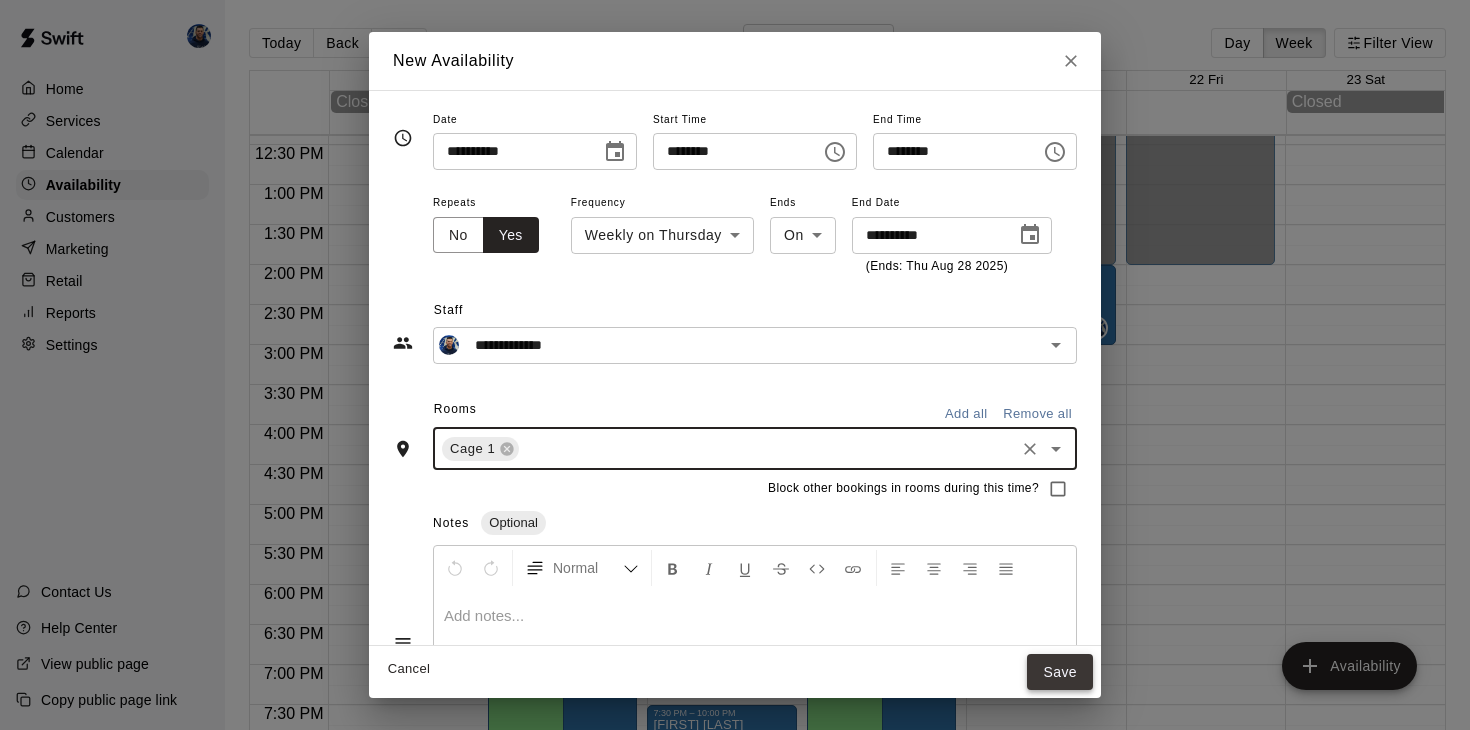 click on "Save" at bounding box center [1060, 672] 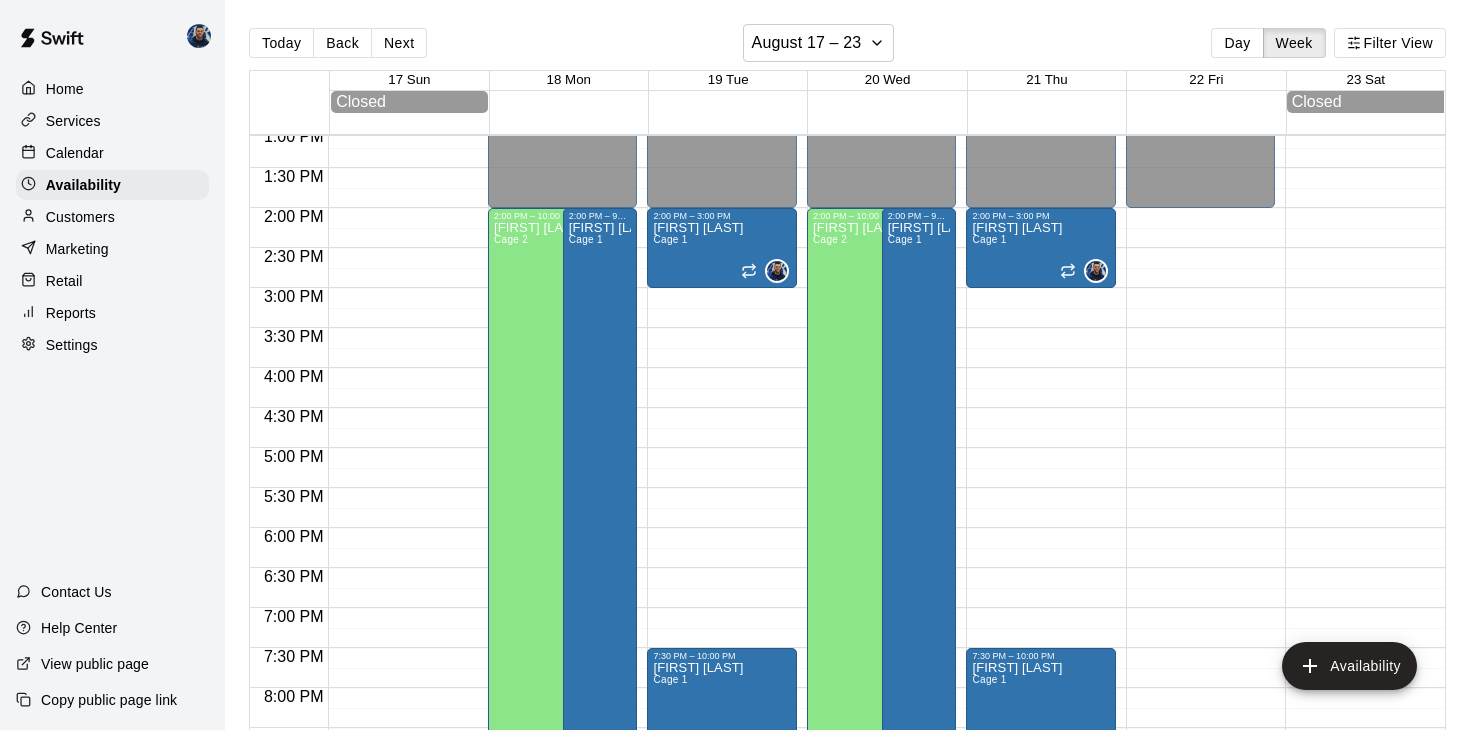 scroll, scrollTop: 1050, scrollLeft: 0, axis: vertical 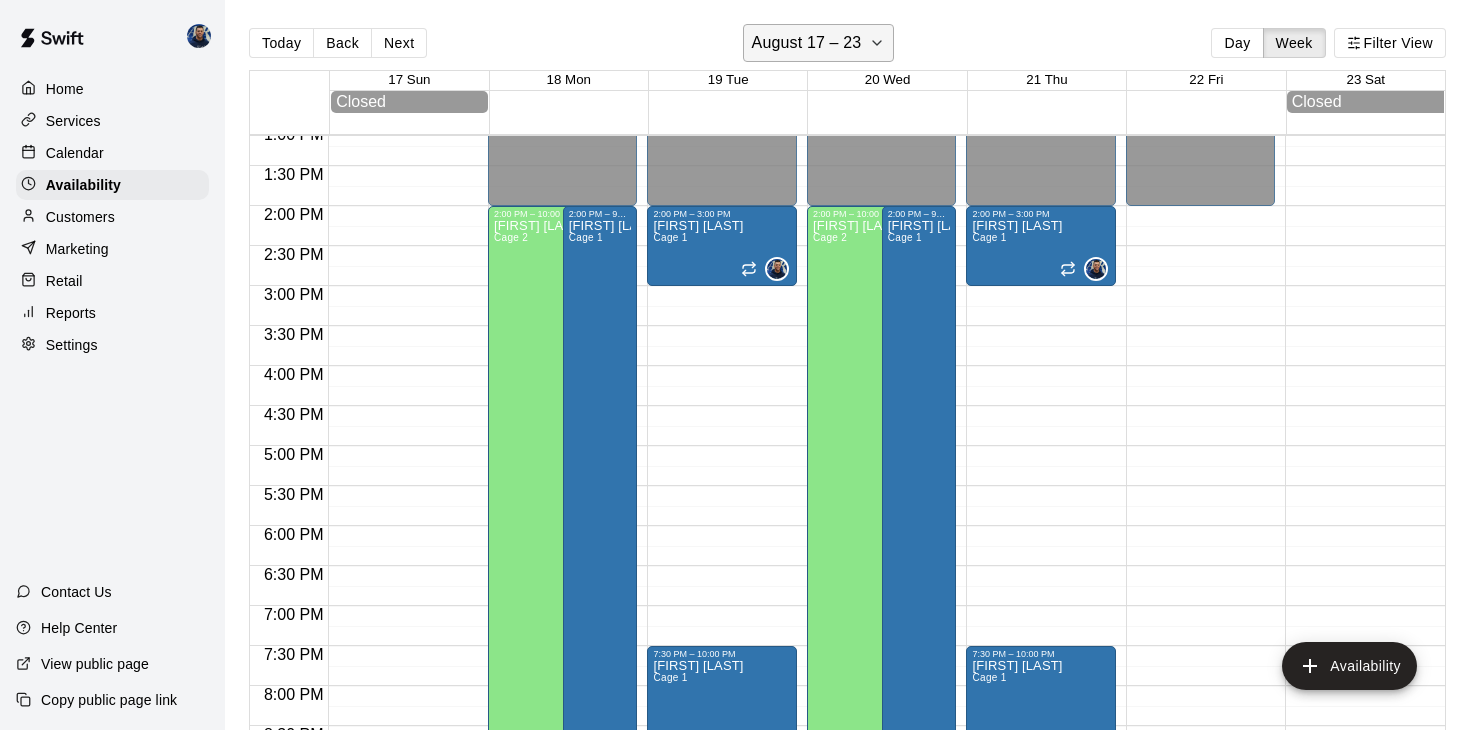 click 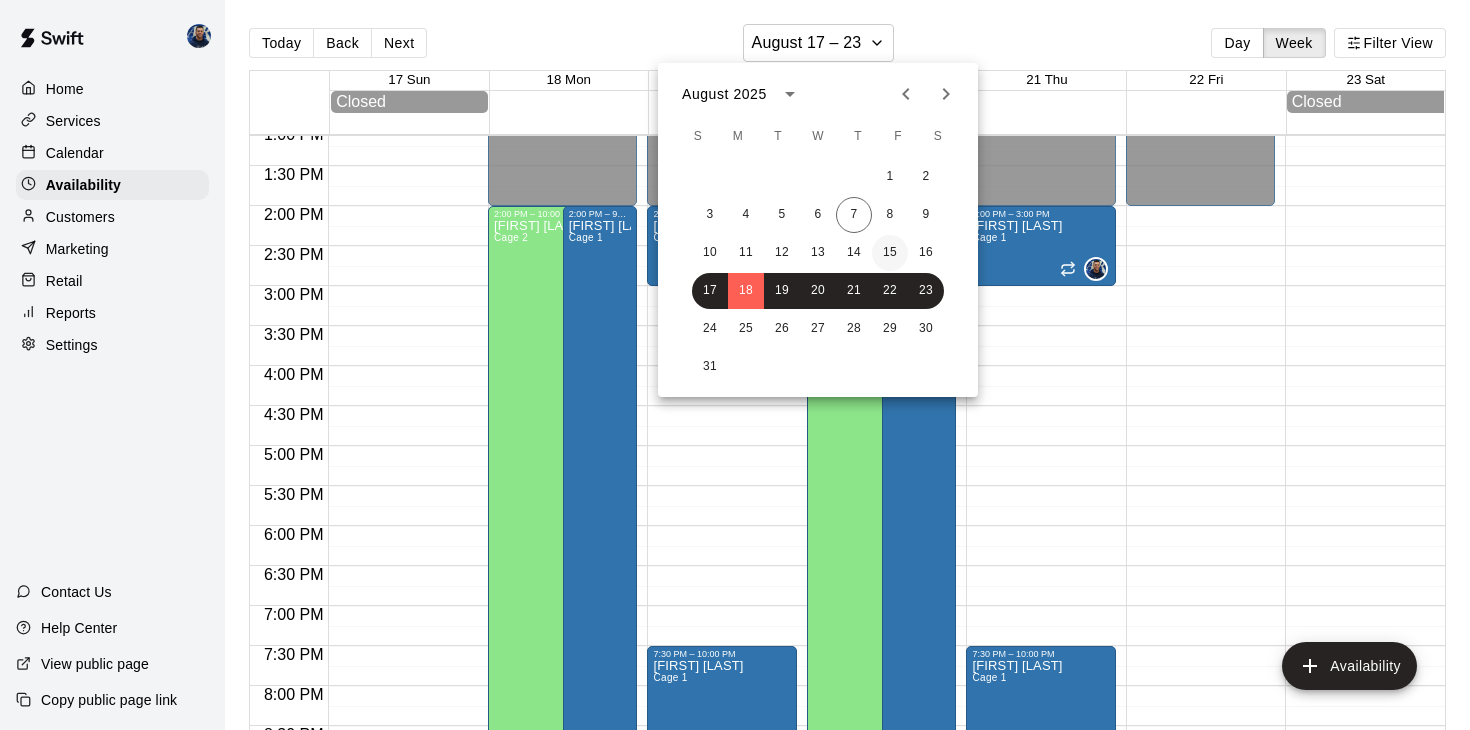 click on "15" at bounding box center (890, 253) 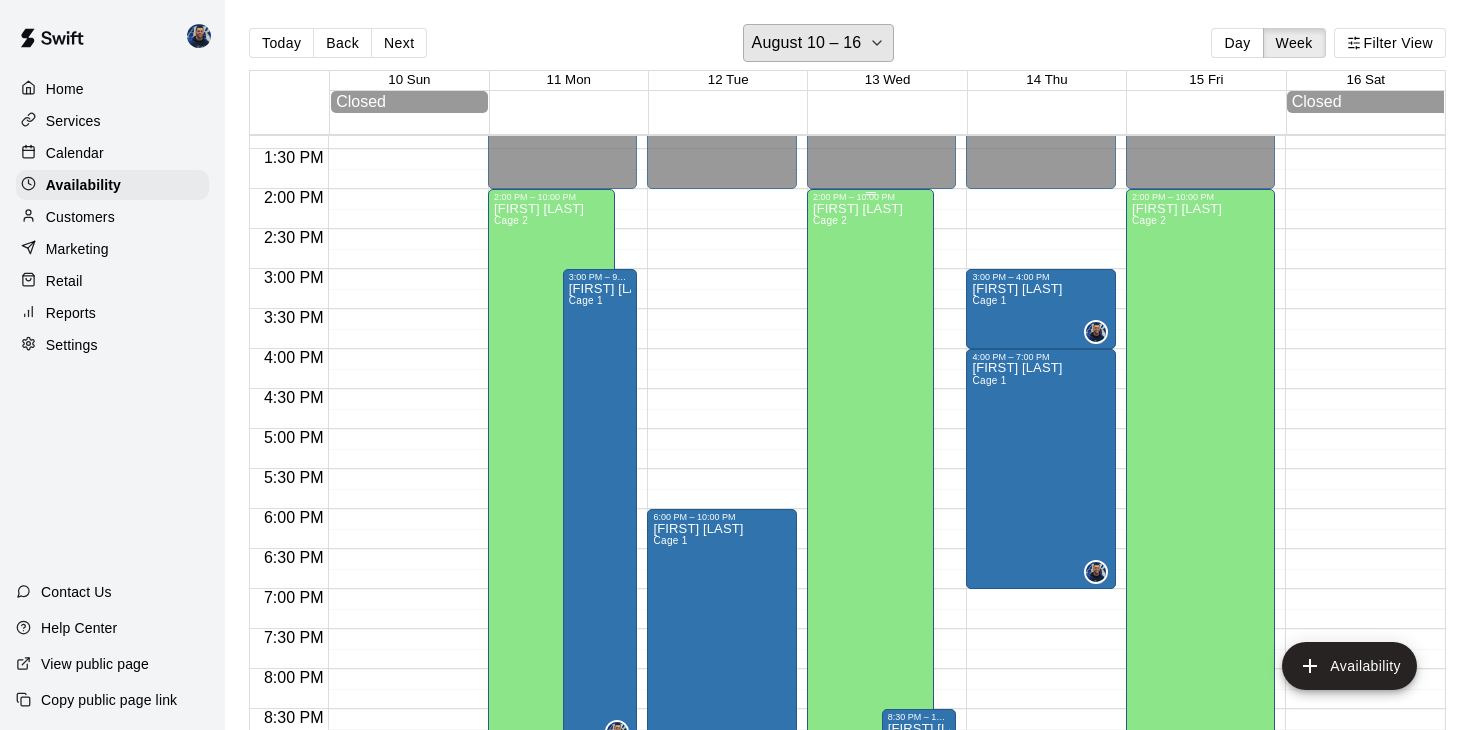 scroll, scrollTop: 1065, scrollLeft: 0, axis: vertical 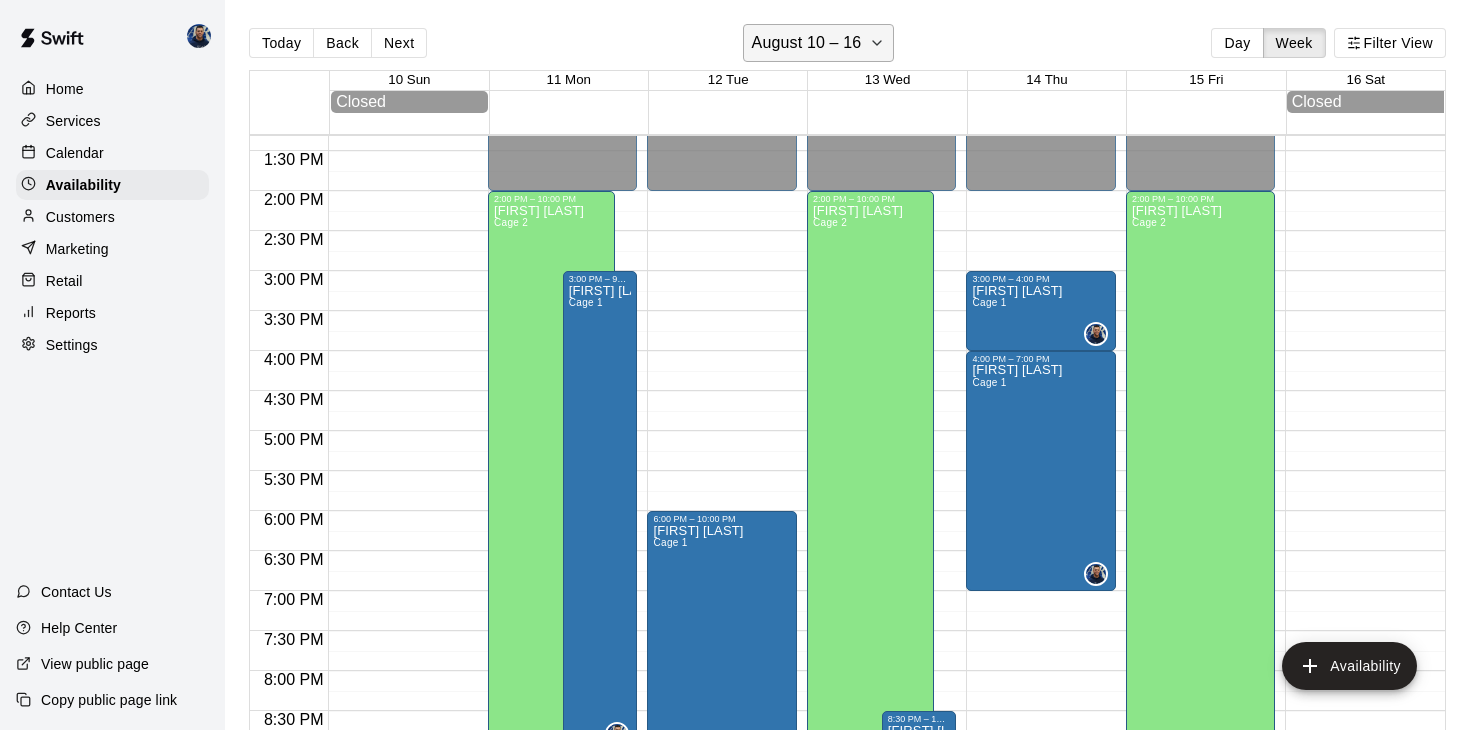 click on "August 10 – 16" at bounding box center (819, 43) 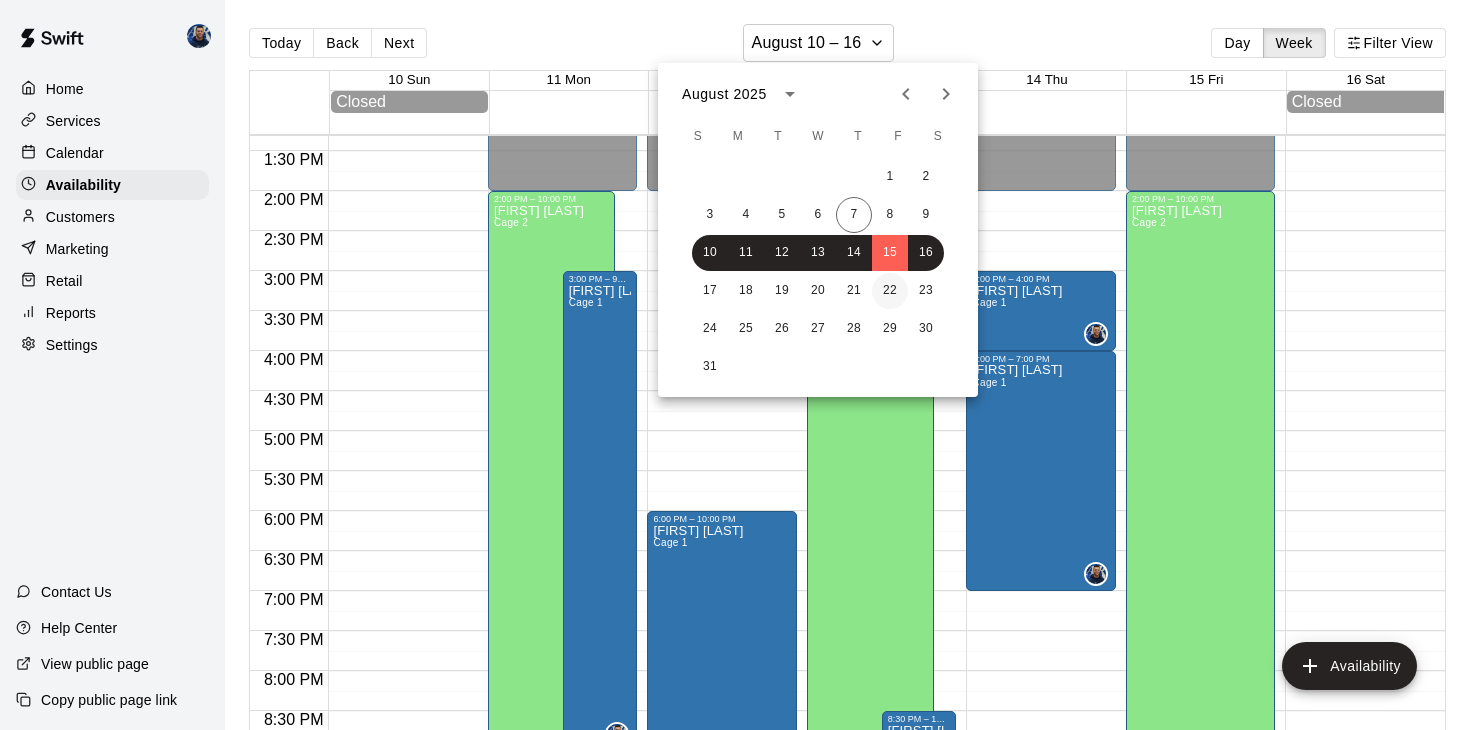 click on "22" at bounding box center [890, 291] 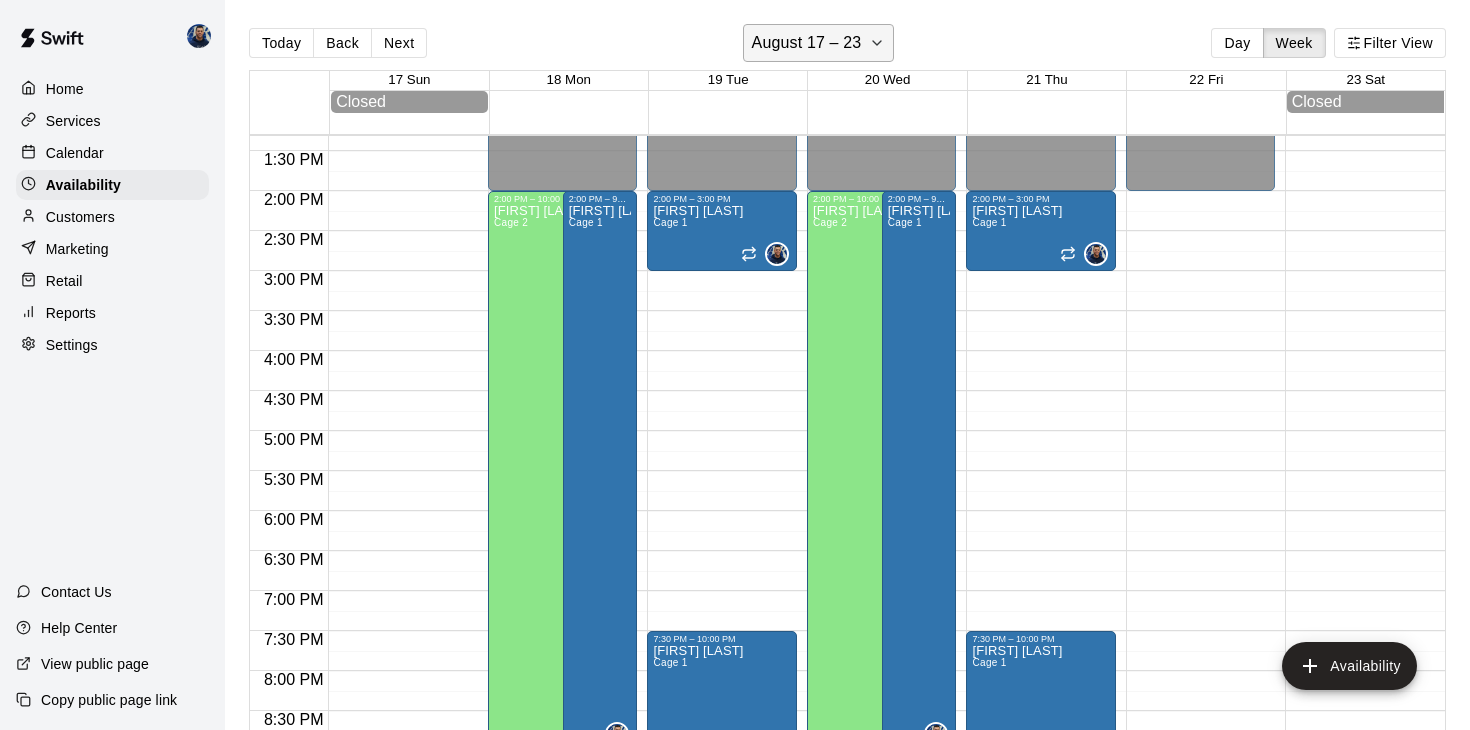click on "August 17 – 23" at bounding box center [807, 43] 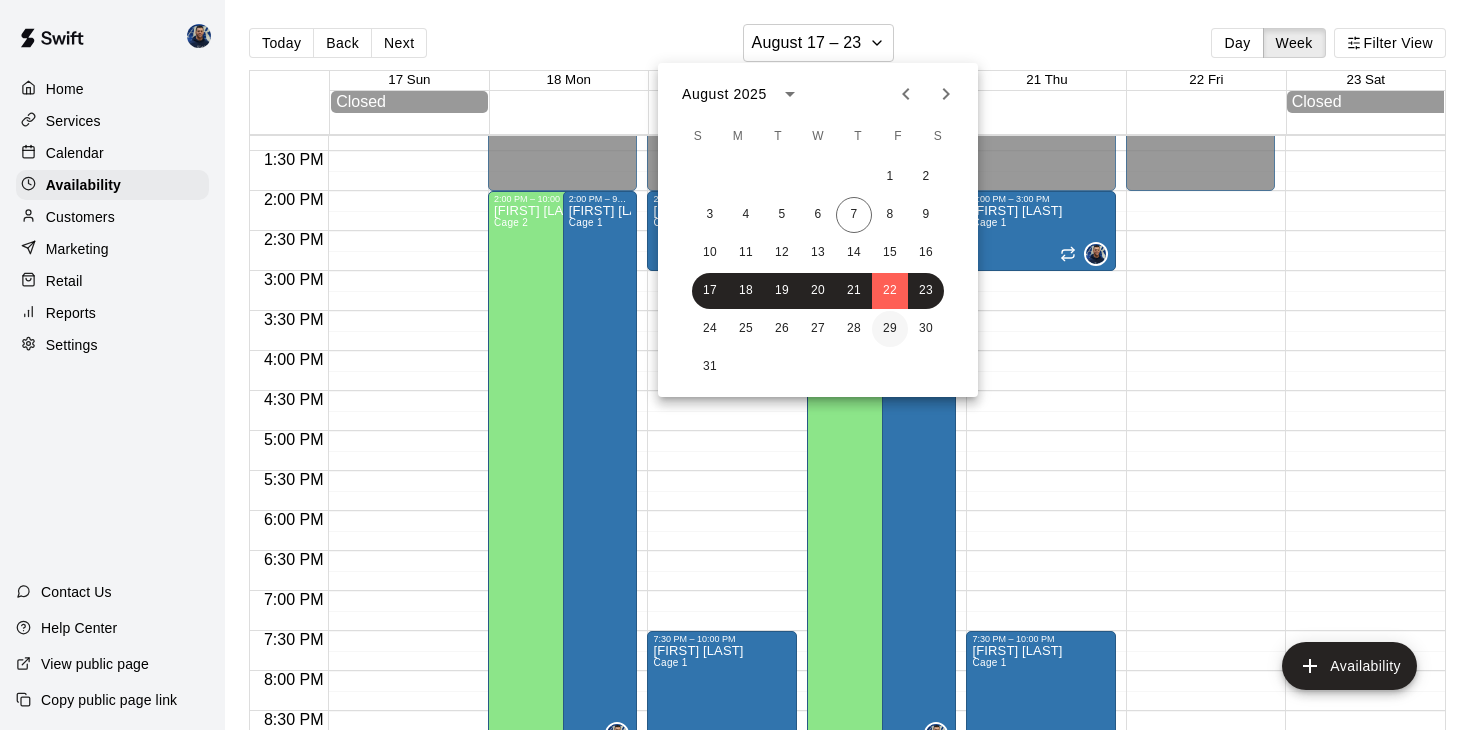 click on "29" at bounding box center [890, 329] 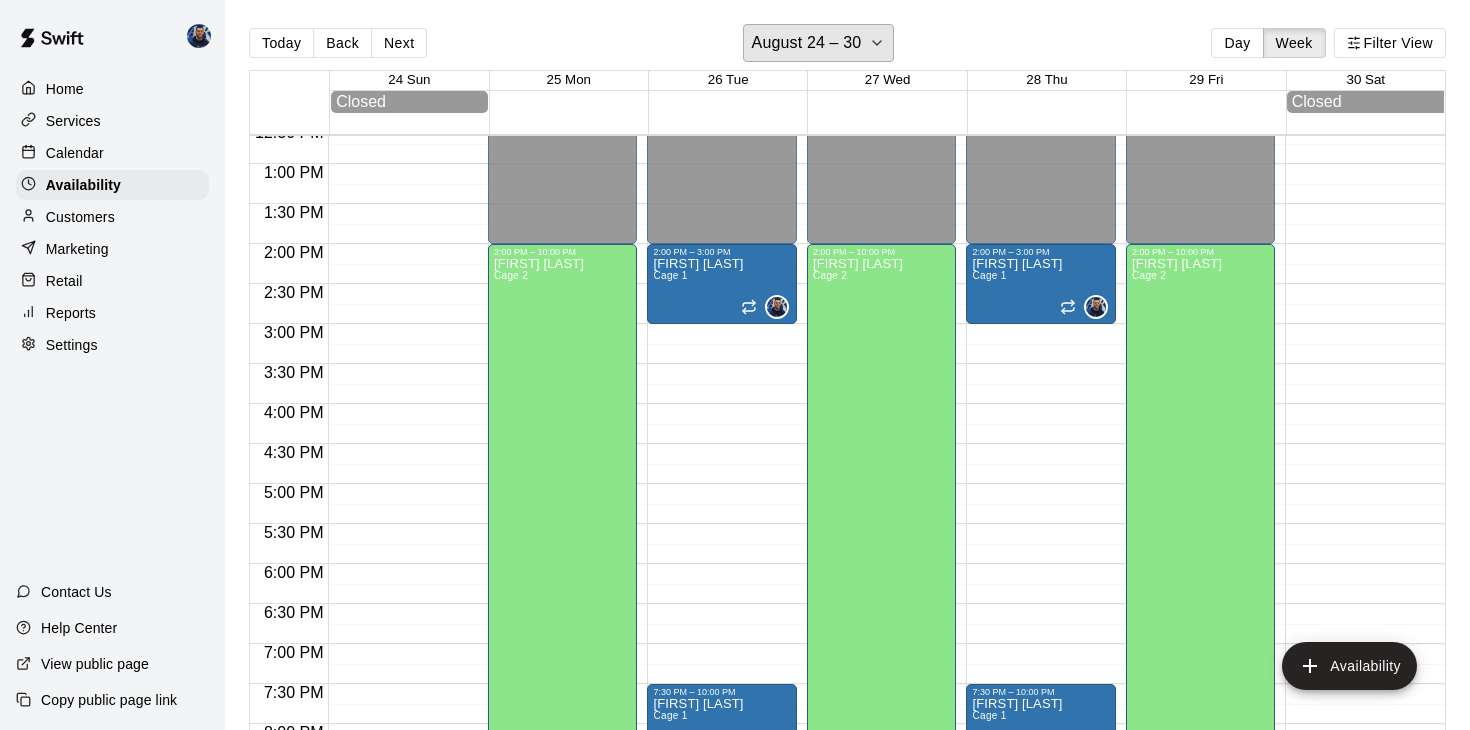 scroll, scrollTop: 992, scrollLeft: 0, axis: vertical 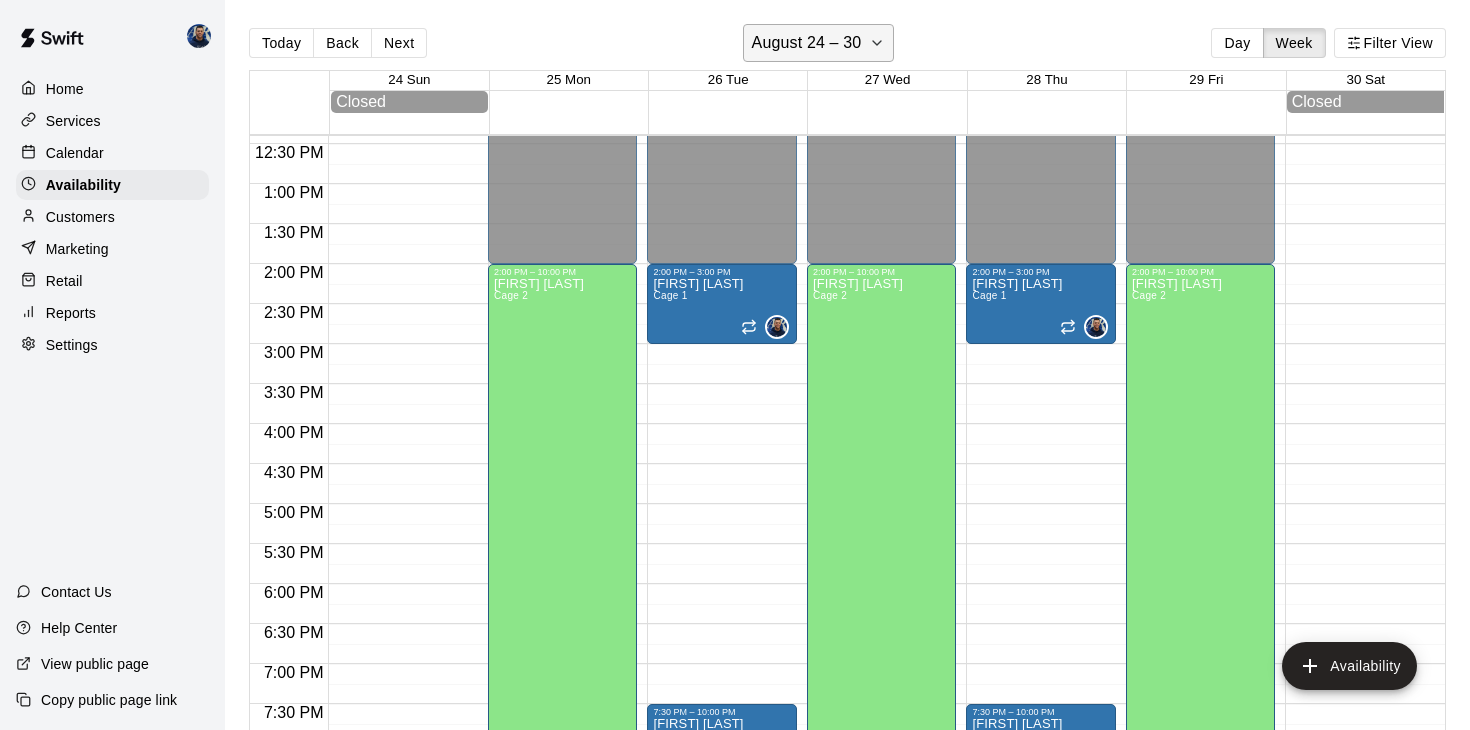 click on "August 24 – 30" at bounding box center (807, 43) 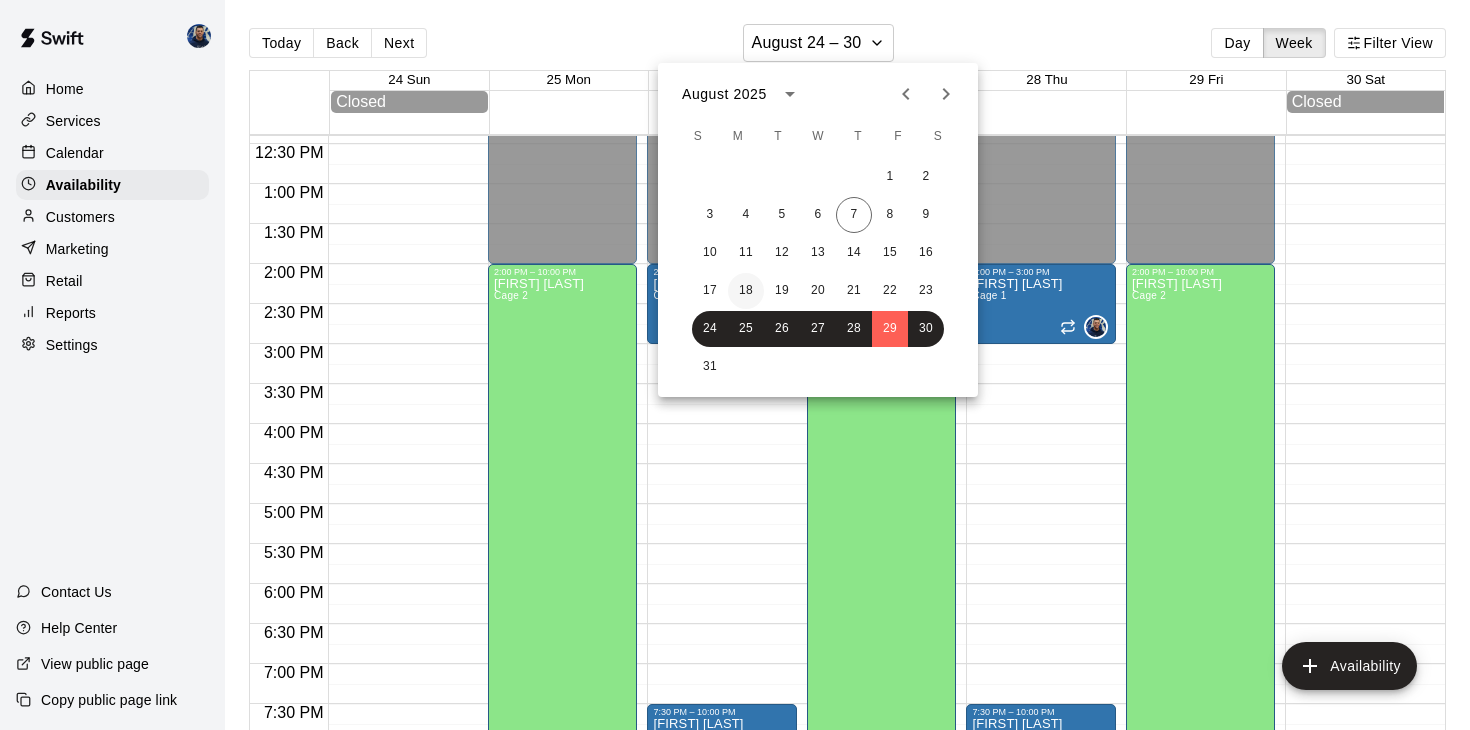 click on "18" at bounding box center (746, 291) 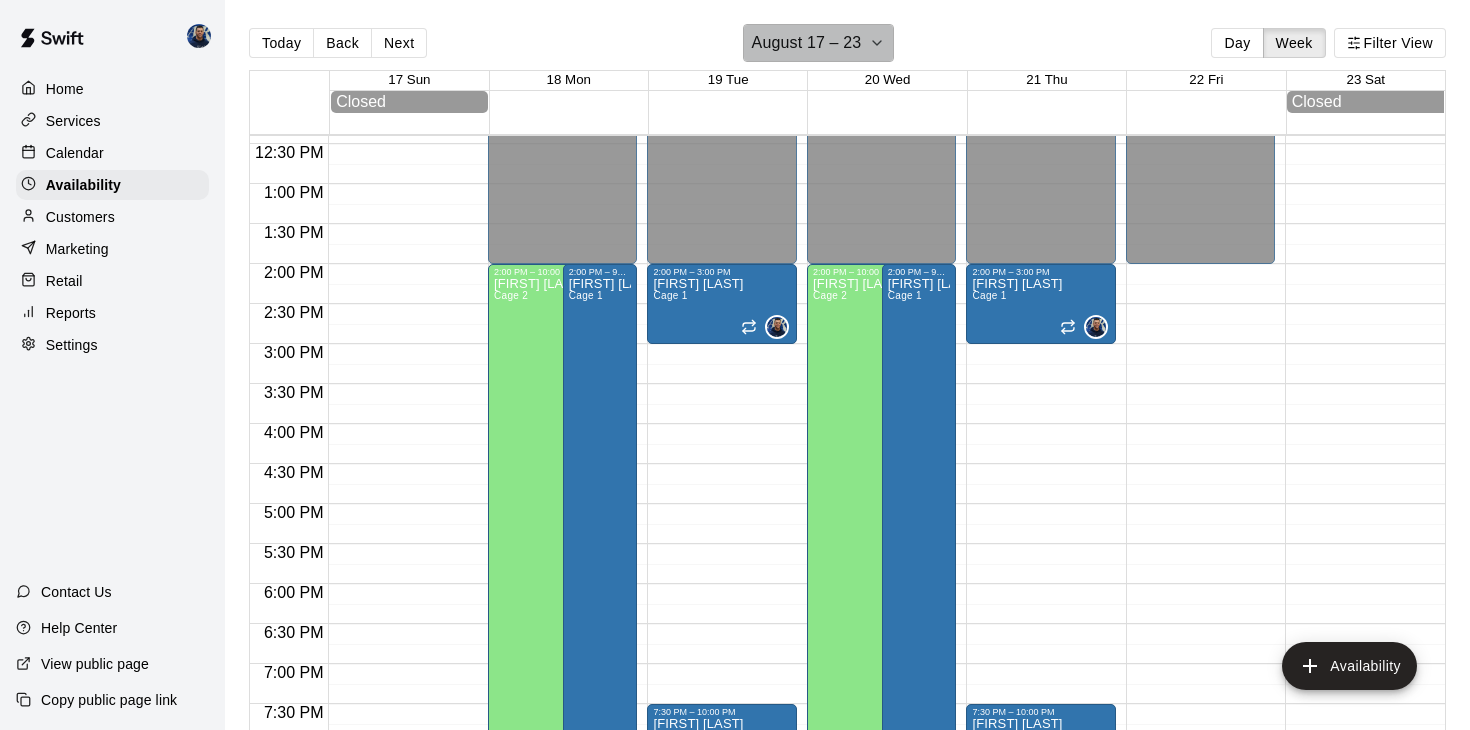click on "August 17 – 23" at bounding box center [807, 43] 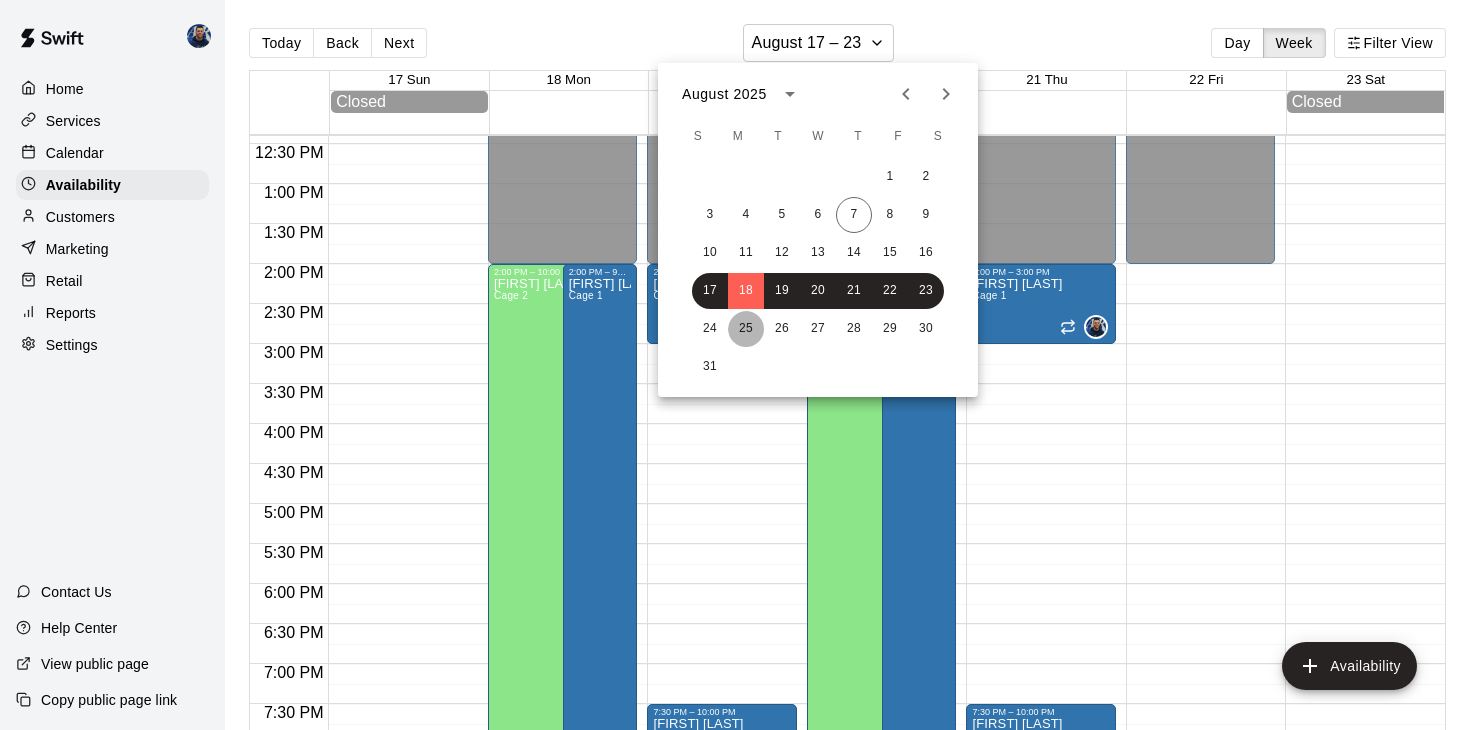 click on "25" at bounding box center (746, 329) 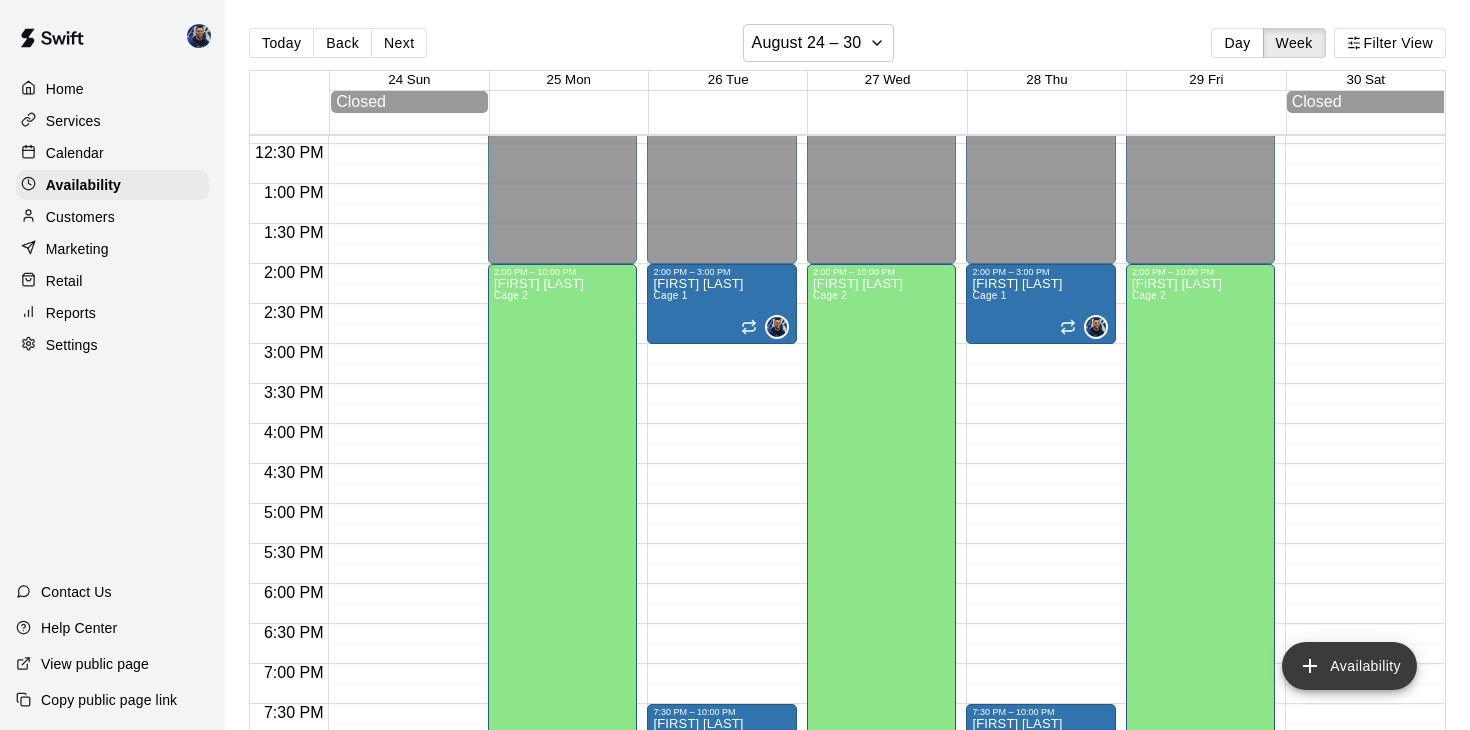 click on "Availability" at bounding box center [1349, 666] 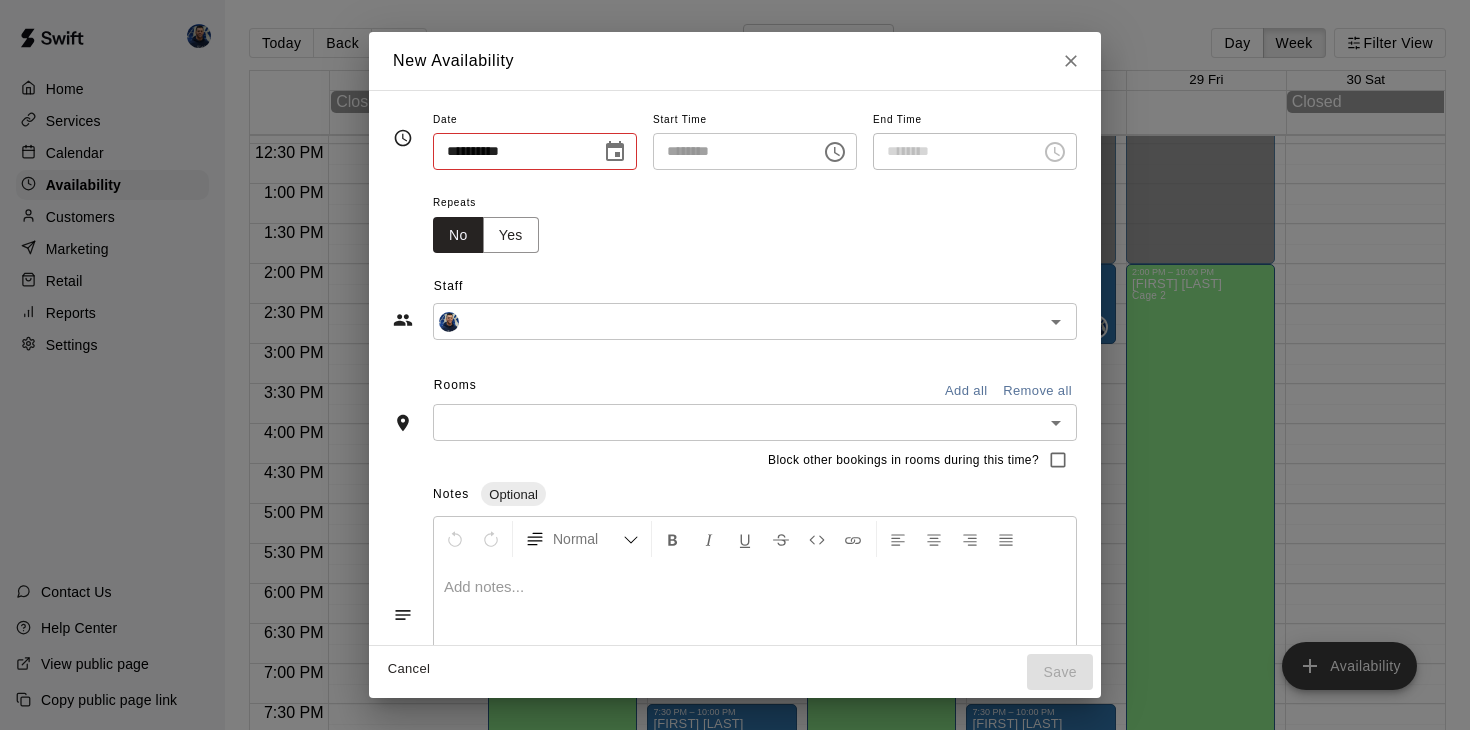 type on "**********" 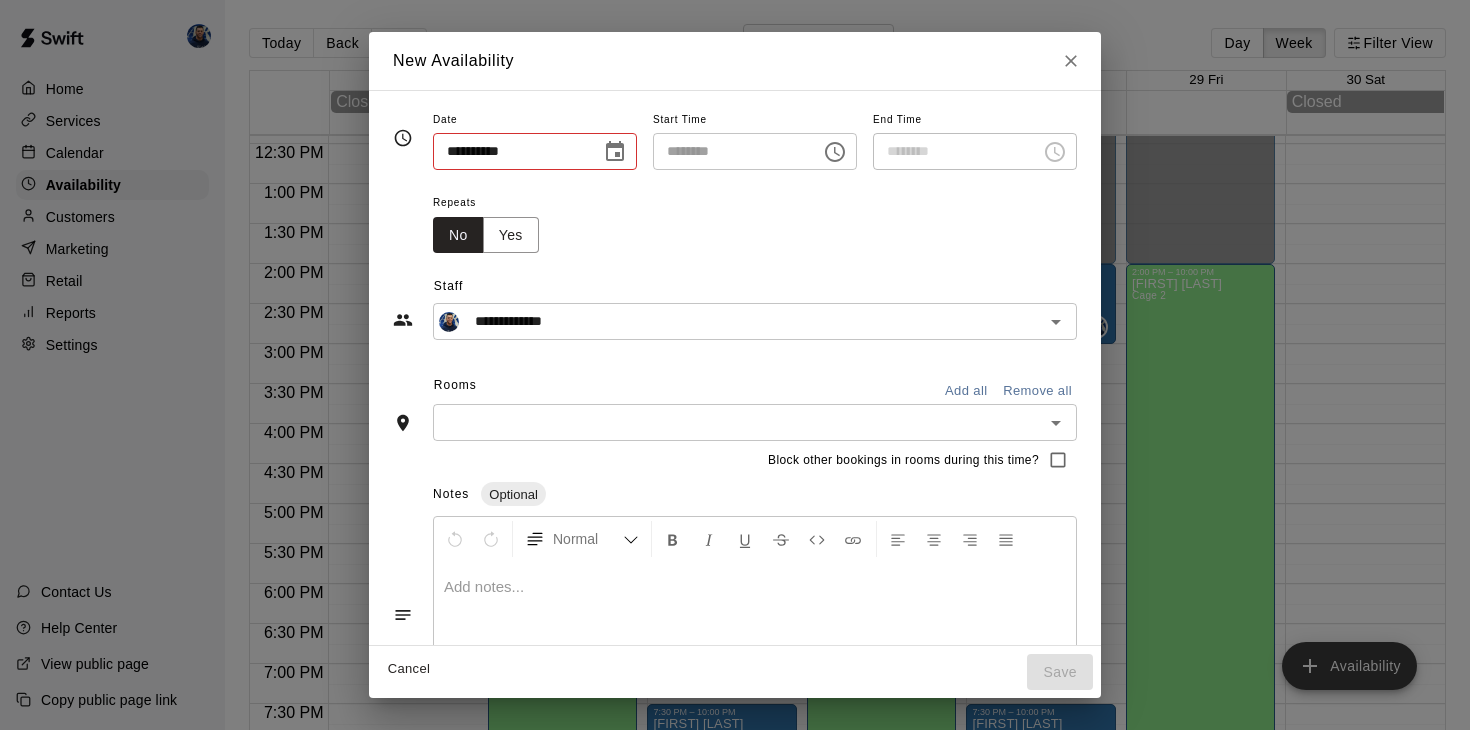 type on "**********" 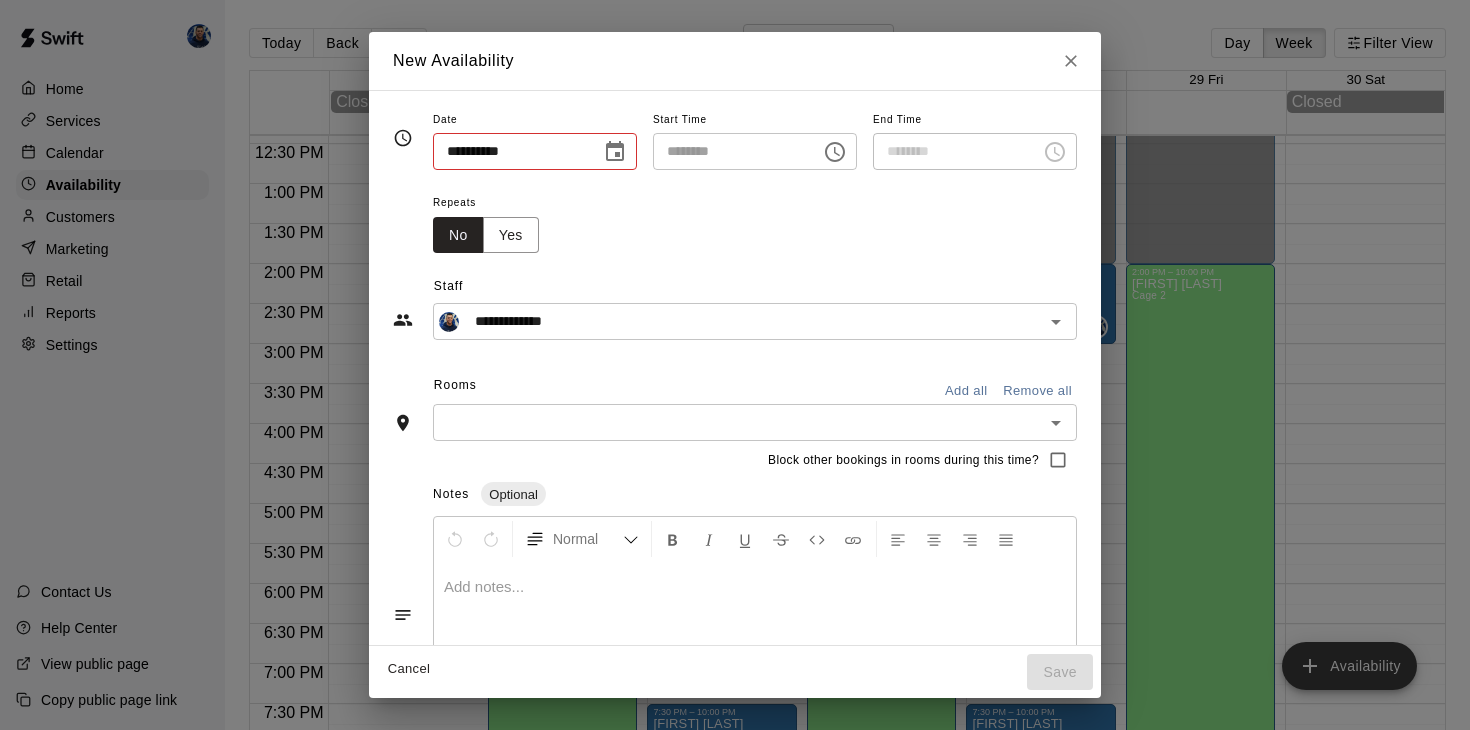 type on "********" 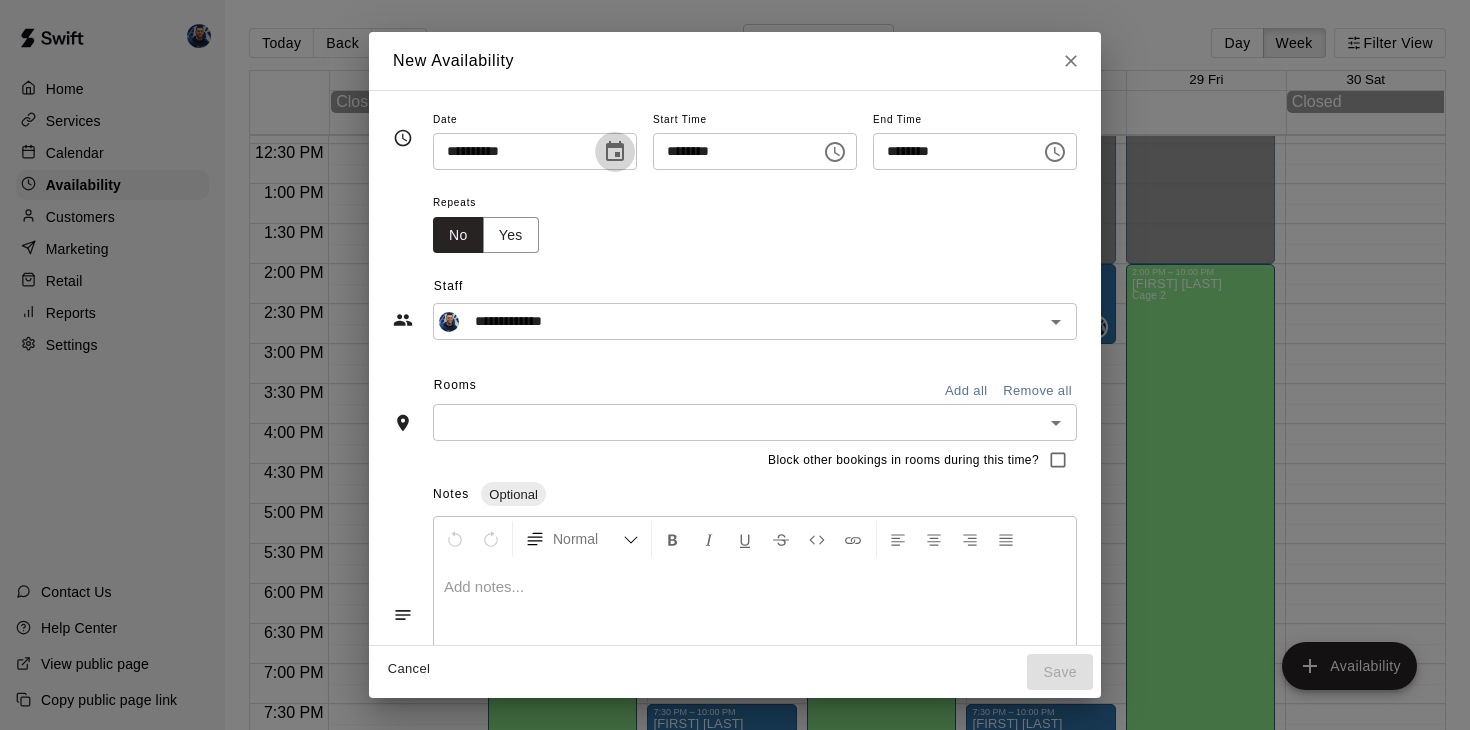 click 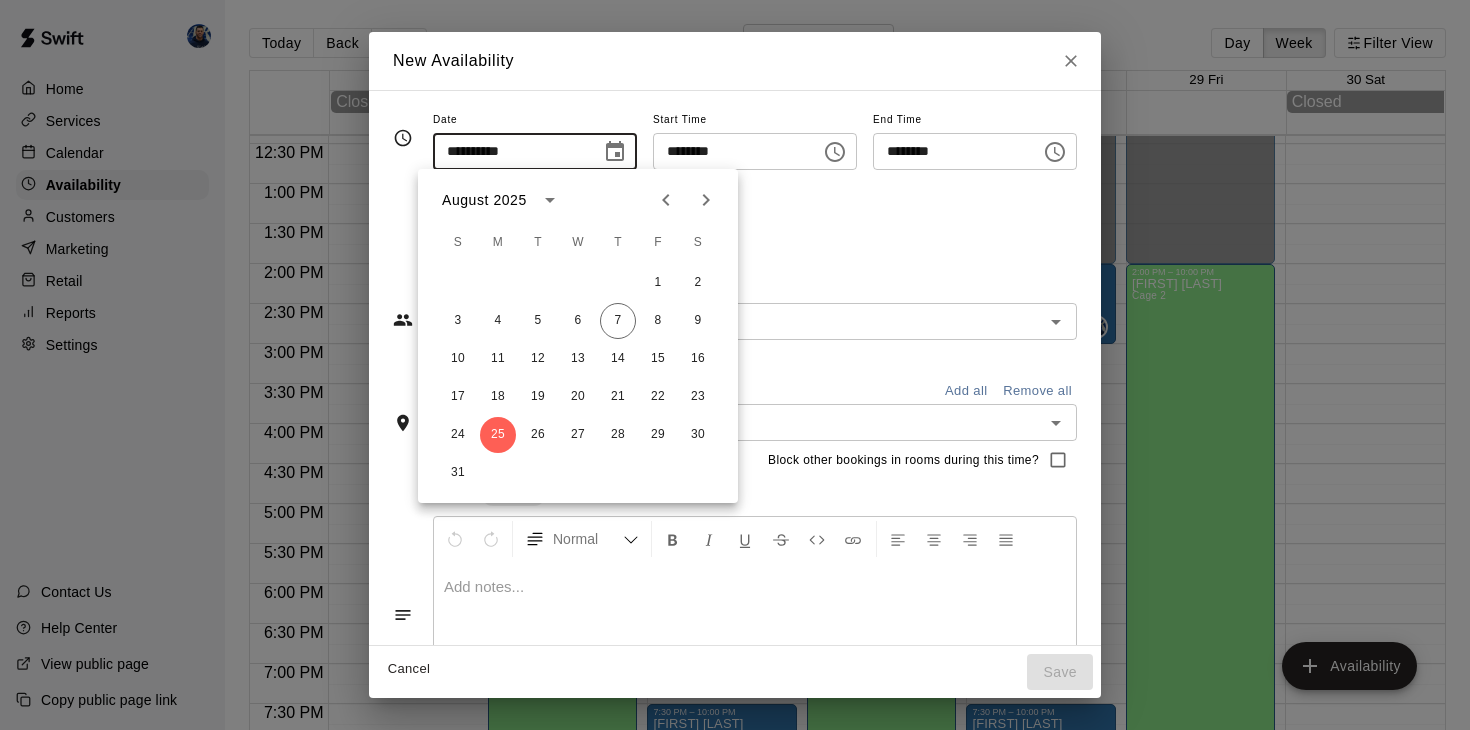 click 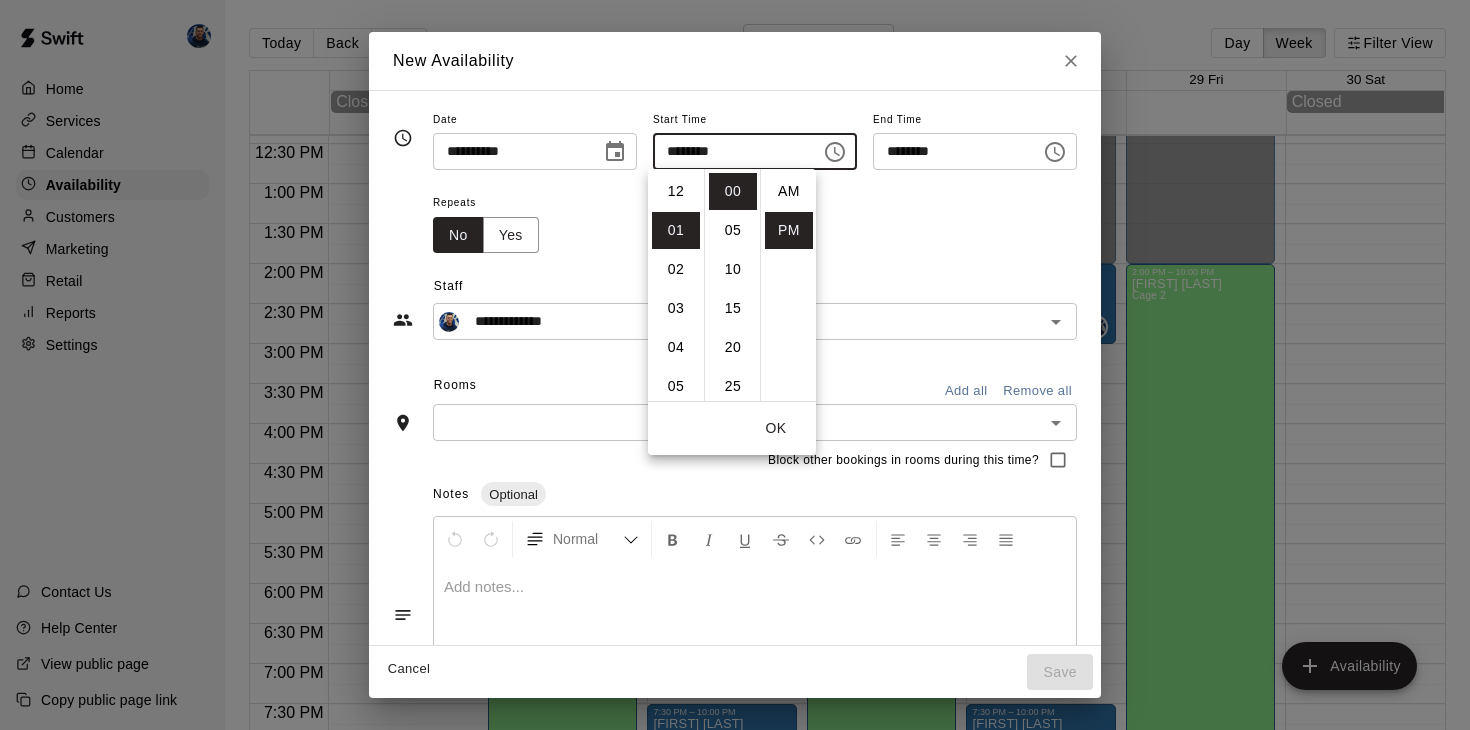 scroll, scrollTop: 39, scrollLeft: 0, axis: vertical 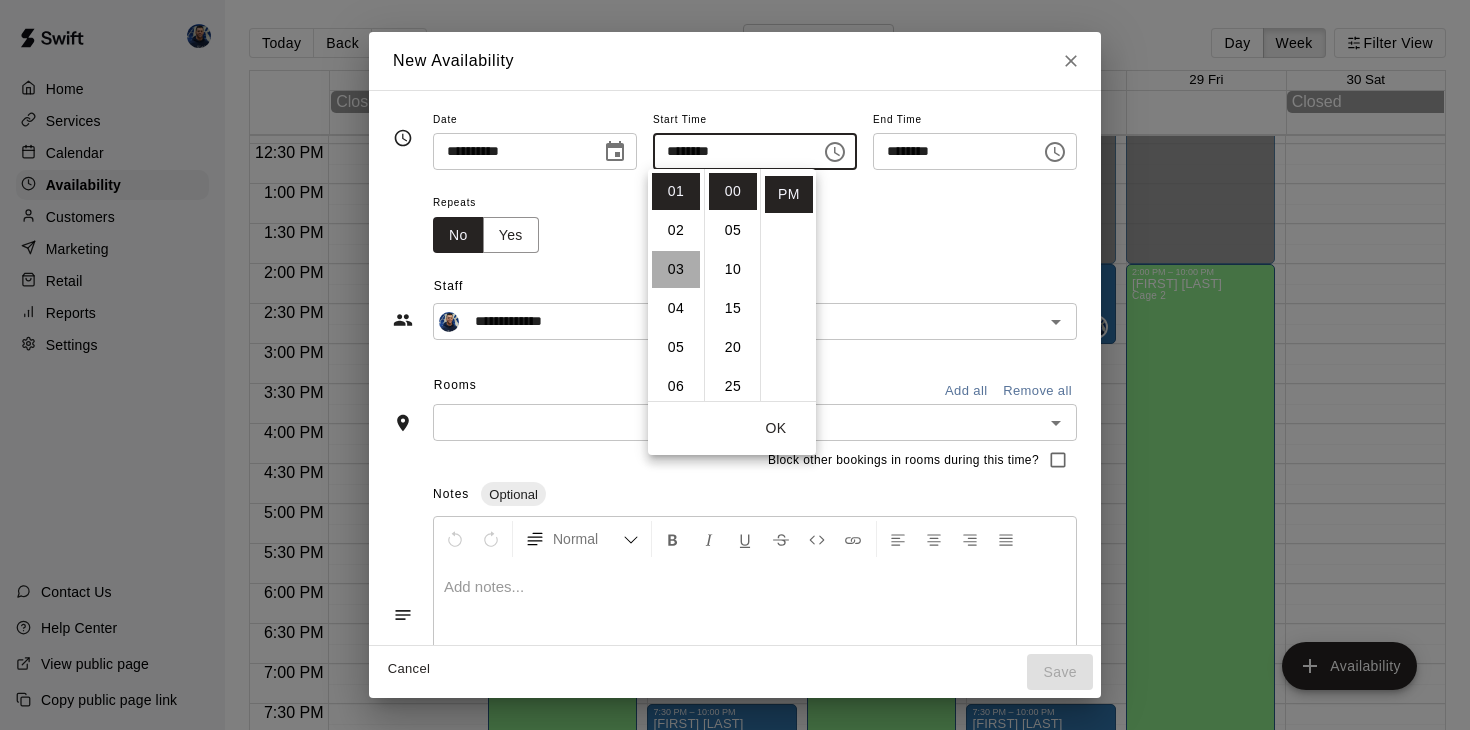 click on "03" at bounding box center [676, 269] 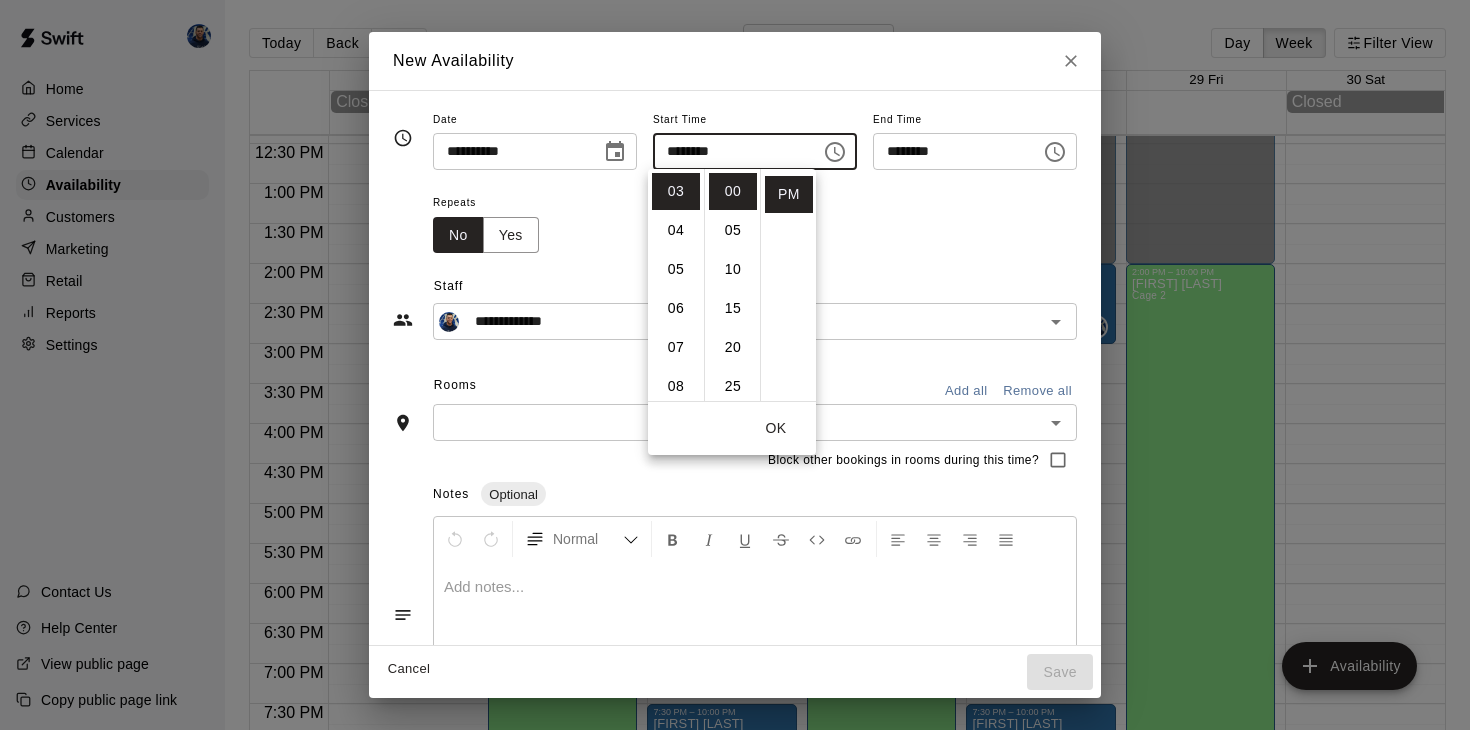 click on "Repeats No Yes" at bounding box center [755, 221] 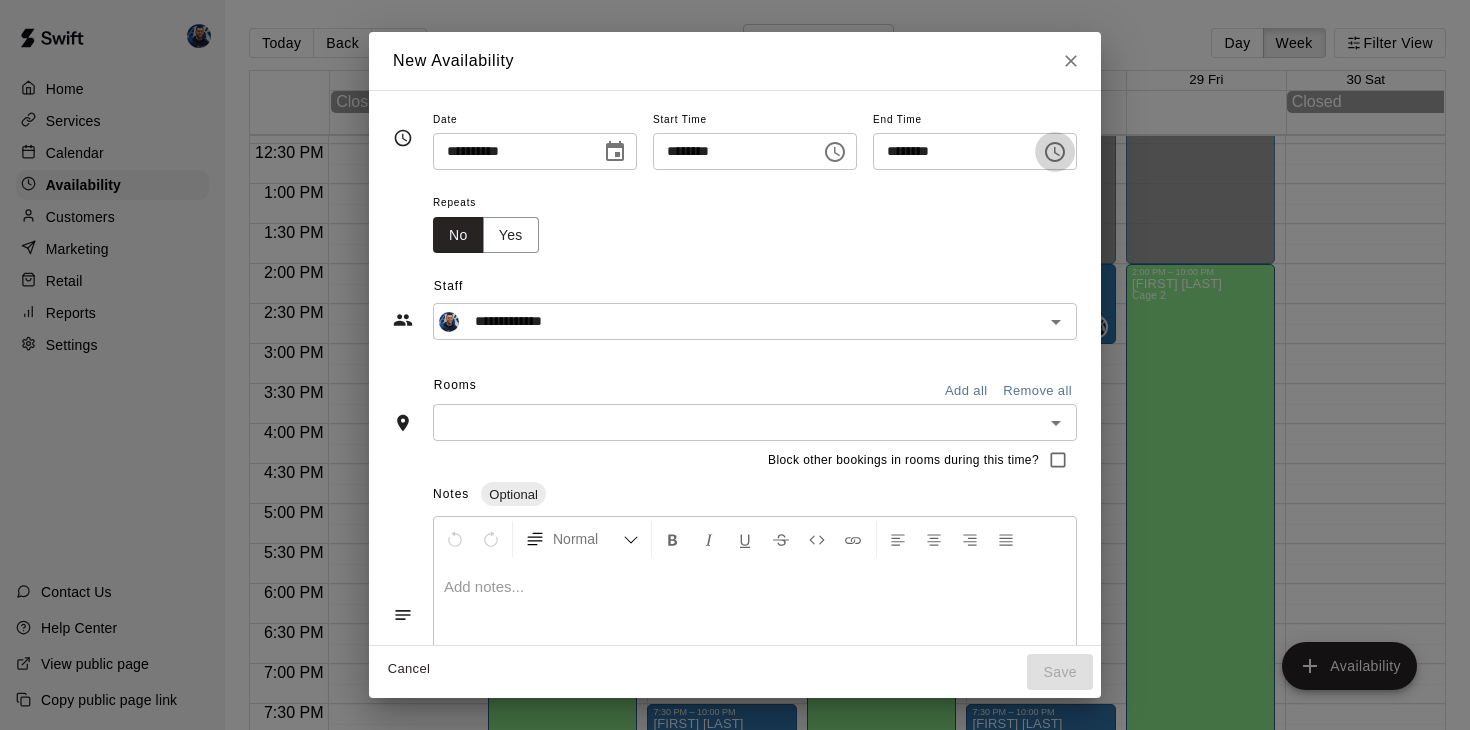 click 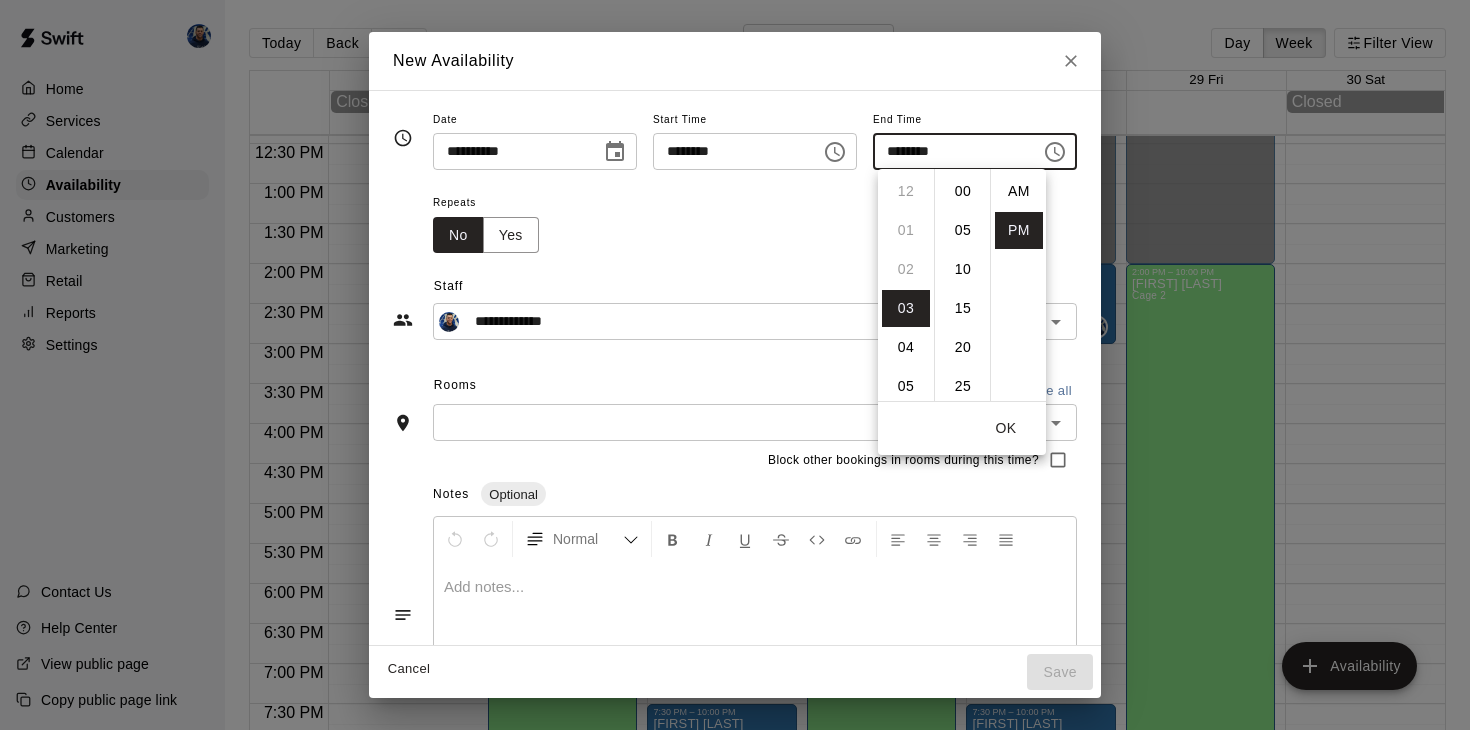 scroll, scrollTop: 117, scrollLeft: 0, axis: vertical 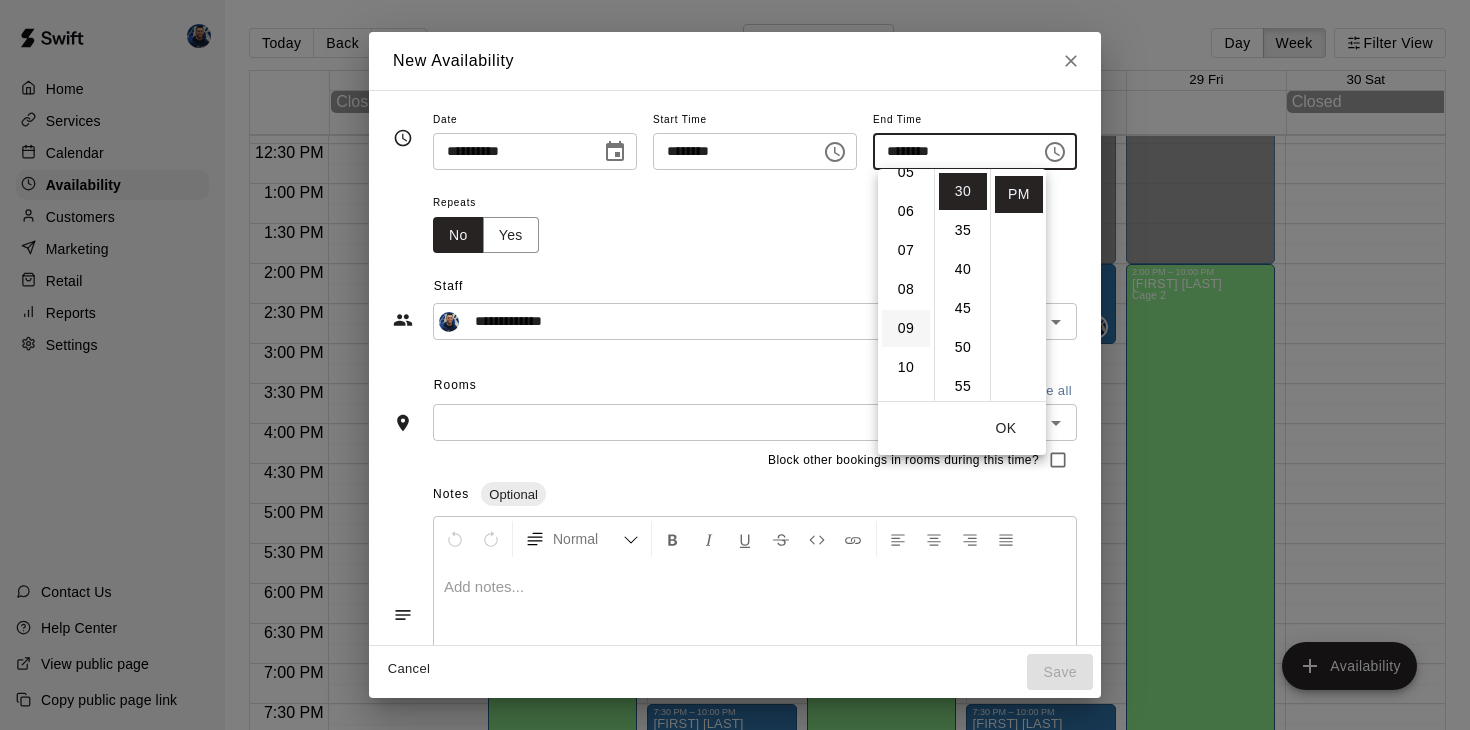 click on "09" at bounding box center [906, 328] 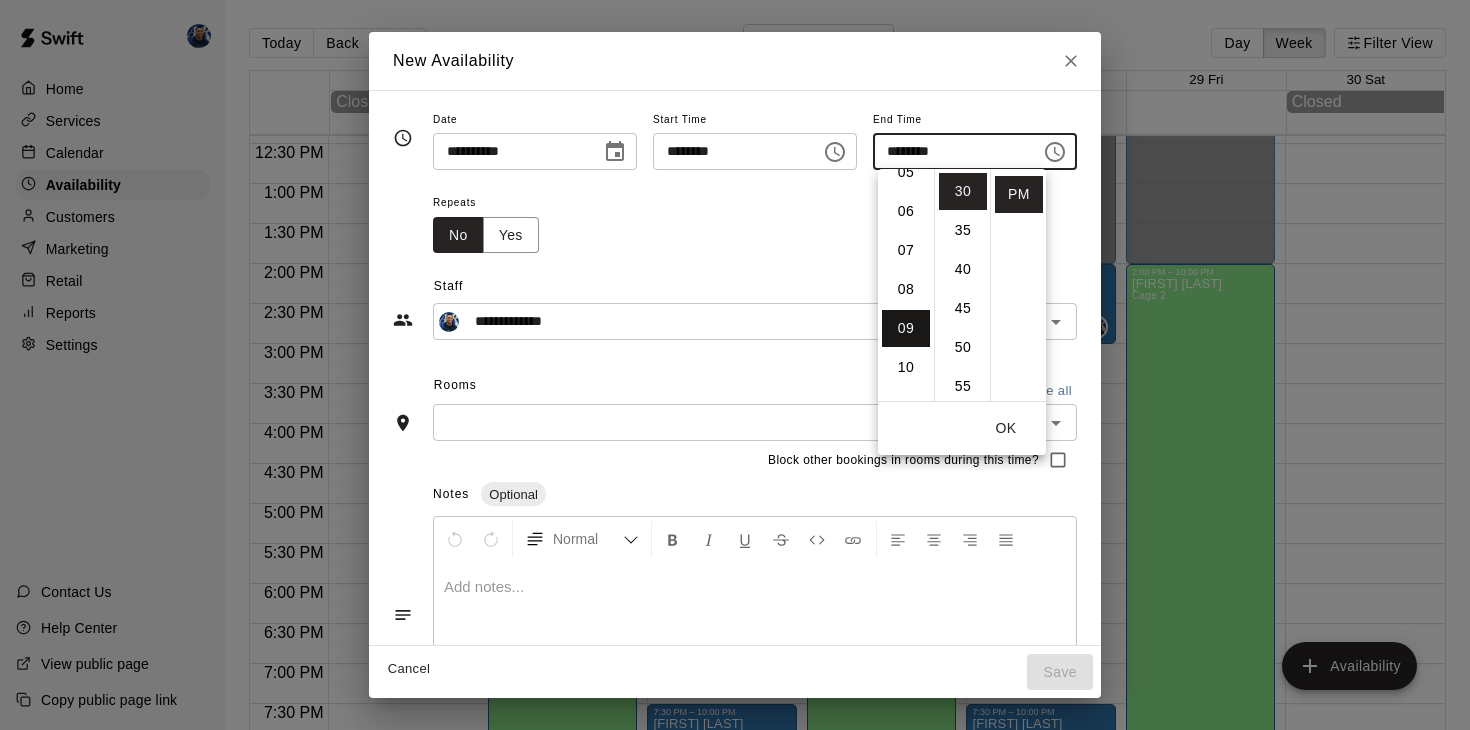 scroll, scrollTop: 351, scrollLeft: 0, axis: vertical 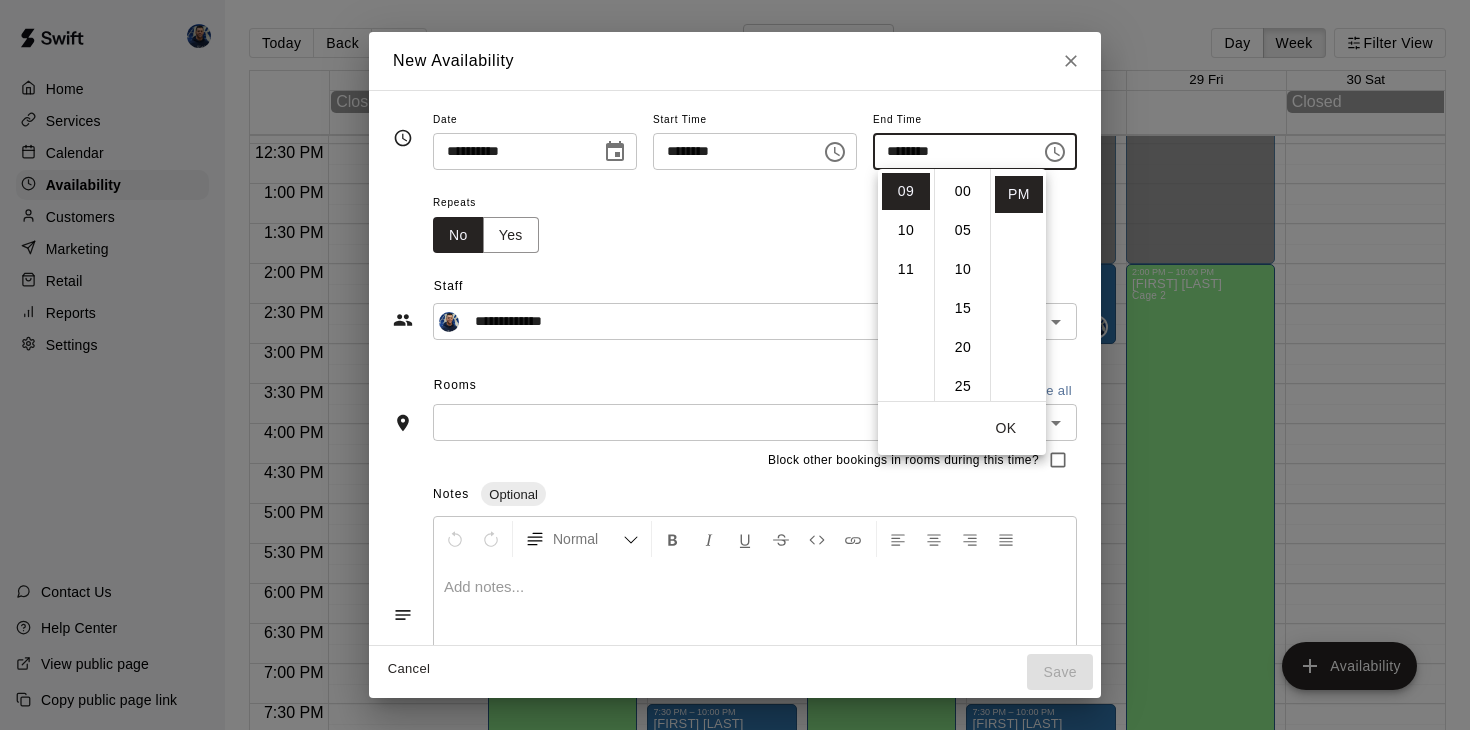 click on "00" at bounding box center [963, 191] 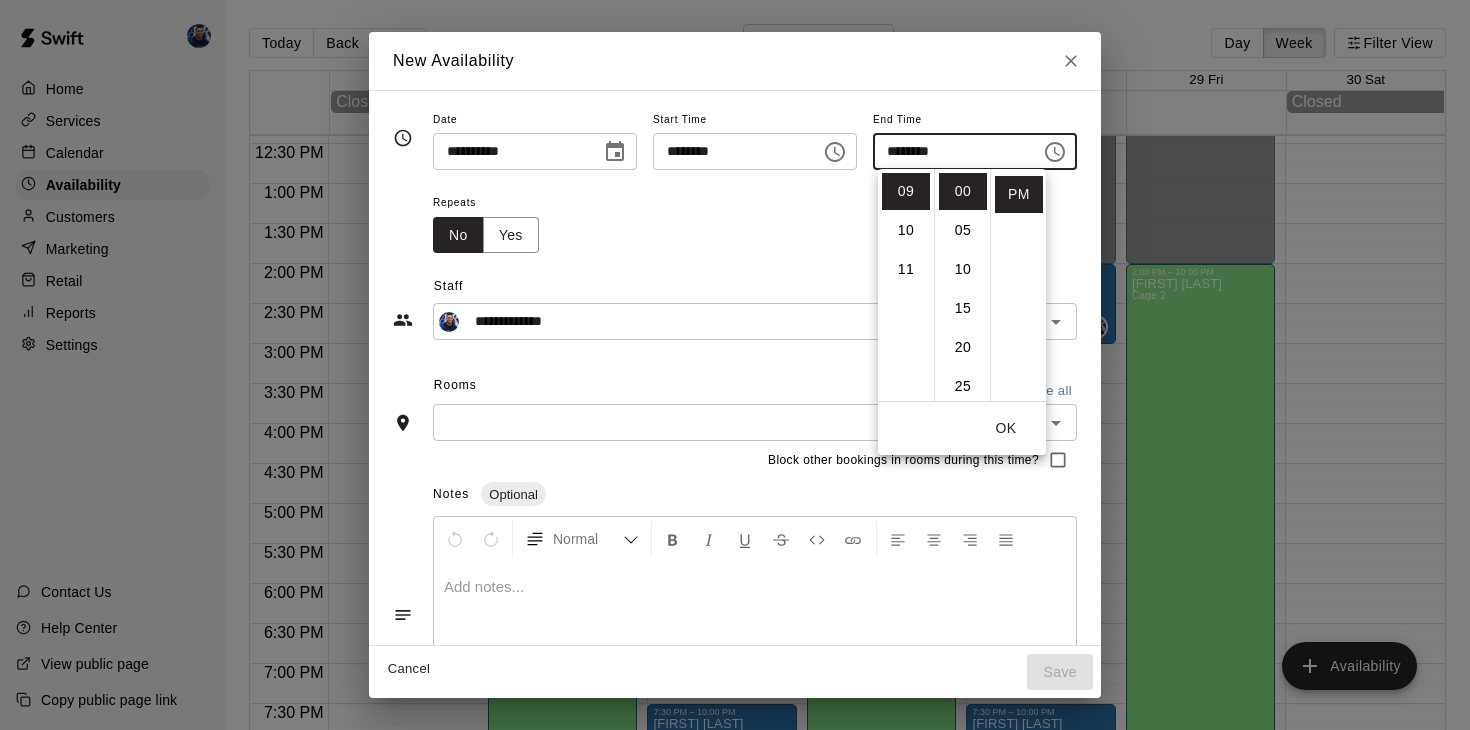 click on "OK" at bounding box center (1006, 428) 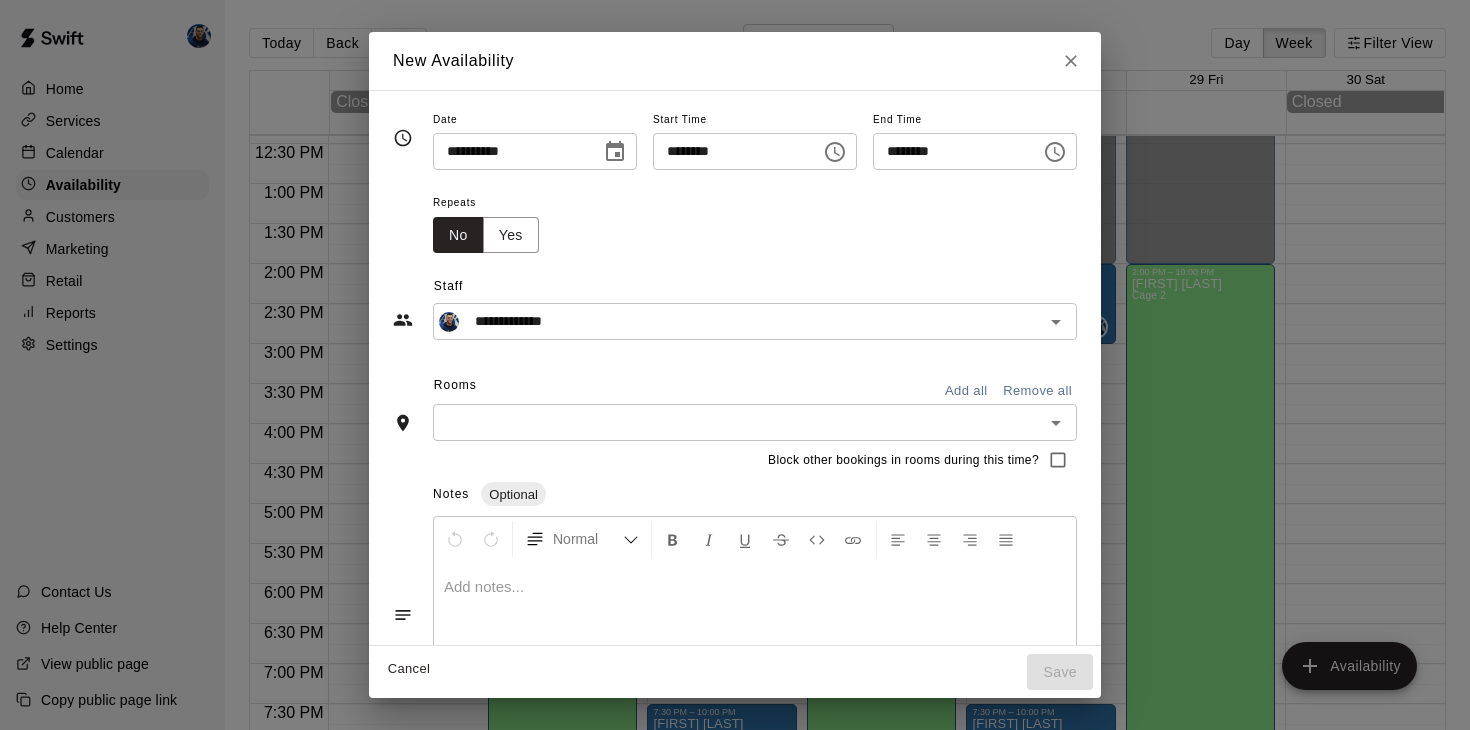 click on "********" at bounding box center (950, 151) 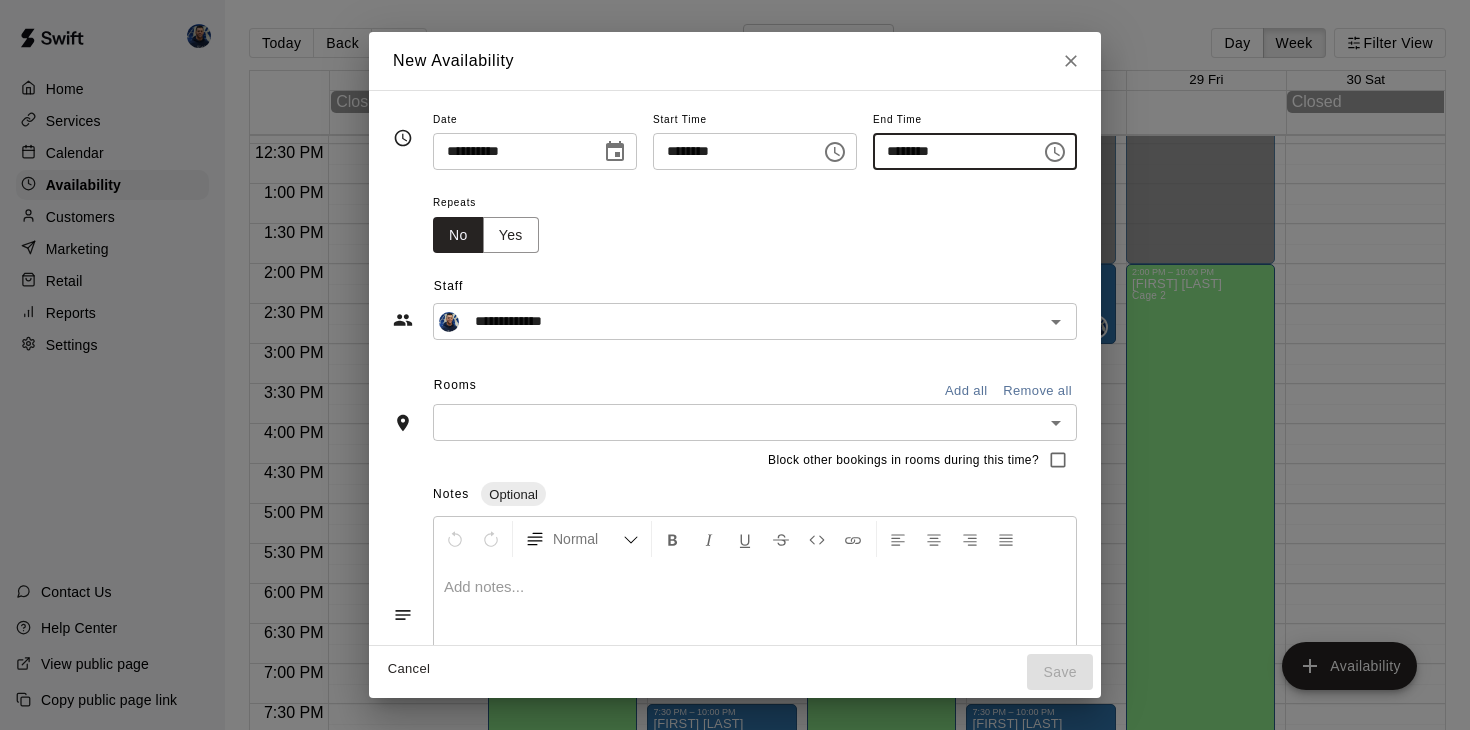 click on "Repeats No Yes" at bounding box center (755, 221) 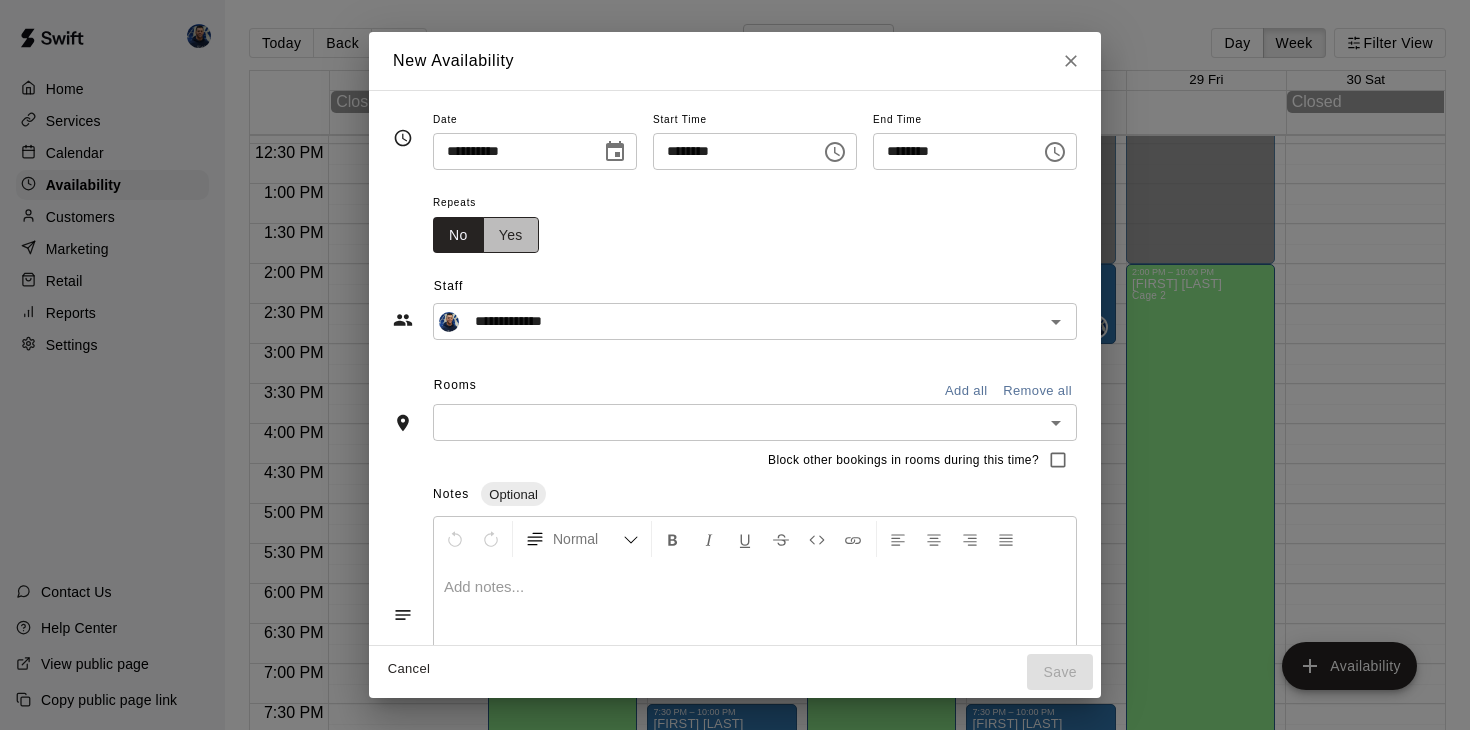 click on "Yes" at bounding box center (511, 235) 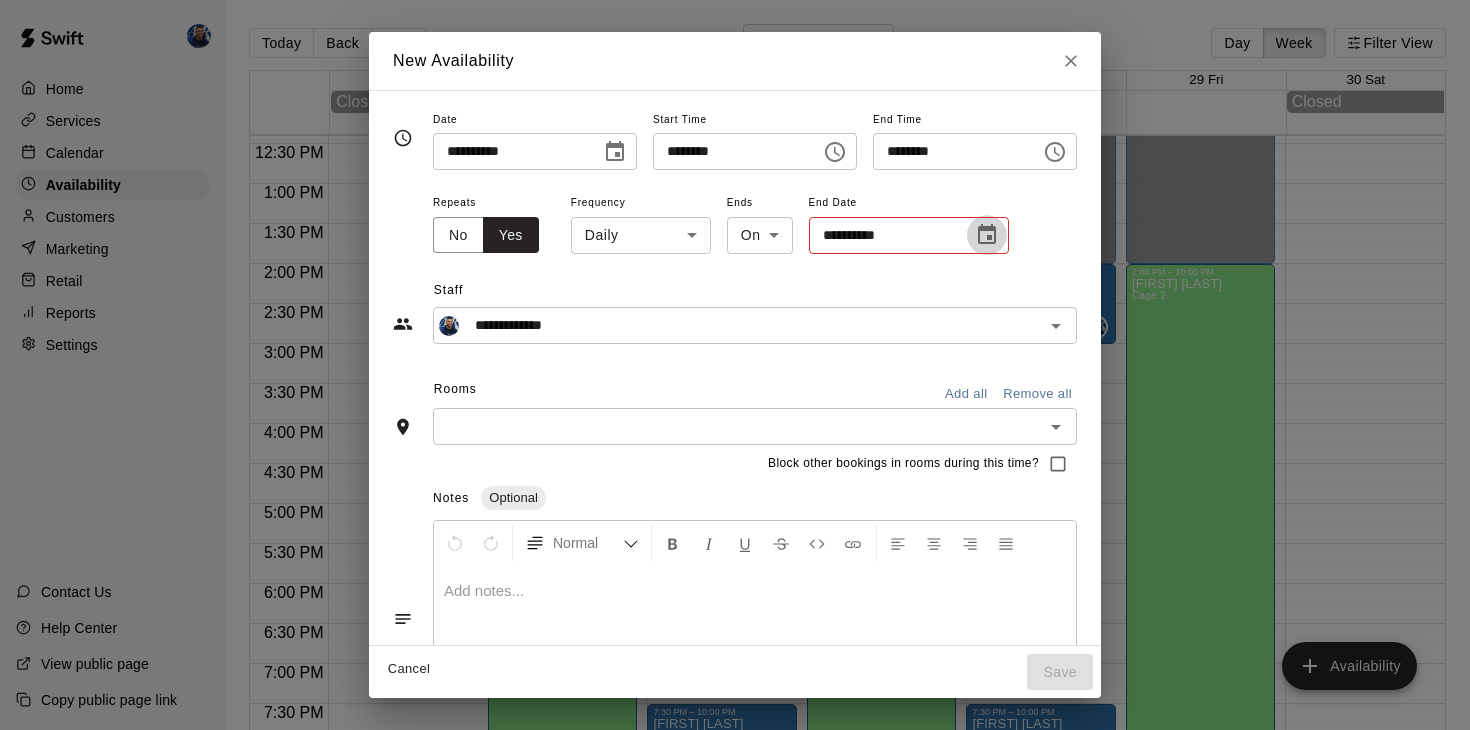 click 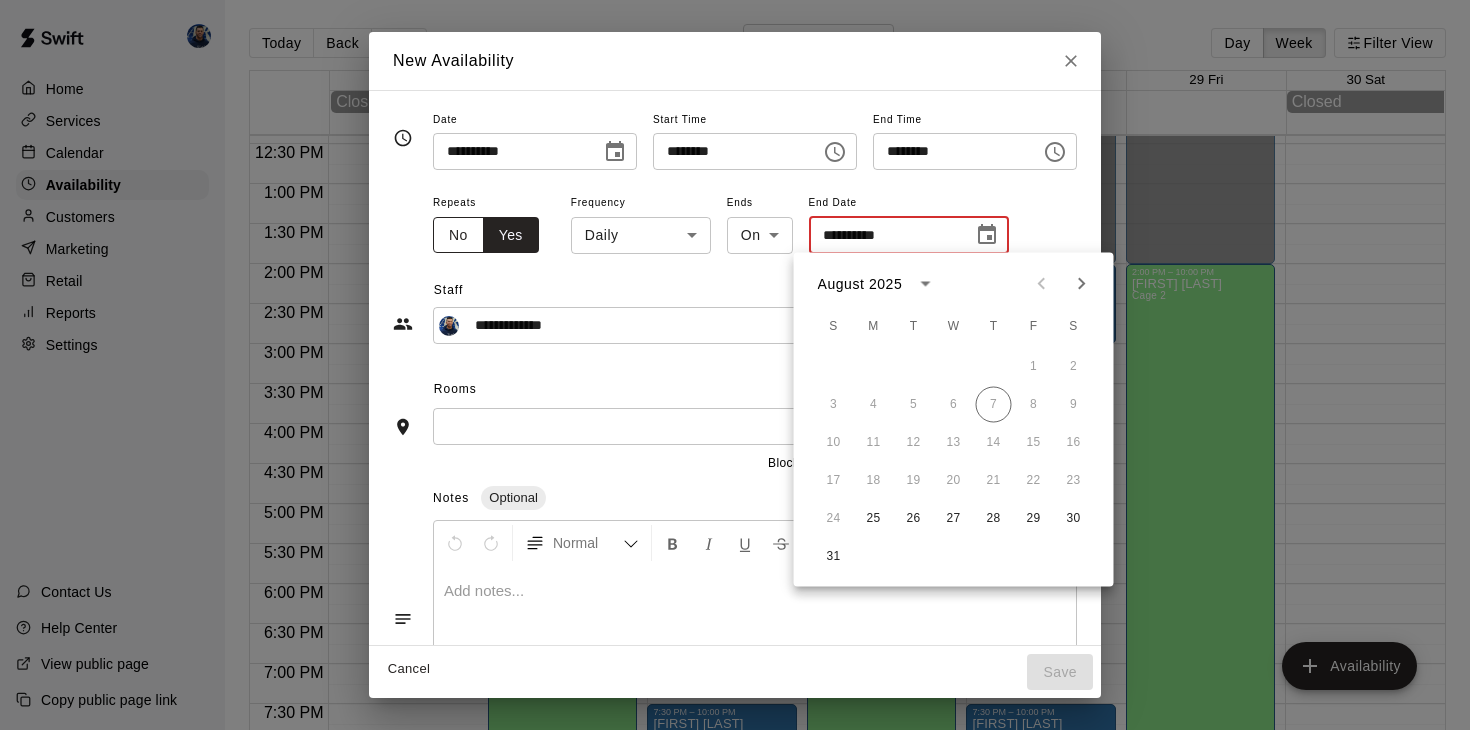 click on "No" at bounding box center (458, 235) 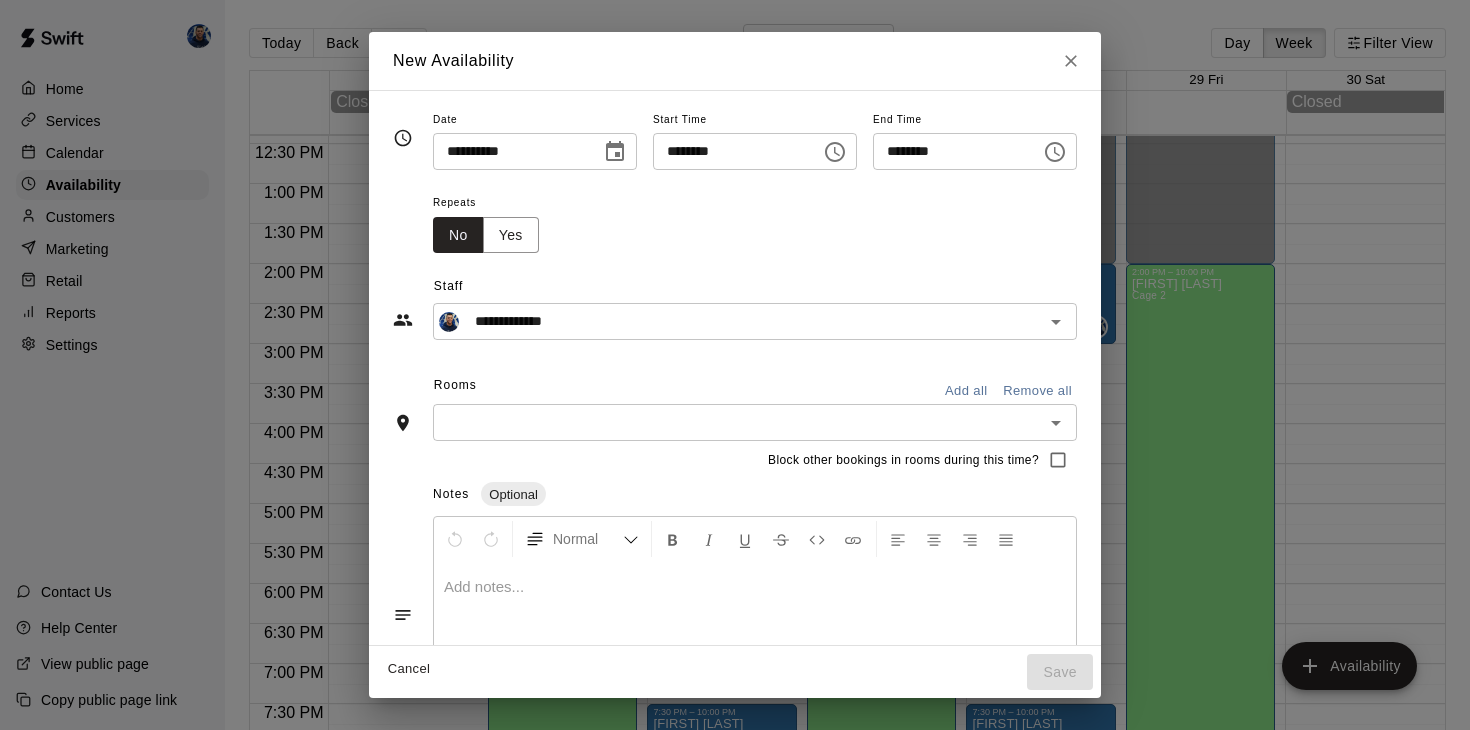 click at bounding box center [738, 422] 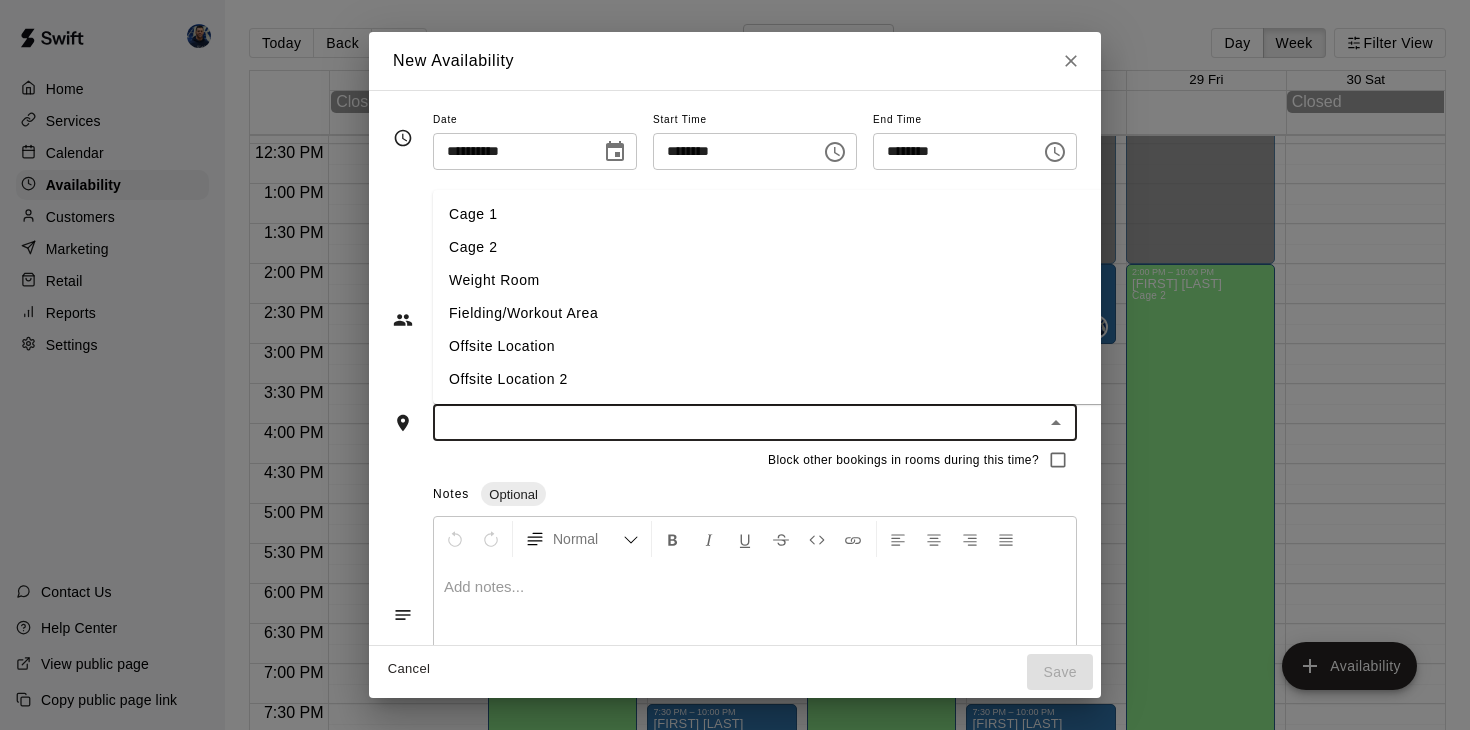 click on "Cage 1" at bounding box center [770, 214] 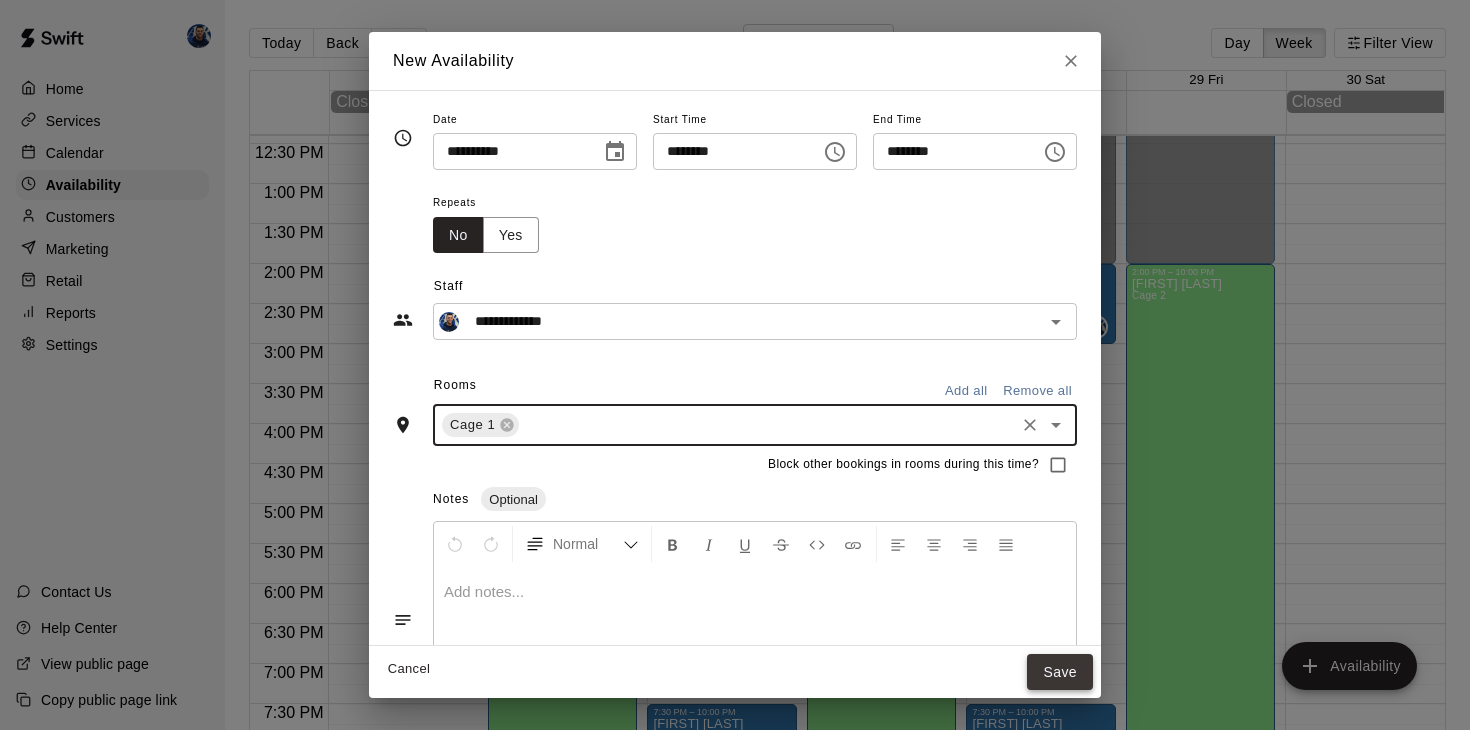 click on "Save" at bounding box center [1060, 672] 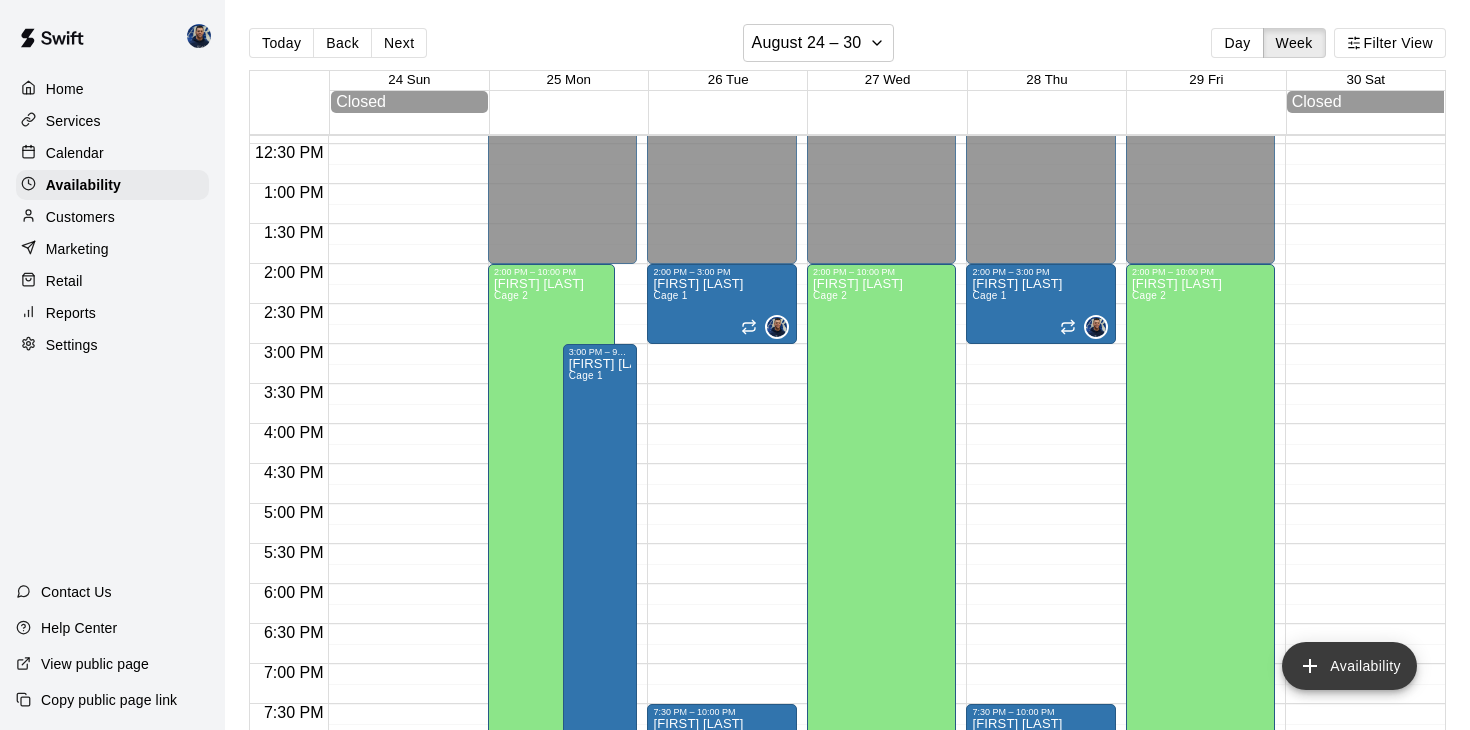 click on "Availability" at bounding box center (1349, 666) 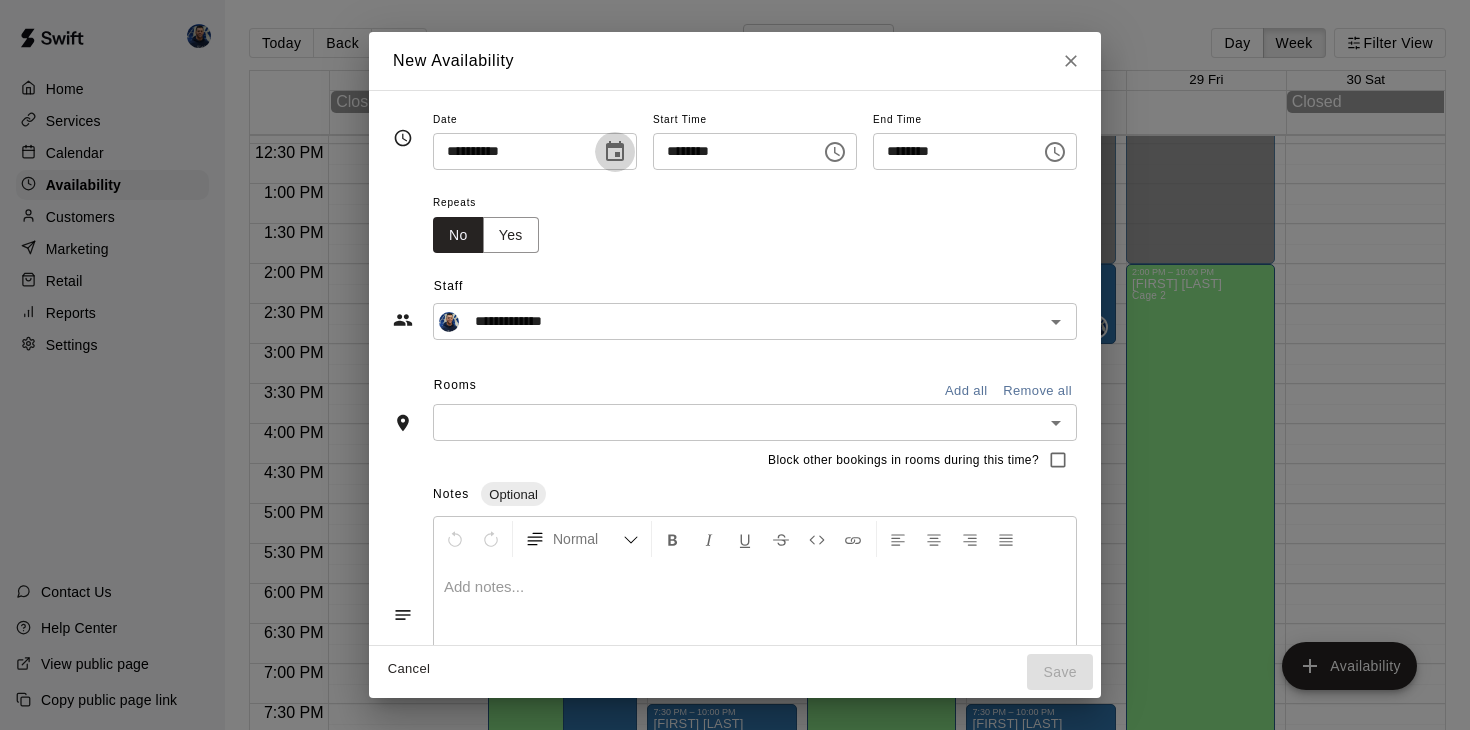 click 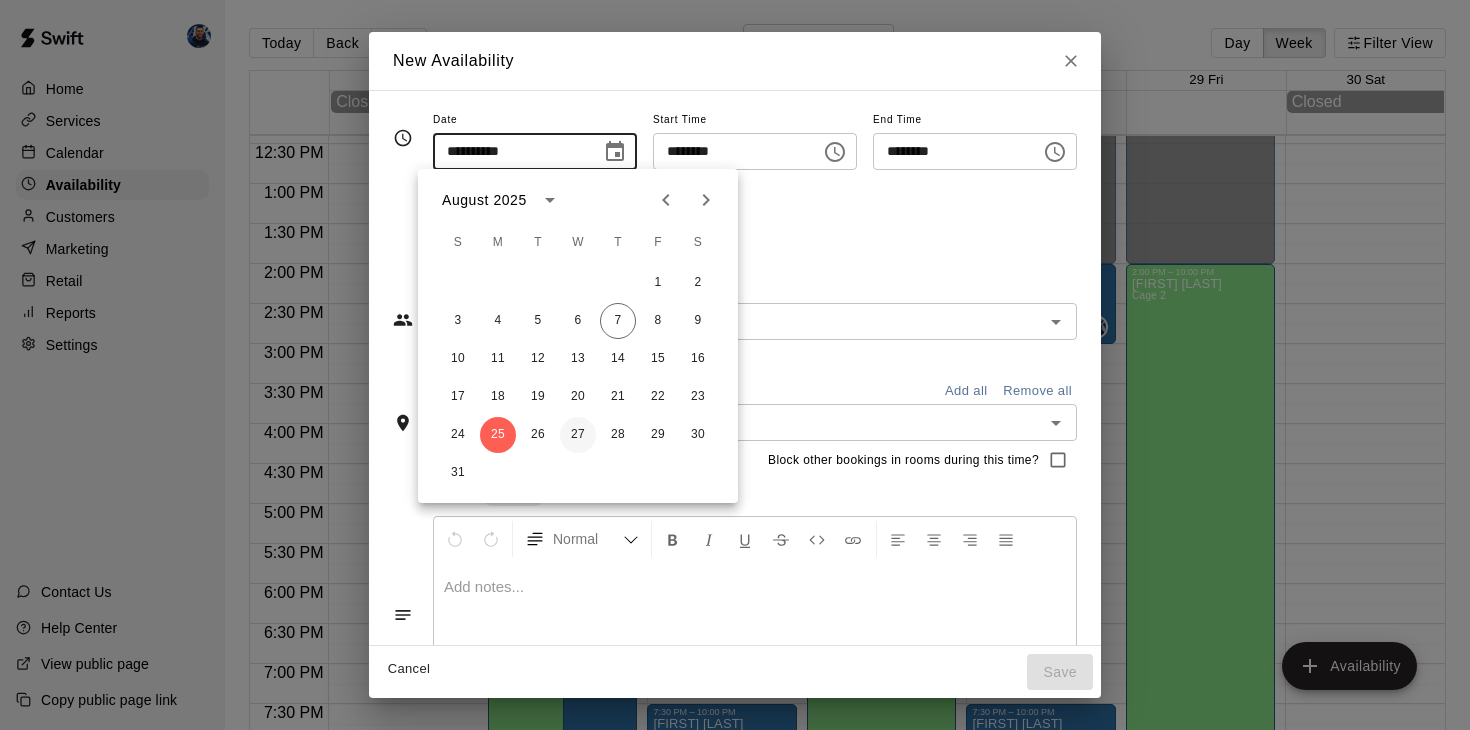 click on "27" at bounding box center (578, 435) 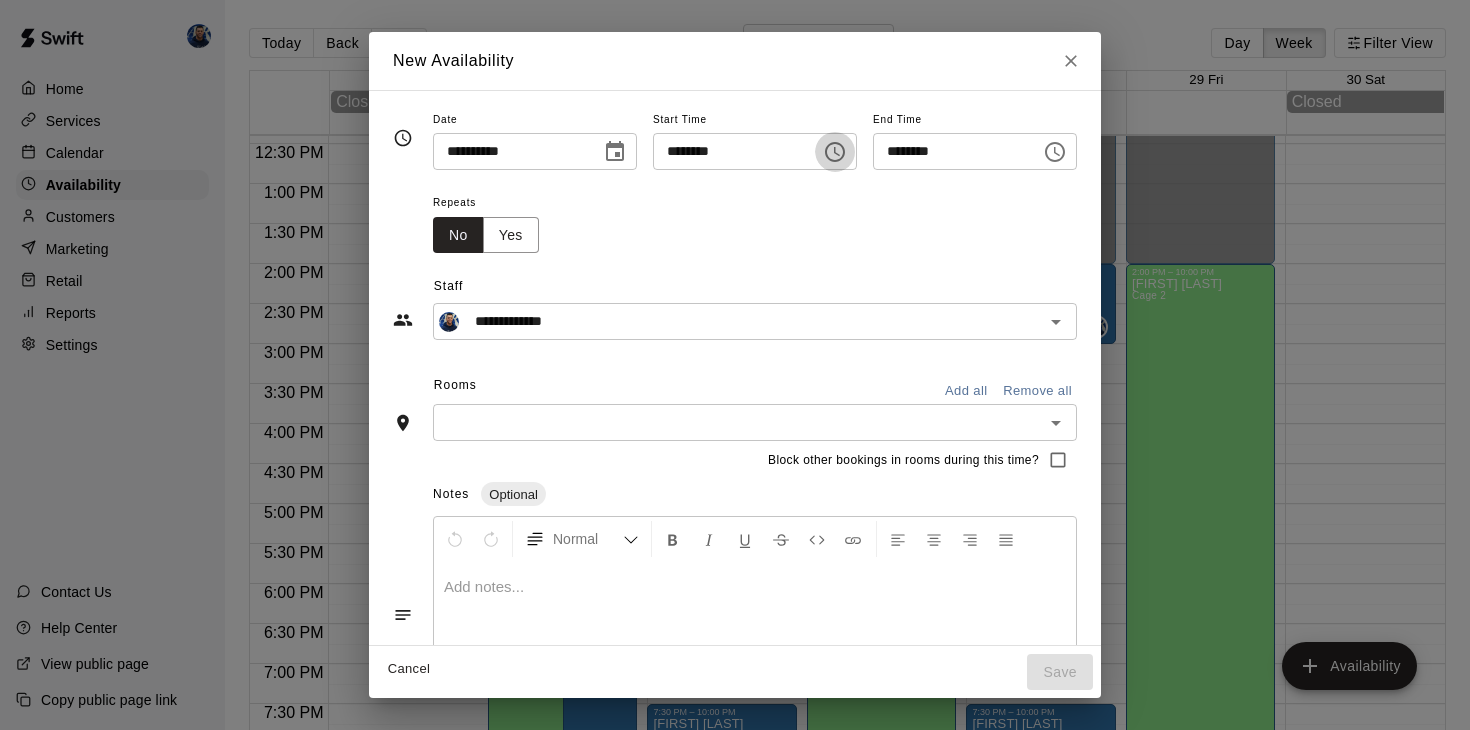 click 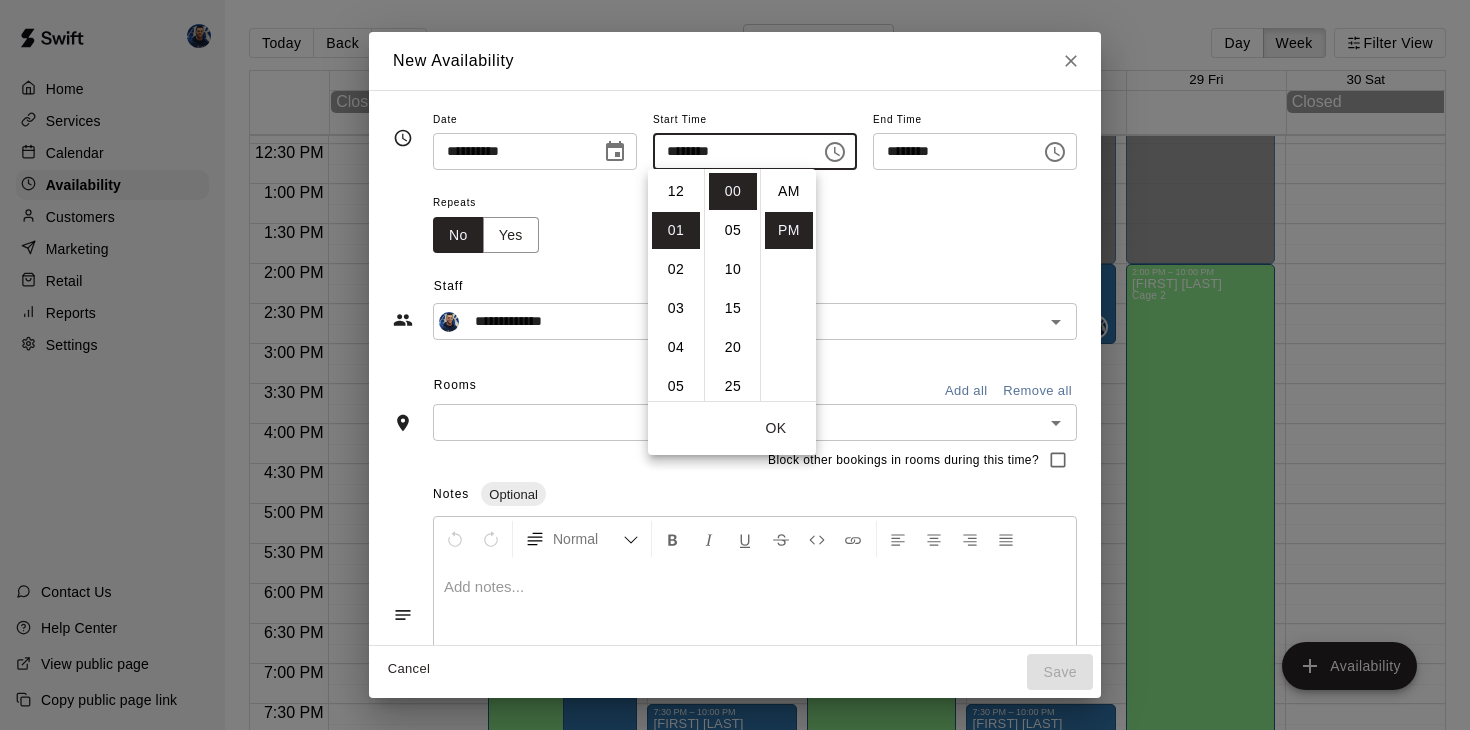 scroll, scrollTop: 39, scrollLeft: 0, axis: vertical 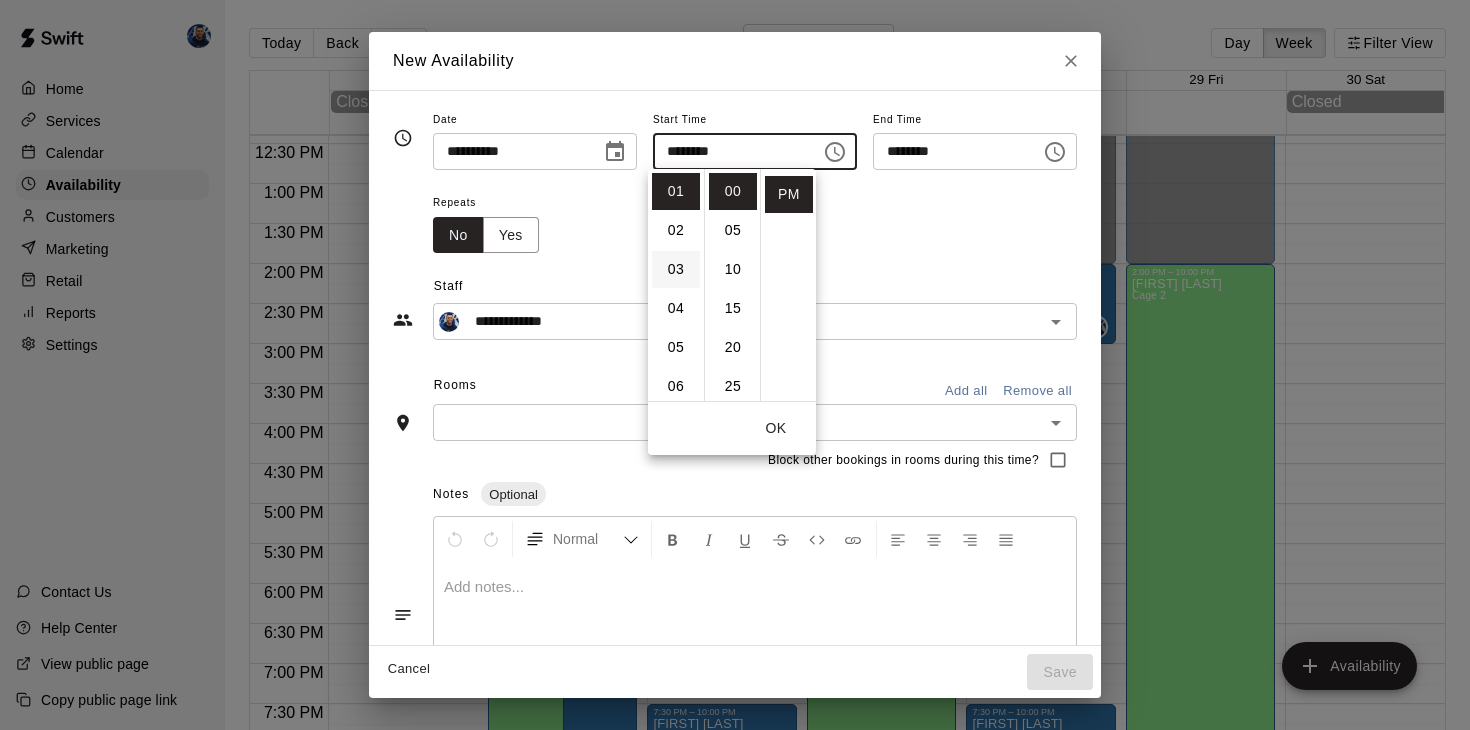 click on "03" at bounding box center [676, 269] 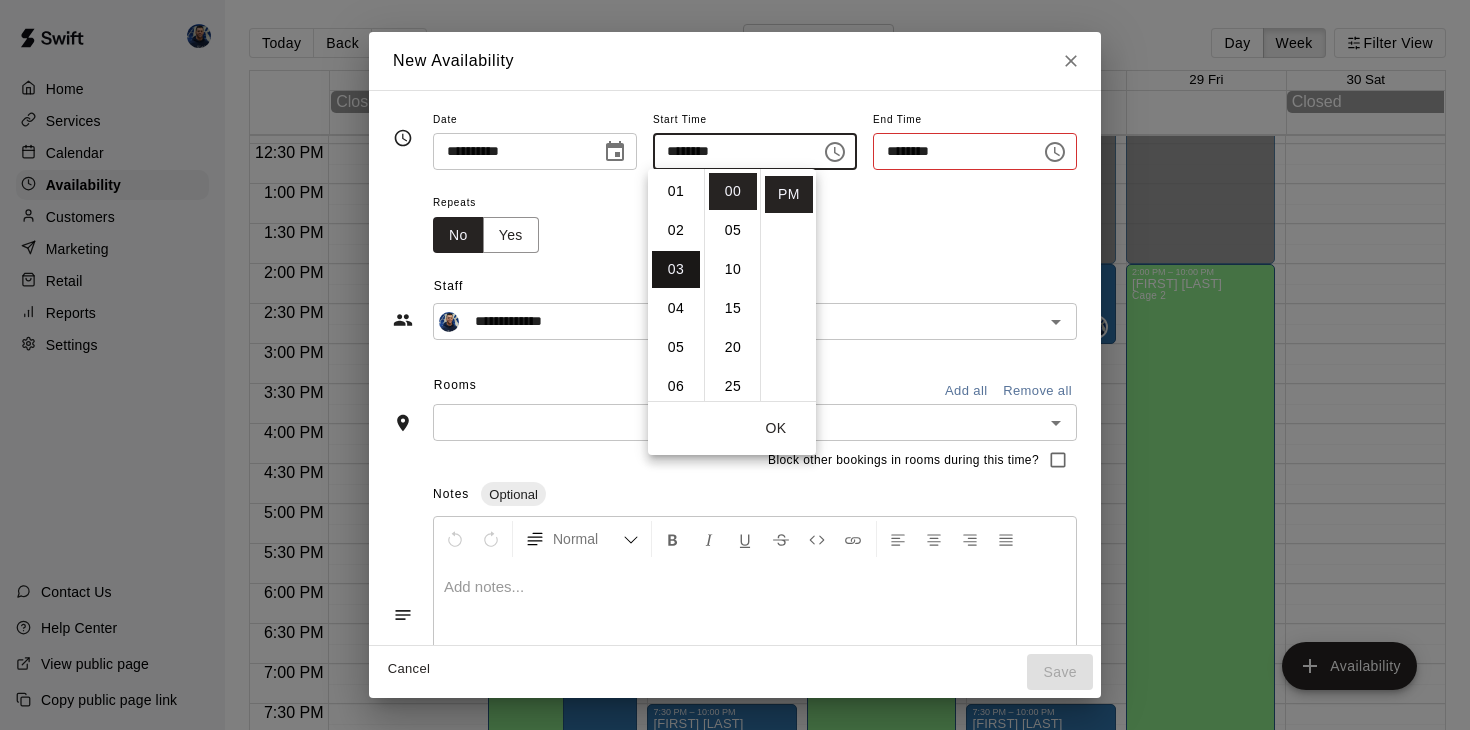 type on "********" 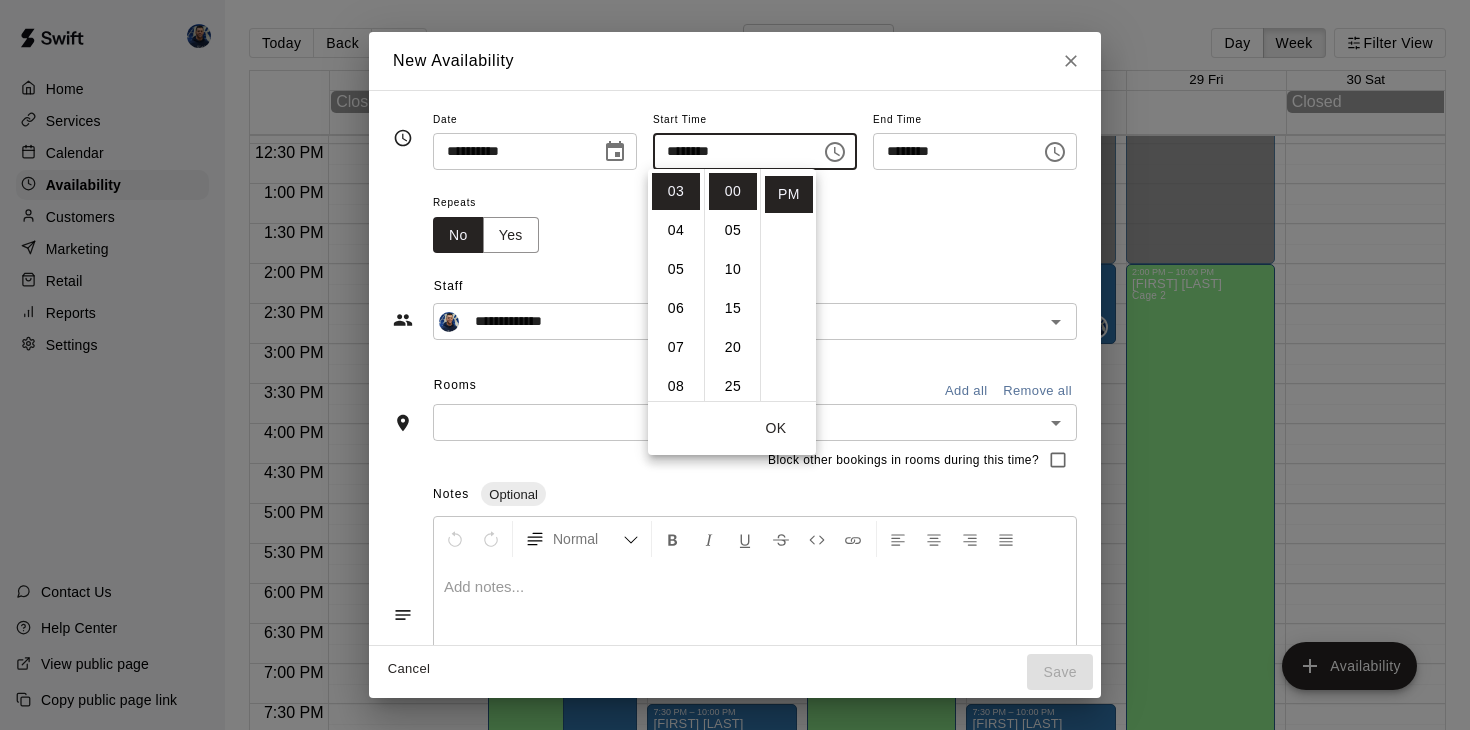 click 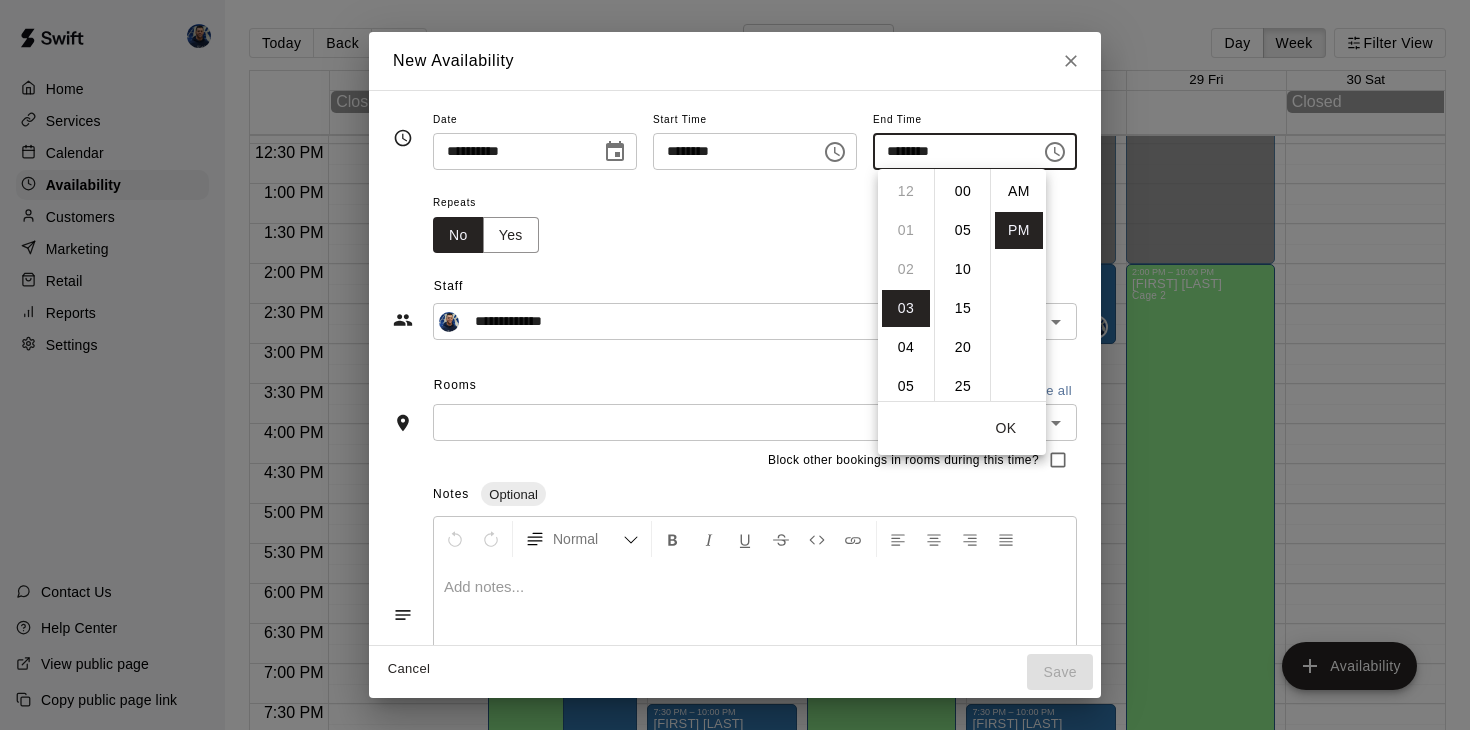 scroll, scrollTop: 117, scrollLeft: 0, axis: vertical 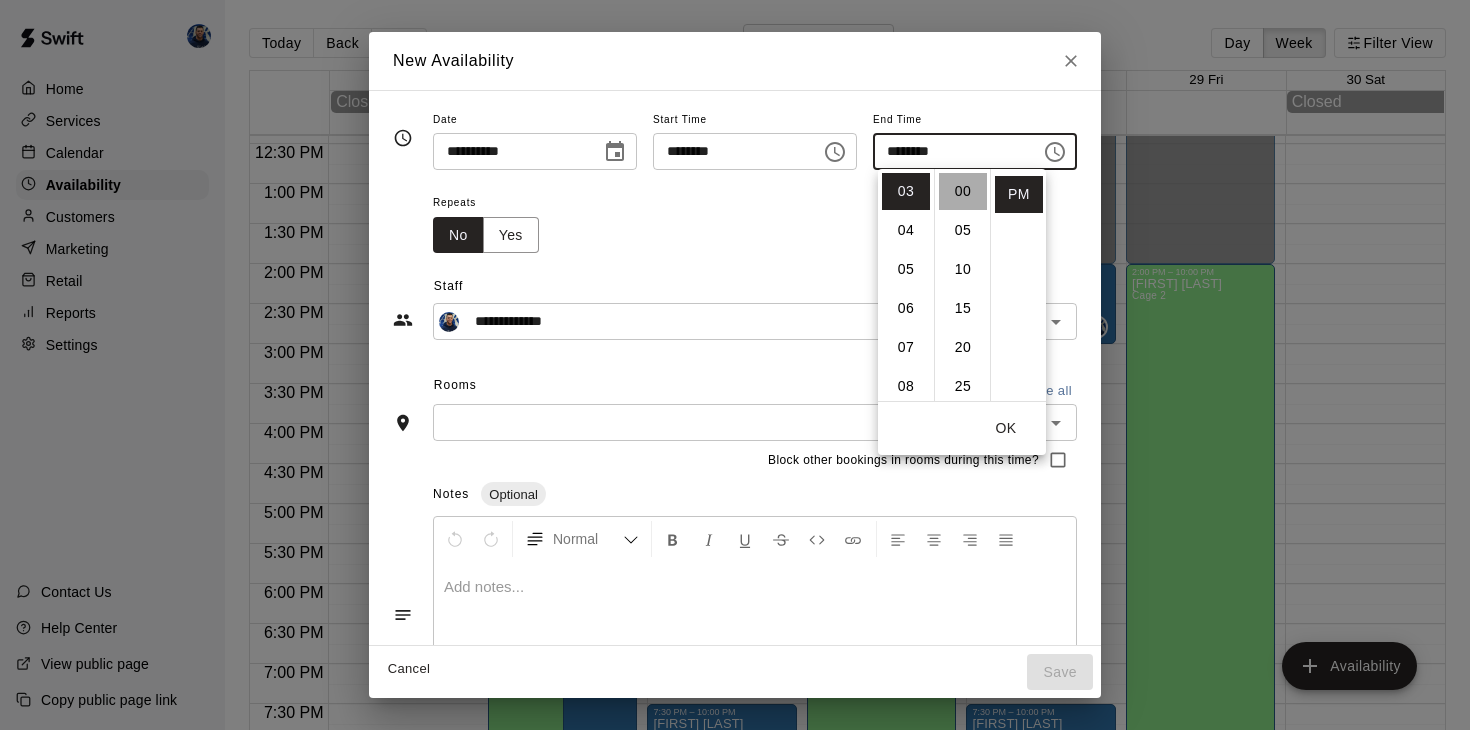click on "00" at bounding box center (963, 191) 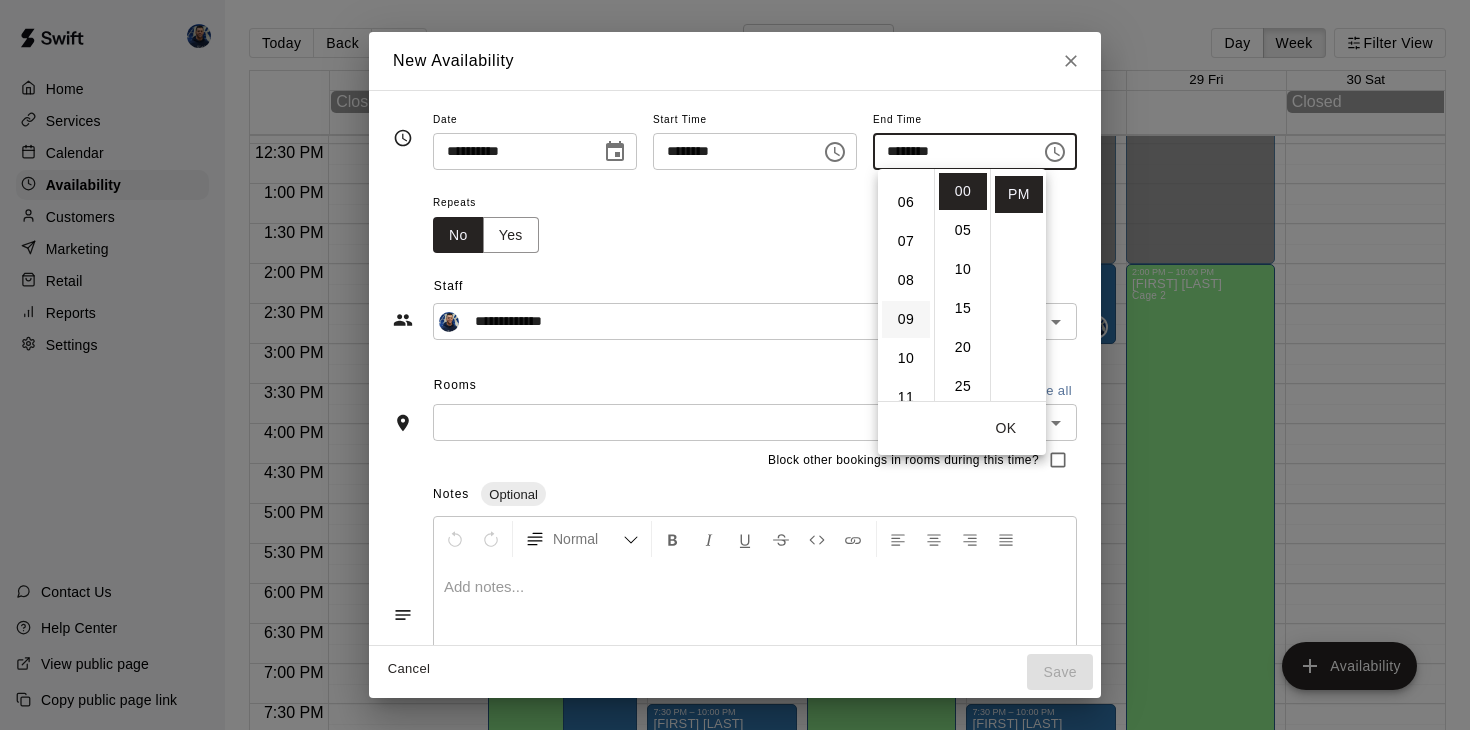 click on "09" at bounding box center (906, 319) 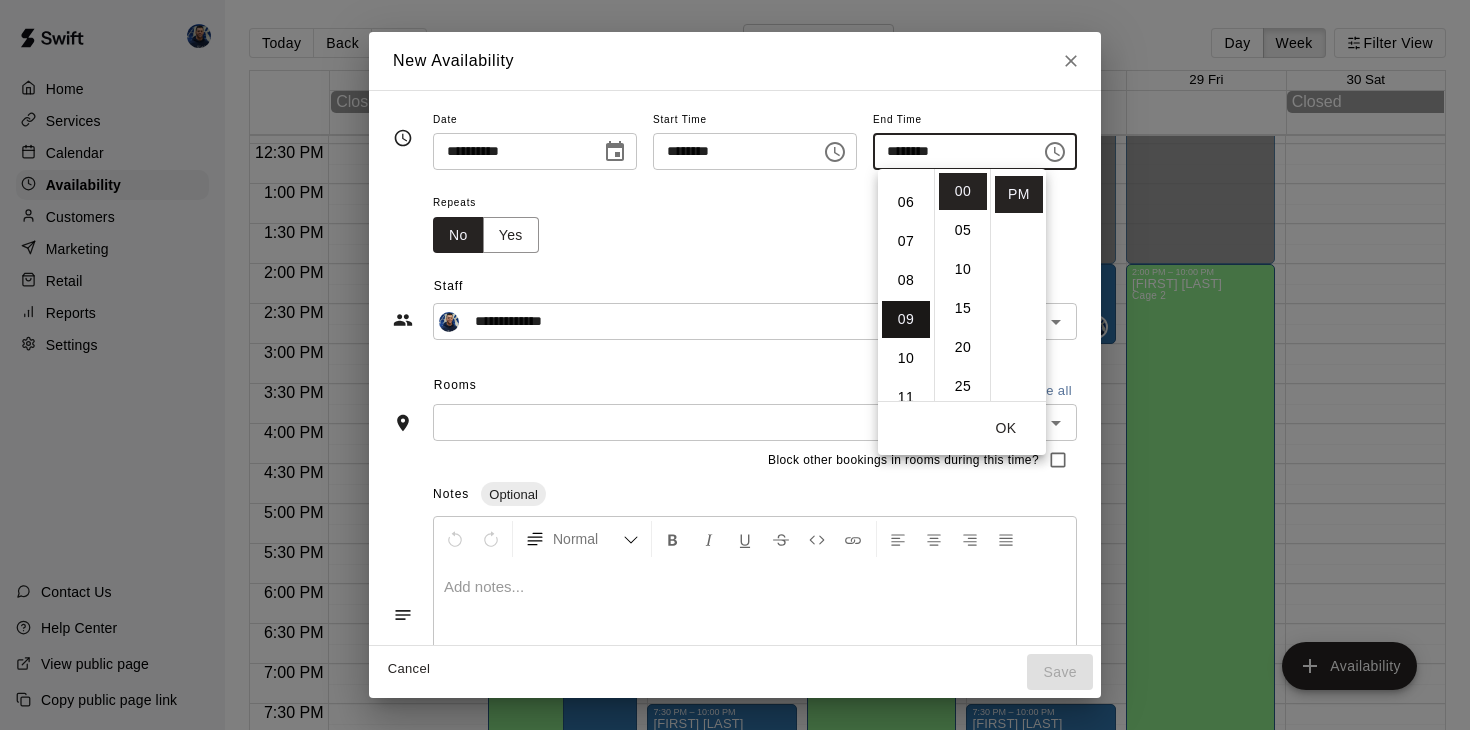 scroll, scrollTop: 351, scrollLeft: 0, axis: vertical 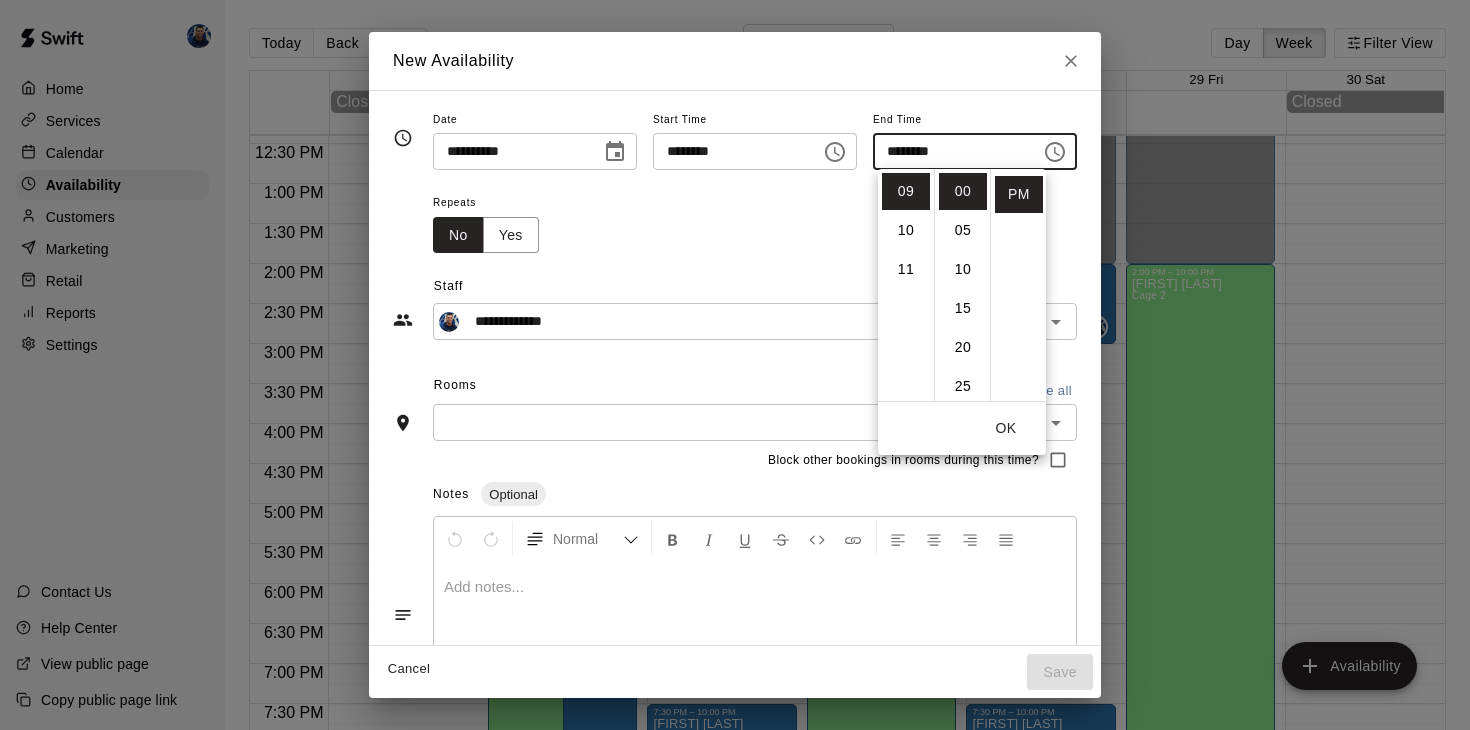 click on "OK" at bounding box center [1006, 428] 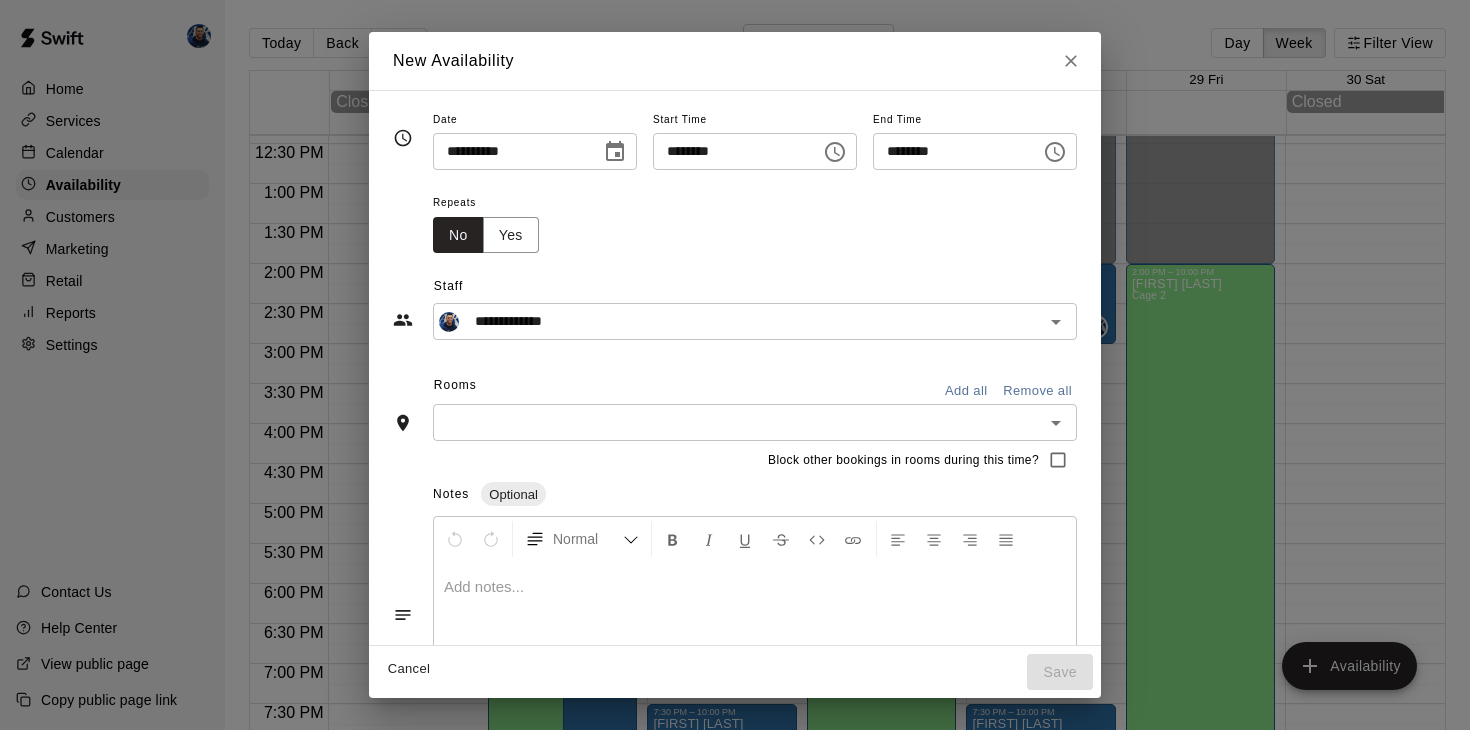 click at bounding box center (738, 422) 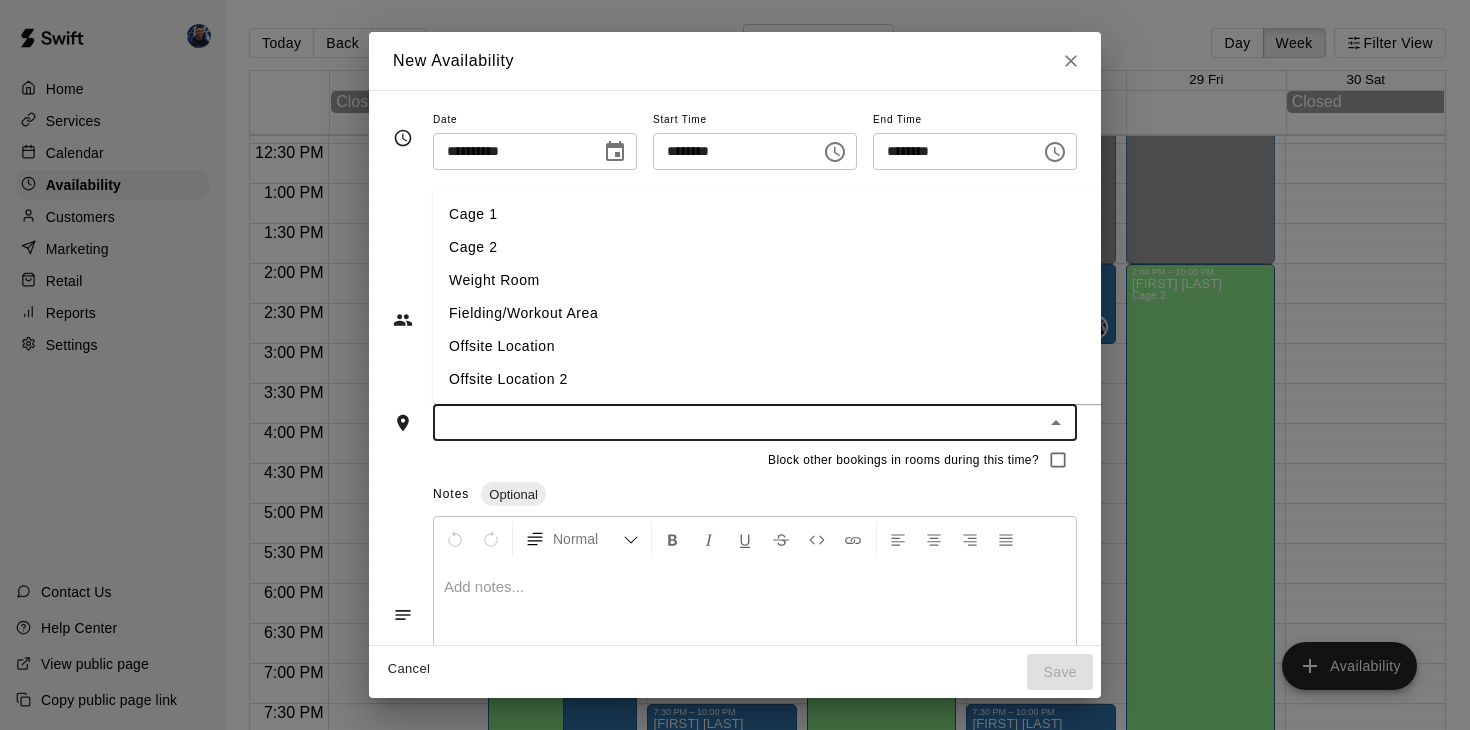 click on "Cage 1" at bounding box center (770, 214) 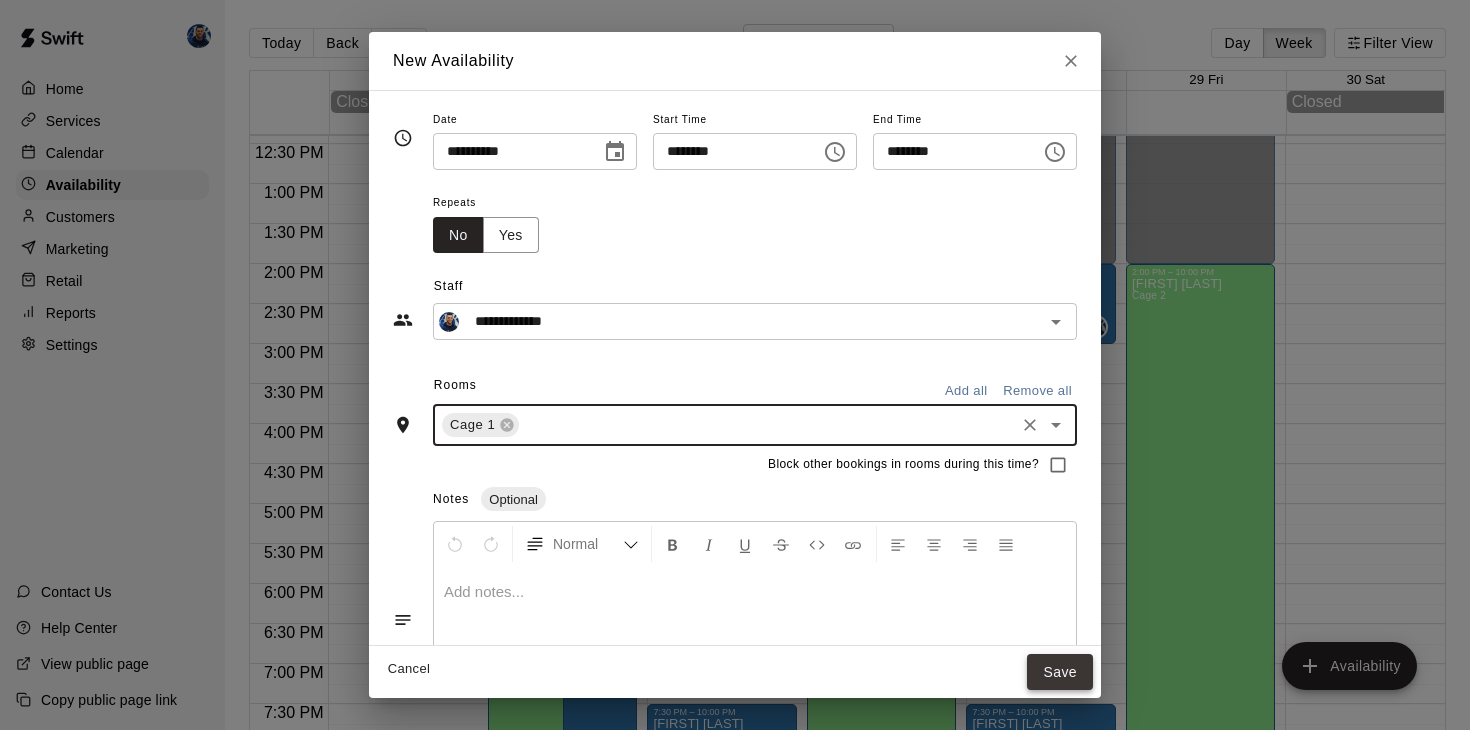 click on "Save" at bounding box center [1060, 672] 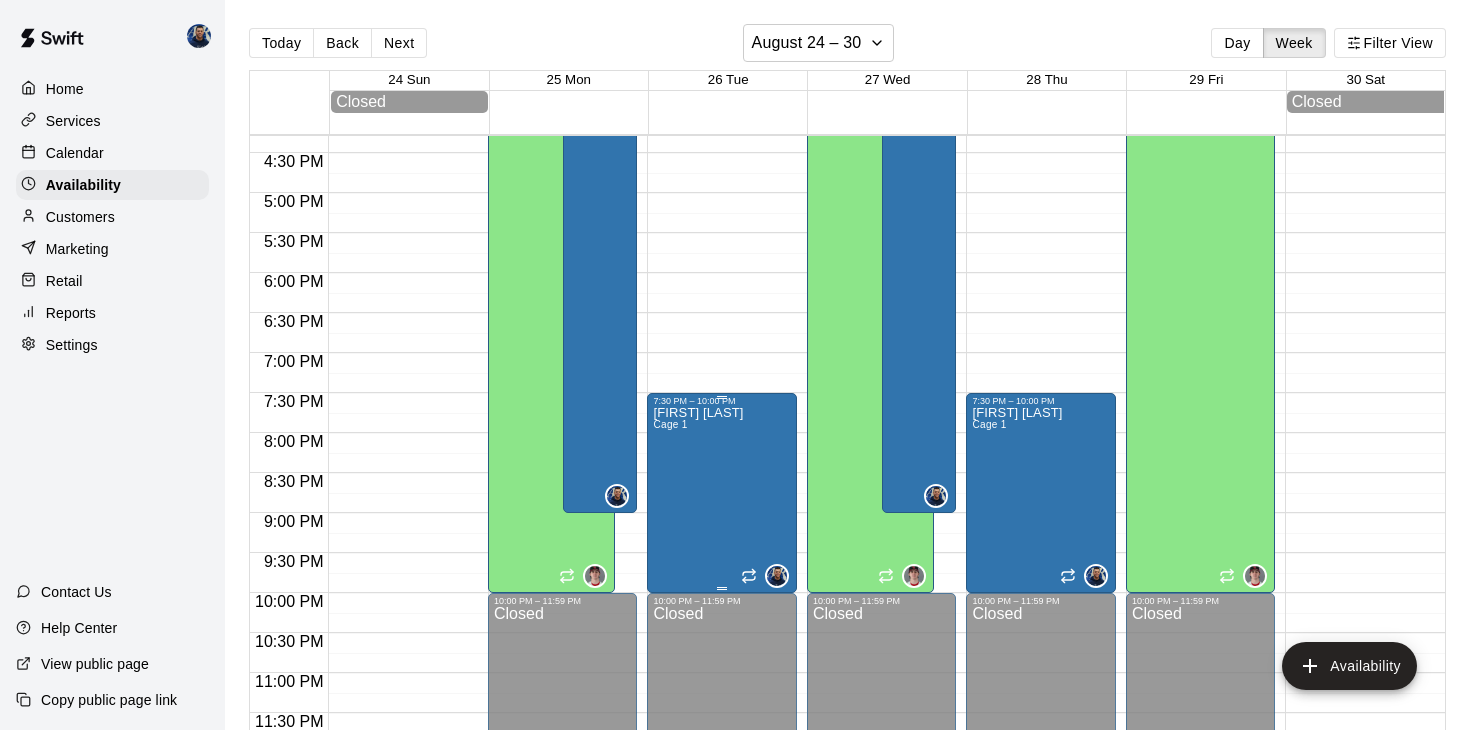 scroll, scrollTop: 1304, scrollLeft: 0, axis: vertical 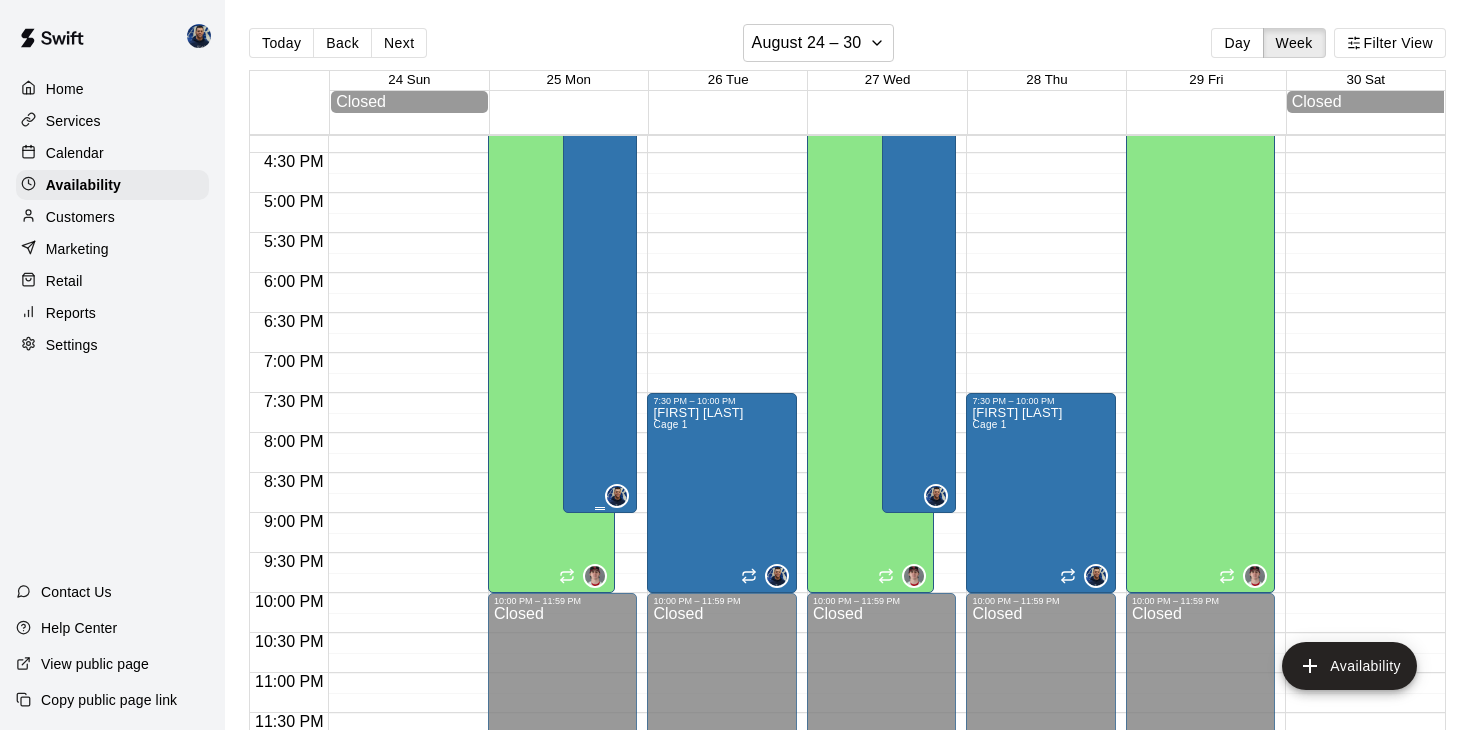 click on "[FIRST] [LAST] Cage 1" at bounding box center [600, 411] 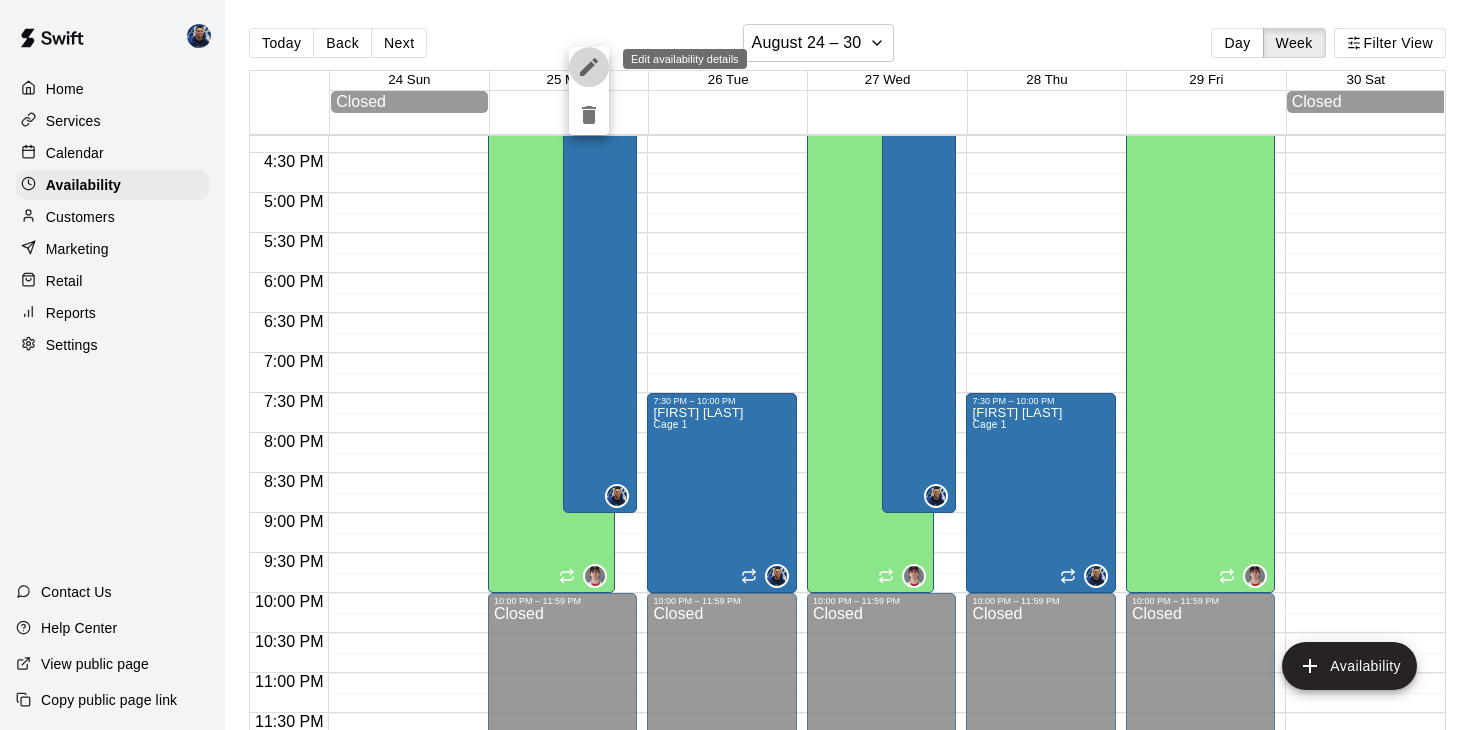 click 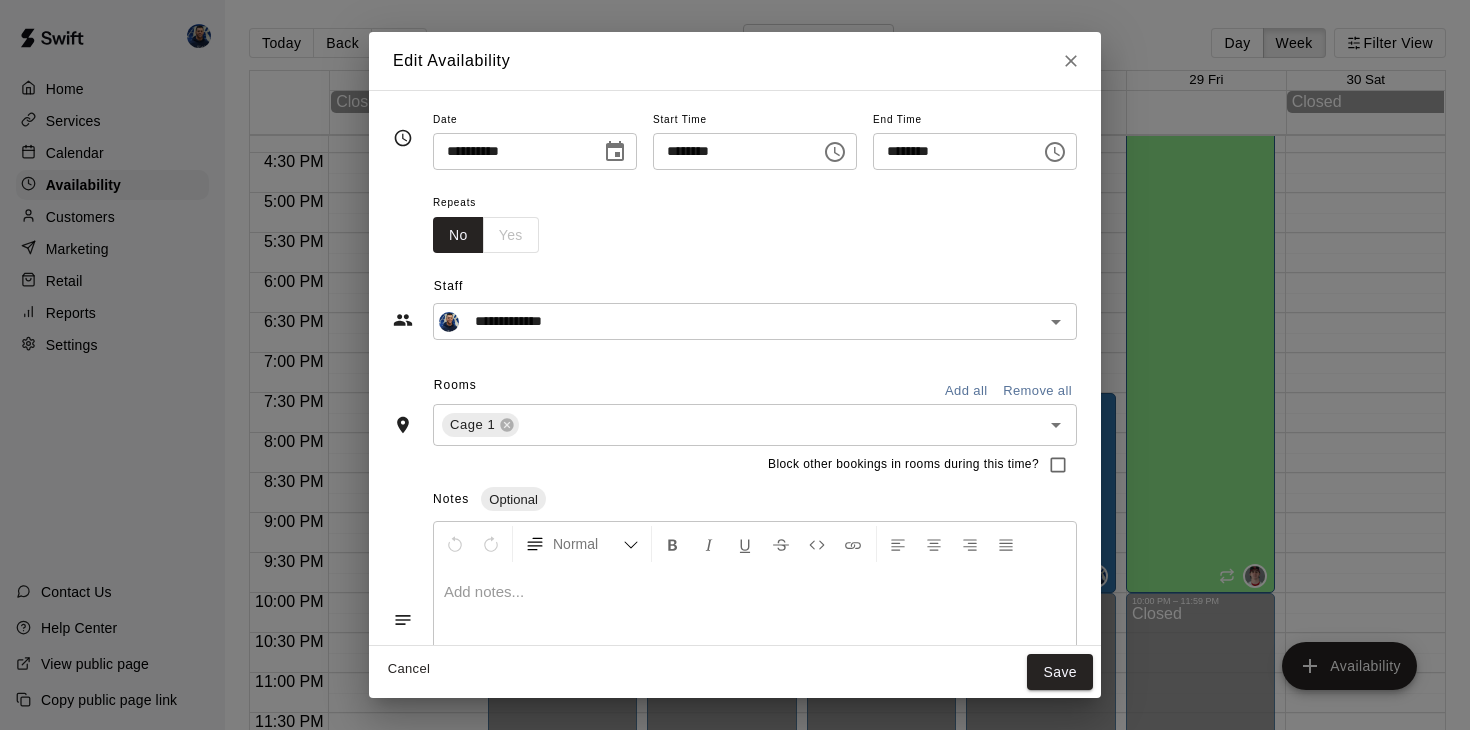 click on "********" at bounding box center [950, 151] 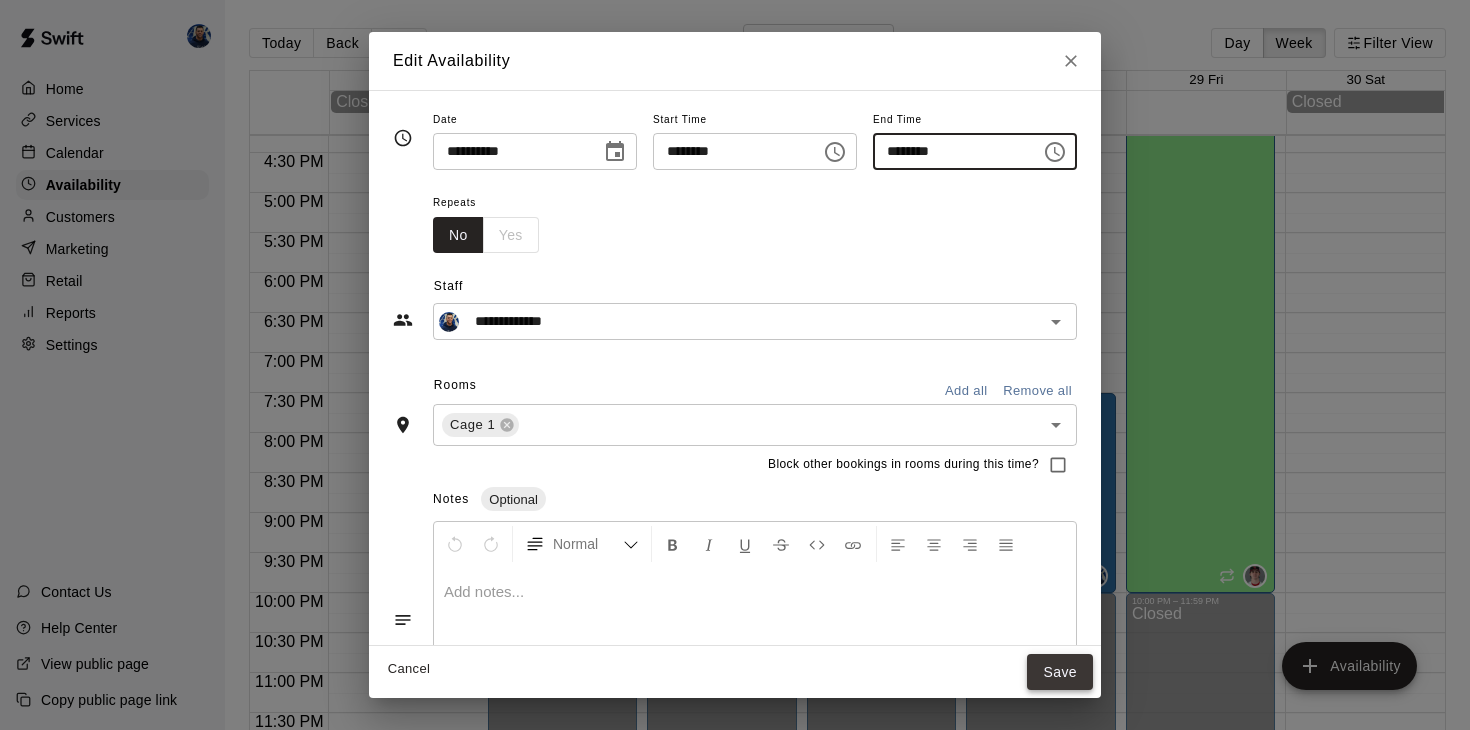 click on "Save" at bounding box center (1060, 672) 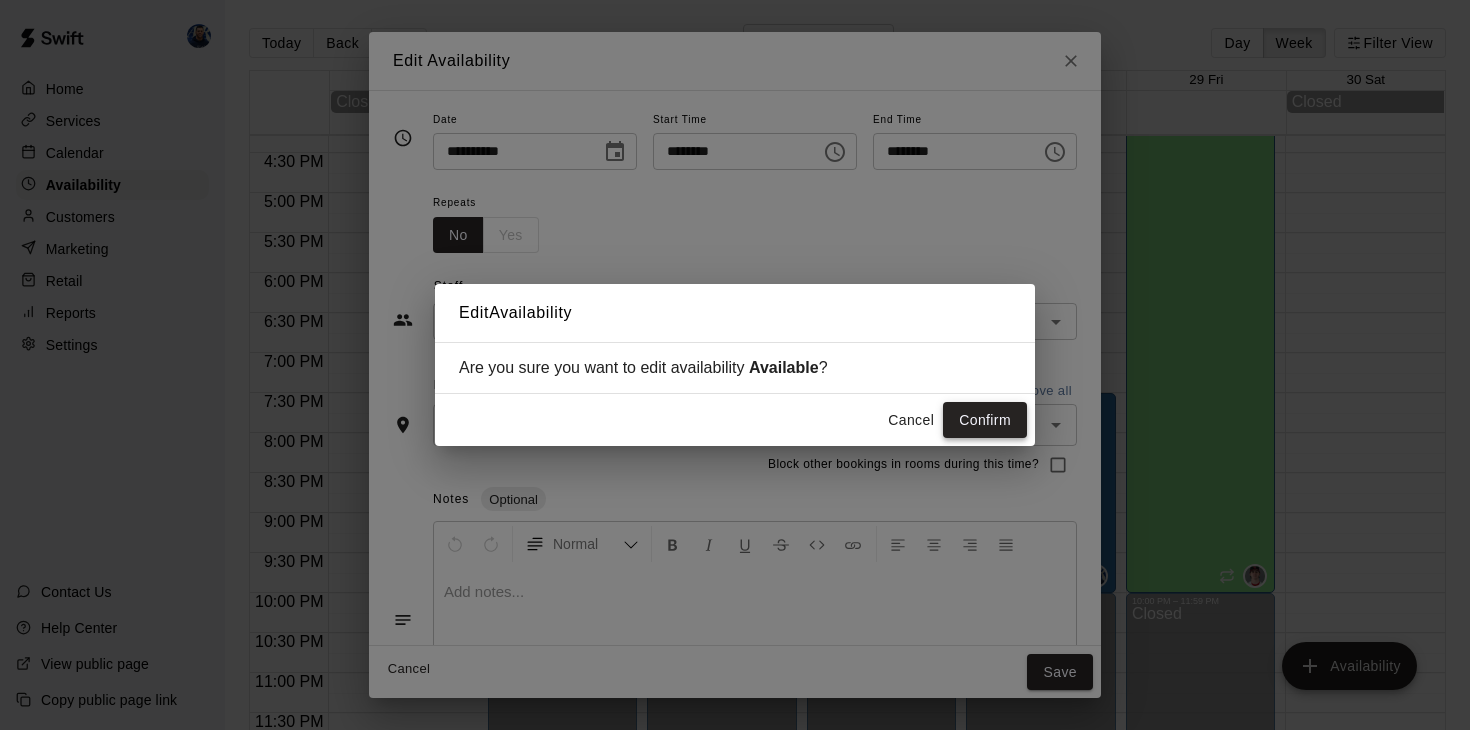 click on "Confirm" at bounding box center [985, 420] 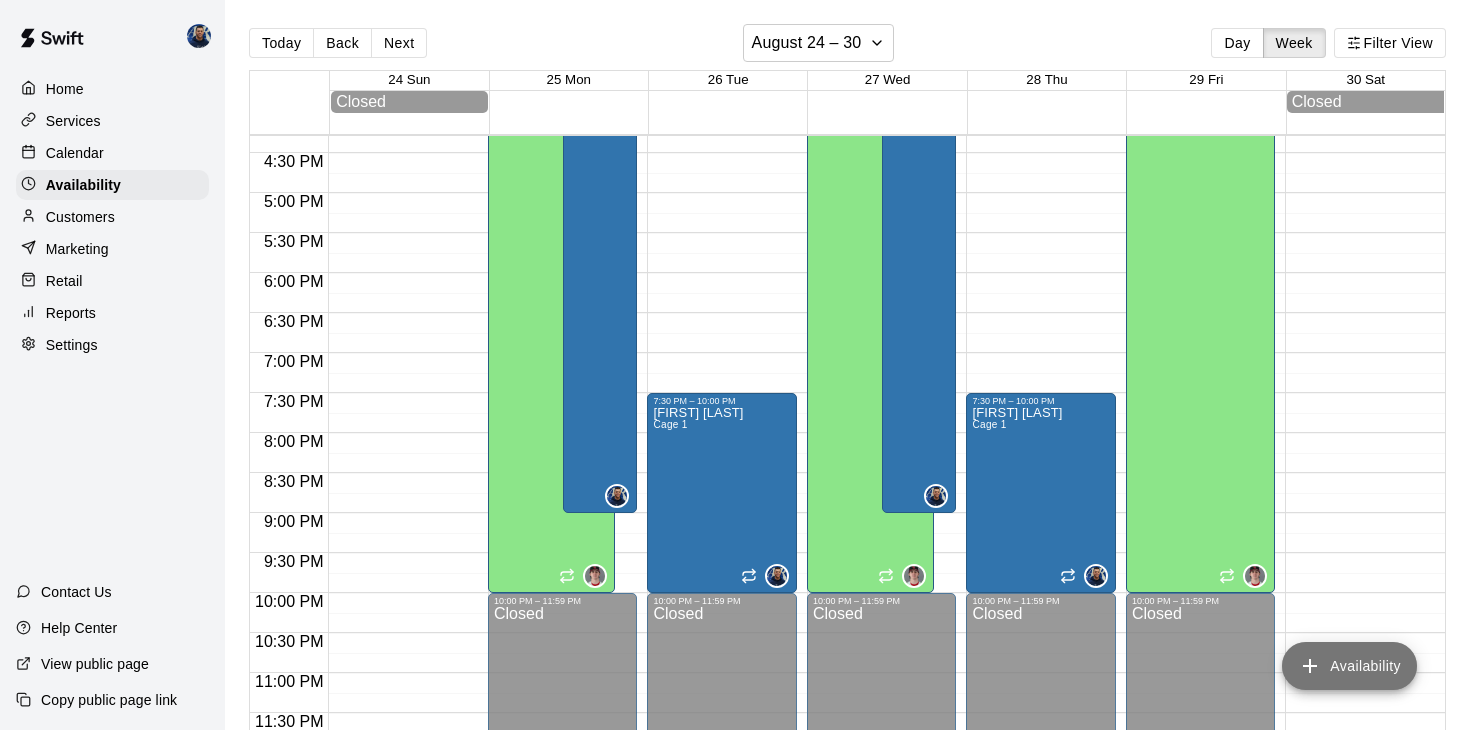 click on "Availability" at bounding box center (1349, 666) 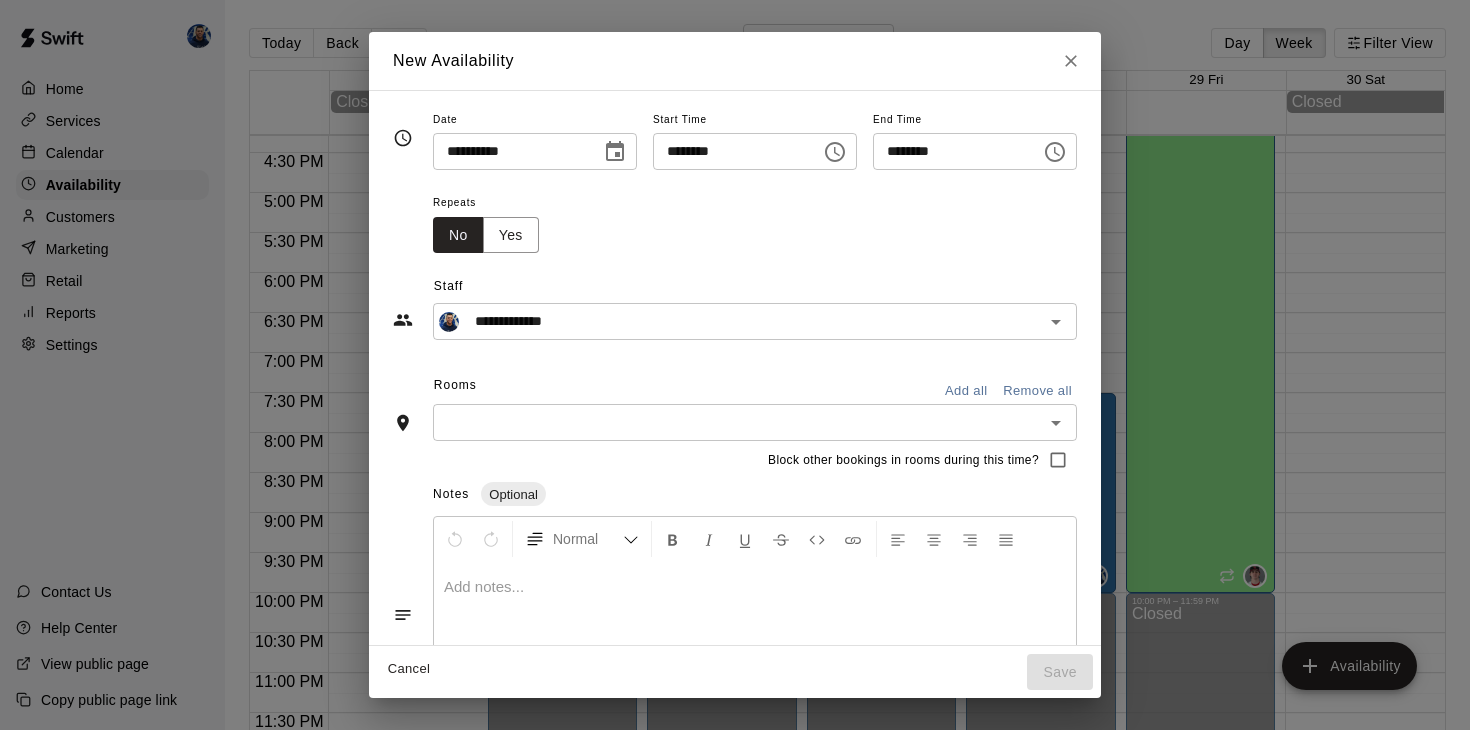 click 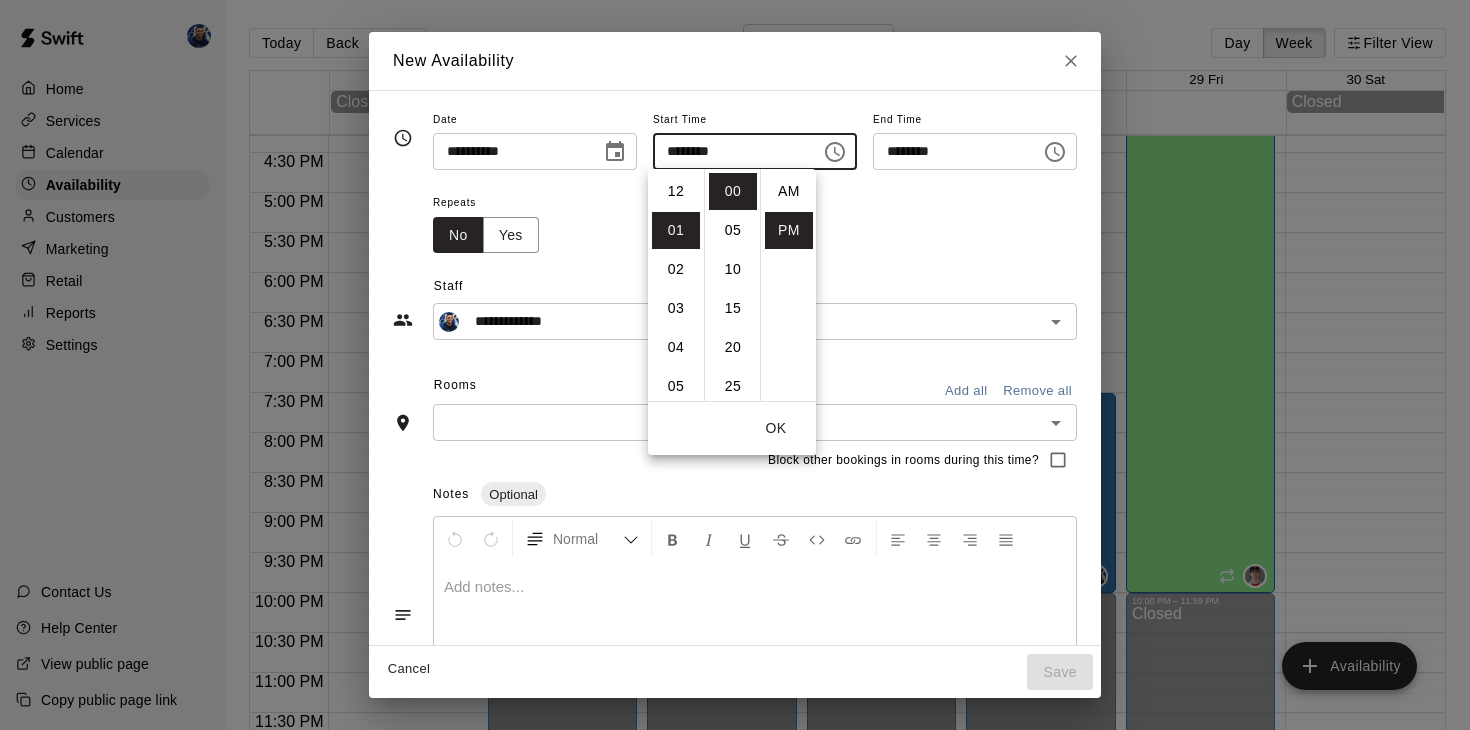 scroll, scrollTop: 39, scrollLeft: 0, axis: vertical 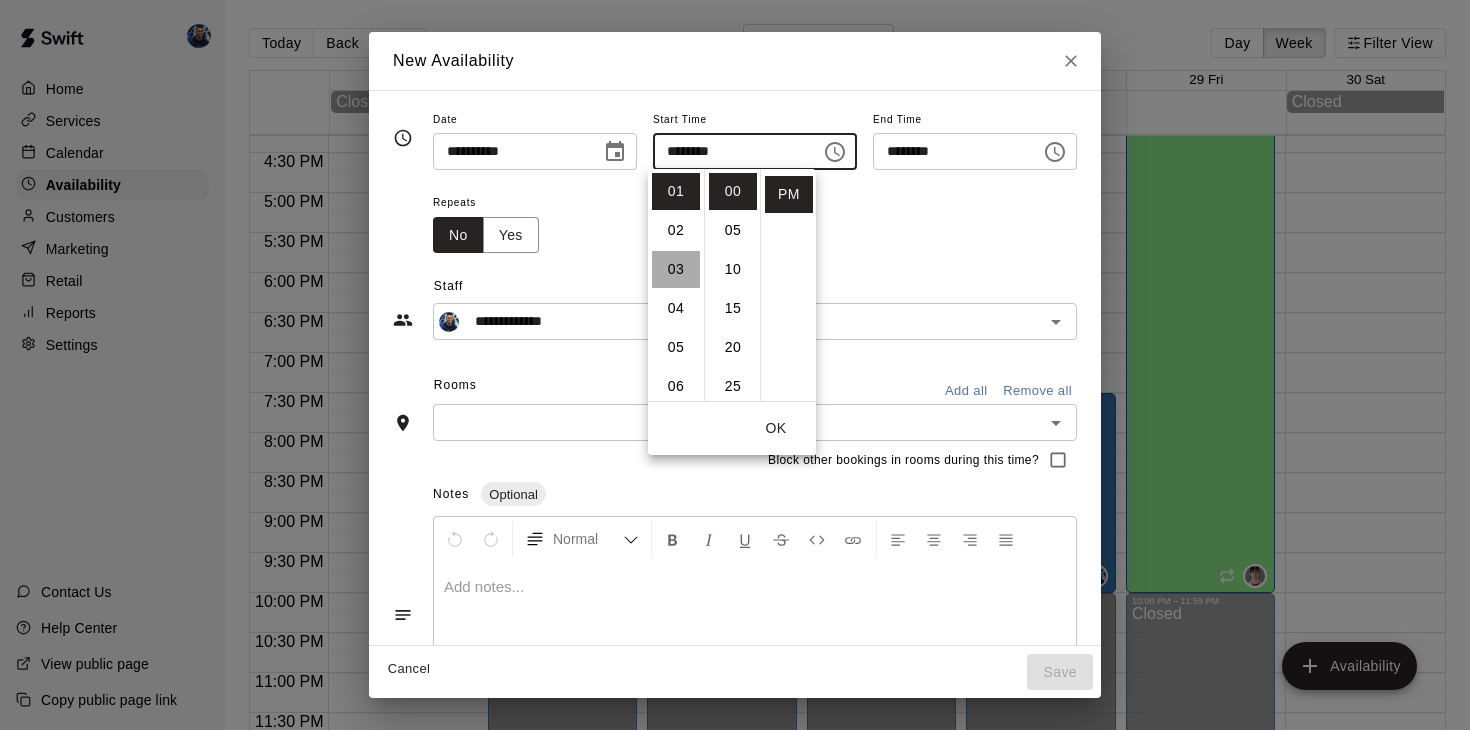 click on "03" at bounding box center [676, 269] 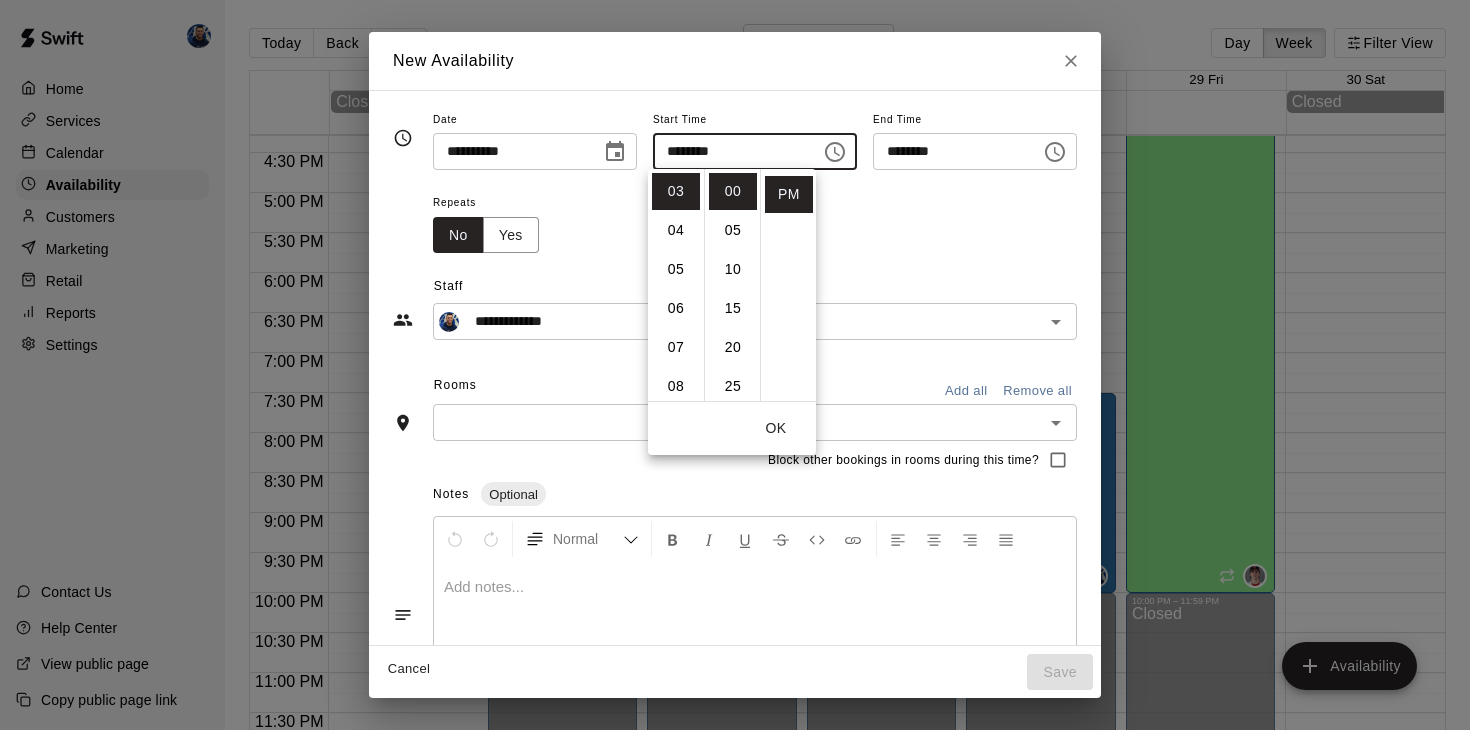 click 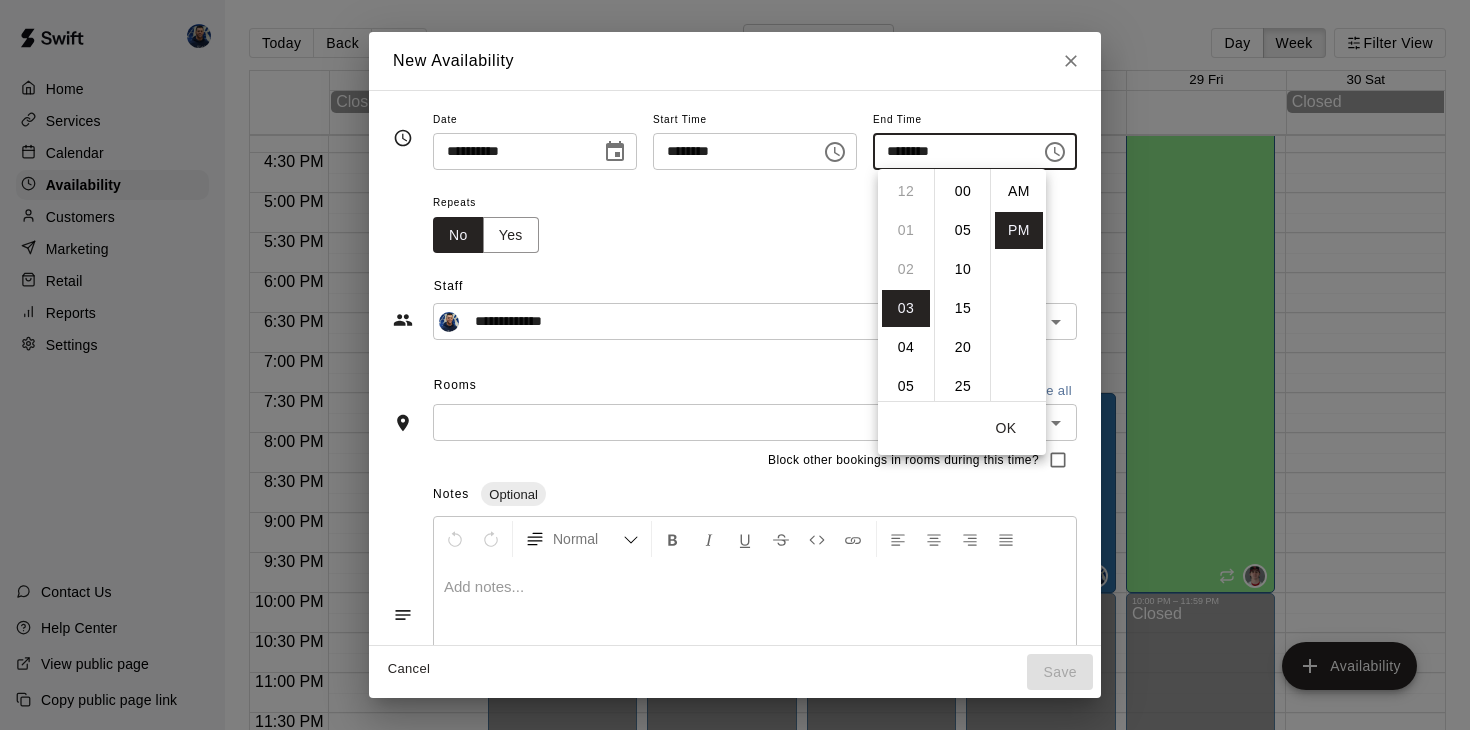 scroll, scrollTop: 117, scrollLeft: 0, axis: vertical 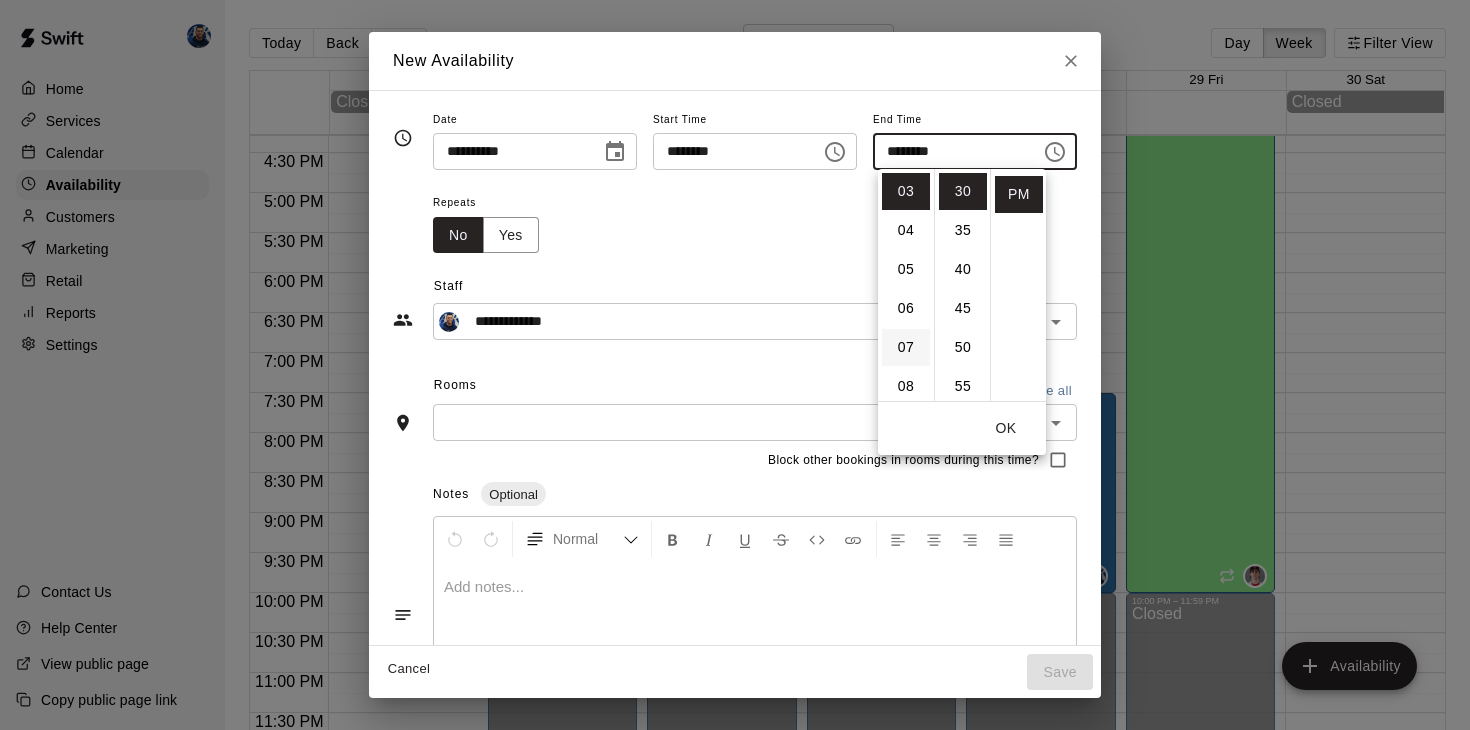 click on "07" at bounding box center (906, 347) 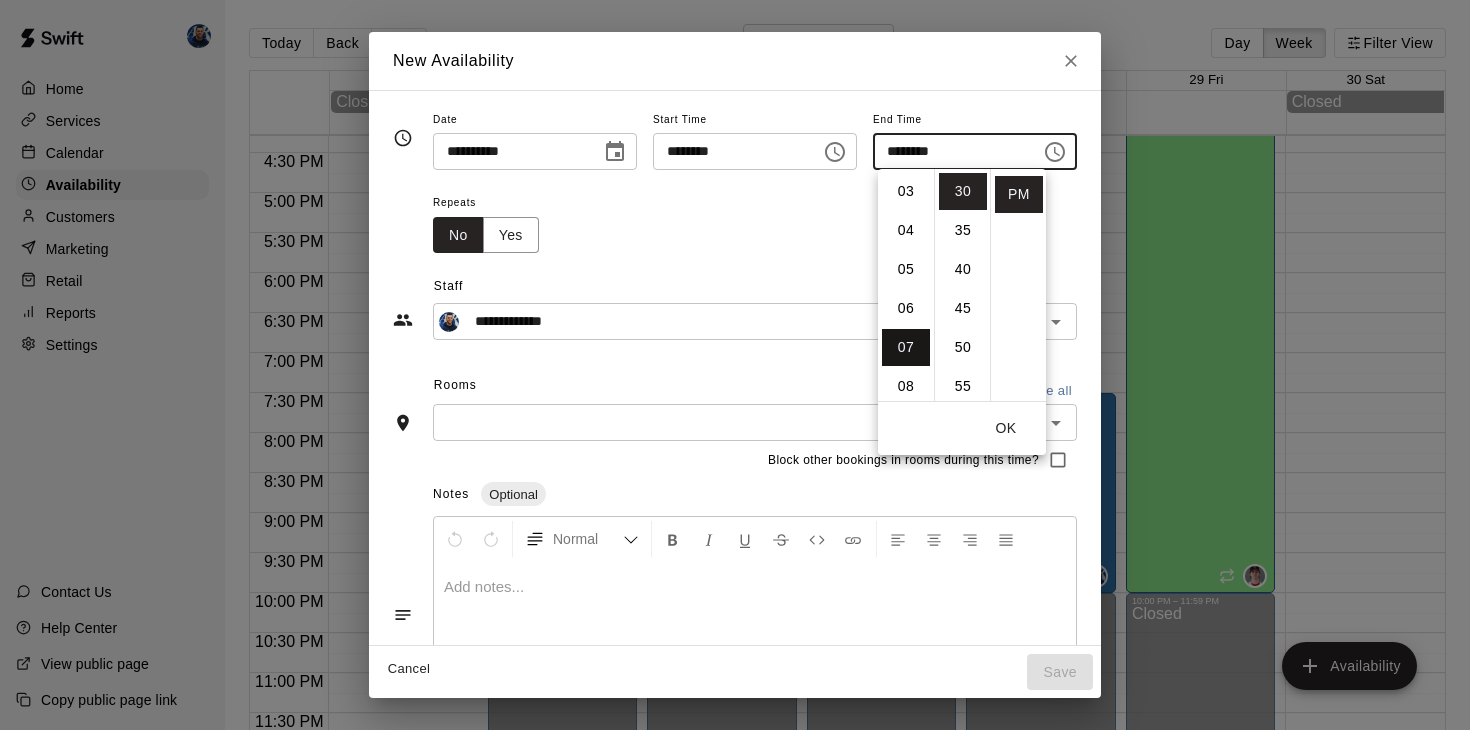 scroll, scrollTop: 273, scrollLeft: 0, axis: vertical 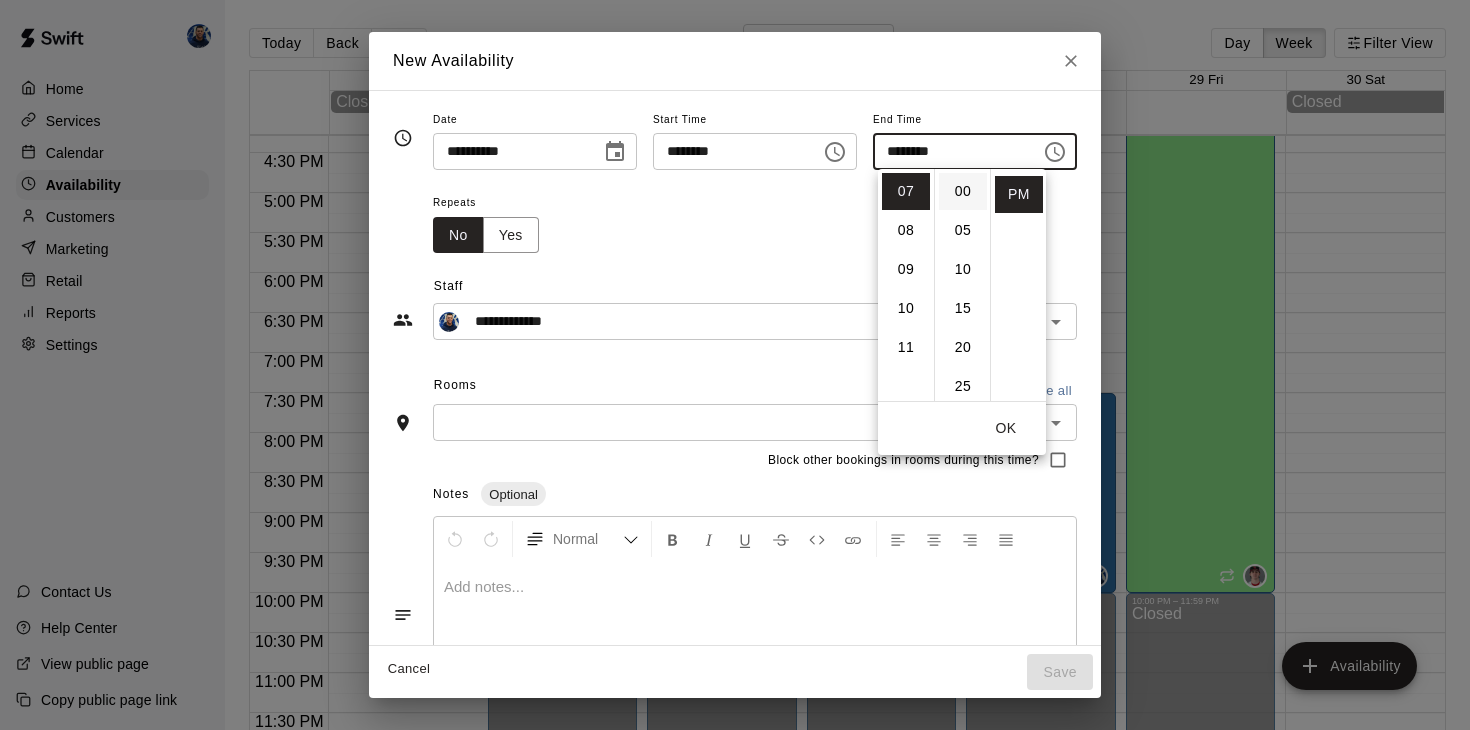 click on "00" at bounding box center [963, 191] 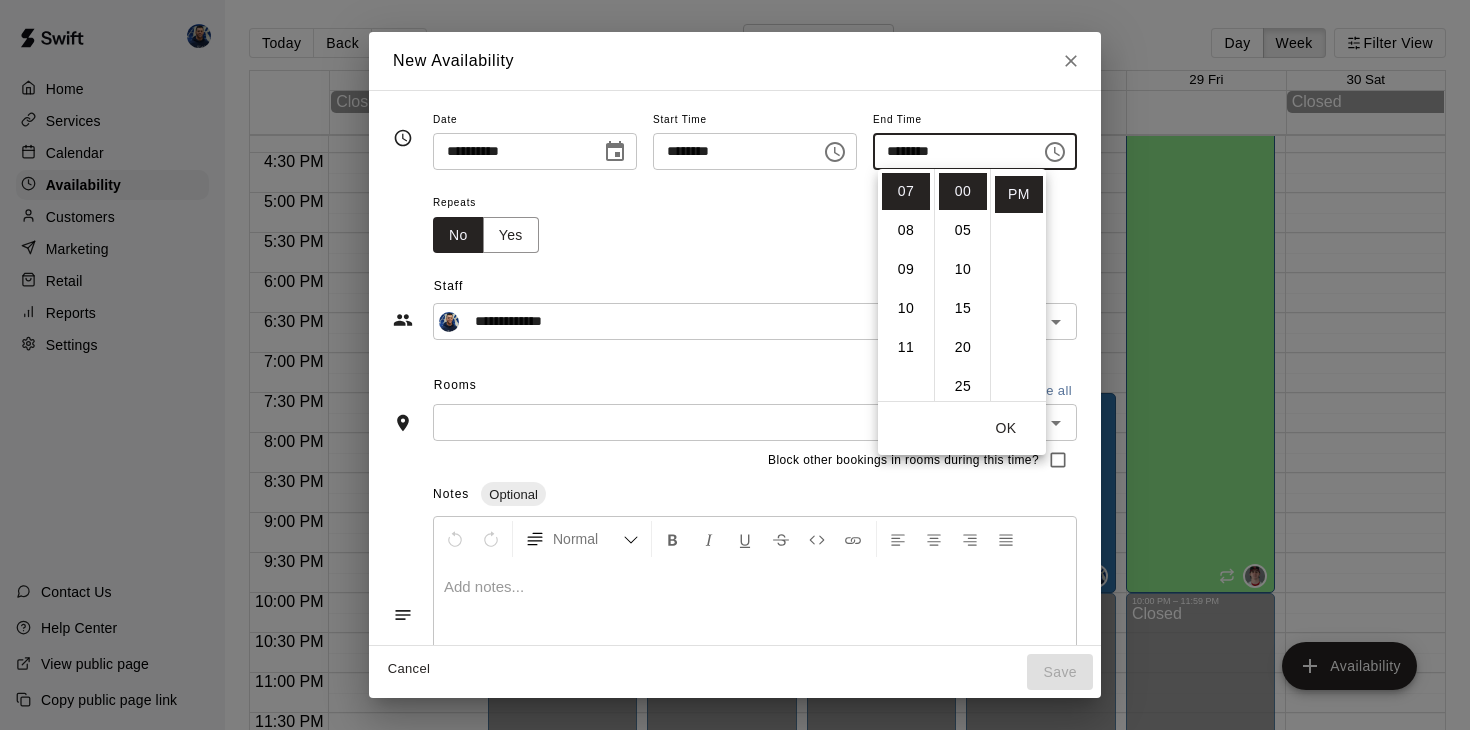 click on "OK" at bounding box center [1006, 428] 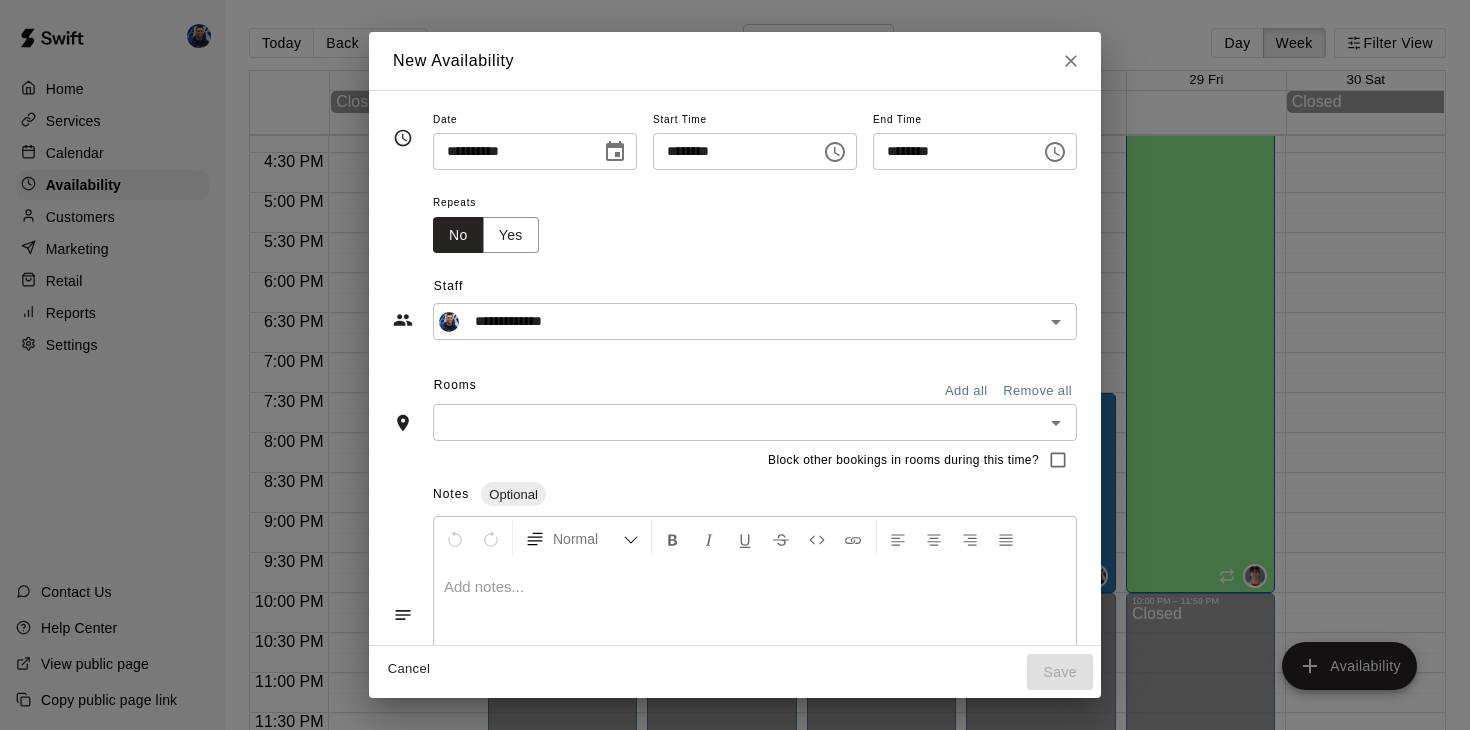 click on "Block other bookings in rooms during this time?" at bounding box center (735, 460) 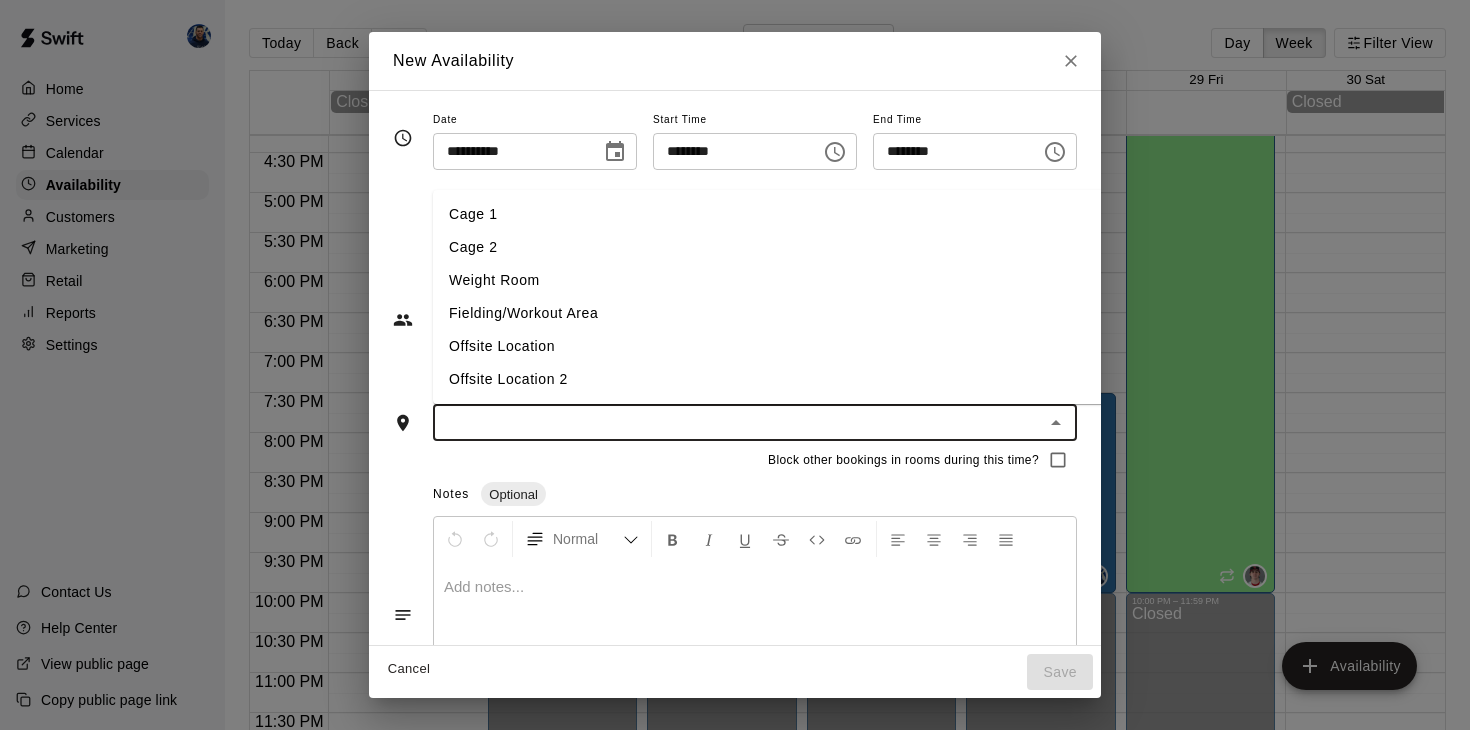 click at bounding box center (738, 422) 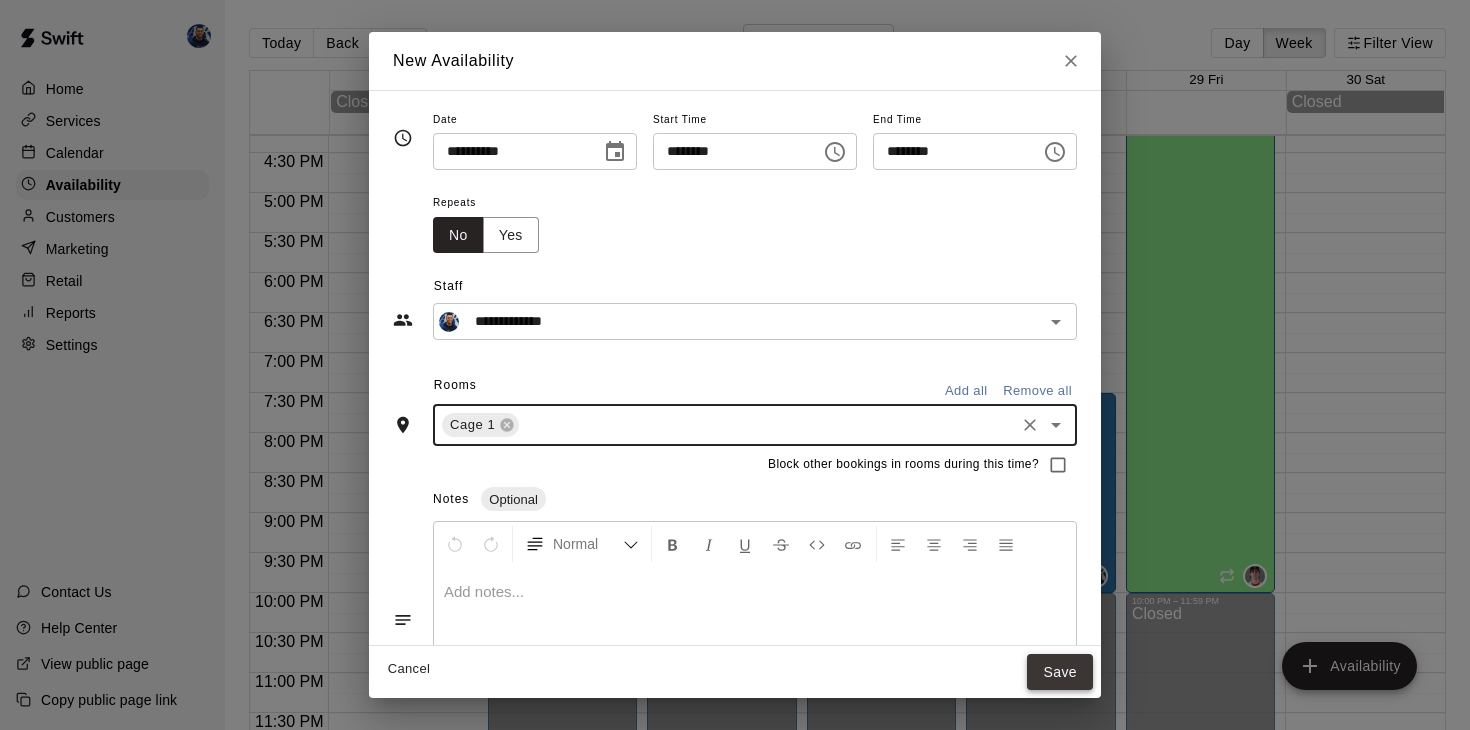 click on "Save" at bounding box center (1060, 672) 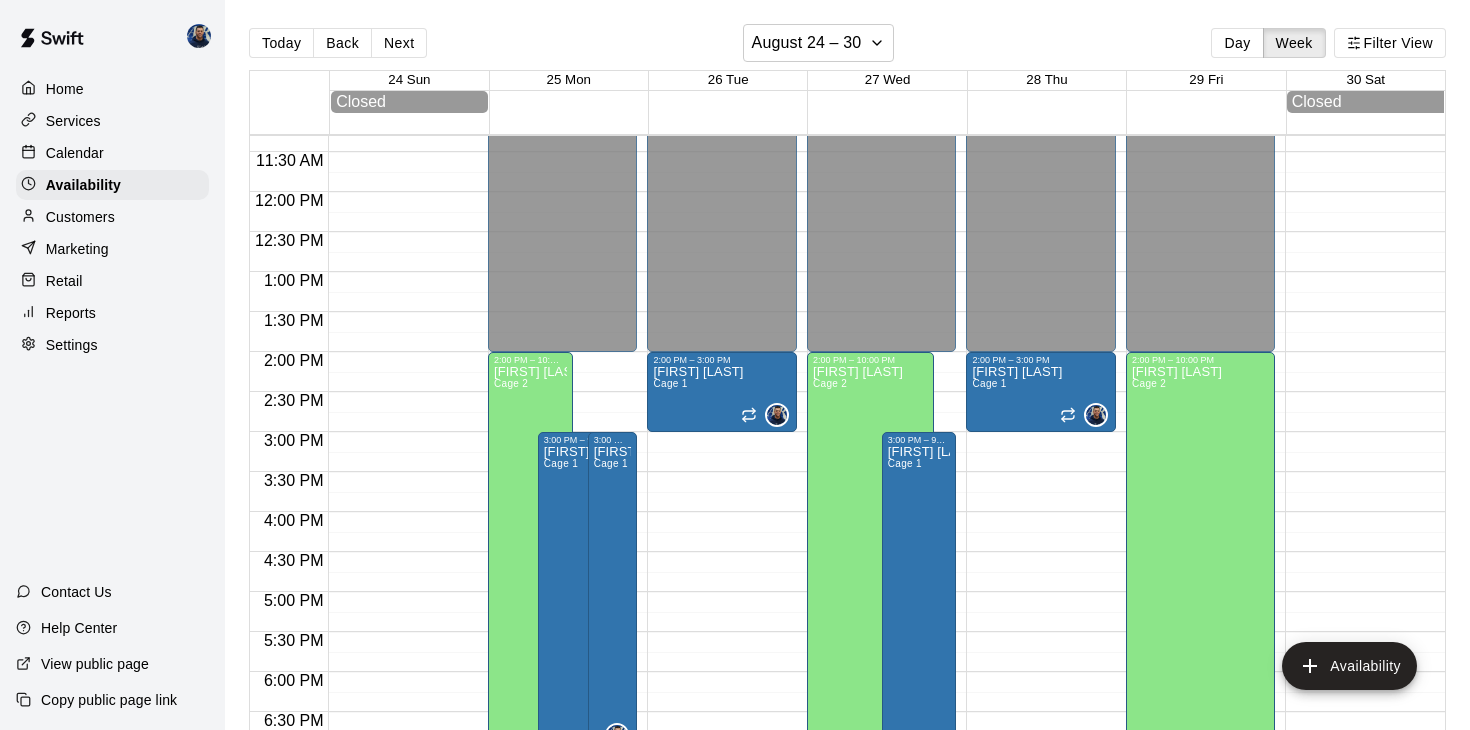 scroll, scrollTop: 886, scrollLeft: 0, axis: vertical 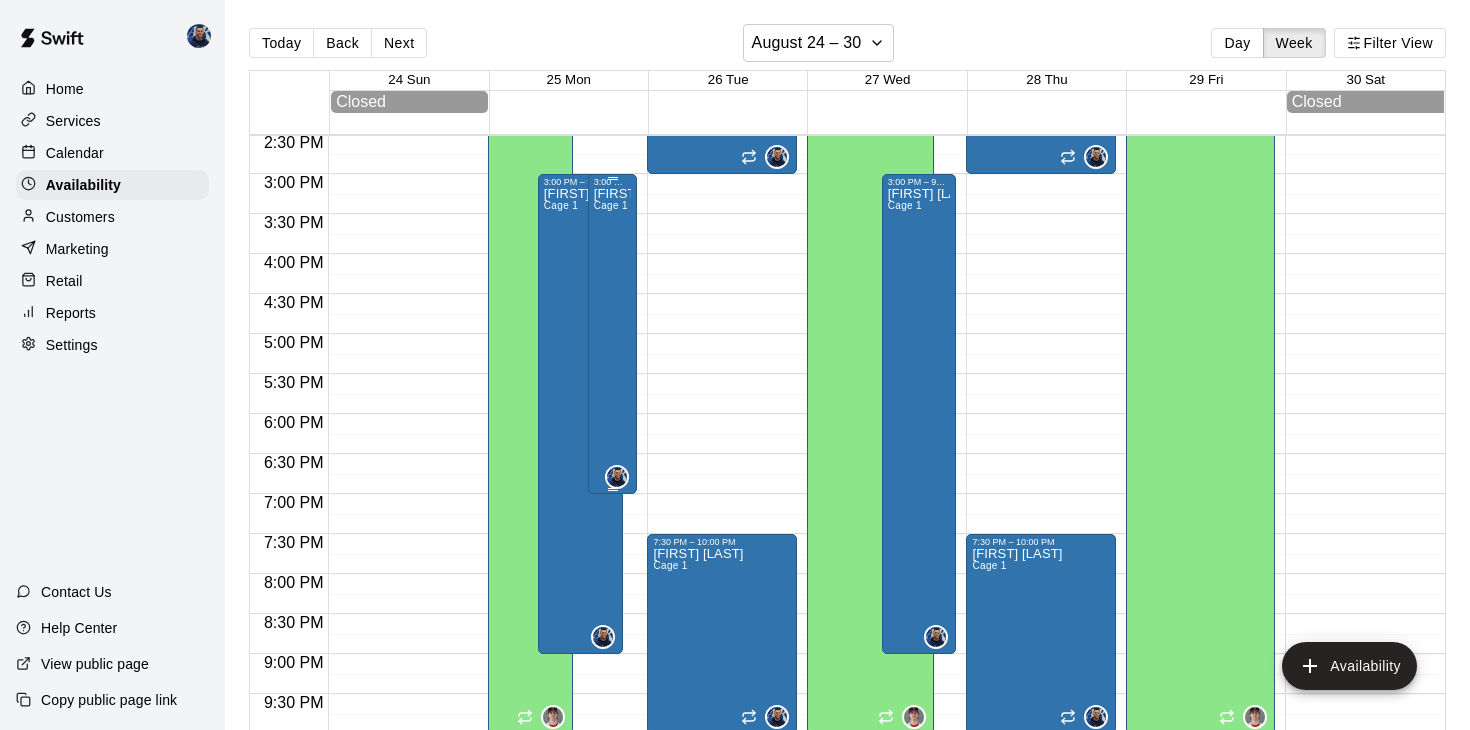 click on "[FIRST] [LAST] Cage 1" at bounding box center [613, 552] 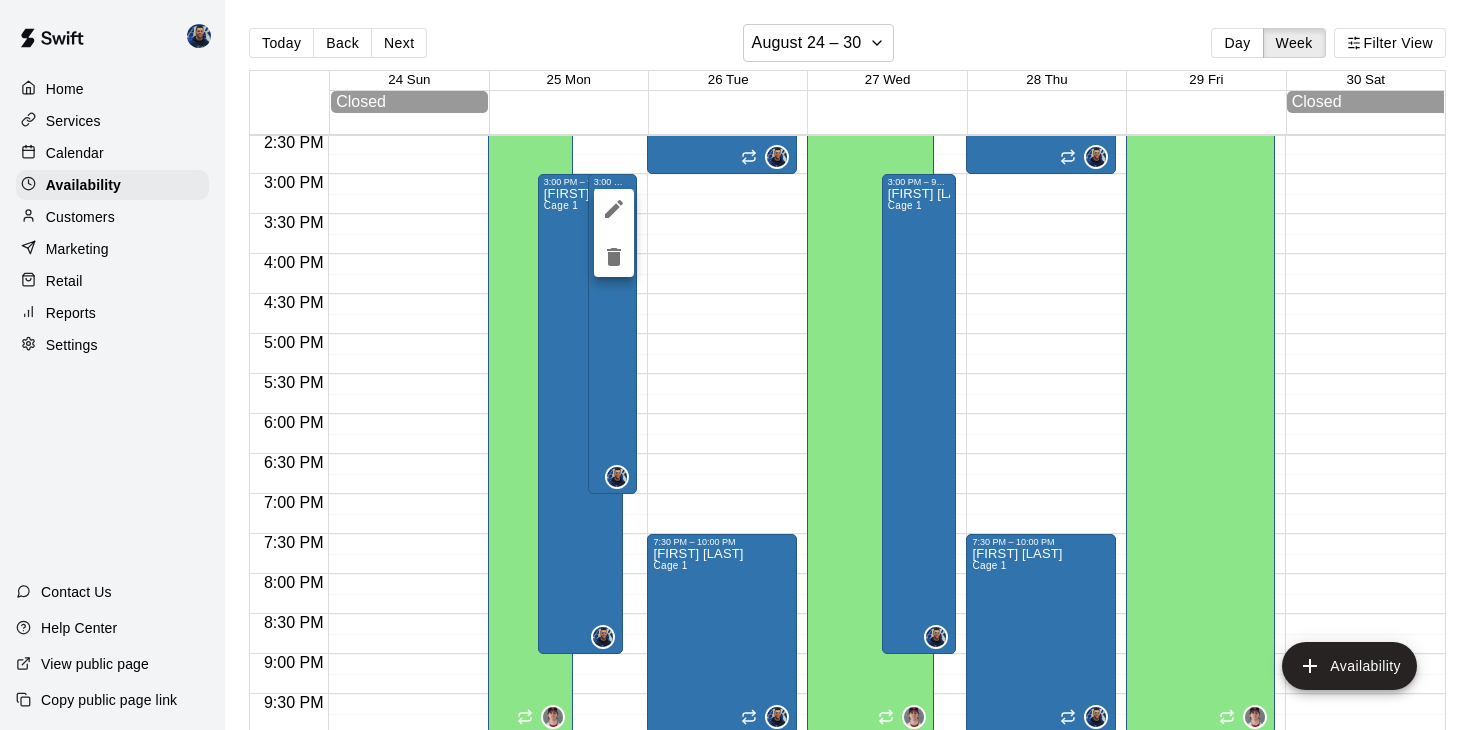 click 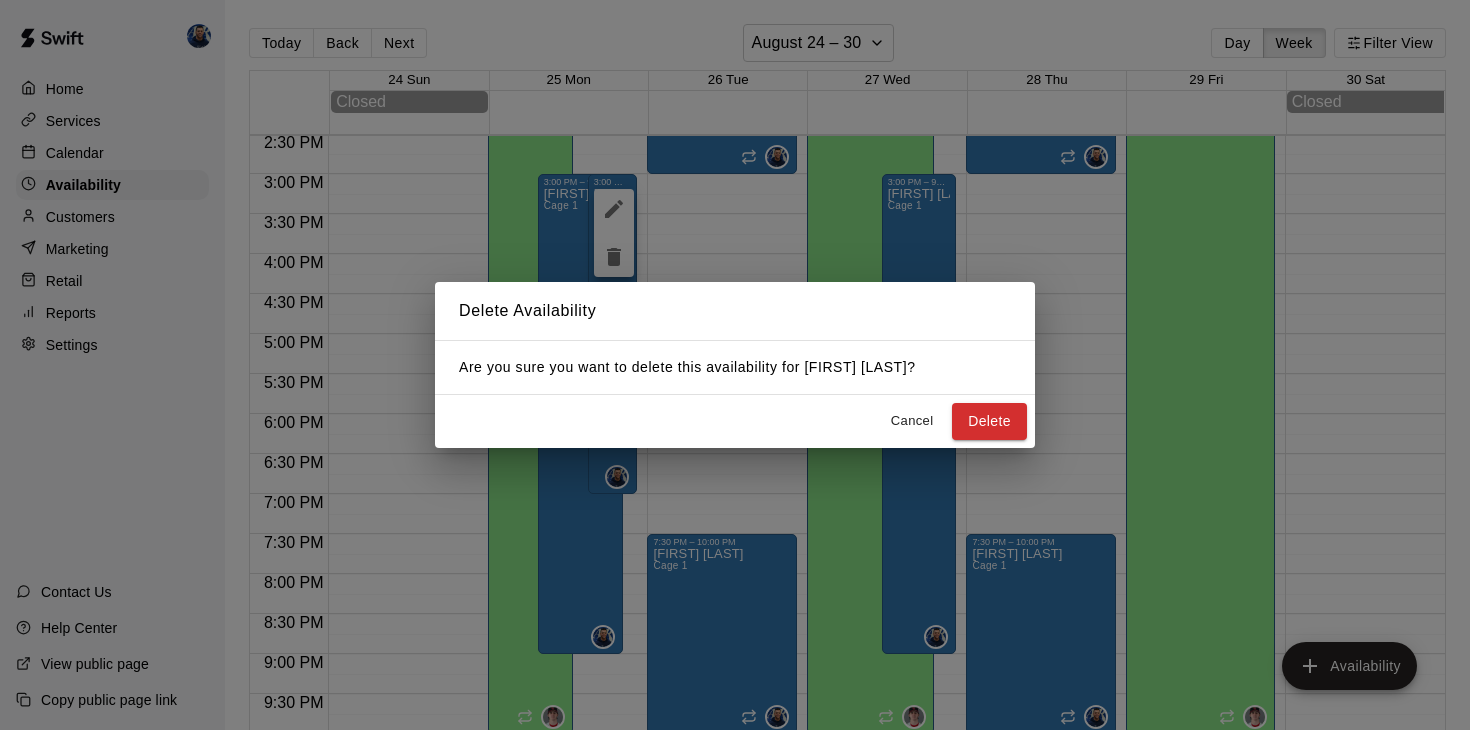 click on "Cancel" at bounding box center (912, 421) 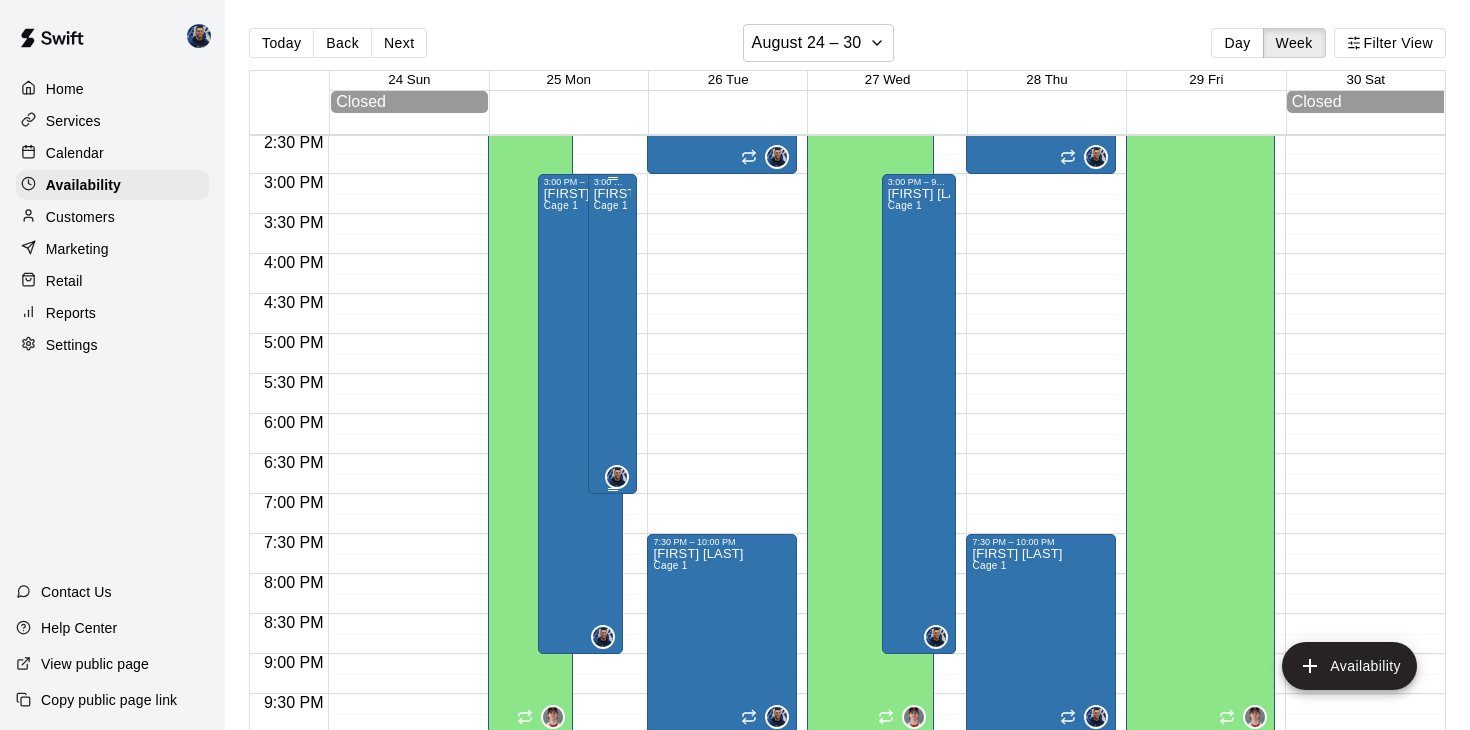 click on "[FIRST] [LAST] Cage 1" at bounding box center [613, 552] 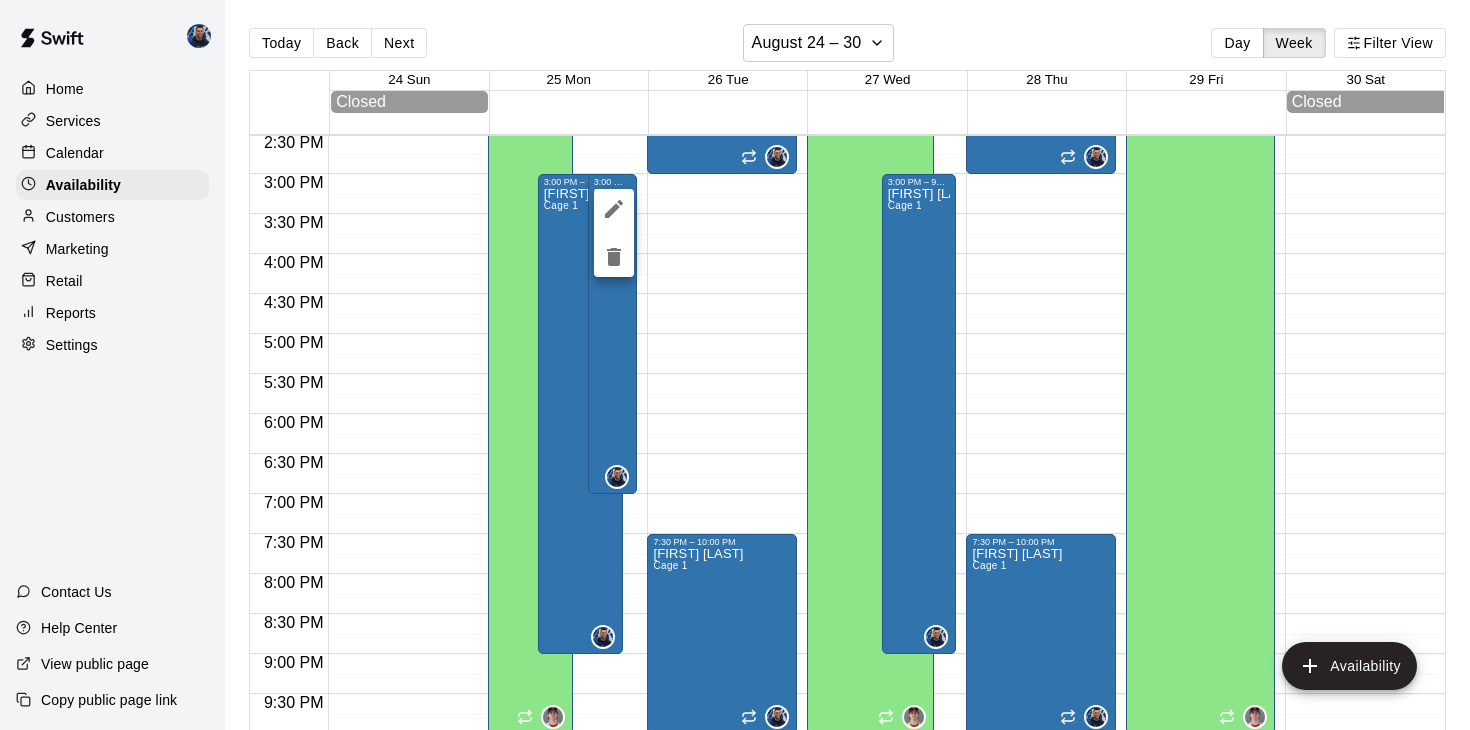 click 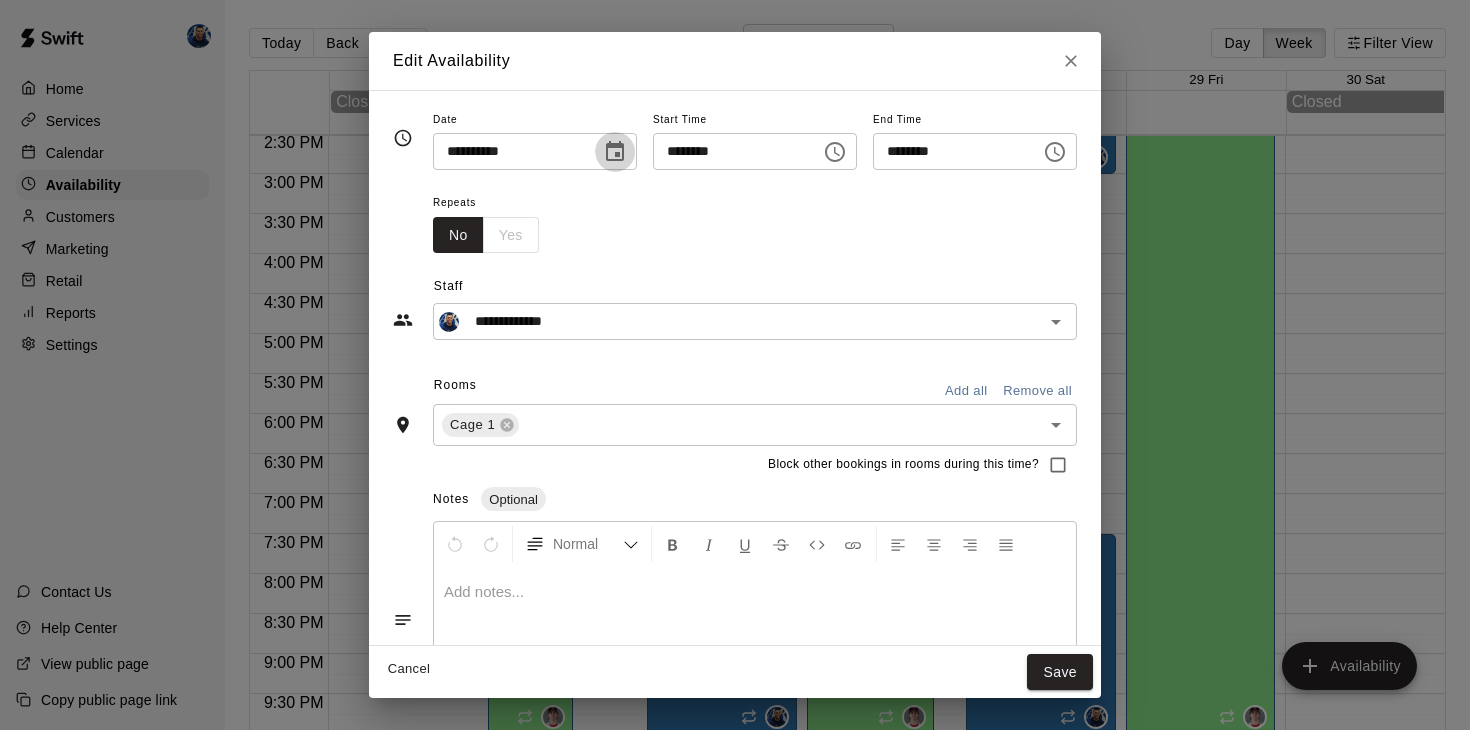 click at bounding box center (615, 152) 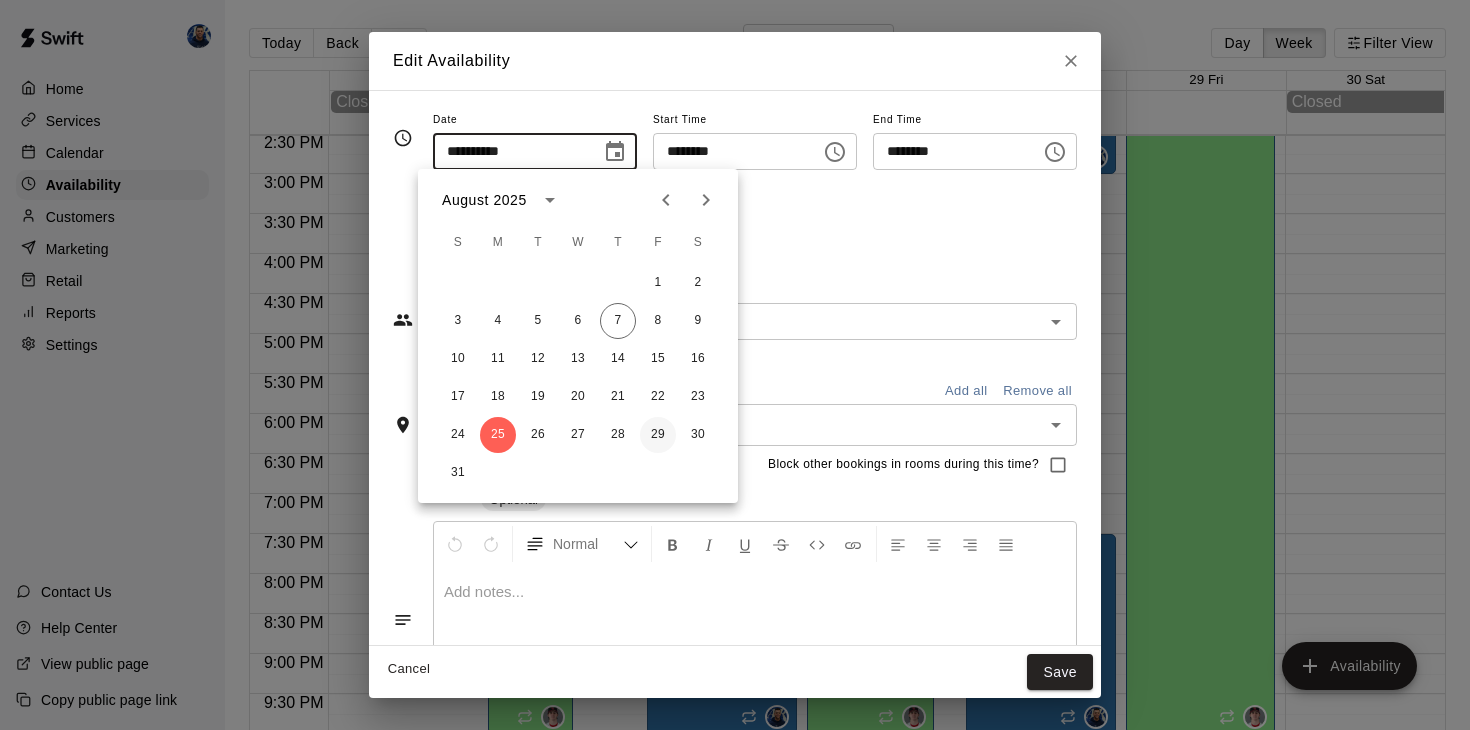 click on "29" at bounding box center (658, 435) 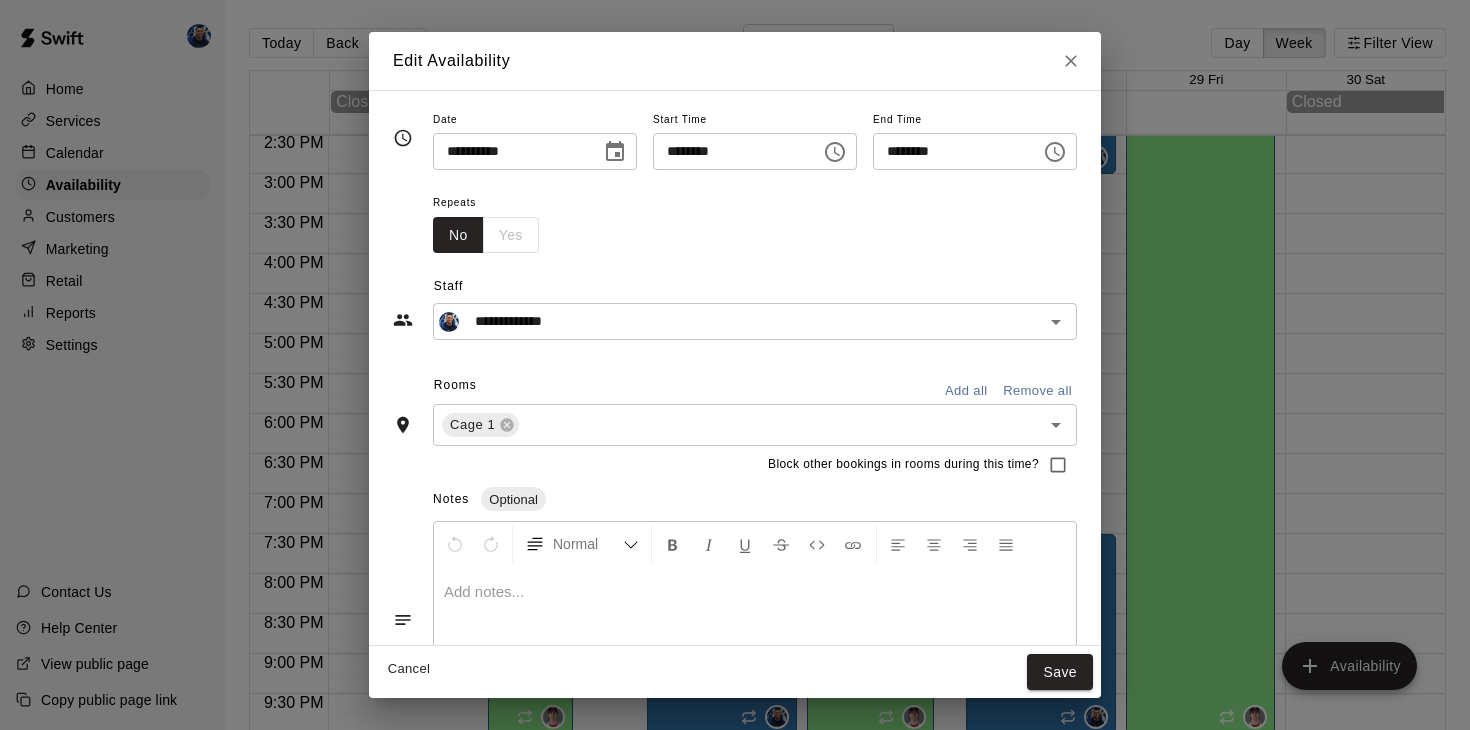 type on "**********" 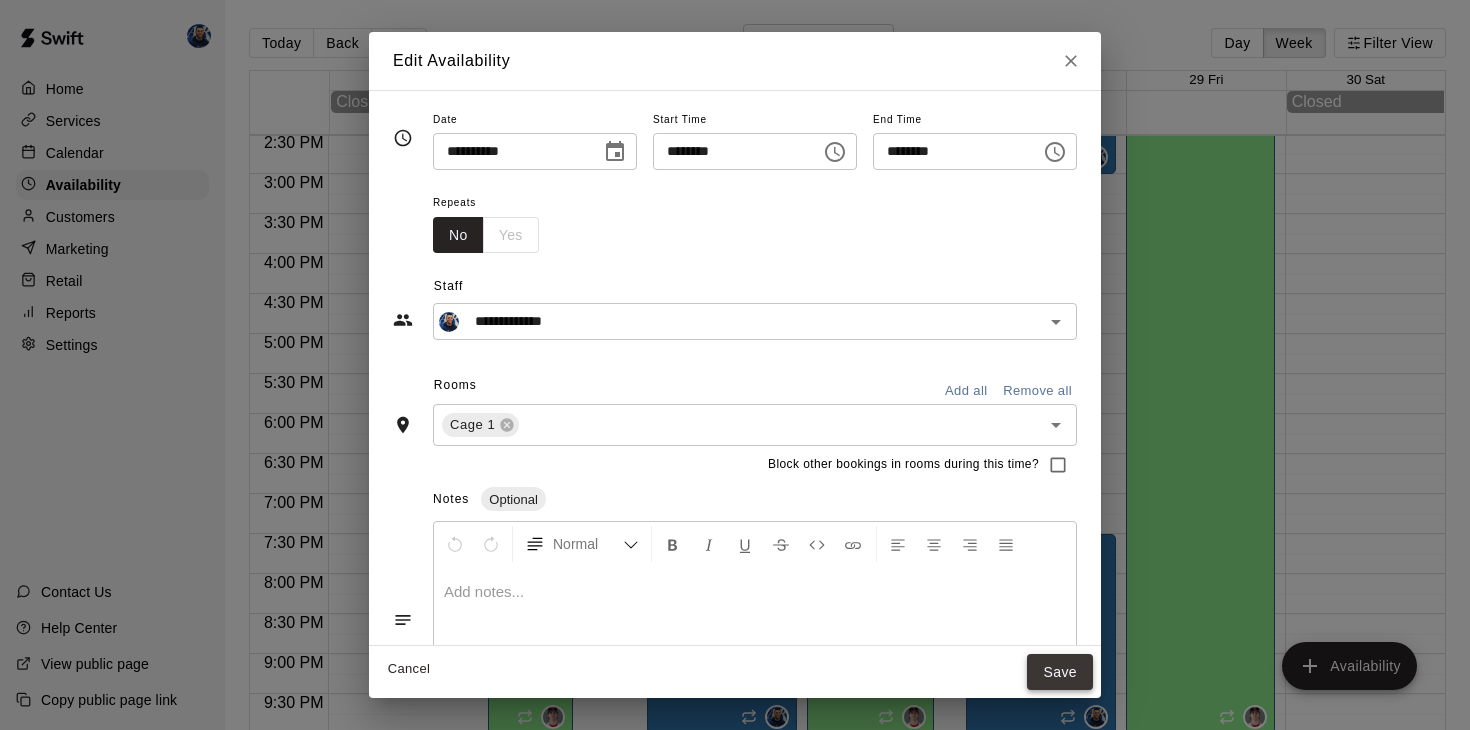click on "Save" at bounding box center [1060, 672] 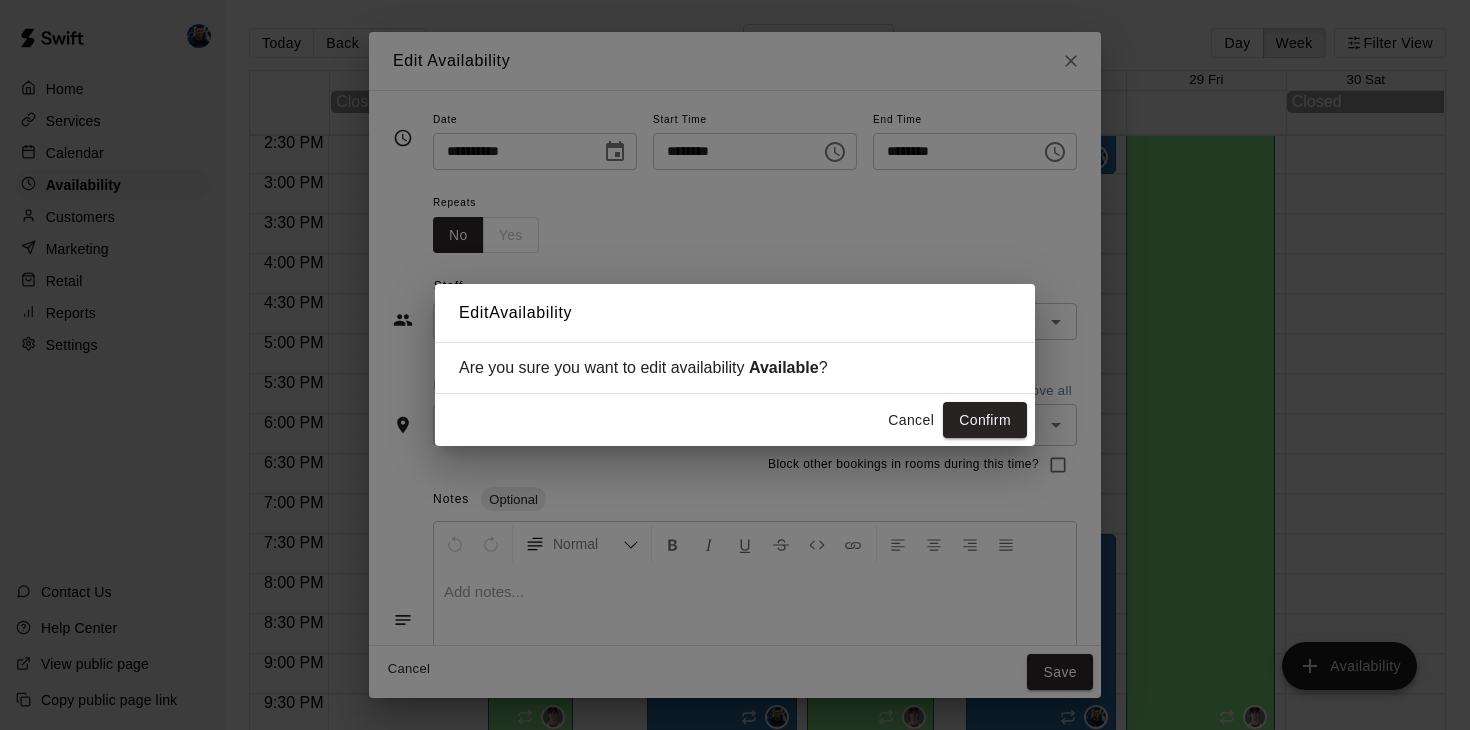 click on "Cancel Confirm" at bounding box center [735, 420] 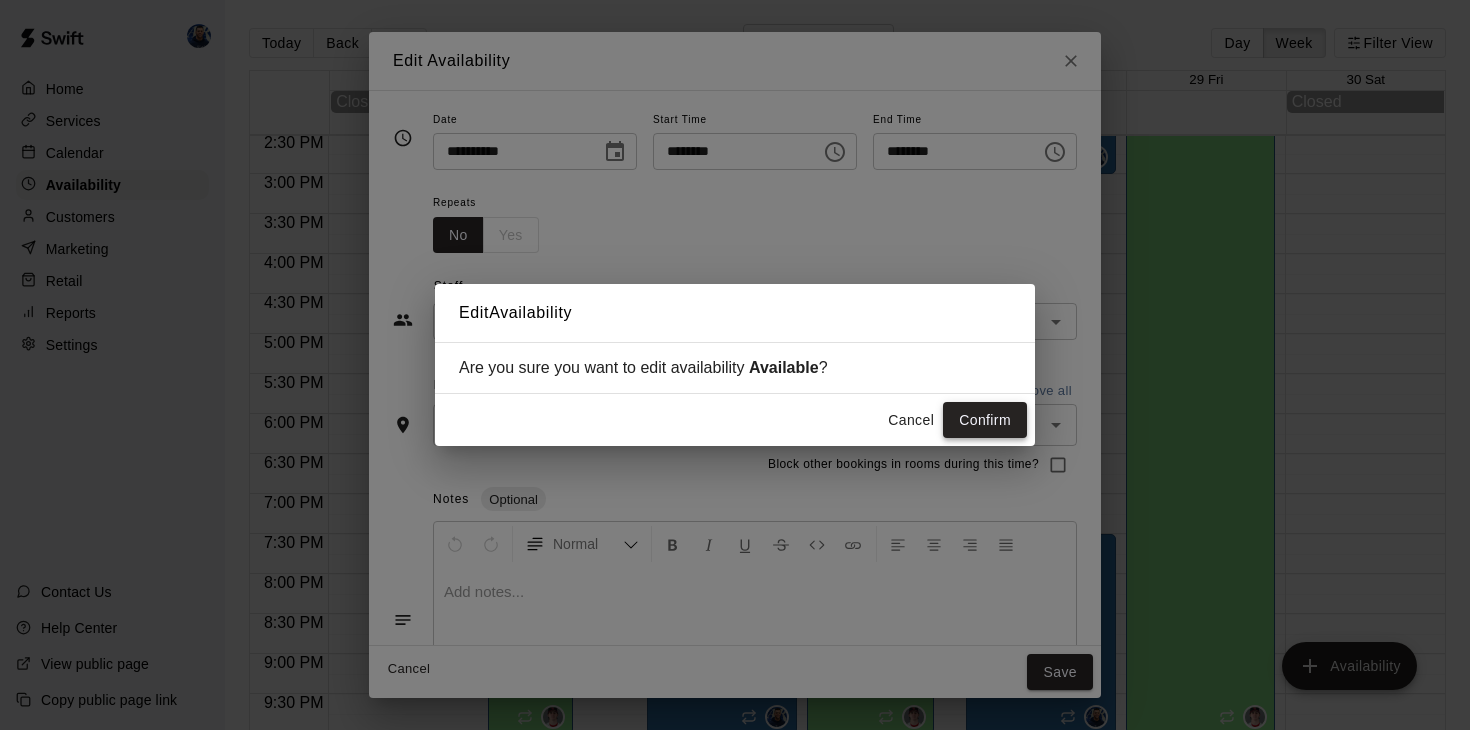 click on "Confirm" at bounding box center [985, 420] 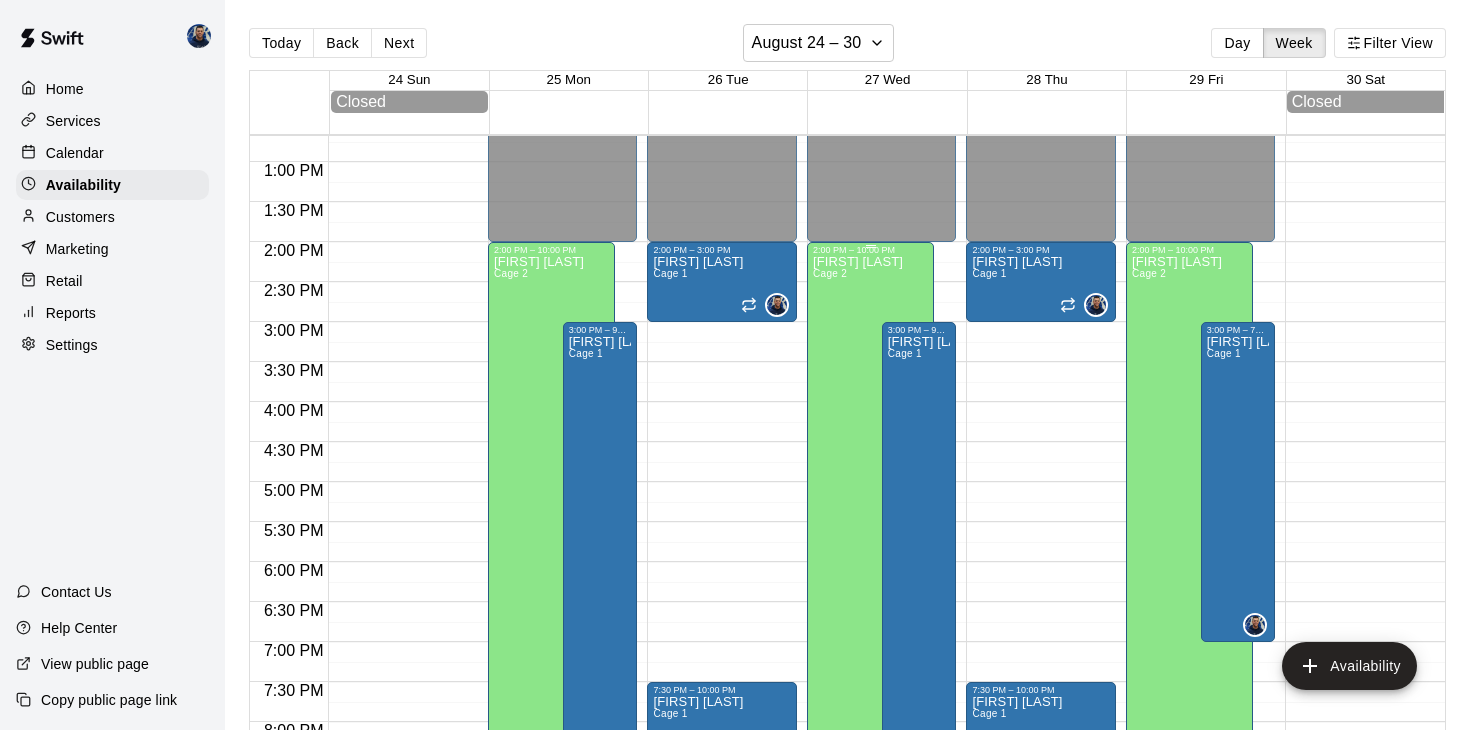 scroll, scrollTop: 1012, scrollLeft: 0, axis: vertical 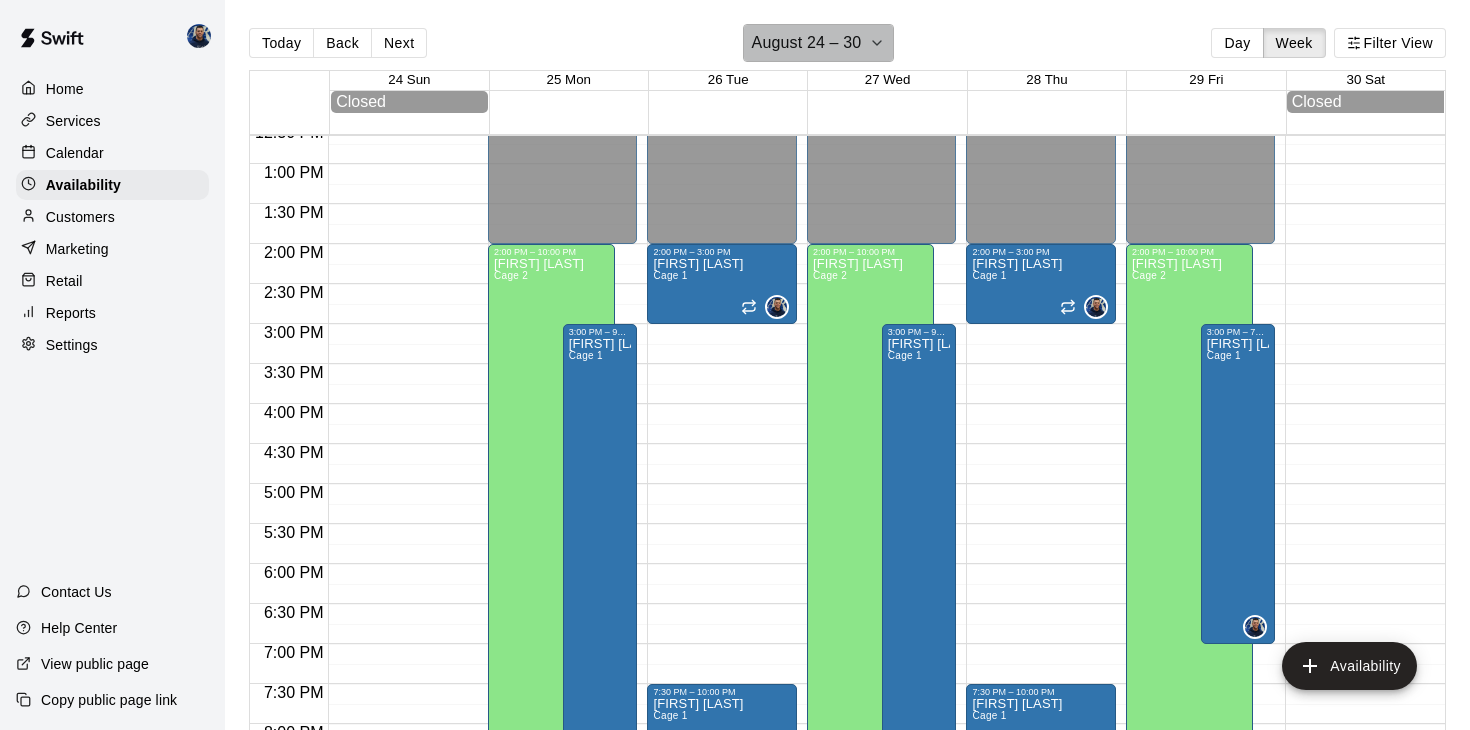click 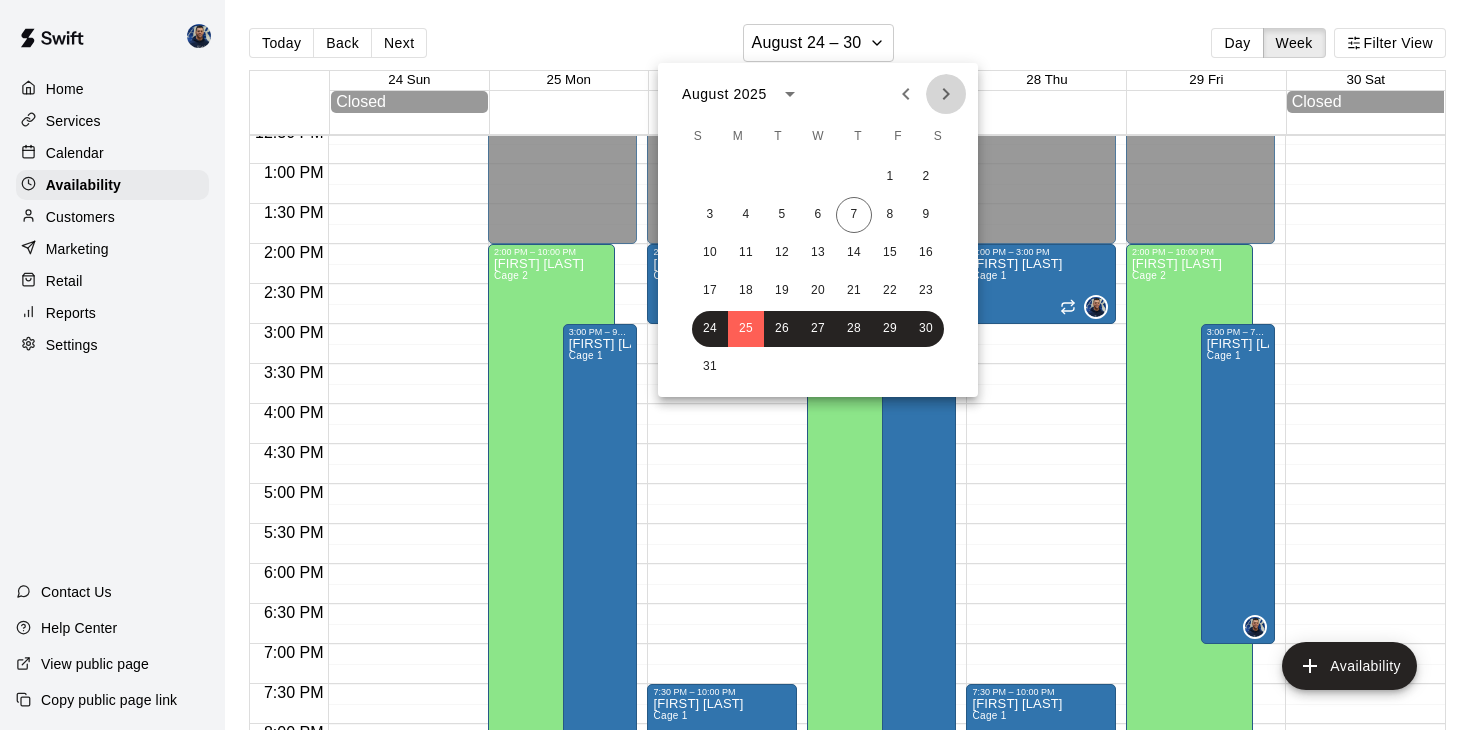 click 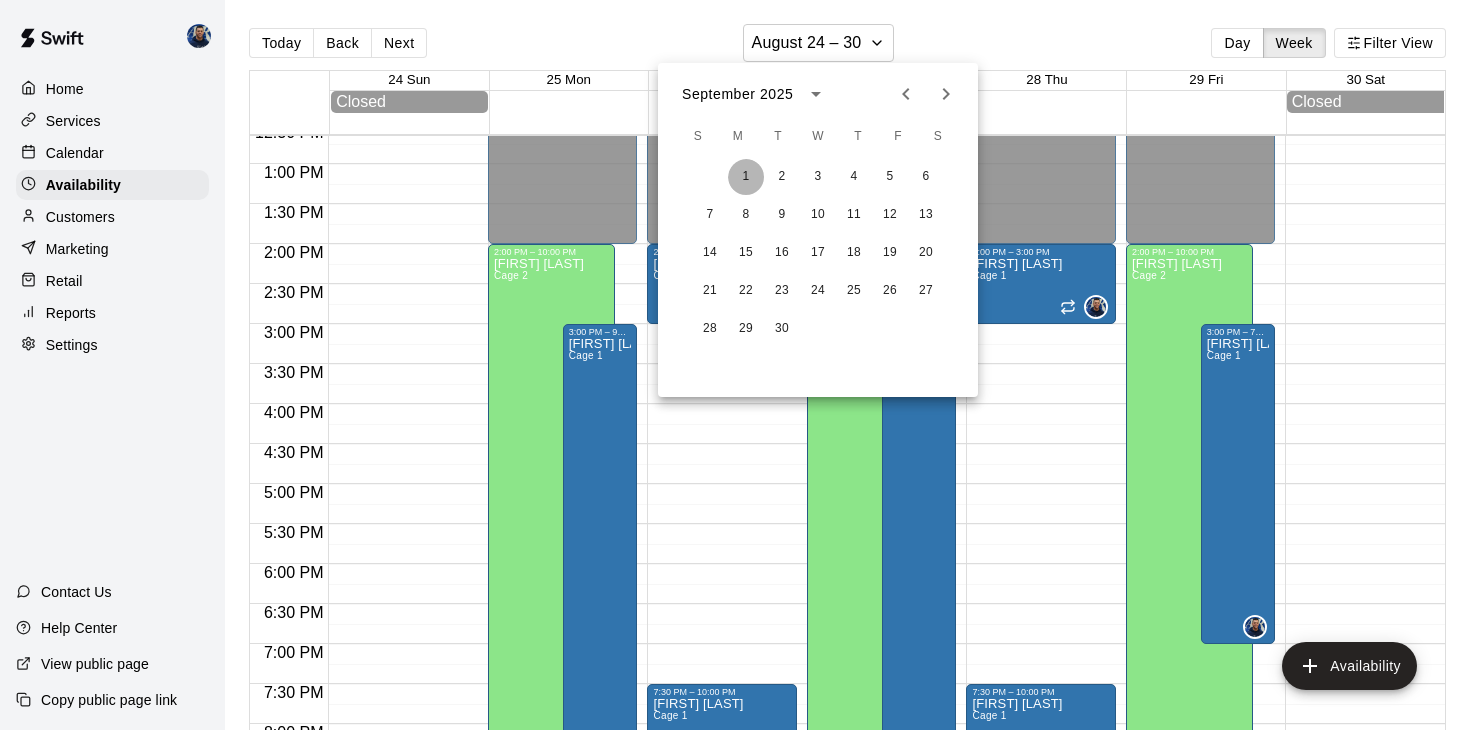 click on "1" at bounding box center [746, 177] 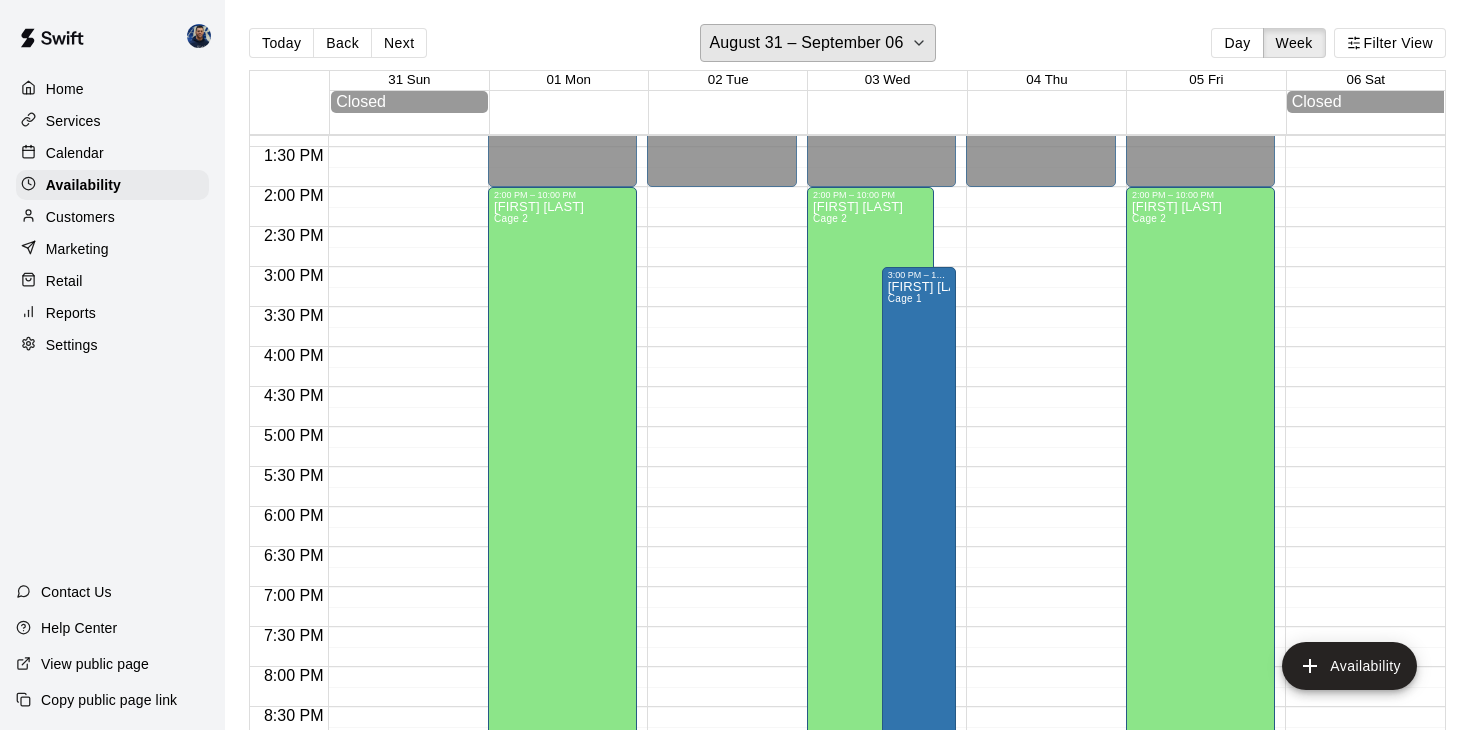 scroll, scrollTop: 1020, scrollLeft: 0, axis: vertical 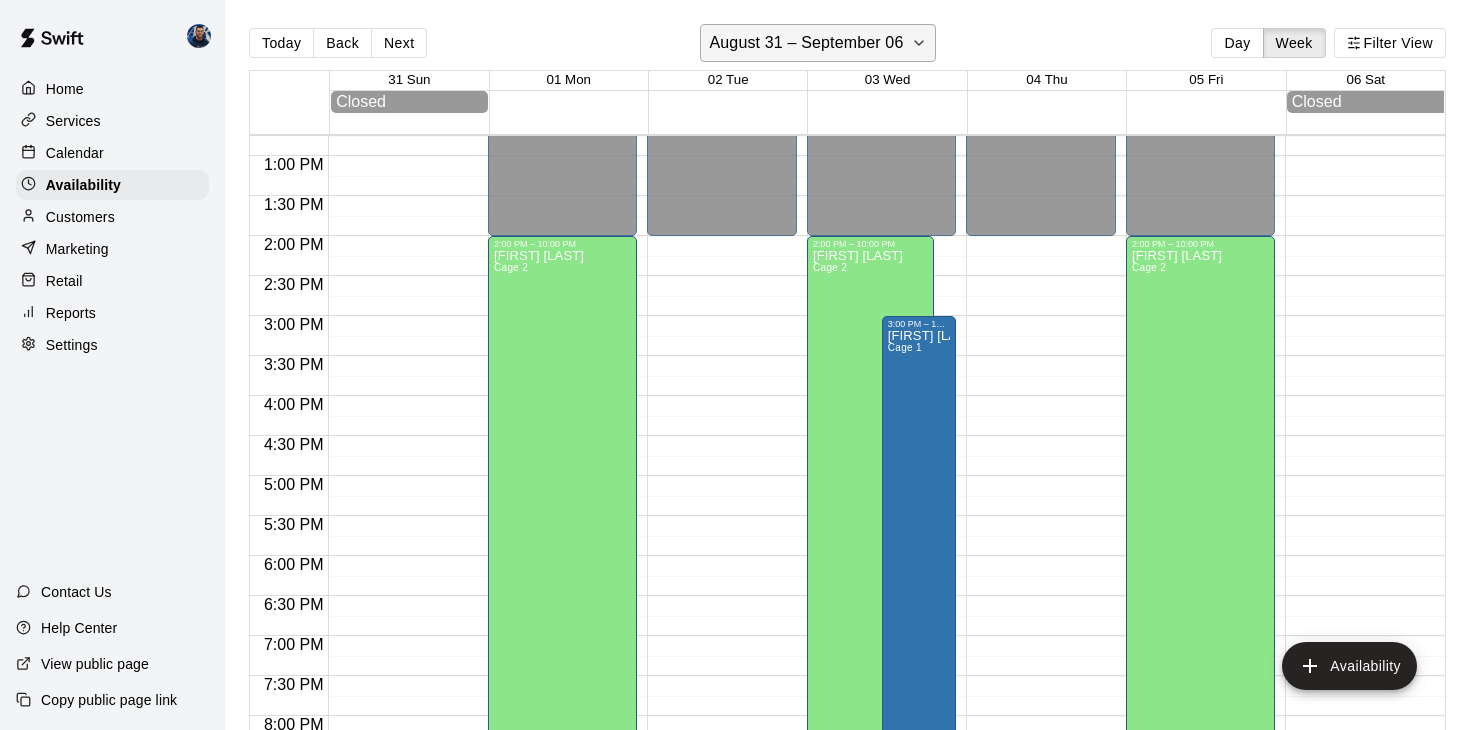 click on "August 31 – September 06" at bounding box center (806, 43) 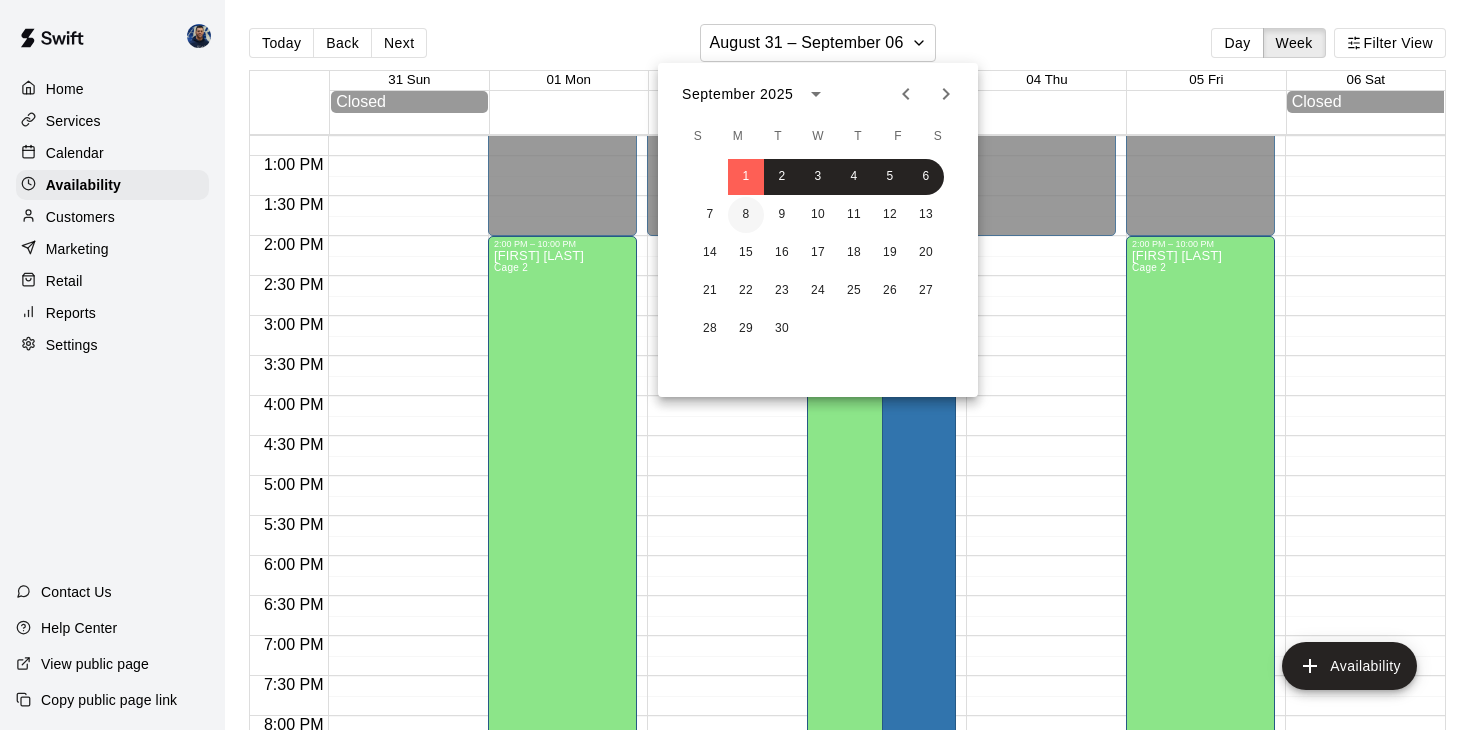 click on "8" at bounding box center [746, 215] 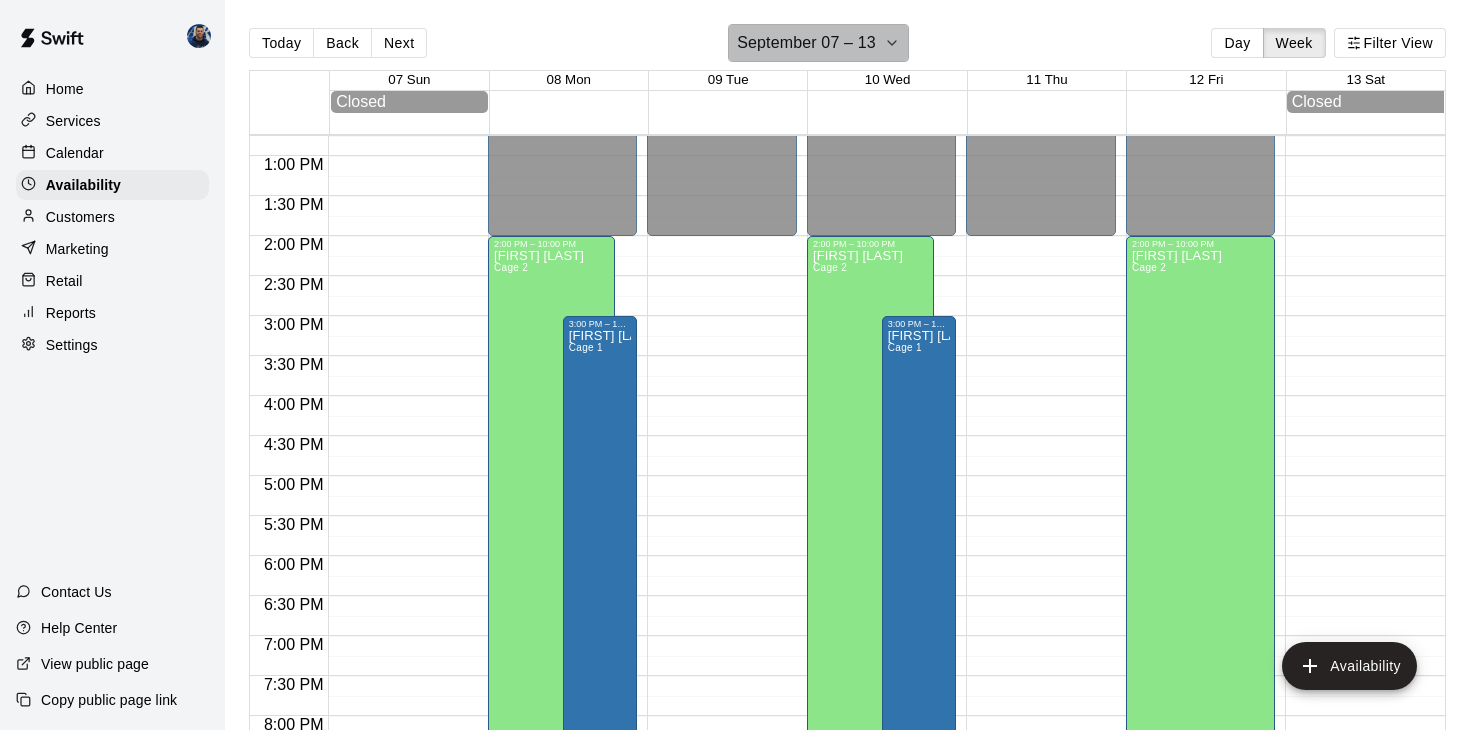 click on "September 07 – 13" at bounding box center (806, 43) 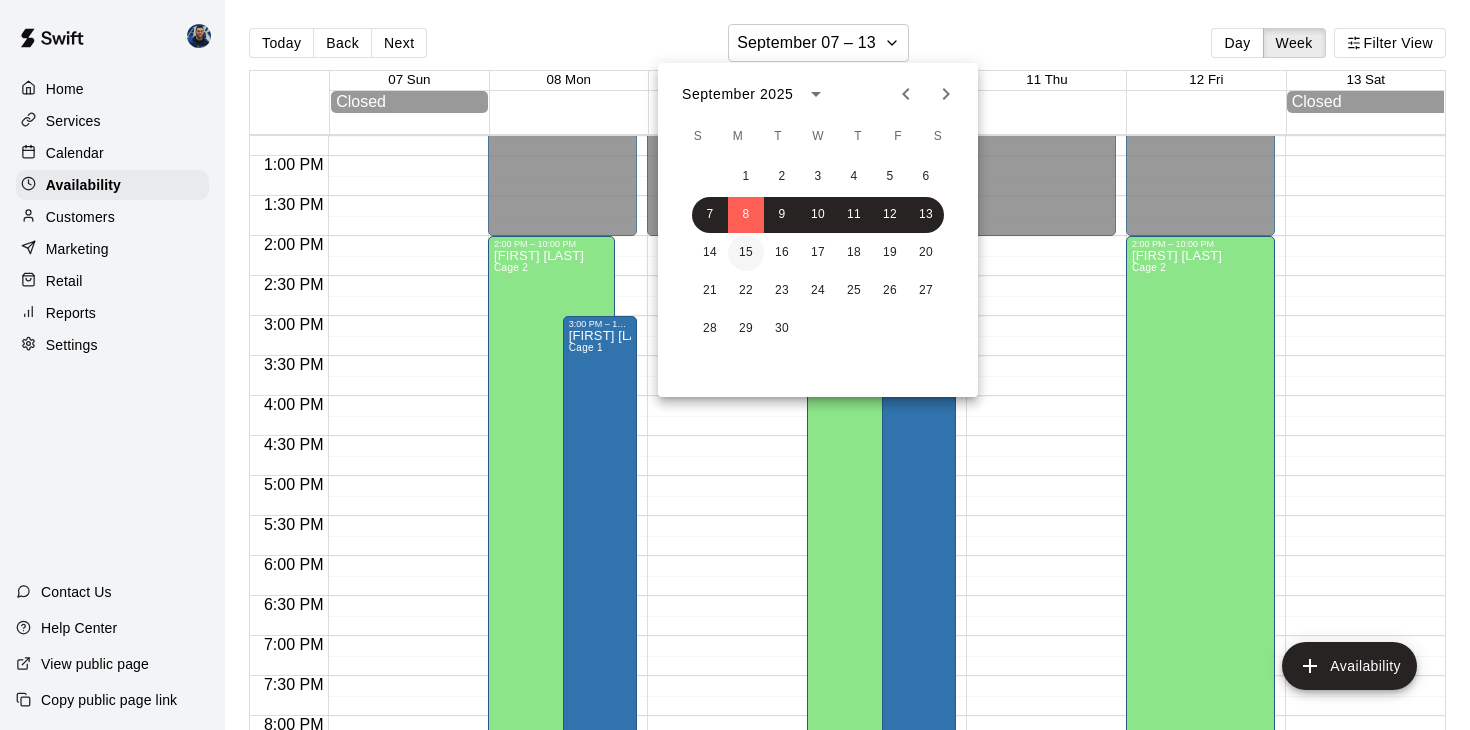 click on "15" at bounding box center (746, 253) 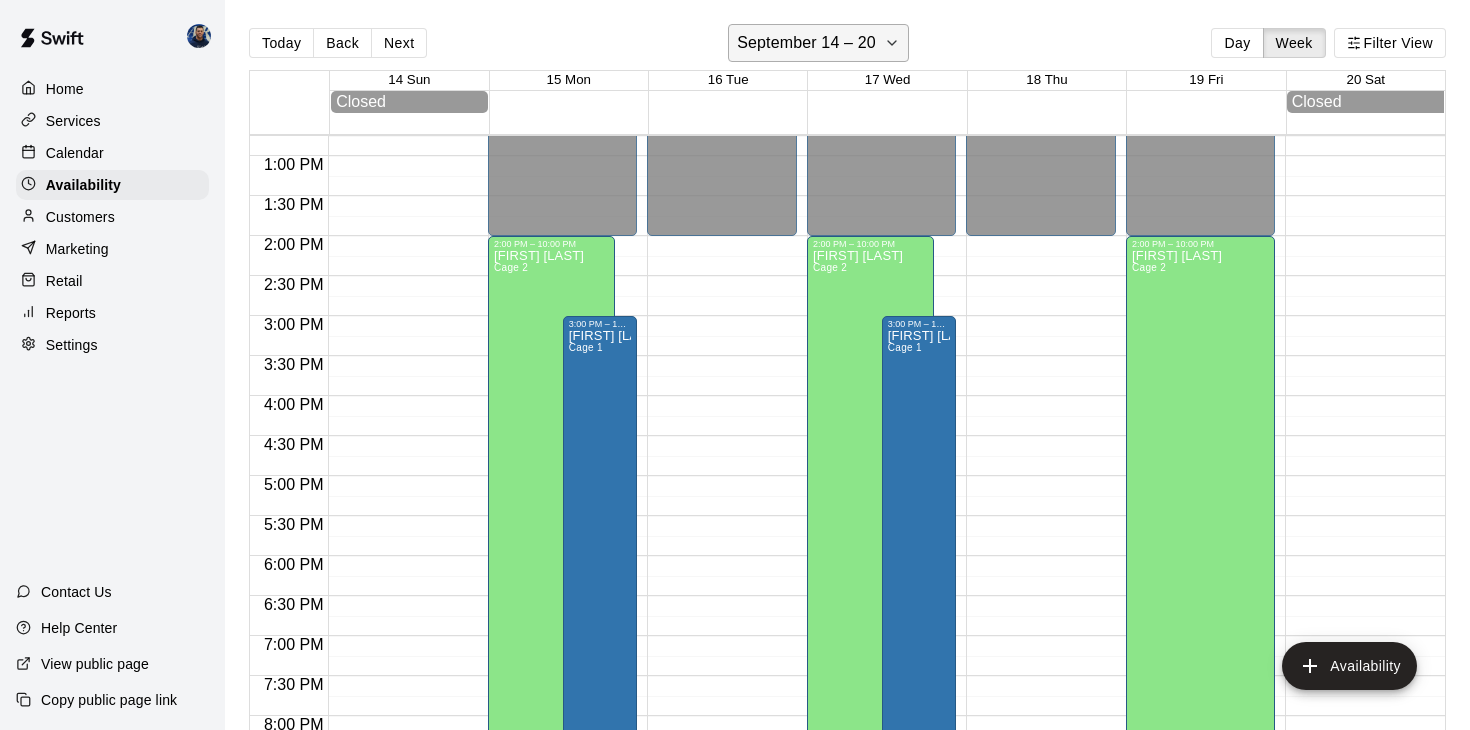 click on "September 14 – 20" at bounding box center (806, 43) 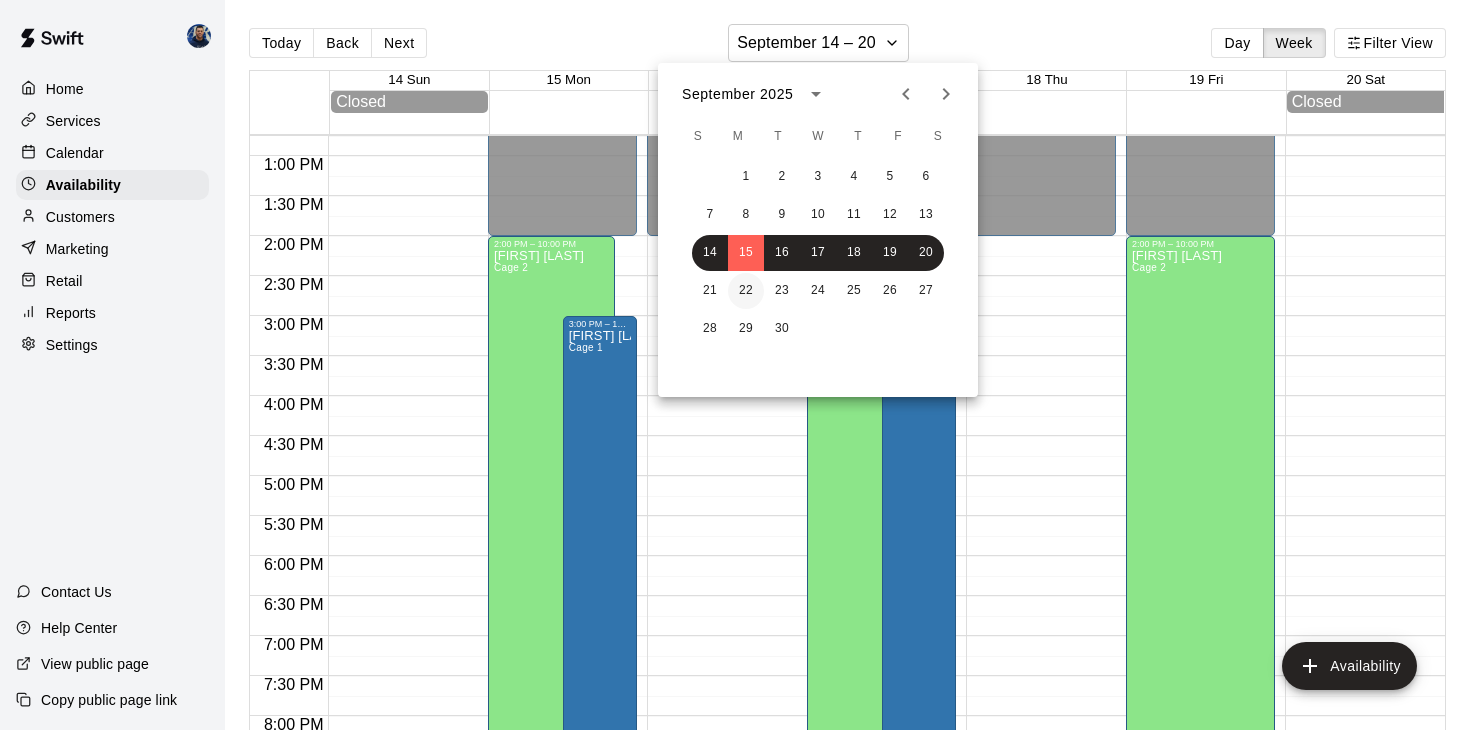 click on "22" at bounding box center [746, 291] 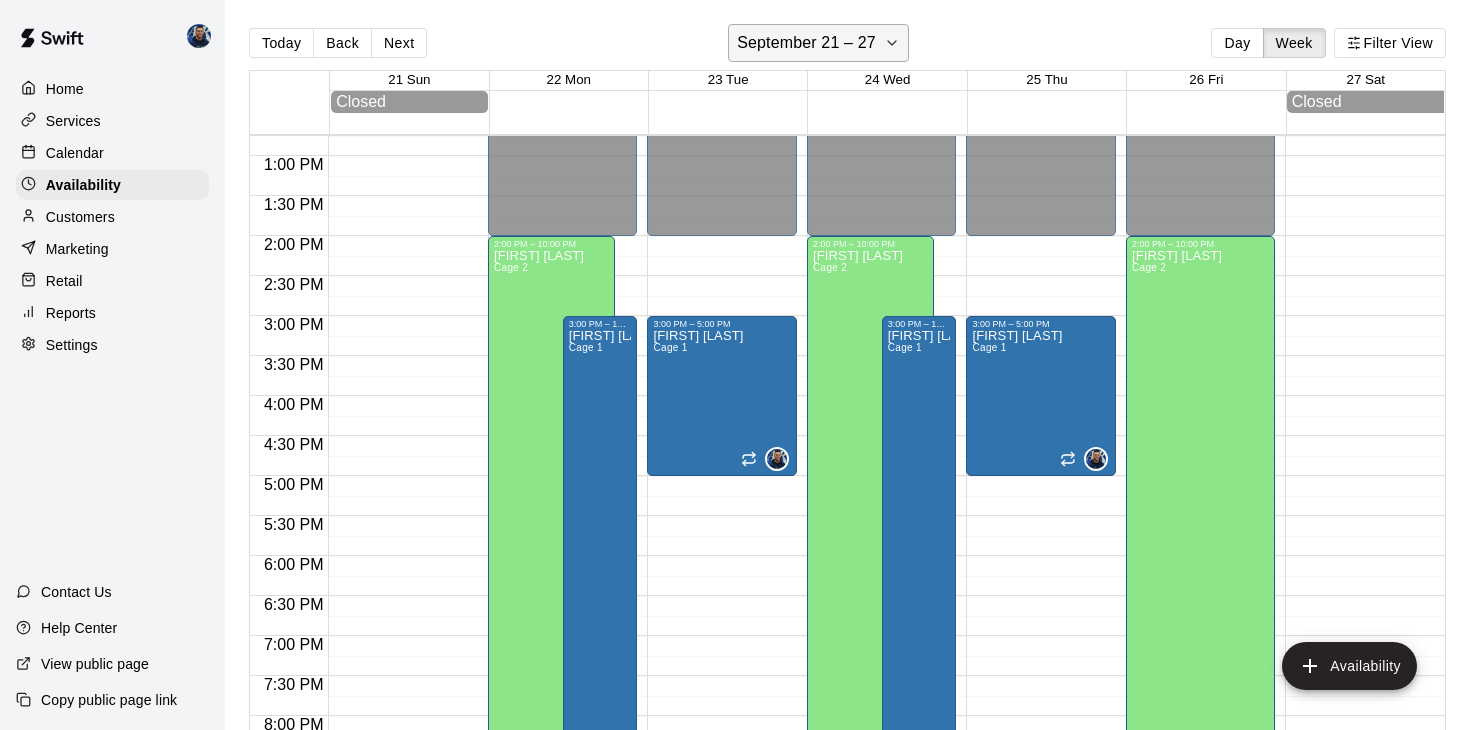 click on "September 21 – 27" at bounding box center (806, 43) 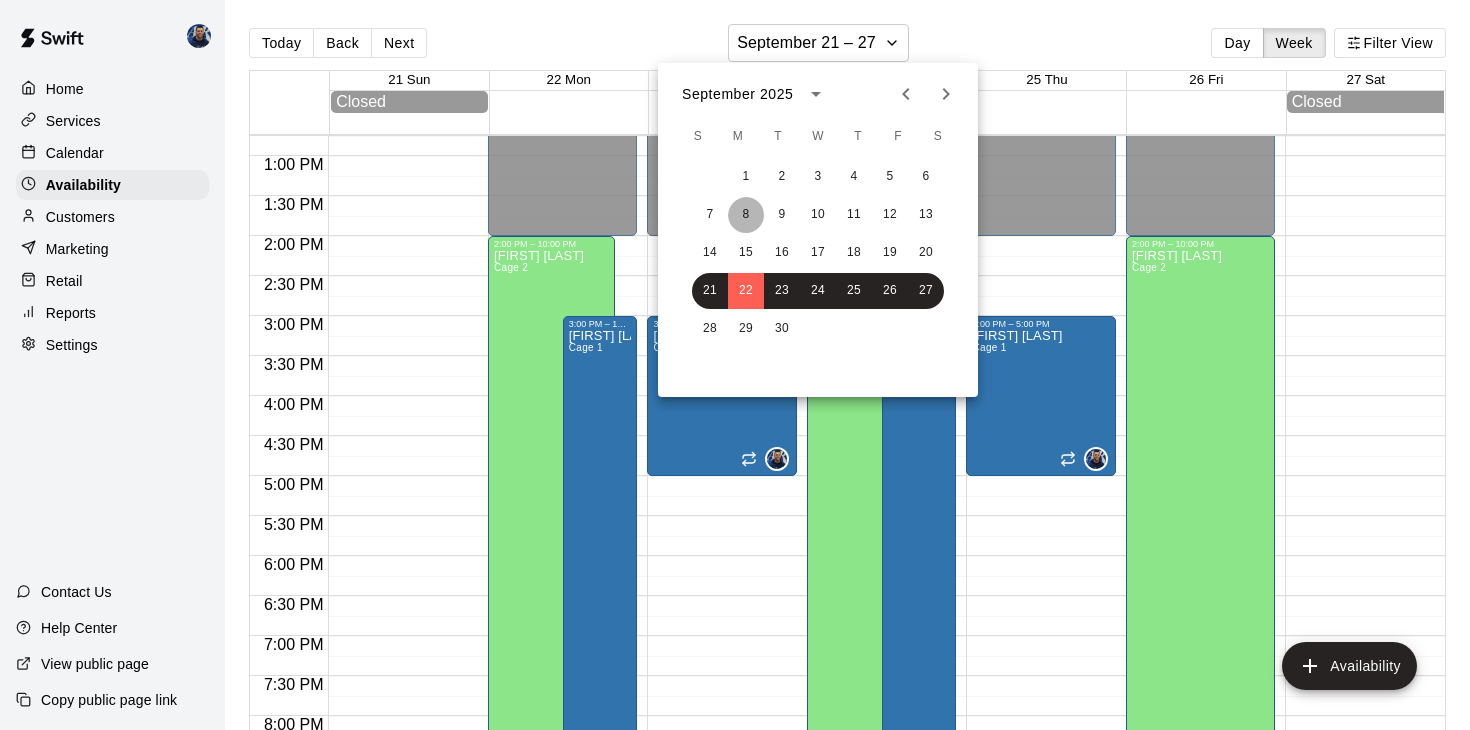 click on "8" at bounding box center (746, 215) 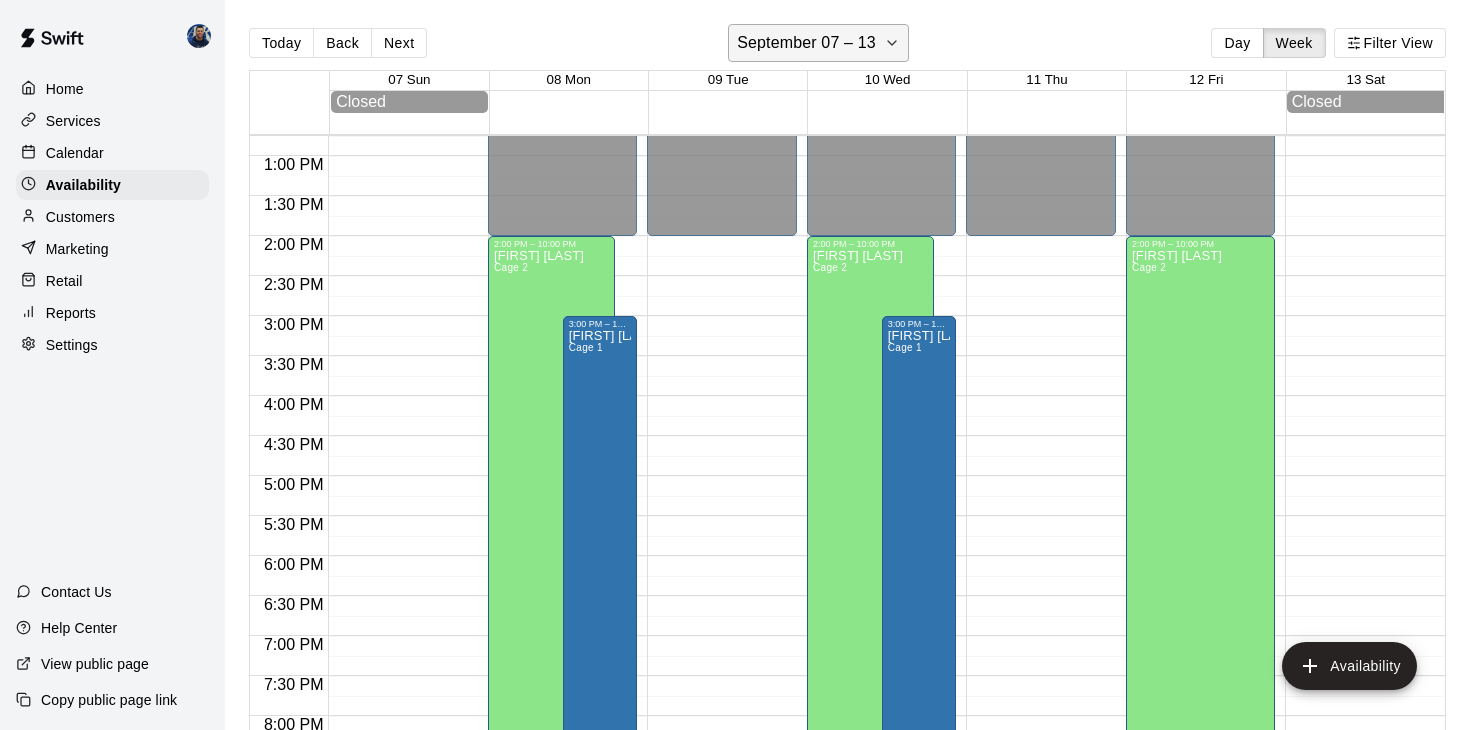 click on "September 07 – 13" at bounding box center (806, 43) 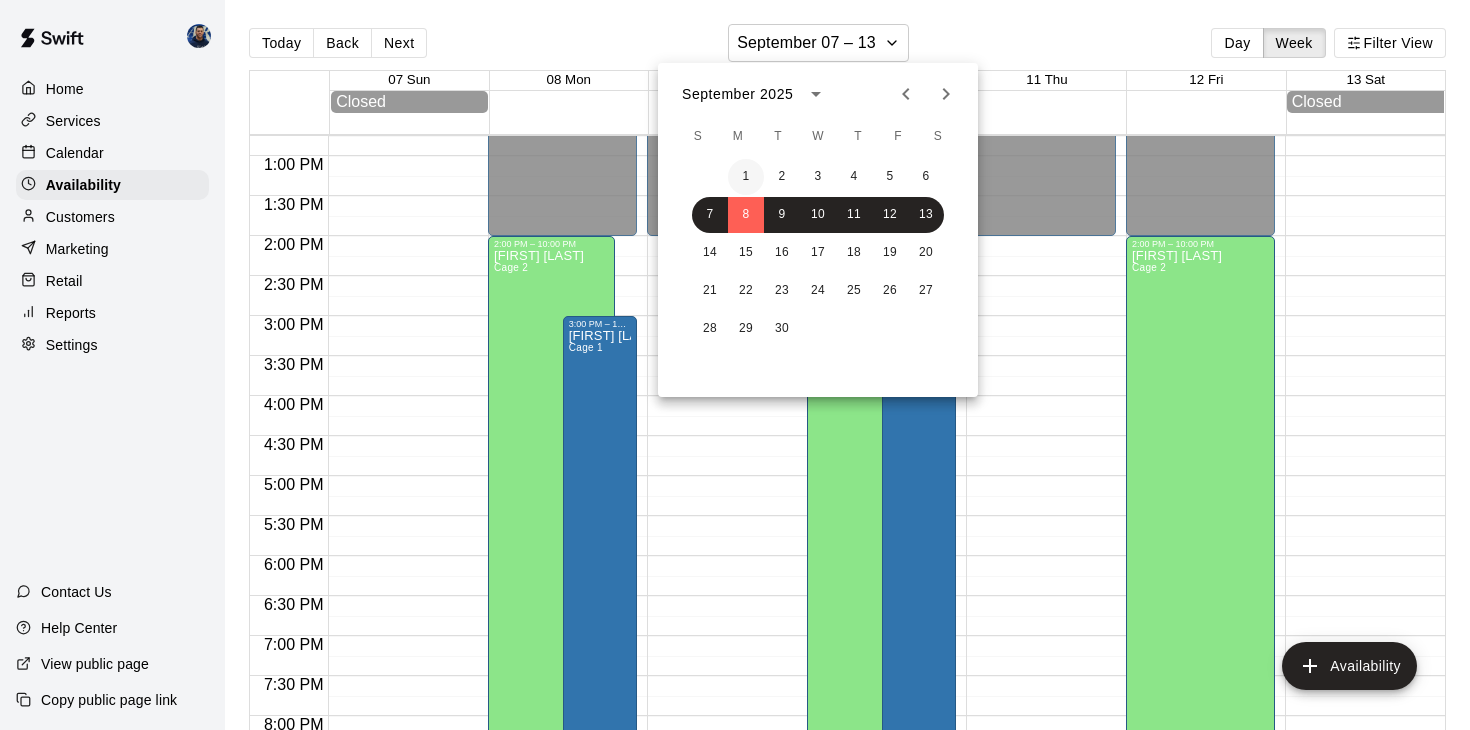 click on "1" at bounding box center [746, 177] 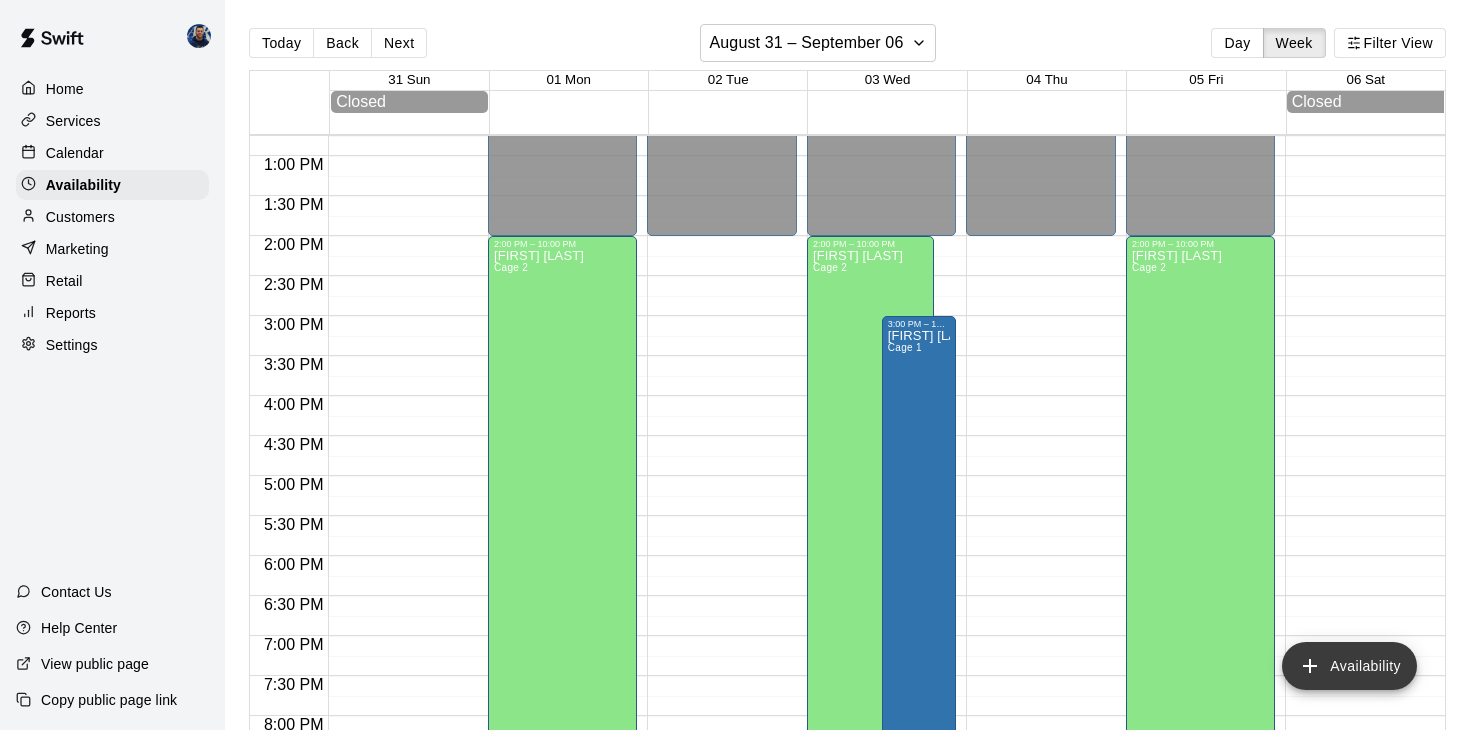 click 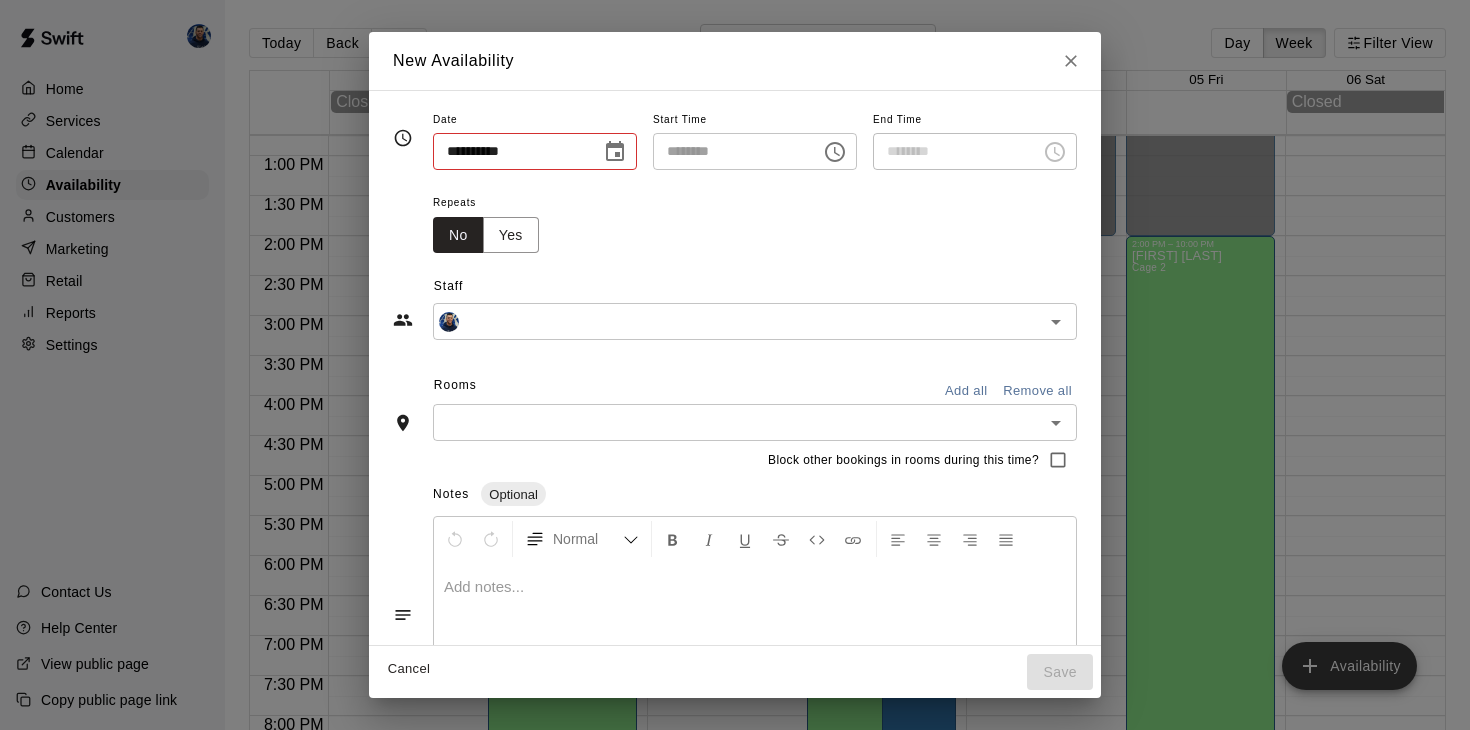 type on "**********" 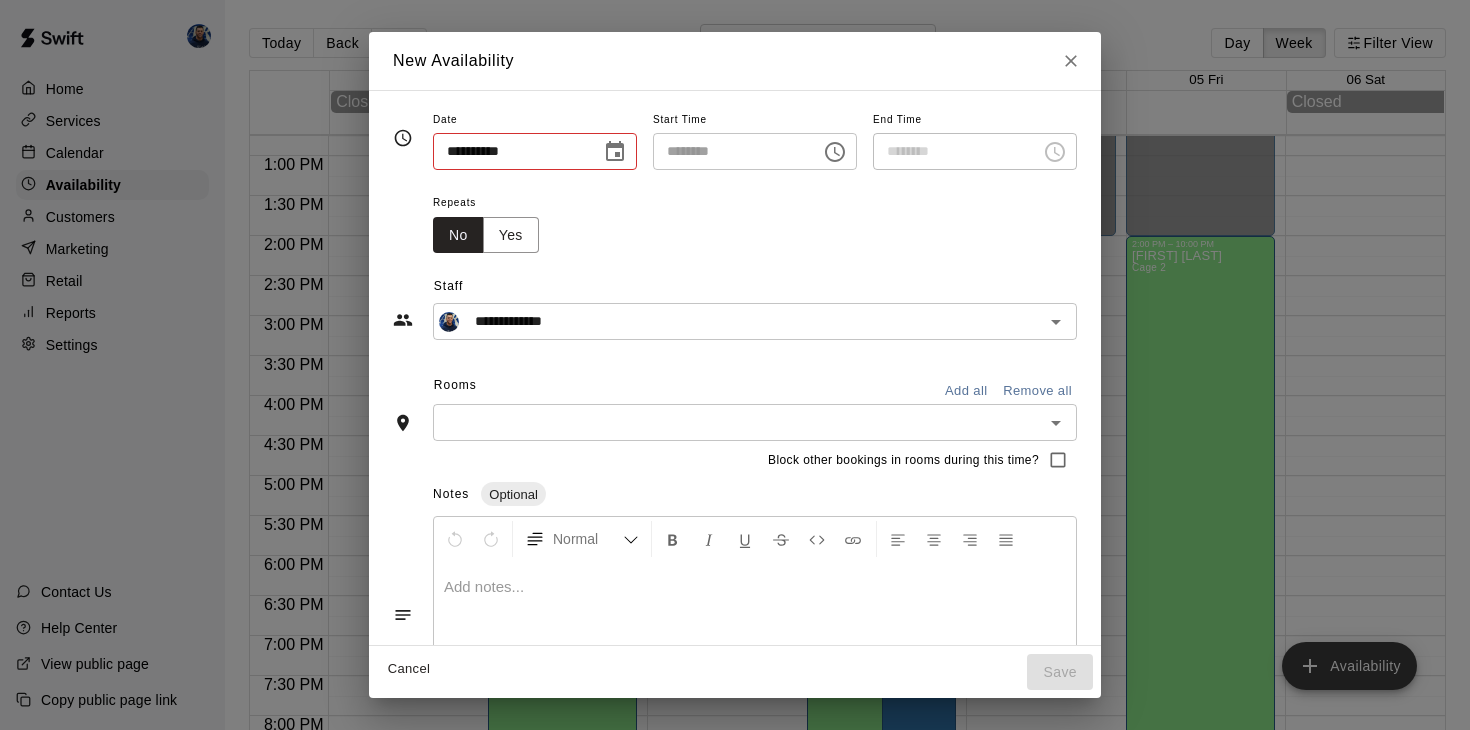 type on "**********" 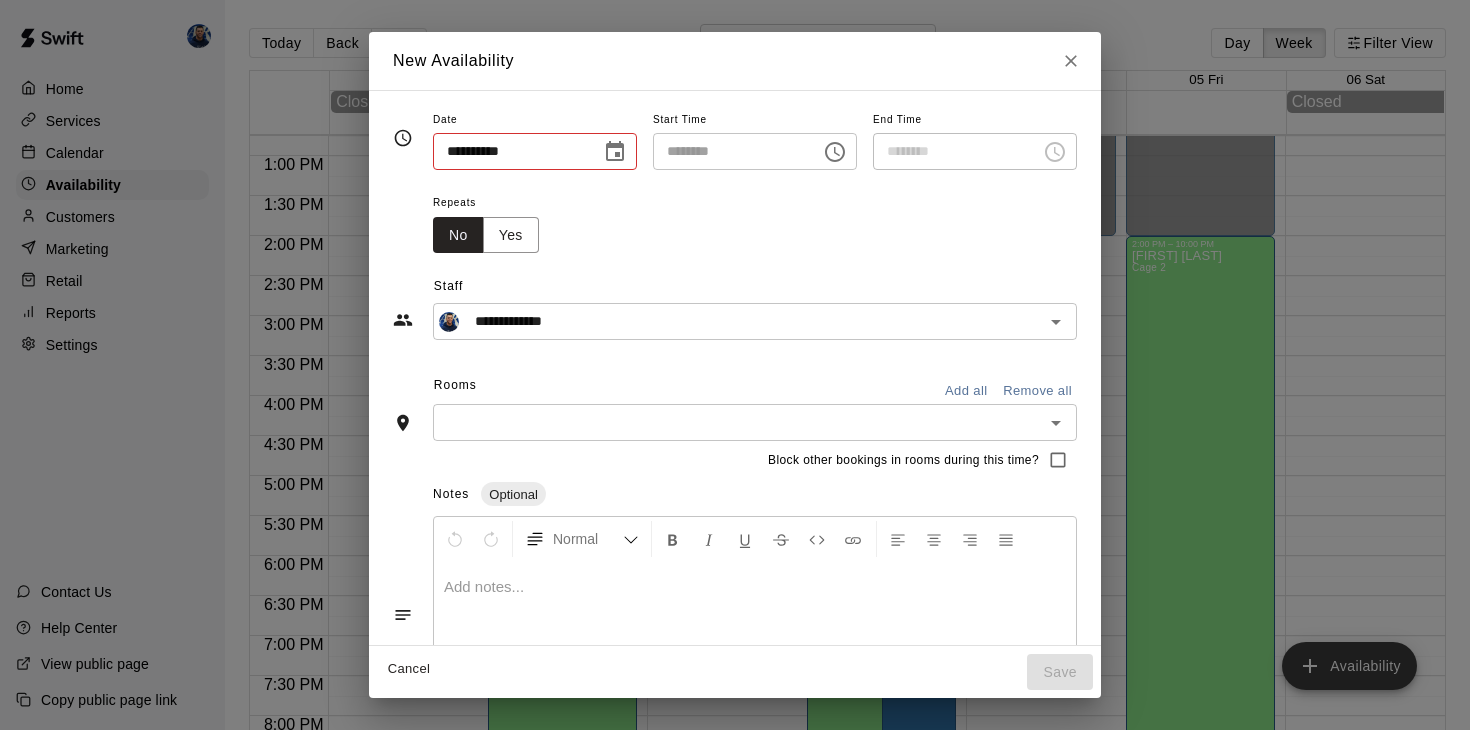 type on "********" 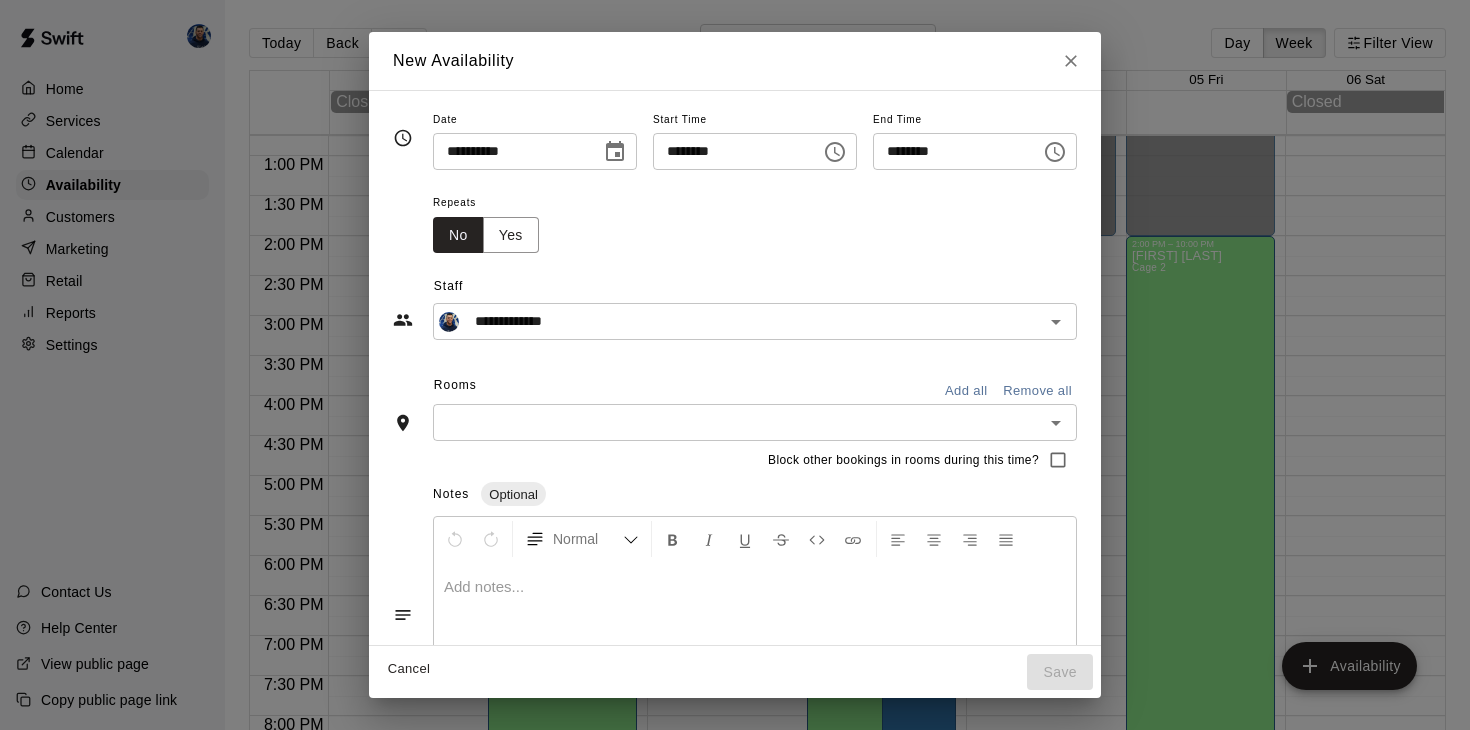 click on "Cancel" at bounding box center [409, 669] 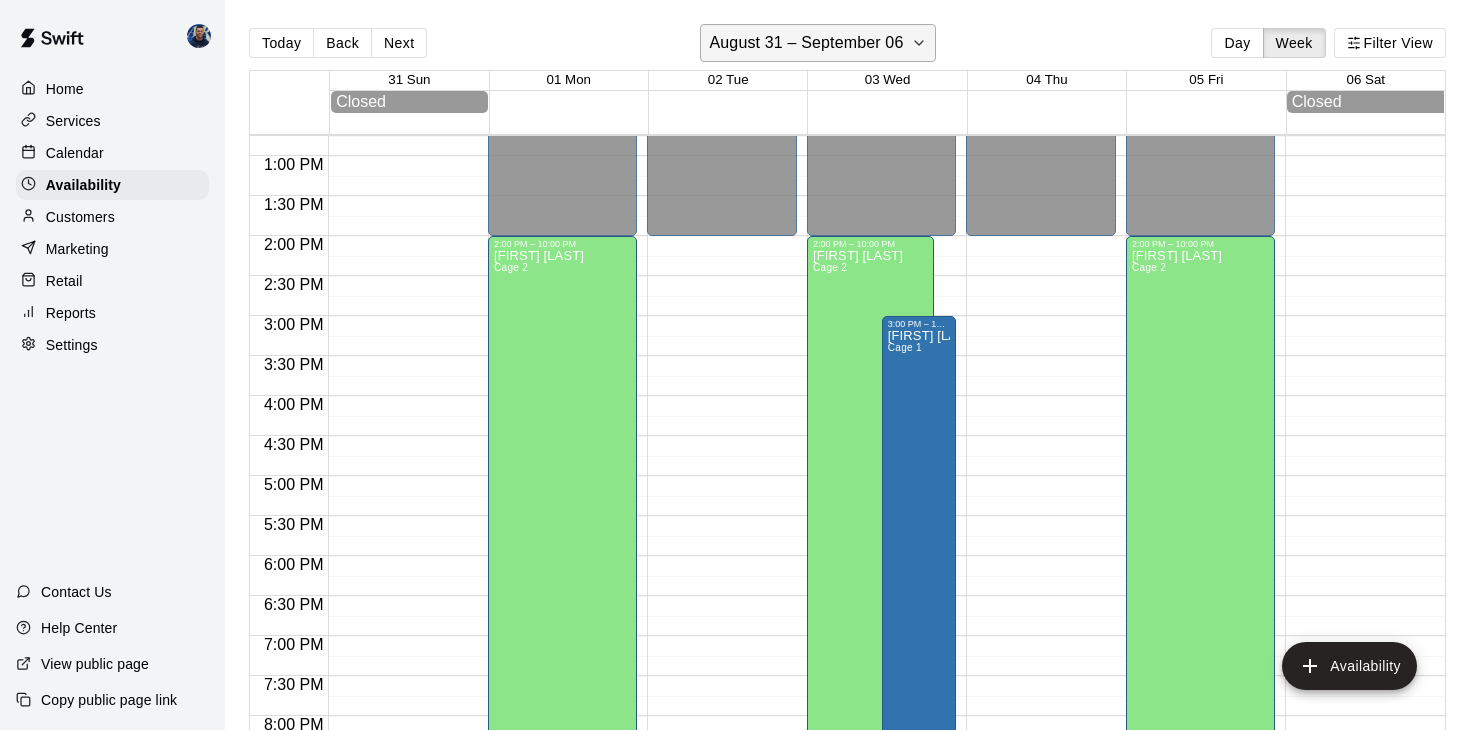 click 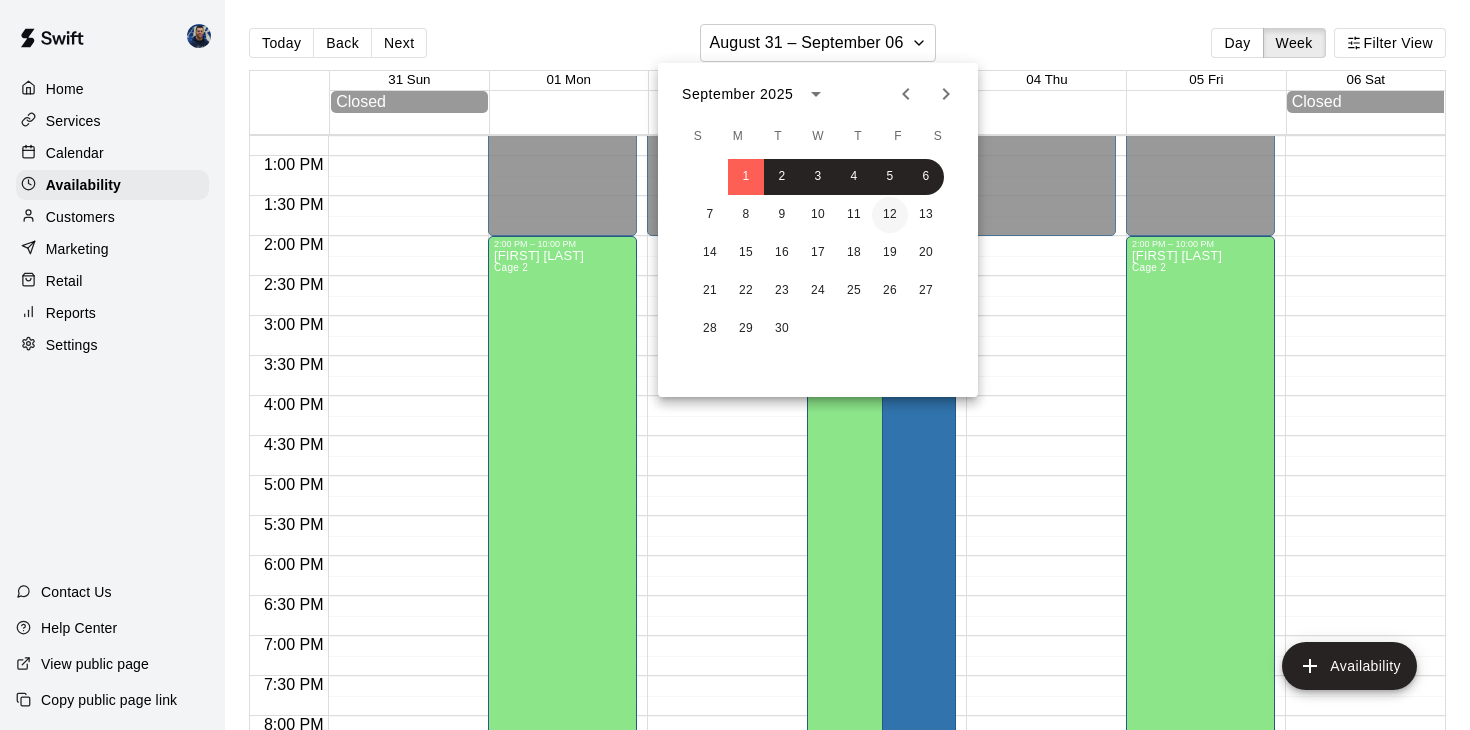 click on "12" at bounding box center (890, 215) 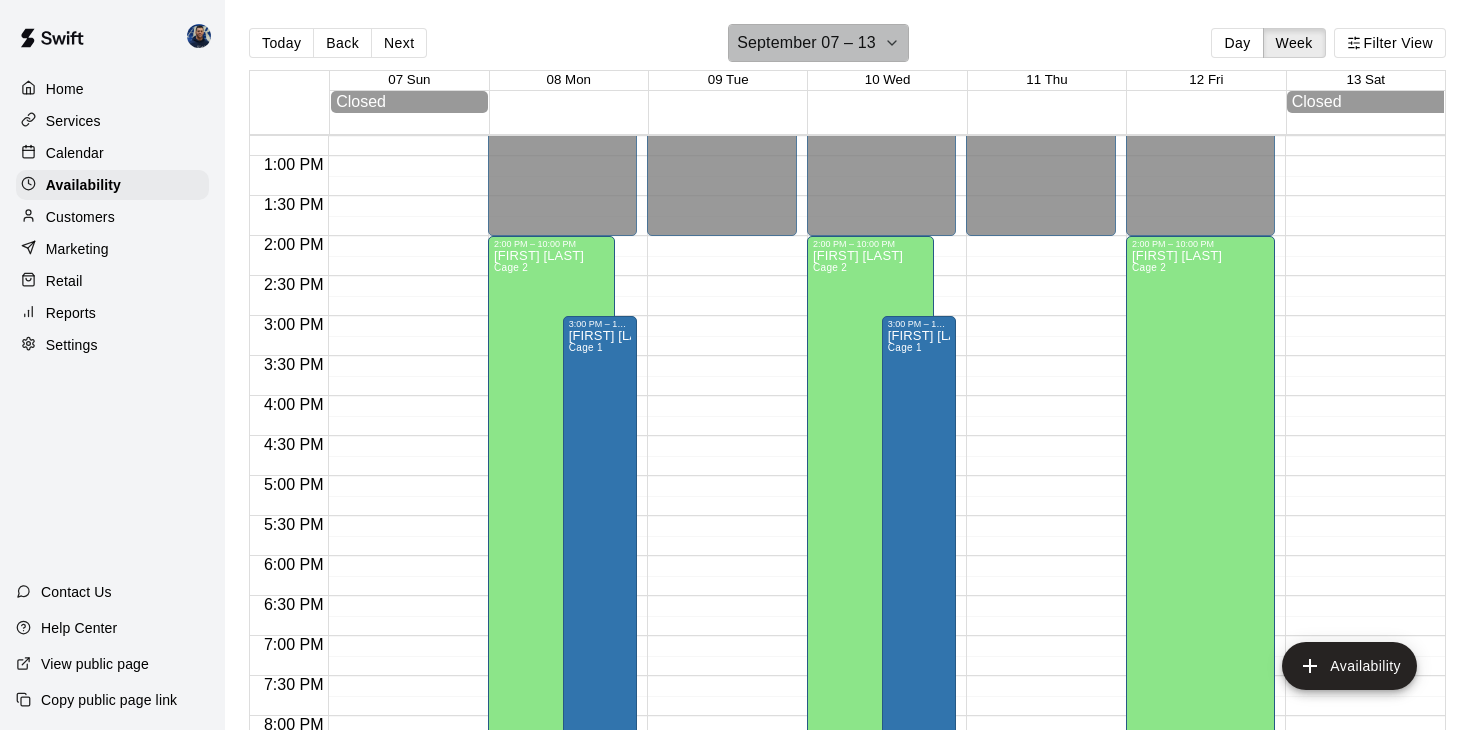 click 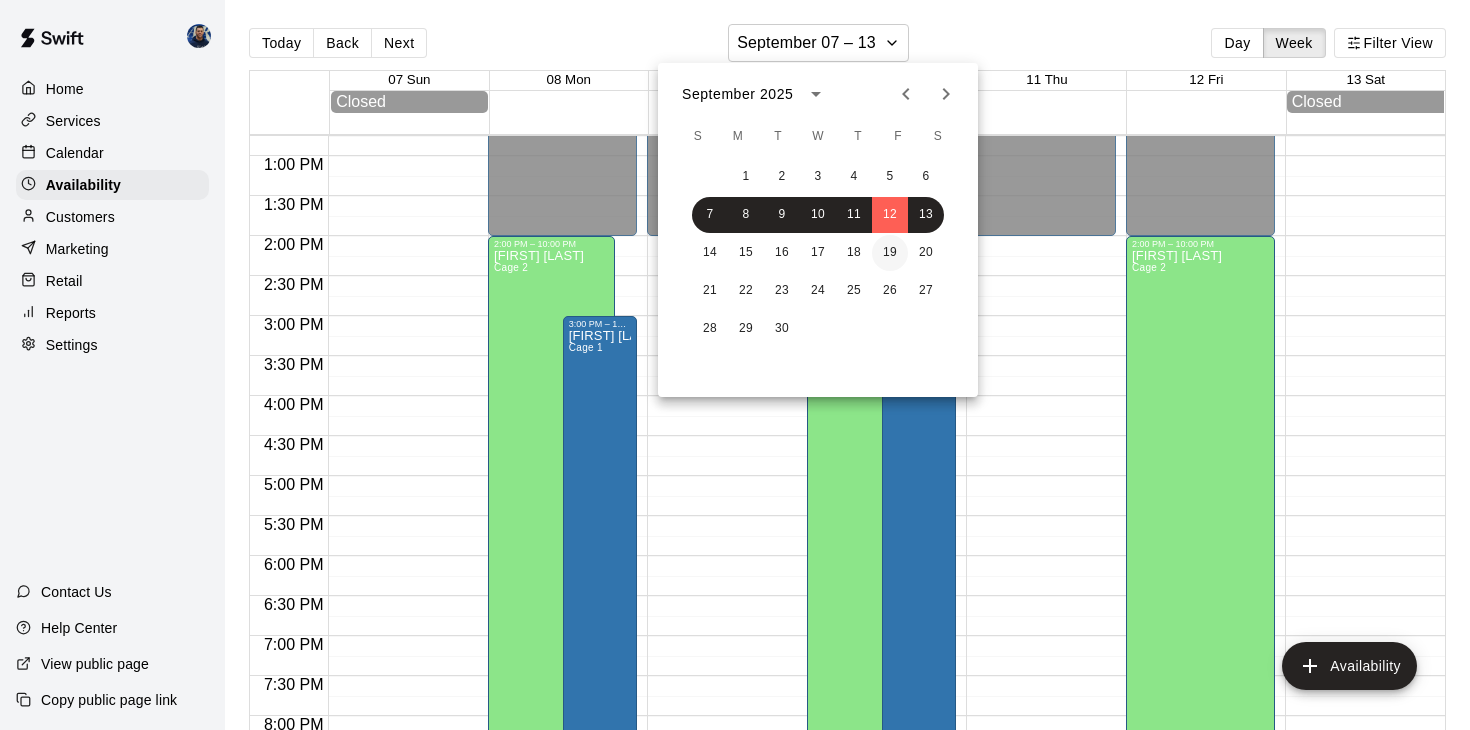 click on "19" at bounding box center [890, 253] 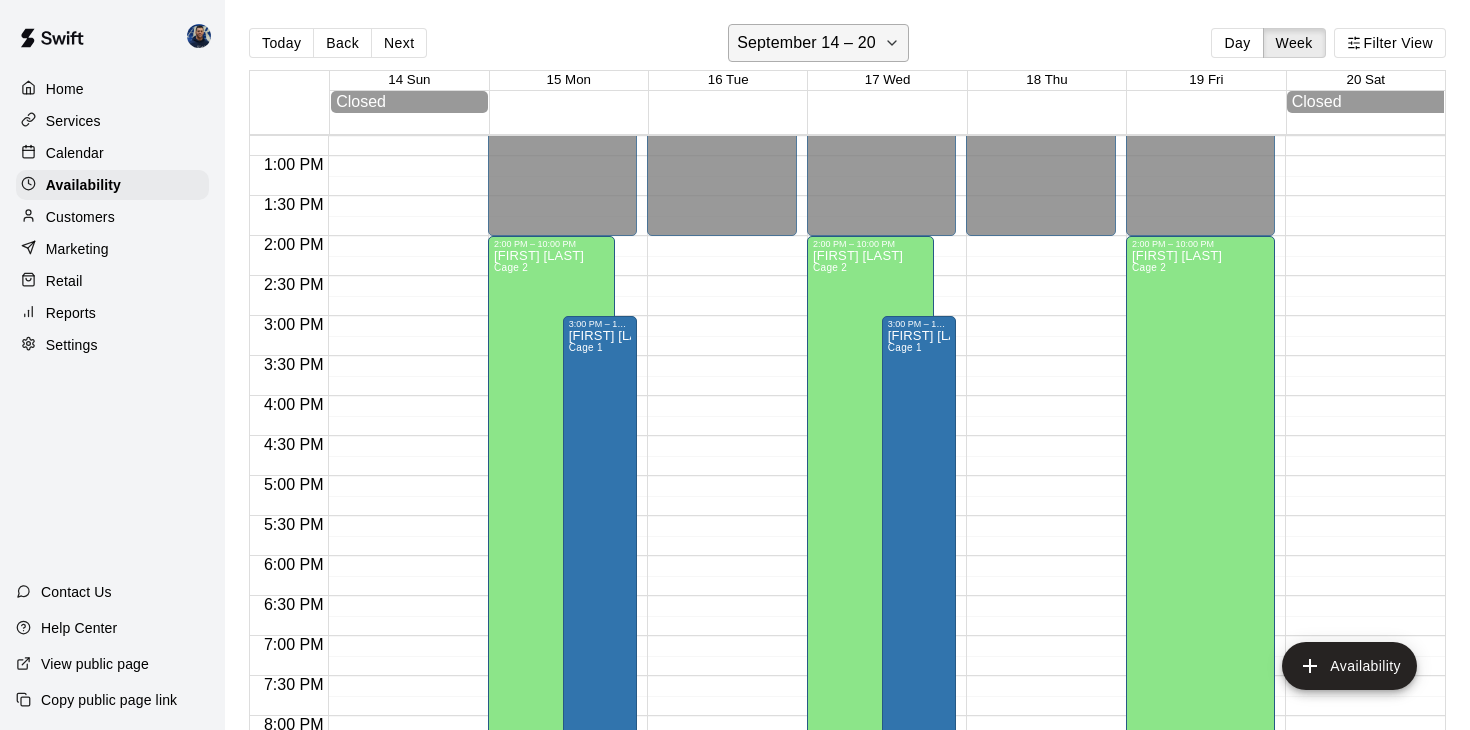 click on "September 14 – 20" at bounding box center (818, 43) 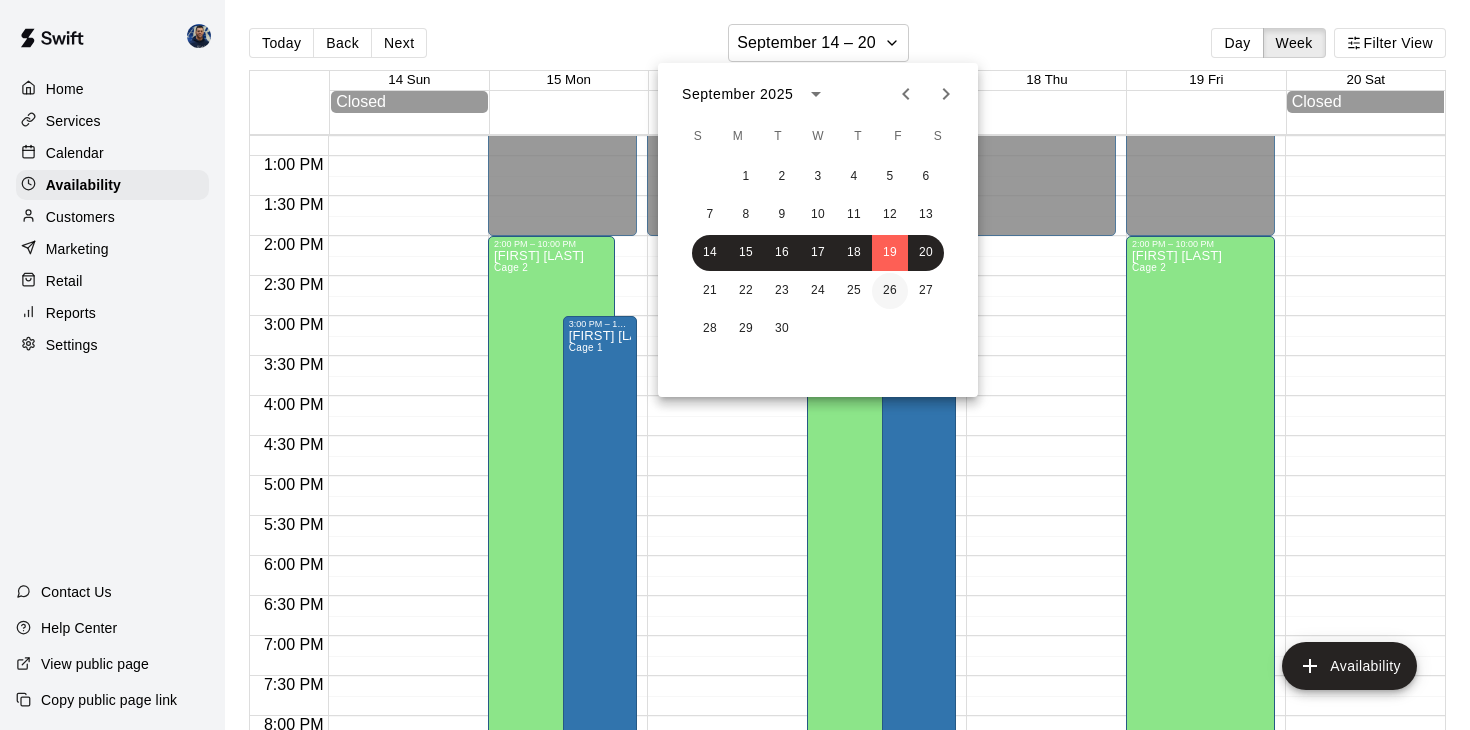 click on "26" at bounding box center [890, 291] 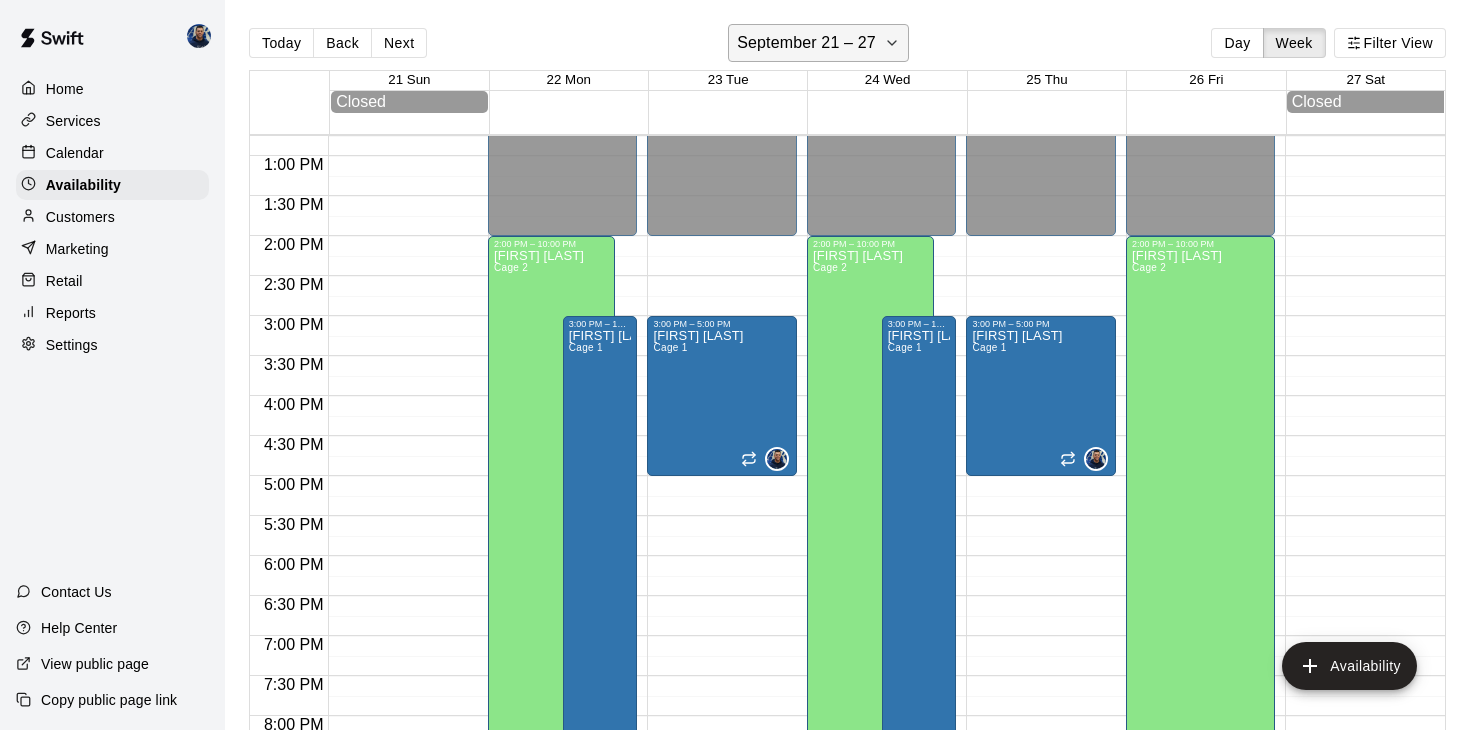 click 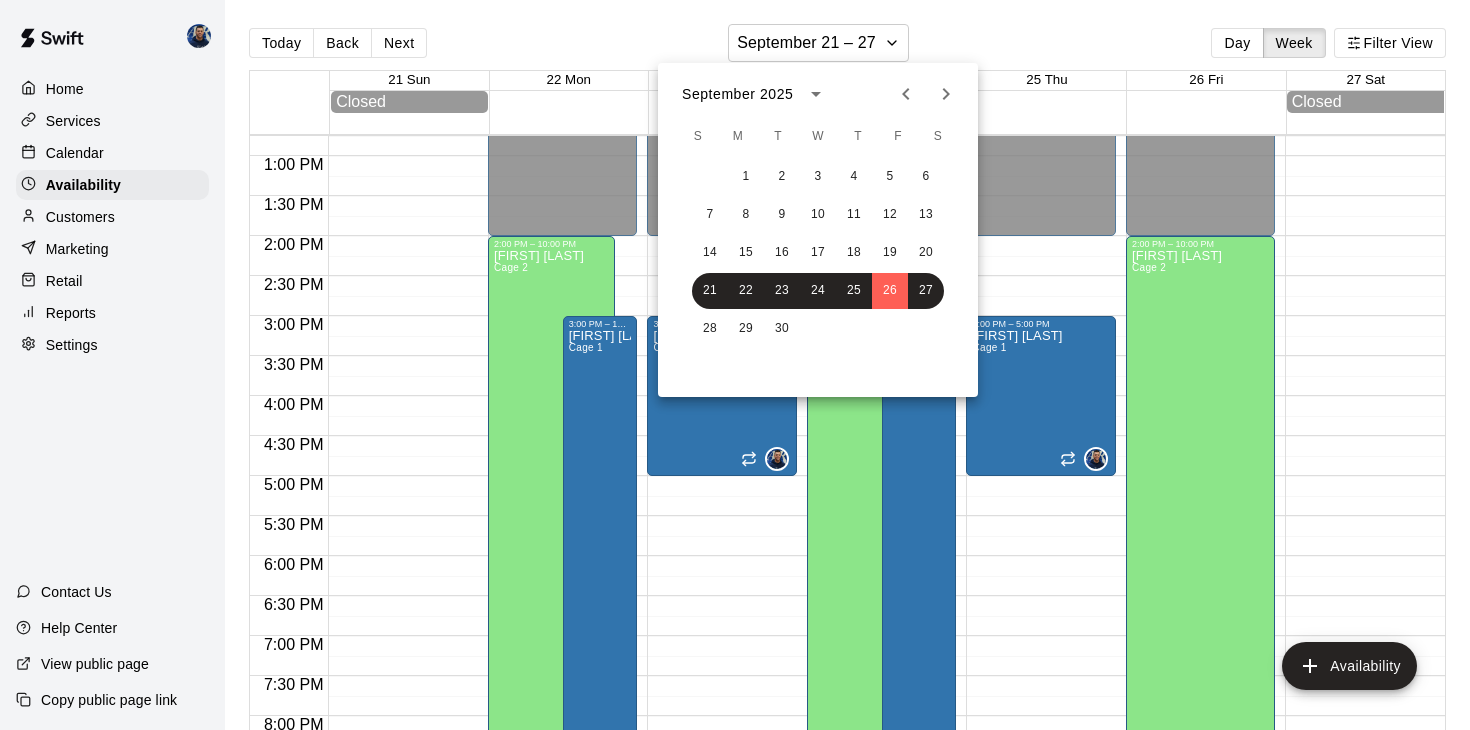 click 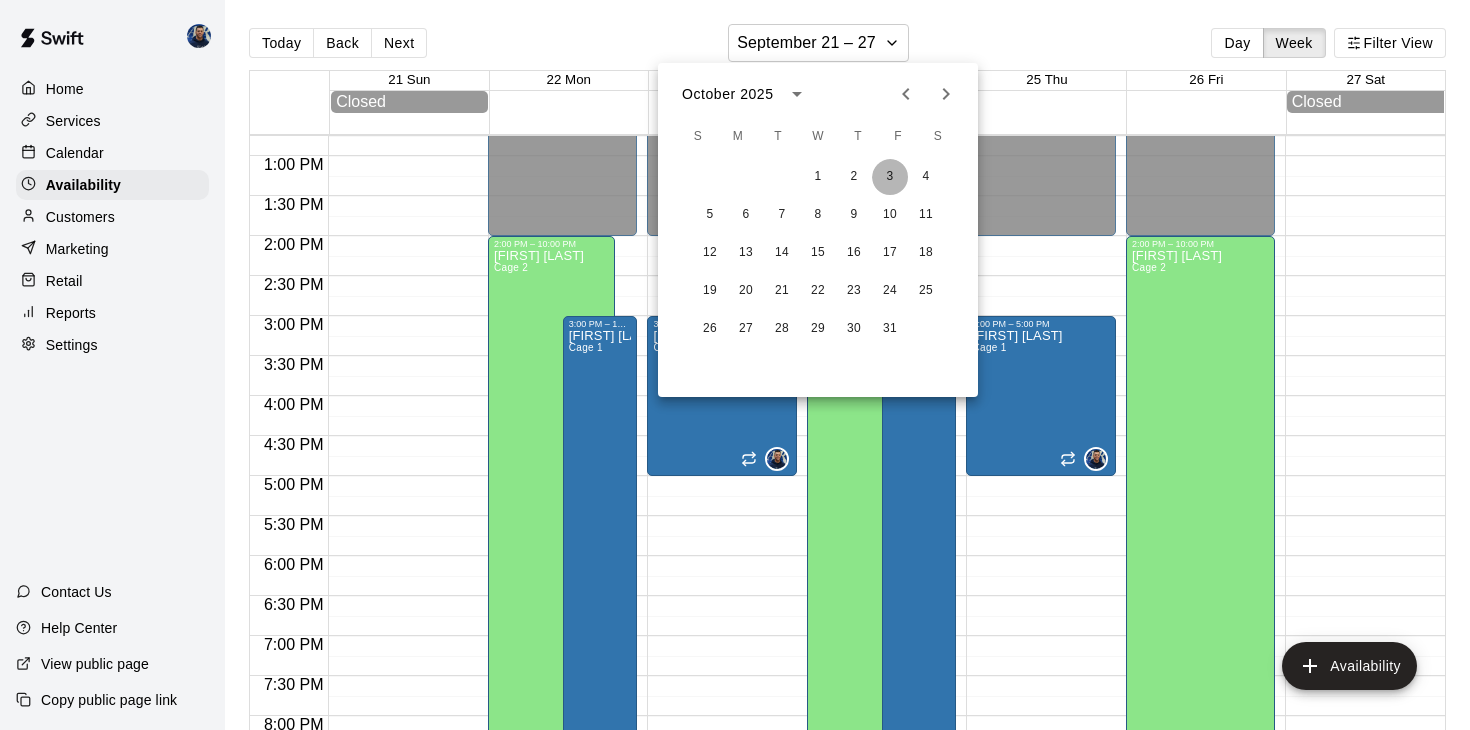 click on "3" at bounding box center (890, 177) 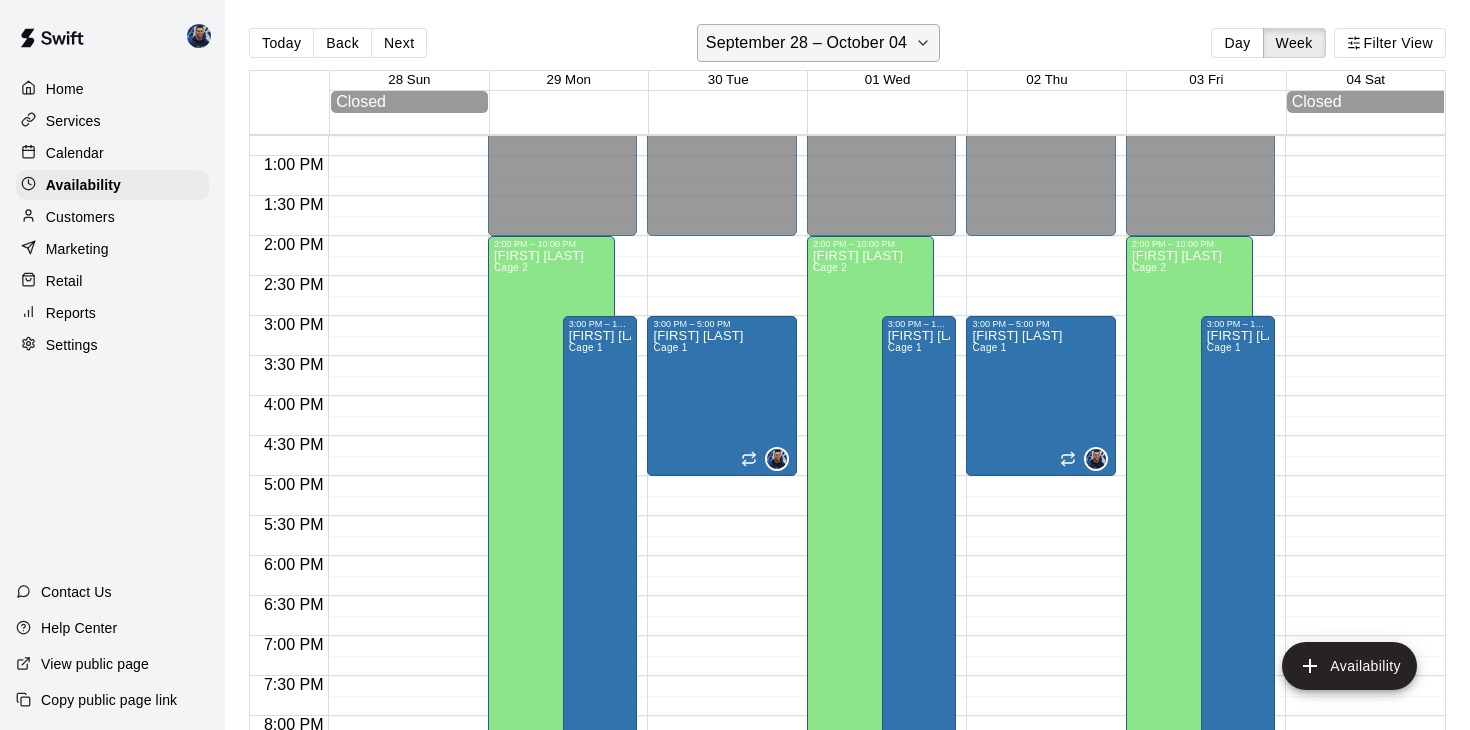 click on "September 28 – October 04" at bounding box center (806, 43) 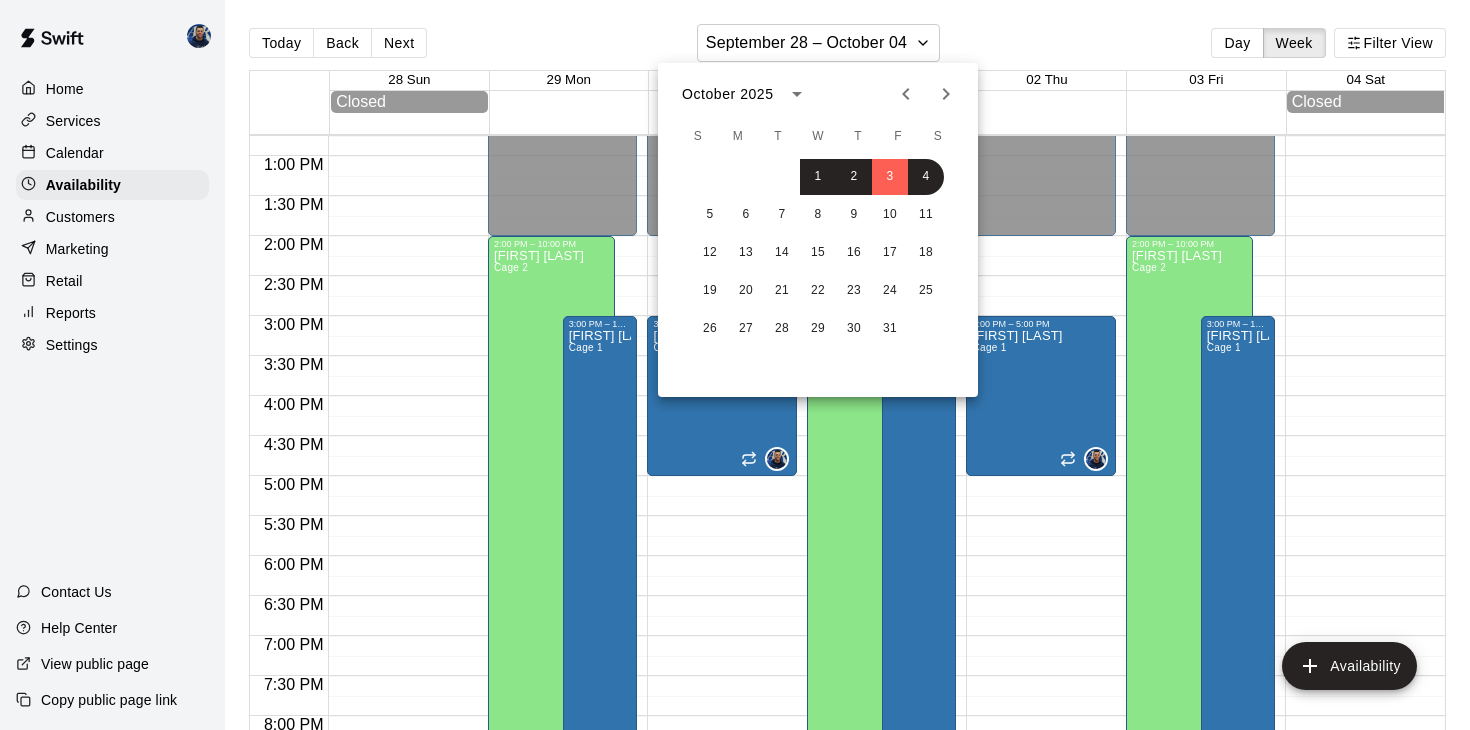 click 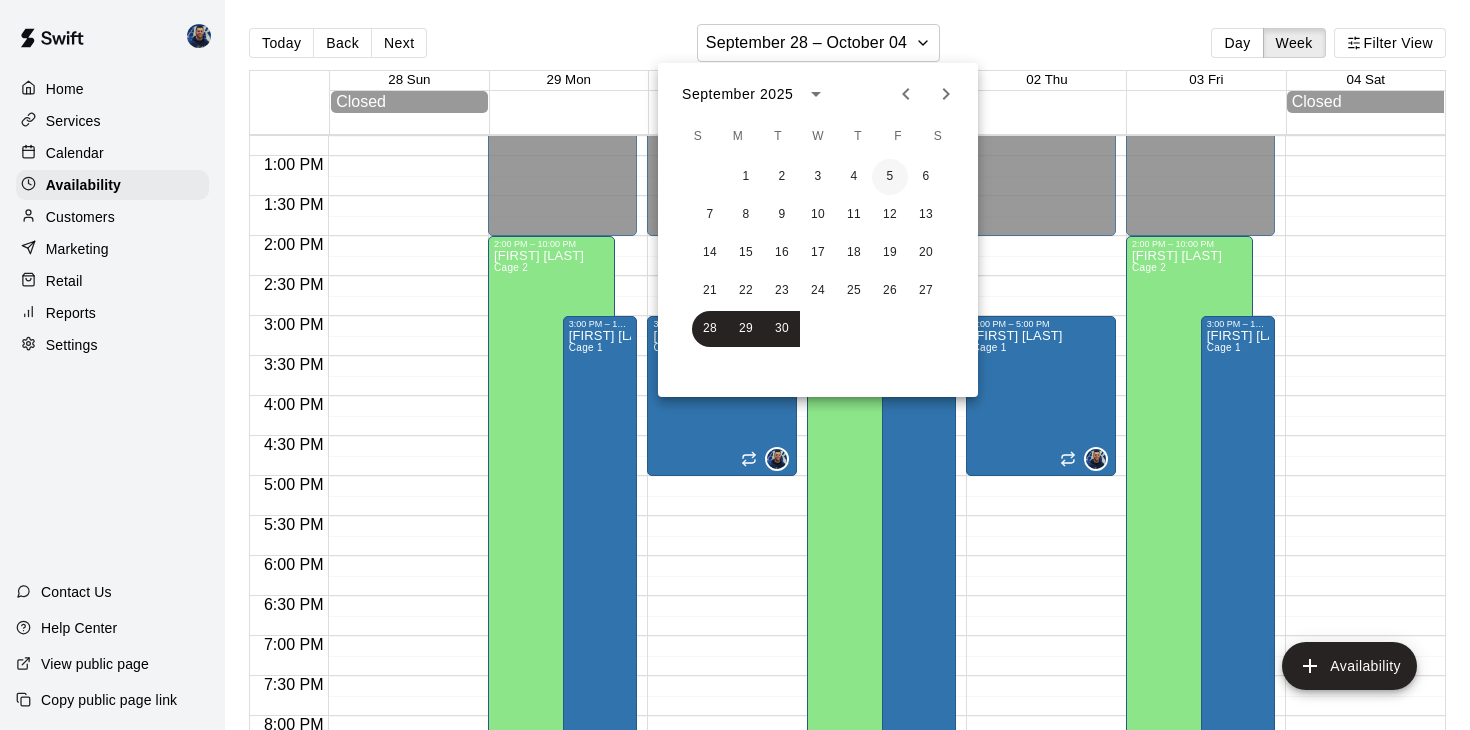 click on "5" at bounding box center (890, 177) 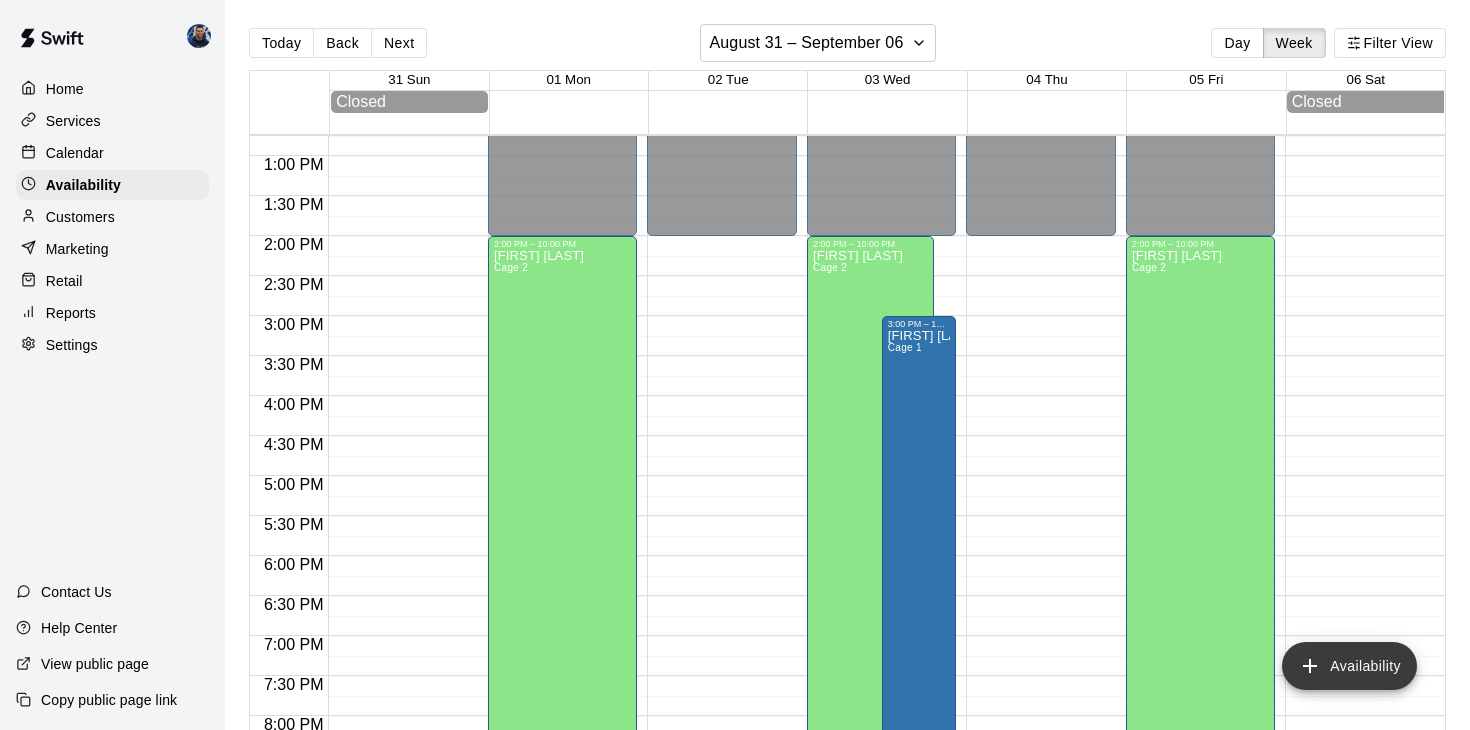 click on "Availability" at bounding box center (1349, 666) 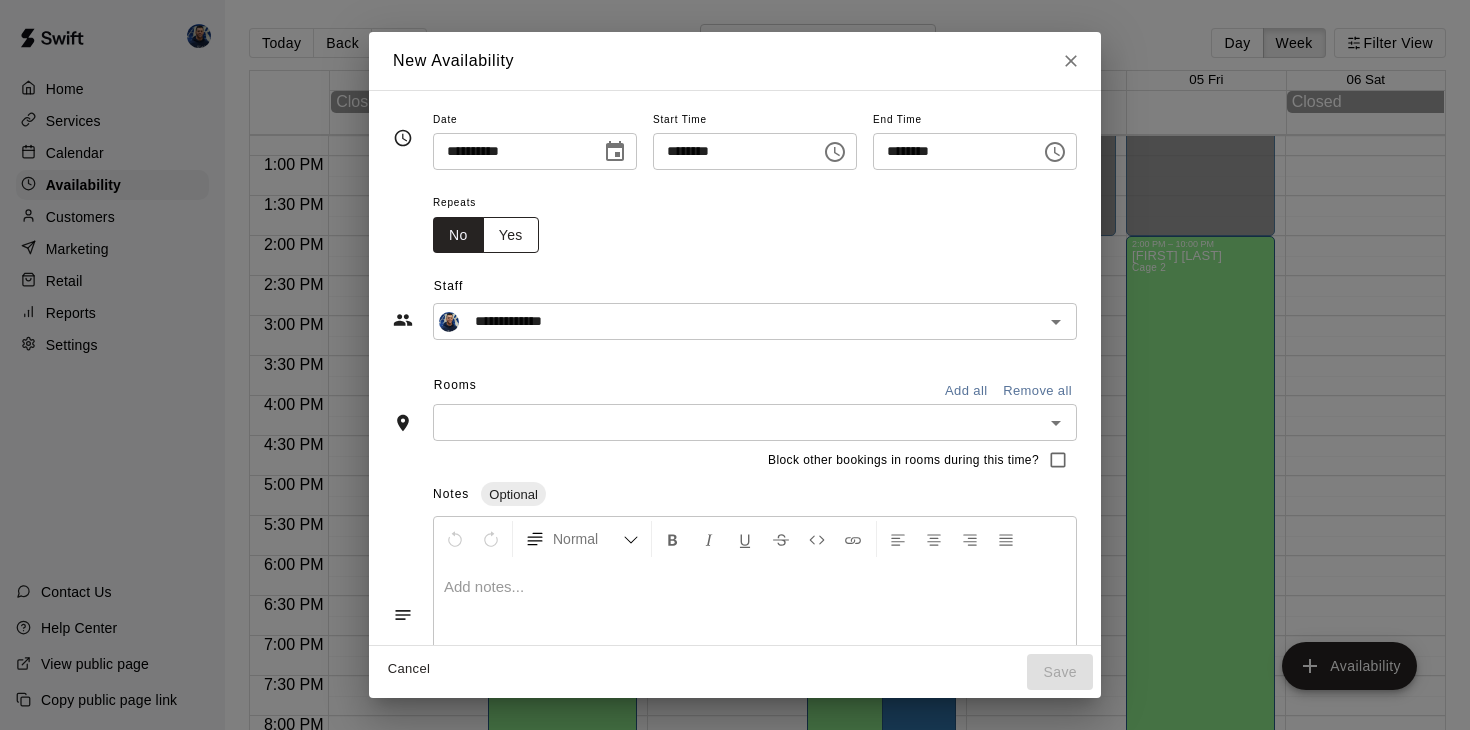 click on "Yes" at bounding box center (511, 235) 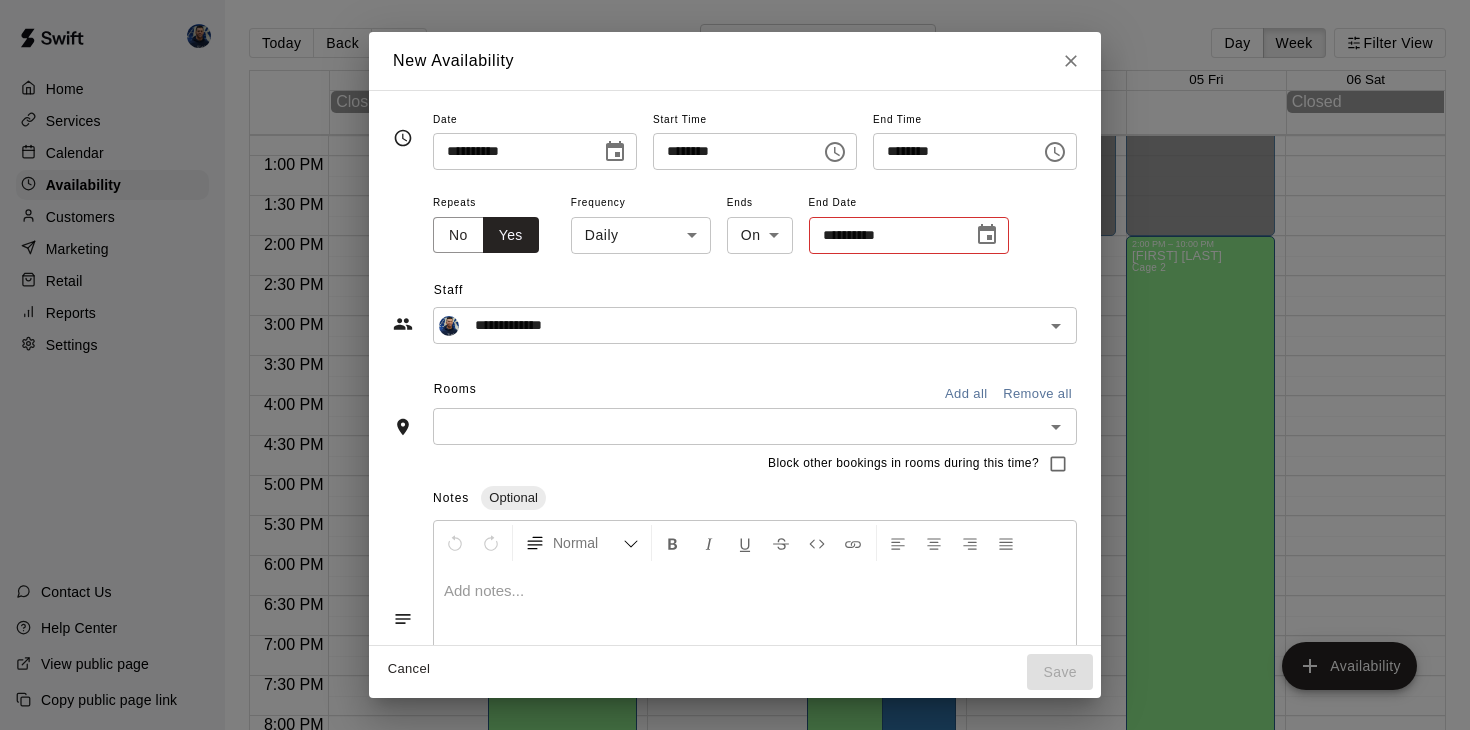 click on "Home Services Calendar Availability Customers Marketing Retail Reports Settings Contact Us Help Center View public page Copy public page link Today Back Next August 31 – September 06 Day Week Filter View 31 Sun 01 Mon 02 Tue 03 Wed 04 Thu 05 Fri 06 Sat Closed   Closed 12:00 AM 12:30 AM 1:00 AM 1:30 AM 2:00 AM 2:30 AM 3:00 AM 3:30 AM 4:00 AM 4:30 AM 5:00 AM 5:30 AM 6:00 AM 6:30 AM 7:00 AM 7:30 AM 8:00 AM 8:30 AM 9:00 AM 9:30 AM 10:00 AM 10:30 AM 11:00 AM 11:30 AM 12:00 PM 12:30 PM 1:00 PM 1:30 PM 2:00 PM 2:30 PM 3:00 PM 3:30 PM 4:00 PM 4:30 PM 5:00 PM 5:30 PM 6:00 PM 6:30 PM 7:00 PM 7:30 PM 8:00 PM 8:30 PM 9:00 PM 9:30 PM 10:00 PM 10:30 PM 11:00 PM 11:30 PM 12:00 AM – 2:00 PM Closed 2:00 PM – 10:00 PM [FIRST] [LAST] Cage 2 10:00 PM – 11:59 PM Closed 12:00 AM – 2:00 PM Closed 10:00 PM – 11:59 PM Closed 12:00 AM – 2:00 PM Closed 2:00 PM – 10:00 PM [FIRST] [LAST] Cage 2 10:00 PM – 11:59 PM Closed 3:00 PM – 10:00 PM [FIRST] [LAST] Cage 1 12:00 AM – 2:00 PM Closed 10:00 PM – 11:59 PM Closed" at bounding box center [735, 381] 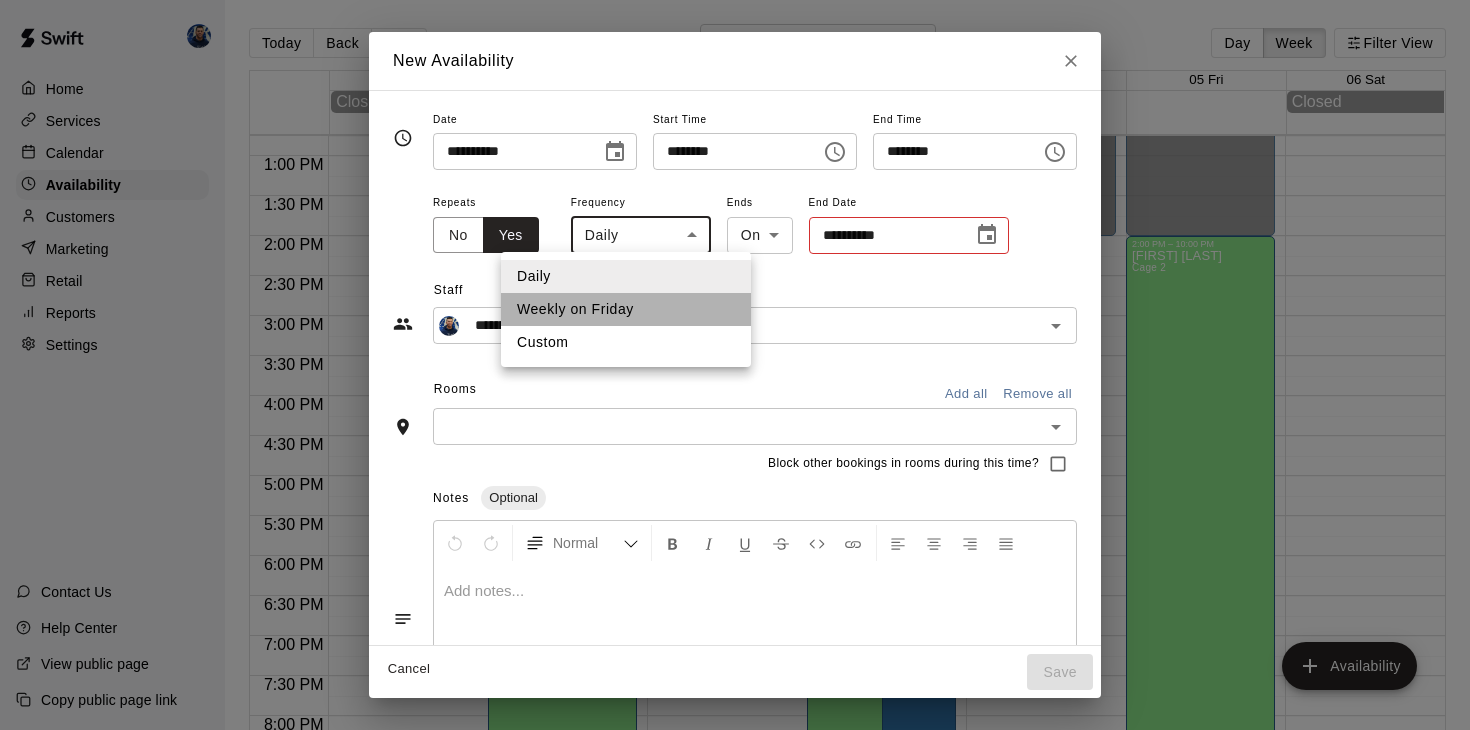 click on "Weekly on Friday" at bounding box center [626, 309] 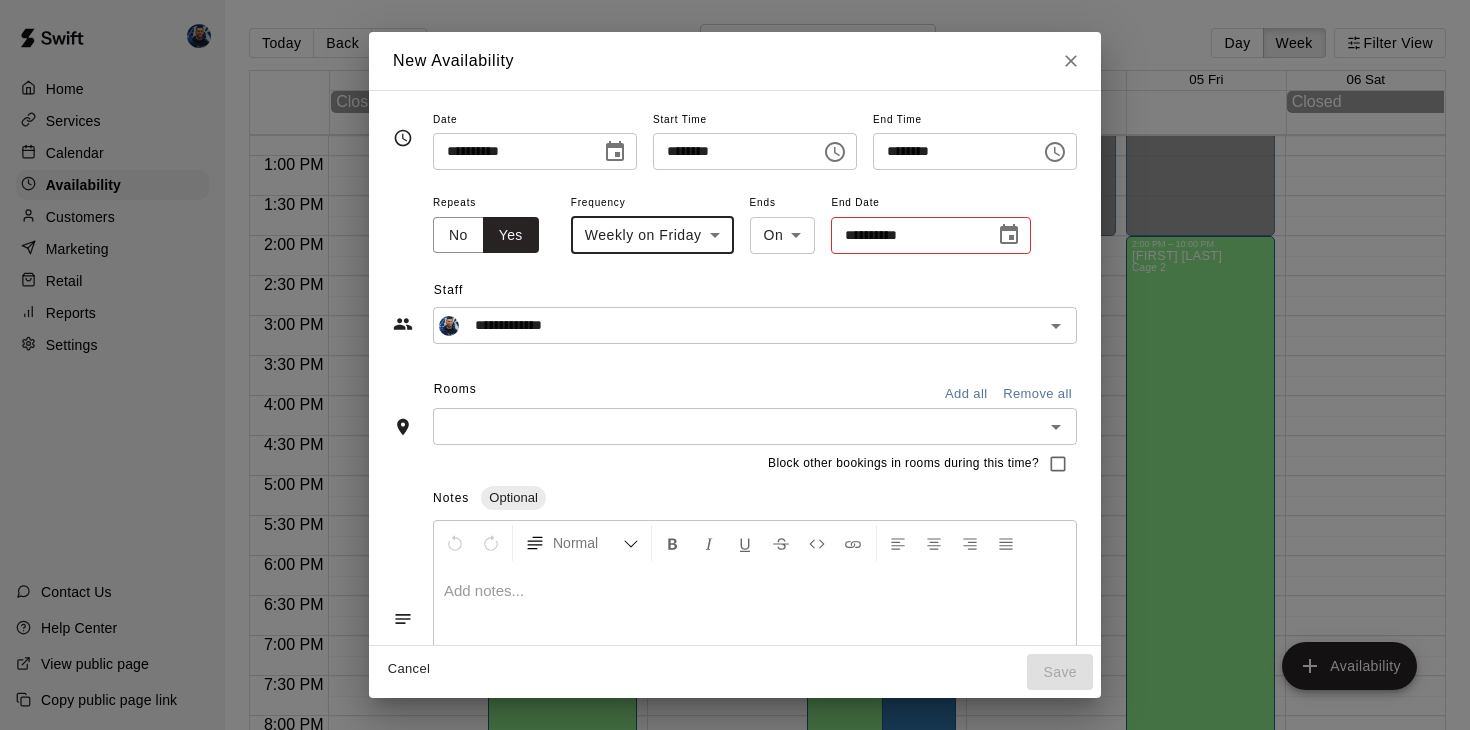 click on "**********" at bounding box center (906, 235) 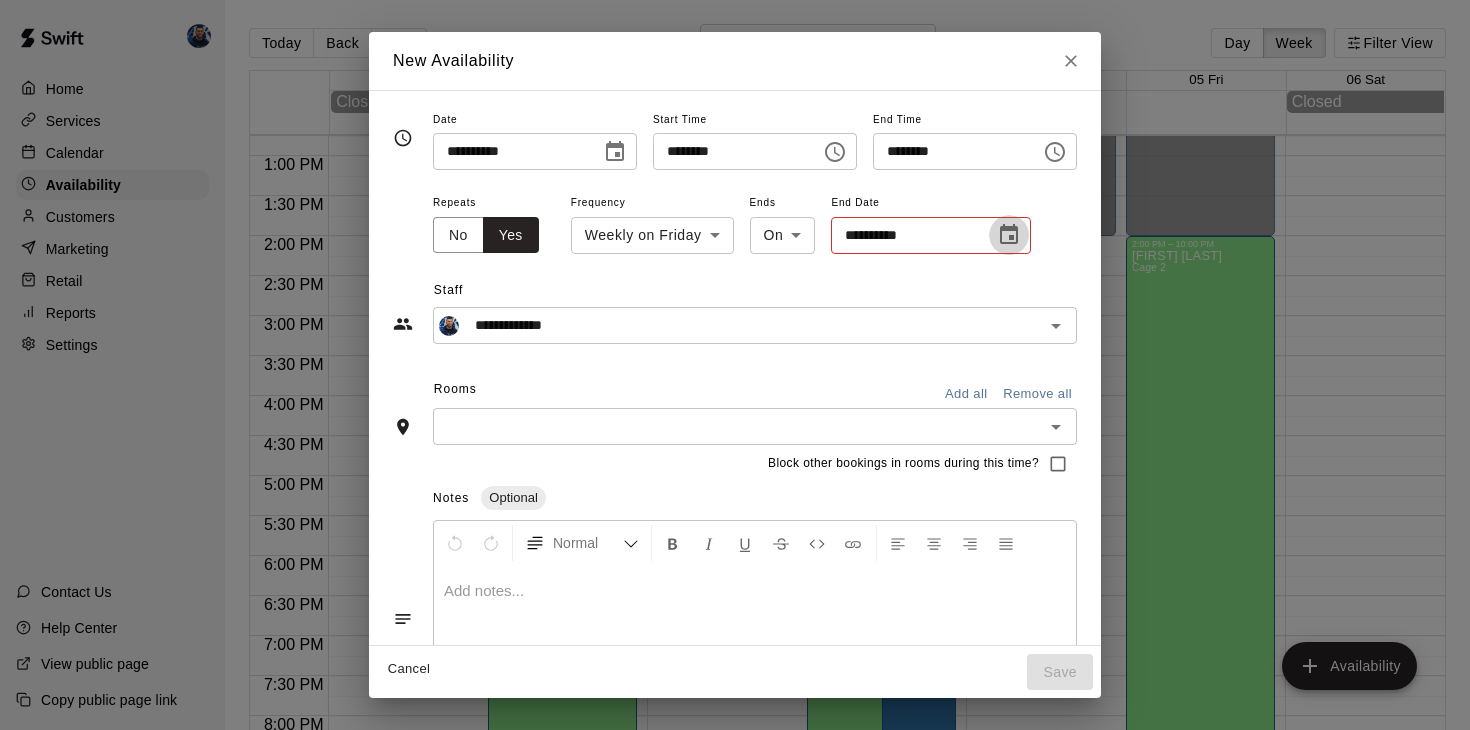 click 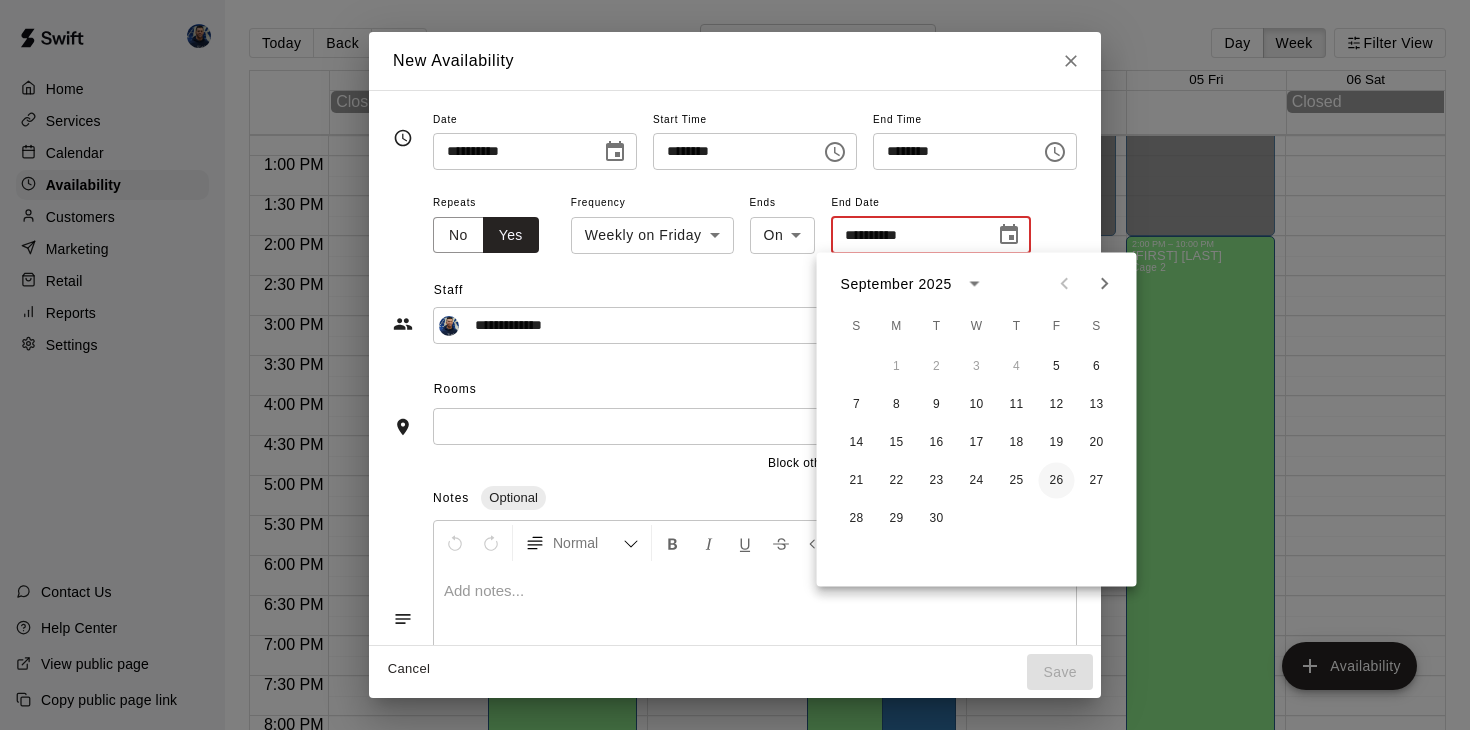 click on "26" at bounding box center (1057, 481) 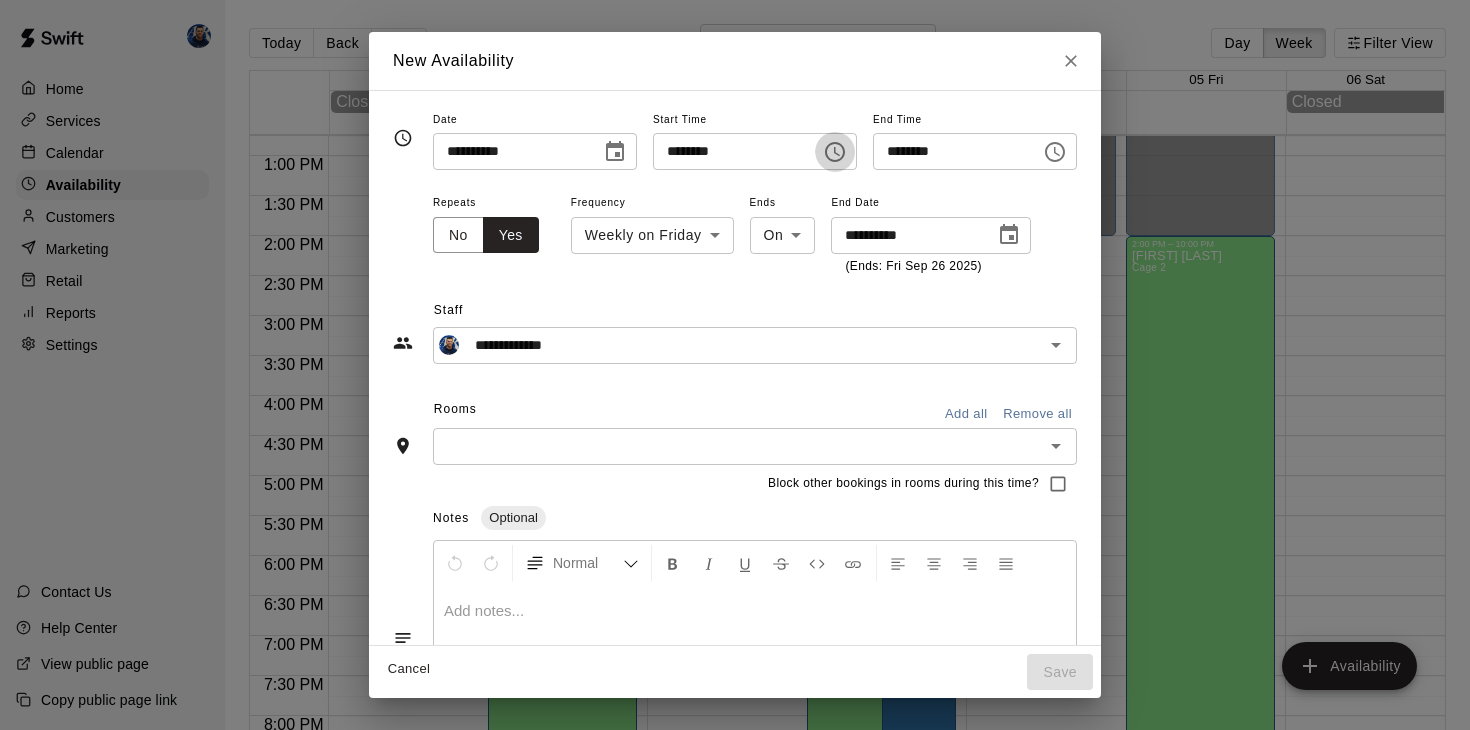 click 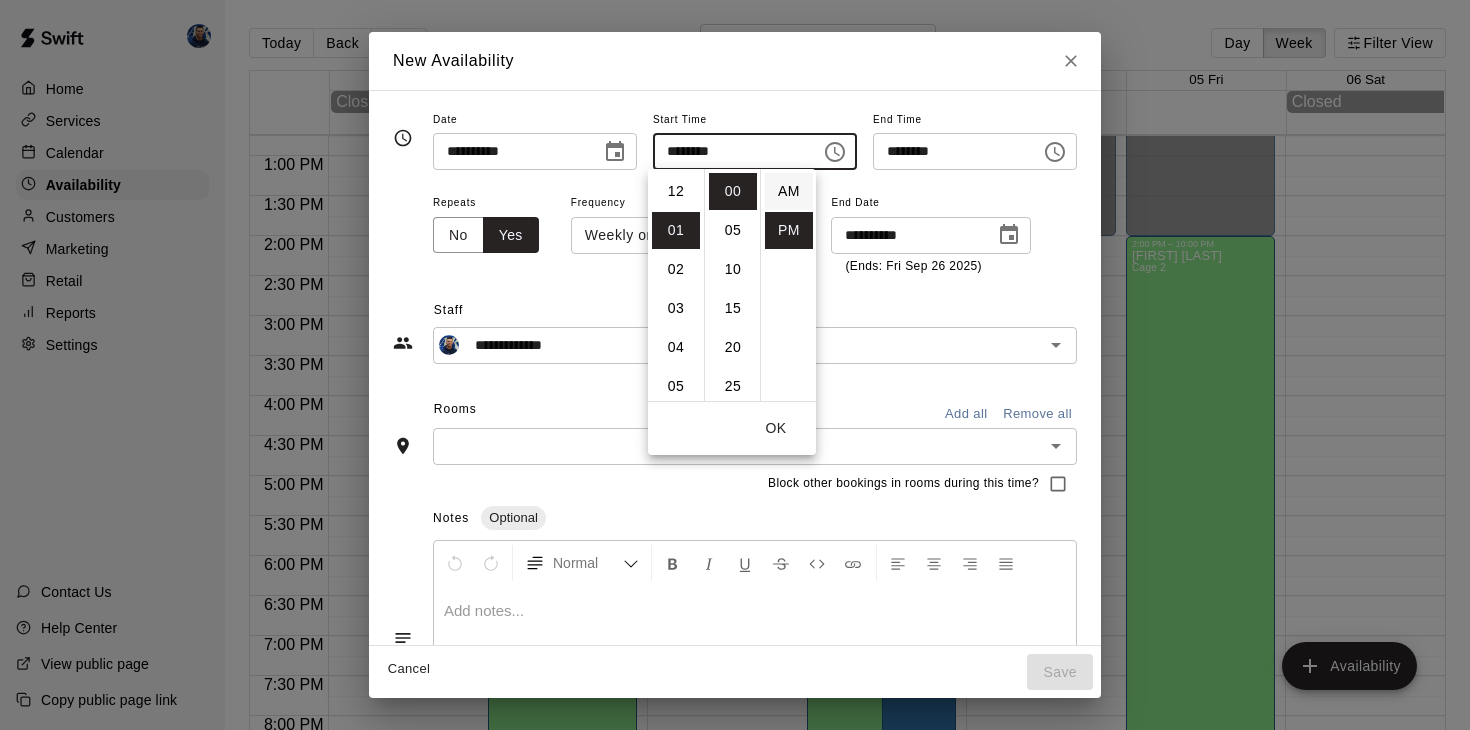 scroll, scrollTop: 39, scrollLeft: 0, axis: vertical 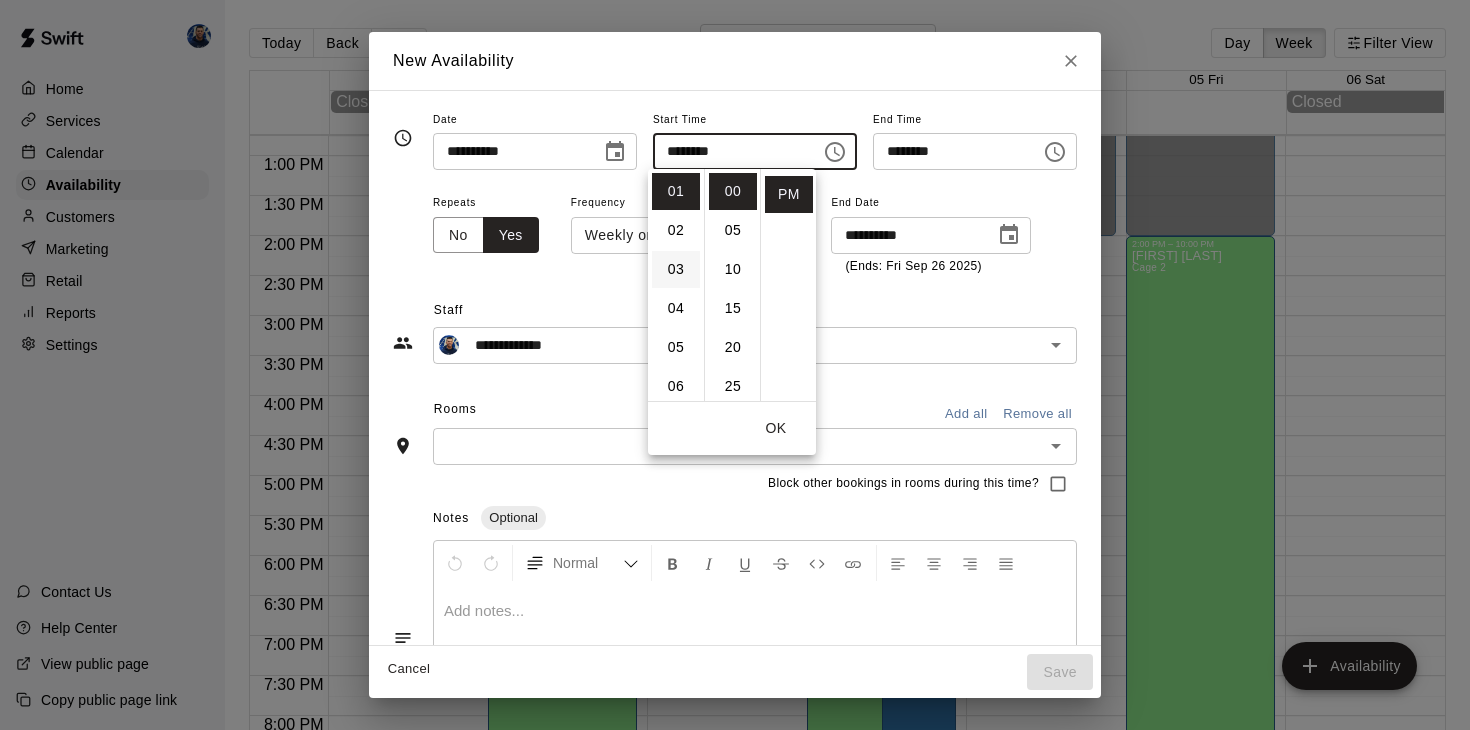 click on "03" at bounding box center (676, 269) 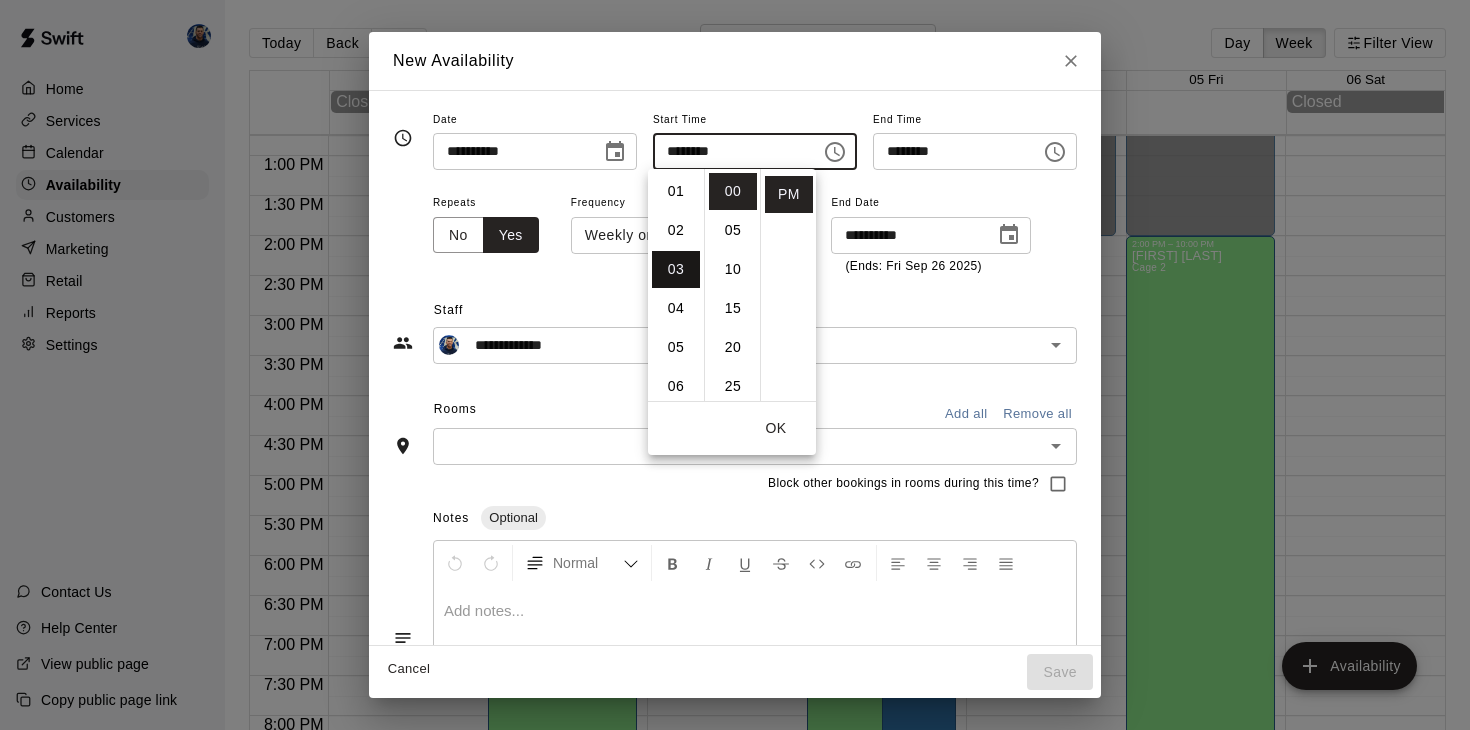 scroll, scrollTop: 117, scrollLeft: 0, axis: vertical 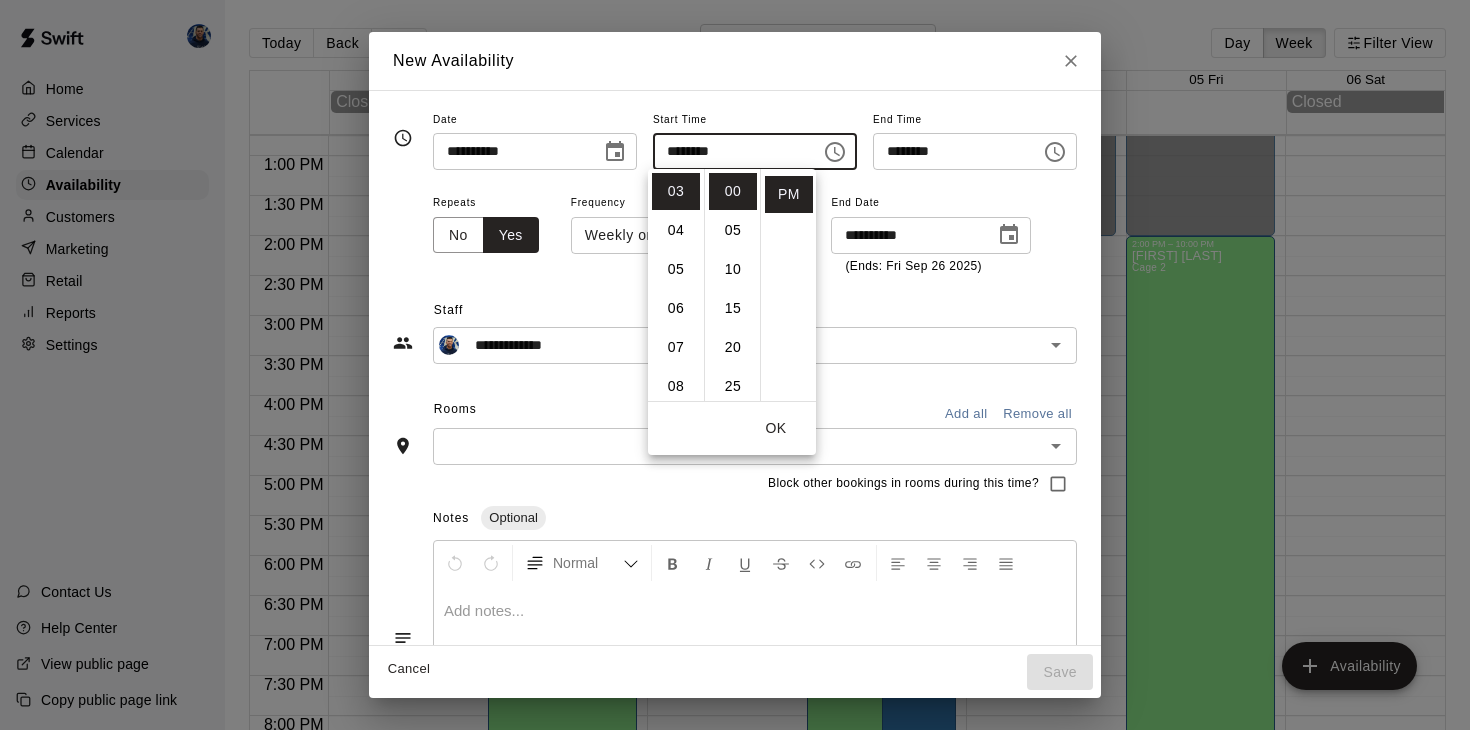 click 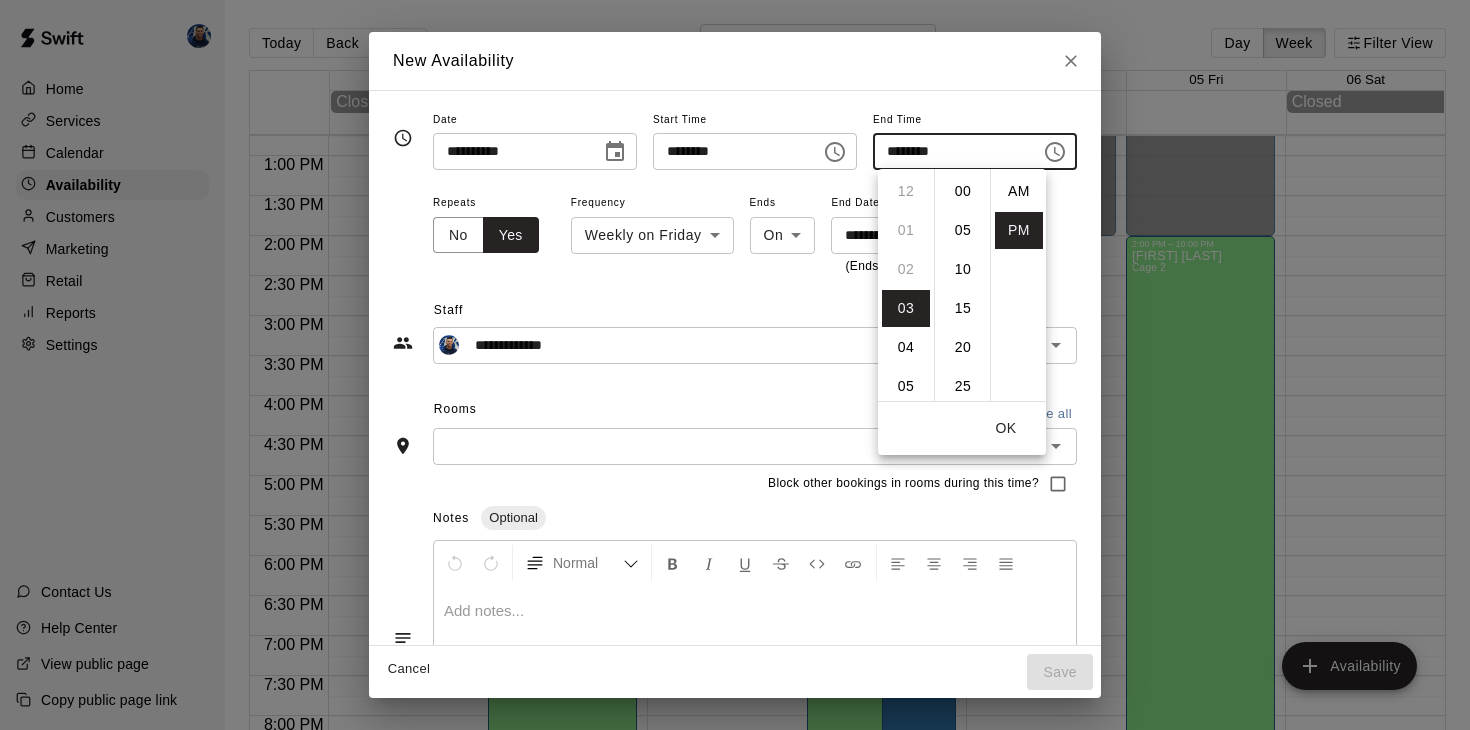 scroll, scrollTop: 117, scrollLeft: 0, axis: vertical 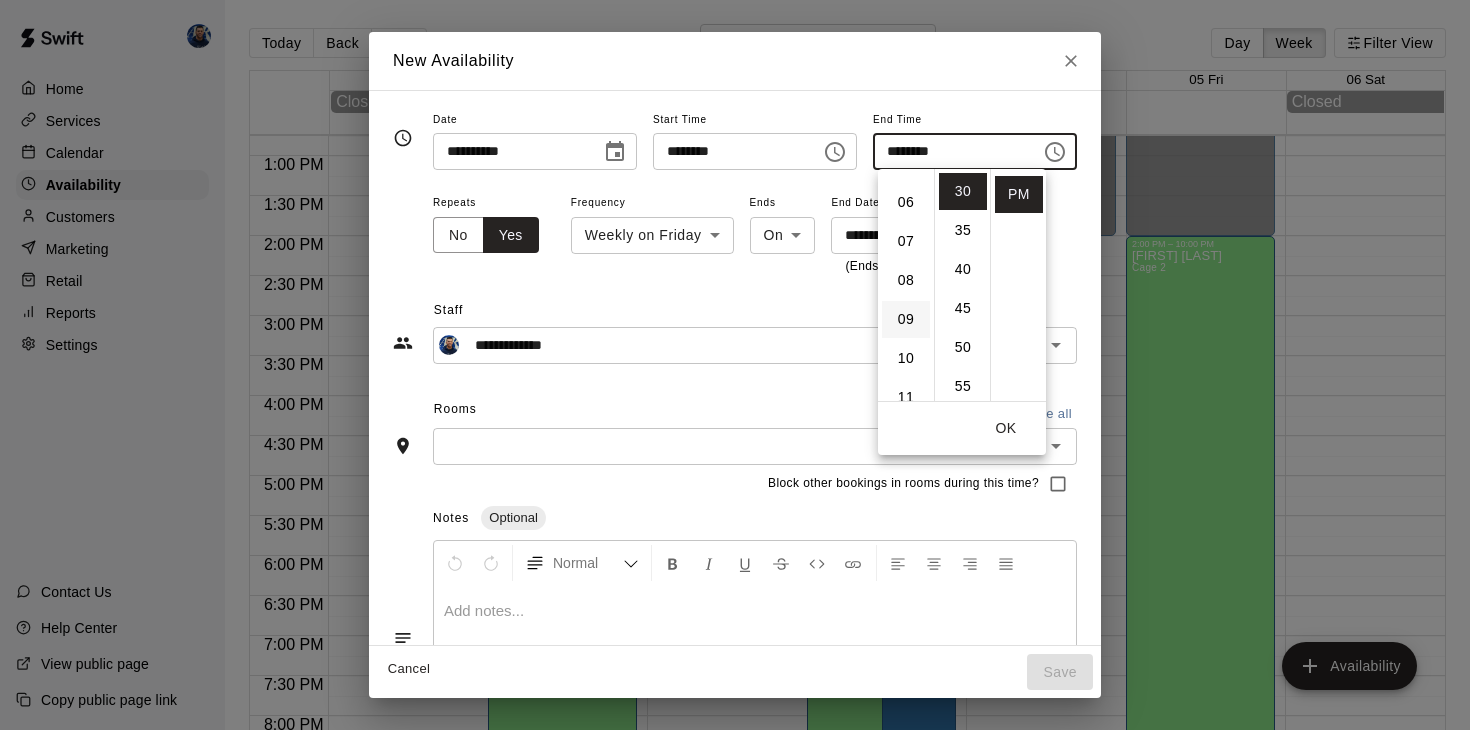 click on "09" at bounding box center (906, 319) 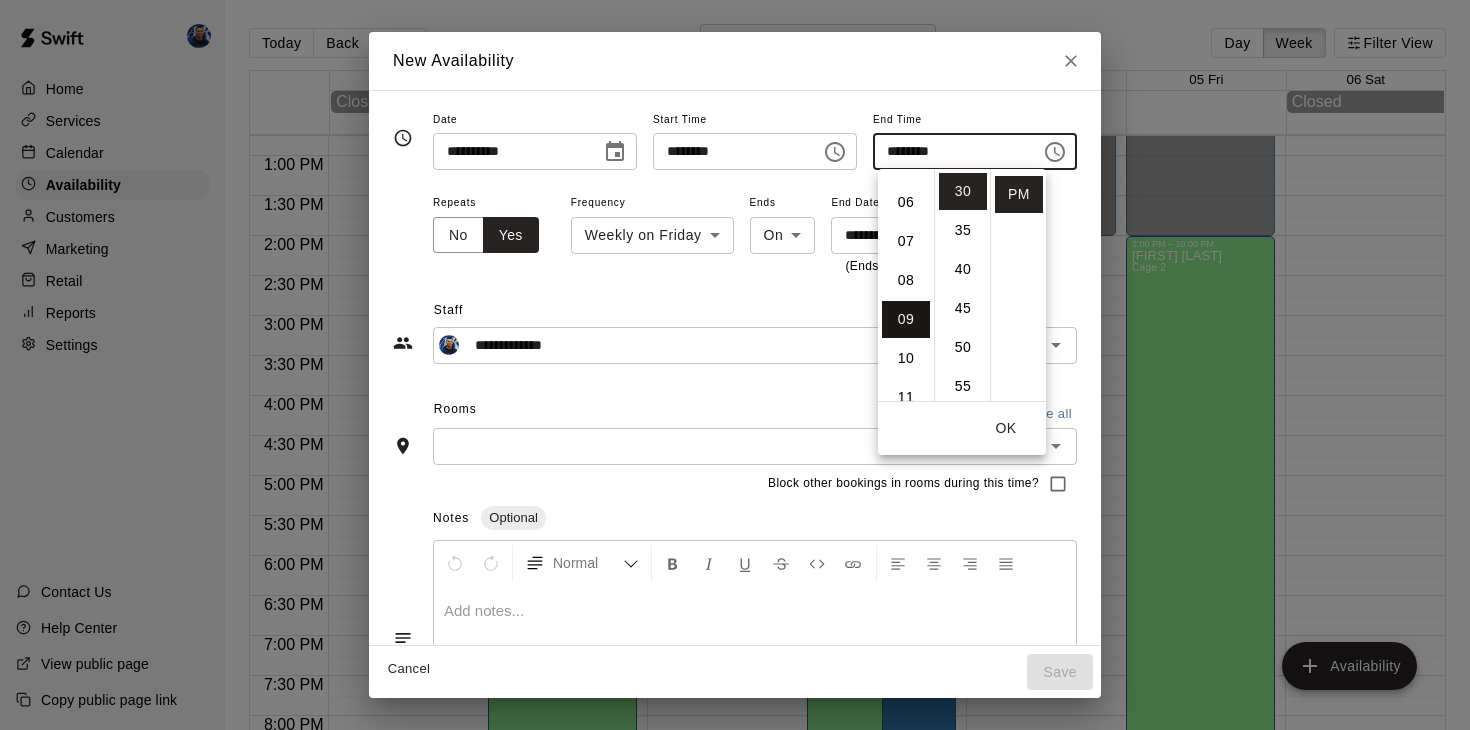 scroll, scrollTop: 351, scrollLeft: 0, axis: vertical 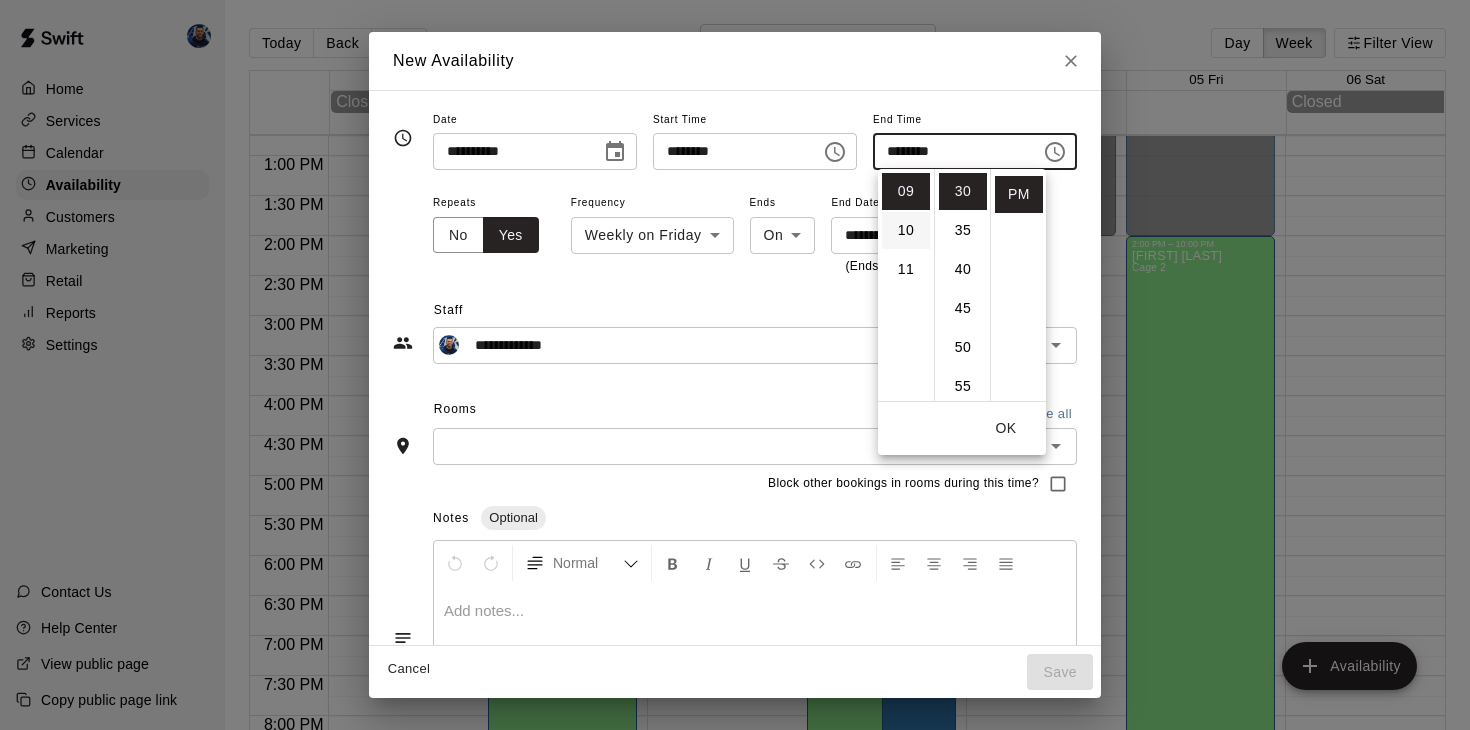click on "10" at bounding box center (906, 230) 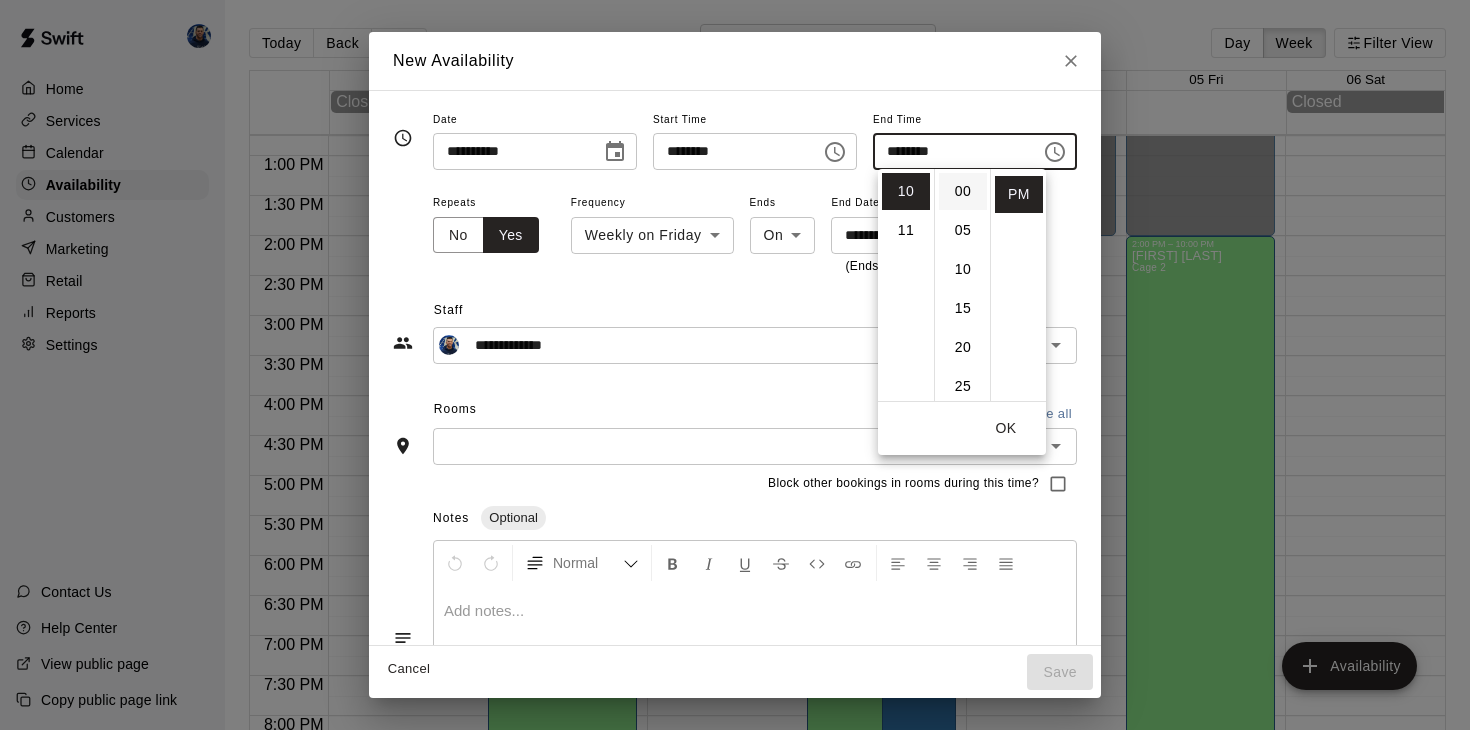 scroll, scrollTop: 0, scrollLeft: 0, axis: both 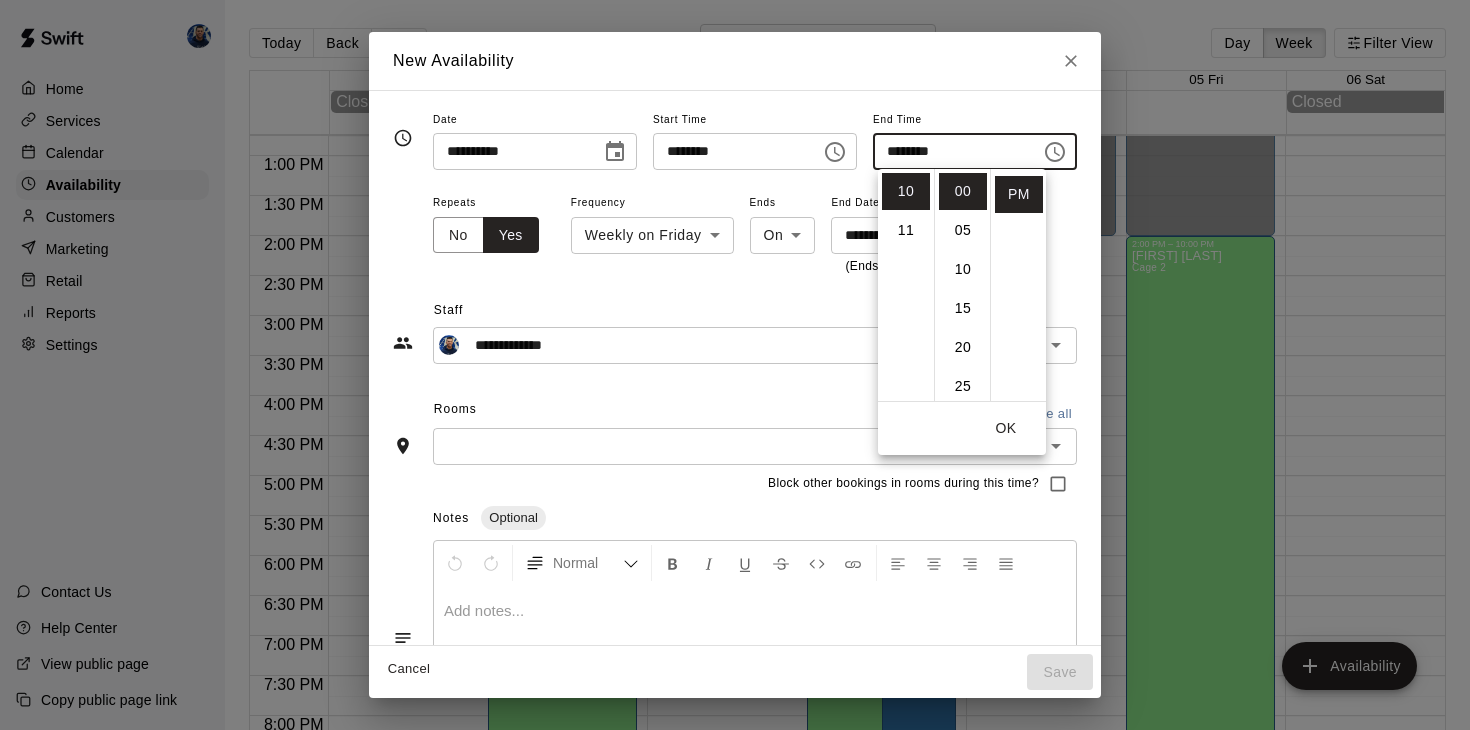 click on "OK" at bounding box center [1006, 428] 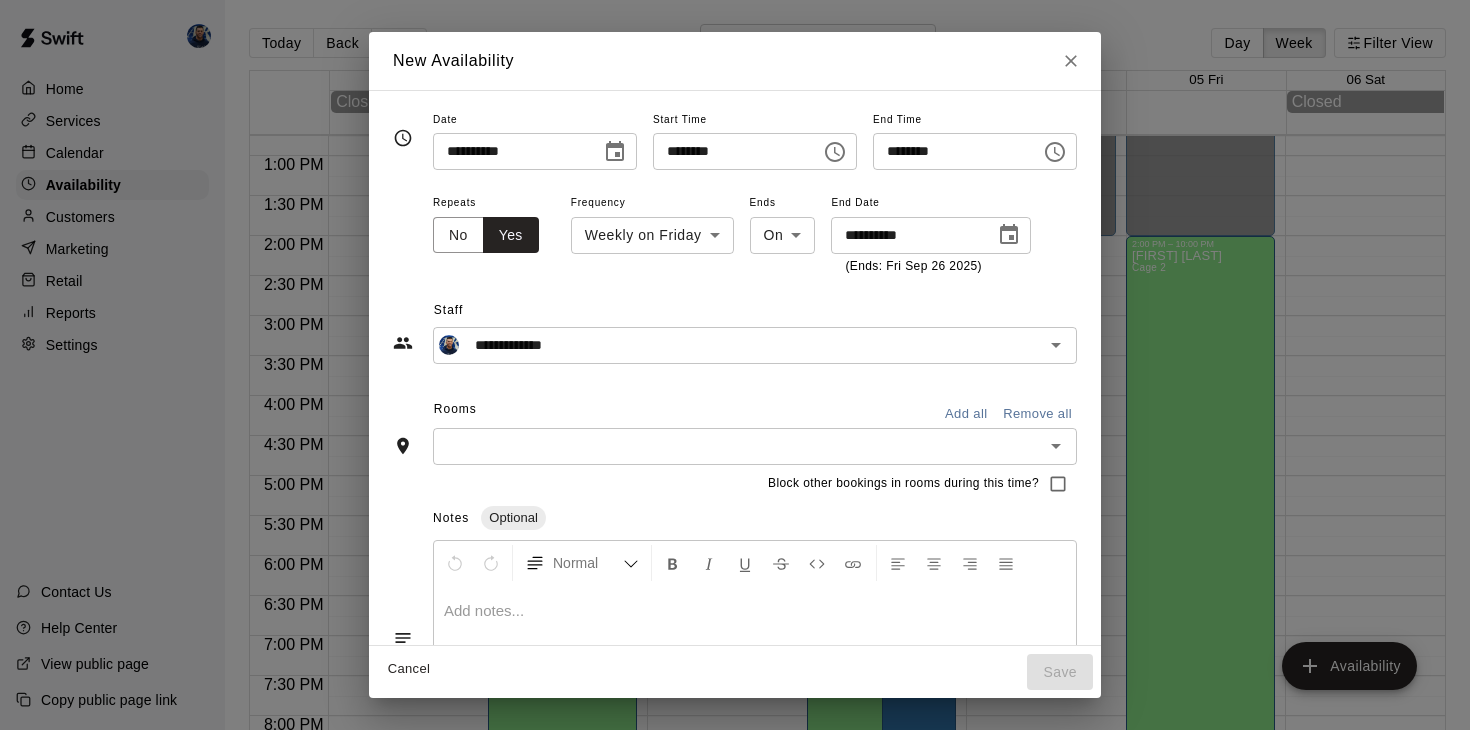 click at bounding box center [738, 446] 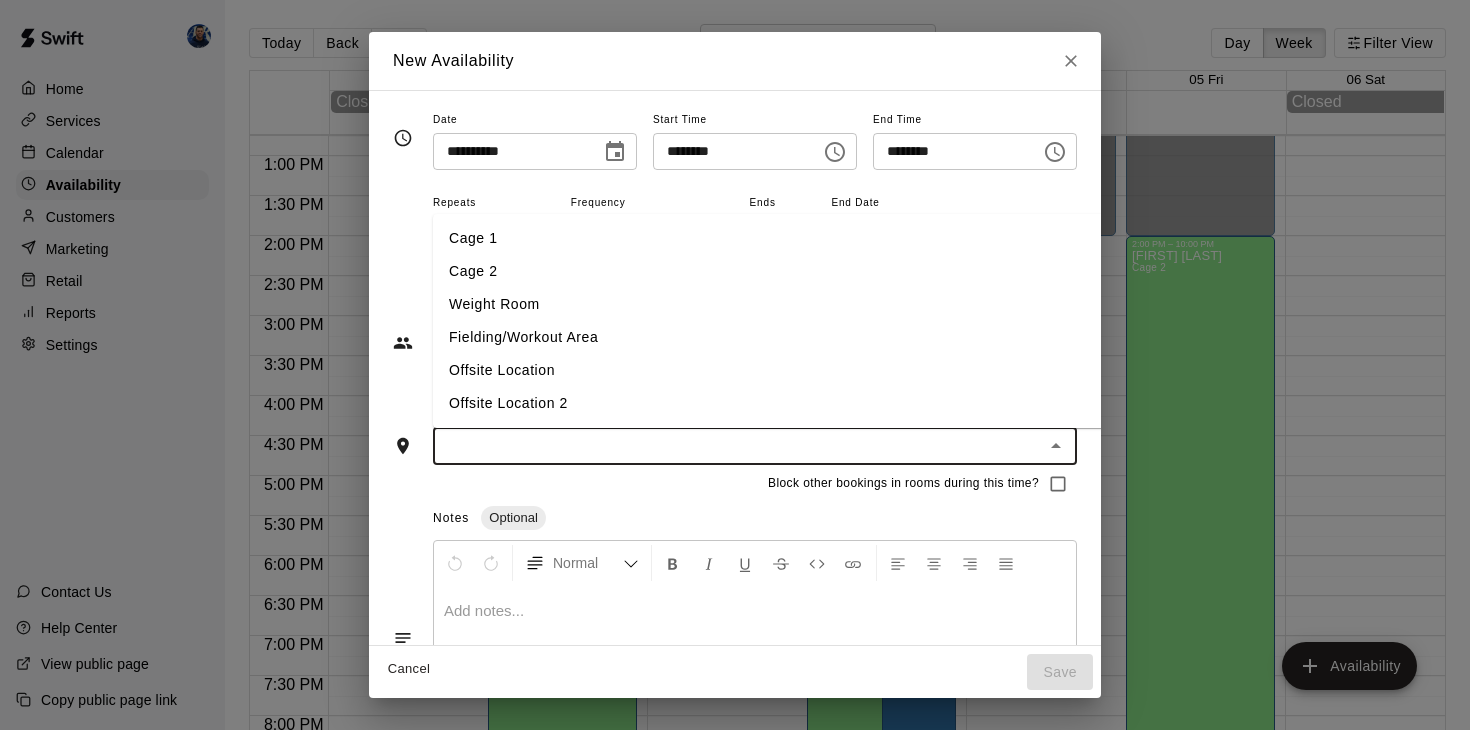 click on "Cage 1" at bounding box center [770, 238] 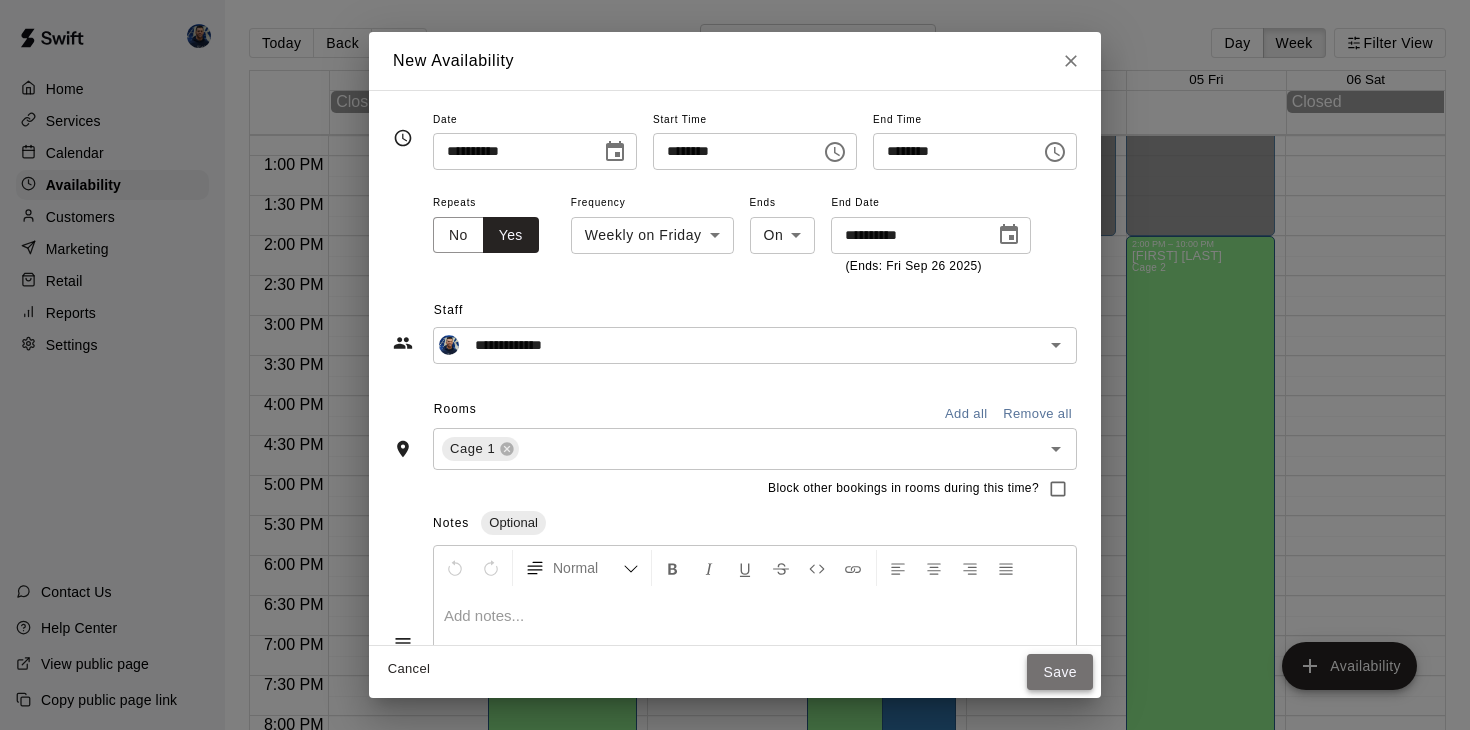 click on "Save" at bounding box center [1060, 672] 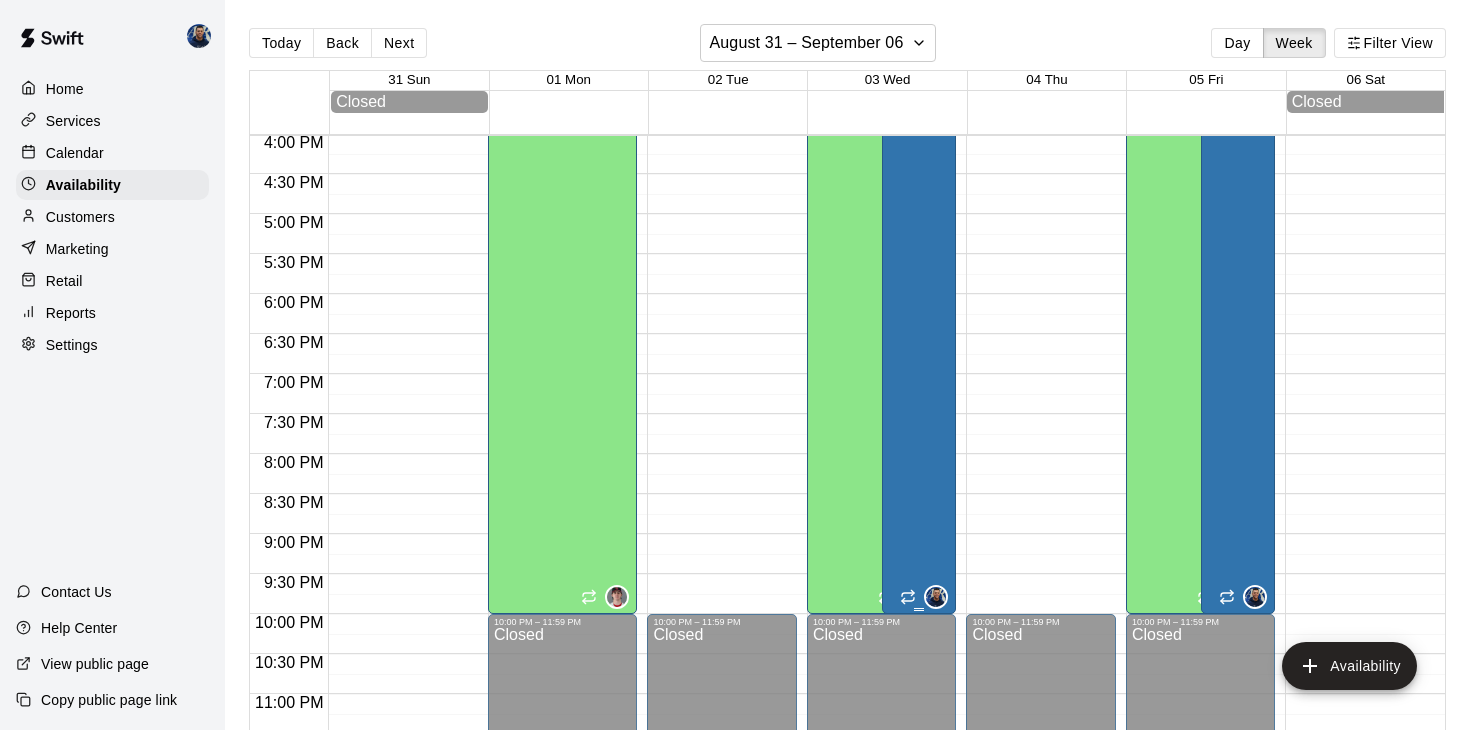 scroll, scrollTop: 839, scrollLeft: 0, axis: vertical 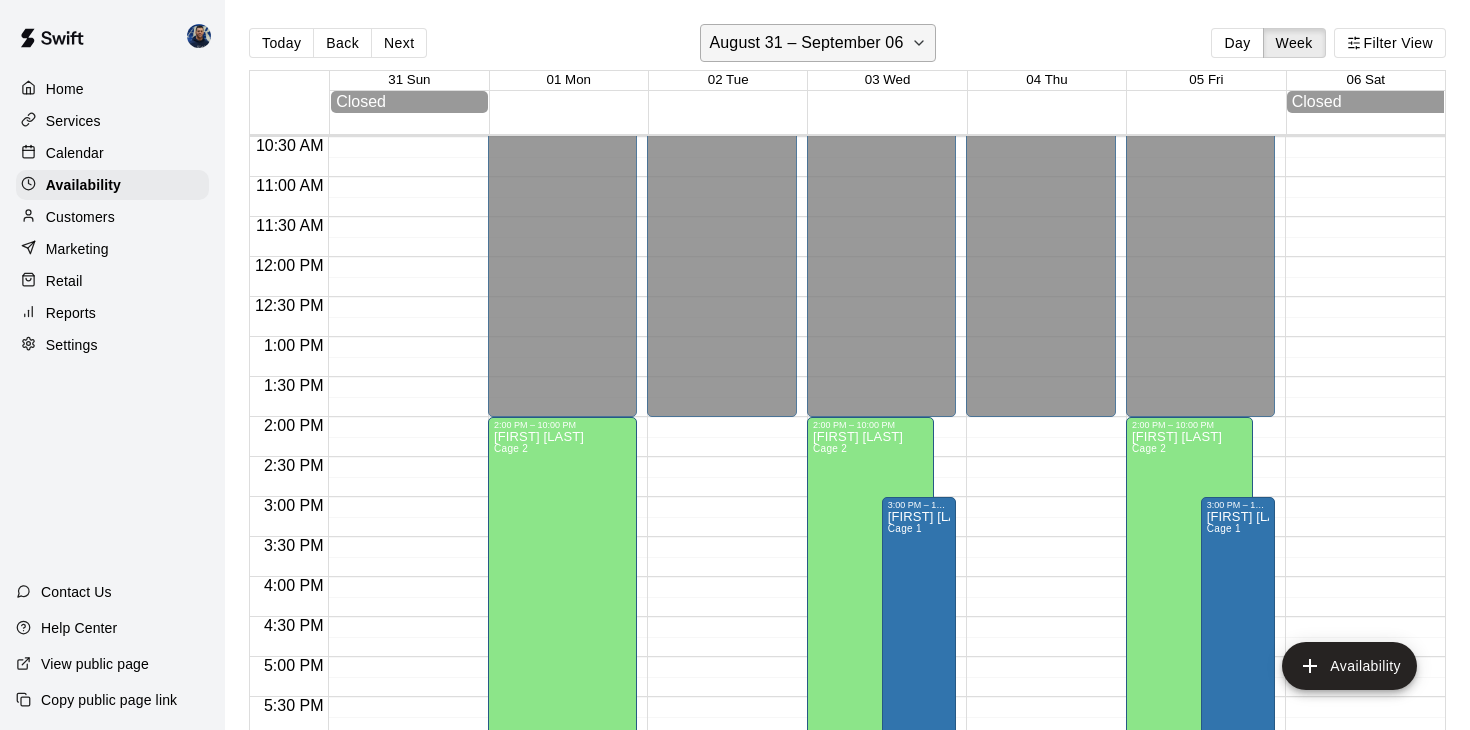 click on "August 31 – September 06" at bounding box center (818, 43) 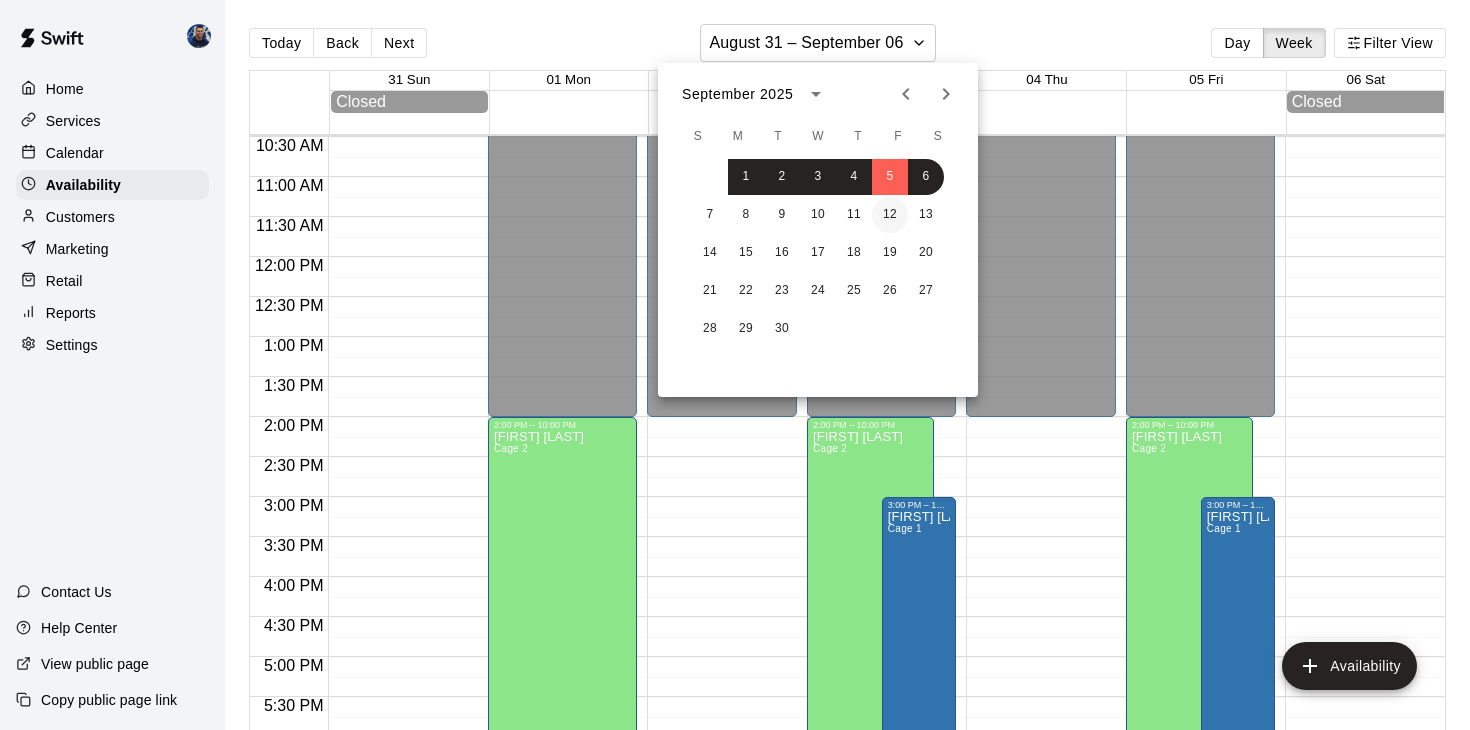 click on "12" at bounding box center (890, 215) 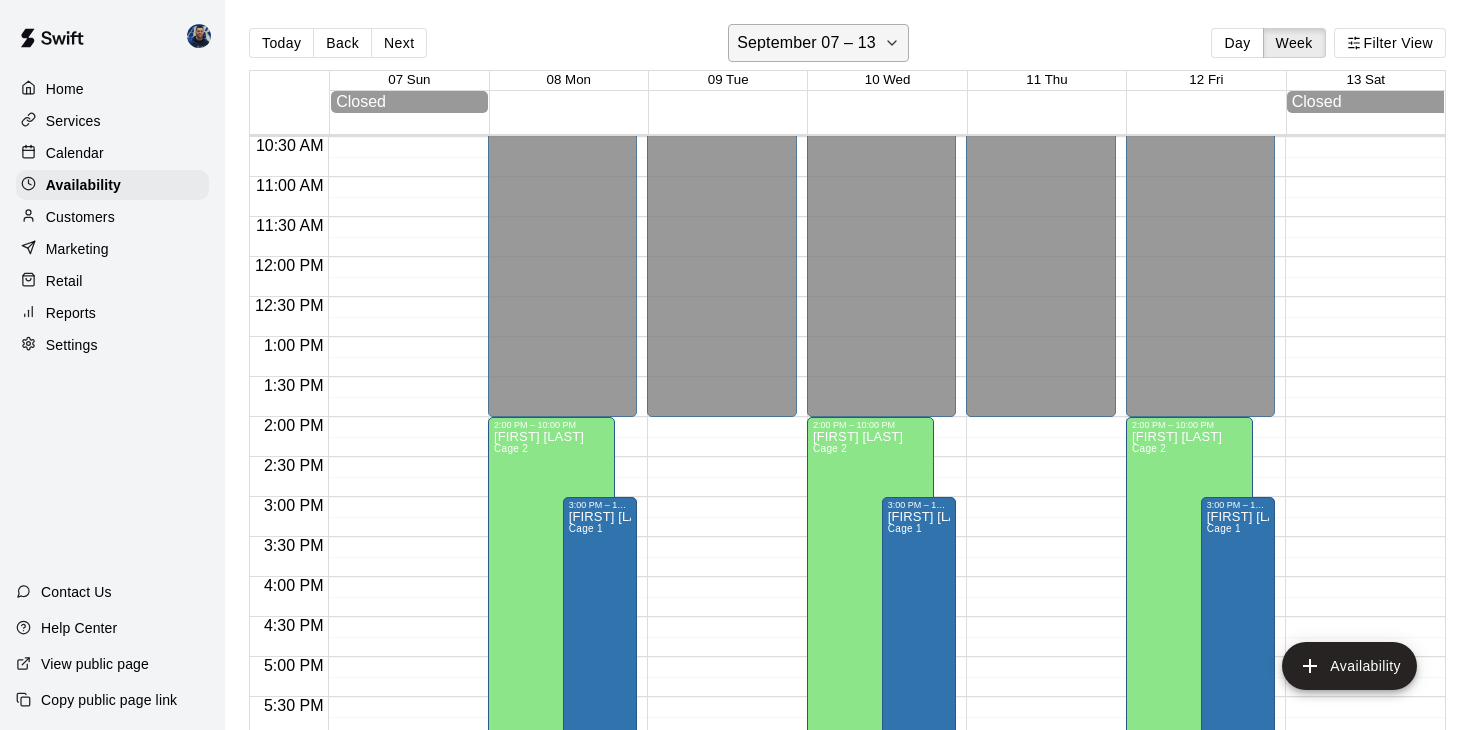 click 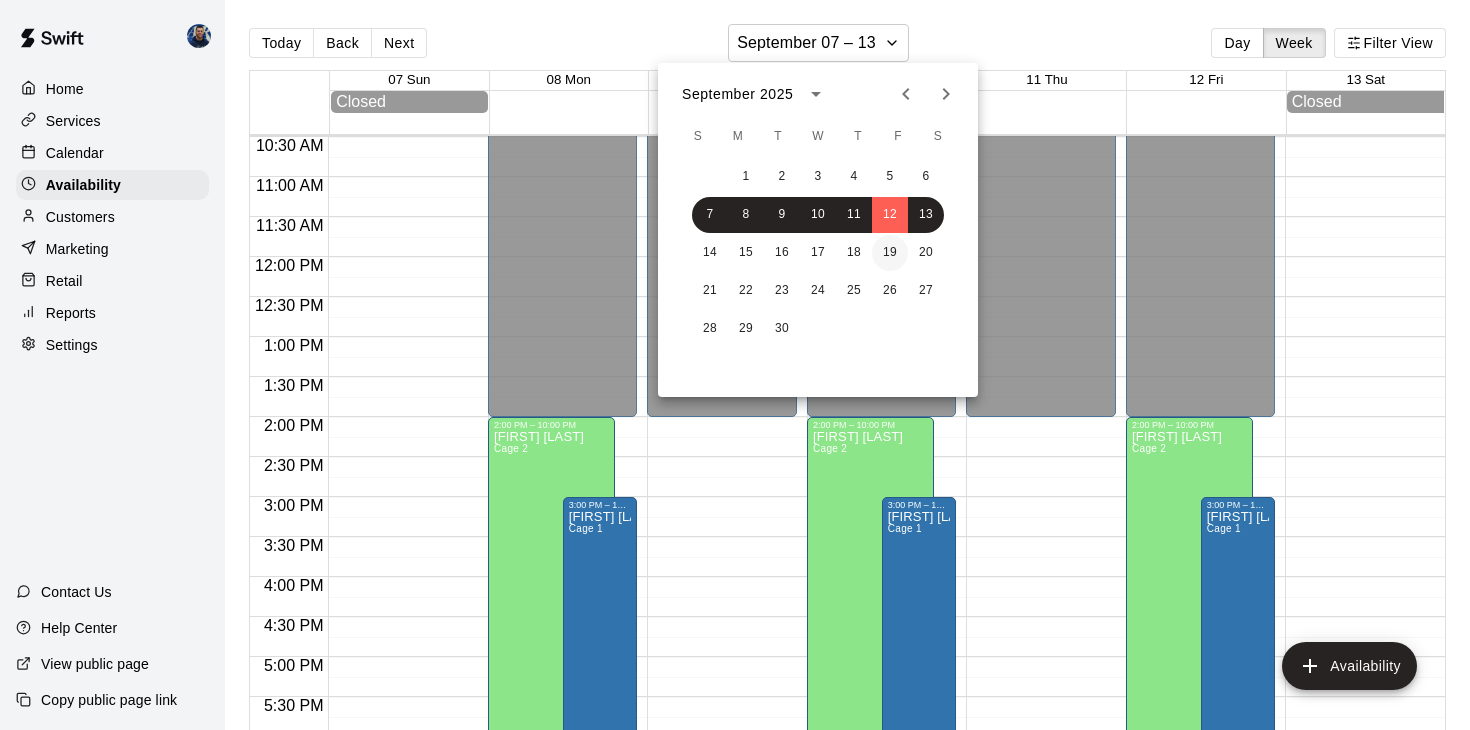 click on "19" at bounding box center (890, 253) 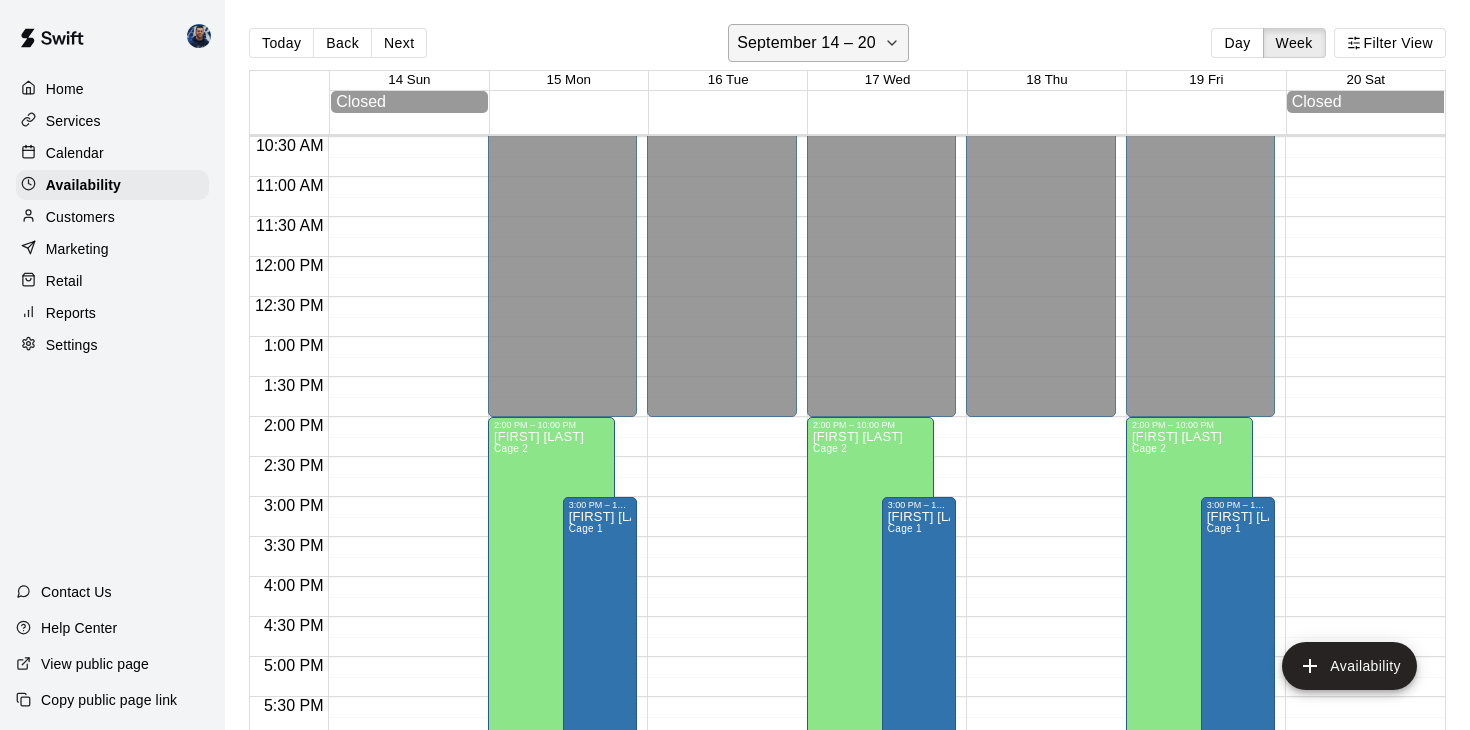 click 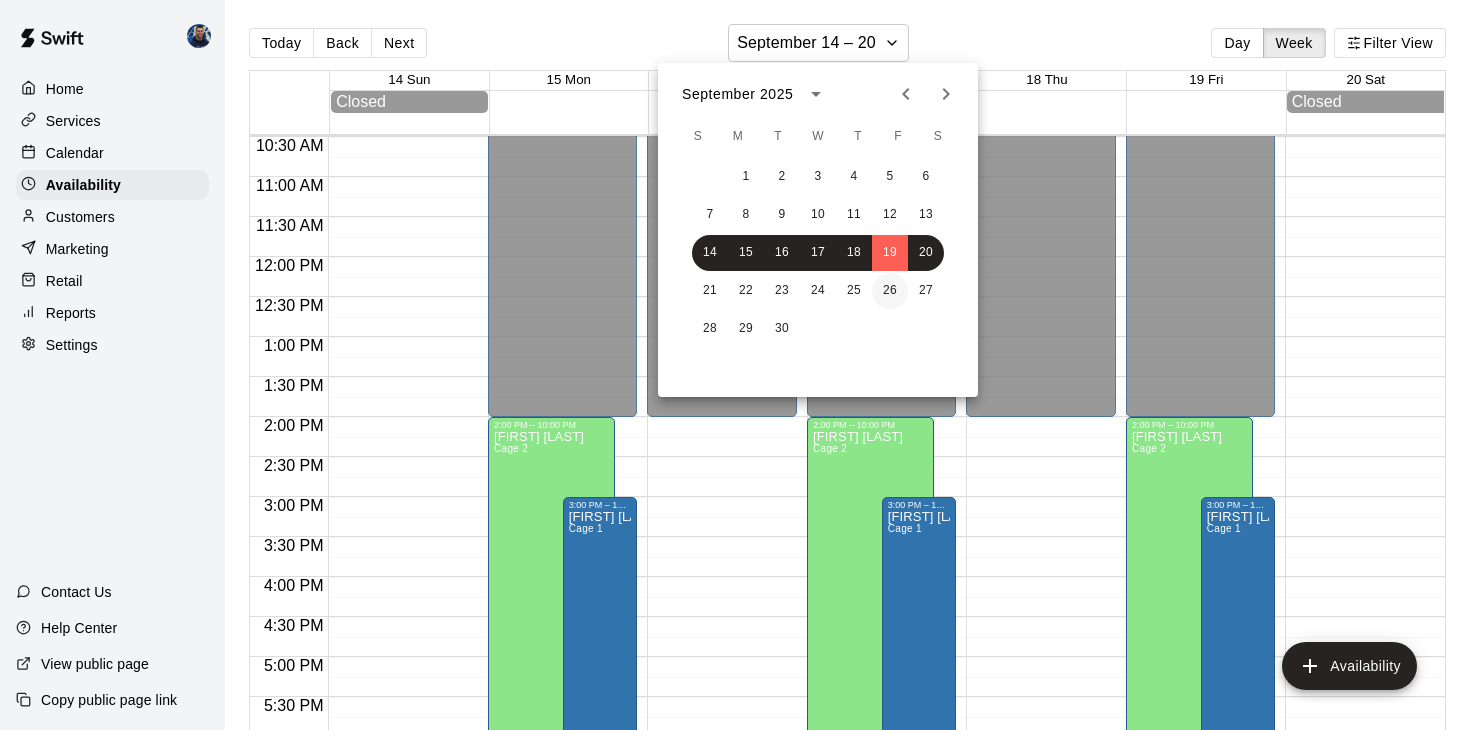 click on "26" at bounding box center [890, 291] 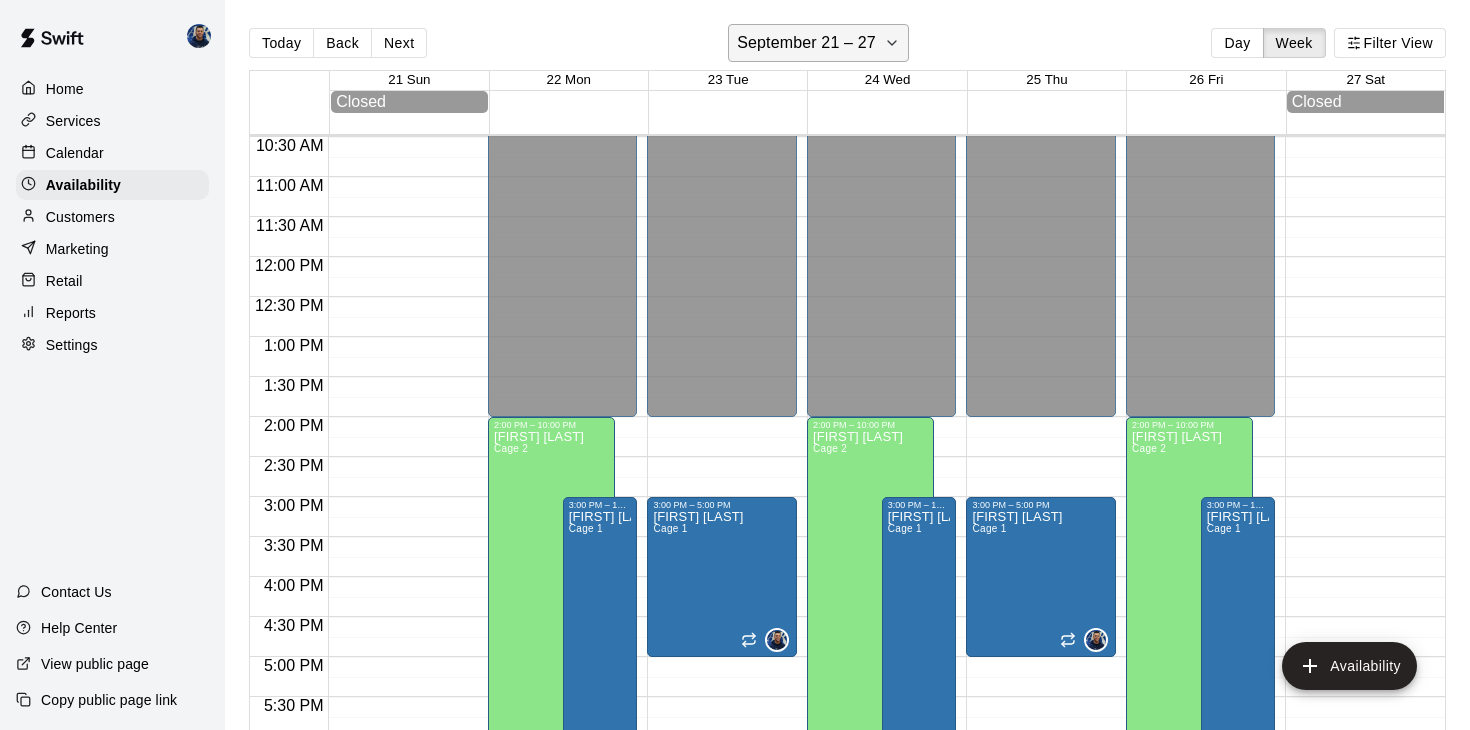click on "September 21 – 27" at bounding box center [818, 43] 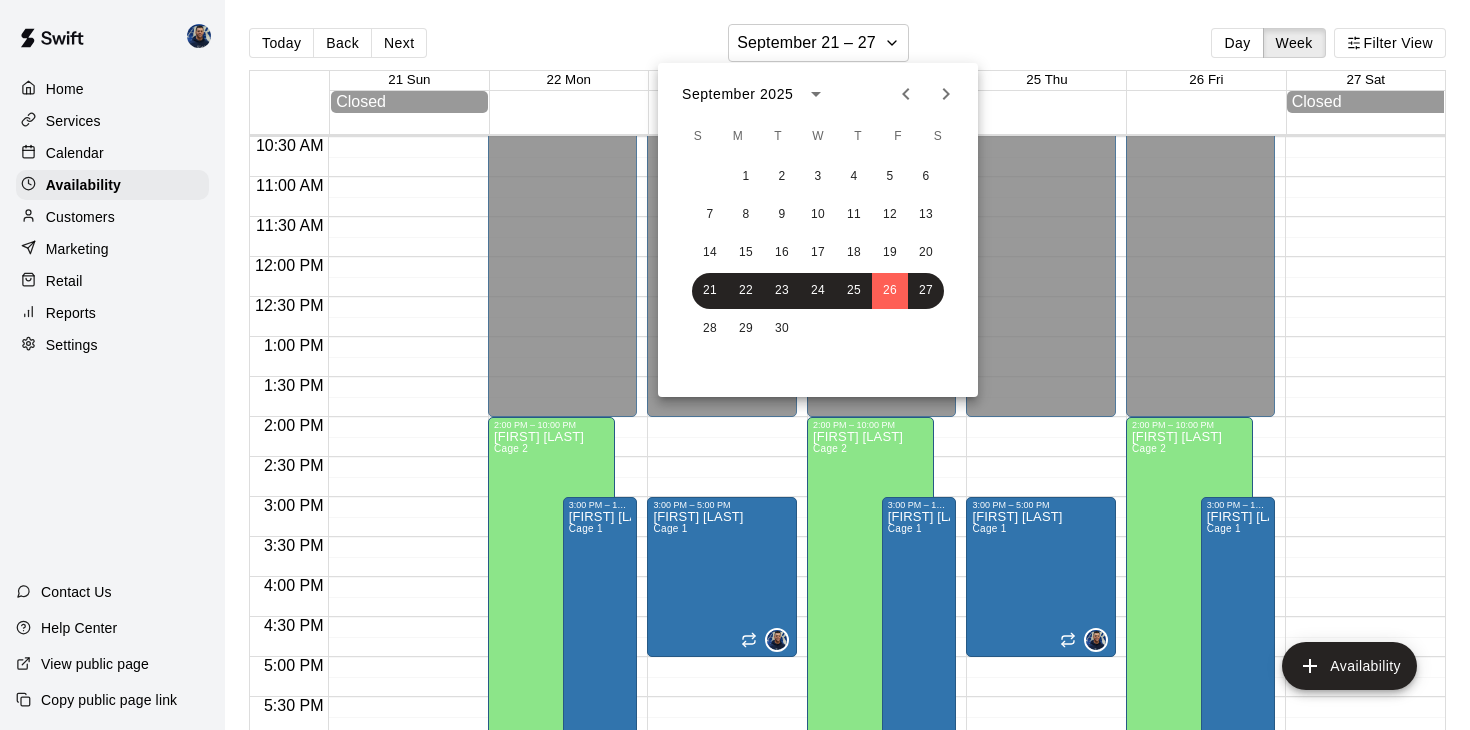 click 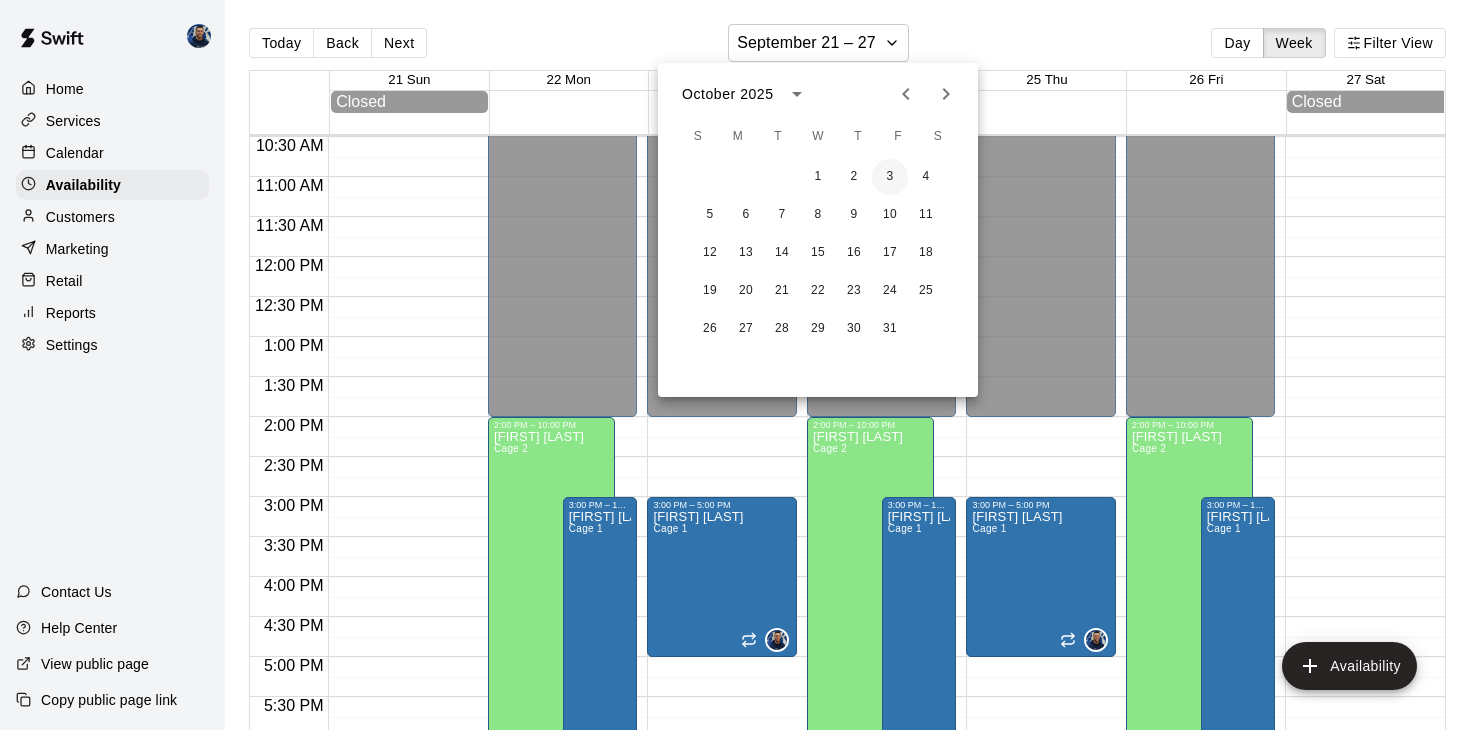 click on "3" at bounding box center (890, 177) 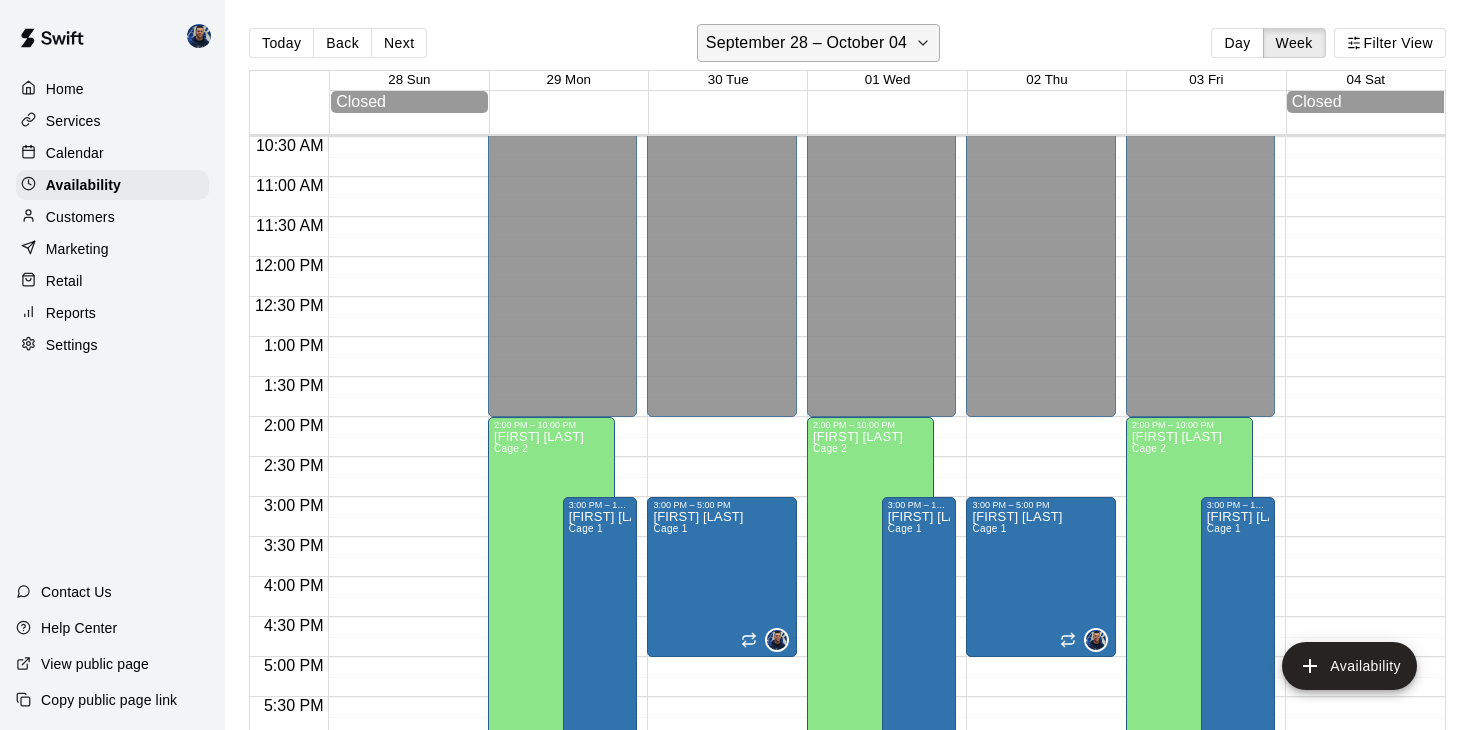 click 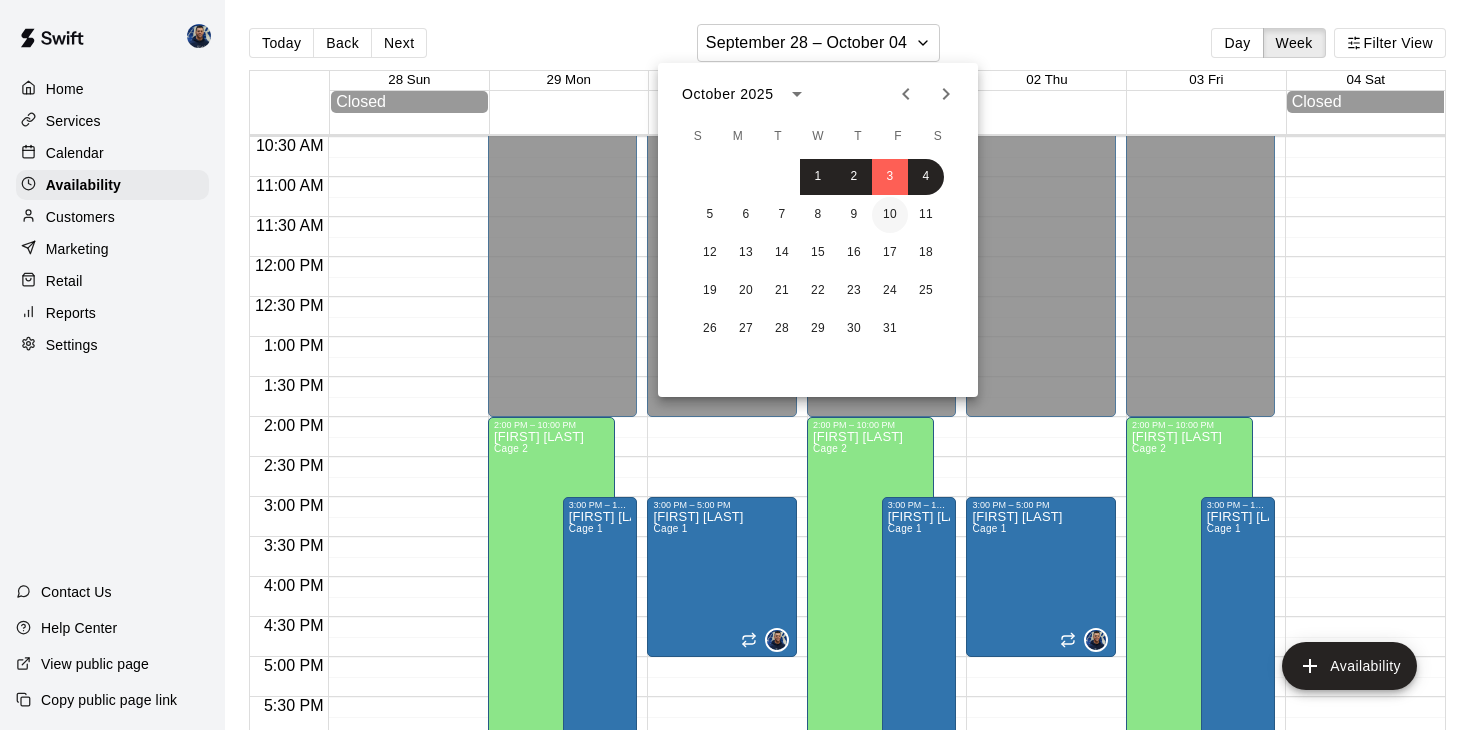 click on "10" at bounding box center (890, 215) 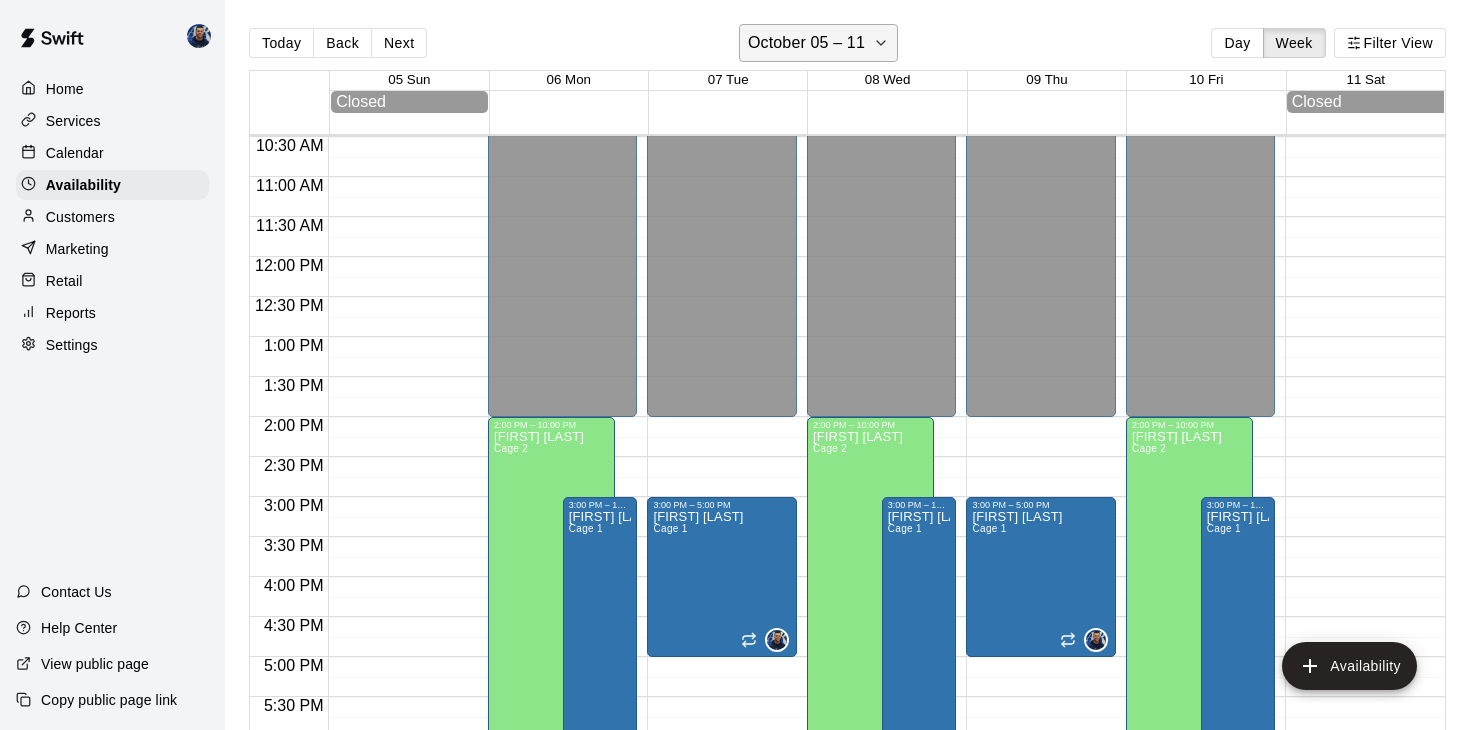 click 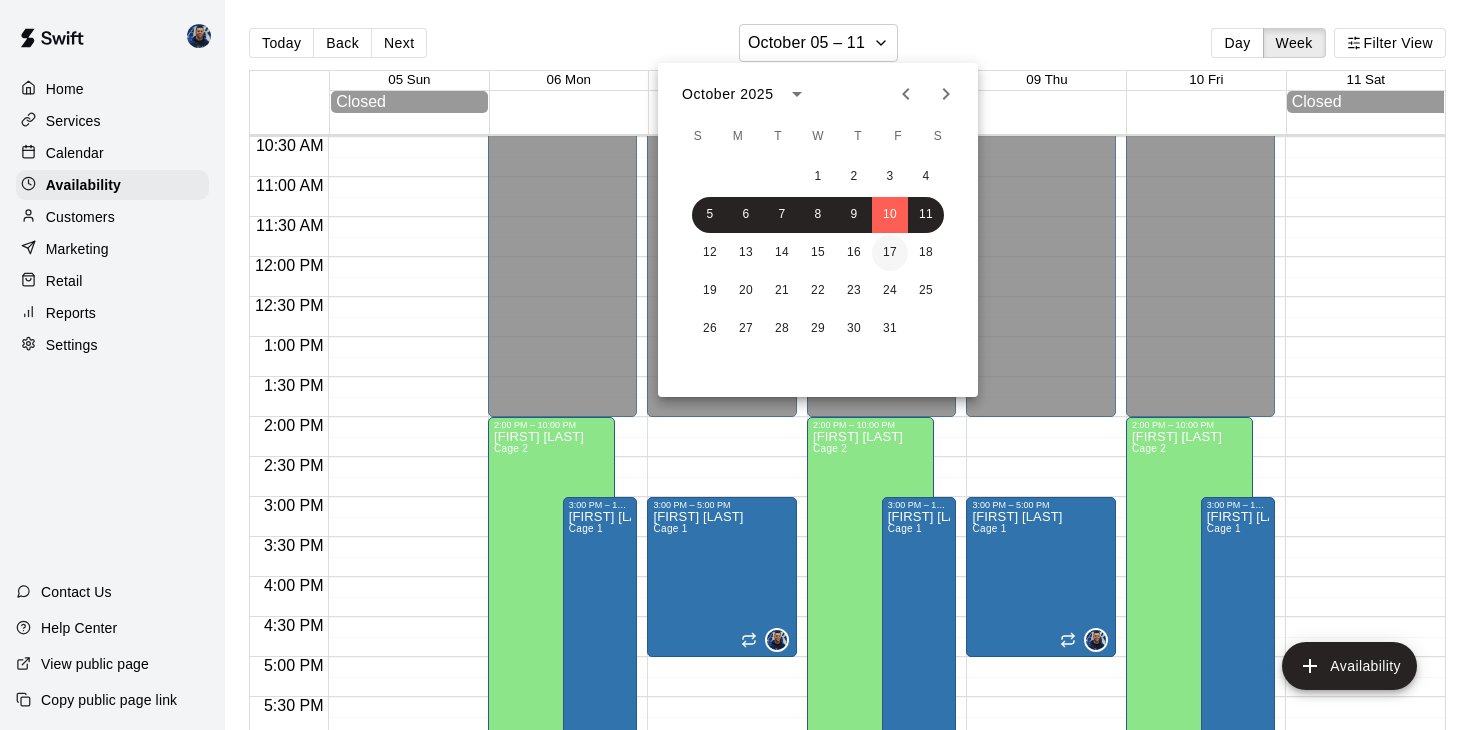 click on "17" at bounding box center [890, 253] 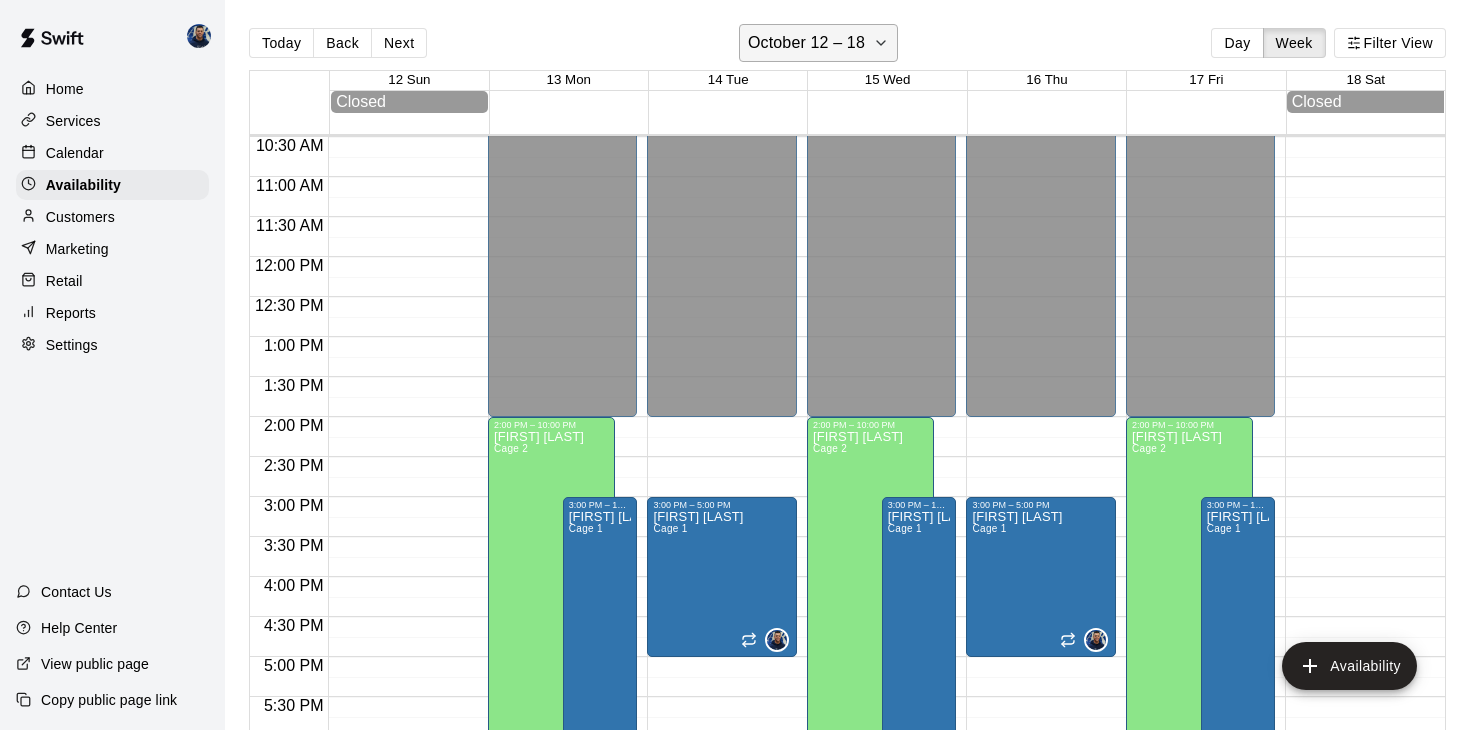 click 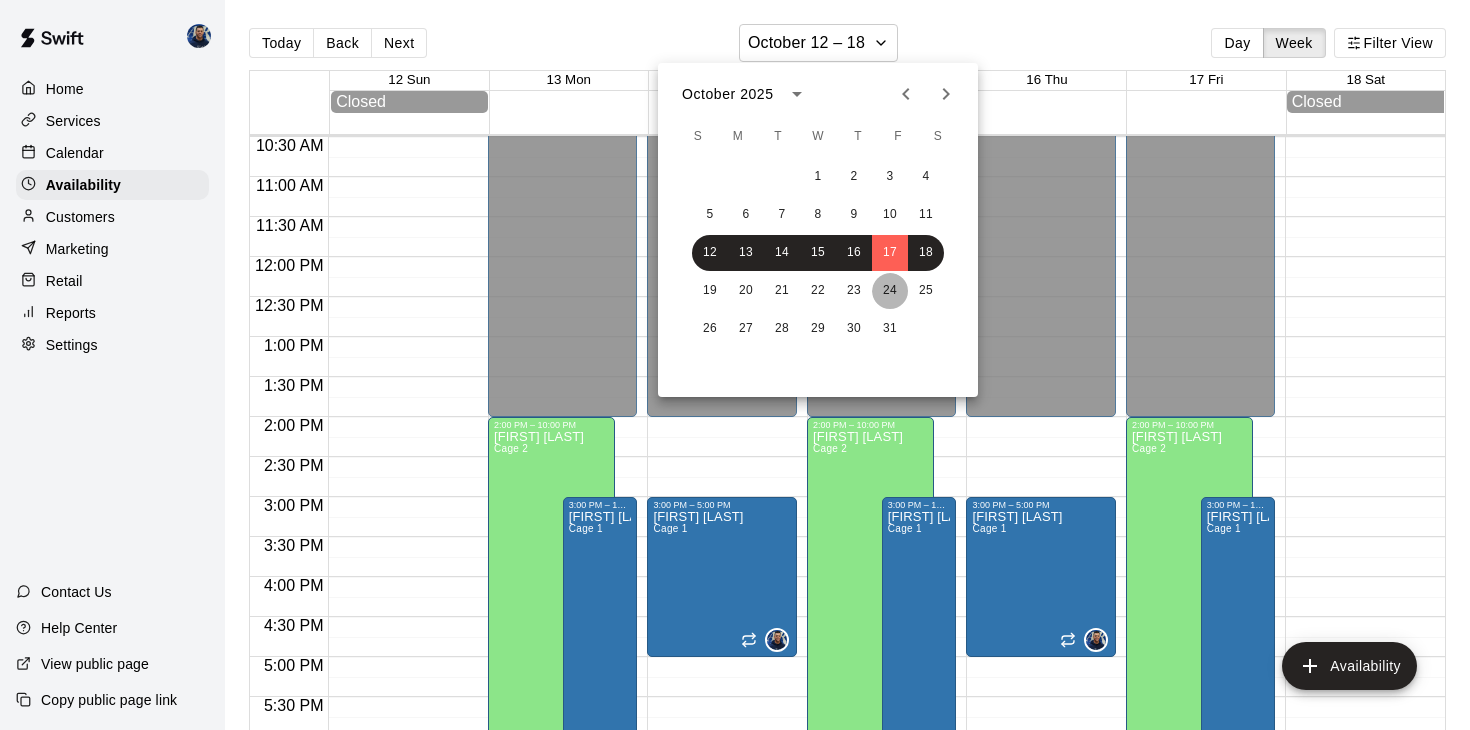 click on "24" at bounding box center (890, 291) 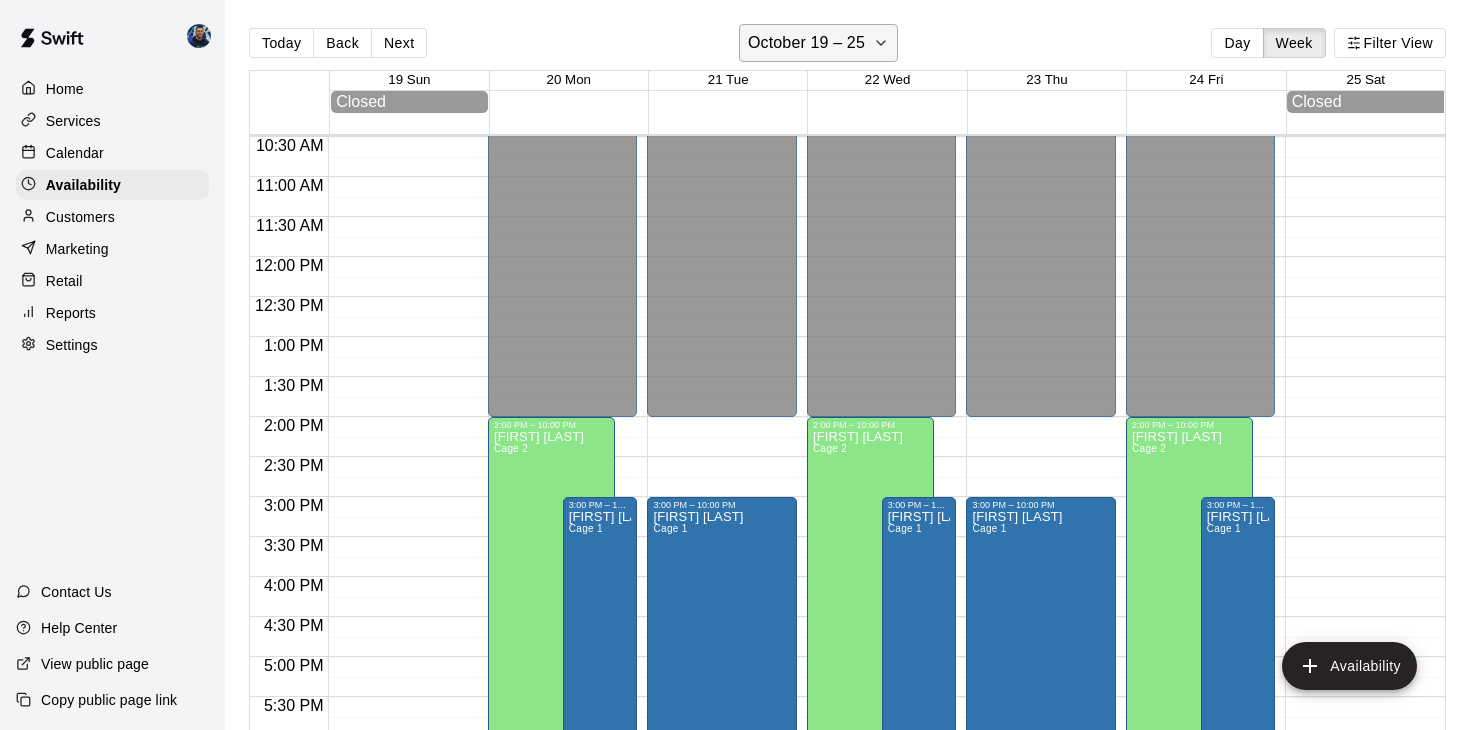 click 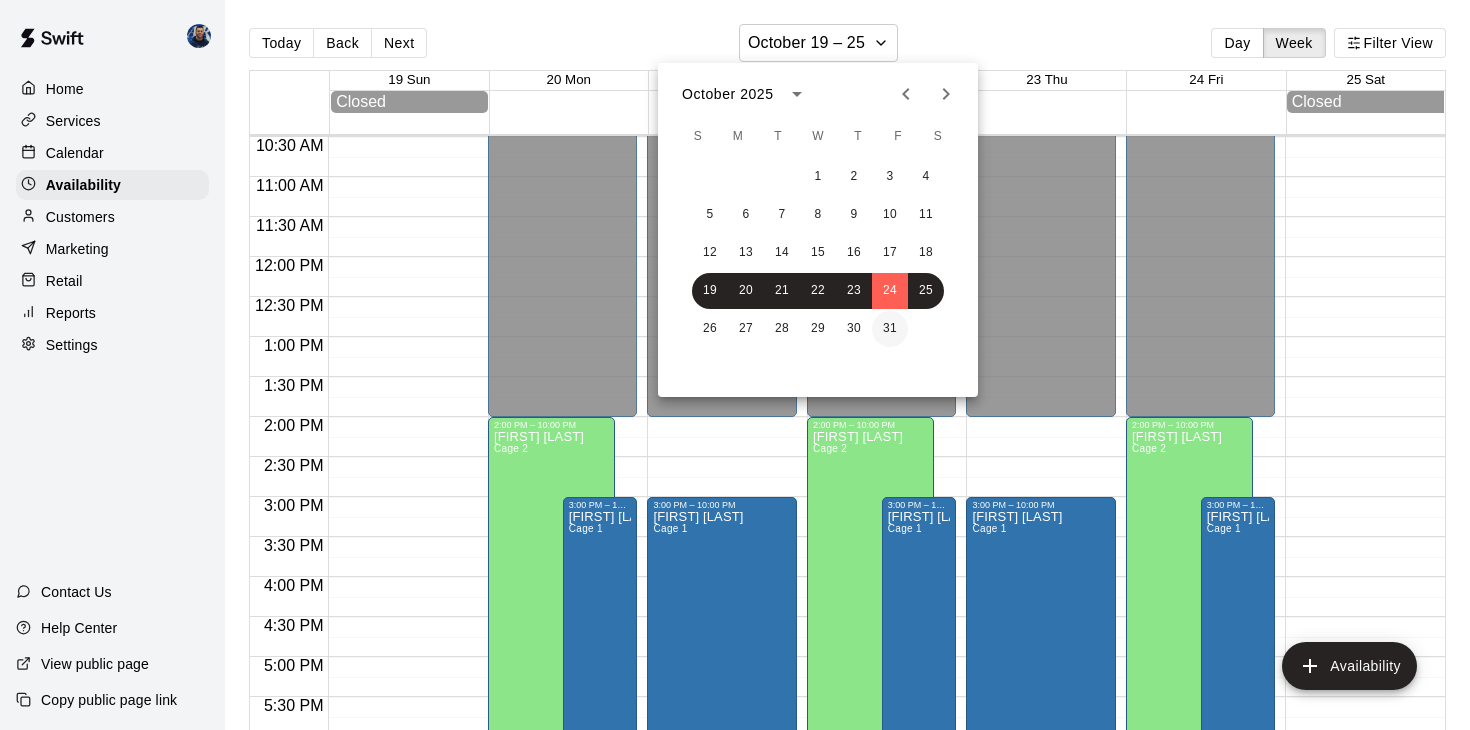 click on "31" at bounding box center [890, 329] 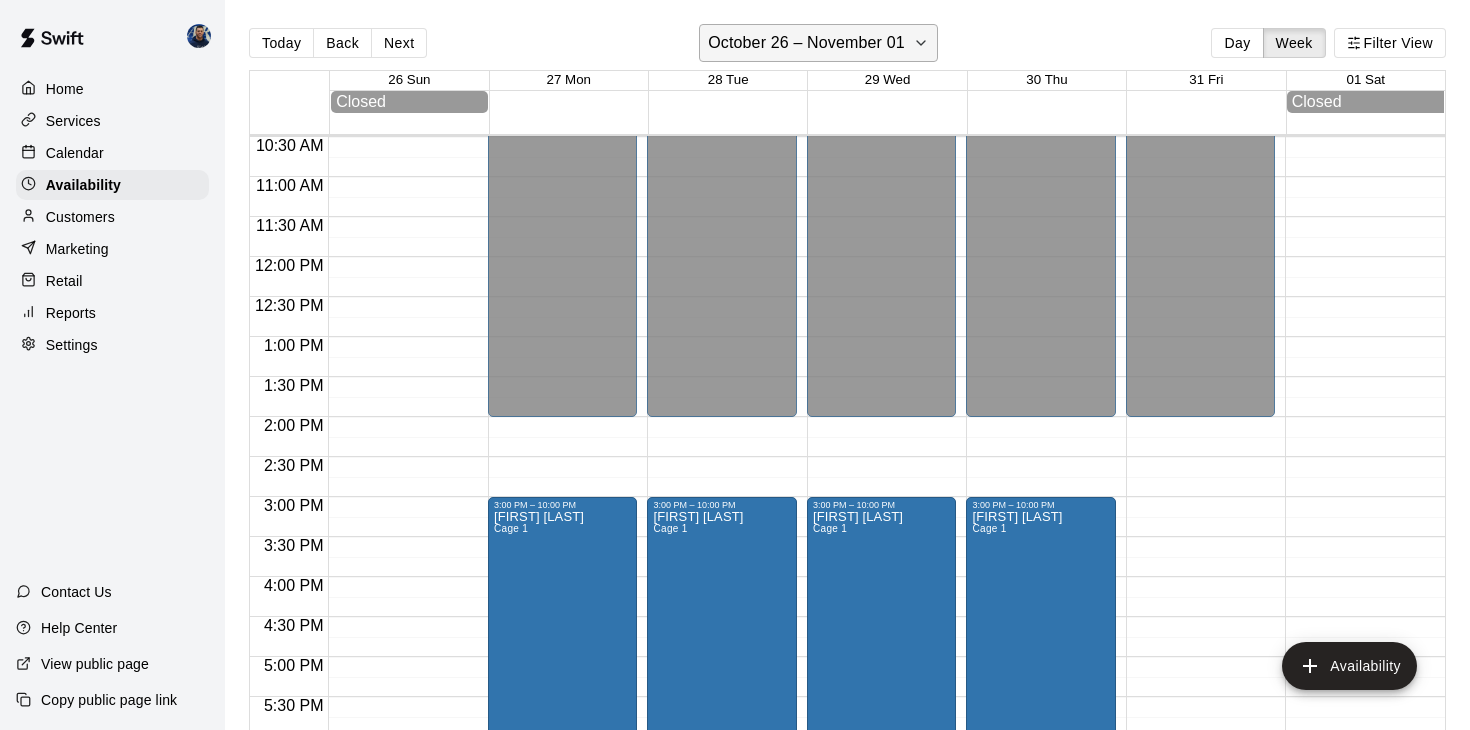 click on "October 26 – November 01" at bounding box center [806, 43] 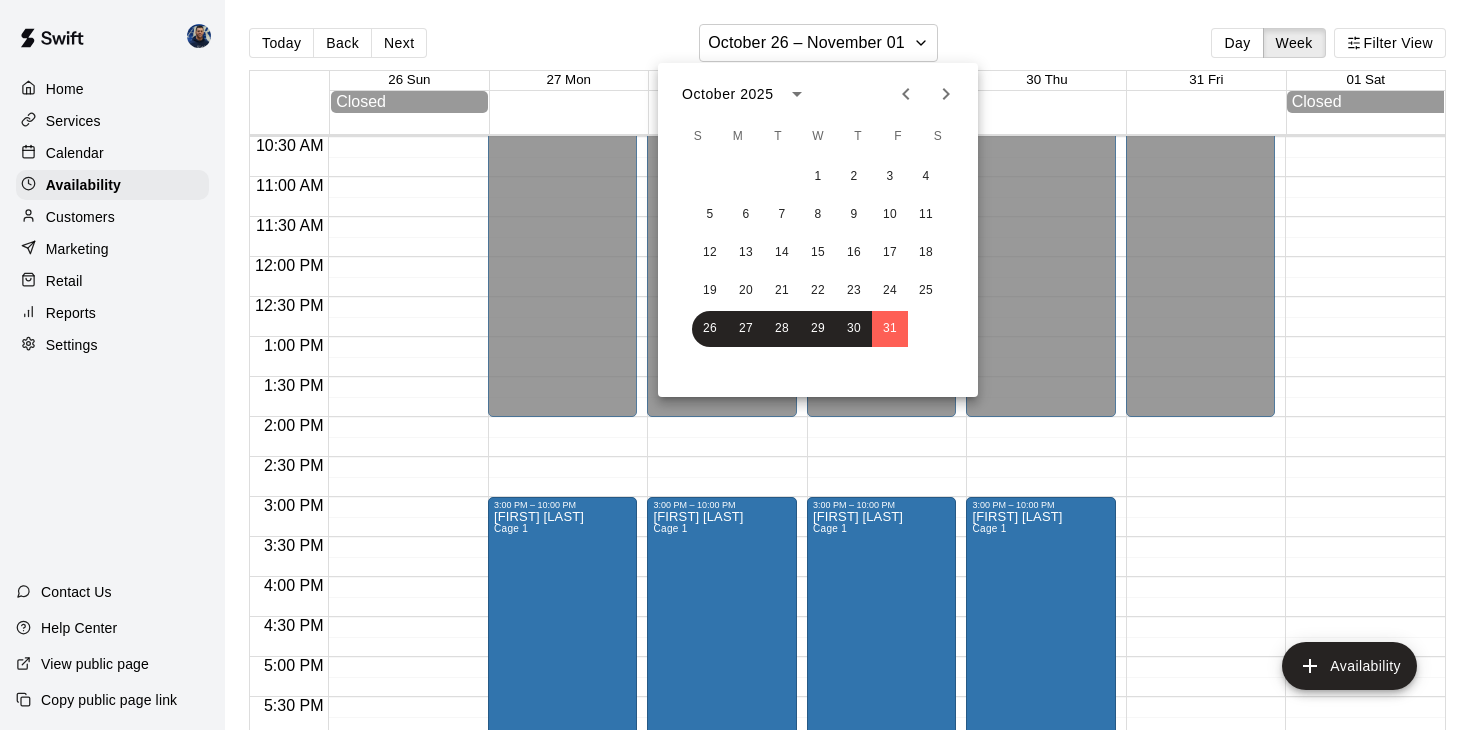 click 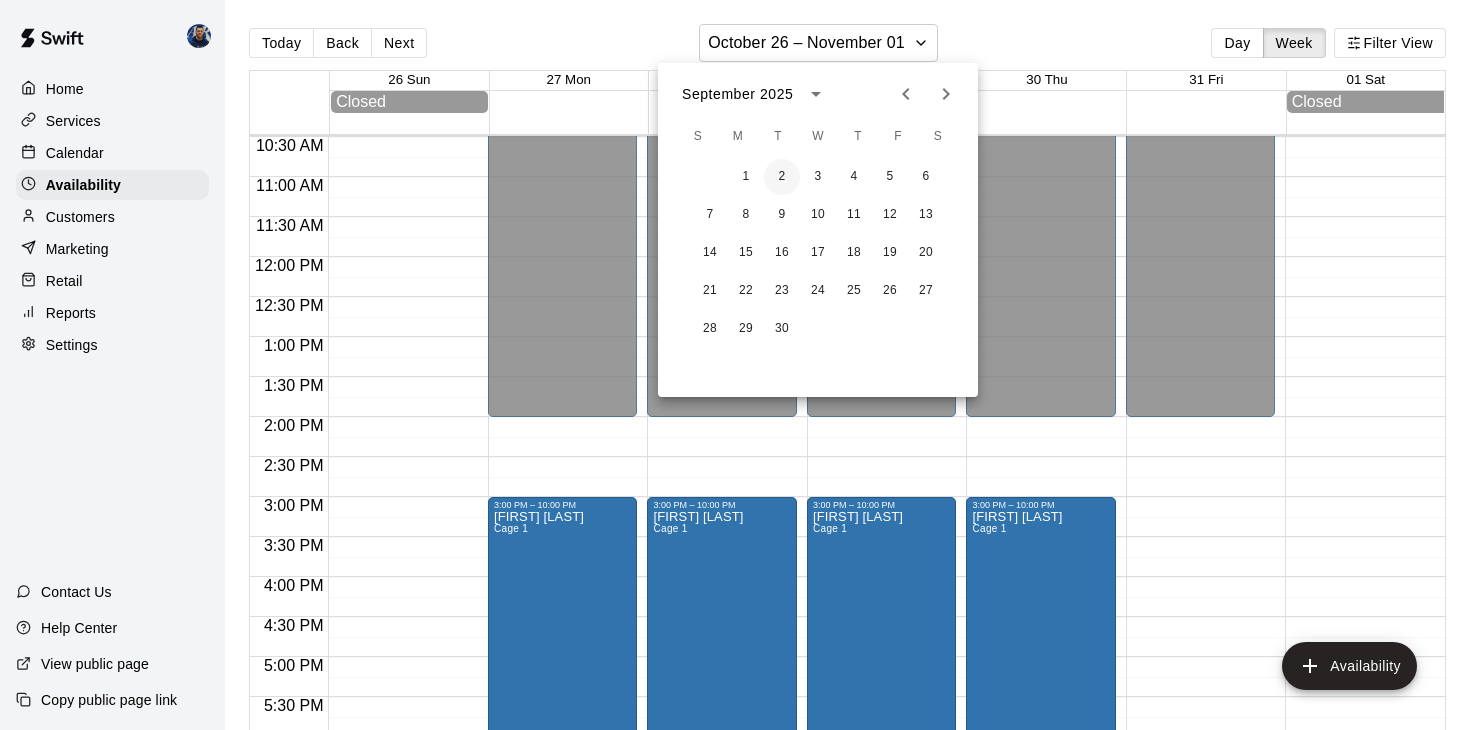click on "2" at bounding box center (782, 177) 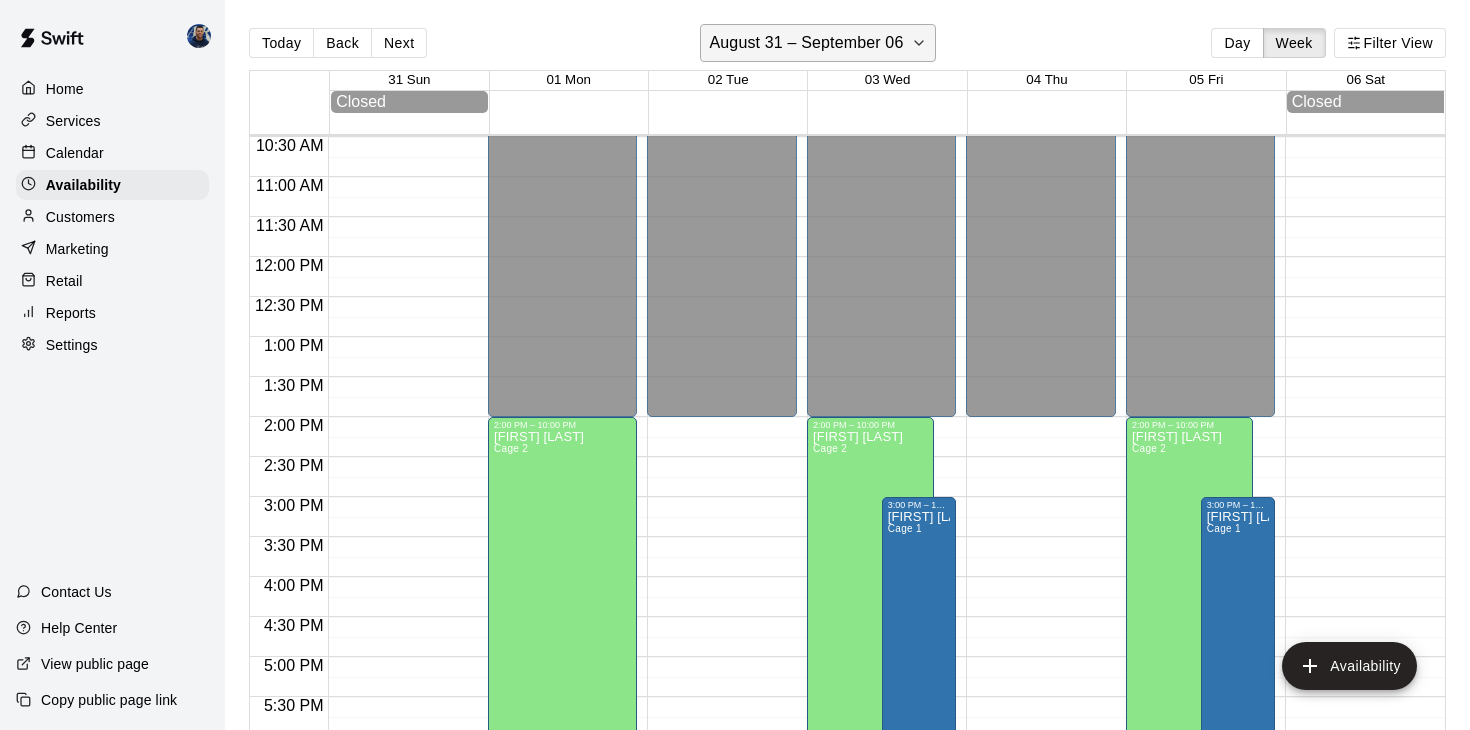 click on "August 31 – September 06" at bounding box center [806, 43] 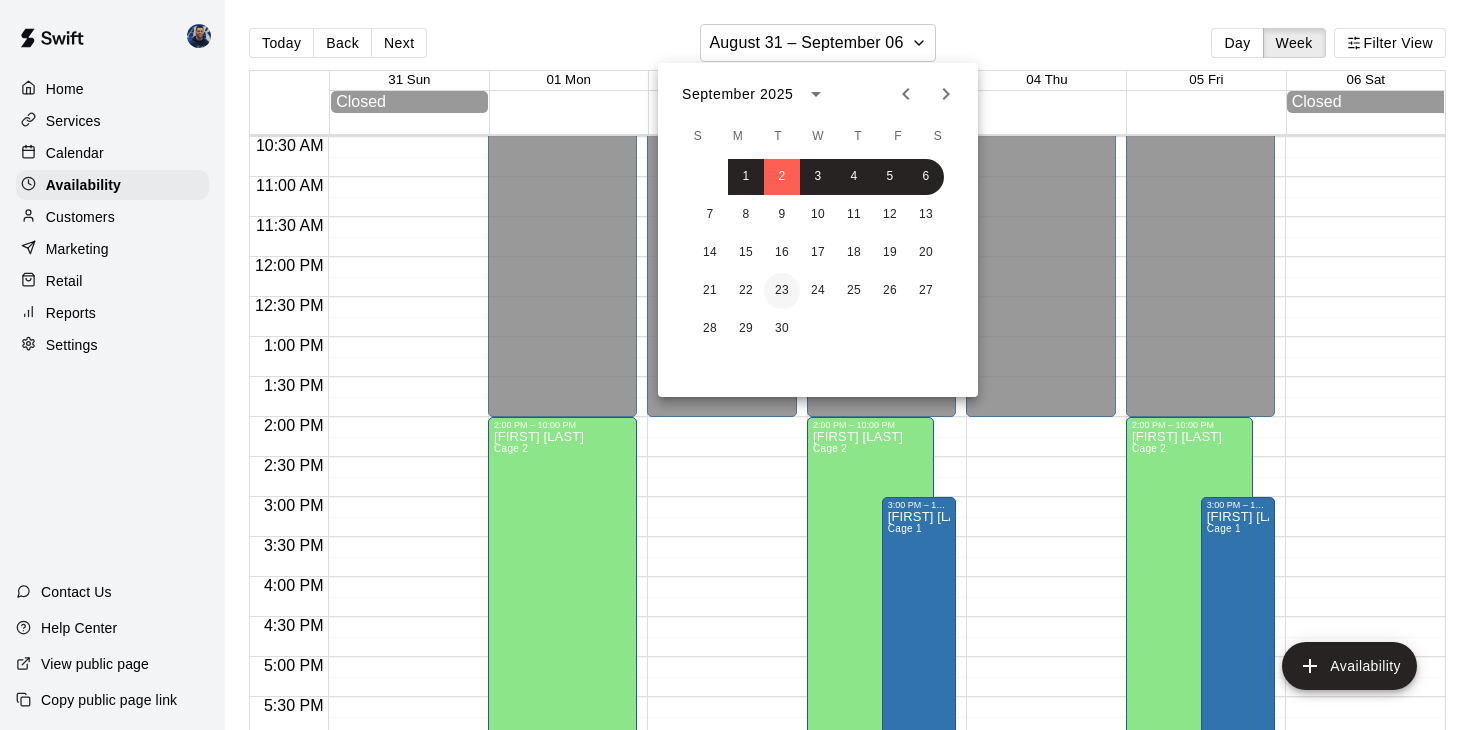 click on "23" at bounding box center (782, 291) 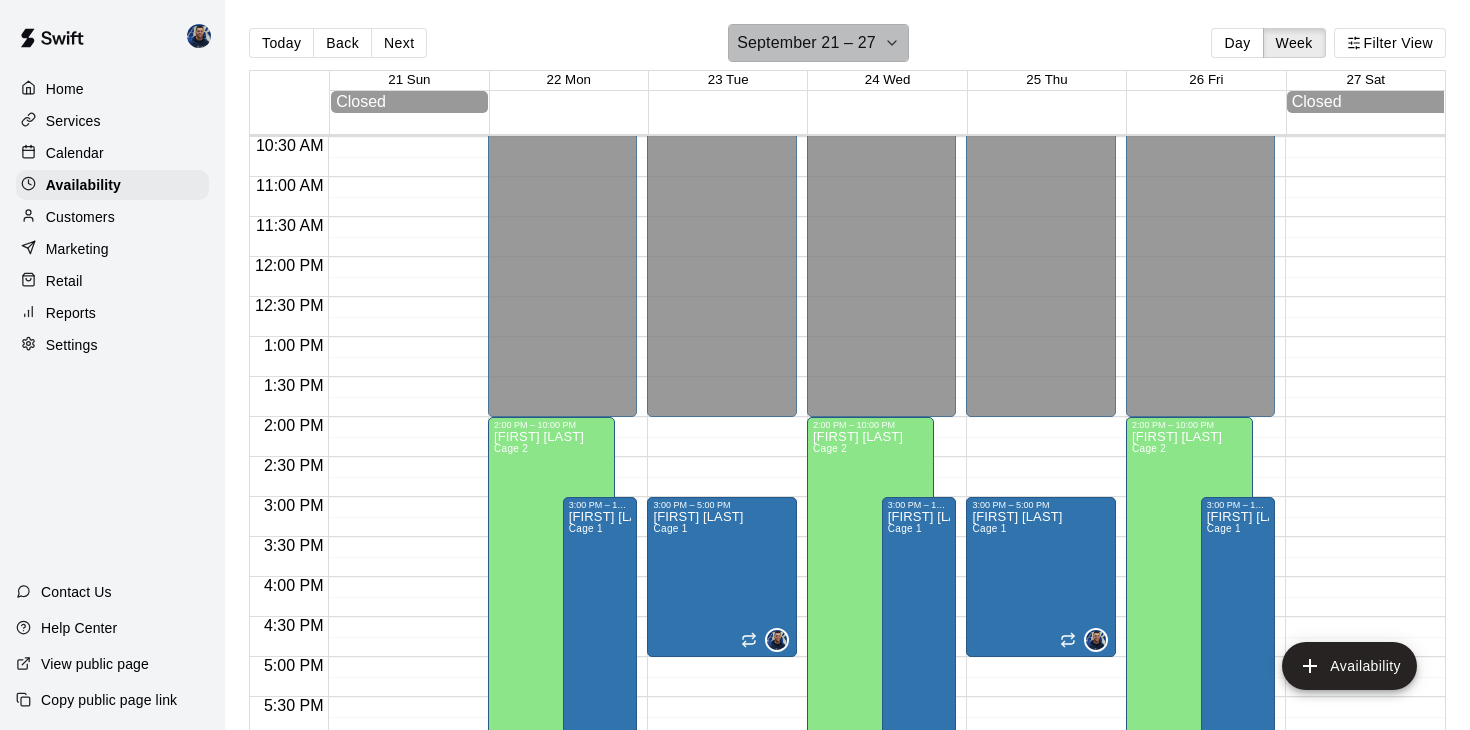 click on "September 21 – 27" at bounding box center [806, 43] 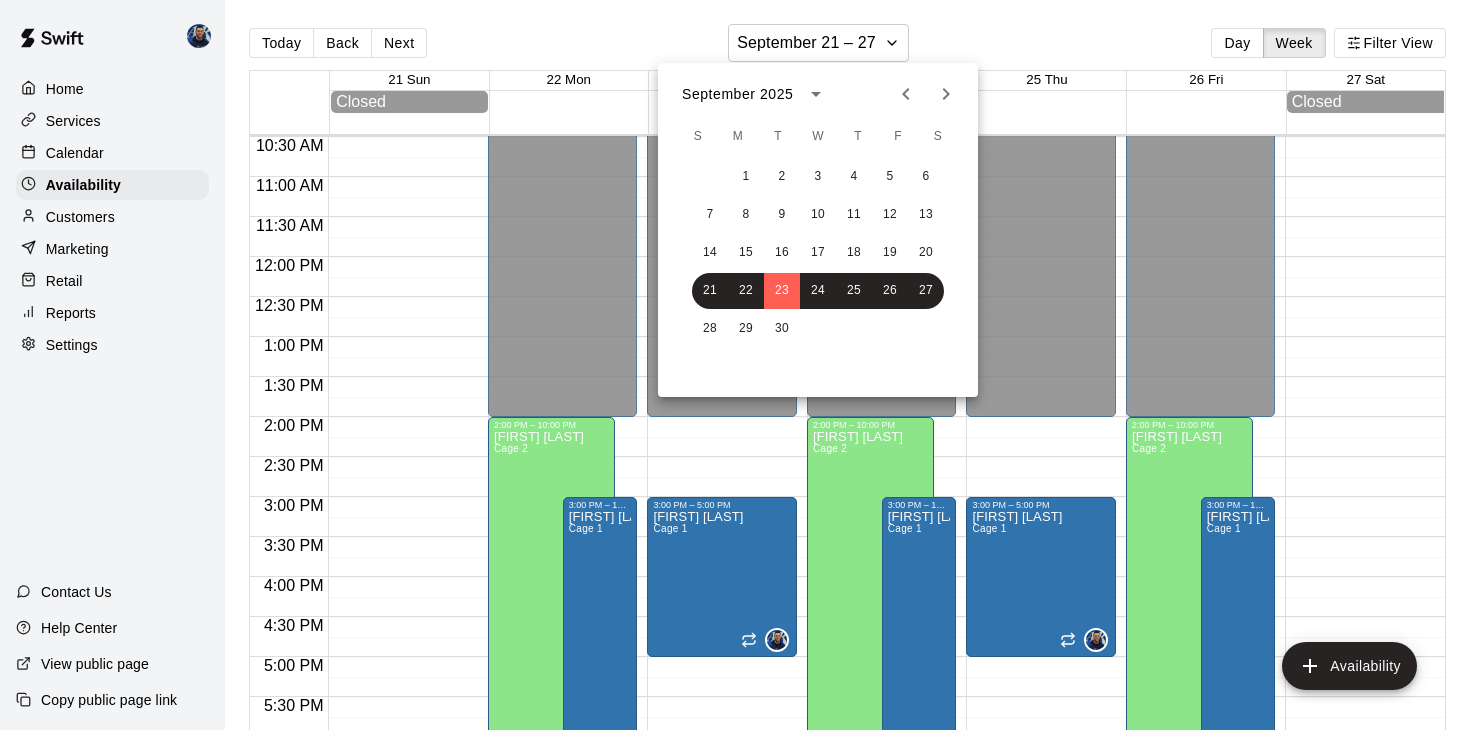 click 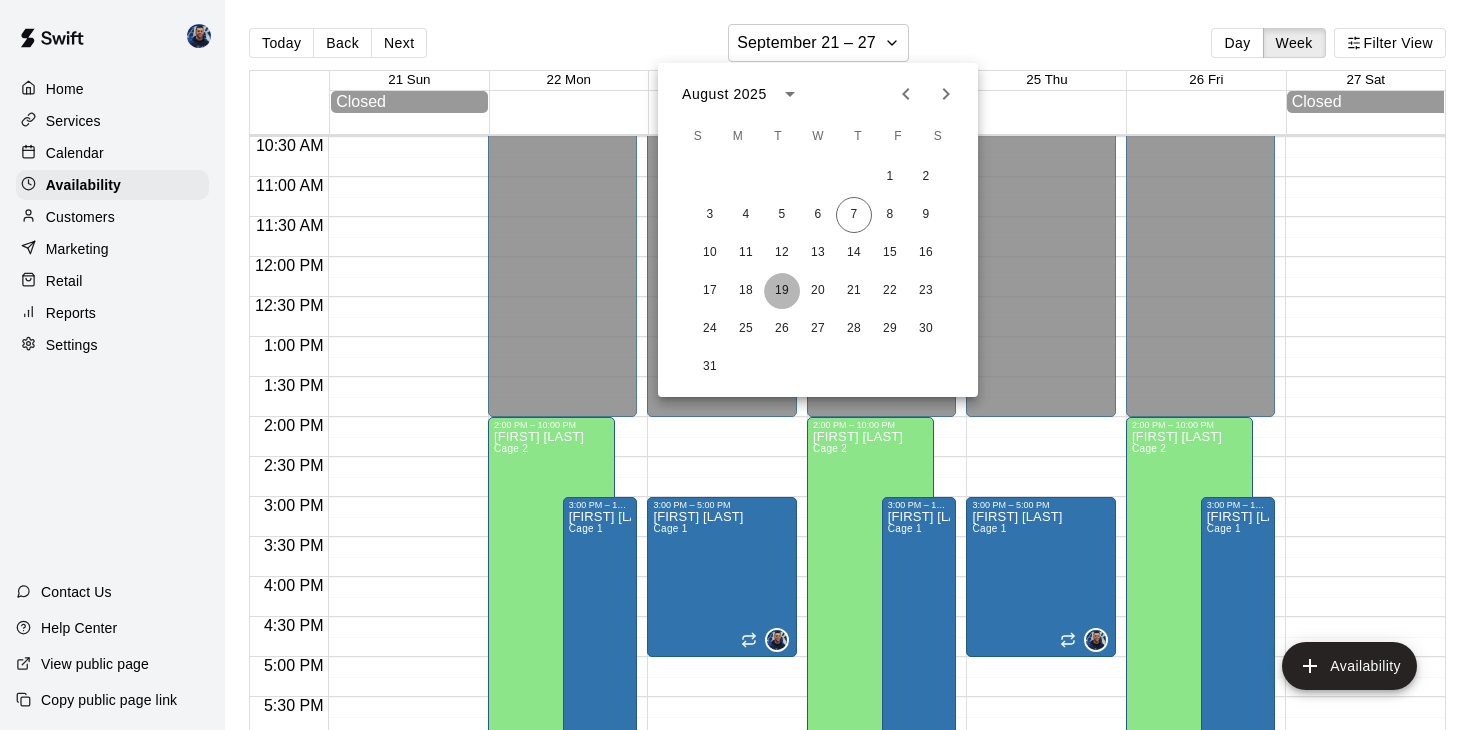 click on "19" at bounding box center [782, 291] 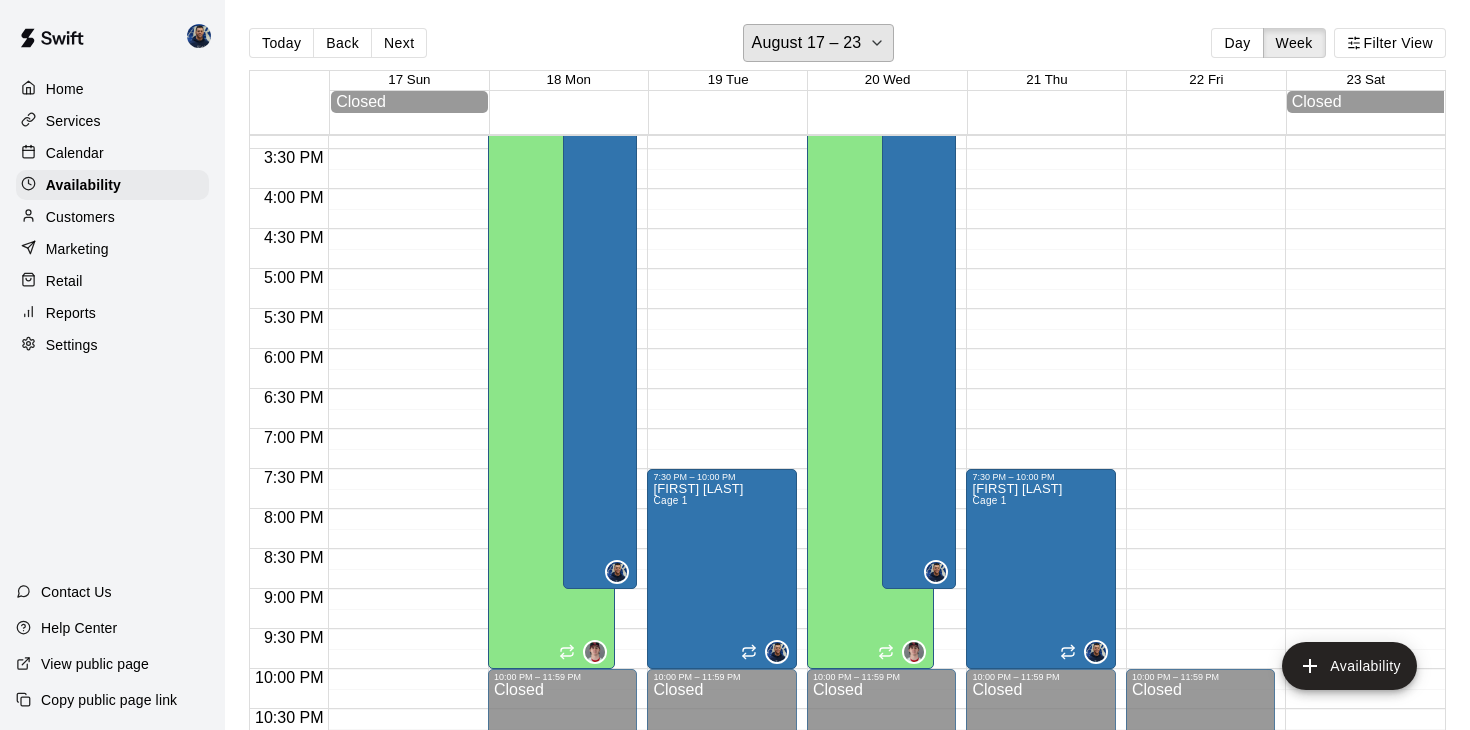 scroll, scrollTop: 1234, scrollLeft: 0, axis: vertical 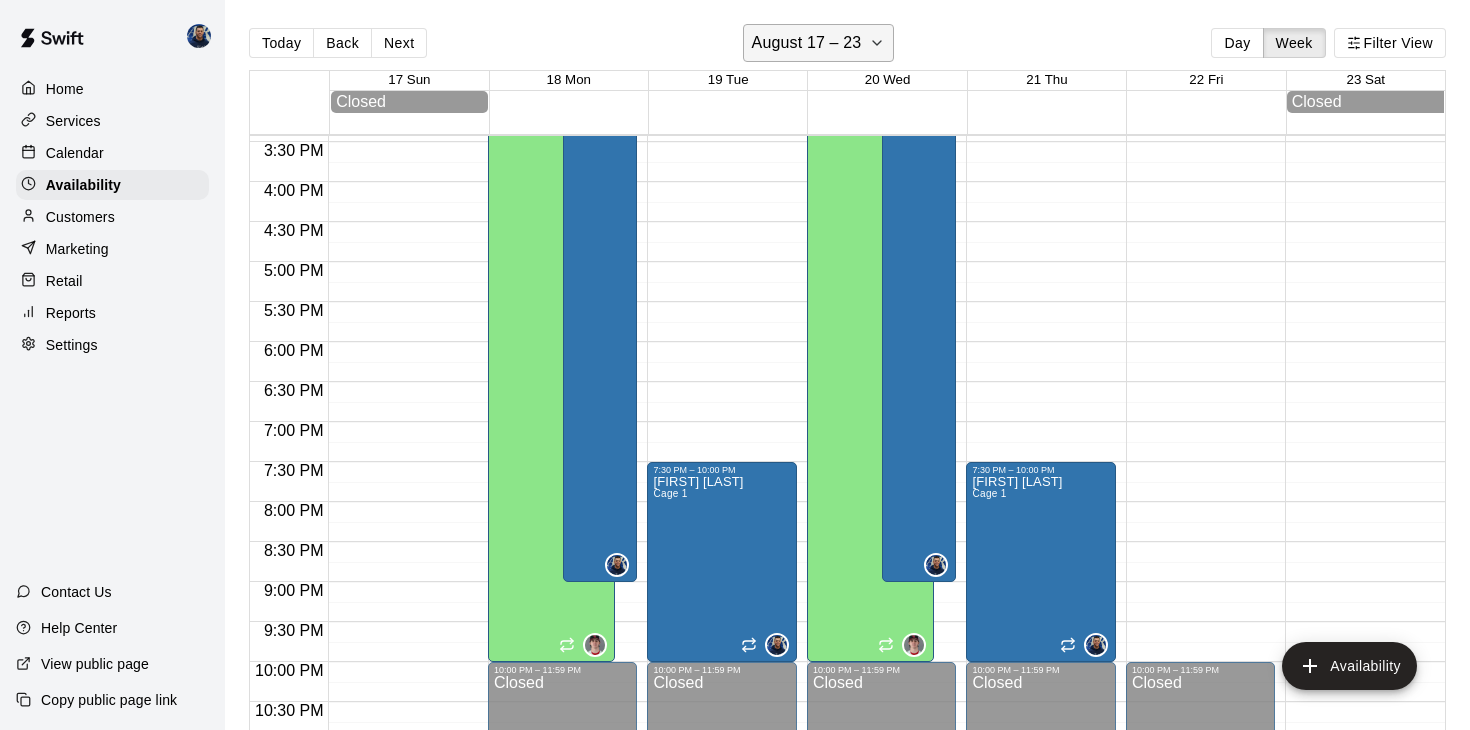 click on "August 17 – 23" at bounding box center [807, 43] 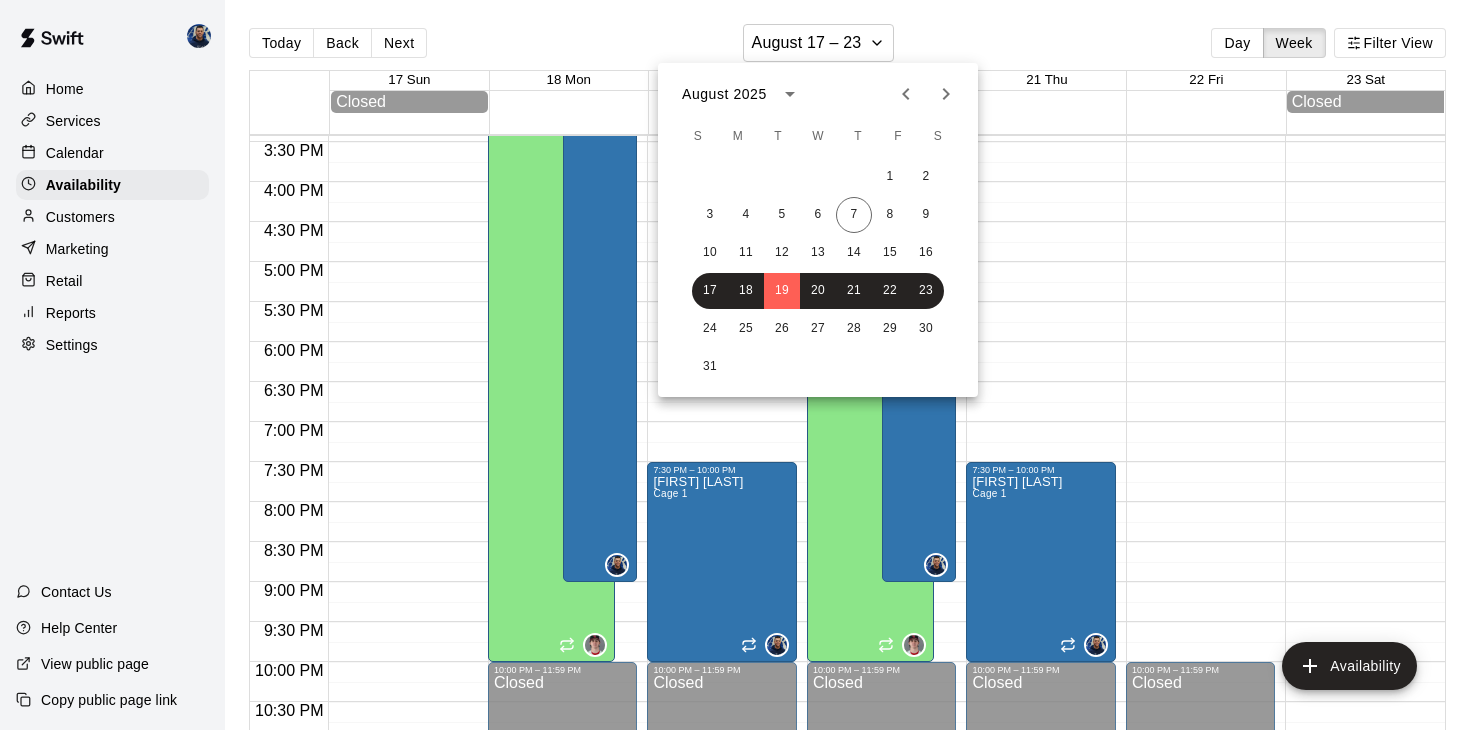 click 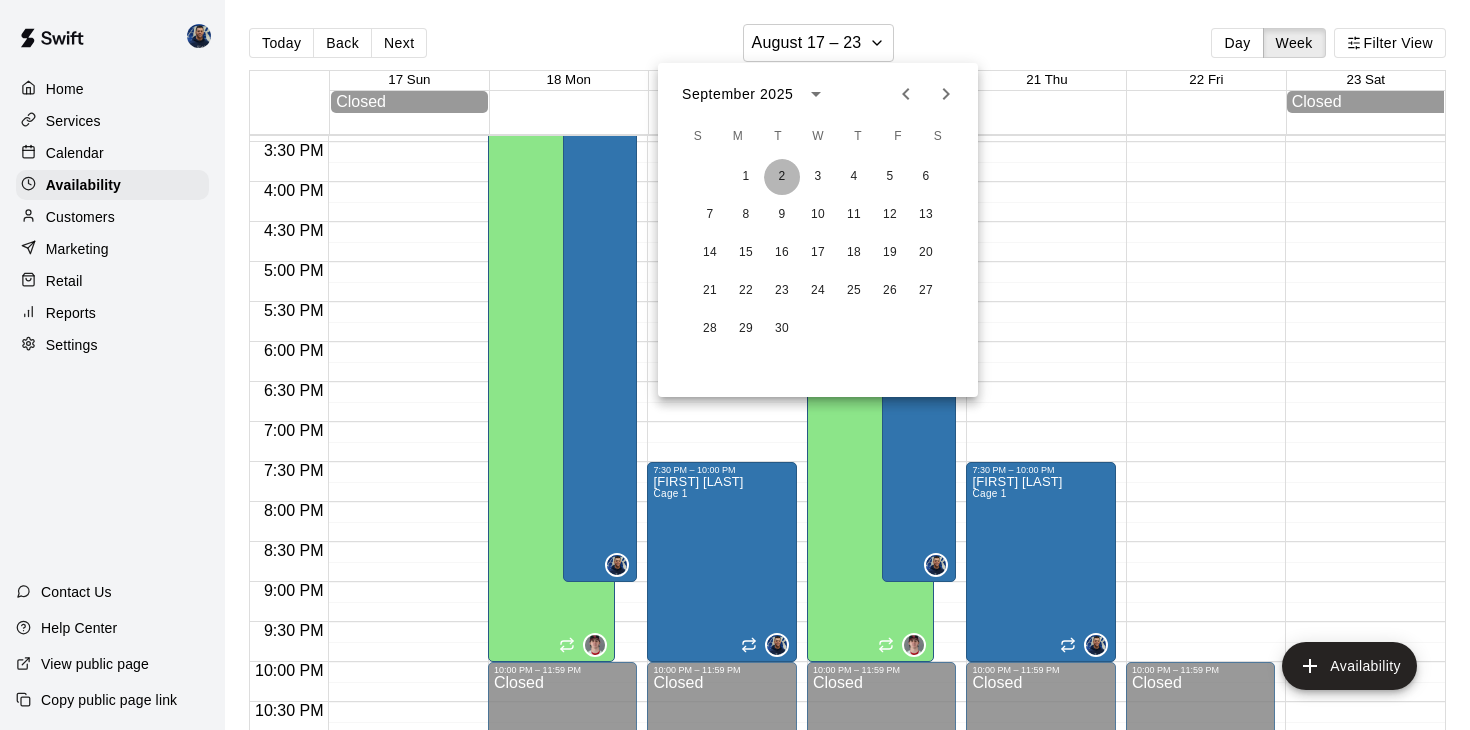 click on "2" at bounding box center (782, 177) 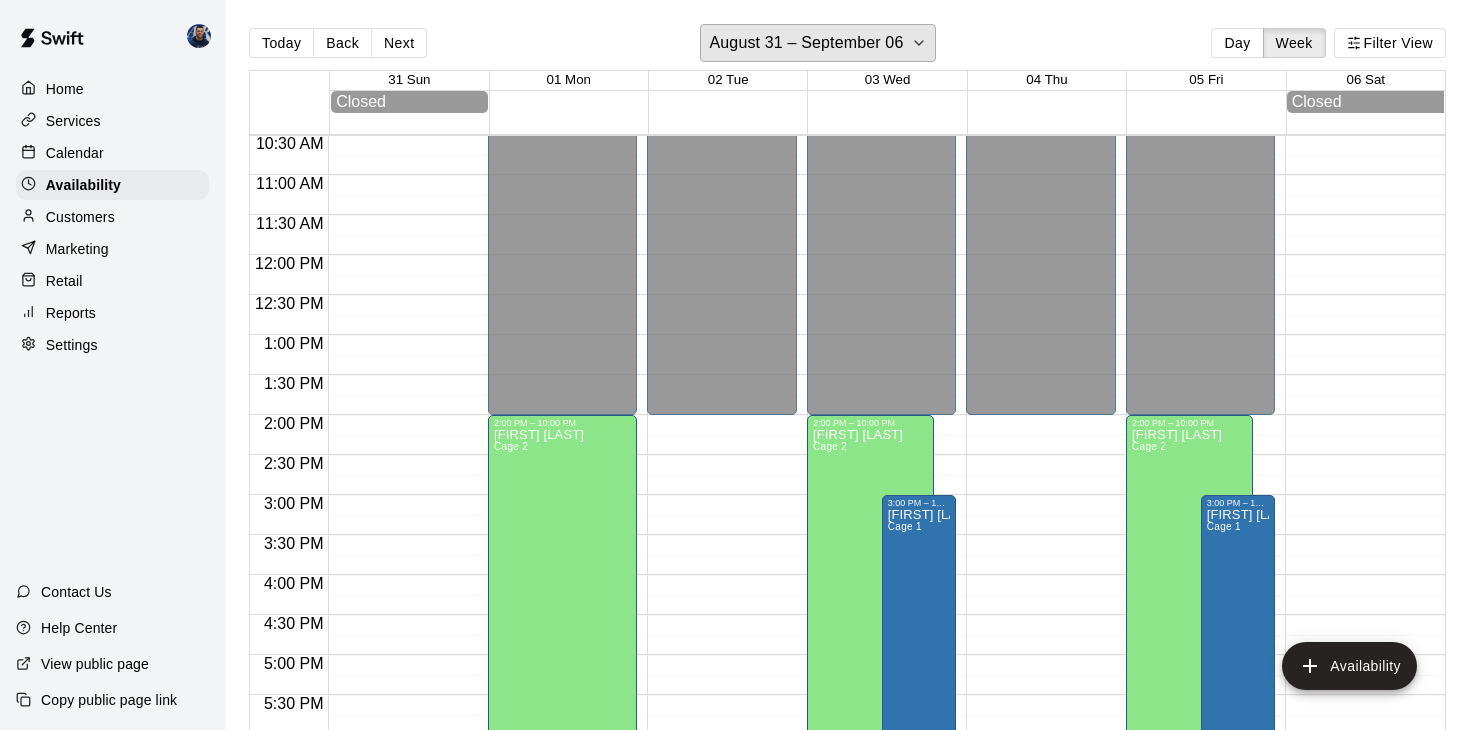 scroll, scrollTop: 828, scrollLeft: 0, axis: vertical 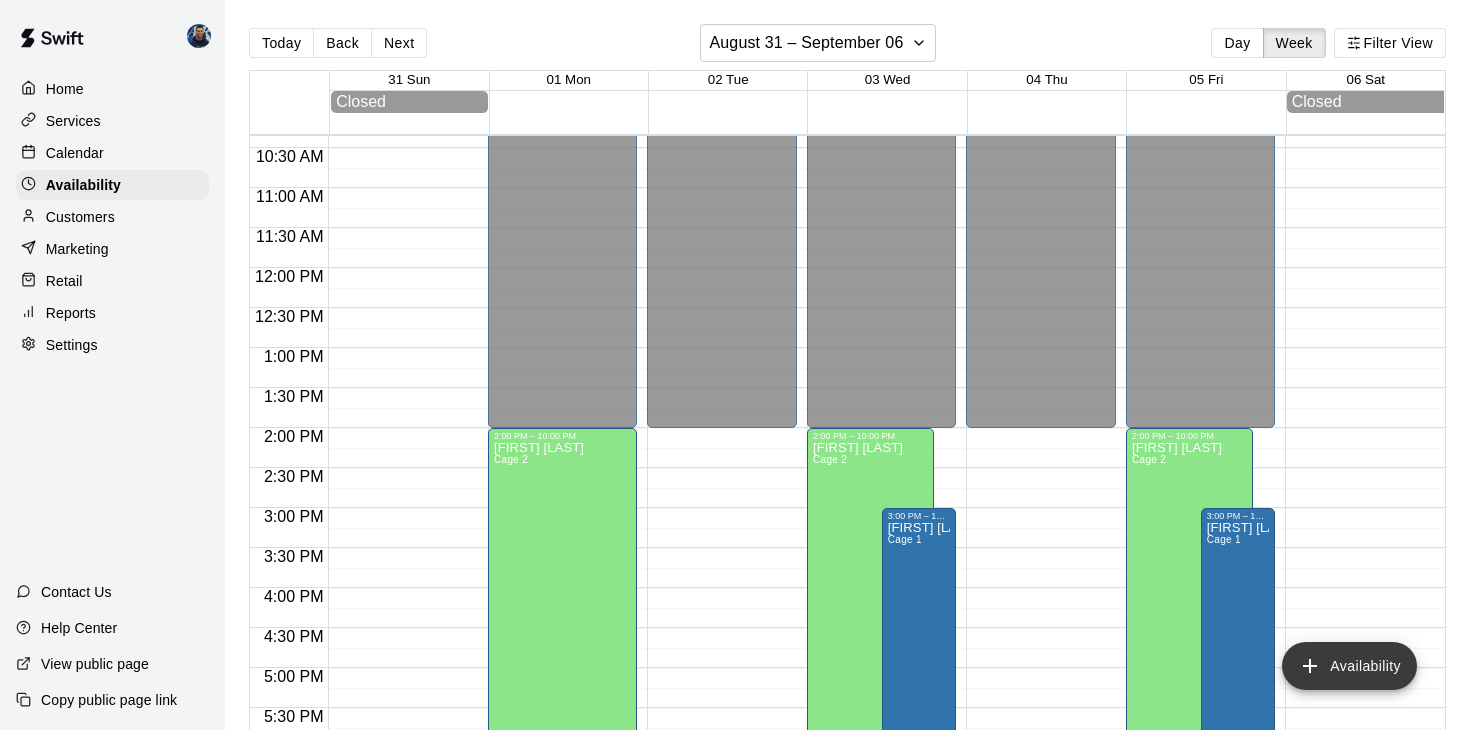 click on "Availability" at bounding box center (1349, 666) 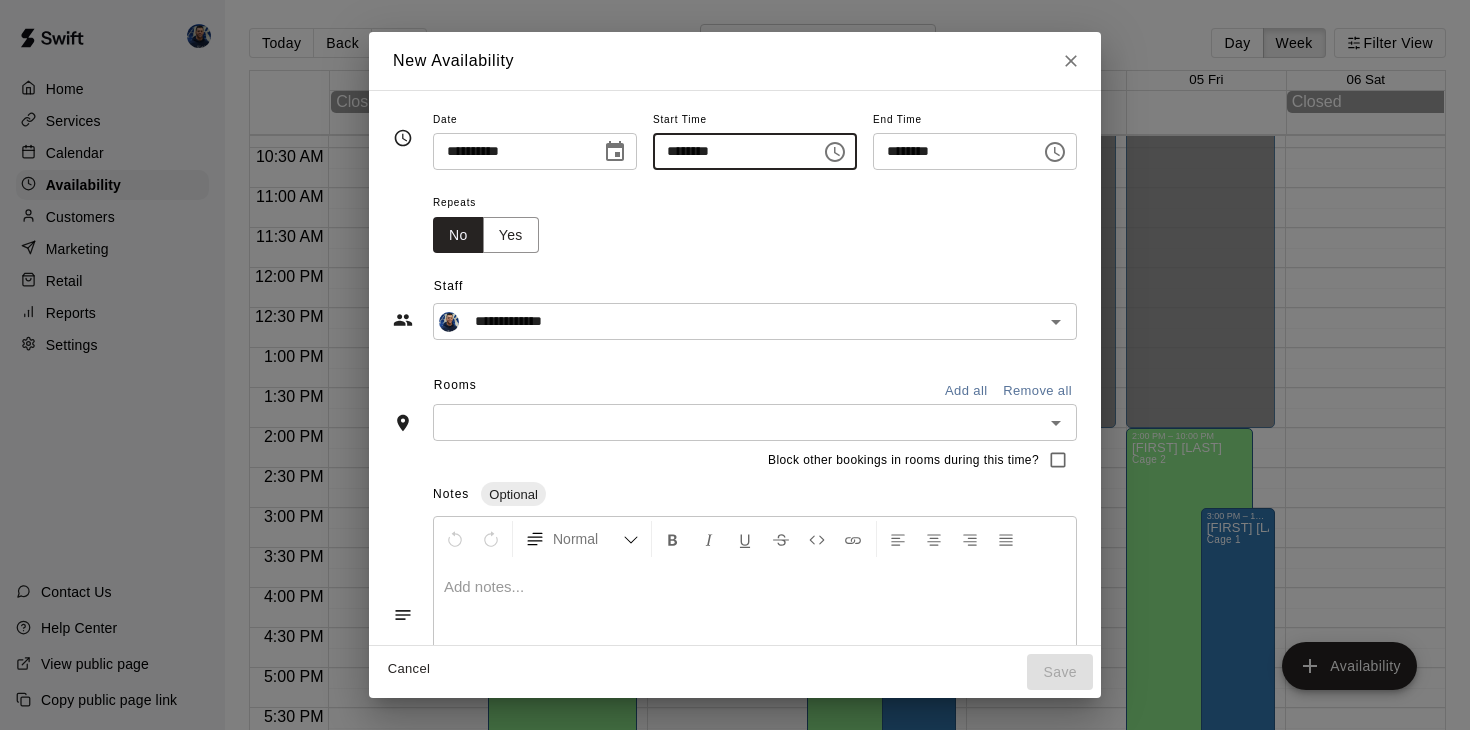 click on "********" at bounding box center [730, 151] 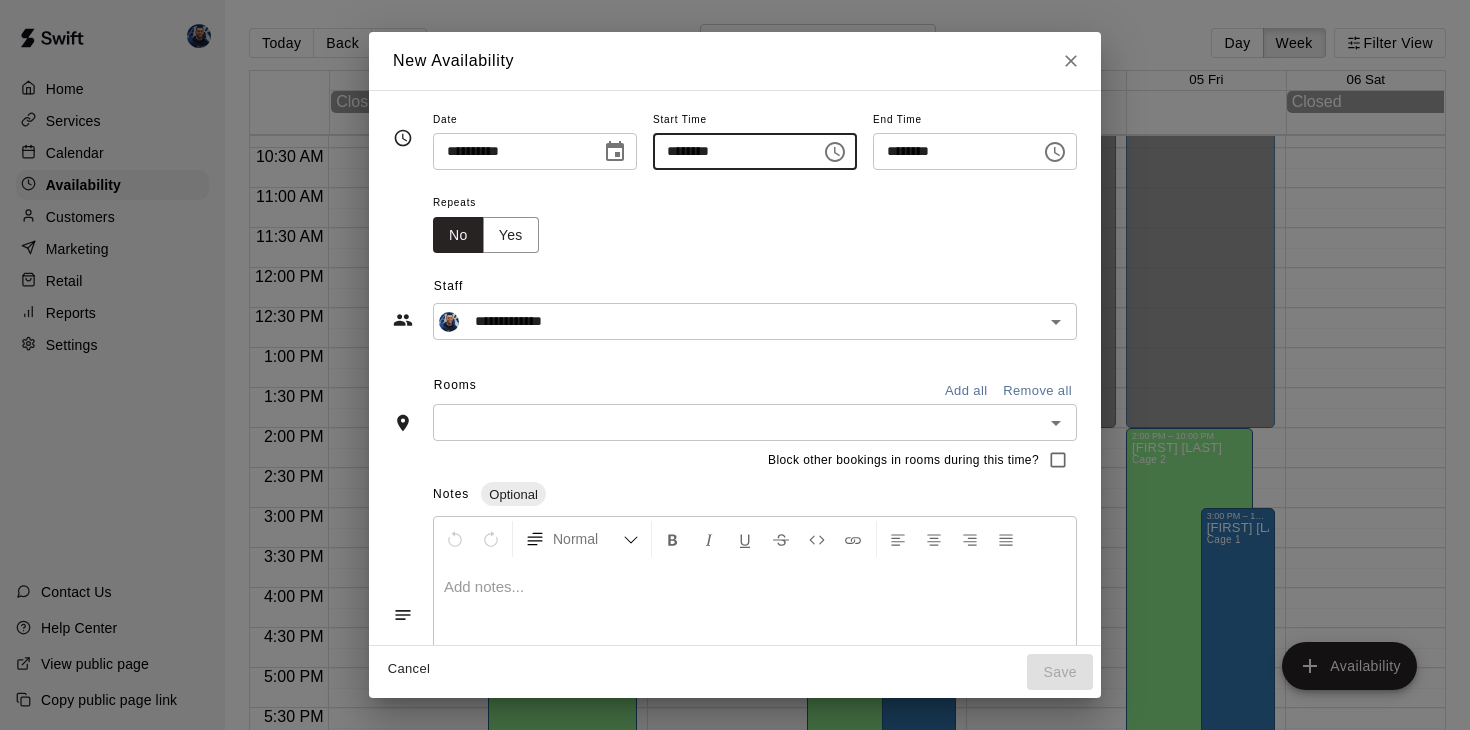 type on "********" 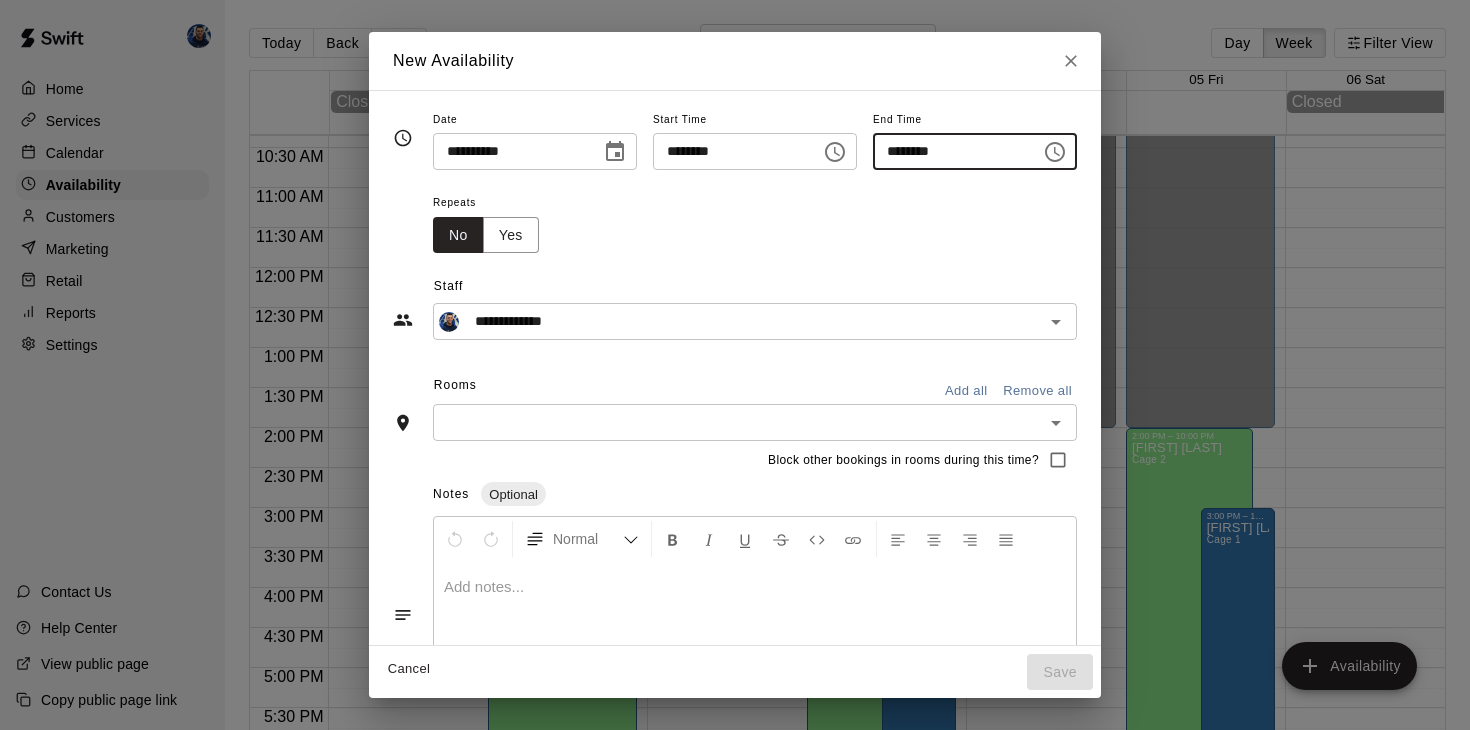 type on "********" 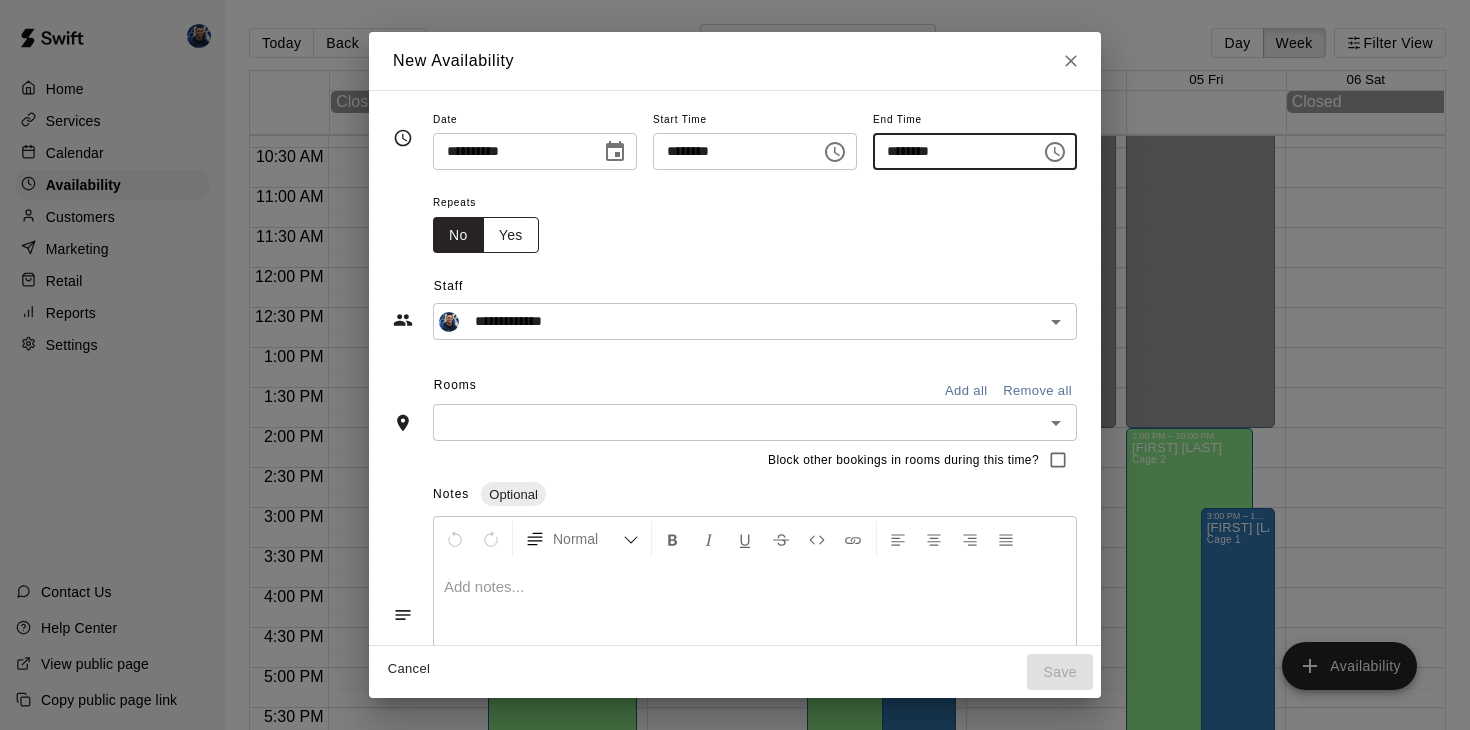 click on "Yes" at bounding box center (511, 235) 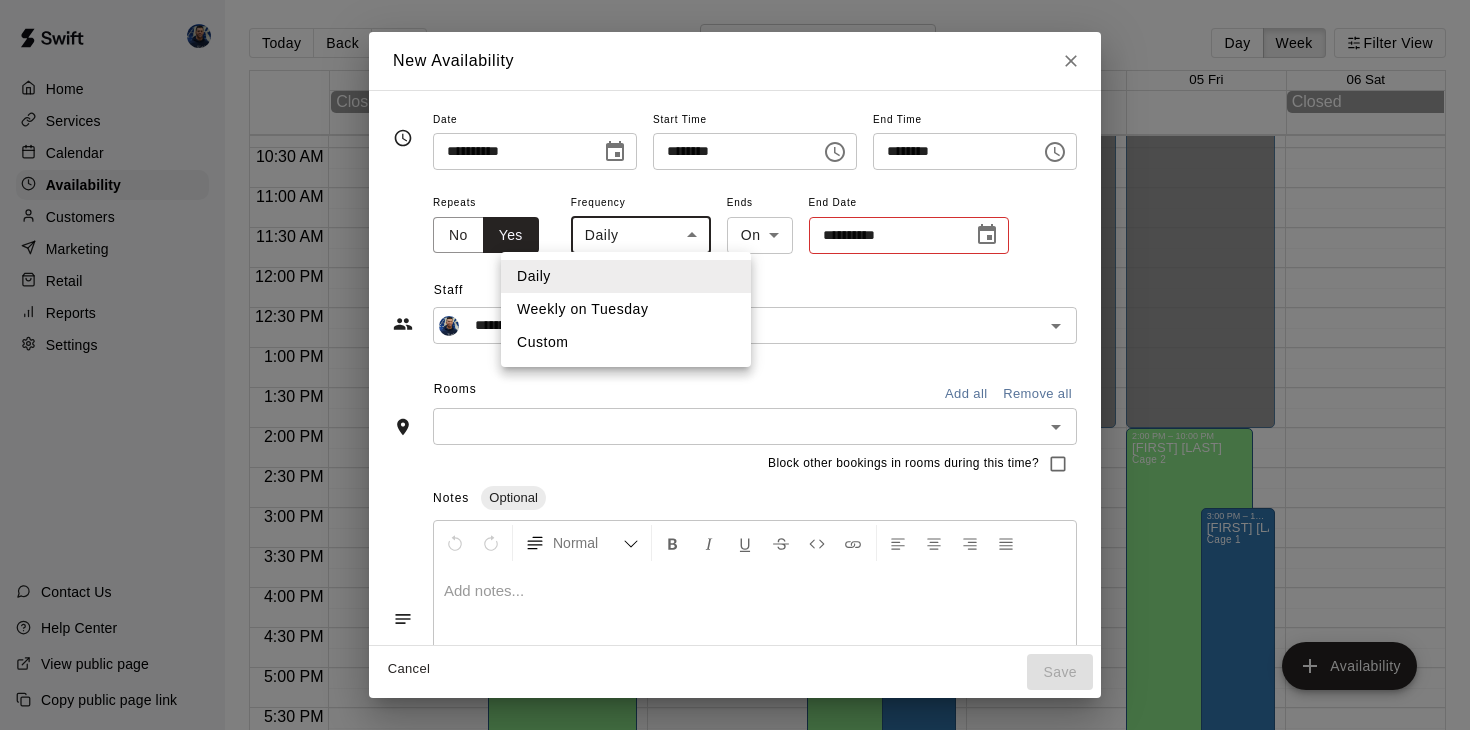 click on "Home Services Calendar Availability Customers Marketing Retail Reports Settings Contact Us Help Center View public page Copy public page link Today Back Next August 31 – September 06 Day Week Filter View 31 Sun 01 Mon 02 Tue 03 Wed 04 Thu 05 Fri 06 Sat Closed   Closed 12:00 AM 12:30 AM 1:00 AM 1:30 AM 2:00 AM 2:30 AM 3:00 AM 3:30 AM 4:00 AM 4:30 AM 5:00 AM 5:30 AM 6:00 AM 6:30 AM 7:00 AM 7:30 AM 8:00 AM 8:30 AM 9:00 AM 9:30 AM 10:00 AM 10:30 AM 11:00 AM 11:30 AM 12:00 PM 12:30 PM 1:00 PM 1:30 PM 2:00 PM 2:30 PM 3:00 PM 3:30 PM 4:00 PM 4:30 PM 5:00 PM 5:30 PM 6:00 PM 6:30 PM 7:00 PM 7:30 PM 8:00 PM 8:30 PM 9:00 PM 9:30 PM 10:00 PM 10:30 PM 11:00 PM 11:30 PM 12:00 AM – 2:00 PM Closed 2:00 PM – 10:00 PM [FIRST] [LAST] Cage 2 10:00 PM – 11:59 PM Closed 12:00 AM – 2:00 PM Closed 10:00 PM – 11:59 PM Closed 12:00 AM – 2:00 PM Closed 2:00 PM – 10:00 PM [FIRST] [LAST] Cage 2 10:00 PM – 11:59 PM Closed 3:00 PM – 10:00 PM [FIRST] [LAST] Cage 1 12:00 AM – 2:00 PM Closed 10:00 PM – 11:59 PM Closed" at bounding box center (735, 381) 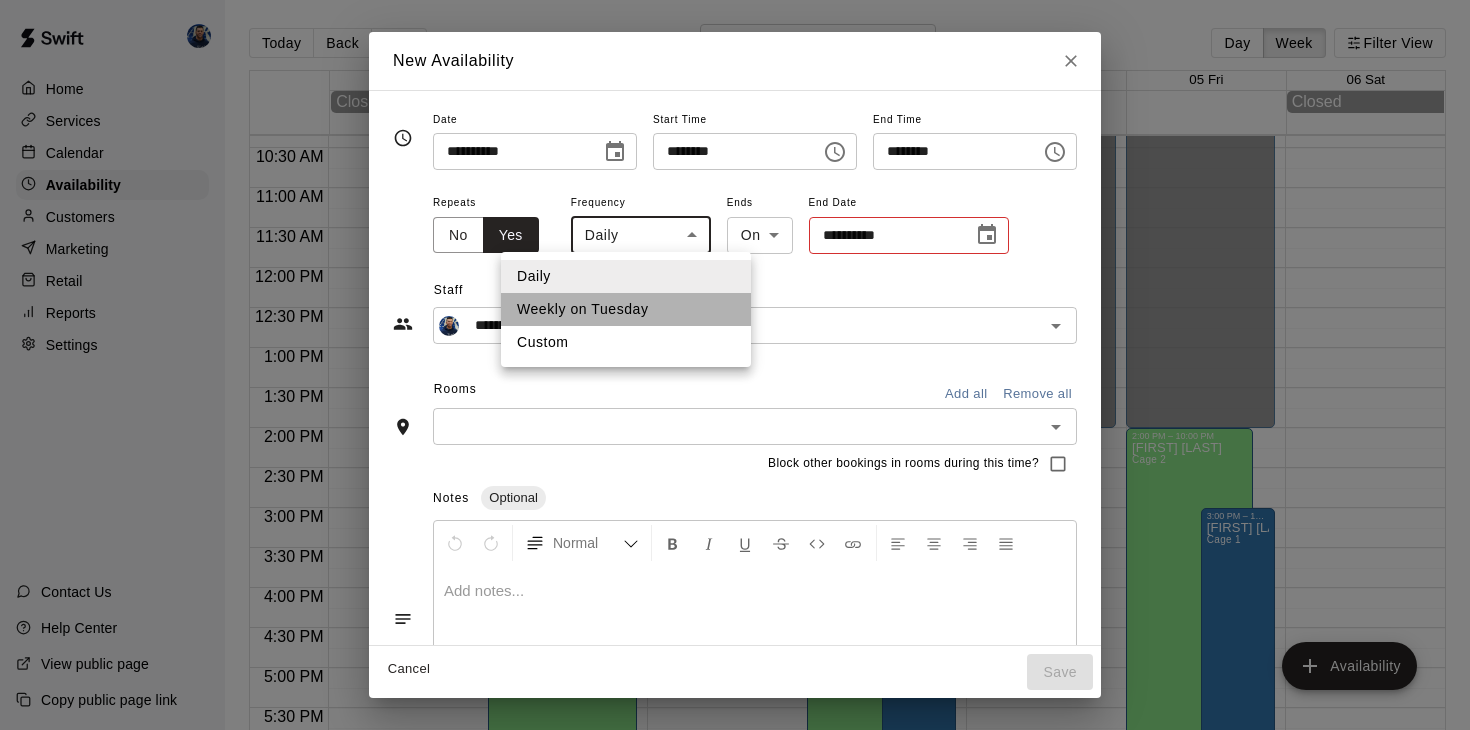 click on "Weekly on Tuesday" at bounding box center [626, 309] 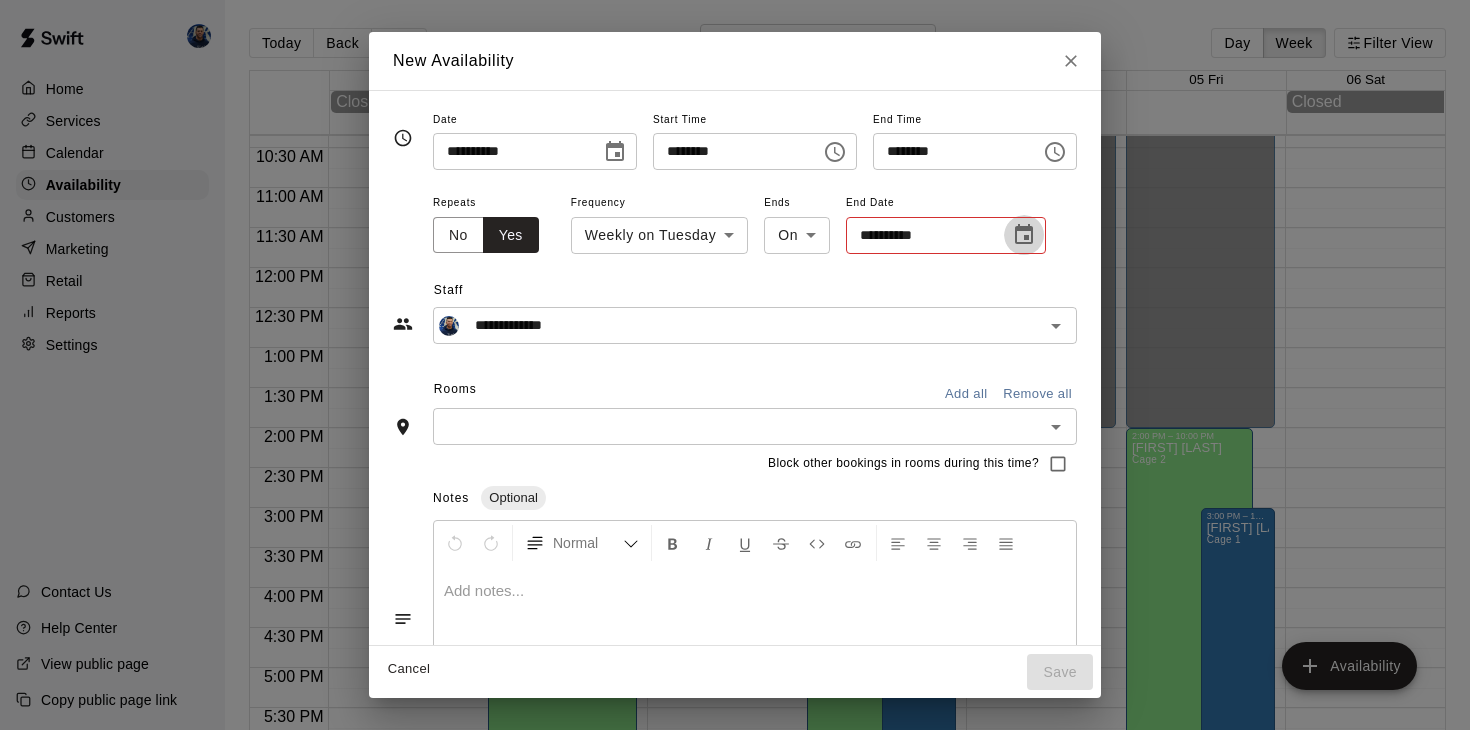 click 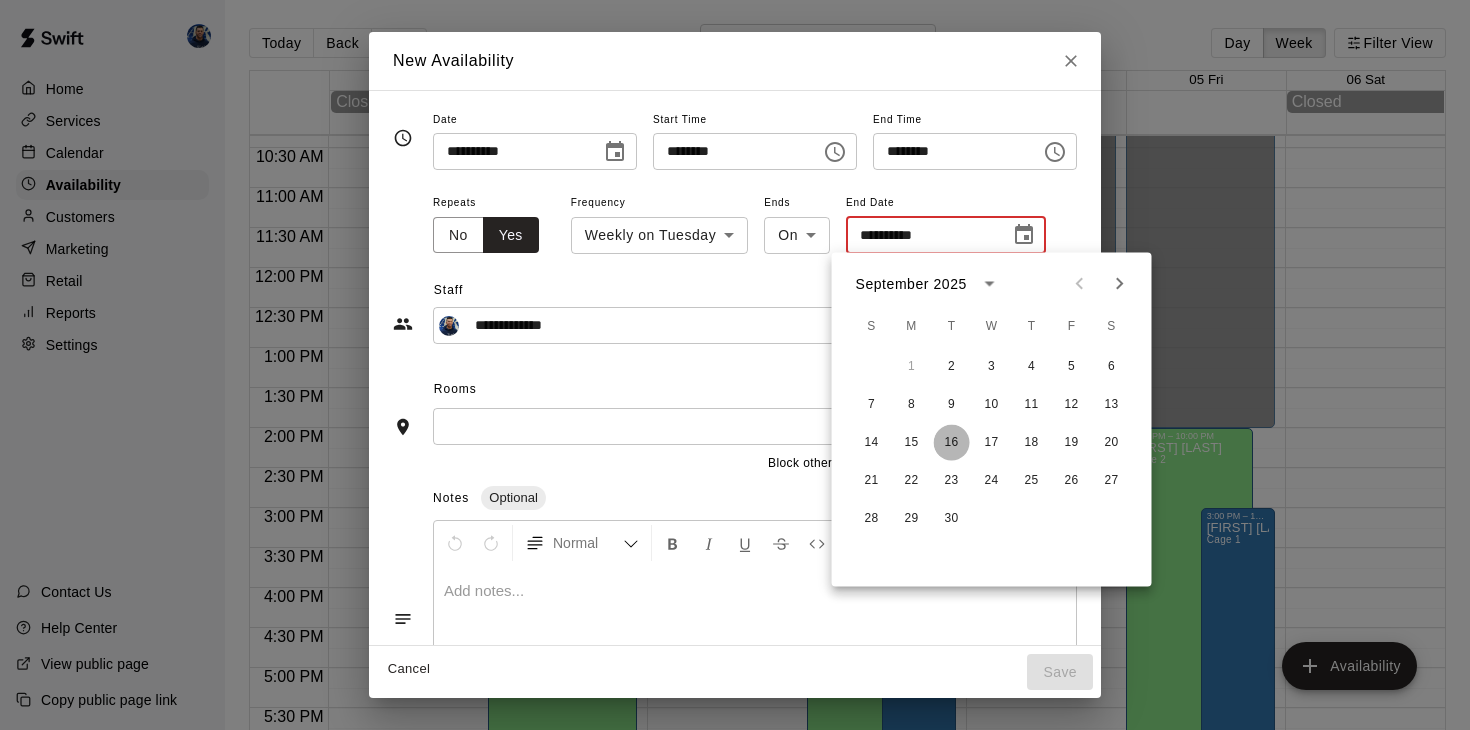 click on "16" at bounding box center (952, 443) 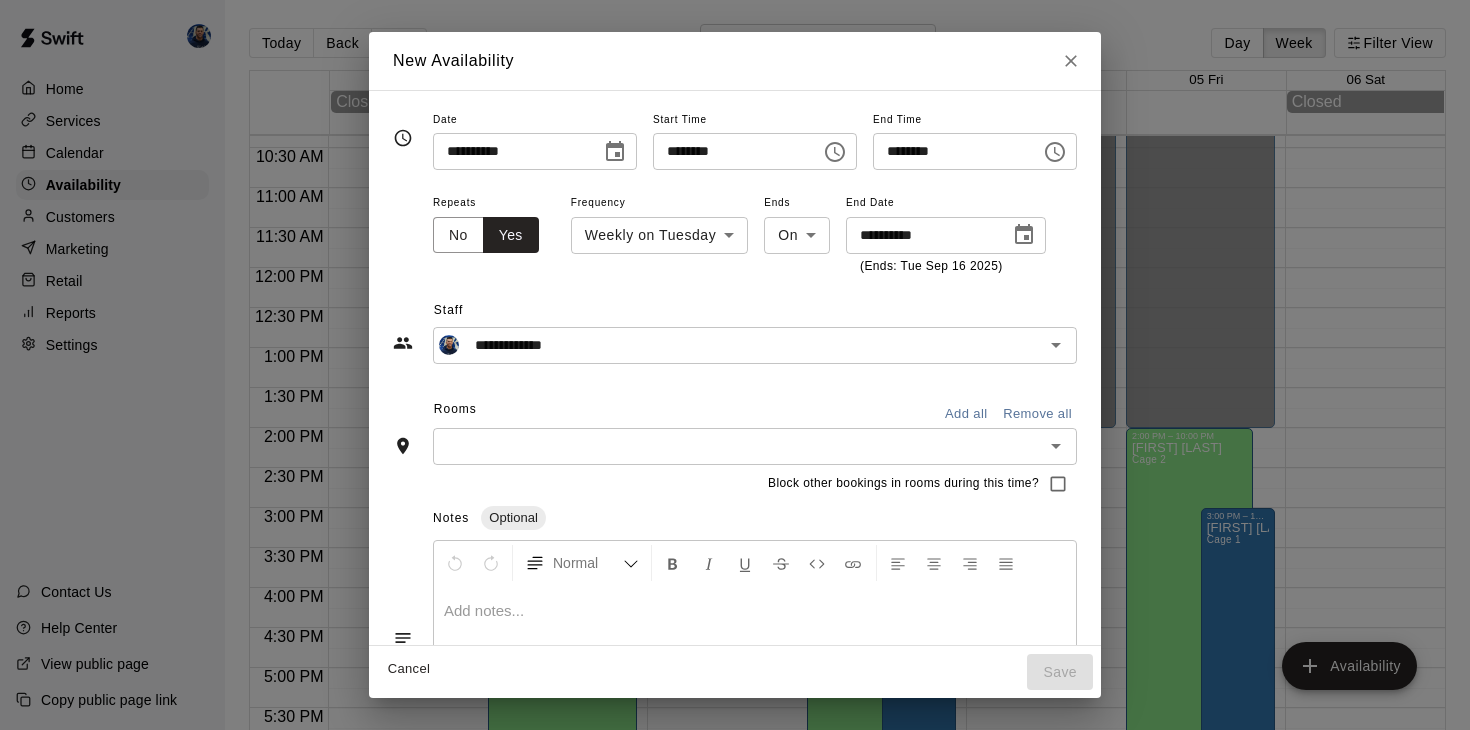 click at bounding box center [738, 446] 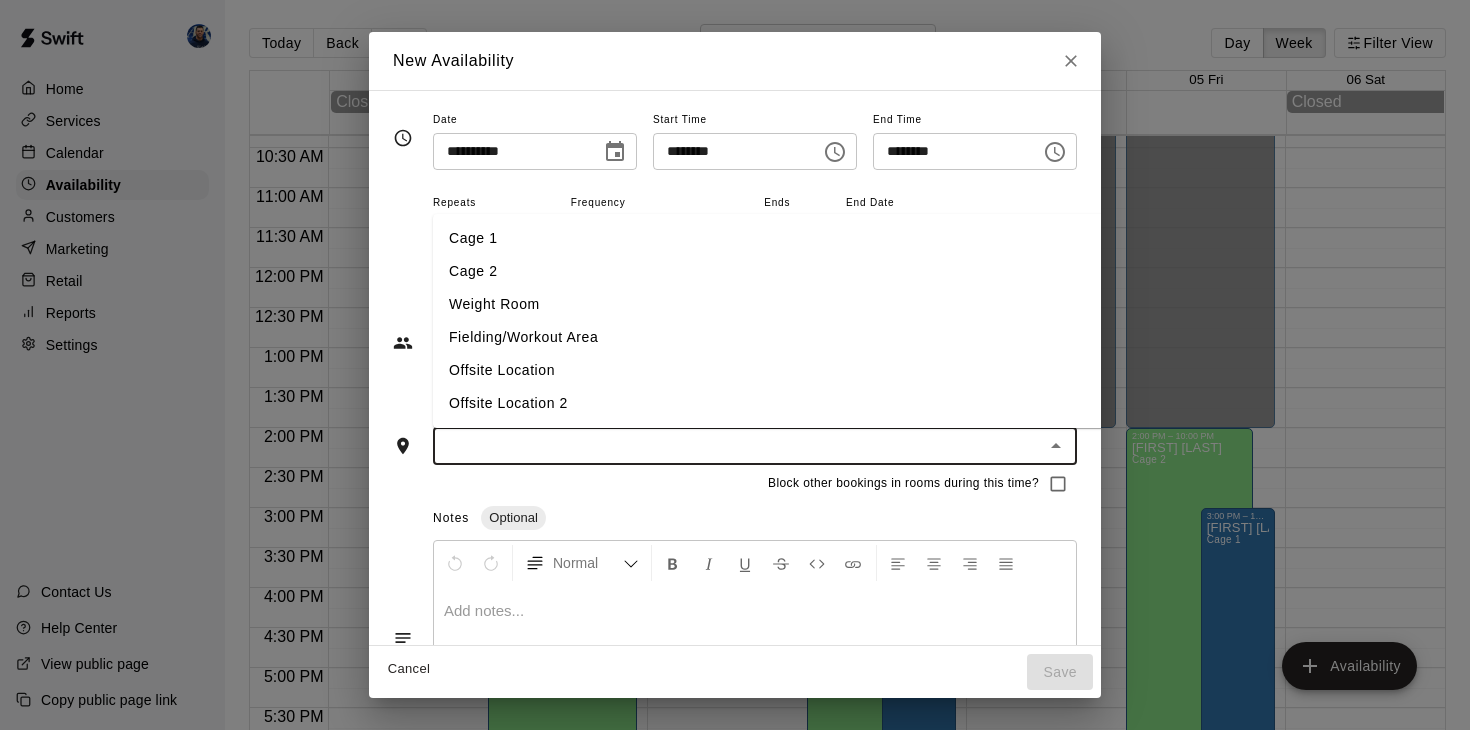 click on "Cage 1" at bounding box center [770, 238] 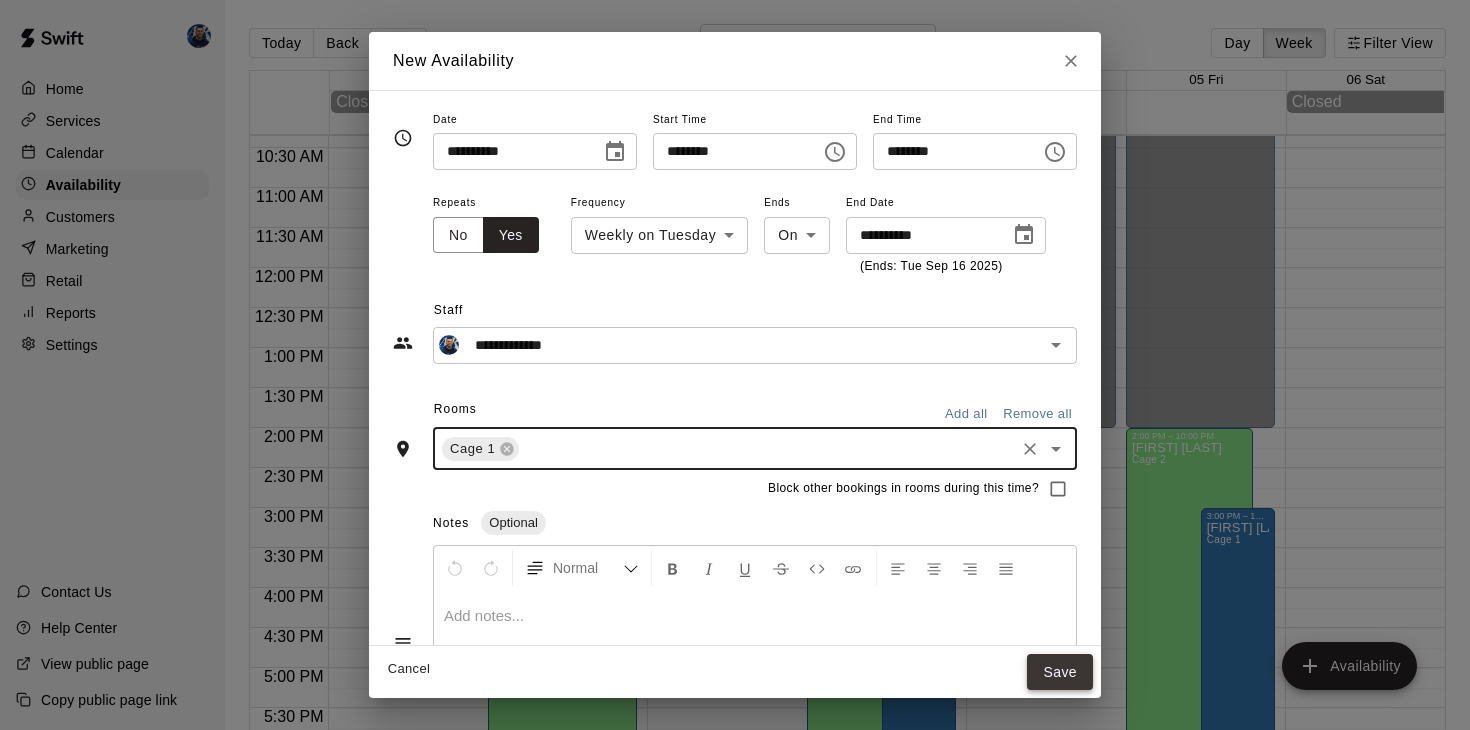 click on "Save" at bounding box center [1060, 672] 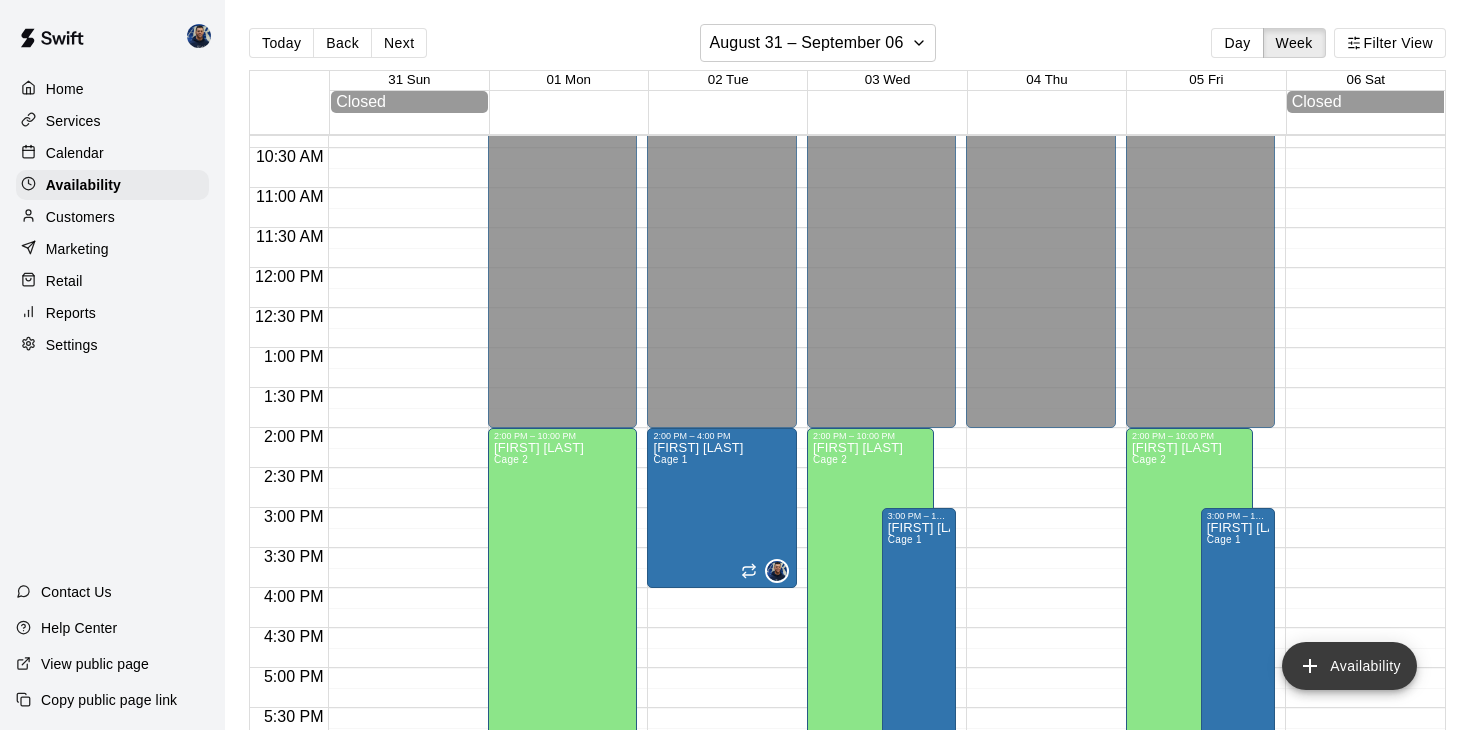 click on "Availability" at bounding box center (1349, 666) 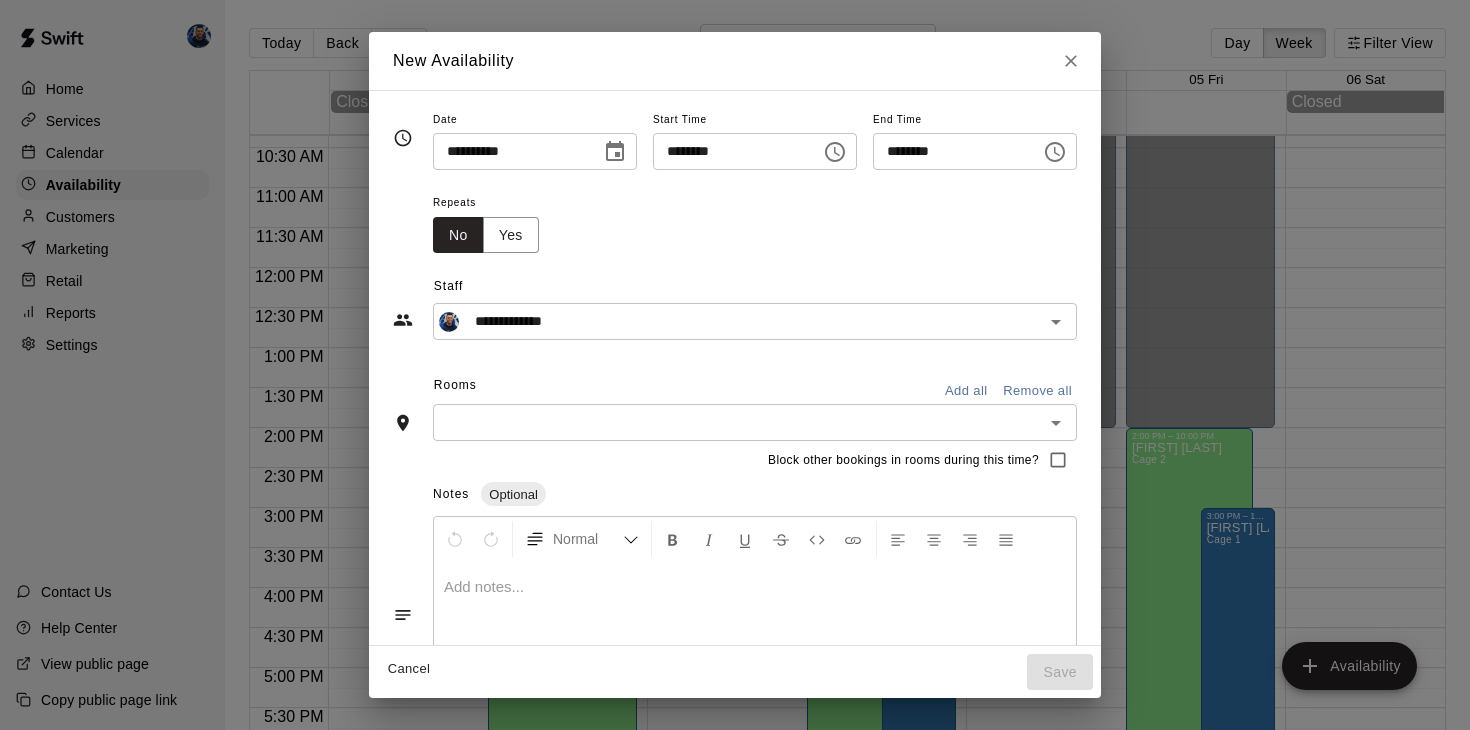 click on "********" at bounding box center (730, 151) 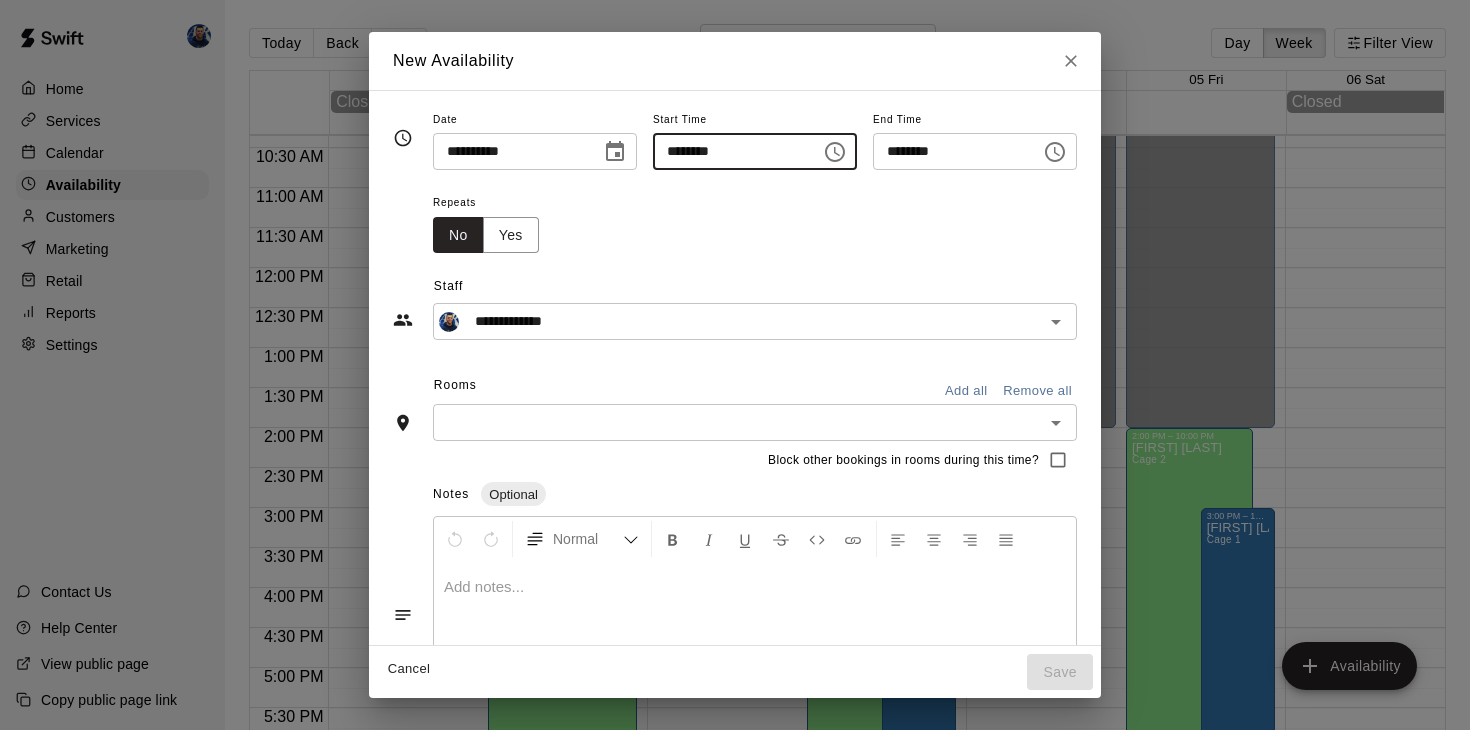 type on "********" 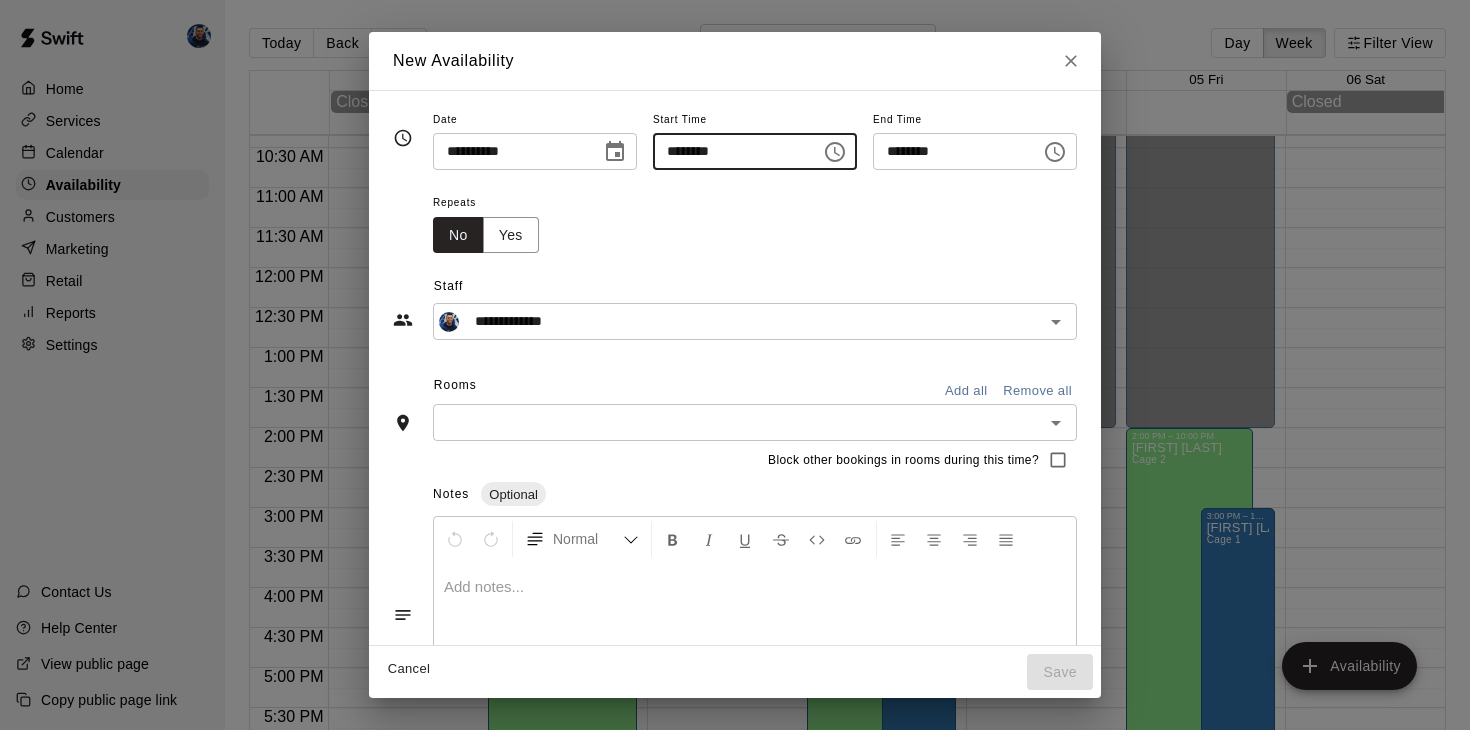 click 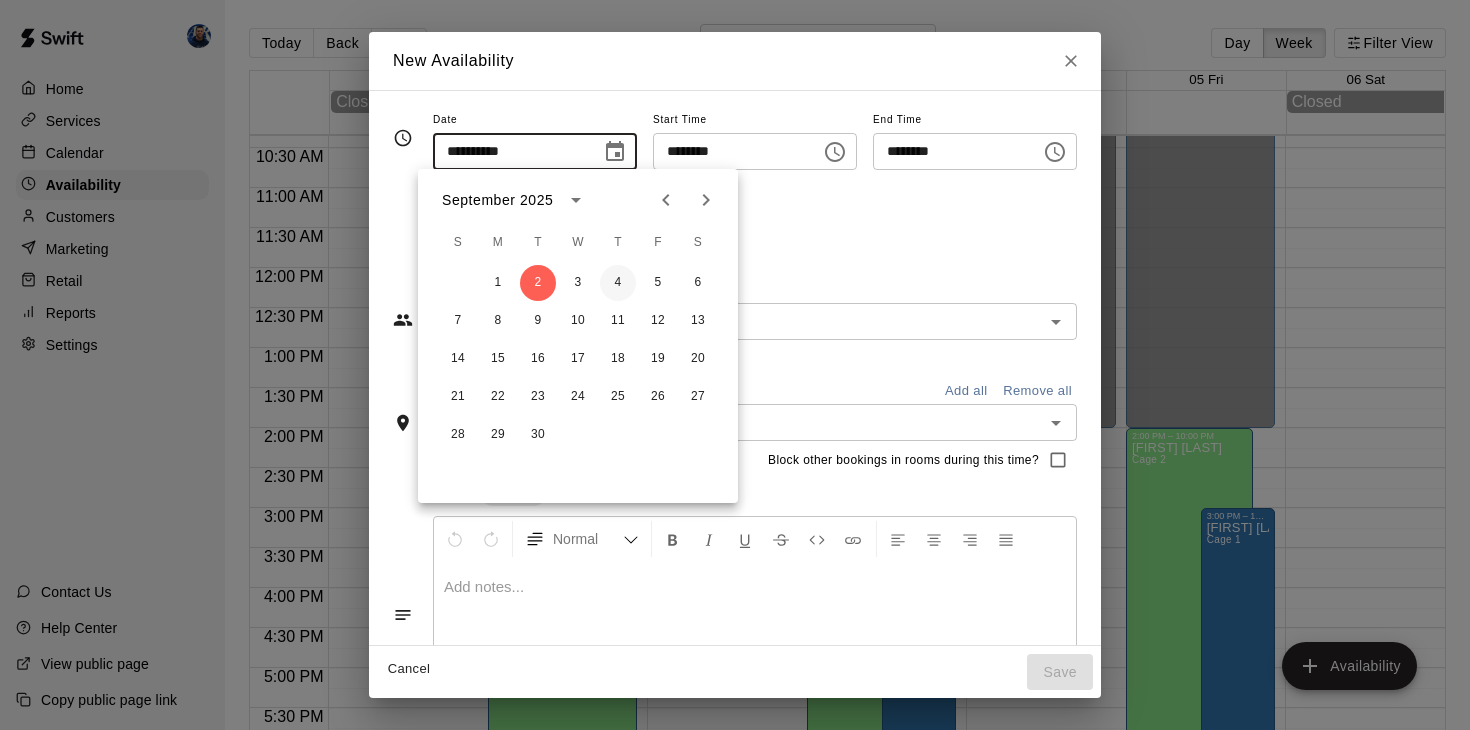 click on "4" at bounding box center (618, 283) 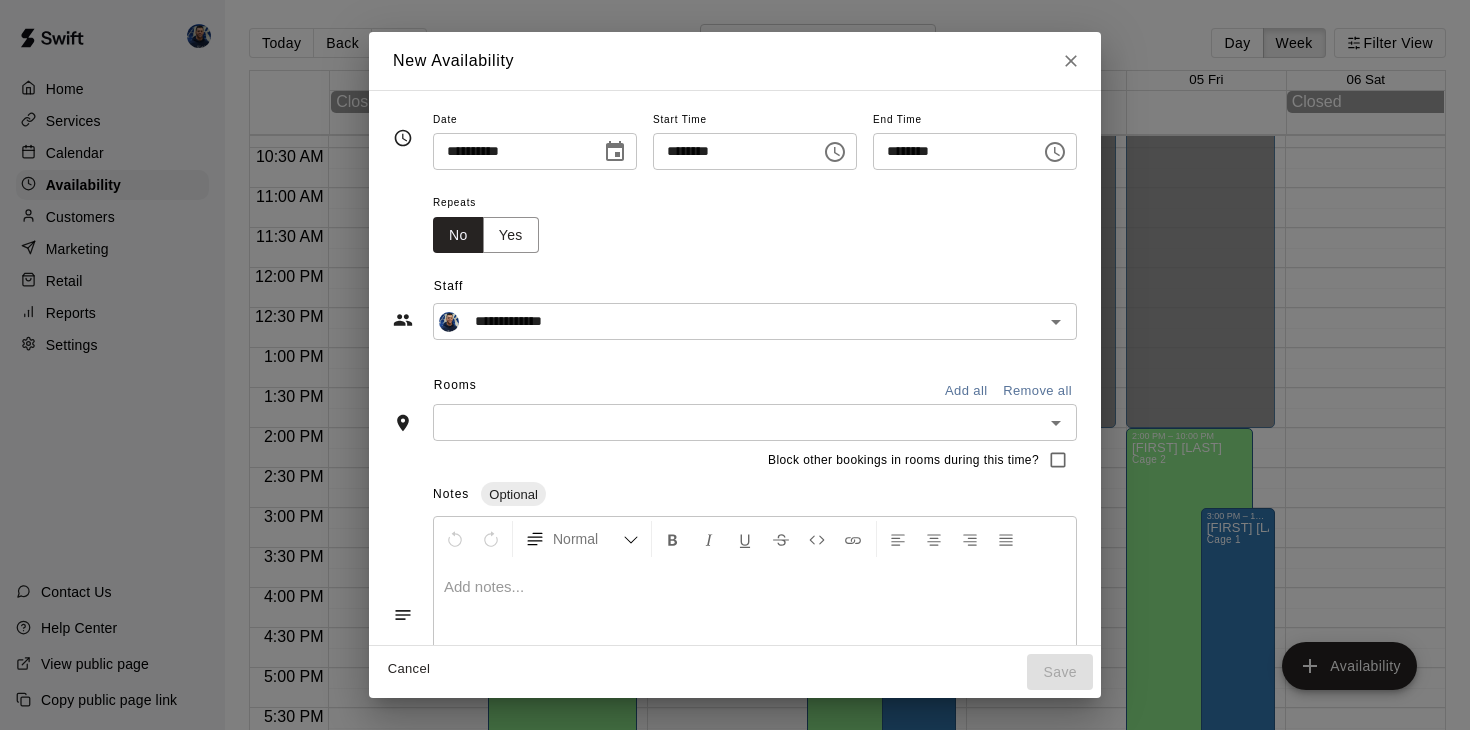 type on "**********" 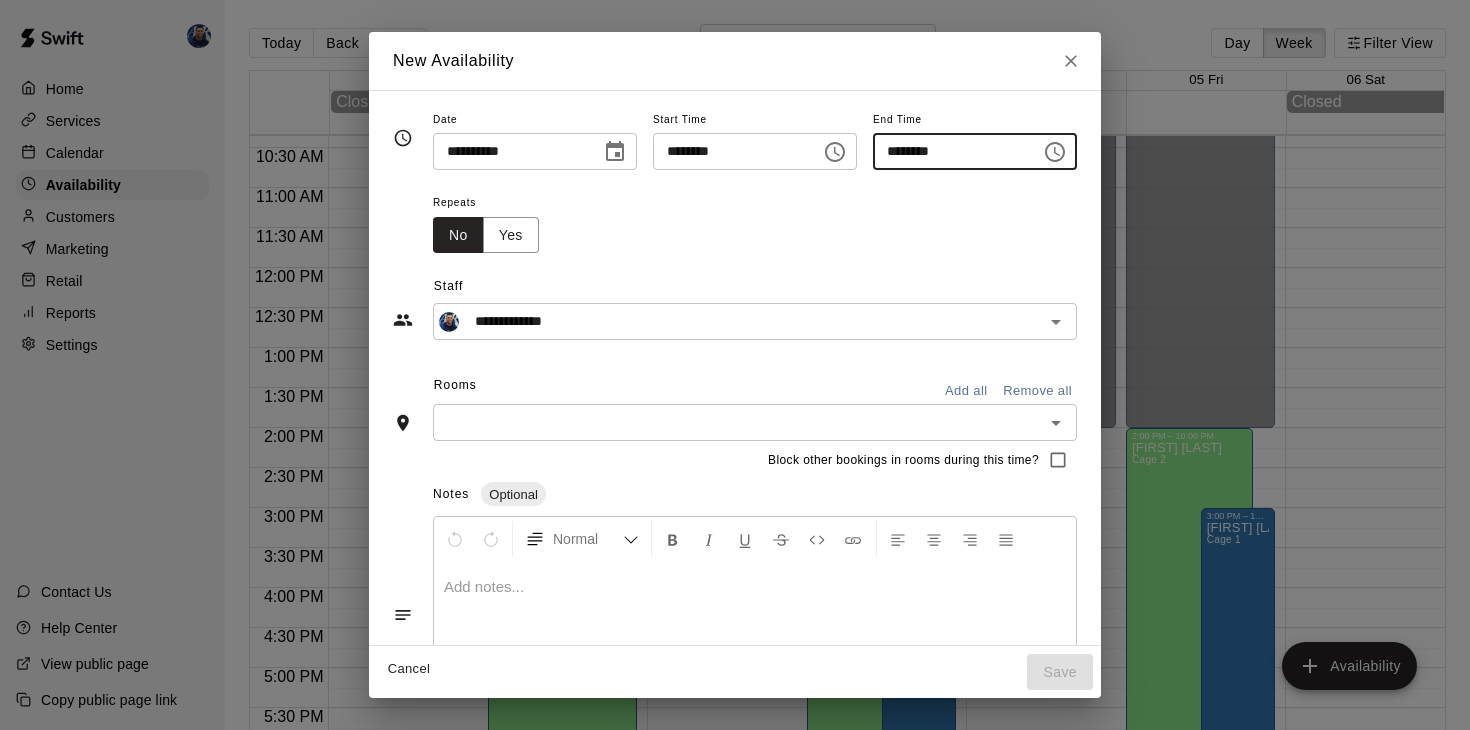 click 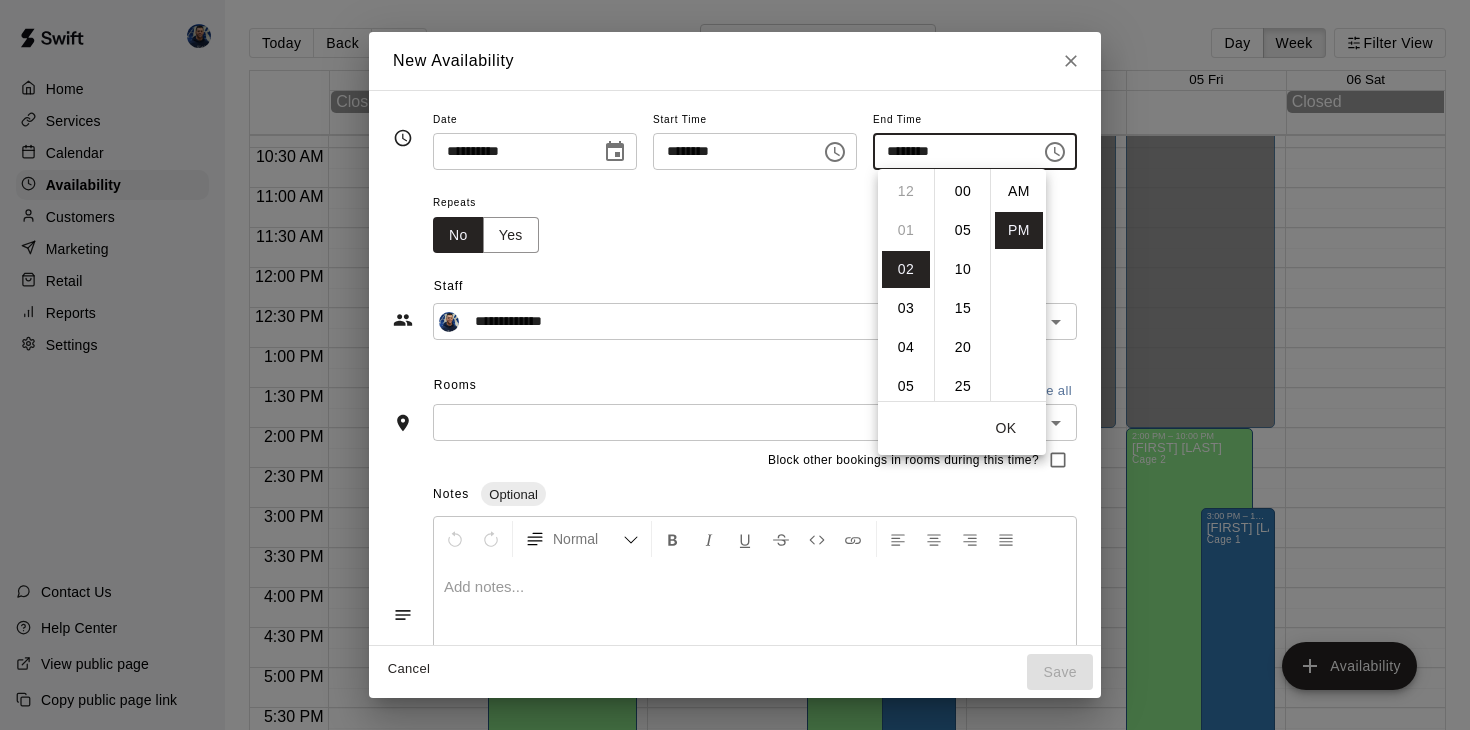 scroll, scrollTop: 78, scrollLeft: 0, axis: vertical 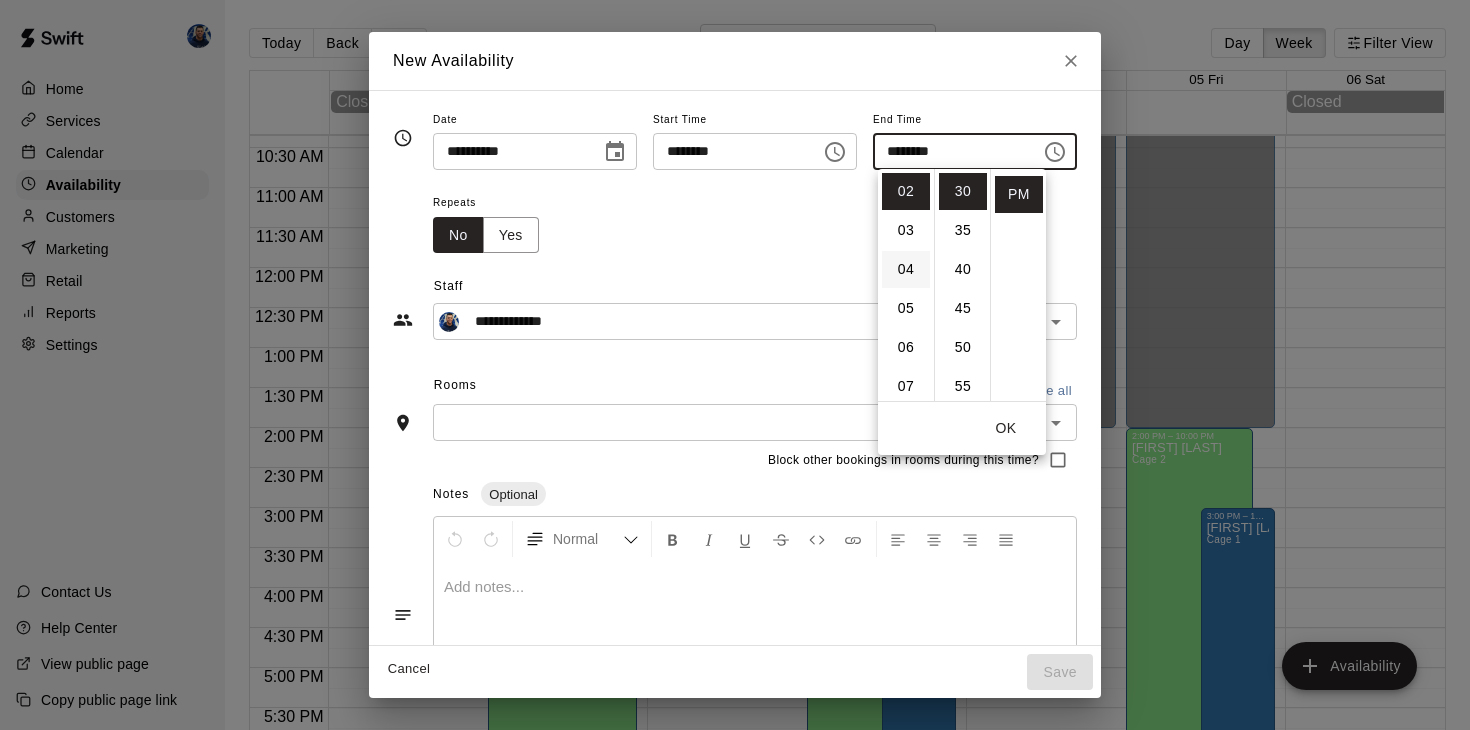 click on "04" at bounding box center [906, 269] 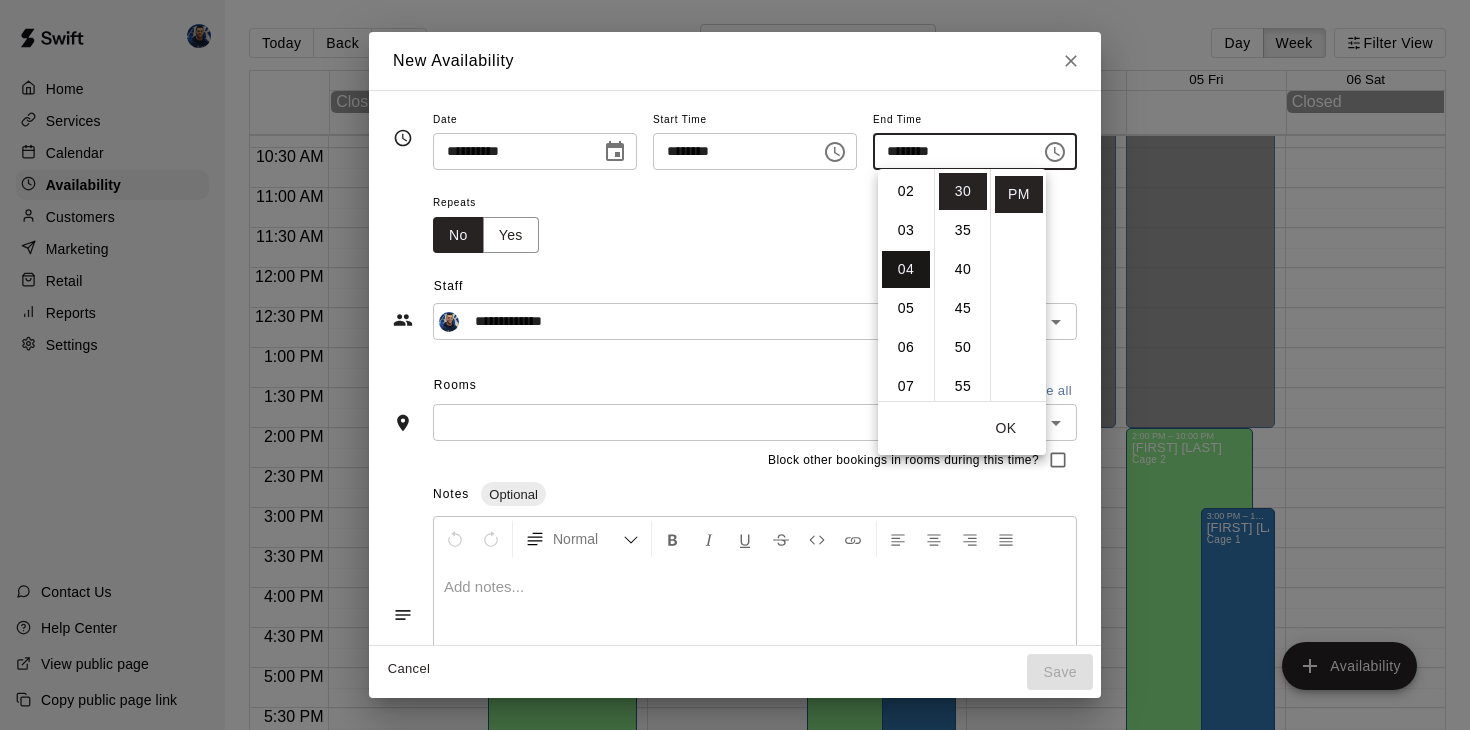 scroll, scrollTop: 156, scrollLeft: 0, axis: vertical 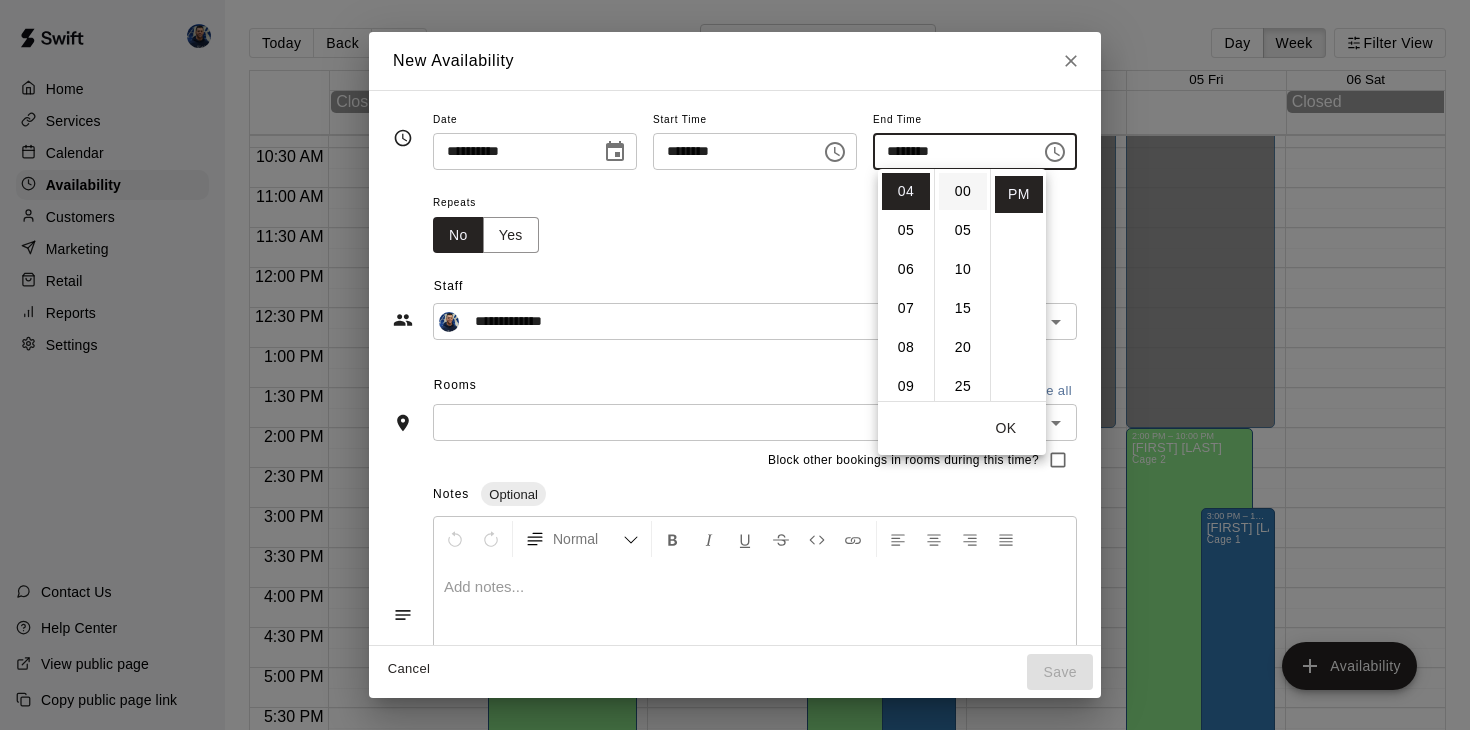 click on "00" at bounding box center [963, 191] 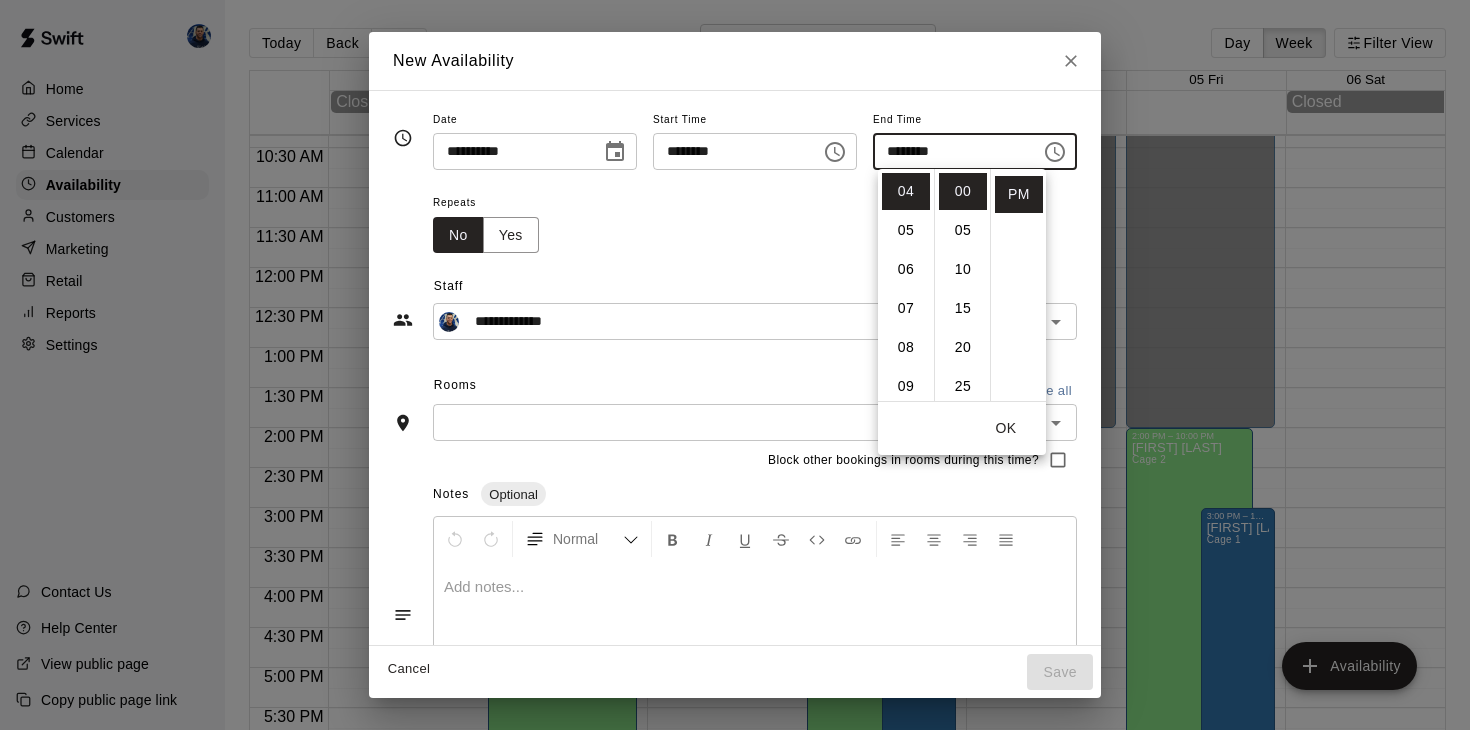 click on "OK" at bounding box center (1006, 428) 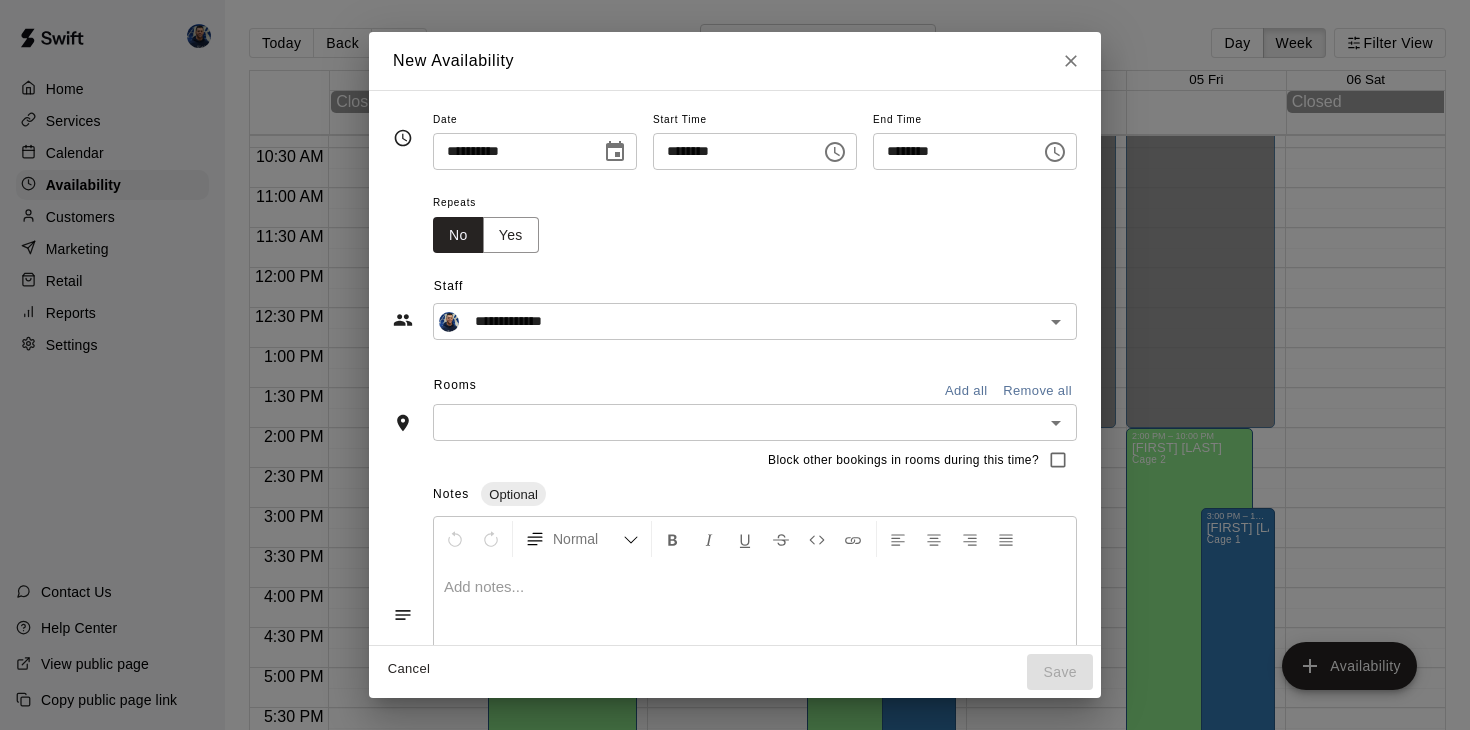 click at bounding box center [738, 422] 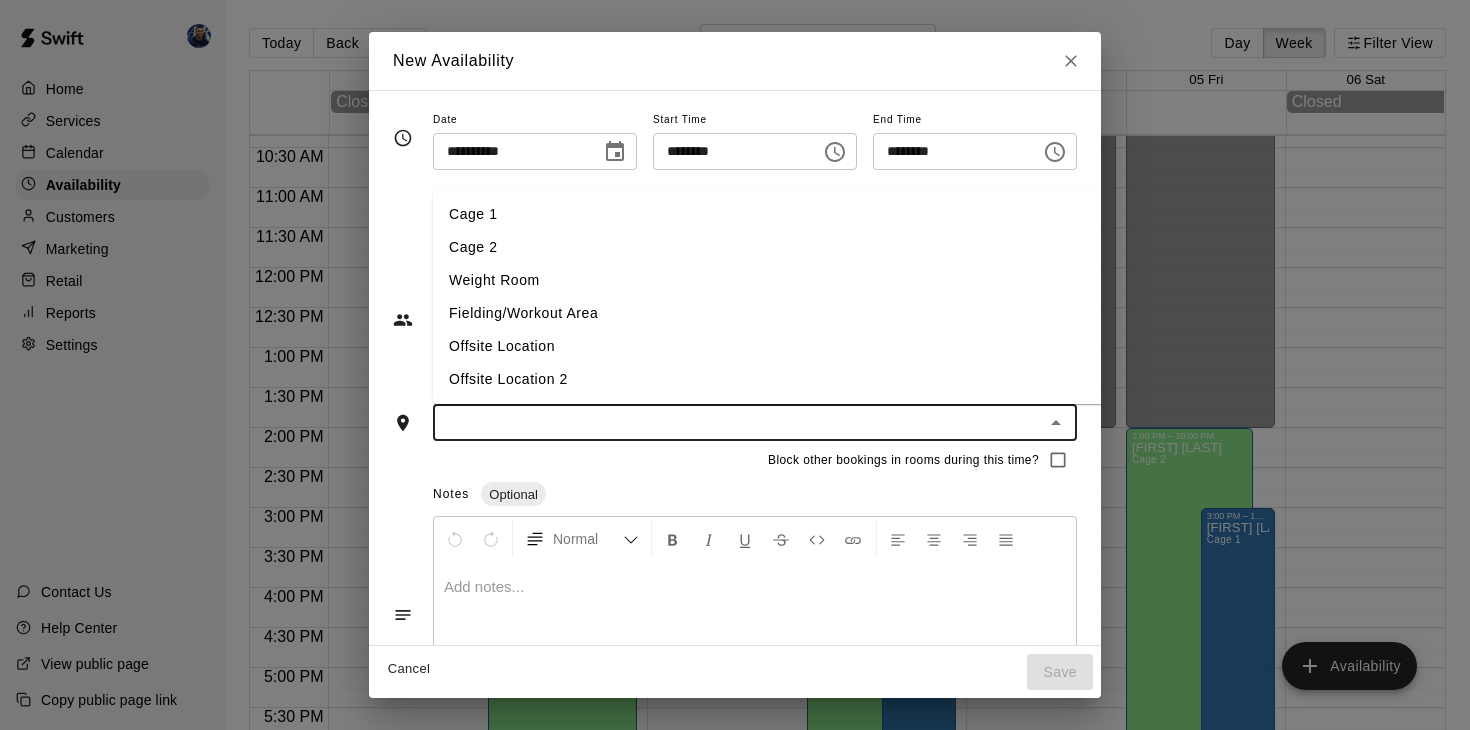 type on "*" 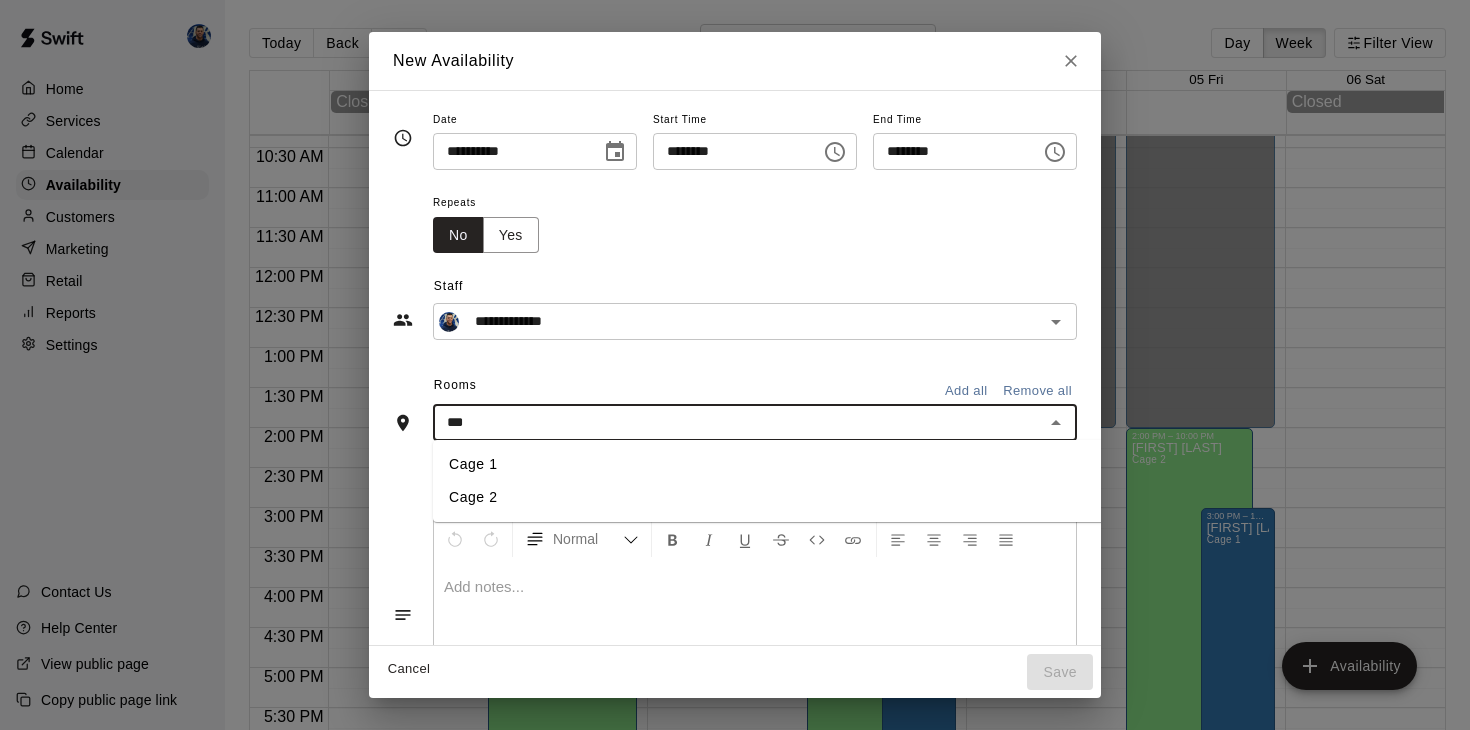 type on "****" 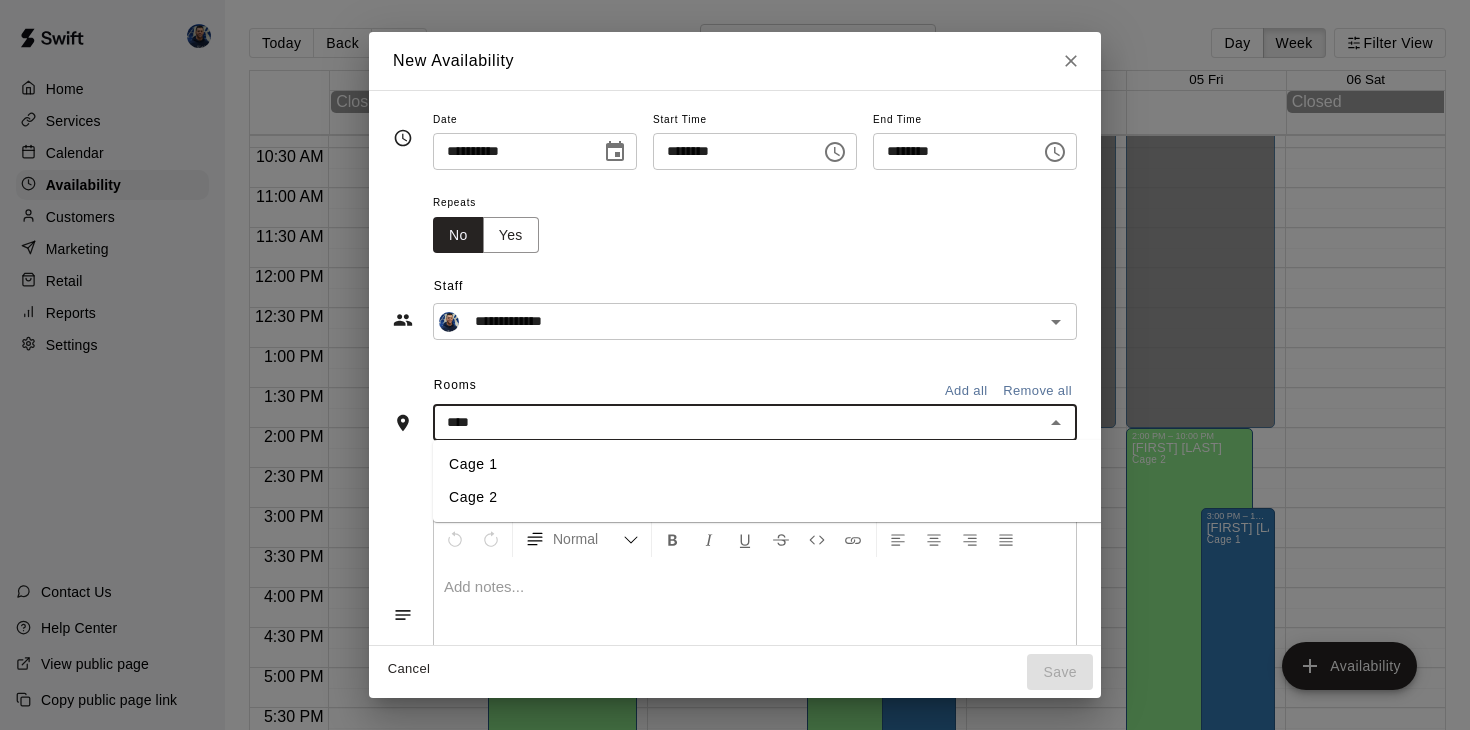 click on "Cage 1" at bounding box center [770, 464] 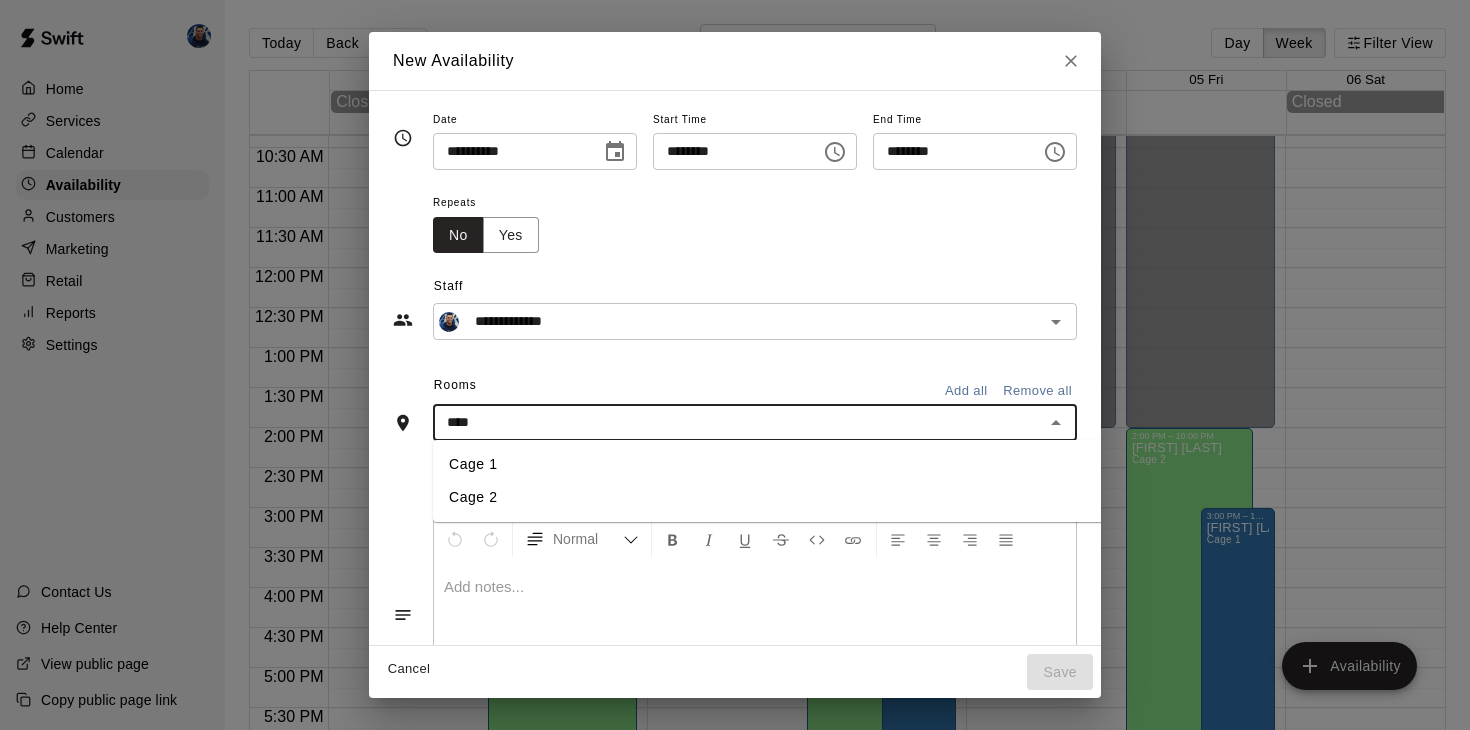 type 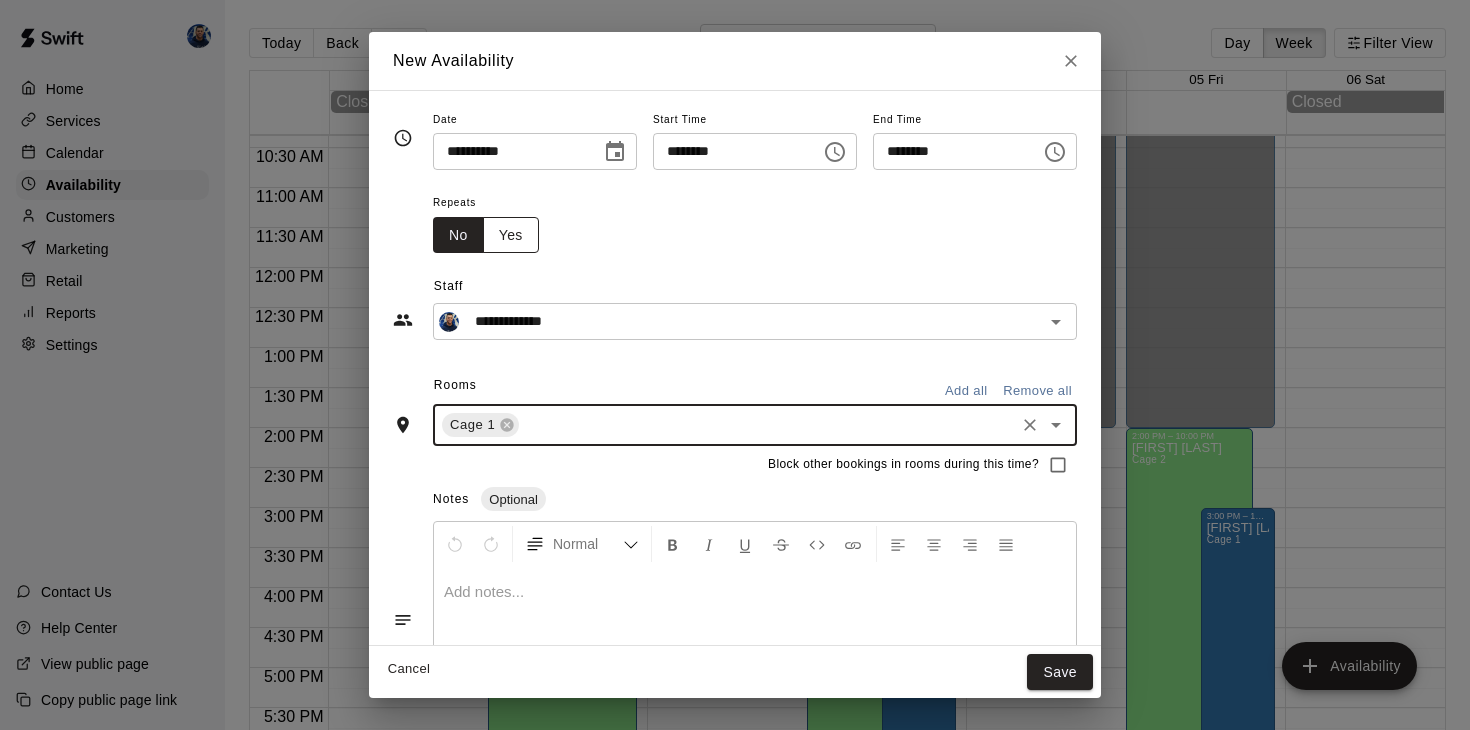 click on "Yes" at bounding box center (511, 235) 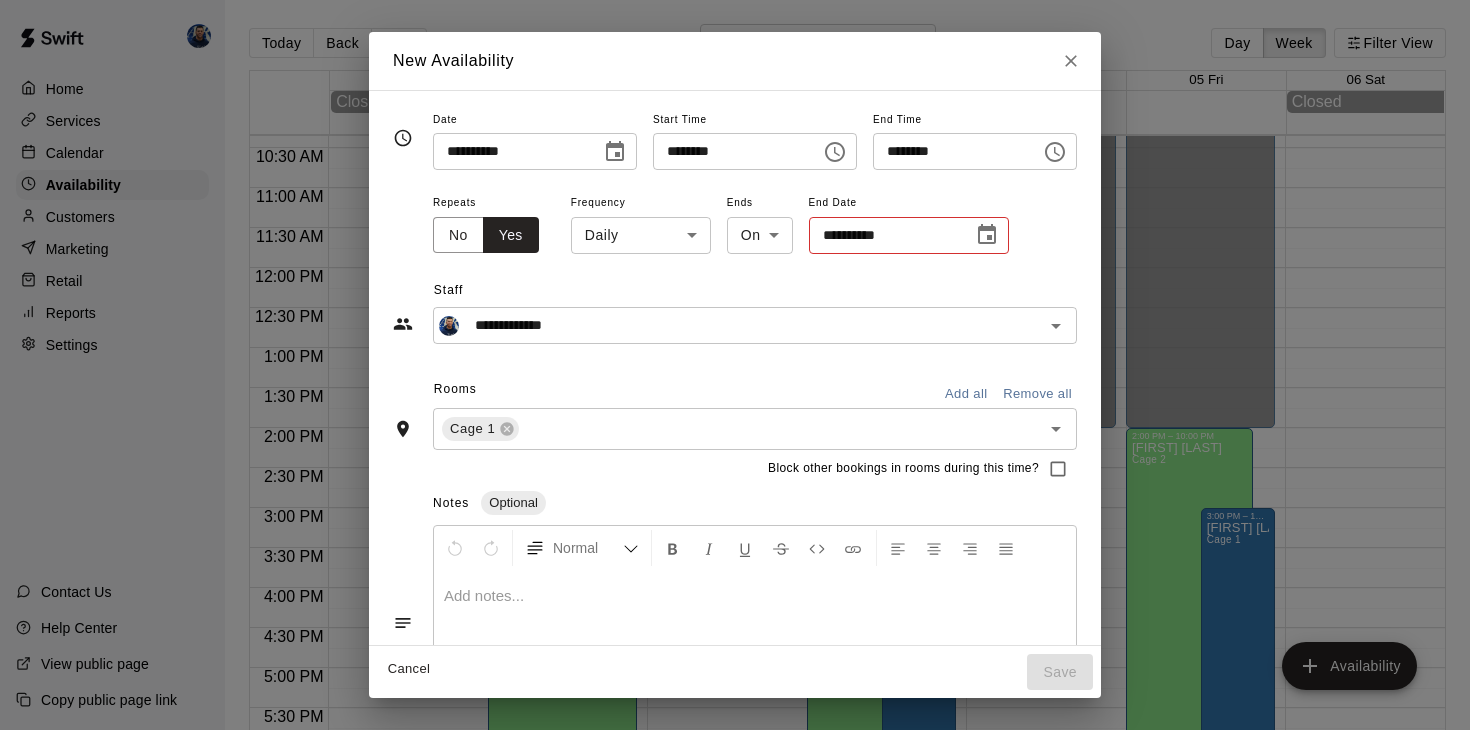 click on "Home Services Calendar Availability Customers Marketing Retail Reports Settings Contact Us Help Center View public page Copy public page link Today Back Next August 31 – September 06 Day Week Filter View 31 Sun 01 Mon 02 Tue 03 Wed 04 Thu 05 Fri 06 Sat Closed   Closed 12:00 AM 12:30 AM 1:00 AM 1:30 AM 2:00 AM 2:30 AM 3:00 AM 3:30 AM 4:00 AM 4:30 AM 5:00 AM 5:30 AM 6:00 AM 6:30 AM 7:00 AM 7:30 AM 8:00 AM 8:30 AM 9:00 AM 9:30 AM 10:00 AM 10:30 AM 11:00 AM 11:30 AM 12:00 PM 12:30 PM 1:00 PM 1:30 PM 2:00 PM 2:30 PM 3:00 PM 3:30 PM 4:00 PM 4:30 PM 5:00 PM 5:30 PM 6:00 PM 6:30 PM 7:00 PM 7:30 PM 8:00 PM 8:30 PM 9:00 PM 9:30 PM 10:00 PM 10:30 PM 11:00 PM 11:30 PM 12:00 AM – 2:00 PM Closed 2:00 PM – 10:00 PM [FIRST] [LAST] Cage 2 10:00 PM – 11:59 PM Closed 12:00 AM – 2:00 PM Closed 2:00 PM – 4:00 PM [FIRST] [LAST] Cage 1 10:00 PM – 11:59 PM Closed 12:00 AM – 2:00 PM Closed 2:00 PM – 10:00 PM [FIRST] [LAST] Cage 2 10:00 PM – 11:59 PM Closed 3:00 PM – 10:00 PM [FIRST] [LAST] Cage 1 Closed Closed" at bounding box center (735, 381) 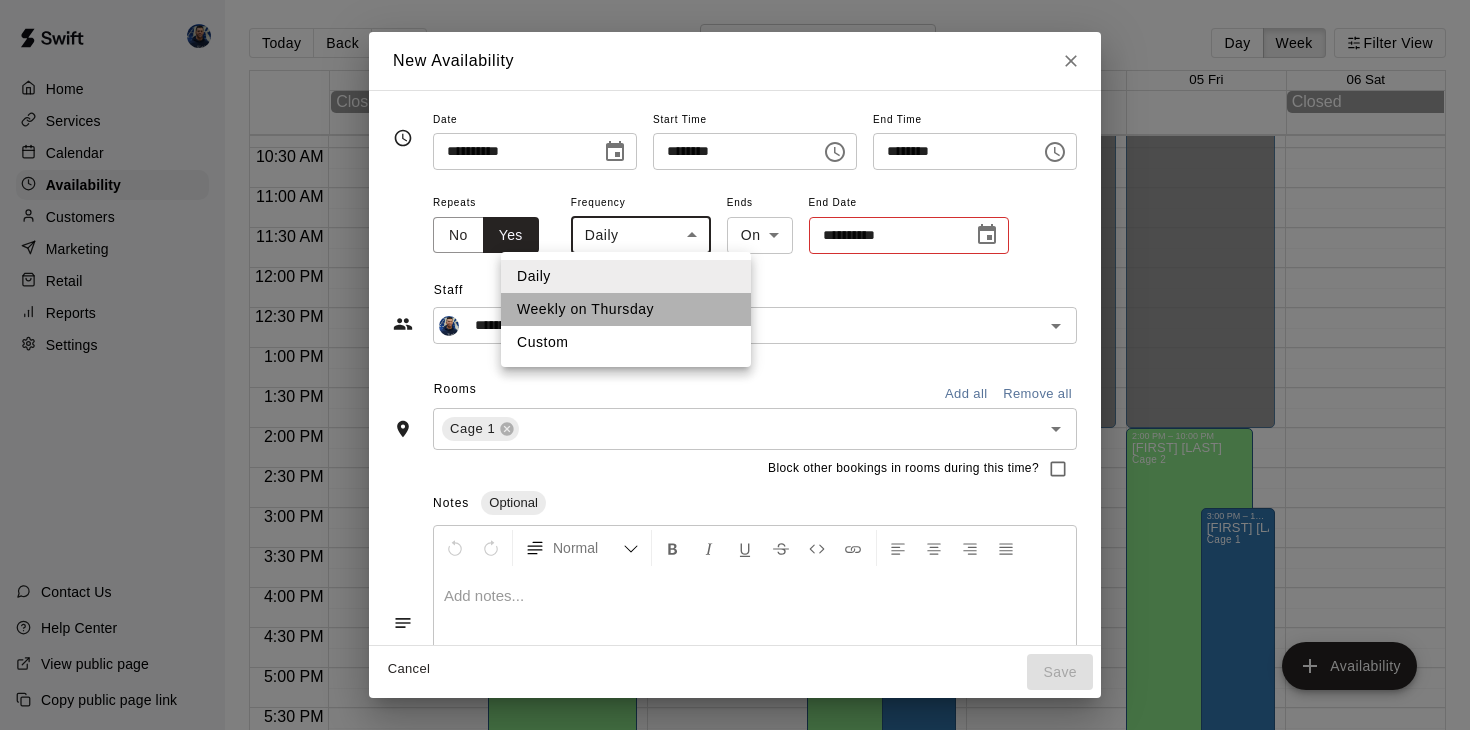 click on "Weekly on Thursday" at bounding box center [626, 309] 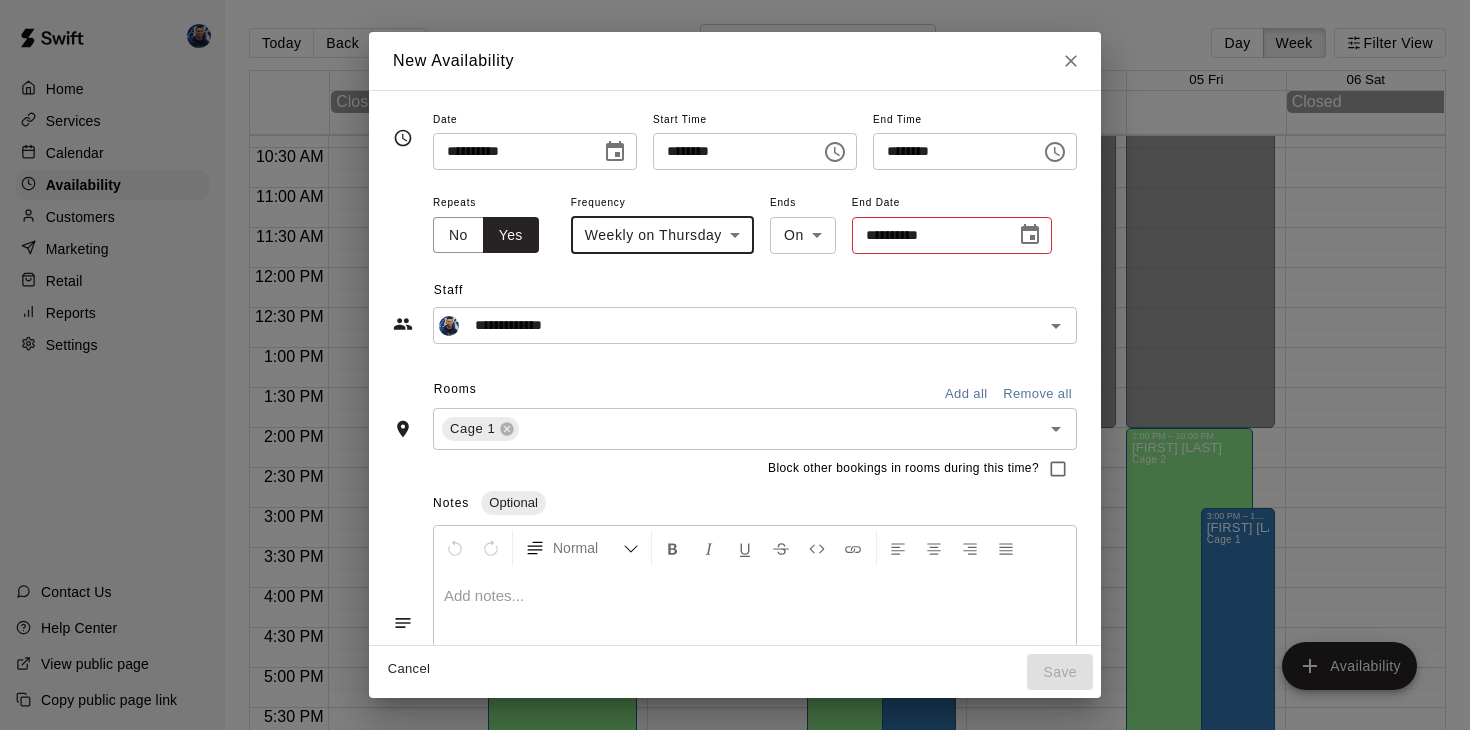 click 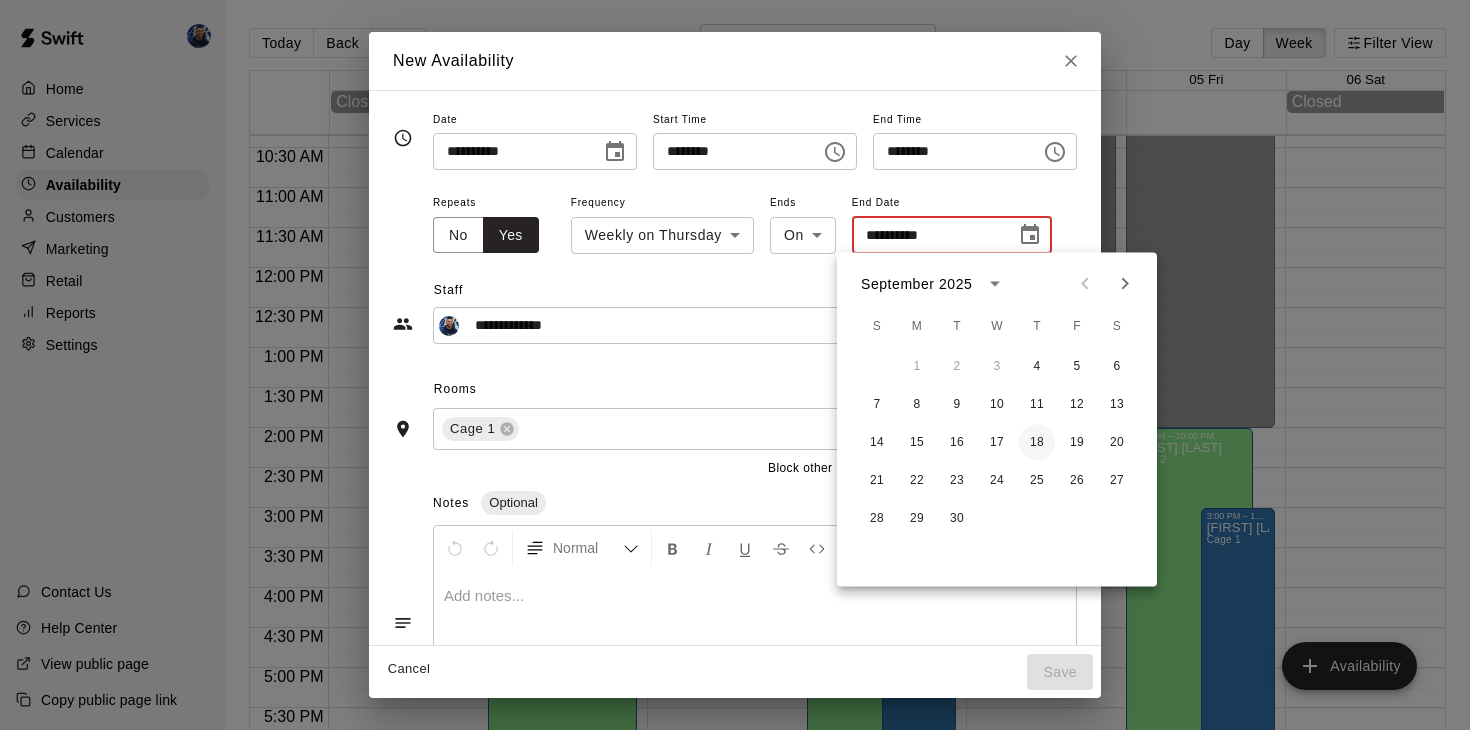 click on "18" at bounding box center (1037, 443) 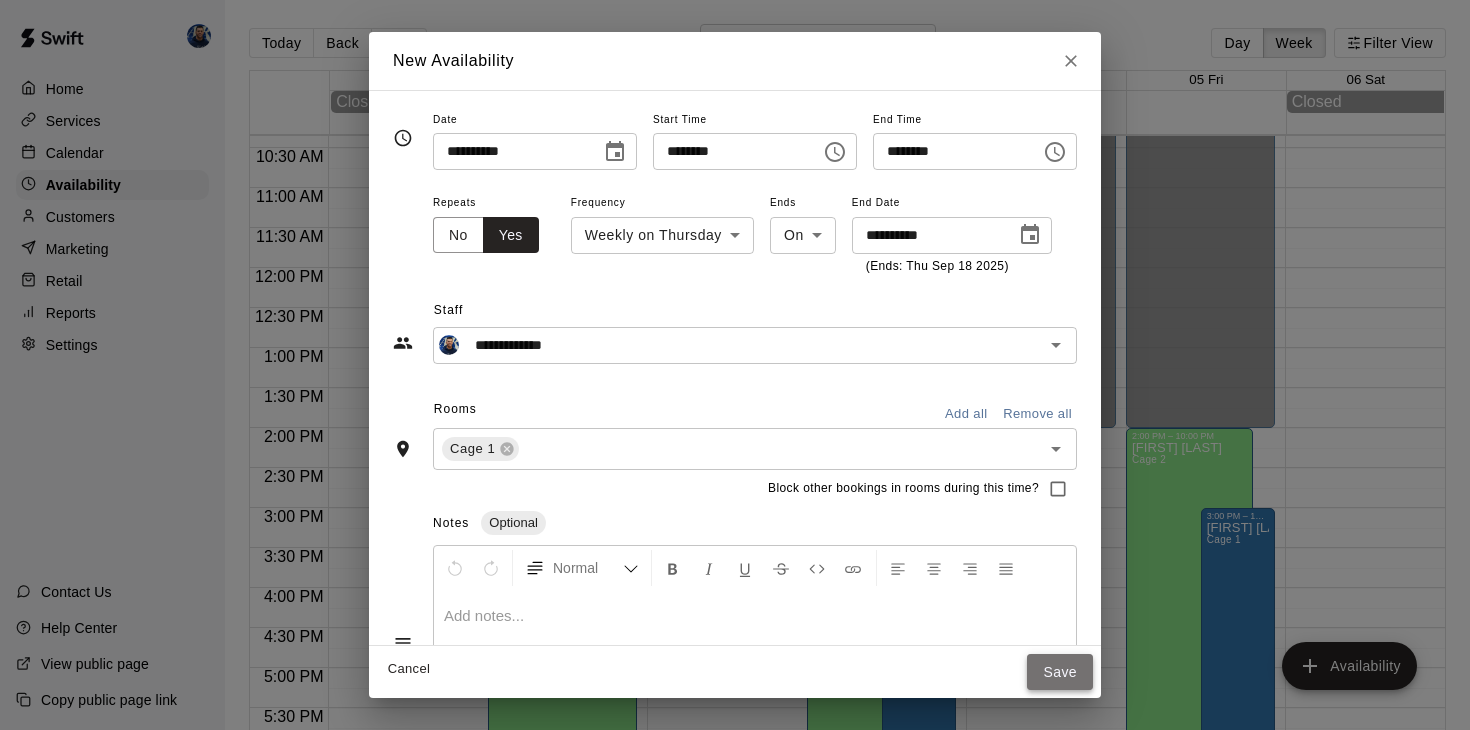 click on "Save" at bounding box center [1060, 672] 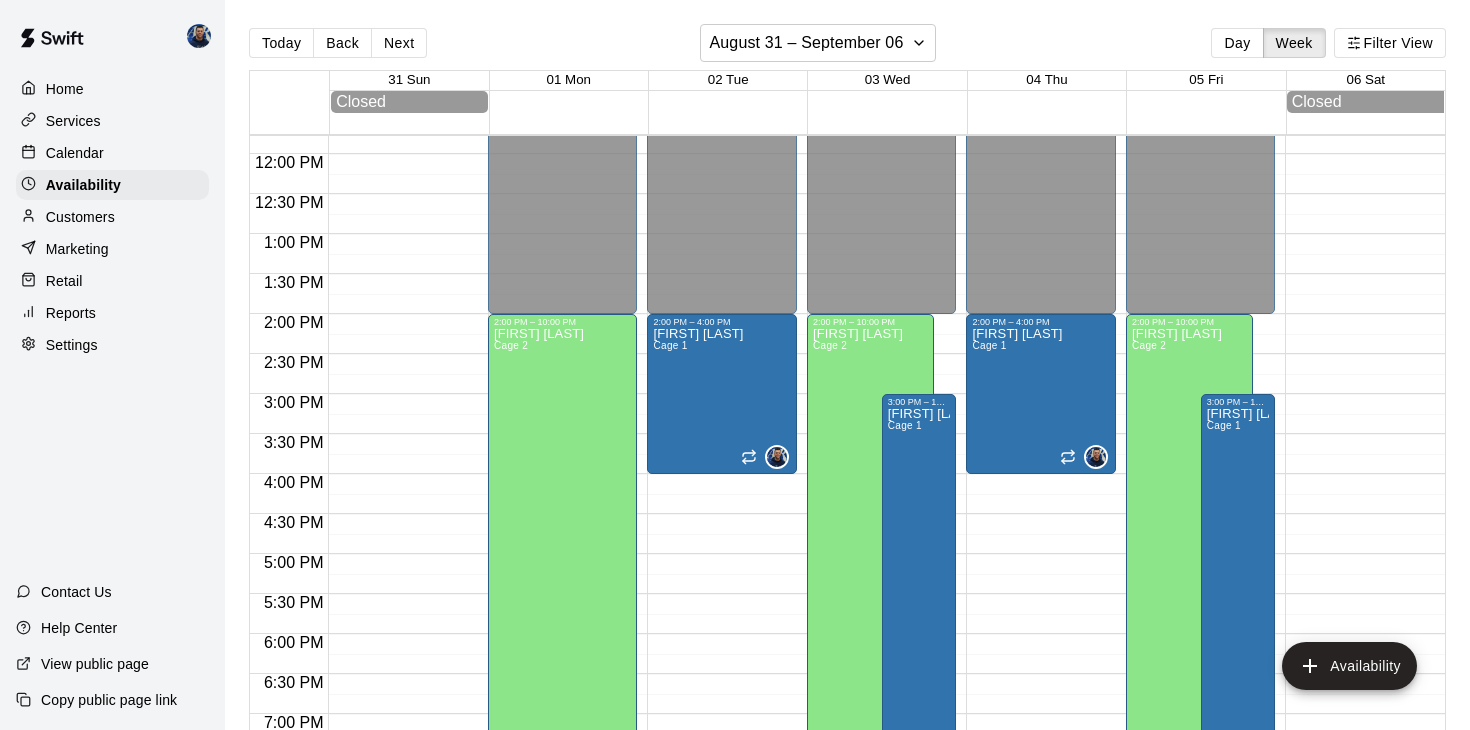 scroll, scrollTop: 939, scrollLeft: 0, axis: vertical 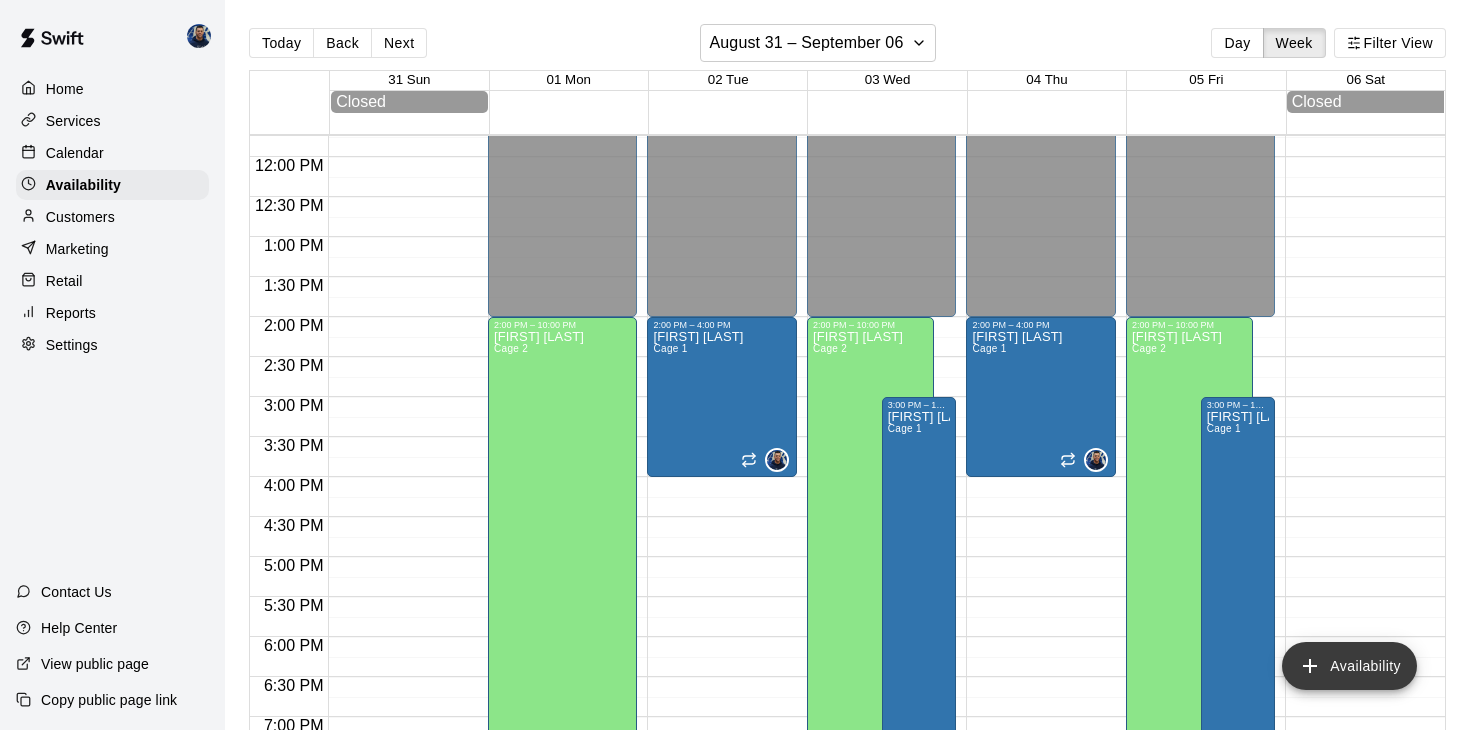 click 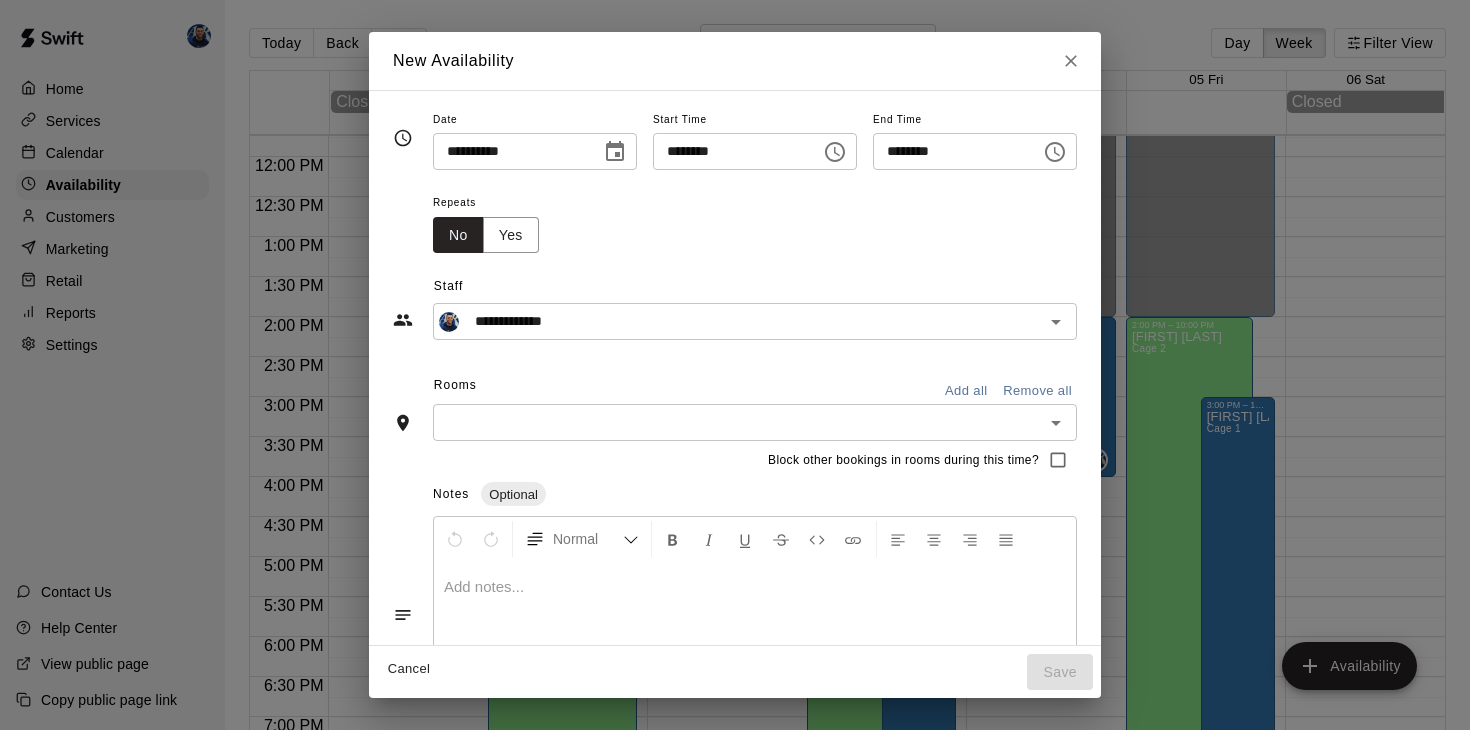 click 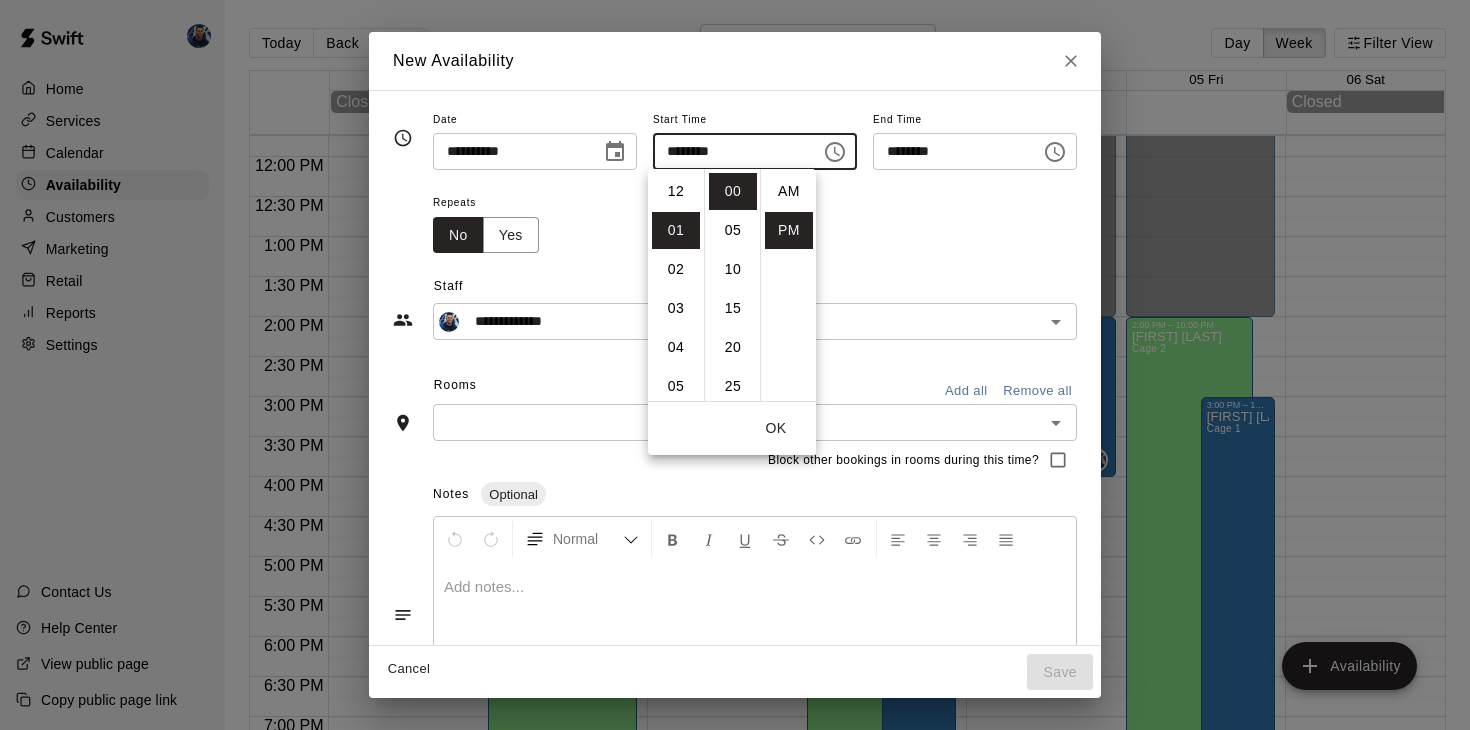 scroll, scrollTop: 39, scrollLeft: 0, axis: vertical 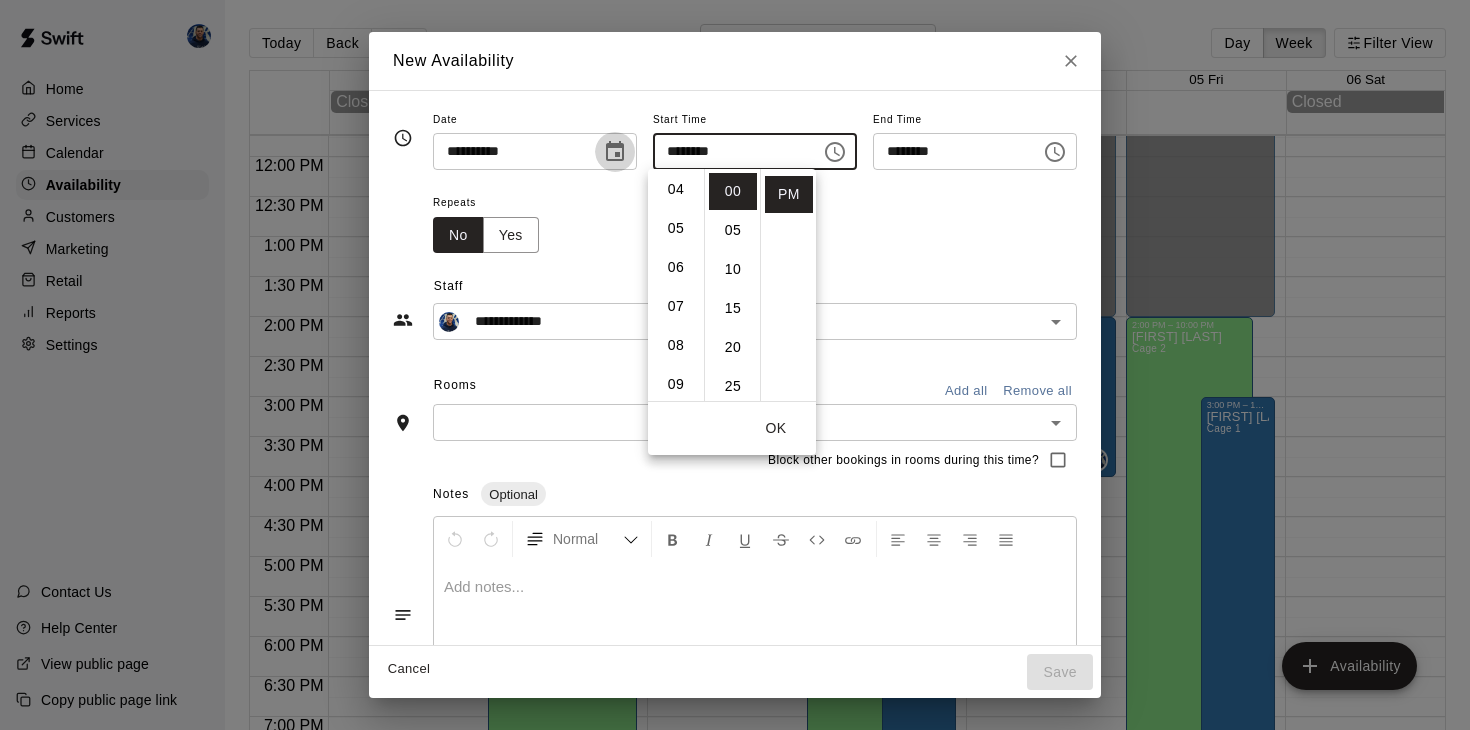 click at bounding box center [615, 152] 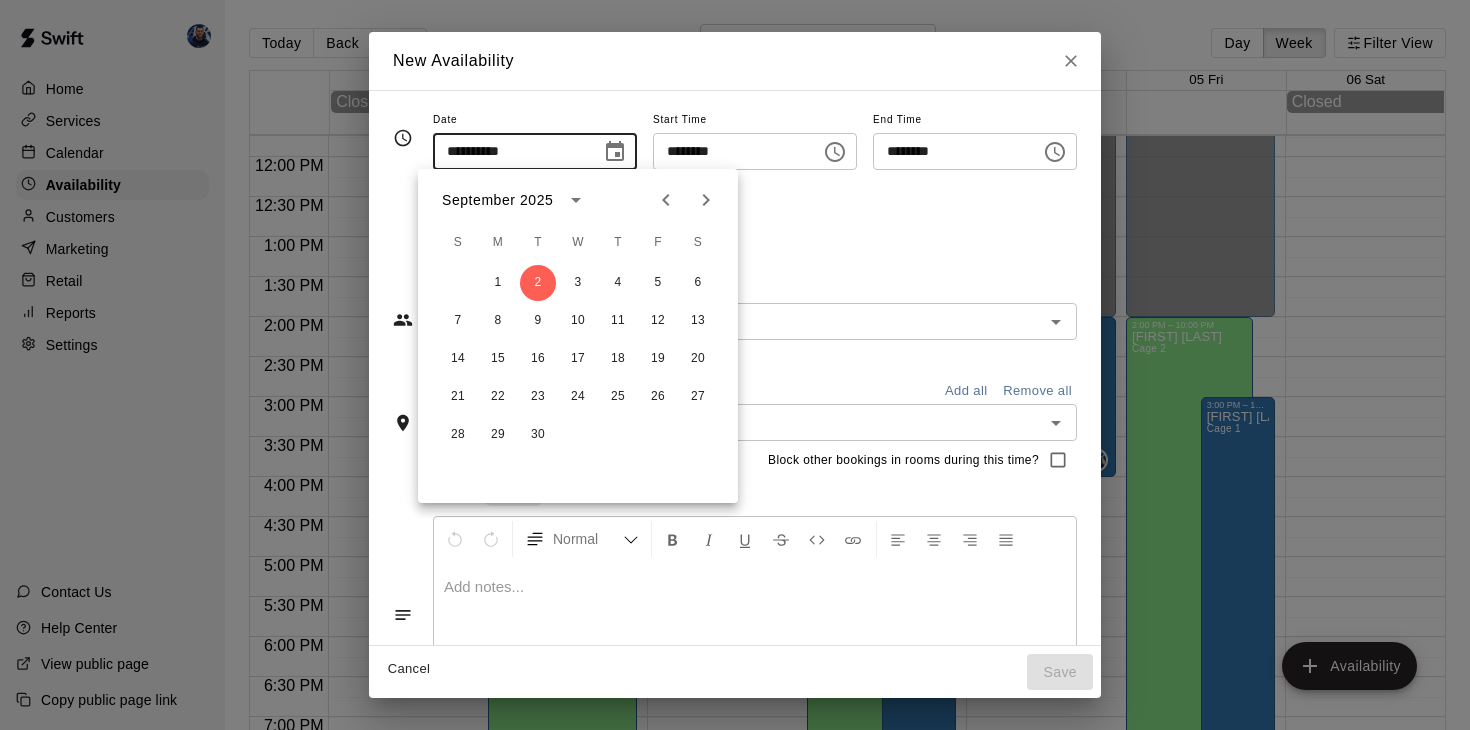 scroll, scrollTop: 0, scrollLeft: 0, axis: both 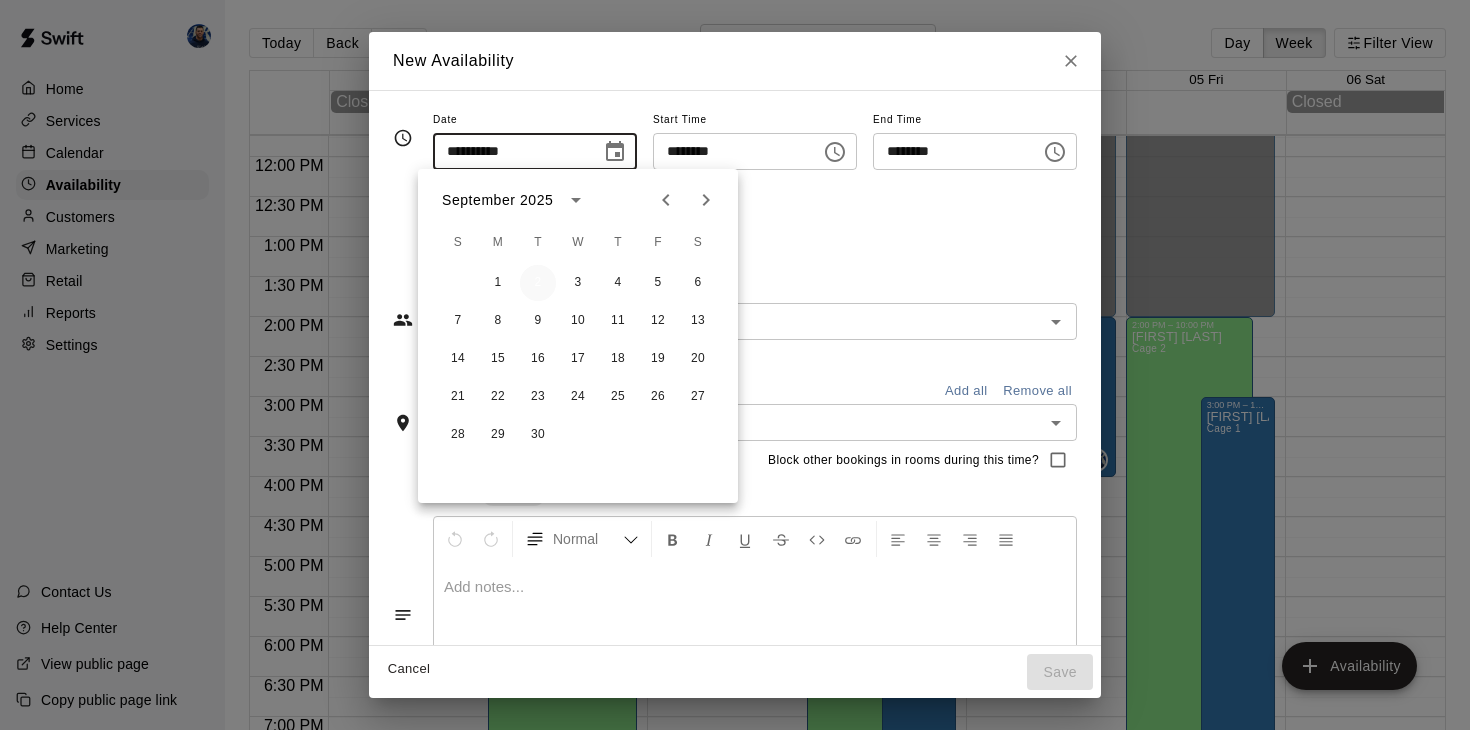 click on "2" at bounding box center (538, 283) 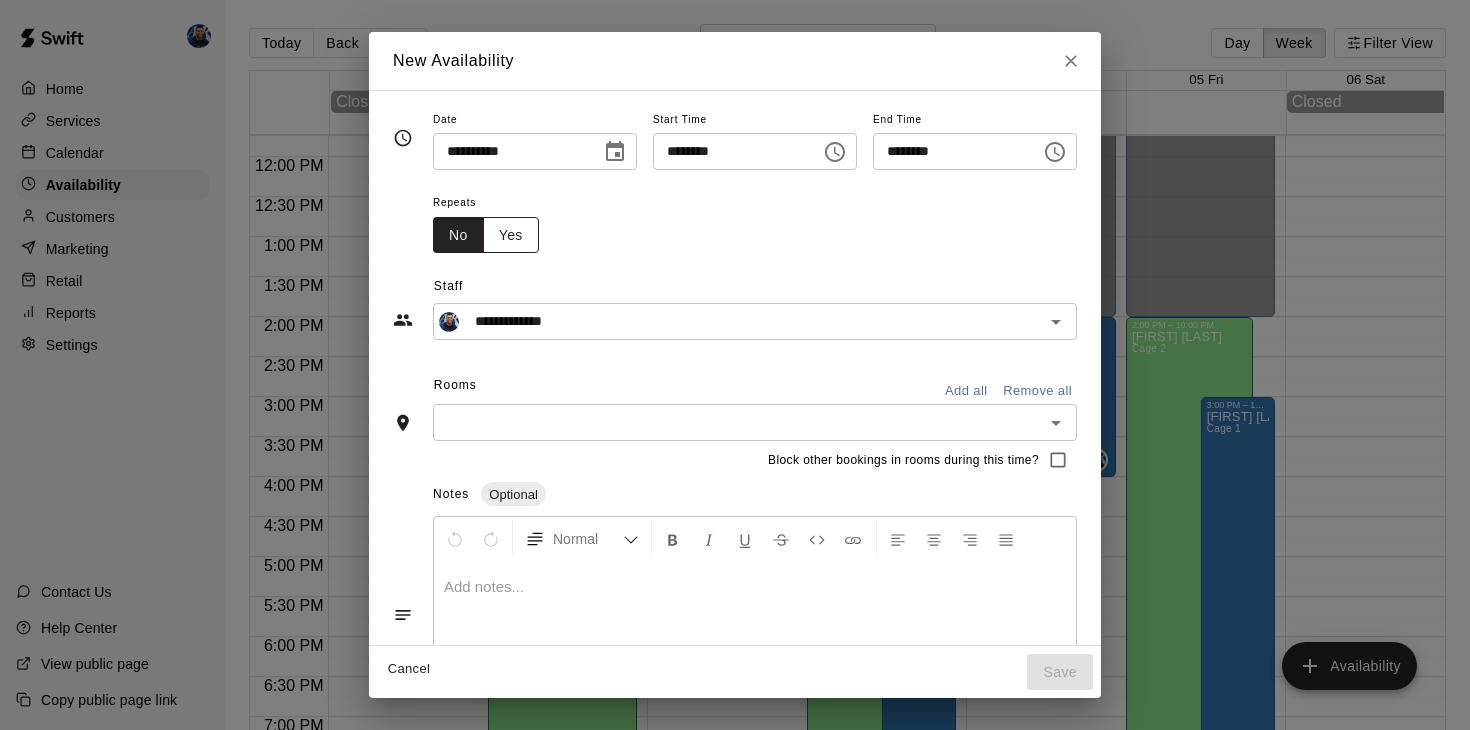 click on "Yes" at bounding box center [511, 235] 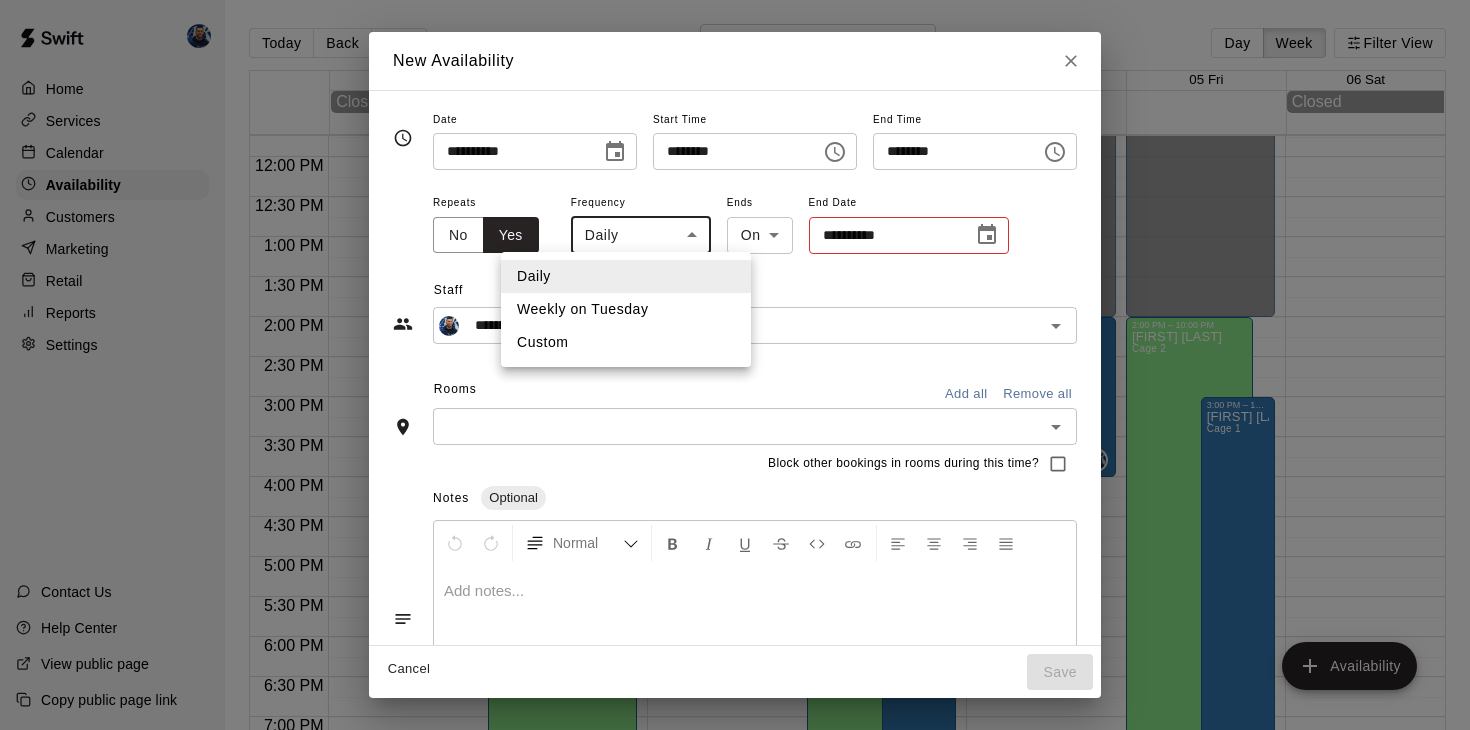 click on "Home Services Calendar Availability Customers Marketing Retail Reports Settings Contact Us Help Center View public page Copy public page link Today Back Next August 31 – September 06 Day Week Filter View 31 Sun 01 Mon 02 Tue 03 Wed 04 Thu 05 Fri 06 Sat Closed   Closed 12:00 AM 12:30 AM 1:00 AM 1:30 AM 2:00 AM 2:30 AM 3:00 AM 3:30 AM 4:00 AM 4:30 AM 5:00 AM 5:30 AM 6:00 AM 6:30 AM 7:00 AM 7:30 AM 8:00 AM 8:30 AM 9:00 AM 9:30 AM 10:00 AM 10:30 AM 11:00 AM 11:30 AM 12:00 PM 12:30 PM 1:00 PM 1:30 PM 2:00 PM 2:30 PM 3:00 PM 3:30 PM 4:00 PM 4:30 PM 5:00 PM 5:30 PM 6:00 PM 6:30 PM 7:00 PM 7:30 PM 8:00 PM 8:30 PM 9:00 PM 9:30 PM 10:00 PM 10:30 PM 11:00 PM 11:30 PM 12:00 AM – 2:00 PM Closed 2:00 PM – 10:00 PM [FIRST] [LAST] Cage 2 10:00 PM – 11:59 PM Closed 12:00 AM – 2:00 PM Closed 2:00 PM – 4:00 PM [FIRST] [LAST] Cage 1 10:00 PM – 11:59 PM Closed 12:00 AM – 2:00 PM Closed 2:00 PM – 10:00 PM [FIRST] [LAST] Cage 2 10:00 PM – 11:59 PM Closed 3:00 PM – 10:00 PM [FIRST] [LAST] Cage 1 Closed Closed" at bounding box center (735, 381) 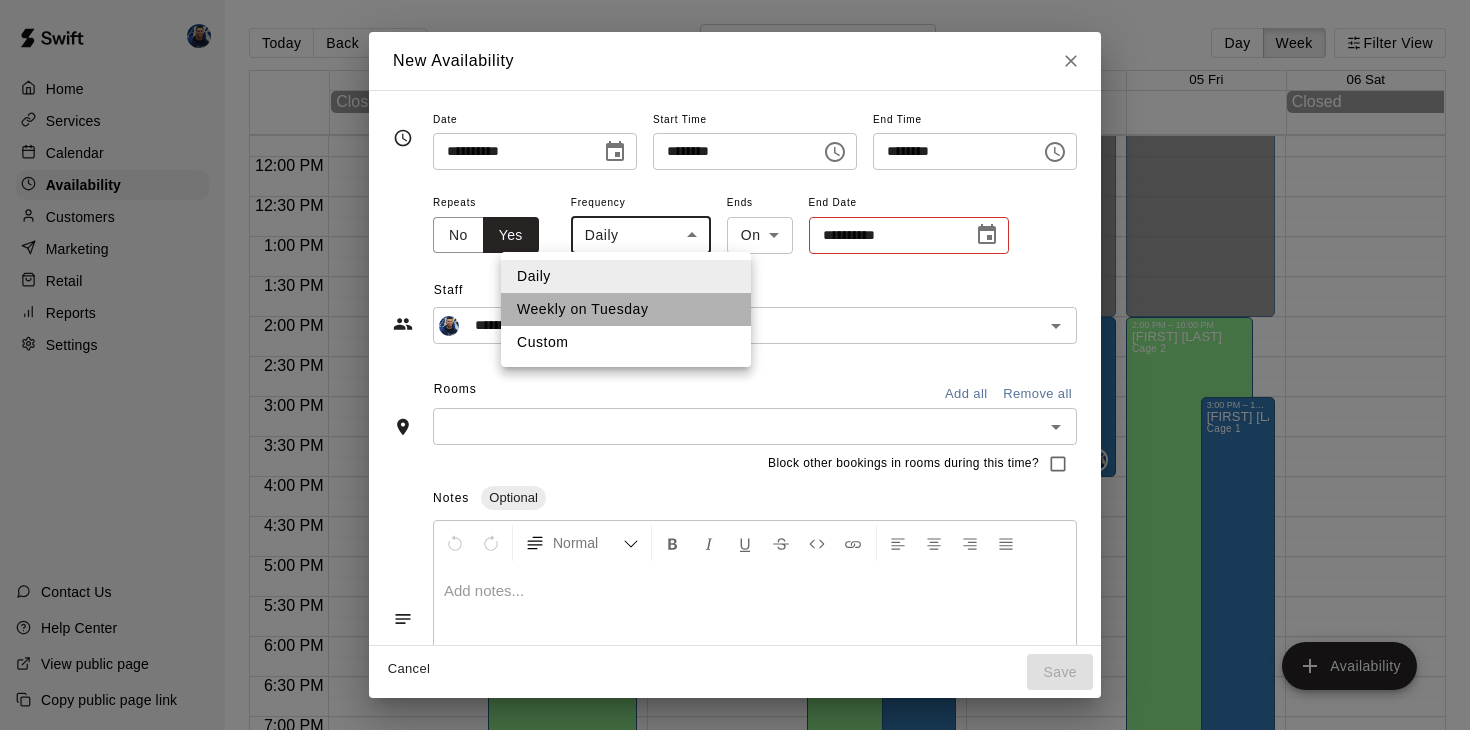 click on "Weekly on Tuesday" at bounding box center (626, 309) 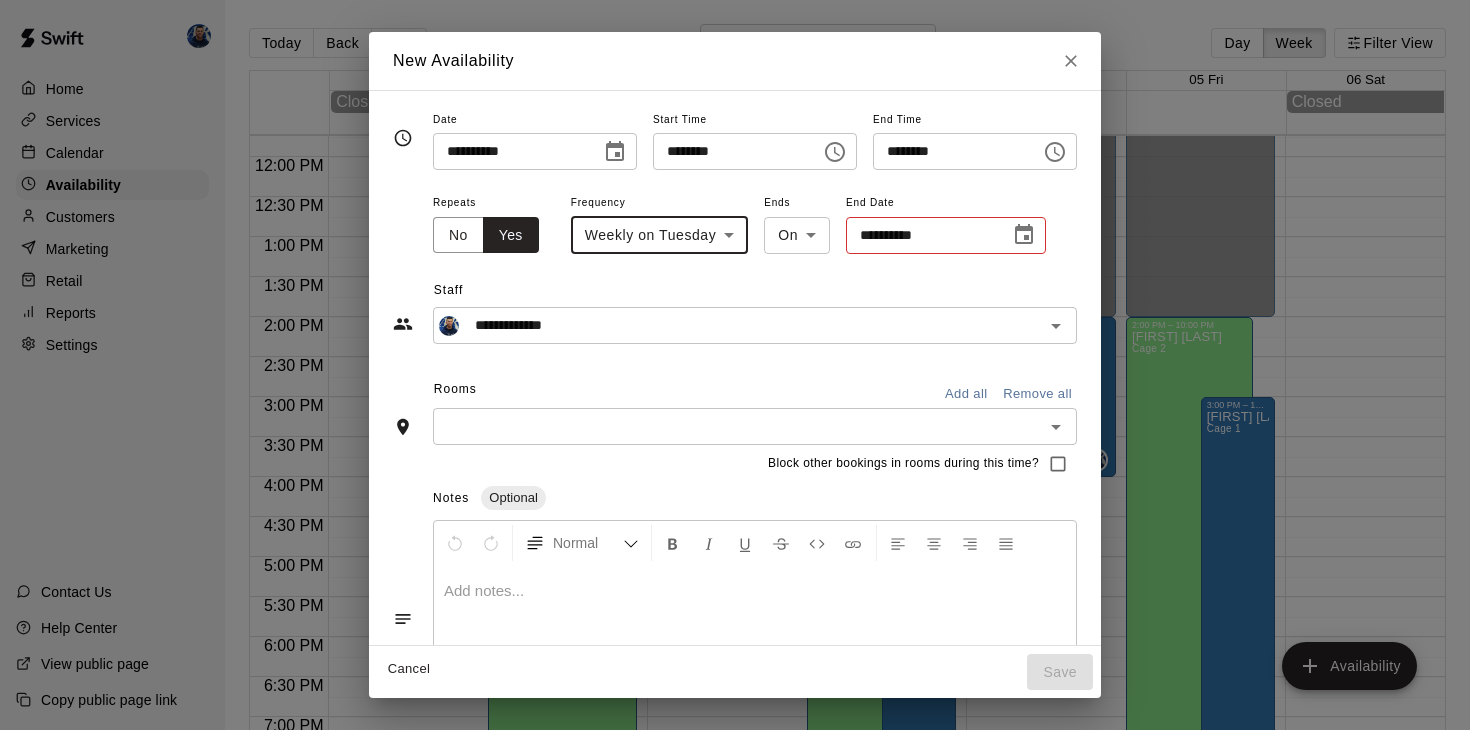 click 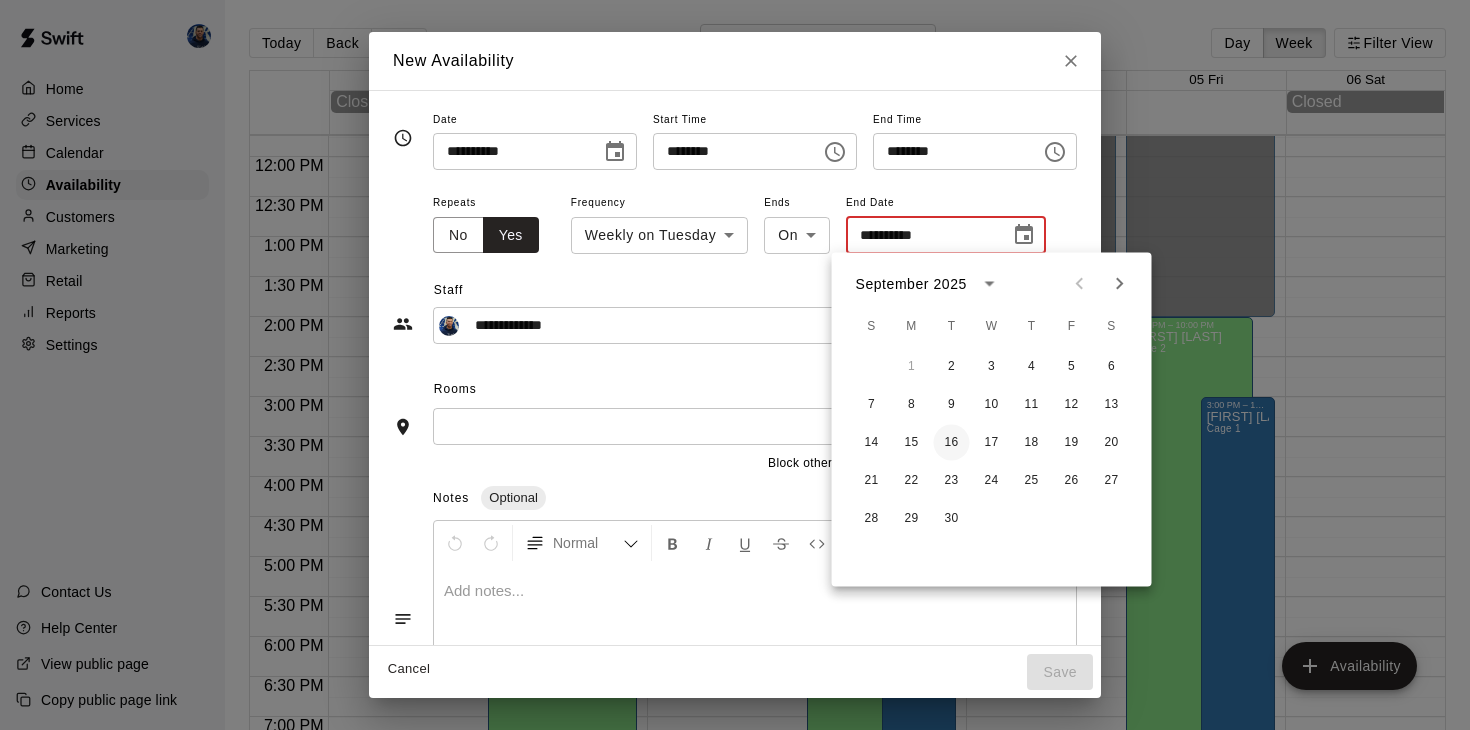 click on "16" at bounding box center [952, 443] 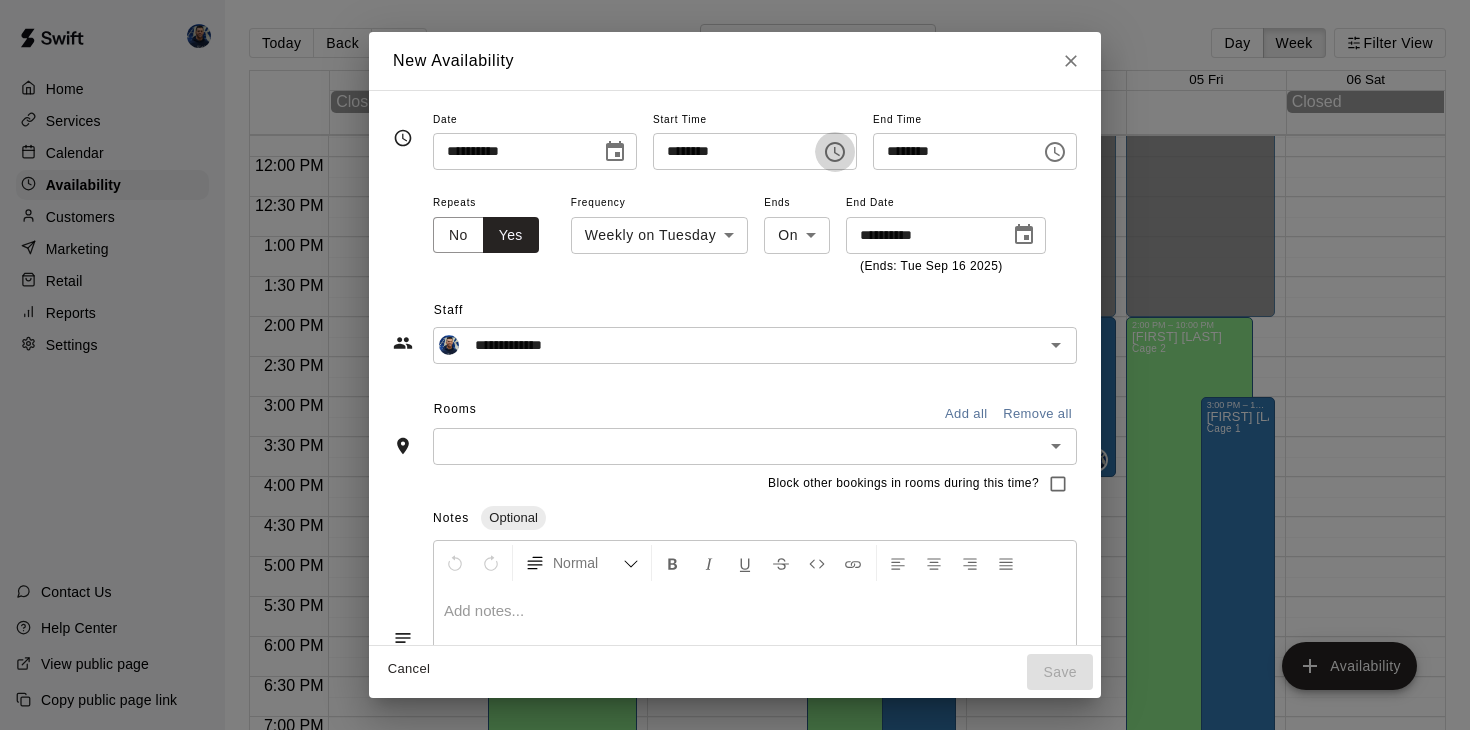 click 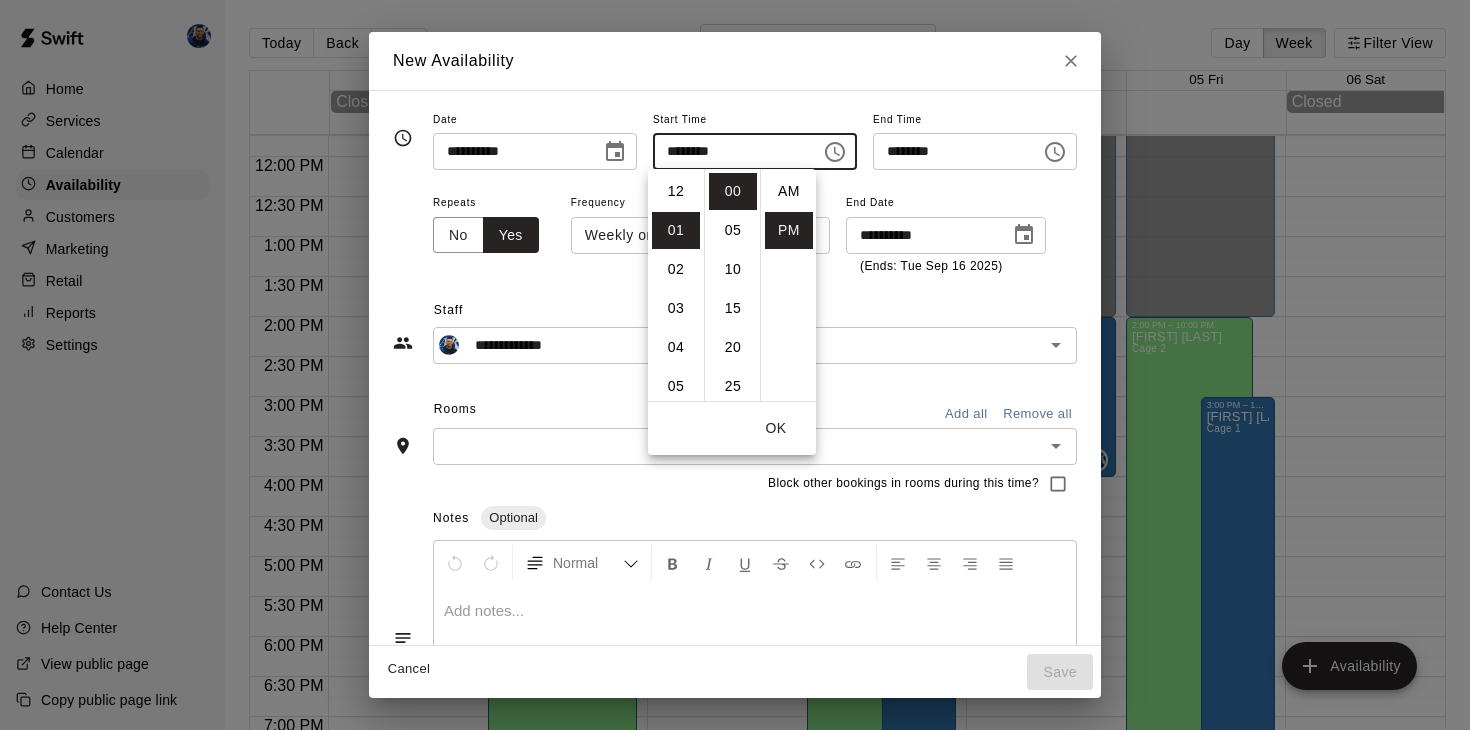 scroll, scrollTop: 39, scrollLeft: 0, axis: vertical 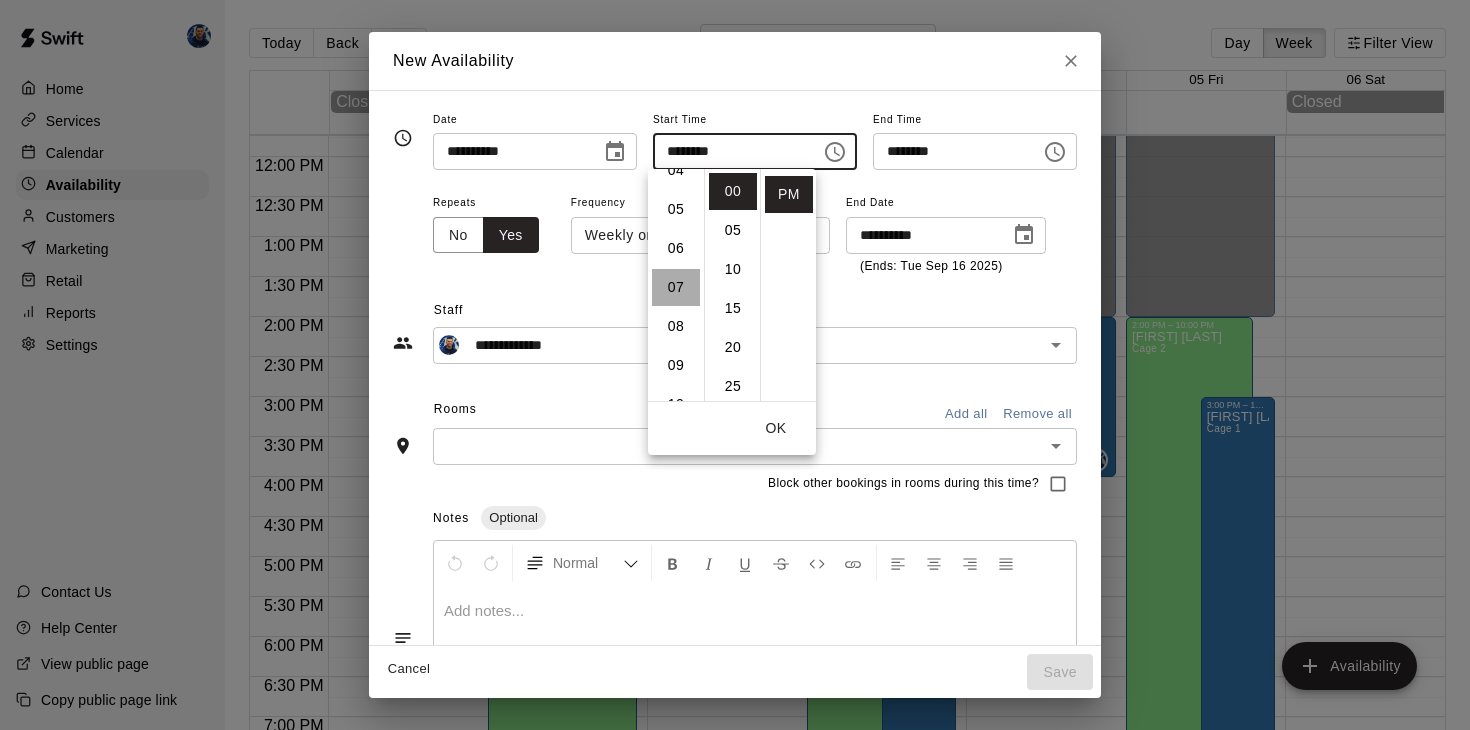 click on "07" at bounding box center (676, 287) 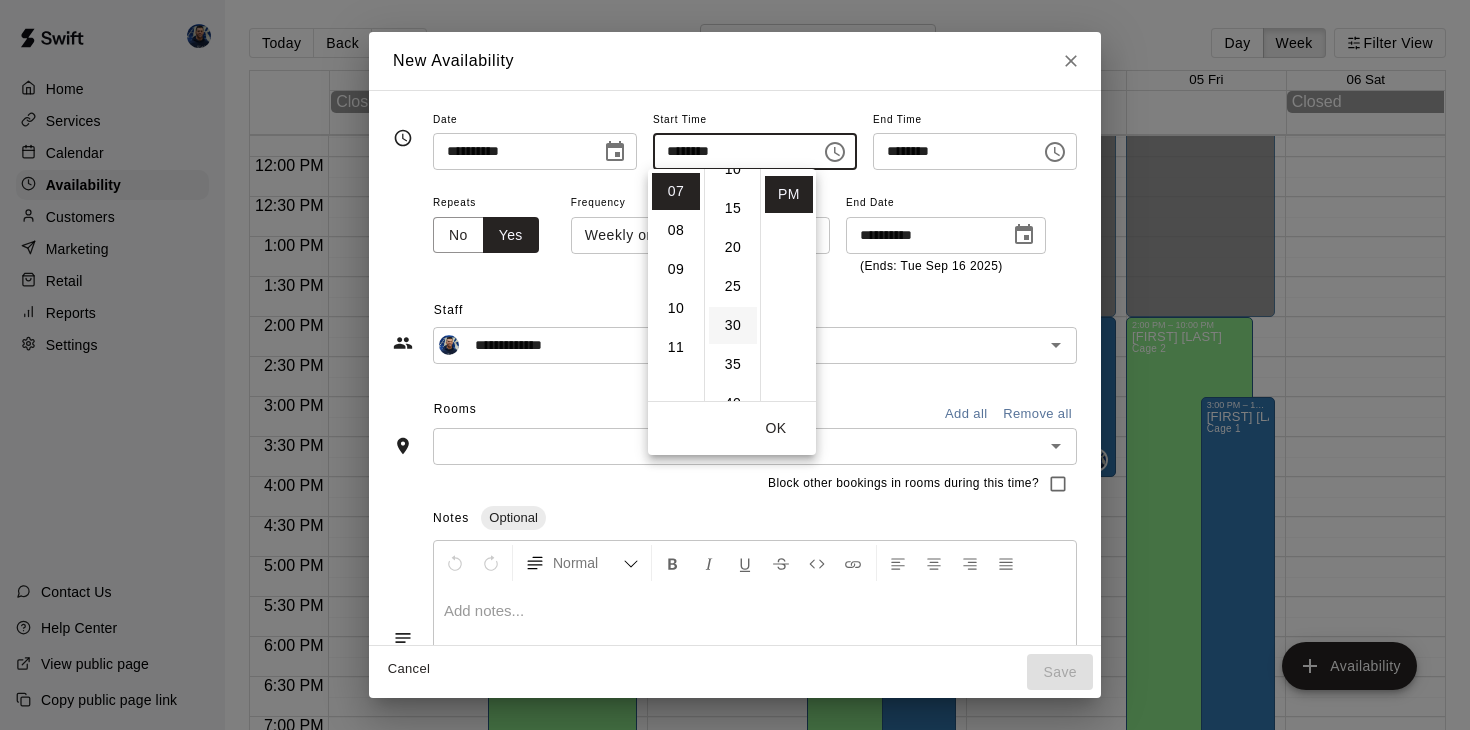 click on "30" at bounding box center (733, 325) 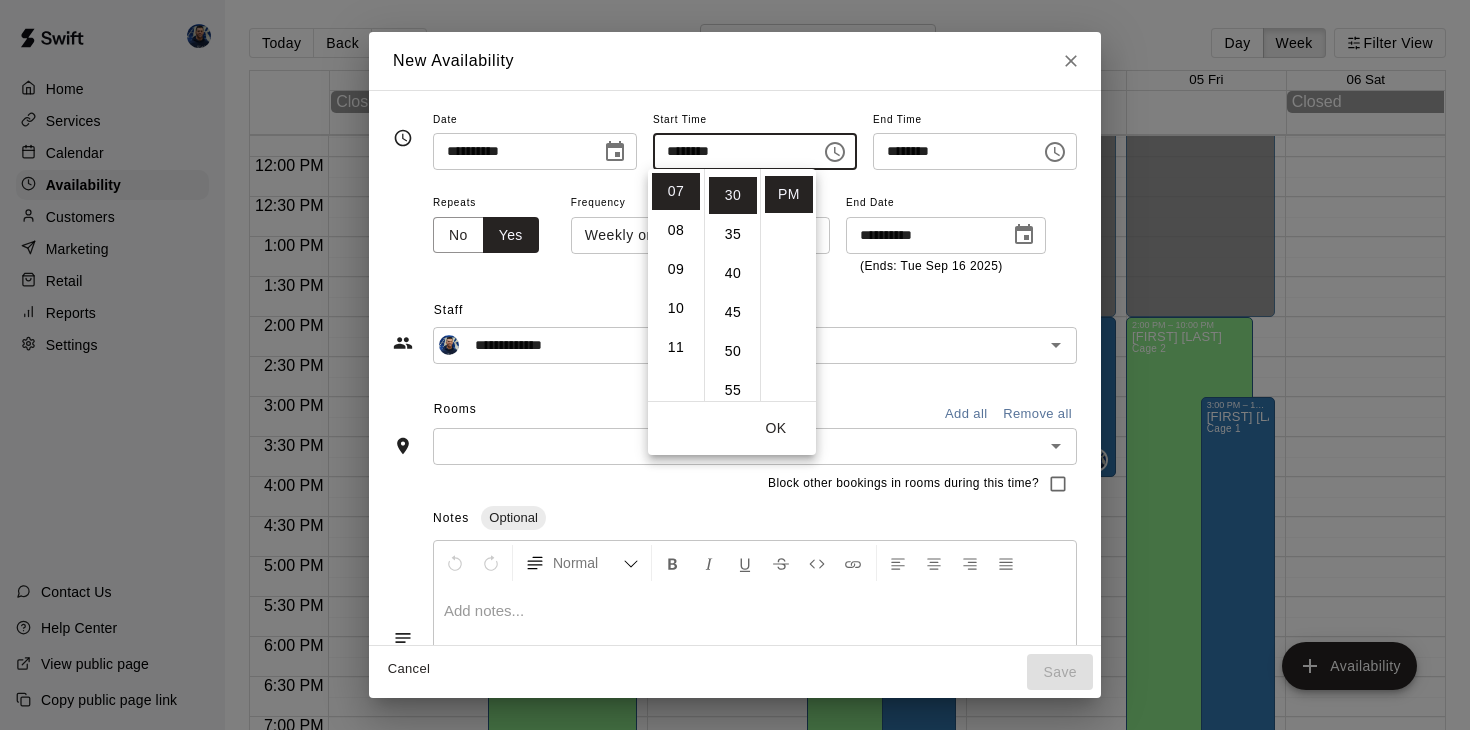 scroll, scrollTop: 234, scrollLeft: 0, axis: vertical 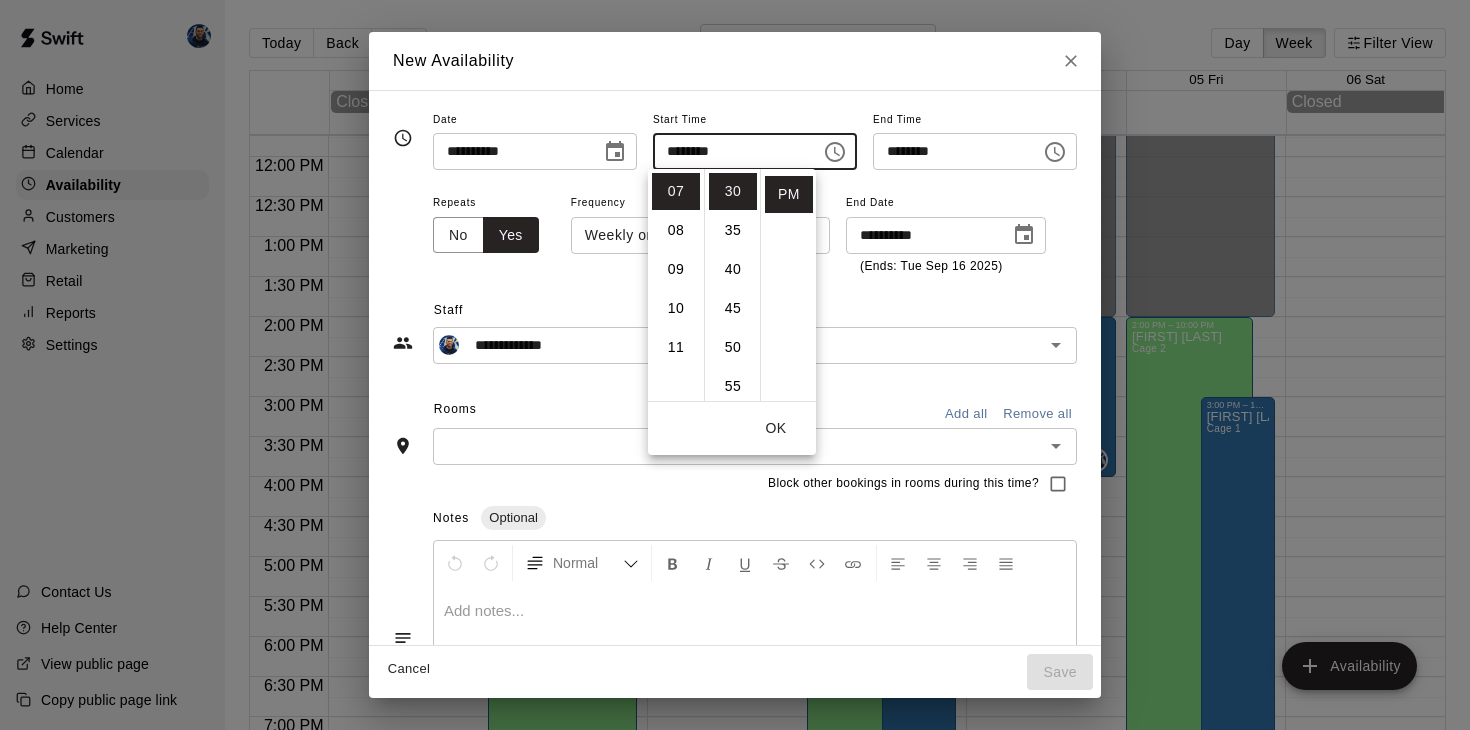 click 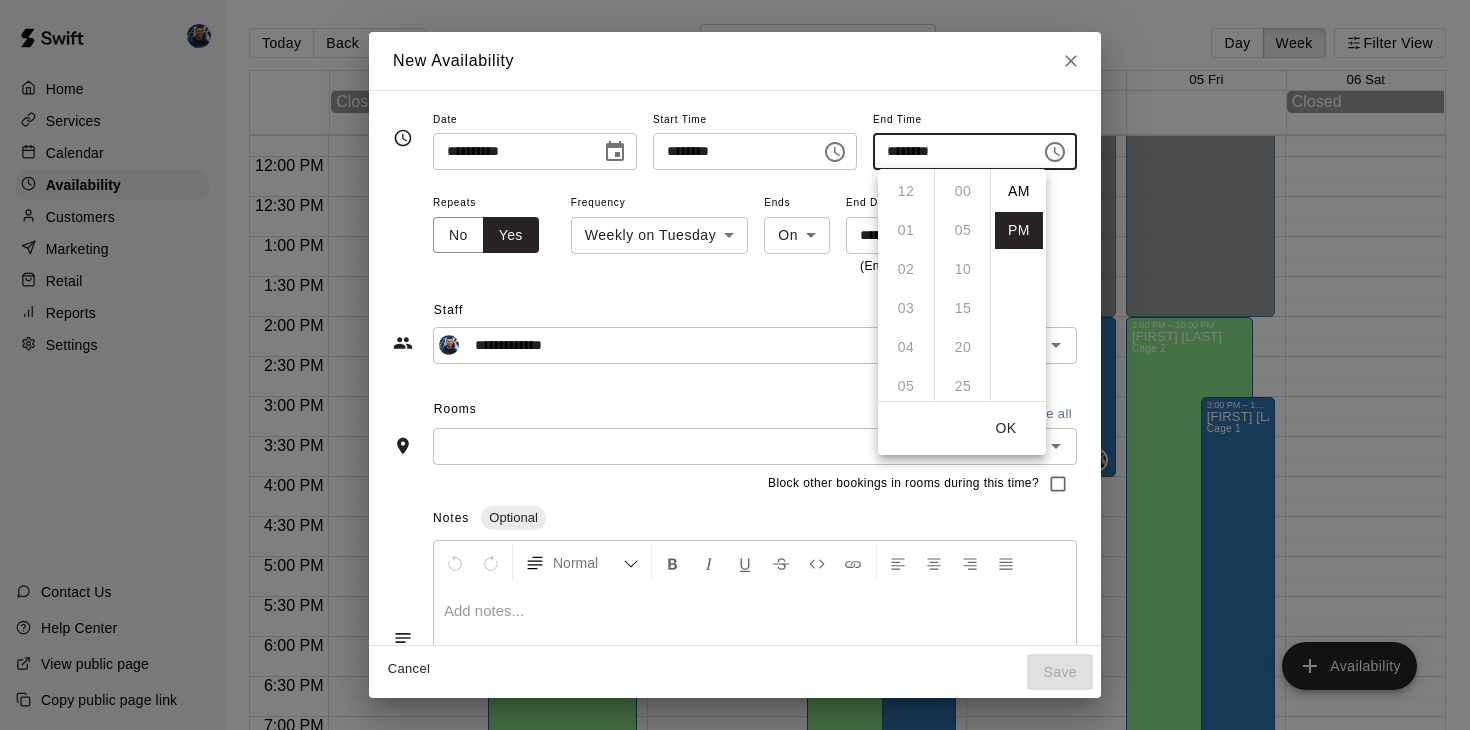 scroll, scrollTop: 273, scrollLeft: 0, axis: vertical 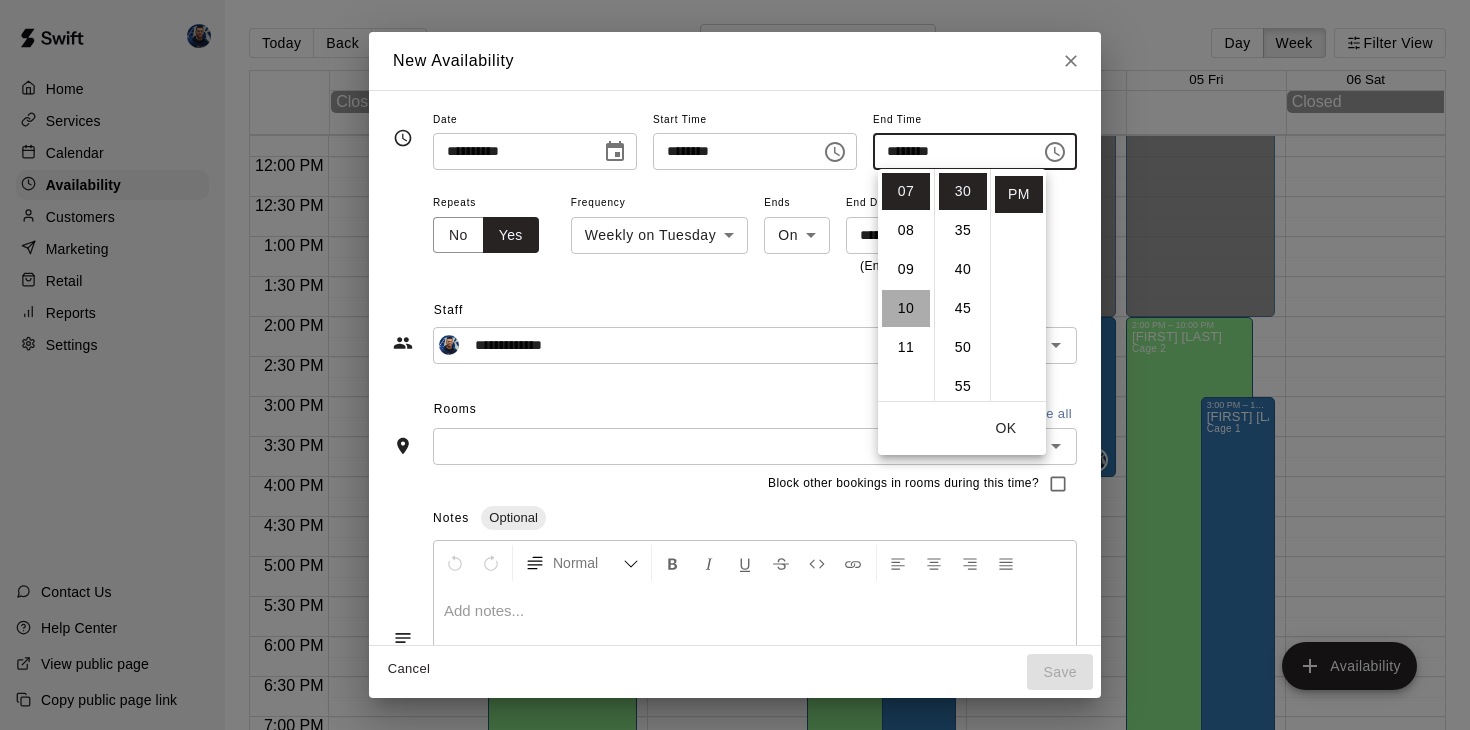 click on "10" at bounding box center (906, 308) 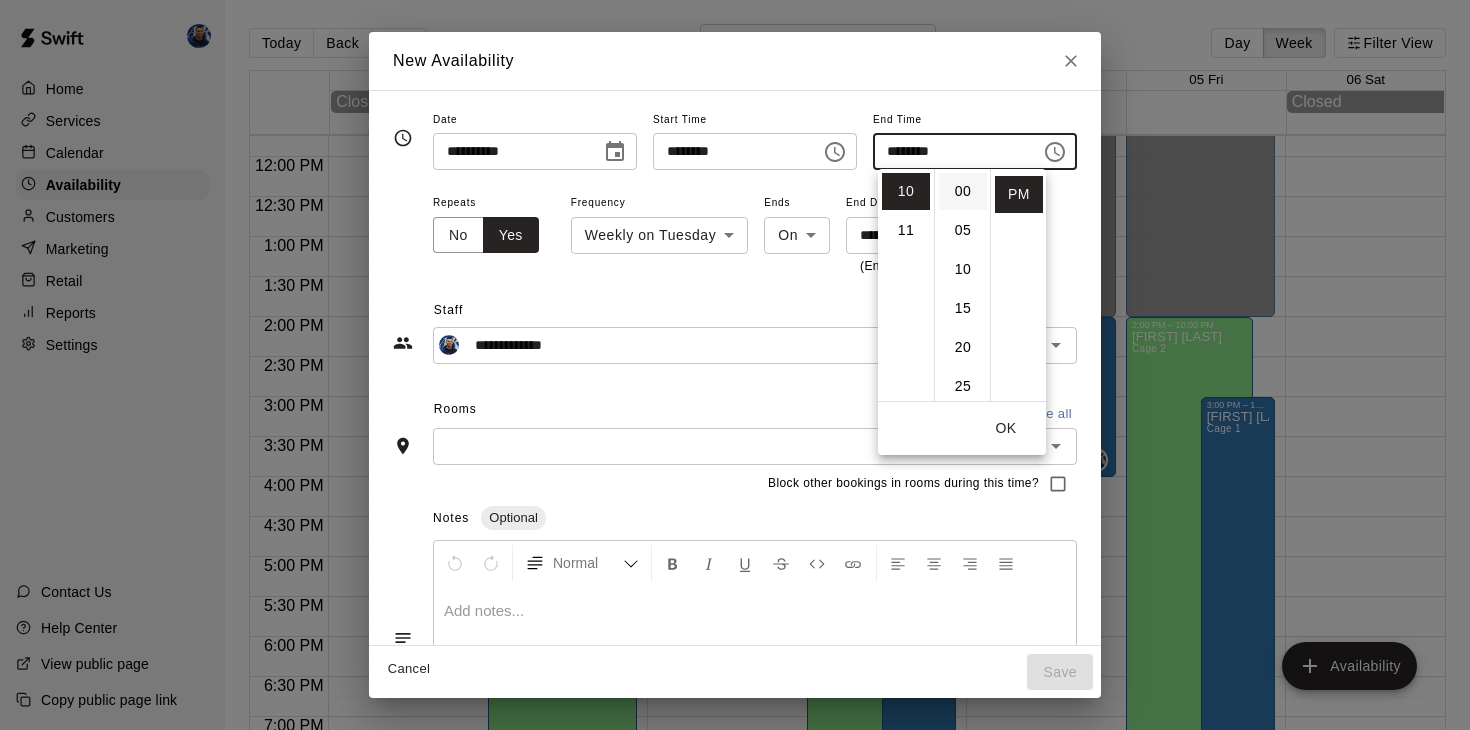 scroll, scrollTop: 0, scrollLeft: 0, axis: both 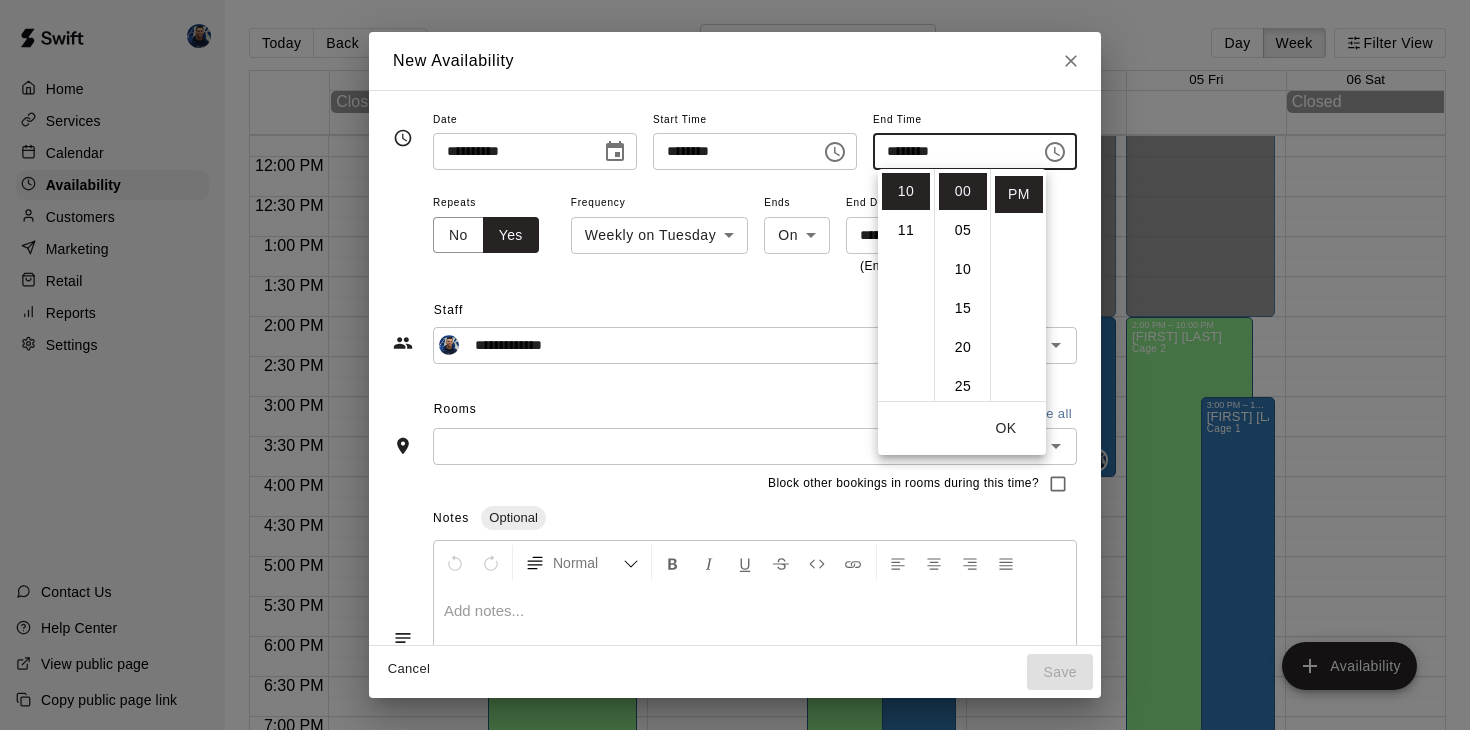 click on "OK" at bounding box center (1006, 428) 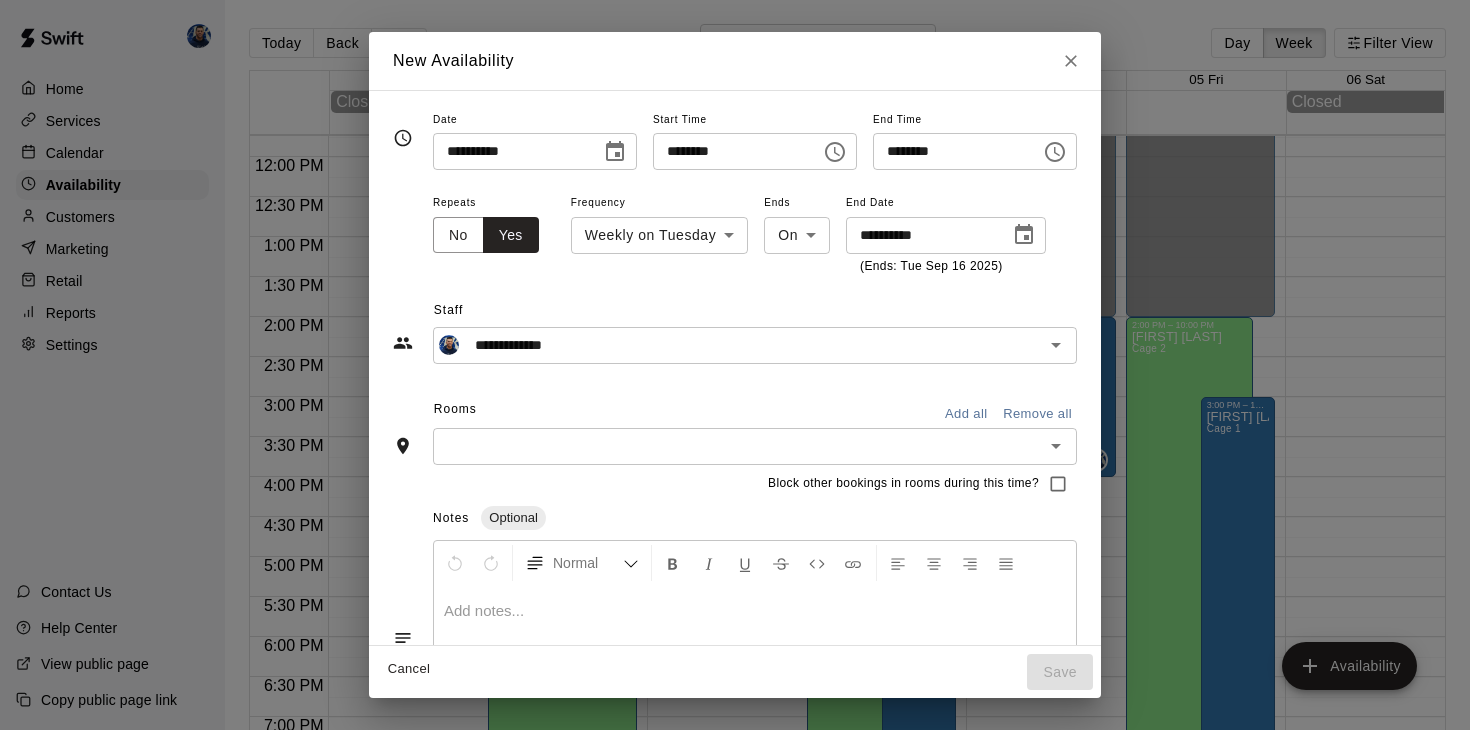click on "​" at bounding box center [755, 446] 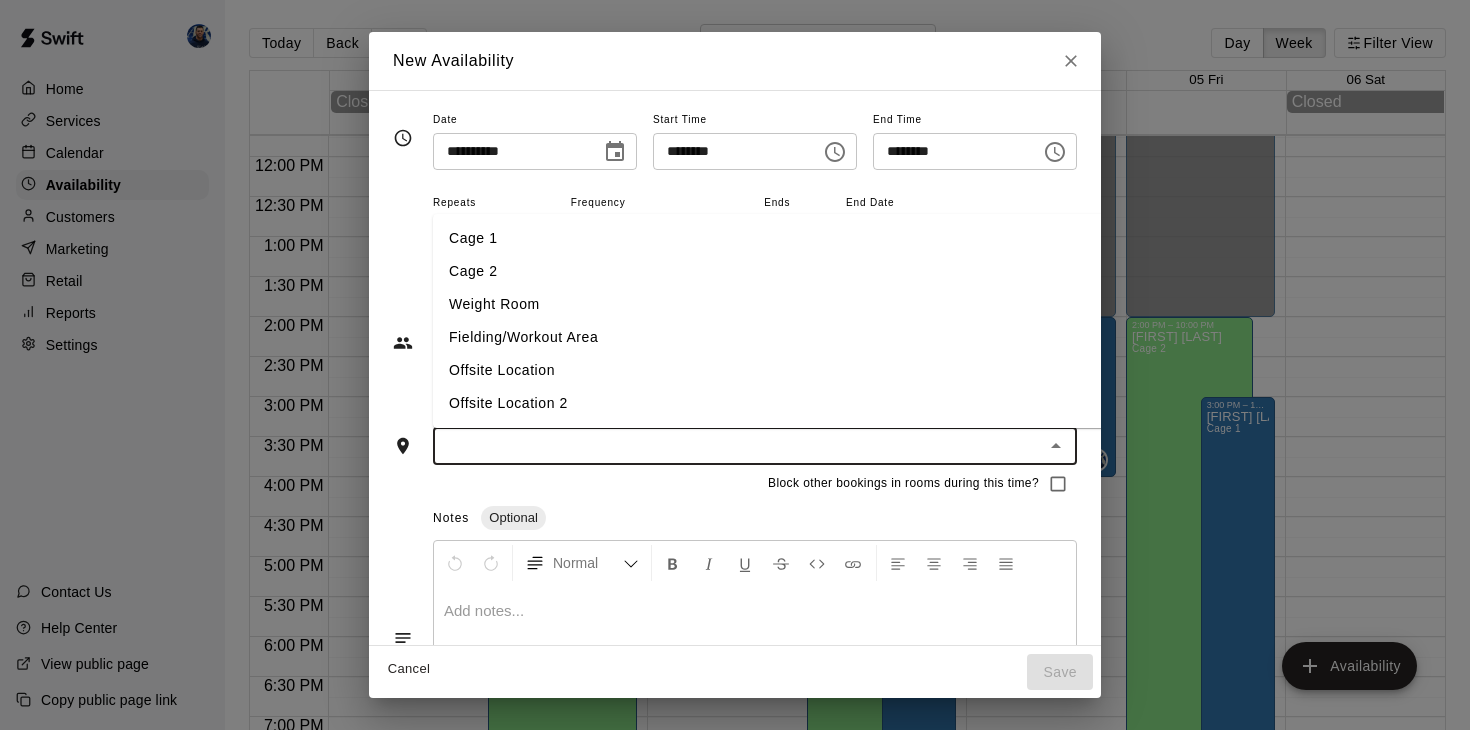 click on "Cage 1" at bounding box center (770, 238) 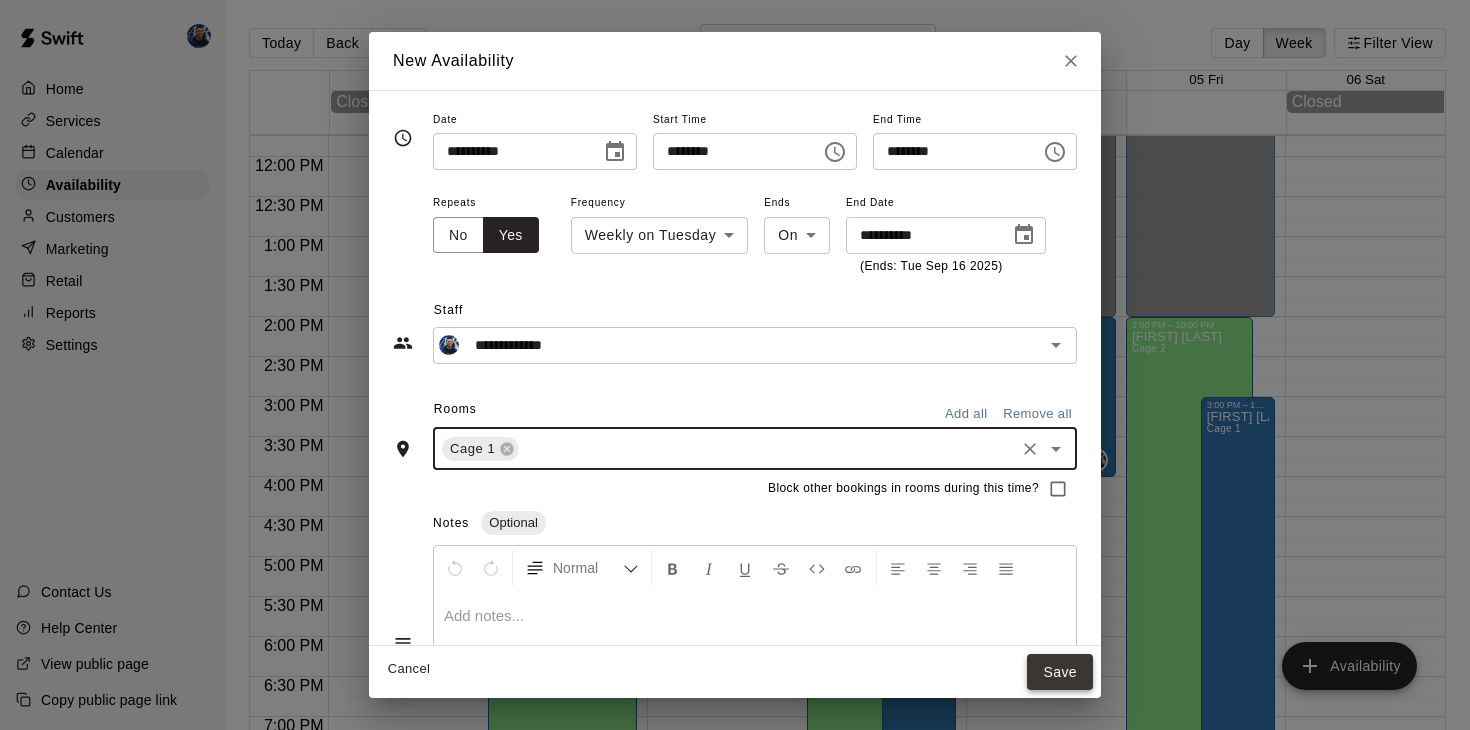 click on "Save" at bounding box center [1060, 672] 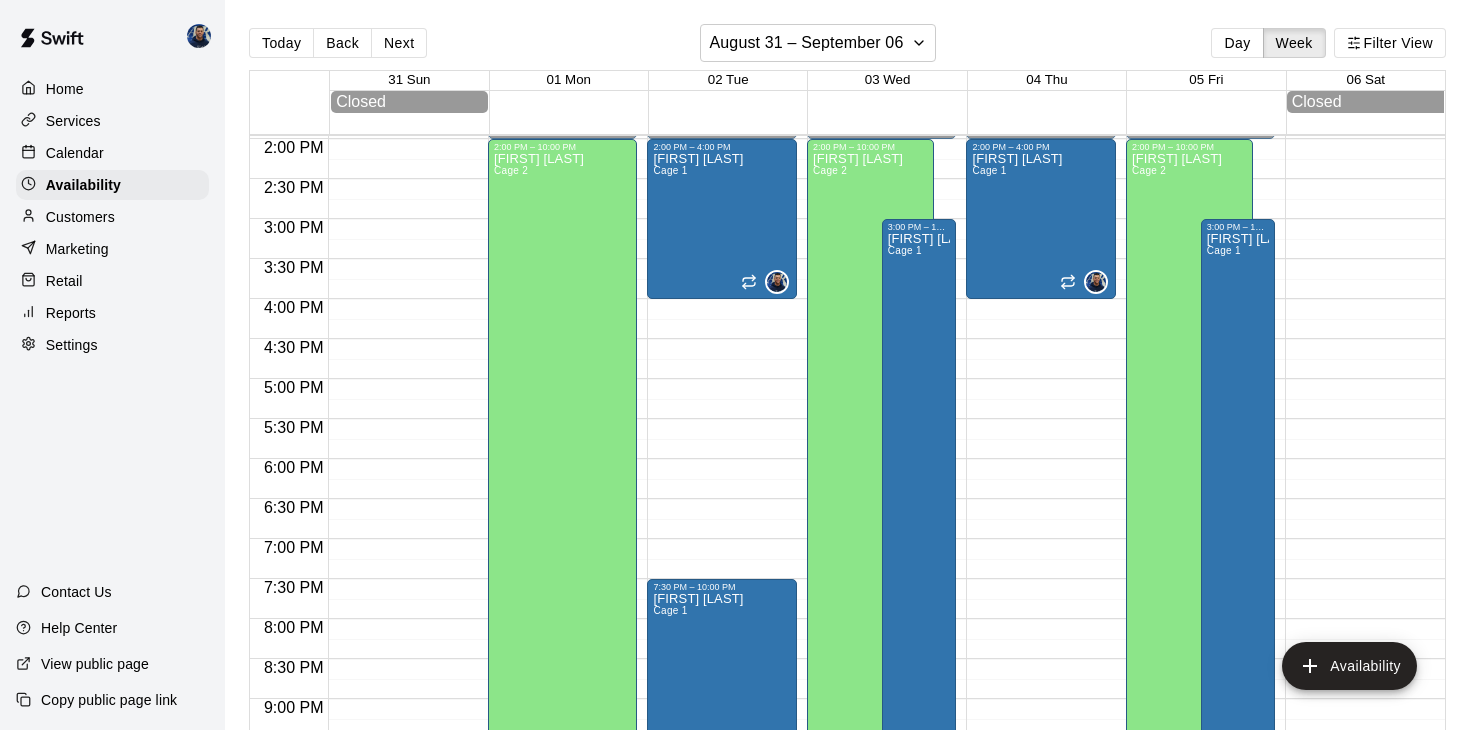 scroll, scrollTop: 1118, scrollLeft: 0, axis: vertical 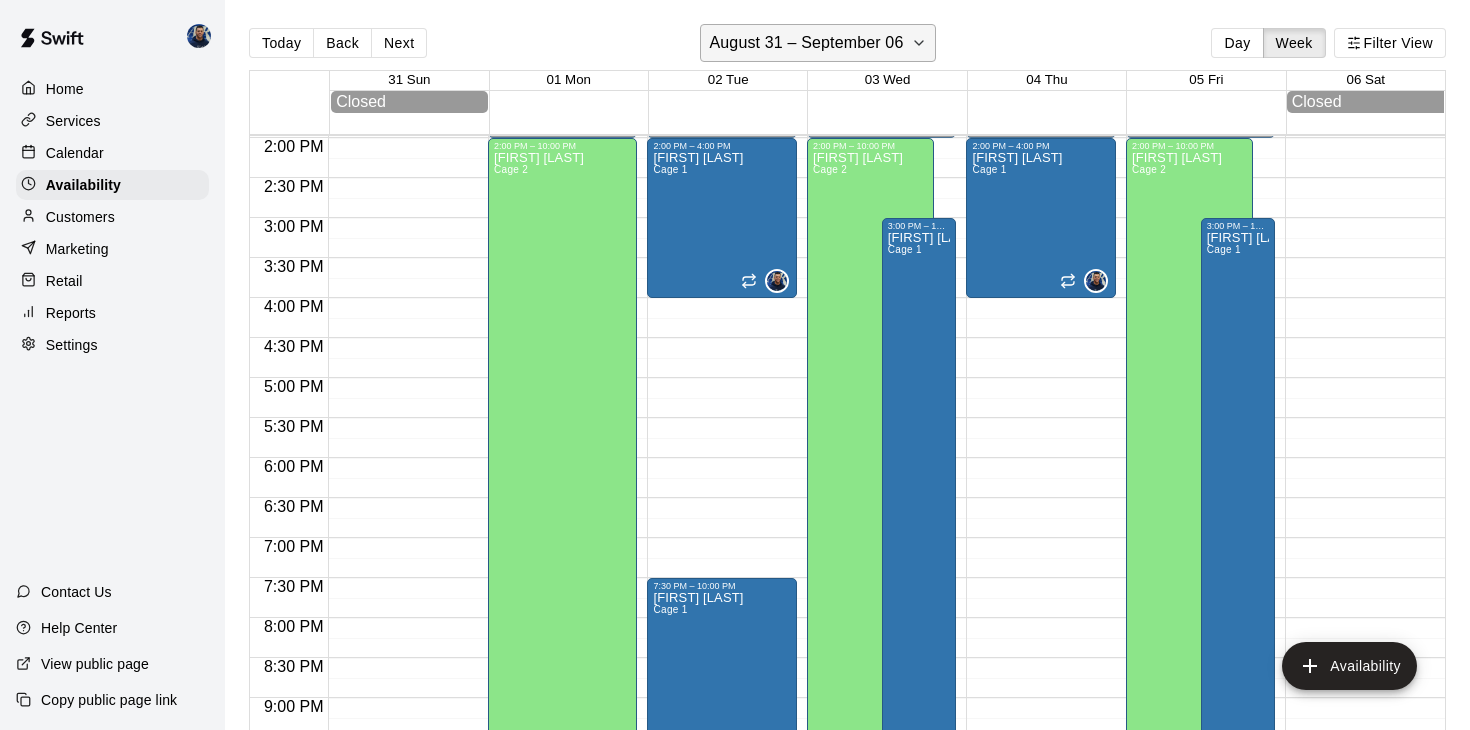 click on "August 31 – September 06" at bounding box center [818, 43] 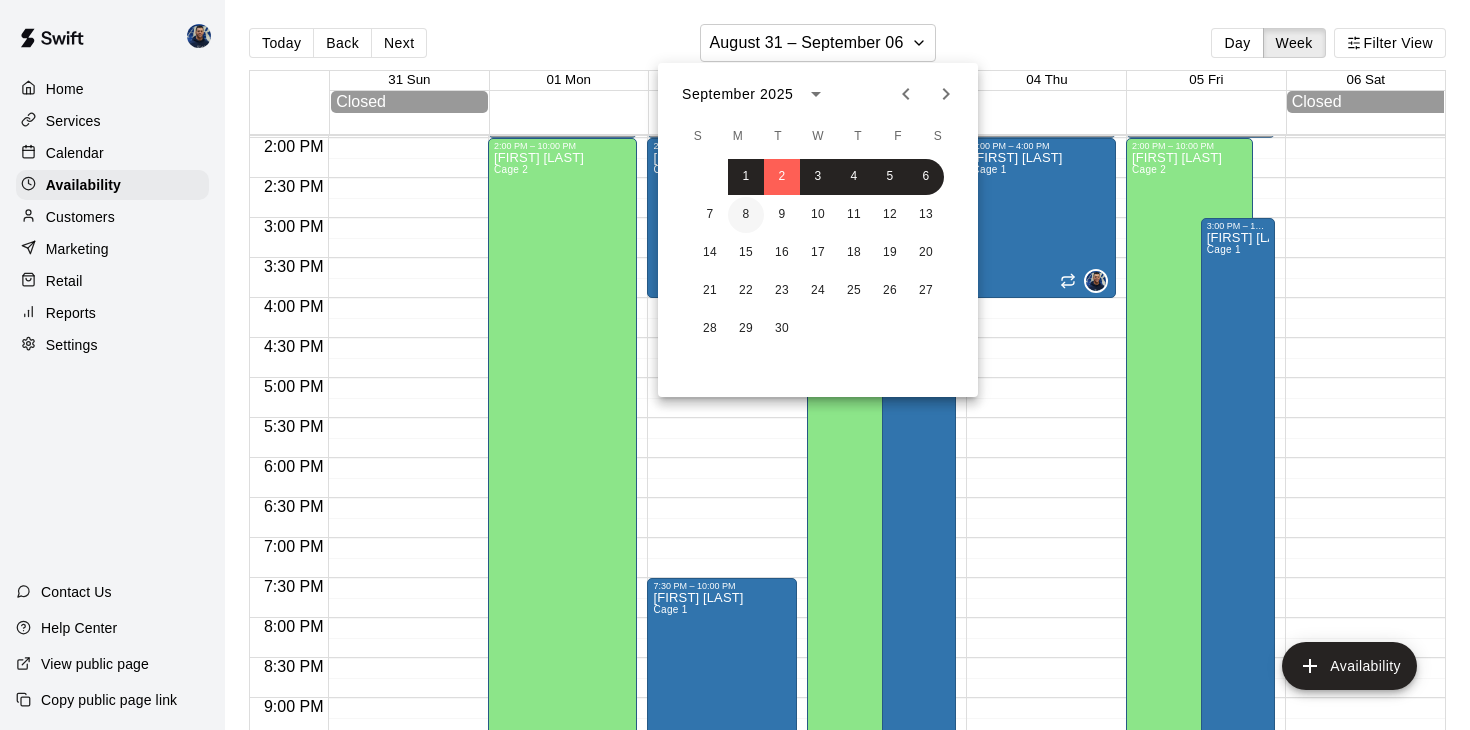 click on "8" at bounding box center [746, 215] 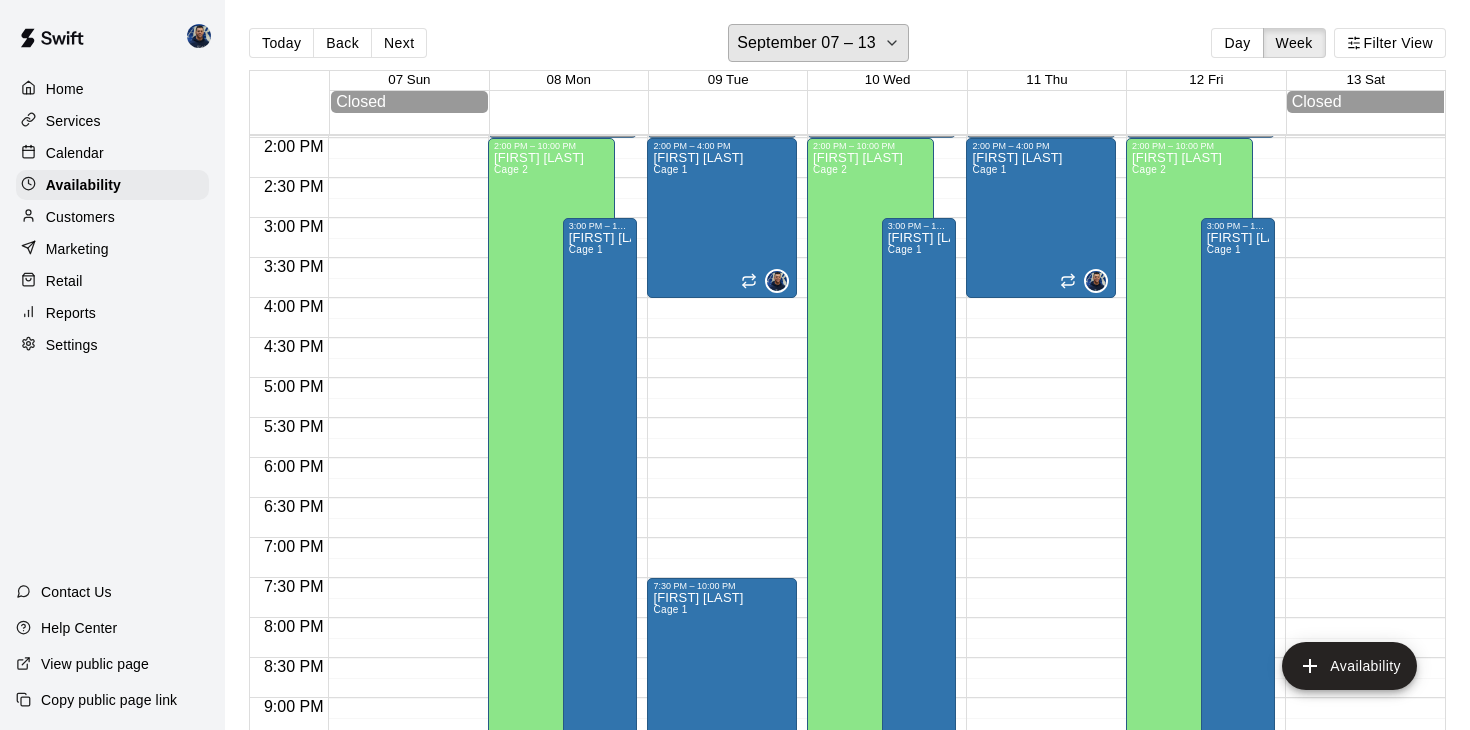 scroll, scrollTop: 1140, scrollLeft: 0, axis: vertical 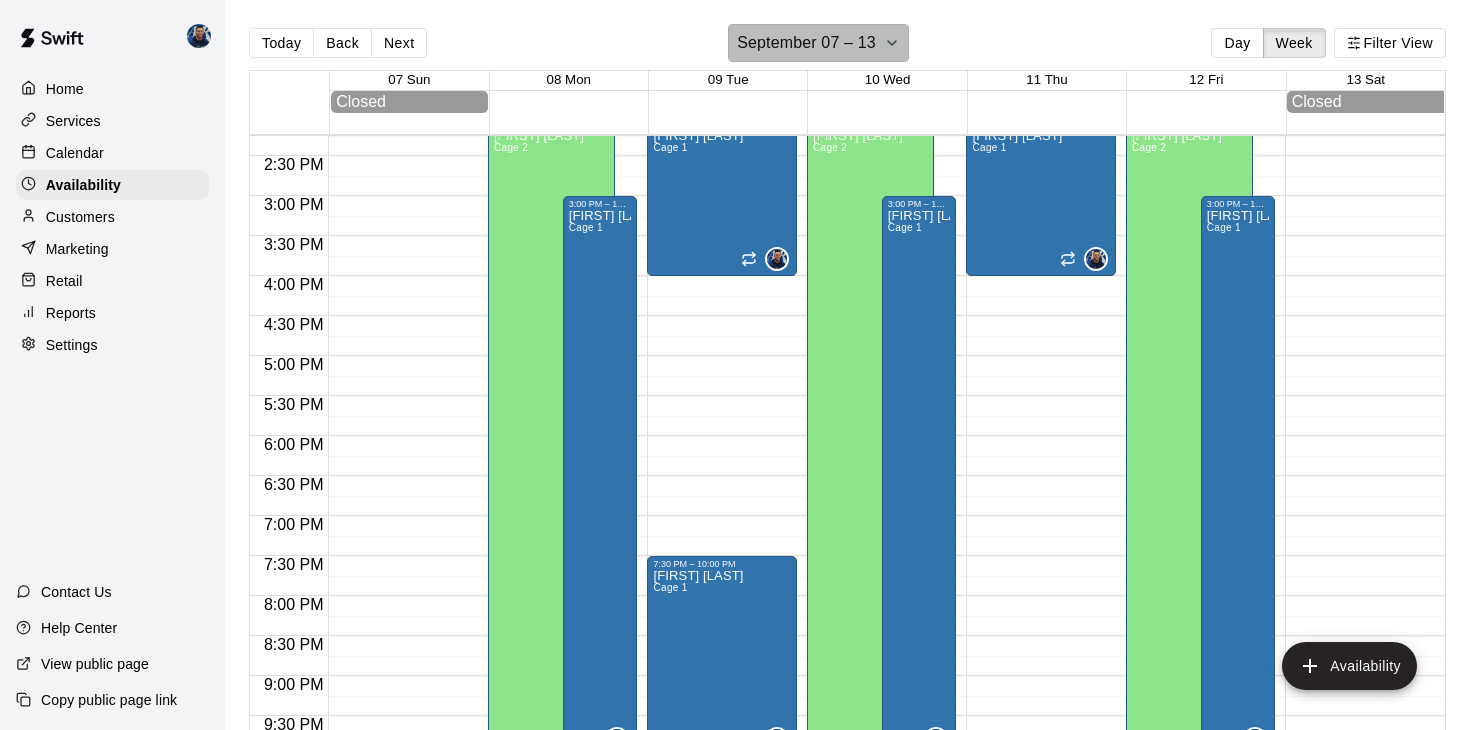 click 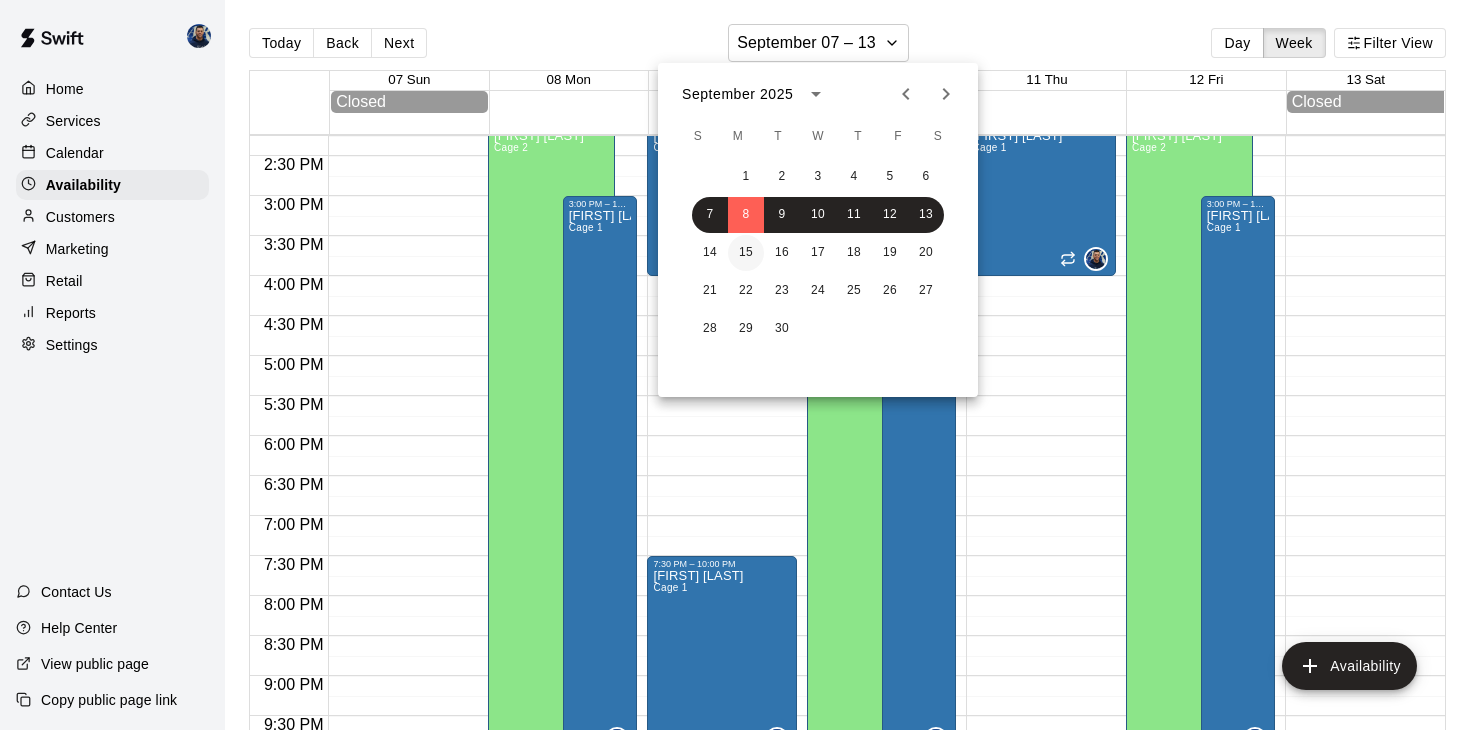 click on "15" at bounding box center (746, 253) 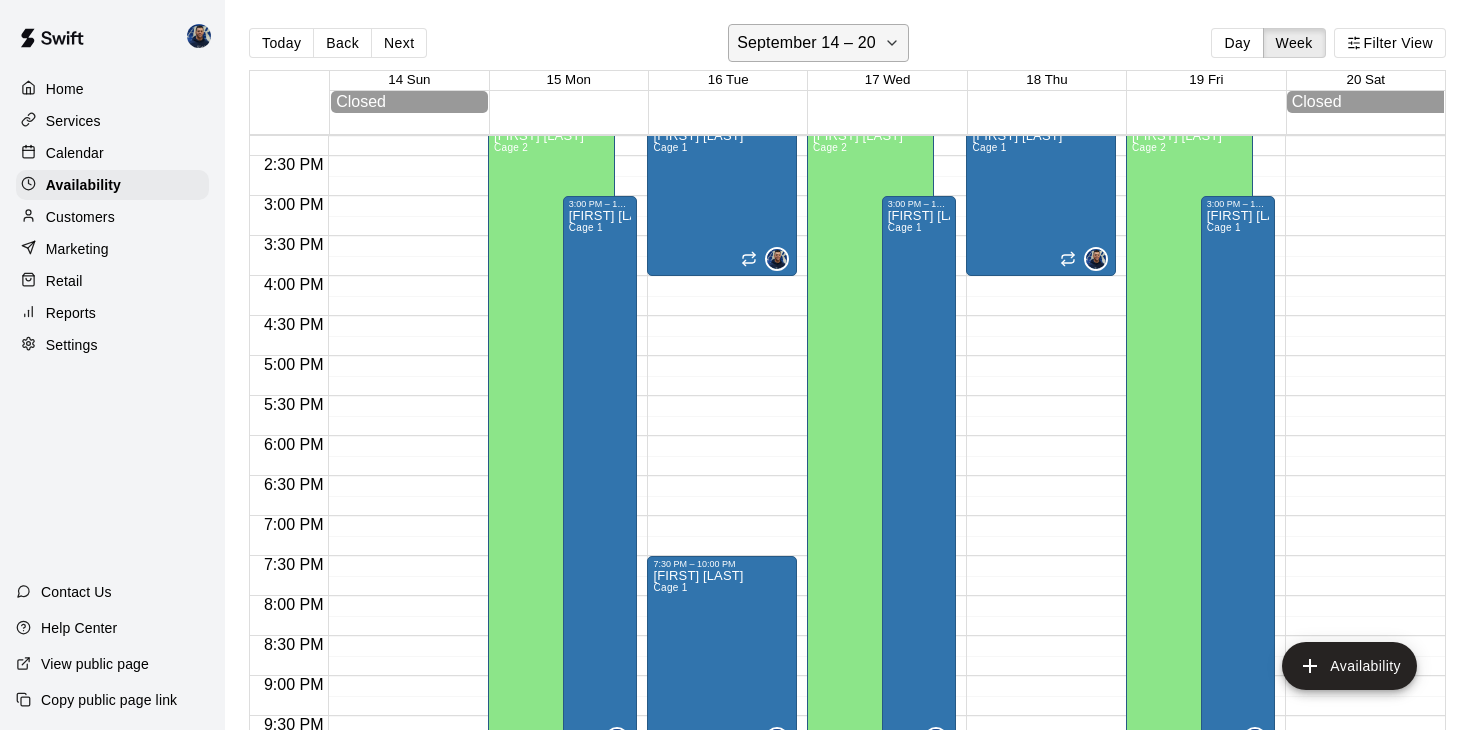 click 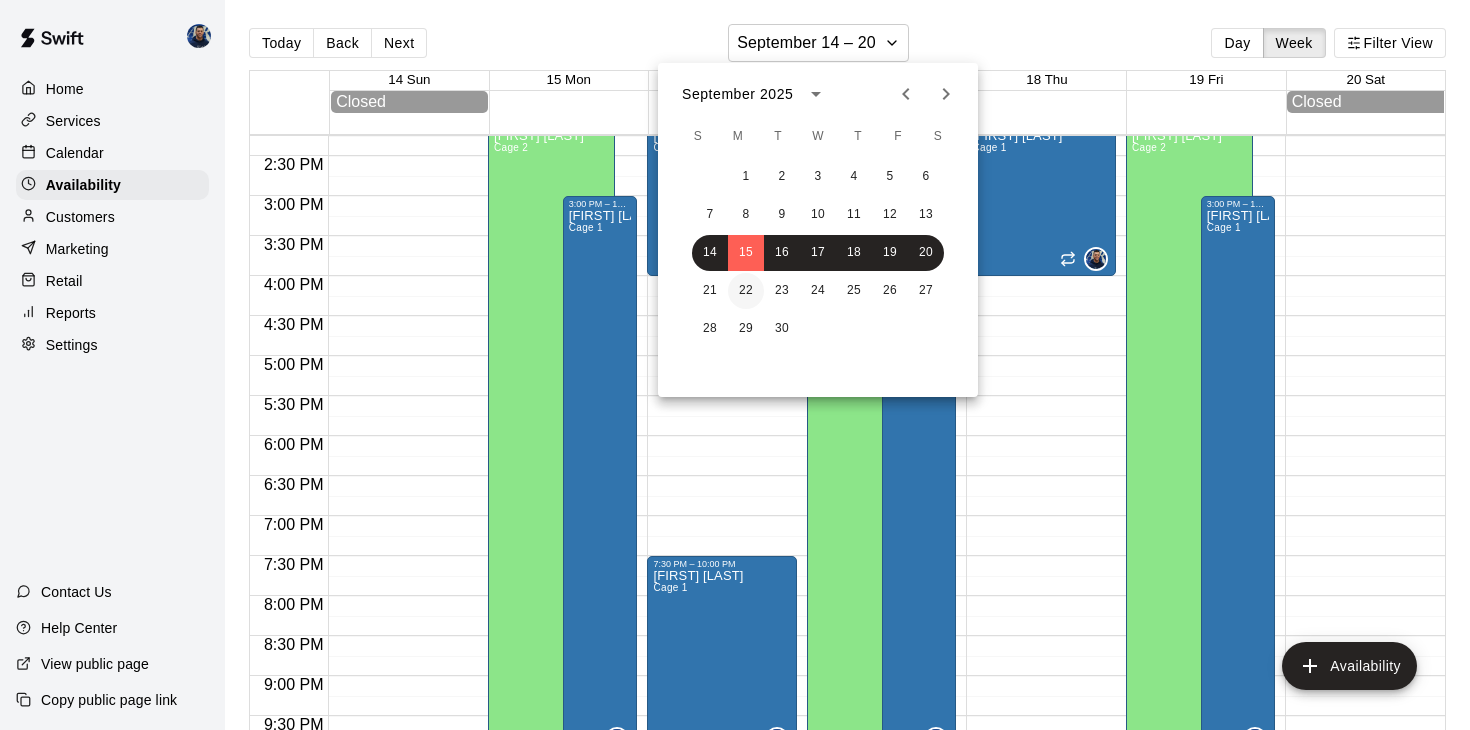 click on "22" at bounding box center [746, 291] 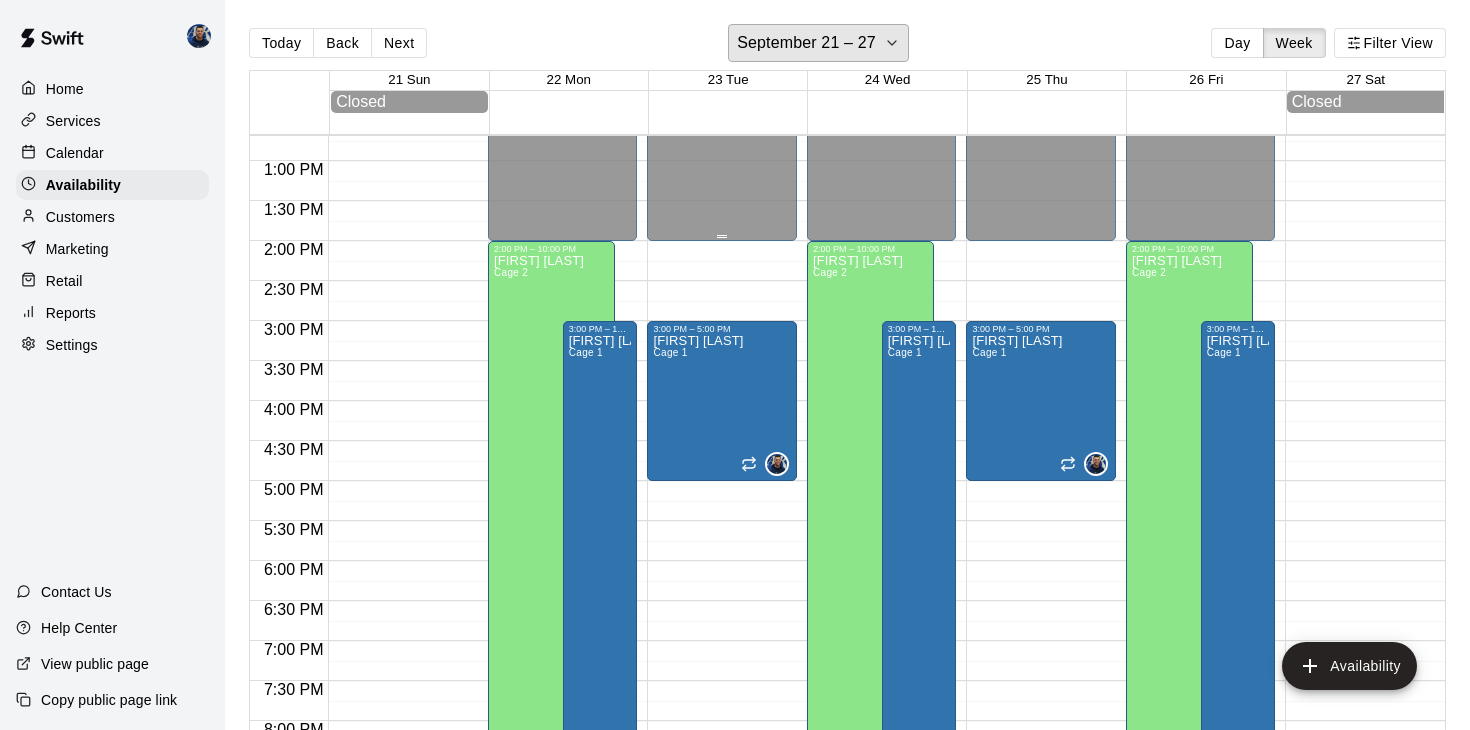scroll, scrollTop: 997, scrollLeft: 0, axis: vertical 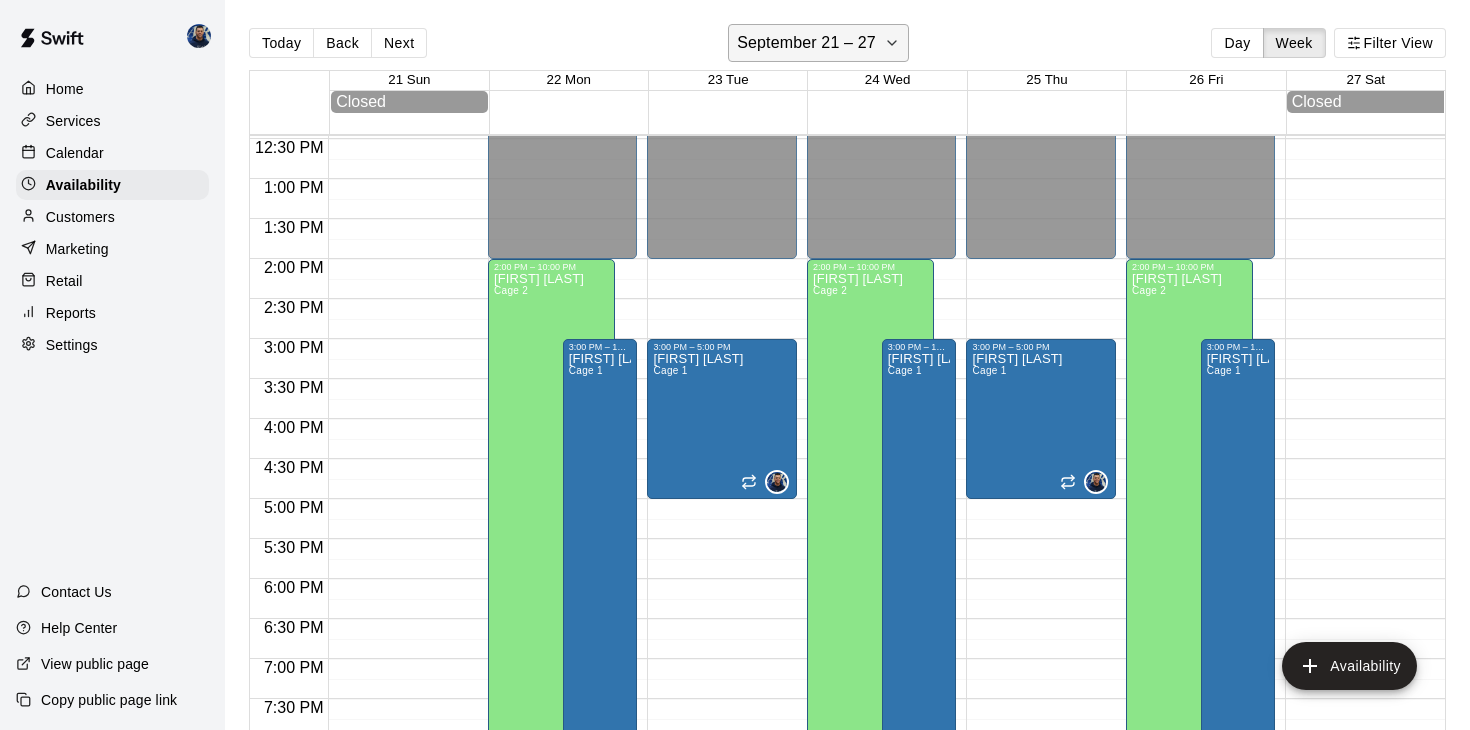 click 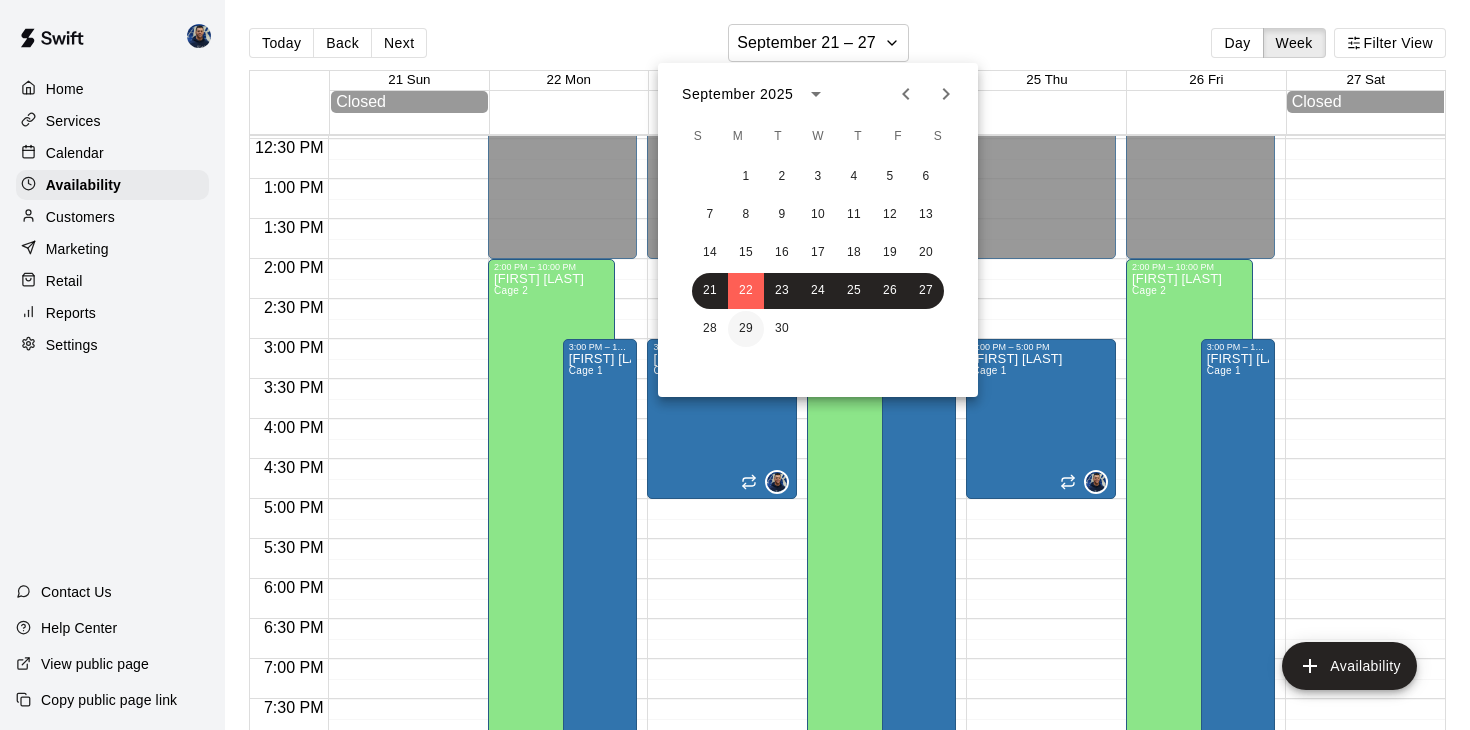 click on "29" at bounding box center [746, 329] 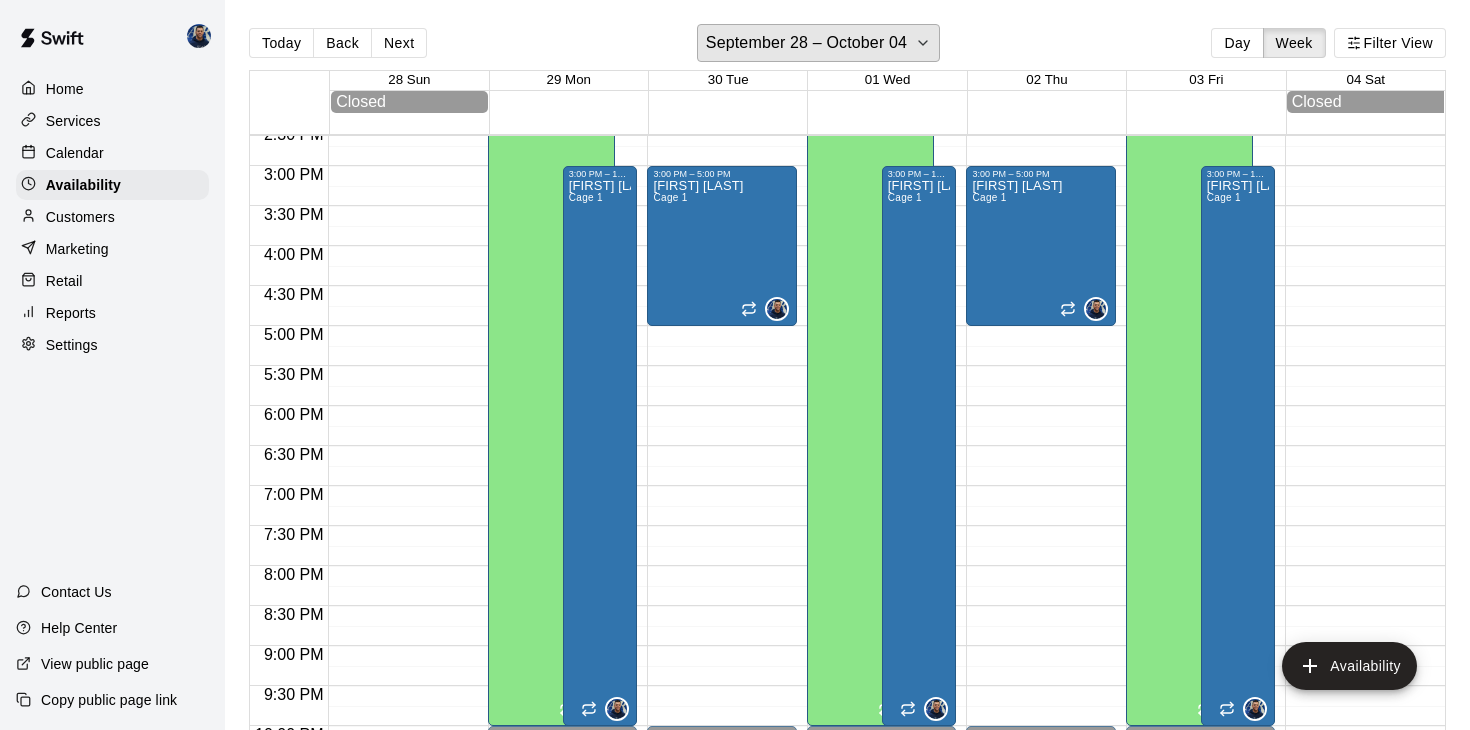scroll, scrollTop: 1193, scrollLeft: 0, axis: vertical 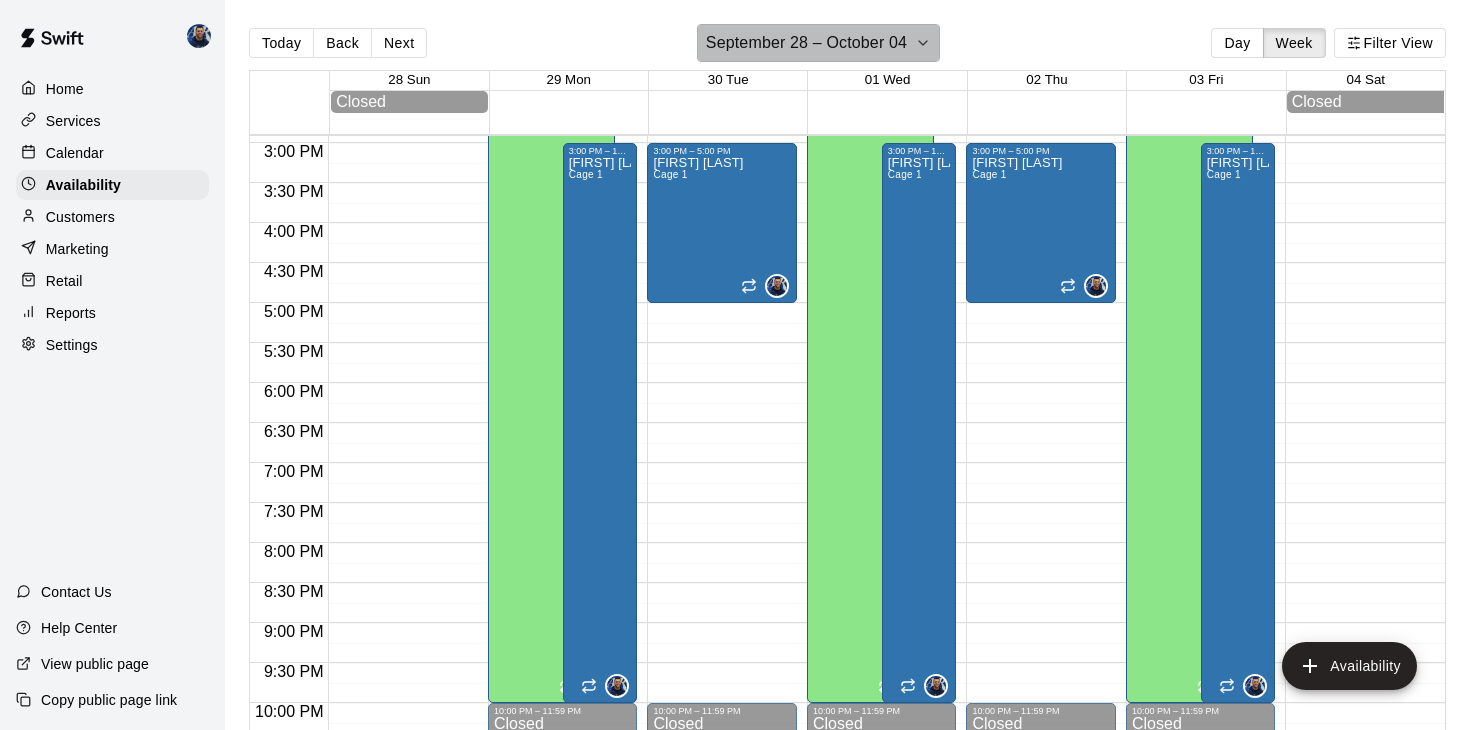 click on "September 28 – October 04" at bounding box center (806, 43) 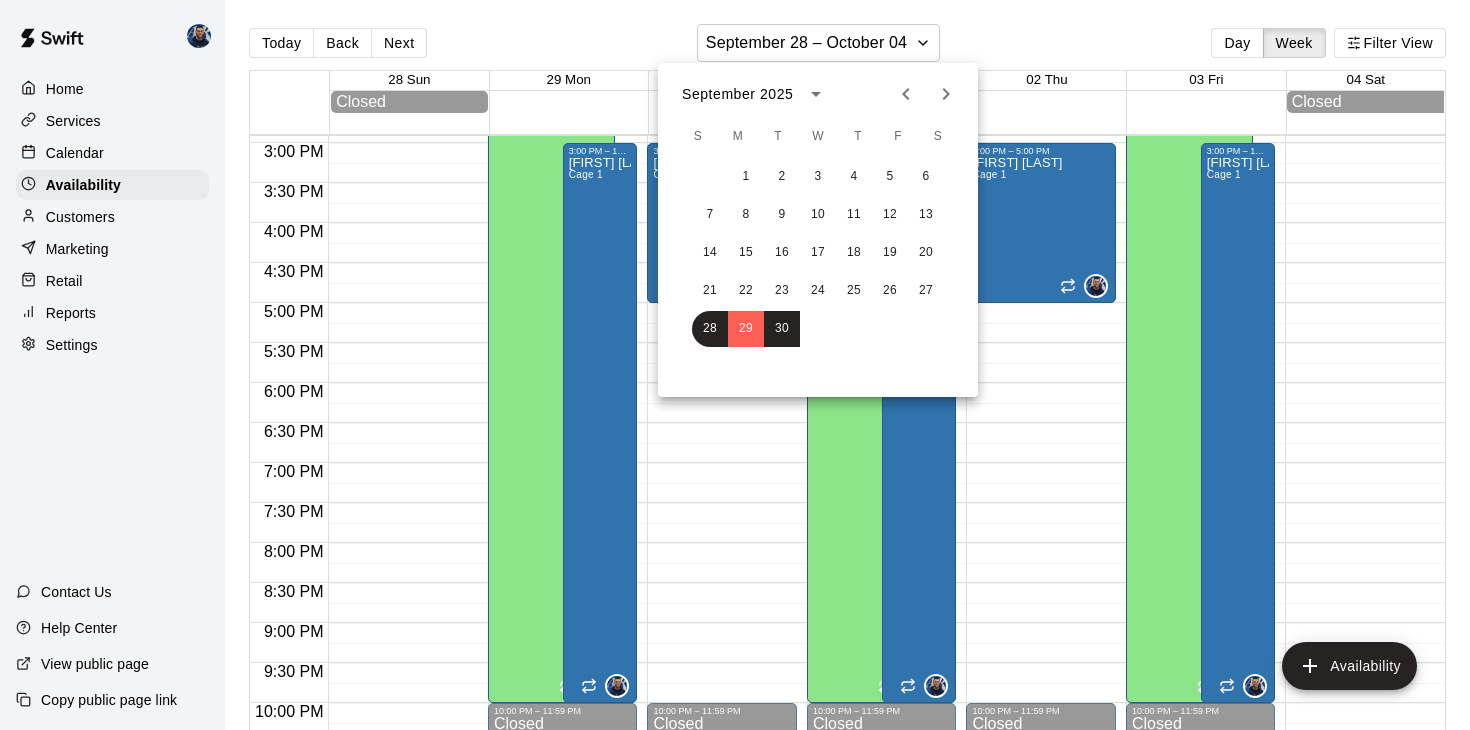 click 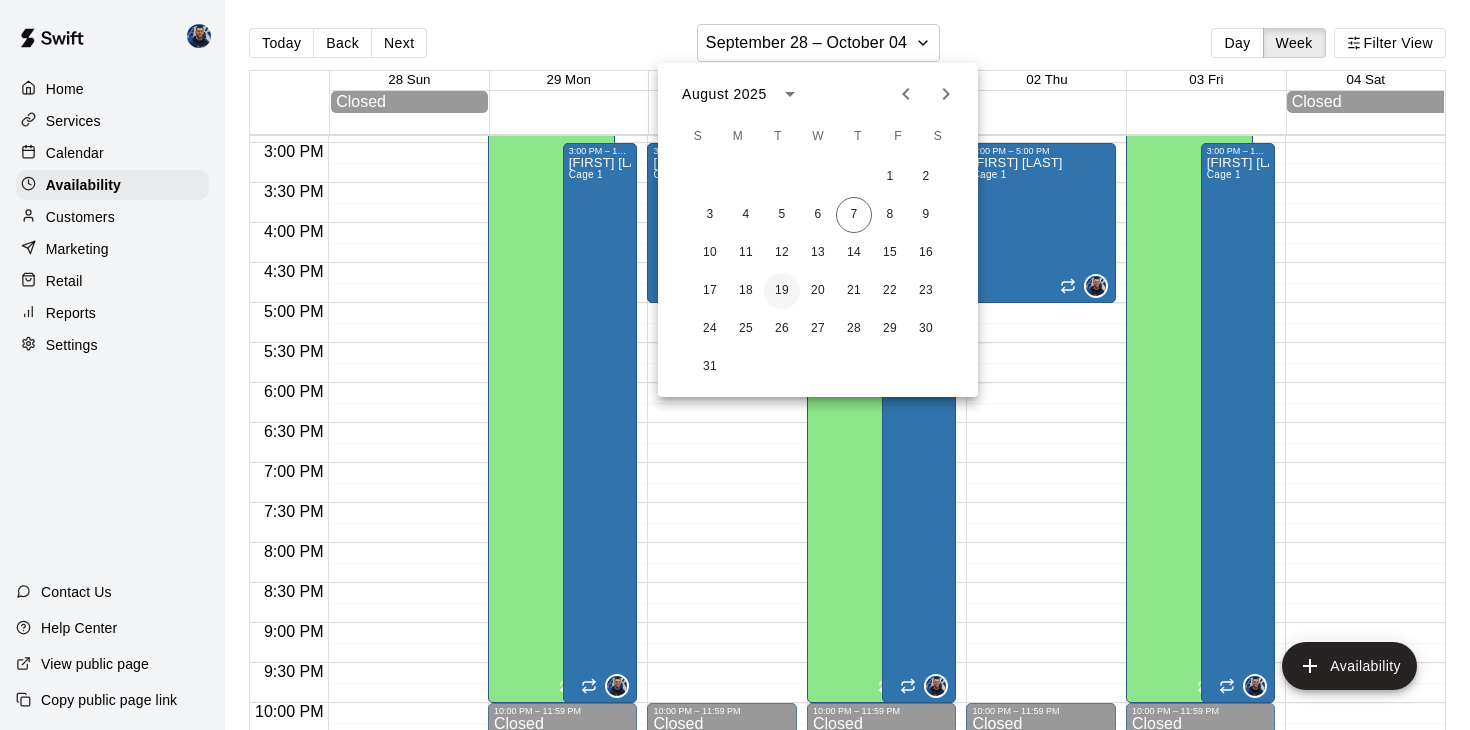 click on "19" at bounding box center (782, 291) 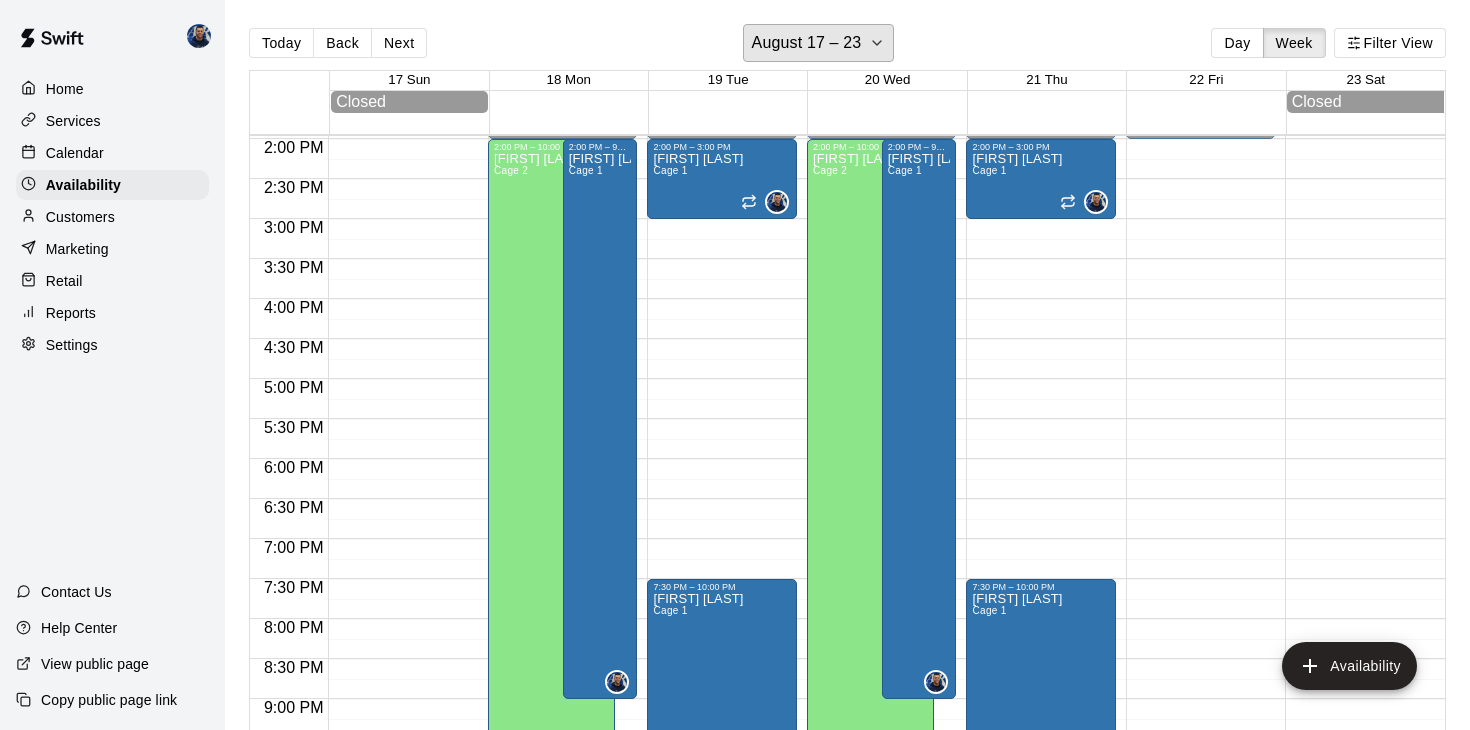 scroll, scrollTop: 1115, scrollLeft: 0, axis: vertical 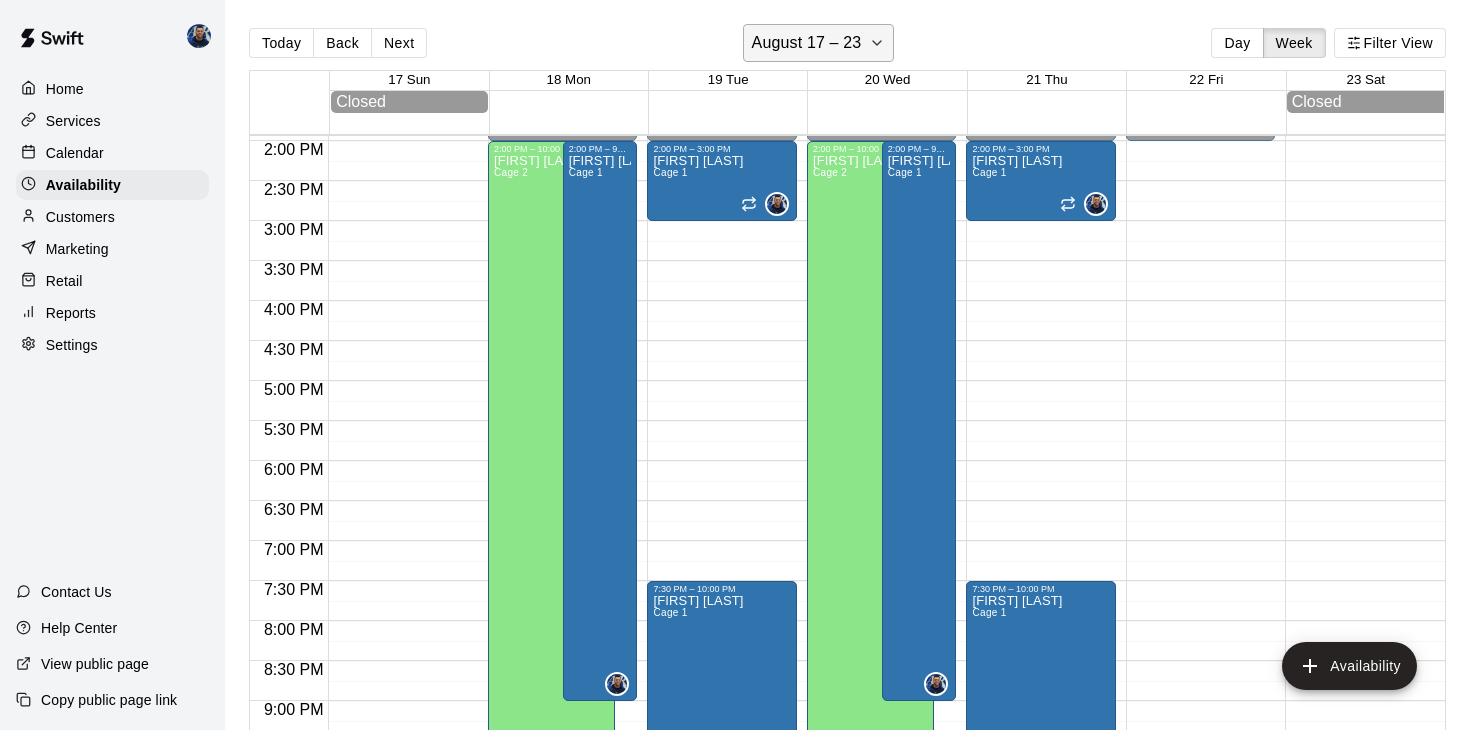 click 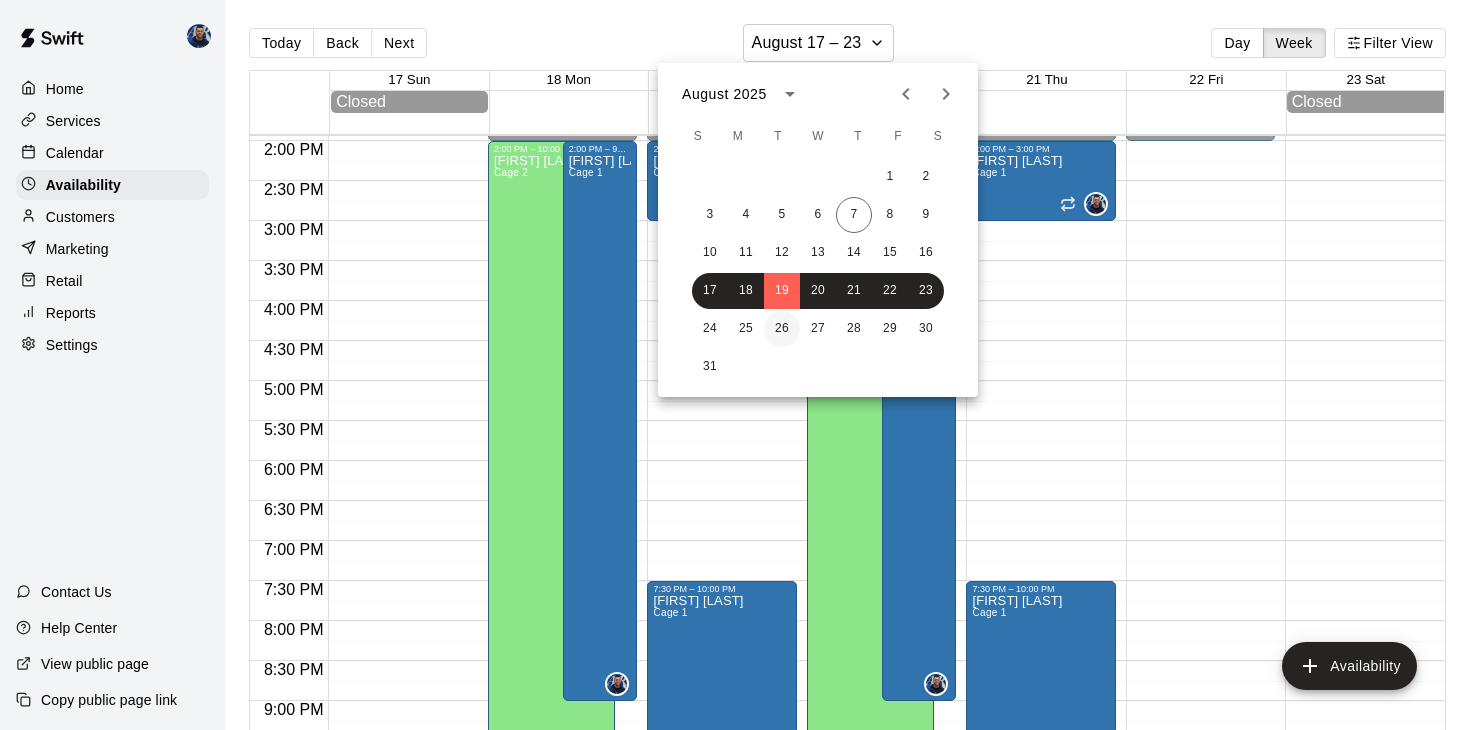click on "26" at bounding box center [782, 329] 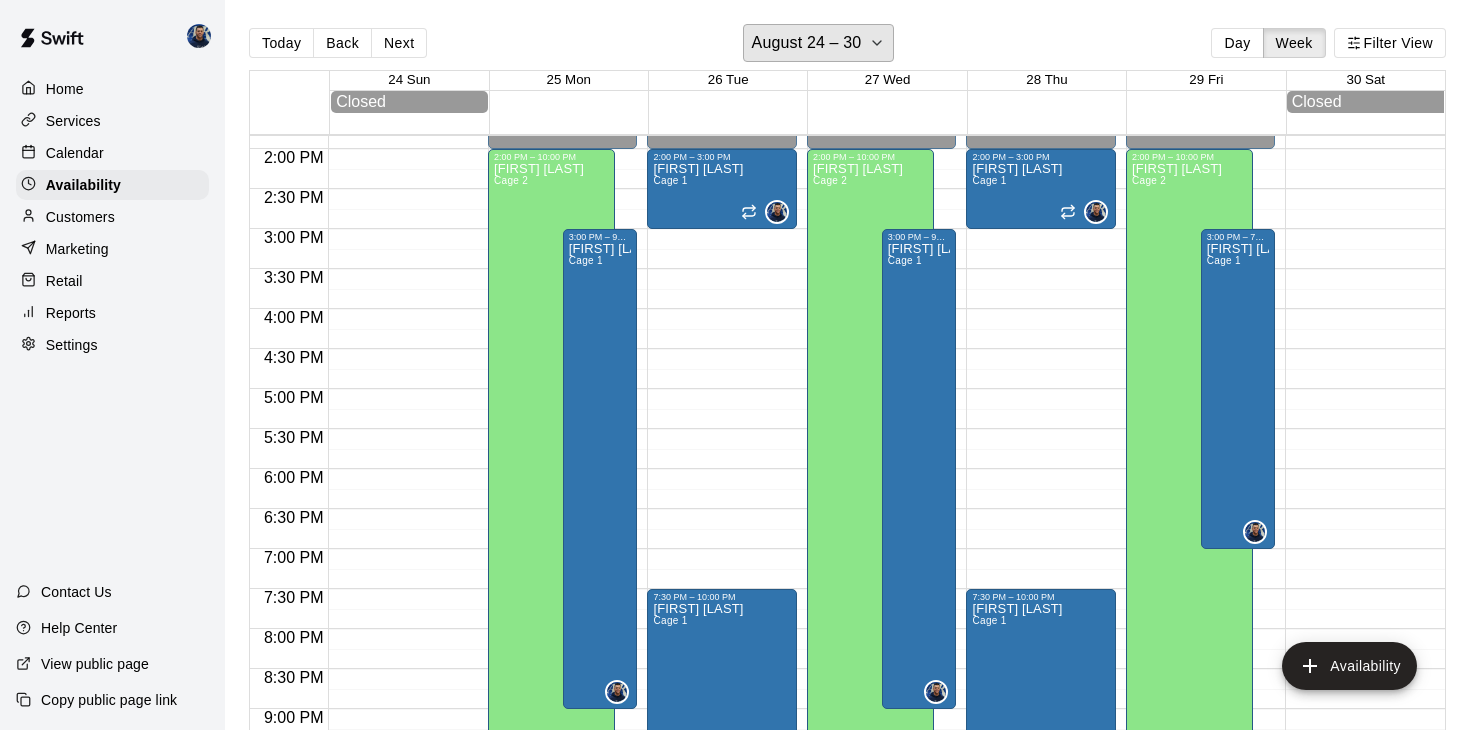 scroll, scrollTop: 1102, scrollLeft: 0, axis: vertical 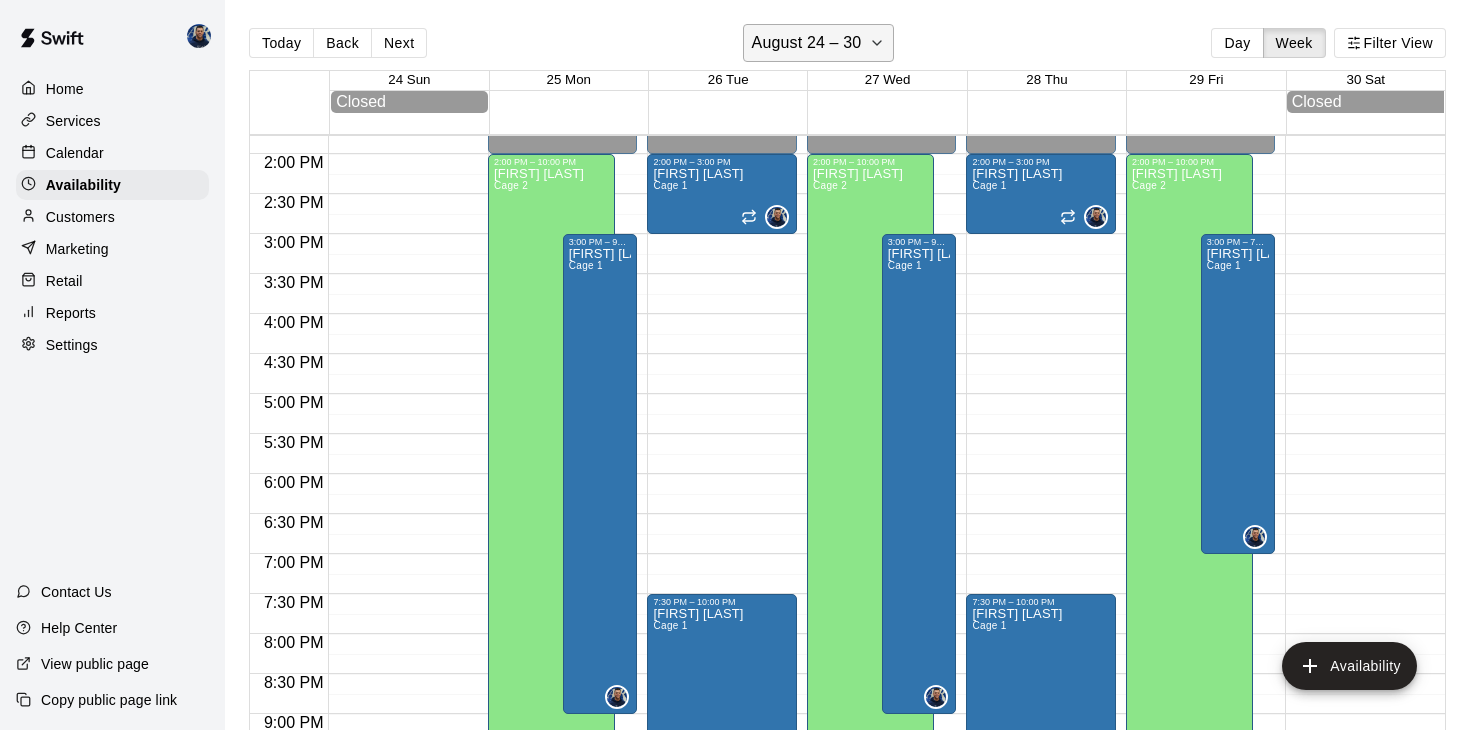 click on "August 24 – 30" at bounding box center (807, 43) 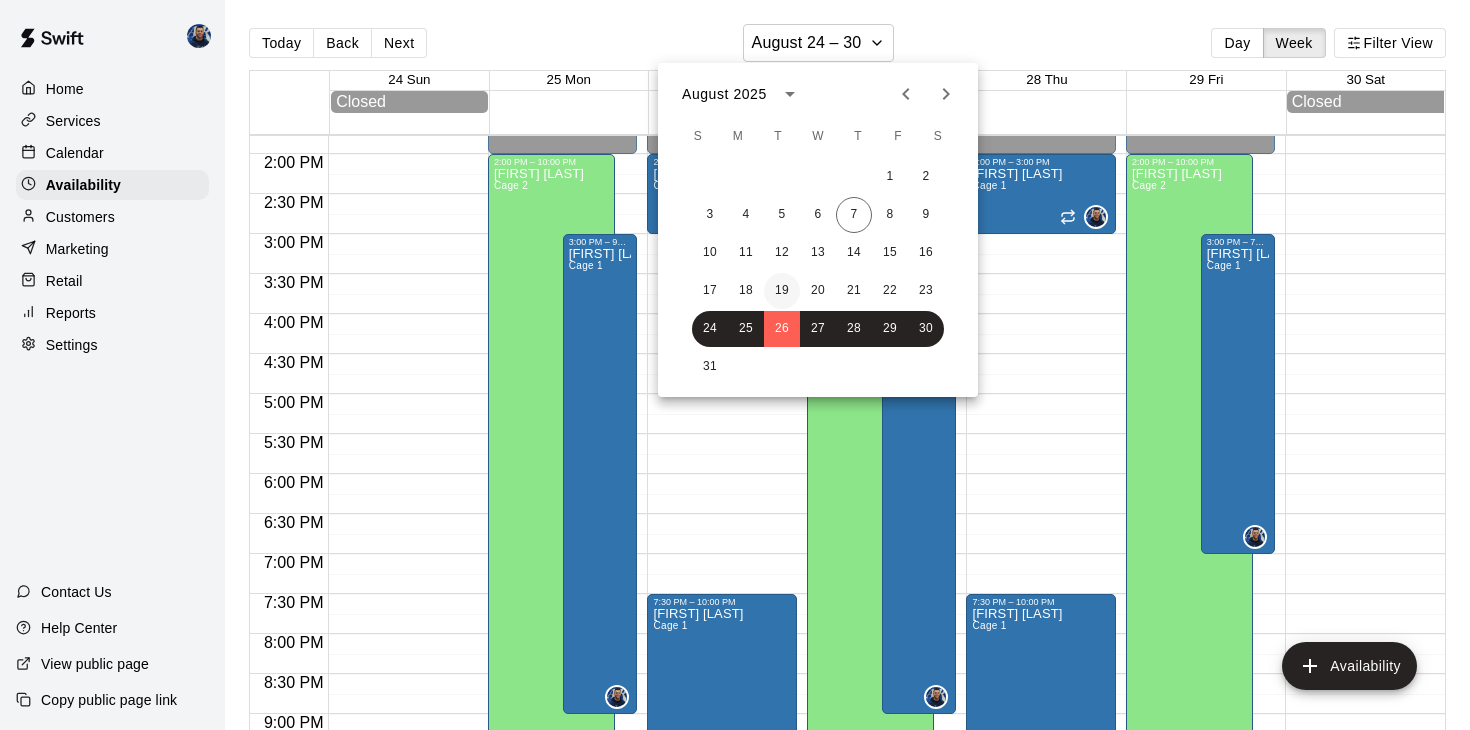 click on "19" at bounding box center (782, 291) 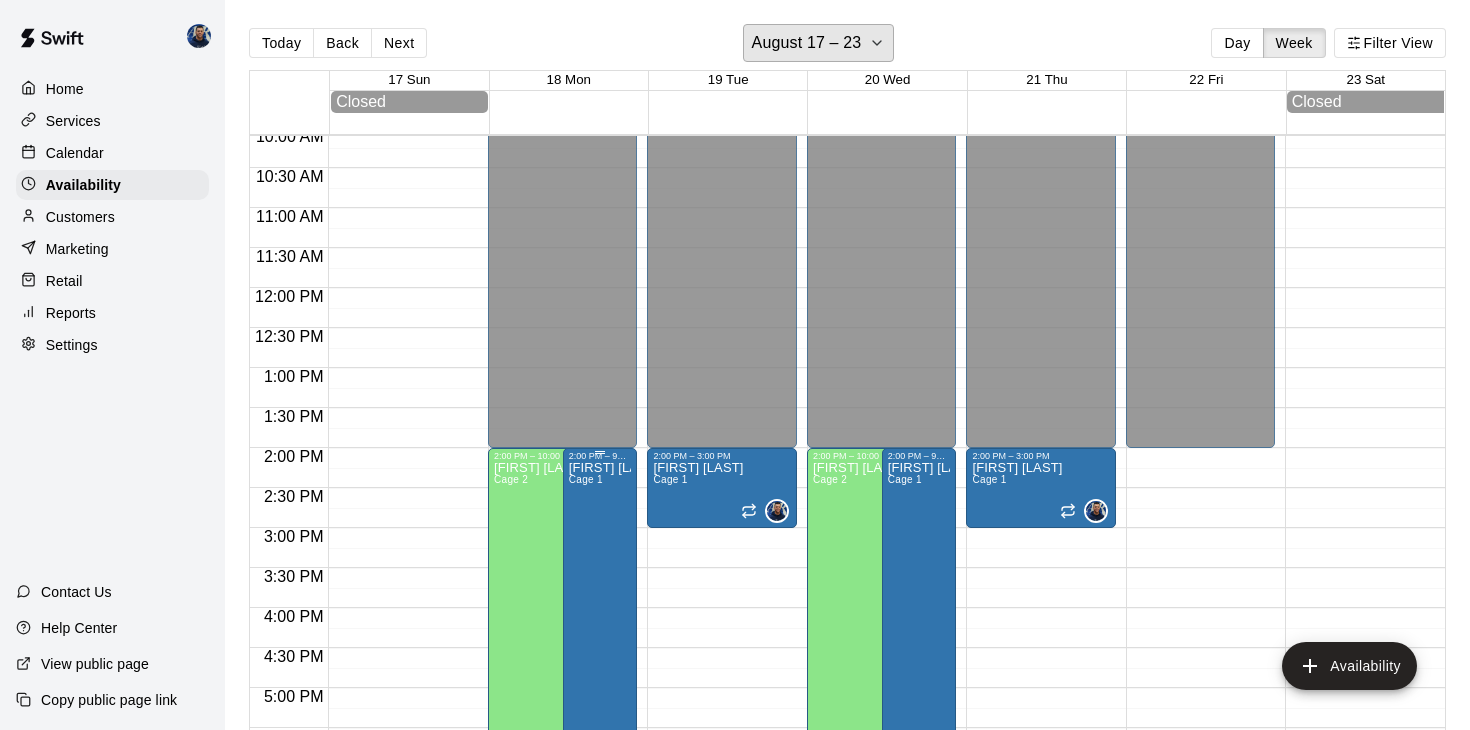 scroll, scrollTop: 552, scrollLeft: 0, axis: vertical 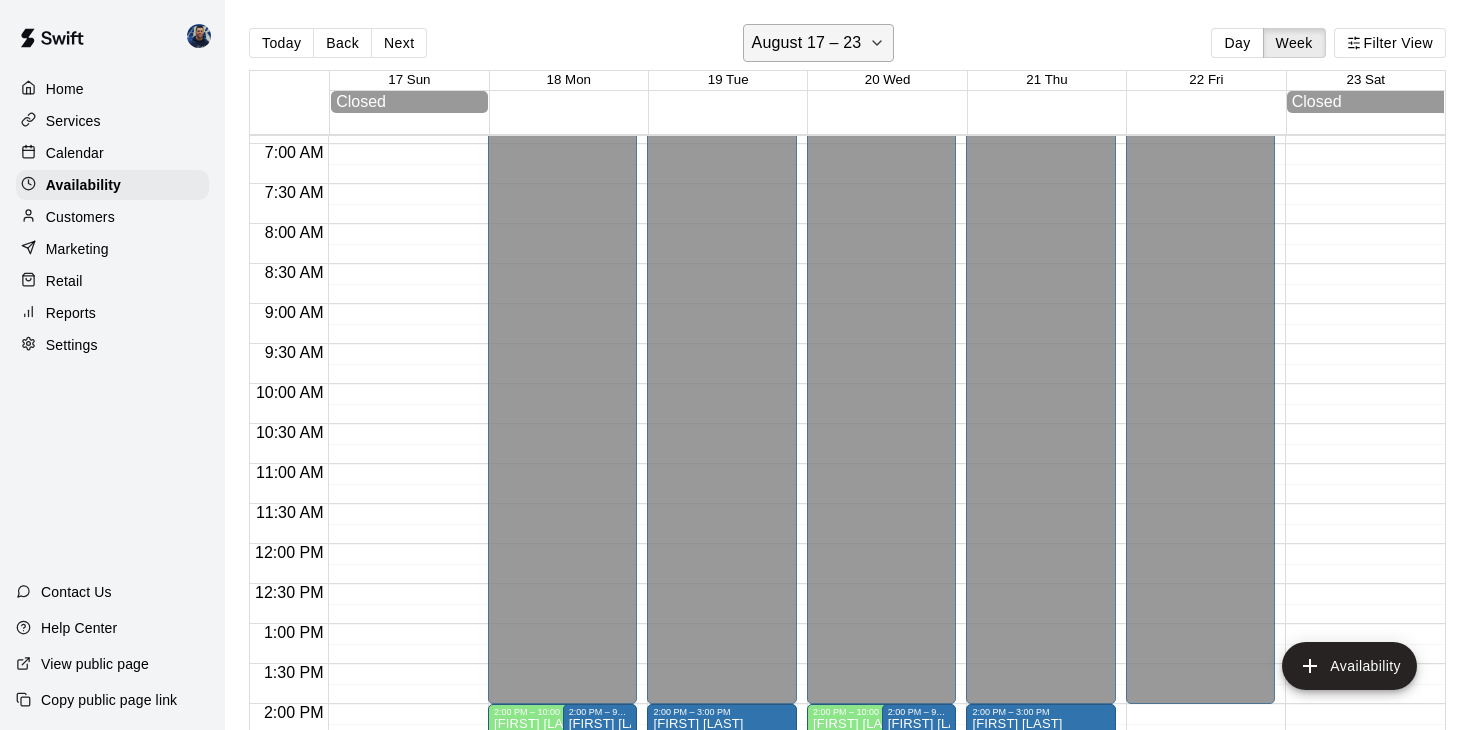 click on "August 17 – 23" at bounding box center (807, 43) 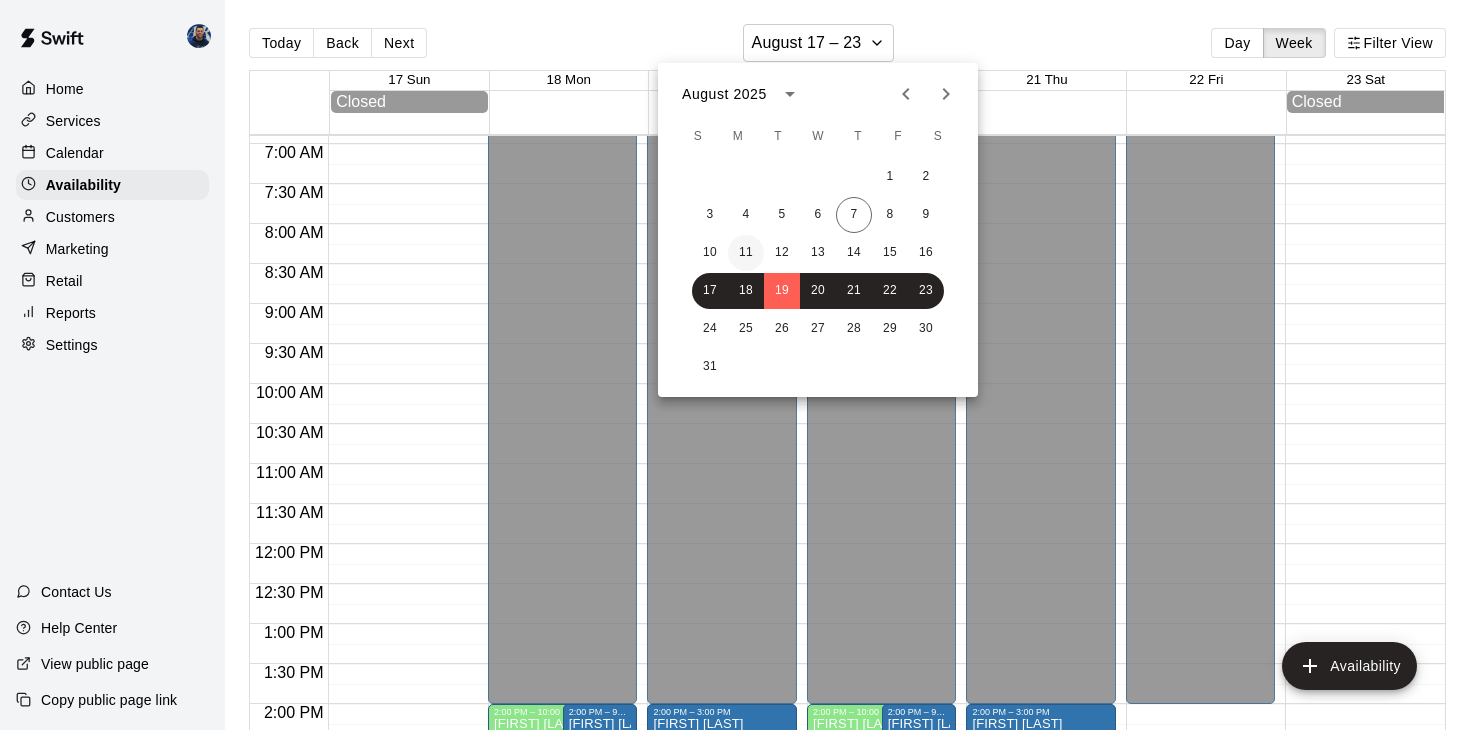click on "11" at bounding box center (746, 253) 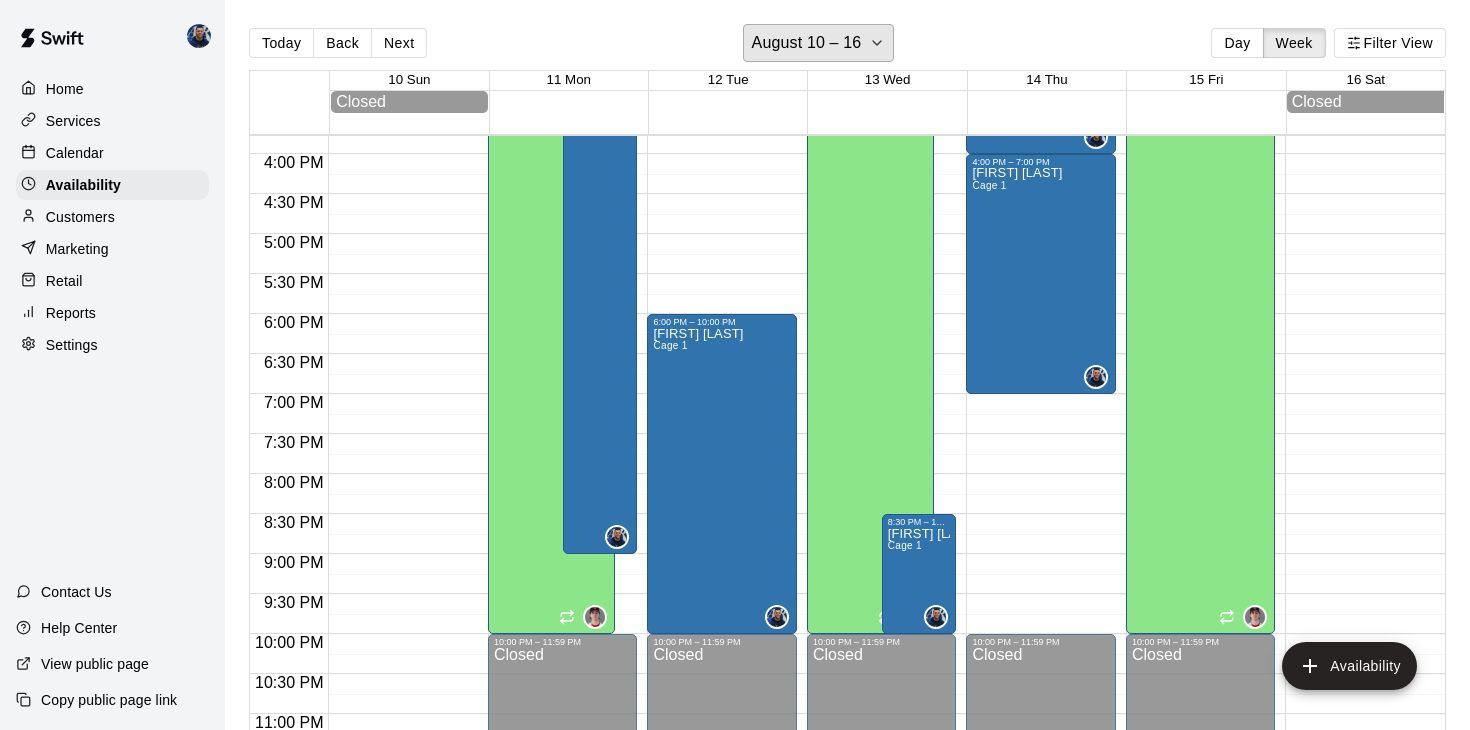 scroll, scrollTop: 1263, scrollLeft: 0, axis: vertical 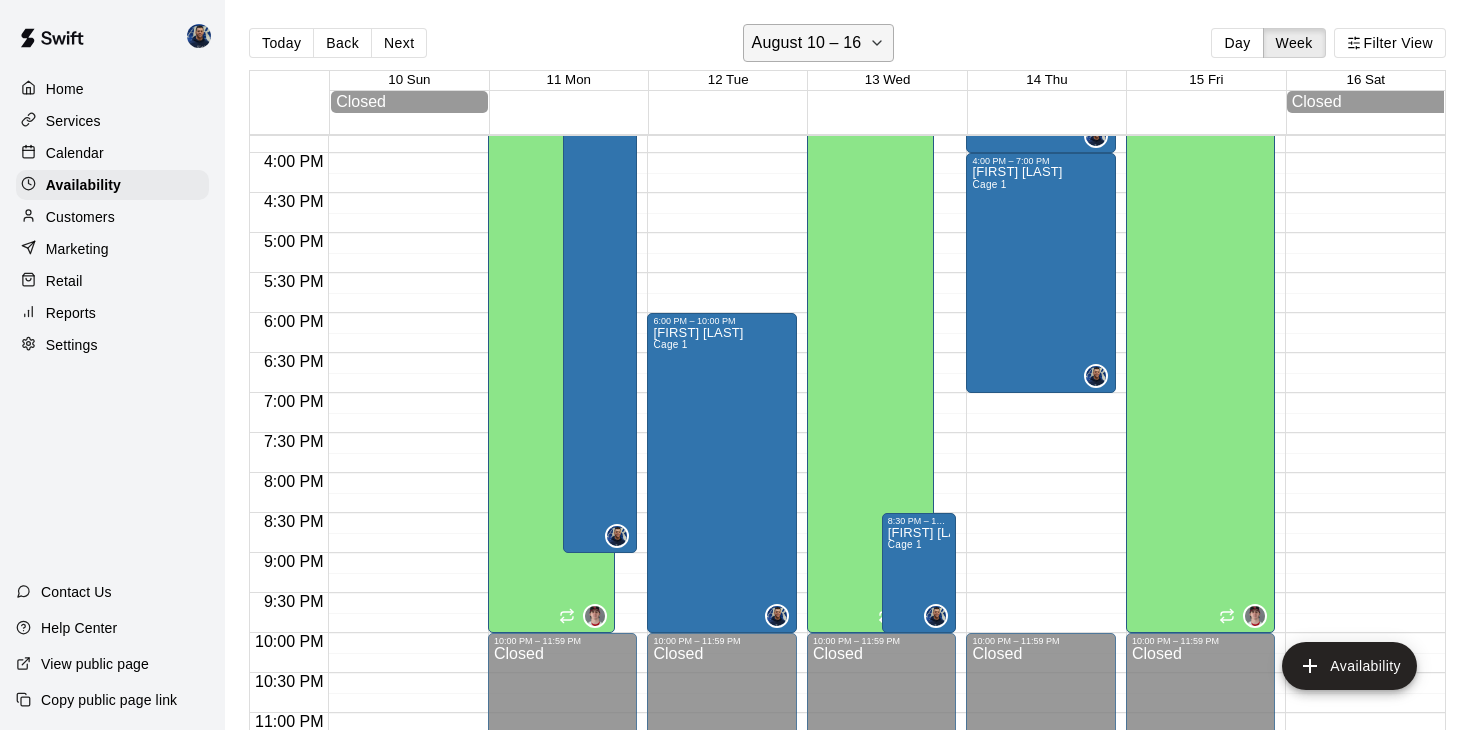 click on "August 10 – 16" at bounding box center (807, 43) 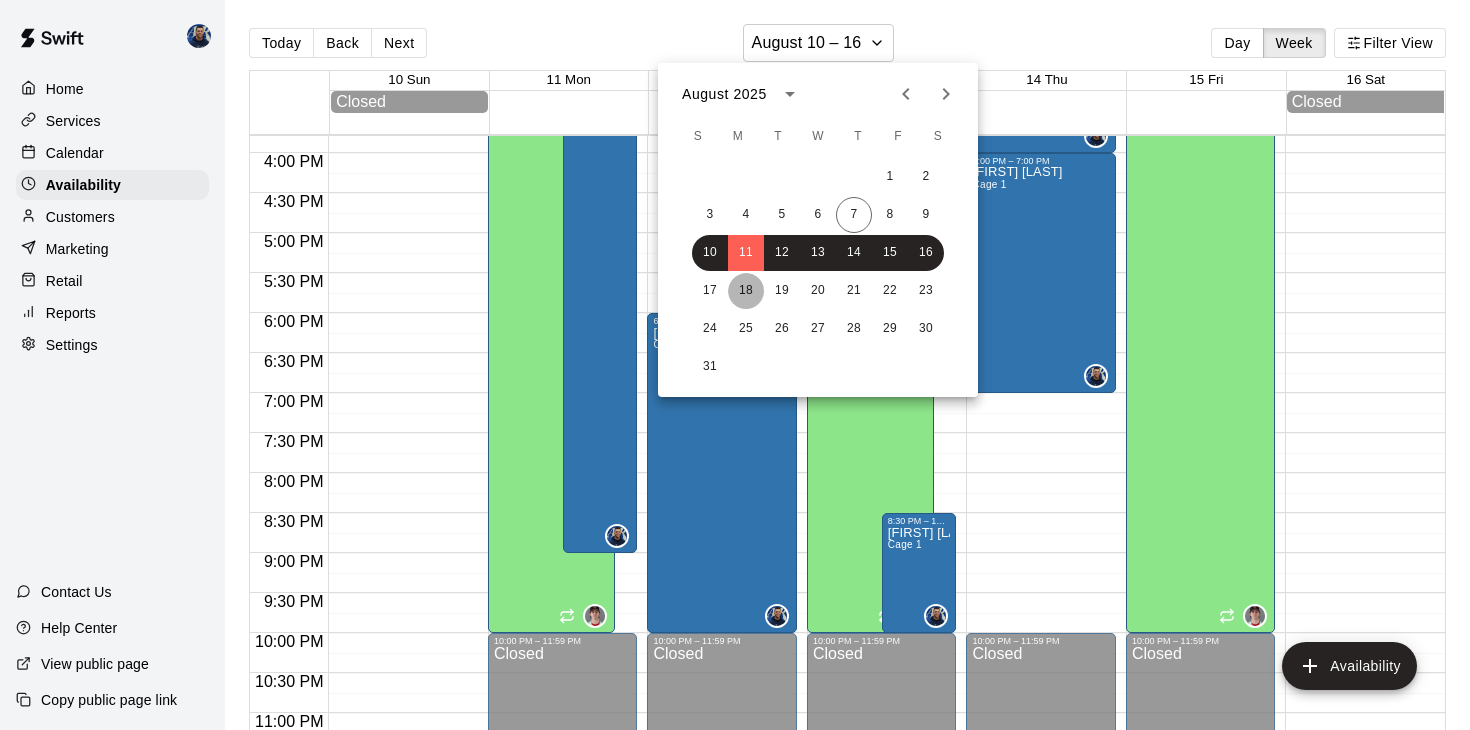 click on "18" at bounding box center [746, 291] 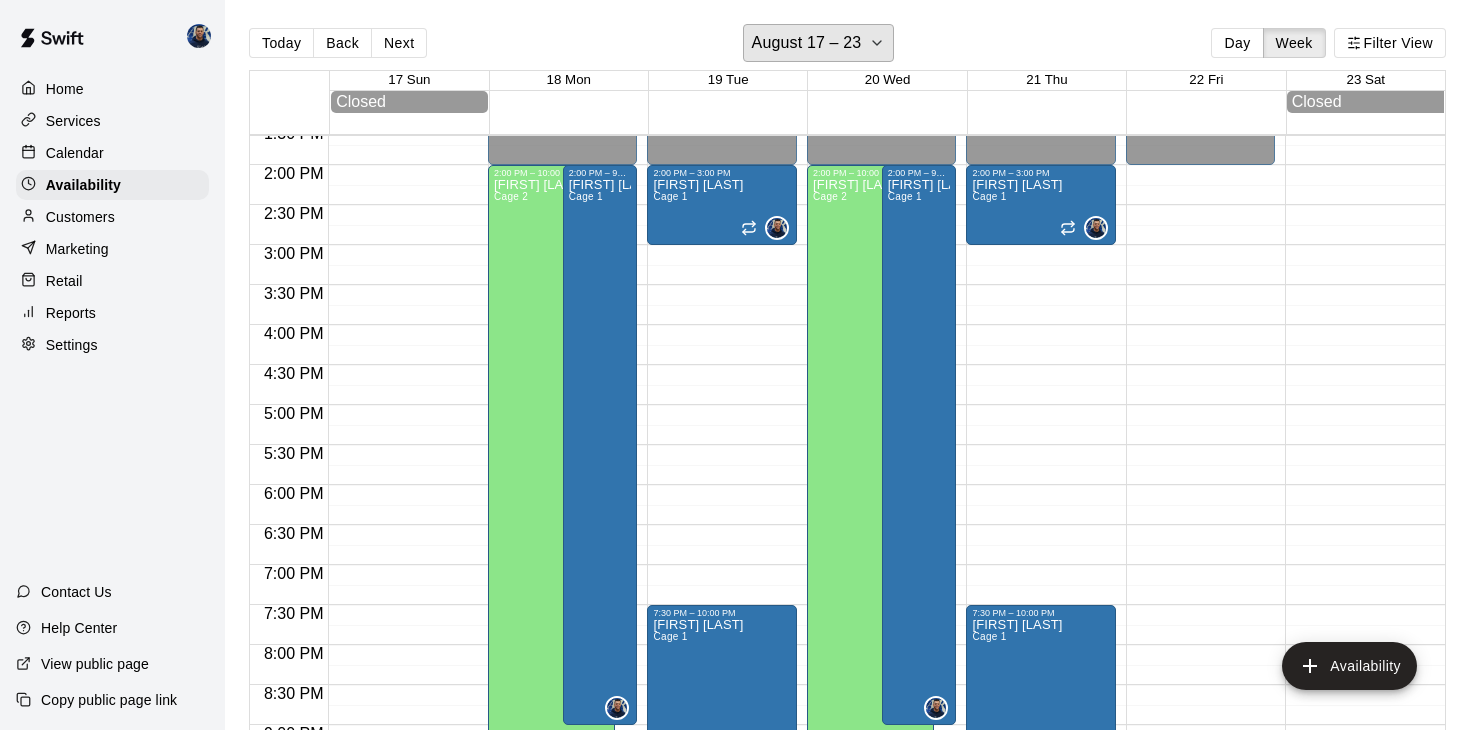 scroll, scrollTop: 1090, scrollLeft: 0, axis: vertical 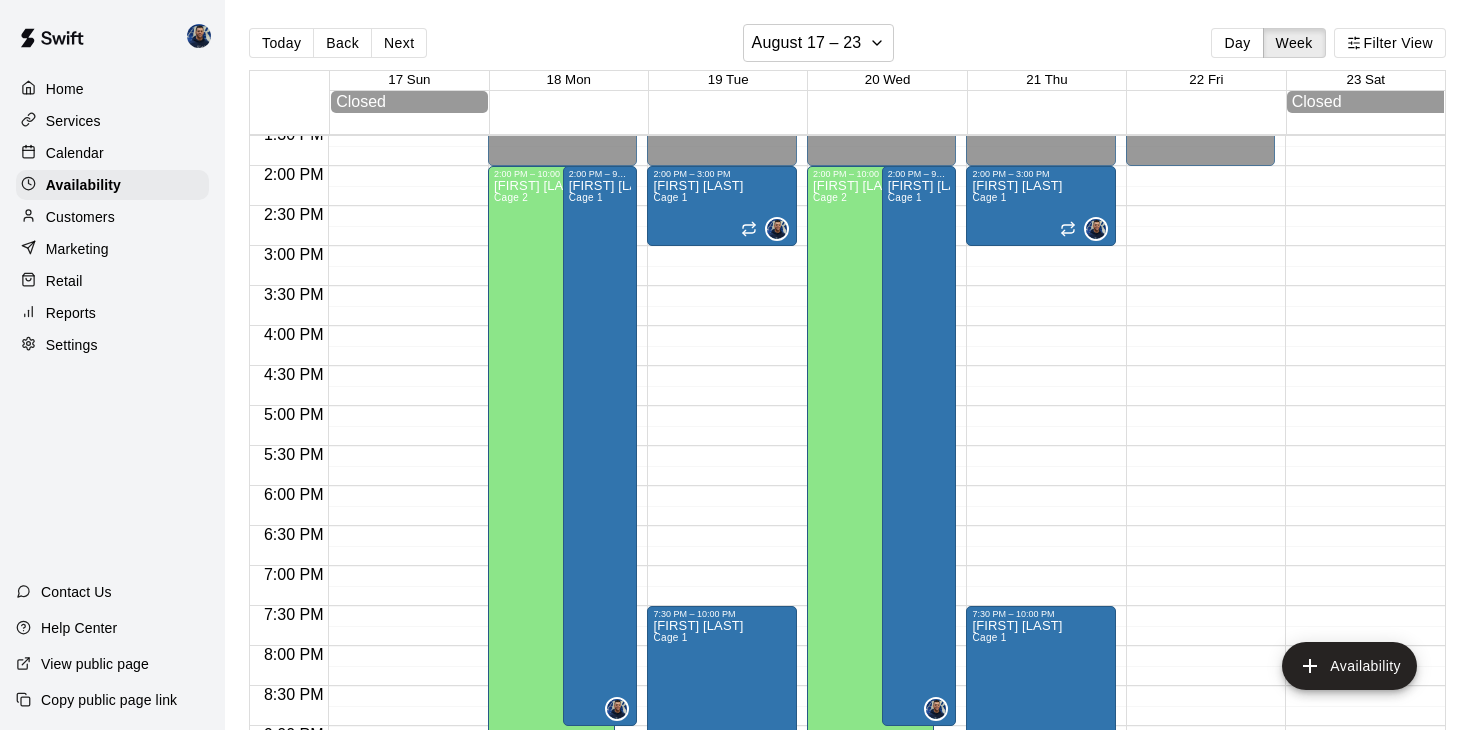 click on "Calendar" at bounding box center [112, 153] 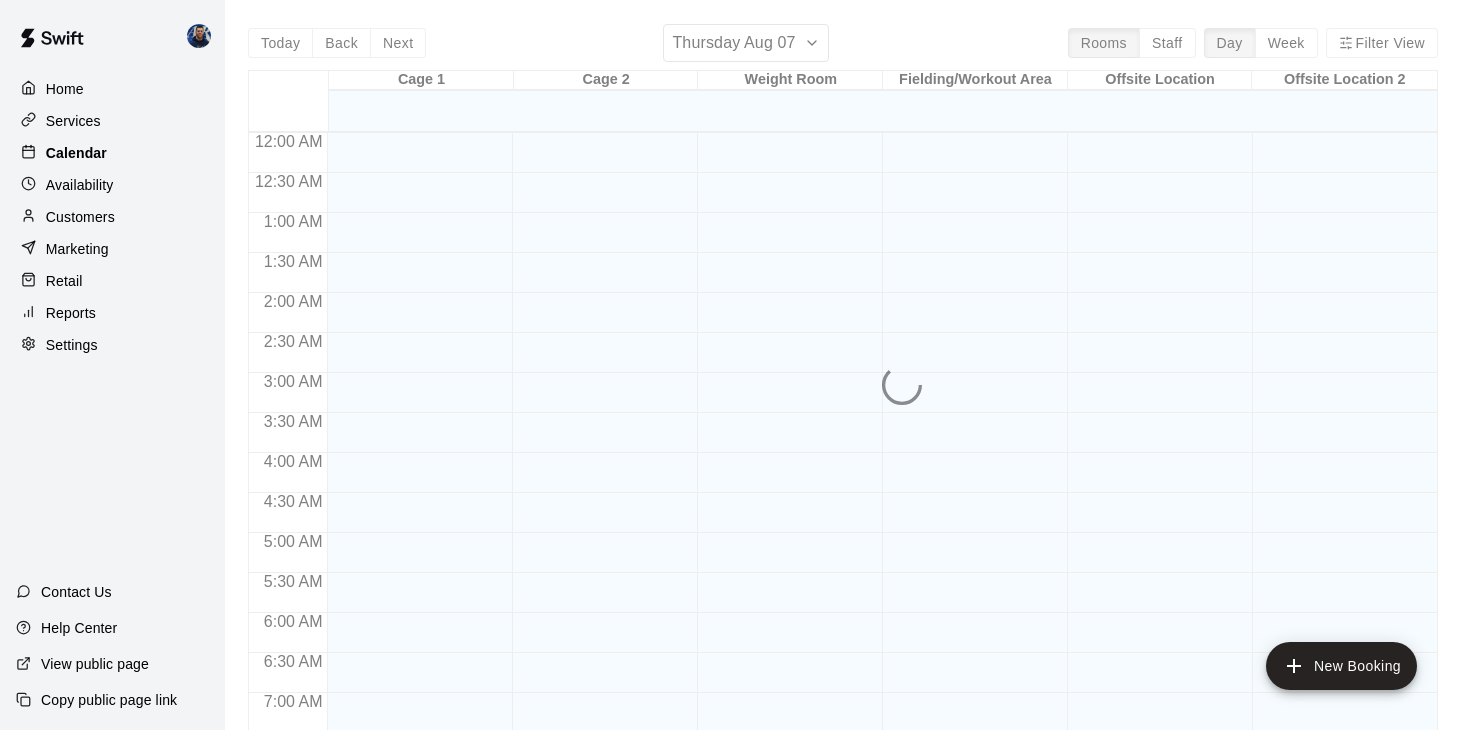 scroll, scrollTop: 1125, scrollLeft: 0, axis: vertical 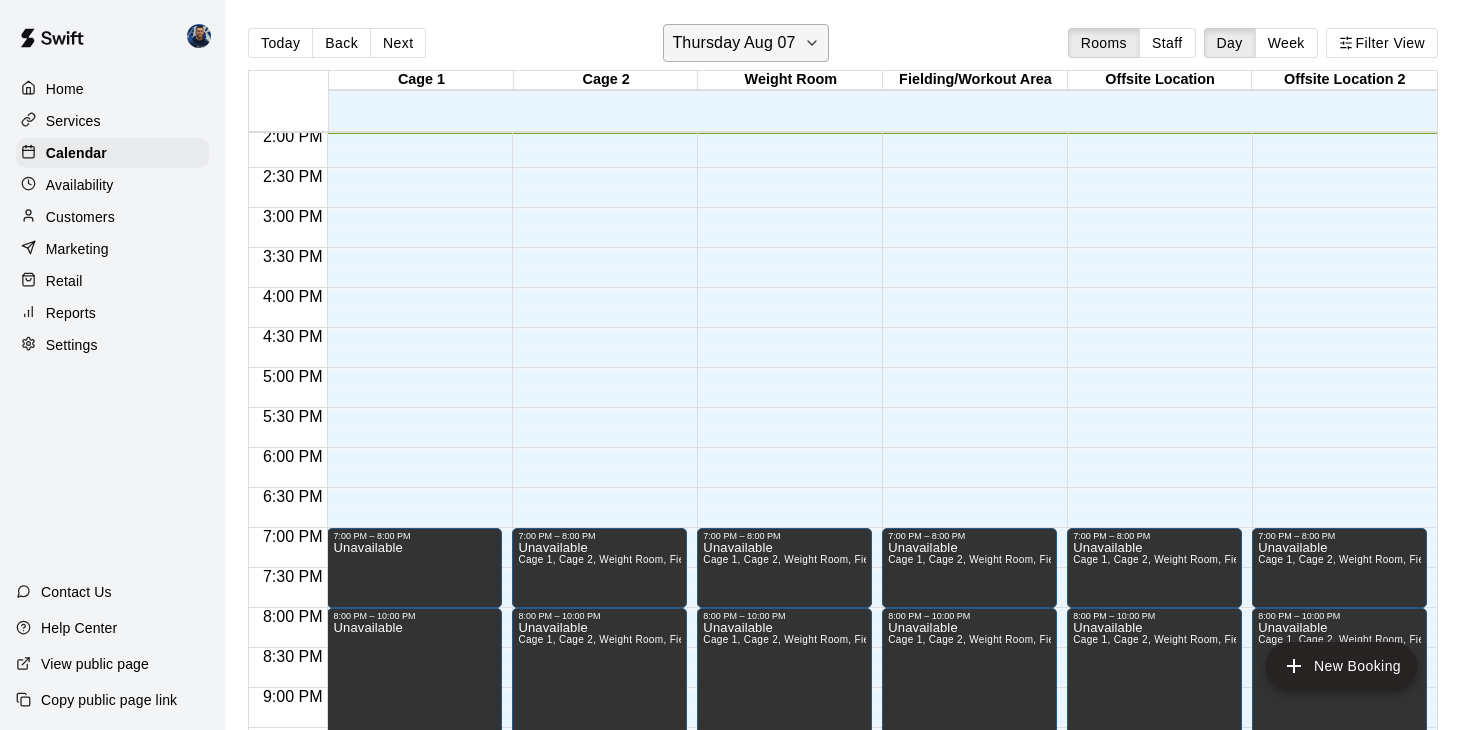 click on "Thursday Aug 07" at bounding box center (733, 43) 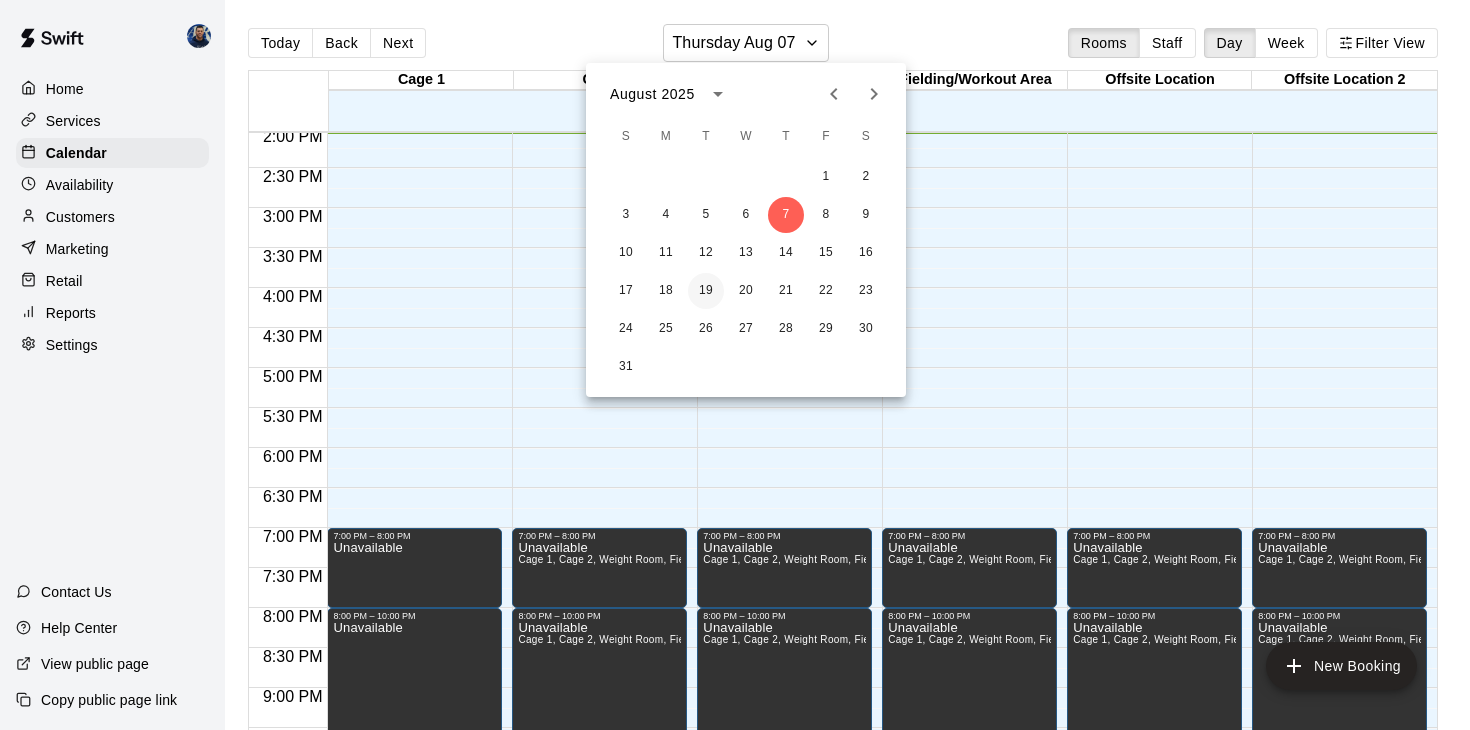 click on "19" at bounding box center [706, 291] 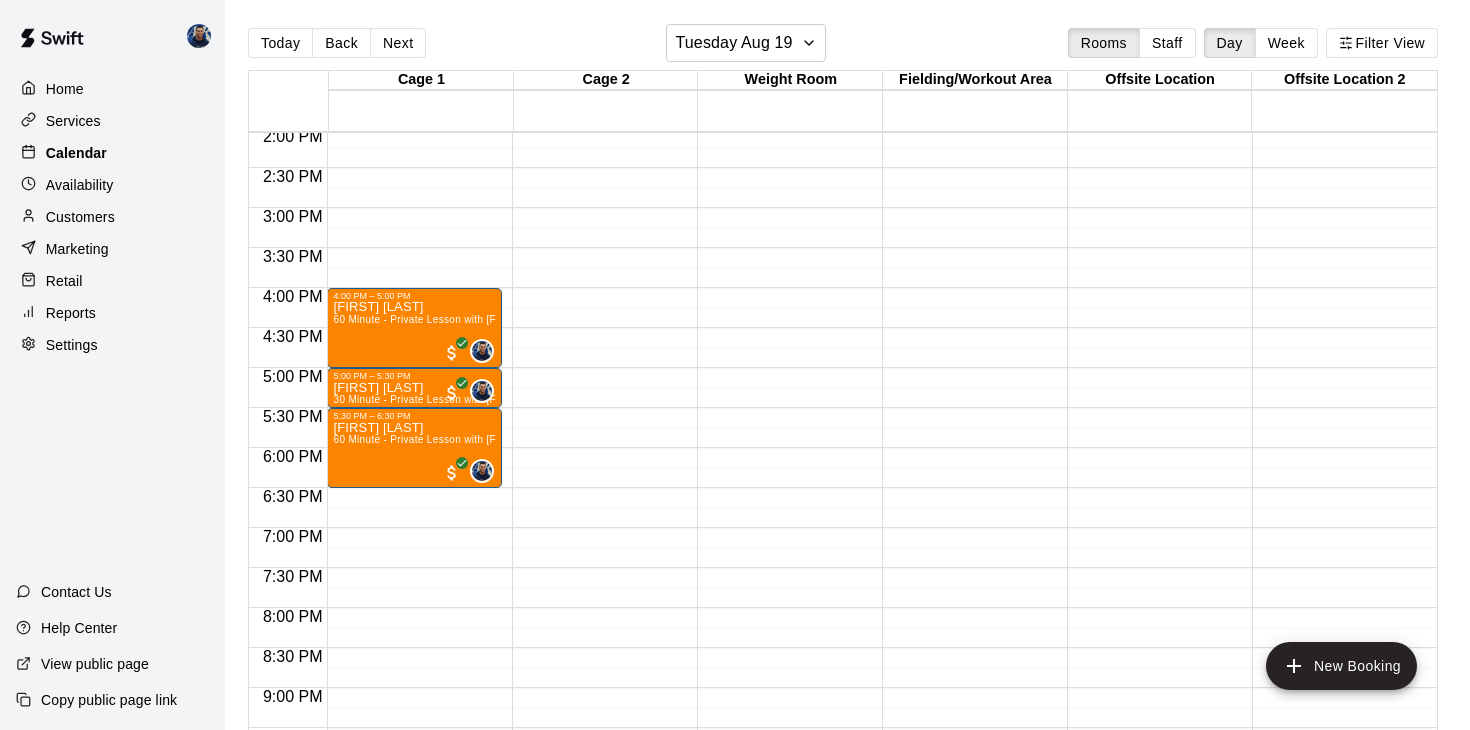 click on "Calendar" at bounding box center (112, 153) 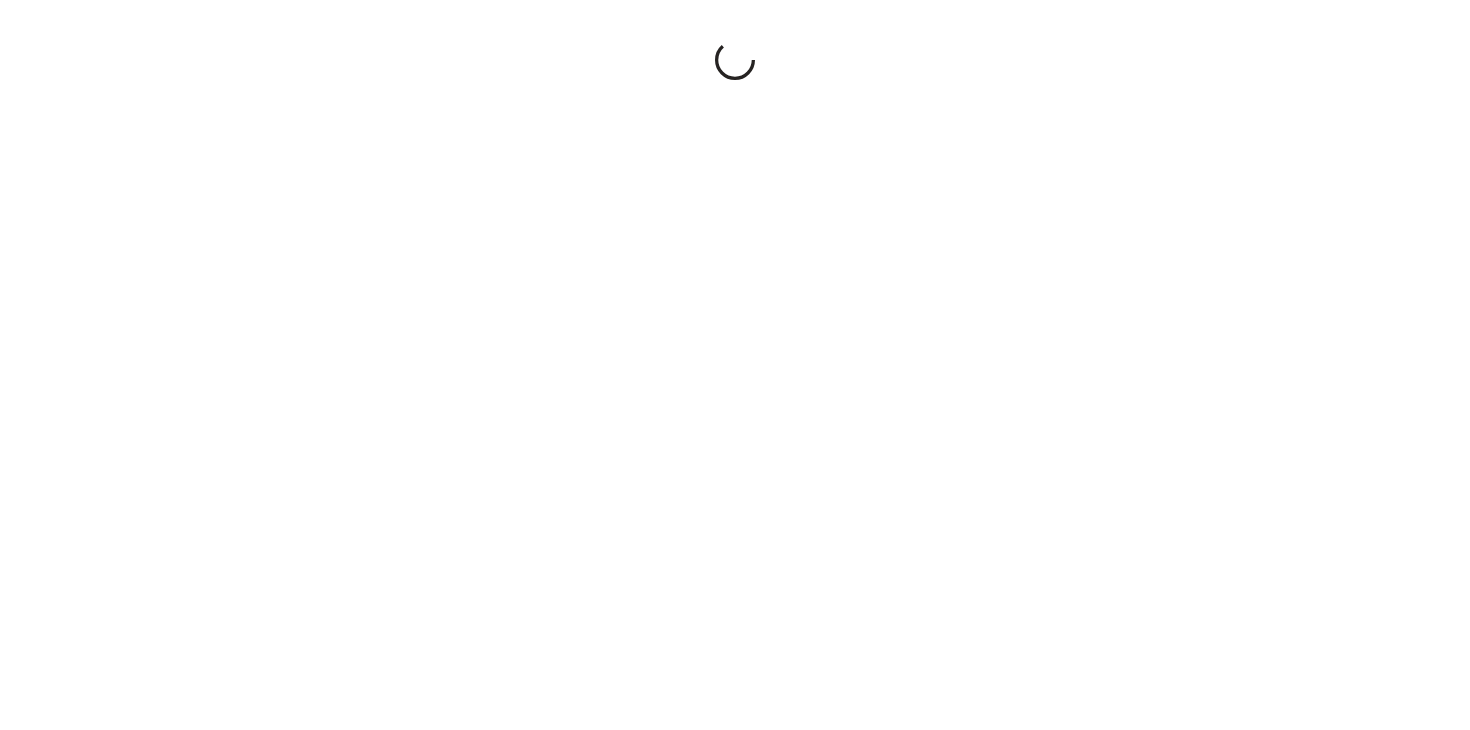 scroll, scrollTop: 0, scrollLeft: 0, axis: both 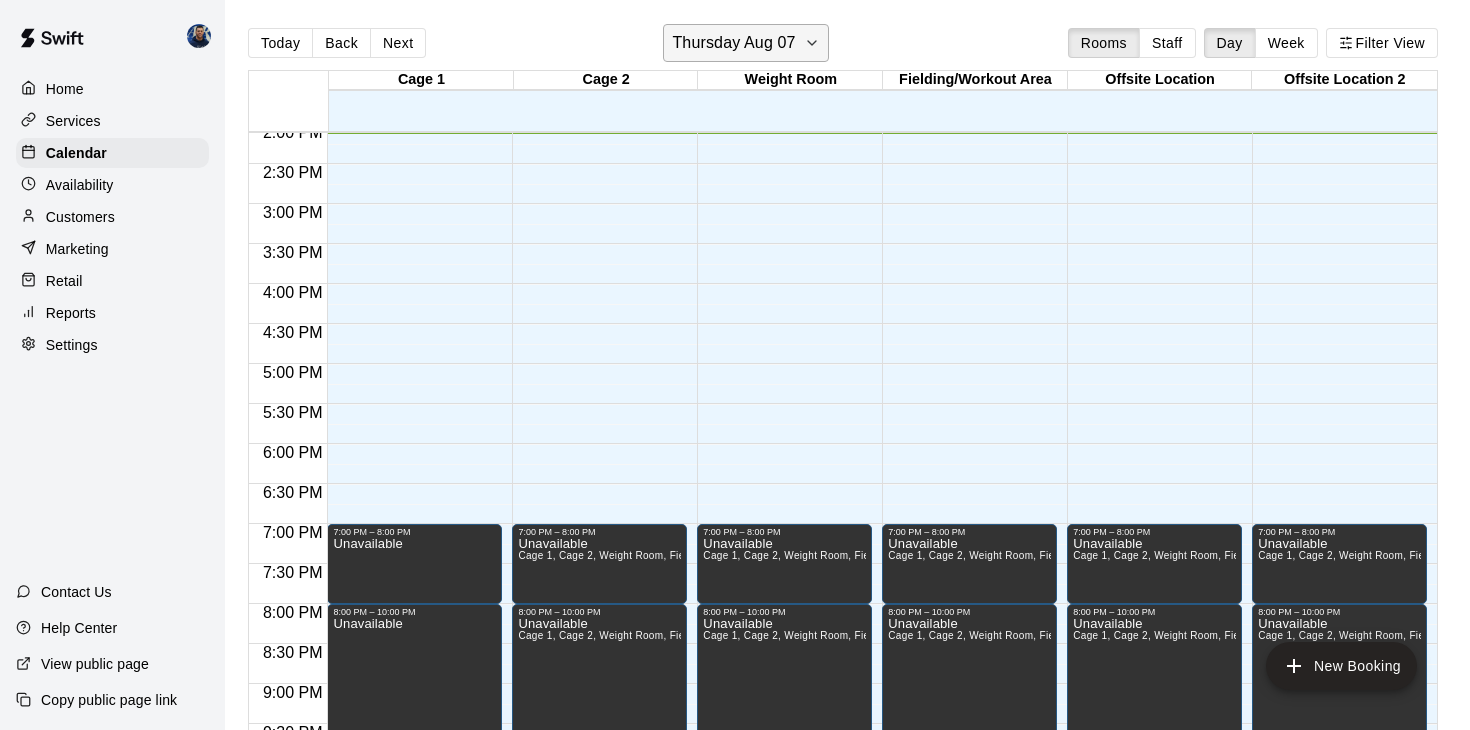click on "Thursday Aug 07" at bounding box center [733, 43] 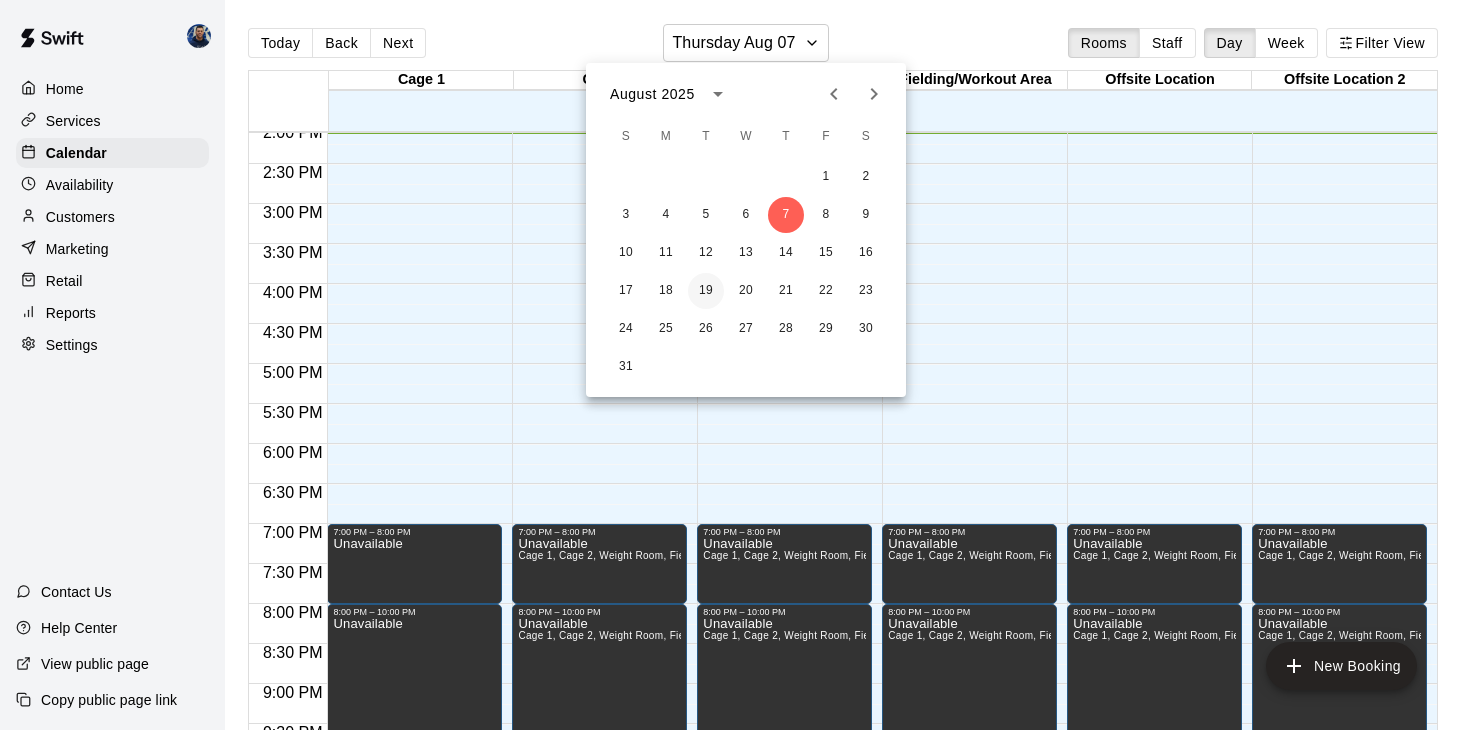click on "19" at bounding box center [706, 291] 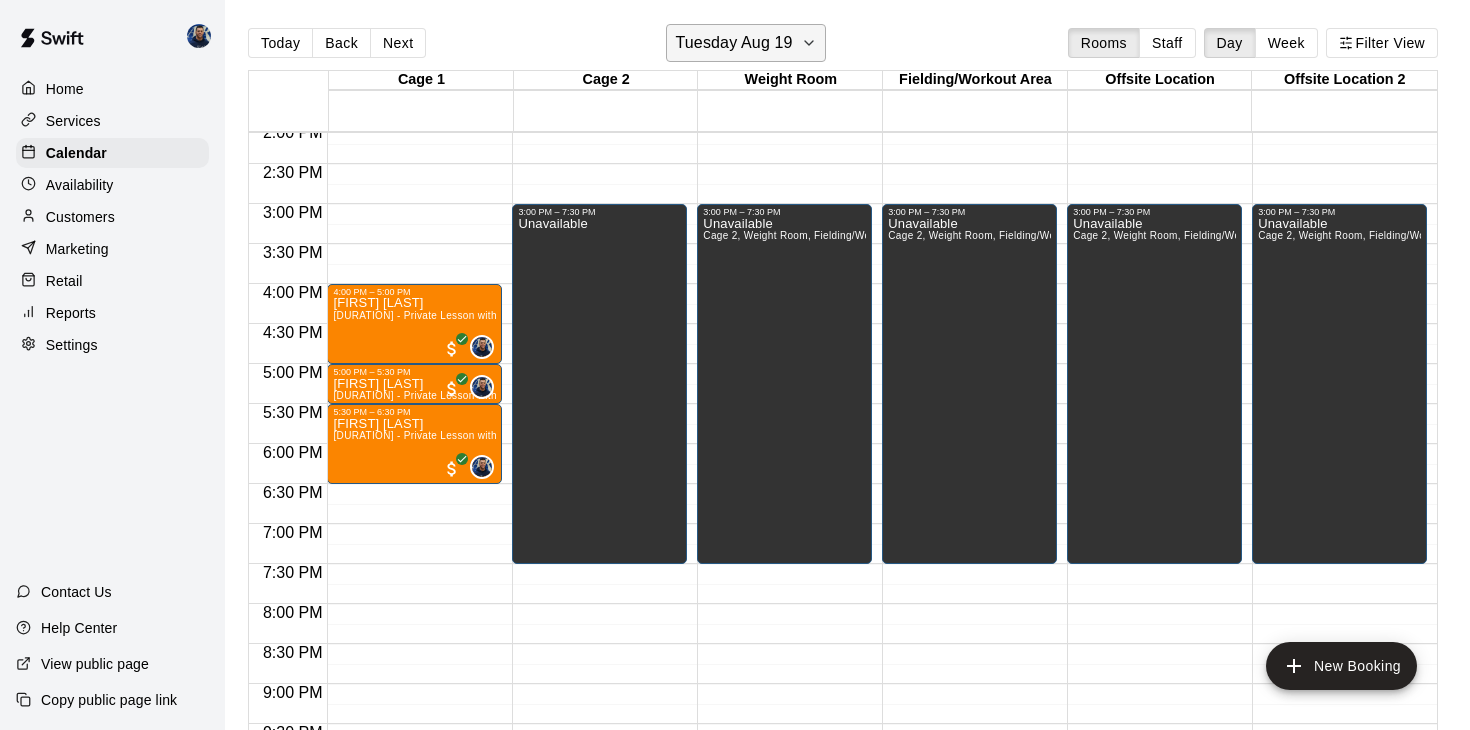 click on "Tuesday Aug 19" at bounding box center (733, 43) 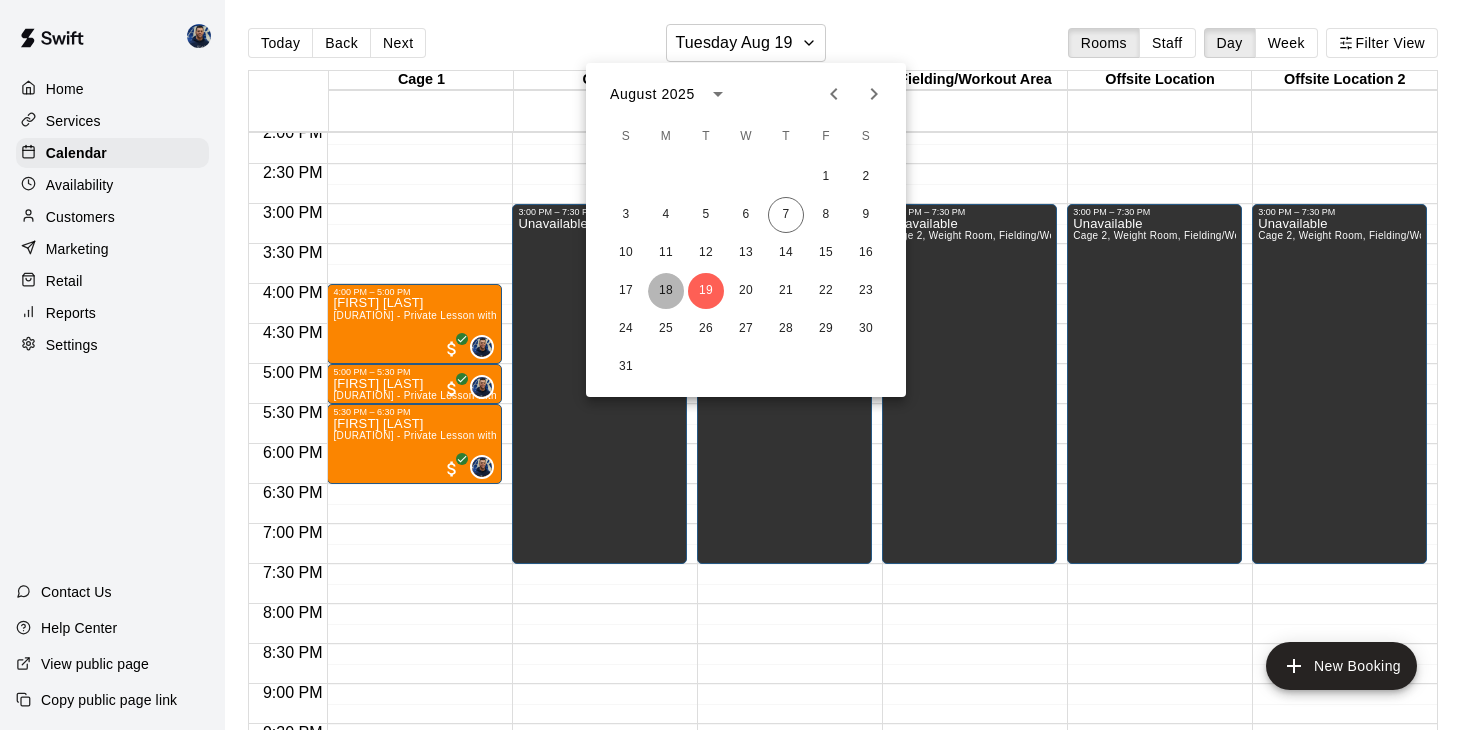 click on "18" at bounding box center [666, 291] 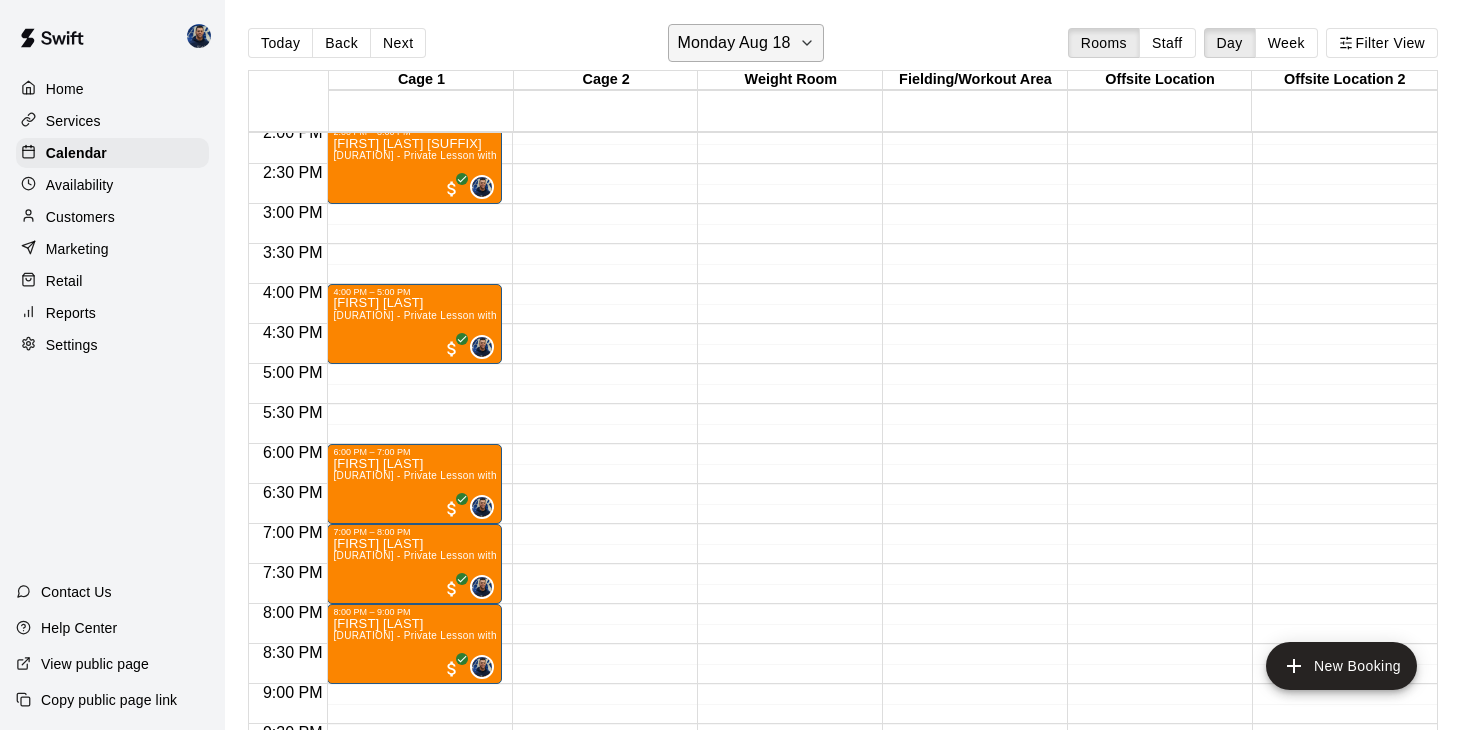 click on "Monday Aug 18" at bounding box center [733, 43] 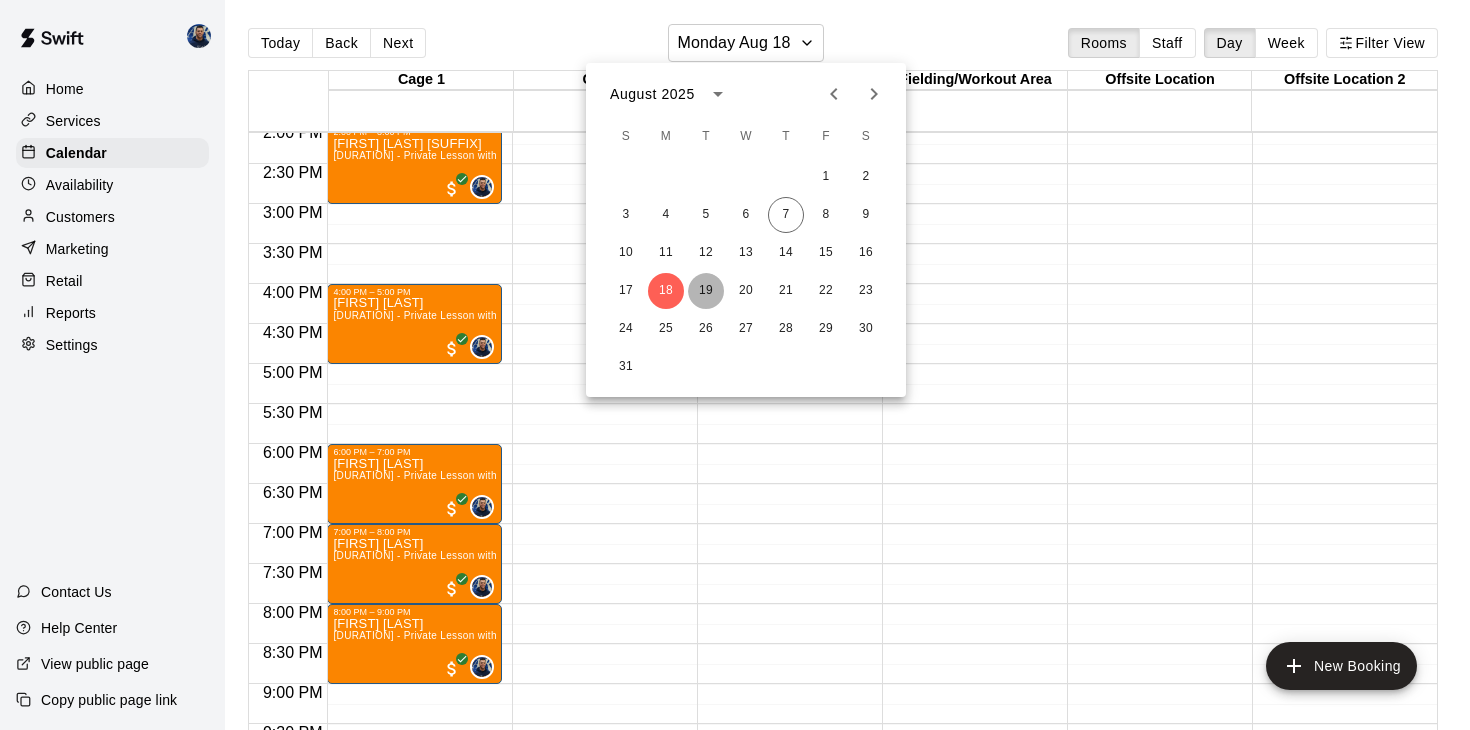 click on "19" at bounding box center (706, 291) 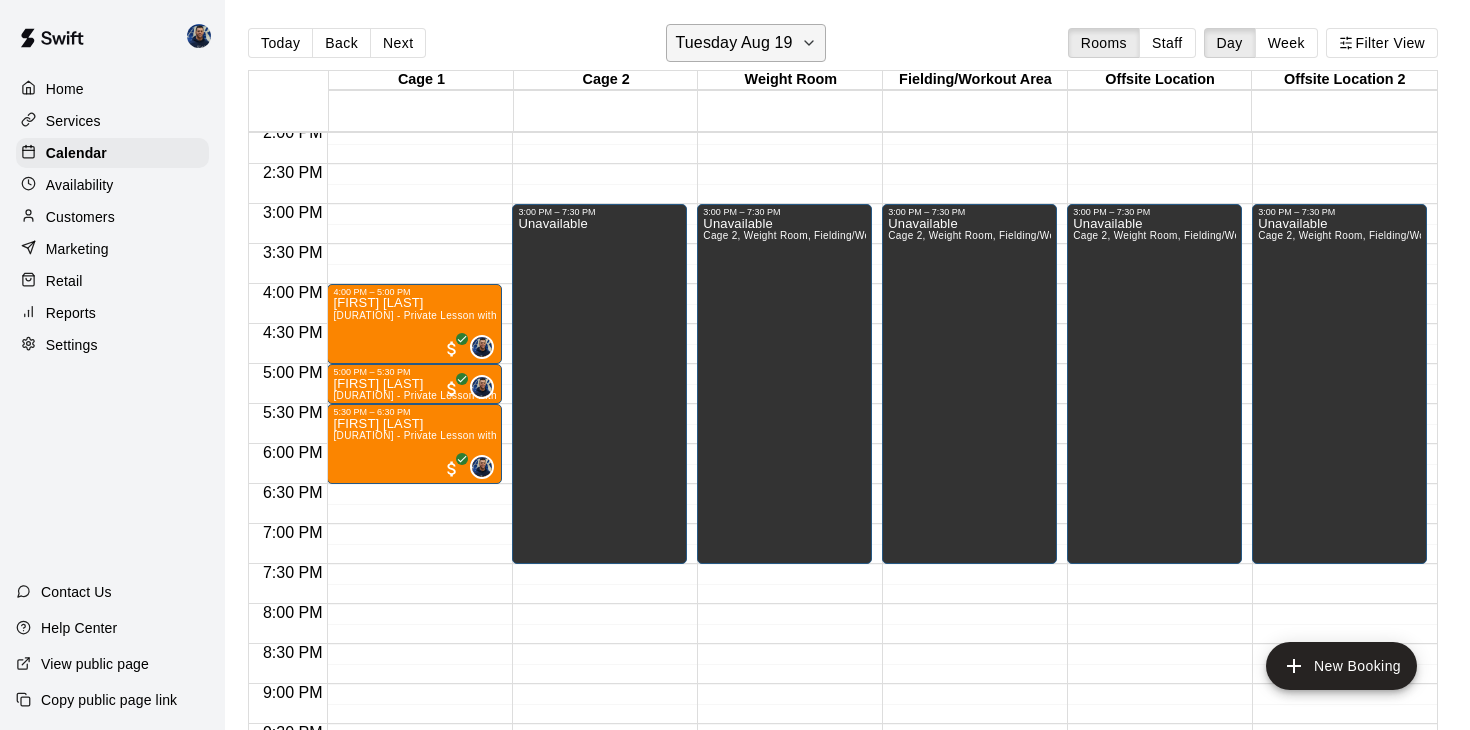 click on "Tuesday Aug 19" at bounding box center [733, 43] 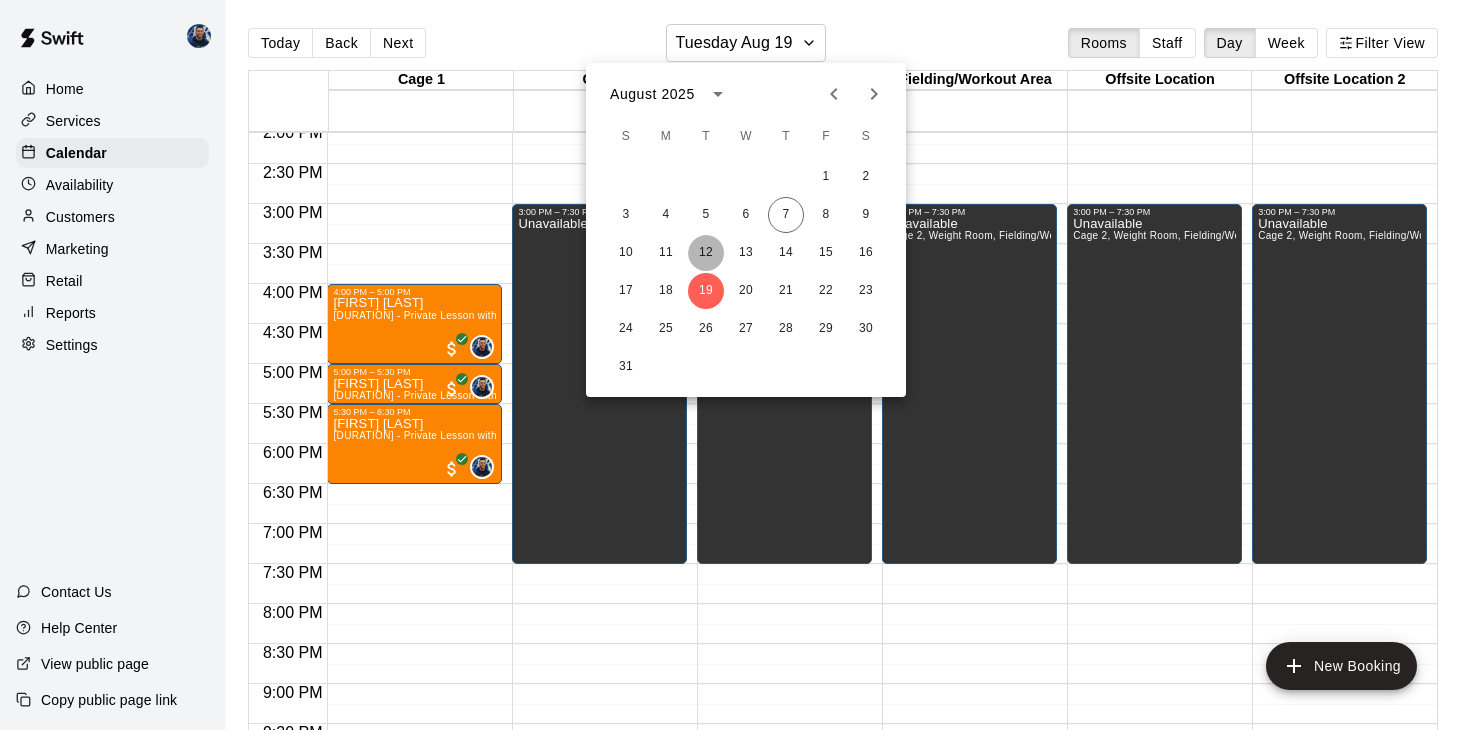 click on "12" at bounding box center [706, 253] 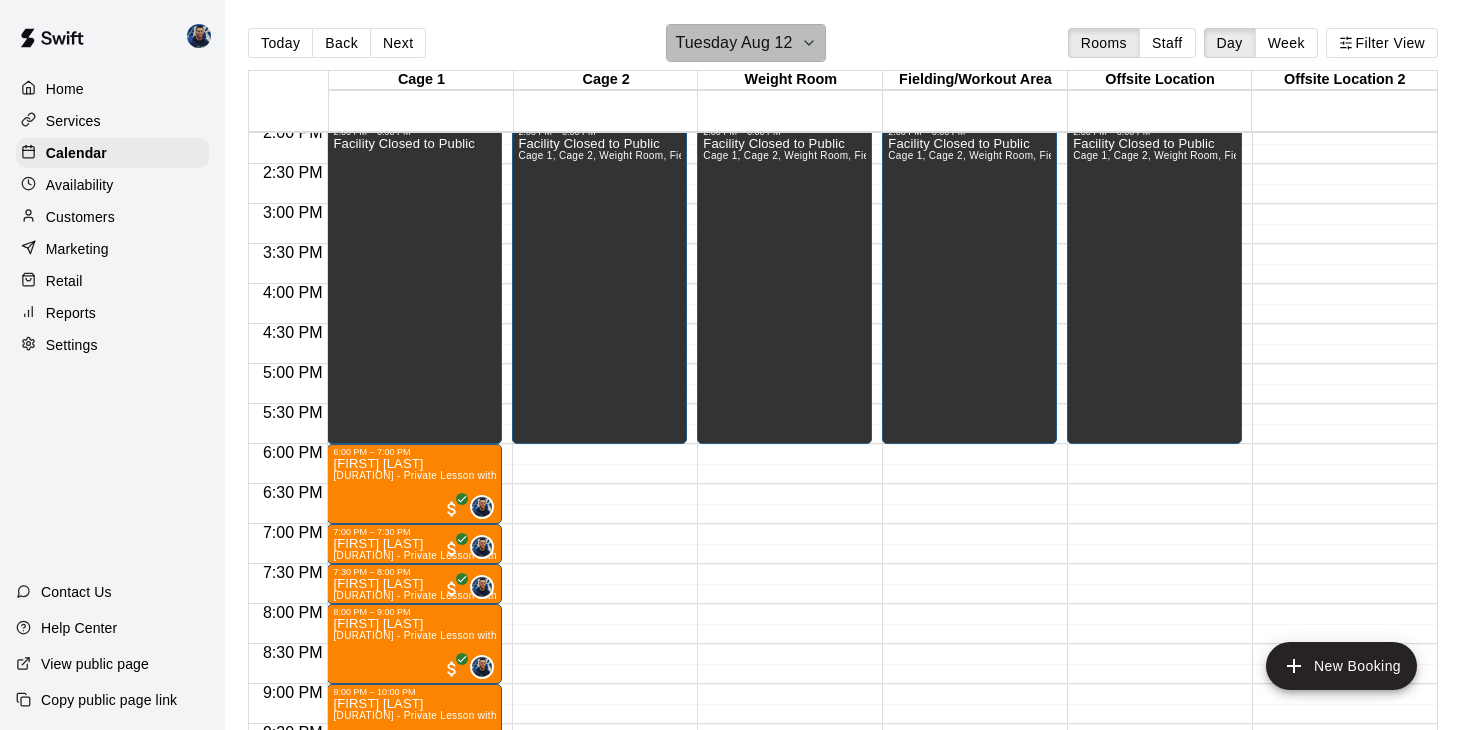 click on "Tuesday Aug 12" at bounding box center (733, 43) 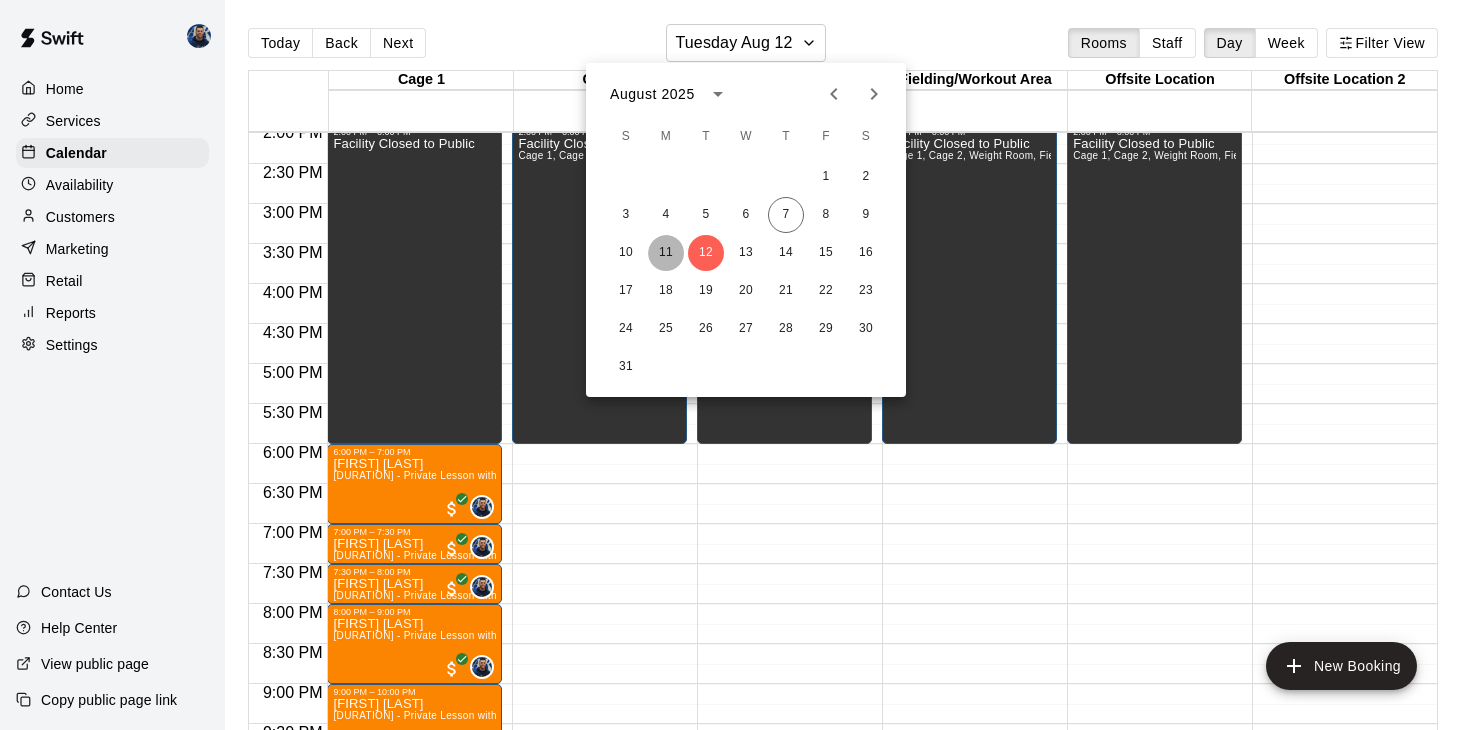click on "11" at bounding box center (666, 253) 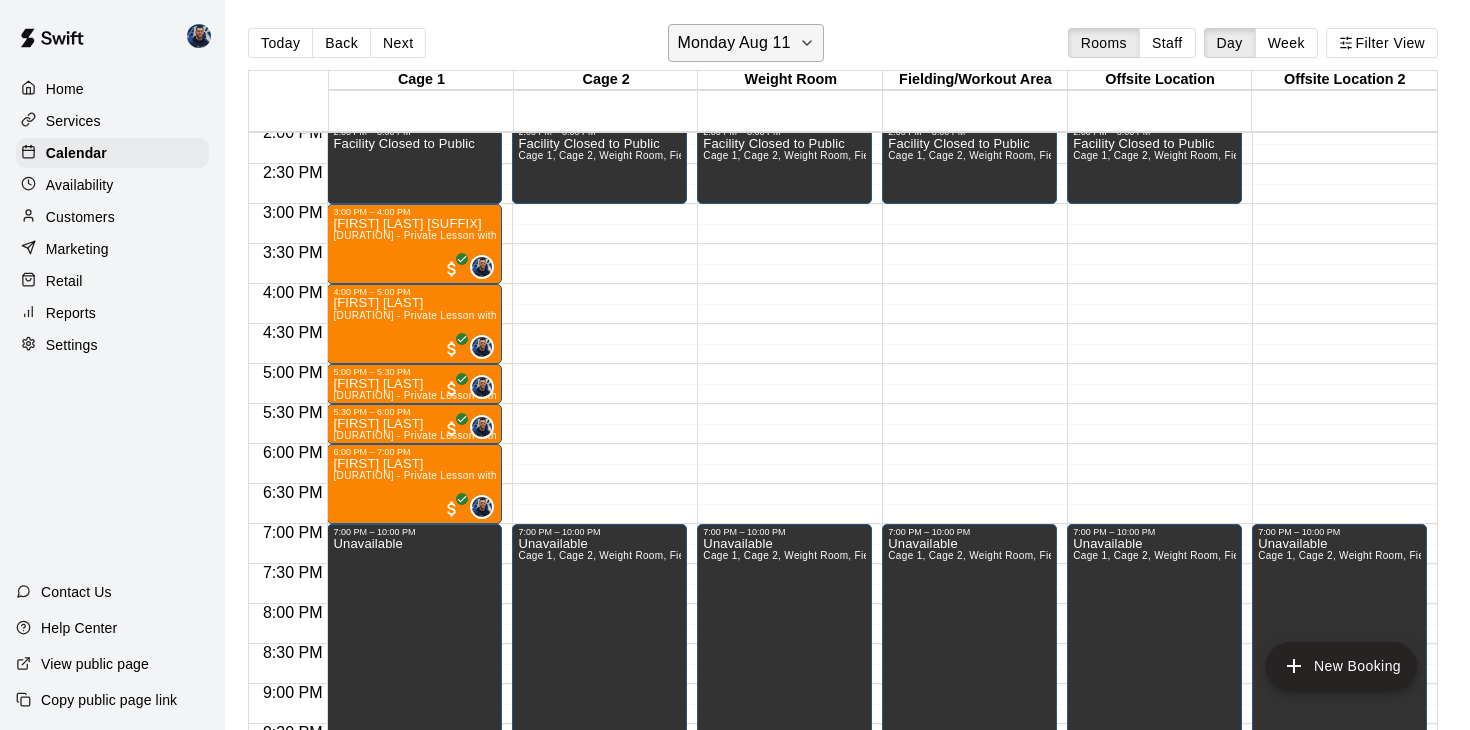 click on "Monday Aug 11" at bounding box center (733, 43) 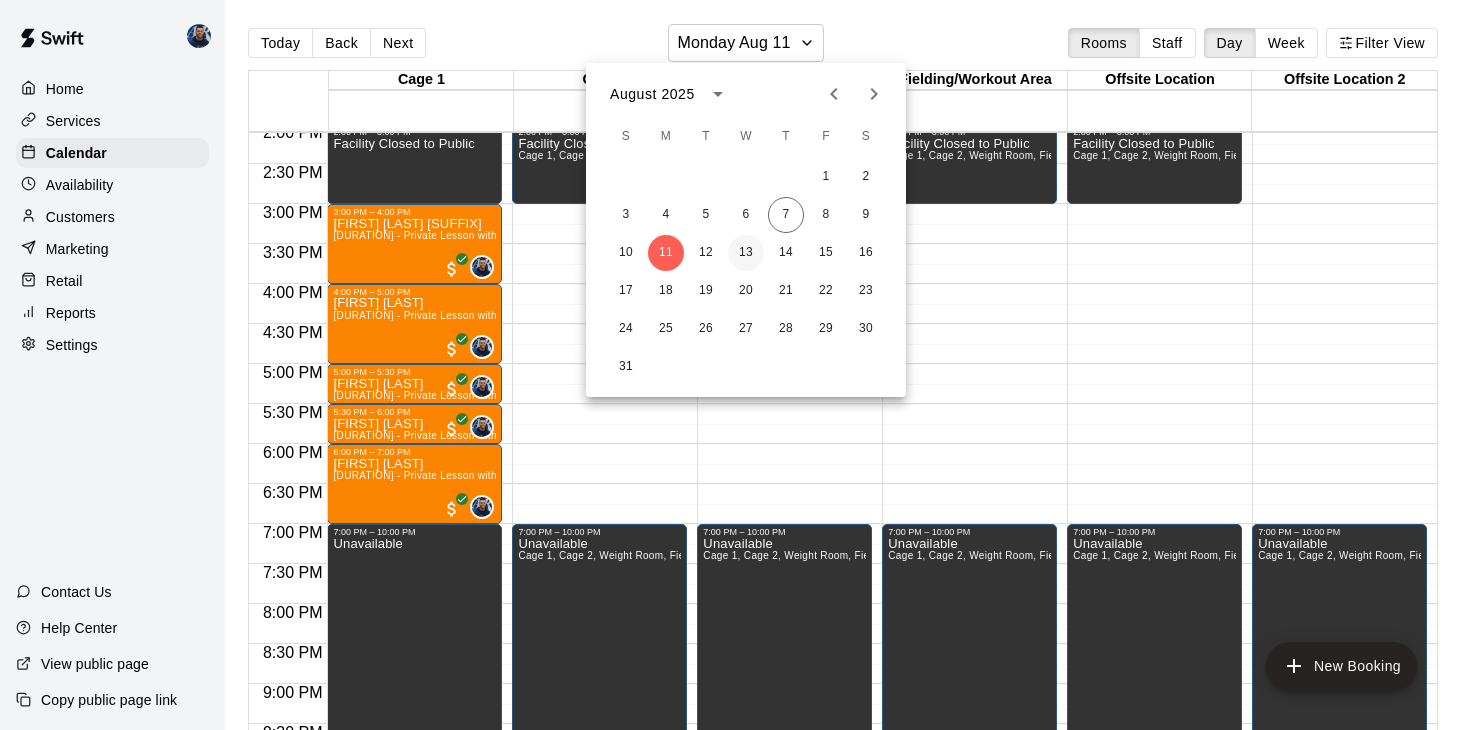 click on "13" at bounding box center [746, 253] 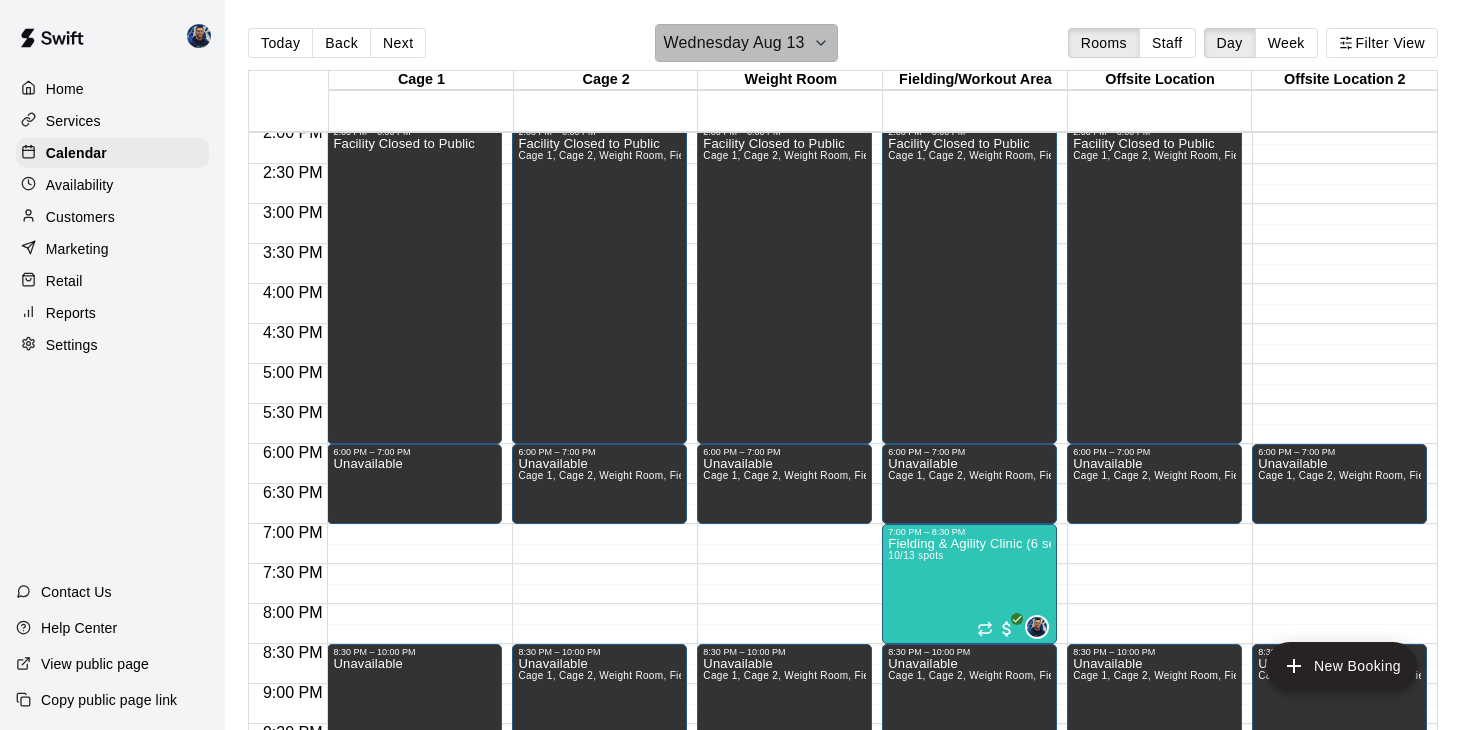 click on "Wednesday Aug 13" at bounding box center (734, 43) 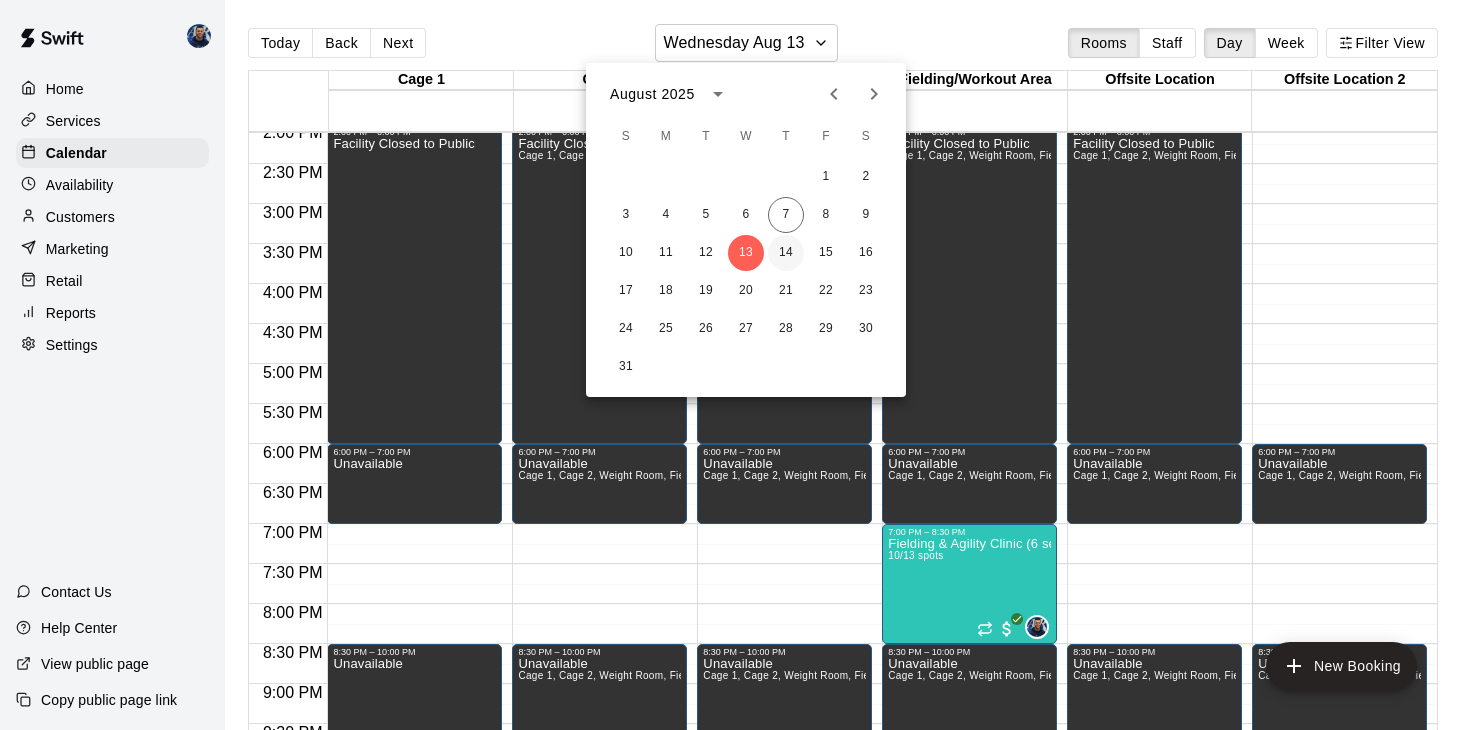 click on "14" at bounding box center [786, 253] 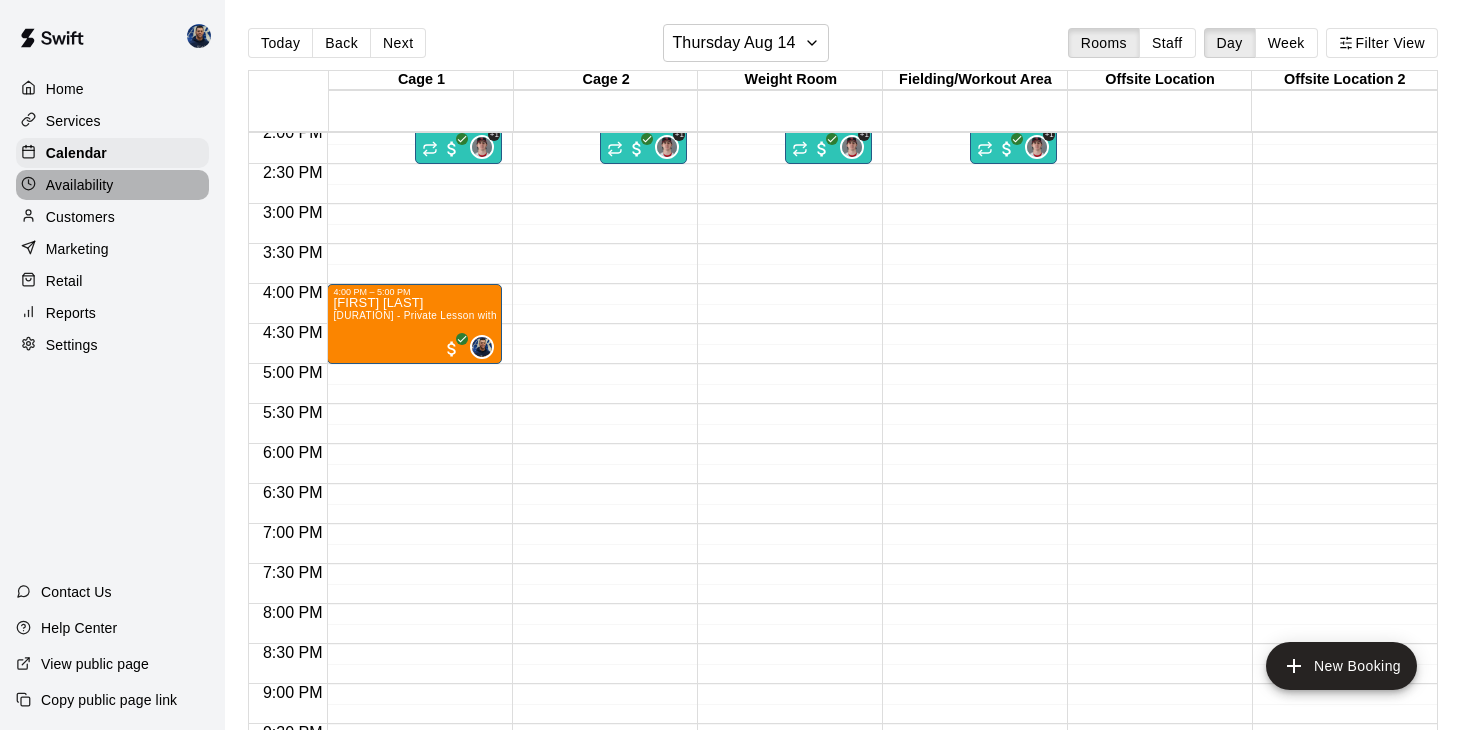 click on "Availability" at bounding box center [112, 185] 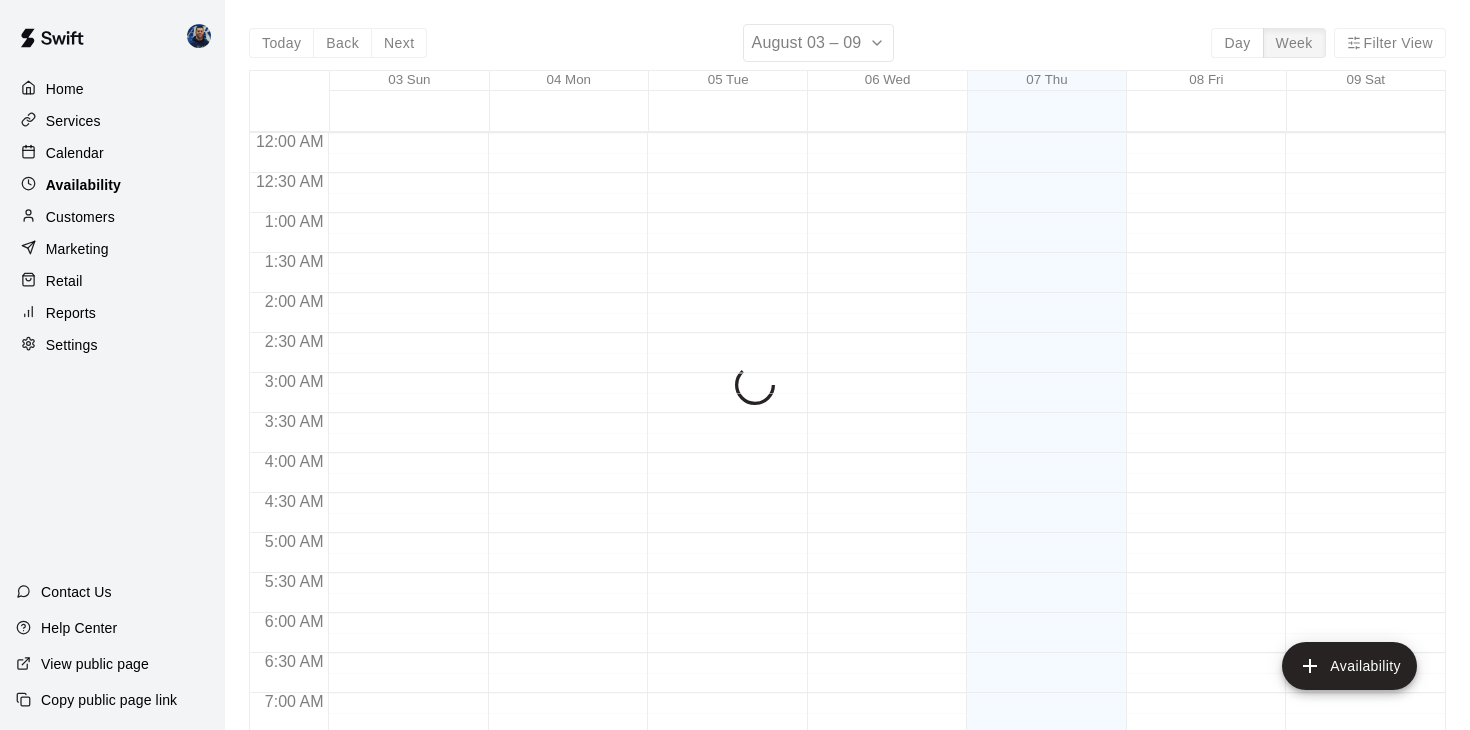 scroll, scrollTop: 1130, scrollLeft: 0, axis: vertical 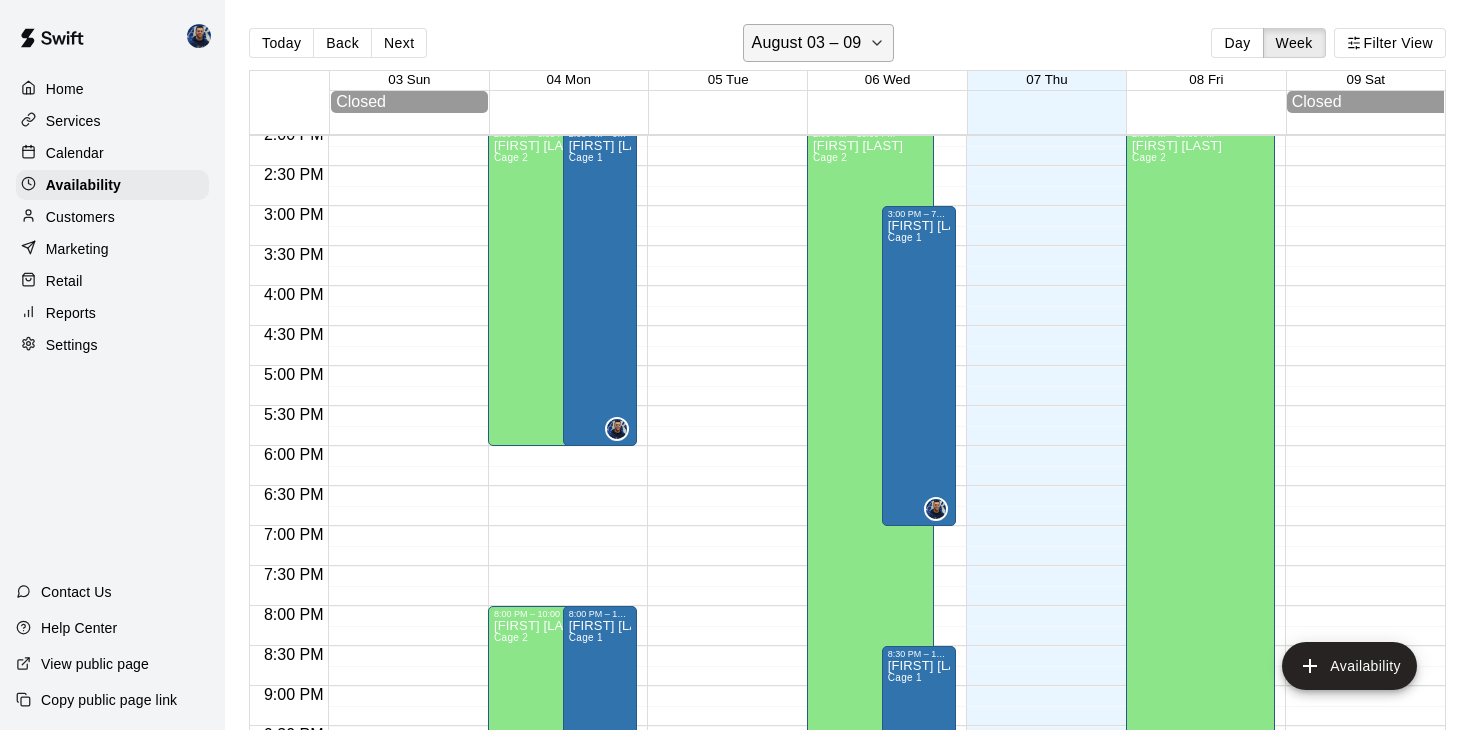 click on "August 03 – 09" at bounding box center (807, 43) 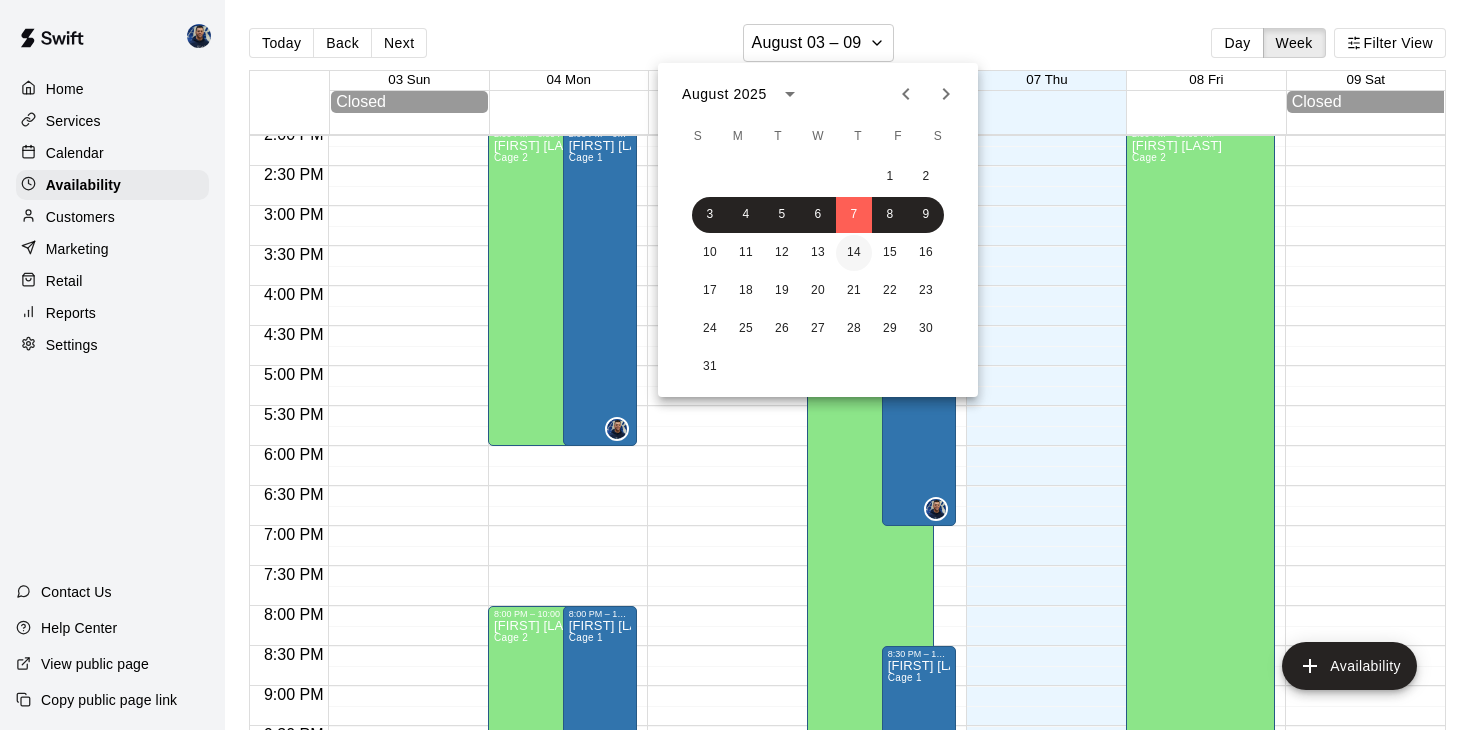 click on "14" at bounding box center (854, 253) 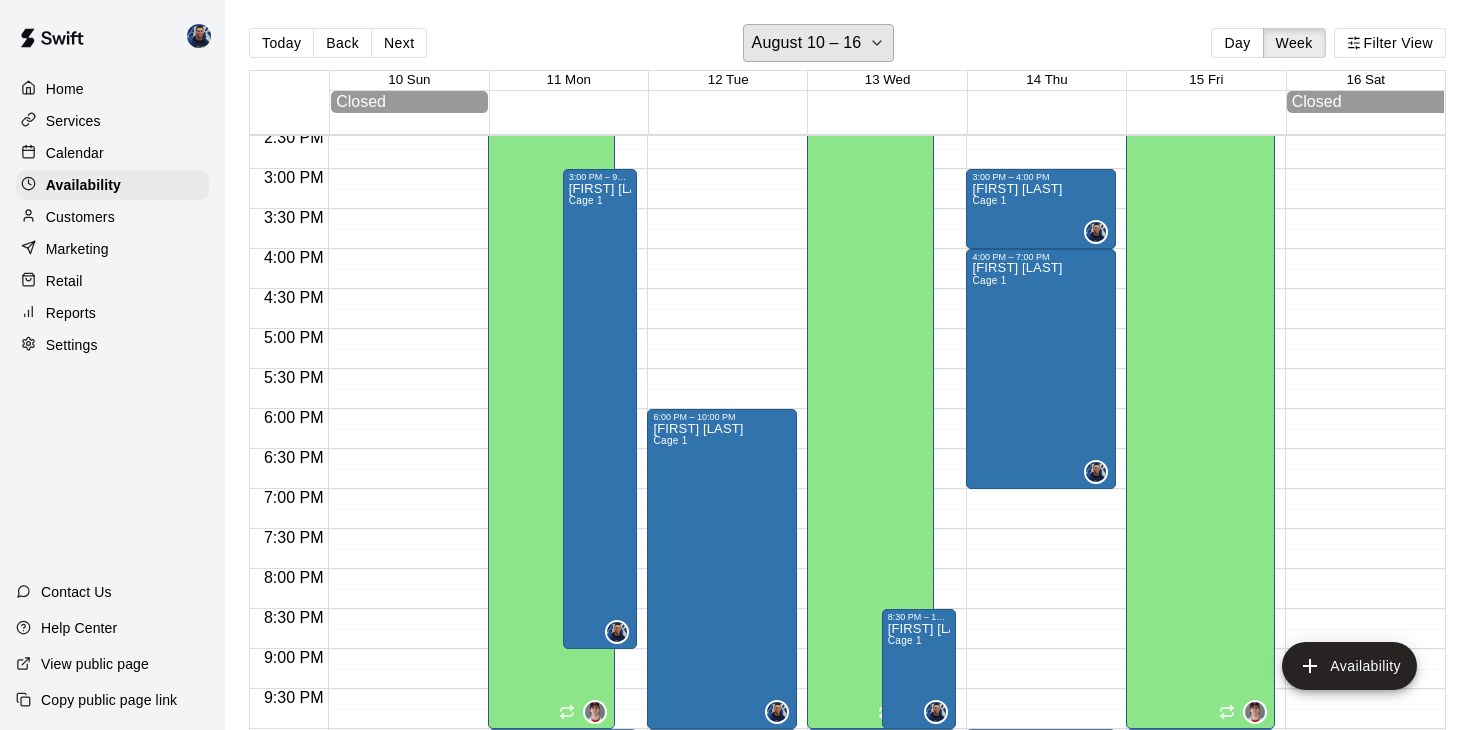 scroll, scrollTop: 1164, scrollLeft: 0, axis: vertical 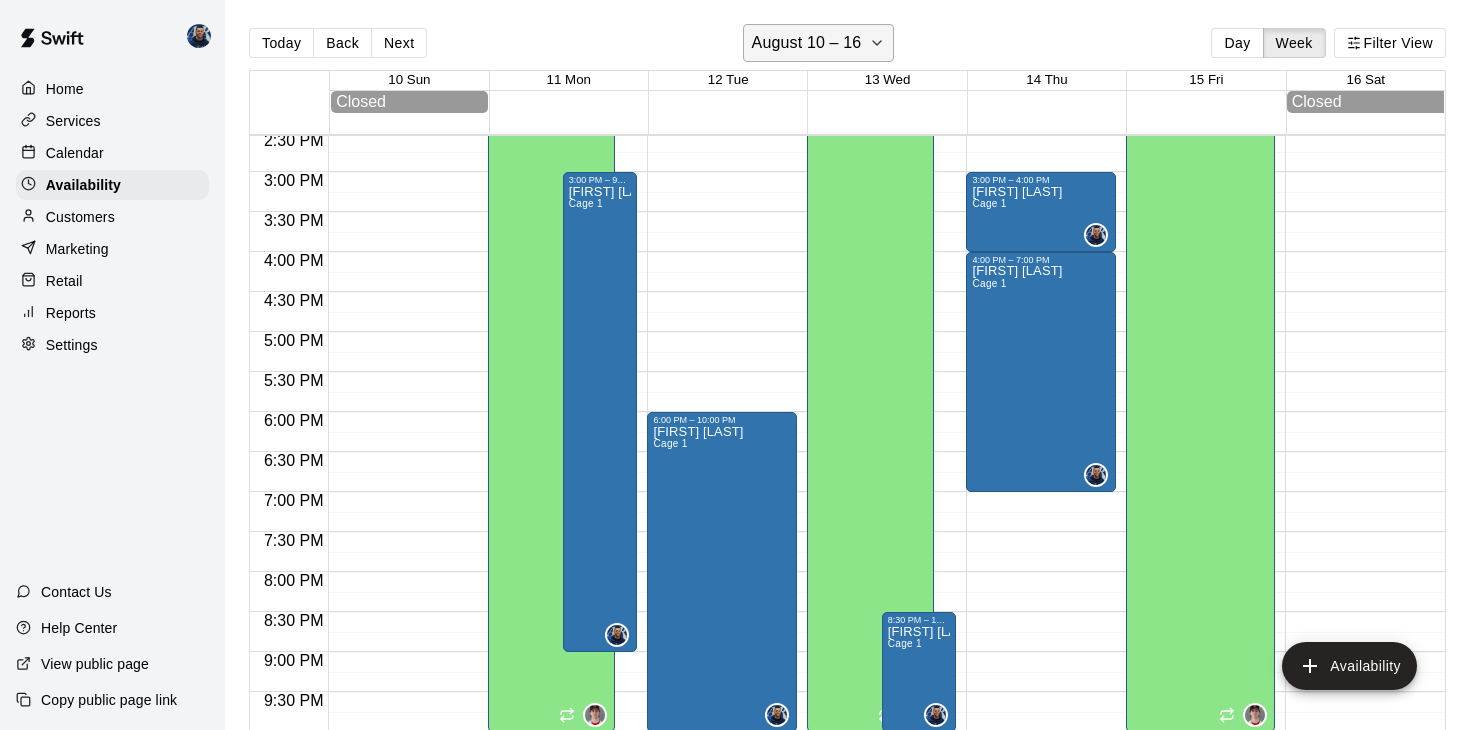 click on "August 10 – 16" at bounding box center (807, 43) 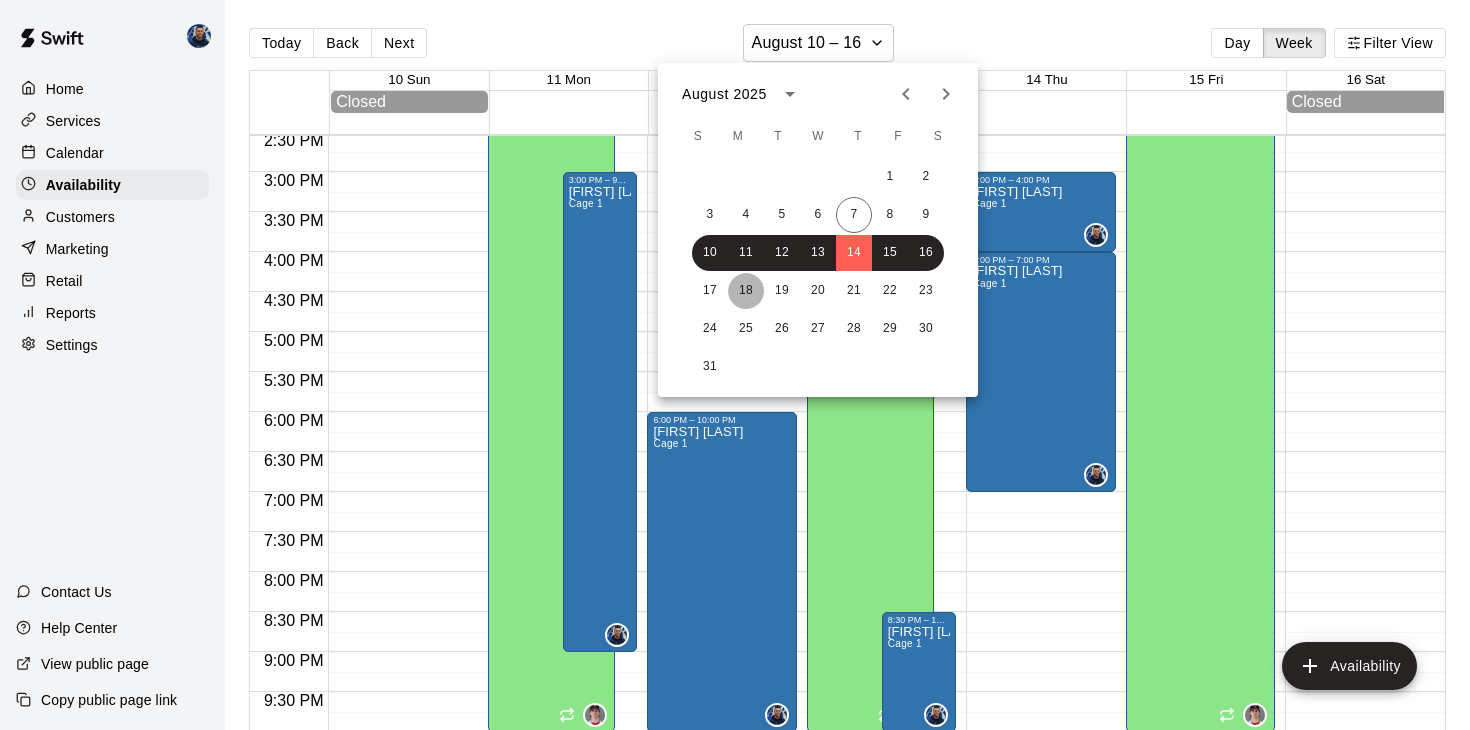 click on "18" at bounding box center (746, 291) 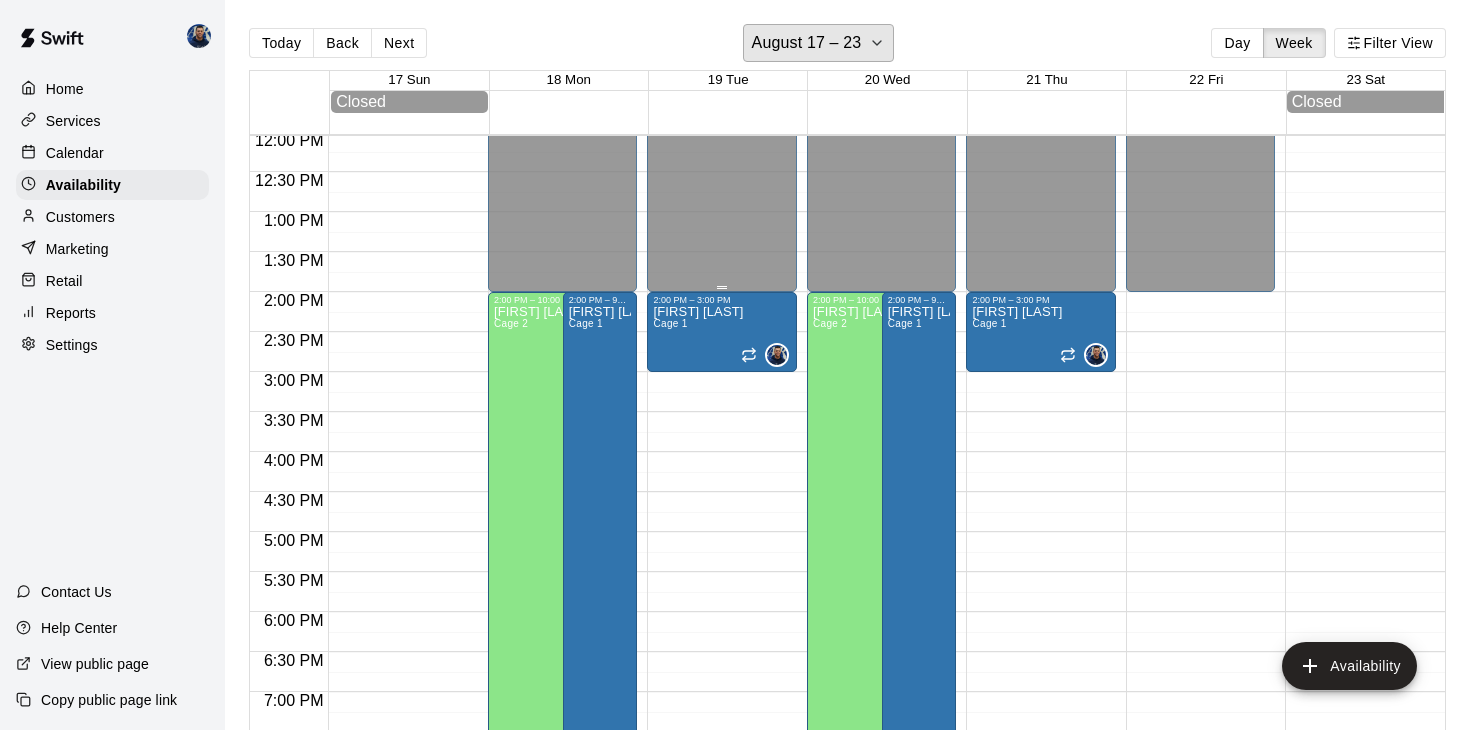 scroll, scrollTop: 980, scrollLeft: 0, axis: vertical 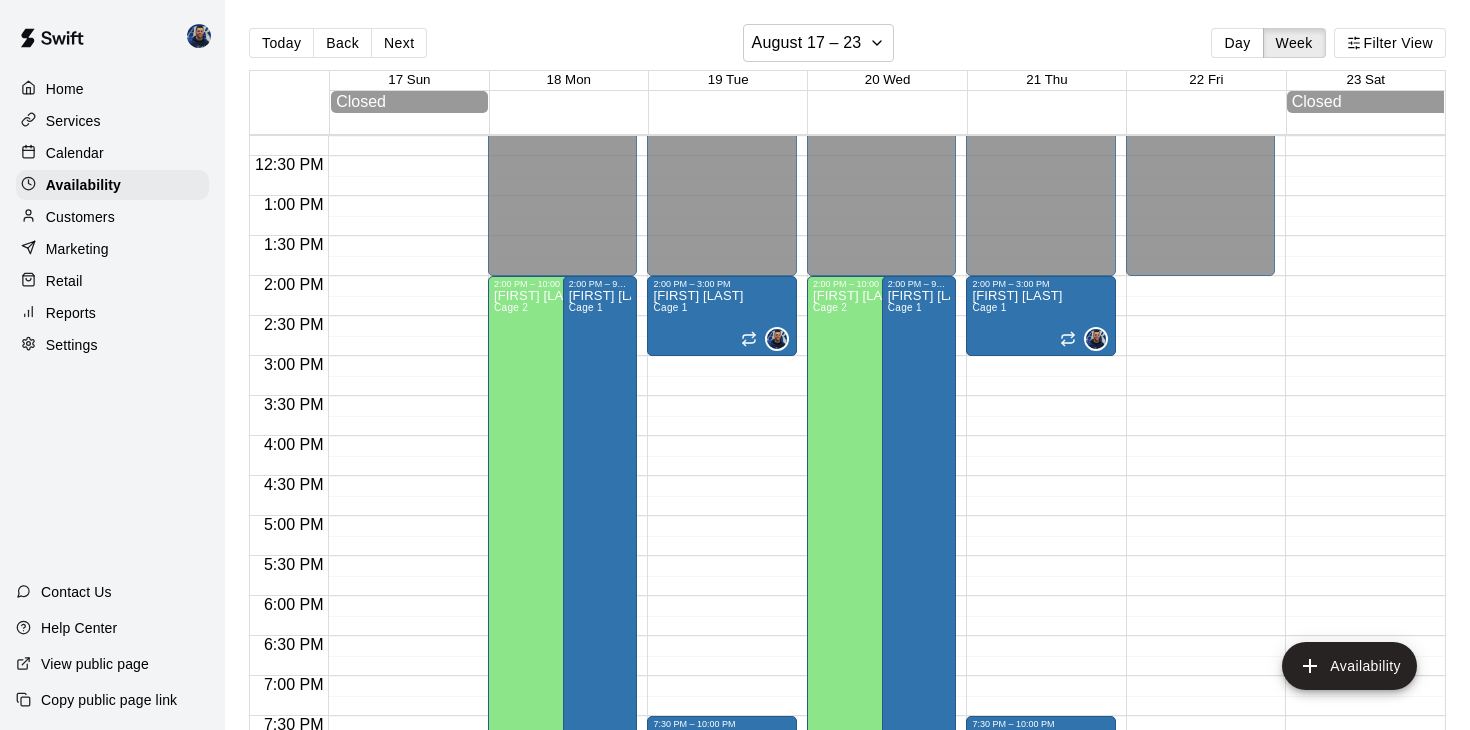 click on "Calendar" at bounding box center (75, 153) 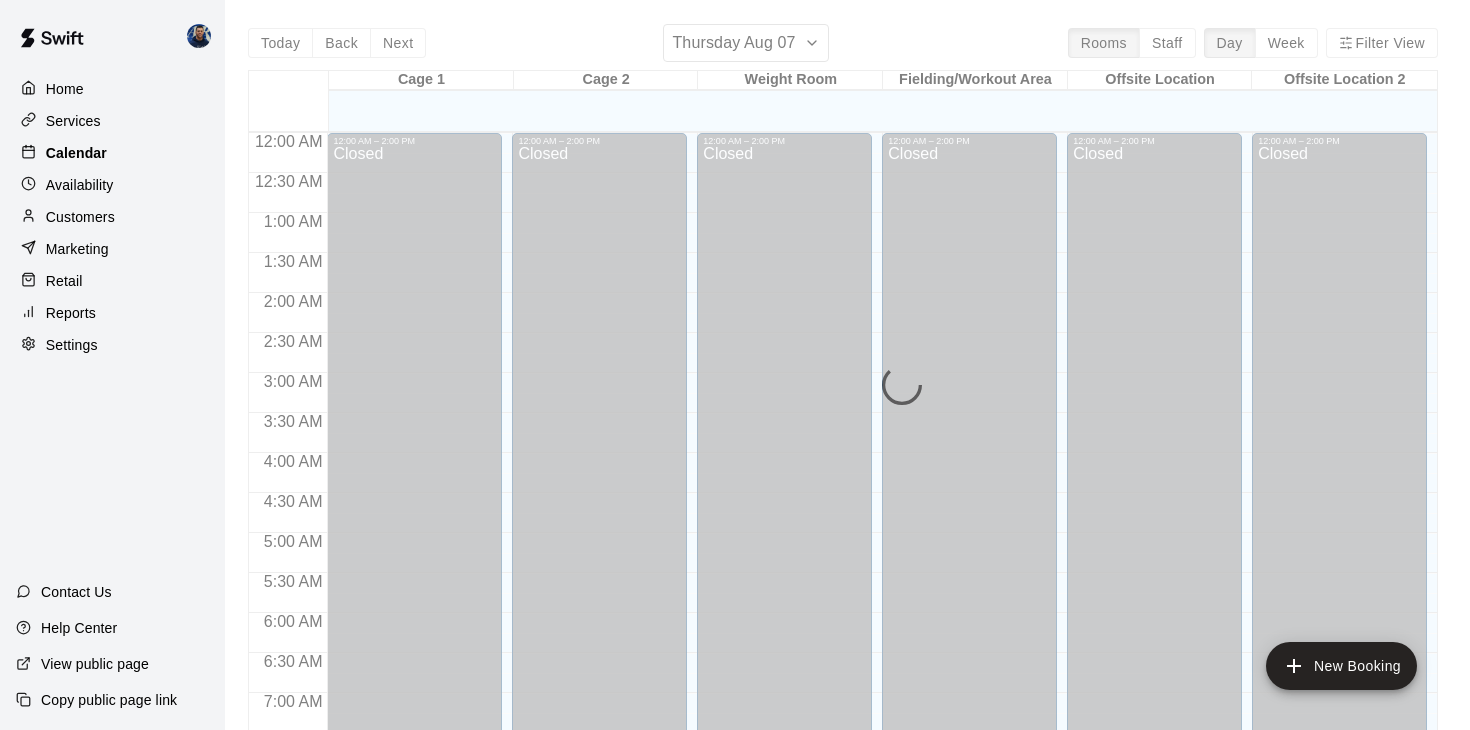 scroll, scrollTop: 1132, scrollLeft: 0, axis: vertical 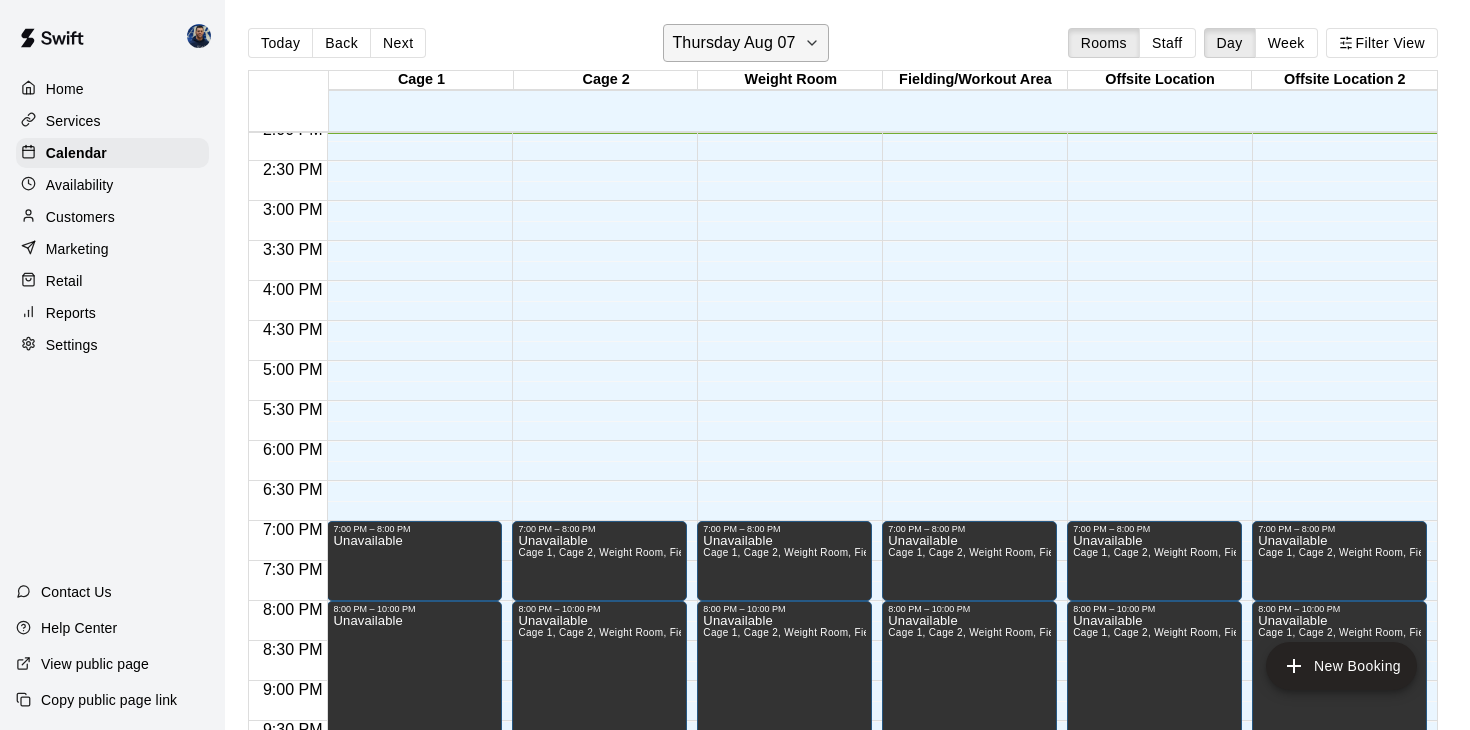 click on "Thursday Aug 07" at bounding box center (733, 43) 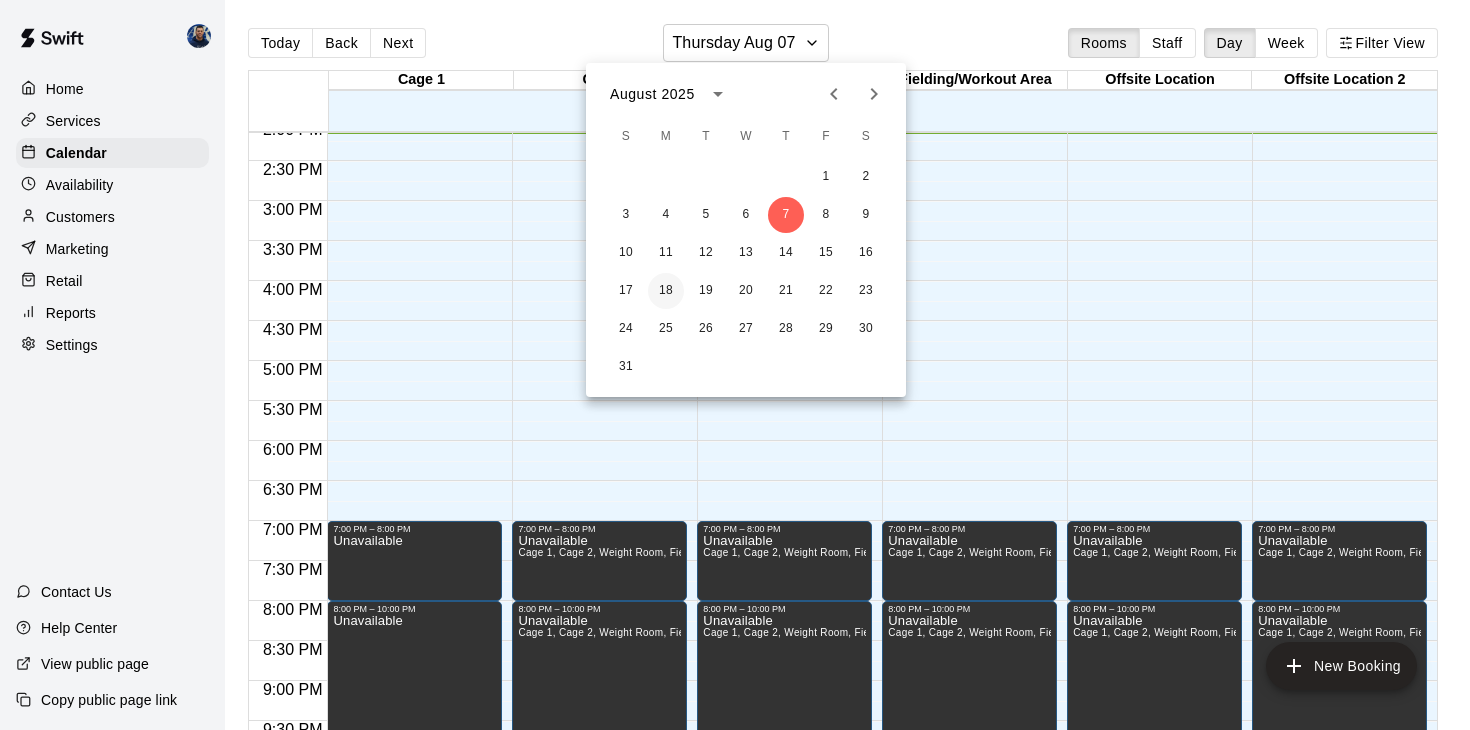 click on "18" at bounding box center [666, 291] 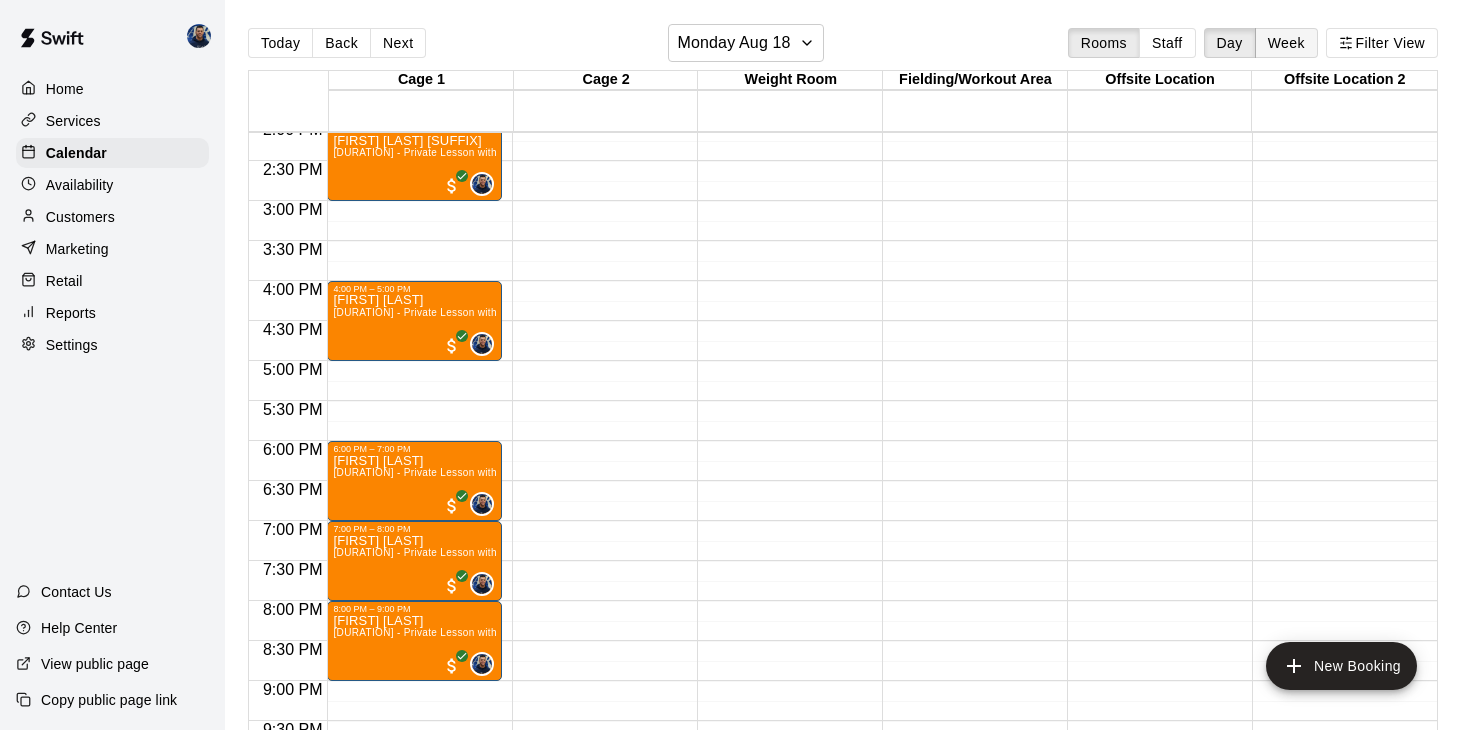 click on "Week" at bounding box center (1286, 43) 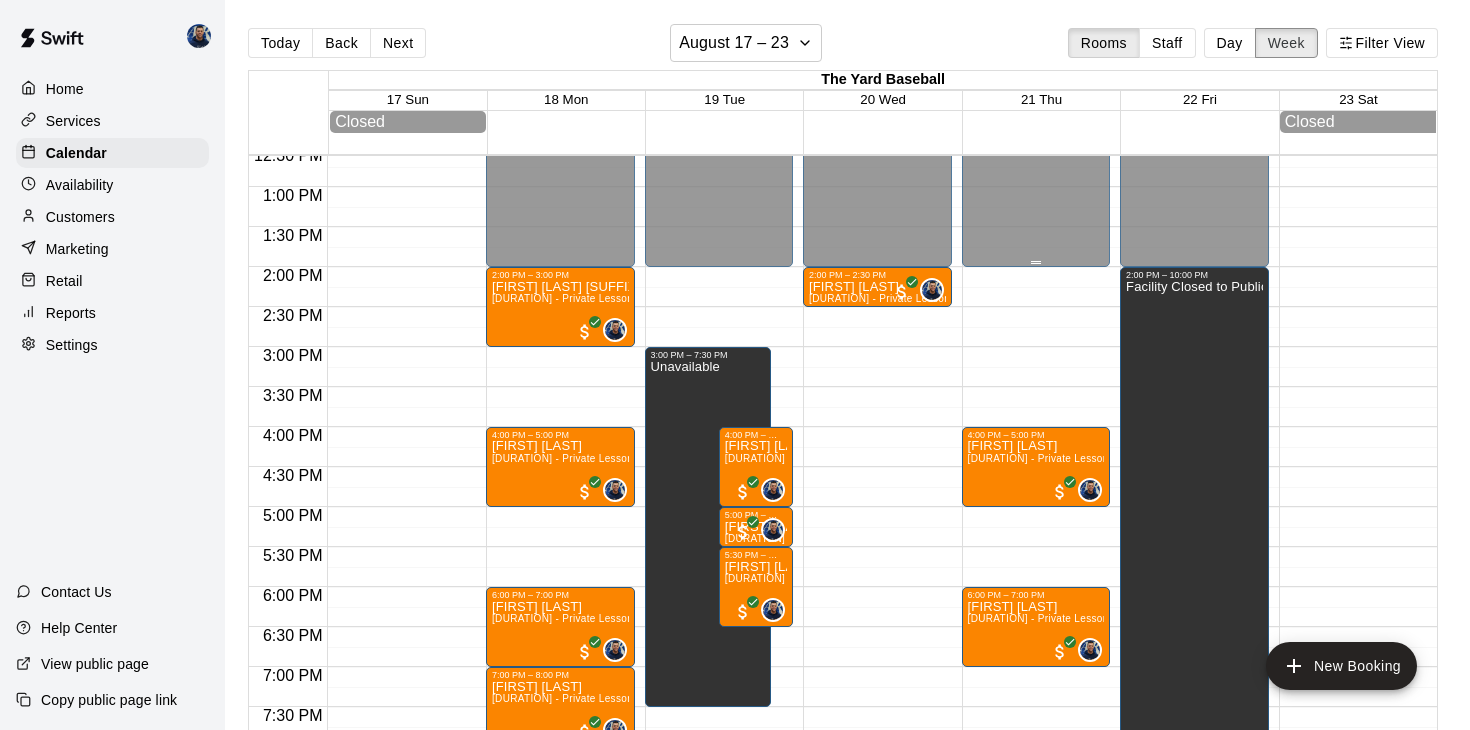 scroll, scrollTop: 1014, scrollLeft: 0, axis: vertical 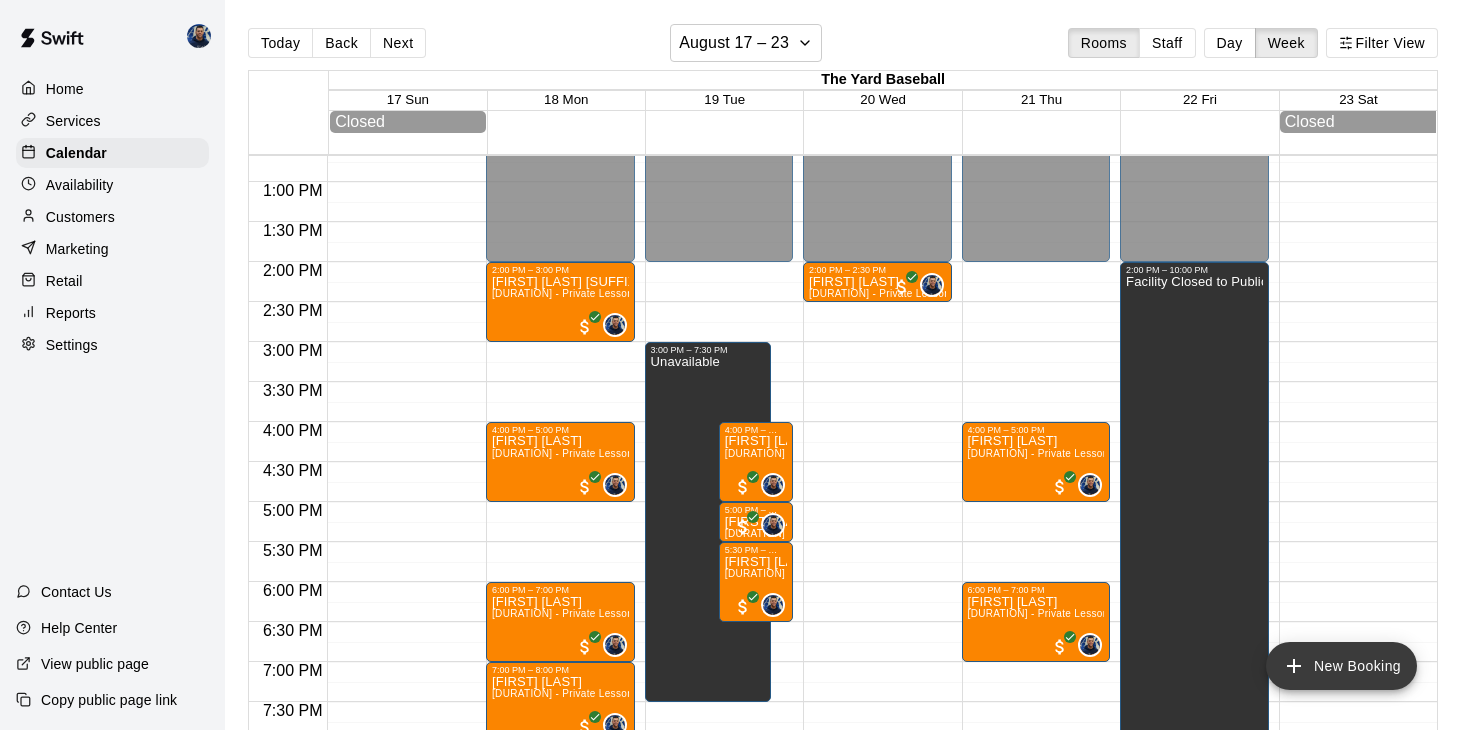 click on "New Booking" at bounding box center (1341, 666) 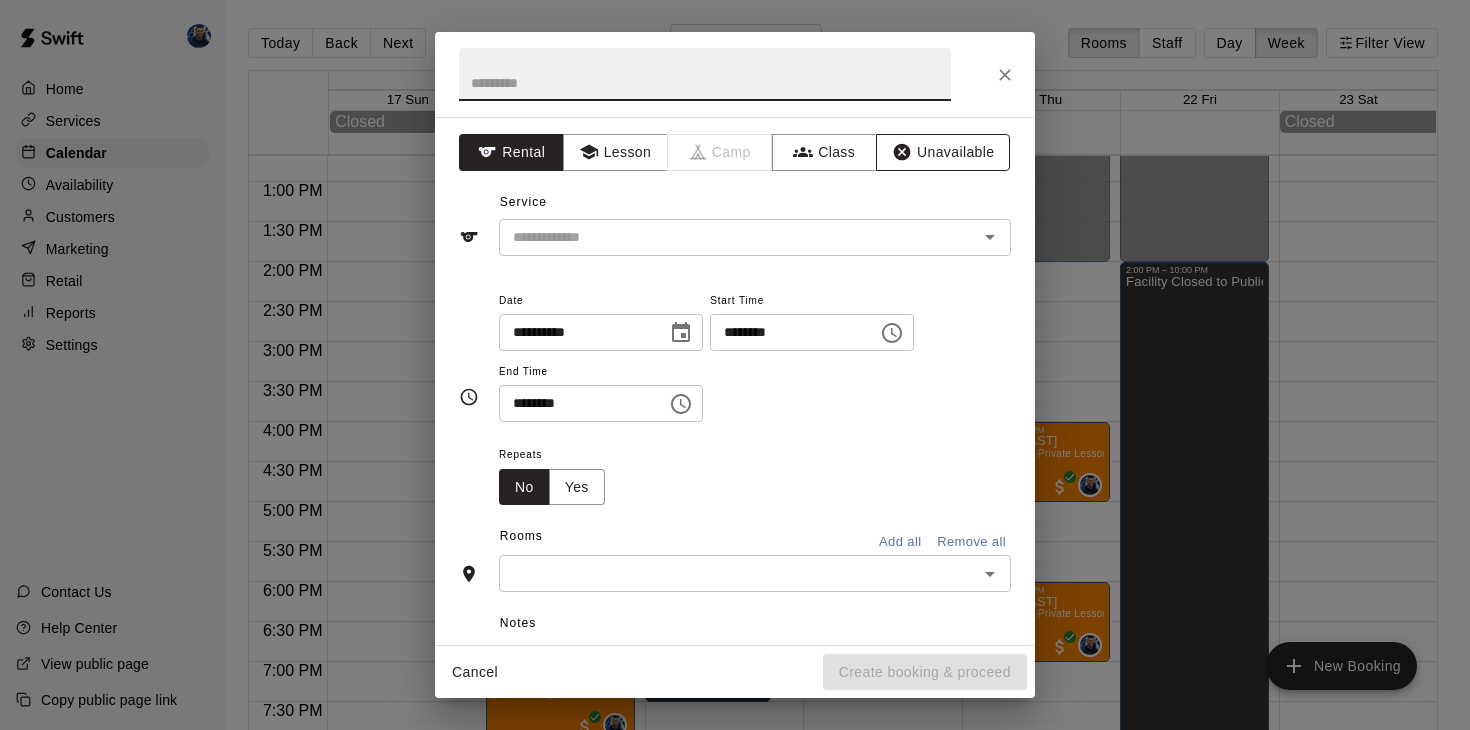 click on "Unavailable" at bounding box center [943, 152] 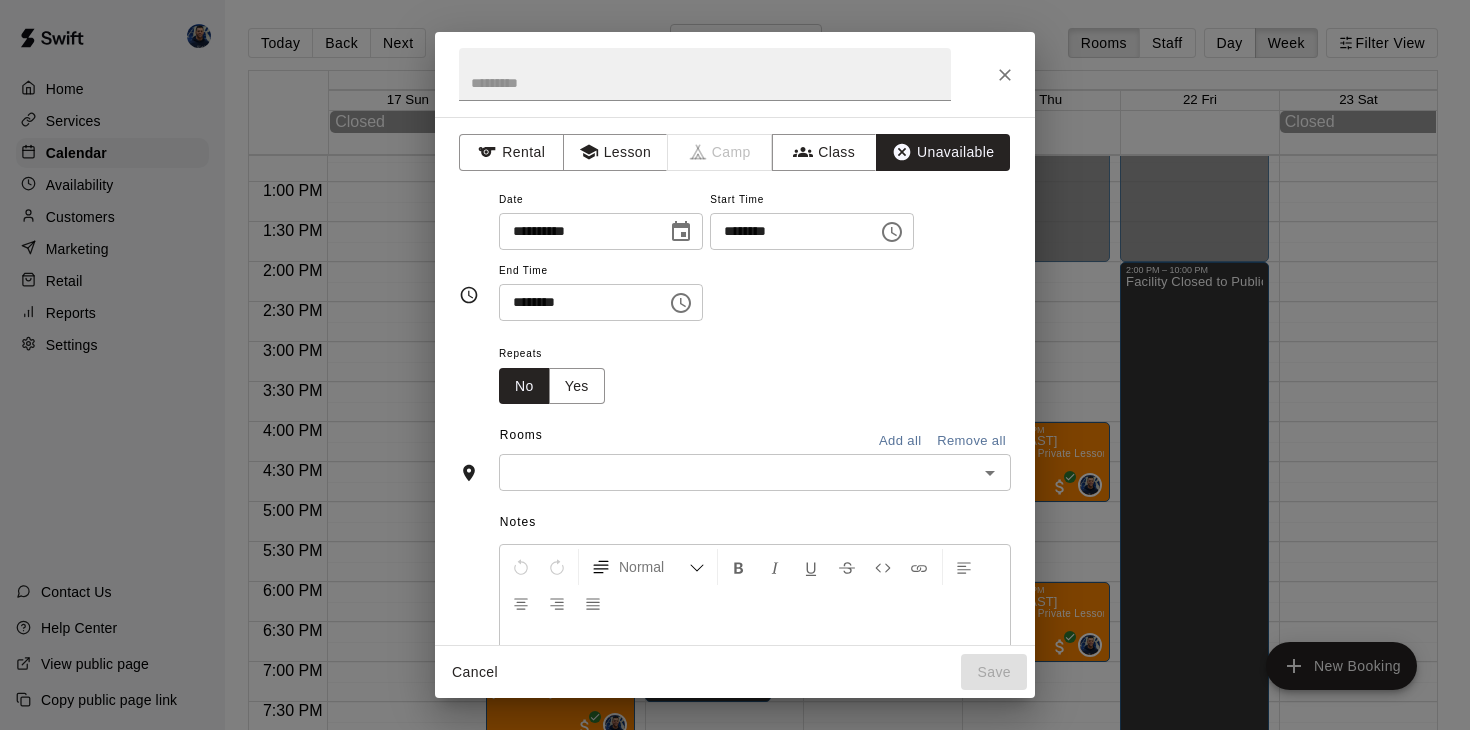click on "********" at bounding box center (787, 231) 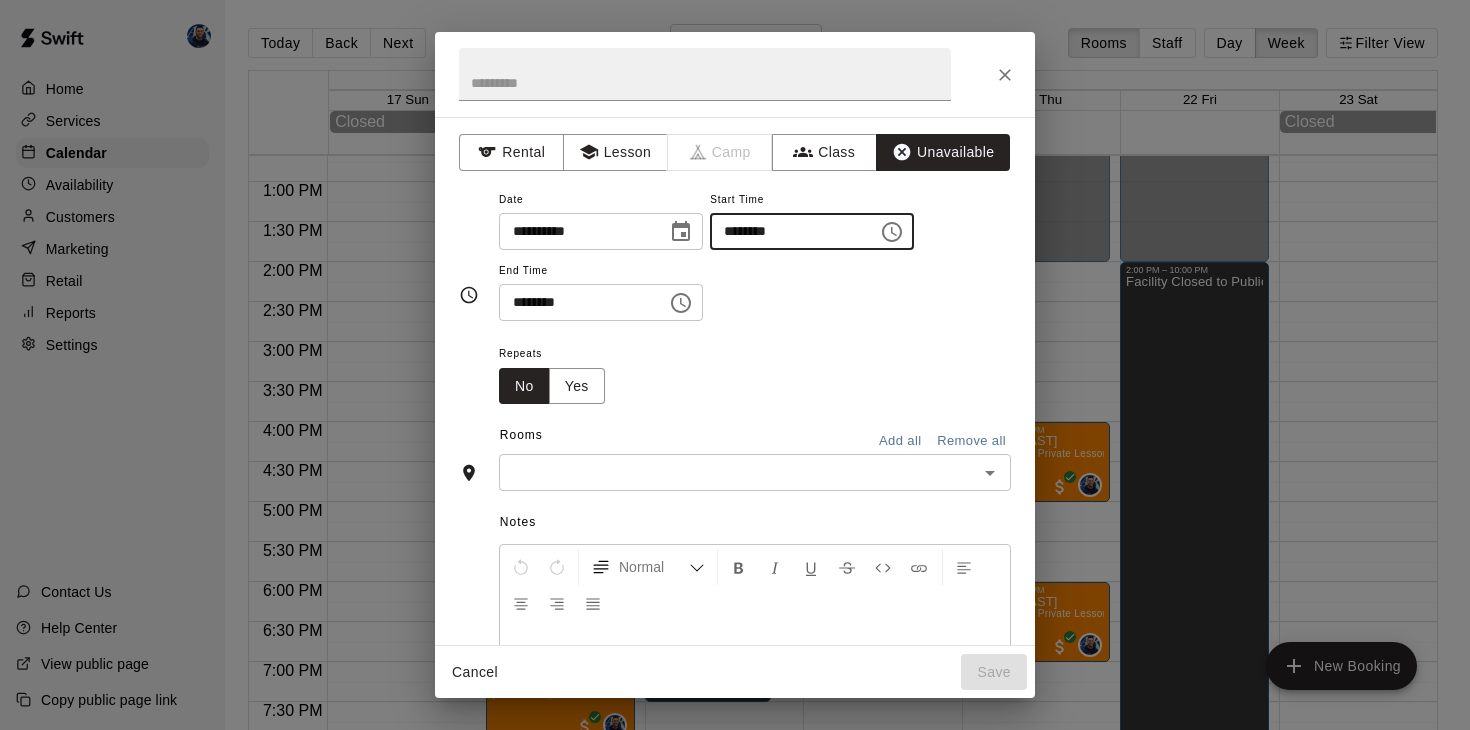 type on "********" 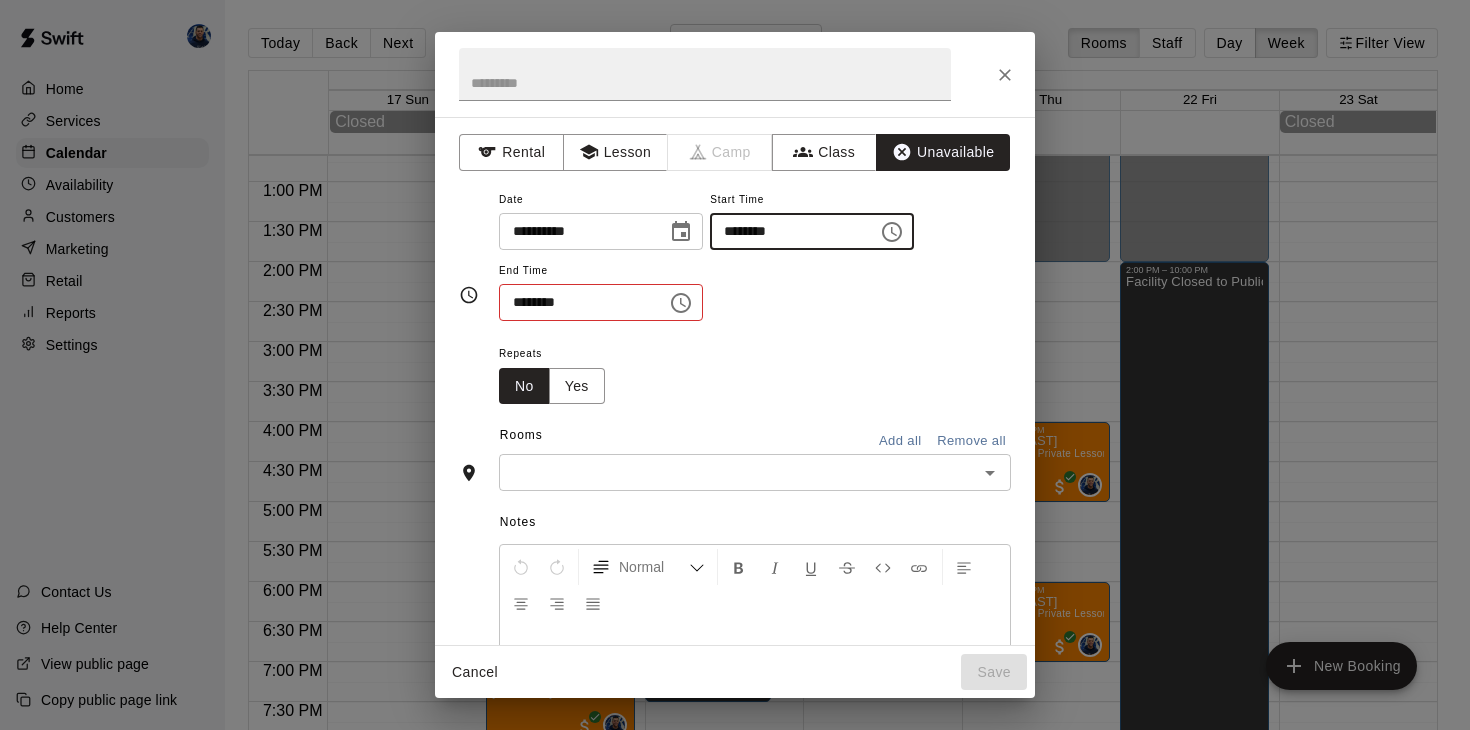 click 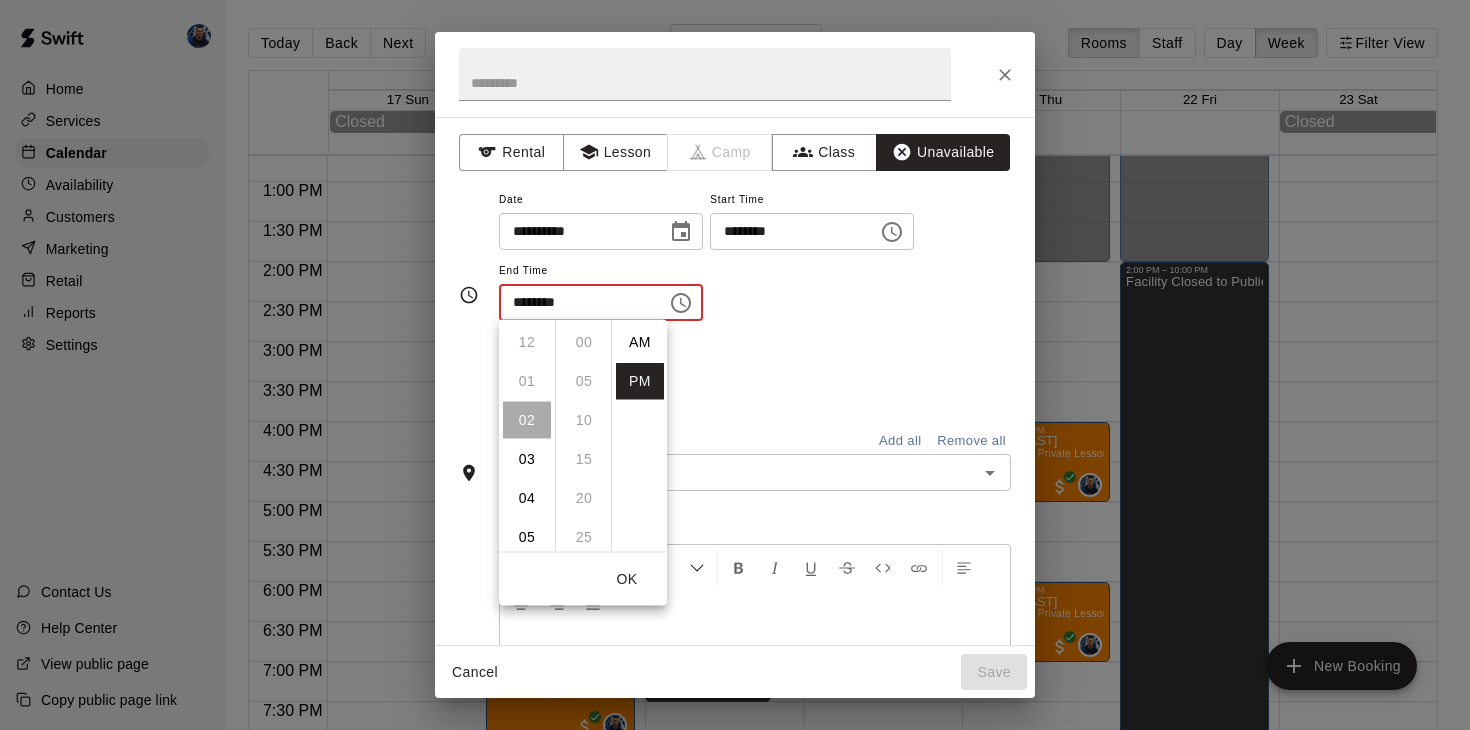 scroll, scrollTop: 78, scrollLeft: 0, axis: vertical 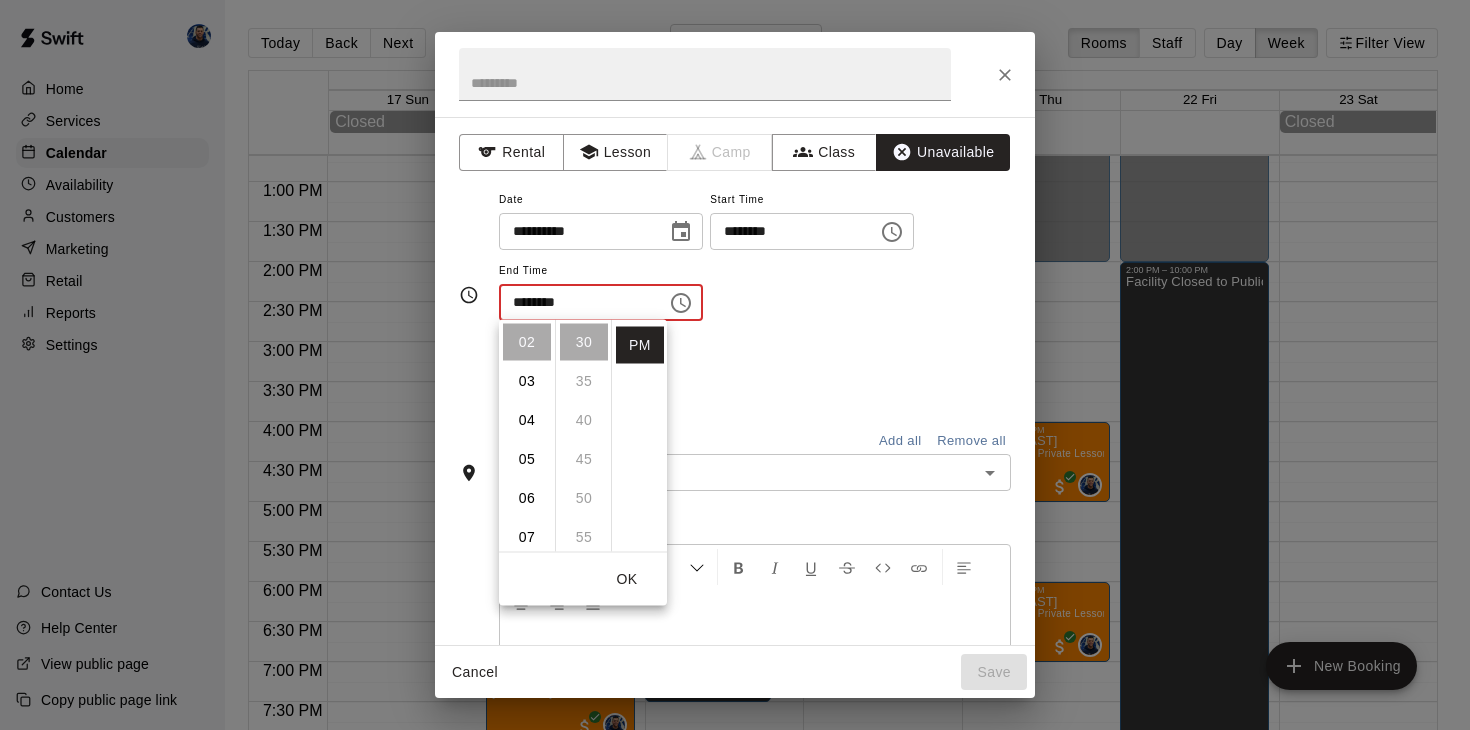 click on "Cancel" at bounding box center (475, 672) 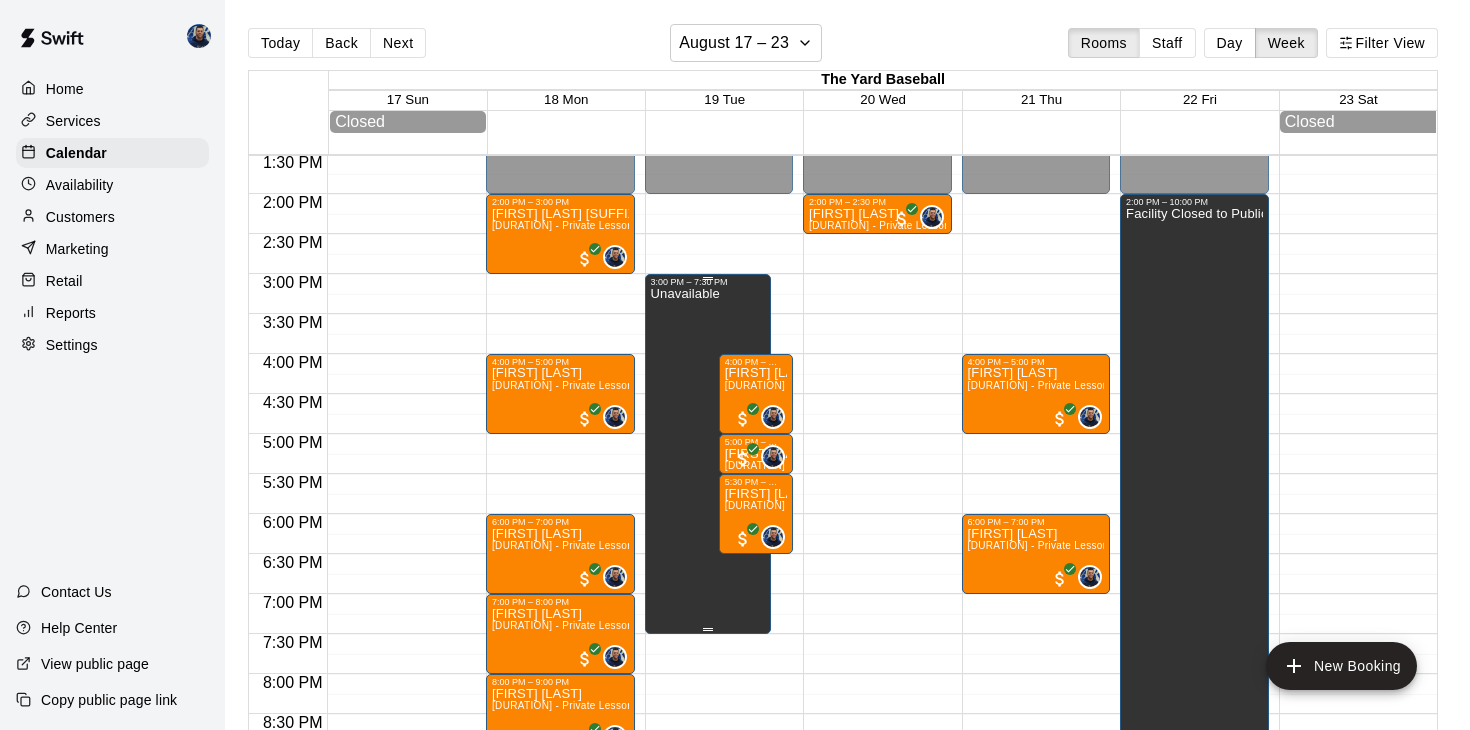 scroll, scrollTop: 1102, scrollLeft: 0, axis: vertical 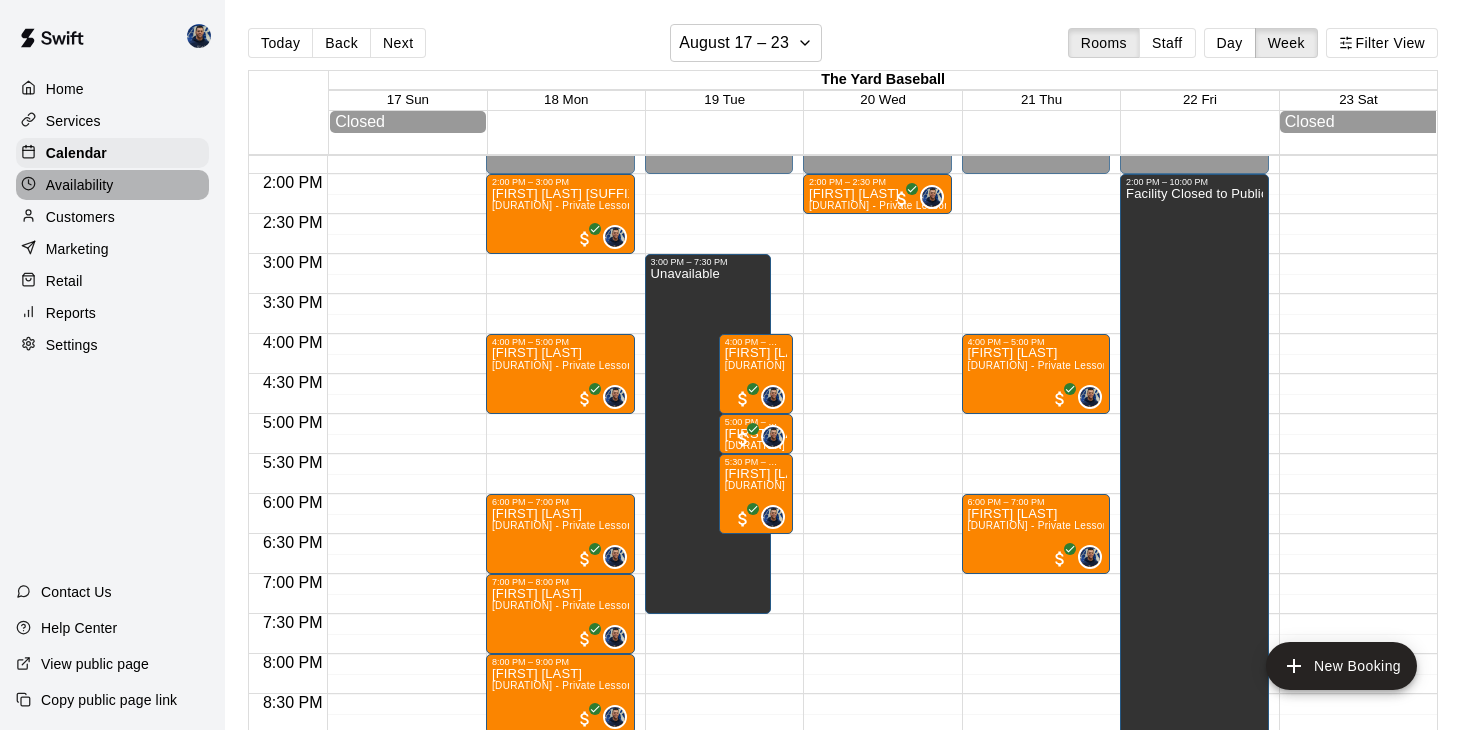 click on "Availability" at bounding box center [80, 185] 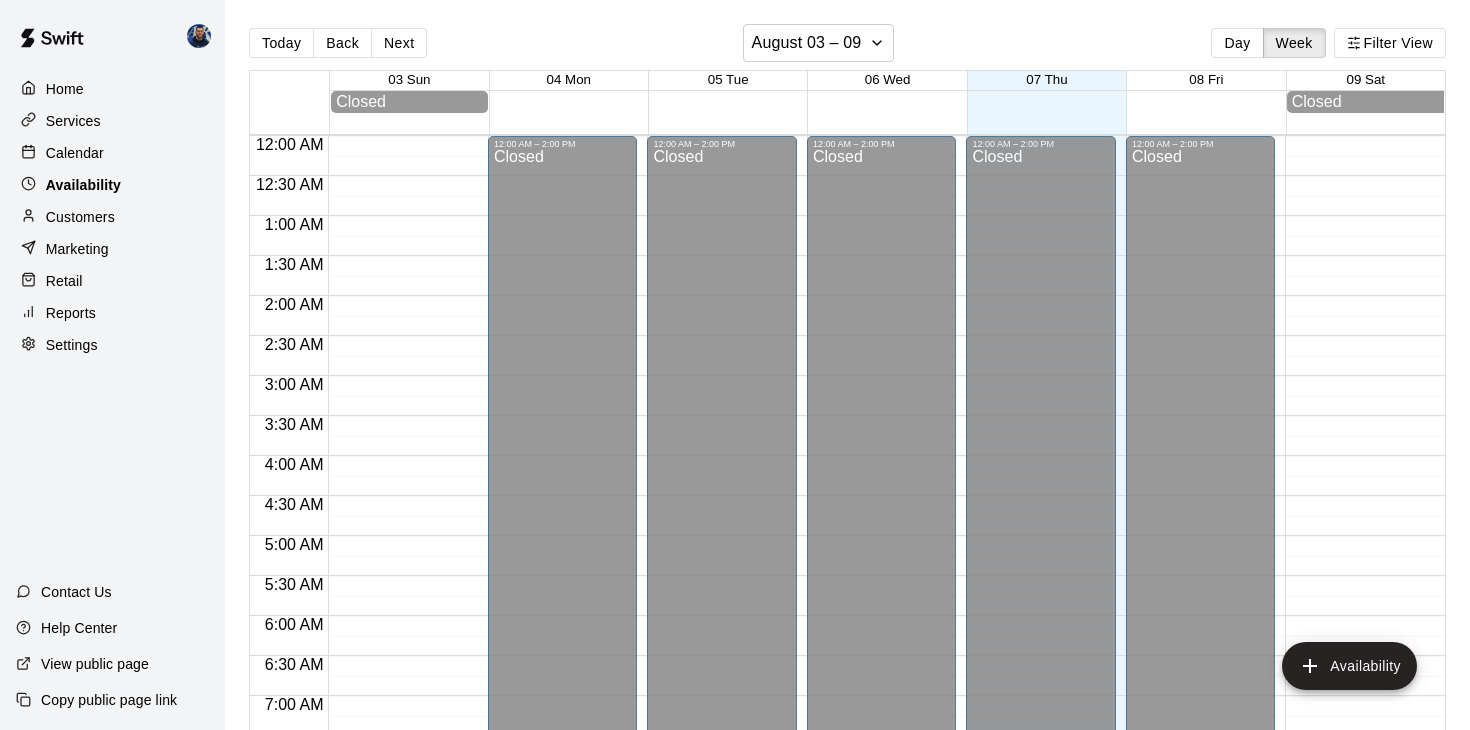 scroll, scrollTop: 1135, scrollLeft: 0, axis: vertical 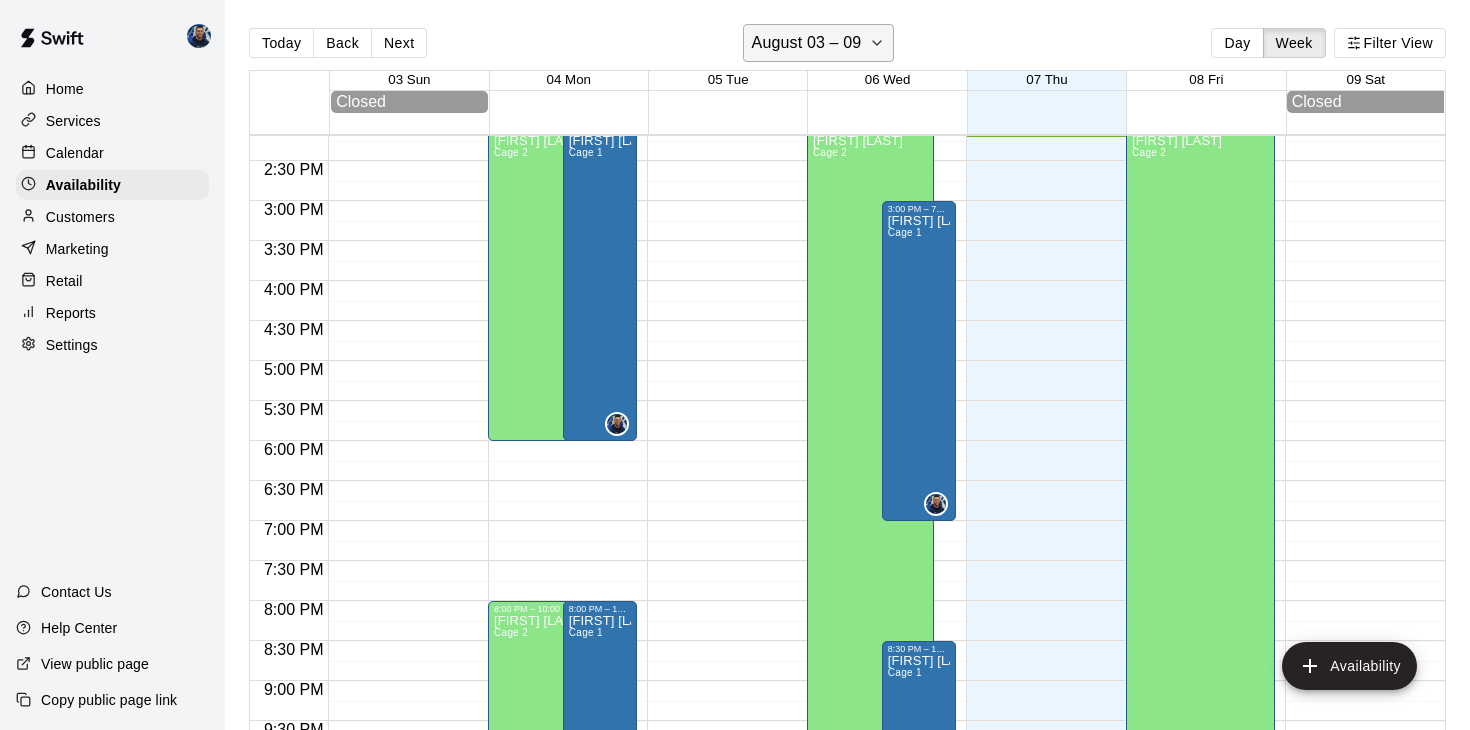 click on "August 03 – 09" at bounding box center (807, 43) 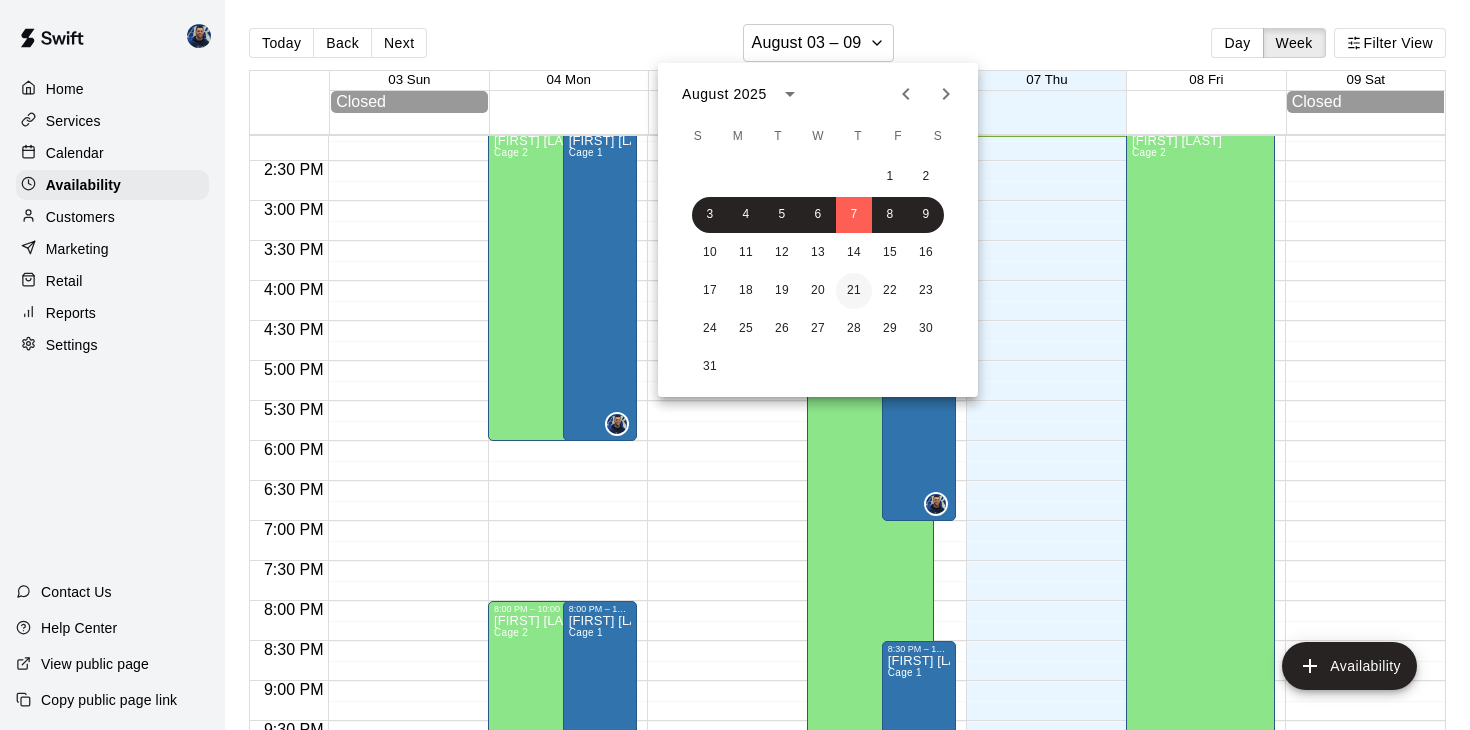 click on "21" at bounding box center (854, 291) 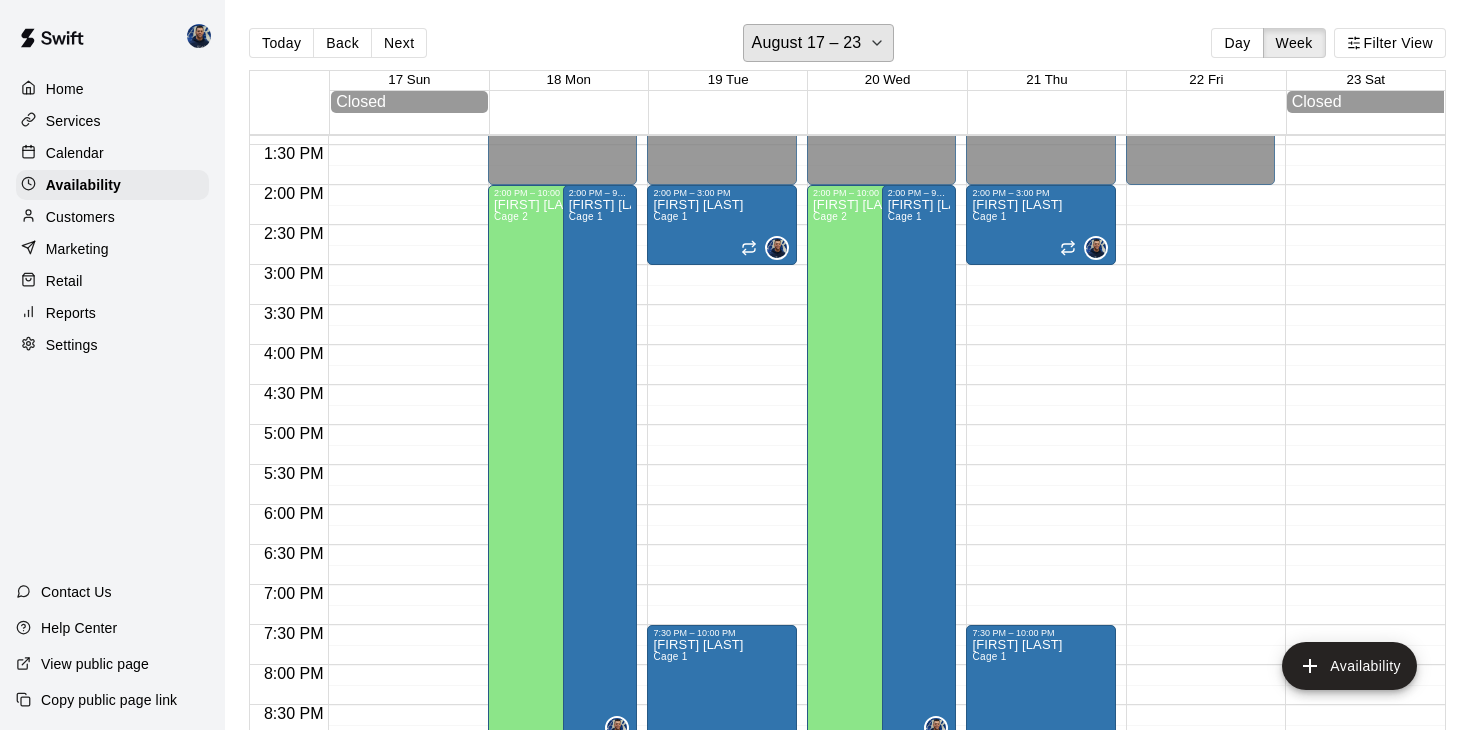 scroll, scrollTop: 1067, scrollLeft: 0, axis: vertical 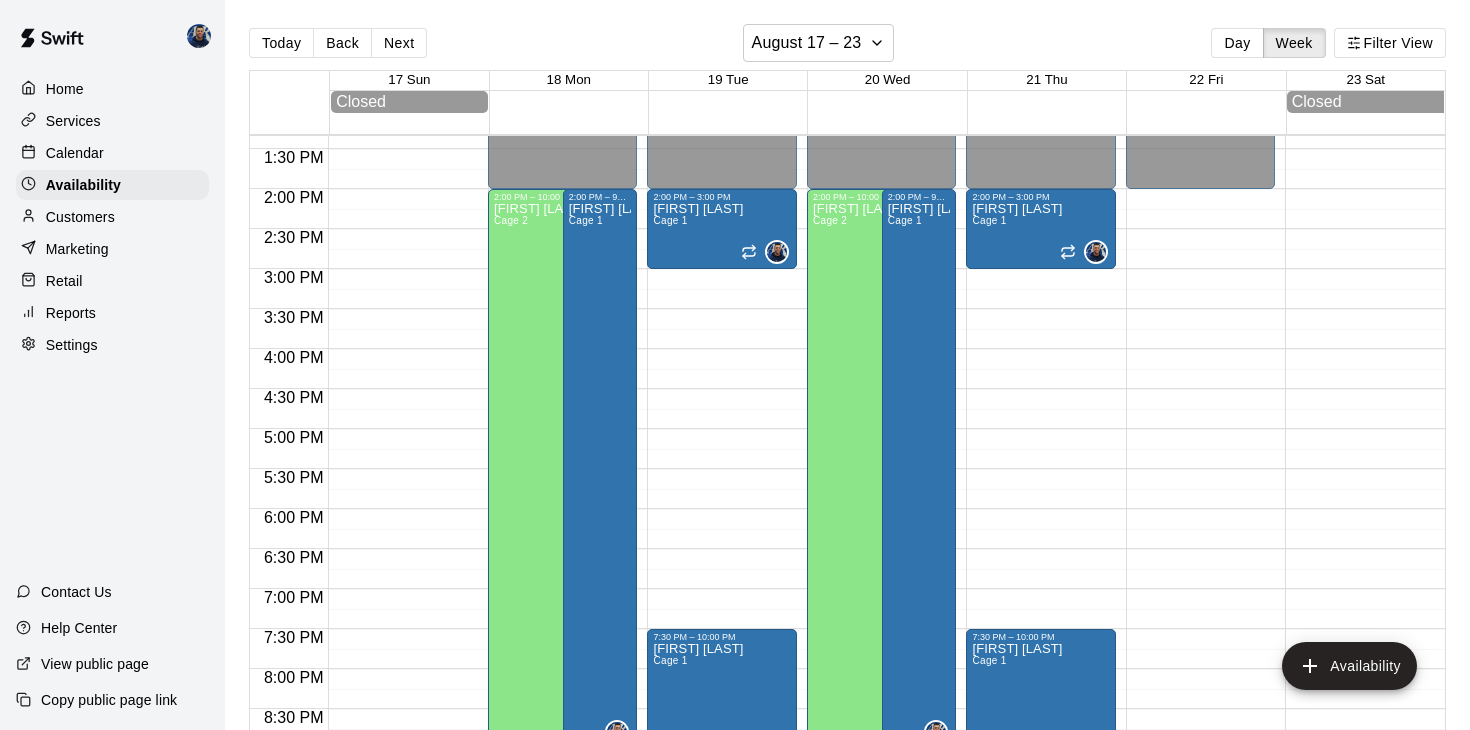 click on "Calendar" at bounding box center [75, 153] 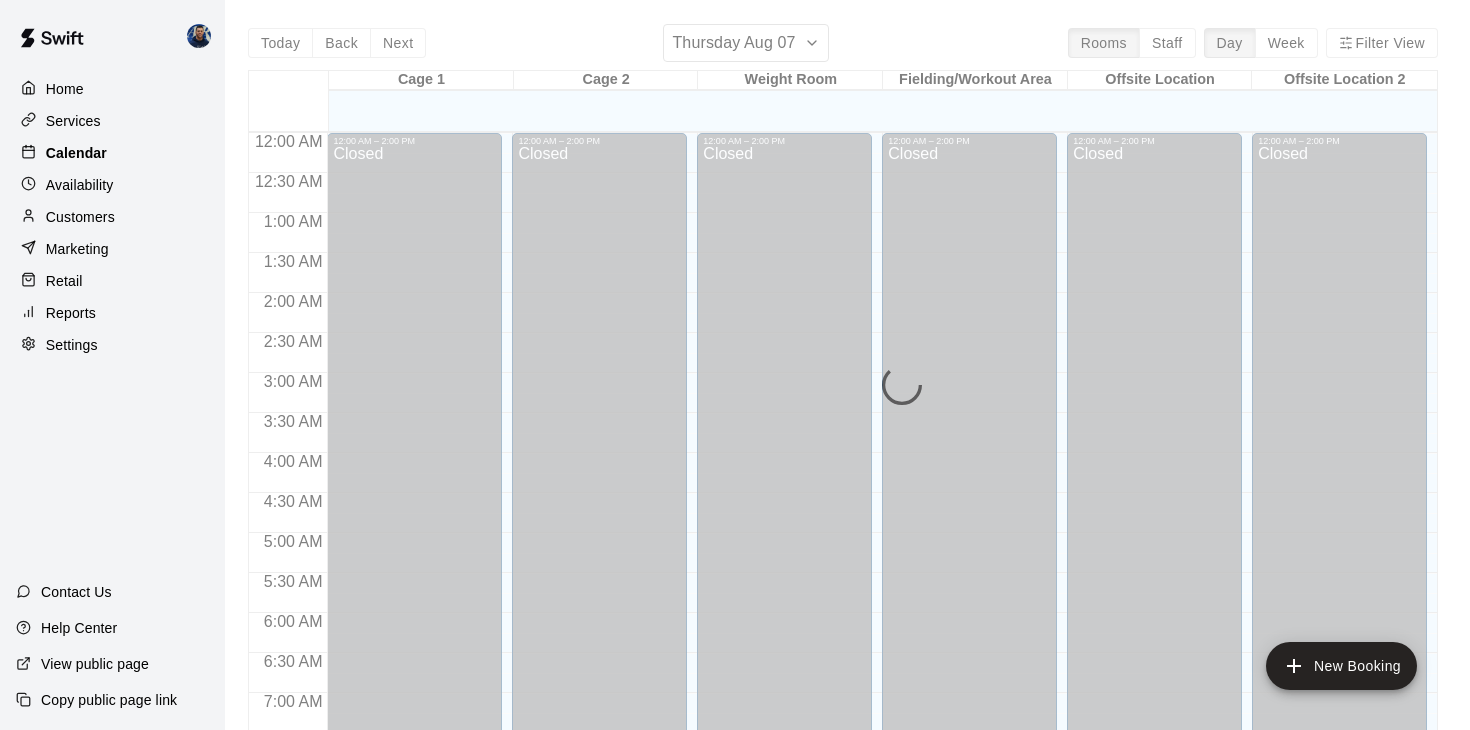 scroll, scrollTop: 1138, scrollLeft: 0, axis: vertical 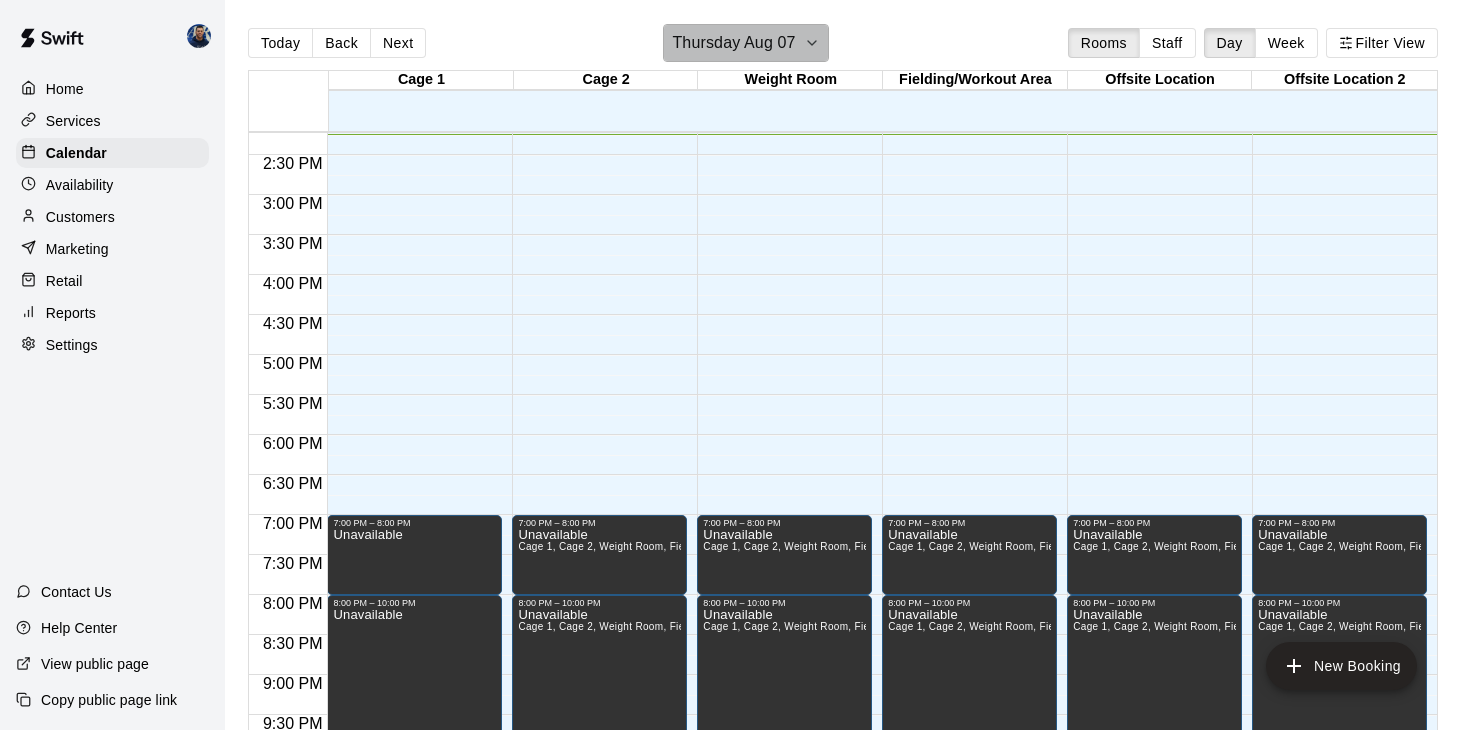 click on "Thursday Aug 07" at bounding box center (733, 43) 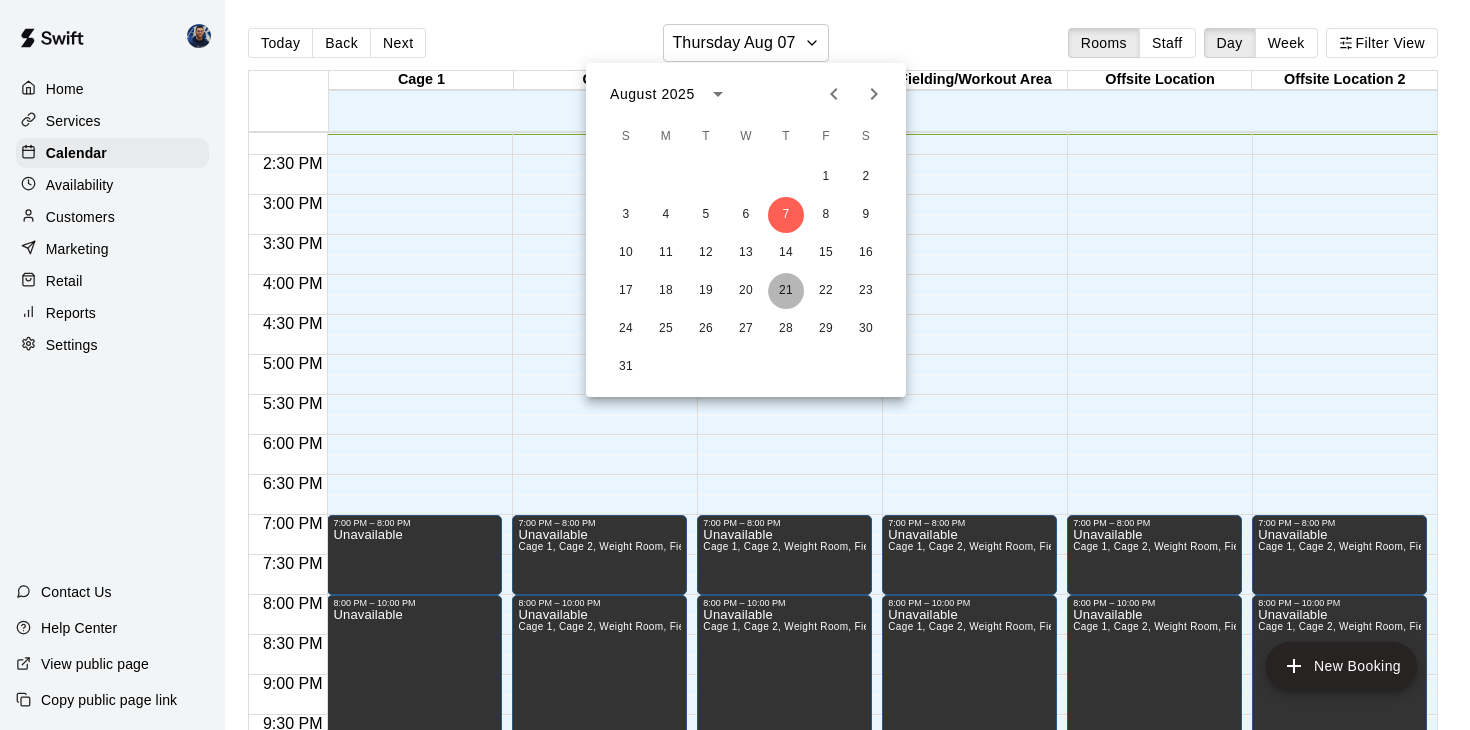 click on "21" at bounding box center (786, 291) 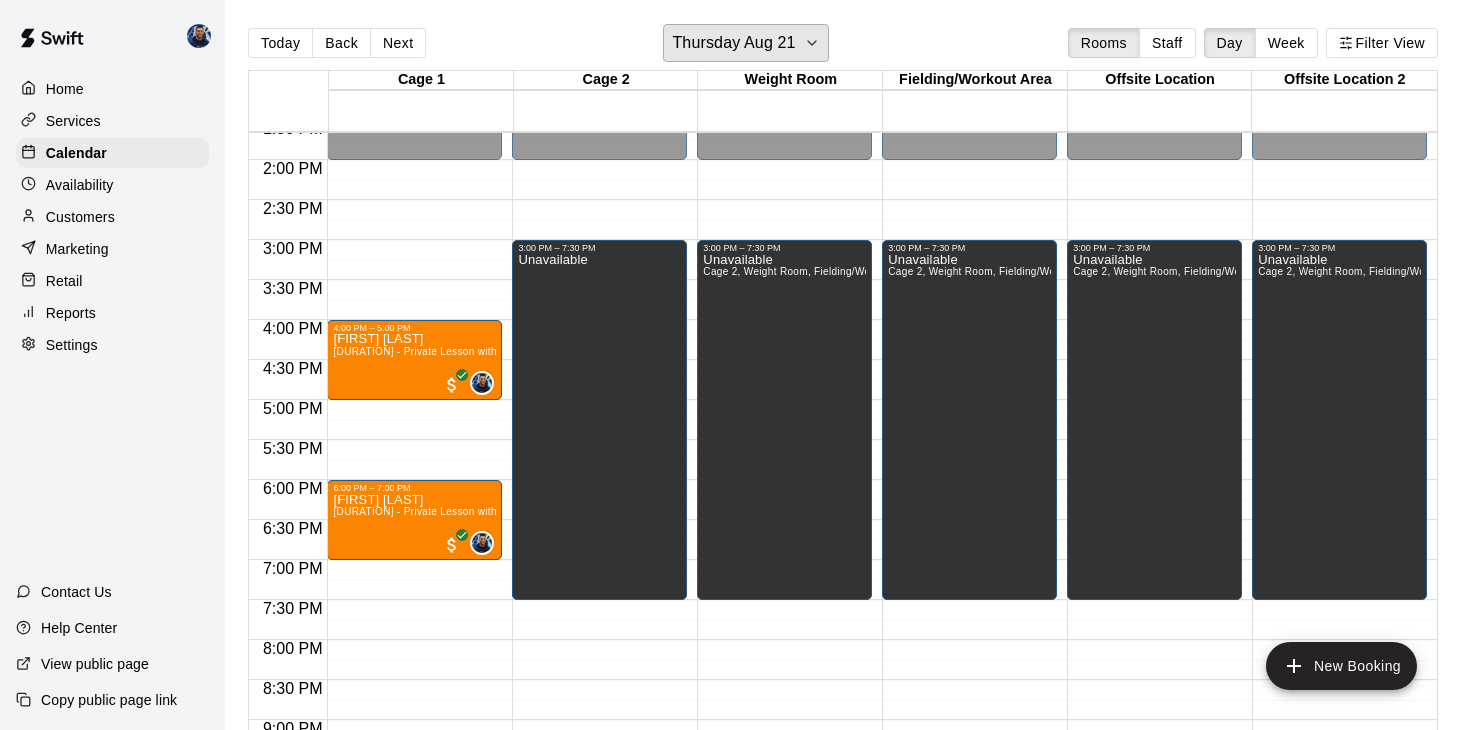 scroll, scrollTop: 1091, scrollLeft: 0, axis: vertical 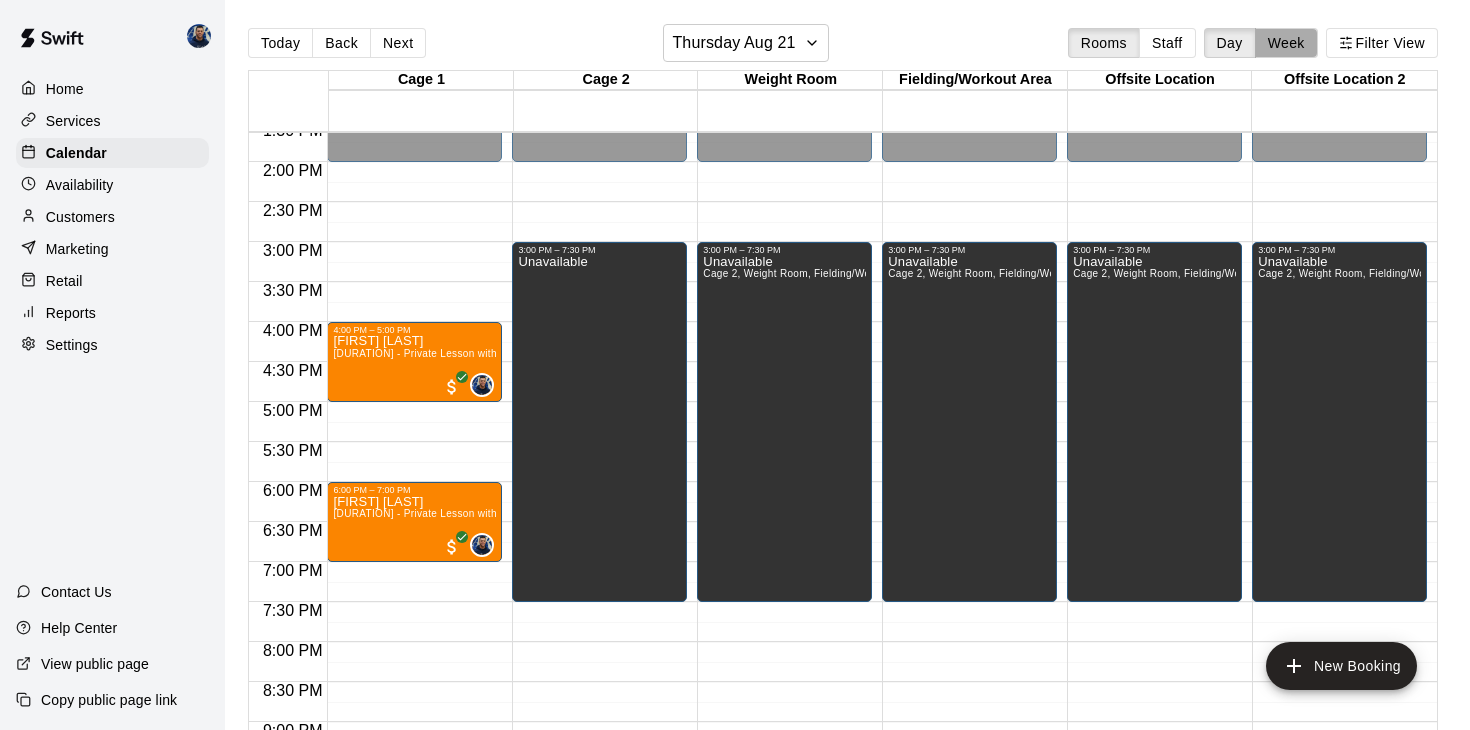 click on "Week" at bounding box center [1286, 43] 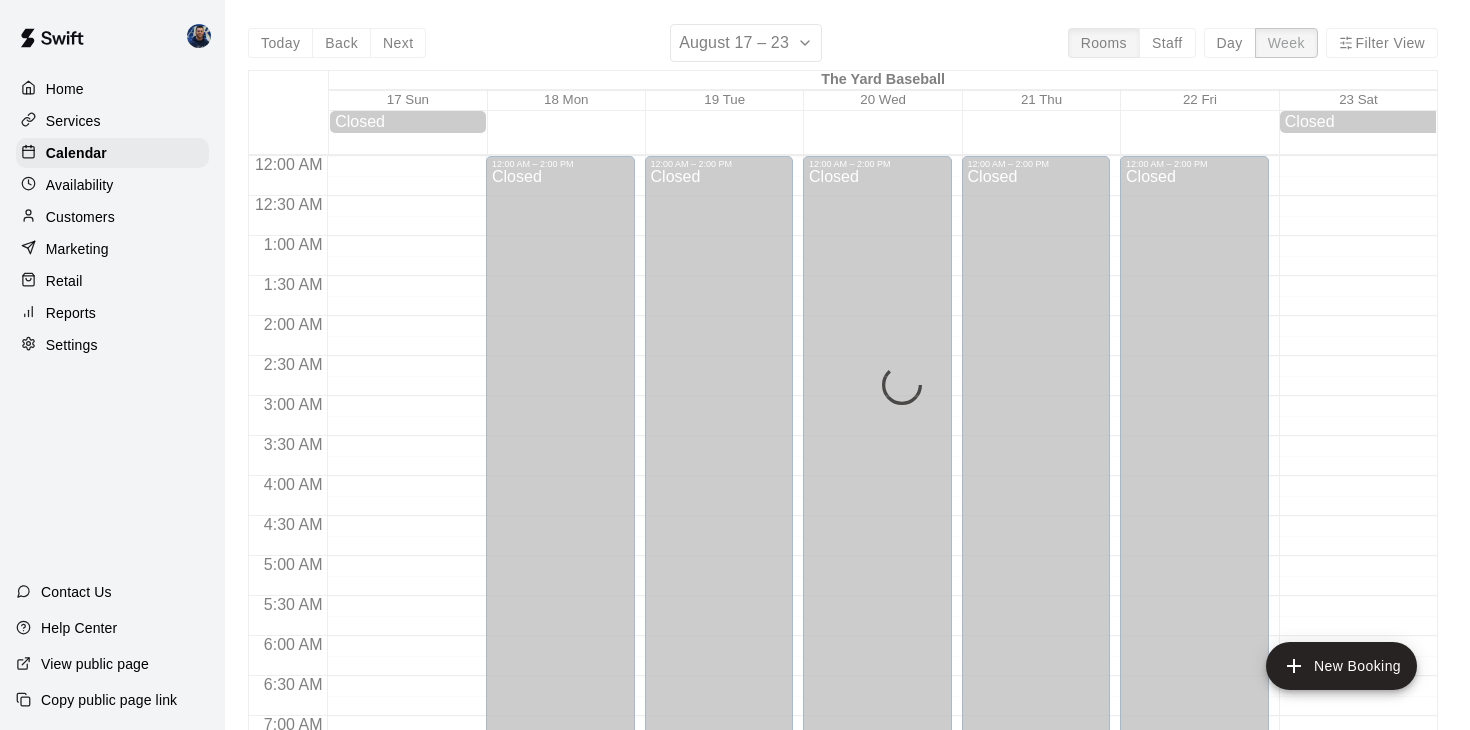 scroll, scrollTop: 1138, scrollLeft: 0, axis: vertical 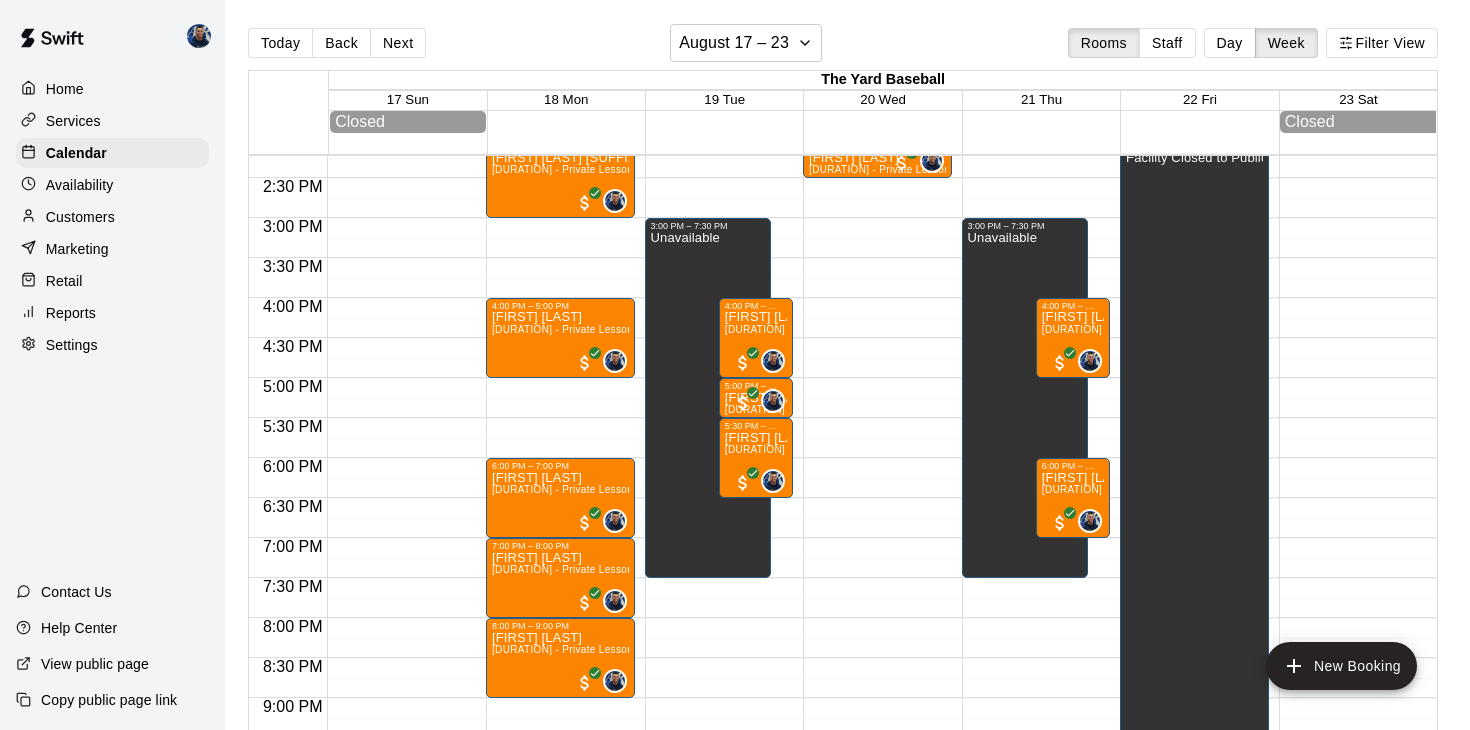 click on "Availability" at bounding box center [80, 185] 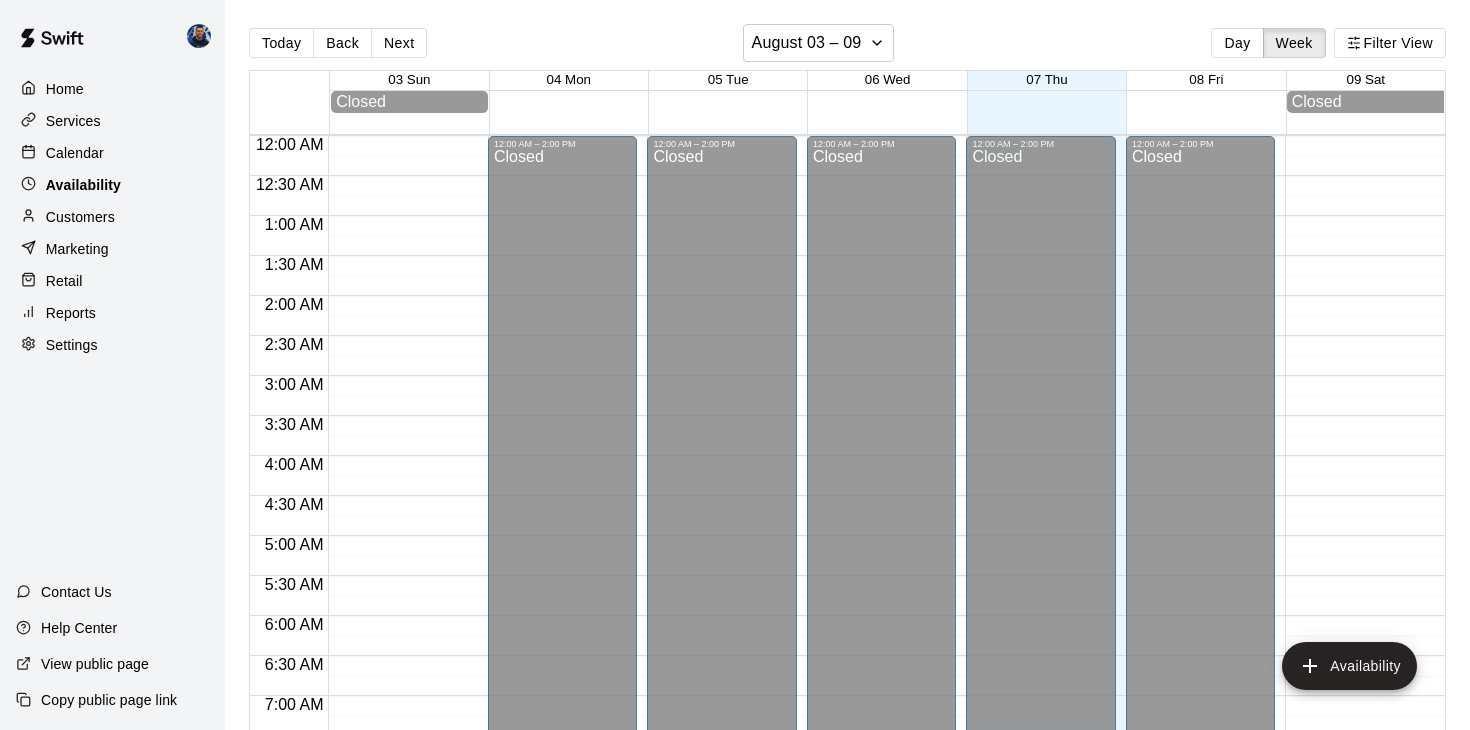 scroll, scrollTop: 1139, scrollLeft: 0, axis: vertical 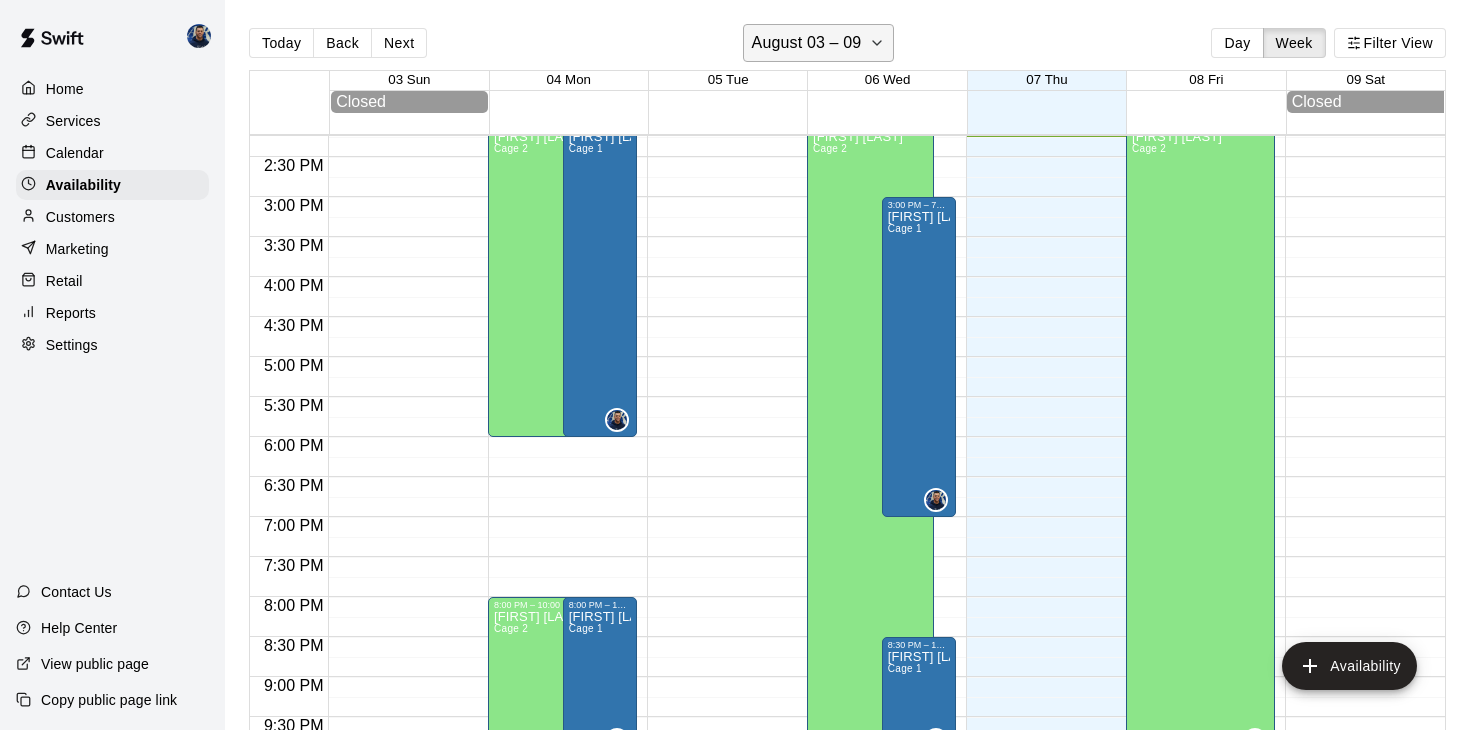 click 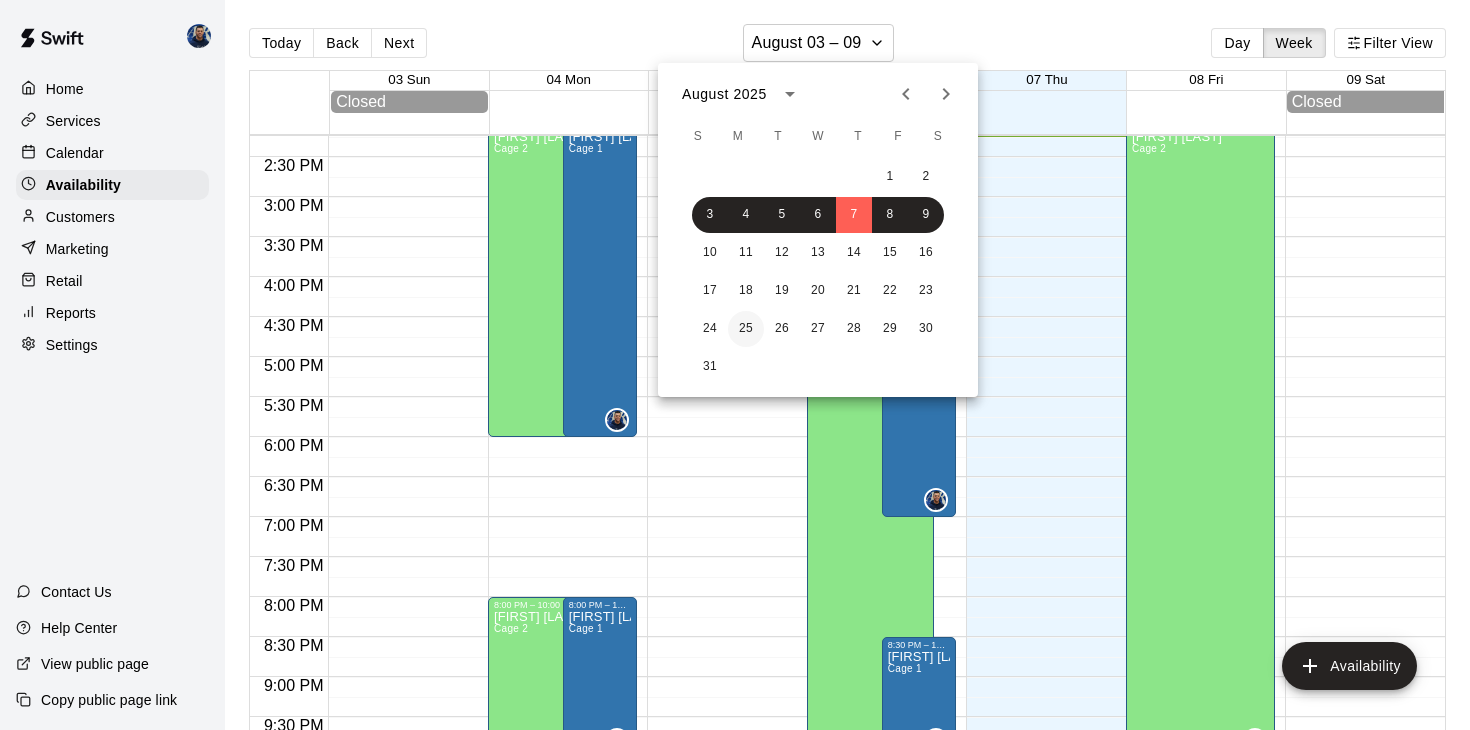 click on "25" at bounding box center (746, 329) 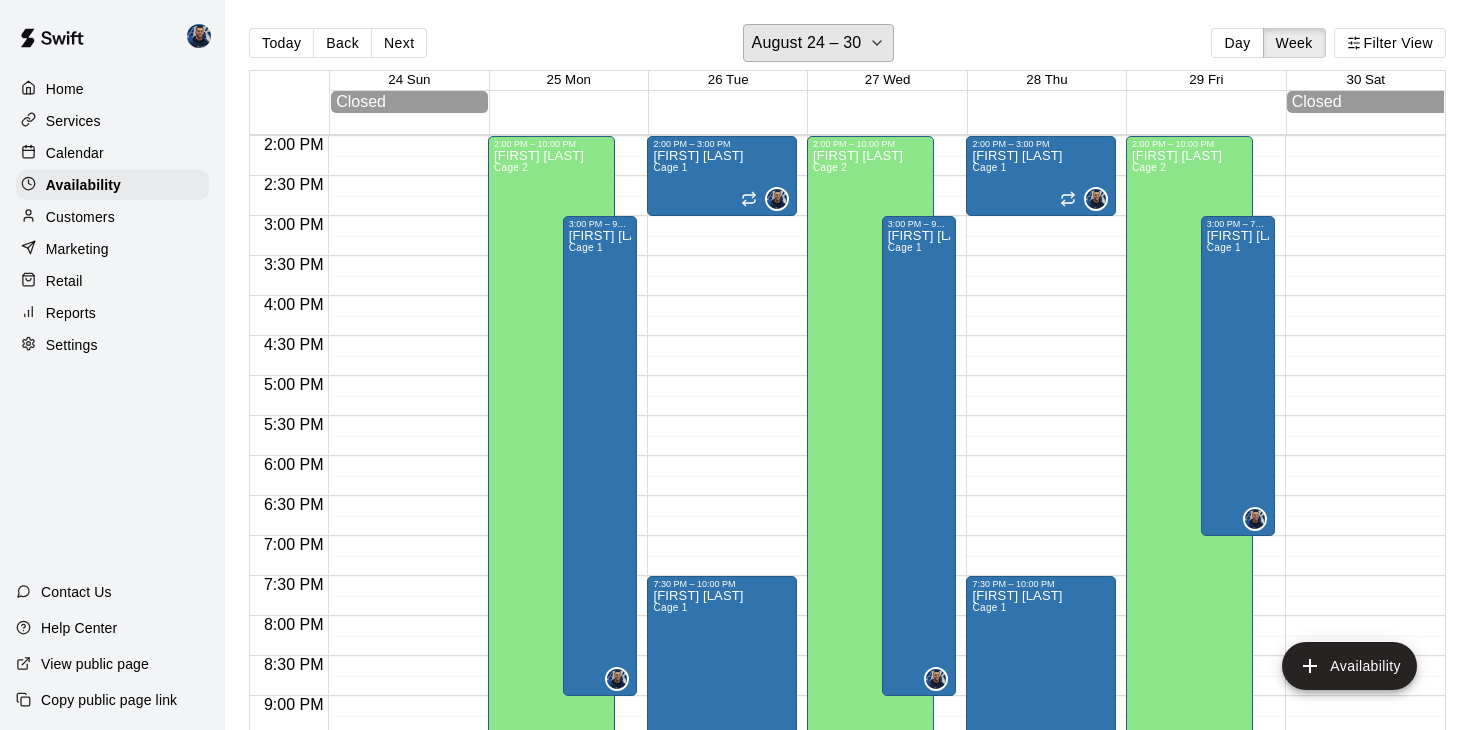 scroll, scrollTop: 1122, scrollLeft: 0, axis: vertical 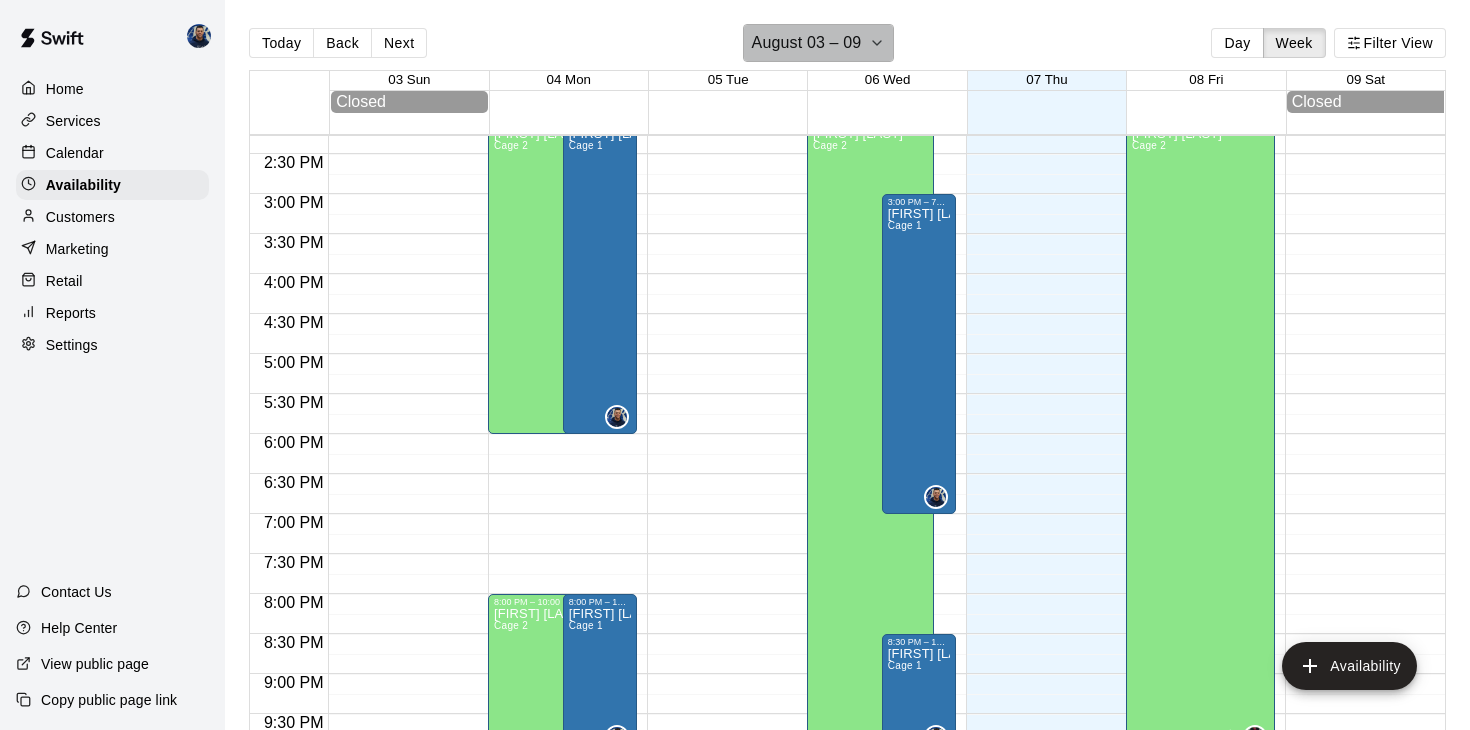 click on "August 03 – 09" at bounding box center (819, 43) 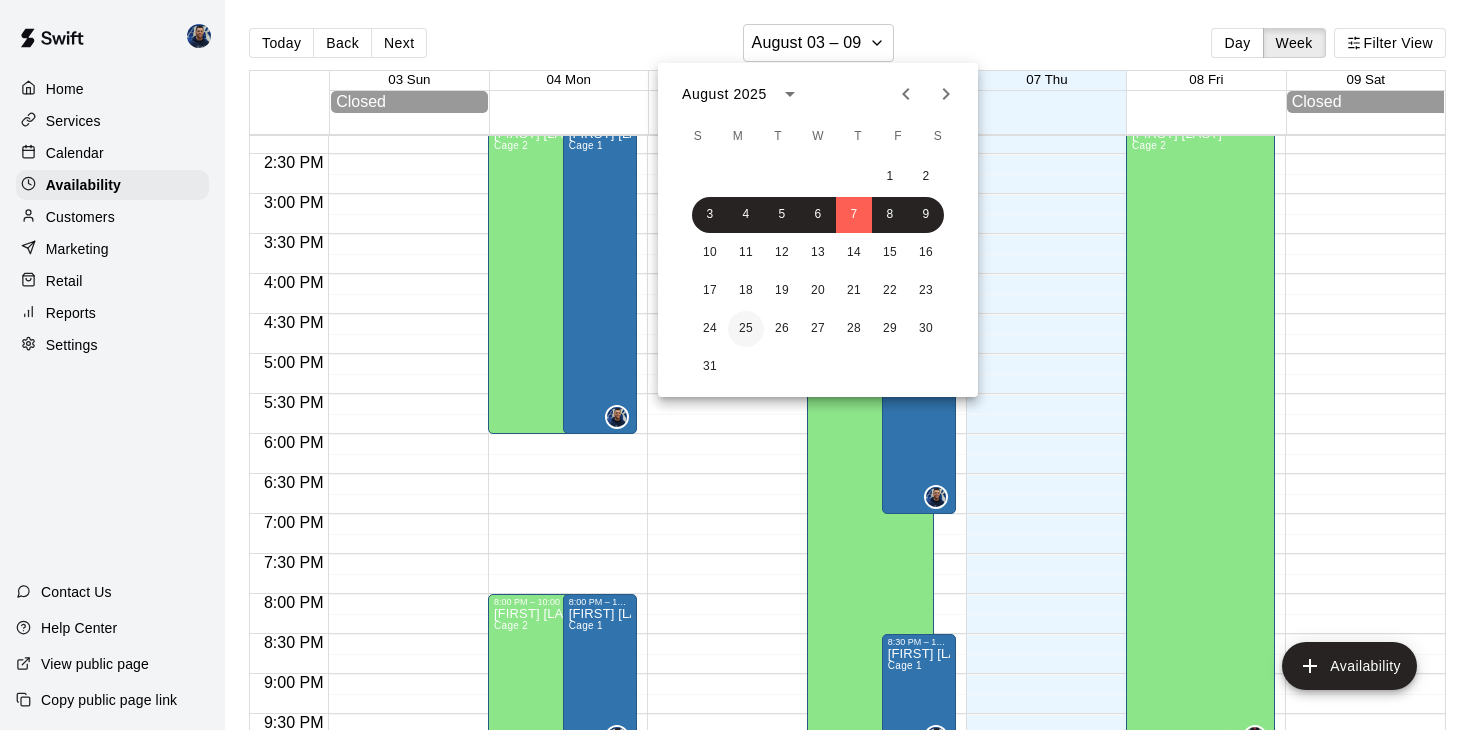click on "25" at bounding box center [746, 329] 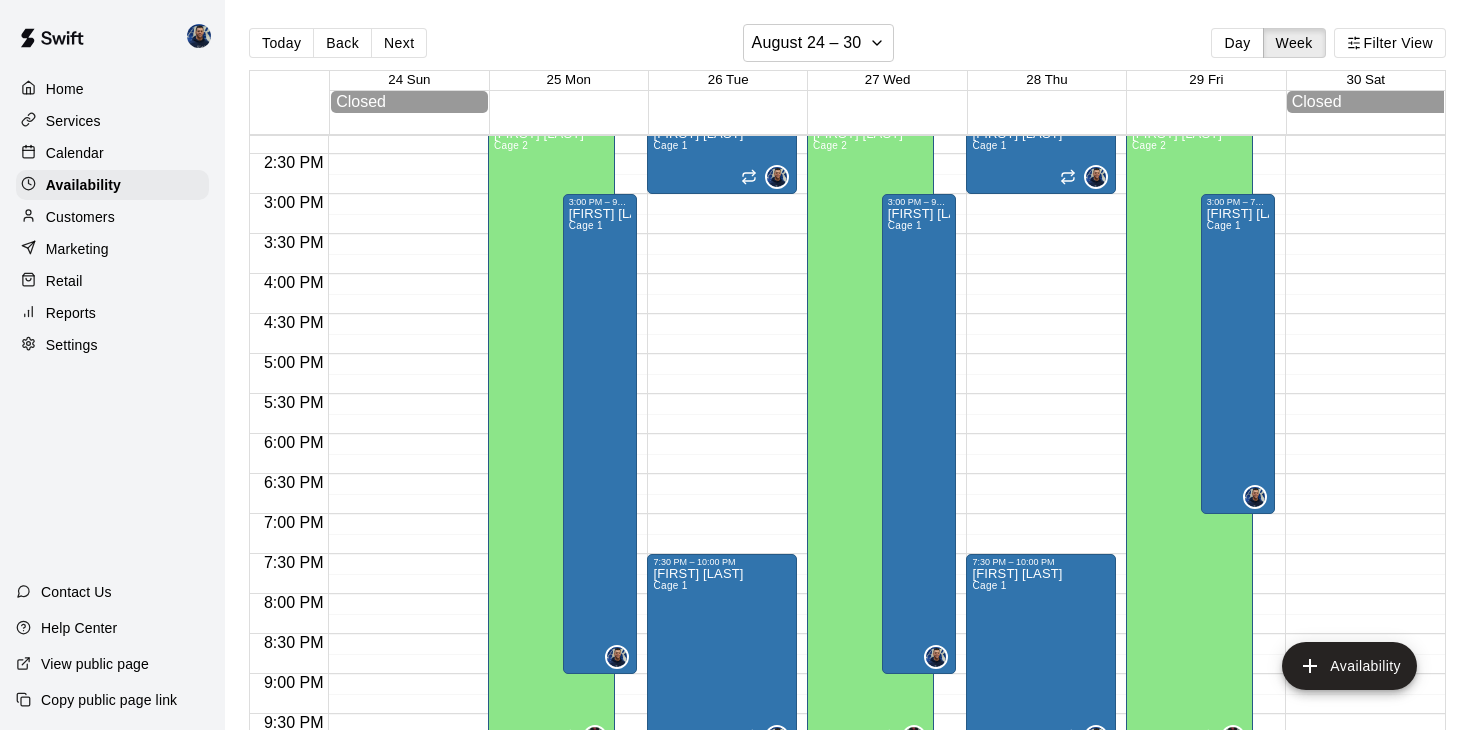 click on "Calendar" at bounding box center (75, 153) 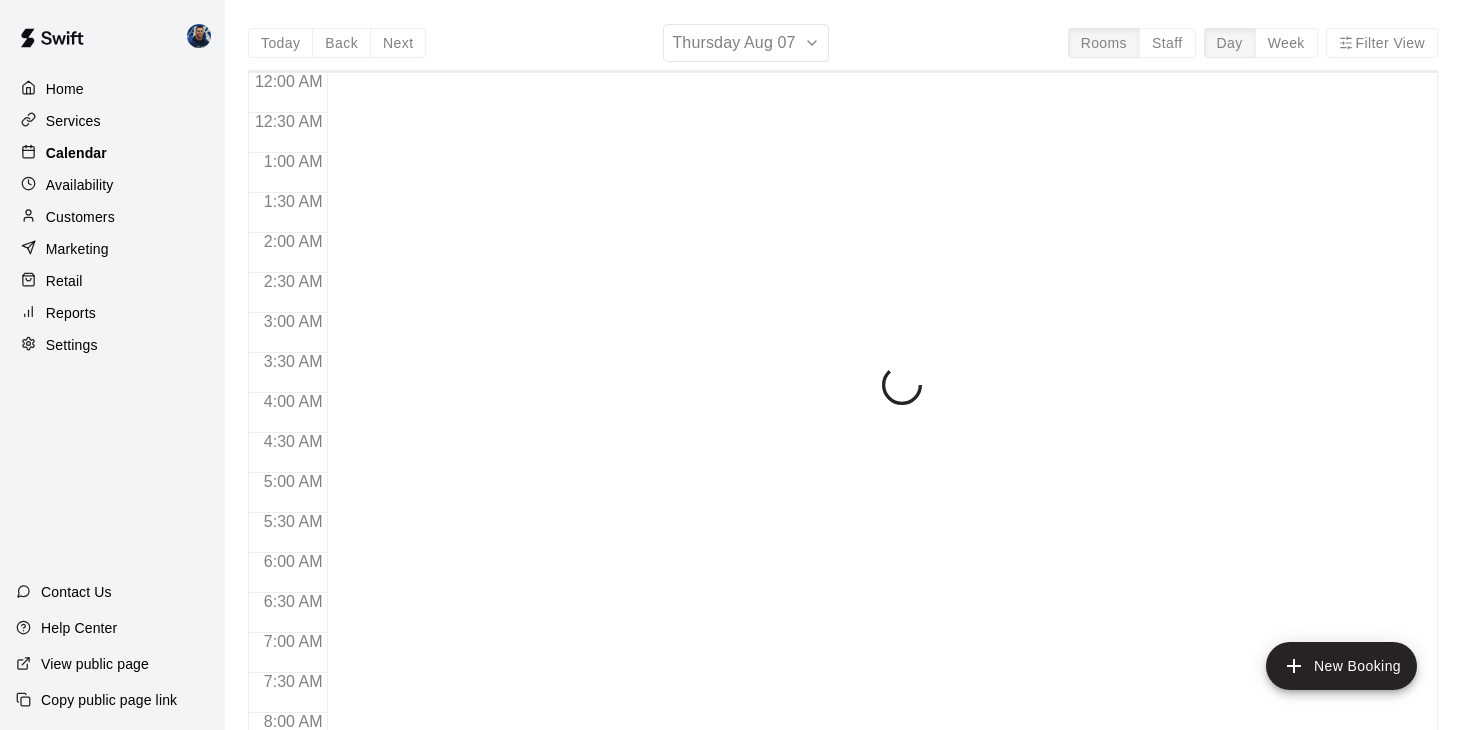 scroll, scrollTop: 1142, scrollLeft: 0, axis: vertical 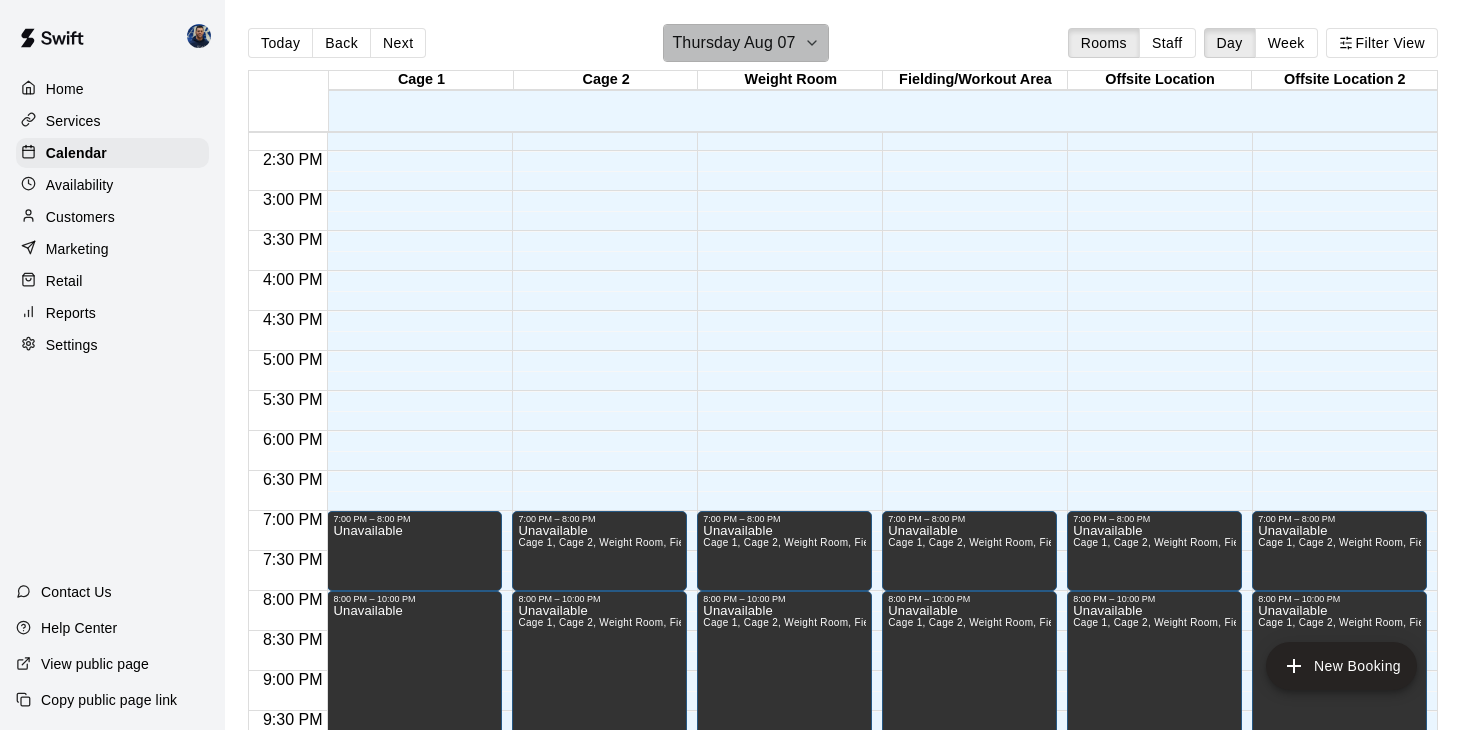 click 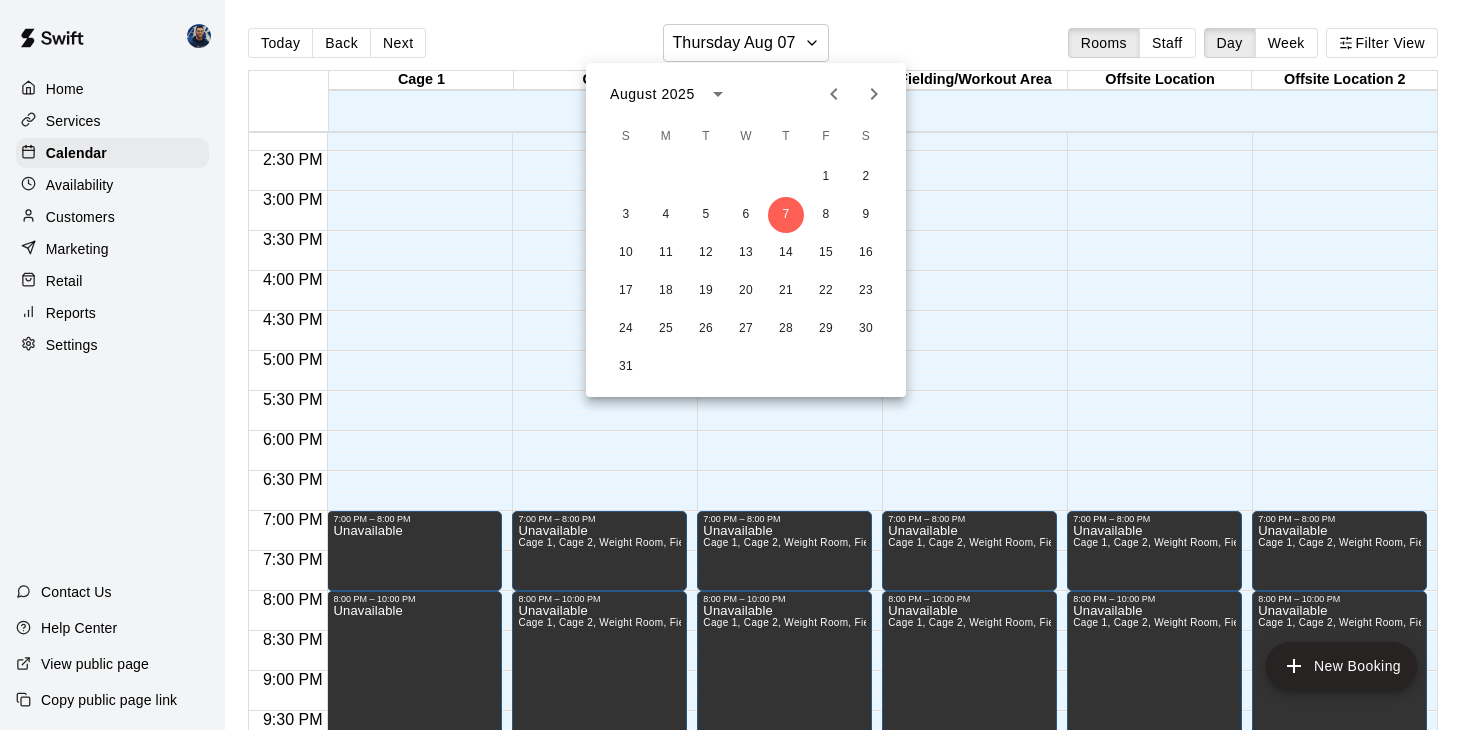click on "17 18 19 20 21 22 23" at bounding box center [746, 291] 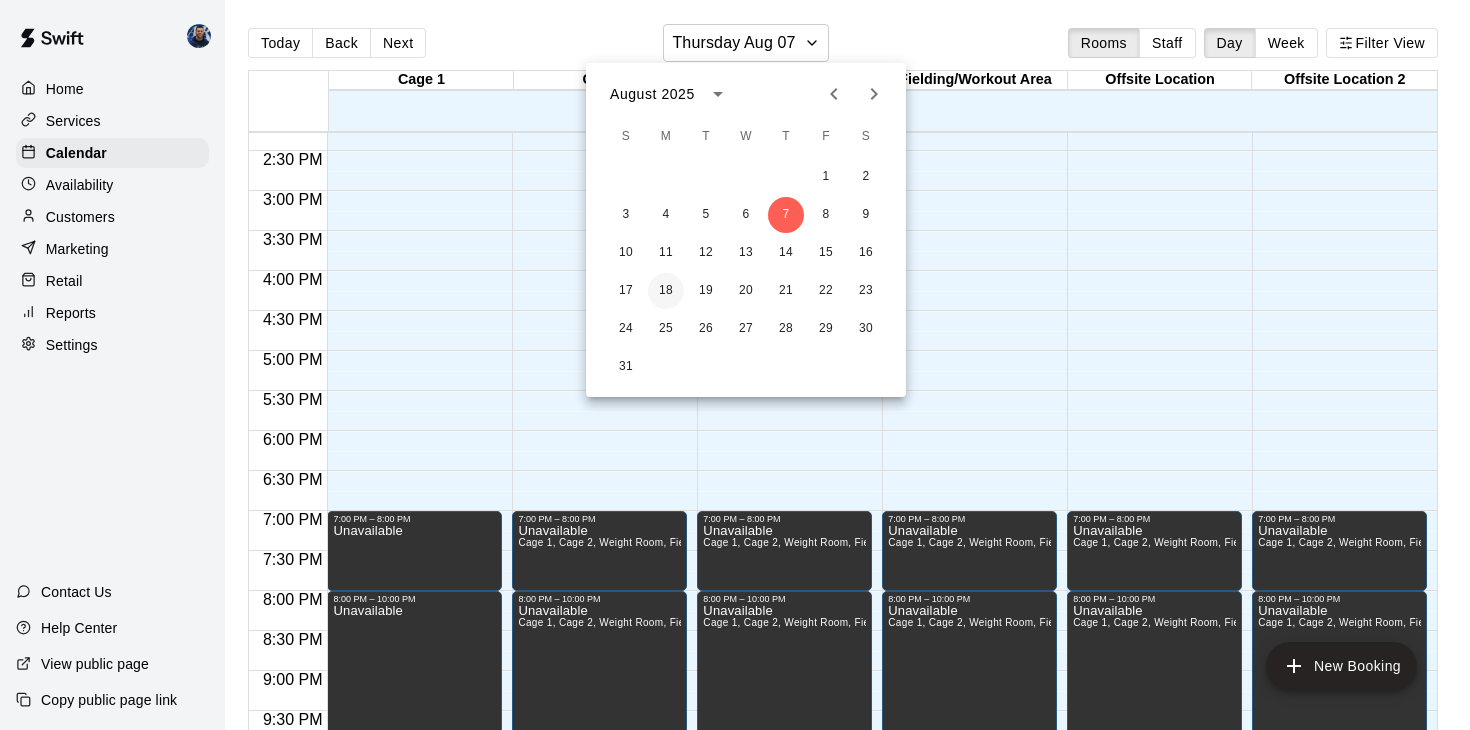 click on "18" at bounding box center (666, 291) 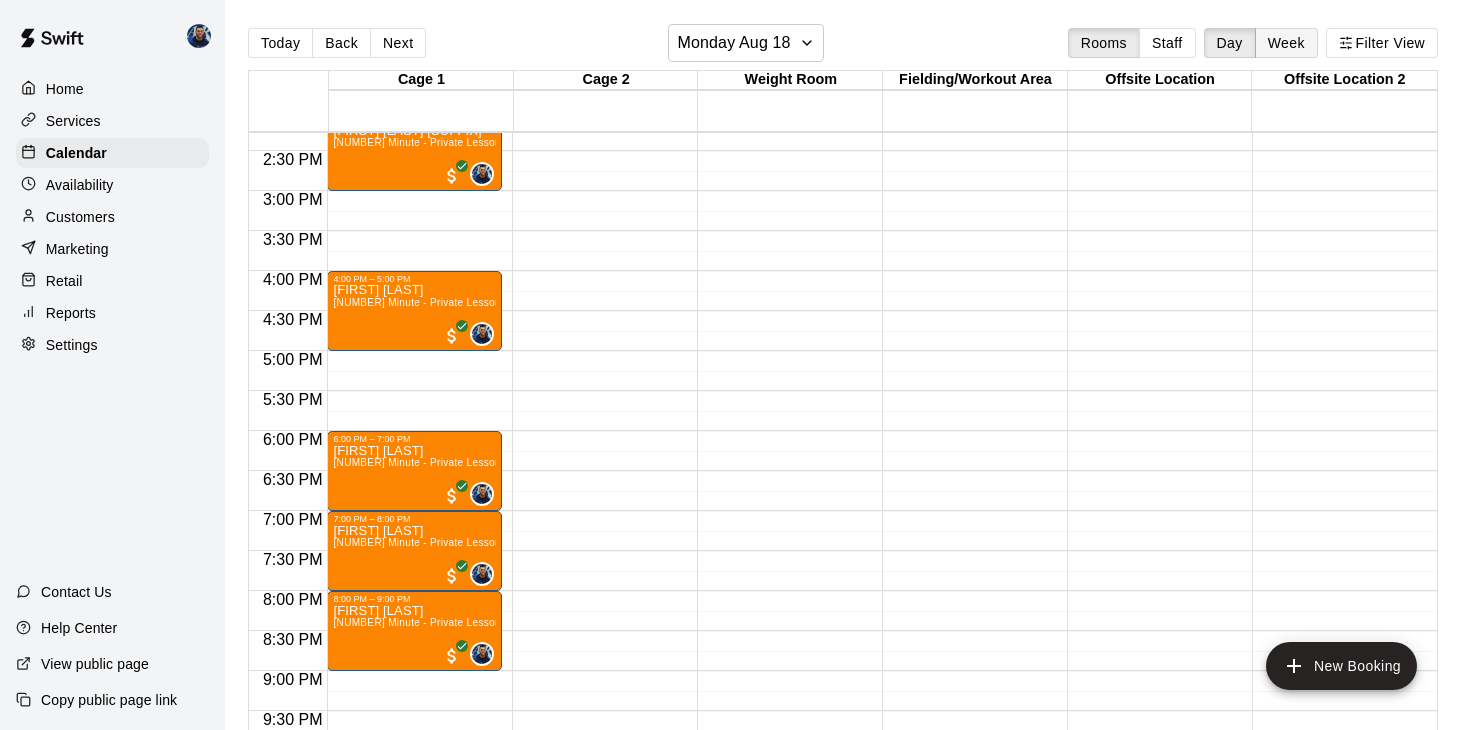 click on "Week" at bounding box center [1286, 43] 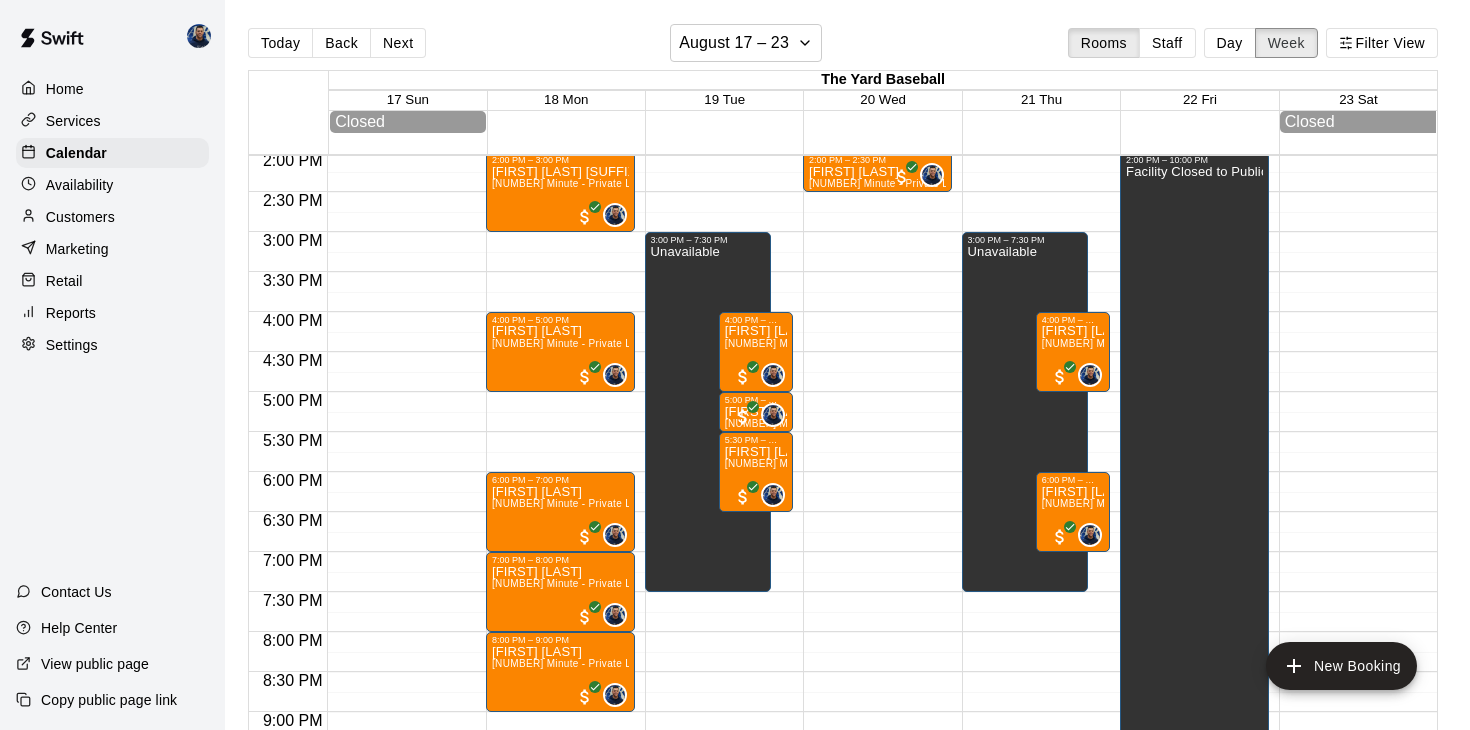 scroll, scrollTop: 1127, scrollLeft: 0, axis: vertical 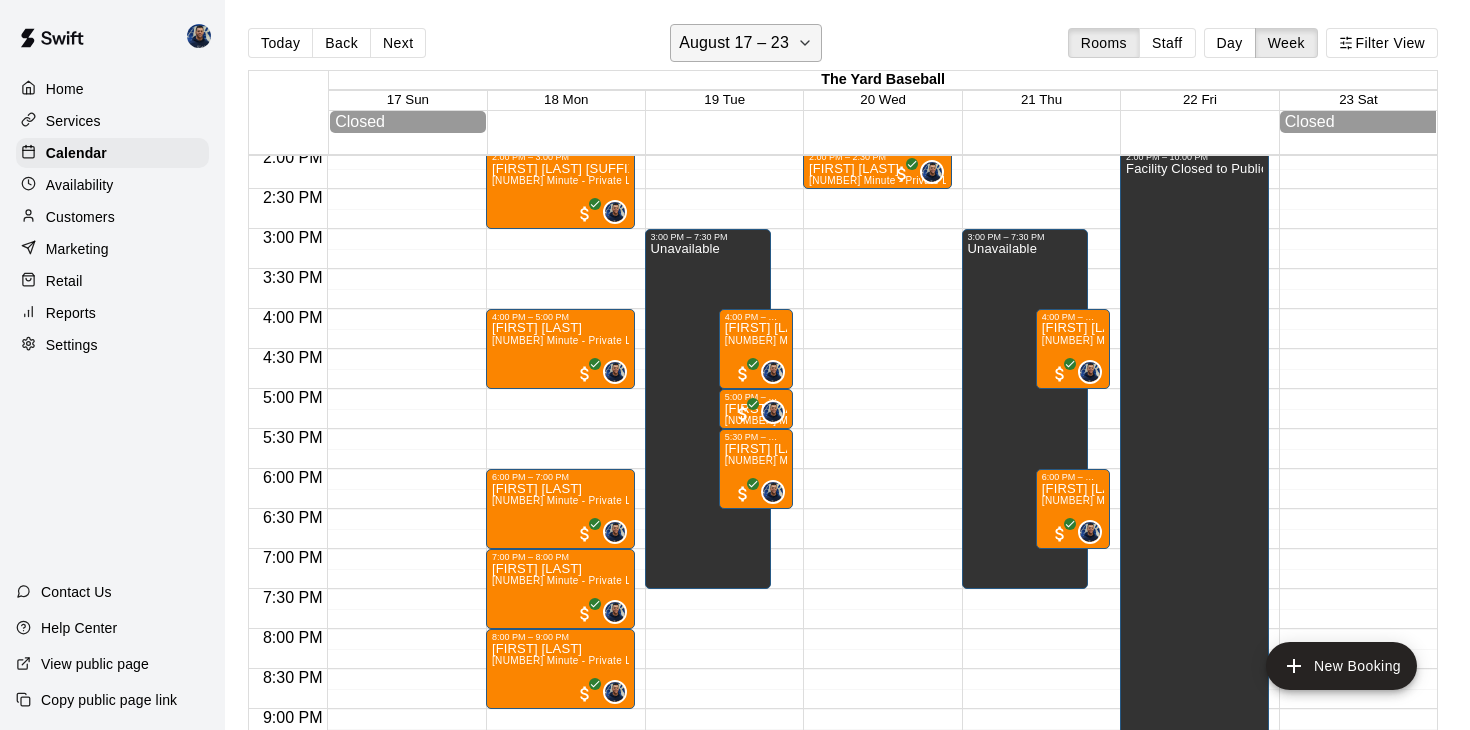click on "August 17 – 23" at bounding box center (734, 43) 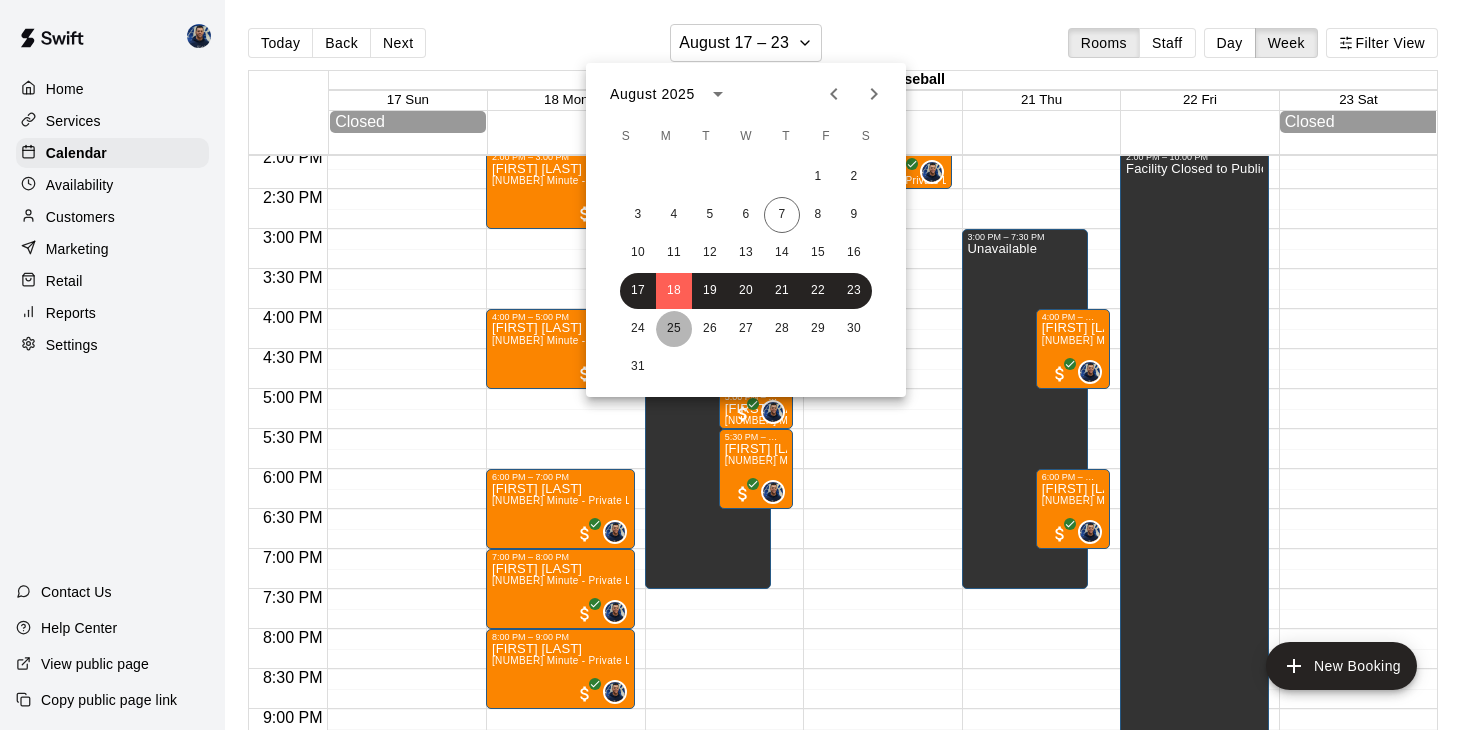 click on "25" at bounding box center [674, 329] 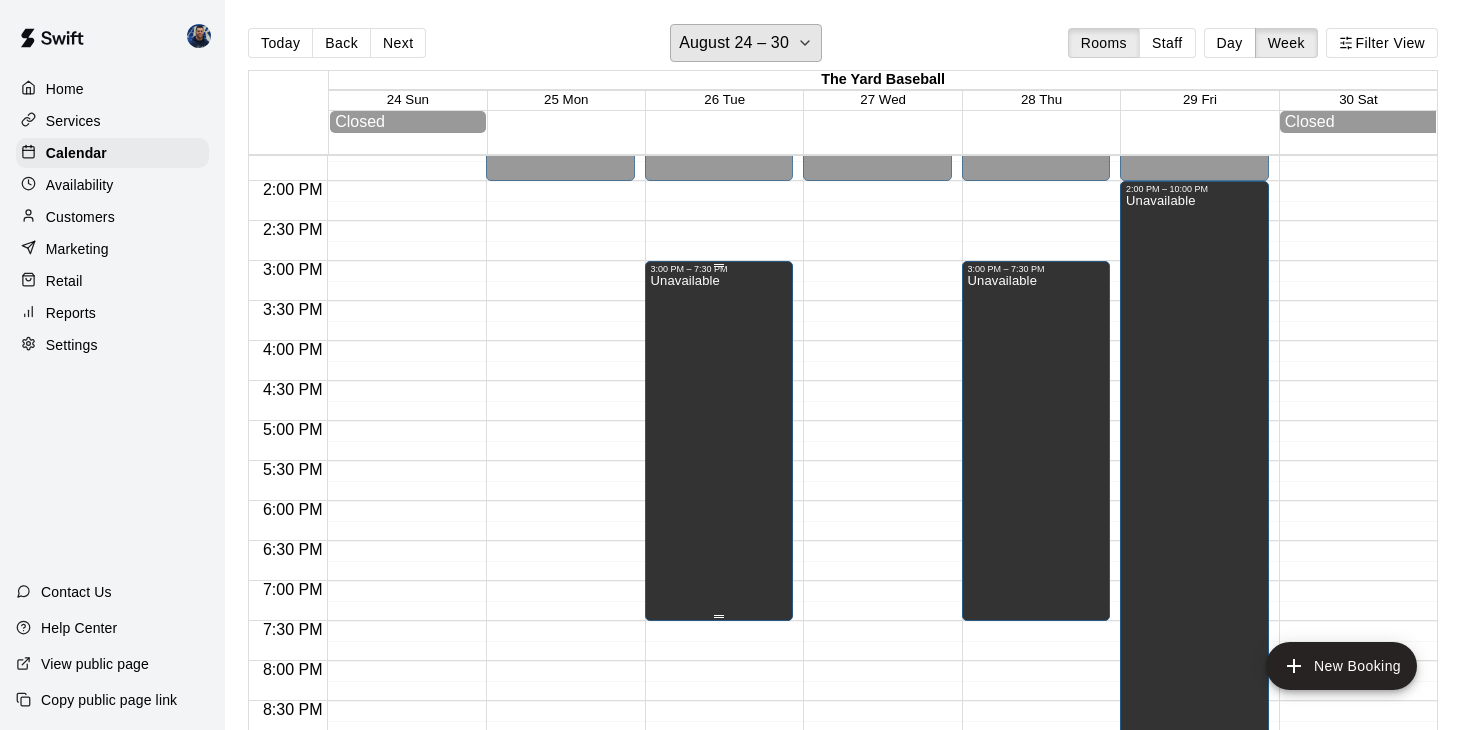 scroll, scrollTop: 1096, scrollLeft: 0, axis: vertical 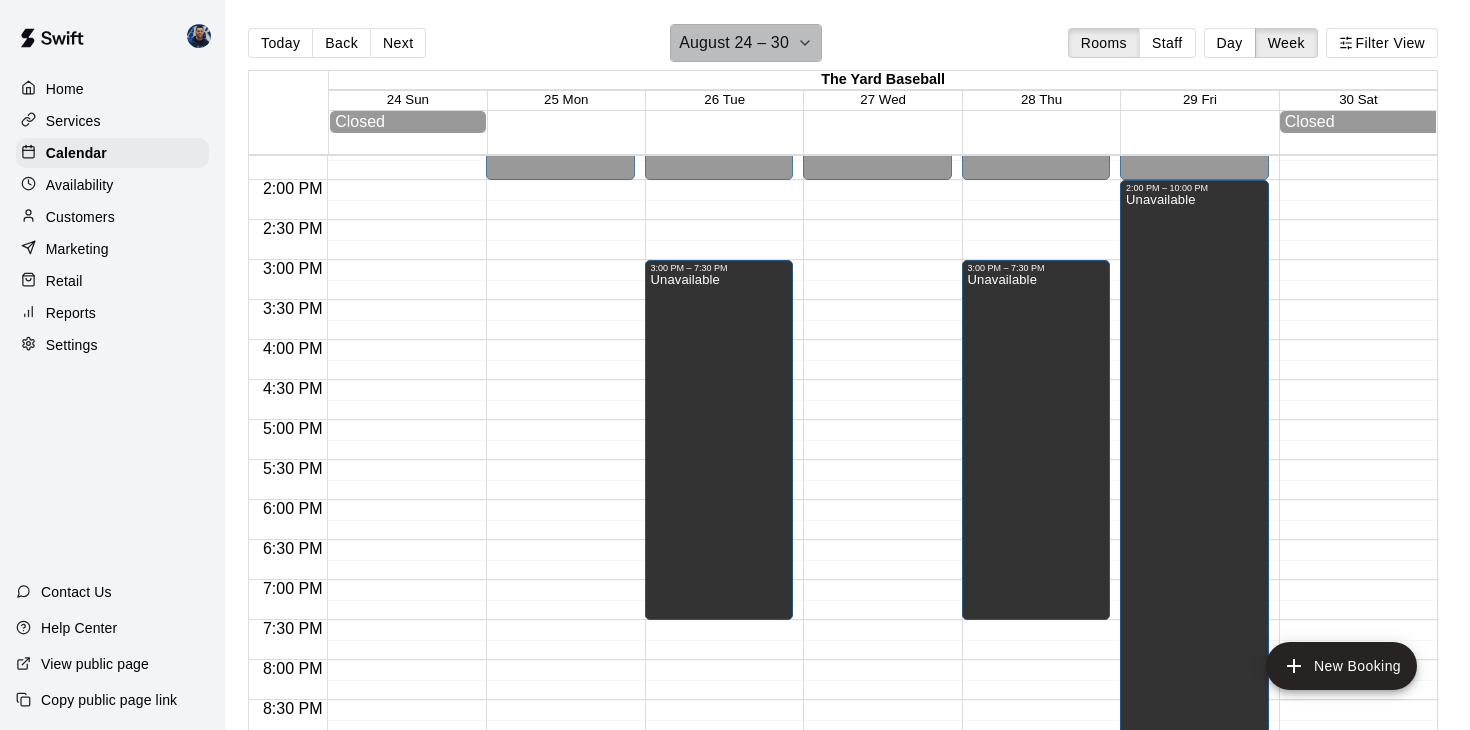 click 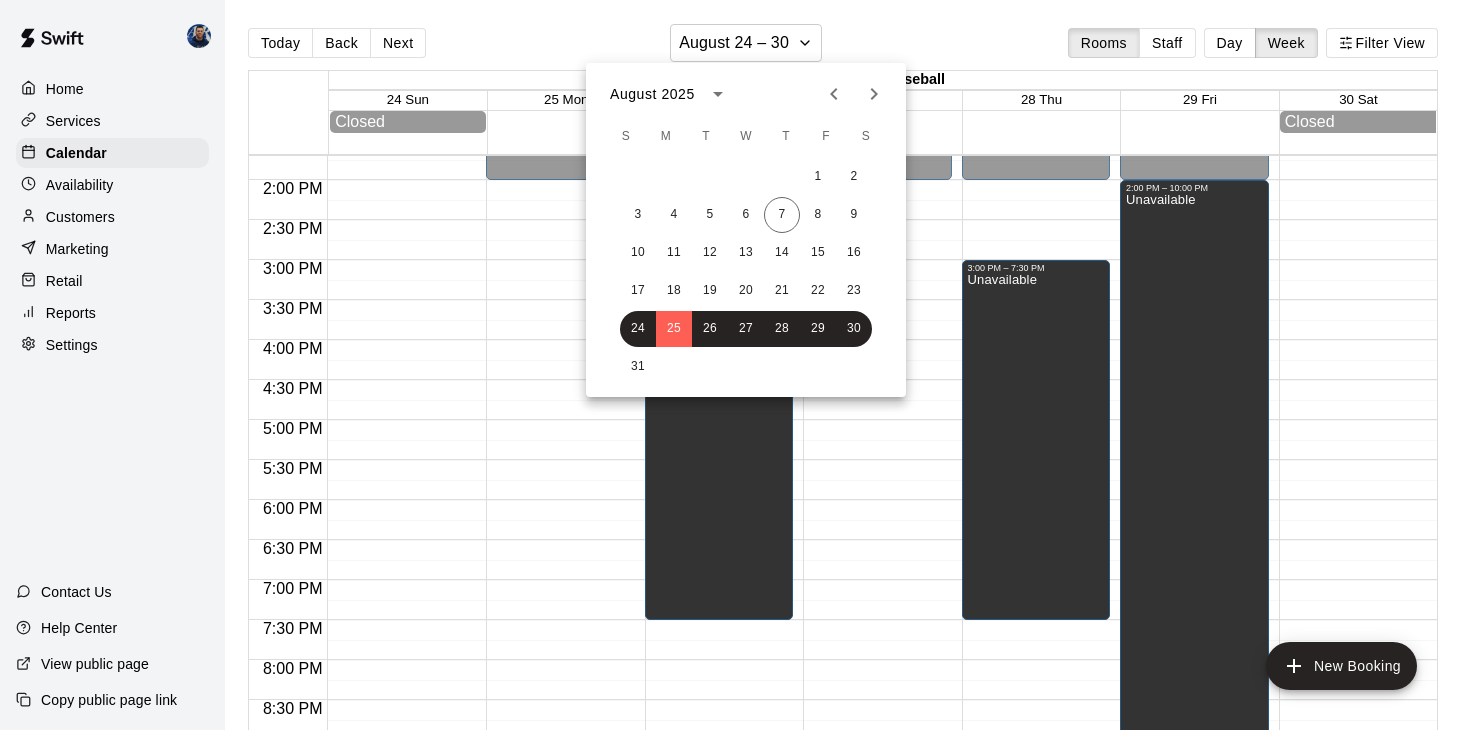 click 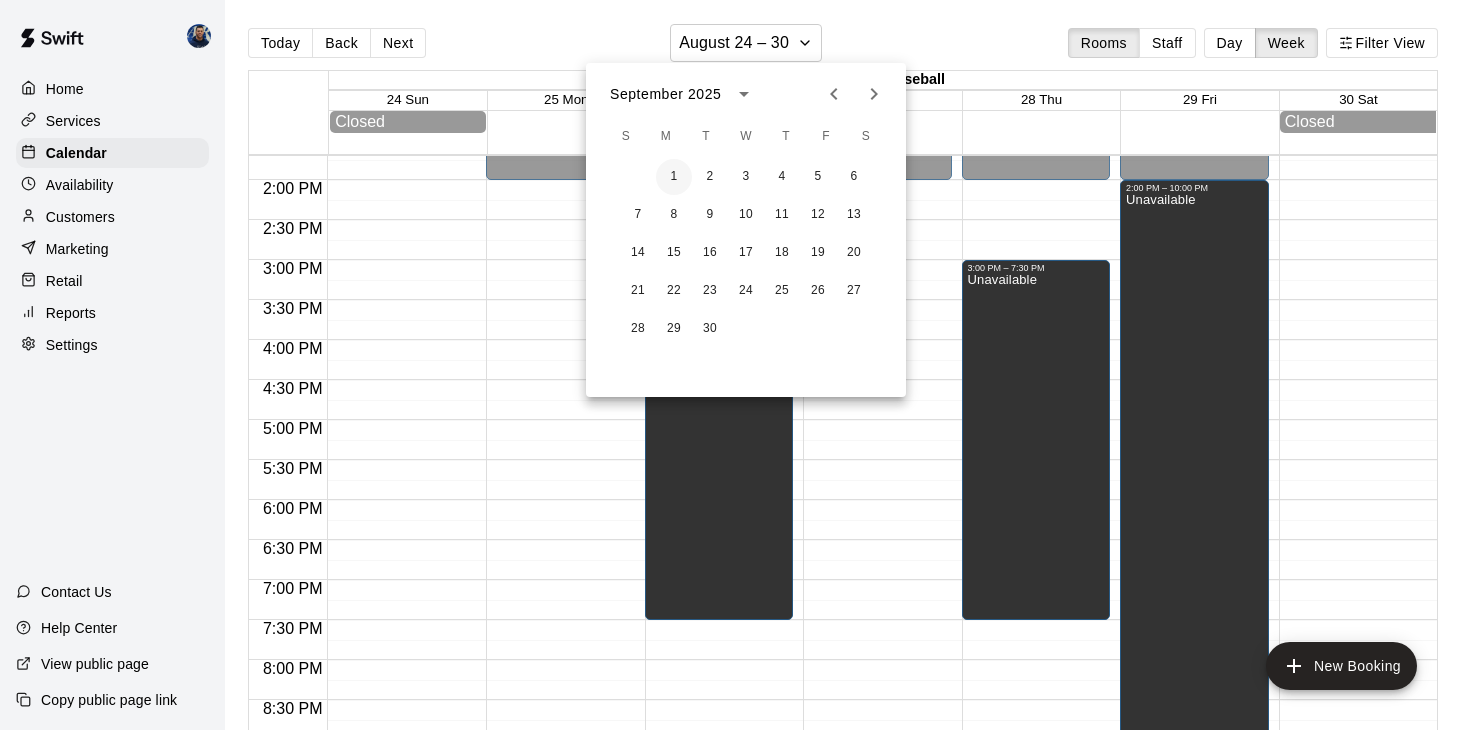 click on "1" at bounding box center [674, 177] 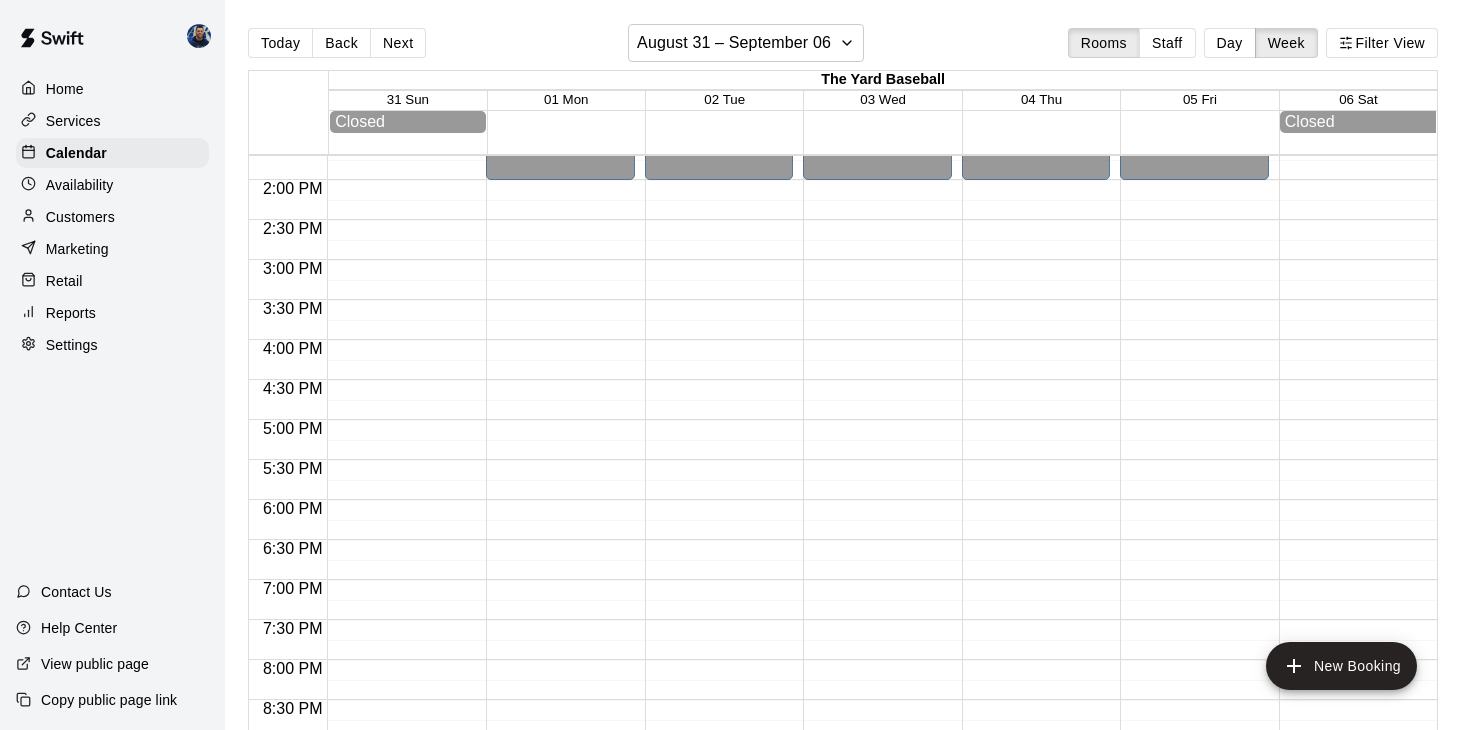 click on "Availability" at bounding box center (80, 185) 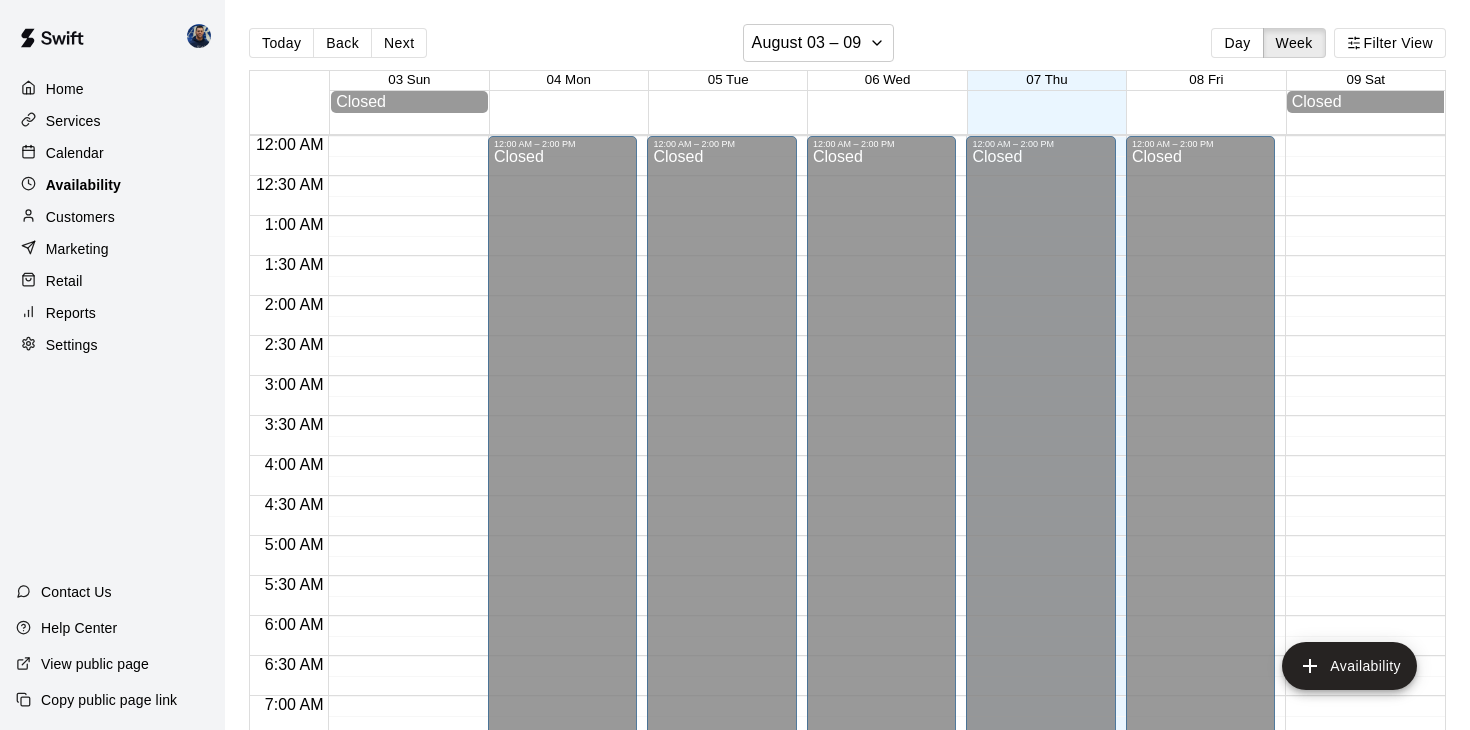 scroll, scrollTop: 1146, scrollLeft: 0, axis: vertical 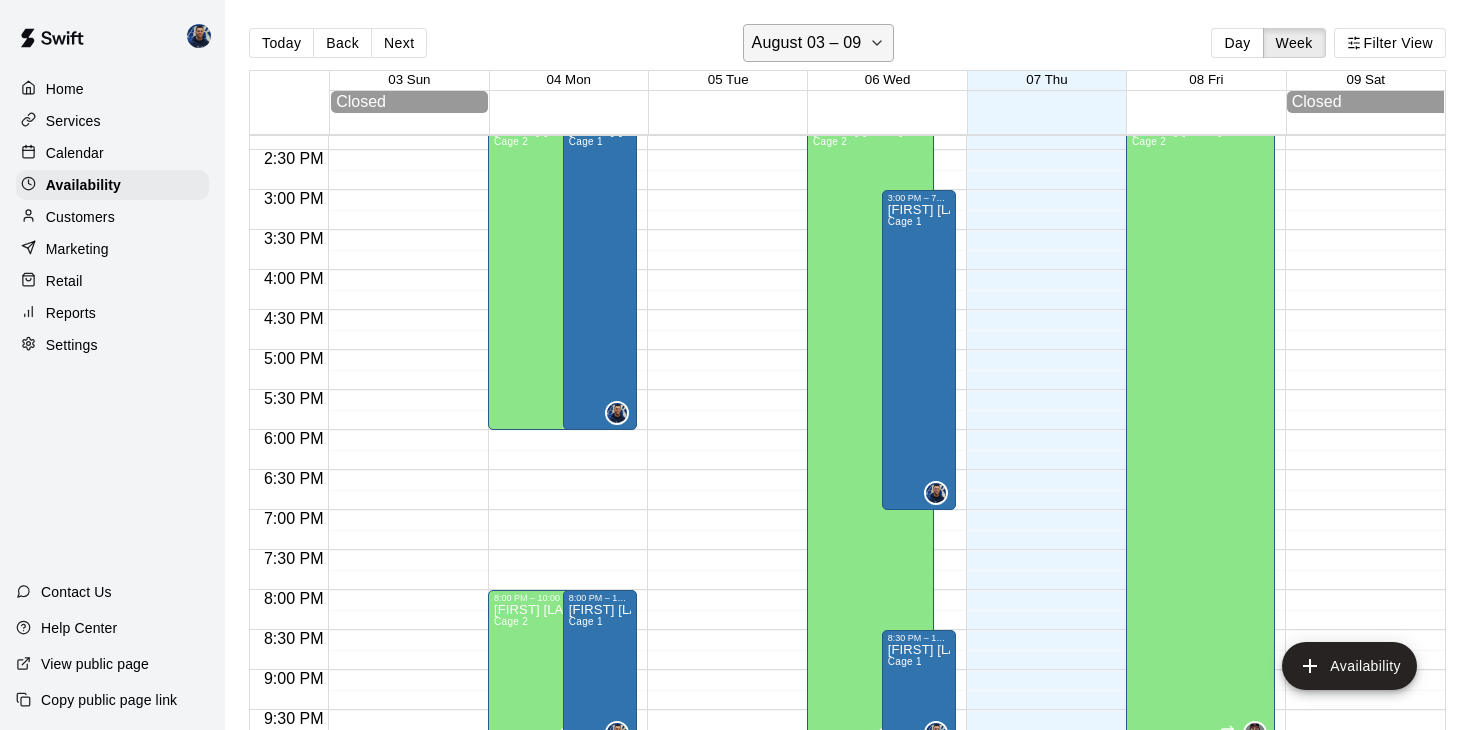 click on "August 03 – 09" at bounding box center (819, 43) 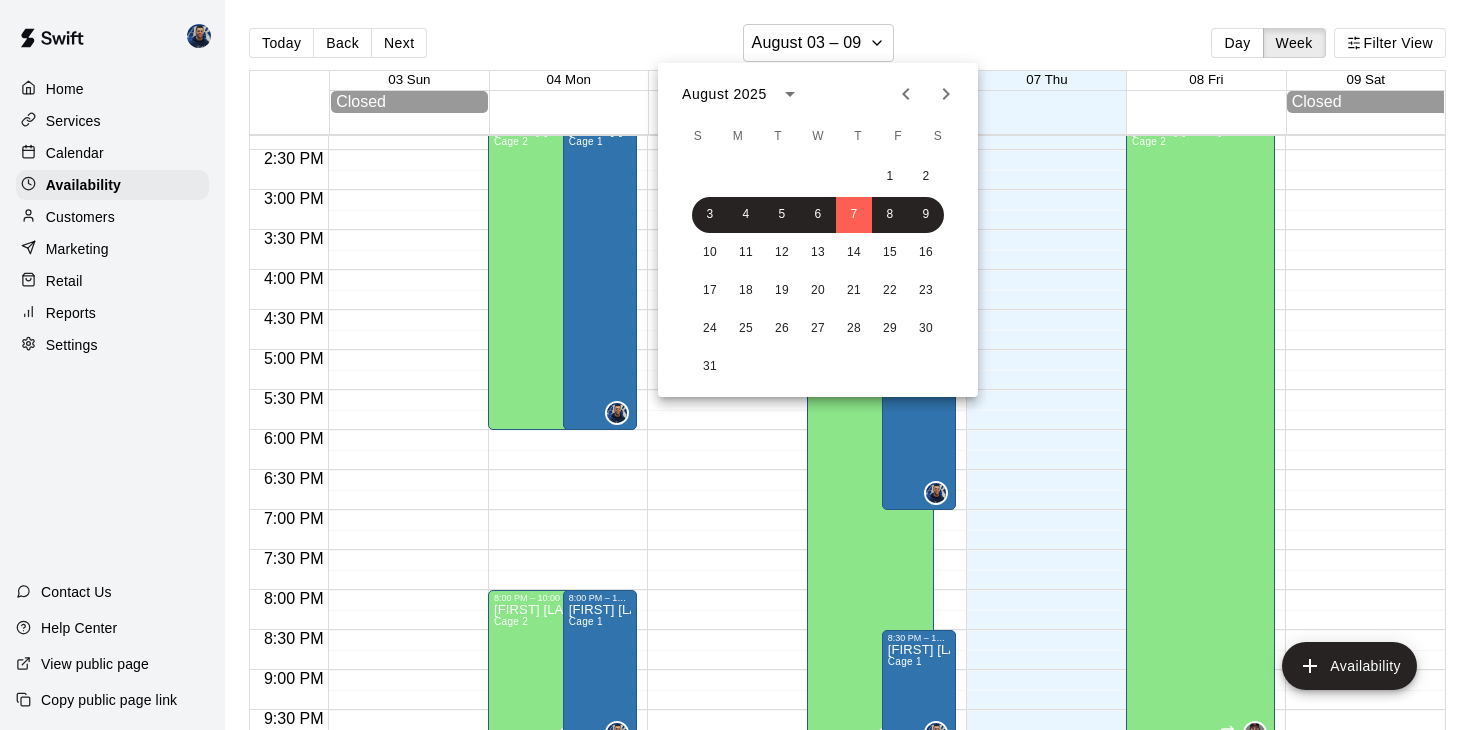 click 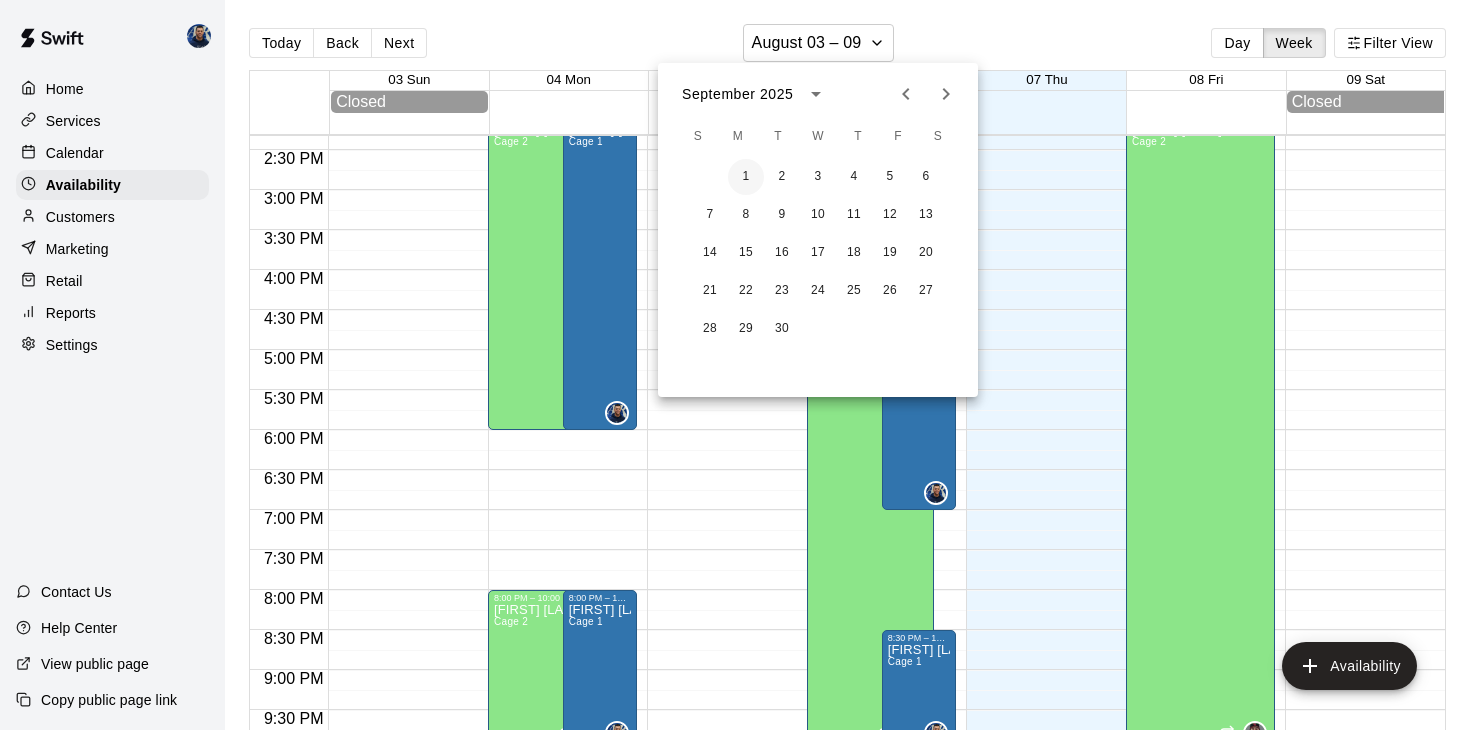 click on "1" at bounding box center (746, 177) 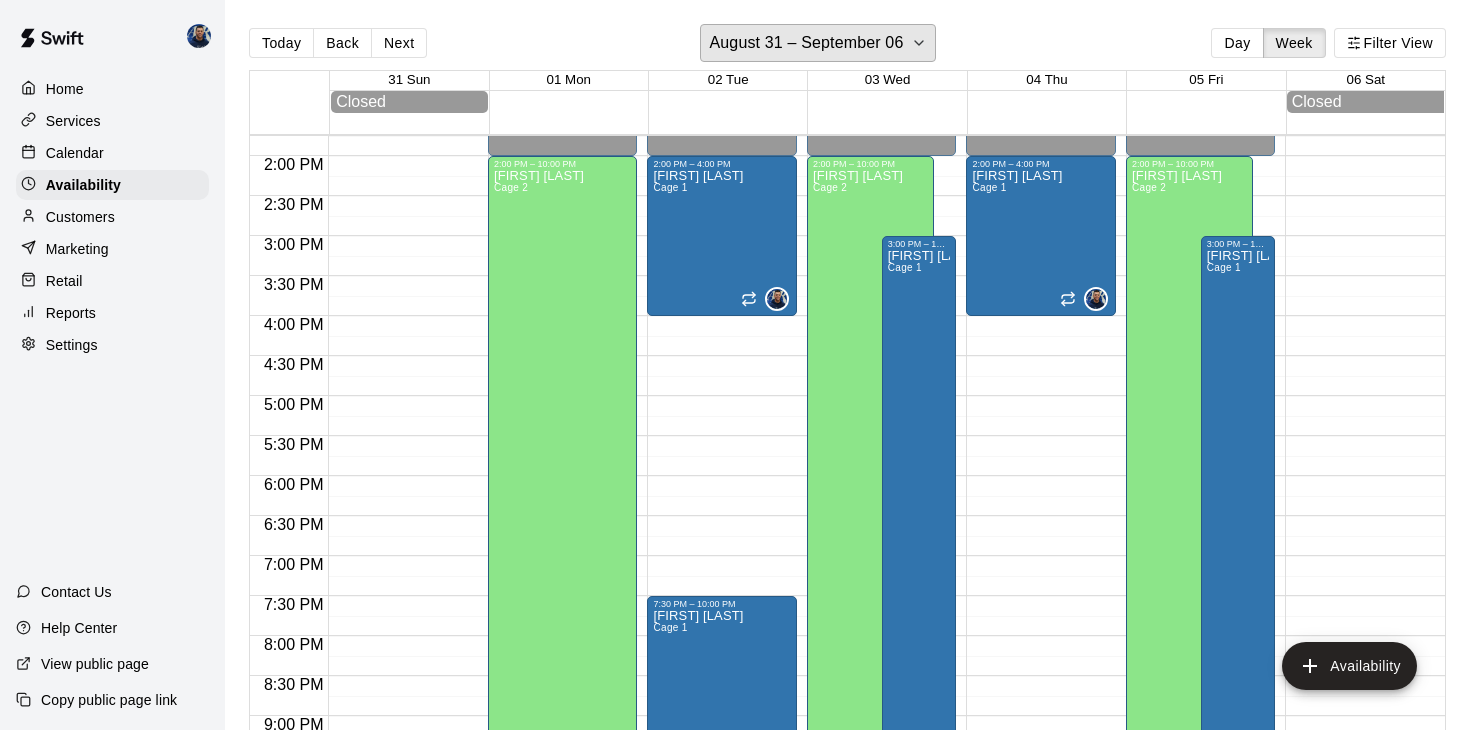 scroll, scrollTop: 1113, scrollLeft: 0, axis: vertical 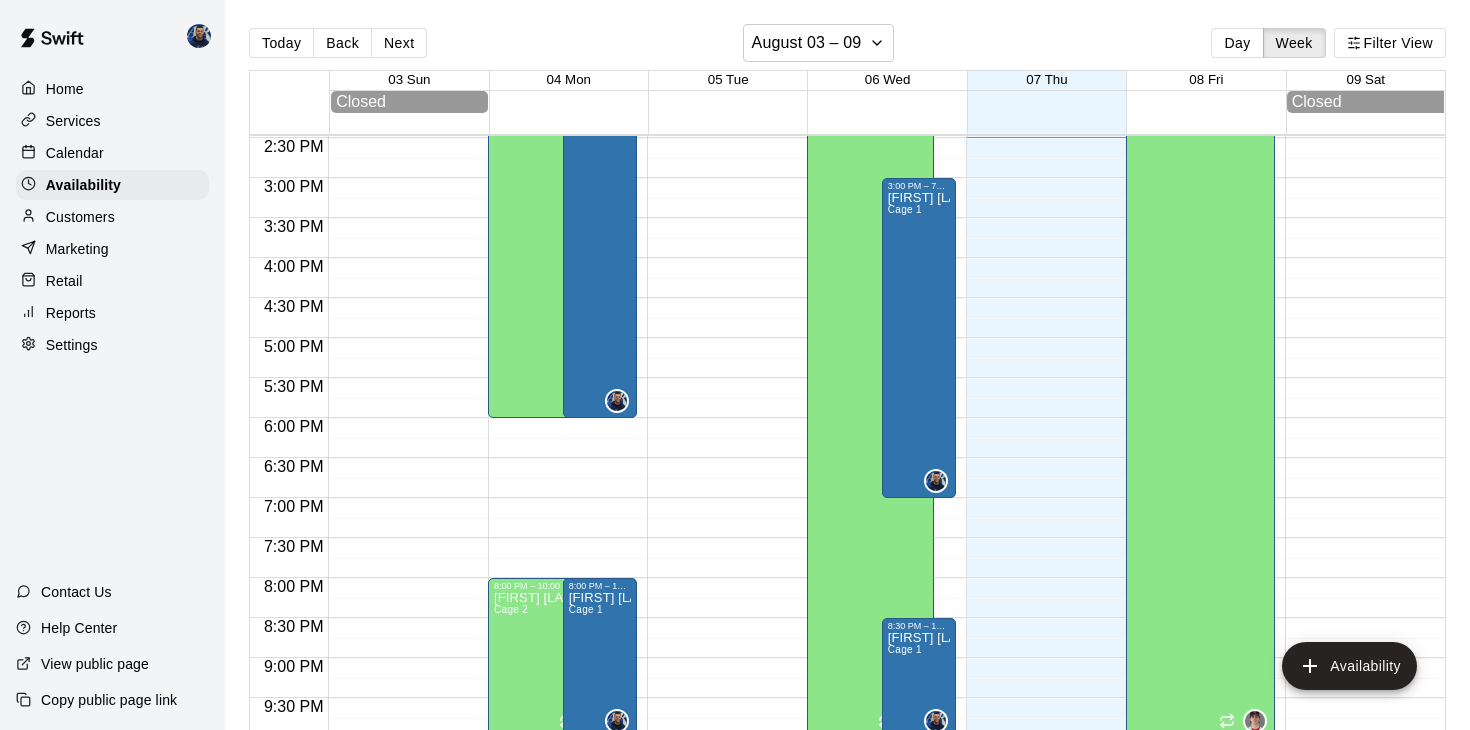 click on "Calendar" at bounding box center (75, 153) 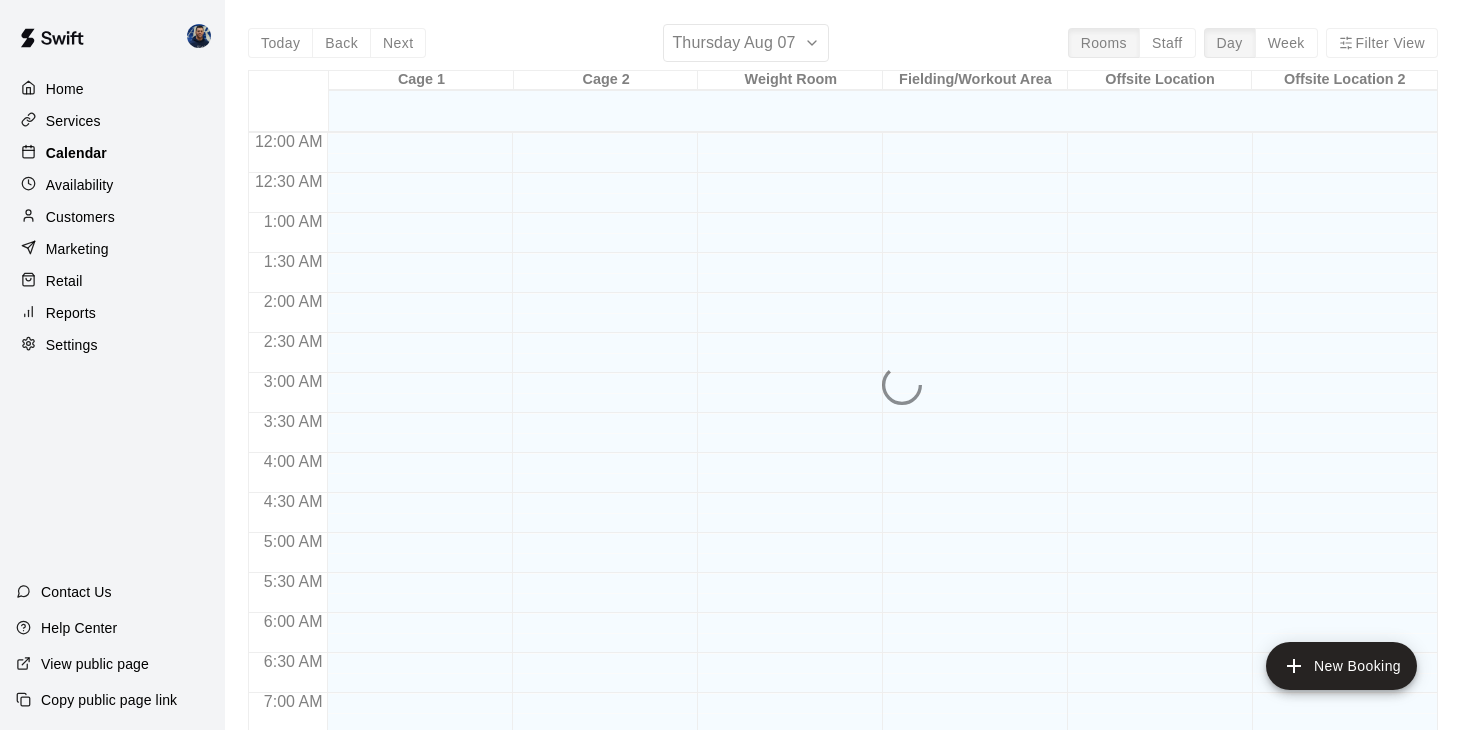 scroll, scrollTop: 1158, scrollLeft: 0, axis: vertical 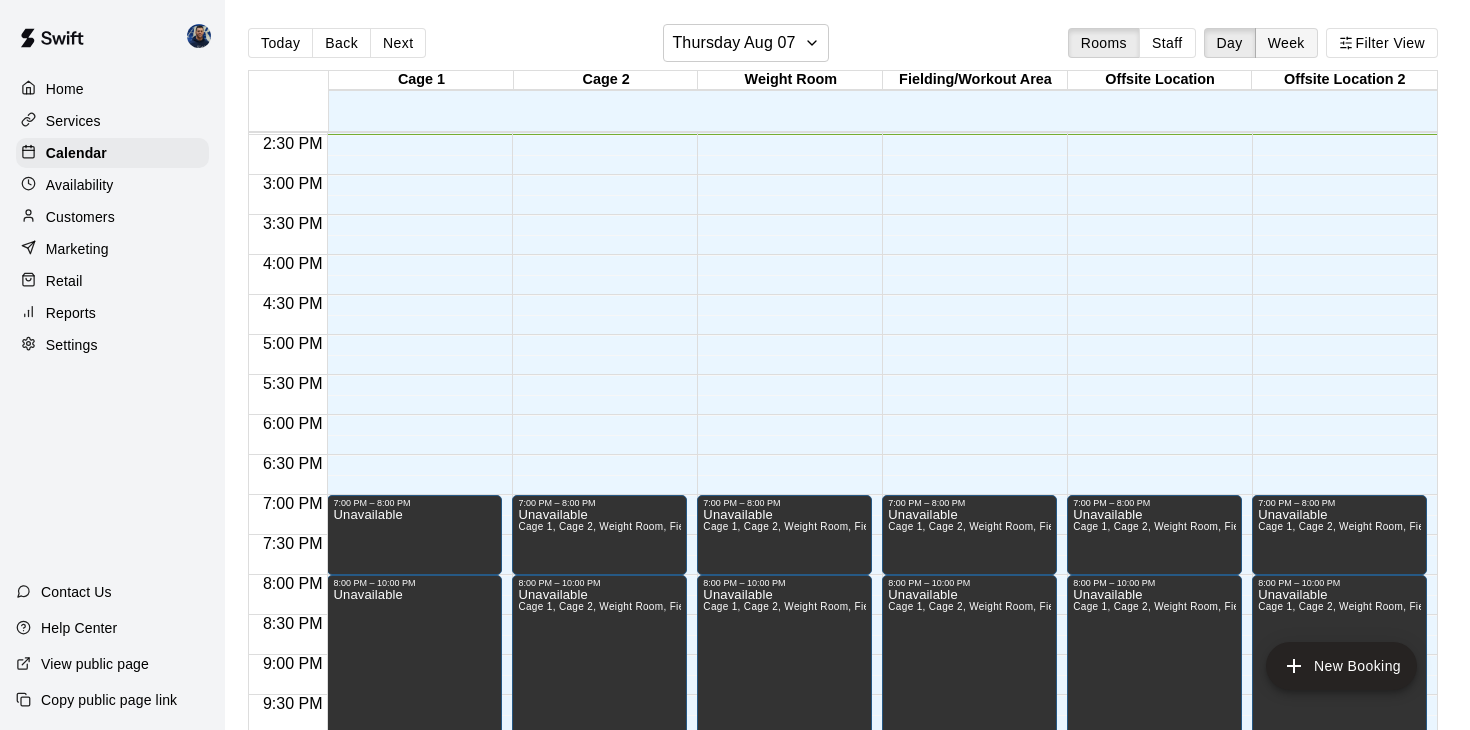 click on "Week" at bounding box center [1286, 43] 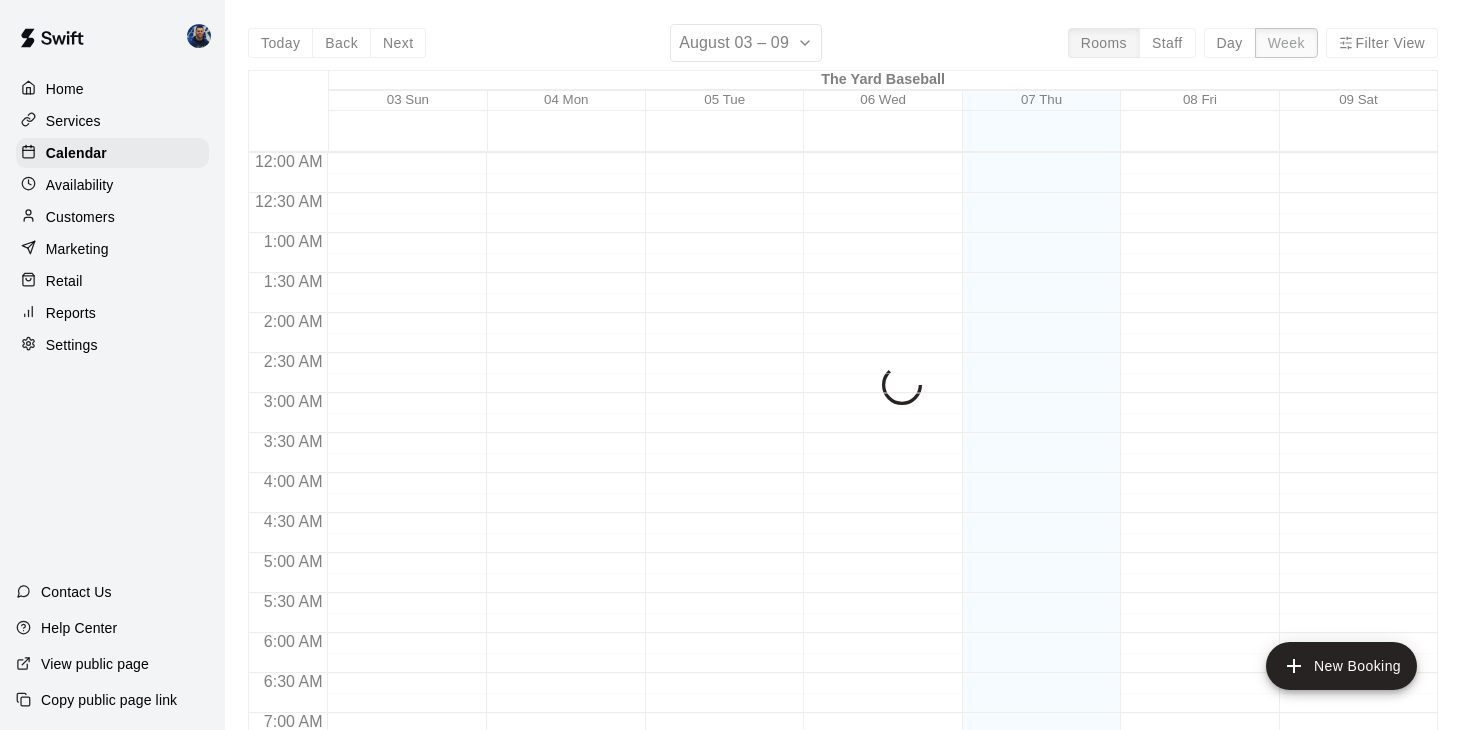 scroll, scrollTop: 1159, scrollLeft: 0, axis: vertical 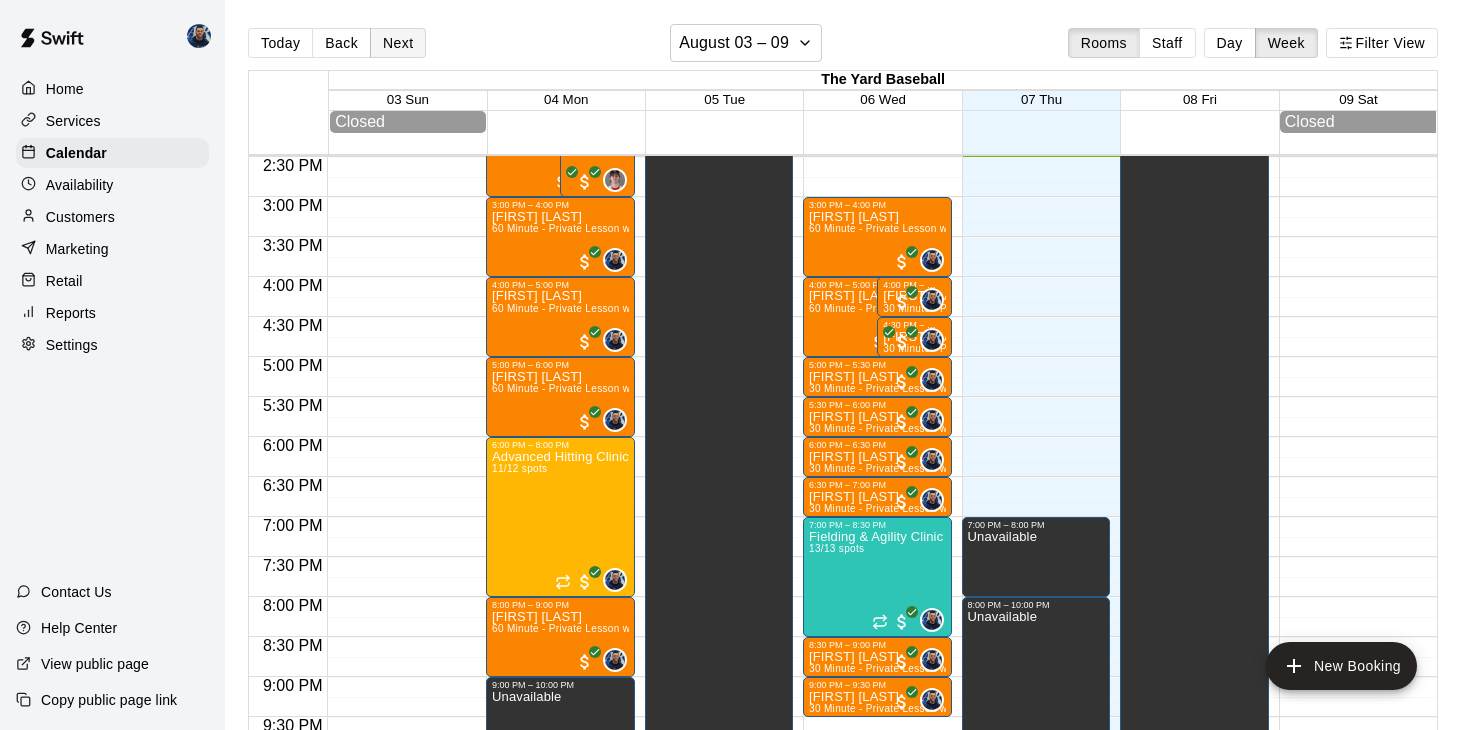 click on "Next" at bounding box center (398, 43) 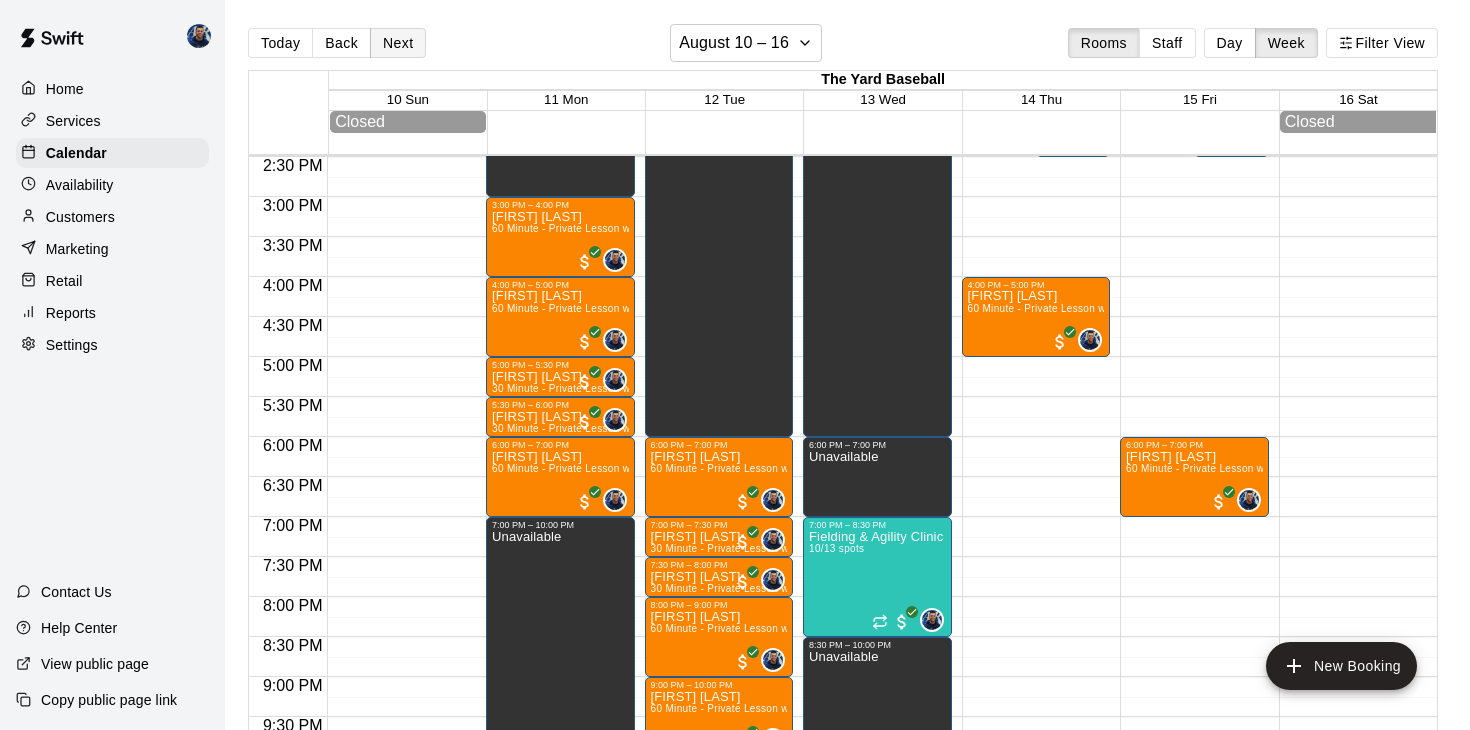 click on "Next" at bounding box center [398, 43] 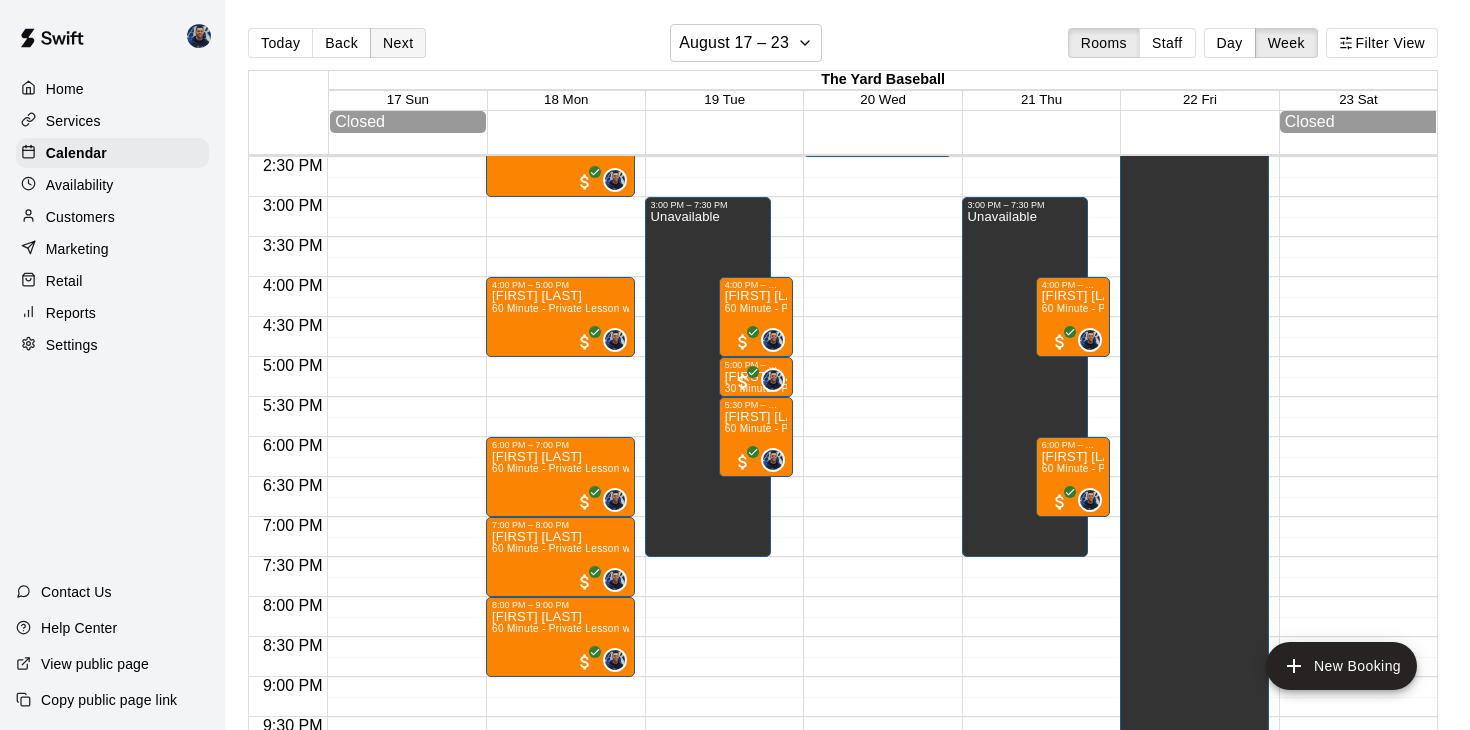 click on "Next" at bounding box center (398, 43) 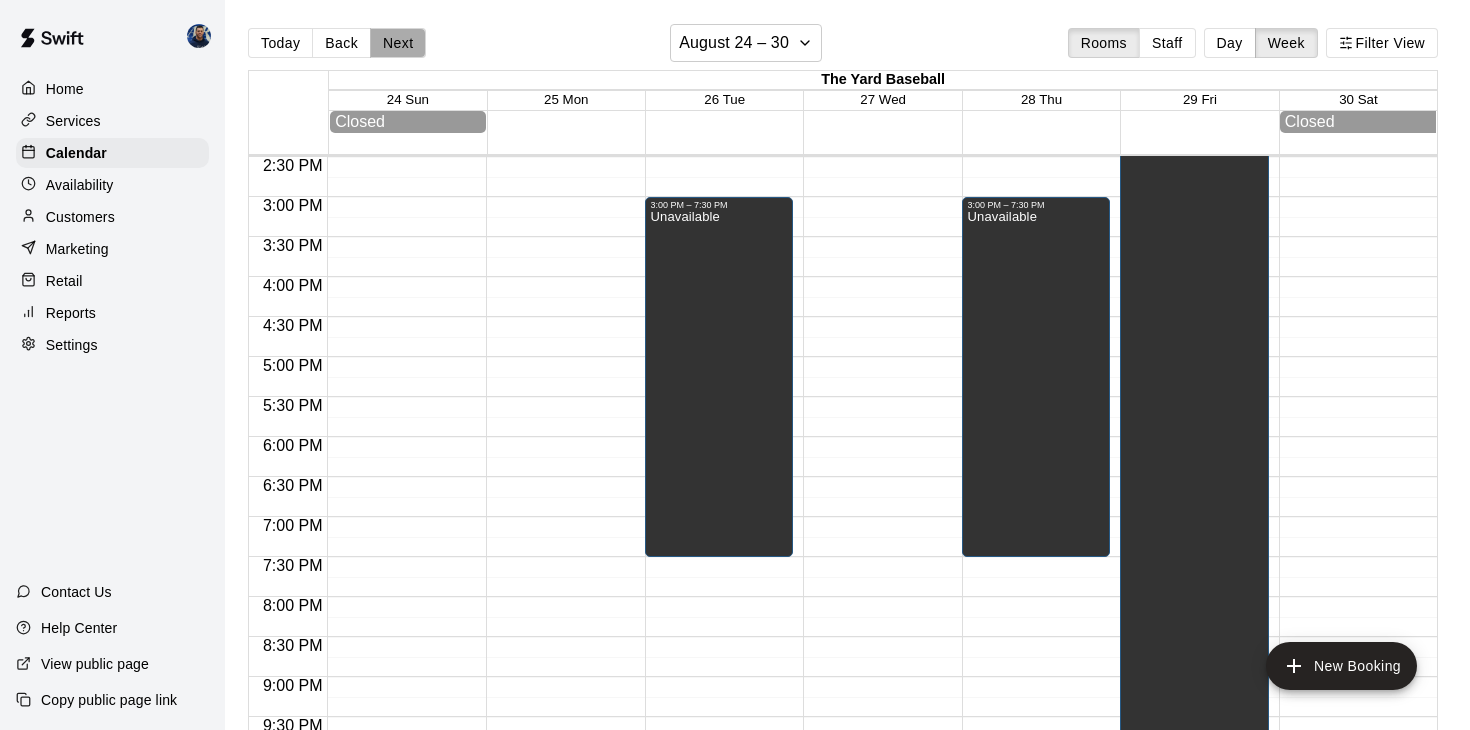 click on "Next" at bounding box center [398, 43] 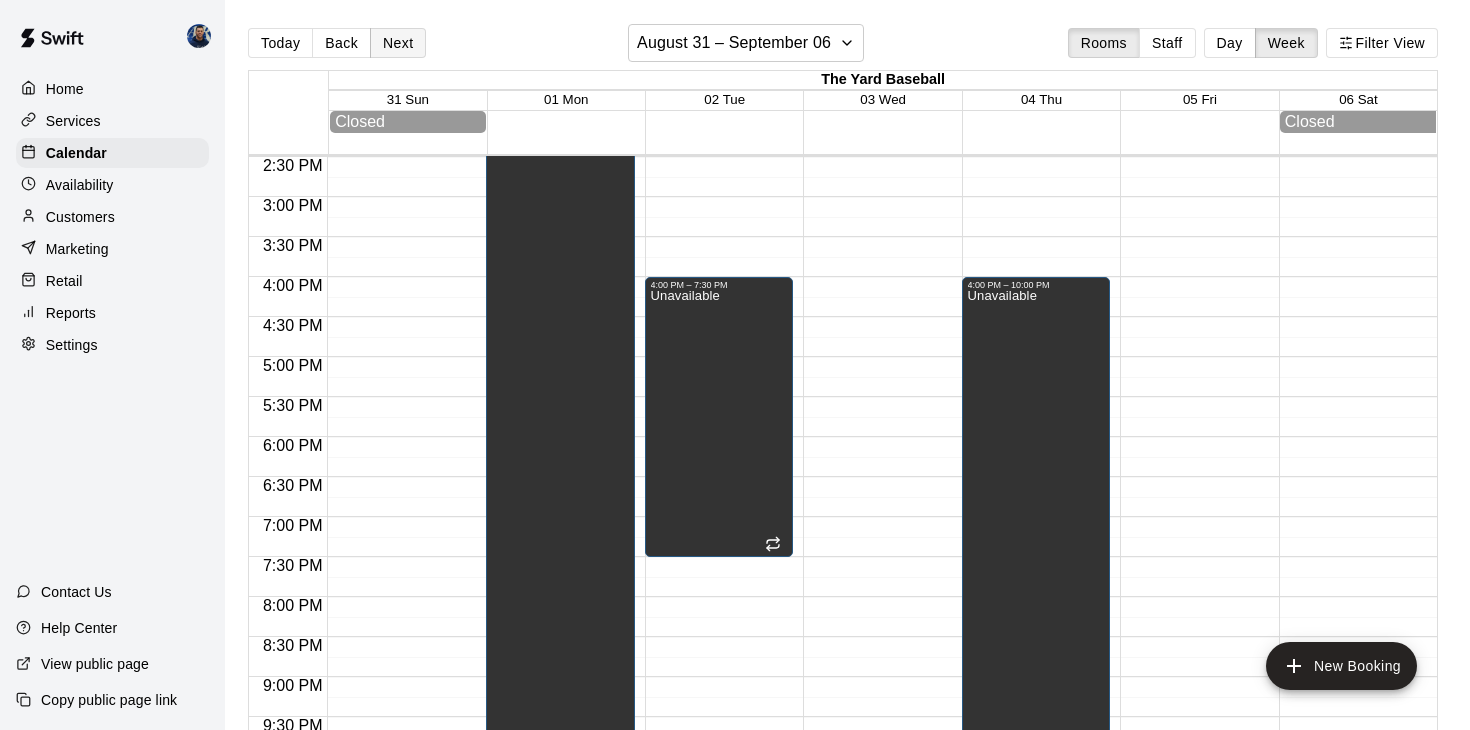 click on "Next" at bounding box center [398, 43] 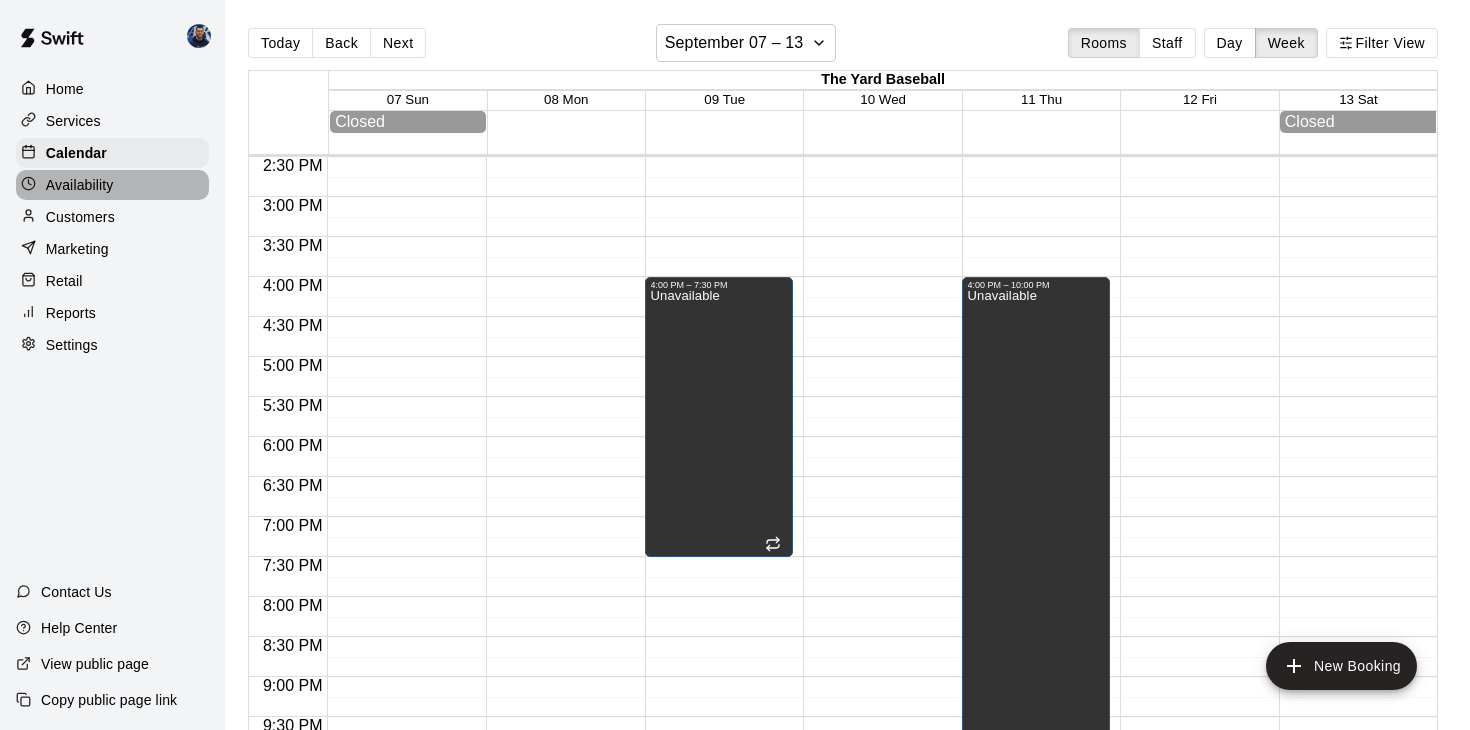 click on "Availability" at bounding box center [112, 185] 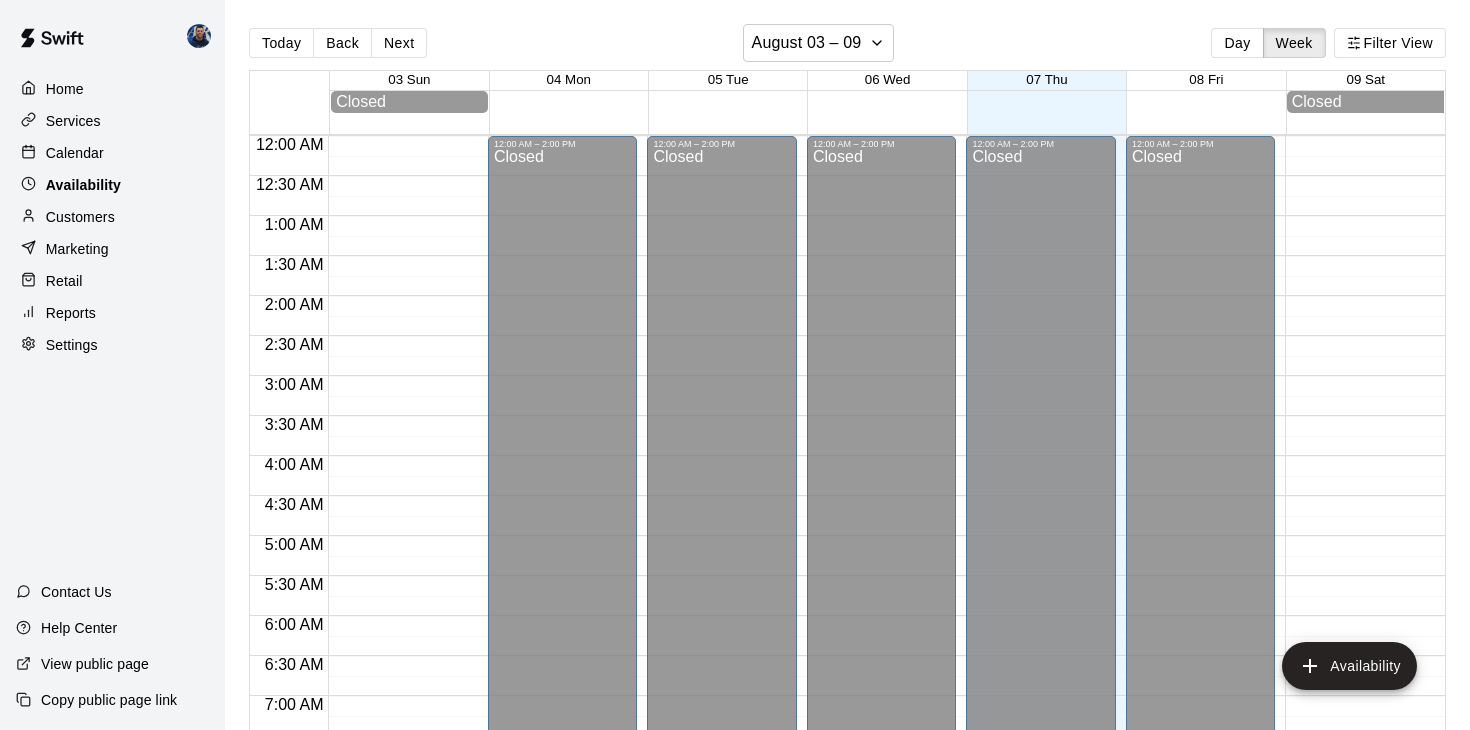 scroll, scrollTop: 1159, scrollLeft: 0, axis: vertical 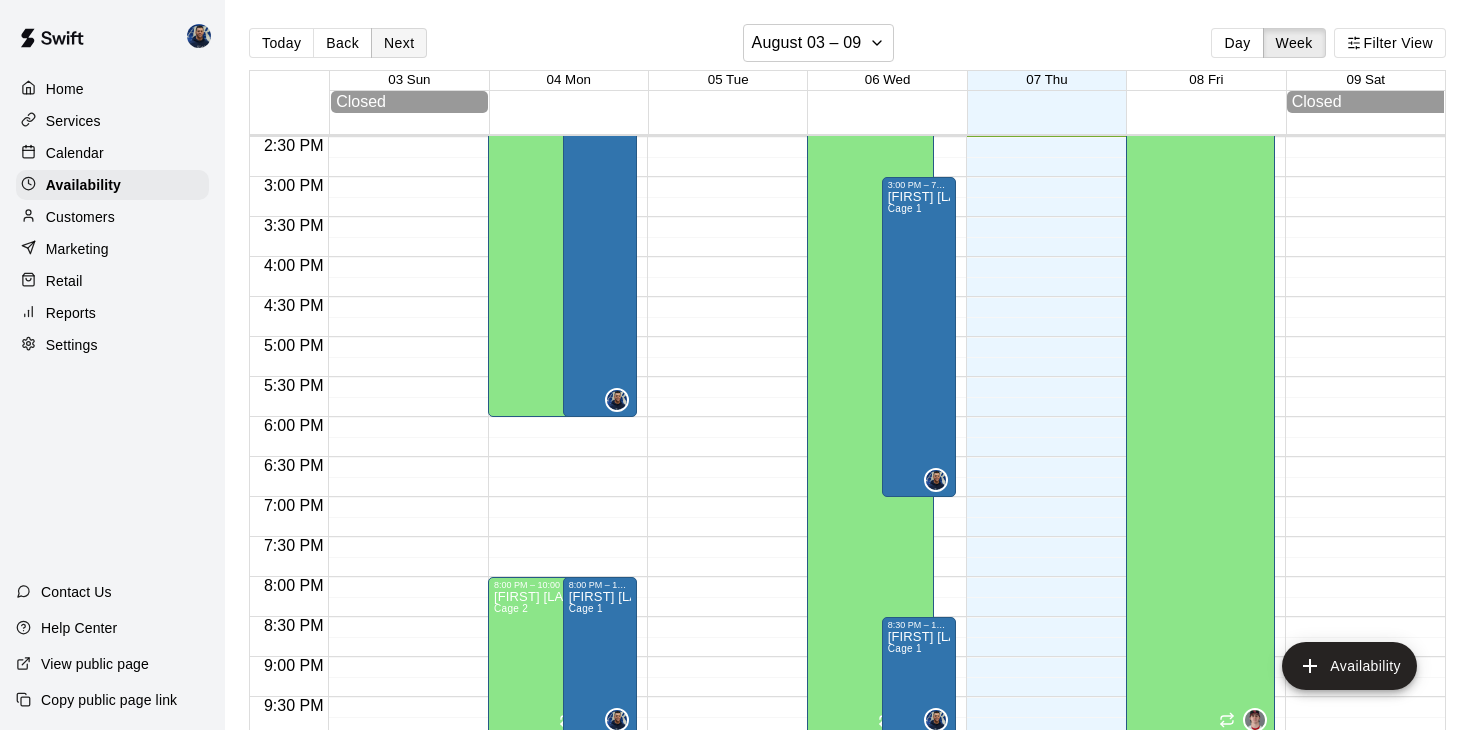 click on "Next" at bounding box center [399, 43] 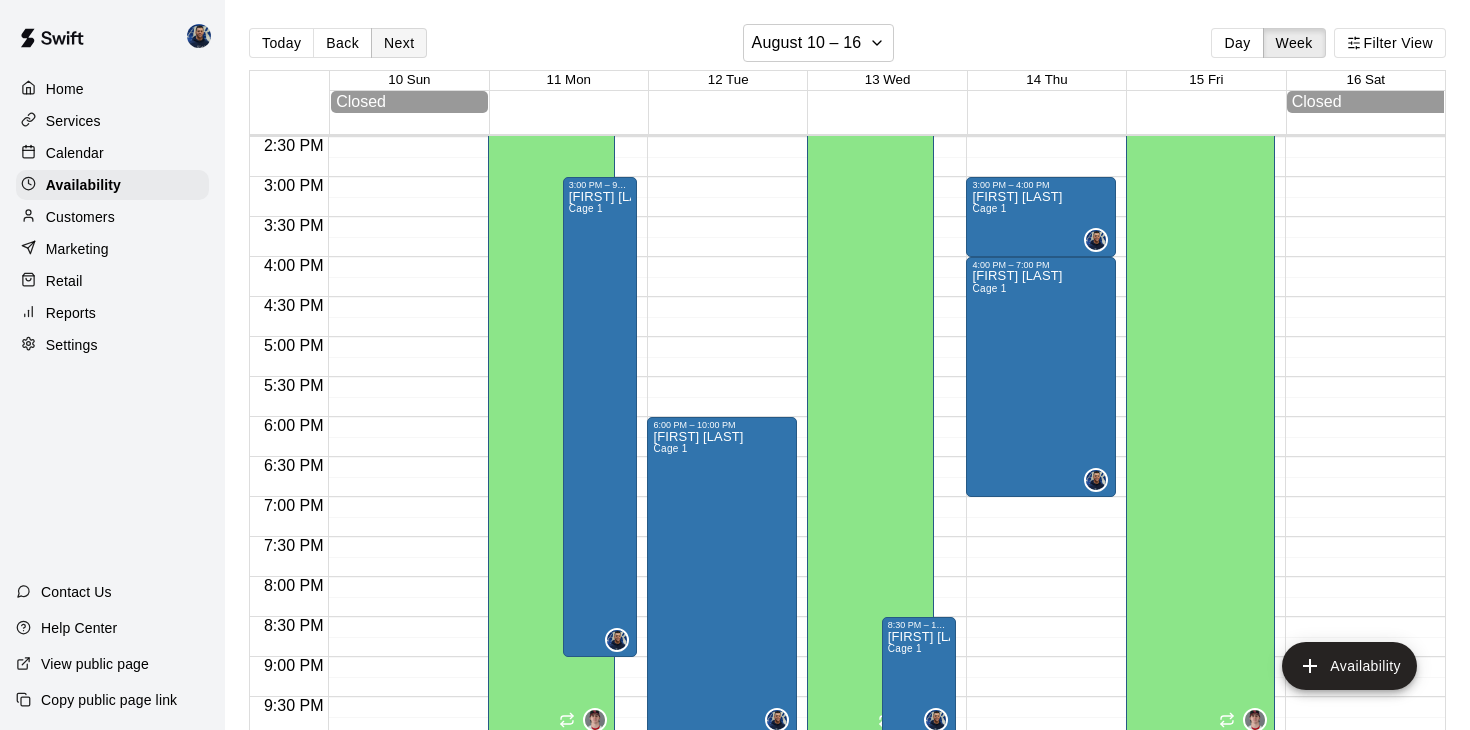 click on "Next" at bounding box center (399, 43) 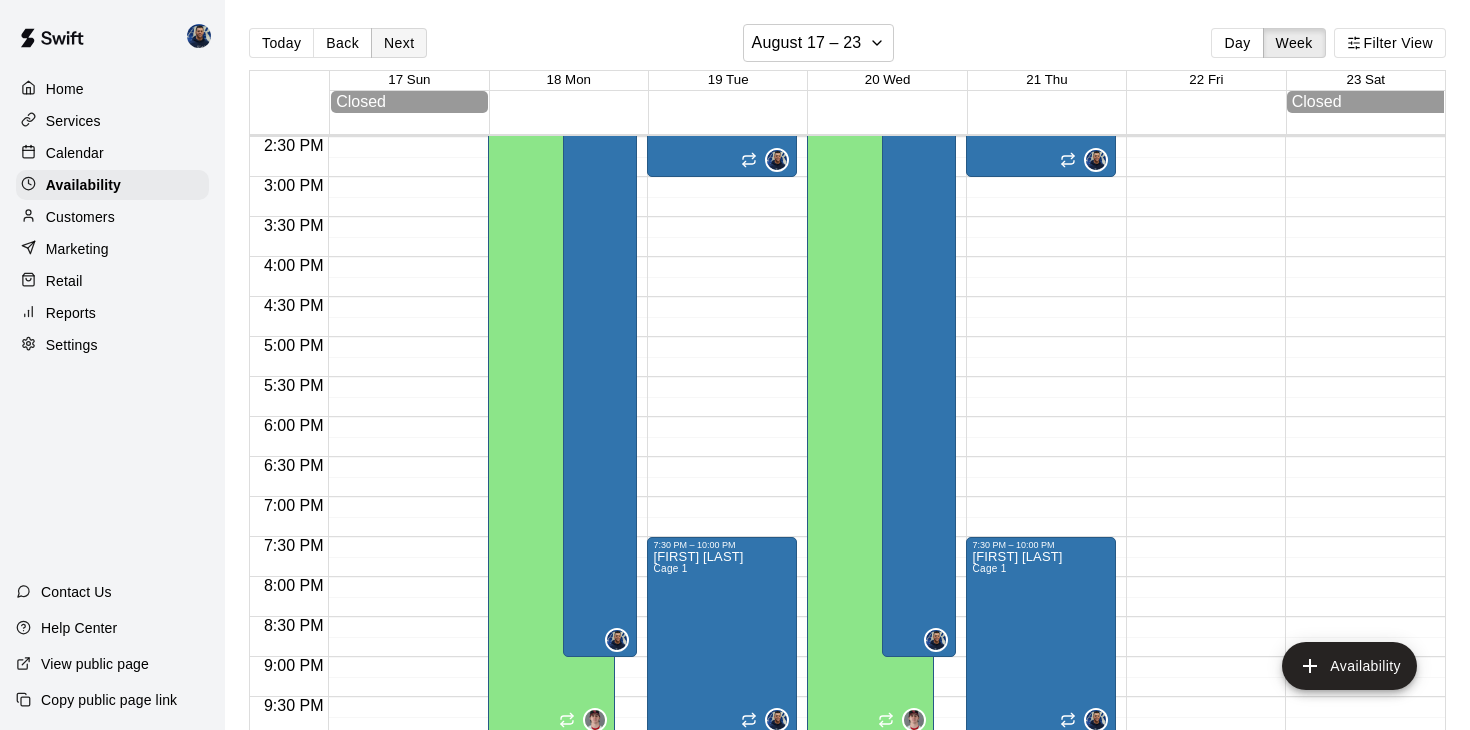 click on "Next" at bounding box center [399, 43] 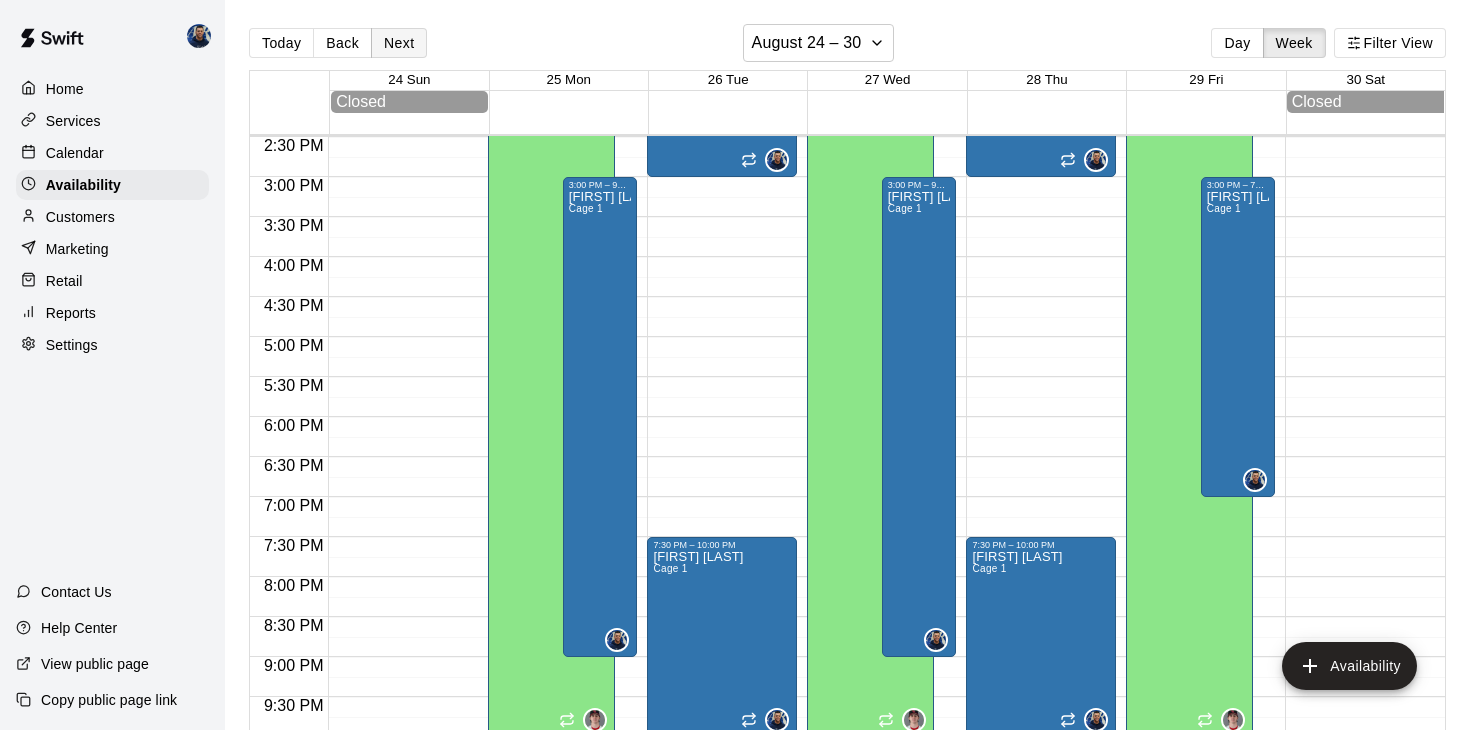 click on "Next" at bounding box center (399, 43) 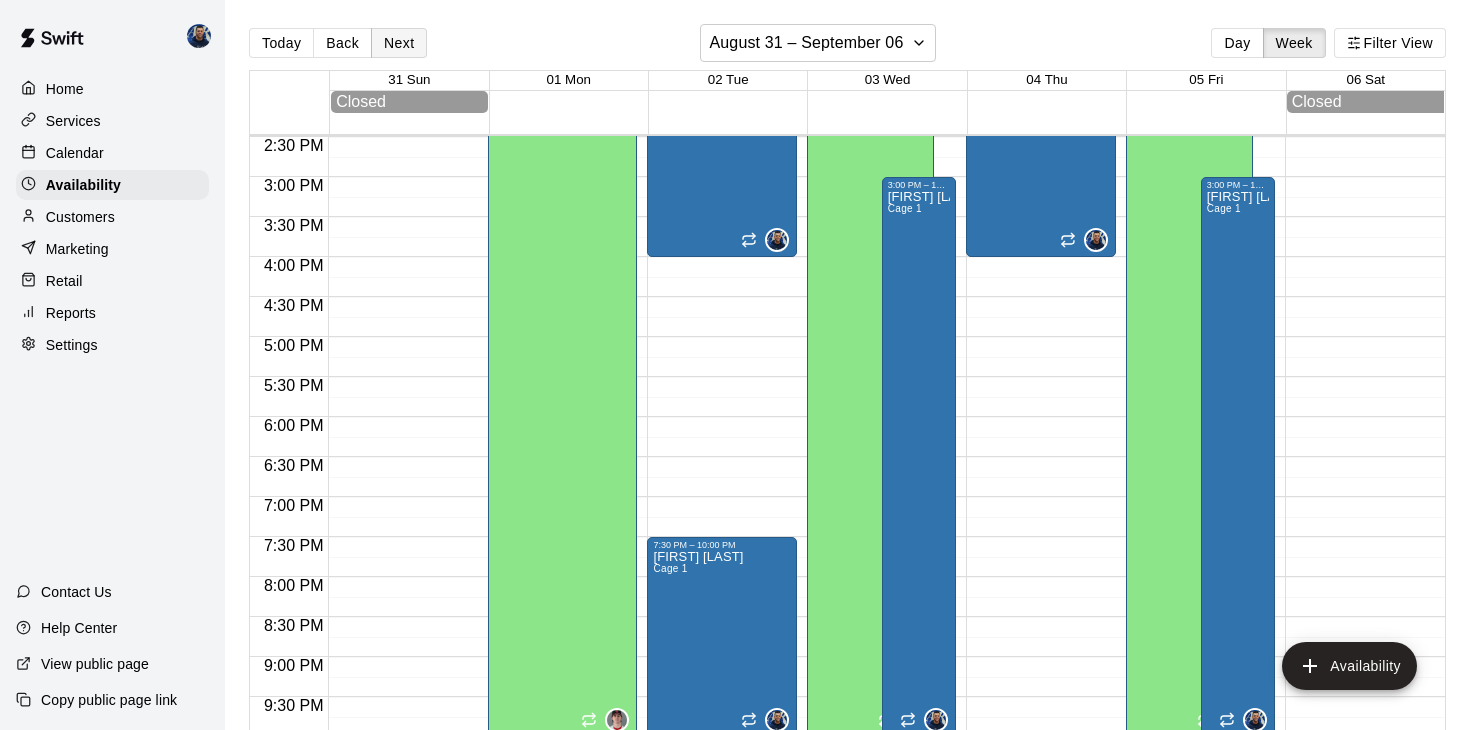 click on "Next" at bounding box center [399, 43] 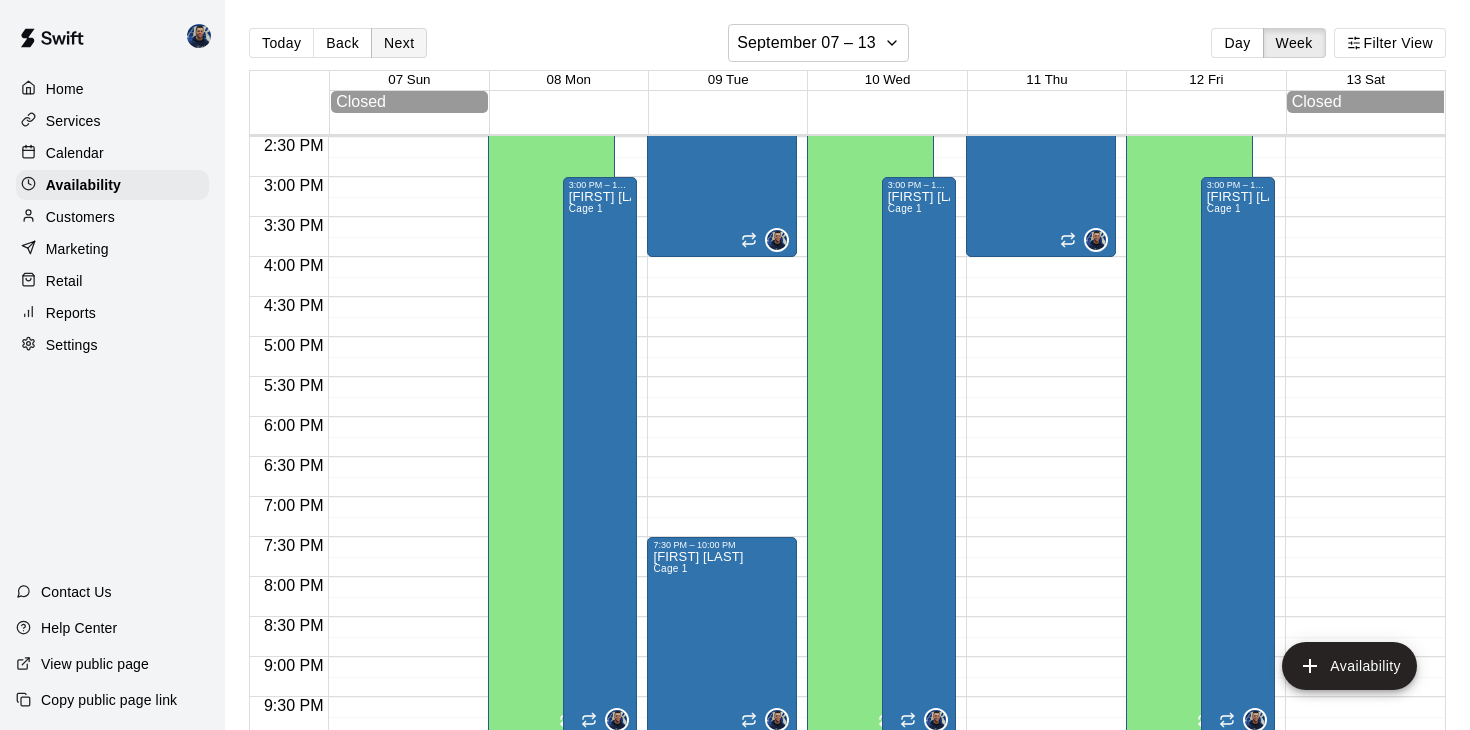 click on "Next" at bounding box center (399, 43) 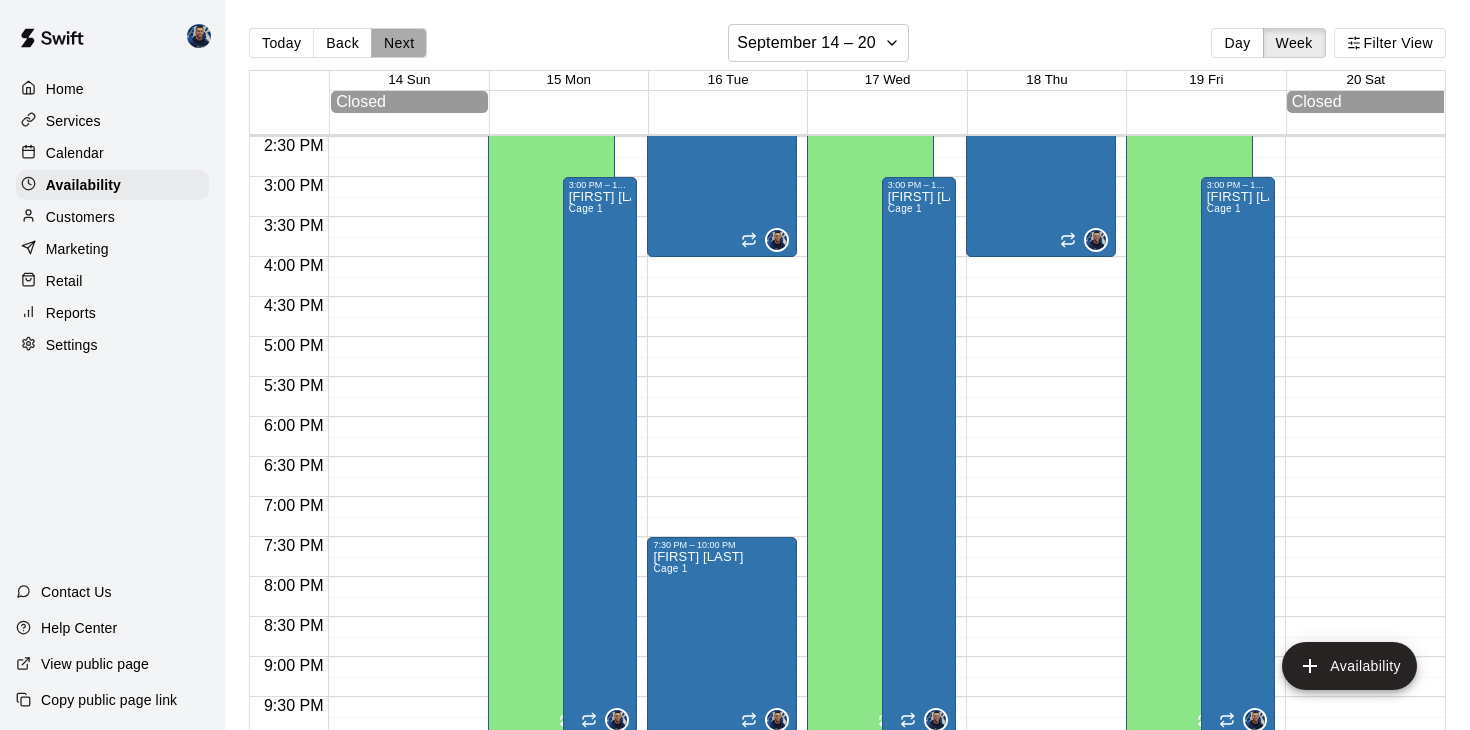 click on "Next" at bounding box center (399, 43) 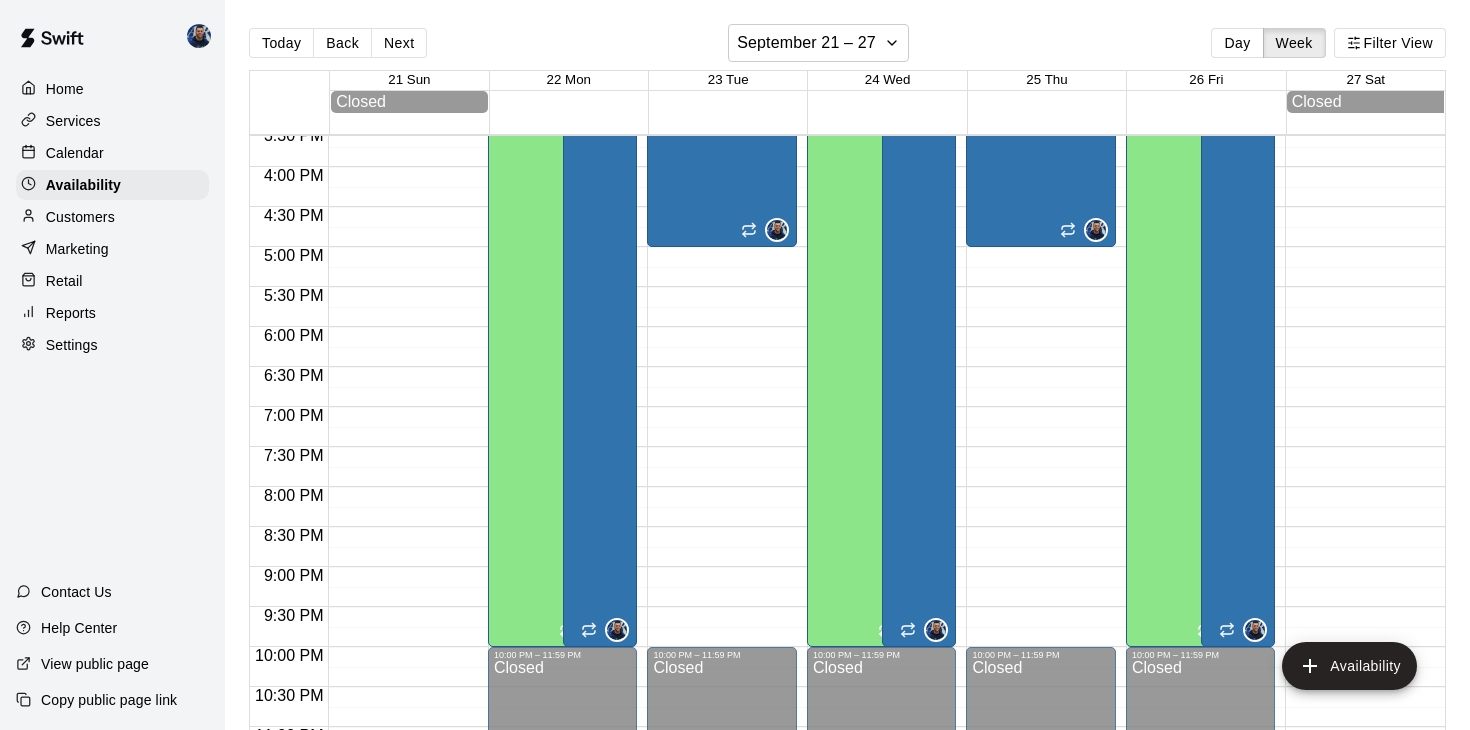 scroll, scrollTop: 1245, scrollLeft: 0, axis: vertical 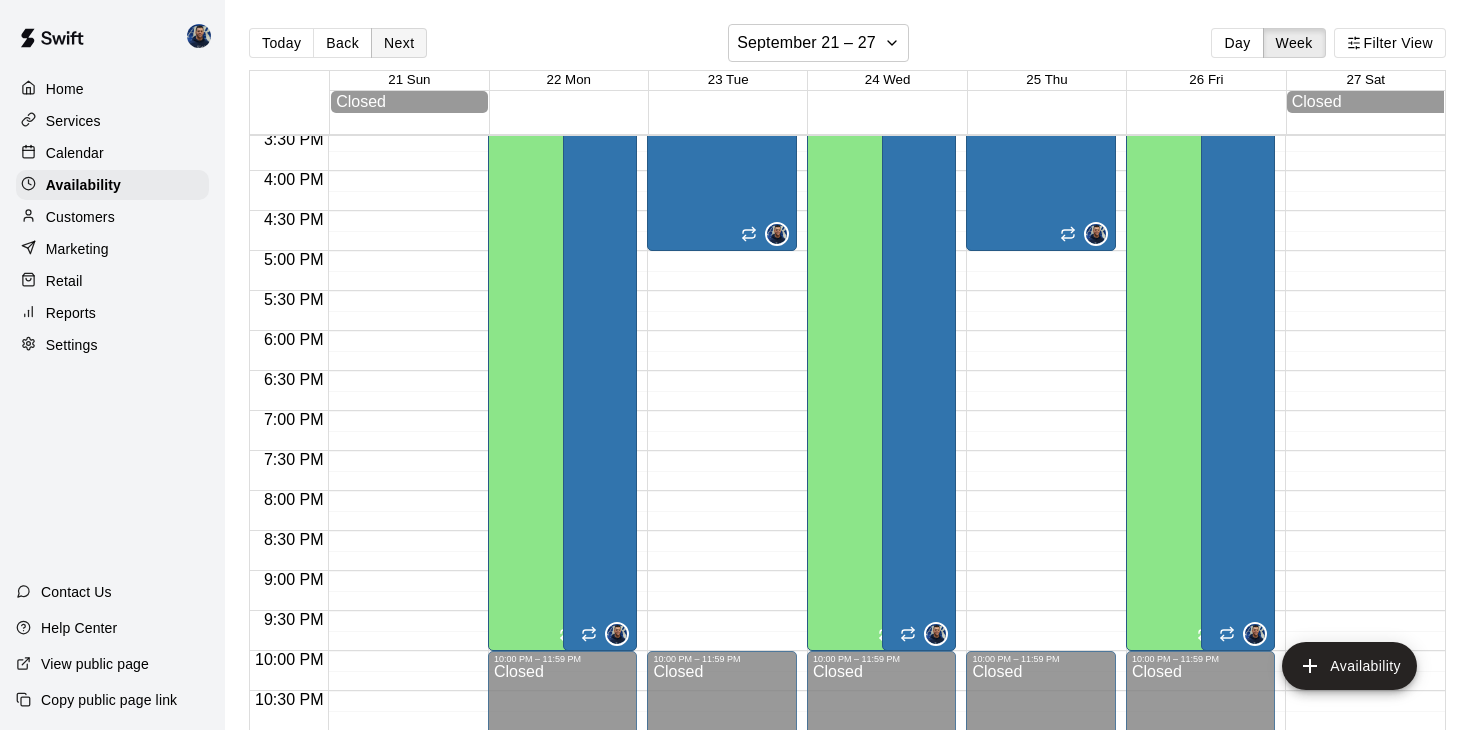 click on "Next" at bounding box center [399, 43] 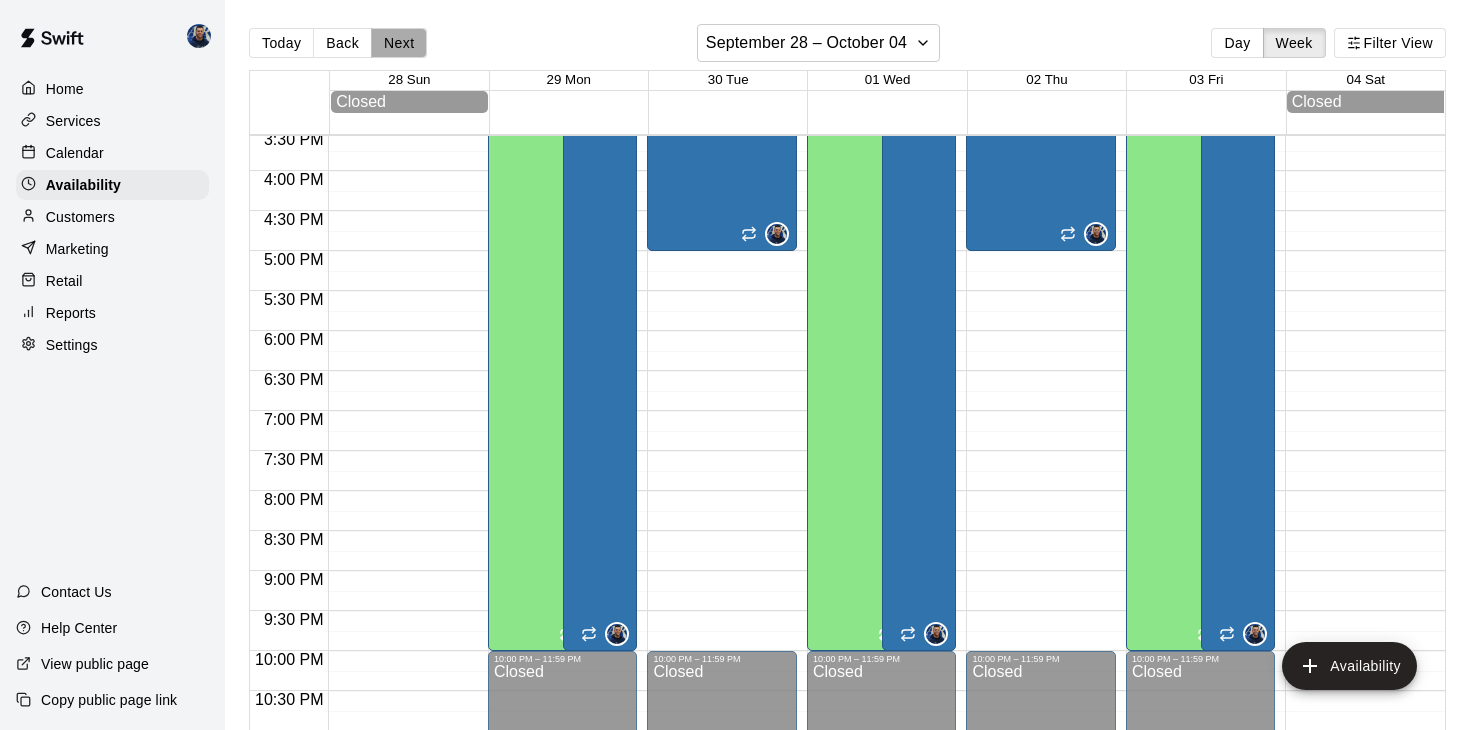 click on "Next" at bounding box center [399, 43] 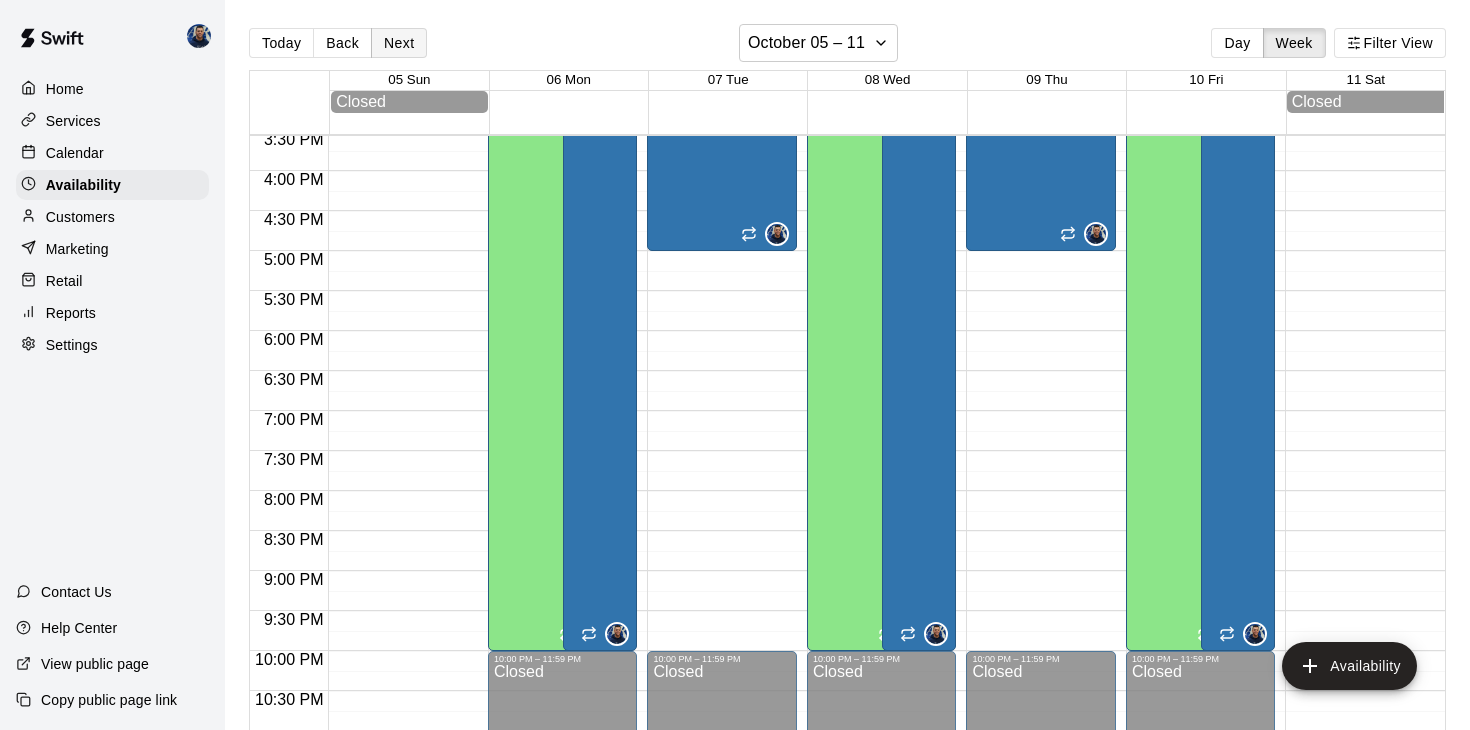 click on "Next" at bounding box center (399, 43) 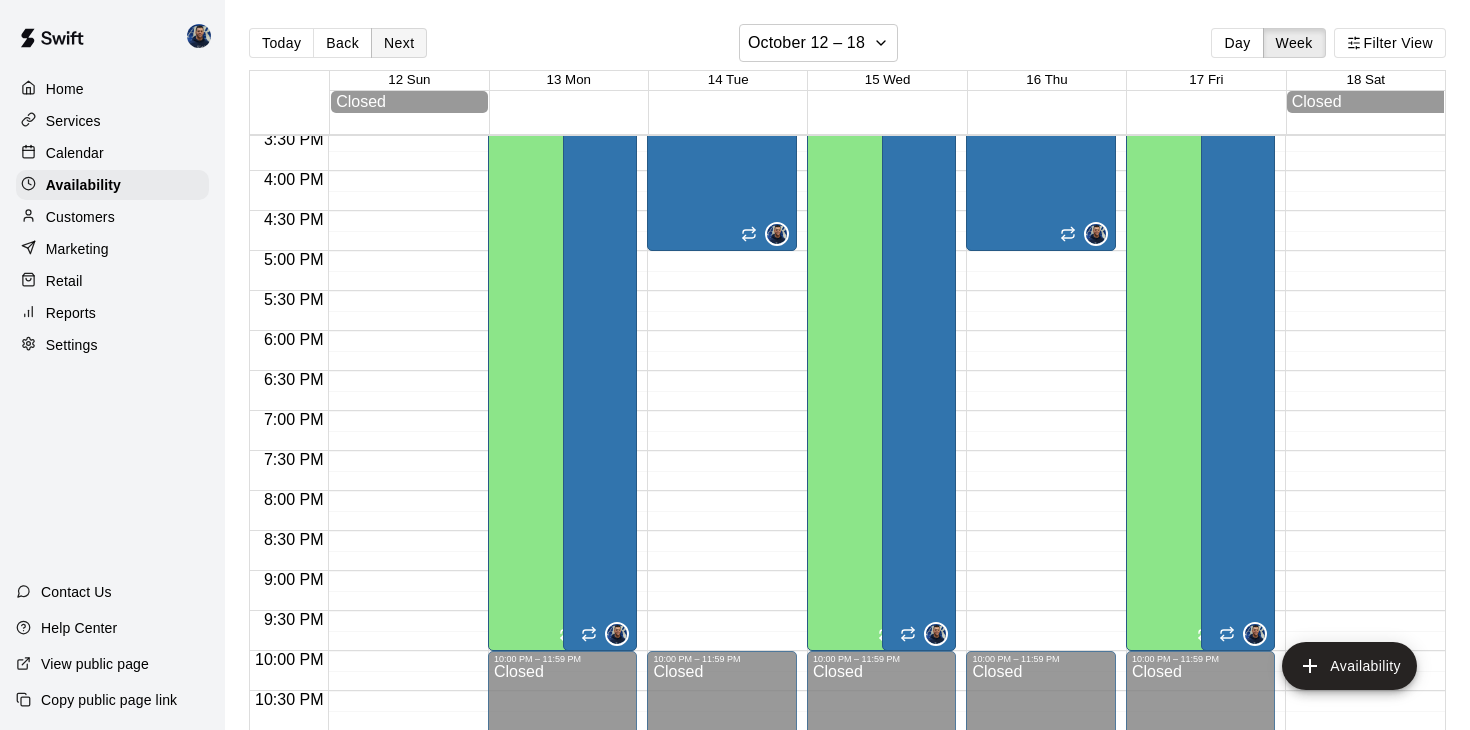click on "Next" at bounding box center (399, 43) 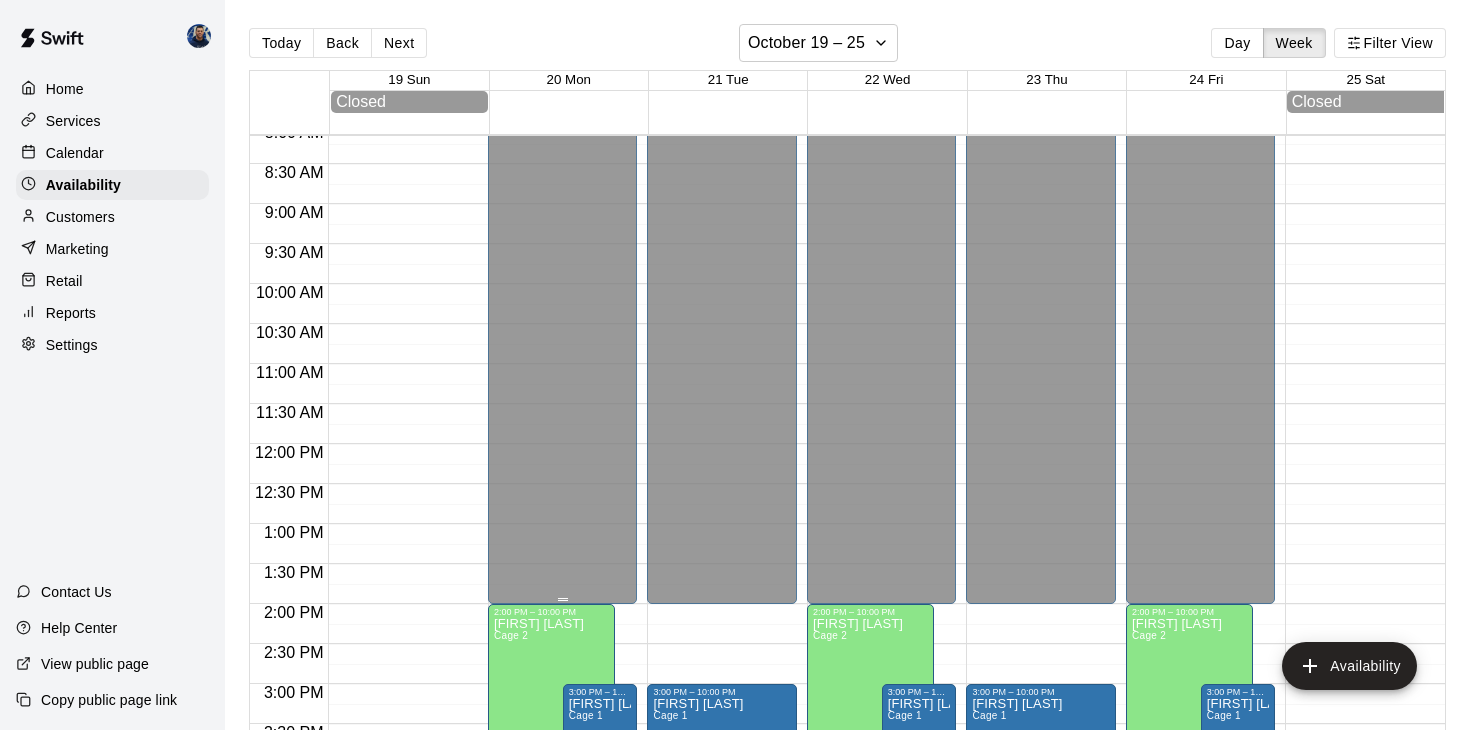 scroll, scrollTop: 626, scrollLeft: 0, axis: vertical 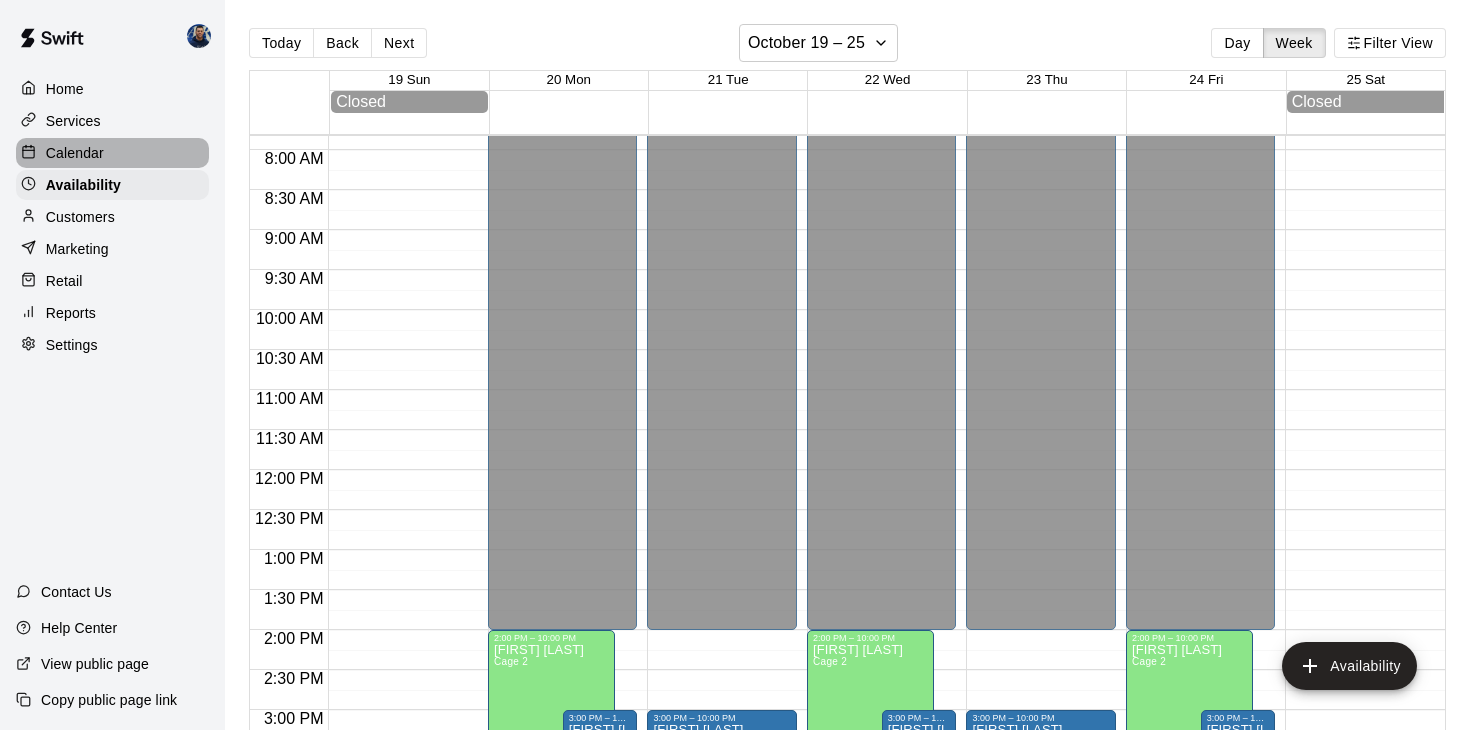 click on "Calendar" at bounding box center [75, 153] 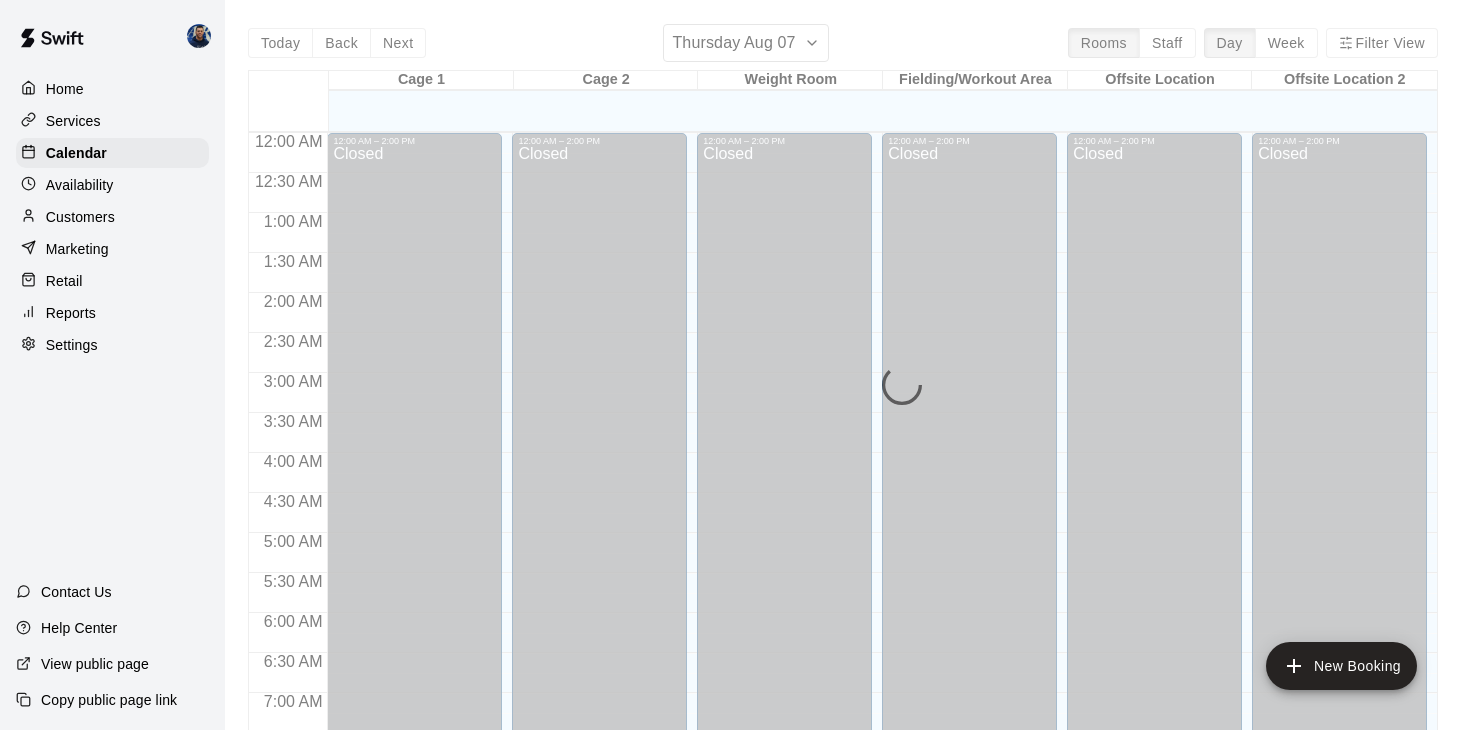 scroll, scrollTop: 1162, scrollLeft: 0, axis: vertical 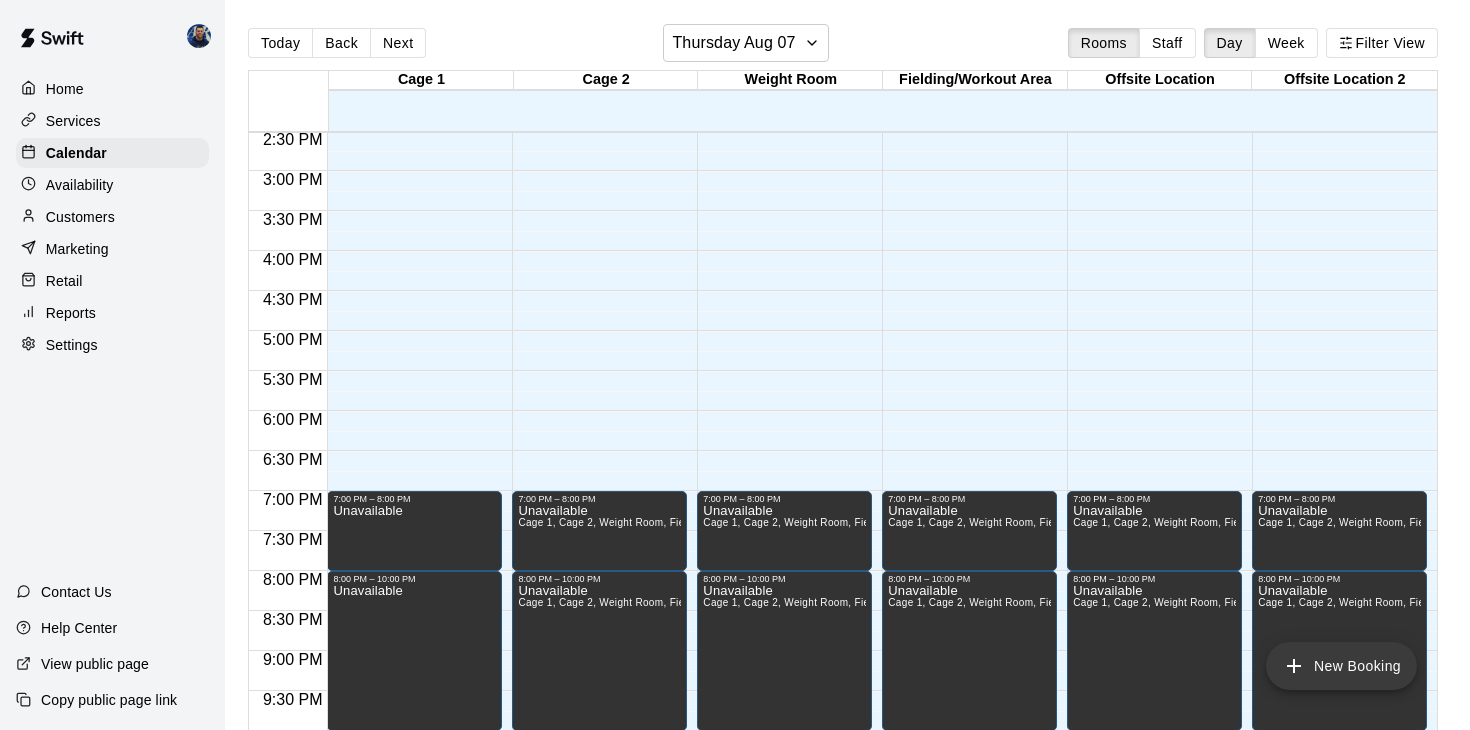 click on "New Booking" at bounding box center (1341, 666) 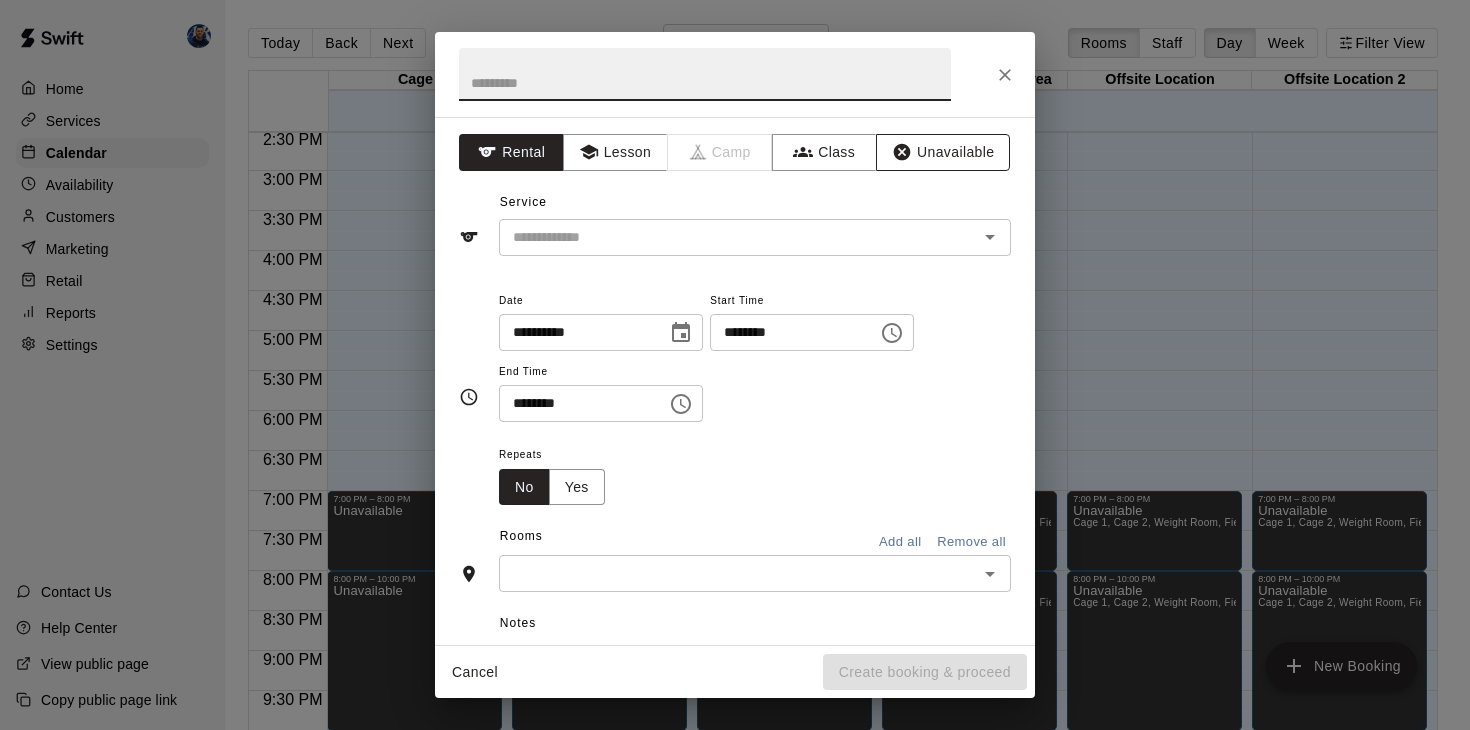 click on "Unavailable" at bounding box center (943, 152) 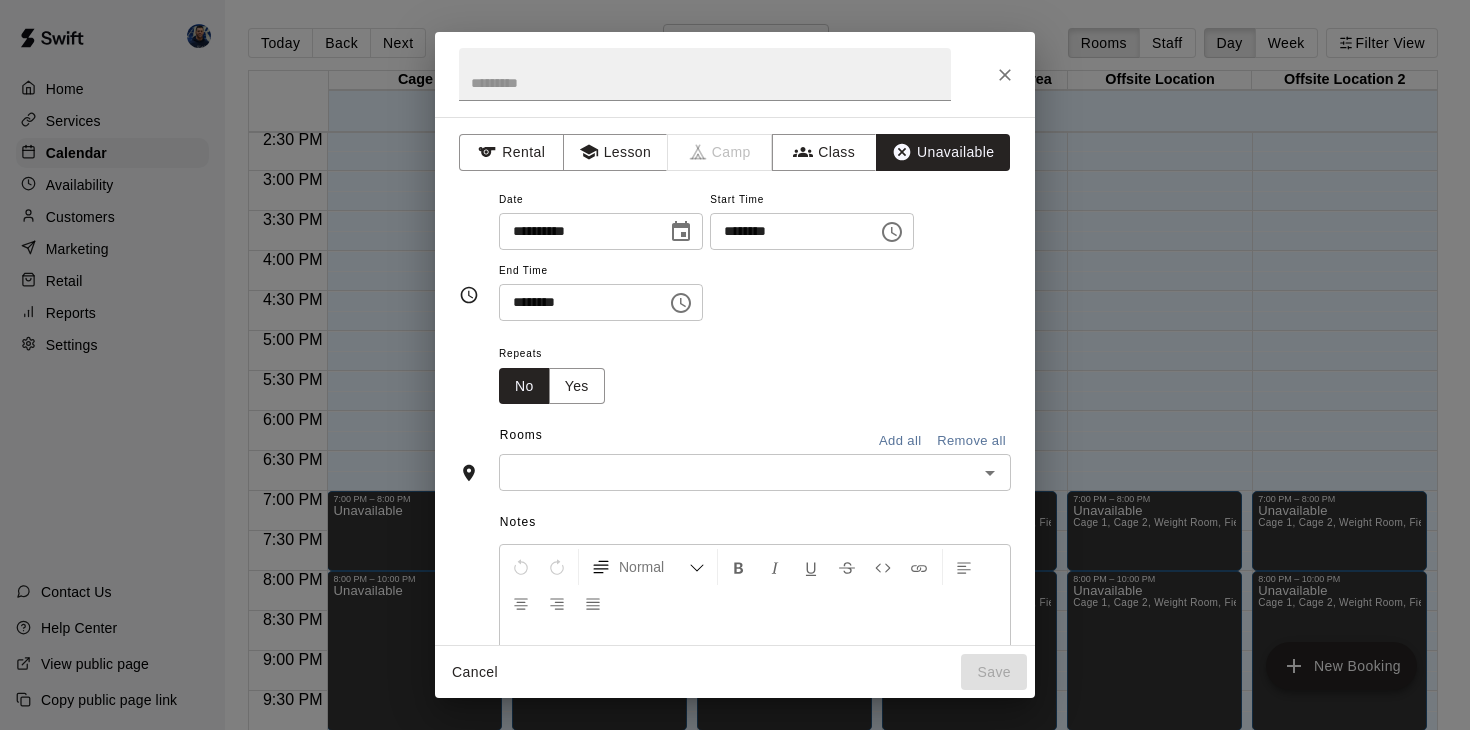 click 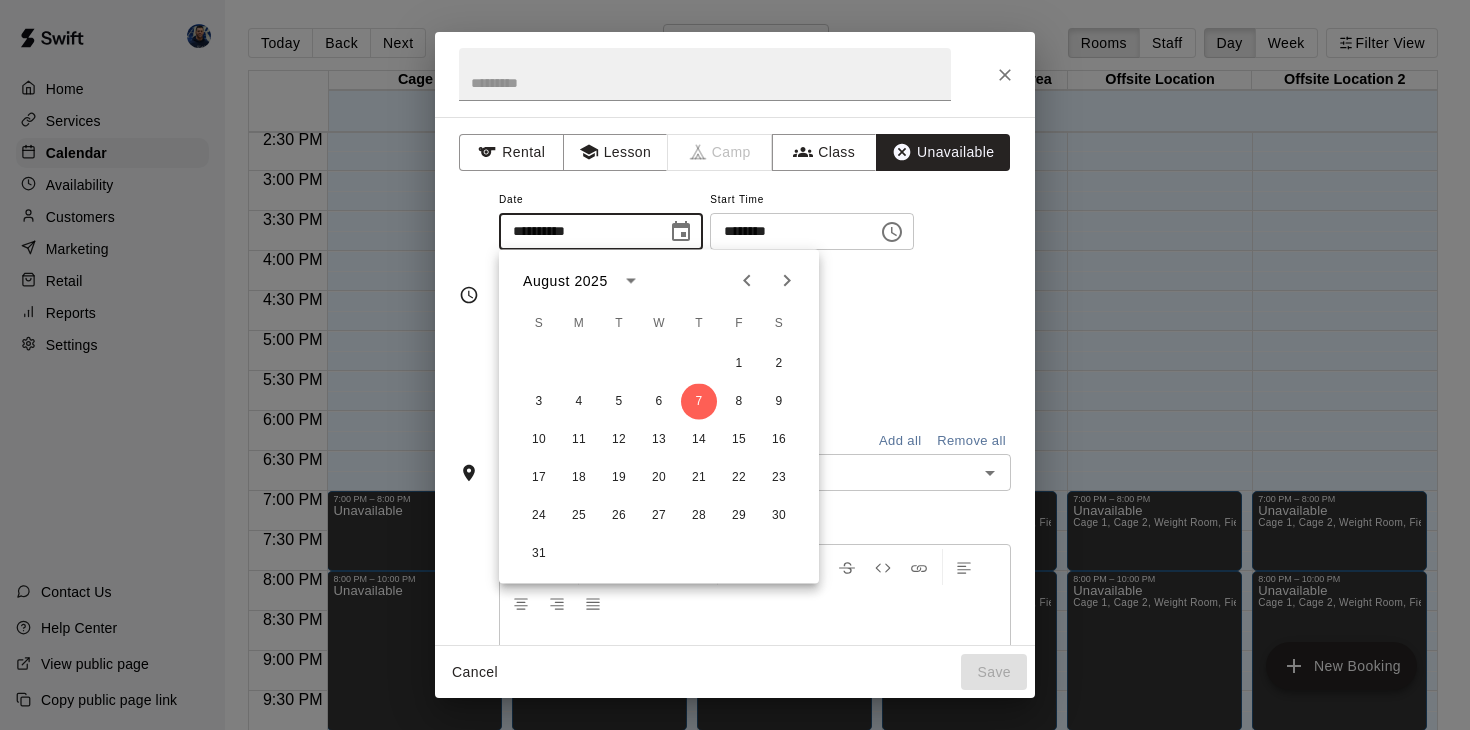 click 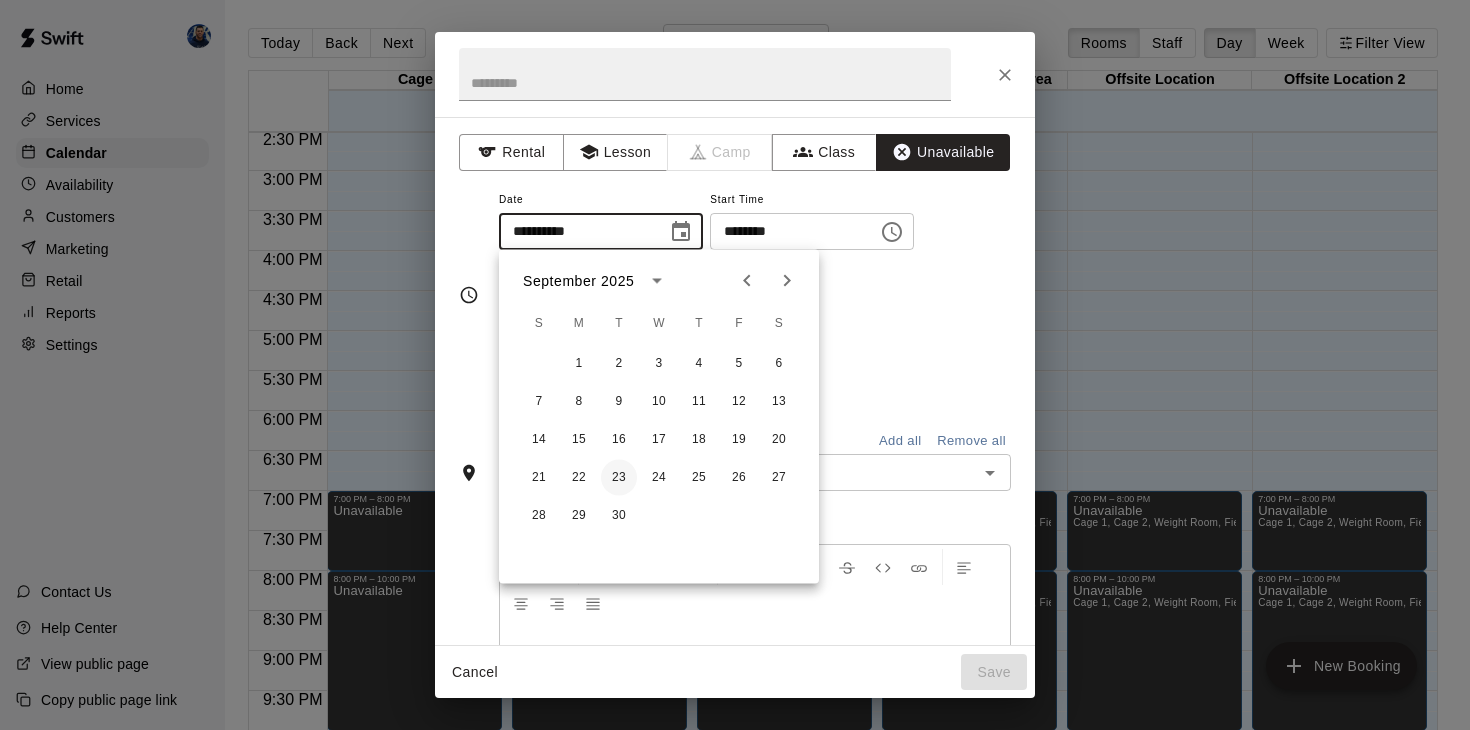 click on "23" at bounding box center [619, 478] 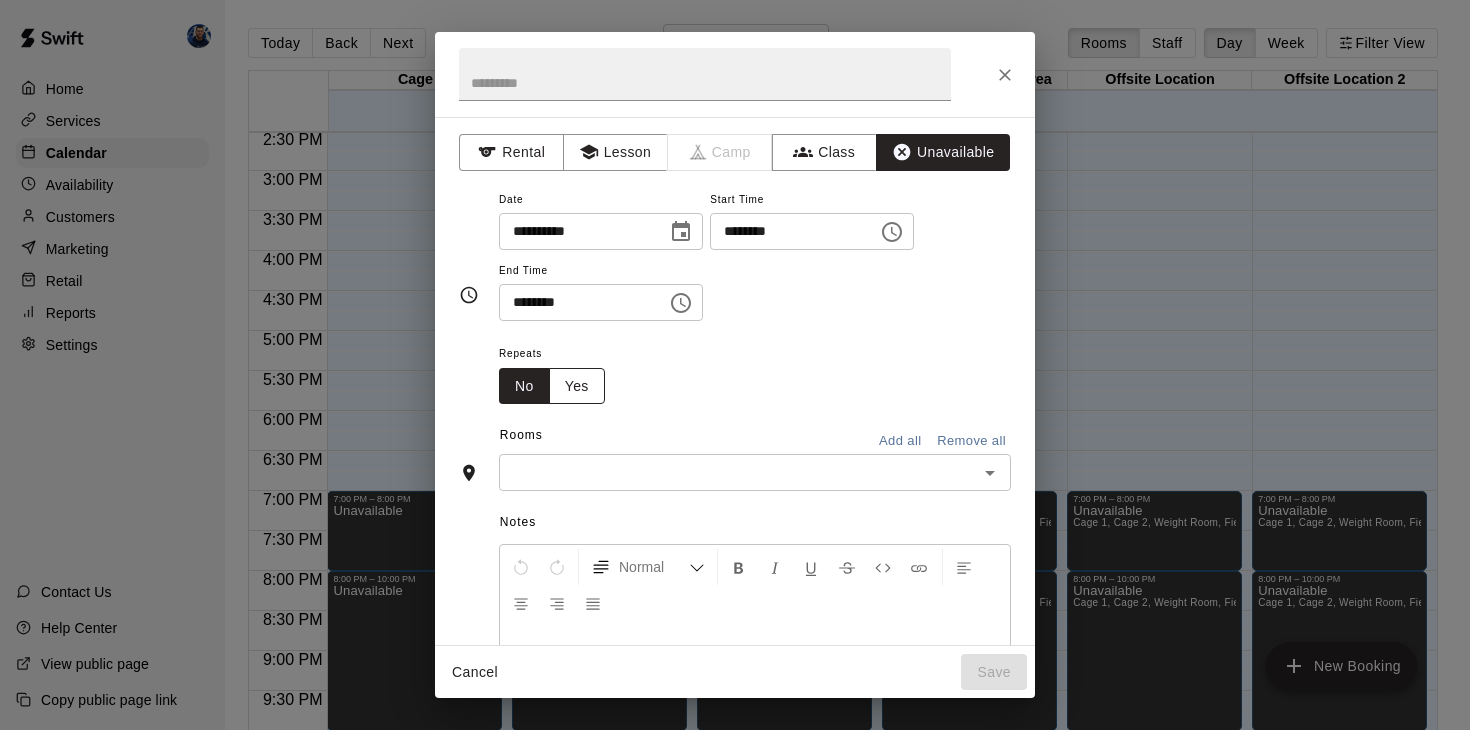 click on "Yes" at bounding box center (577, 386) 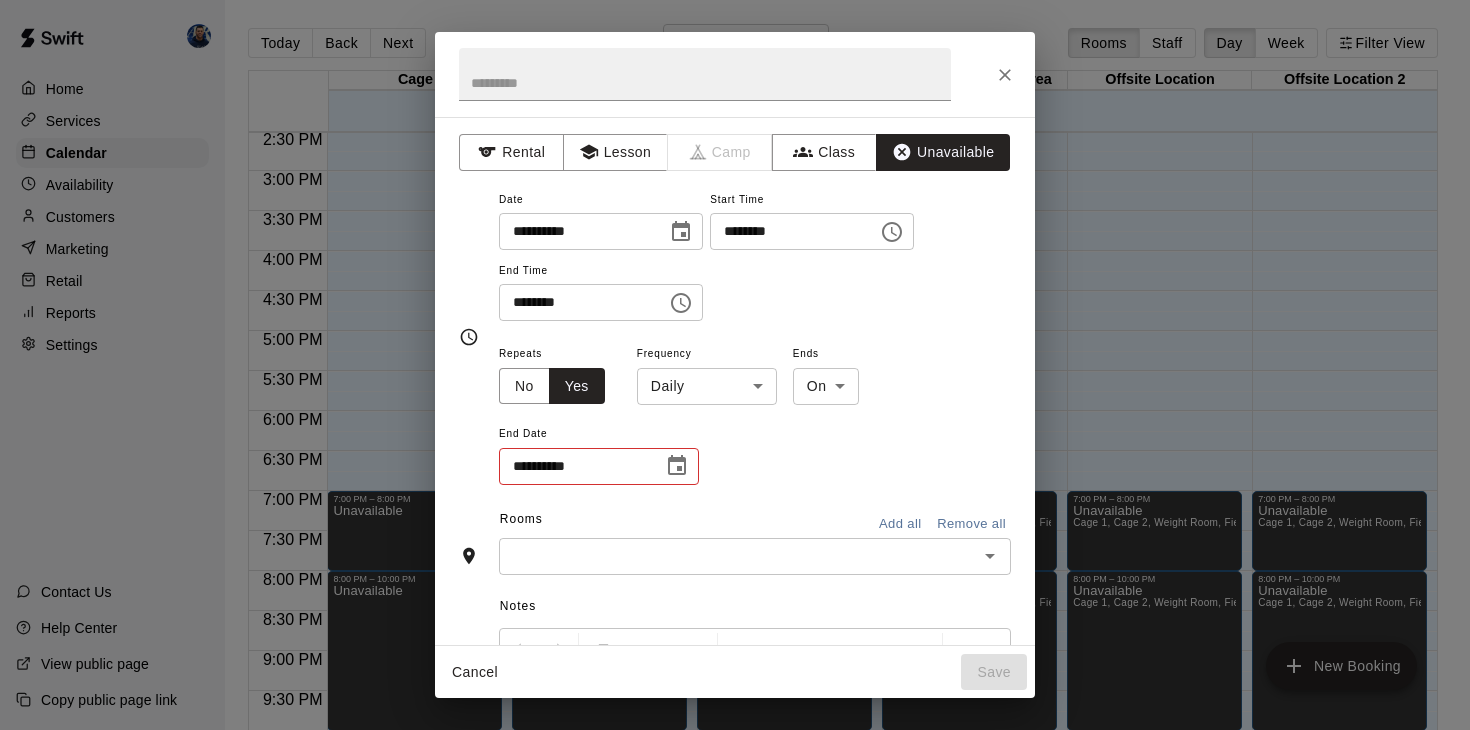 click on "Home Services Calendar Availability Customers Marketing Retail Reports Settings Contact Us Help Center View public page Copy public page link Today Back Next Thursday Aug 07 Rooms Staff Day Week Filter View Cage 1 07 Thu Cage 2 07 Thu Weight Room 07 Thu Fielding/Workout Area 07 Thu Offsite Location 07 Thu Offsite Location 2 07 Thu 12:00 AM 12:30 AM 1:00 AM 1:30 AM 2:00 AM 2:30 AM 3:00 AM 3:30 AM 4:00 AM 4:30 AM 5:00 AM 5:30 AM 6:00 AM 6:30 AM 7:00 AM 7:30 AM 8:00 AM 8:30 AM 9:00 AM 9:30 AM 10:00 AM 10:30 AM 11:00 AM 11:30 AM 12:00 PM 12:30 PM 1:00 PM 1:30 PM 2:00 PM 2:30 PM 3:00 PM 3:30 PM 4:00 PM 4:30 PM 5:00 PM 5:30 PM 6:00 PM 6:30 PM 7:00 PM 7:30 PM 8:00 PM 8:30 PM 9:00 PM 9:30 PM 10:00 PM 10:30 PM 11:00 PM 11:30 PM 12:00 AM – 2:00 PM Closed 7:00 PM – 8:00 PM Unavailable 8:00 PM – 10:00 PM Unavailable 10:00 PM – 11:59 PM Closed 12:00 AM – 2:00 PM Closed 7:00 PM – 8:00 PM Unavailable Cage 1, Cage 2, Weight Room, Fielding/Workout Area, Offsite Location, Offsite Location 2 8:00 PM – 10:00 PM" at bounding box center [735, 381] 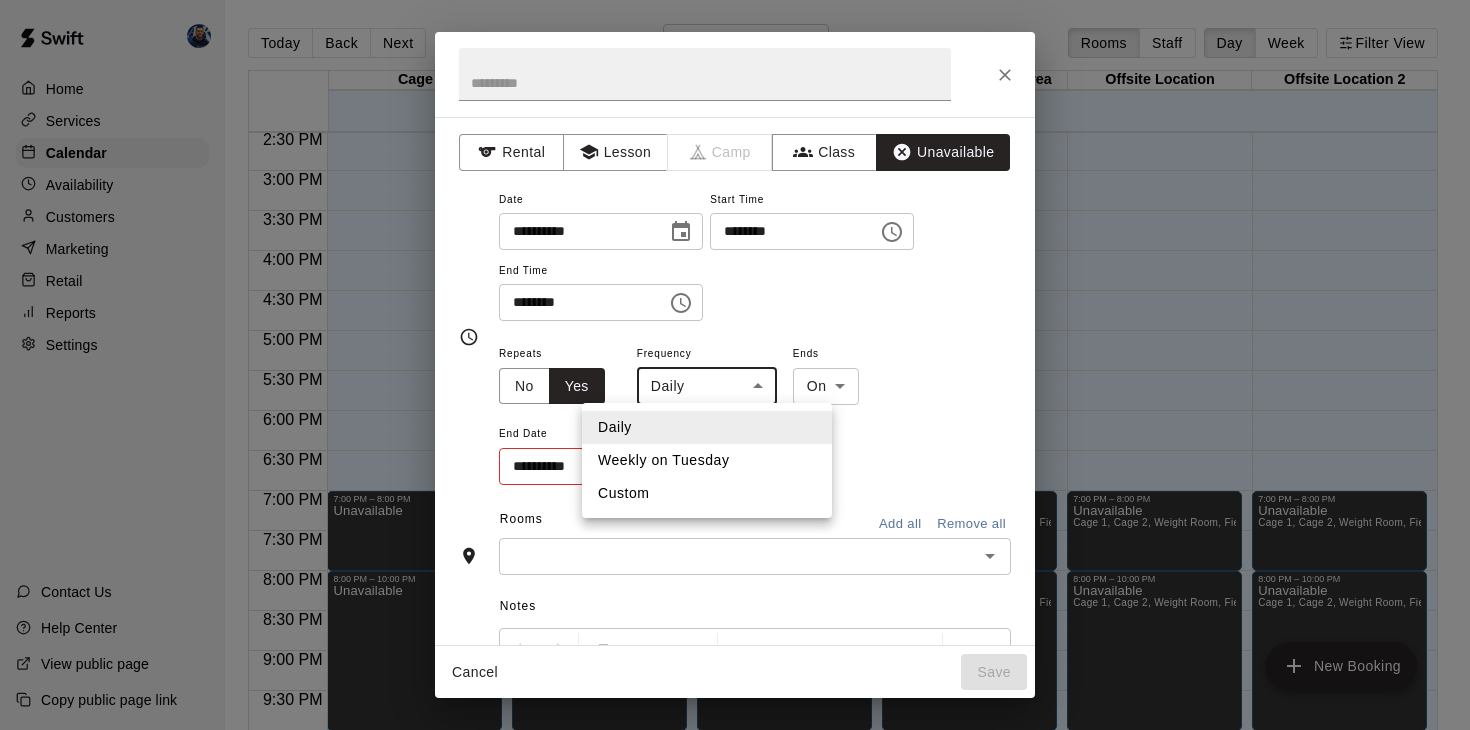 click on "Weekly on Tuesday" at bounding box center [707, 460] 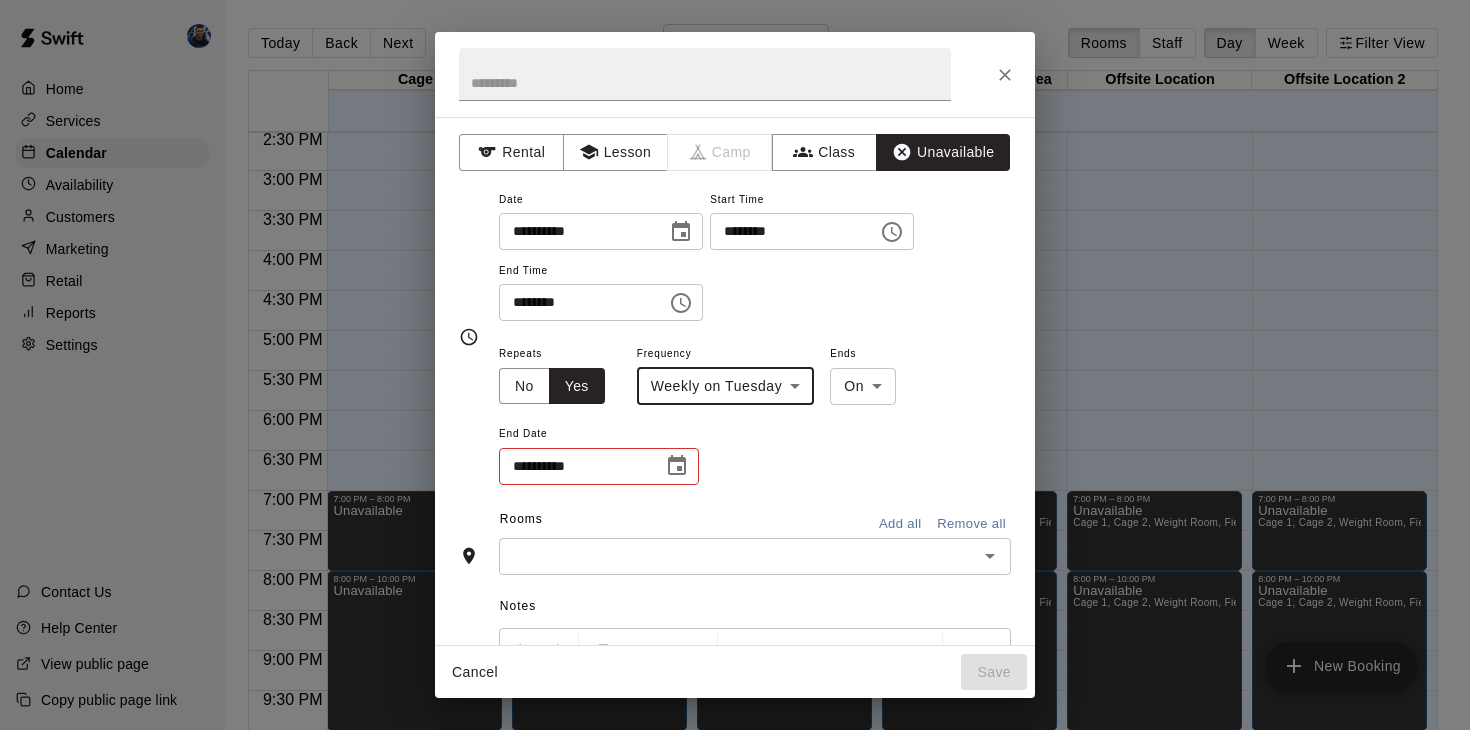 click 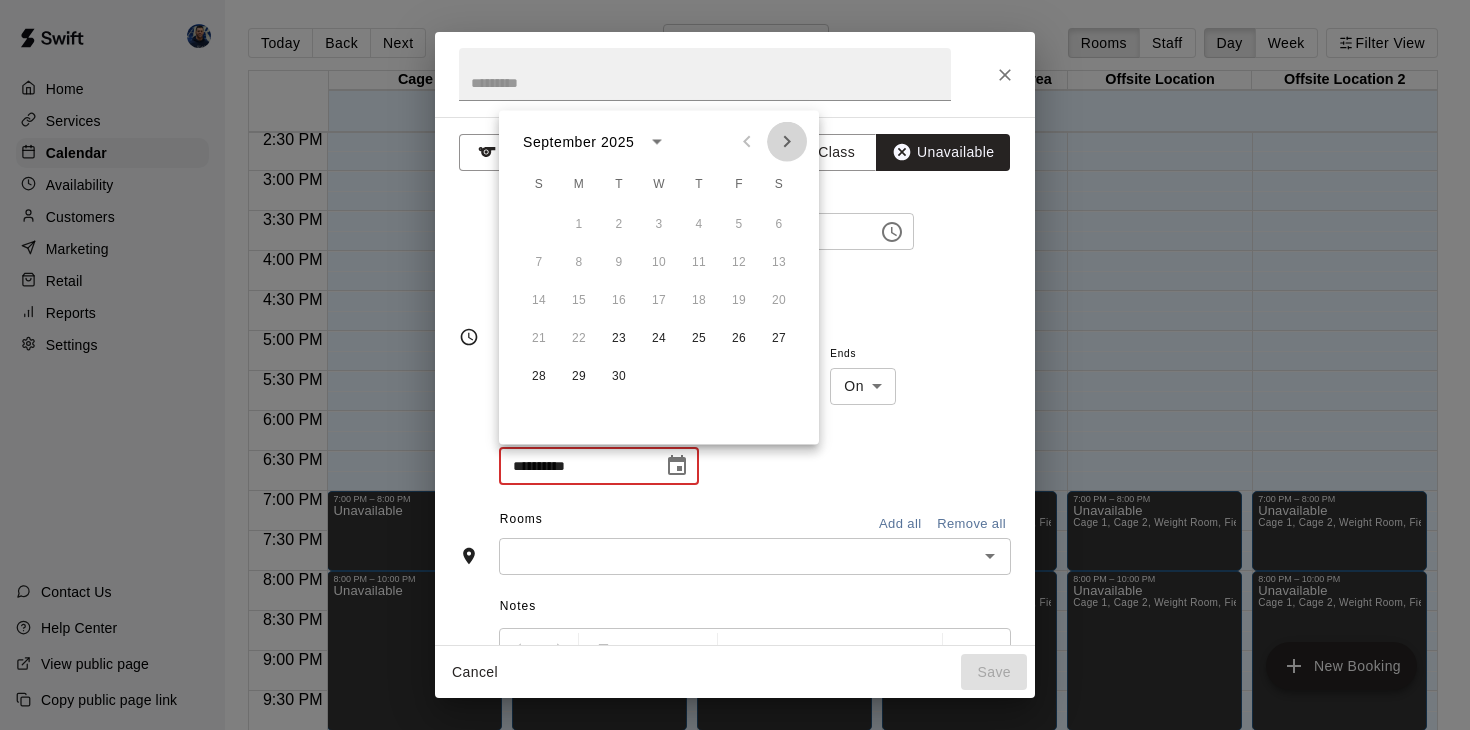 click 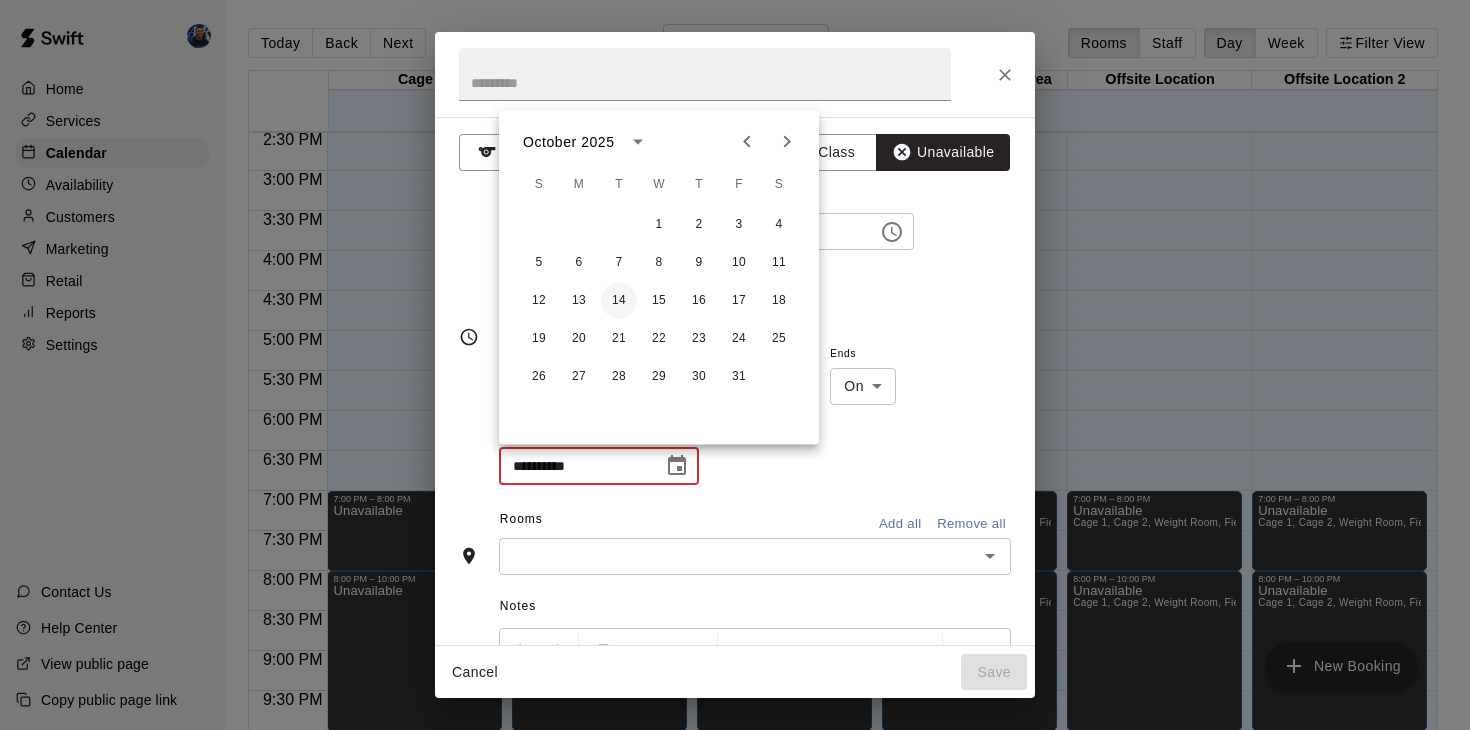 click on "14" at bounding box center [619, 301] 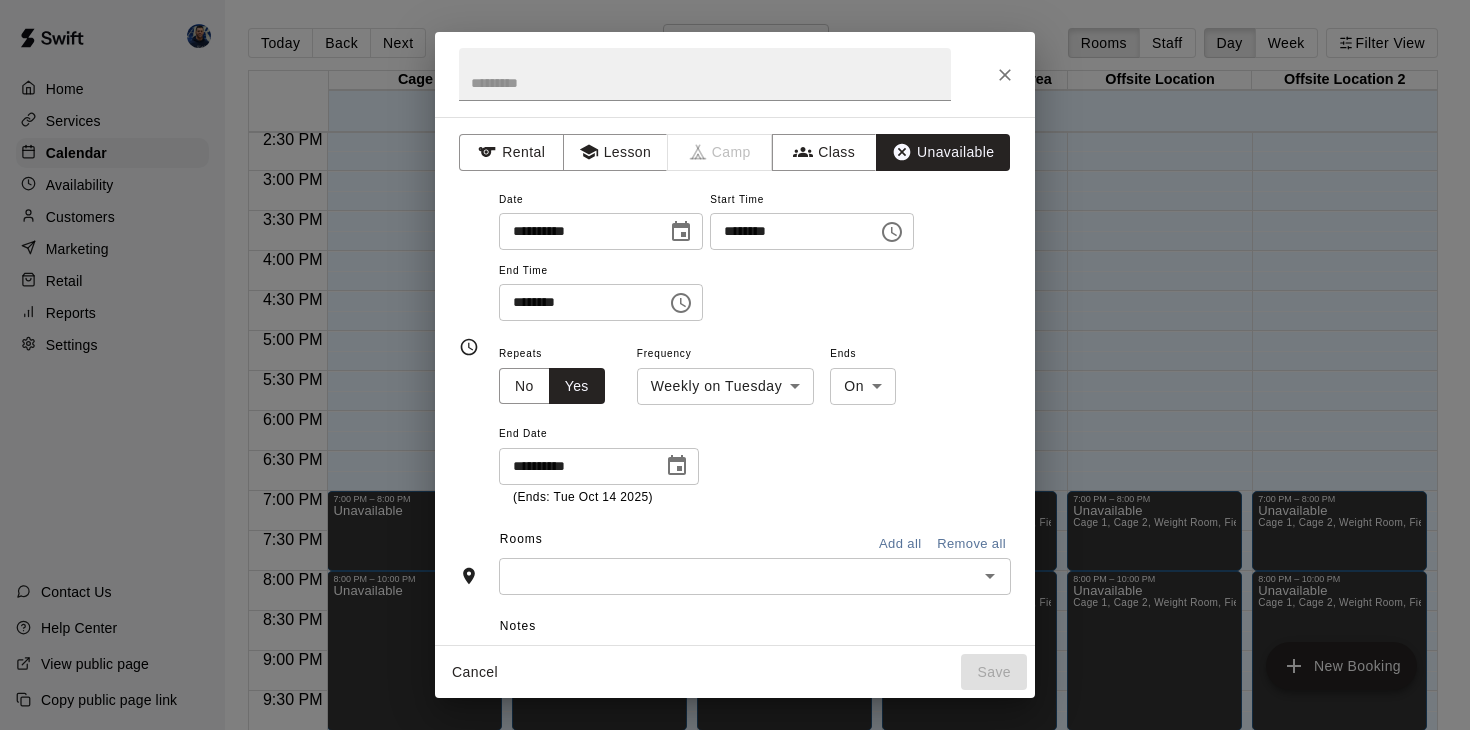 type on "**********" 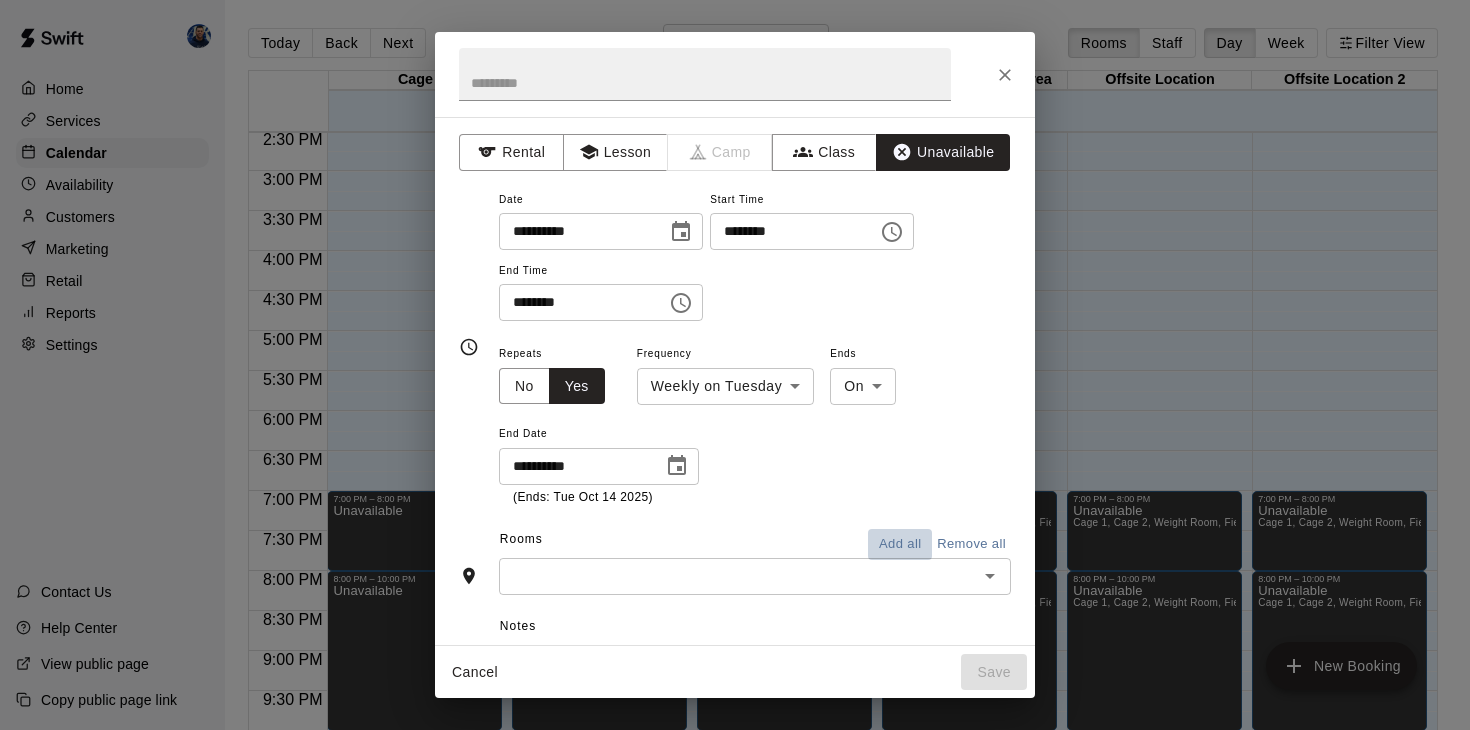 click on "Add all" at bounding box center (900, 544) 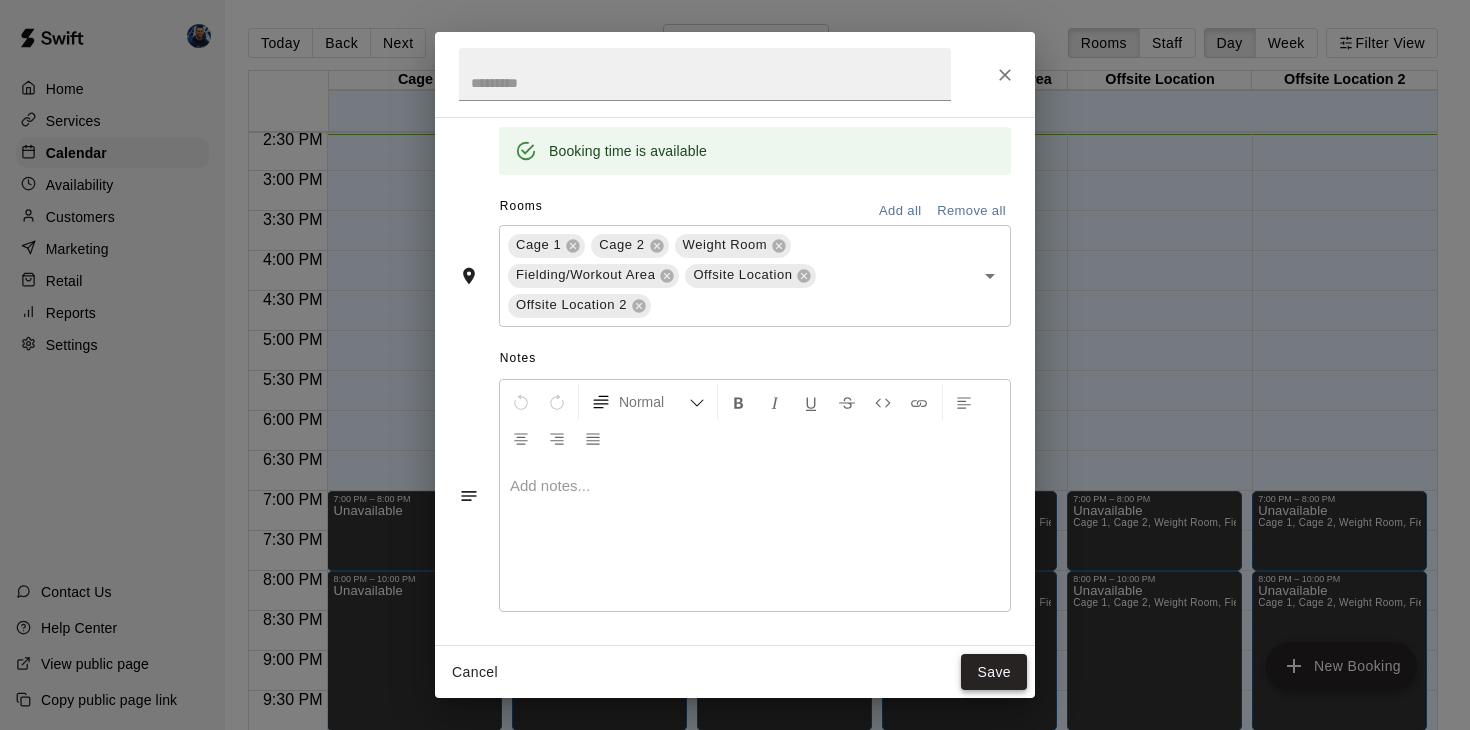 scroll, scrollTop: 408, scrollLeft: 0, axis: vertical 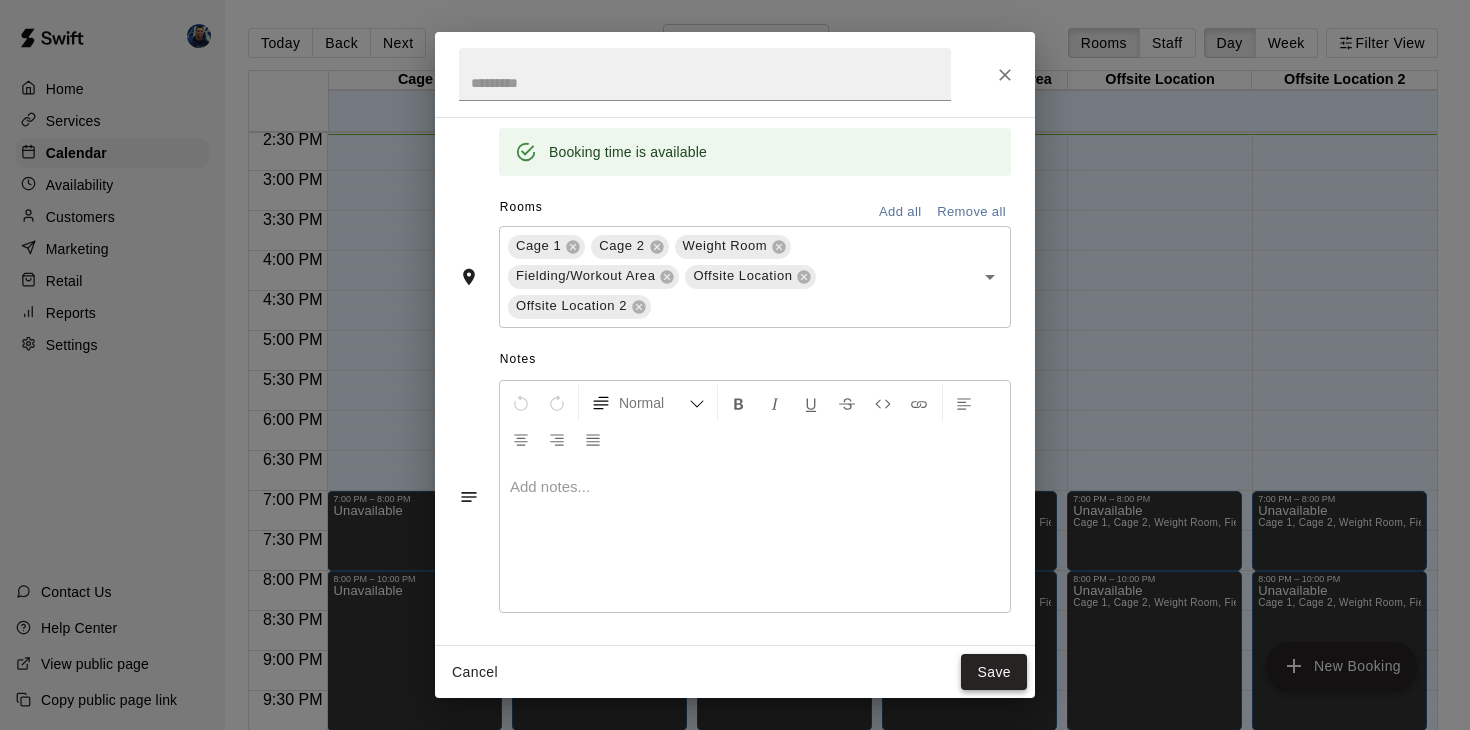 click on "Save" at bounding box center (994, 672) 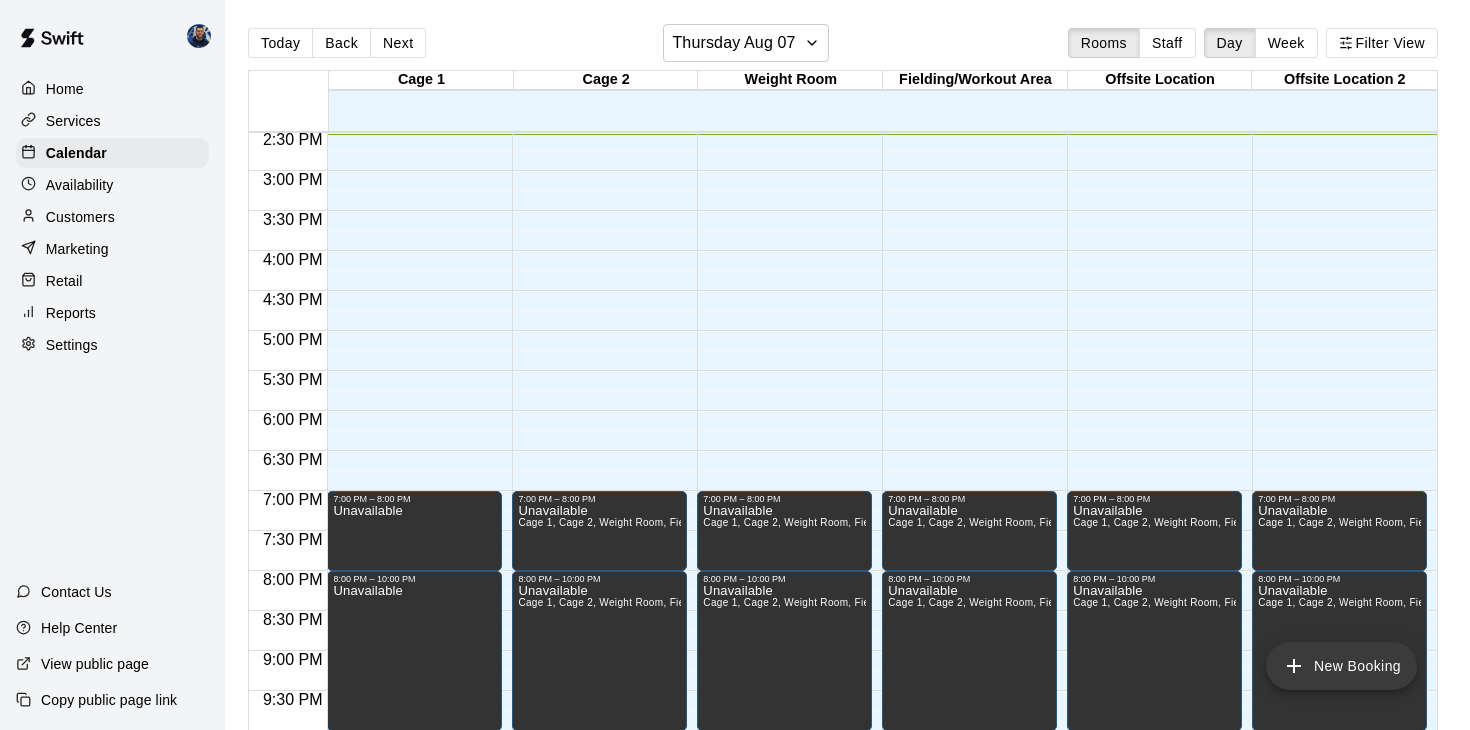 click 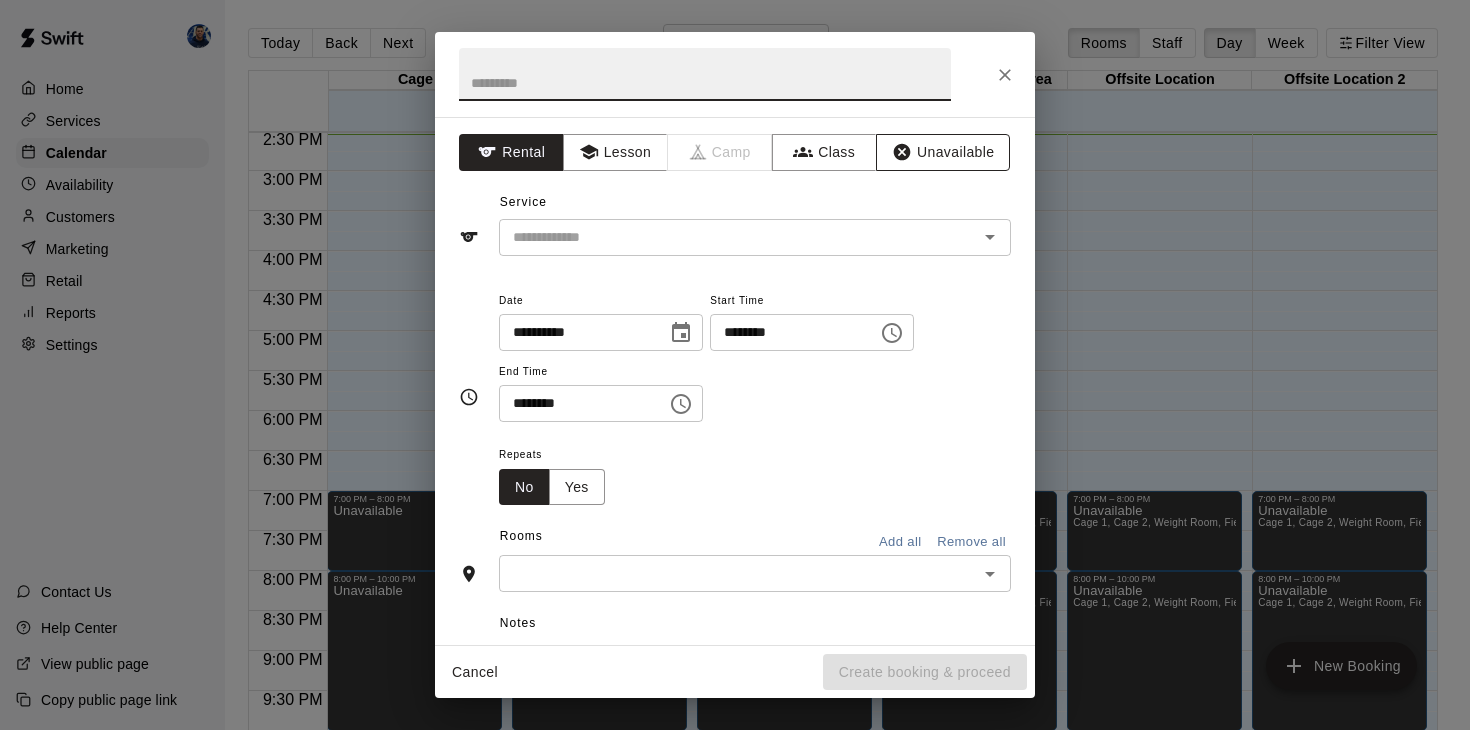 click on "Unavailable" at bounding box center (943, 152) 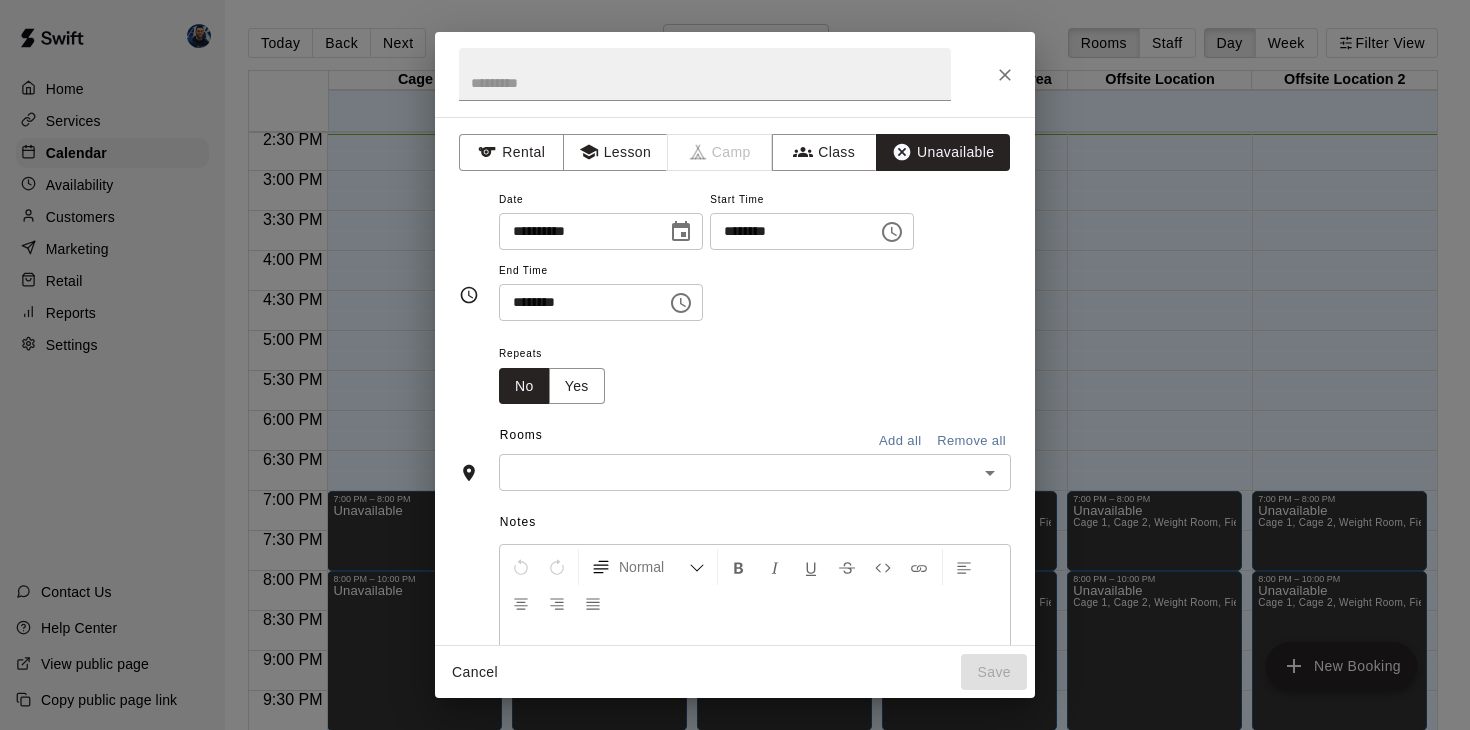 click 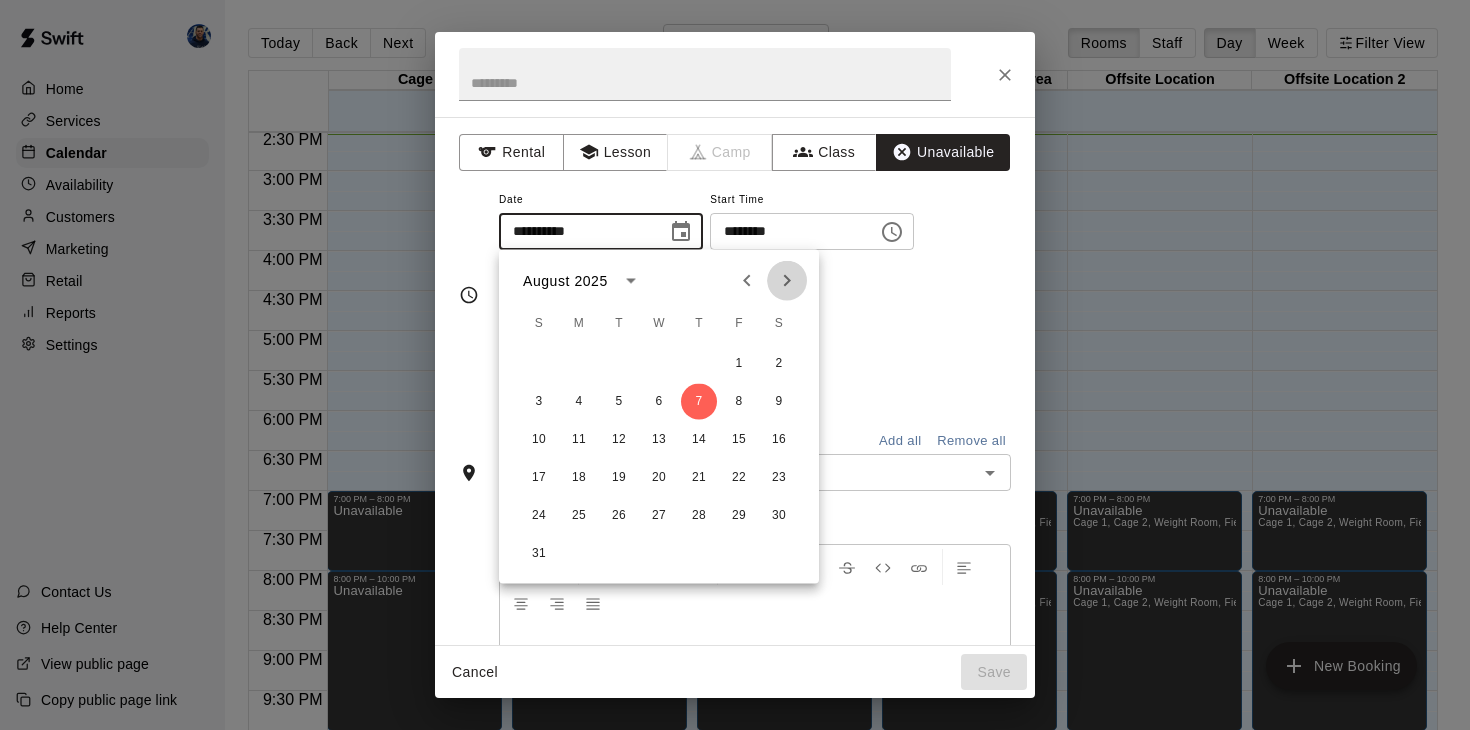 click 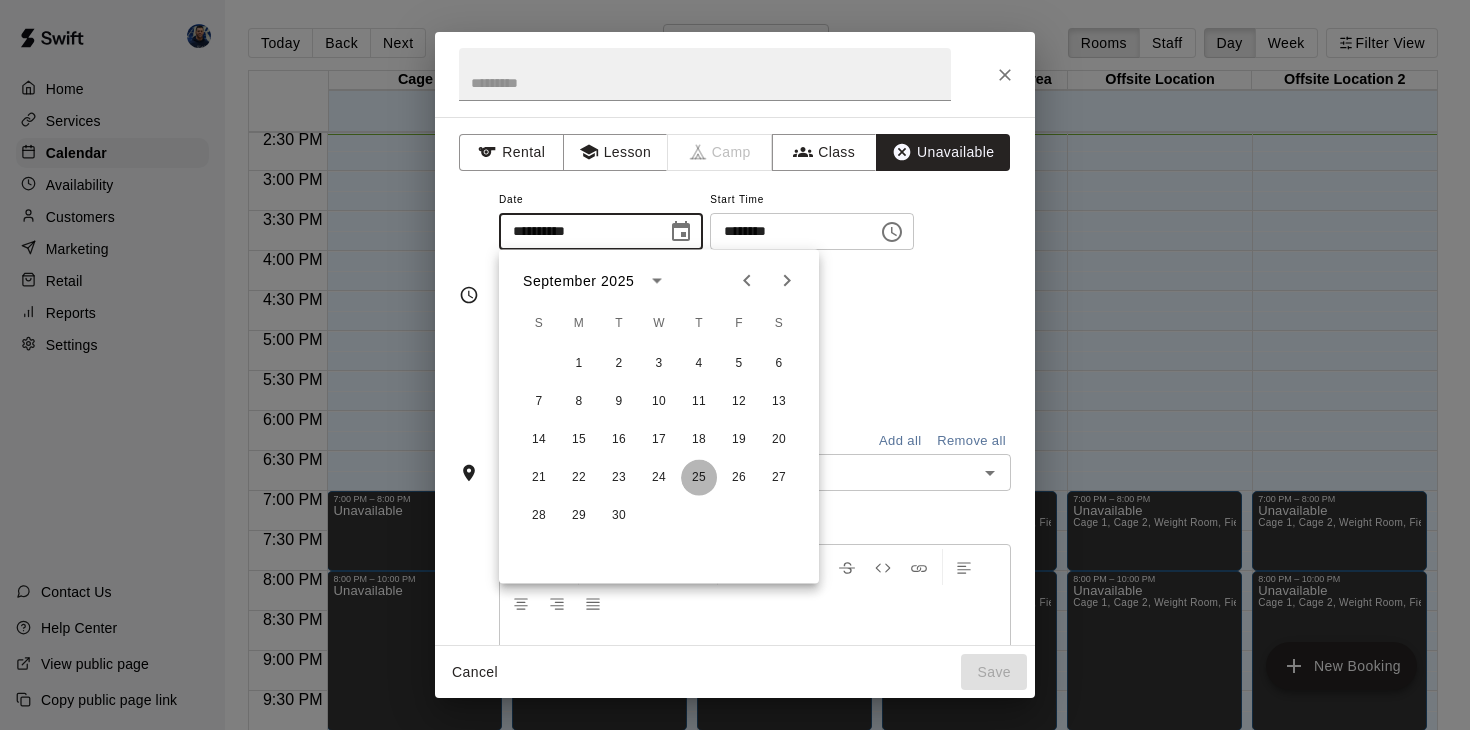 click on "25" at bounding box center (699, 478) 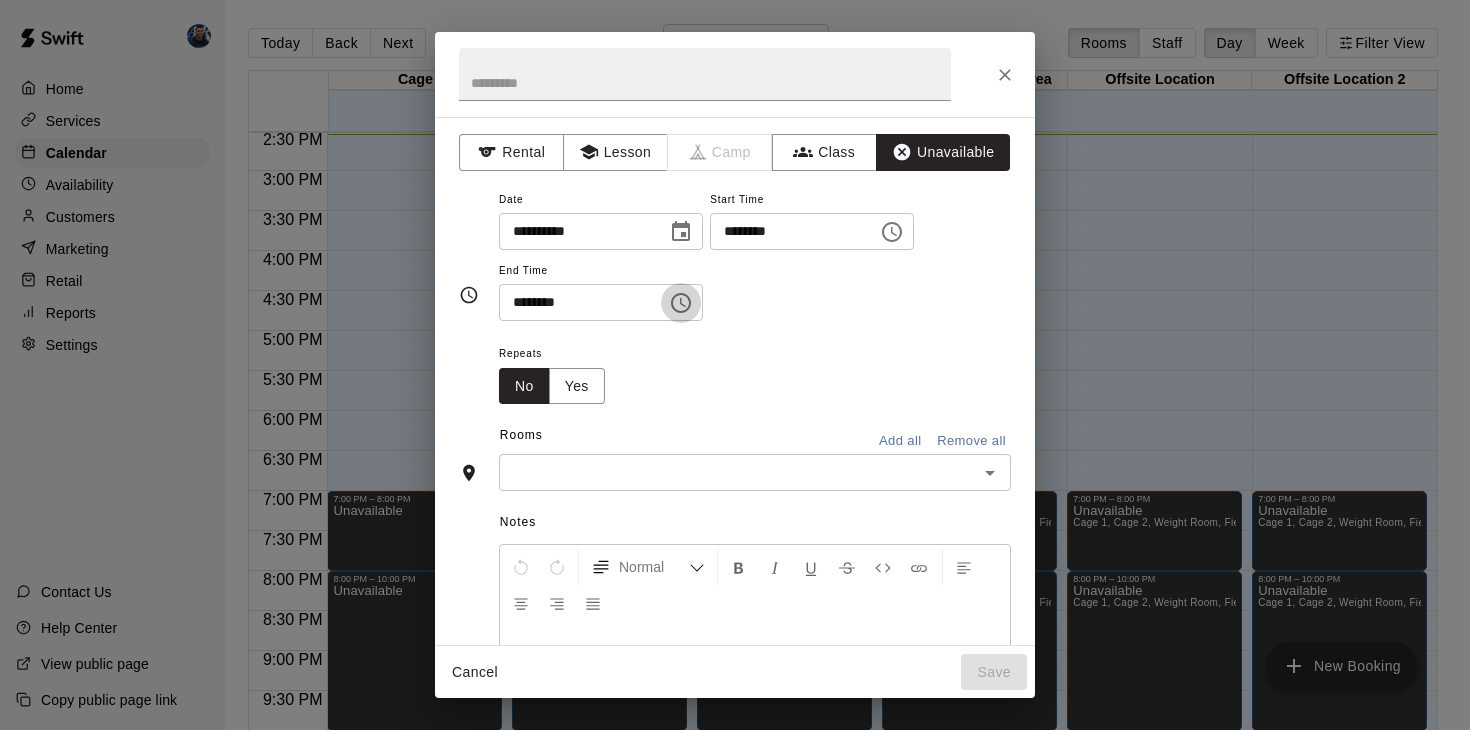click 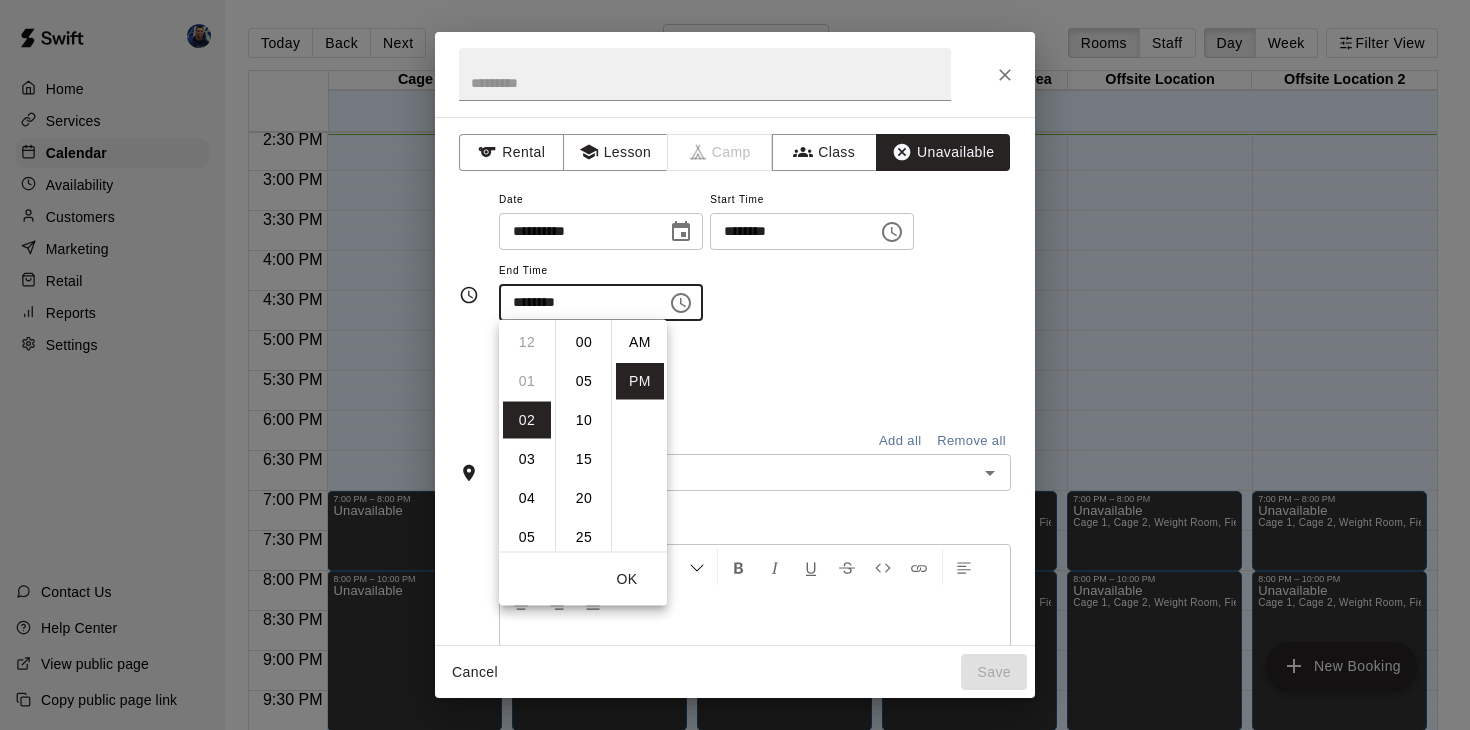 scroll, scrollTop: 78, scrollLeft: 0, axis: vertical 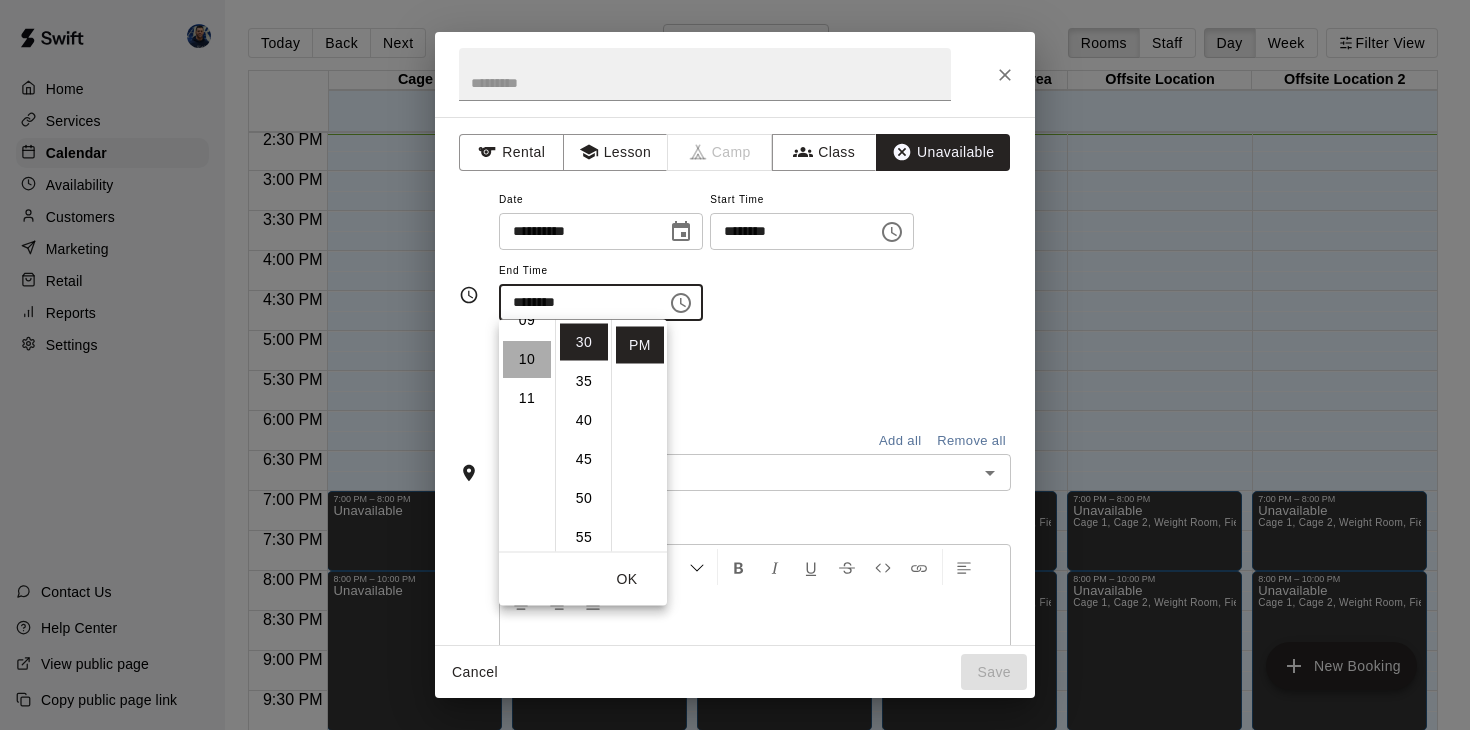 click on "10" at bounding box center (527, 360) 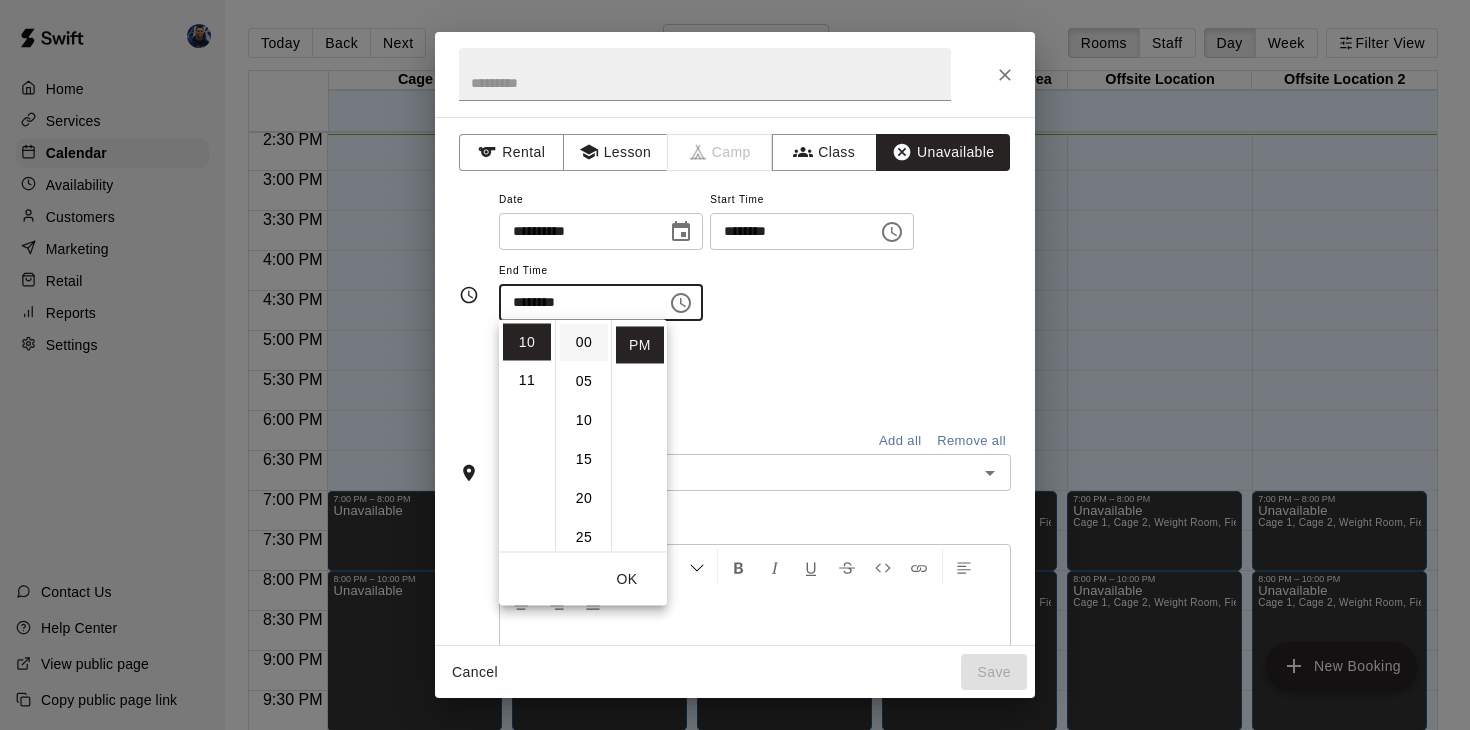 scroll, scrollTop: 0, scrollLeft: 0, axis: both 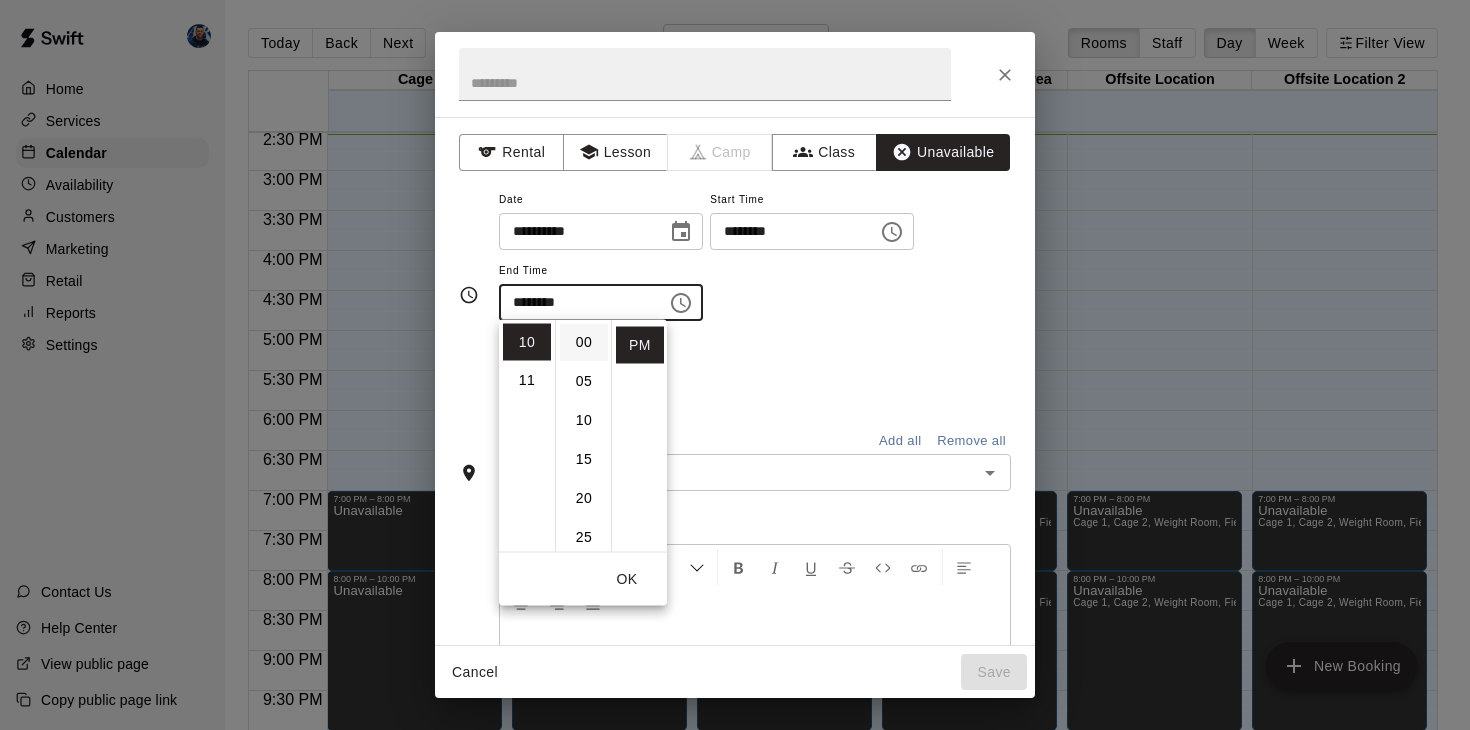 click on "00" at bounding box center [584, 342] 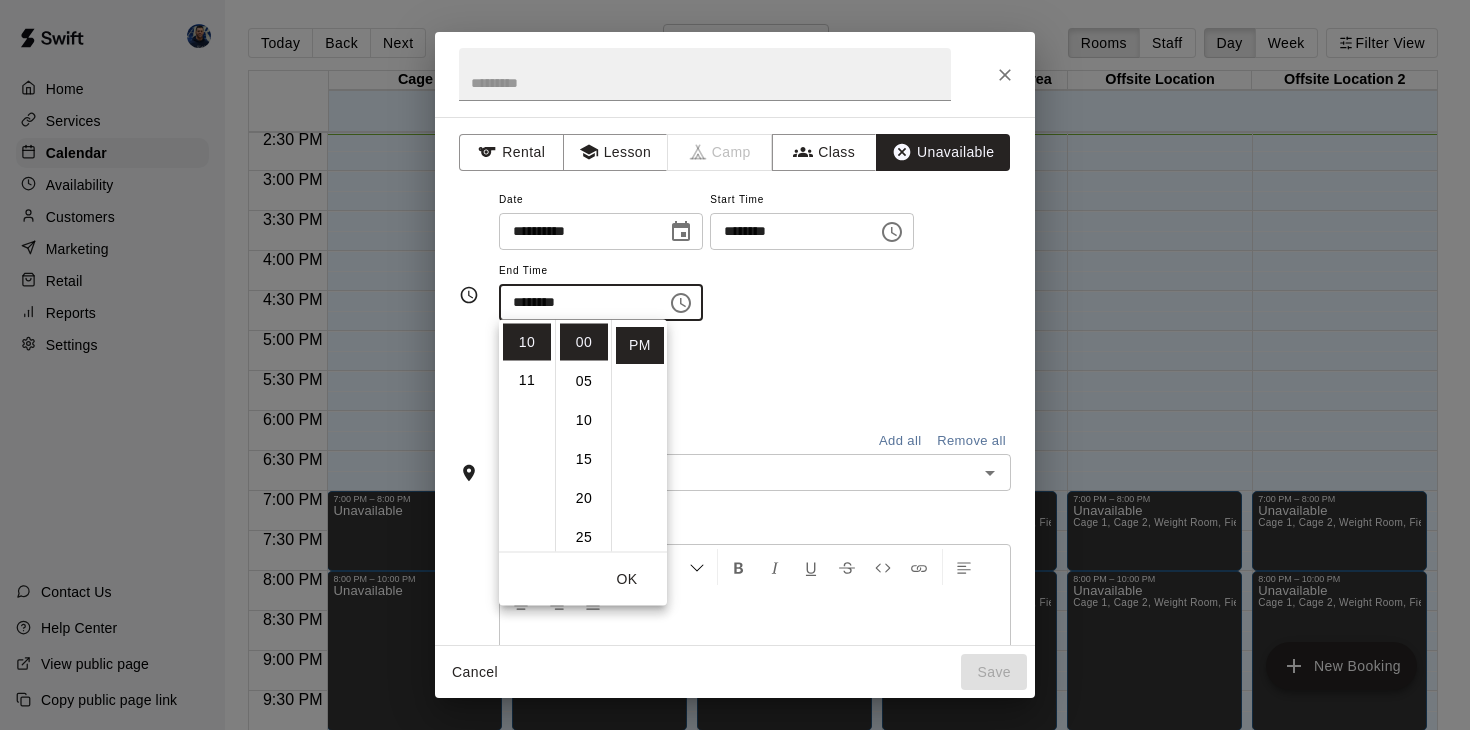 click on "OK" at bounding box center [627, 579] 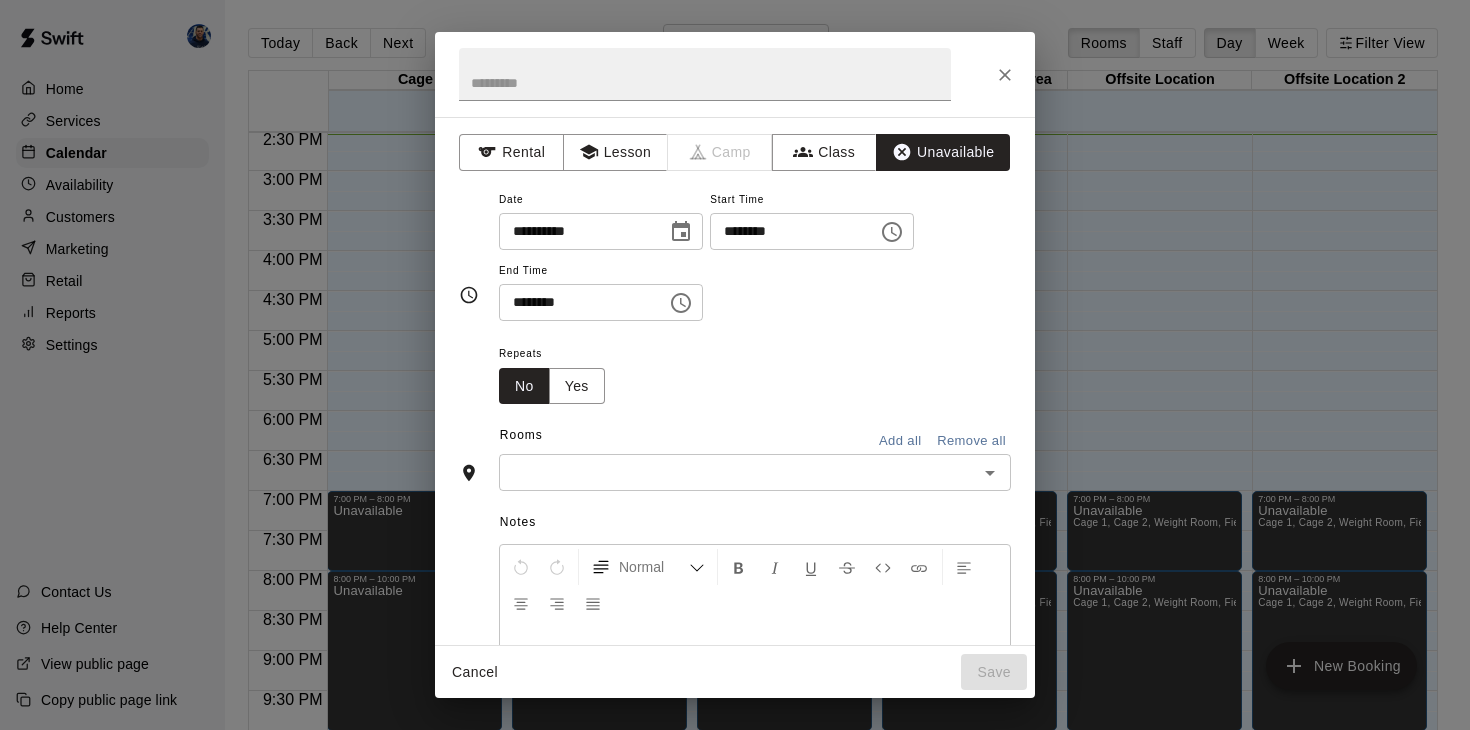 click on "********" at bounding box center (787, 231) 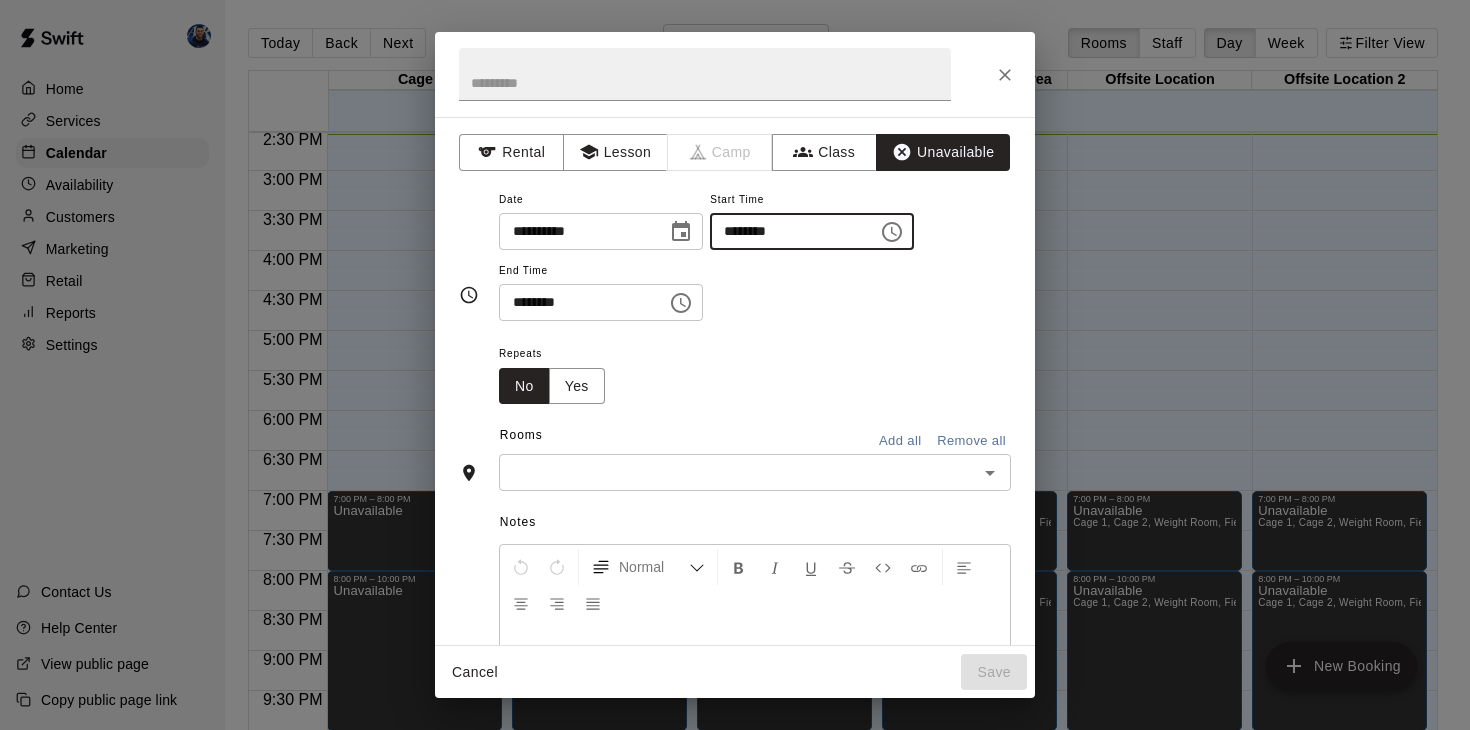 click 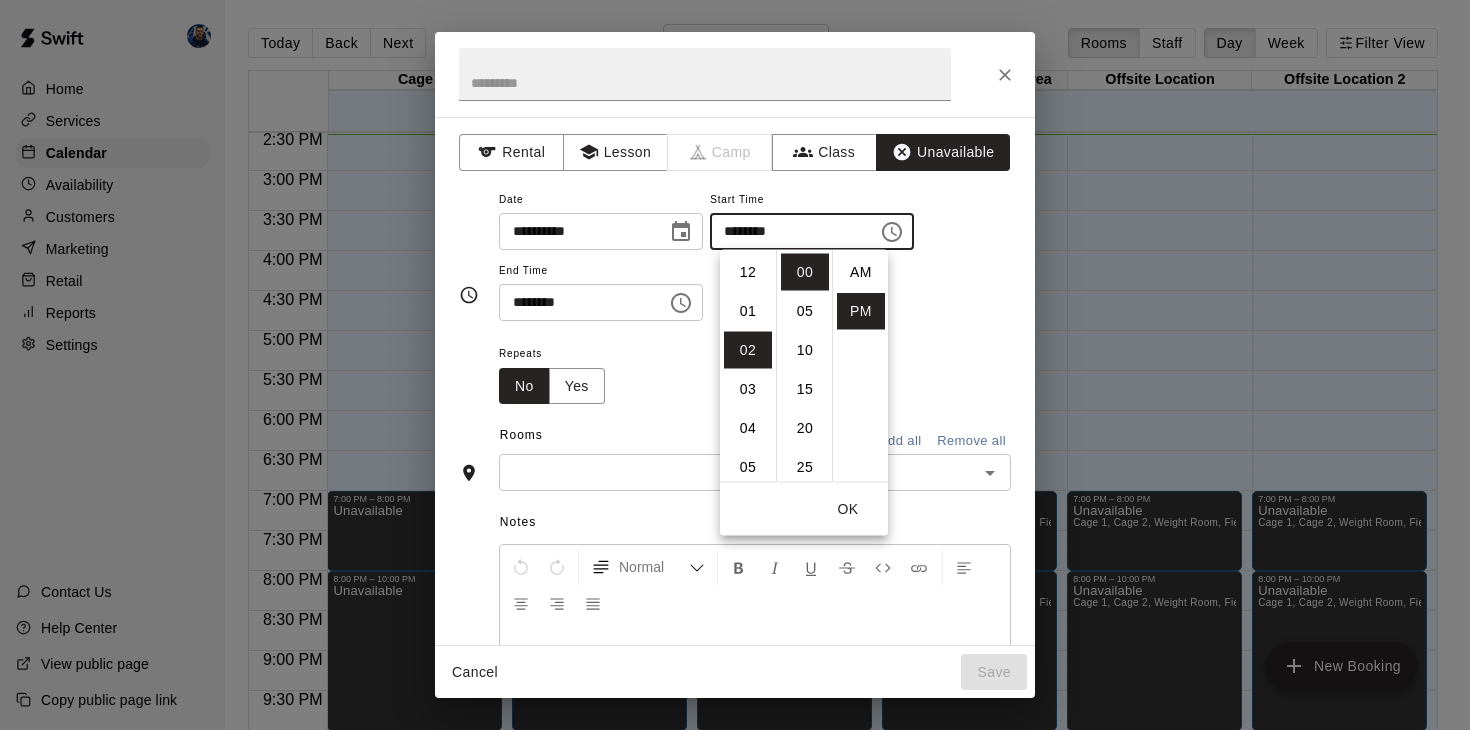 scroll, scrollTop: 78, scrollLeft: 0, axis: vertical 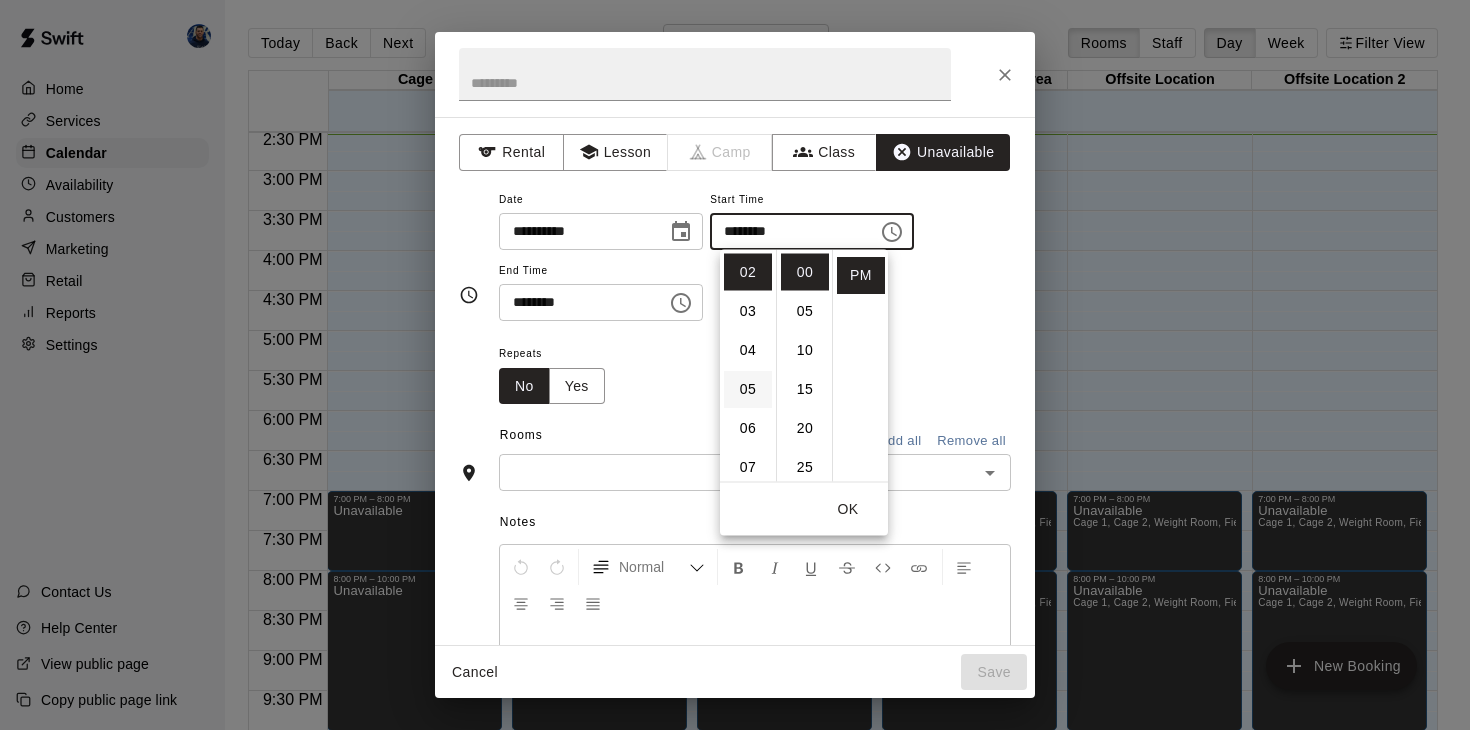 click on "05" at bounding box center [748, 389] 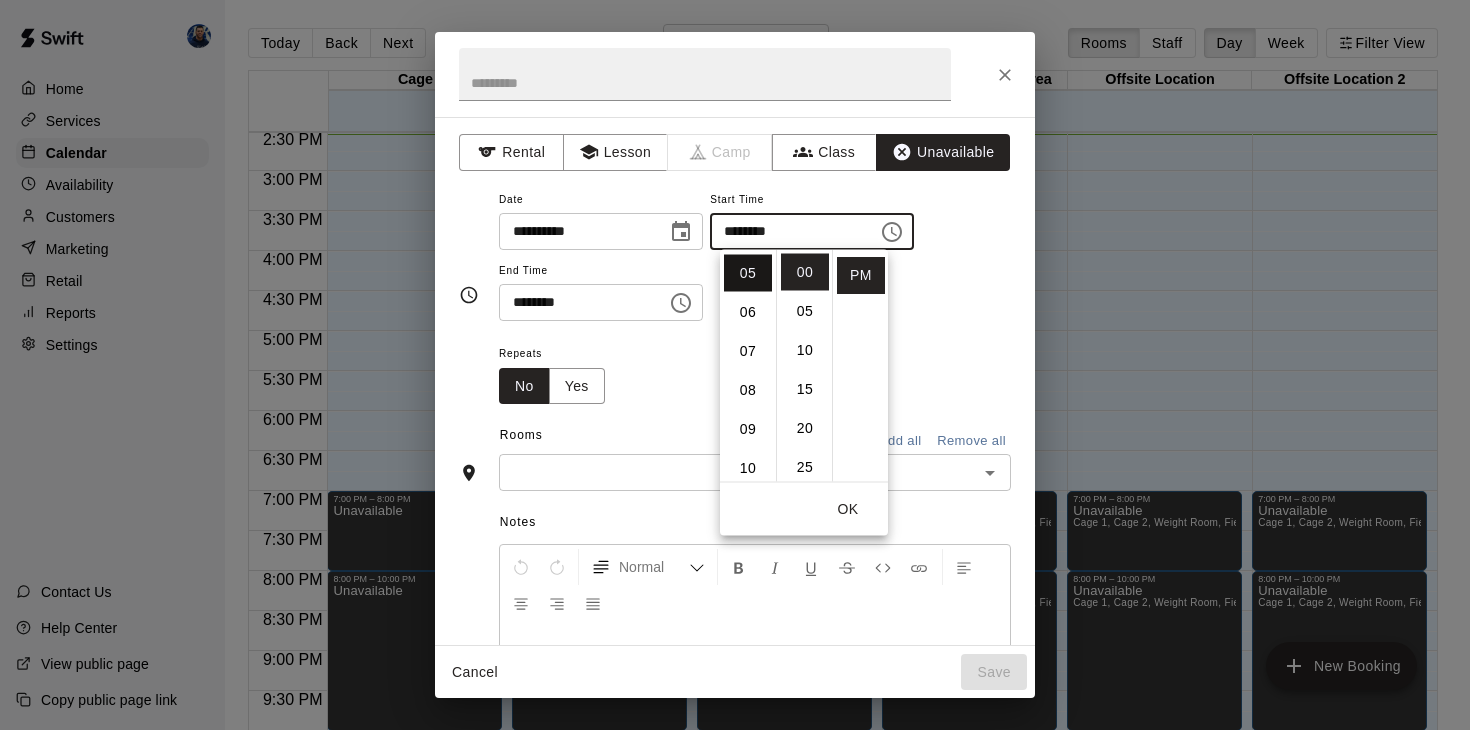 scroll, scrollTop: 195, scrollLeft: 0, axis: vertical 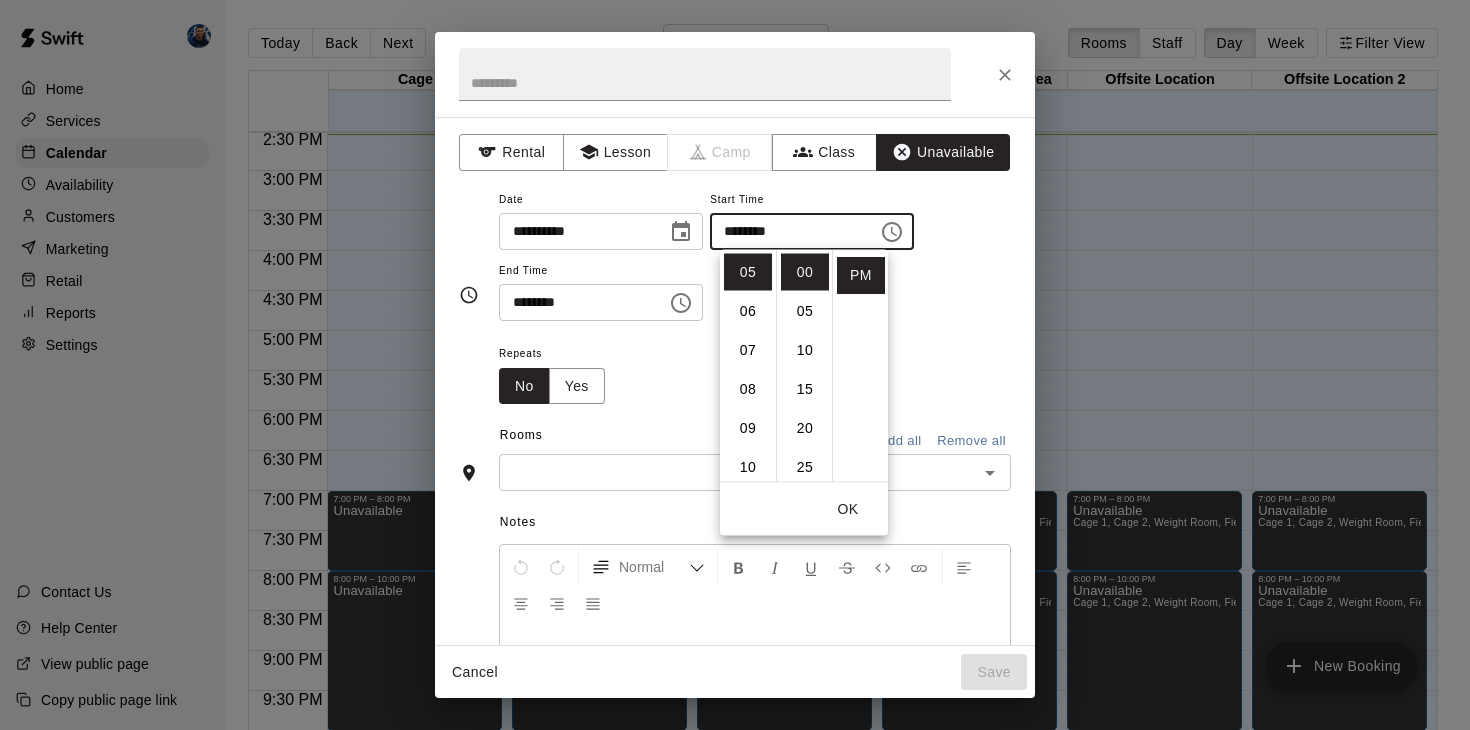 click on "OK" at bounding box center (848, 509) 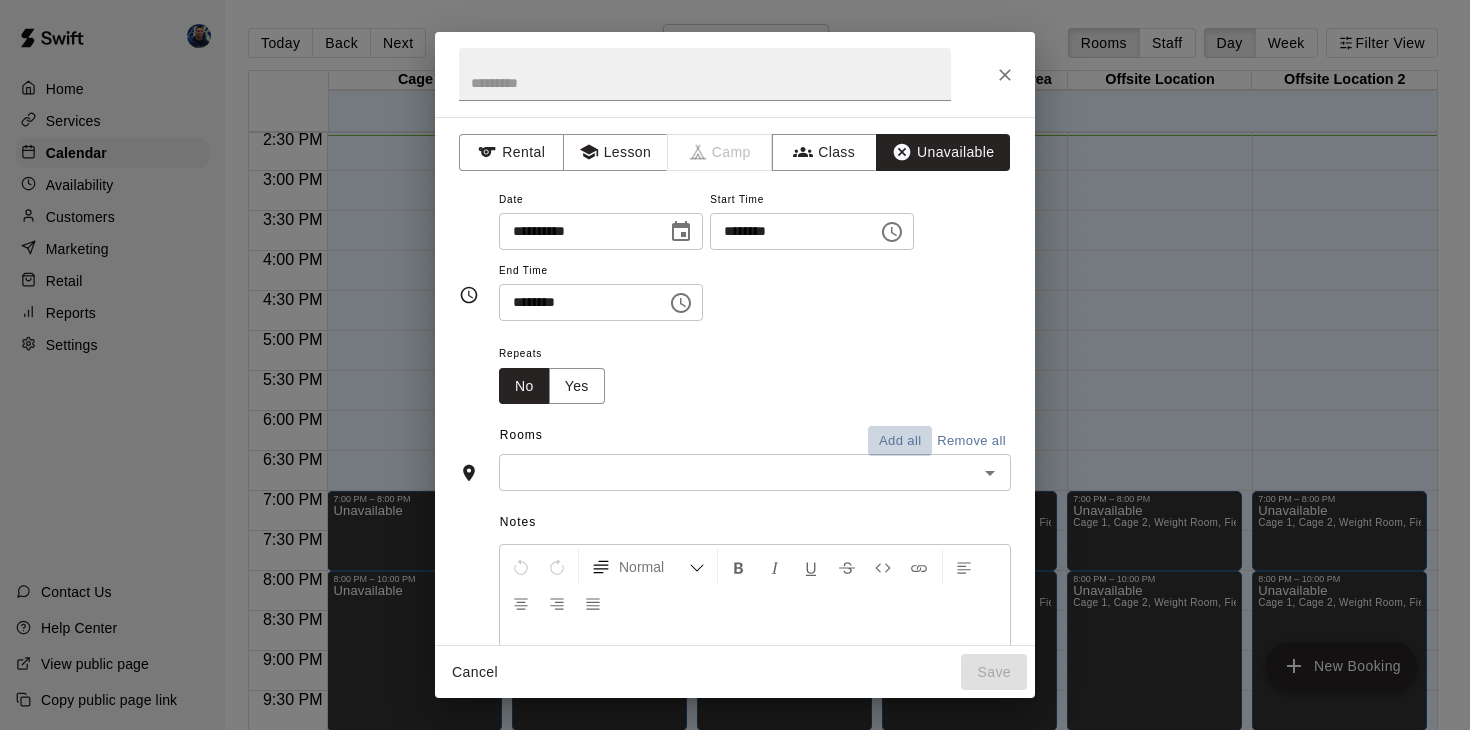 click on "Add all" at bounding box center (900, 441) 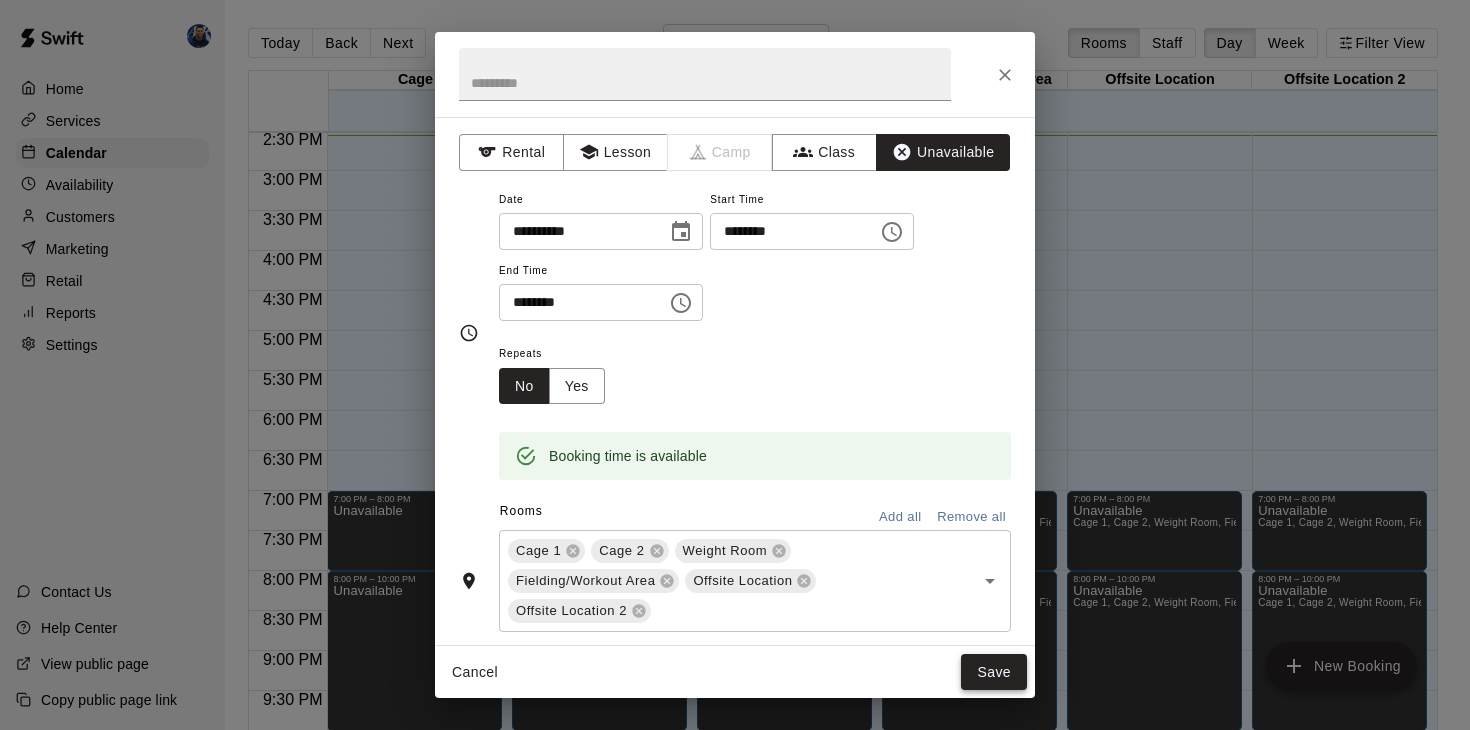 click on "Save" at bounding box center [994, 672] 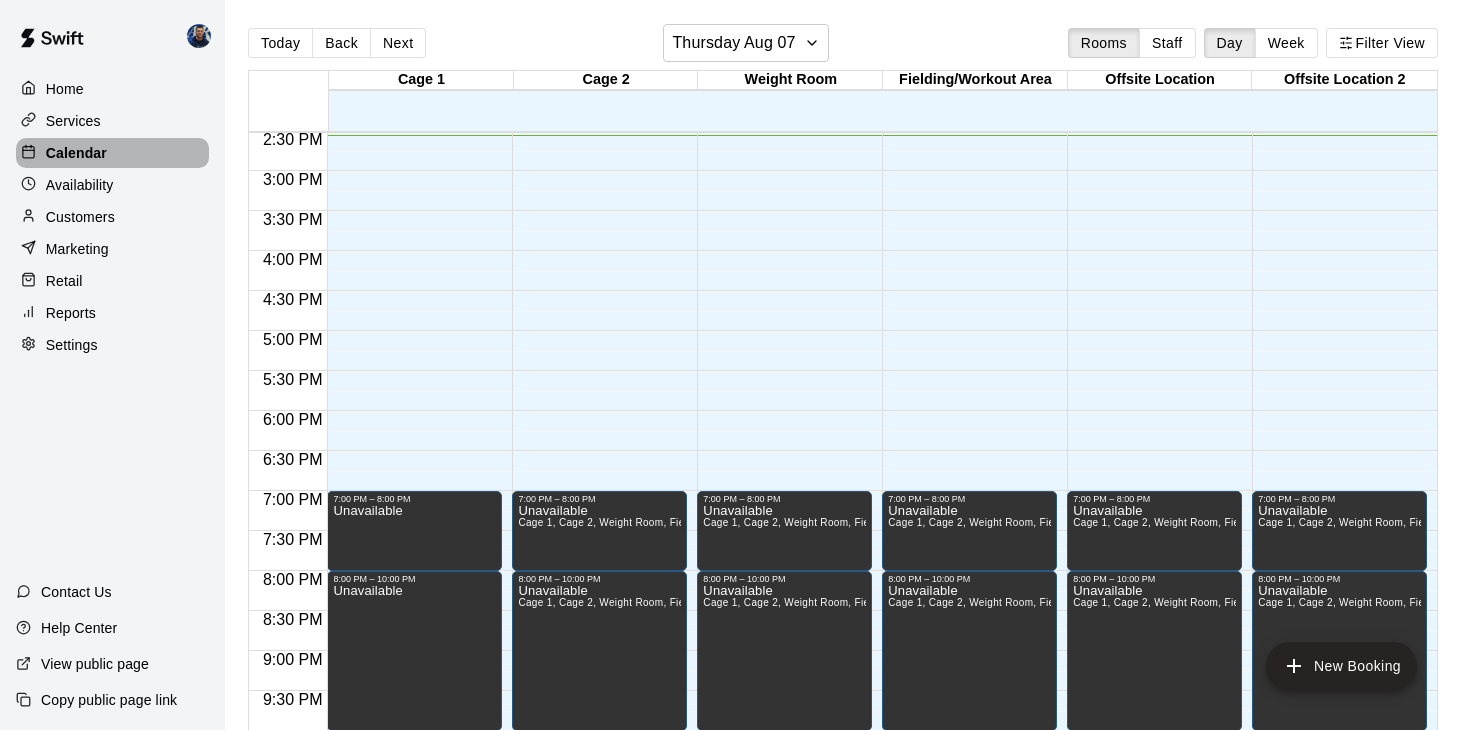 click on "Calendar" at bounding box center [76, 153] 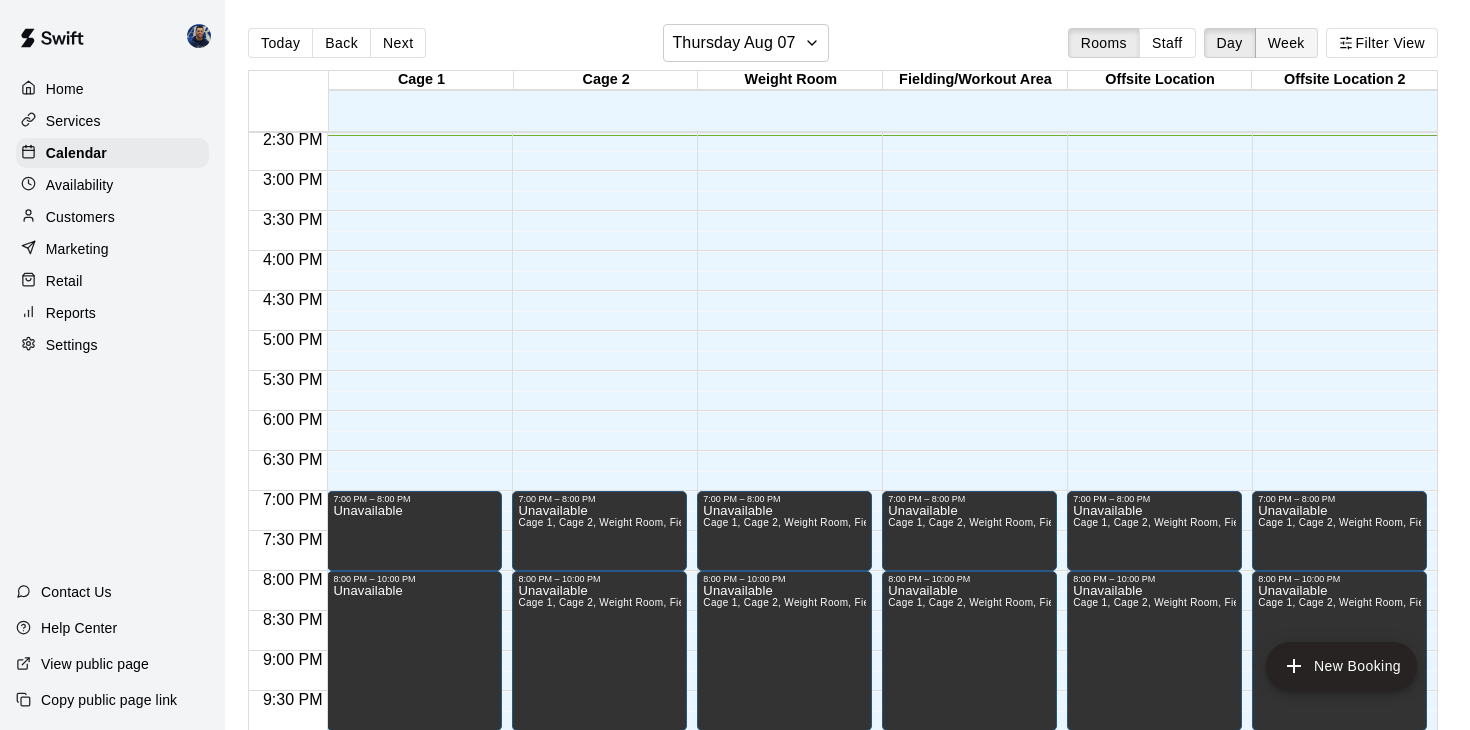 click on "Week" at bounding box center (1286, 43) 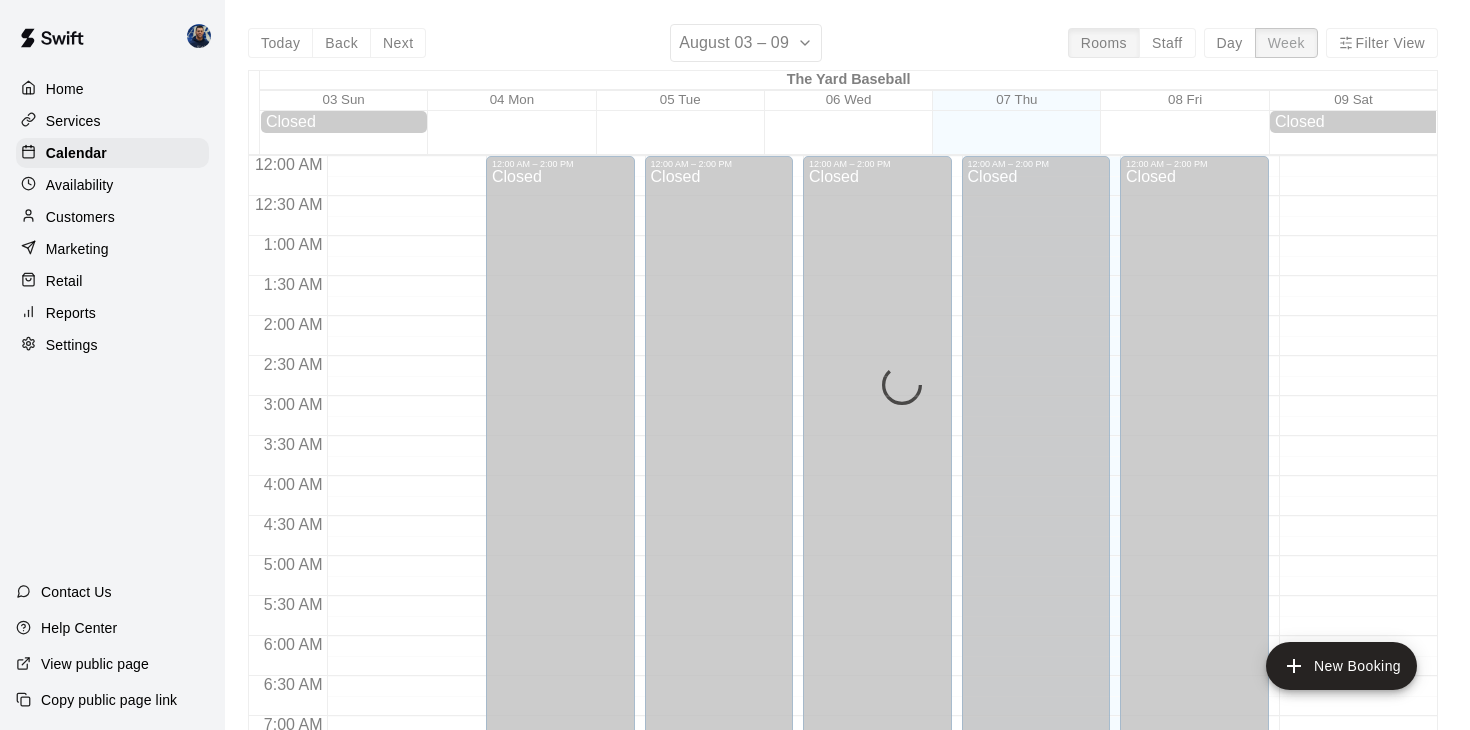 scroll, scrollTop: 1165, scrollLeft: 0, axis: vertical 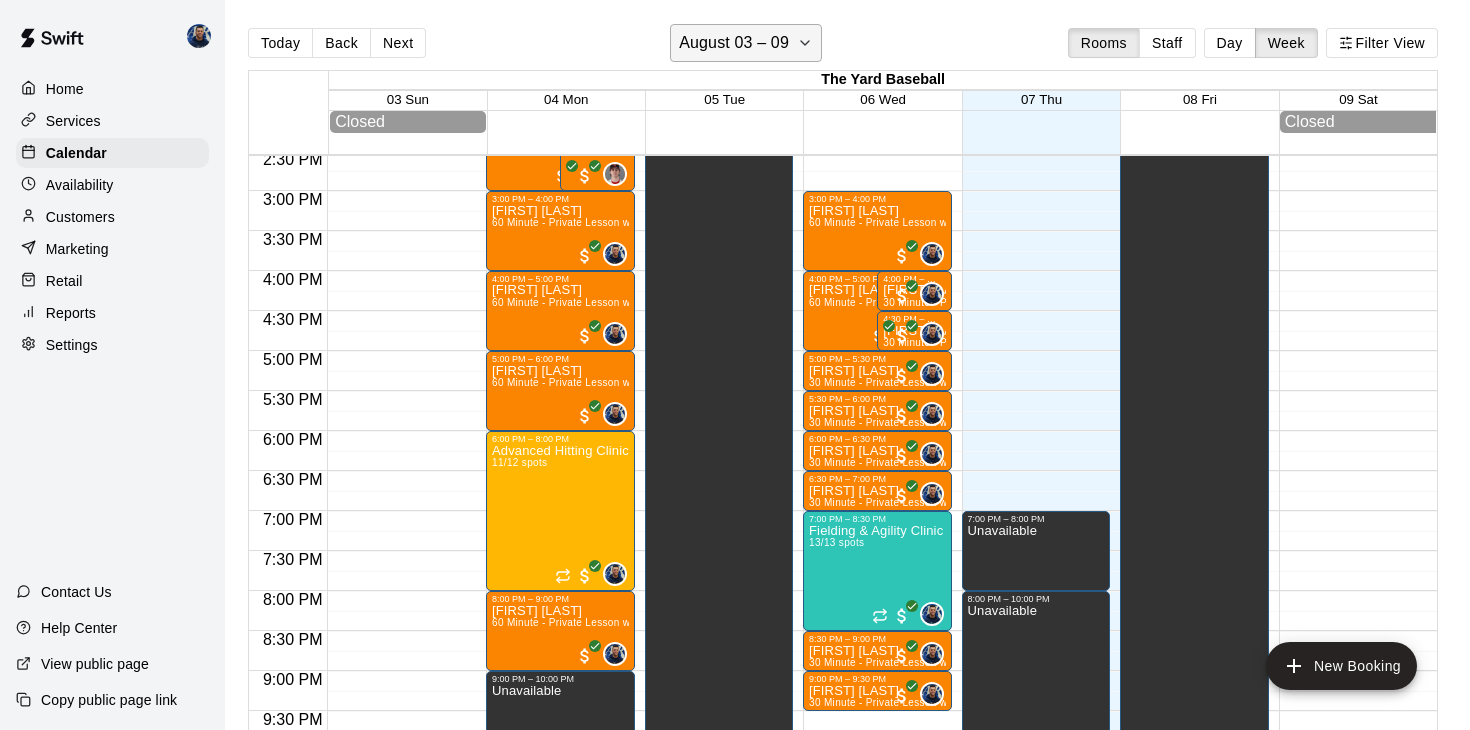click 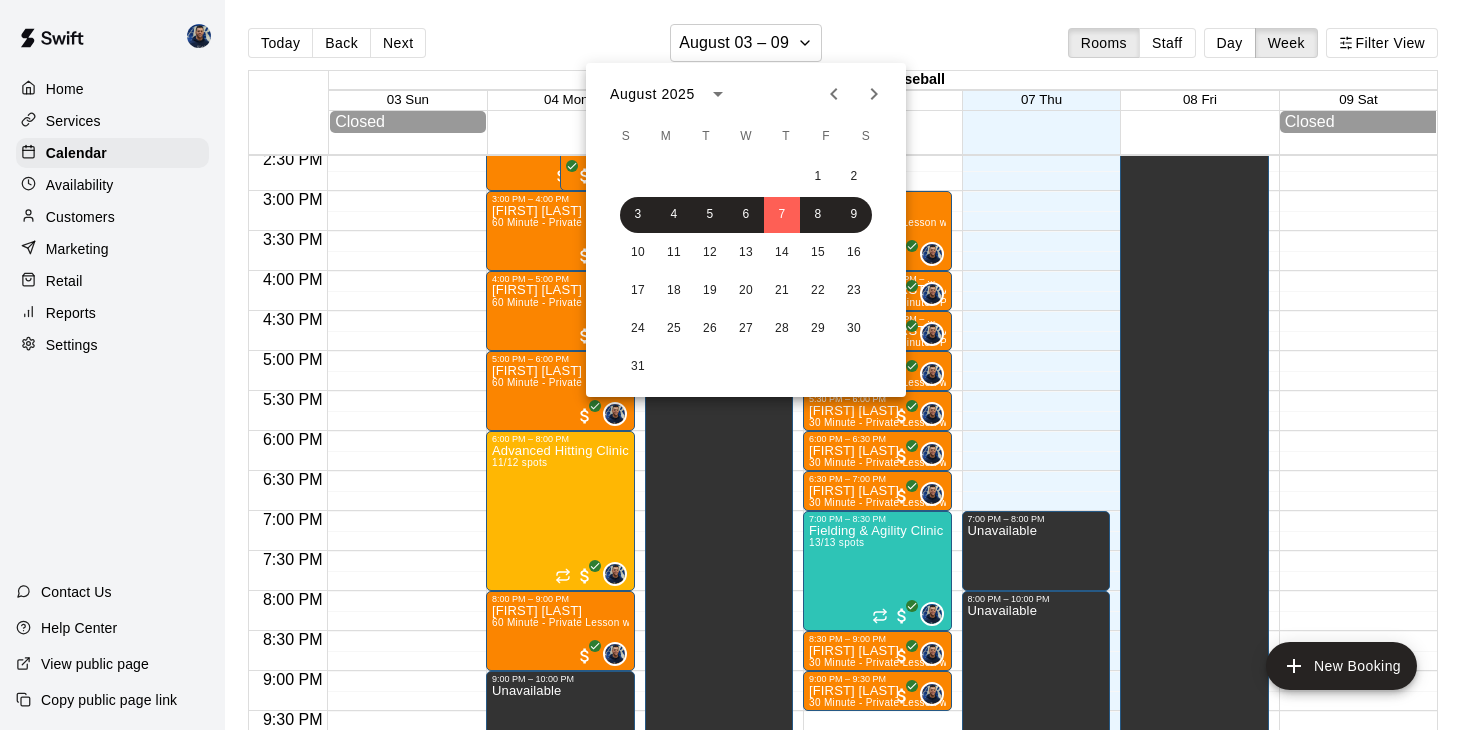 click 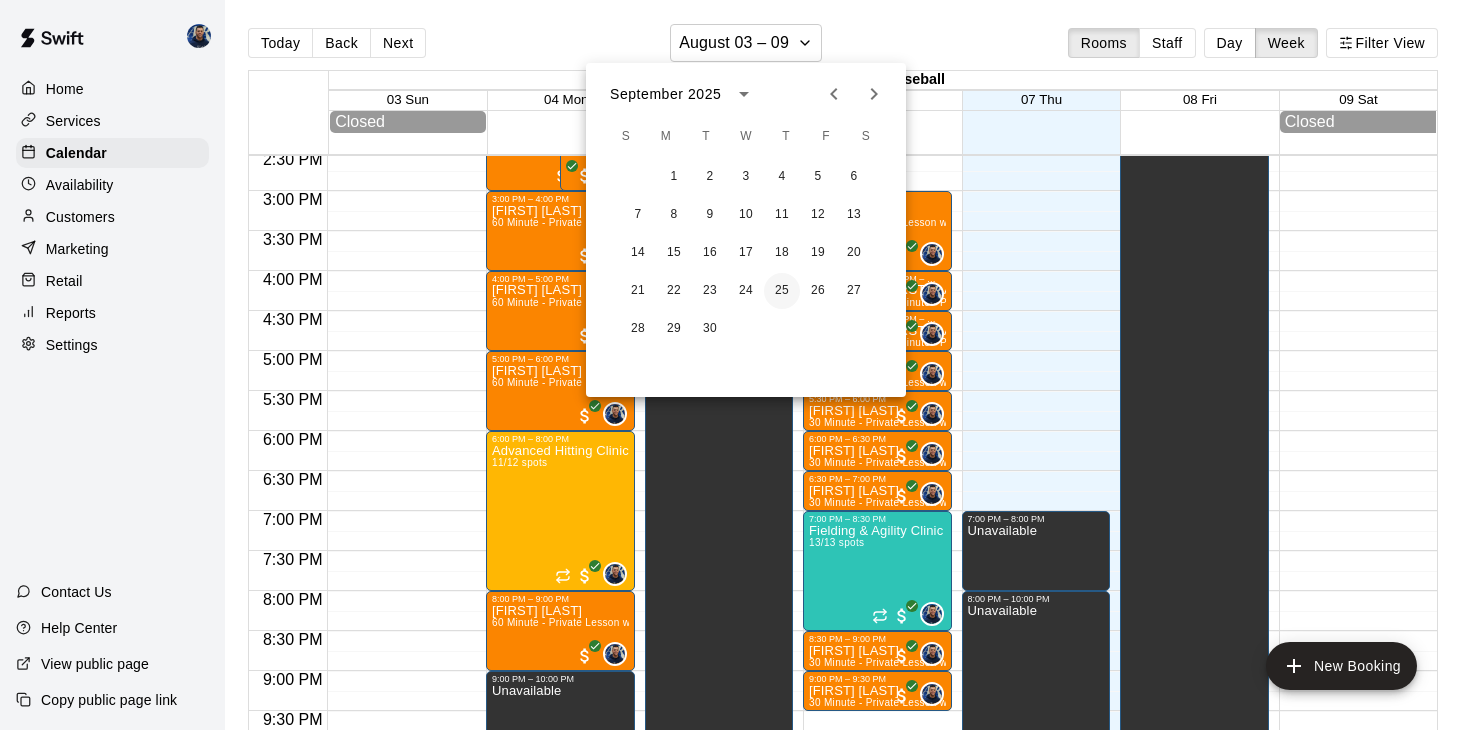 click on "25" at bounding box center (782, 291) 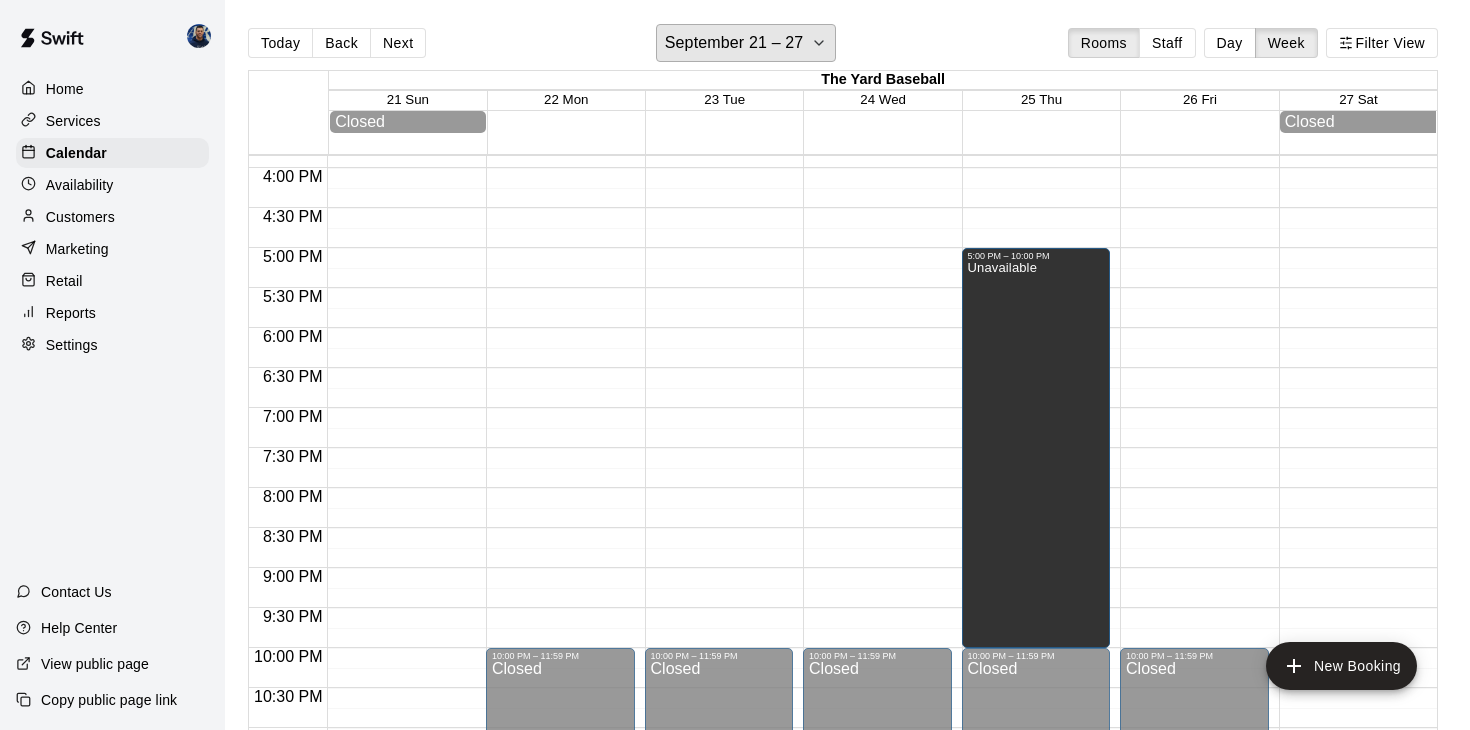 scroll, scrollTop: 1270, scrollLeft: 0, axis: vertical 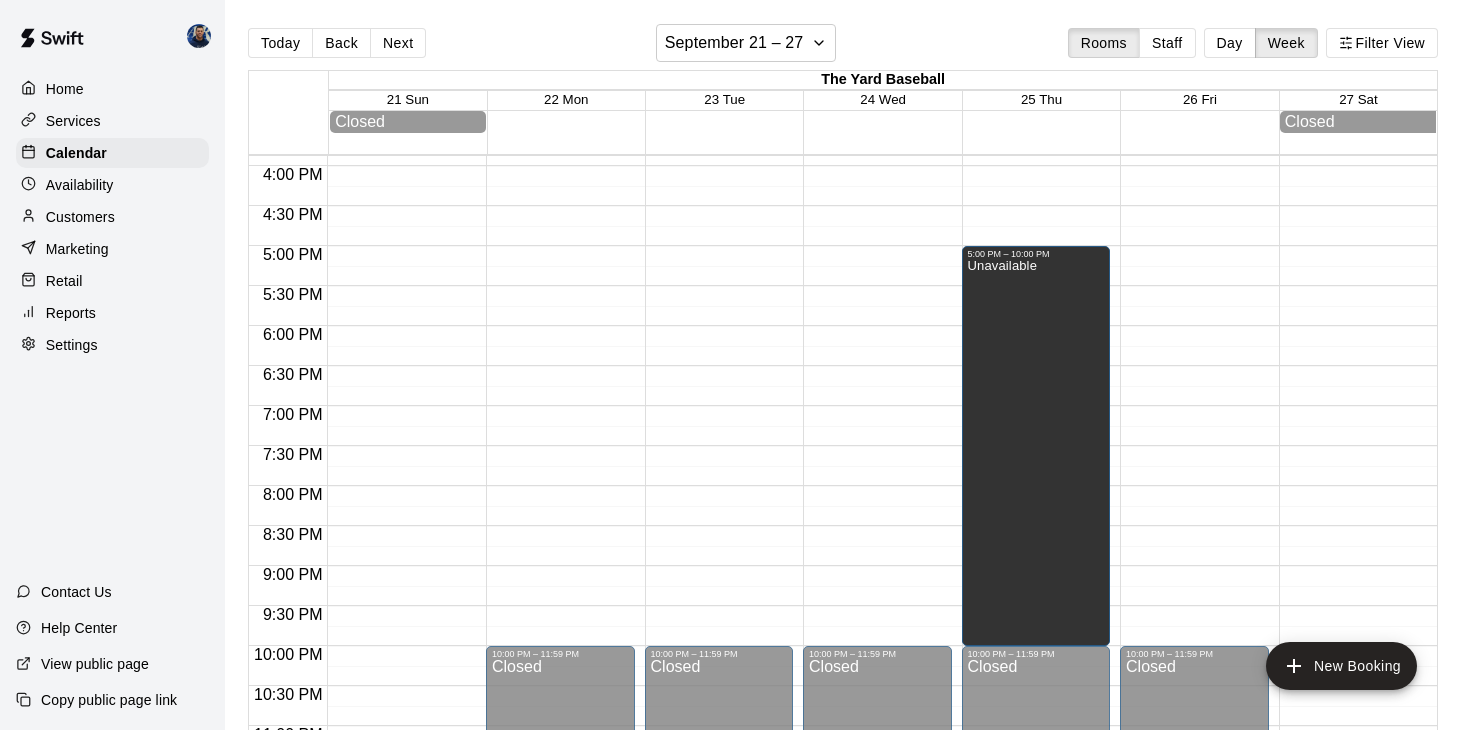 click on "Availability" at bounding box center (80, 185) 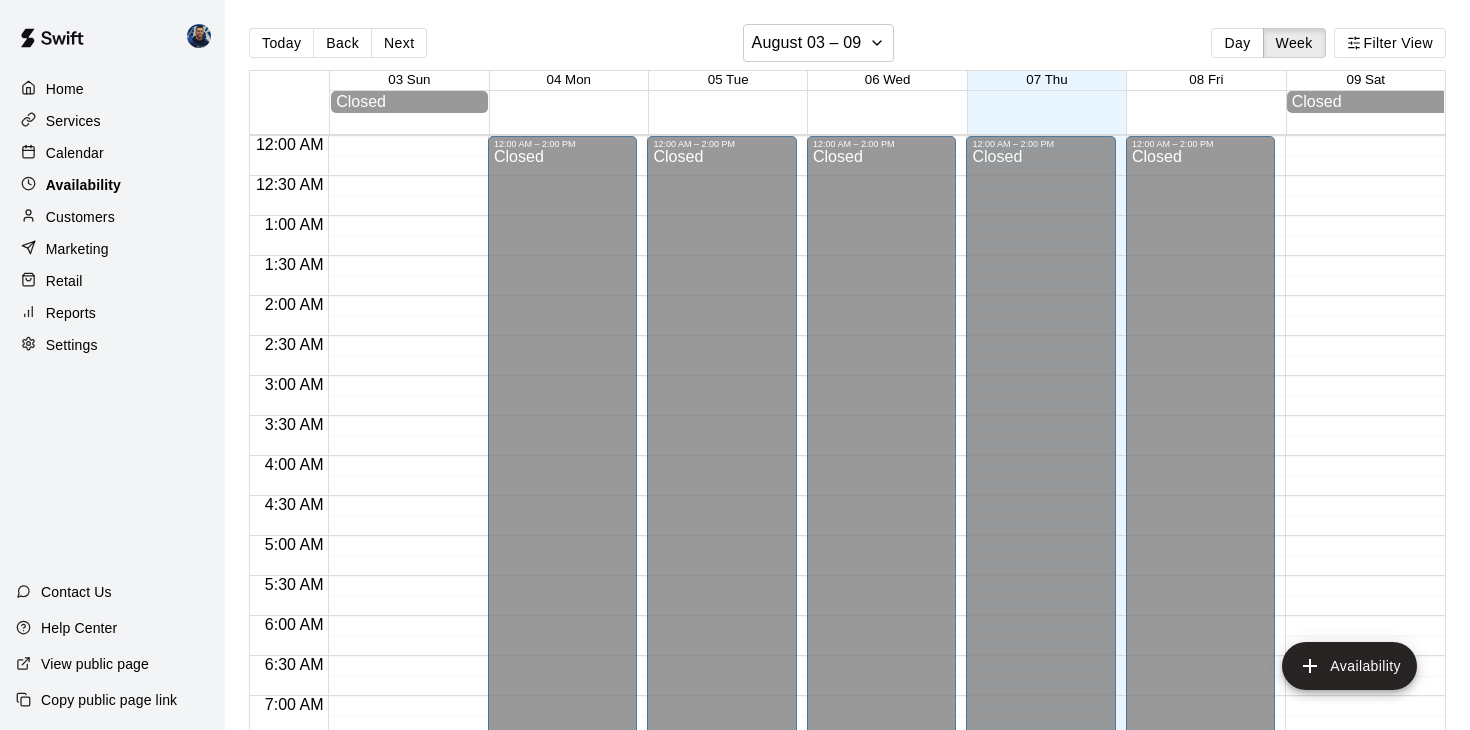 scroll, scrollTop: 1165, scrollLeft: 0, axis: vertical 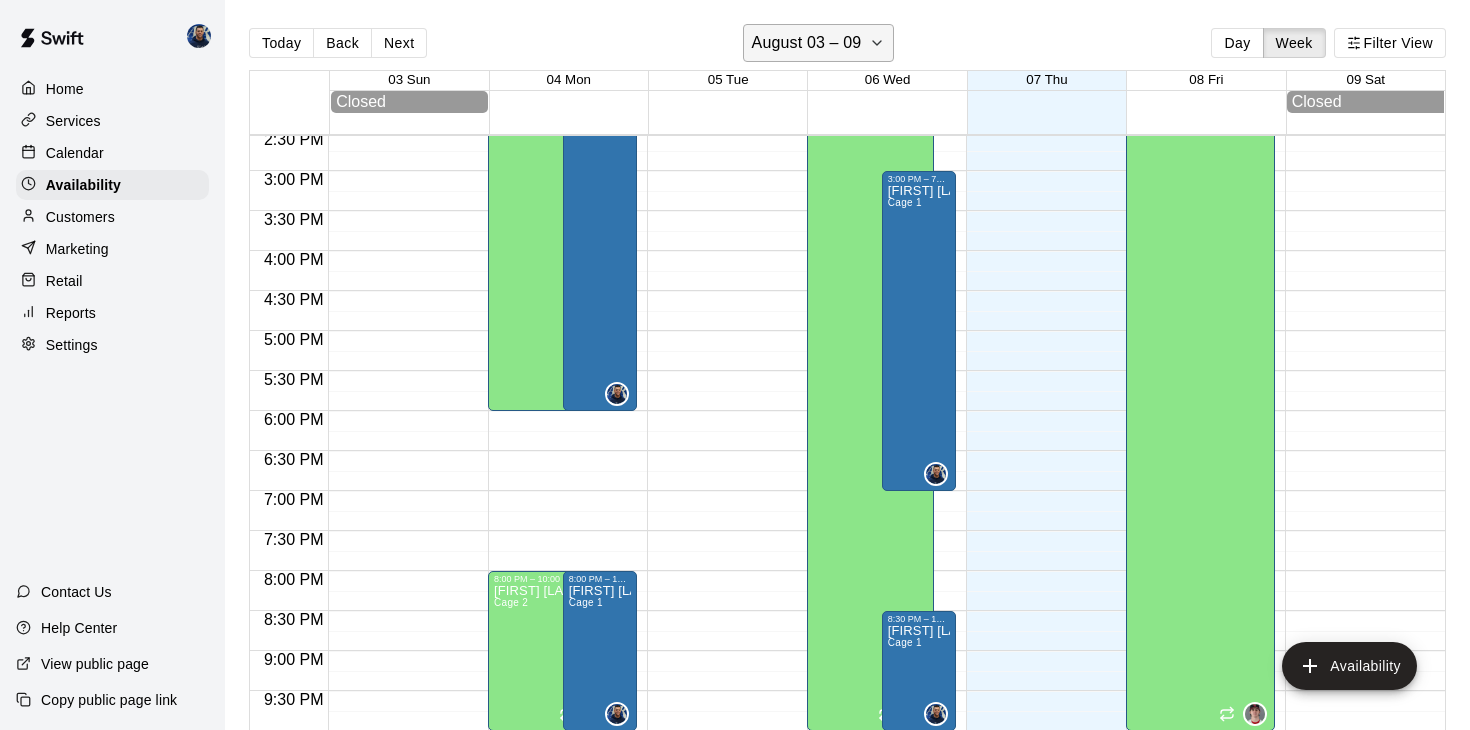 click on "August 03 – 09" at bounding box center (807, 43) 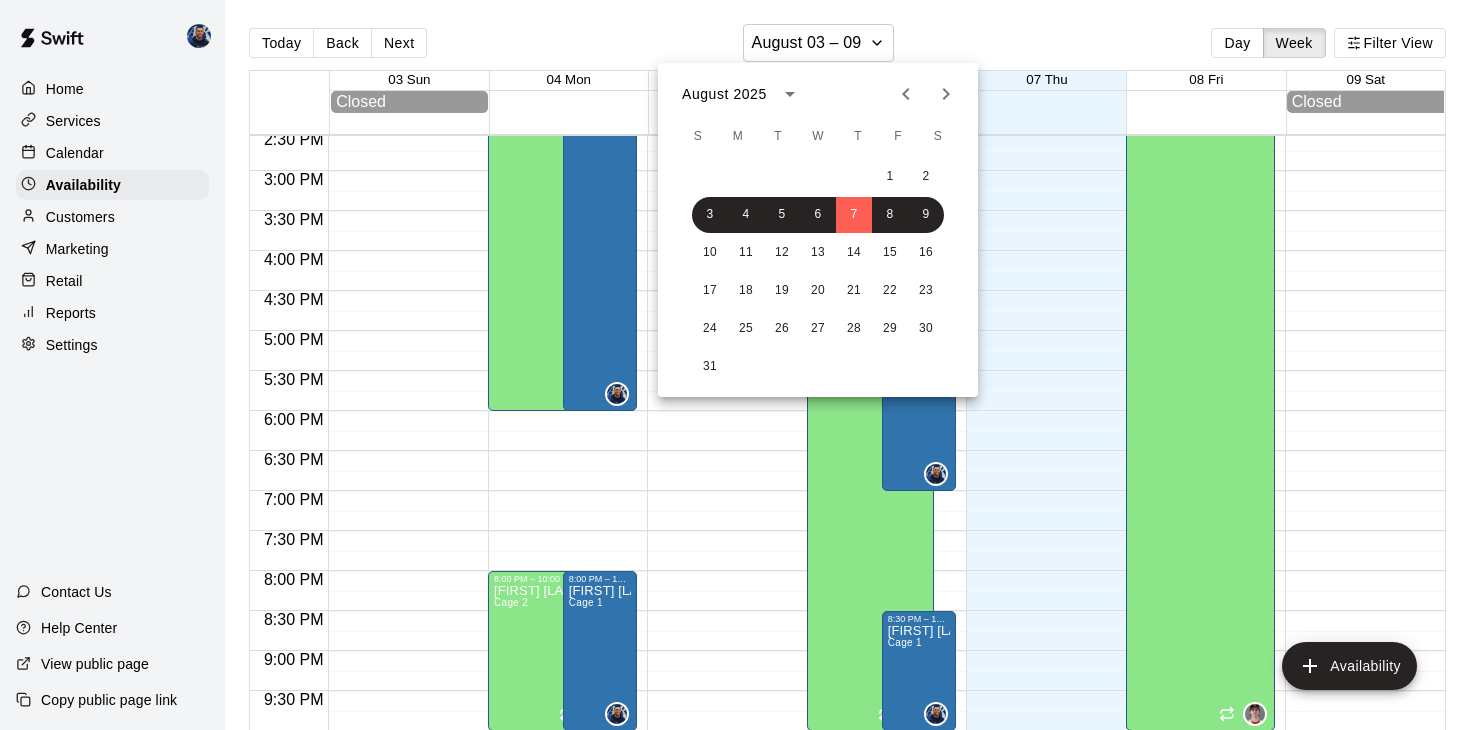 click 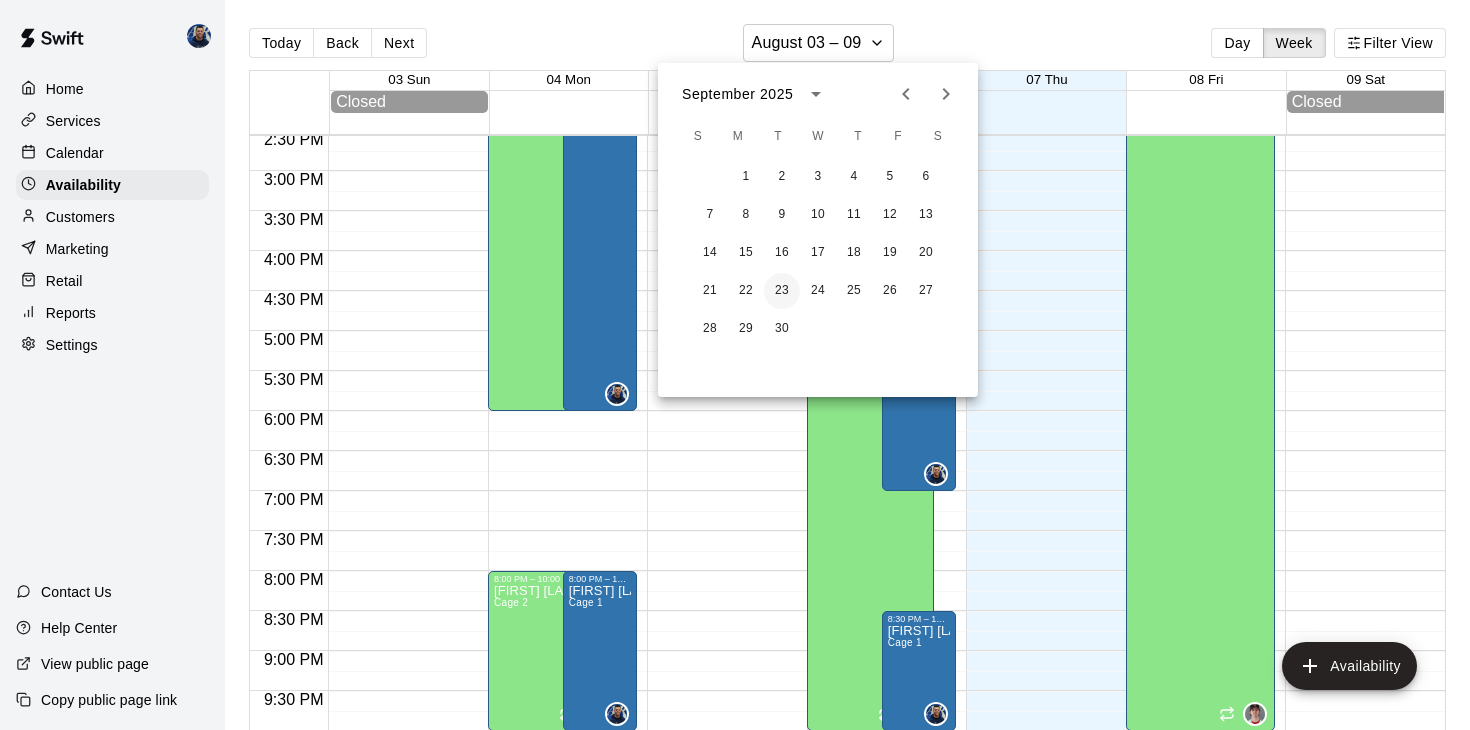 click on "23" at bounding box center [782, 291] 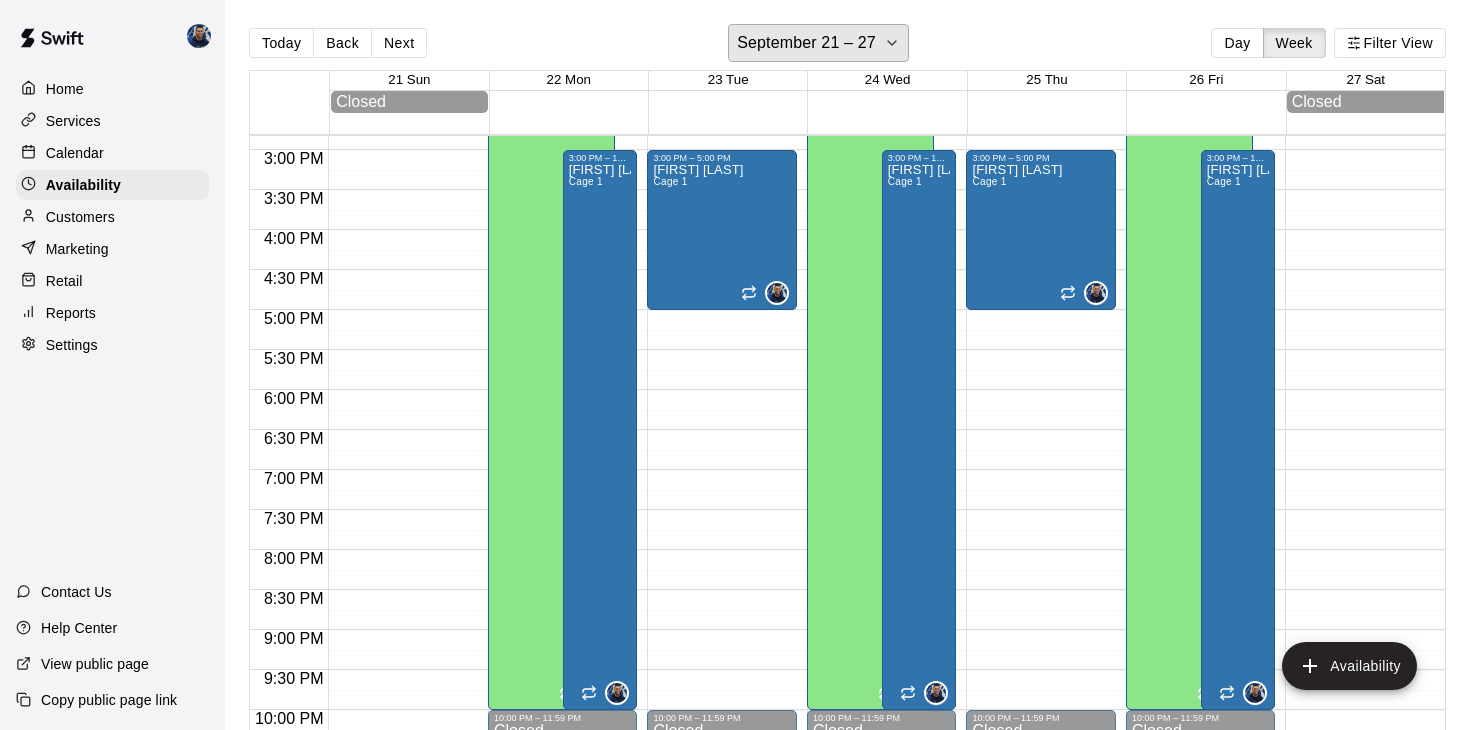 scroll, scrollTop: 1181, scrollLeft: 0, axis: vertical 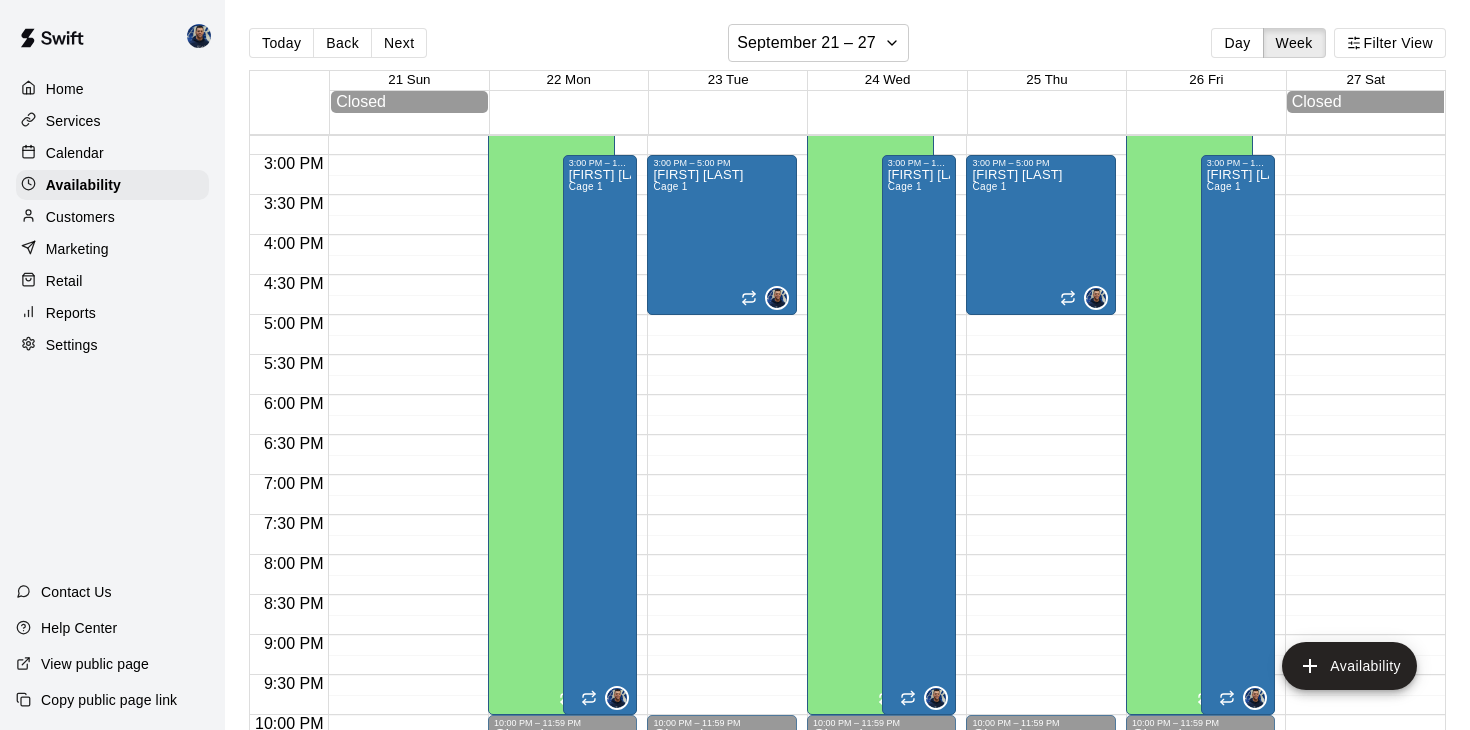 click on "Calendar" at bounding box center [75, 153] 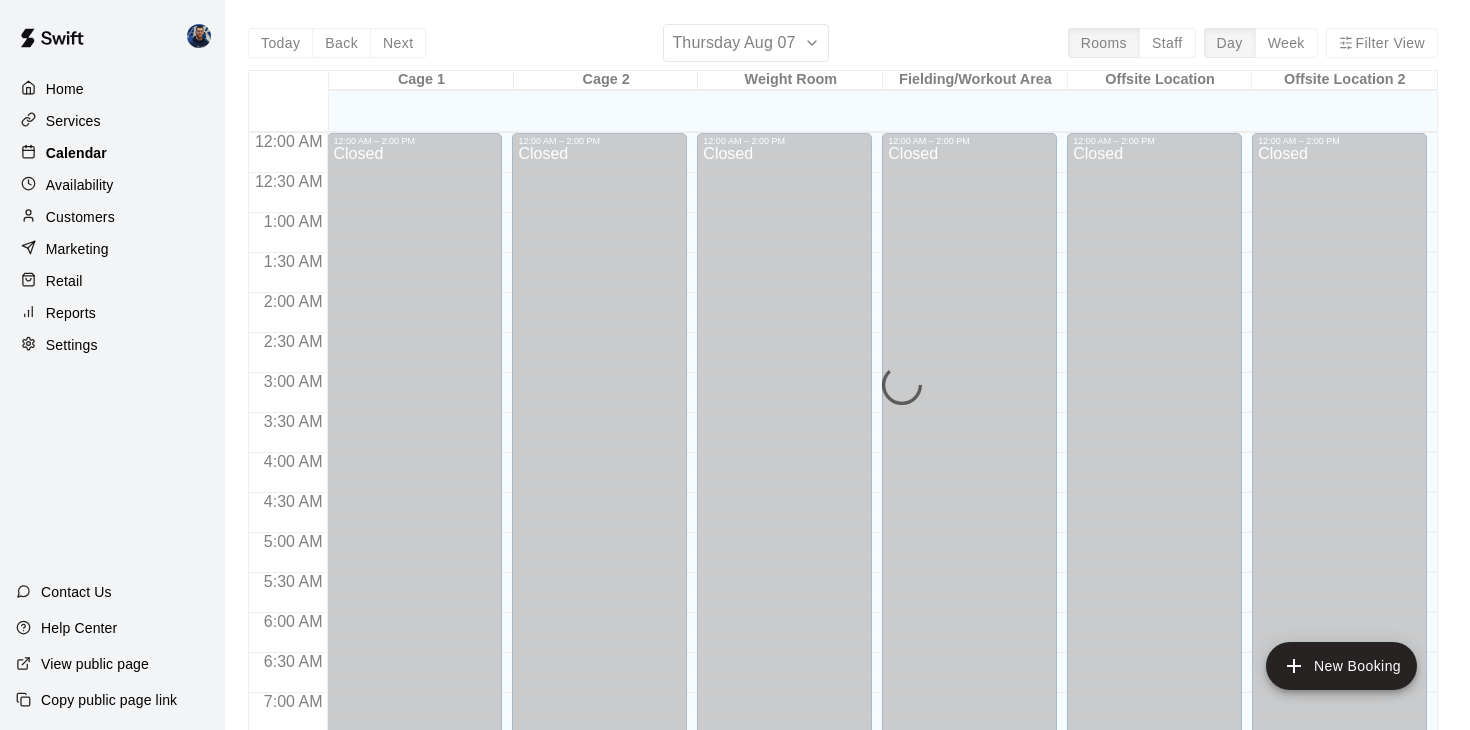scroll, scrollTop: 1165, scrollLeft: 0, axis: vertical 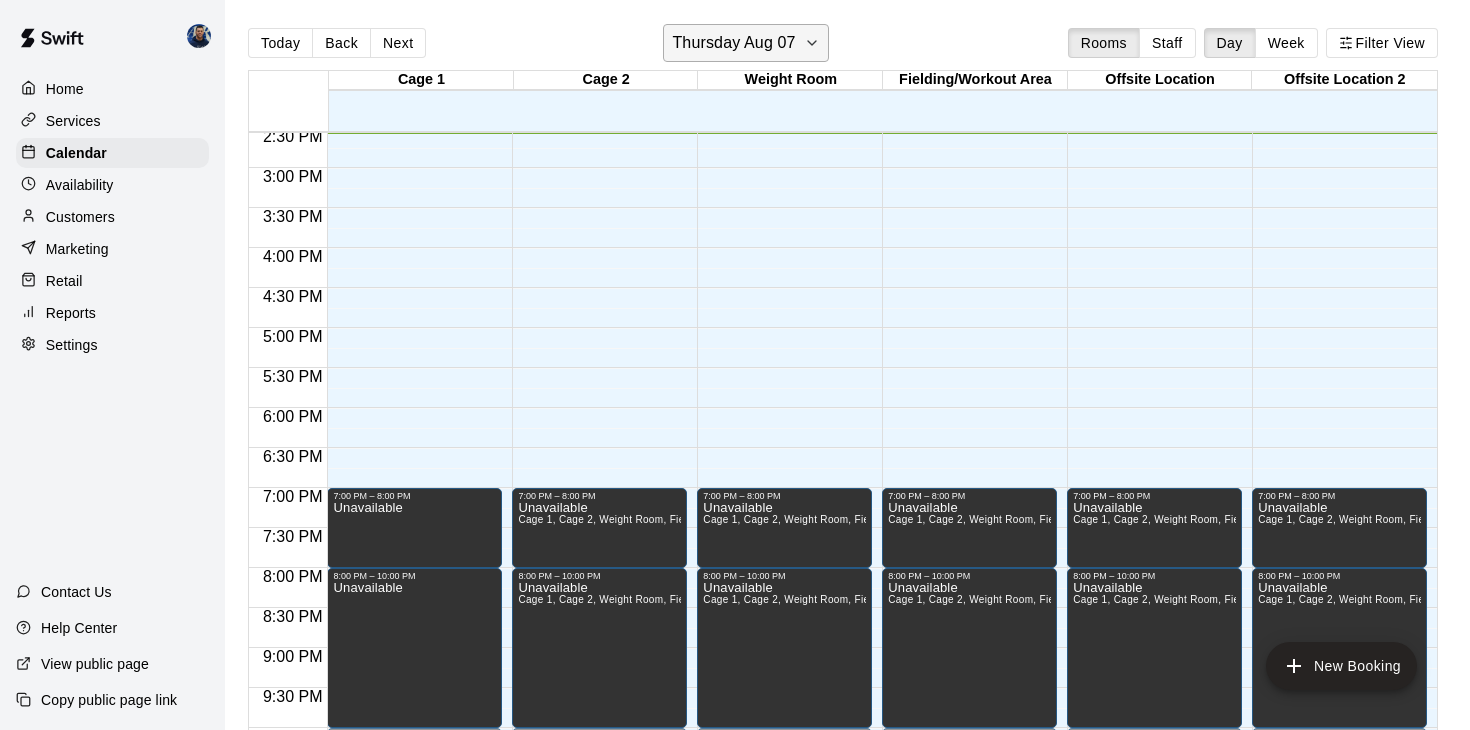 click on "Thursday Aug 07" at bounding box center (733, 43) 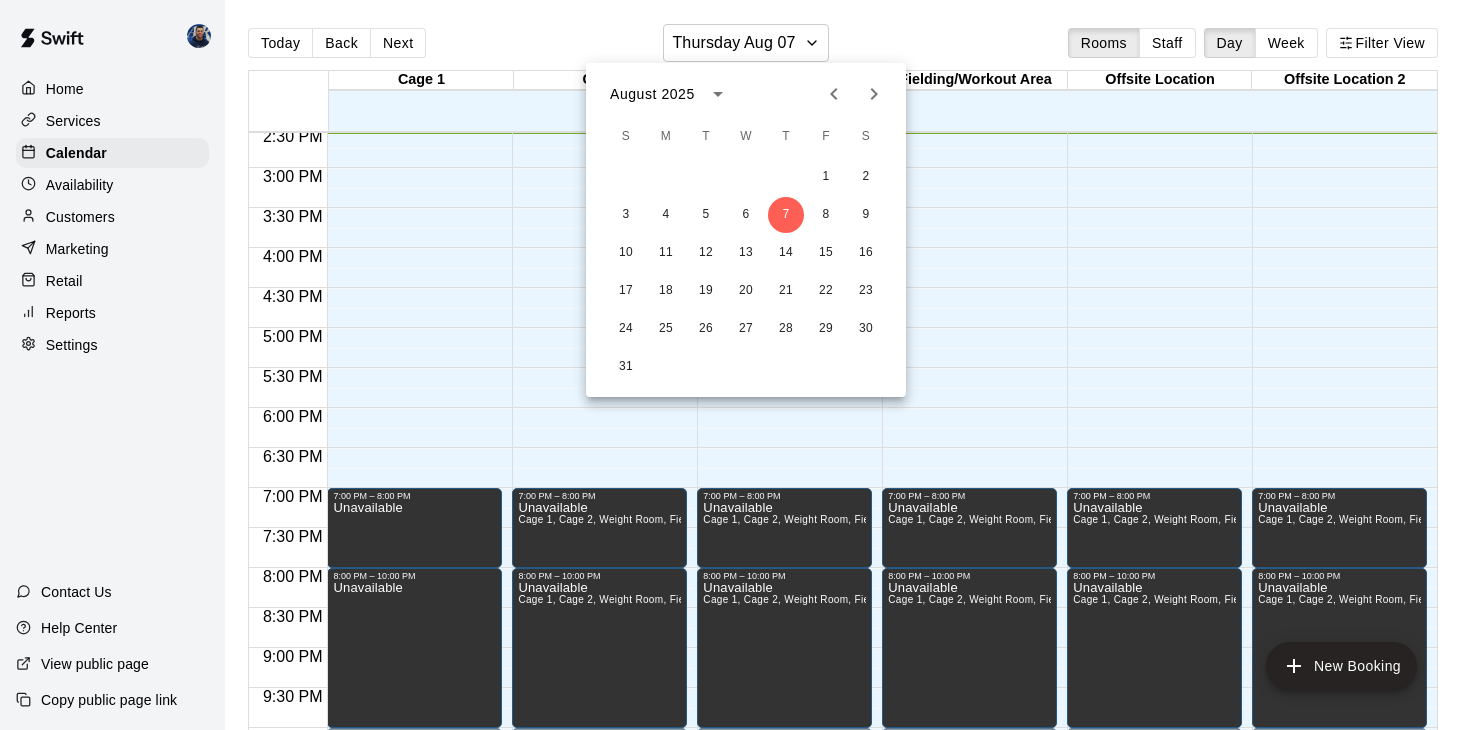 click 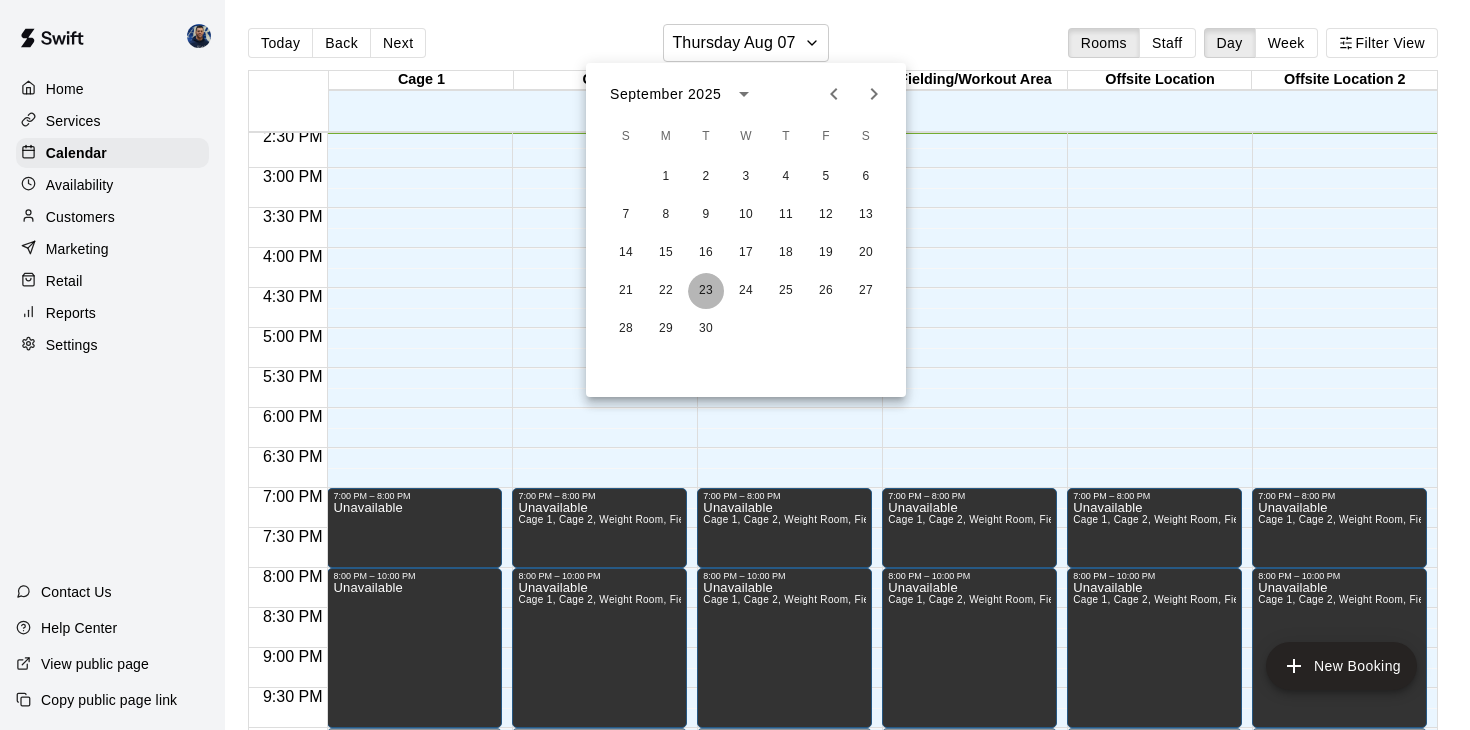 click on "23" at bounding box center [706, 291] 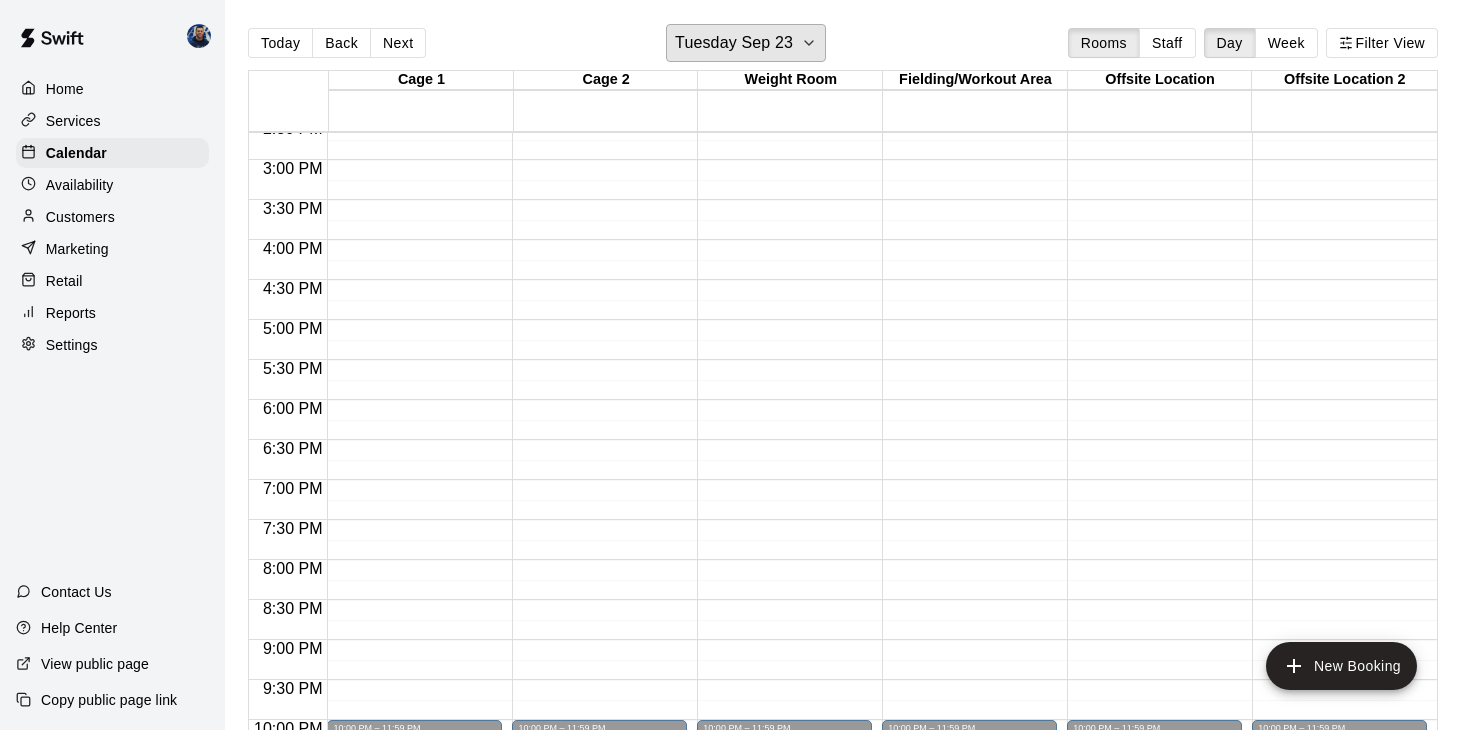 scroll, scrollTop: 906, scrollLeft: 0, axis: vertical 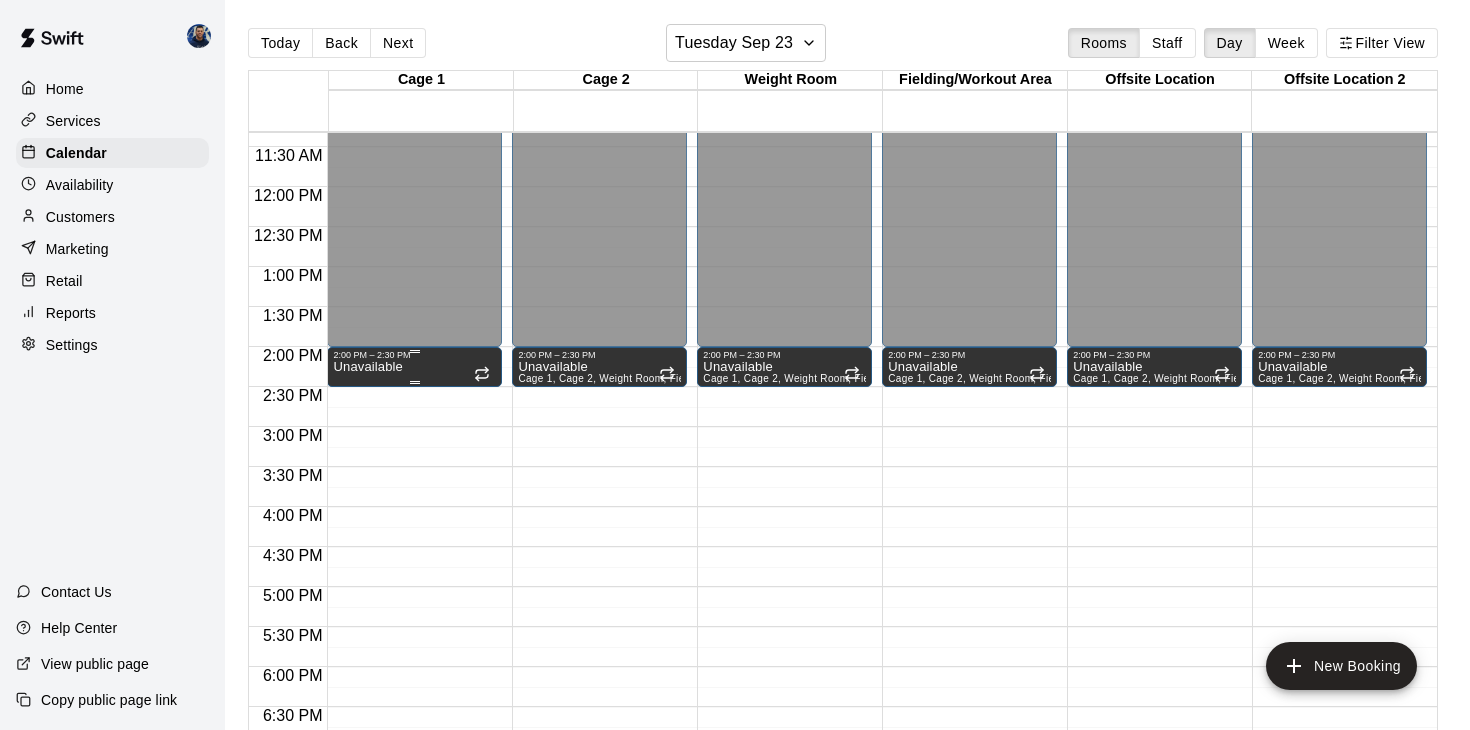 click on "2:00 PM – 2:30 PM" at bounding box center (414, 355) 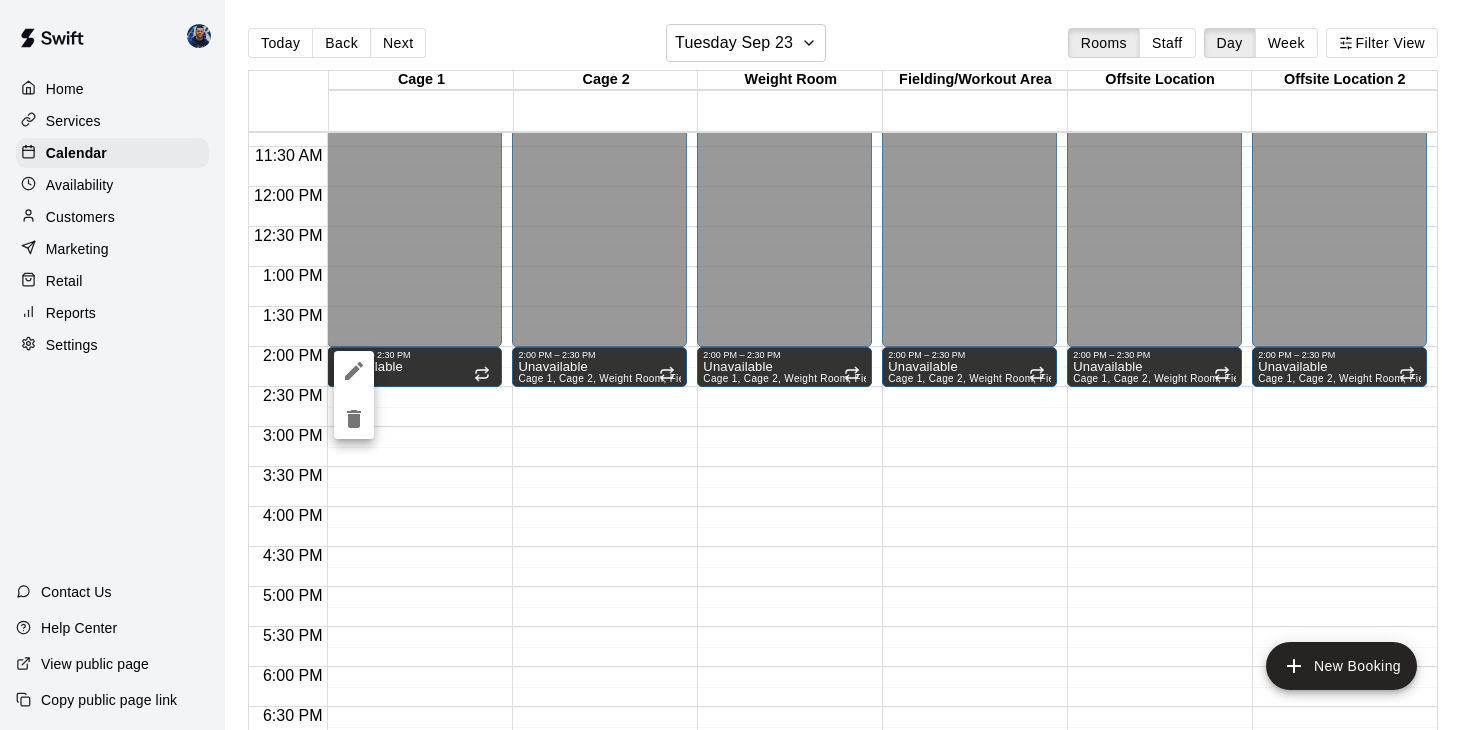click 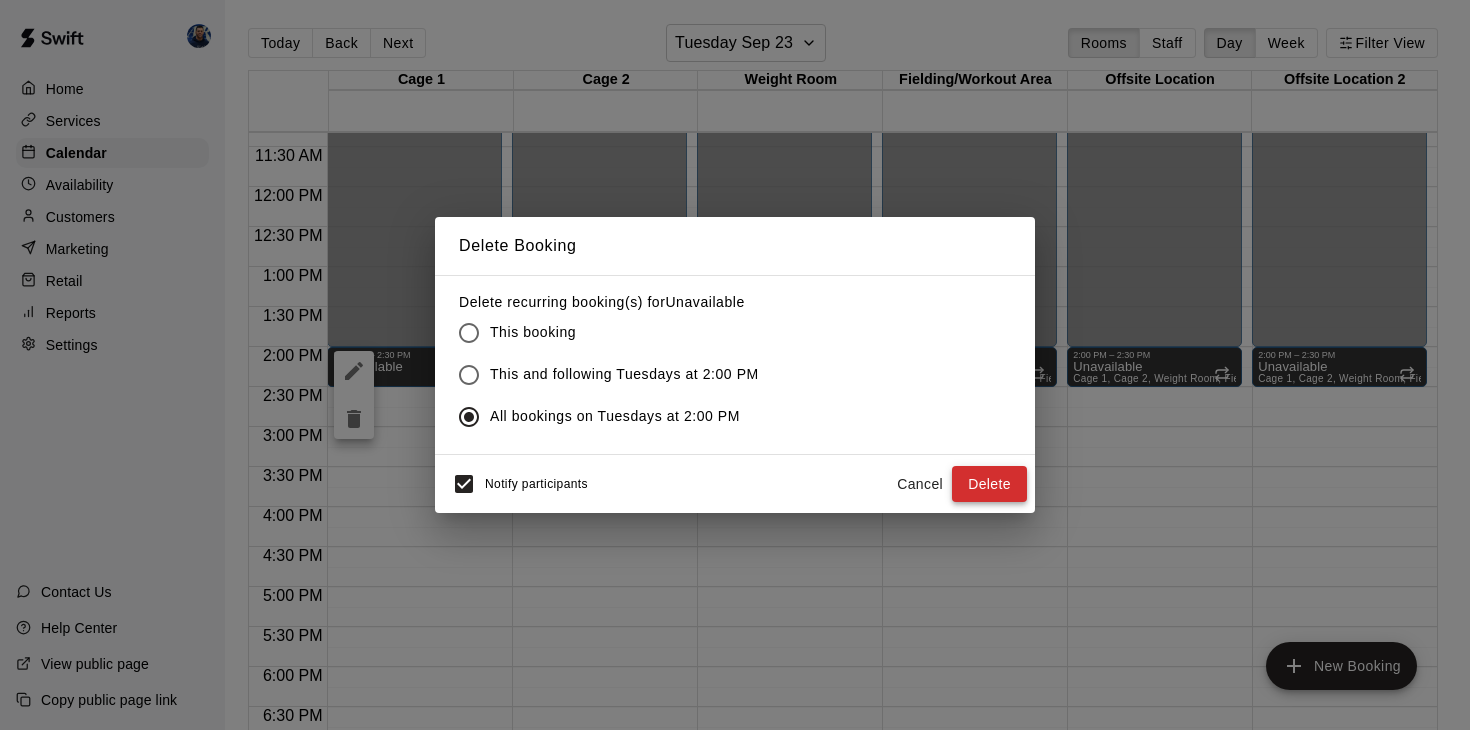 click on "Delete" at bounding box center [989, 484] 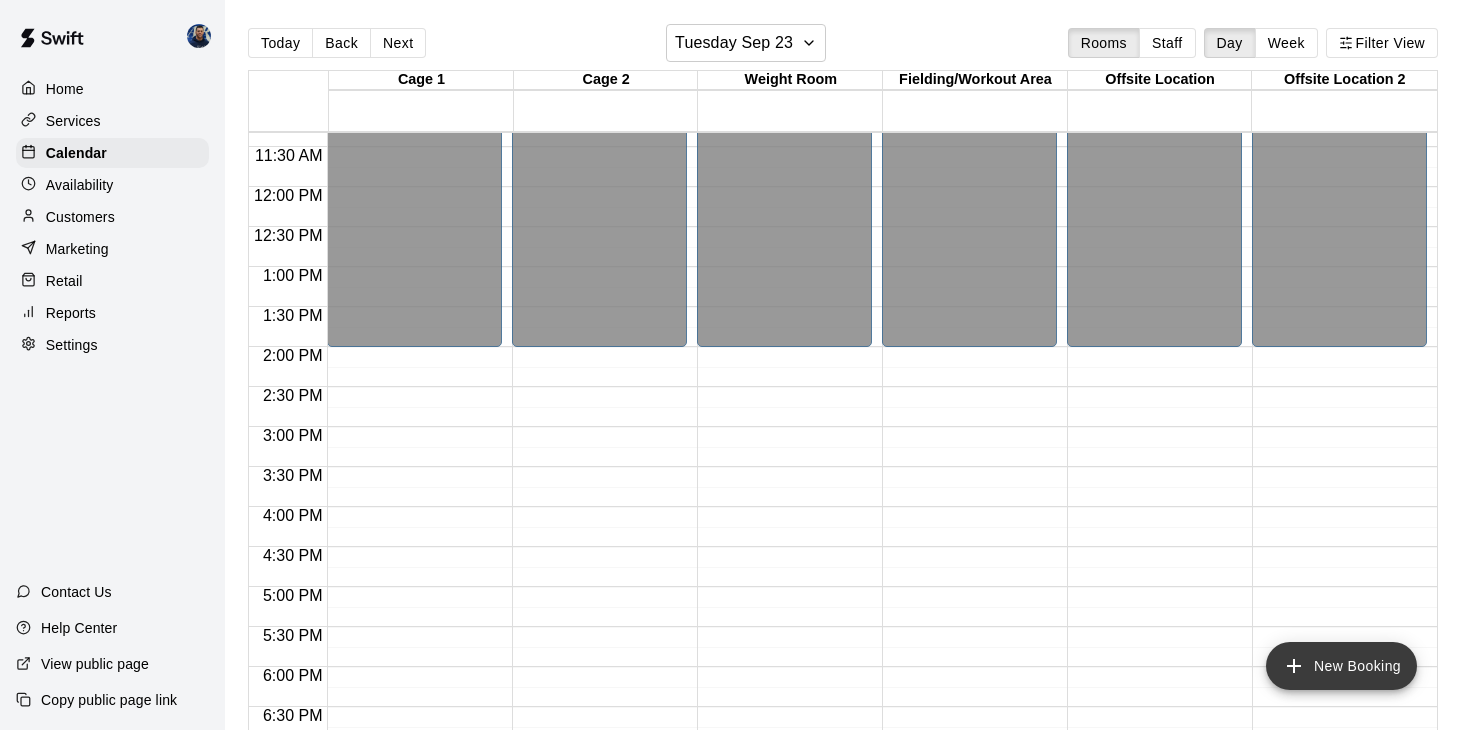 click on "New Booking" at bounding box center (1341, 666) 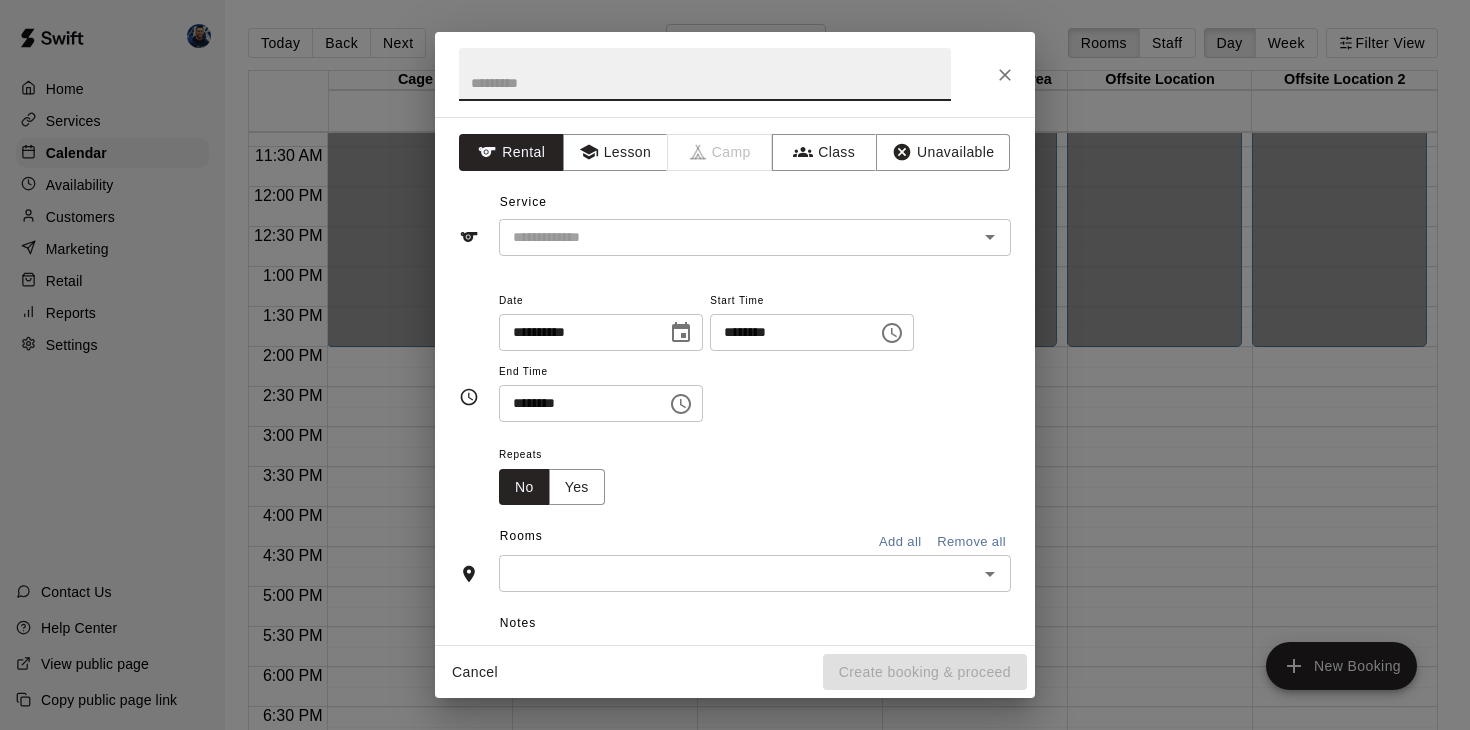 click 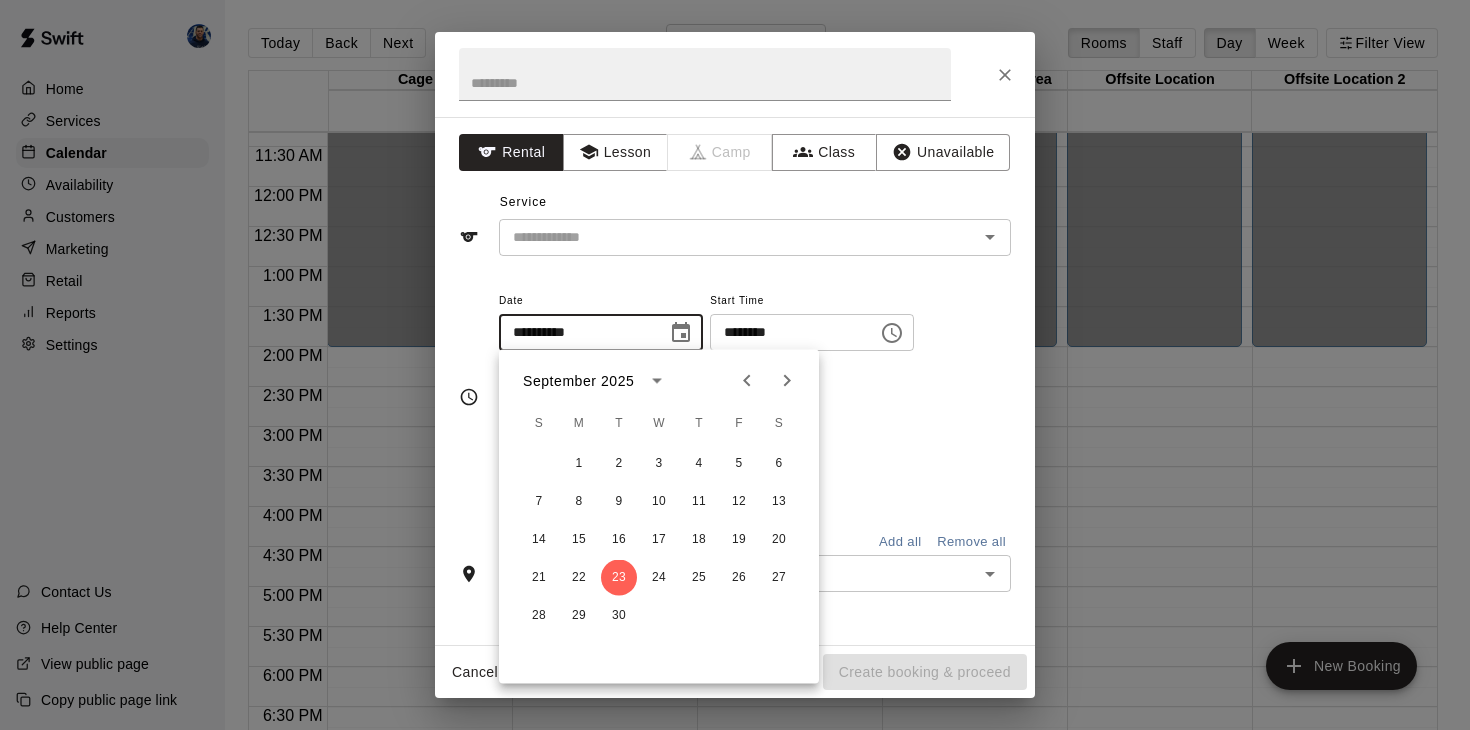 click on "Repeats No Yes" at bounding box center (755, 473) 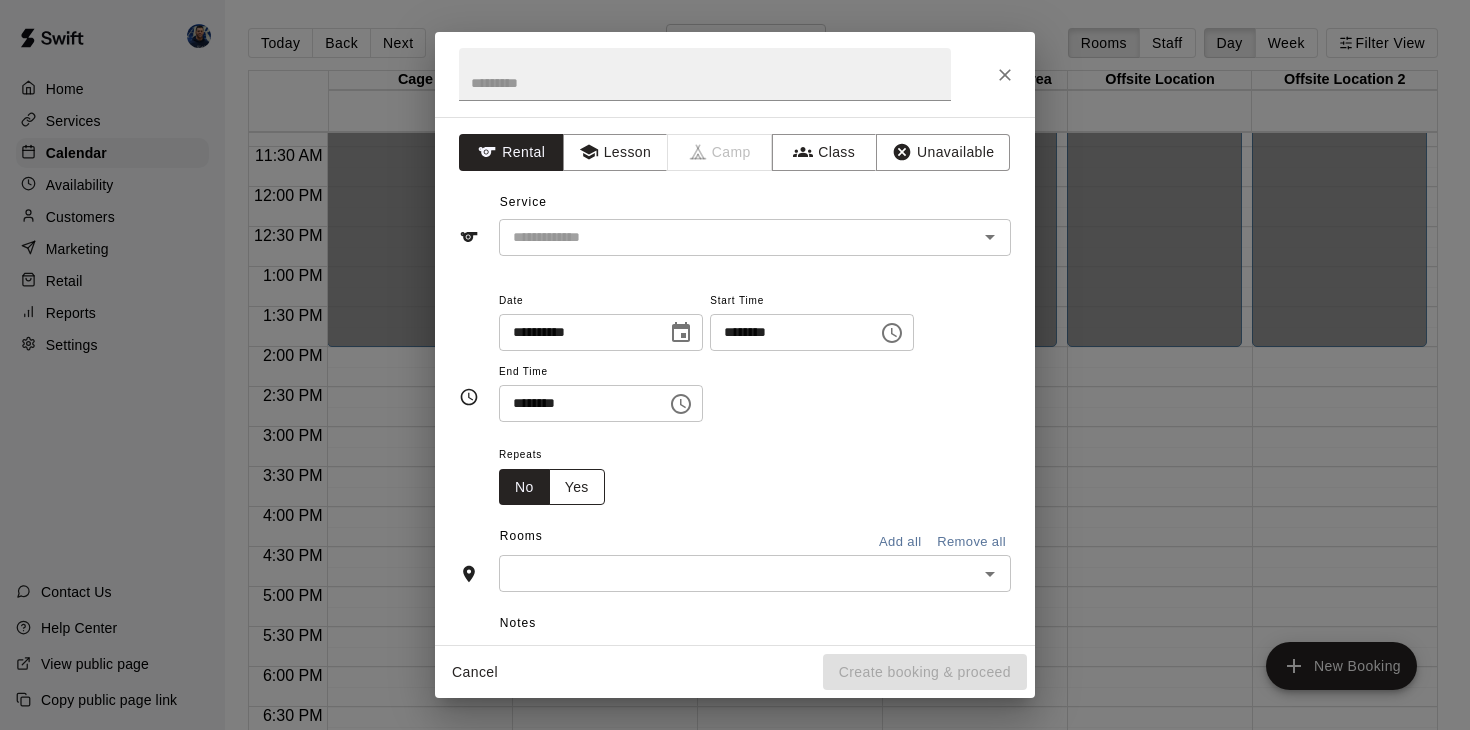 click on "Yes" at bounding box center (577, 487) 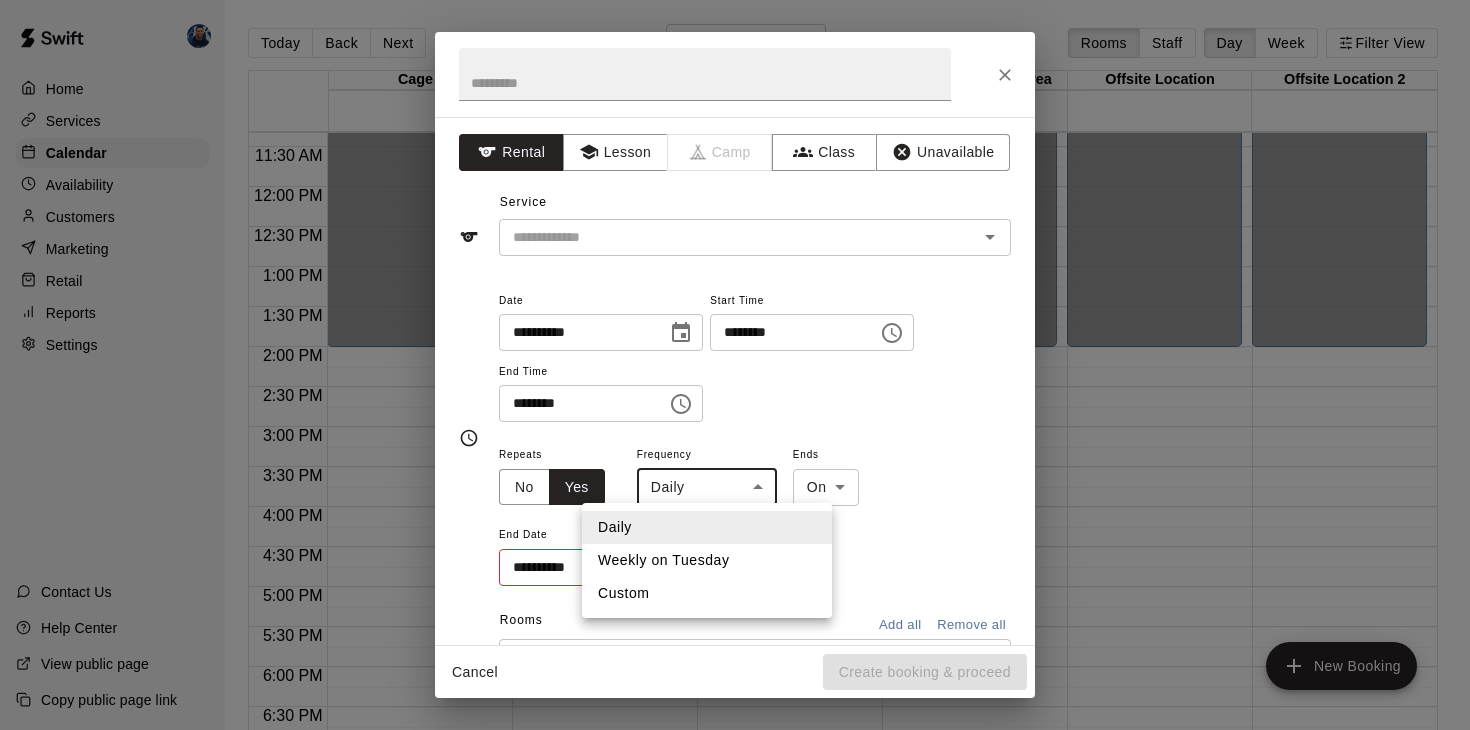click on "Home Services Calendar Availability Customers Marketing Retail Reports Settings Contact Us Help Center View public page Copy public page link Today Back Next Tuesday Sep 23 Rooms Staff Day Week Filter View Cage 1 23 Tue Cage 2 23 Tue Weight Room 23 Tue Fielding/Workout Area 23 Tue Offsite Location 23 Tue Offsite Location 2 23 Tue 12:00 AM 12:30 AM 1:00 AM 1:30 AM 2:00 AM 2:30 AM 3:00 AM 3:30 AM 4:00 AM 4:30 AM 5:00 AM 5:30 AM 6:00 AM 6:30 AM 7:00 AM 7:30 AM 8:00 AM 8:30 AM 9:00 AM 9:30 AM 10:00 AM 10:30 AM 11:00 AM 11:30 AM 12:00 PM 12:30 PM 1:00 PM 1:30 PM 2:00 PM 2:30 PM 3:00 PM 3:30 PM 4:00 PM 4:30 PM 5:00 PM 5:30 PM 6:00 PM 6:30 PM 7:00 PM 7:30 PM 8:00 PM 8:30 PM 9:00 PM 9:30 PM 10:00 PM 10:30 PM 11:00 PM 11:30 PM 12:00 AM – 2:00 PM Closed 10:00 PM – 11:59 PM Closed 12:00 AM – 2:00 PM Closed 10:00 PM – 11:59 PM Closed 12:00 AM – 2:00 PM Closed 10:00 PM – 11:59 PM Closed 12:00 AM – 2:00 PM Closed 10:00 PM – 11:59 PM Closed 12:00 AM – 2:00 PM Closed 10:00 PM – 11:59 PM Closed Closed" at bounding box center [735, 381] 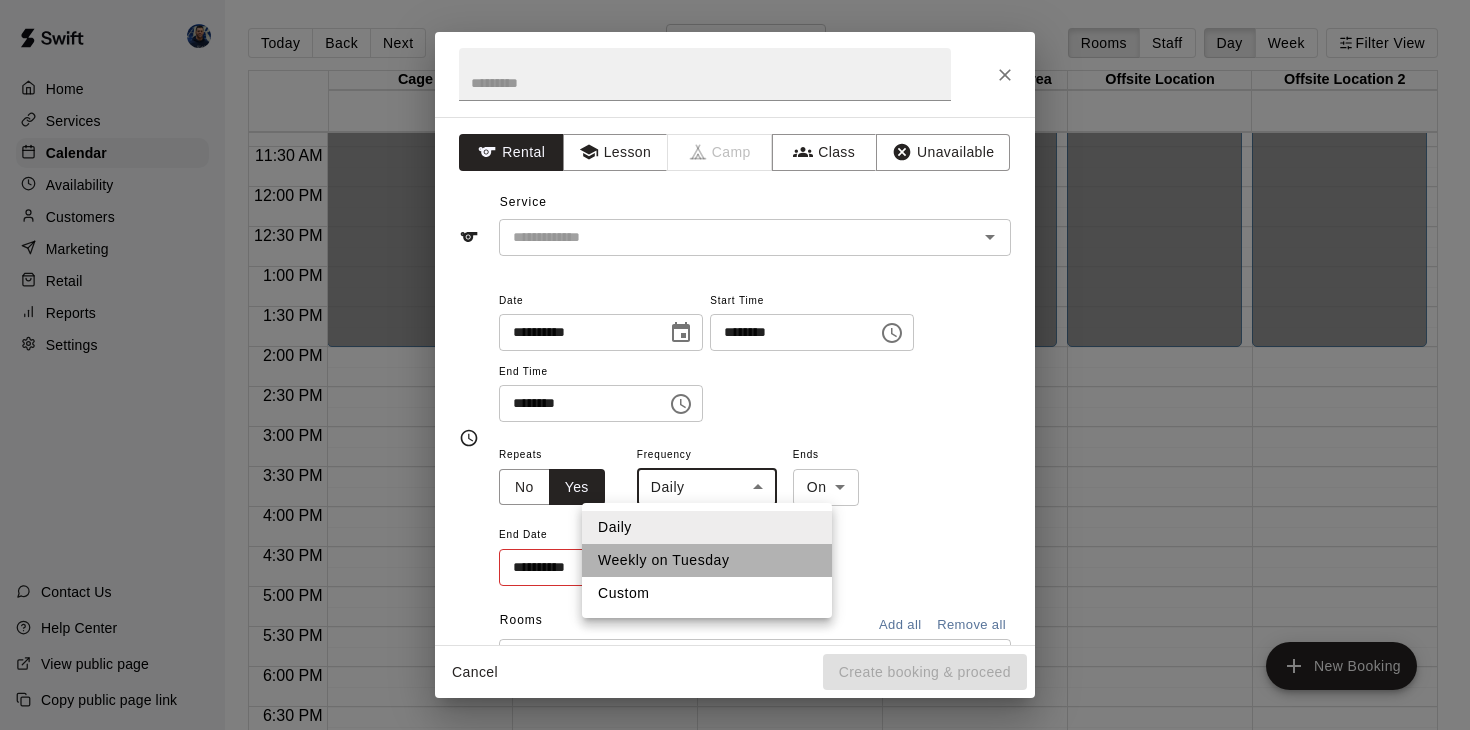 click on "Weekly on Tuesday" at bounding box center (707, 560) 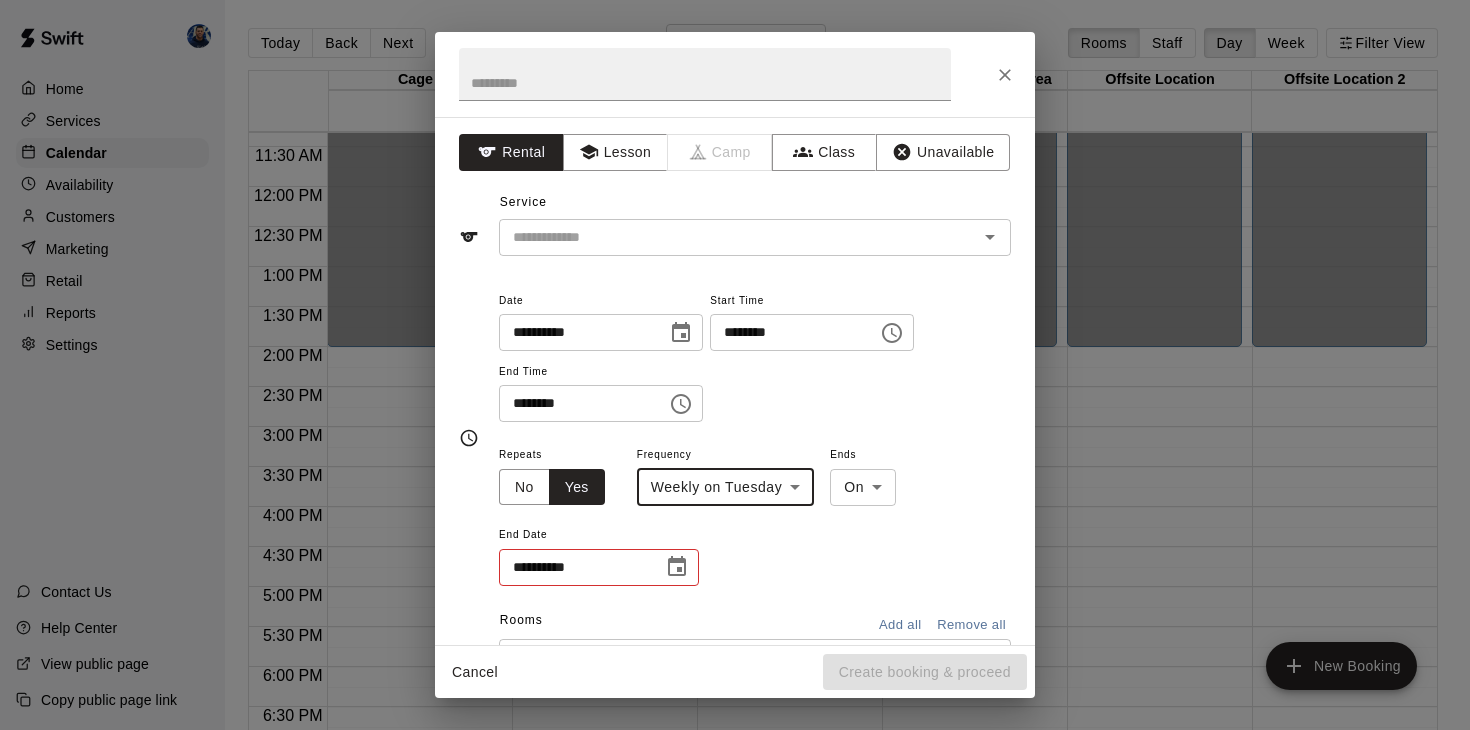 click 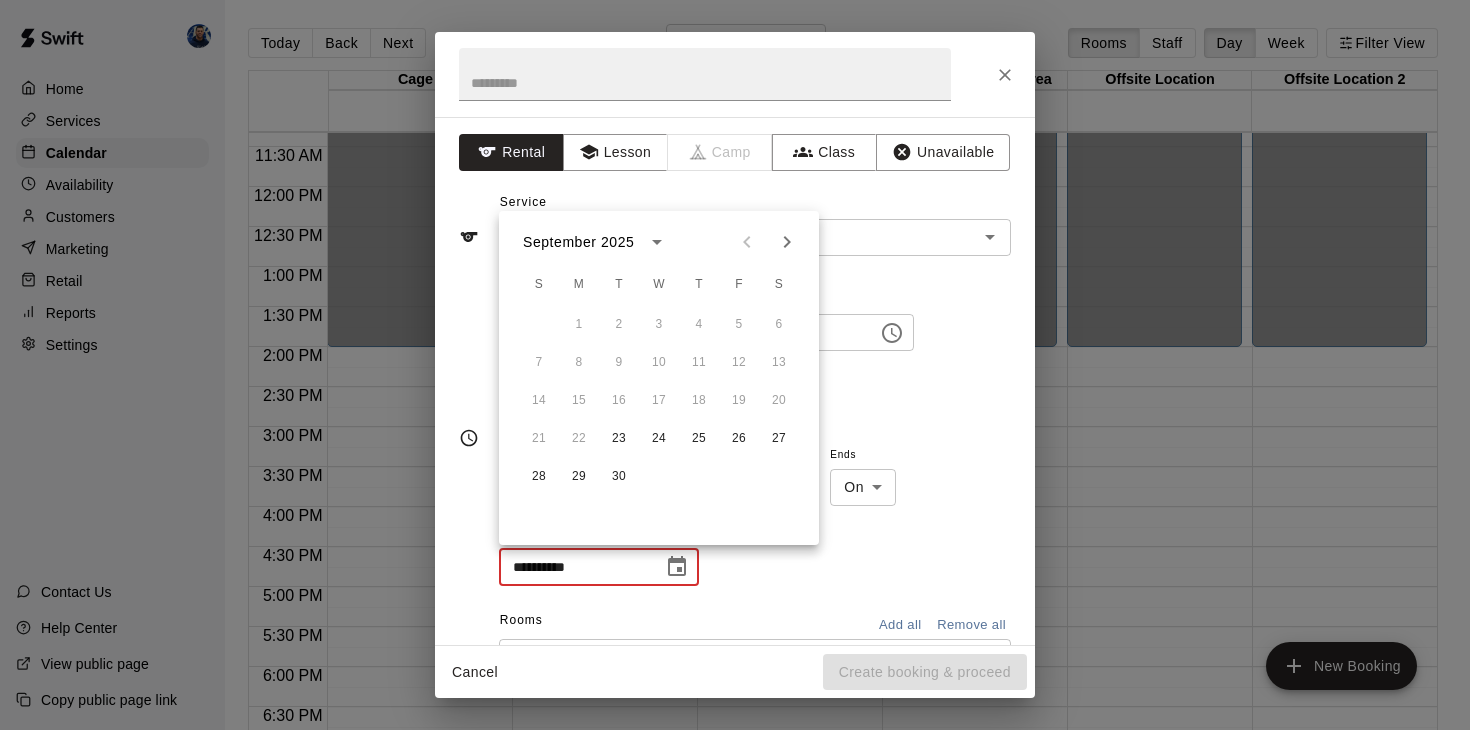 click 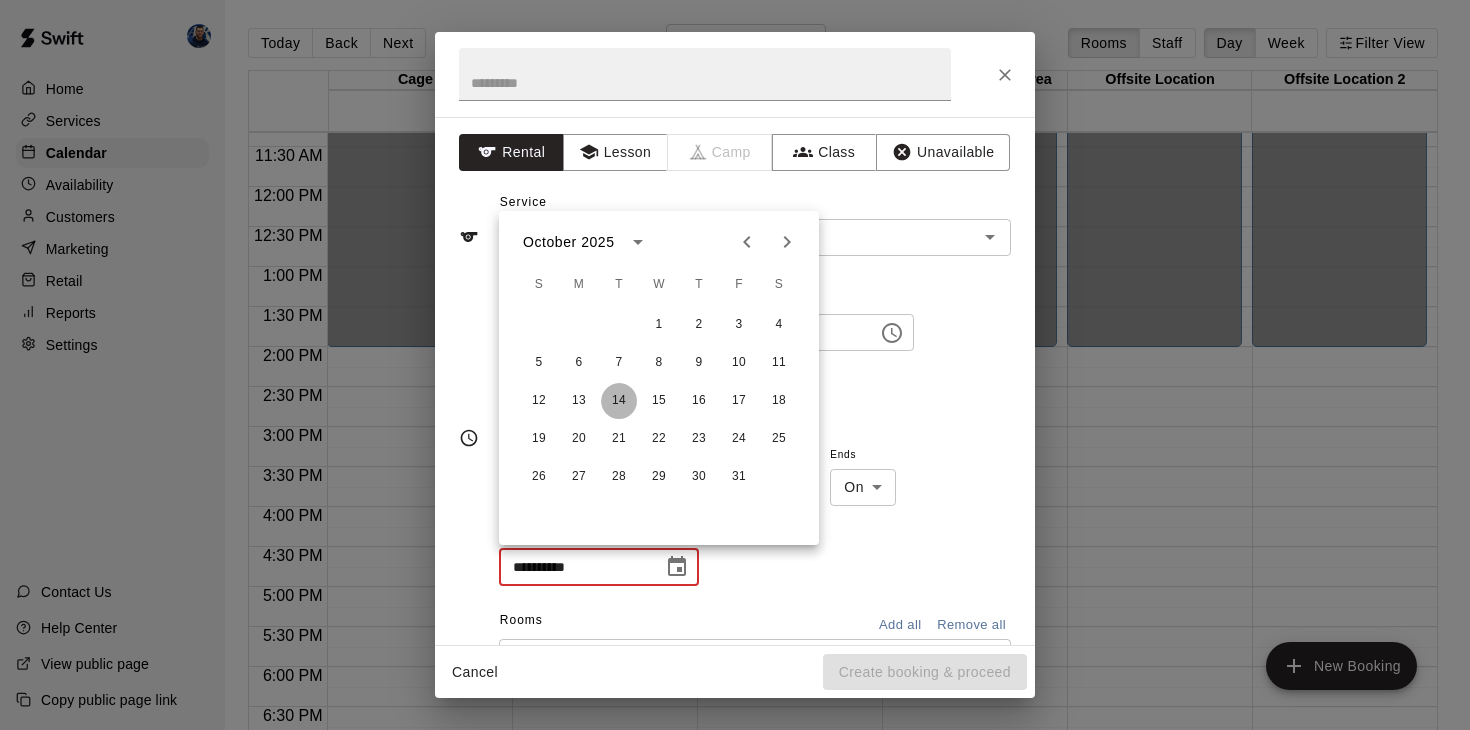 click on "14" at bounding box center (619, 401) 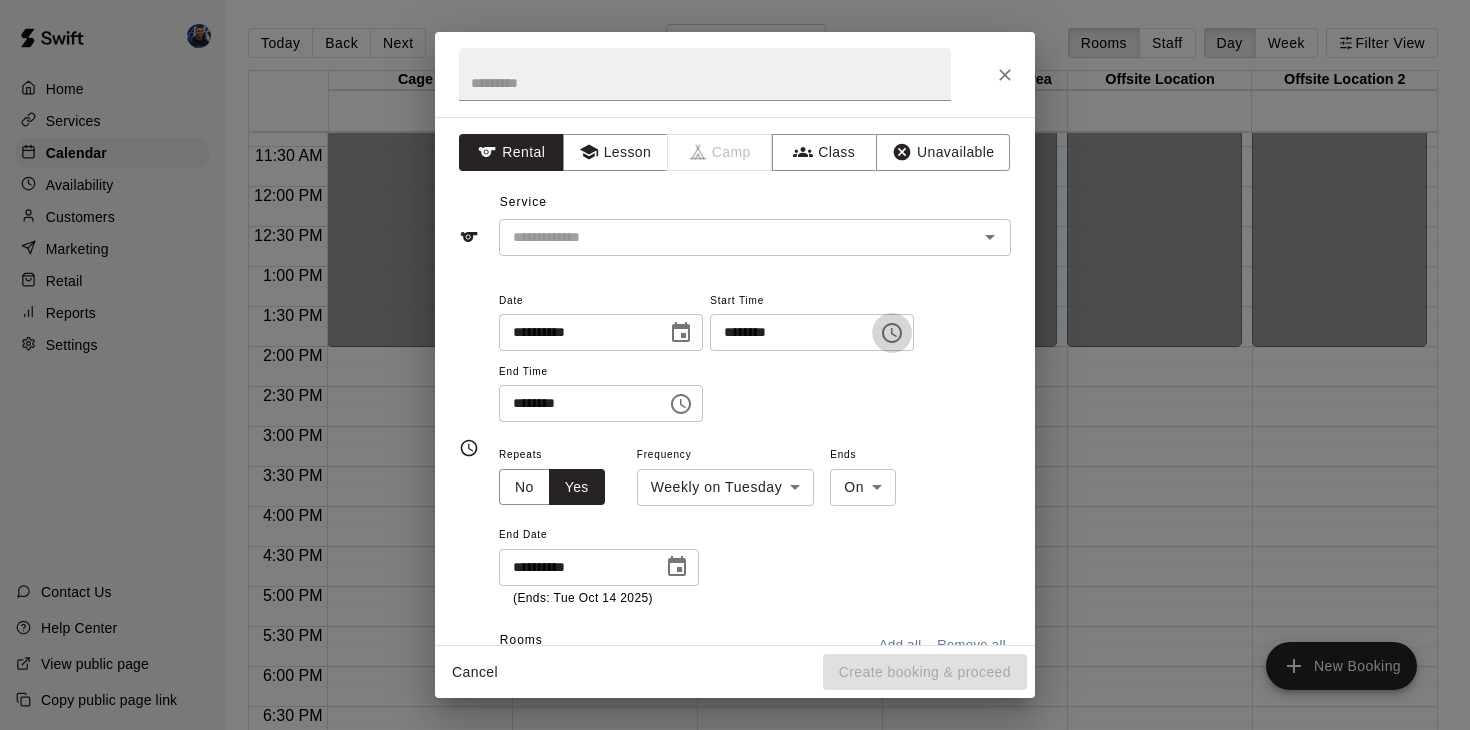 click 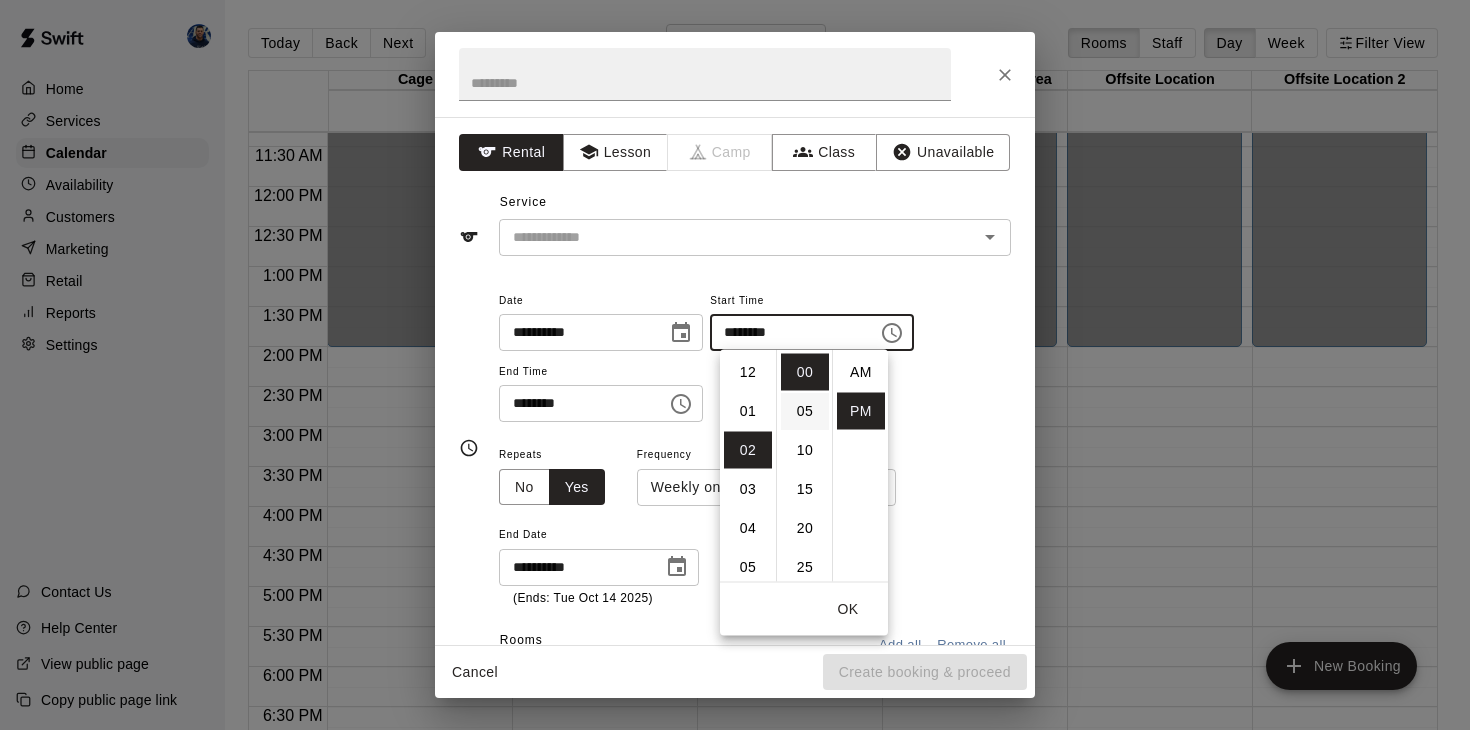 scroll, scrollTop: 78, scrollLeft: 0, axis: vertical 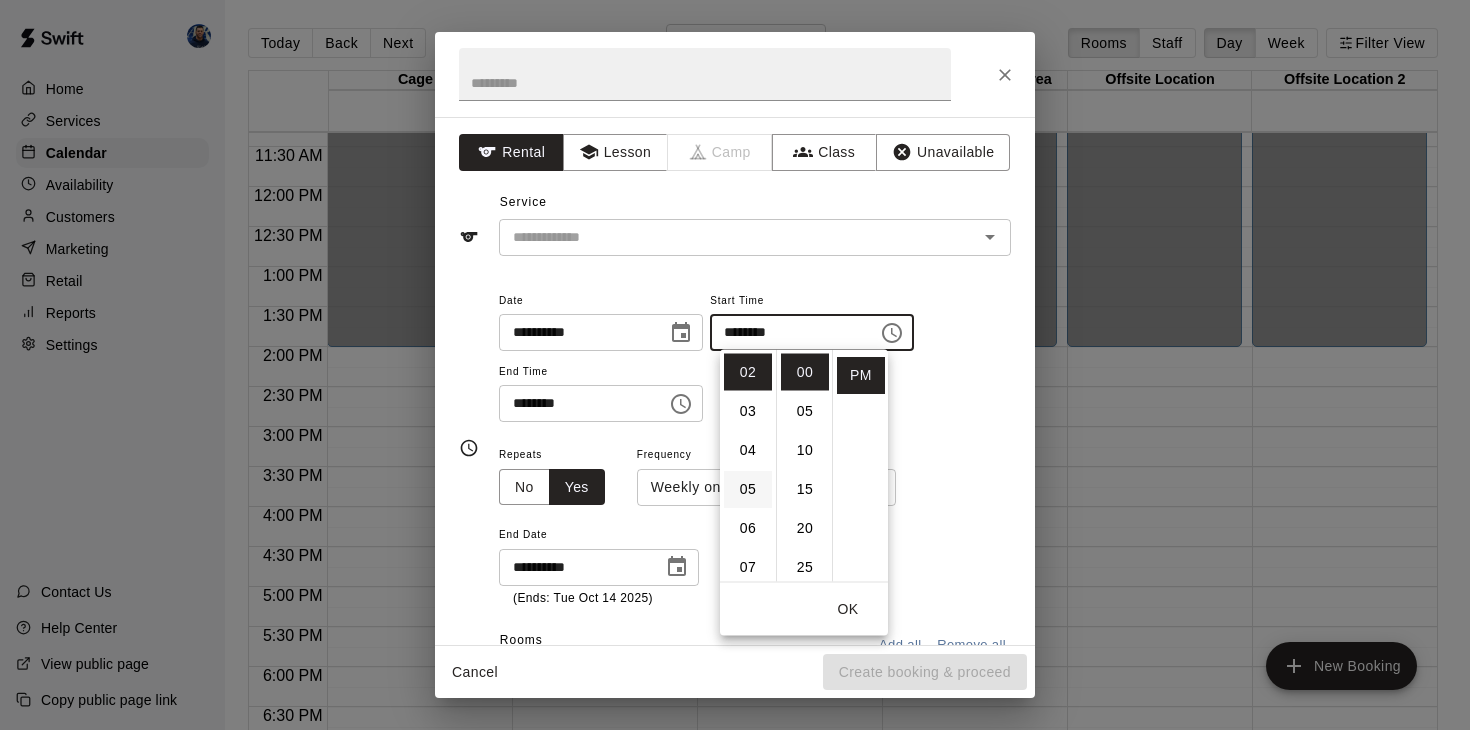 click on "05" at bounding box center (748, 489) 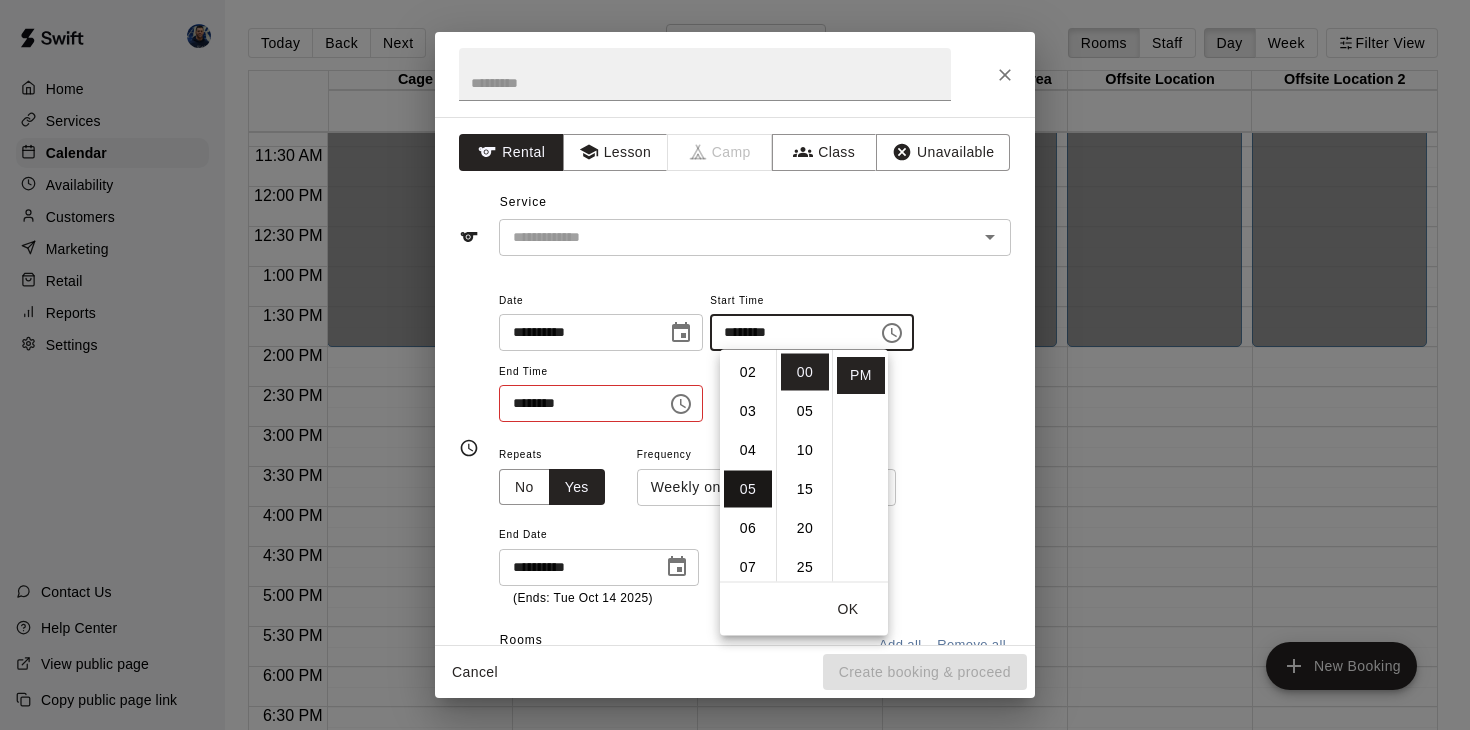 type on "********" 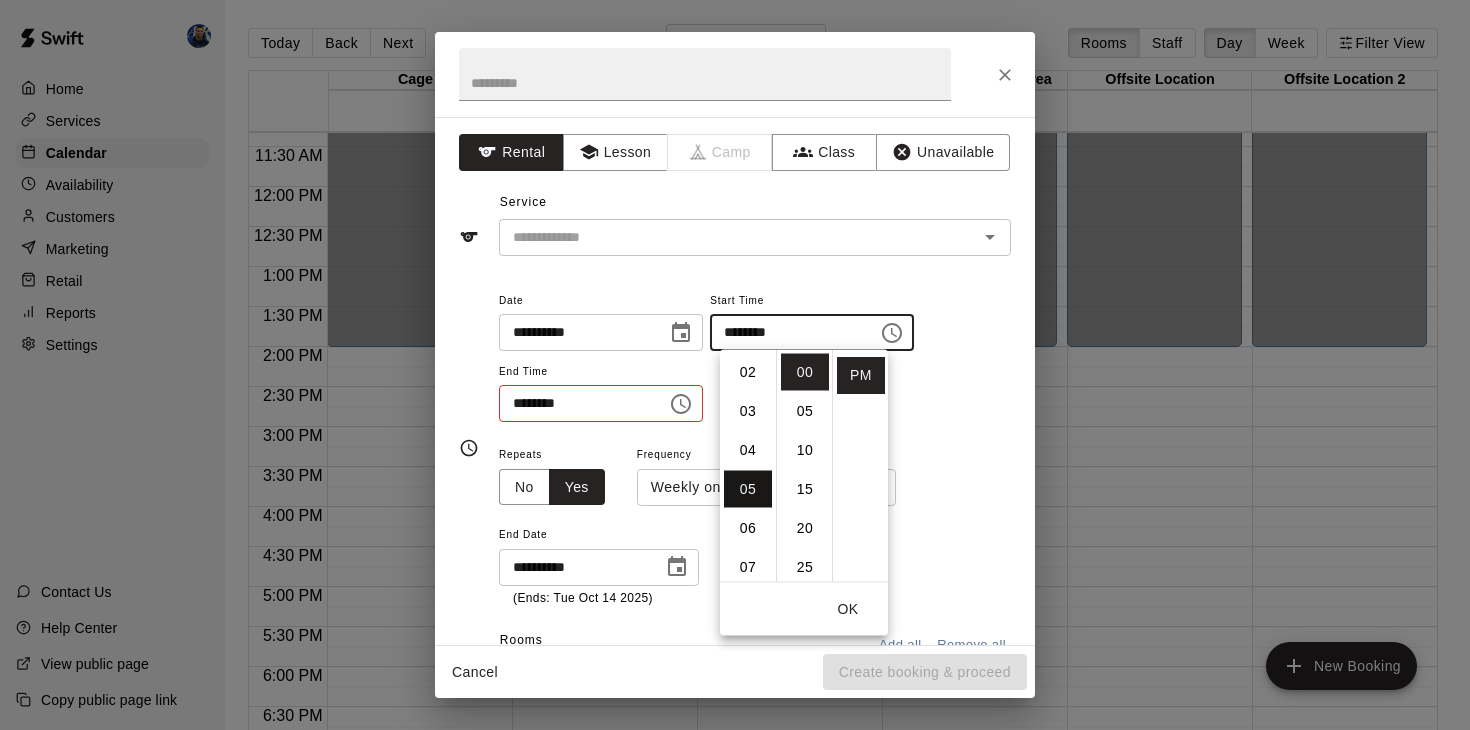 scroll, scrollTop: 195, scrollLeft: 0, axis: vertical 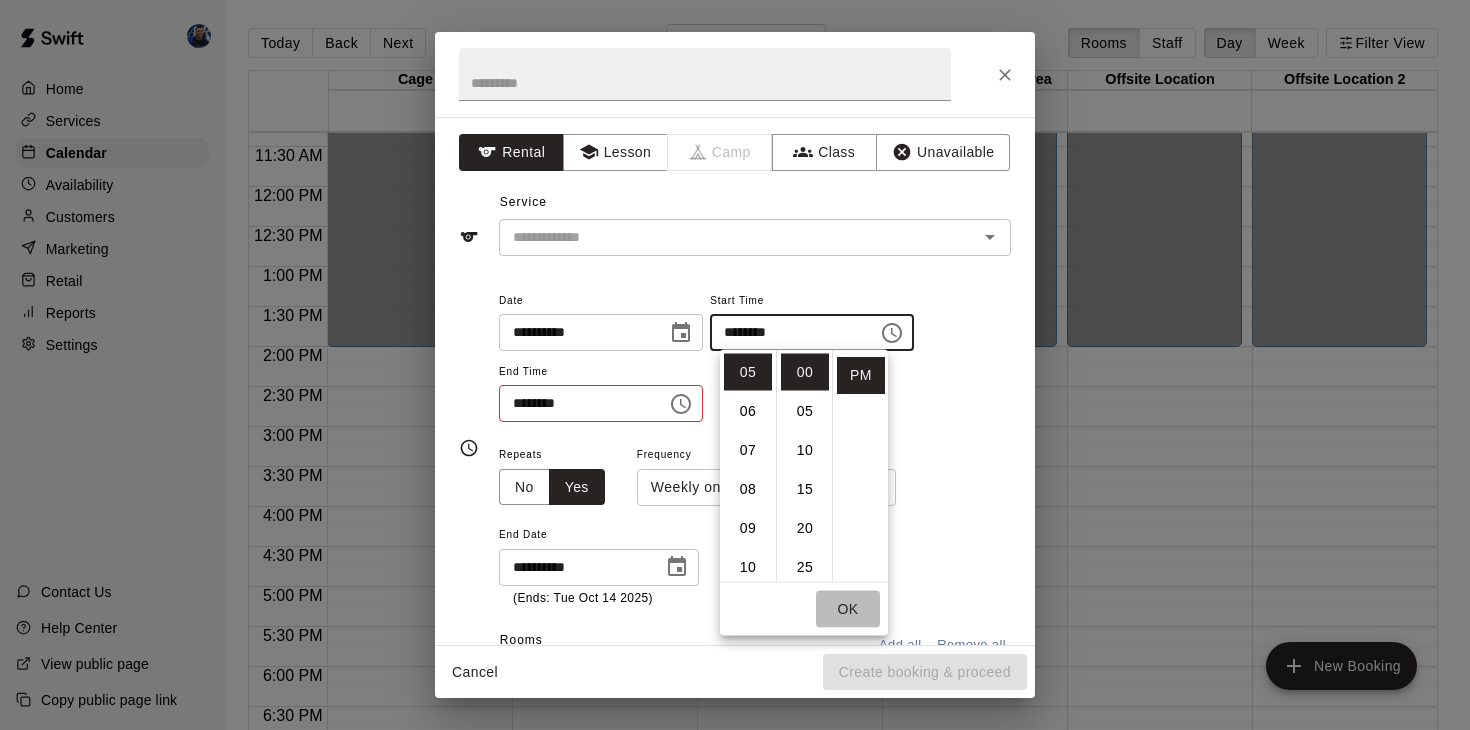 click on "OK" at bounding box center [848, 609] 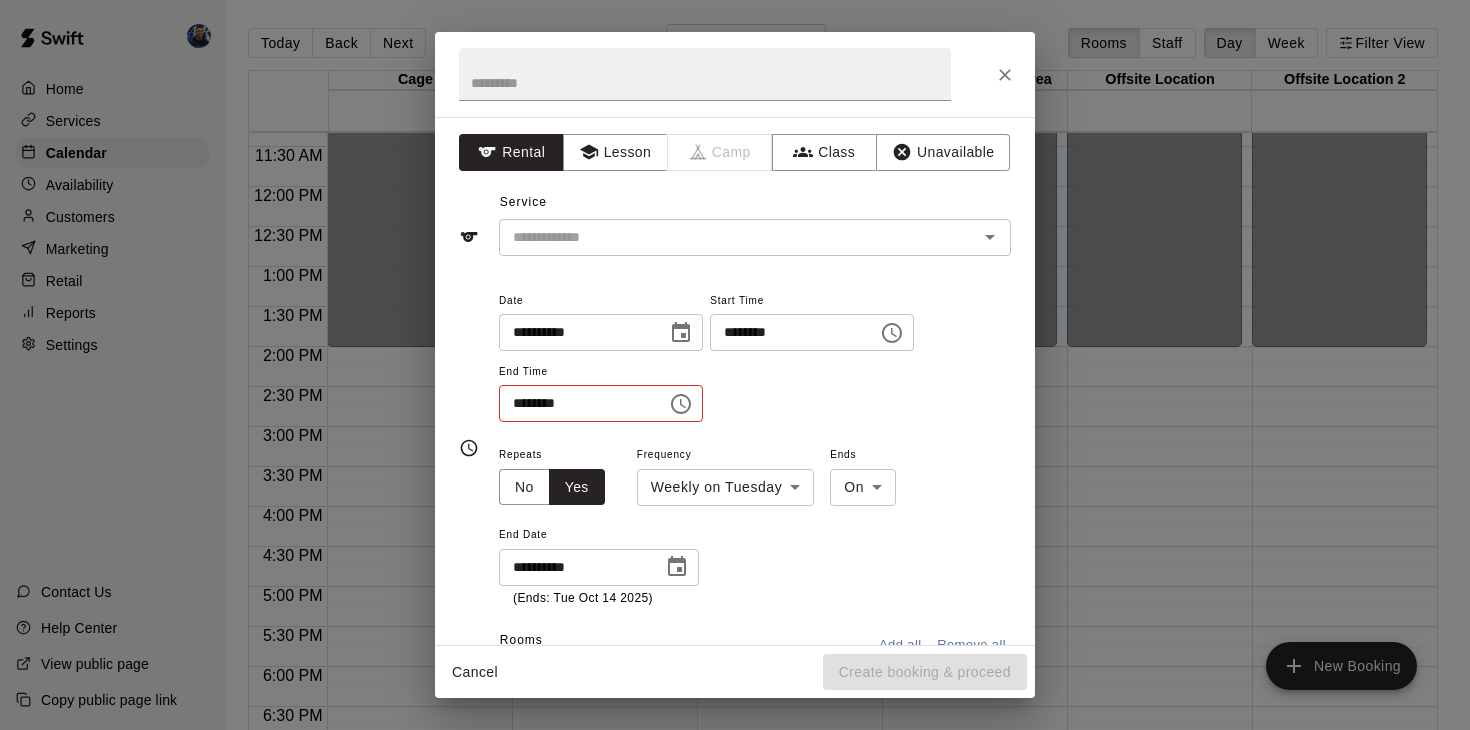 click 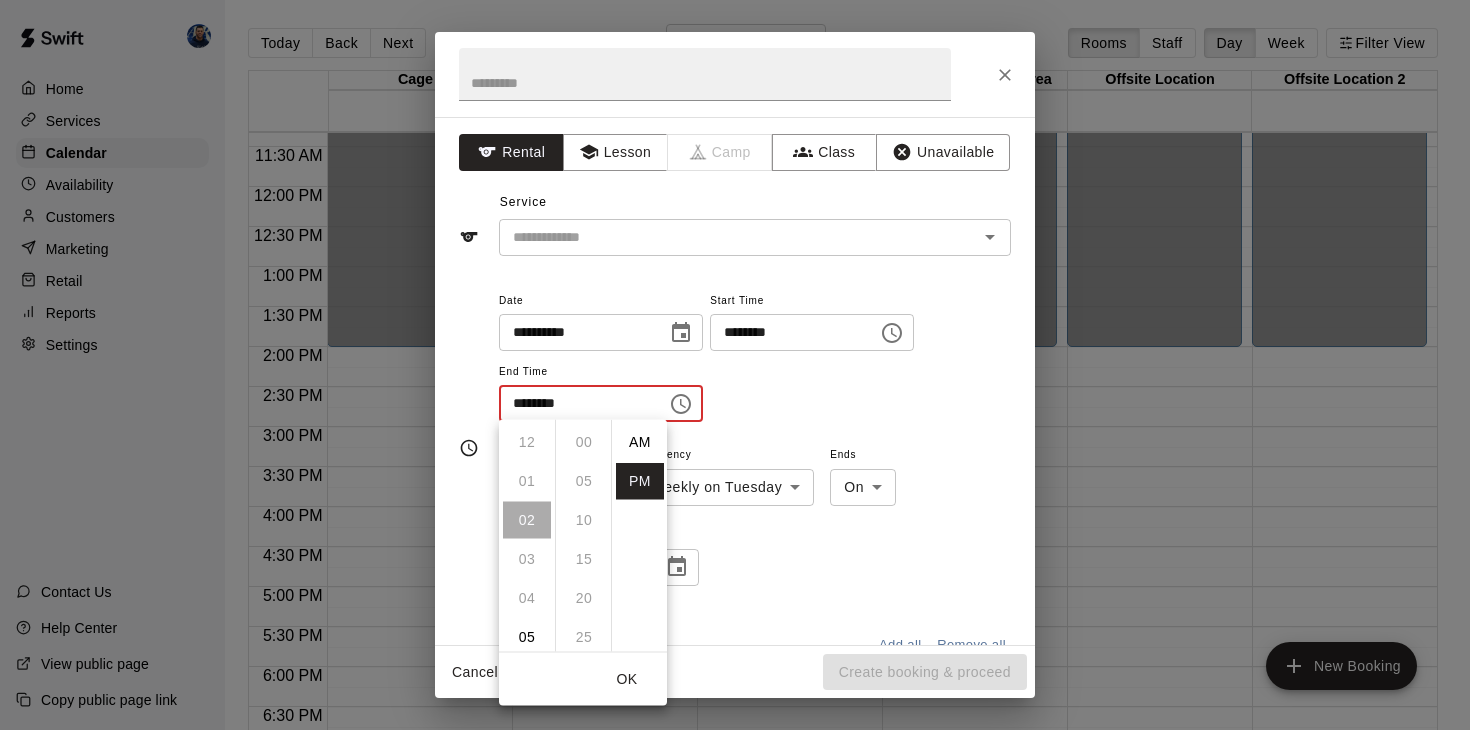 scroll, scrollTop: 78, scrollLeft: 0, axis: vertical 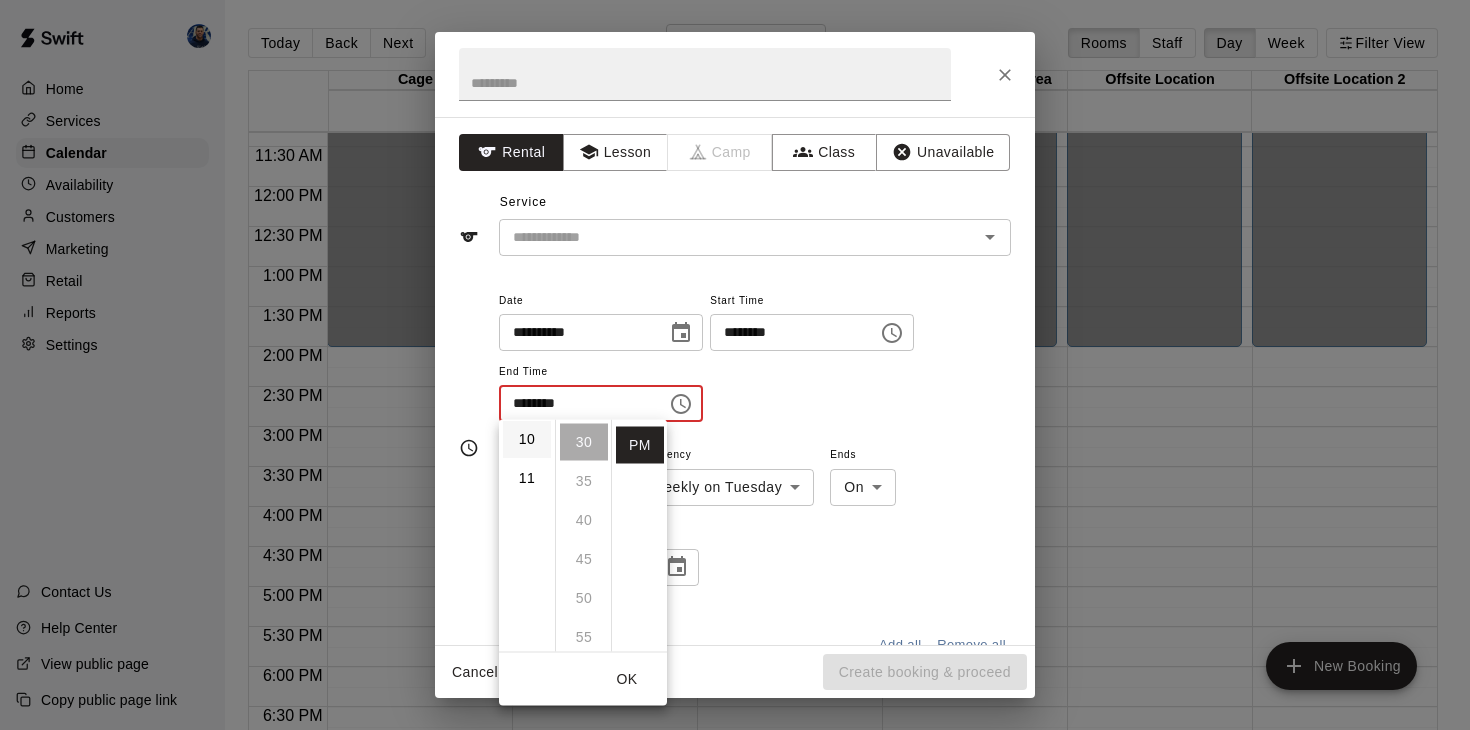 click on "10" at bounding box center [527, 439] 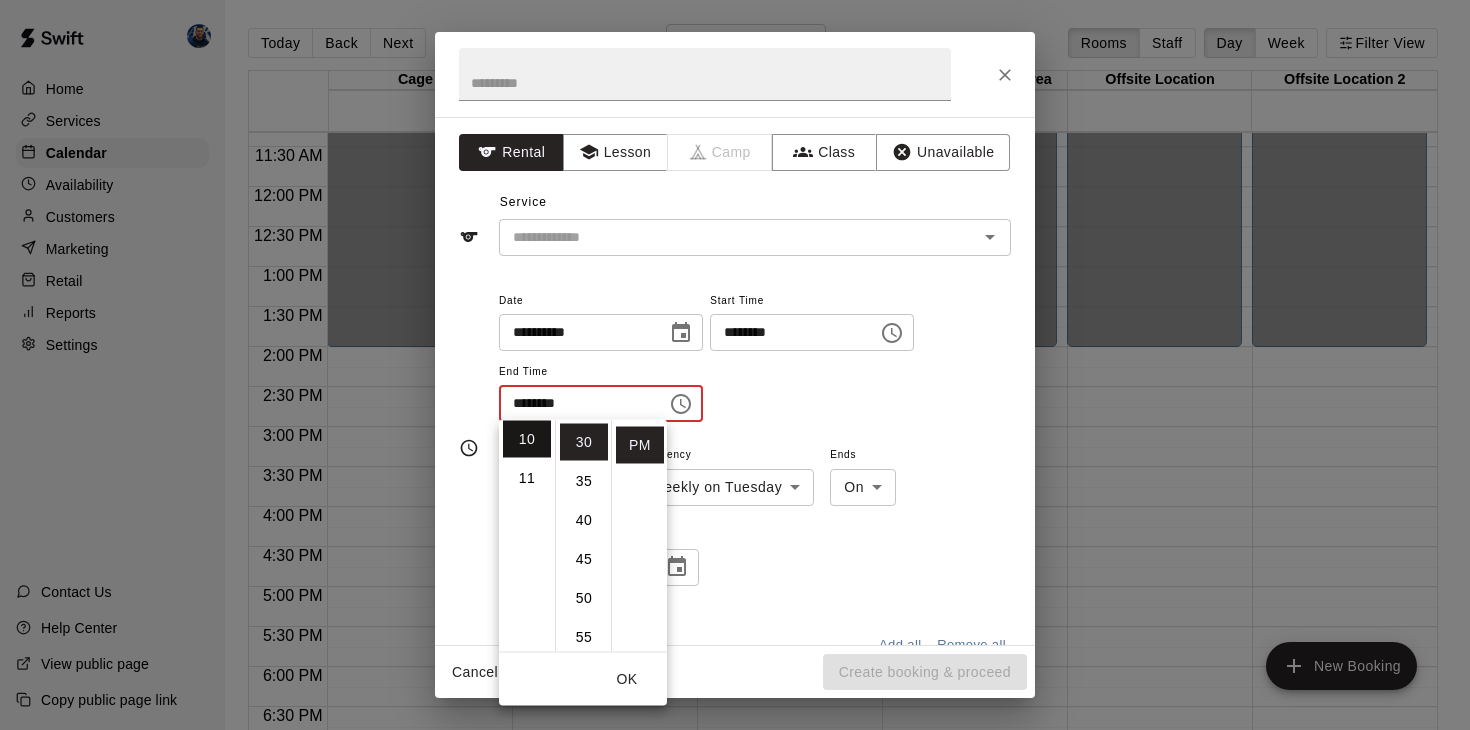 scroll, scrollTop: 390, scrollLeft: 0, axis: vertical 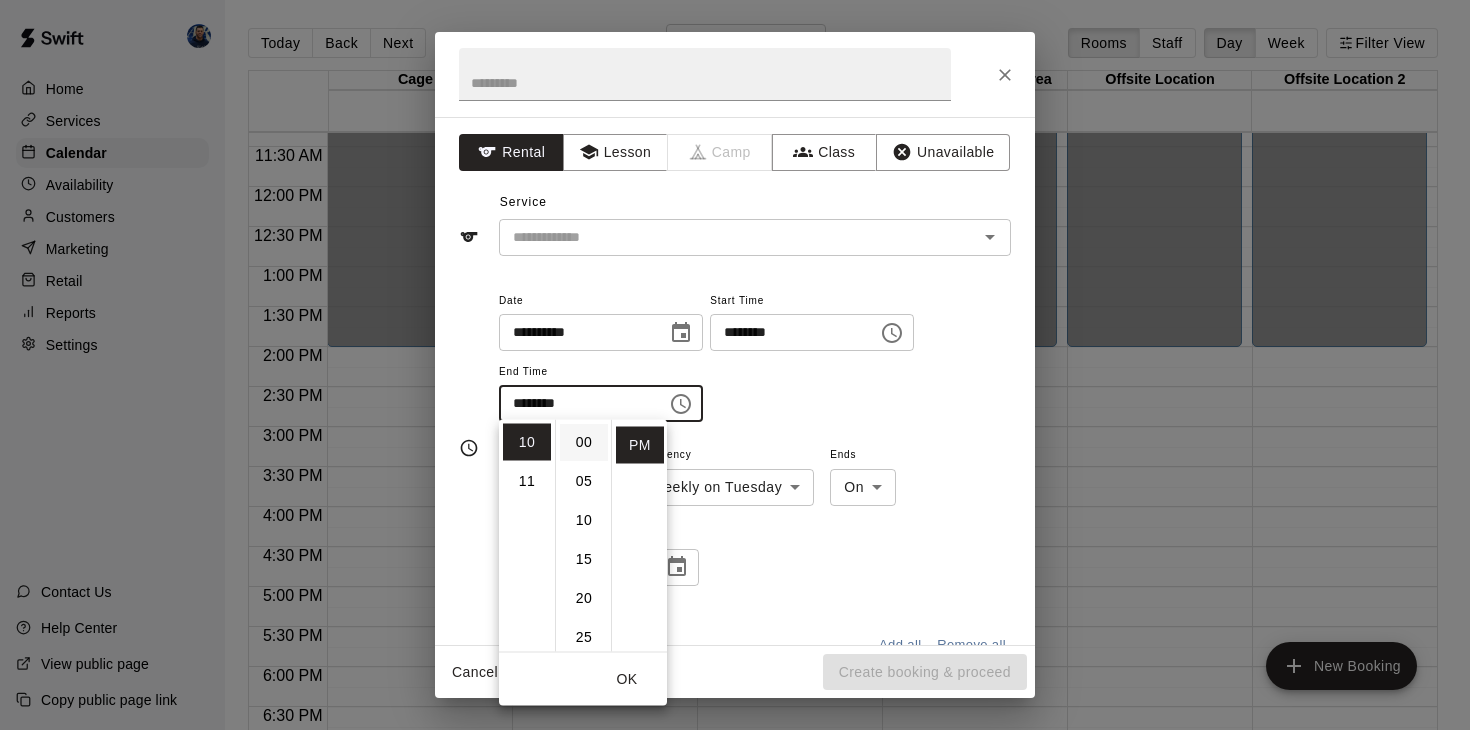 click on "00" at bounding box center [584, 442] 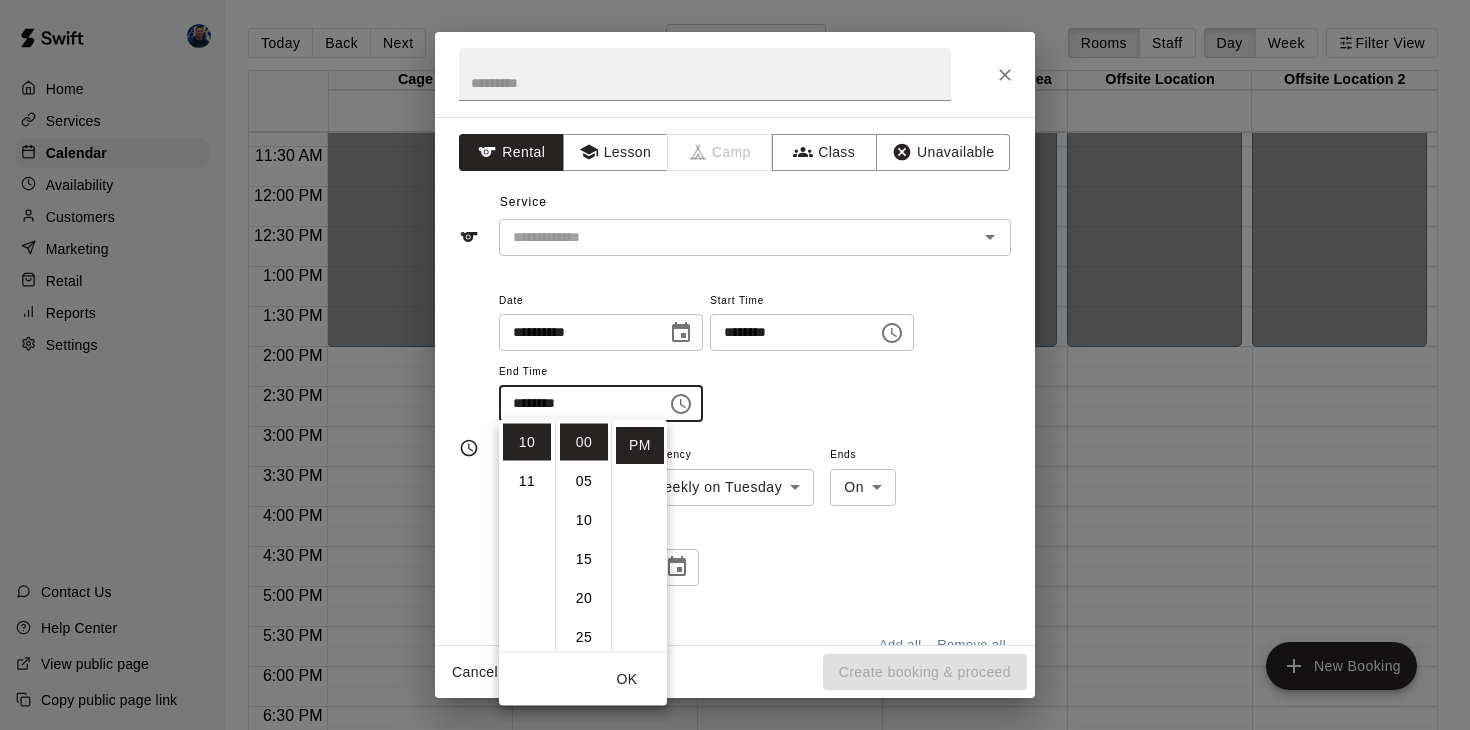 click on "OK" at bounding box center (627, 679) 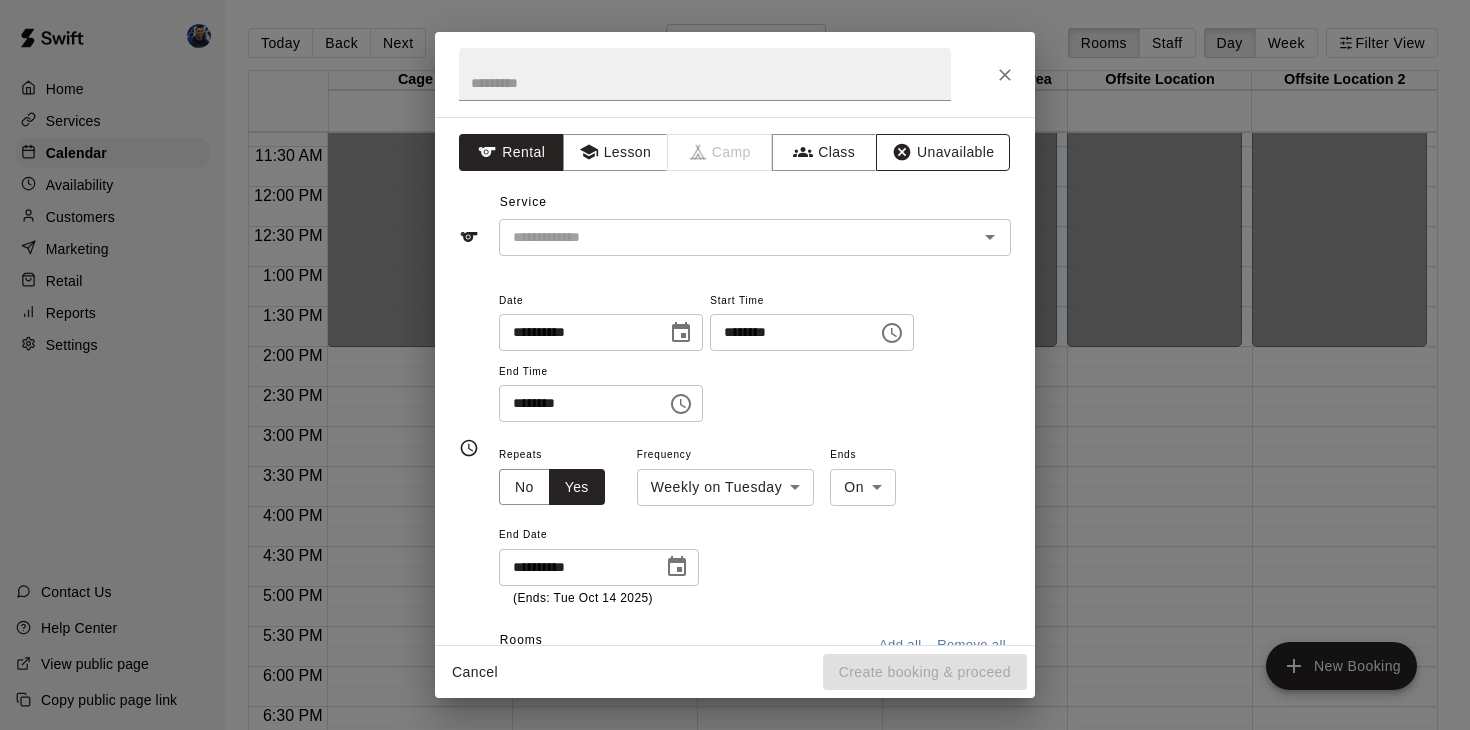 scroll, scrollTop: 0, scrollLeft: 0, axis: both 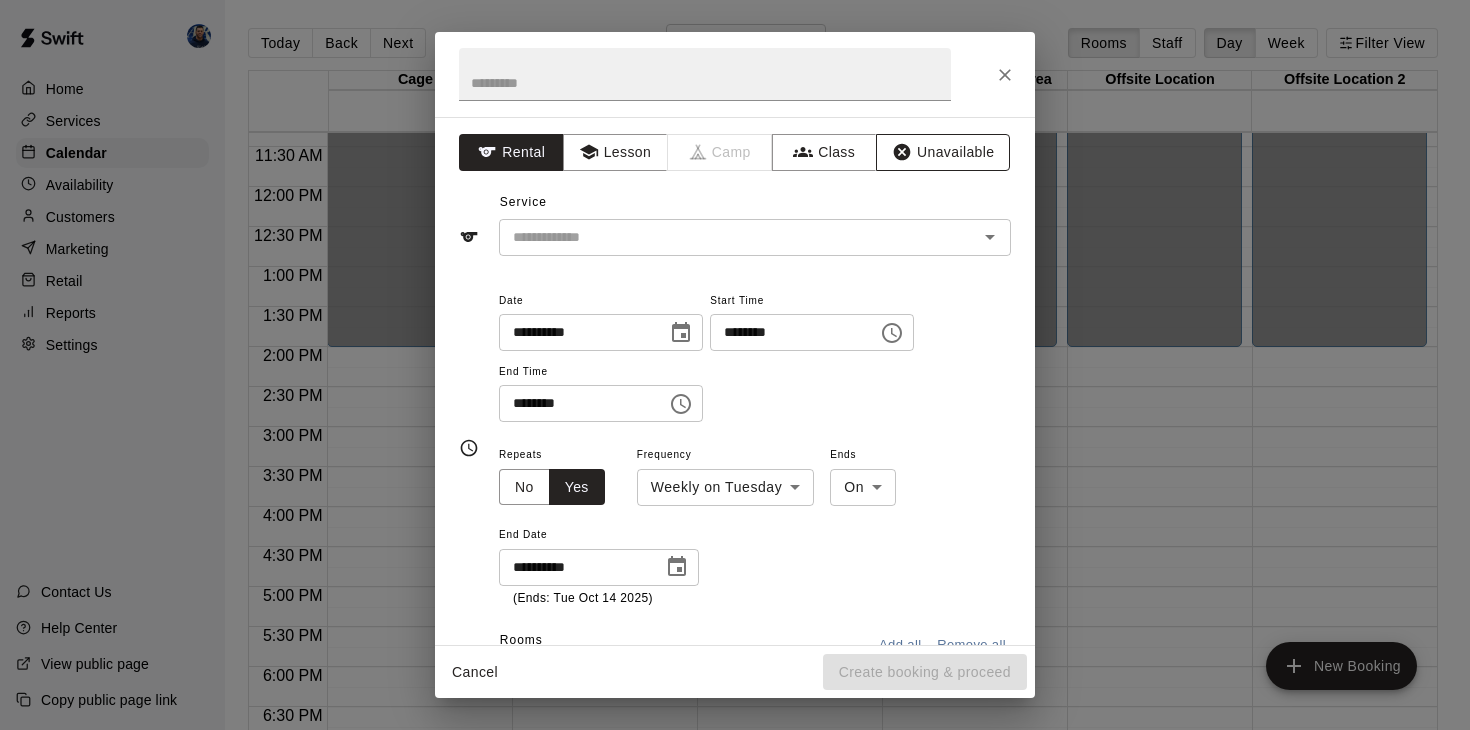 click on "Unavailable" at bounding box center [943, 152] 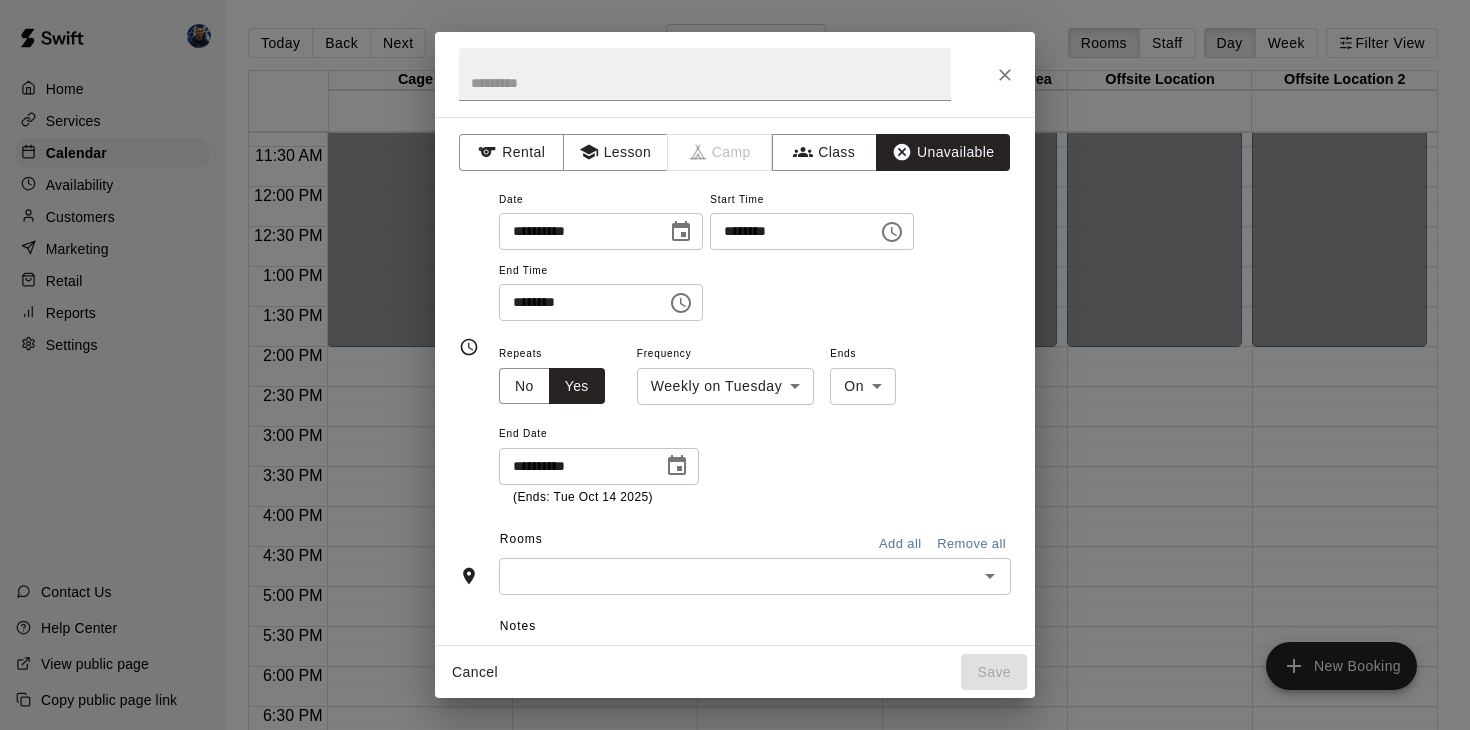 click at bounding box center (681, 232) 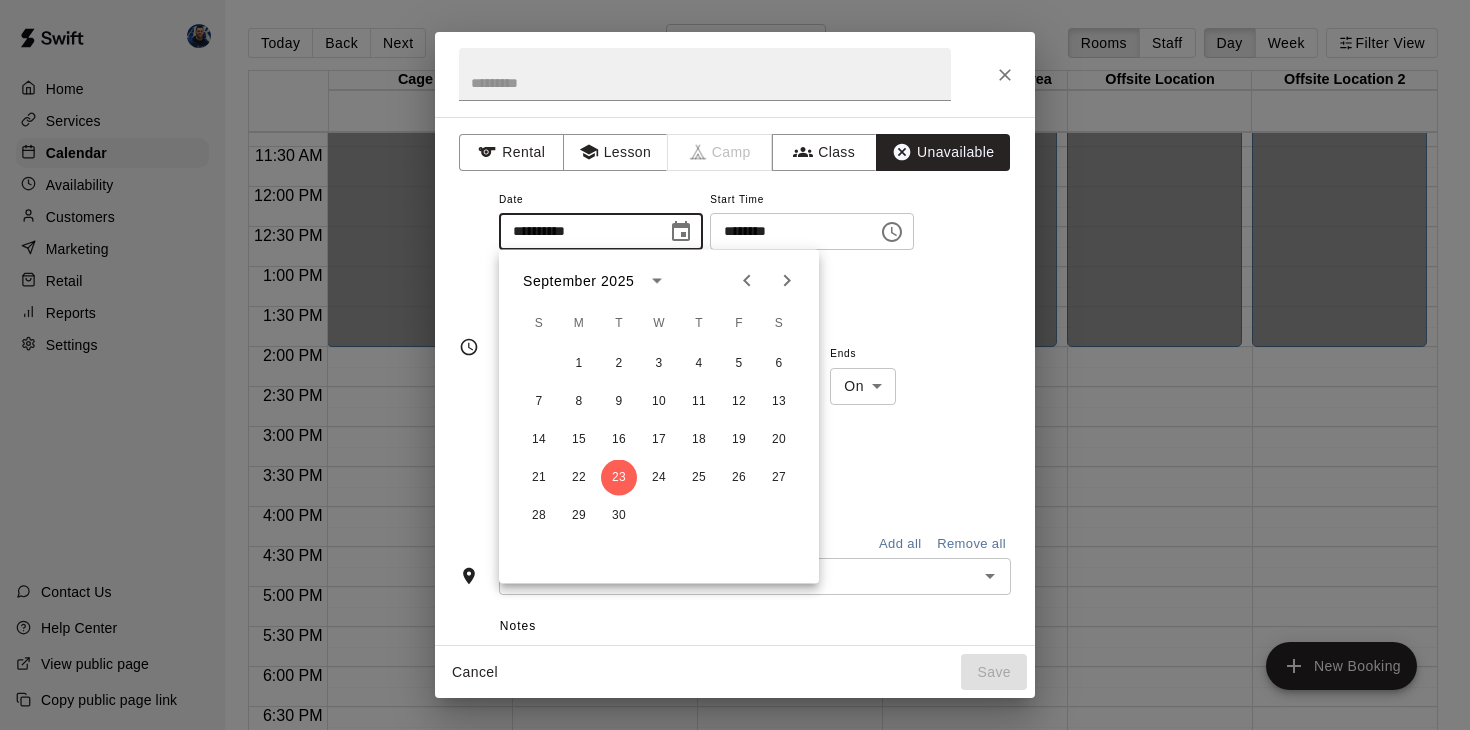 click at bounding box center (681, 232) 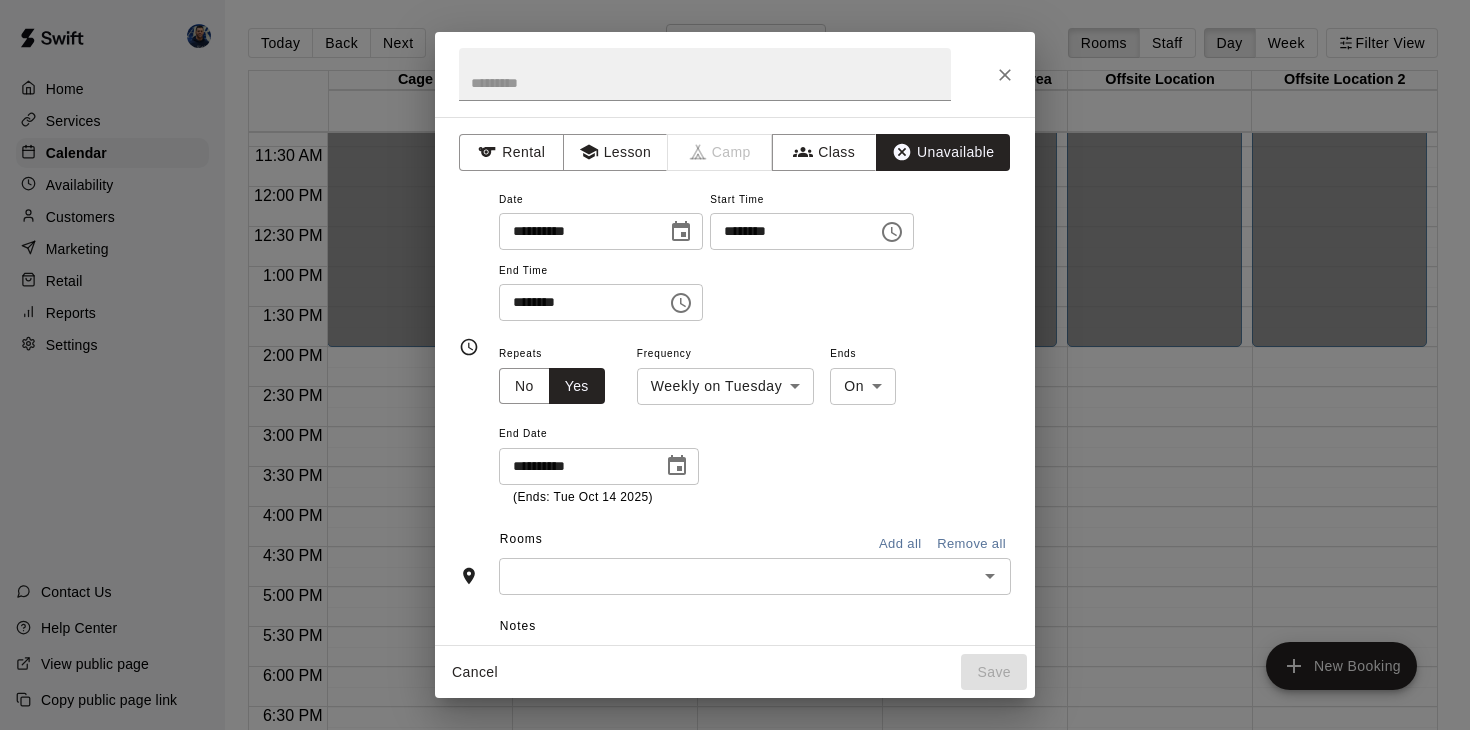click on "Add all" at bounding box center (900, 544) 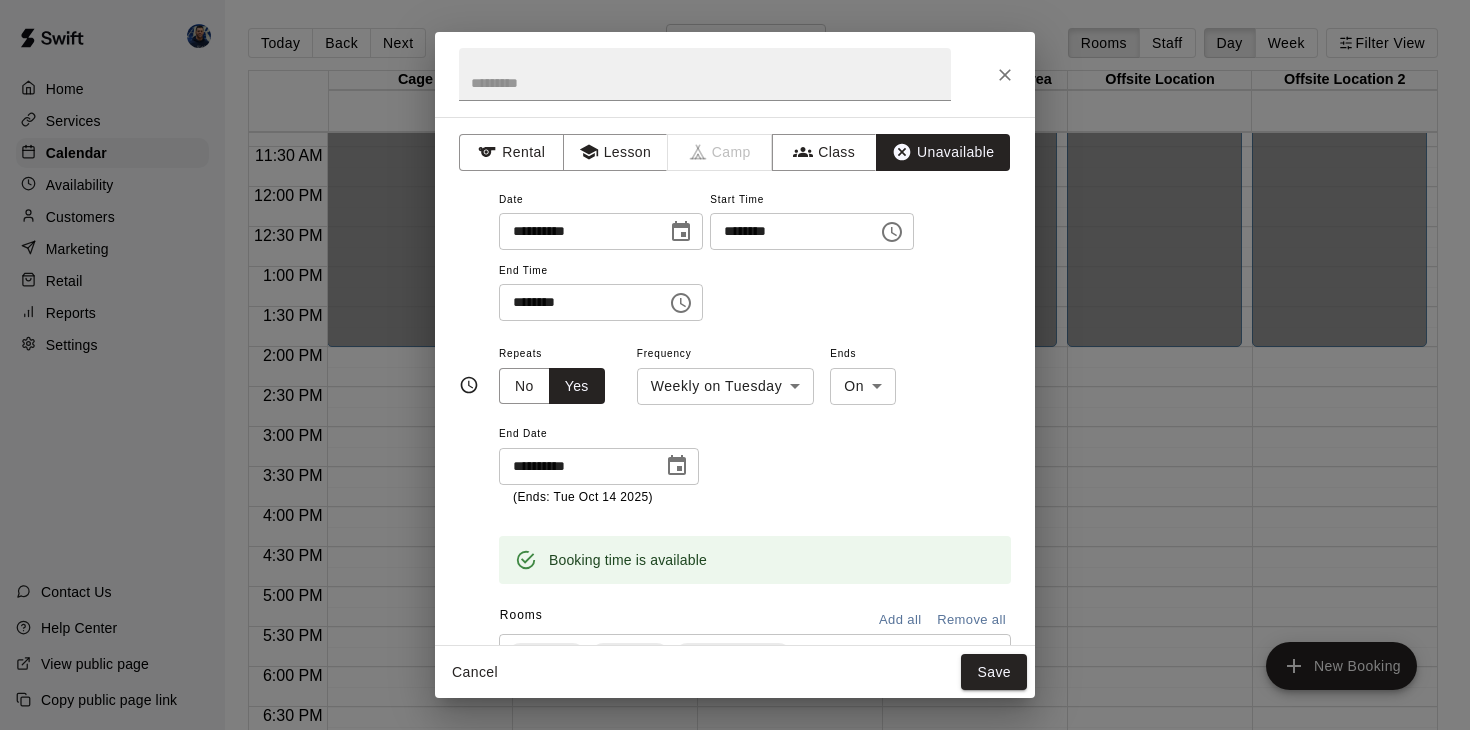 scroll, scrollTop: 176, scrollLeft: 0, axis: vertical 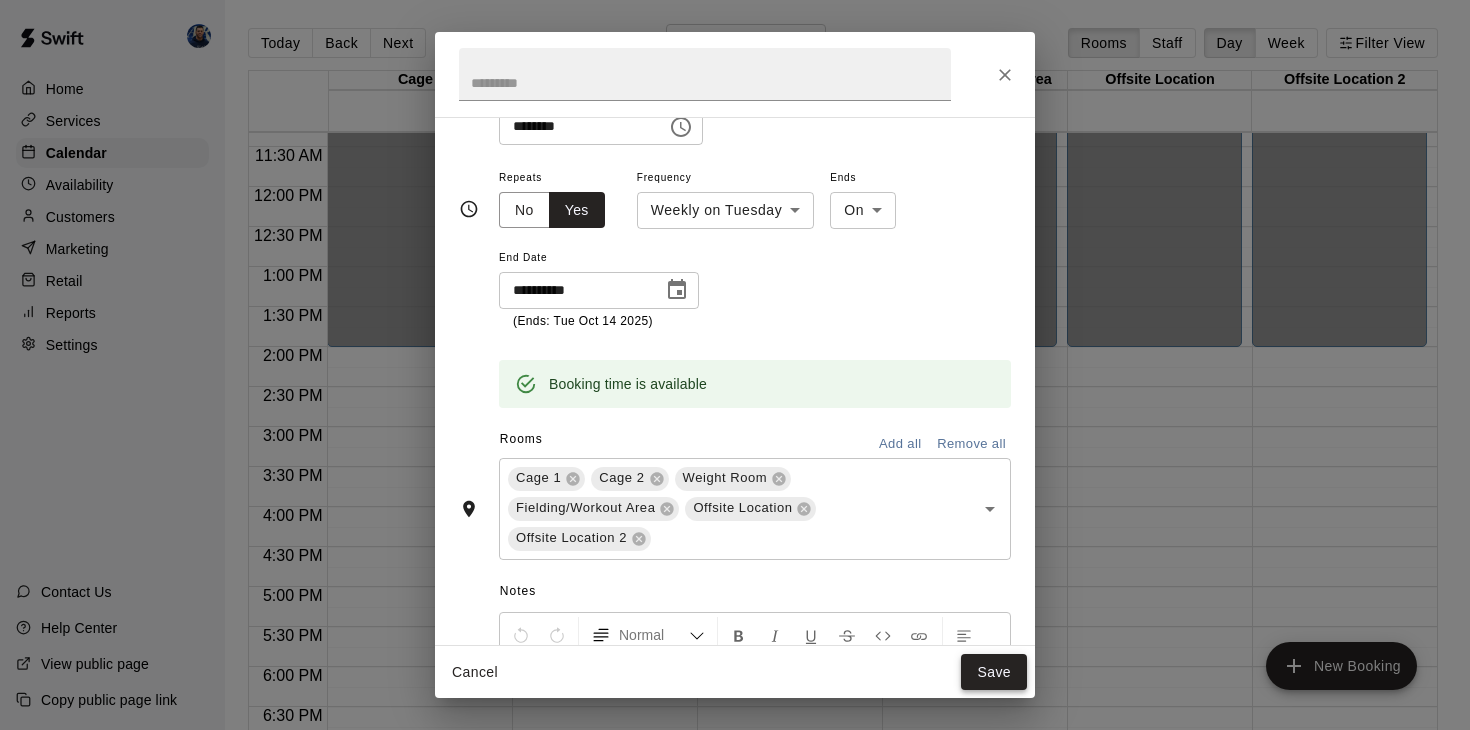 click on "Save" at bounding box center (994, 672) 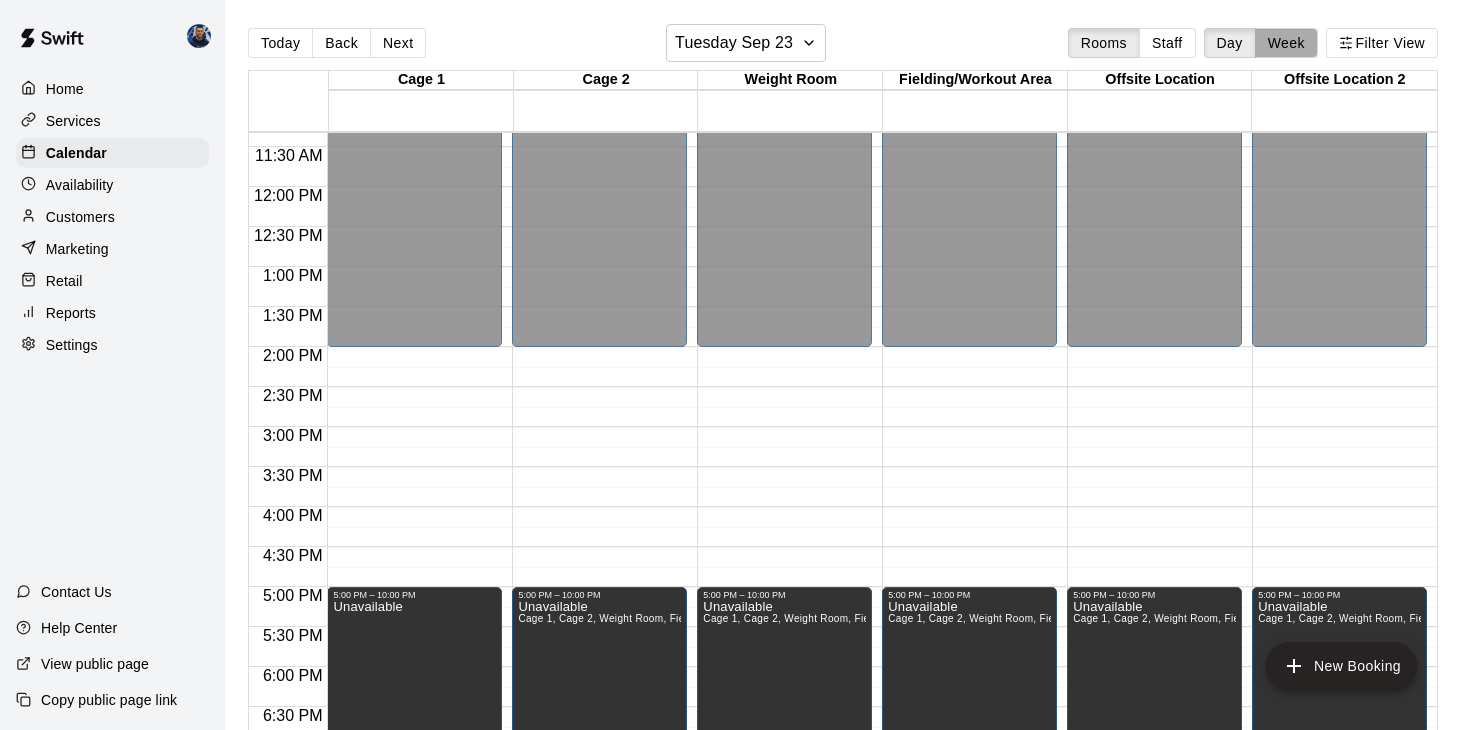 click on "Week" at bounding box center (1286, 43) 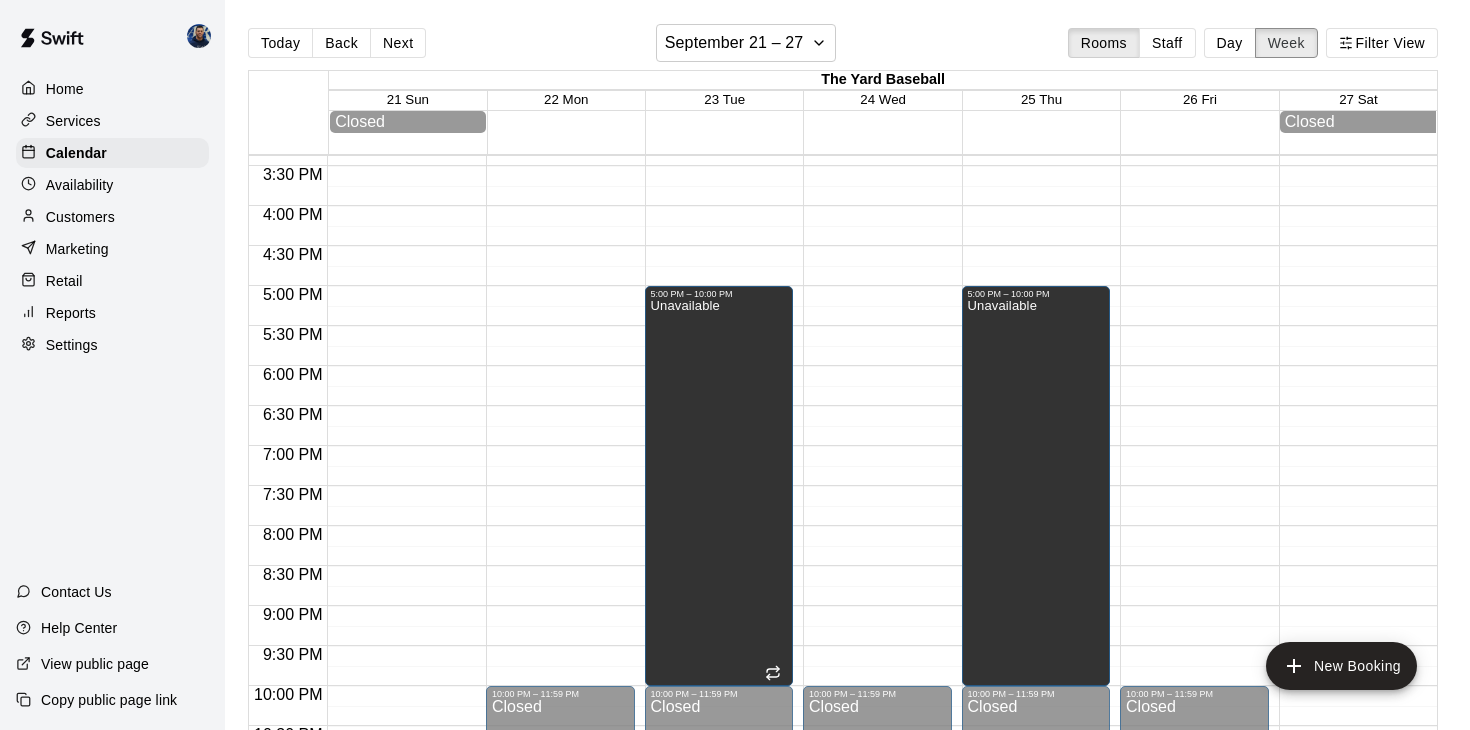 scroll, scrollTop: 1239, scrollLeft: 0, axis: vertical 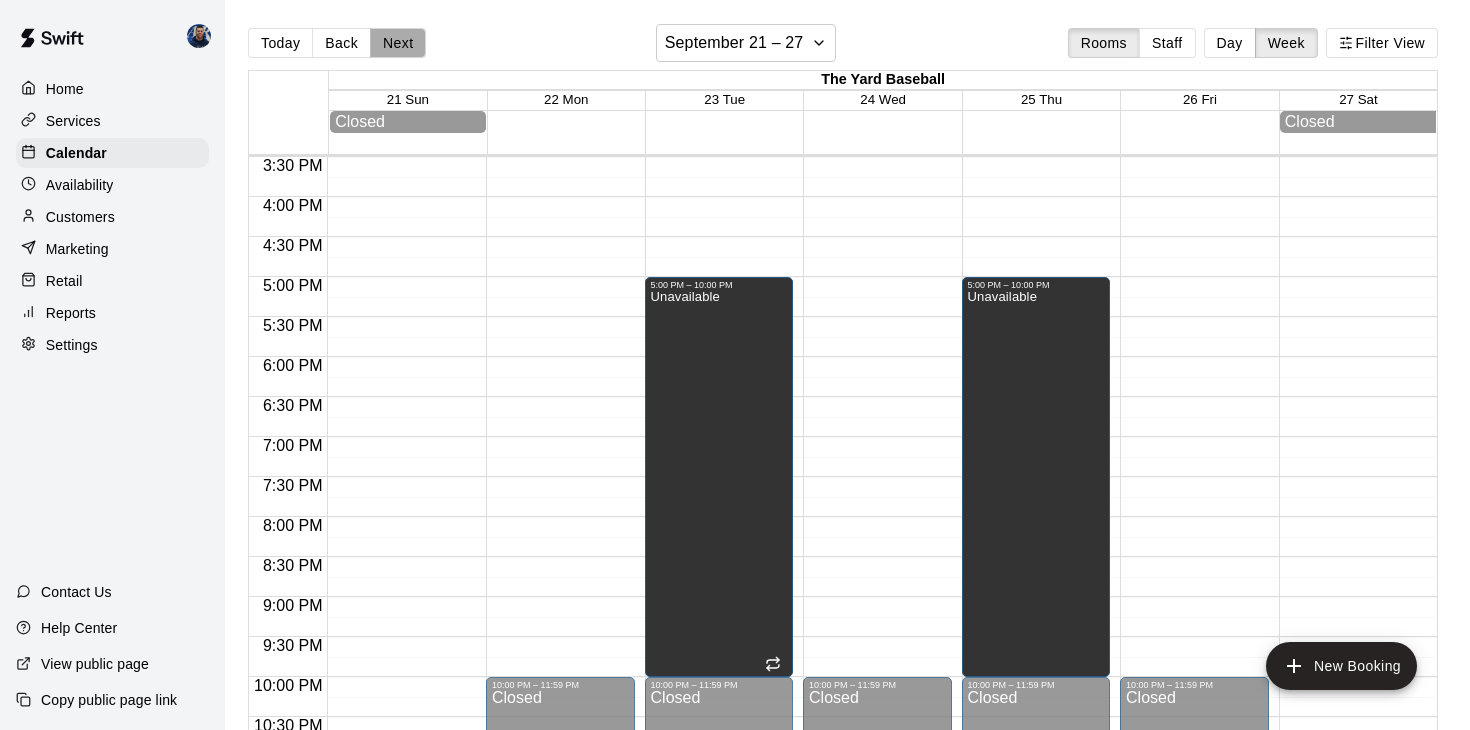 click on "Next" at bounding box center [398, 43] 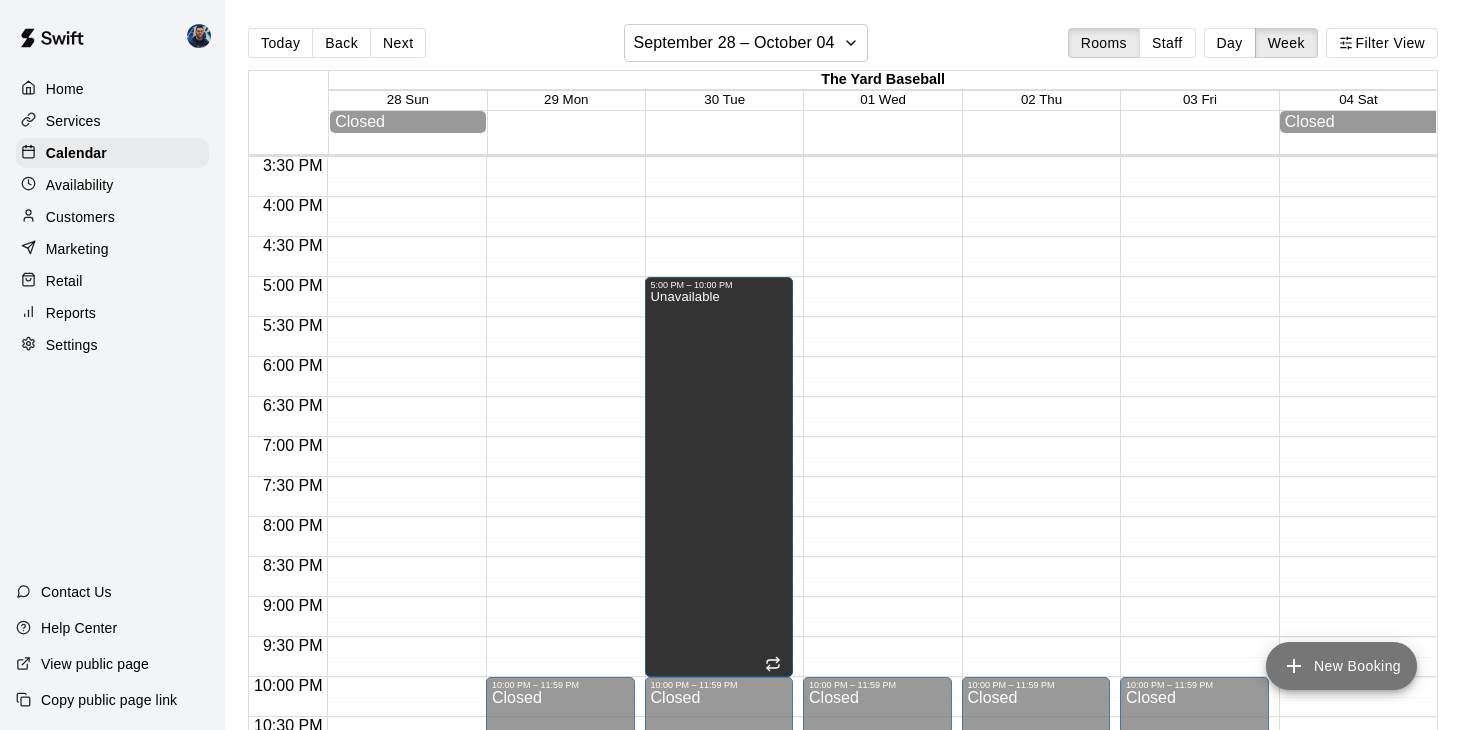 click 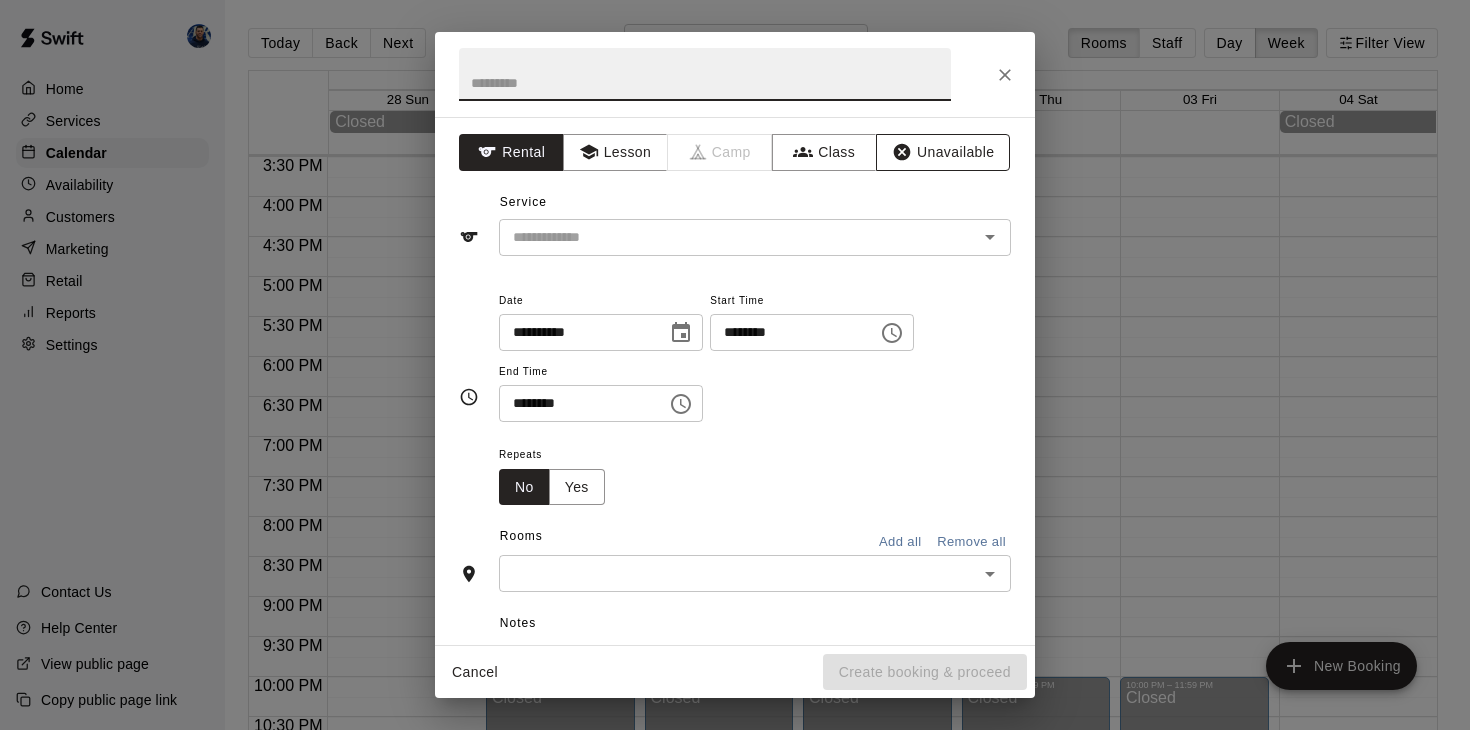 click on "Unavailable" at bounding box center (943, 152) 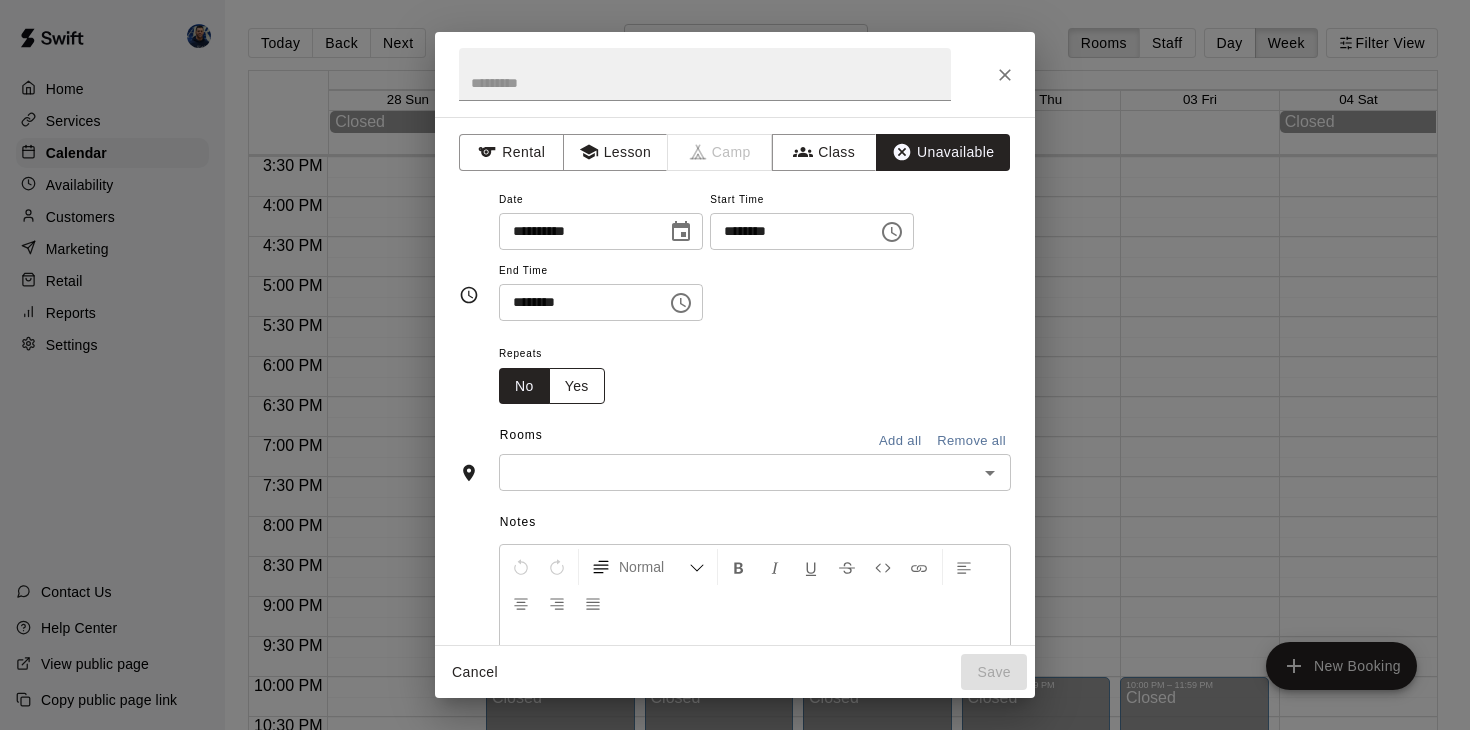 click on "Yes" at bounding box center [577, 386] 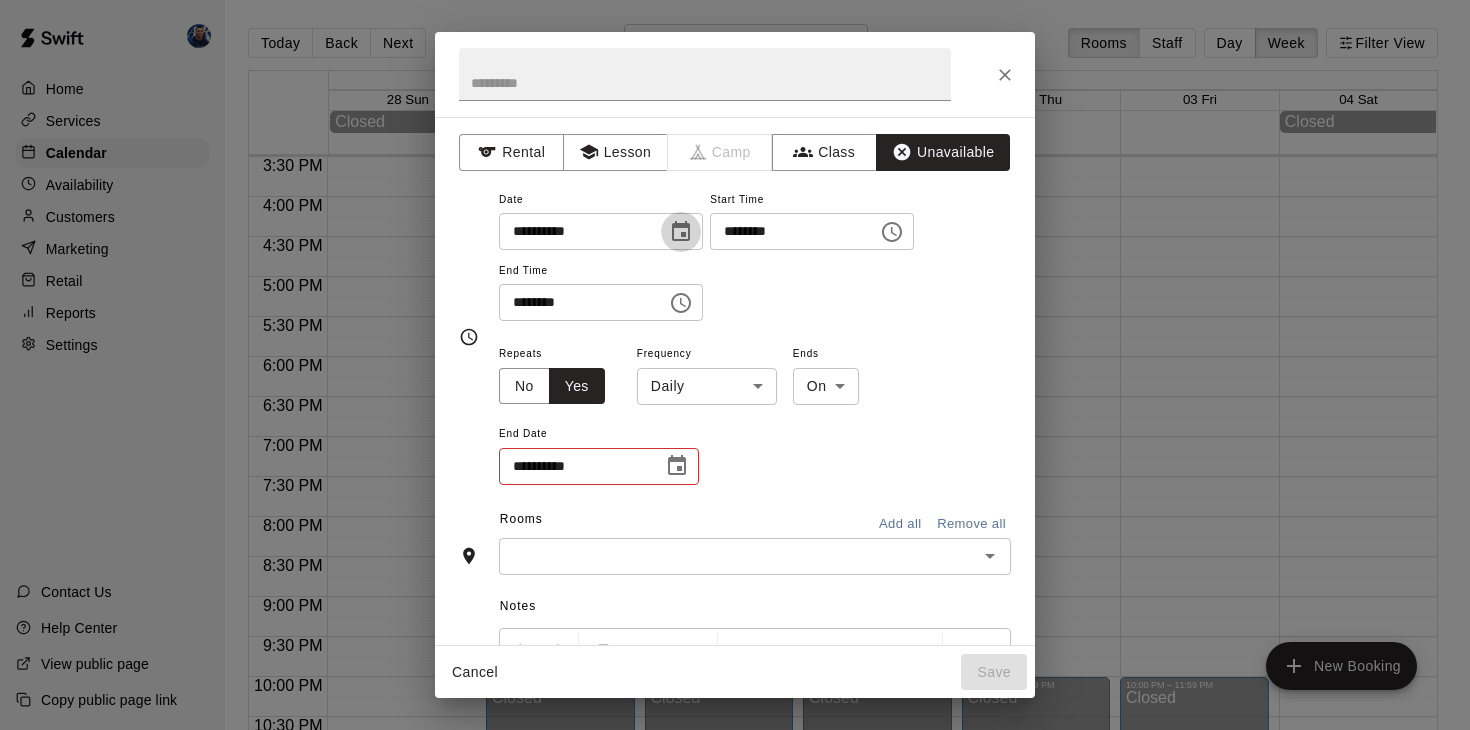 click 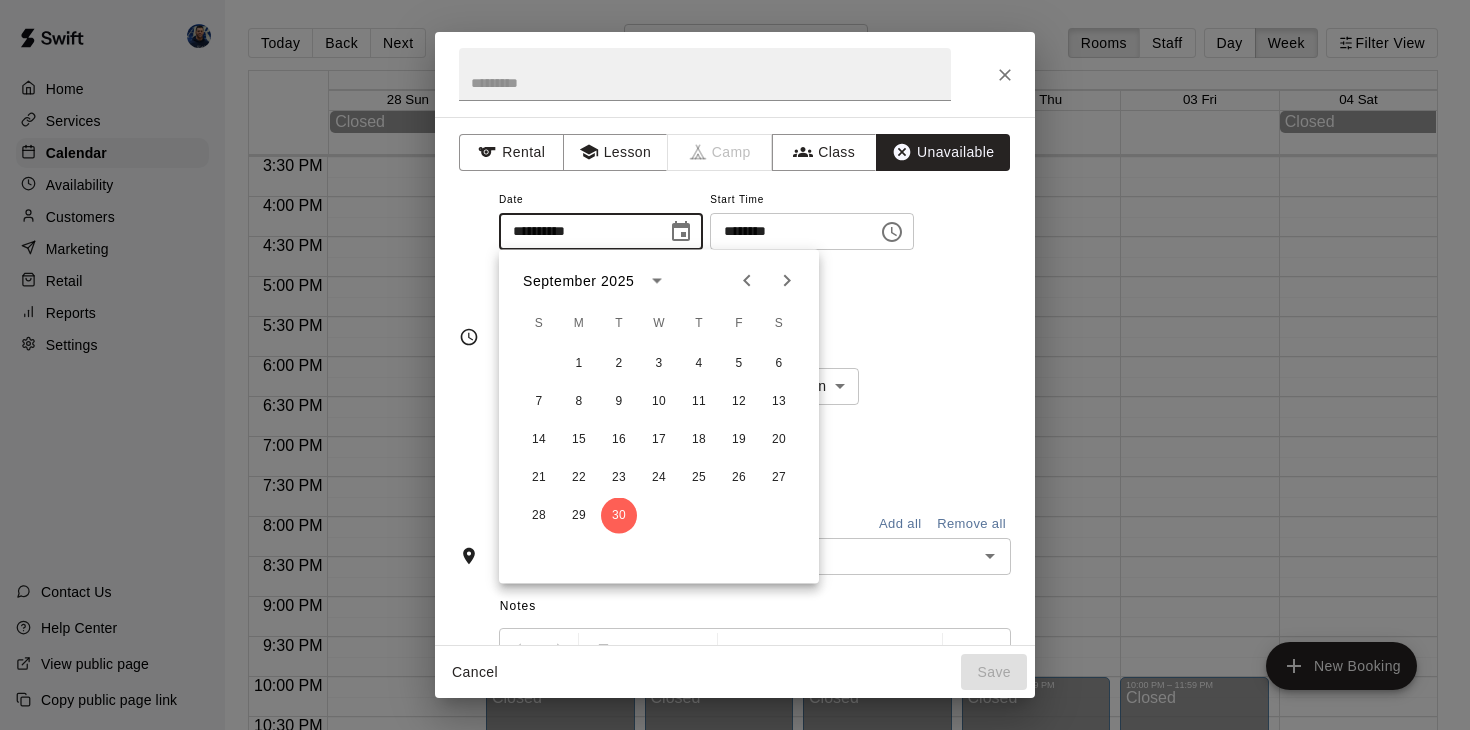 click 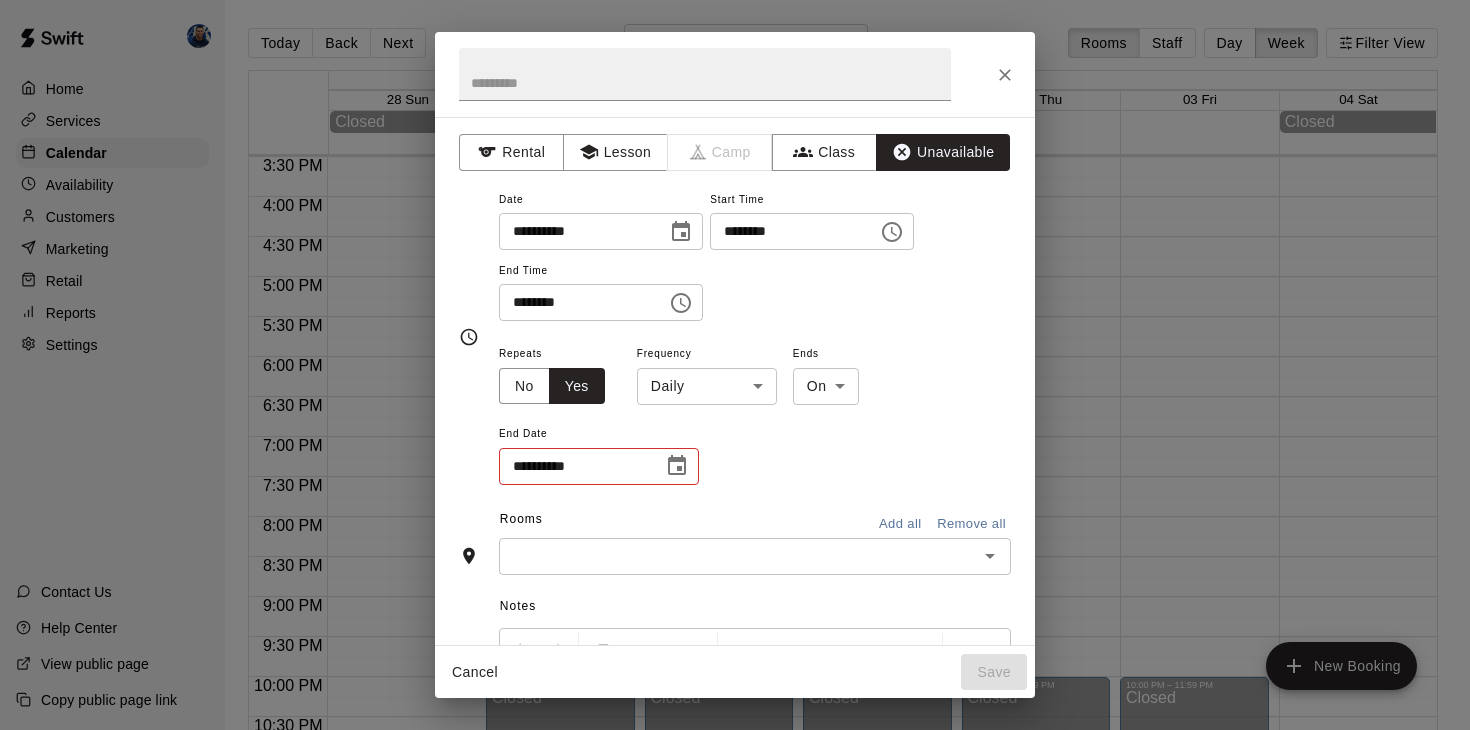 click on "Home Services Calendar Availability Customers Marketing Retail Reports Settings Contact Us Help Center View public page Copy public page link Today Back Next September 28 – October 04 Rooms Staff Day Week Filter View The Yard Baseball 28 Sun 29 Mon 30 Tue 01 Wed 02 Thu 03 Fri 04 Sat Closed   Closed 12:00 AM 12:30 AM 1:00 AM 1:30 AM 2:00 AM 2:30 AM 3:00 AM 3:30 AM 4:00 AM 4:30 AM 5:00 AM 5:30 AM 6:00 AM 6:30 AM 7:00 AM 7:30 AM 8:00 AM 8:30 AM 9:00 AM 9:30 AM 10:00 AM 10:30 AM 11:00 AM 11:30 AM 12:00 PM 12:30 PM 1:00 PM 1:30 PM 2:00 PM 2:30 PM 3:00 PM 3:30 PM 4:00 PM 4:30 PM 5:00 PM 5:30 PM 6:00 PM 6:30 PM 7:00 PM 7:30 PM 8:00 PM 8:30 PM 9:00 PM 9:30 PM 10:00 PM 10:30 PM 11:00 PM 11:30 PM 12:00 AM – 2:00 PM Closed 10:00 PM – 11:59 PM Closed 12:00 AM – 2:00 PM Closed 5:00 PM – 10:00 PM Unavailable 10:00 PM – 11:59 PM Closed 12:00 AM – 2:00 PM Closed 10:00 PM – 11:59 PM Closed 12:00 AM – 2:00 PM Closed 10:00 PM – 11:59 PM Closed 12:00 AM – 2:00 PM Closed 10:00 PM – 11:59 PM Closed Close" at bounding box center [735, 381] 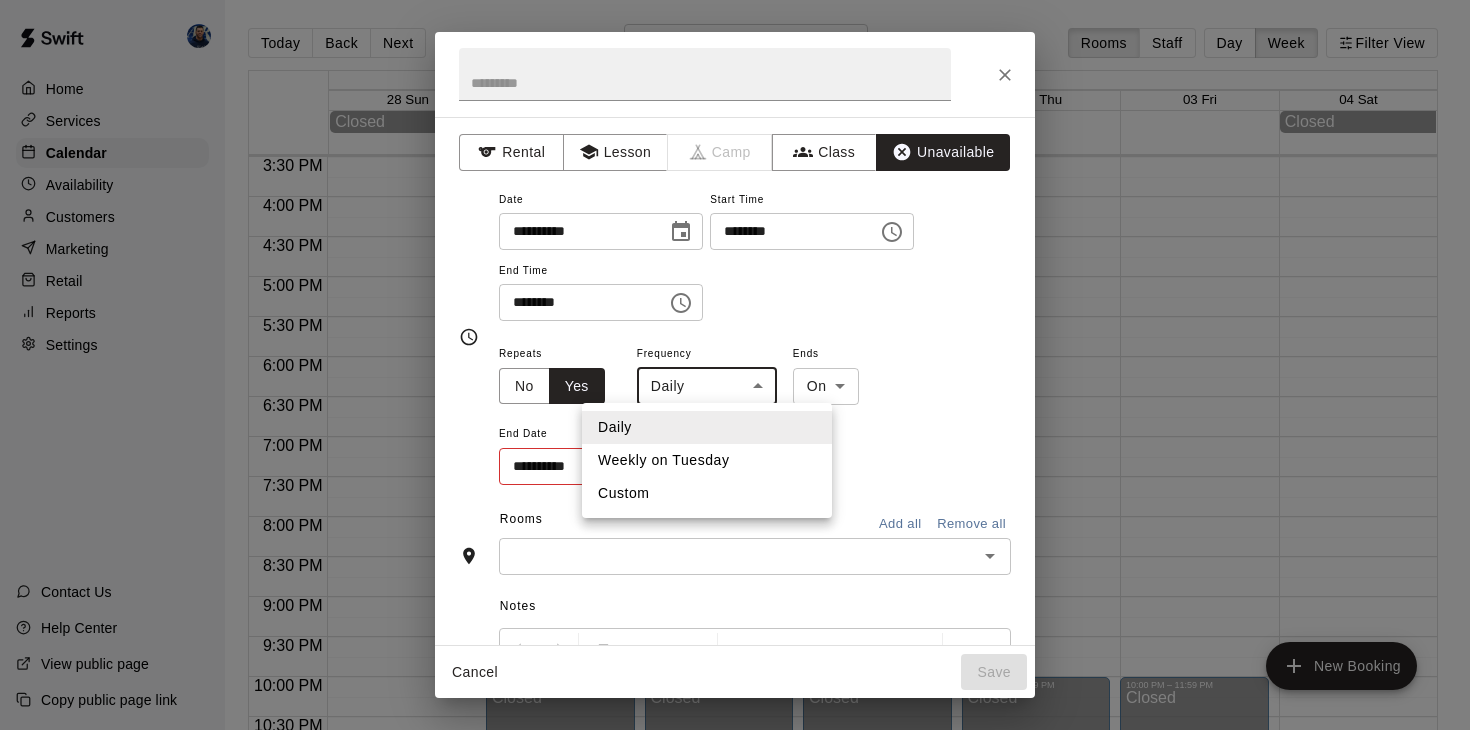 click on "Weekly on Tuesday" at bounding box center [707, 460] 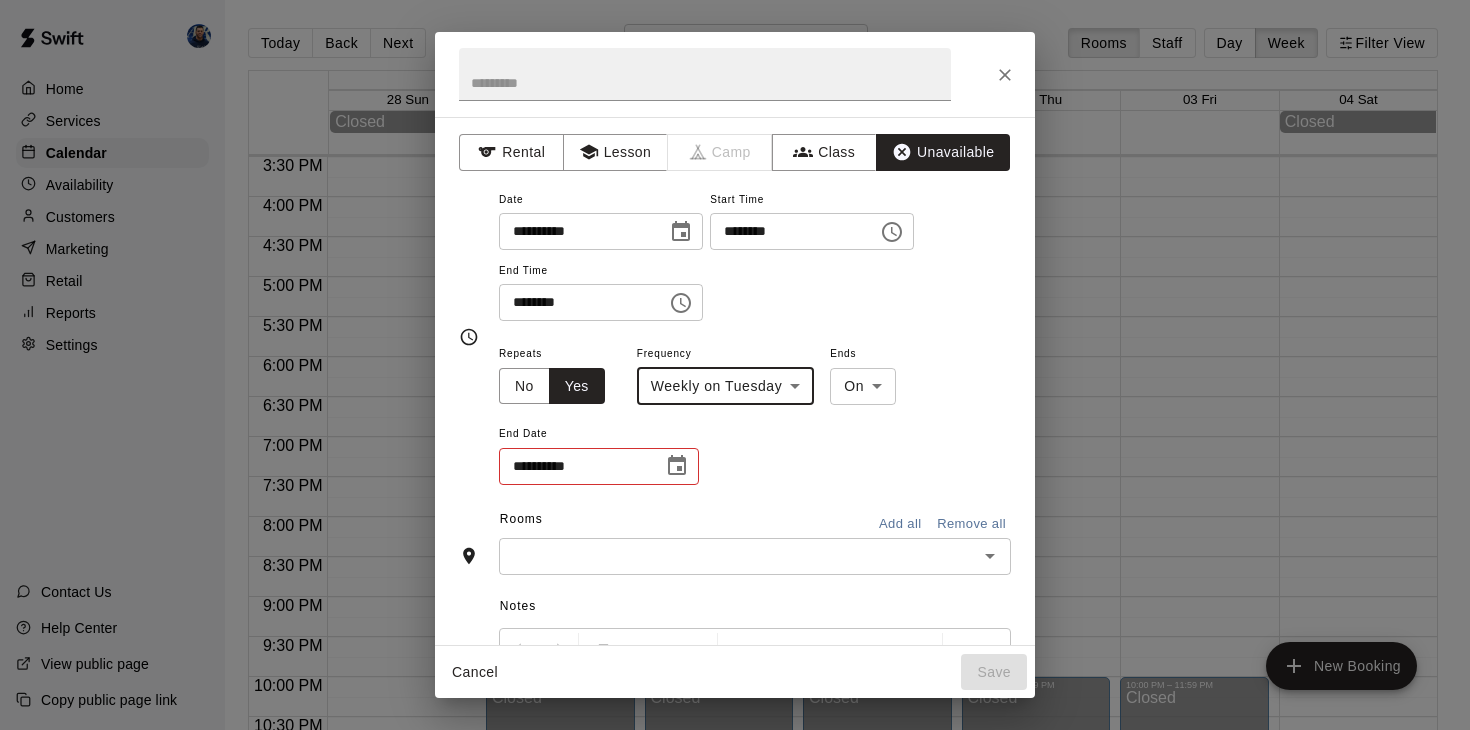 click 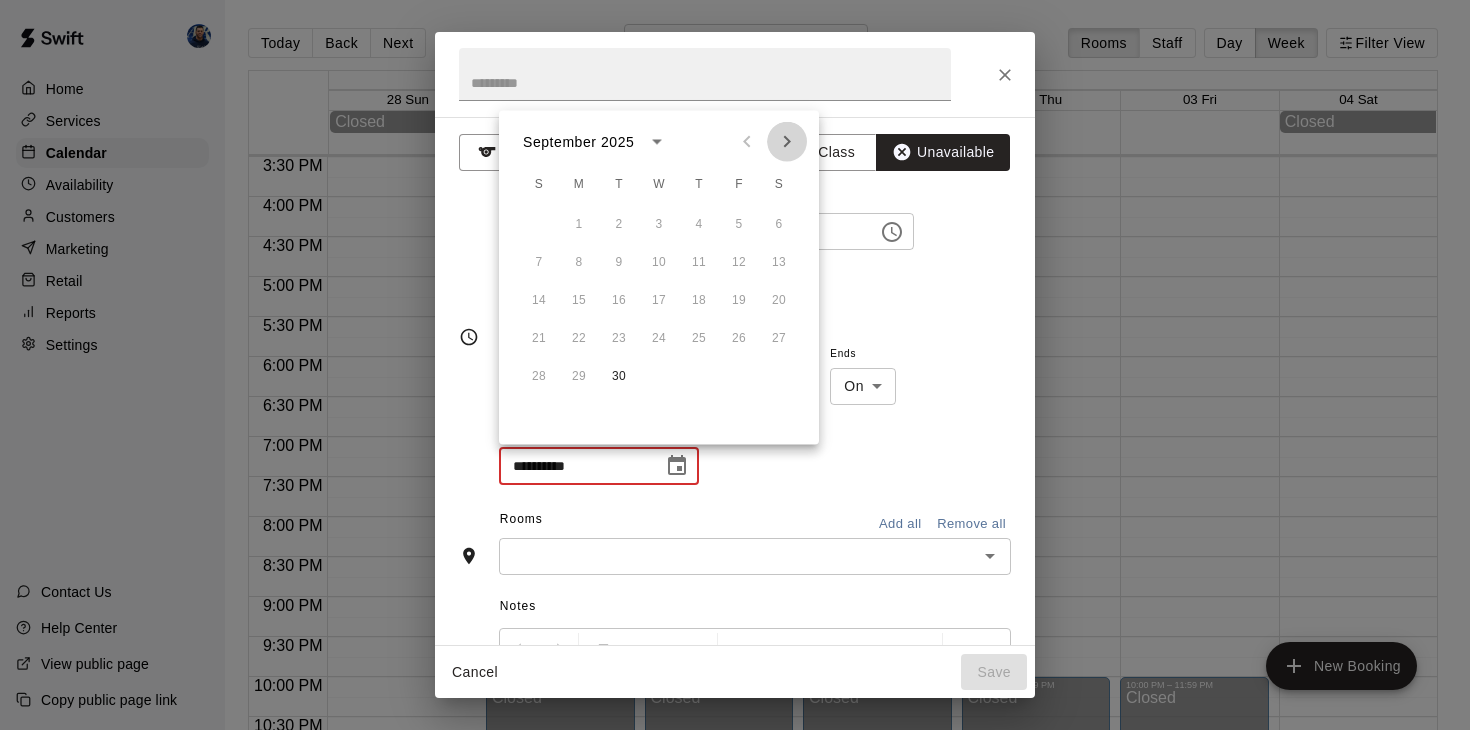 click 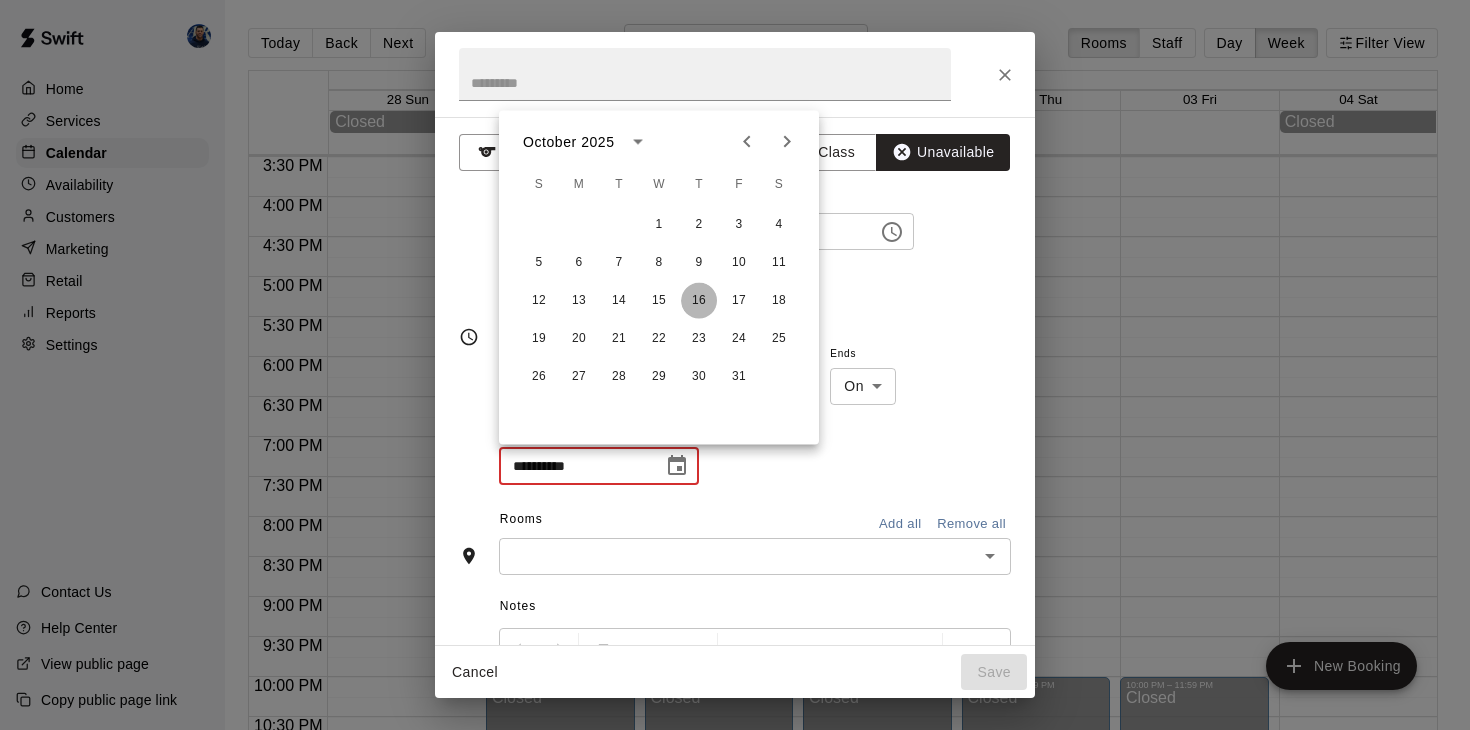 click on "16" at bounding box center [699, 301] 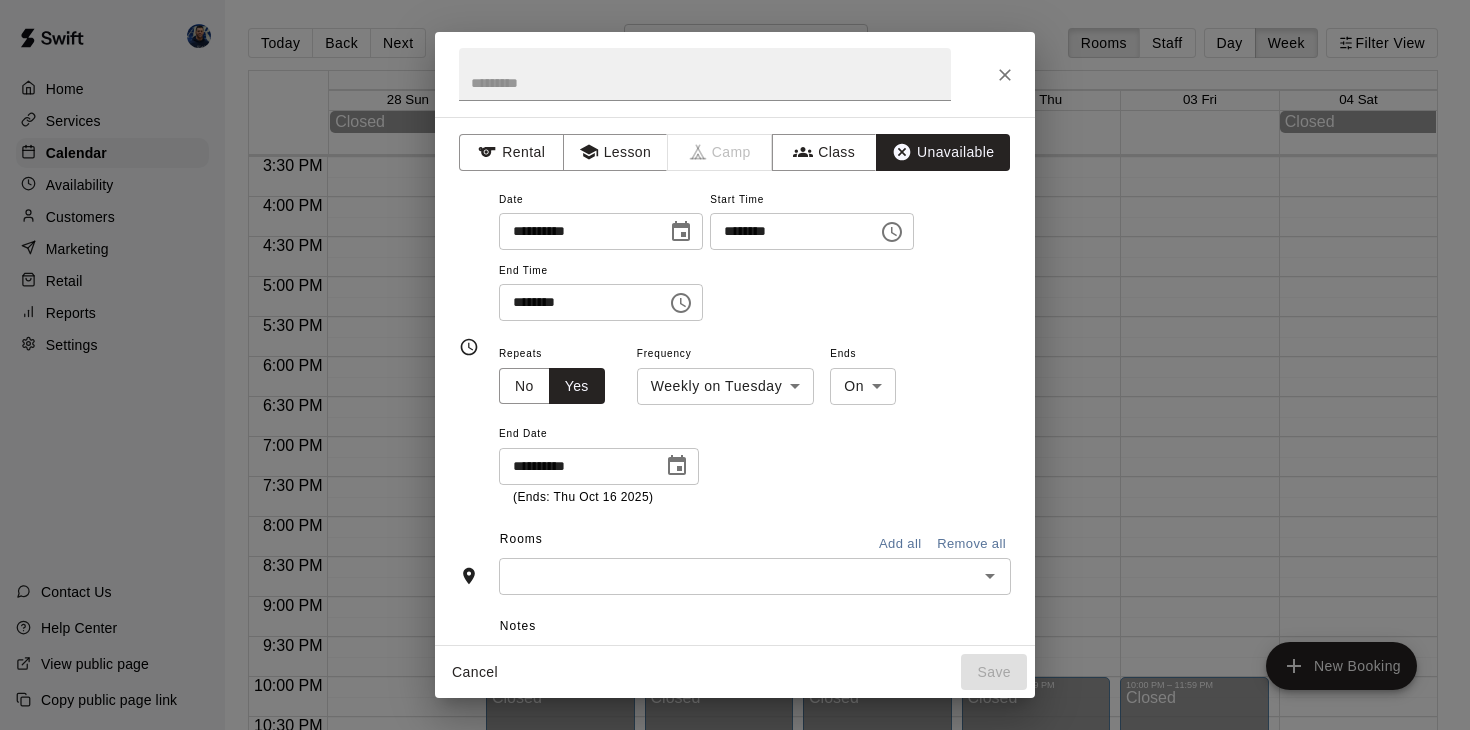 click on "Add all" at bounding box center (900, 544) 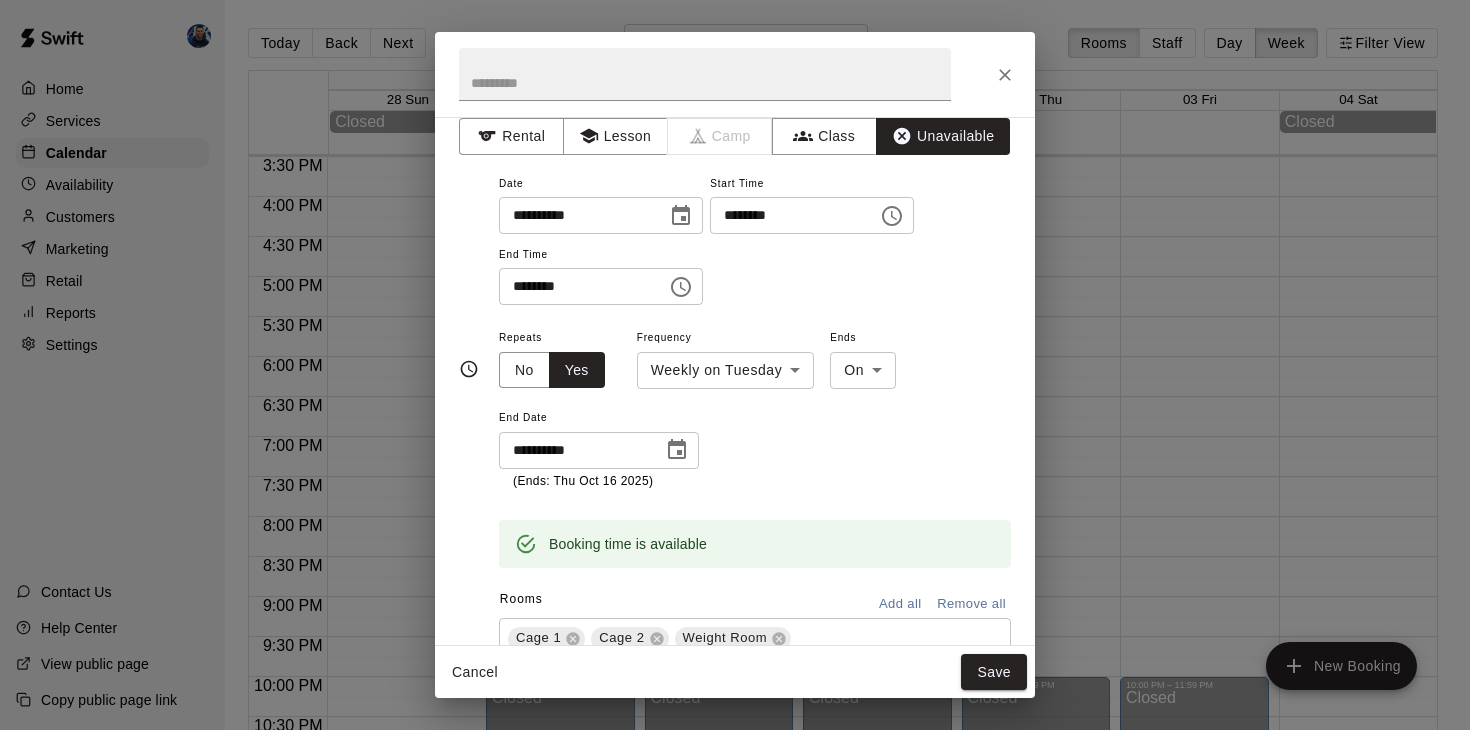 scroll, scrollTop: 0, scrollLeft: 0, axis: both 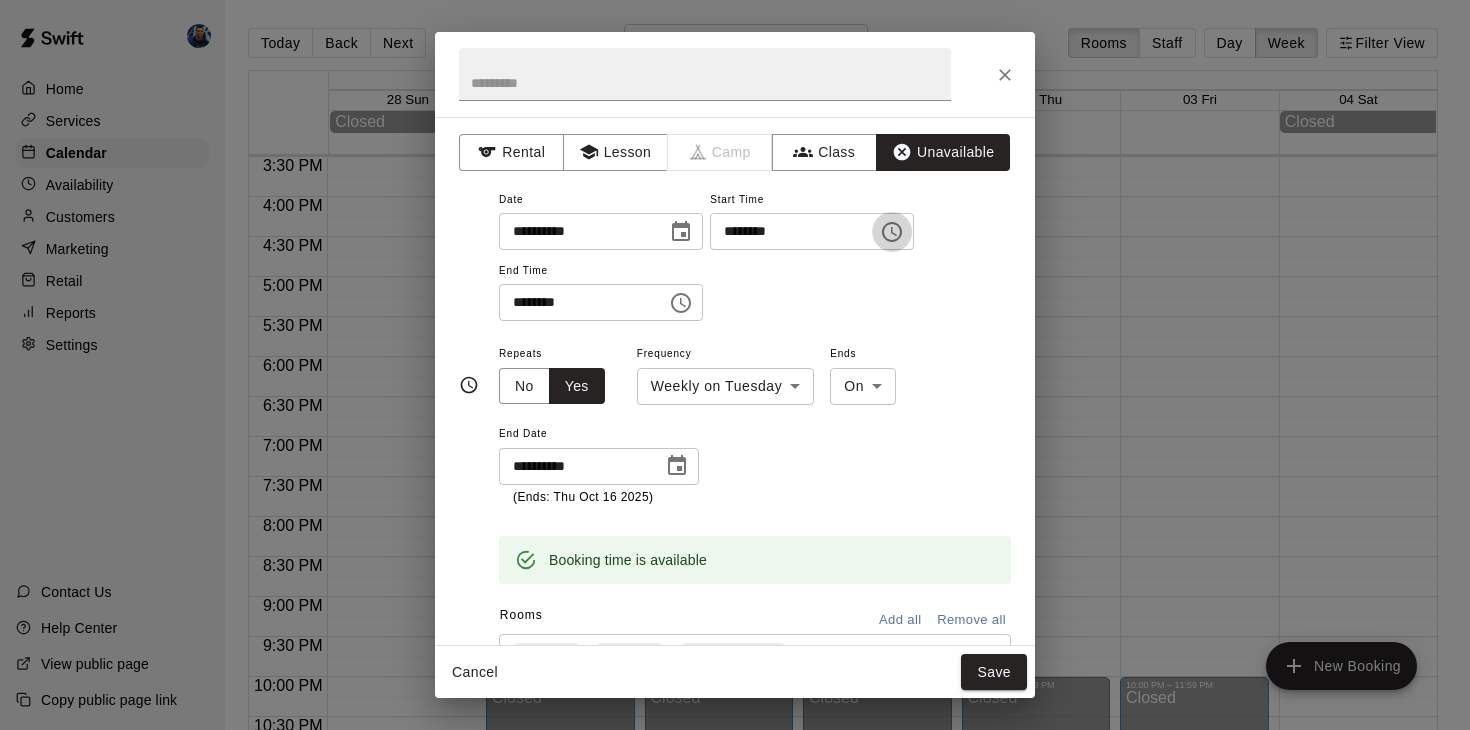 click 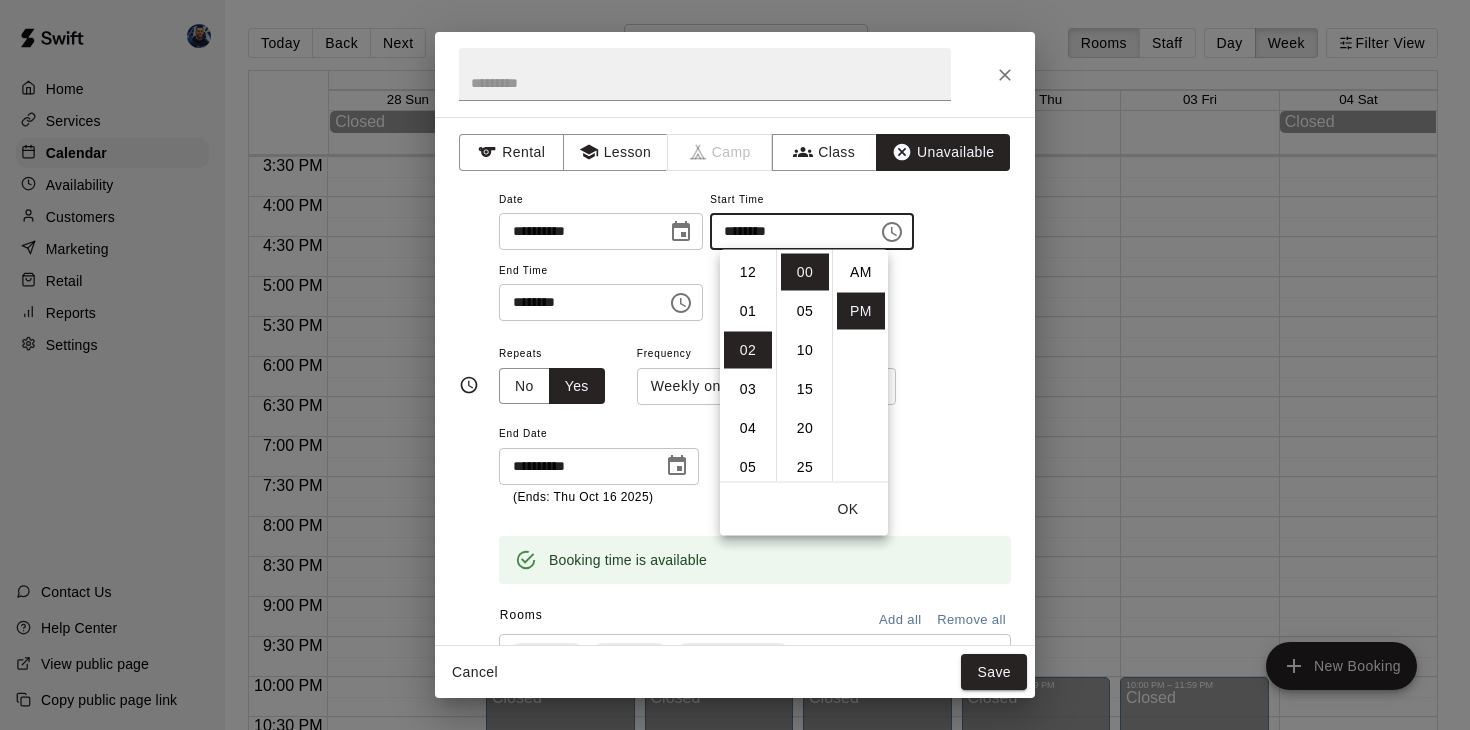 scroll, scrollTop: 78, scrollLeft: 0, axis: vertical 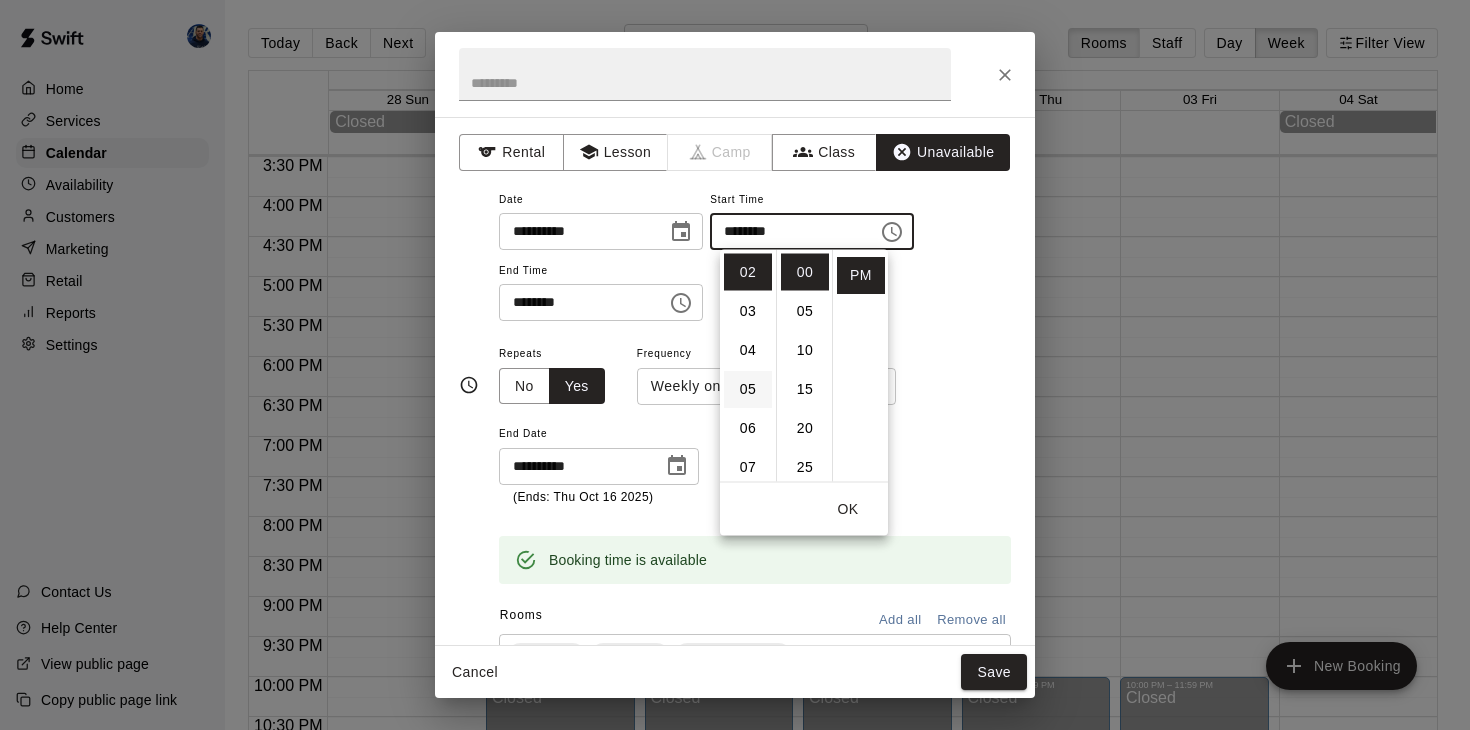 click on "05" at bounding box center (748, 389) 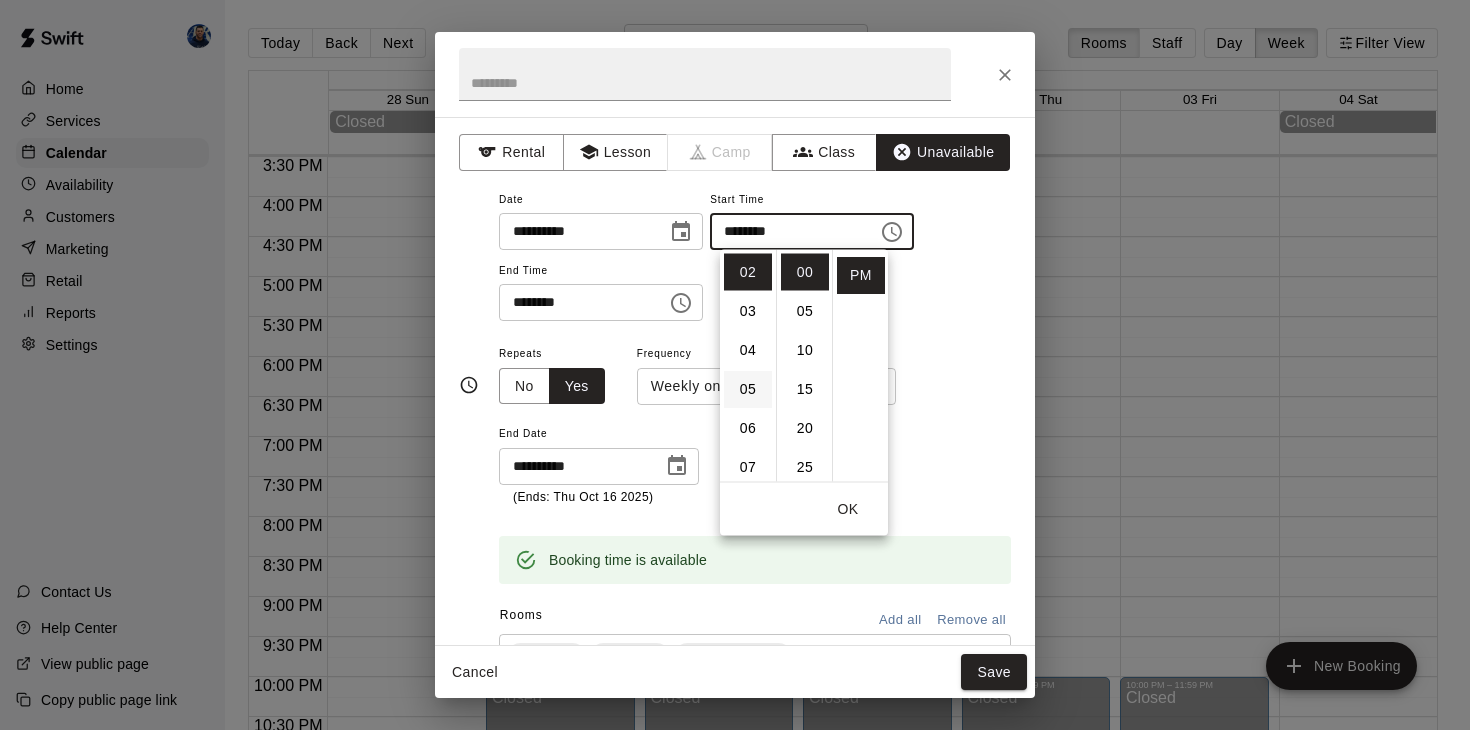 type on "********" 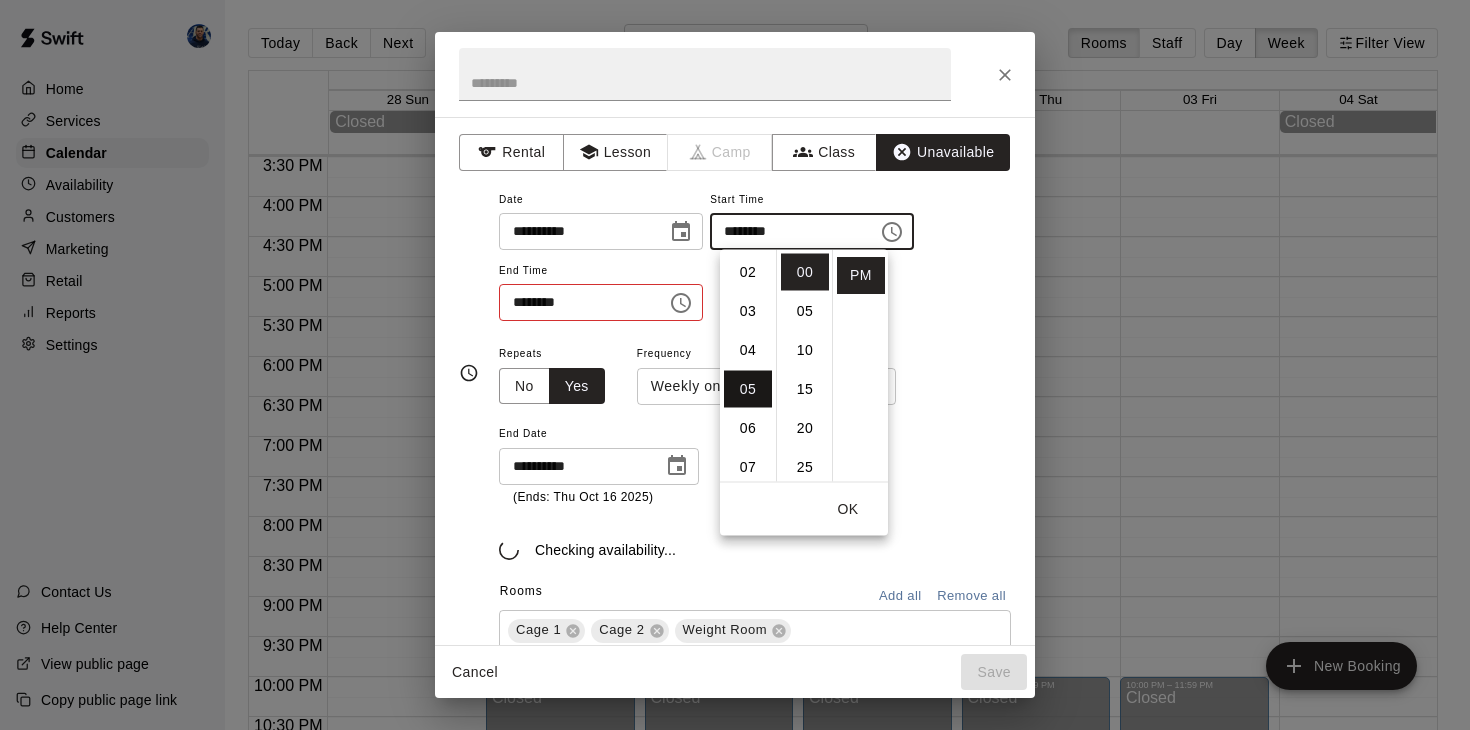 scroll, scrollTop: 195, scrollLeft: 0, axis: vertical 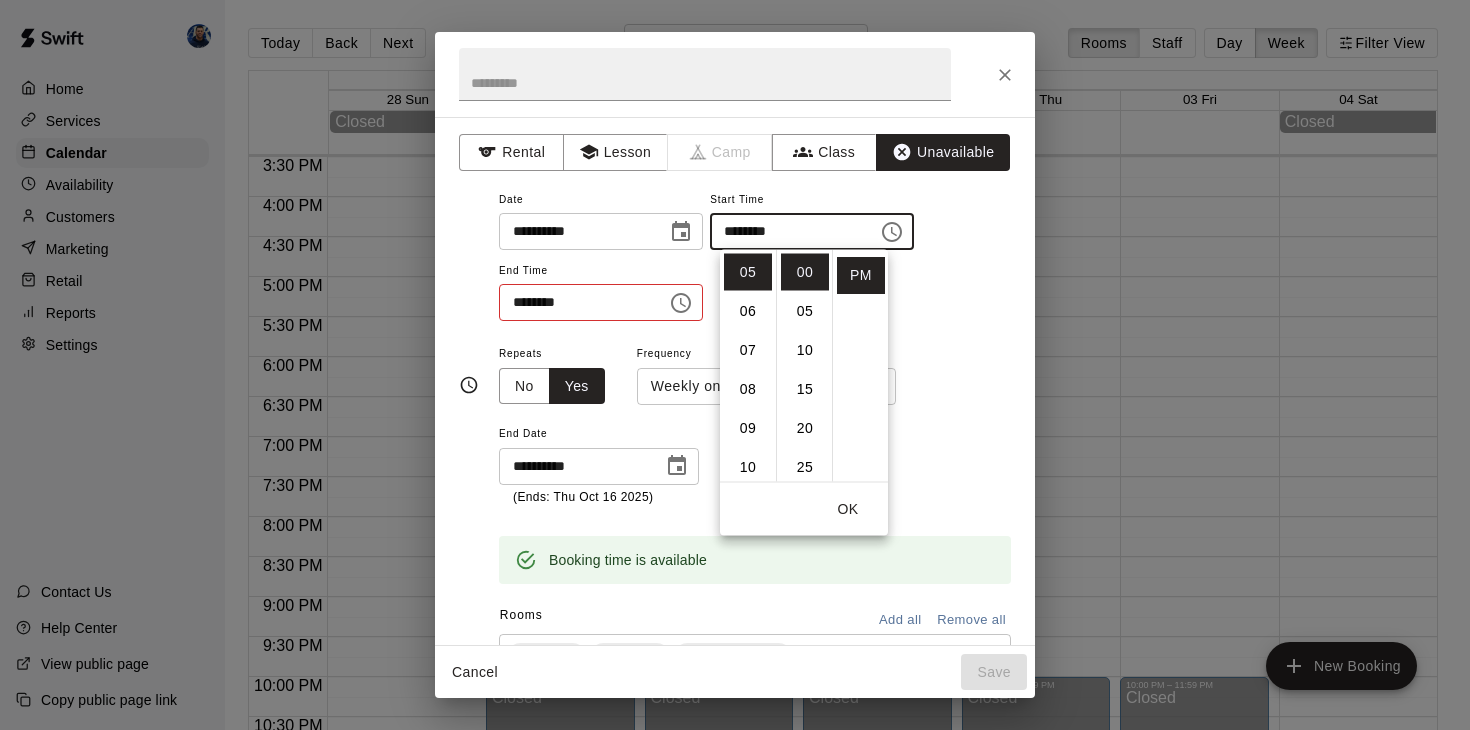 click on "********" at bounding box center [576, 302] 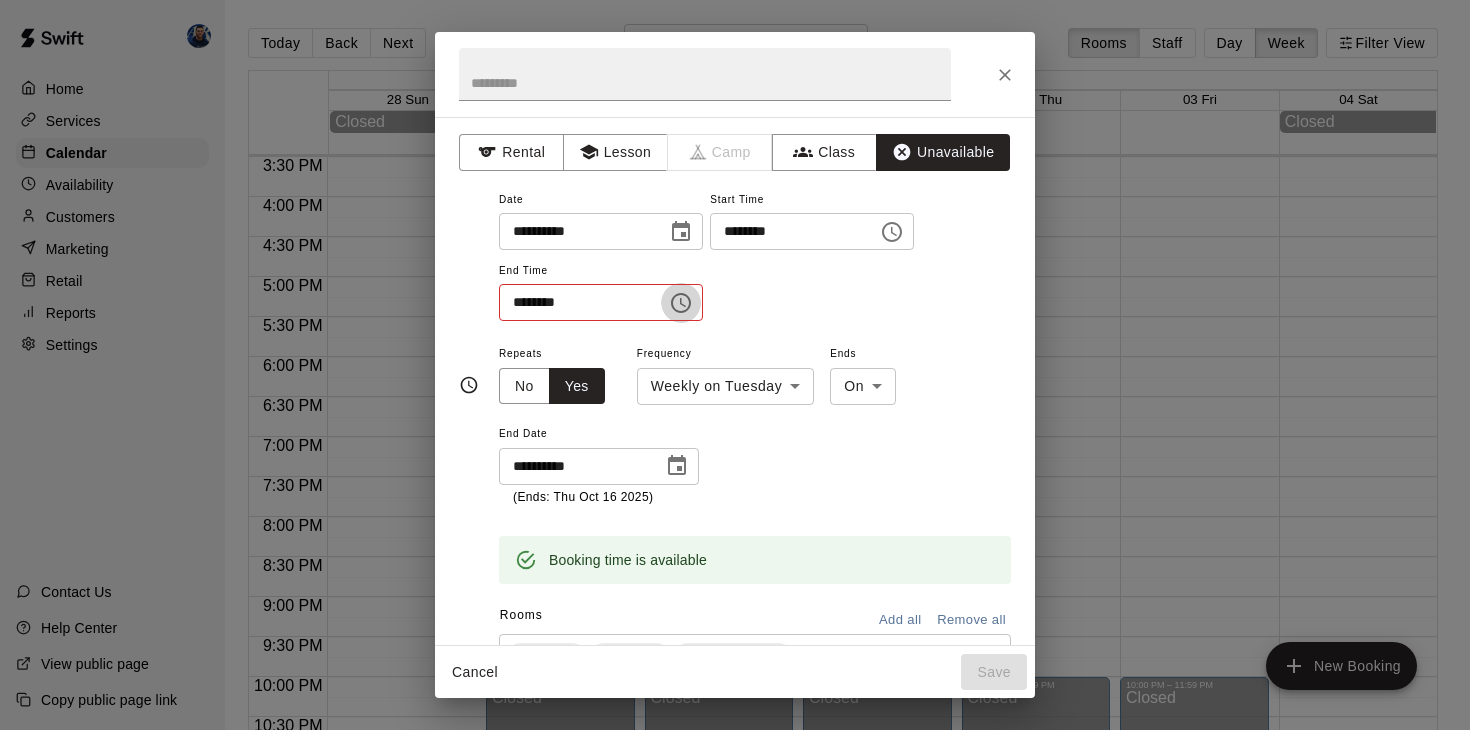 click 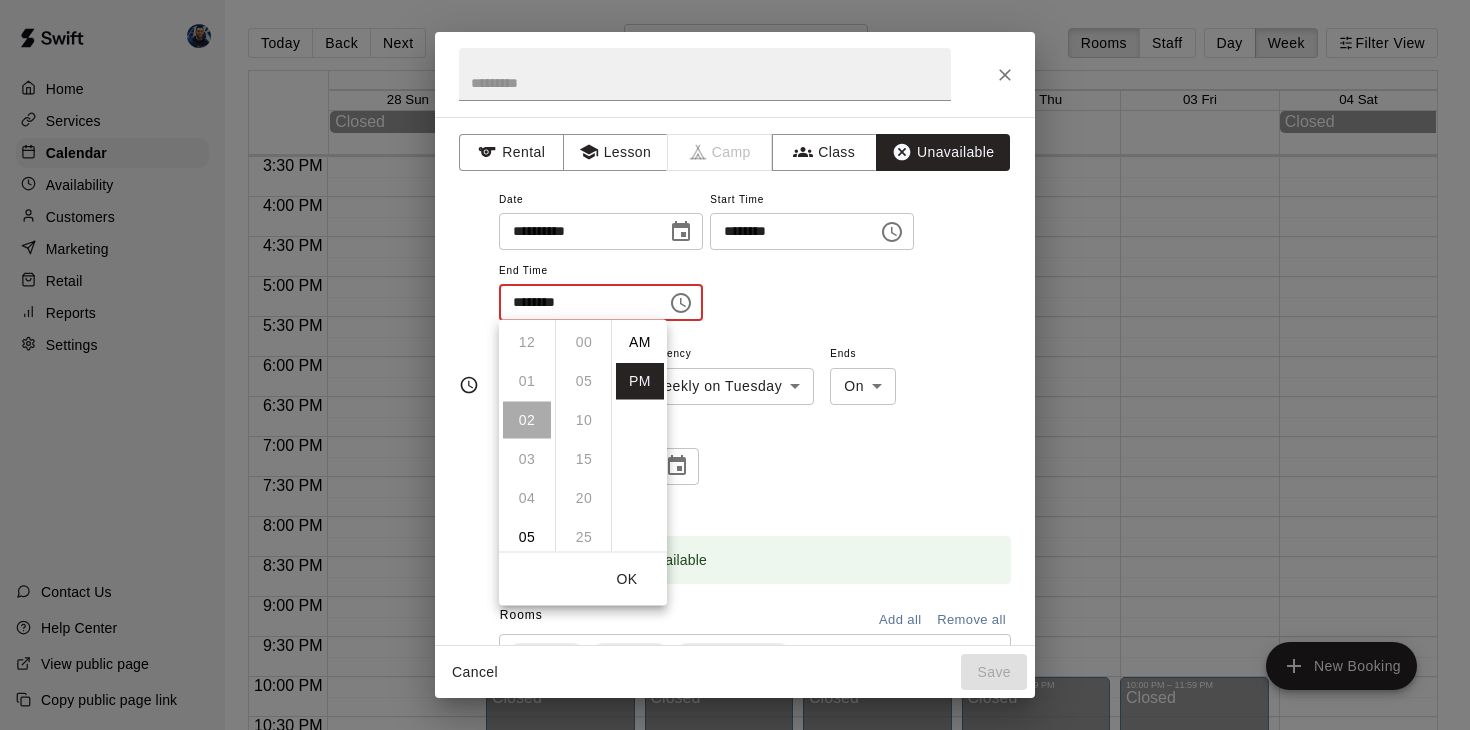 scroll, scrollTop: 78, scrollLeft: 0, axis: vertical 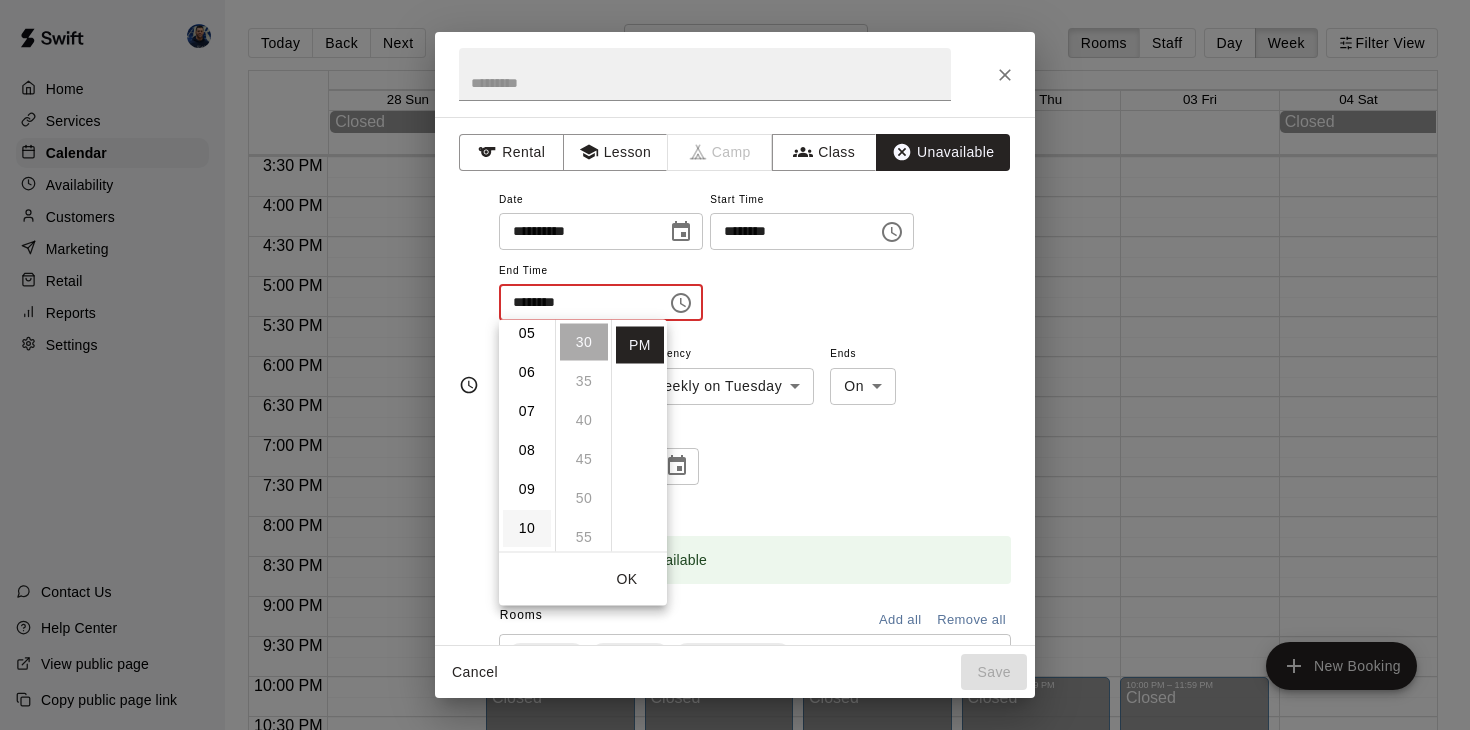 click on "10" at bounding box center [527, 528] 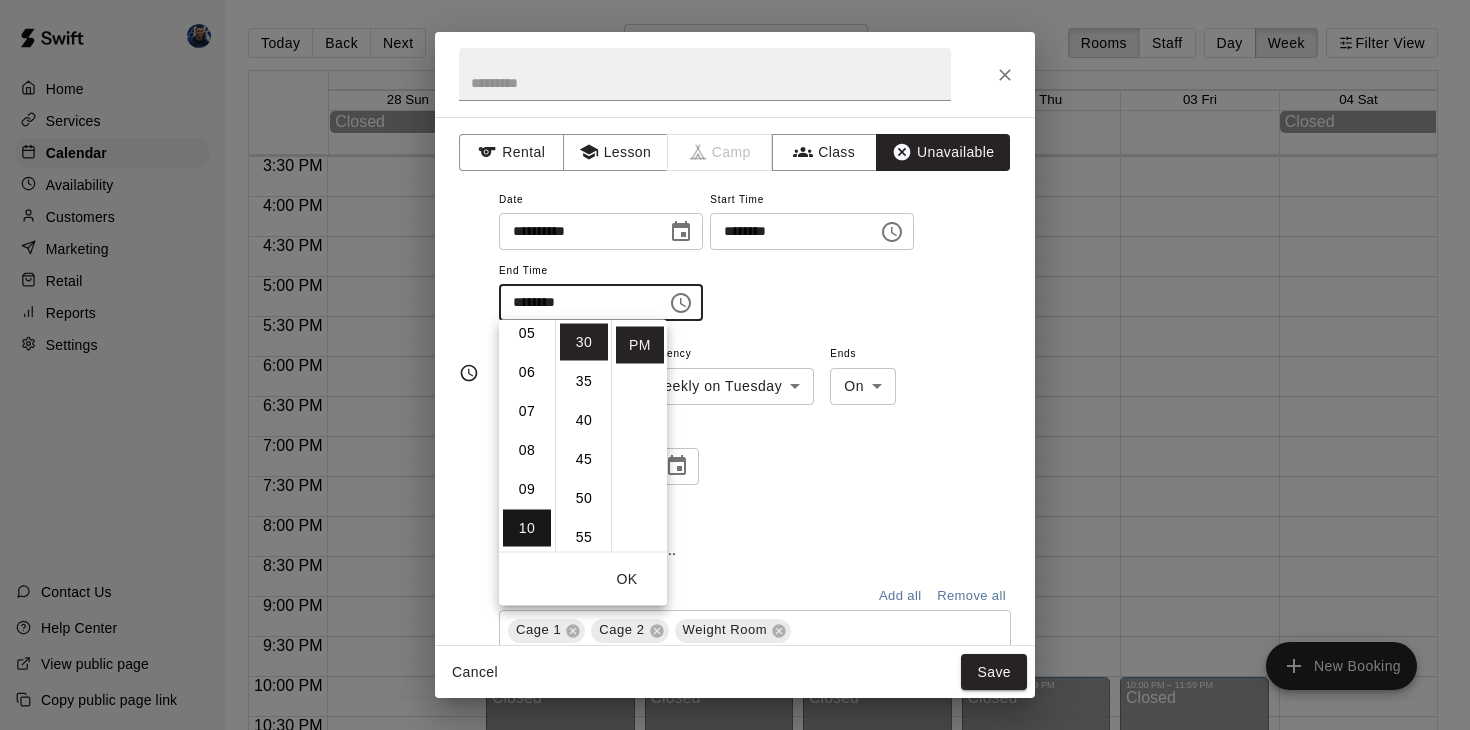 scroll, scrollTop: 390, scrollLeft: 0, axis: vertical 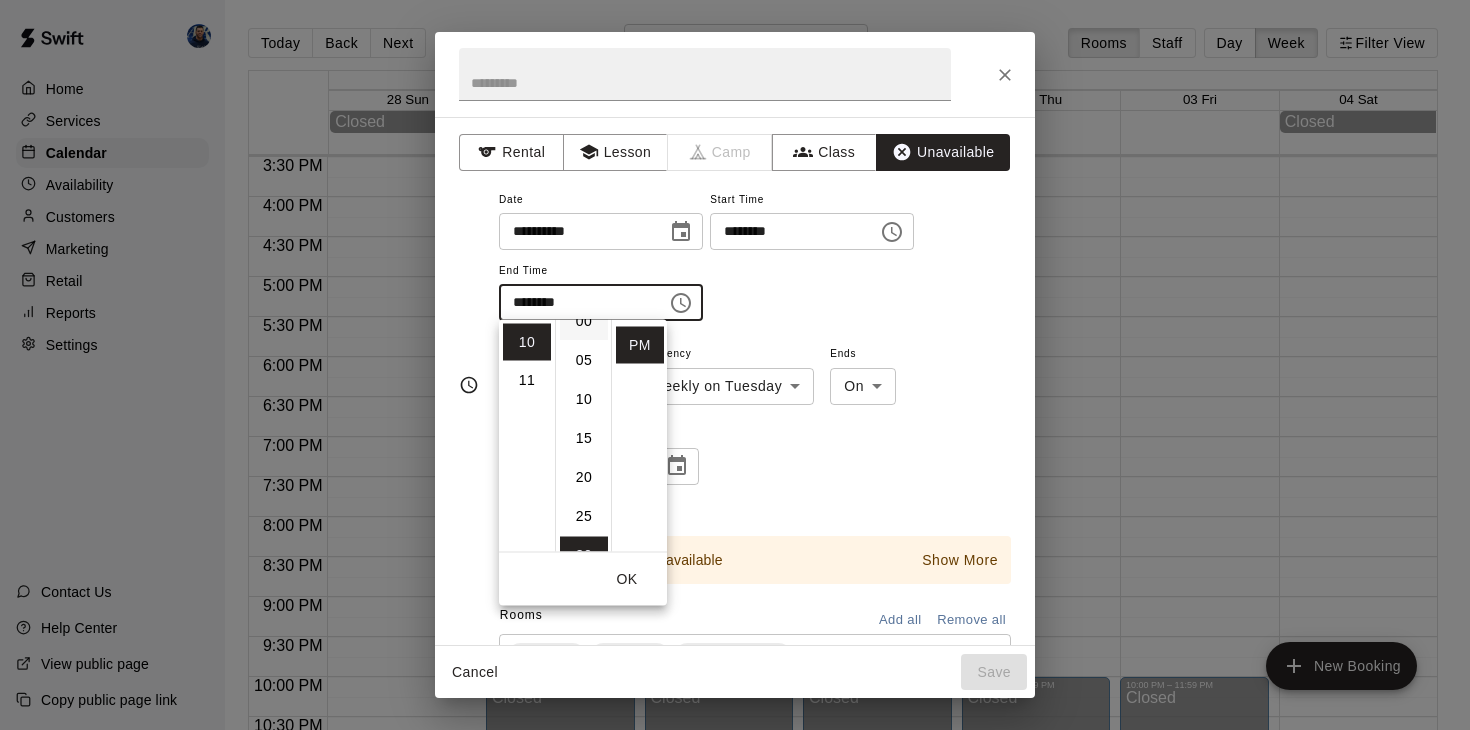 click on "00" at bounding box center (584, 321) 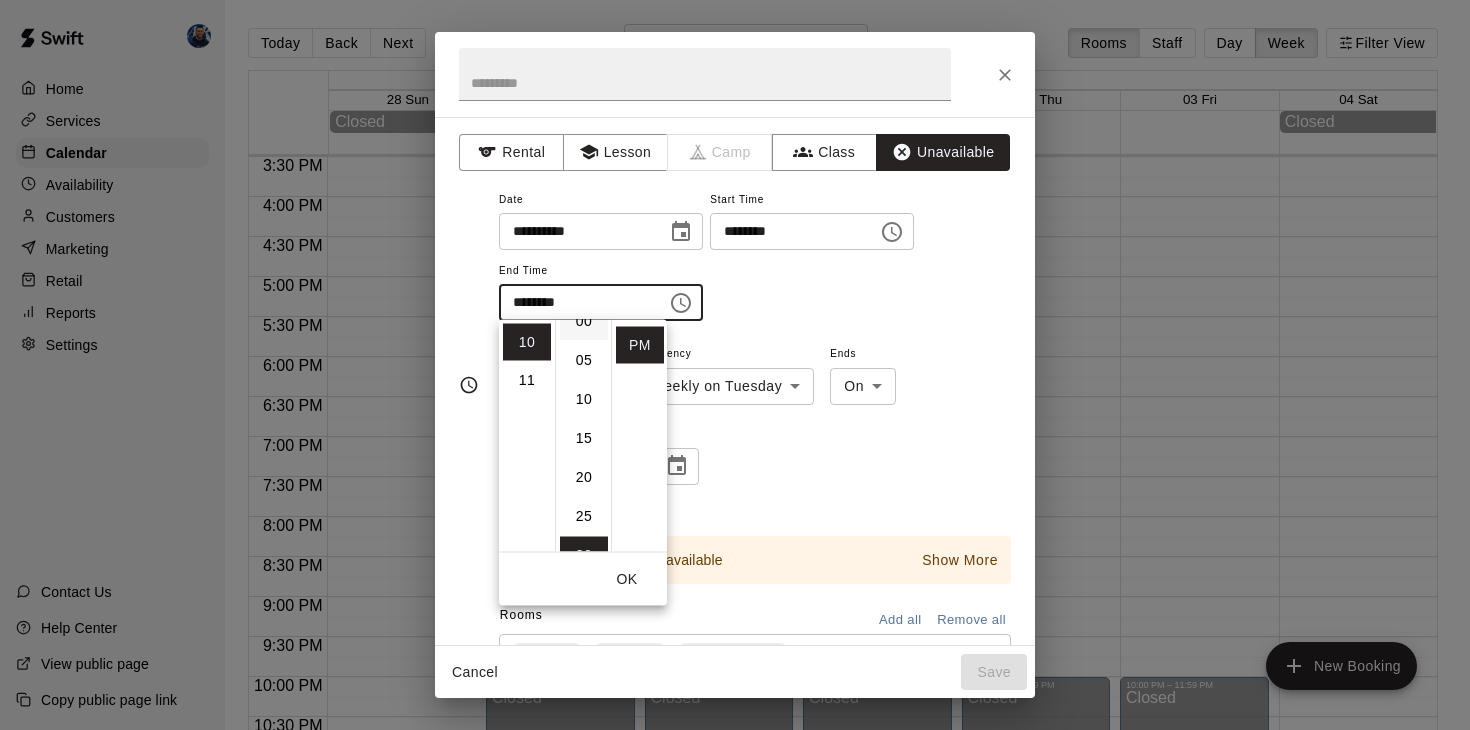 type on "********" 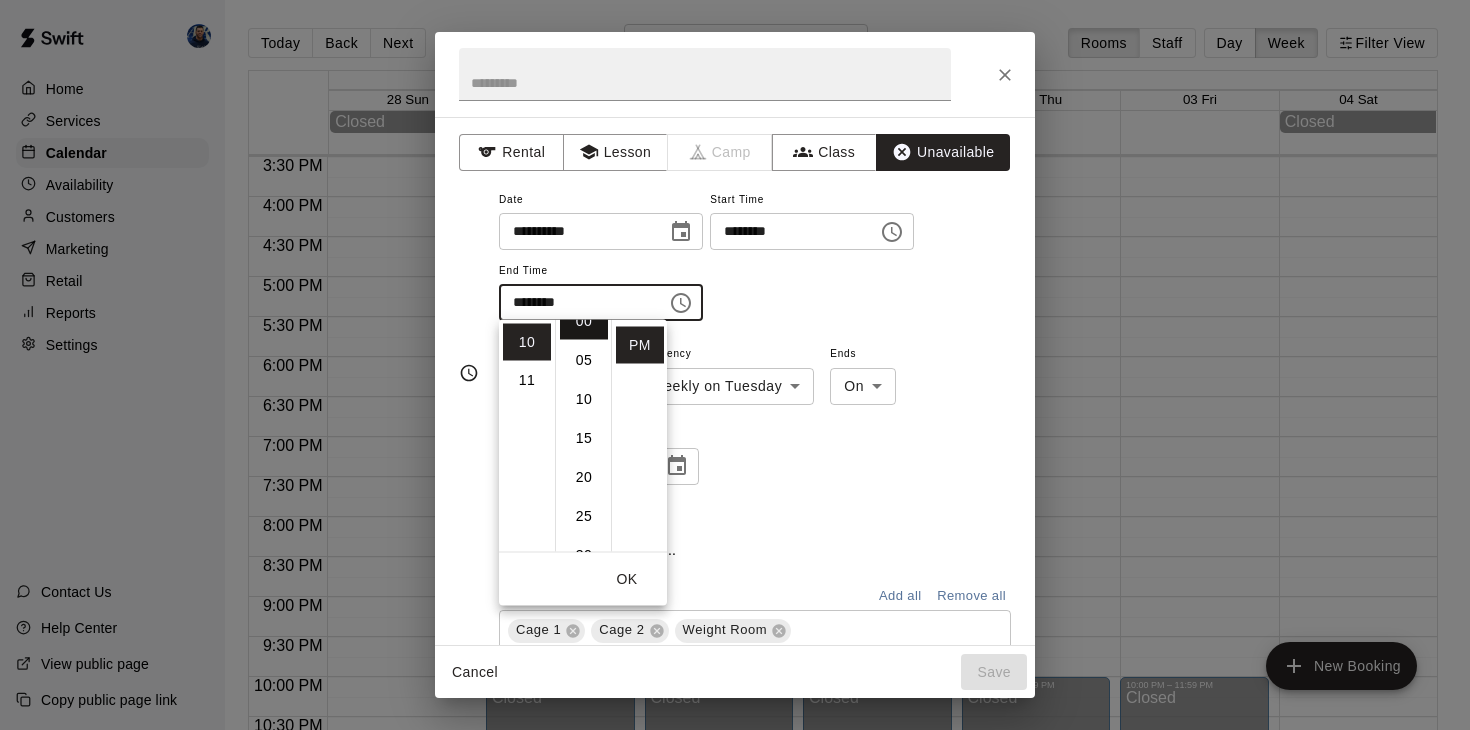 scroll, scrollTop: 0, scrollLeft: 0, axis: both 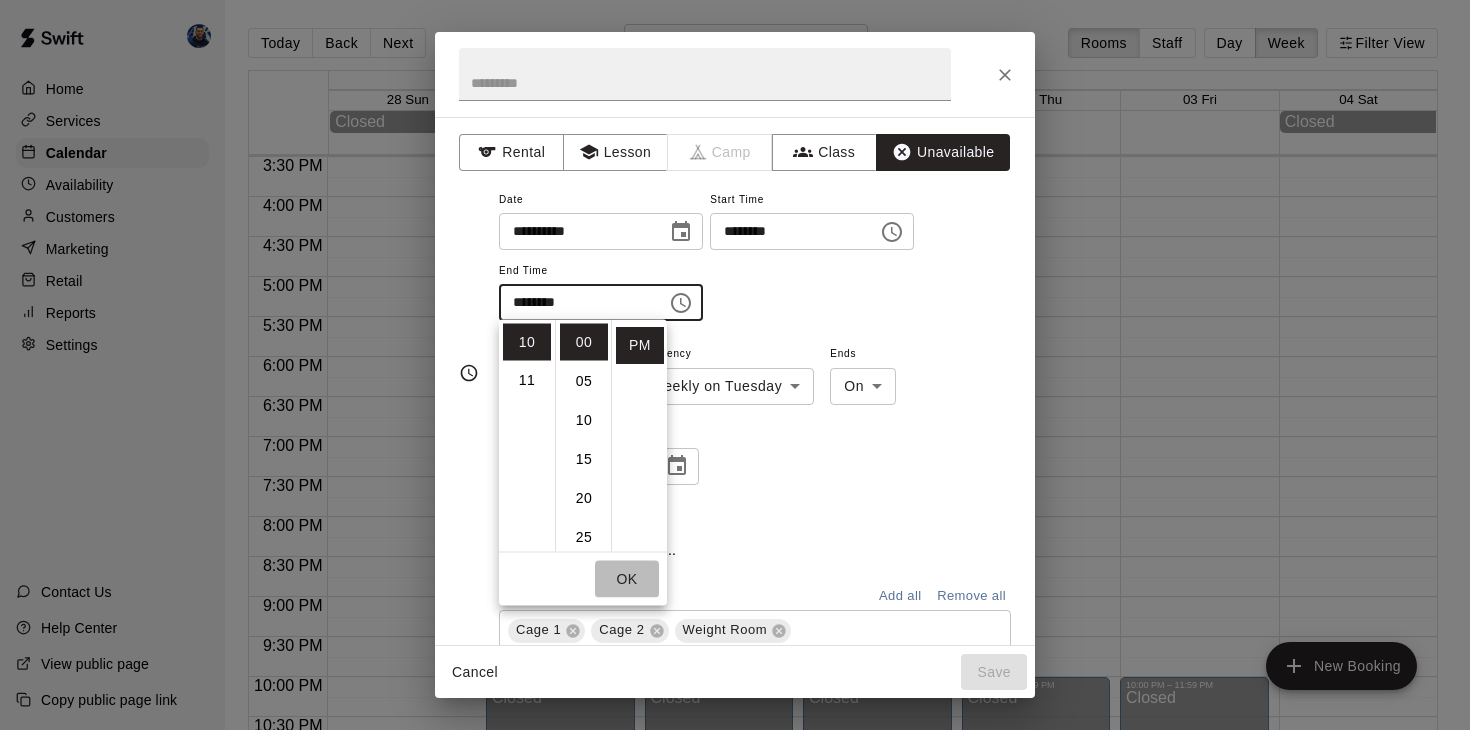 click on "OK" at bounding box center (627, 579) 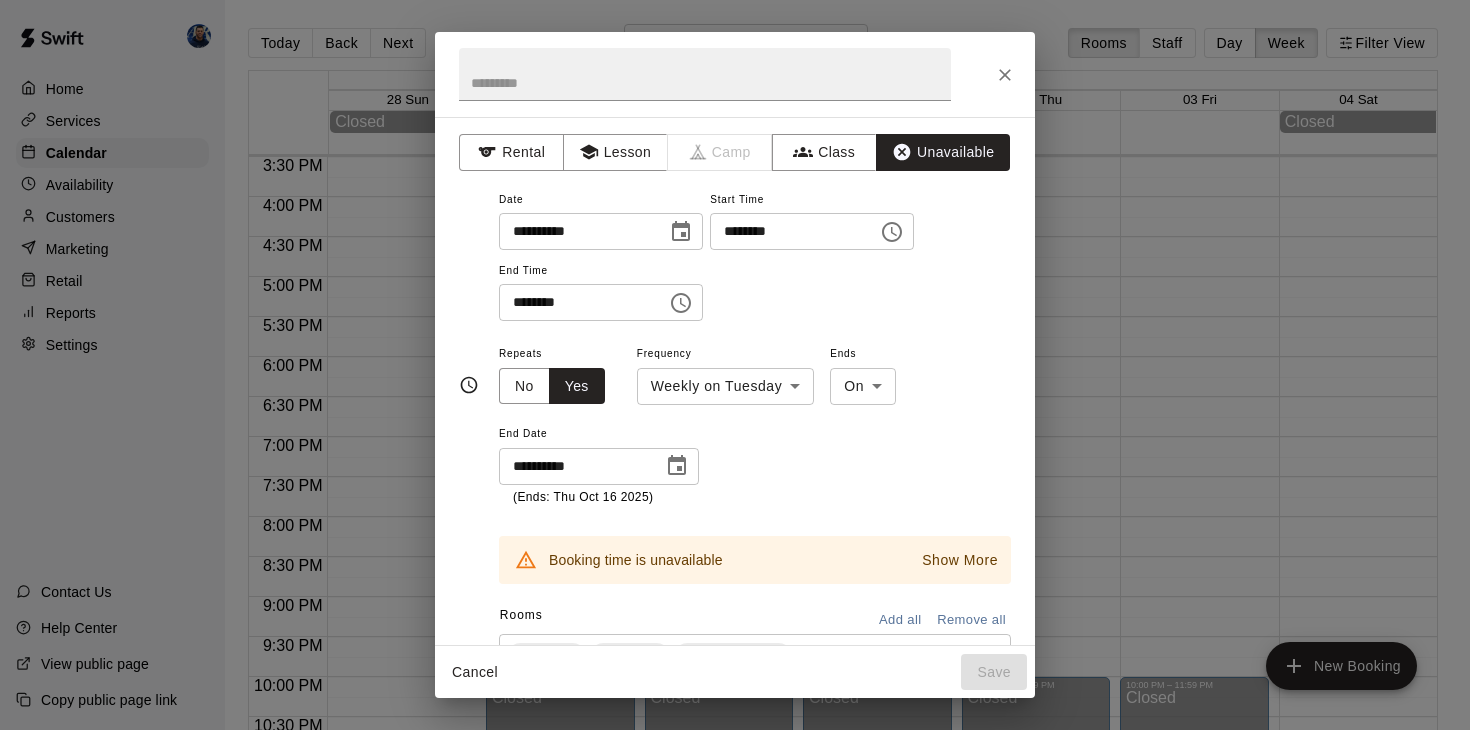 click 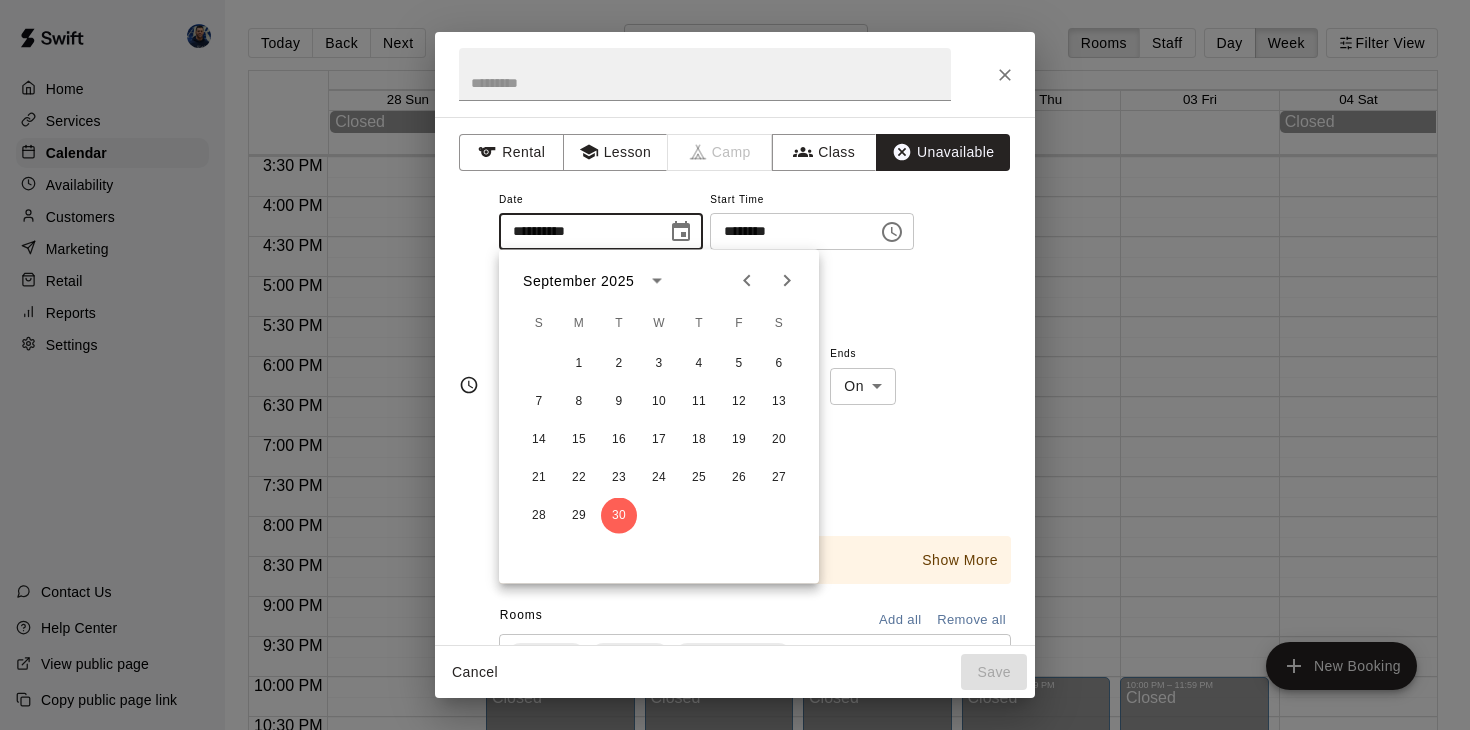 click 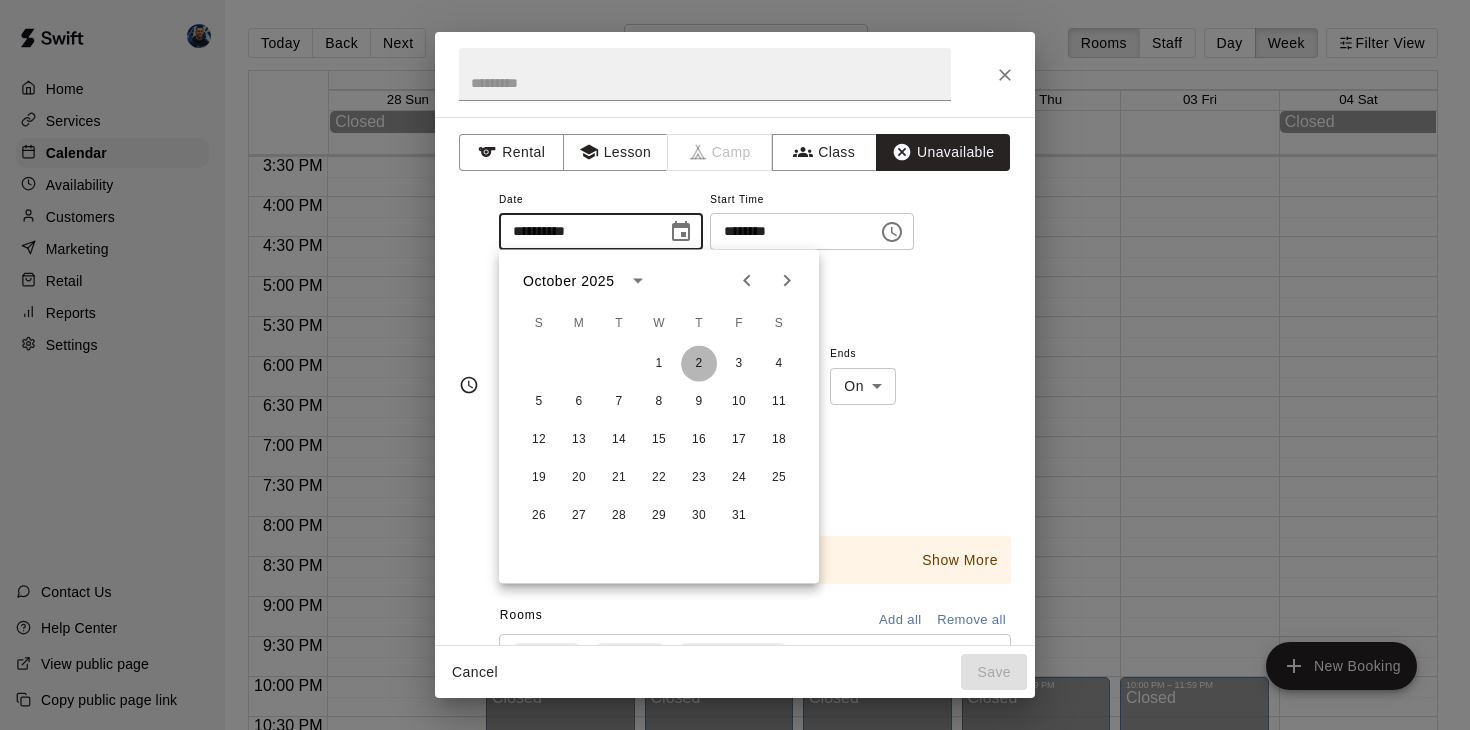 click on "2" at bounding box center [699, 364] 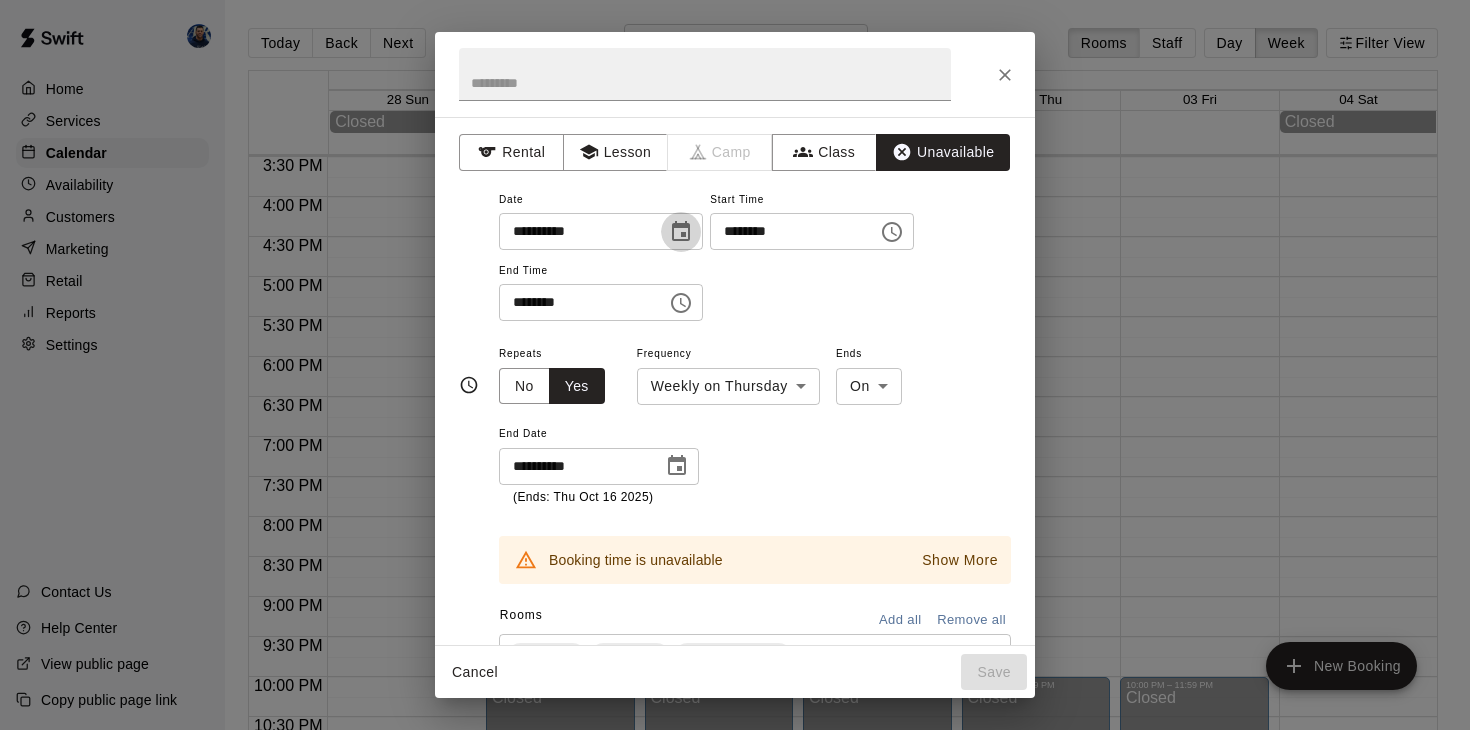 click 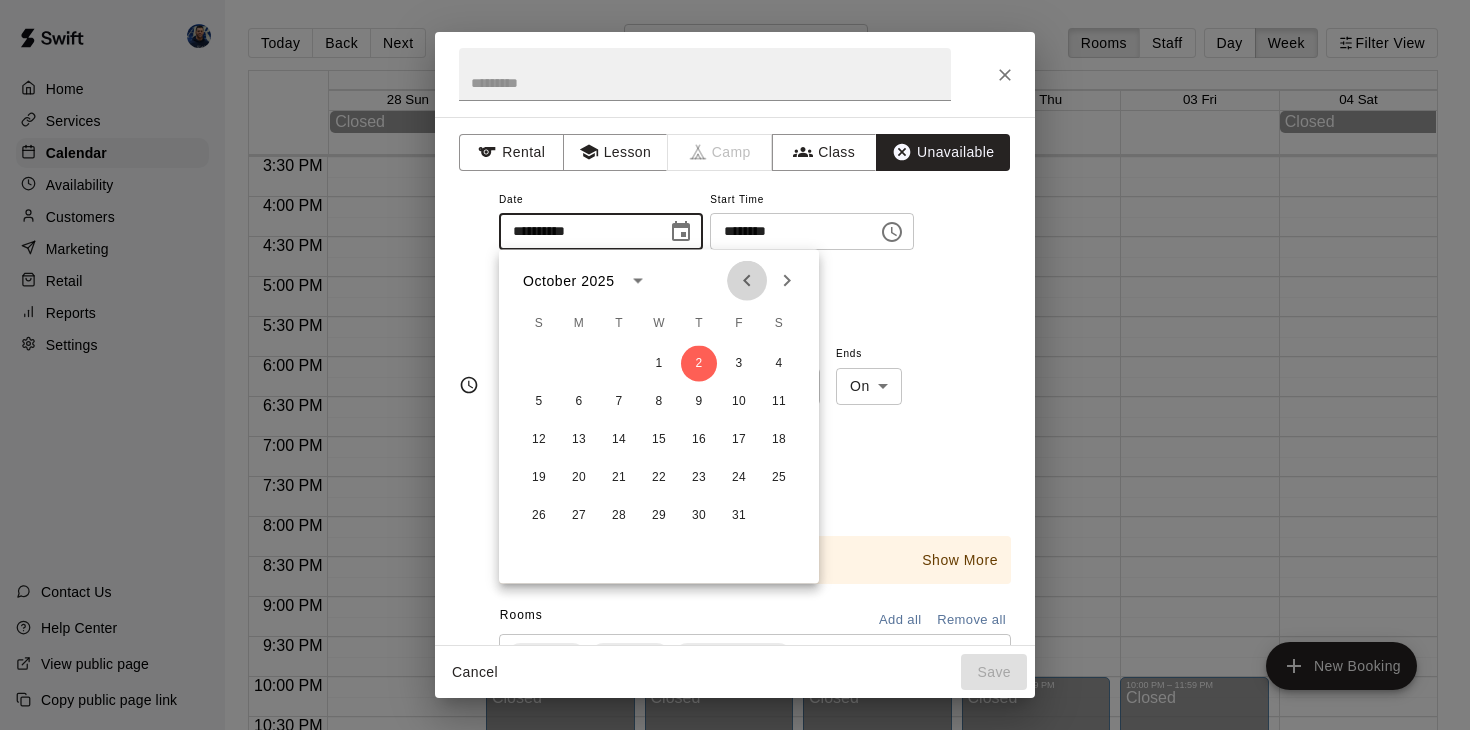 click 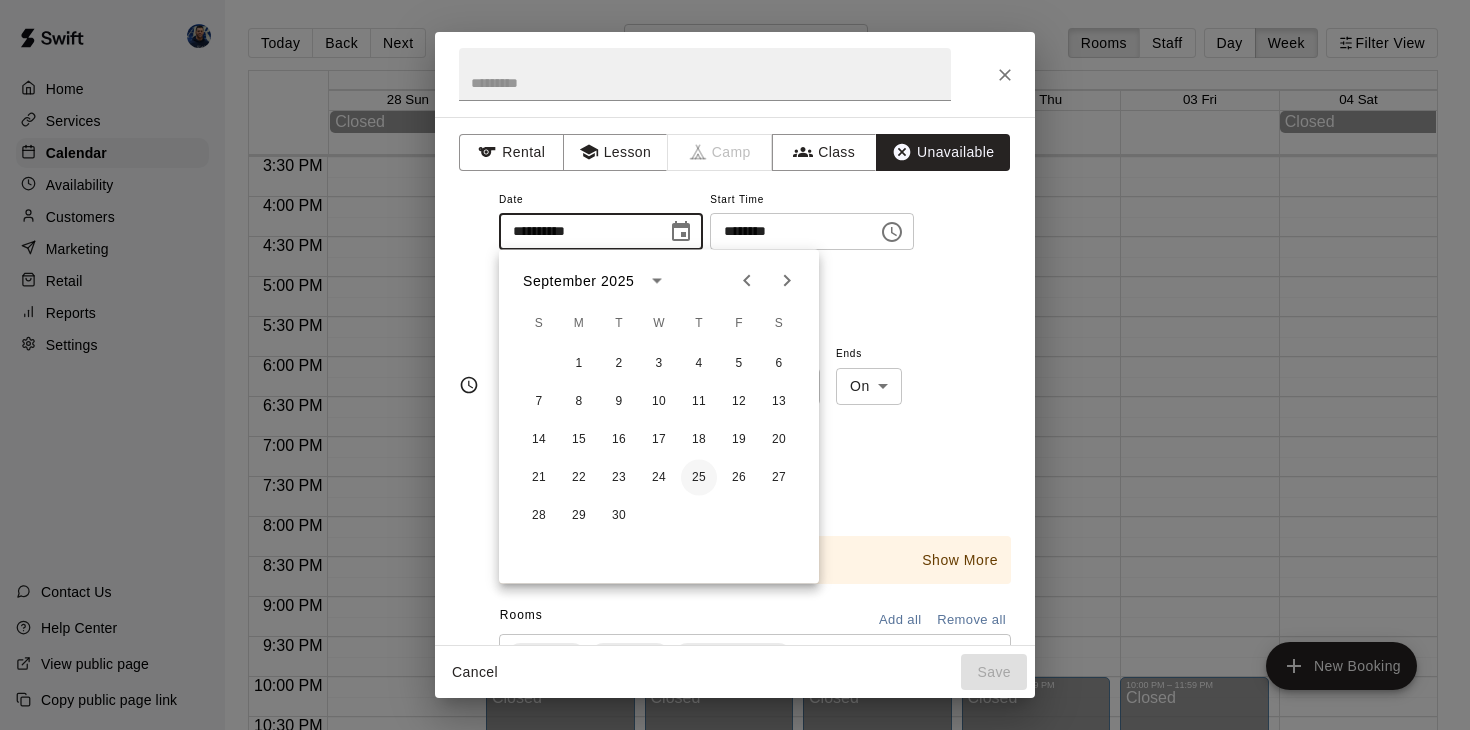 click on "25" at bounding box center (699, 478) 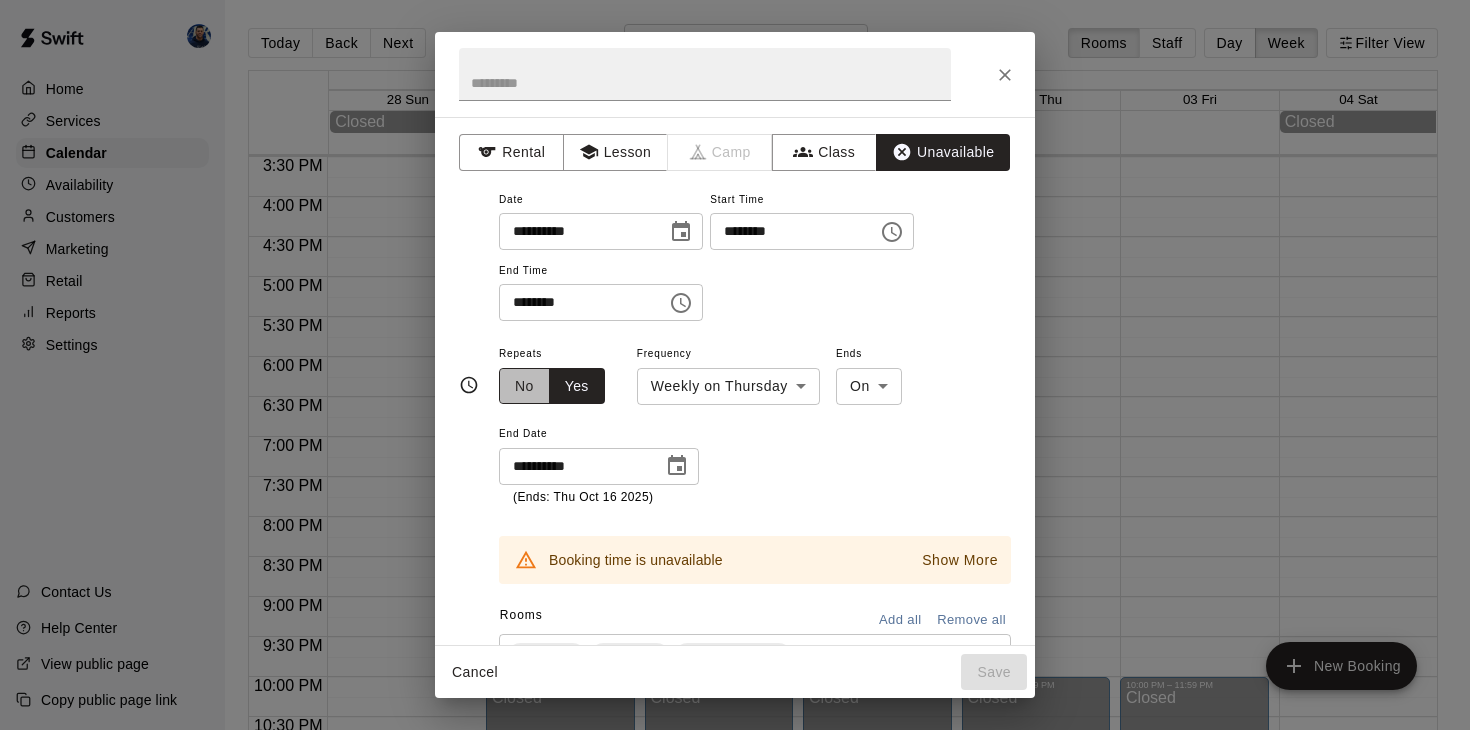 click on "No" at bounding box center [524, 386] 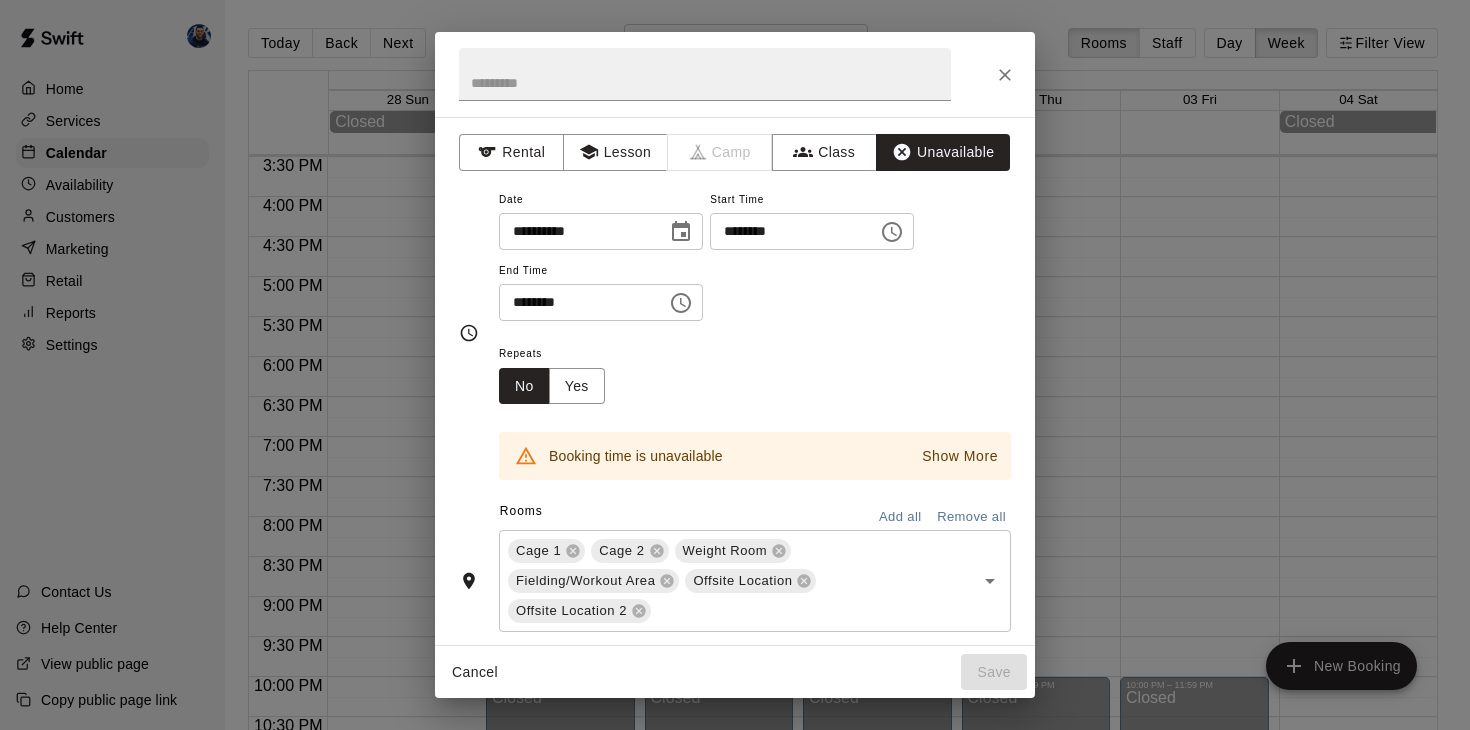 click 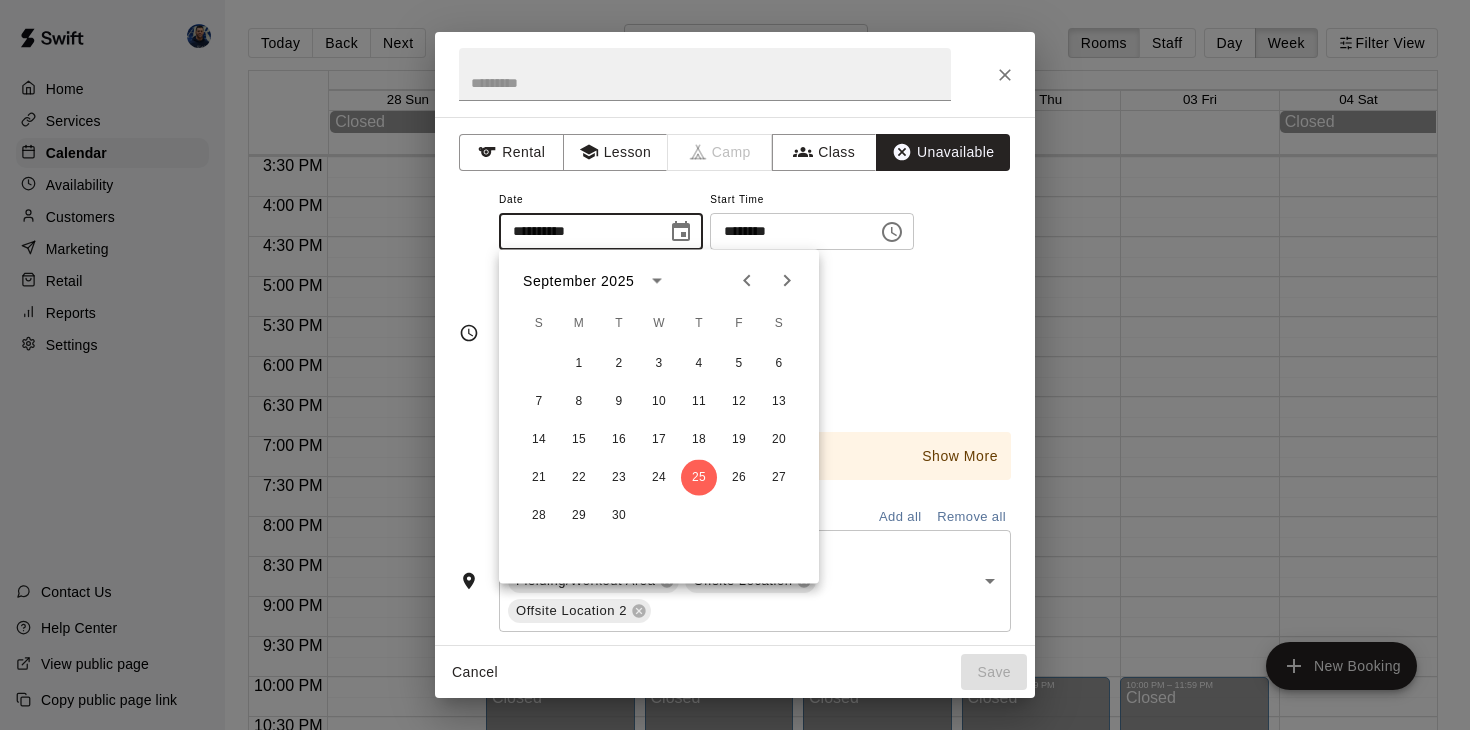 click 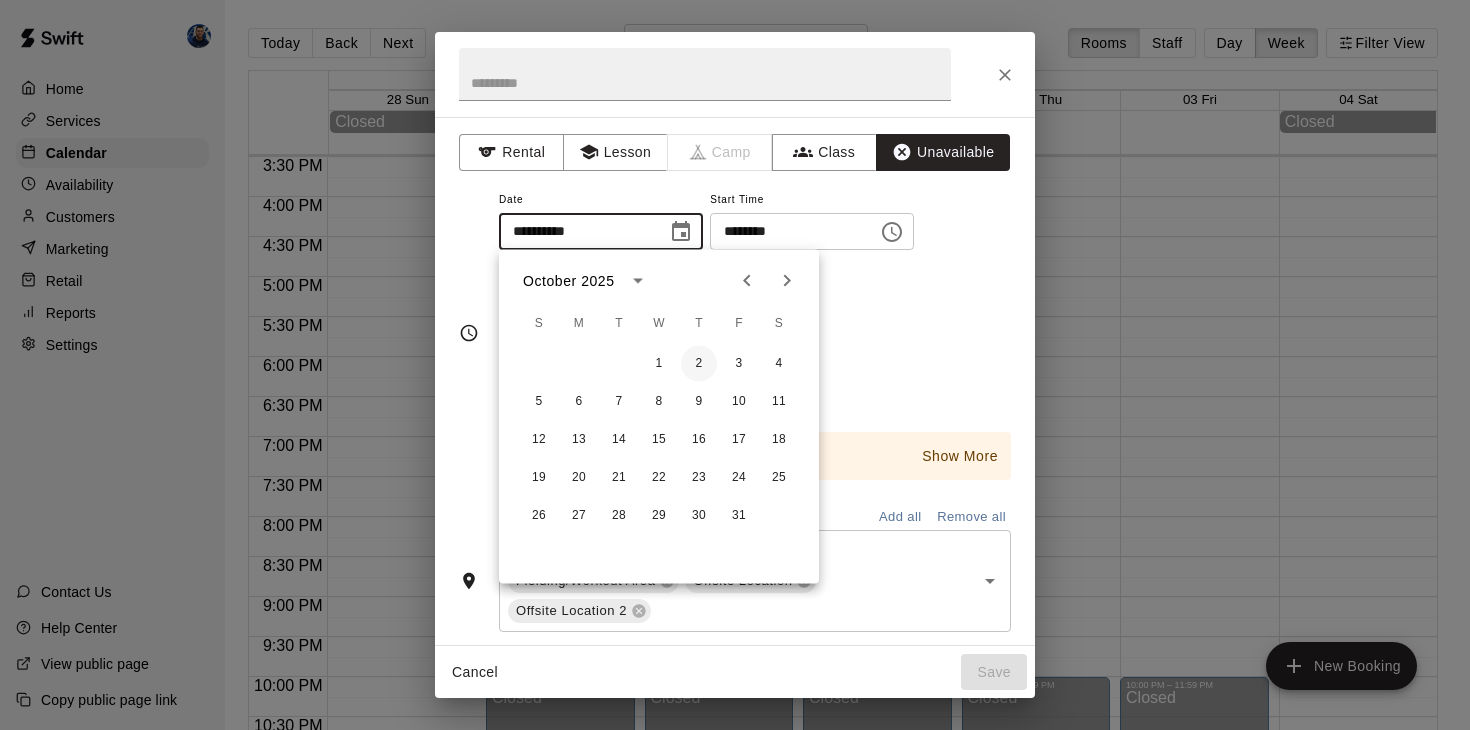 click on "2" at bounding box center (699, 364) 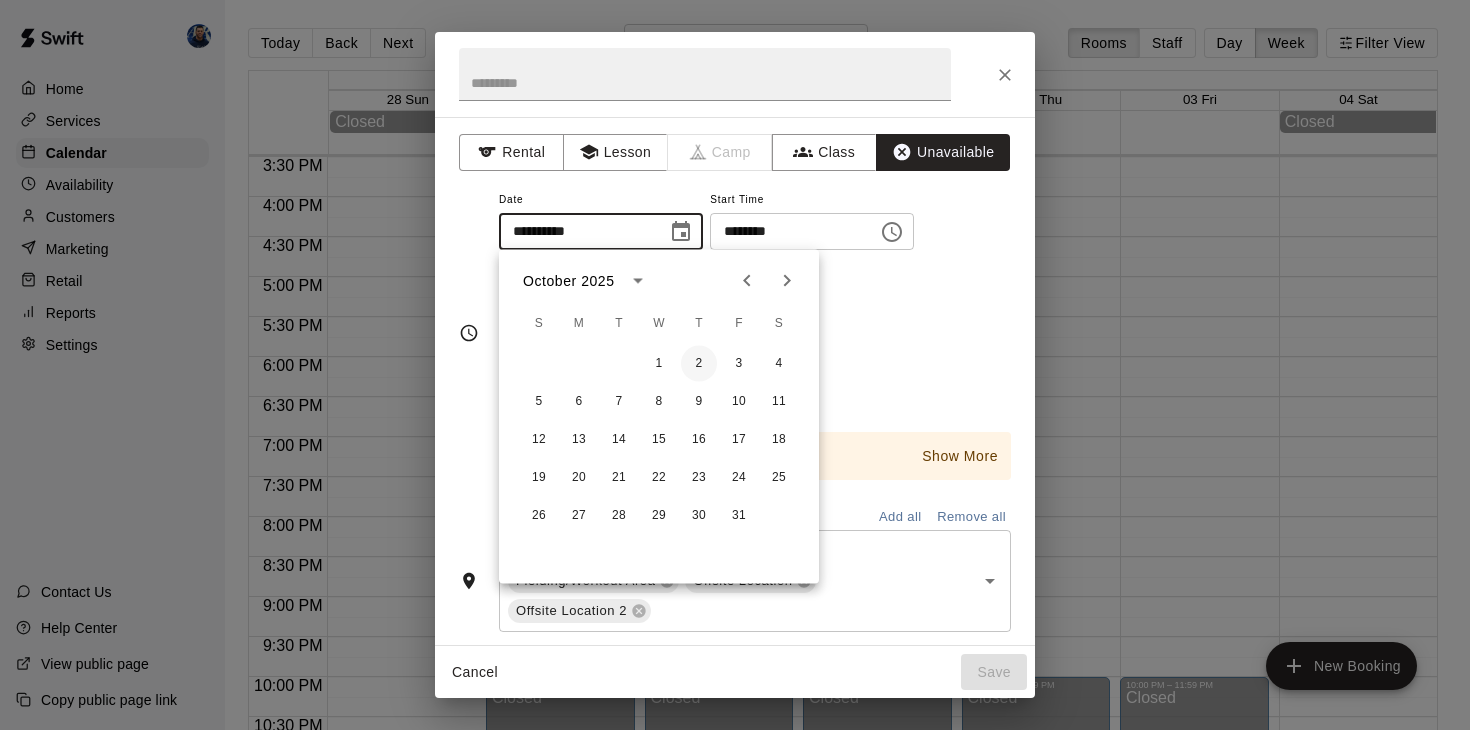 type on "**********" 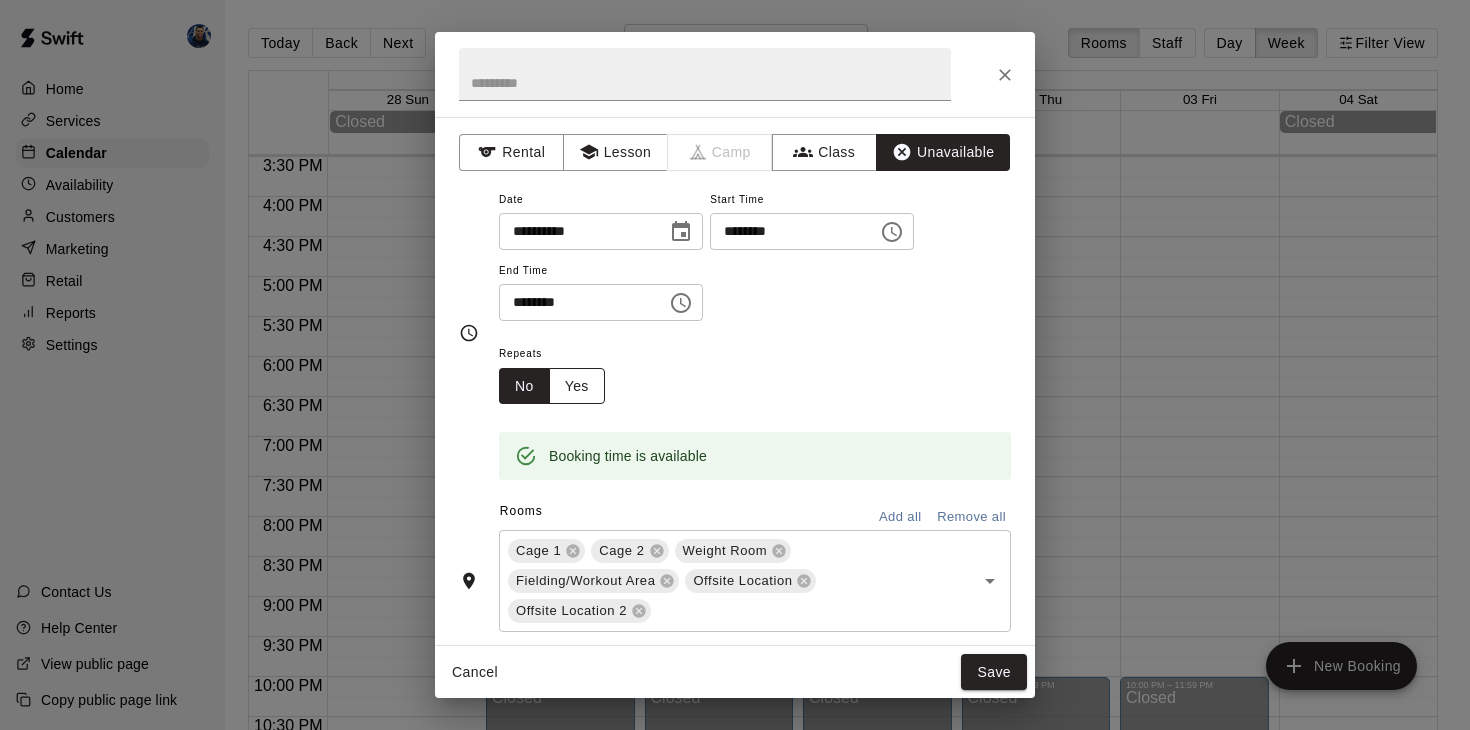 click on "Yes" at bounding box center (577, 386) 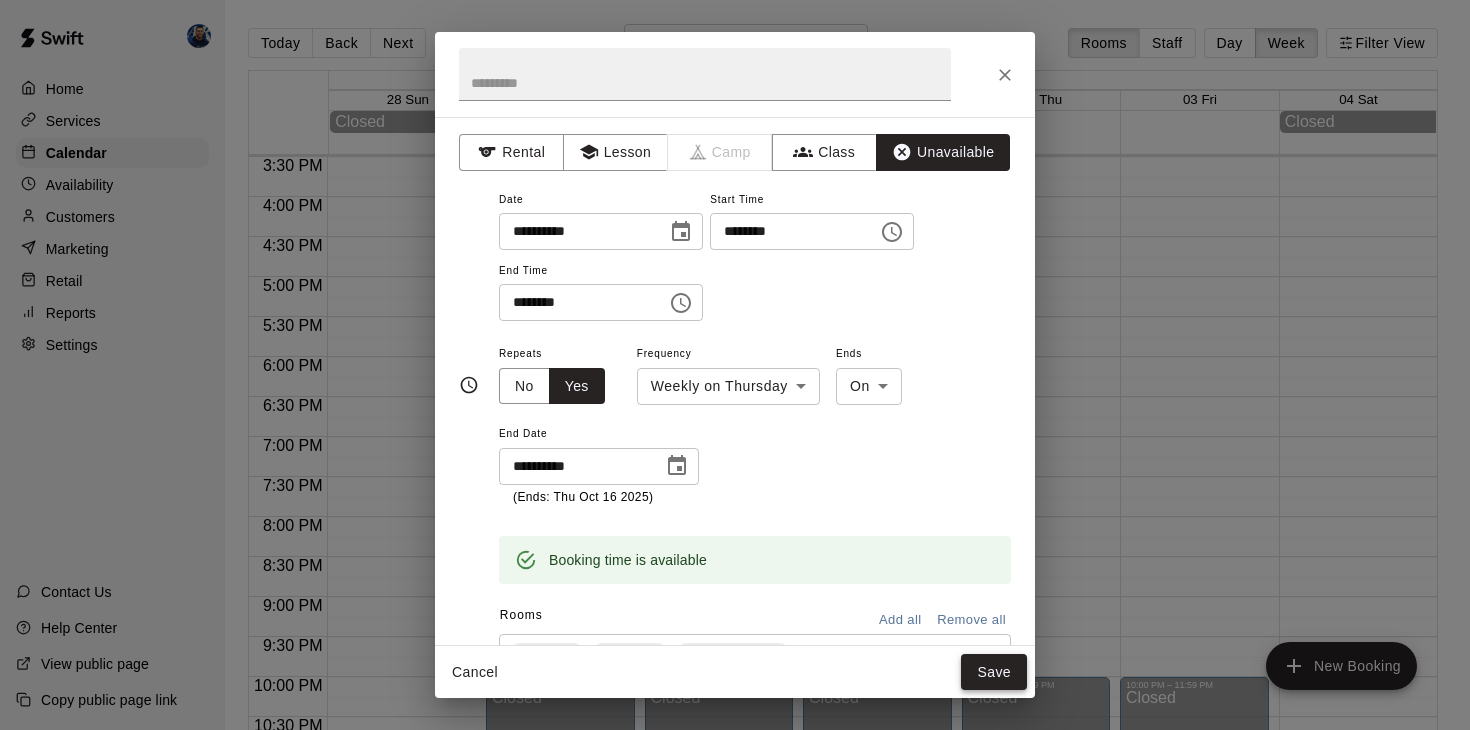 click on "Save" at bounding box center (994, 672) 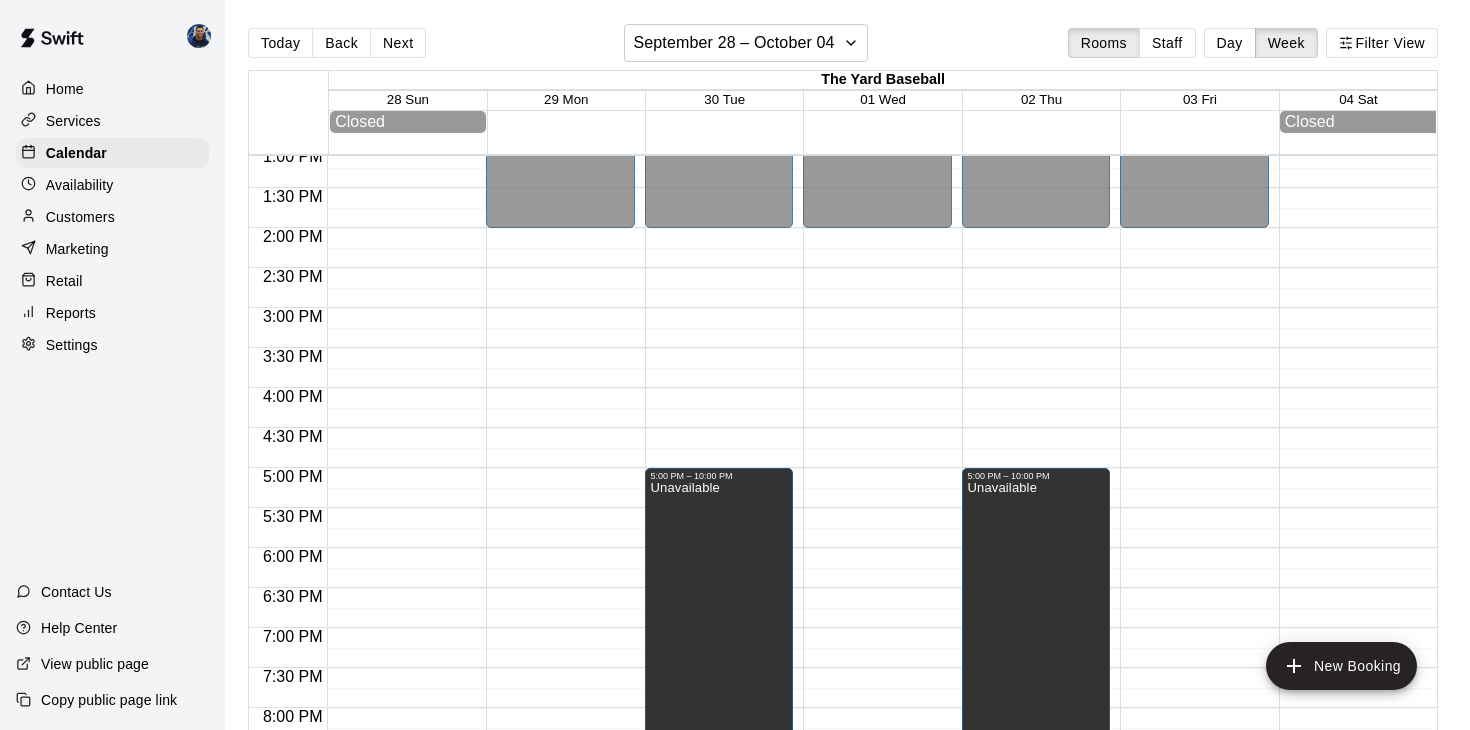 scroll, scrollTop: 1040, scrollLeft: 0, axis: vertical 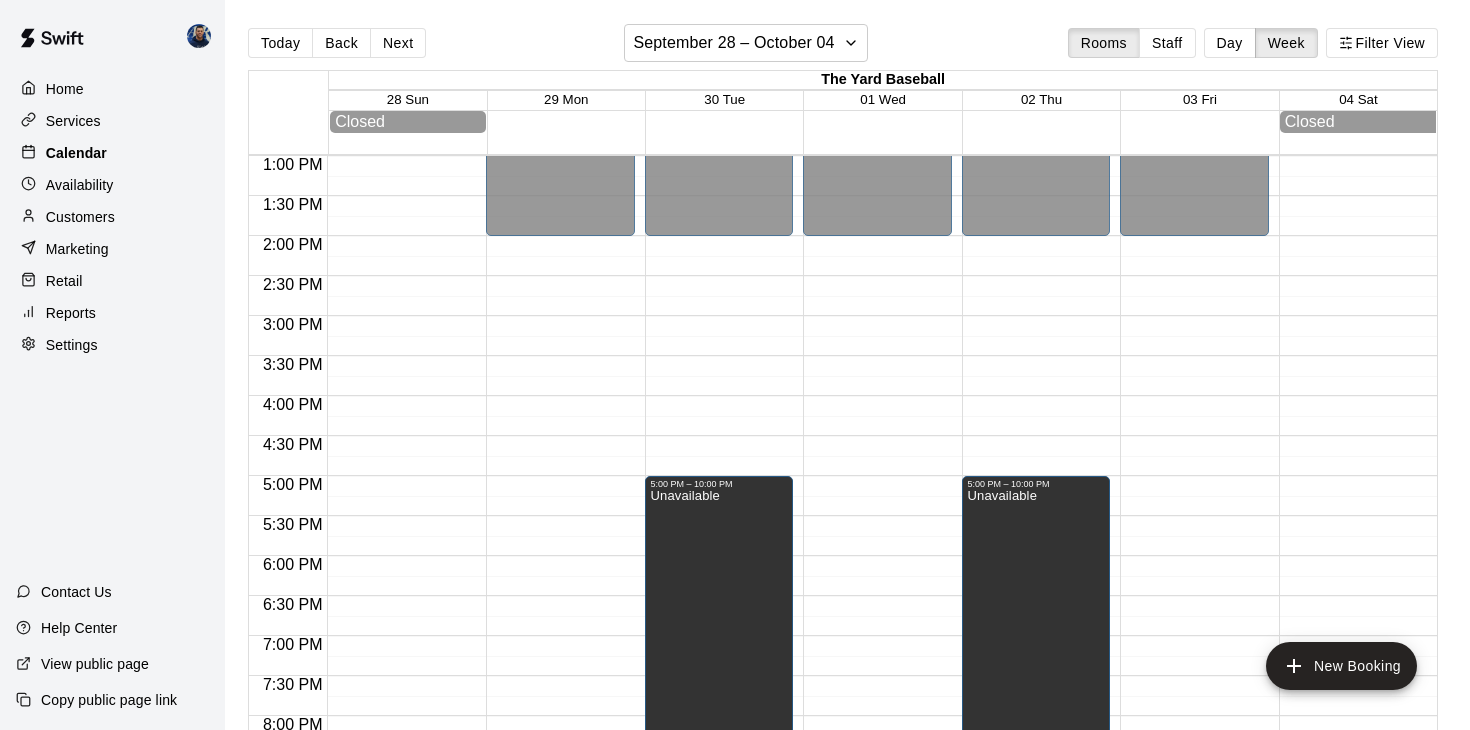 click on "Calendar" at bounding box center (76, 153) 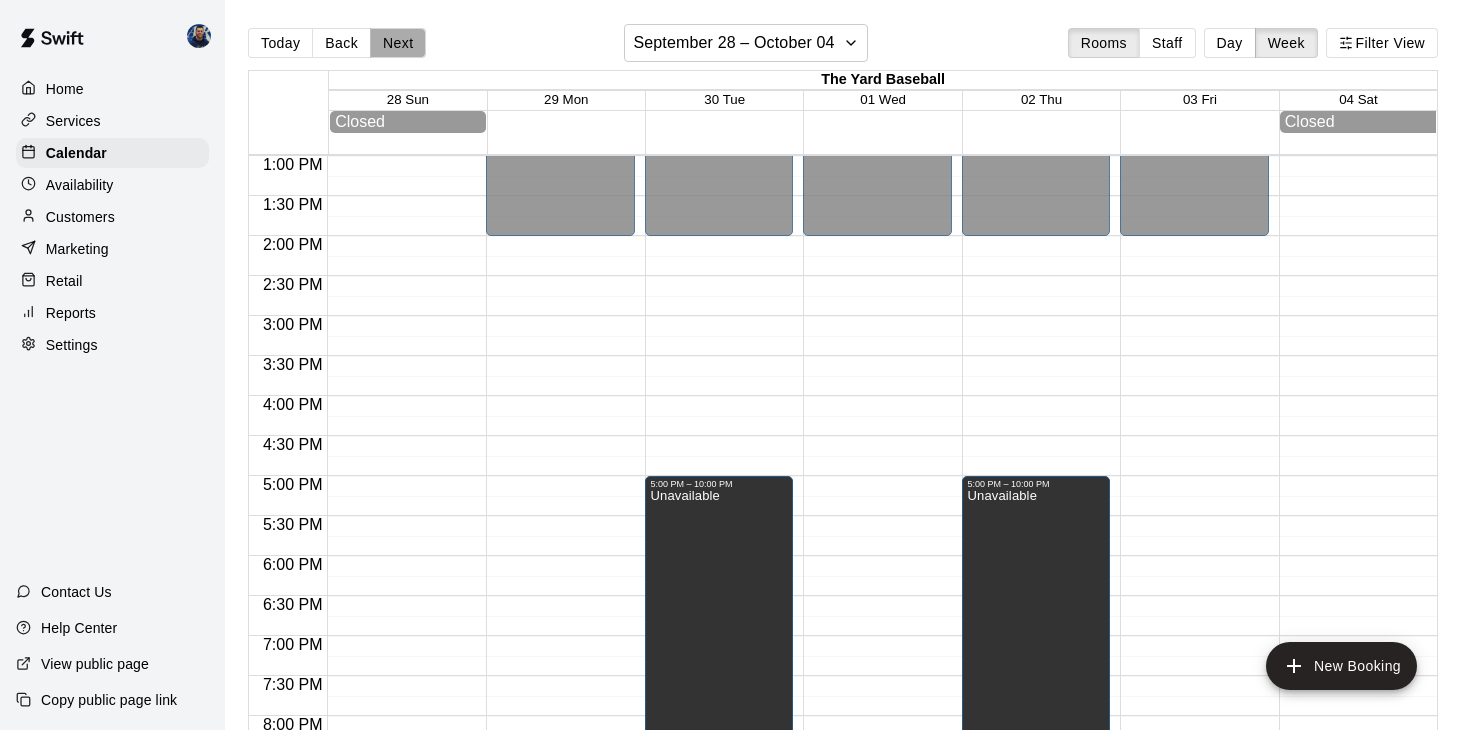 click on "Next" at bounding box center (398, 43) 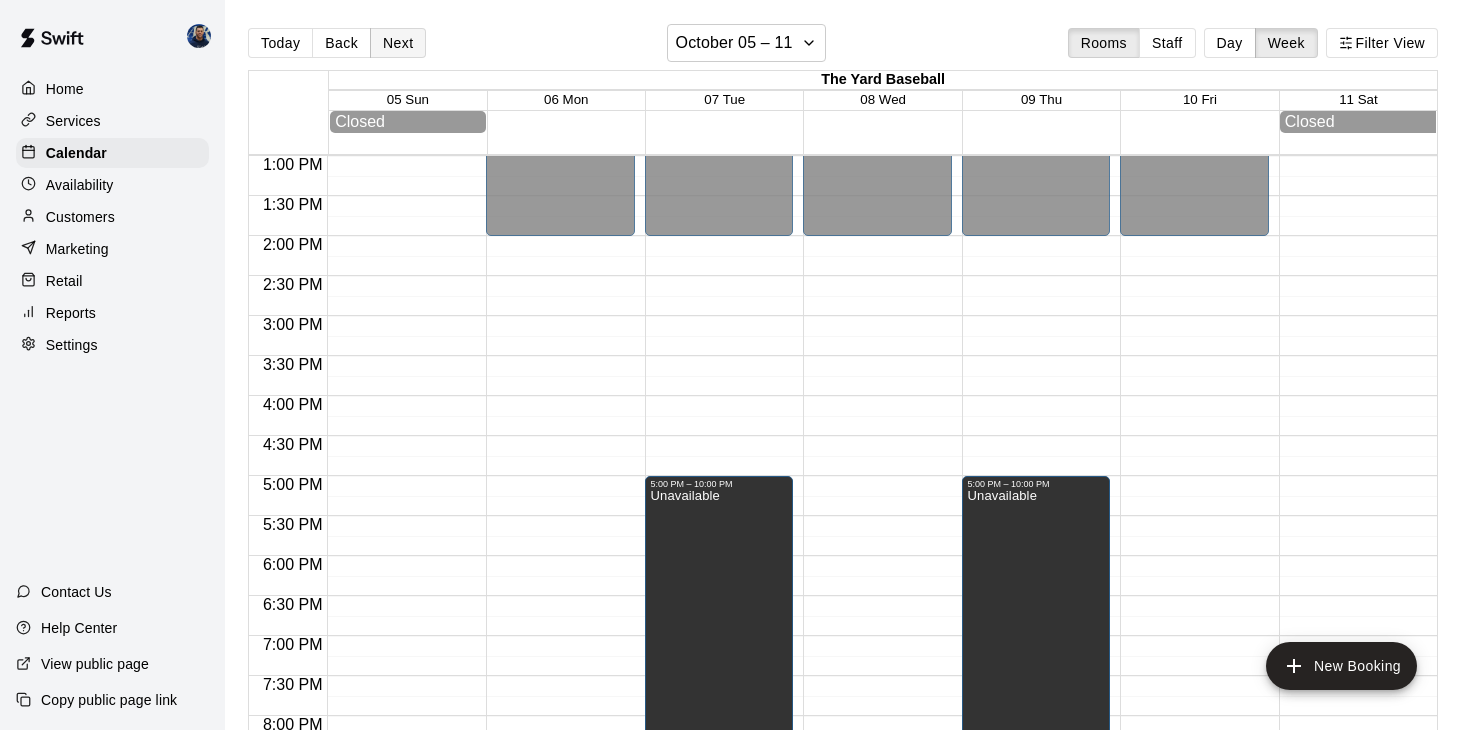 click on "Next" at bounding box center (398, 43) 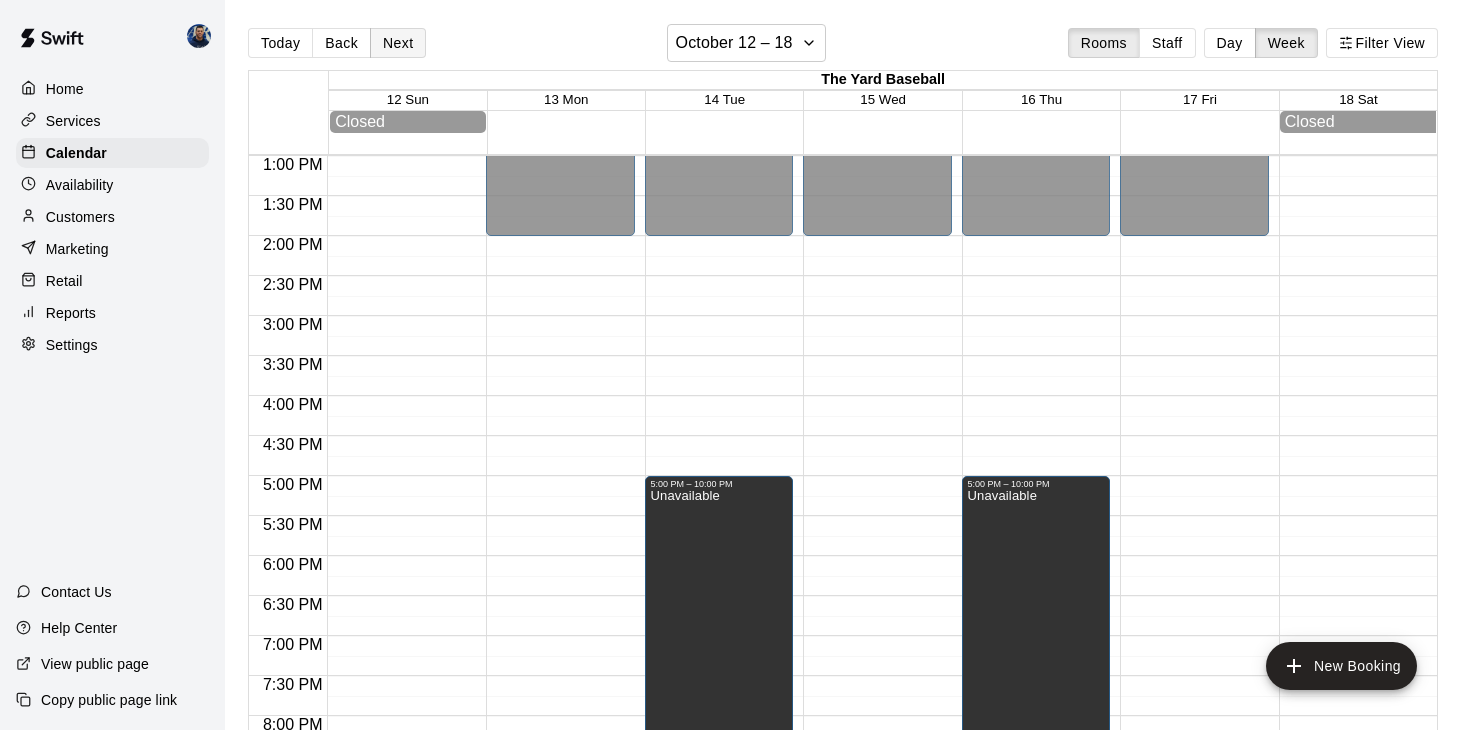 click on "Next" at bounding box center (398, 43) 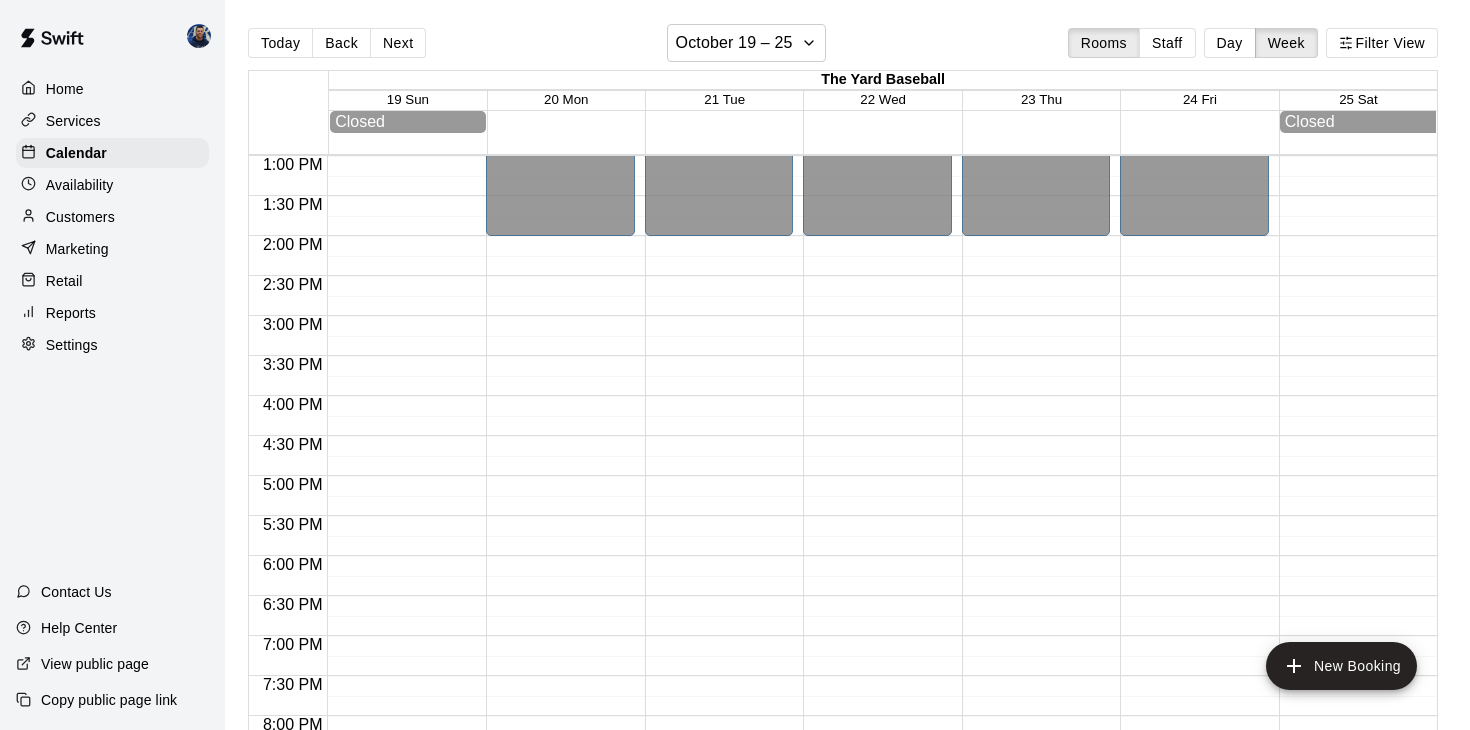 click on "Availability" at bounding box center (80, 185) 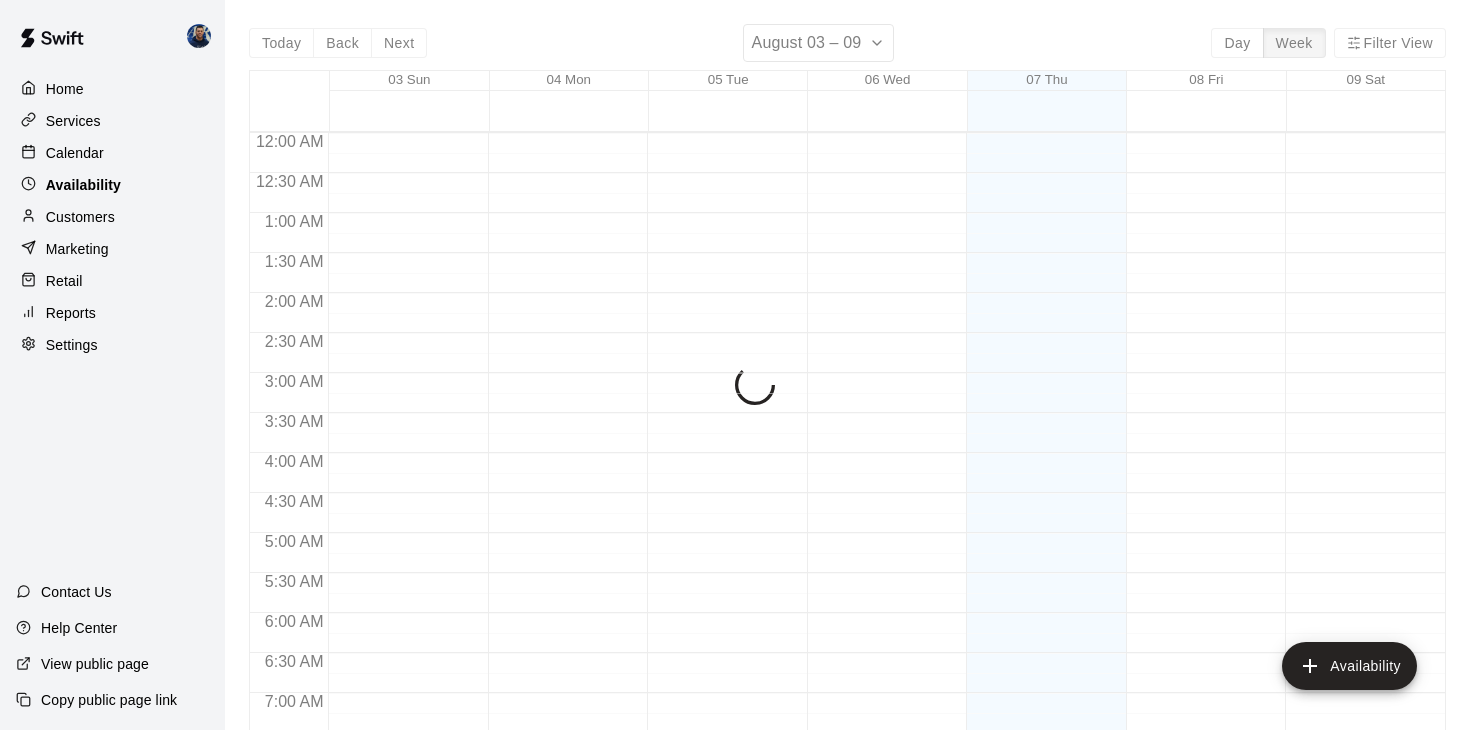 scroll, scrollTop: 1173, scrollLeft: 0, axis: vertical 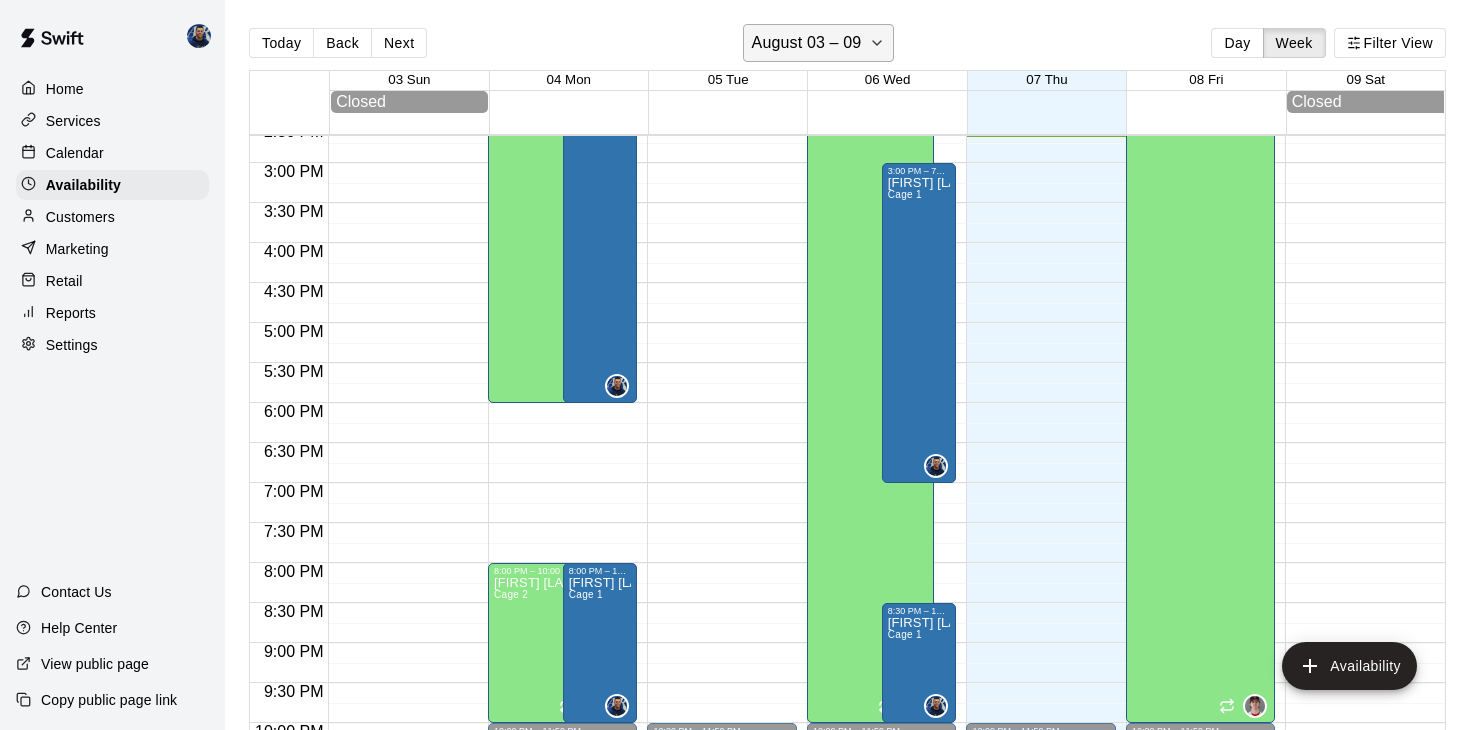 click on "August 03 – 09" at bounding box center (807, 43) 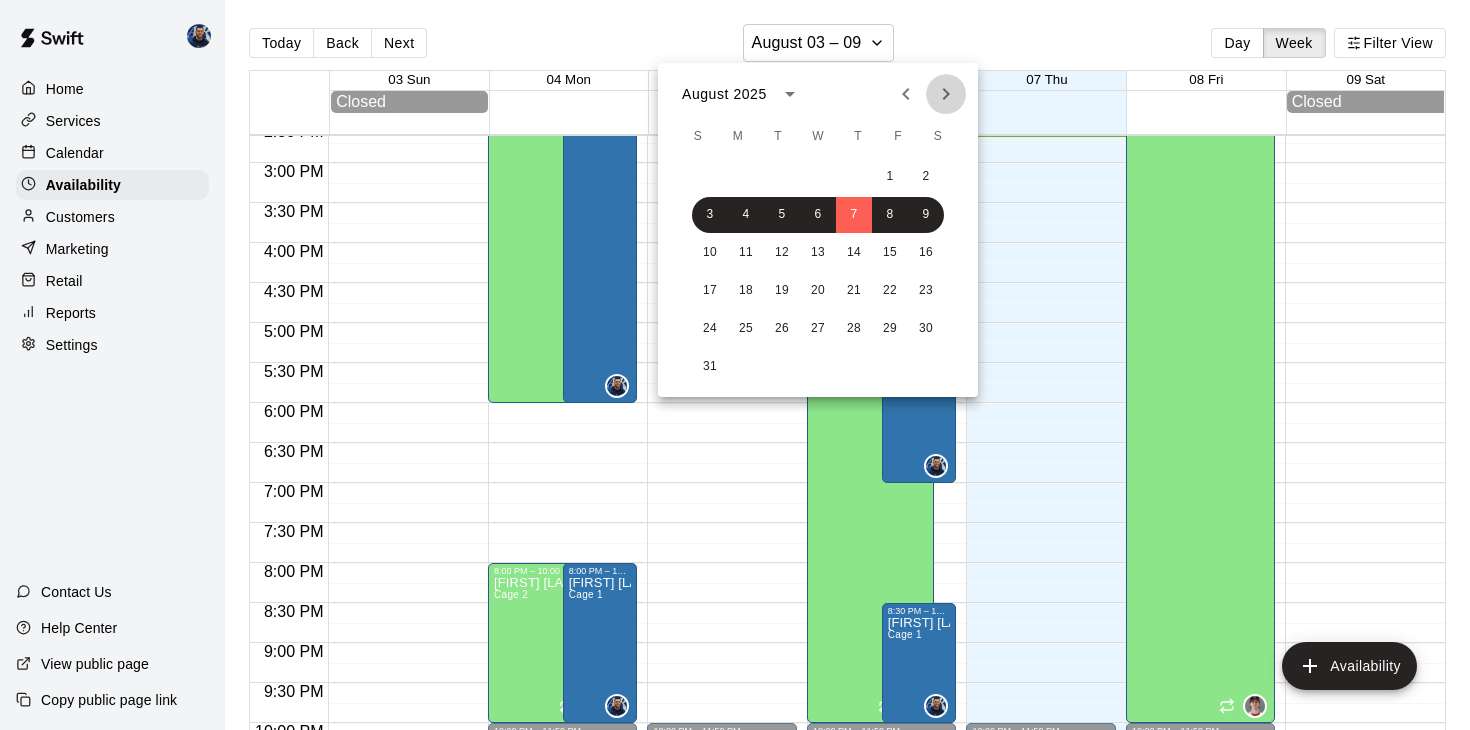 click 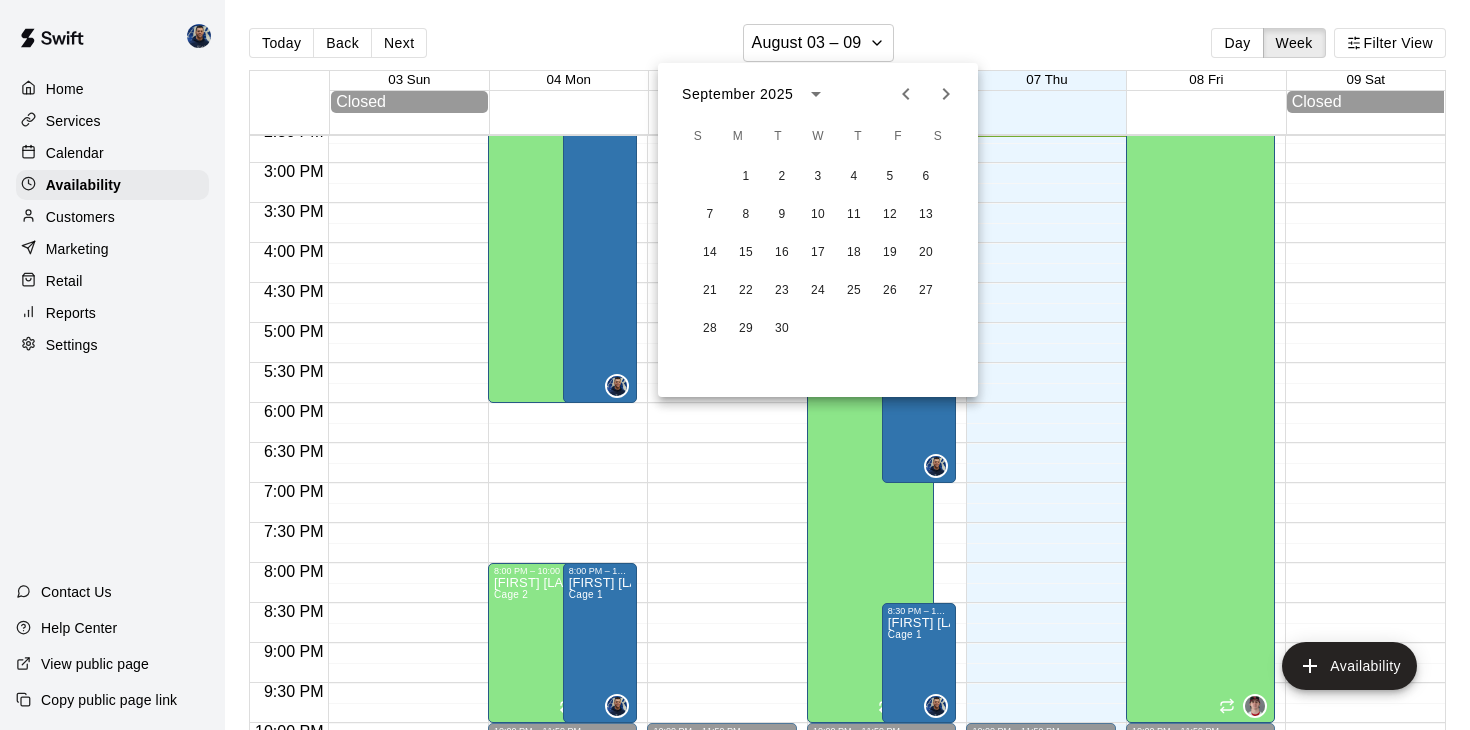 click 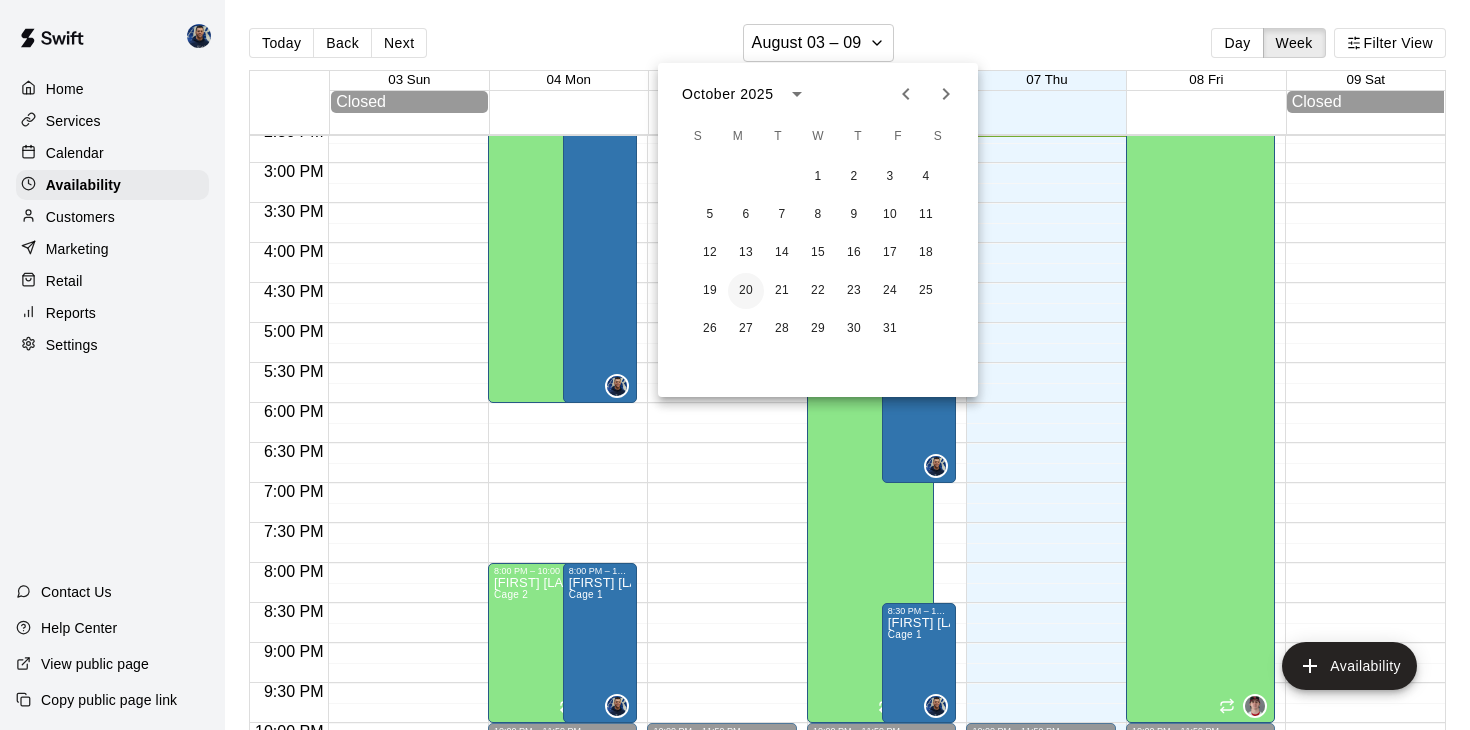 click on "20" at bounding box center (746, 291) 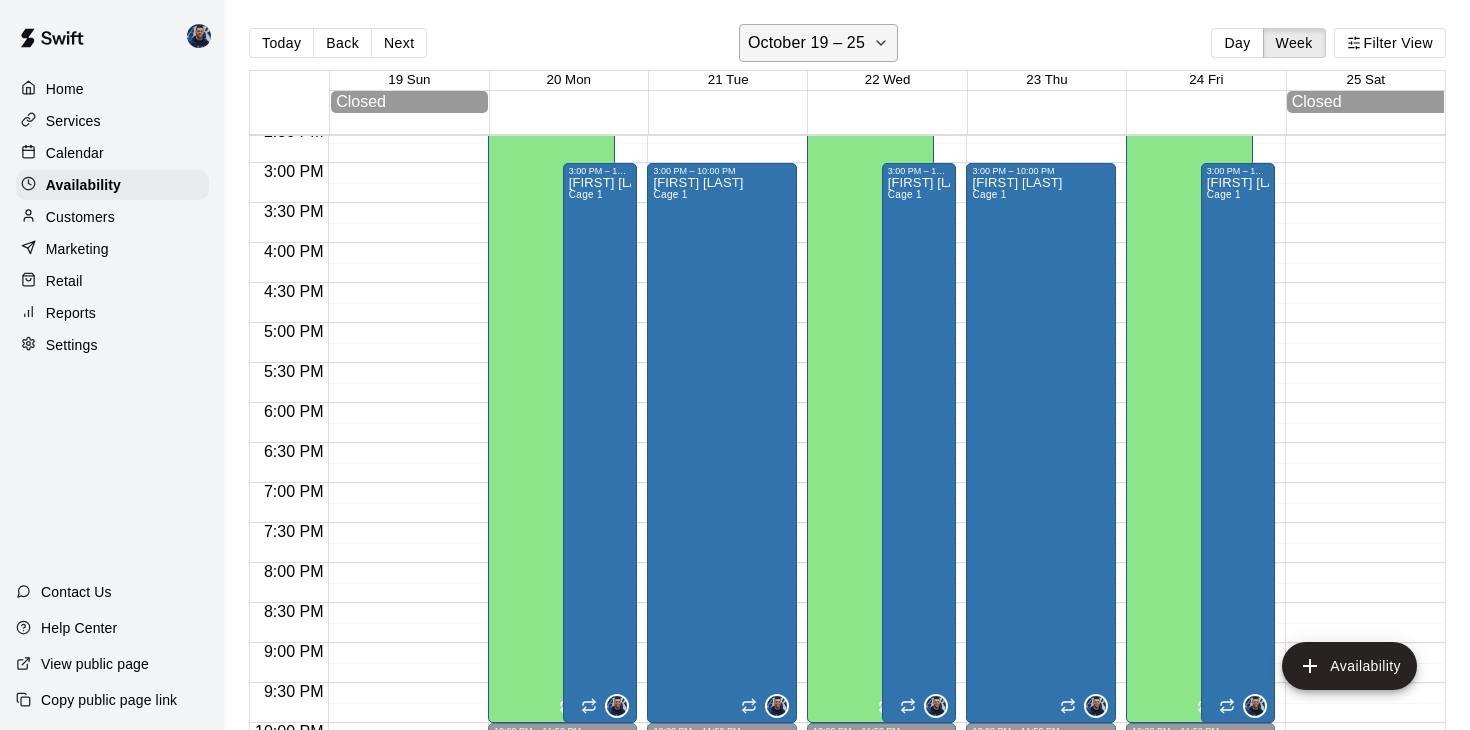 click on "October 19 – 25" at bounding box center [806, 43] 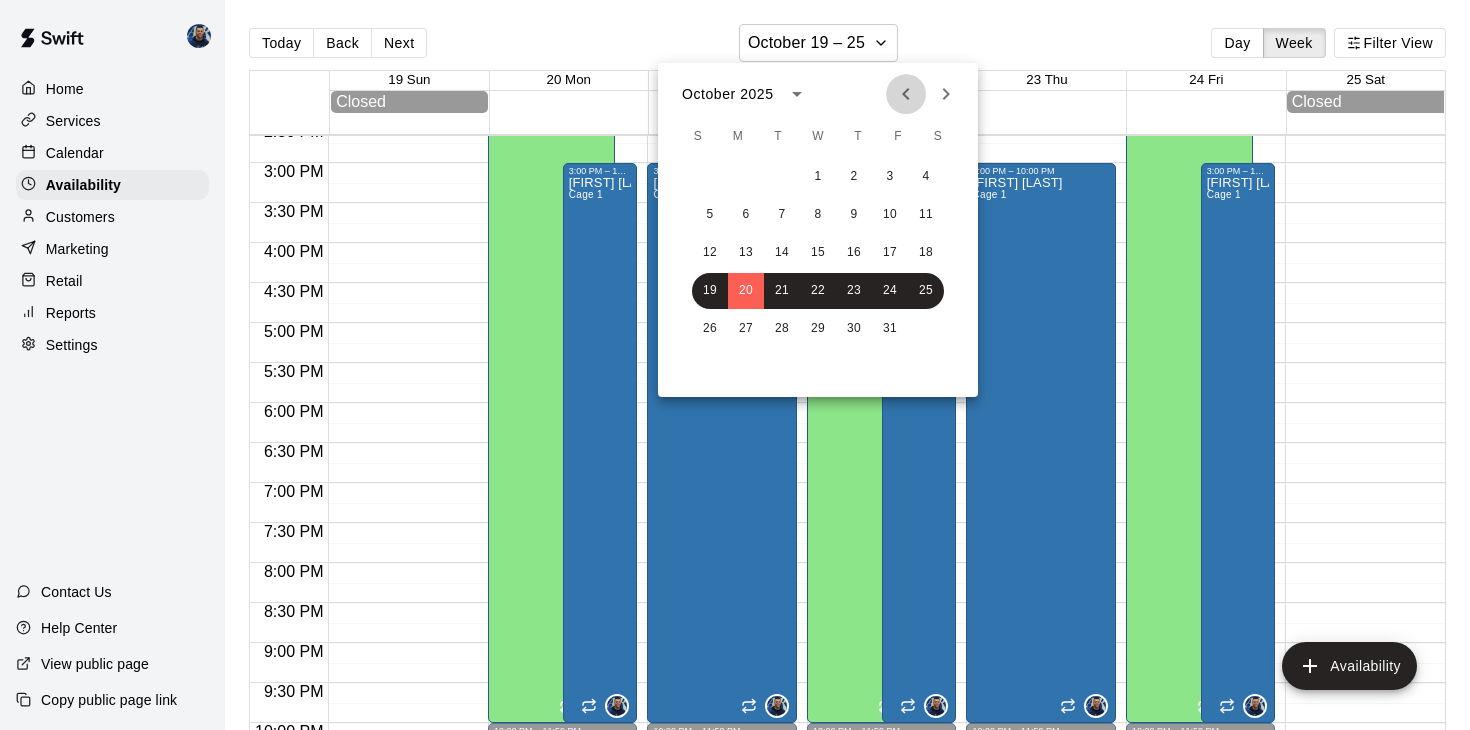 click 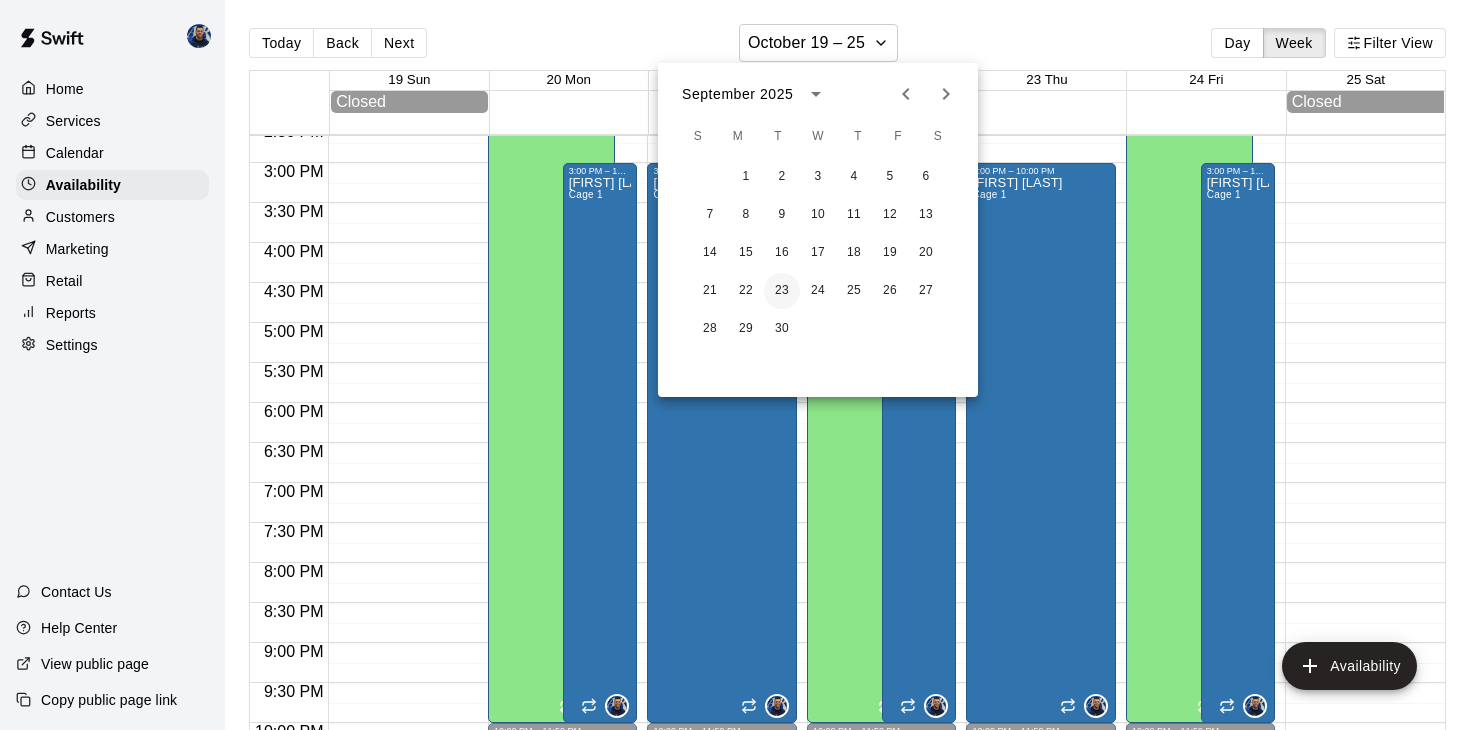 click on "23" at bounding box center [782, 291] 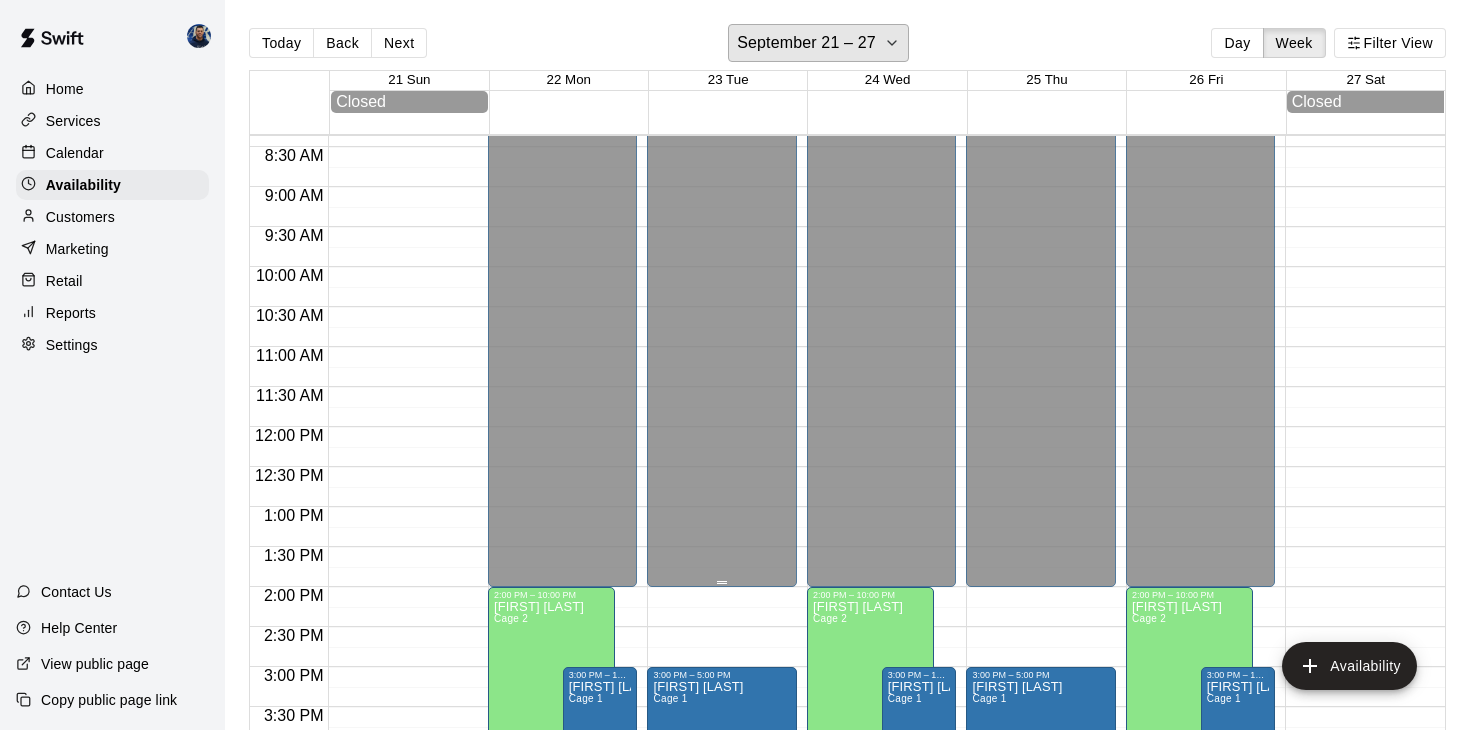 scroll, scrollTop: 668, scrollLeft: 0, axis: vertical 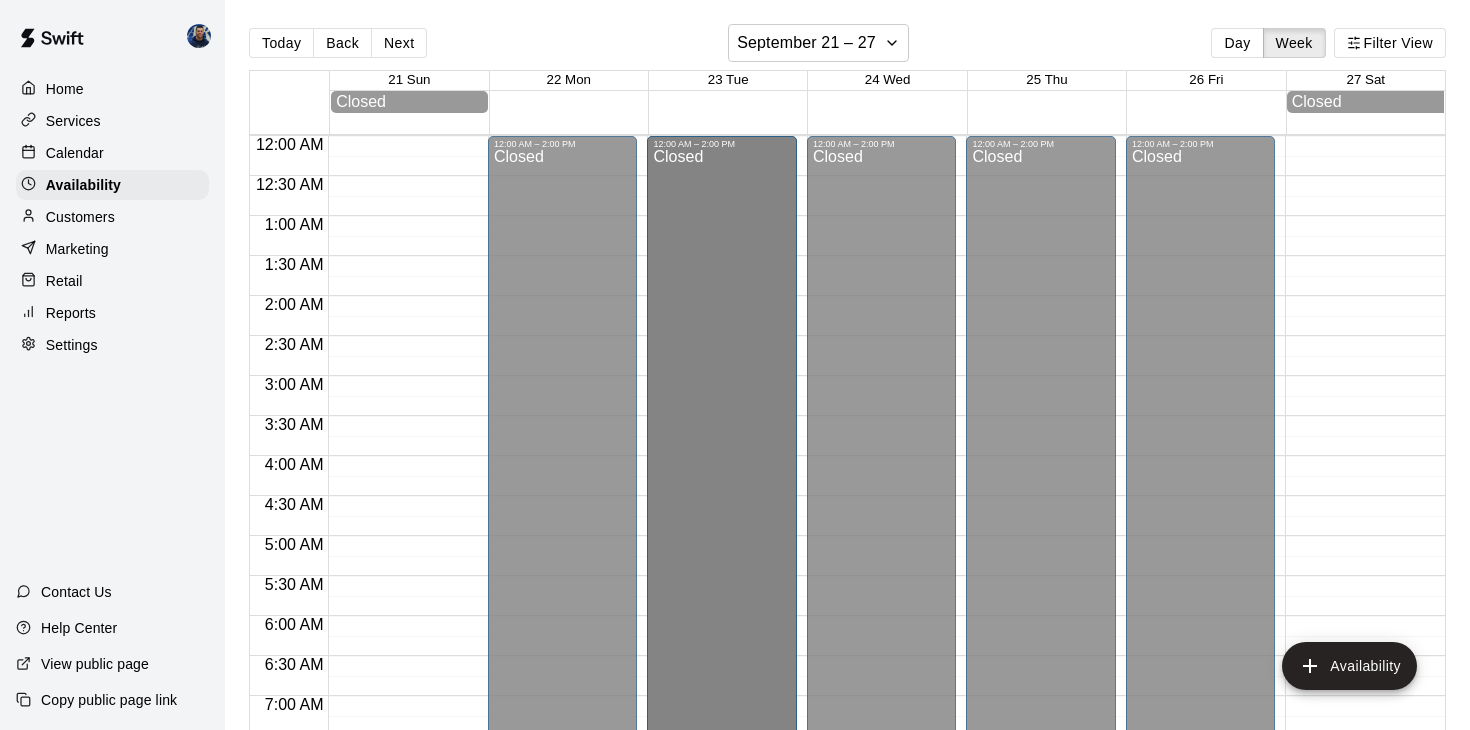 drag, startPoint x: 721, startPoint y: 580, endPoint x: 724, endPoint y: 557, distance: 23.194826 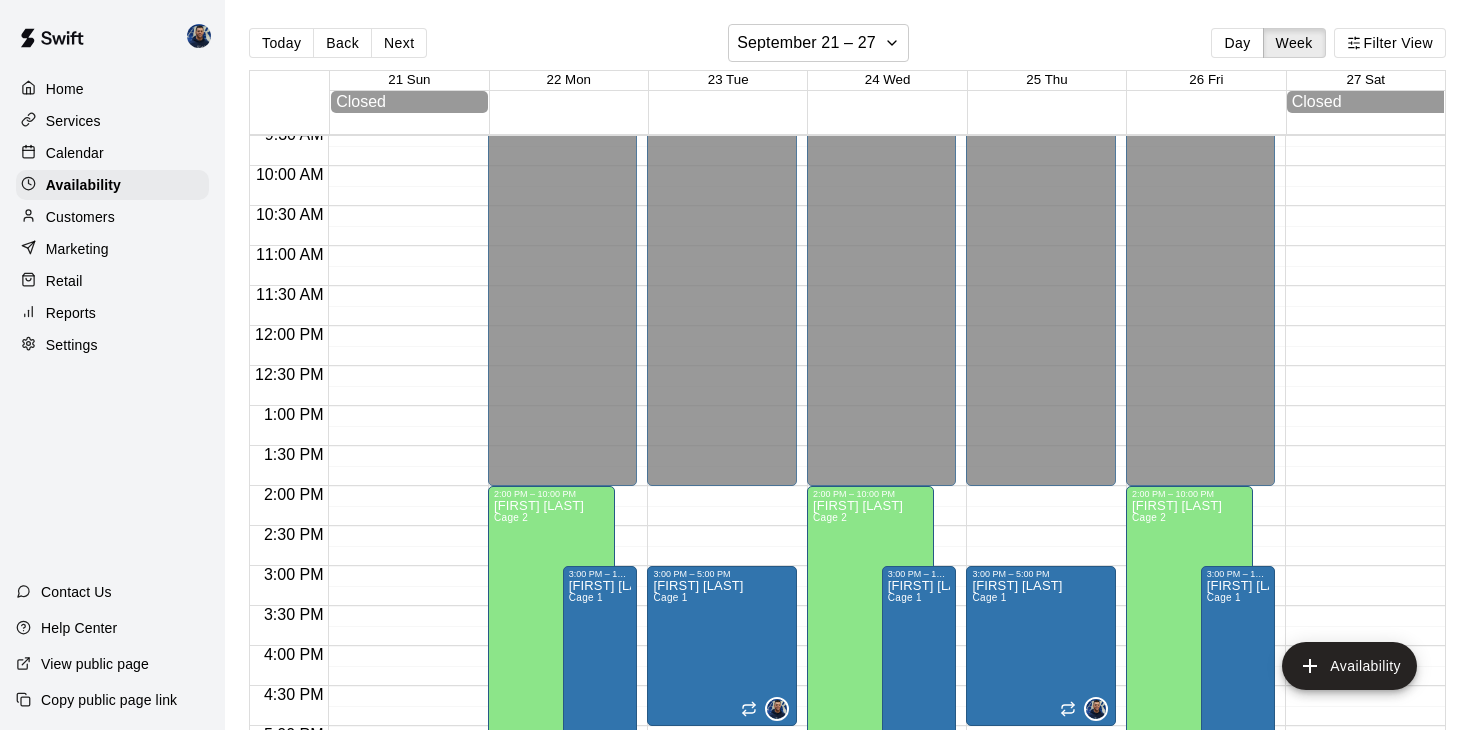 scroll, scrollTop: 849, scrollLeft: 0, axis: vertical 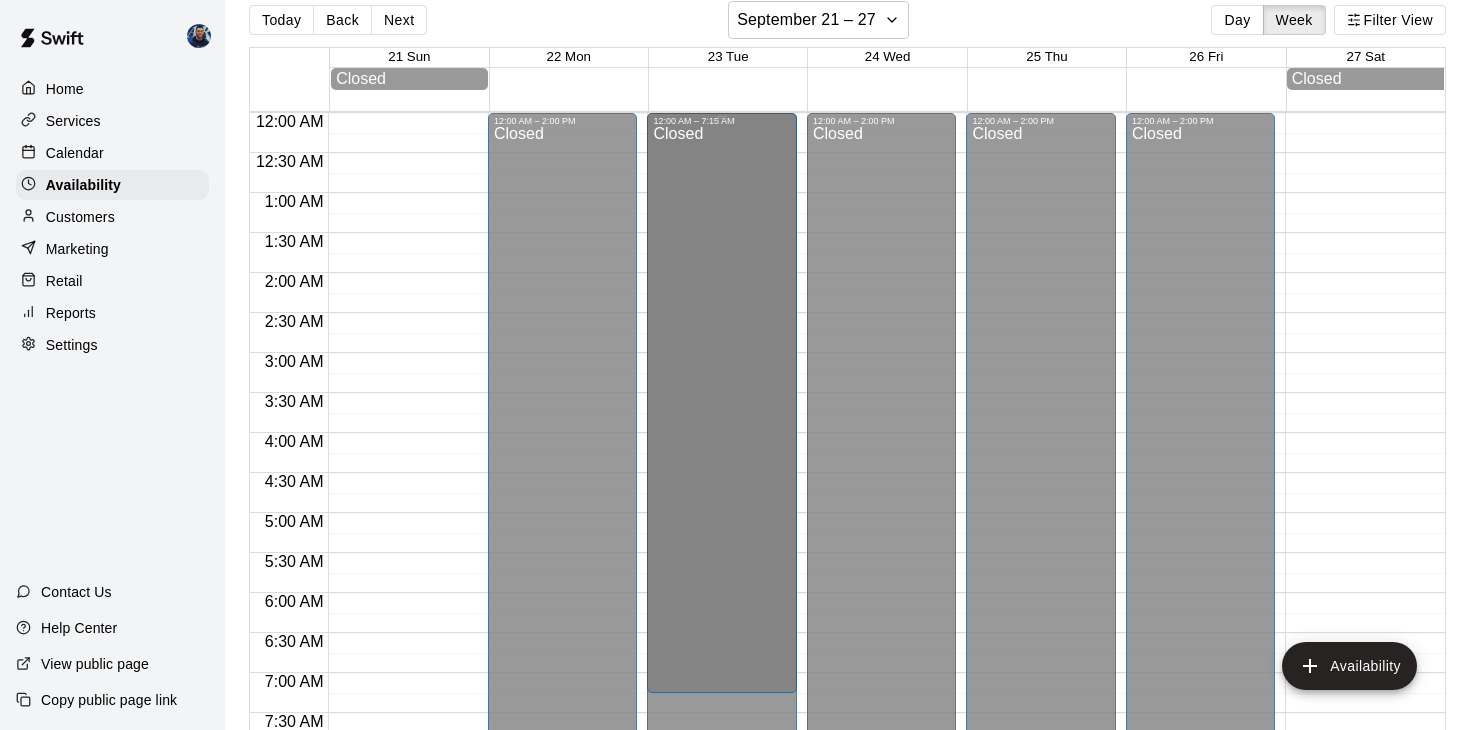drag, startPoint x: 722, startPoint y: 403, endPoint x: 715, endPoint y: 702, distance: 299.08194 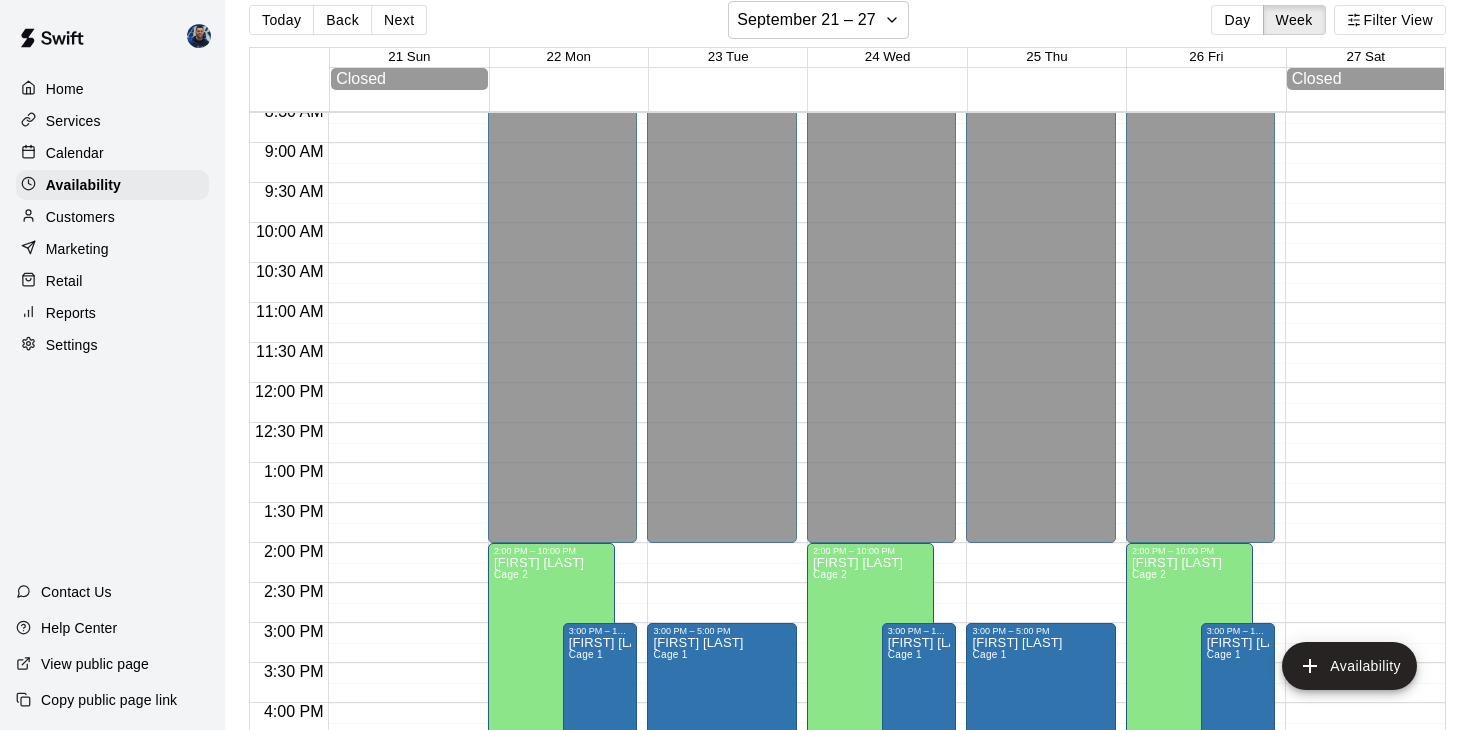 scroll, scrollTop: 932, scrollLeft: 0, axis: vertical 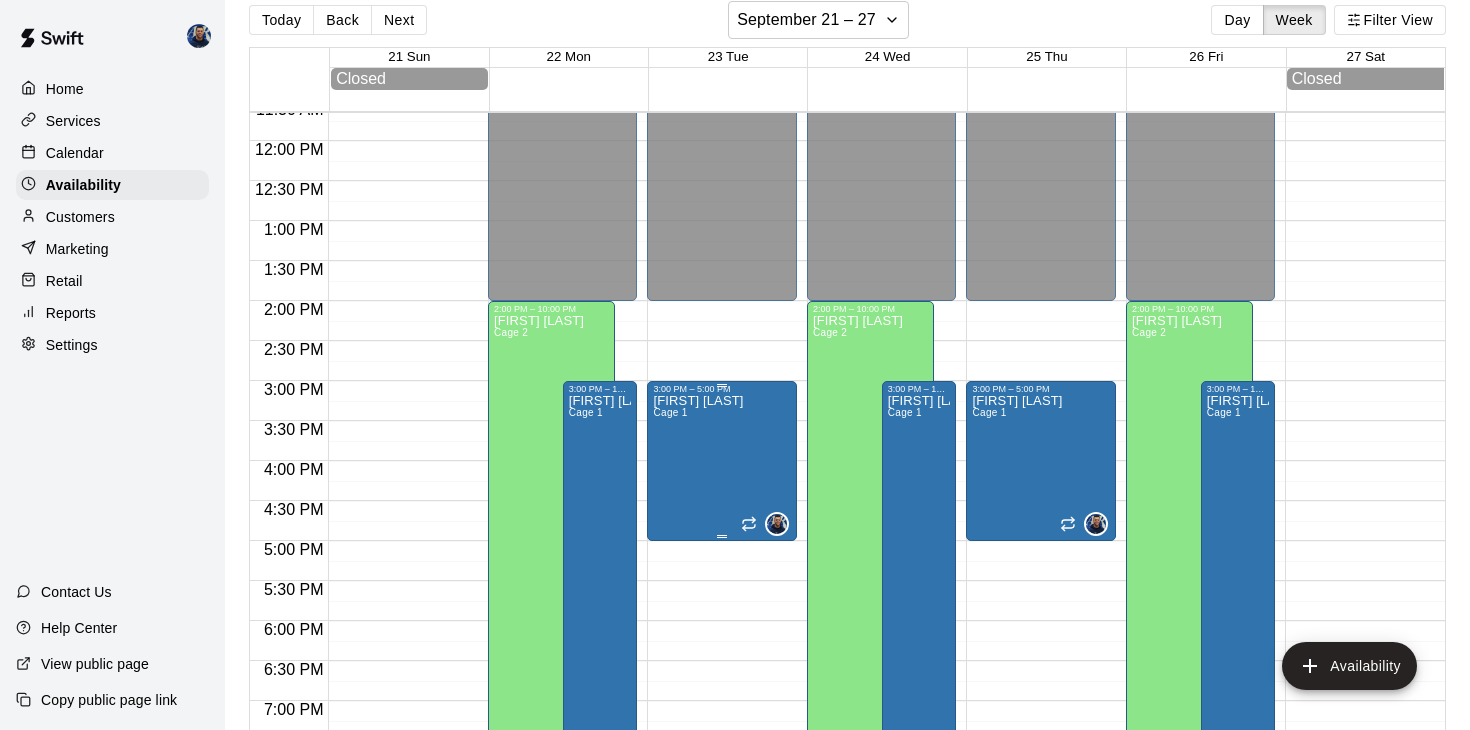 click on "[FIRST] [LAST] Cage 1" at bounding box center (698, 759) 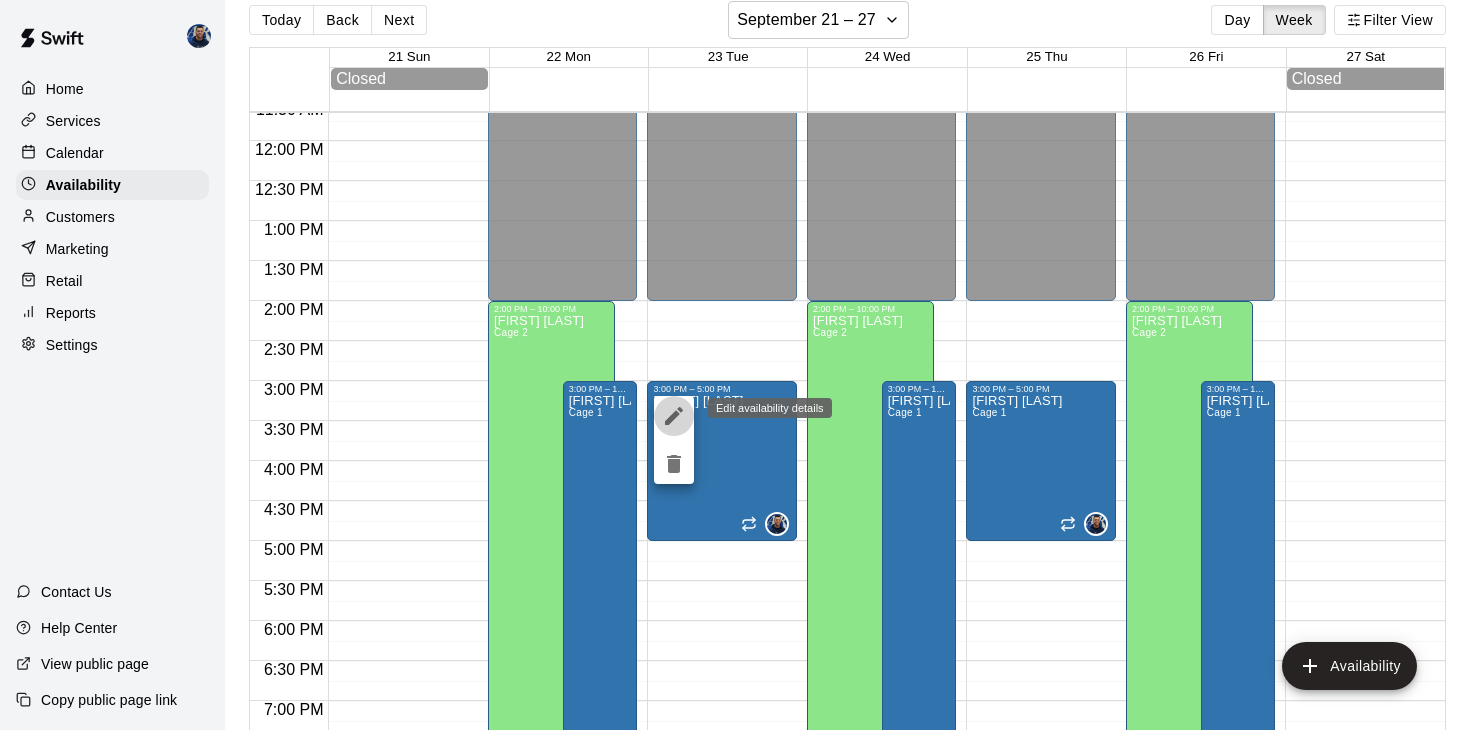 click 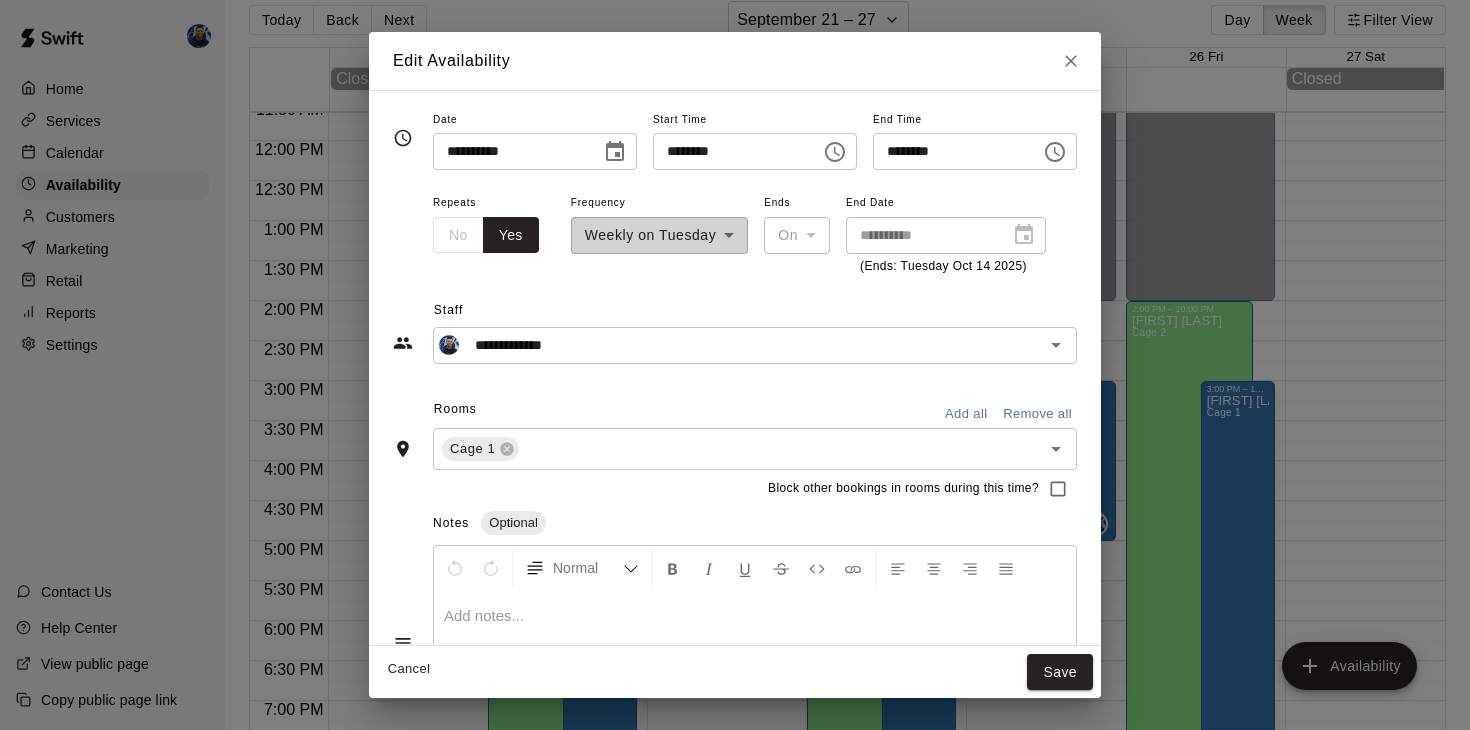 click 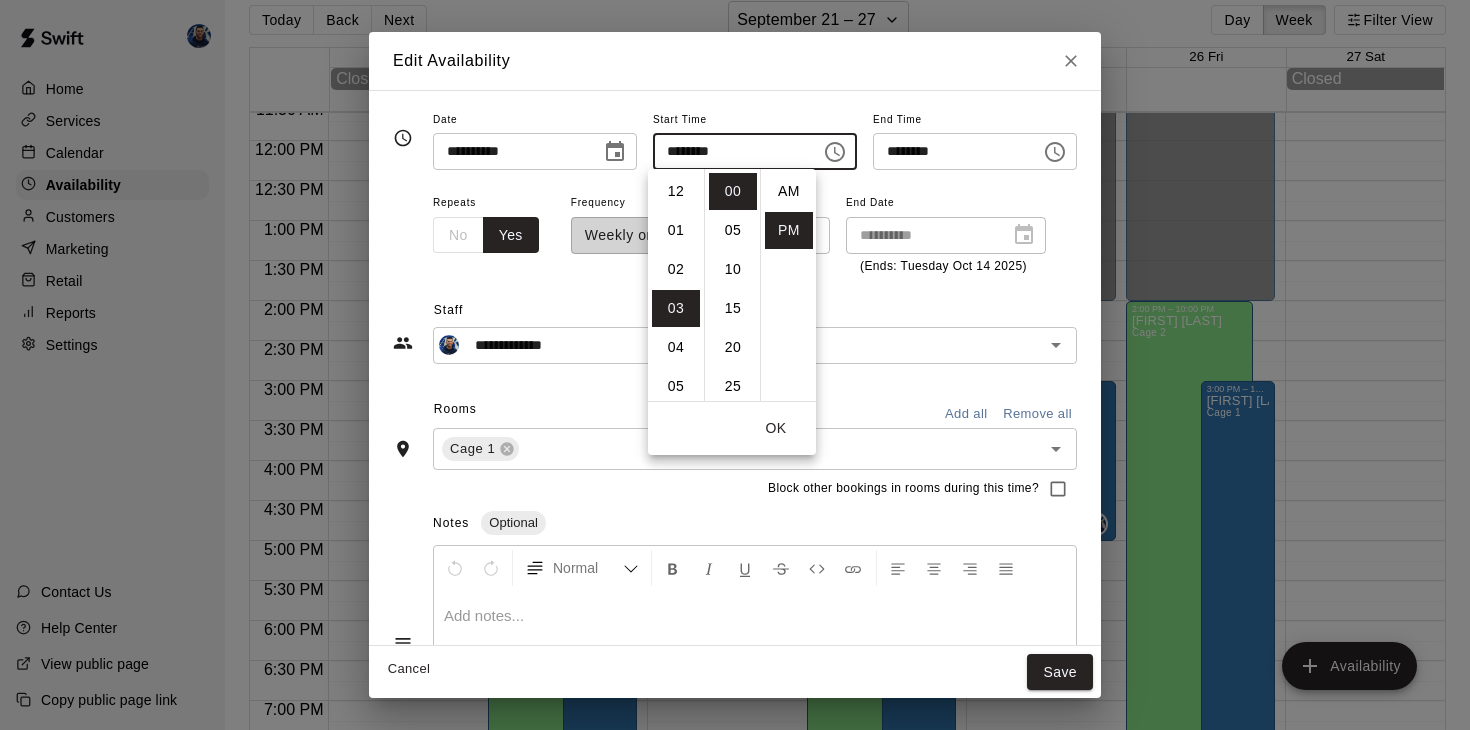 scroll, scrollTop: 117, scrollLeft: 0, axis: vertical 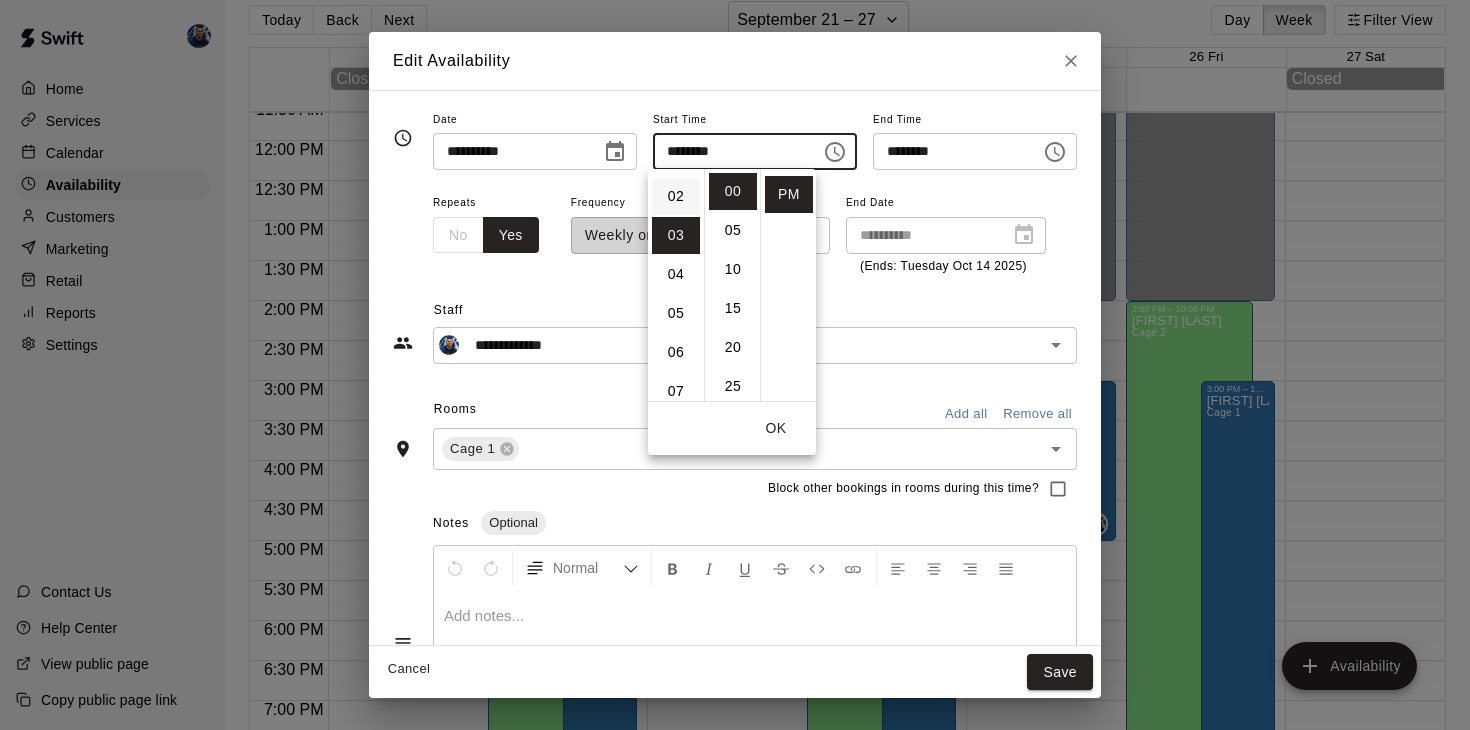 click on "02" at bounding box center [676, 196] 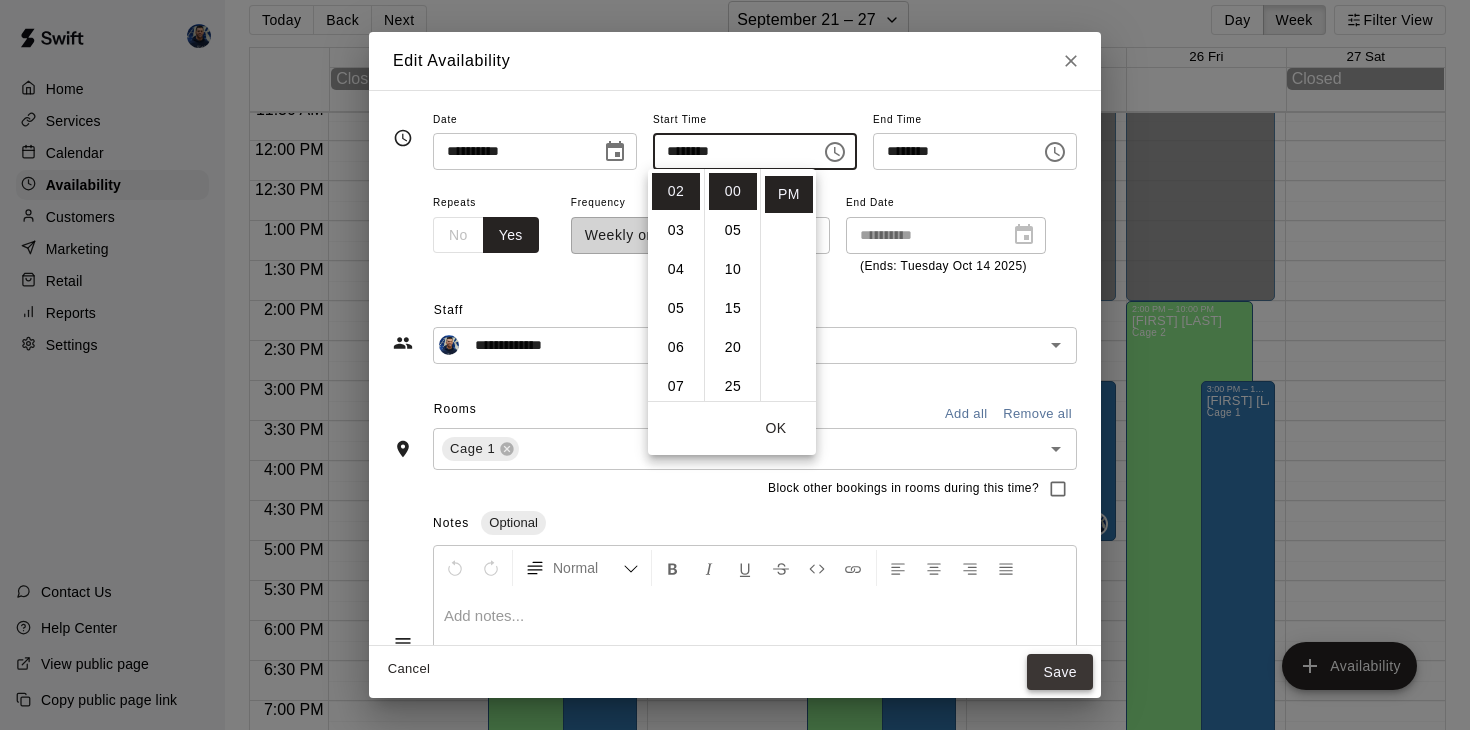 click on "Save" at bounding box center [1060, 672] 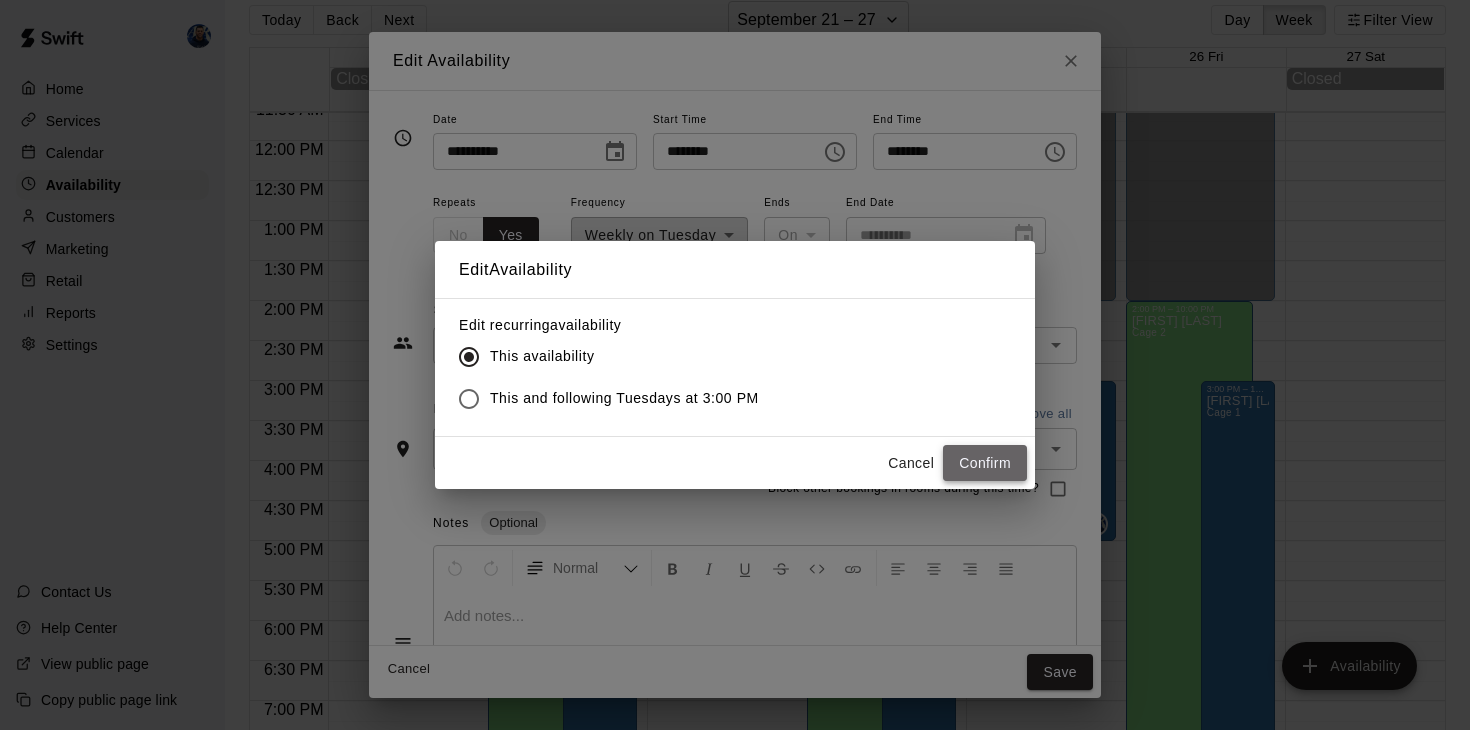 click on "Confirm" at bounding box center (985, 463) 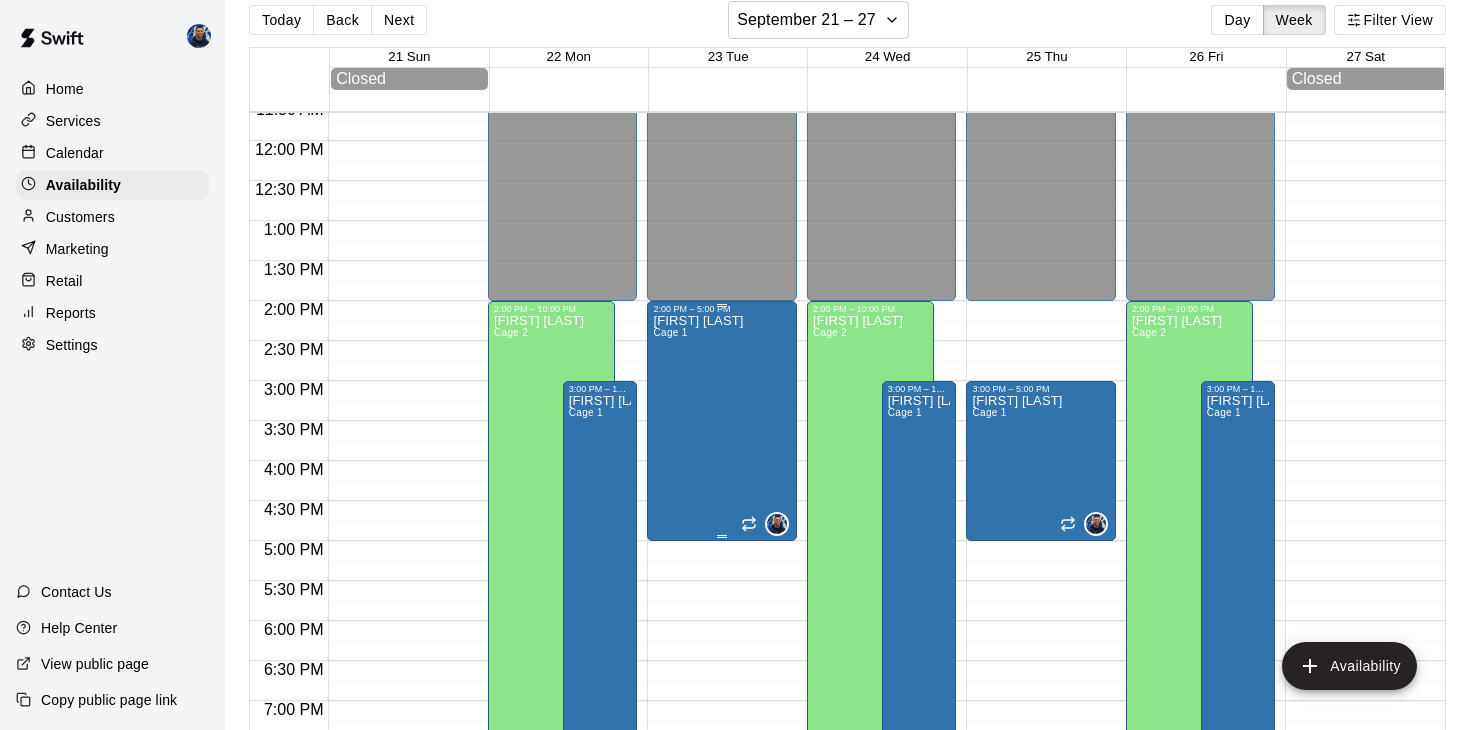 click on "[FIRST] [LAST]" at bounding box center [698, 321] 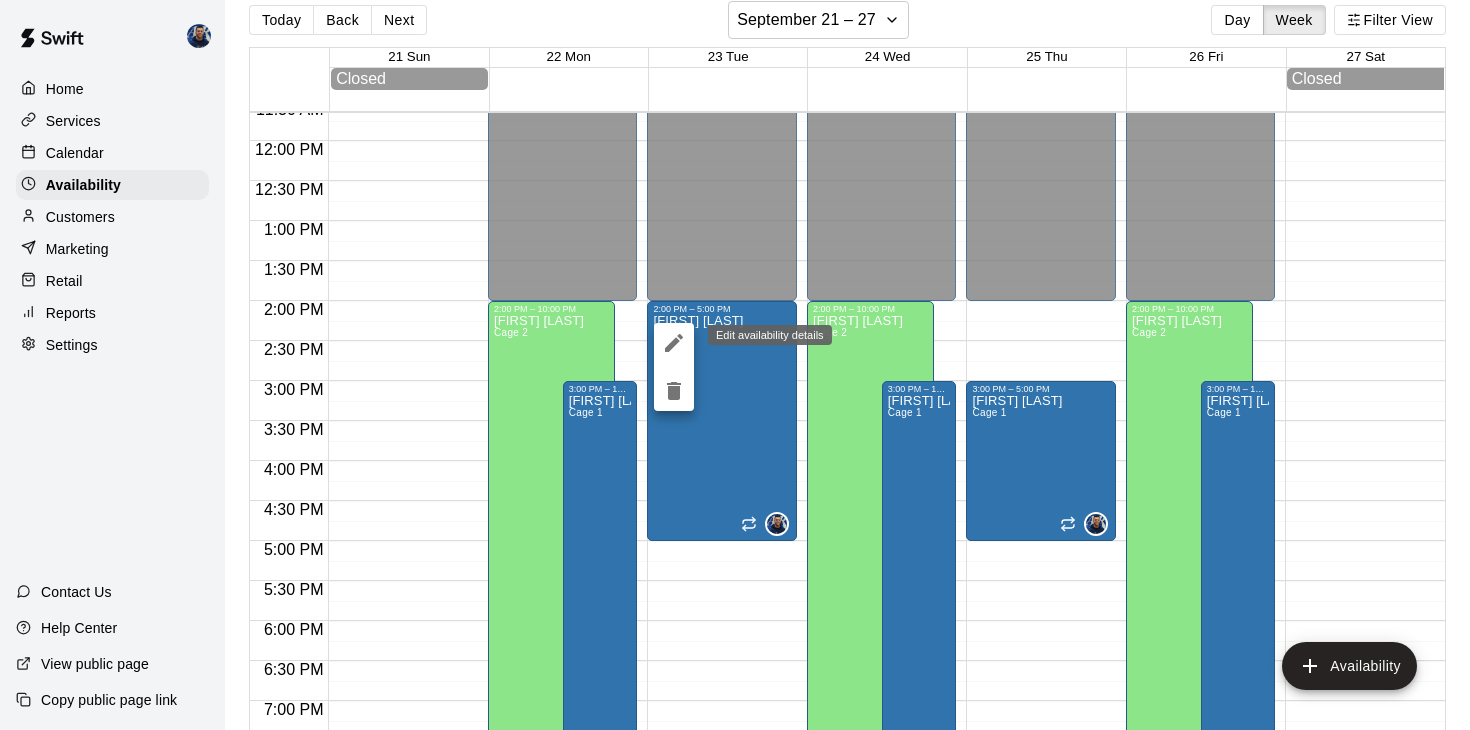 click 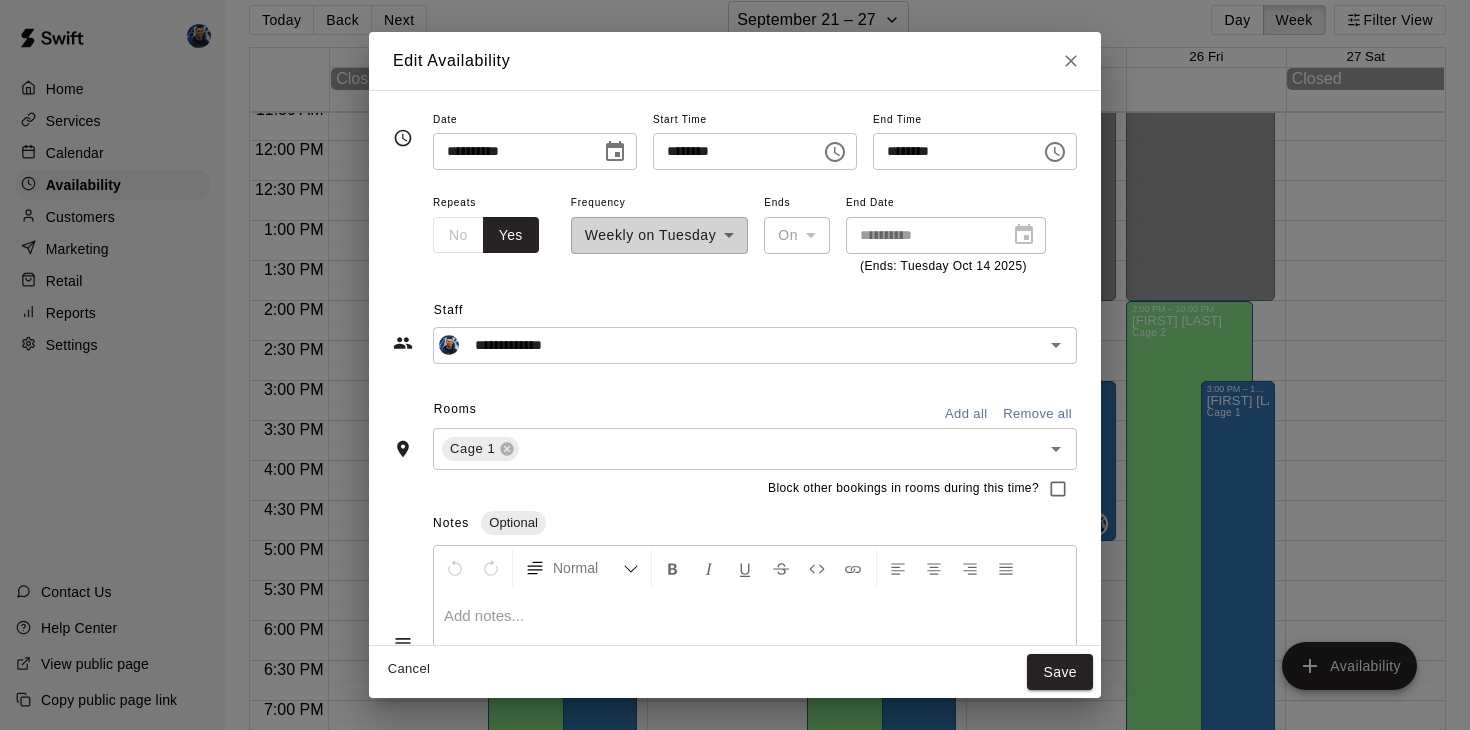 click on "********" at bounding box center (730, 151) 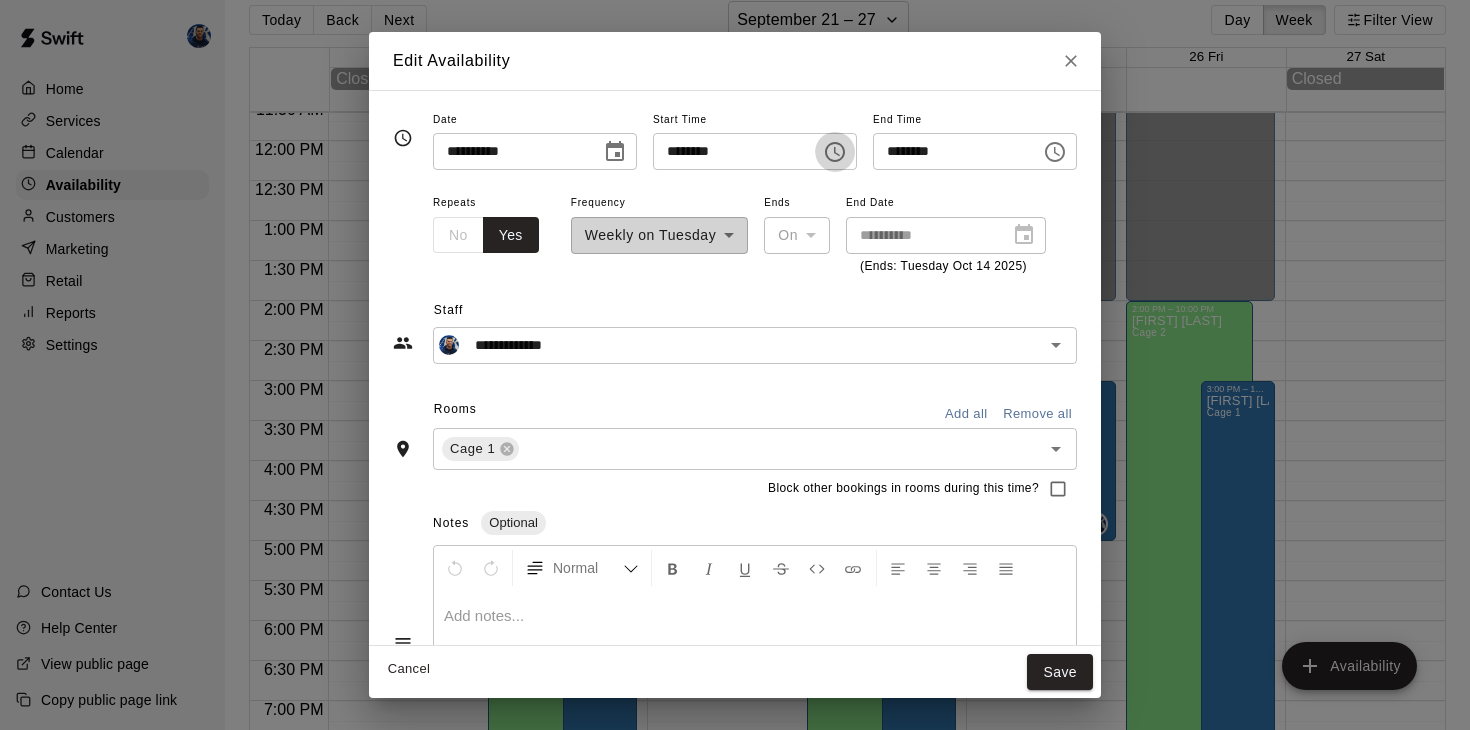 click 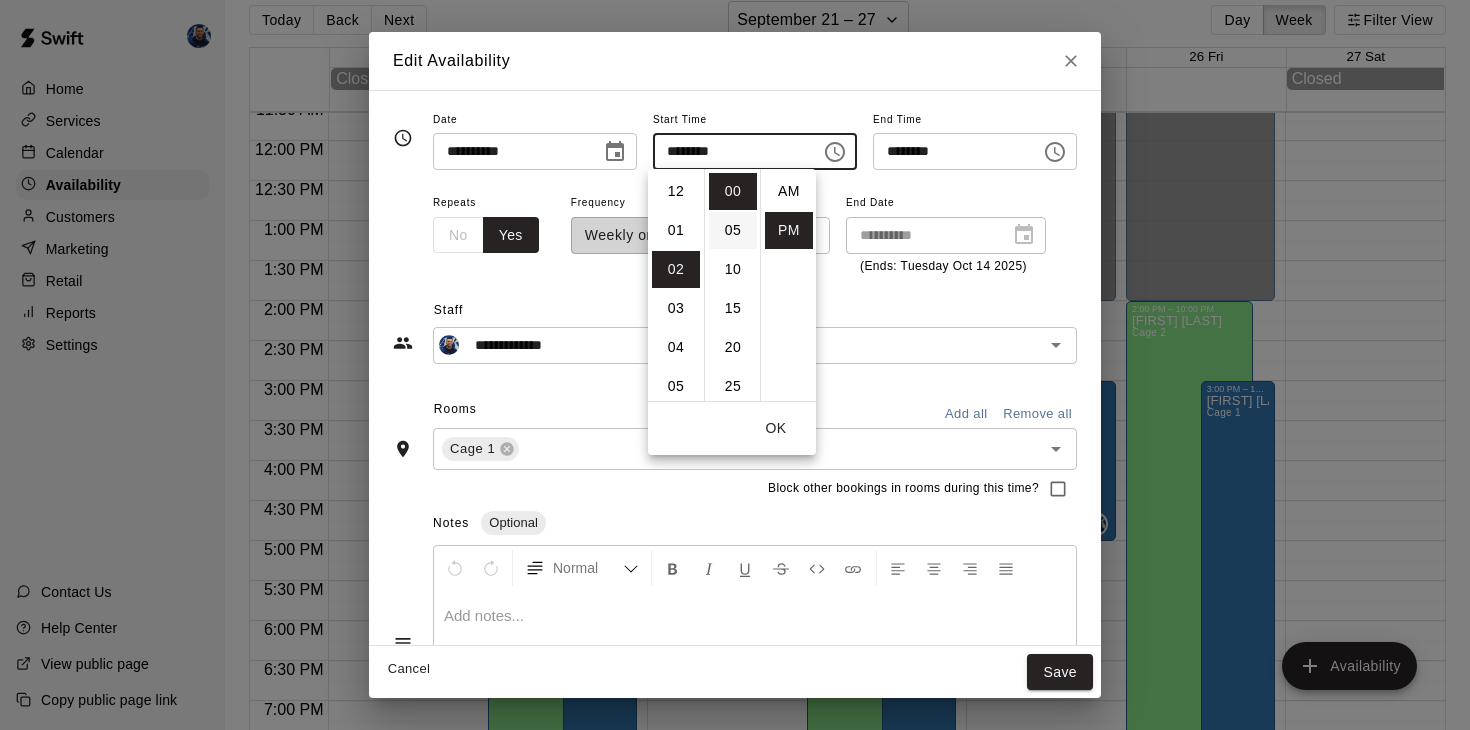 scroll, scrollTop: 78, scrollLeft: 0, axis: vertical 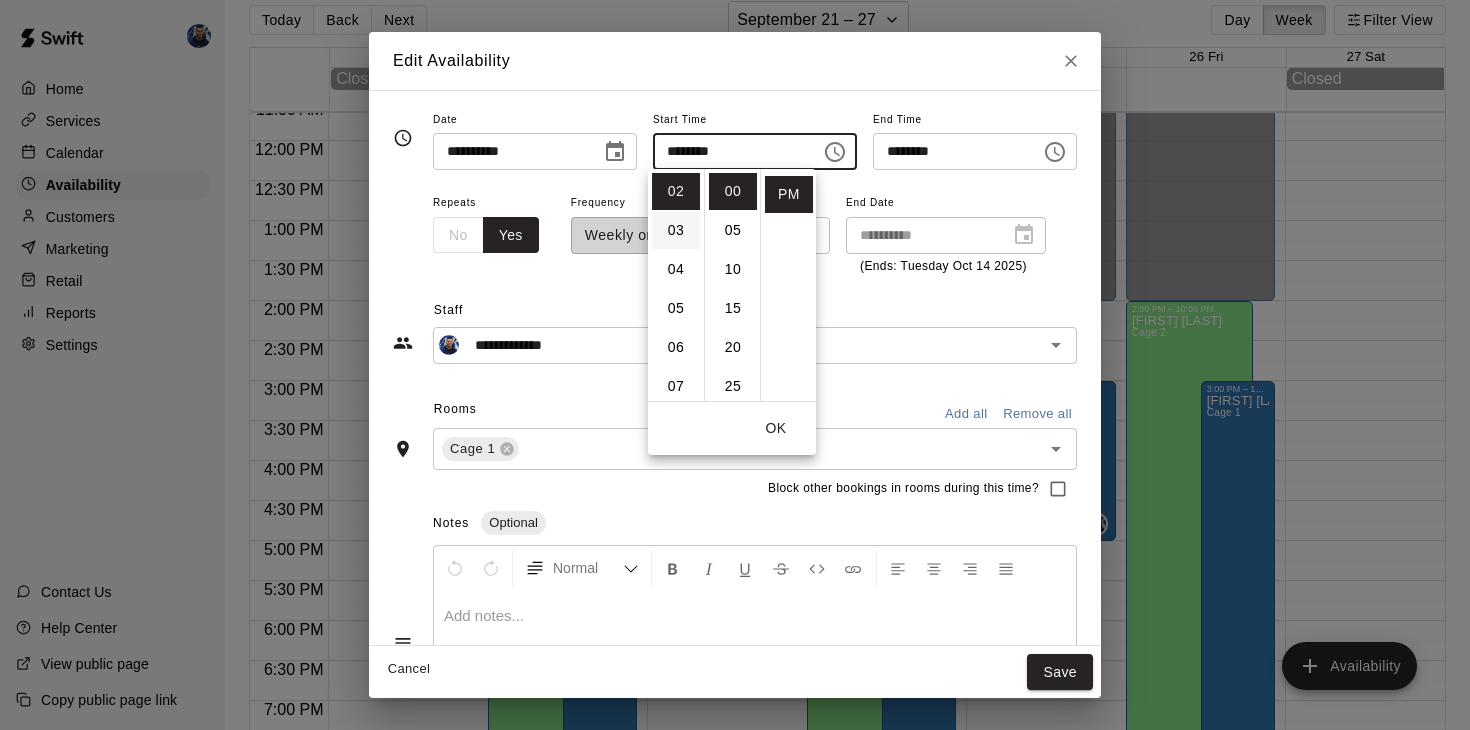 click on "03" at bounding box center [676, 230] 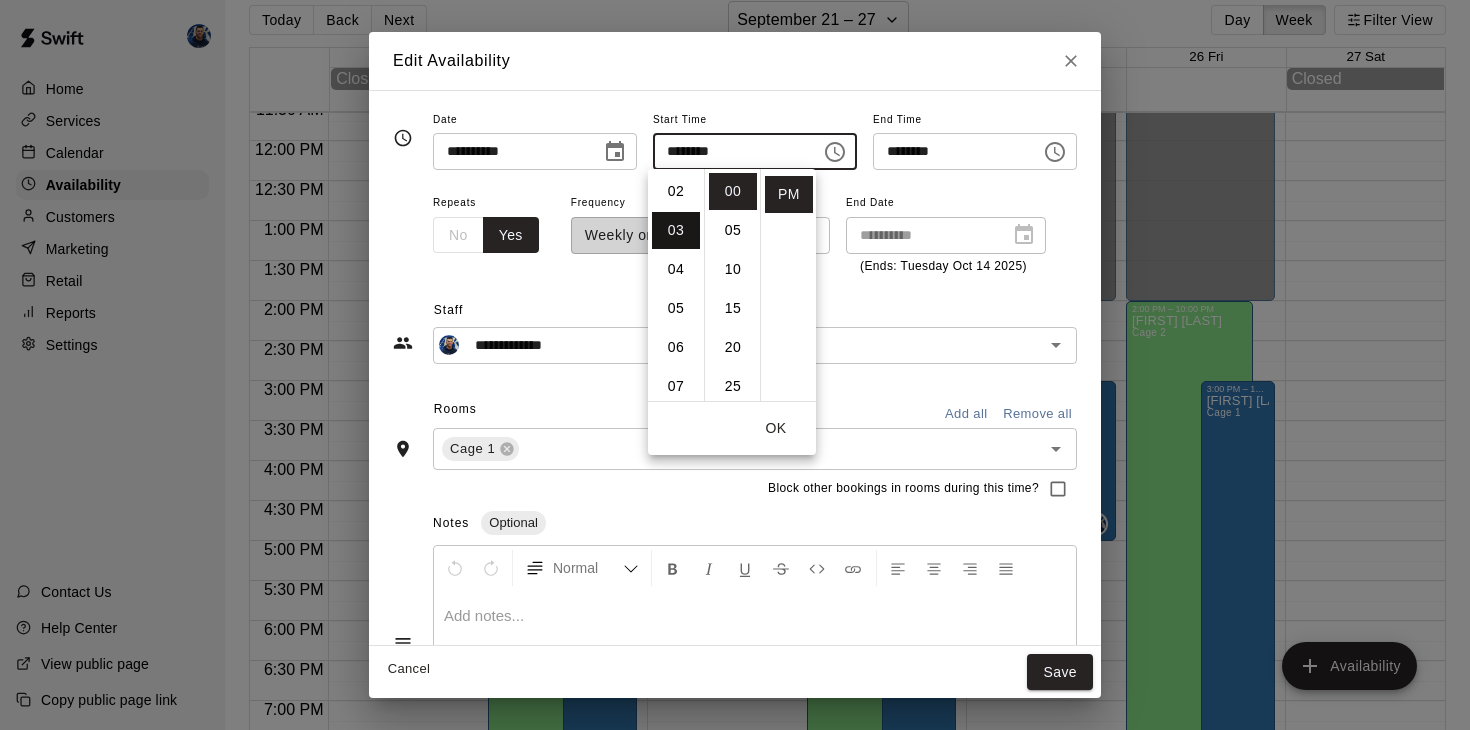 scroll, scrollTop: 117, scrollLeft: 0, axis: vertical 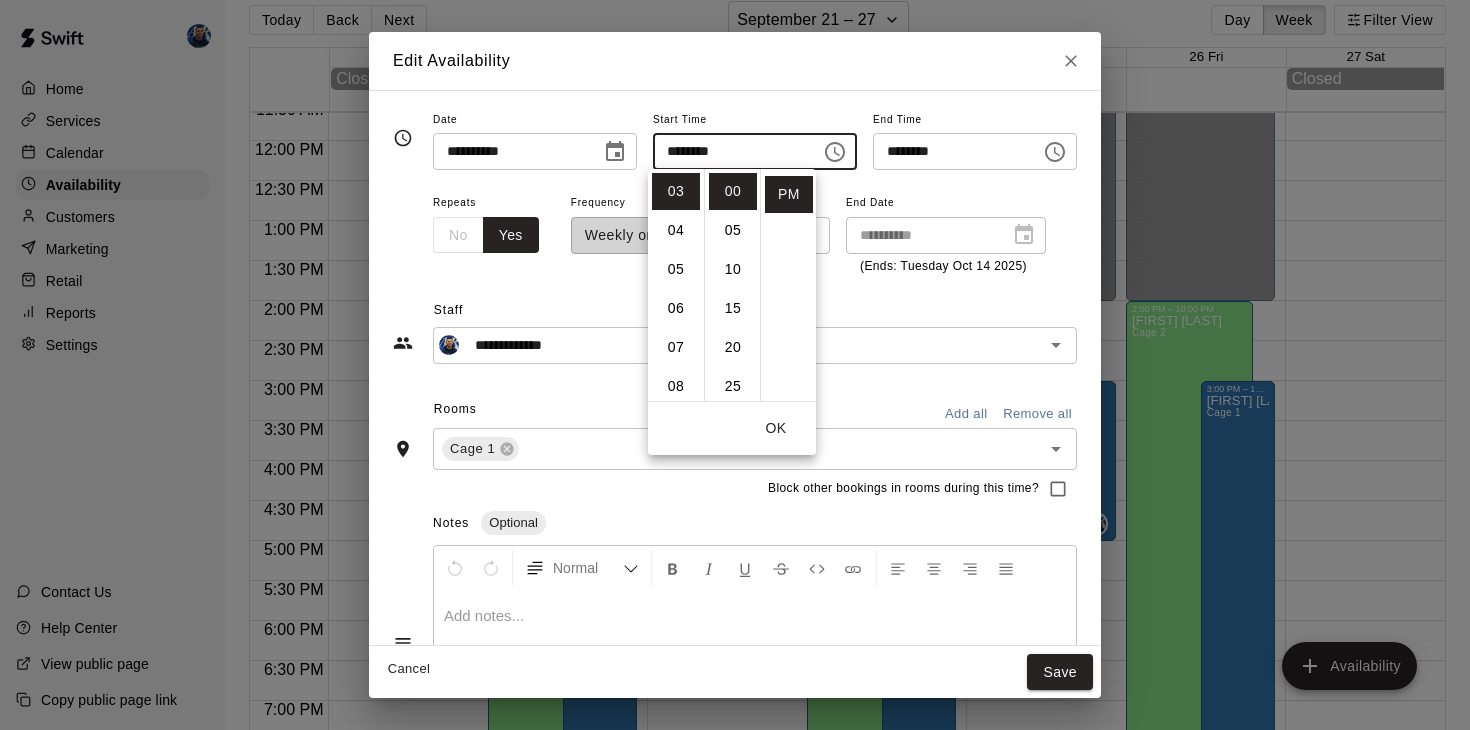 click on "OK" at bounding box center [776, 428] 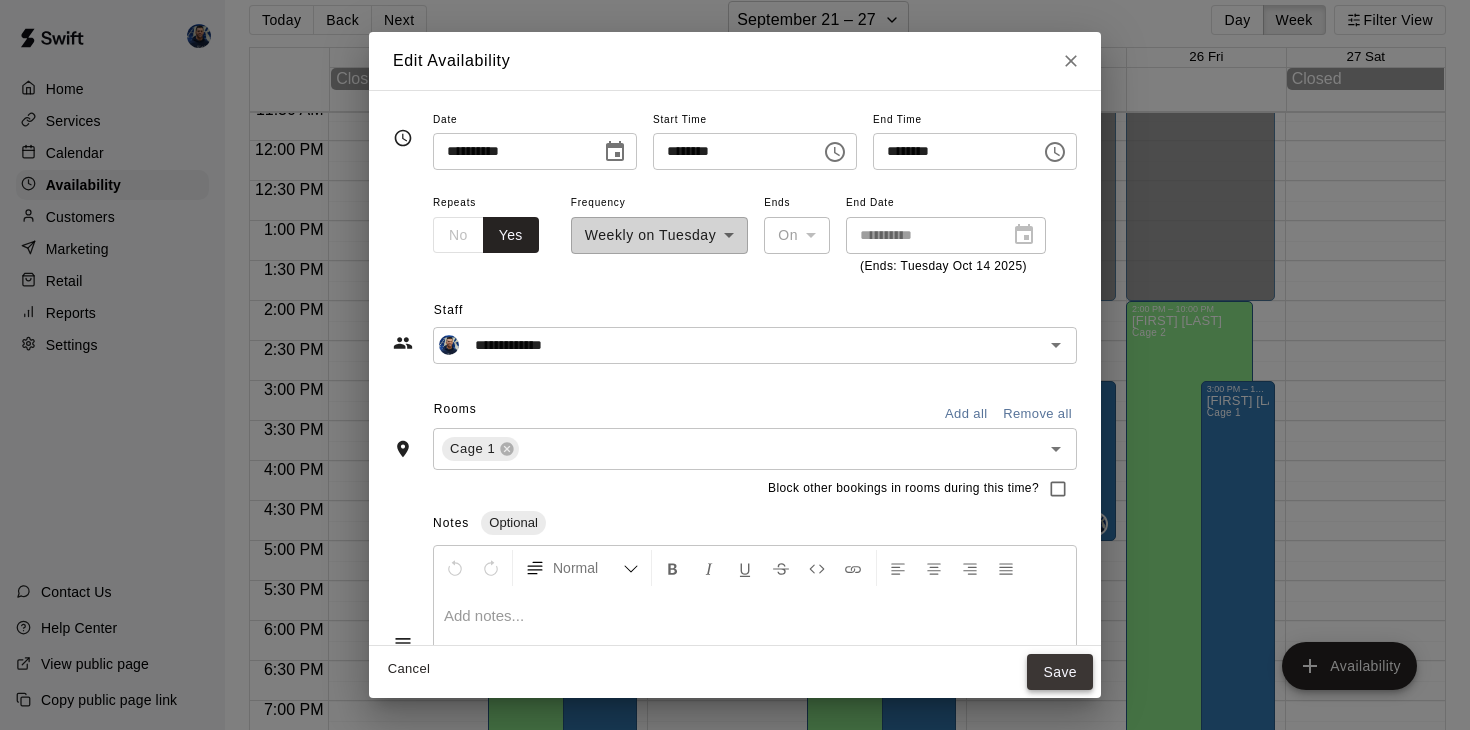 click on "Save" at bounding box center (1060, 672) 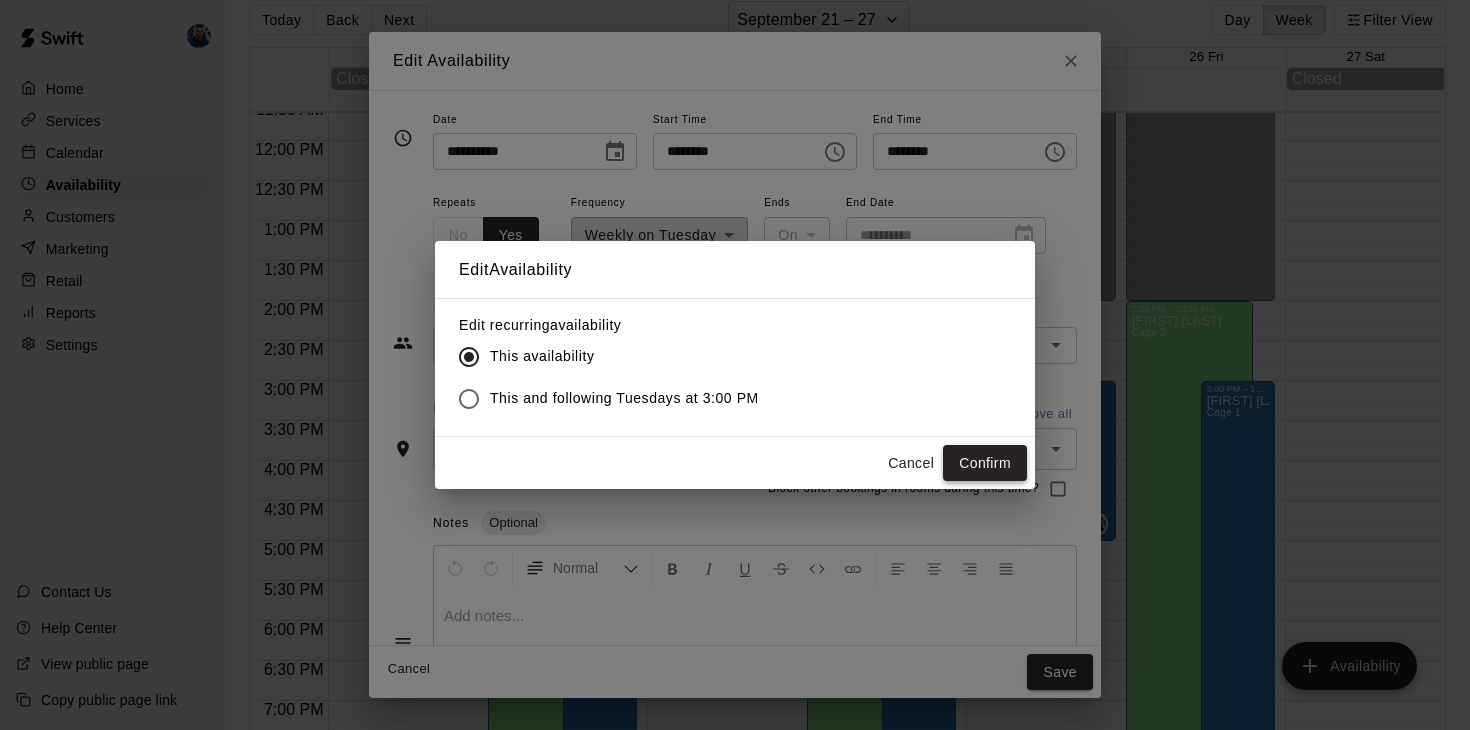 click on "Confirm" at bounding box center (985, 463) 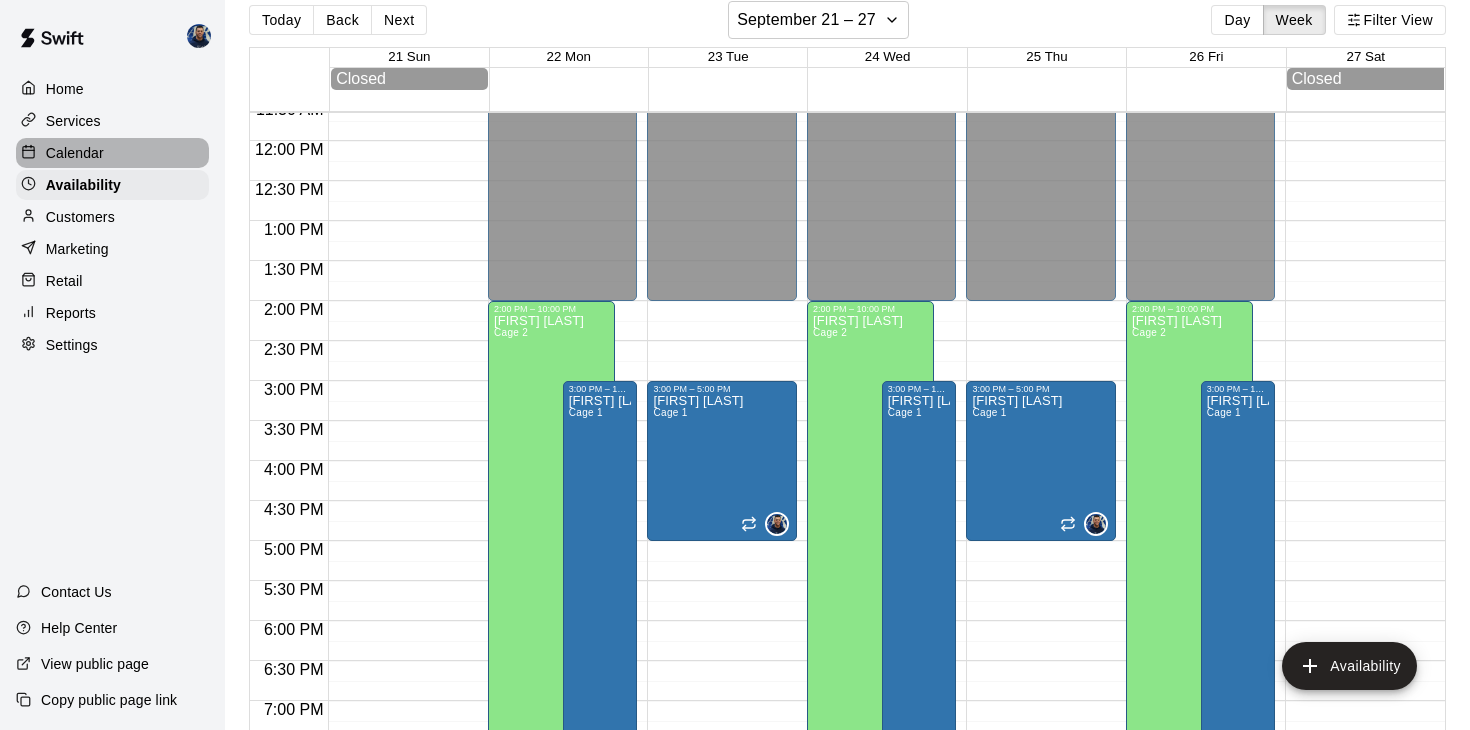 click on "Calendar" at bounding box center (75, 153) 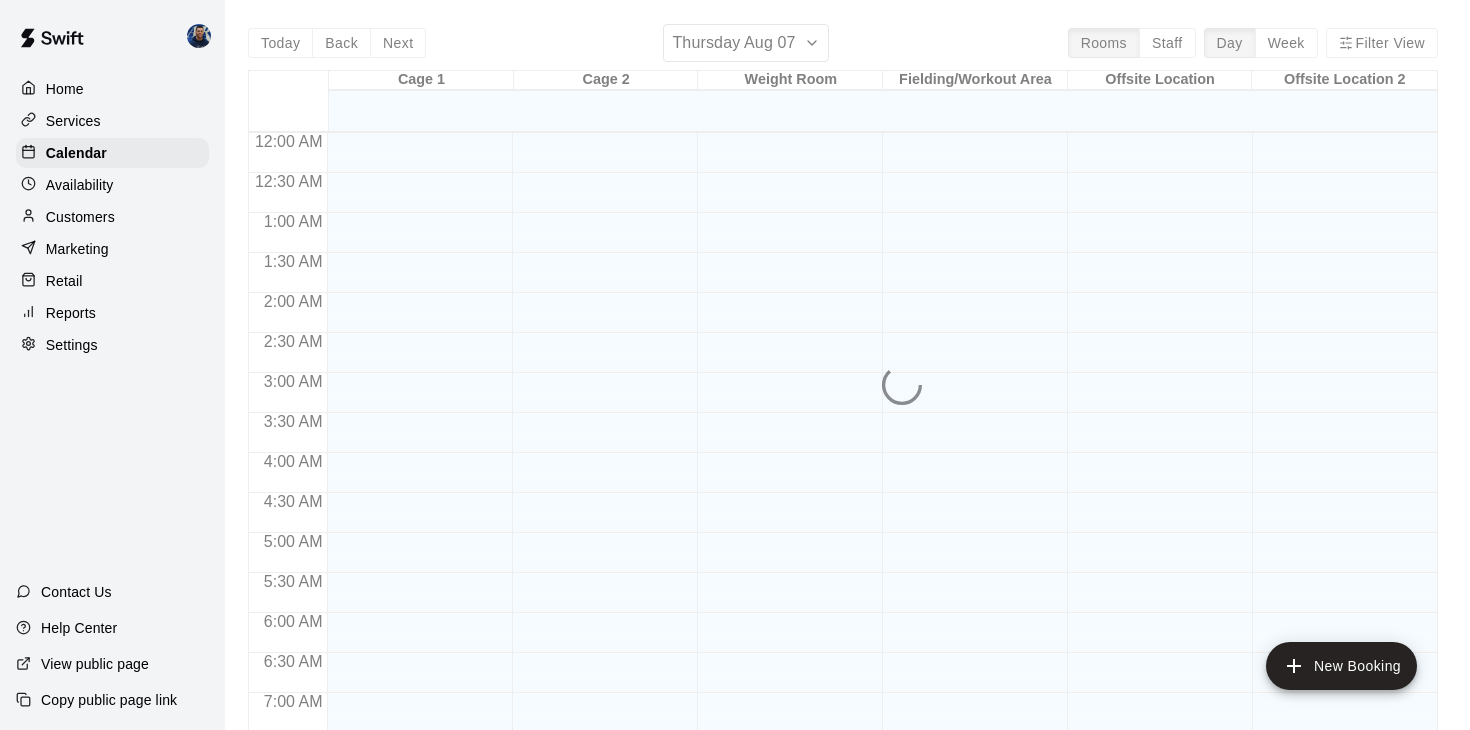 scroll, scrollTop: 1179, scrollLeft: 0, axis: vertical 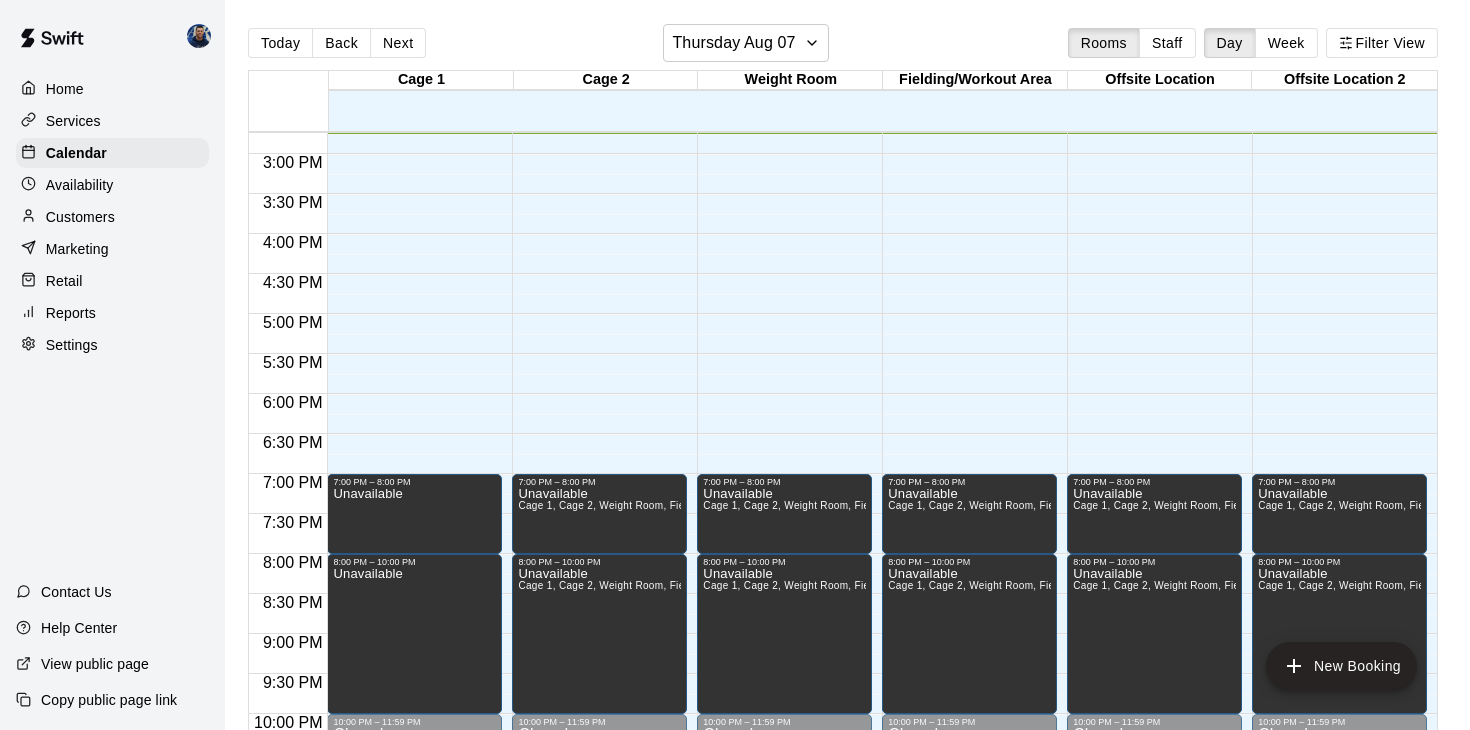 click on "Availability" at bounding box center [80, 185] 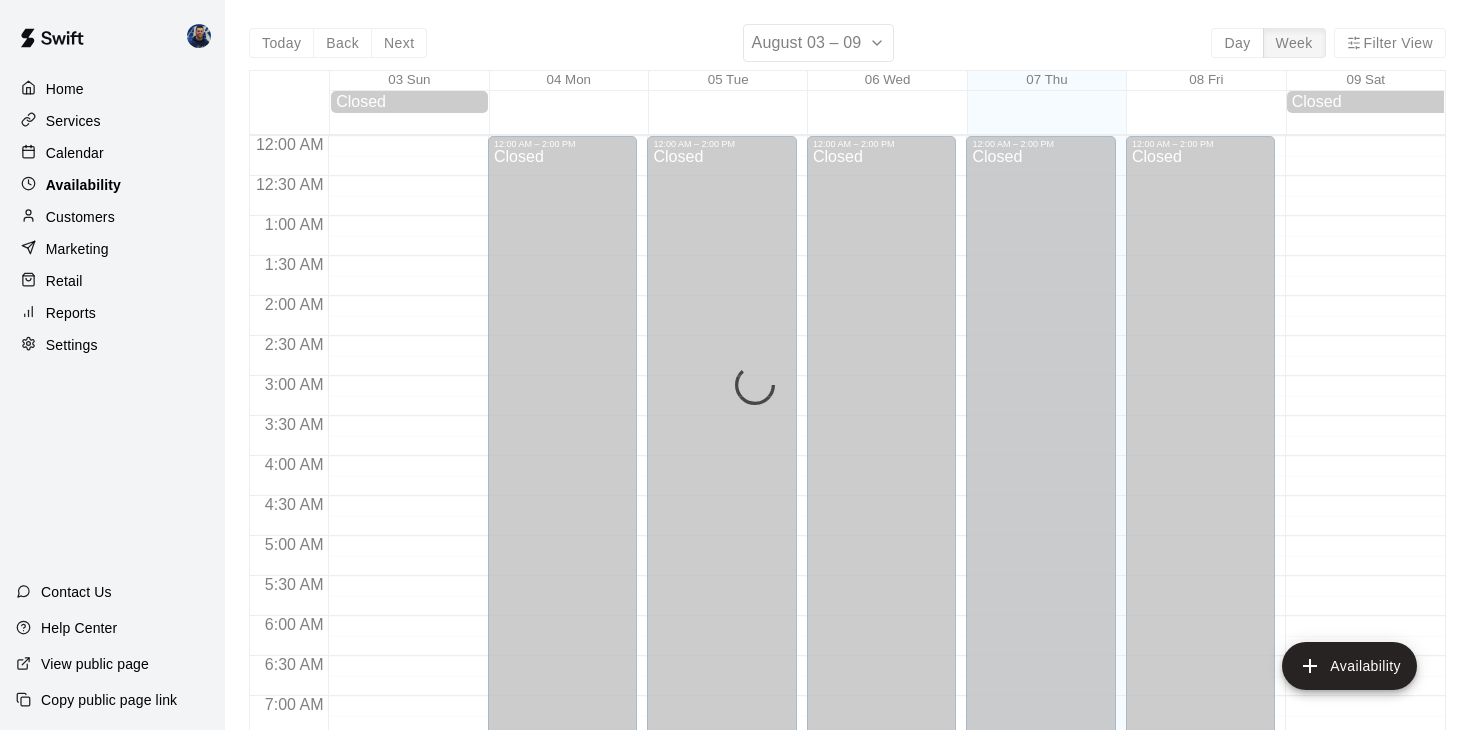 scroll, scrollTop: 1179, scrollLeft: 0, axis: vertical 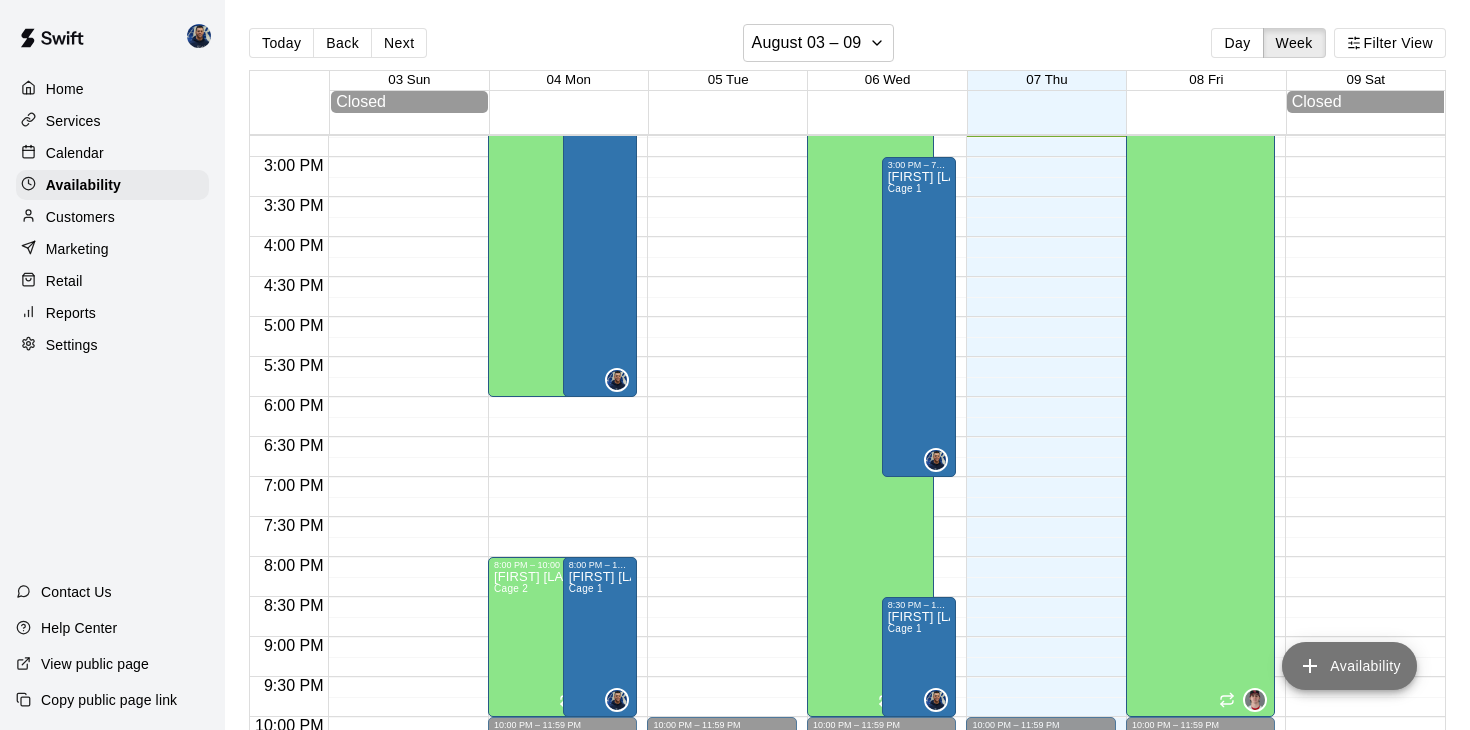 click on "Availability" at bounding box center (1349, 666) 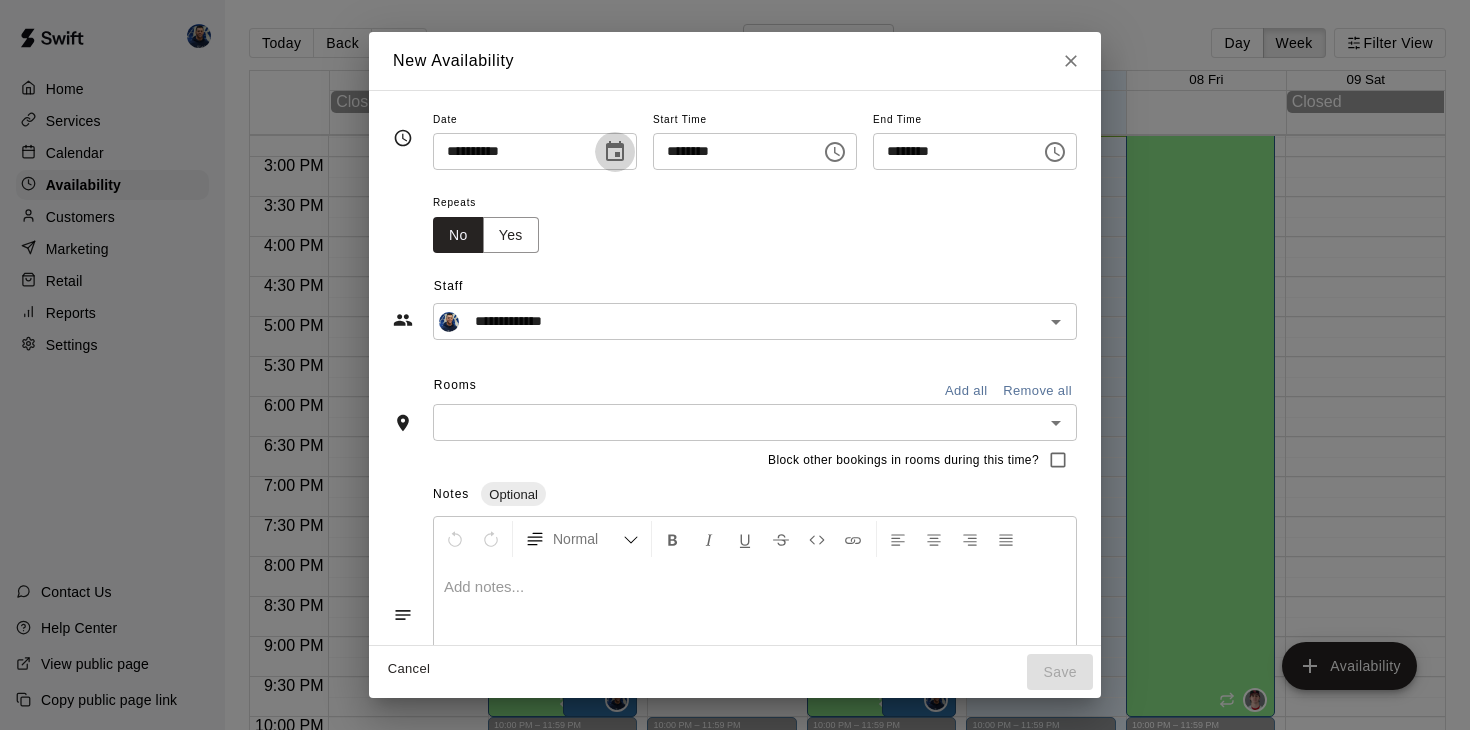 click 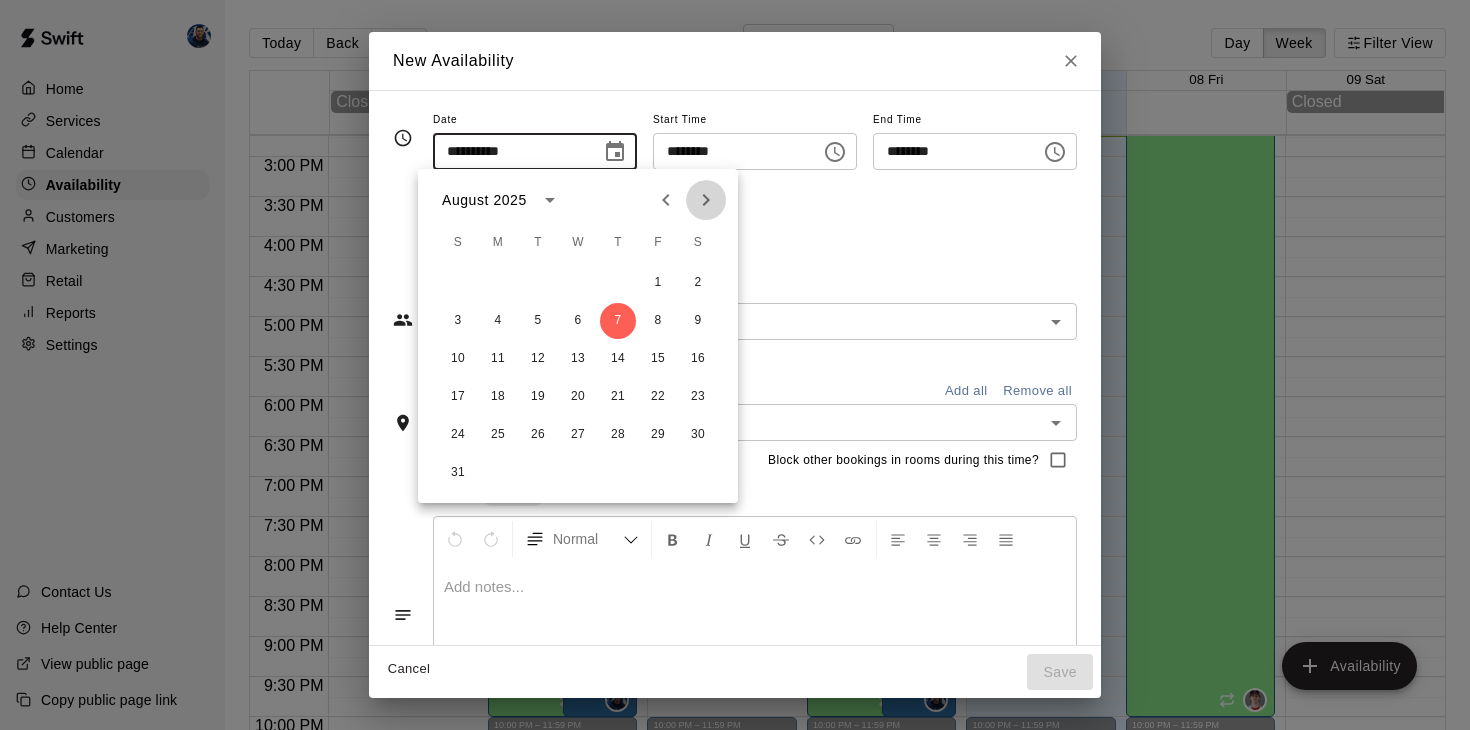 click 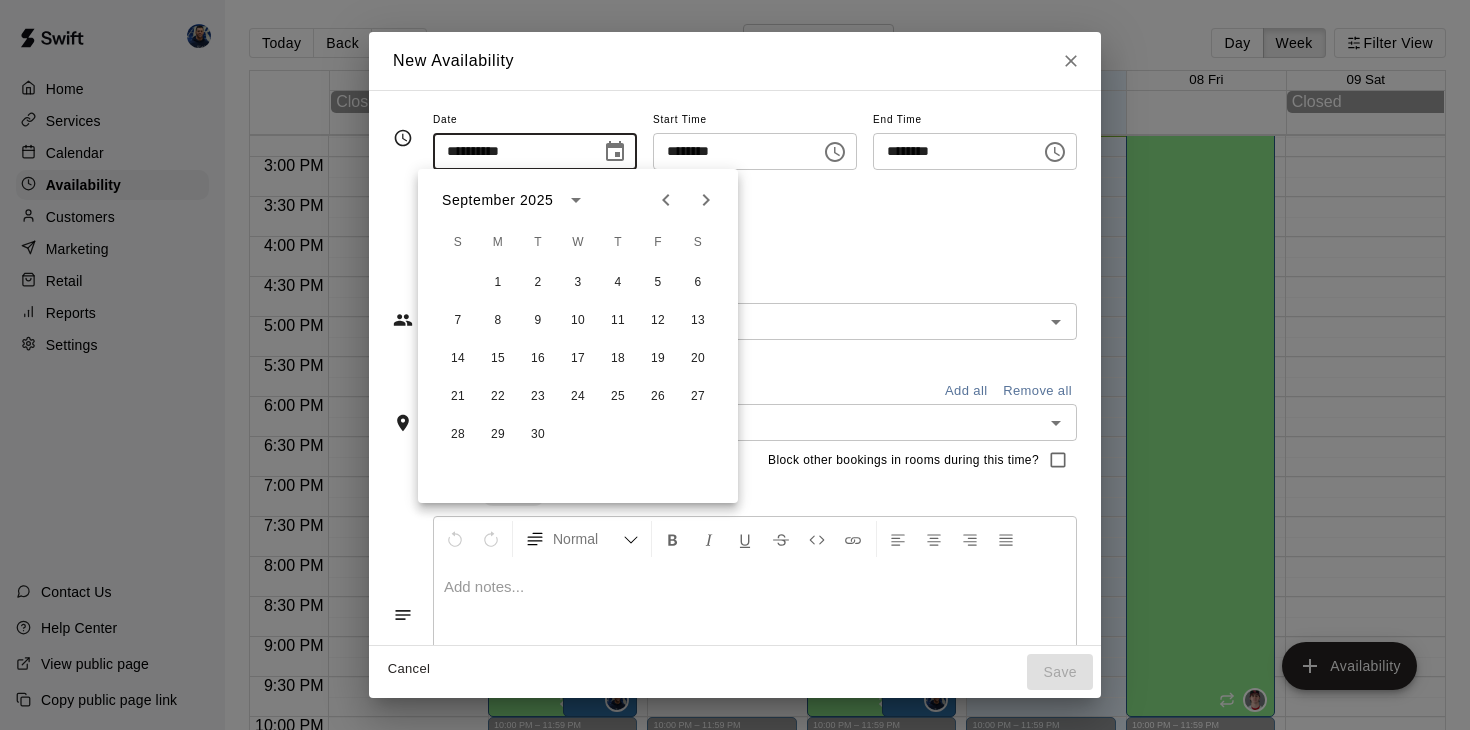 click 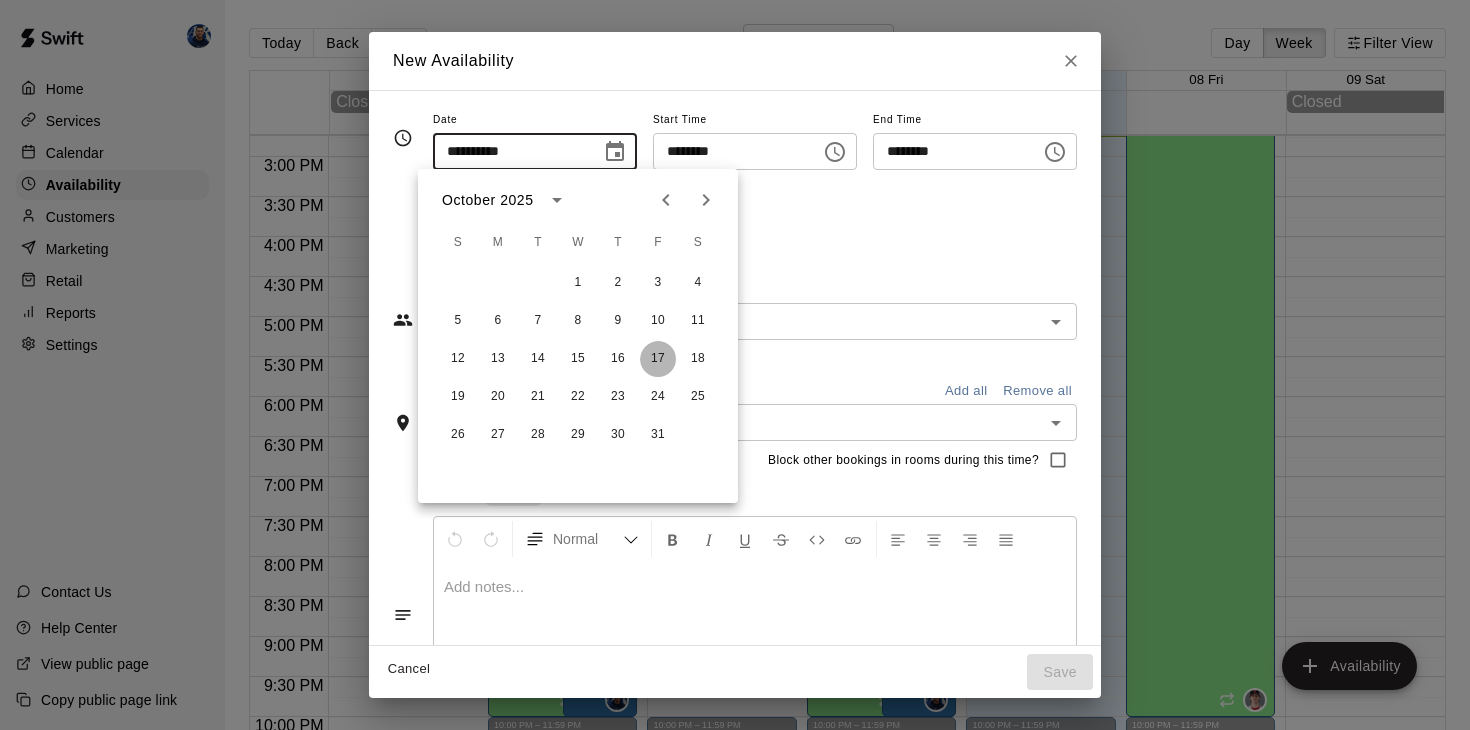 click on "17" at bounding box center [658, 359] 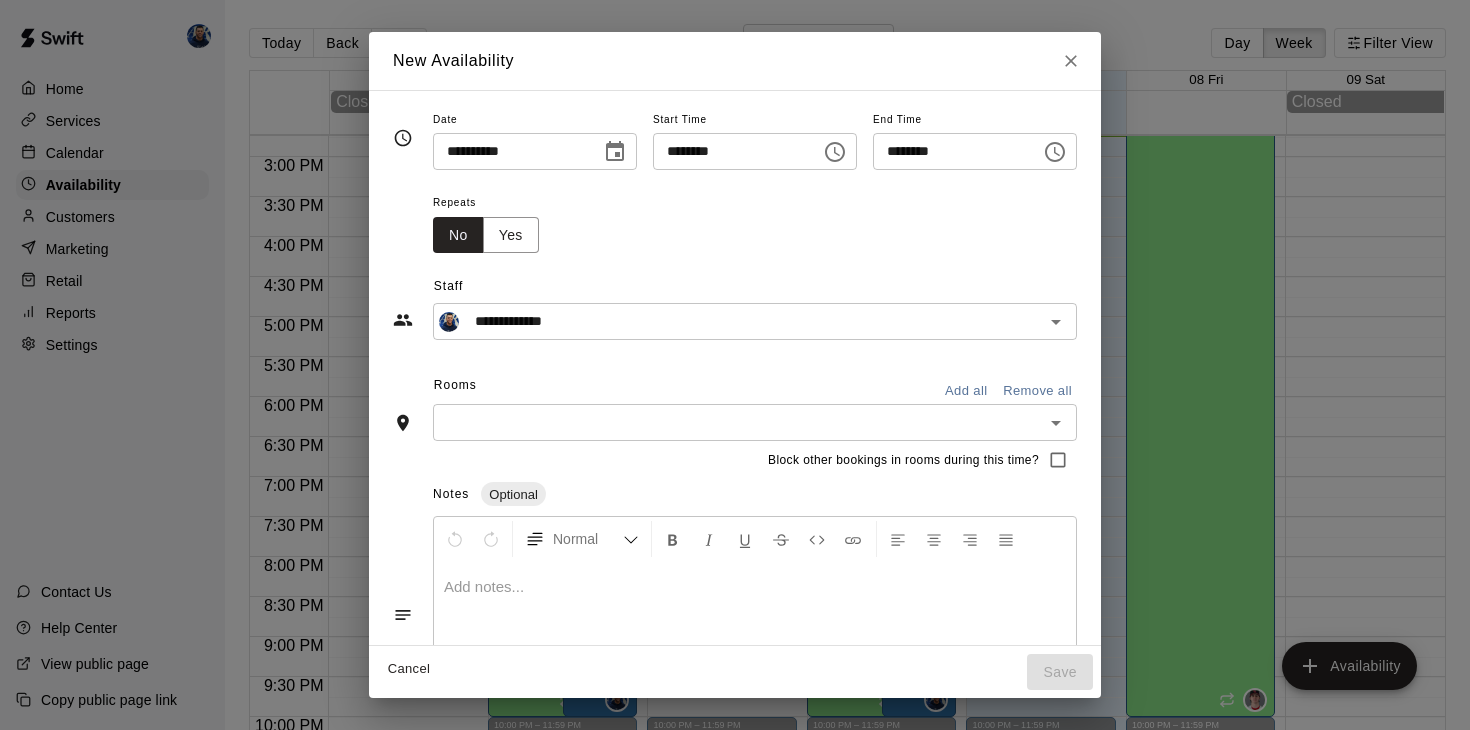 click 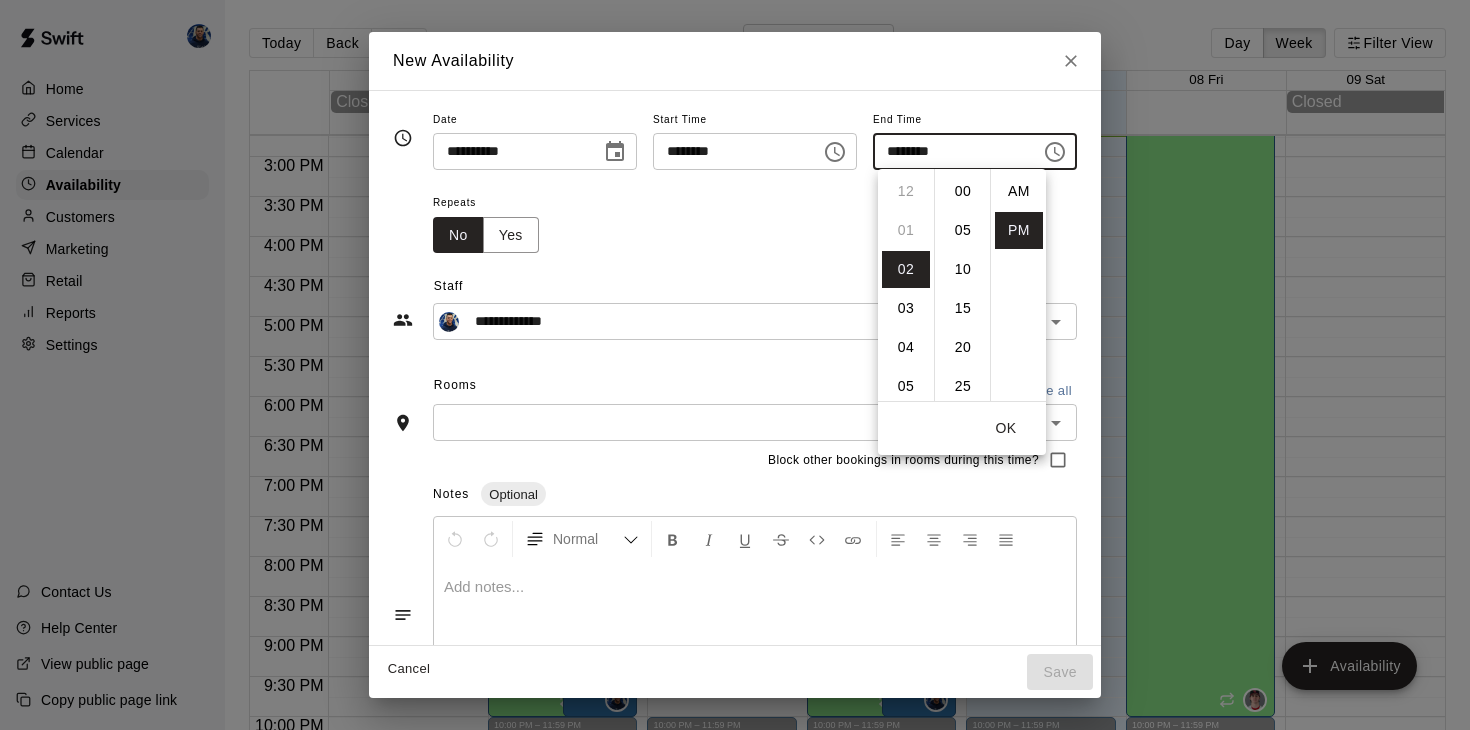 scroll, scrollTop: 78, scrollLeft: 0, axis: vertical 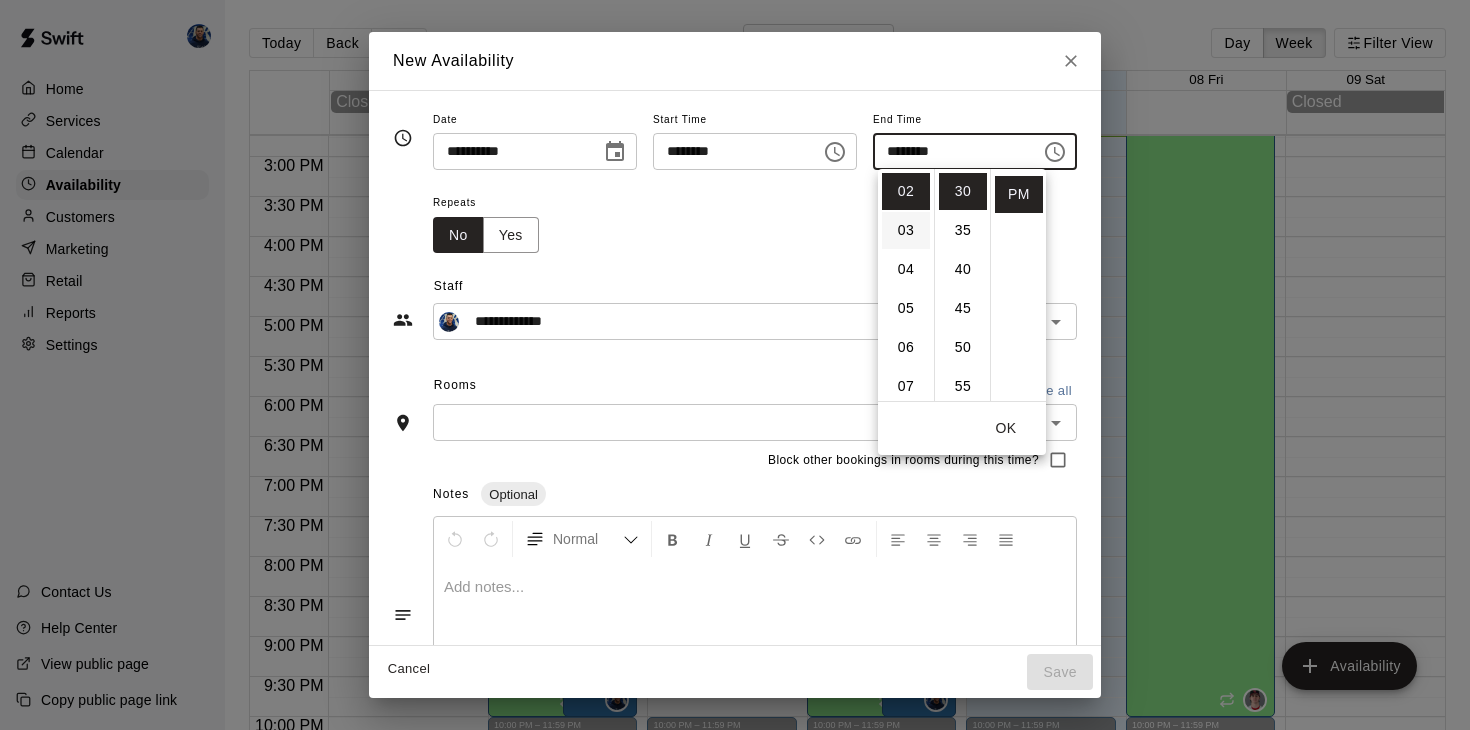 click on "03" at bounding box center (906, 230) 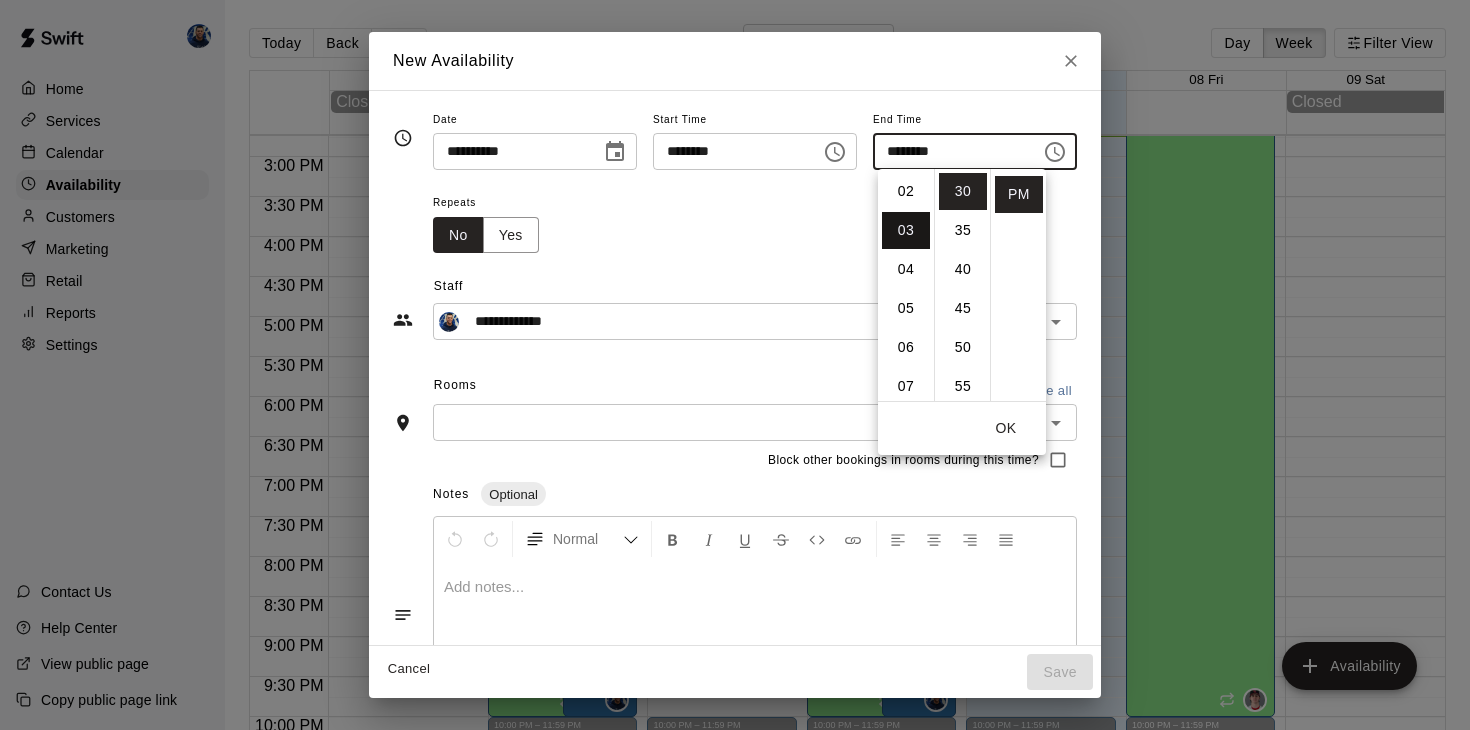 scroll, scrollTop: 117, scrollLeft: 0, axis: vertical 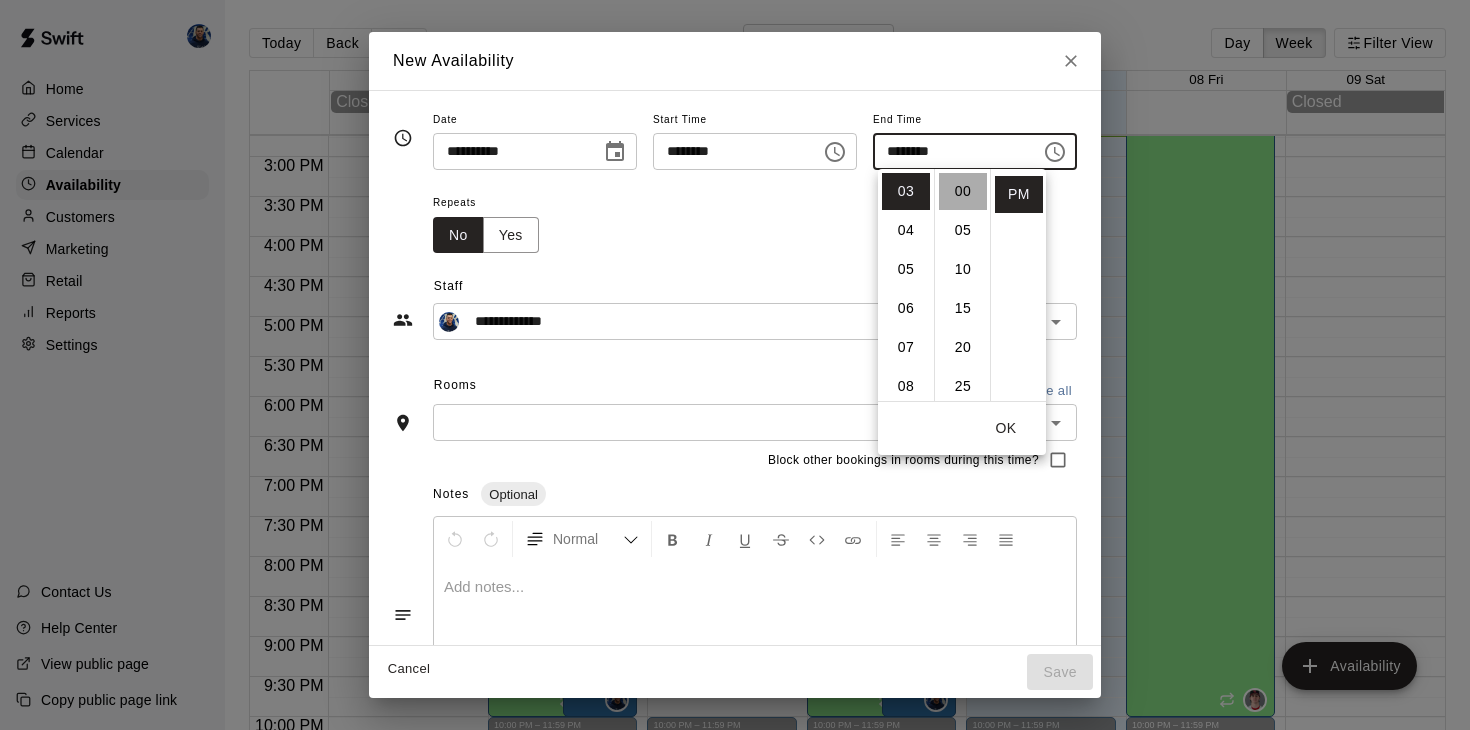 click on "00" at bounding box center [963, 191] 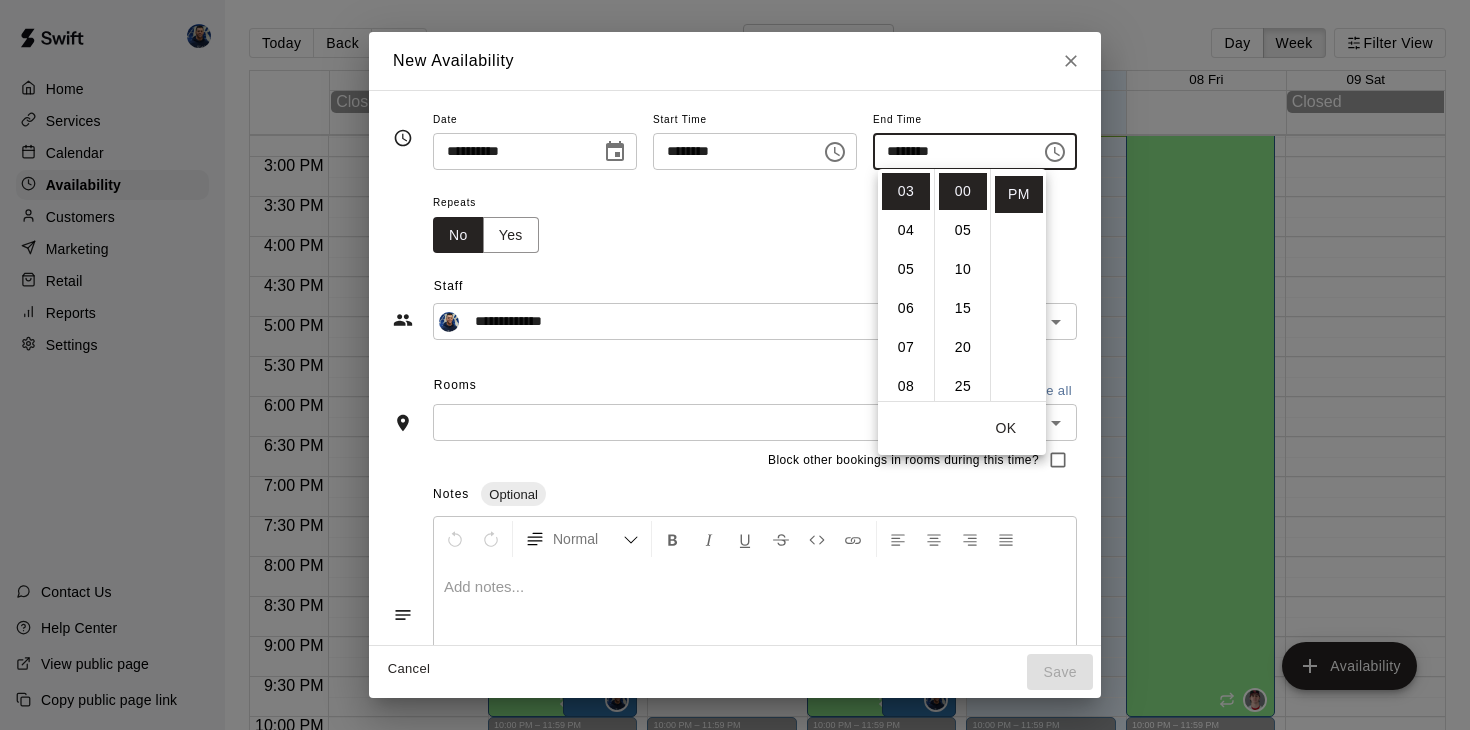 click on "OK" at bounding box center [1006, 428] 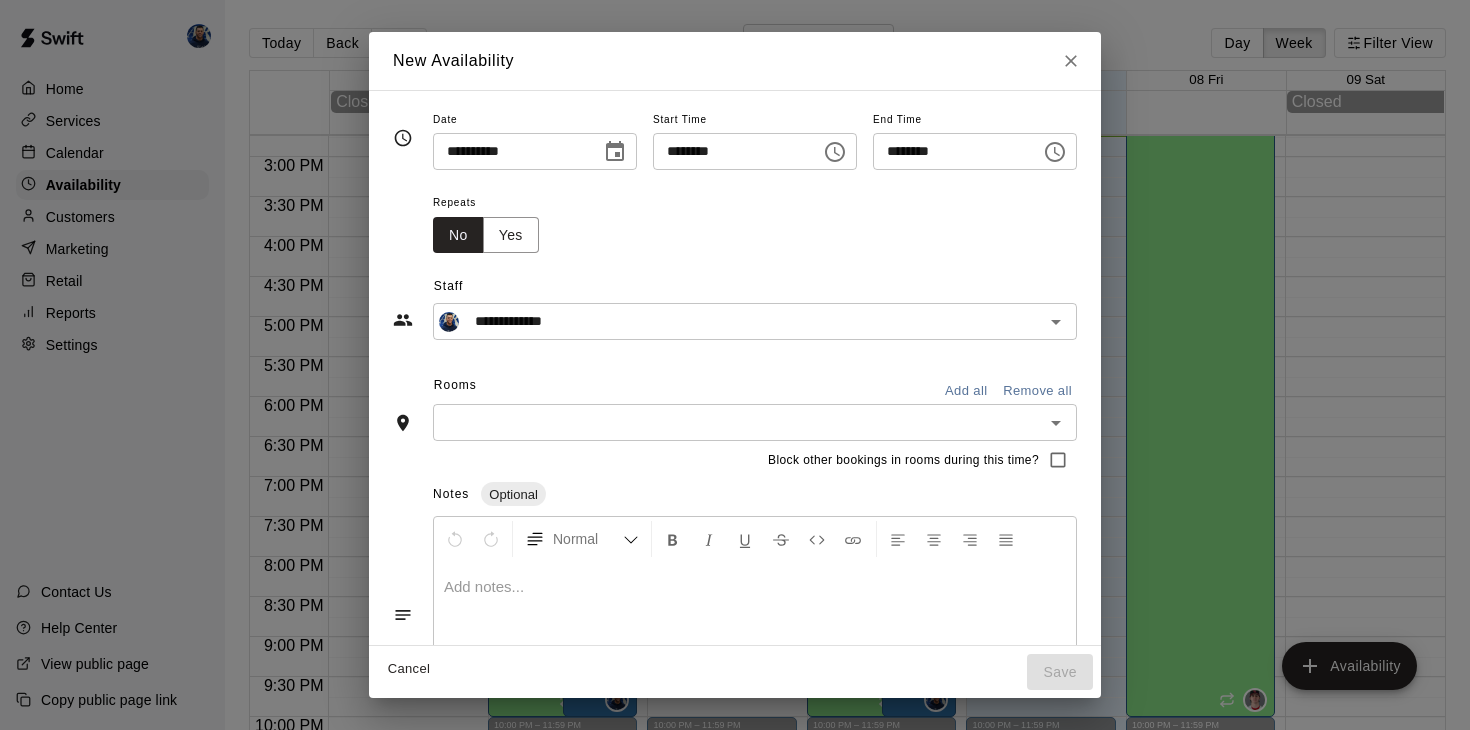 click at bounding box center [738, 422] 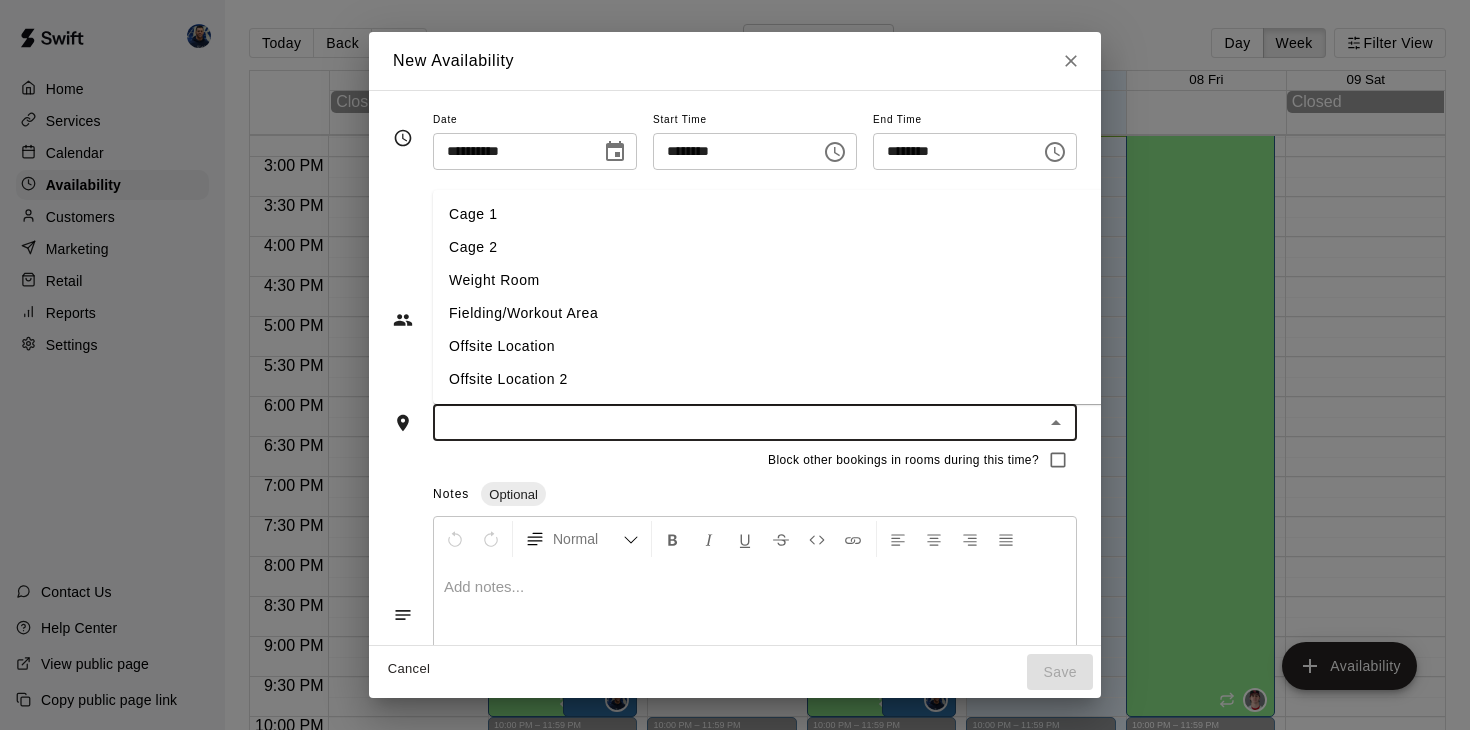 click on "Cage 1" at bounding box center (770, 214) 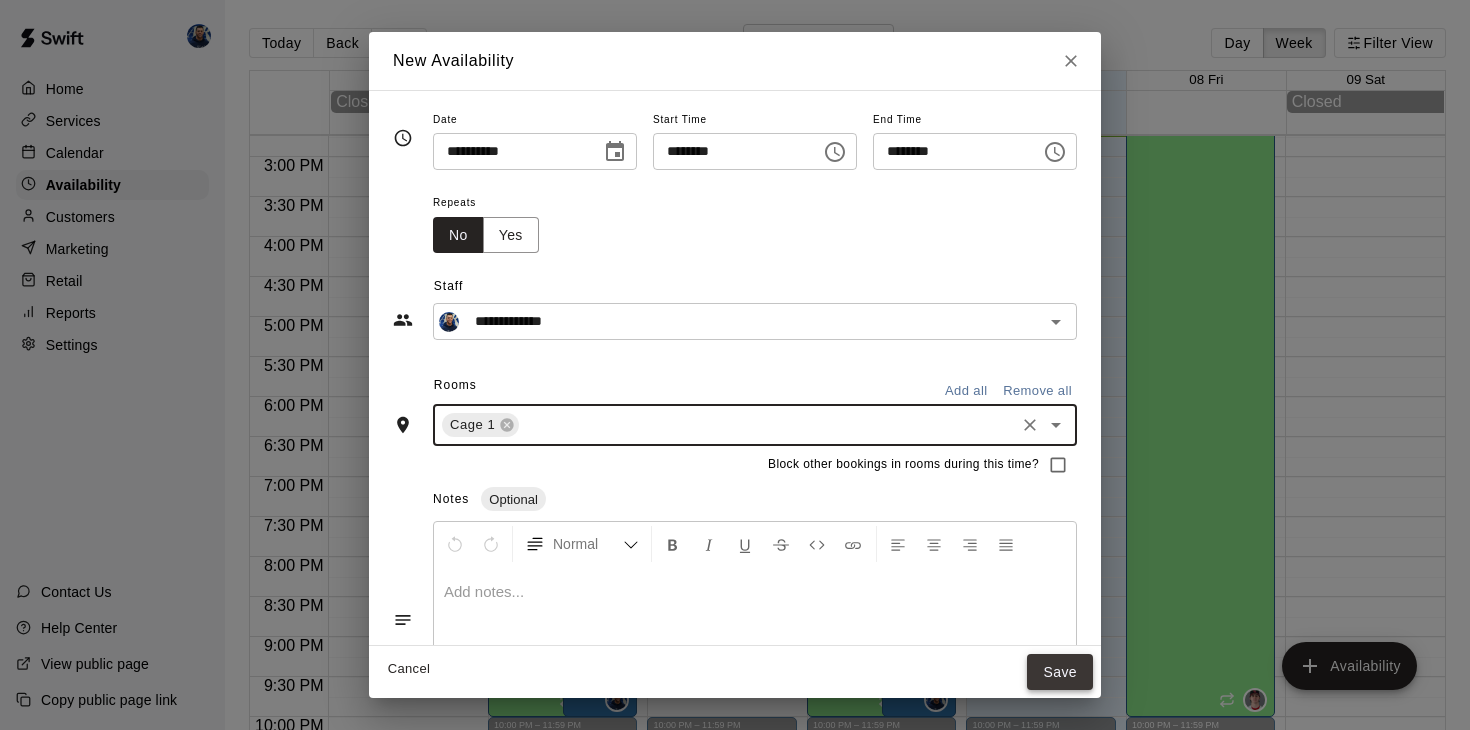 click on "Save" at bounding box center (1060, 672) 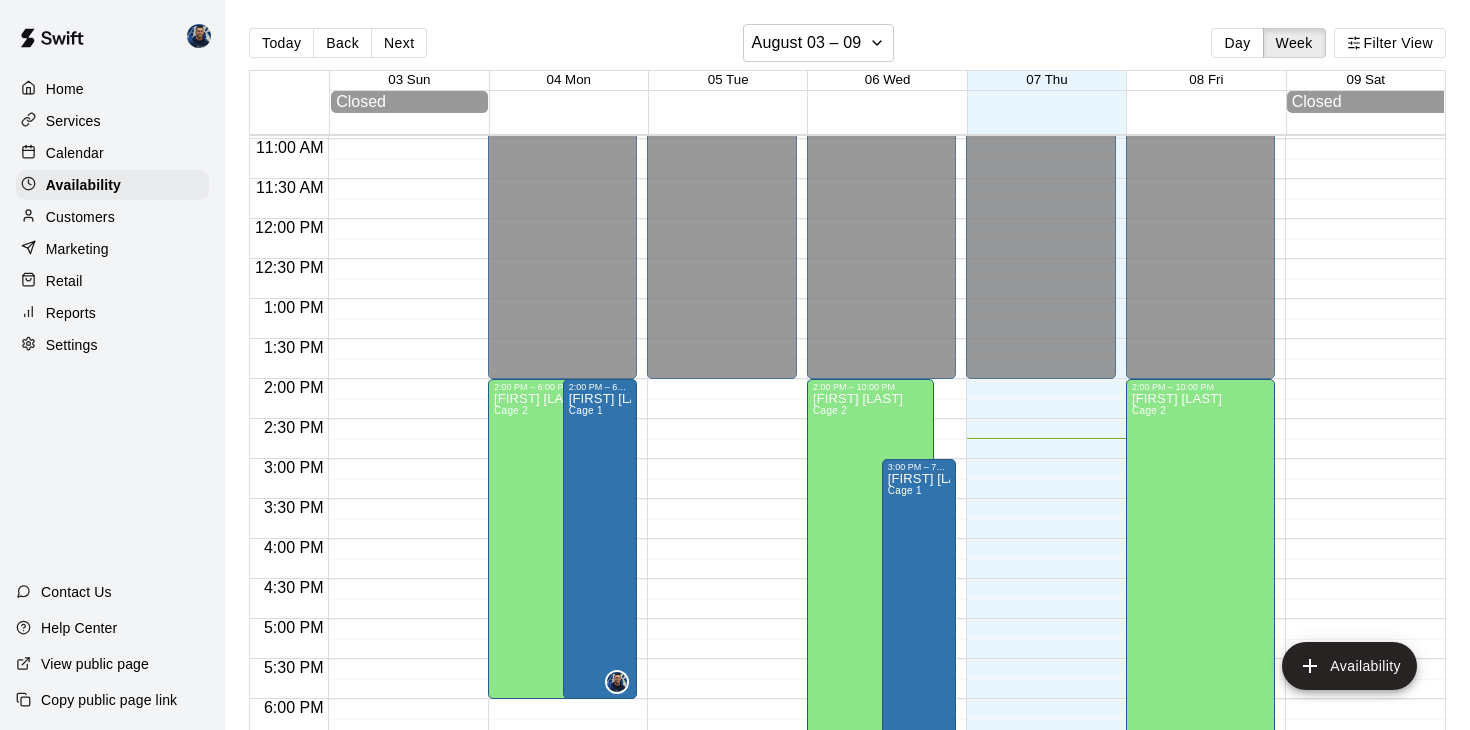 scroll, scrollTop: 868, scrollLeft: 0, axis: vertical 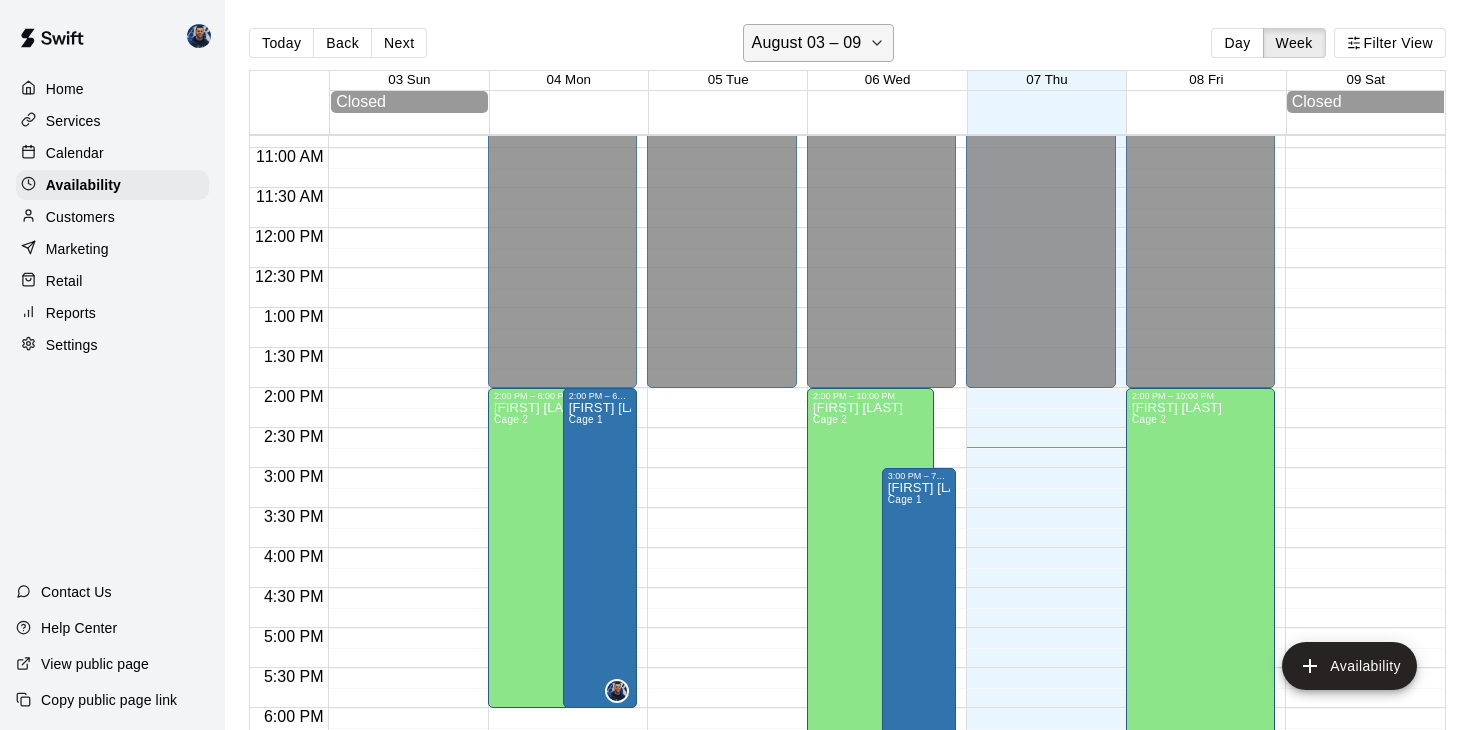 click 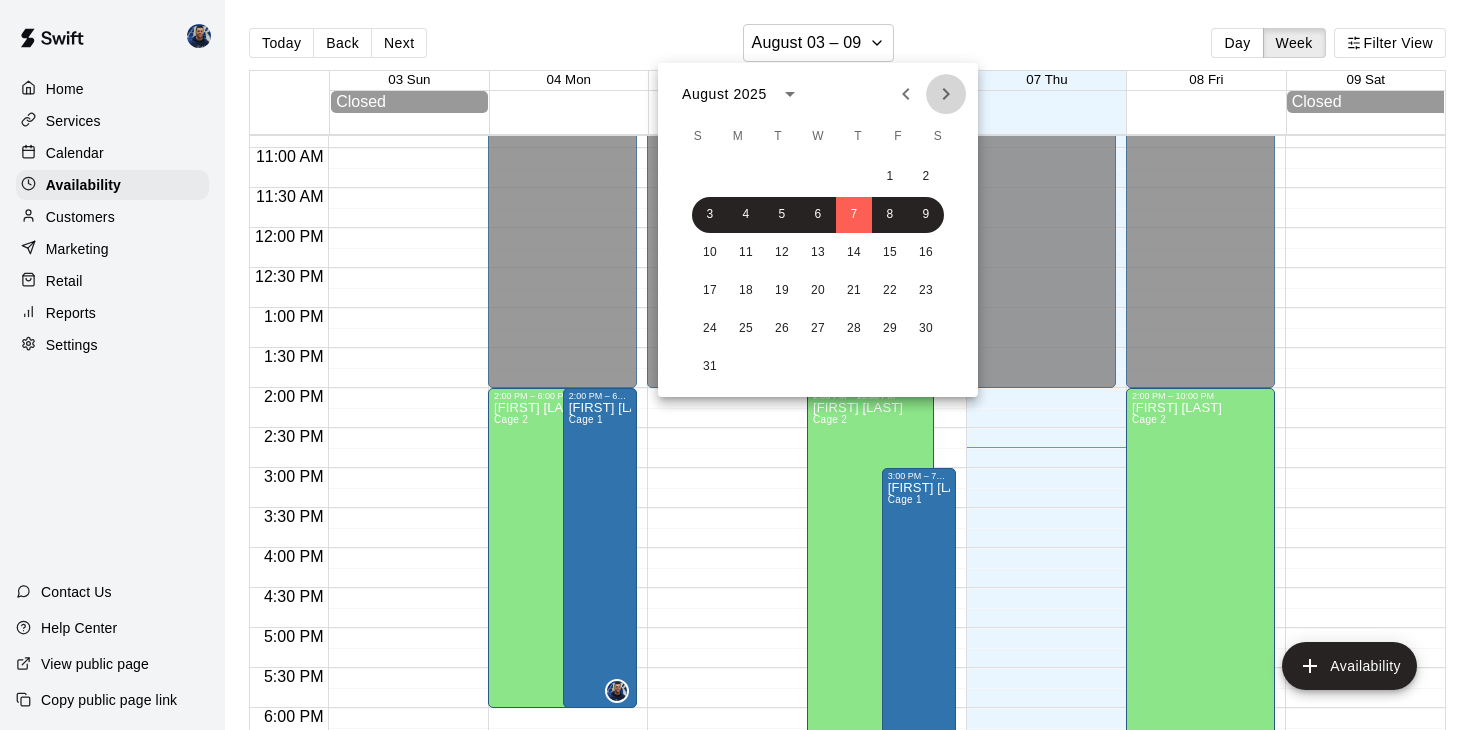 click at bounding box center [946, 94] 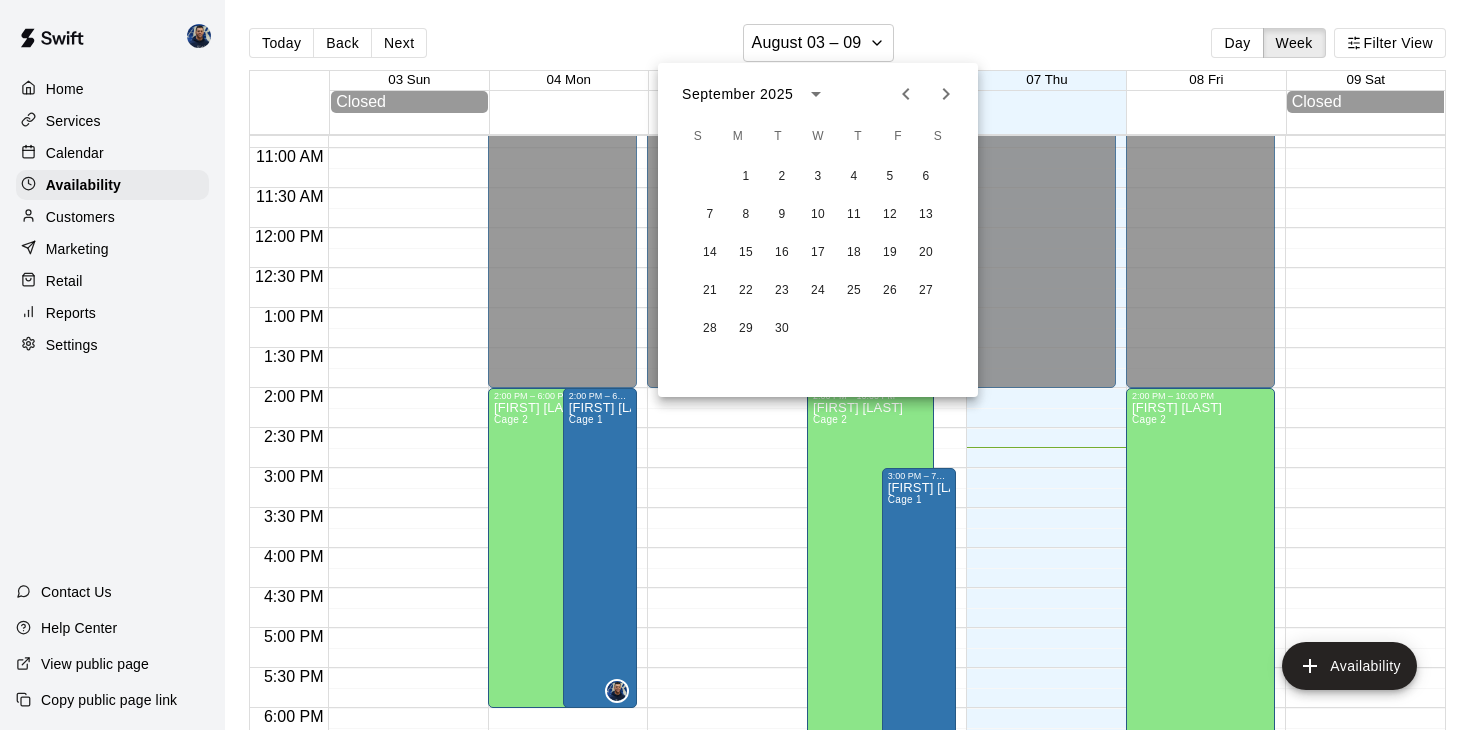 click at bounding box center (946, 94) 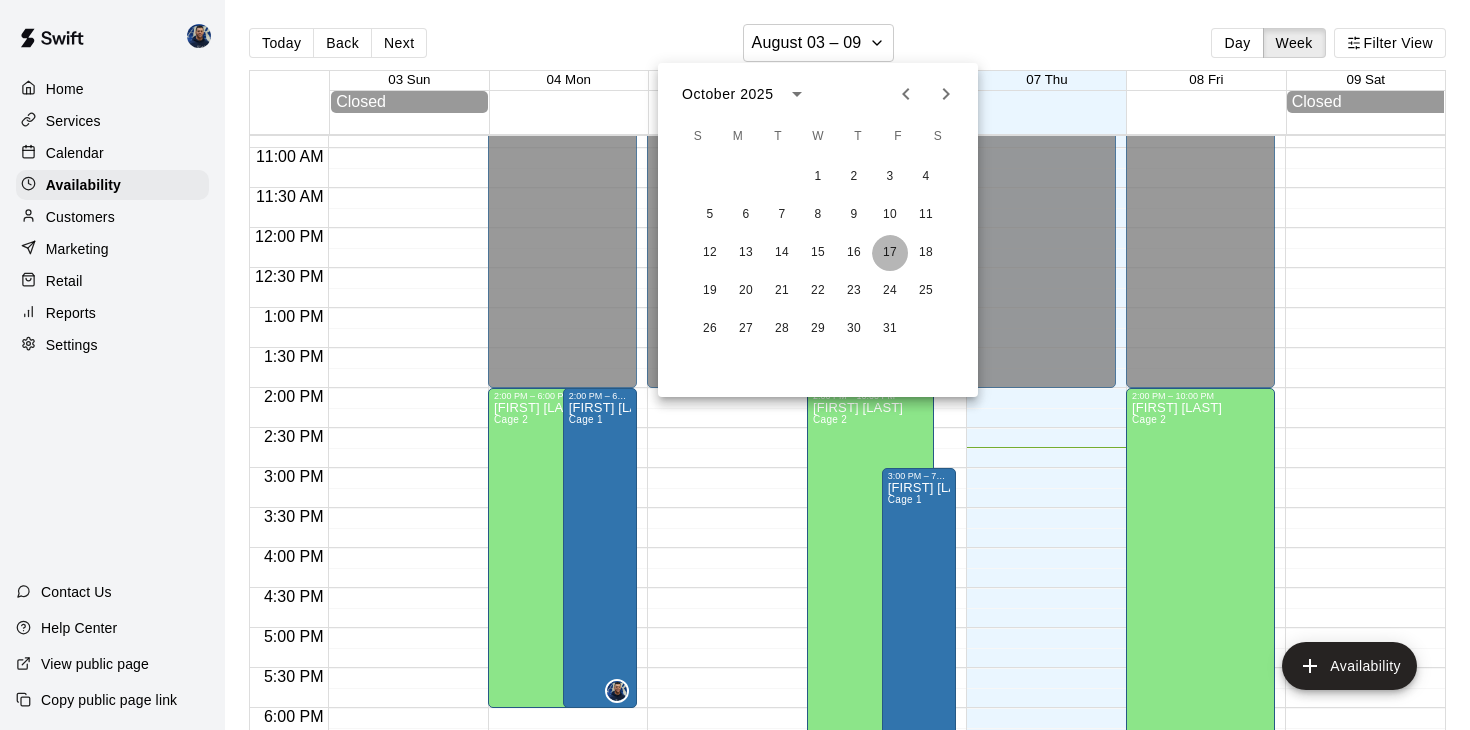 click on "17" at bounding box center [890, 253] 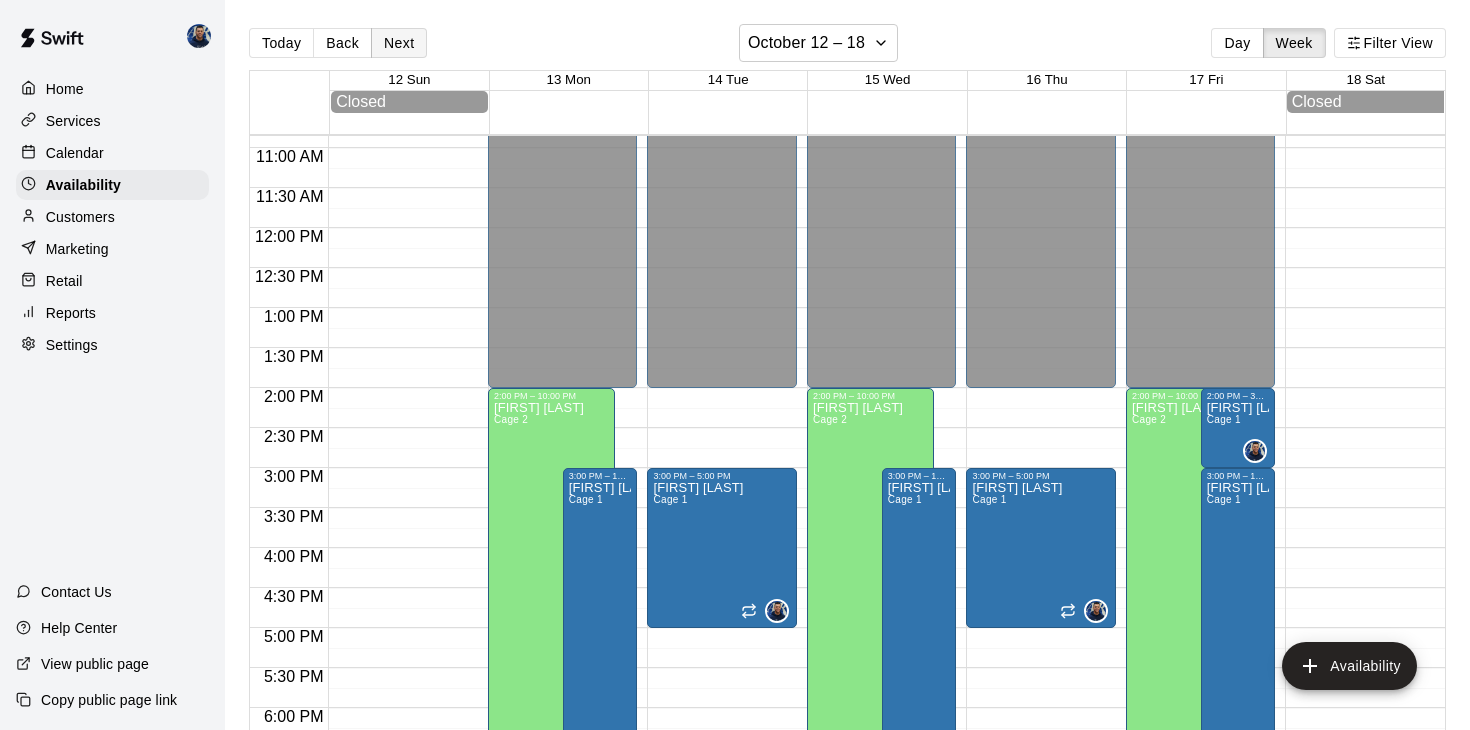 click on "Next" at bounding box center (399, 43) 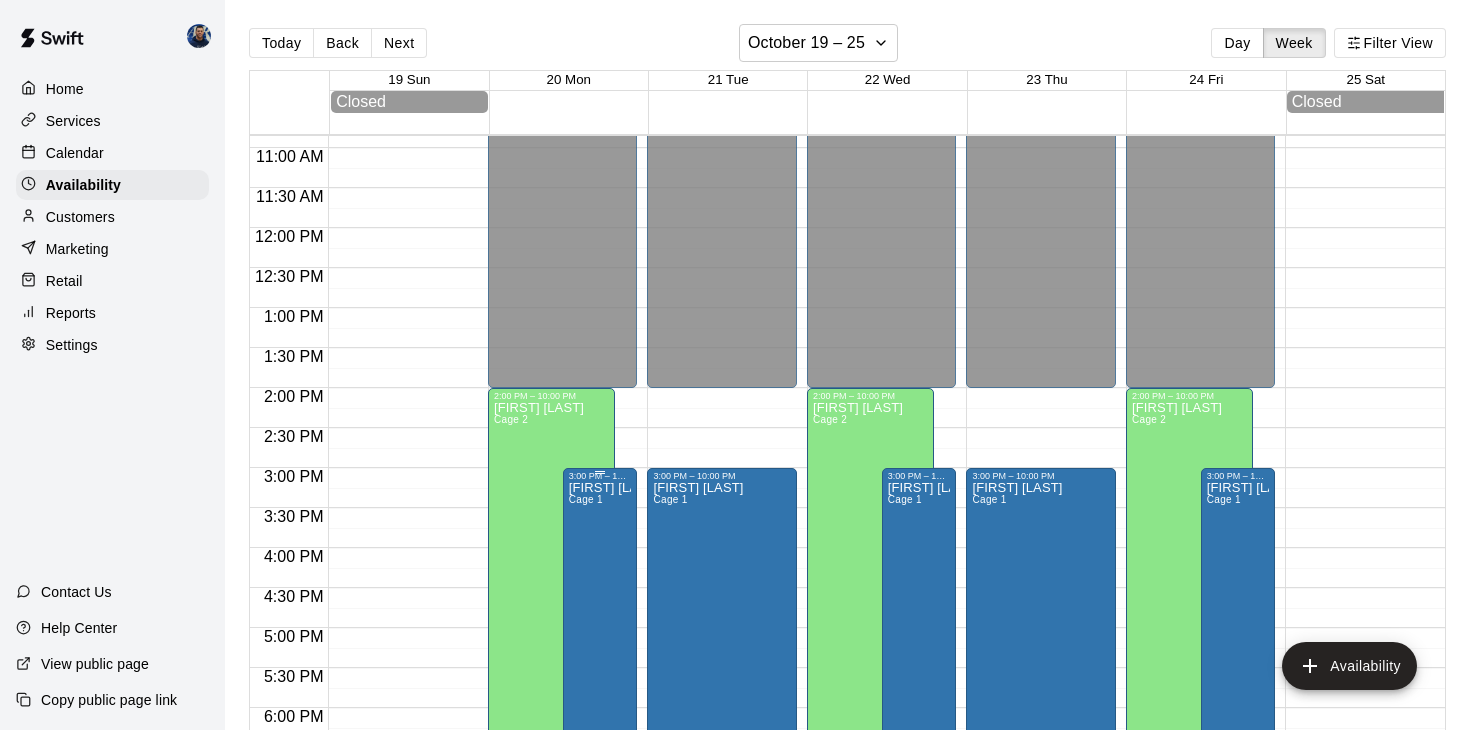click on "Cage 1" at bounding box center (586, 499) 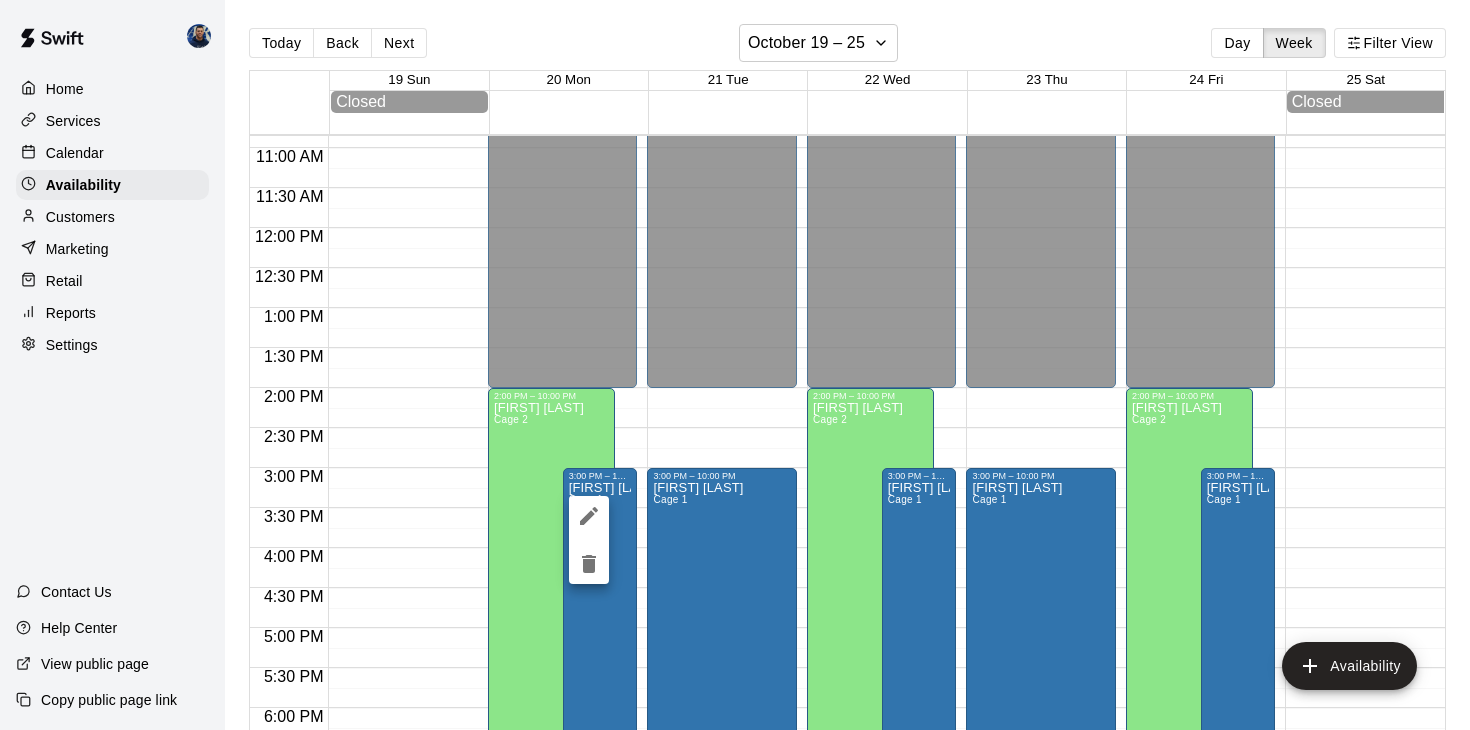 click 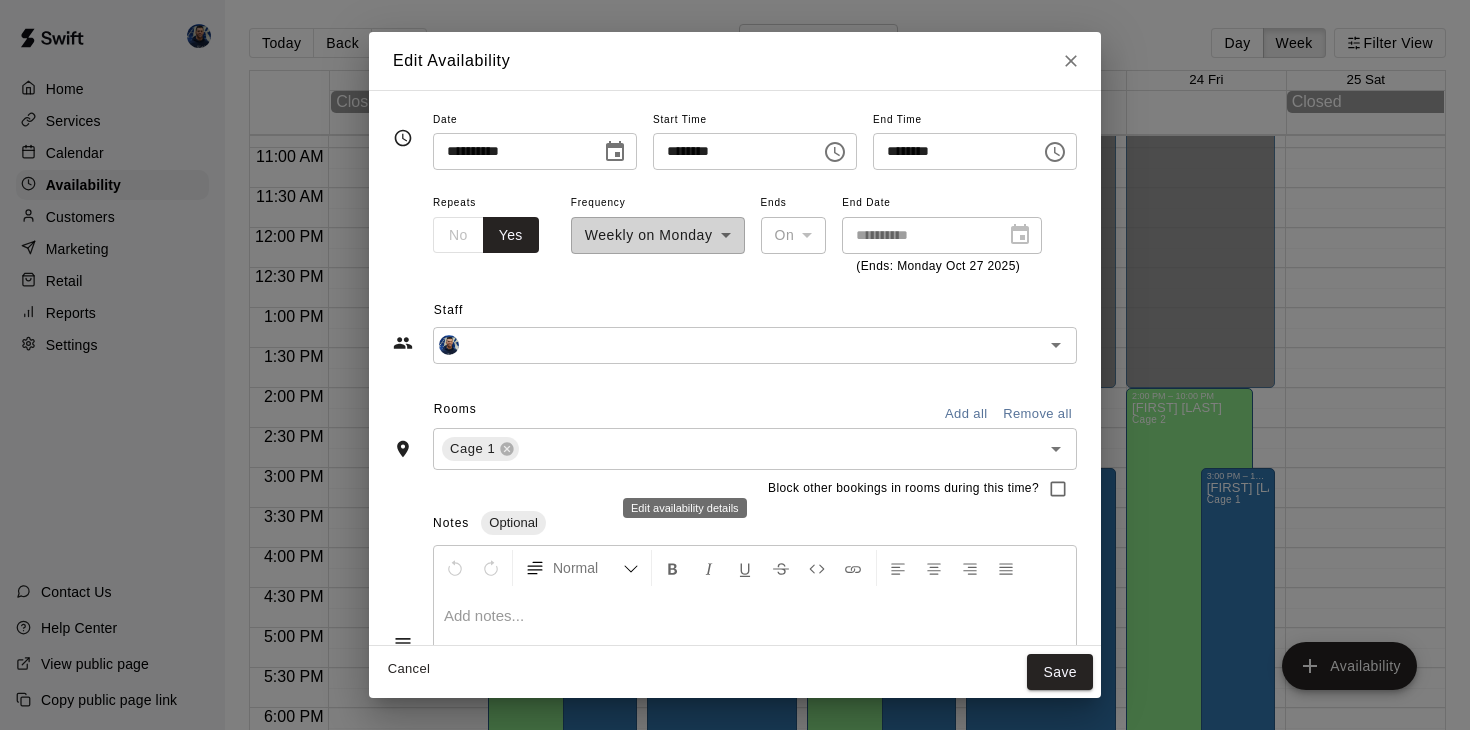 type on "**********" 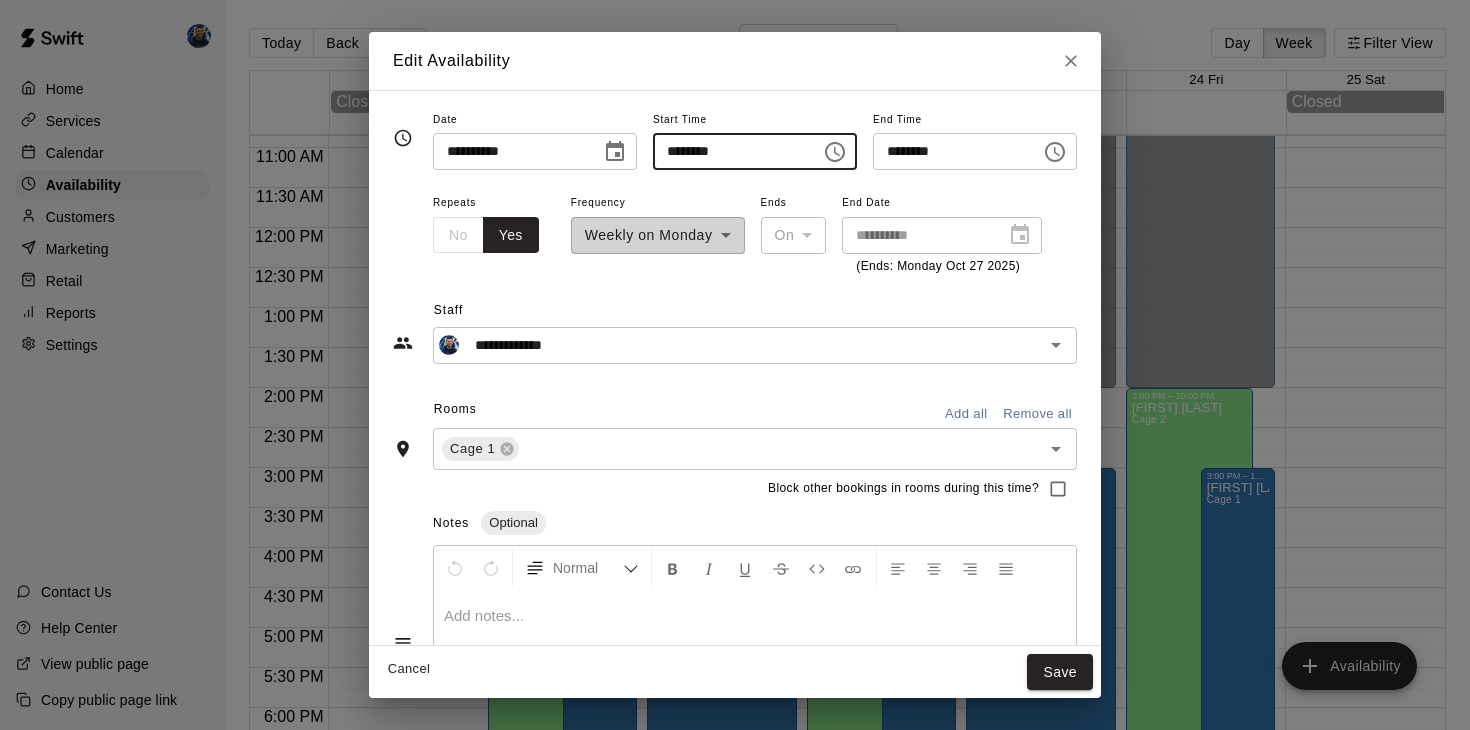 click on "********" at bounding box center [730, 151] 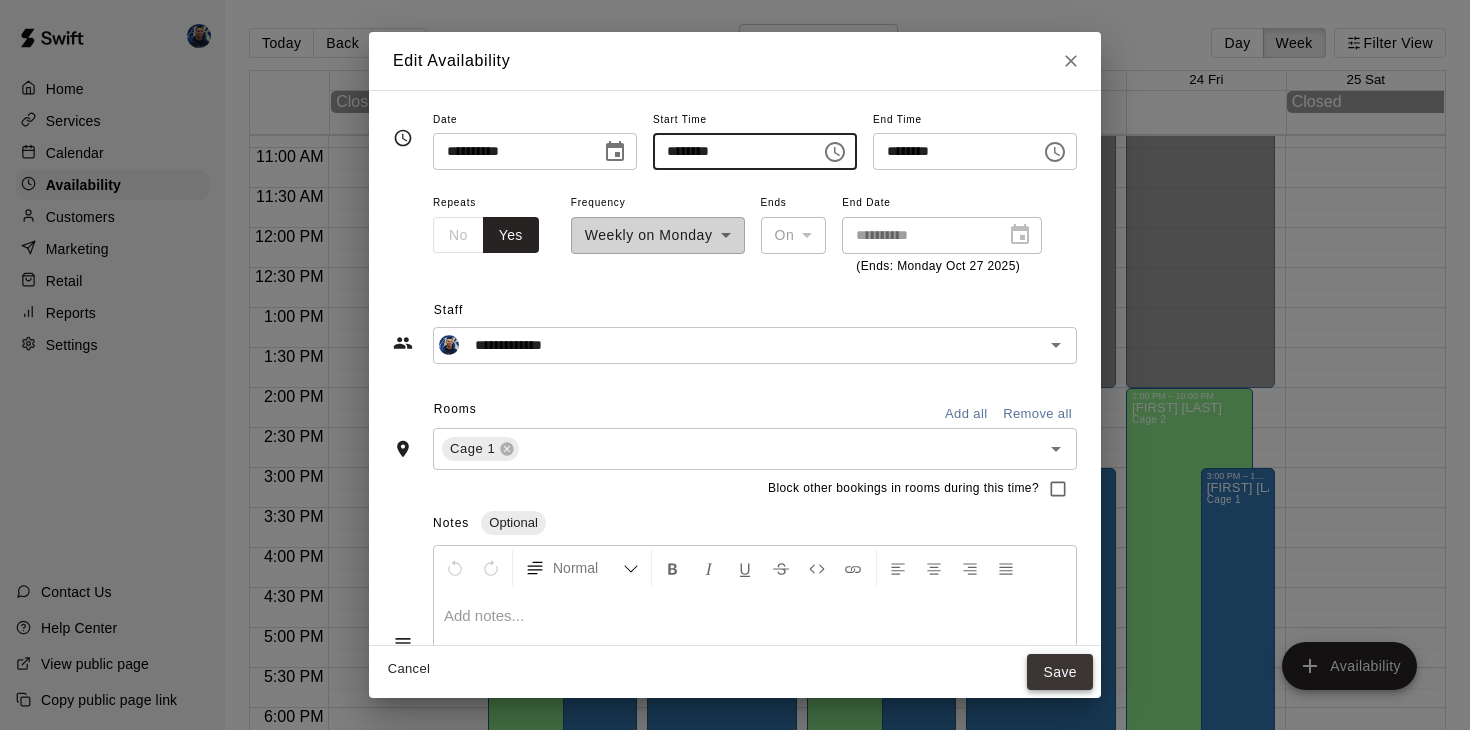 click on "Save" at bounding box center (1060, 672) 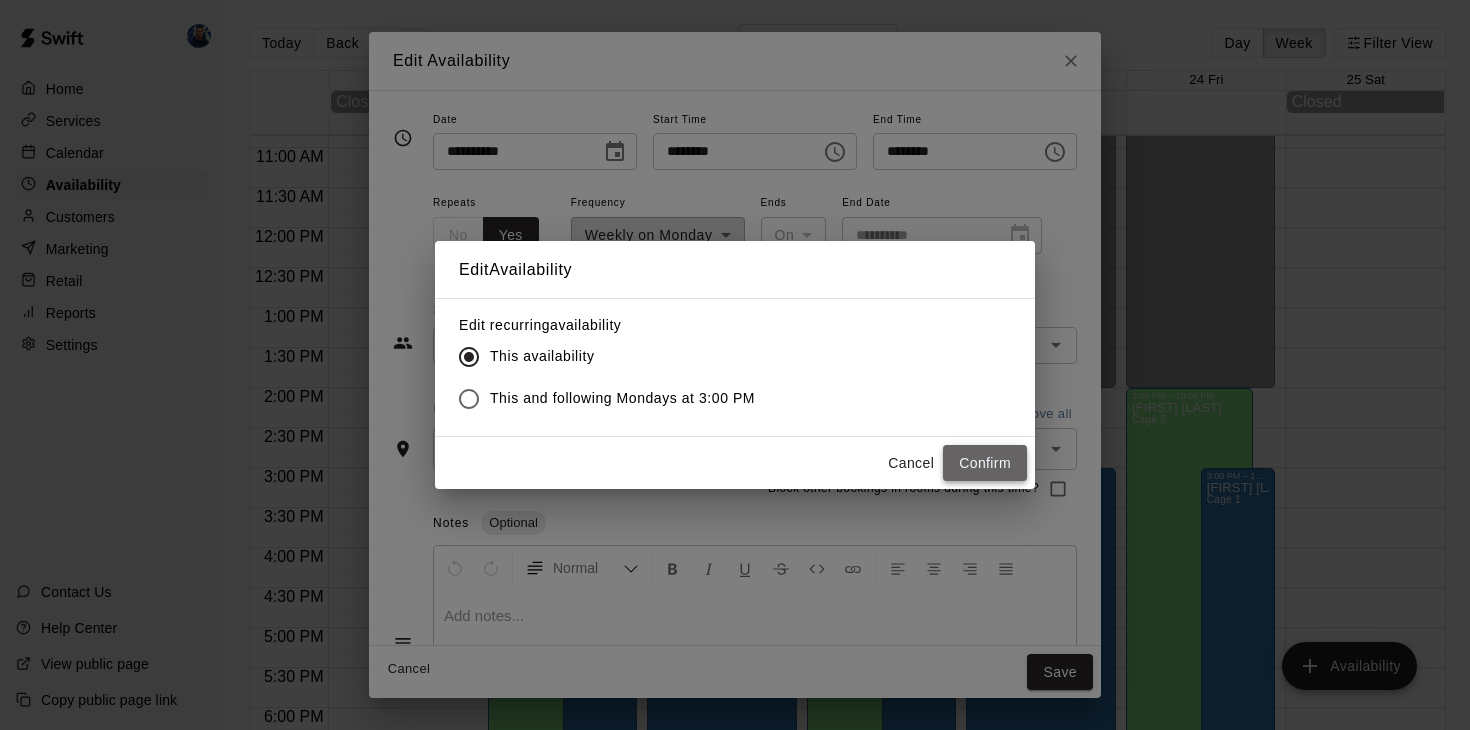 click on "Confirm" at bounding box center [985, 463] 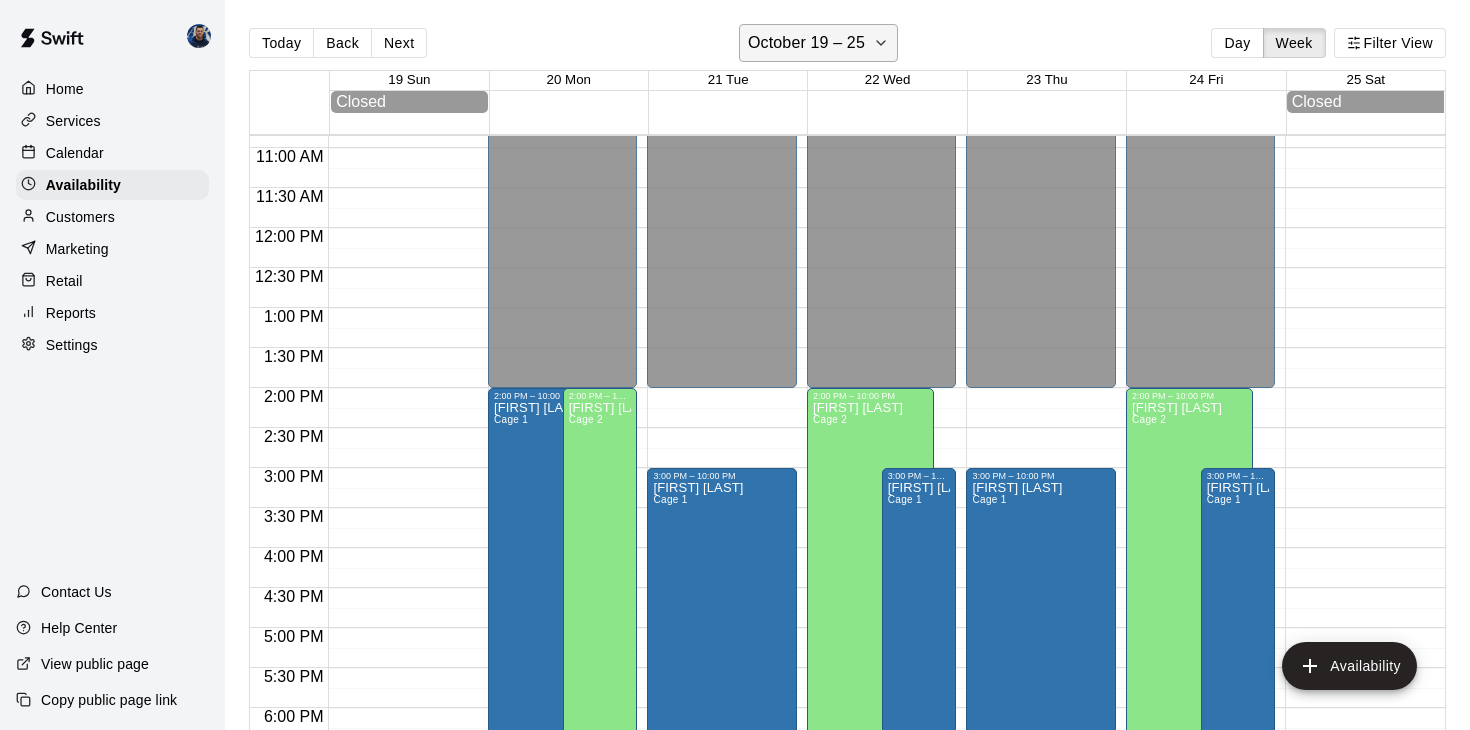 click on "October 19 – 25" at bounding box center [818, 43] 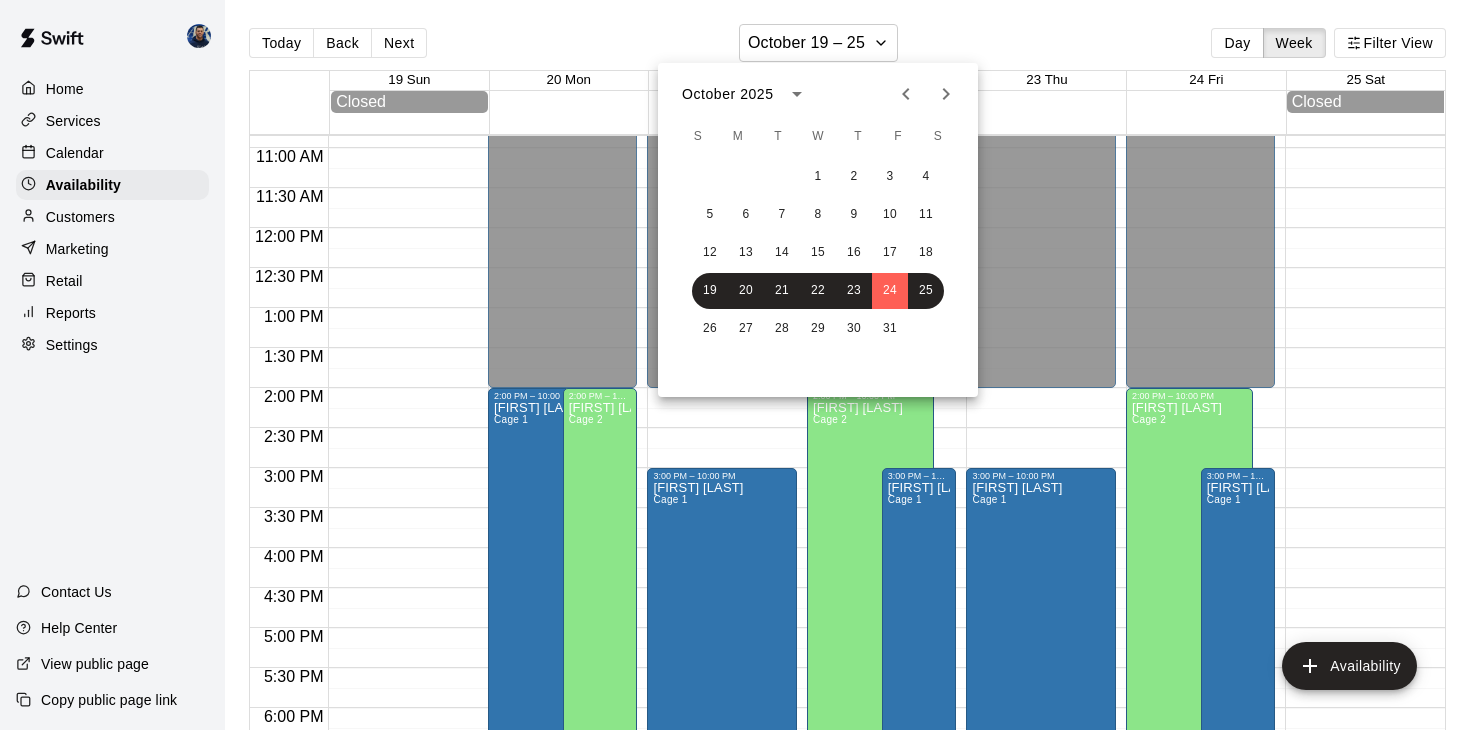 click 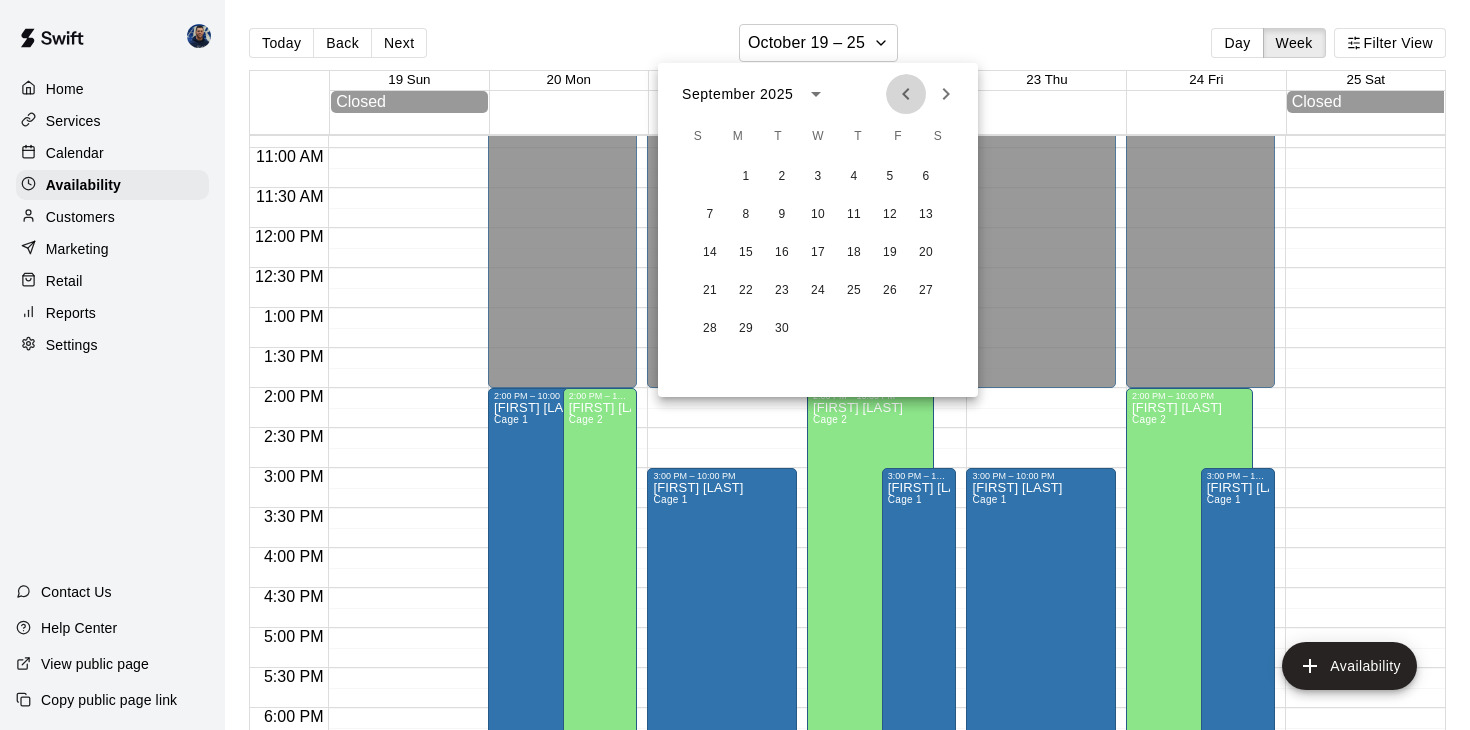 click 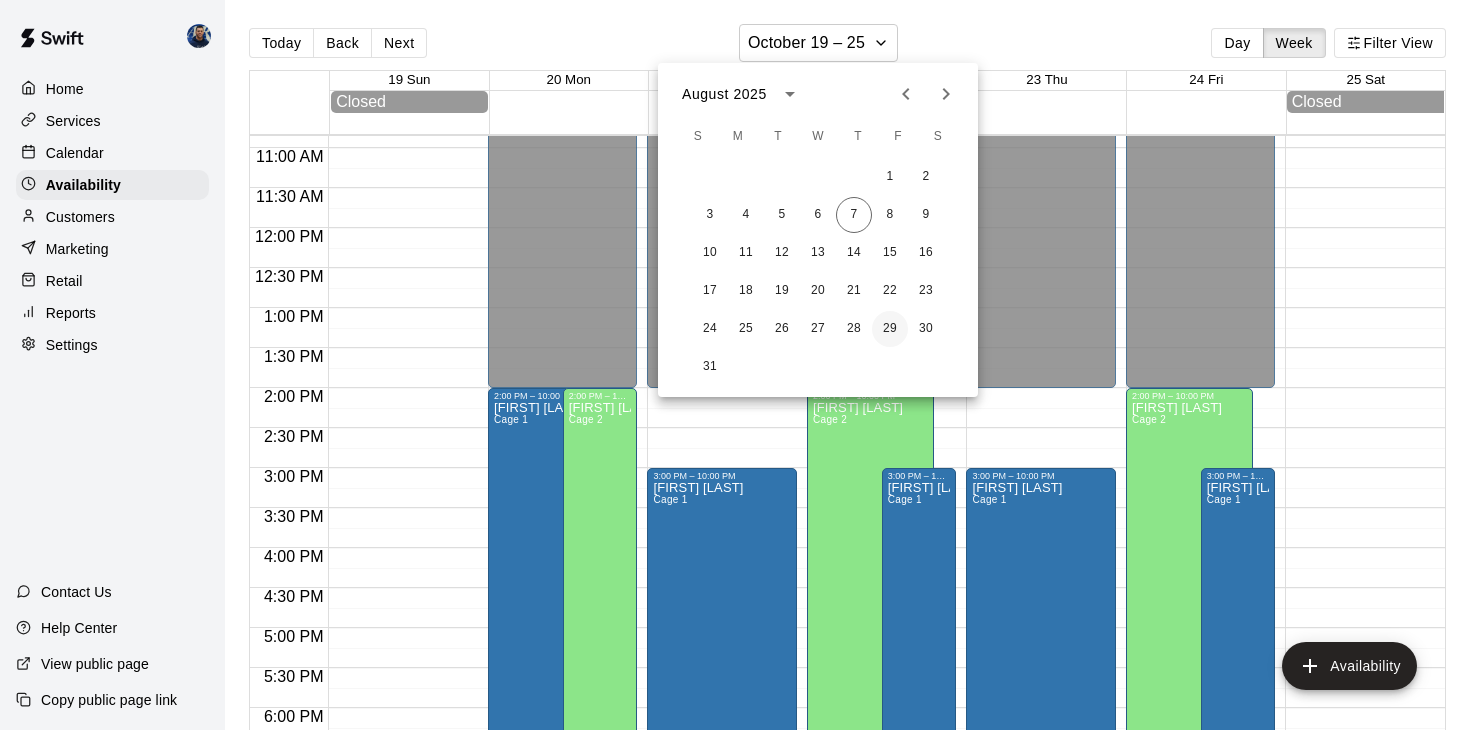 click on "29" at bounding box center [890, 329] 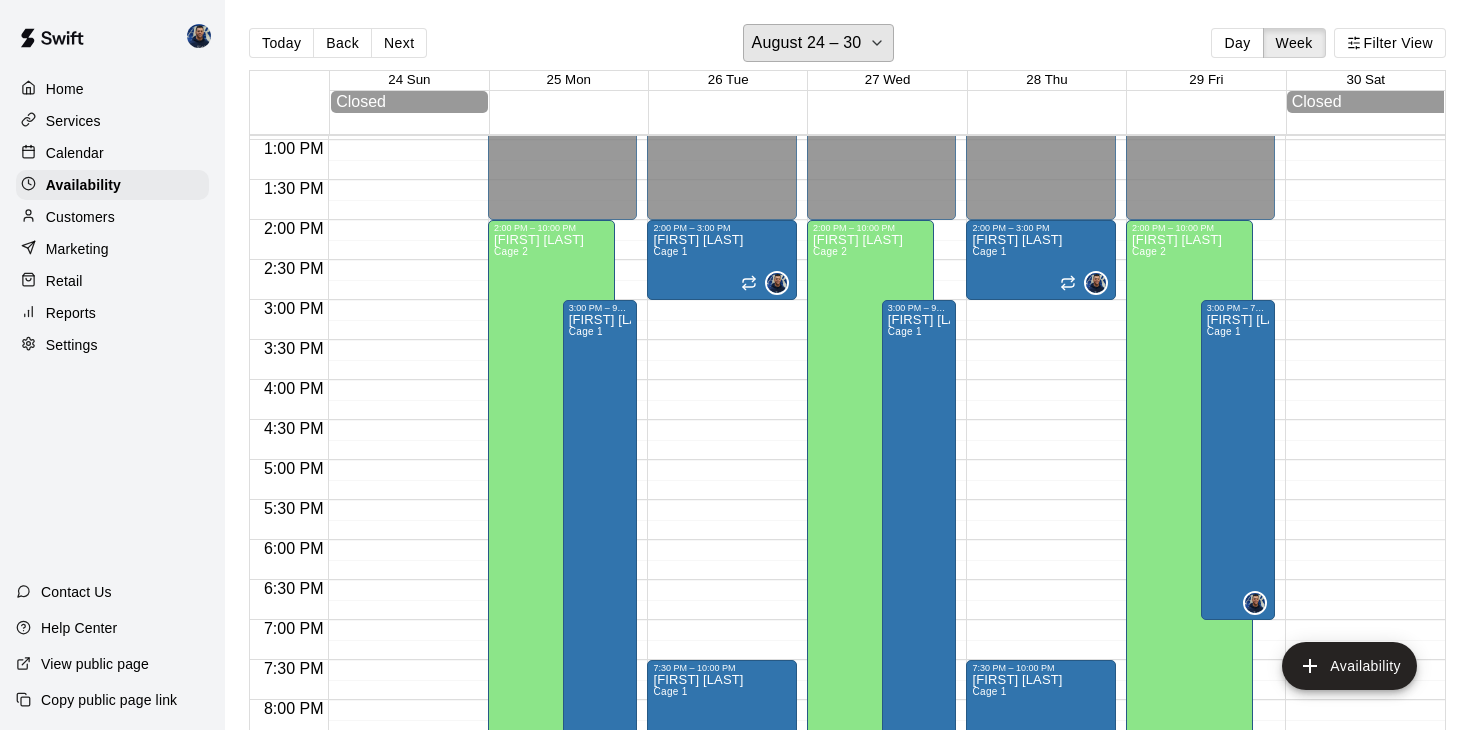 scroll, scrollTop: 1045, scrollLeft: 0, axis: vertical 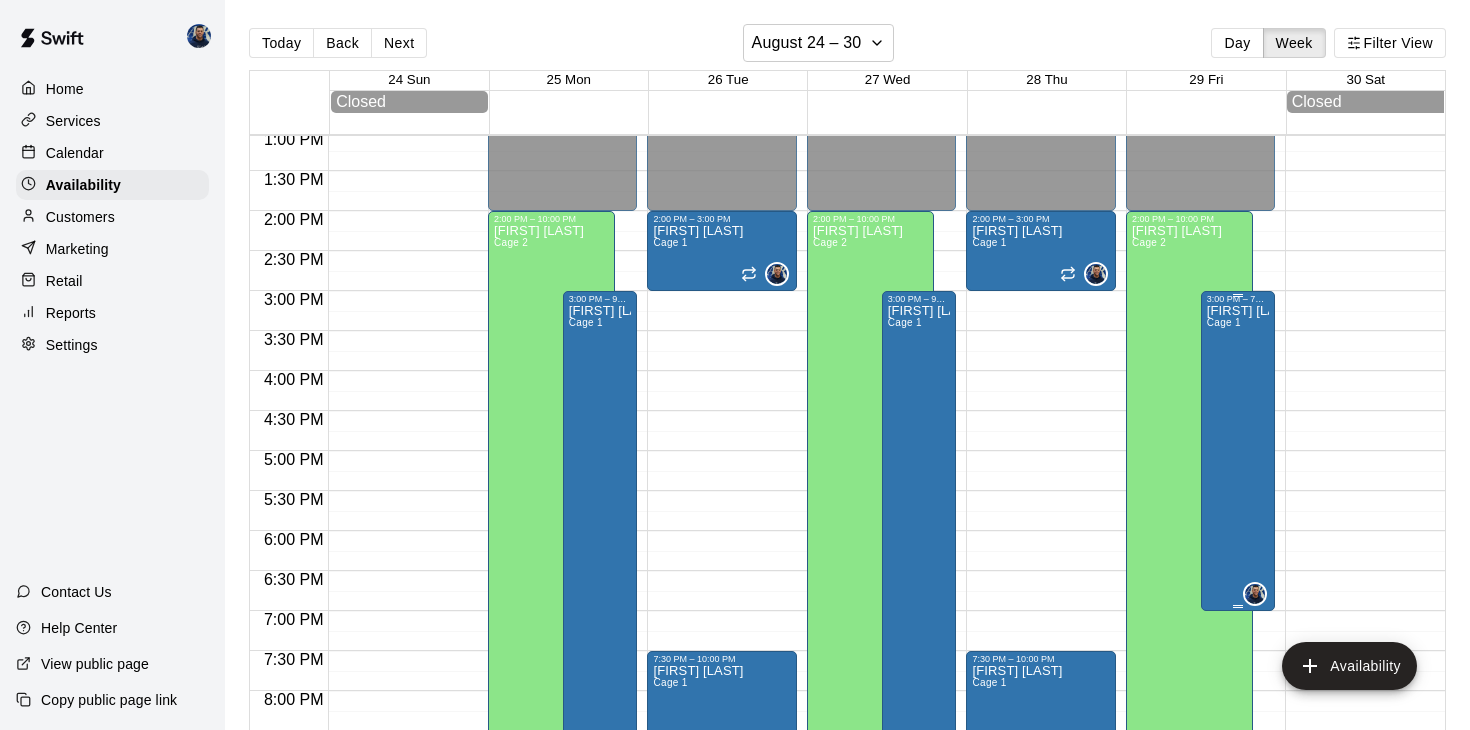 click on "Cage 1" at bounding box center (1224, 322) 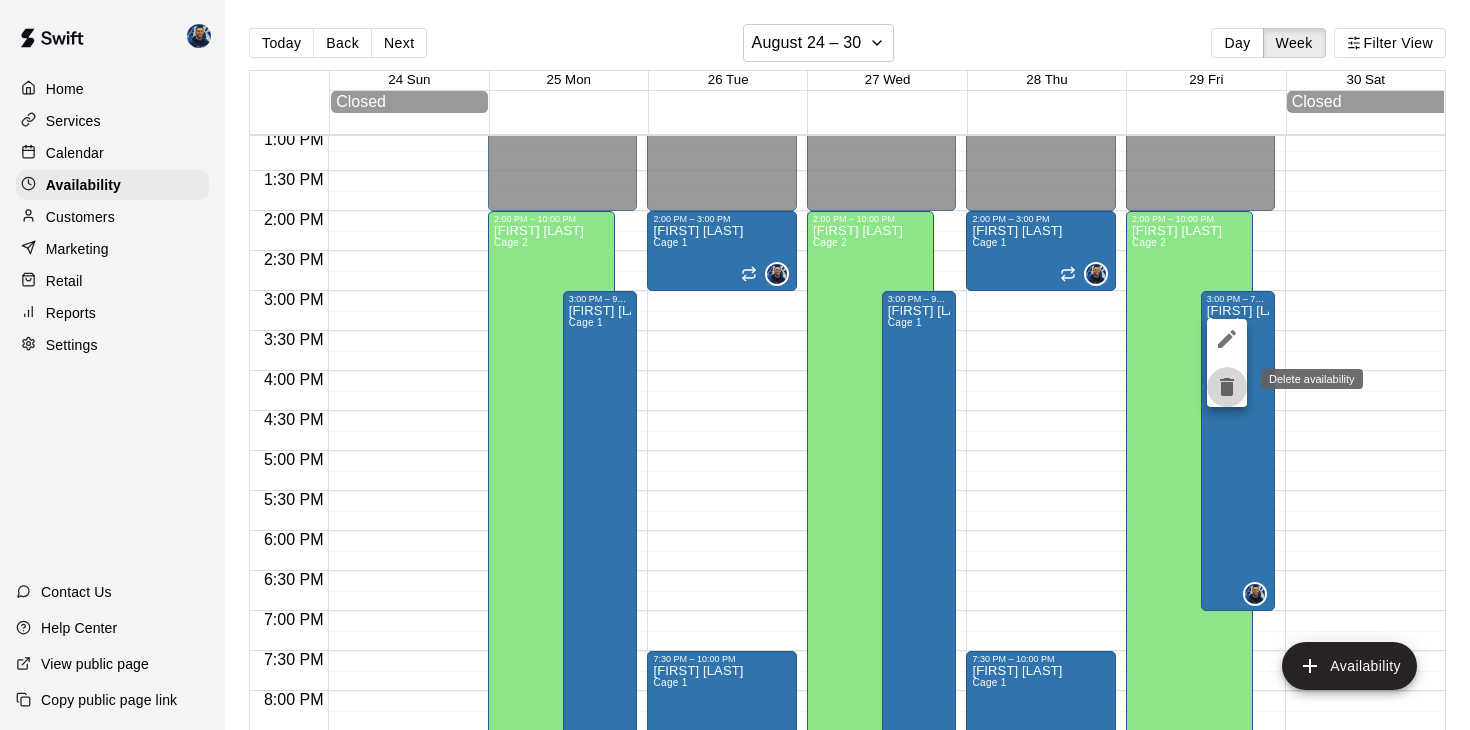 click 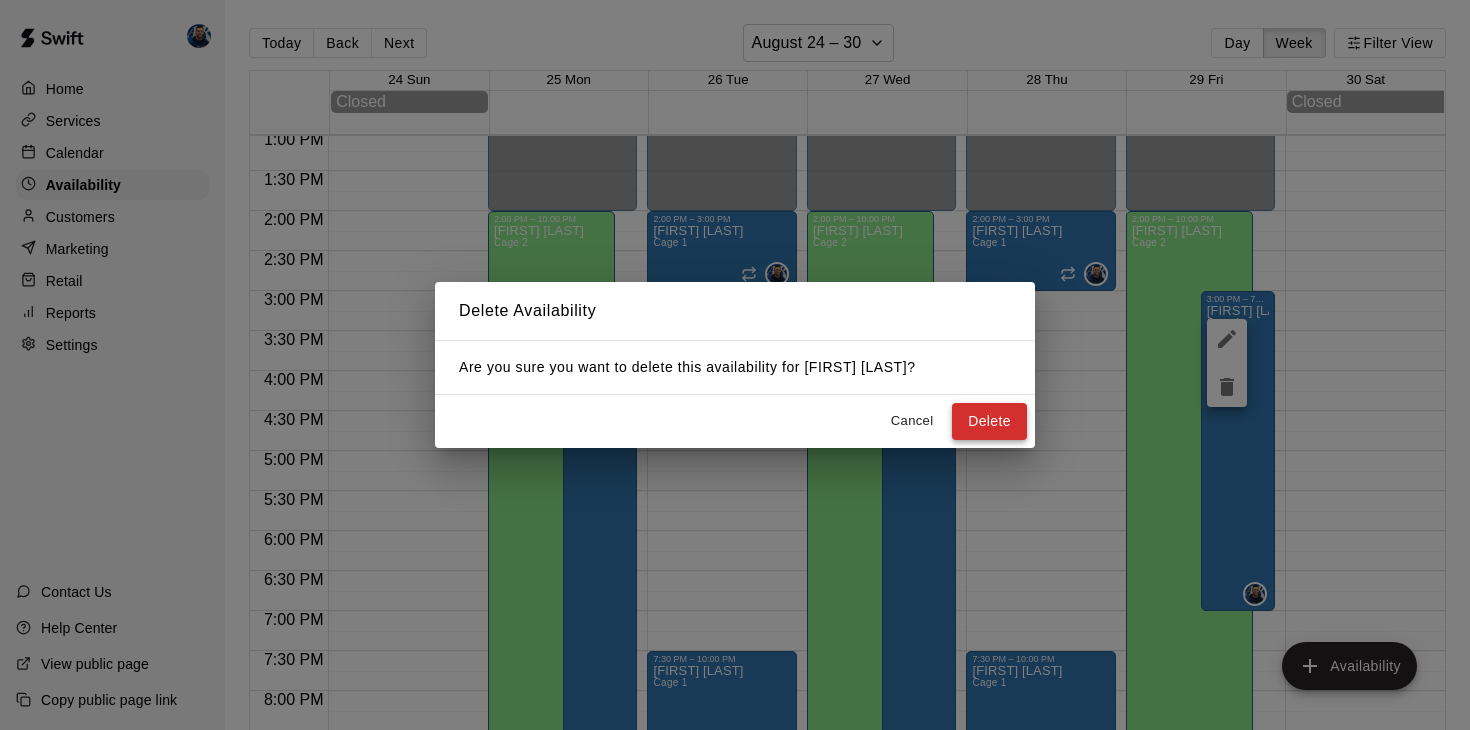 click on "Delete" at bounding box center [989, 421] 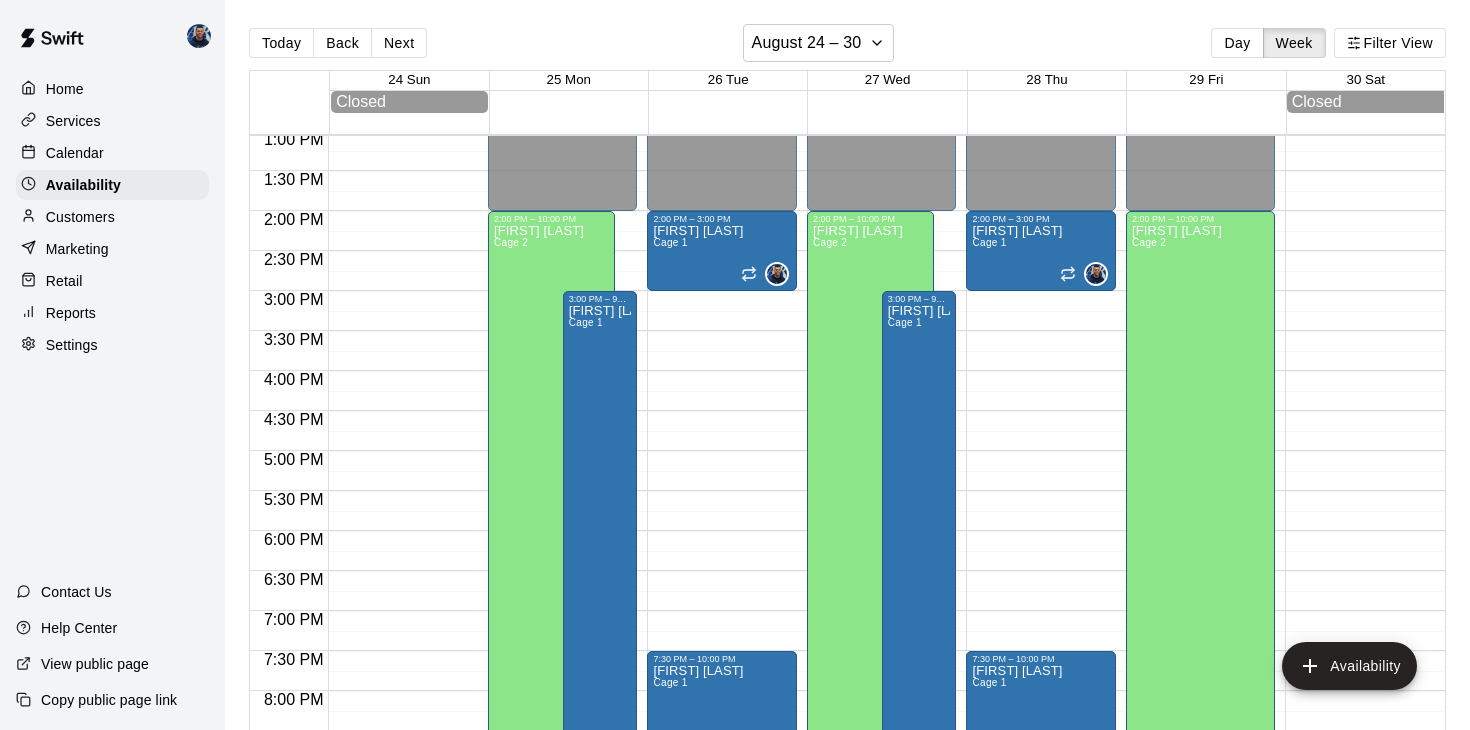 click on "Calendar" at bounding box center (112, 153) 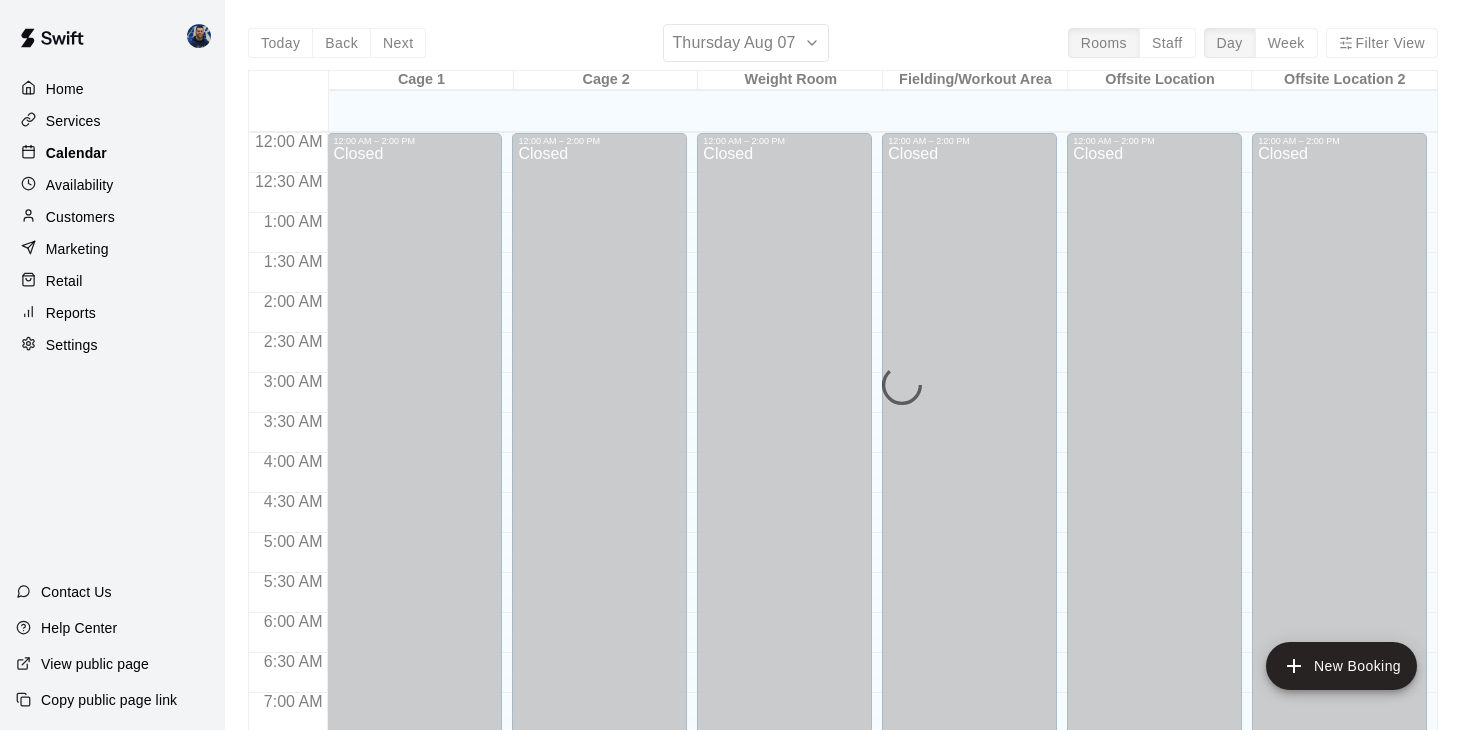 scroll, scrollTop: 1185, scrollLeft: 0, axis: vertical 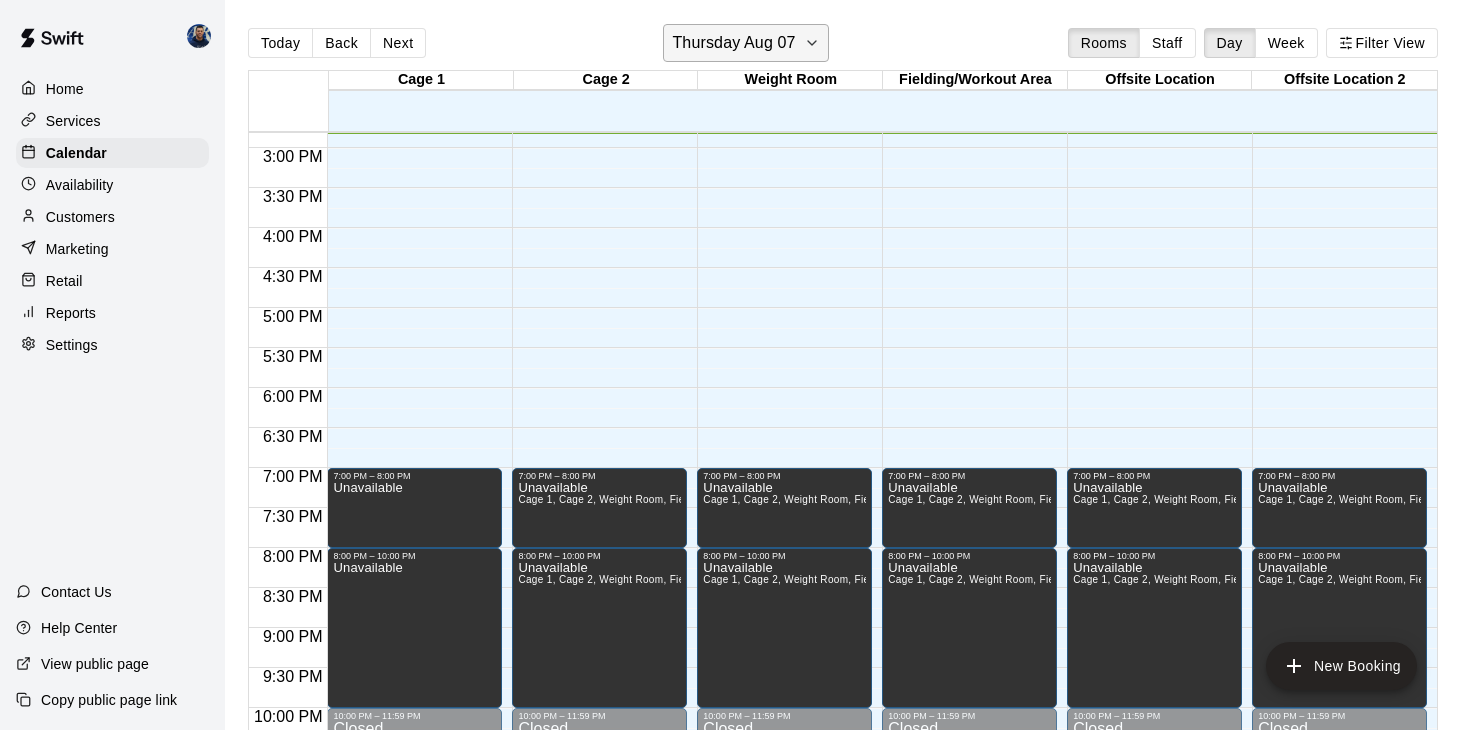 click on "Thursday Aug 07" at bounding box center (733, 43) 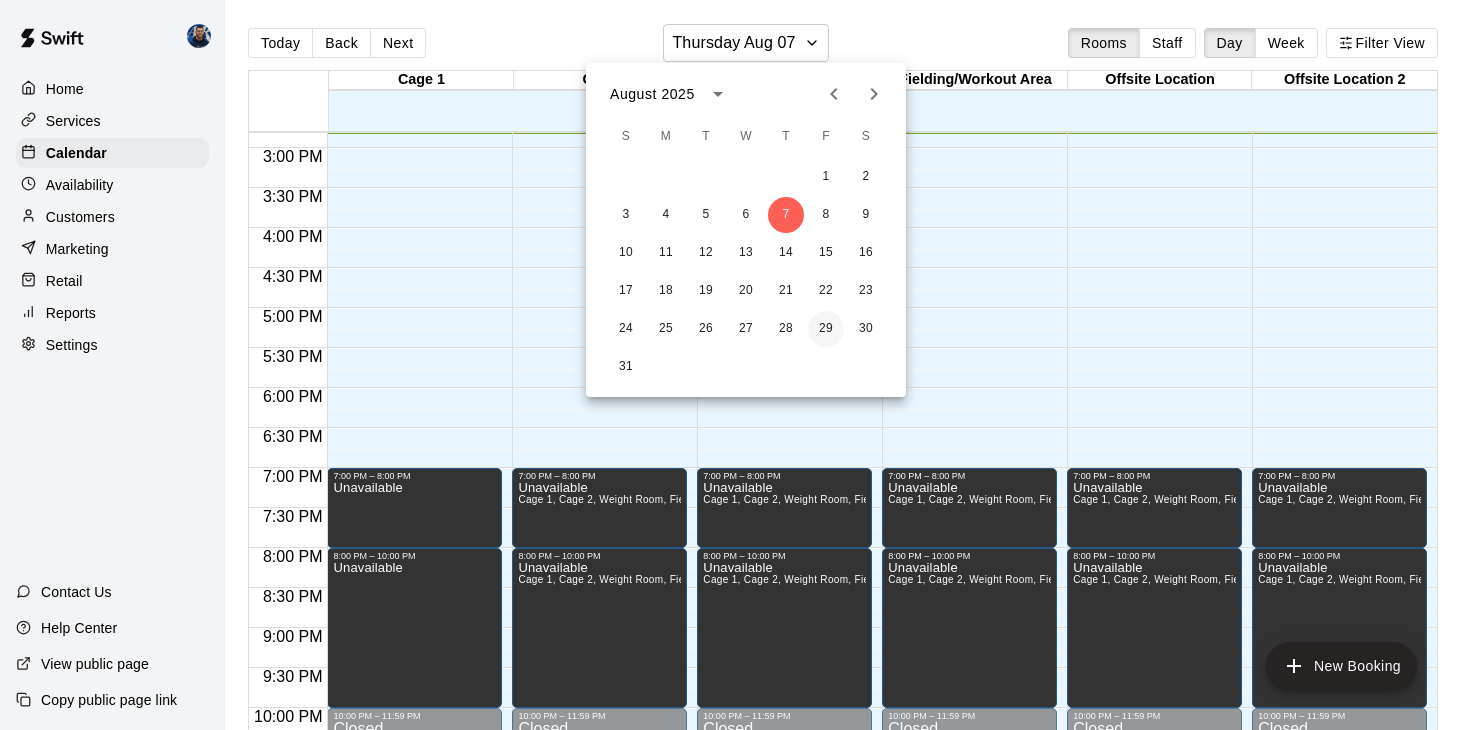 click on "29" at bounding box center (826, 329) 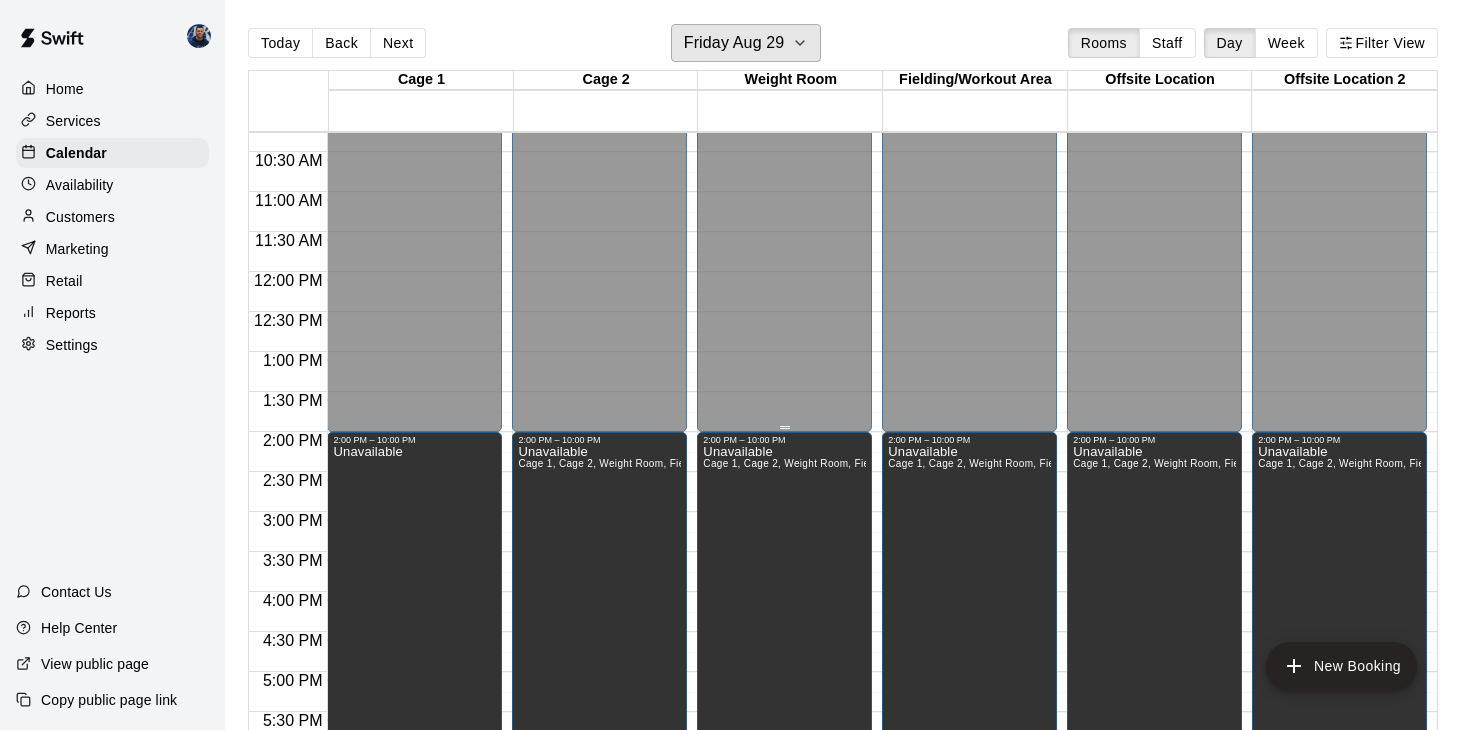 scroll, scrollTop: 797, scrollLeft: 0, axis: vertical 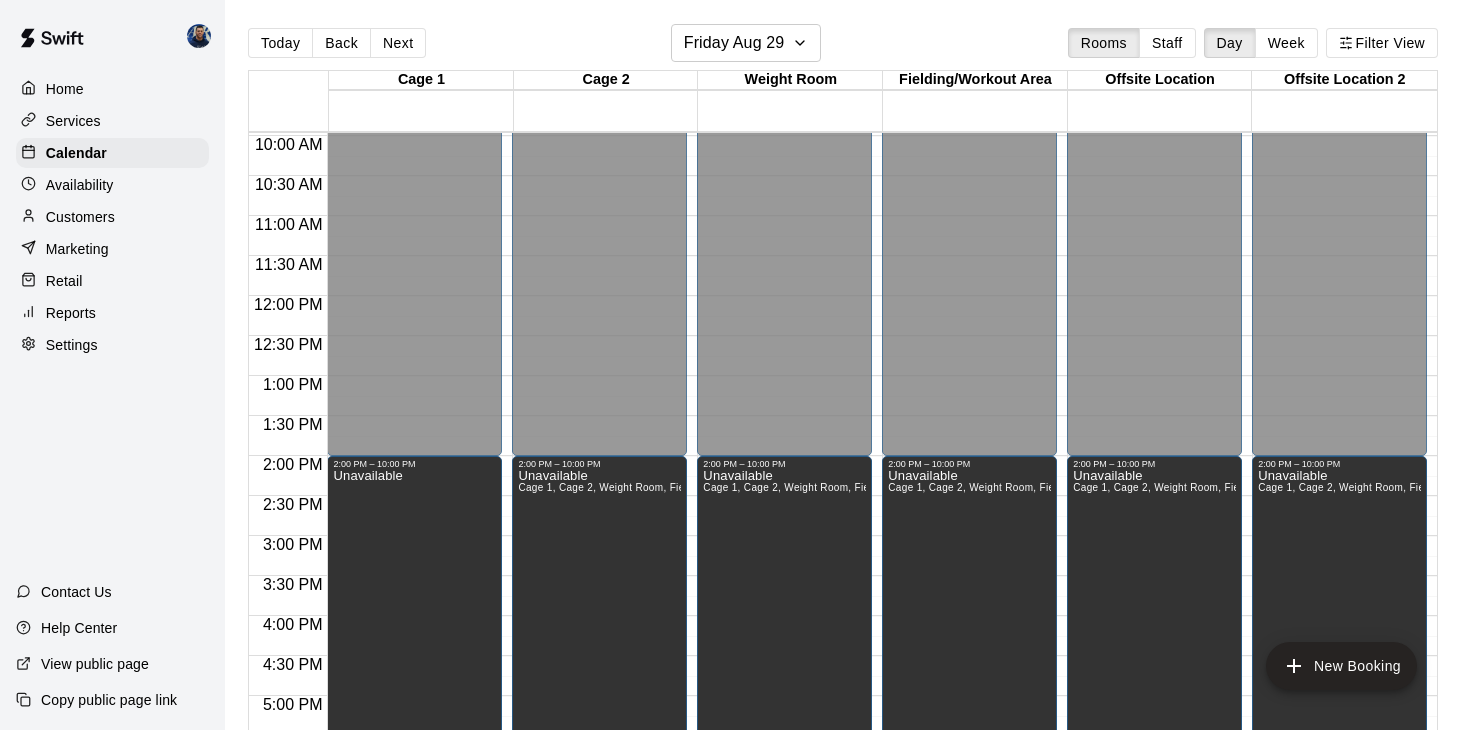 click on "Availability" at bounding box center [80, 185] 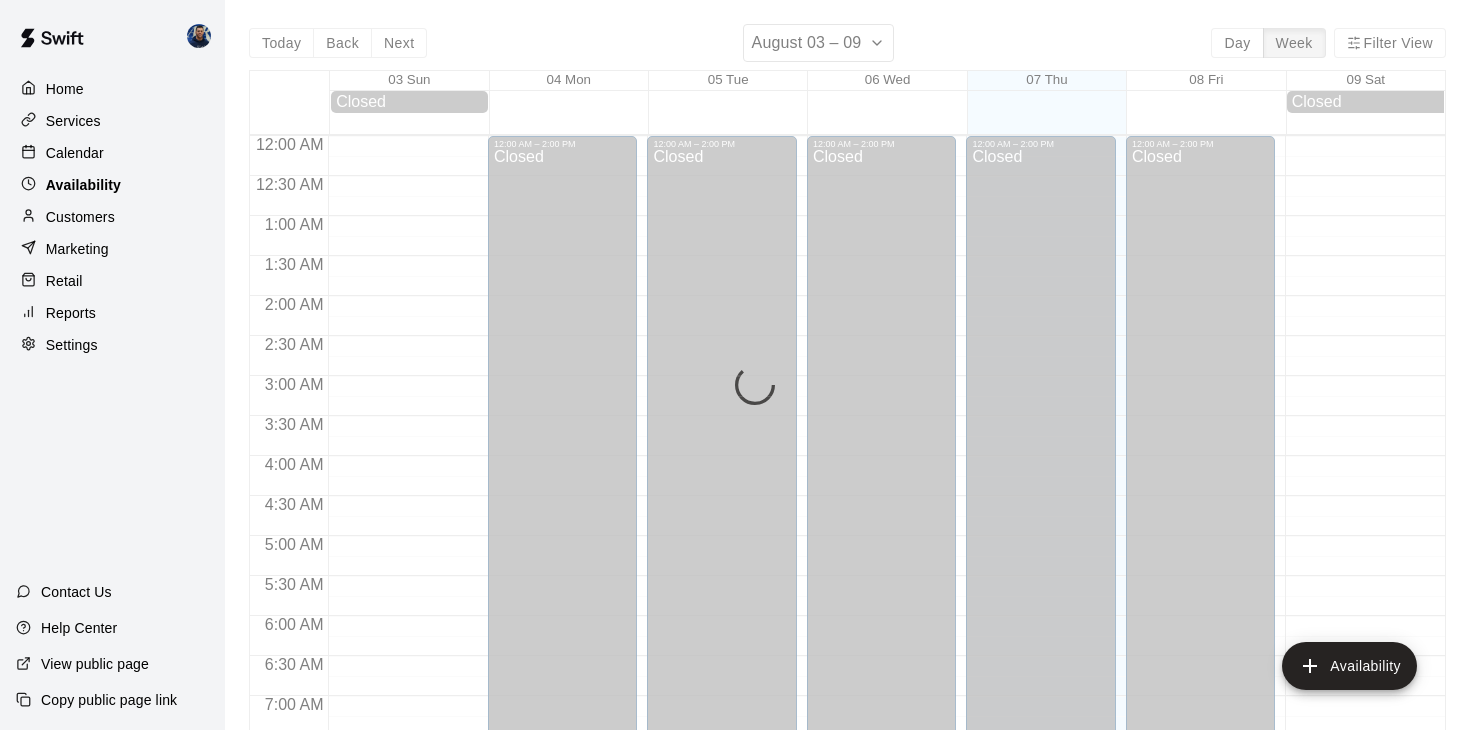 scroll, scrollTop: 1186, scrollLeft: 0, axis: vertical 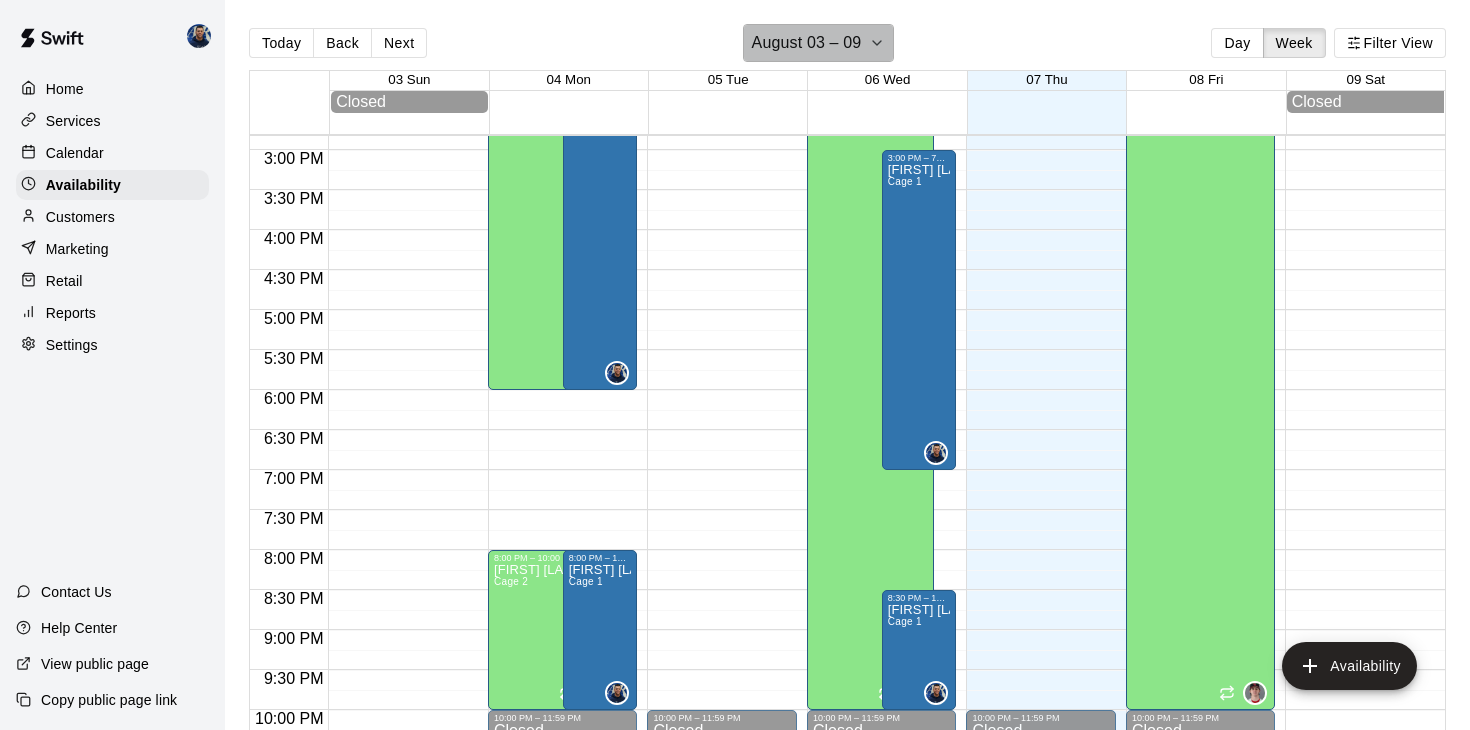 click 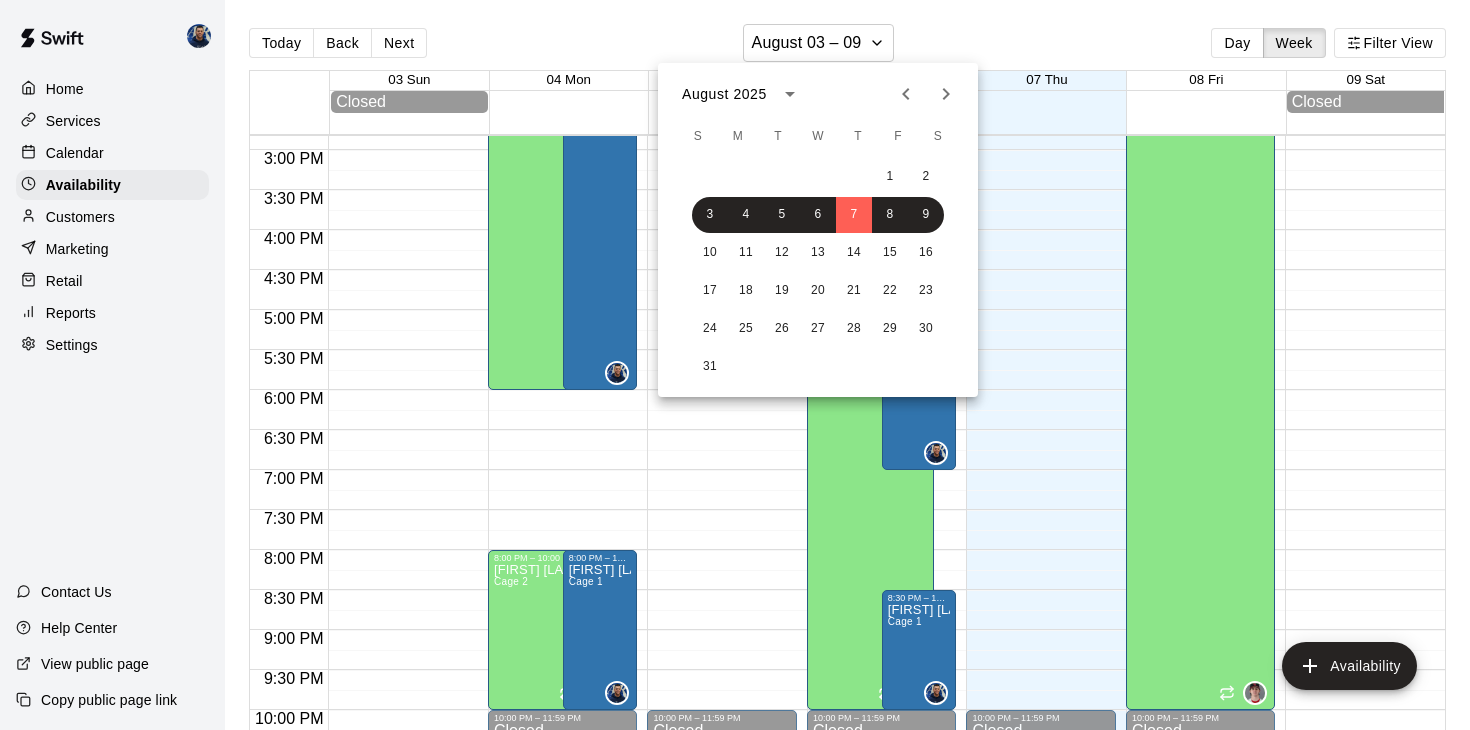 click 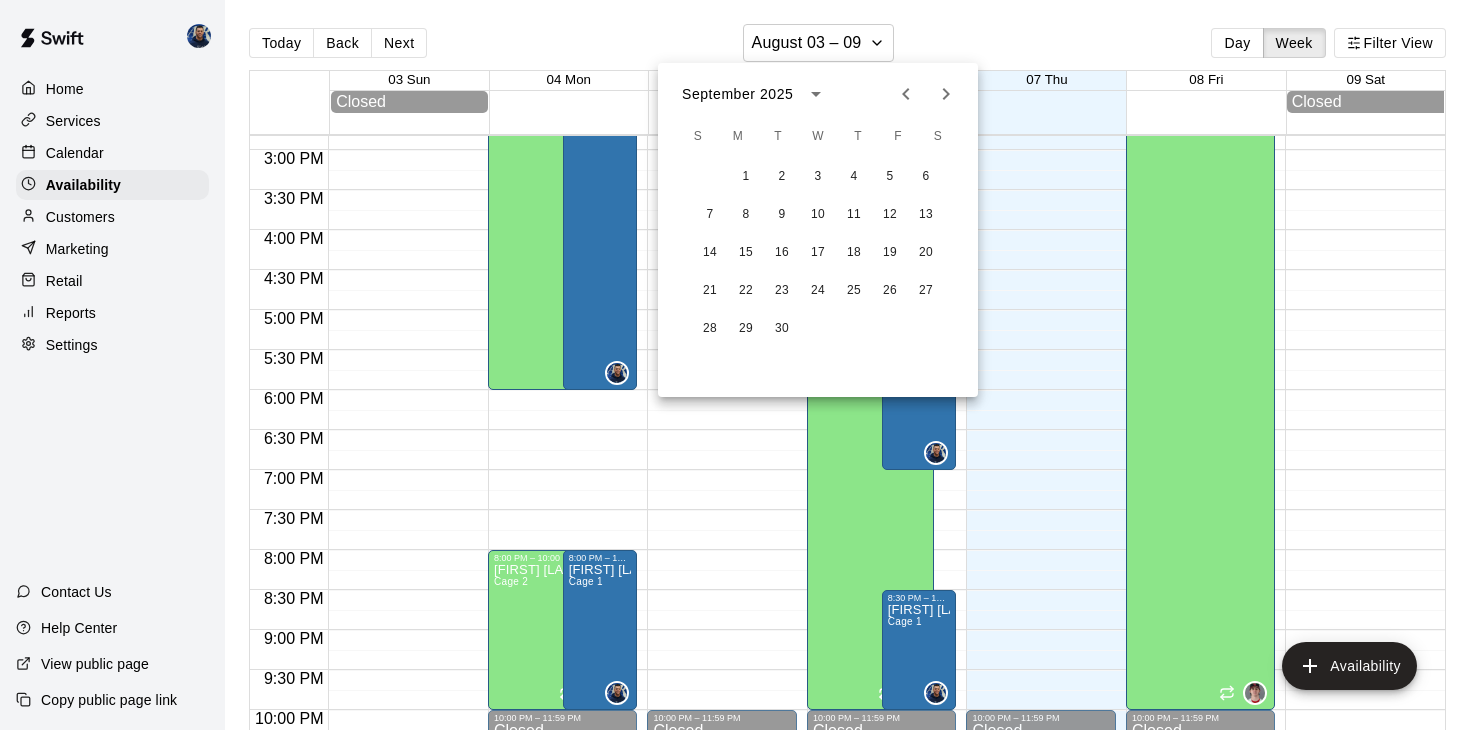 click 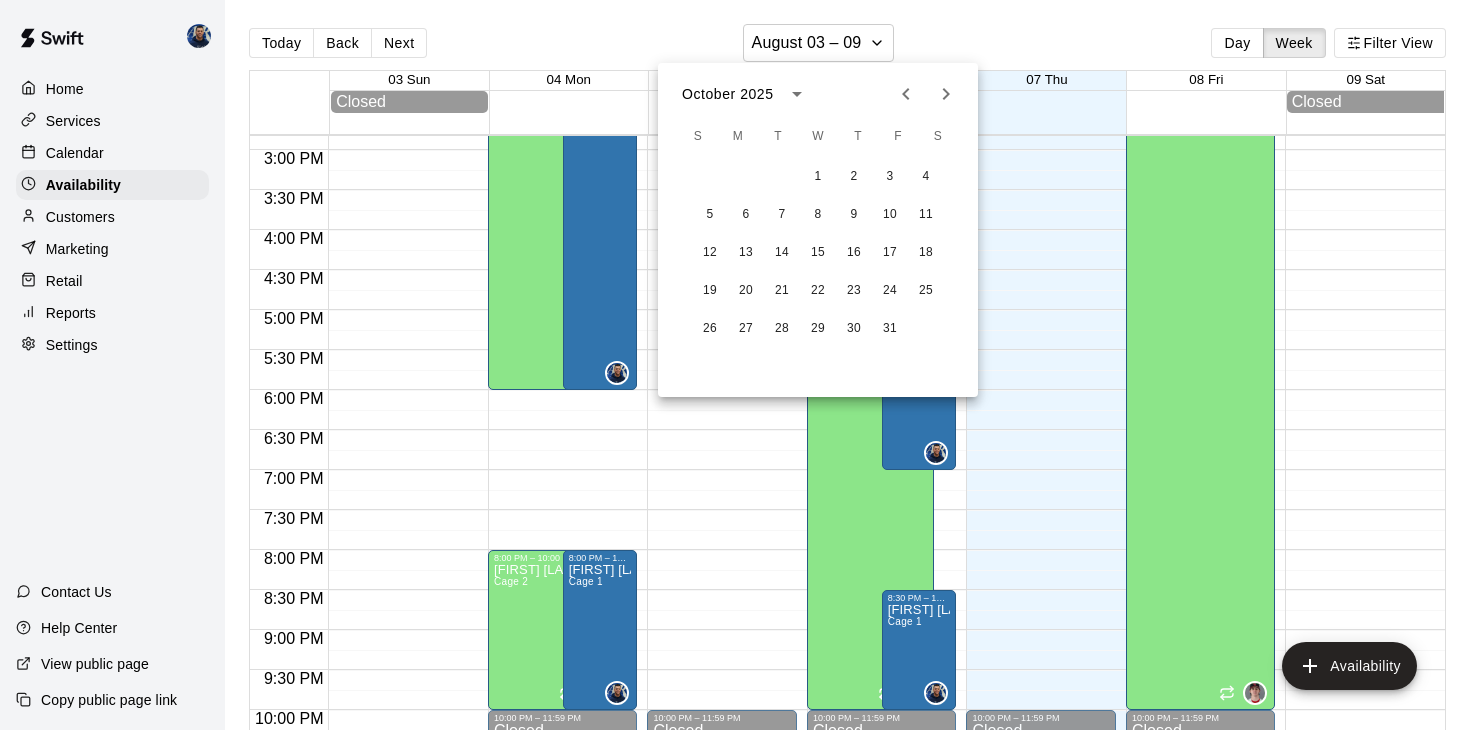 click 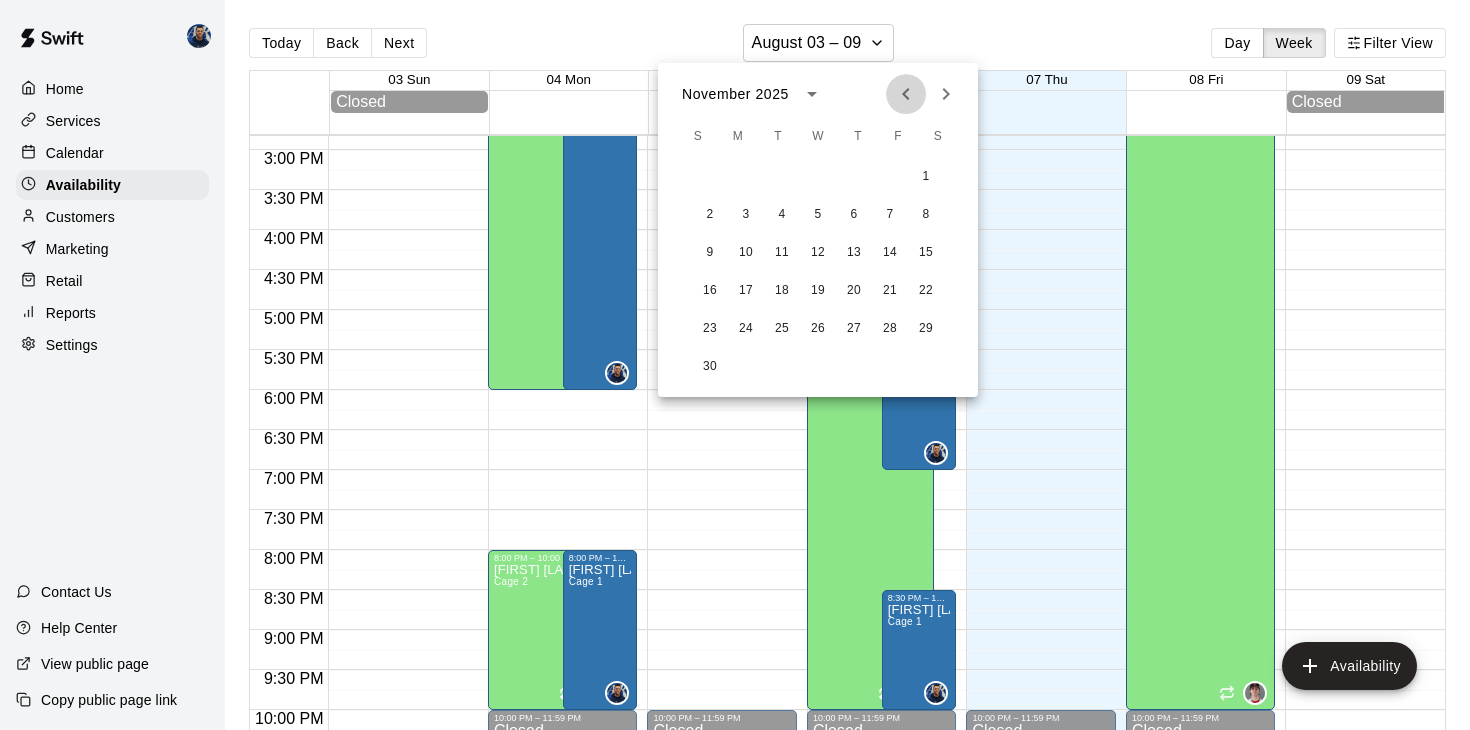 click 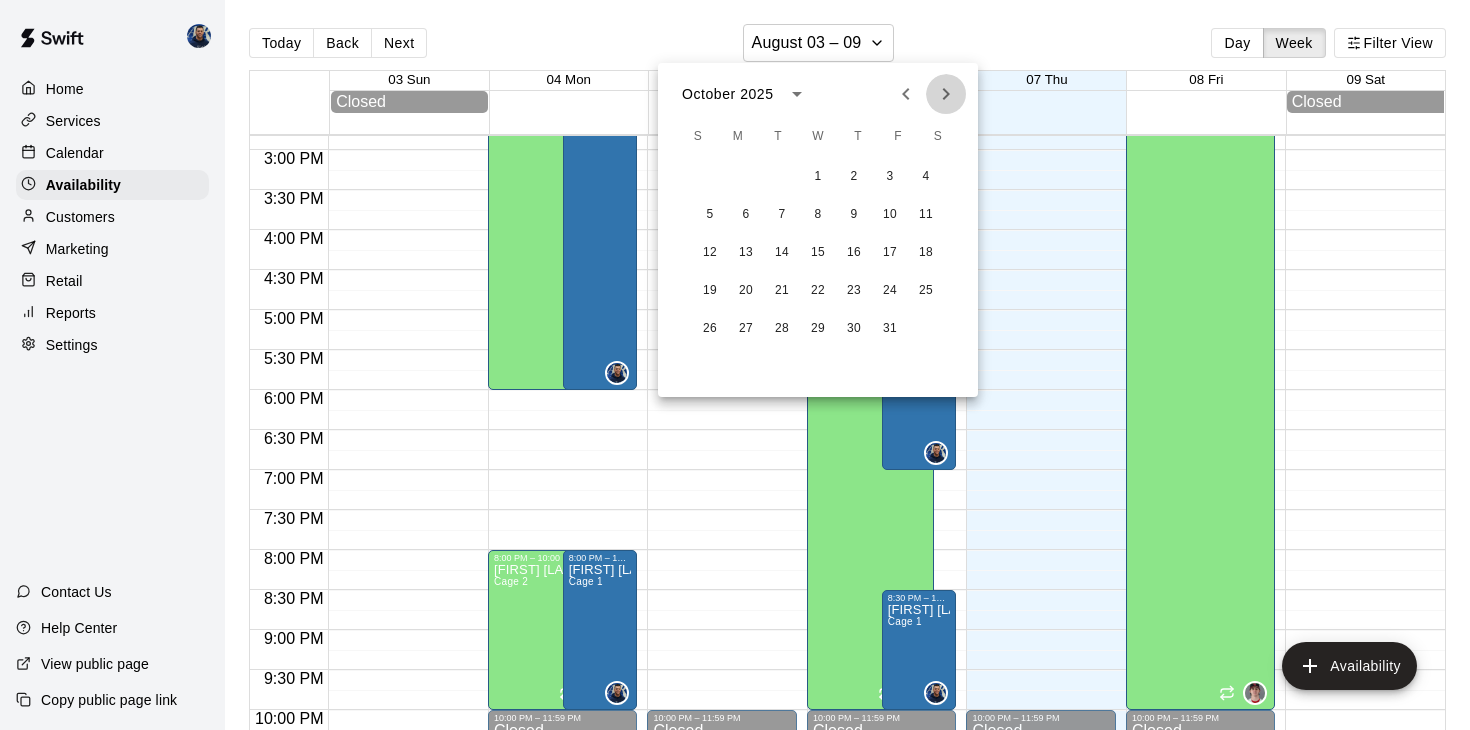 click 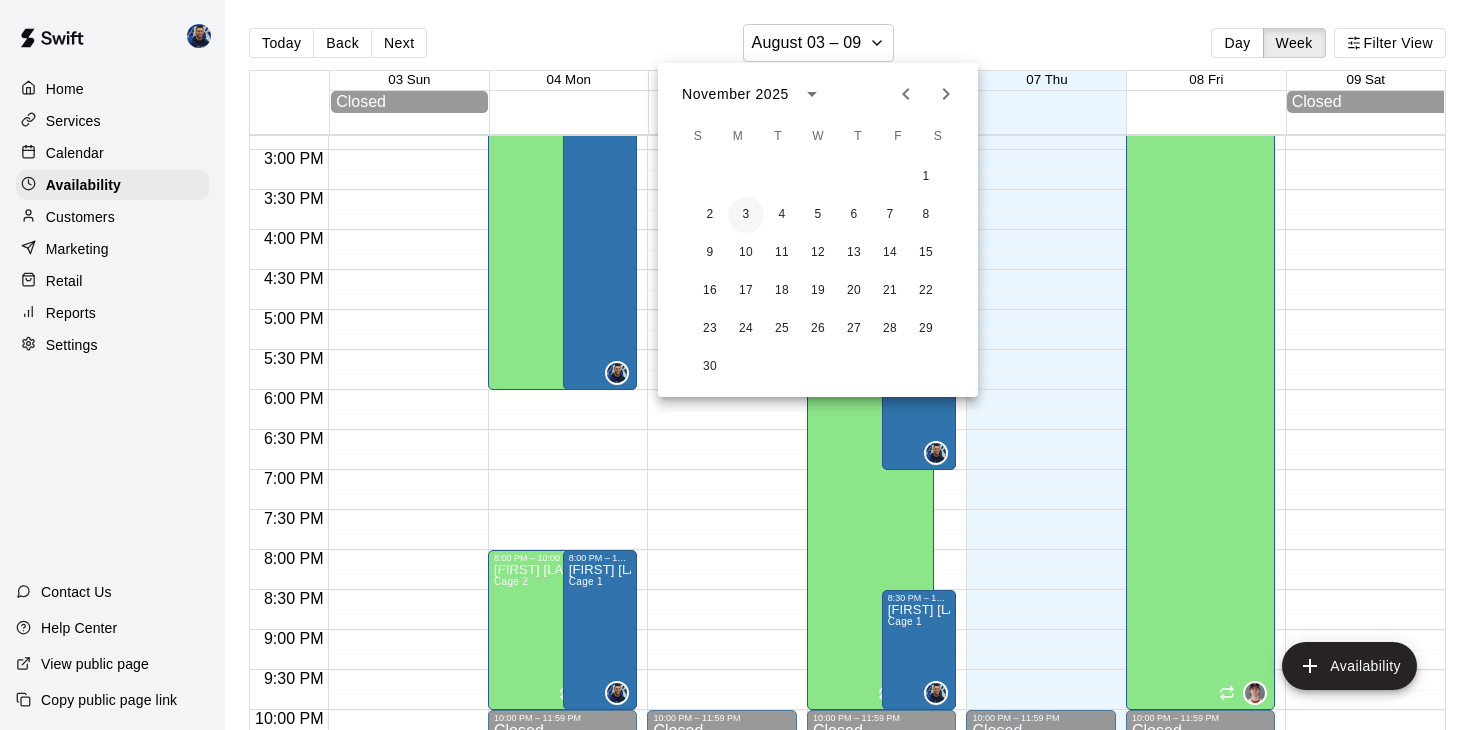 click on "3" at bounding box center (746, 215) 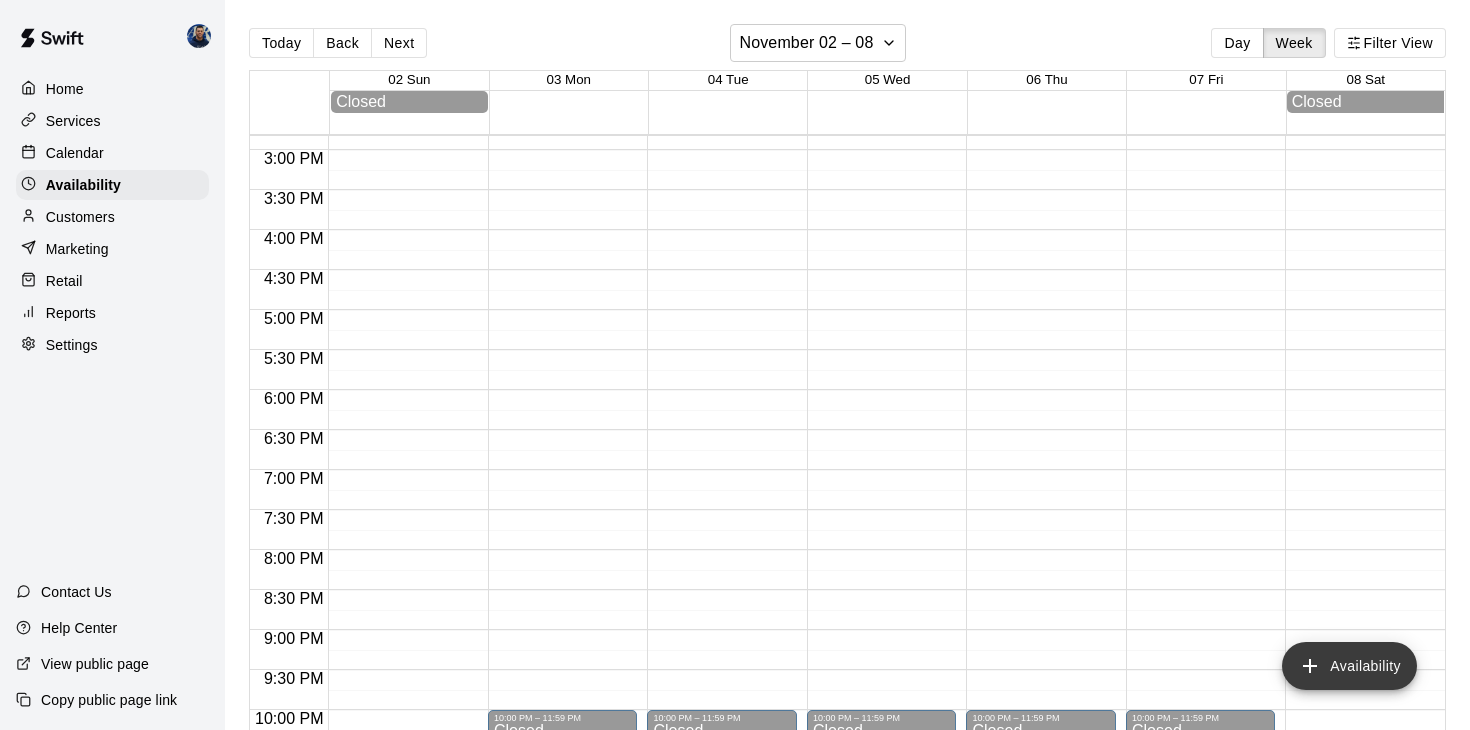 click on "Availability" at bounding box center (1349, 666) 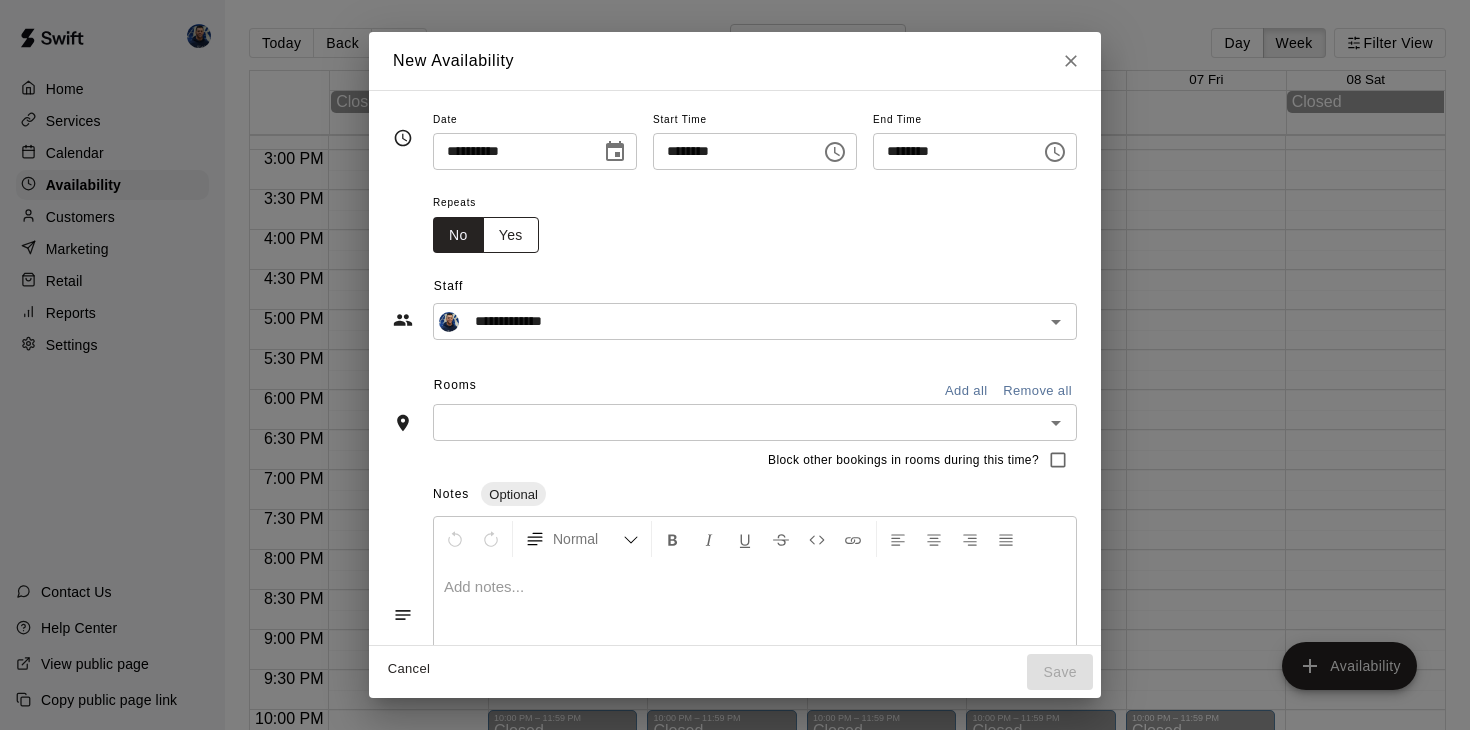 click on "Yes" at bounding box center [511, 235] 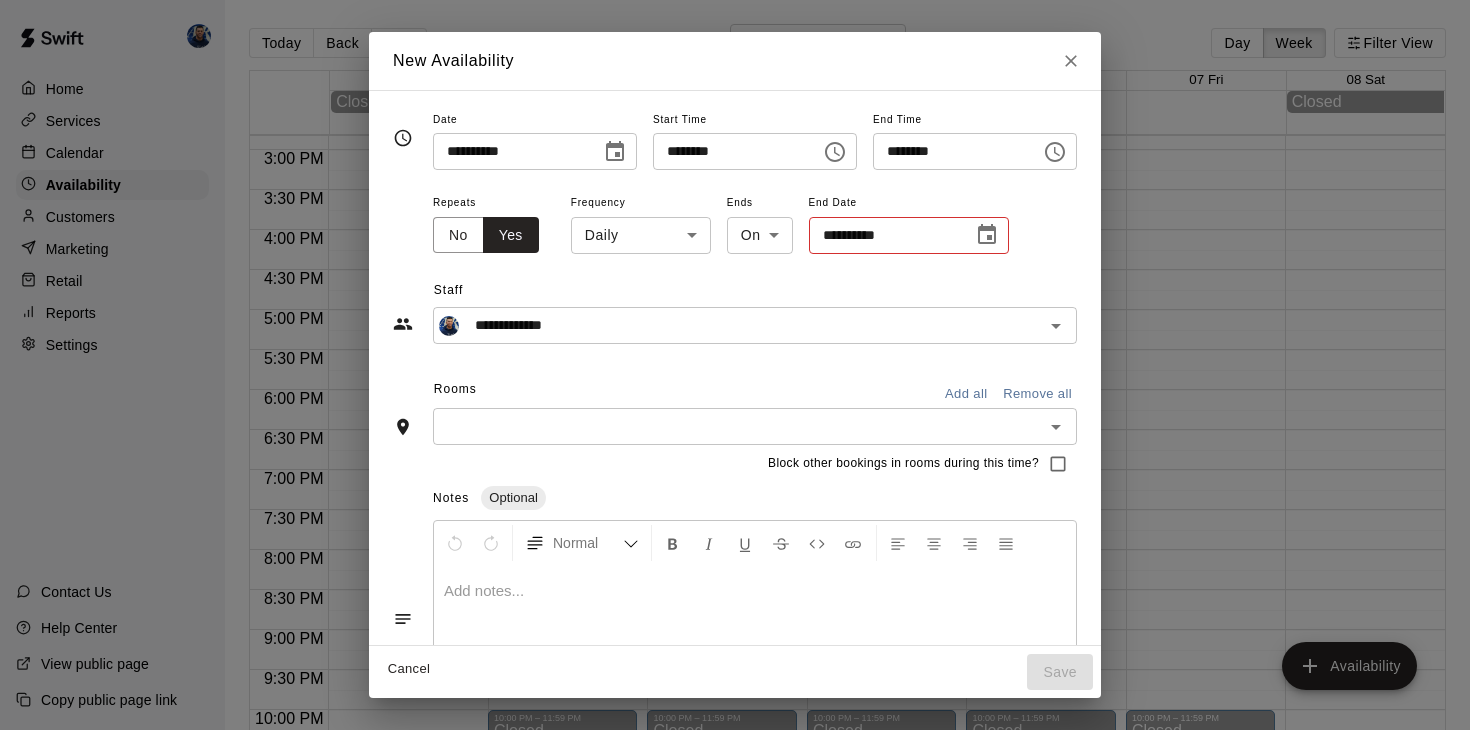 click on "Home Services Calendar Availability Customers Marketing Retail Reports Settings Contact Us Help Center View public page Copy public page link Today Back Next November 02 – 08 Day Week Filter View 02 Sun 03 Mon 04 Tue 05 Wed 06 Thu 07 Fri 08 Sat Closed   Closed 12:00 AM 12:30 AM 1:00 AM 1:30 AM 2:00 AM 2:30 AM 3:00 AM 3:30 AM 4:00 AM 4:30 AM 5:00 AM 5:30 AM 6:00 AM 6:30 AM 7:00 AM 7:30 AM 8:00 AM 8:30 AM 9:00 AM 9:30 AM 10:00 AM 10:30 AM 11:00 AM 11:30 AM 12:00 PM 12:30 PM 1:00 PM 1:30 PM 2:00 PM 2:30 PM 3:00 PM 3:30 PM 4:00 PM 4:30 PM 5:00 PM 5:30 PM 6:00 PM 6:30 PM 7:00 PM 7:30 PM 8:00 PM 8:30 PM 9:00 PM 9:30 PM 10:00 PM 10:30 PM 11:00 PM 11:30 PM 12:00 AM – 2:00 PM Closed 10:00 PM – 11:59 PM Closed 12:00 AM – 2:00 PM Closed 10:00 PM – 11:59 PM Closed 12:00 AM – 2:00 PM Closed 10:00 PM – 11:59 PM Closed 12:00 AM – 2:00 PM Closed 10:00 PM – 11:59 PM Closed 12:00 AM – 2:00 PM Closed 10:00 PM – 11:59 PM Closed Availability Swift - Staff Availability Close cross-small New Availability Date" at bounding box center [735, 381] 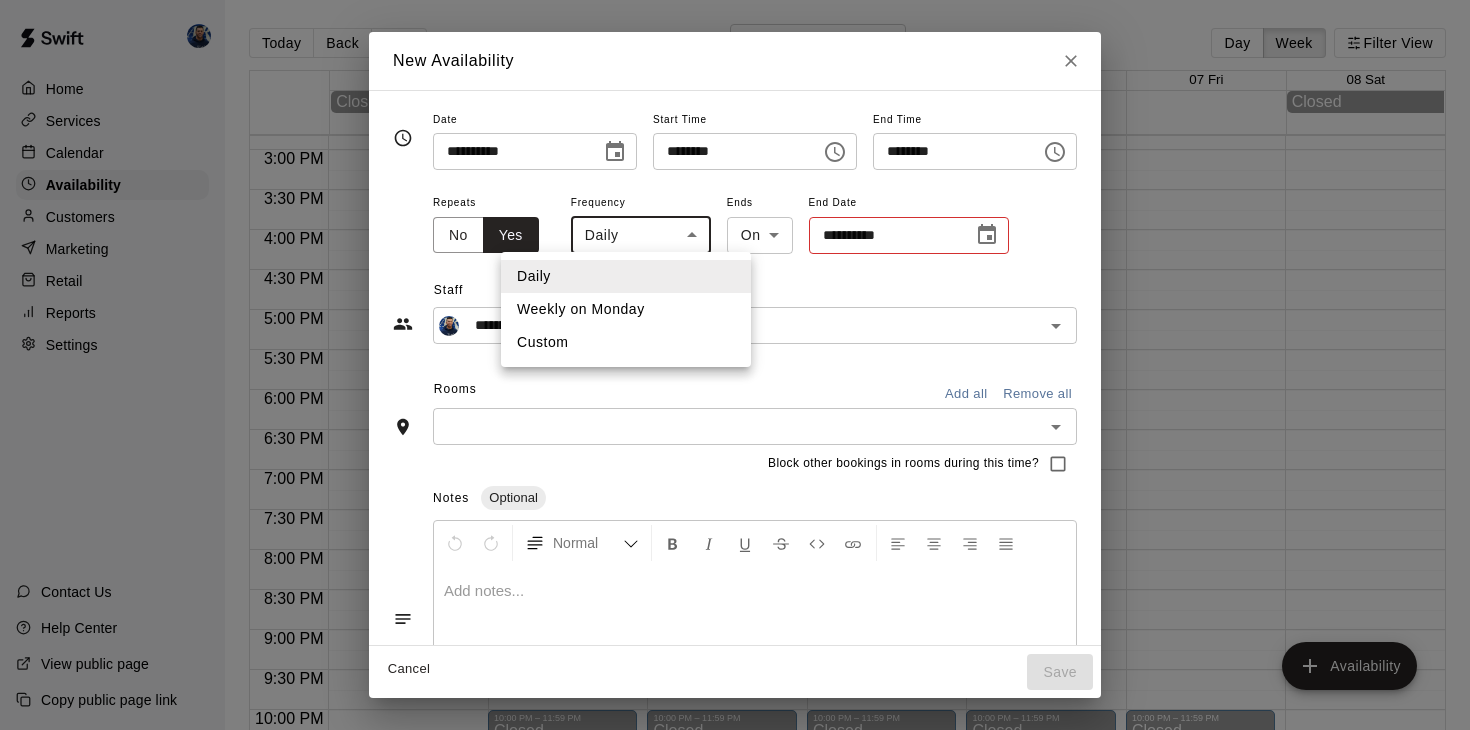 click on "Weekly on Monday" at bounding box center [626, 309] 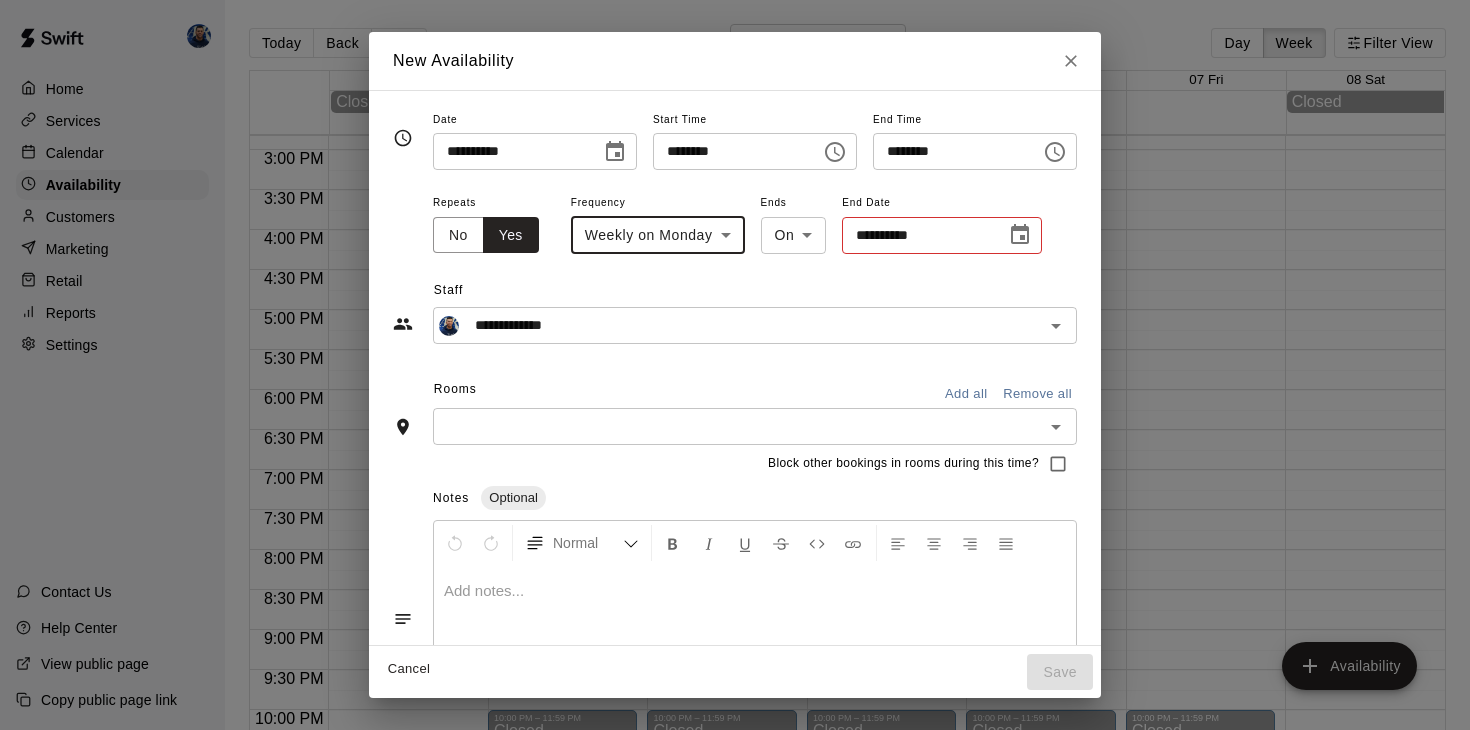 click 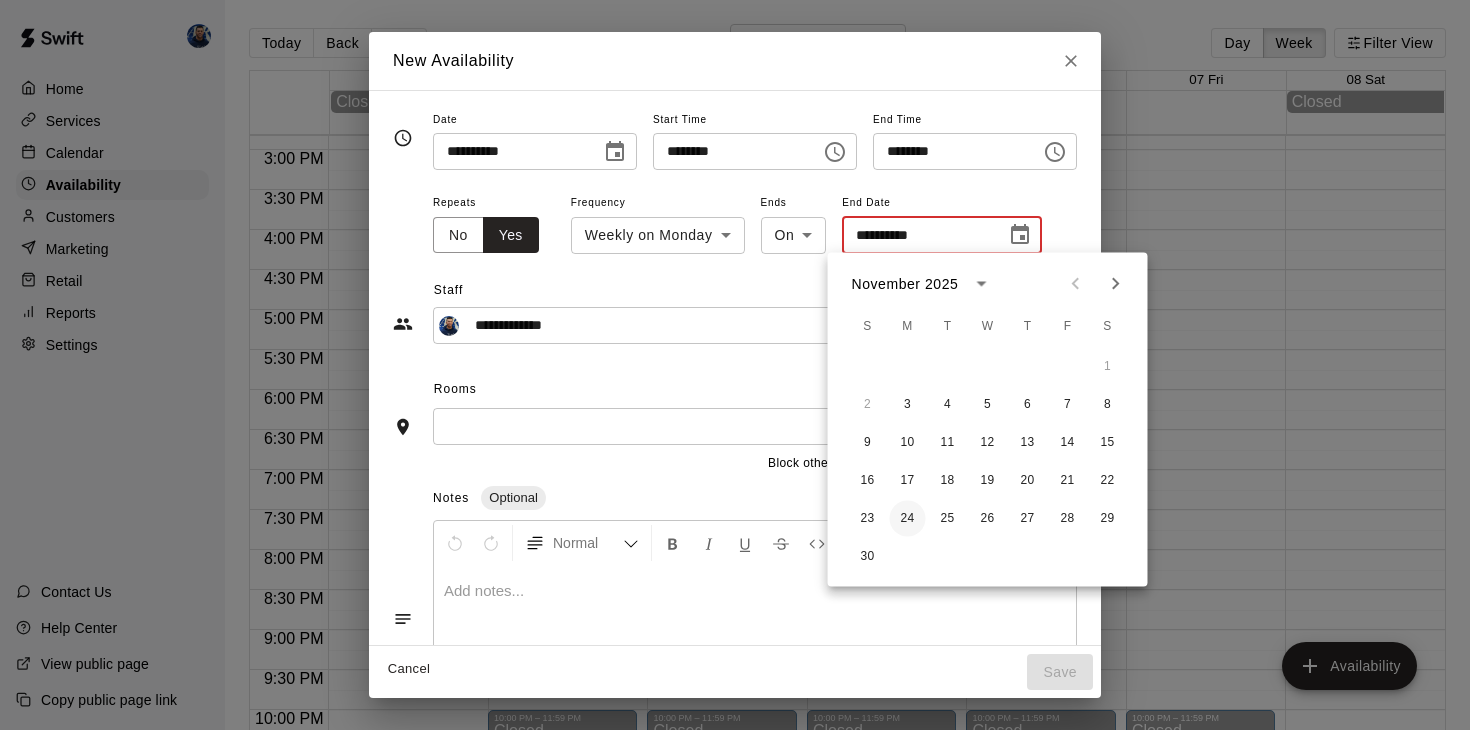 click on "24" at bounding box center (908, 519) 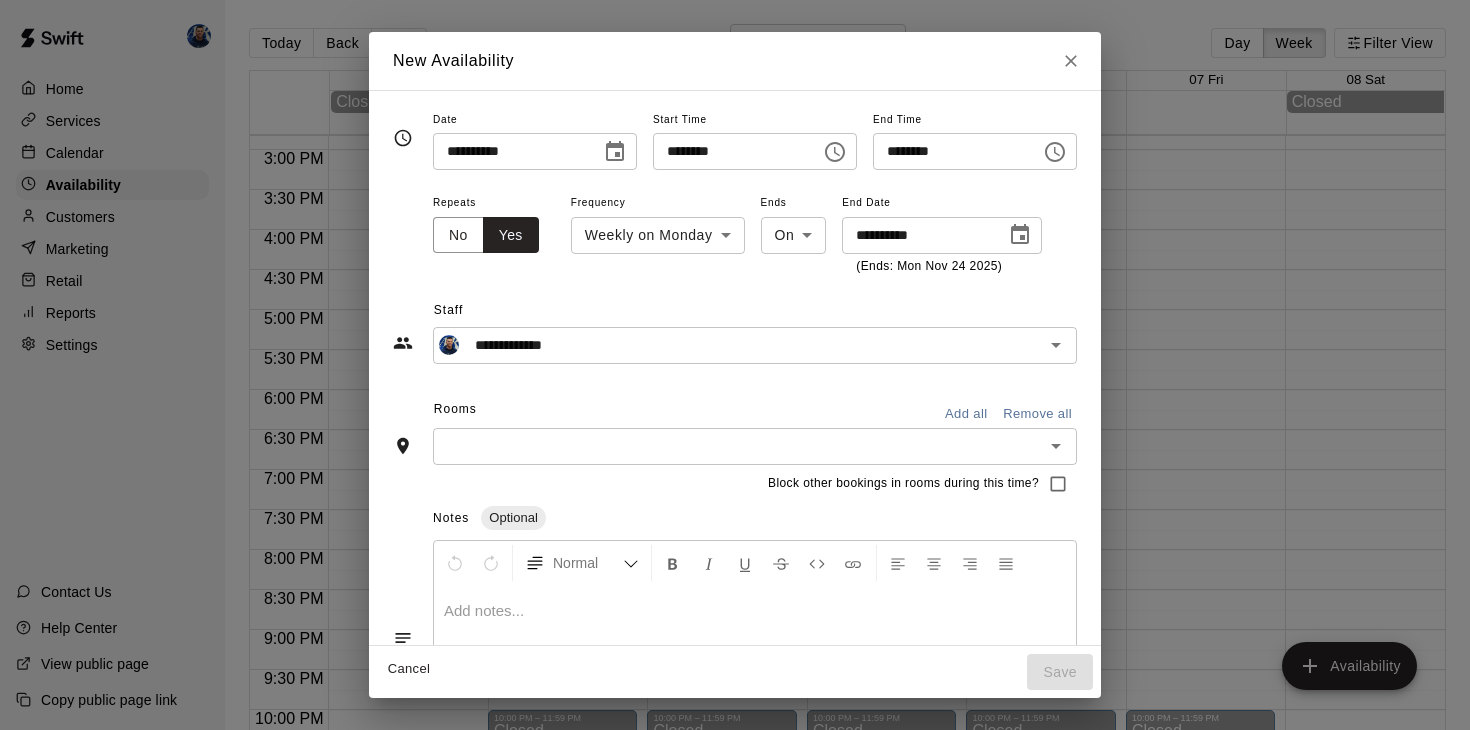 click on "********" at bounding box center [950, 151] 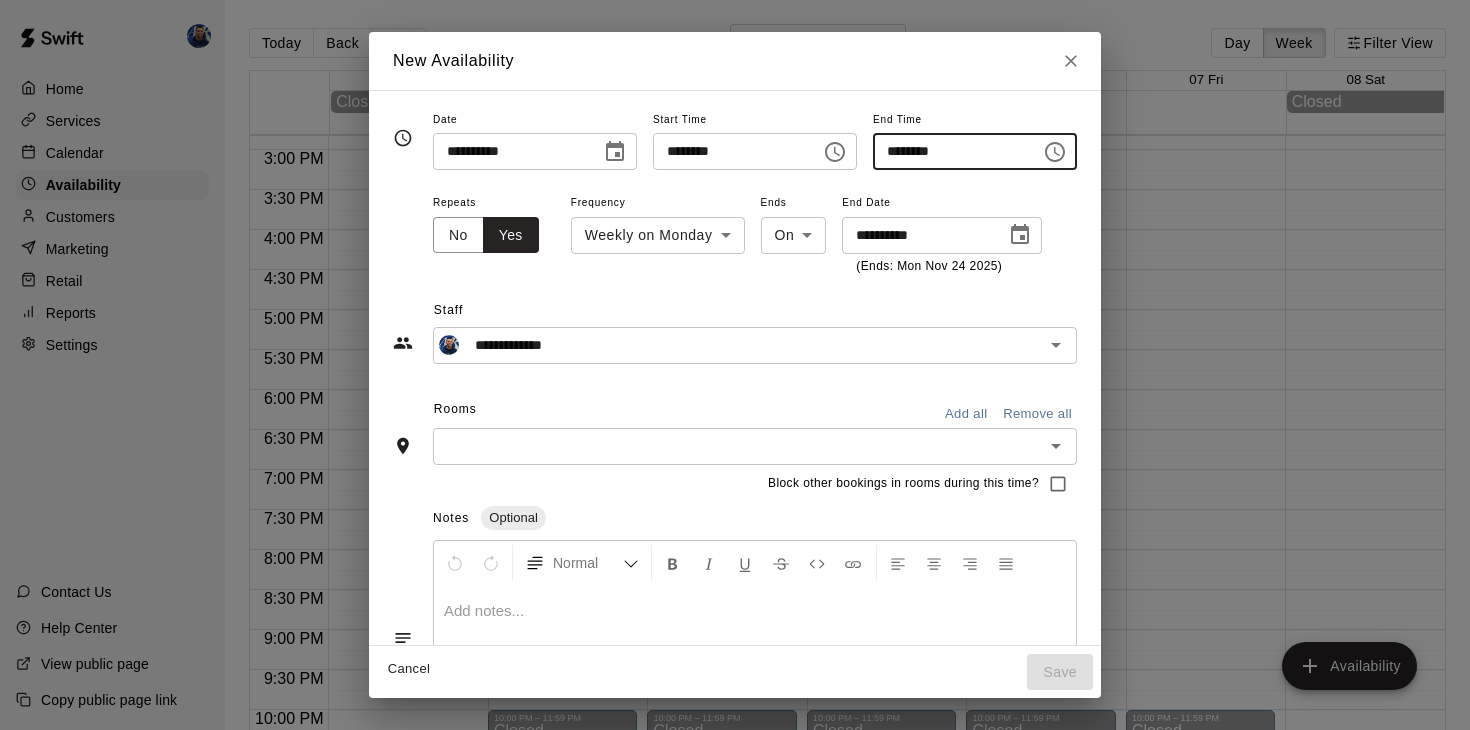 type on "********" 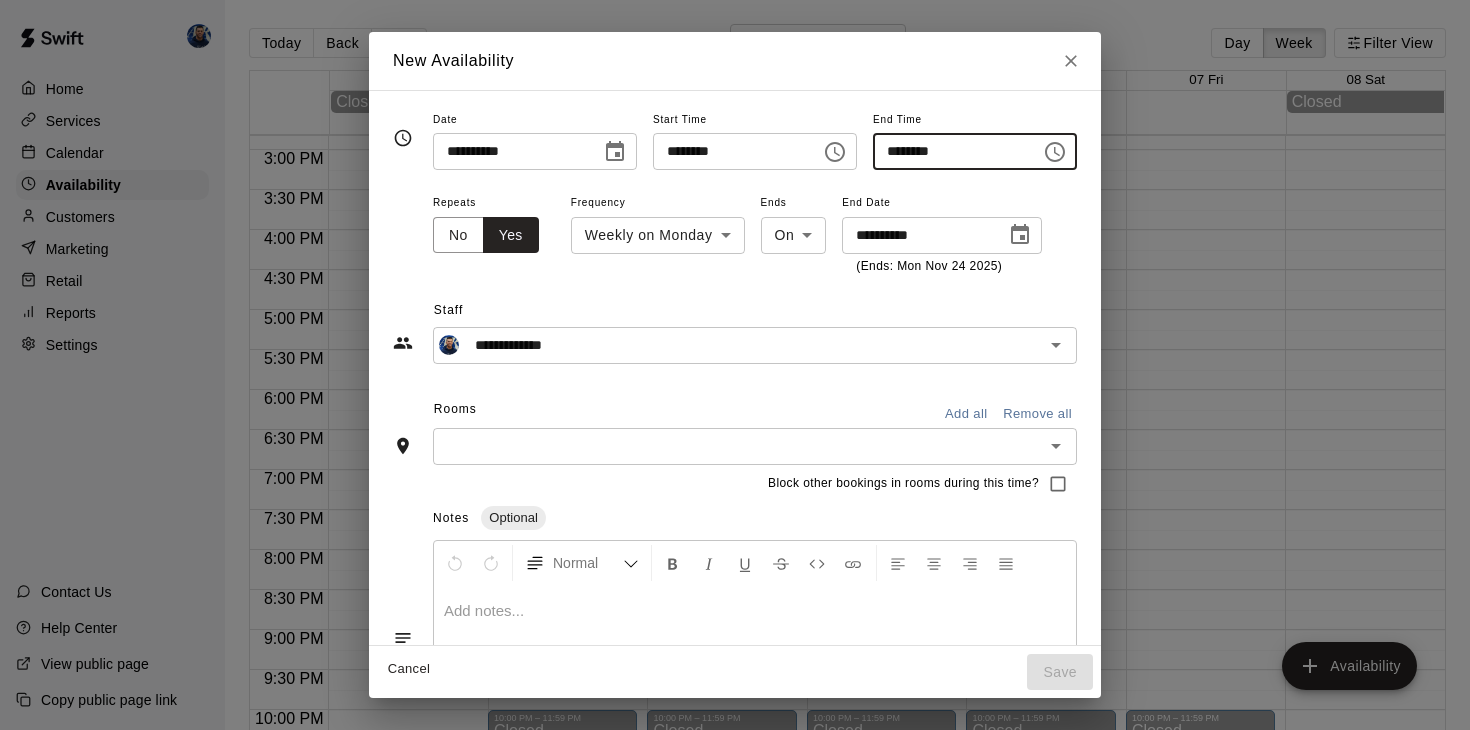 click at bounding box center (738, 446) 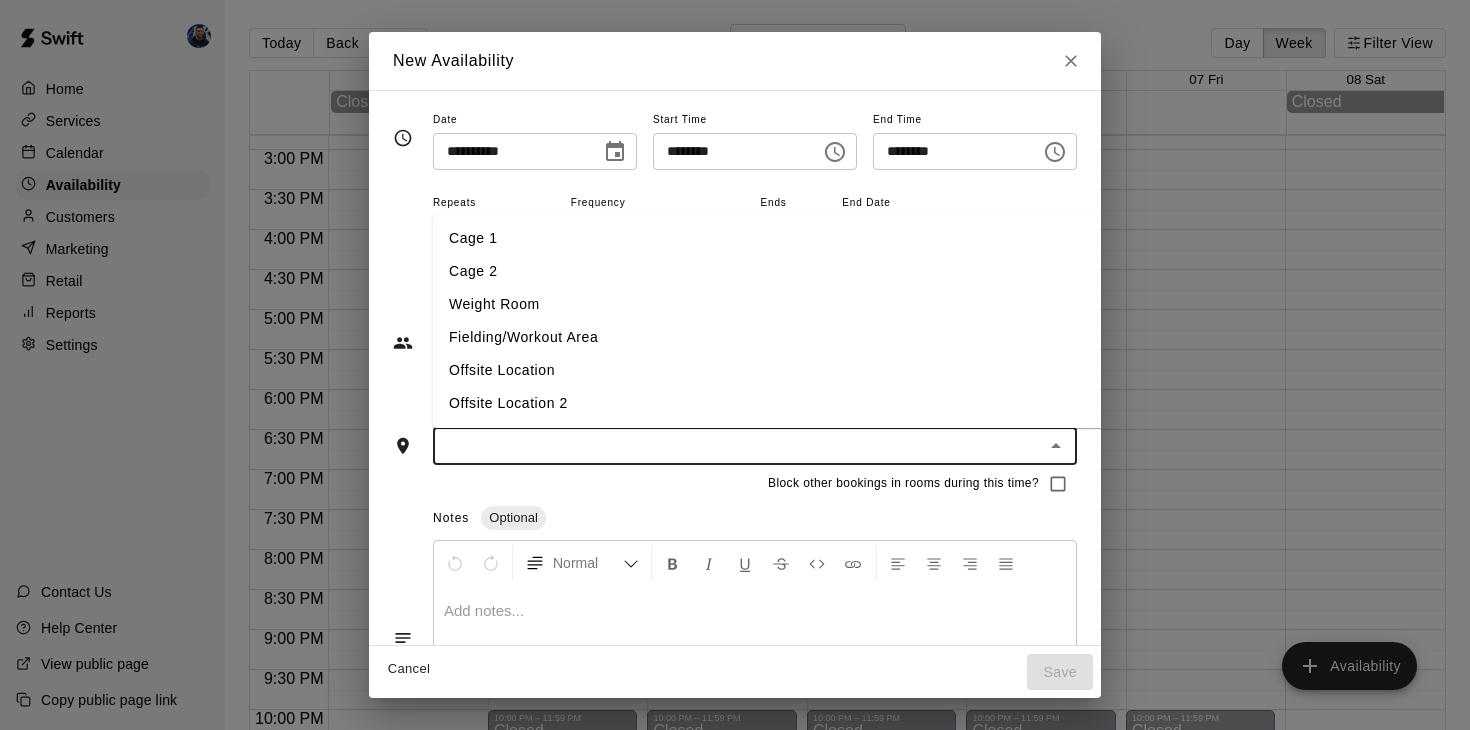 click on "Cage 1" at bounding box center (770, 238) 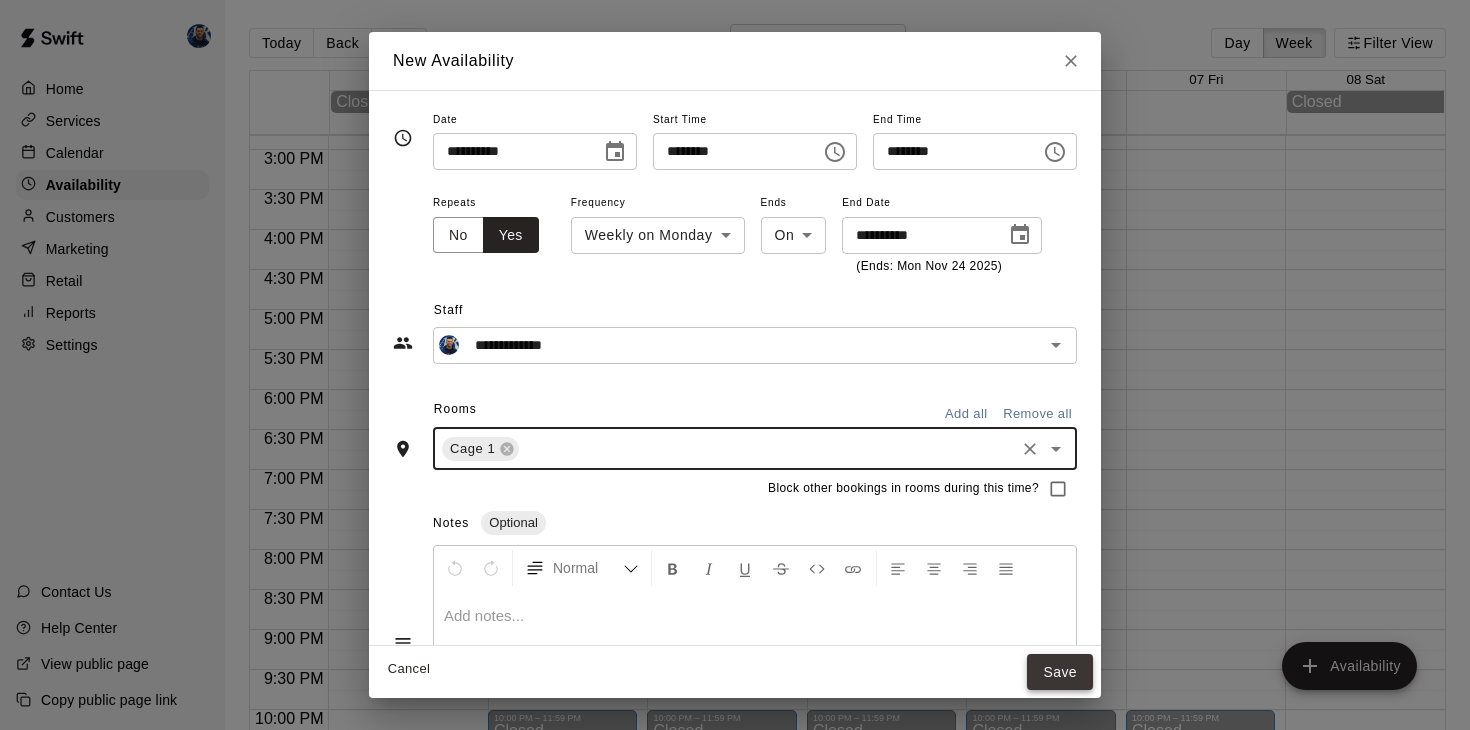 click on "Save" at bounding box center (1060, 672) 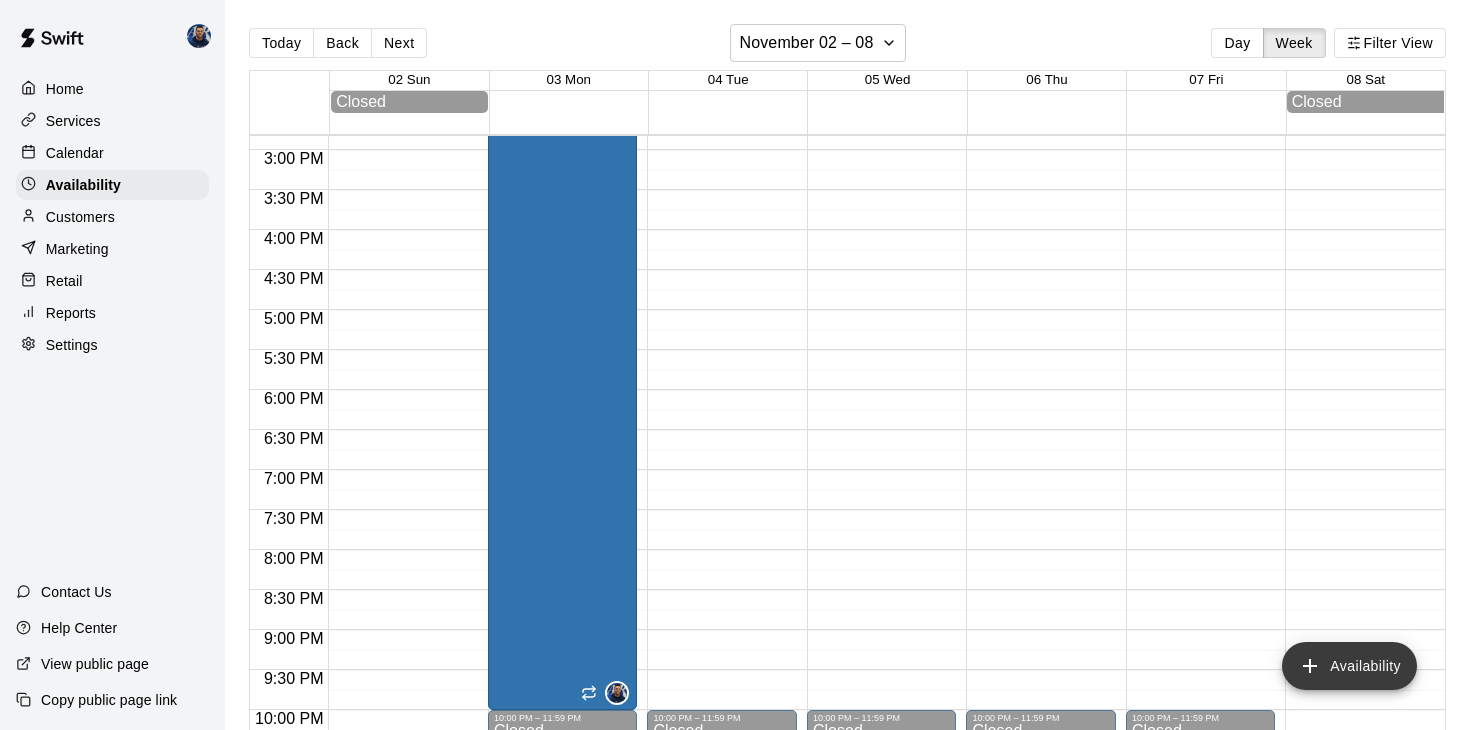 click 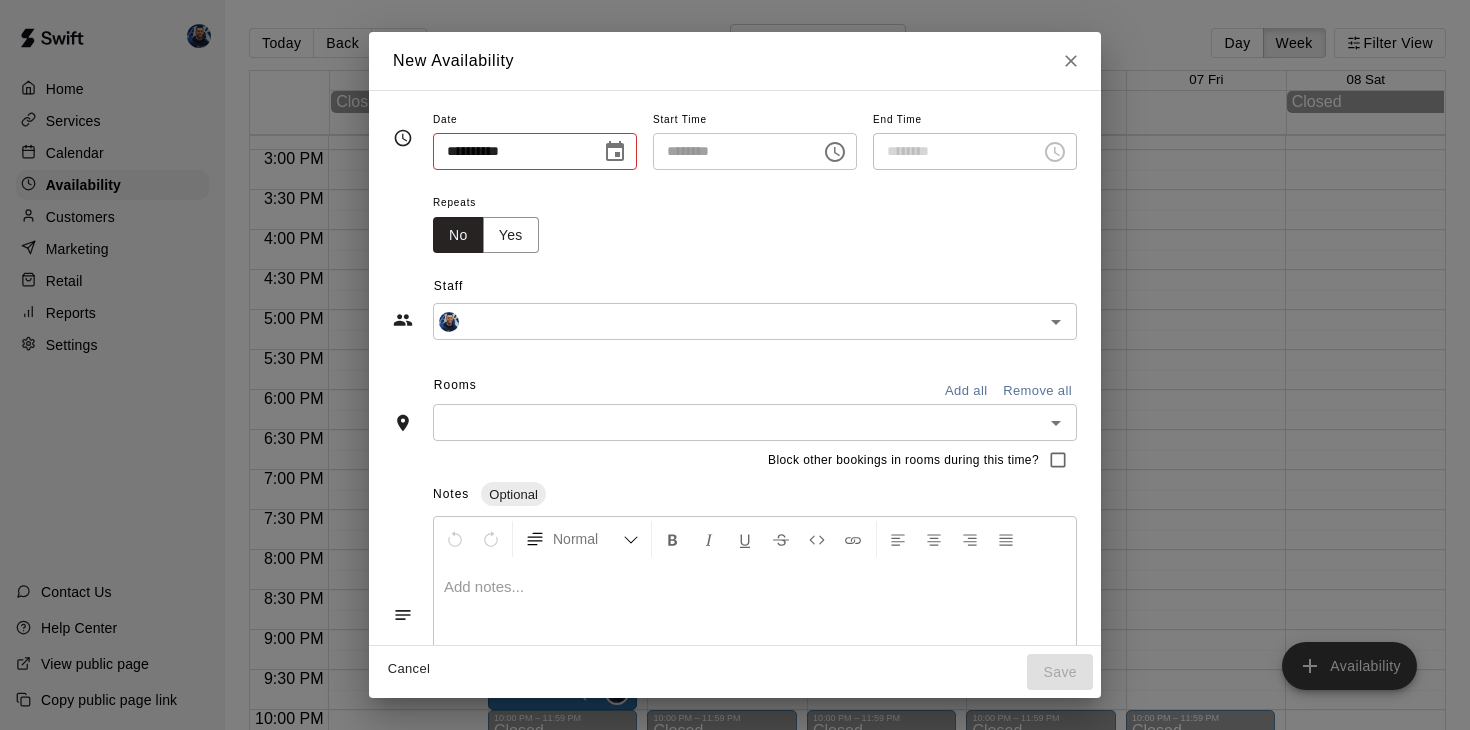 type on "**********" 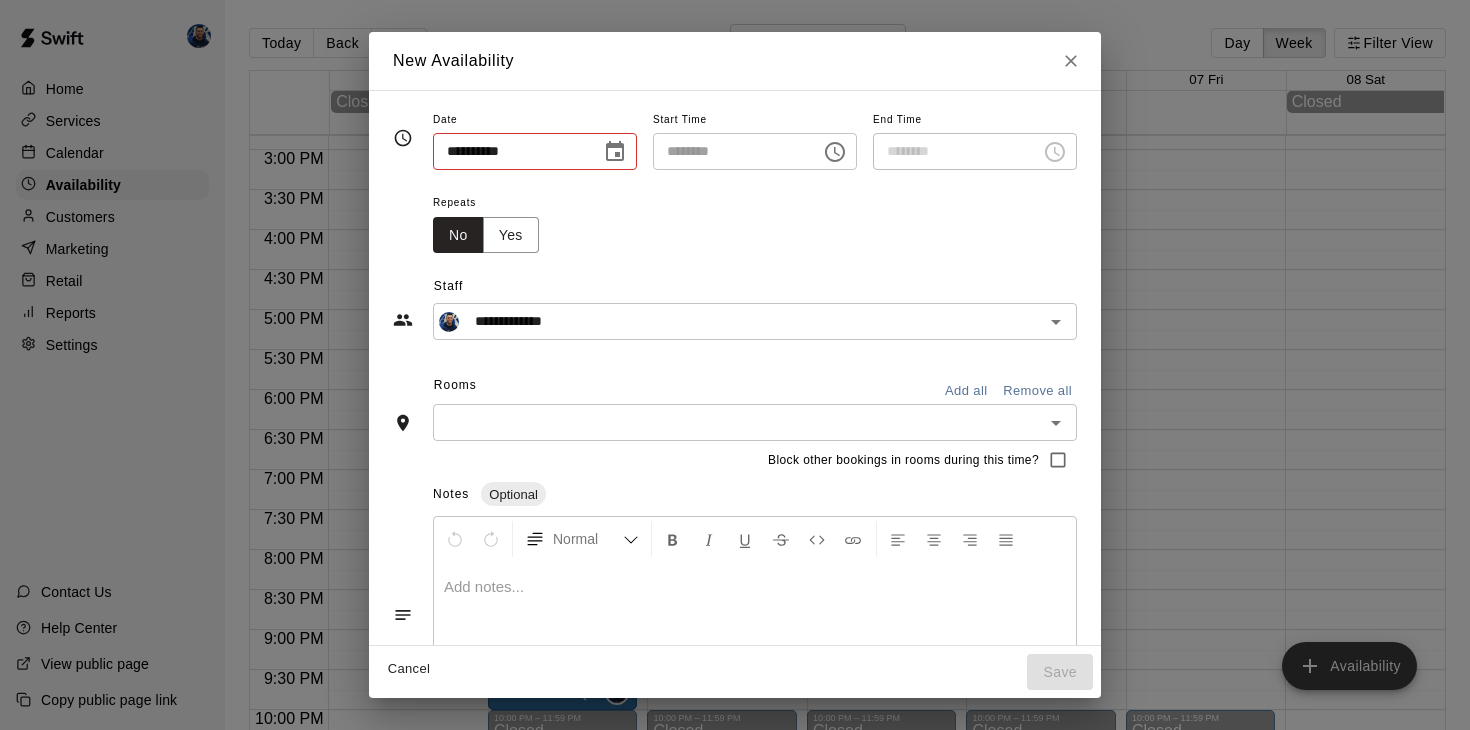 type on "**********" 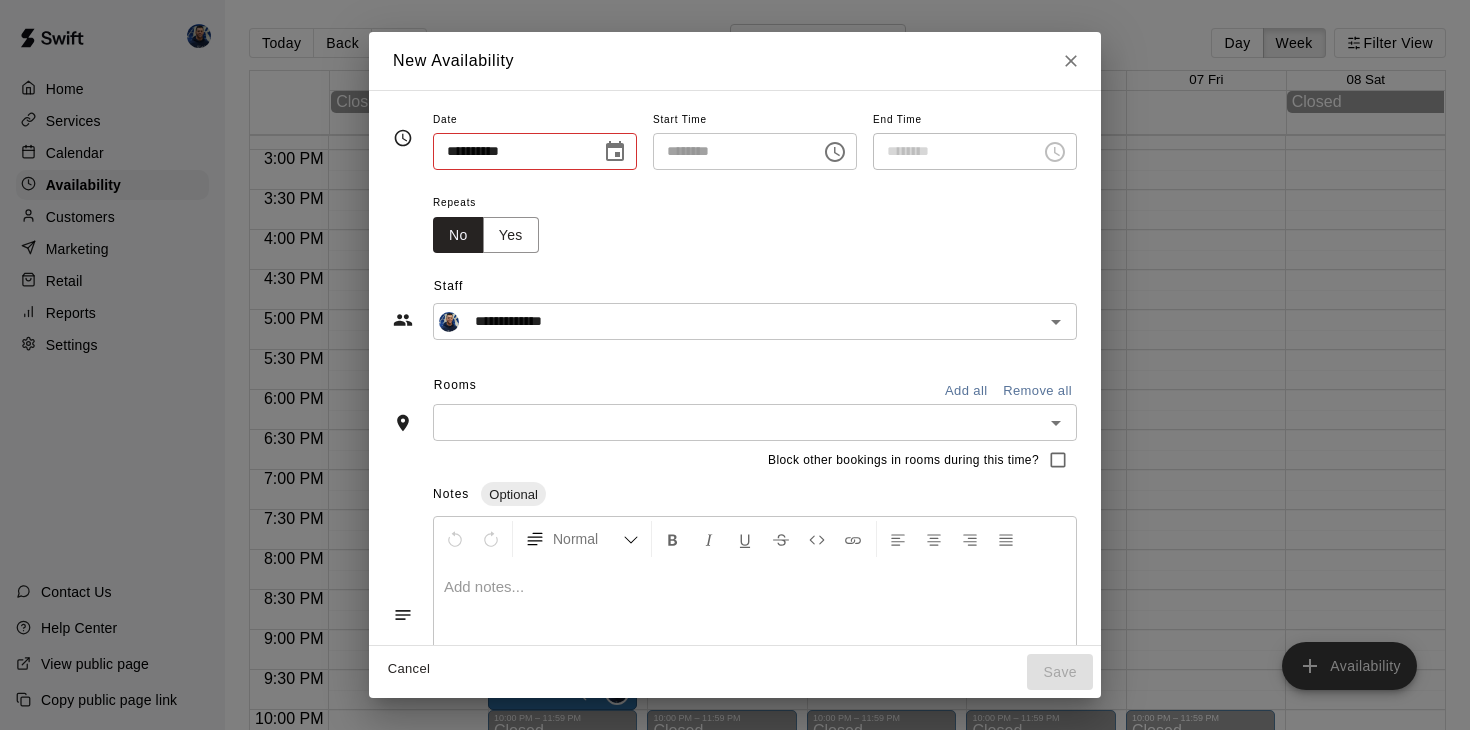 type on "********" 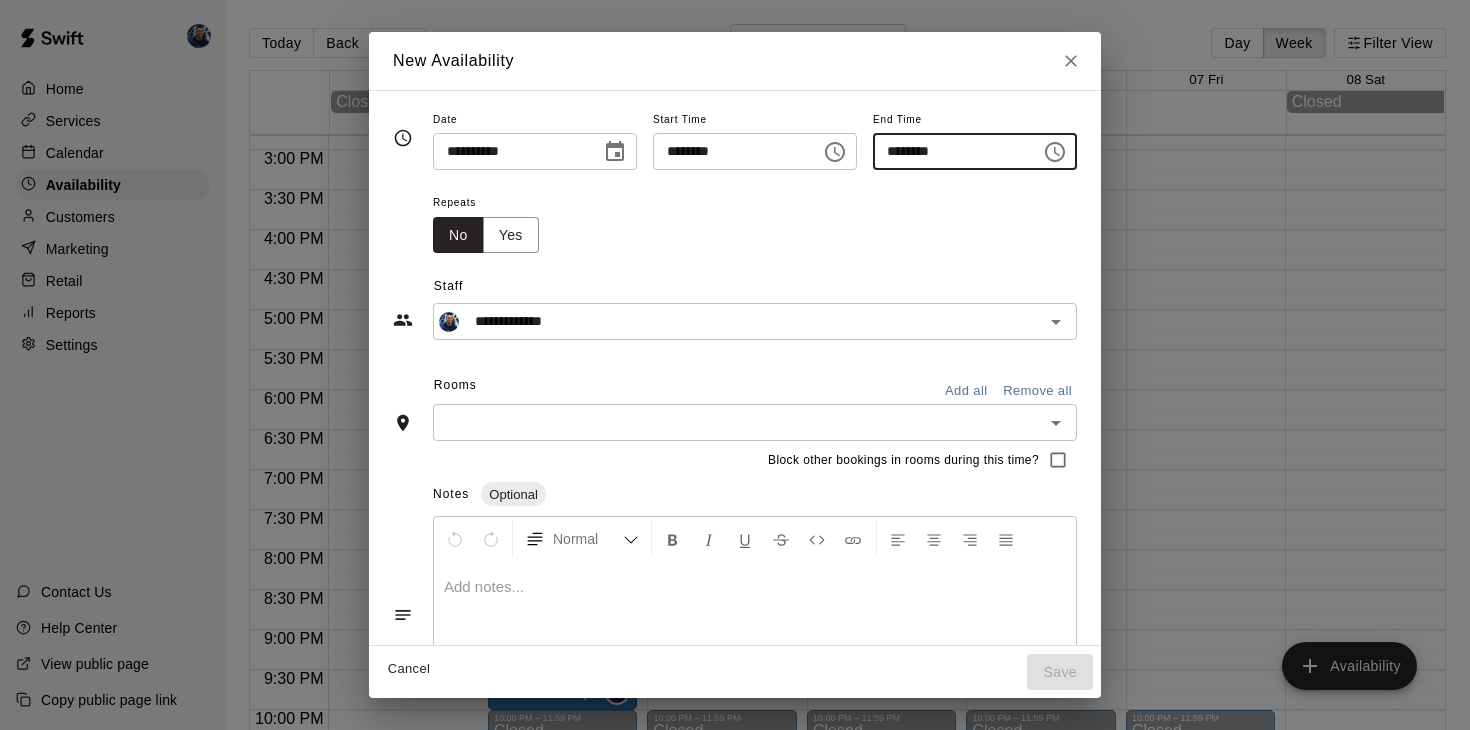 click on "********" at bounding box center (950, 151) 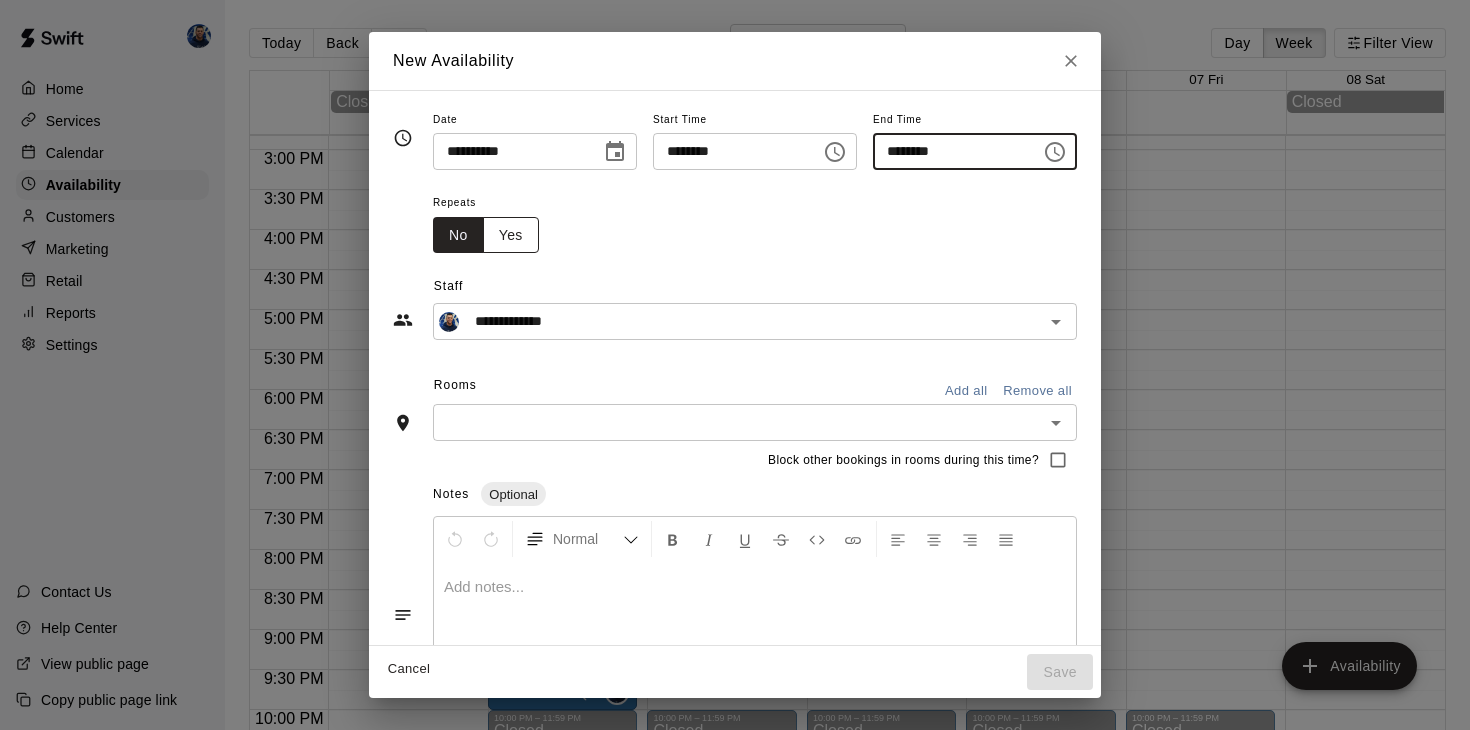 click on "Yes" at bounding box center (511, 235) 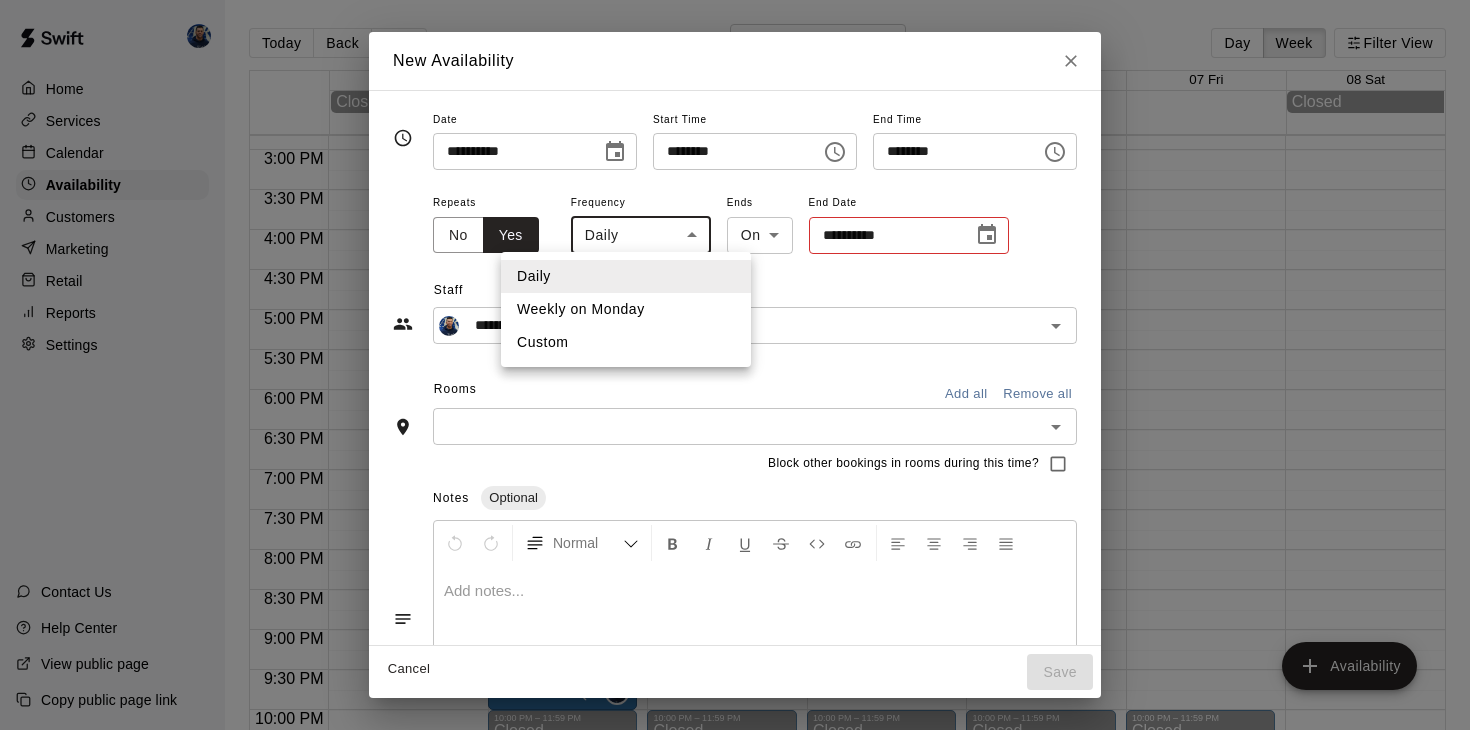 click on "Home Services Calendar Availability Customers Marketing Retail Reports Settings Contact Us Help Center View public page Copy public page link Today Back Next November 02 – 08 Day Week Filter View 02 Sun 03 Mon 04 Tue 05 Wed 06 Thu 07 Fri 08 Sat Closed   Closed 12:00 AM 12:30 AM 1:00 AM 1:30 AM 2:00 AM 2:30 AM 3:00 AM 3:30 AM 4:00 AM 4:30 AM 5:00 AM 5:30 AM 6:00 AM 6:30 AM 7:00 AM 7:30 AM 8:00 AM 8:30 AM 9:00 AM 9:30 AM 10:00 AM 10:30 AM 11:00 AM 11:30 AM 12:00 PM 12:30 PM 1:00 PM 1:30 PM 2:00 PM 2:30 PM 3:00 PM 3:30 PM 4:00 PM 4:30 PM 5:00 PM 5:30 PM 6:00 PM 6:30 PM 7:00 PM 7:30 PM 8:00 PM 8:30 PM 9:00 PM 9:30 PM 10:00 PM 10:30 PM 11:00 PM 11:30 PM 12:00 AM – 2:00 PM Closed 2:00 PM – 10:00 PM Alex Robinson Cage 1 10:00 PM – 11:59 PM Closed 12:00 AM – 2:00 PM Closed 10:00 PM – 11:59 PM Closed 12:00 AM – 2:00 PM Closed 10:00 PM – 11:59 PM Closed 12:00 AM – 2:00 PM Closed 10:00 PM – 11:59 PM Closed 12:00 AM – 2:00 PM Closed 10:00 PM – 11:59 PM Closed Availability Close cross-small Date No" at bounding box center (735, 381) 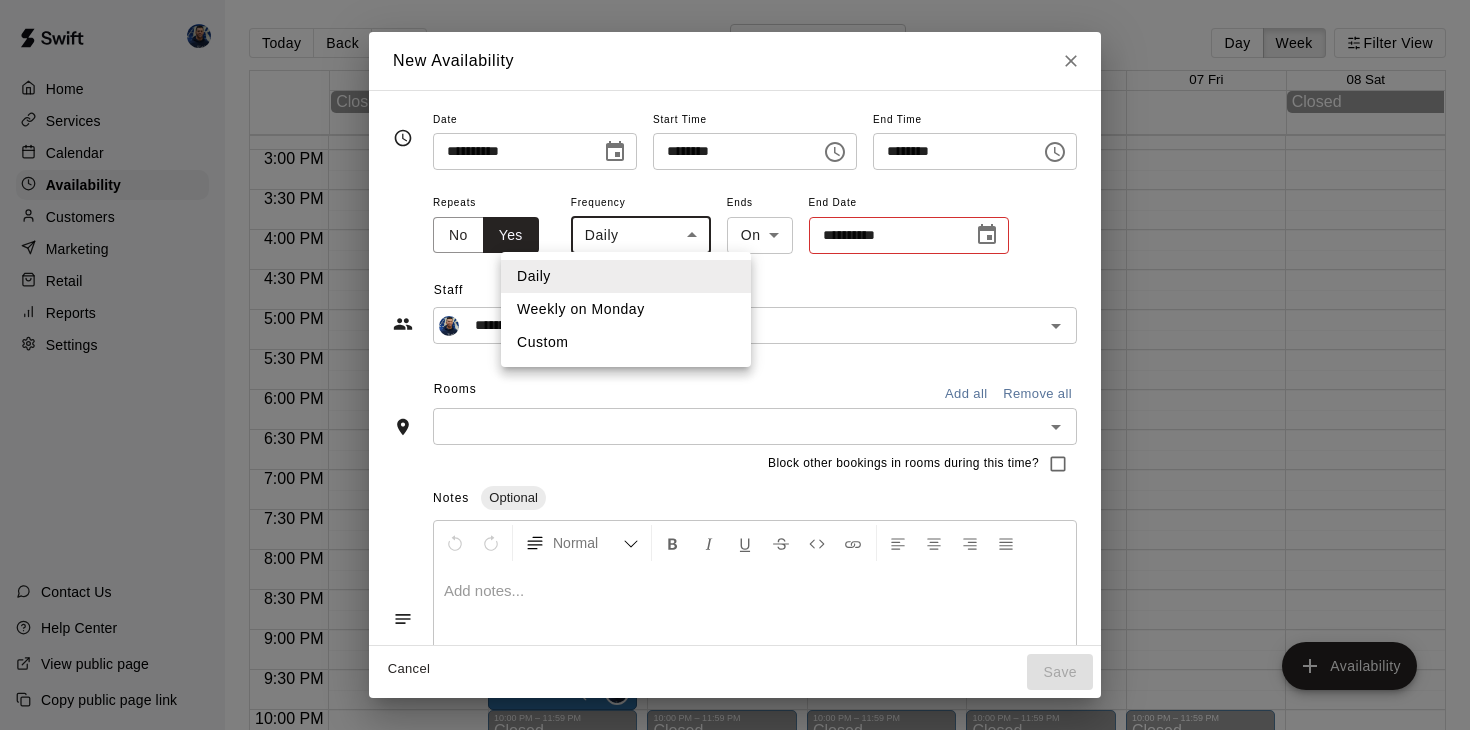 click at bounding box center (735, 365) 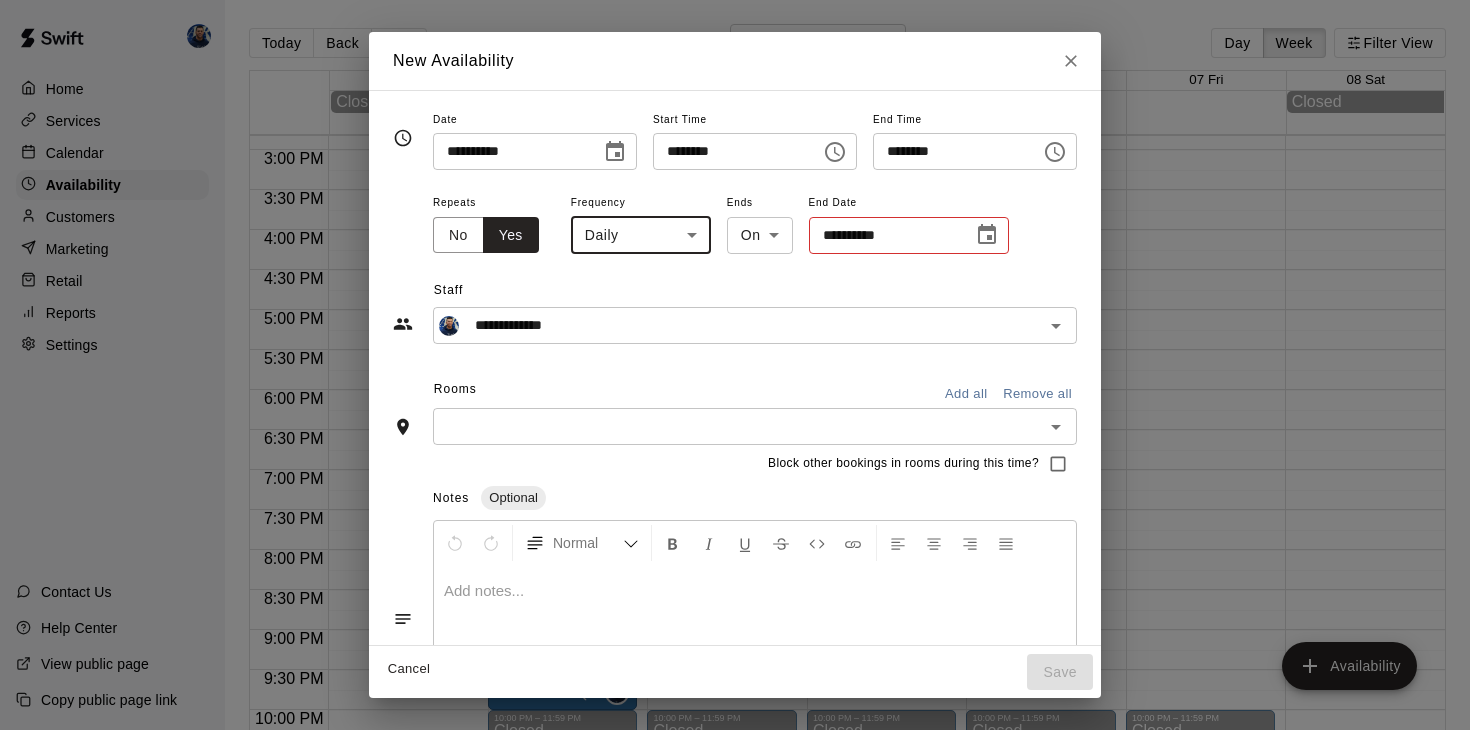 click 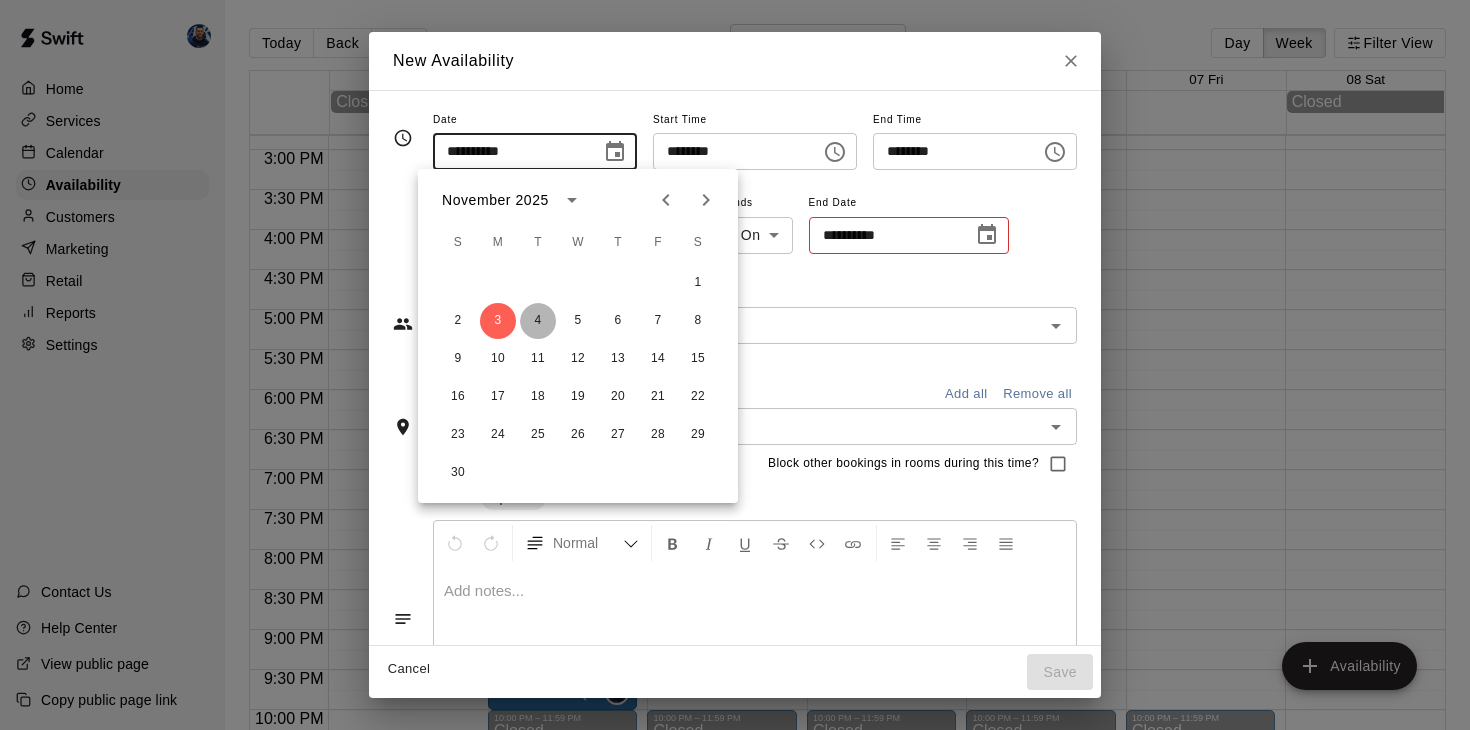 click on "4" at bounding box center [538, 321] 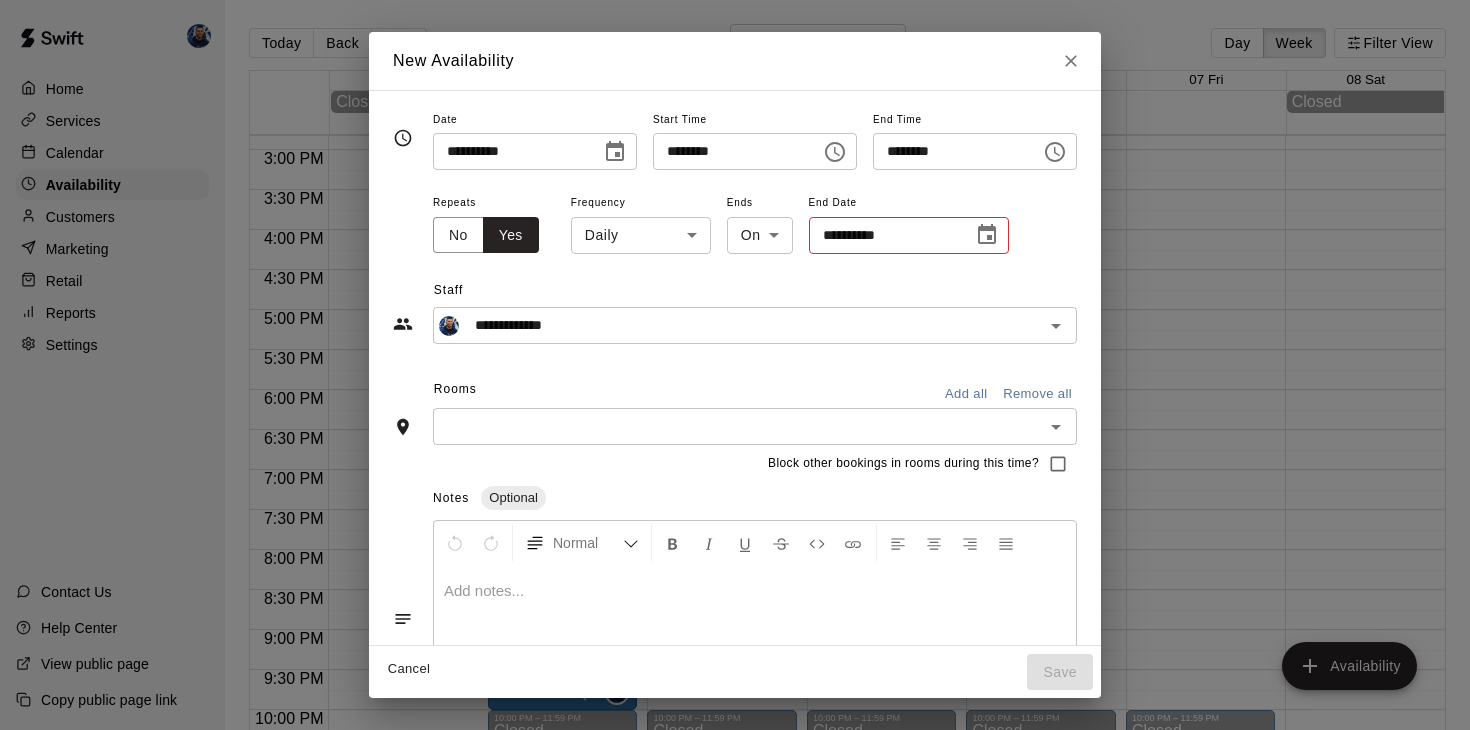 click 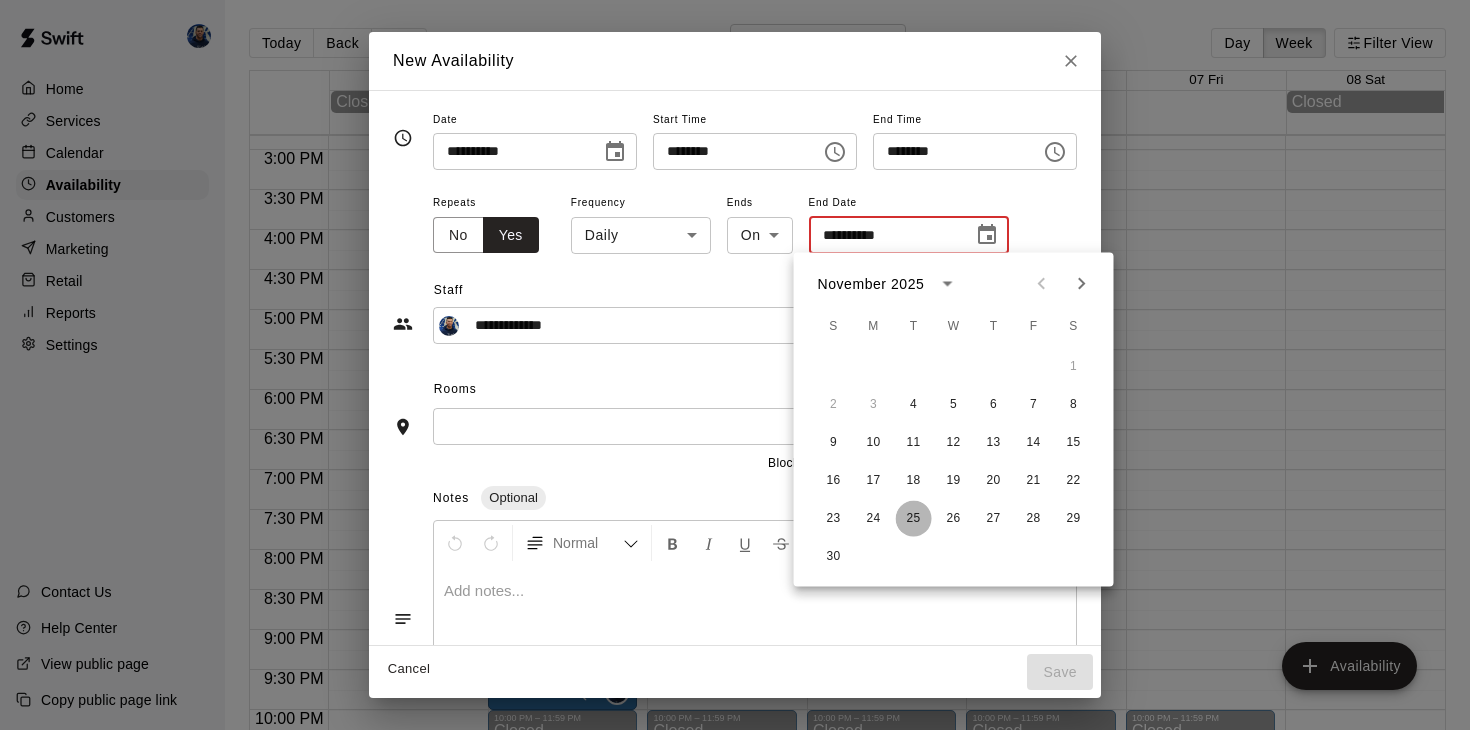 click on "25" at bounding box center [914, 519] 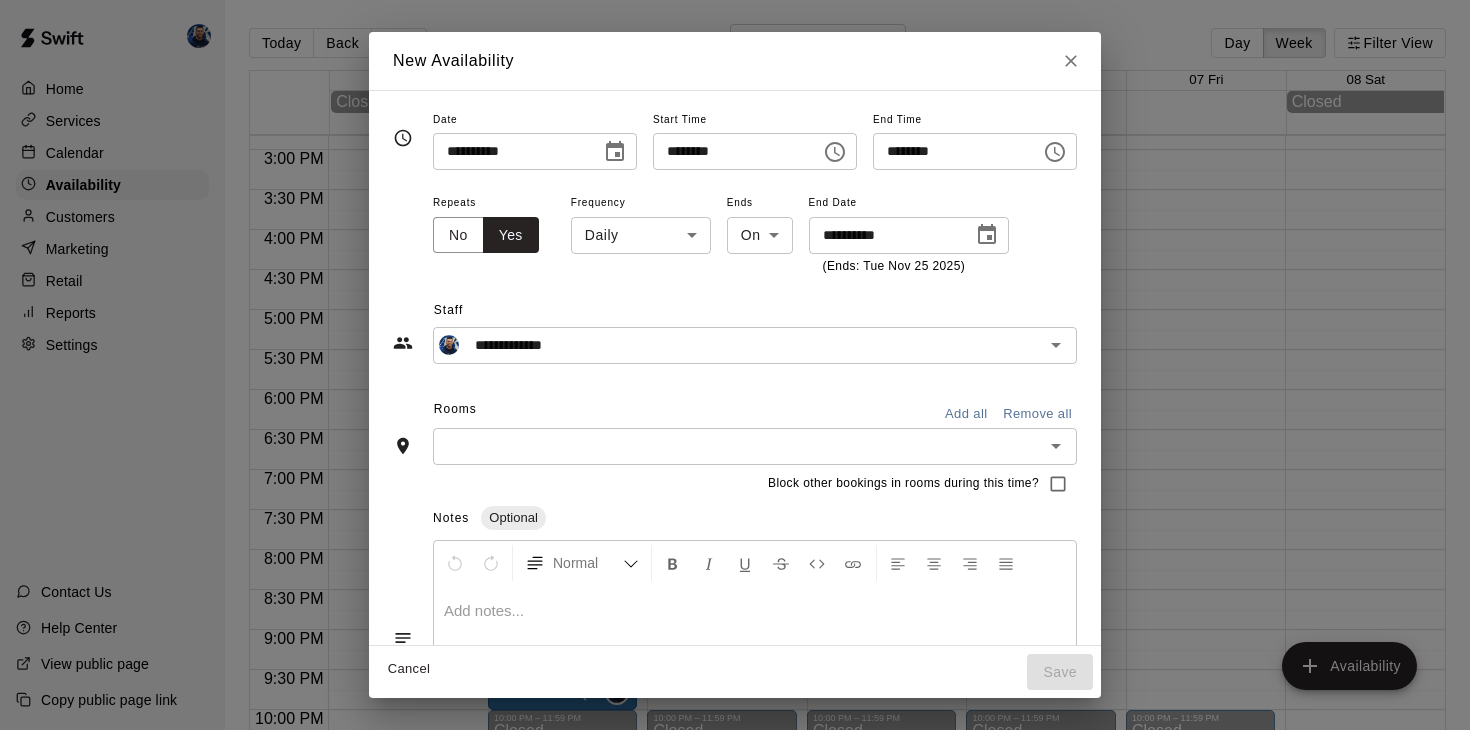 click at bounding box center (738, 446) 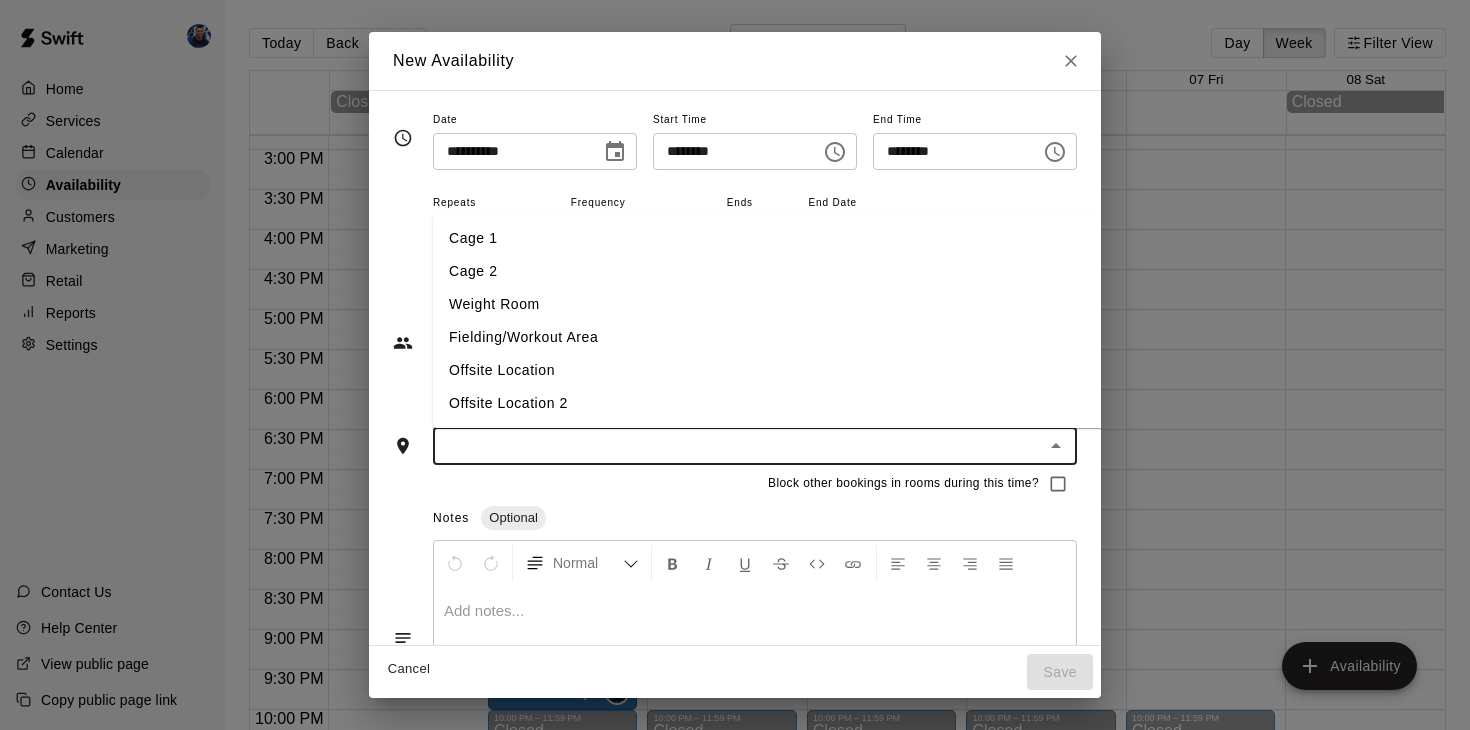 click on "Cage 1" at bounding box center (770, 238) 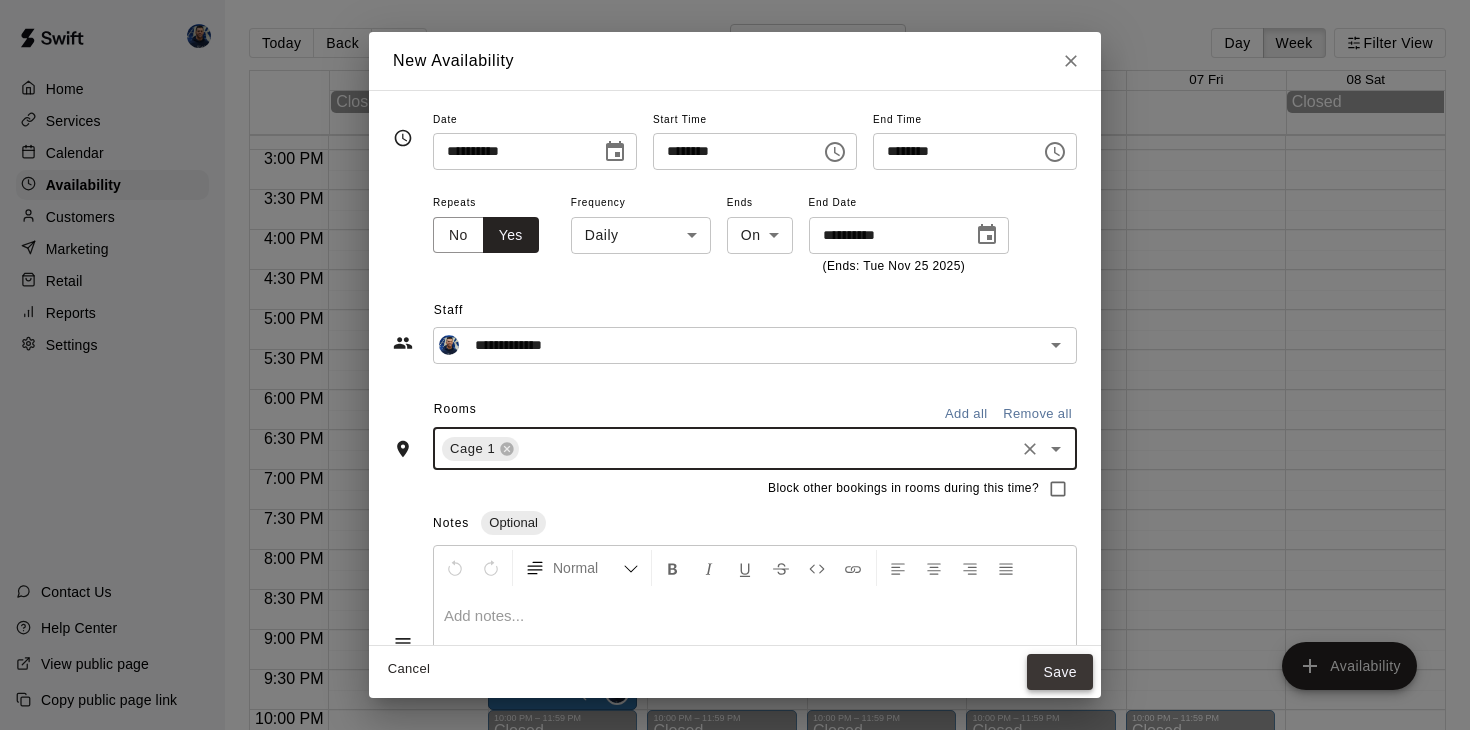 click on "Save" at bounding box center (1060, 672) 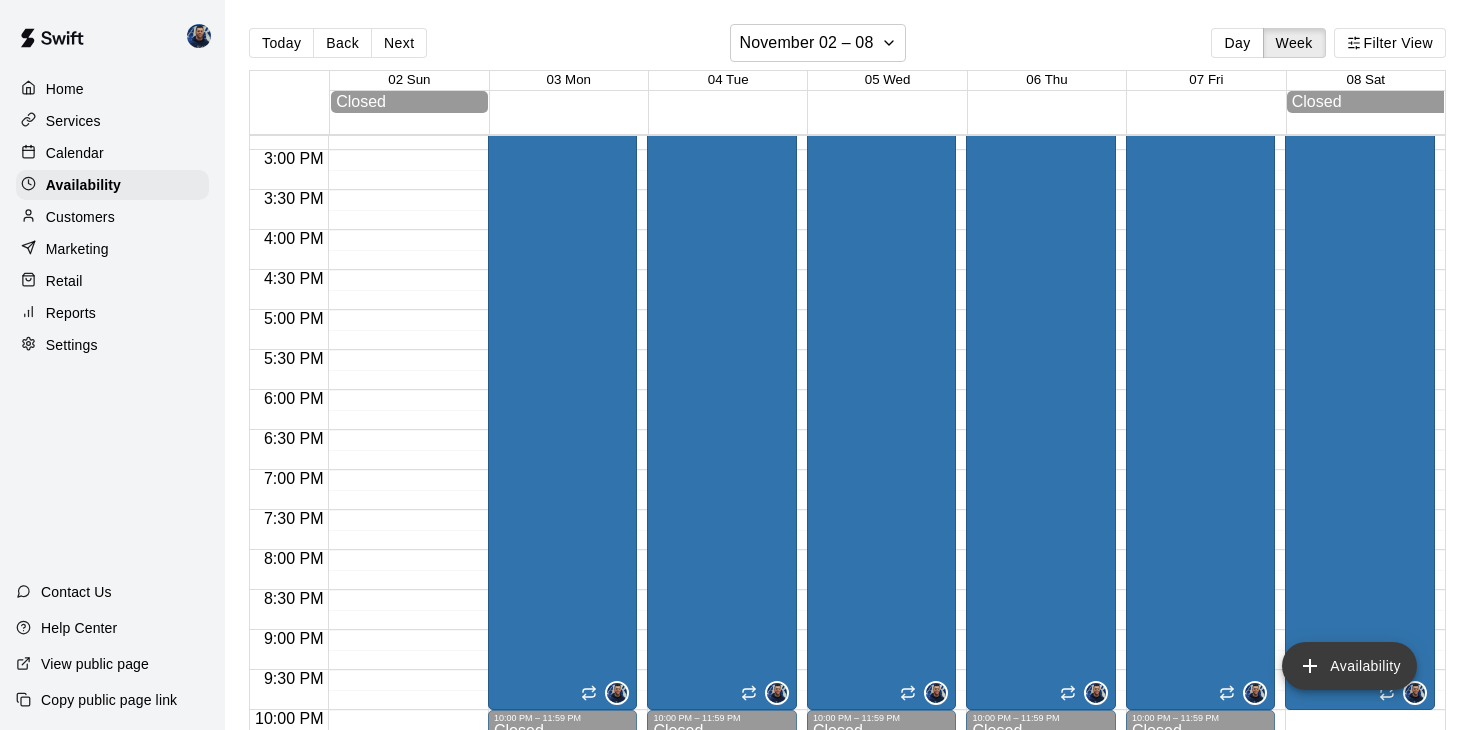 click on "Availability" at bounding box center [1349, 666] 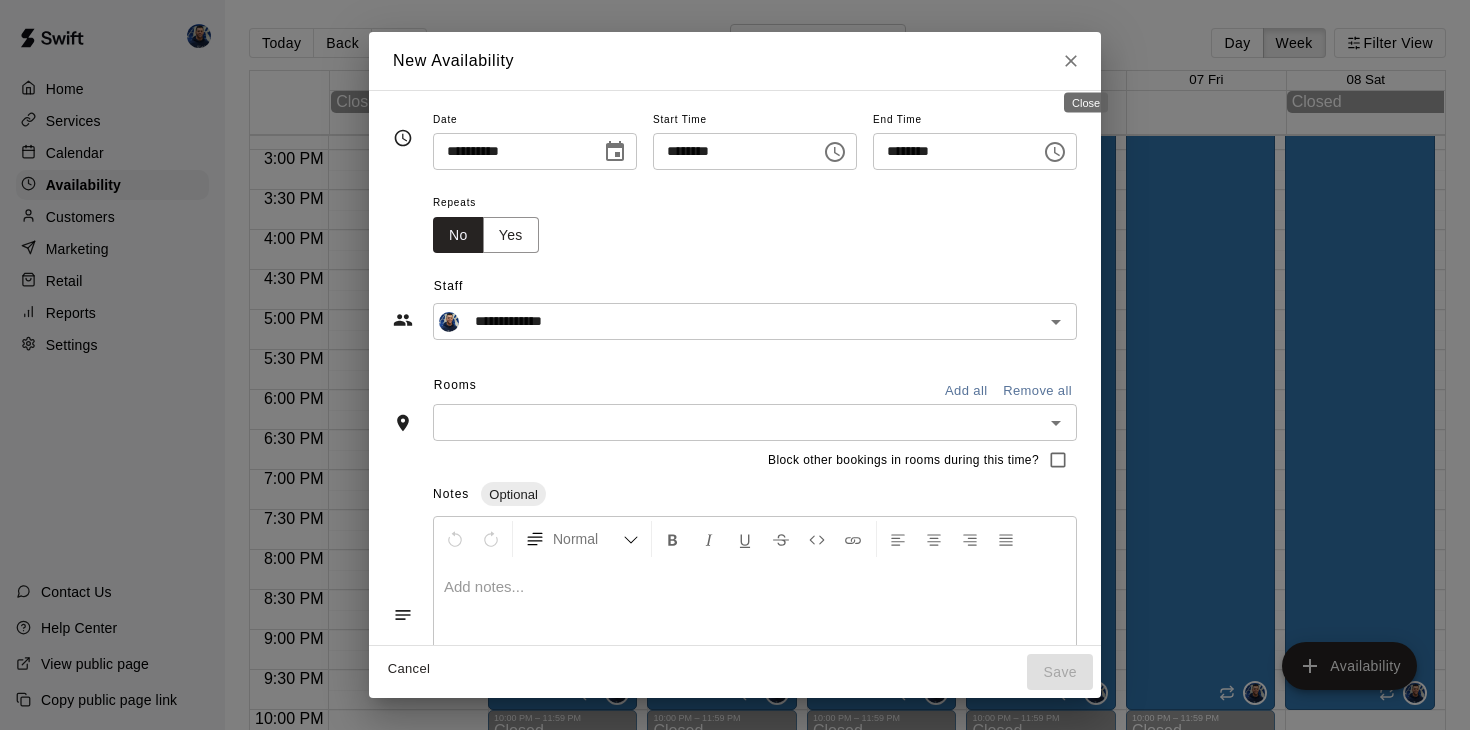 click 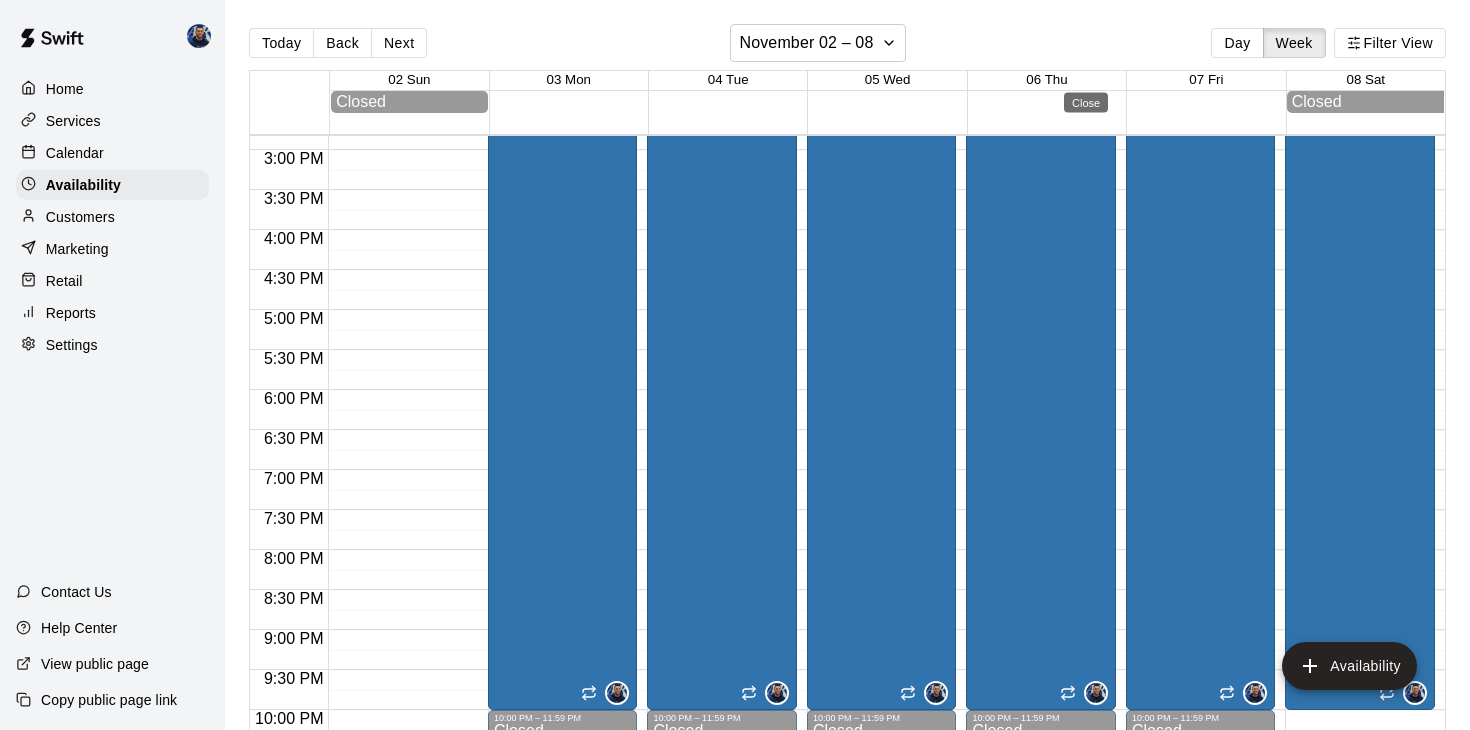 type on "**********" 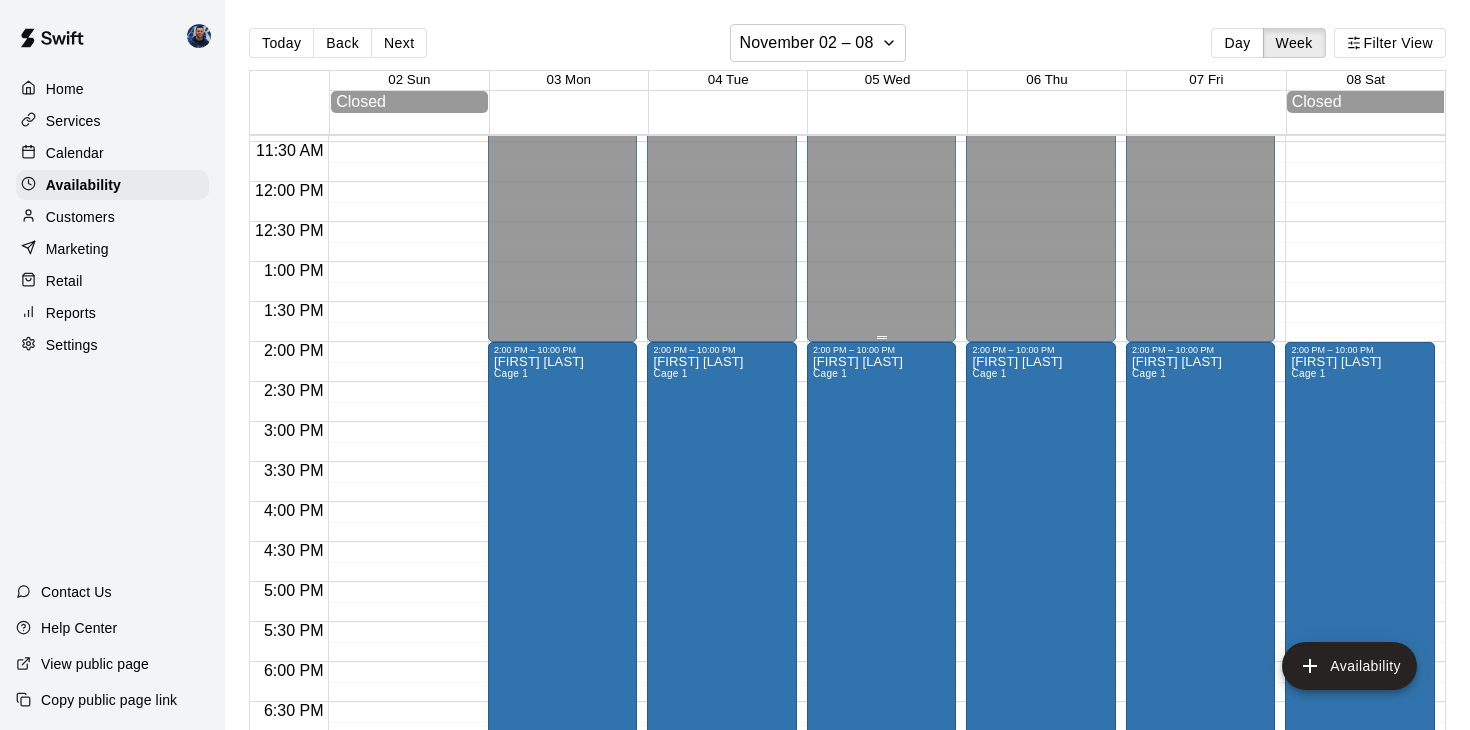 scroll, scrollTop: 905, scrollLeft: 0, axis: vertical 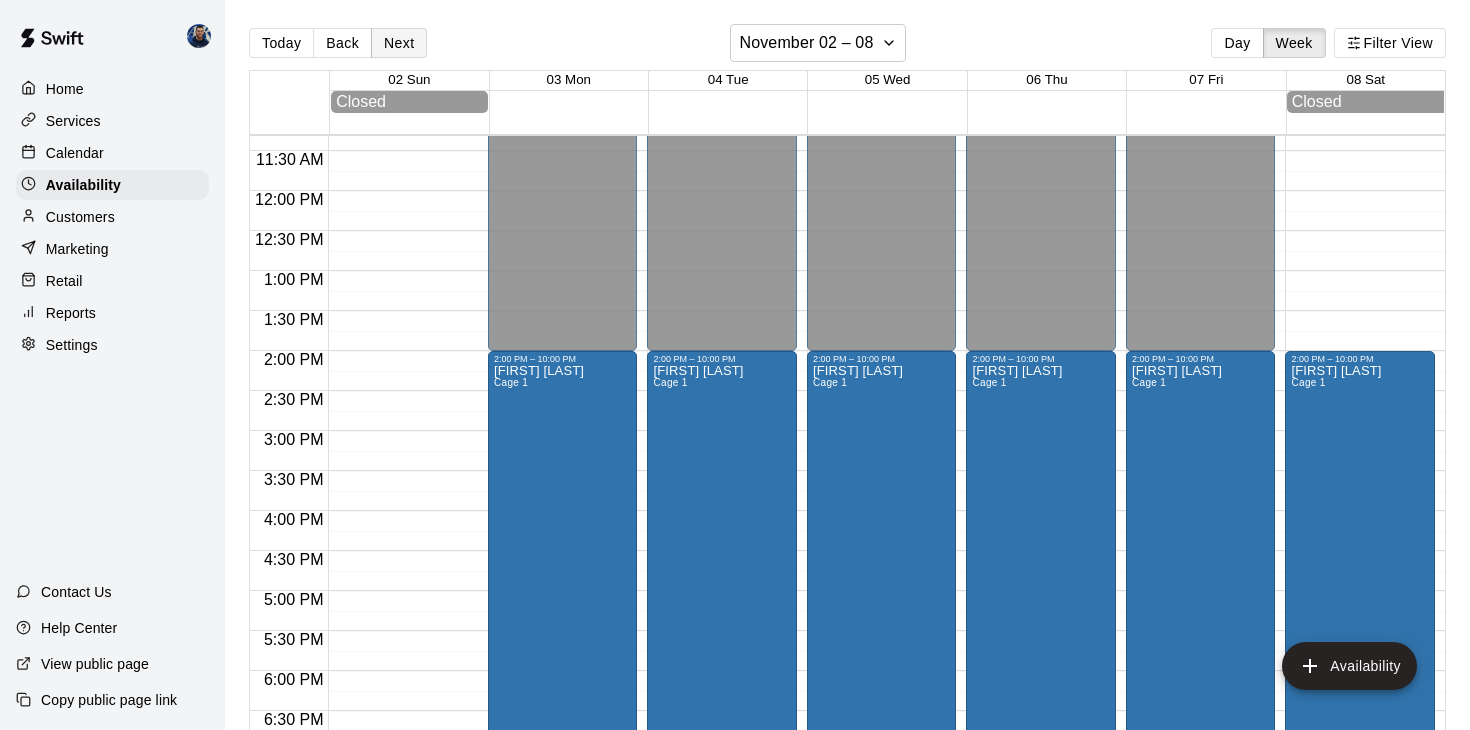 click on "Next" at bounding box center (399, 43) 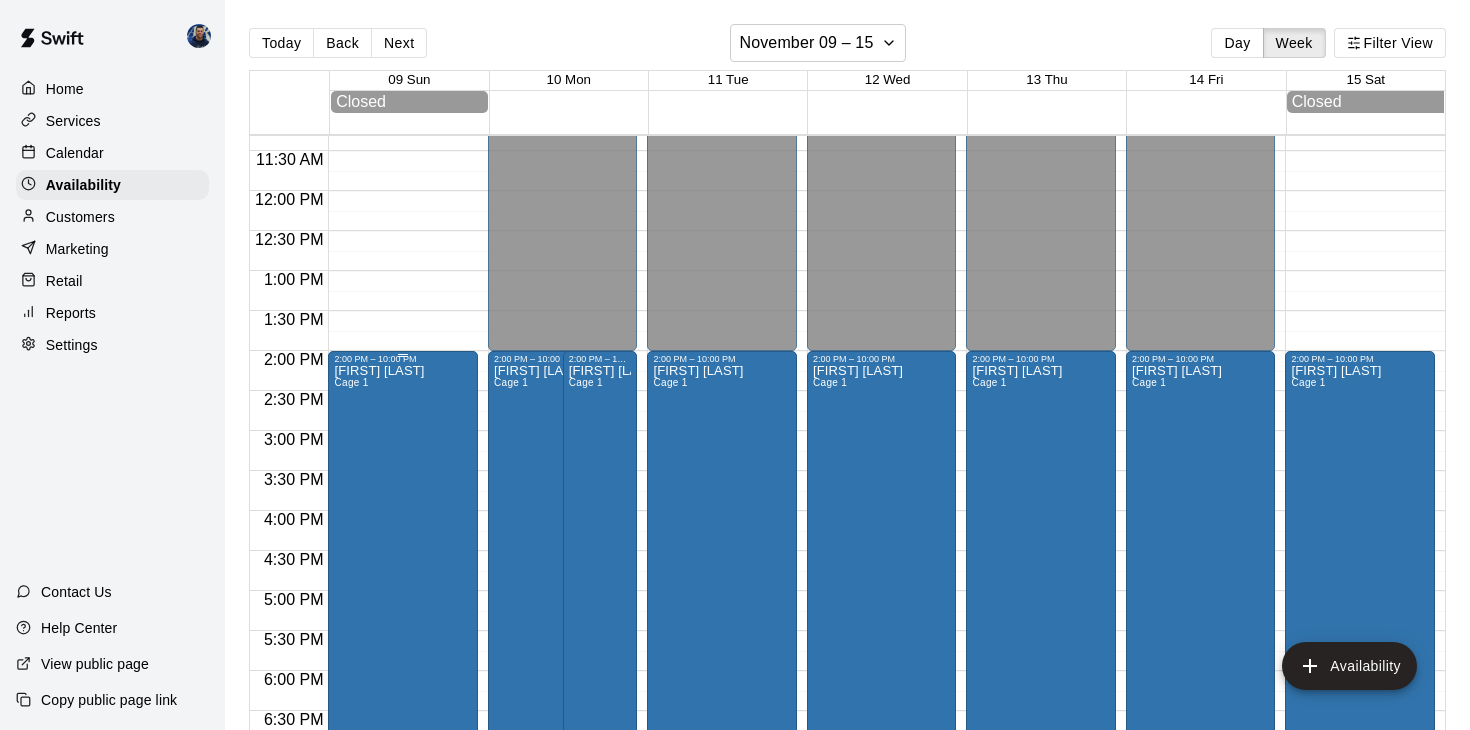 click on "[FIRST] [LAST]" at bounding box center (379, 371) 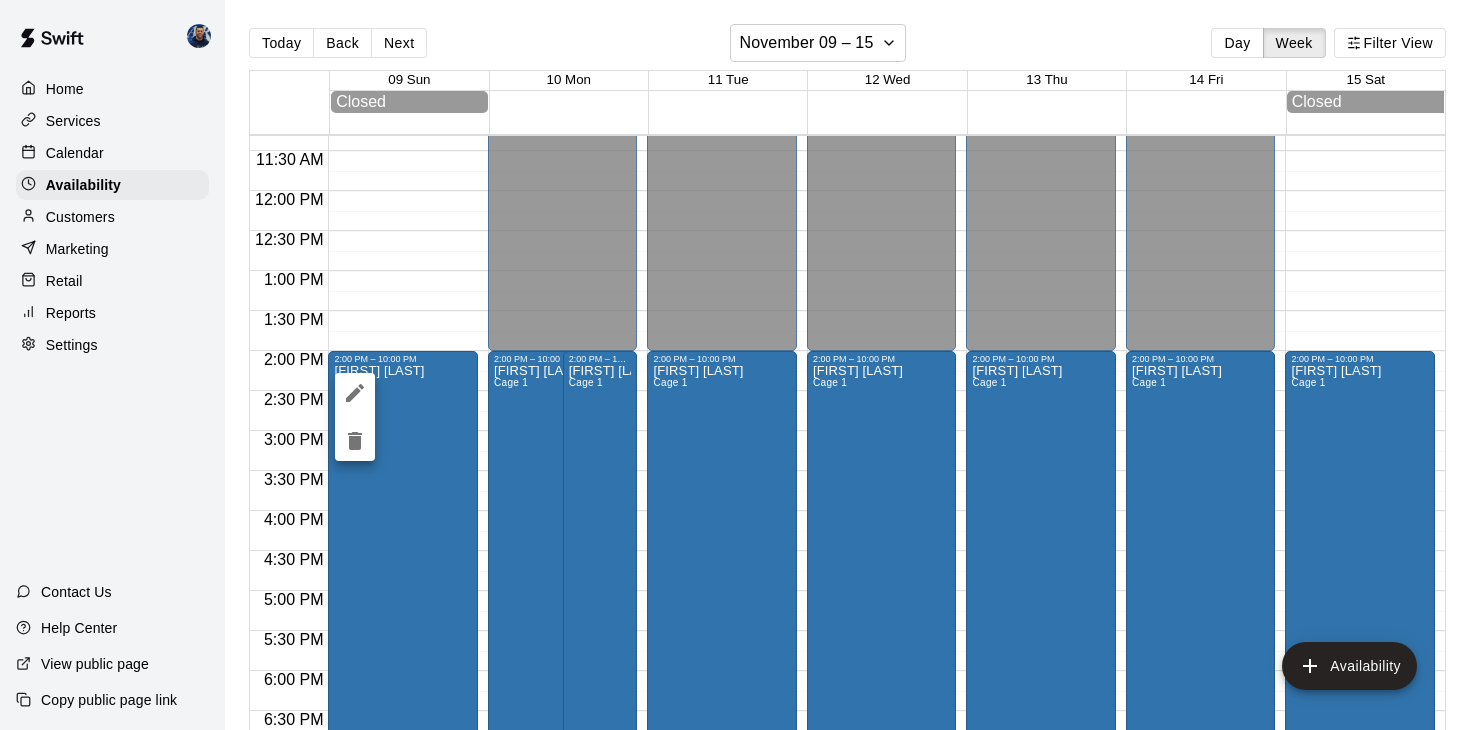 click 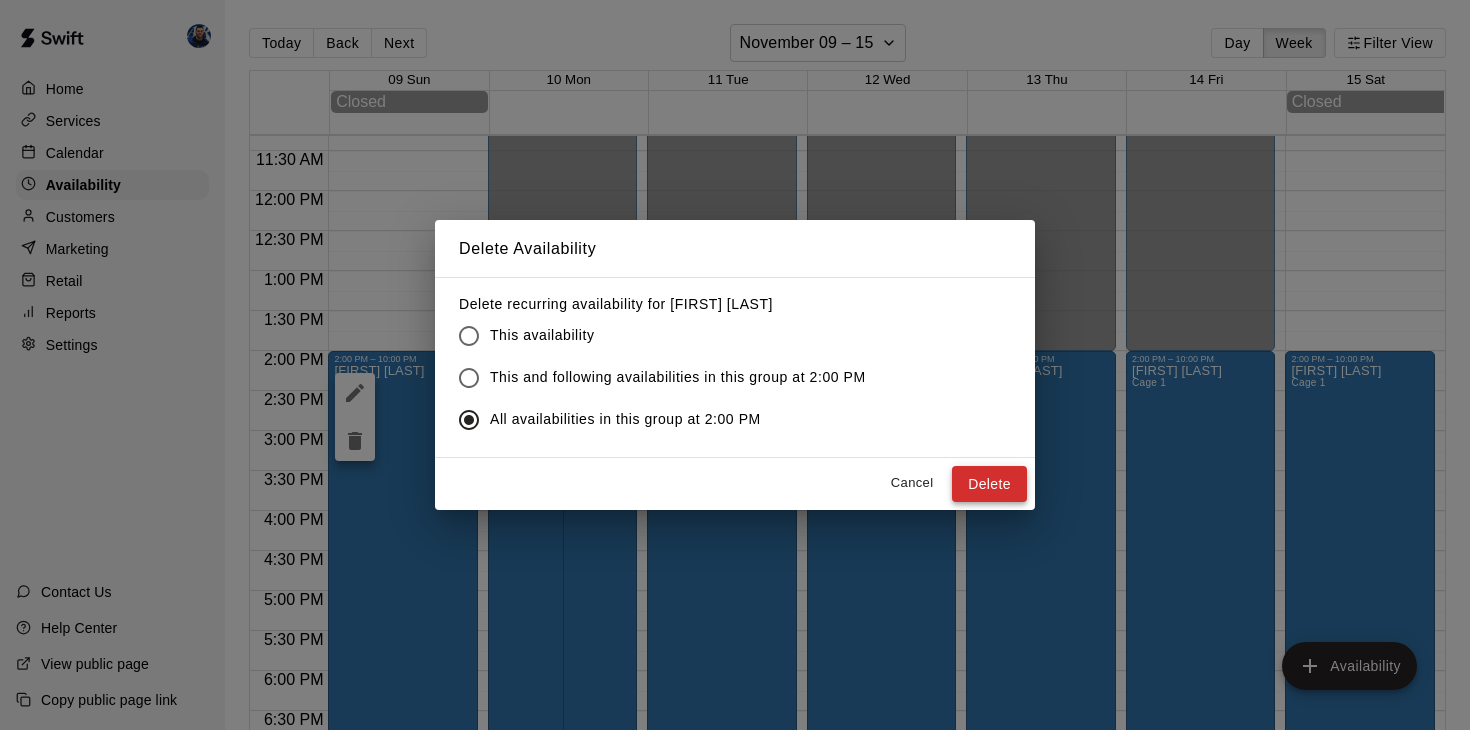 click on "Delete" at bounding box center (989, 484) 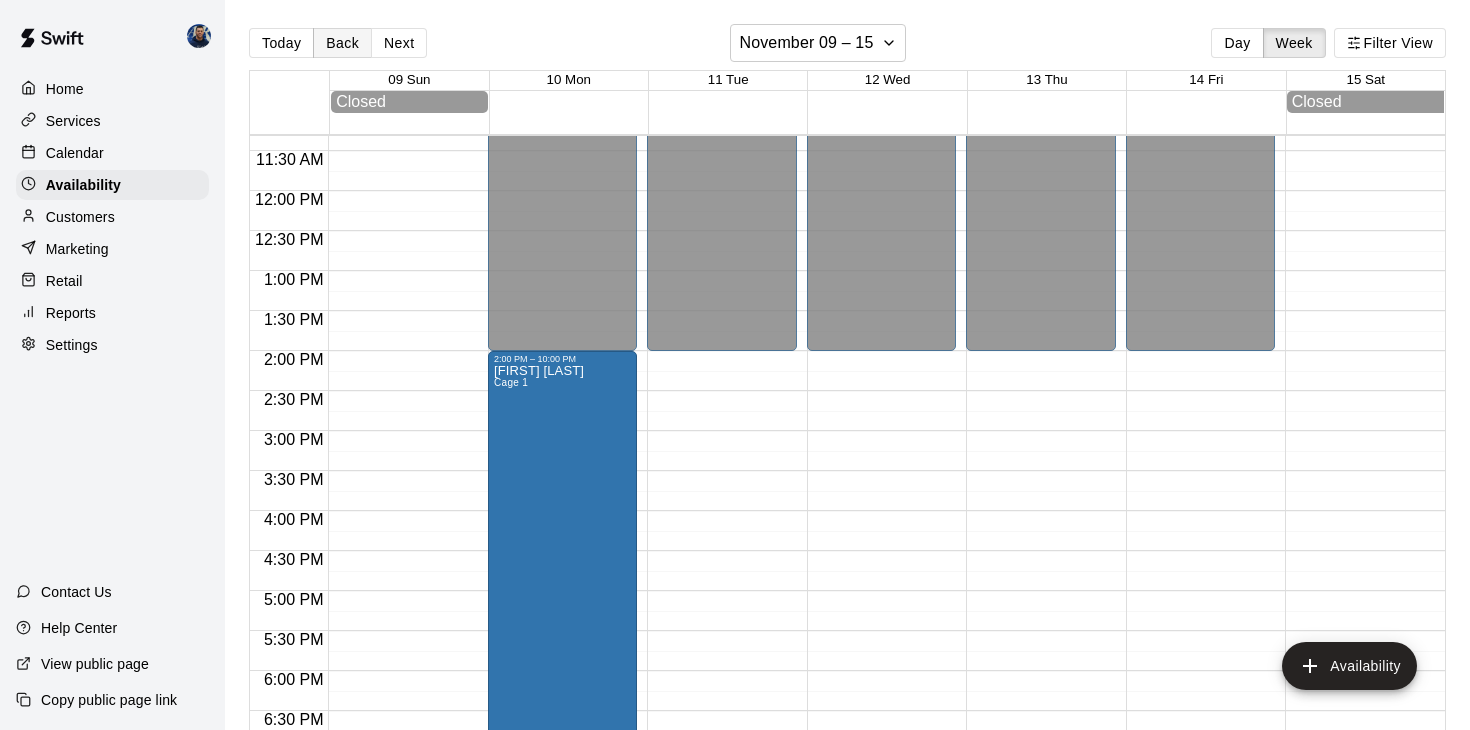 click on "Back" at bounding box center [342, 43] 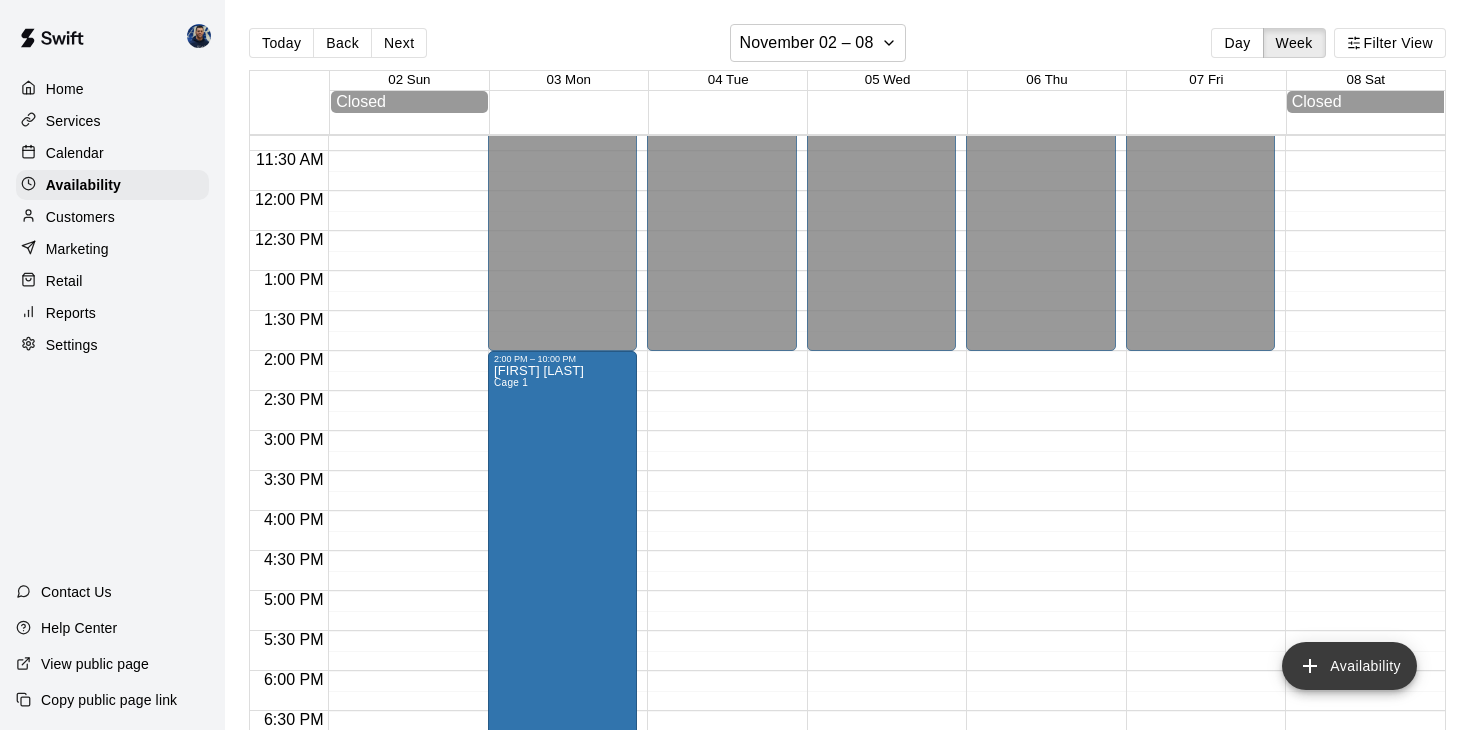 click on "Availability" at bounding box center (1349, 666) 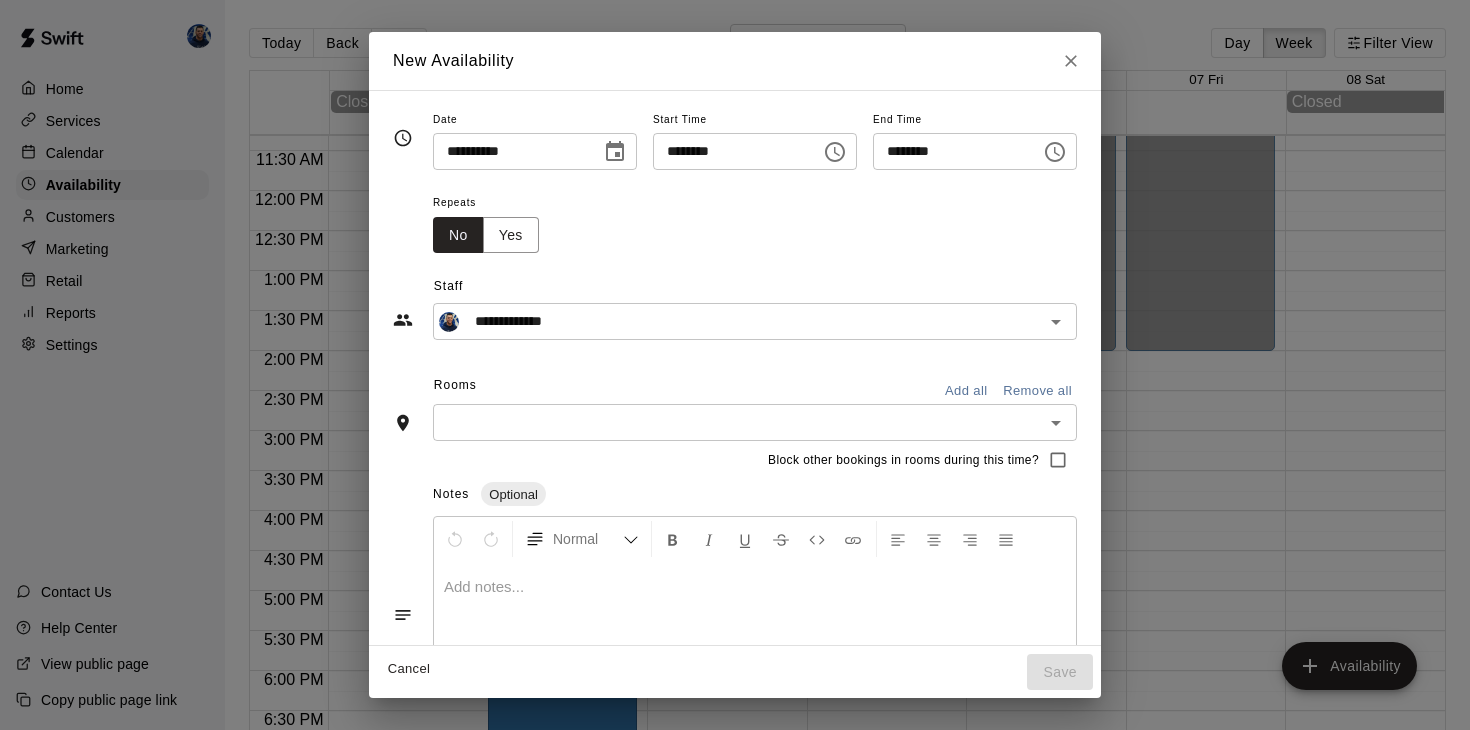 click 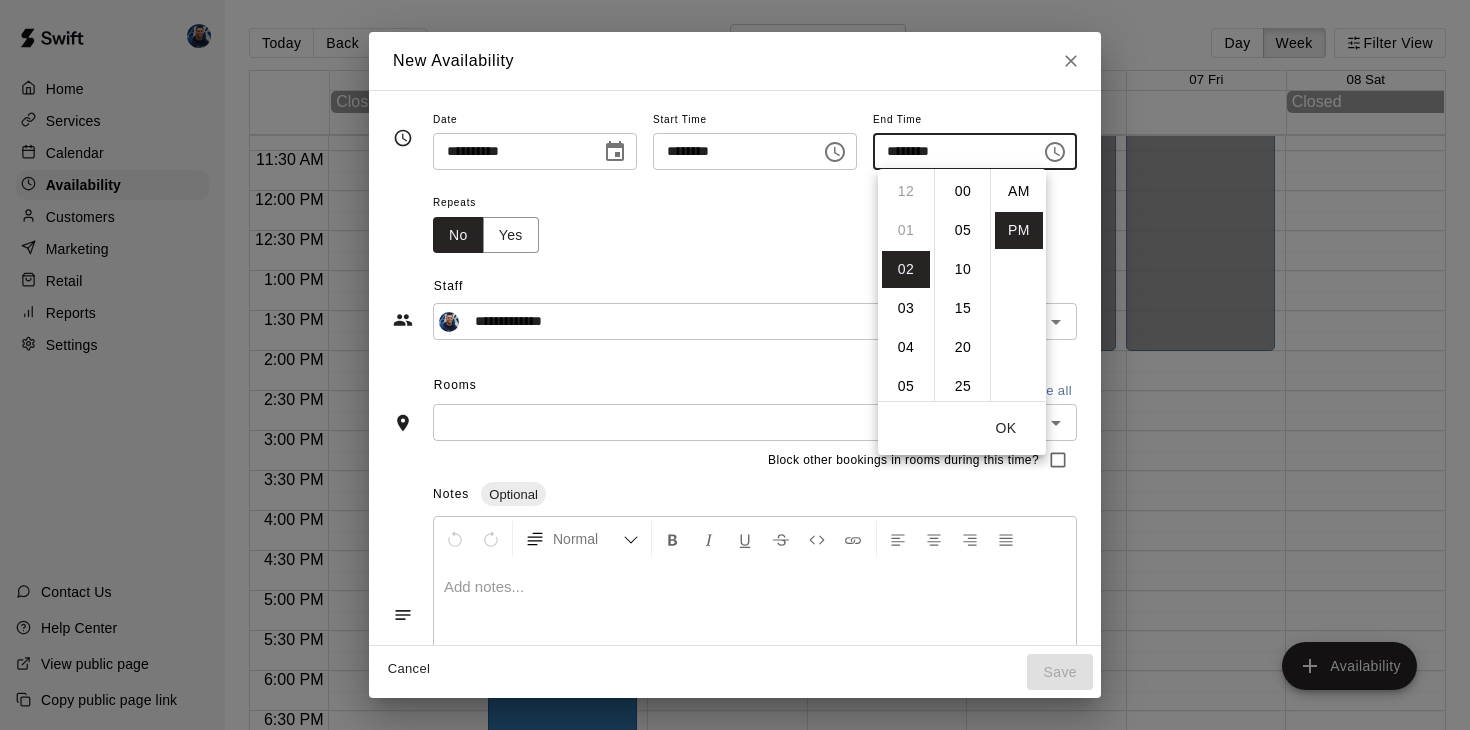 scroll, scrollTop: 78, scrollLeft: 0, axis: vertical 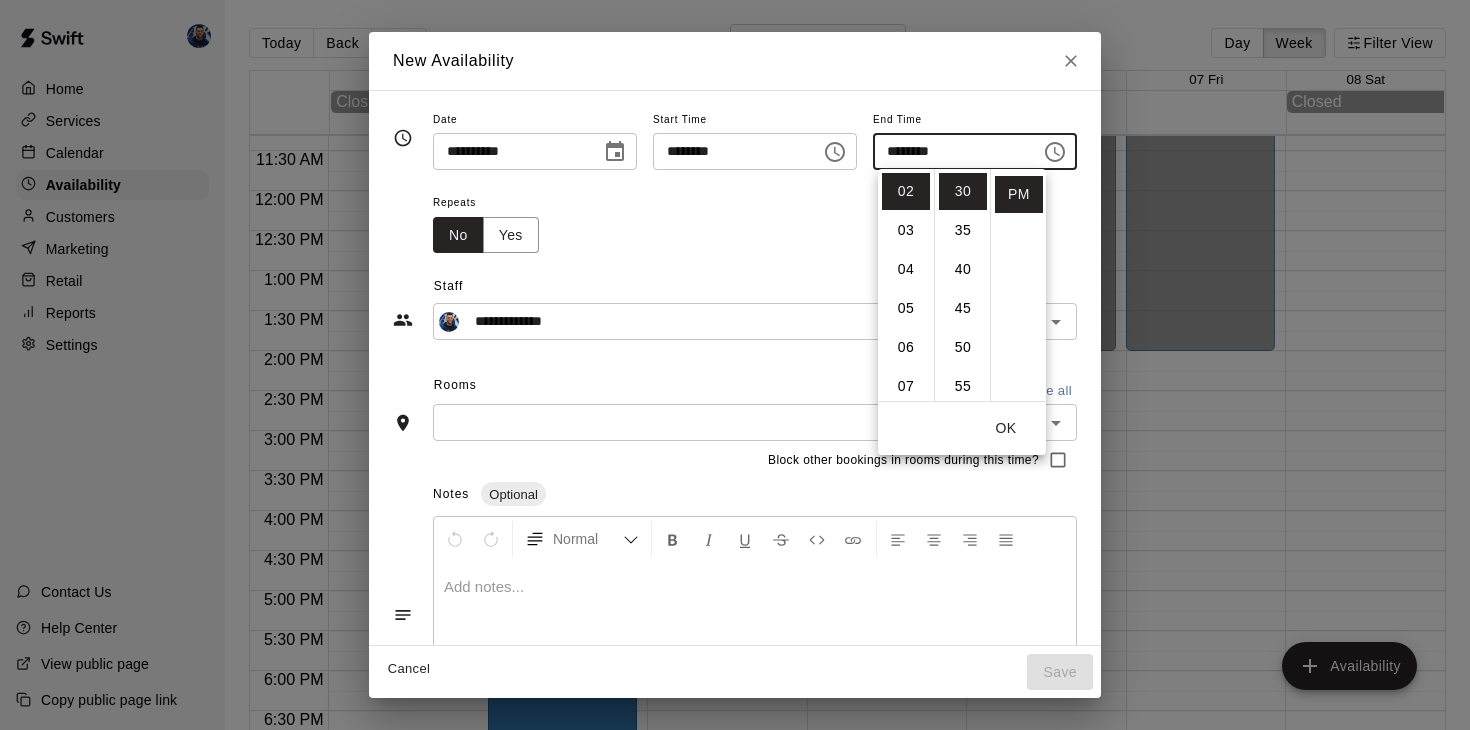click on "********" at bounding box center (950, 151) 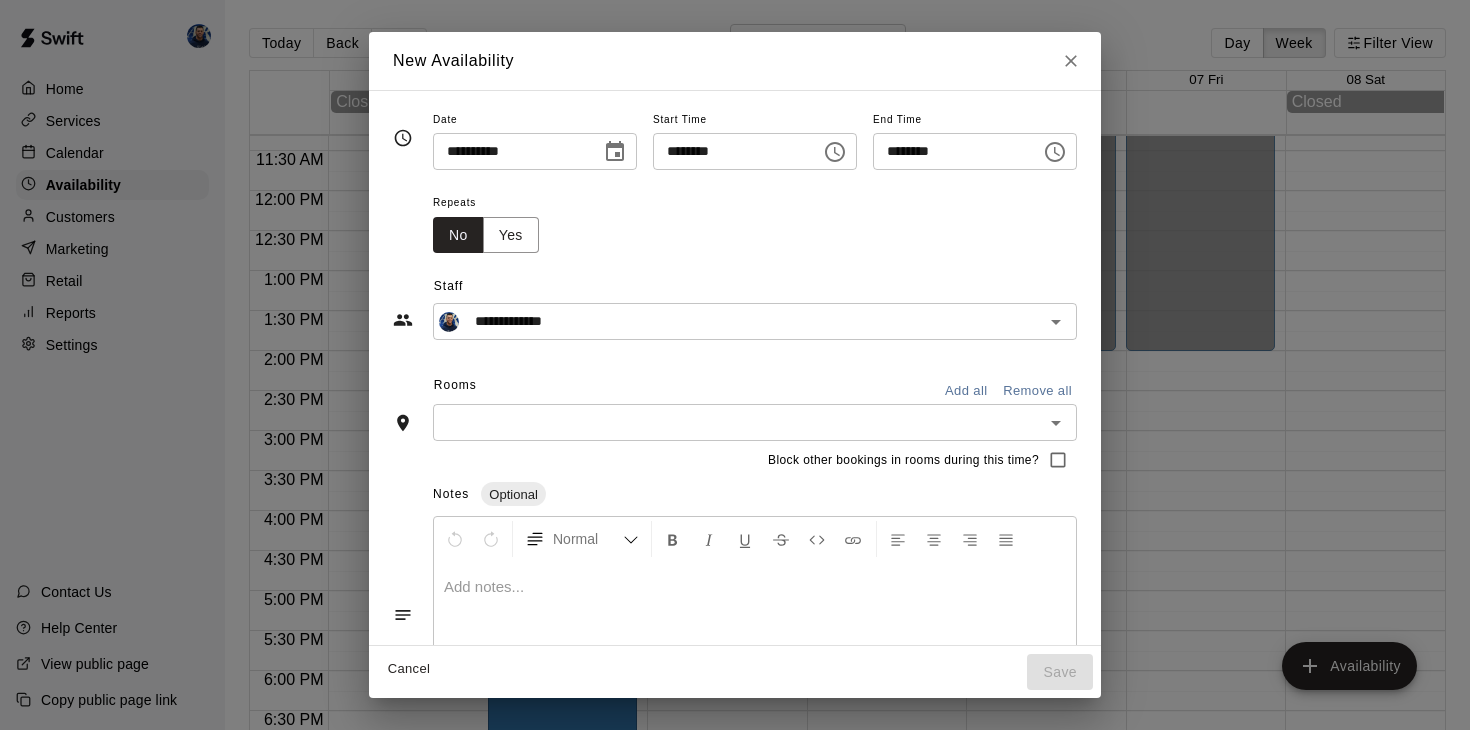 click on "********" at bounding box center [950, 151] 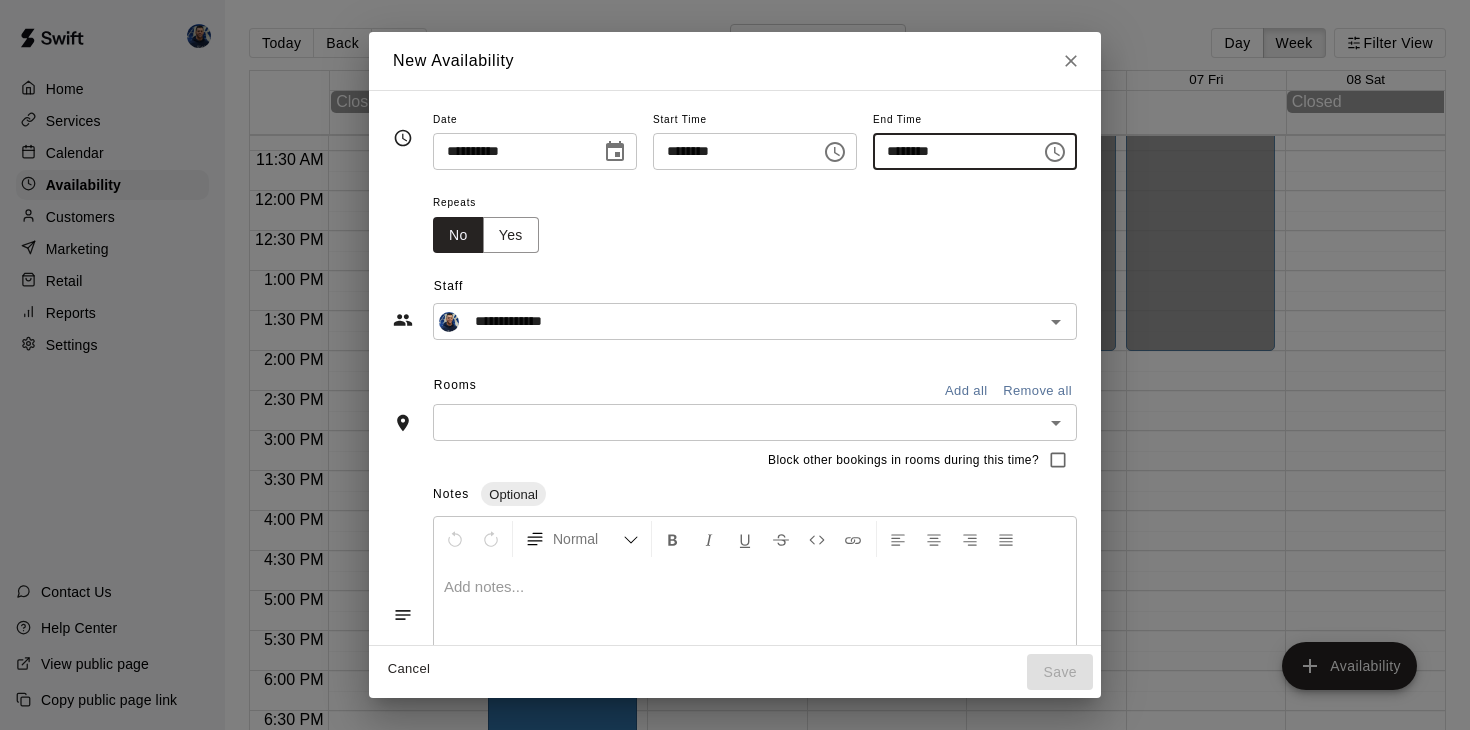 click on "********" at bounding box center [950, 151] 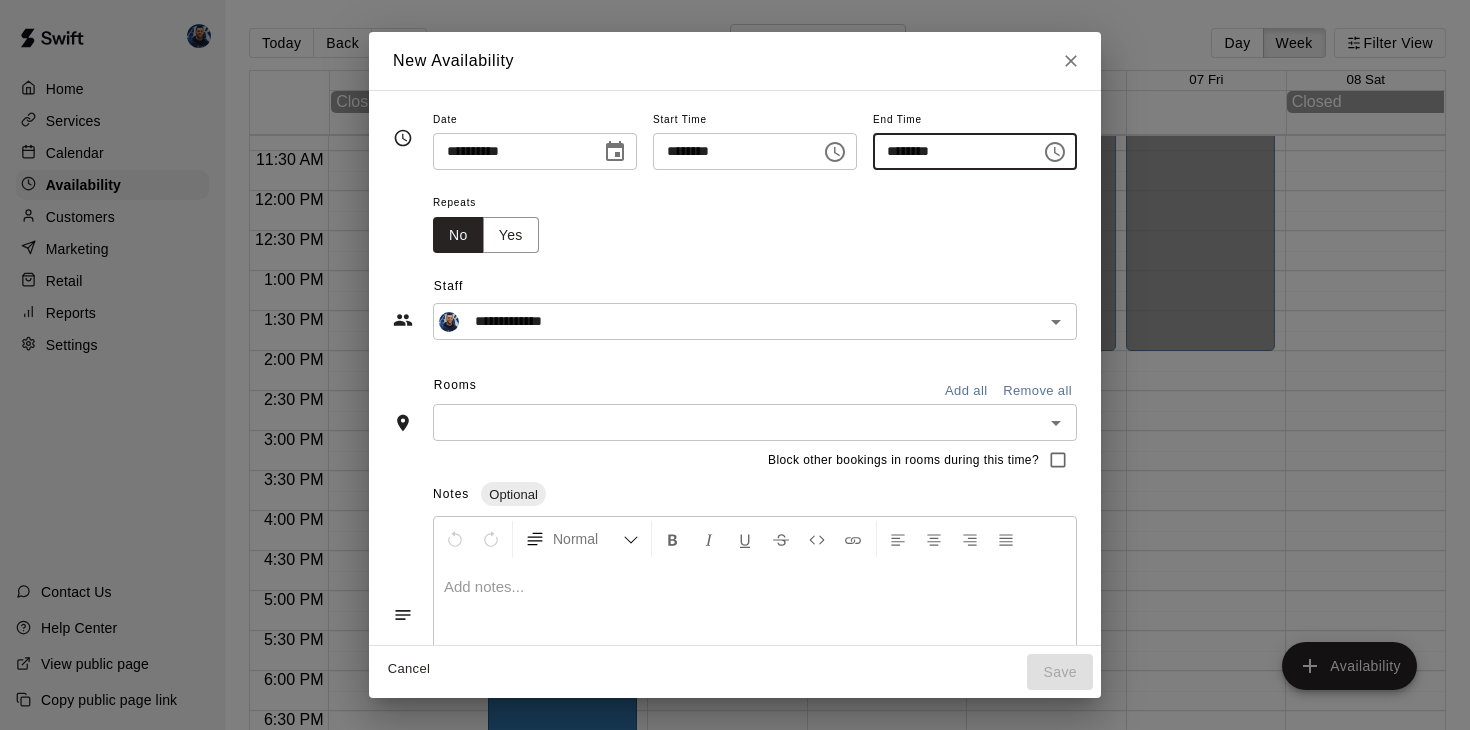 type on "********" 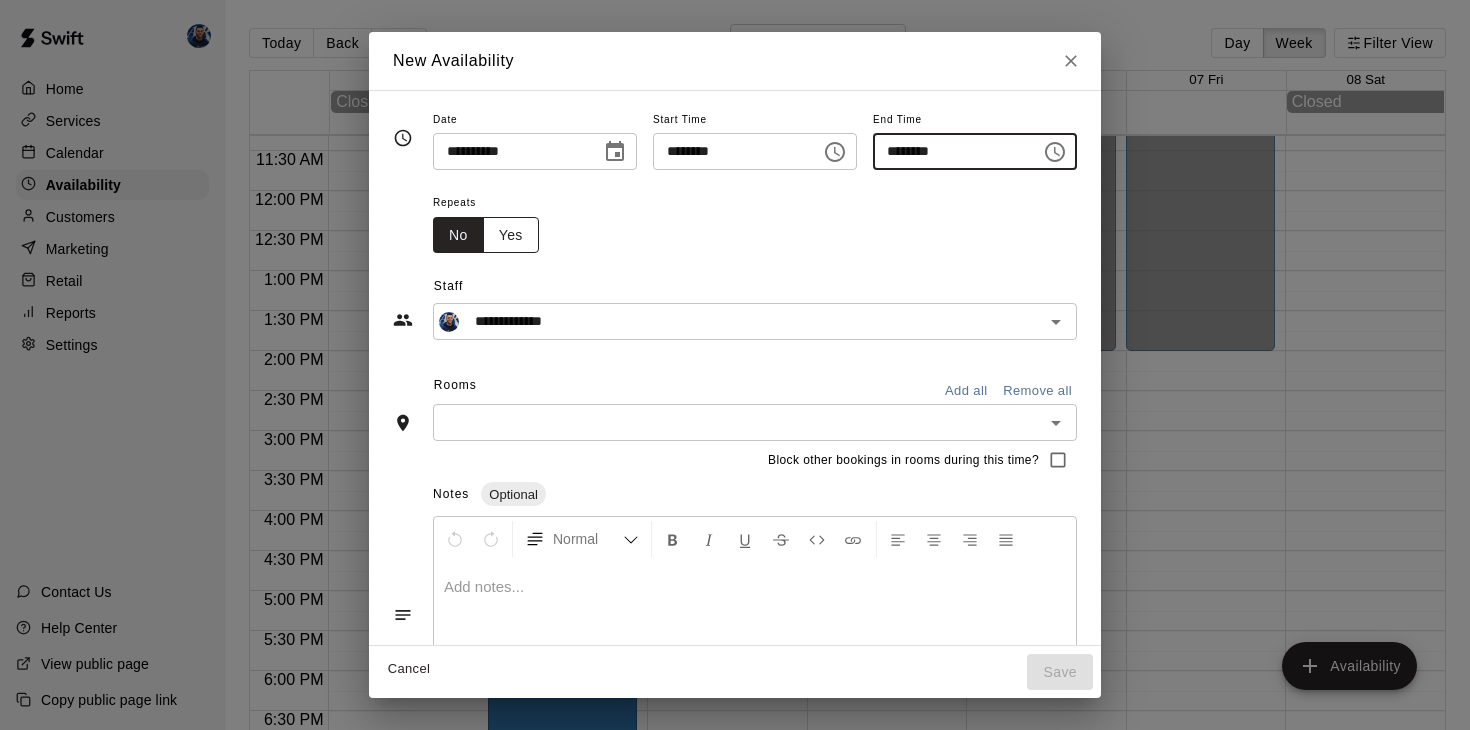 click on "Yes" at bounding box center [511, 235] 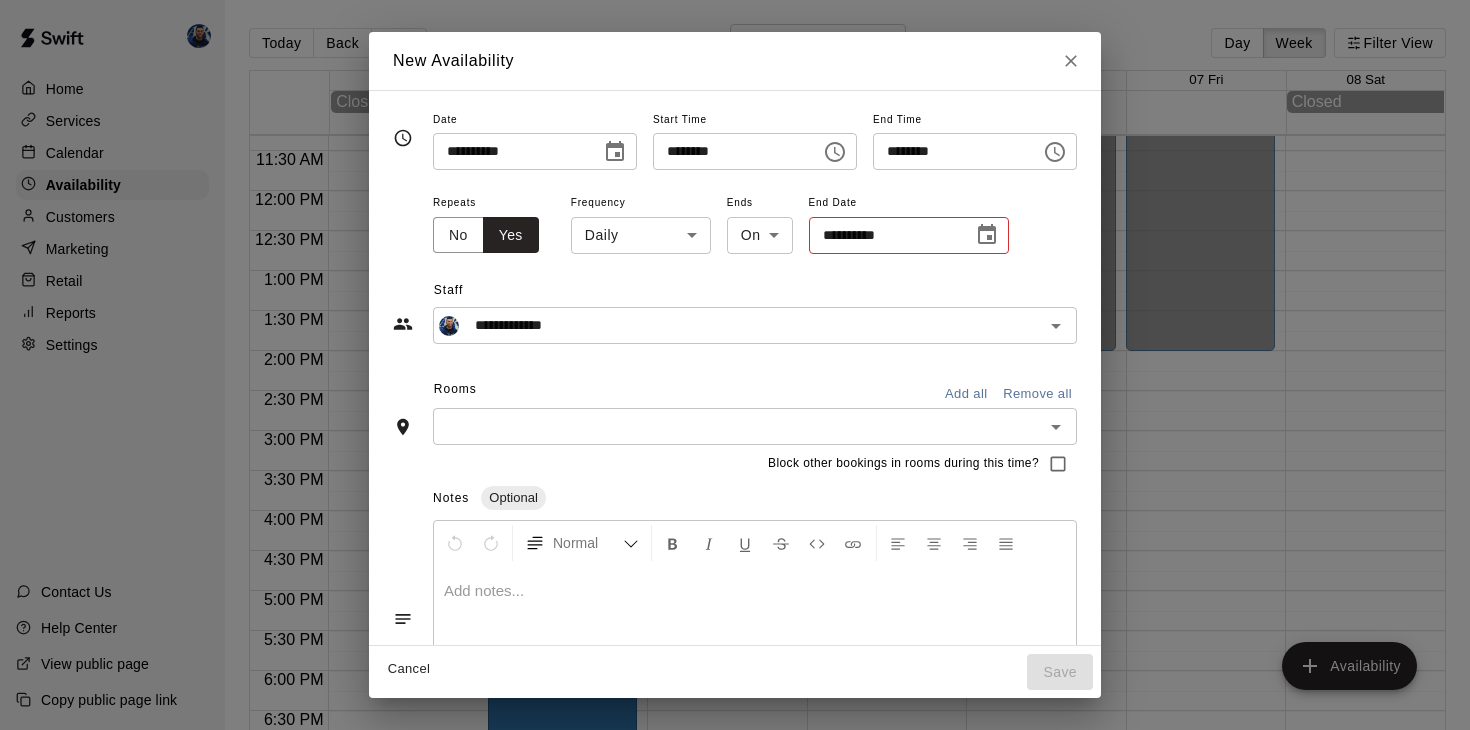 click on "Home Services Calendar Availability Customers Marketing Retail Reports Settings Contact Us Help Center View public page Copy public page link Today Back Next November 02 – 08 Day Week Filter View 02 Sun 03 Mon 04 Tue 05 Wed 06 Thu 07 Fri 08 Sat Closed   Closed 12:00 AM 12:30 AM 1:00 AM 1:30 AM 2:00 AM 2:30 AM 3:00 AM 3:30 AM 4:00 AM 4:30 AM 5:00 AM 5:30 AM 6:00 AM 6:30 AM 7:00 AM 7:30 AM 8:00 AM 8:30 AM 9:00 AM 9:30 AM 10:00 AM 10:30 AM 11:00 AM 11:30 AM 12:00 PM 12:30 PM 1:00 PM 1:30 PM 2:00 PM 2:30 PM 3:00 PM 3:30 PM 4:00 PM 4:30 PM 5:00 PM 5:30 PM 6:00 PM 6:30 PM 7:00 PM 7:30 PM 8:00 PM 8:30 PM 9:00 PM 9:30 PM 10:00 PM 10:30 PM 11:00 PM 11:30 PM 12:00 AM – 2:00 PM Closed 2:00 PM – 10:00 PM Alex Robinson Cage 1 10:00 PM – 11:59 PM Closed 12:00 AM – 2:00 PM Closed 10:00 PM – 11:59 PM Closed 12:00 AM – 2:00 PM Closed 10:00 PM – 11:59 PM Closed 12:00 AM – 2:00 PM Closed 10:00 PM – 11:59 PM Closed 12:00 AM – 2:00 PM Closed 10:00 PM – 11:59 PM Closed Availability Close cross-small Date No" at bounding box center (735, 381) 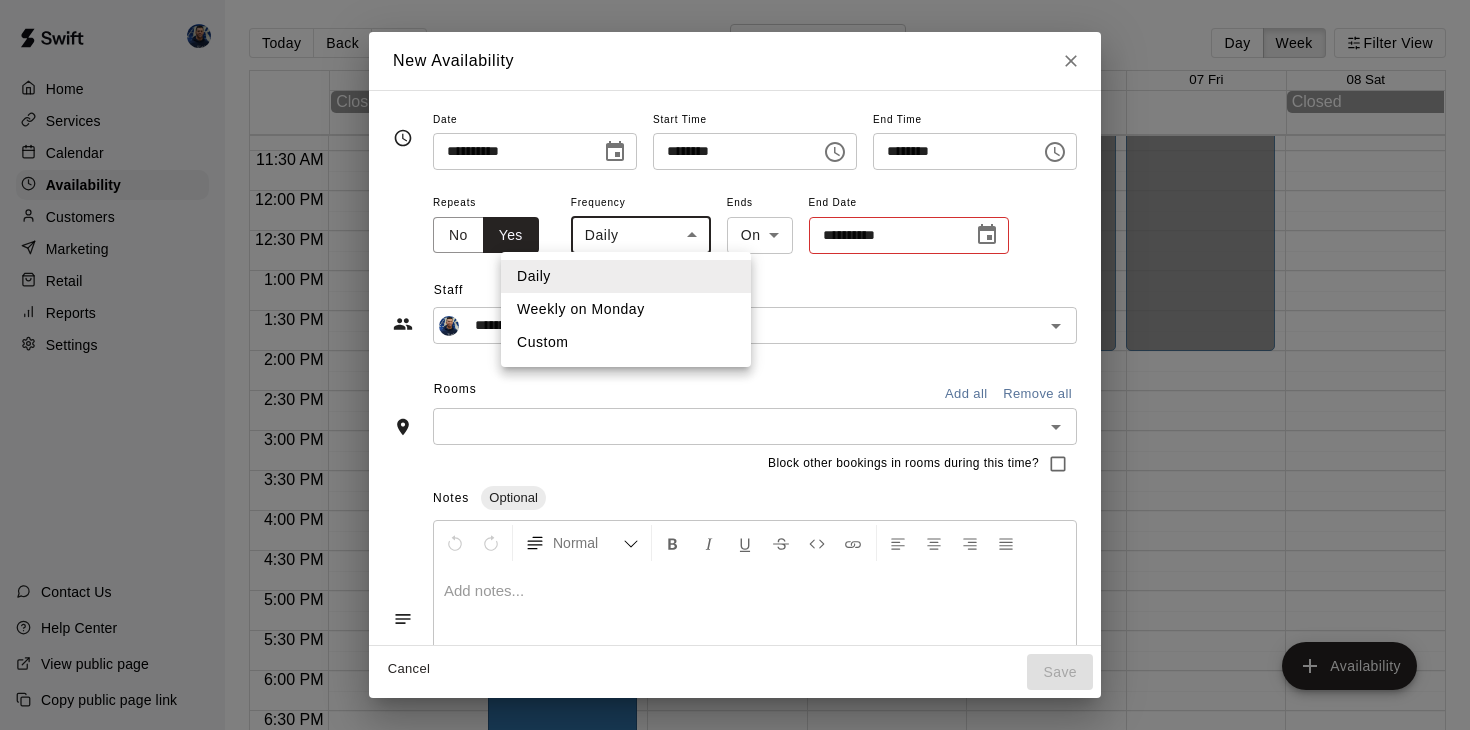 click on "Weekly on Monday" at bounding box center [626, 309] 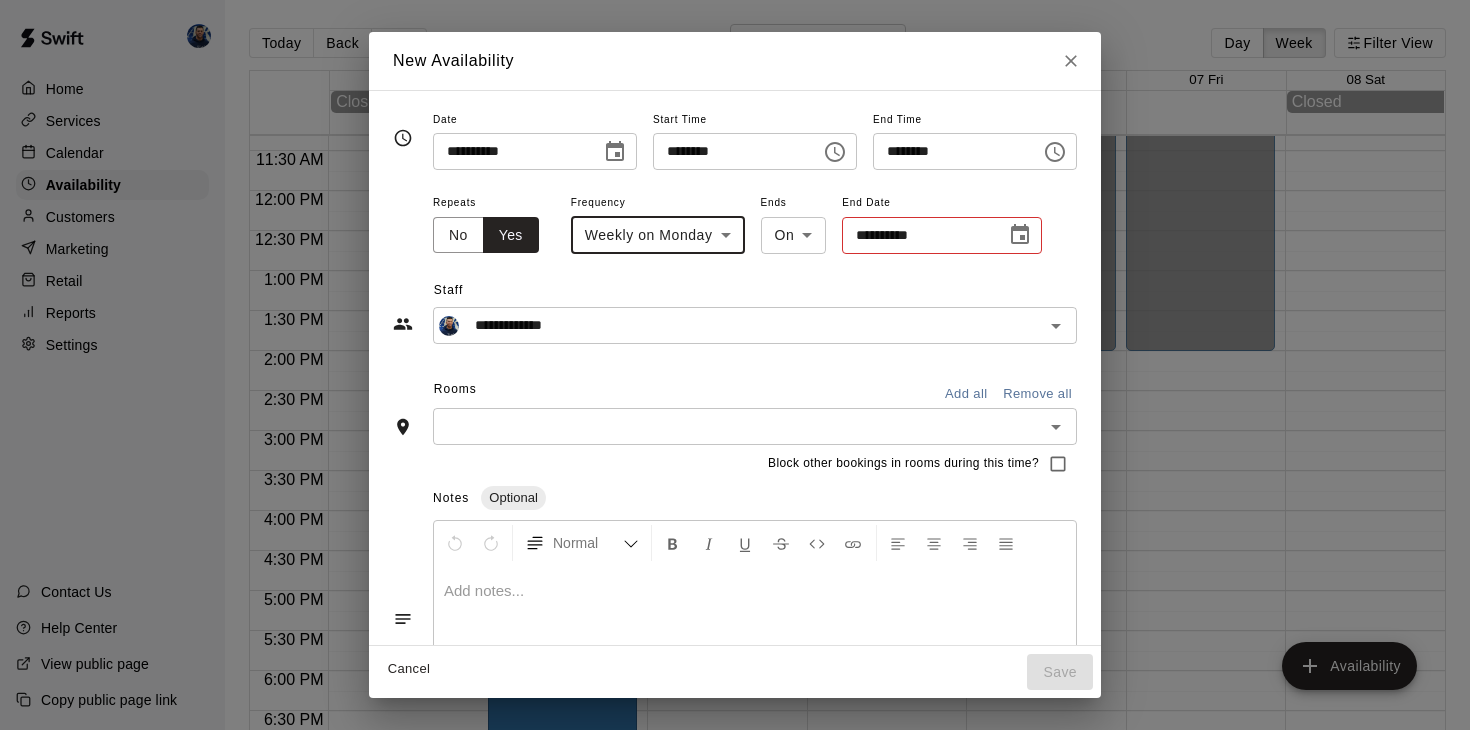 click 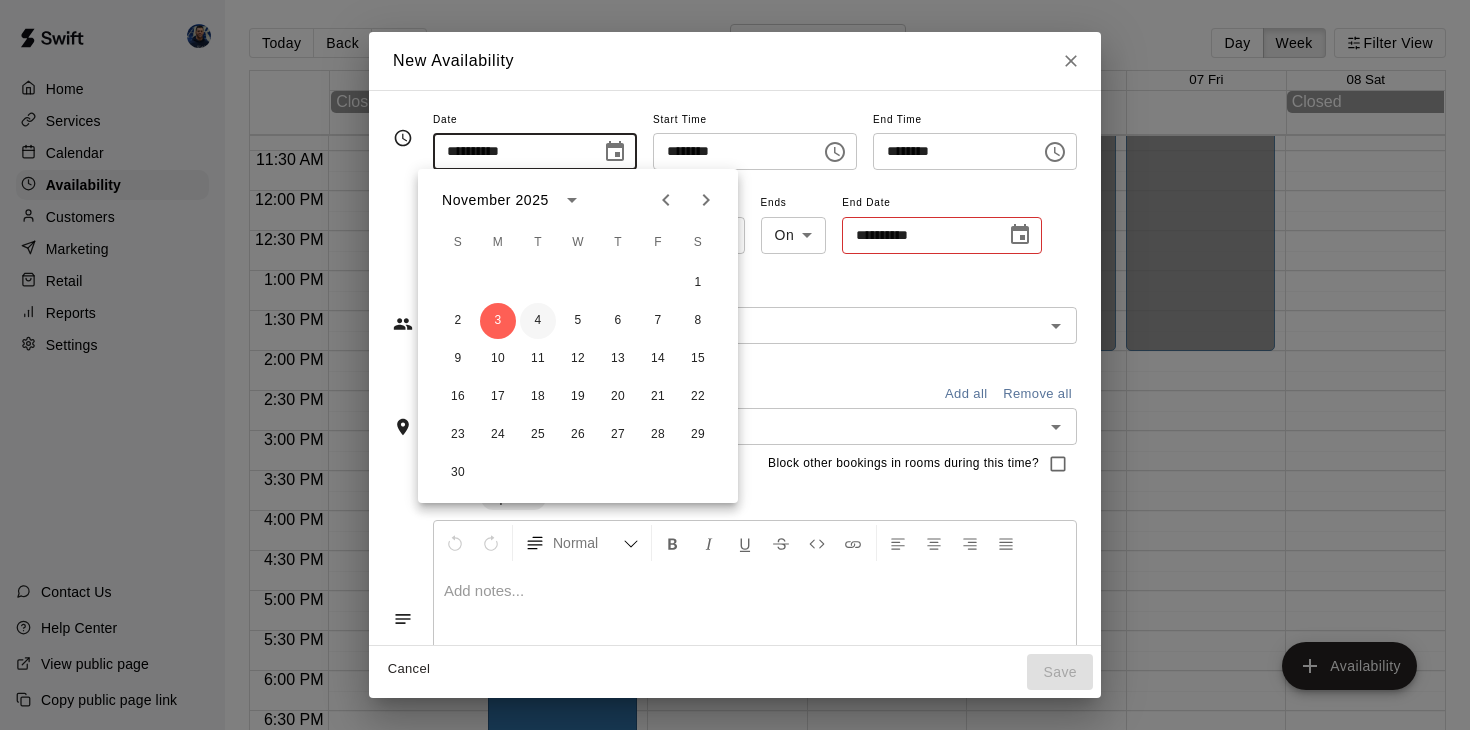 click on "4" at bounding box center [538, 321] 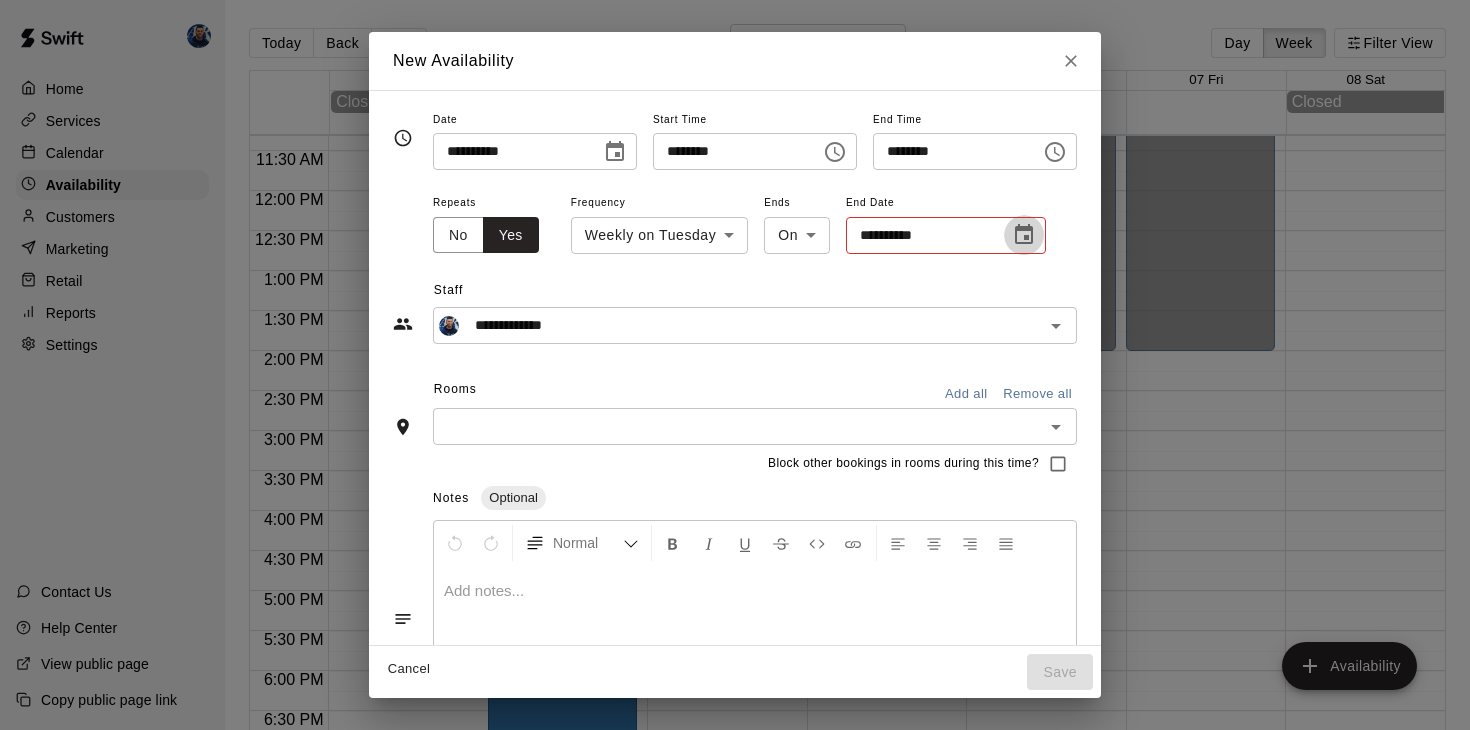 click at bounding box center (1024, 235) 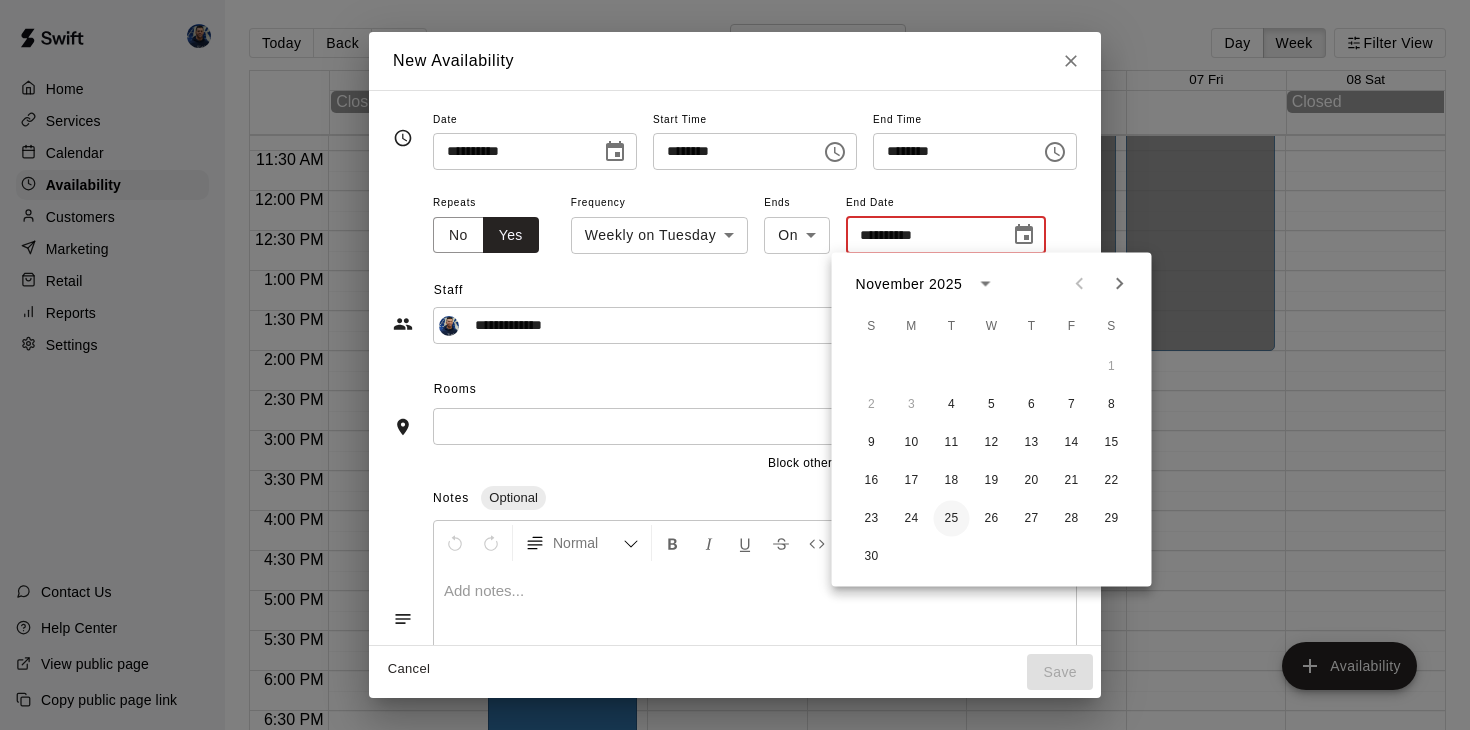 click on "25" at bounding box center (952, 519) 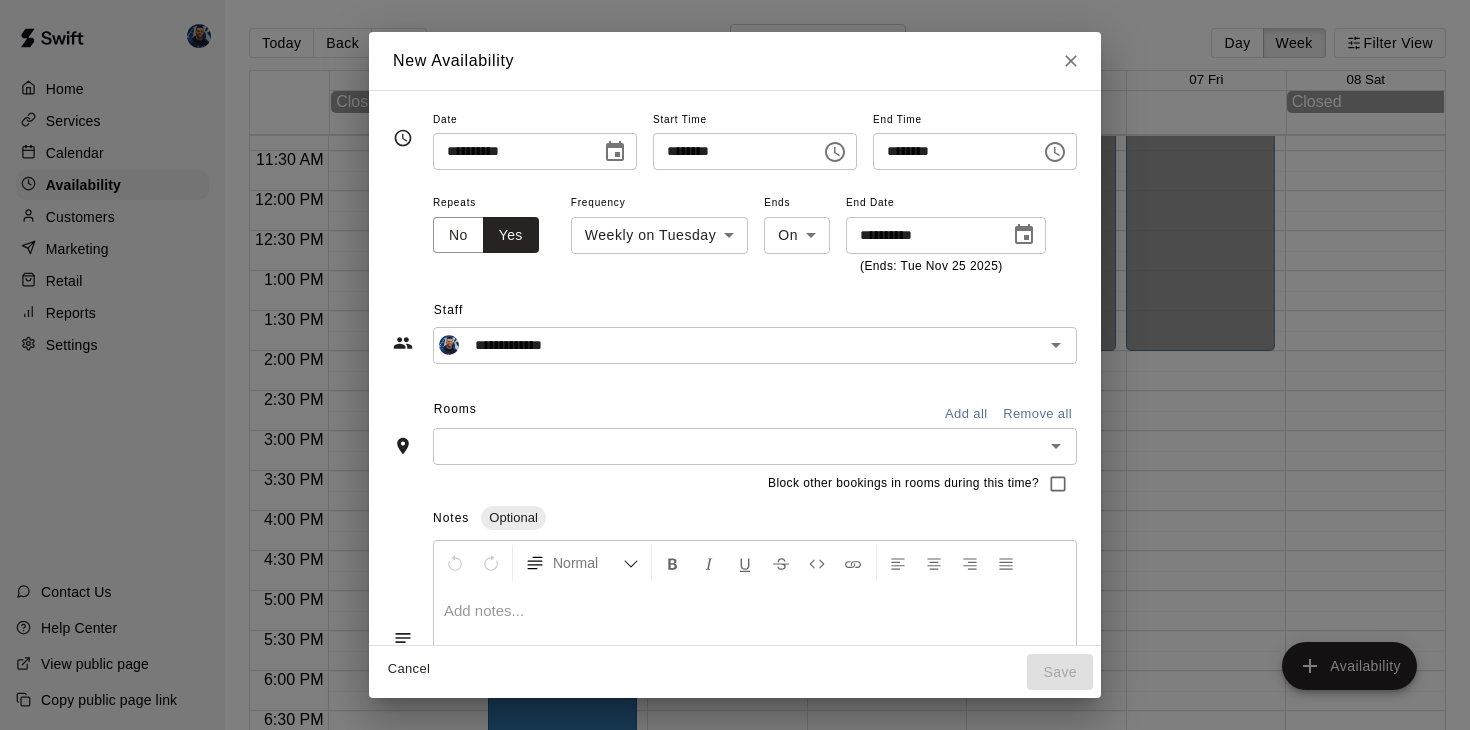 click at bounding box center (738, 446) 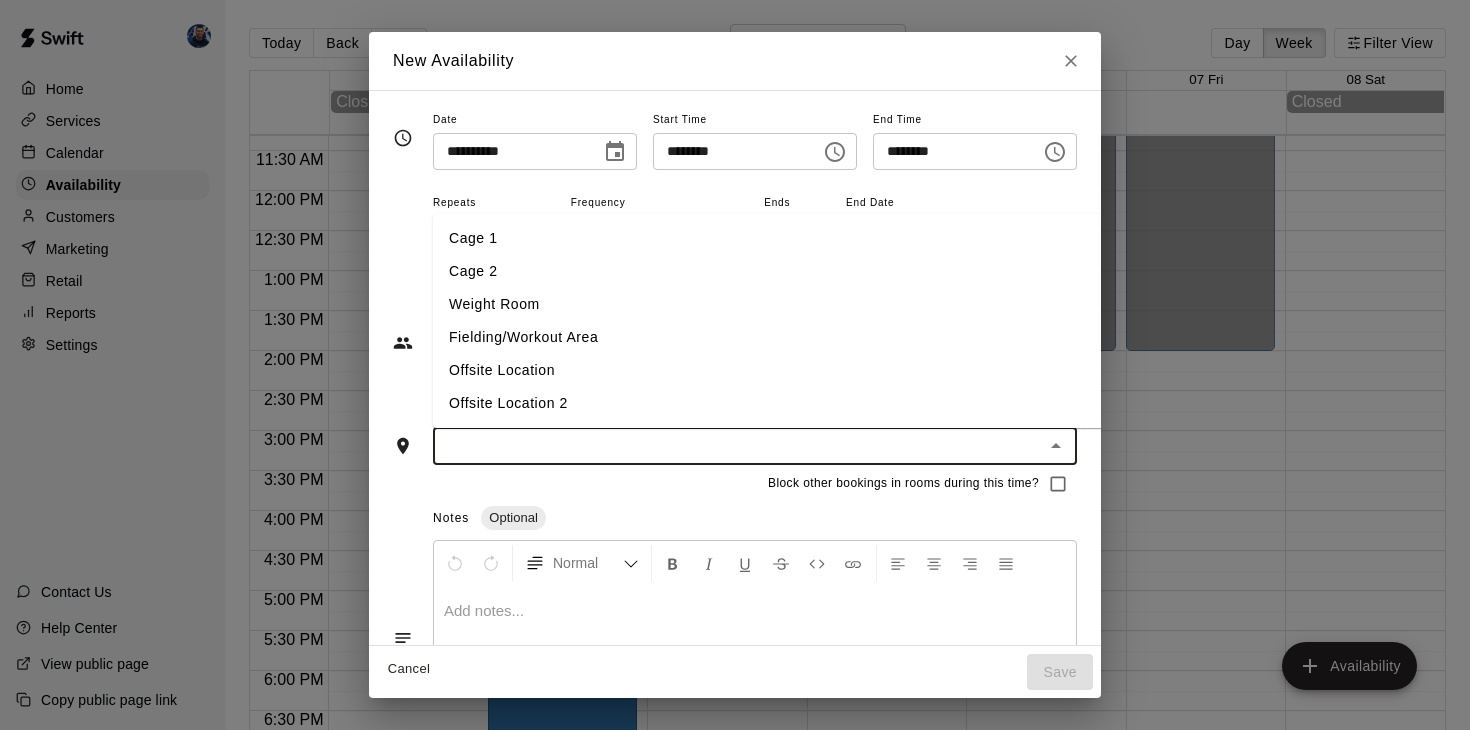 click on "Cage 1" at bounding box center (770, 238) 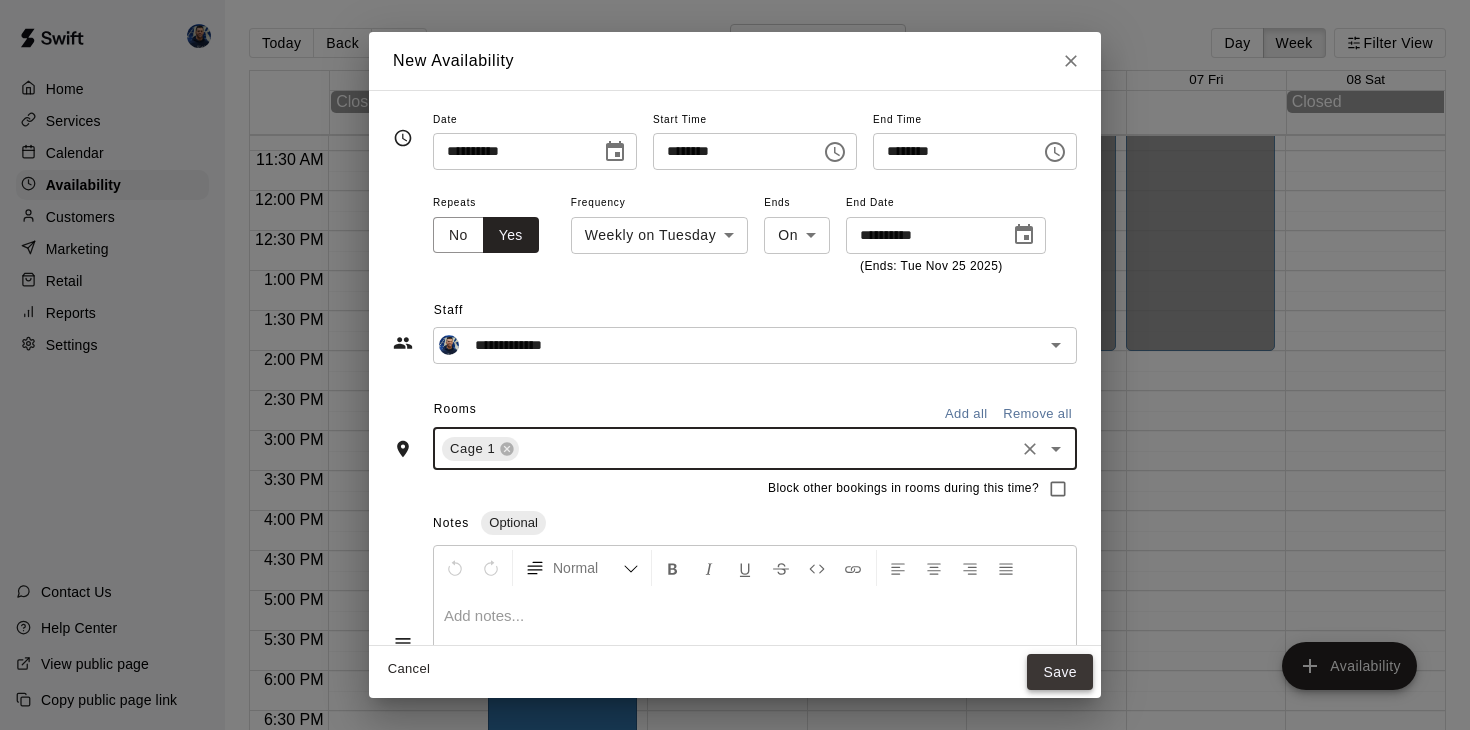click on "Save" at bounding box center [1060, 672] 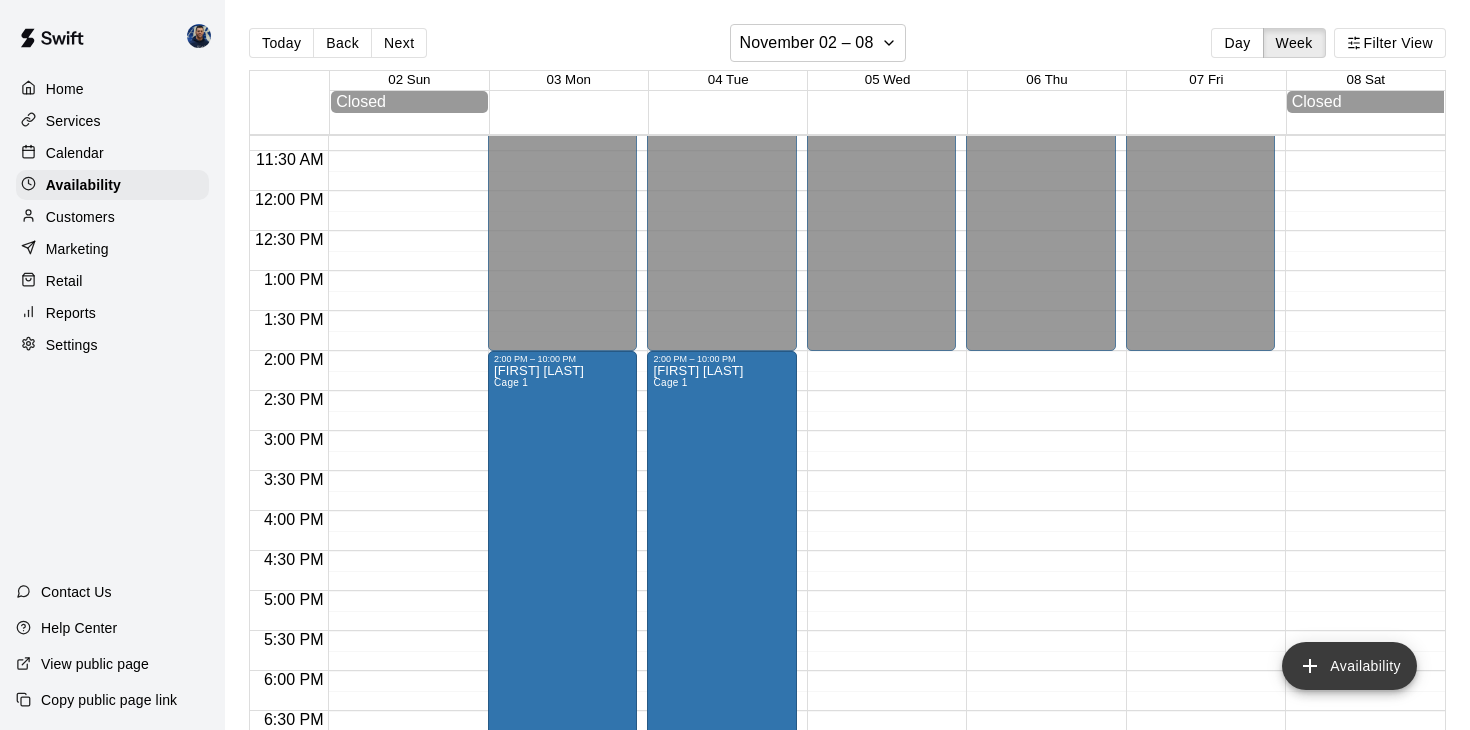 click on "Availability" at bounding box center (1349, 666) 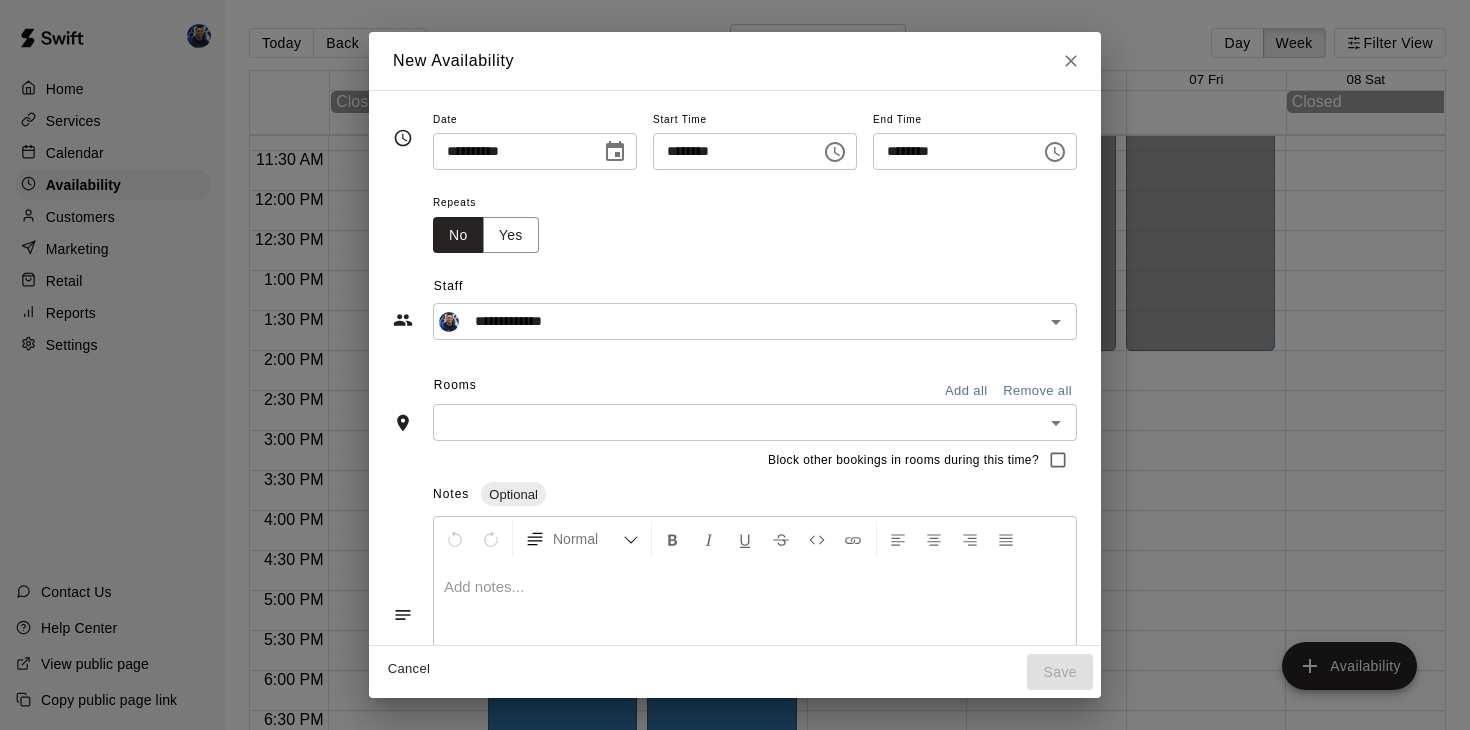 click 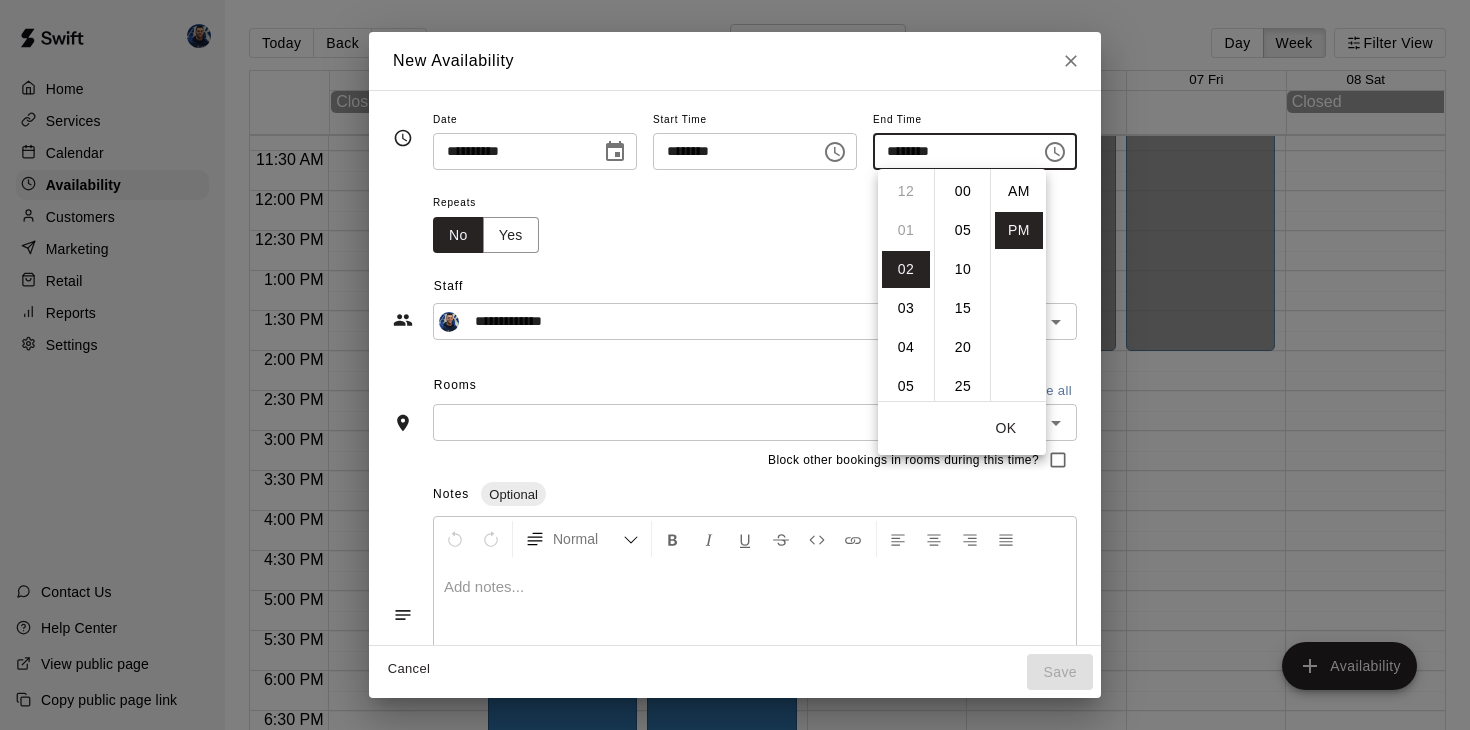 scroll, scrollTop: 78, scrollLeft: 0, axis: vertical 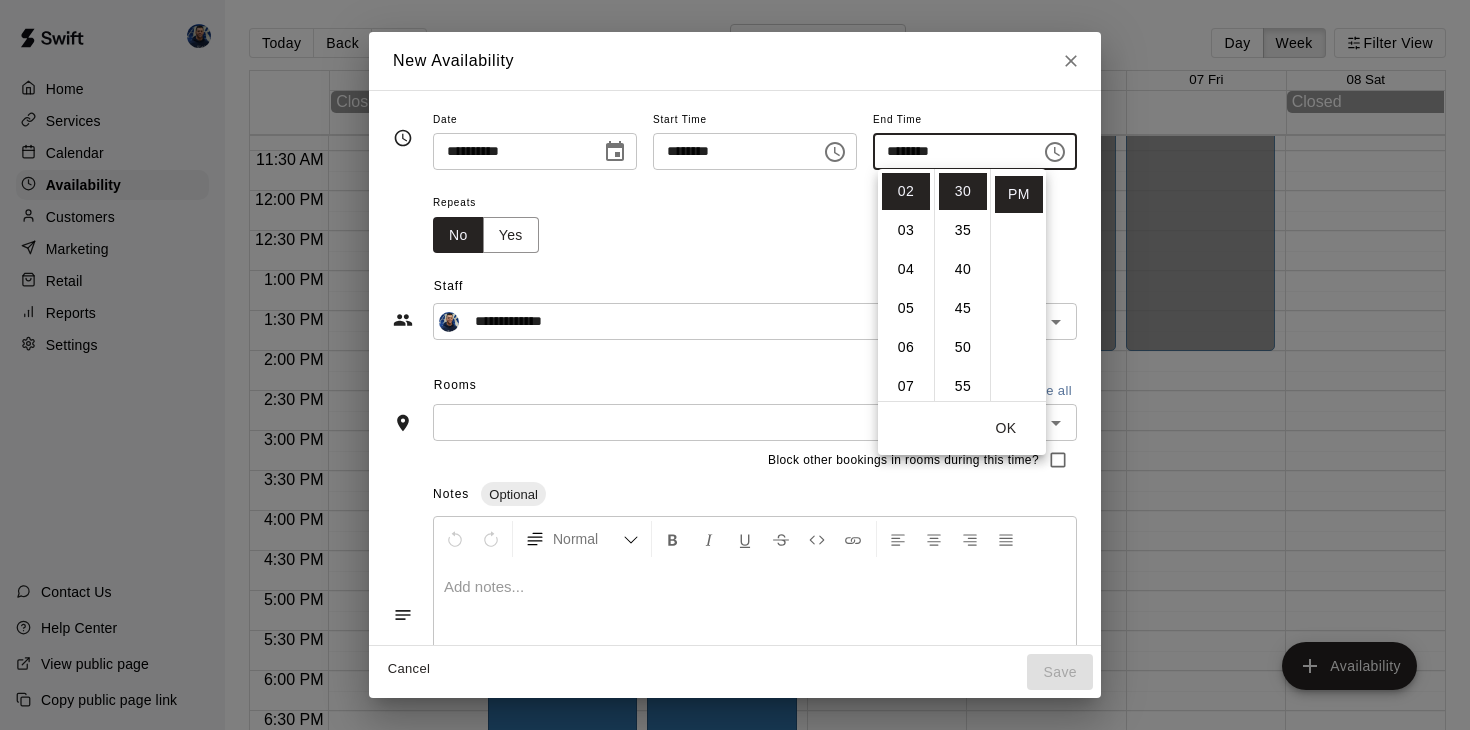 click on "********" at bounding box center [950, 151] 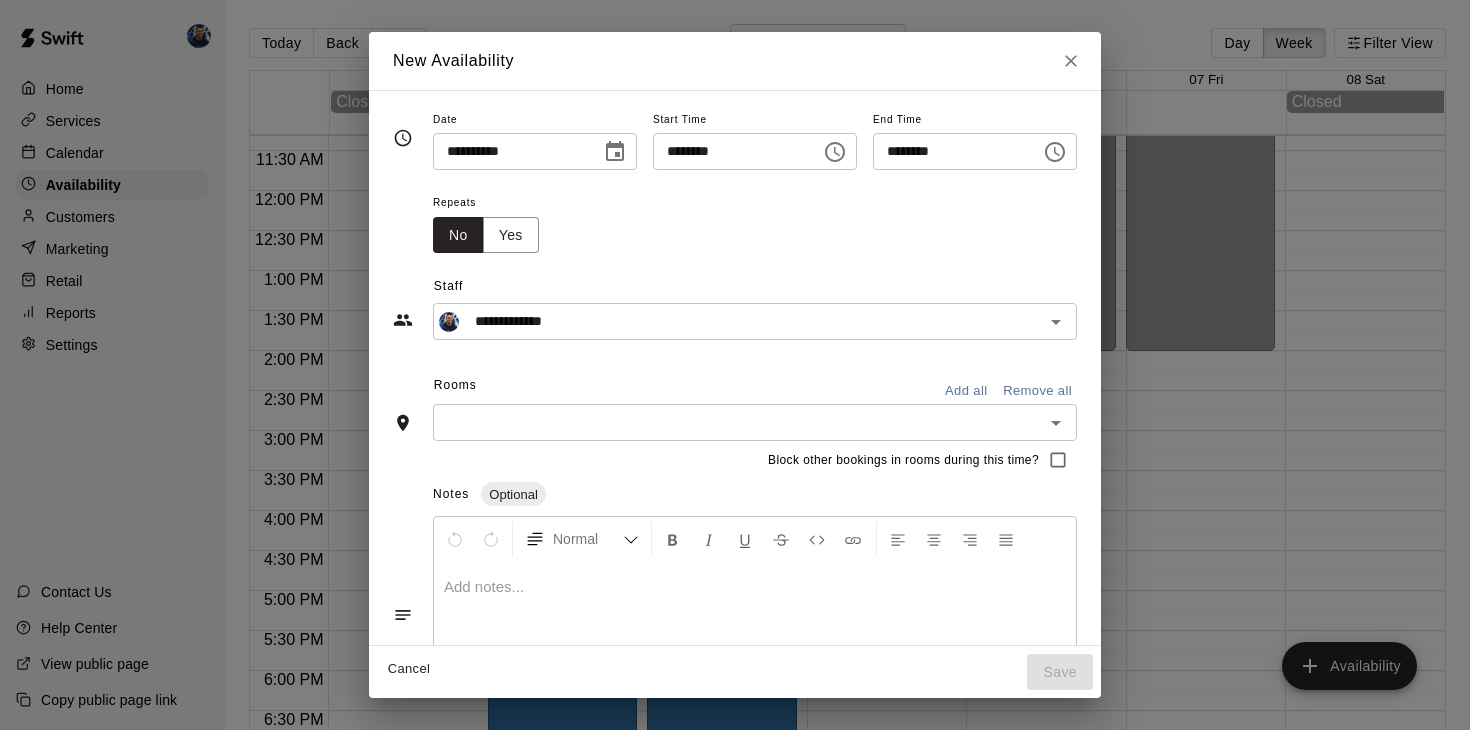 type 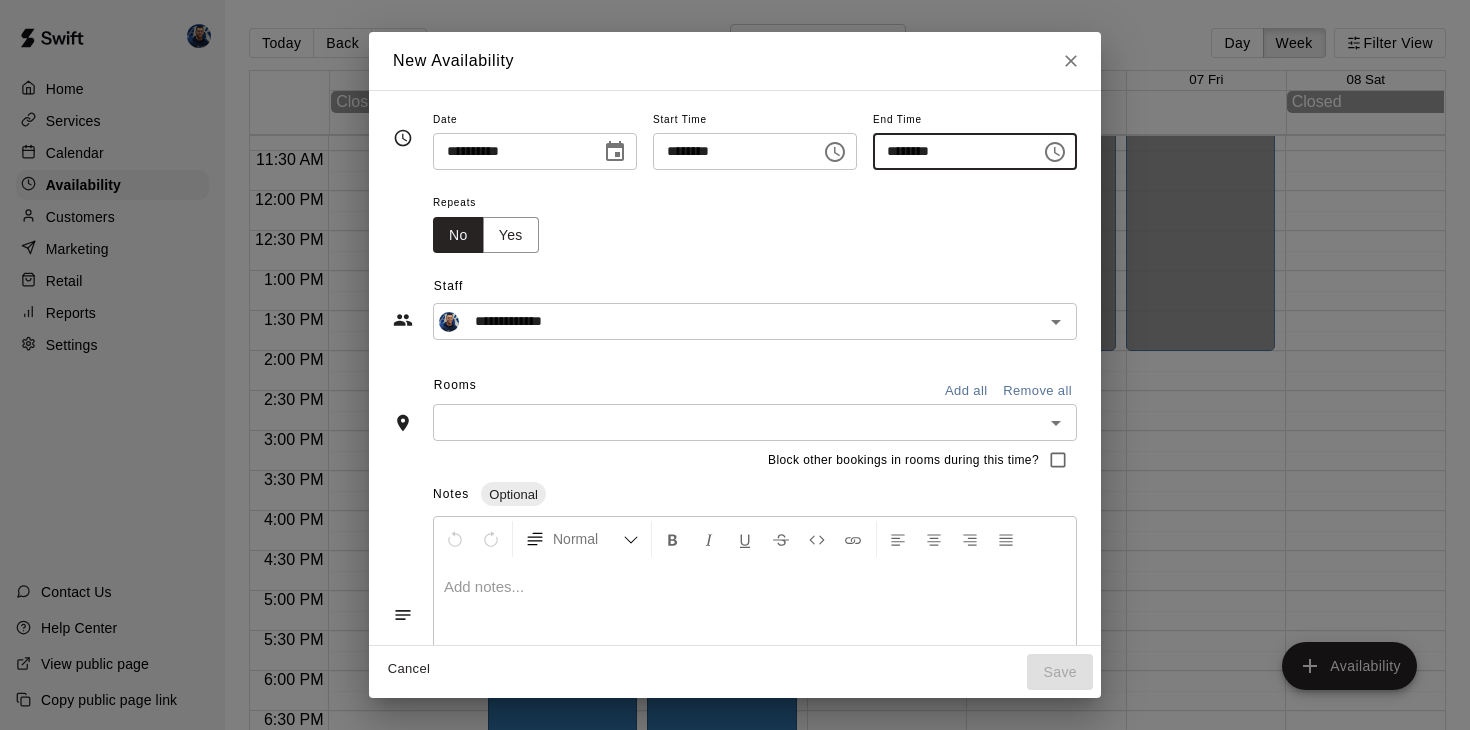 type on "********" 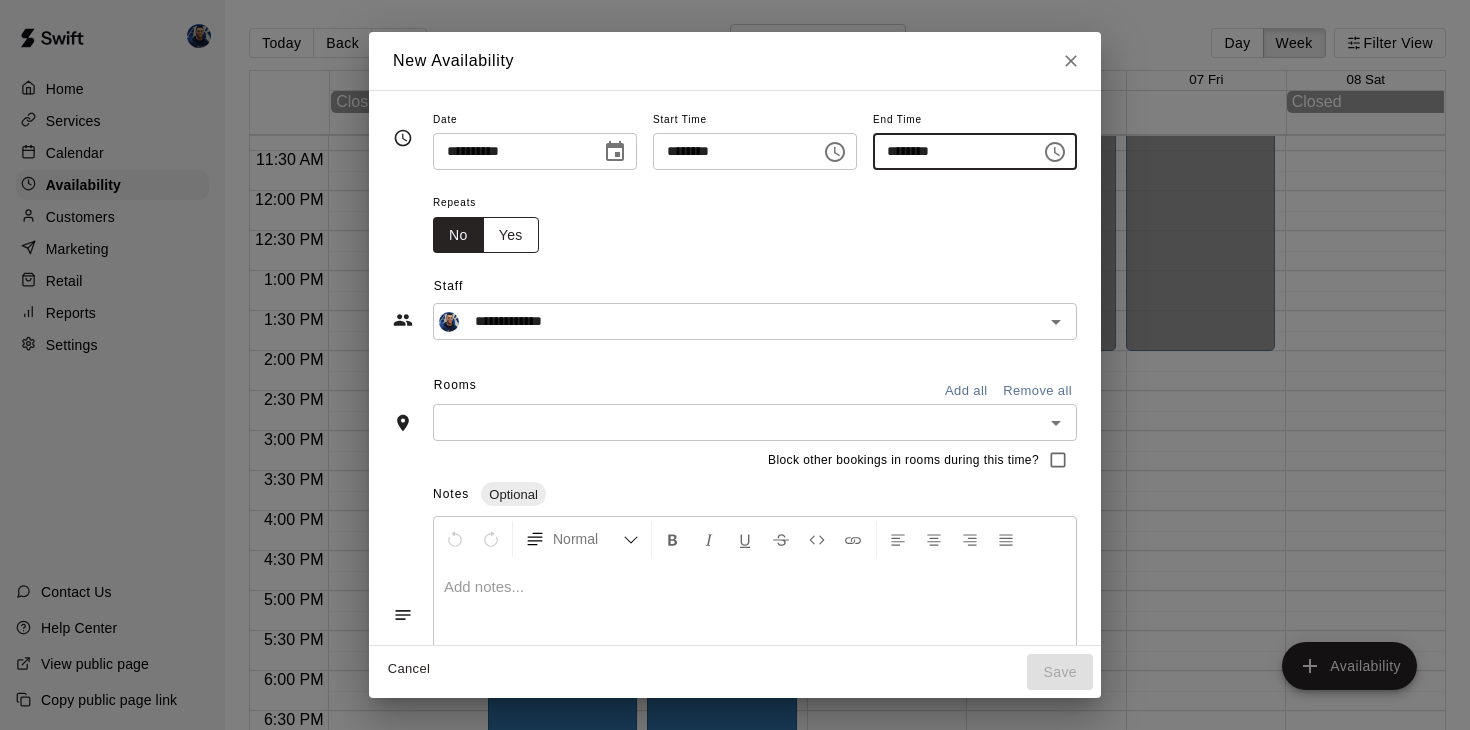 click on "Yes" at bounding box center [511, 235] 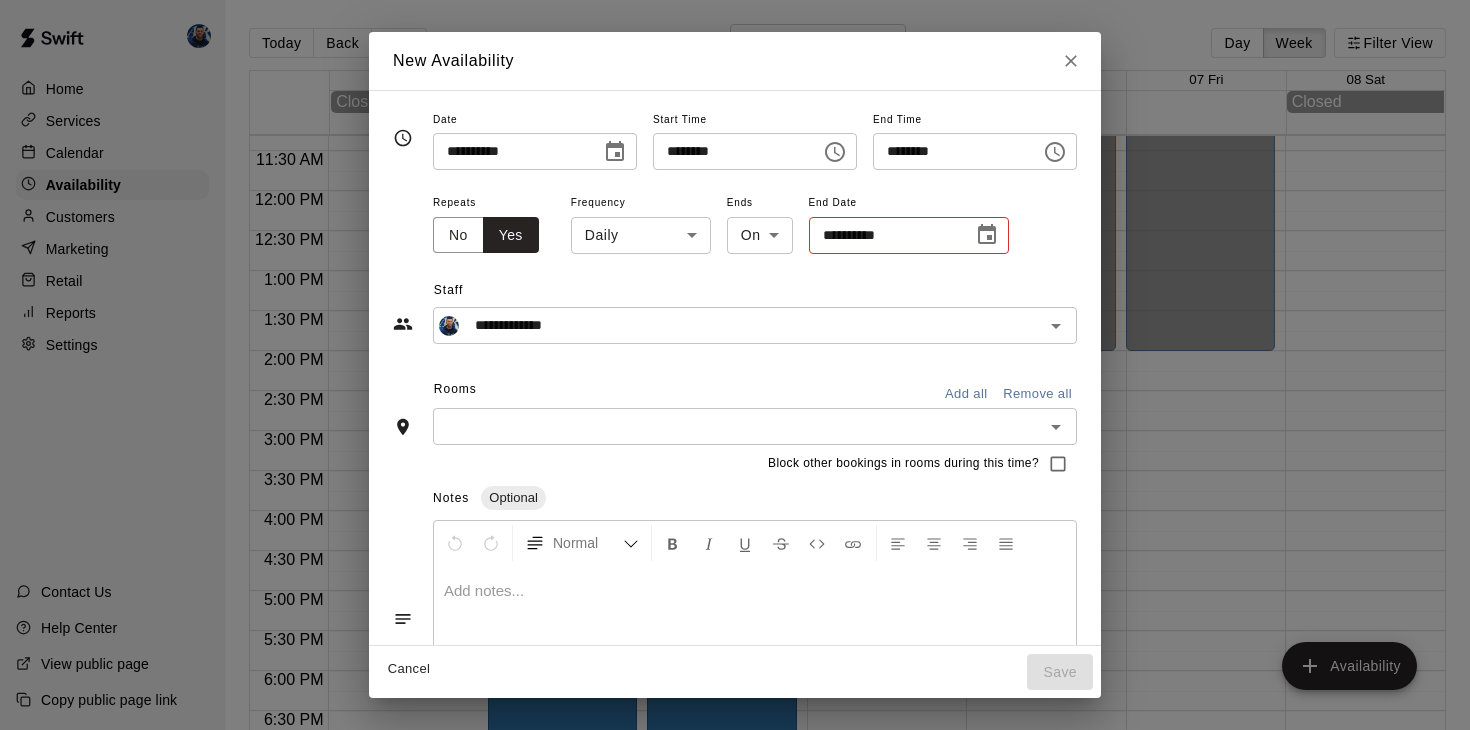 click on "Home Services Calendar Availability Customers Marketing Retail Reports Settings Contact Us Help Center View public page Copy public page link Today Back Next November 02 – 08 Day Week Filter View 02 Sun 03 Mon 04 Tue 05 Wed 06 Thu 07 Fri 08 Sat Closed   Closed 12:00 AM 12:30 AM 1:00 AM 1:30 AM 2:00 AM 2:30 AM 3:00 AM 3:30 AM 4:00 AM 4:30 AM 5:00 AM 5:30 AM 6:00 AM 6:30 AM 7:00 AM 7:30 AM 8:00 AM 8:30 AM 9:00 AM 9:30 AM 10:00 AM 10:30 AM 11:00 AM 11:30 AM 12:00 PM 12:30 PM 1:00 PM 1:30 PM 2:00 PM 2:30 PM 3:00 PM 3:30 PM 4:00 PM 4:30 PM 5:00 PM 5:30 PM 6:00 PM 6:30 PM 7:00 PM 7:30 PM 8:00 PM 8:30 PM 9:00 PM 9:30 PM 10:00 PM 10:30 PM 11:00 PM 11:30 PM 12:00 AM – 2:00 PM Closed 2:00 PM – 10:00 PM Alex Robinson Cage 1 10:00 PM – 11:59 PM Closed 12:00 AM – 2:00 PM Closed 2:00 PM – 10:00 PM Alex Robinson Cage 1 10:00 PM – 11:59 PM Closed 12:00 AM – 2:00 PM Closed 10:00 PM – 11:59 PM Closed 12:00 AM – 2:00 PM Closed 10:00 PM – 11:59 PM Closed 12:00 AM – 2:00 PM Closed 10:00 PM – 11:59 PM ​" at bounding box center [735, 381] 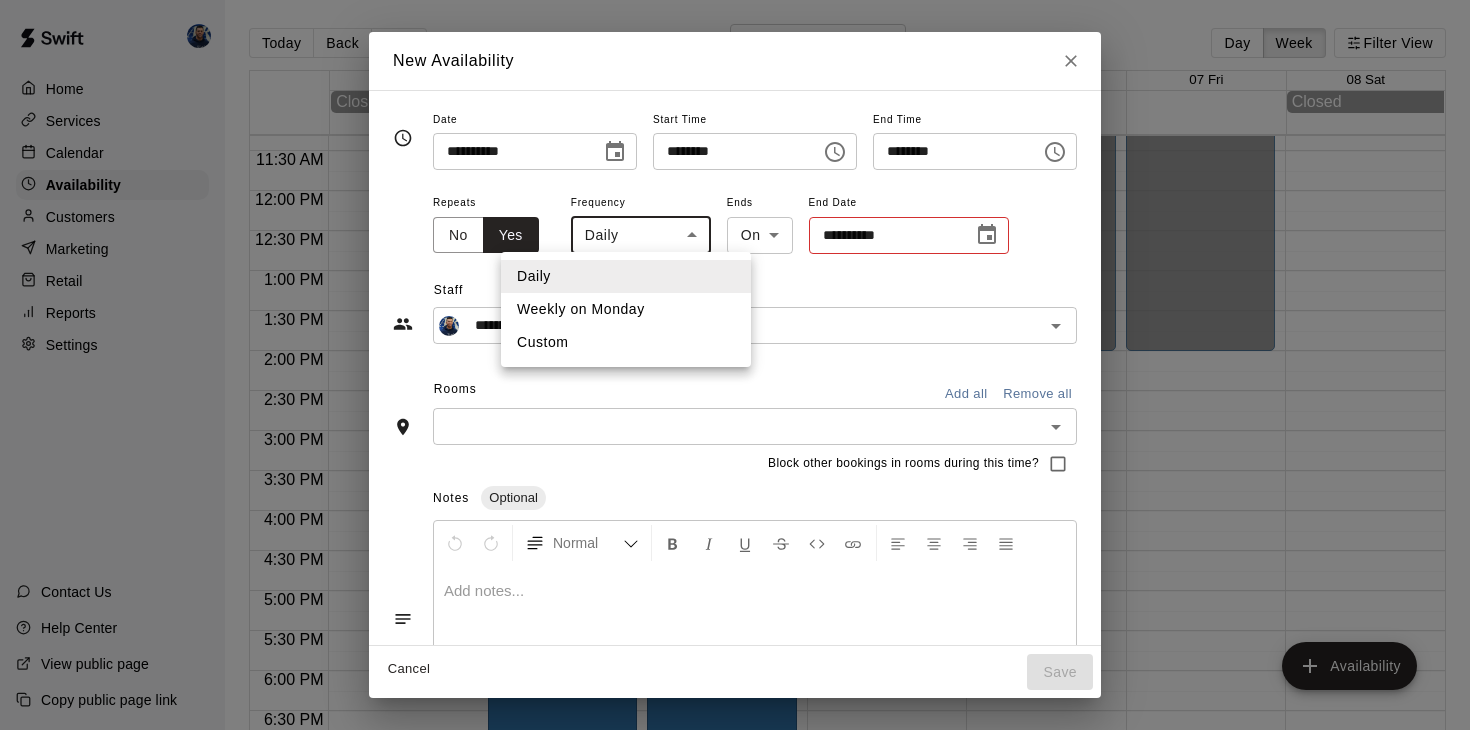 click at bounding box center [735, 365] 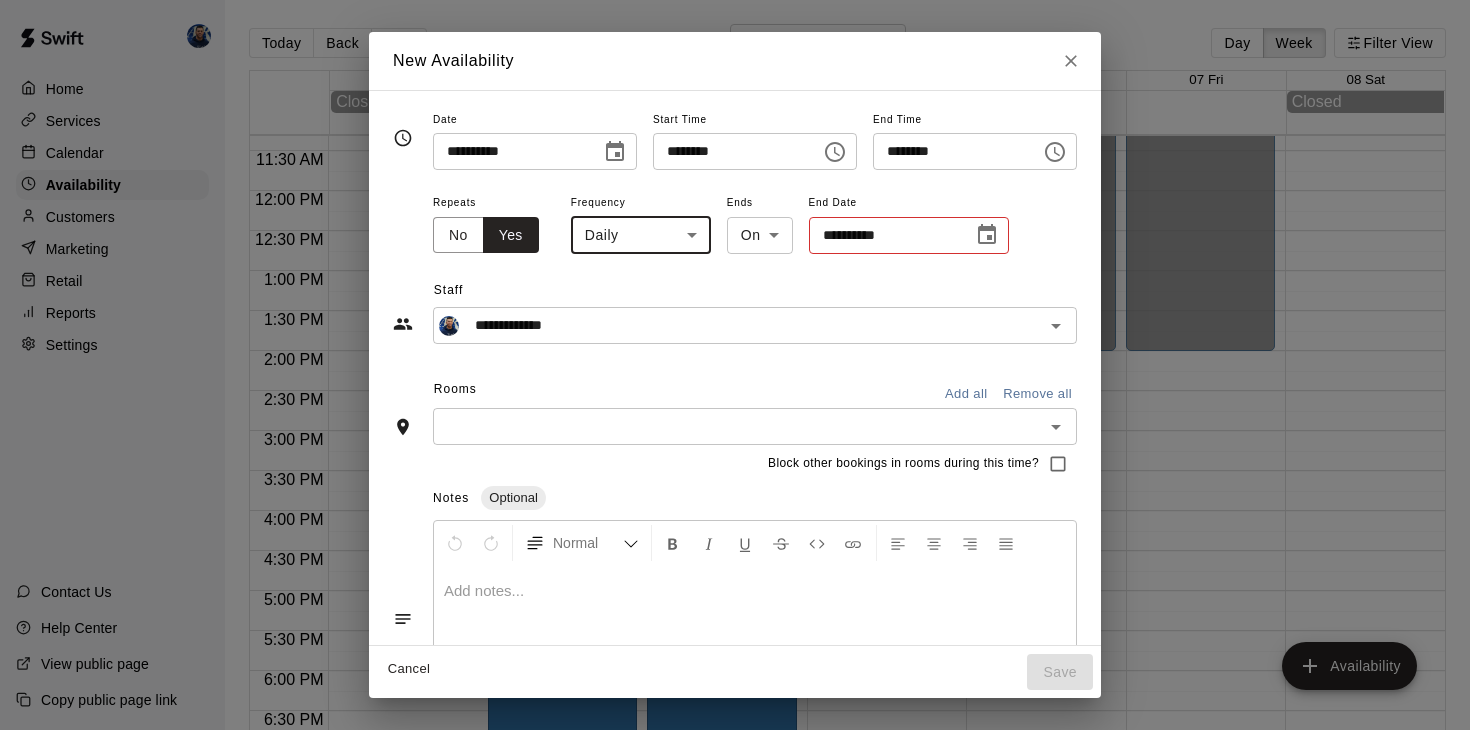 click 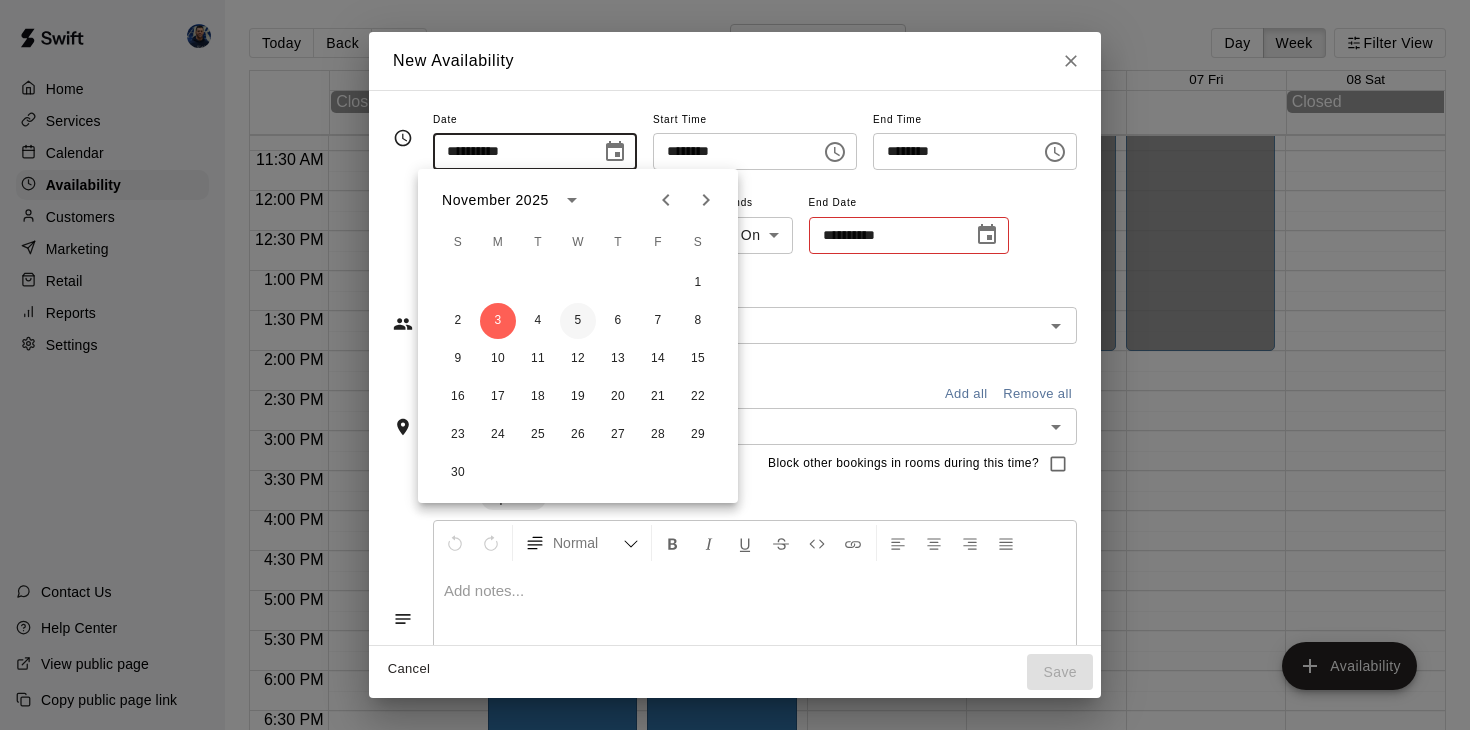 click on "5" at bounding box center [578, 321] 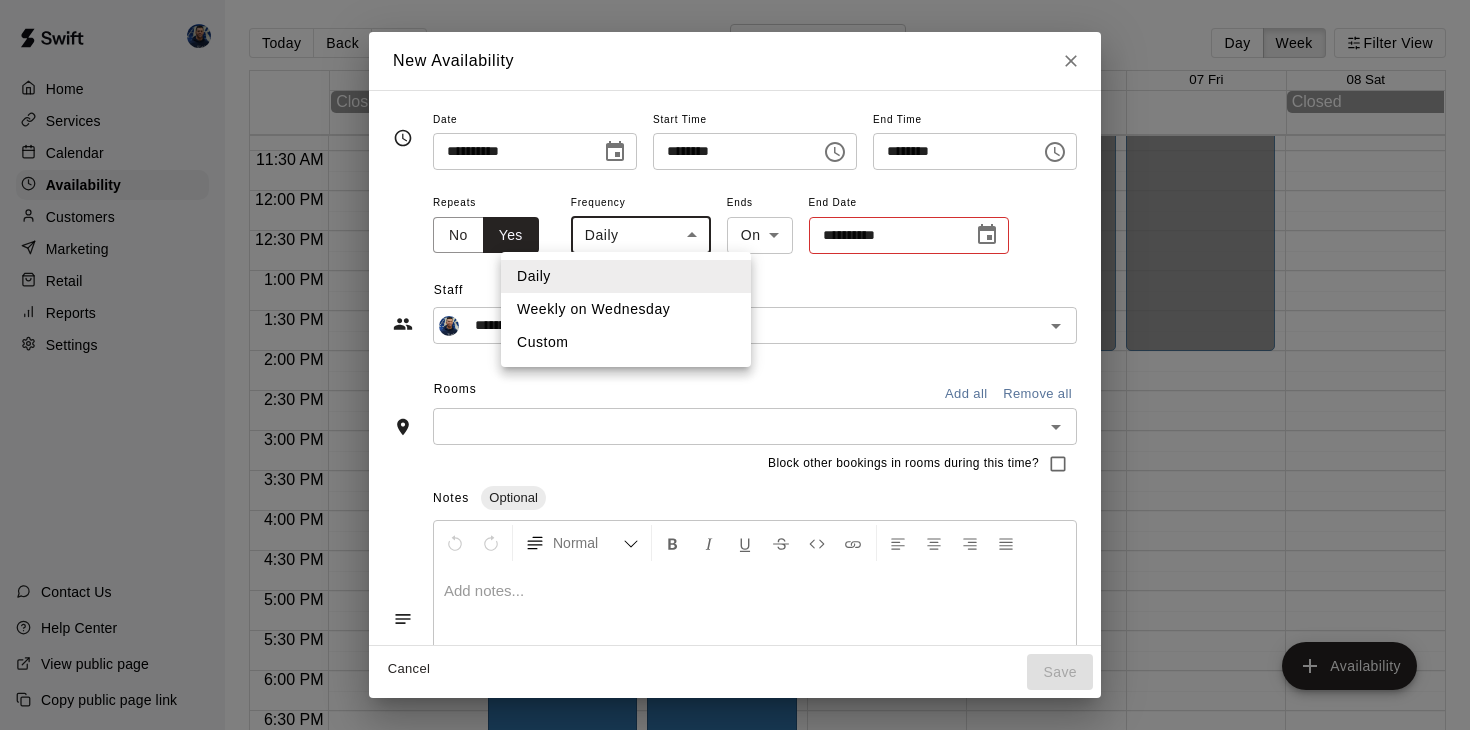 click on "Home Services Calendar Availability Customers Marketing Retail Reports Settings Contact Us Help Center View public page Copy public page link Today Back Next November 02 – 08 Day Week Filter View 02 Sun 03 Mon 04 Tue 05 Wed 06 Thu 07 Fri 08 Sat Closed   Closed 12:00 AM 12:30 AM 1:00 AM 1:30 AM 2:00 AM 2:30 AM 3:00 AM 3:30 AM 4:00 AM 4:30 AM 5:00 AM 5:30 AM 6:00 AM 6:30 AM 7:00 AM 7:30 AM 8:00 AM 8:30 AM 9:00 AM 9:30 AM 10:00 AM 10:30 AM 11:00 AM 11:30 AM 12:00 PM 12:30 PM 1:00 PM 1:30 PM 2:00 PM 2:30 PM 3:00 PM 3:30 PM 4:00 PM 4:30 PM 5:00 PM 5:30 PM 6:00 PM 6:30 PM 7:00 PM 7:30 PM 8:00 PM 8:30 PM 9:00 PM 9:30 PM 10:00 PM 10:30 PM 11:00 PM 11:30 PM 12:00 AM – 2:00 PM Closed 2:00 PM – 10:00 PM Alex Robinson Cage 1 10:00 PM – 11:59 PM Closed 12:00 AM – 2:00 PM Closed 2:00 PM – 10:00 PM Alex Robinson Cage 1 10:00 PM – 11:59 PM Closed 12:00 AM – 2:00 PM Closed 10:00 PM – 11:59 PM Closed 12:00 AM – 2:00 PM Closed 10:00 PM – 11:59 PM Closed 12:00 AM – 2:00 PM Closed 10:00 PM – 11:59 PM ​" at bounding box center (735, 381) 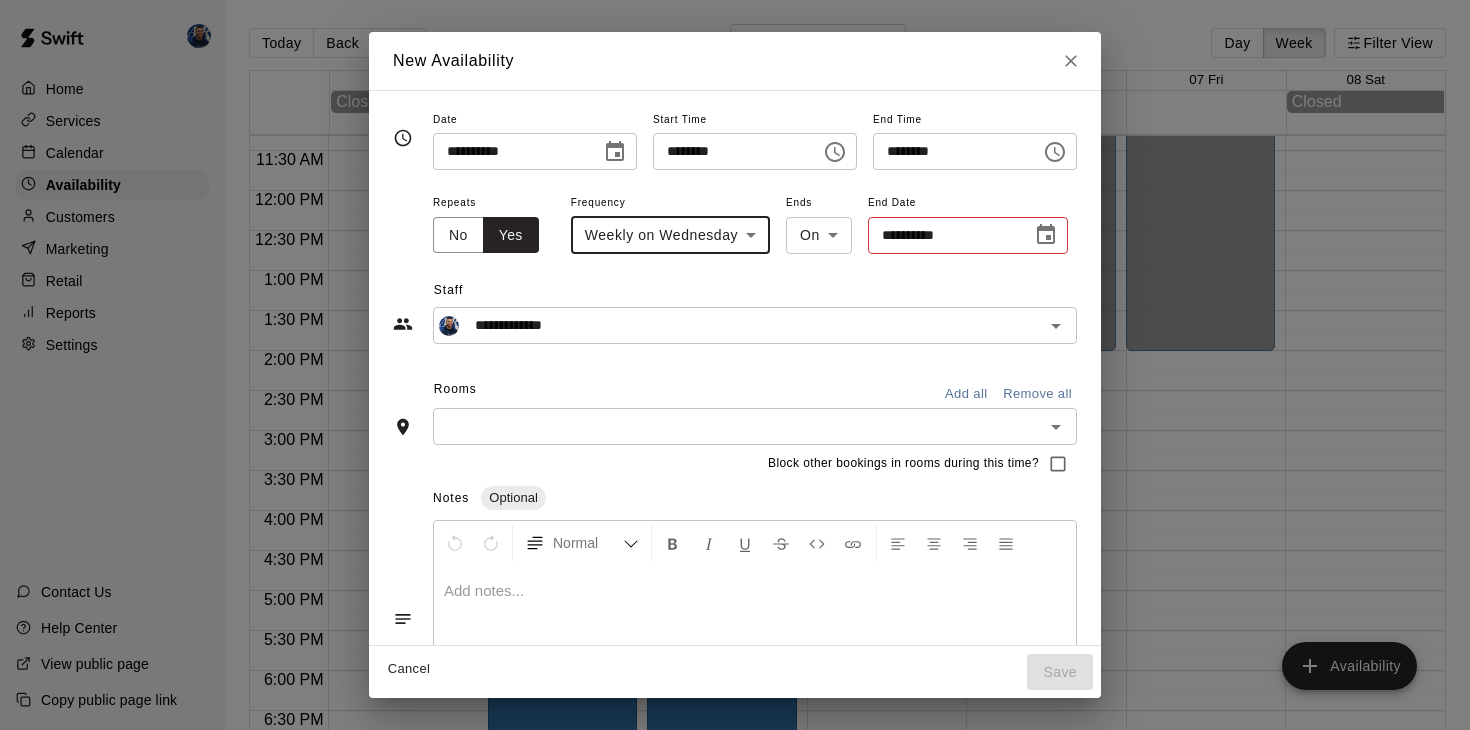 click 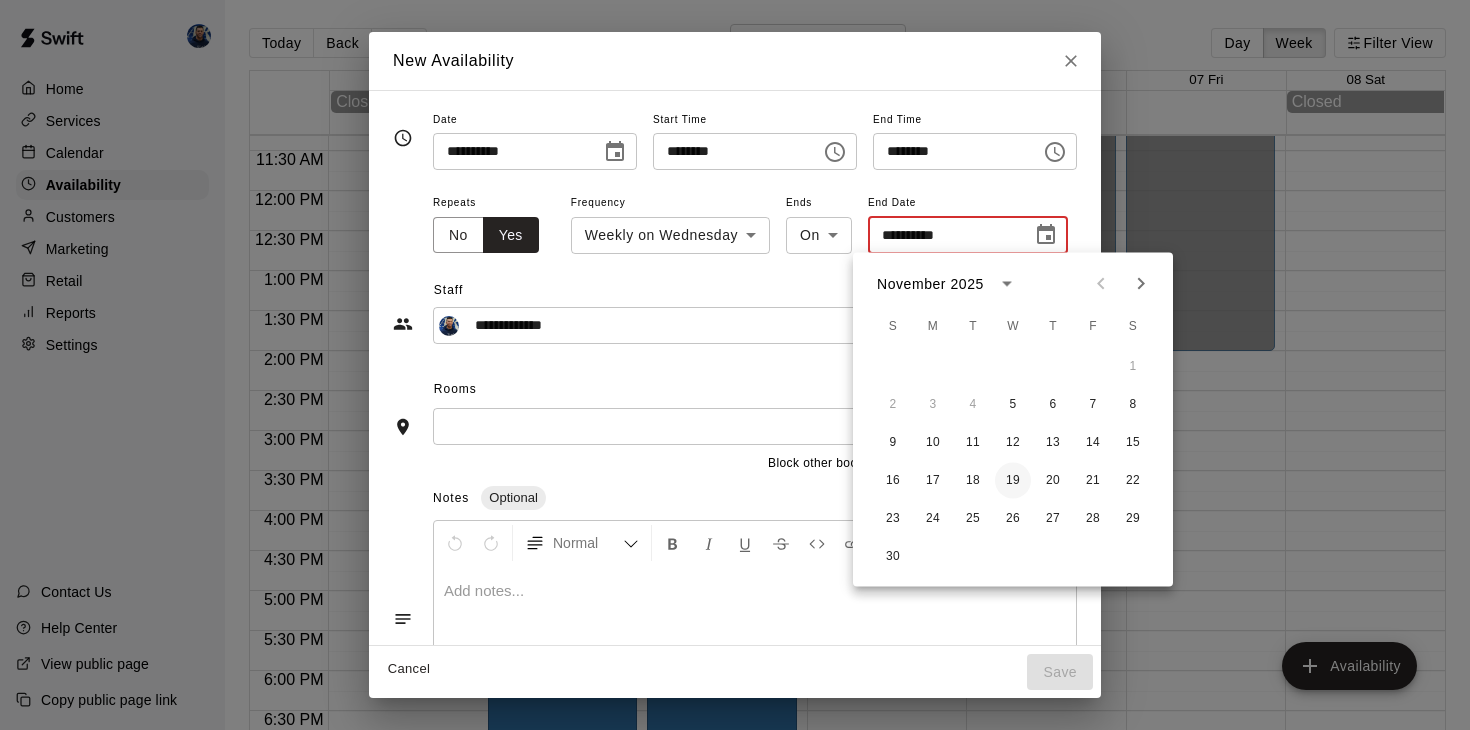 click on "19" at bounding box center (1013, 481) 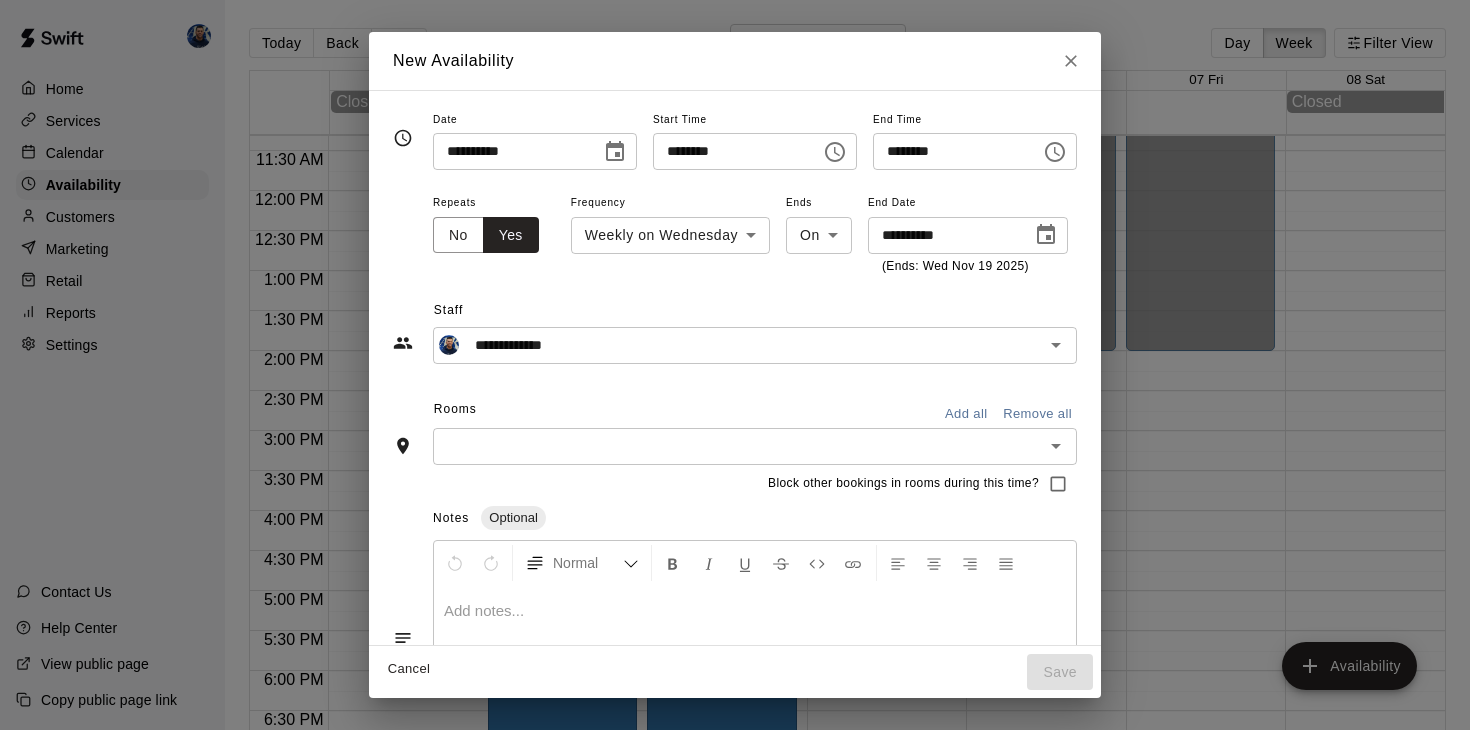 click on "Add all" at bounding box center (966, 414) 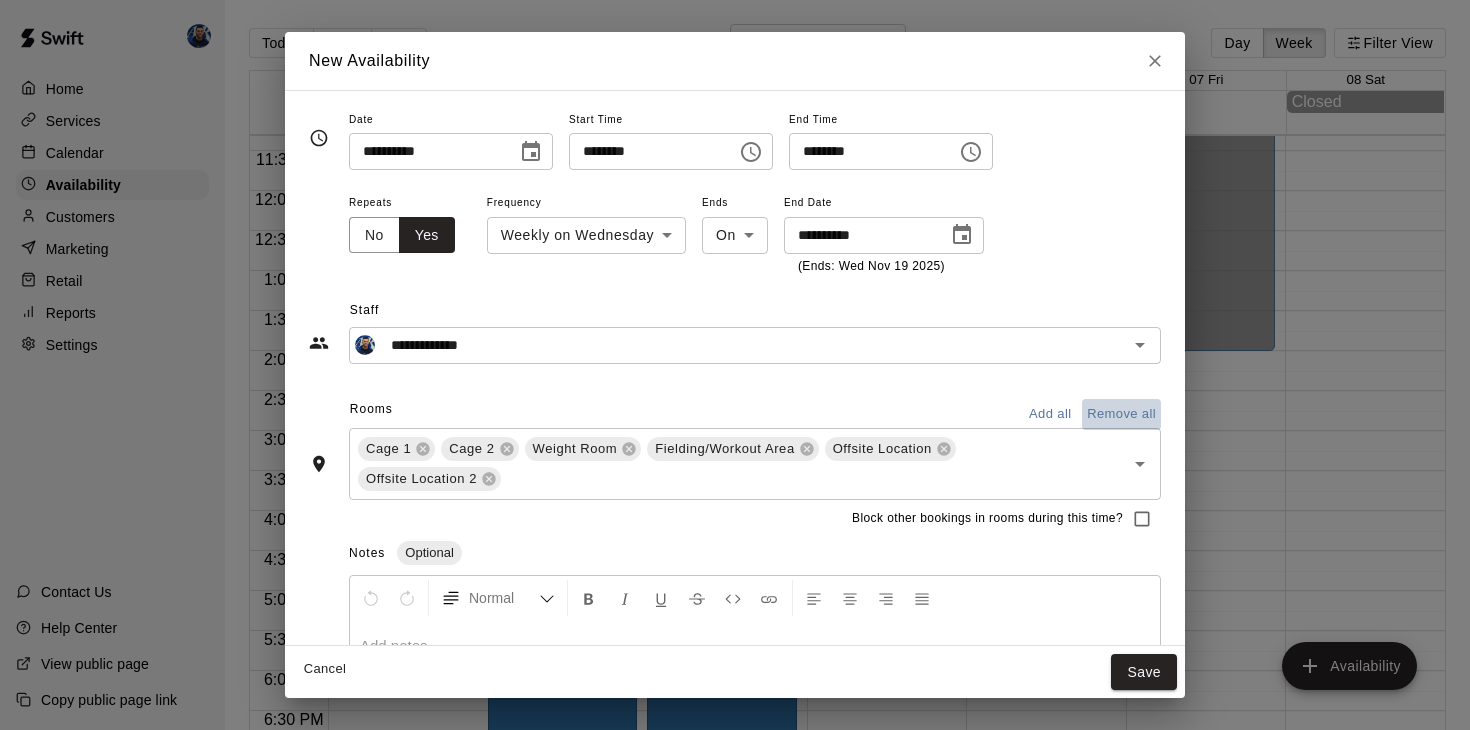 click on "Remove all" at bounding box center (1121, 414) 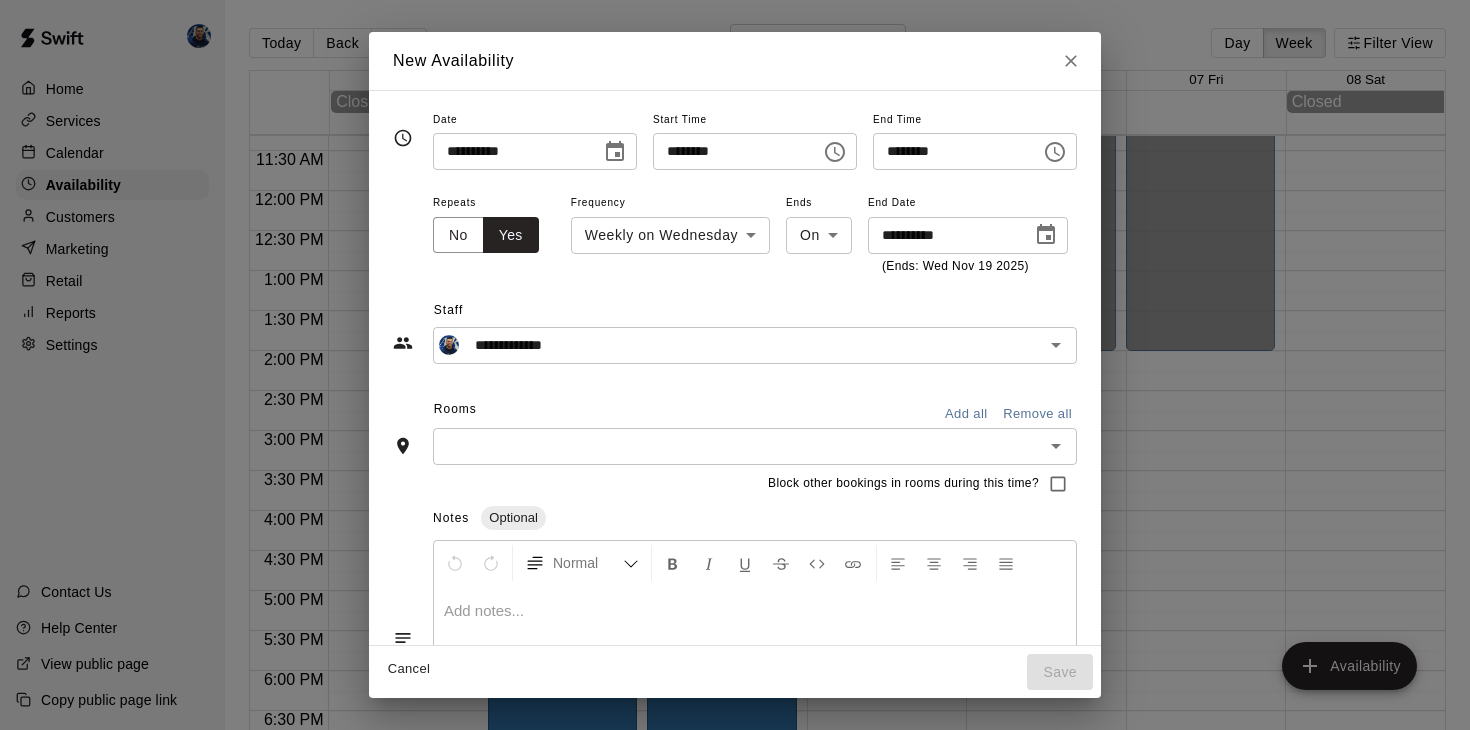 click at bounding box center (738, 446) 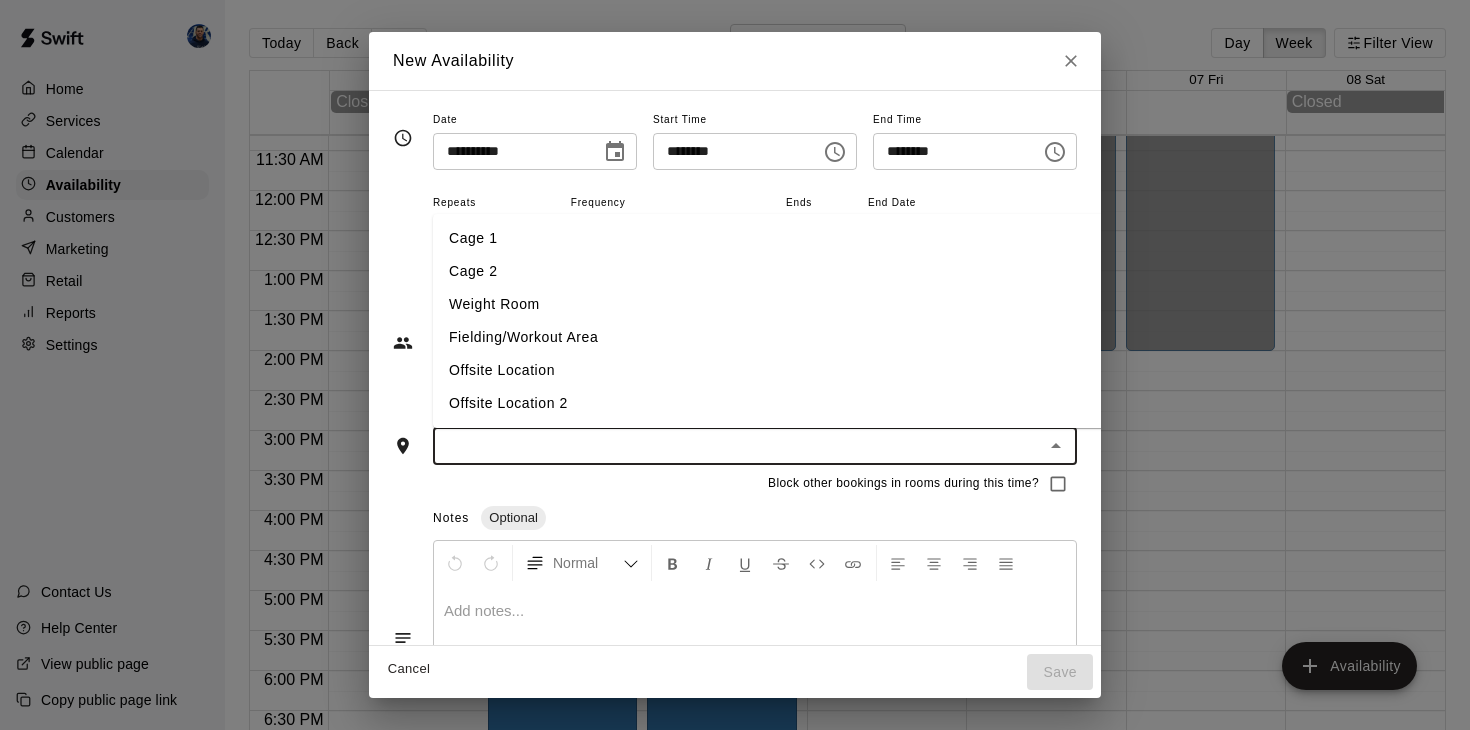 click on "Cage 1" at bounding box center [770, 238] 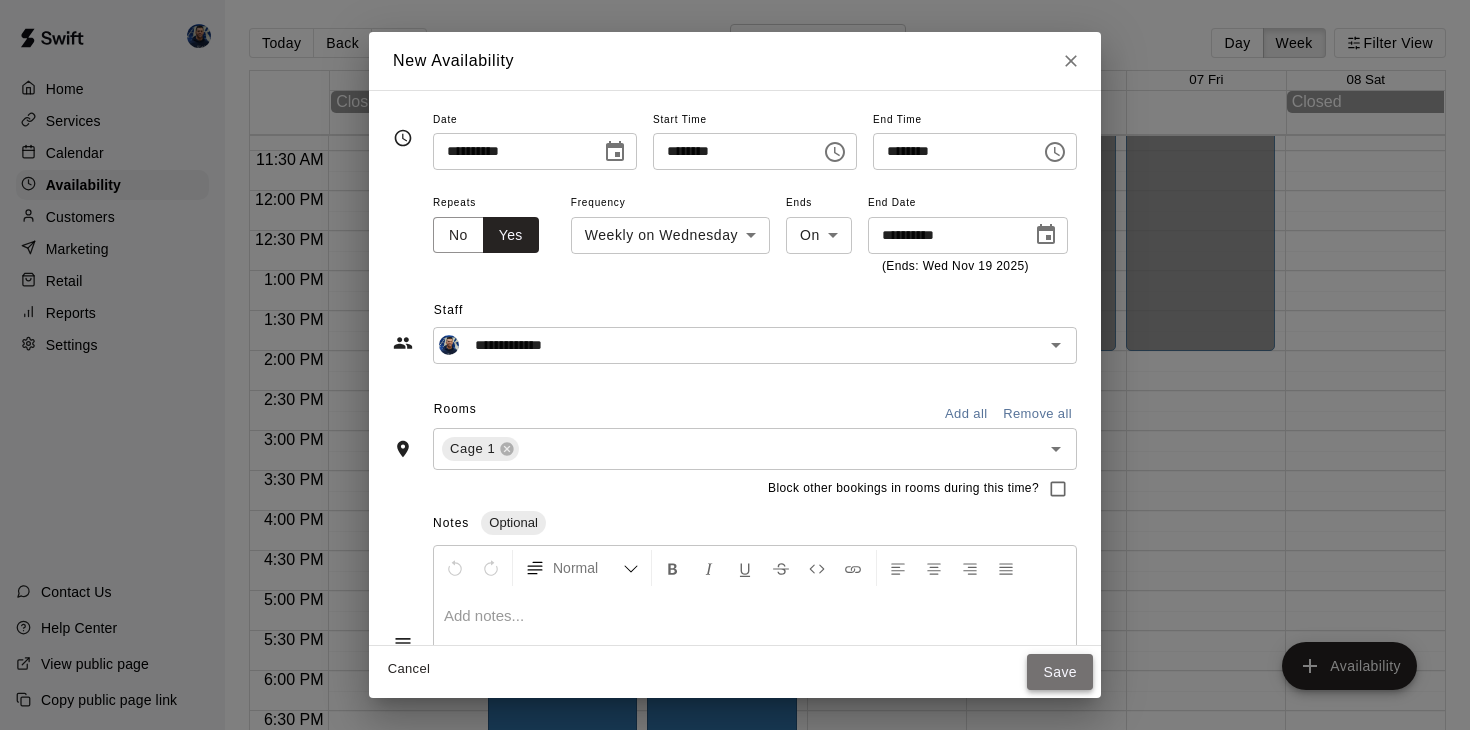 click on "Save" at bounding box center [1060, 672] 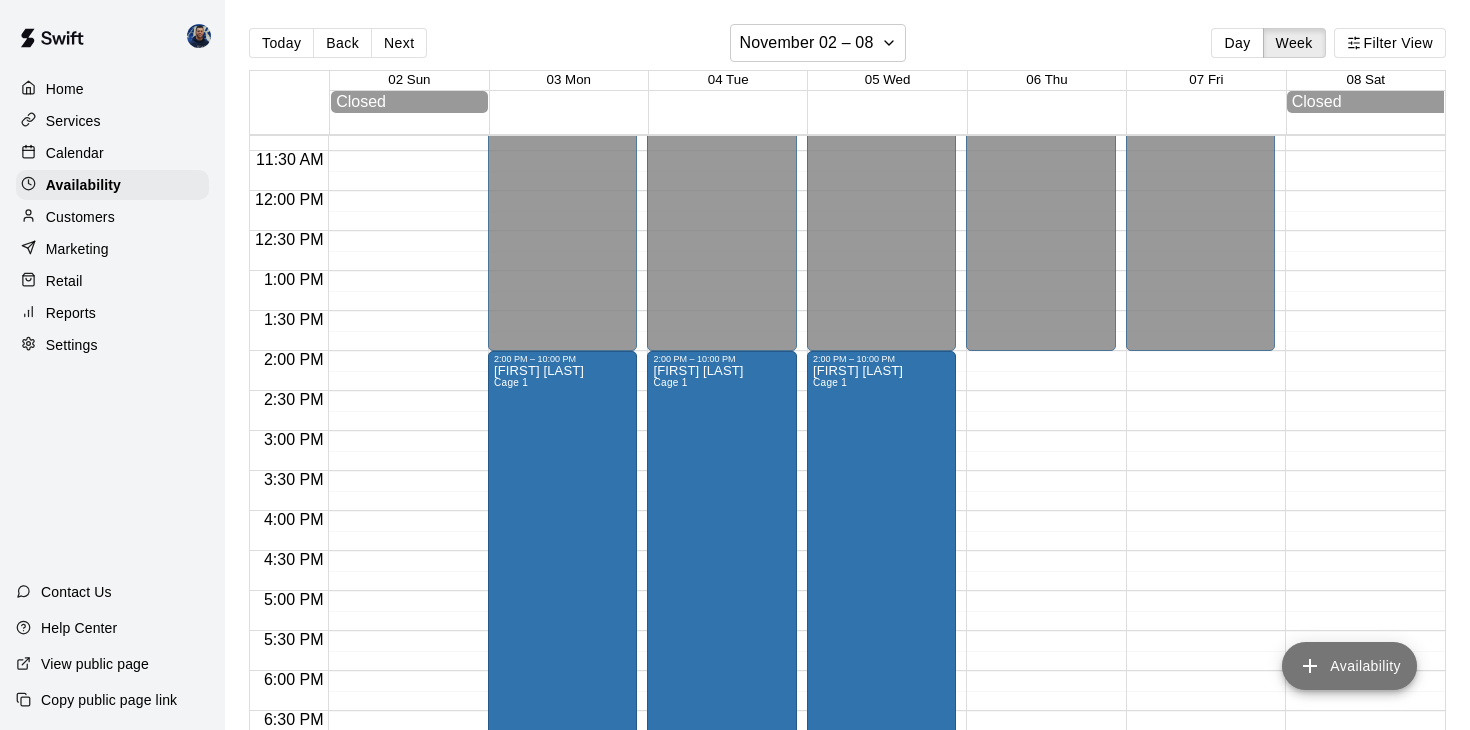 click on "Availability" at bounding box center (1349, 666) 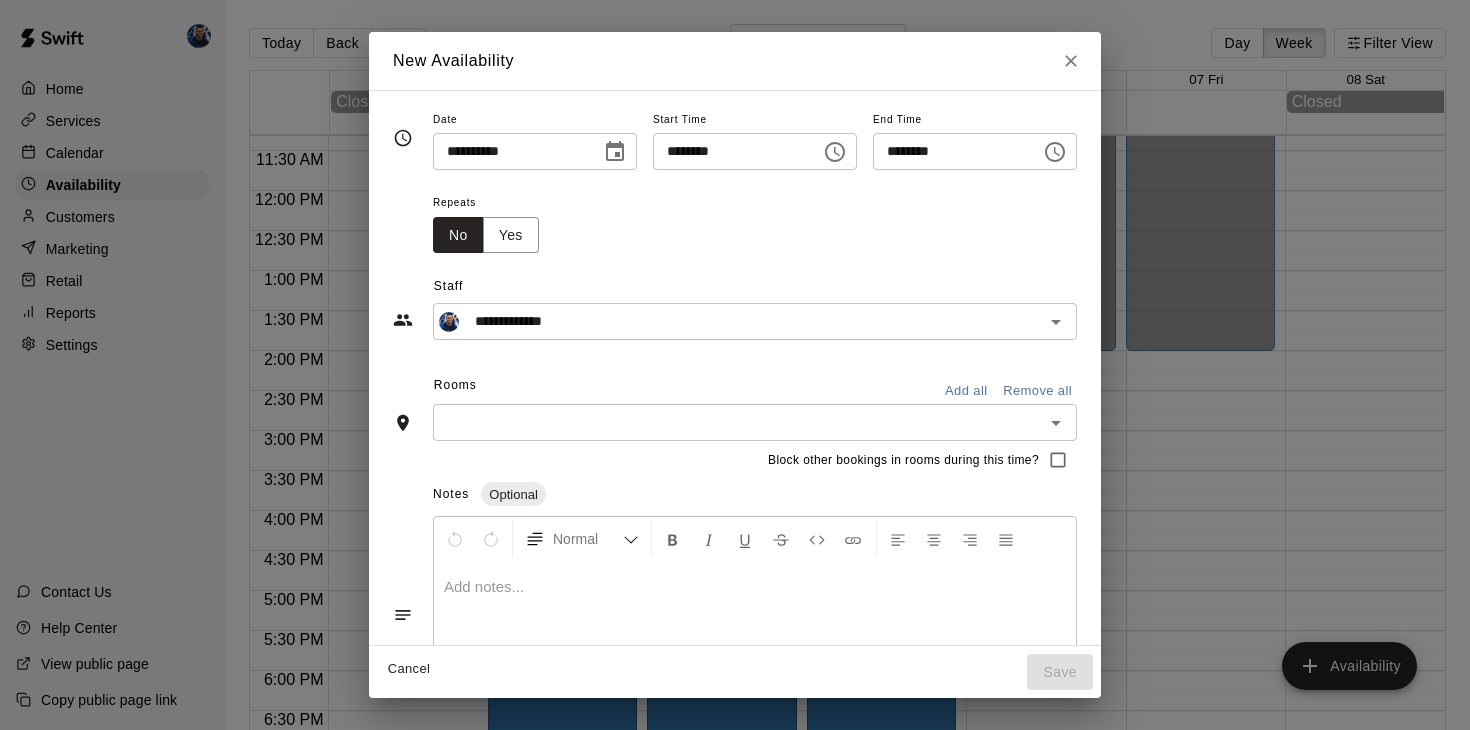 click 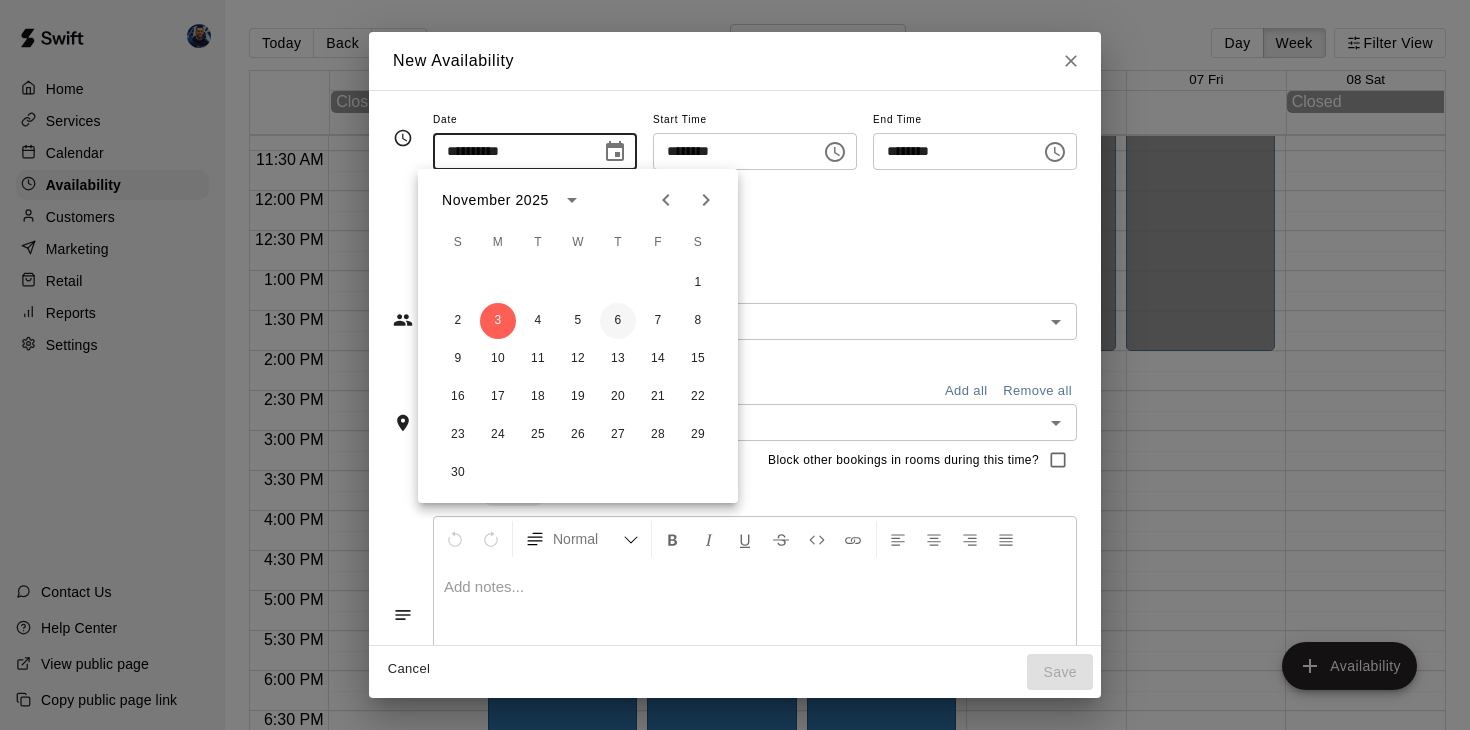 click on "6" at bounding box center (618, 321) 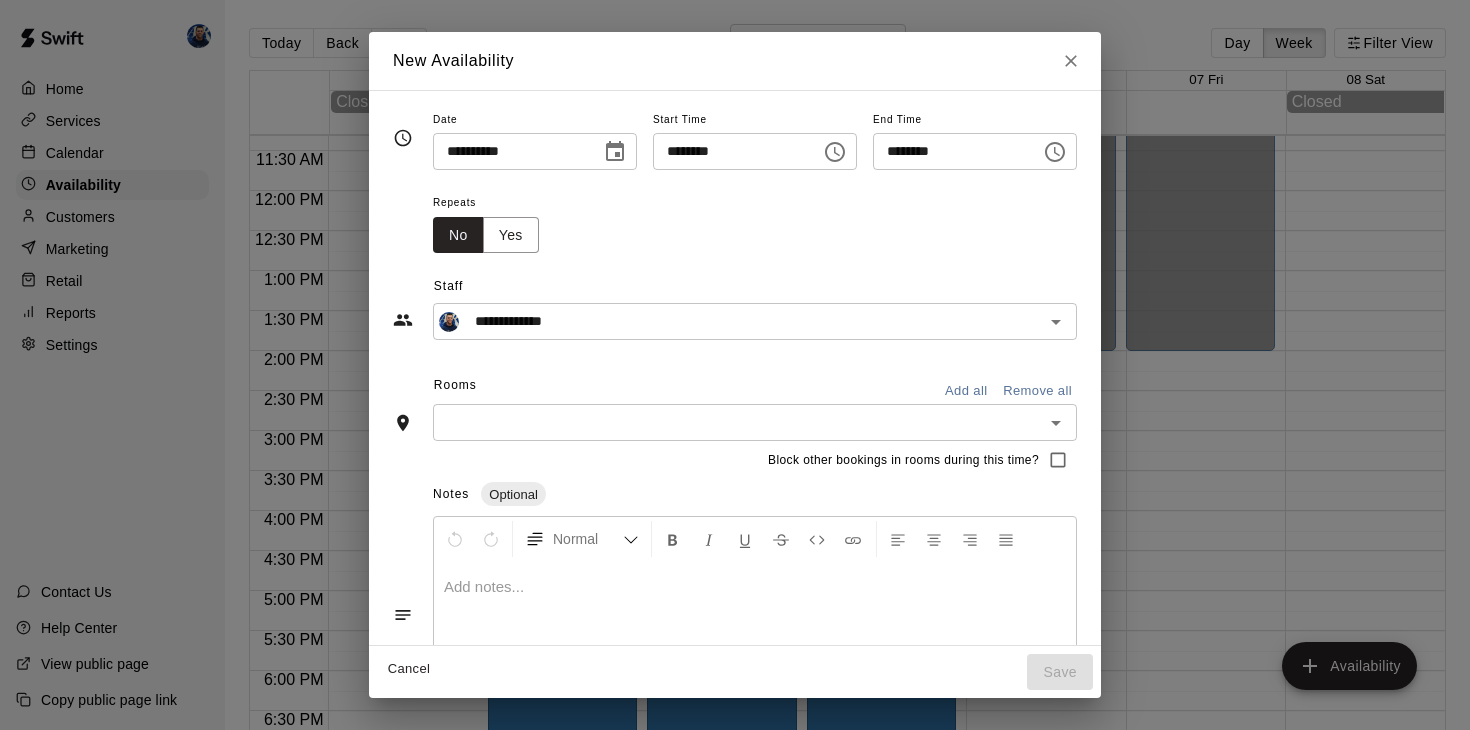 click on "********" at bounding box center [950, 151] 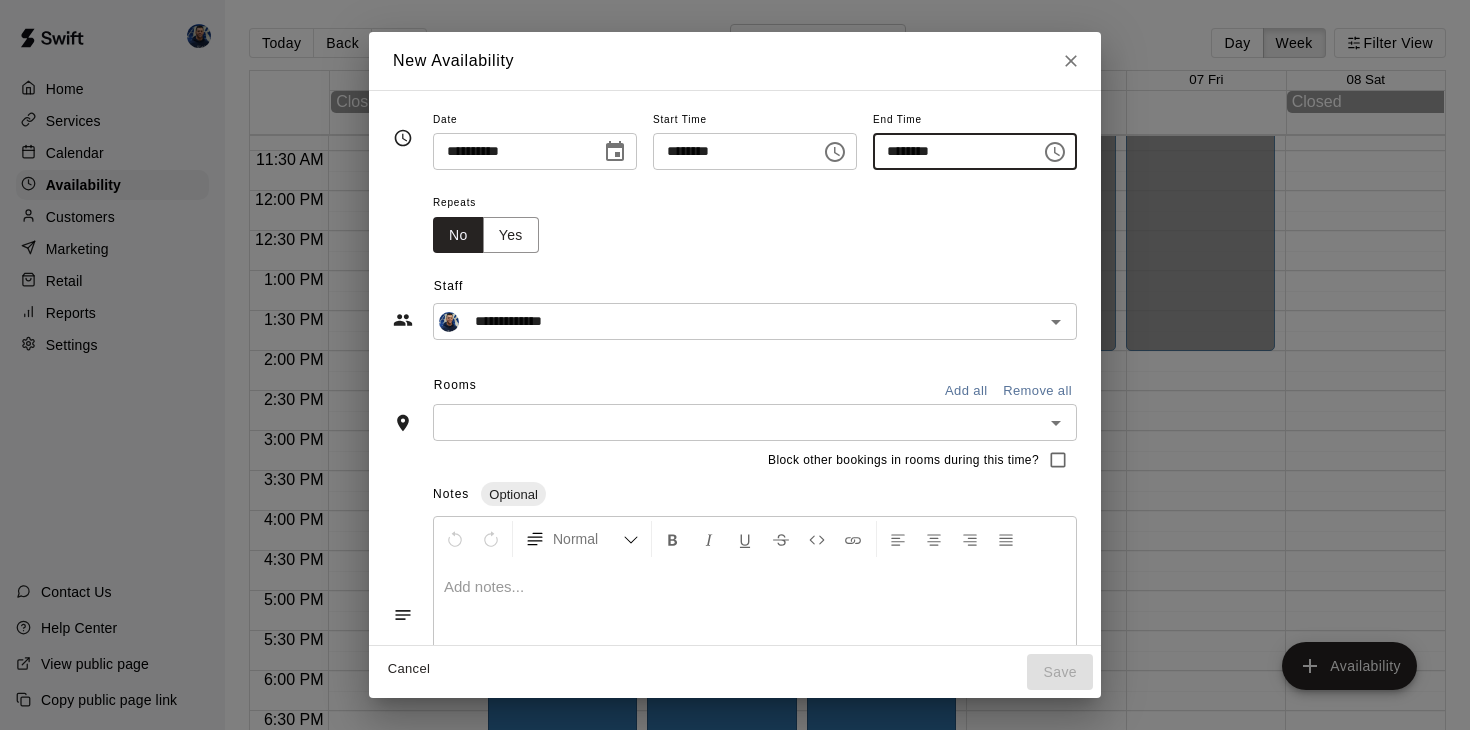 type on "********" 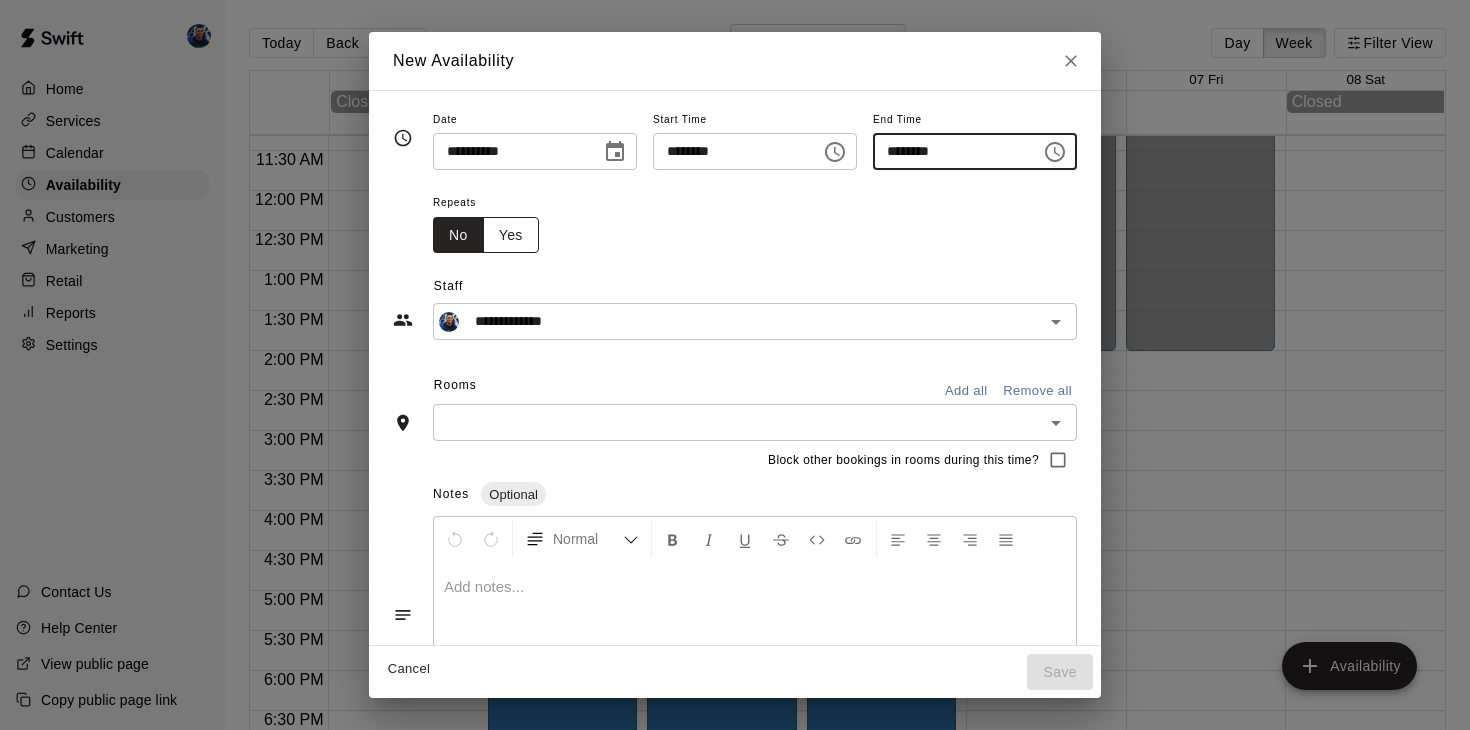 click on "Yes" at bounding box center (511, 235) 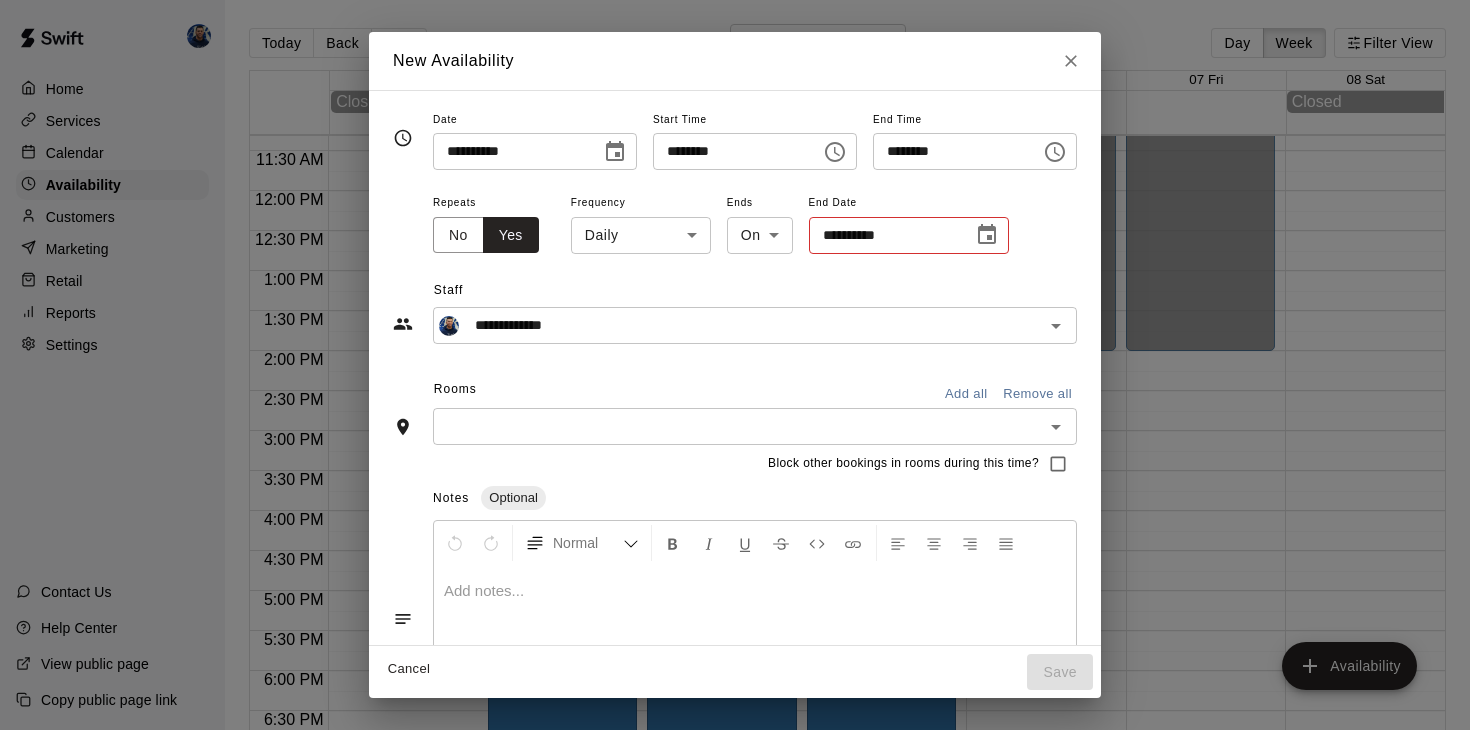 click 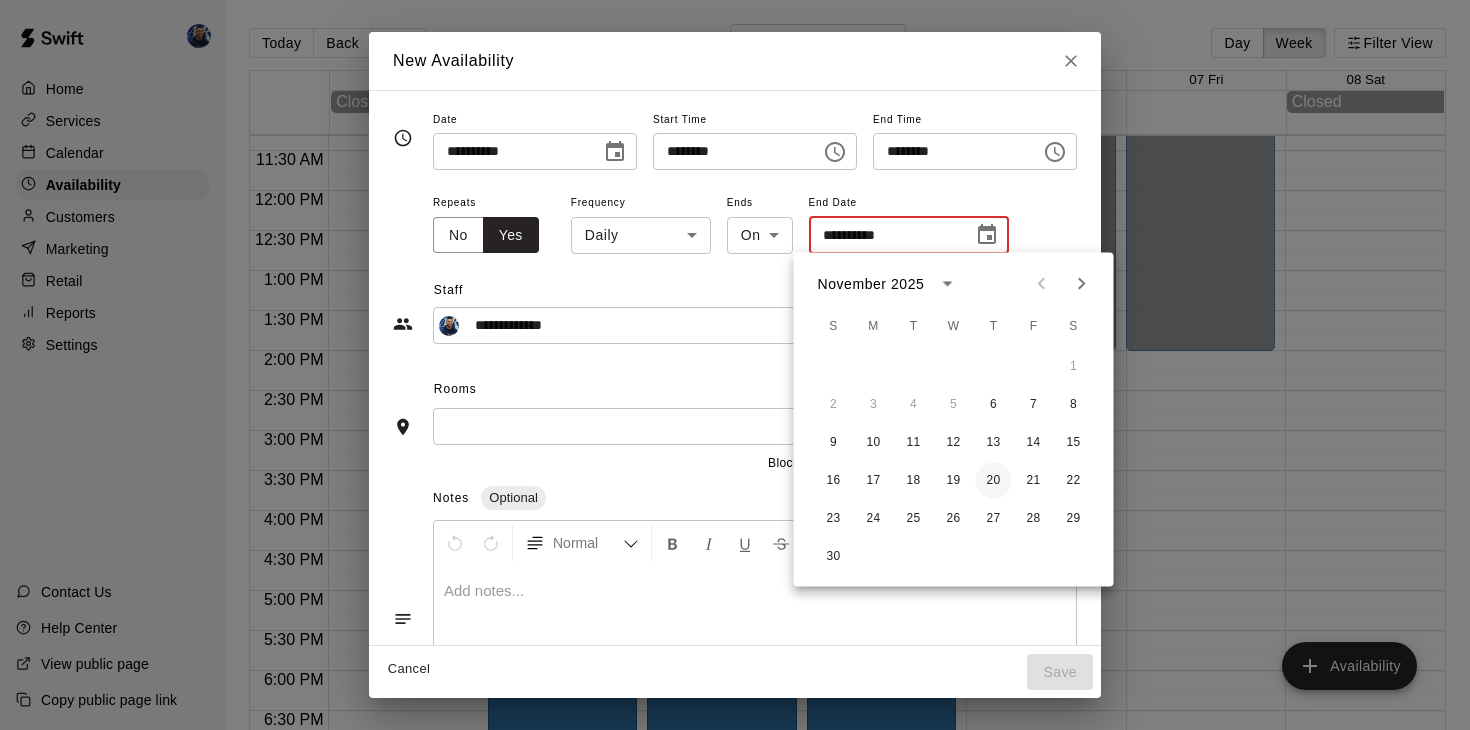 click on "20" at bounding box center [994, 481] 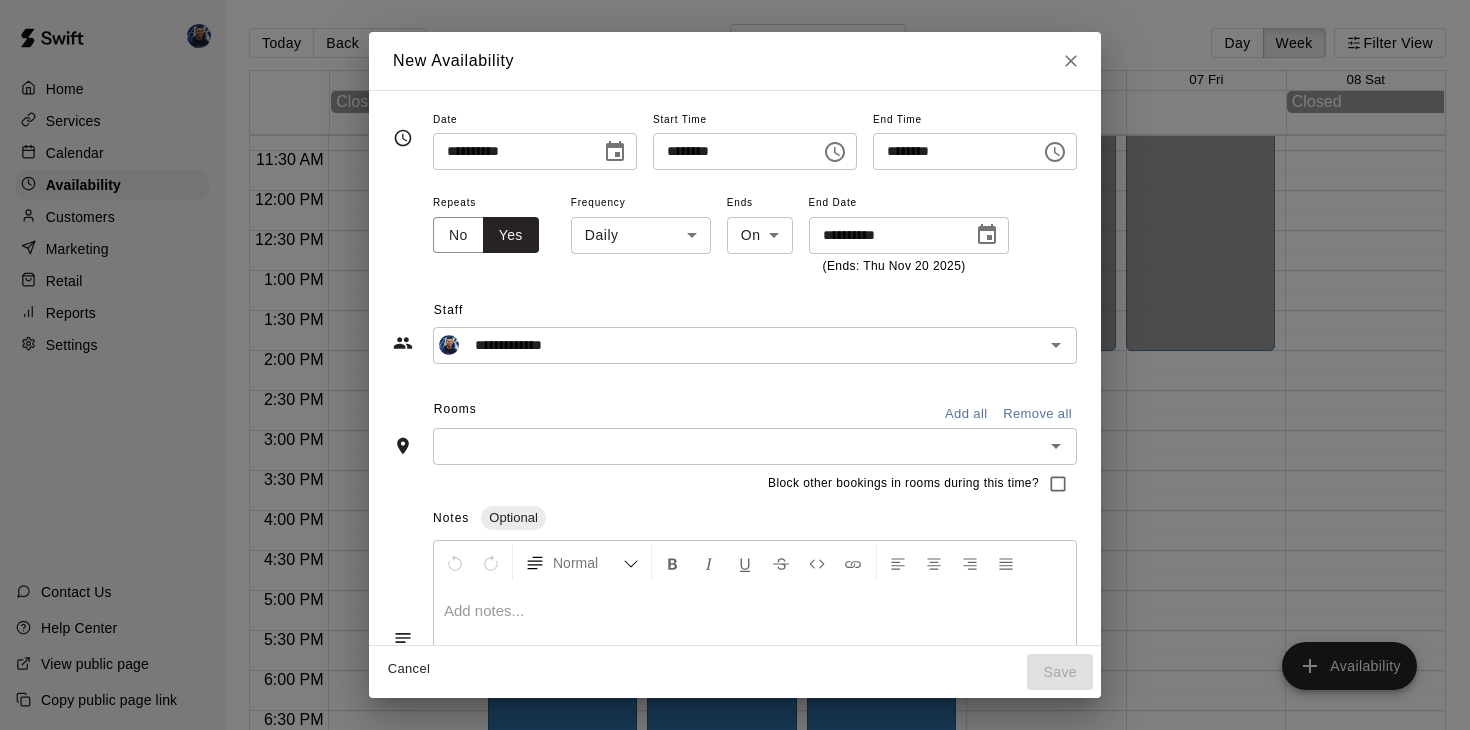 click at bounding box center (738, 446) 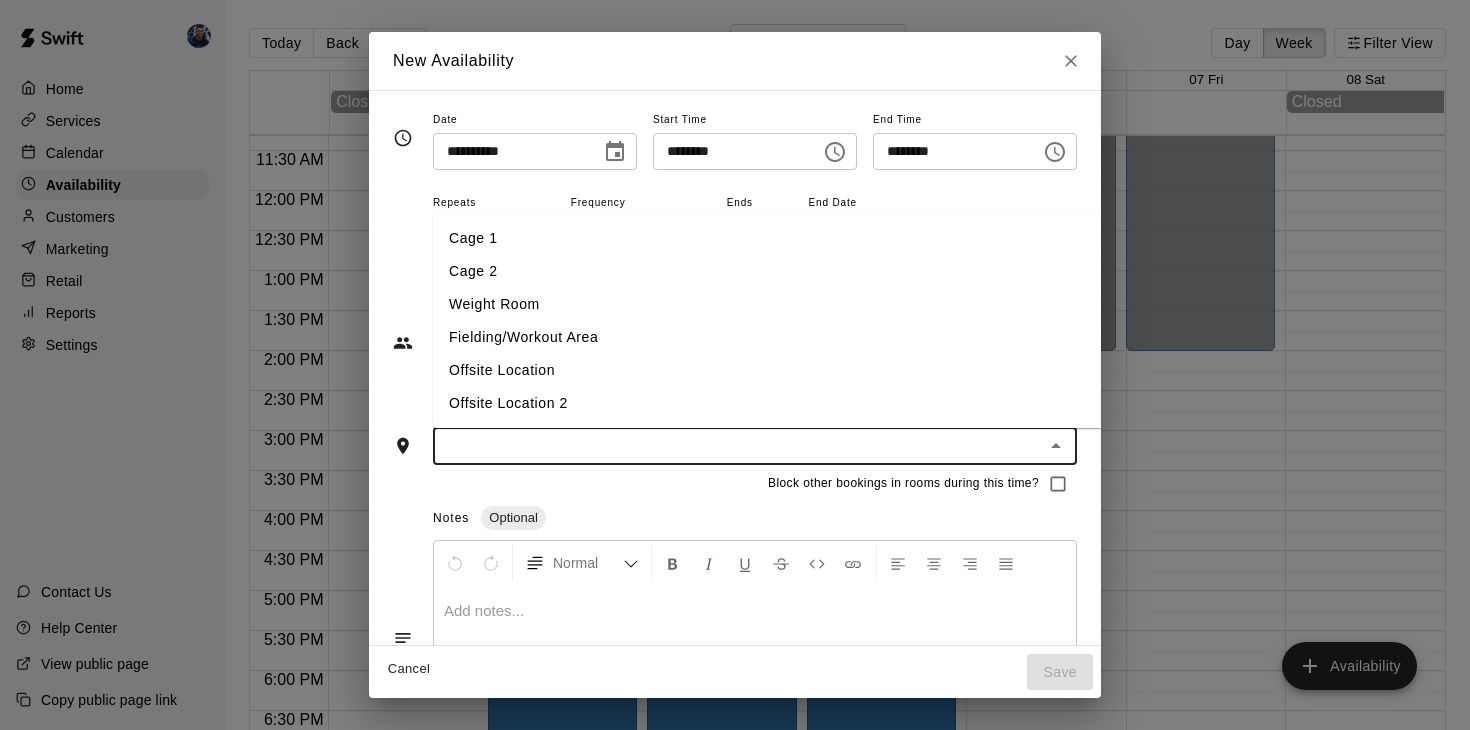 click on "Cage 1" at bounding box center (770, 238) 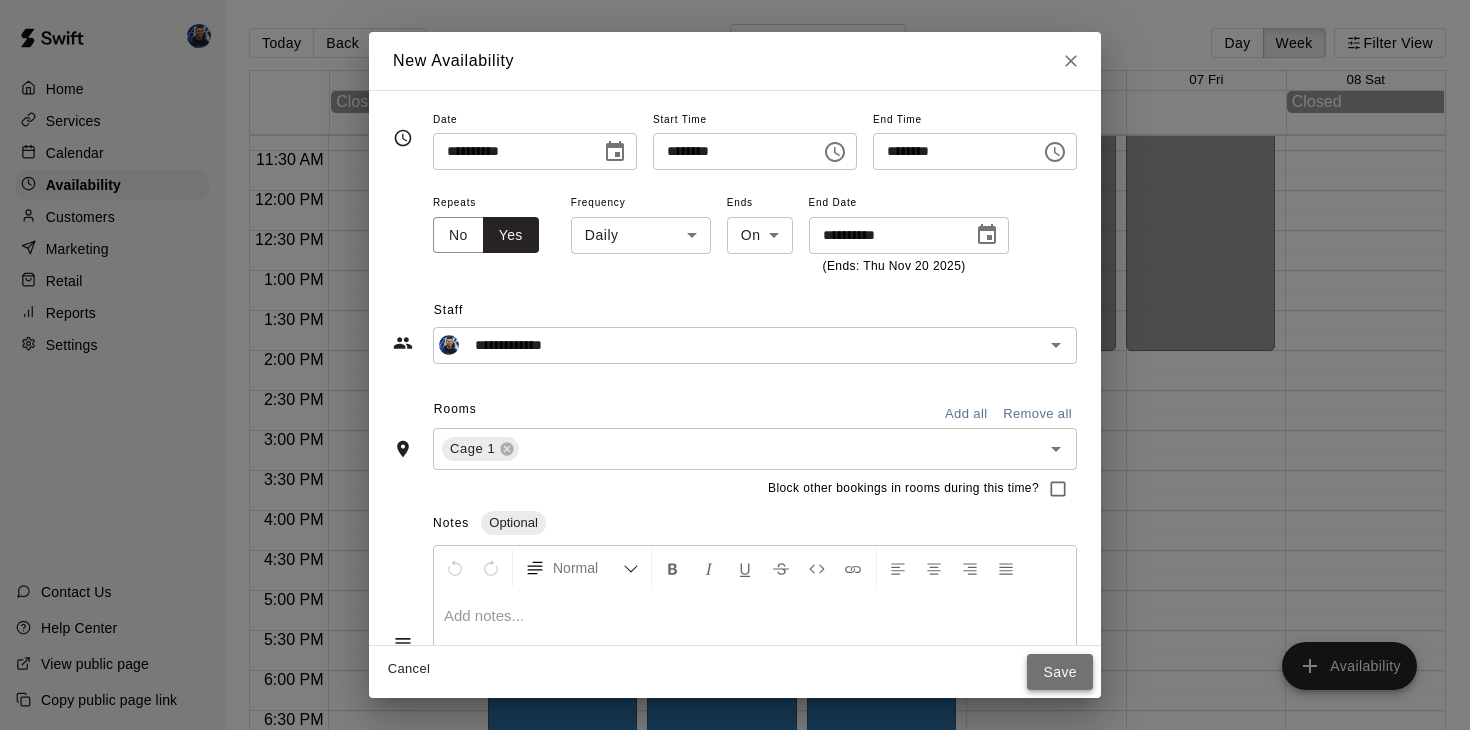 click on "Save" at bounding box center [1060, 672] 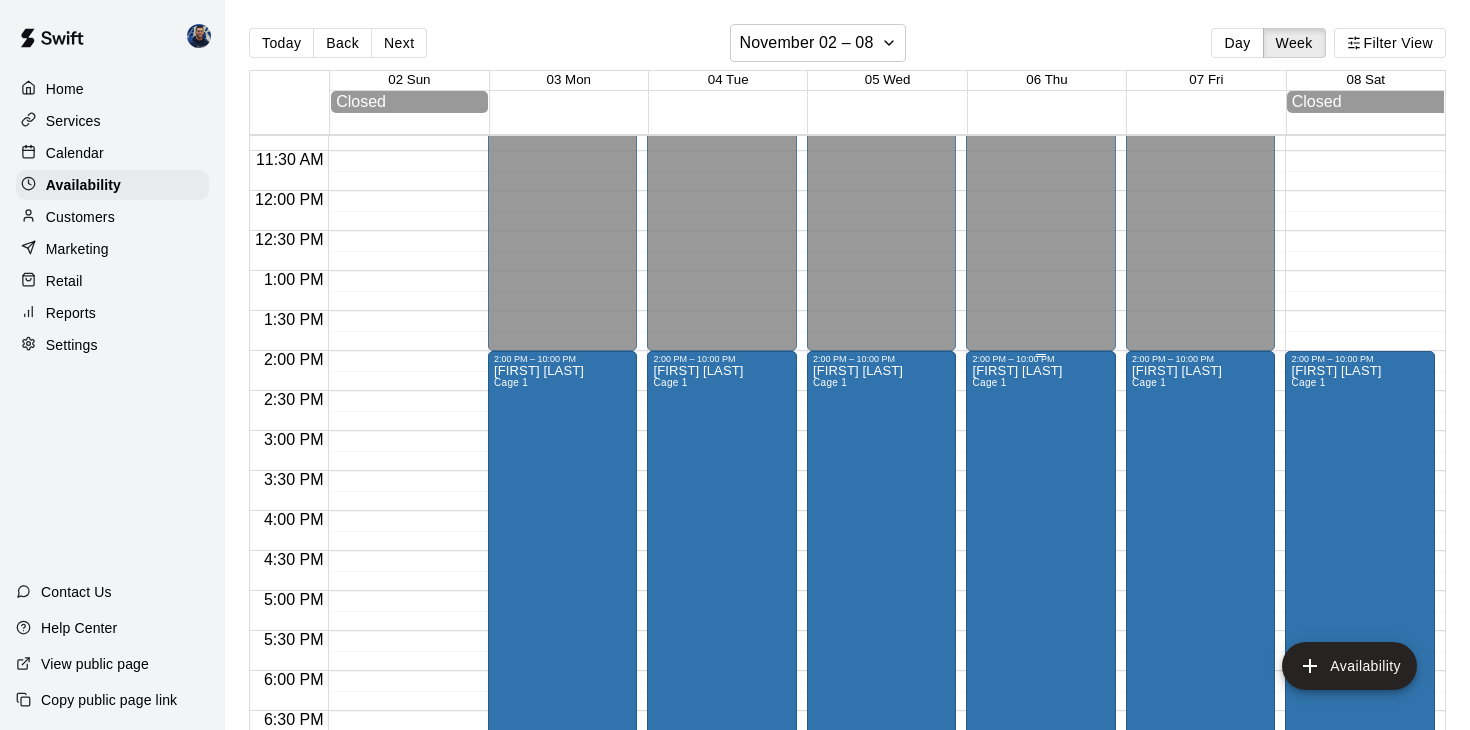 click on "[FIRST] [LAST] Cage 1" at bounding box center [1017, 729] 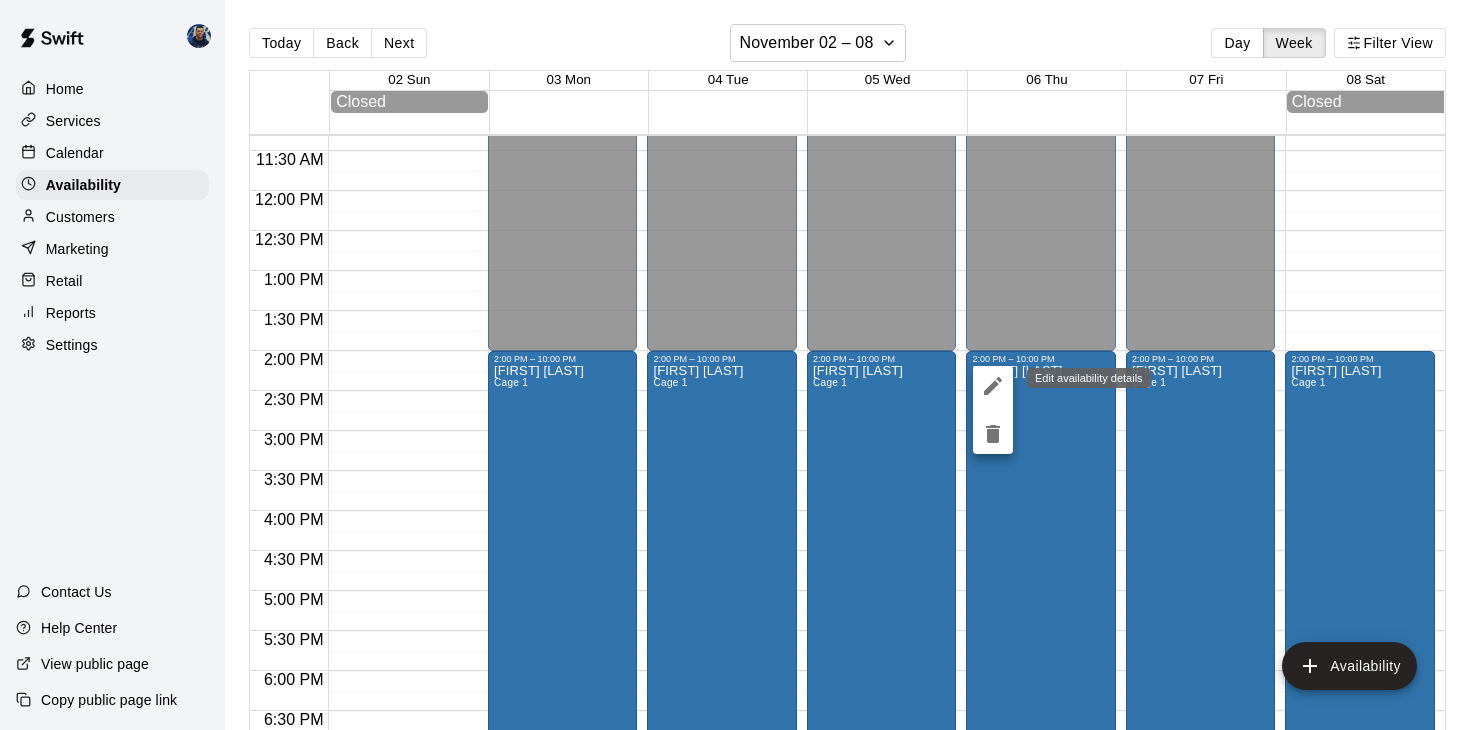 click 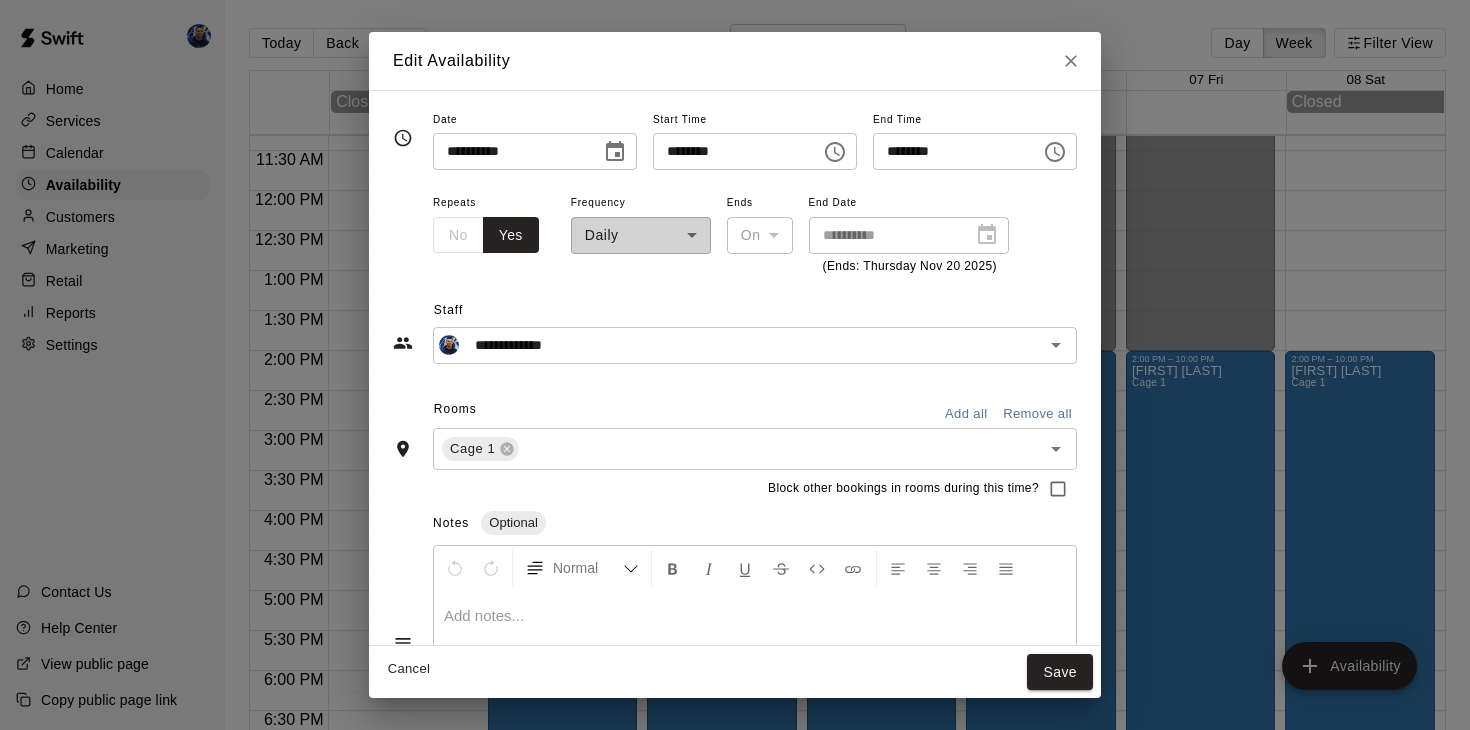 click on "**********" at bounding box center (641, 233) 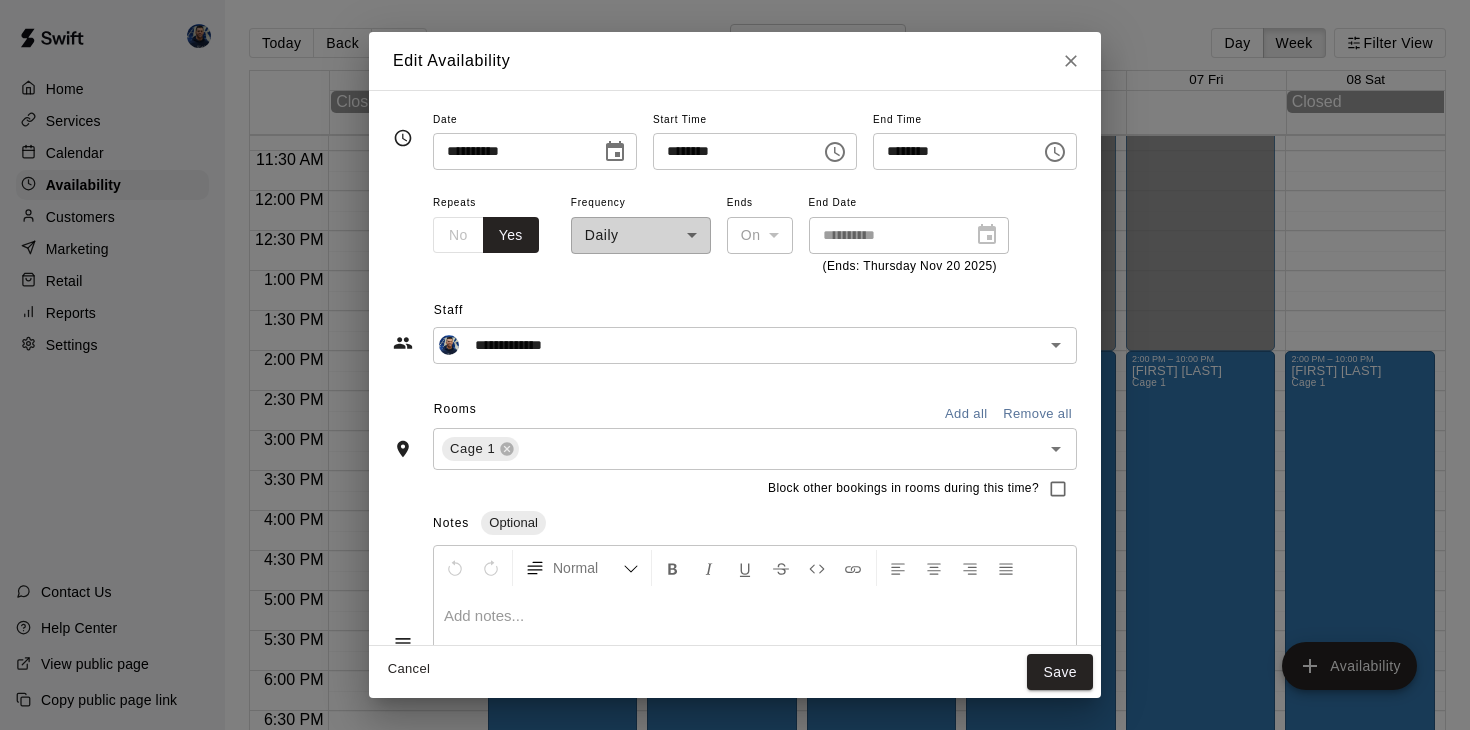 click on "No Yes" at bounding box center [486, 235] 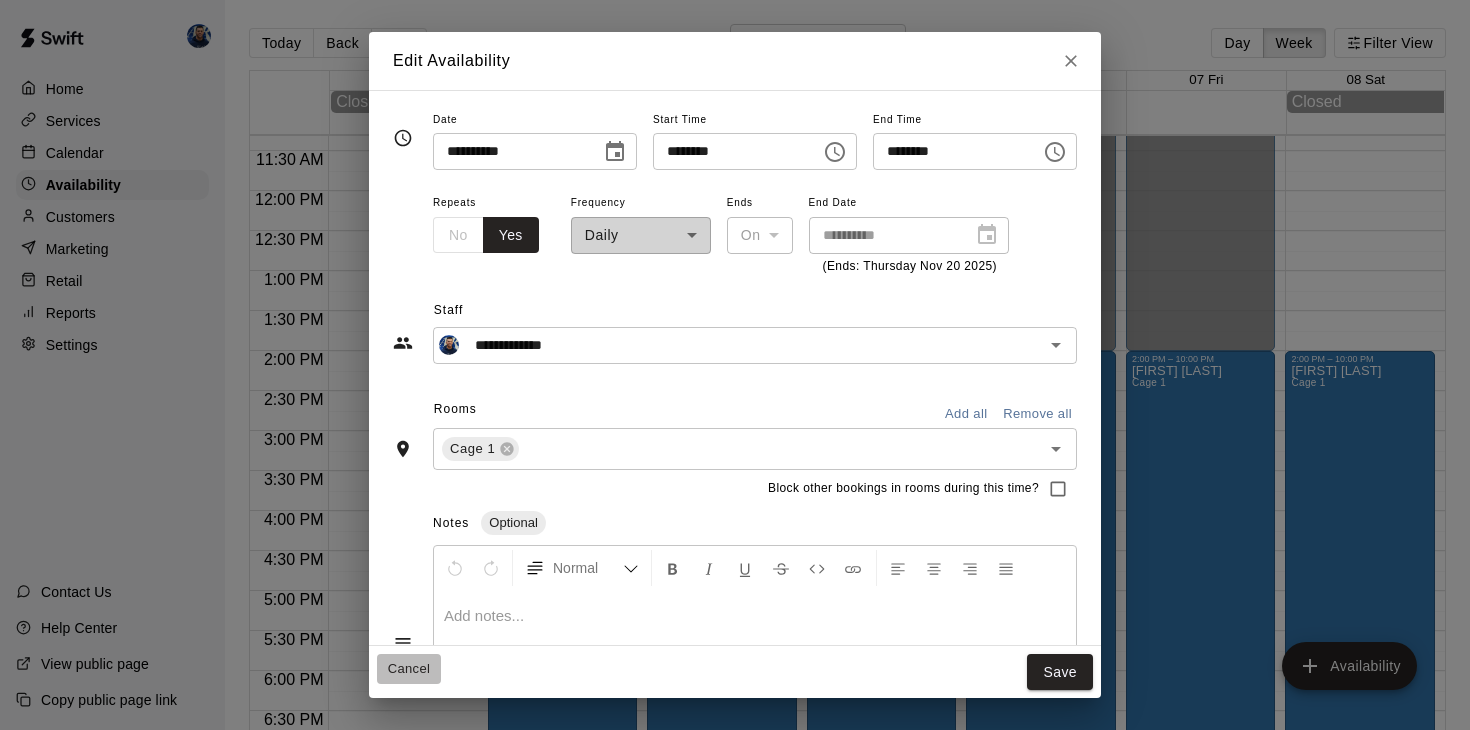 click on "Cancel" at bounding box center [409, 669] 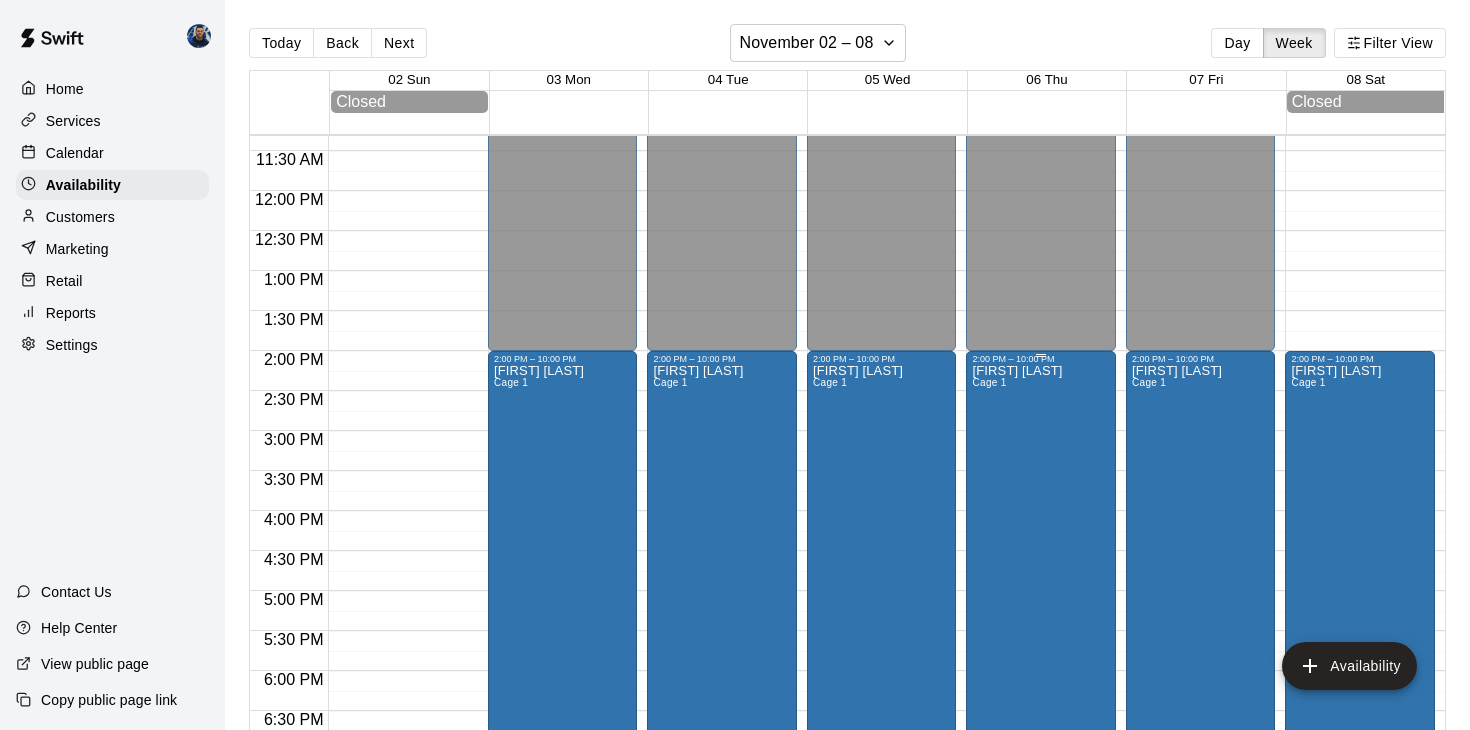 click on "[FIRST] [LAST] Cage 1" at bounding box center [1017, 729] 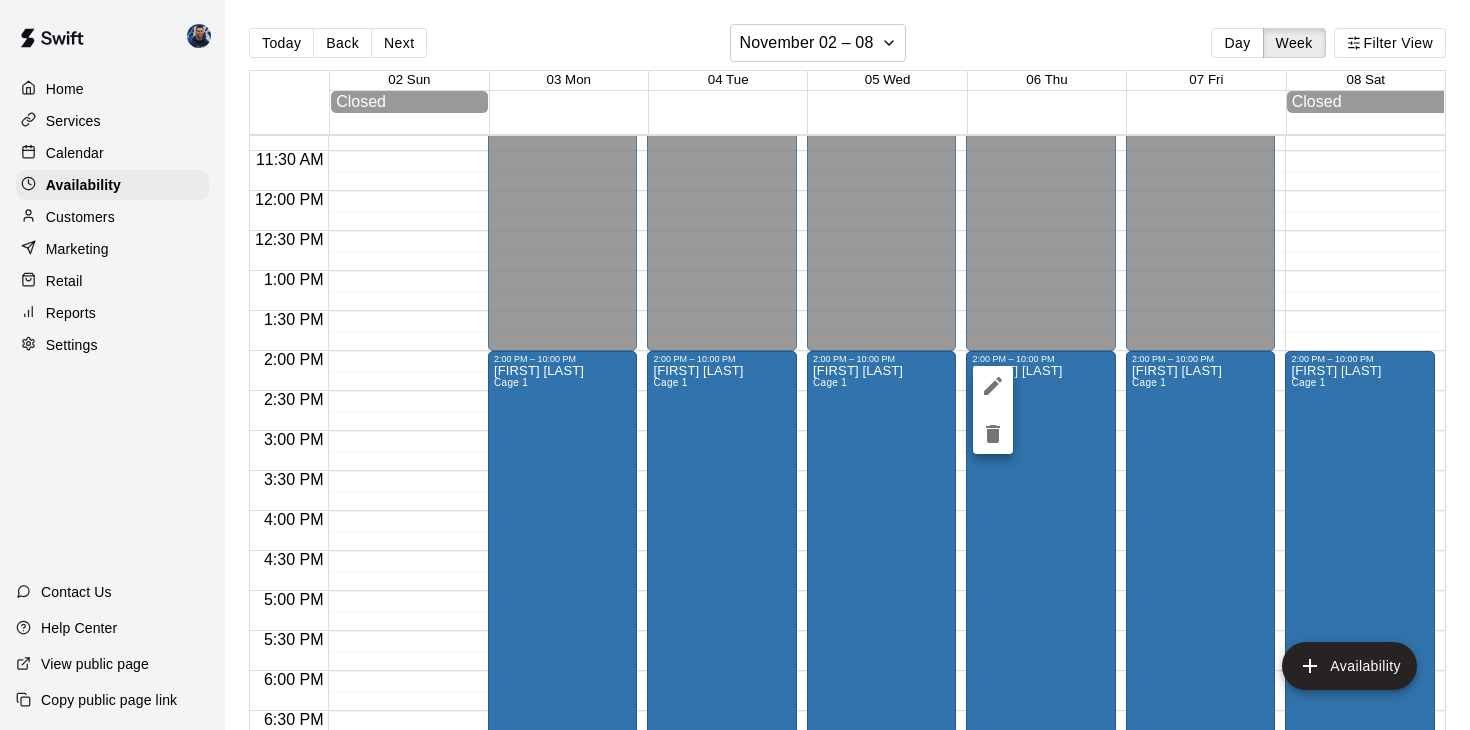 click 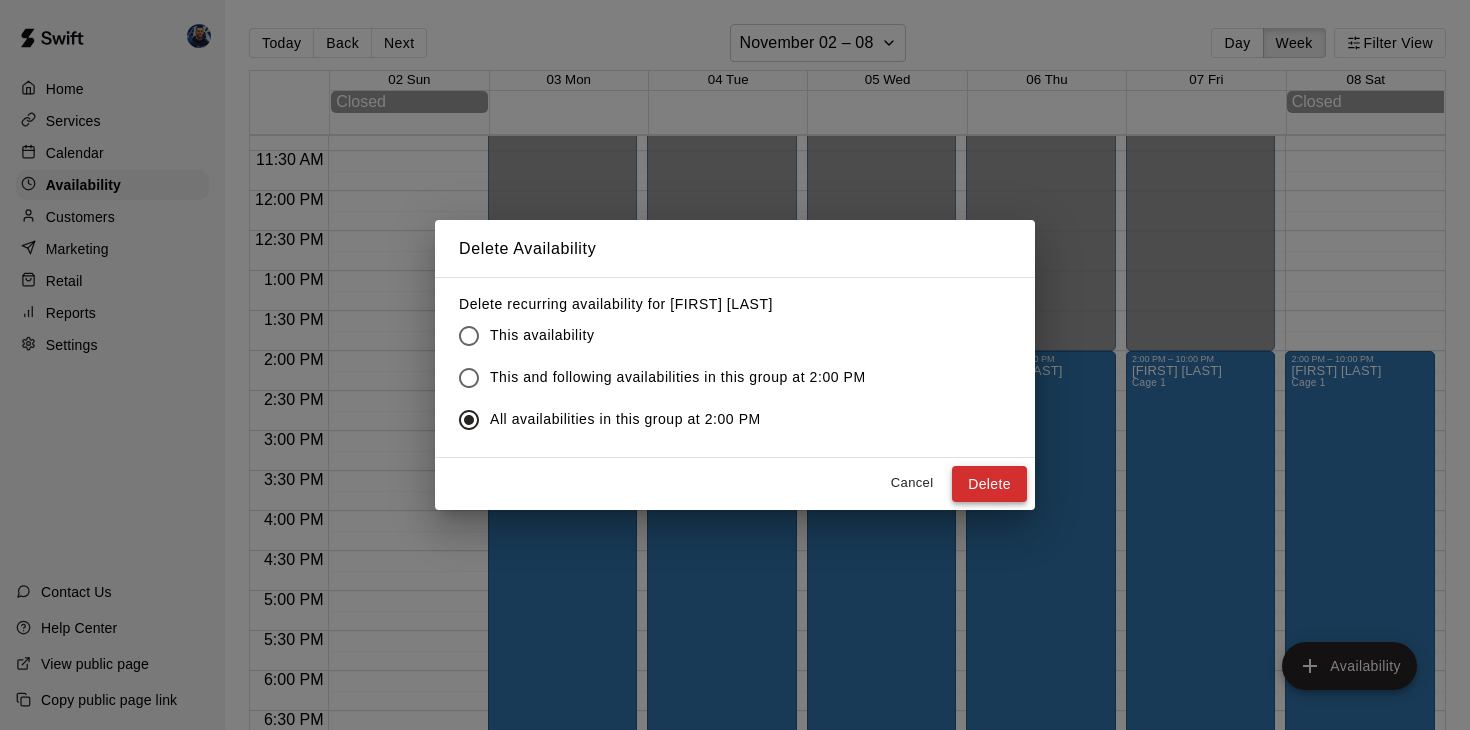 click on "Delete" at bounding box center (989, 484) 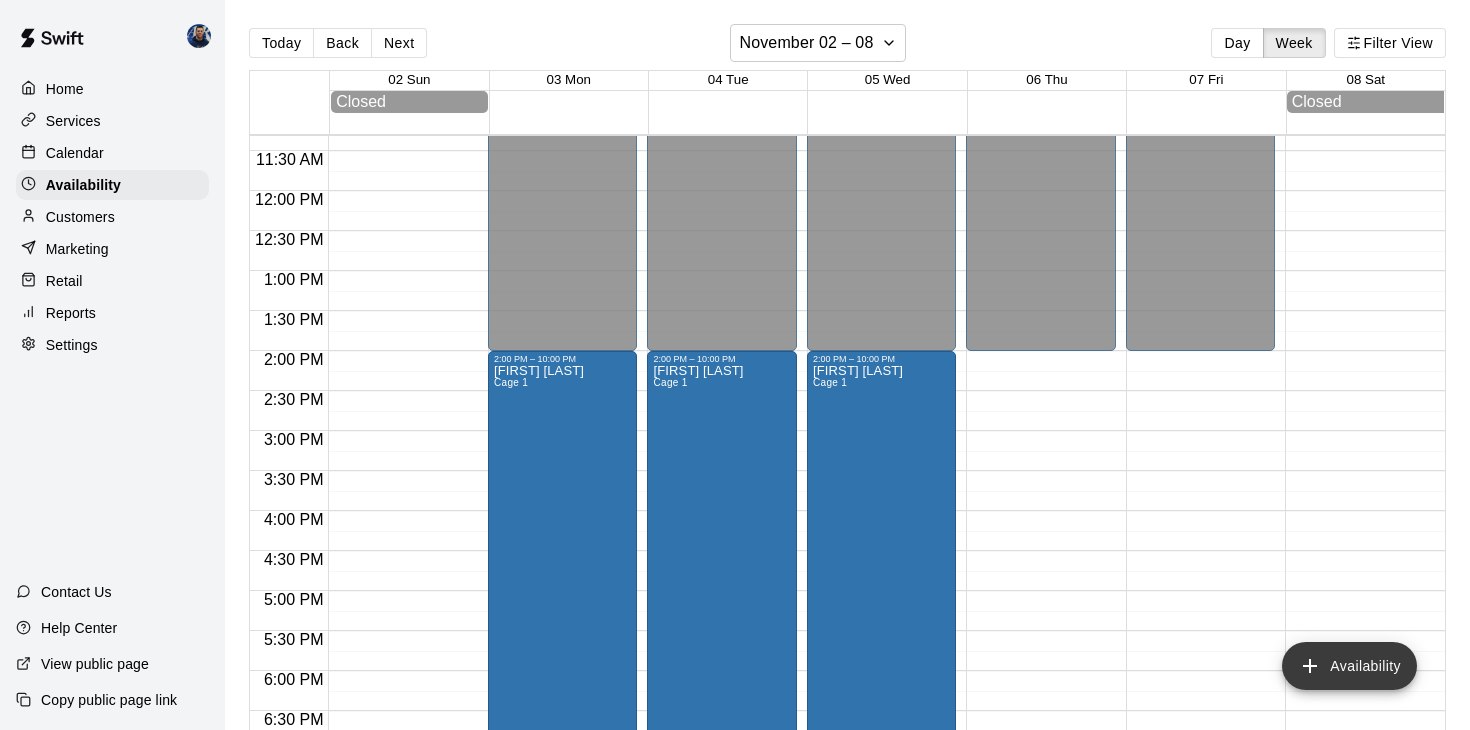 click on "Availability" at bounding box center [1349, 666] 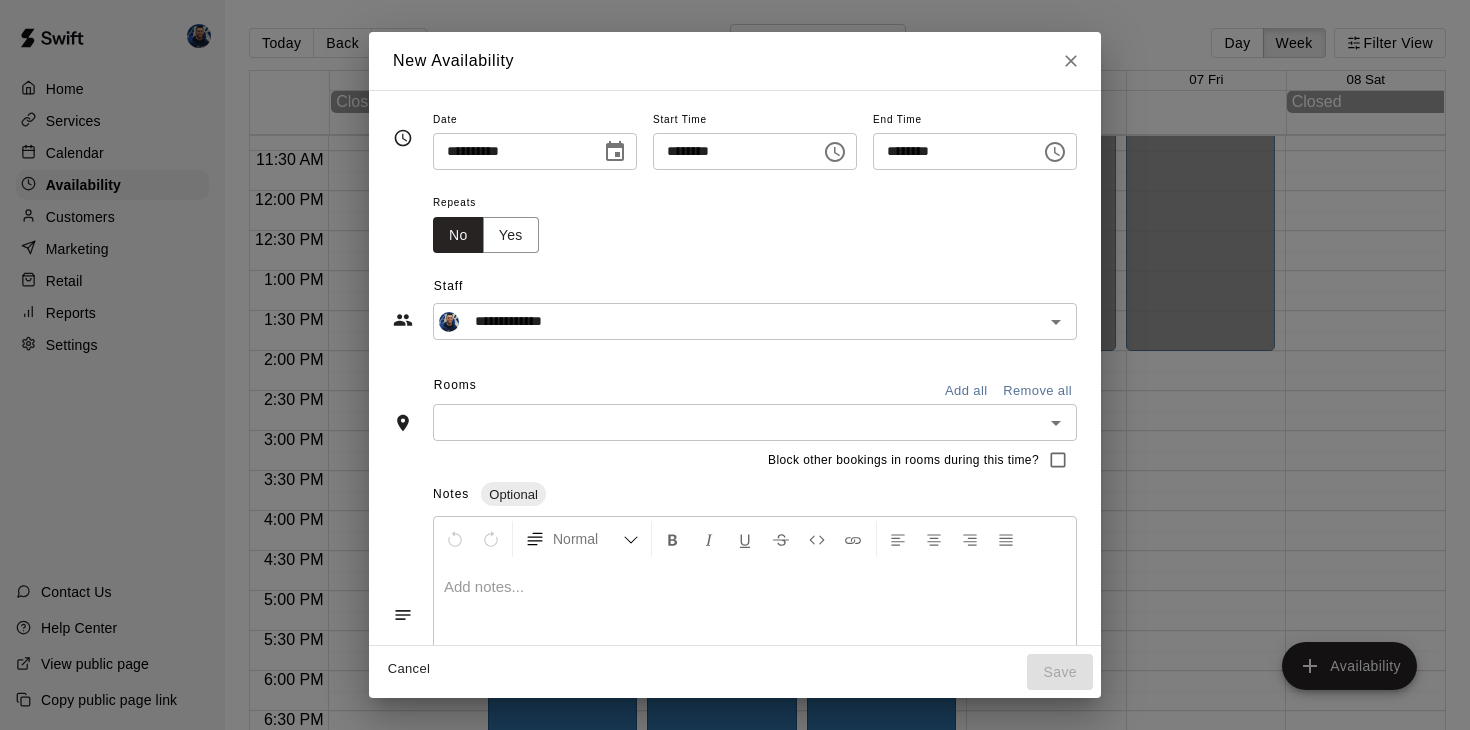 click on "********" at bounding box center (950, 151) 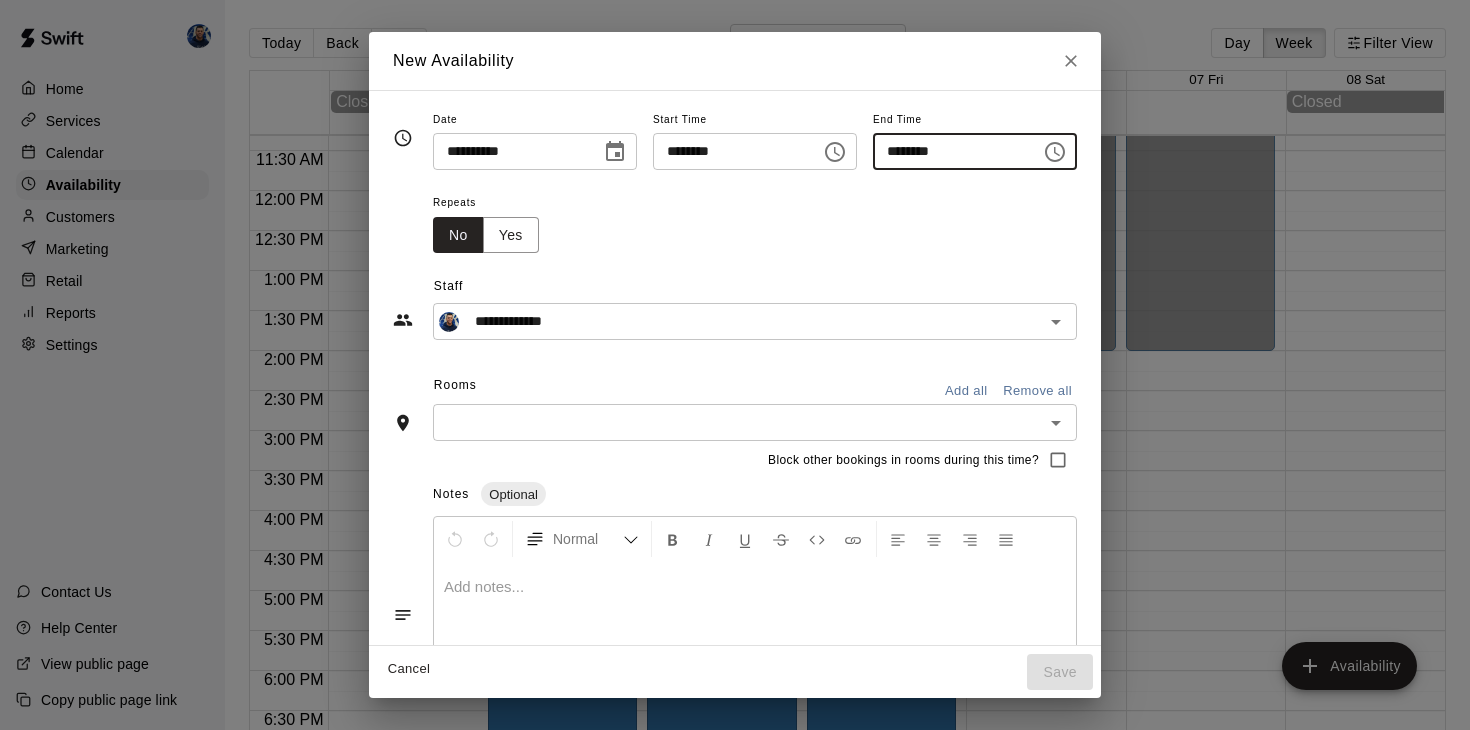click on "********" at bounding box center (950, 151) 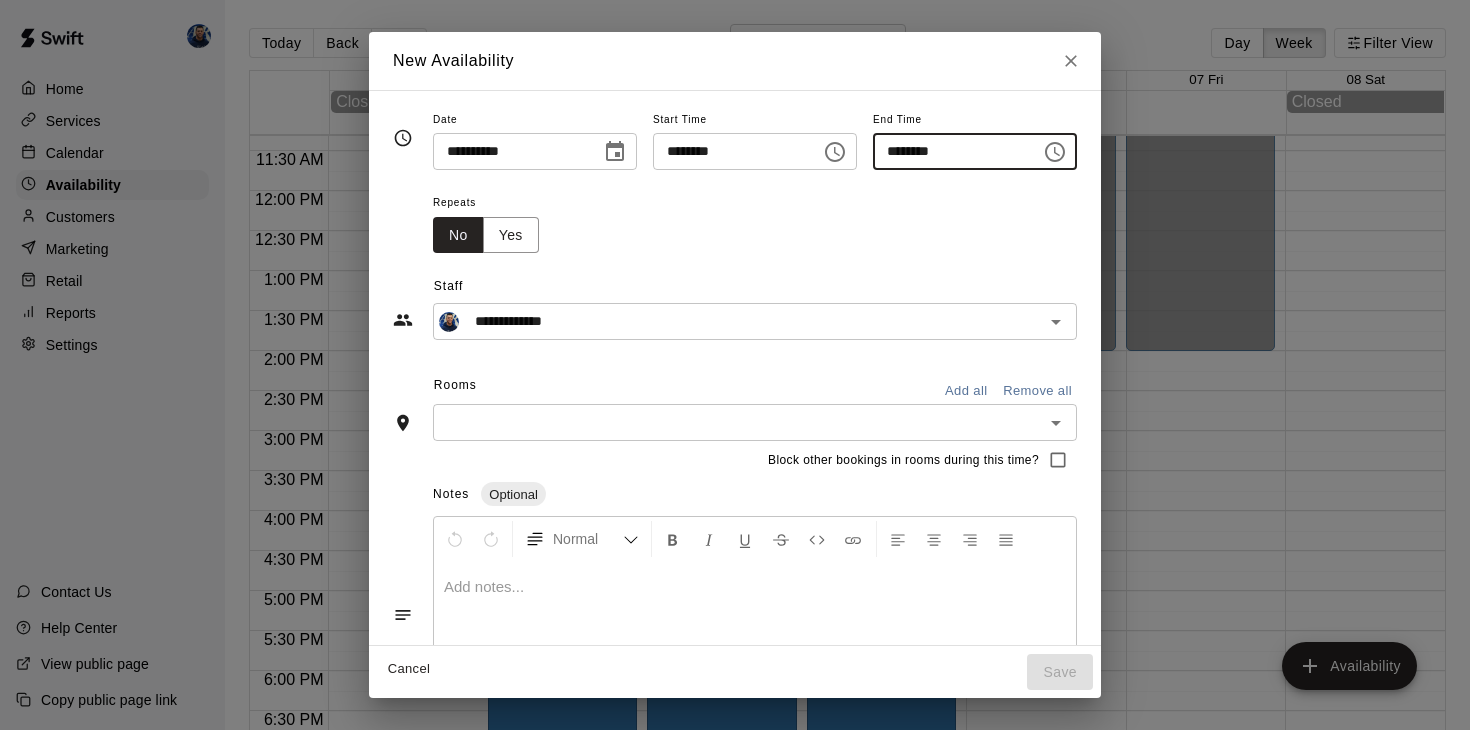 type on "********" 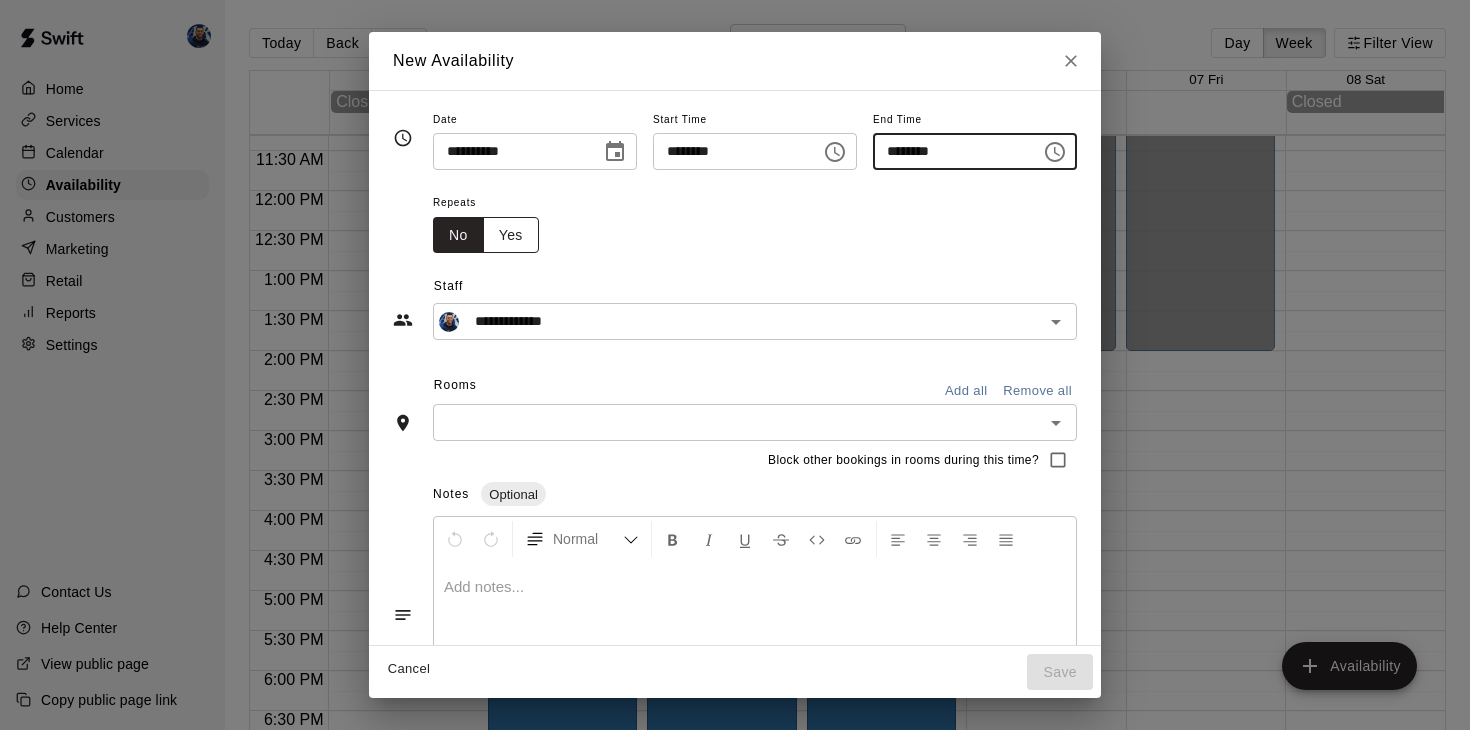 click on "Yes" at bounding box center (511, 235) 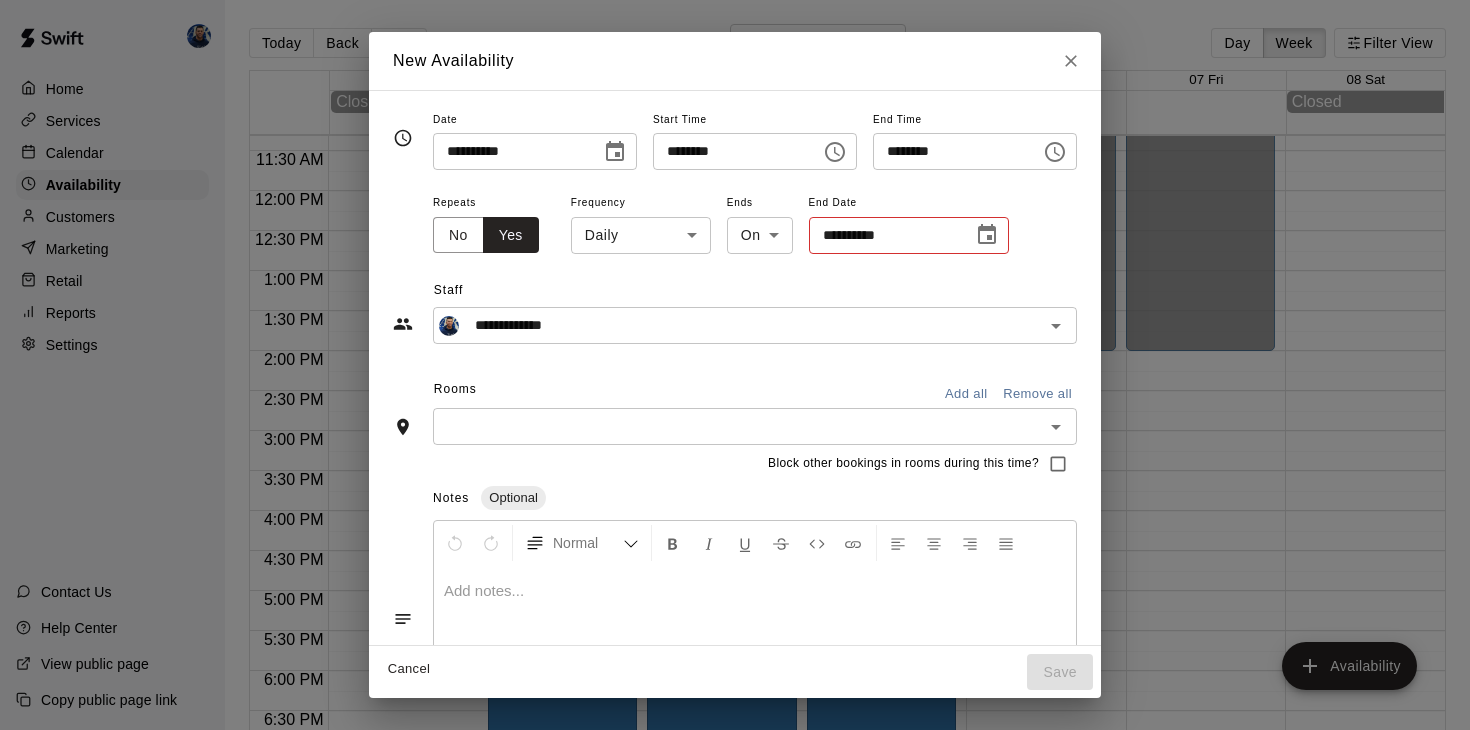 click 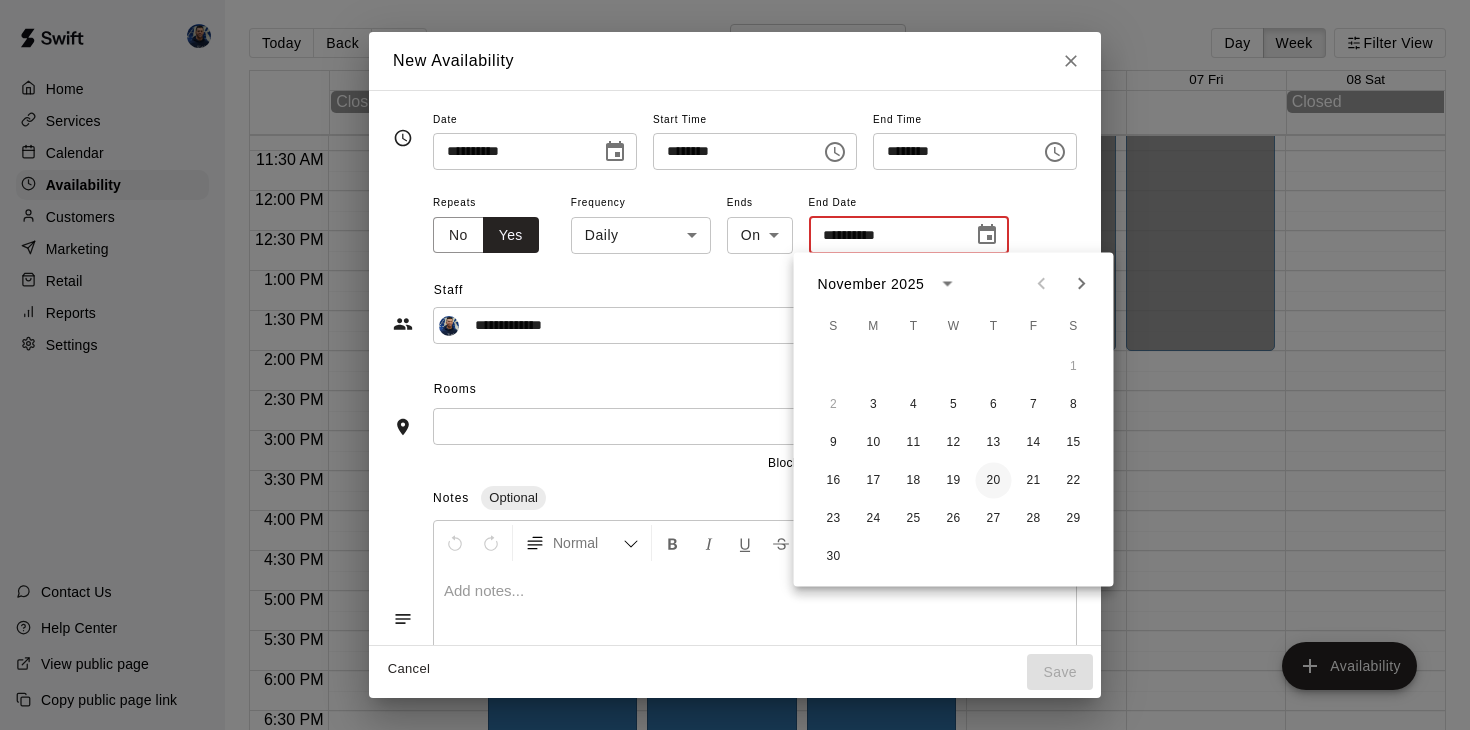 click on "20" at bounding box center (994, 481) 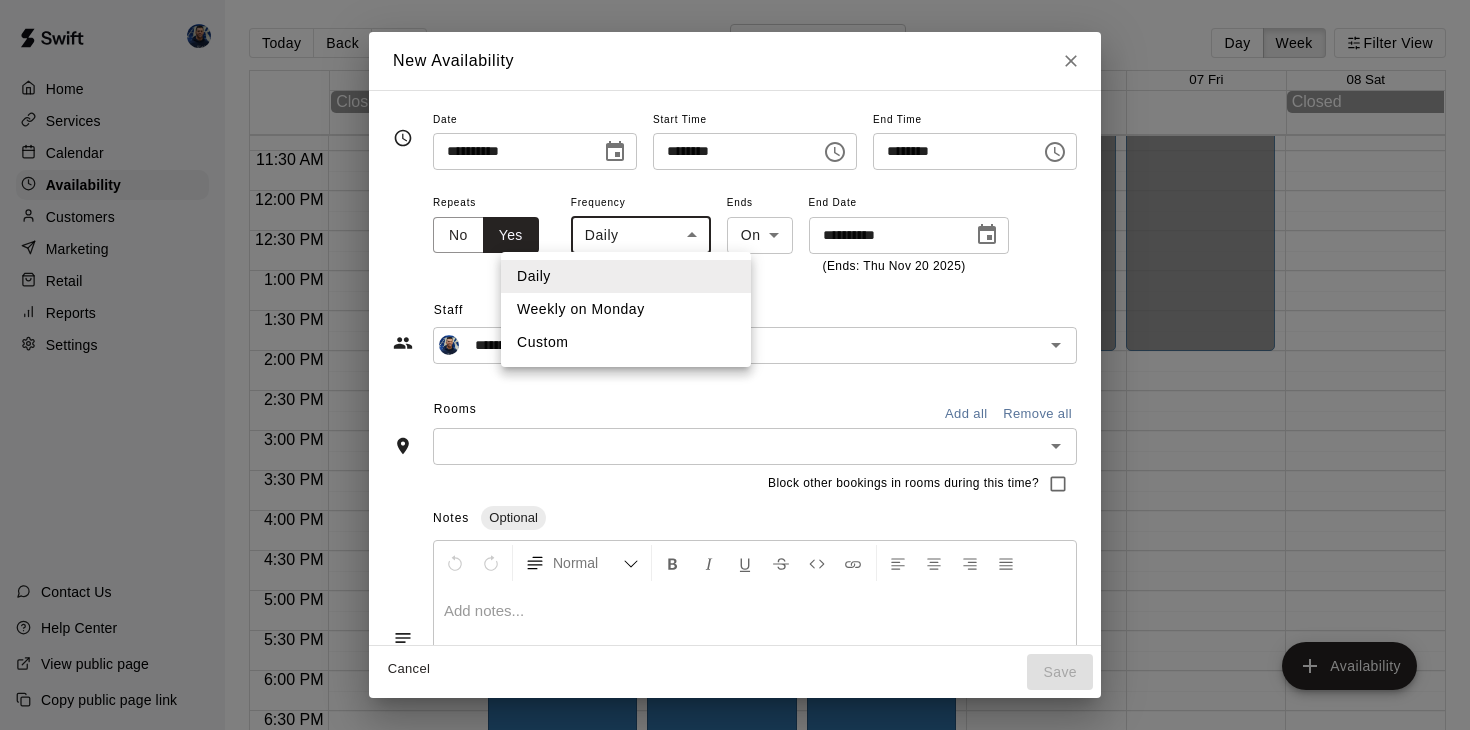 click on "Home Services Calendar Availability Customers Marketing Retail Reports Settings Contact Us Help Center View public page Copy public page link Today Back Next November 02 – 08 Day Week Filter View 02 Sun 03 Mon 04 Tue 05 Wed 06 Thu 07 Fri 08 Sat Closed   Closed 12:00 AM 12:30 AM 1:00 AM 1:30 AM 2:00 AM 2:30 AM 3:00 AM 3:30 AM 4:00 AM 4:30 AM 5:00 AM 5:30 AM 6:00 AM 6:30 AM 7:00 AM 7:30 AM 8:00 AM 8:30 AM 9:00 AM 9:30 AM 10:00 AM 10:30 AM 11:00 AM 11:30 AM 12:00 PM 12:30 PM 1:00 PM 1:30 PM 2:00 PM 2:30 PM 3:00 PM 3:30 PM 4:00 PM 4:30 PM 5:00 PM 5:30 PM 6:00 PM 6:30 PM 7:00 PM 7:30 PM 8:00 PM 8:30 PM 9:00 PM 9:30 PM 10:00 PM 10:30 PM 11:00 PM 11:30 PM 12:00 AM – 2:00 PM Closed 2:00 PM – 10:00 PM Alex Robinson Cage 1 10:00 PM – 11:59 PM Closed 12:00 AM – 2:00 PM Closed 2:00 PM – 10:00 PM Alex Robinson Cage 1 10:00 PM – 11:59 PM Closed 12:00 AM – 2:00 PM Closed 2:00 PM – 10:00 PM Alex Robinson Cage 1 10:00 PM – 11:59 PM Closed 12:00 AM – 2:00 PM Closed 10:00 PM – 11:59 PM Closed Closed Date" at bounding box center (735, 381) 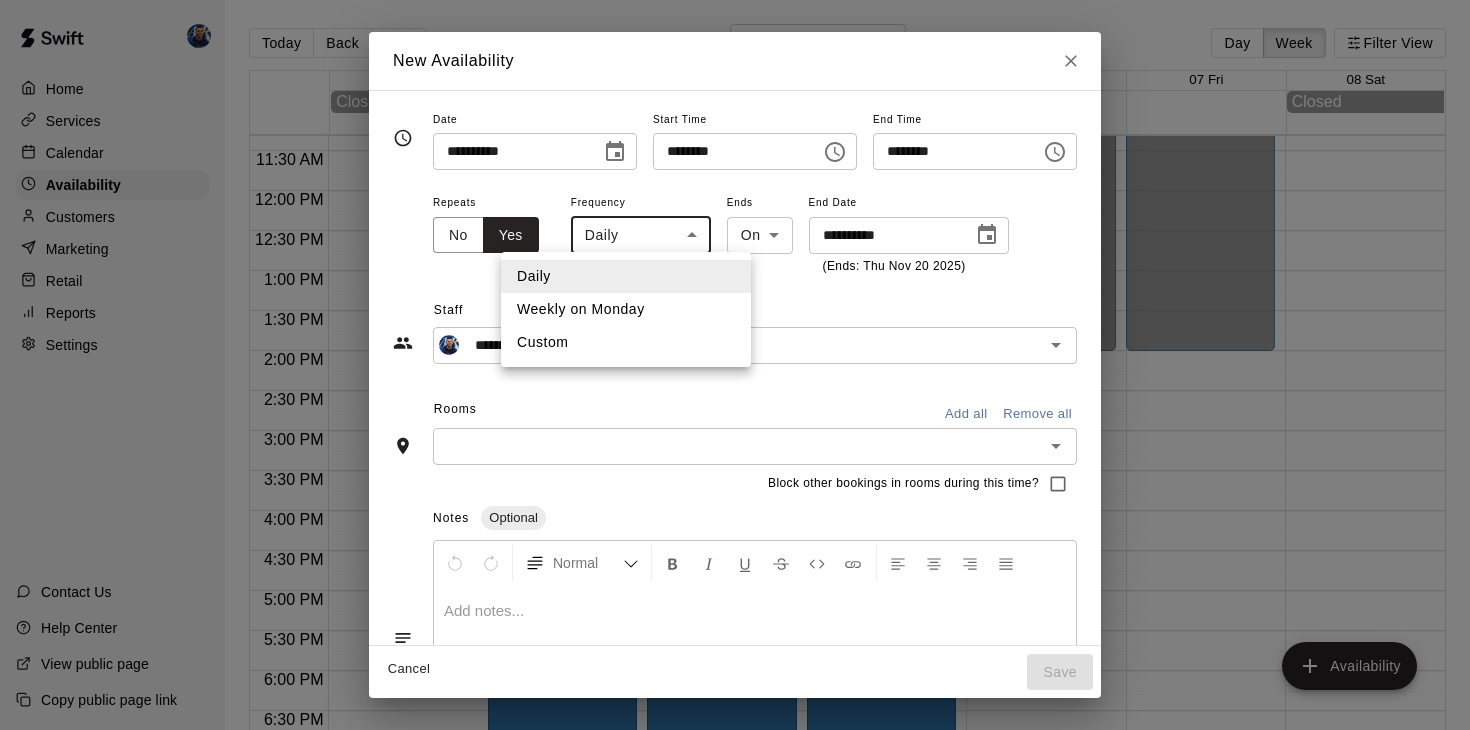 click on "Weekly on Monday" at bounding box center (626, 309) 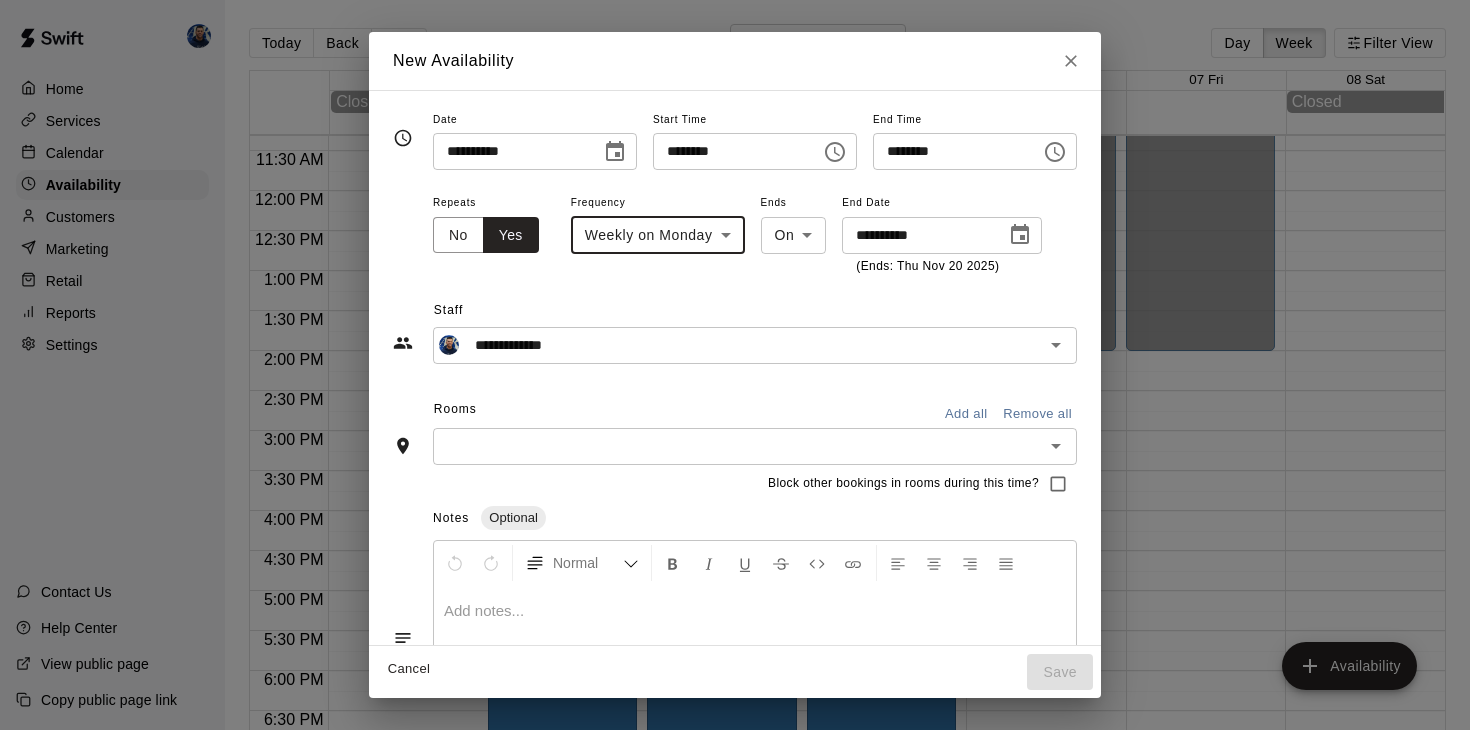 click 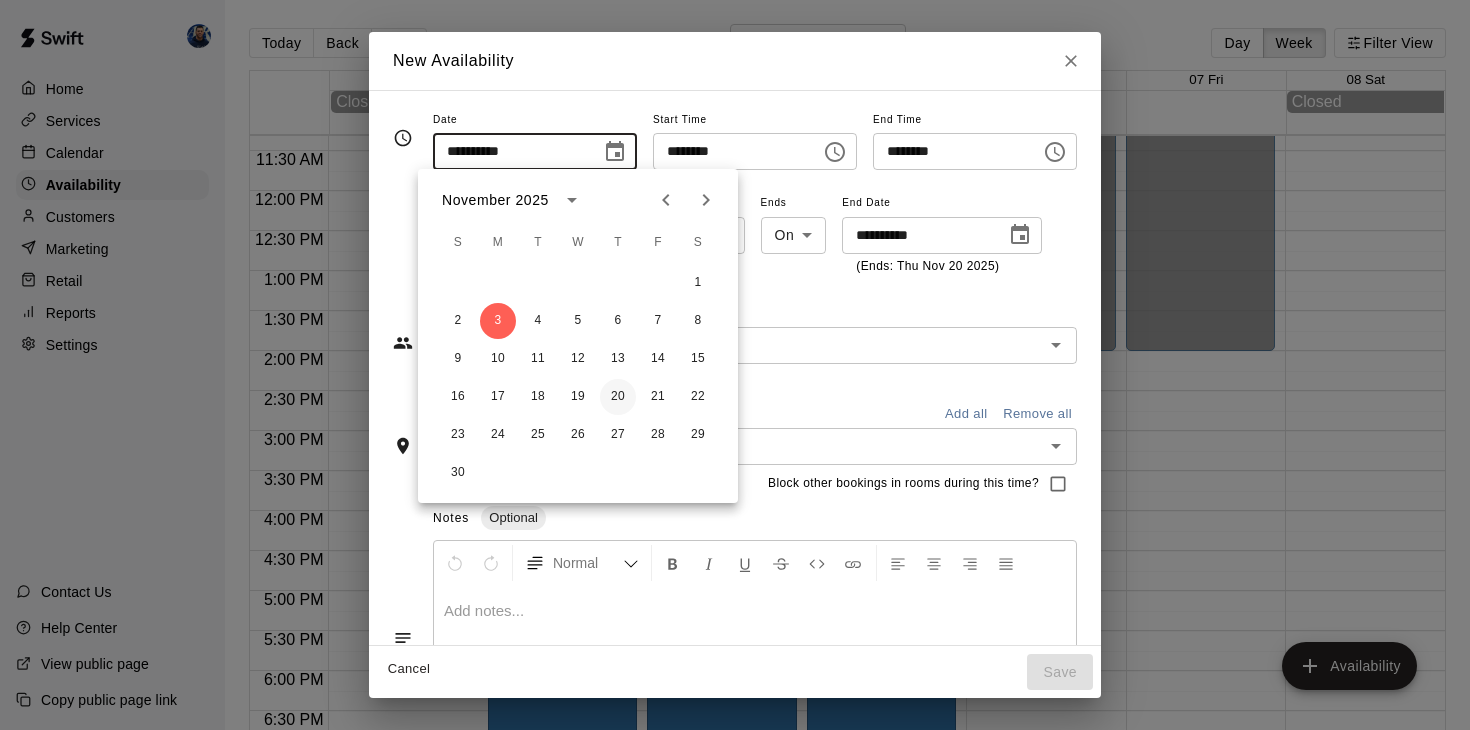 click on "20" at bounding box center [618, 397] 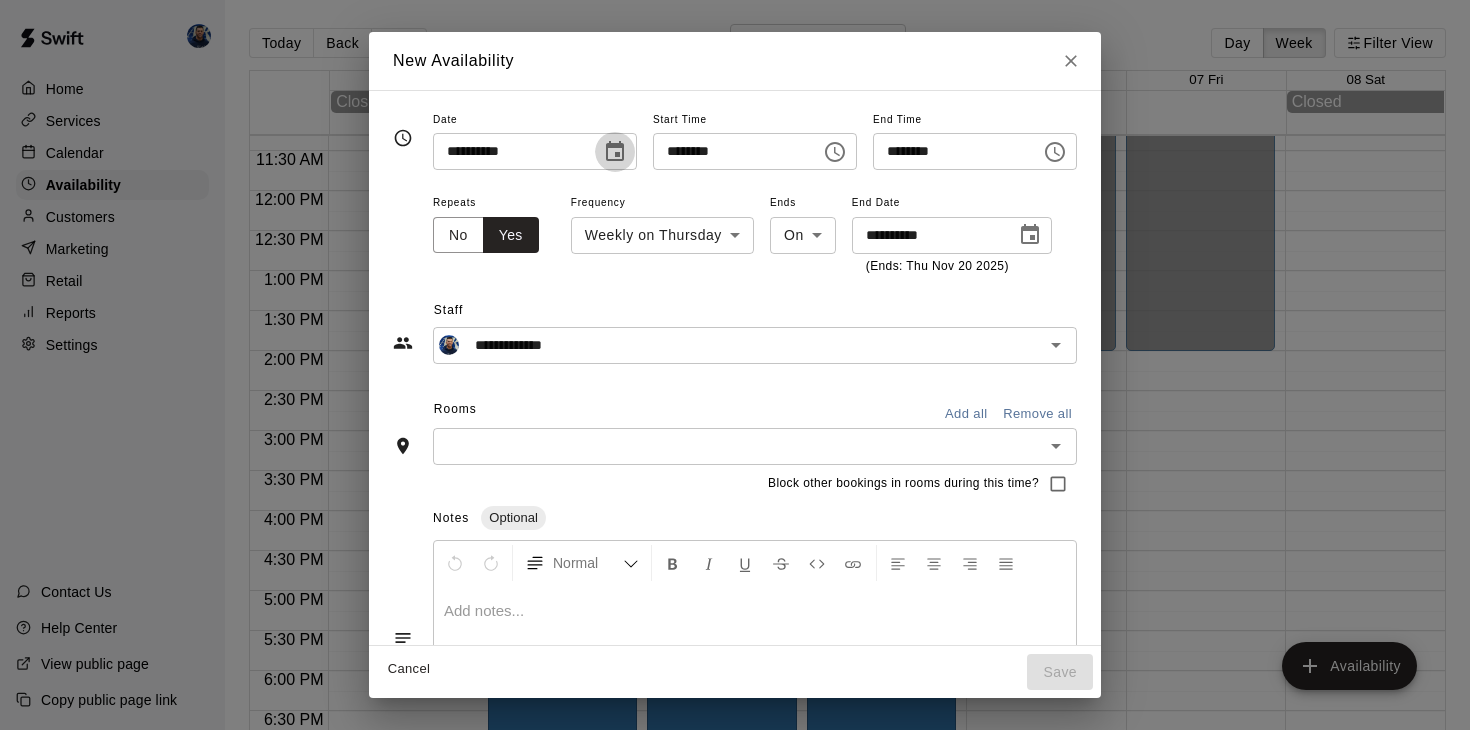 click 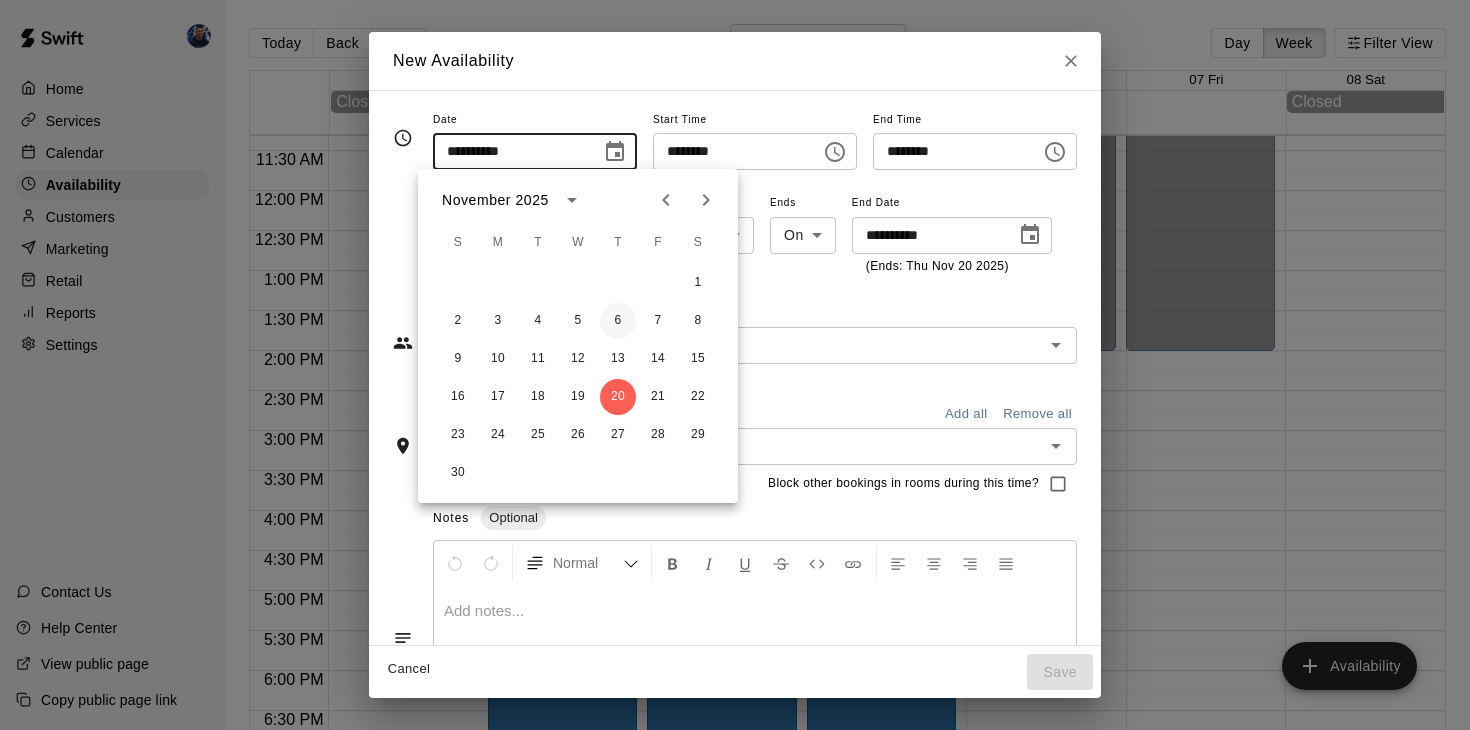 click on "6" at bounding box center (618, 321) 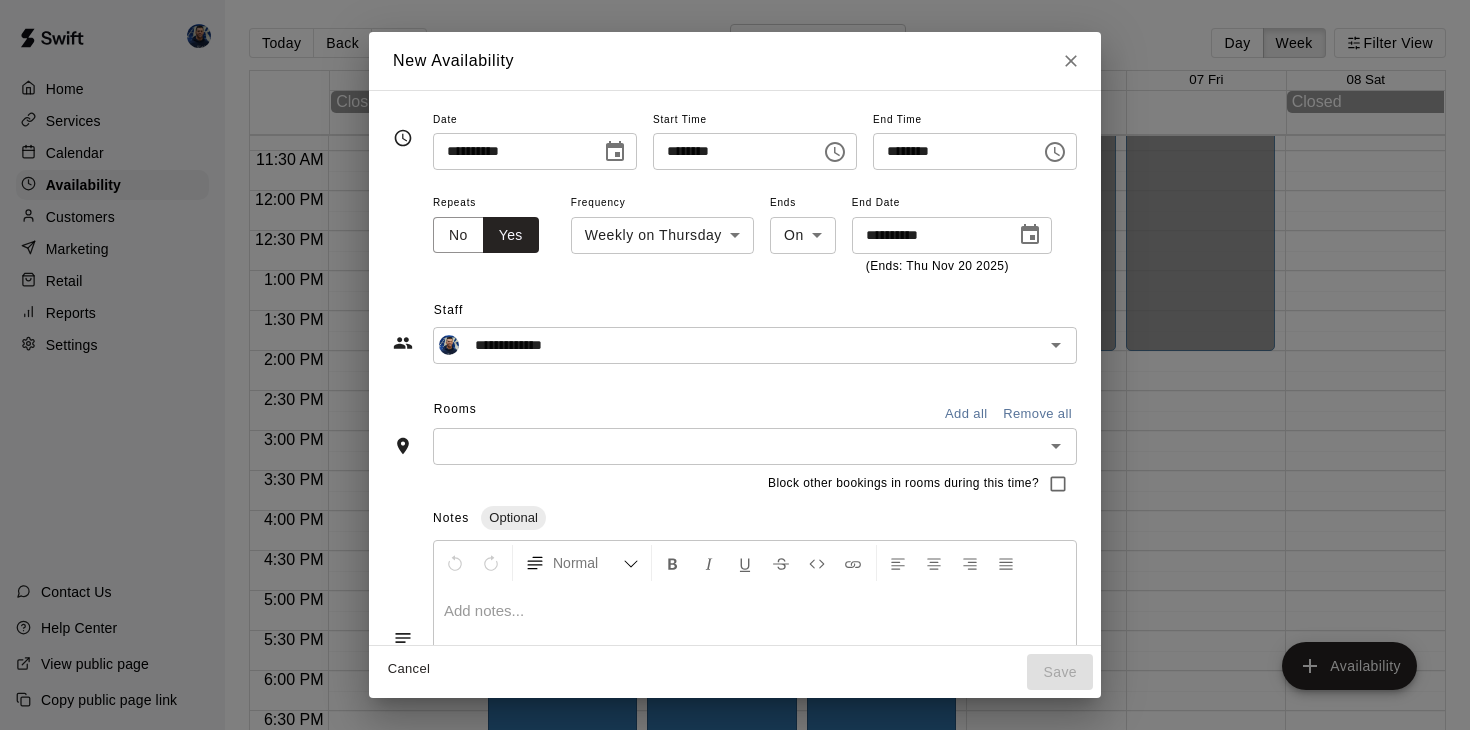 click at bounding box center [738, 446] 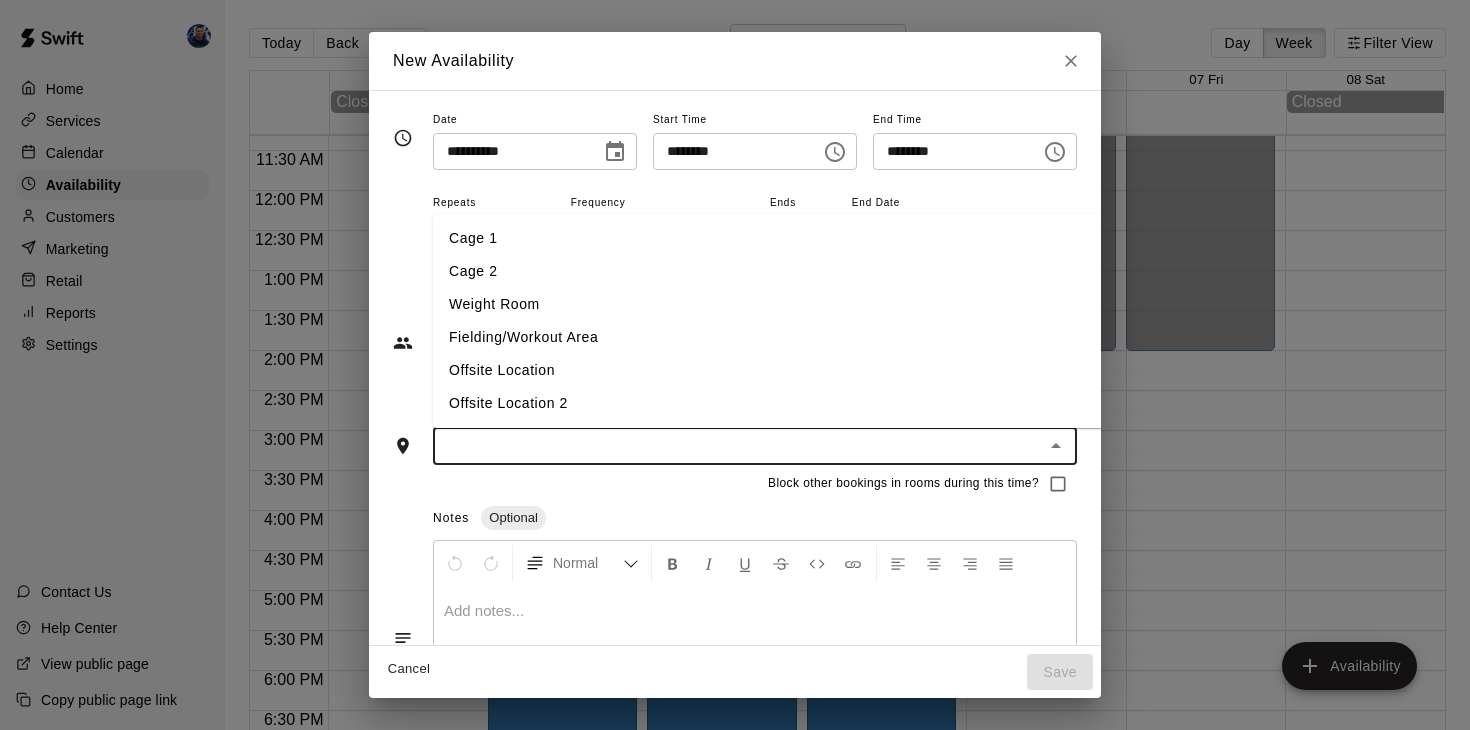 click on "Cage 1" at bounding box center [770, 238] 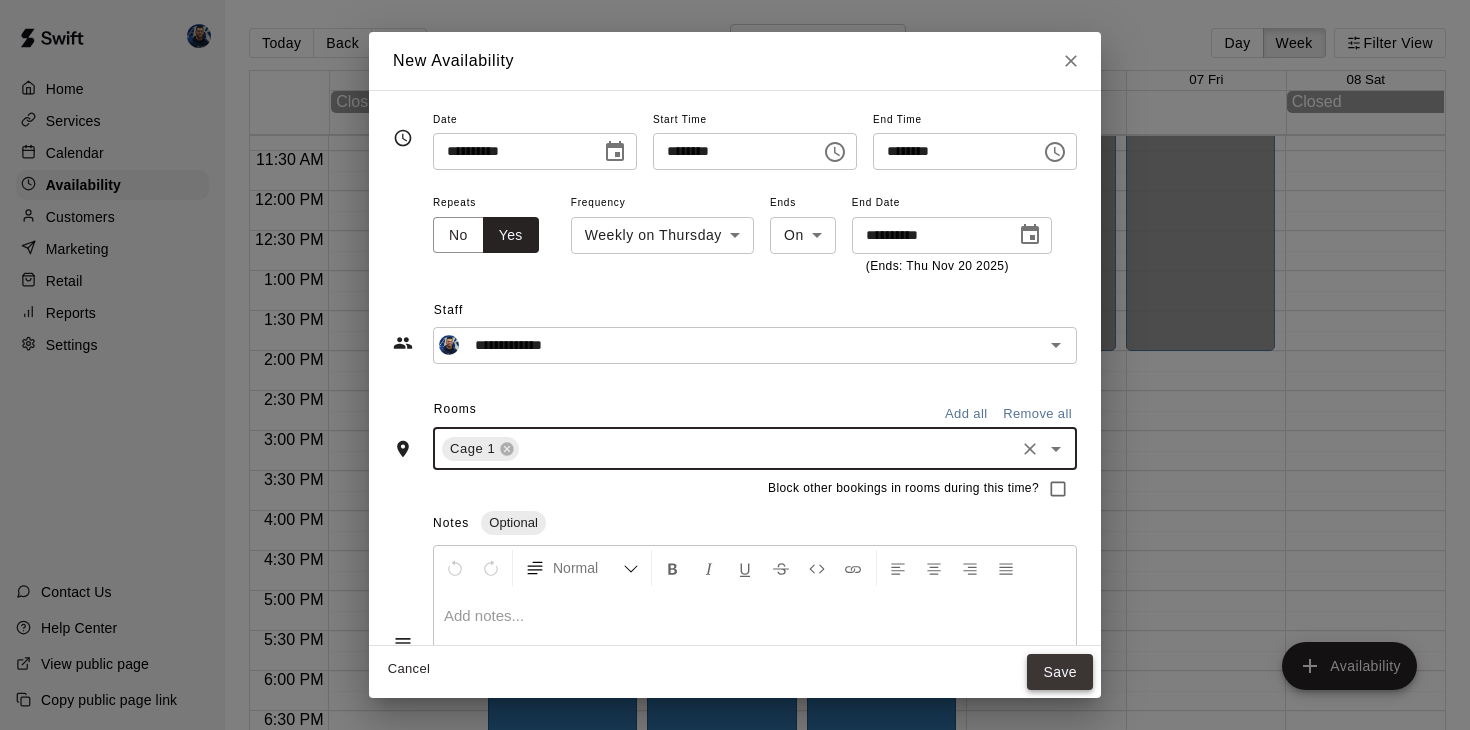 click on "Save" at bounding box center (1060, 672) 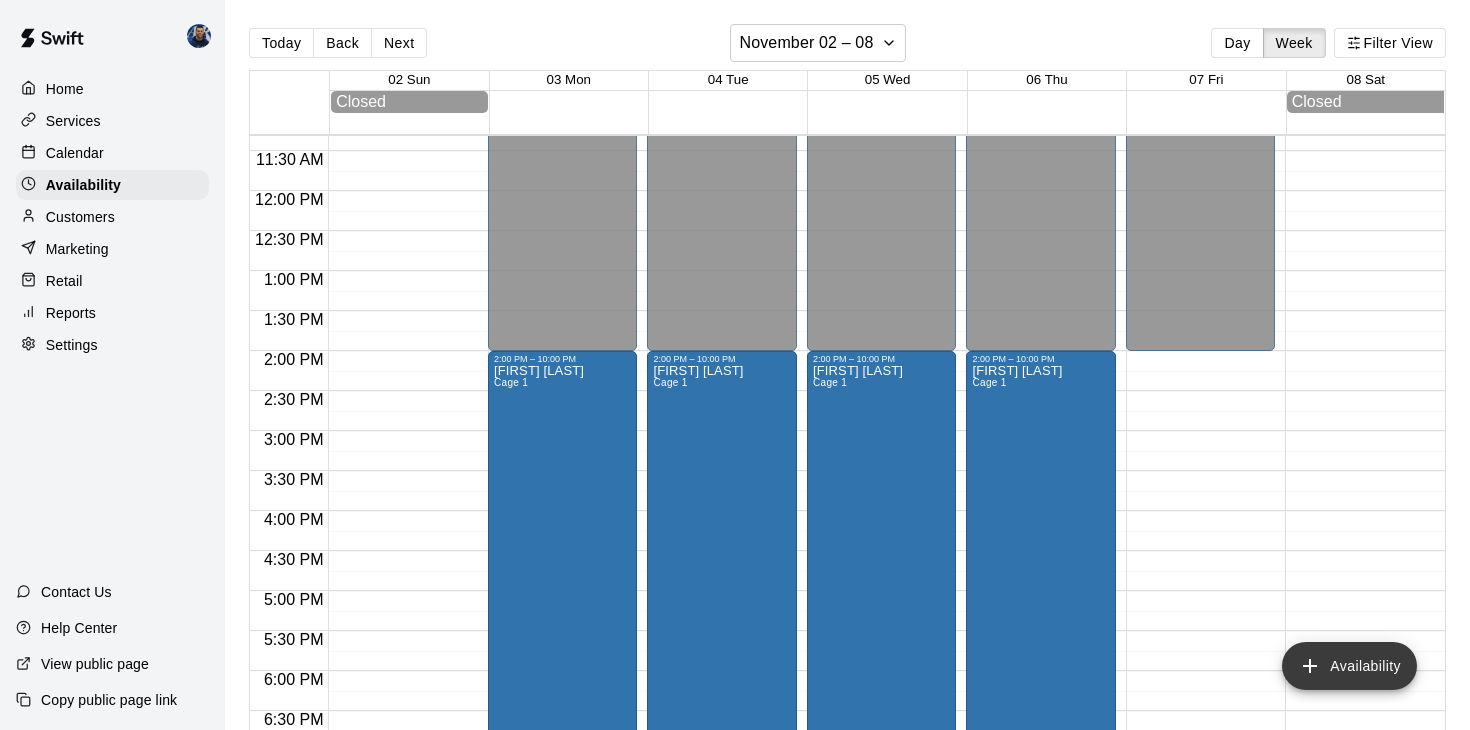 click on "Availability" at bounding box center (1349, 666) 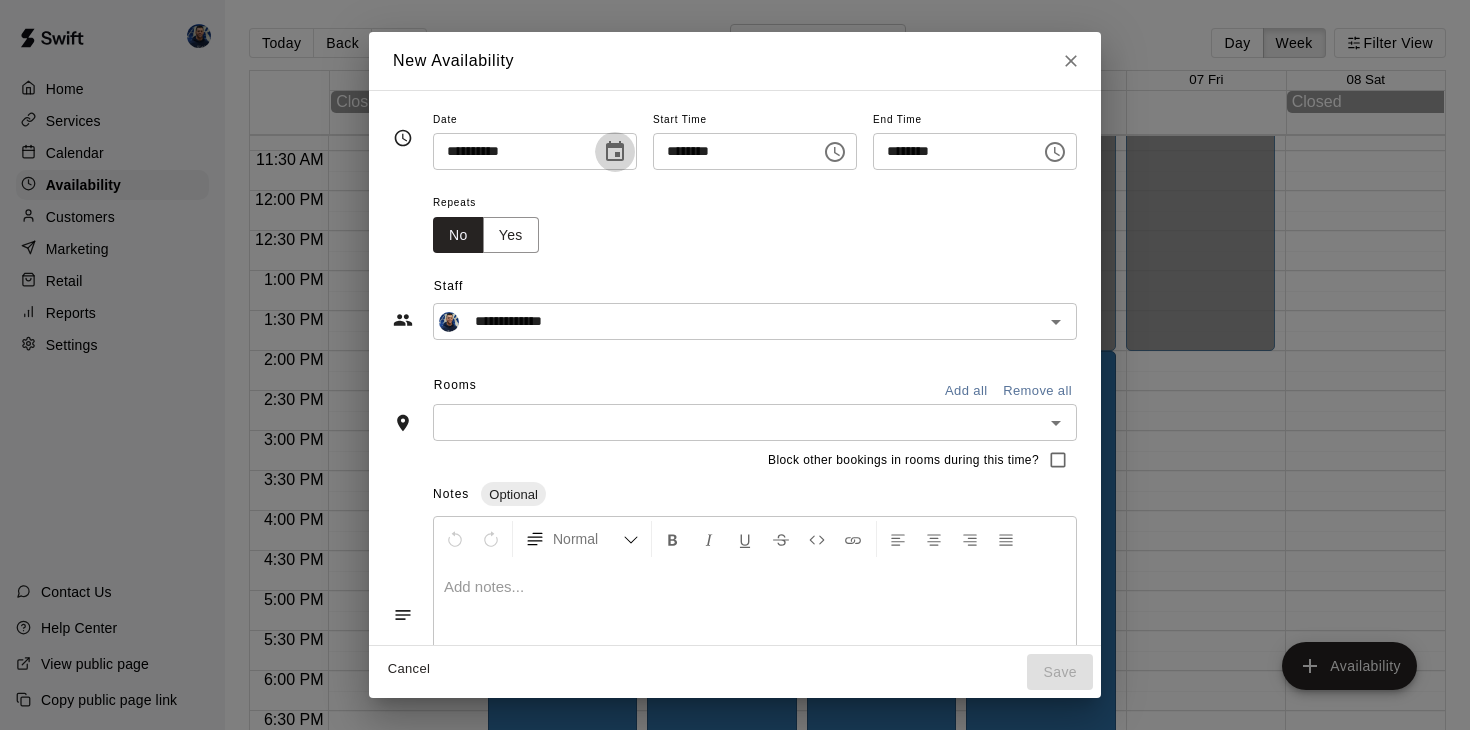 click 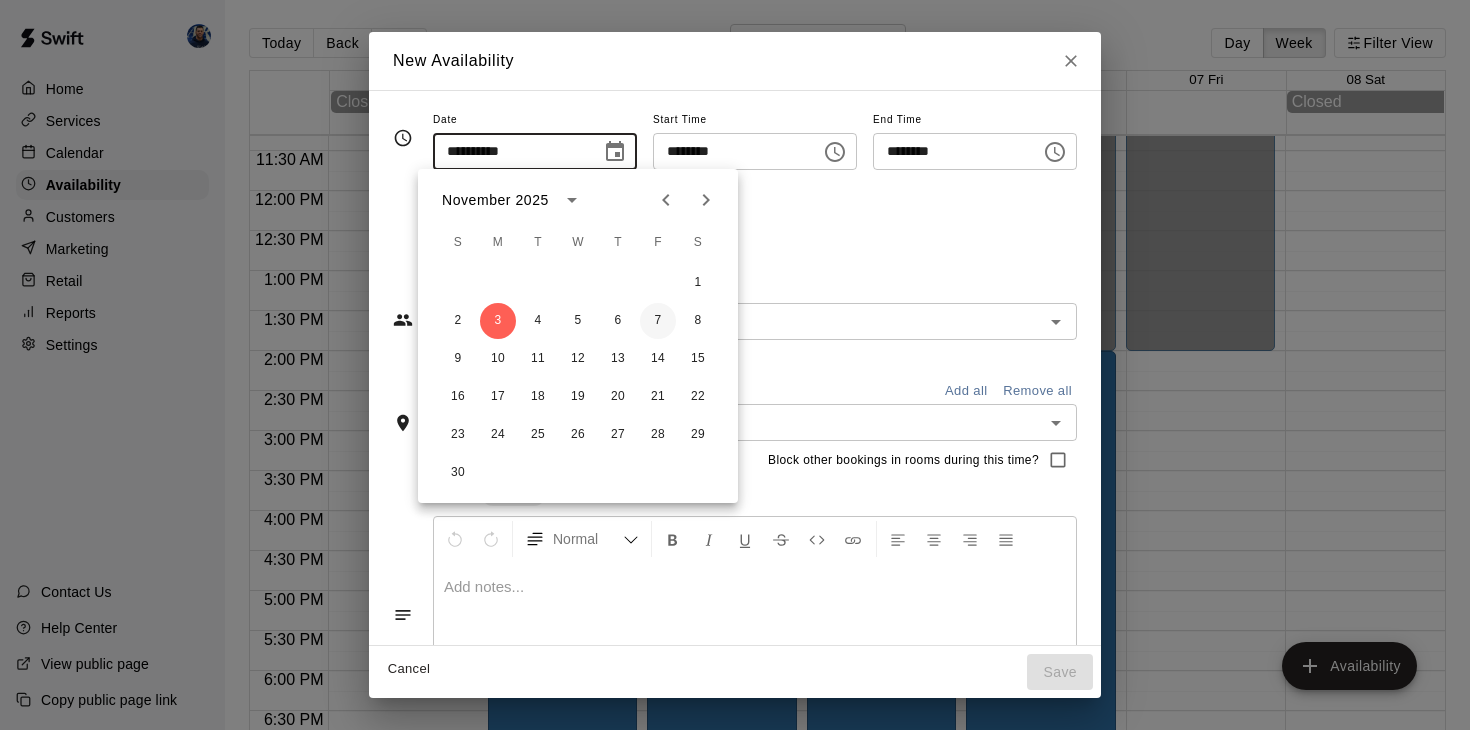 click on "7" at bounding box center (658, 321) 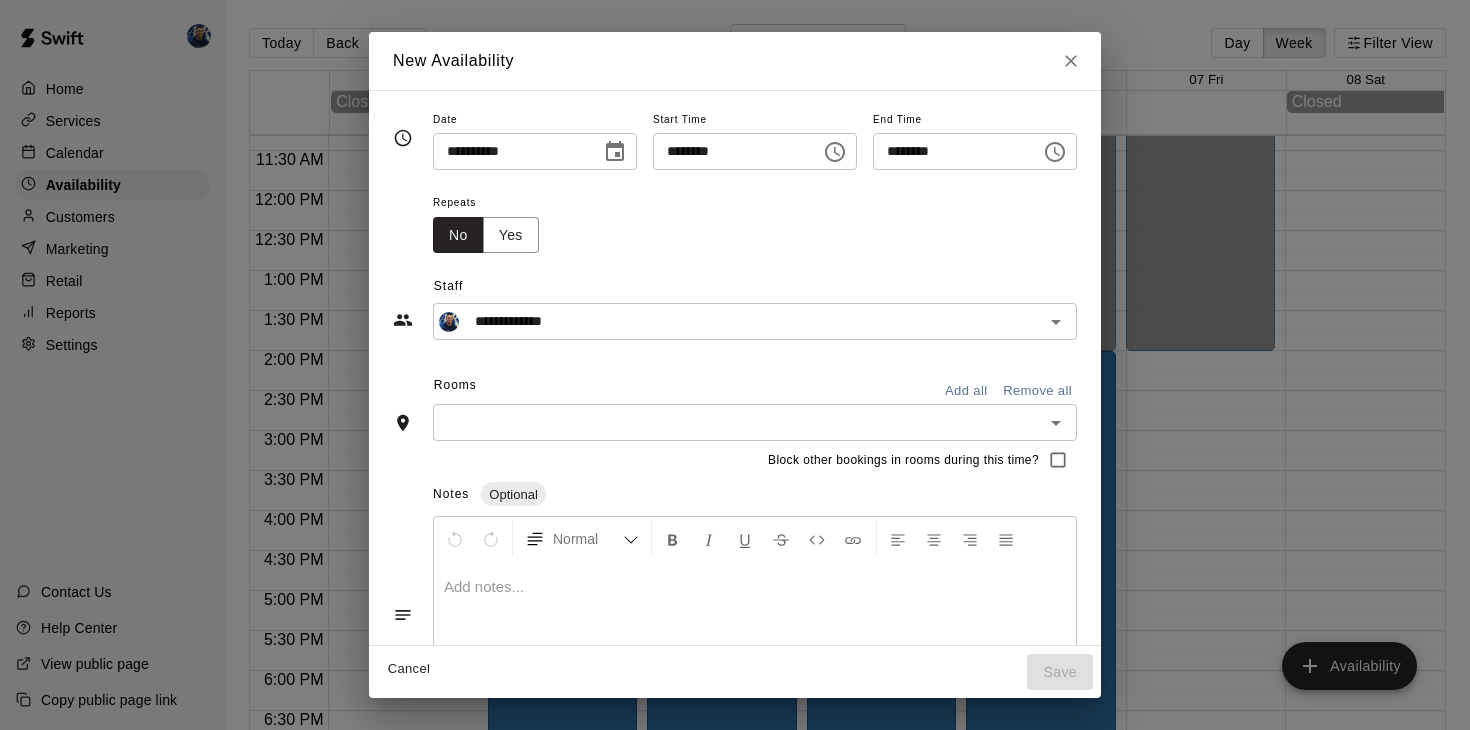click on "********" at bounding box center (950, 151) 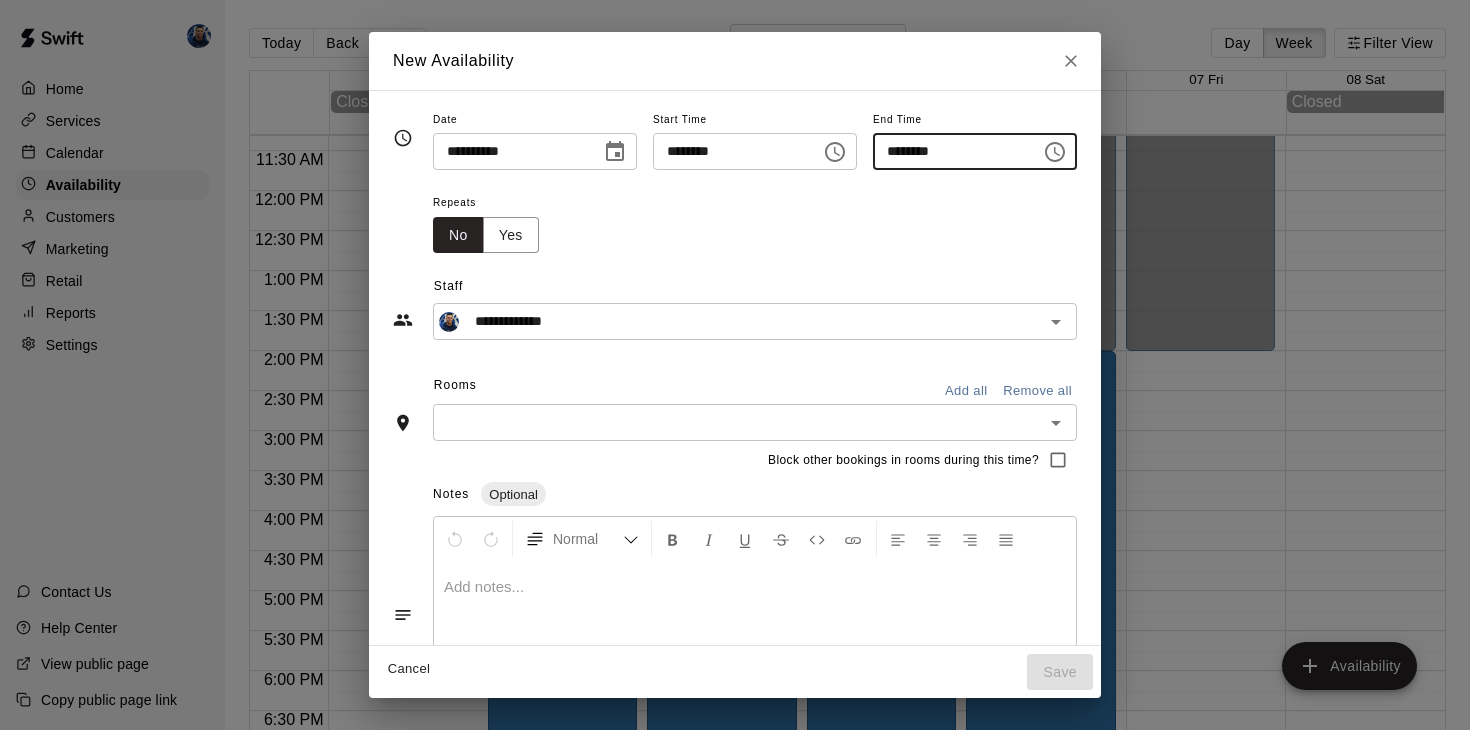 type on "********" 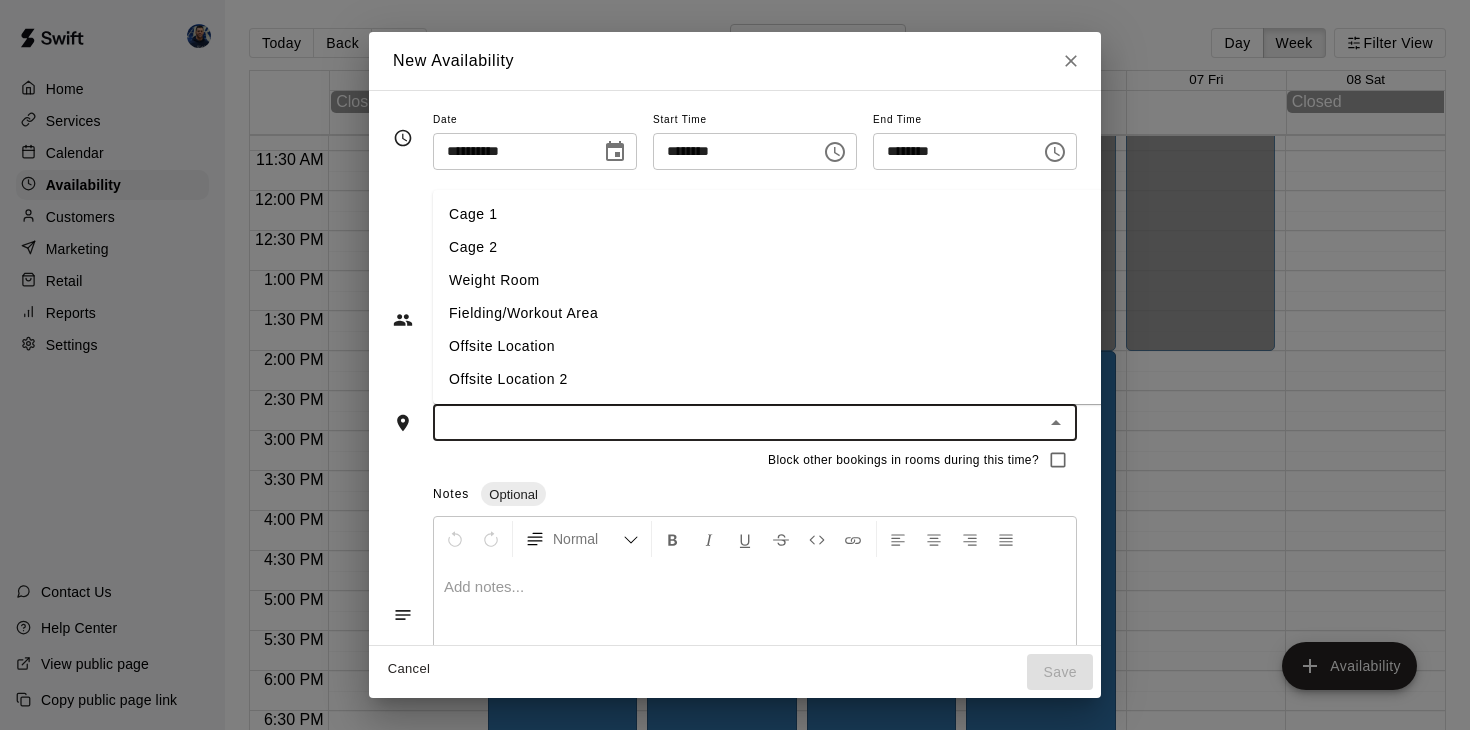 click at bounding box center (738, 422) 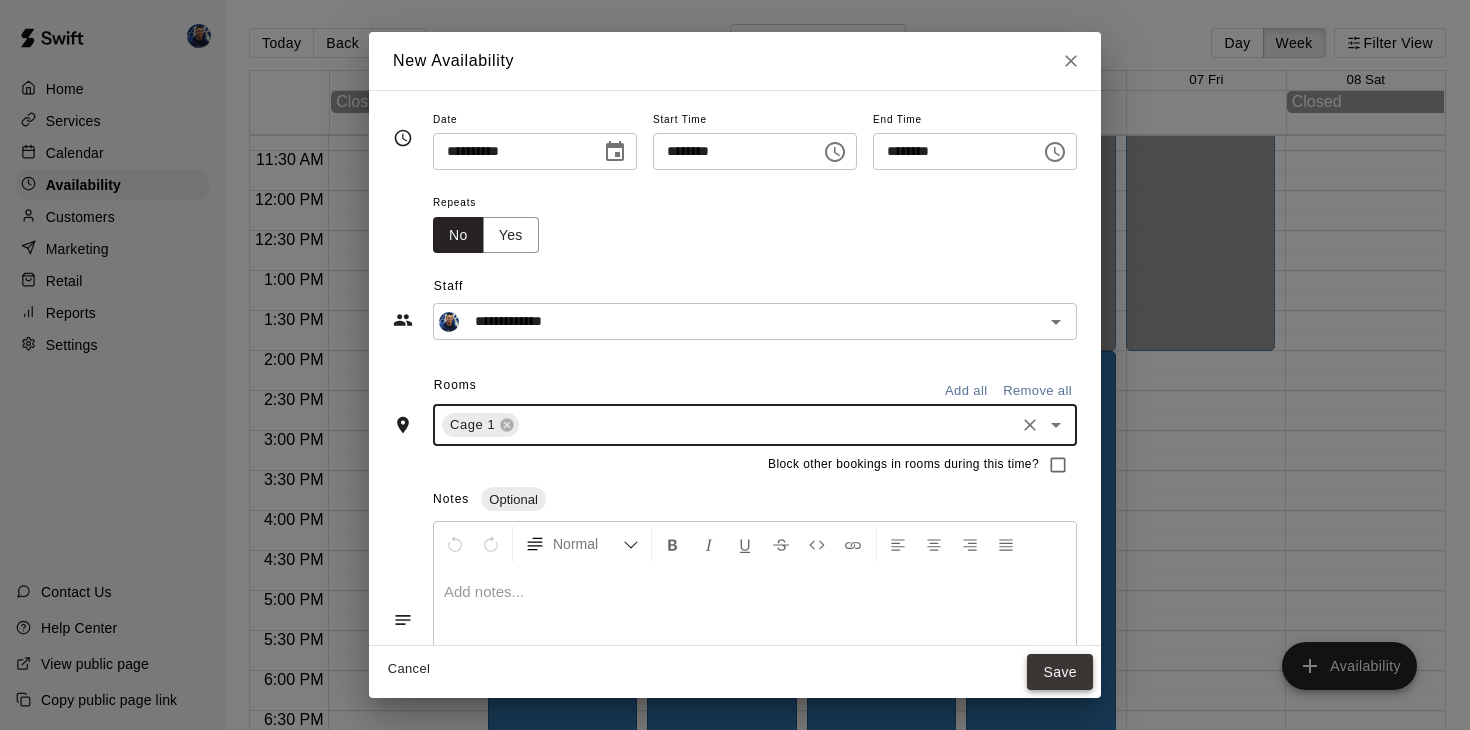click on "Save" at bounding box center [1060, 672] 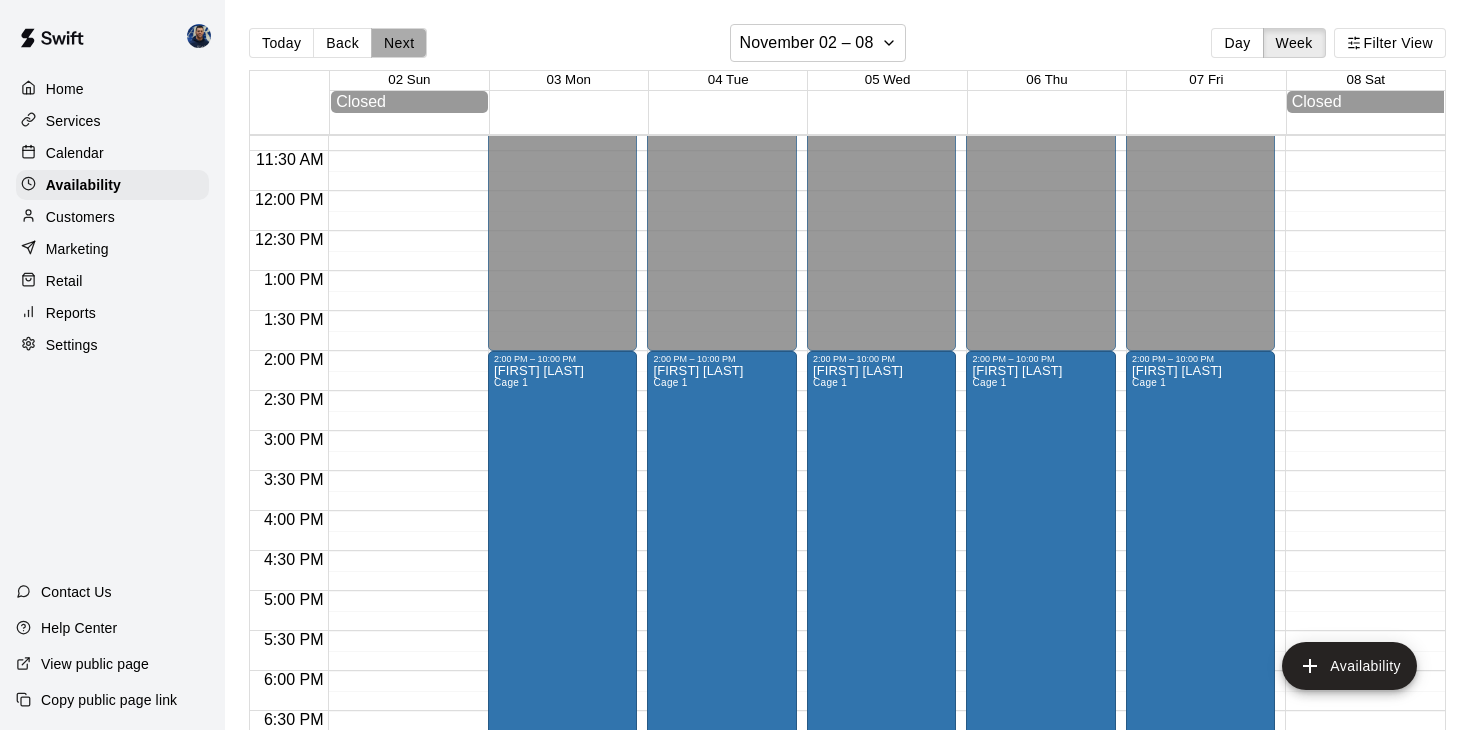 click on "Next" at bounding box center (399, 43) 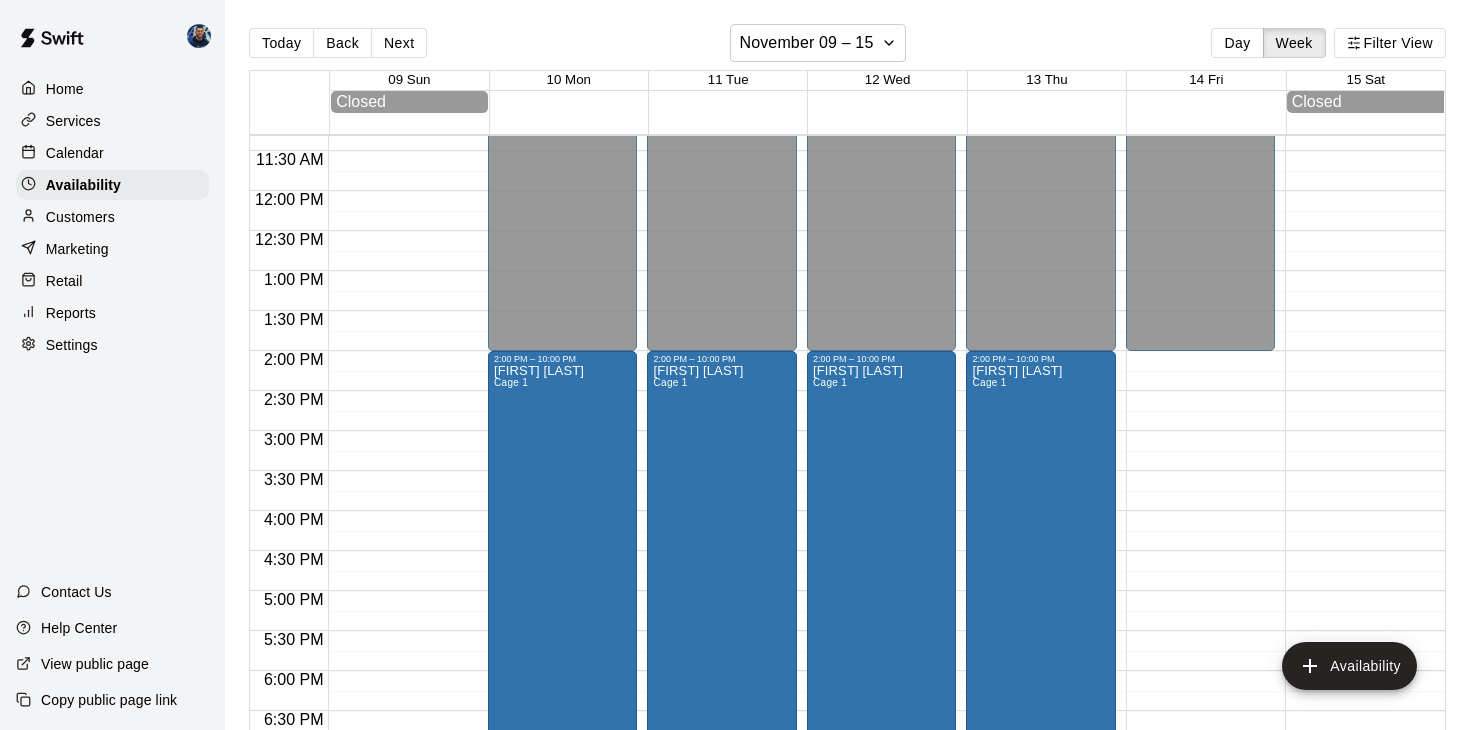 click on "Calendar" at bounding box center [75, 153] 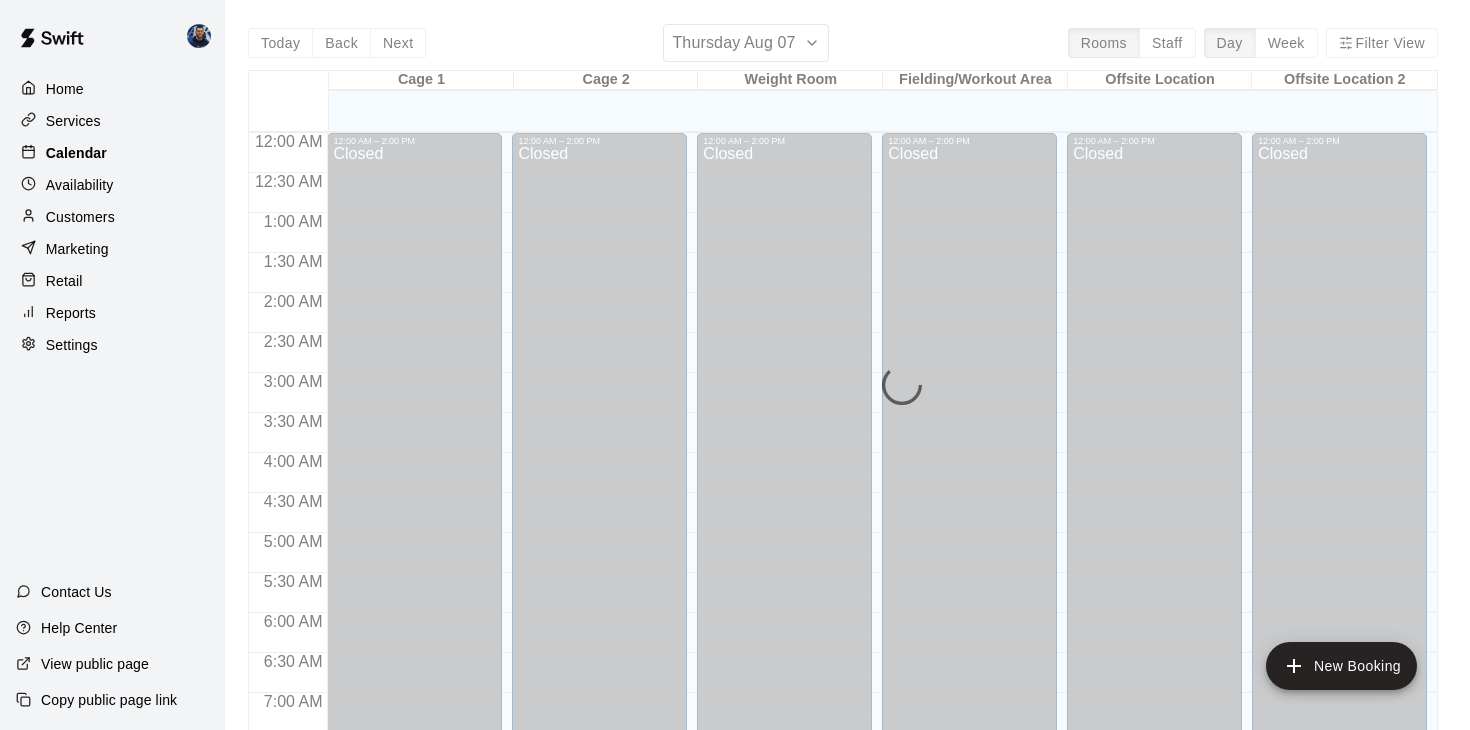 scroll, scrollTop: 1198, scrollLeft: 0, axis: vertical 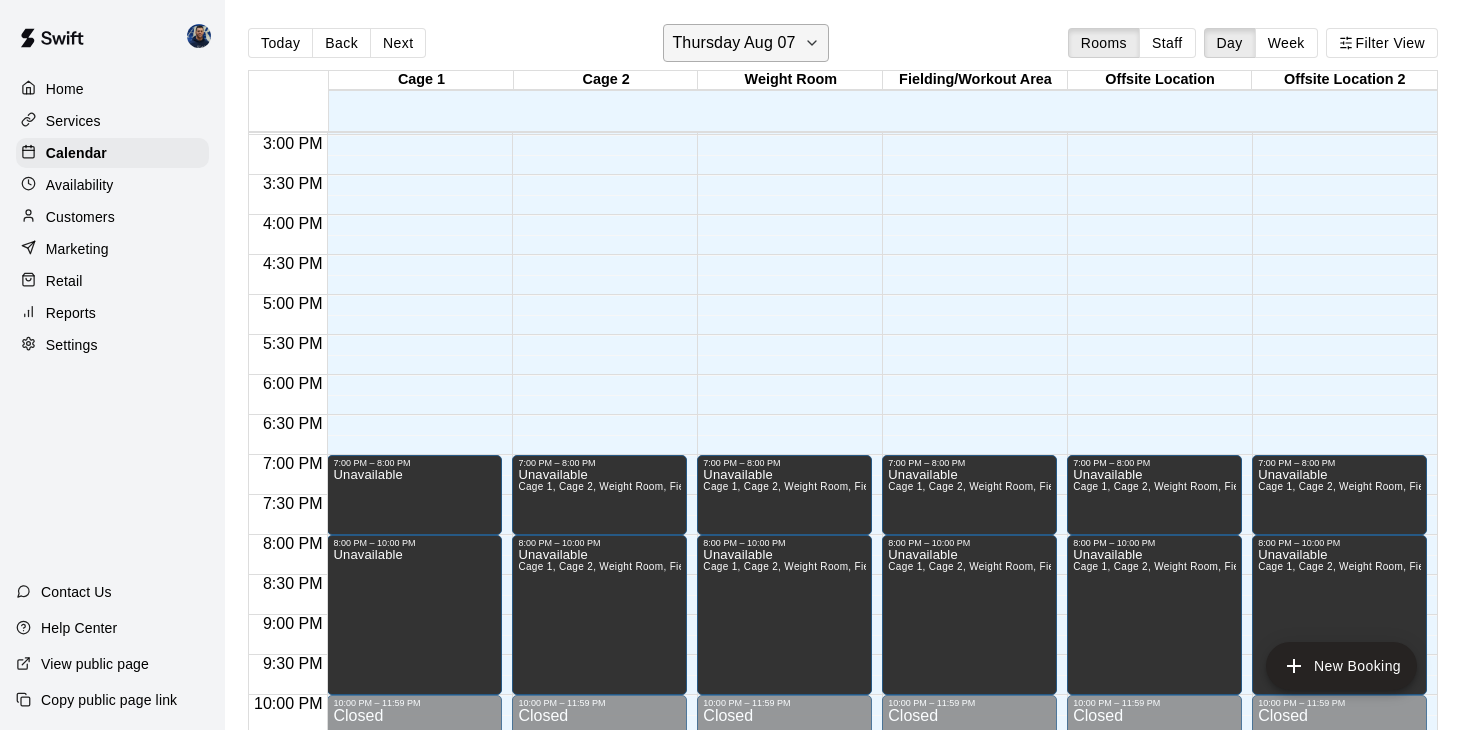 click 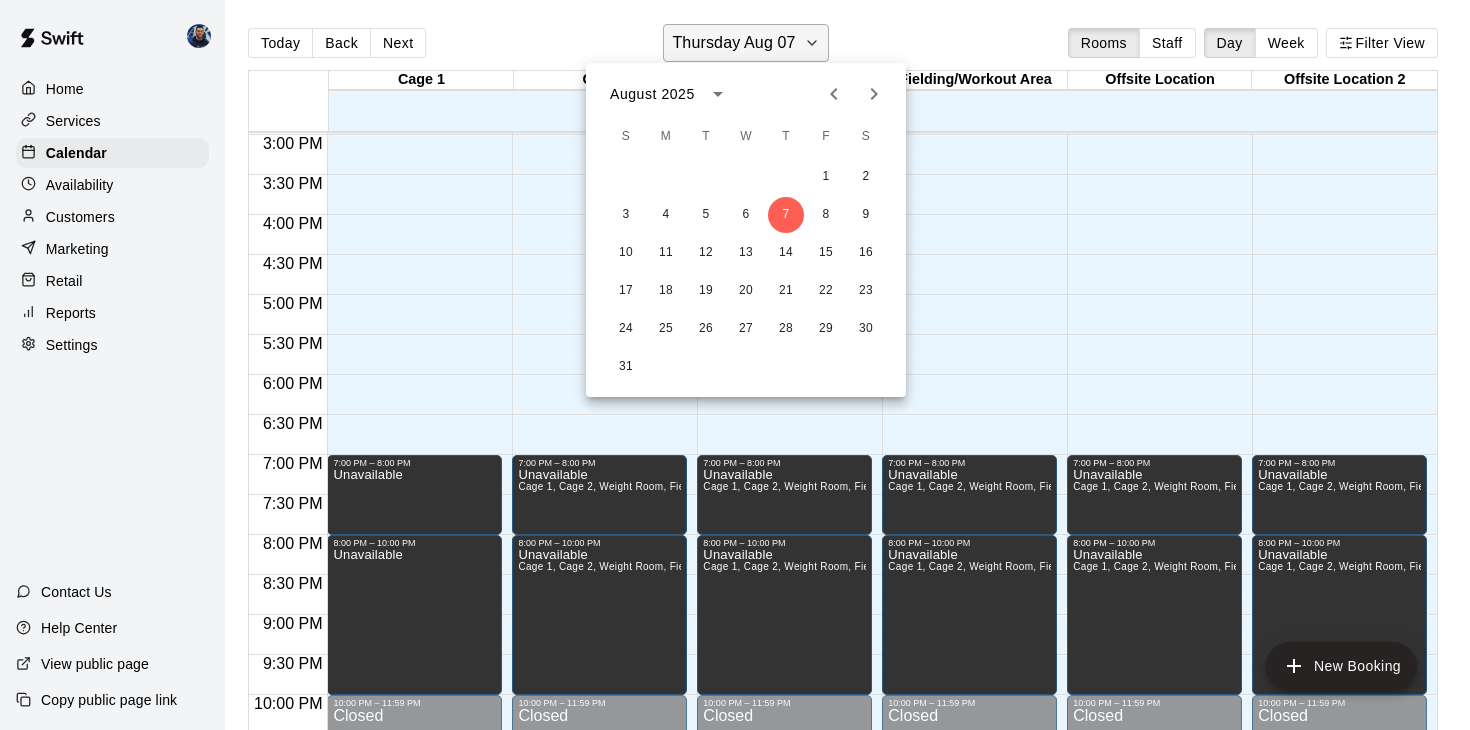 click at bounding box center (735, 365) 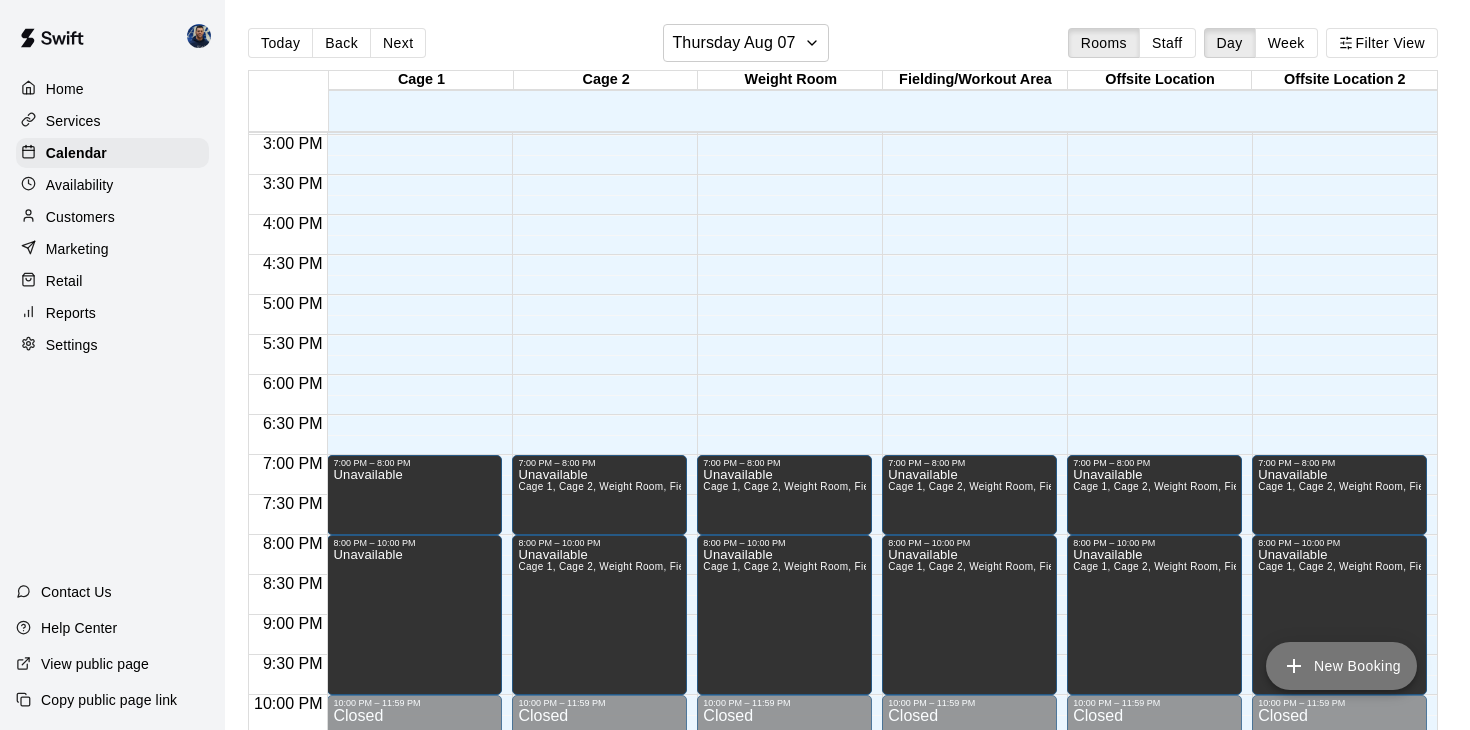 click on "New Booking" at bounding box center [1341, 666] 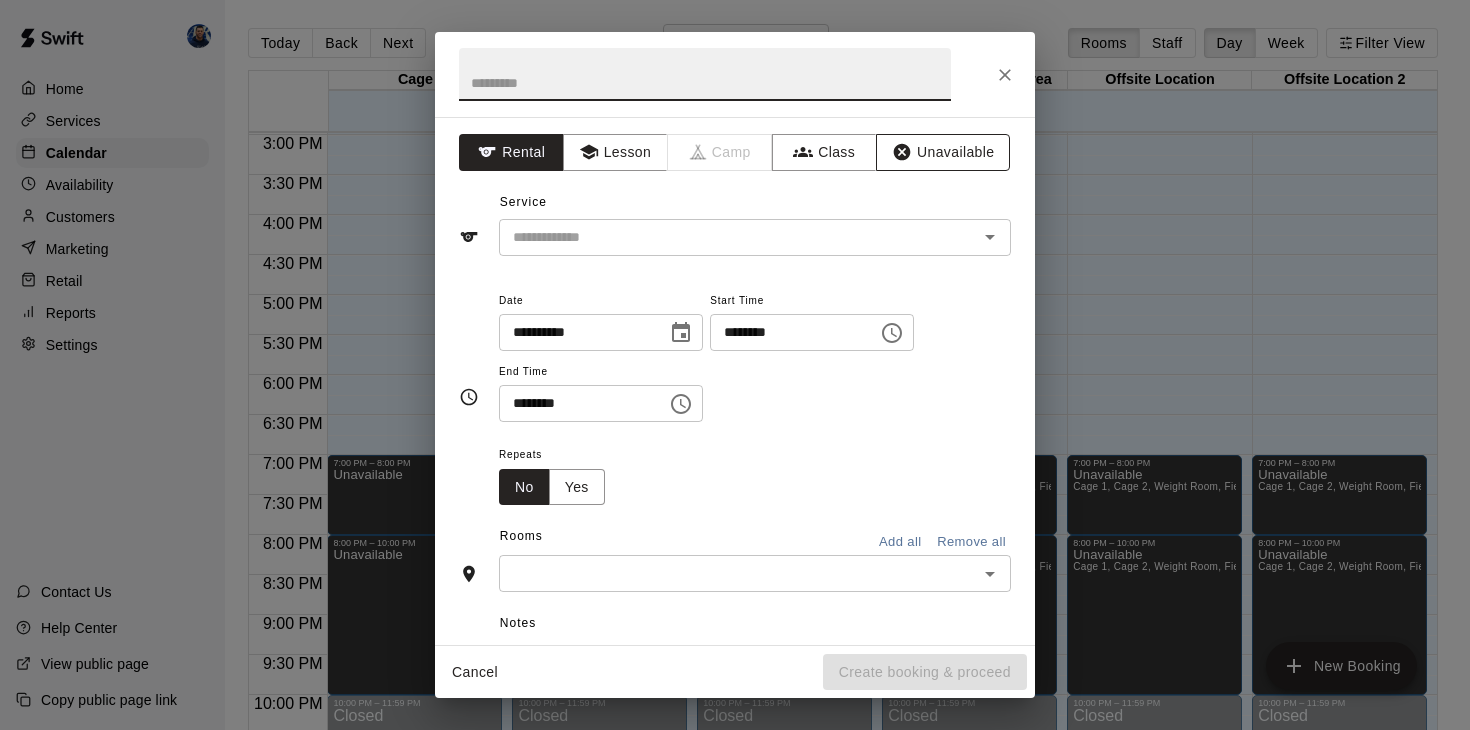 click on "Unavailable" at bounding box center (943, 152) 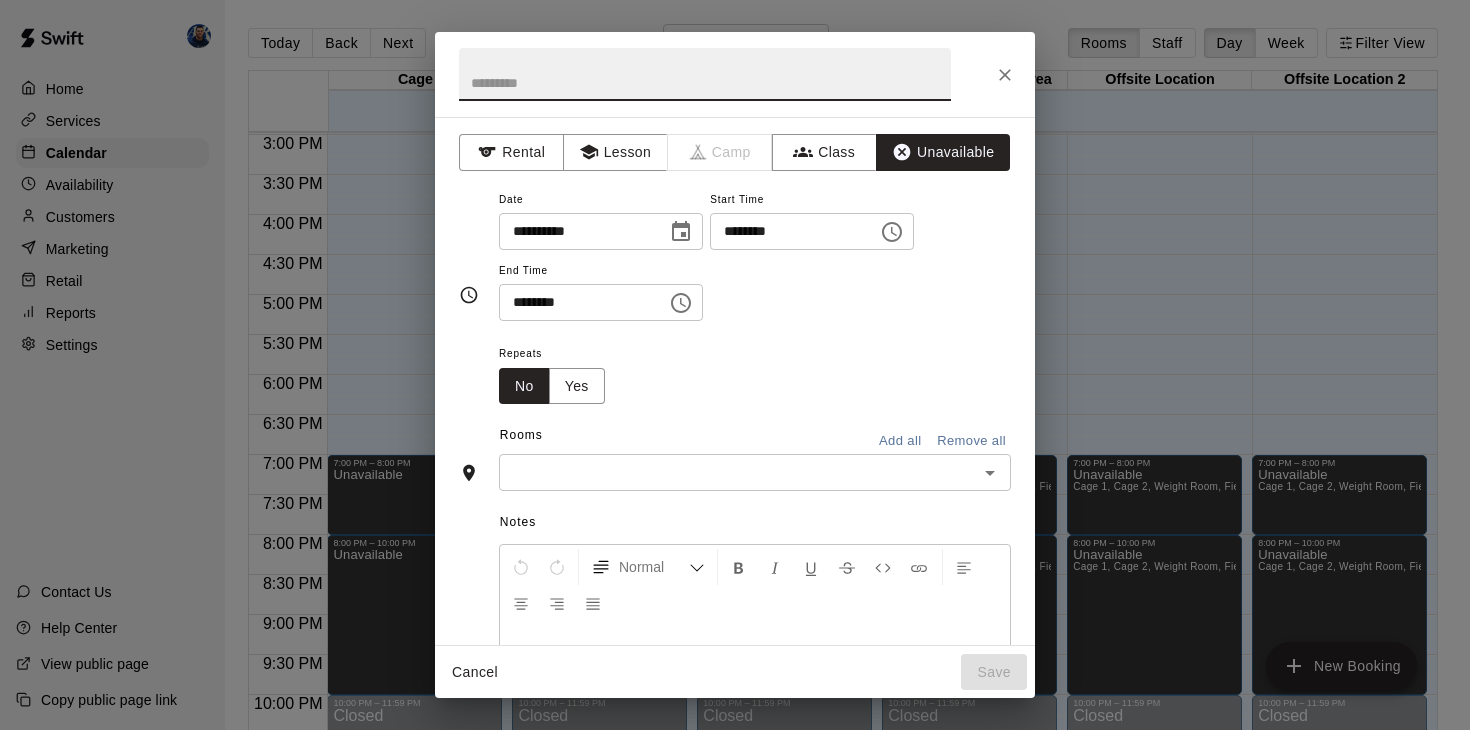 click at bounding box center [705, 74] 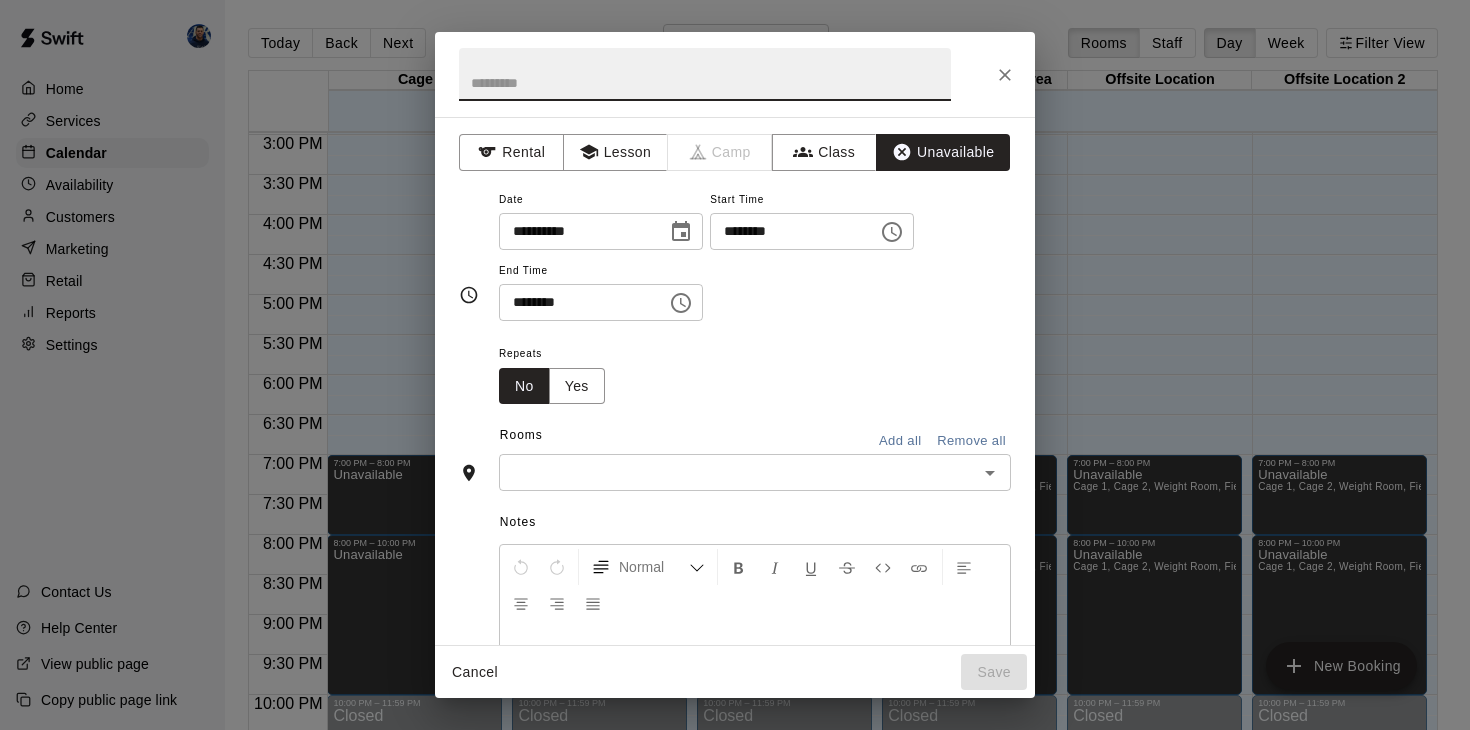 click 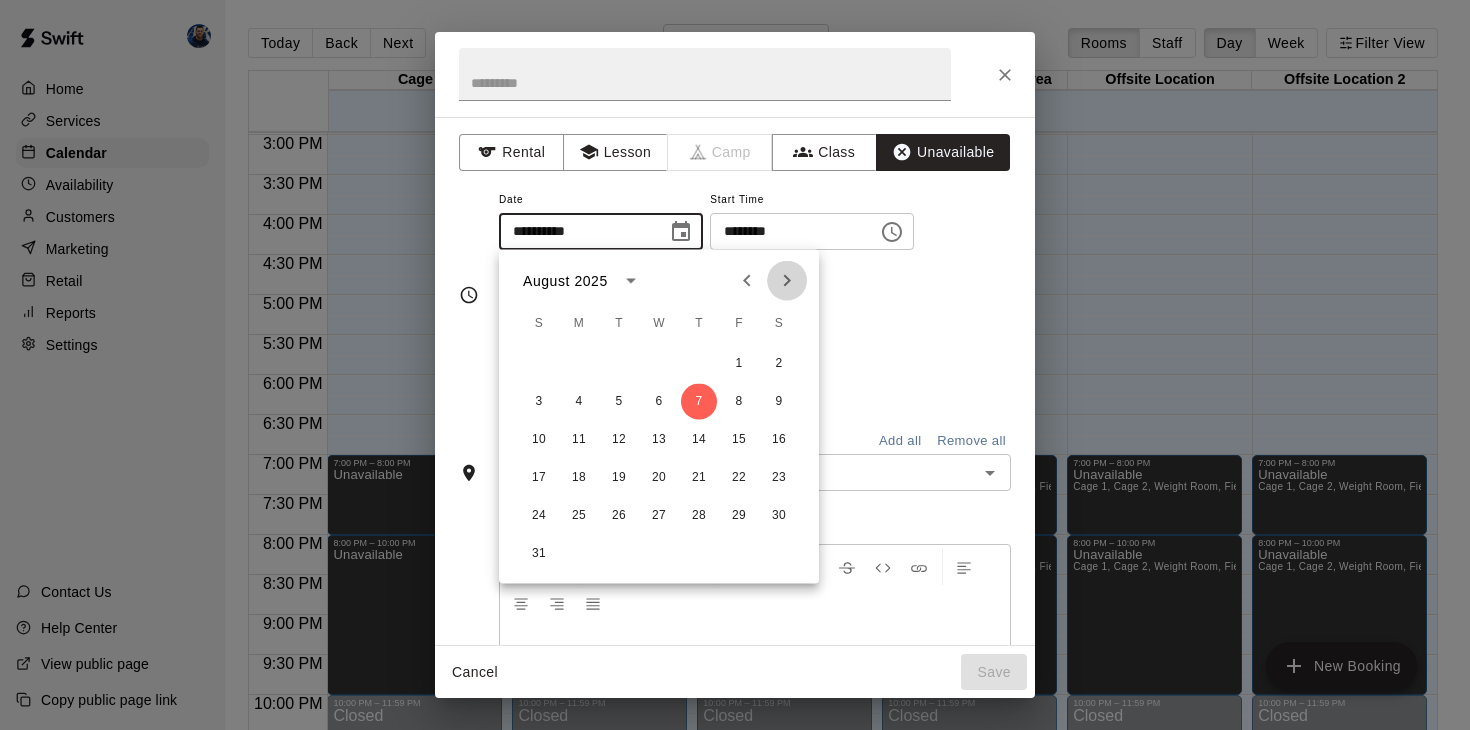 click 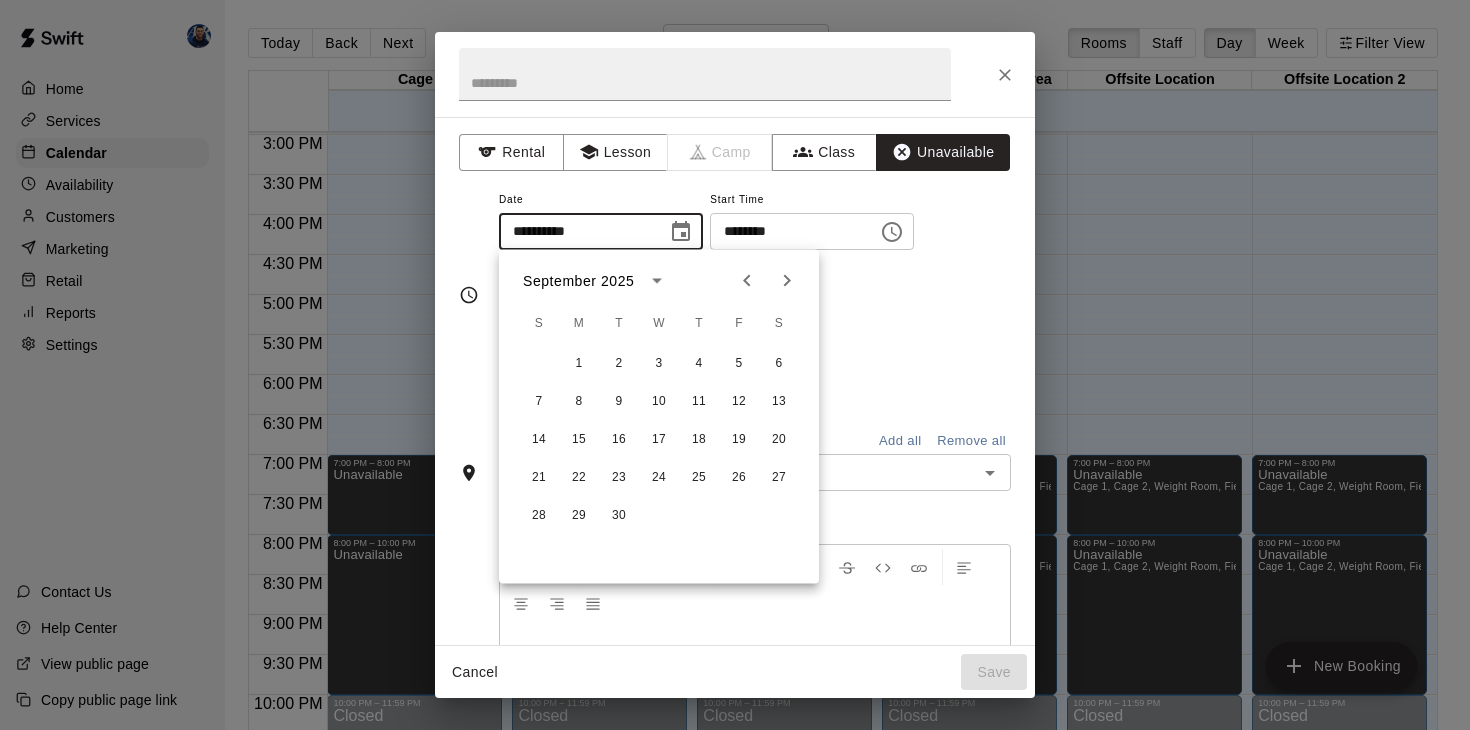 click 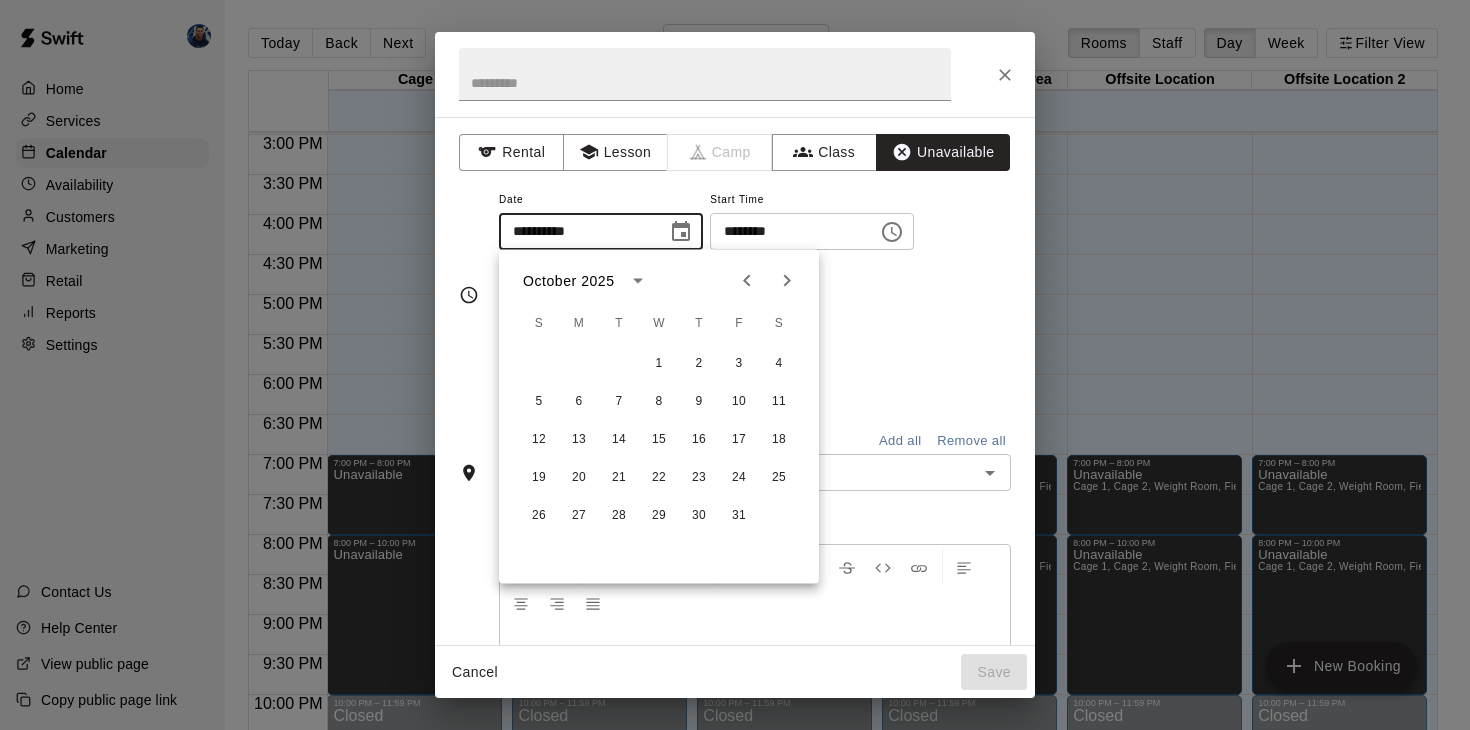 click 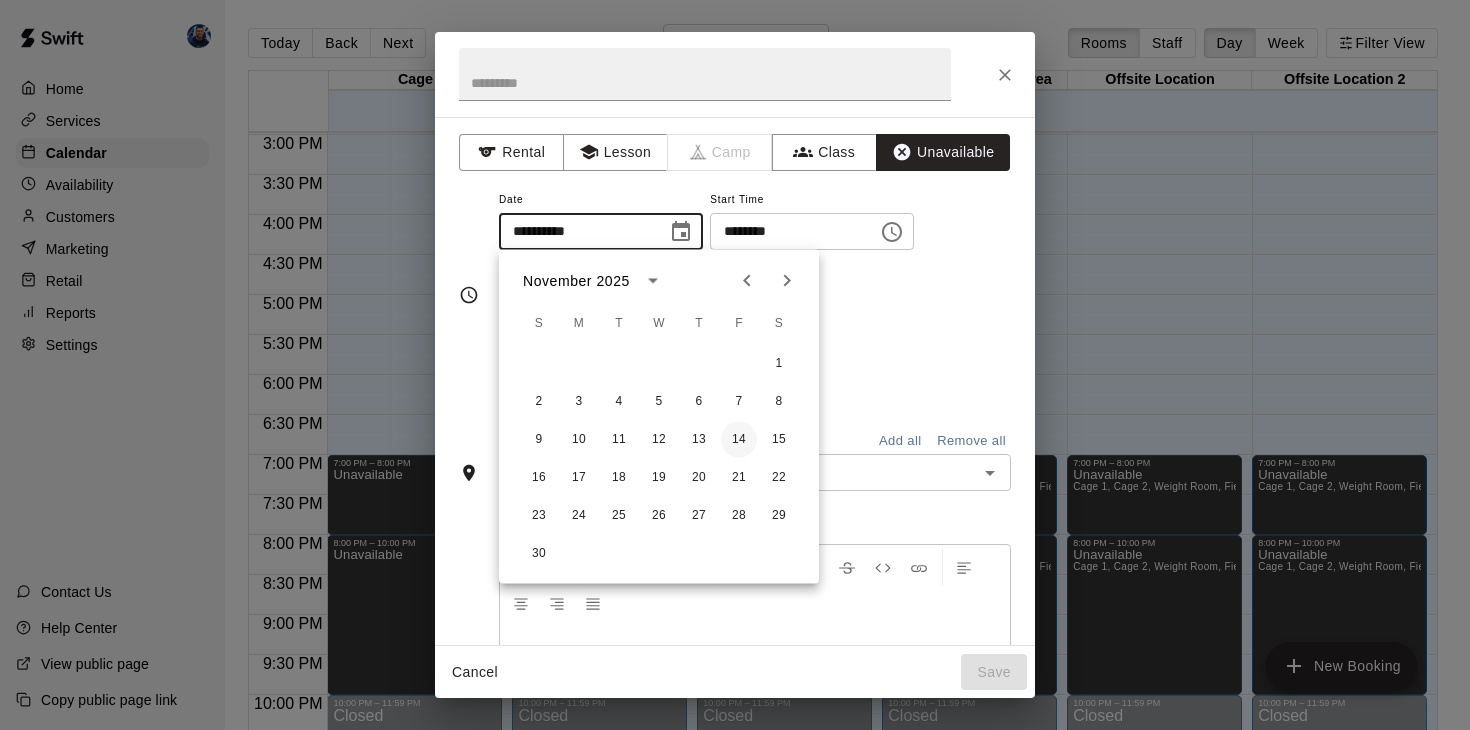click on "14" at bounding box center [739, 440] 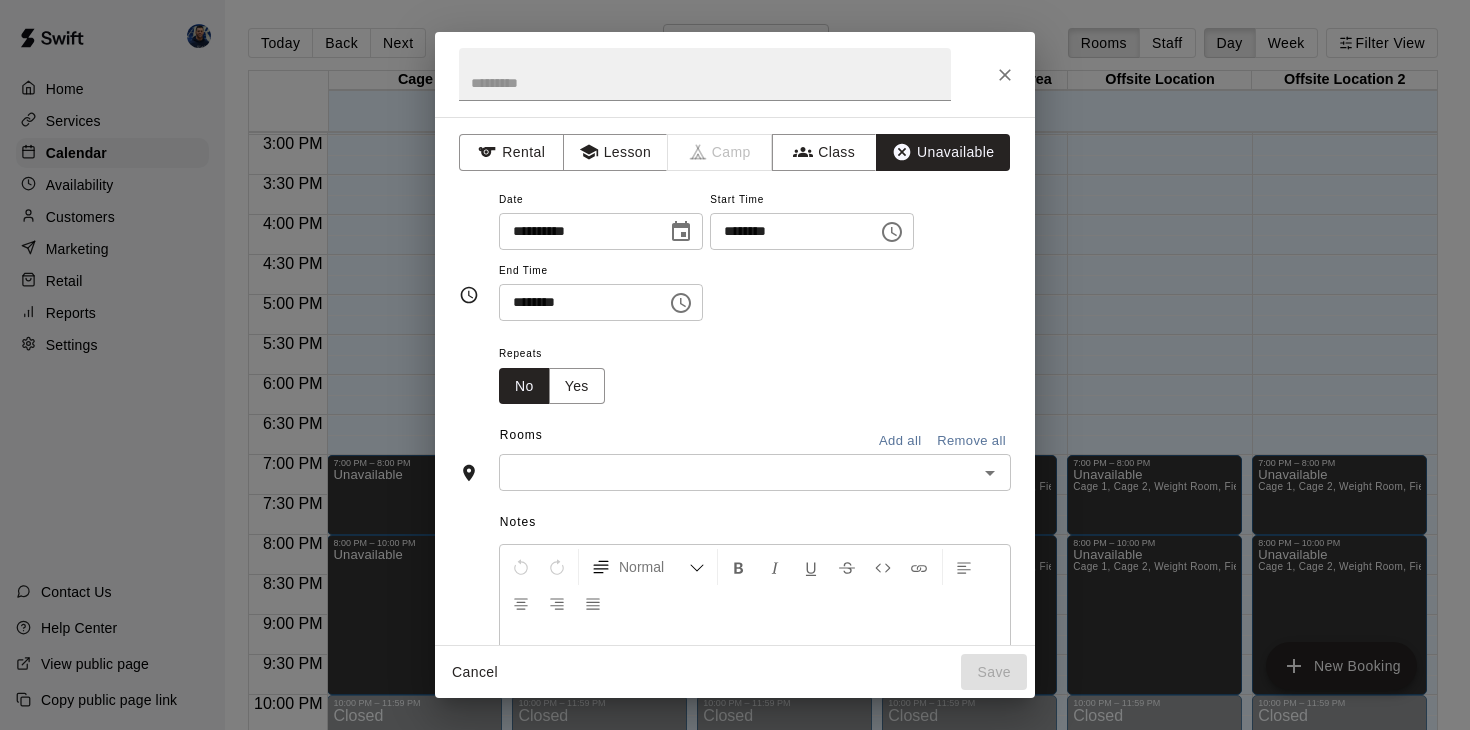 click on "Add all" at bounding box center (900, 441) 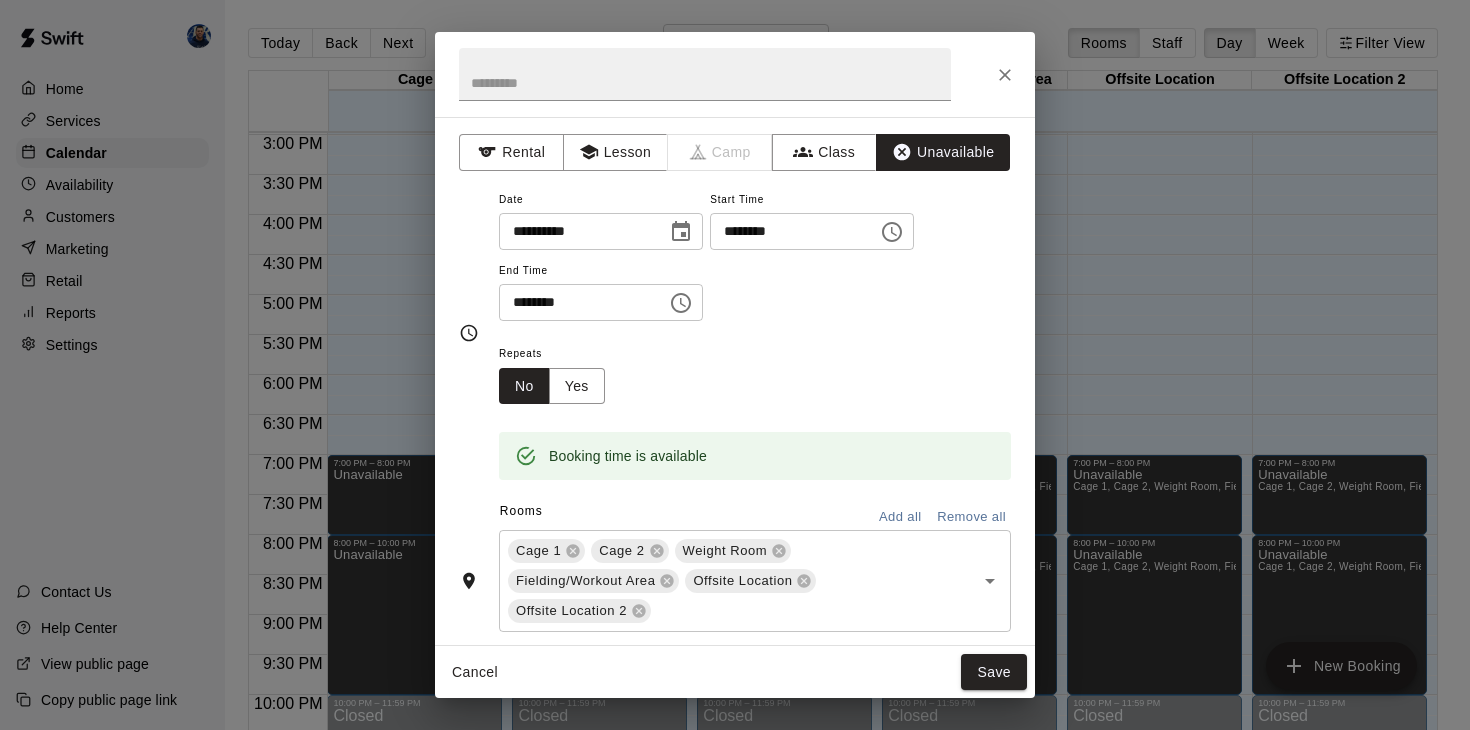 click on "********" at bounding box center [576, 302] 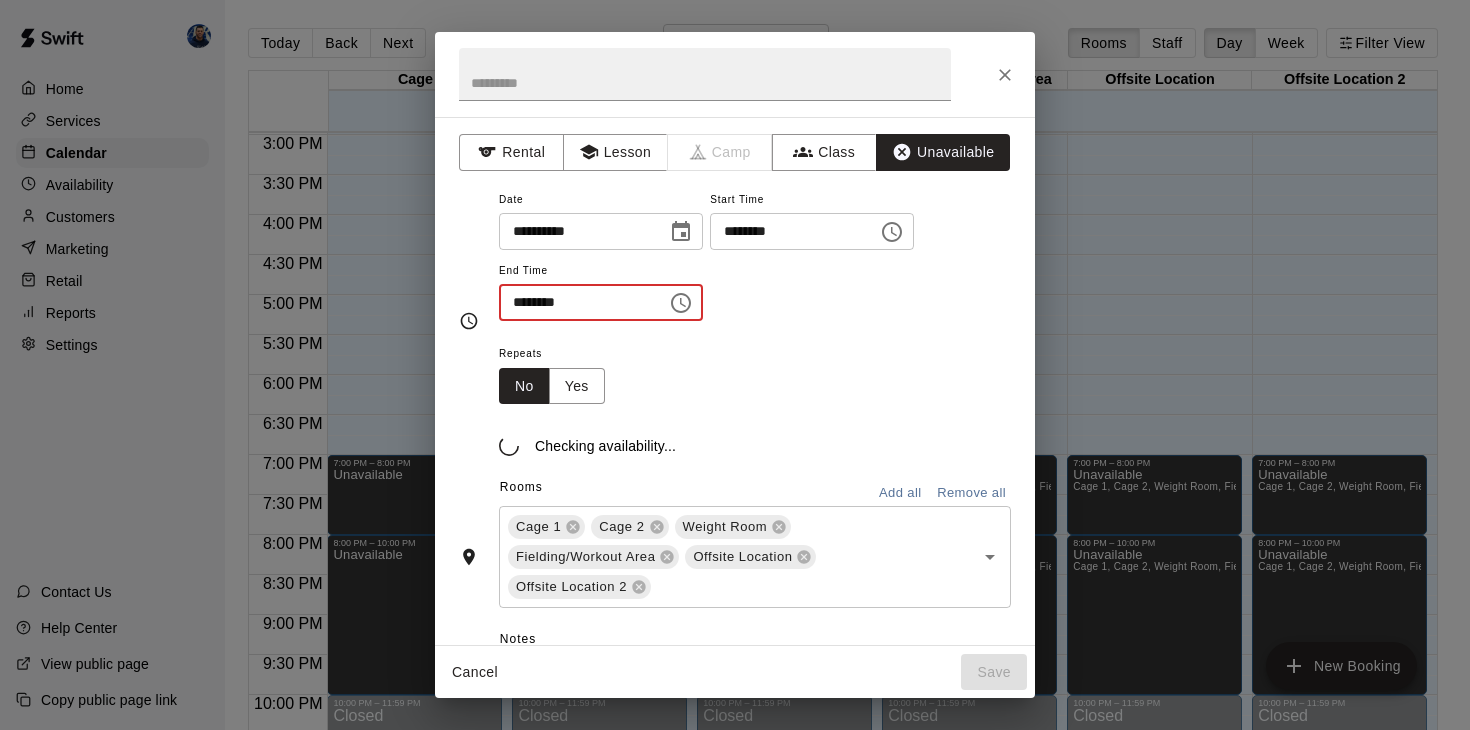 type on "********" 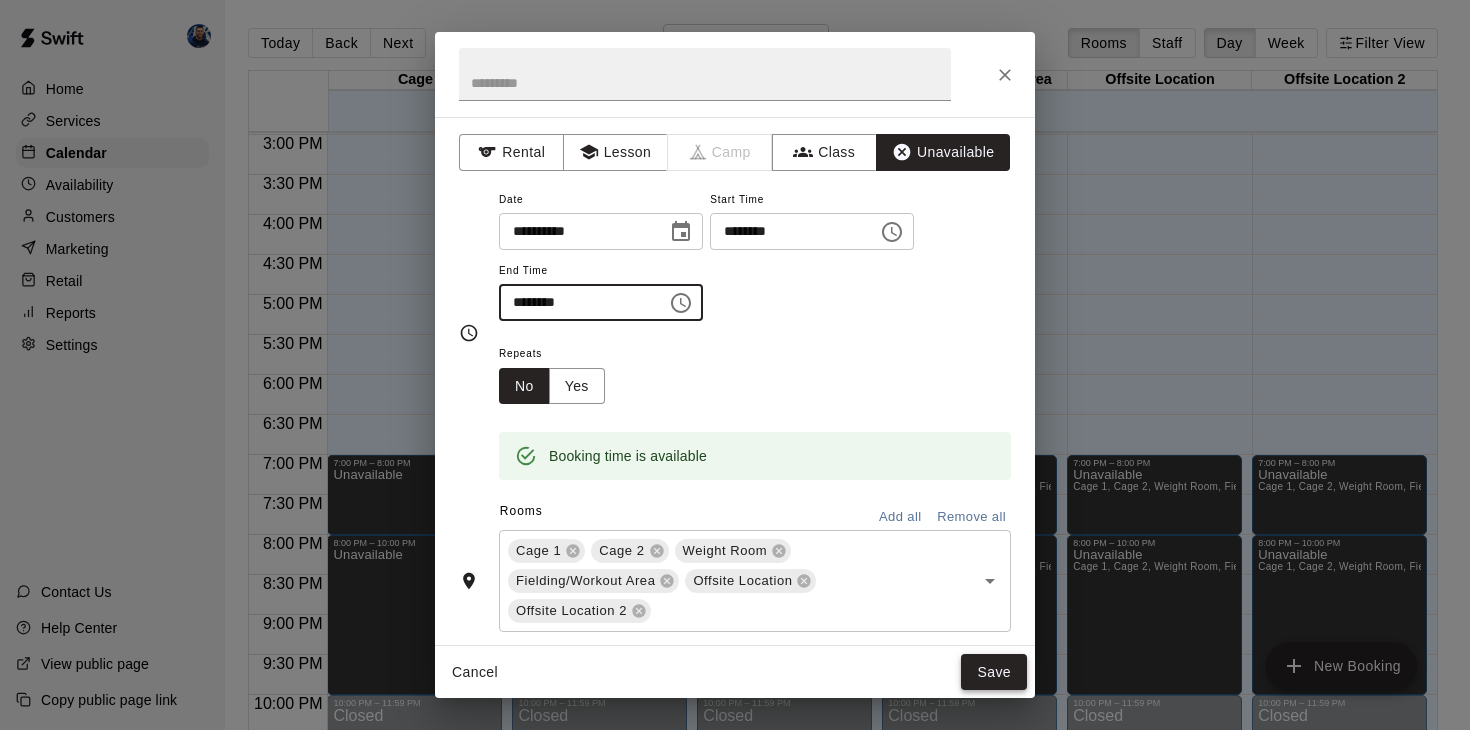 click on "Save" at bounding box center [994, 672] 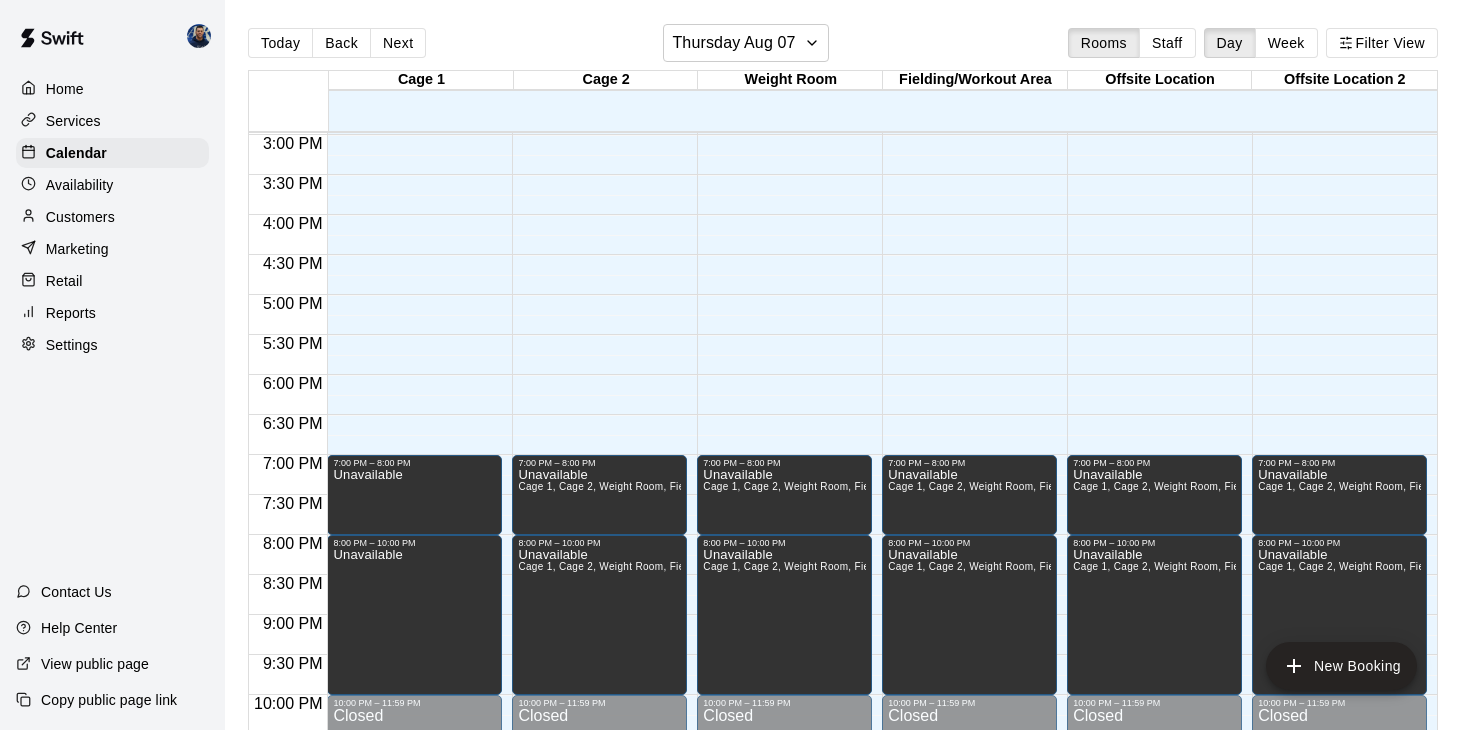 click on "Availability" at bounding box center [80, 185] 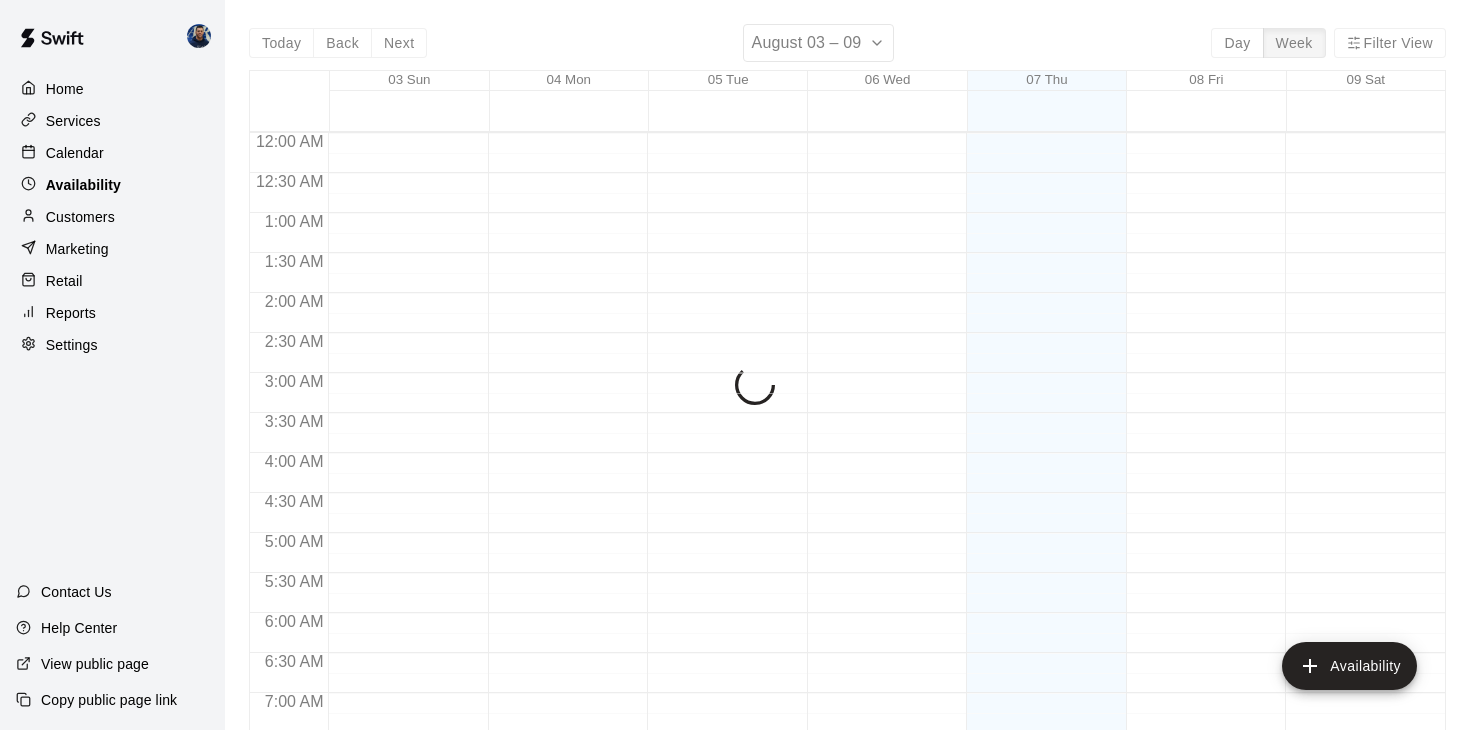 scroll, scrollTop: 1199, scrollLeft: 0, axis: vertical 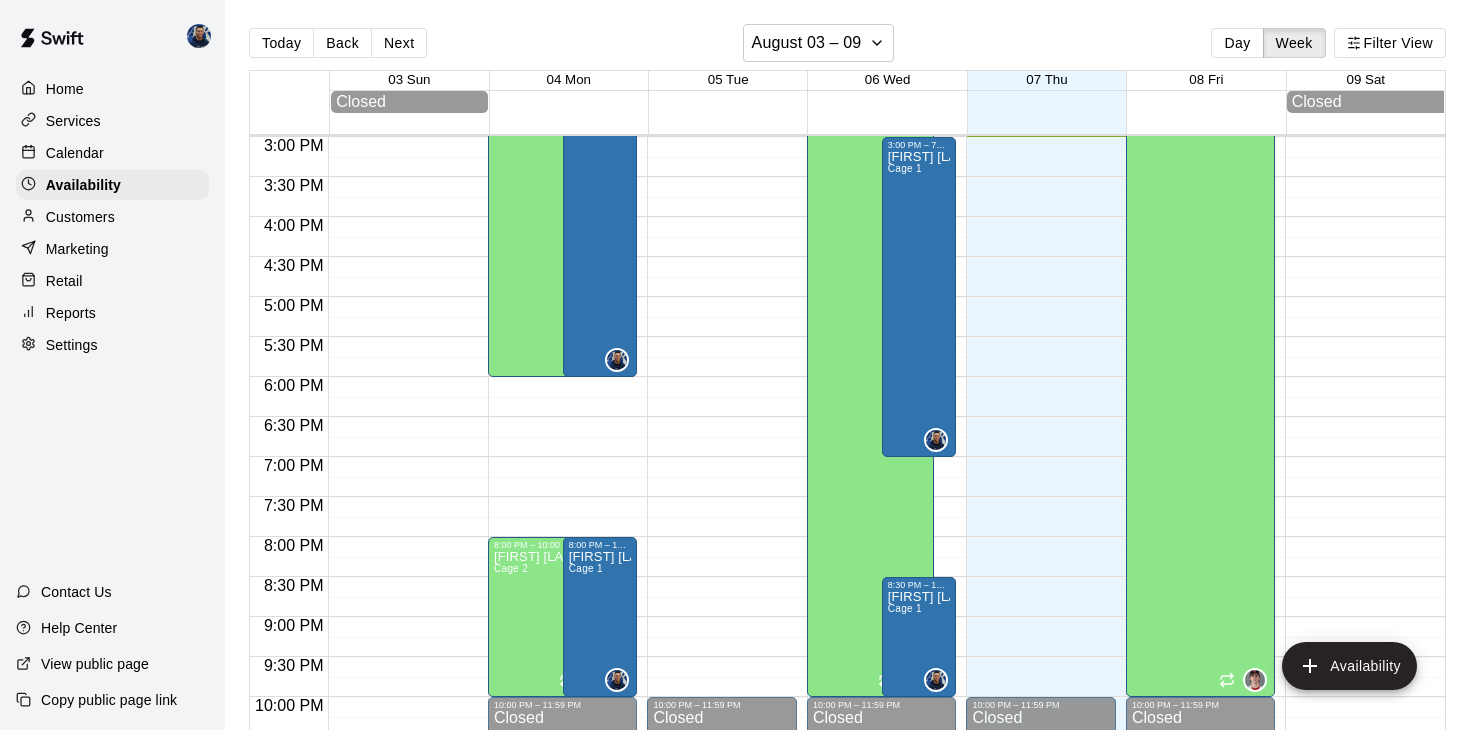 click on "Calendar" at bounding box center [112, 153] 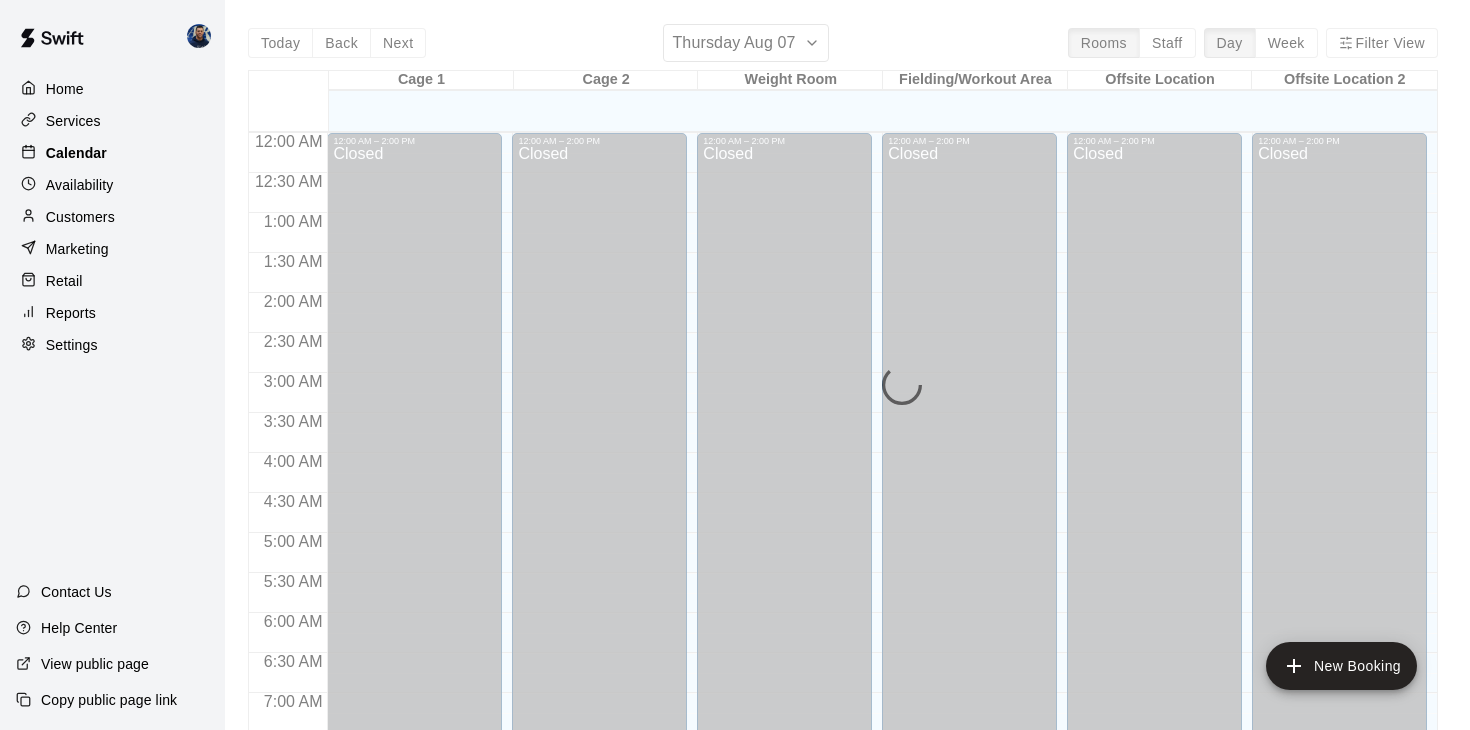 scroll, scrollTop: 1199, scrollLeft: 0, axis: vertical 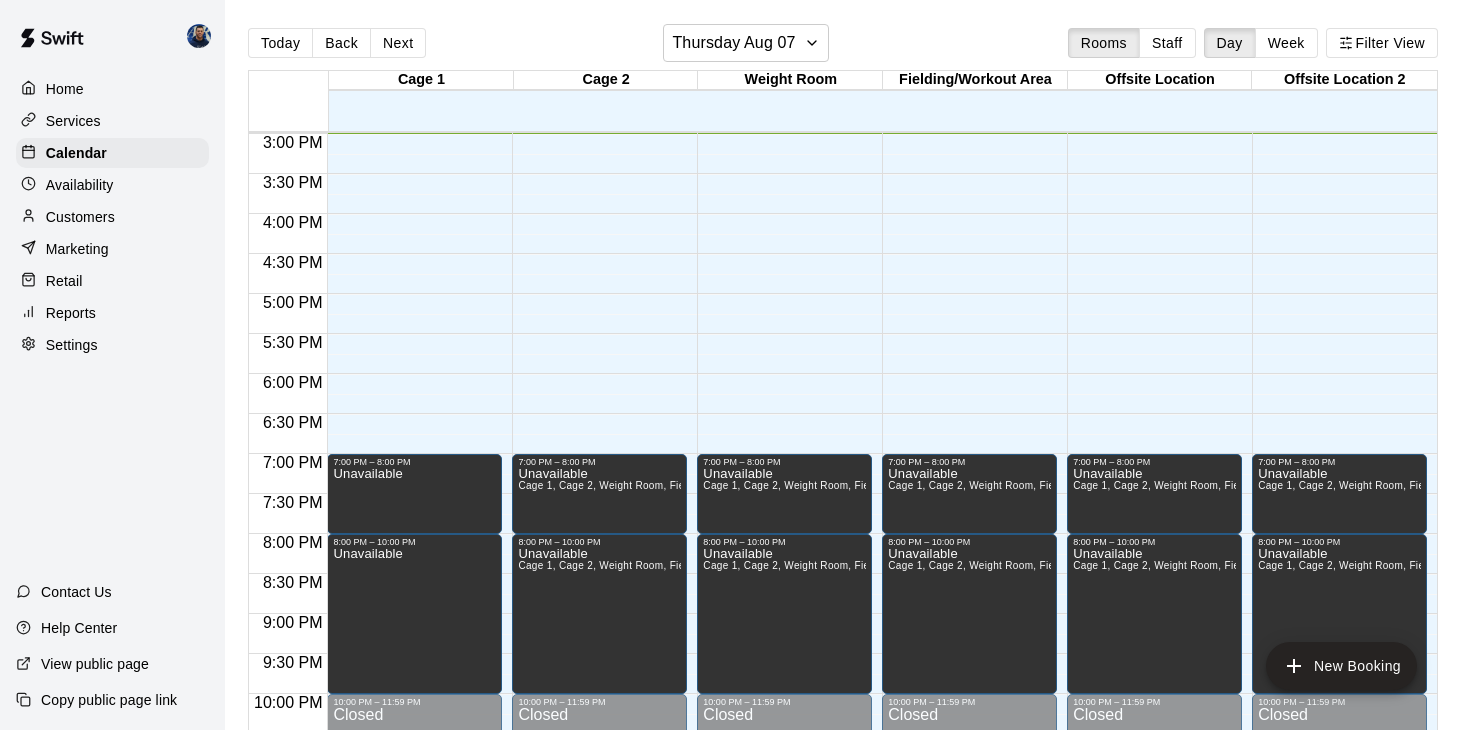 click on "Availability" at bounding box center (112, 185) 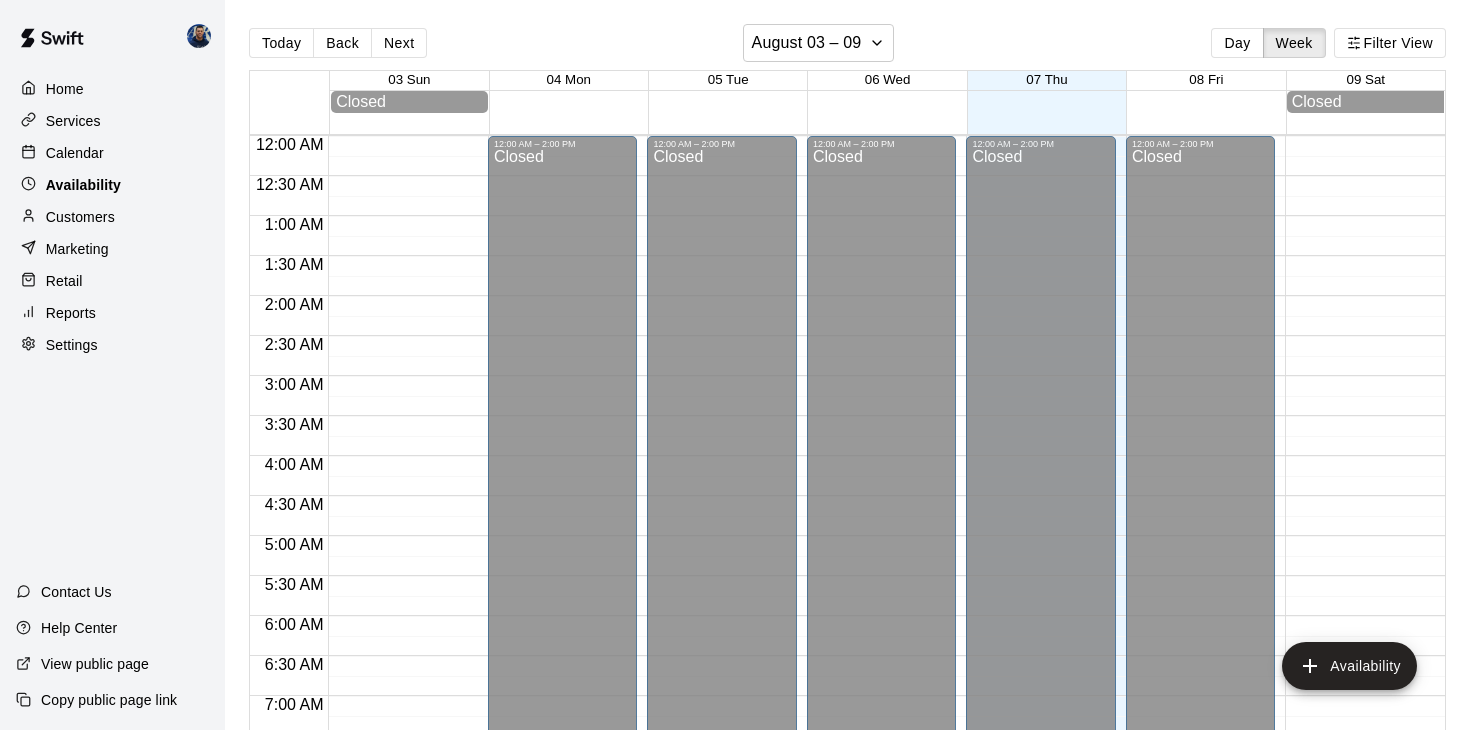 scroll, scrollTop: 1199, scrollLeft: 0, axis: vertical 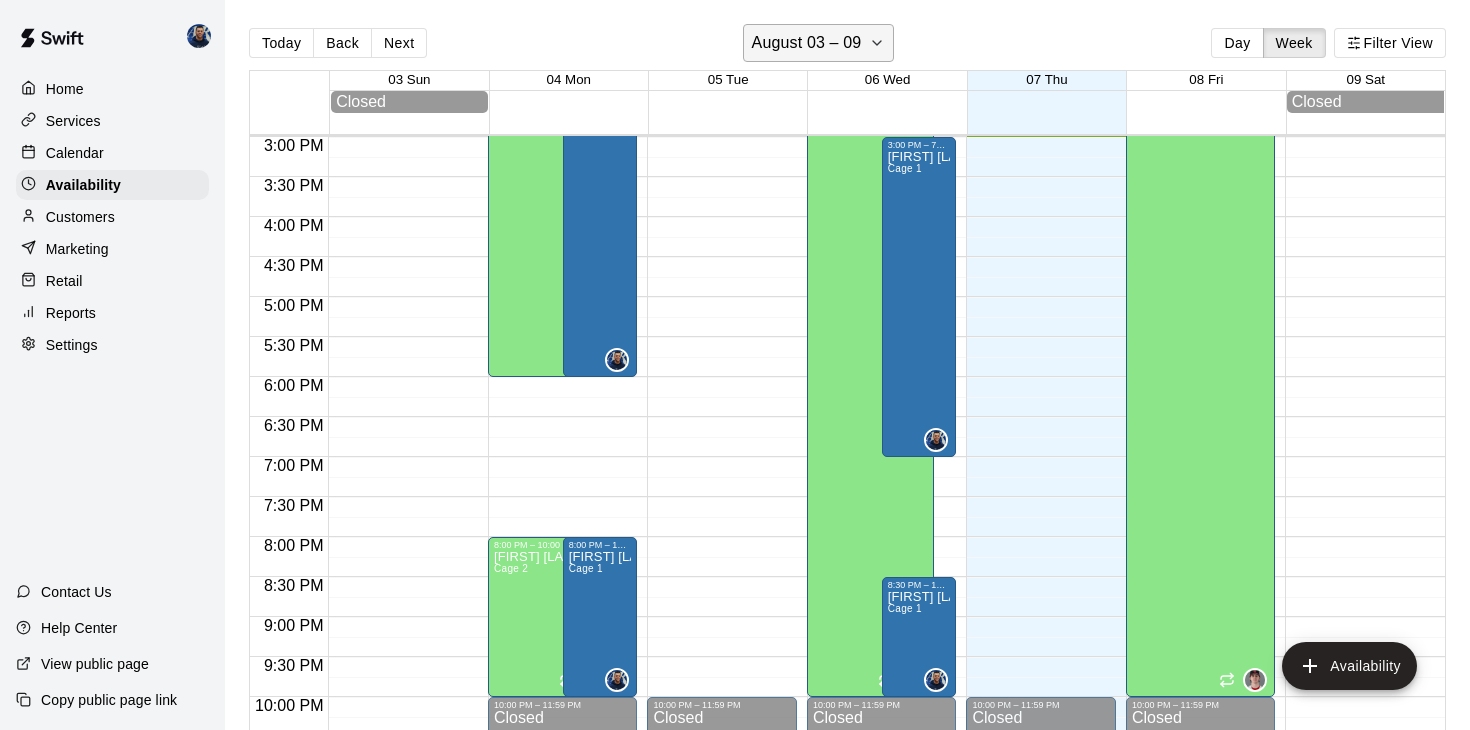 click on "August 03 – 09" at bounding box center [807, 43] 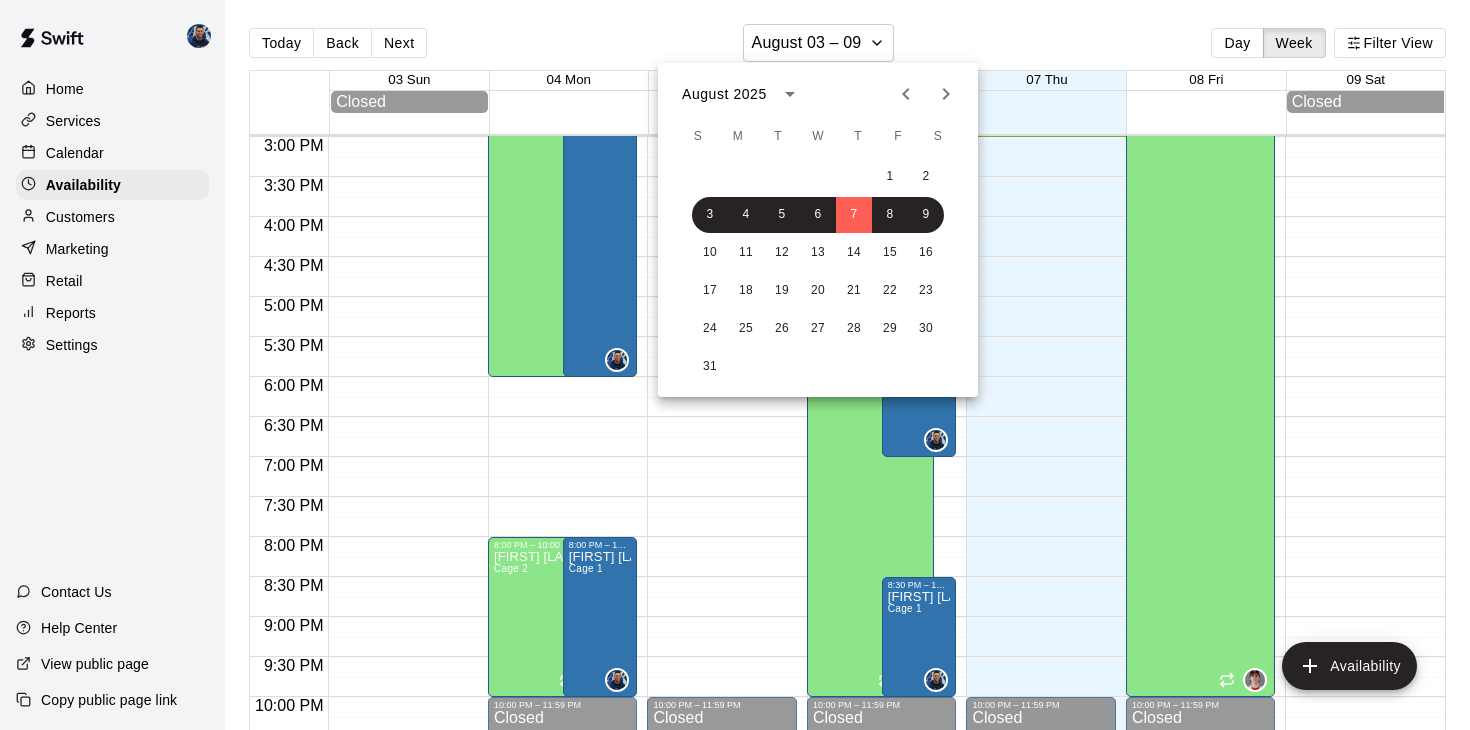 click 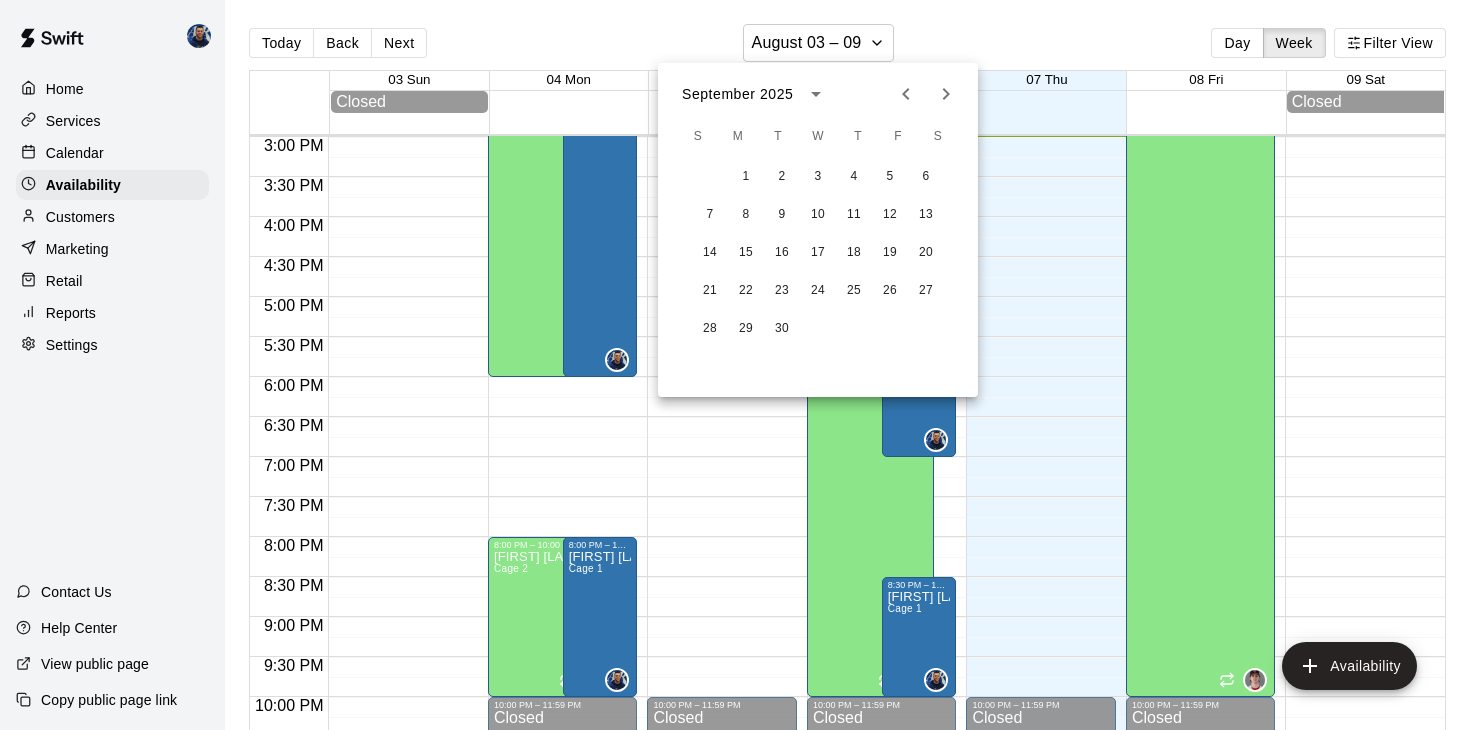 click 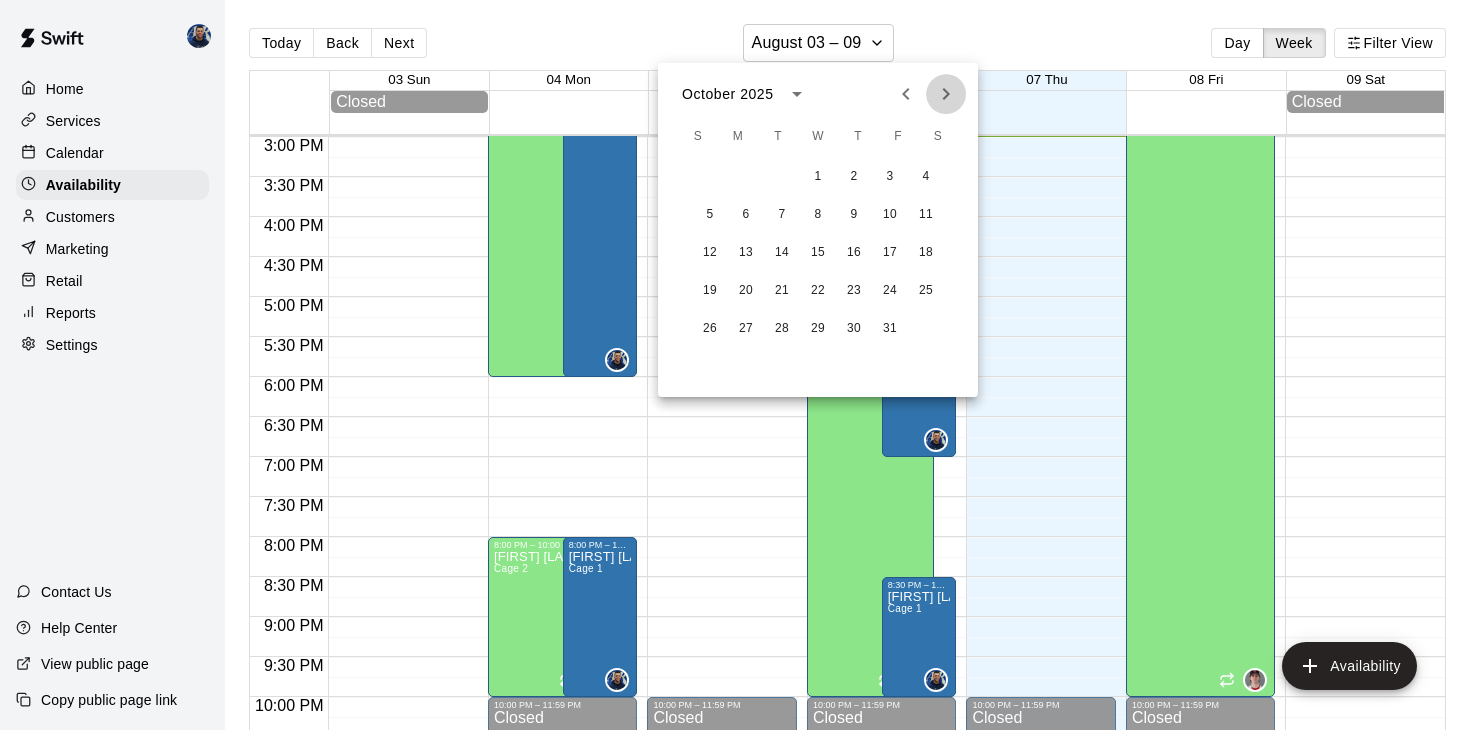 click 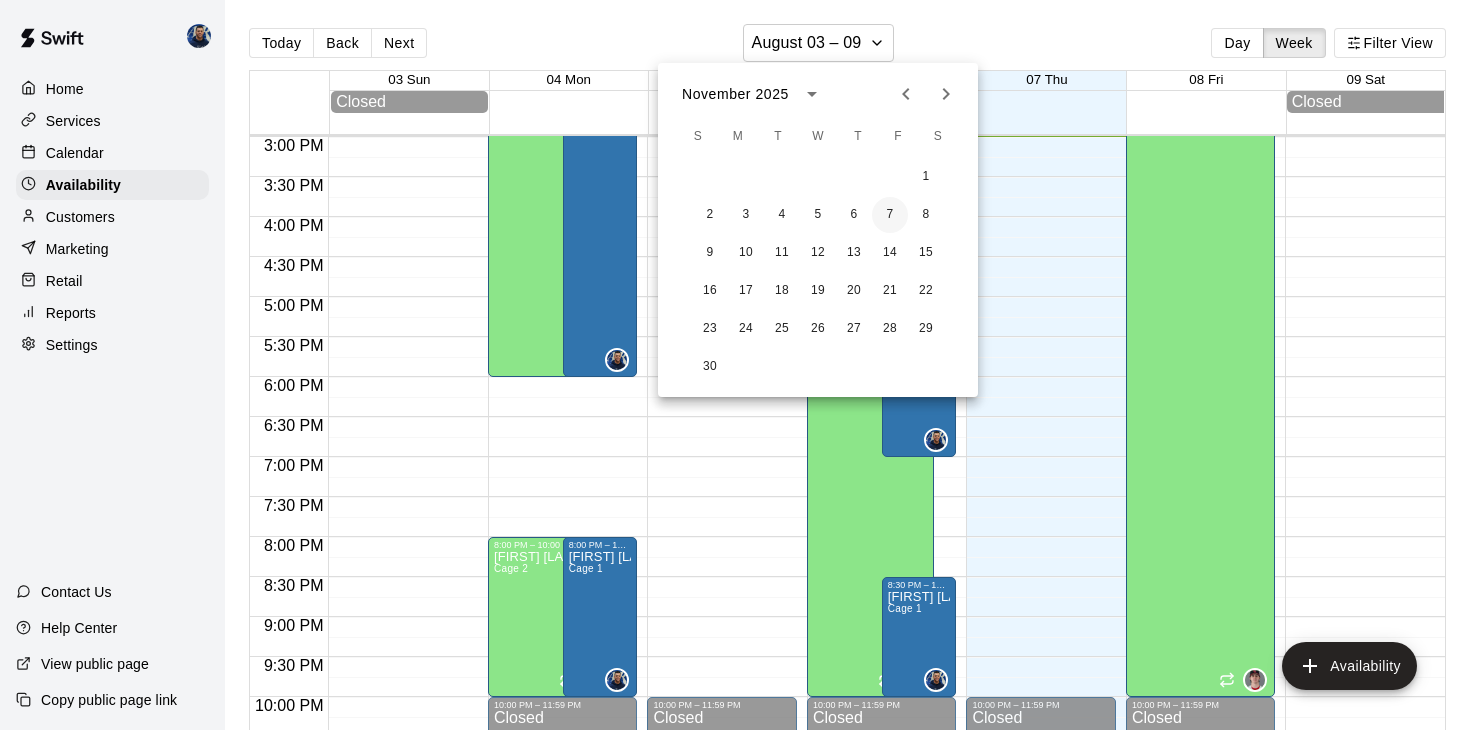 click on "7" at bounding box center (890, 215) 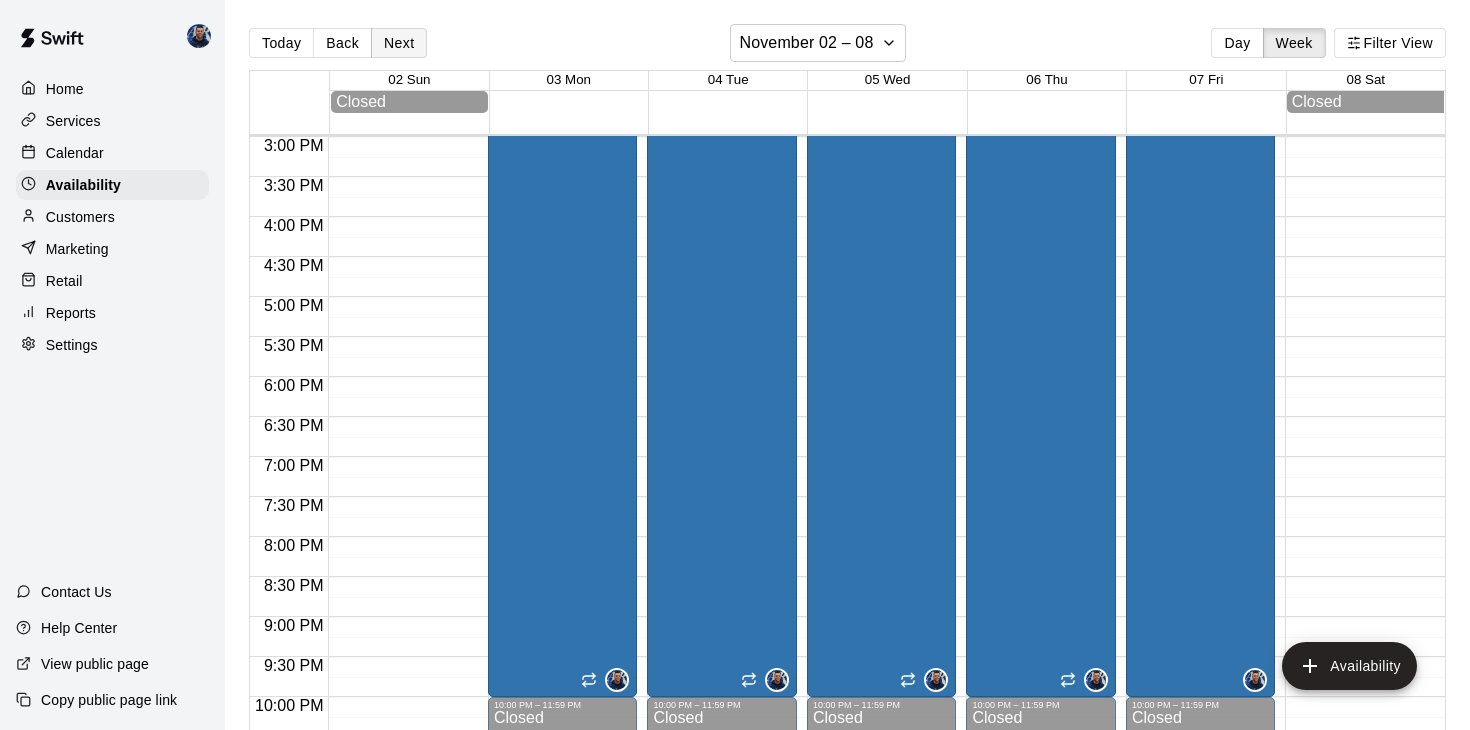 click on "Next" at bounding box center [399, 43] 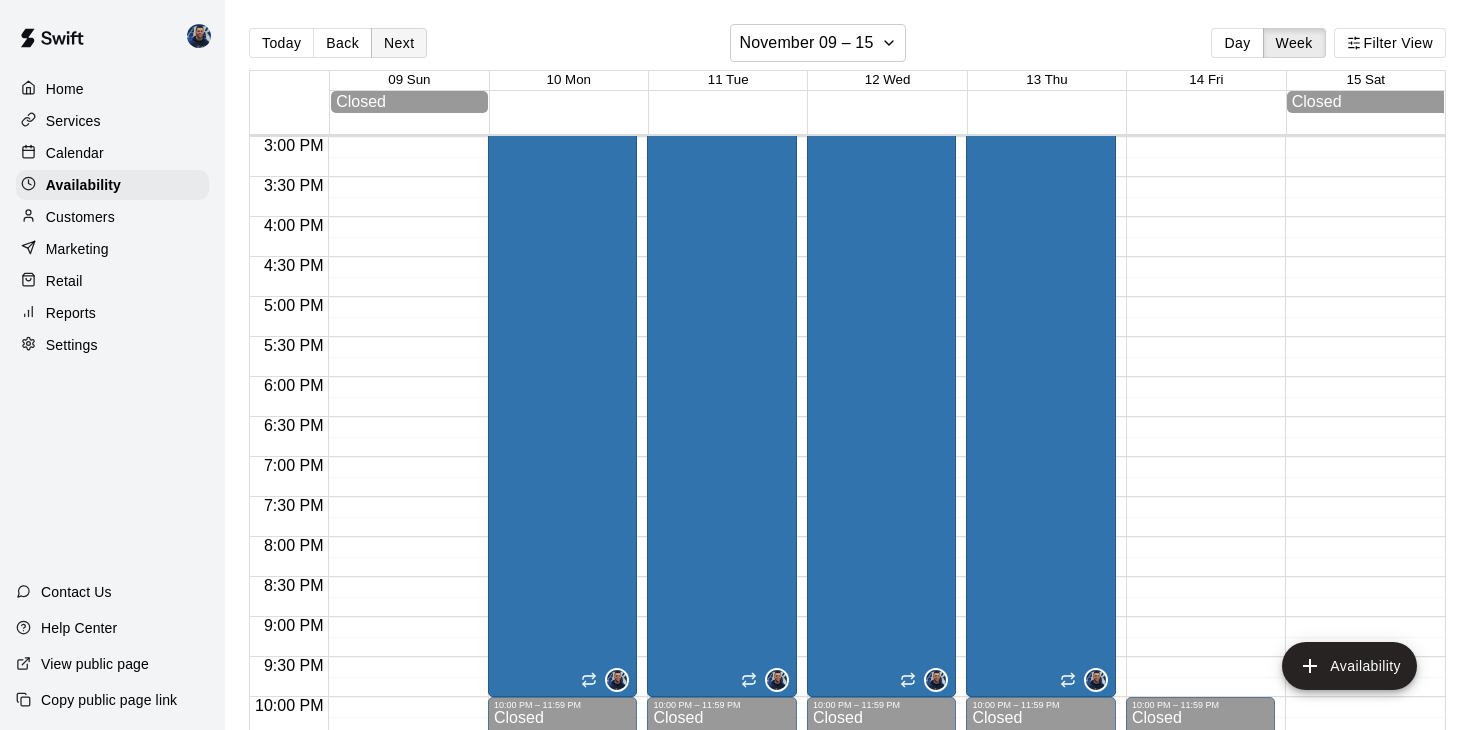 click on "Next" at bounding box center (399, 43) 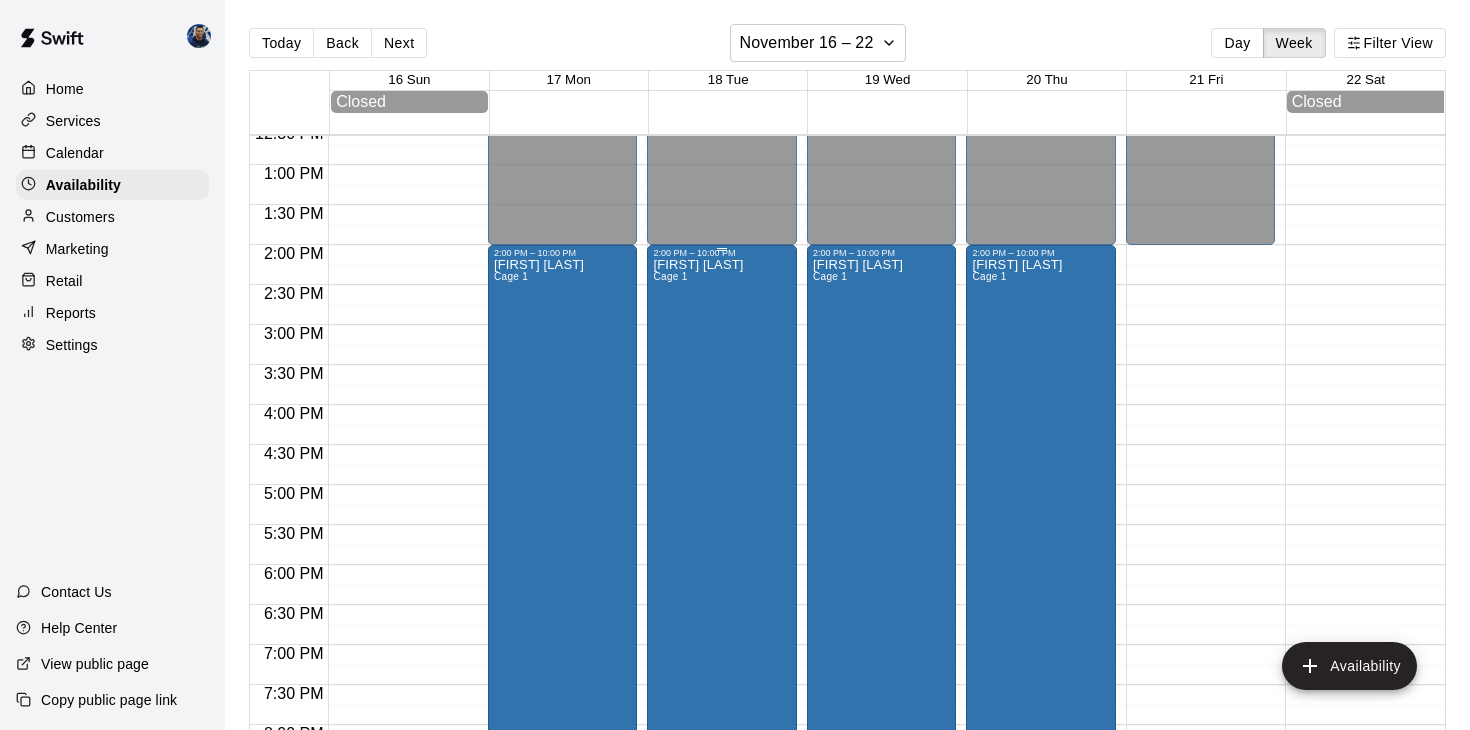 scroll, scrollTop: 1006, scrollLeft: 0, axis: vertical 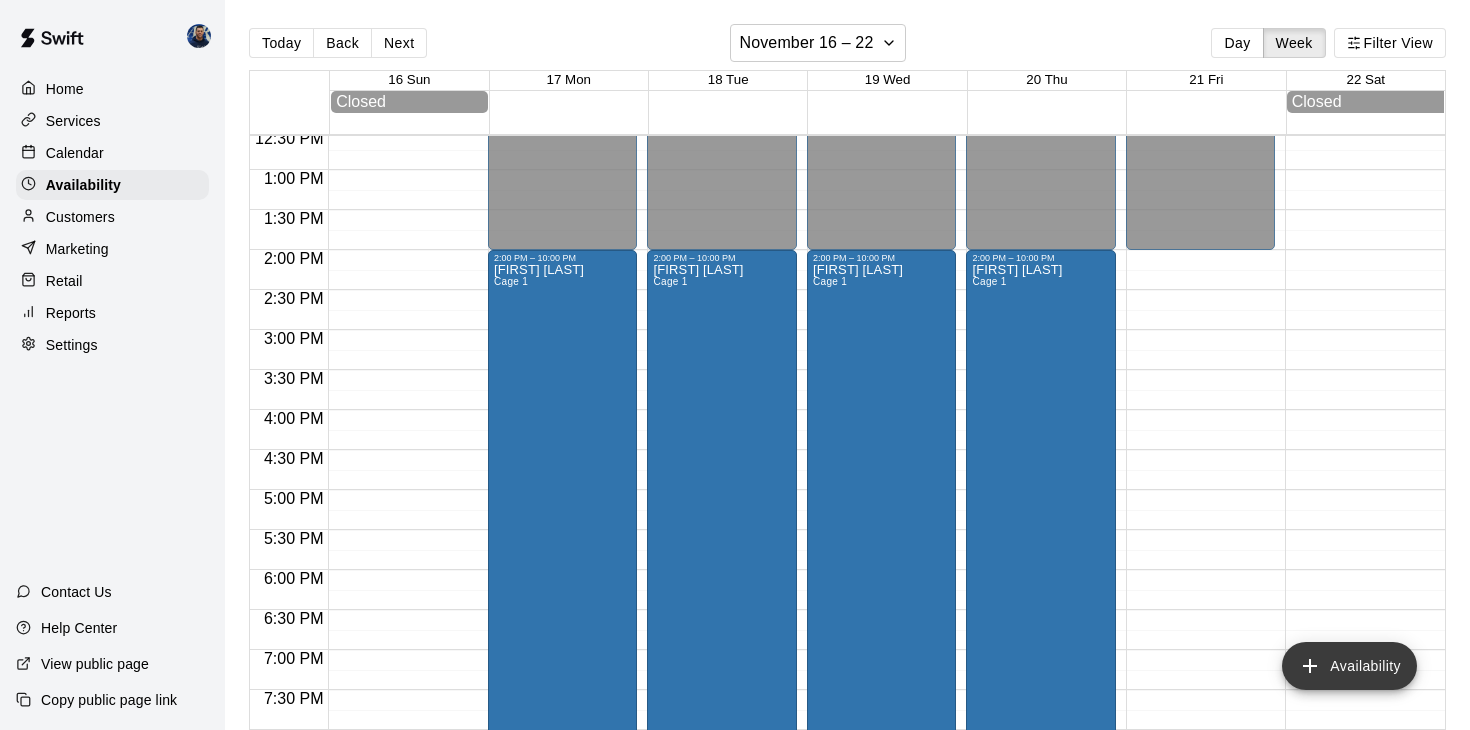 click on "Availability" at bounding box center (1349, 666) 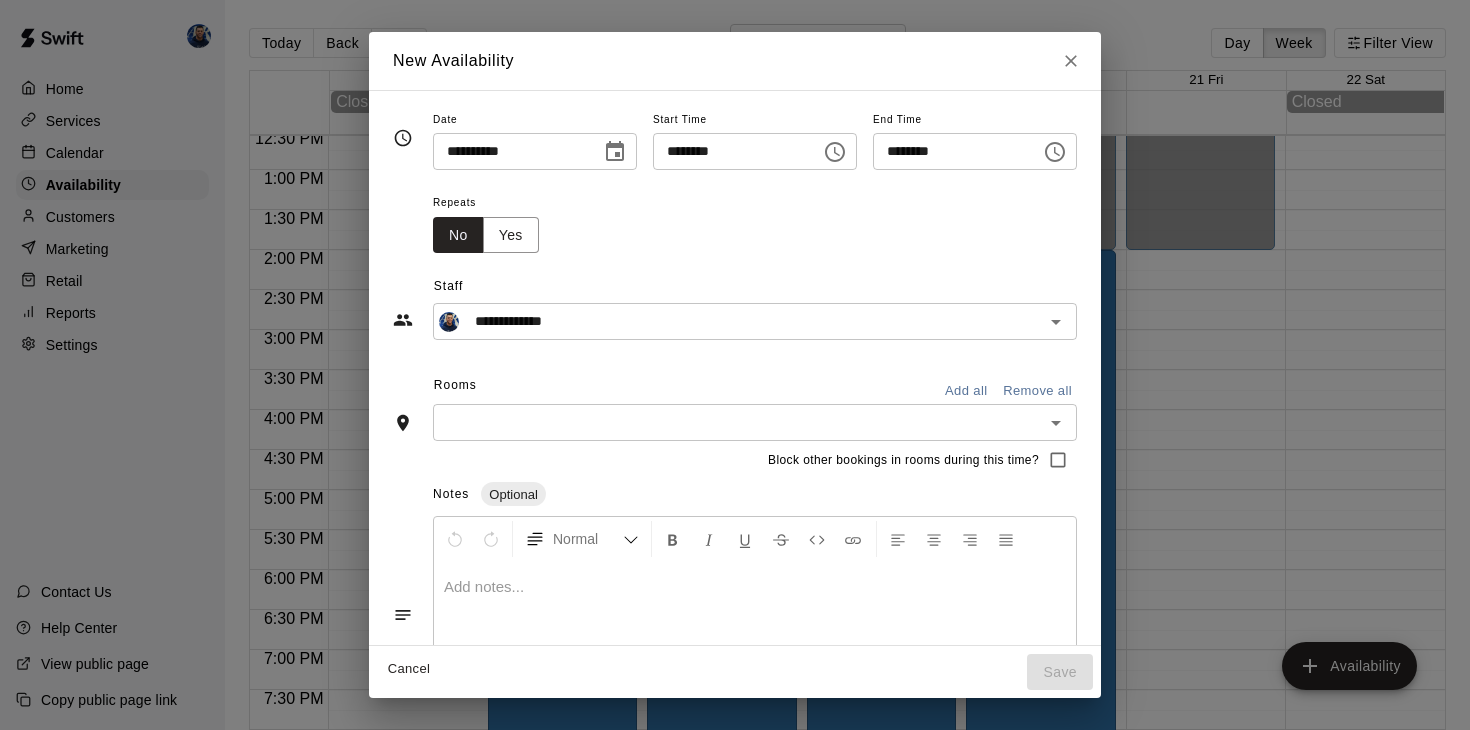 click on "********" at bounding box center (950, 151) 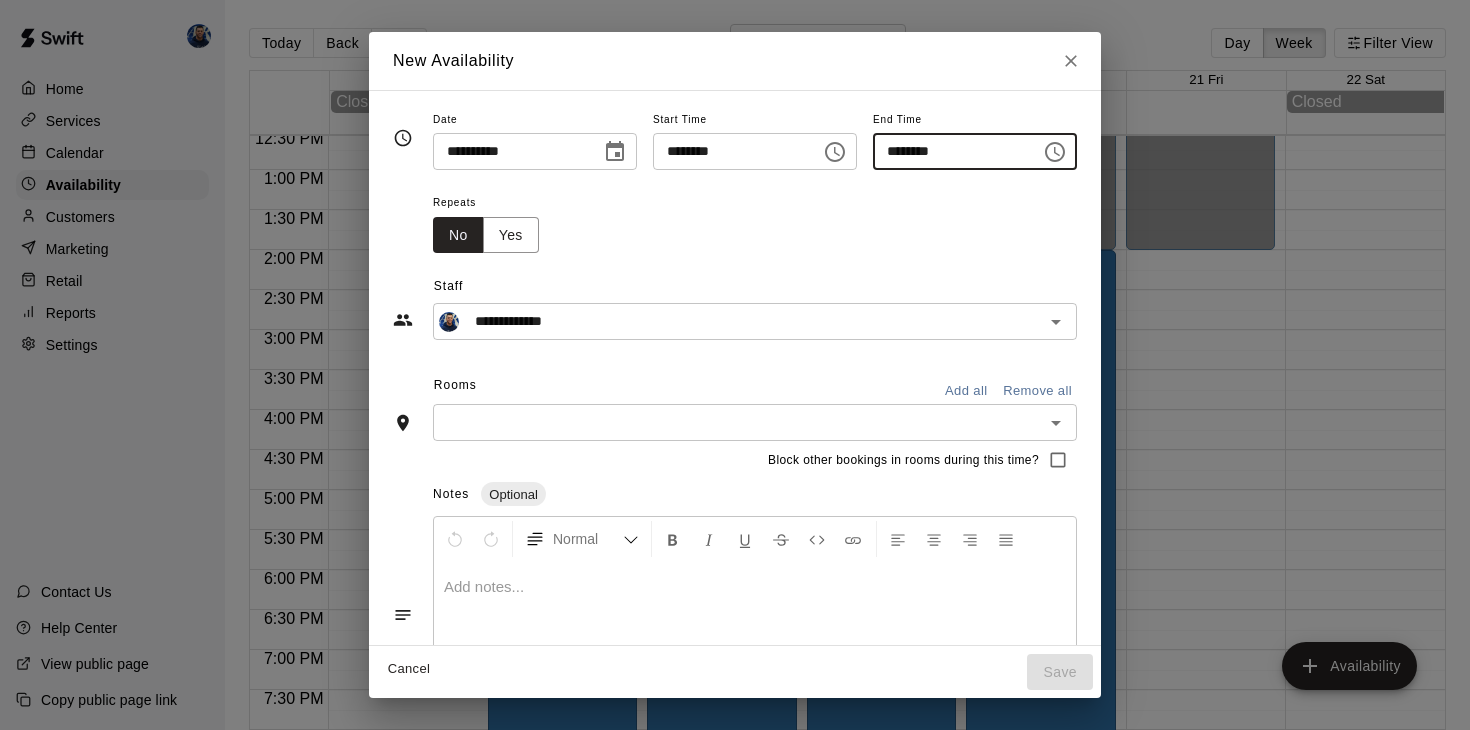 type on "********" 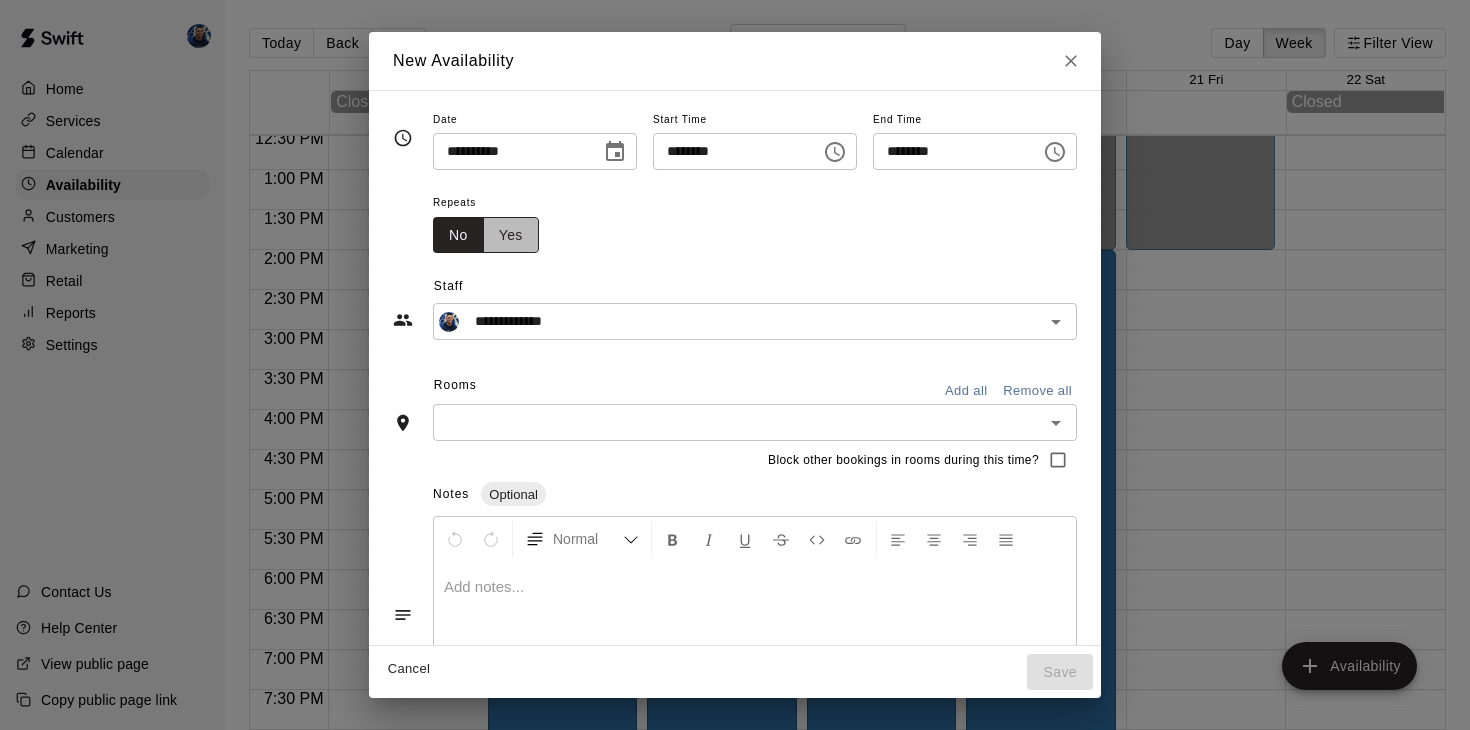 click on "Yes" at bounding box center [511, 235] 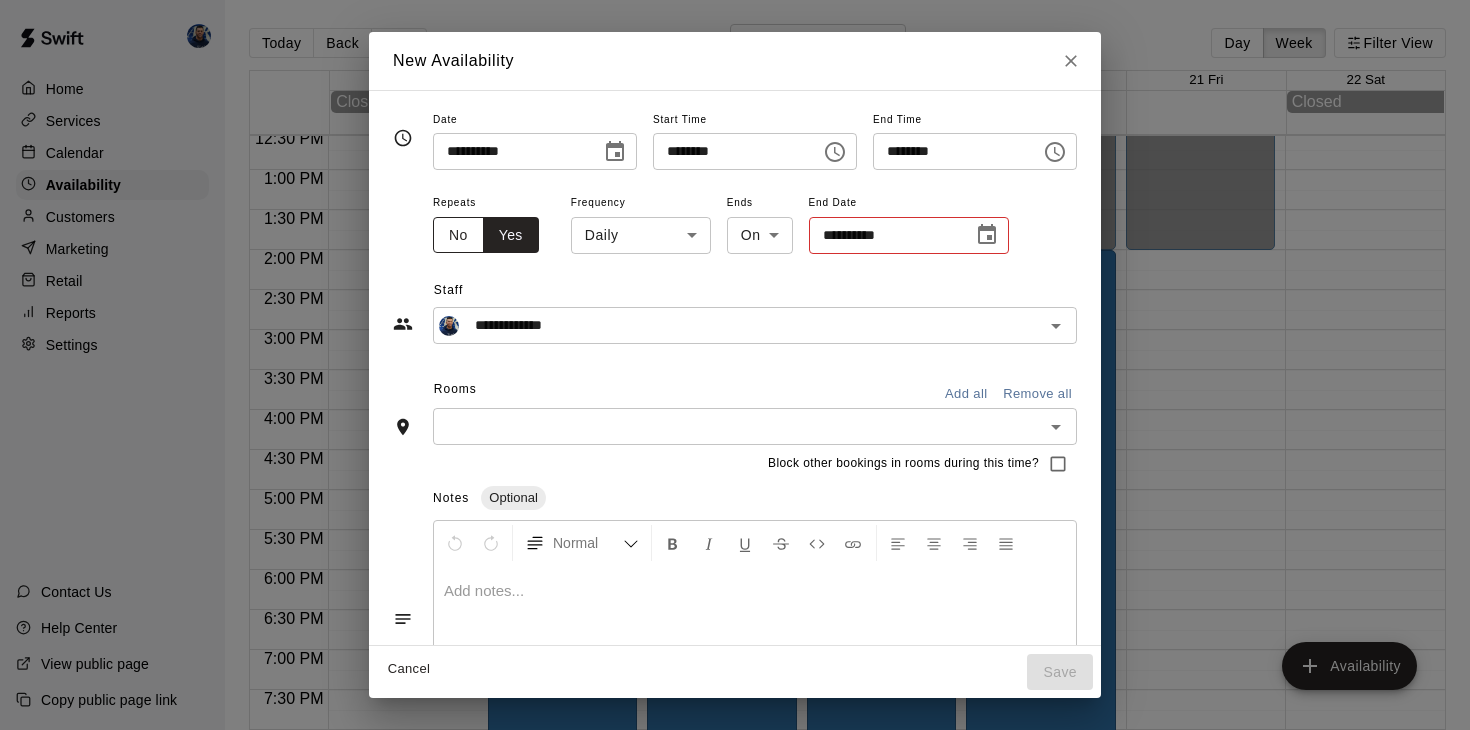 click on "No" at bounding box center [458, 235] 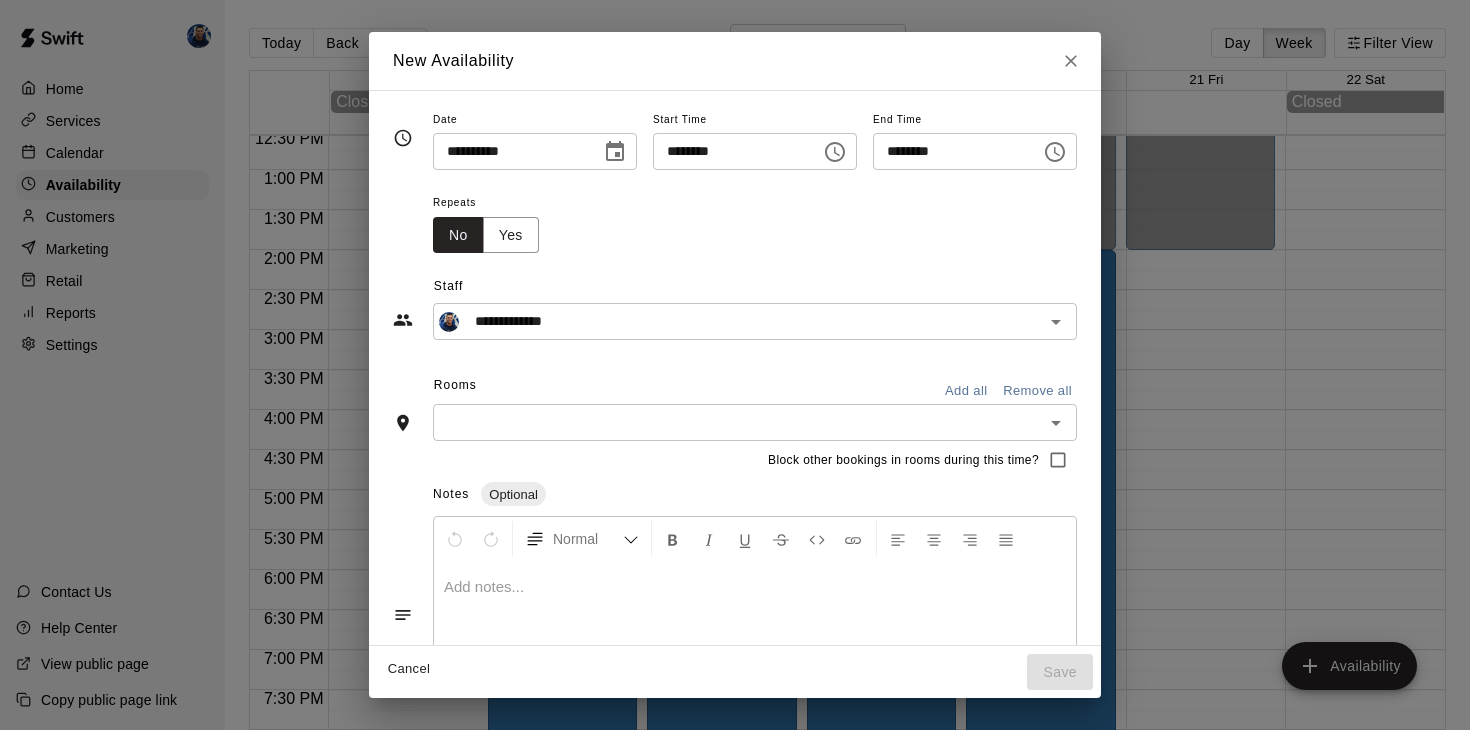 click on "Block other bookings in rooms during this time?" at bounding box center [735, 460] 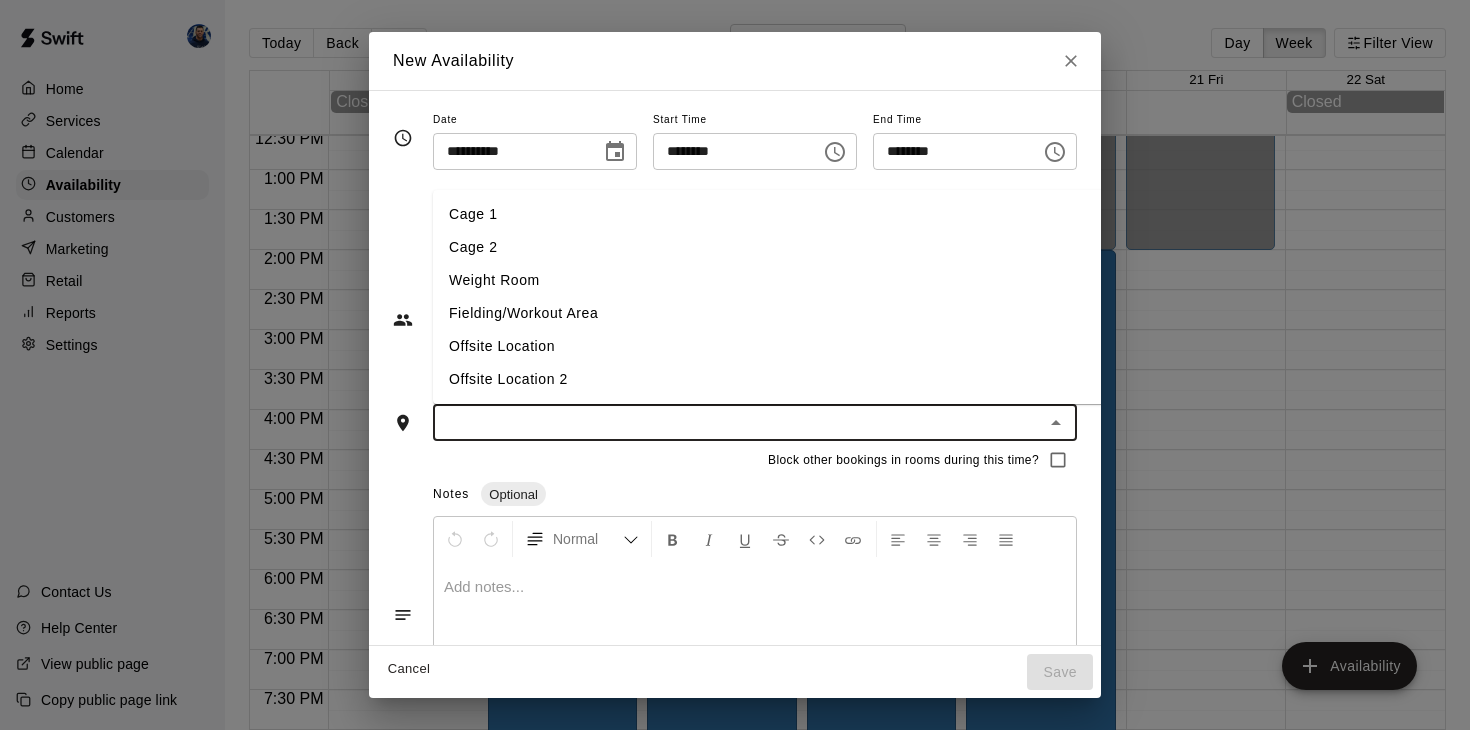click on "Cage 1" at bounding box center [770, 214] 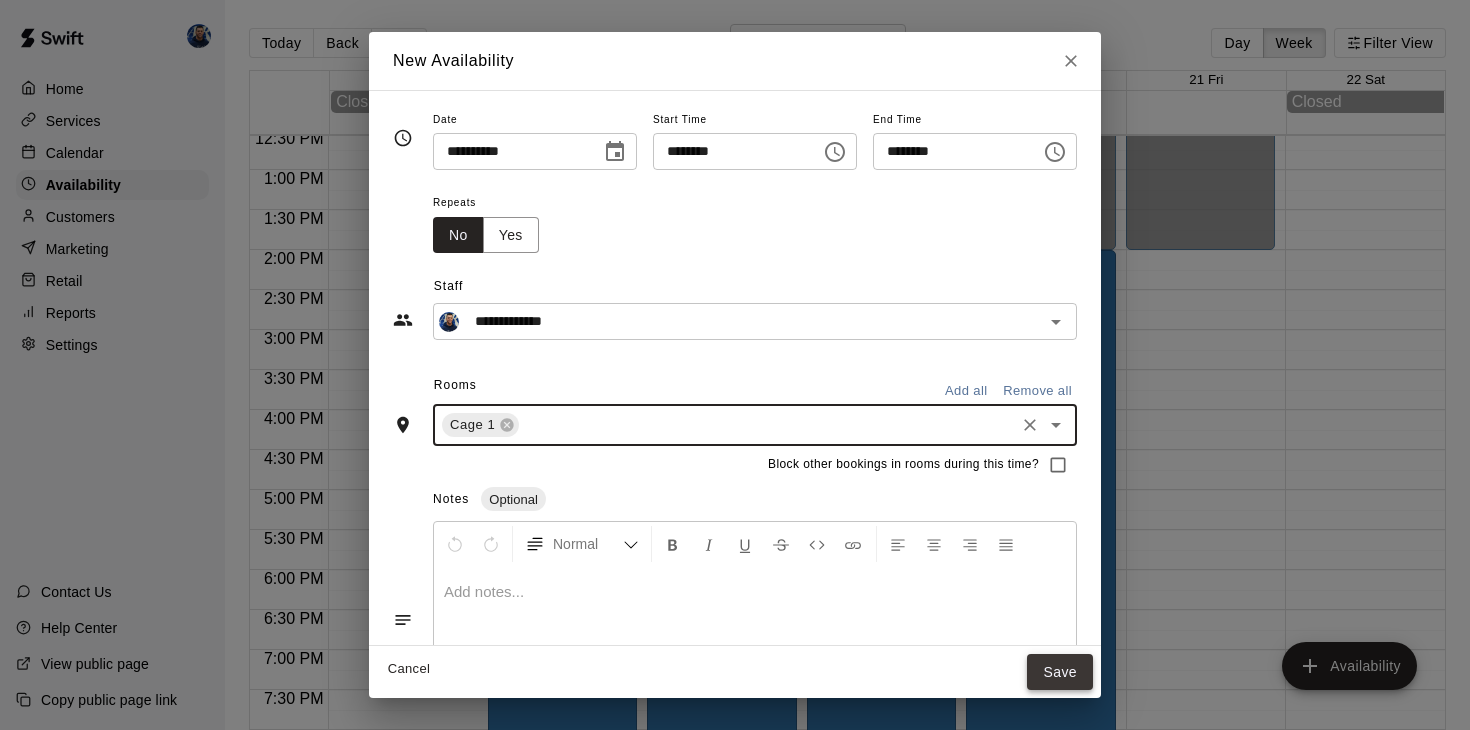 click on "Save" at bounding box center [1060, 672] 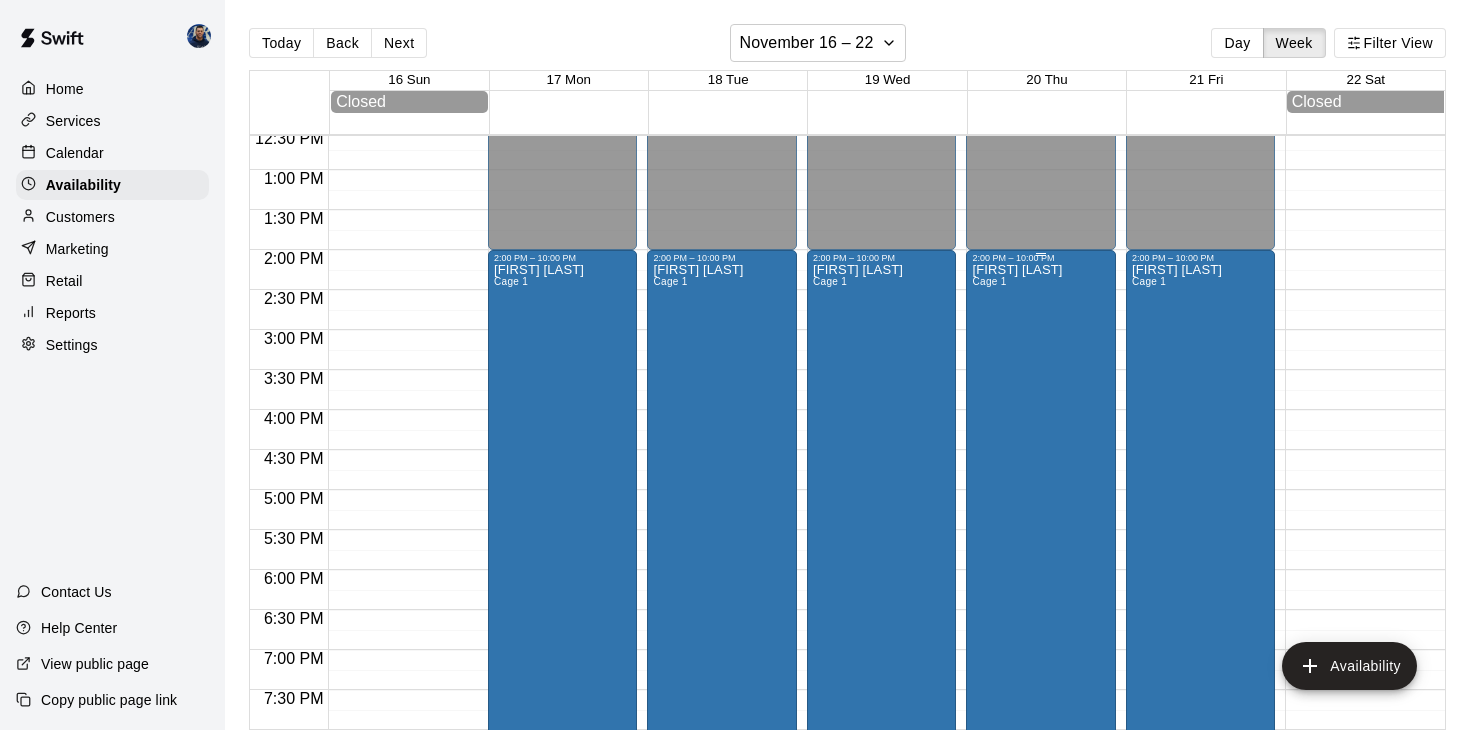 scroll, scrollTop: 1026, scrollLeft: 0, axis: vertical 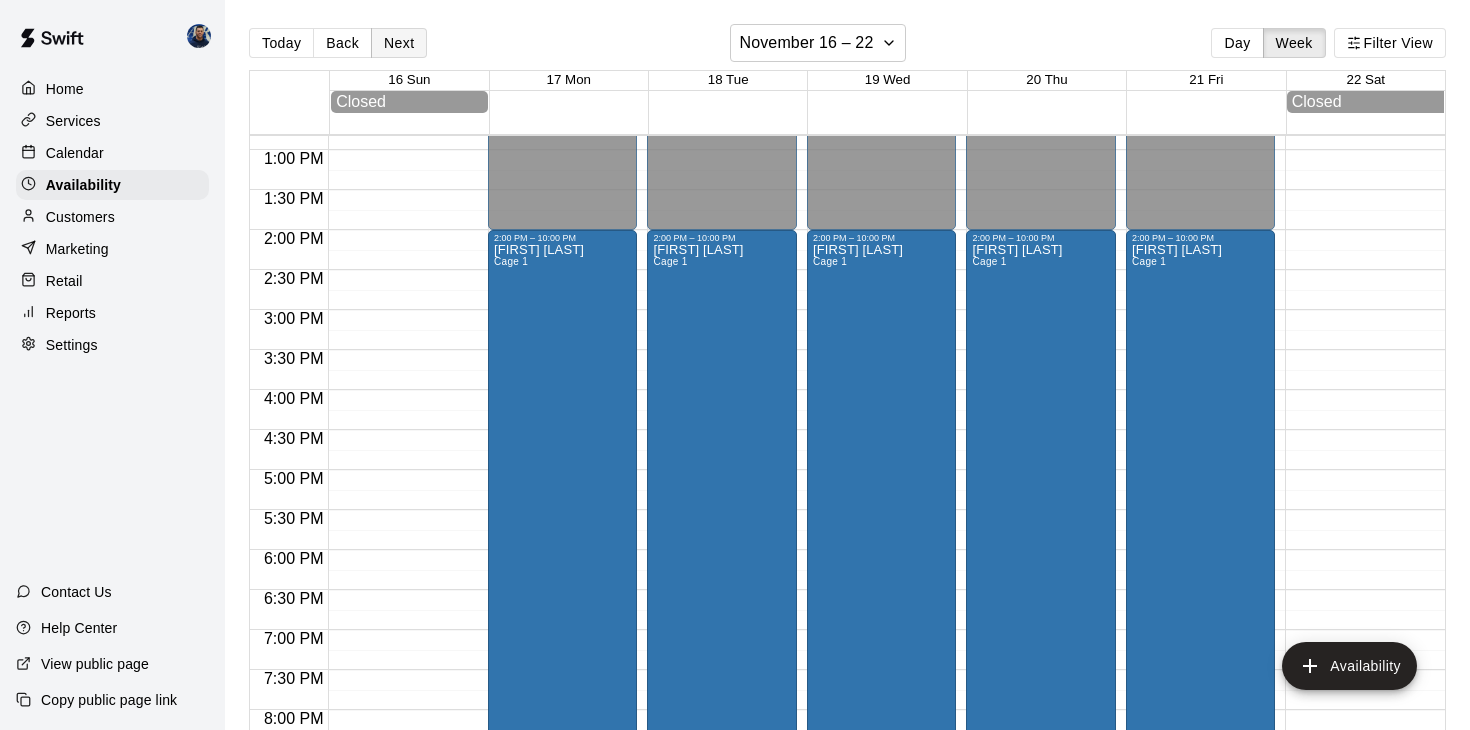 click on "Next" at bounding box center (399, 43) 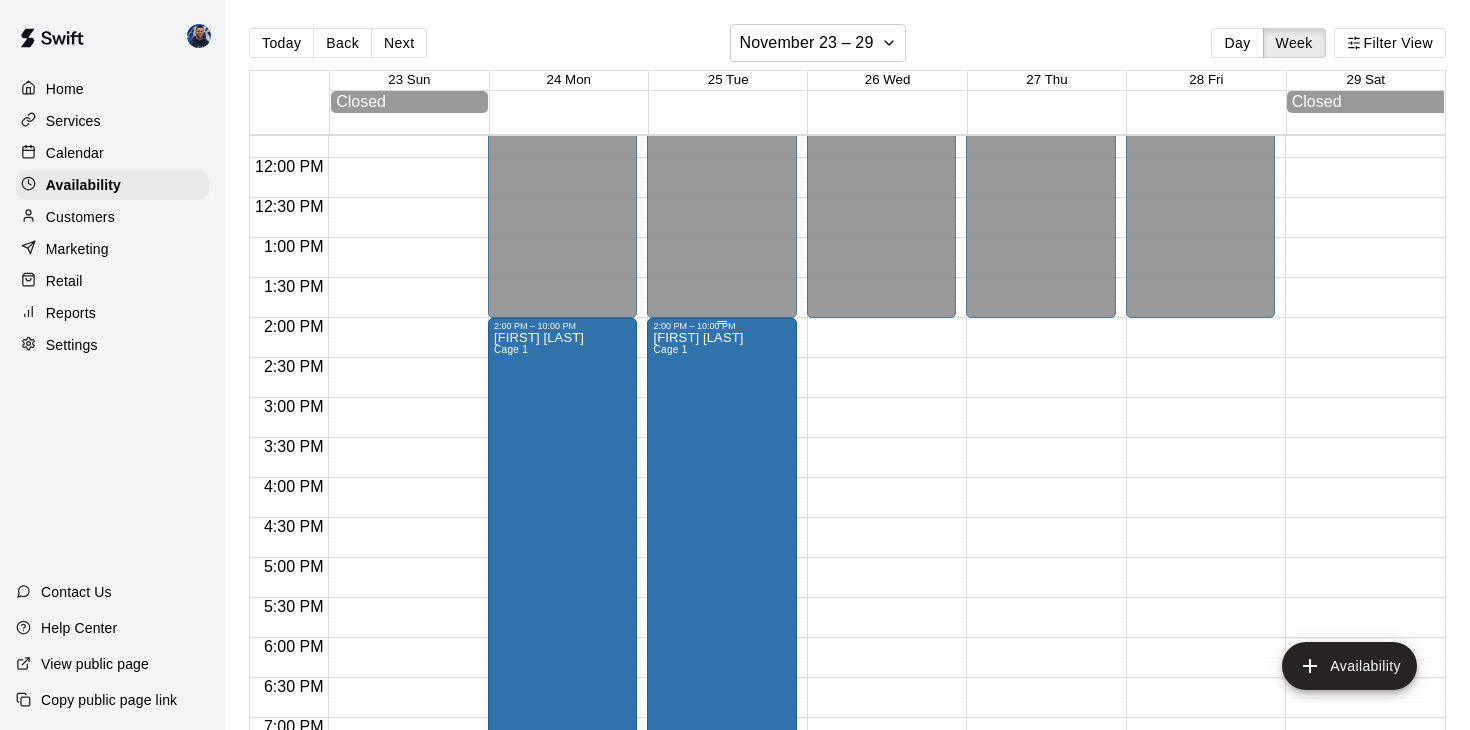 scroll, scrollTop: 925, scrollLeft: 0, axis: vertical 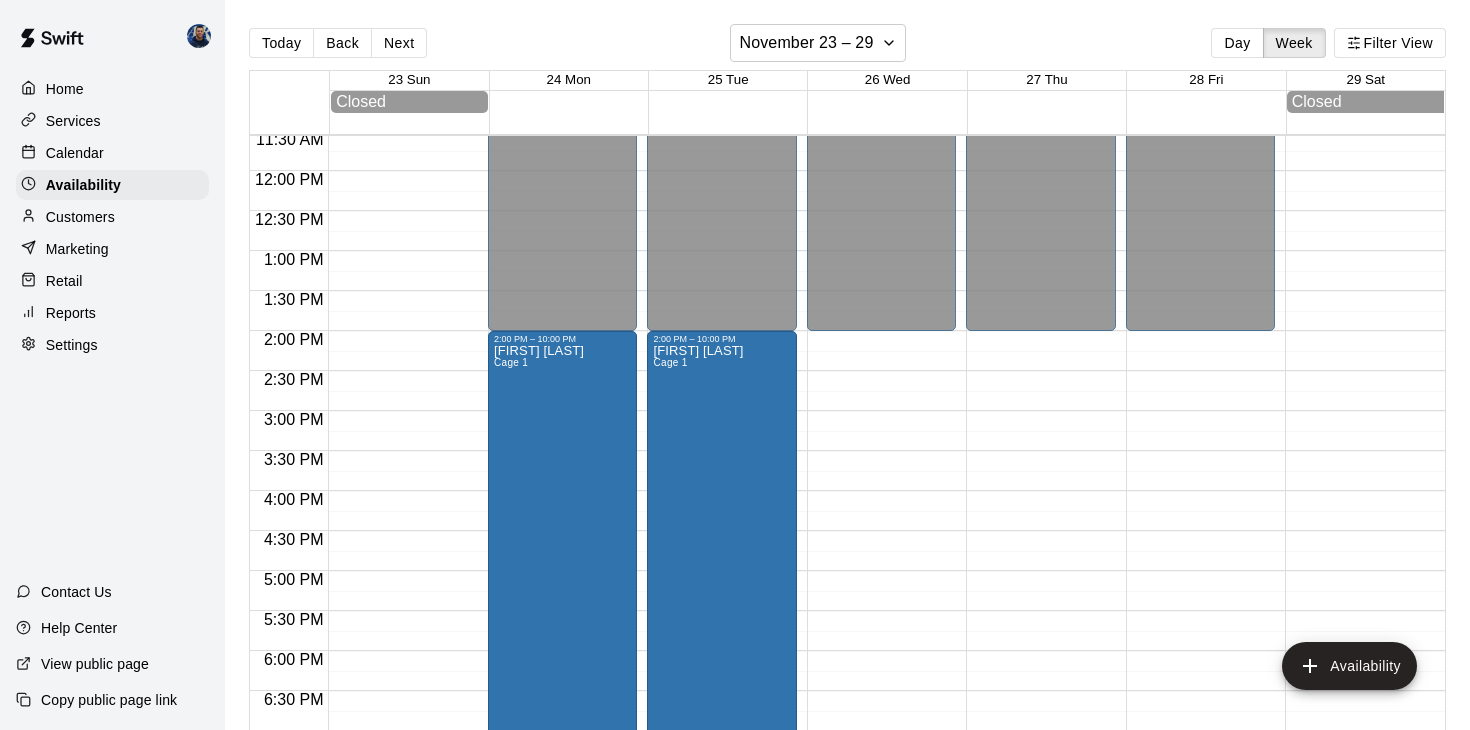 click on "Calendar" at bounding box center [75, 153] 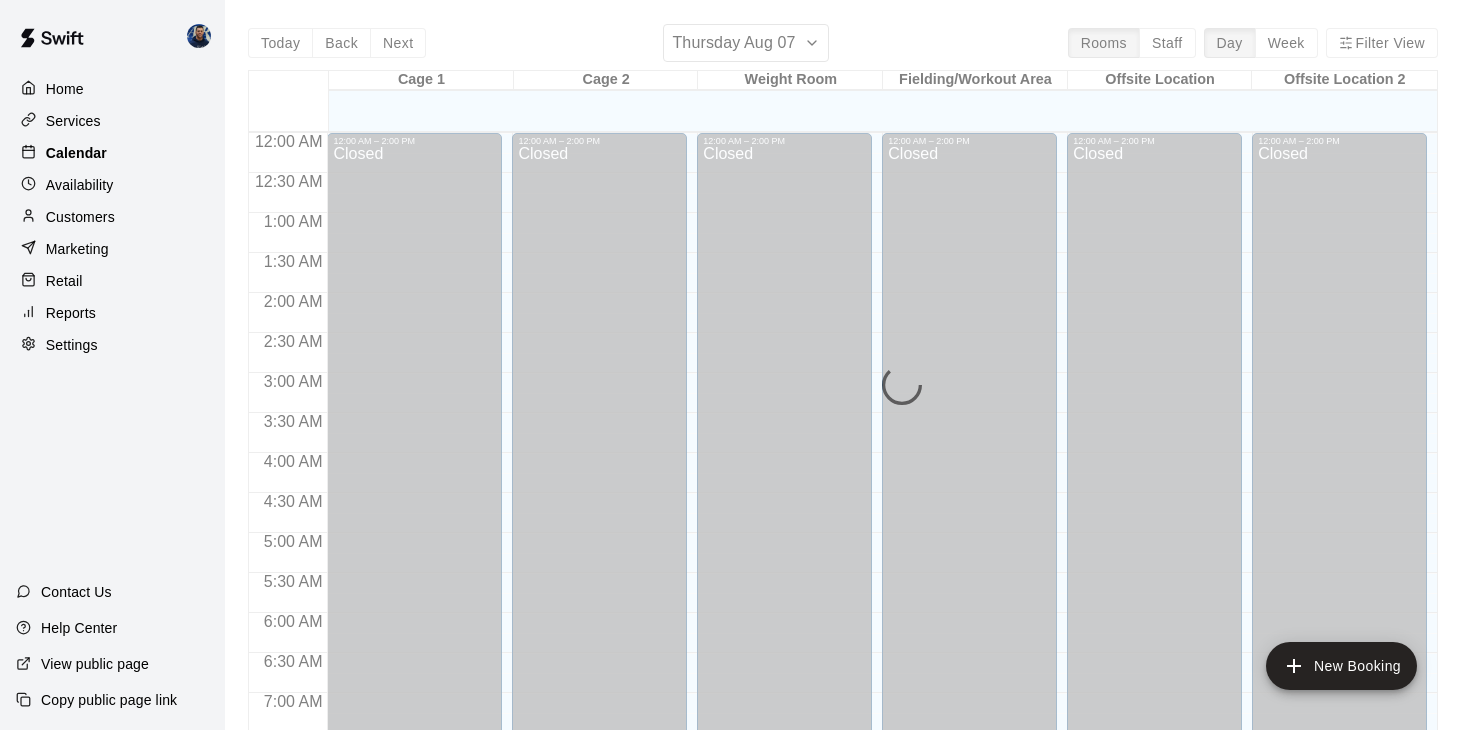 scroll, scrollTop: 1200, scrollLeft: 0, axis: vertical 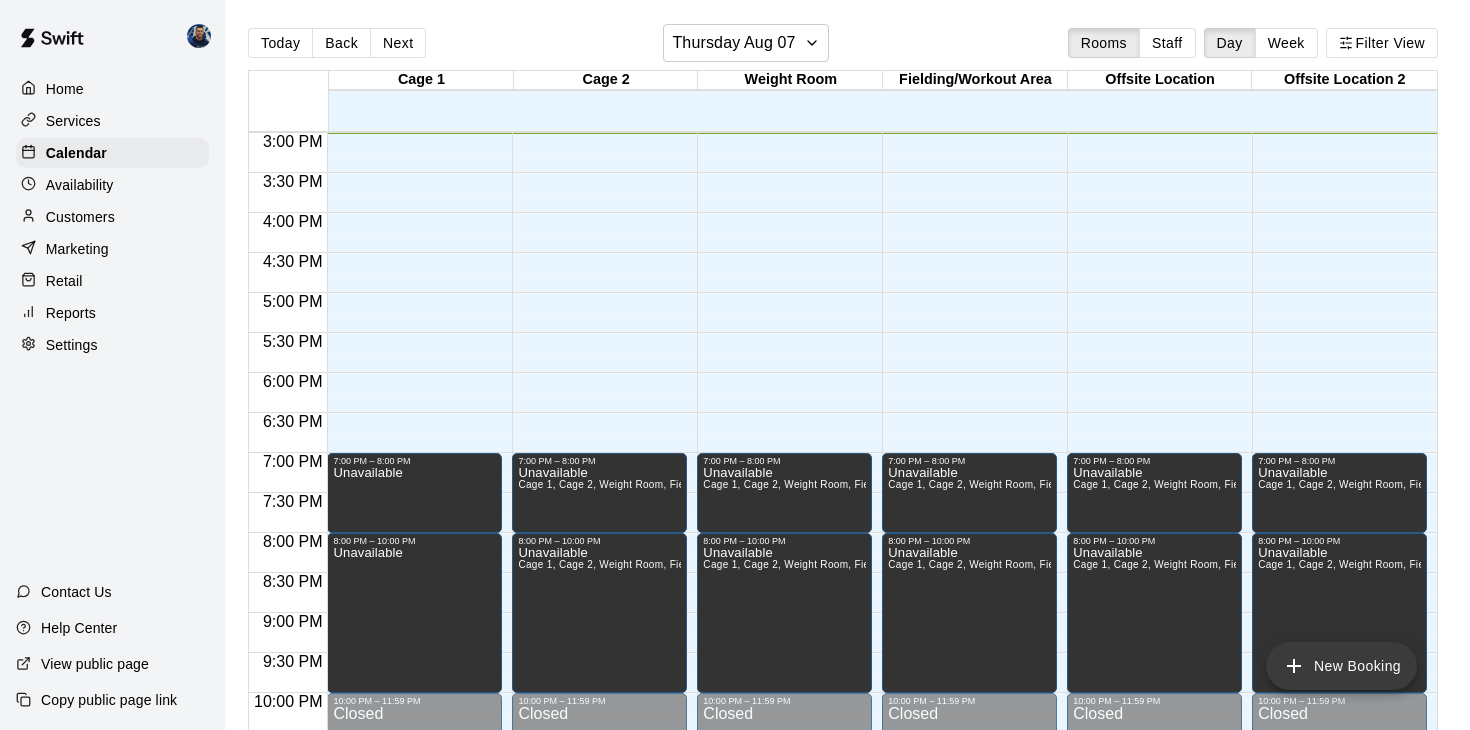 click on "New Booking" at bounding box center (1341, 666) 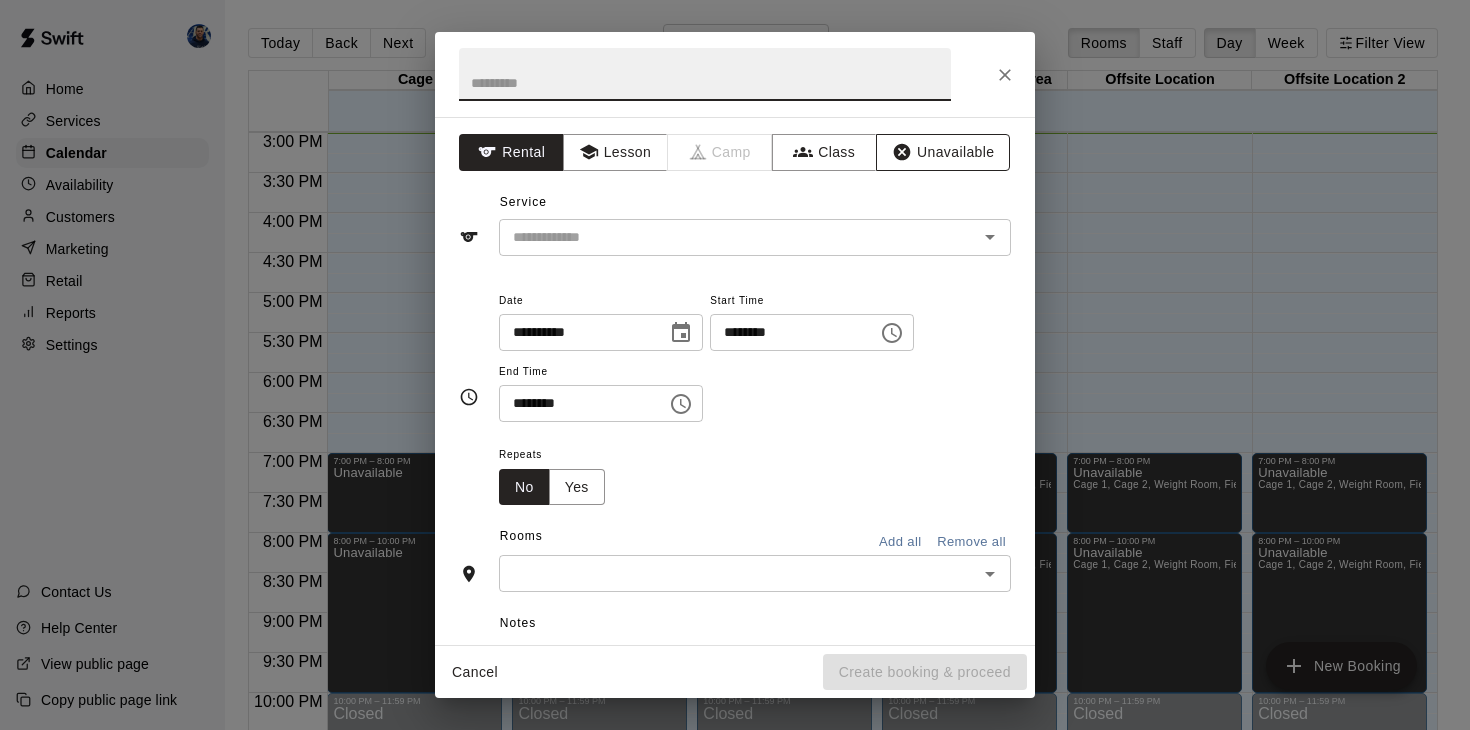 click on "Unavailable" at bounding box center (943, 152) 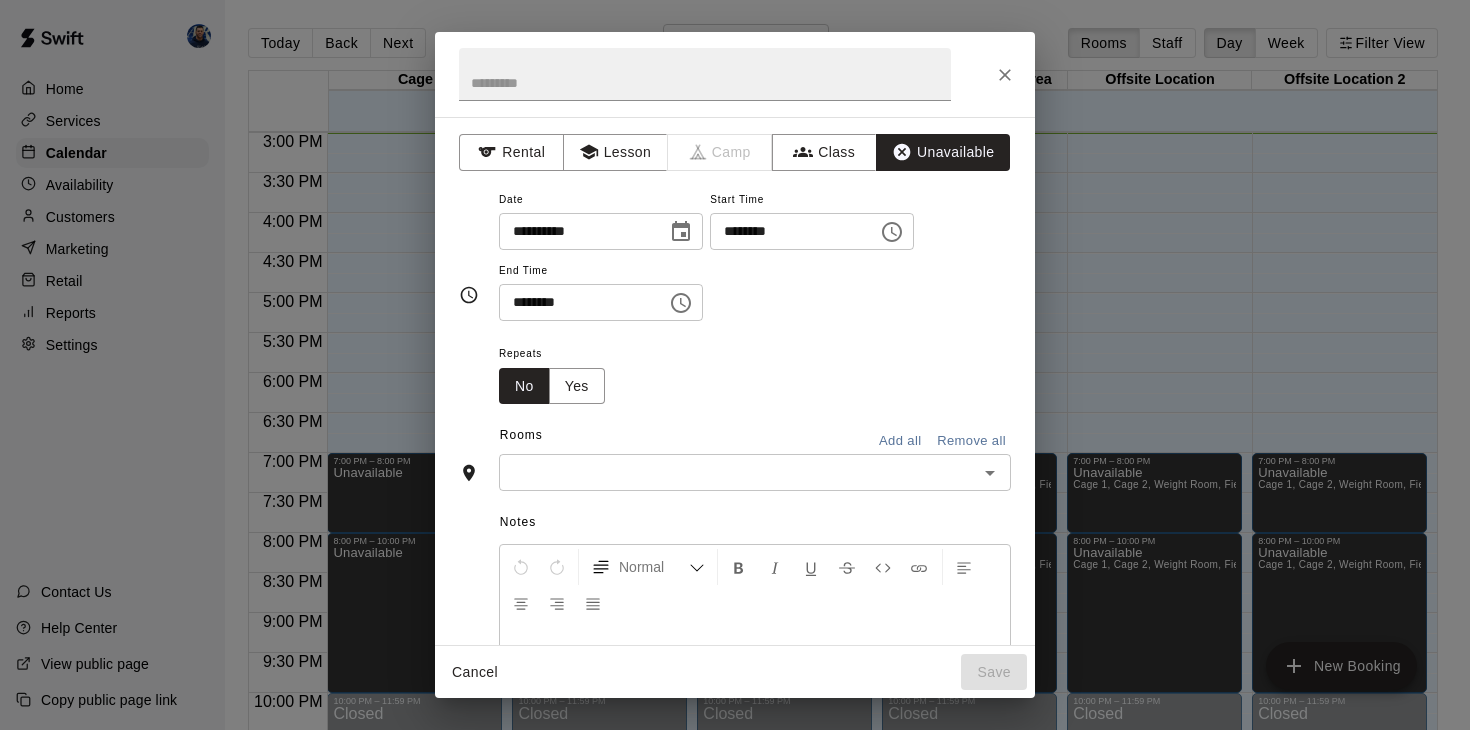 click 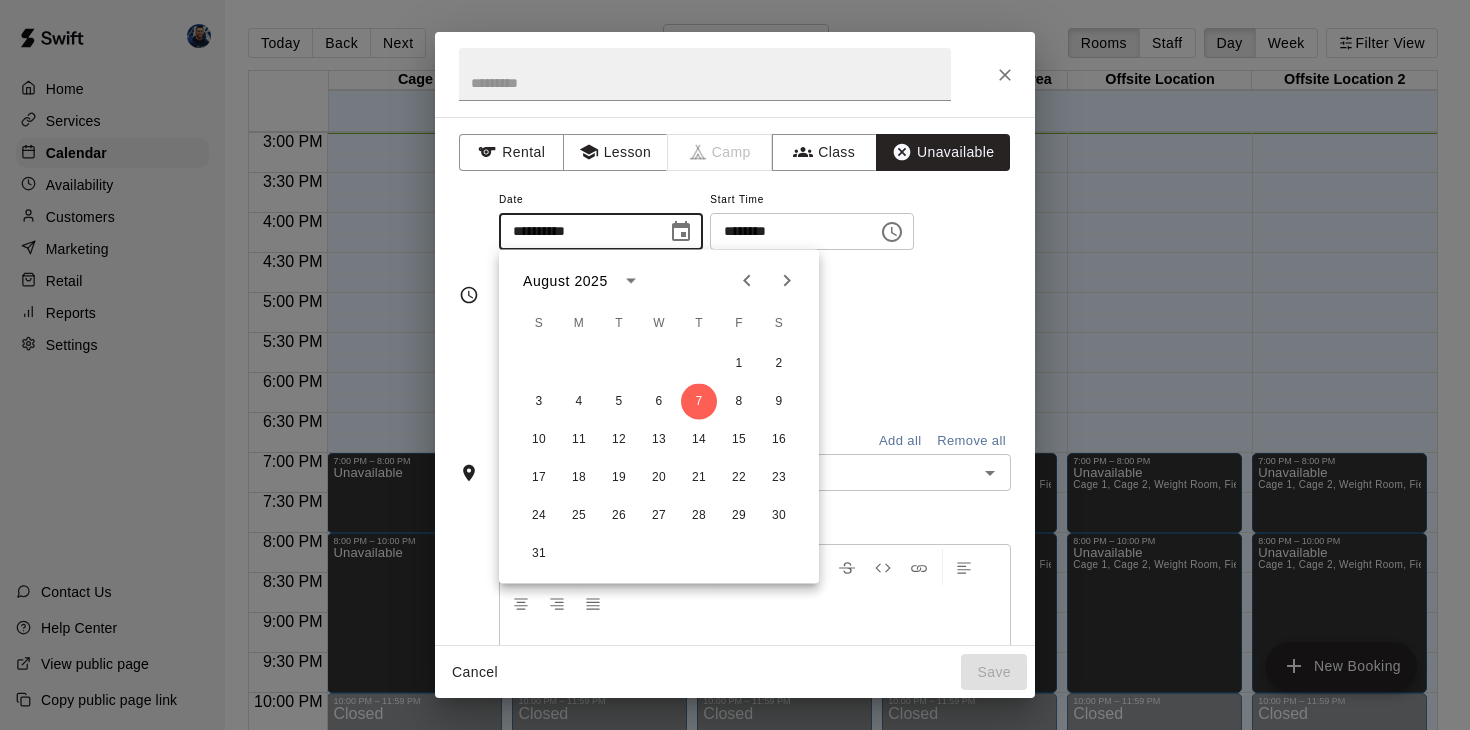 click 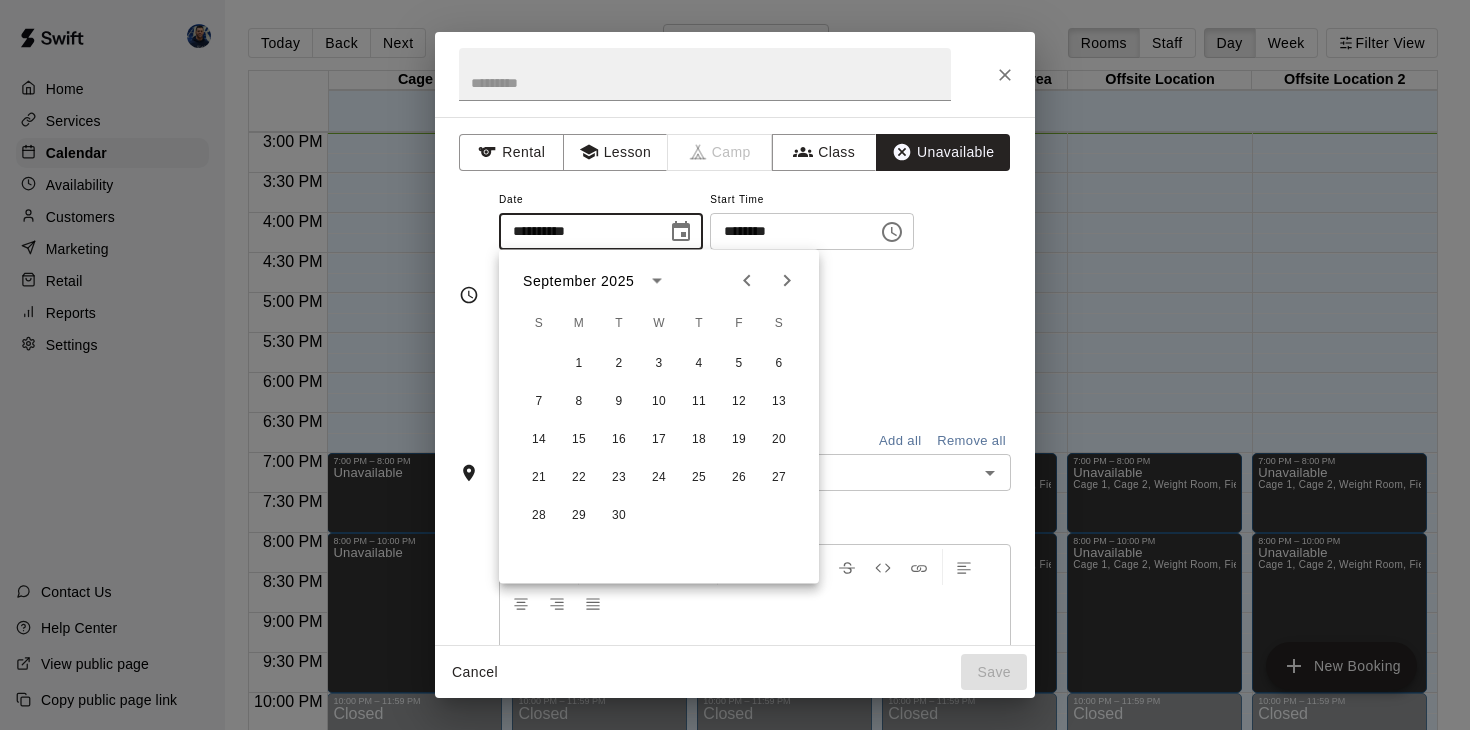 click 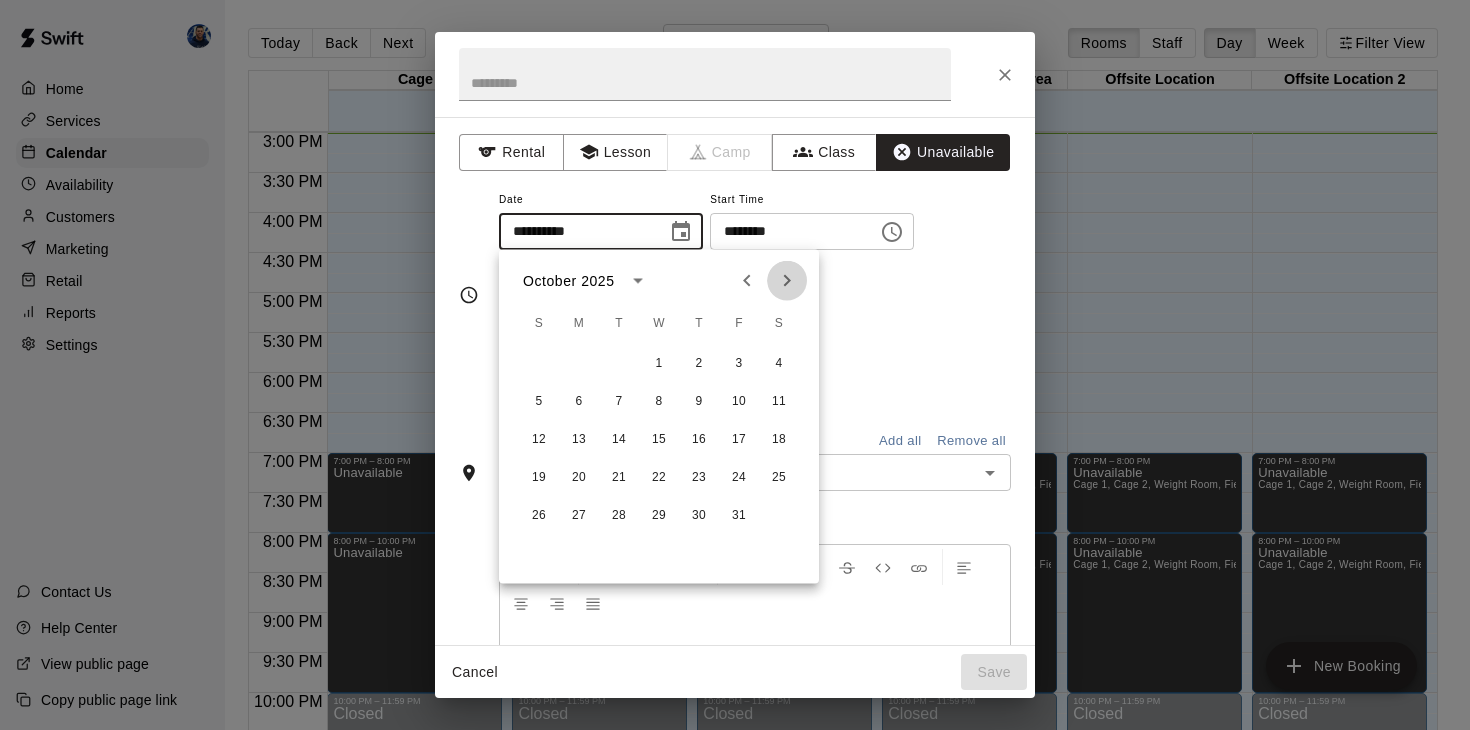 click 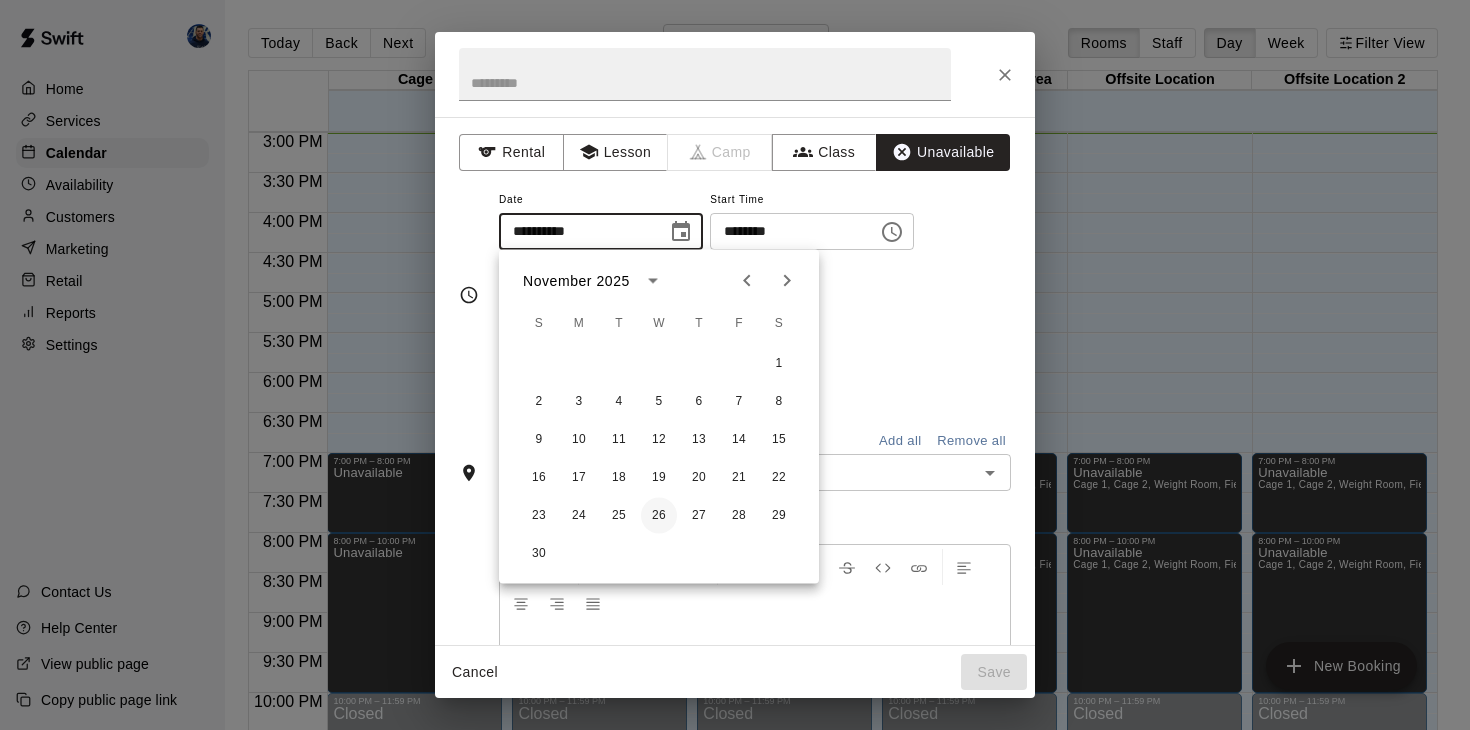 click on "26" at bounding box center [659, 516] 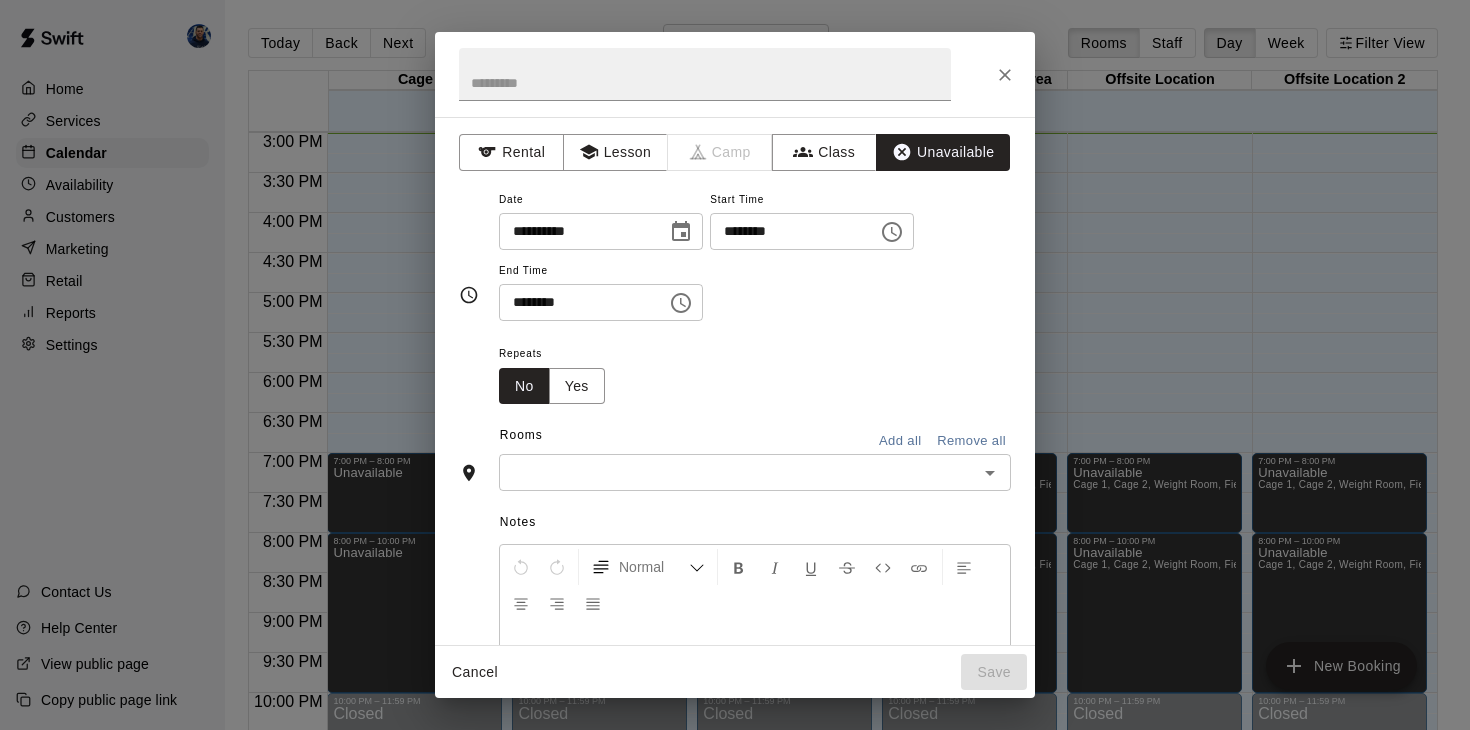 type on "**********" 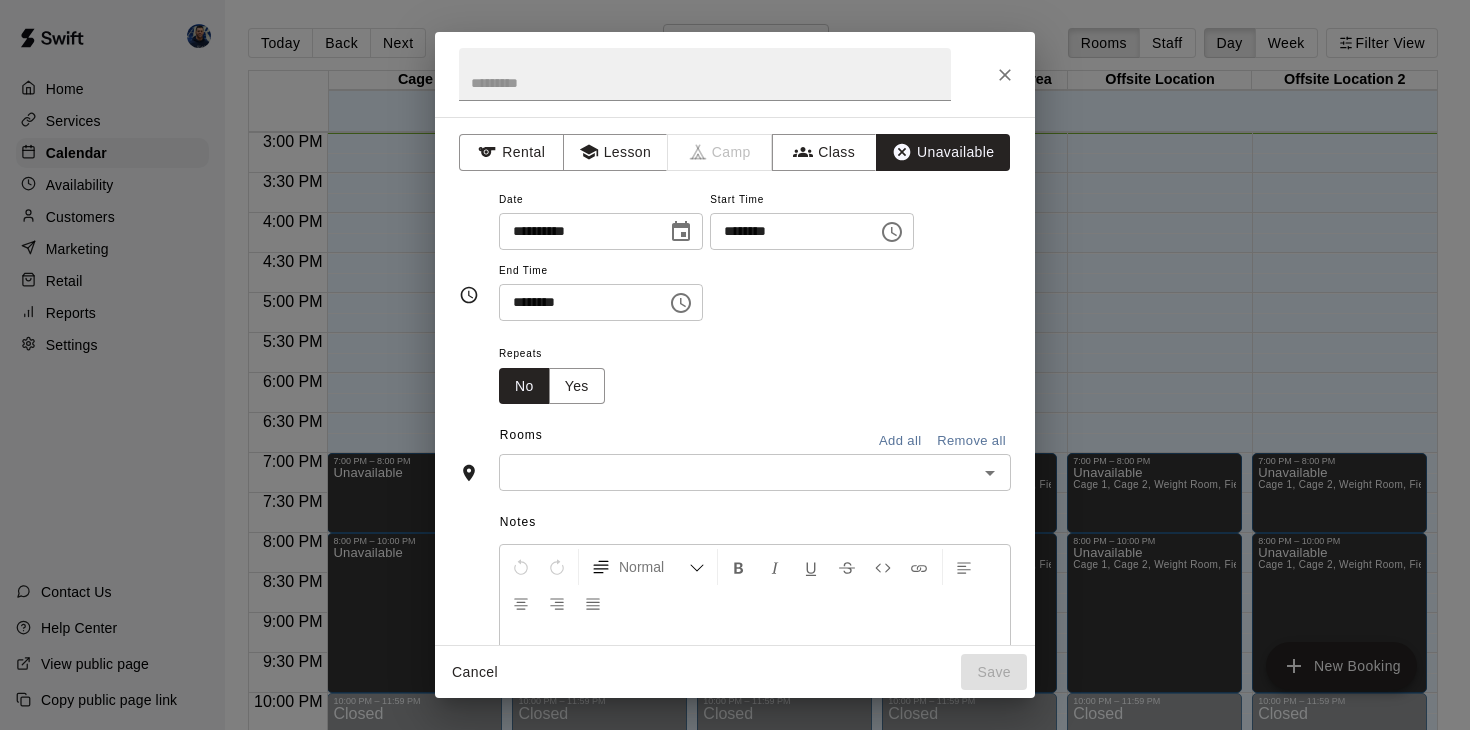 click on "********" at bounding box center (787, 231) 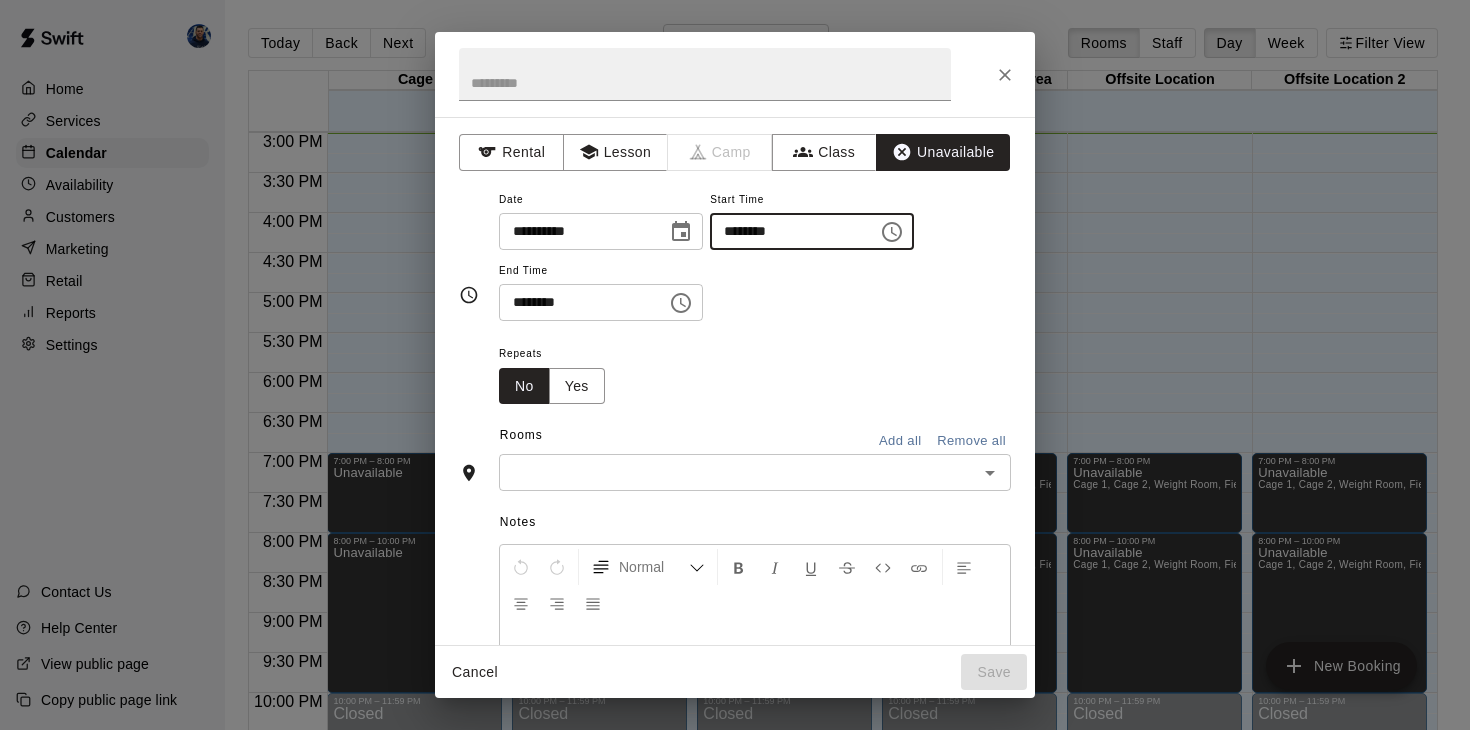 type on "********" 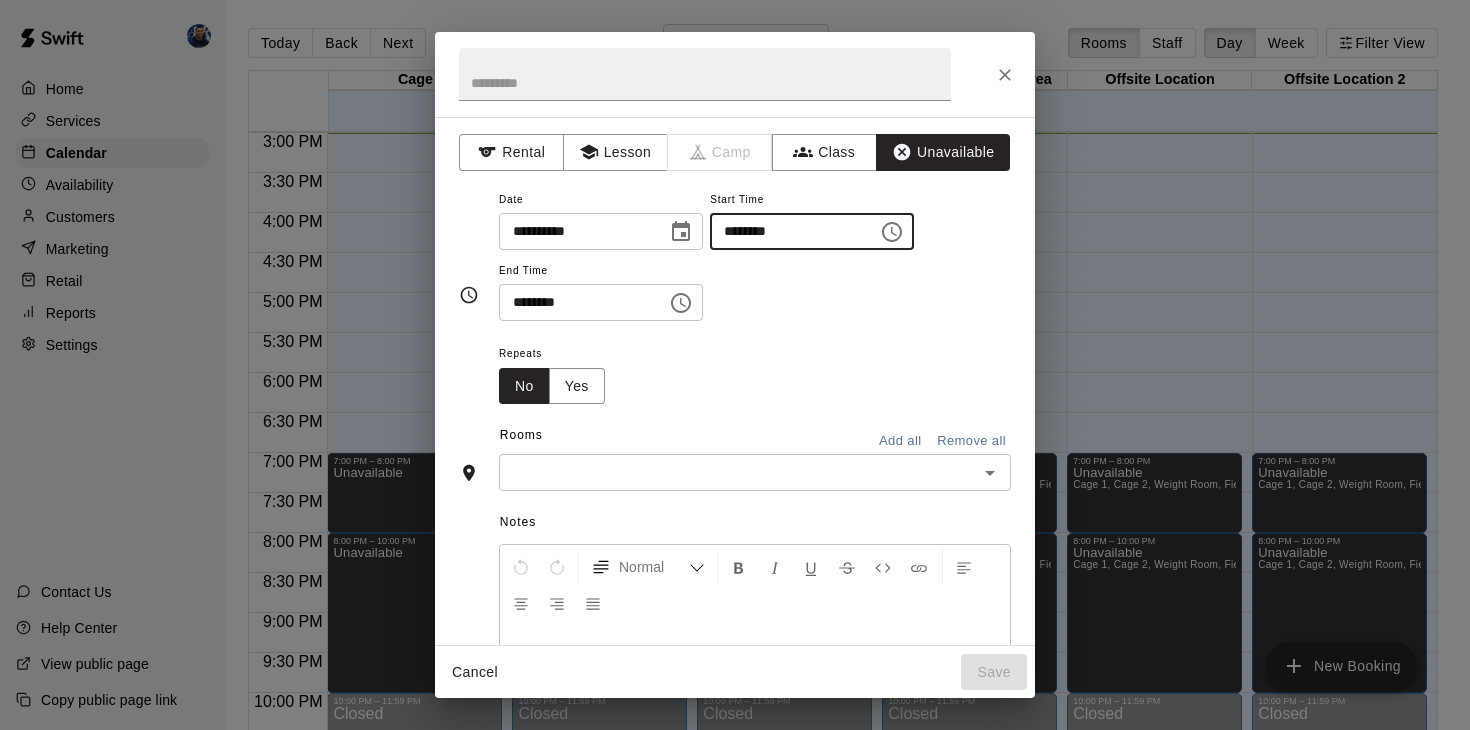 click on "********" at bounding box center [576, 302] 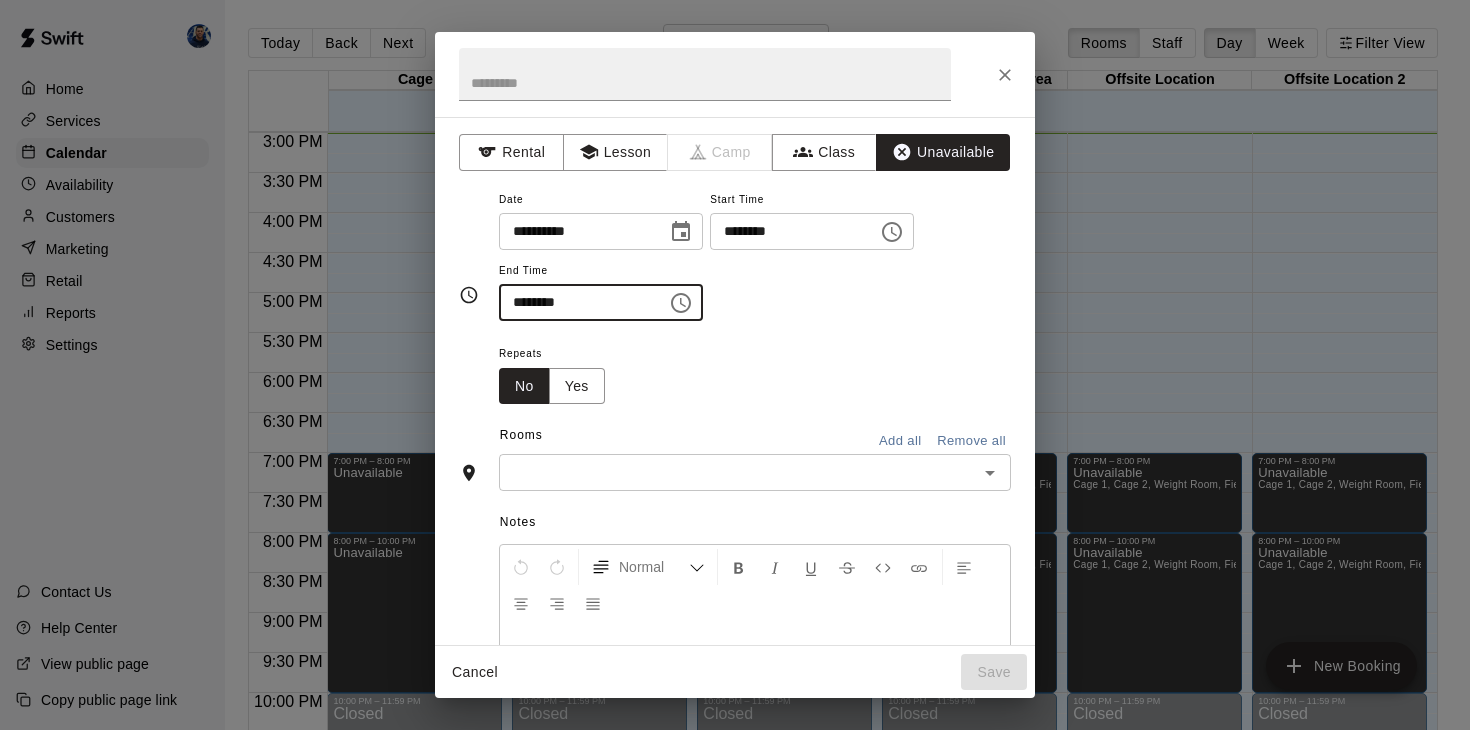 type on "********" 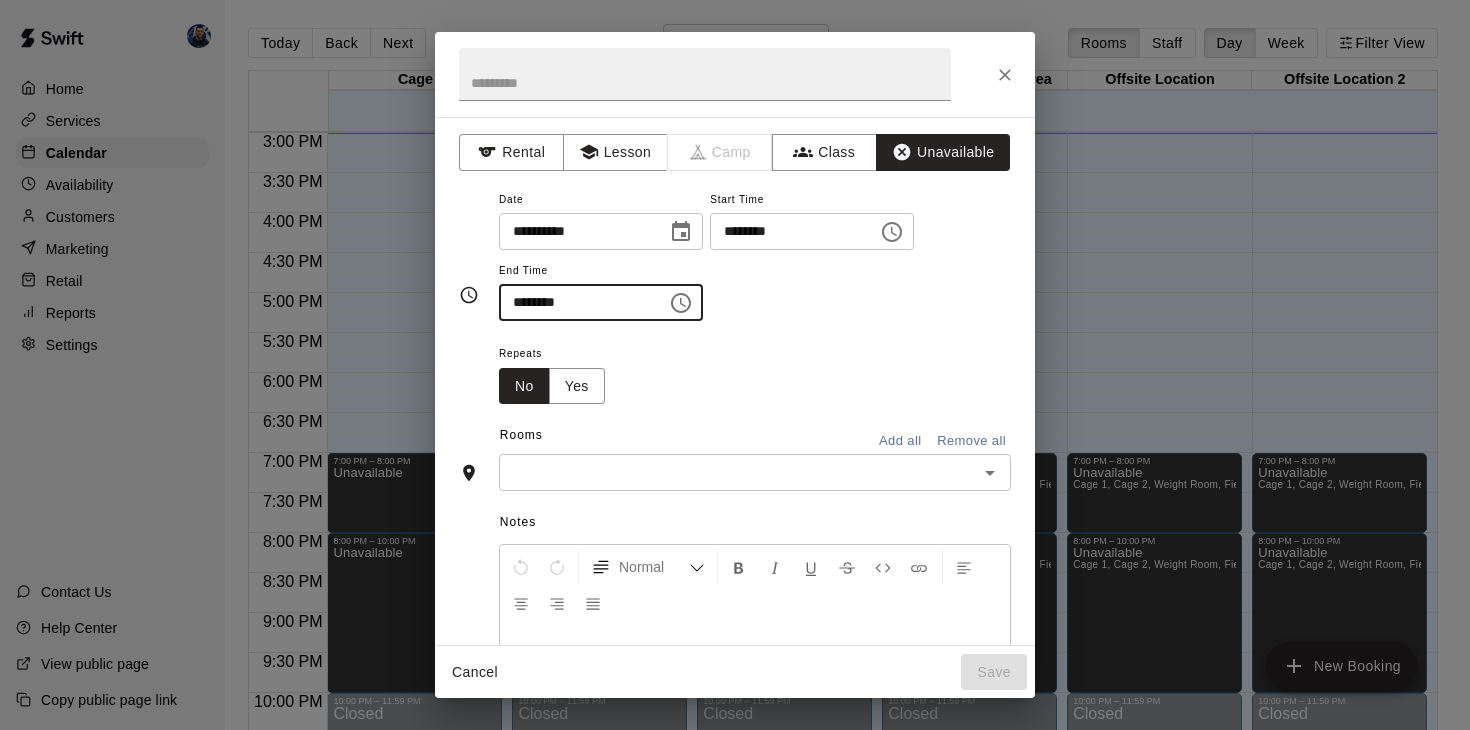 click on "**********" at bounding box center (735, 296) 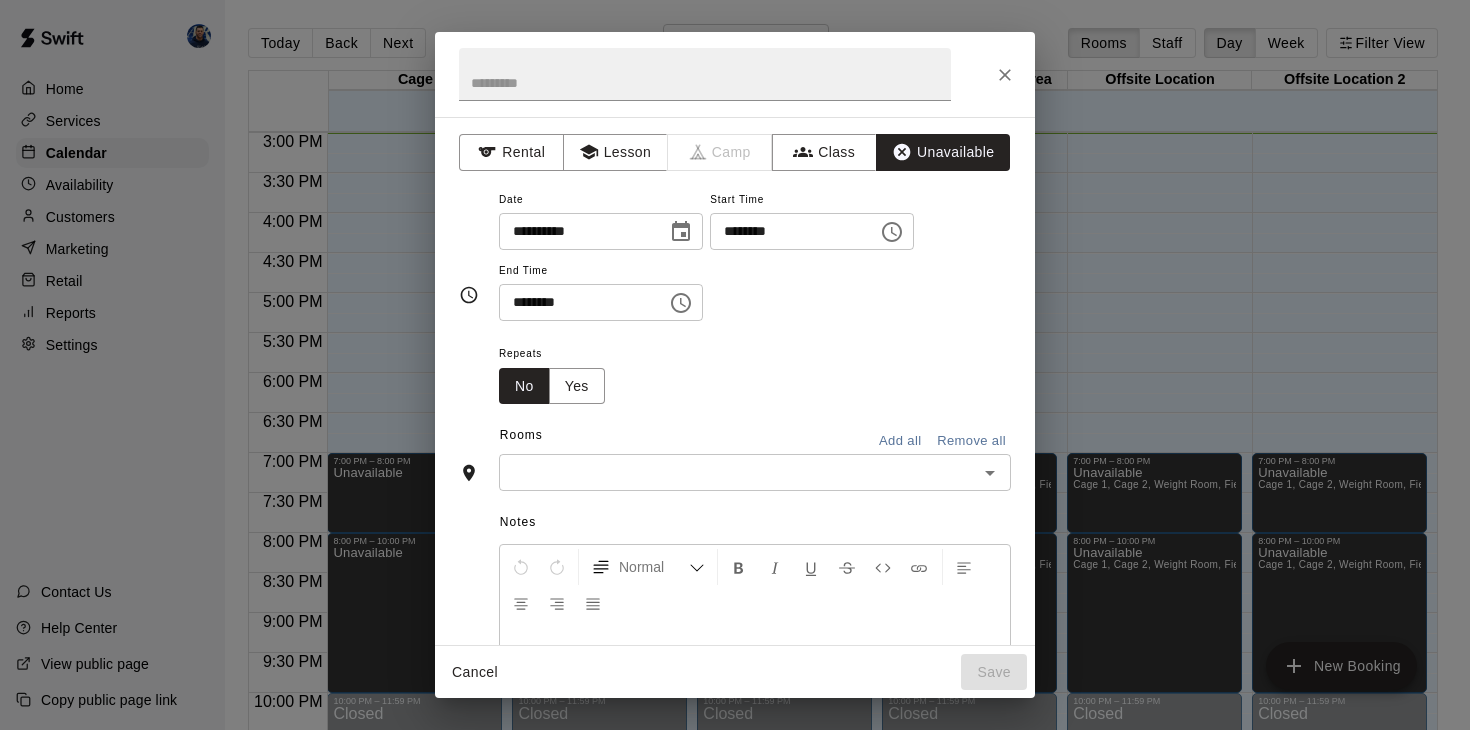 click on "Add all" at bounding box center [900, 441] 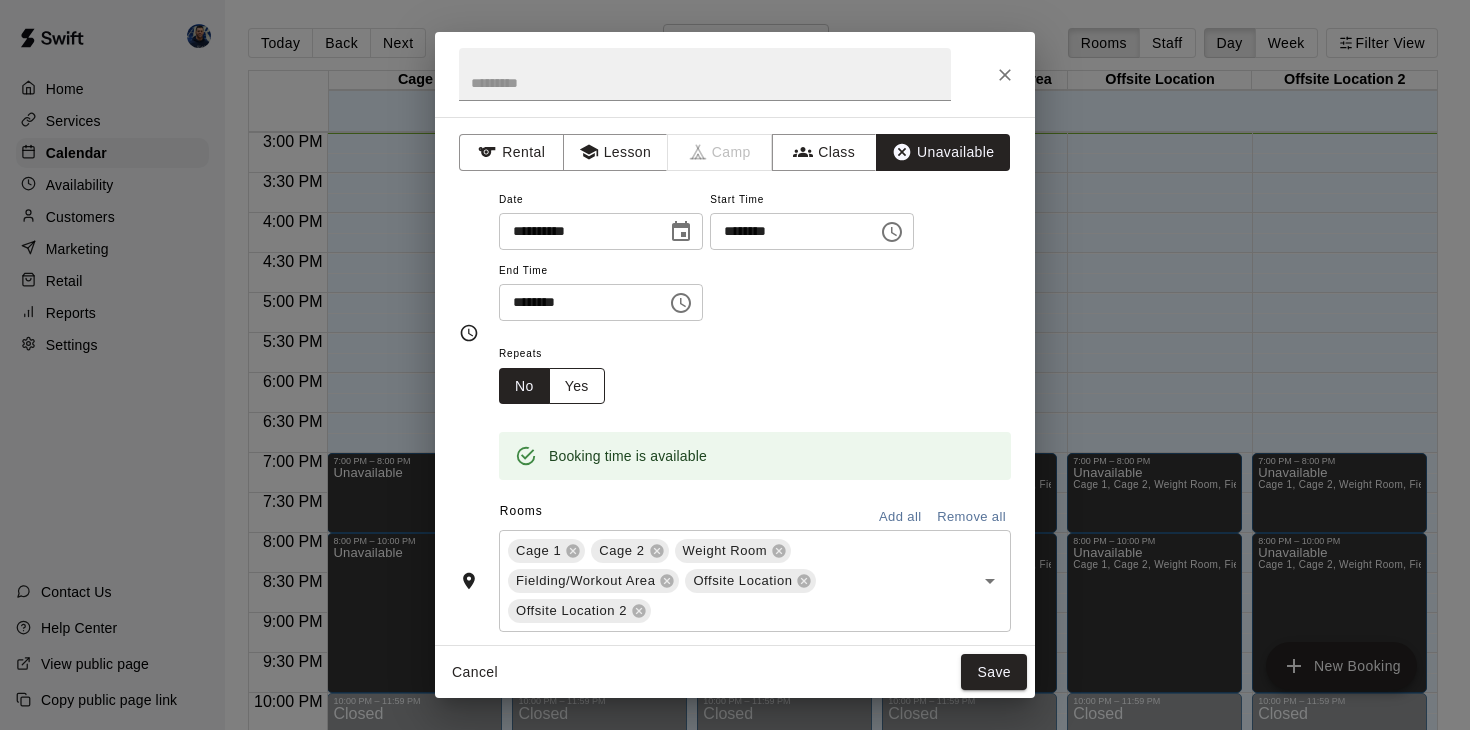 click on "Yes" at bounding box center (577, 386) 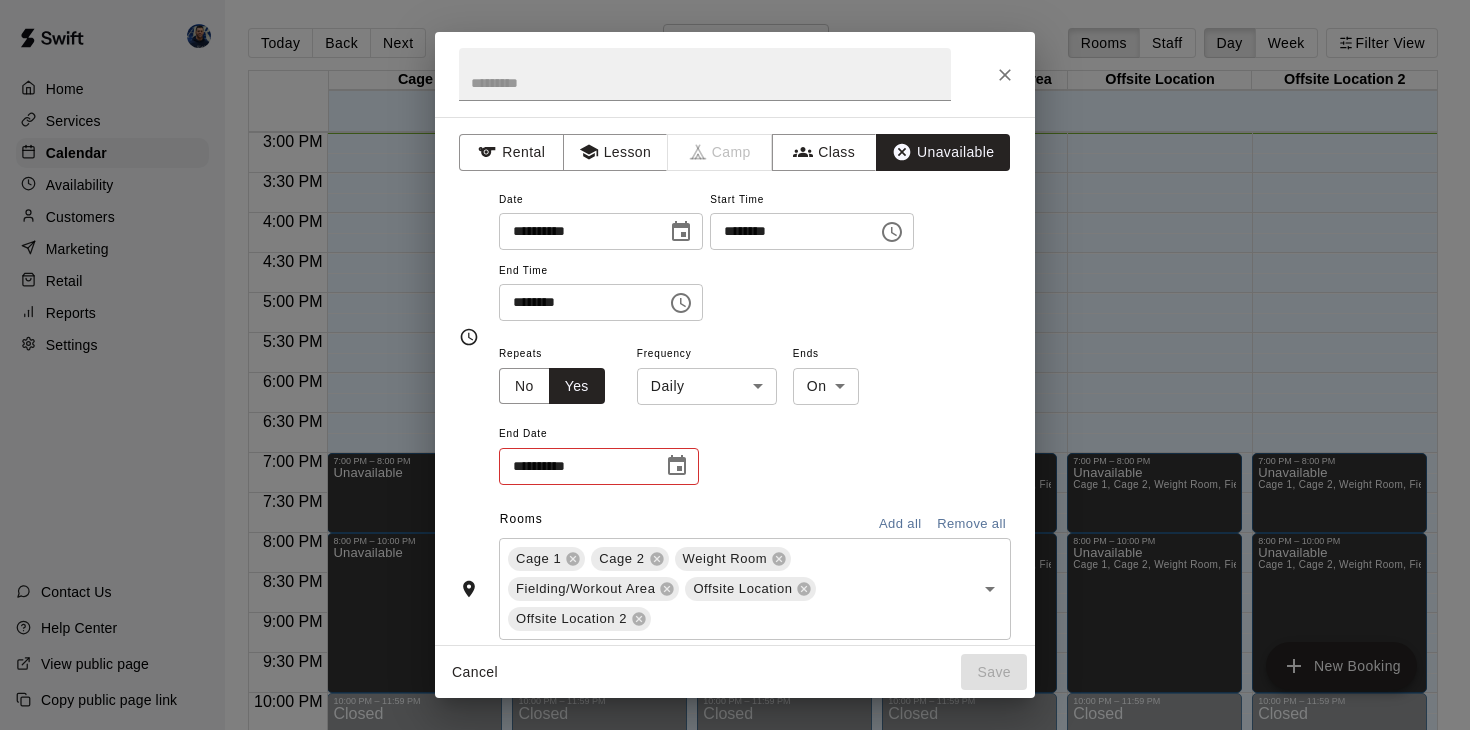 click on "Home Services Calendar Availability Customers Marketing Retail Reports Settings Contact Us Help Center View public page Copy public page link Today Back Next Thursday Aug 07 Rooms Staff Day Week Filter View Cage 1 07 Thu Cage 2 07 Thu Weight Room 07 Thu Fielding/Workout Area 07 Thu Offsite Location 07 Thu Offsite Location 2 07 Thu 12:00 AM 12:30 AM 1:00 AM 1:30 AM 2:00 AM 2:30 AM 3:00 AM 3:30 AM 4:00 AM 4:30 AM 5:00 AM 5:30 AM 6:00 AM 6:30 AM 7:00 AM 7:30 AM 8:00 AM 8:30 AM 9:00 AM 9:30 AM 10:00 AM 10:30 AM 11:00 AM 11:30 AM 12:00 PM 12:30 PM 1:00 PM 1:30 PM 2:00 PM 2:30 PM 3:00 PM 3:30 PM 4:00 PM 4:30 PM 5:00 PM 5:30 PM 6:00 PM 6:30 PM 7:00 PM 7:30 PM 8:00 PM 8:30 PM 9:00 PM 9:30 PM 10:00 PM 10:30 PM 11:00 PM 11:30 PM 12:00 AM – 2:00 PM Closed 7:00 PM – 8:00 PM Unavailable 8:00 PM – 10:00 PM Unavailable 10:00 PM – 11:59 PM Closed 12:00 AM – 2:00 PM Closed 7:00 PM – 8:00 PM Unavailable Cage 1, Cage 2, Weight Room, Fielding/Workout Area, Offsite Location, Offsite Location 2 8:00 PM – 10:00 PM" at bounding box center (735, 381) 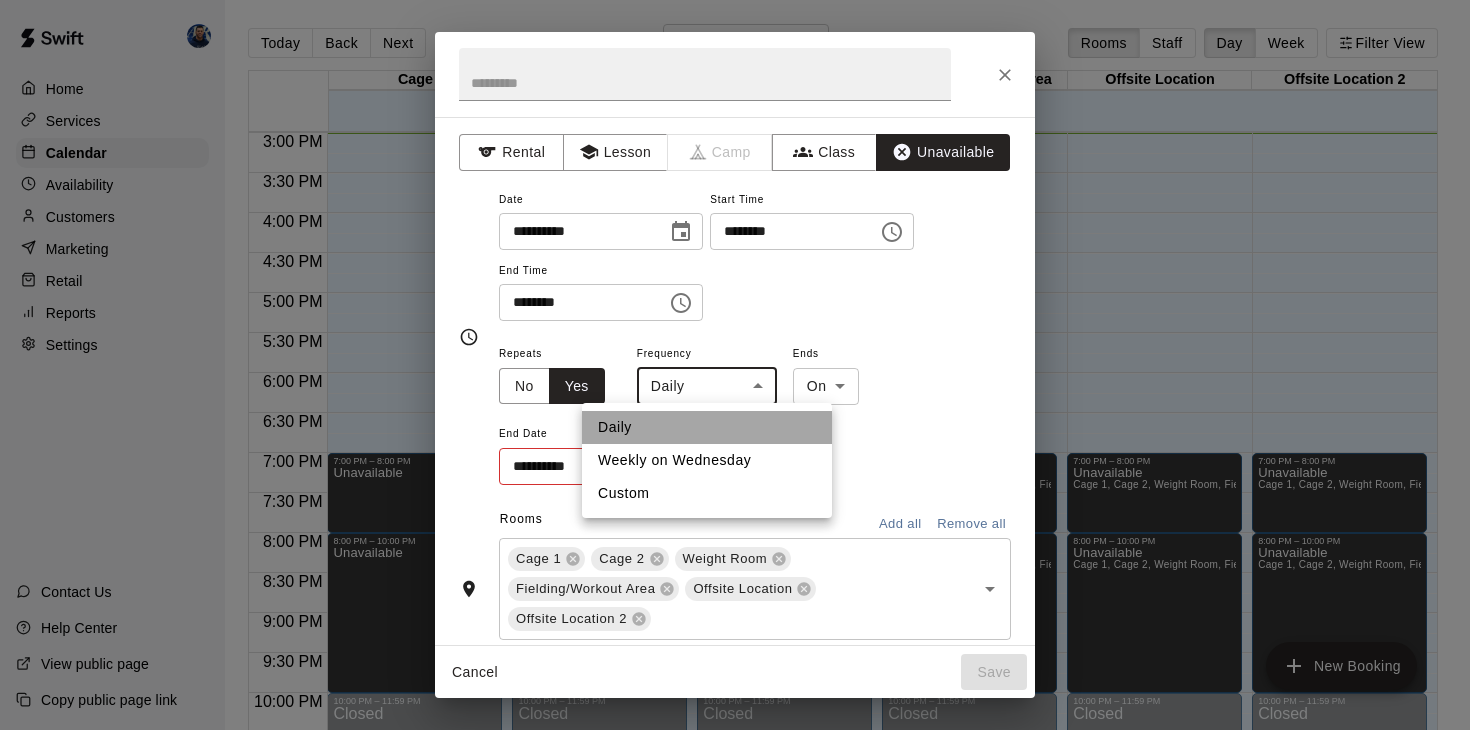 click on "Daily" at bounding box center (707, 427) 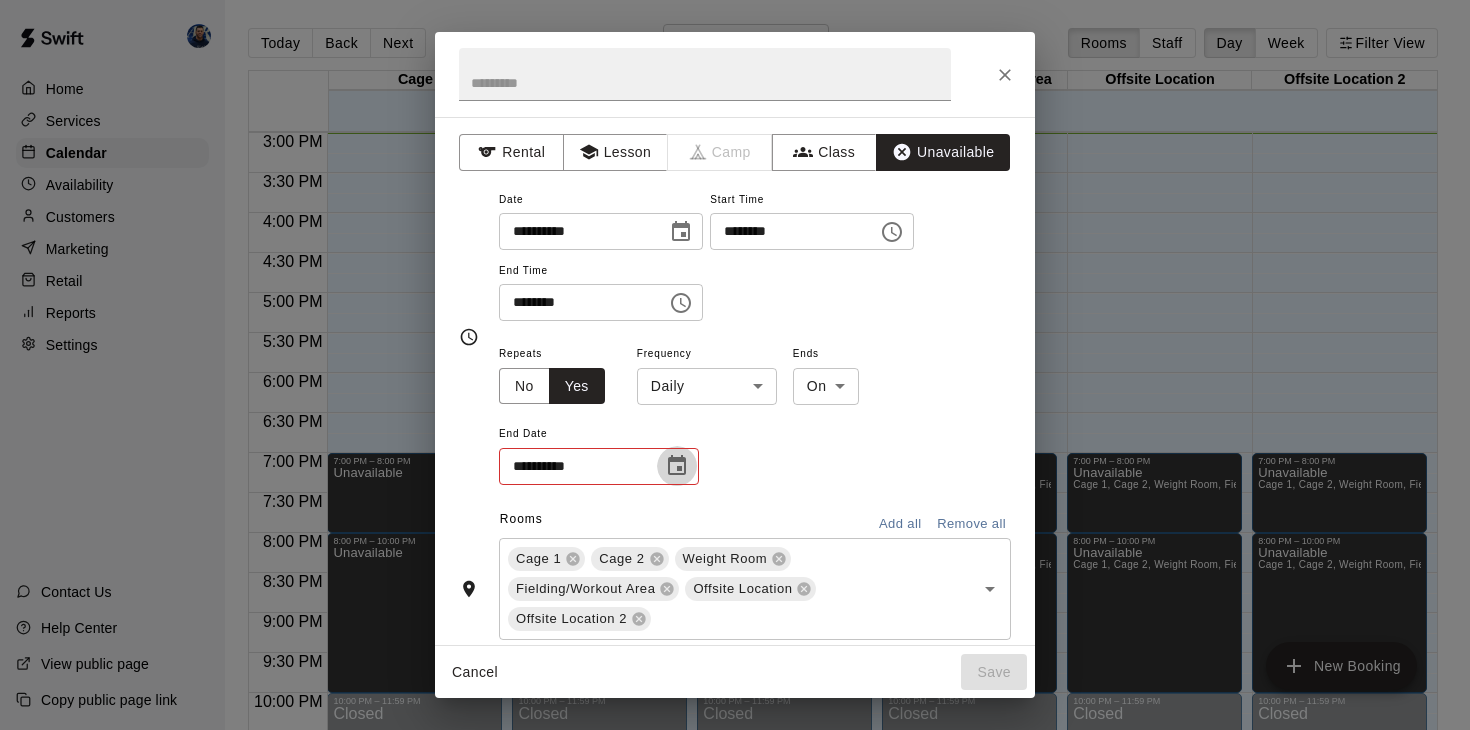 click at bounding box center [677, 466] 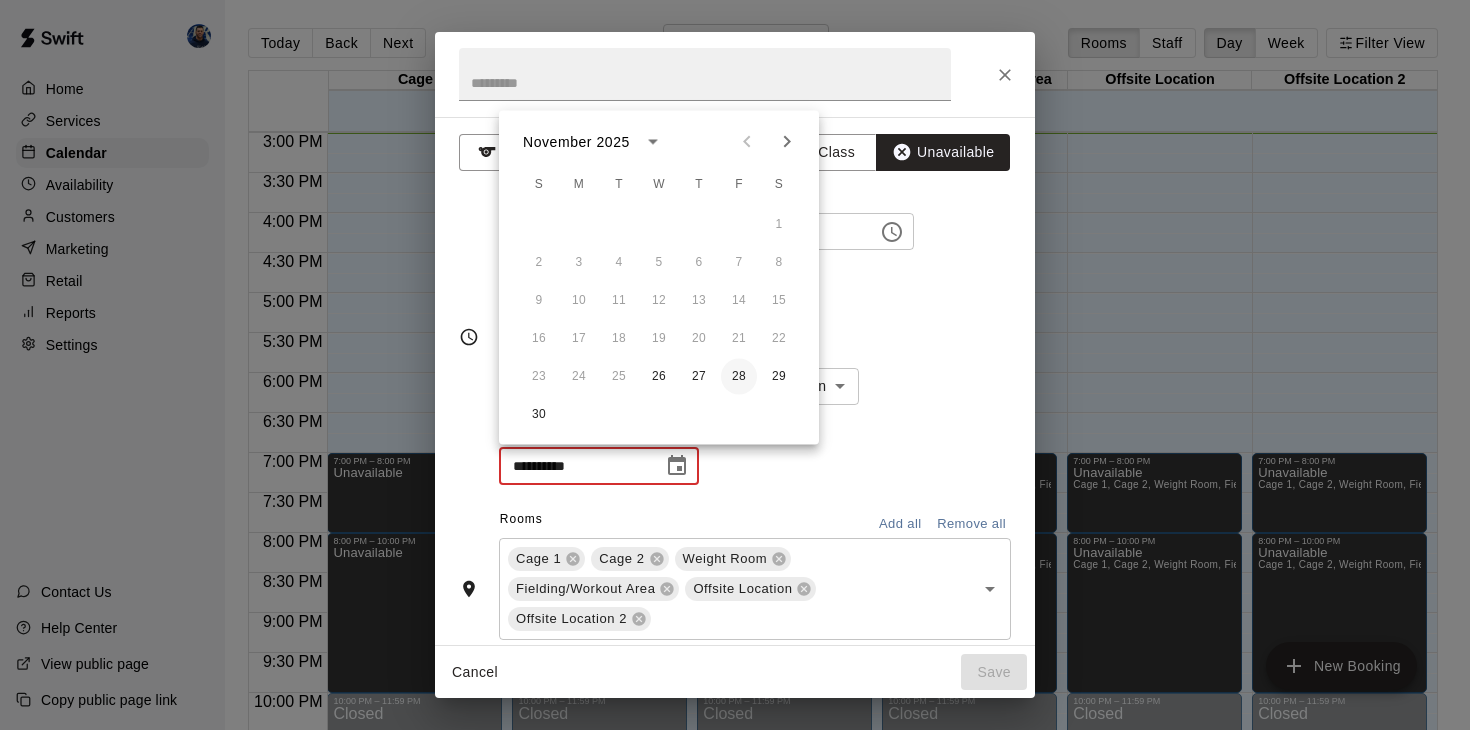 click on "28" at bounding box center (739, 377) 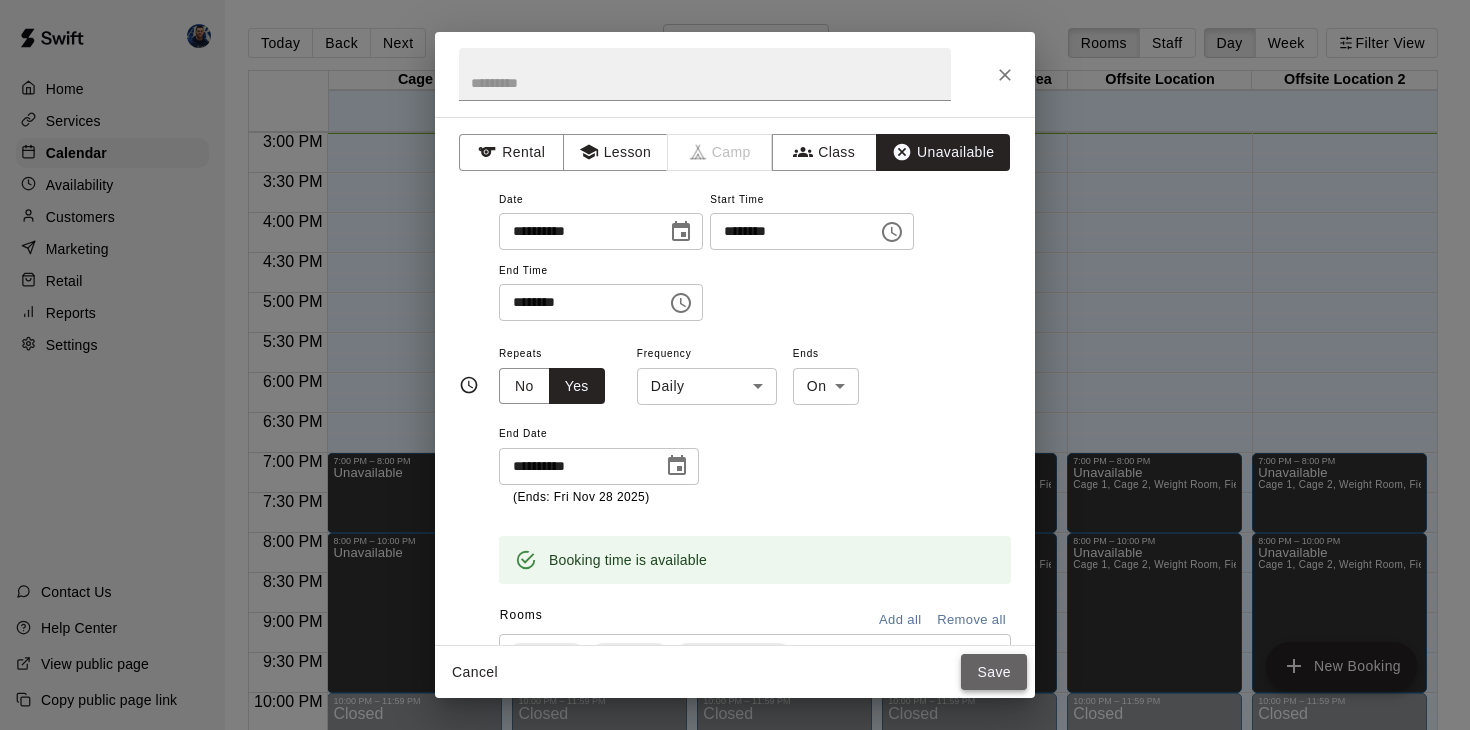 click on "Save" at bounding box center (994, 672) 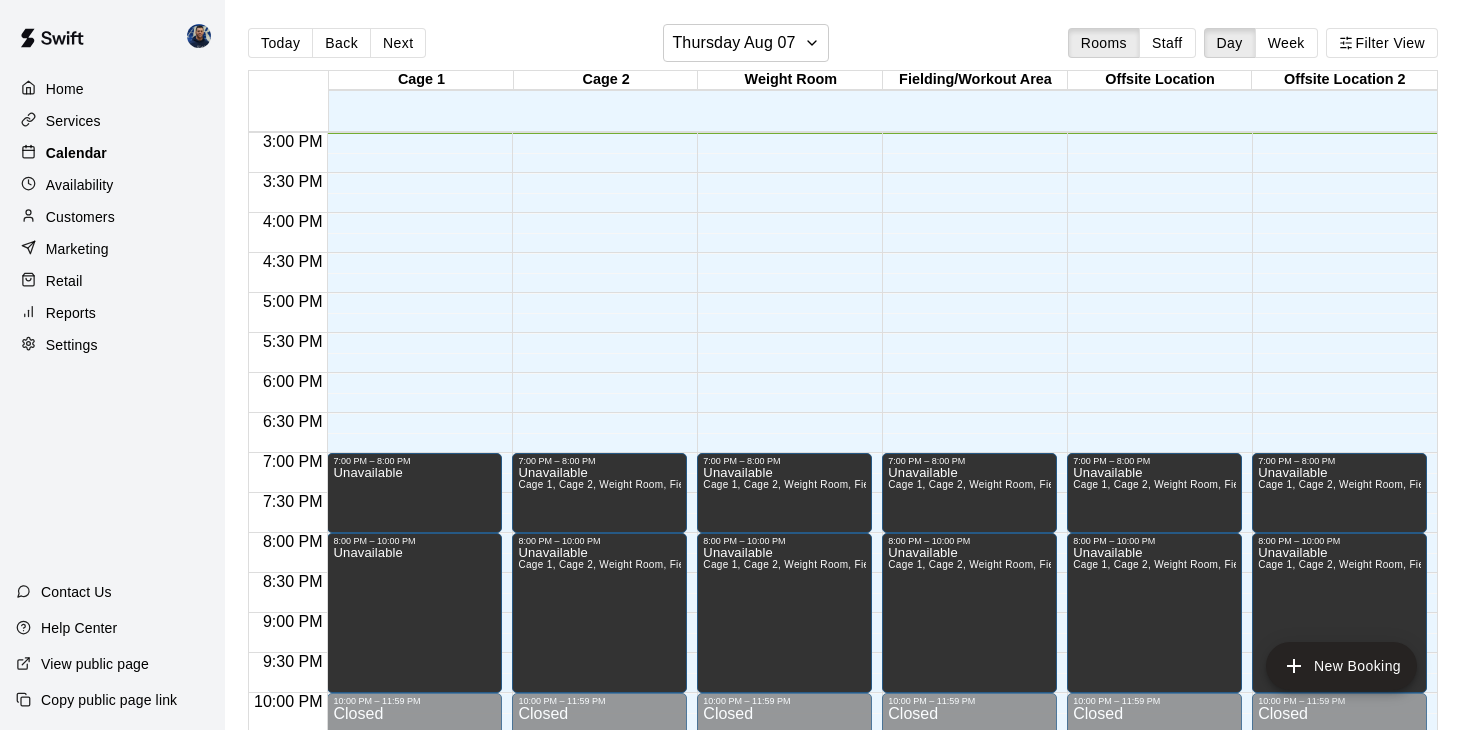 click on "Calendar" at bounding box center [76, 153] 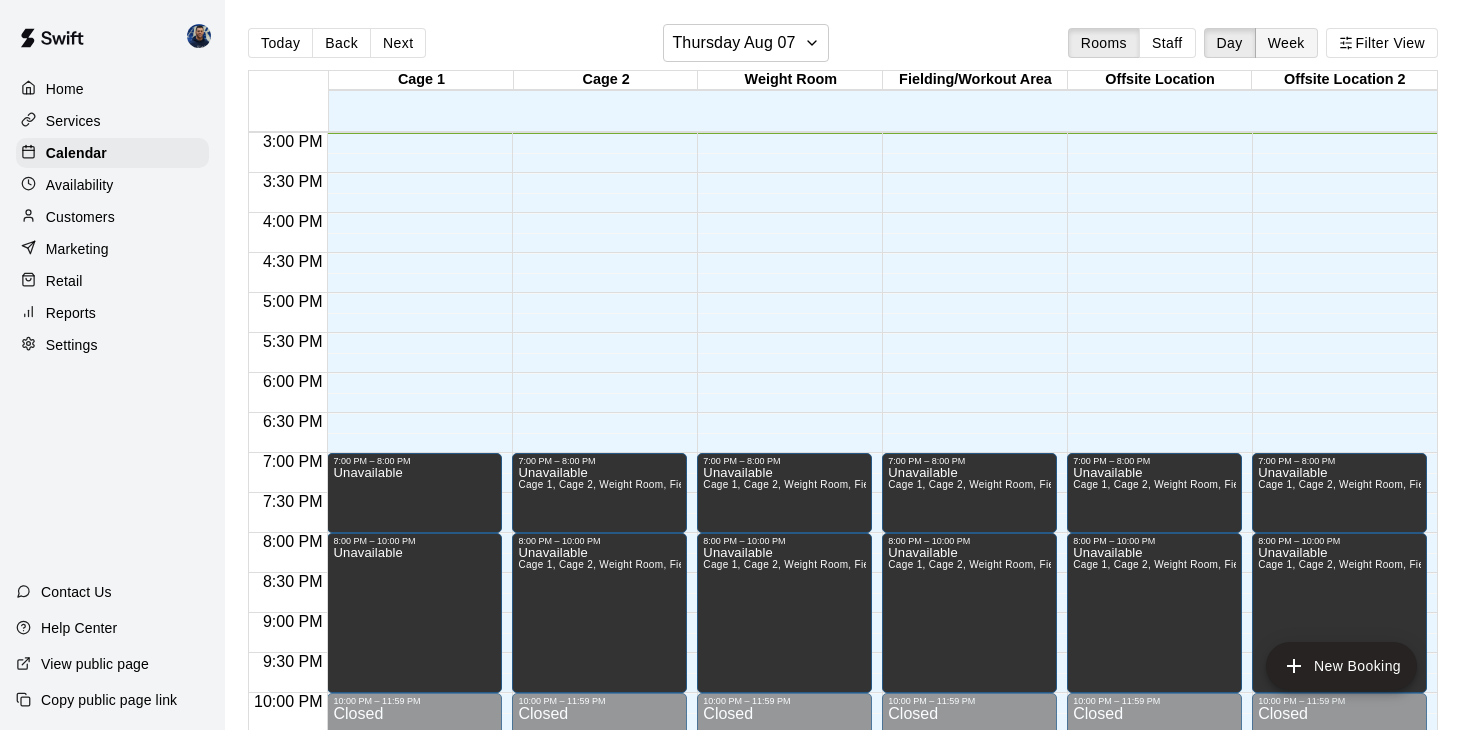 click on "Week" at bounding box center [1286, 43] 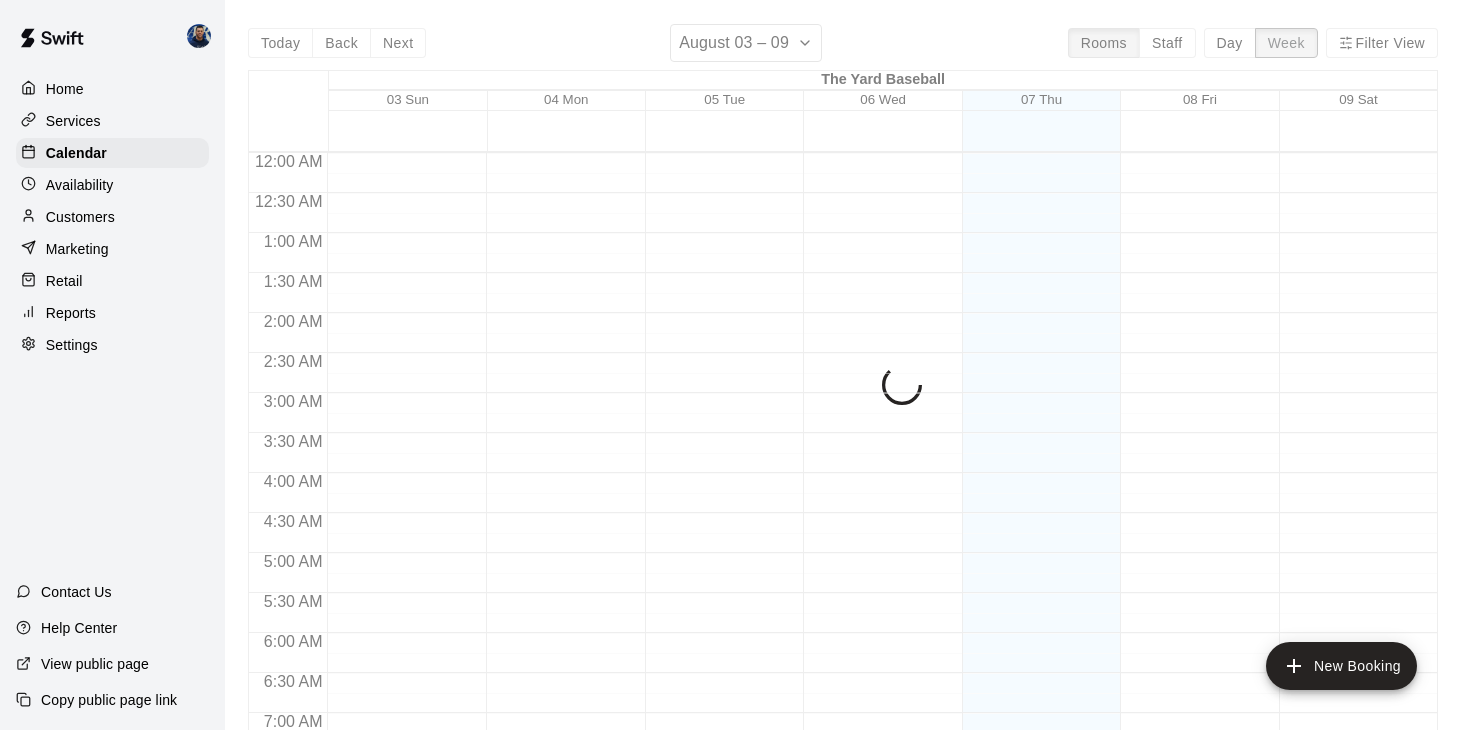 scroll, scrollTop: 1201, scrollLeft: 0, axis: vertical 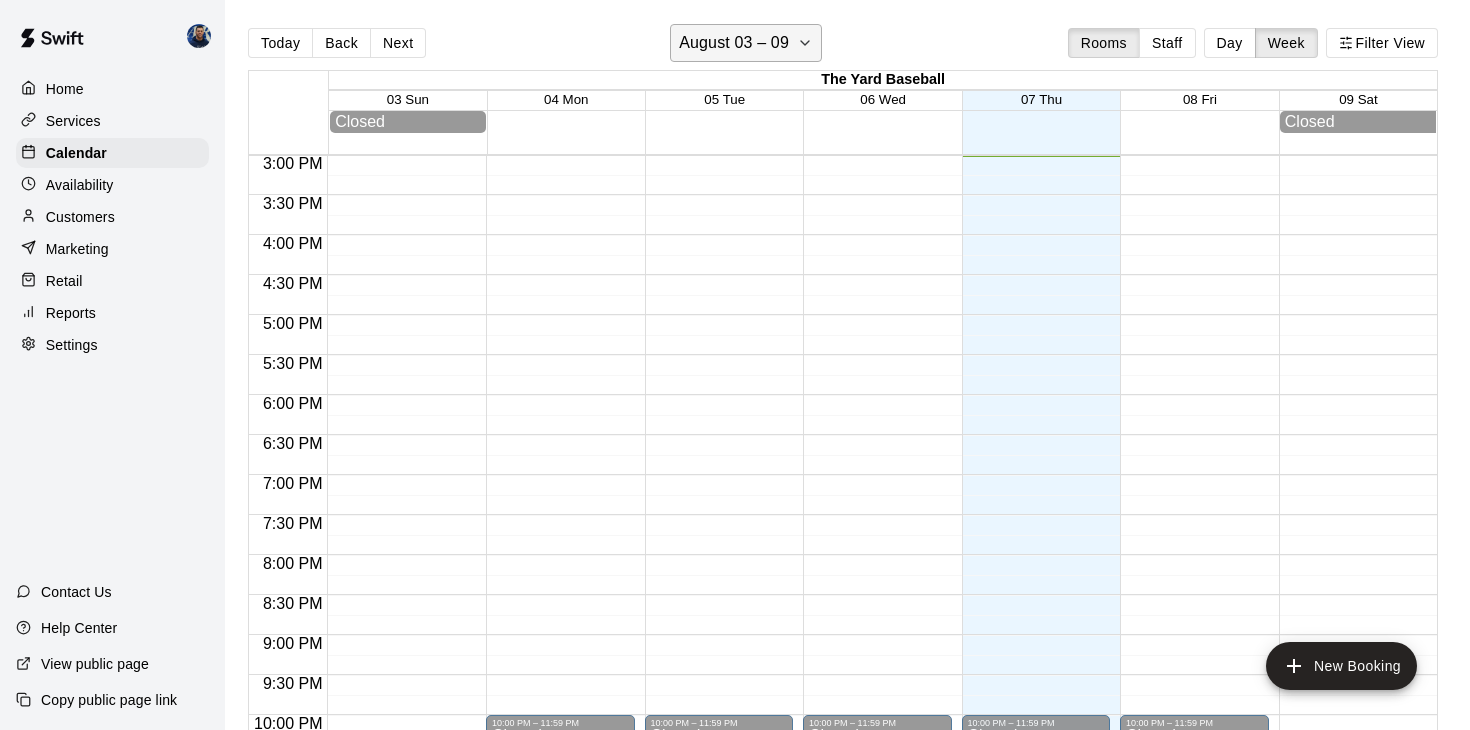 click 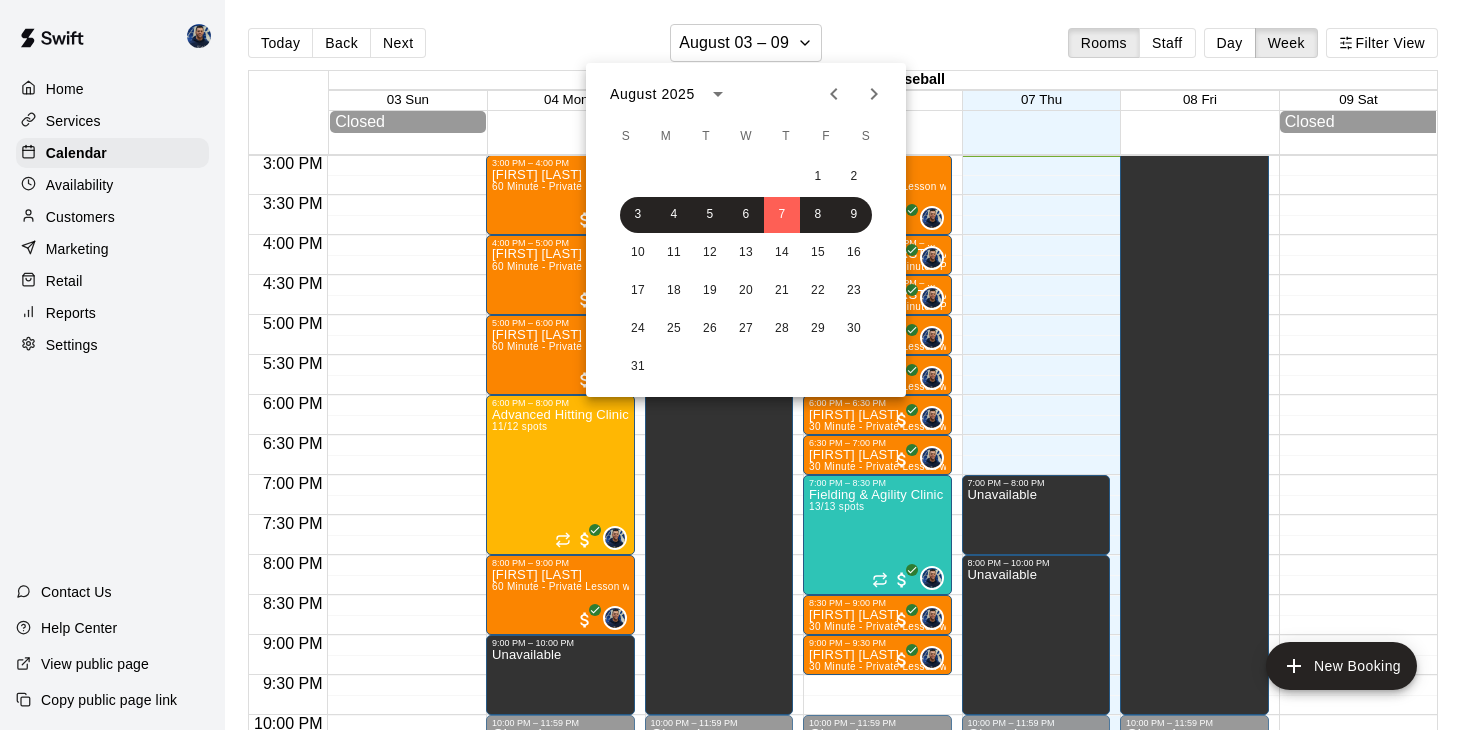 click 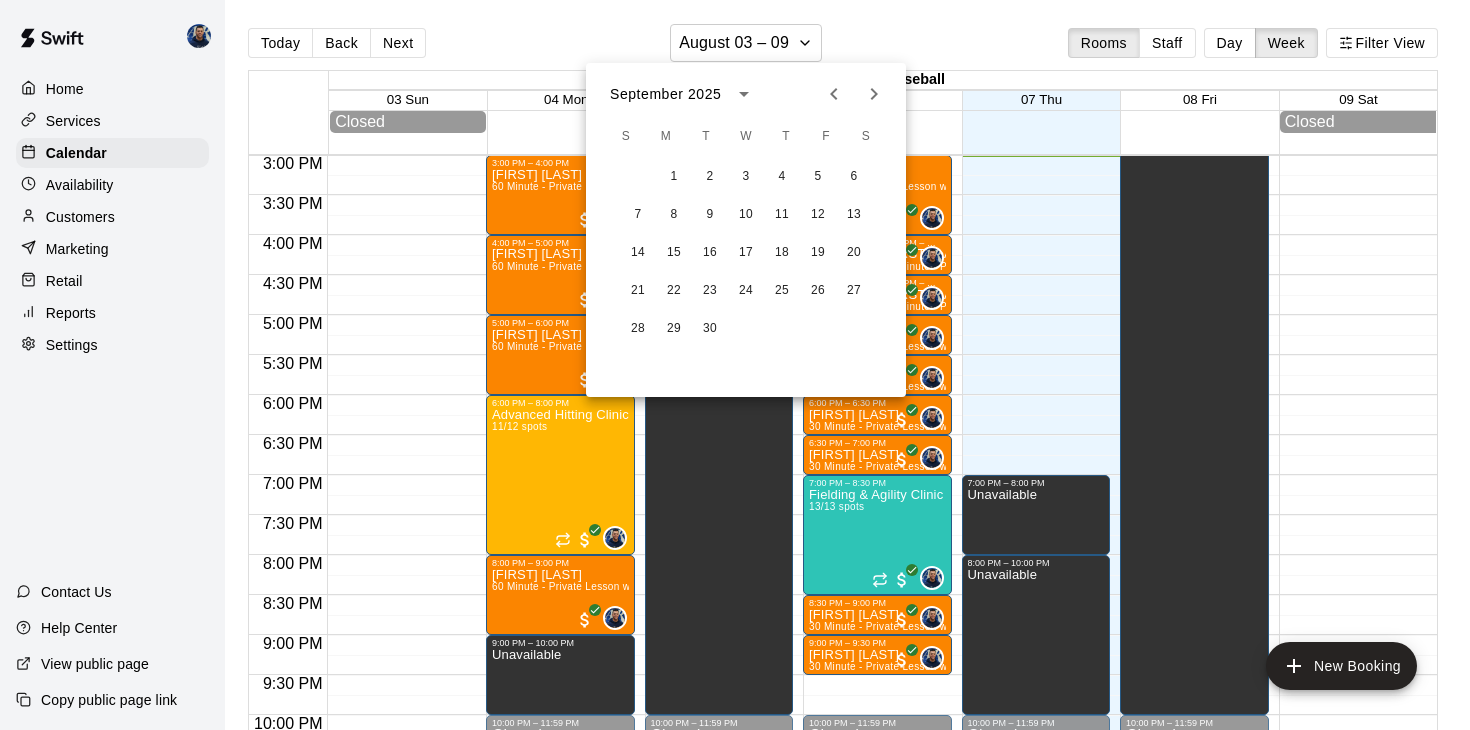 click 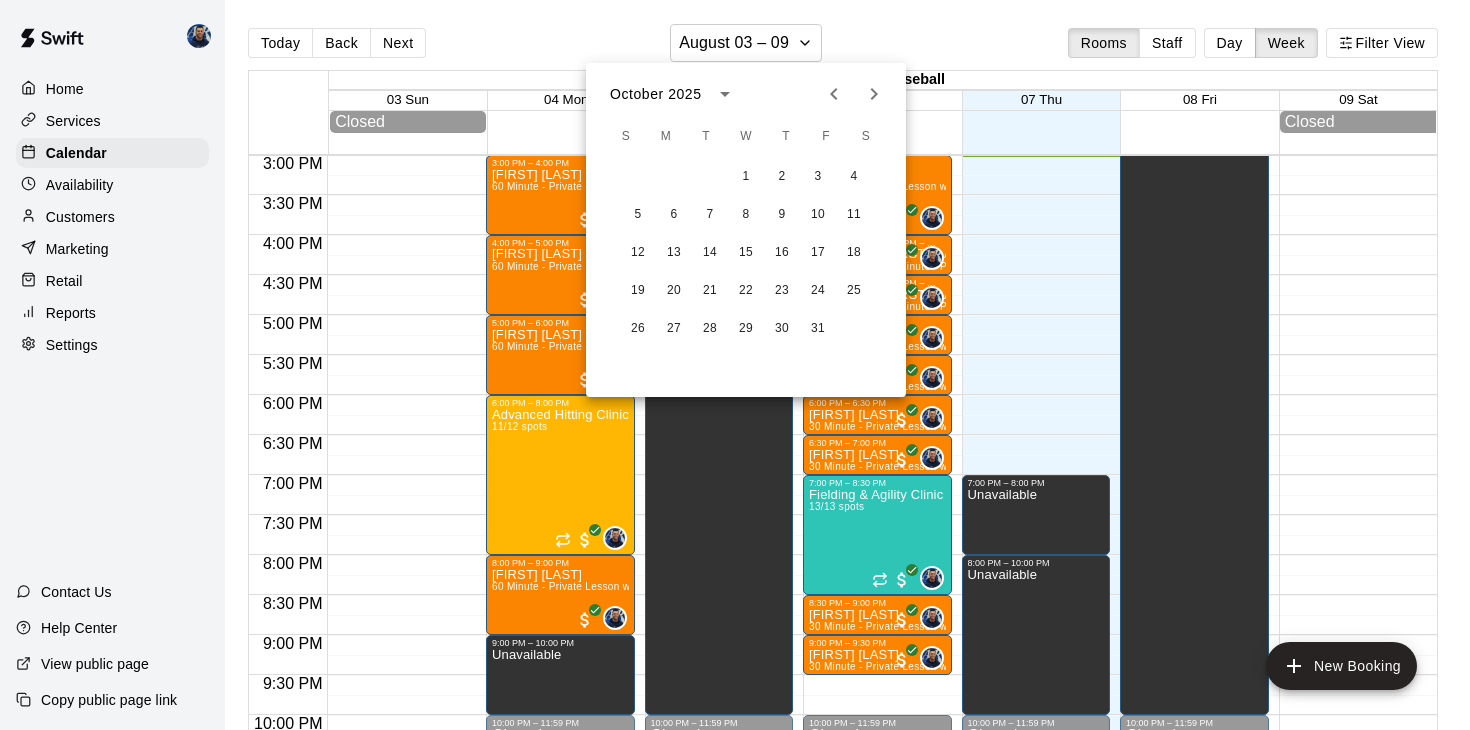 click 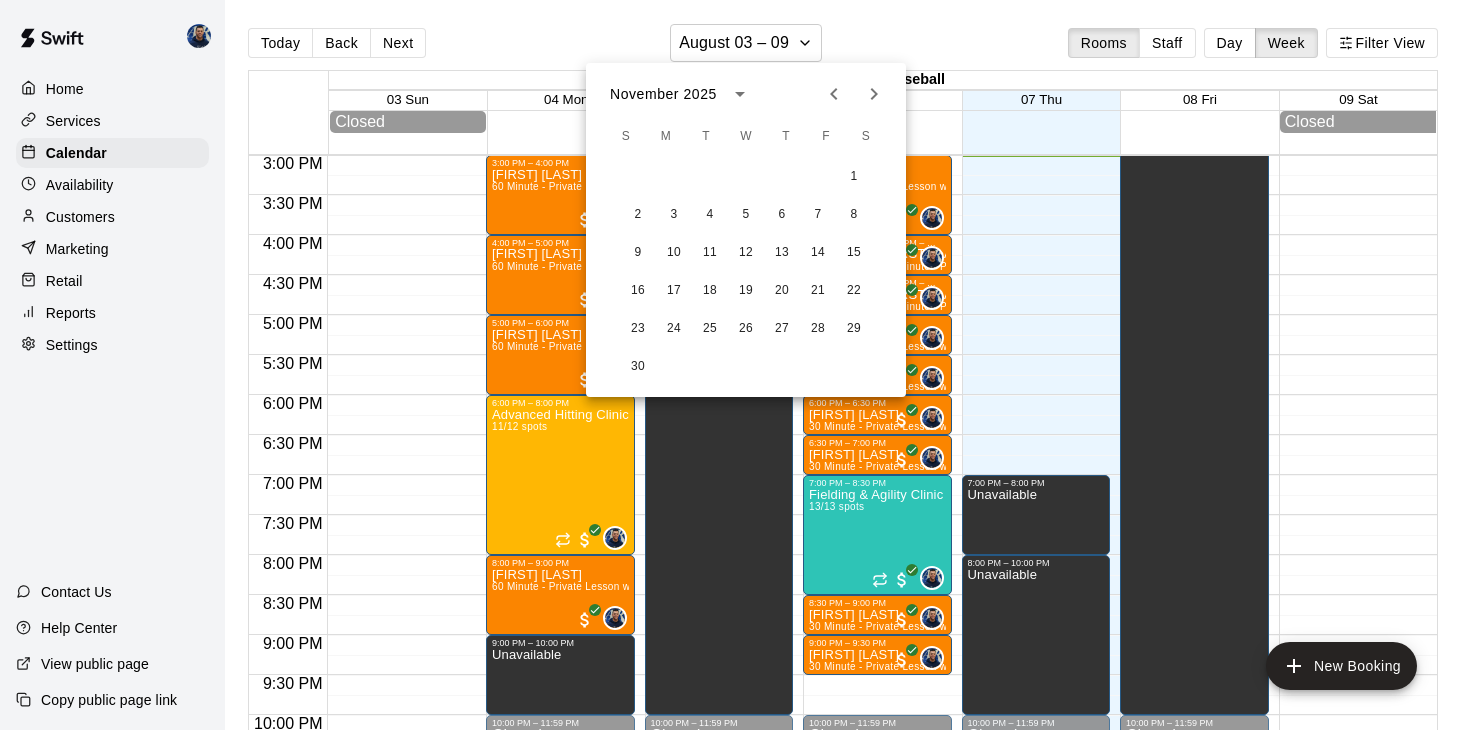 click at bounding box center [735, 365] 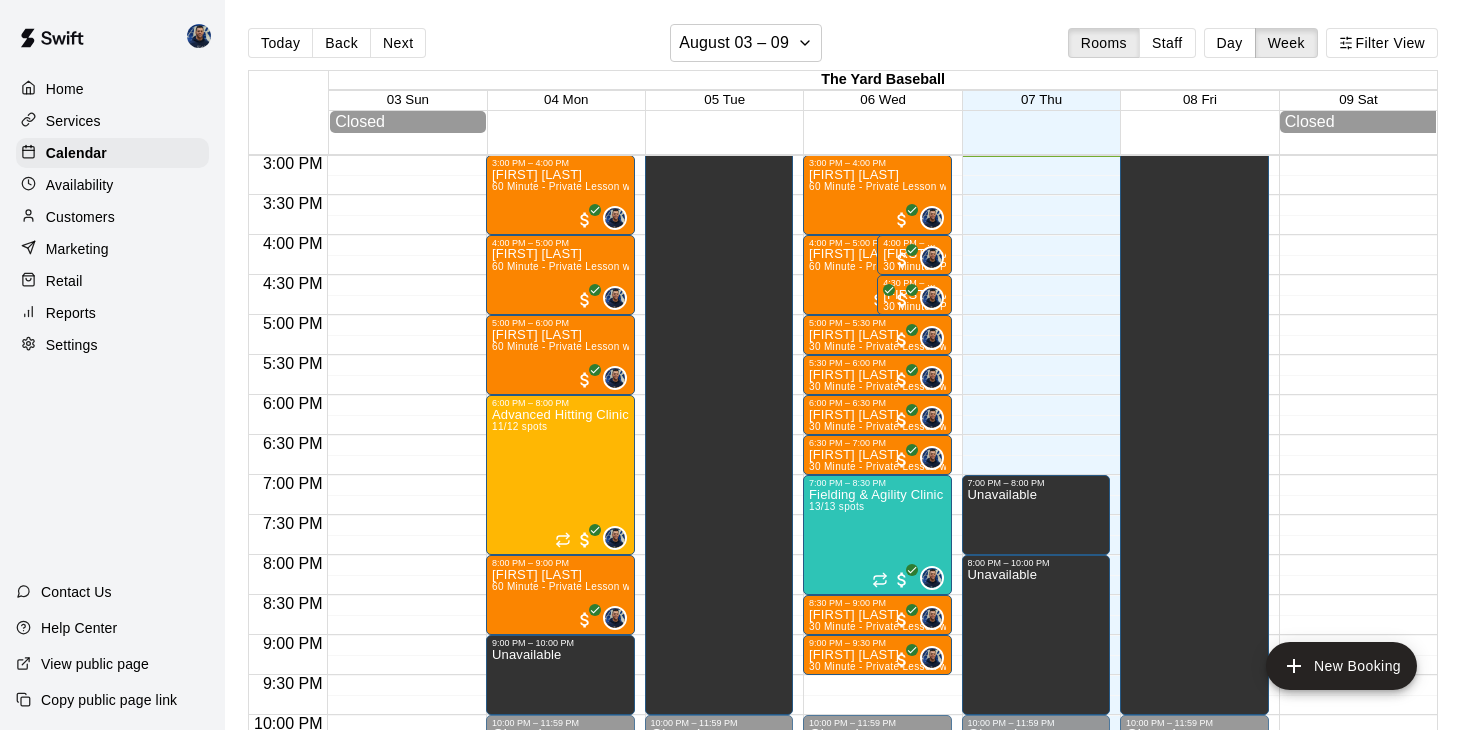 click on "Availability" at bounding box center [80, 185] 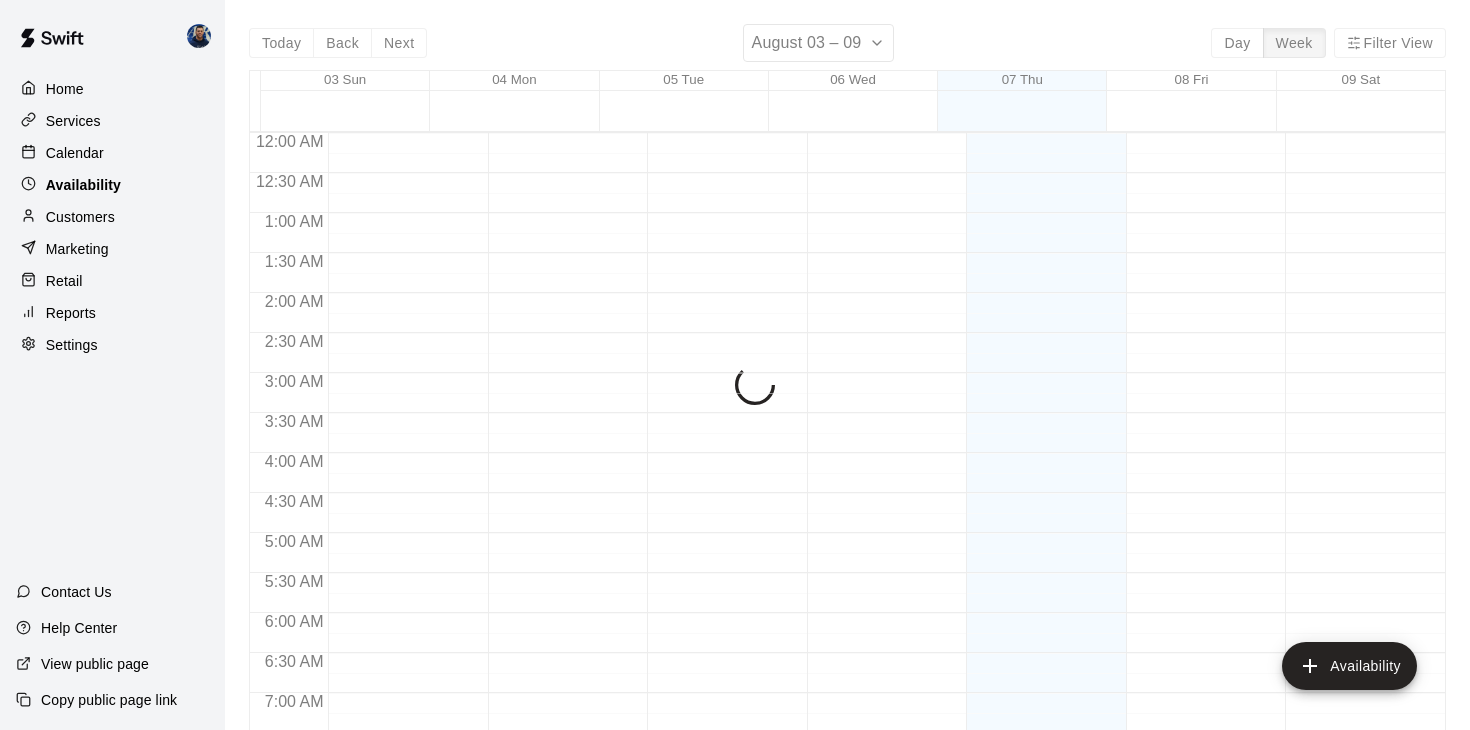 scroll, scrollTop: 1202, scrollLeft: 0, axis: vertical 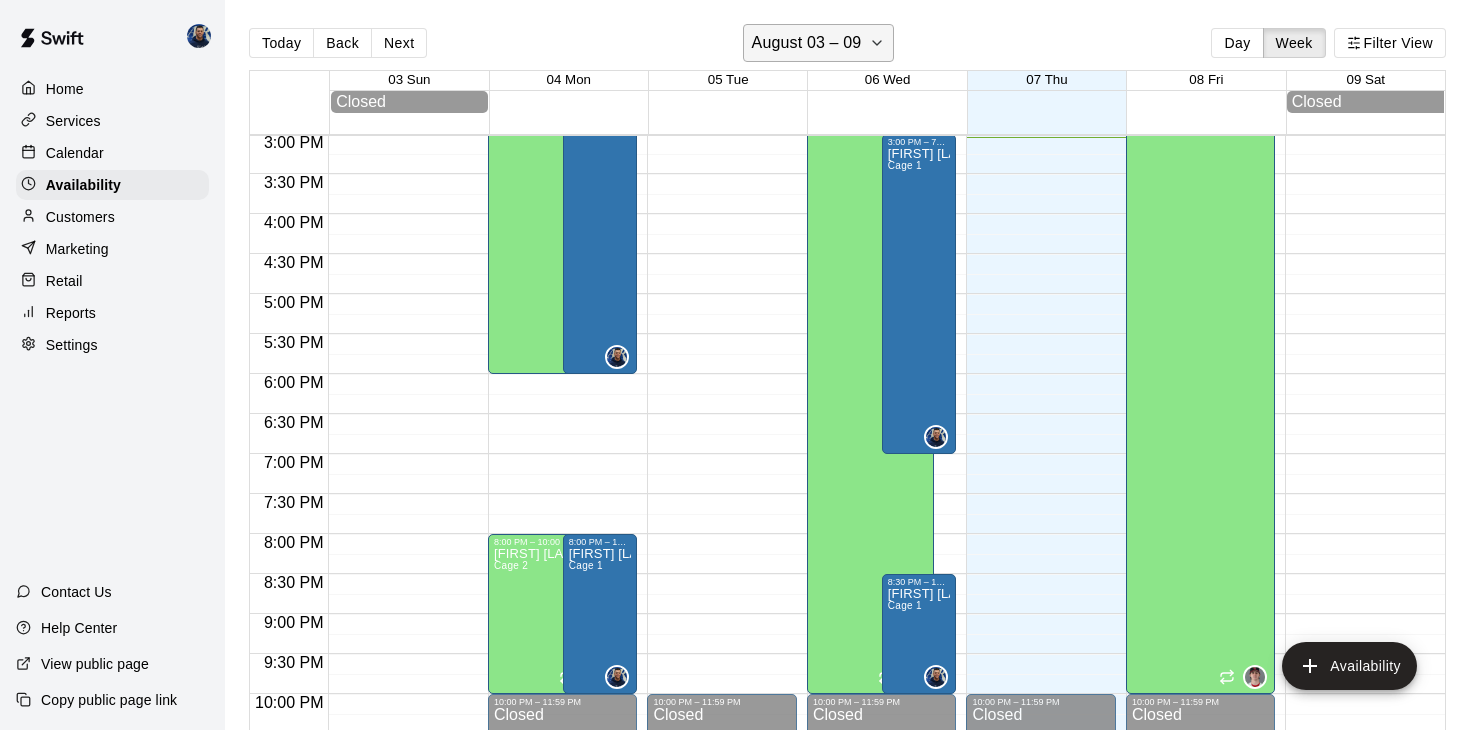 click on "August 03 – 09" at bounding box center (807, 43) 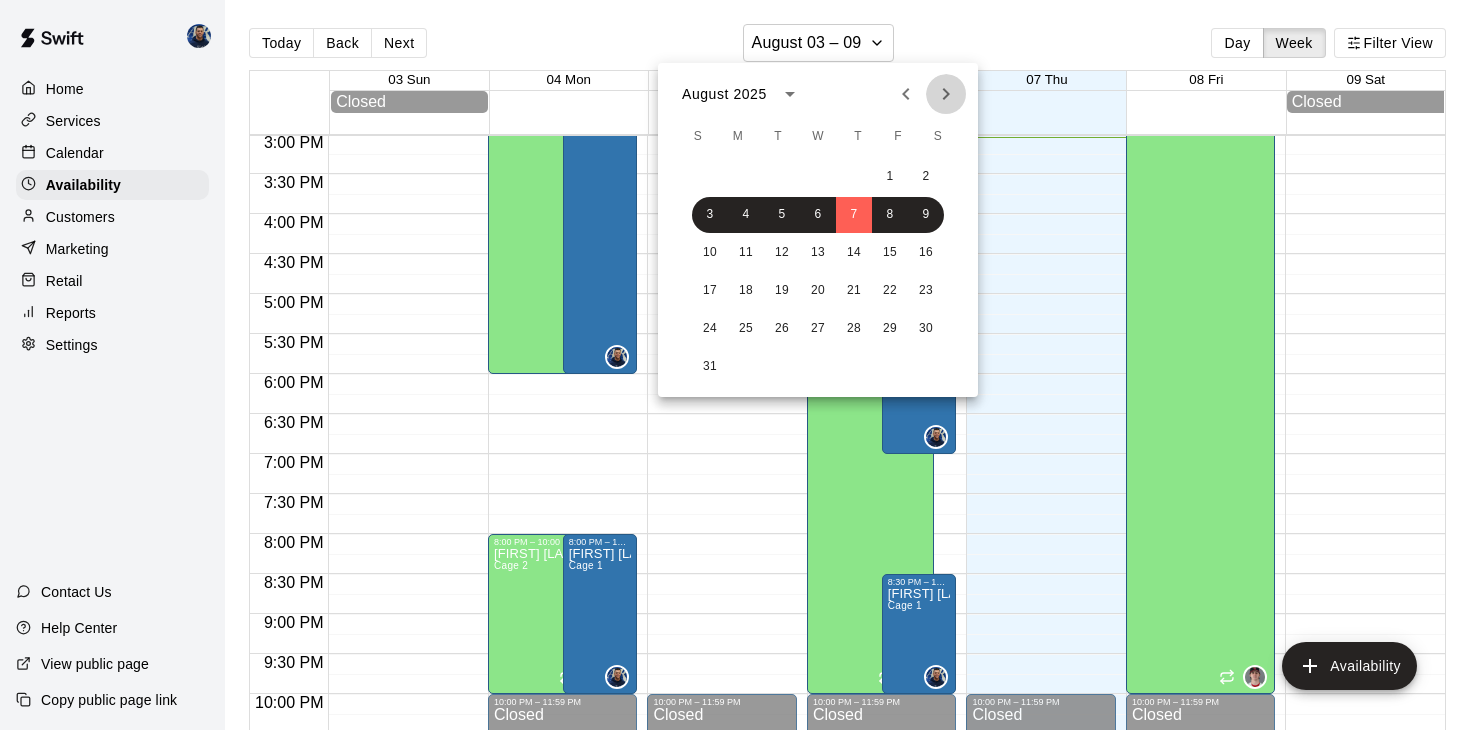 click 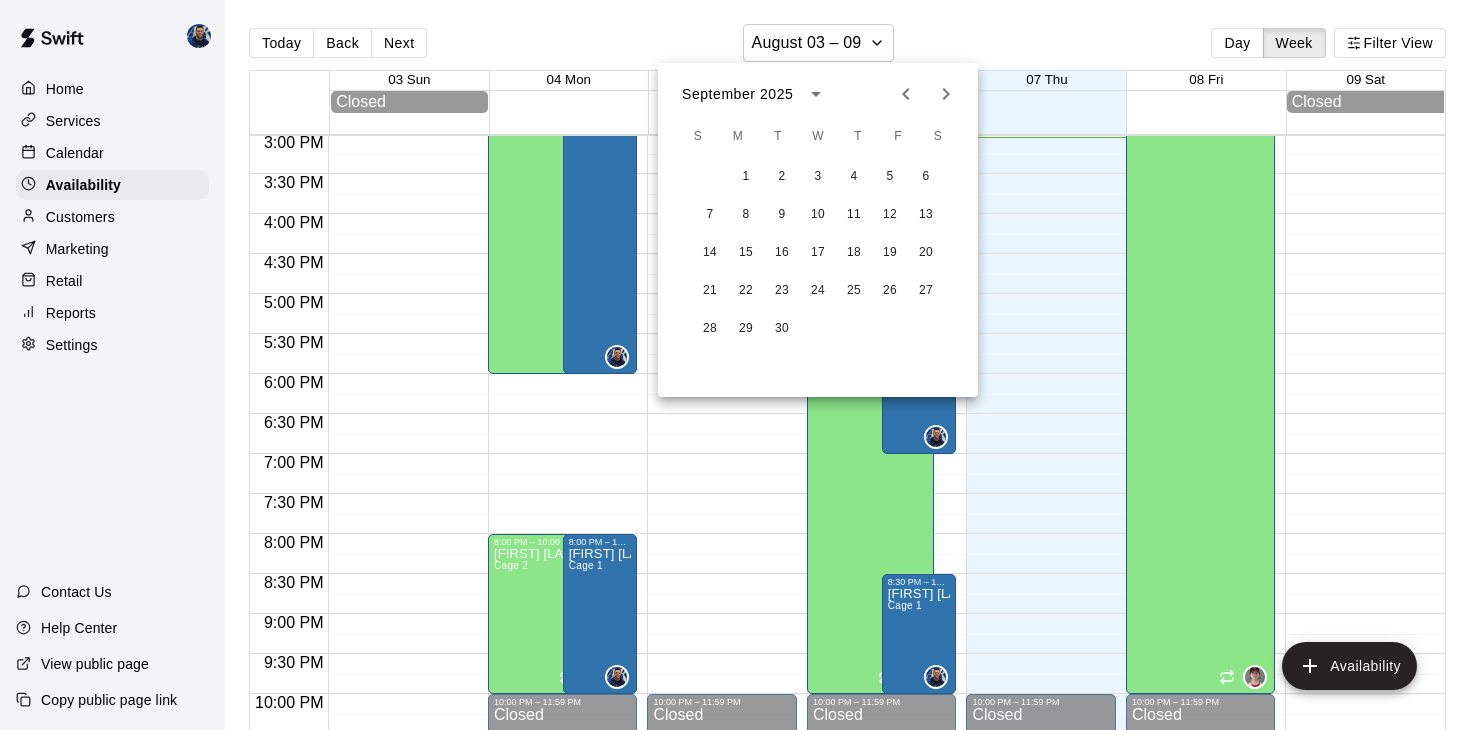 click 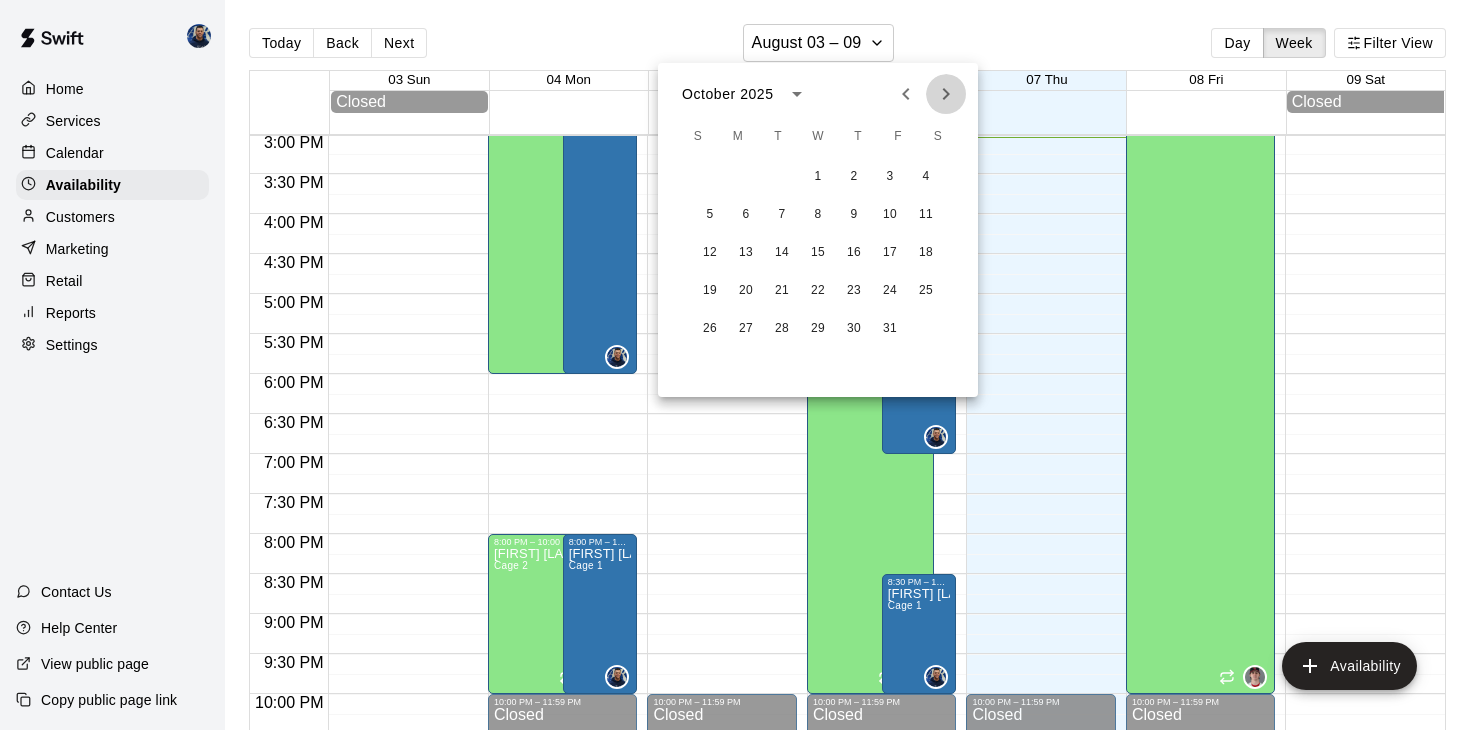 click 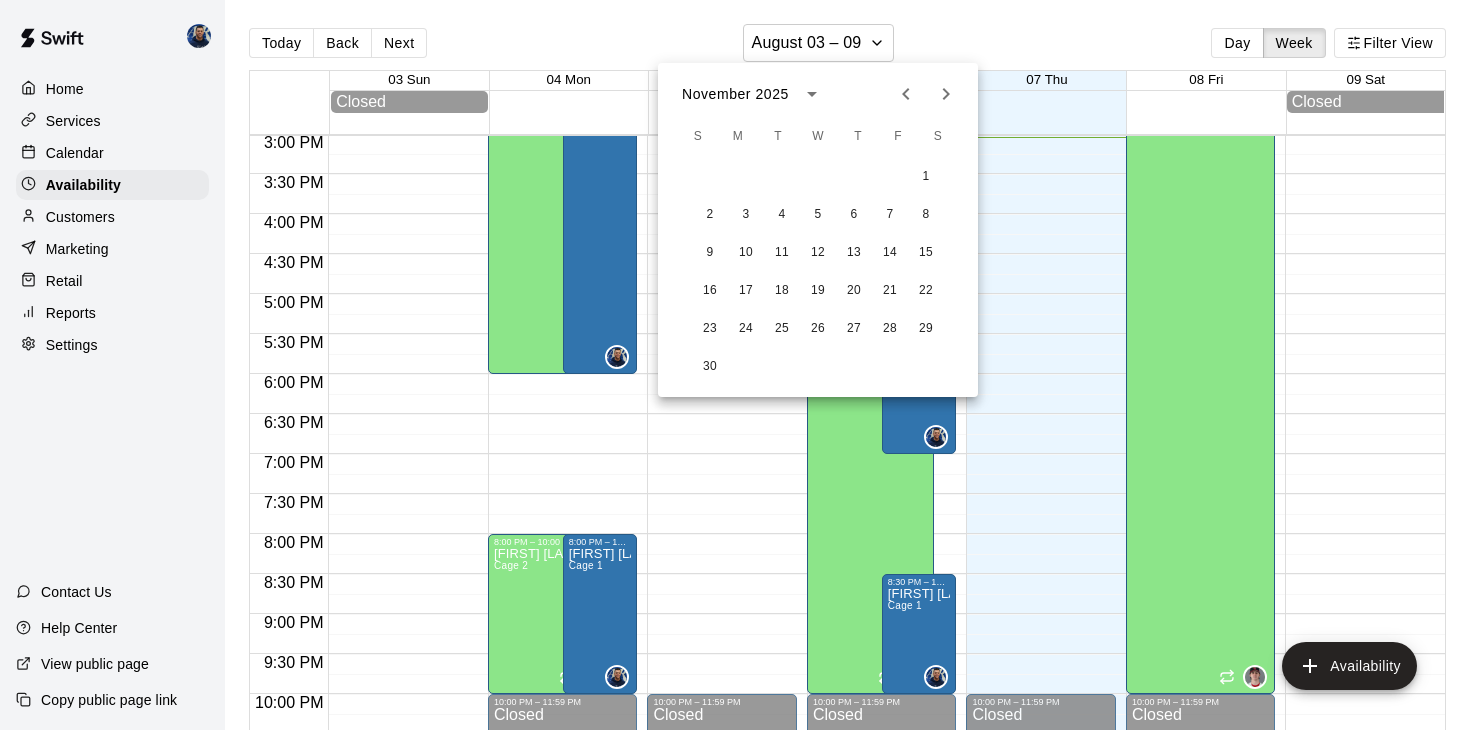 click 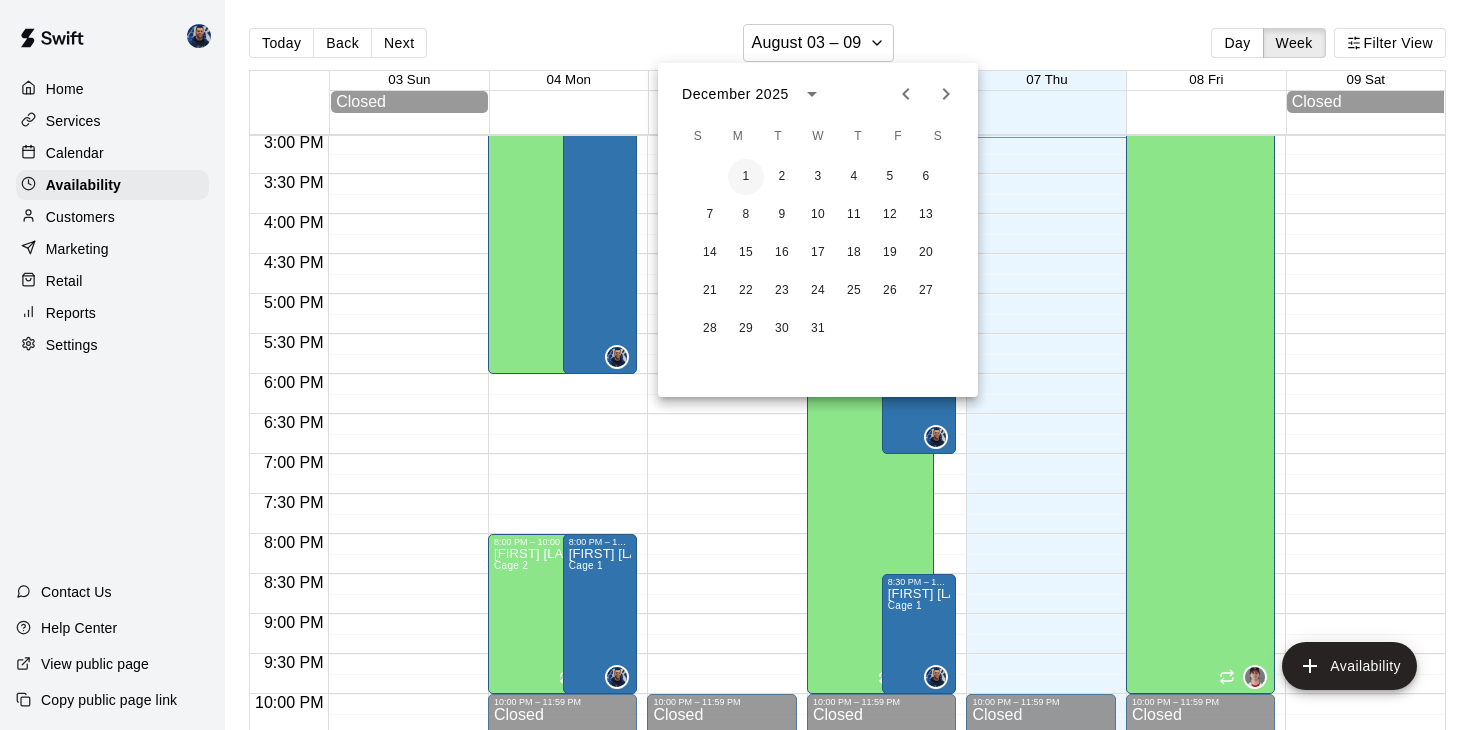 click on "1" at bounding box center [746, 177] 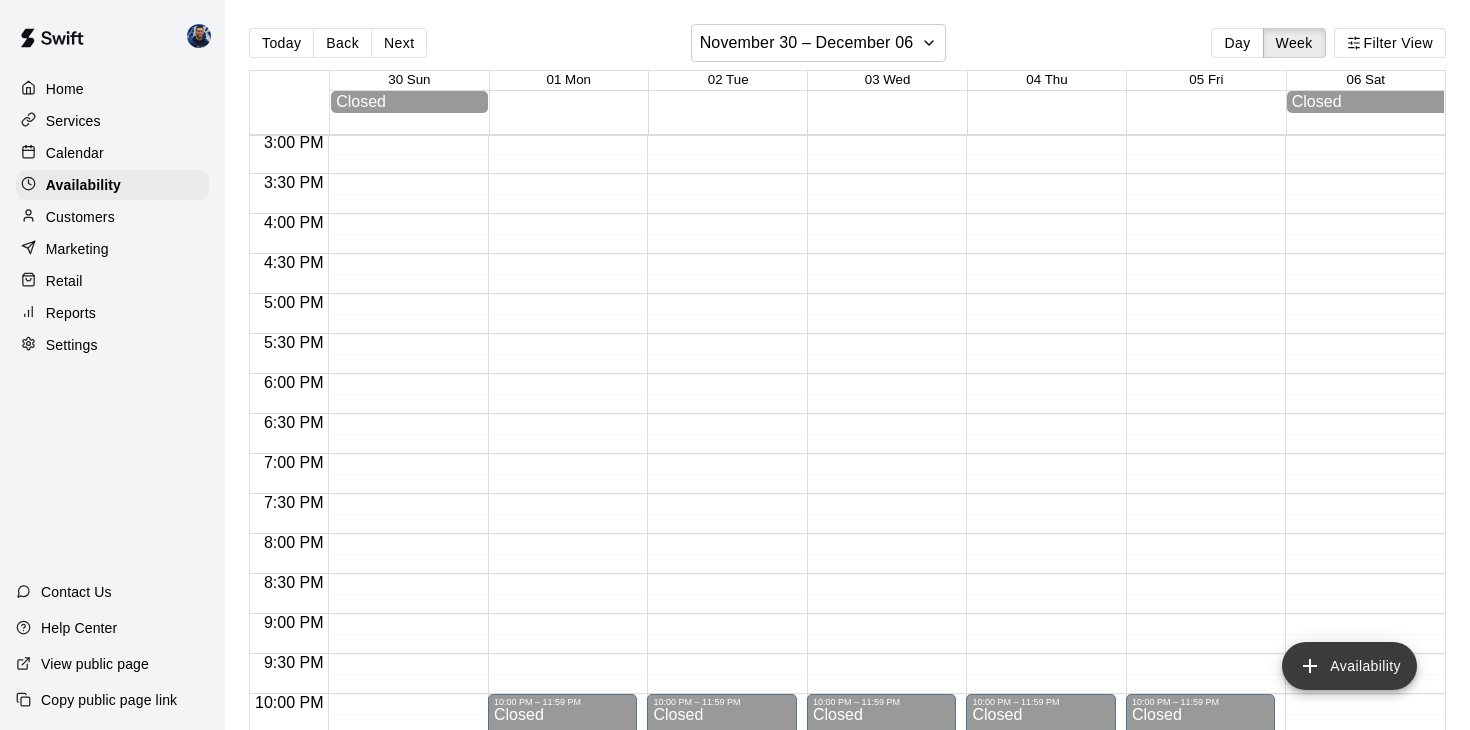 click on "Availability" at bounding box center (1349, 666) 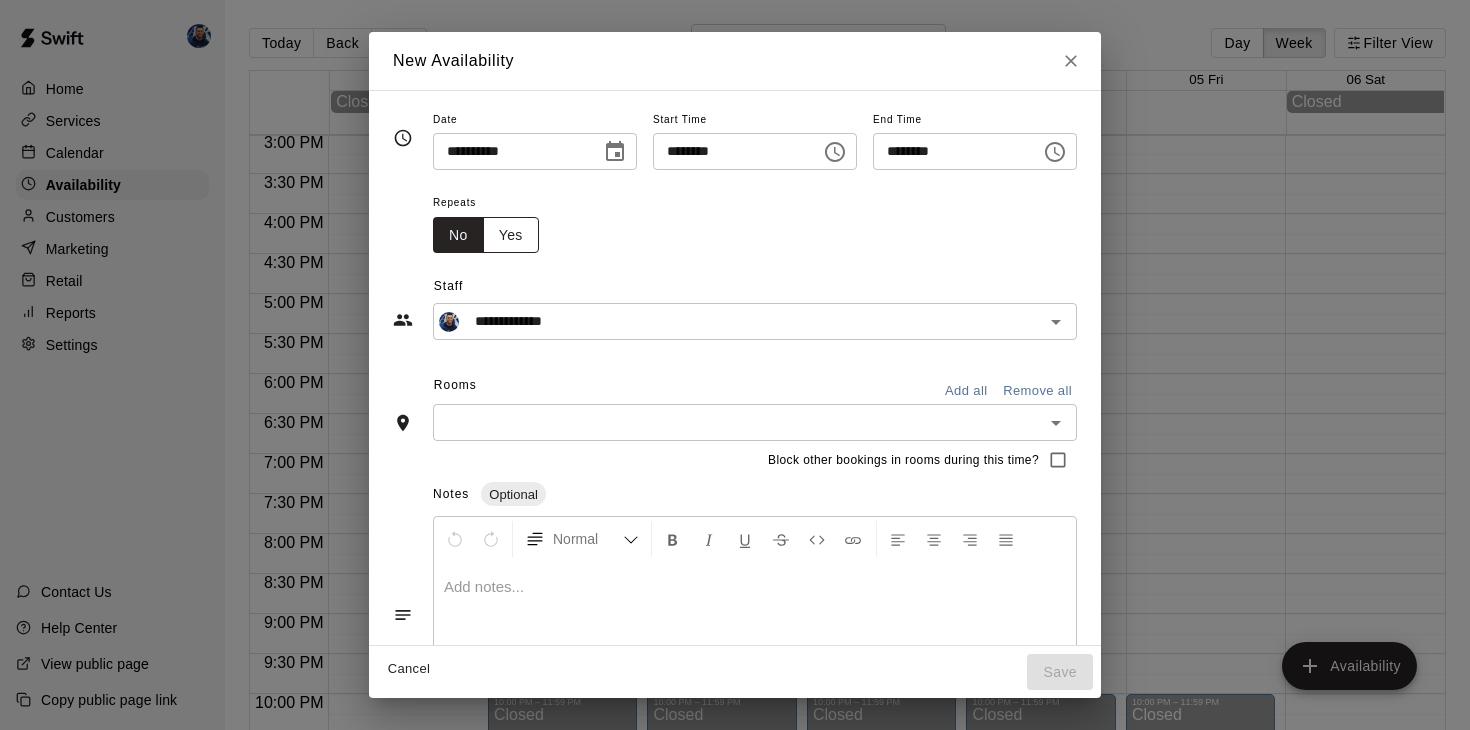 click on "Yes" at bounding box center (511, 235) 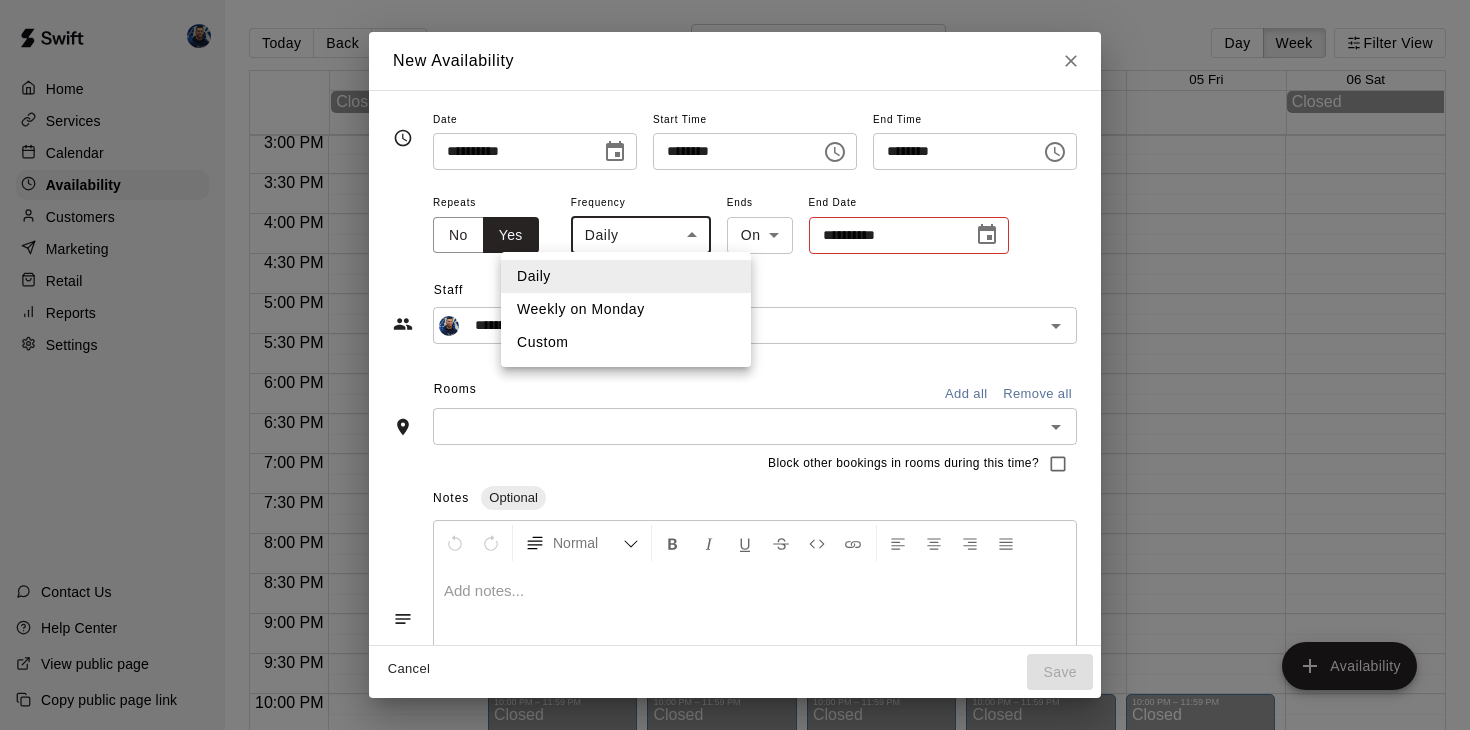 click on "Home Services Calendar Availability Customers Marketing Retail Reports Settings Contact Us Help Center View public page Copy public page link Today Back Next November 30 – December 06 Day Week Filter View 30 Sun 01 Mon 02 Tue 03 Wed 04 Thu 05 Fri 06 Sat Closed   Closed 12:00 AM 12:30 AM 1:00 AM 1:30 AM 2:00 AM 2:30 AM 3:00 AM 3:30 AM 4:00 AM 4:30 AM 5:00 AM 5:30 AM 6:00 AM 6:30 AM 7:00 AM 7:30 AM 8:00 AM 8:30 AM 9:00 AM 9:30 AM 10:00 AM 10:30 AM 11:00 AM 11:30 AM 12:00 PM 12:30 PM 1:00 PM 1:30 PM 2:00 PM 2:30 PM 3:00 PM 3:30 PM 4:00 PM 4:30 PM 5:00 PM 5:30 PM 6:00 PM 6:30 PM 7:00 PM 7:30 PM 8:00 PM 8:30 PM 9:00 PM 9:30 PM 10:00 PM 10:30 PM 11:00 PM 11:30 PM 12:00 AM – 2:00 PM Closed 10:00 PM – 11:59 PM Closed 12:00 AM – 2:00 PM Closed 10:00 PM – 11:59 PM Closed 12:00 AM – 2:00 PM Closed 10:00 PM – 11:59 PM Closed 12:00 AM – 2:00 PM Closed 10:00 PM – 11:59 PM Closed 12:00 AM – 2:00 PM Closed 10:00 PM – 11:59 PM Closed Availability Swift - Staff Availability Close cross-small Date ​ ​" at bounding box center [735, 381] 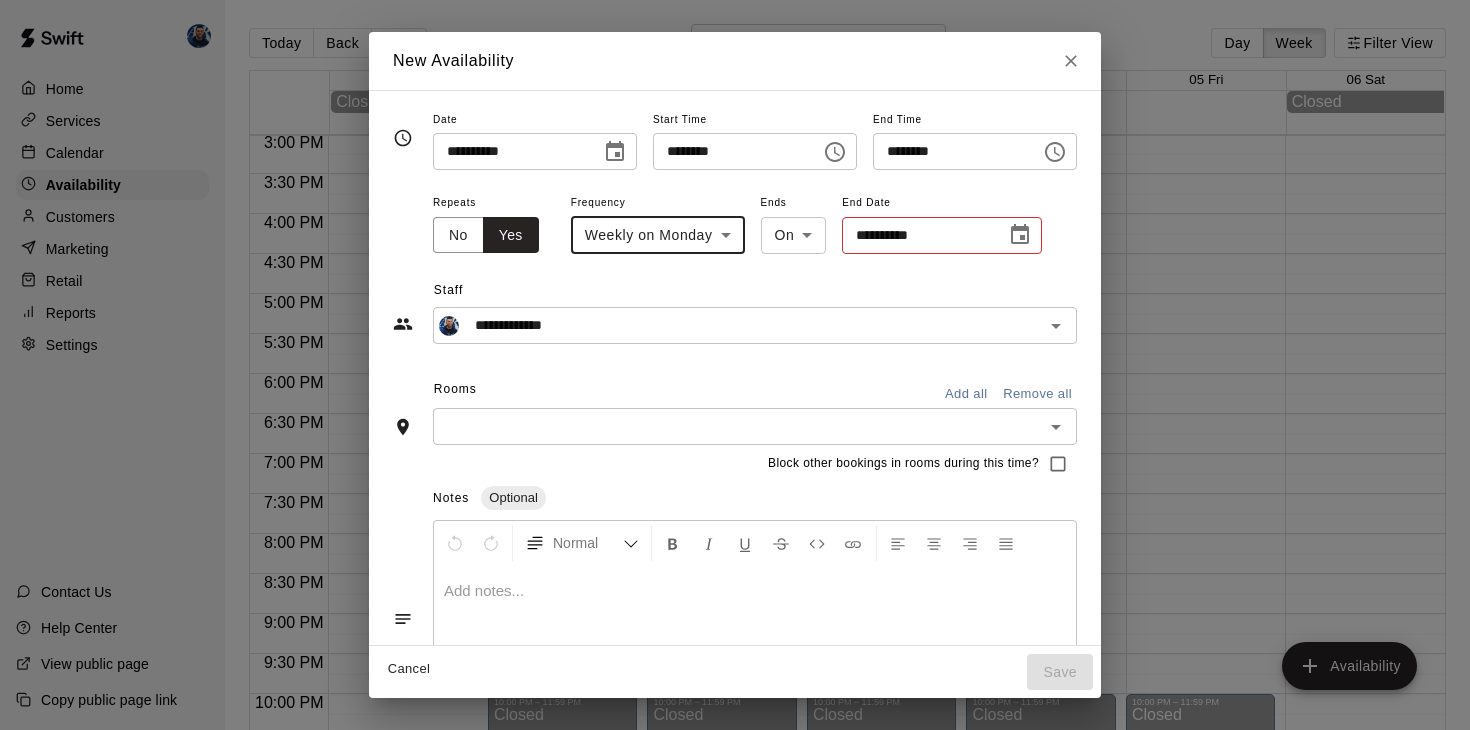 click 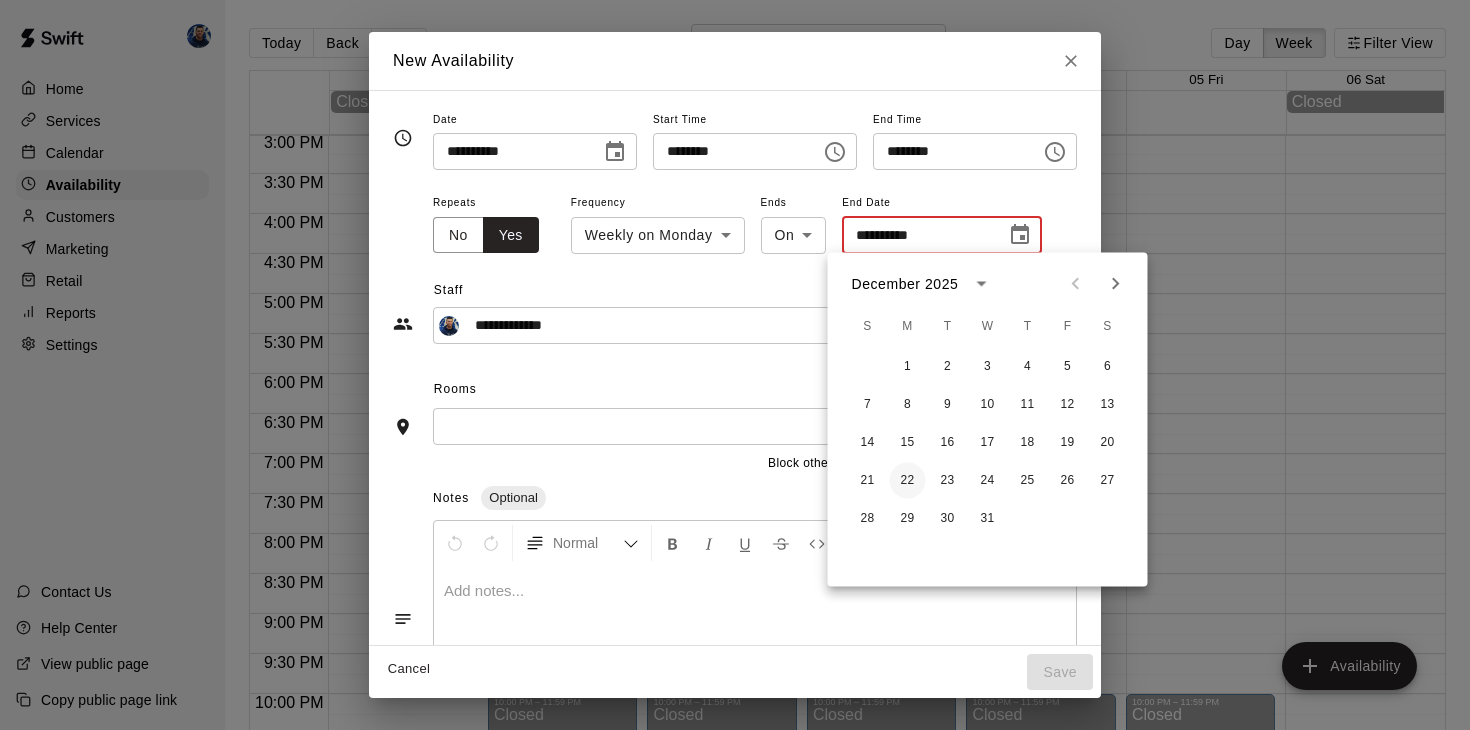 click on "22" at bounding box center (908, 481) 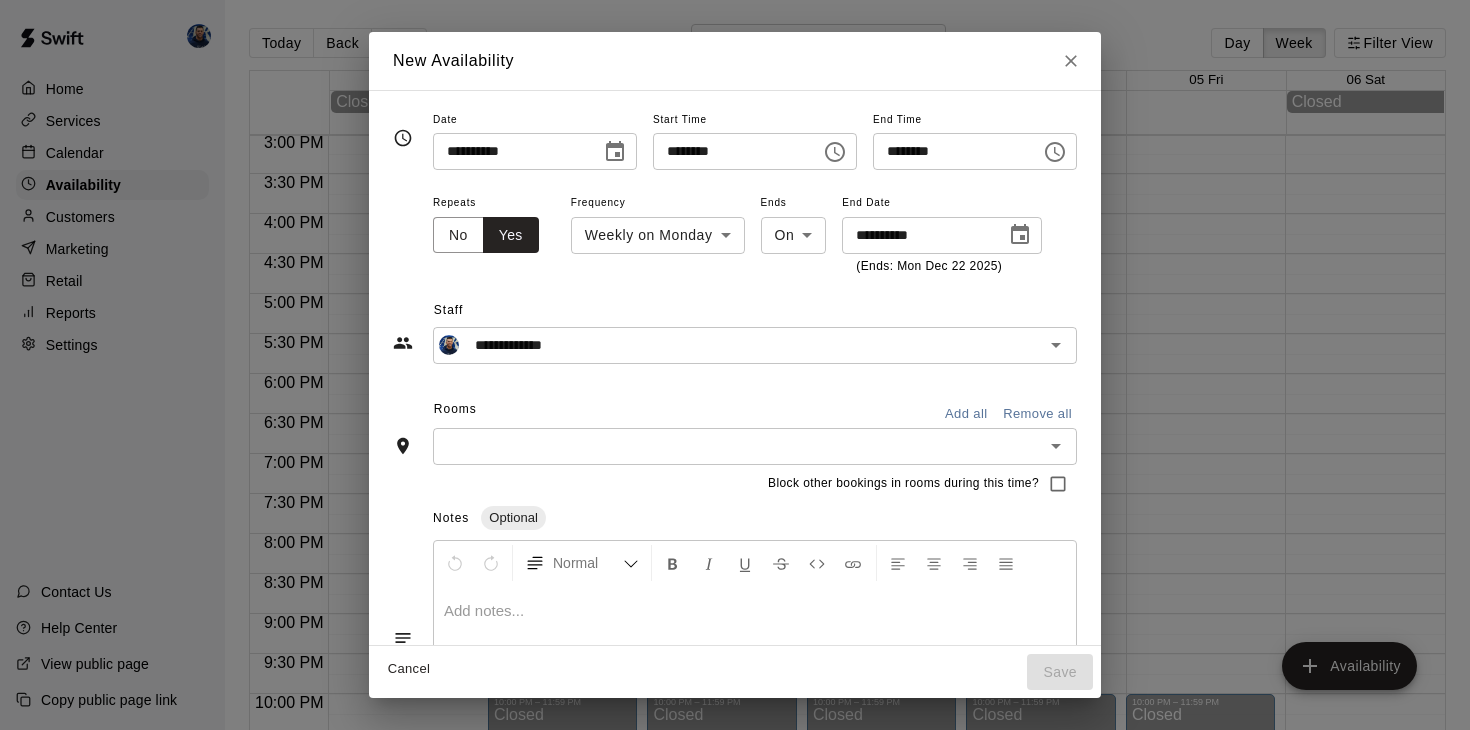 click at bounding box center (738, 446) 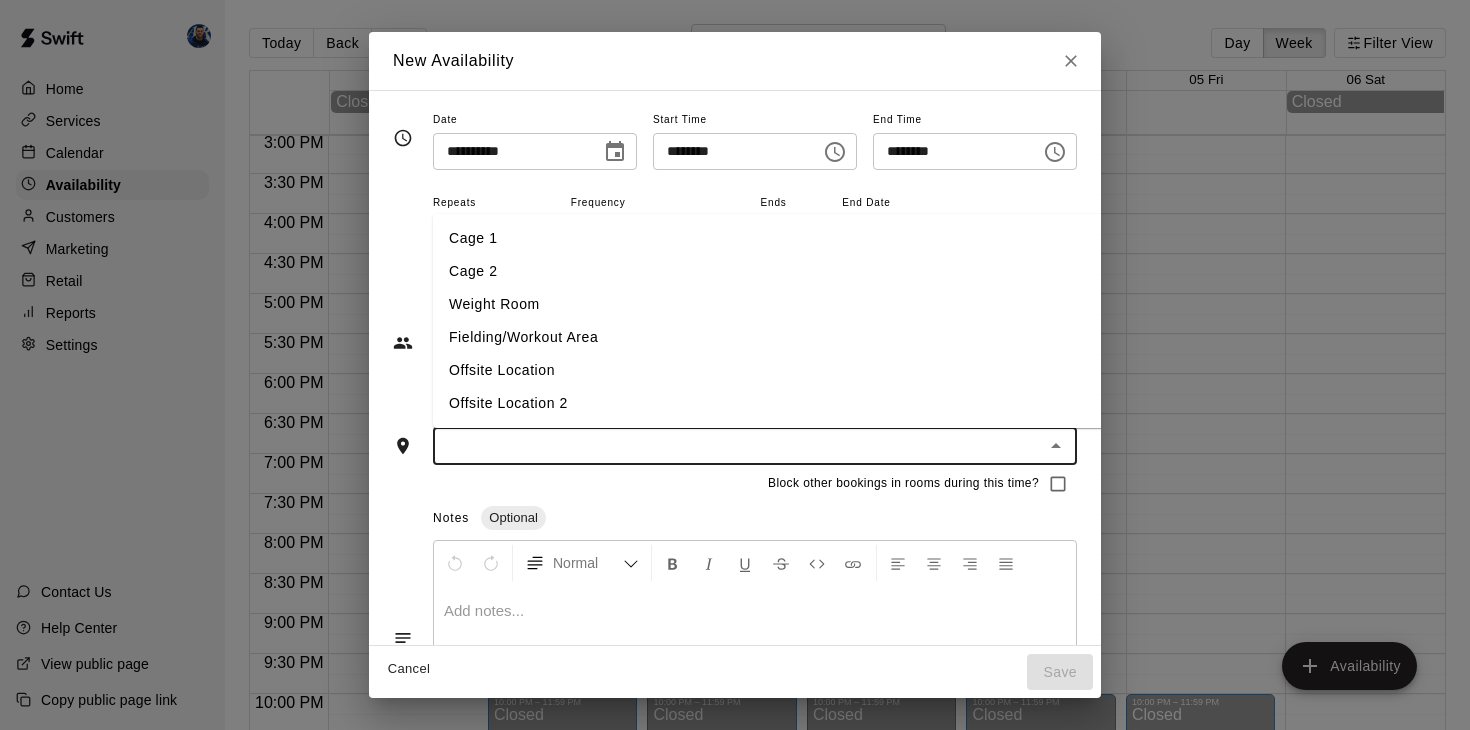 click on "Cage 1" at bounding box center [770, 238] 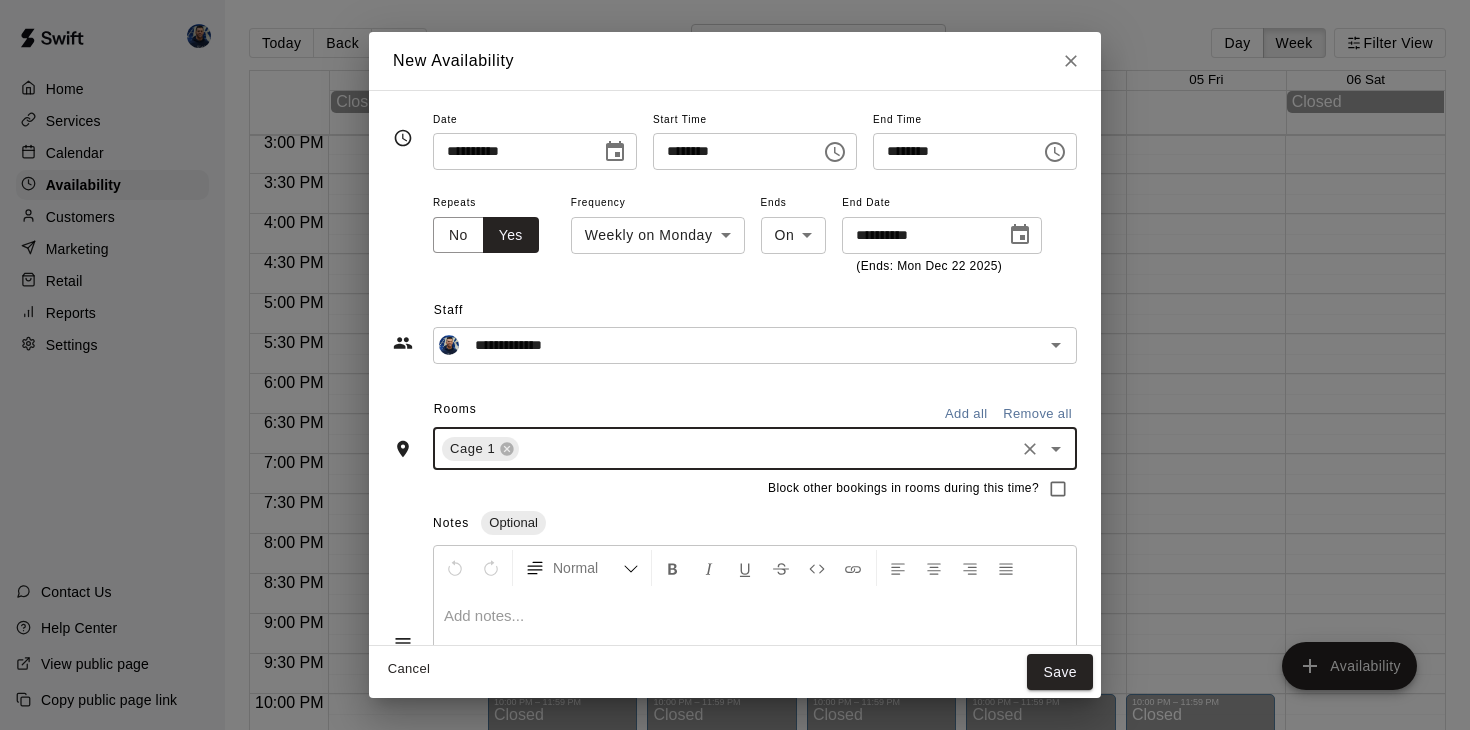 click on "********" at bounding box center [730, 151] 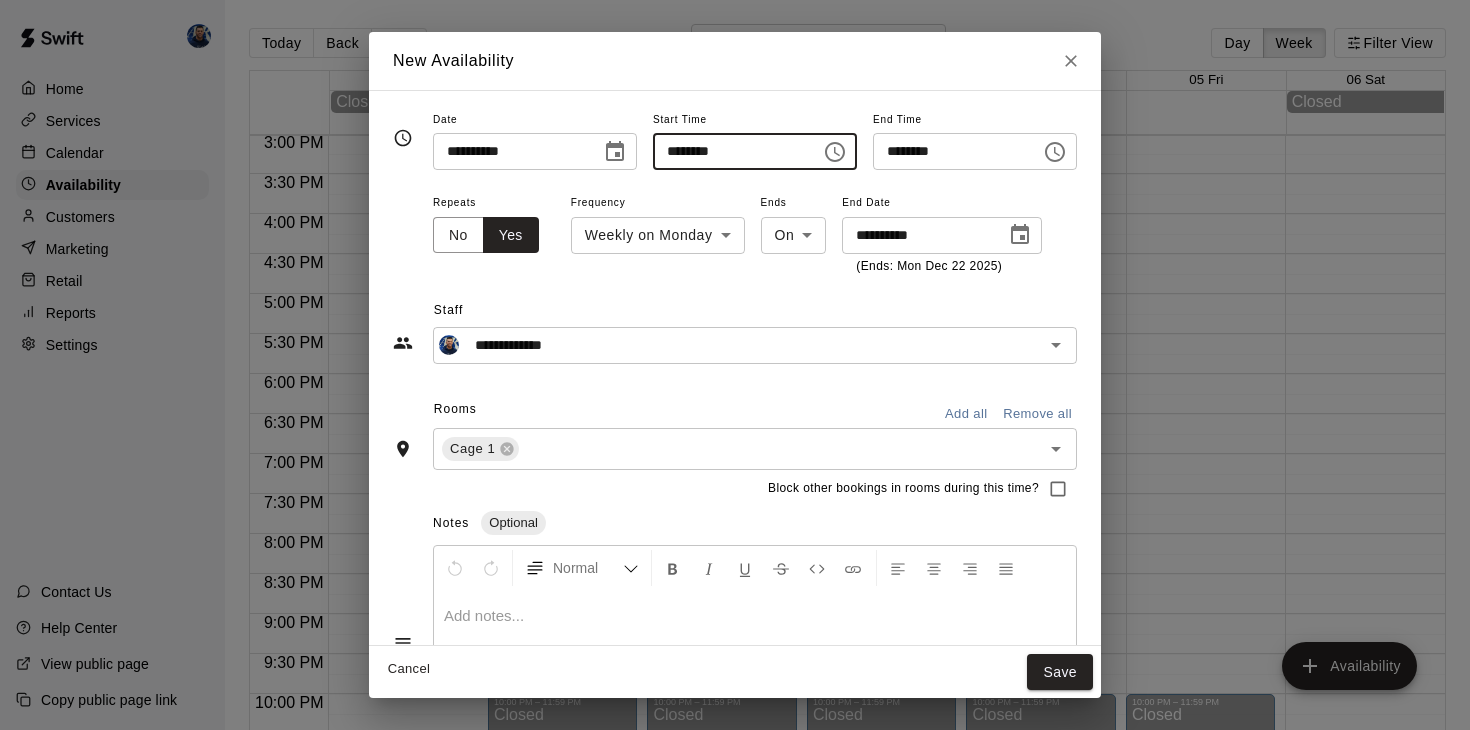 type on "********" 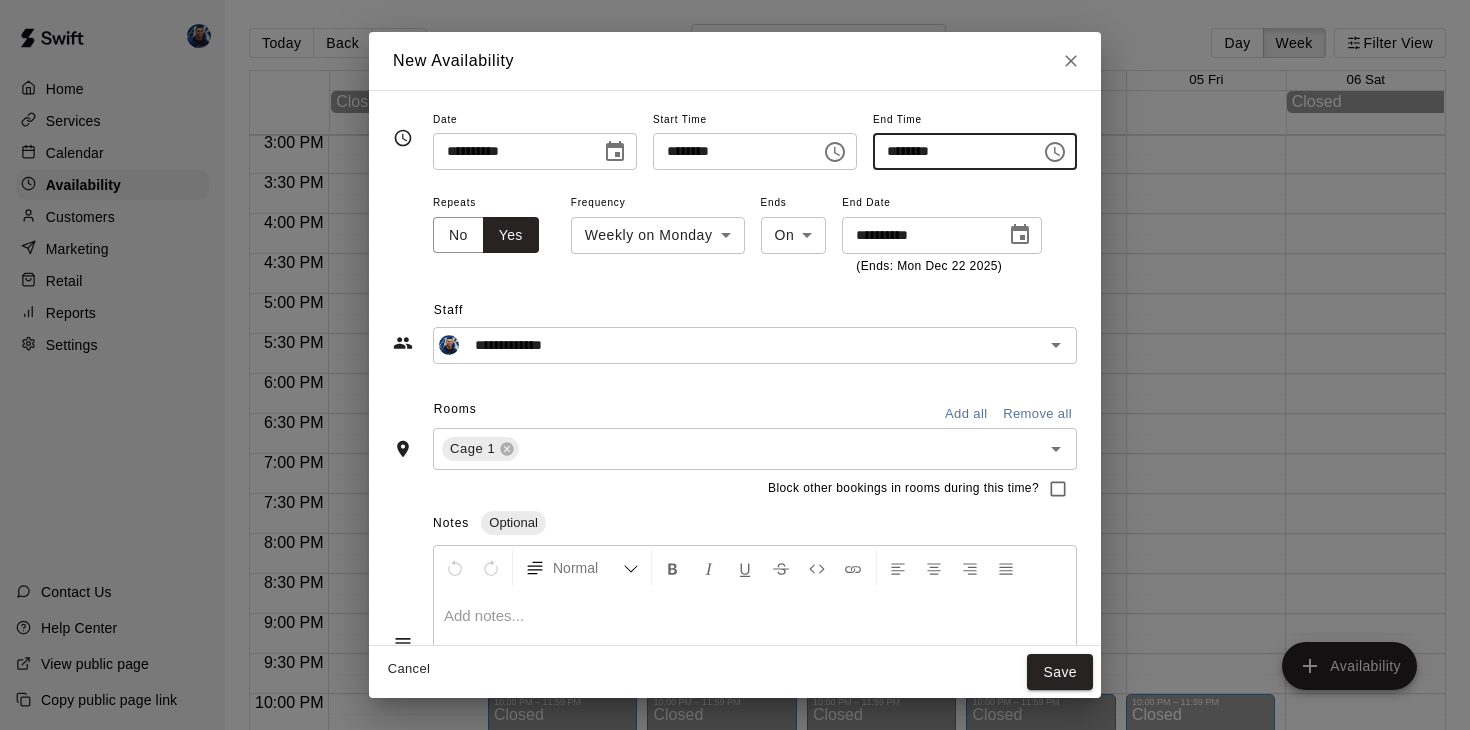 click on "********" at bounding box center (950, 151) 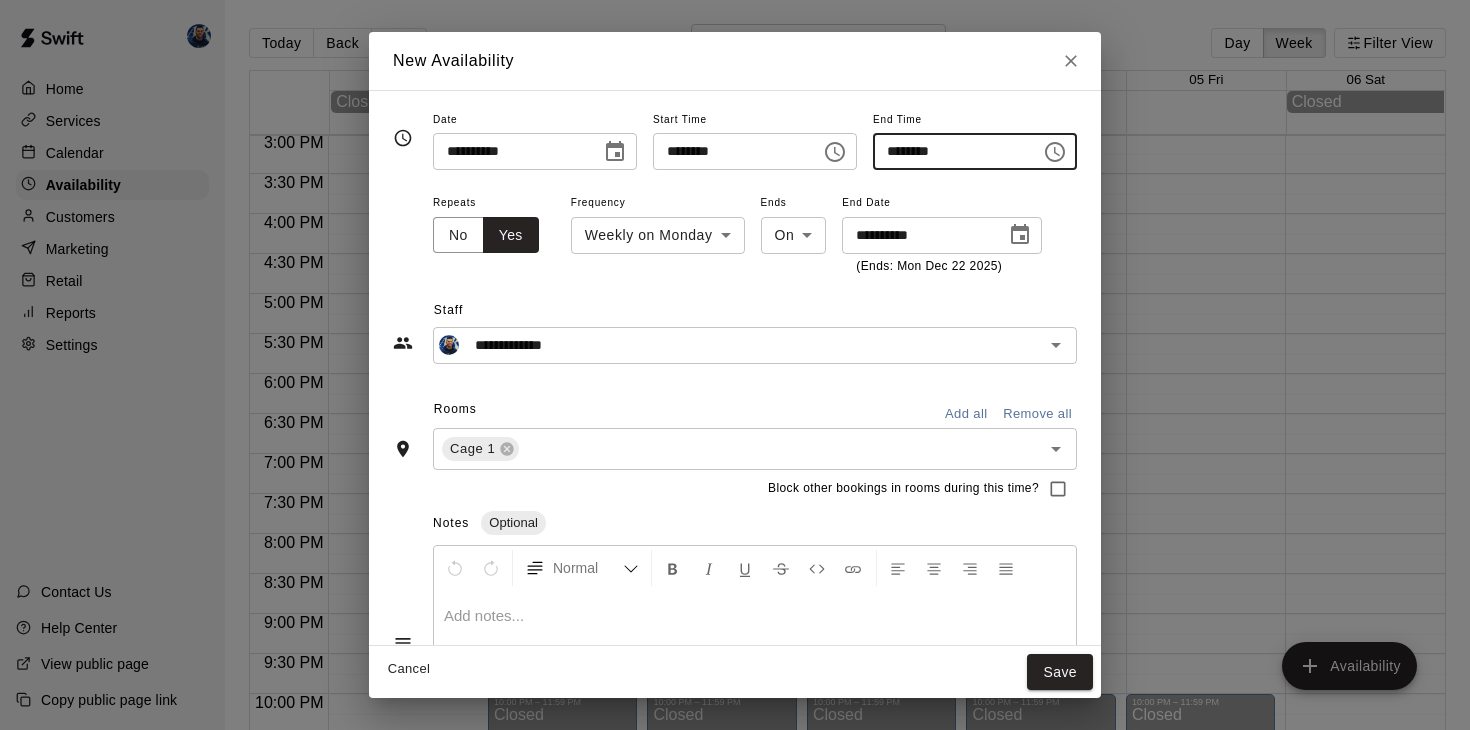 type on "********" 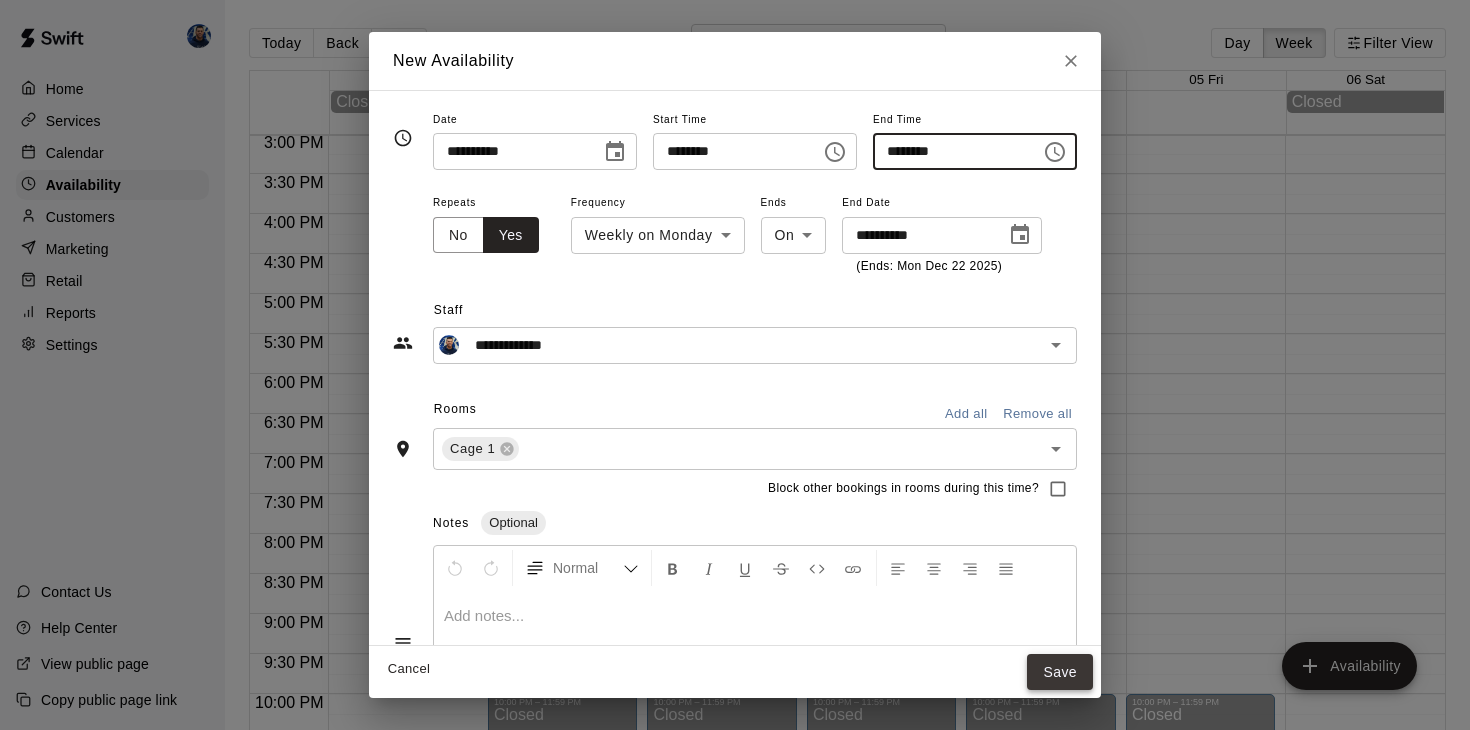 click on "Save" at bounding box center [1060, 672] 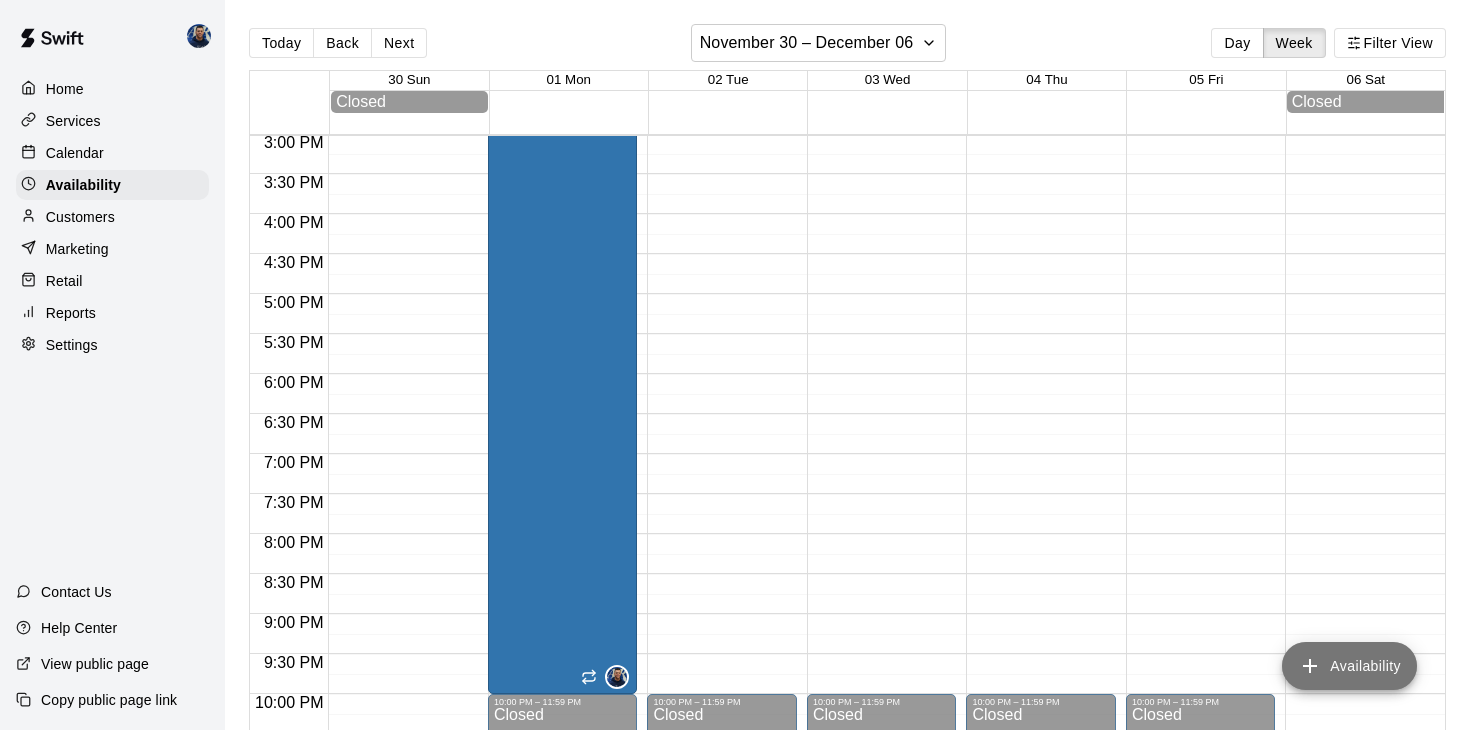 click on "Availability" at bounding box center (1349, 666) 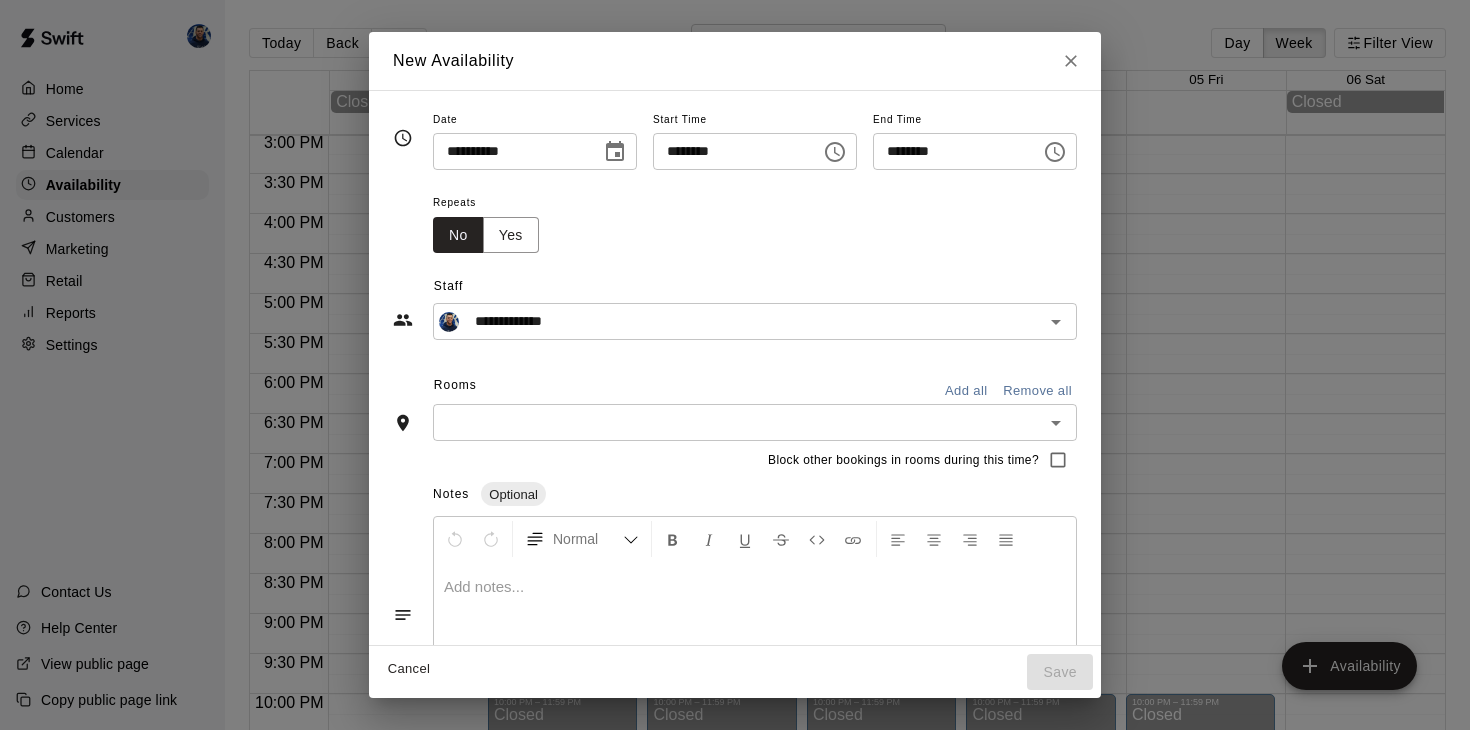 click on "********" at bounding box center (730, 151) 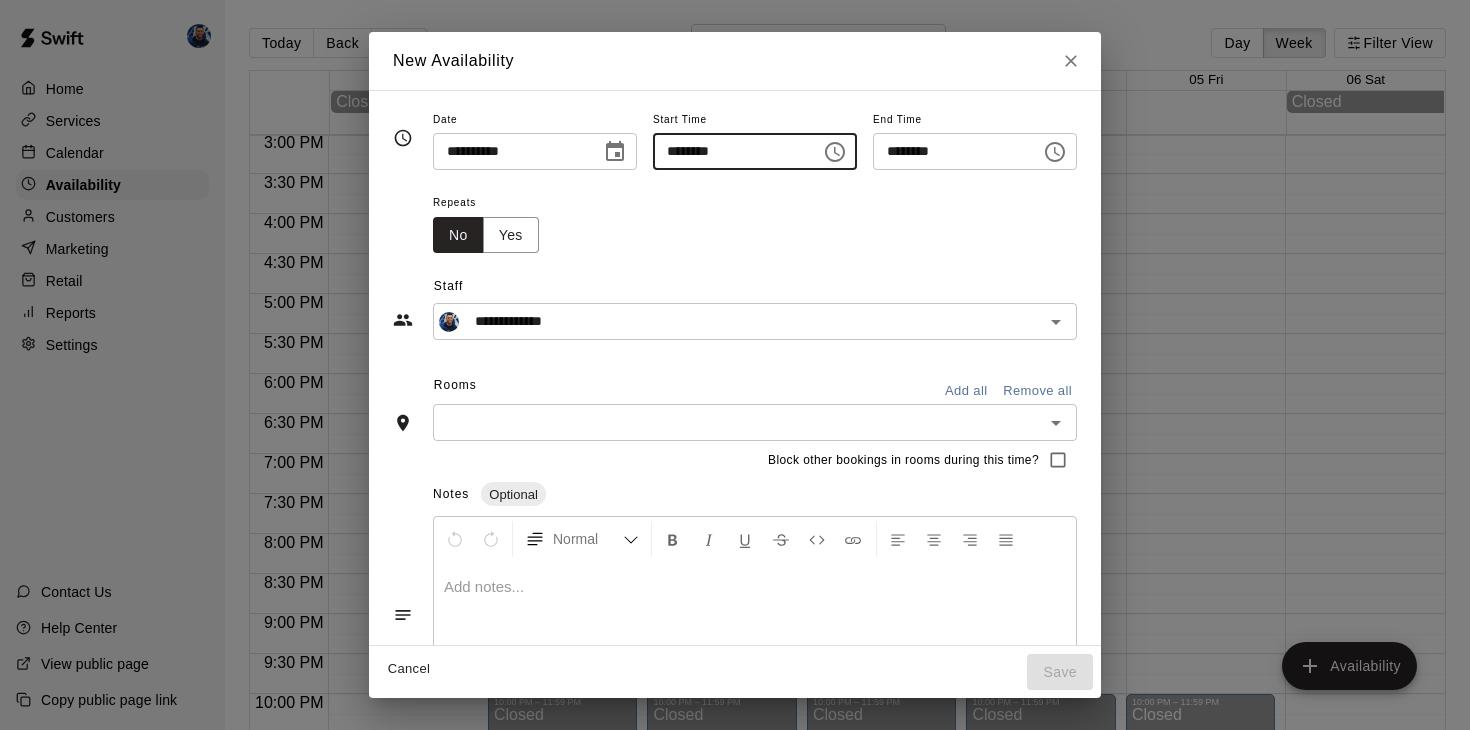 type on "********" 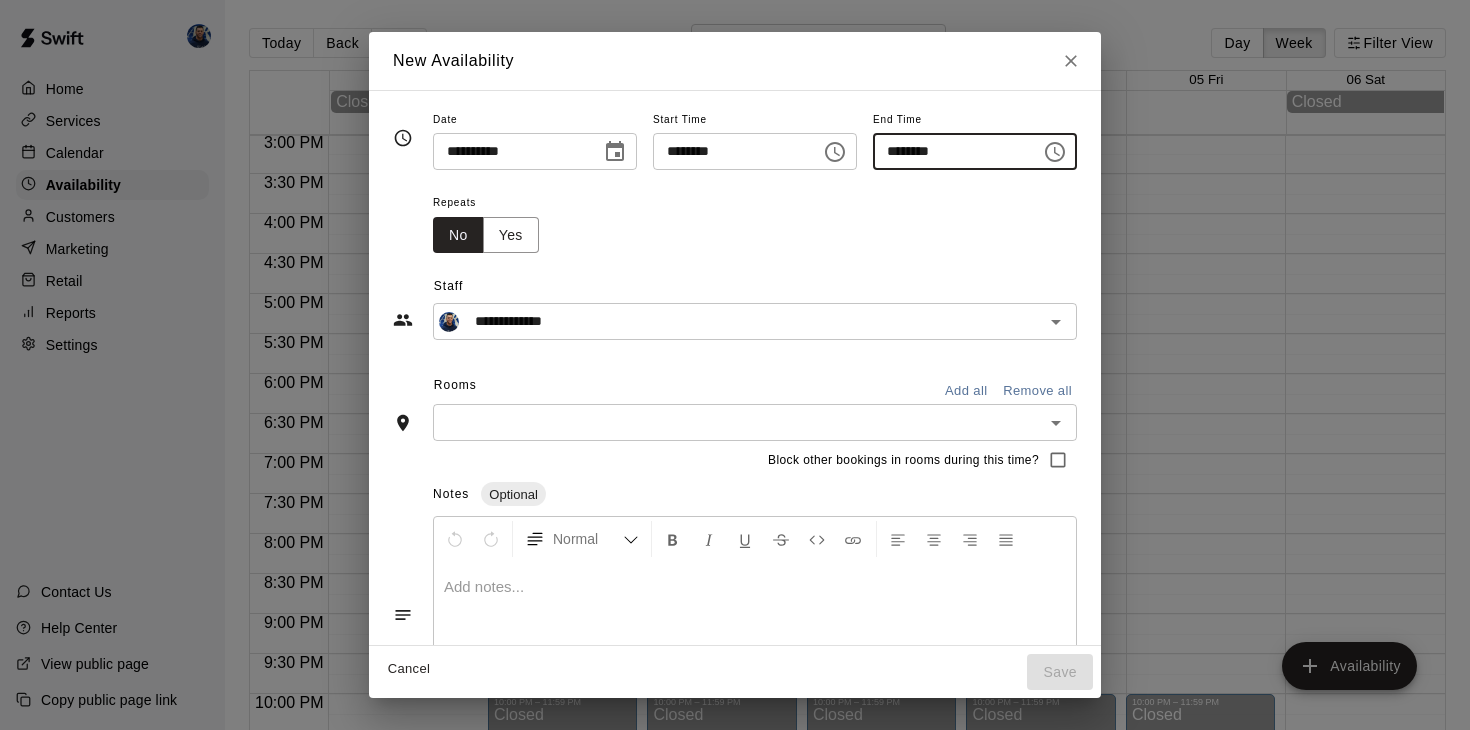 type on "********" 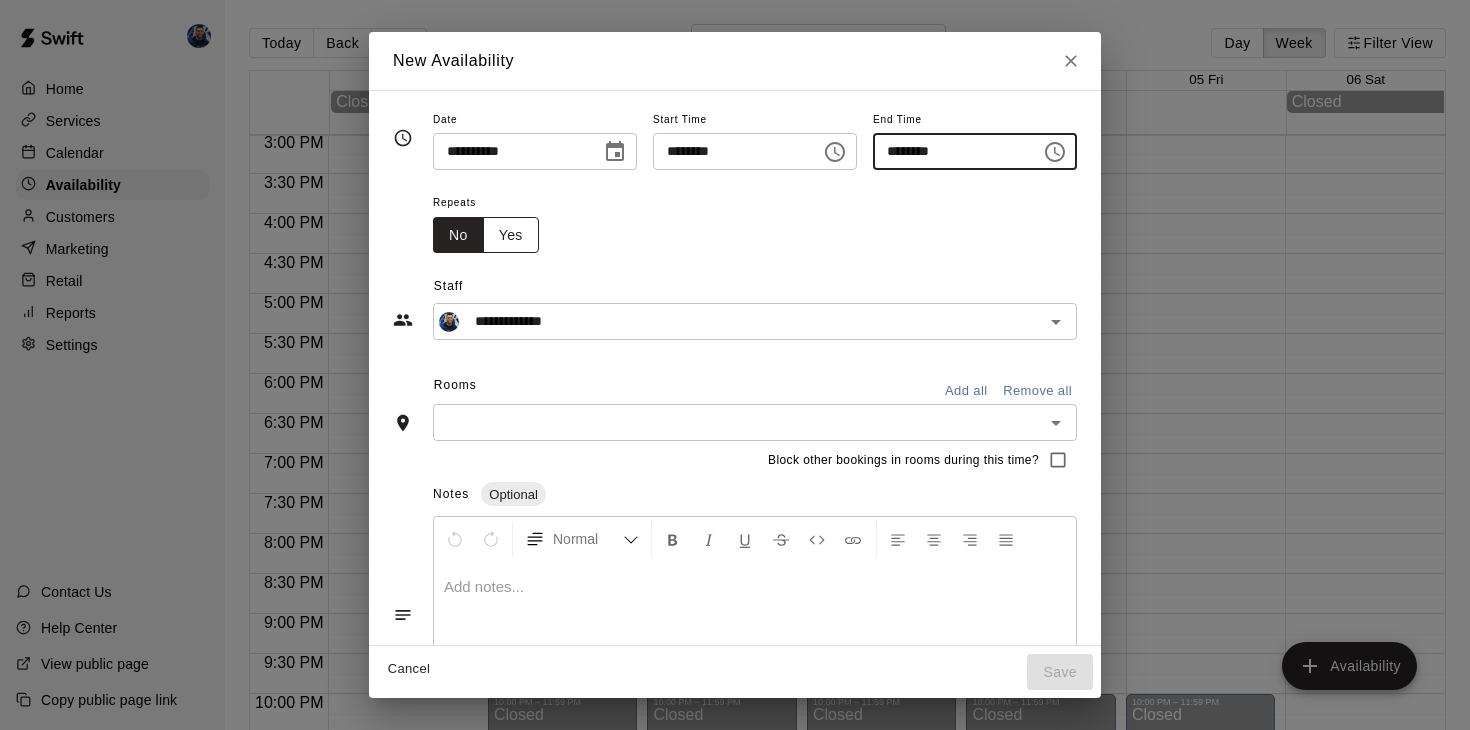 click on "Yes" at bounding box center (511, 235) 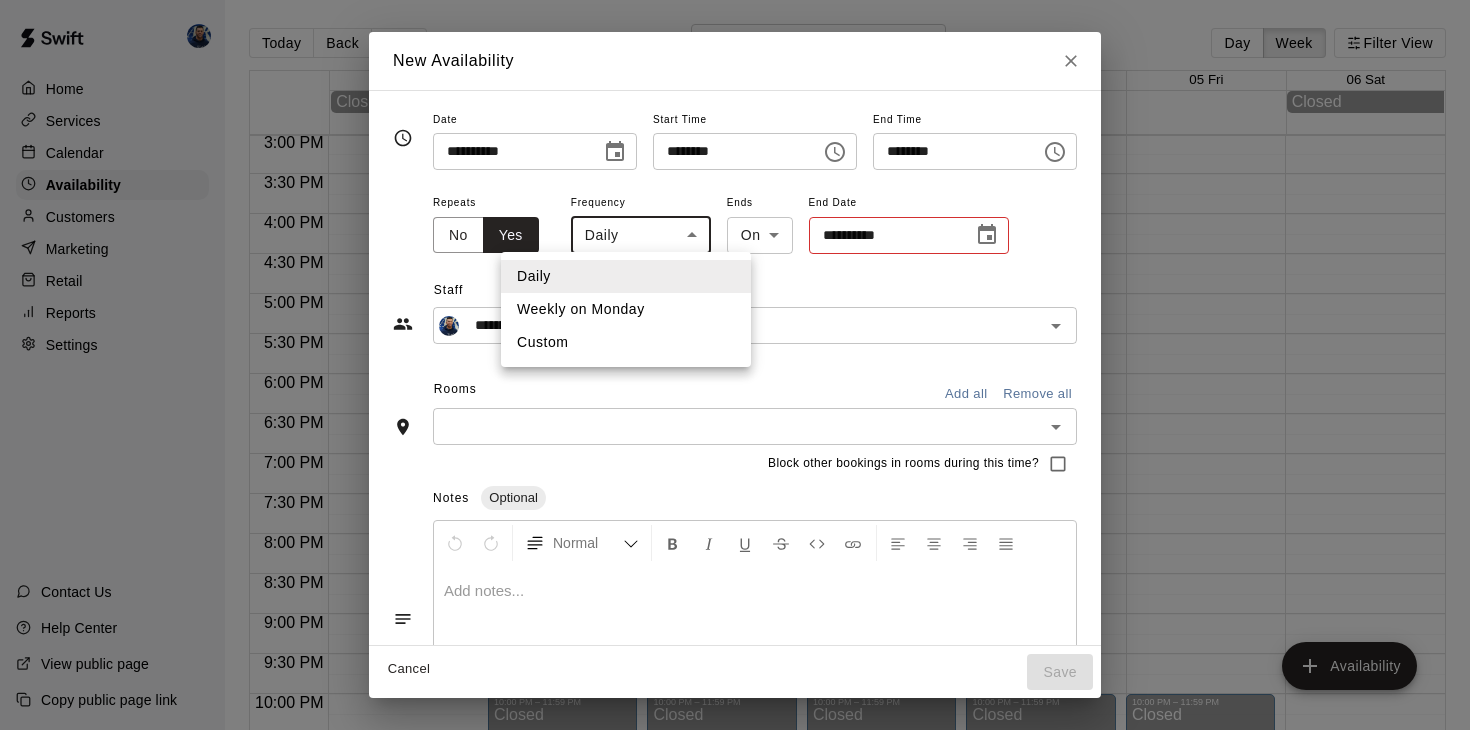 click on "Home Services Calendar Availability Customers Marketing Retail Reports Settings Contact Us Help Center View public page Copy public page link Today Back Next November 30 – December 06 Day Week Filter View 30 Sun 01 Mon 02 Tue 03 Wed 04 Thu 05 Fri 06 Sat Closed   Closed 12:00 AM 12:30 AM 1:00 AM 1:30 AM 2:00 AM 2:30 AM 3:00 AM 3:30 AM 4:00 AM 4:30 AM 5:00 AM 5:30 AM 6:00 AM 6:30 AM 7:00 AM 7:30 AM 8:00 AM 8:30 AM 9:00 AM 9:30 AM 10:00 AM 10:30 AM 11:00 AM 11:30 AM 12:00 PM 12:30 PM 1:00 PM 1:30 PM 2:00 PM 2:30 PM 3:00 PM 3:30 PM 4:00 PM 4:30 PM 5:00 PM 5:30 PM 6:00 PM 6:30 PM 7:00 PM 7:30 PM 8:00 PM 8:30 PM 9:00 PM 9:30 PM 10:00 PM 10:30 PM 11:00 PM 11:30 PM 12:00 AM – 2:00 PM Closed 2:00 PM – 10:00 PM Alex Robinson Cage 1 10:00 PM – 11:59 PM Closed 12:00 AM – 2:00 PM Closed 10:00 PM – 11:59 PM Closed 12:00 AM – 2:00 PM Closed 10:00 PM – 11:59 PM Closed 12:00 AM – 2:00 PM Closed 10:00 PM – 11:59 PM Closed 12:00 AM – 2:00 PM Closed 10:00 PM – 11:59 PM Closed Availability Close Date ​" at bounding box center [735, 381] 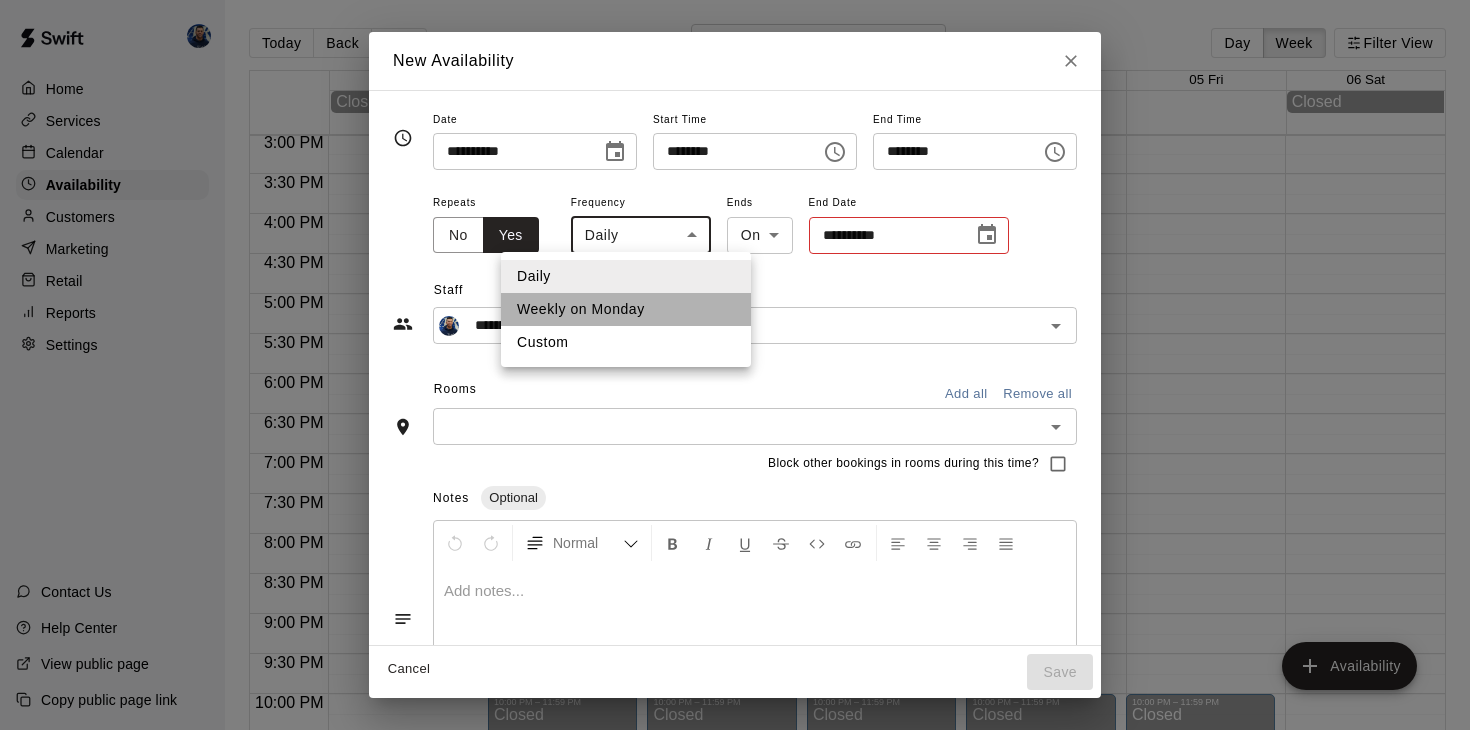 click on "Weekly on Monday" at bounding box center [626, 309] 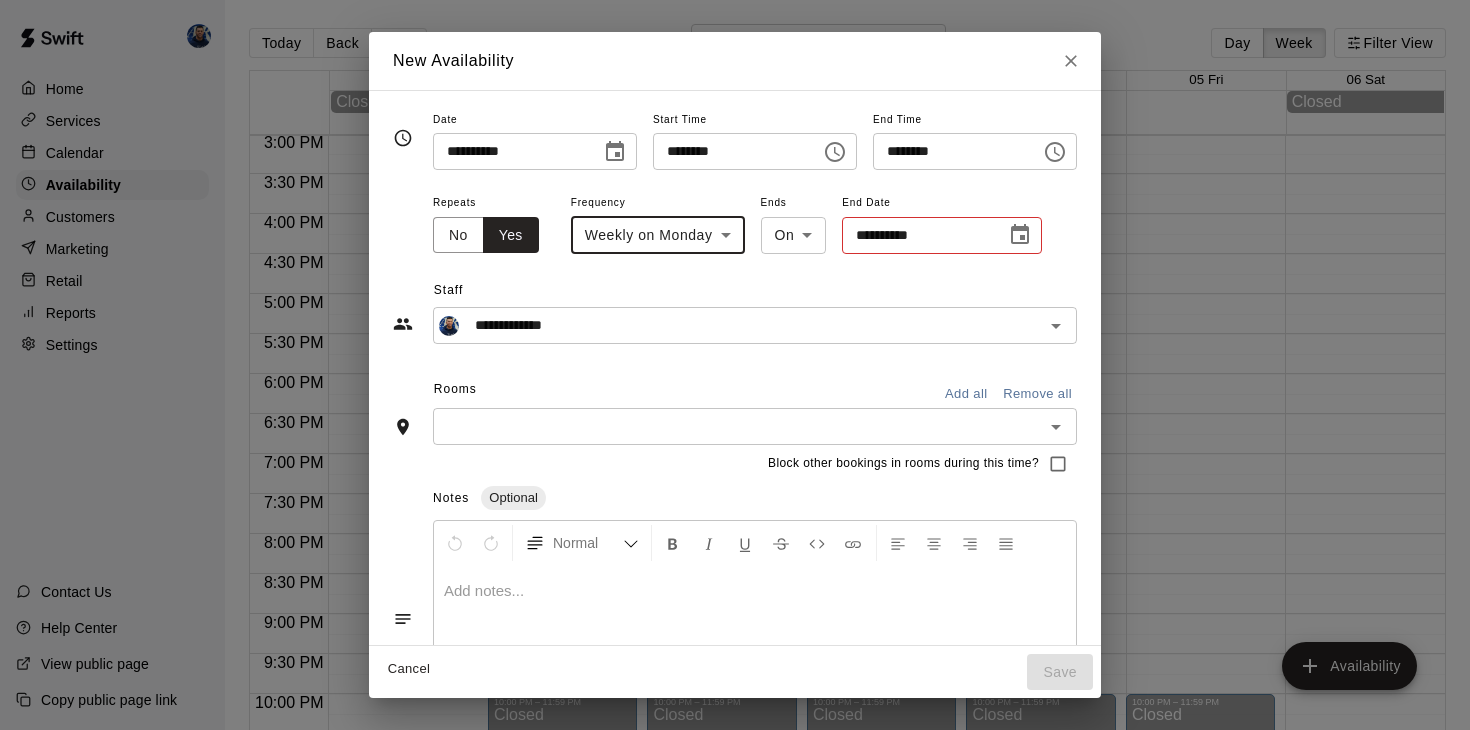 click 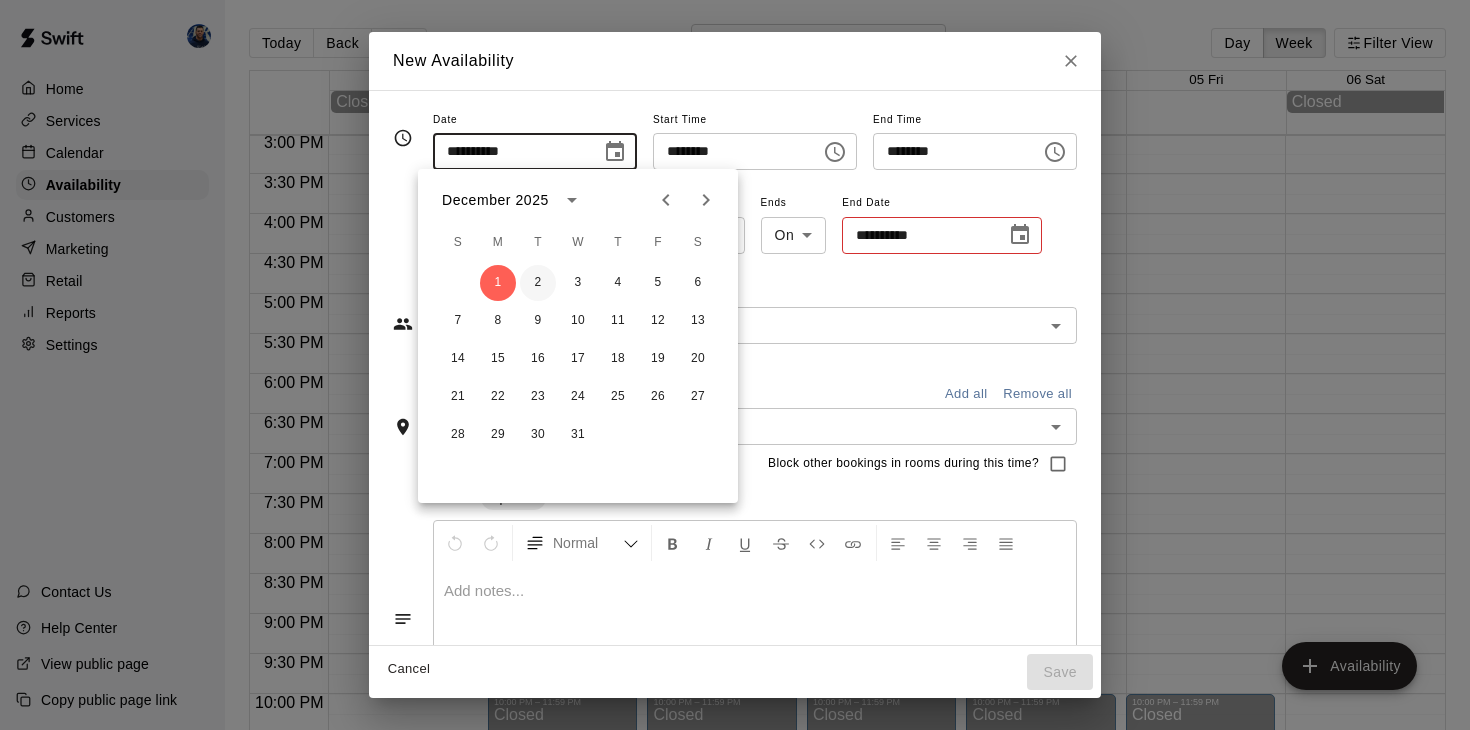 click on "2" at bounding box center (538, 283) 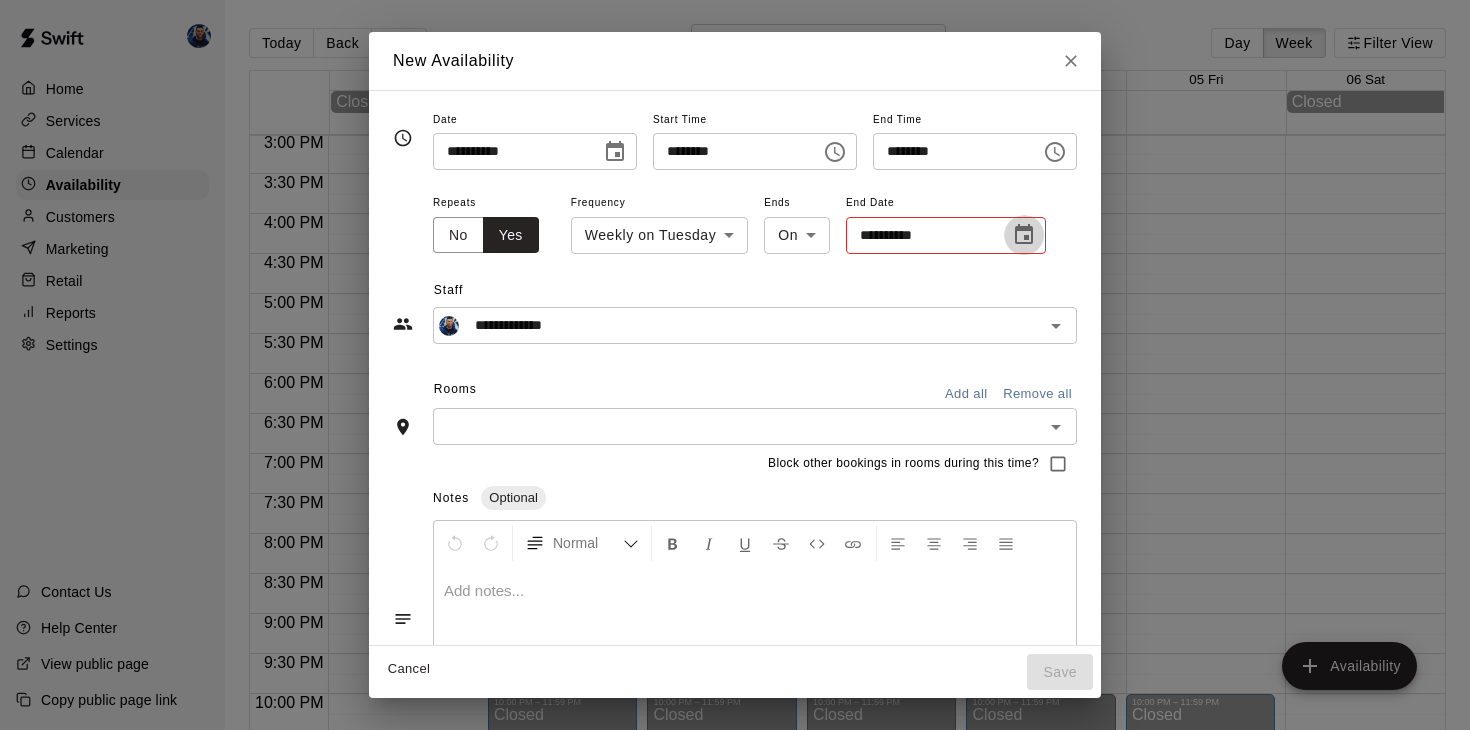 click 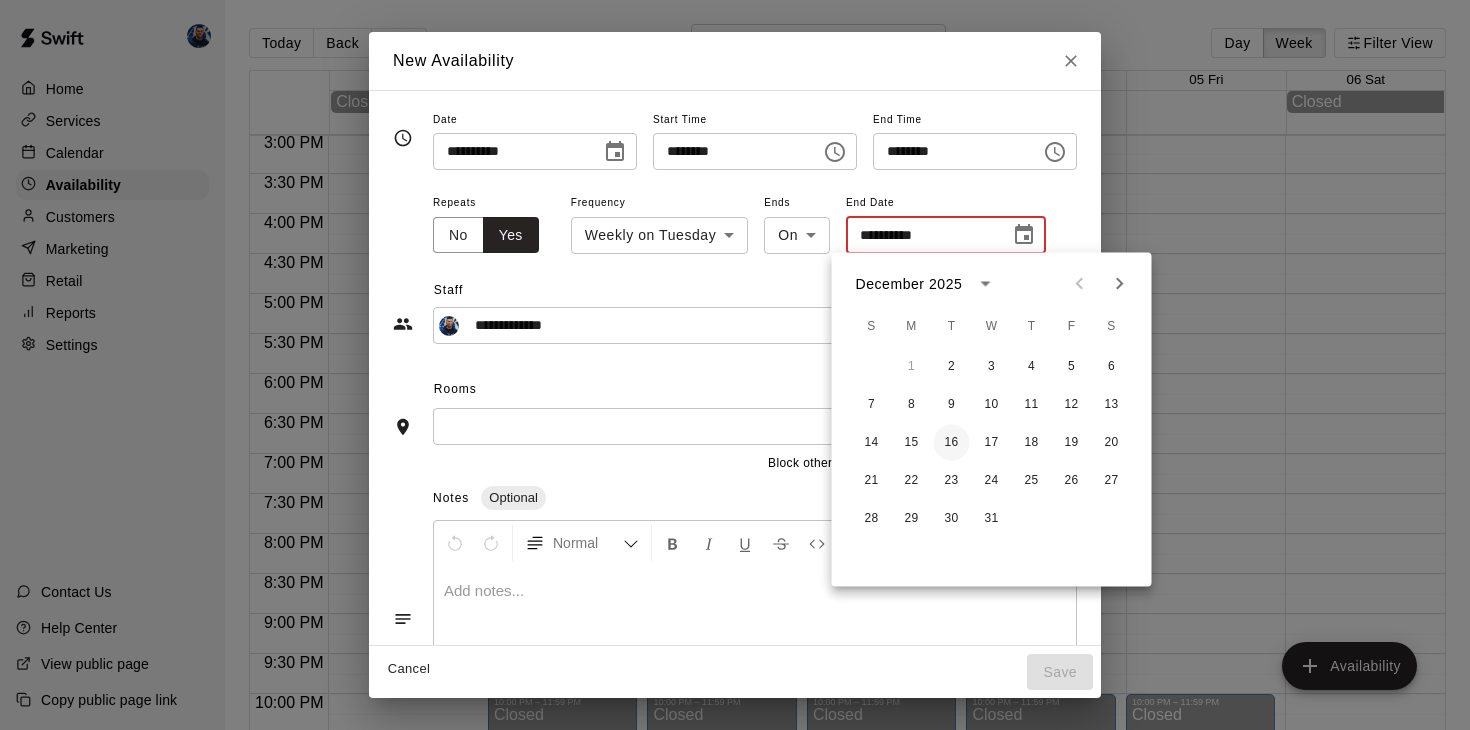 click on "16" at bounding box center [952, 443] 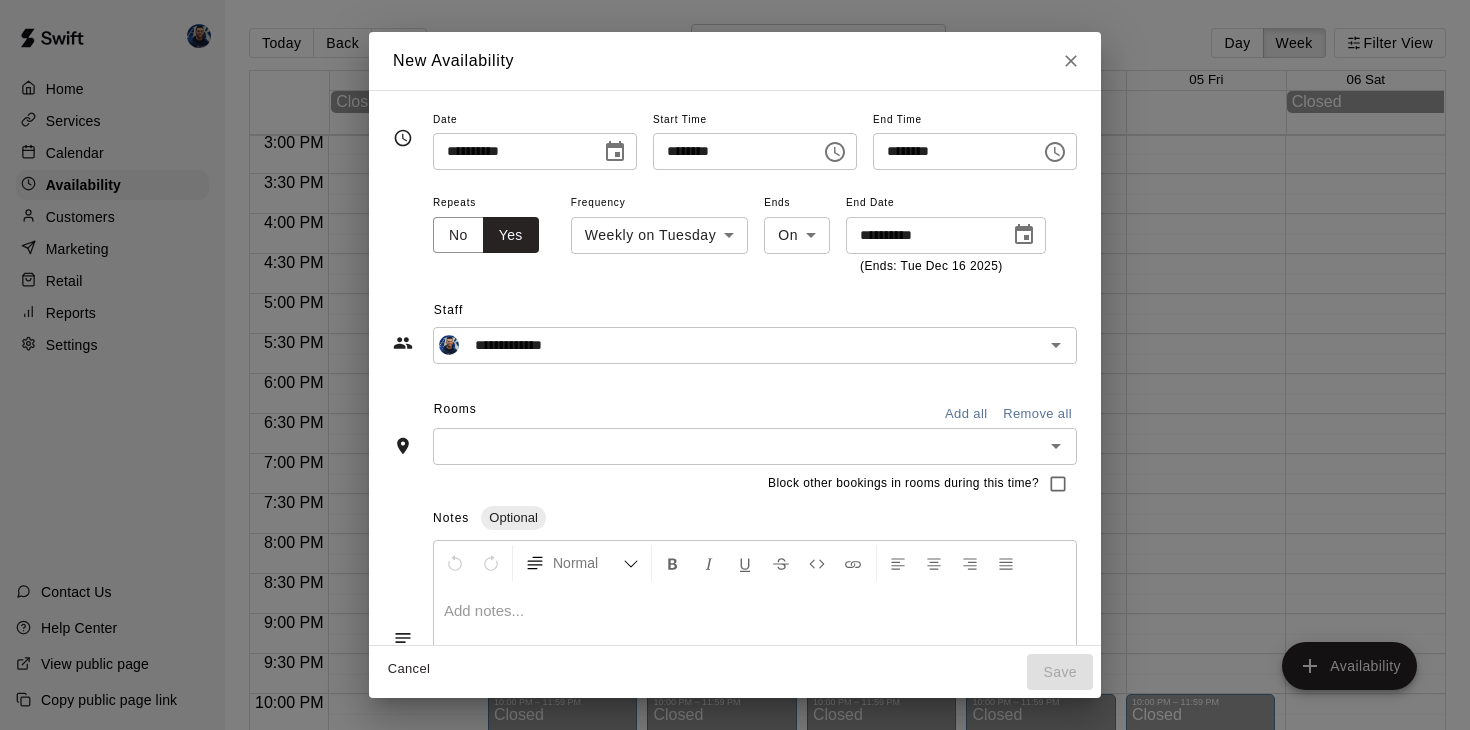 click at bounding box center [738, 446] 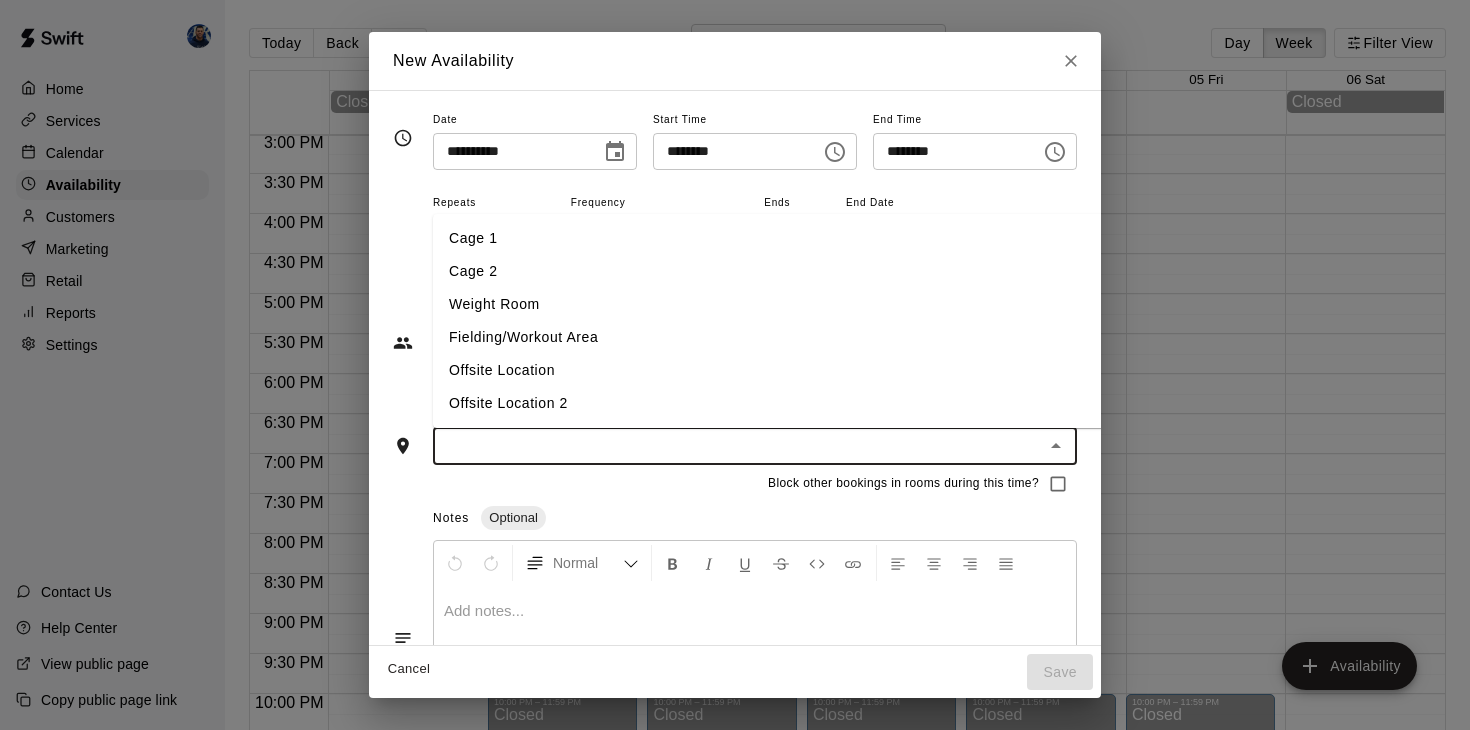 click on "Cage 1" at bounding box center [770, 238] 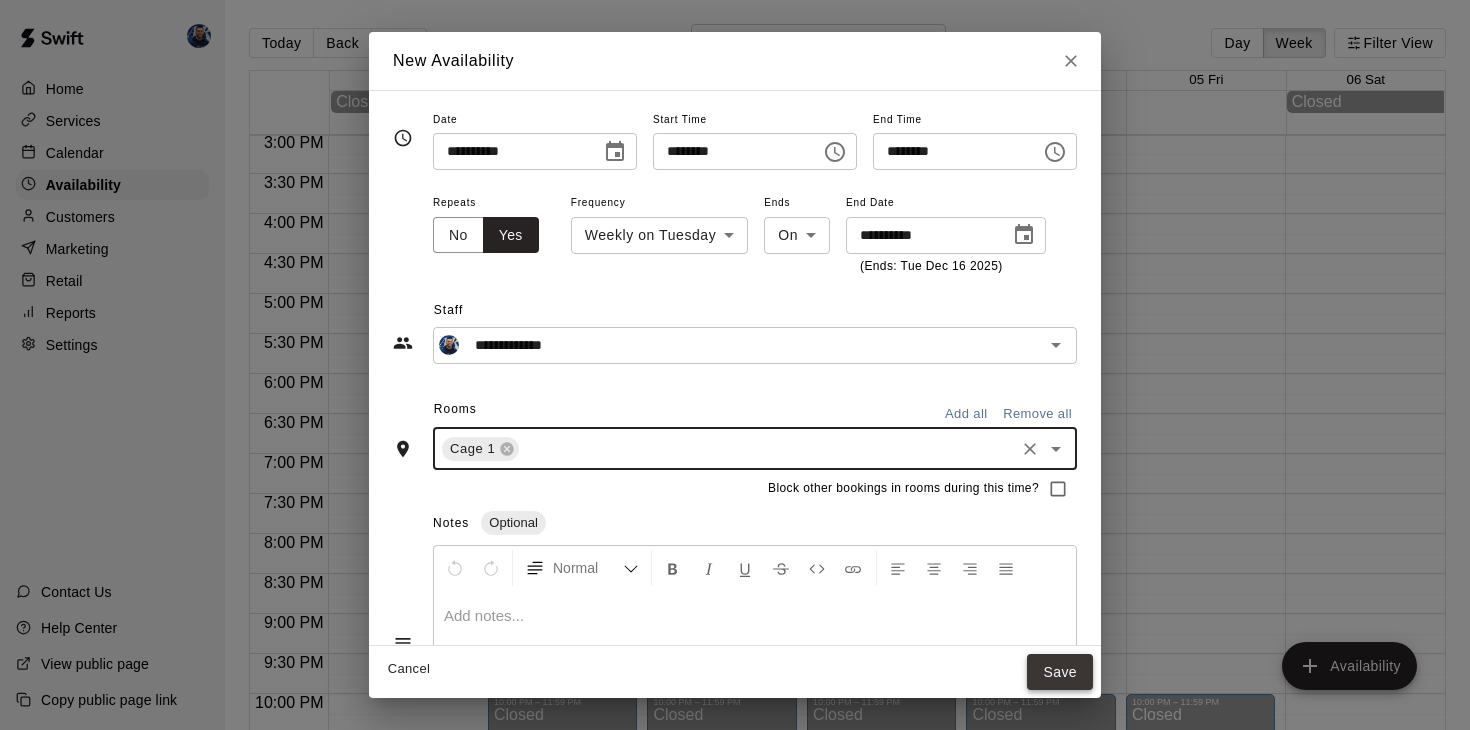 click on "Save" at bounding box center [1060, 672] 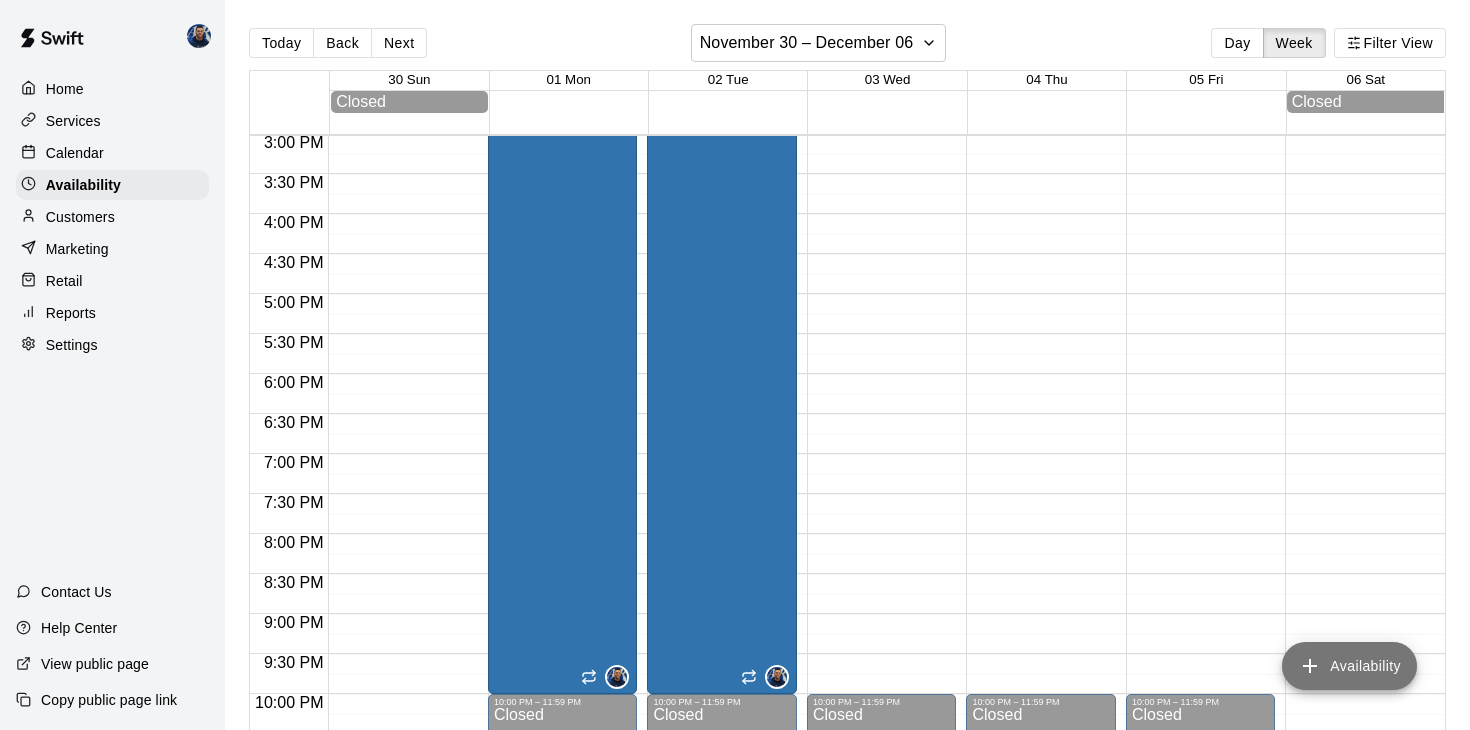 click 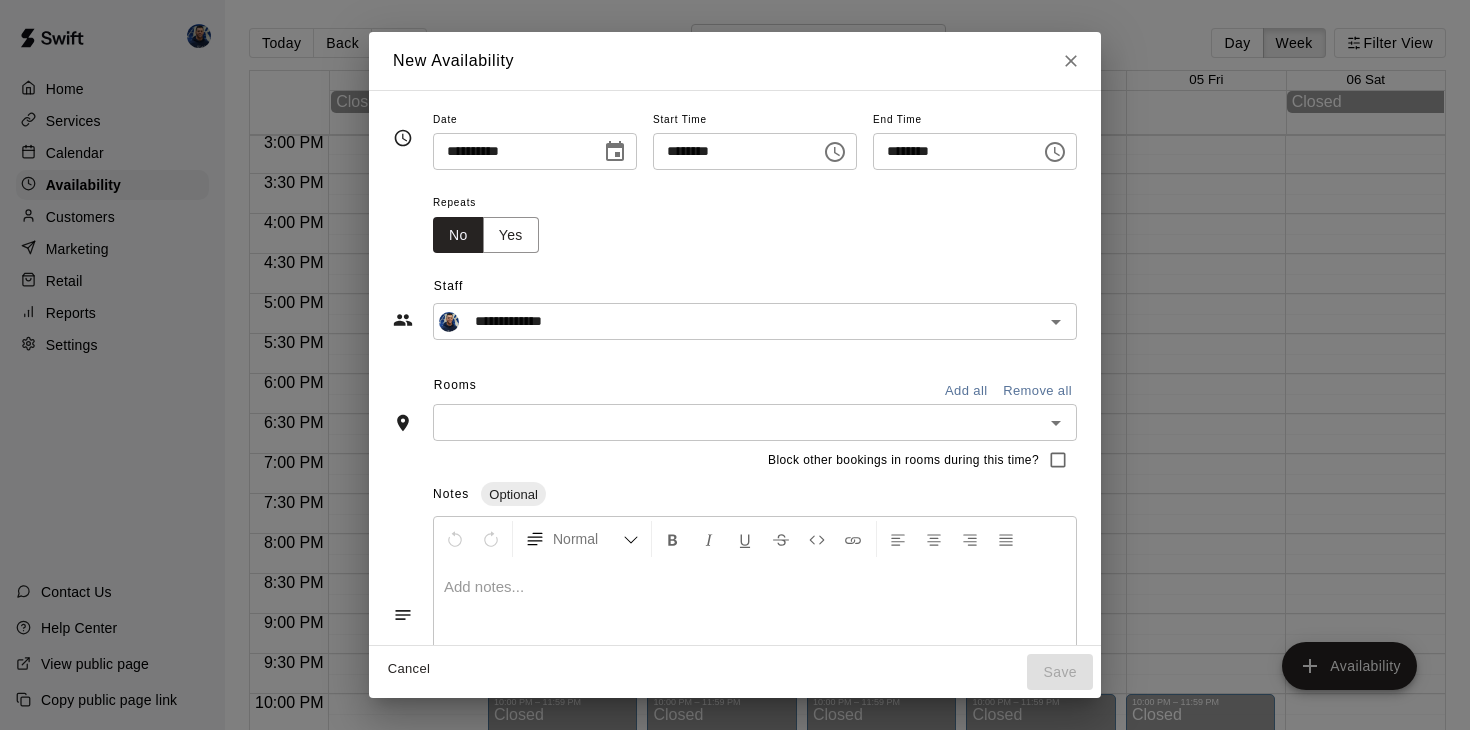 click on "********" at bounding box center [730, 151] 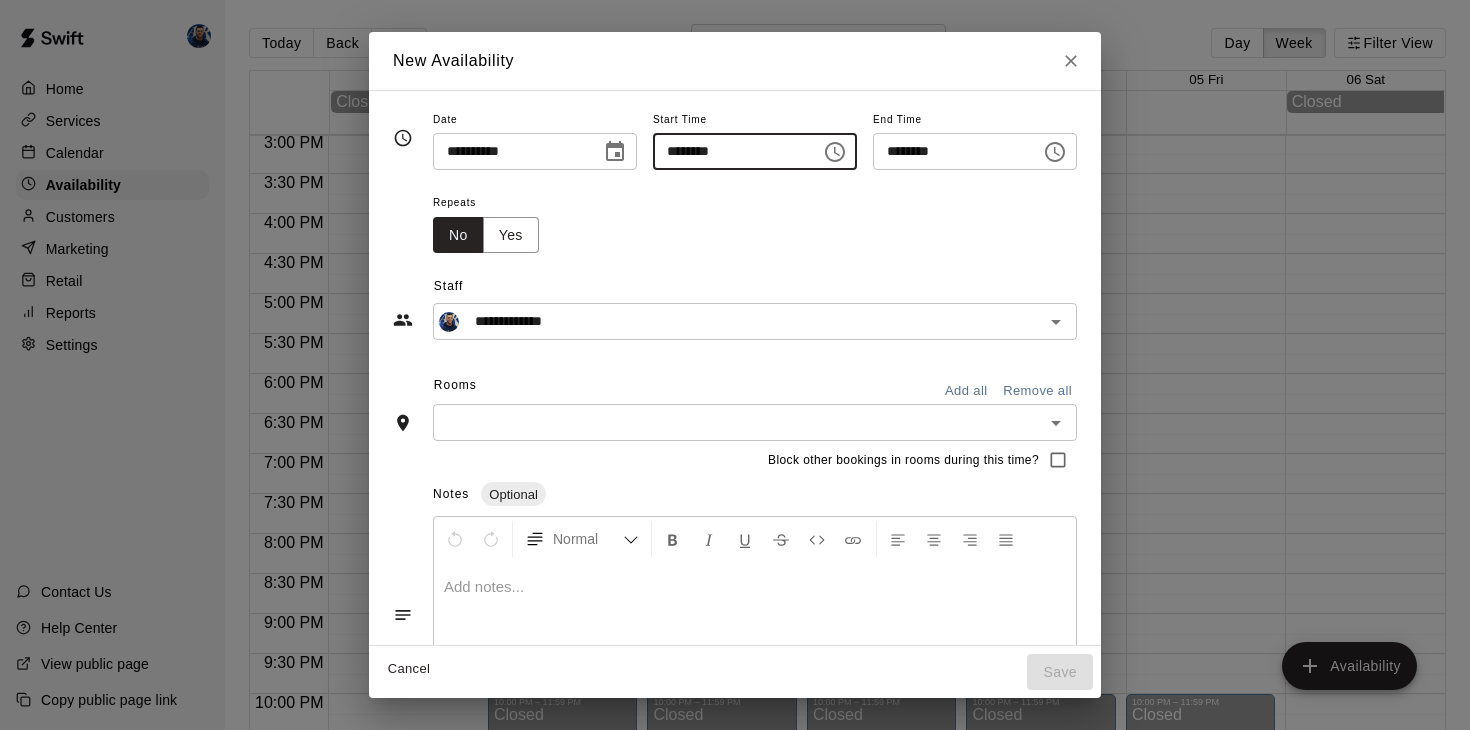 type on "********" 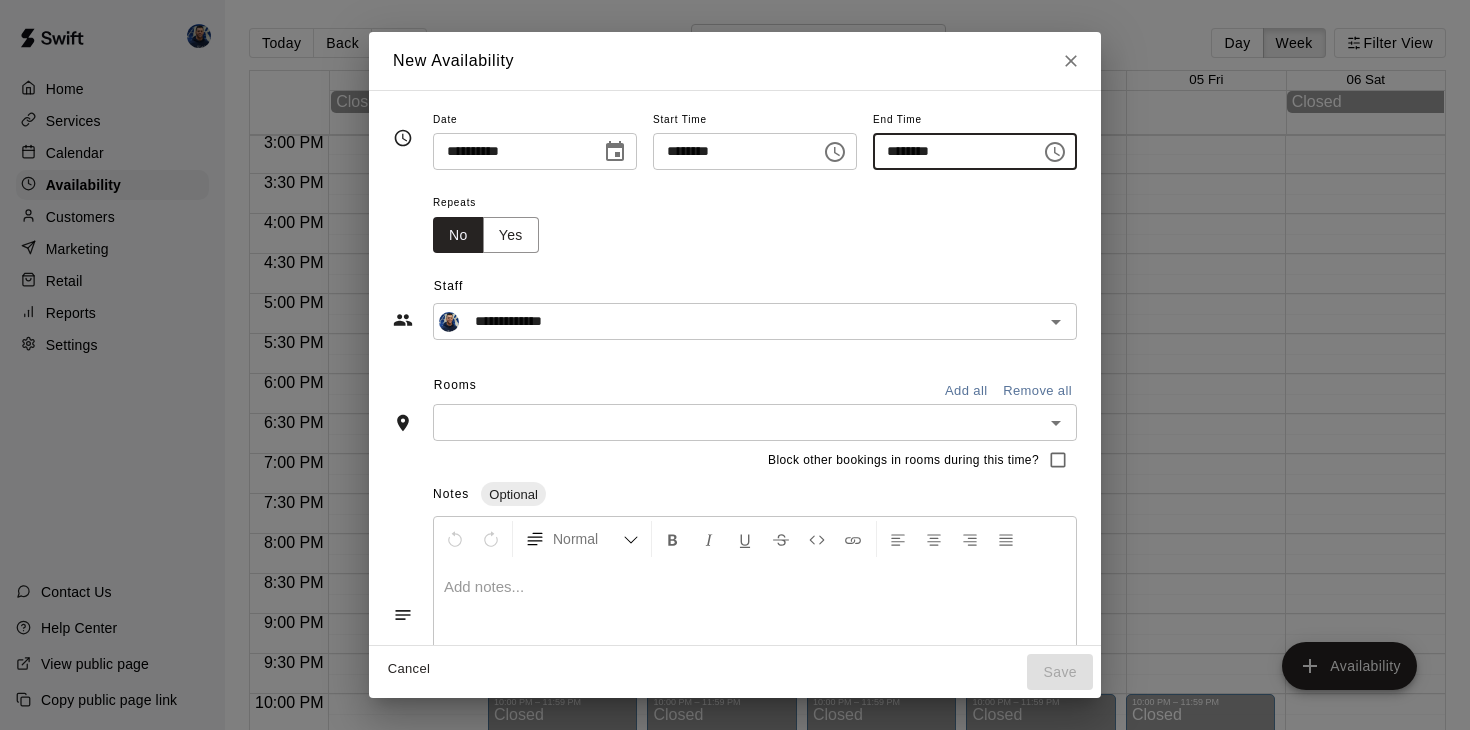 type on "********" 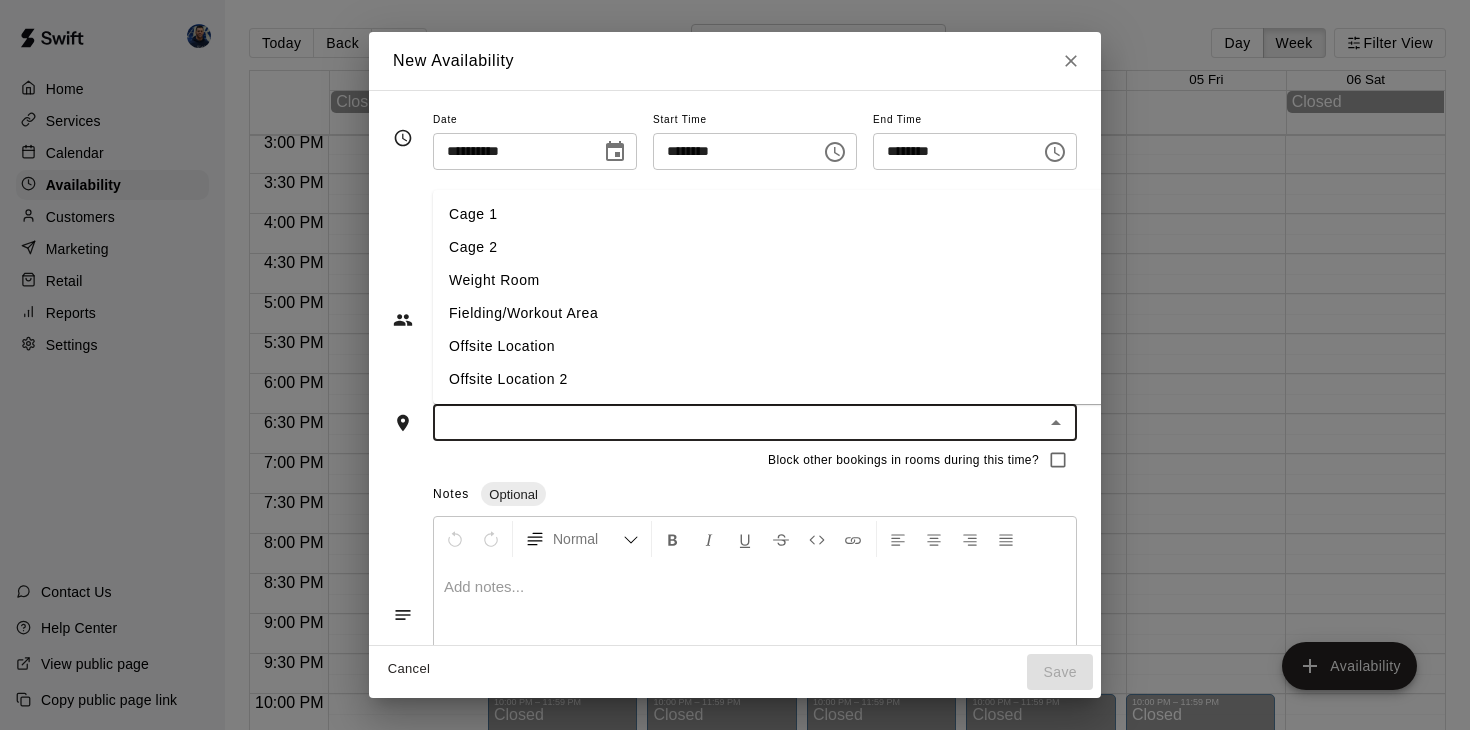 click on "Cage 1" at bounding box center [770, 214] 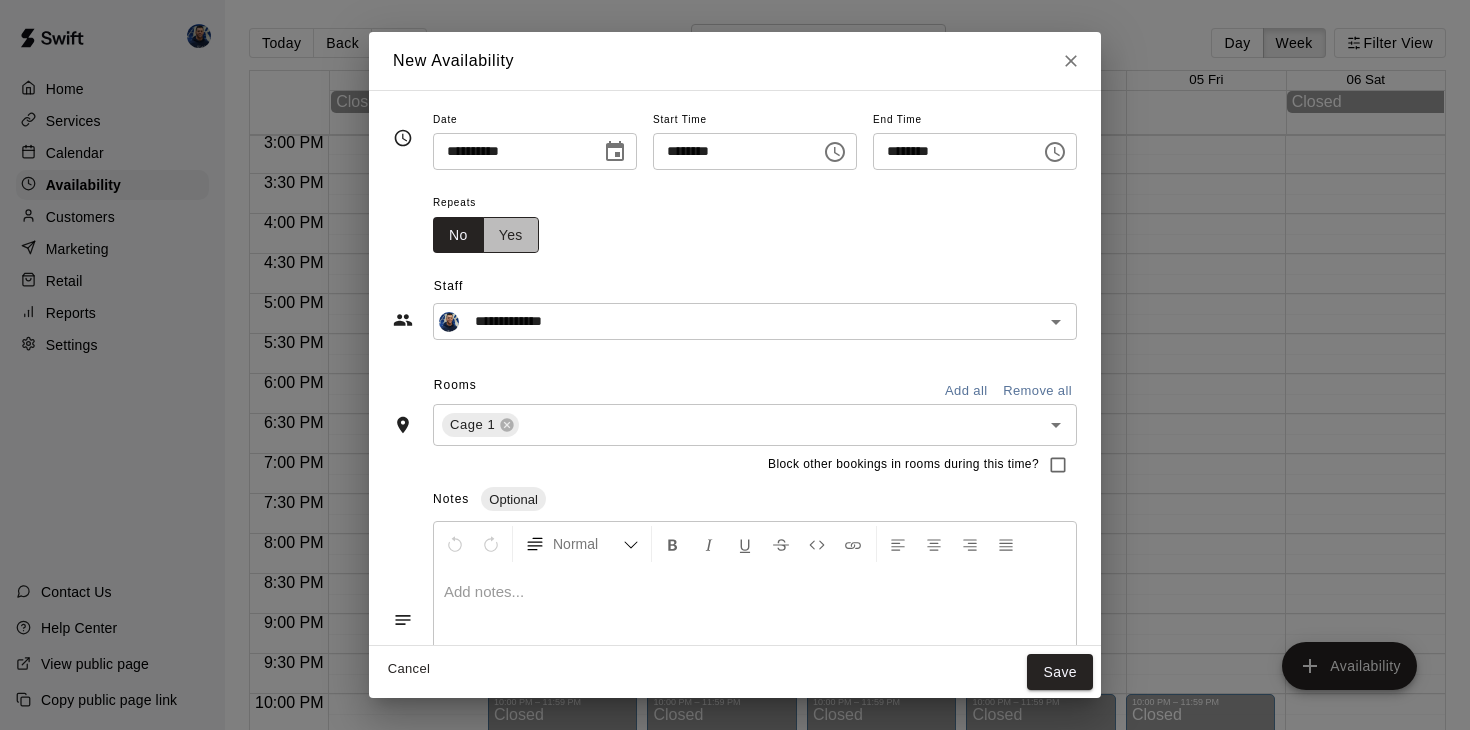 click on "Yes" at bounding box center (511, 235) 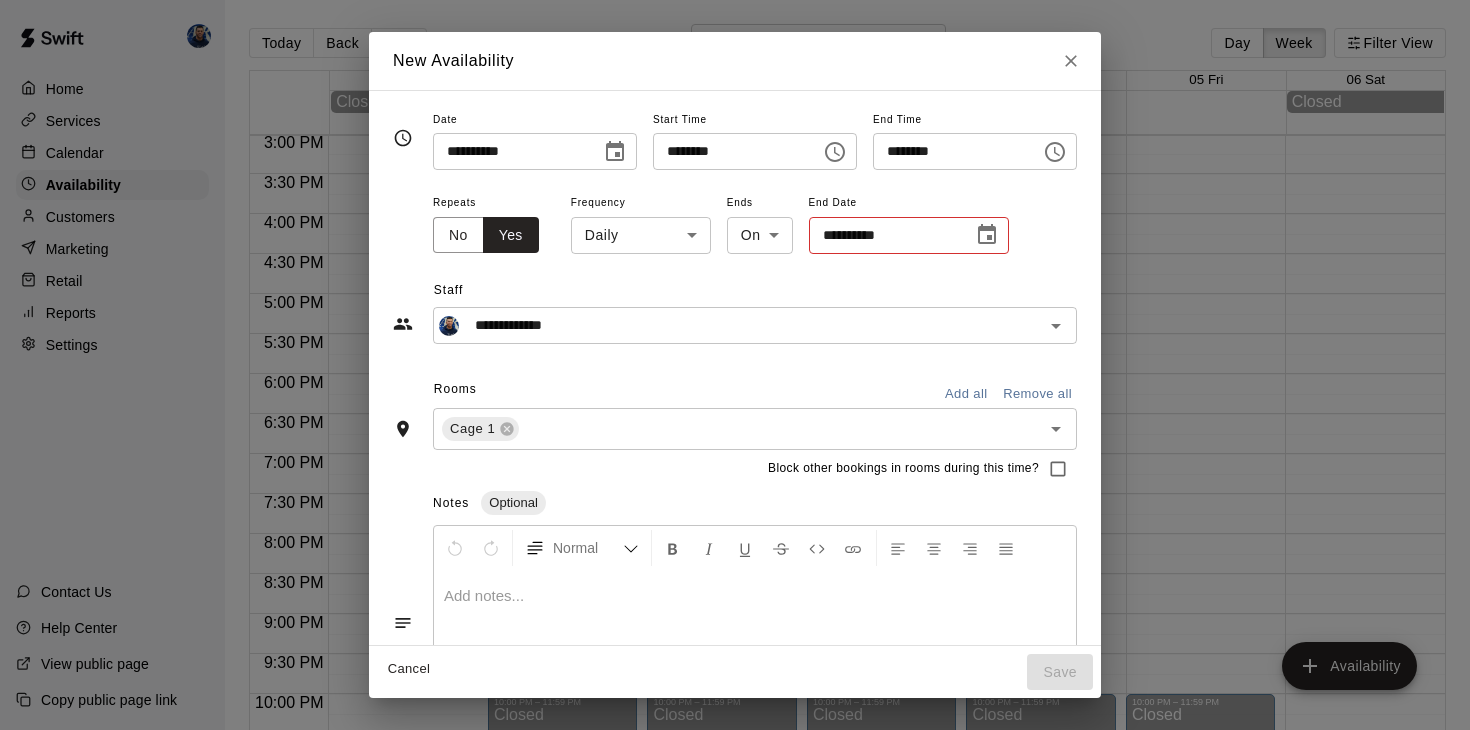 click 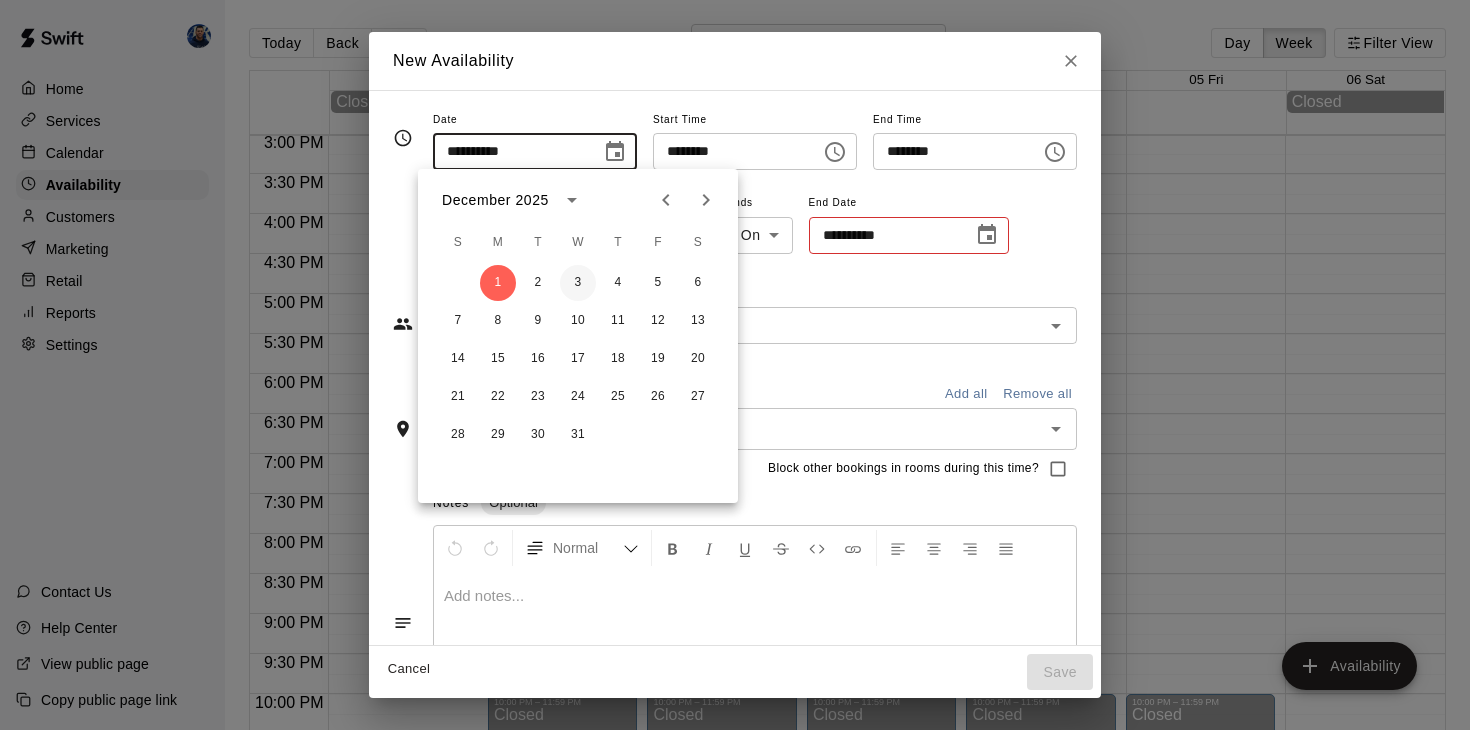 click on "3" at bounding box center [578, 283] 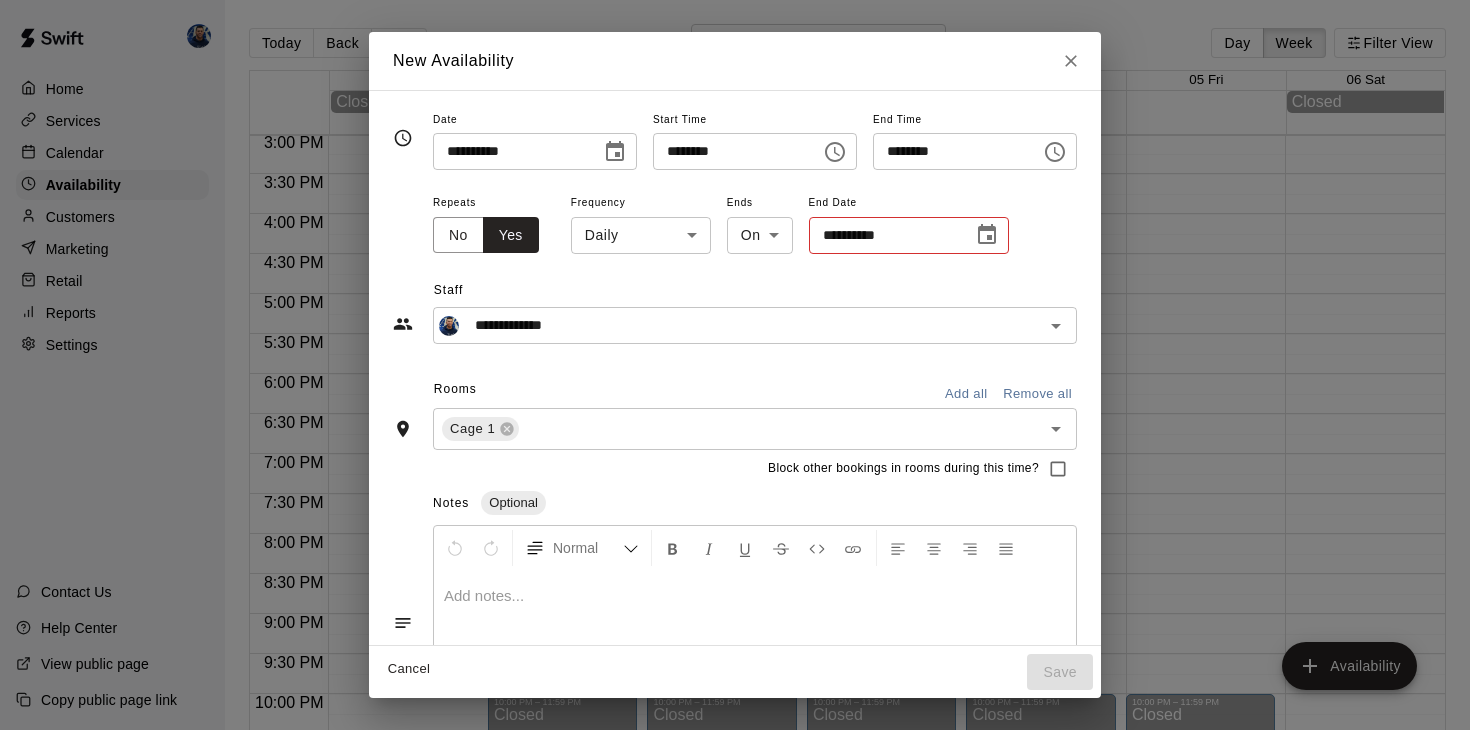 click 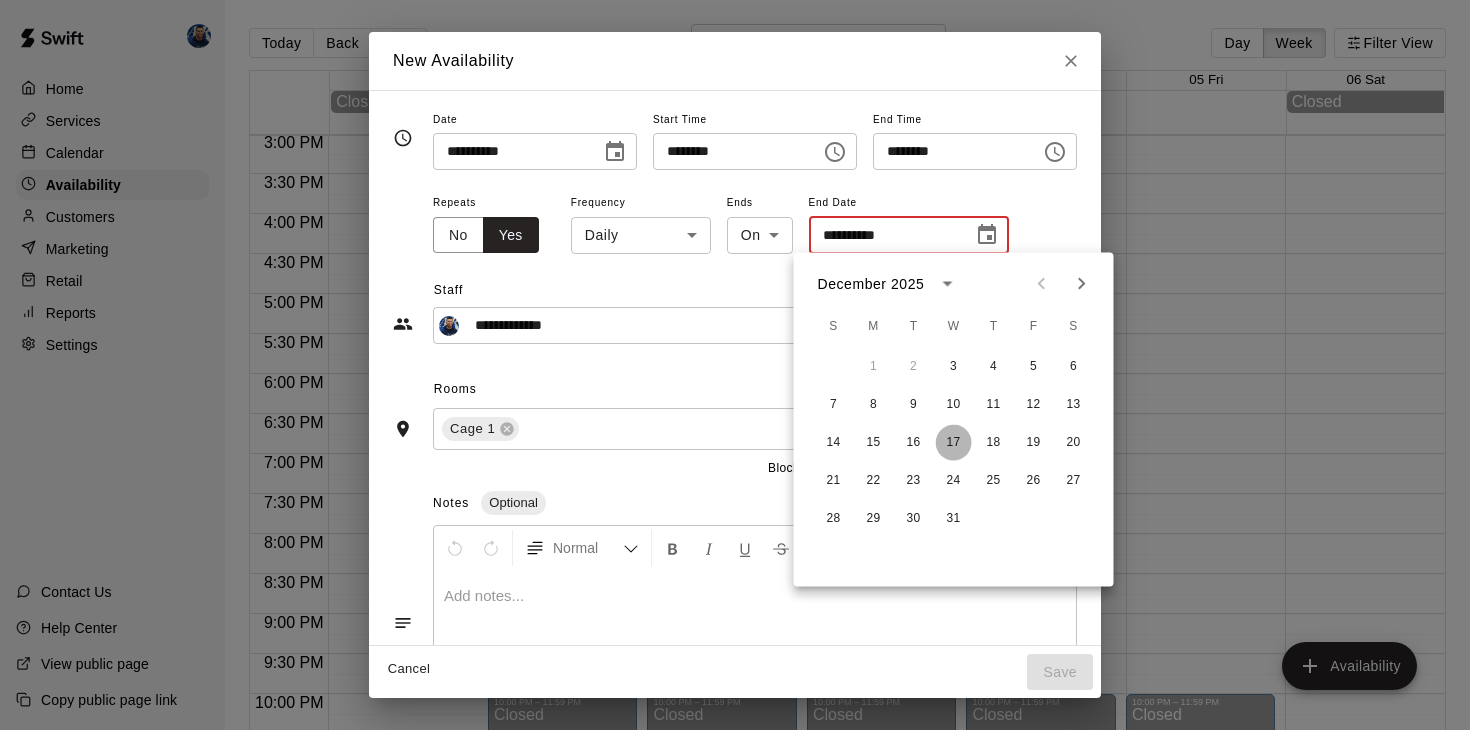 click on "17" at bounding box center [954, 443] 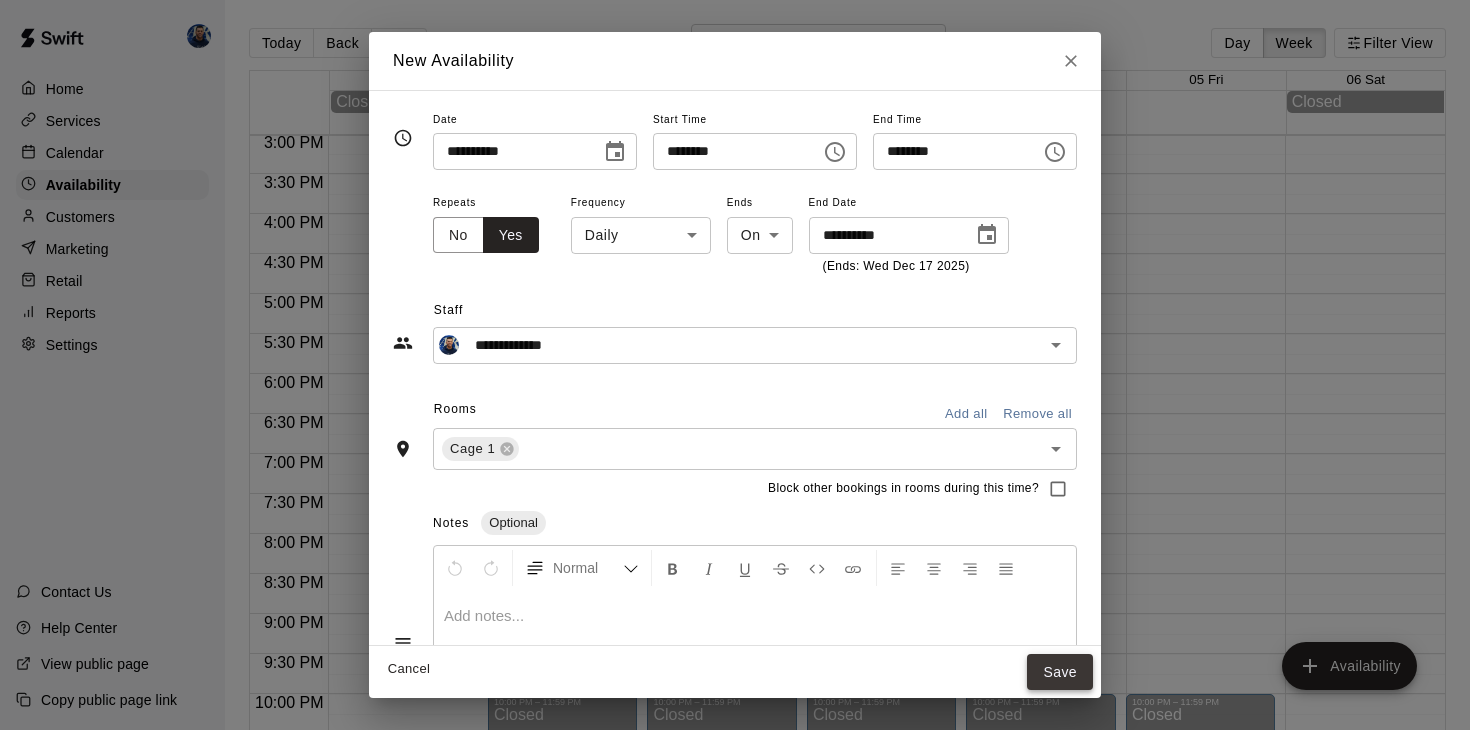 click on "Save" at bounding box center (1060, 672) 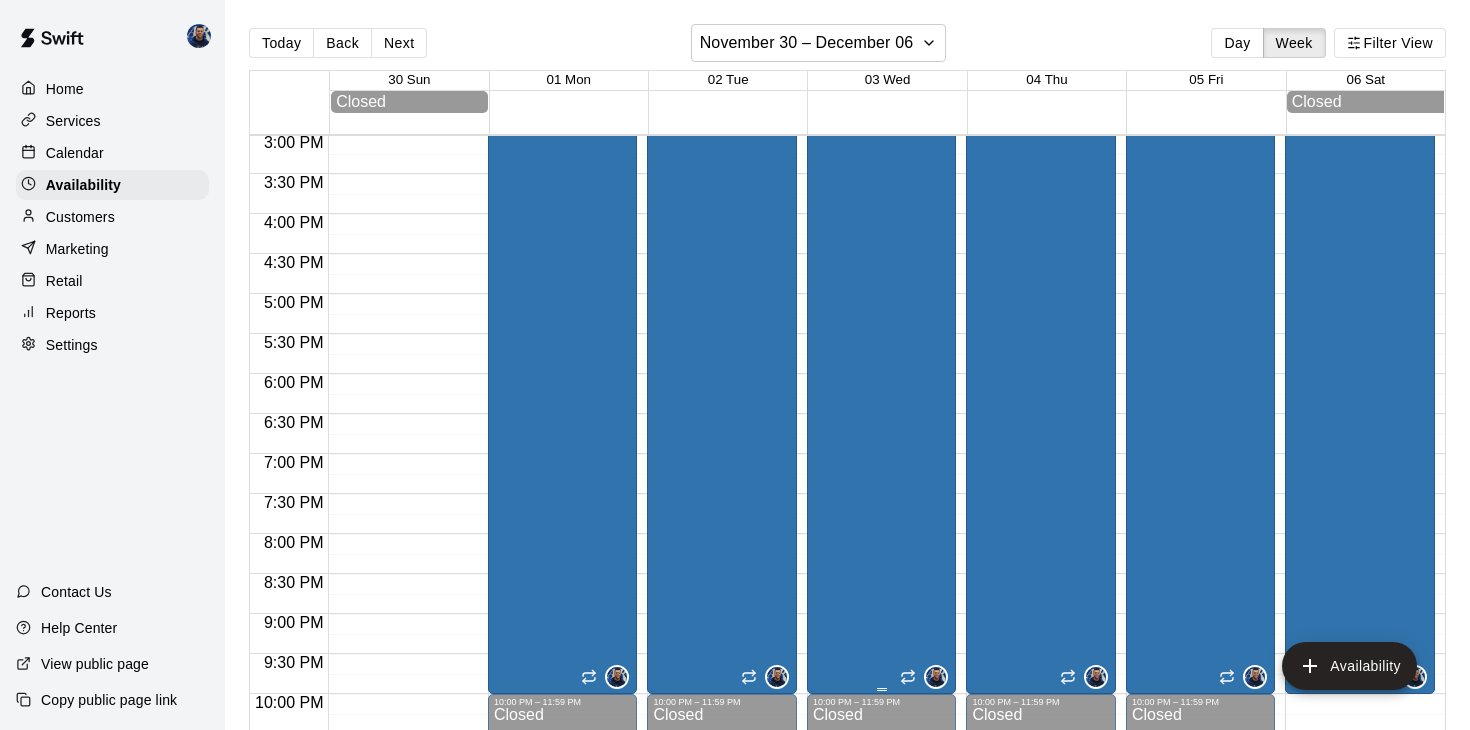 click on "[FIRST] [LAST] Cage 1" at bounding box center (858, 432) 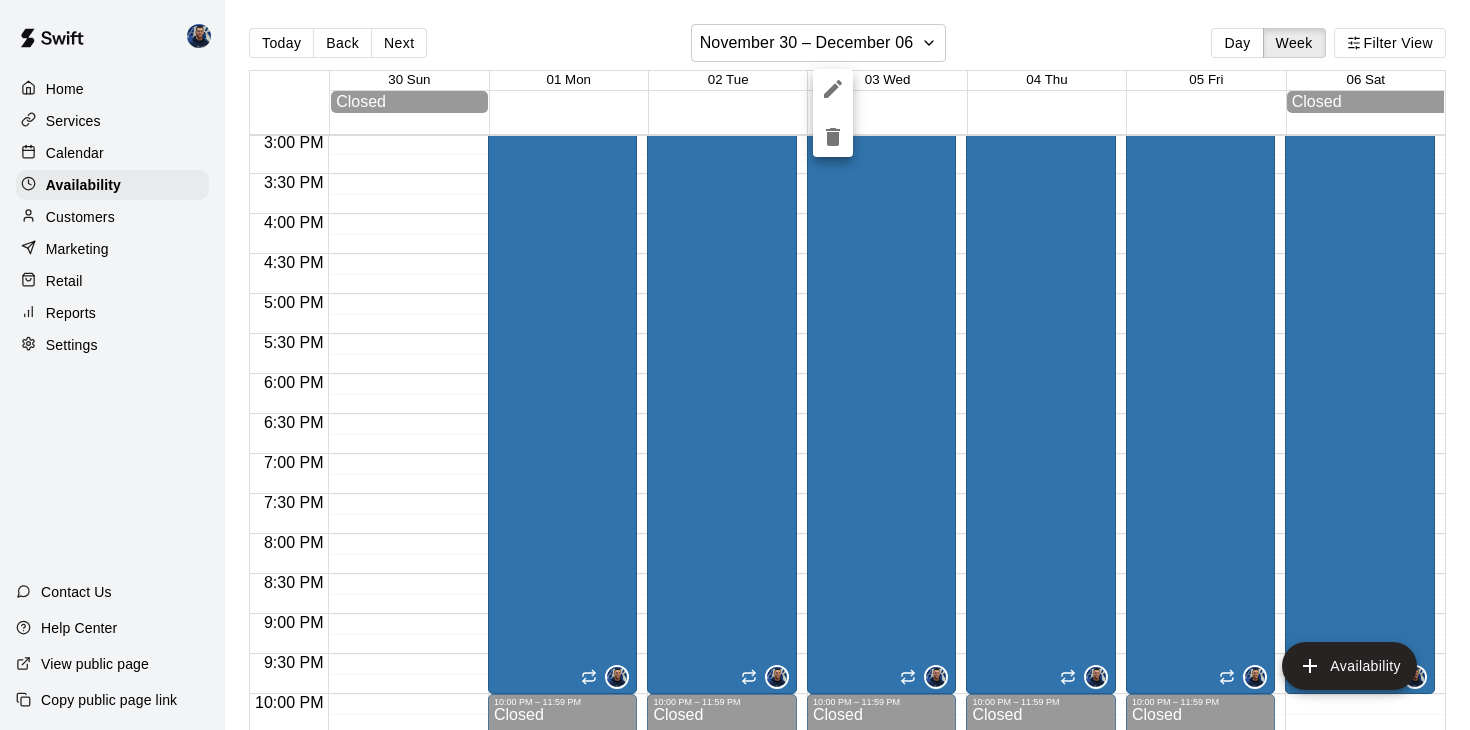 click at bounding box center [735, 365] 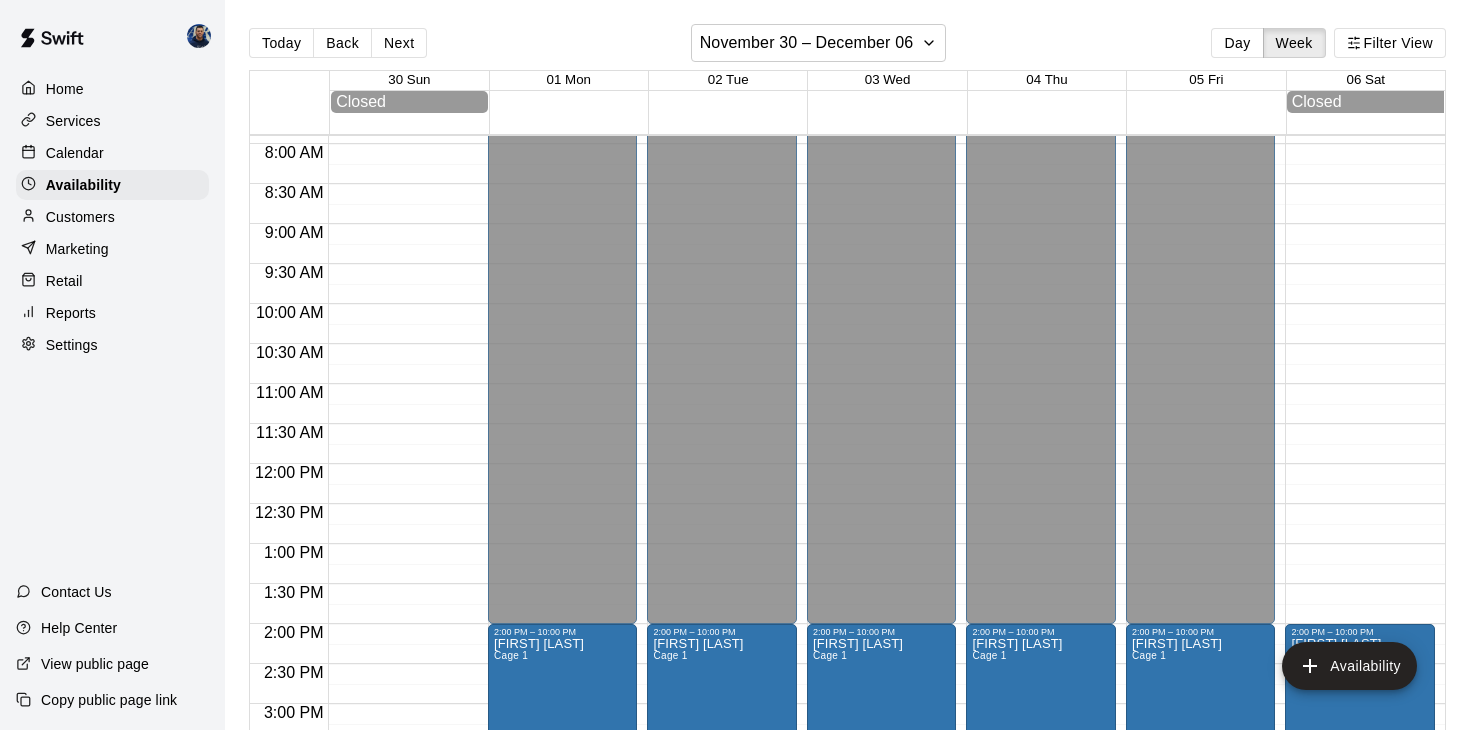 scroll, scrollTop: 761, scrollLeft: 0, axis: vertical 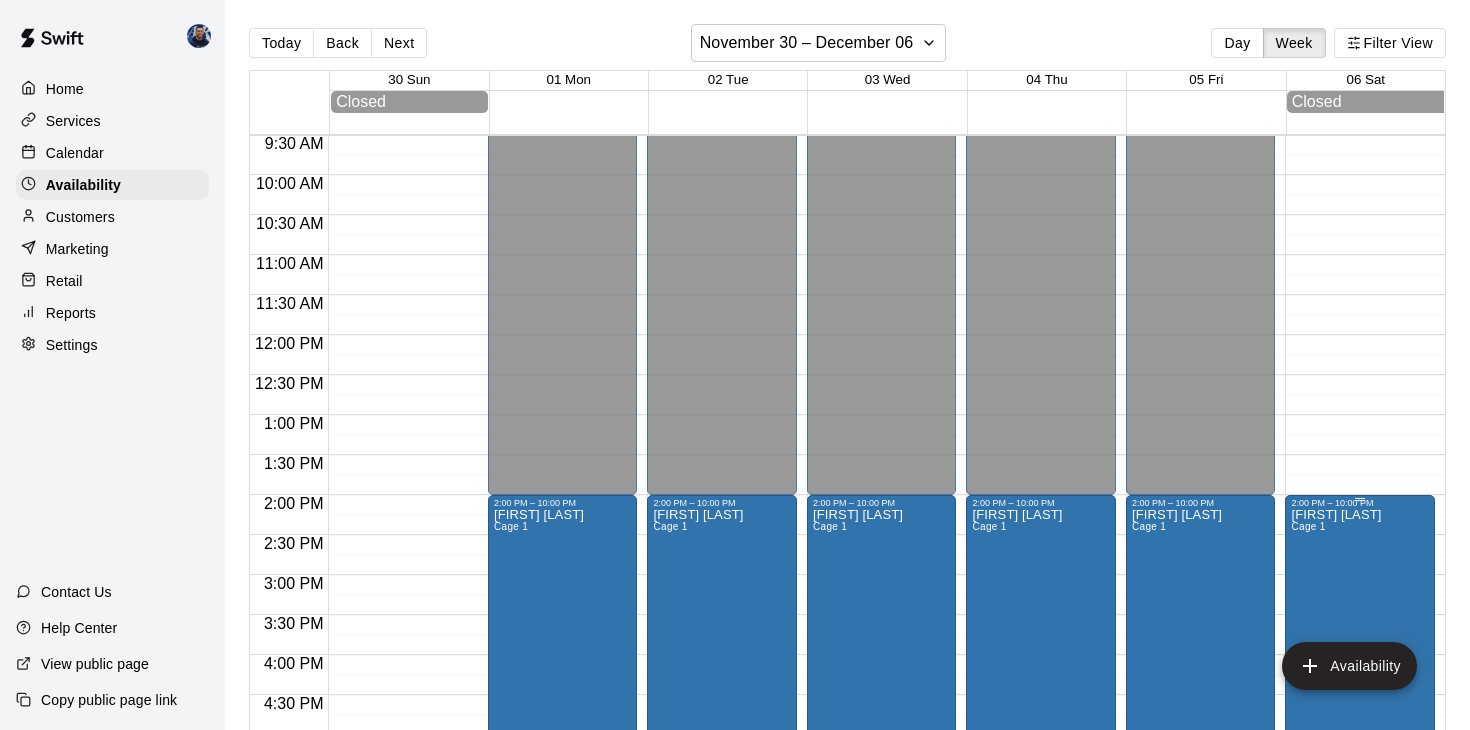 click on "[FIRST] [LAST] Cage 1" at bounding box center [1336, 873] 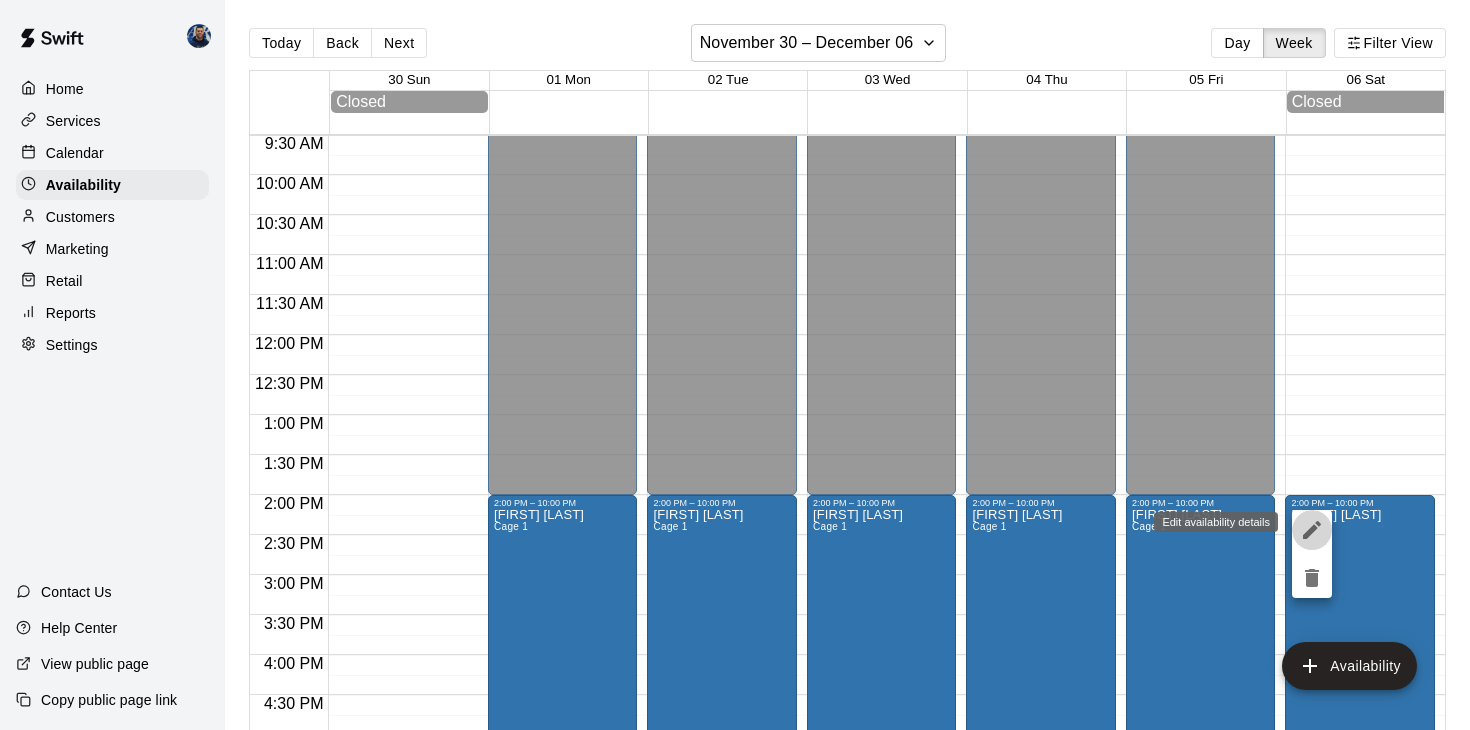 click 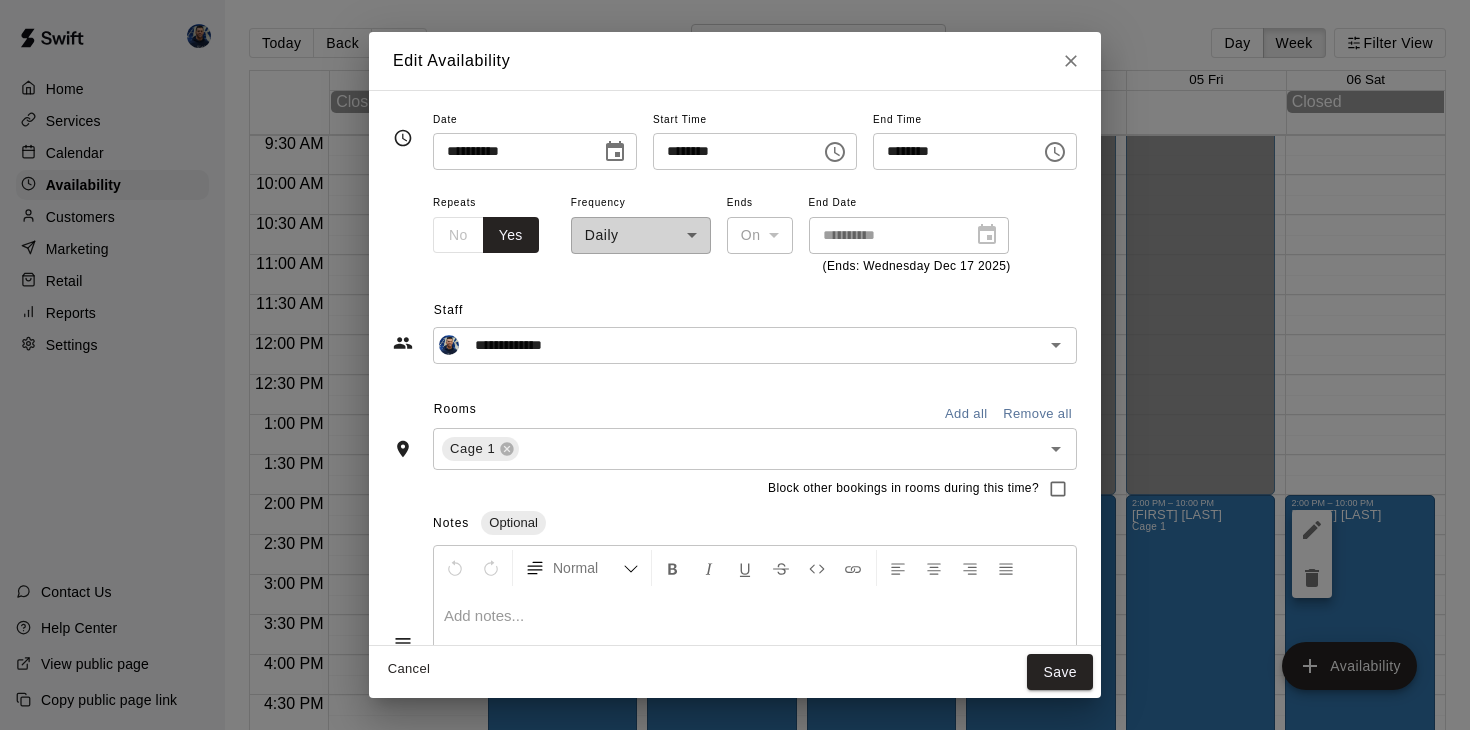 click on "**********" at bounding box center (735, 365) 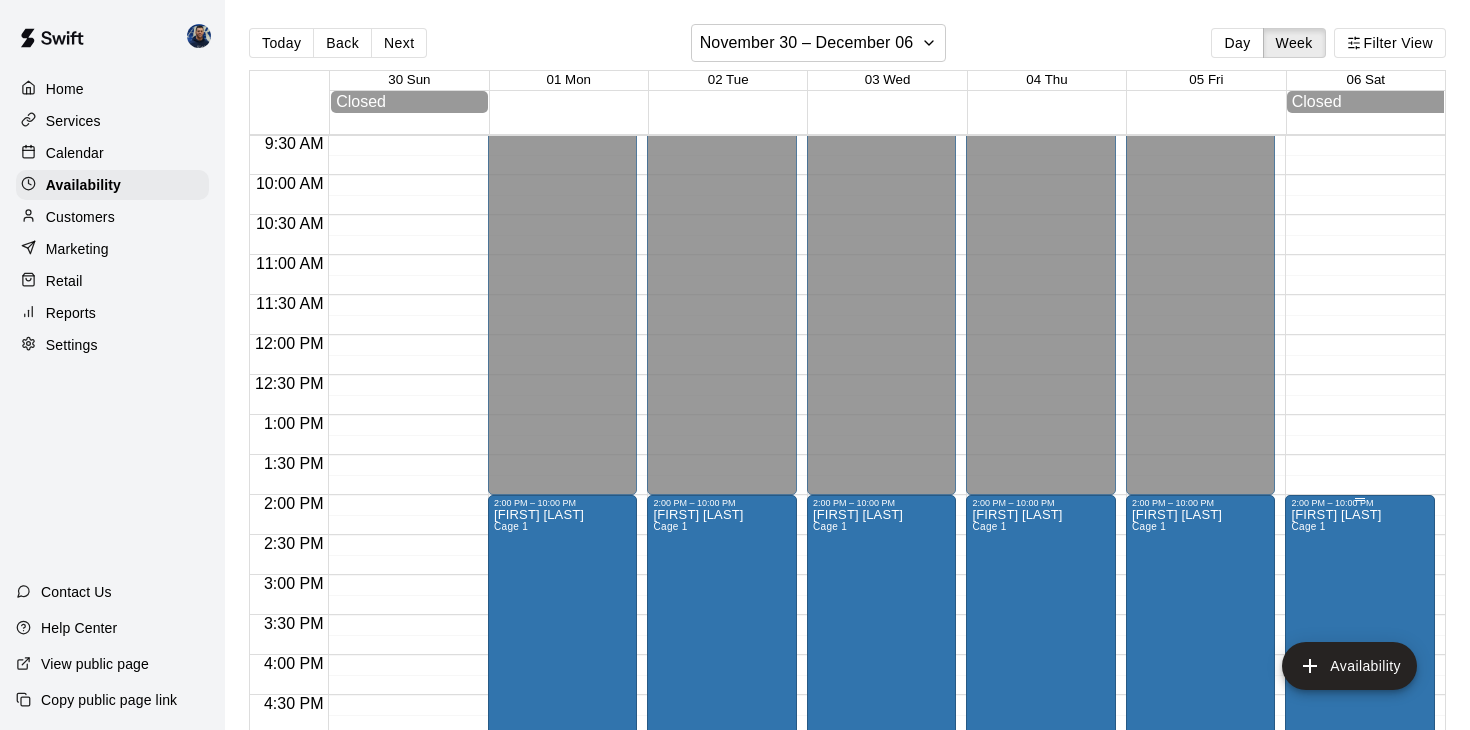 click on "[FIRST] [LAST] Cage 1" at bounding box center (1336, 873) 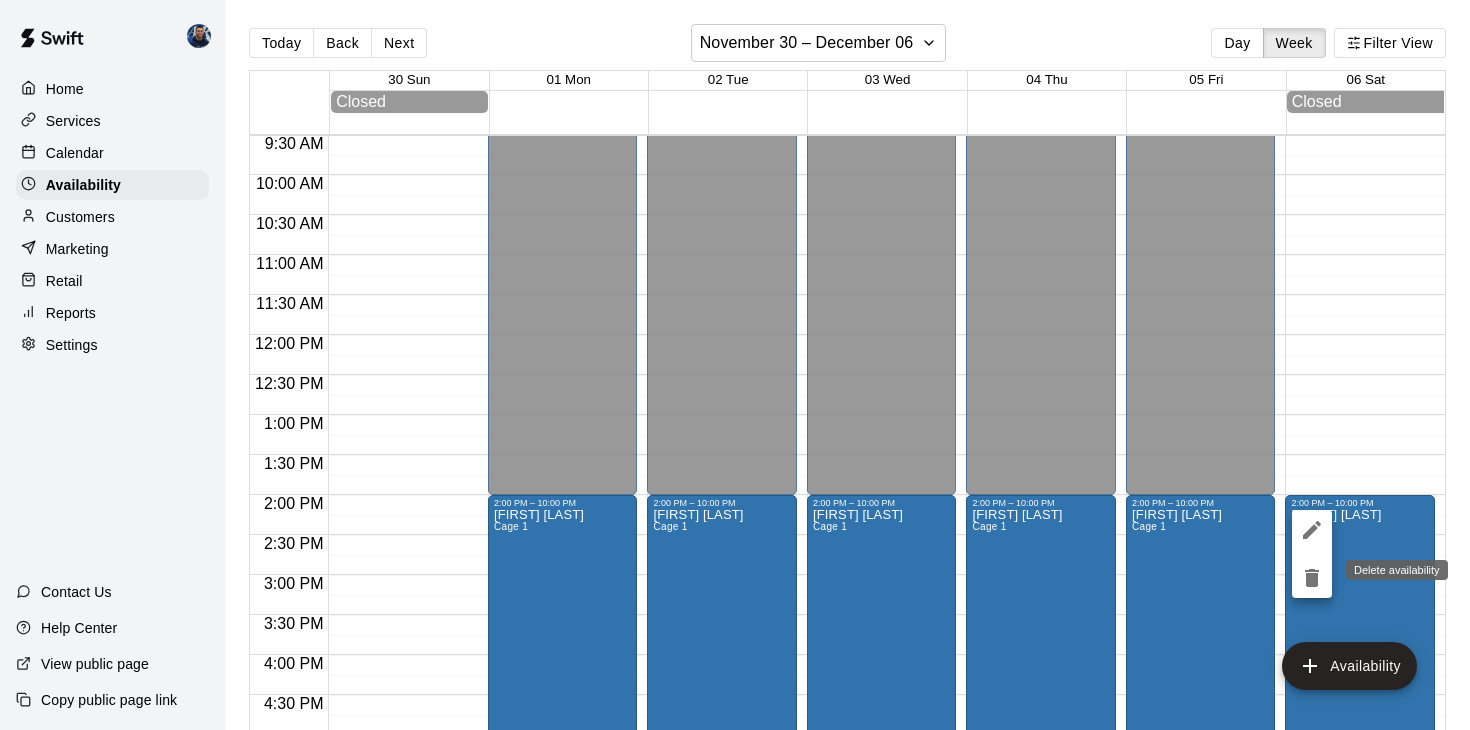 click 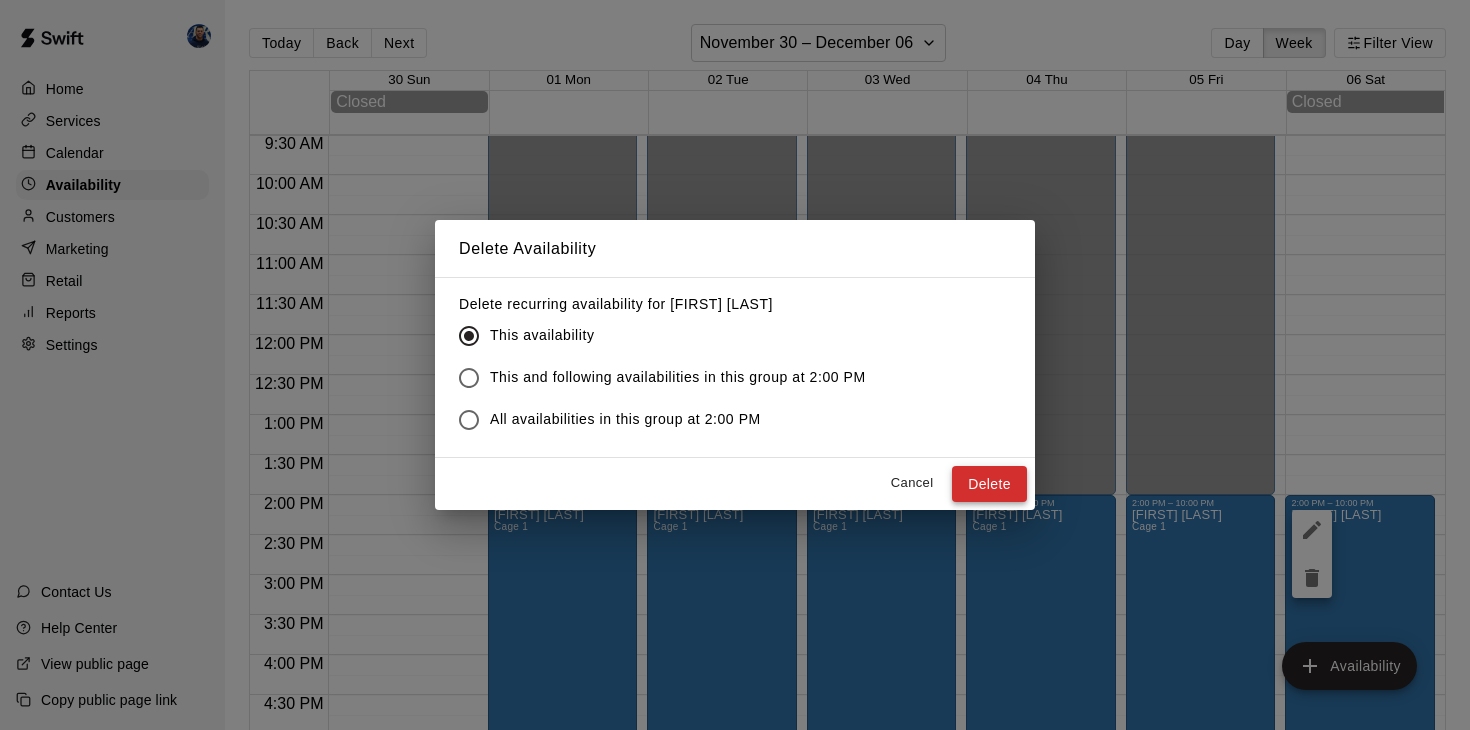 click on "Delete" at bounding box center (989, 484) 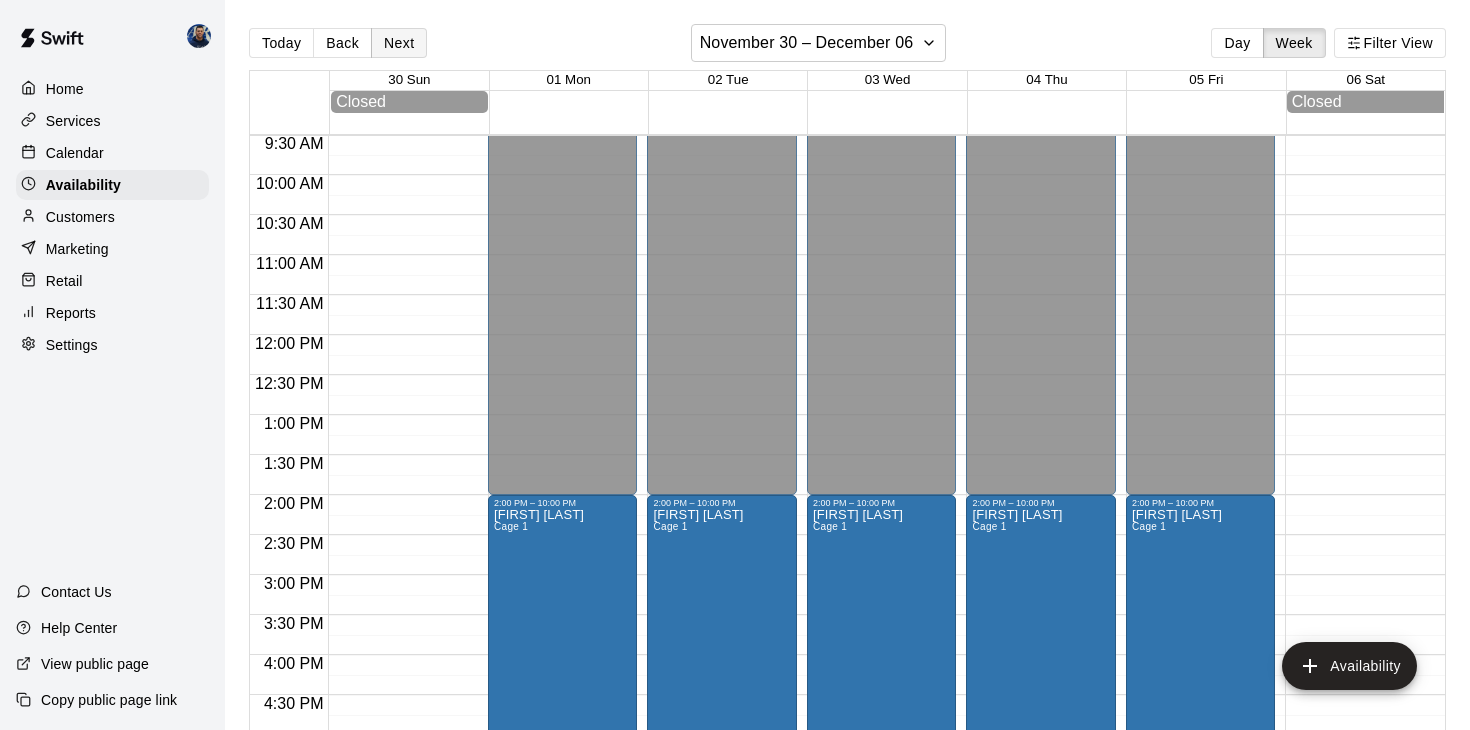 click on "Next" at bounding box center [399, 43] 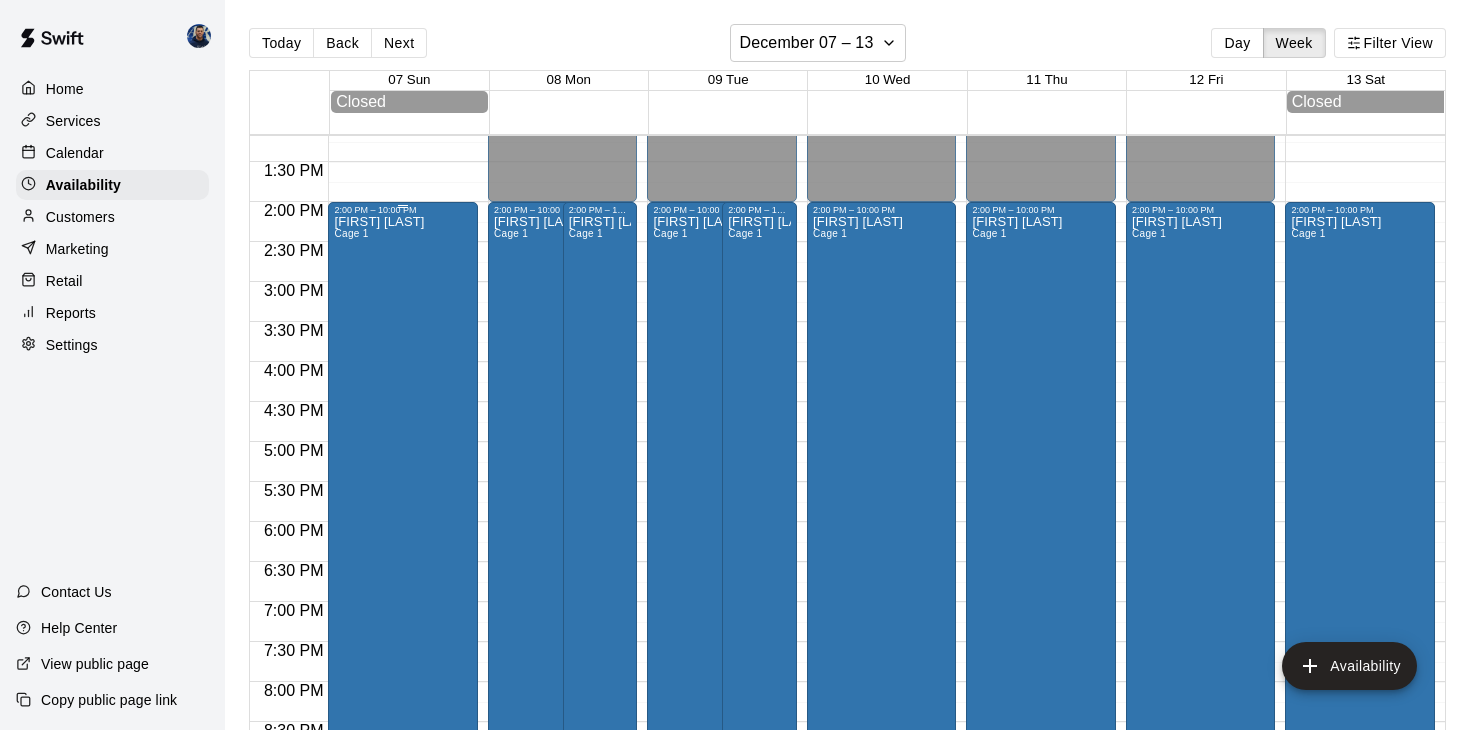scroll, scrollTop: 1123, scrollLeft: 0, axis: vertical 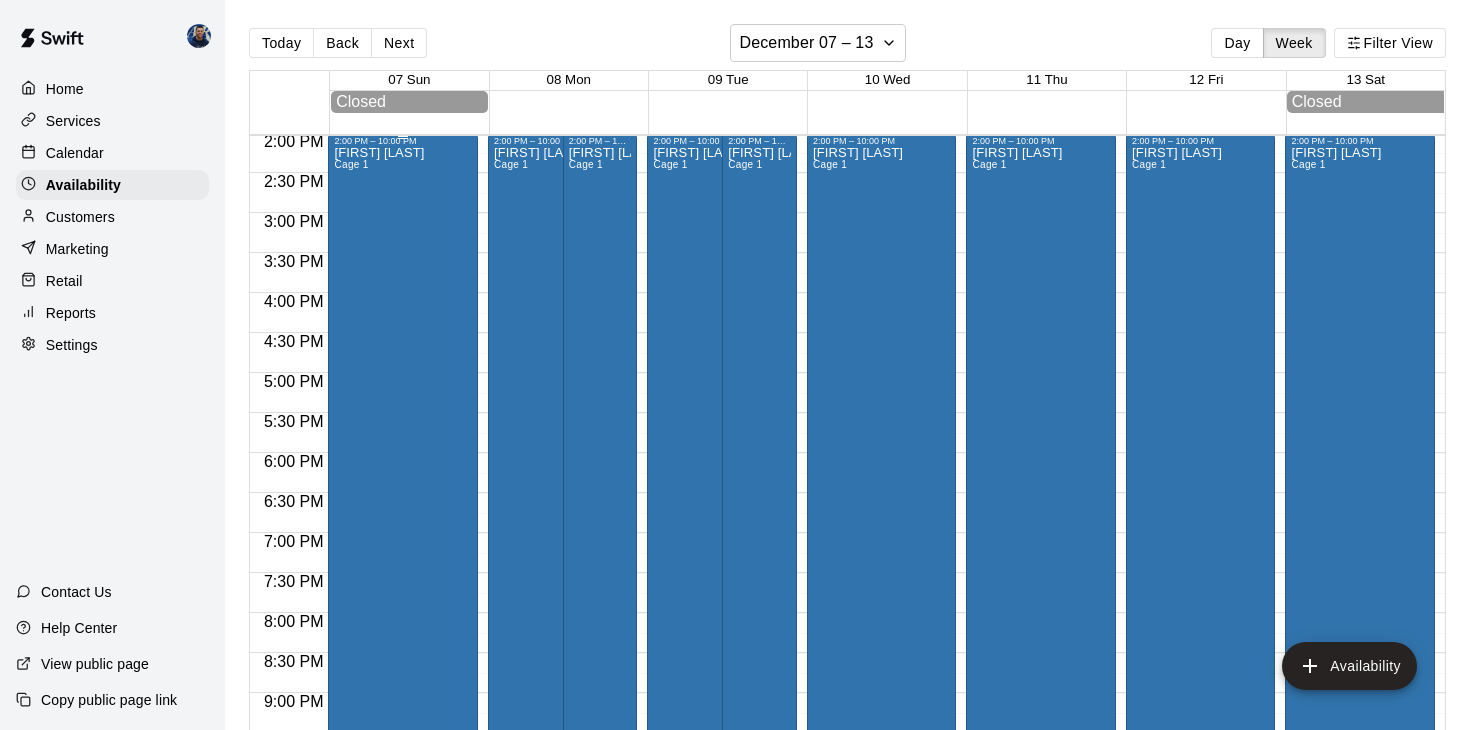 click on "[FIRST] [LAST] Cage 1" at bounding box center [379, 511] 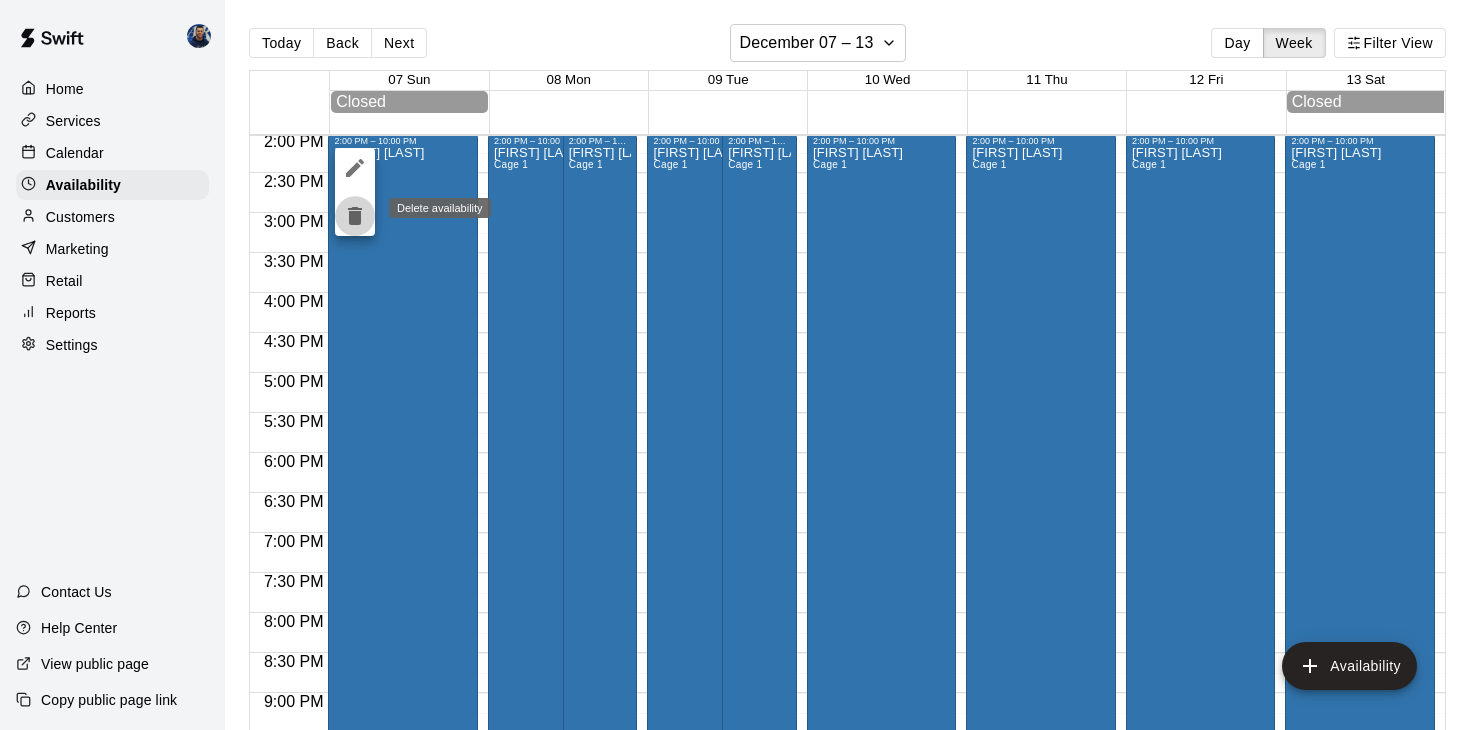 click 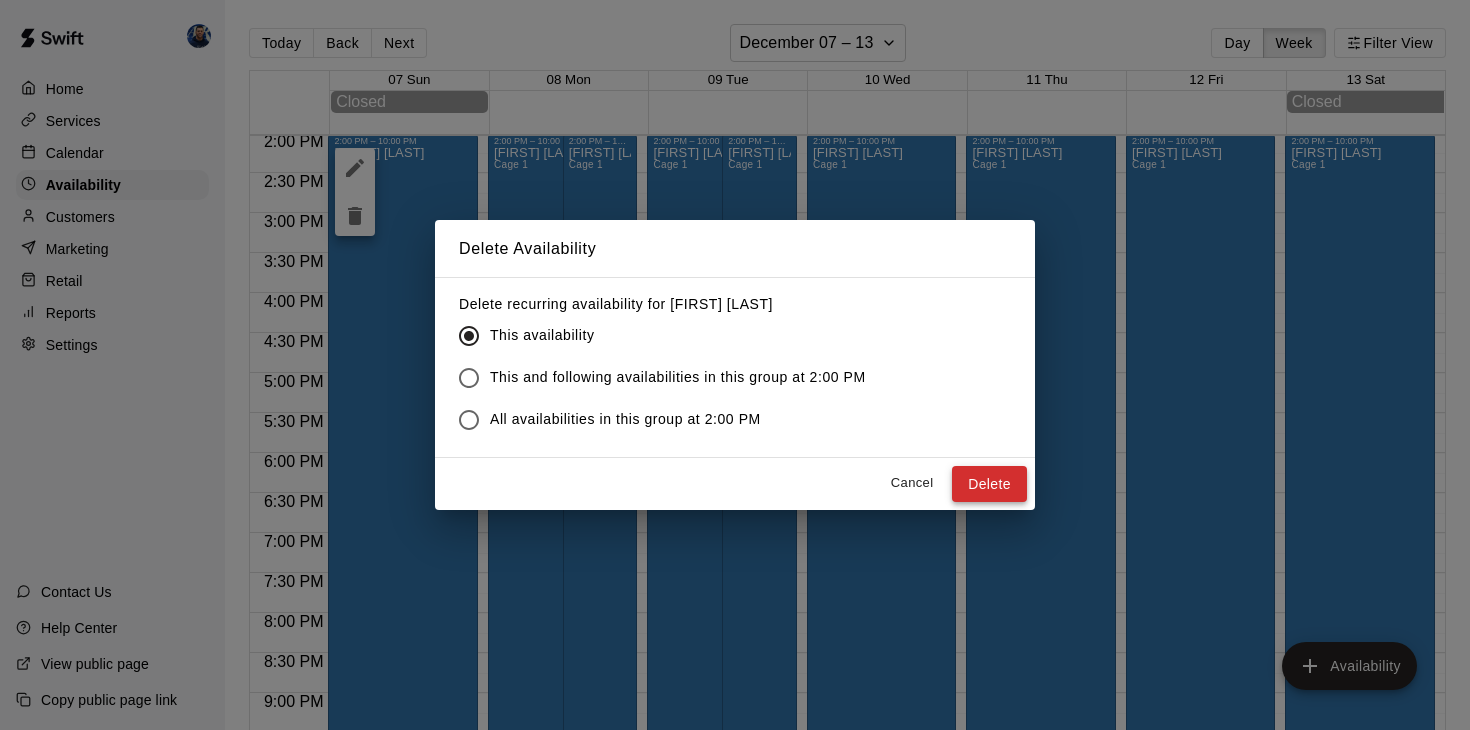 click on "Delete" at bounding box center (989, 484) 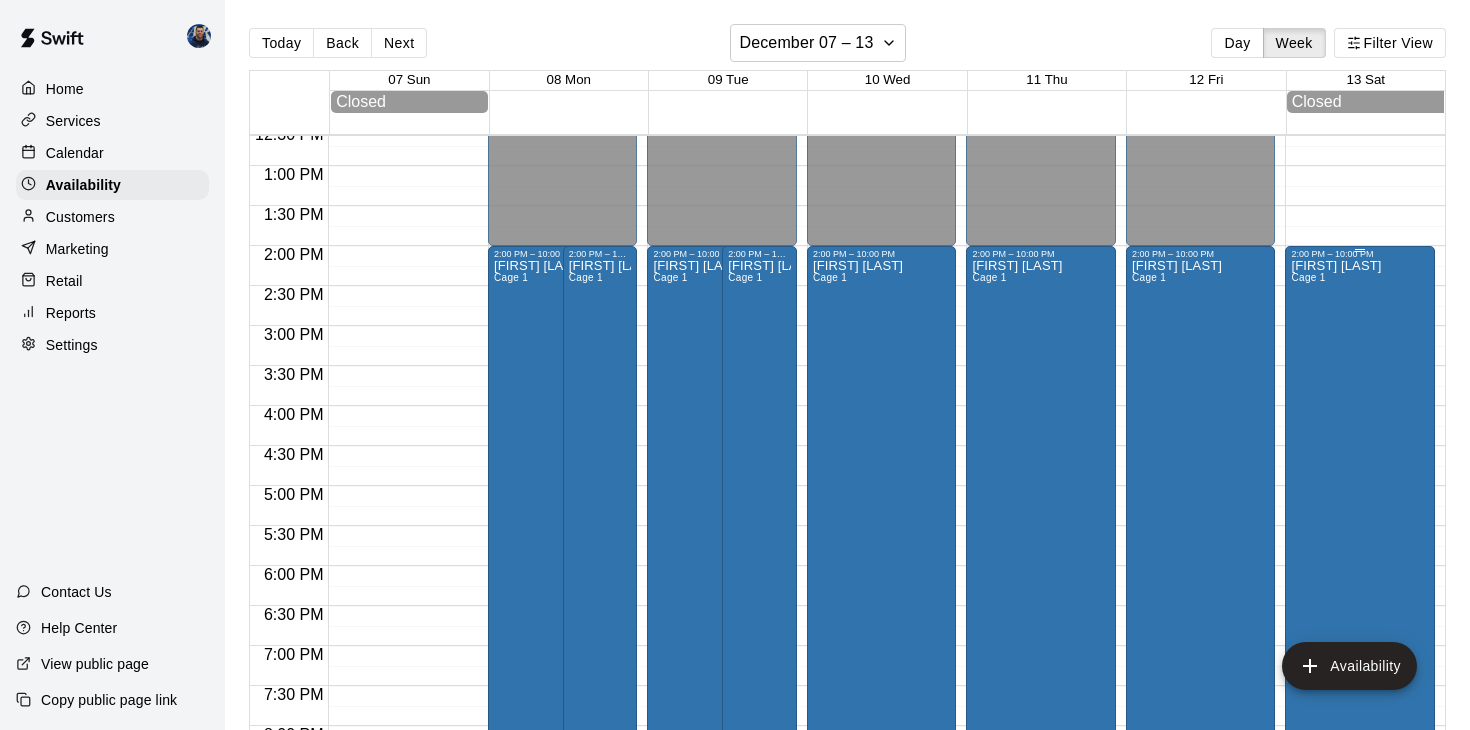 scroll, scrollTop: 998, scrollLeft: 0, axis: vertical 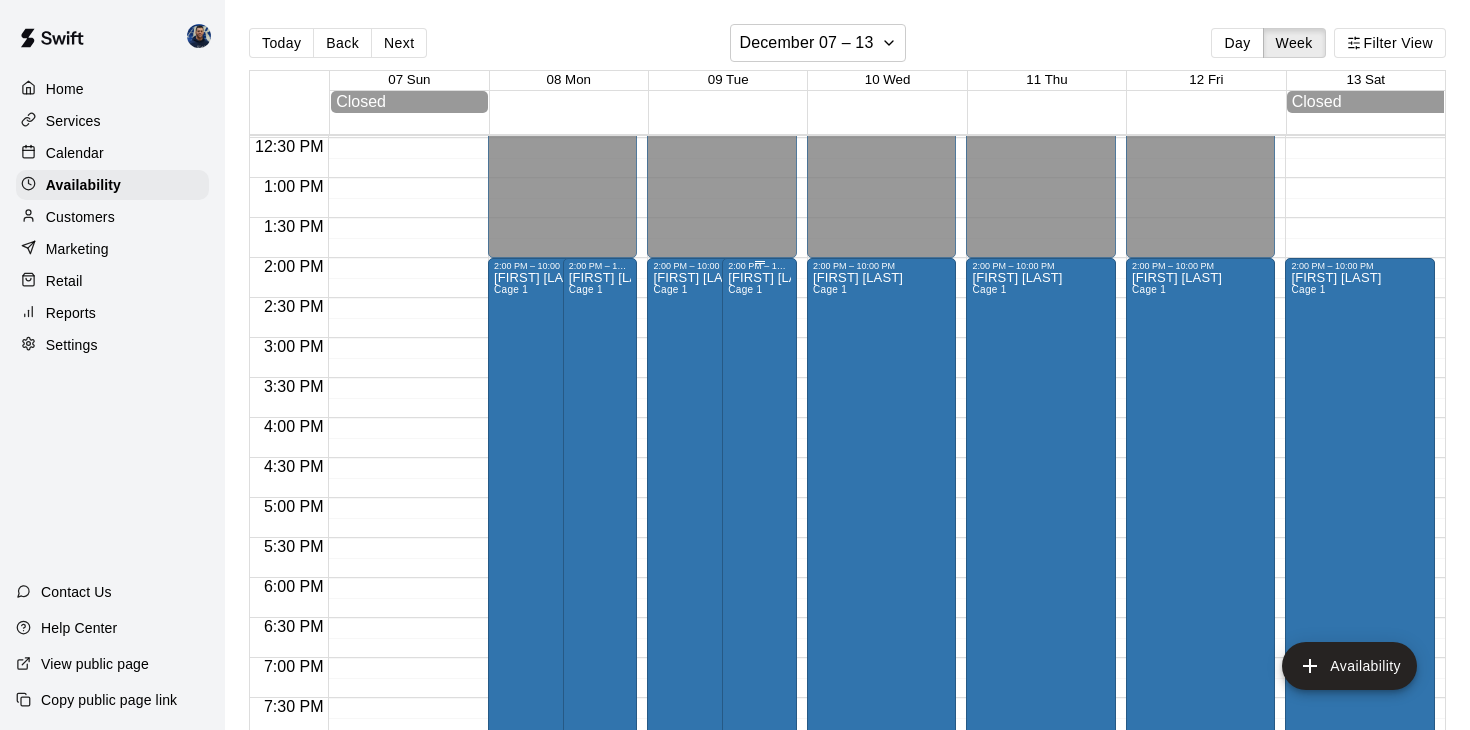 click on "Cage 1" at bounding box center (745, 289) 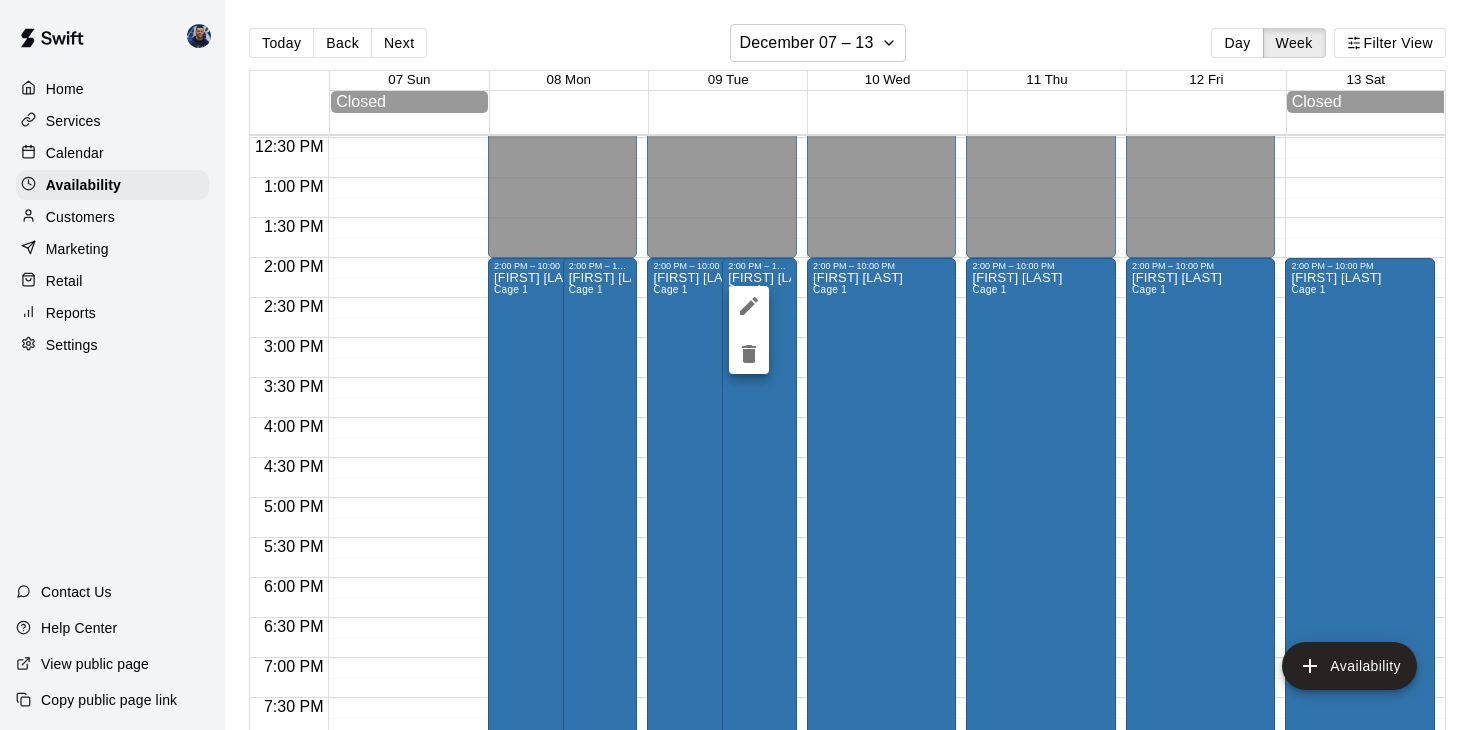 click at bounding box center (735, 365) 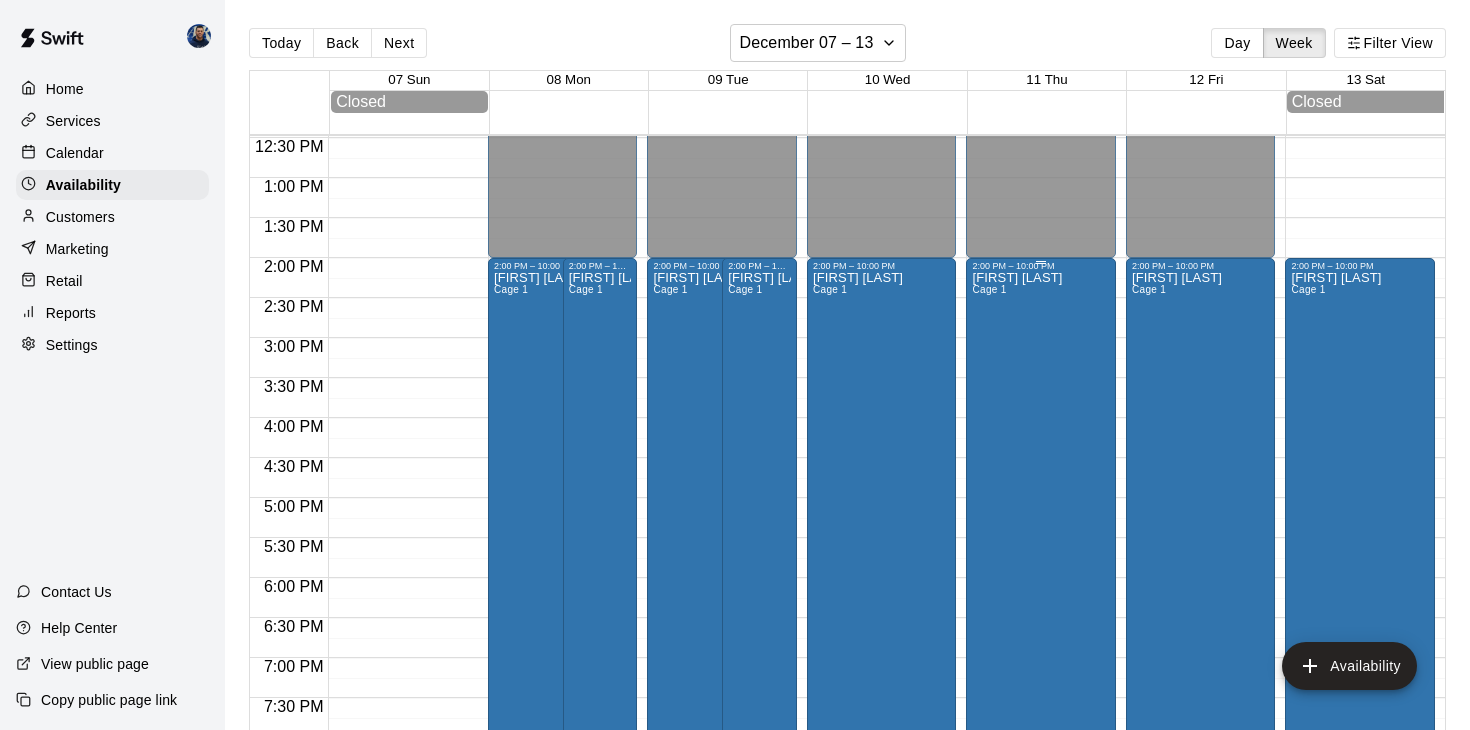 click on "[FIRST] [LAST] Cage 1" at bounding box center [1041, 636] 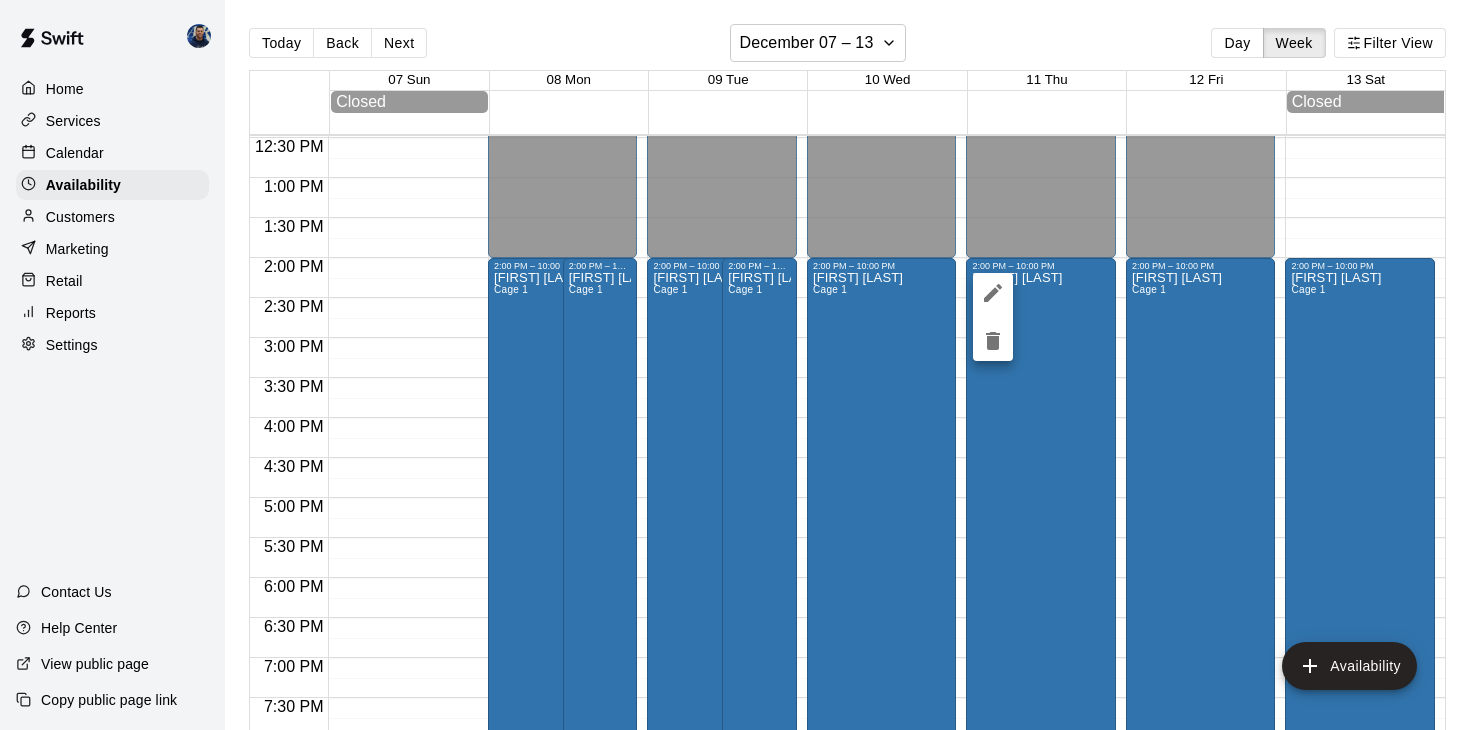 click 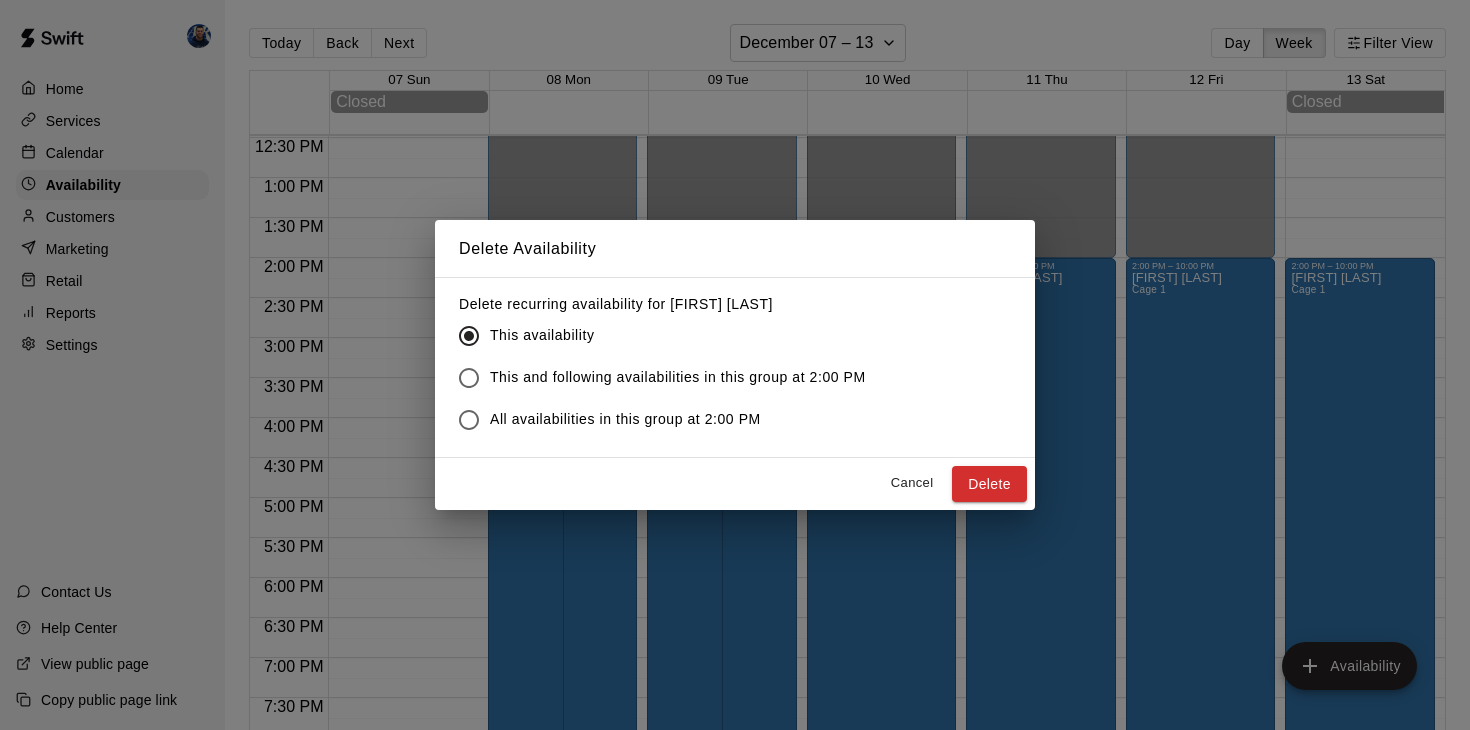 click on "All availabilities in this group  at 2:00 PM" at bounding box center (625, 419) 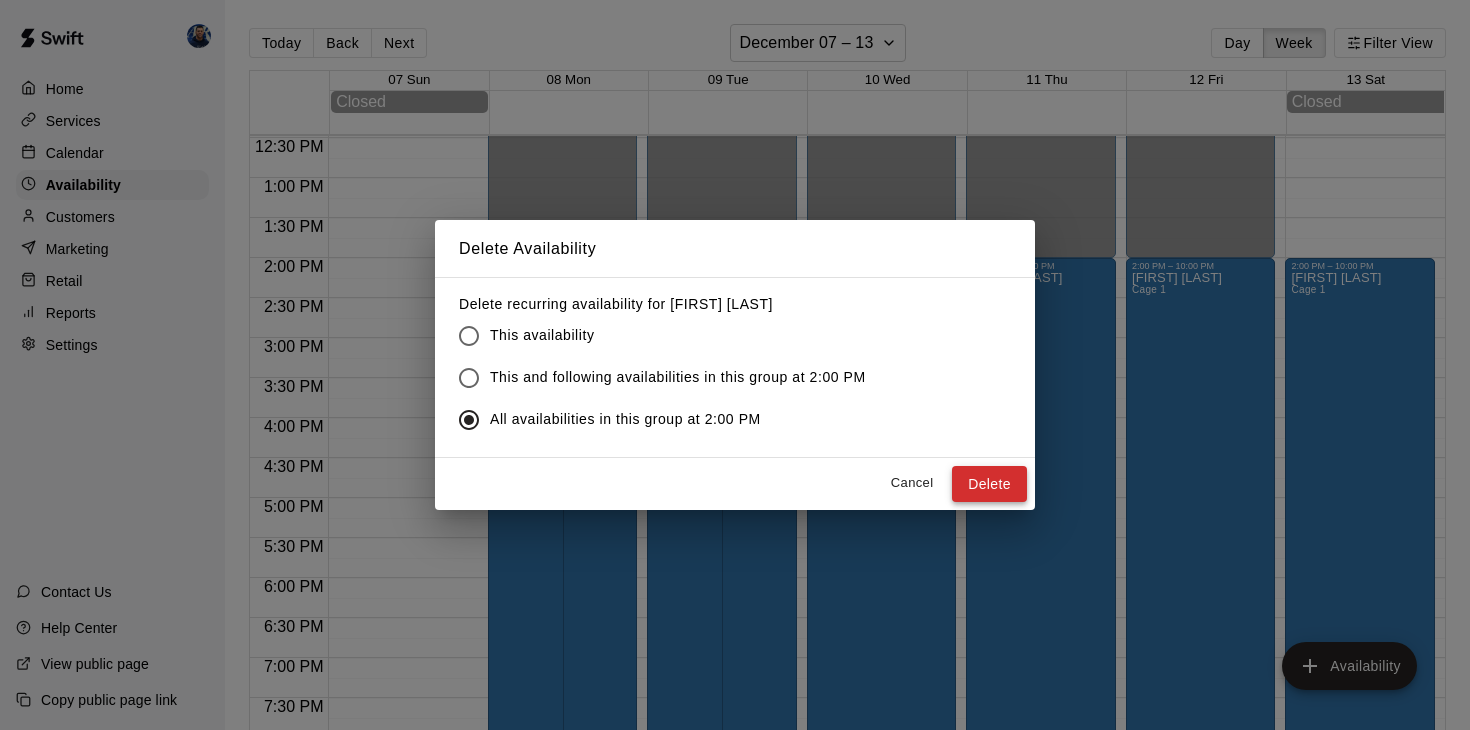 click on "Delete" at bounding box center (989, 484) 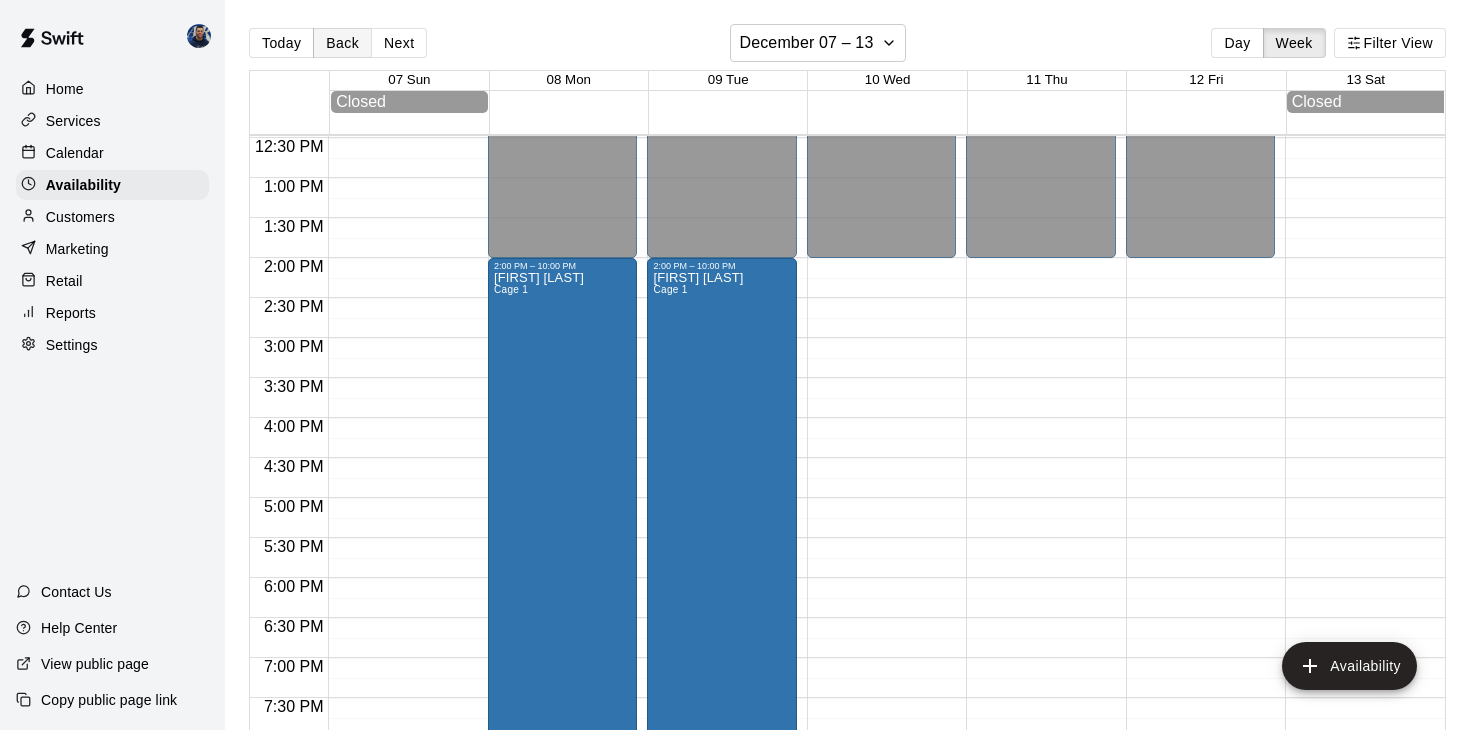click on "Back" at bounding box center (342, 43) 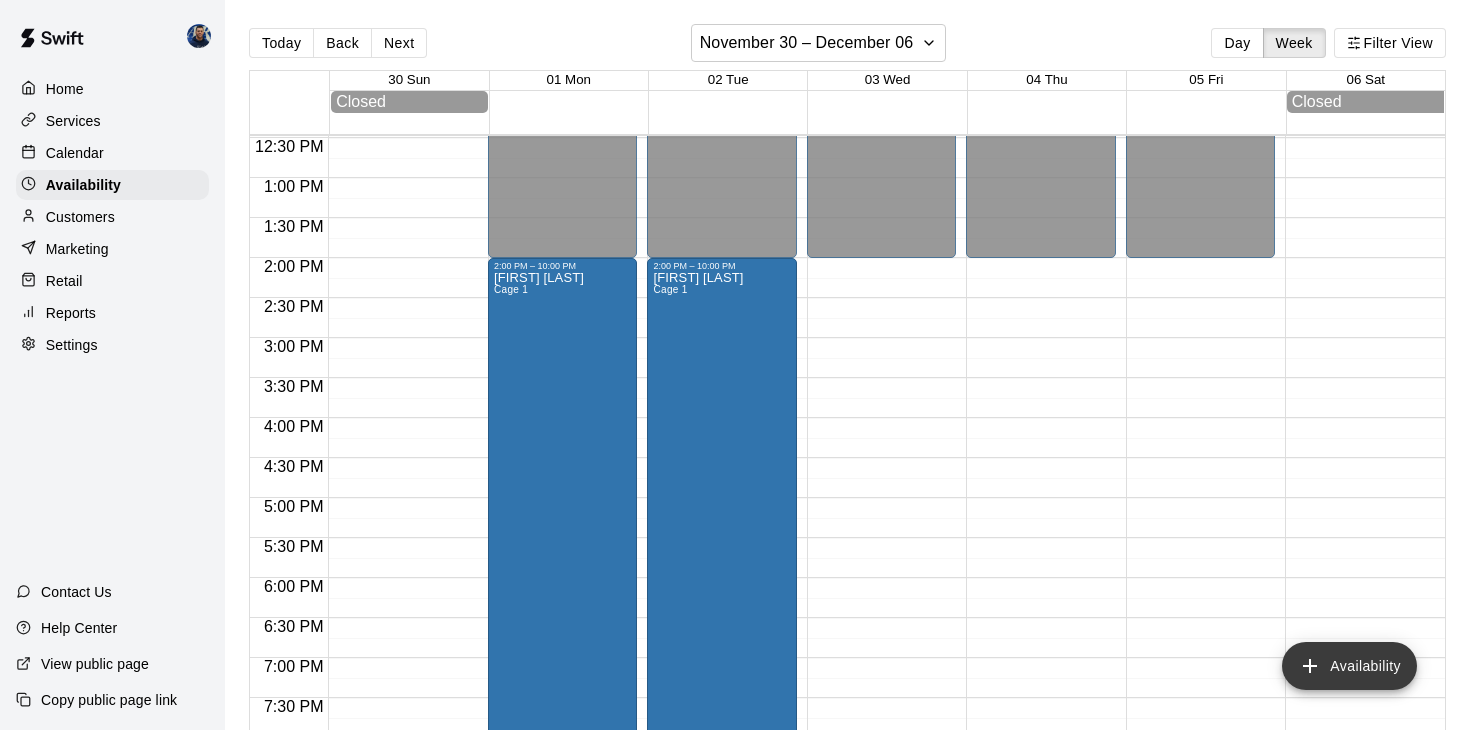 click on "Availability" at bounding box center (1349, 666) 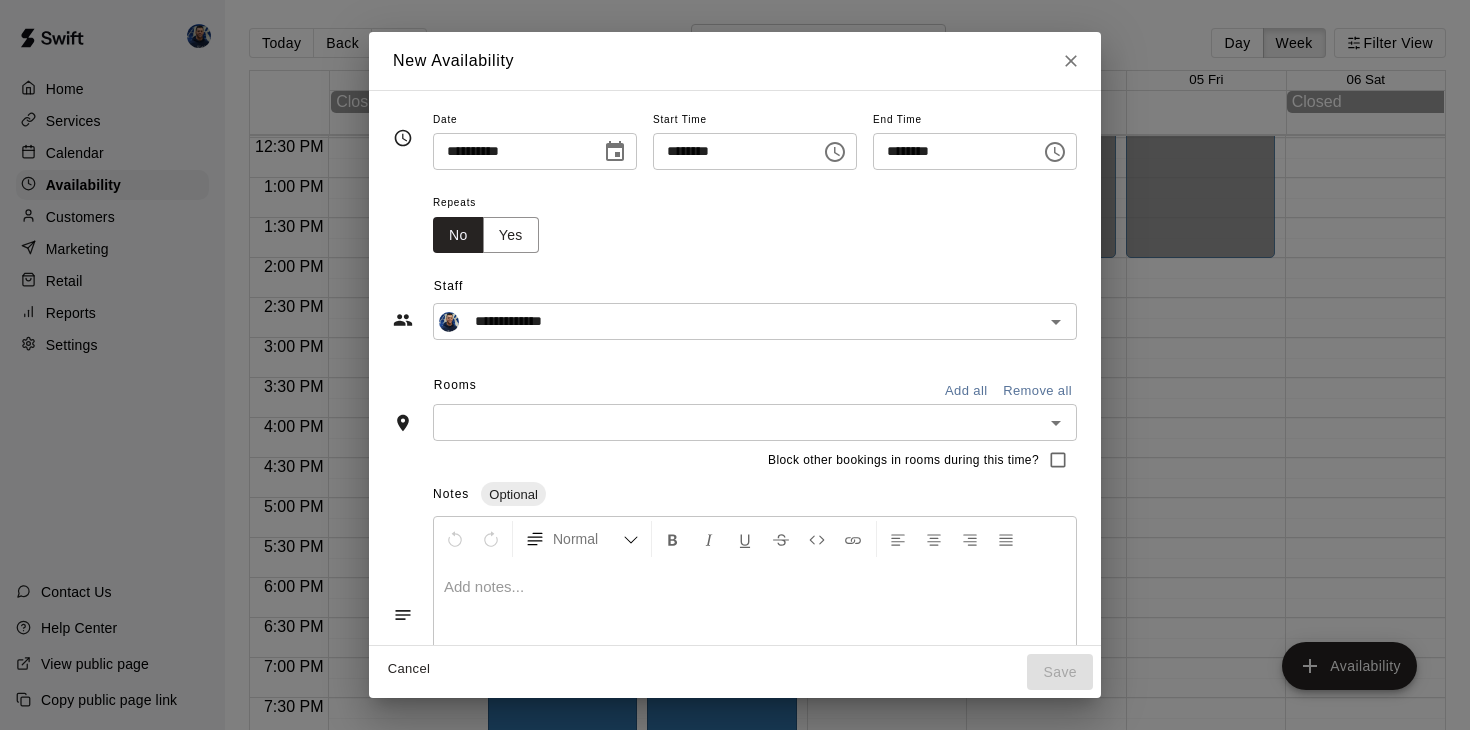 click at bounding box center (615, 152) 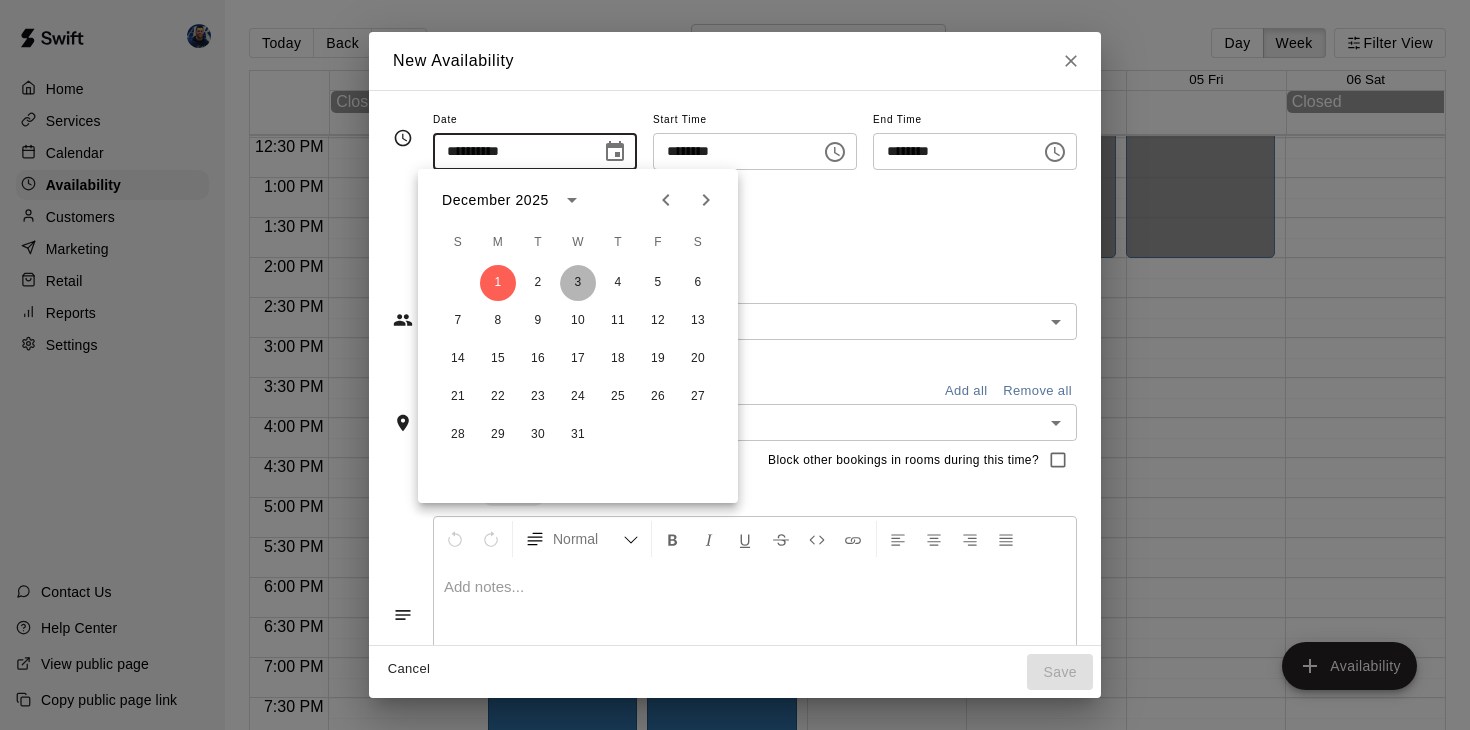 click on "3" at bounding box center [578, 283] 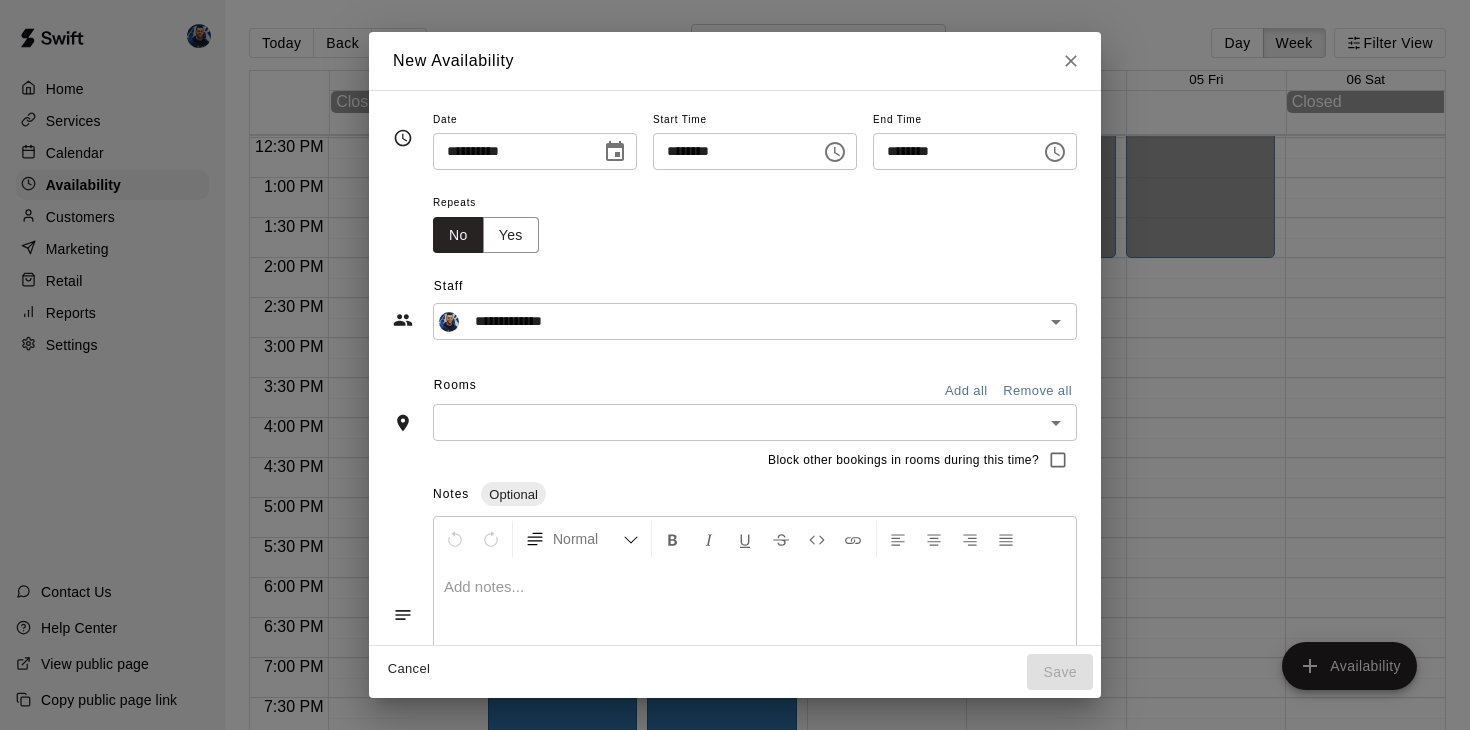 click on "********" at bounding box center (730, 151) 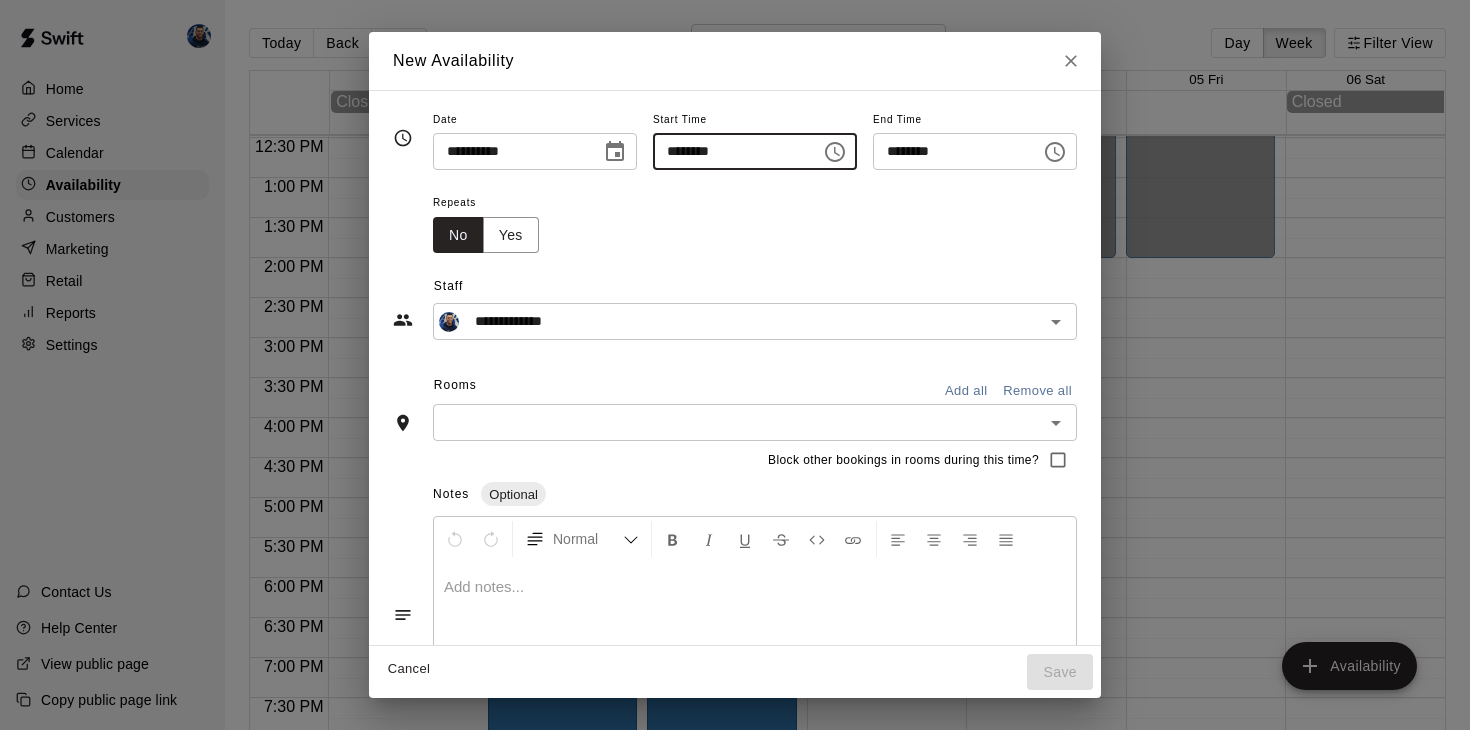 type on "********" 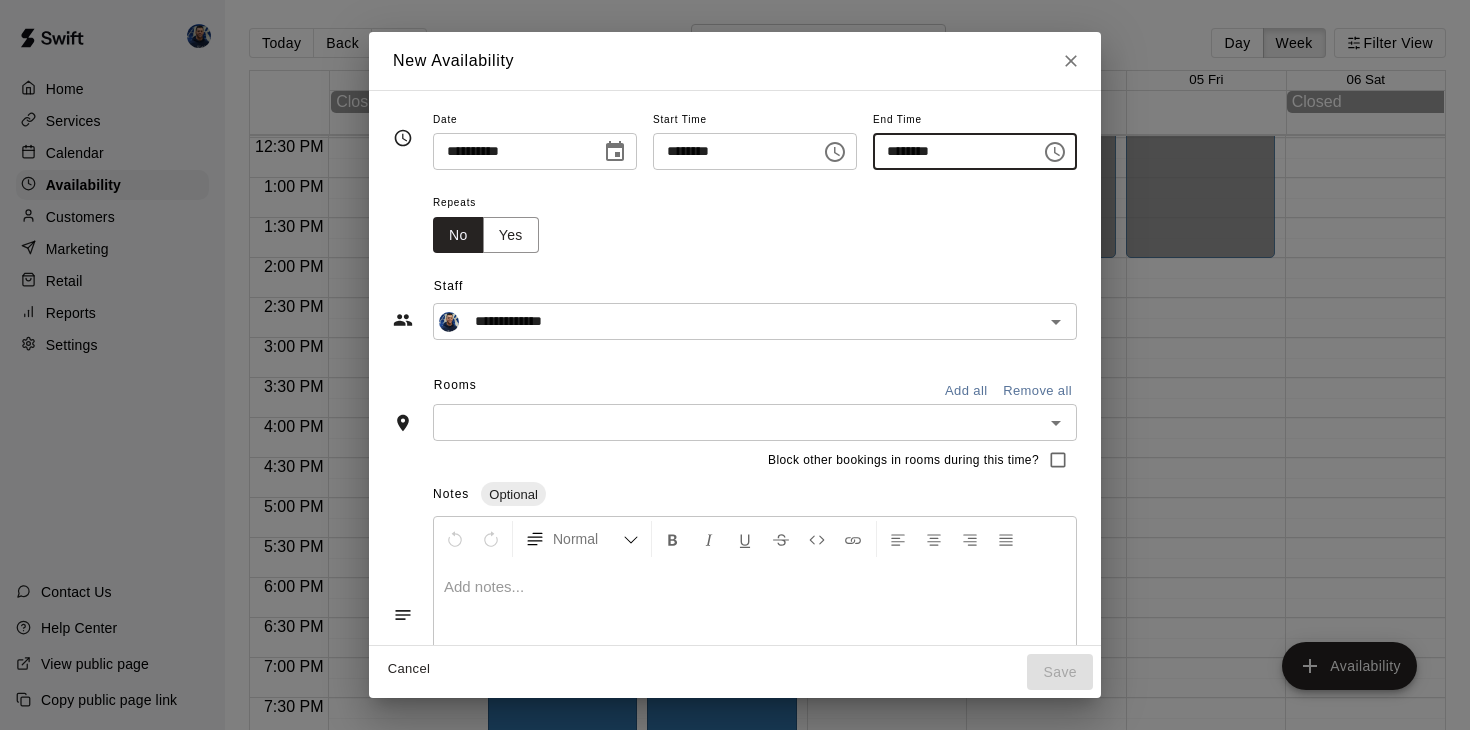 click on "********" at bounding box center [950, 151] 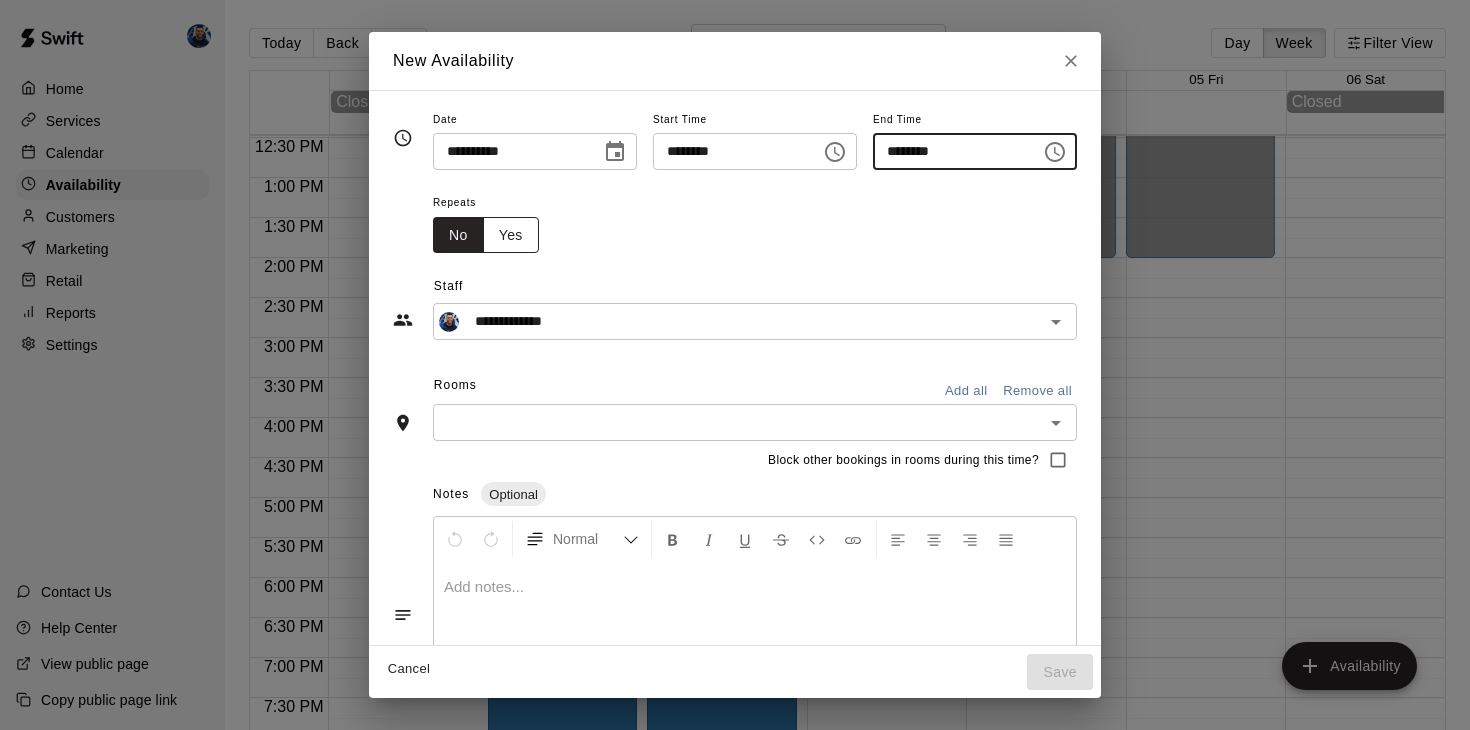 click on "Yes" at bounding box center [511, 235] 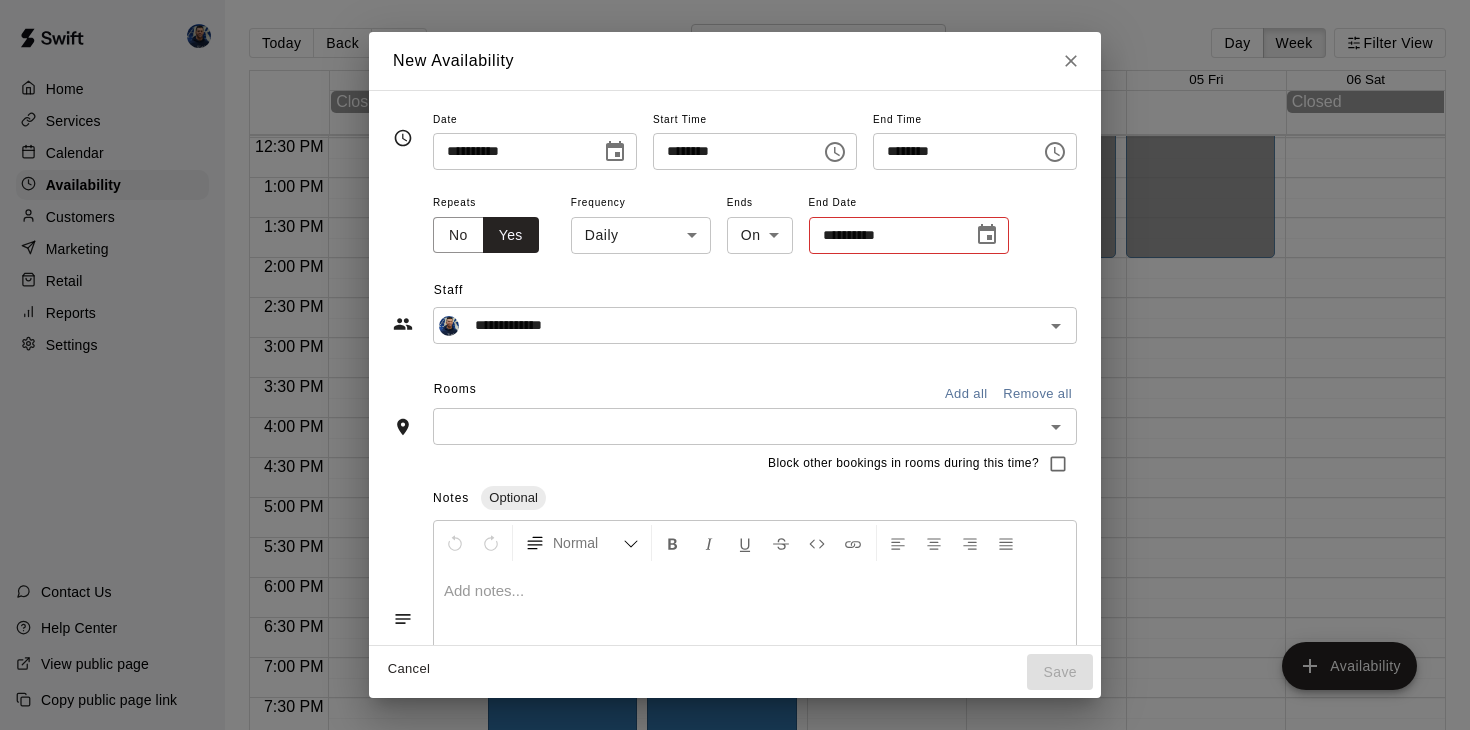 click on "Home Services Calendar Availability Customers Marketing Retail Reports Settings Contact Us Help Center View public page Copy public page link Today Back Next November 30 – December 06 Day Week Filter View 30 Sun 01 Mon 02 Tue 03 Wed 04 Thu 05 Fri 06 Sat Closed   Closed 12:00 AM 12:30 AM 1:00 AM 1:30 AM 2:00 AM 2:30 AM 3:00 AM 3:30 AM 4:00 AM 4:30 AM 5:00 AM 5:30 AM 6:00 AM 6:30 AM 7:00 AM 7:30 AM 8:00 AM 8:30 AM 9:00 AM 9:30 AM 10:00 AM 10:30 AM 11:00 AM 11:30 AM 12:00 PM 12:30 PM 1:00 PM 1:30 PM 2:00 PM 2:30 PM 3:00 PM 3:30 PM 4:00 PM 4:30 PM 5:00 PM 5:30 PM 6:00 PM 6:30 PM 7:00 PM 7:30 PM 8:00 PM 8:30 PM 9:00 PM 9:30 PM 10:00 PM 10:30 PM 11:00 PM 11:30 PM 12:00 AM – 2:00 PM Closed 2:00 PM – 10:00 PM Alex Robinson Cage 1 10:00 PM – 11:59 PM Closed 12:00 AM – 2:00 PM Closed 2:00 PM – 10:00 PM Alex Robinson Cage 1 10:00 PM – 11:59 PM Closed 12:00 AM – 2:00 PM Closed 10:00 PM – 11:59 PM Closed 12:00 AM – 2:00 PM Closed 10:00 PM – 11:59 PM Closed 12:00 AM – 2:00 PM Closed Closed Close ​" at bounding box center (735, 381) 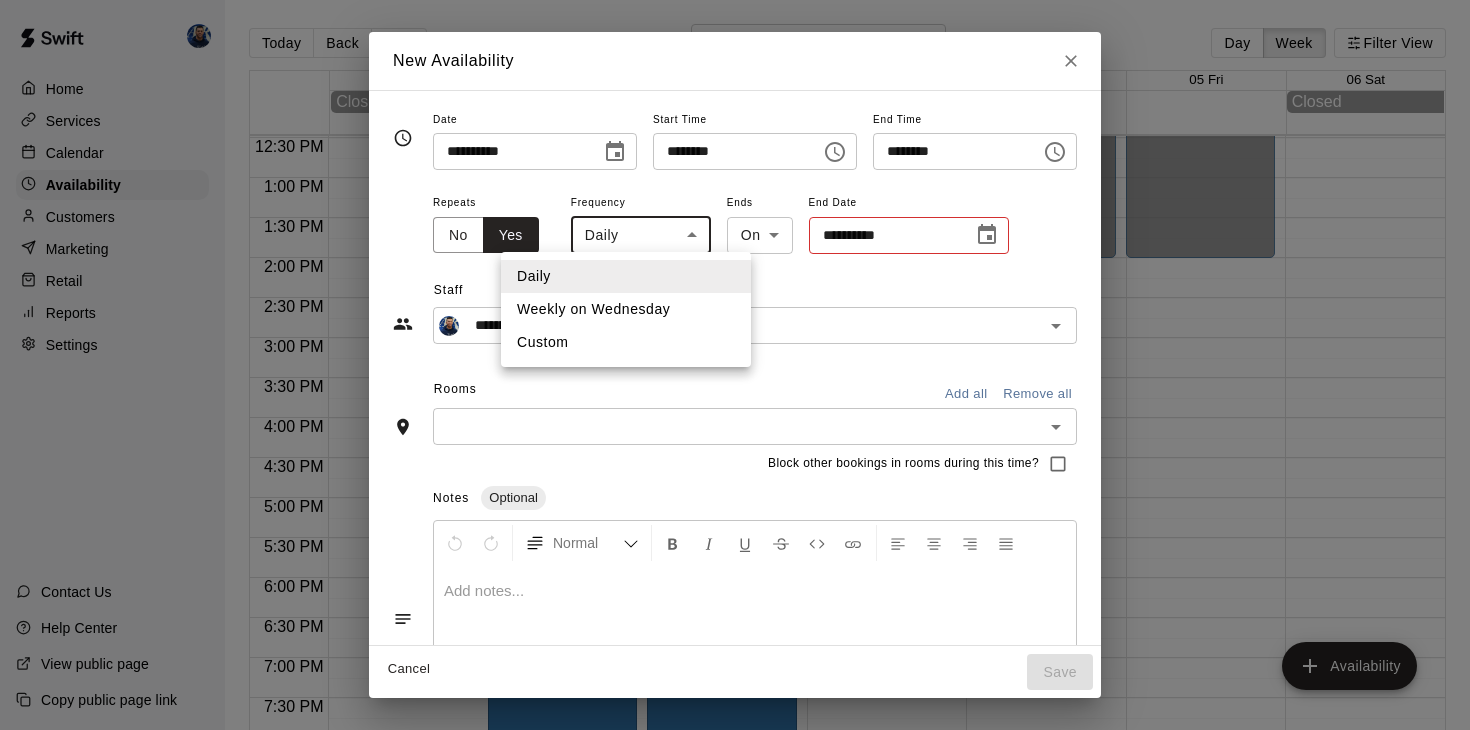 click on "Weekly on Wednesday" at bounding box center [626, 309] 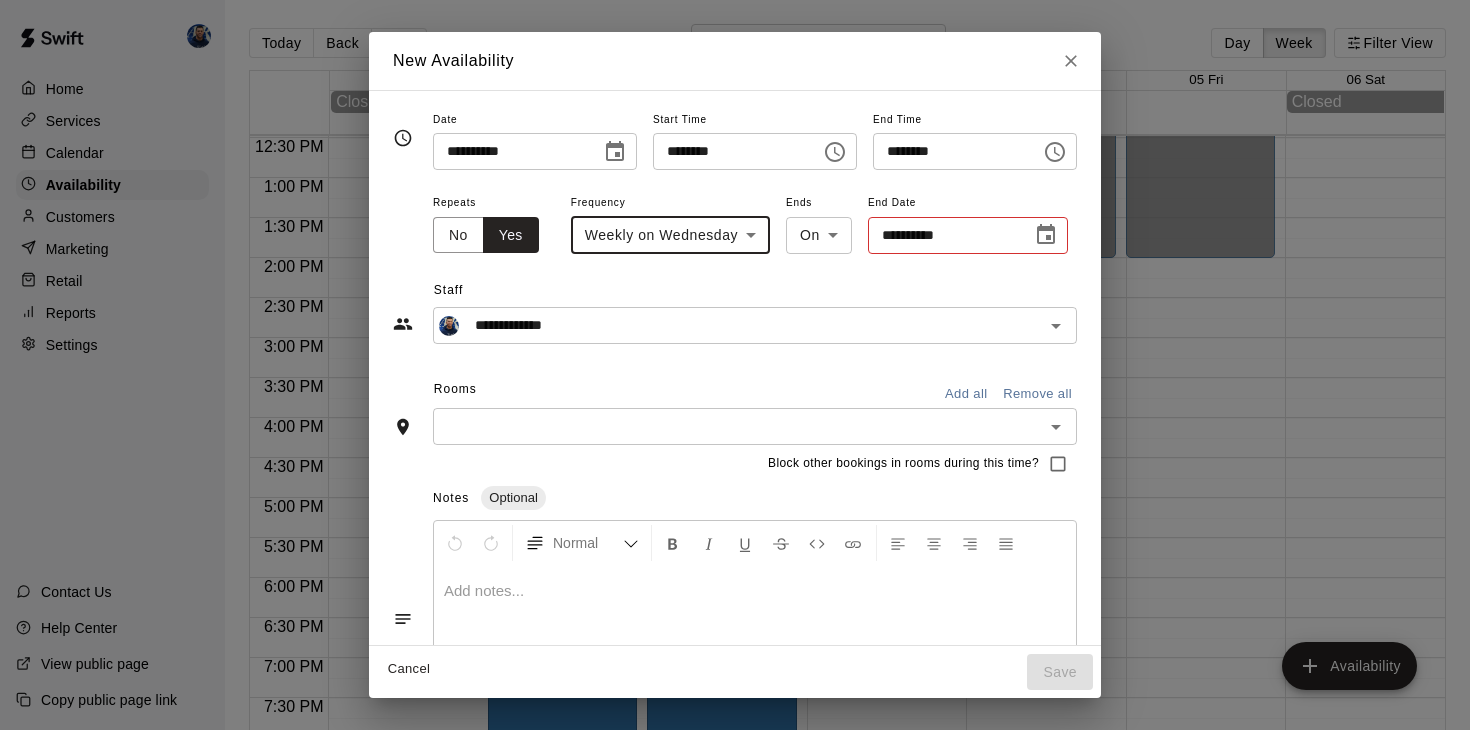 click on "**********" at bounding box center (943, 235) 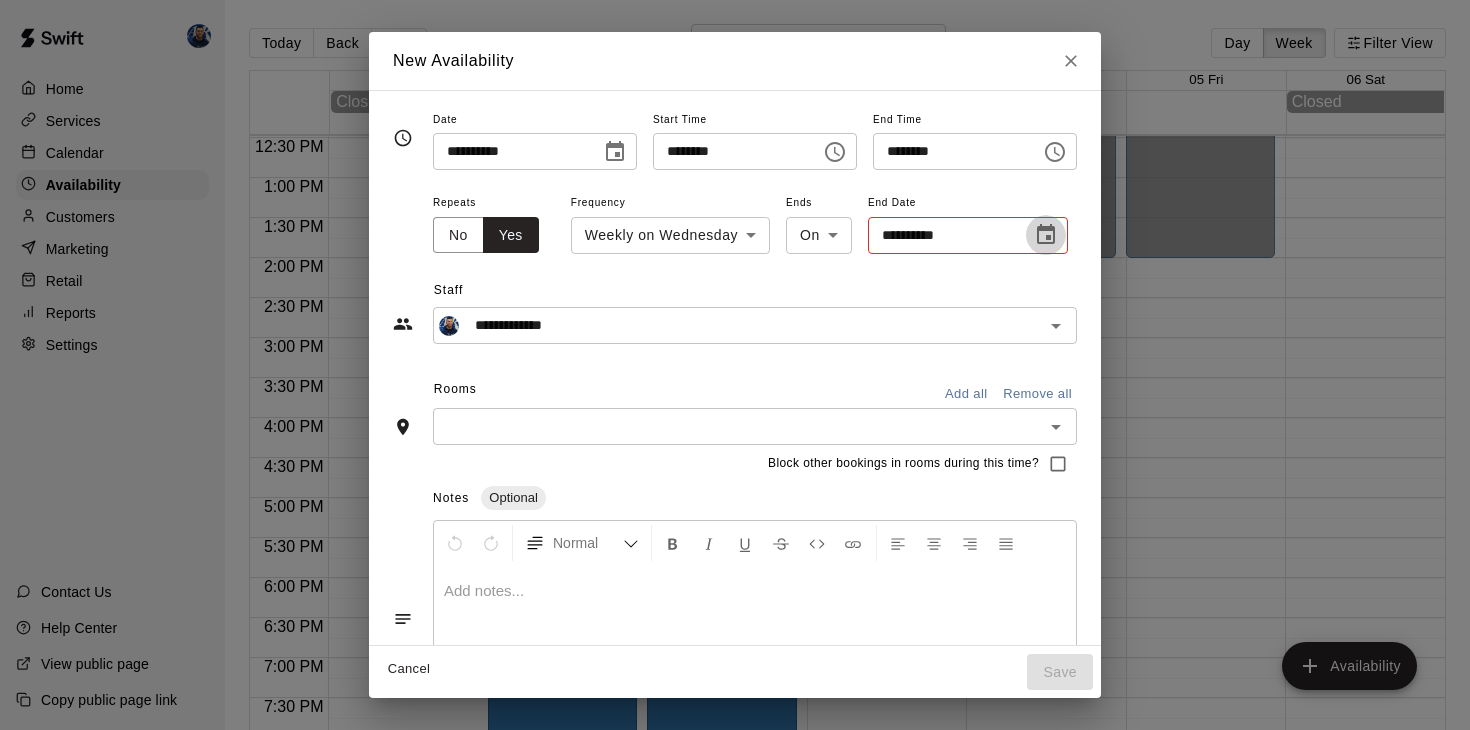 click 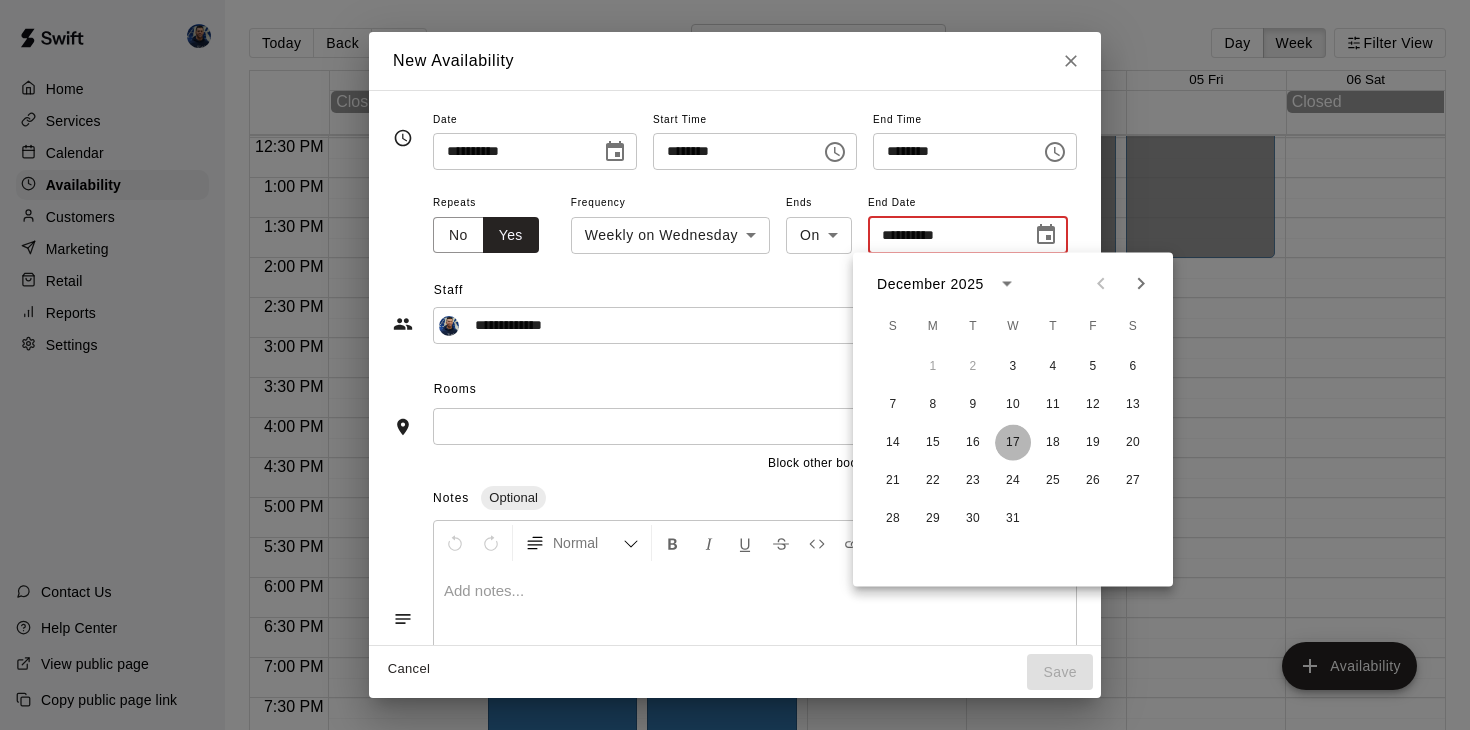 click on "17" at bounding box center (1013, 443) 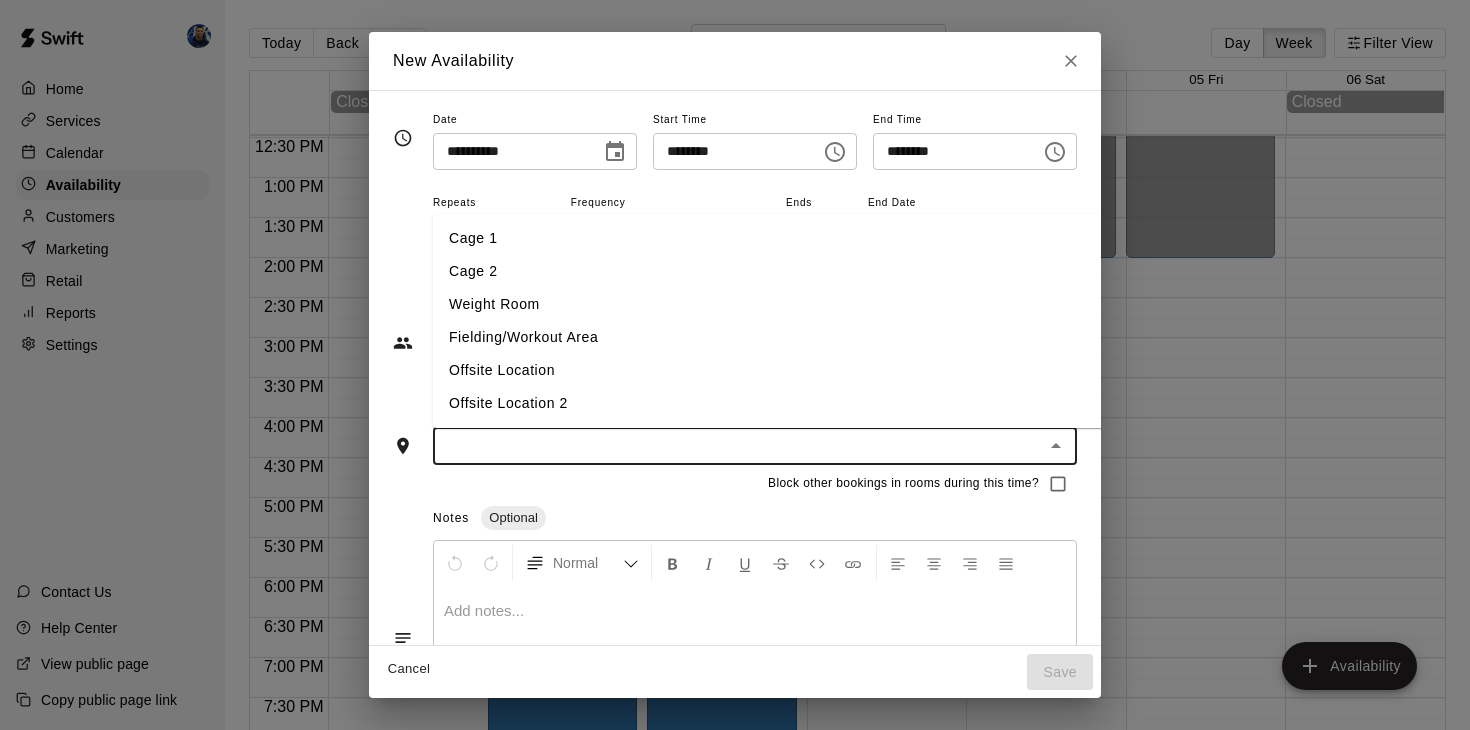 click at bounding box center [738, 446] 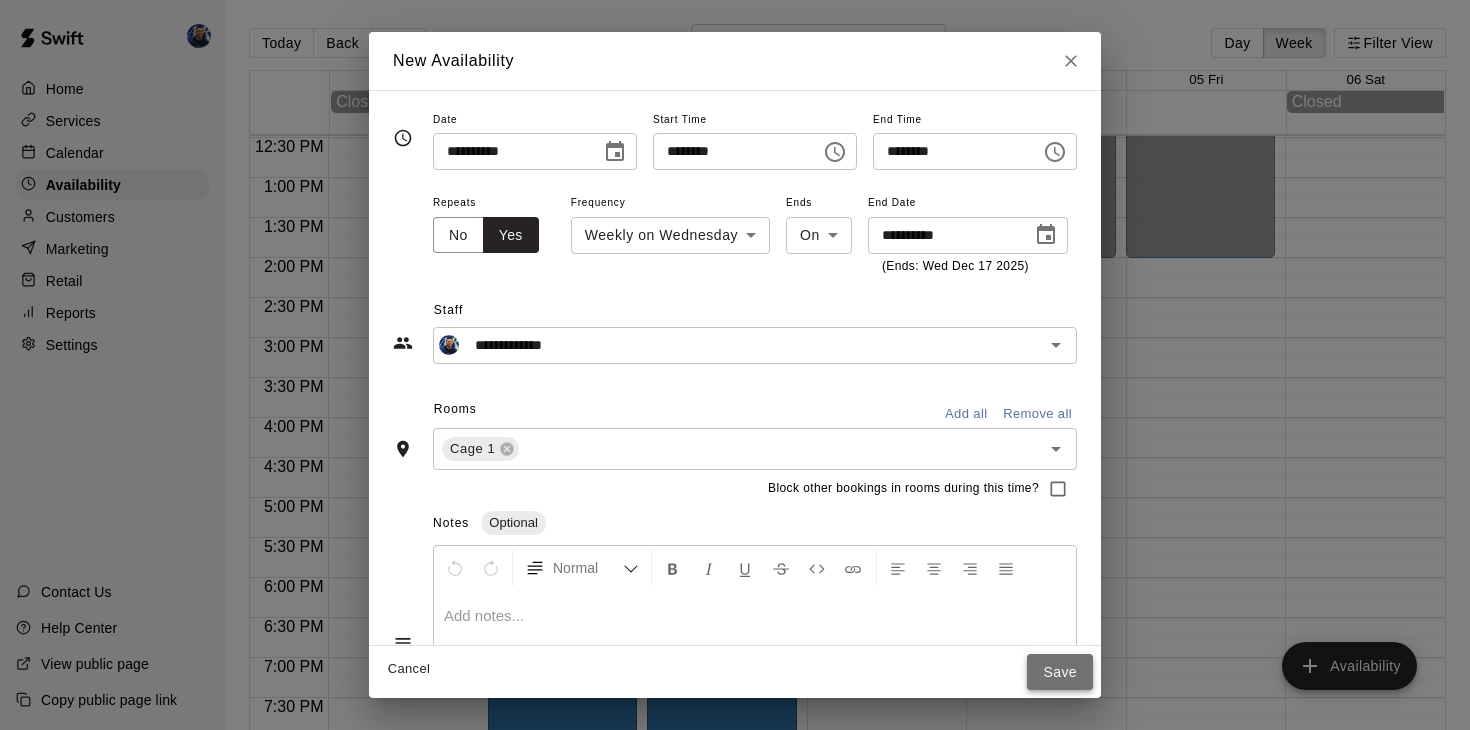 click on "Save" at bounding box center (1060, 672) 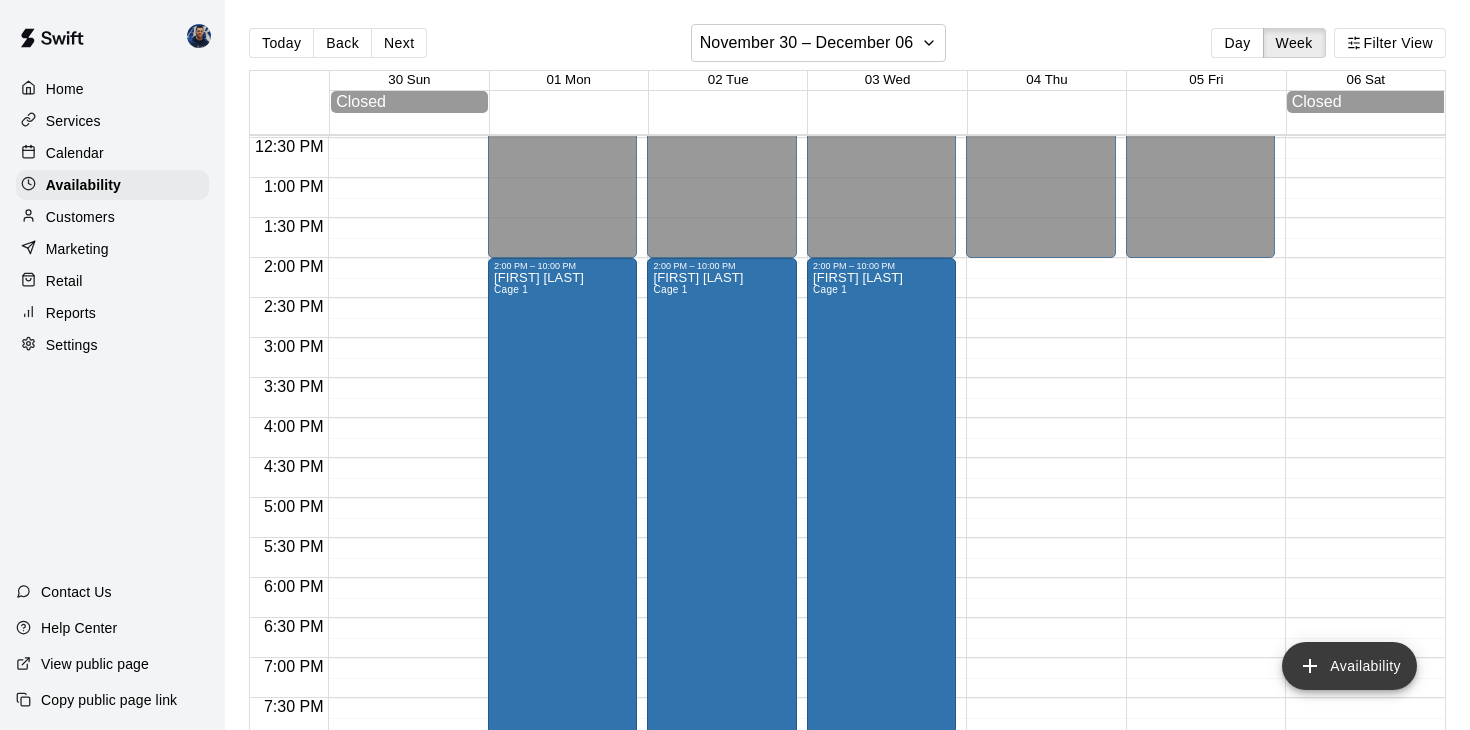 click on "Availability" at bounding box center [1349, 666] 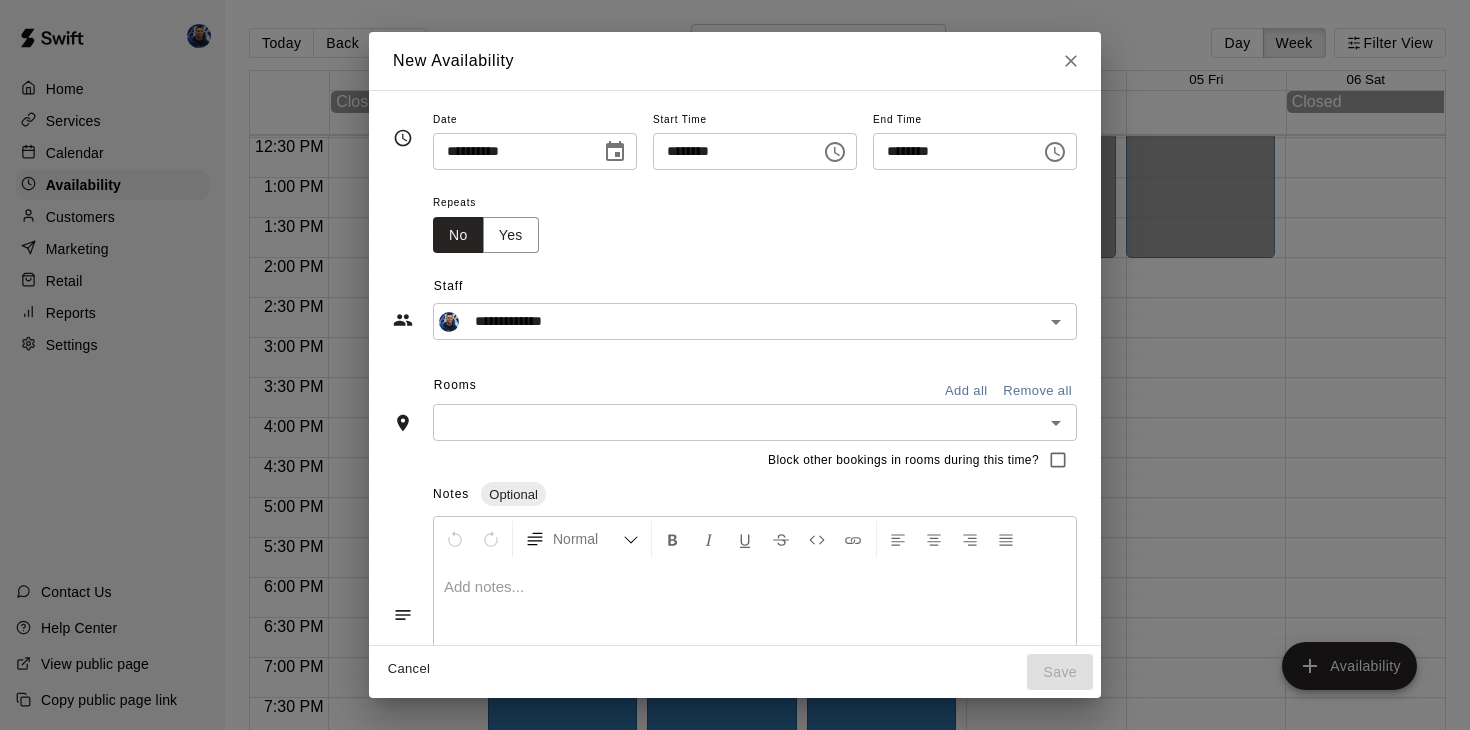 click on "********" at bounding box center [730, 151] 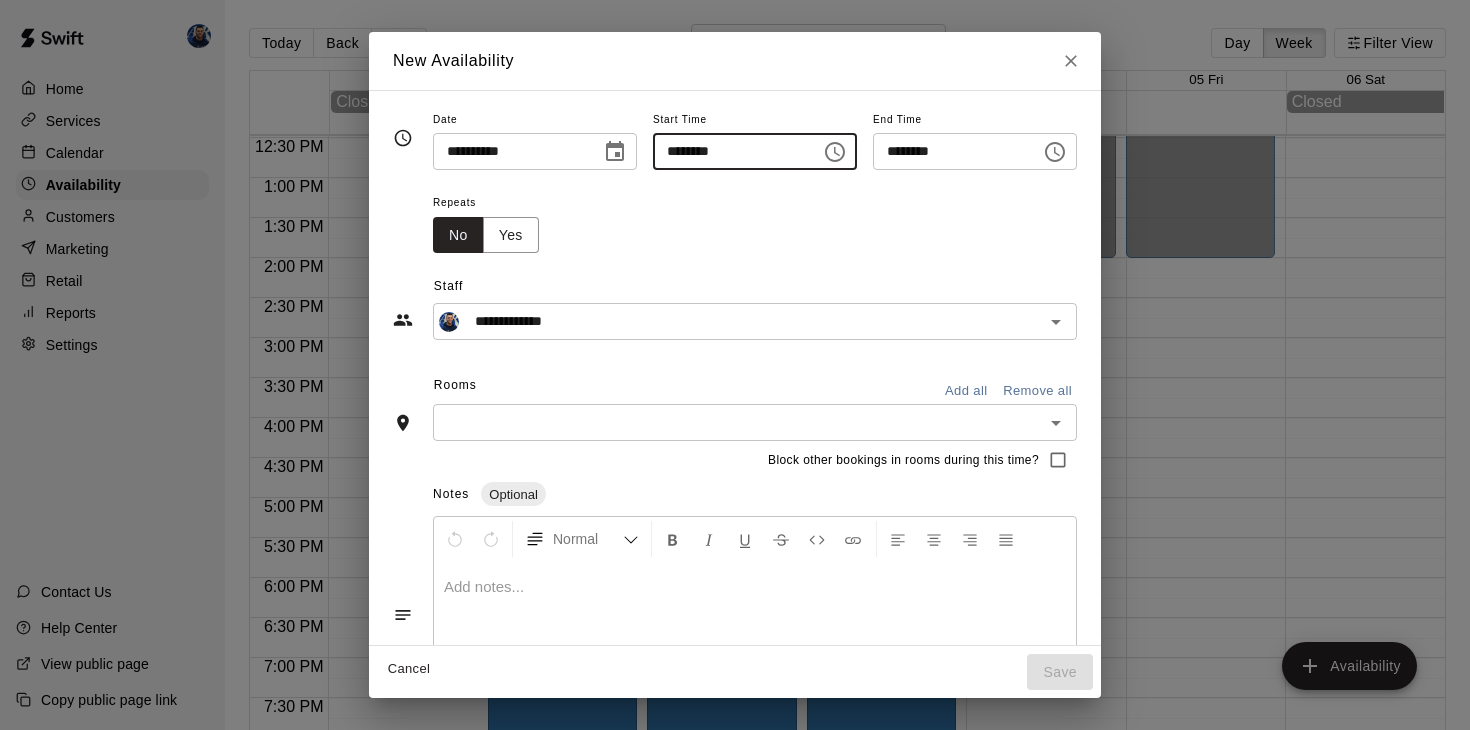 type on "********" 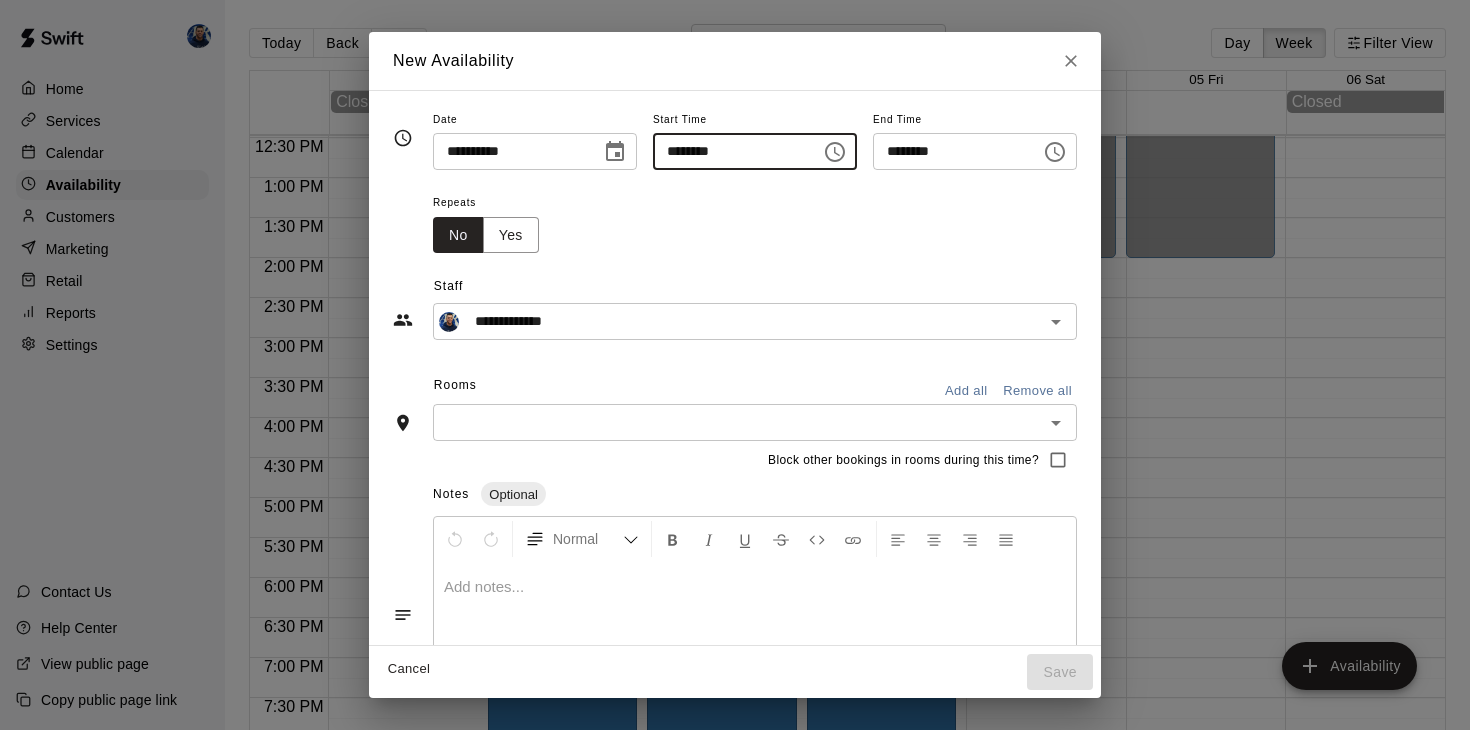 click on "********" at bounding box center (950, 151) 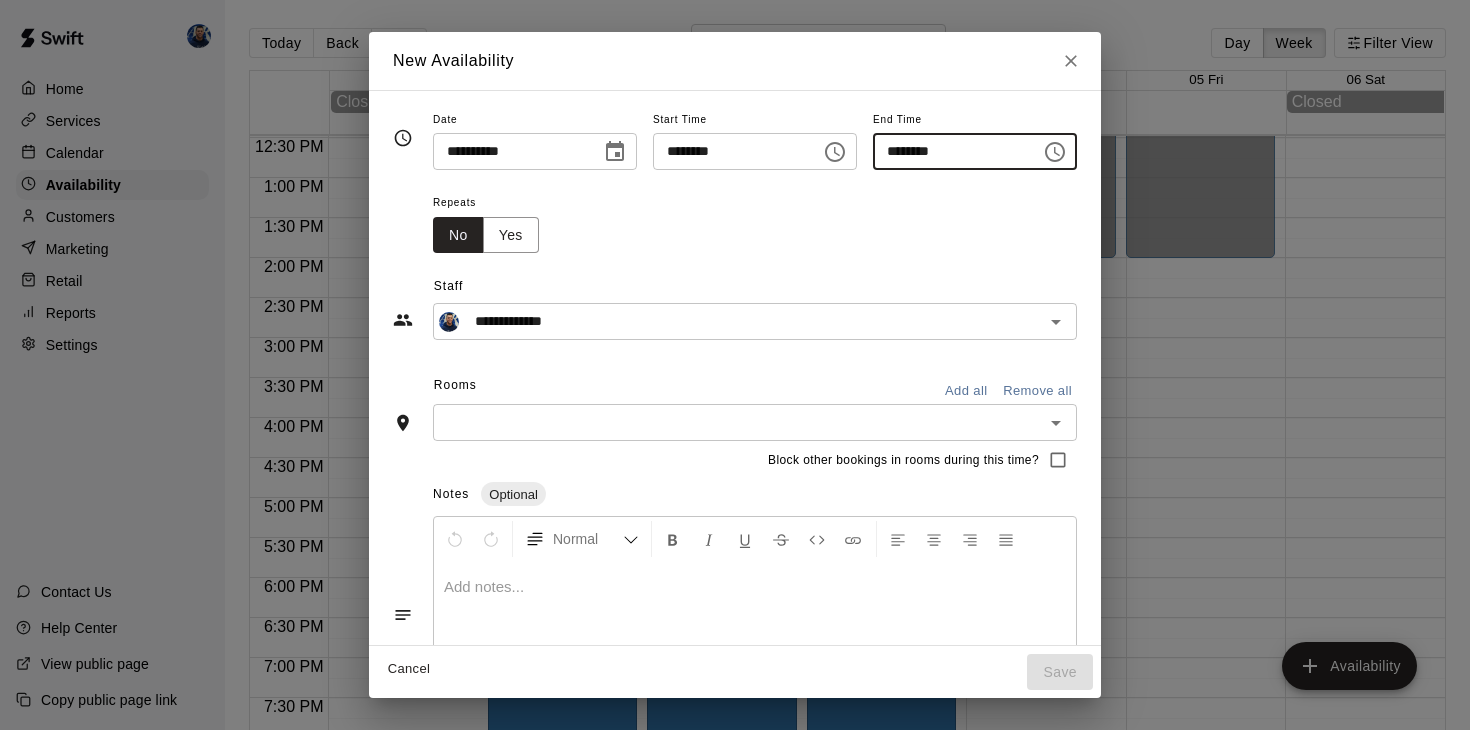 type on "********" 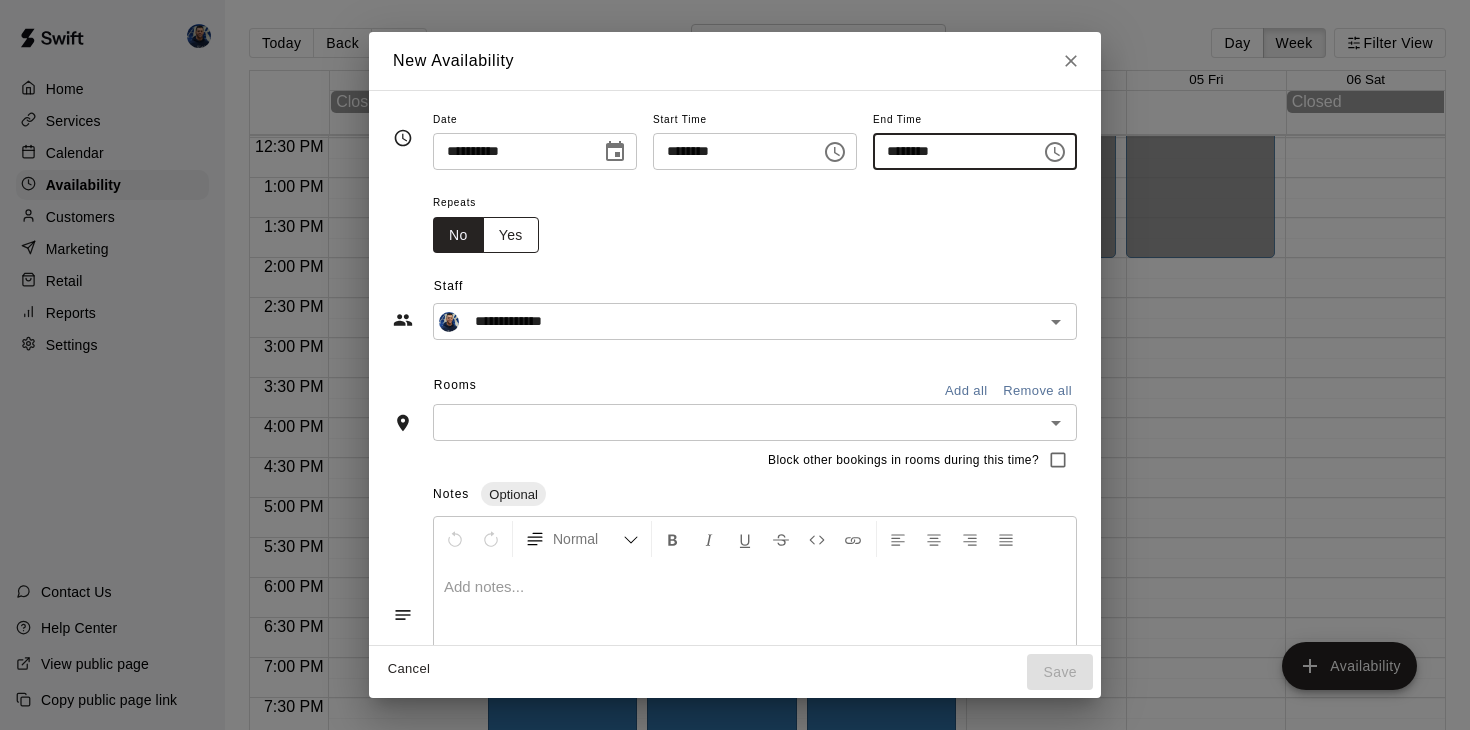 click on "Yes" at bounding box center [511, 235] 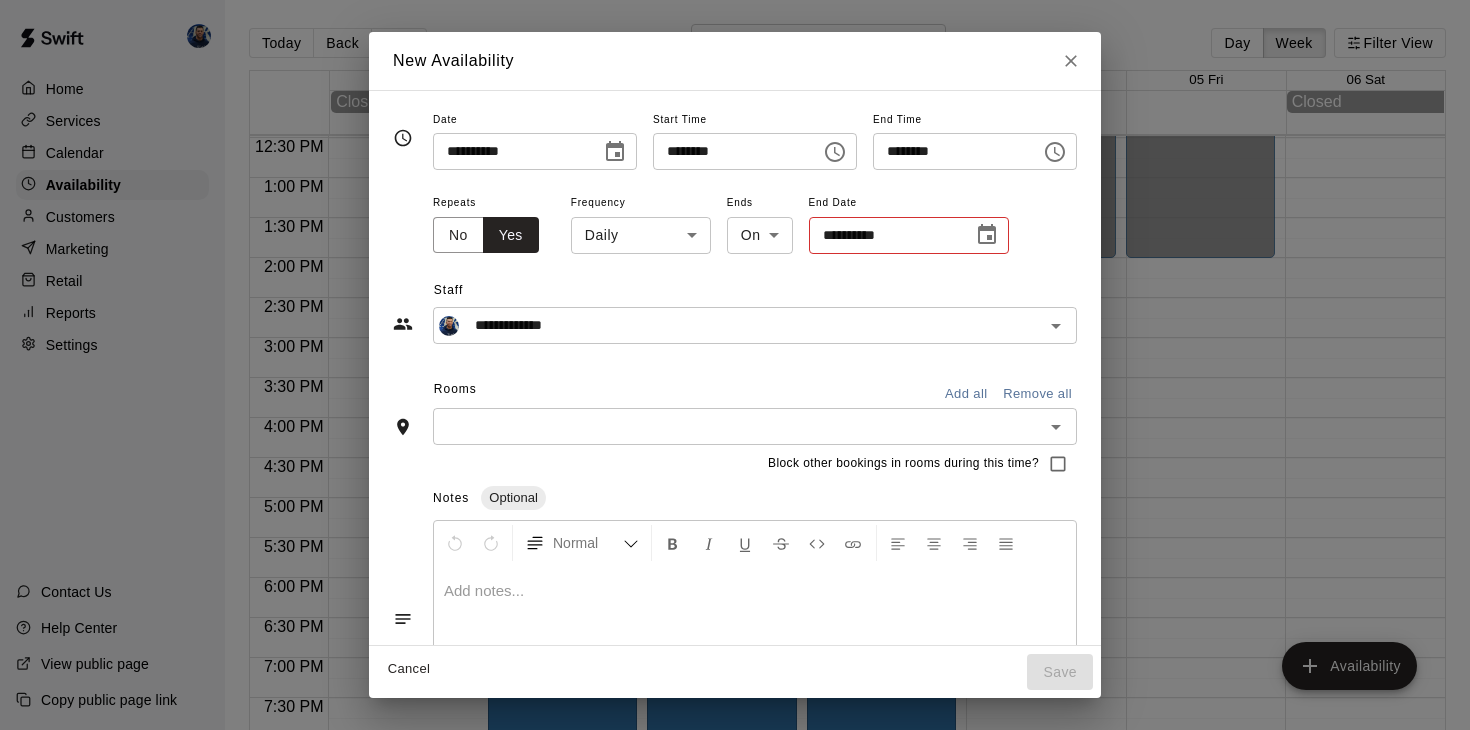 click on "Home Services Calendar Availability Customers Marketing Retail Reports Settings Contact Us Help Center View public page Copy public page link Today Back Next November 30 – December 06 Day Week Filter View 30 Sun 01 Mon 02 Tue 03 Wed 04 Thu 05 Fri 06 Sat Closed   Closed 12:00 AM 12:30 AM 1:00 AM 1:30 AM 2:00 AM 2:30 AM 3:00 AM 3:30 AM 4:00 AM 4:30 AM 5:00 AM 5:30 AM 6:00 AM 6:30 AM 7:00 AM 7:30 AM 8:00 AM 8:30 AM 9:00 AM 9:30 AM 10:00 AM 10:30 AM 11:00 AM 11:30 AM 12:00 PM 12:30 PM 1:00 PM 1:30 PM 2:00 PM 2:30 PM 3:00 PM 3:30 PM 4:00 PM 4:30 PM 5:00 PM 5:30 PM 6:00 PM 6:30 PM 7:00 PM 7:30 PM 8:00 PM 8:30 PM 9:00 PM 9:30 PM 10:00 PM 10:30 PM 11:00 PM 11:30 PM 12:00 AM – 2:00 PM Closed 2:00 PM – 10:00 PM Alex Robinson Cage 1 10:00 PM – 11:59 PM Closed 12:00 AM – 2:00 PM Closed 2:00 PM – 10:00 PM Alex Robinson Cage 1 10:00 PM – 11:59 PM Closed 12:00 AM – 2:00 PM Closed 2:00 PM – 10:00 PM Alex Robinson Cage 1 10:00 PM – 11:59 PM Closed 12:00 AM – 2:00 PM Closed 10:00 PM – 11:59 PM Closed No" at bounding box center (735, 381) 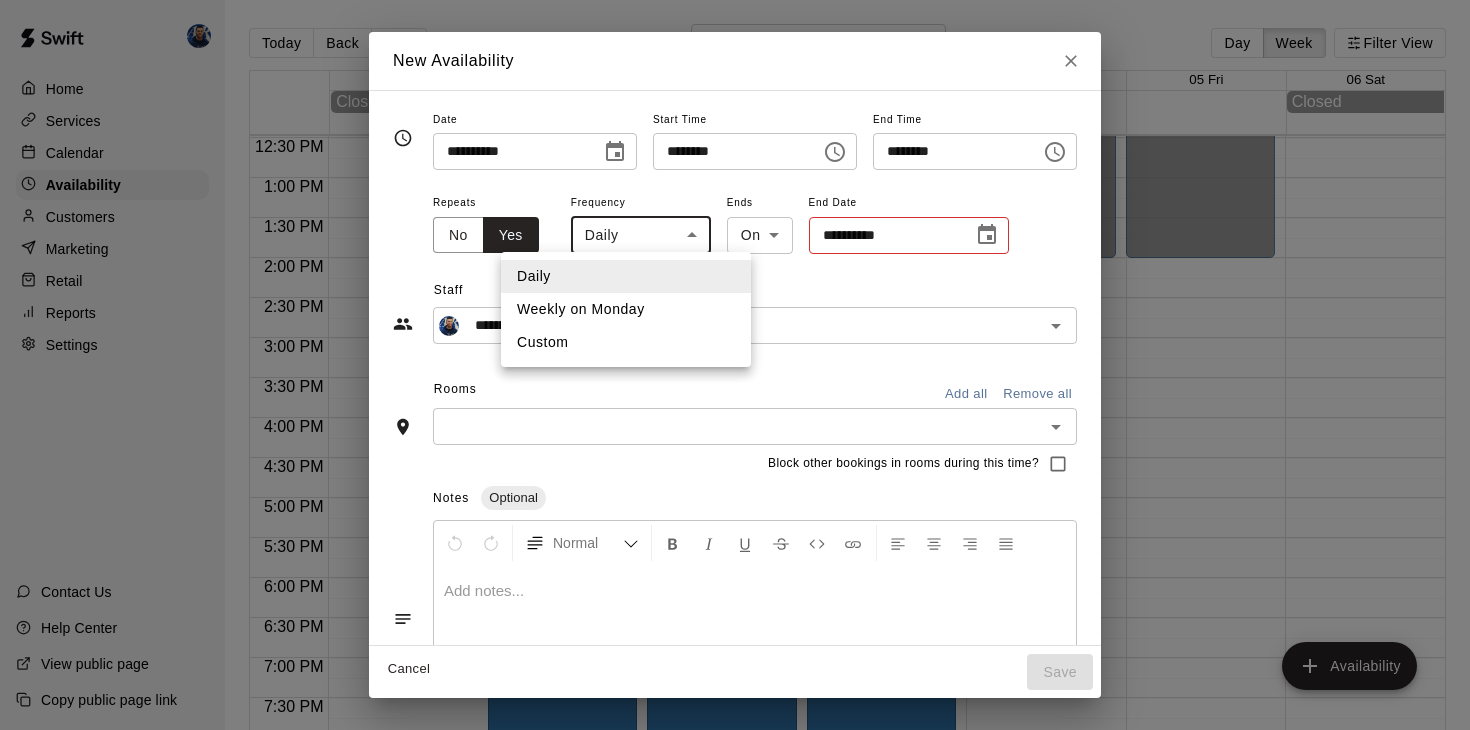 click at bounding box center [735, 365] 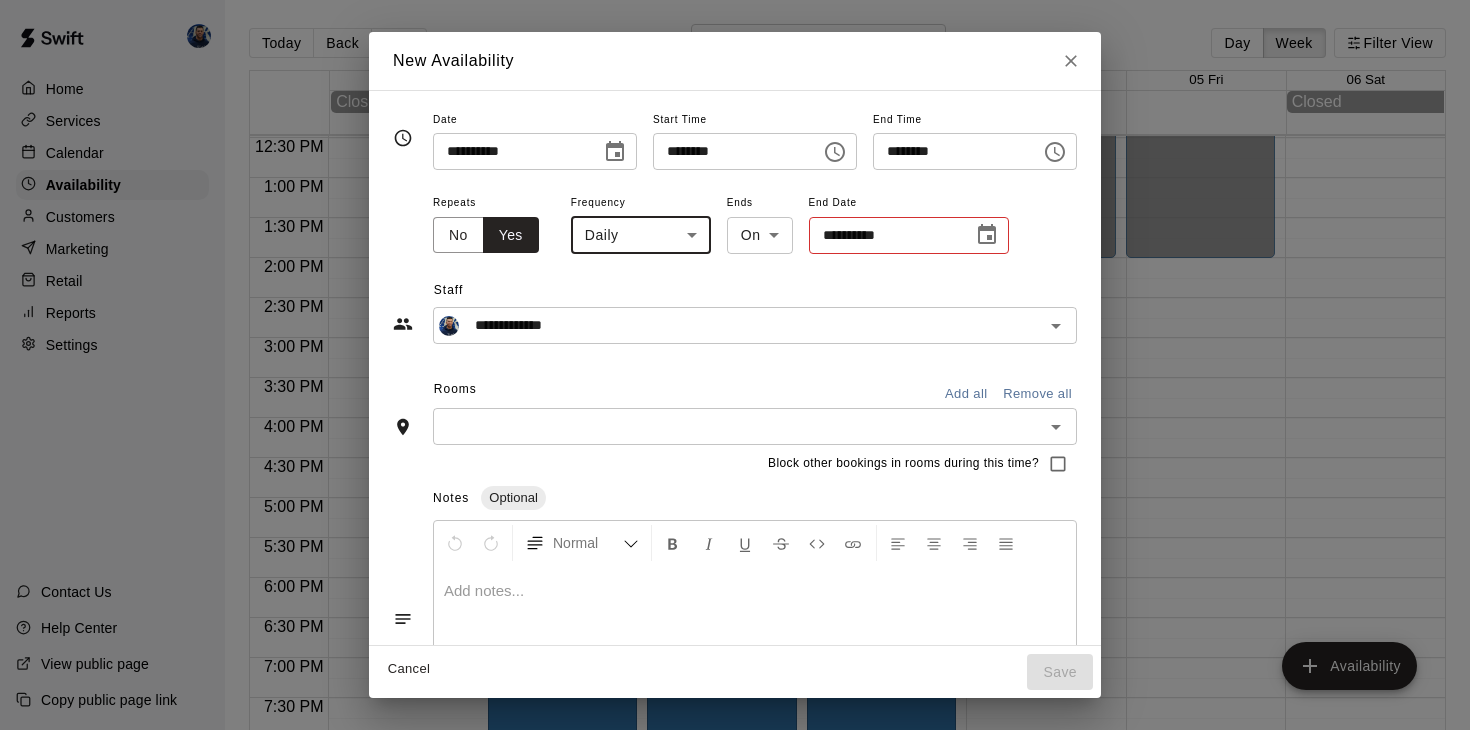 click 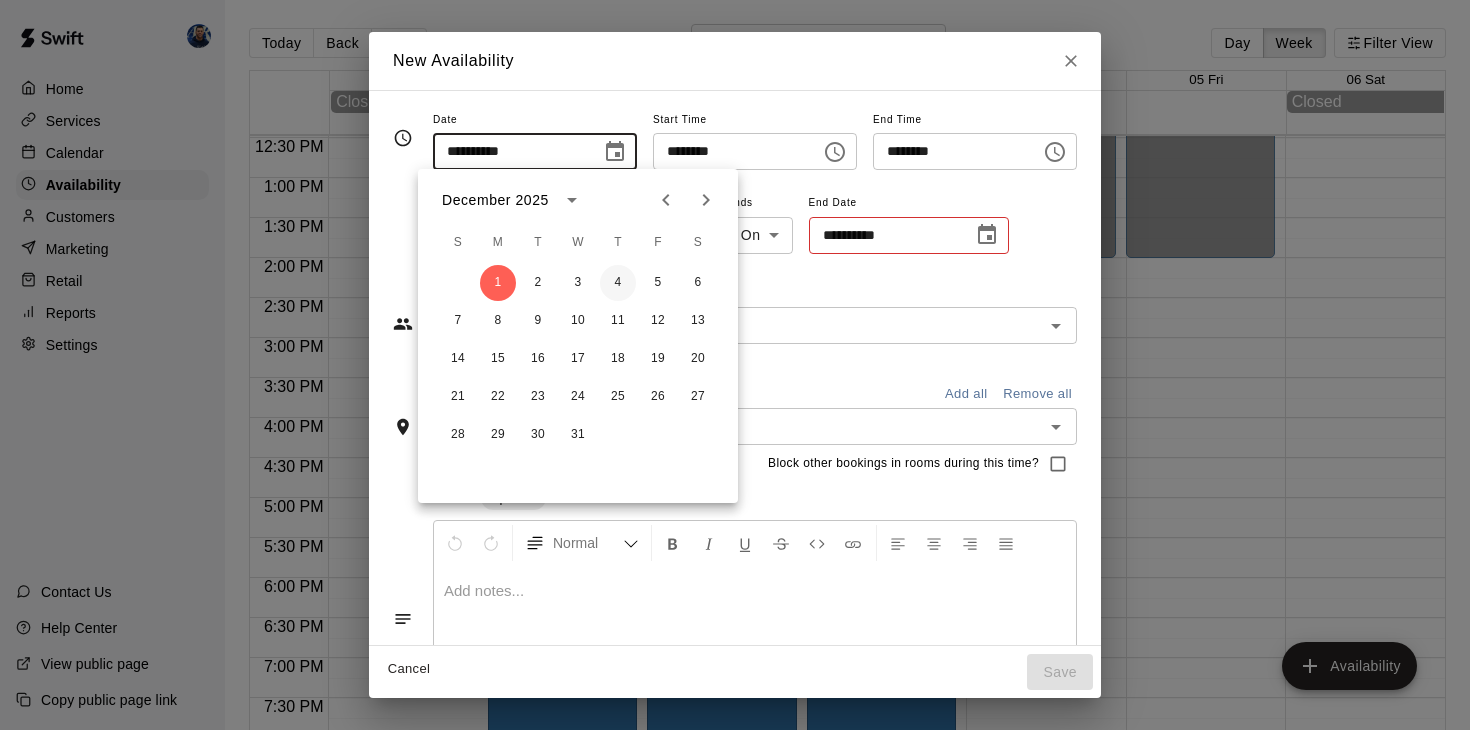 click on "4" at bounding box center [618, 283] 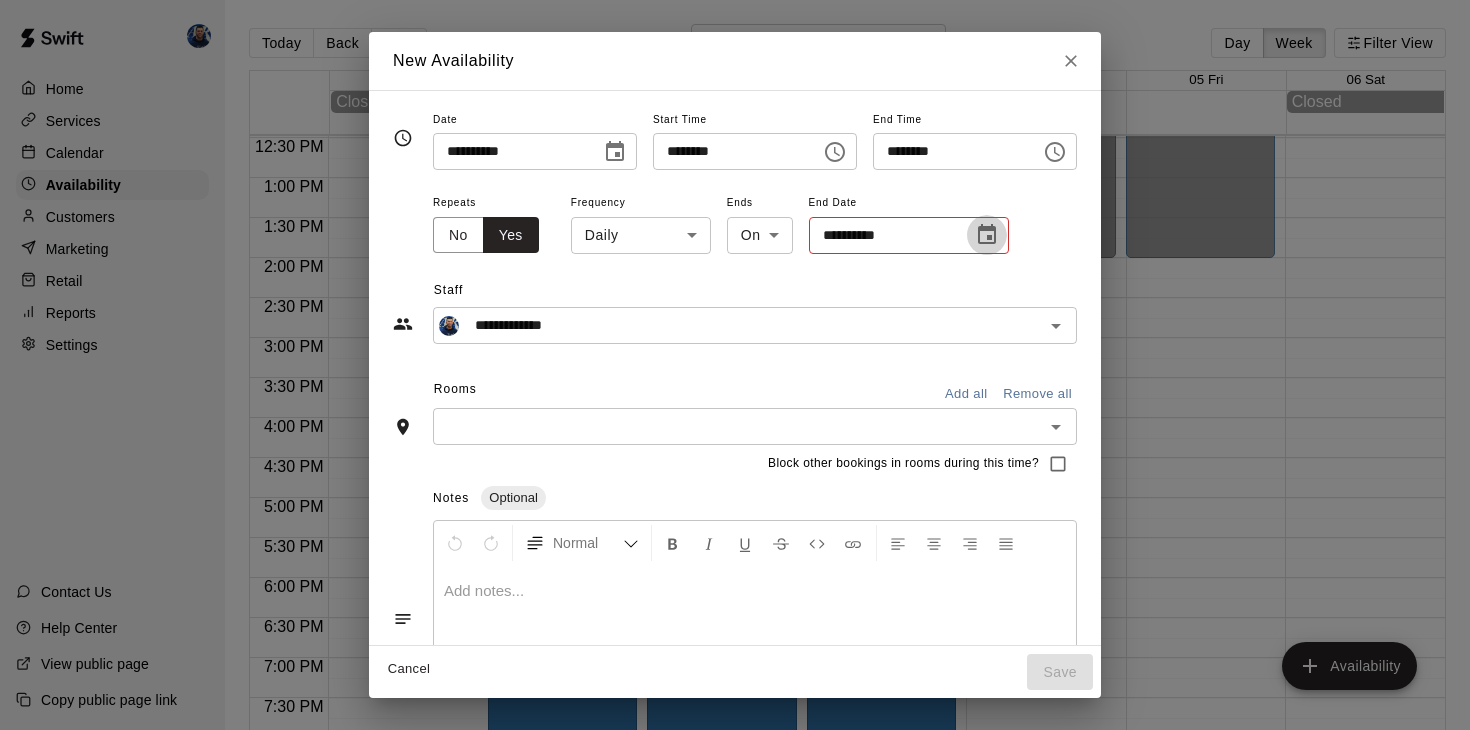 click 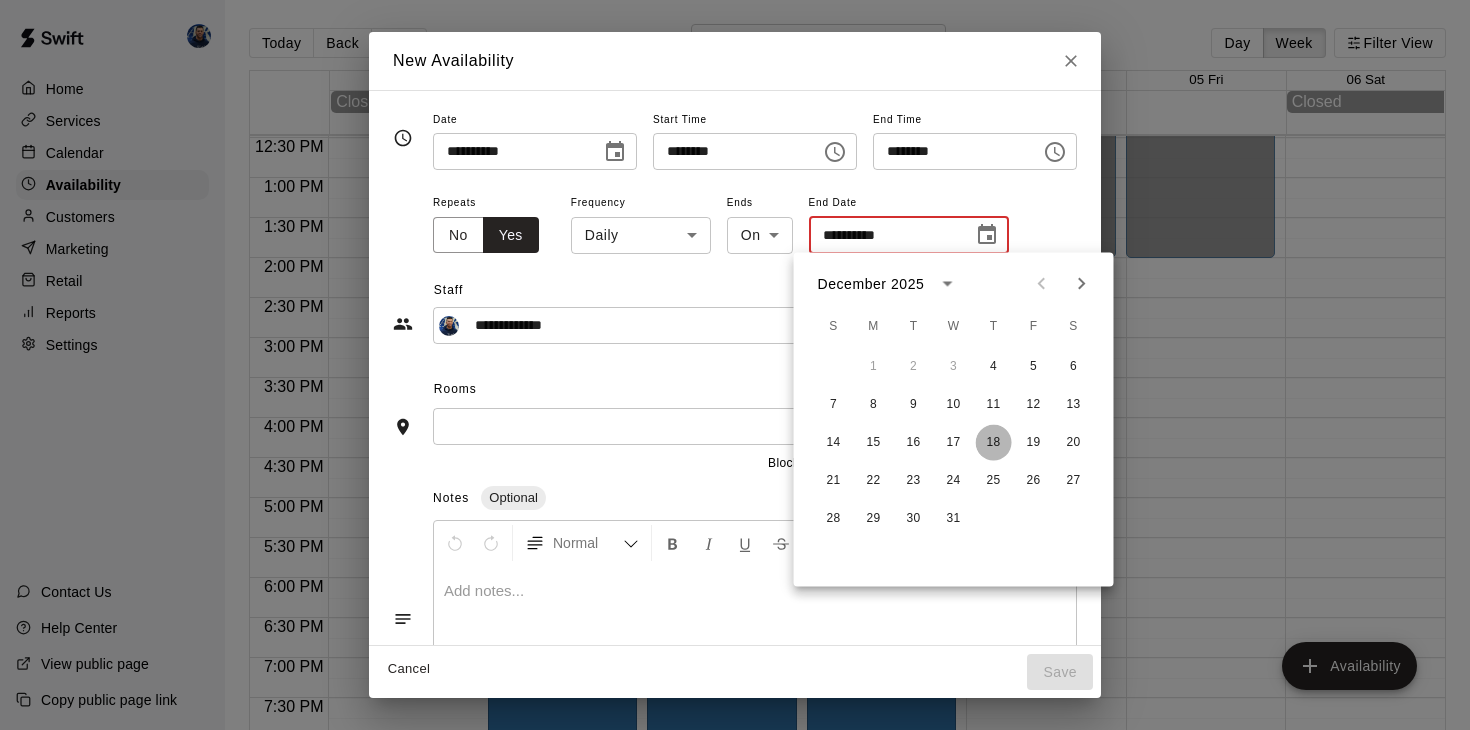 click on "18" at bounding box center (994, 443) 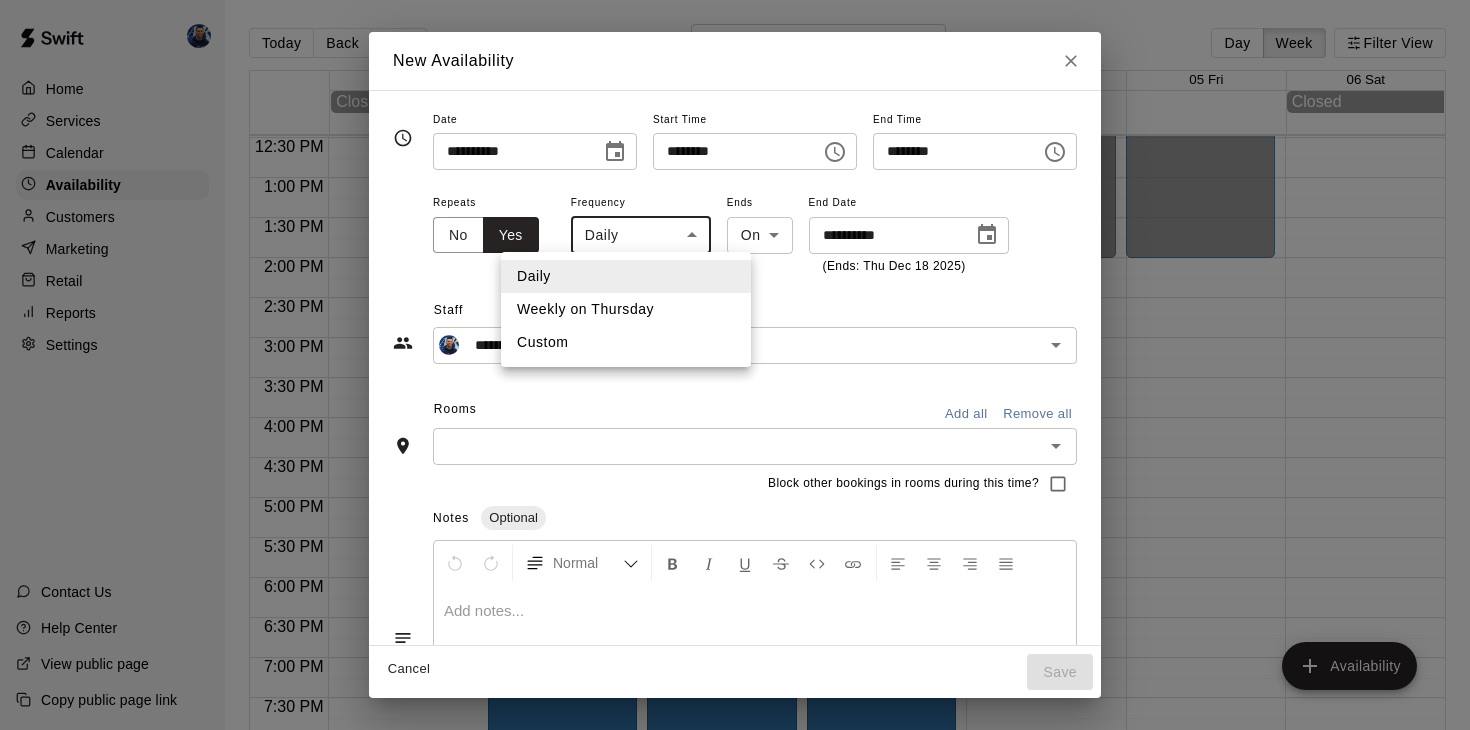 click on "Home Services Calendar Availability Customers Marketing Retail Reports Settings Contact Us Help Center View public page Copy public page link Today Back Next November 30 – December 06 Day Week Filter View 30 Sun 01 Mon 02 Tue 03 Wed 04 Thu 05 Fri 06 Sat Closed   Closed 12:00 AM 12:30 AM 1:00 AM 1:30 AM 2:00 AM 2:30 AM 3:00 AM 3:30 AM 4:00 AM 4:30 AM 5:00 AM 5:30 AM 6:00 AM 6:30 AM 7:00 AM 7:30 AM 8:00 AM 8:30 AM 9:00 AM 9:30 AM 10:00 AM 10:30 AM 11:00 AM 11:30 AM 12:00 PM 12:30 PM 1:00 PM 1:30 PM 2:00 PM 2:30 PM 3:00 PM 3:30 PM 4:00 PM 4:30 PM 5:00 PM 5:30 PM 6:00 PM 6:30 PM 7:00 PM 7:30 PM 8:00 PM 8:30 PM 9:00 PM 9:30 PM 10:00 PM 10:30 PM 11:00 PM 11:30 PM 12:00 AM – 2:00 PM Closed 2:00 PM – 10:00 PM Alex Robinson Cage 1 10:00 PM – 11:59 PM Closed 12:00 AM – 2:00 PM Closed 2:00 PM – 10:00 PM Alex Robinson Cage 1 10:00 PM – 11:59 PM Closed 12:00 AM – 2:00 PM Closed 2:00 PM – 10:00 PM Alex Robinson Cage 1 10:00 PM – 11:59 PM Closed 12:00 AM – 2:00 PM Closed 10:00 PM – 11:59 PM Closed No" at bounding box center (735, 381) 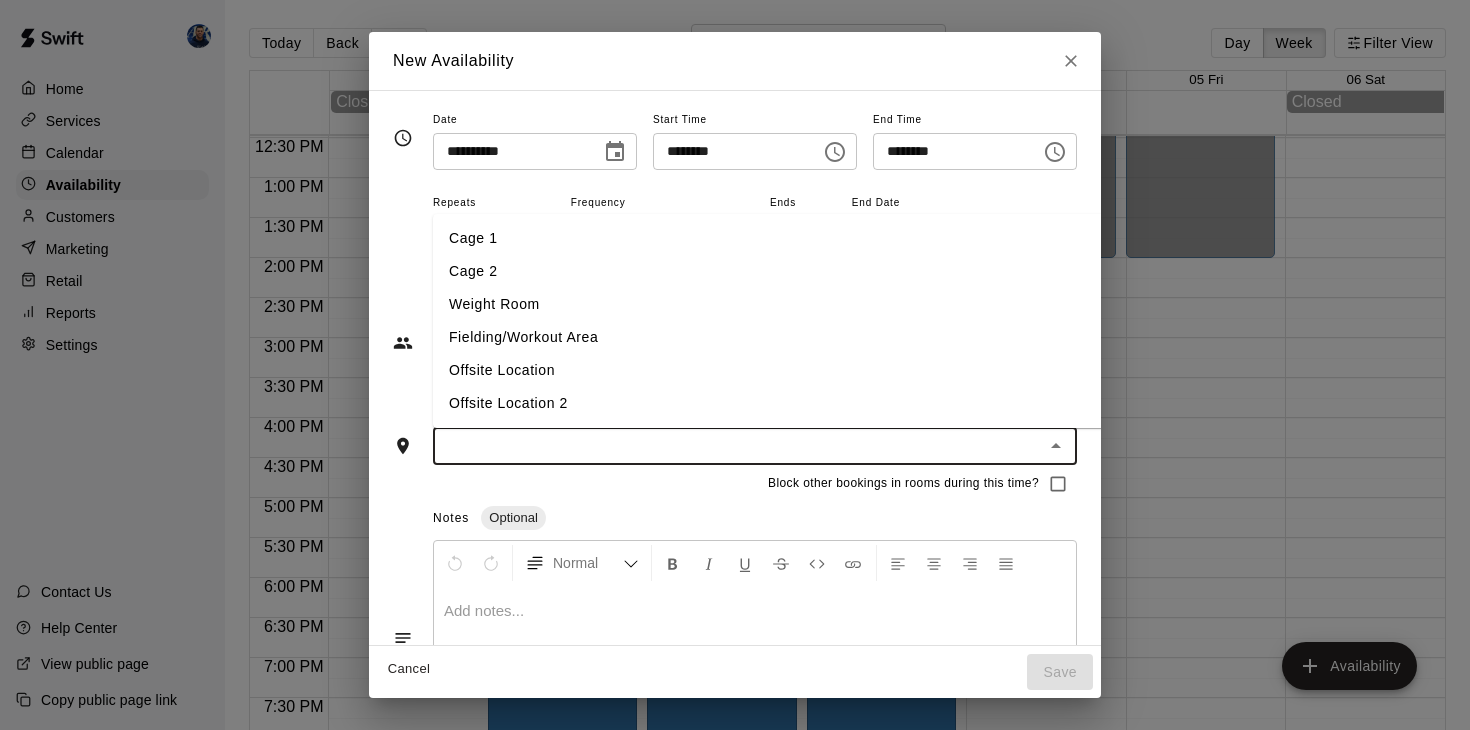click at bounding box center [738, 446] 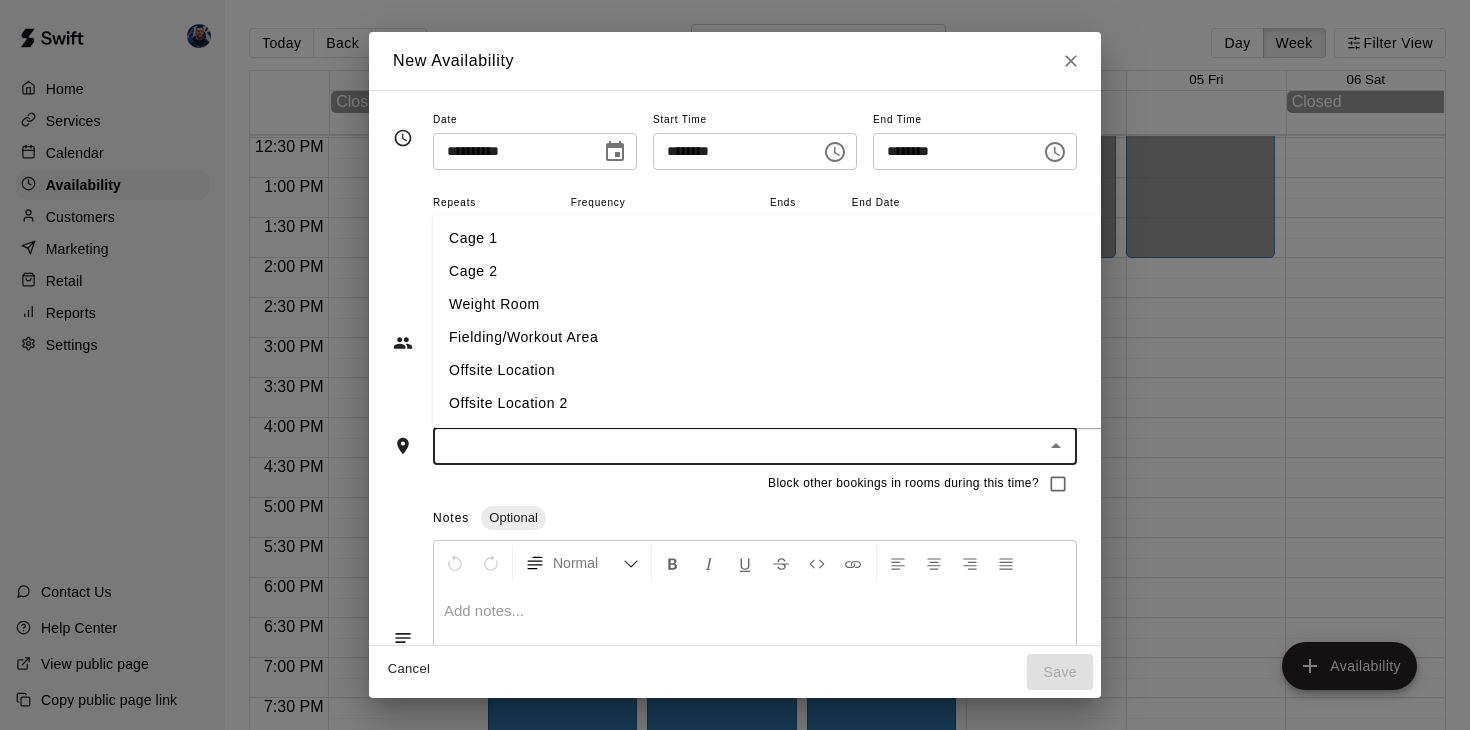 click on "Cage 1" at bounding box center [770, 238] 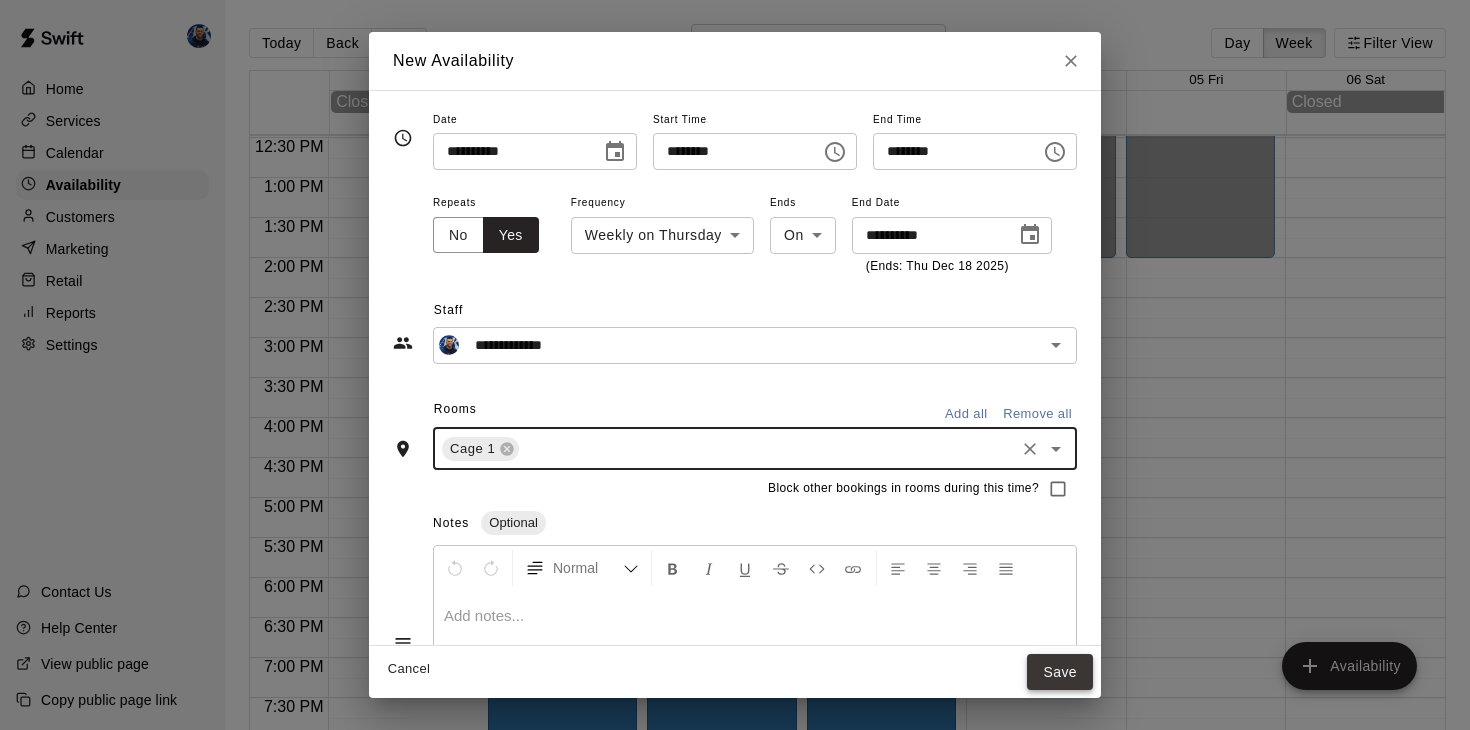 click on "Save" at bounding box center [1060, 672] 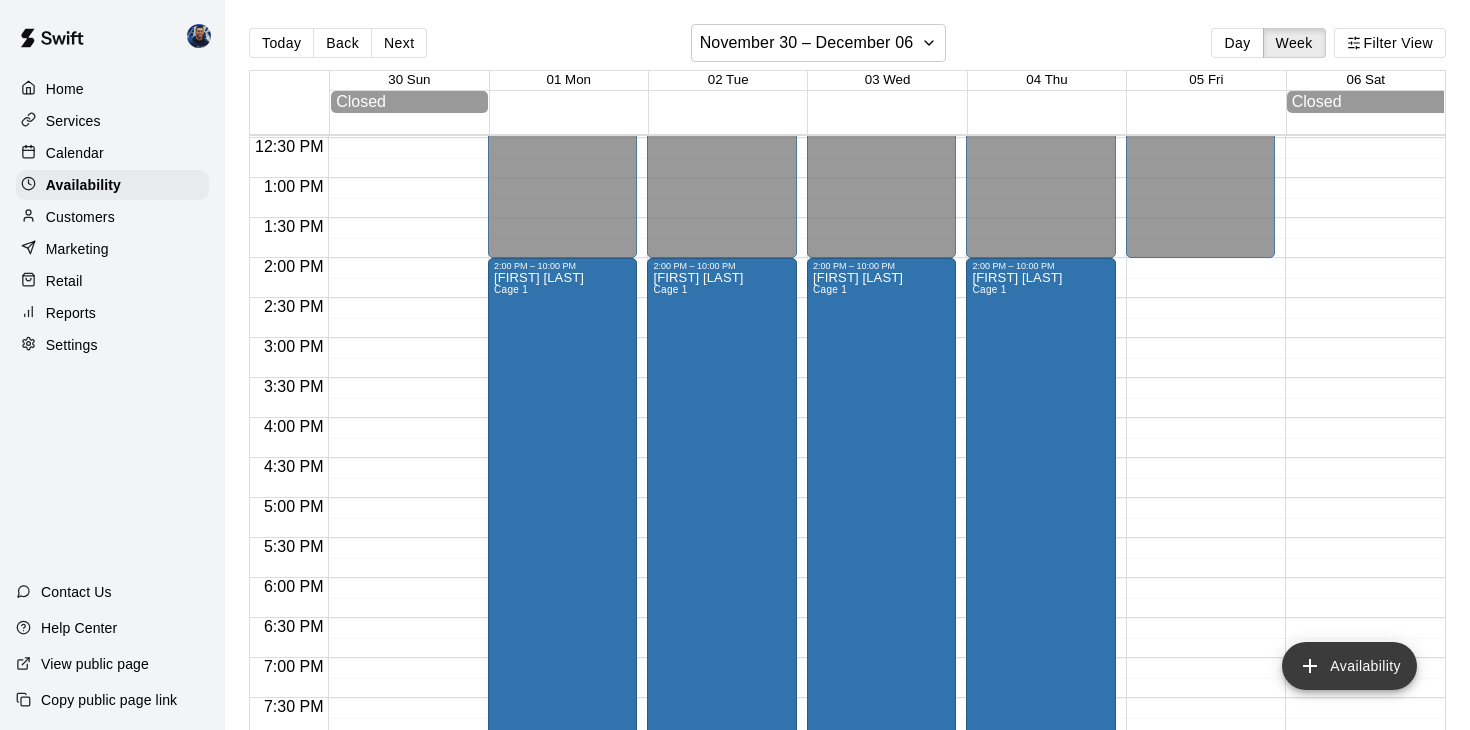 click 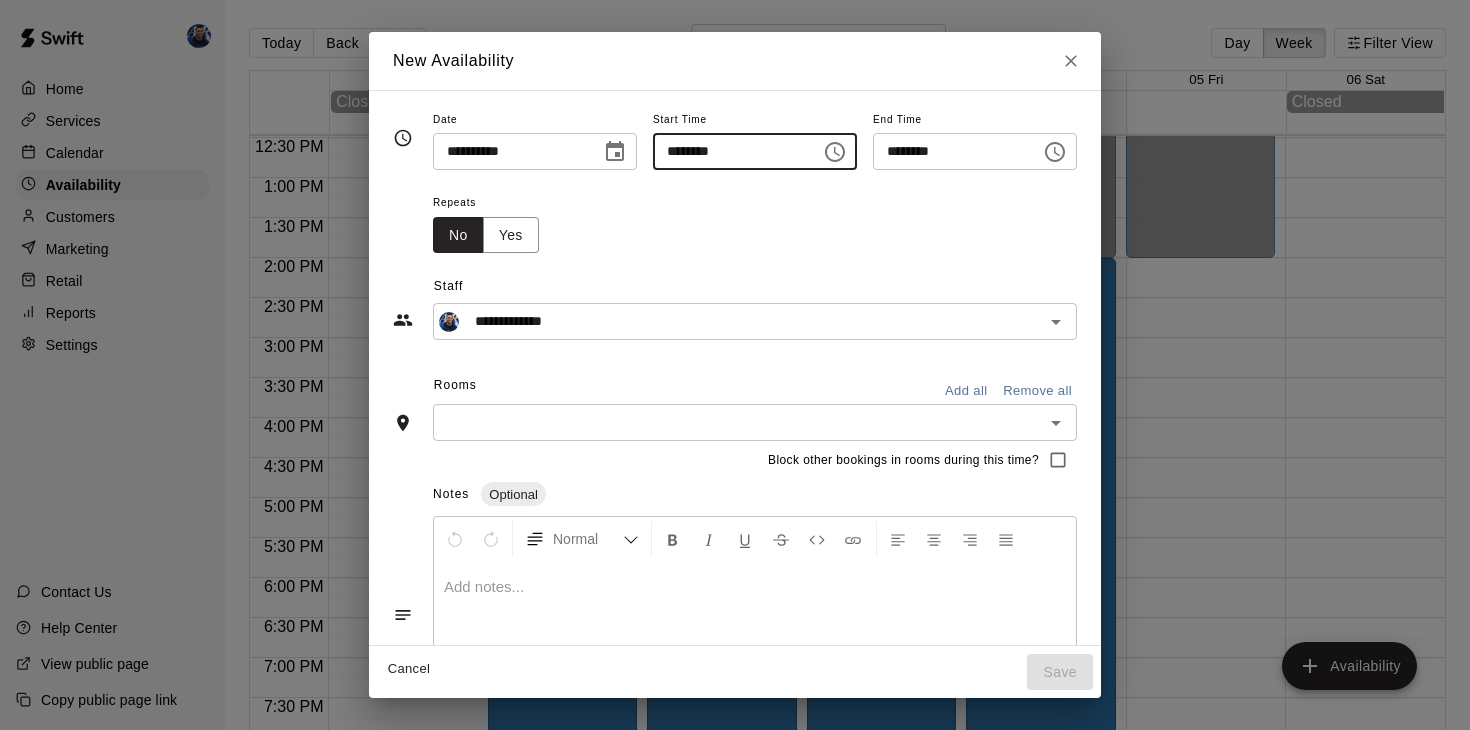 click on "********" at bounding box center (730, 151) 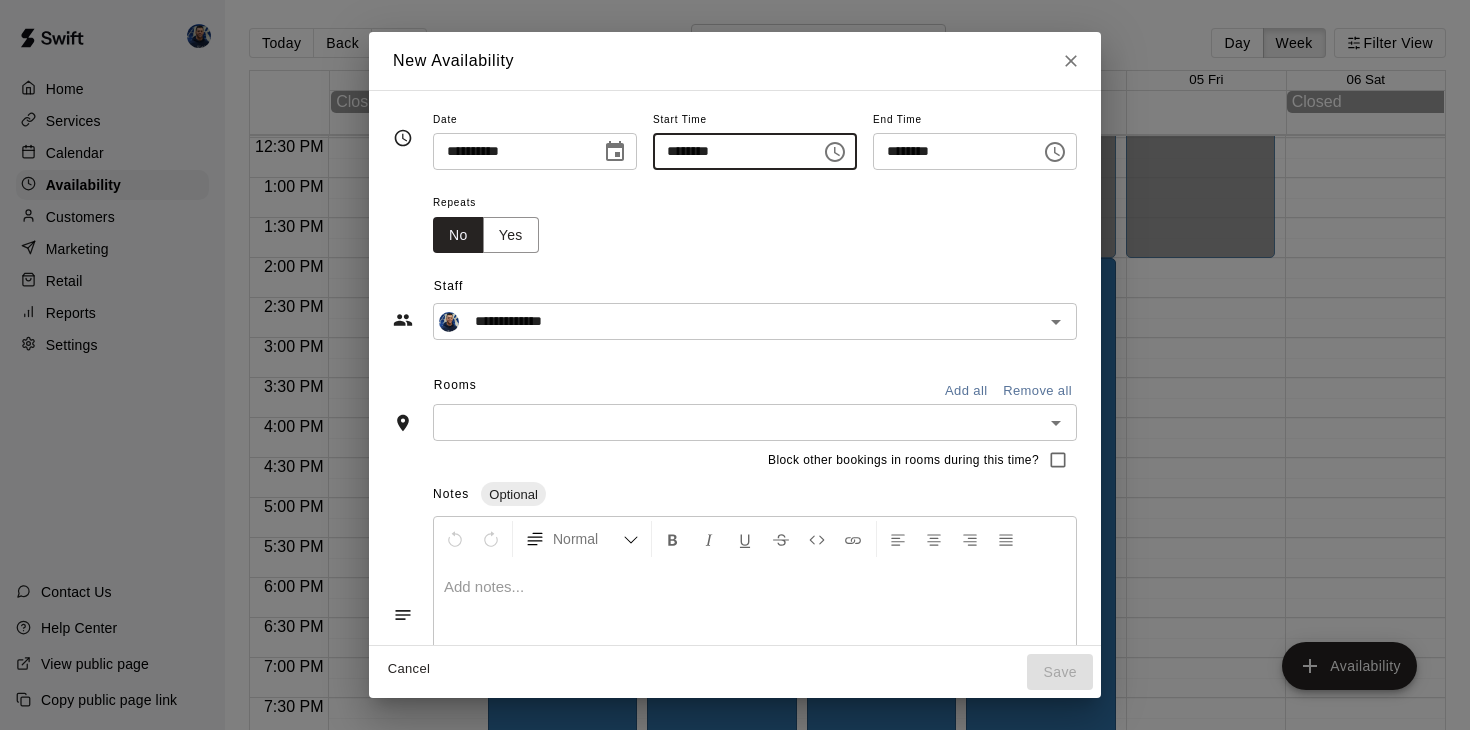 click on "********" at bounding box center (950, 151) 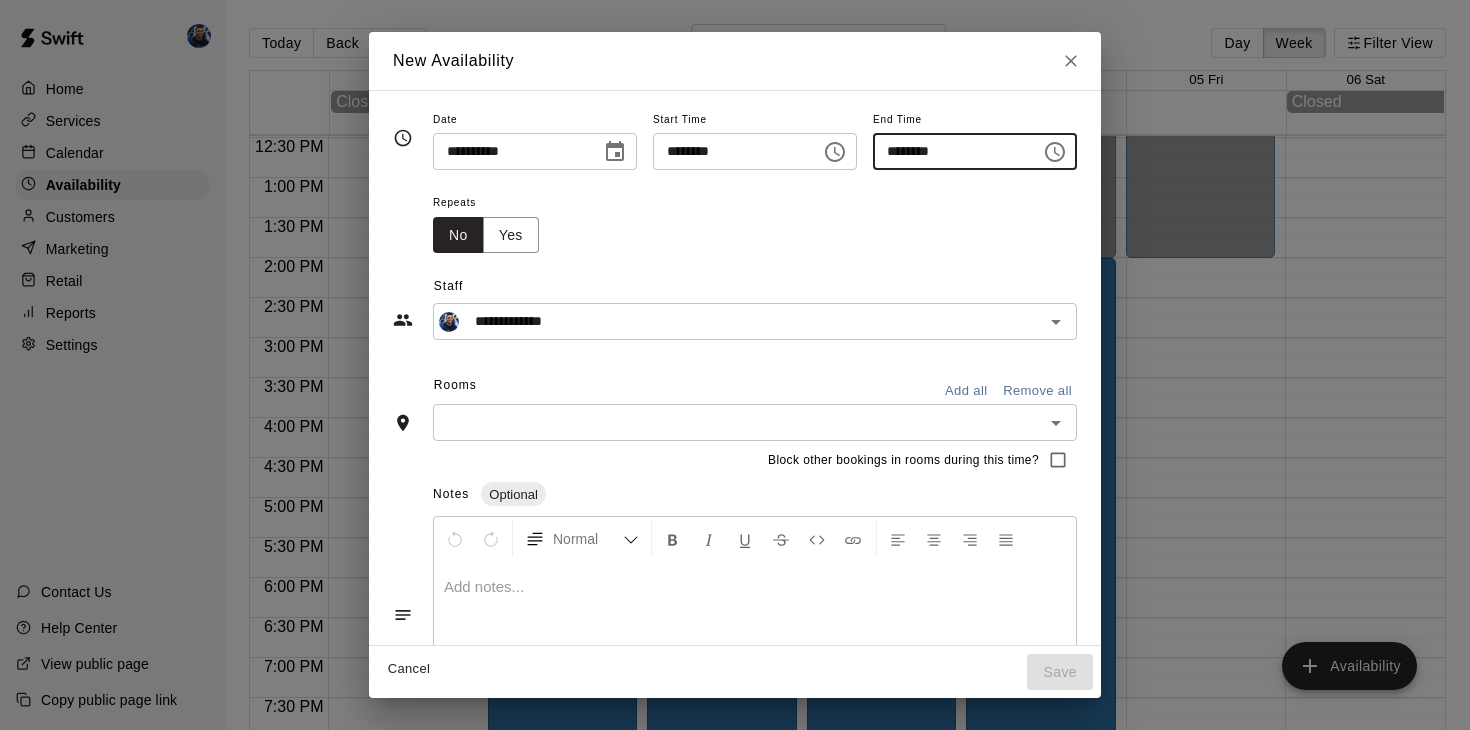 type on "********" 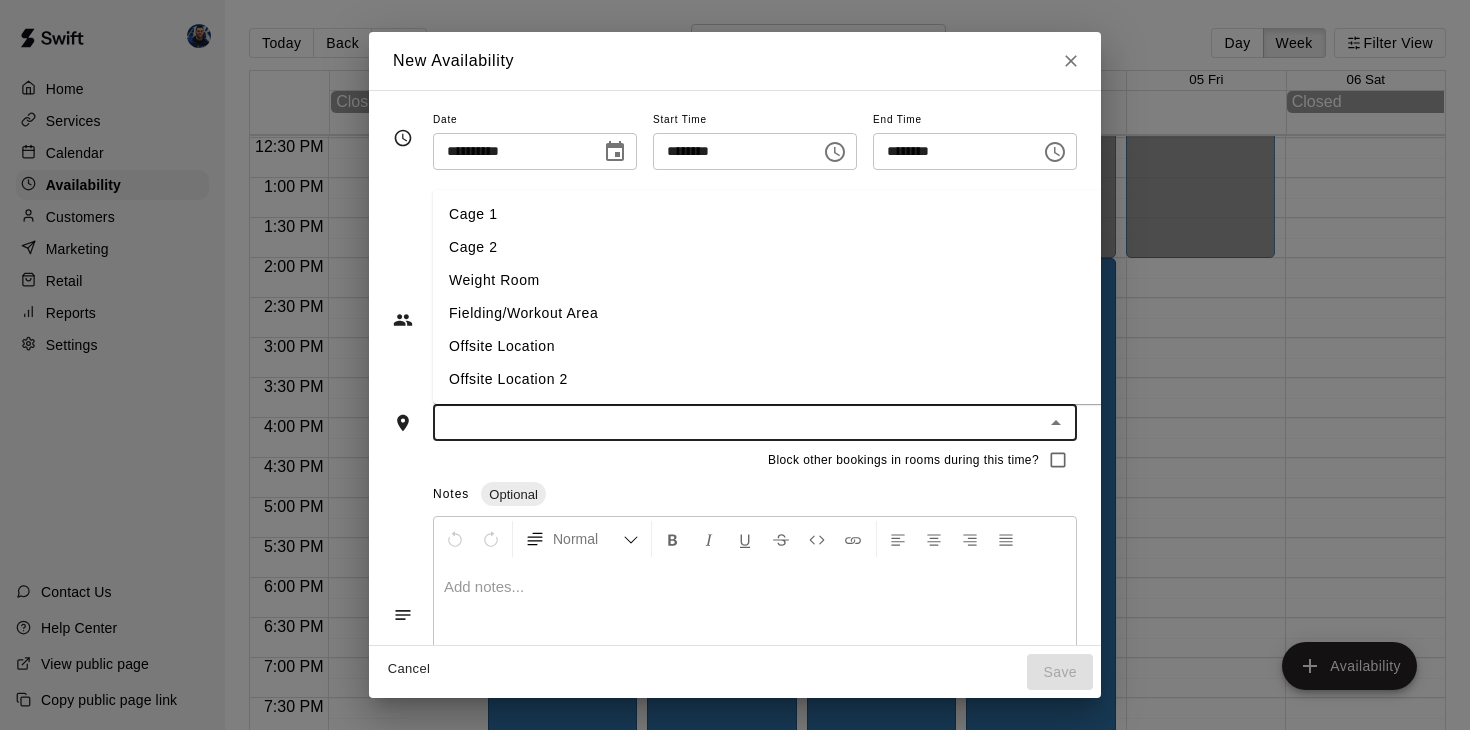 click on "Cage 1" at bounding box center [770, 214] 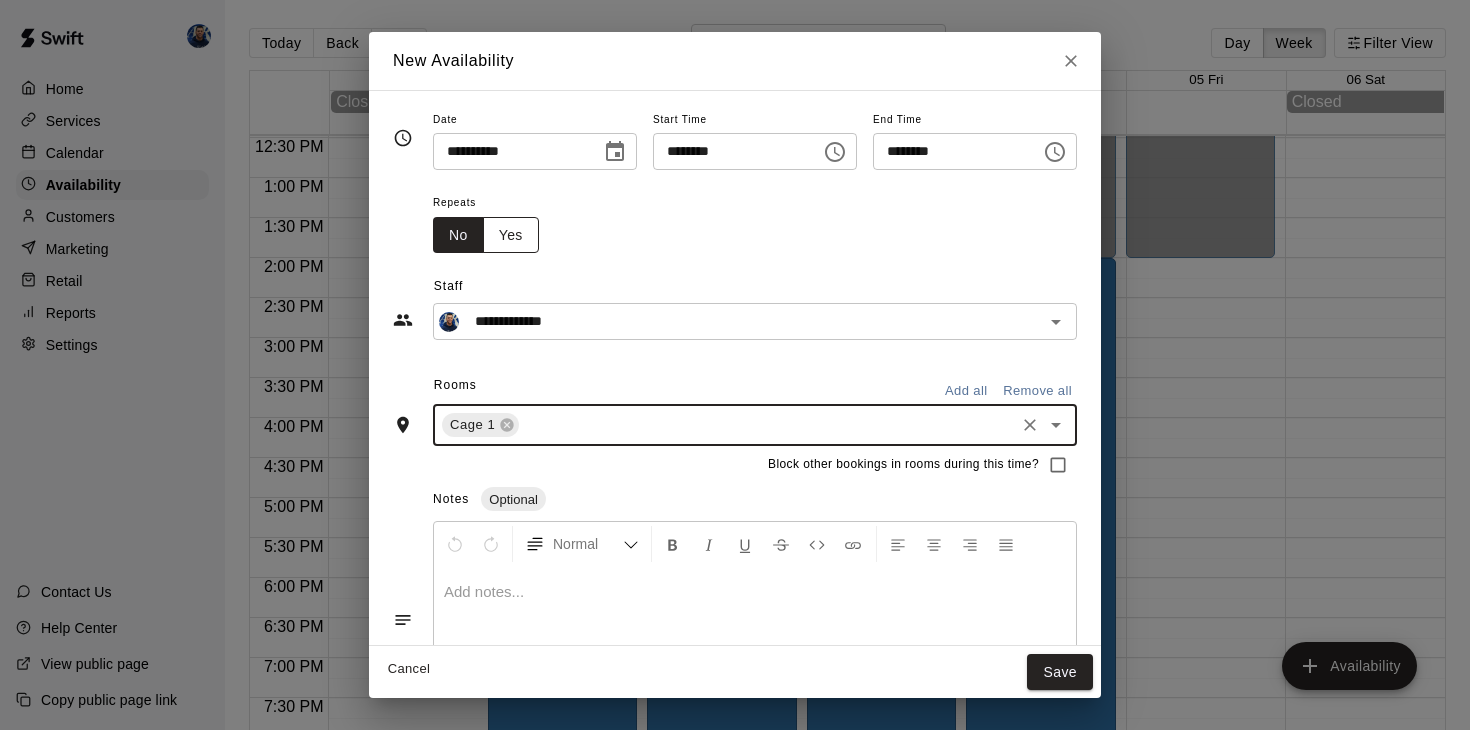 click on "Yes" at bounding box center [511, 235] 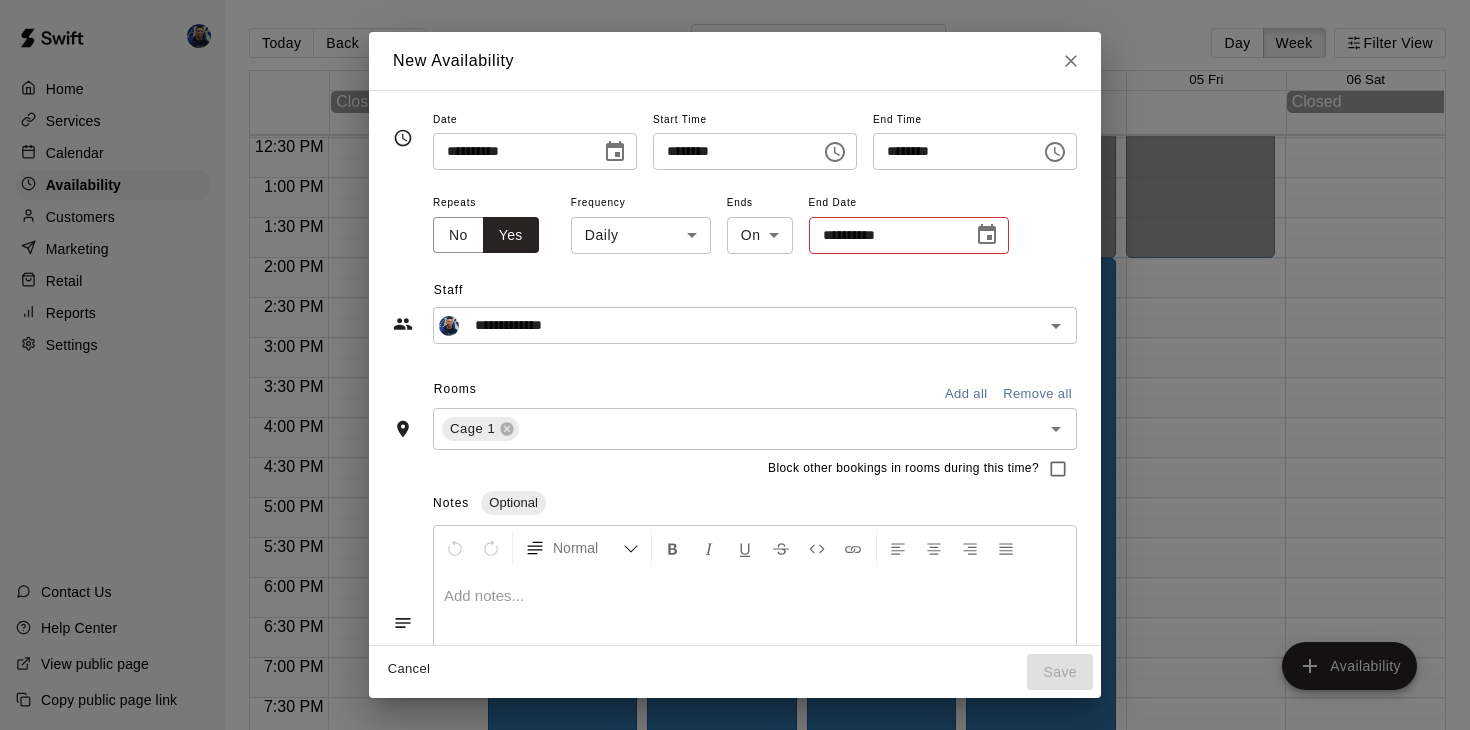 click on "Home Services Calendar Availability Customers Marketing Retail Reports Settings Contact Us Help Center View public page Copy public page link Today Back Next November 30 – December 06 Day Week Filter View 30 Sun 01 Mon 02 Tue 03 Wed 04 Thu 05 Fri 06 Sat Closed   Closed 12:00 AM 12:30 AM 1:00 AM 1:30 AM 2:00 AM 2:30 AM 3:00 AM 3:30 AM 4:00 AM 4:30 AM 5:00 AM 5:30 AM 6:00 AM 6:30 AM 7:00 AM 7:30 AM 8:00 AM 8:30 AM 9:00 AM 9:30 AM 10:00 AM 10:30 AM 11:00 AM 11:30 AM 12:00 PM 12:30 PM 1:00 PM 1:30 PM 2:00 PM 2:30 PM 3:00 PM 3:30 PM 4:00 PM 4:30 PM 5:00 PM 5:30 PM 6:00 PM 6:30 PM 7:00 PM 7:30 PM 8:00 PM 8:30 PM 9:00 PM 9:30 PM 10:00 PM 10:30 PM 11:00 PM 11:30 PM 12:00 AM – 2:00 PM Closed 2:00 PM – 10:00 PM Alex Robinson Cage 1 10:00 PM – 11:59 PM Closed 12:00 AM – 2:00 PM Closed 2:00 PM – 10:00 PM Alex Robinson Cage 1 10:00 PM – 11:59 PM Closed 12:00 AM – 2:00 PM Closed 2:00 PM – 10:00 PM Alex Robinson Cage 1 10:00 PM – 11:59 PM Closed 12:00 AM – 2:00 PM Closed 2:00 PM – 10:00 PM Cage 1 ​" at bounding box center (735, 381) 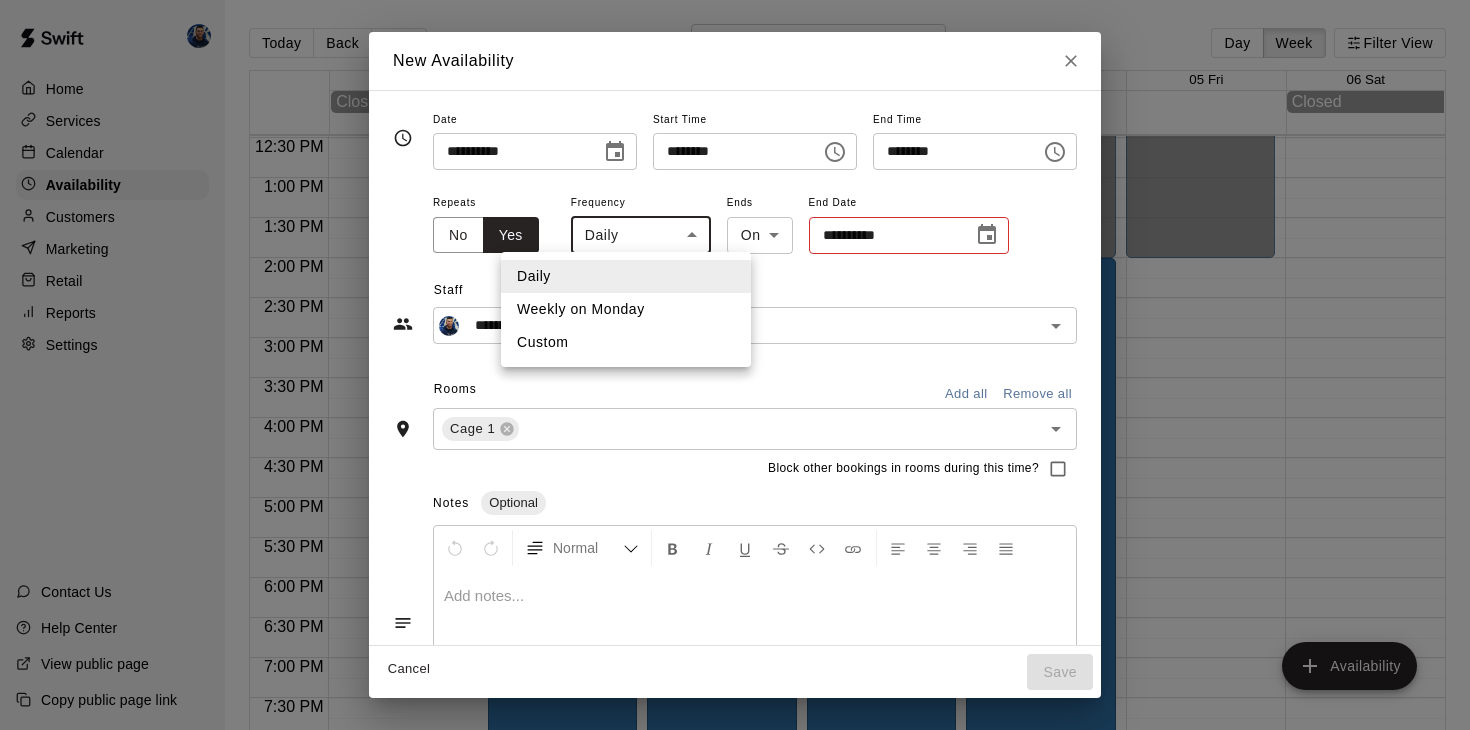 click at bounding box center (735, 365) 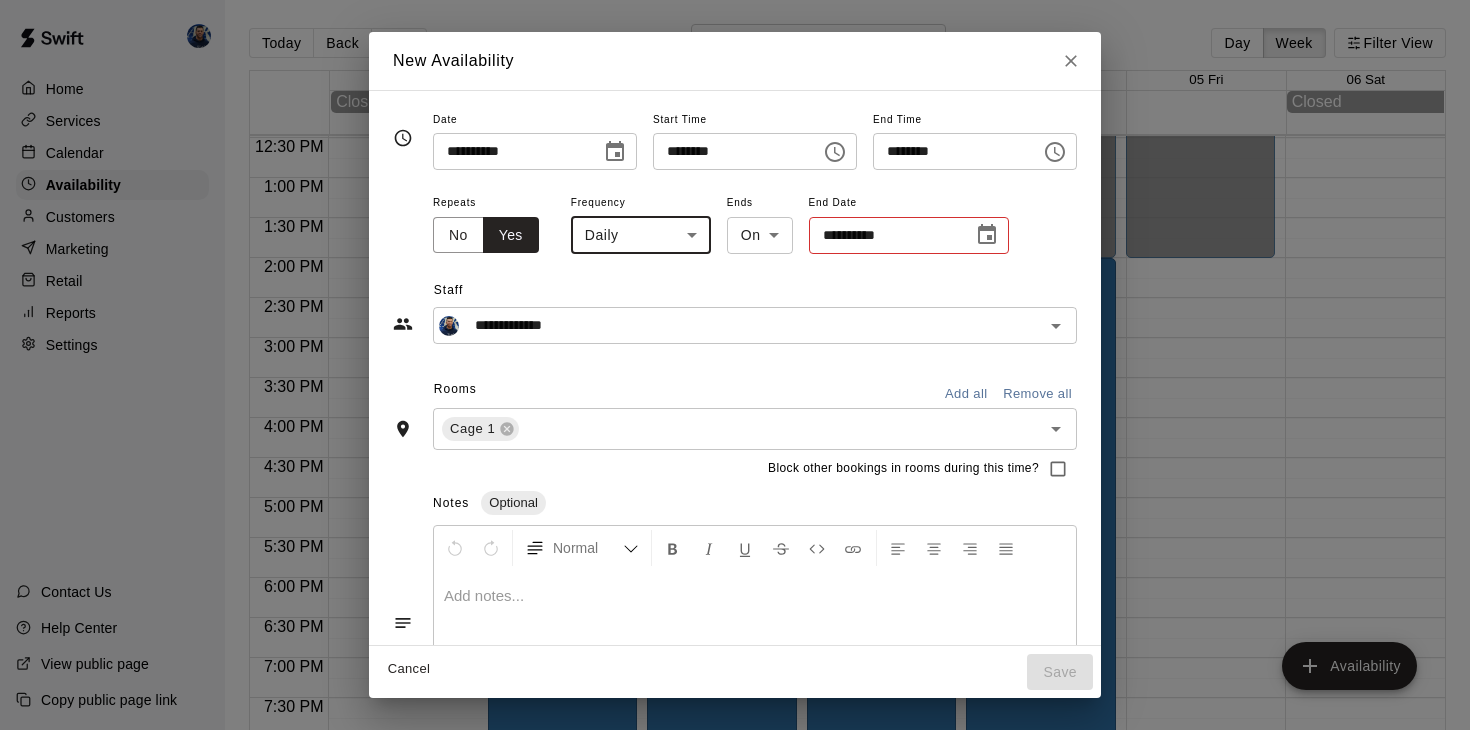 click 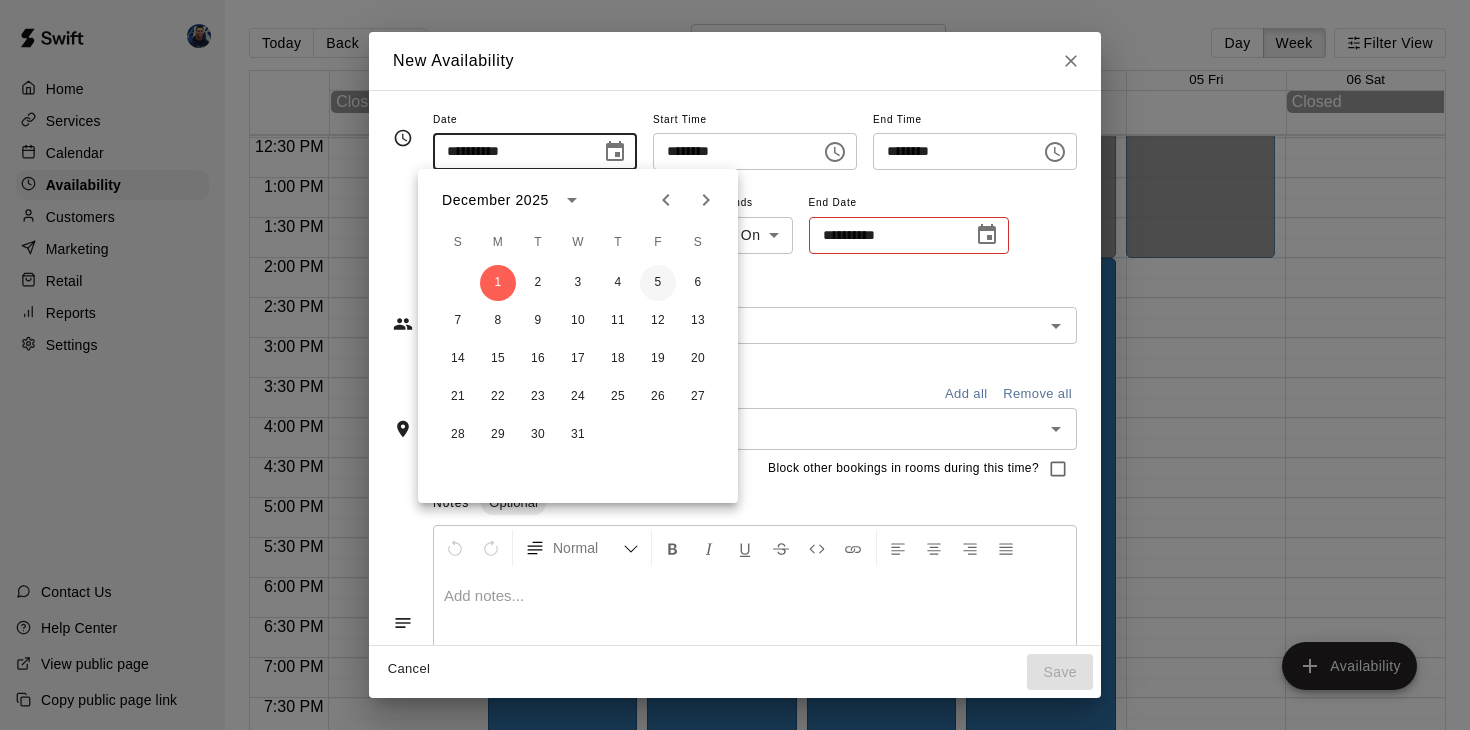 click on "5" at bounding box center (658, 283) 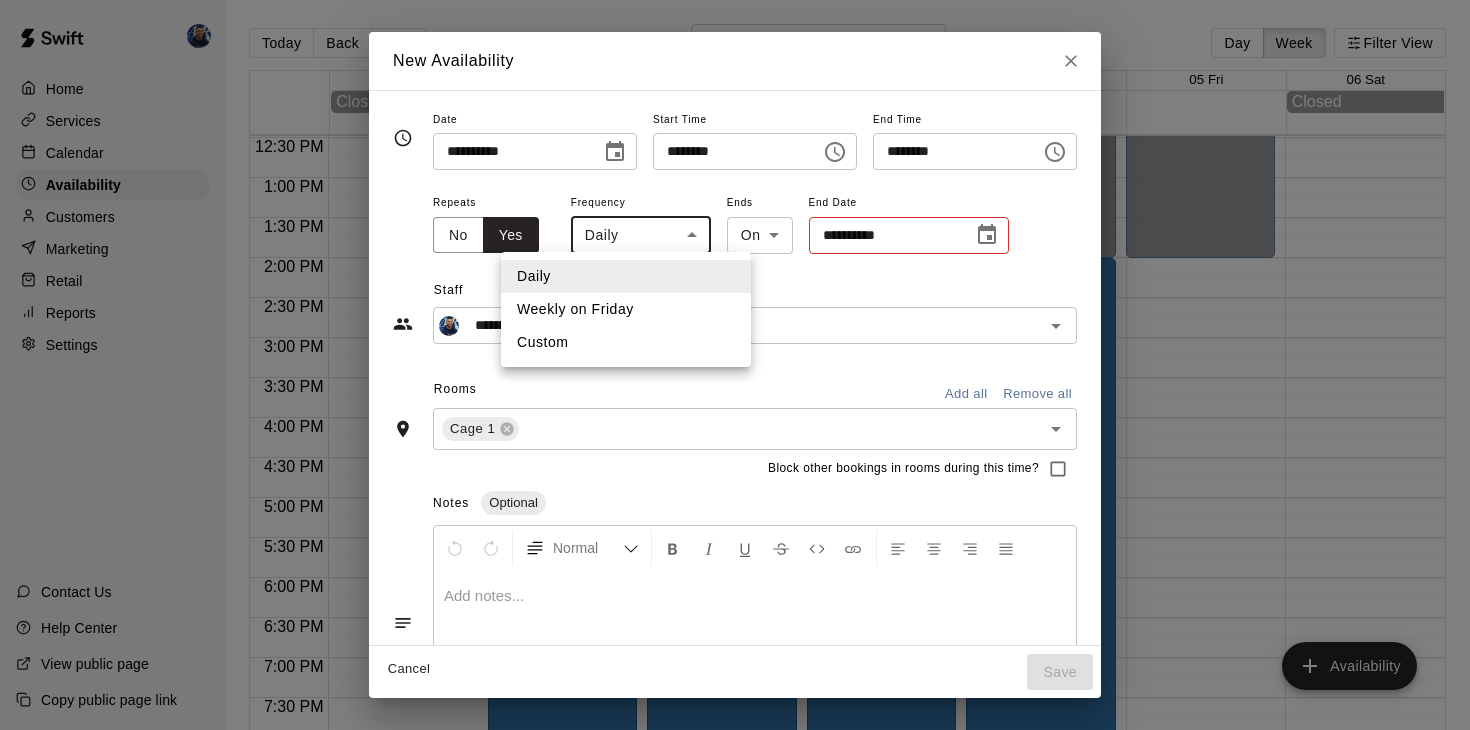 click on "Home Services Calendar Availability Customers Marketing Retail Reports Settings Contact Us Help Center View public page Copy public page link Today Back Next November 30 – December 06 Day Week Filter View 30 Sun 01 Mon 02 Tue 03 Wed 04 Thu 05 Fri 06 Sat Closed   Closed 12:00 AM 12:30 AM 1:00 AM 1:30 AM 2:00 AM 2:30 AM 3:00 AM 3:30 AM 4:00 AM 4:30 AM 5:00 AM 5:30 AM 6:00 AM 6:30 AM 7:00 AM 7:30 AM 8:00 AM 8:30 AM 9:00 AM 9:30 AM 10:00 AM 10:30 AM 11:00 AM 11:30 AM 12:00 PM 12:30 PM 1:00 PM 1:30 PM 2:00 PM 2:30 PM 3:00 PM 3:30 PM 4:00 PM 4:30 PM 5:00 PM 5:30 PM 6:00 PM 6:30 PM 7:00 PM 7:30 PM 8:00 PM 8:30 PM 9:00 PM 9:30 PM 10:00 PM 10:30 PM 11:00 PM 11:30 PM 12:00 AM – 2:00 PM Closed 2:00 PM – 10:00 PM Alex Robinson Cage 1 10:00 PM – 11:59 PM Closed 12:00 AM – 2:00 PM Closed 2:00 PM – 10:00 PM Alex Robinson Cage 1 10:00 PM – 11:59 PM Closed 12:00 AM – 2:00 PM Closed 2:00 PM – 10:00 PM Alex Robinson Cage 1 10:00 PM – 11:59 PM Closed 12:00 AM – 2:00 PM Closed 2:00 PM – 10:00 PM Cage 1 ​" at bounding box center (735, 381) 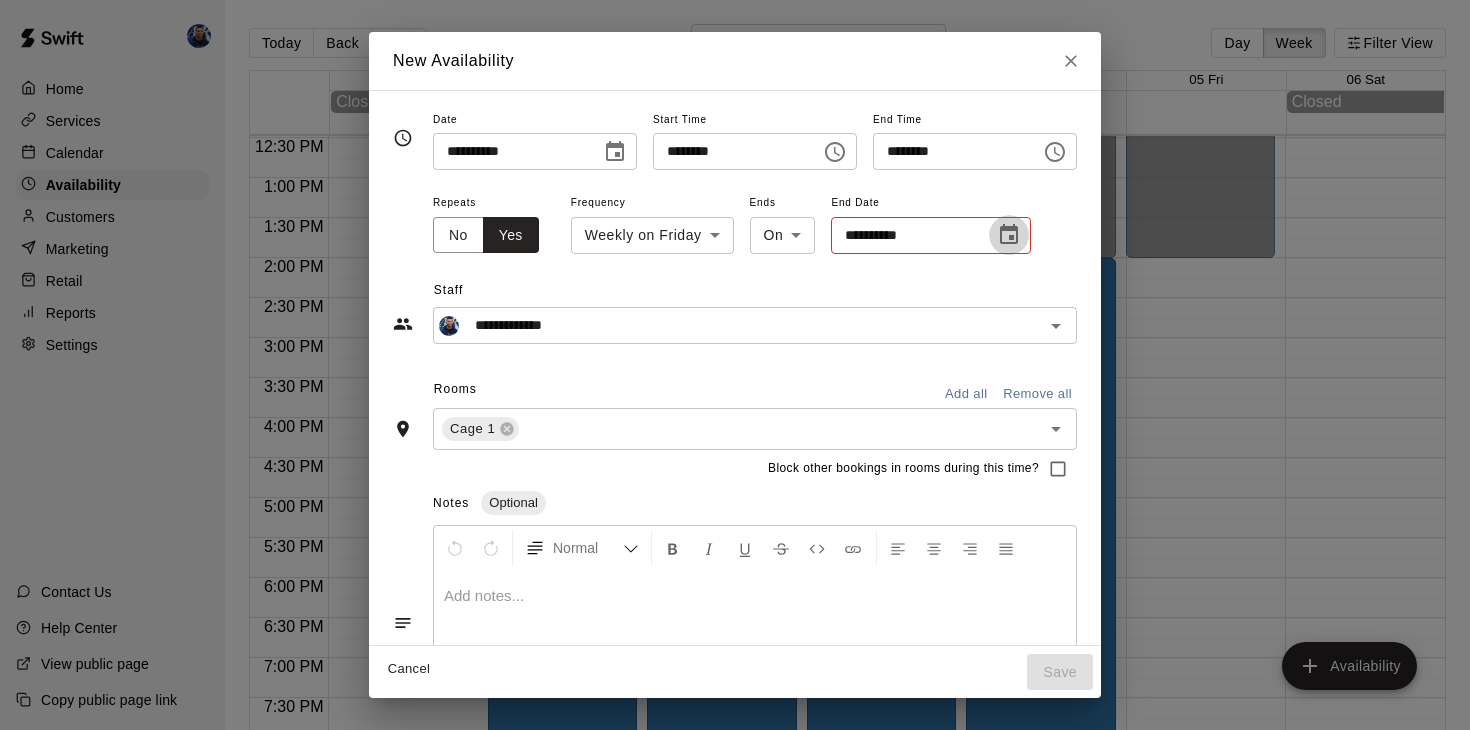 click 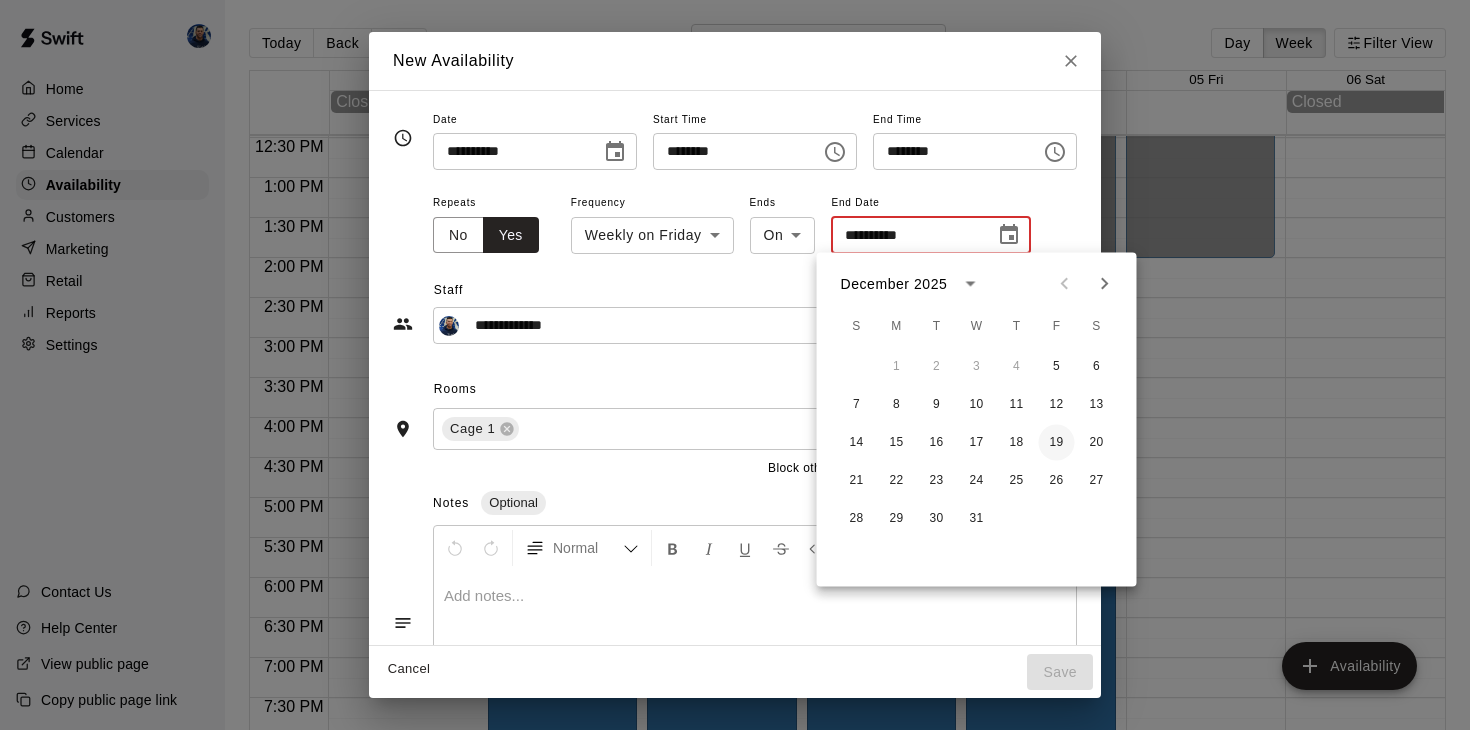 click on "19" at bounding box center (1057, 443) 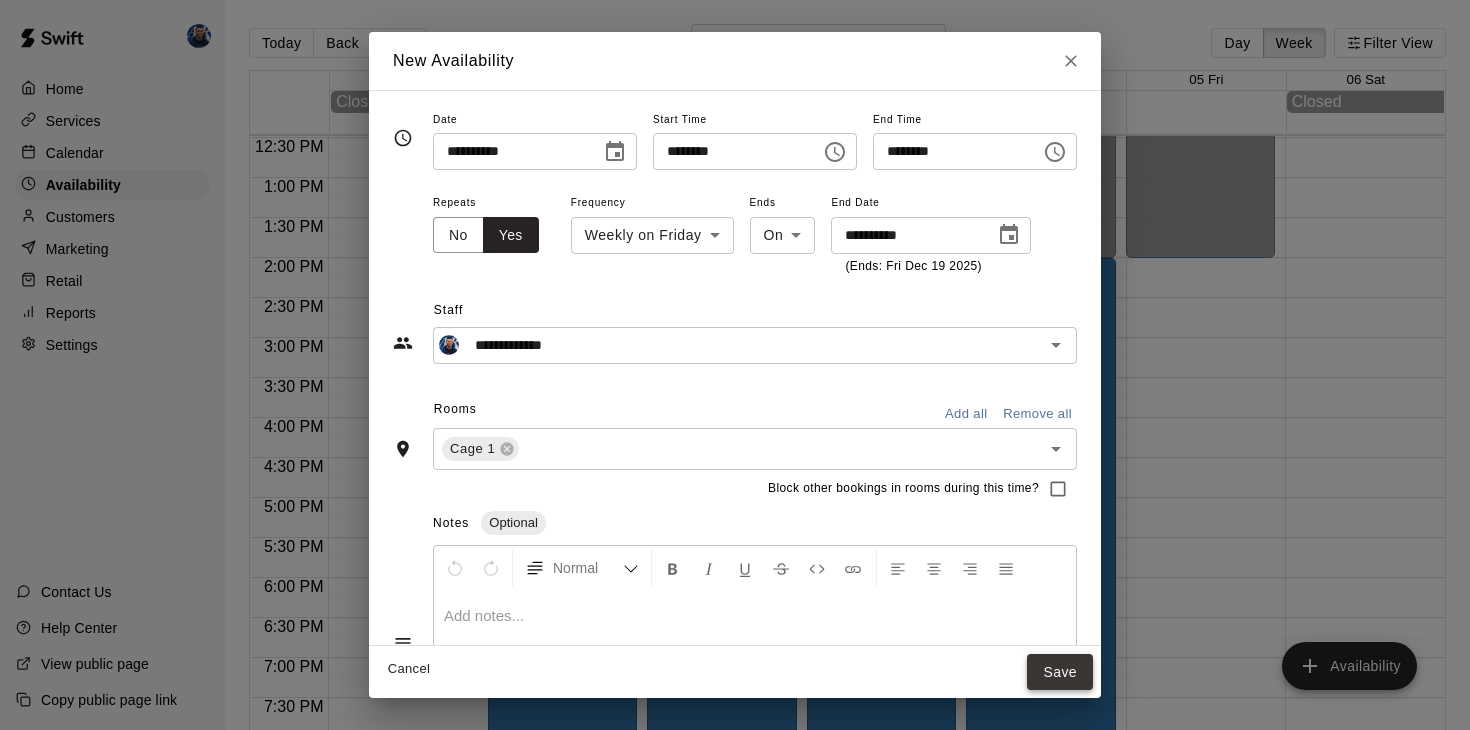 click on "Save" at bounding box center [1060, 672] 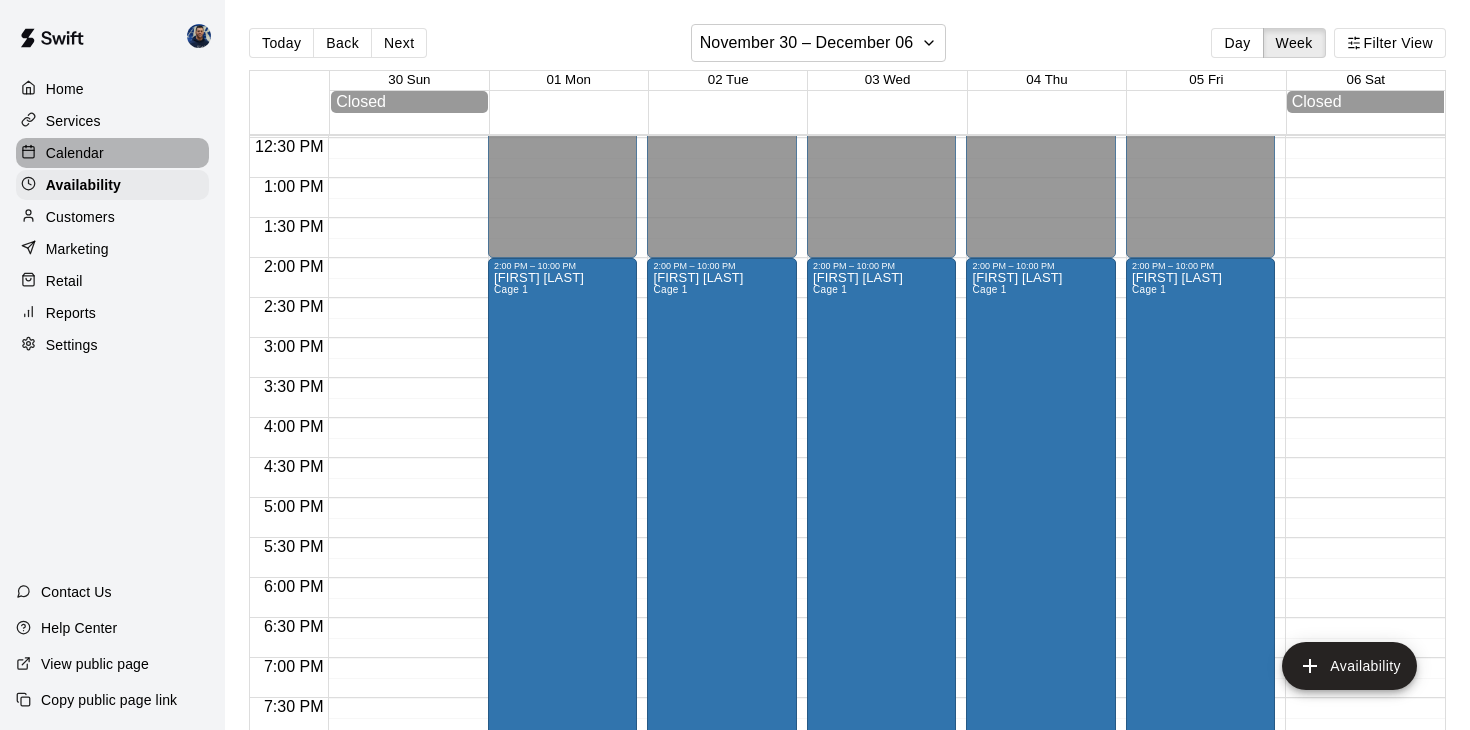 click on "Calendar" at bounding box center [75, 153] 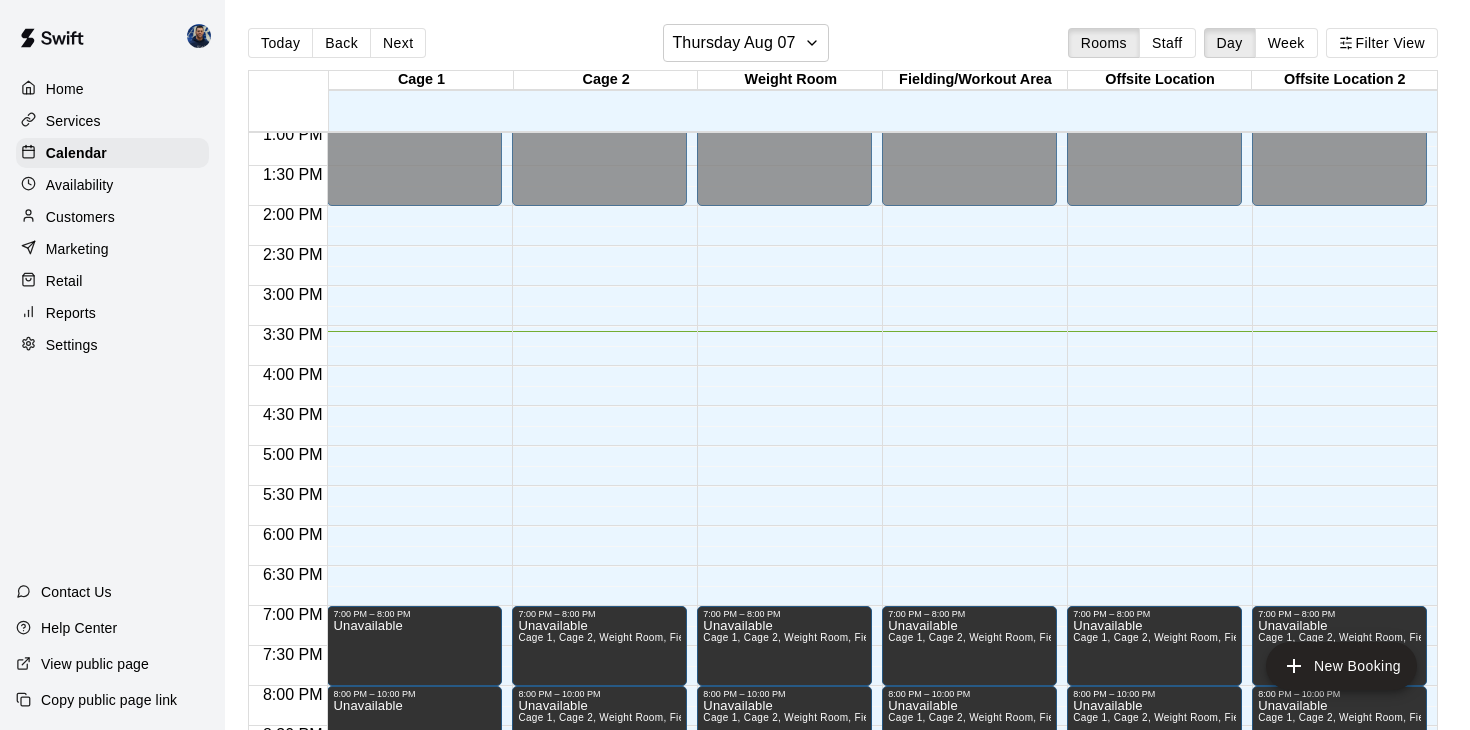 scroll, scrollTop: 1038, scrollLeft: 0, axis: vertical 